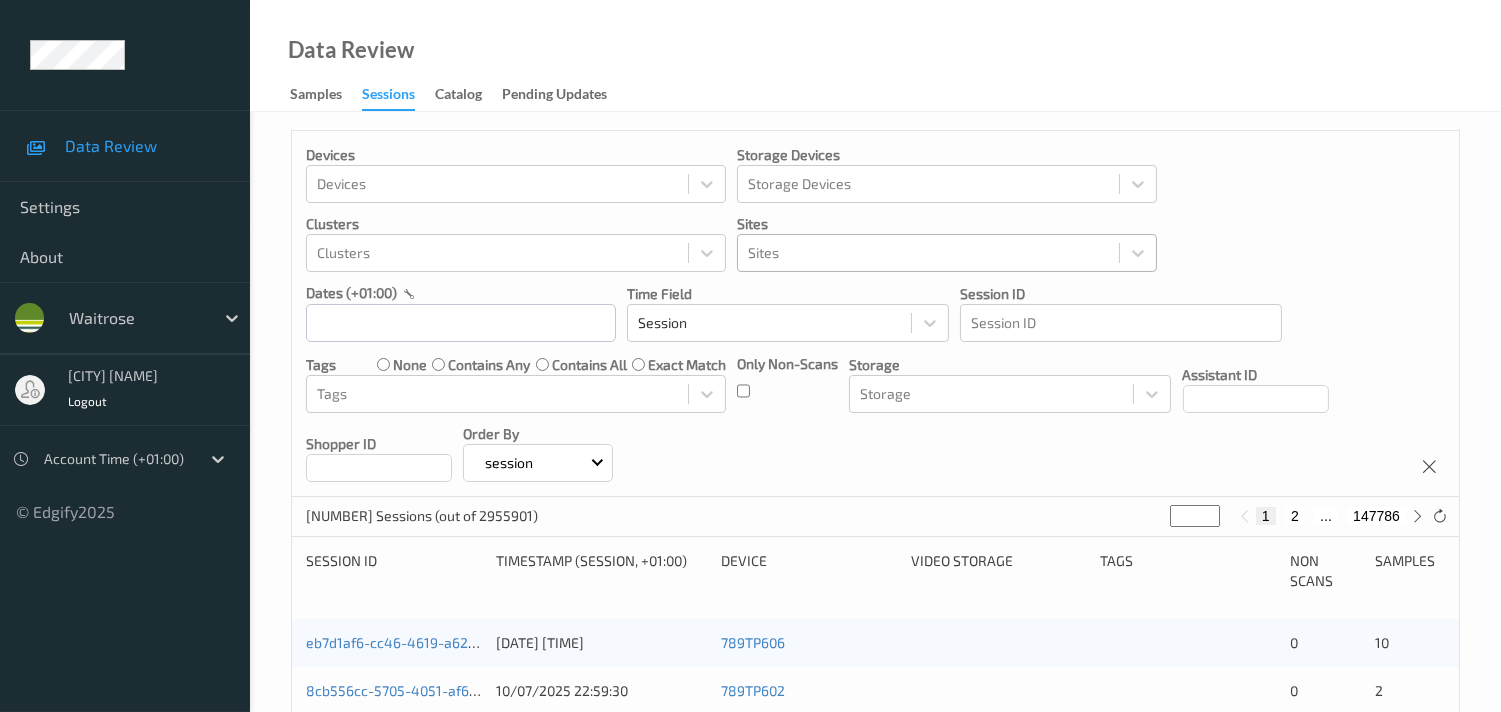 scroll, scrollTop: 0, scrollLeft: 0, axis: both 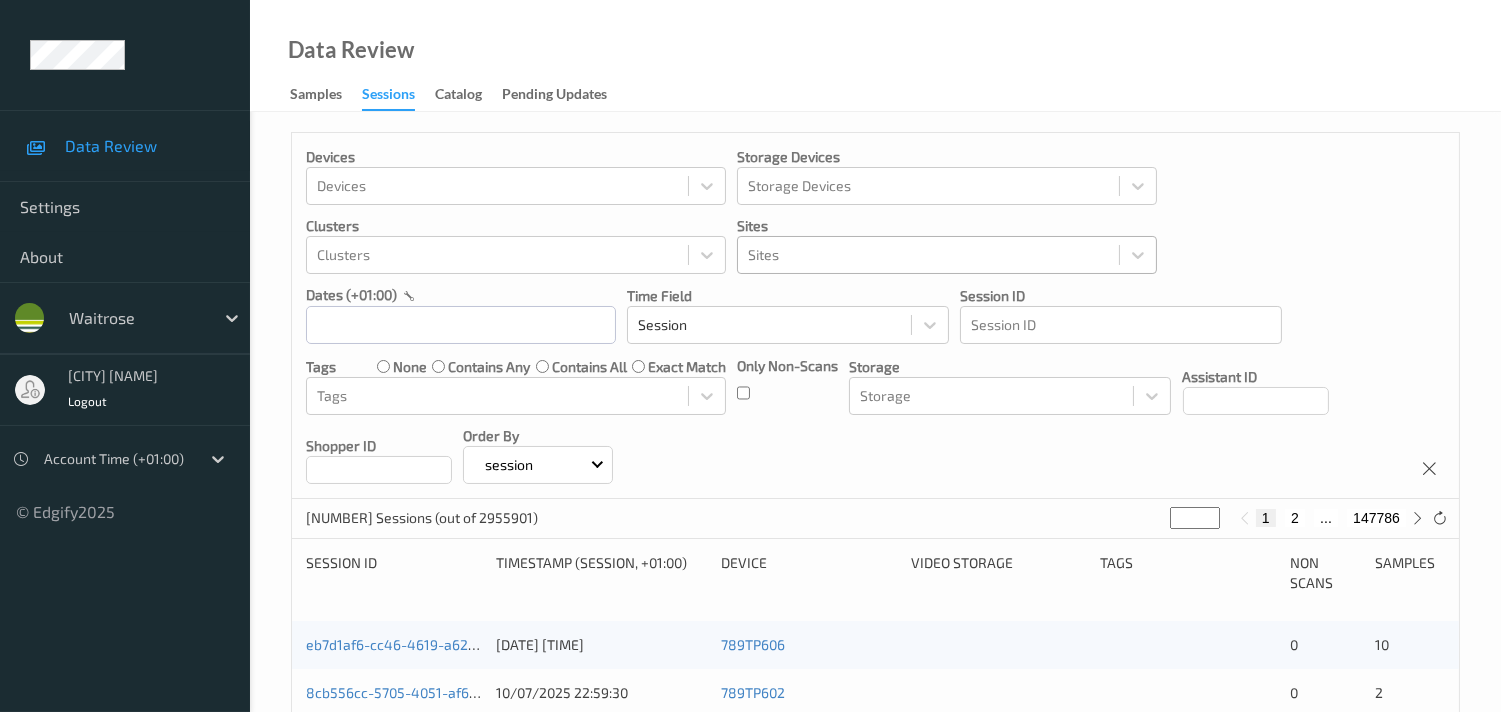 click on "Sites" at bounding box center (947, 255) 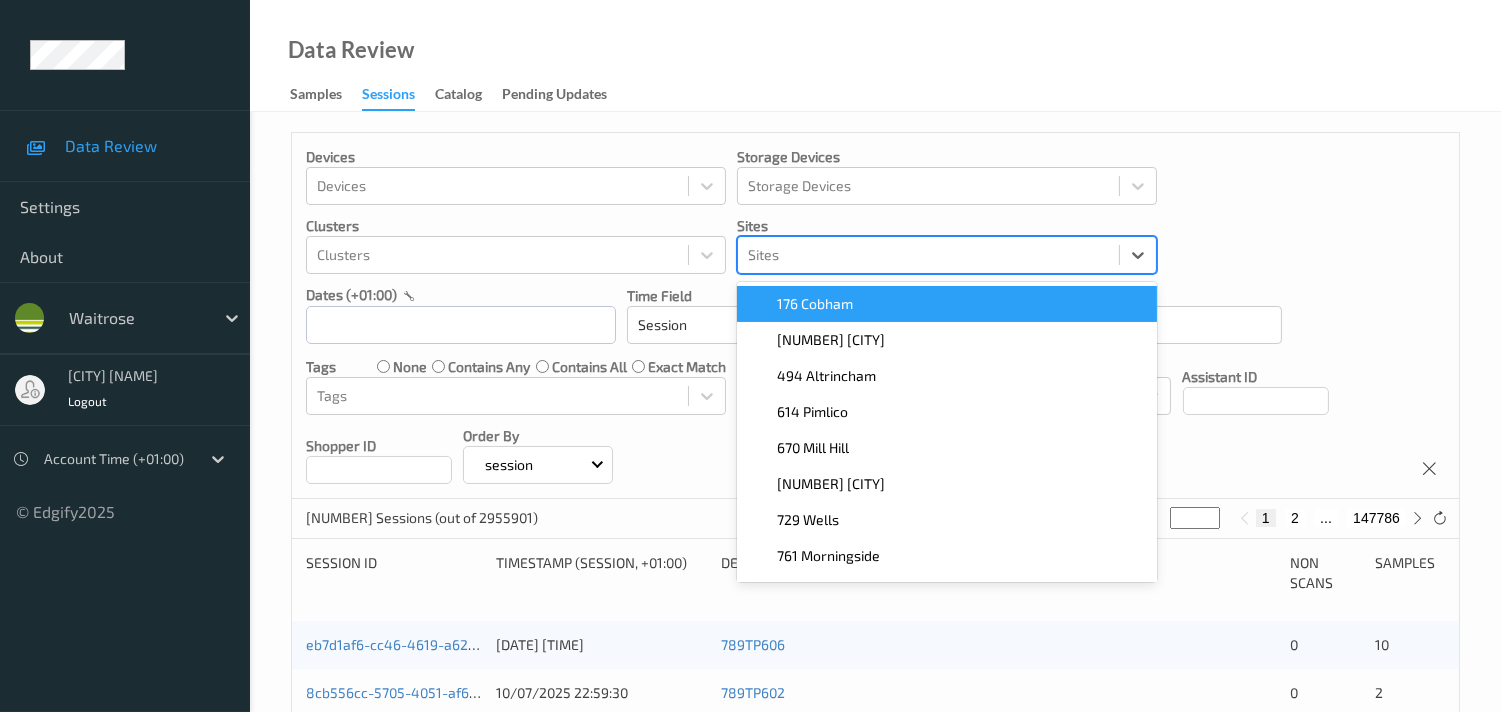 paste on "494 [CITY]" 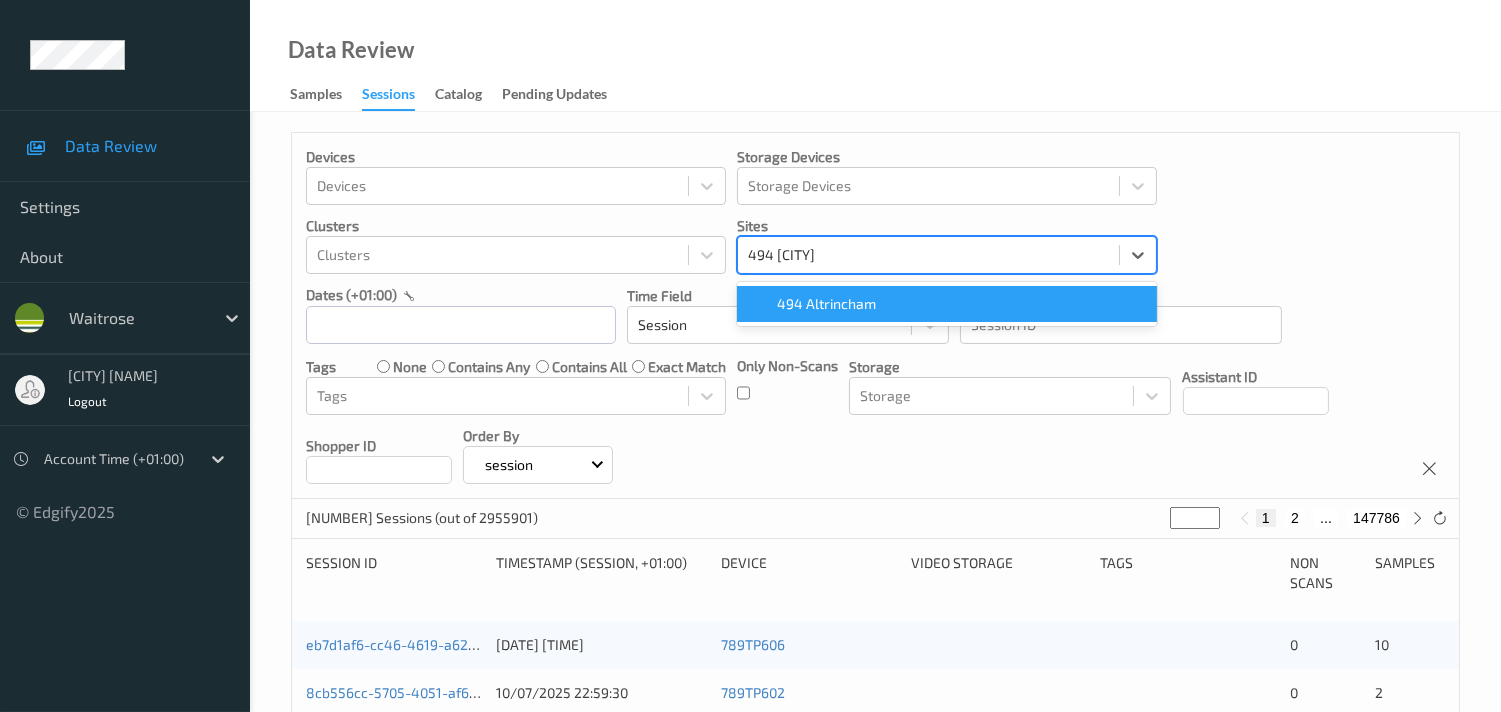 click on "494 Altrincham" at bounding box center [826, 304] 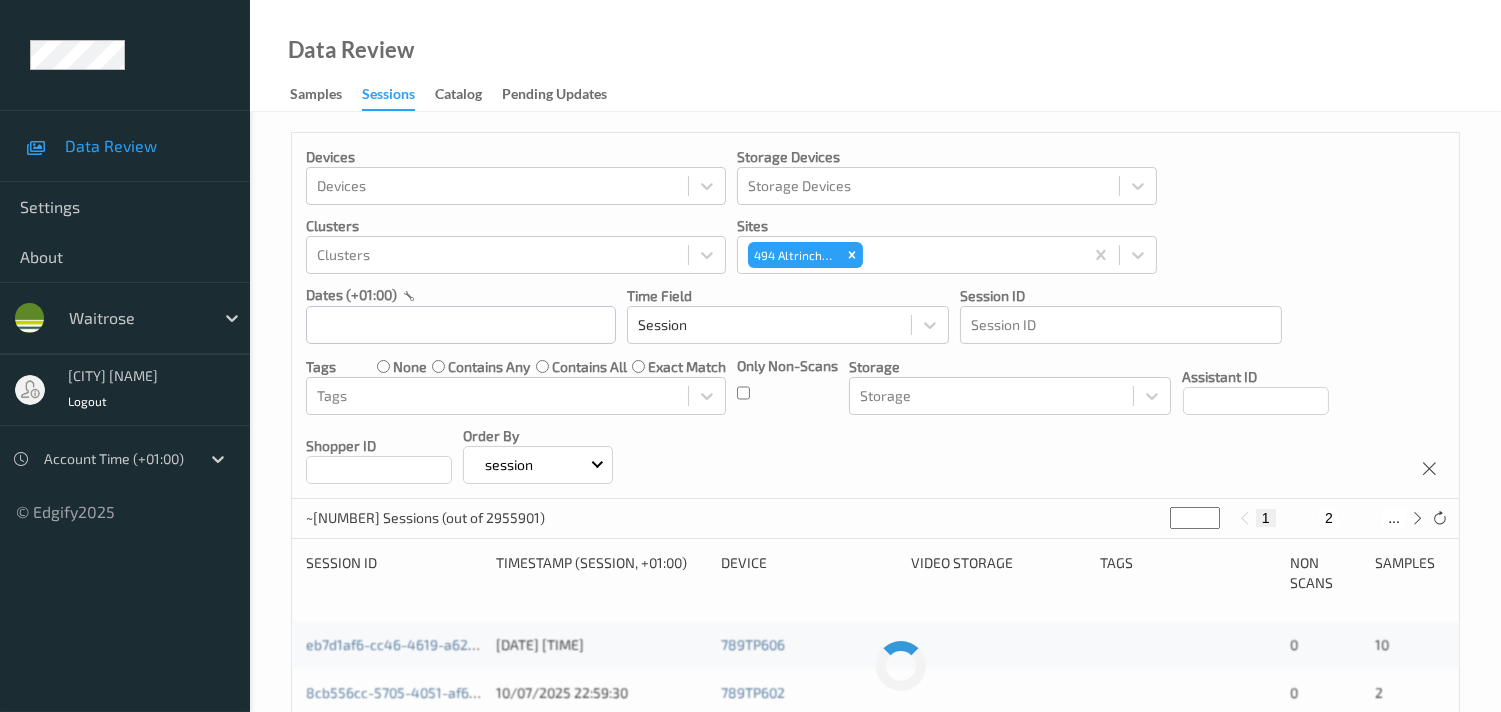 click on "Devices Devices Storage Devices Storage Devices Clusters Clusters Sites 494 [CITY] dates (+01:00) Time Field Session Session ID Session ID Tags none contains any contains all exact match Tags Only Non-Scans Storage Storage Assistant ID Shopper ID Order By session" at bounding box center [875, 316] 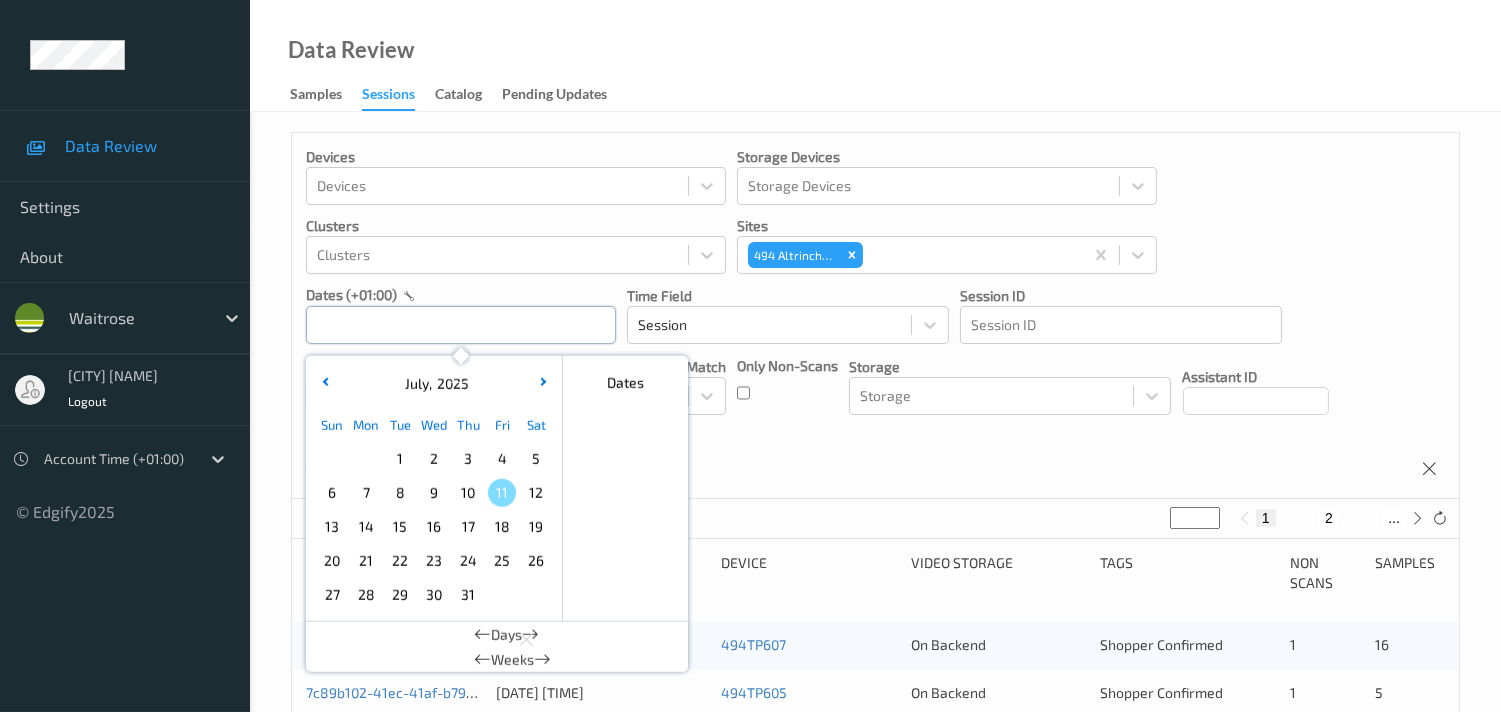 click at bounding box center (461, 325) 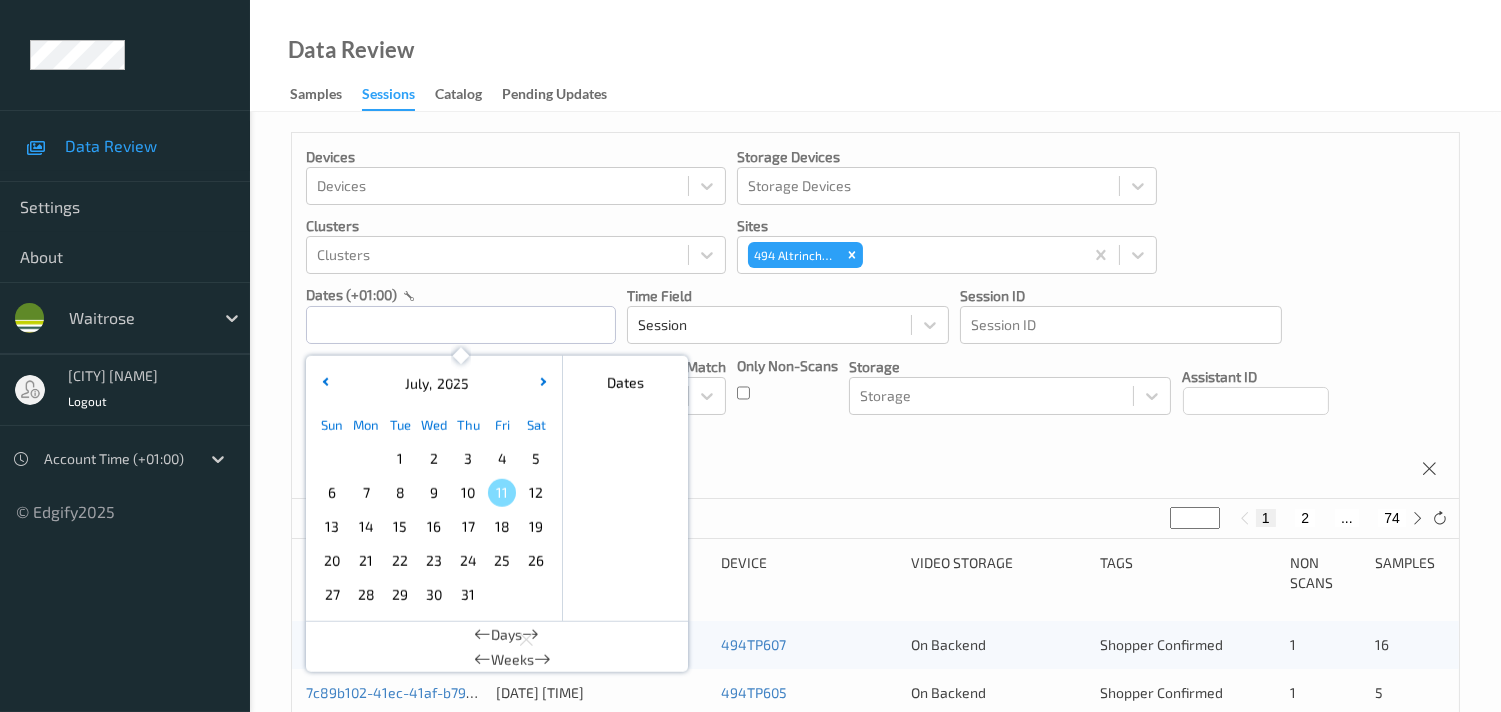 click on "6" at bounding box center (332, 493) 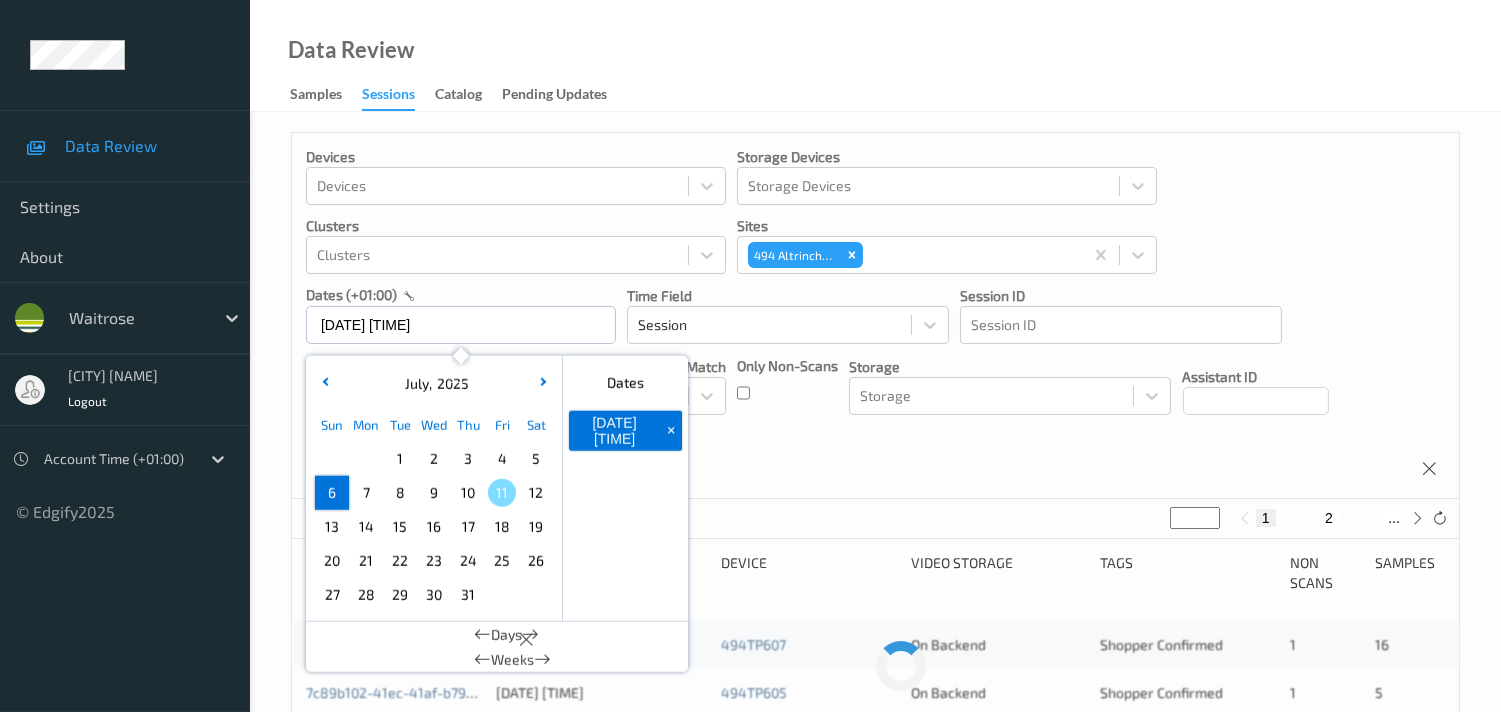 click on "6" at bounding box center [332, 493] 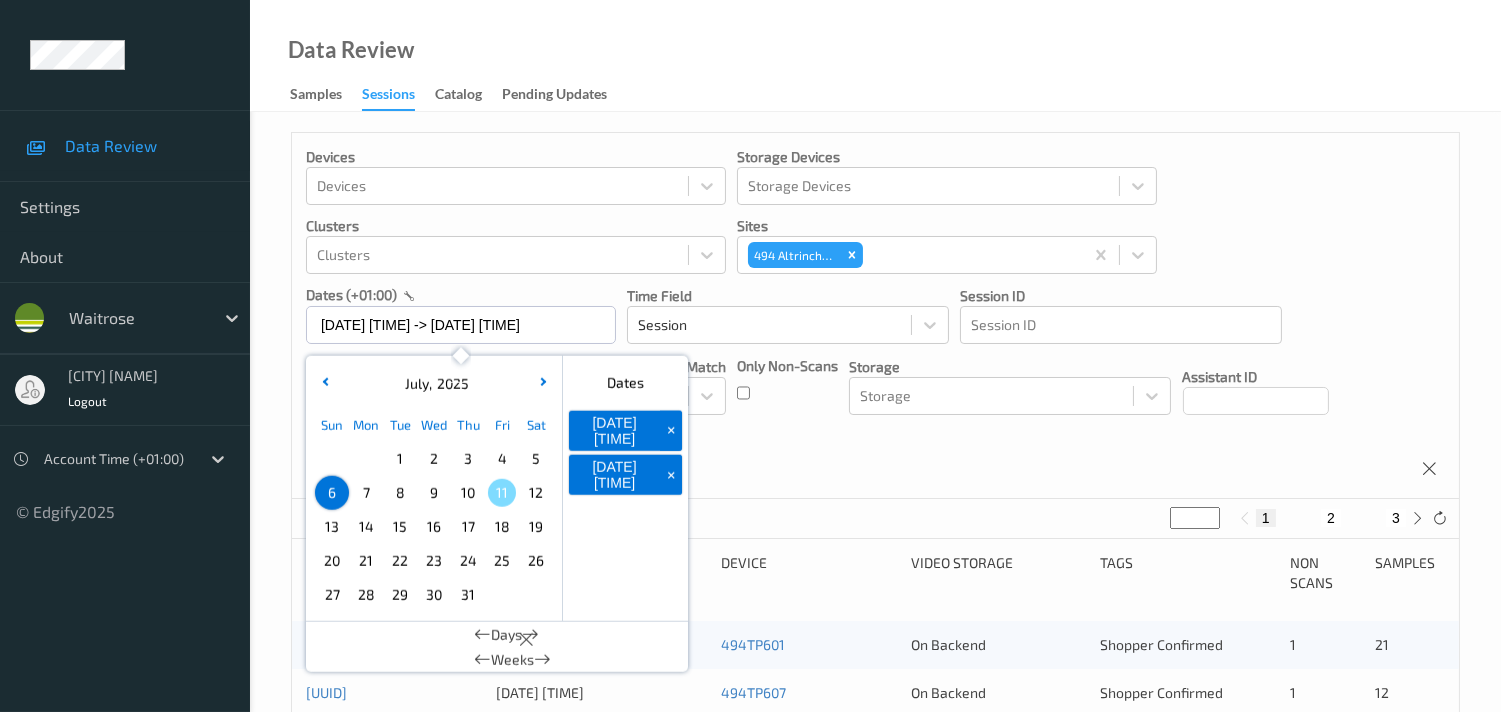 click on "Devices Devices Storage Devices Storage Devices Clusters Clusters Sites 494 Altrincham dates (+01:00) 06/07/2025 00:00 -> 06/07/2025 23:59 July , 2025 Sun Mon Tue Wed Thu Fri Sat 1 2 3 4 5 6 7 8 9 10 11 12 13 14 15 16 17 18 19 20 21 22 23 24 25 26 27 28 29 30 31 January February March April May June July August September October November December 2021 2022 2023 2024 2025 2026 2027 2028 2029 2030 2031 2032 Dates 06/07/2025 00:00 + 06/07/2025 23:59 + Days Weeks Time Field Session Session ID Session ID Tags none contains any contains all exact match Tags Only Non-Scans Storage Storage Assistant ID Shopper ID Order By session" at bounding box center (875, 316) 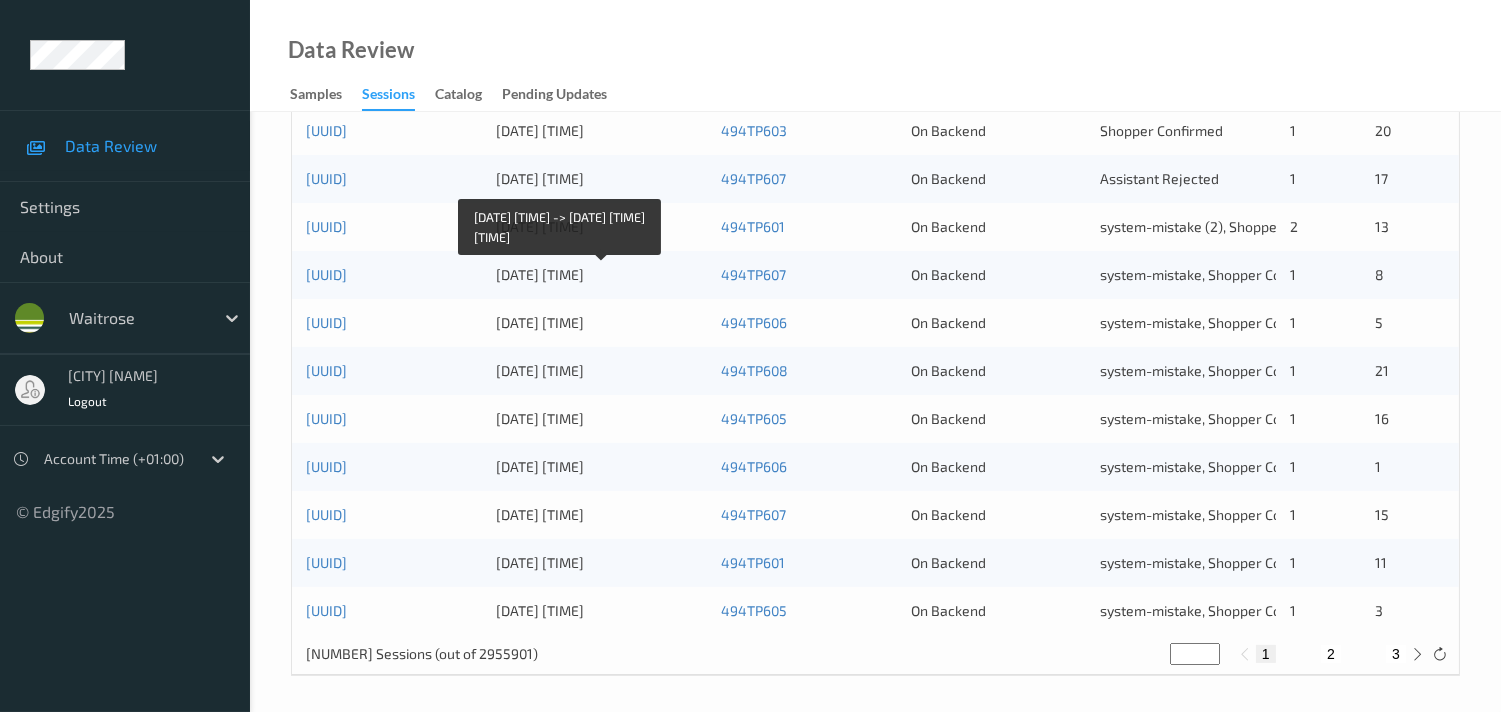 scroll, scrollTop: 951, scrollLeft: 0, axis: vertical 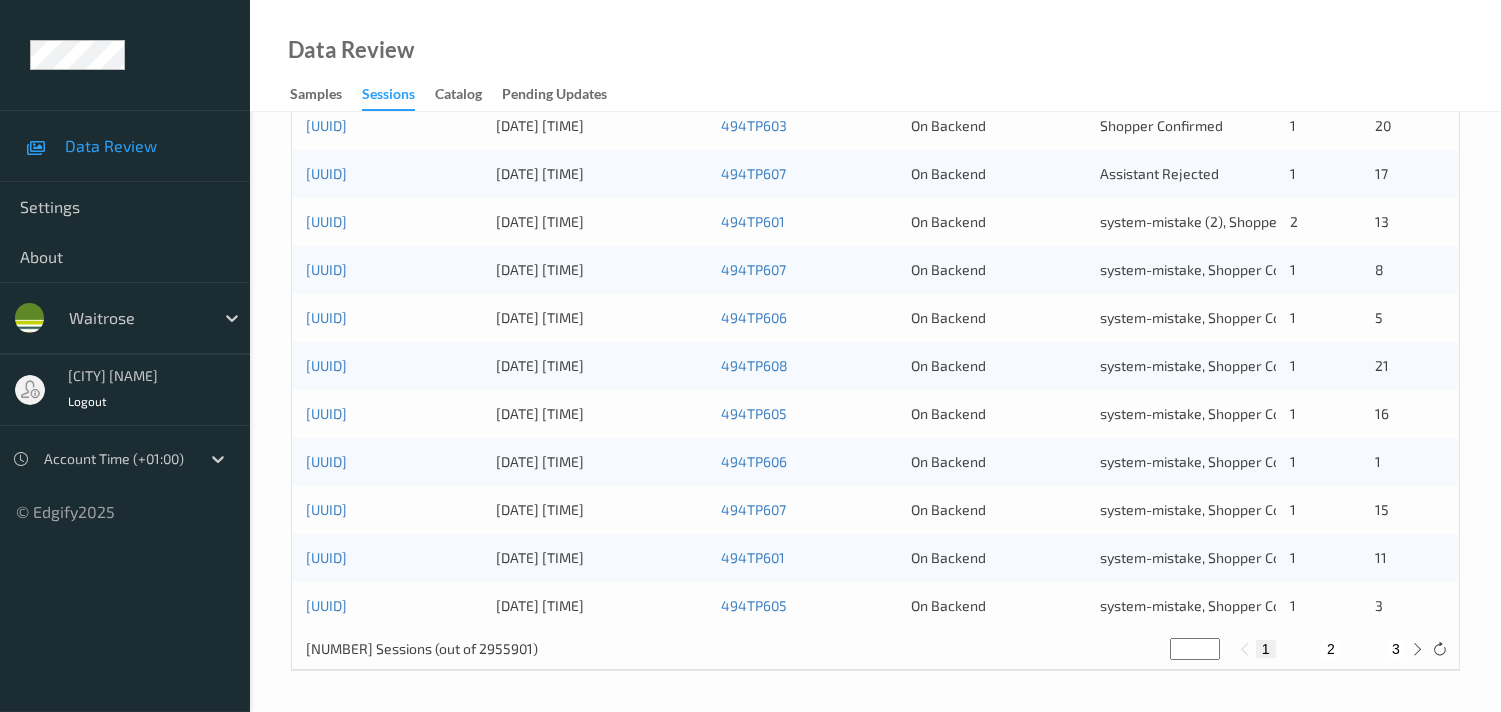 click on "bbe02a5d-6e71-43fd-9ee6-f2cd2087f6cc 06/07/2025 15:03:03 494TP605 On Backend system-mistake, Shopper Confirmed, Unusual-Activity 1 3" at bounding box center [875, 606] 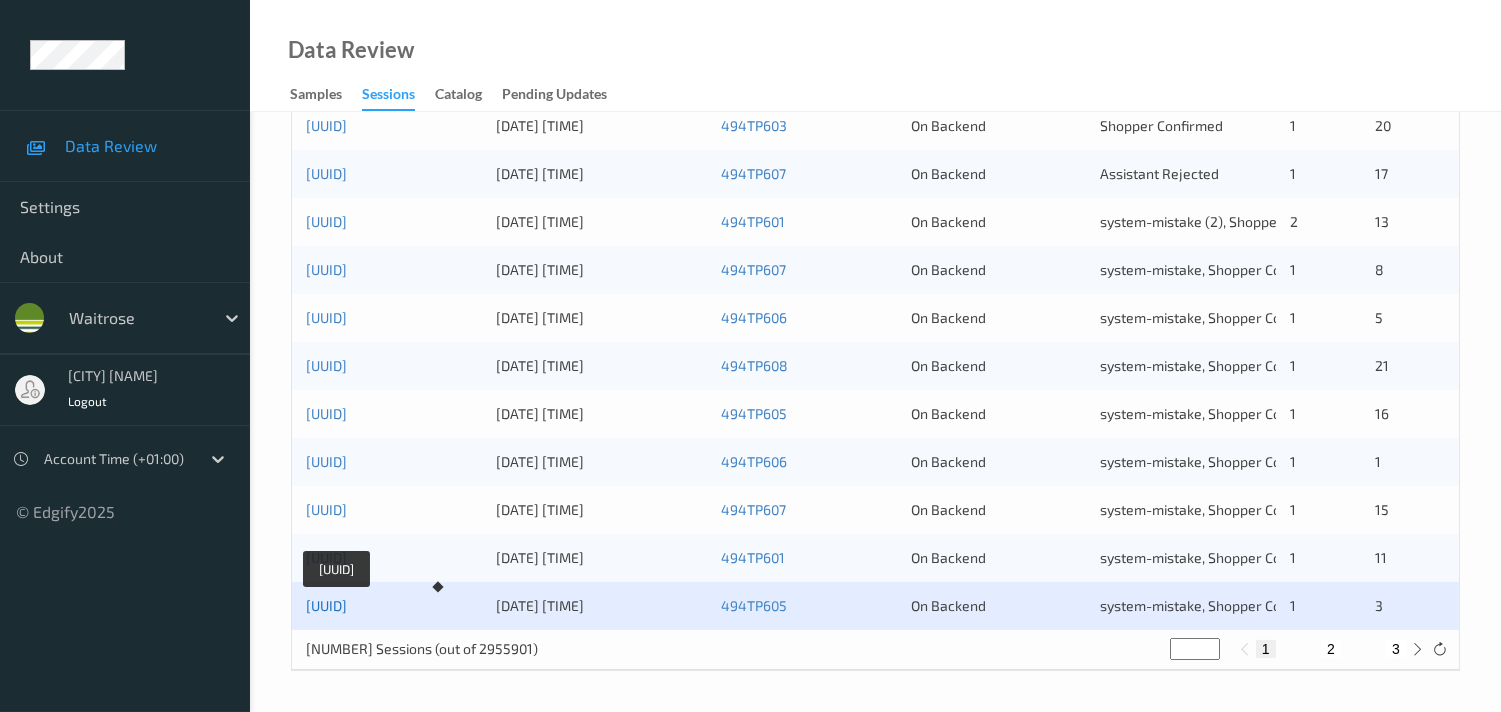 click on "bbe02a5d-6e71-43fd-9ee6-f2cd2087f6cc" at bounding box center [326, 605] 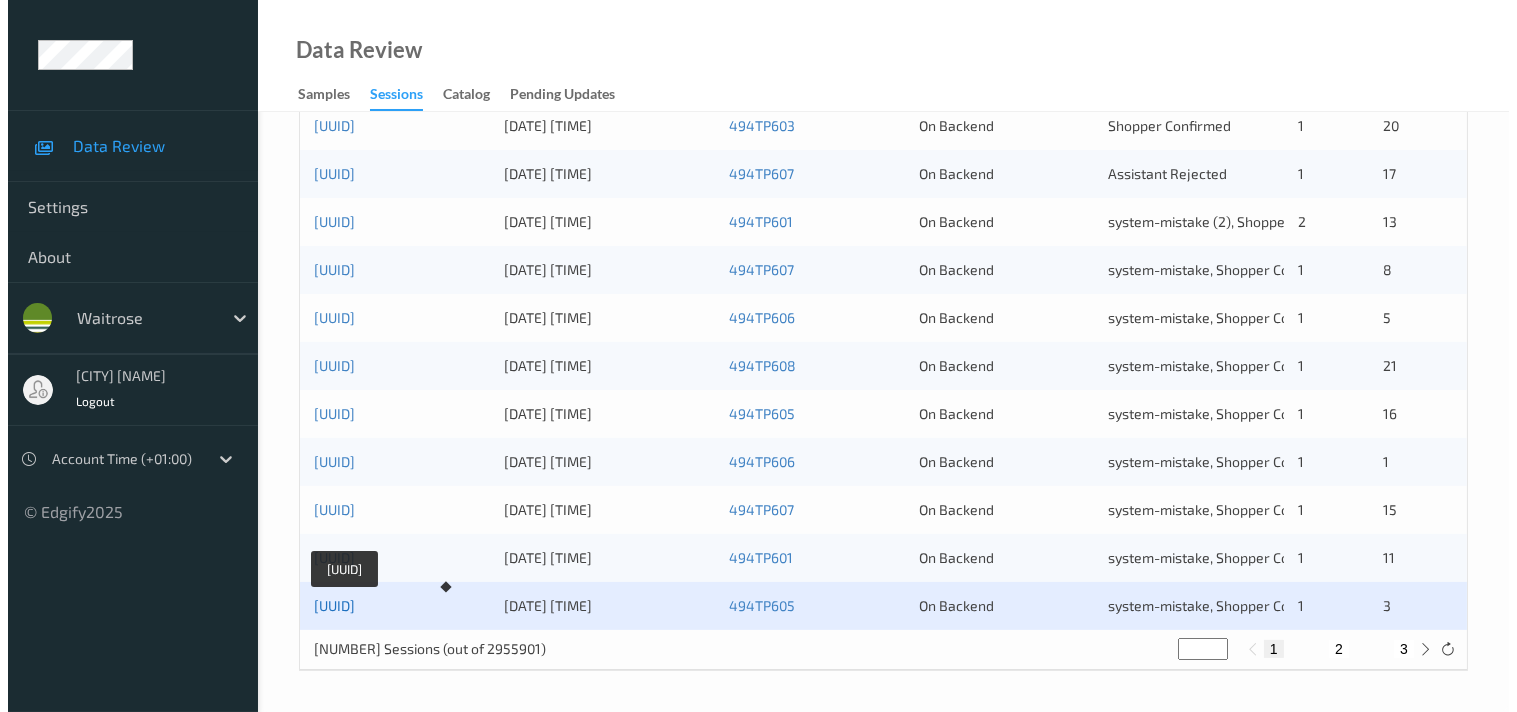scroll, scrollTop: 0, scrollLeft: 0, axis: both 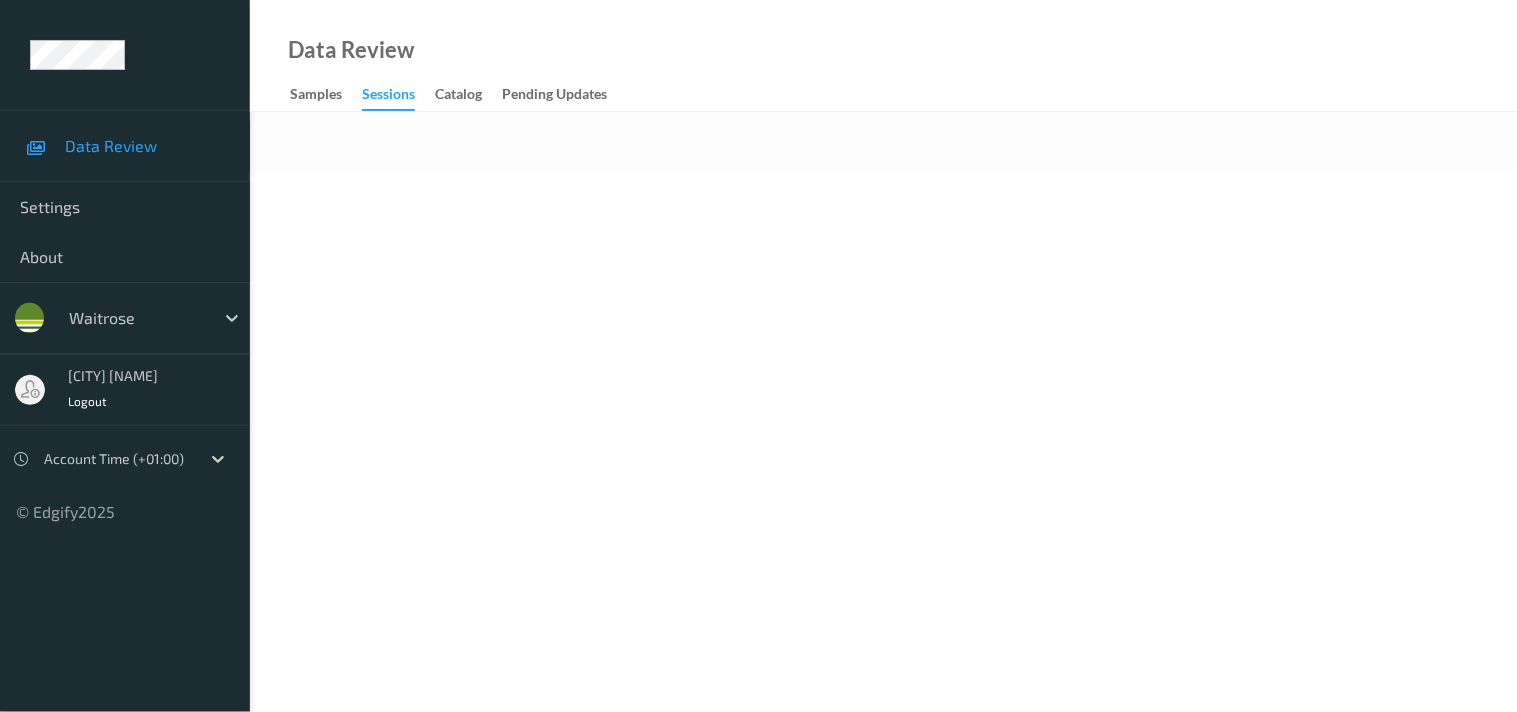 drag, startPoint x: 412, startPoint y: 597, endPoint x: 412, endPoint y: 585, distance: 12 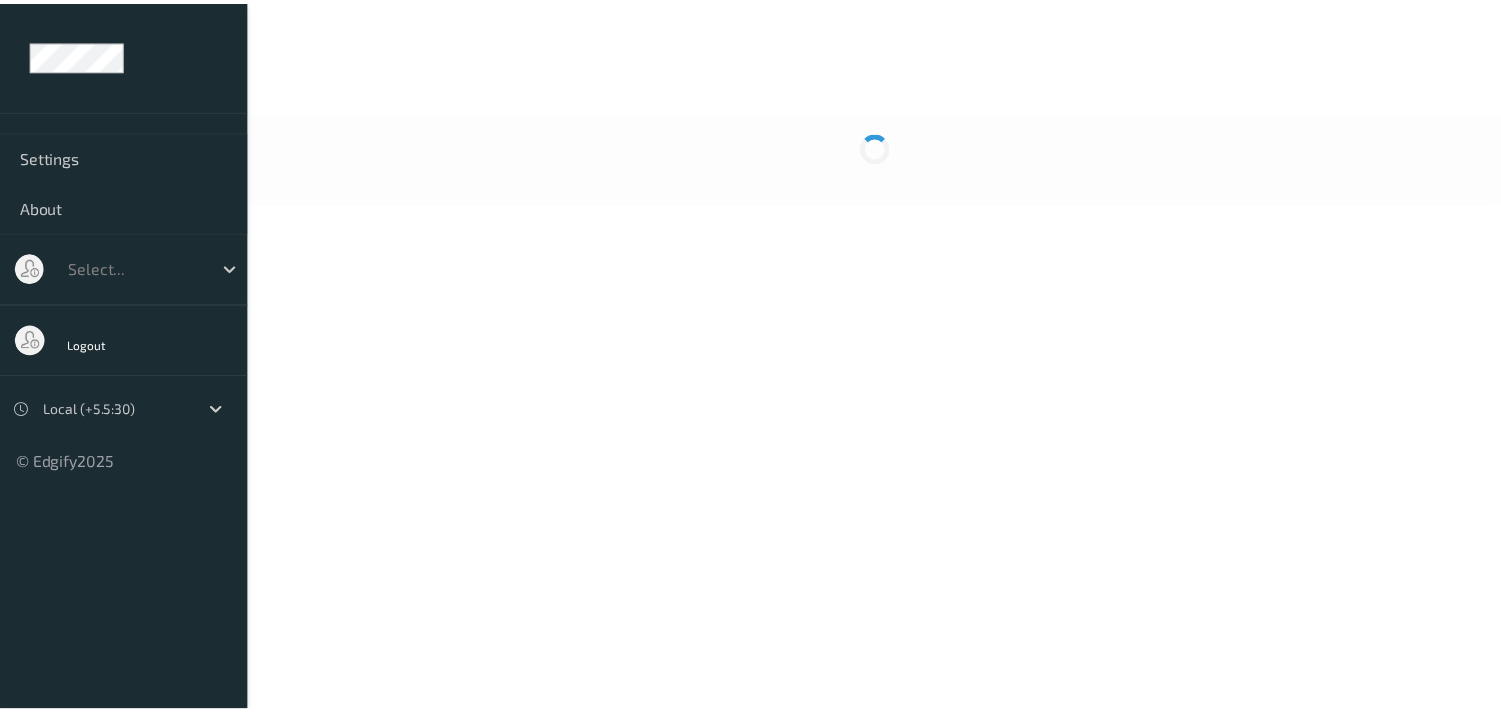 scroll, scrollTop: 0, scrollLeft: 0, axis: both 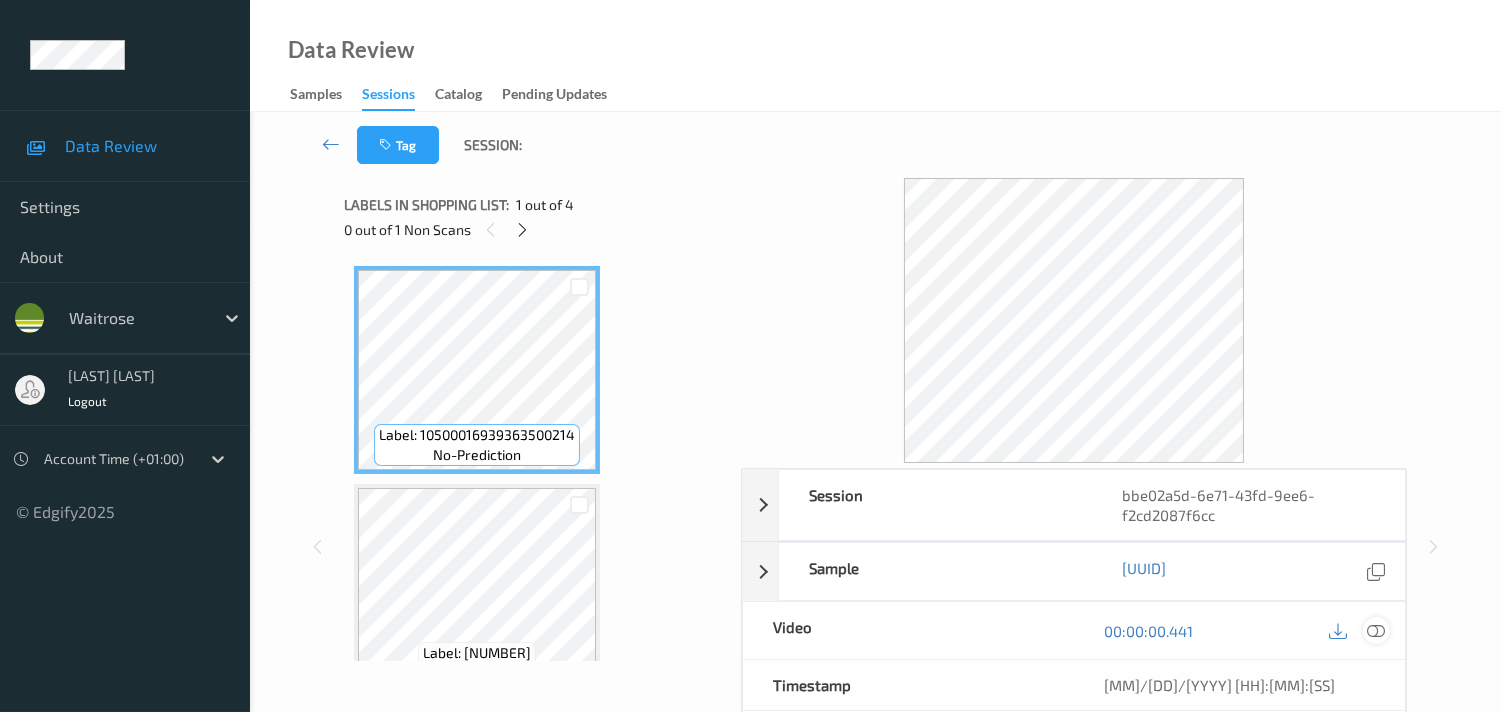 click at bounding box center (1376, 631) 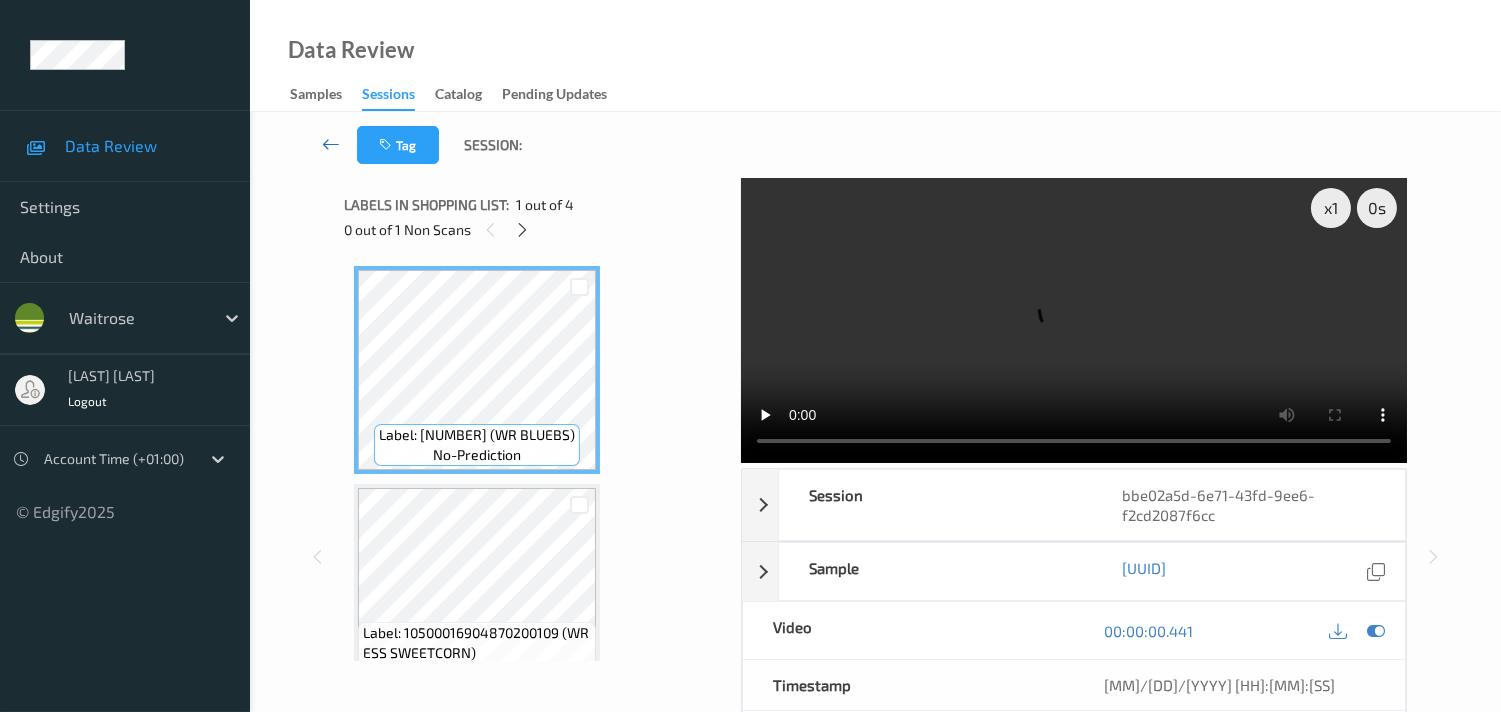click at bounding box center [331, 144] 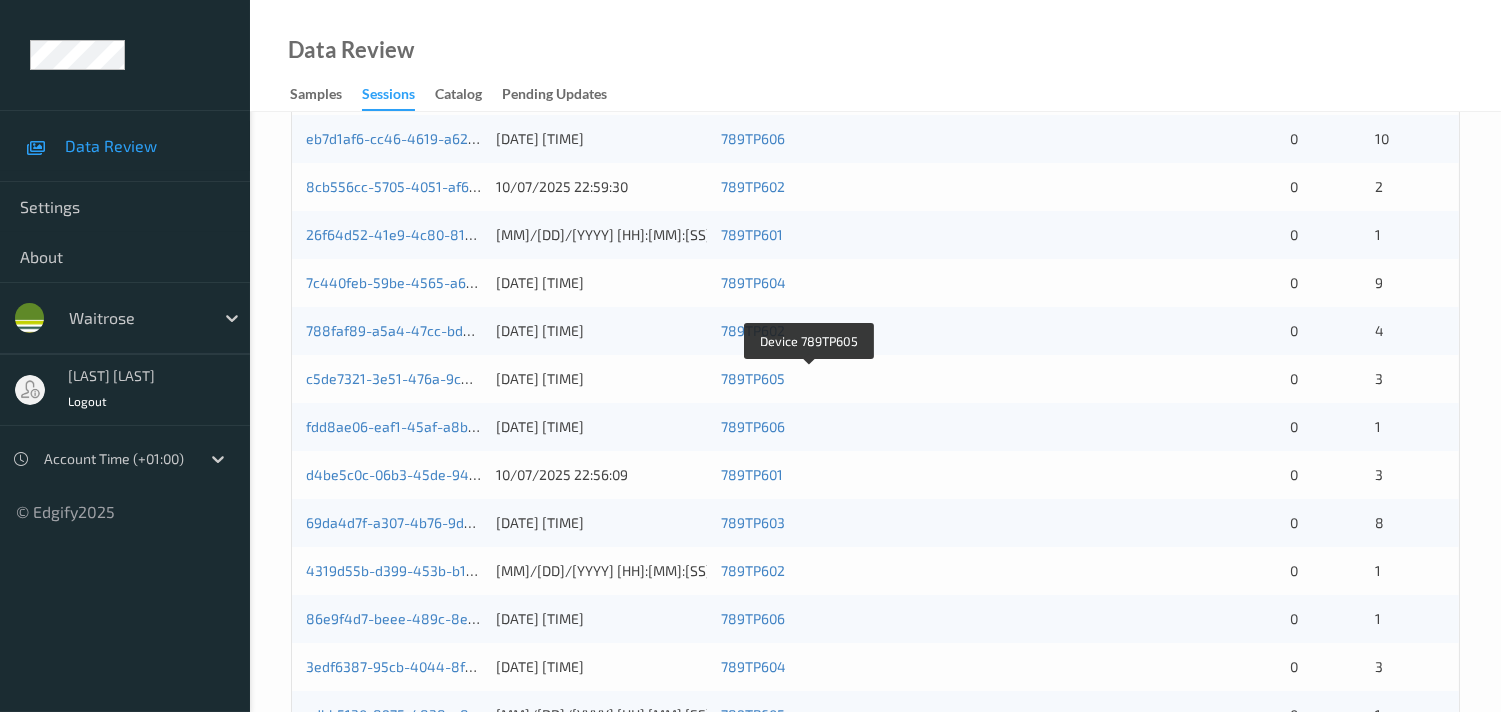 scroll, scrollTop: 0, scrollLeft: 0, axis: both 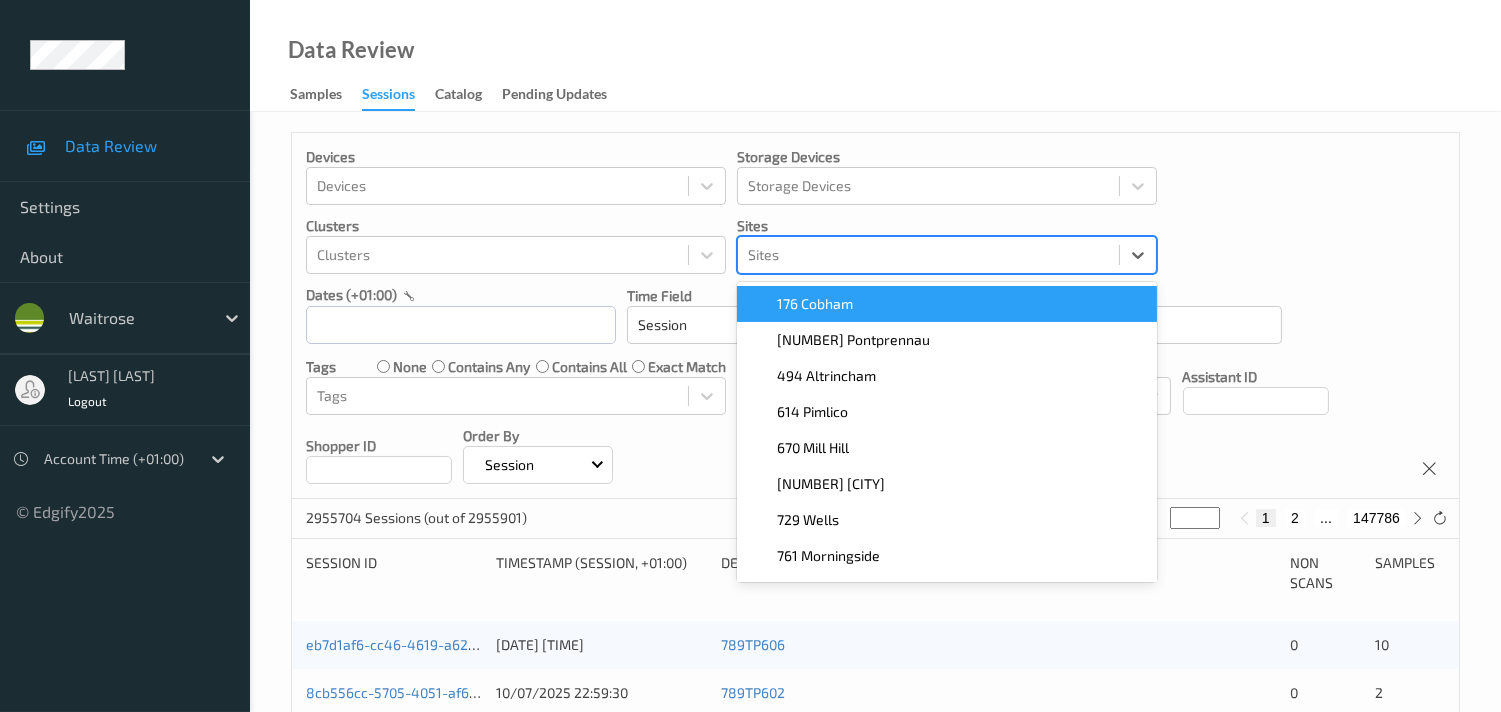 click at bounding box center (928, 255) 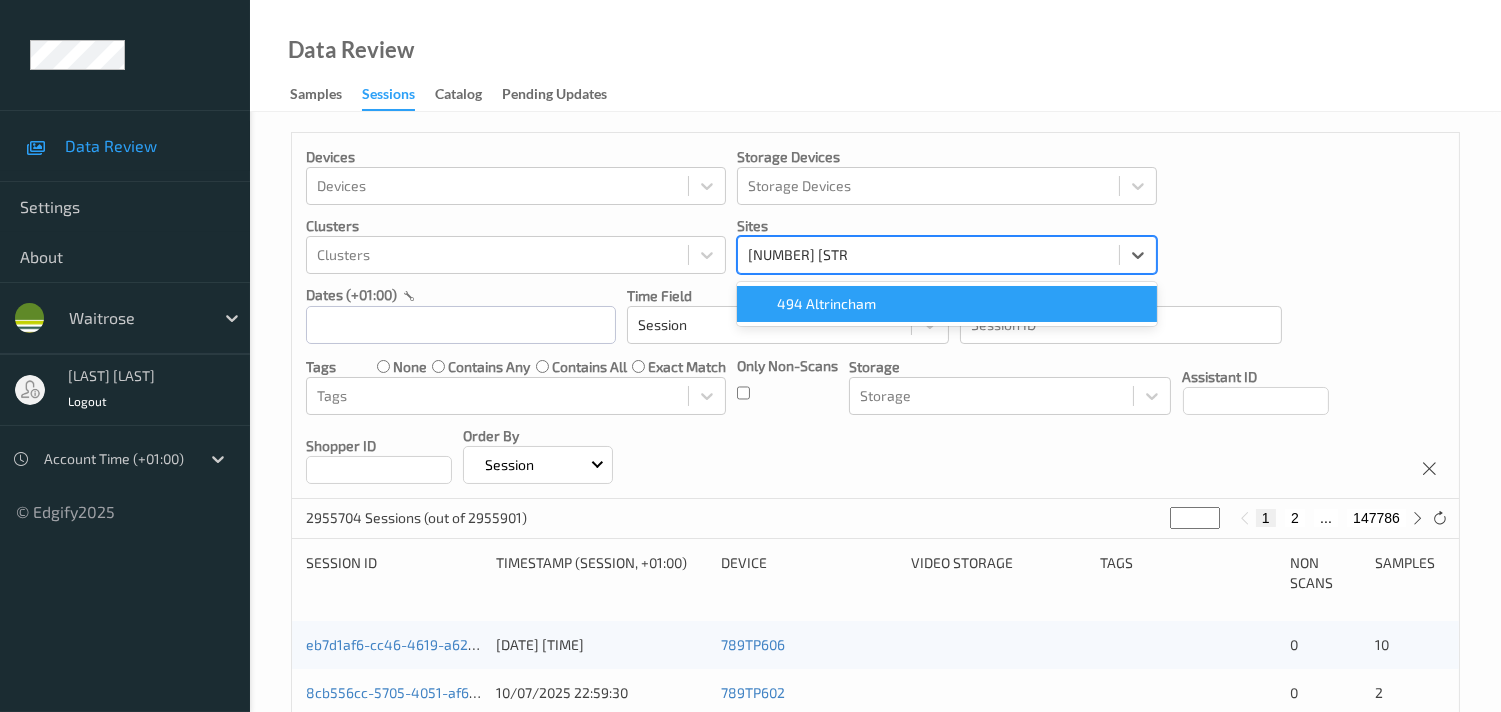click on "494 Altrincham" at bounding box center (826, 304) 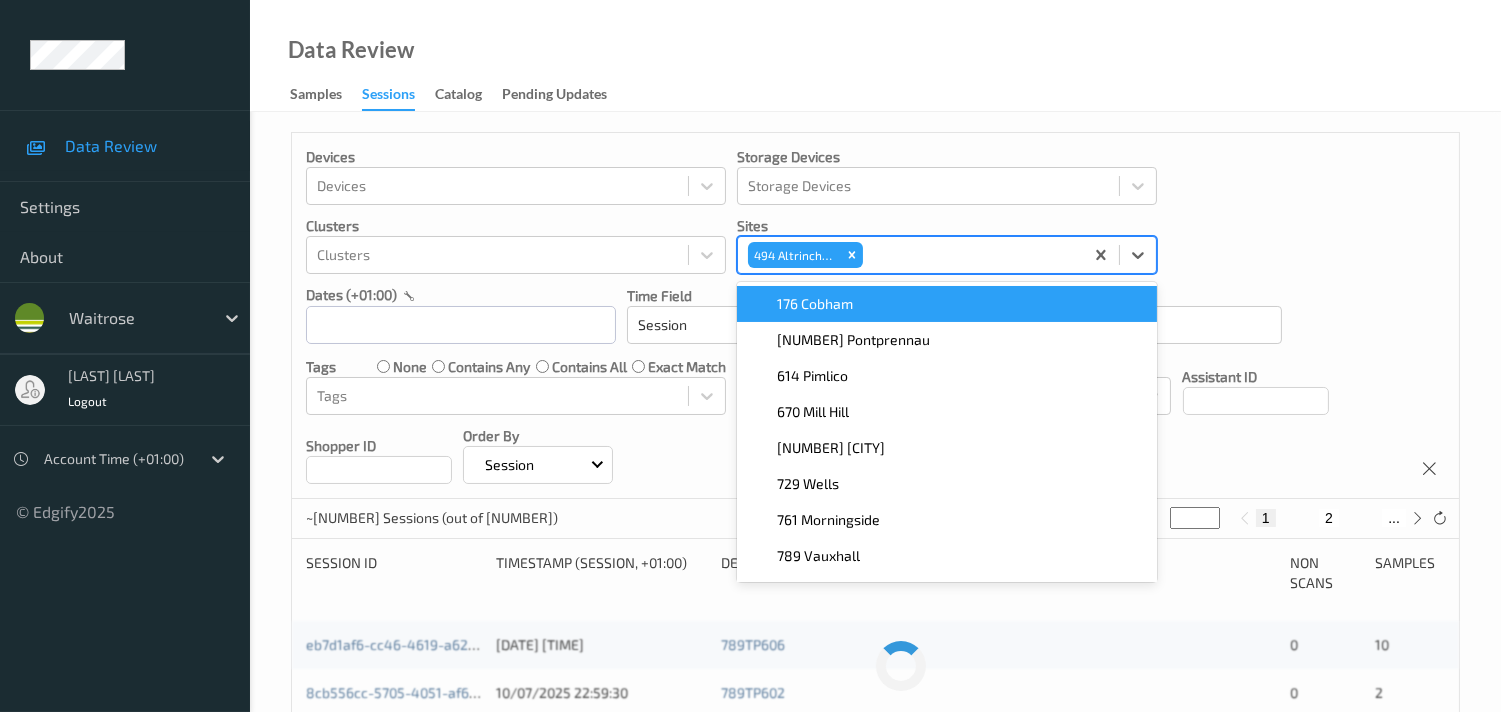 click on "Devices Devices Storage Devices Storage Devices Clusters Clusters Sites option [NUMBER] Altrincham, selected. option [NUMBER] Cobham focused, 1 of 9. 9 results available. Use Up and Down to choose options, press Enter to select the currently focused option, press Escape to exit the menu, press Tab to select the option and exit the menu. [NUMBER] Altrincham 176 Cobham 457 Pontprennau 614 Pimlico 670 Mill Hill 719 Balham 729 Wells 761 Morningside 789 Vauxhall 833 Trinity Square dates (+01:00) Time Field Session Session ID Session ID Tags none contains any contains all exact match Tags Only Non-Scans Storage Storage Assistant ID Shopper ID Order By Session" at bounding box center [875, 316] 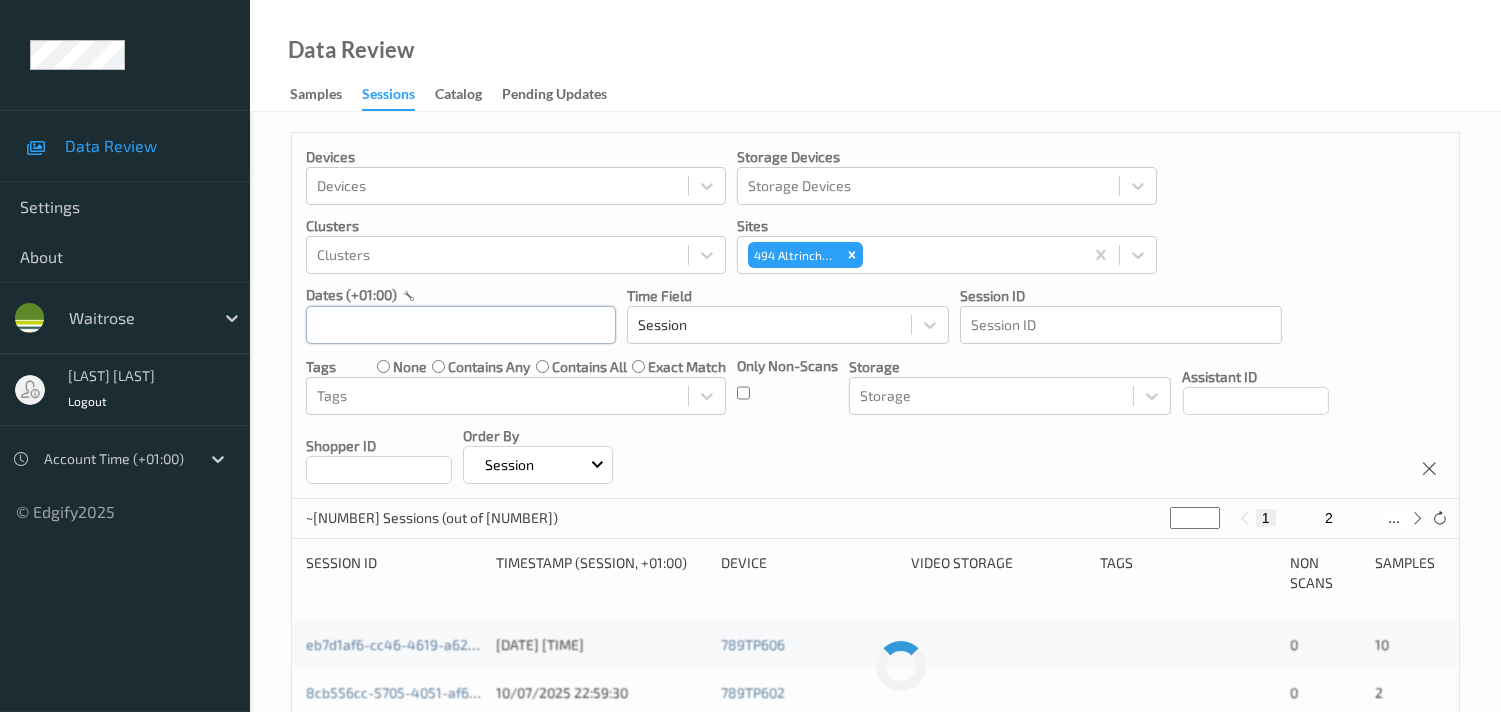 click at bounding box center [461, 325] 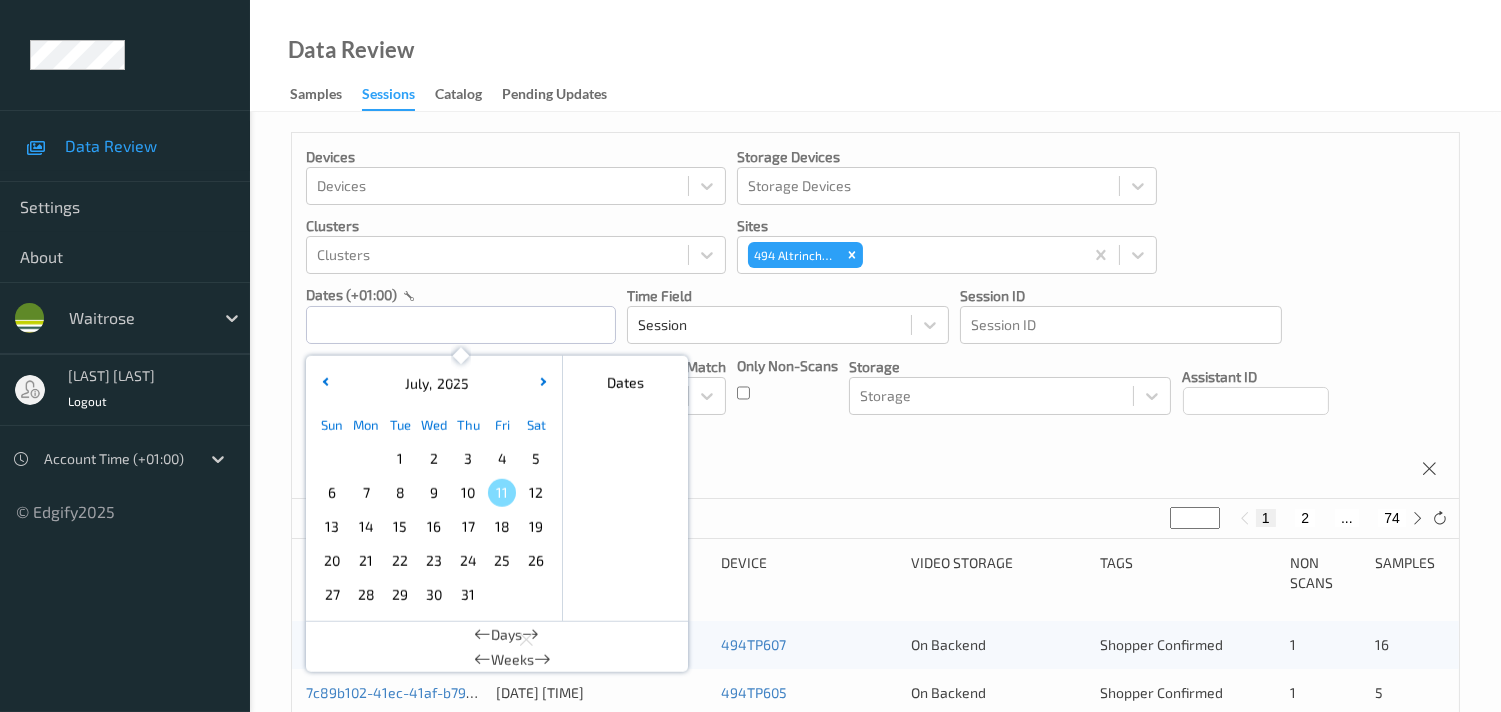 click on "6" at bounding box center (332, 493) 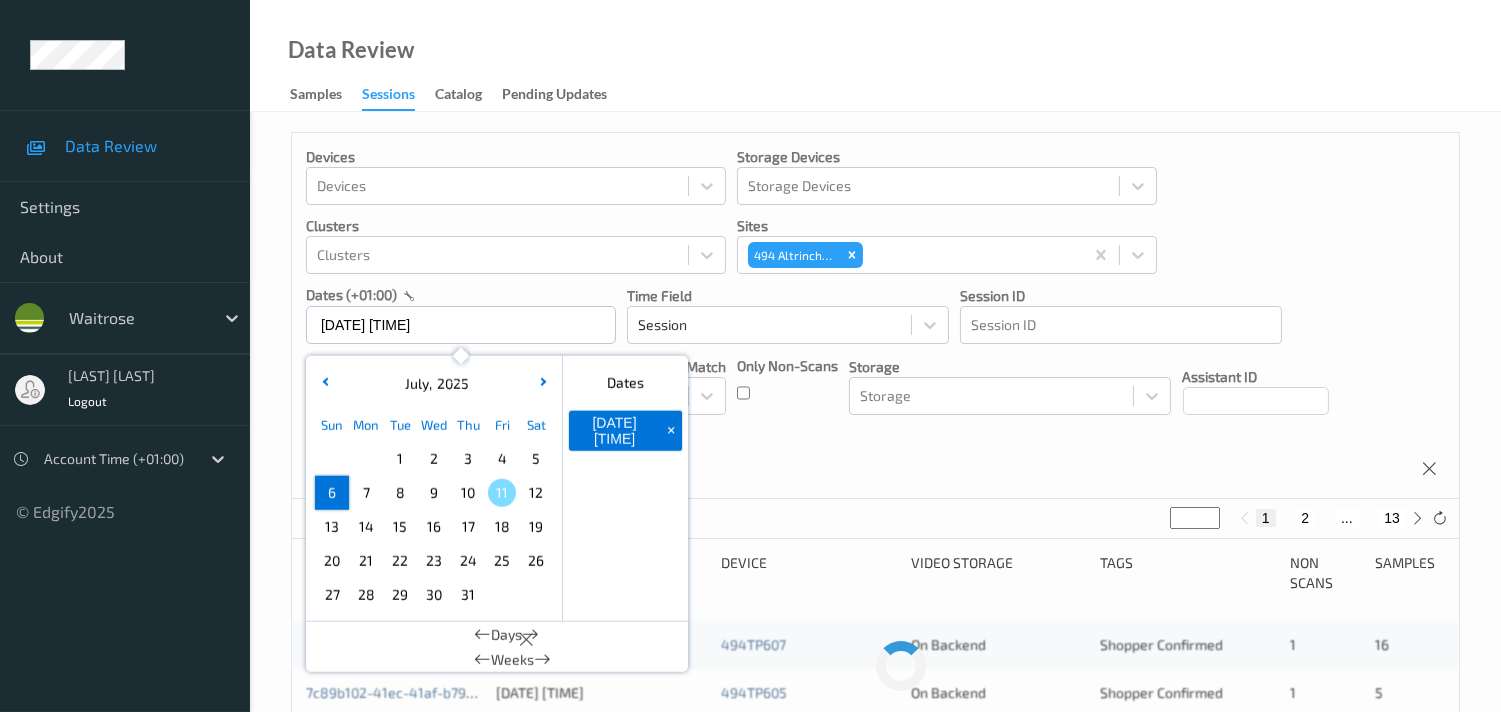 click on "6" at bounding box center [332, 493] 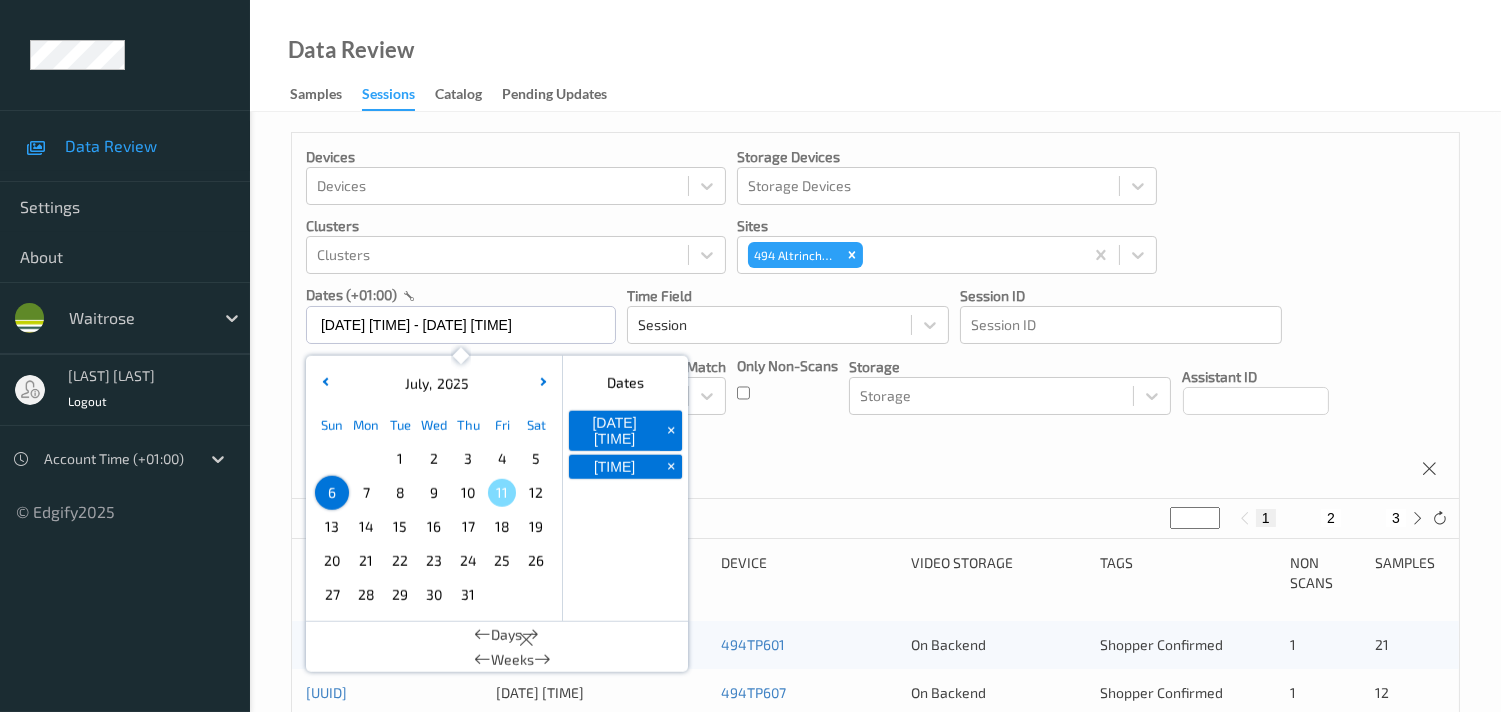 click on "Devices Devices Storage Devices Storage Devices Clusters Clusters Sites [NUMBER] Altrincham dates (+01:00) [DATE] [TIME] - [DATE] [TIME] July , [YEAR] Sun Mon Tue Wed Thu Fri Sat 1 2 3 4 5 6 7 8 9 10 11 12 13 14 15 16 17 18 19 20 21 22 23 24 25 26 27 28 29 30 31 January February March April May June July August September October November December 2021 2022 2023 2024 2025 2026 2027 2028 2029 2030 2031 2032 Dates [DATE] [TIME] + [DATE] [TIME] + Days Weeks Time Field Session Session ID Session ID Tags none contains any contains all exact match Tags Only Non-Scans Storage Storage Assistant ID Shopper ID Order By Session" at bounding box center (875, 316) 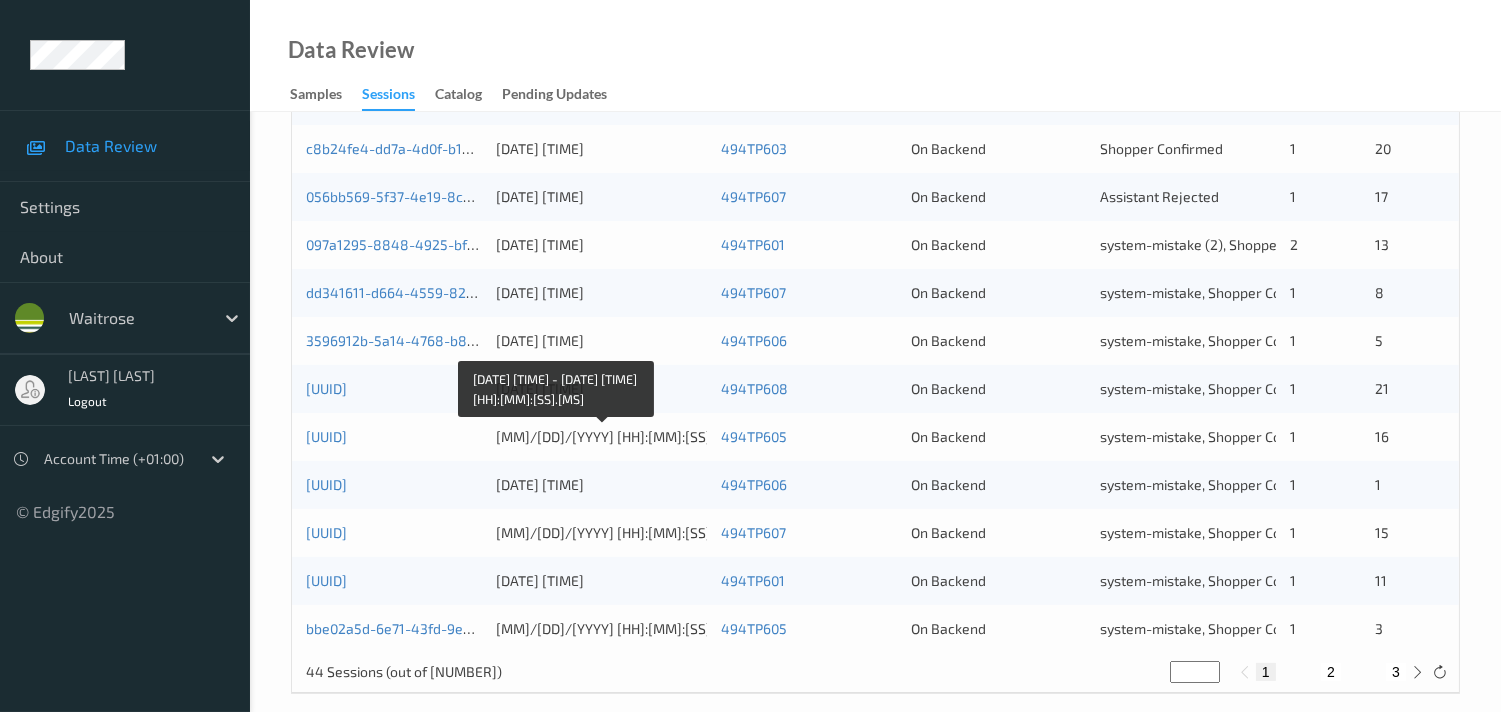 scroll, scrollTop: 951, scrollLeft: 0, axis: vertical 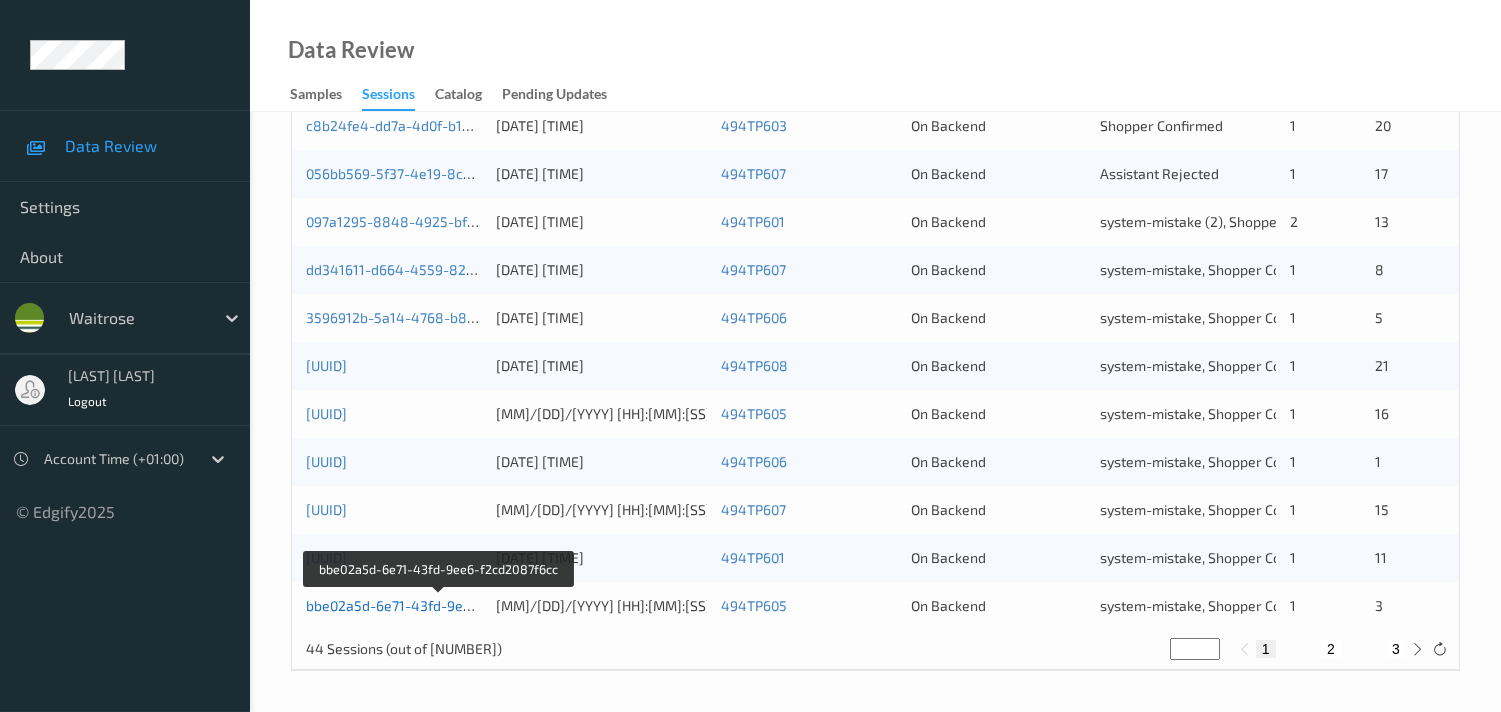 click on "bbe02a5d-6e71-43fd-9ee6-f2cd2087f6cc" at bounding box center [439, 605] 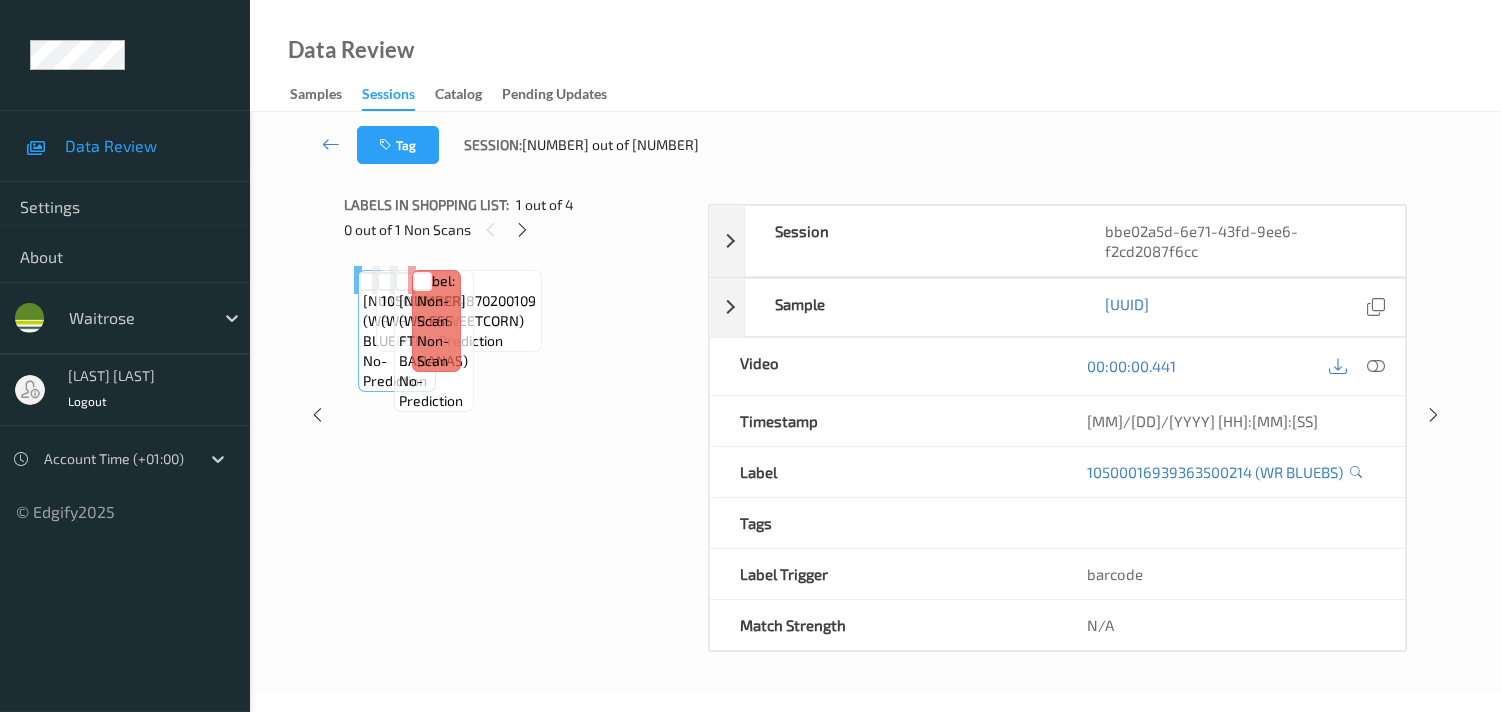 scroll, scrollTop: 0, scrollLeft: 0, axis: both 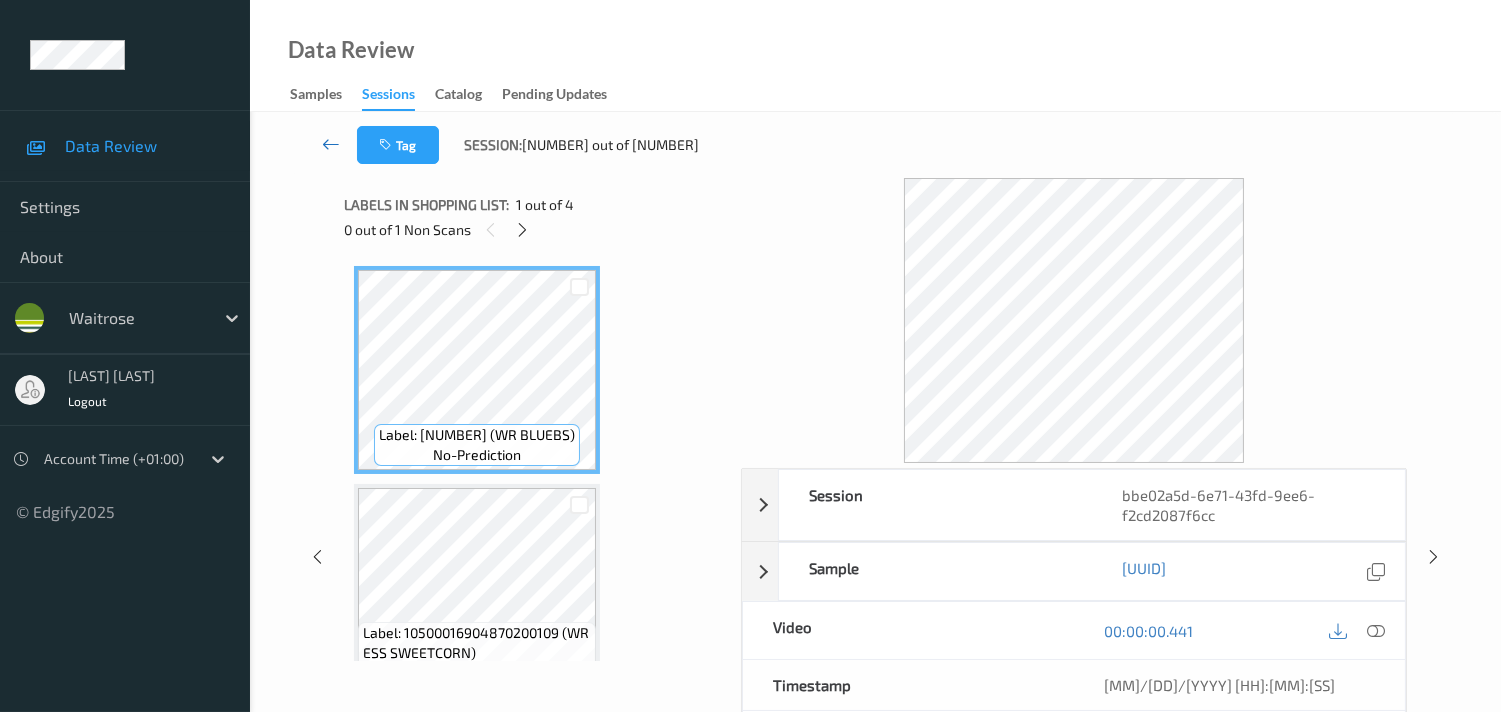 click at bounding box center (331, 144) 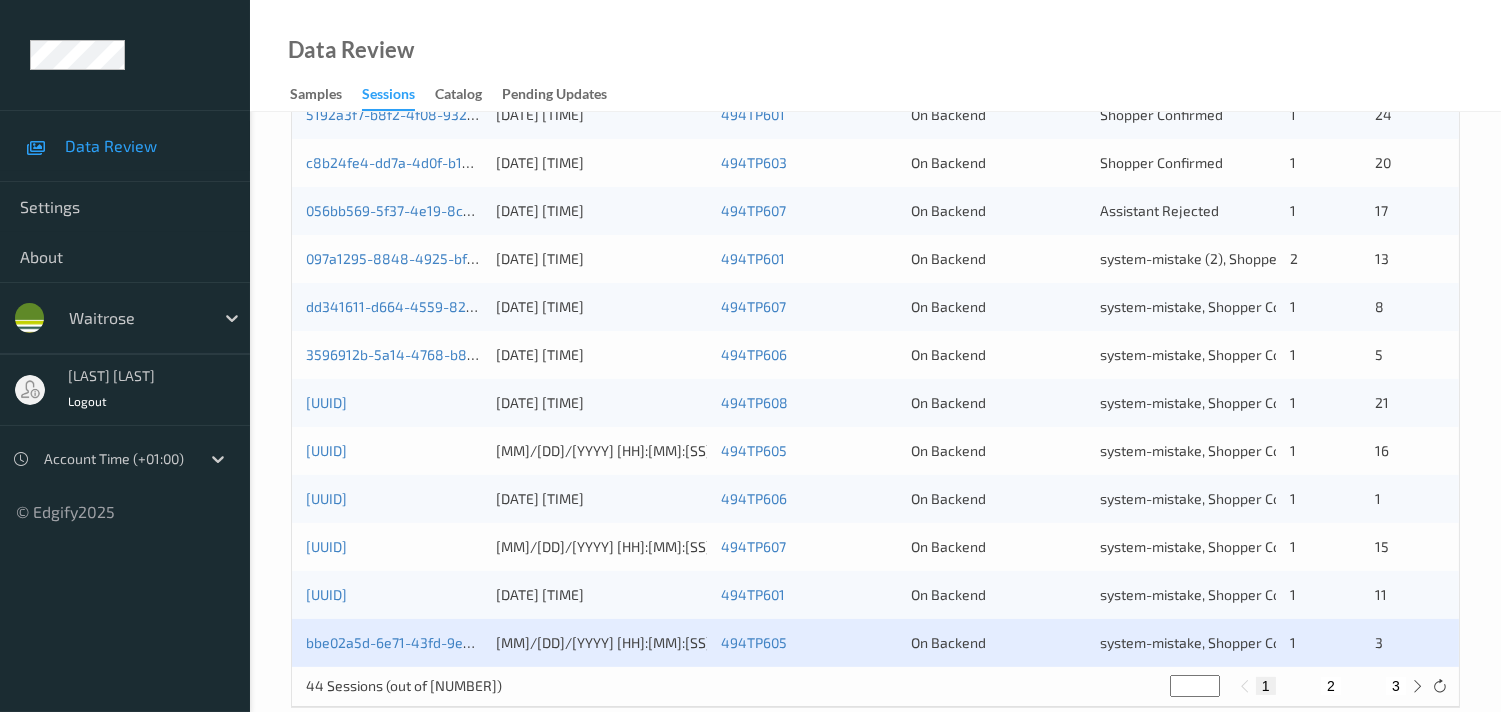 scroll, scrollTop: 951, scrollLeft: 0, axis: vertical 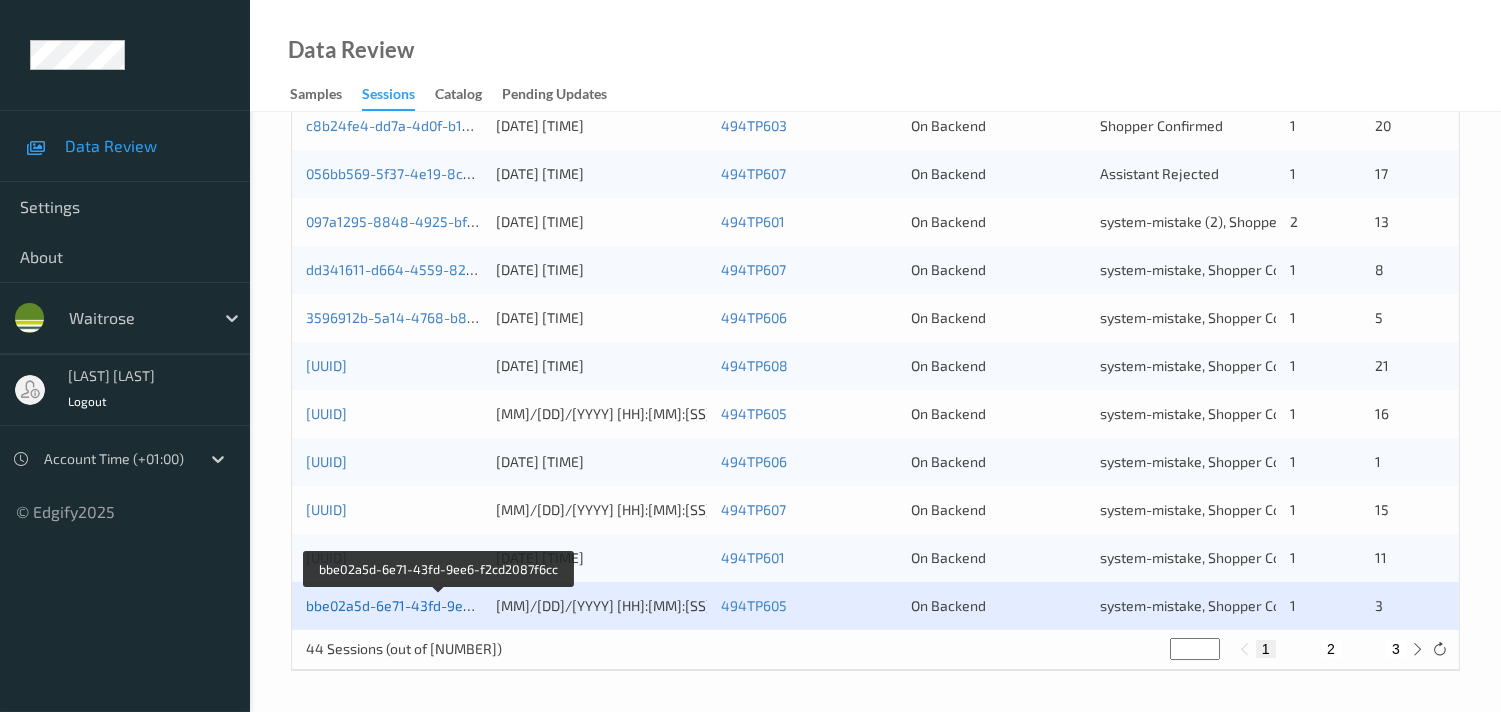 click on "bbe02a5d-6e71-43fd-9ee6-f2cd2087f6cc" at bounding box center (439, 605) 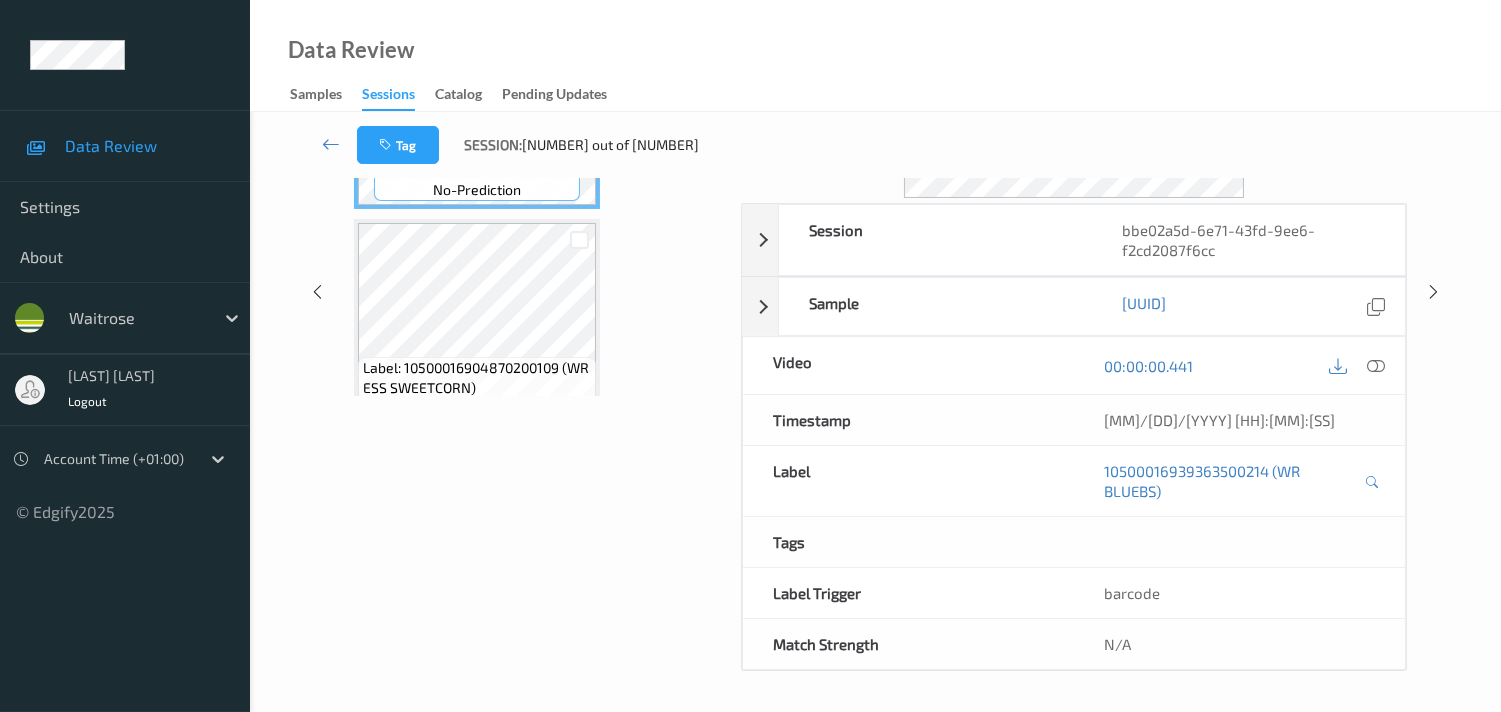 click on "Labels in shopping list: 1 out of 4 0 out of 1 Non Scans Label: [NUMBER] (WR BLUEBS) no-prediction Label: [NUMBER] (WR ESS SWEETCORN) no-prediction Label: [NUMBER] (WR ESS FT BANANAS) no-prediction Label: Non-Scan non-scan" at bounding box center [535, 292] 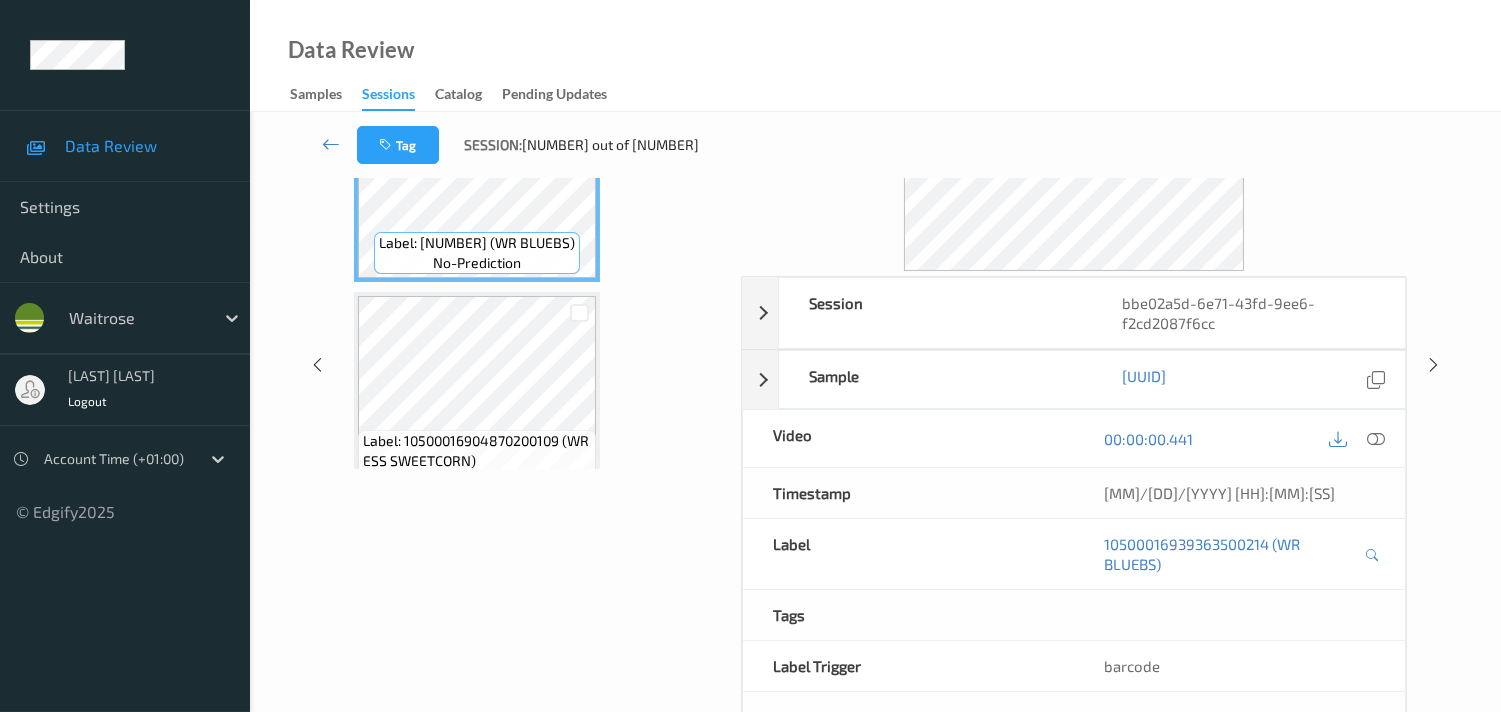 scroll, scrollTop: 0, scrollLeft: 0, axis: both 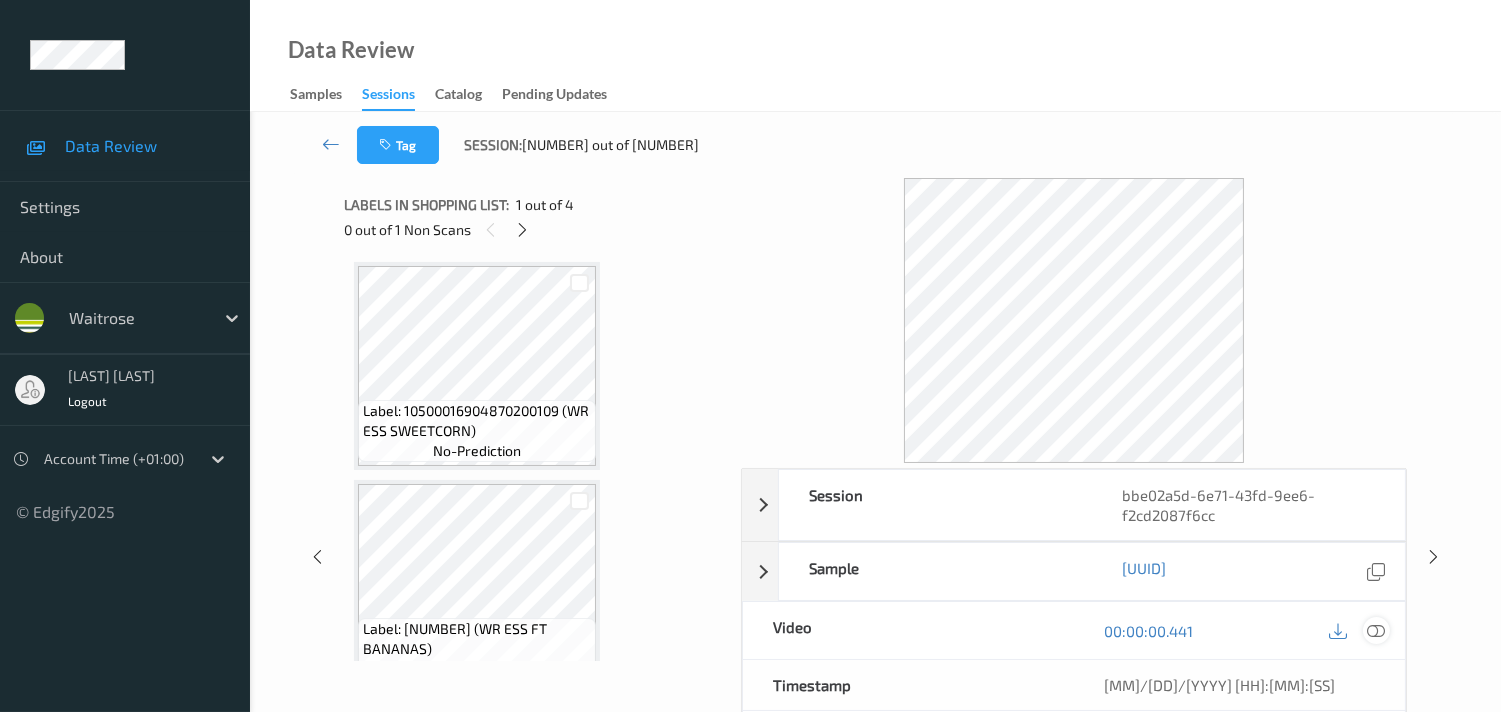 click at bounding box center [1376, 631] 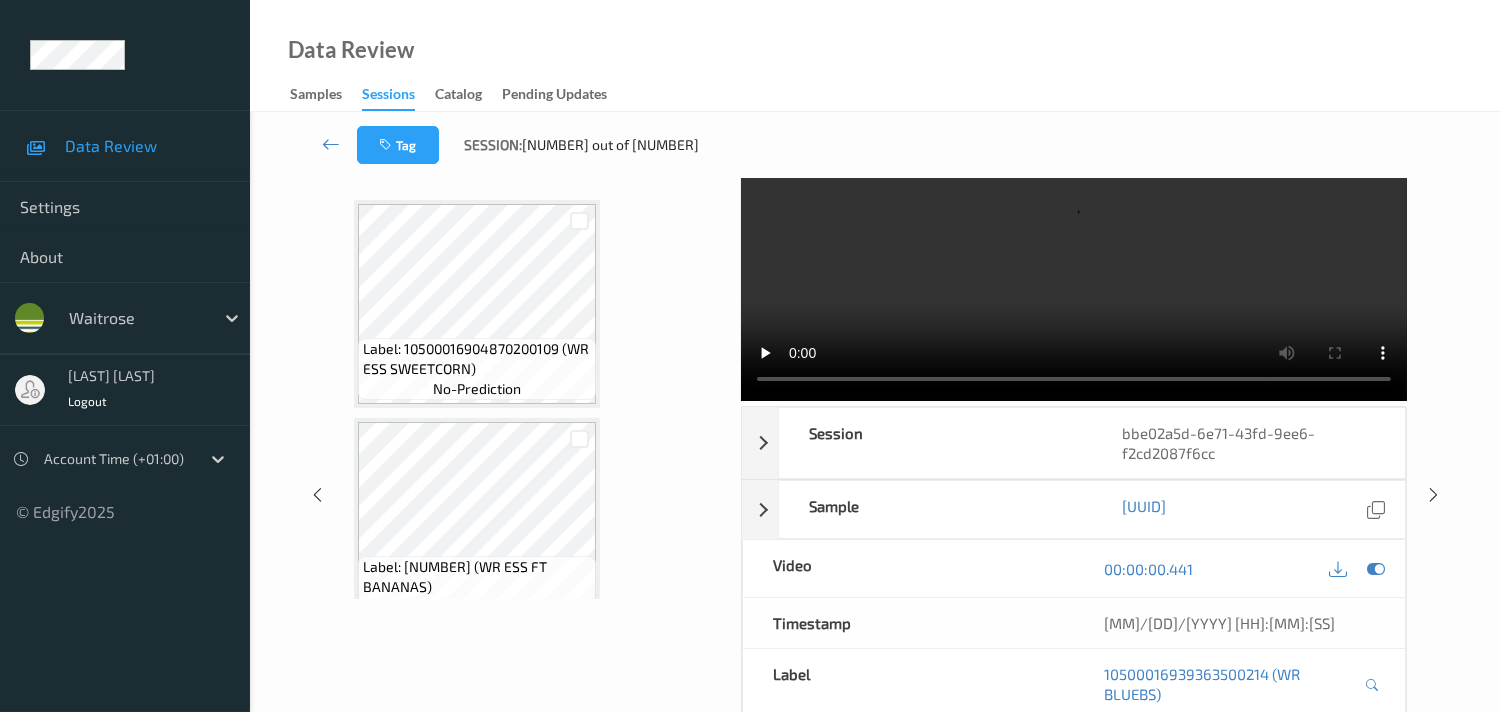 scroll, scrollTop: 0, scrollLeft: 0, axis: both 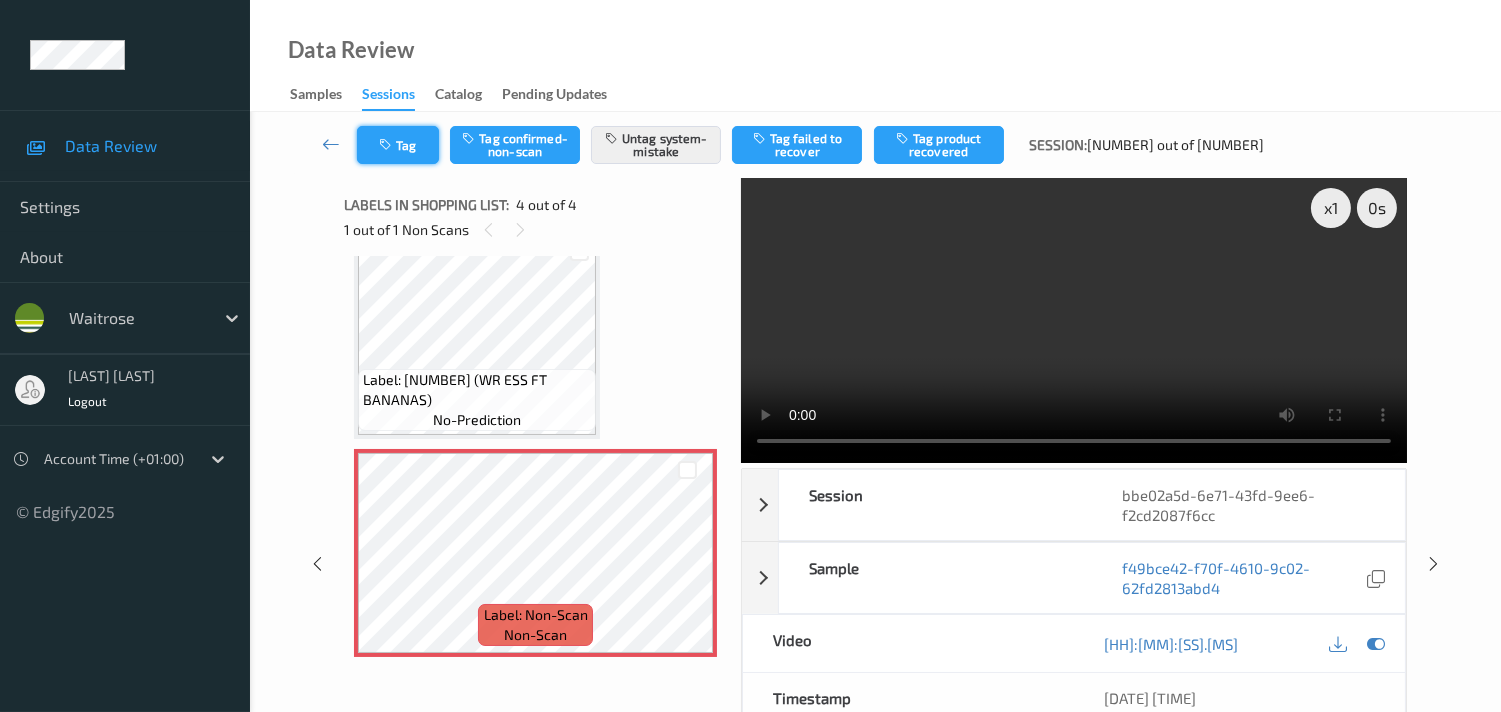 click on "Tag" at bounding box center (398, 145) 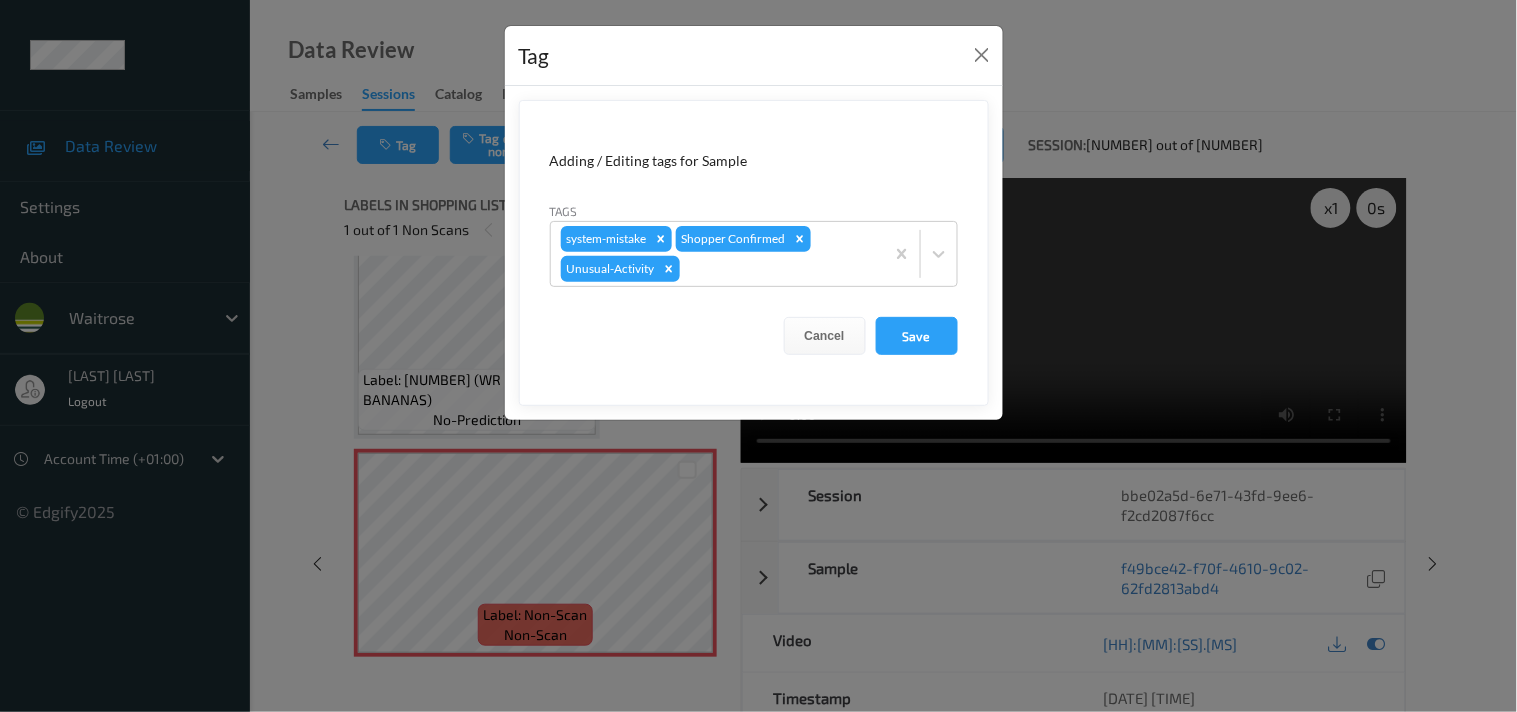click on "Tag Adding / Editing tags for Sample   Tags system-mistake Shopper Confirmed Unusual-Activity Cancel Save" at bounding box center (758, 356) 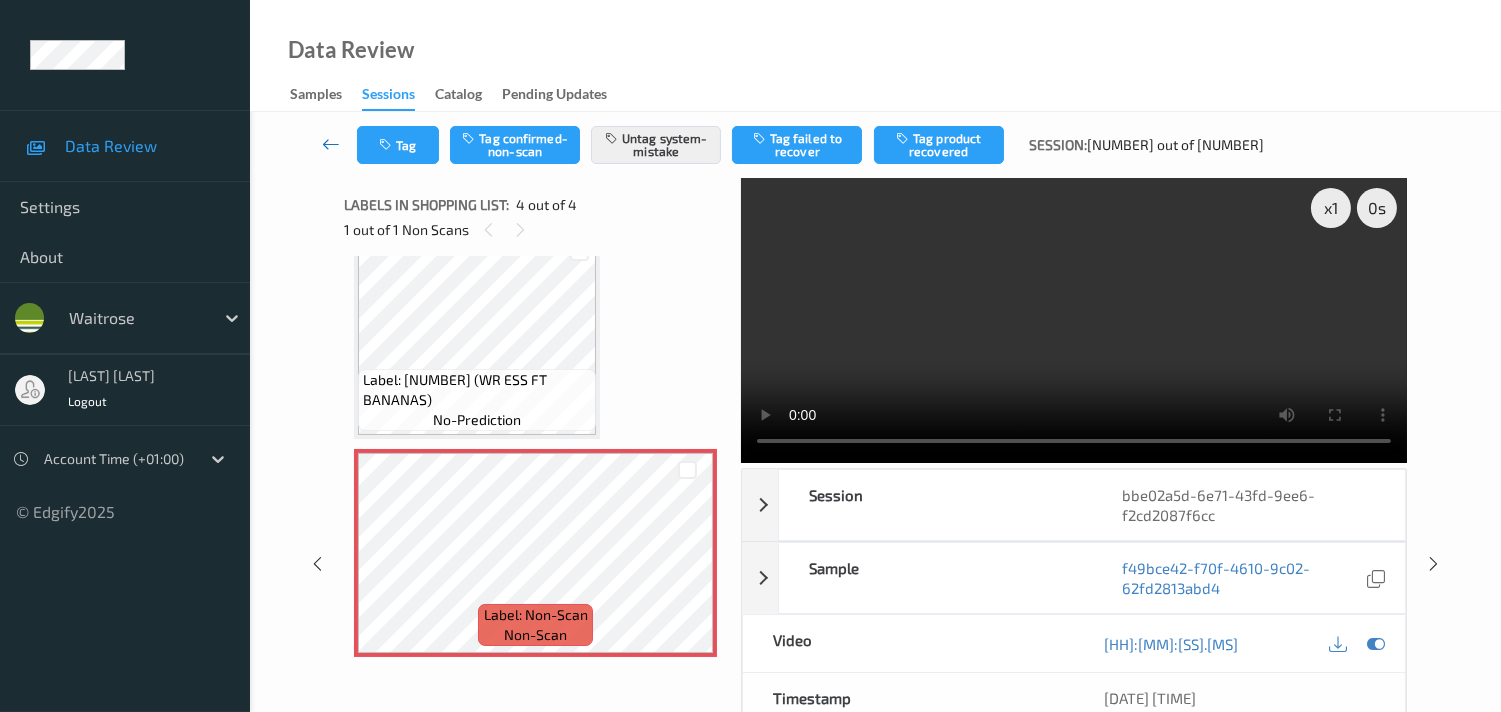 click at bounding box center [331, 144] 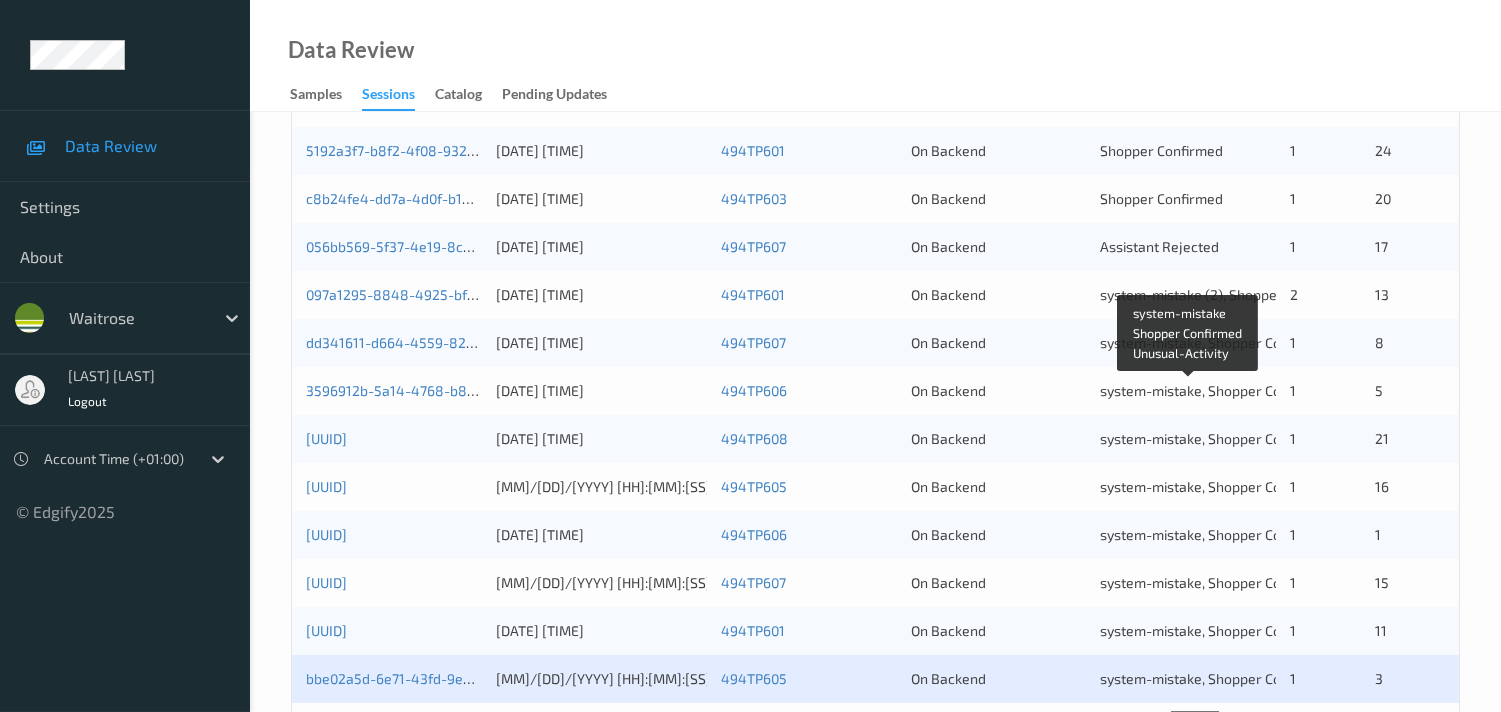 scroll, scrollTop: 840, scrollLeft: 0, axis: vertical 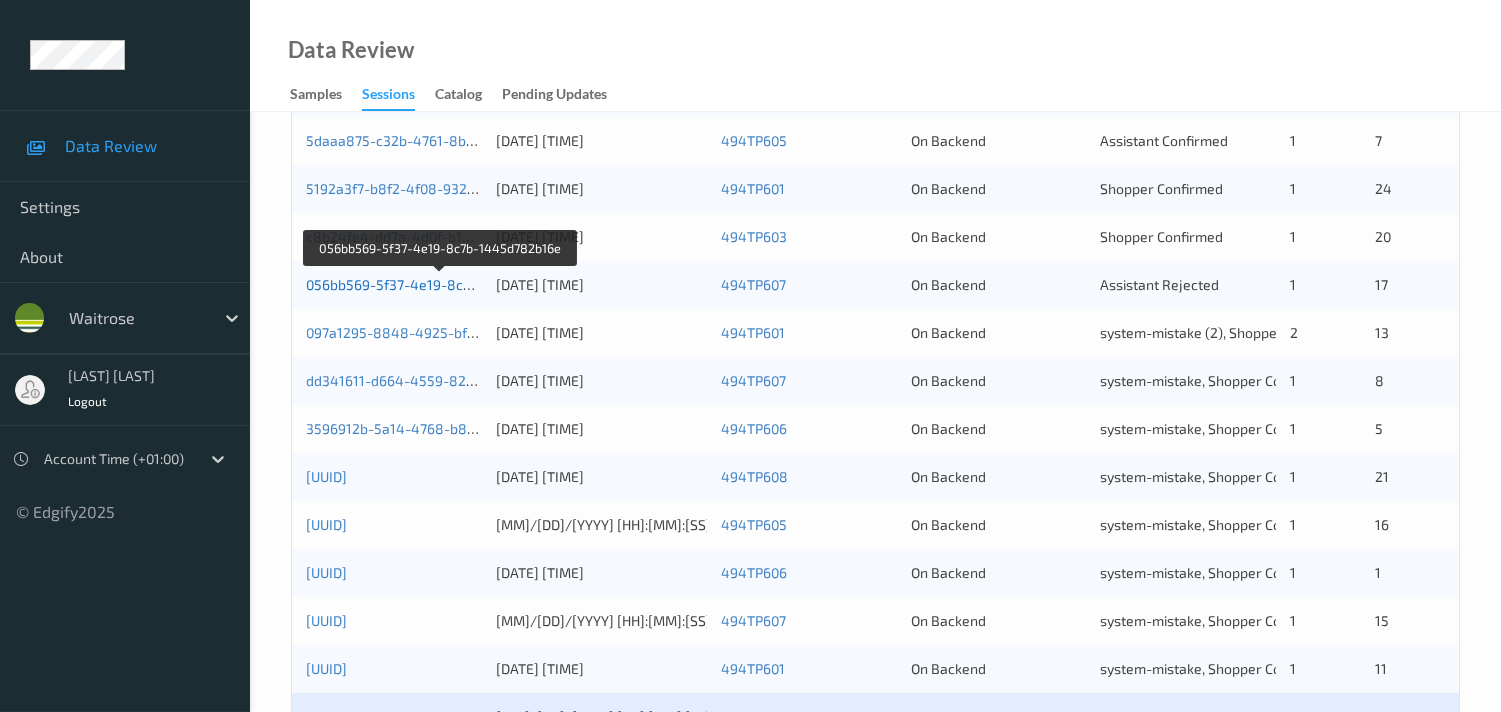 click on "056bb569-5f37-4e19-8c7b-1445d782b16e" at bounding box center [442, 284] 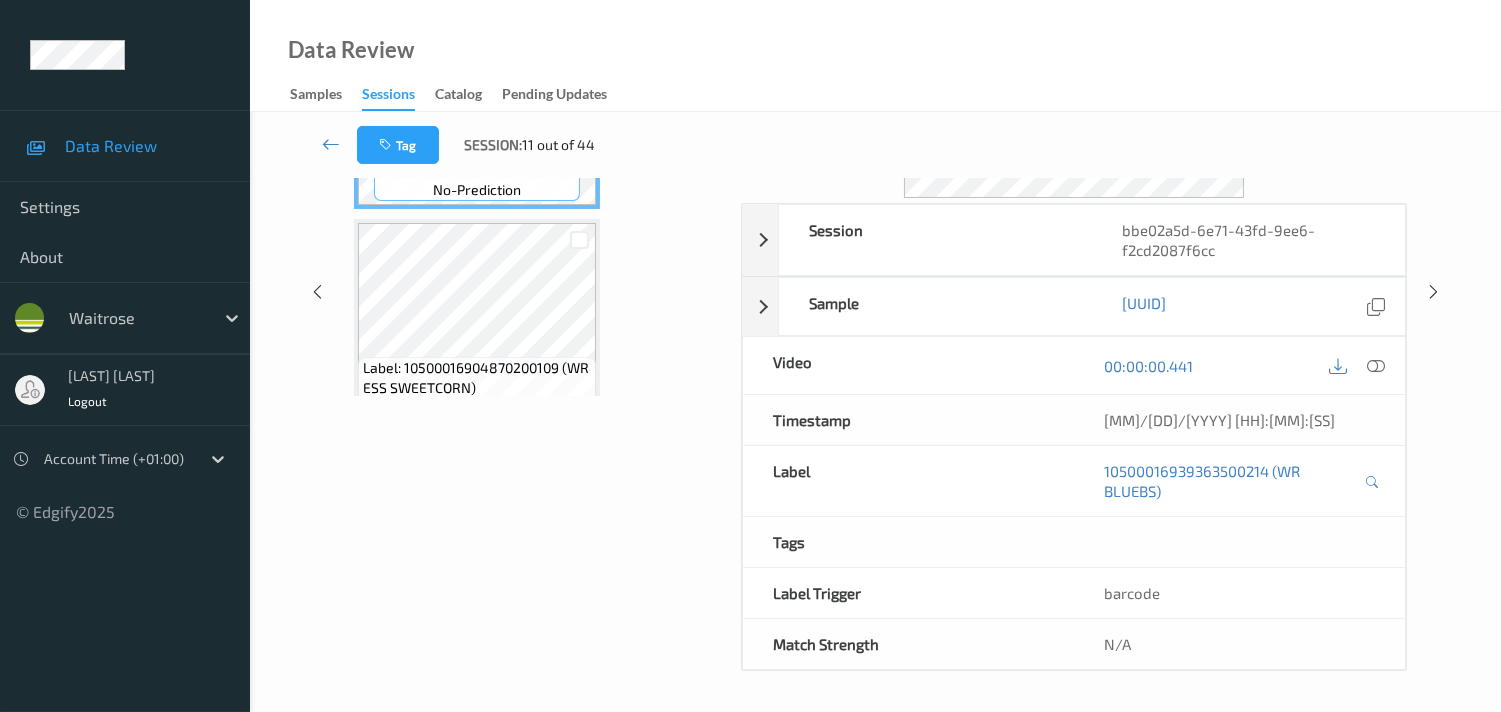 scroll, scrollTop: 280, scrollLeft: 0, axis: vertical 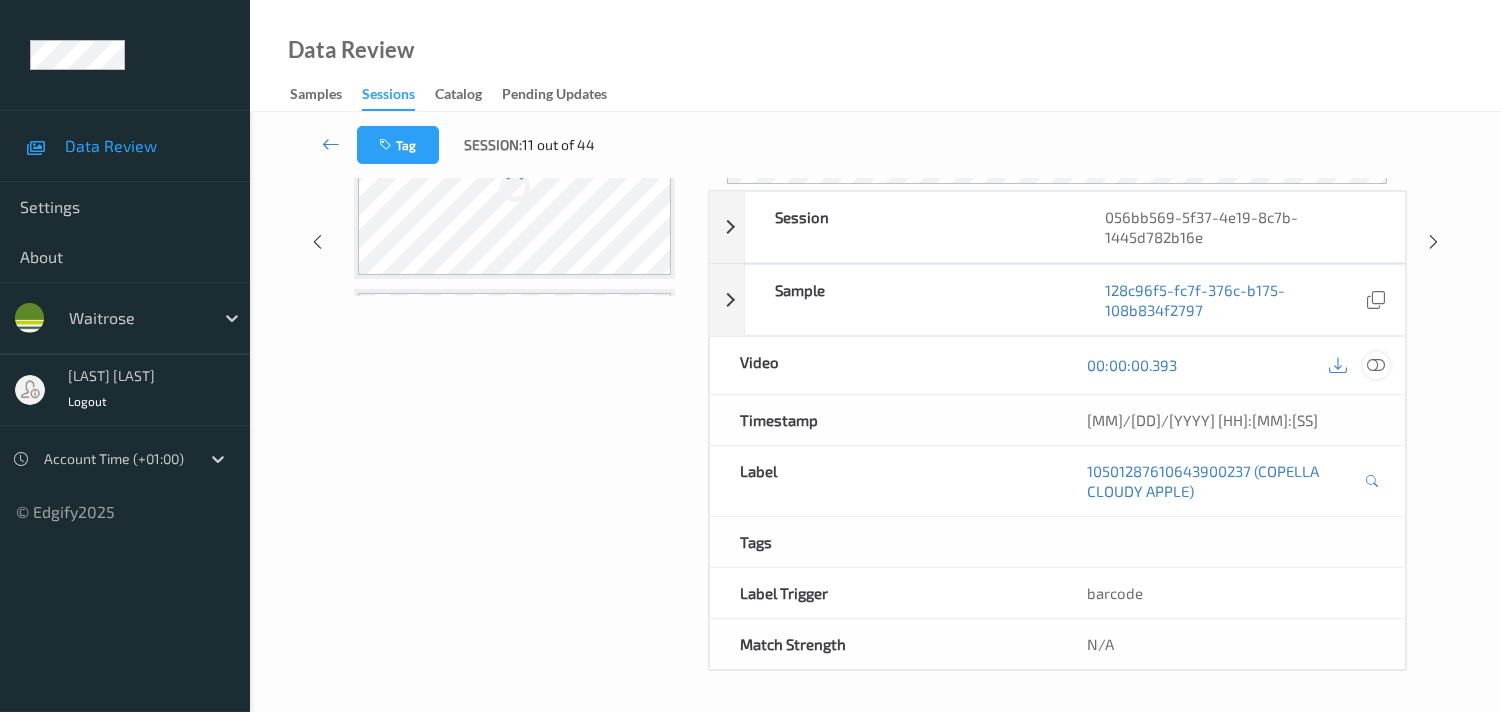 drag, startPoint x: 1384, startPoint y: 371, endPoint x: 1211, endPoint y: 291, distance: 190.60168 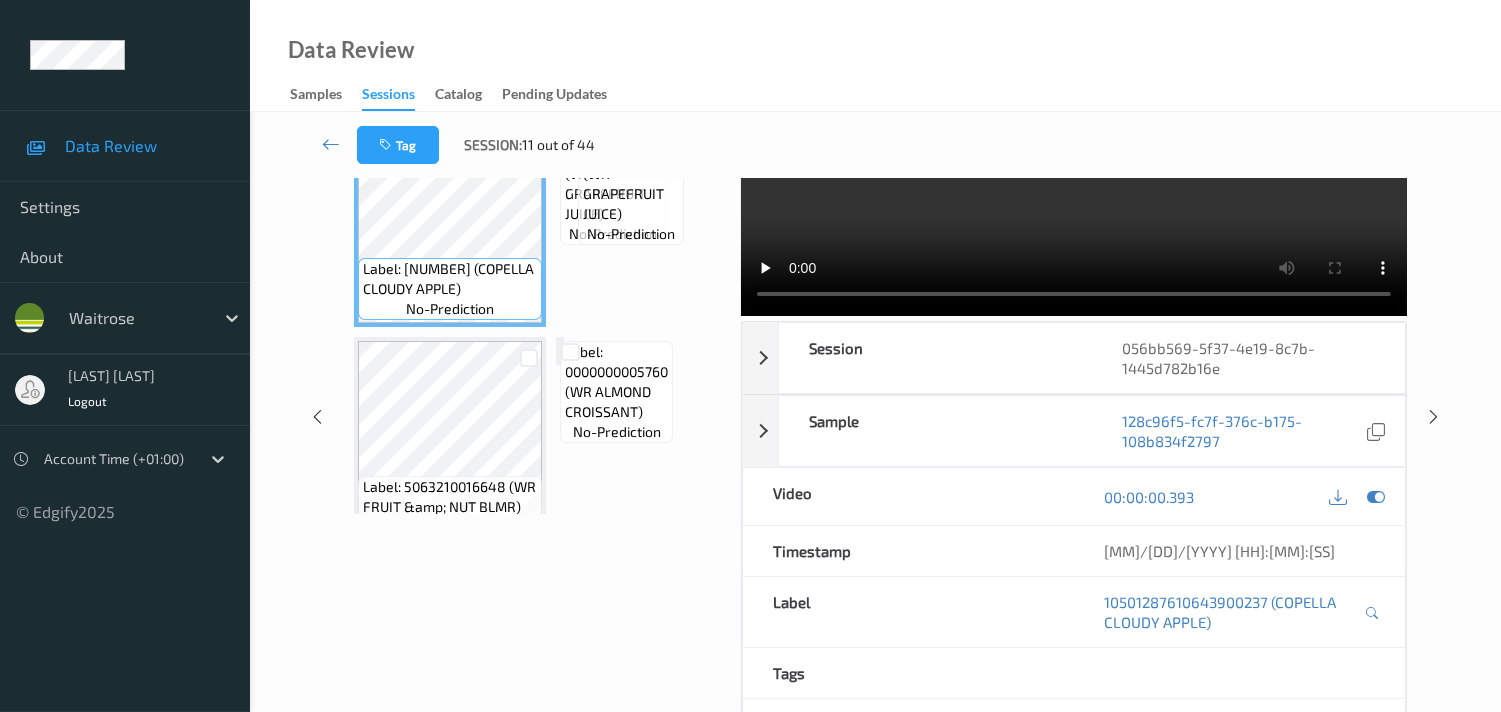 scroll, scrollTop: 0, scrollLeft: 0, axis: both 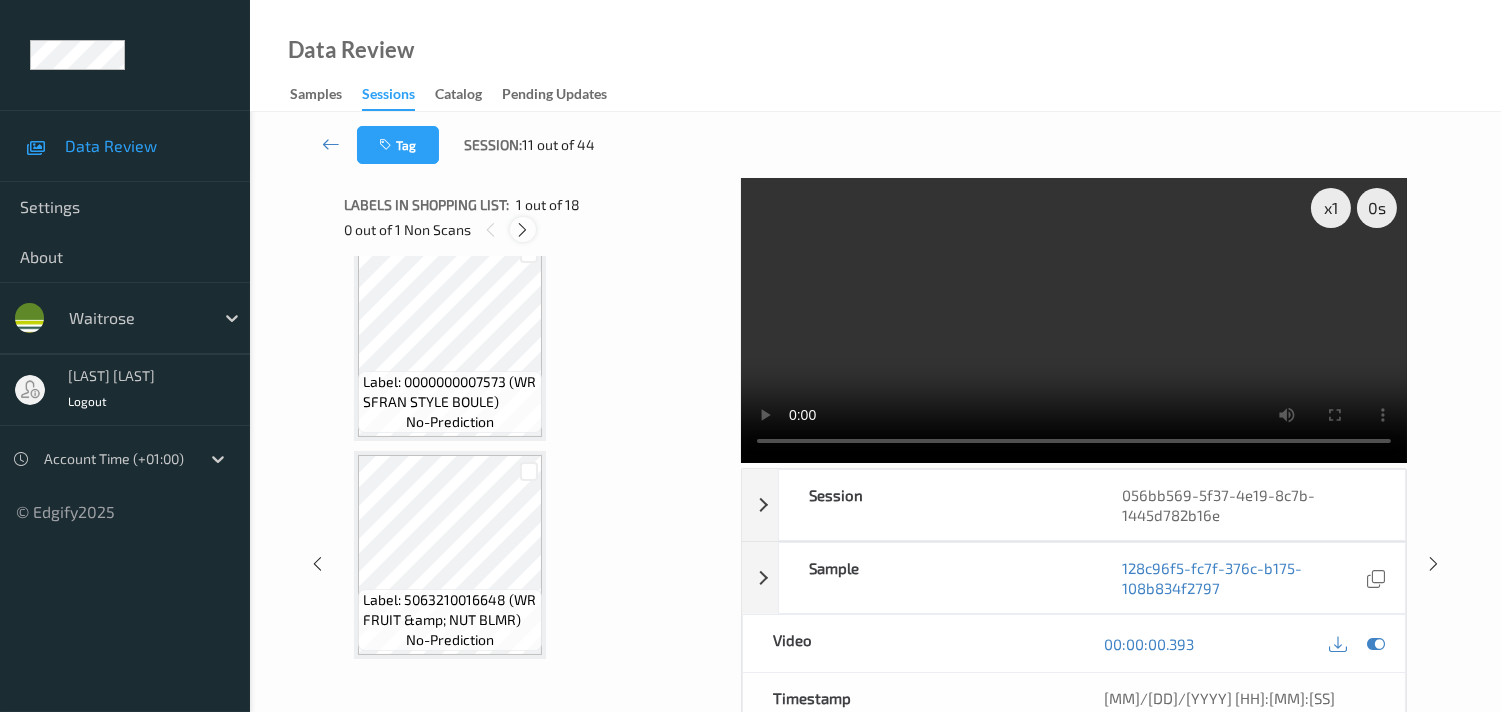 click at bounding box center [522, 229] 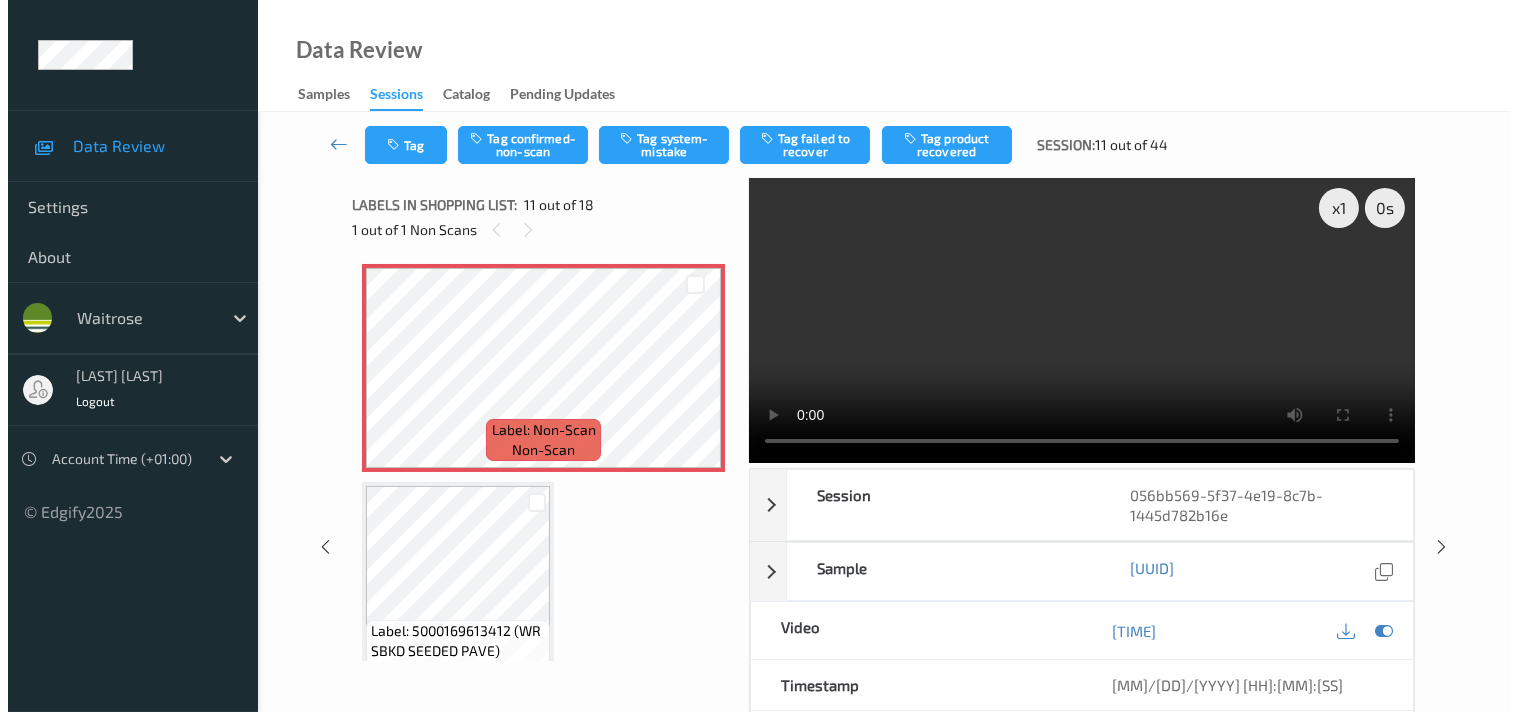 scroll, scrollTop: 1960, scrollLeft: 0, axis: vertical 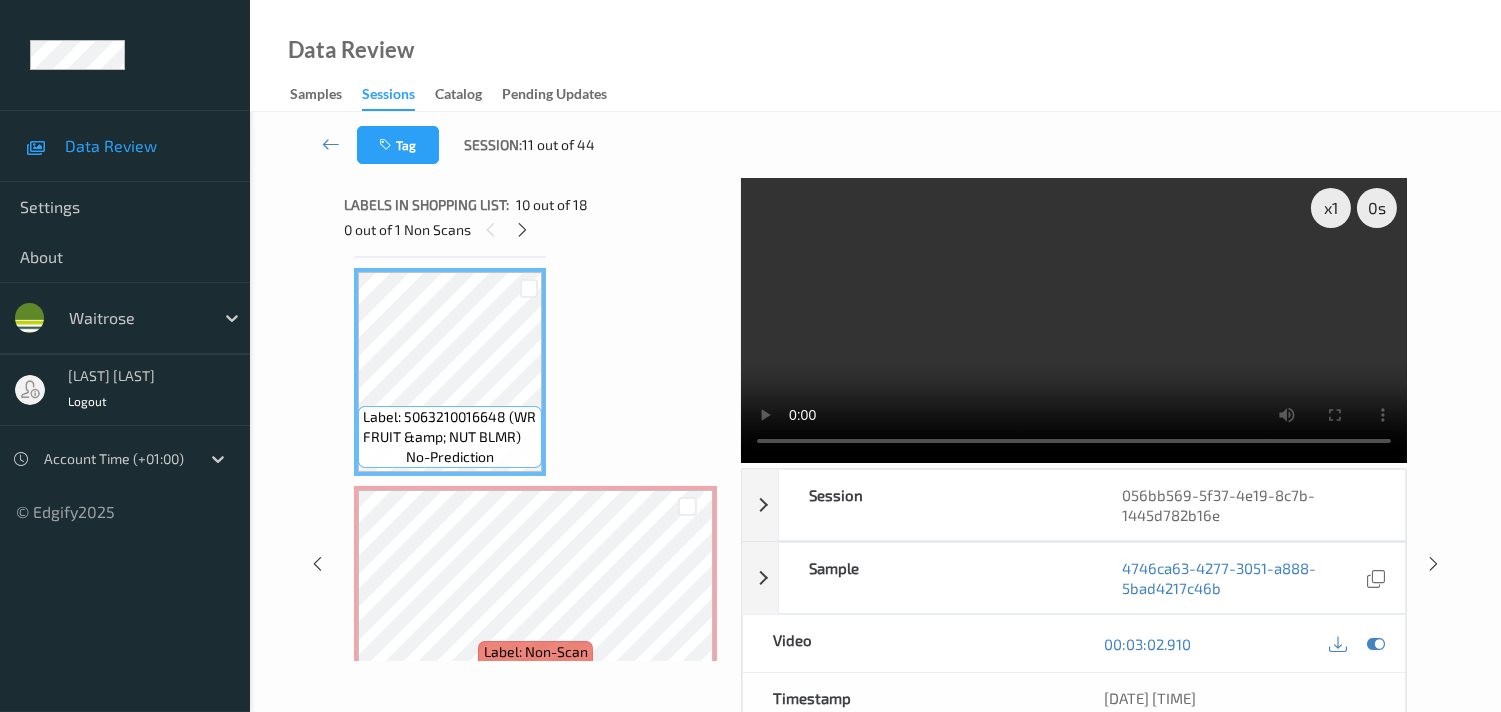 click at bounding box center [1074, 320] 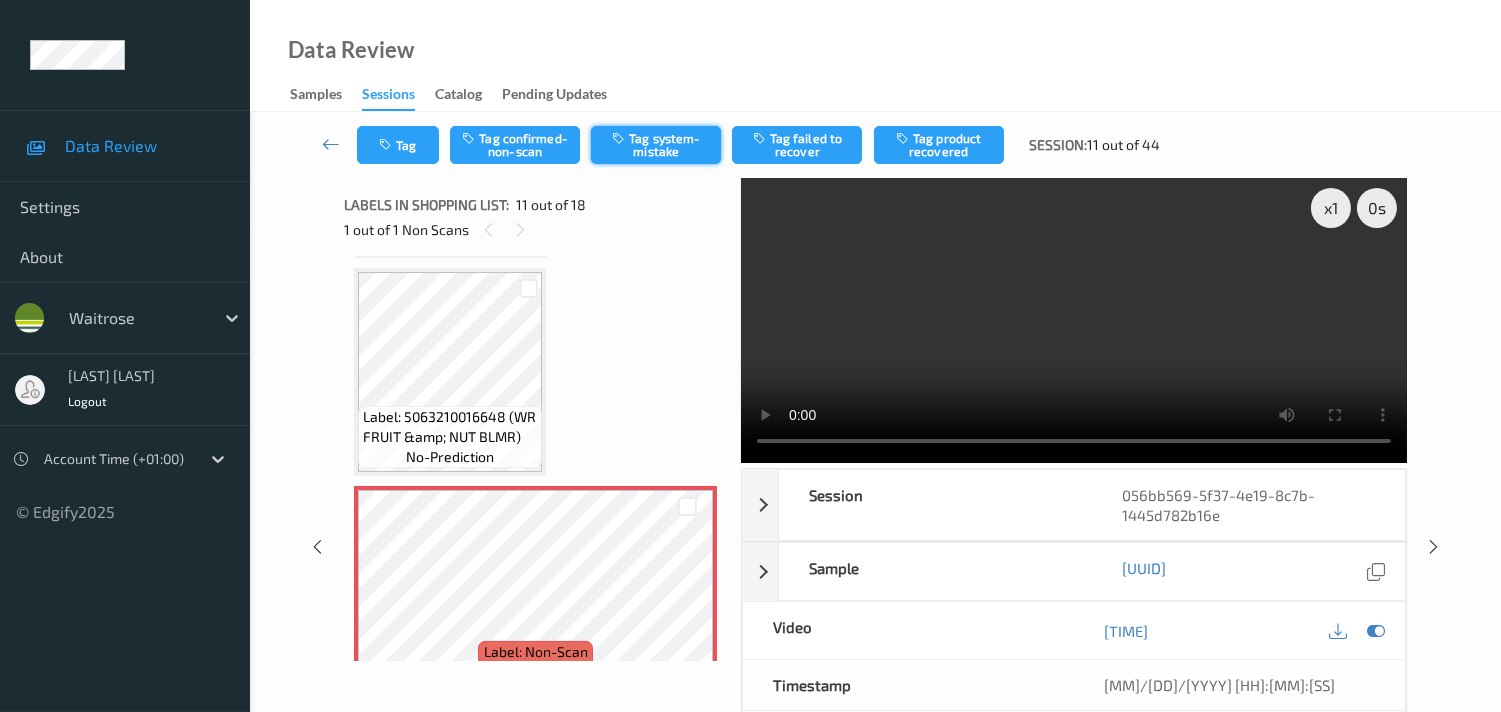 click on "Tag   system-mistake" at bounding box center (656, 145) 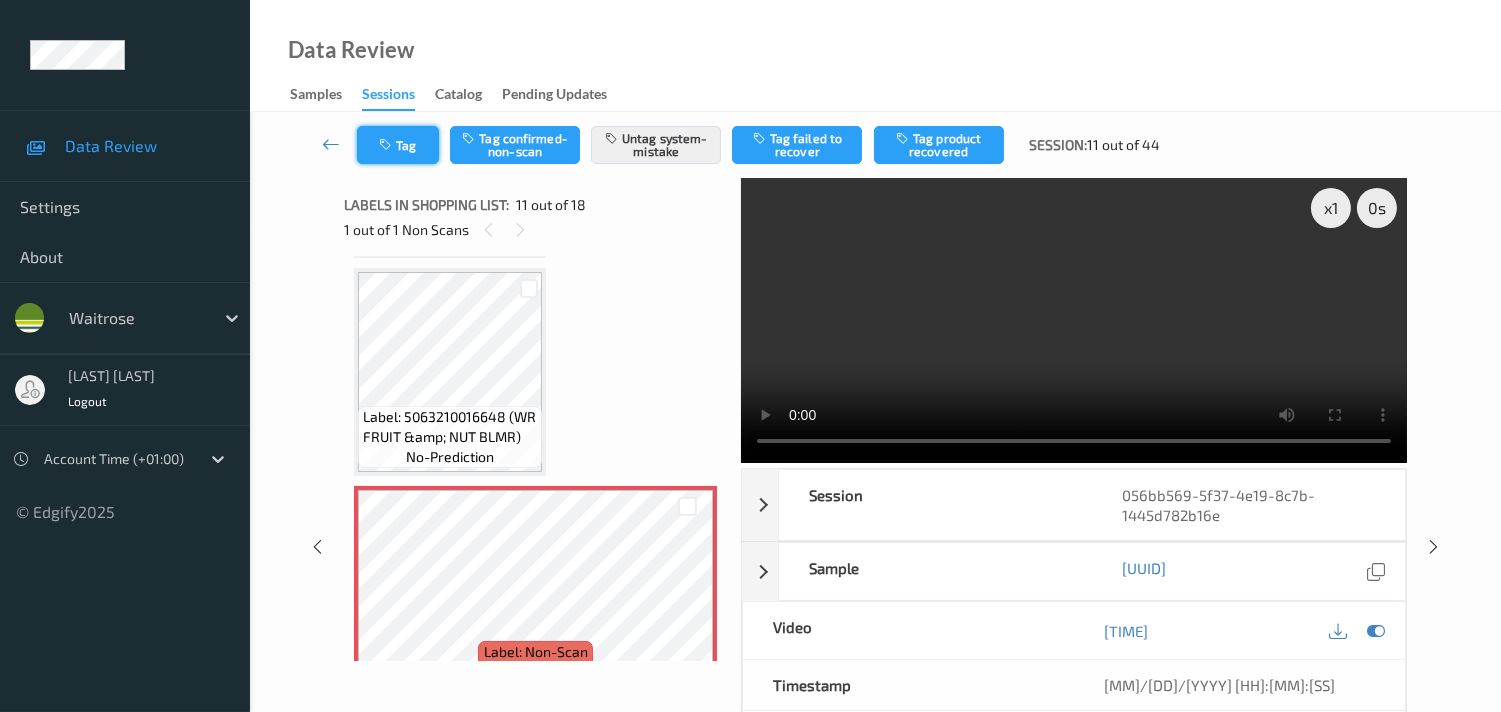 click on "Tag" at bounding box center [398, 145] 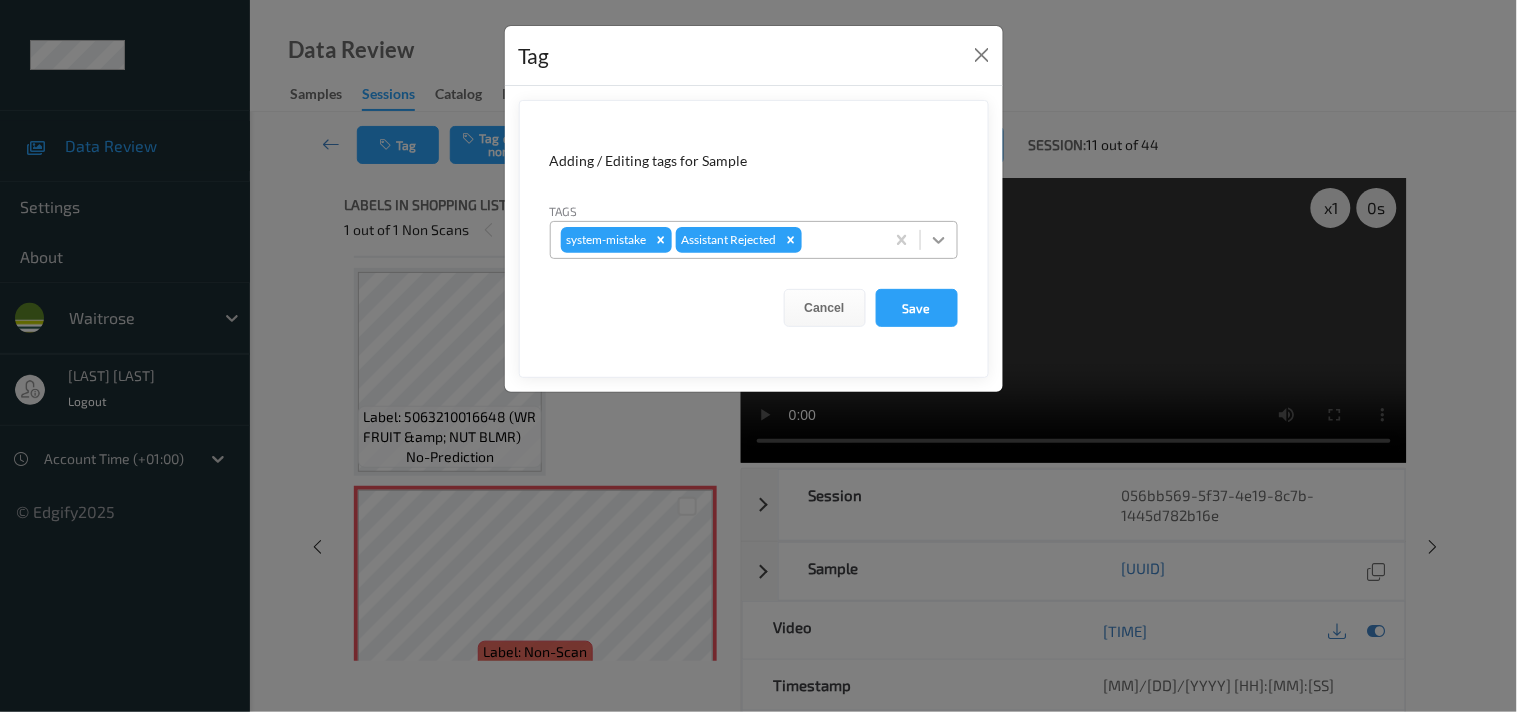 click 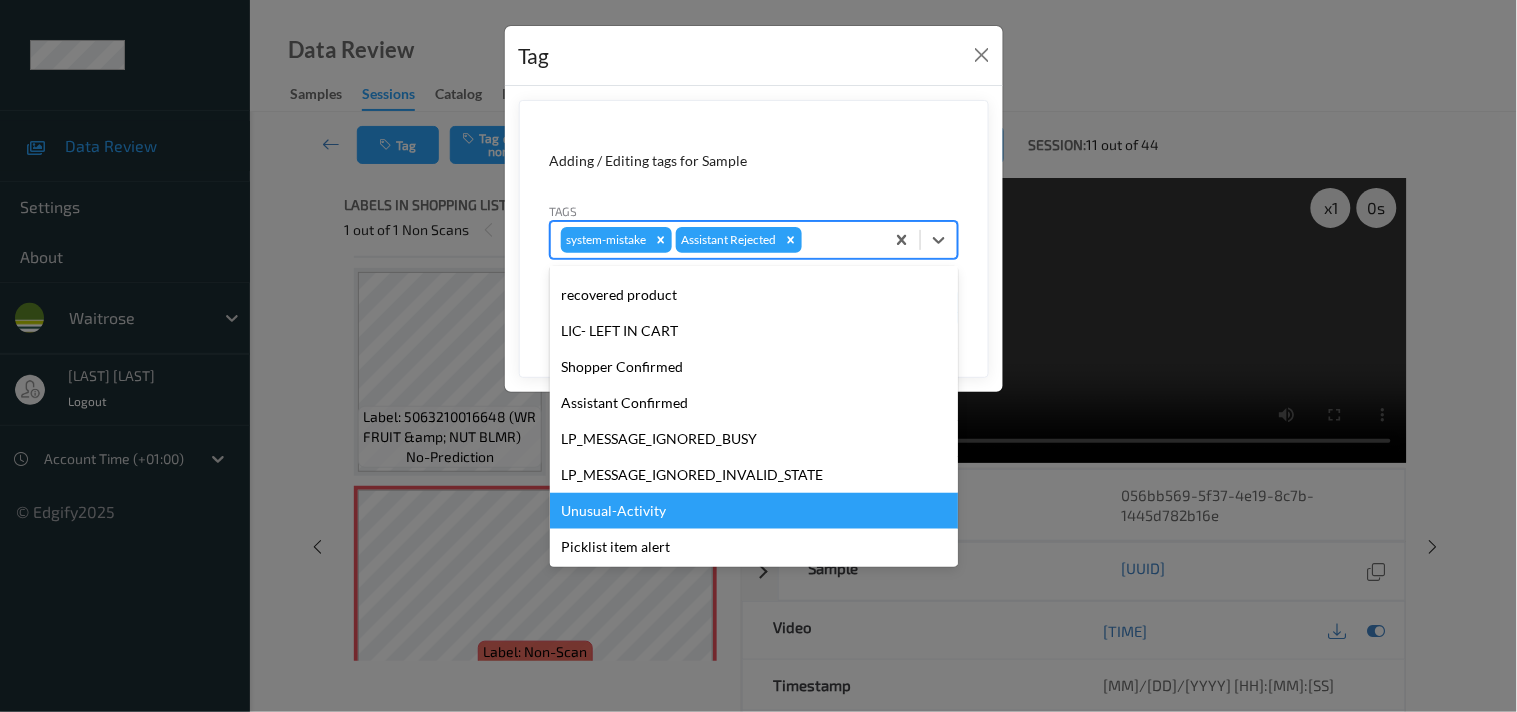 scroll, scrollTop: 320, scrollLeft: 0, axis: vertical 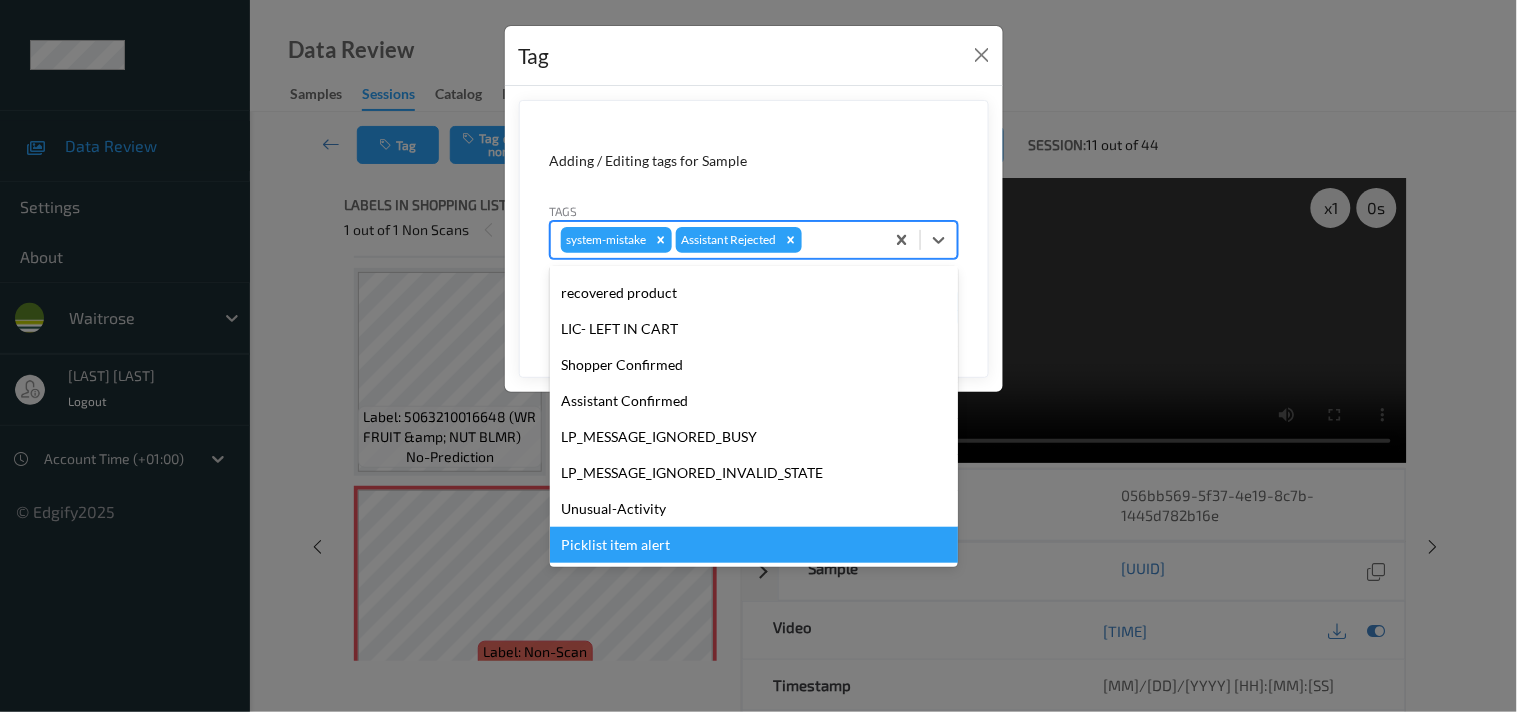 click on "Picklist item alert" at bounding box center [754, 545] 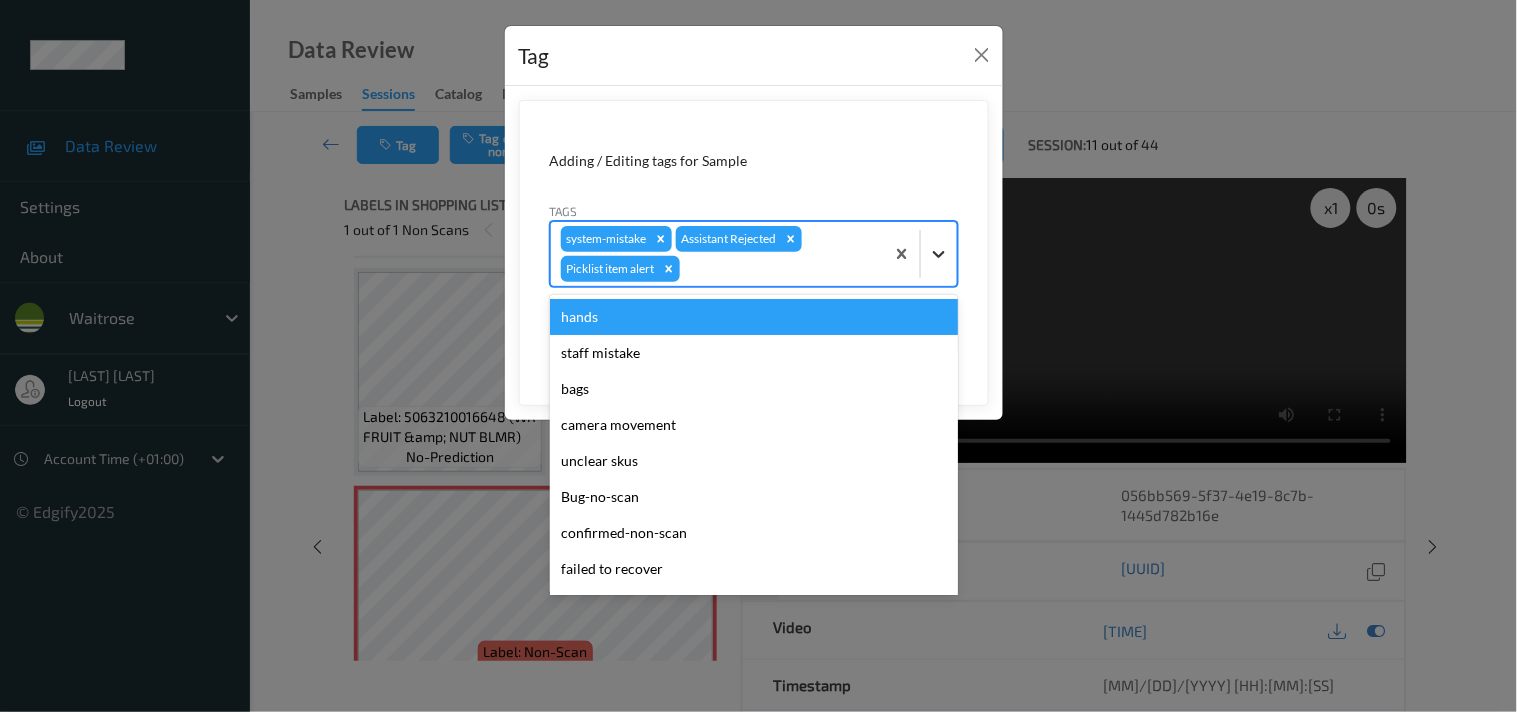 drag, startPoint x: 953, startPoint y: 264, endPoint x: 785, endPoint y: 350, distance: 188.73262 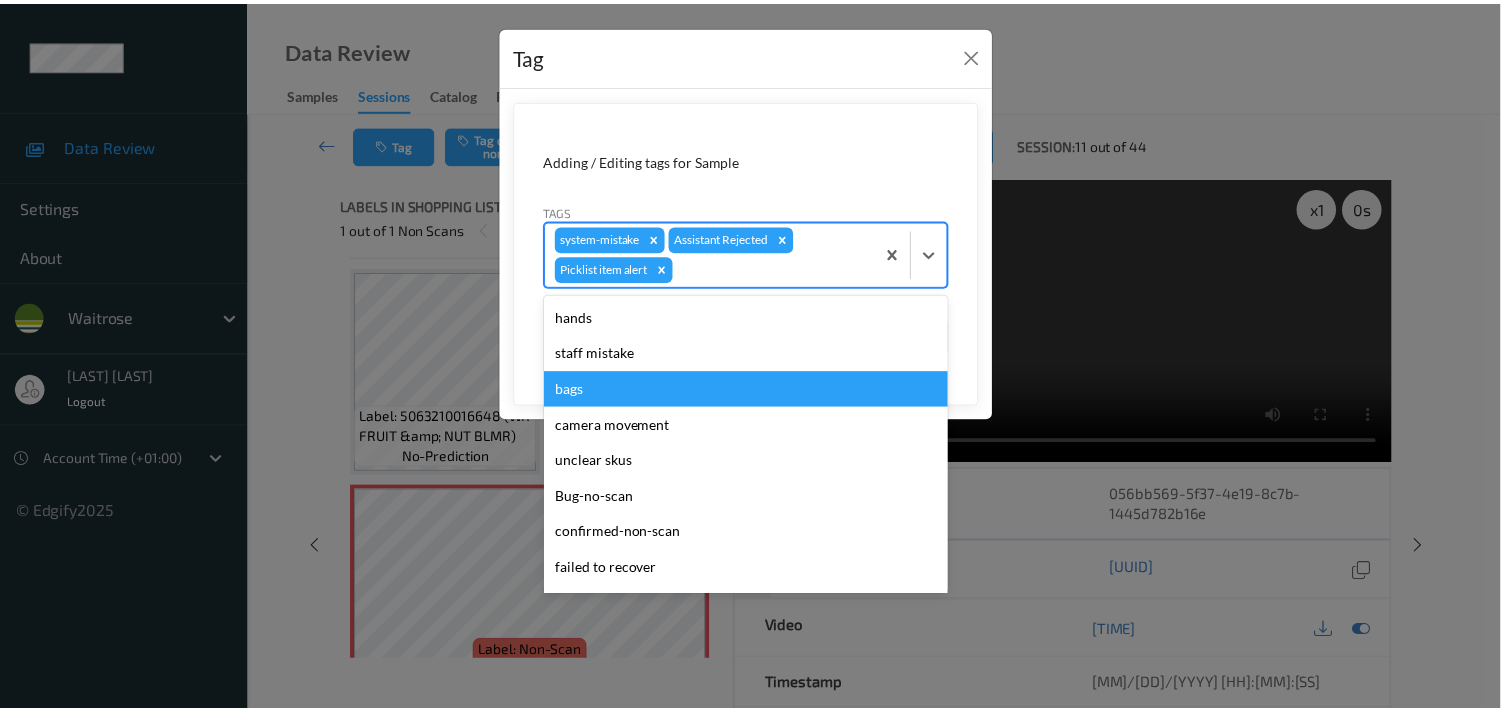 scroll, scrollTop: 283, scrollLeft: 0, axis: vertical 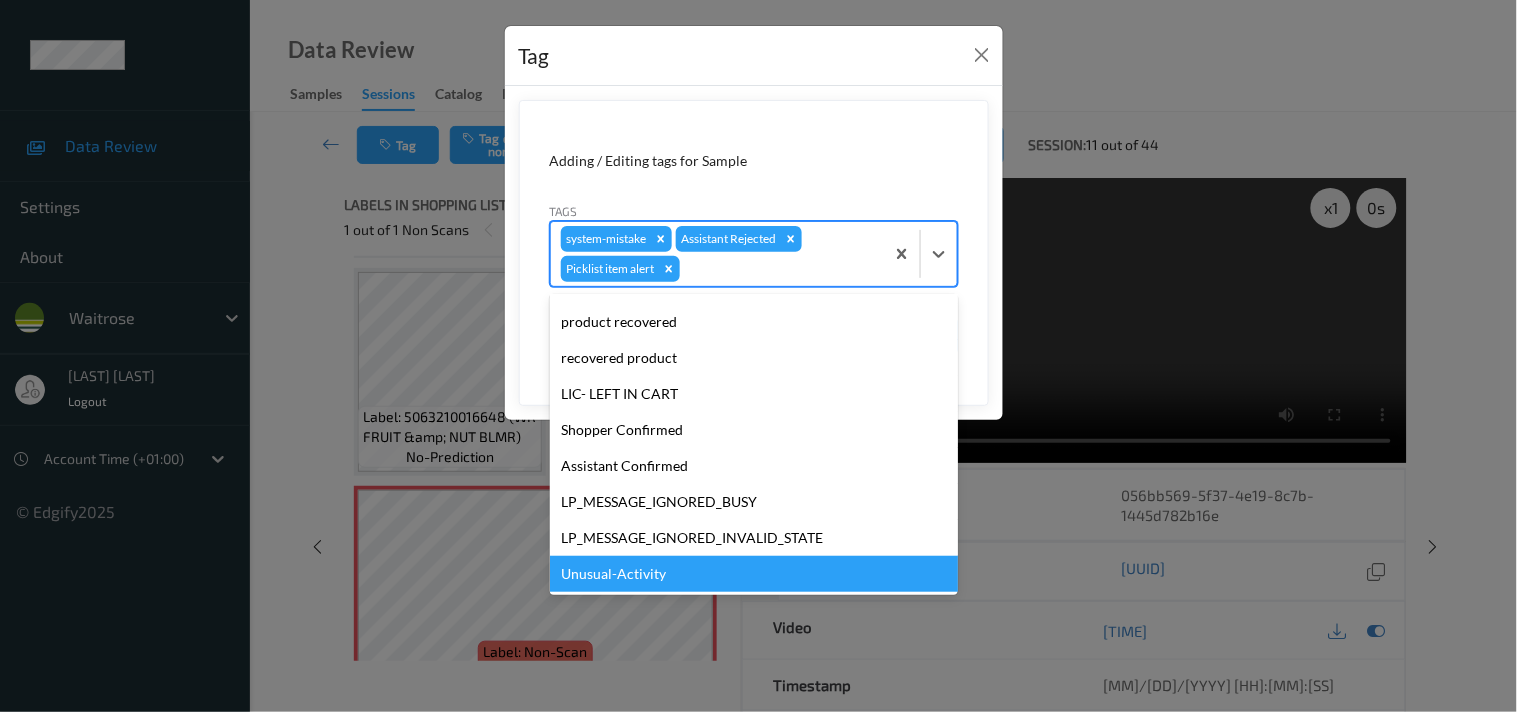 click on "Unusual-Activity" at bounding box center (754, 574) 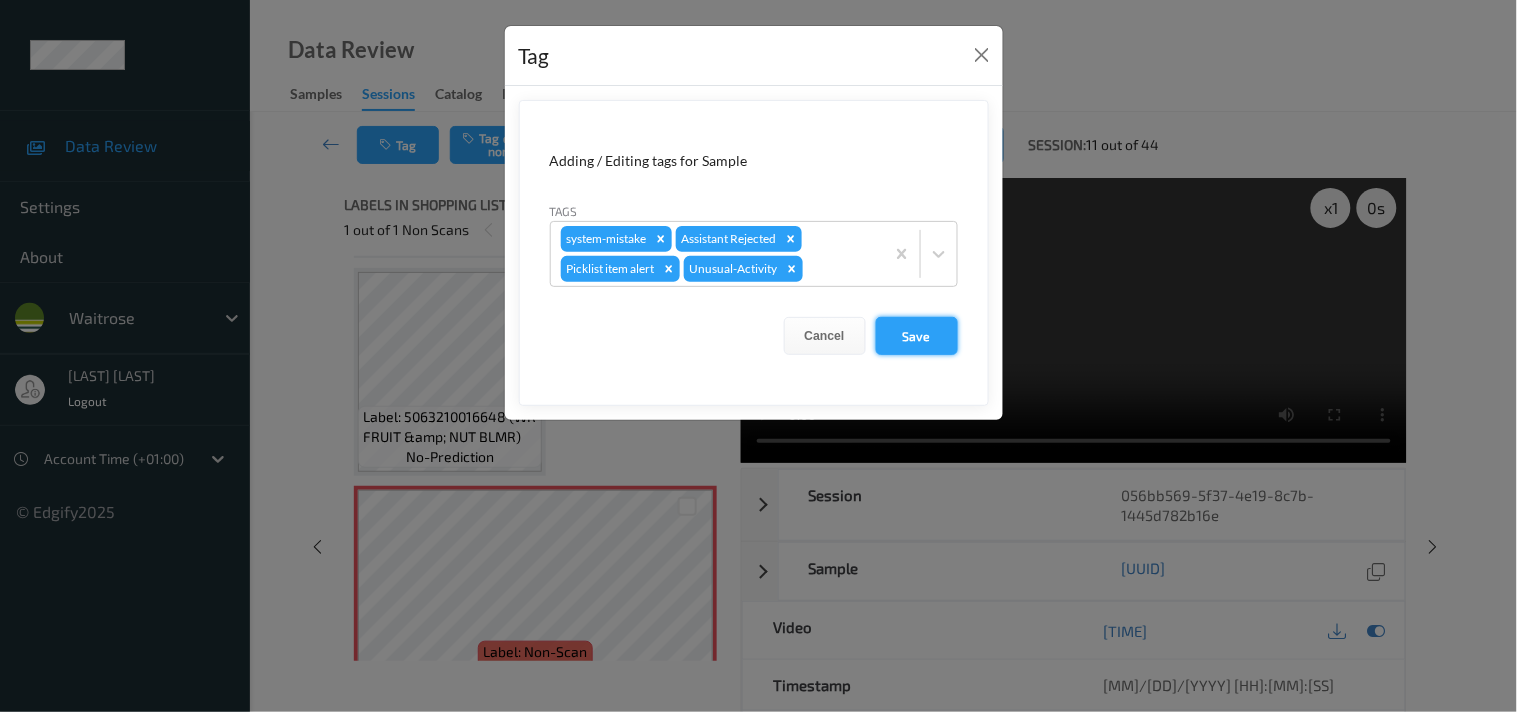 click on "Save" at bounding box center [917, 336] 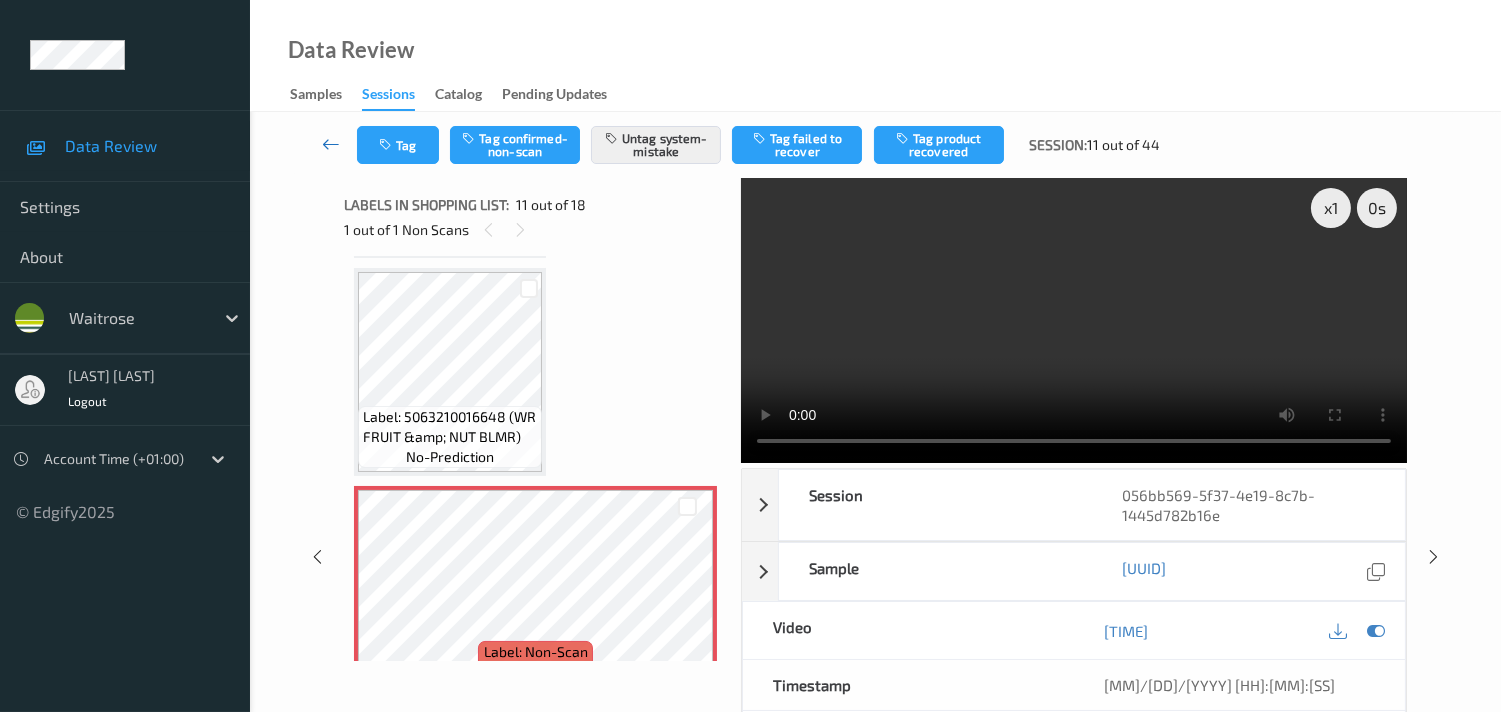 click at bounding box center (331, 144) 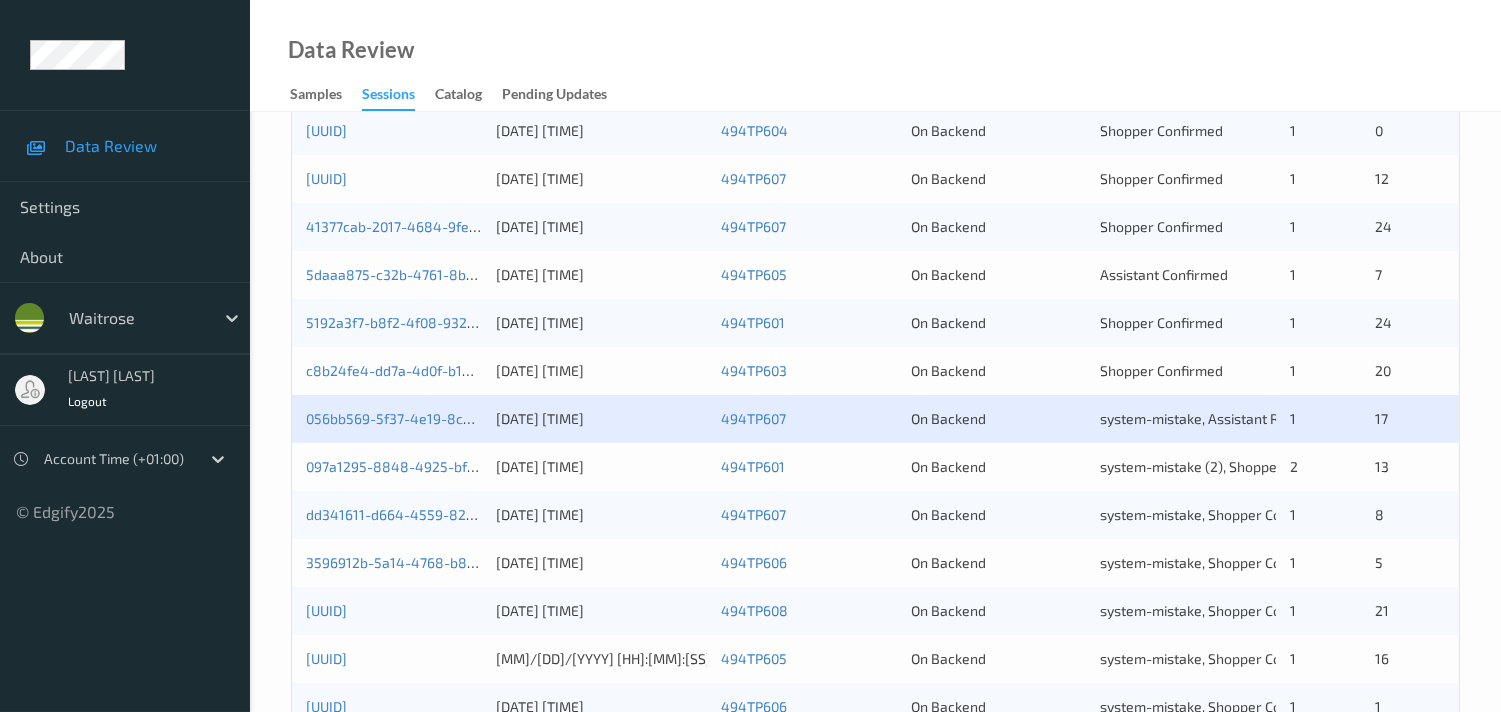 scroll, scrollTop: 666, scrollLeft: 0, axis: vertical 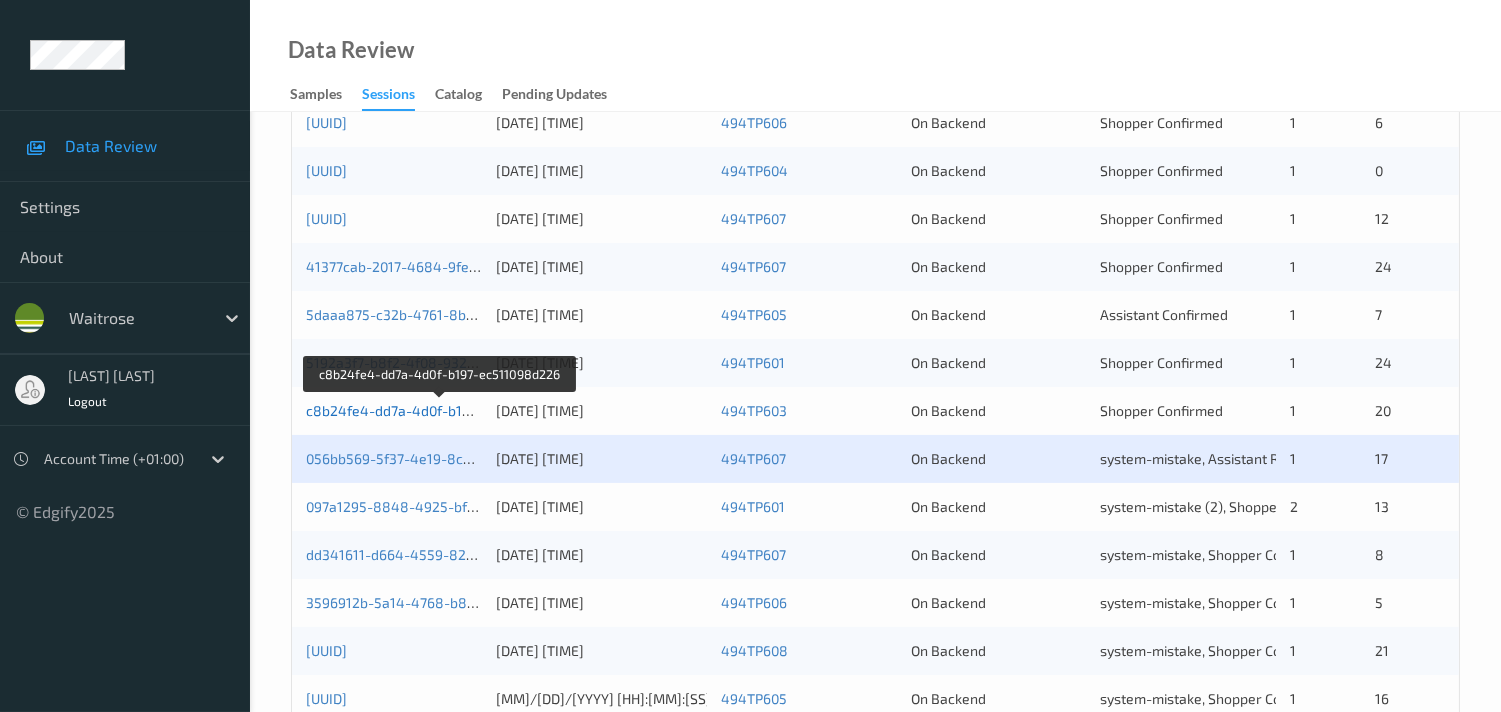 click on "c8b24fe4-dd7a-4d0f-b197-ec511098d226" at bounding box center (440, 410) 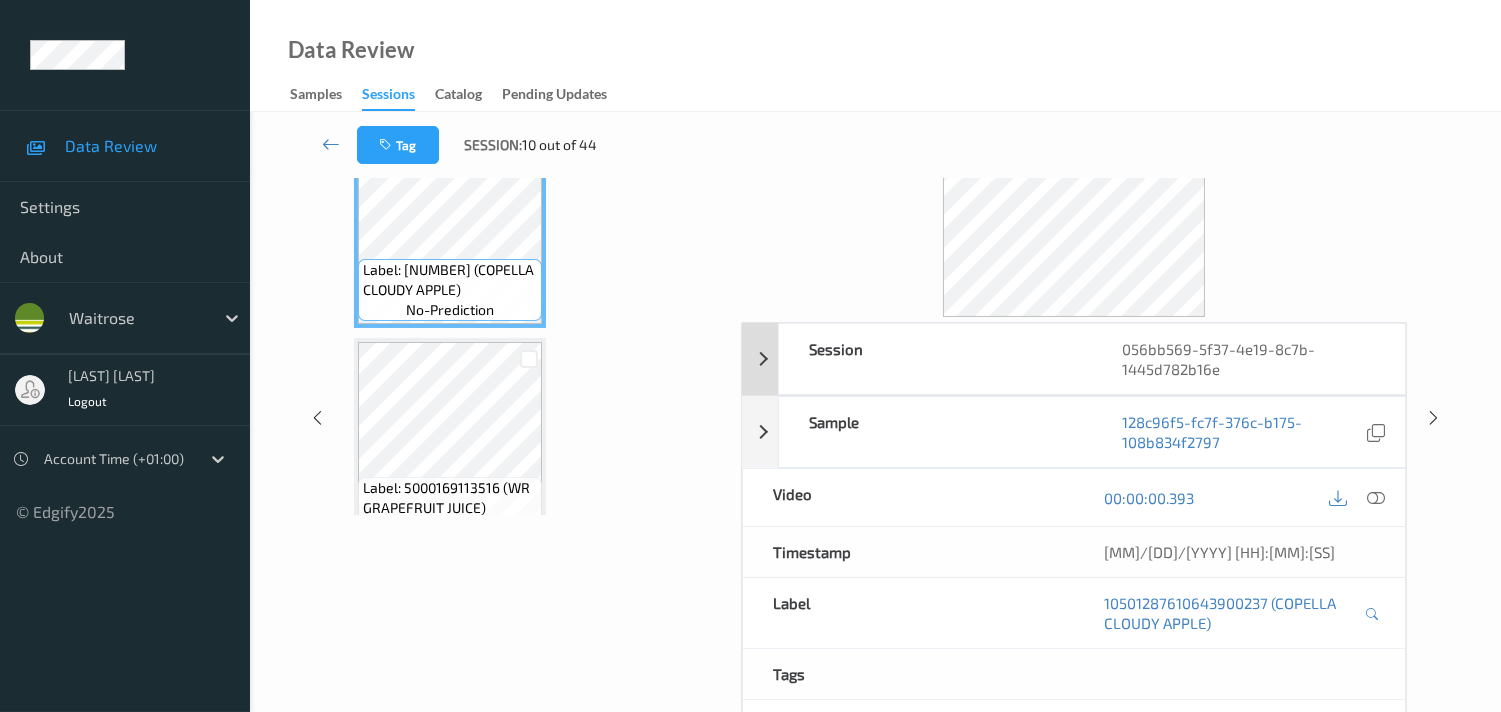 scroll, scrollTop: 0, scrollLeft: 0, axis: both 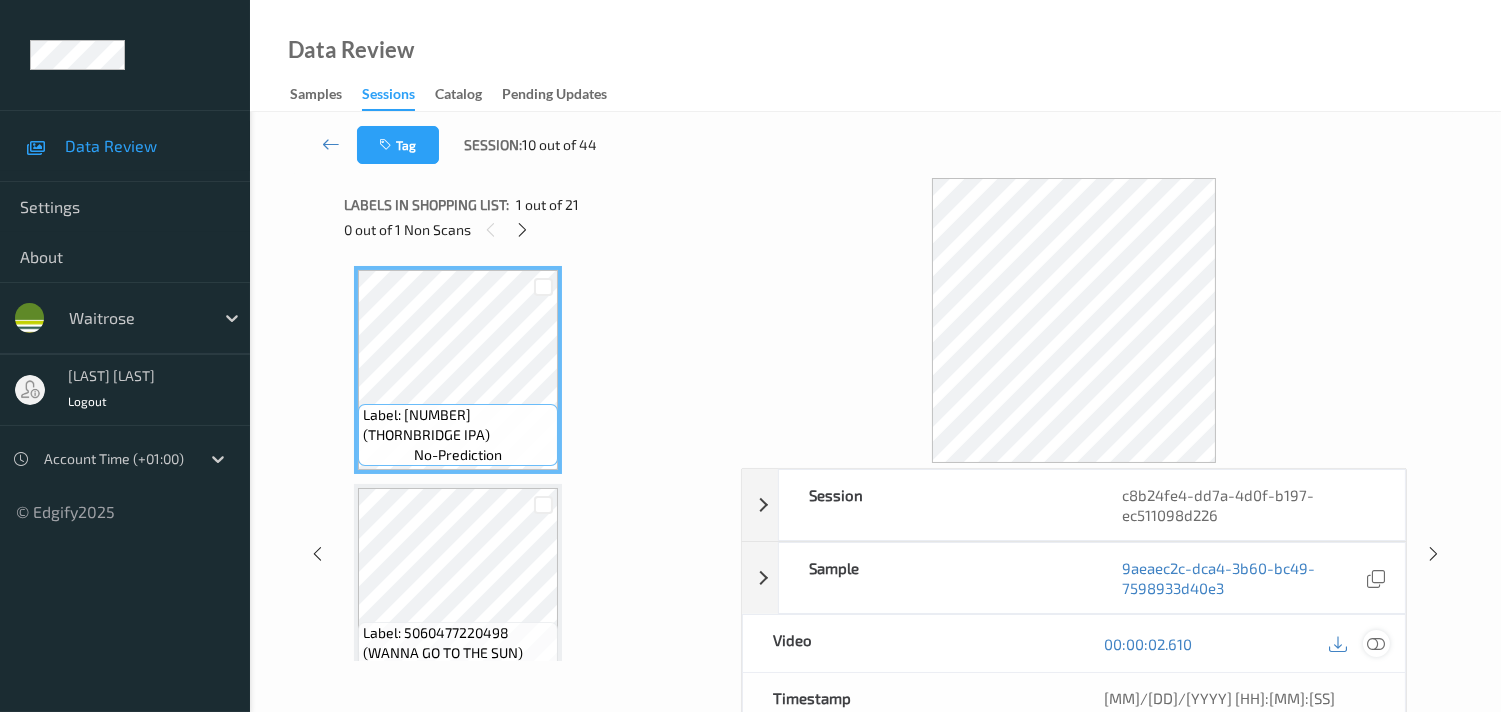 click at bounding box center (1376, 644) 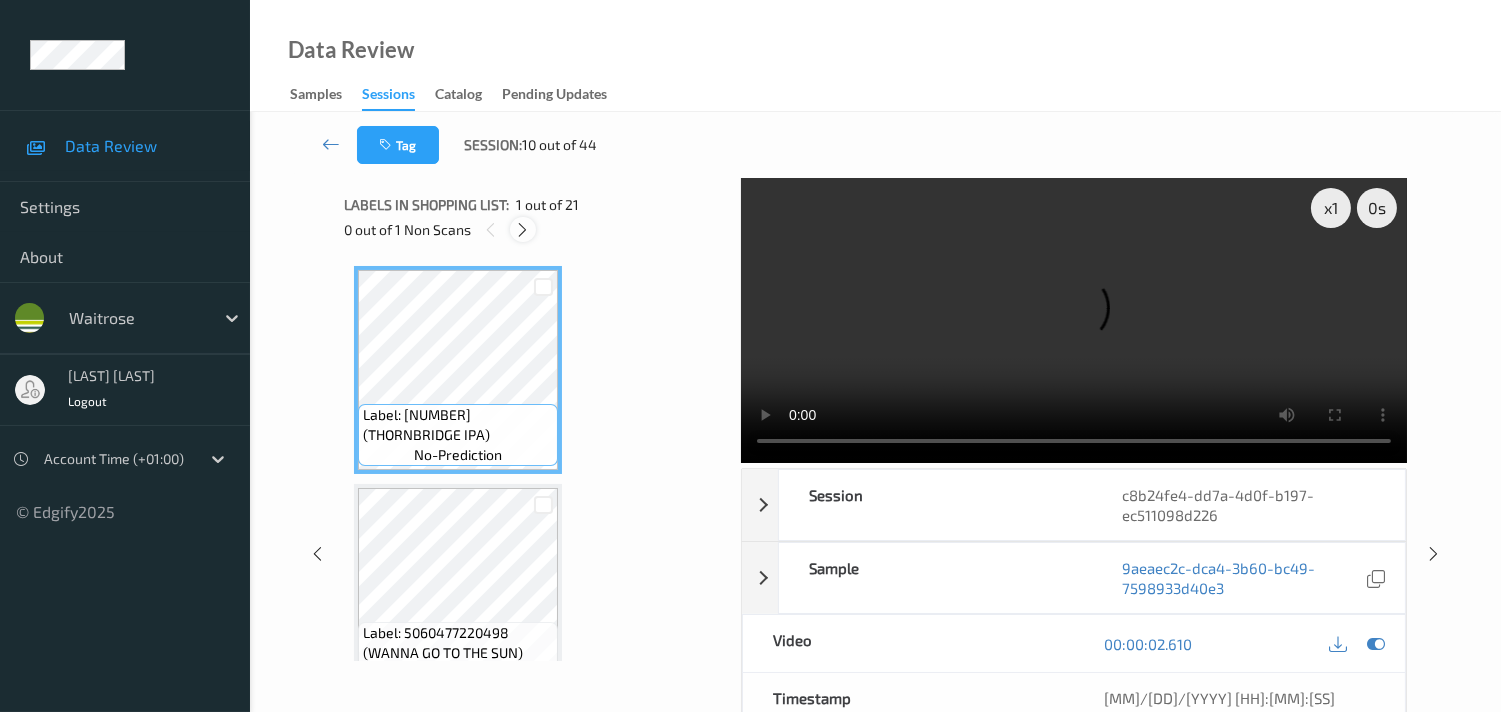 click at bounding box center [522, 230] 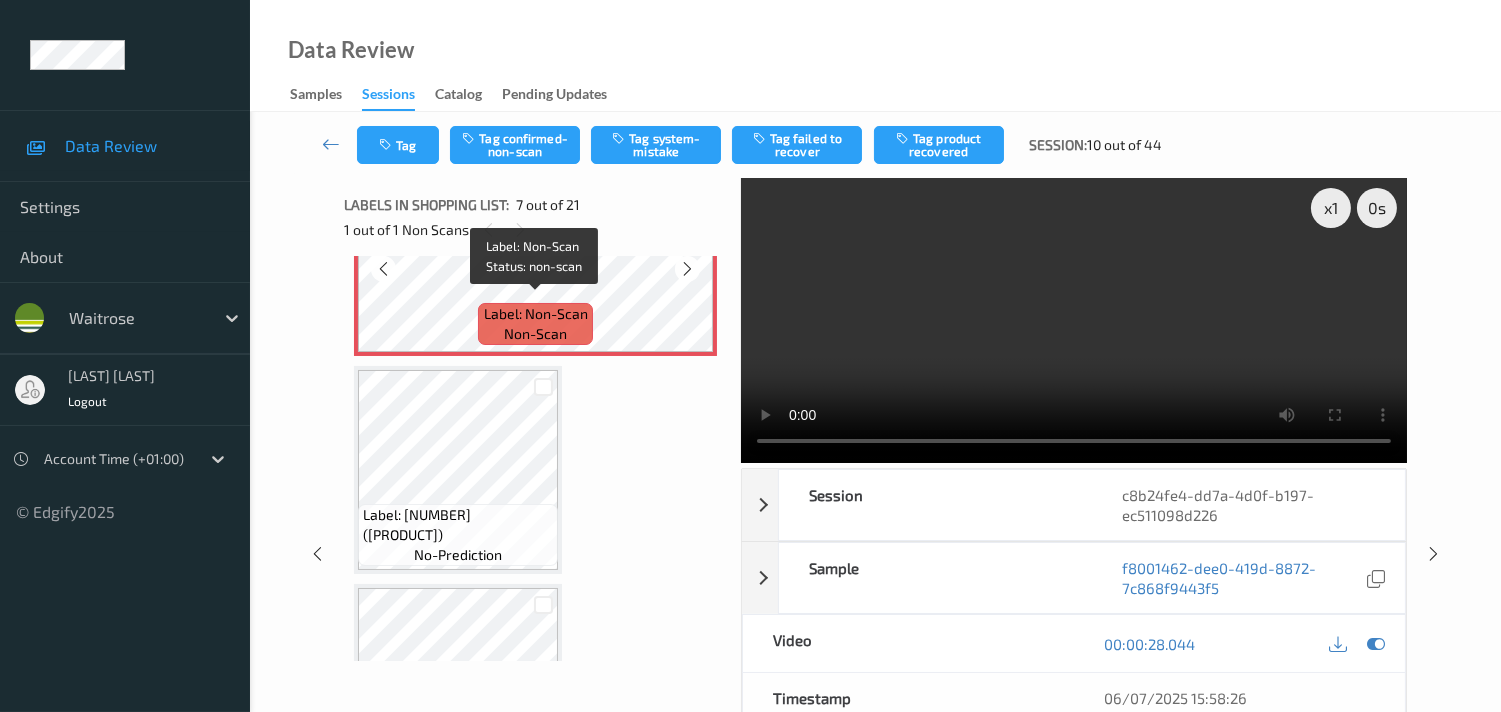 scroll, scrollTop: 1315, scrollLeft: 0, axis: vertical 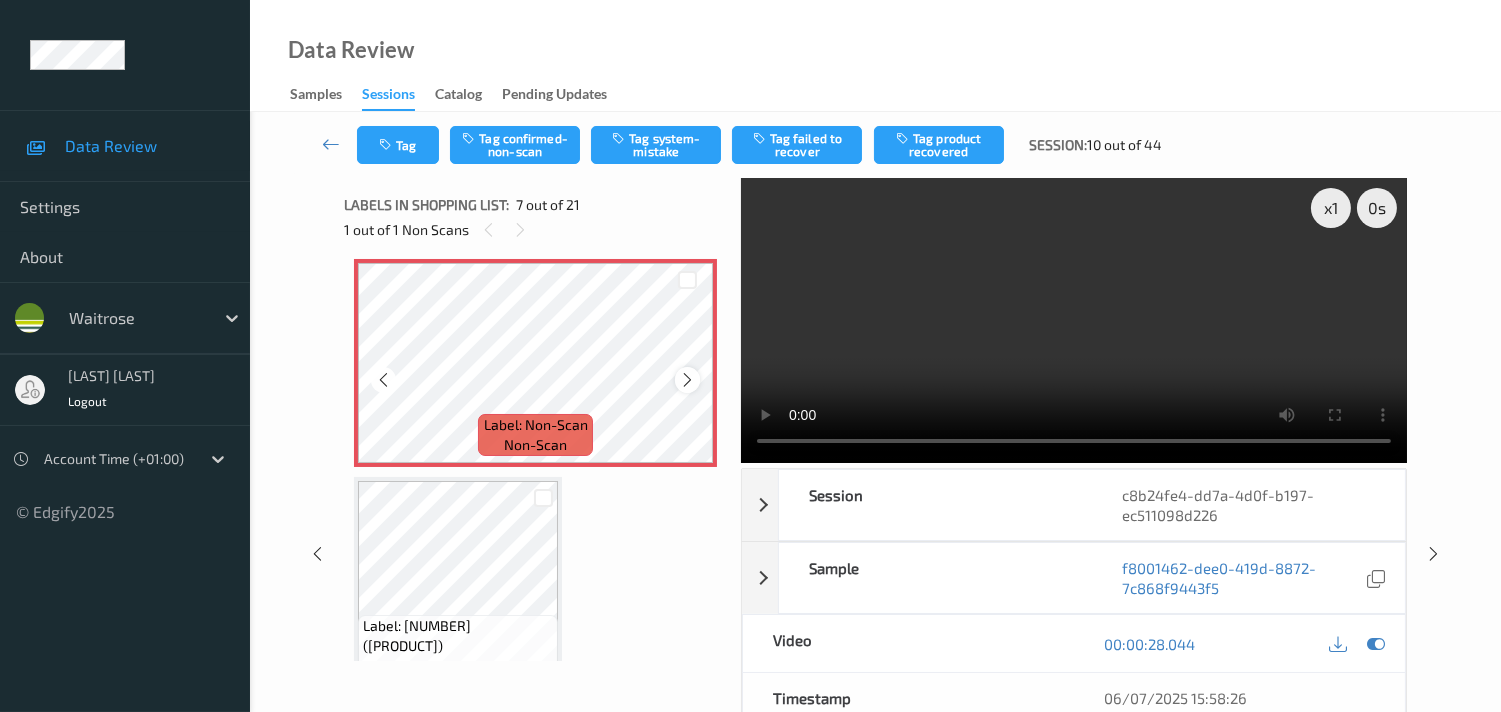 click at bounding box center (687, 380) 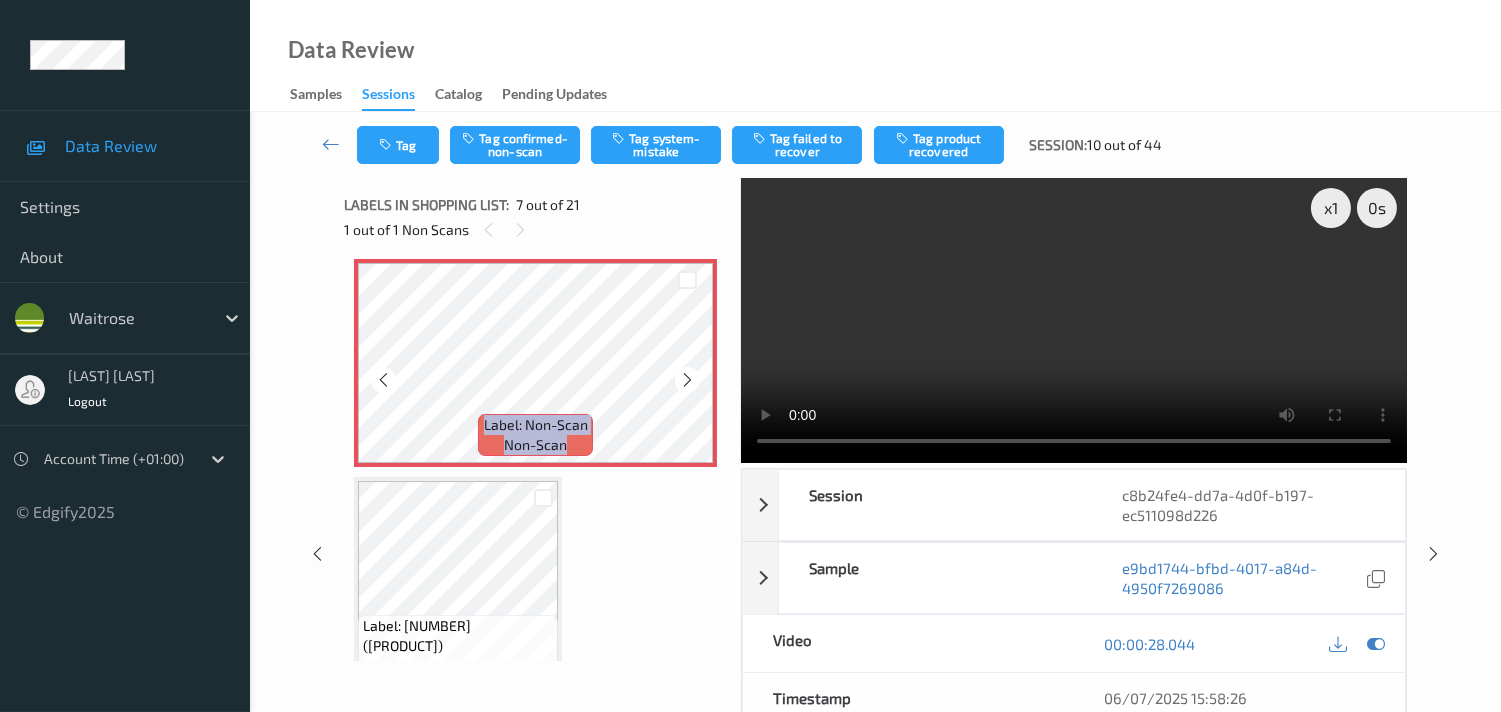click at bounding box center [687, 380] 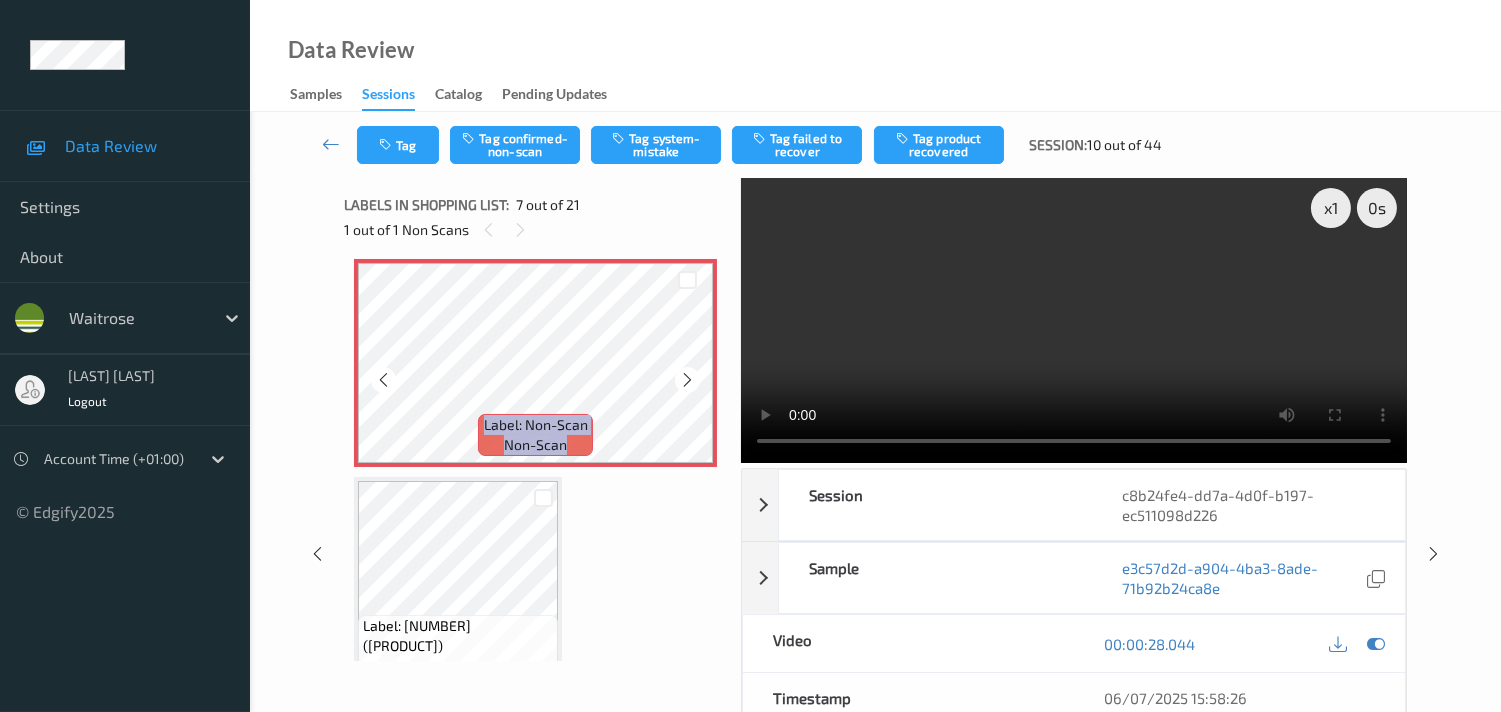 click at bounding box center [687, 380] 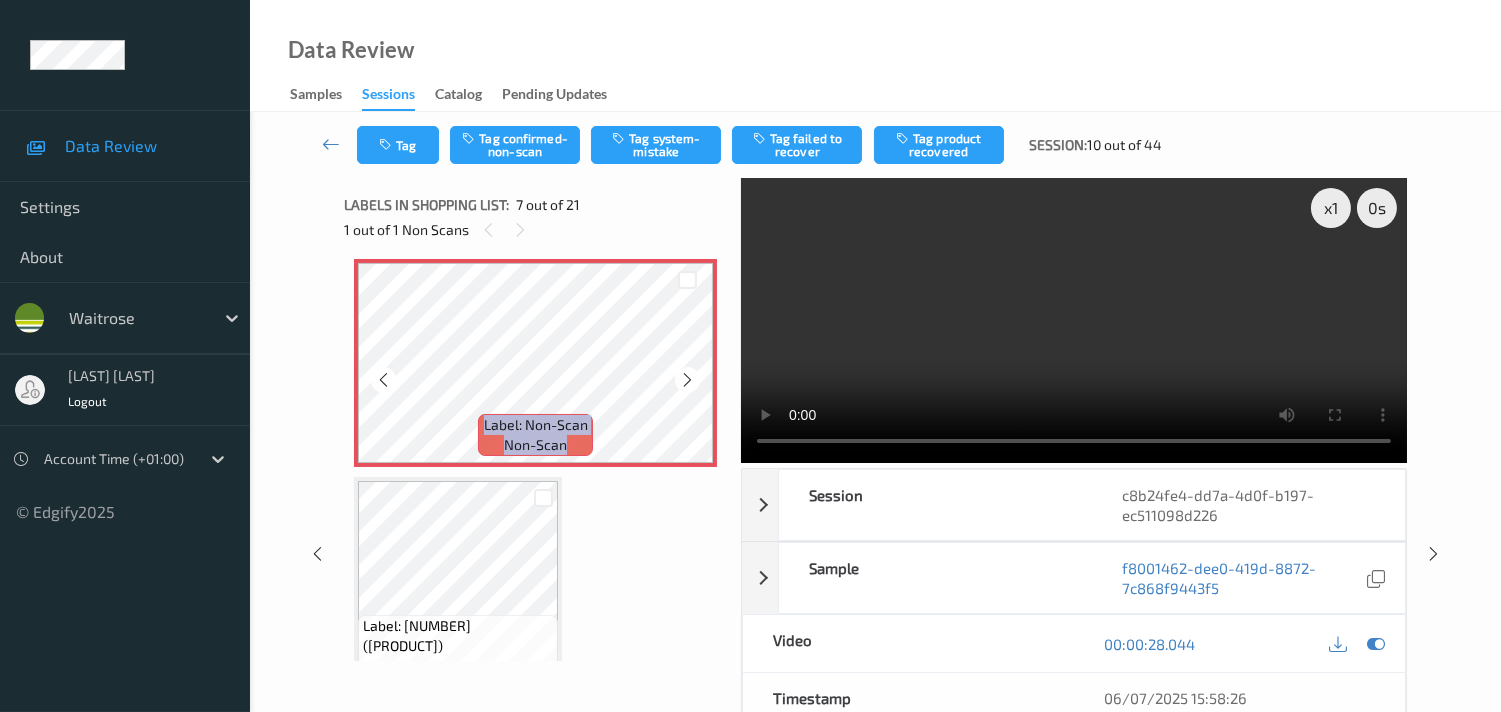 click at bounding box center (687, 380) 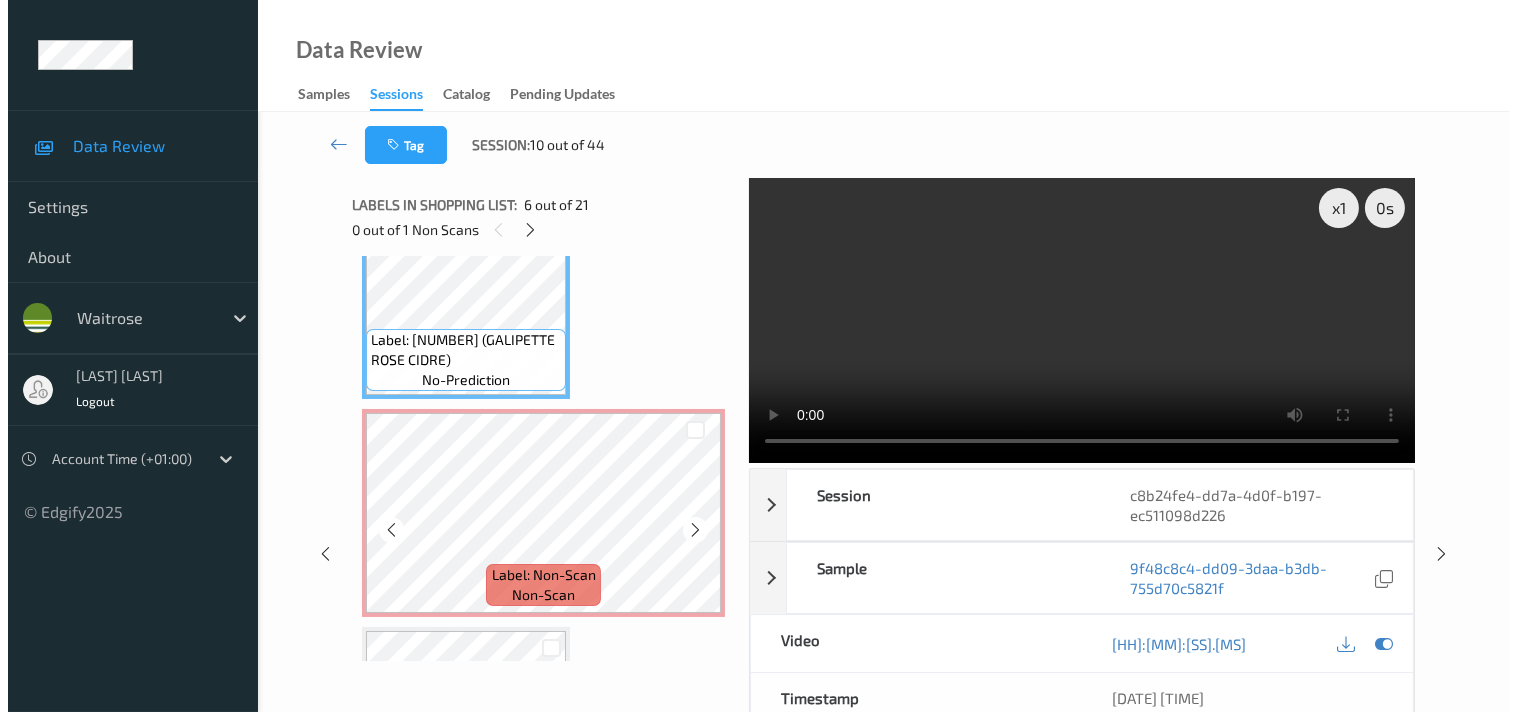 scroll, scrollTop: 1204, scrollLeft: 0, axis: vertical 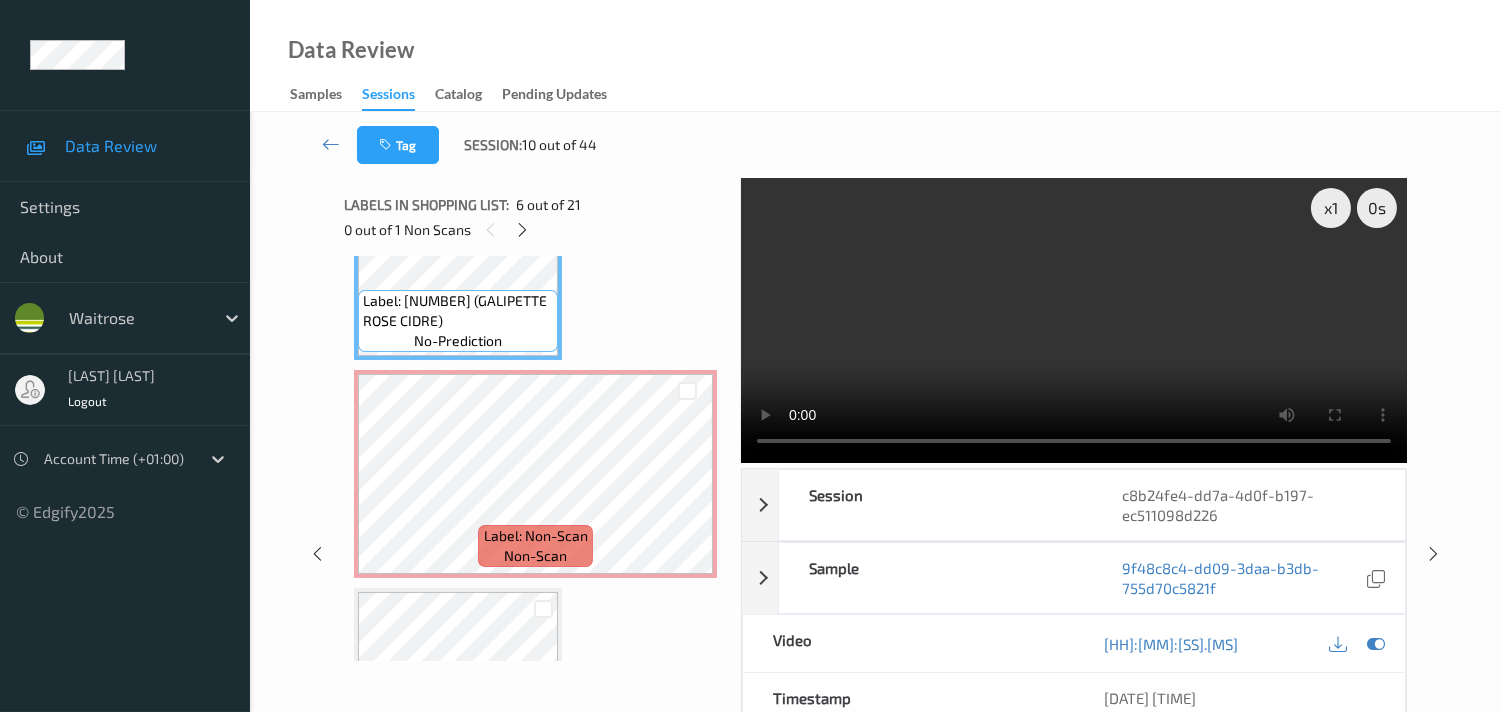 click at bounding box center (1074, 320) 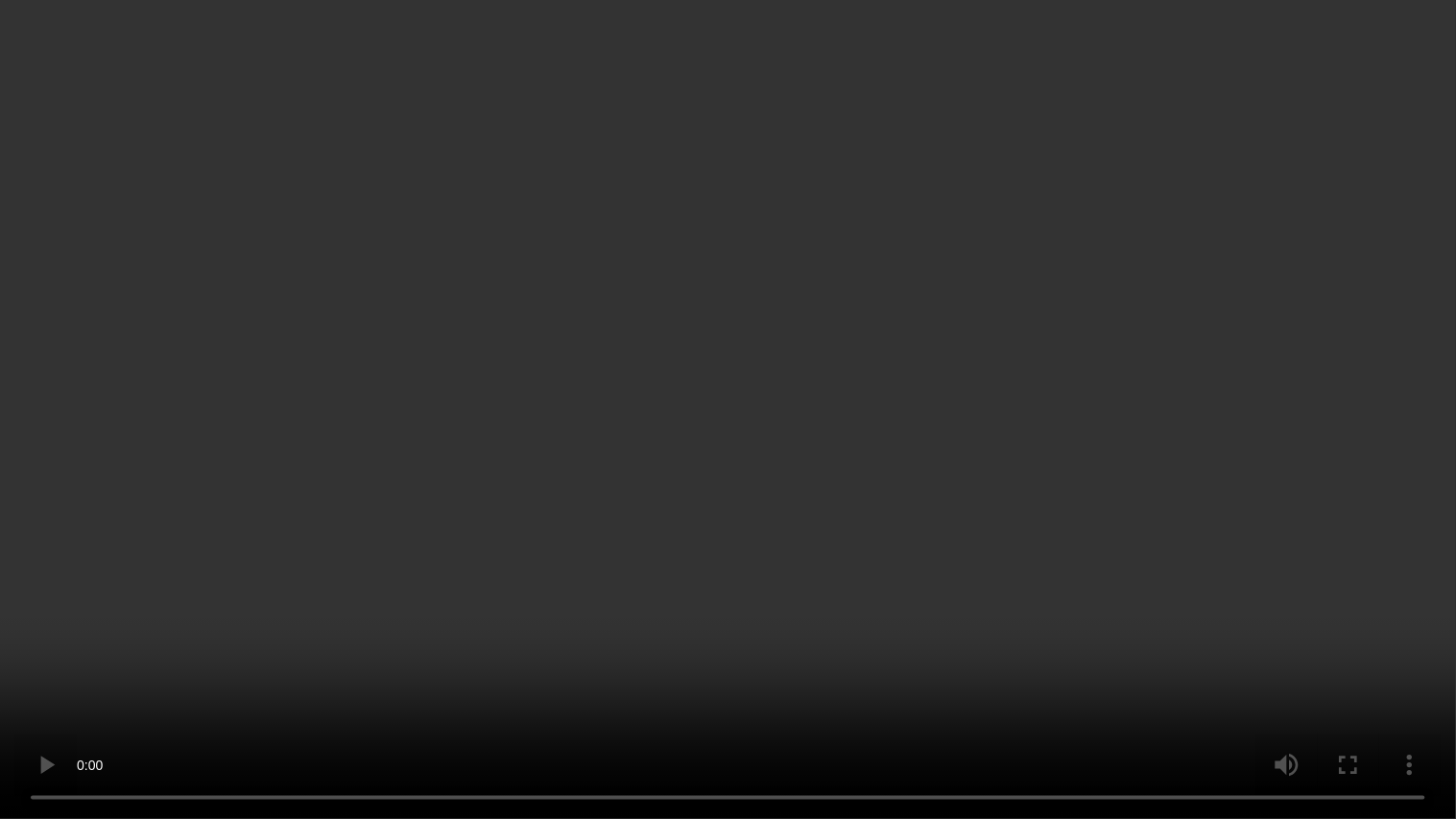 click at bounding box center [728, 409] 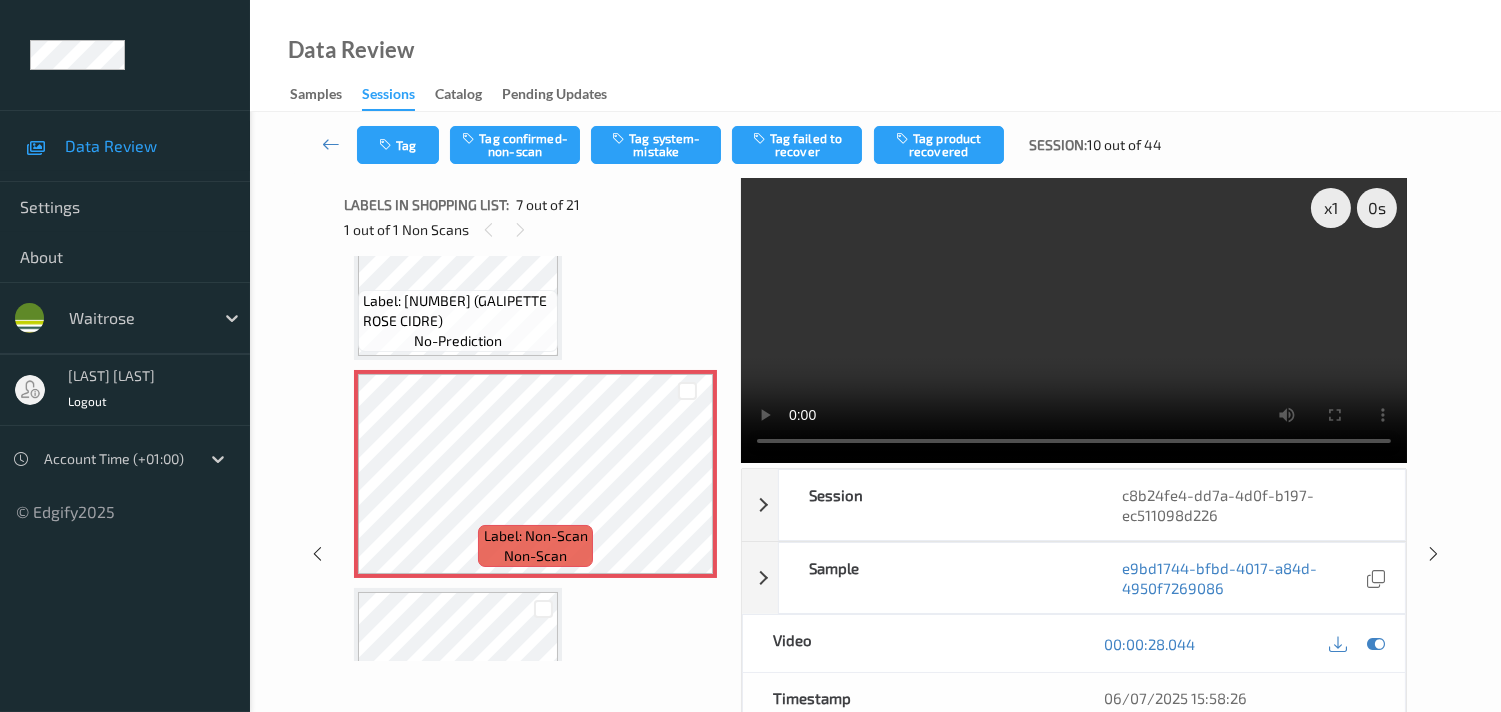 click at bounding box center (1074, 320) 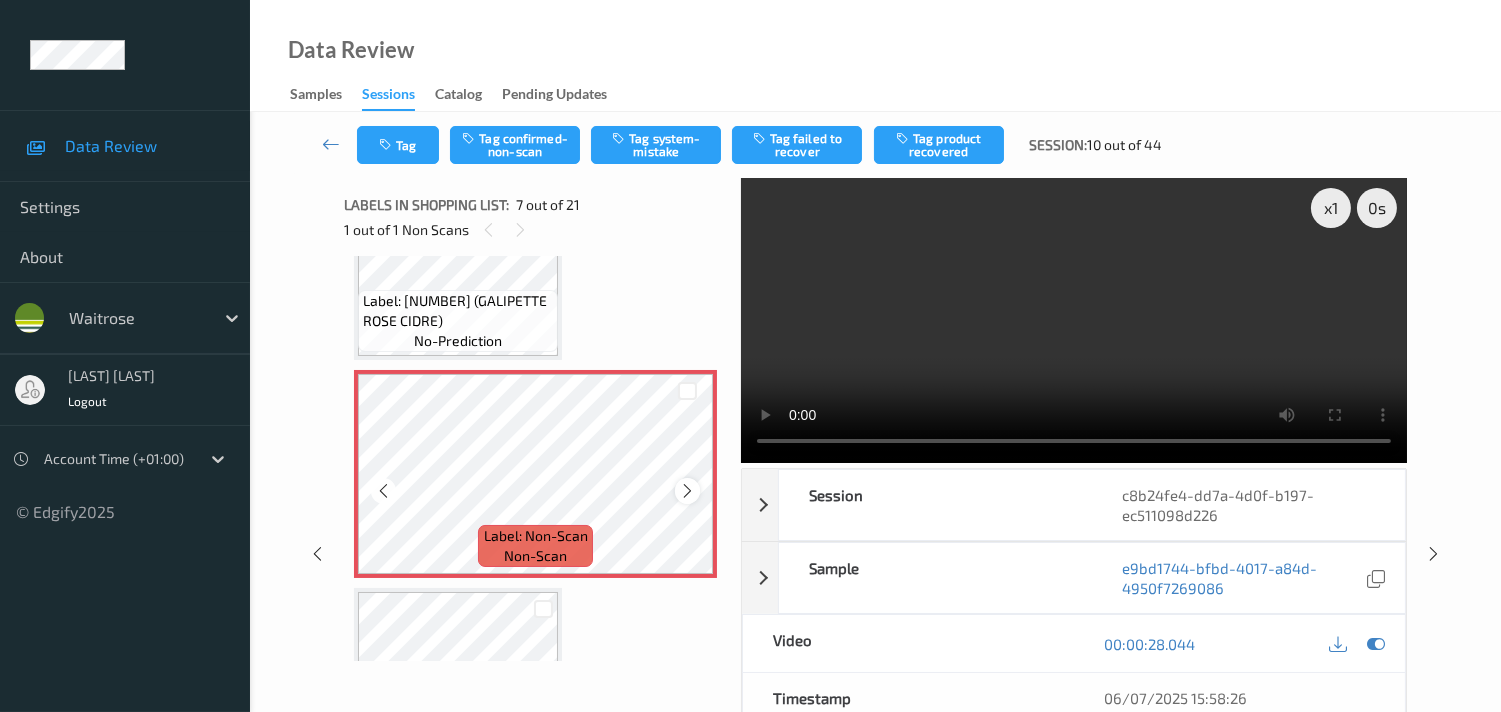 click at bounding box center [687, 491] 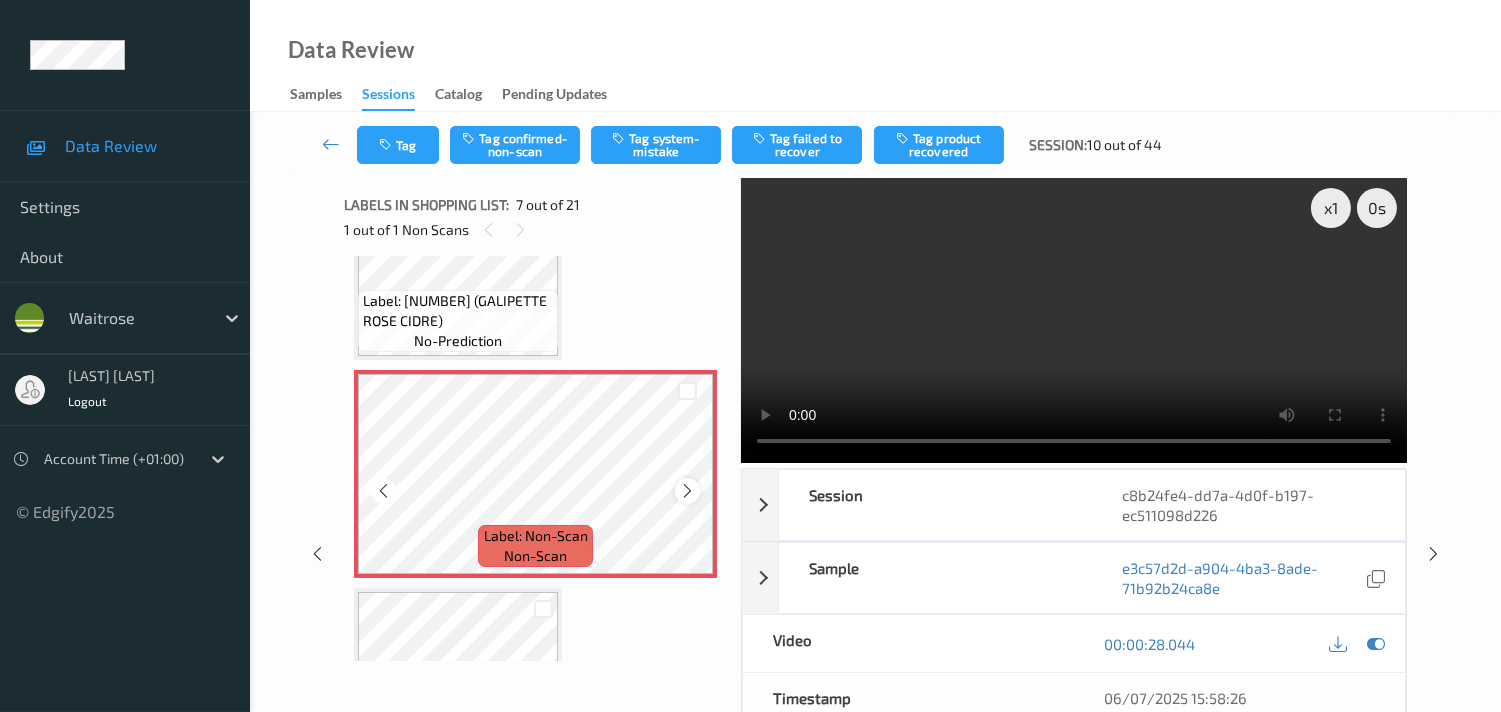 click at bounding box center (687, 491) 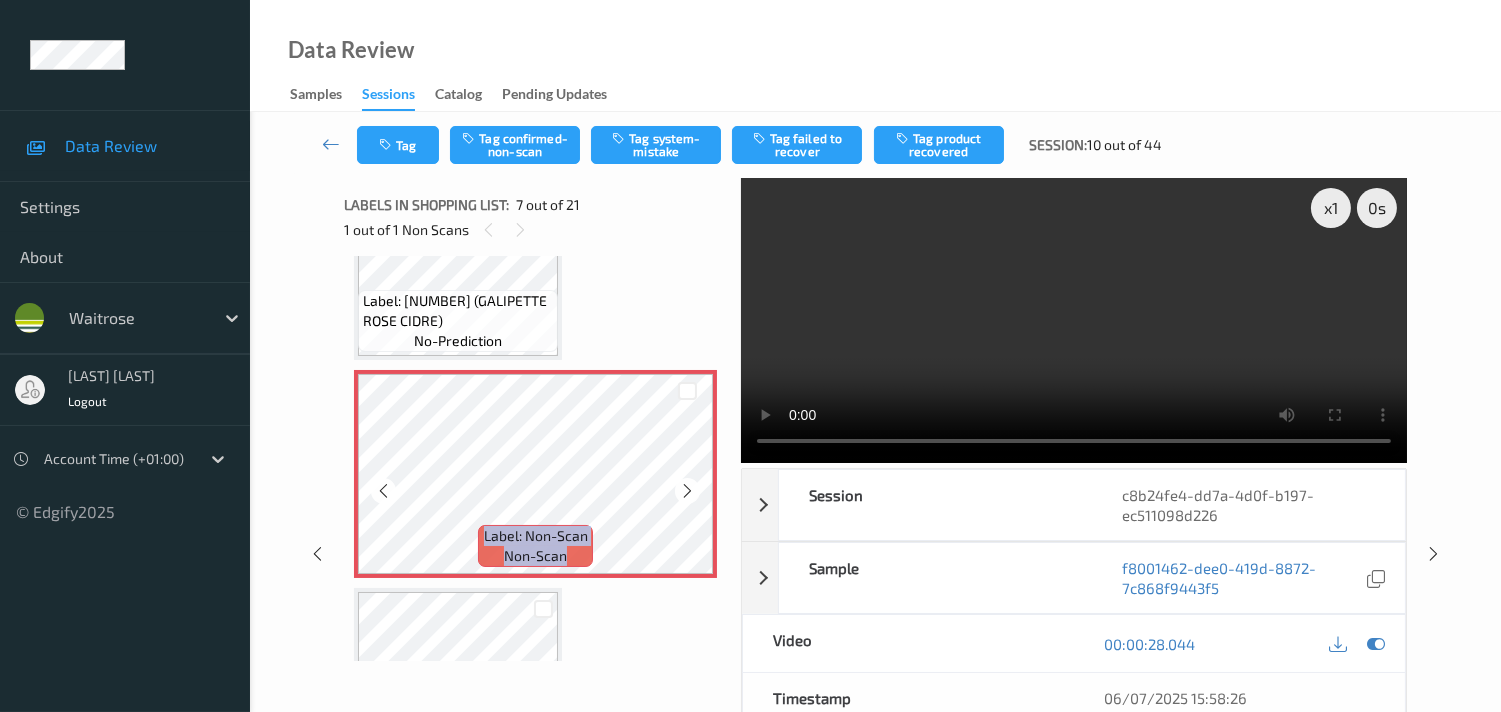 click at bounding box center (687, 491) 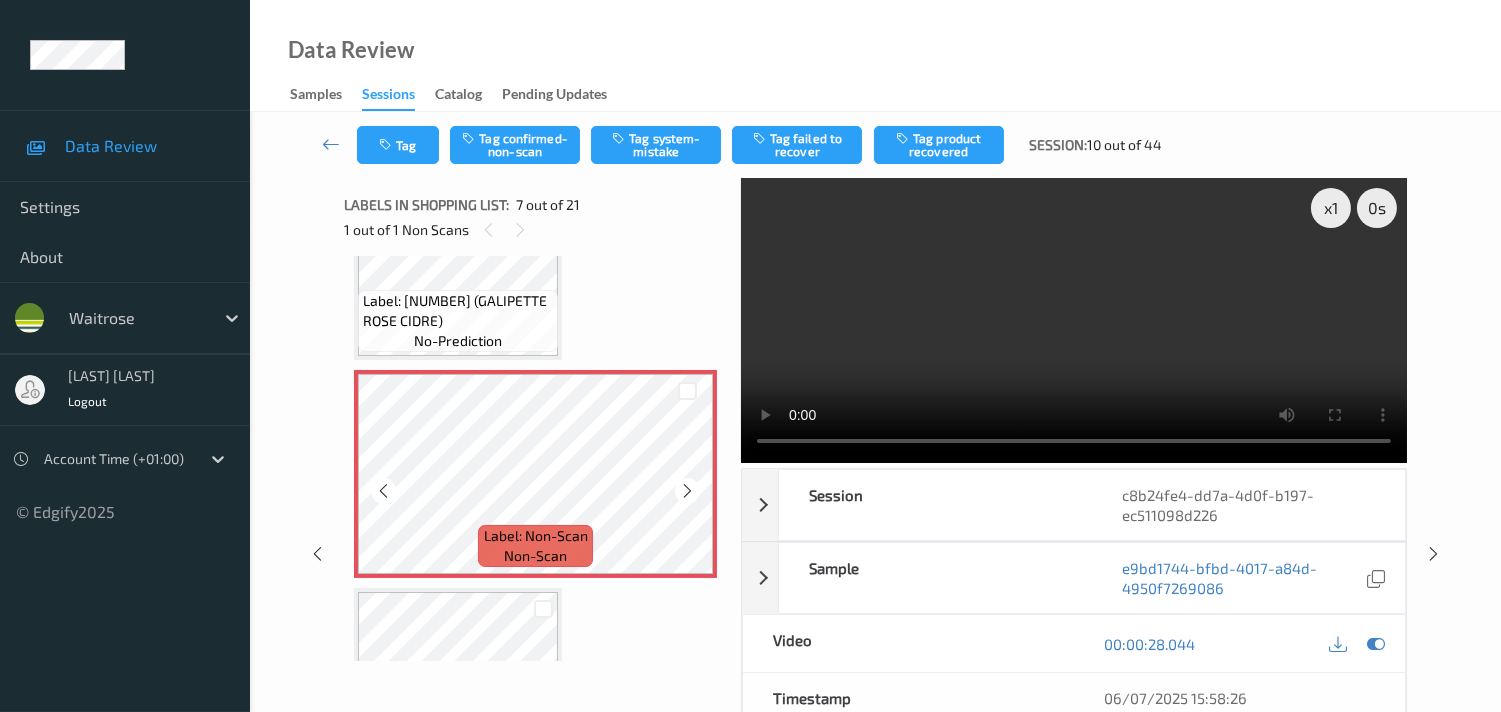 click at bounding box center [687, 491] 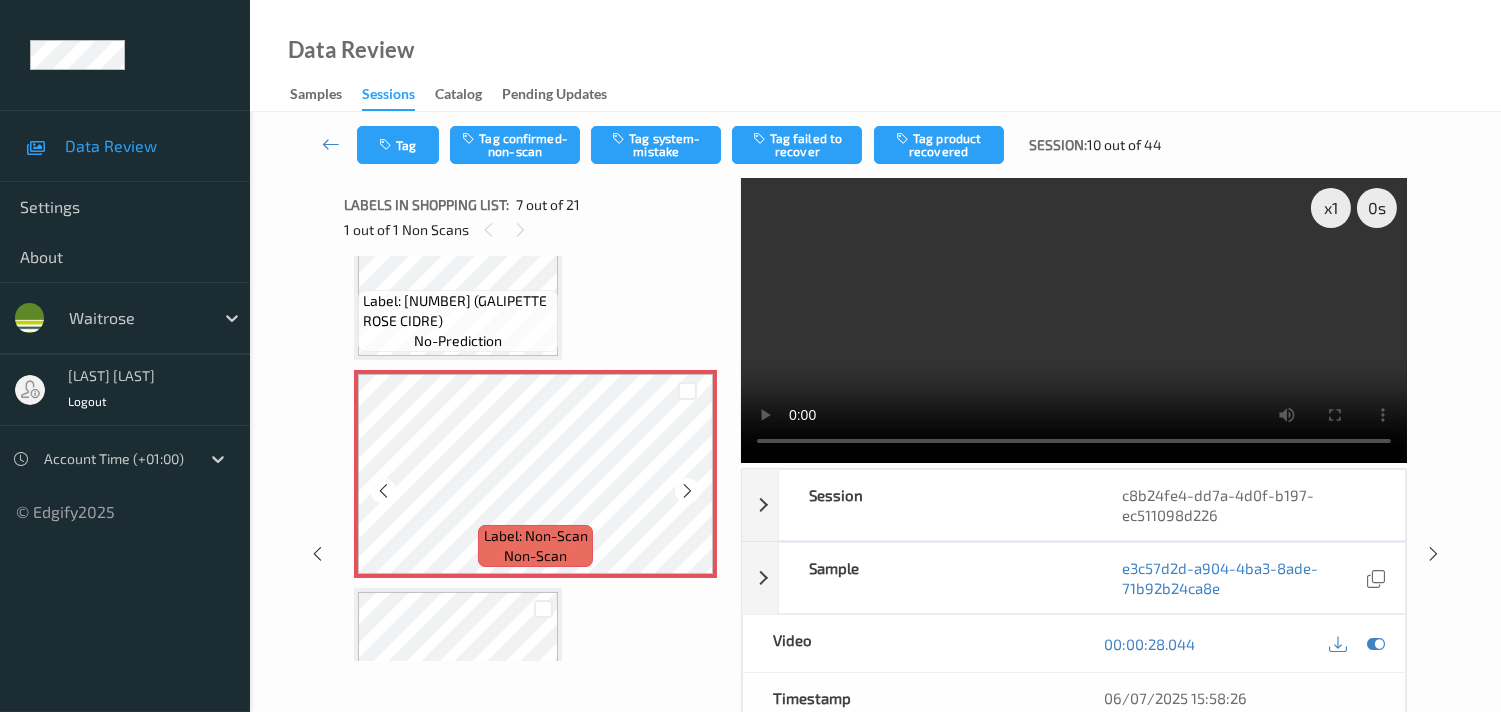 click at bounding box center [687, 491] 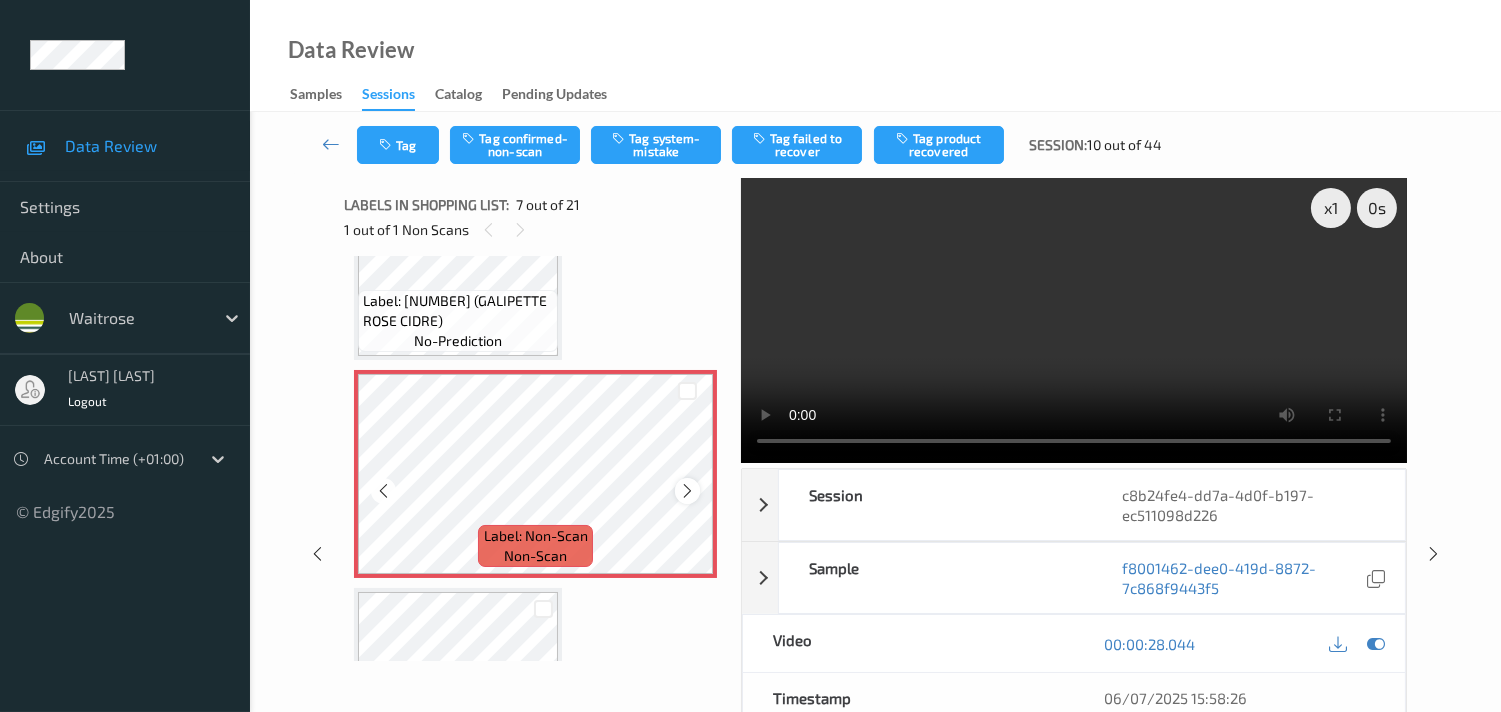 click at bounding box center [687, 491] 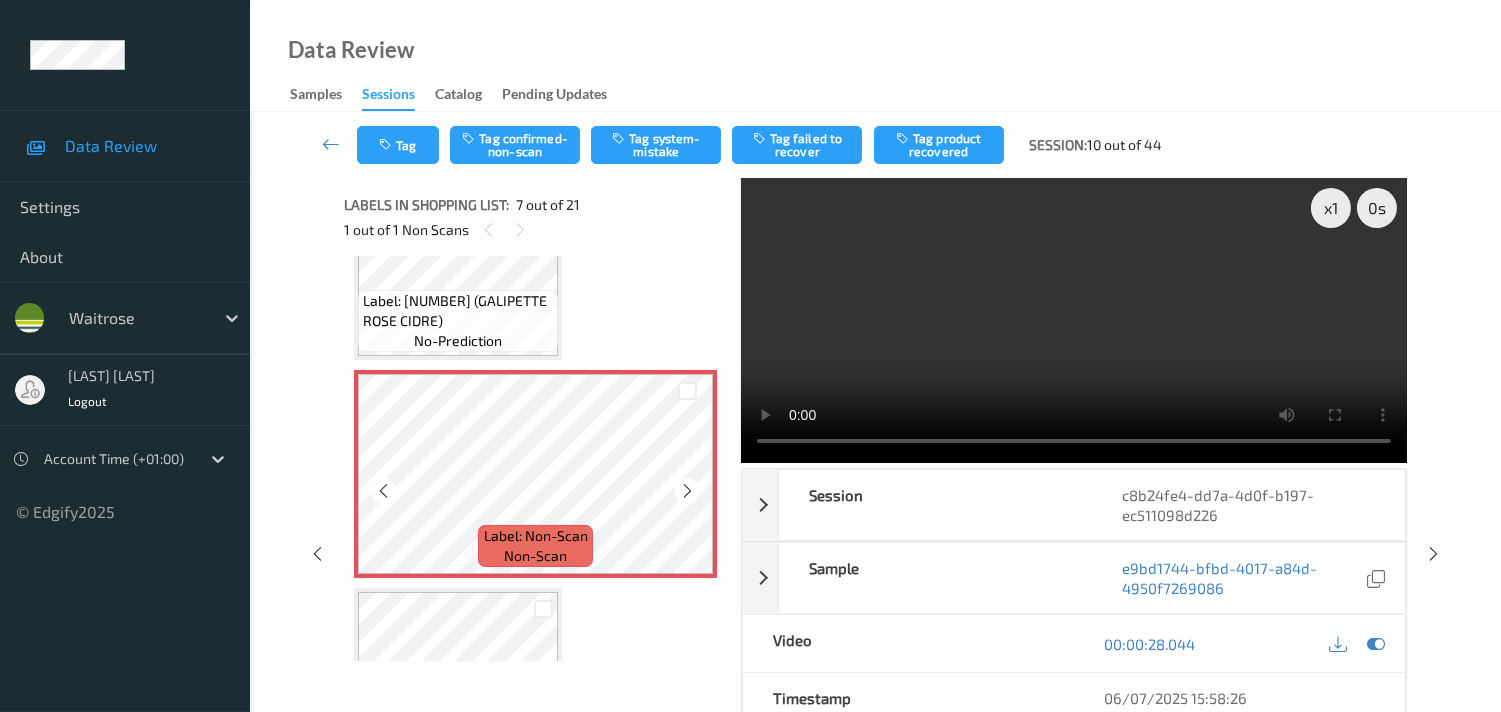 click at bounding box center (687, 491) 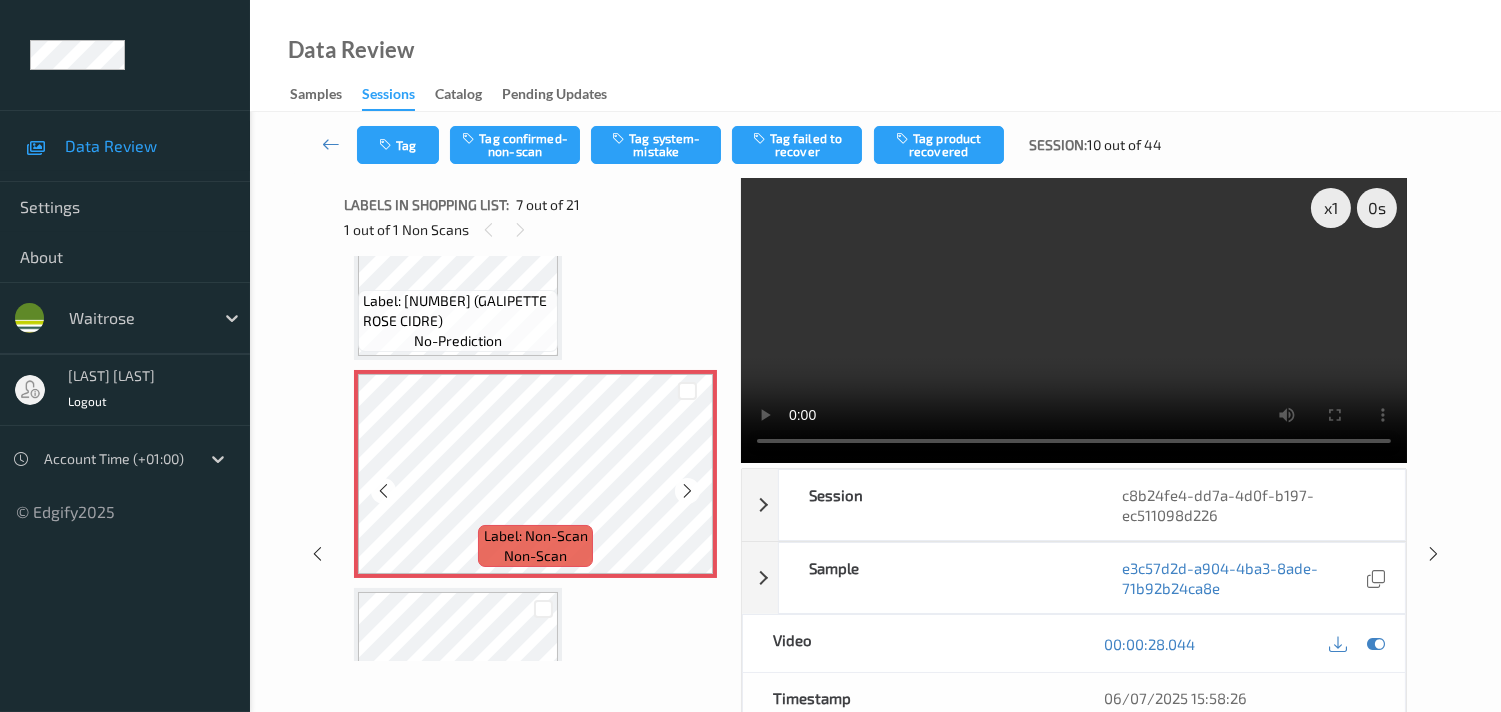 click at bounding box center [687, 491] 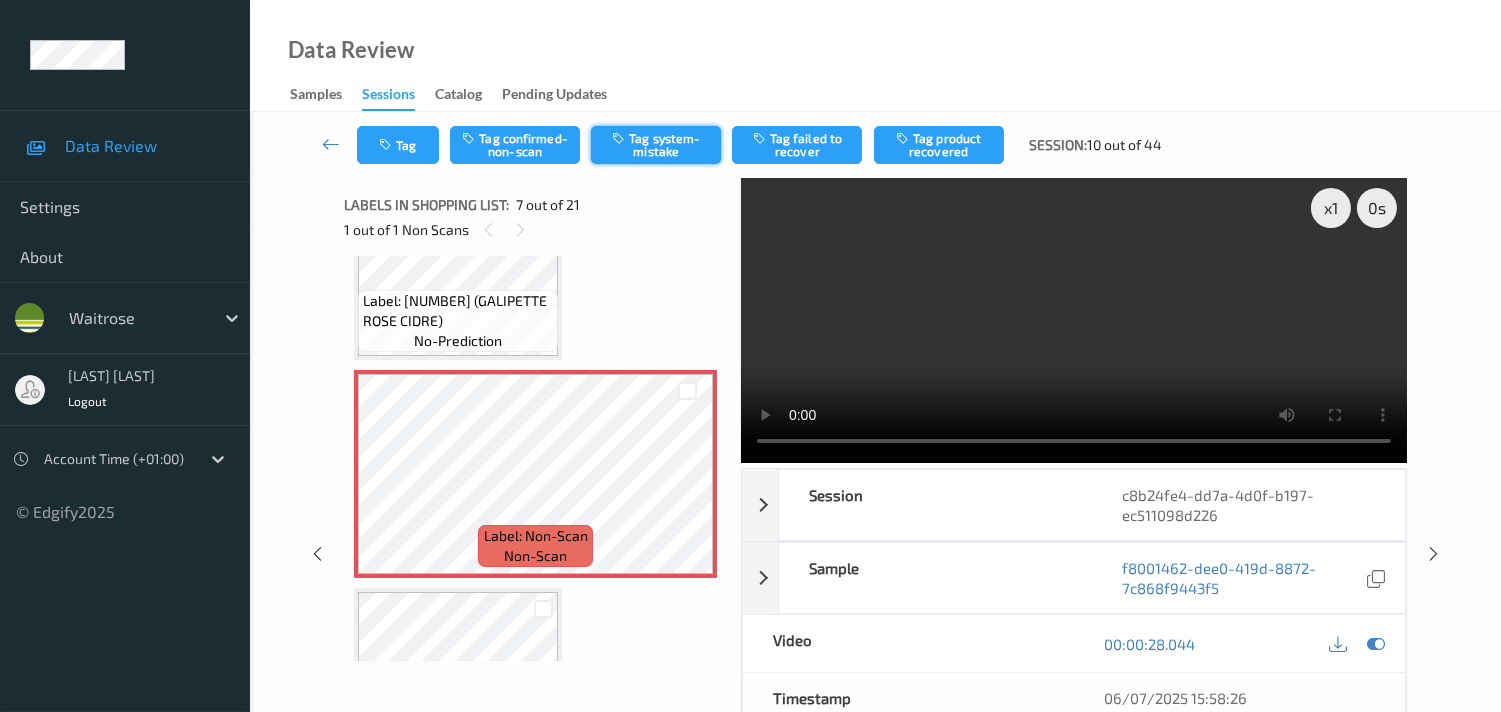 click on "Tag   system-mistake" at bounding box center [656, 145] 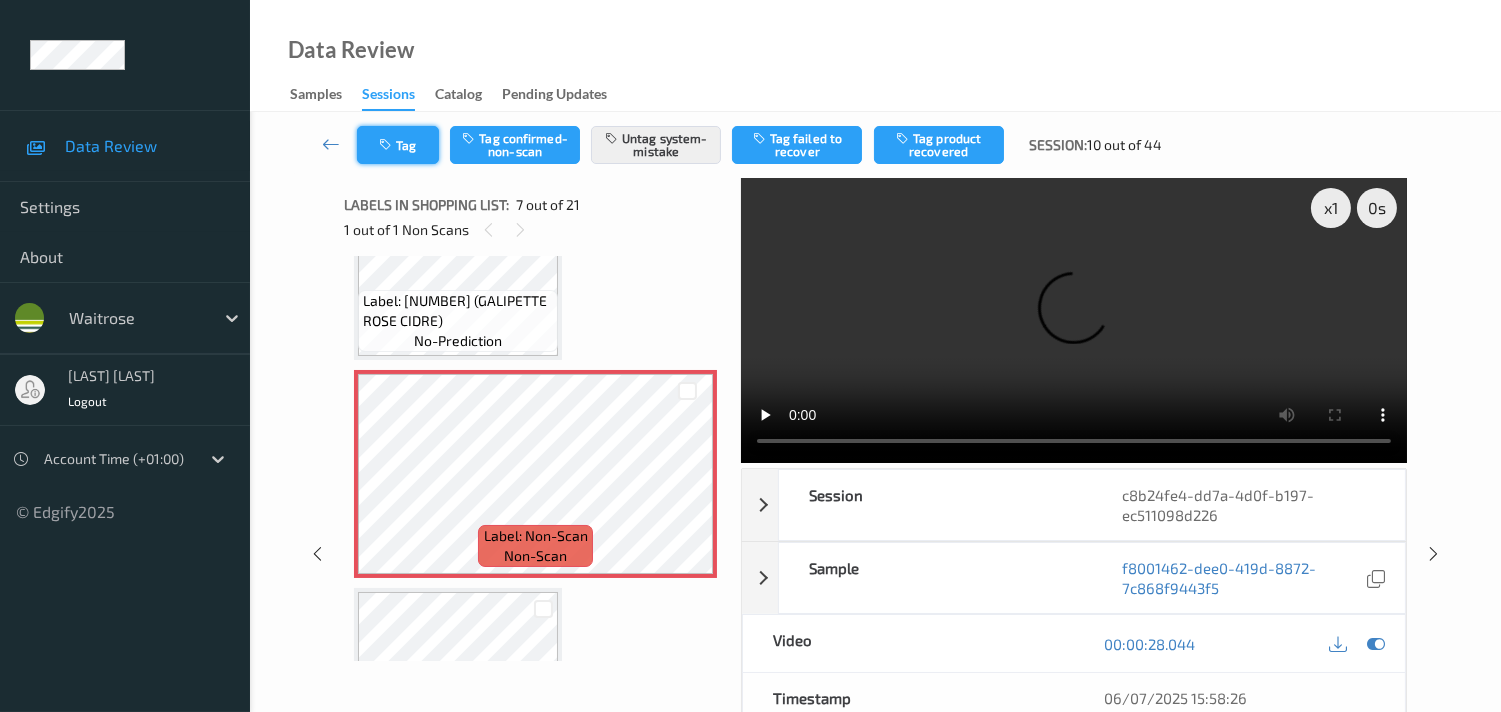 click on "Tag" at bounding box center (398, 145) 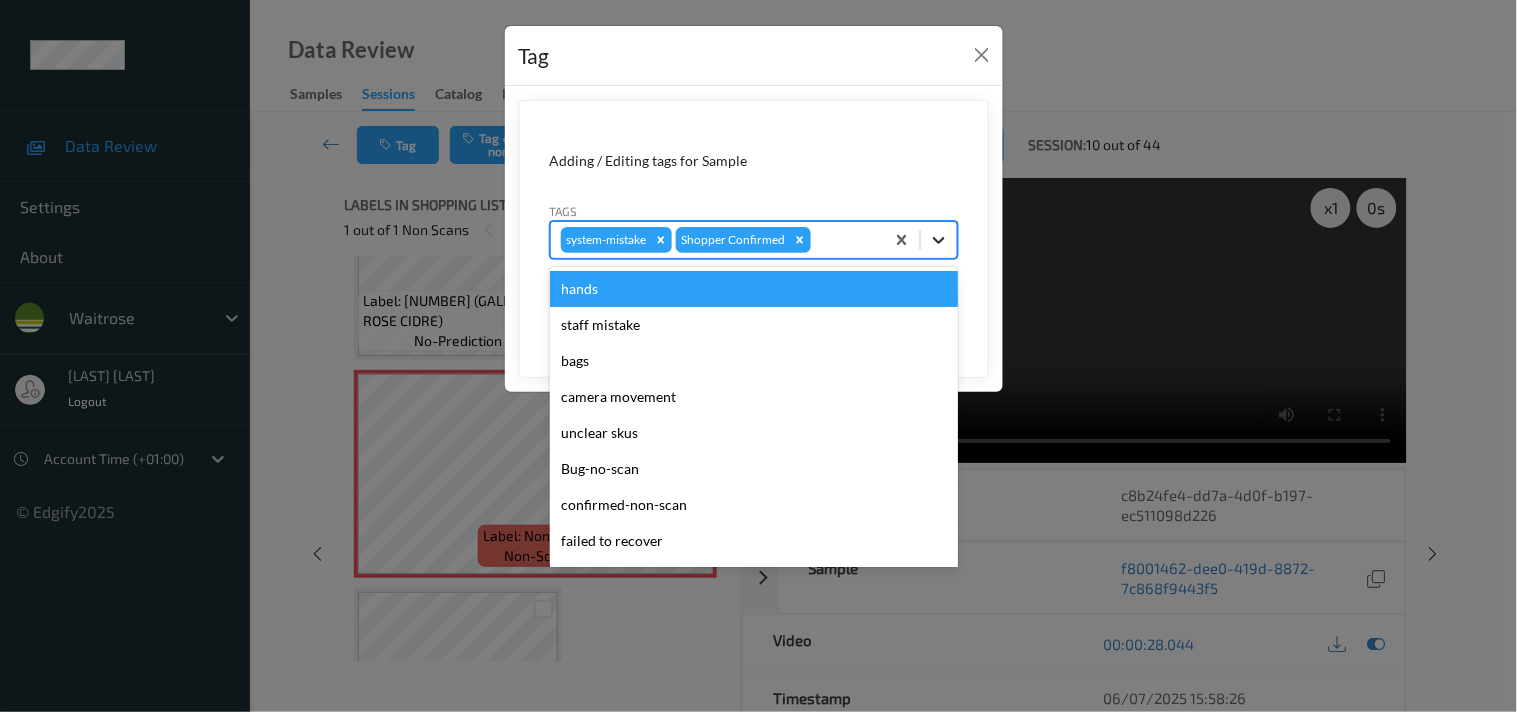 click 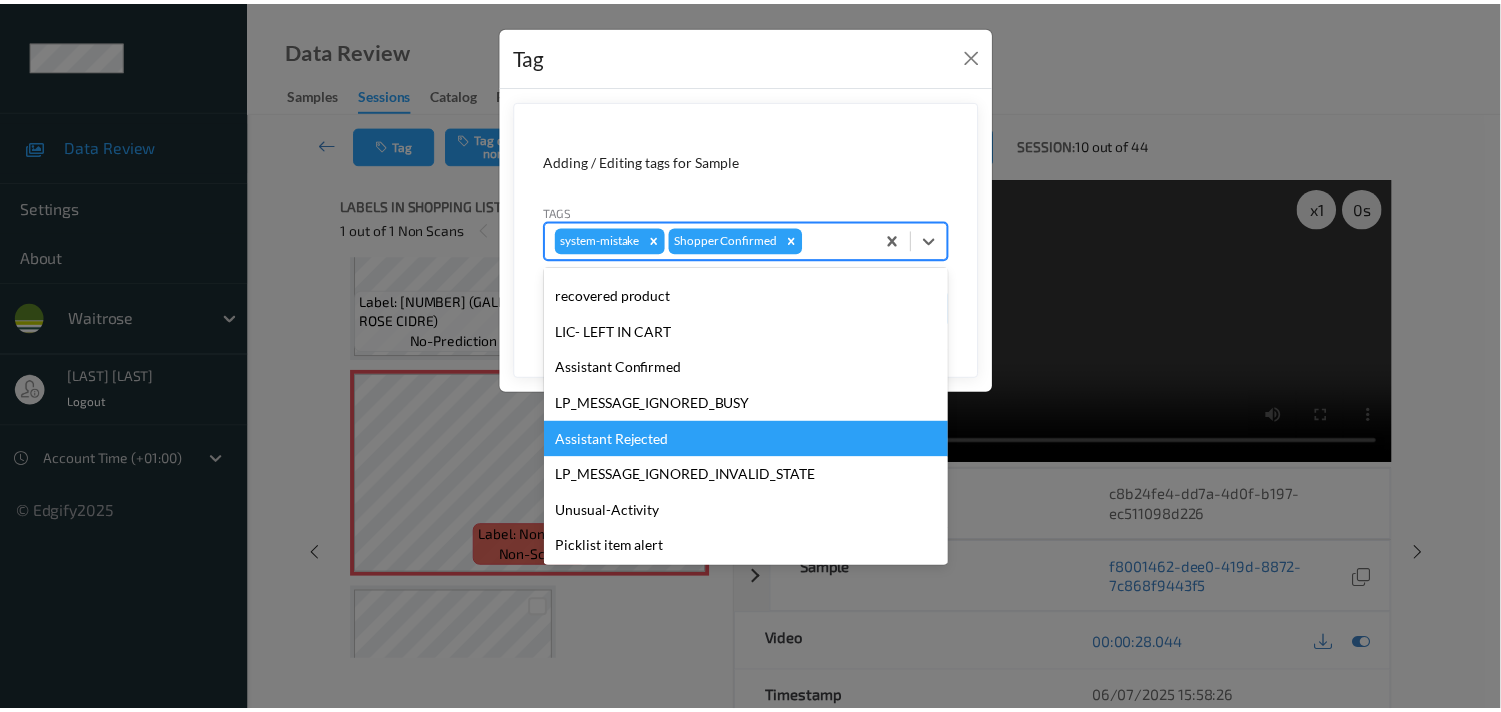scroll, scrollTop: 320, scrollLeft: 0, axis: vertical 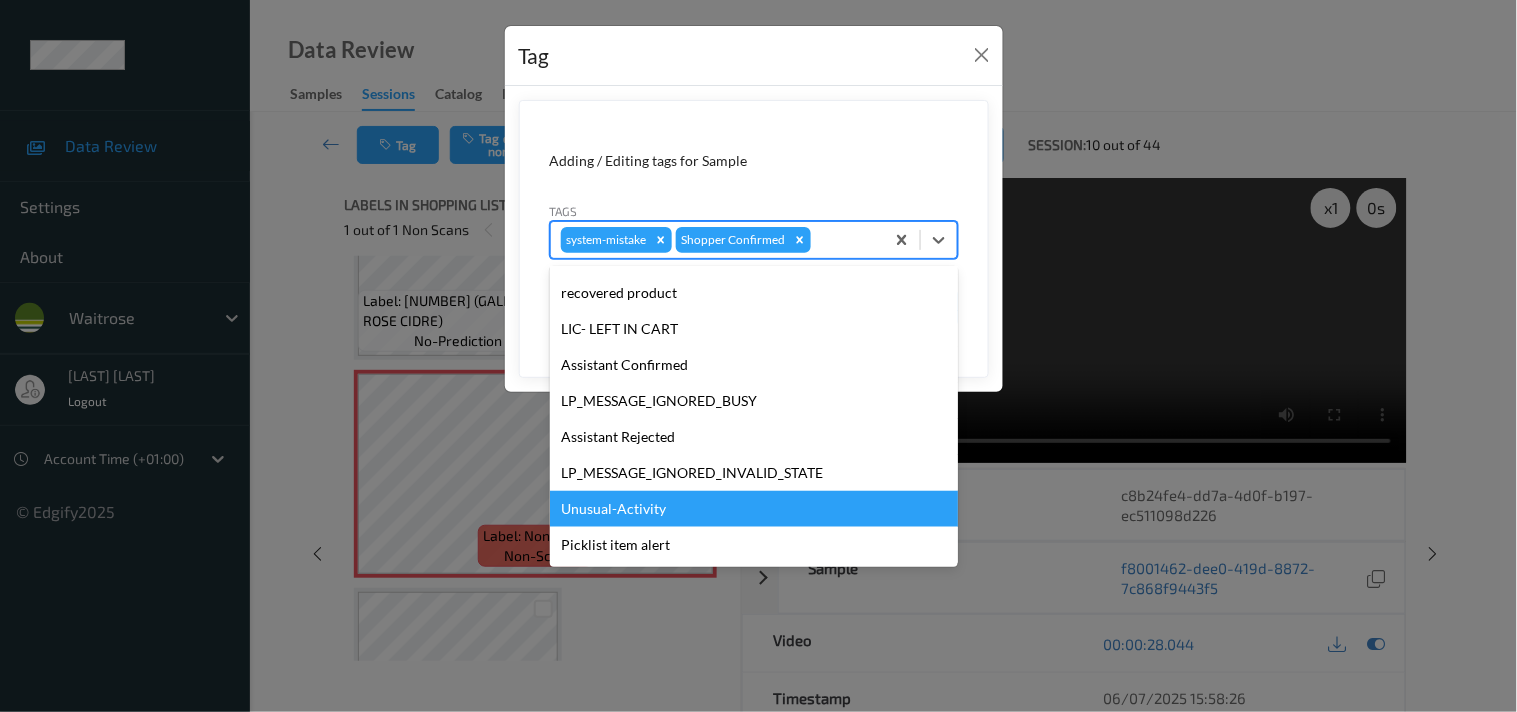 drag, startPoint x: 648, startPoint y: 507, endPoint x: 674, endPoint y: 456, distance: 57.245087 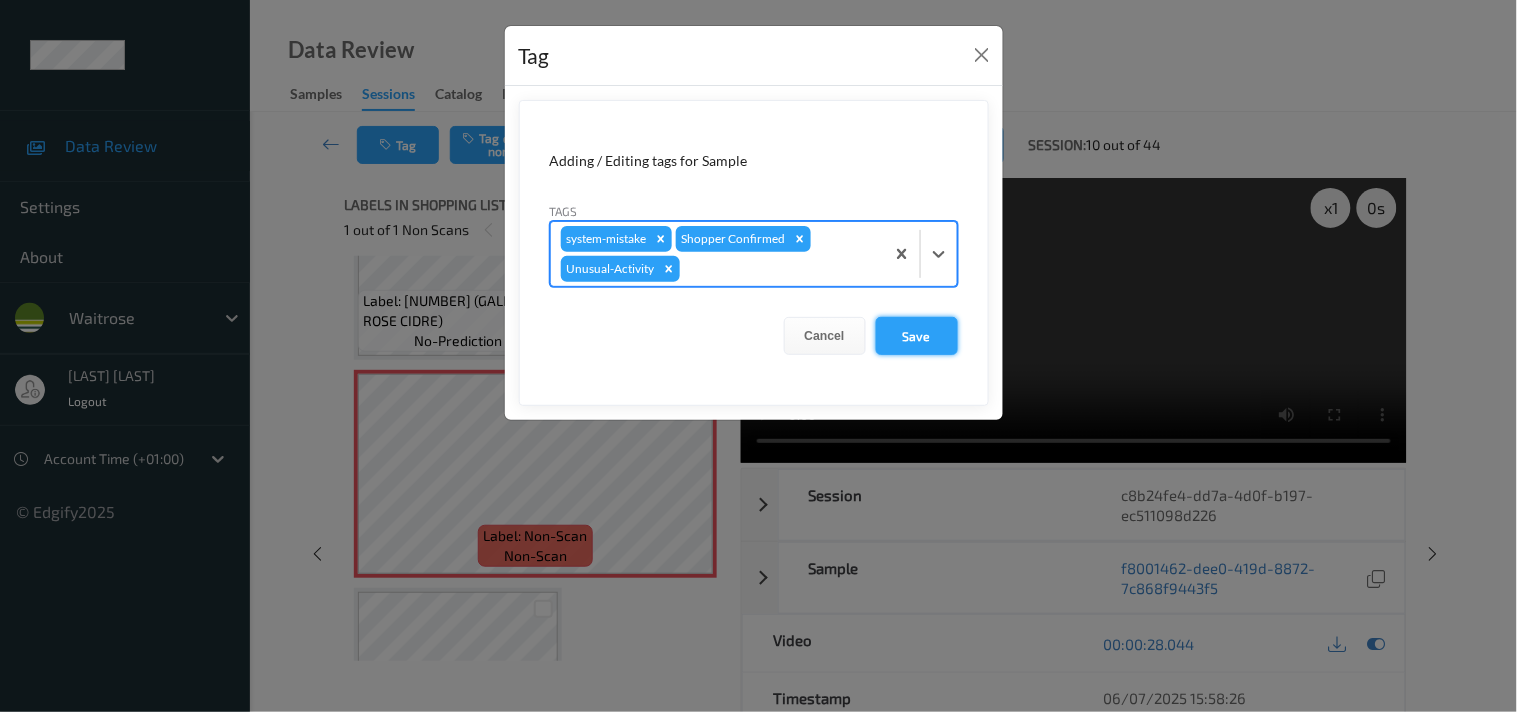 click on "Save" at bounding box center (917, 336) 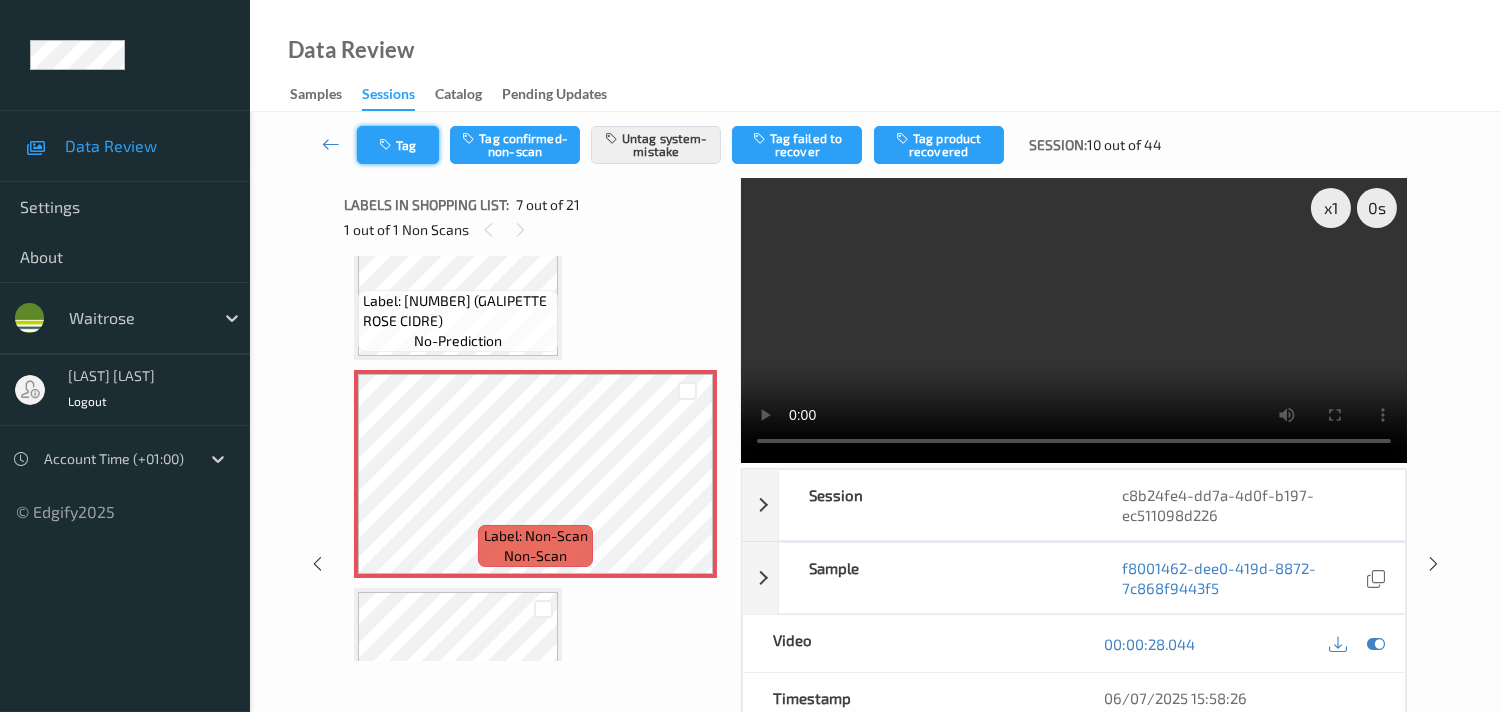 click on "Tag" at bounding box center [398, 145] 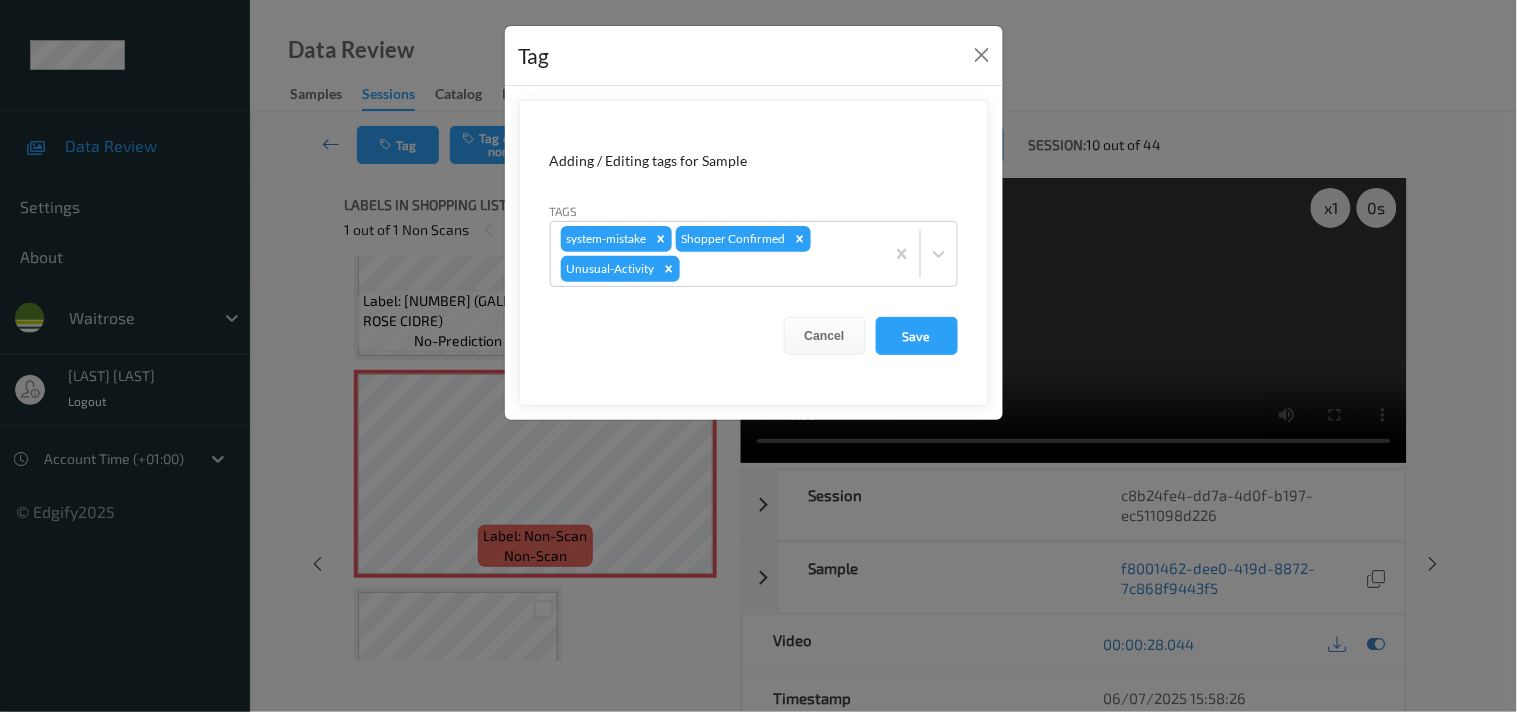 click on "Tag Adding / Editing tags for Sample   Tags system-mistake Shopper Confirmed Unusual-Activity Cancel Save" at bounding box center [758, 356] 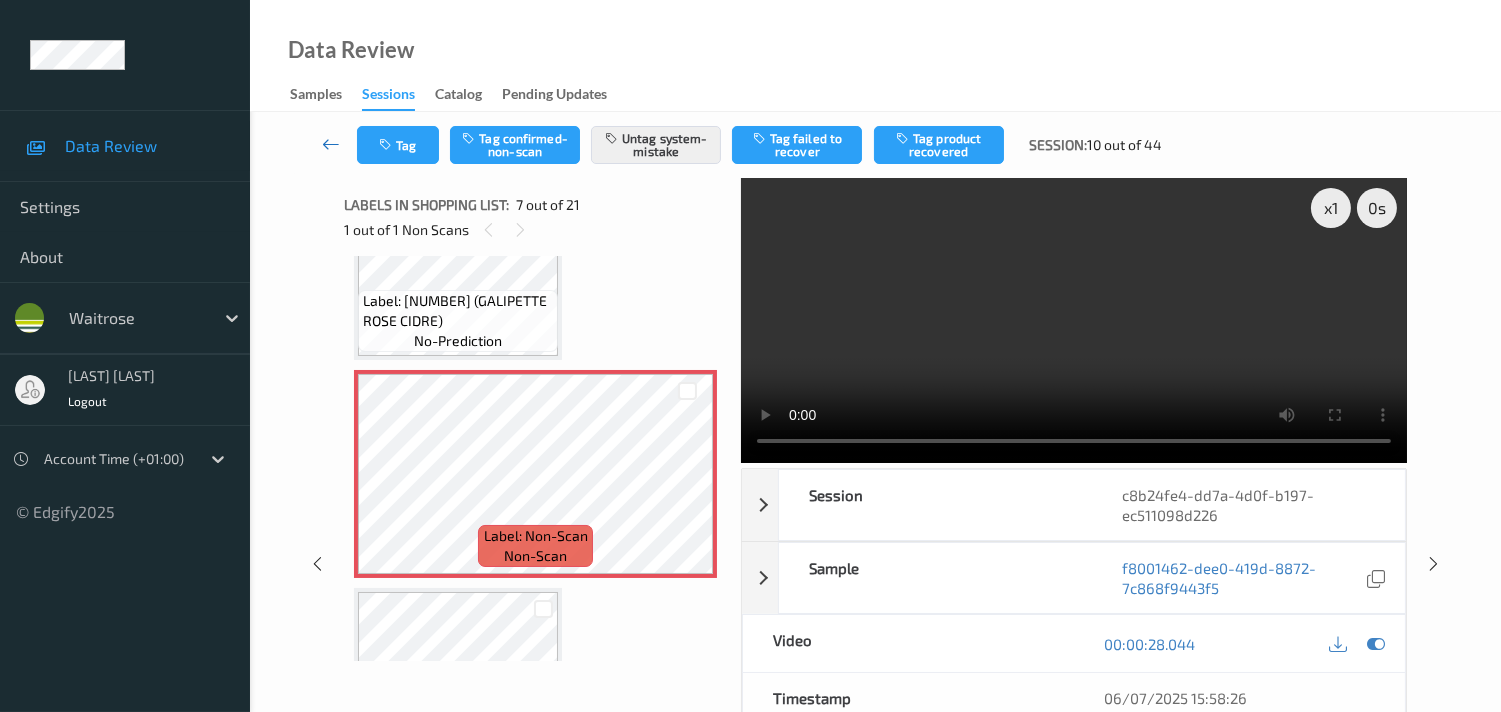 click at bounding box center [331, 144] 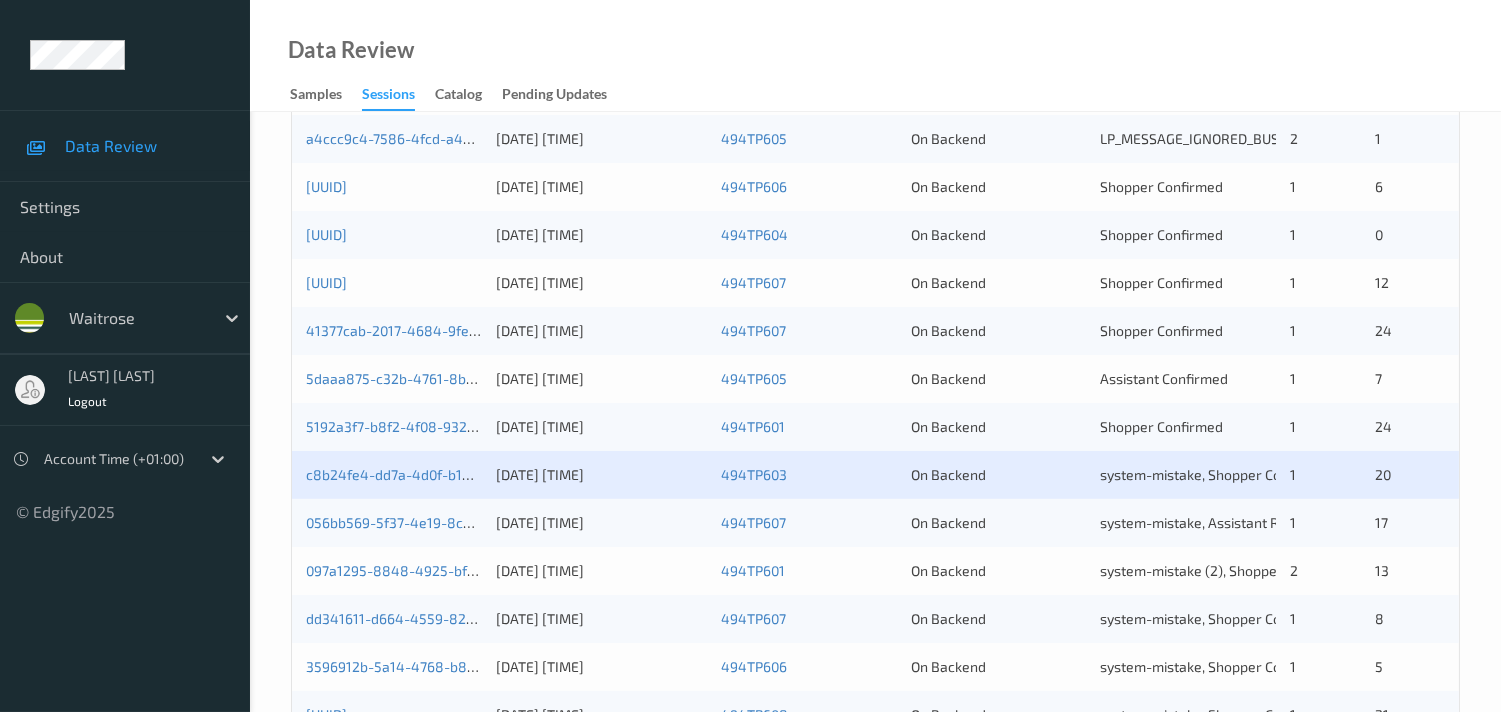 scroll, scrollTop: 666, scrollLeft: 0, axis: vertical 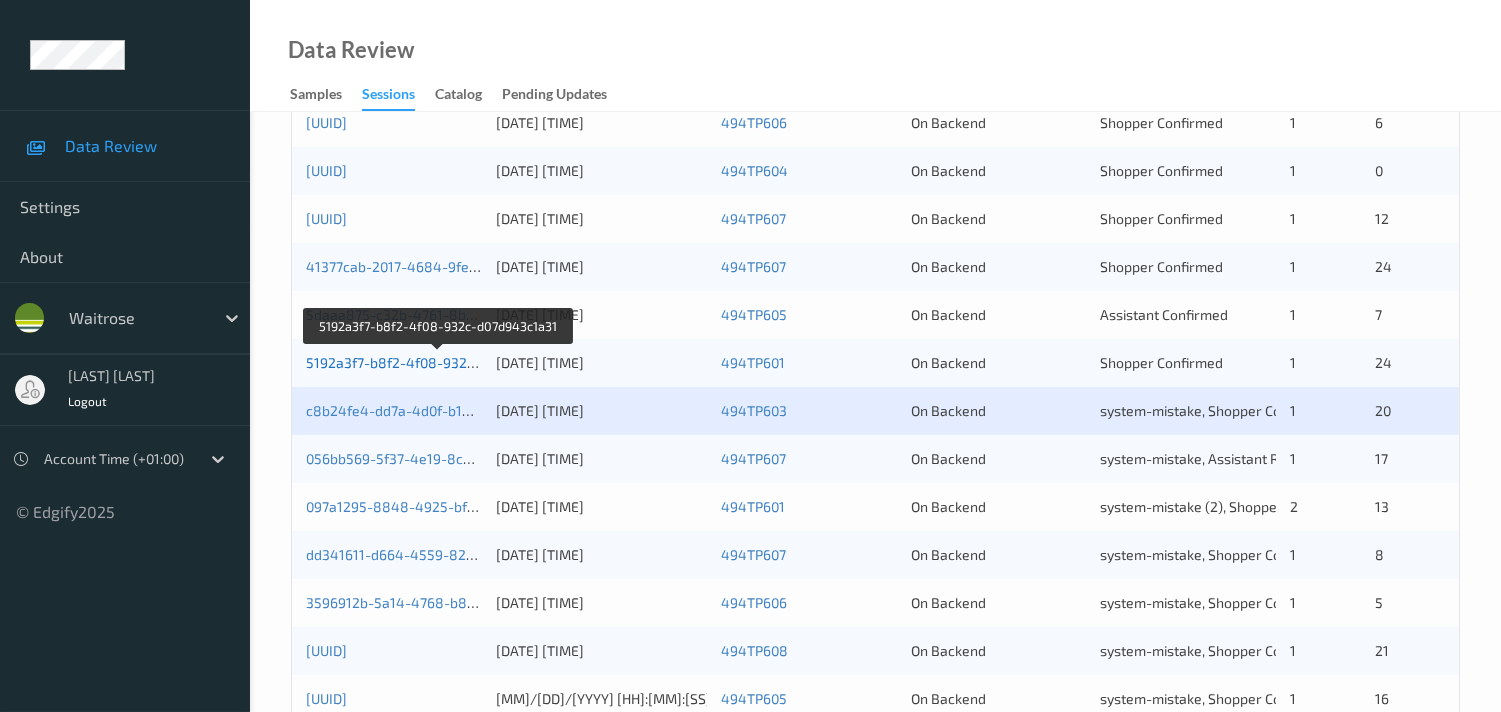 click on "5192a3f7-b8f2-4f08-932c-d07d943c1a31" at bounding box center (438, 362) 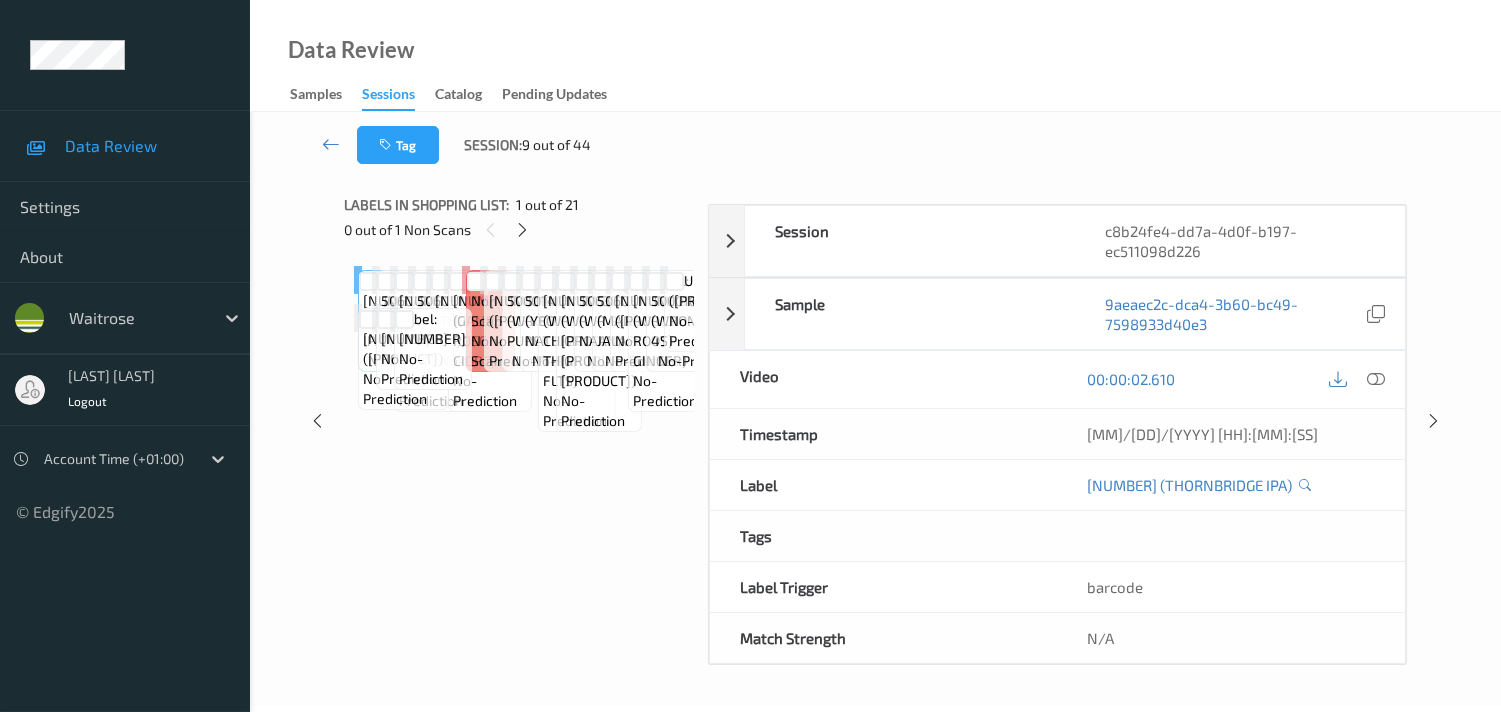 click on "Labels in shopping list: [NUMBER] out of [NUMBER] [NUMBER] out of [NUMBER] Non Scans Label: [NUMBER] (THORNBRIDGE IPA) no-prediction Label: [NUMBER] (WANNA GO TO THE SUN) no-prediction Label: [NUMBER] (DB KITCHEN IPA) no-prediction Label: [NUMBER] (WILD BEER BIBBLE PA) no-prediction Label: [NUMBER] (THORNBRIDGE IPA) no-prediction Label: [NUMBER] (GALIPETTE ROSE CIDRE) no-prediction Label: Non-Scan non-scan Label: Non-Scan non-scan Label: Non-Scan non-scan Label: [NUMBER] (CIRIO PASSATA) no-prediction Label: [NUMBER] (WR TOM PUREE TUBE) no-prediction Label: [NUMBER] (YEO YOG NATURAL) no-prediction Label: [NUMBER] (WR CHICKN THIGH FLTS) no-prediction Label: [NUMBER] (WR CHICKN THIGH FLTS) no-prediction Label: [NUMBER] (WR PLAIN NAAN) no-prediction Label: [NUMBER] (MANOMASA JALAPENO) no-prediction Label: [NUMBER] (WR CI CINNAMON STCKS) no-prediction Label: [NUMBER] (WR CI ROOT GINGER) no-prediction Label: [NUMBER] (WRONIONS 4S) no-prediction no-prediction" at bounding box center [519, 421] 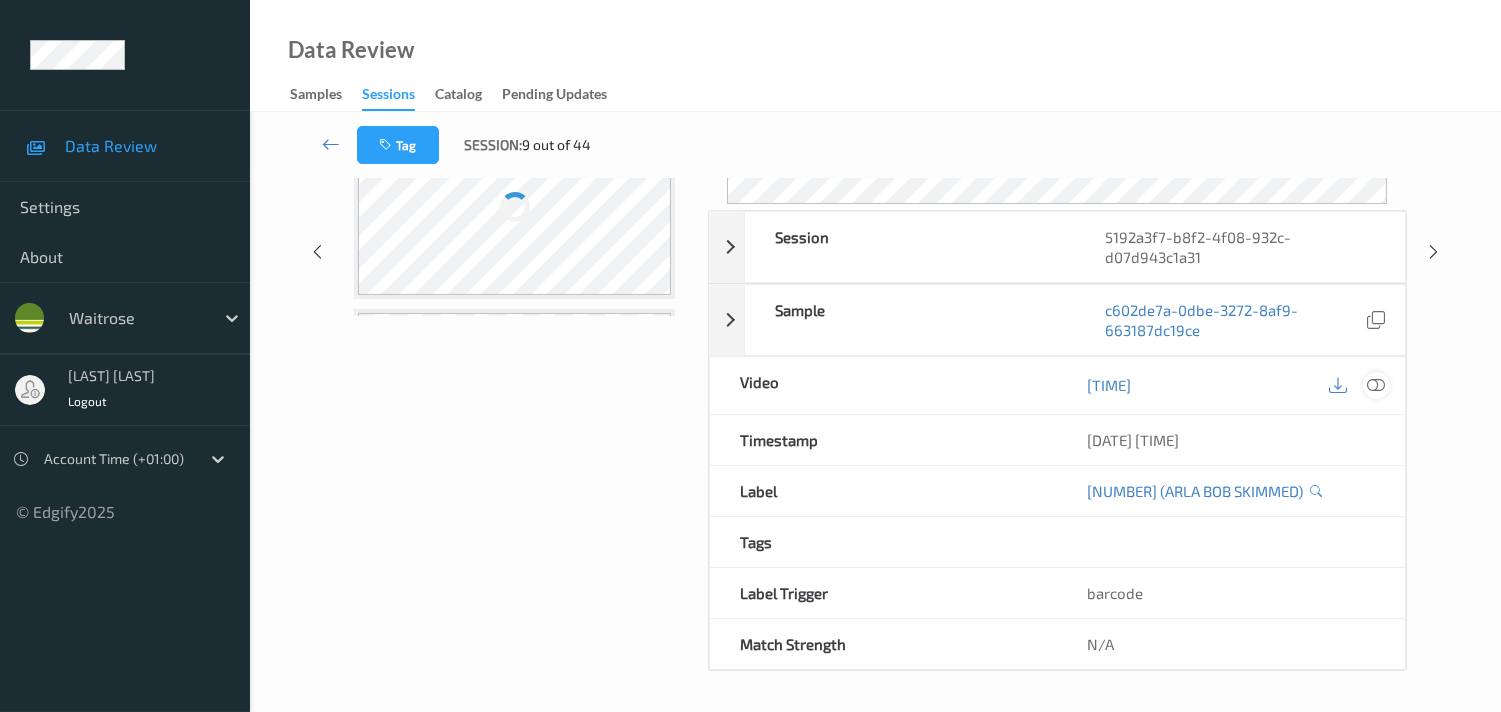 click at bounding box center (1376, 385) 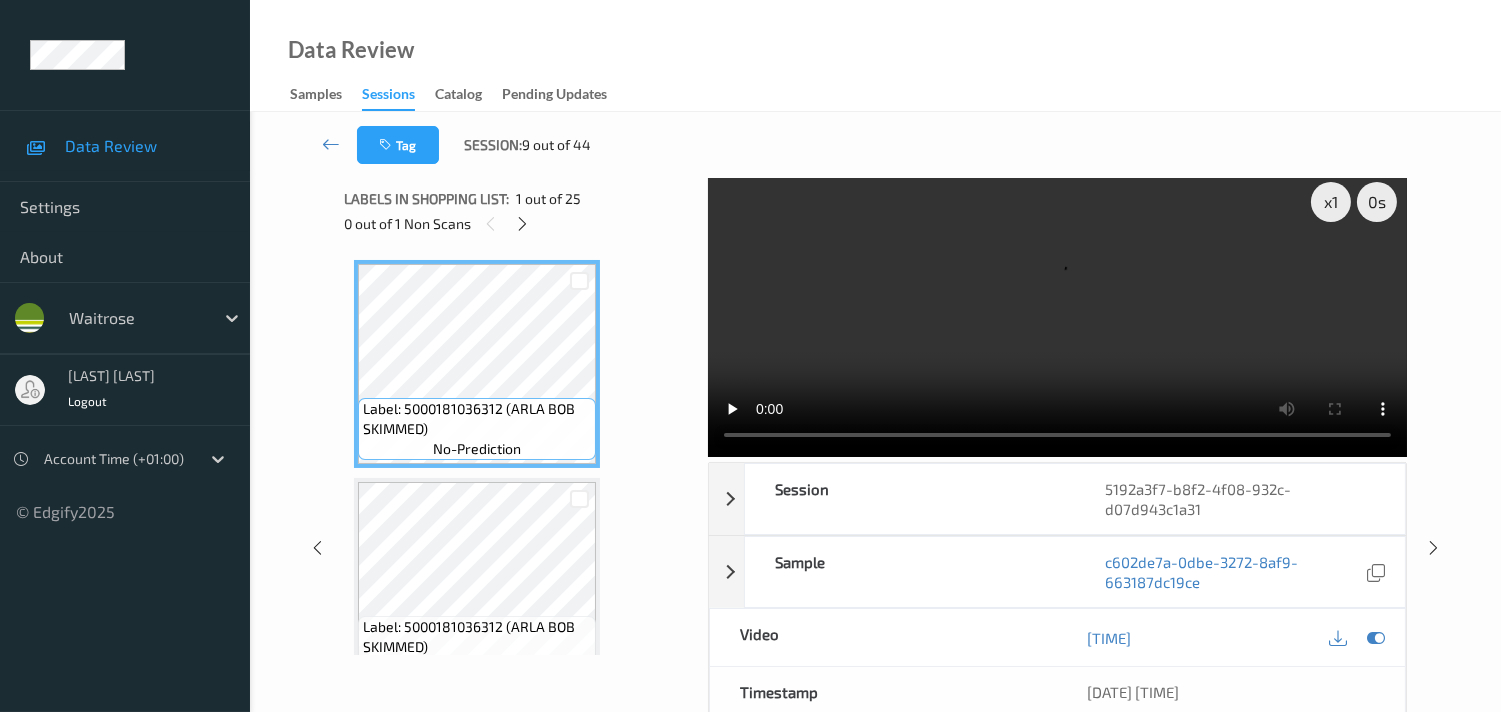 scroll, scrollTop: 0, scrollLeft: 0, axis: both 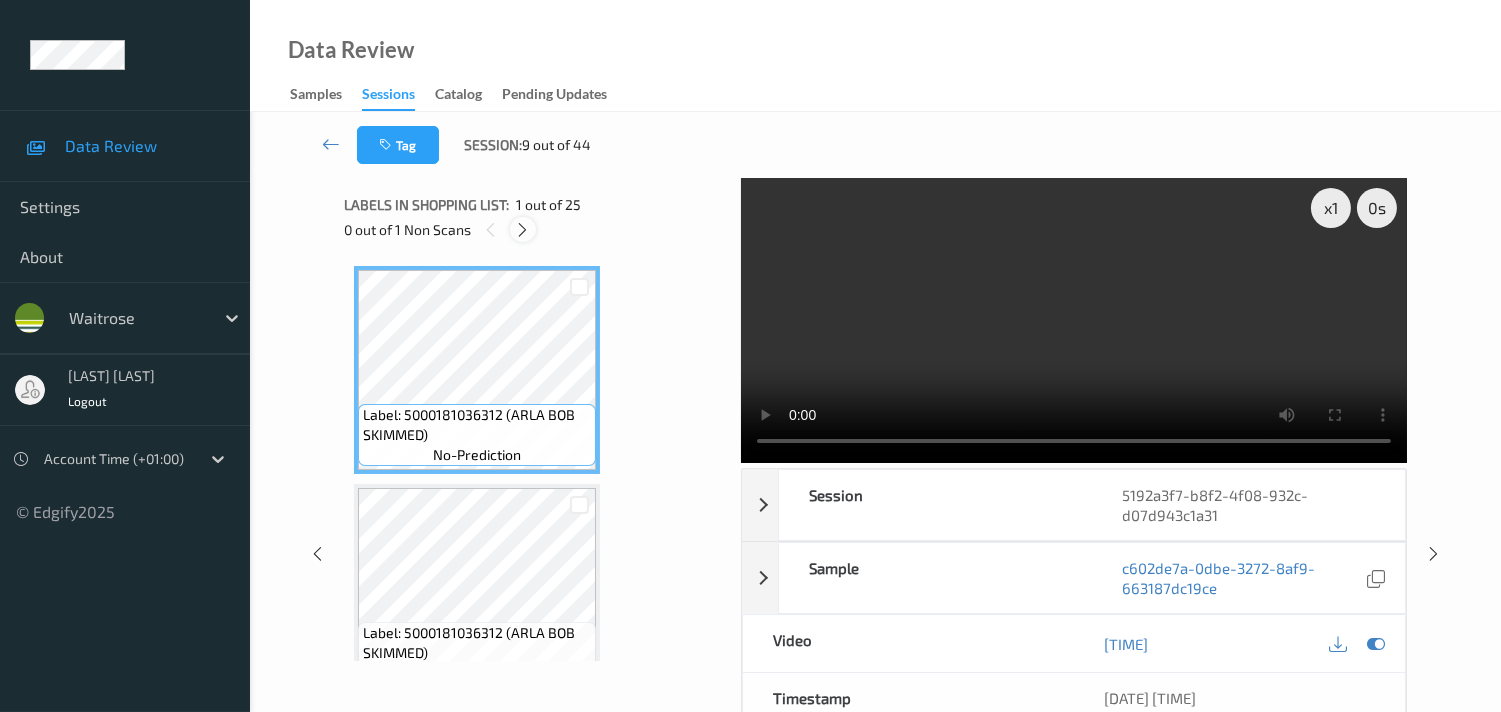 click at bounding box center [522, 229] 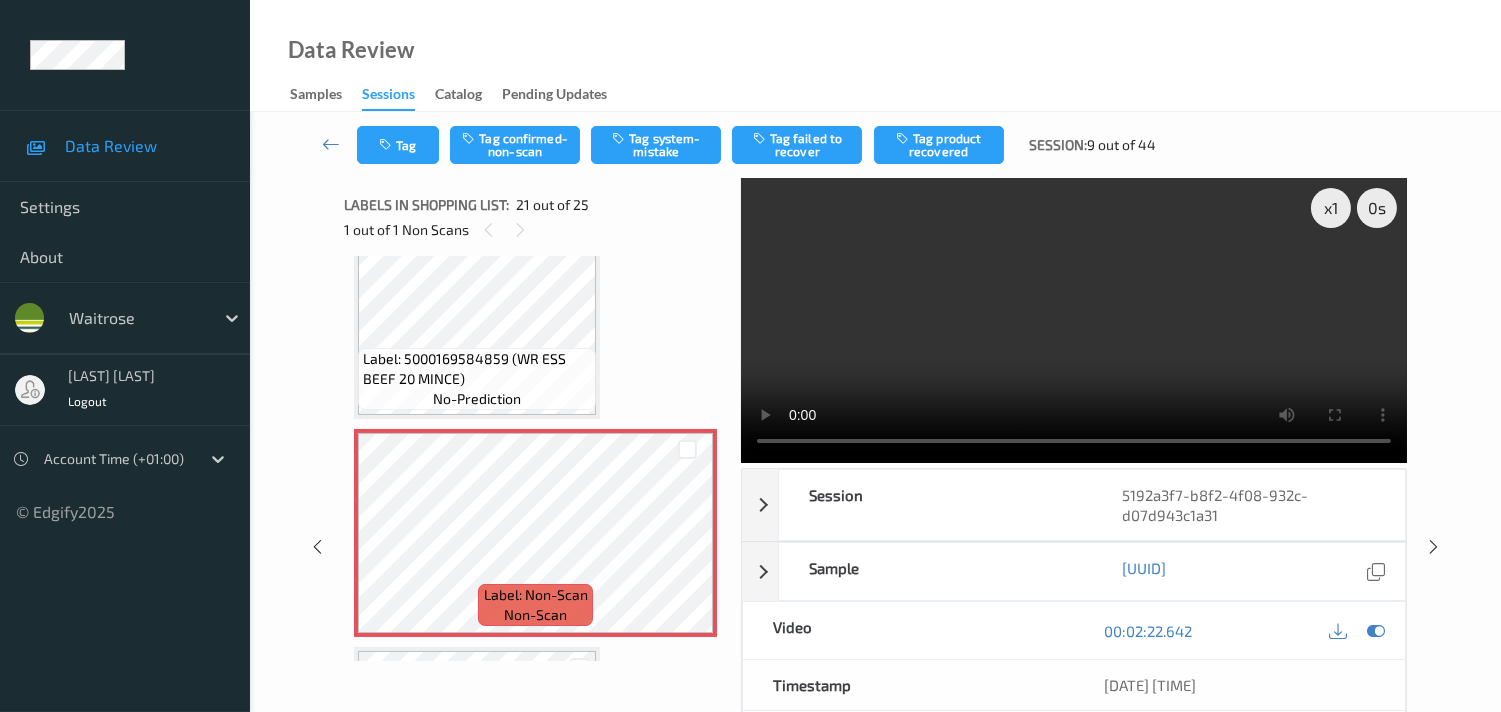 scroll, scrollTop: 4236, scrollLeft: 0, axis: vertical 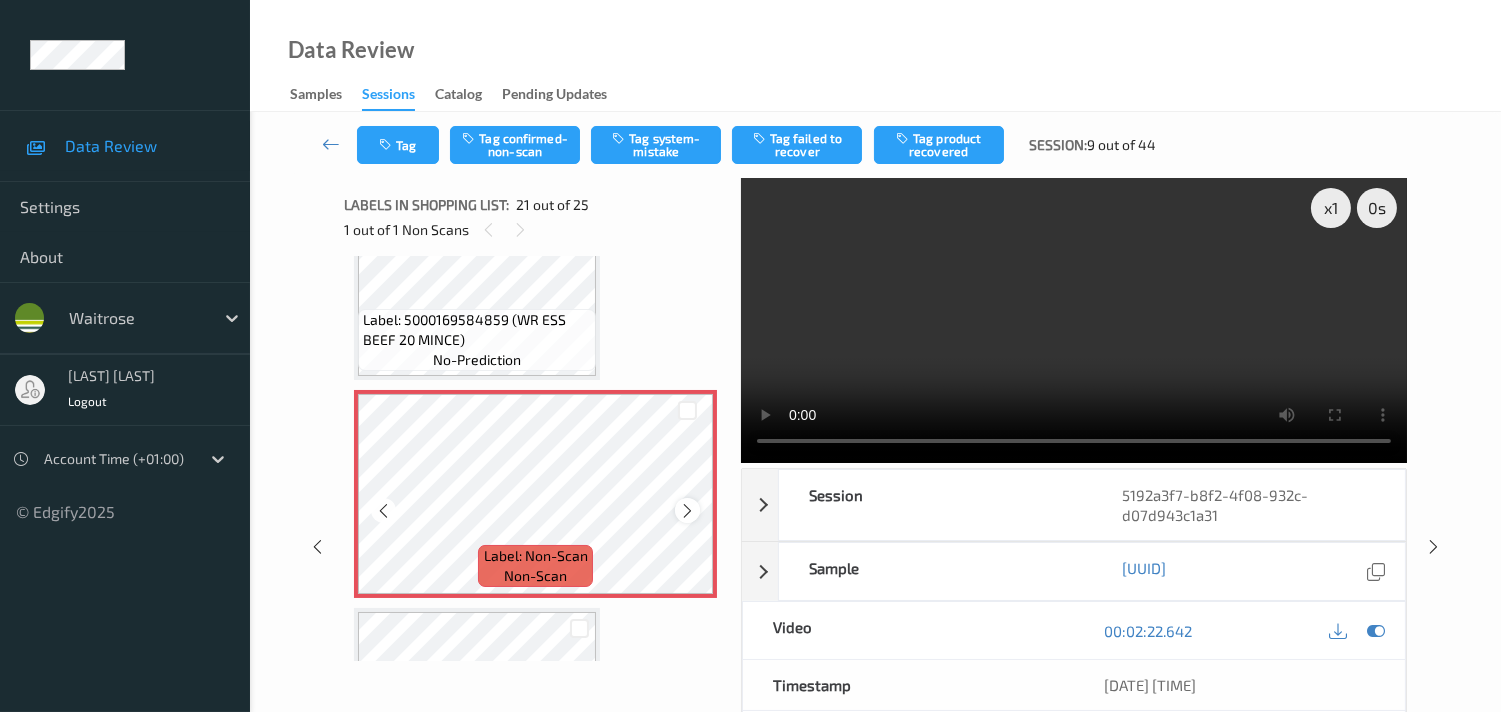 click at bounding box center [687, 510] 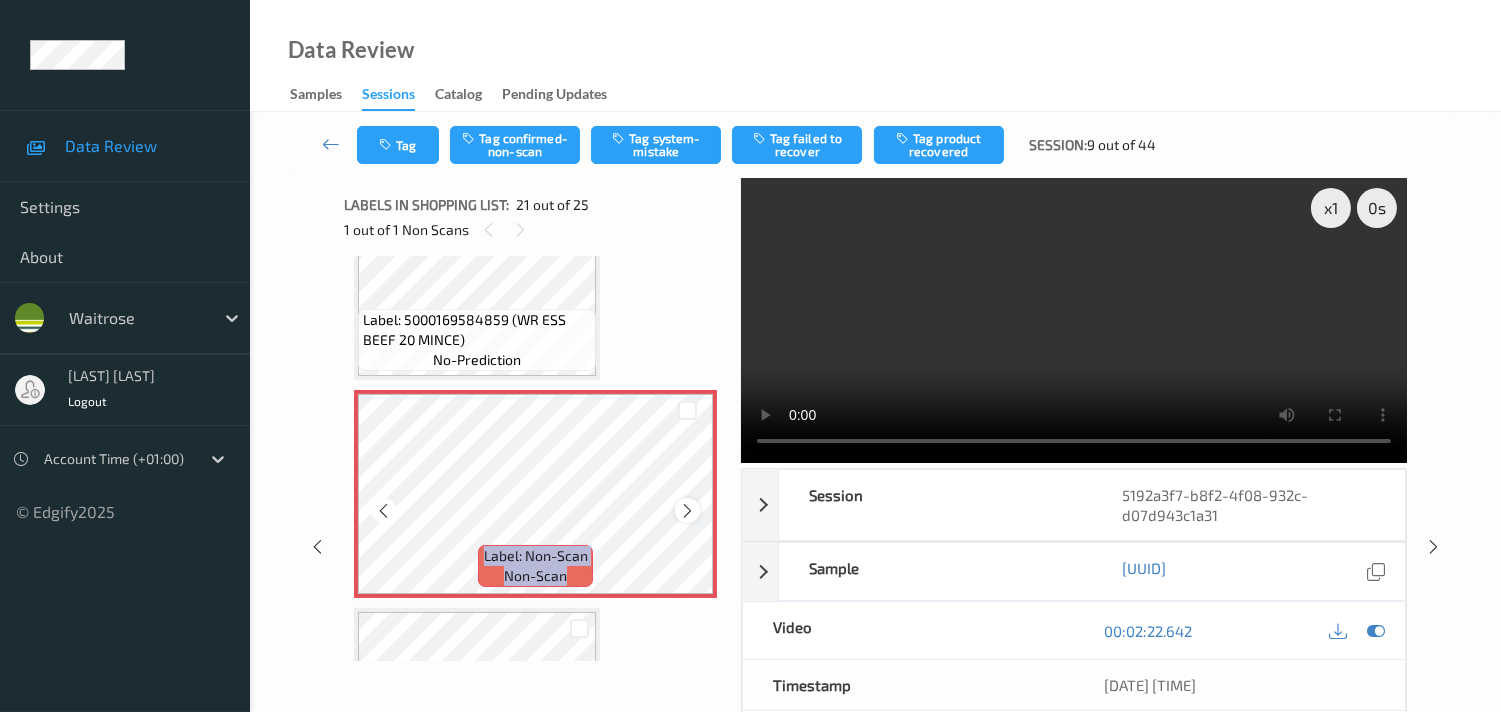 click at bounding box center [687, 510] 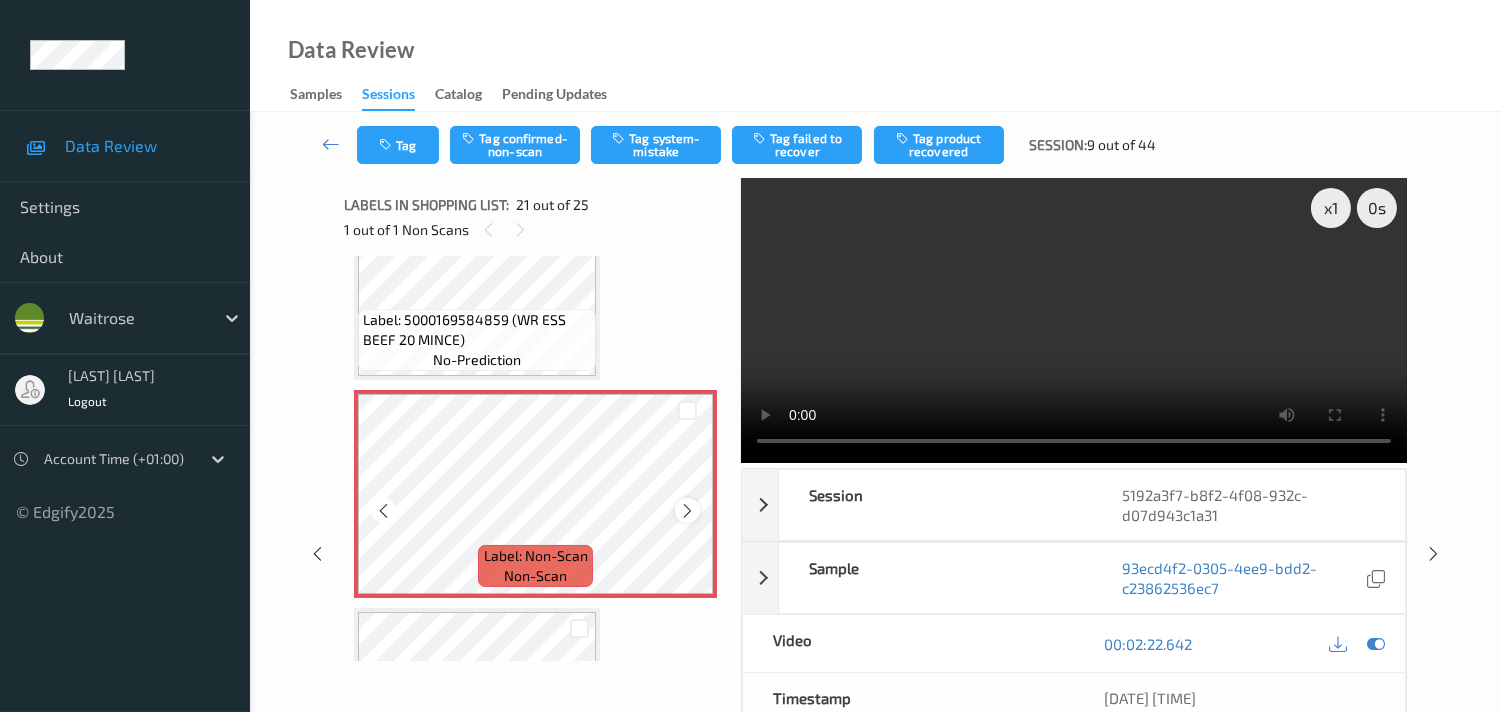click at bounding box center [687, 510] 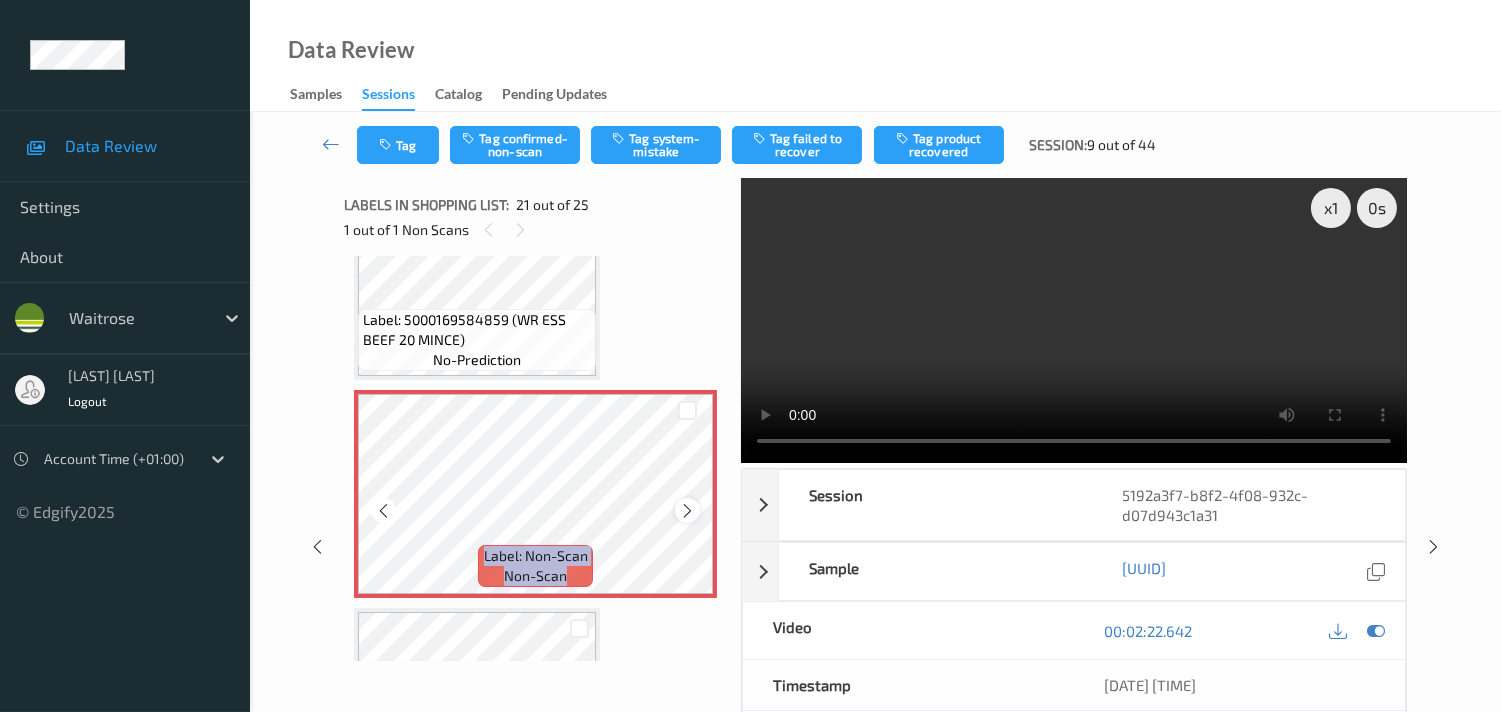 click at bounding box center (687, 510) 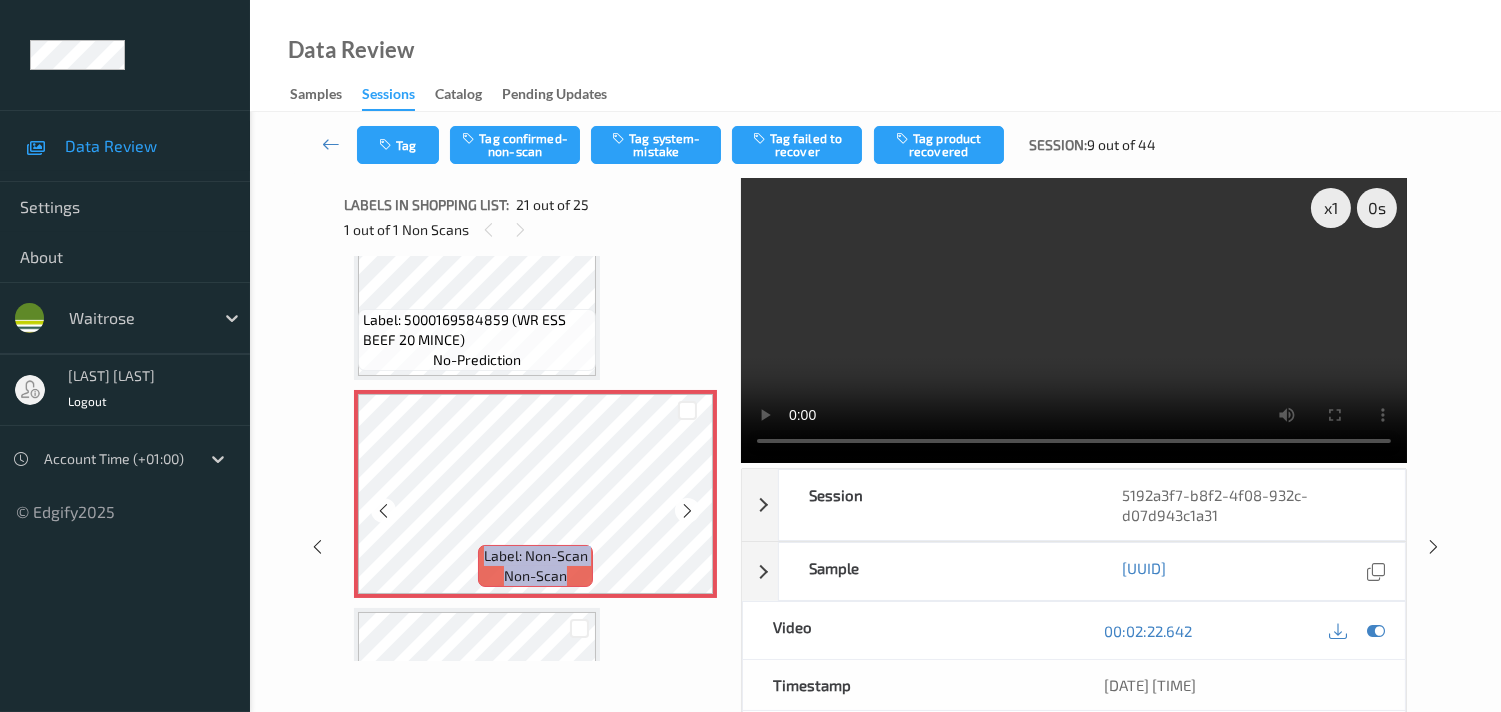 click at bounding box center (687, 510) 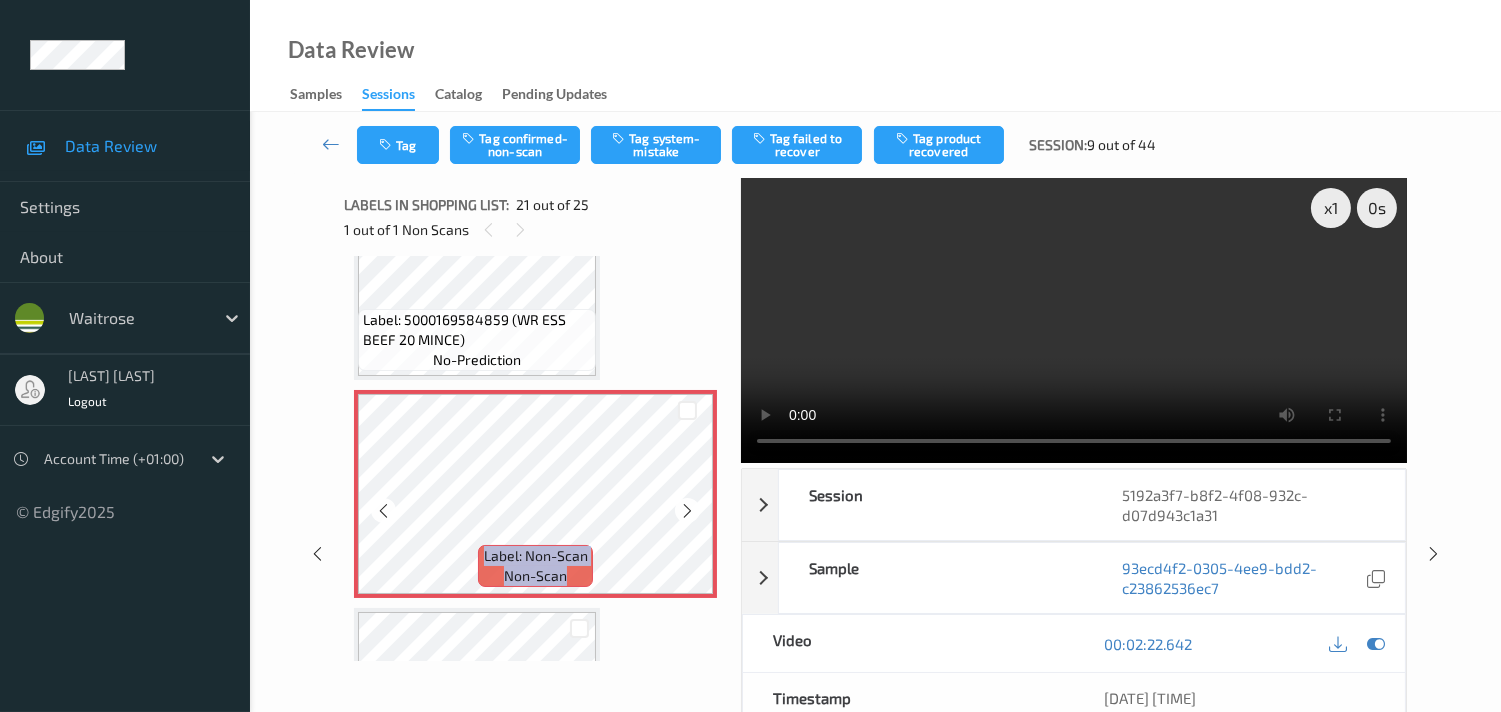 click at bounding box center (687, 510) 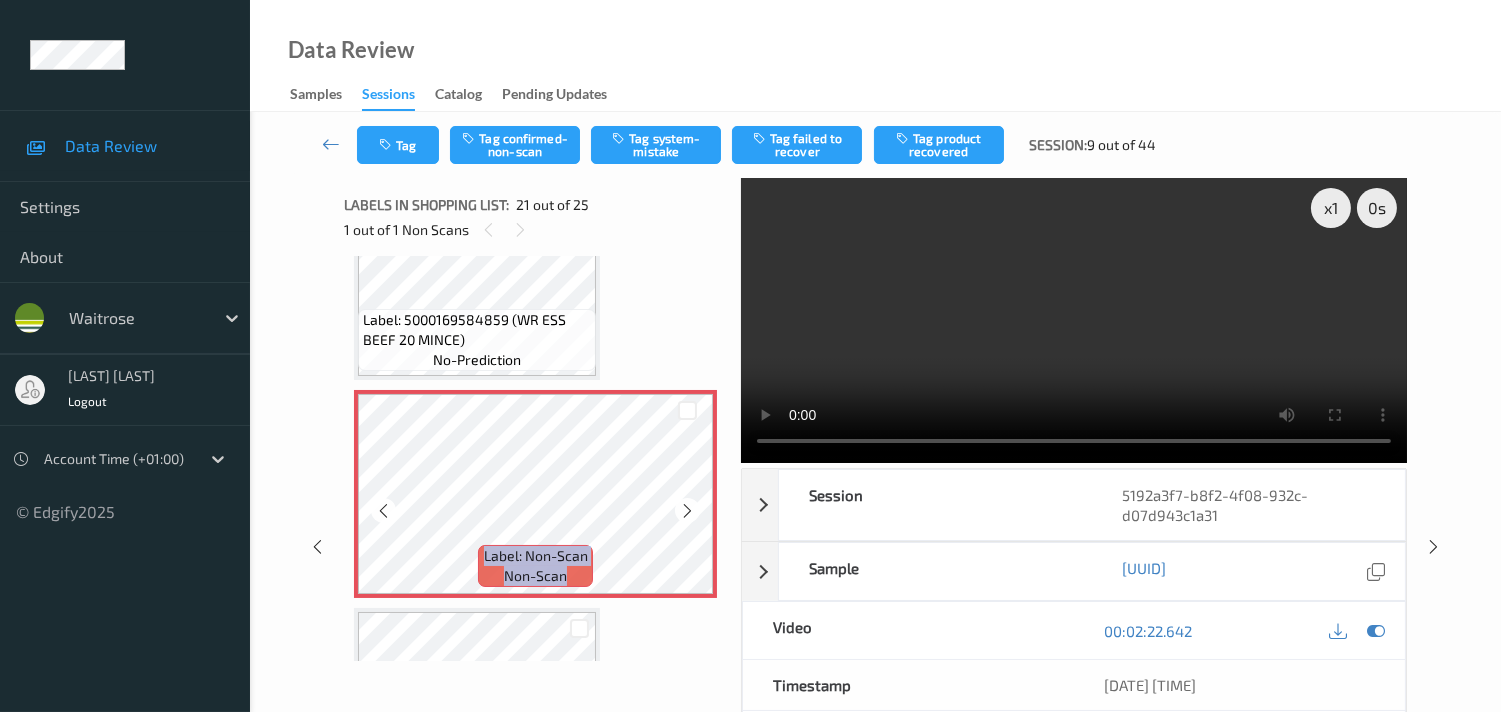 click at bounding box center [687, 510] 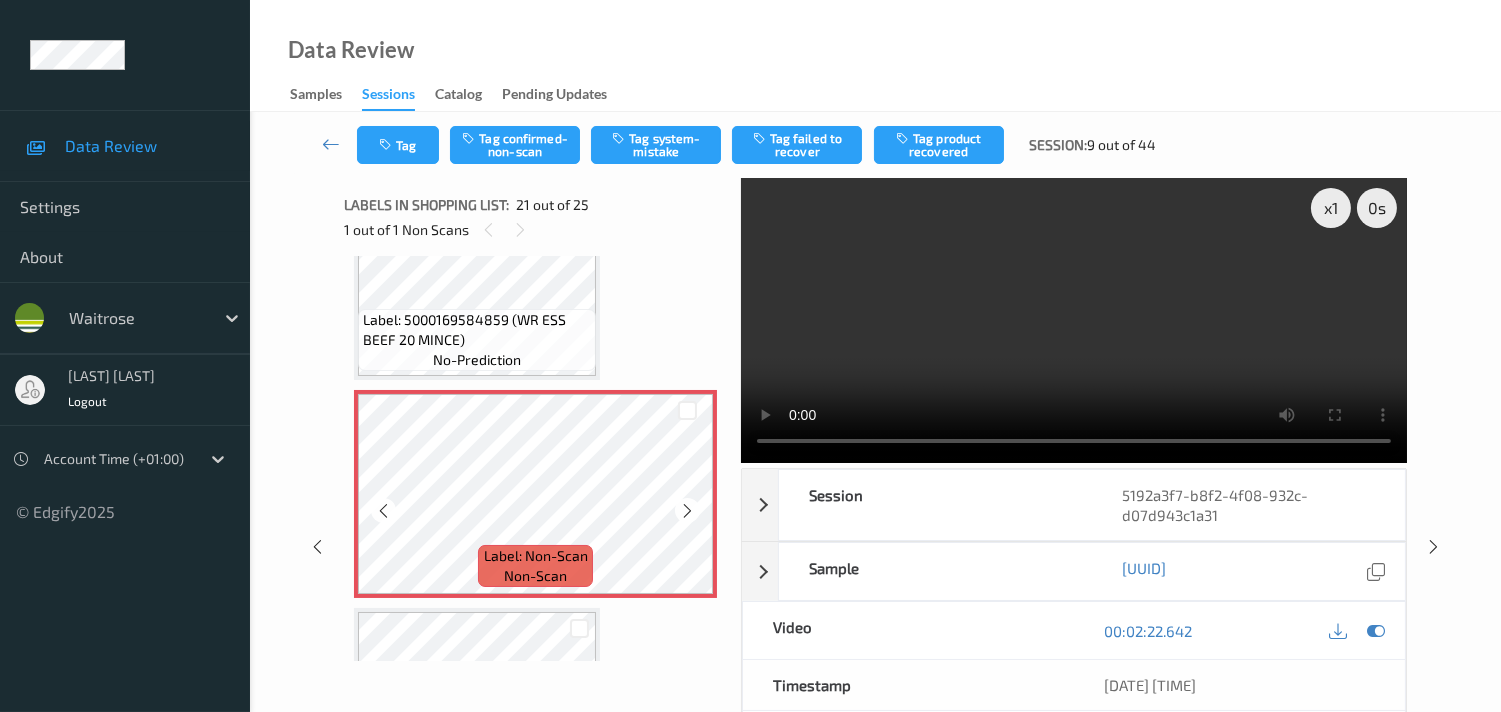 click at bounding box center (687, 510) 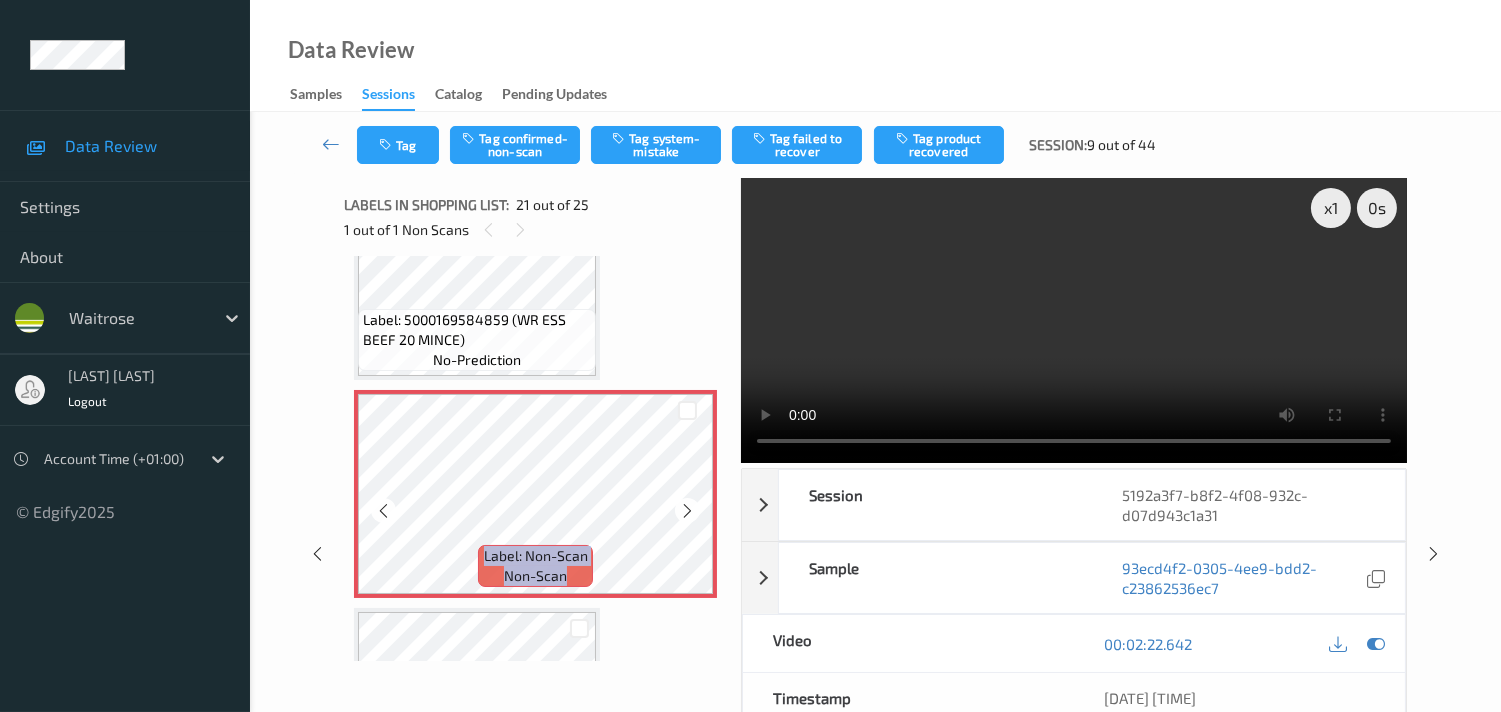 click at bounding box center (687, 510) 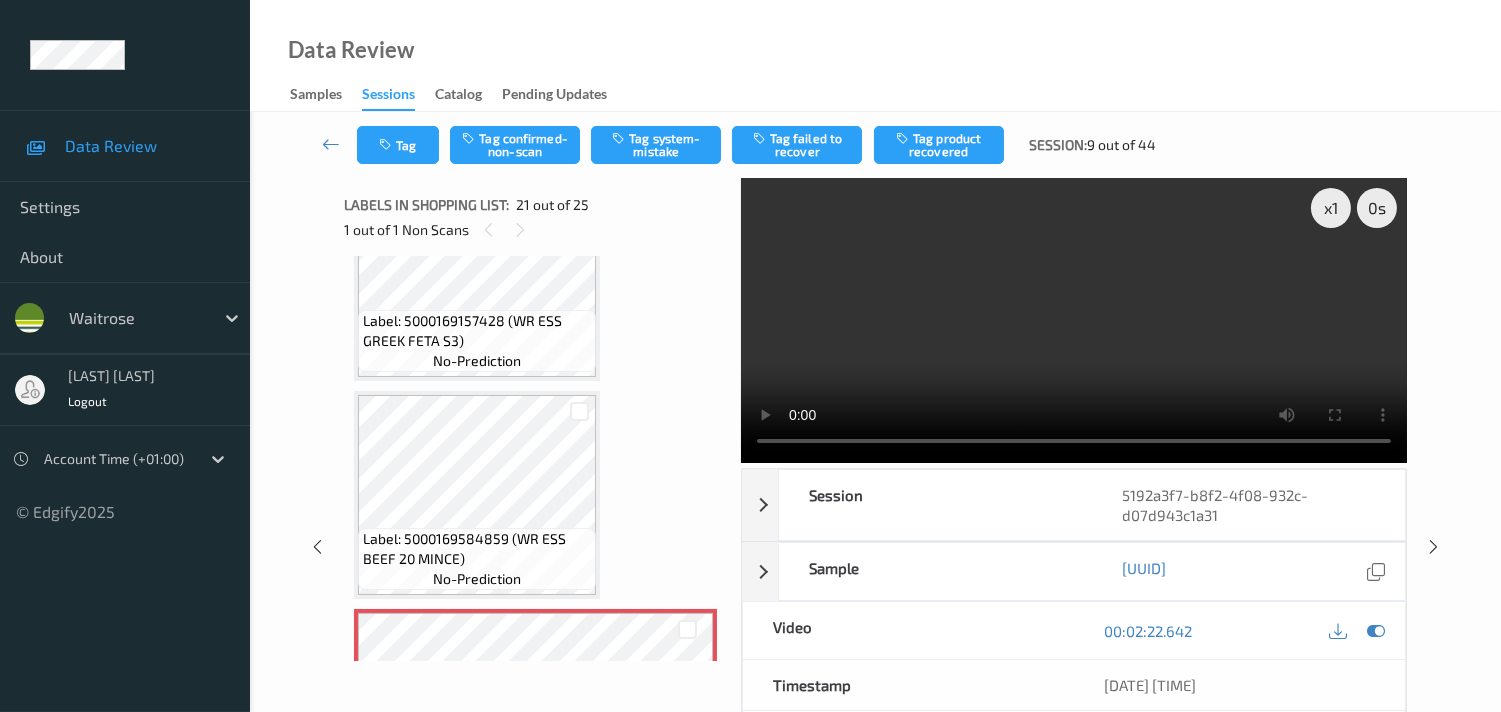 scroll, scrollTop: 4014, scrollLeft: 0, axis: vertical 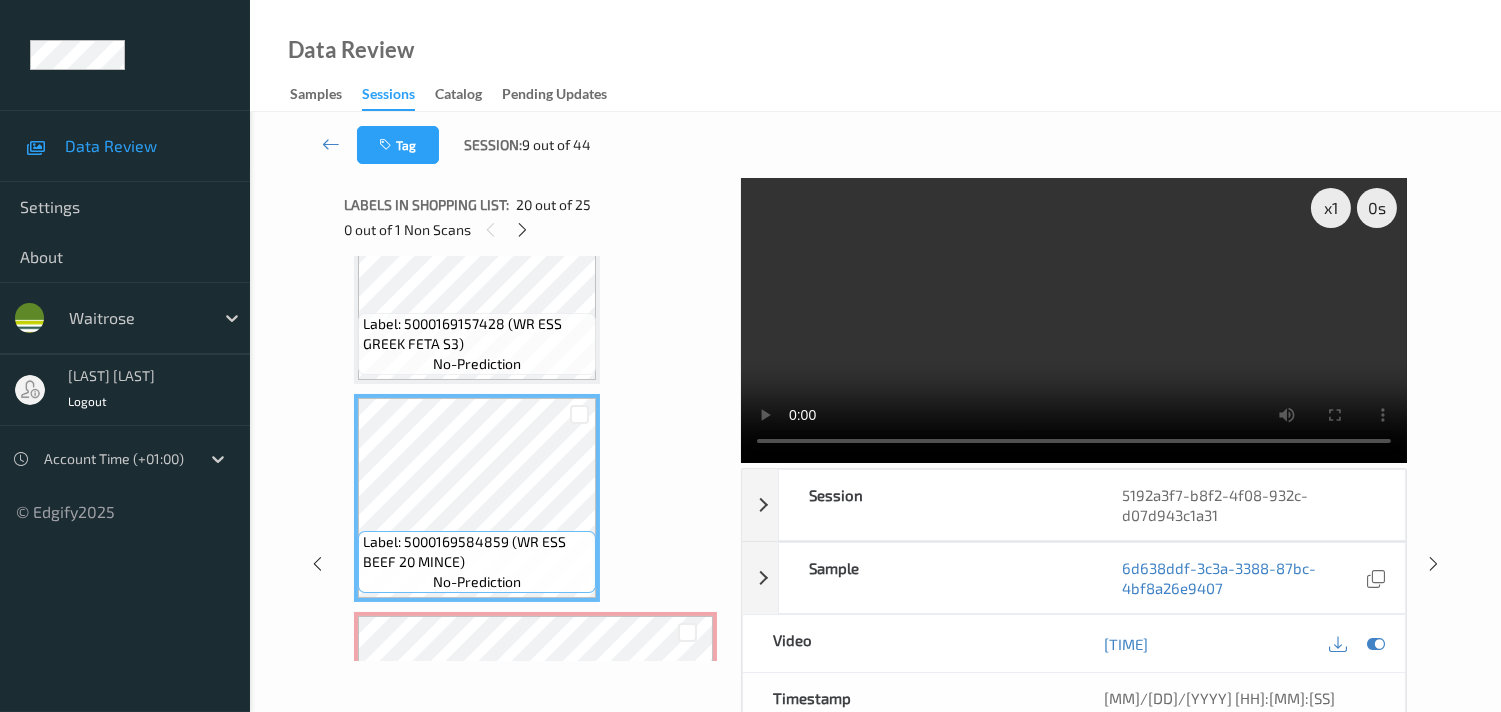 click at bounding box center (1074, 320) 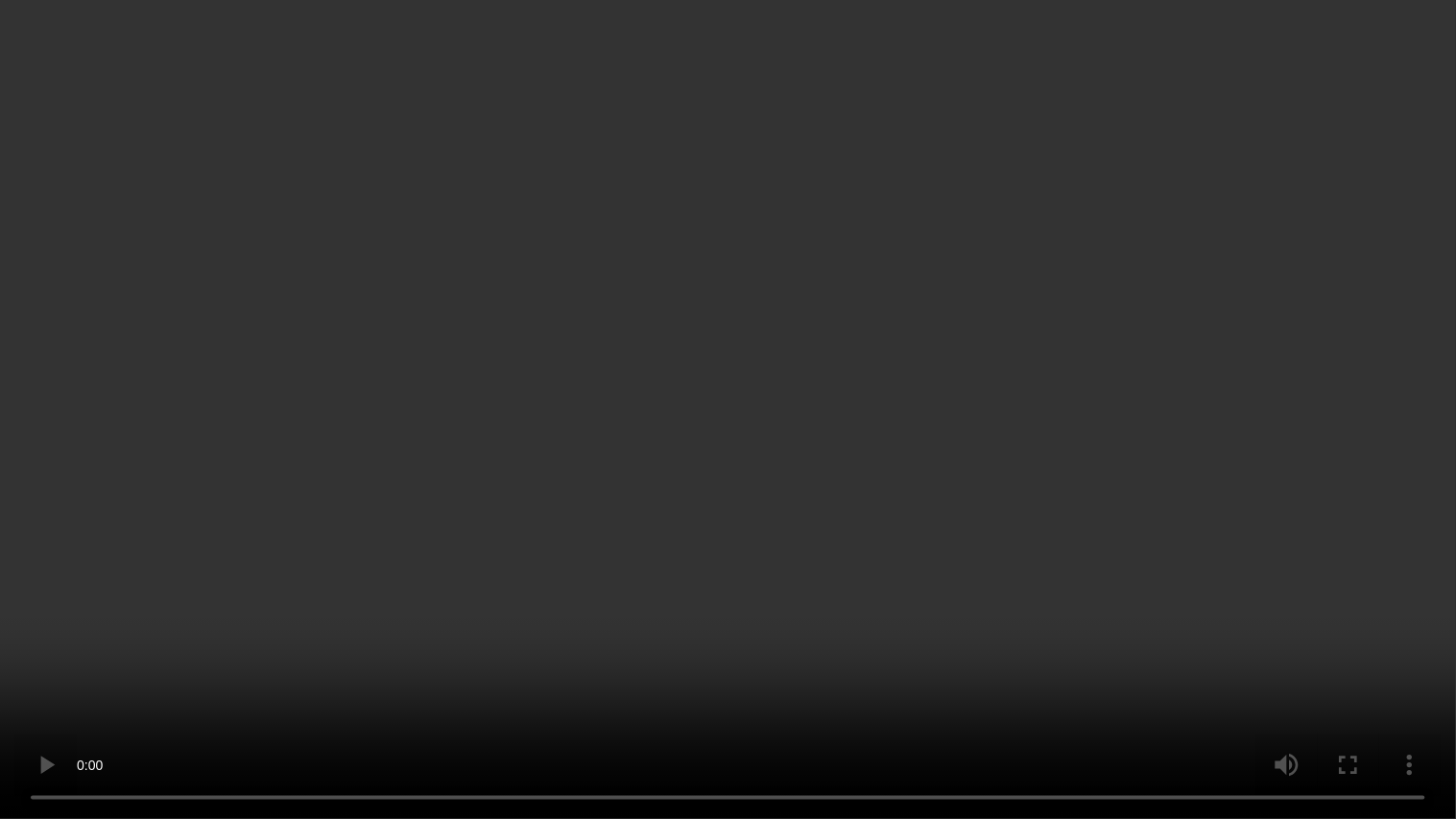 click at bounding box center [728, 409] 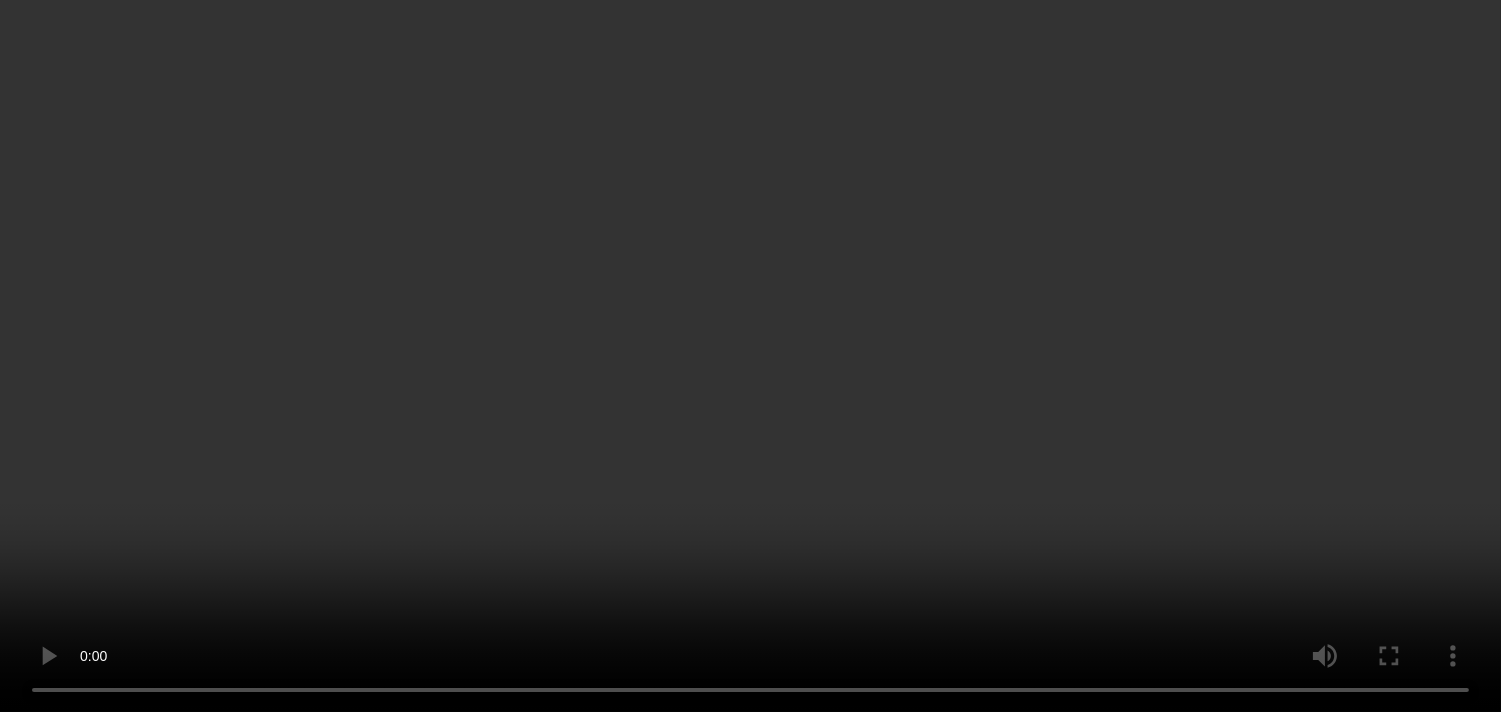scroll, scrollTop: 4125, scrollLeft: 0, axis: vertical 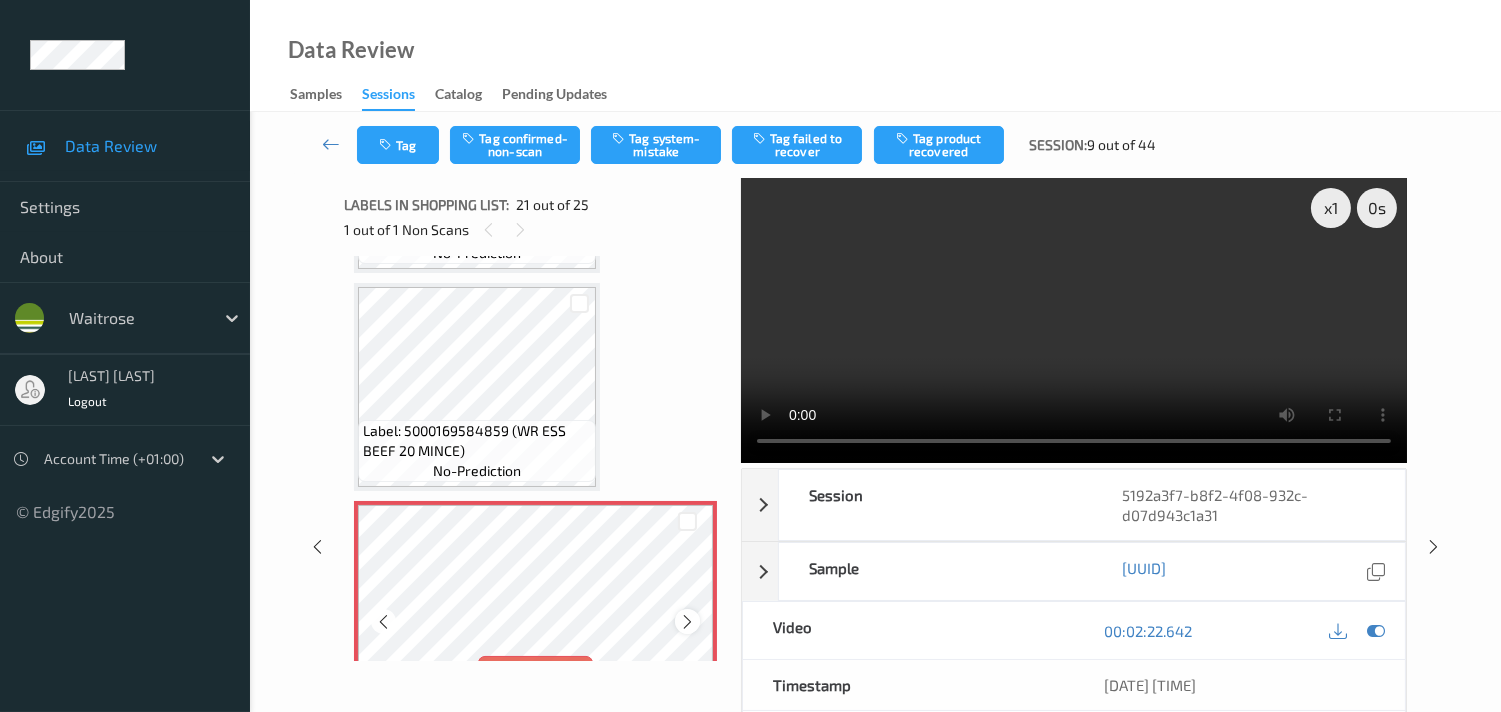 click at bounding box center (687, 621) 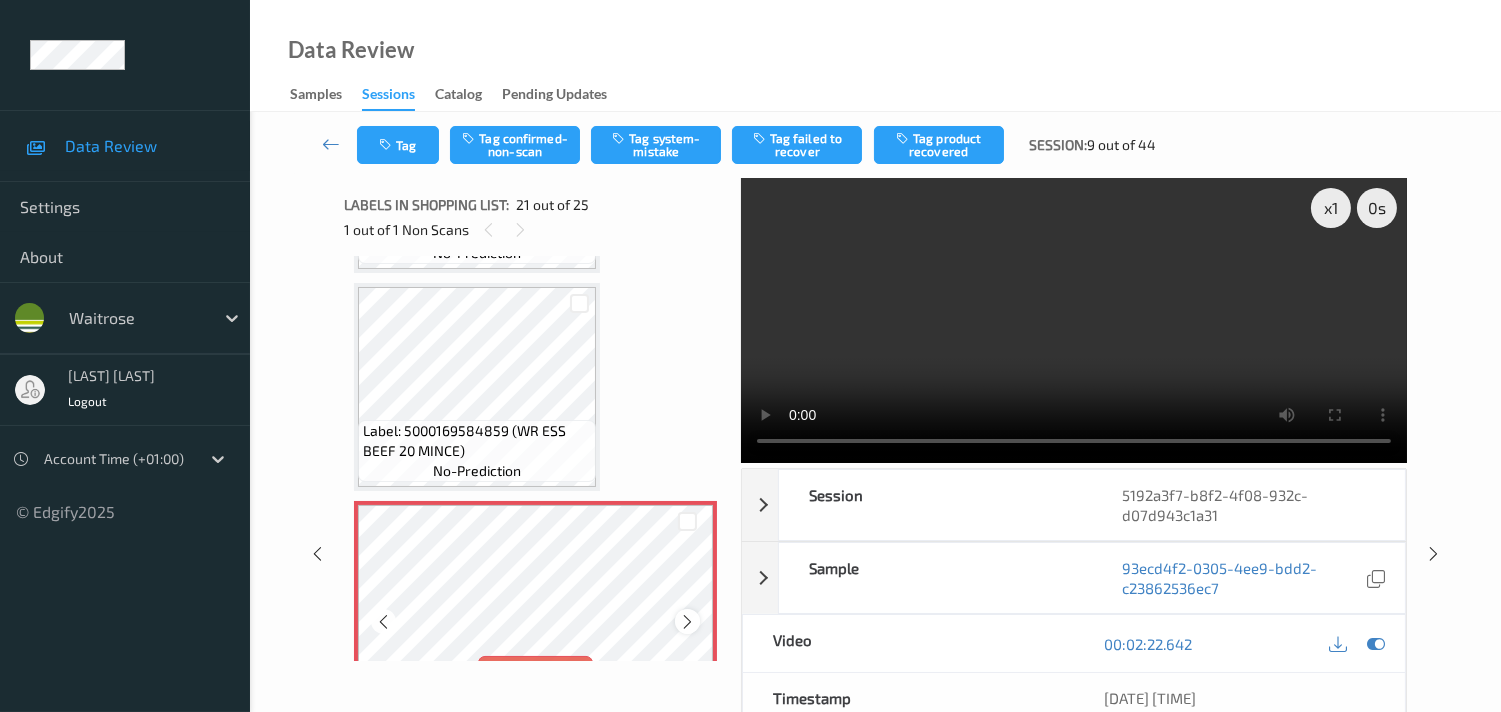 click at bounding box center [687, 621] 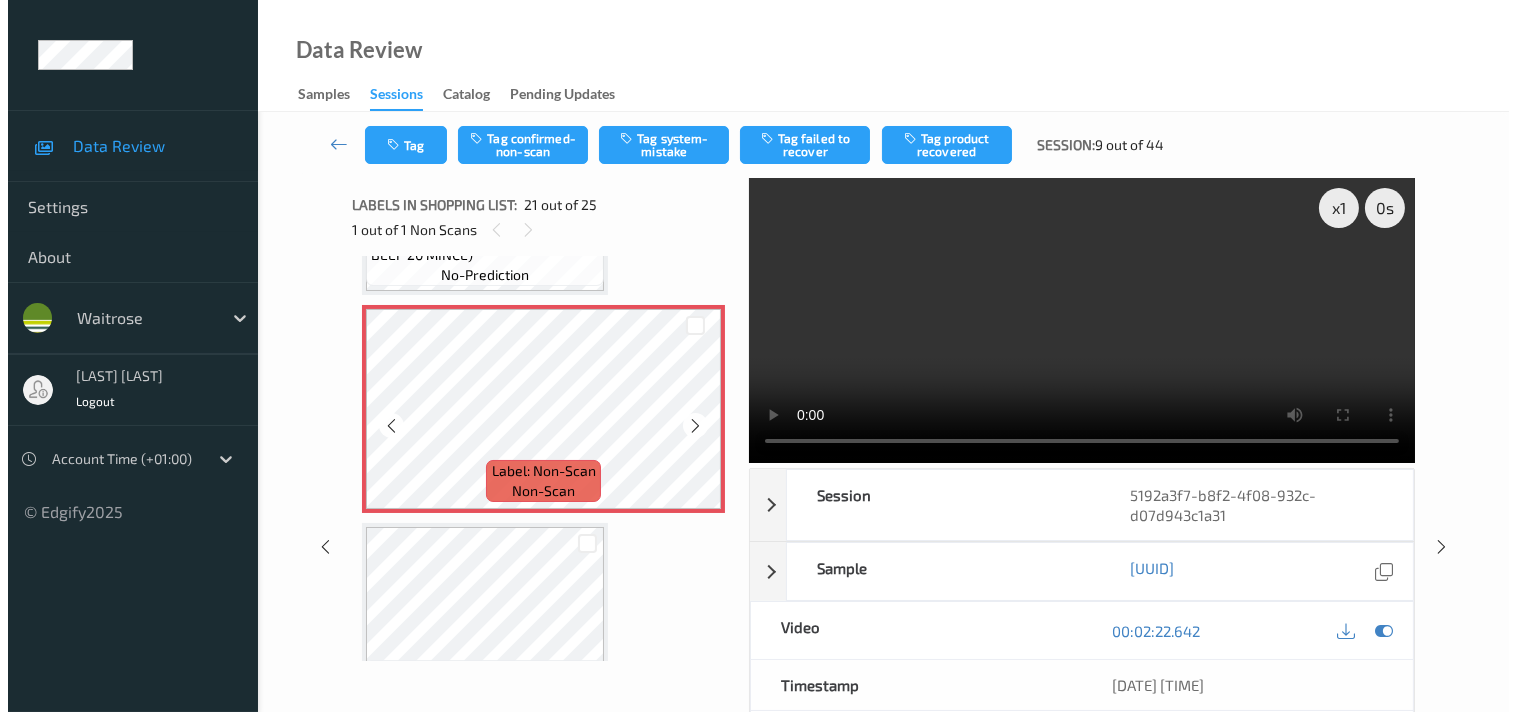 scroll, scrollTop: 4347, scrollLeft: 0, axis: vertical 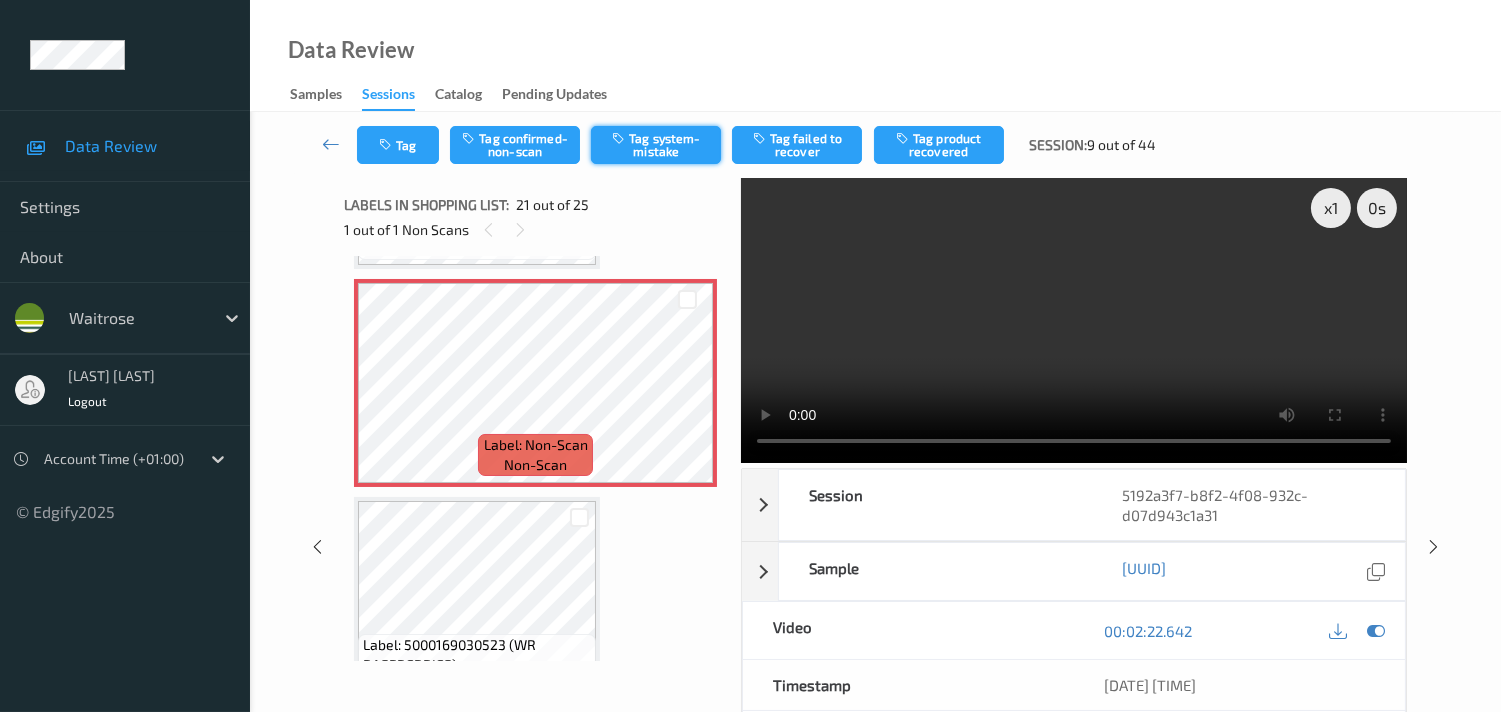 click on "Tag   system-mistake" at bounding box center (656, 145) 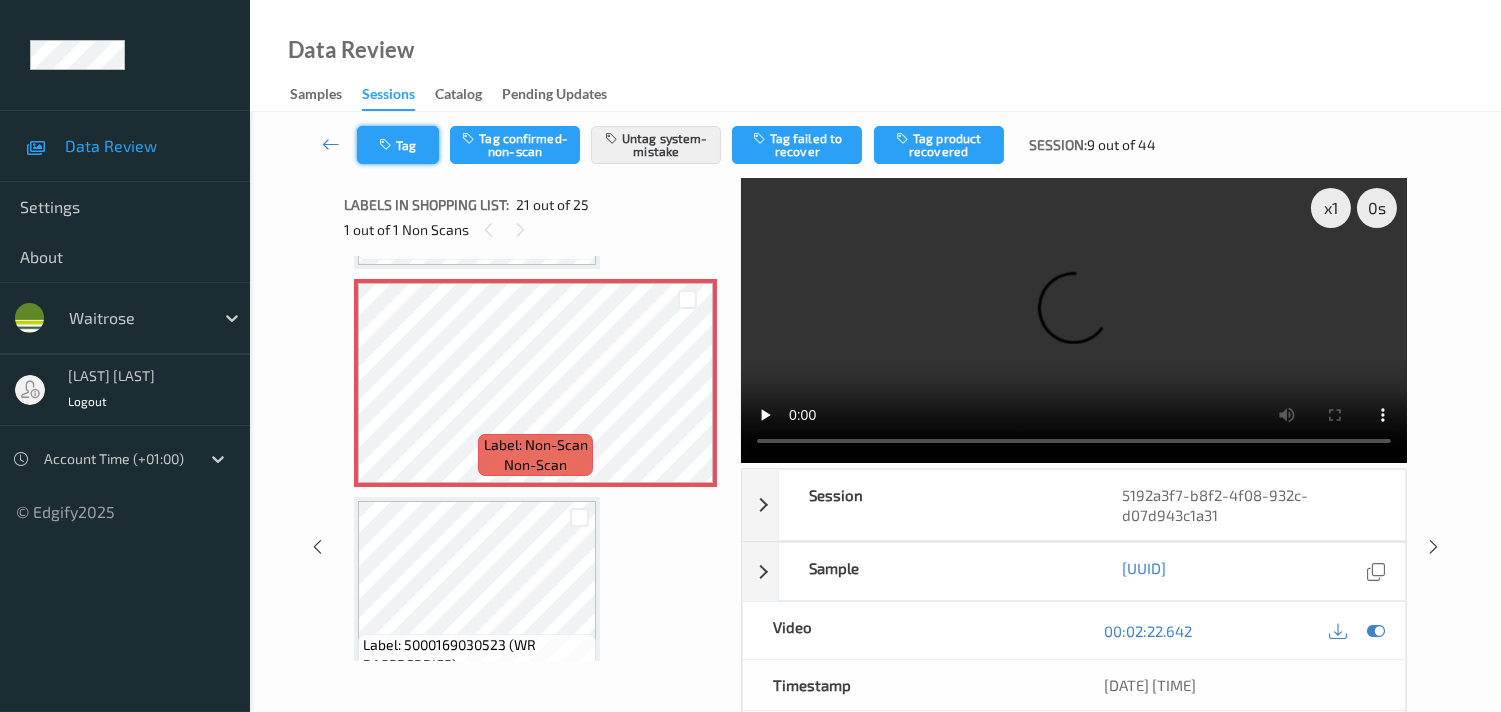 click on "Tag" at bounding box center (398, 145) 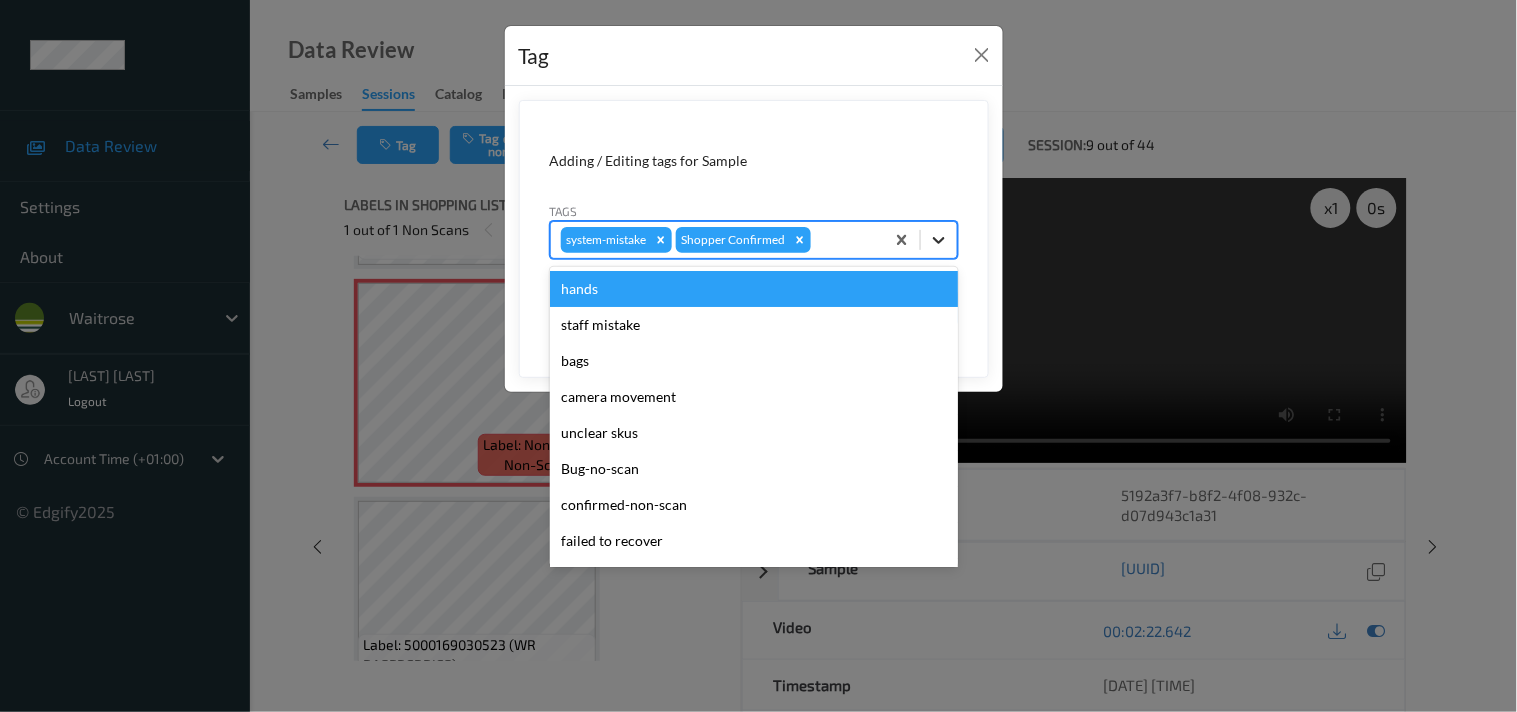 click 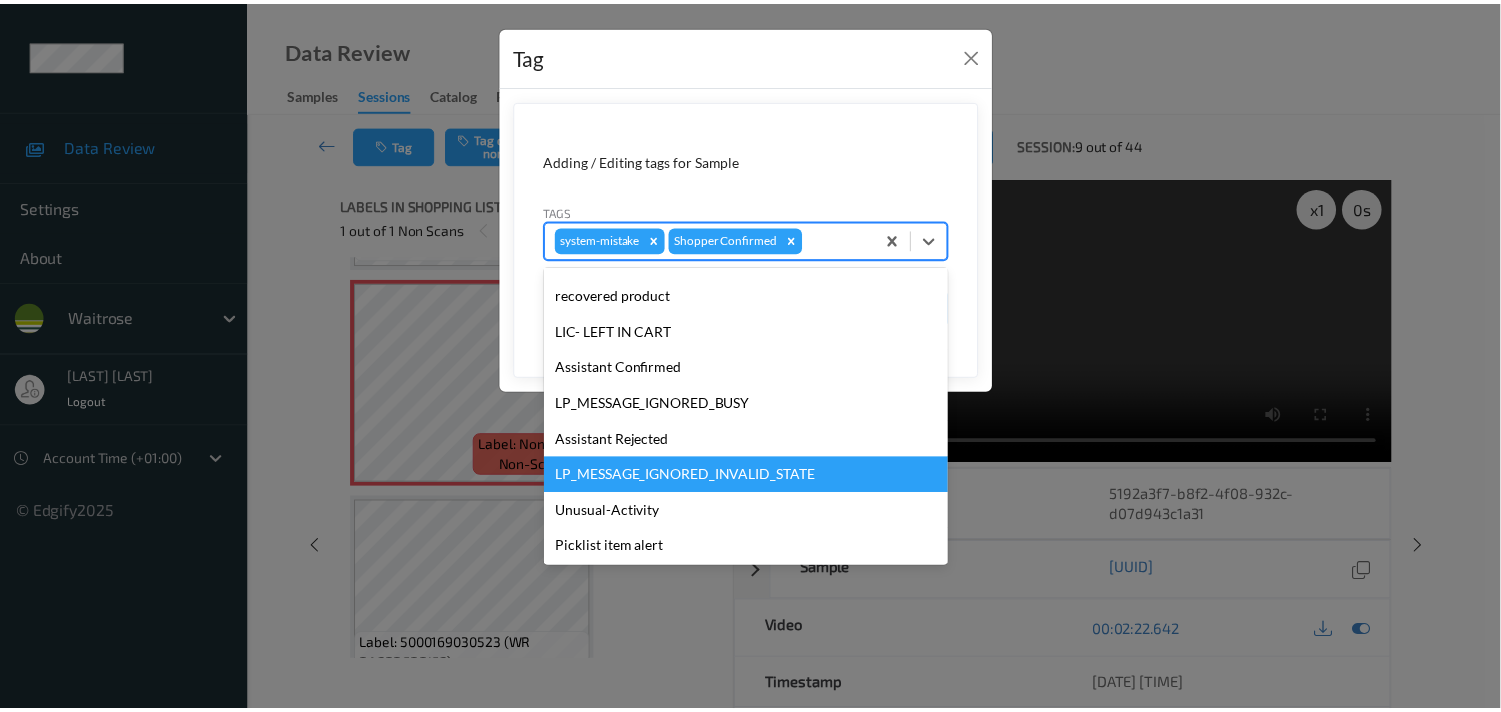 scroll, scrollTop: 320, scrollLeft: 0, axis: vertical 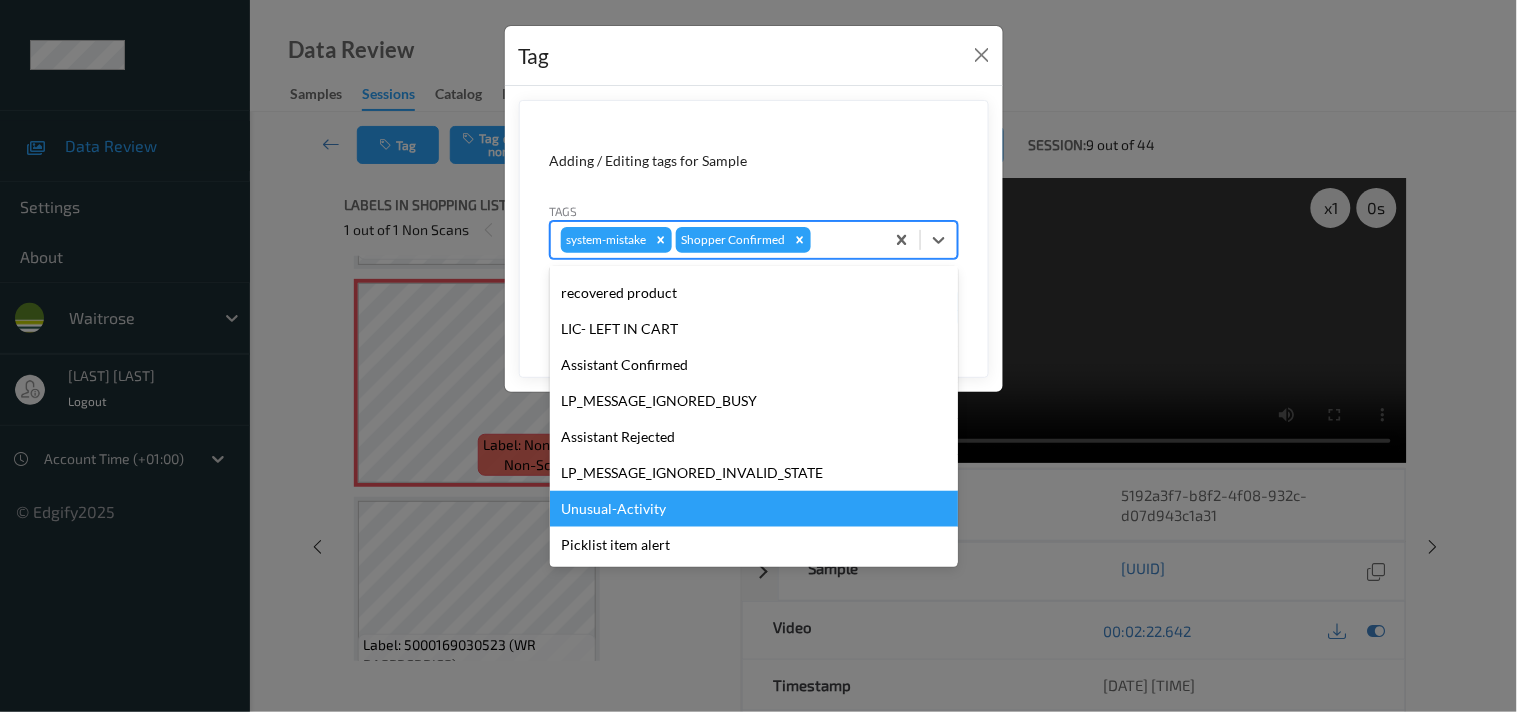 click on "Unusual-Activity" at bounding box center (754, 509) 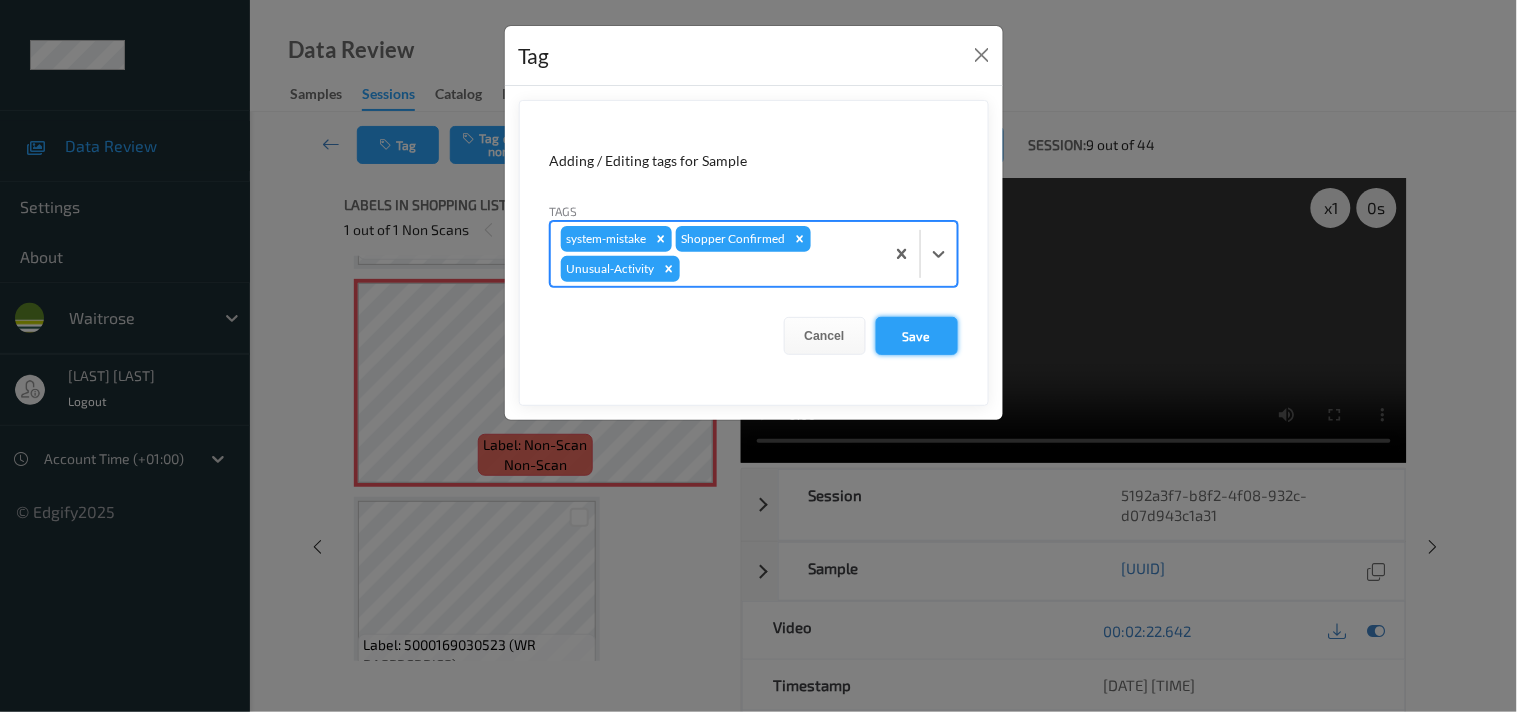 click on "Save" at bounding box center [917, 336] 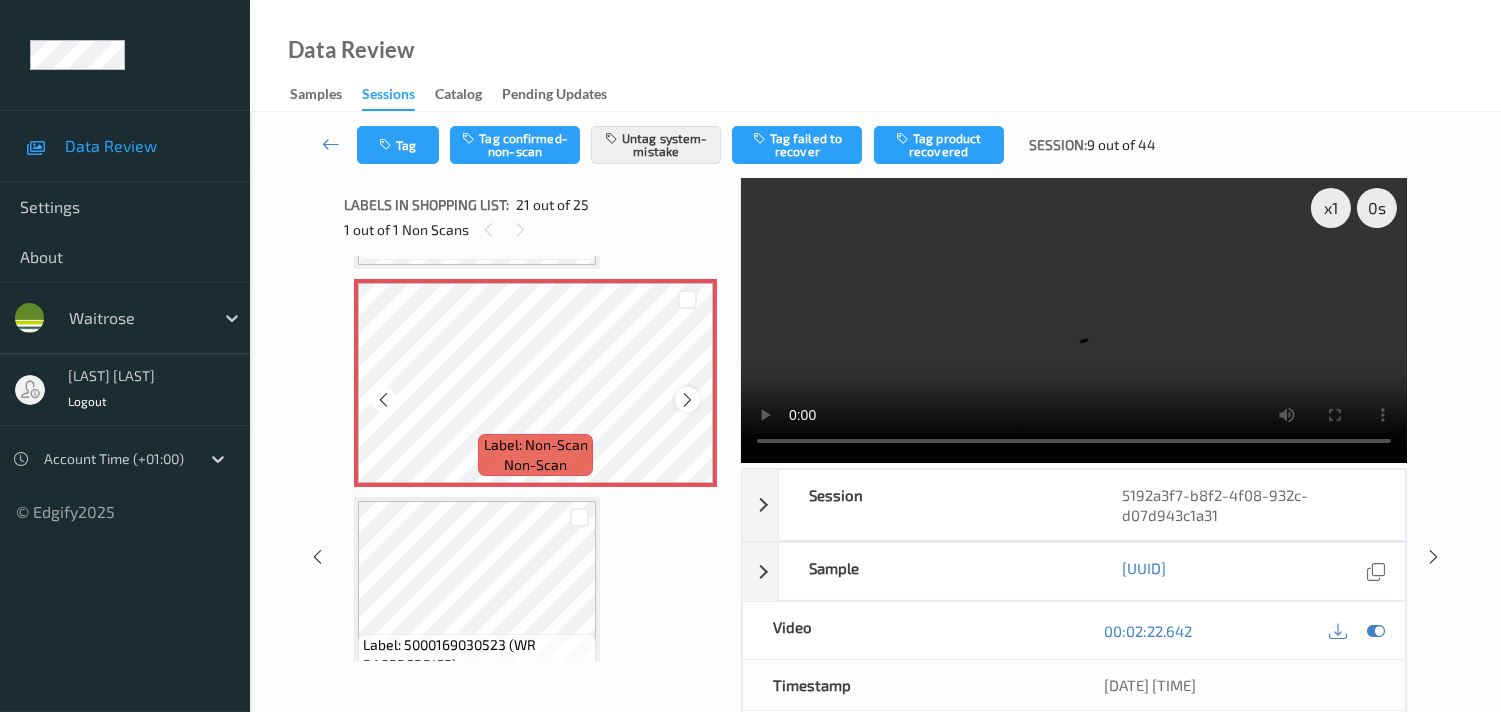 click at bounding box center [687, 399] 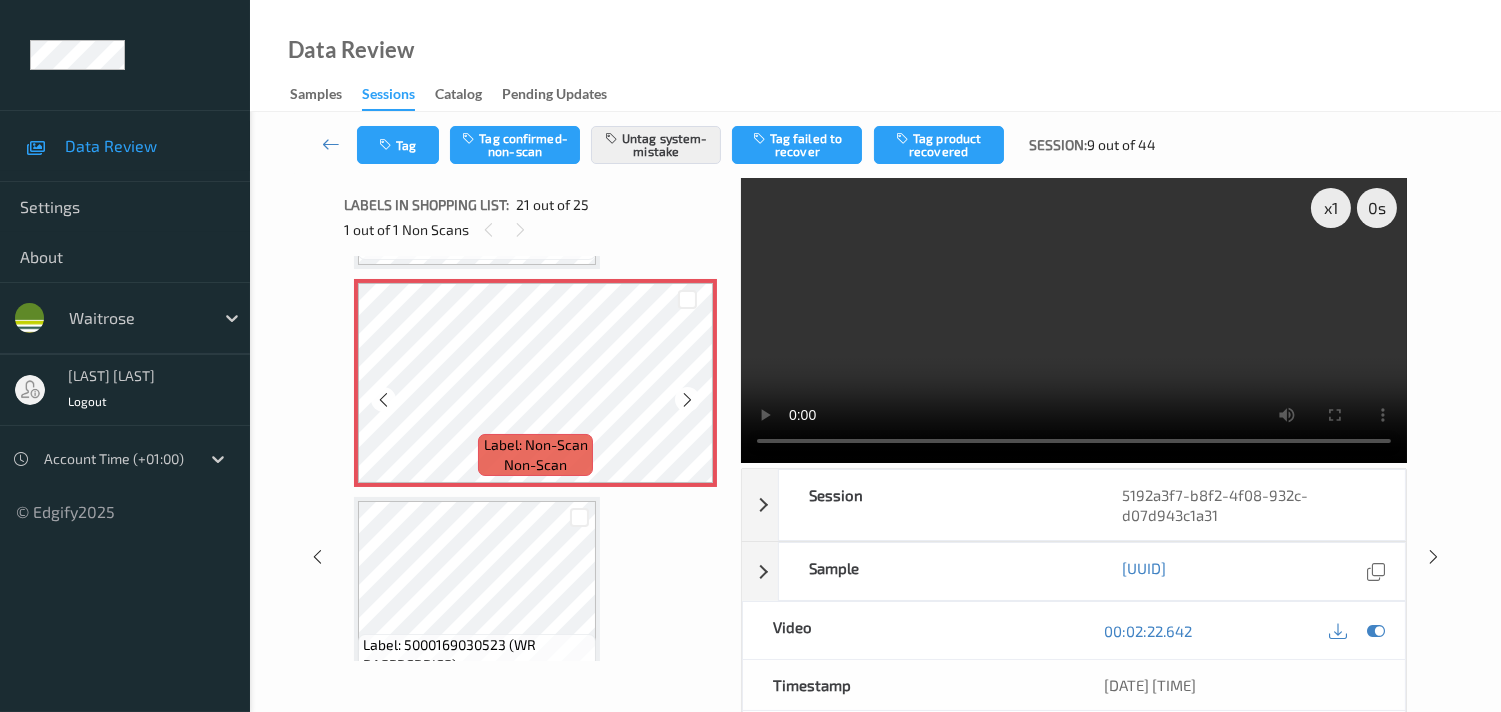 click at bounding box center (687, 399) 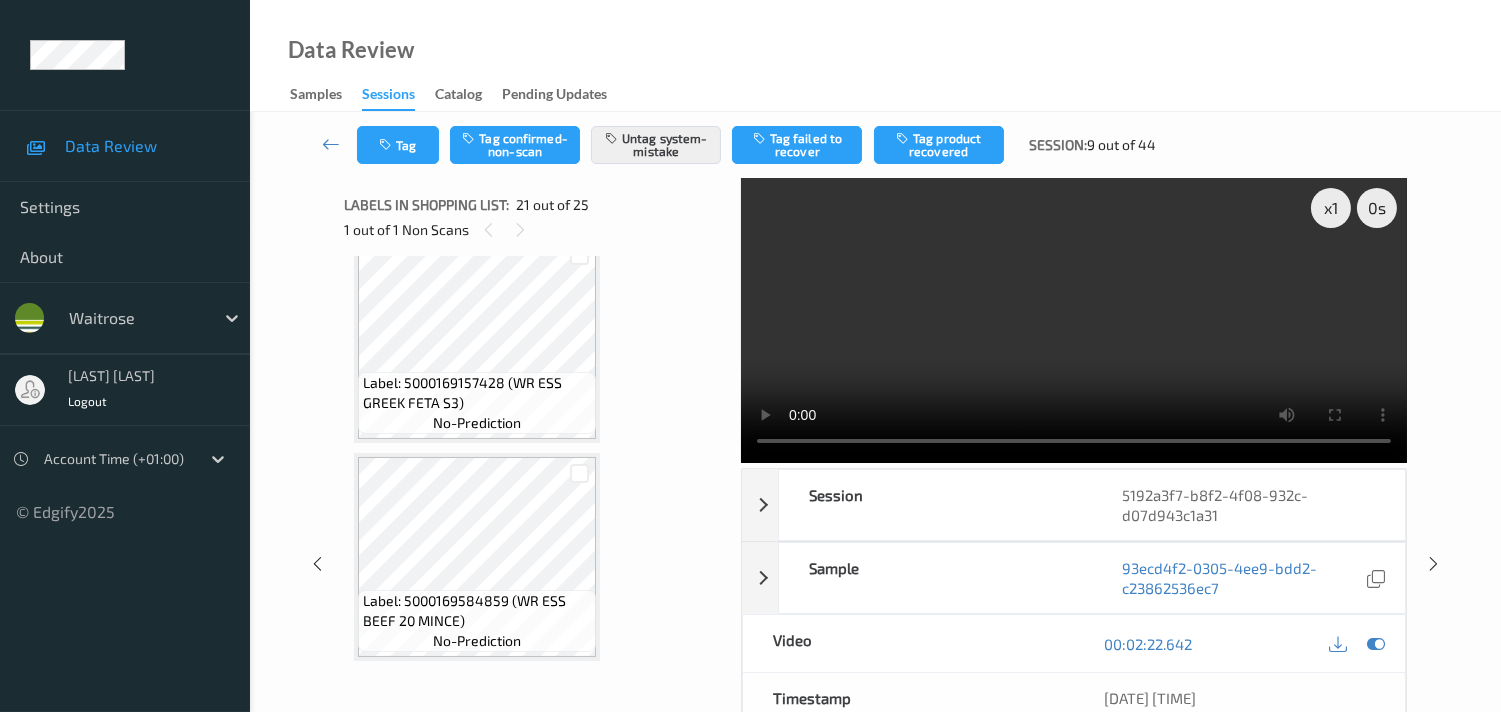 scroll, scrollTop: 4125, scrollLeft: 0, axis: vertical 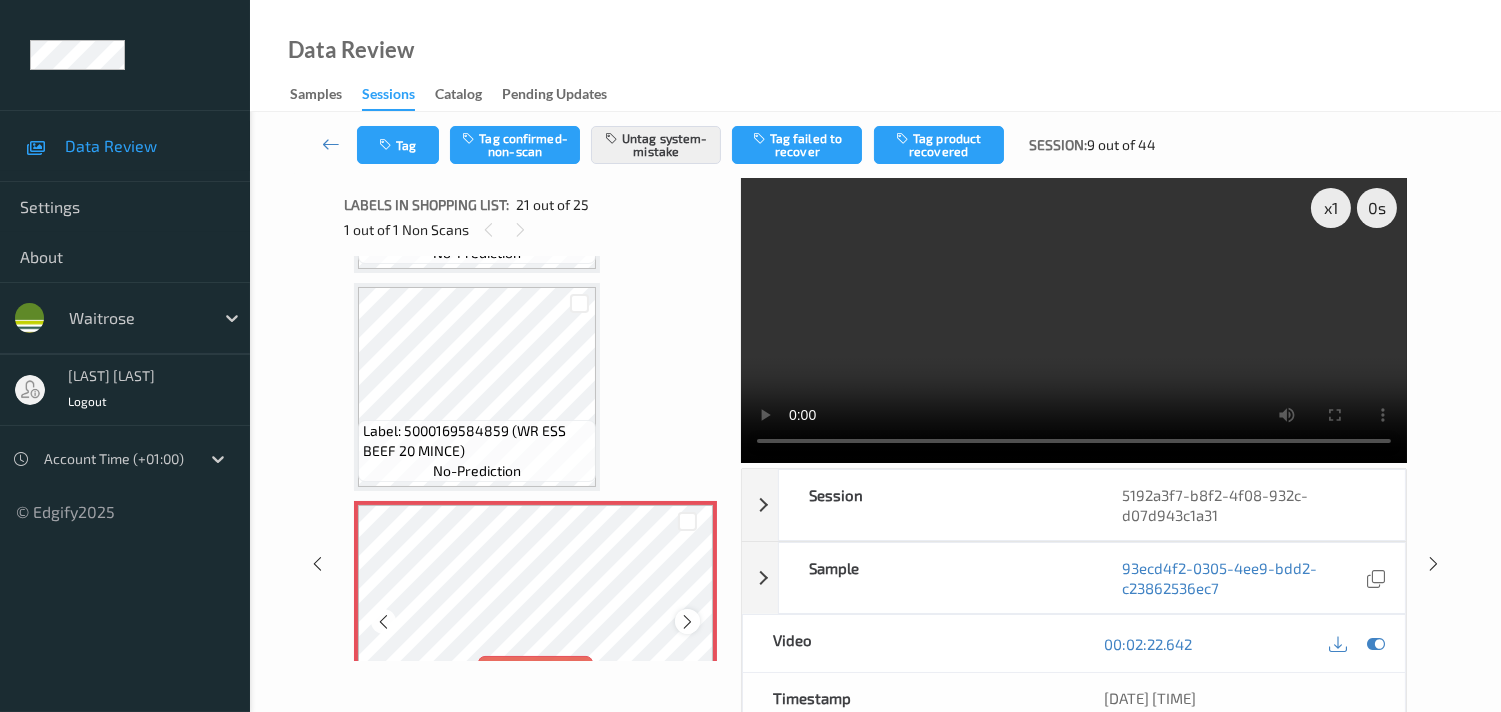 click at bounding box center (687, 621) 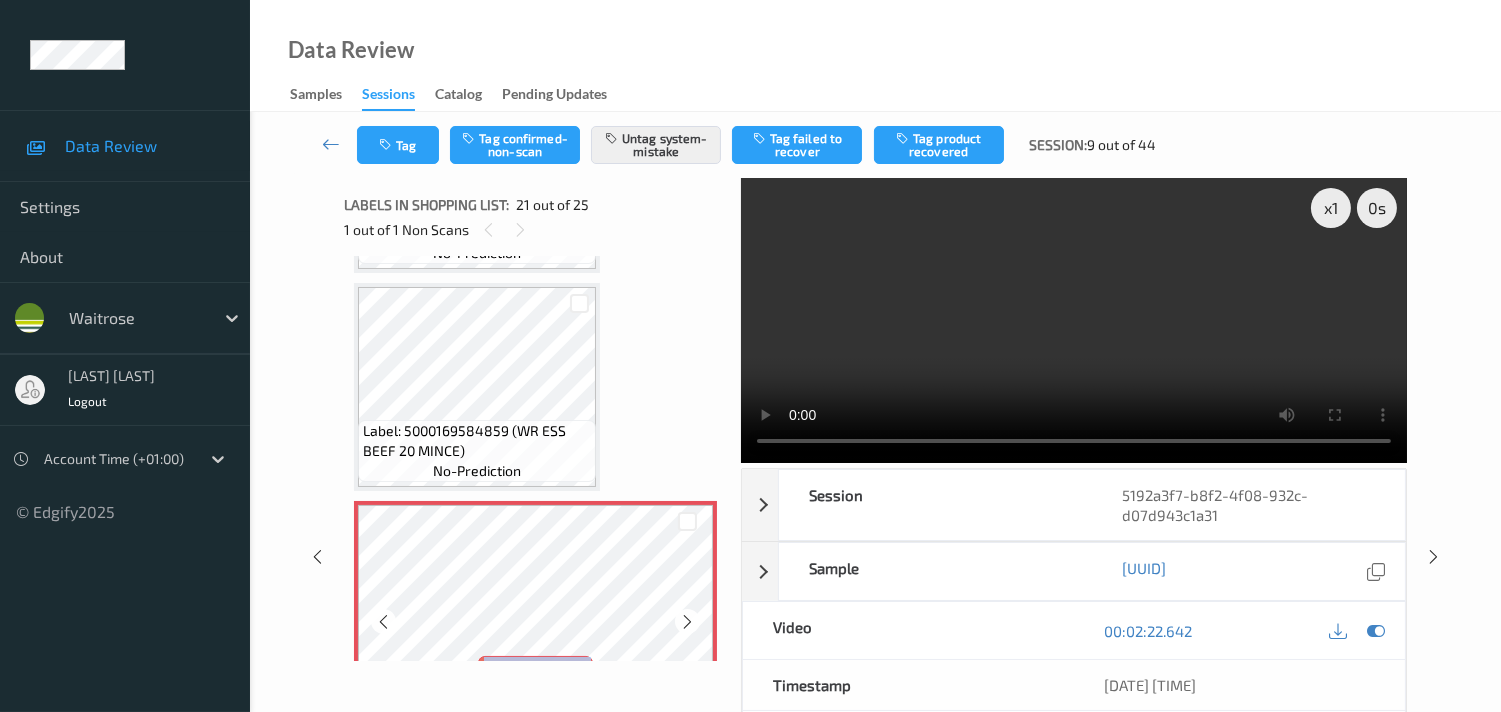 click at bounding box center (687, 621) 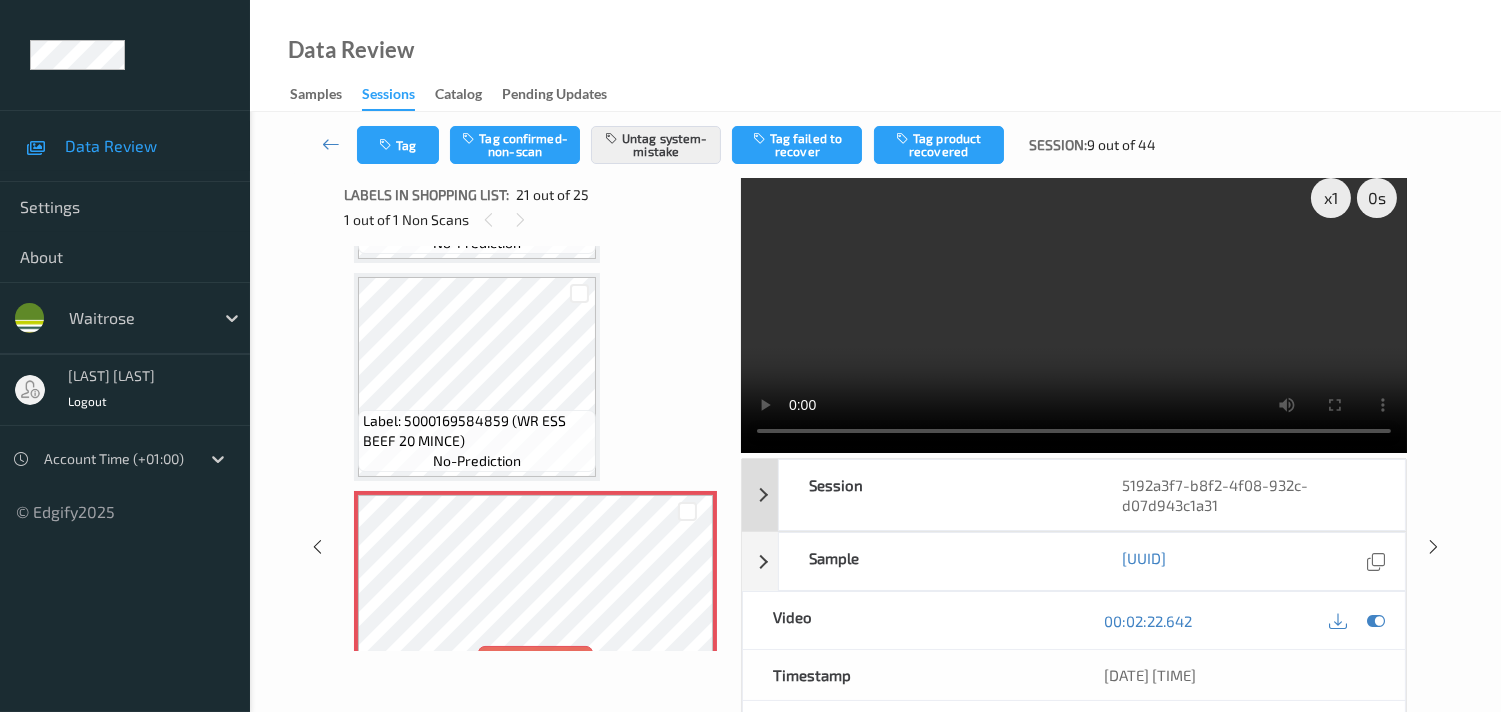 scroll, scrollTop: 0, scrollLeft: 0, axis: both 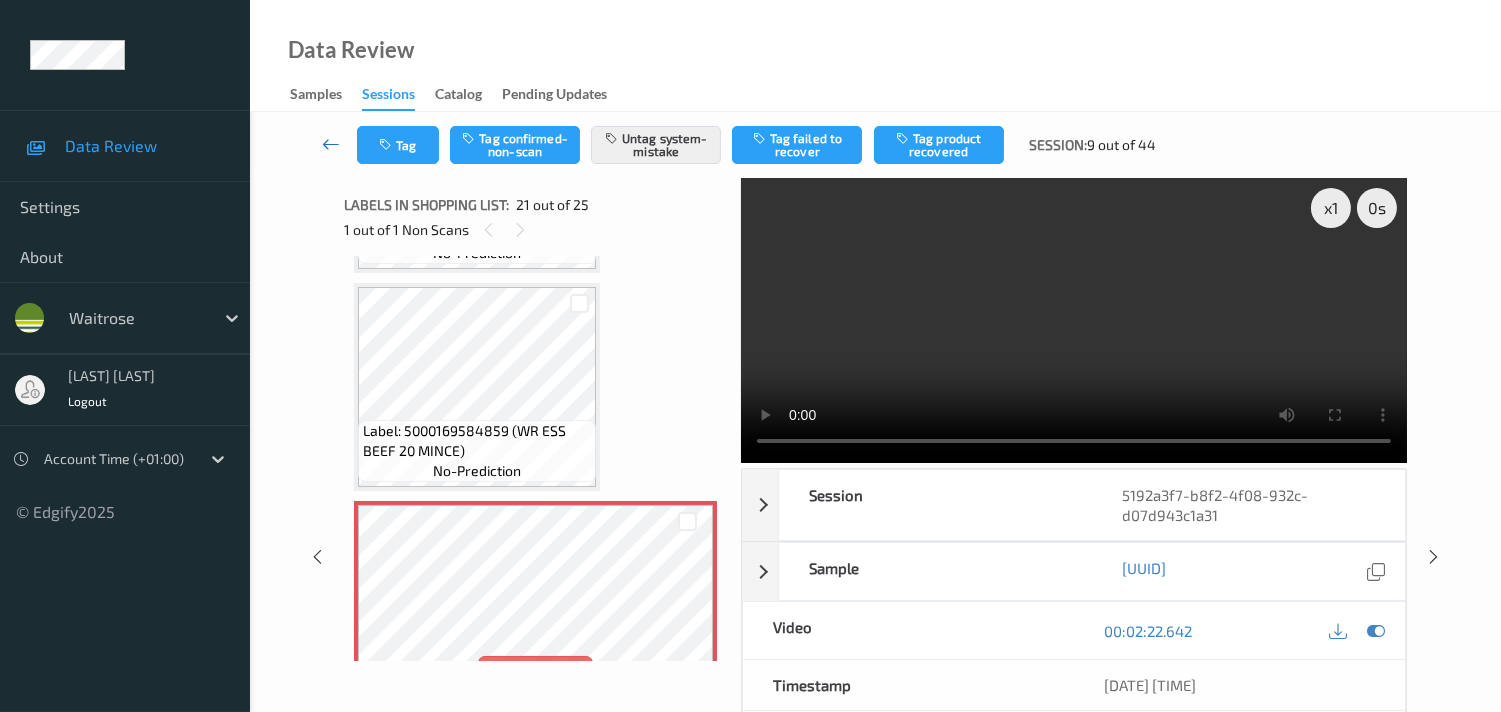 click at bounding box center [331, 144] 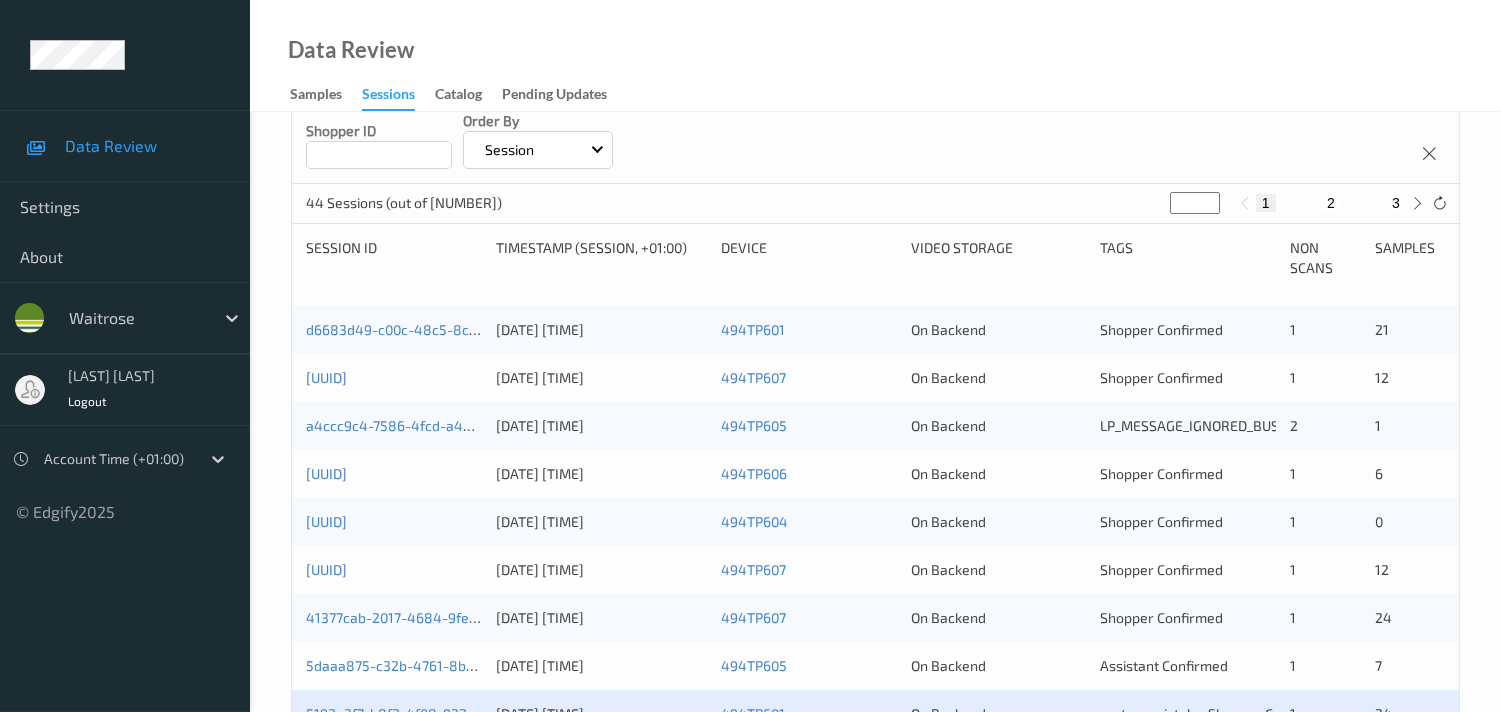 scroll, scrollTop: 444, scrollLeft: 0, axis: vertical 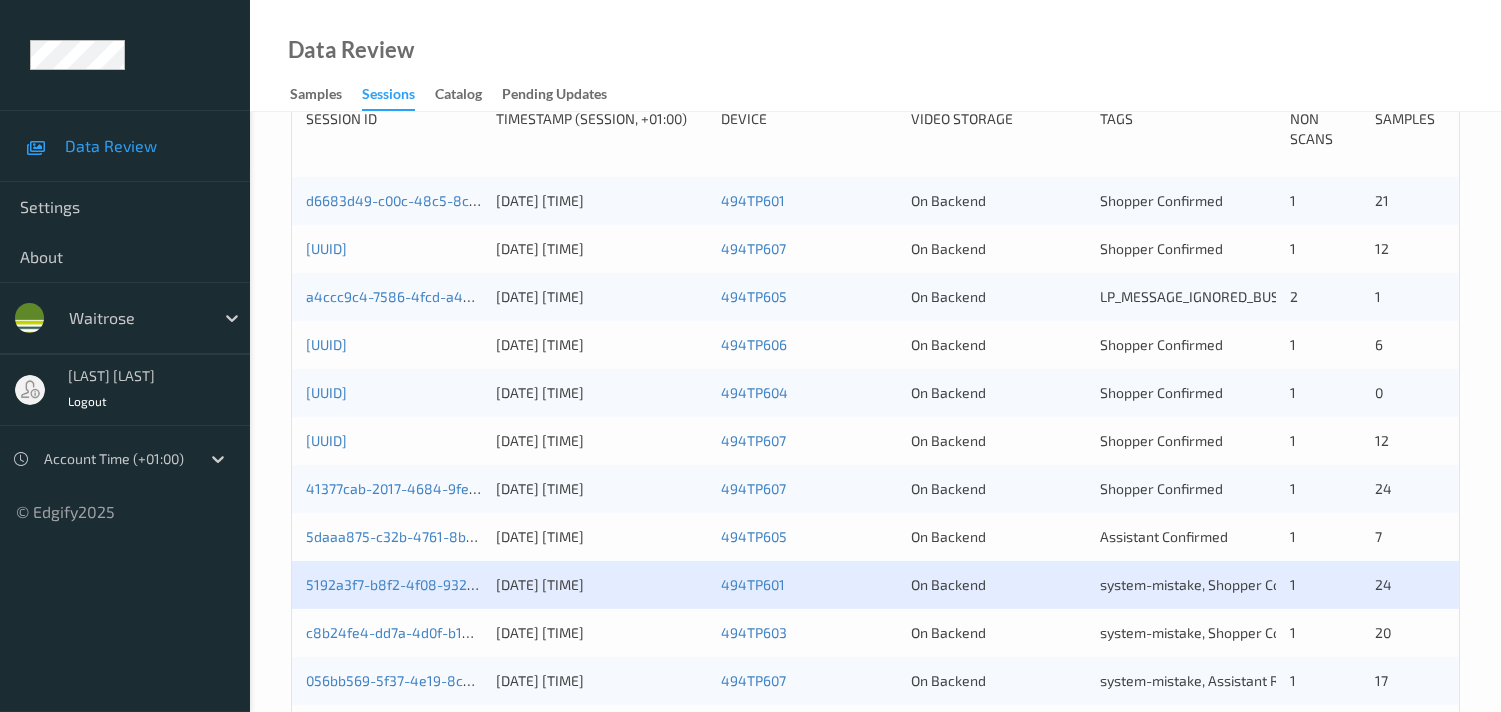 click on "5daaa875-c32b-4761-8bac-2665a377bd9c" at bounding box center [394, 537] 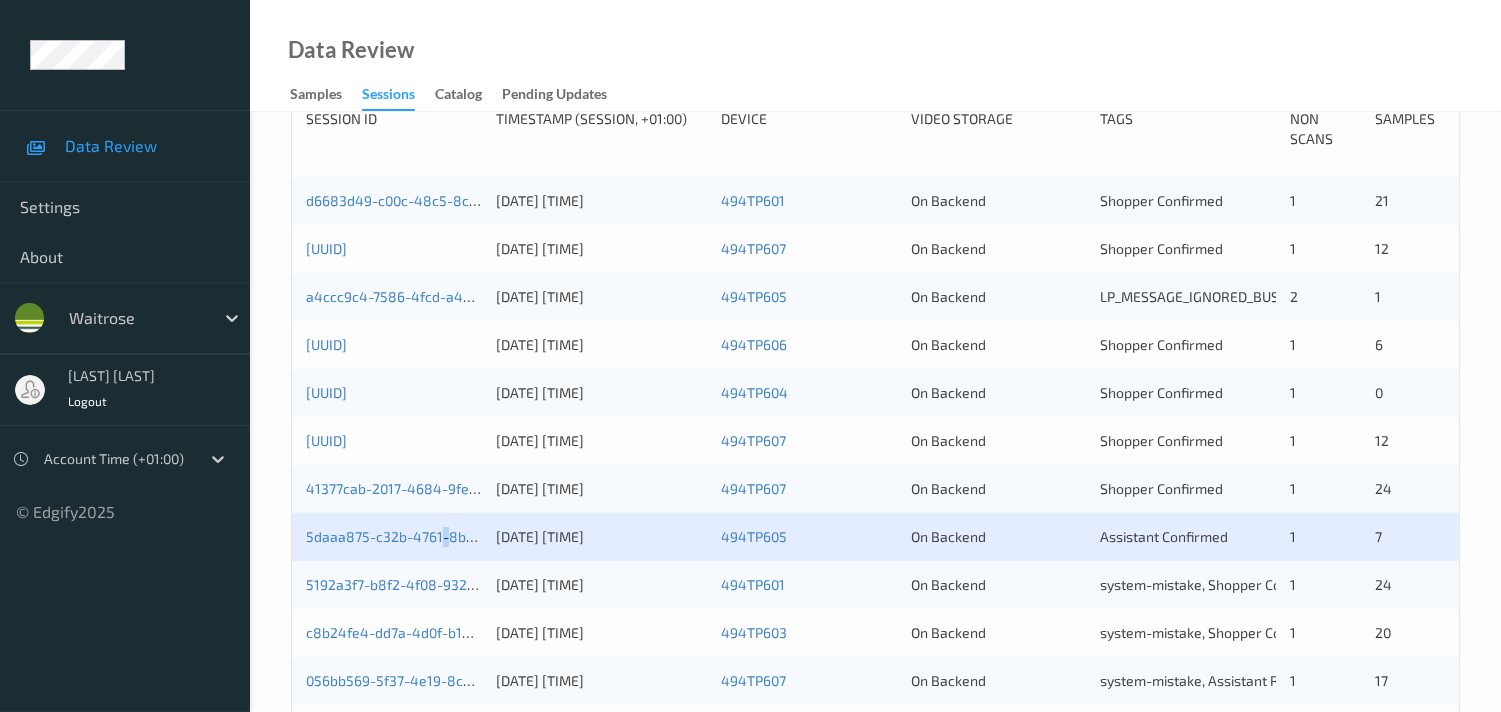 click on "5daaa875-c32b-4761-8bac-2665a377bd9c" at bounding box center [394, 537] 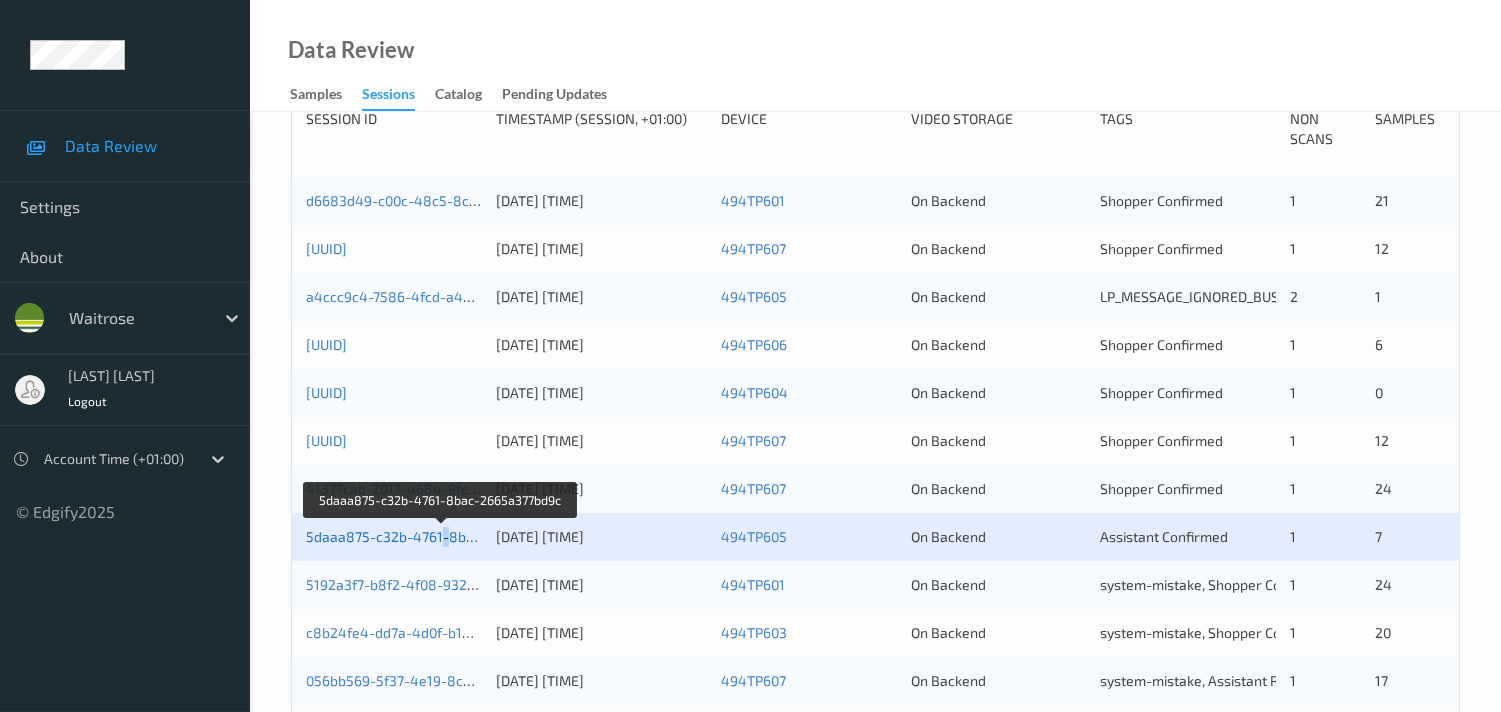 click on "5daaa875-c32b-4761-8bac-2665a377bd9c" at bounding box center [443, 536] 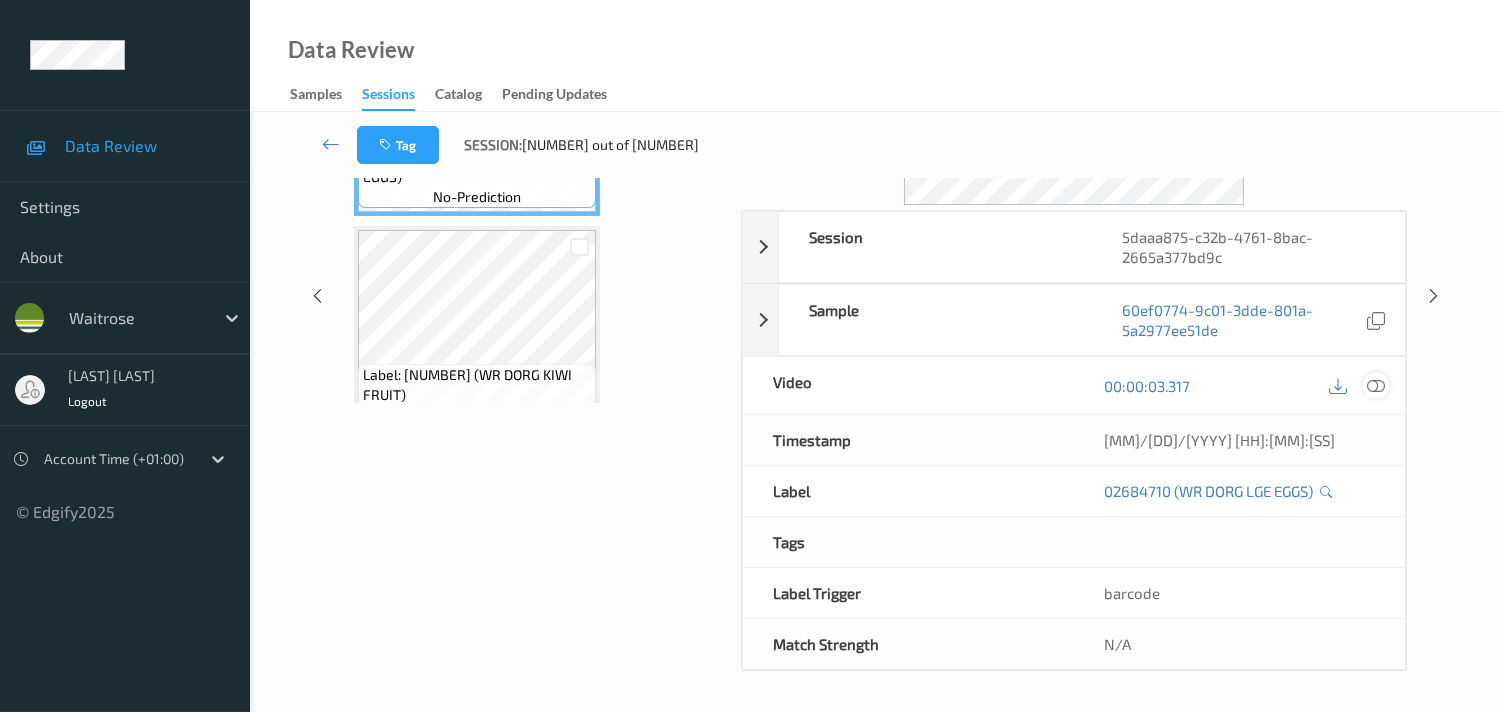 click at bounding box center (1376, 386) 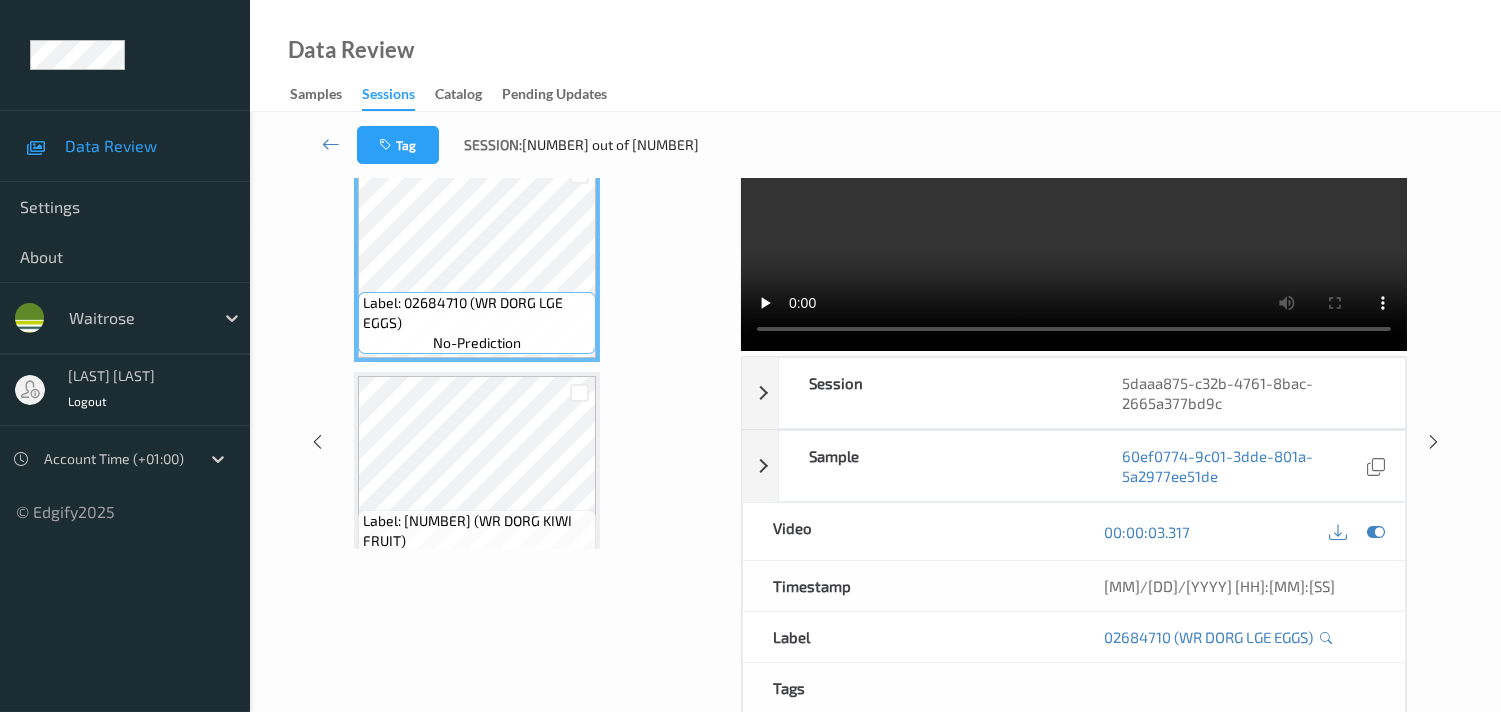scroll, scrollTop: 0, scrollLeft: 0, axis: both 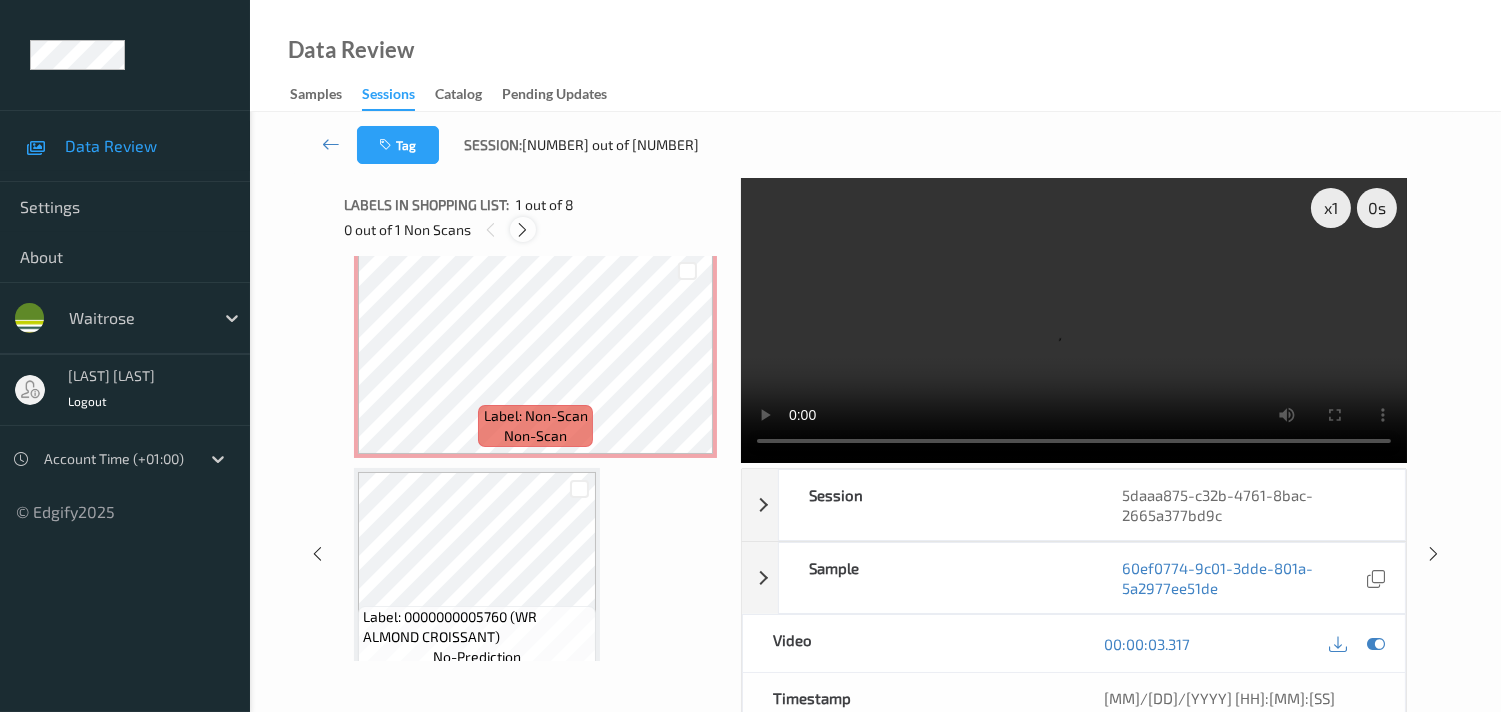 click at bounding box center (522, 230) 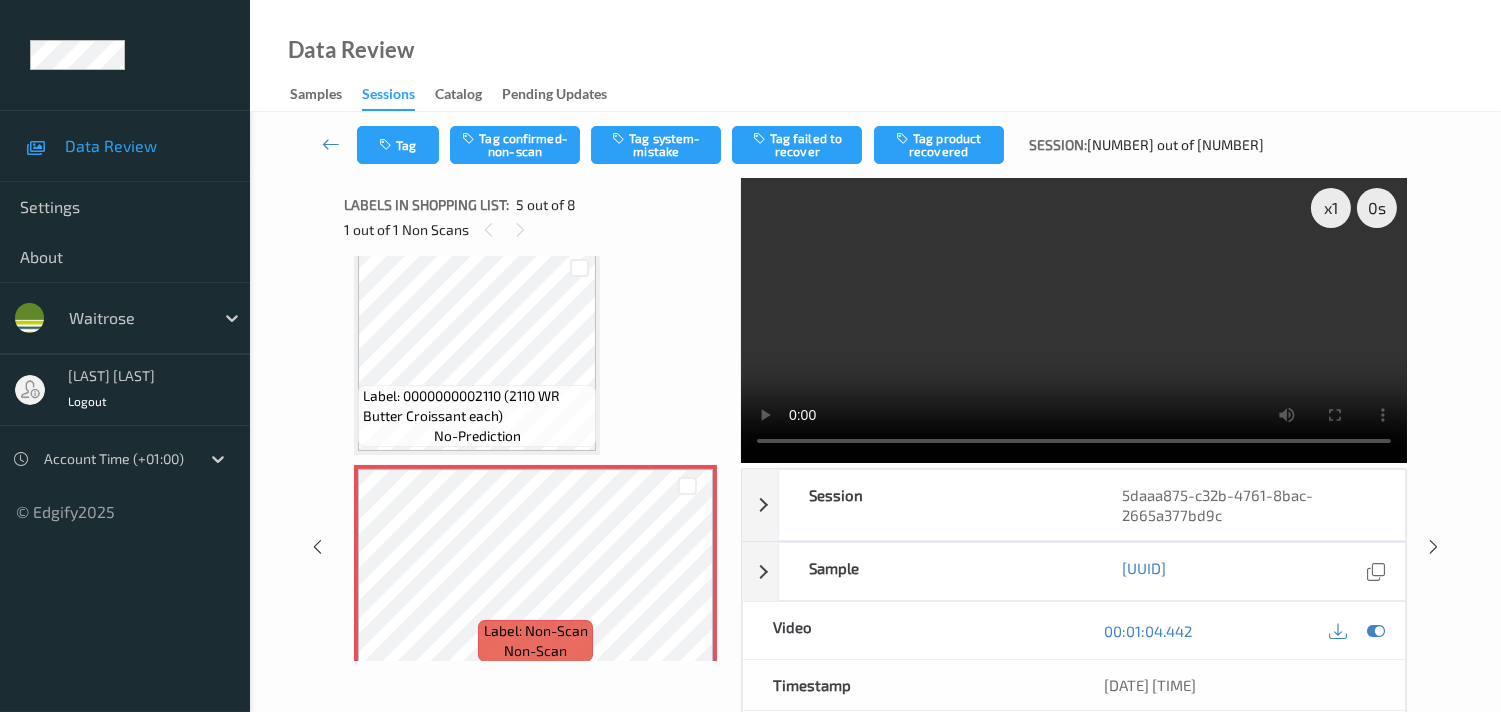 scroll, scrollTop: 660, scrollLeft: 0, axis: vertical 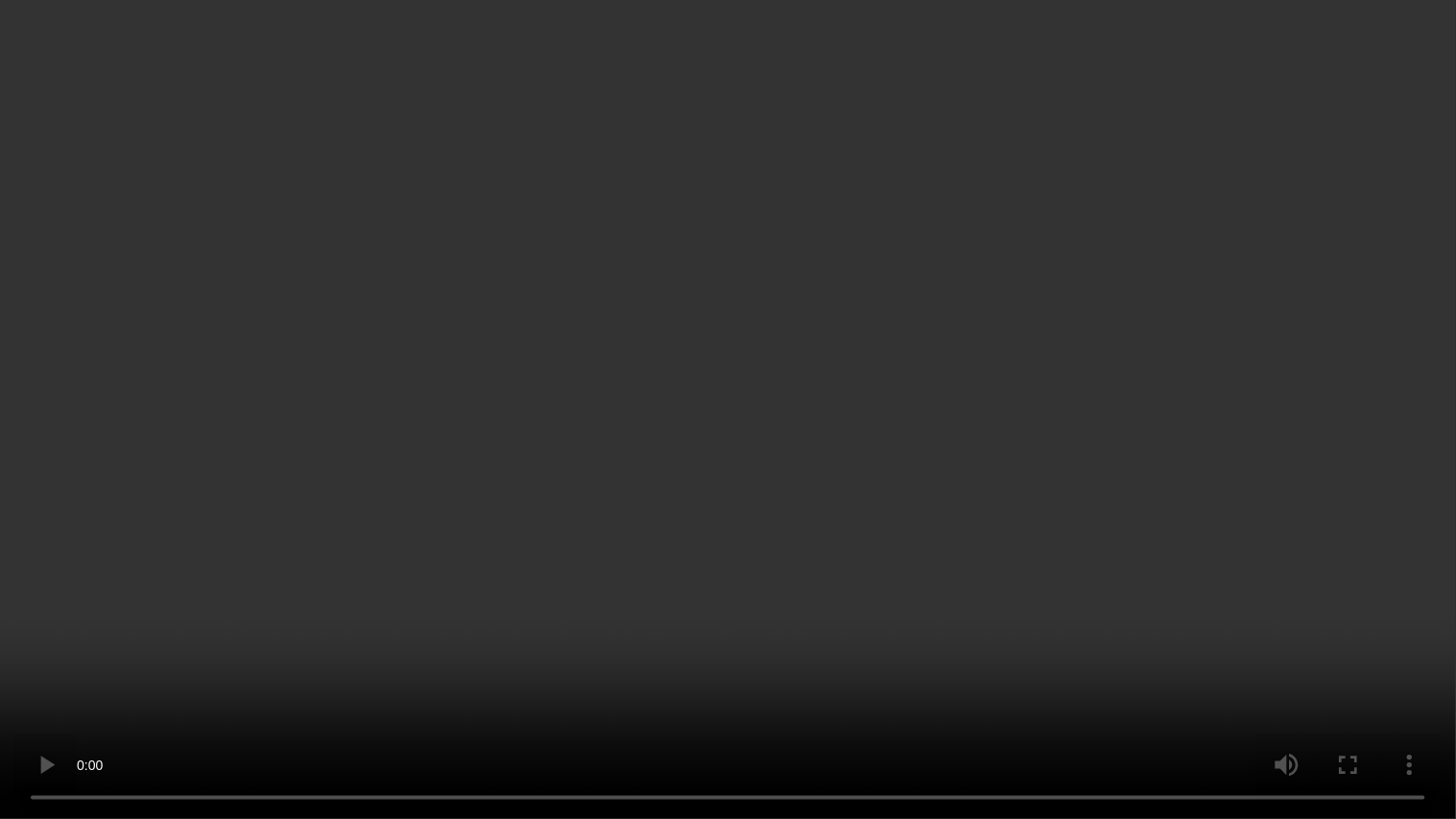 click at bounding box center (728, 409) 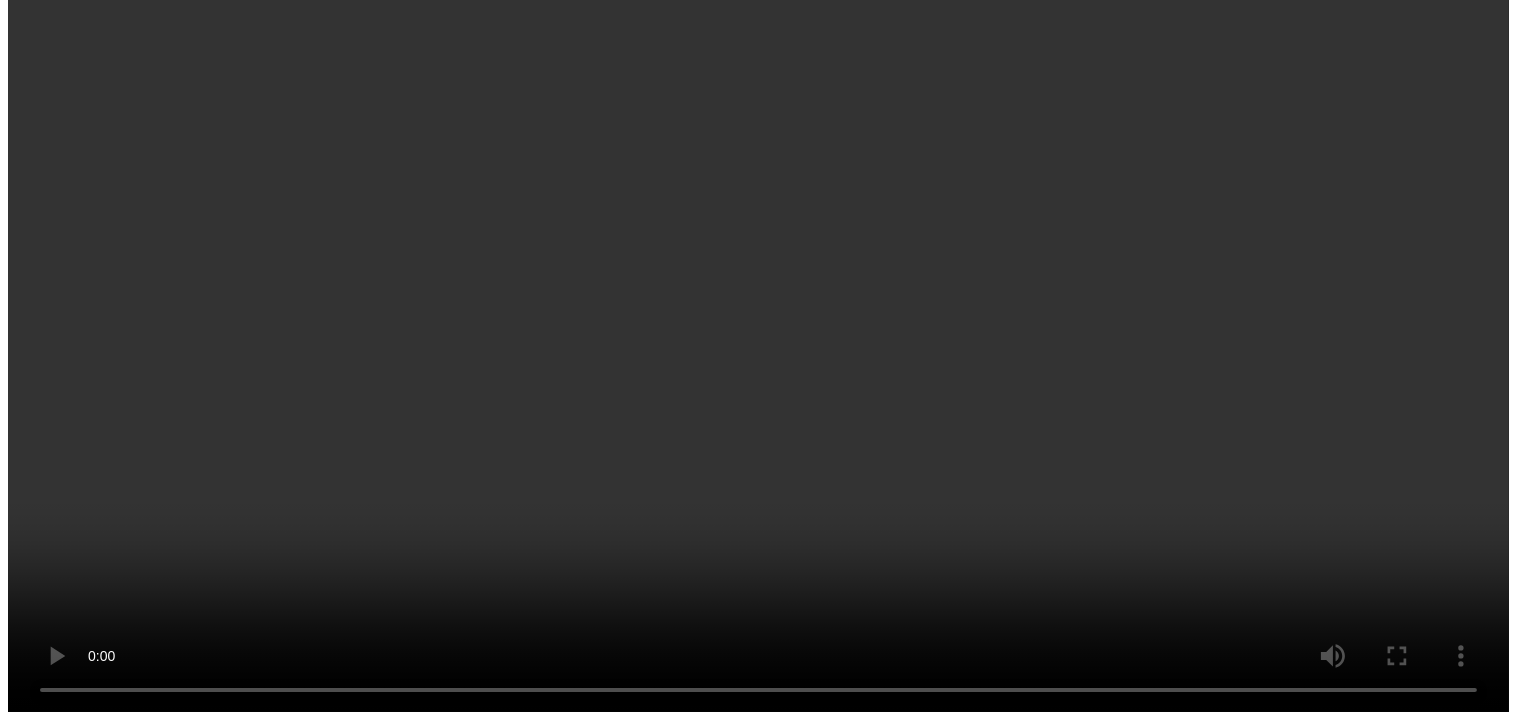 scroll, scrollTop: 771, scrollLeft: 0, axis: vertical 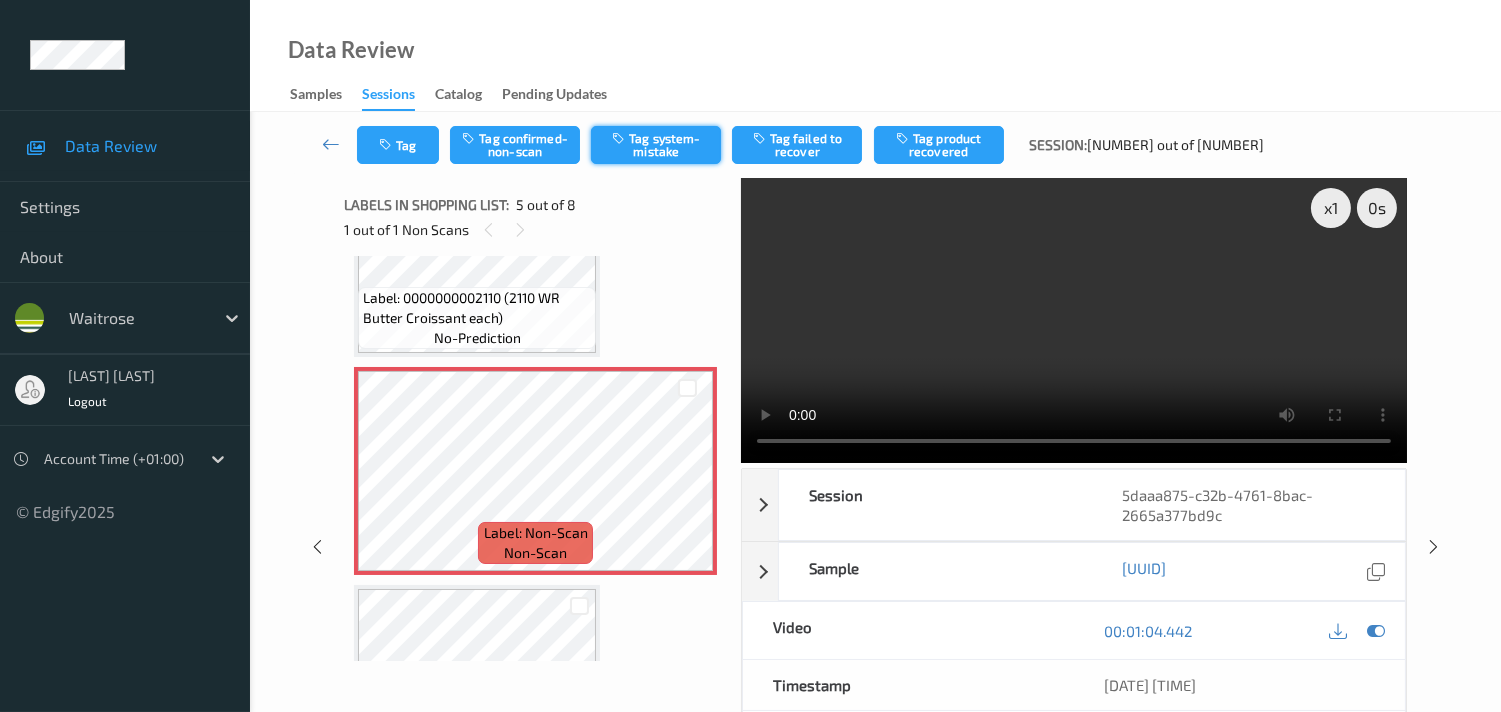click on "Tag   system-mistake" at bounding box center [656, 145] 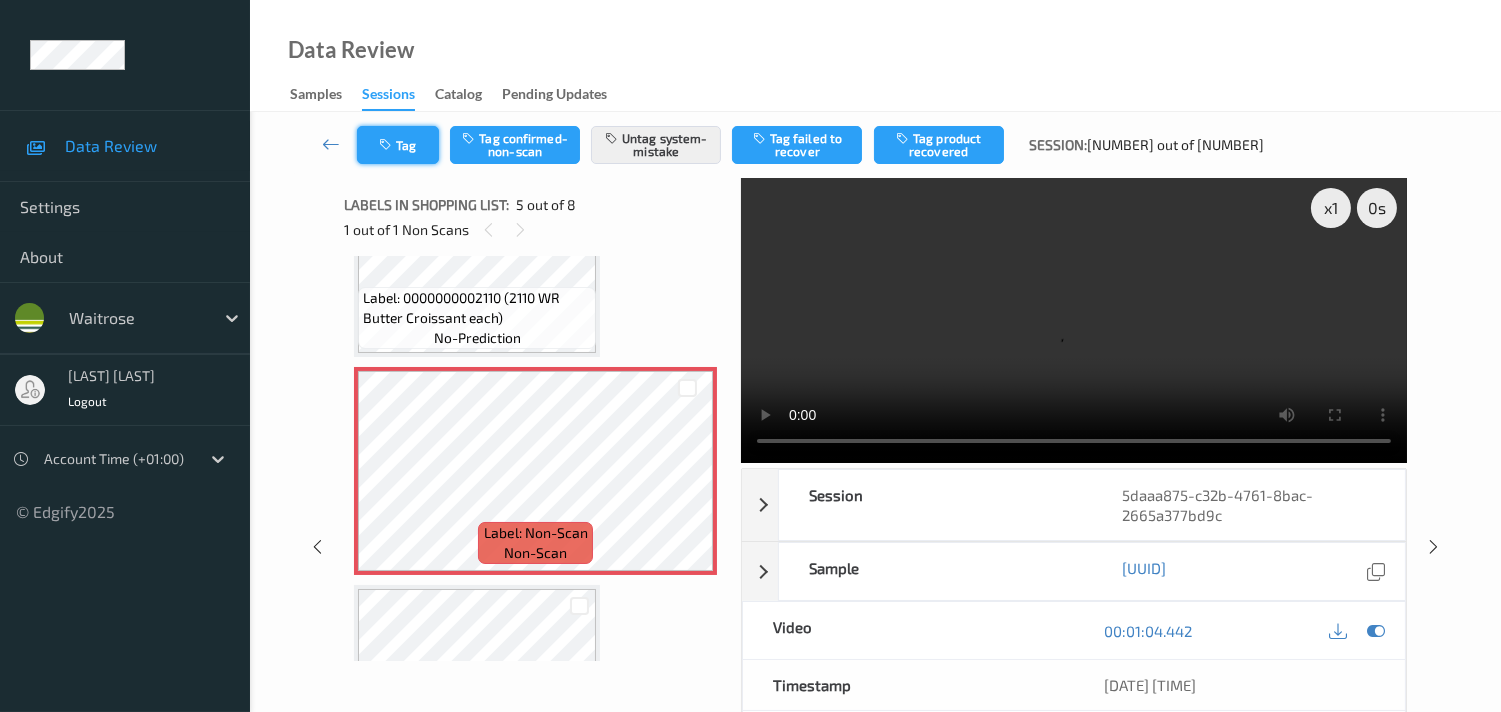 click on "Tag" at bounding box center [398, 145] 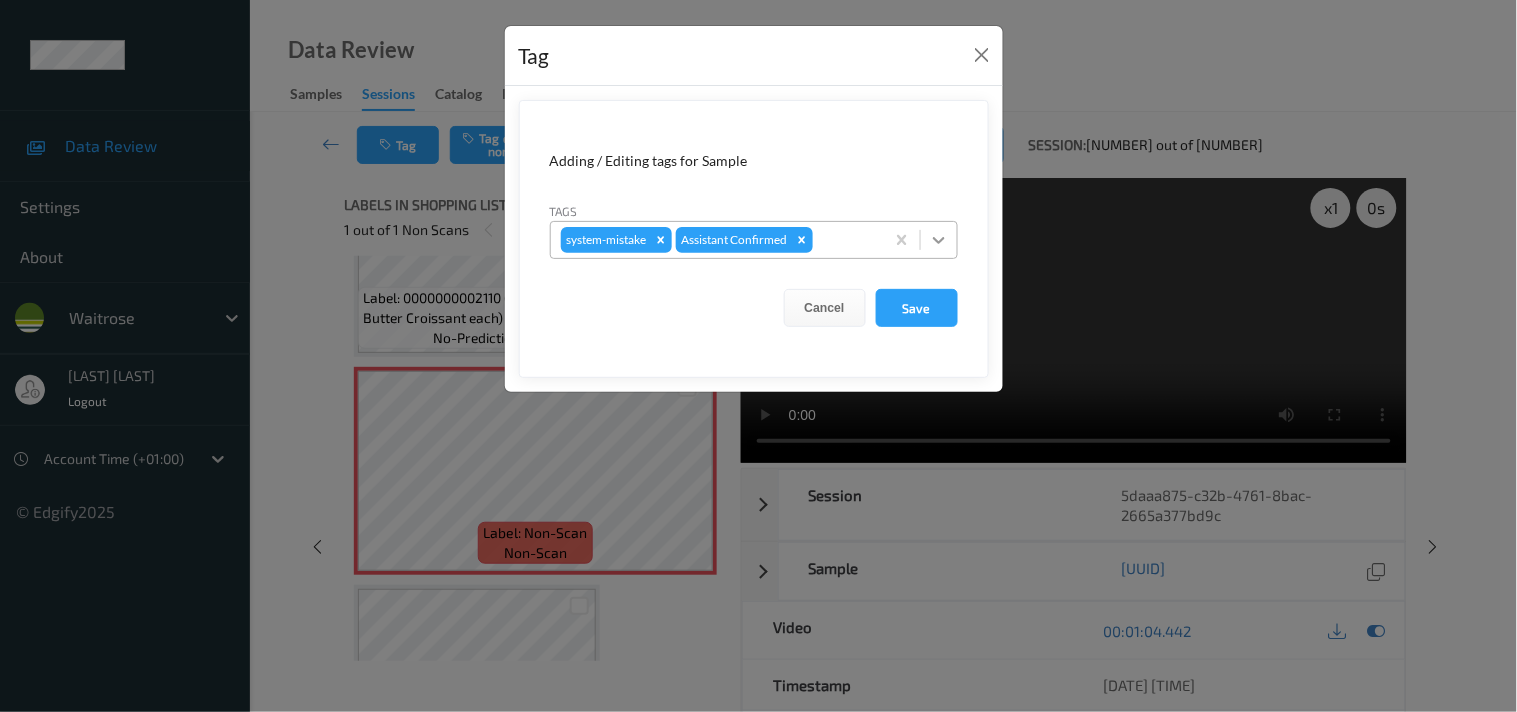 click 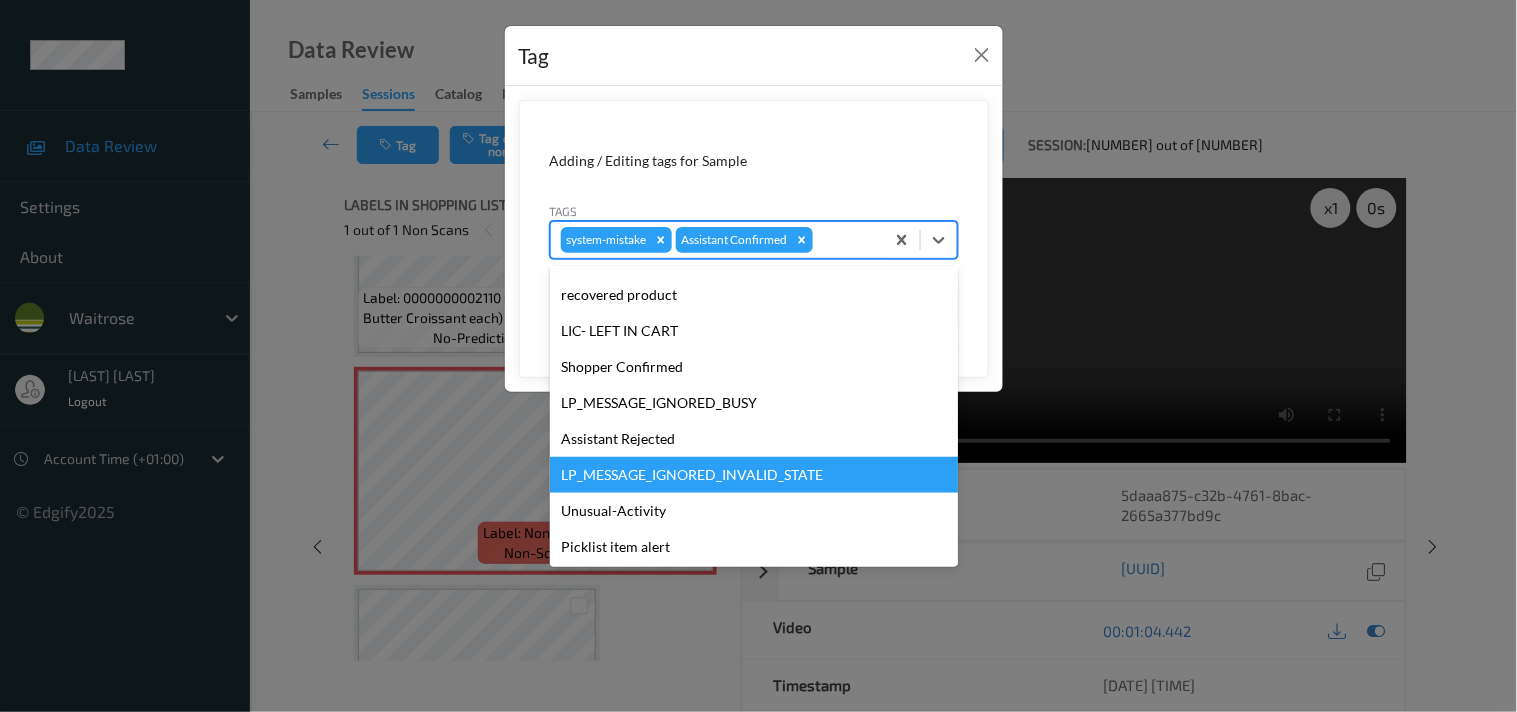 scroll, scrollTop: 318, scrollLeft: 0, axis: vertical 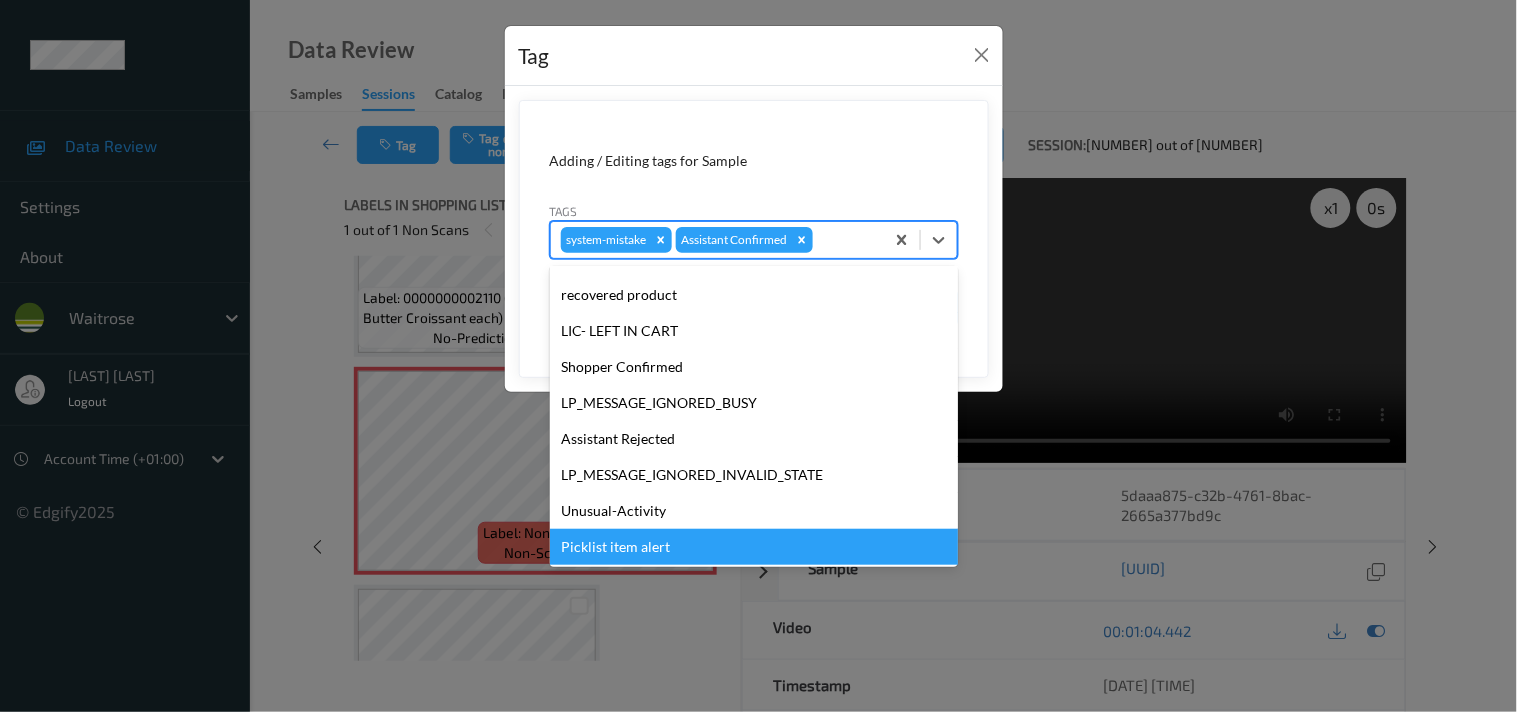 click on "Picklist item alert" at bounding box center [754, 547] 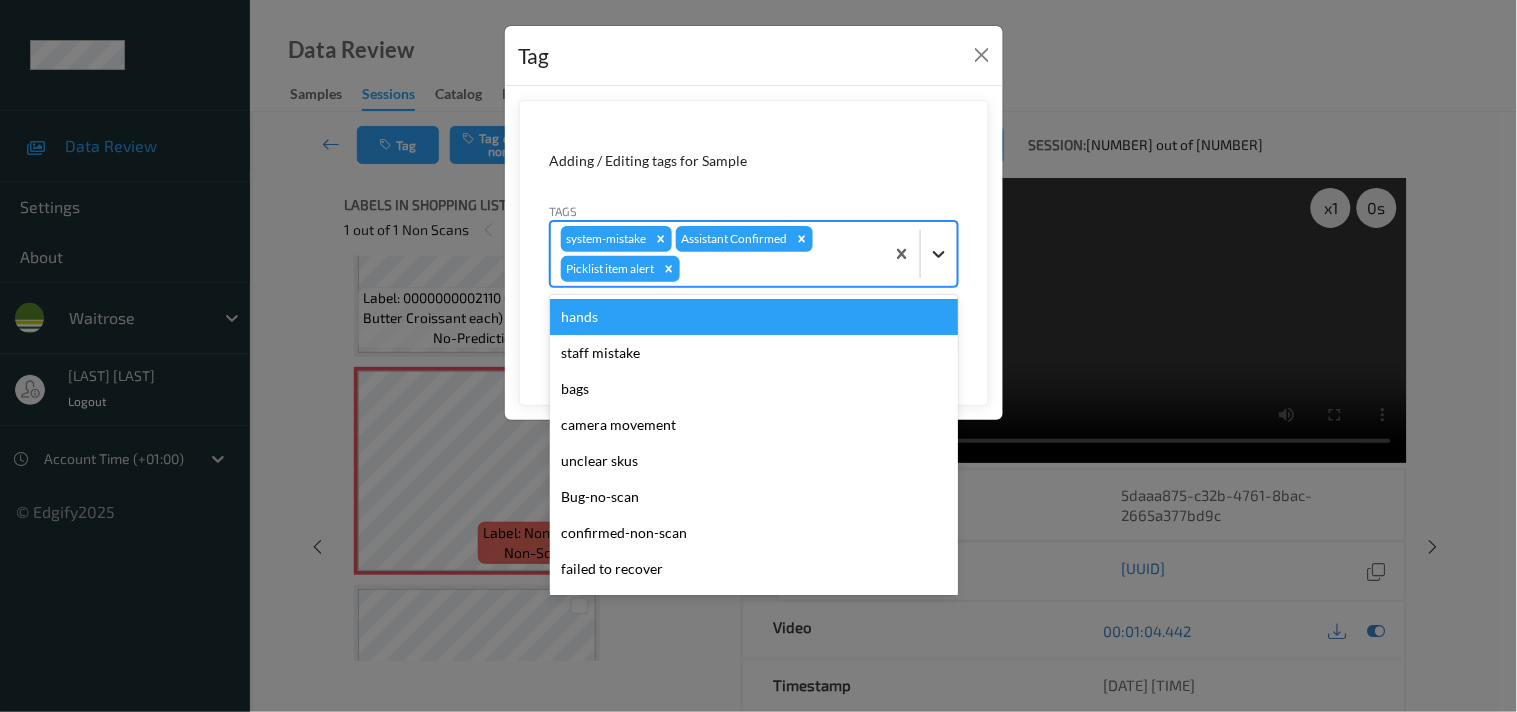 click 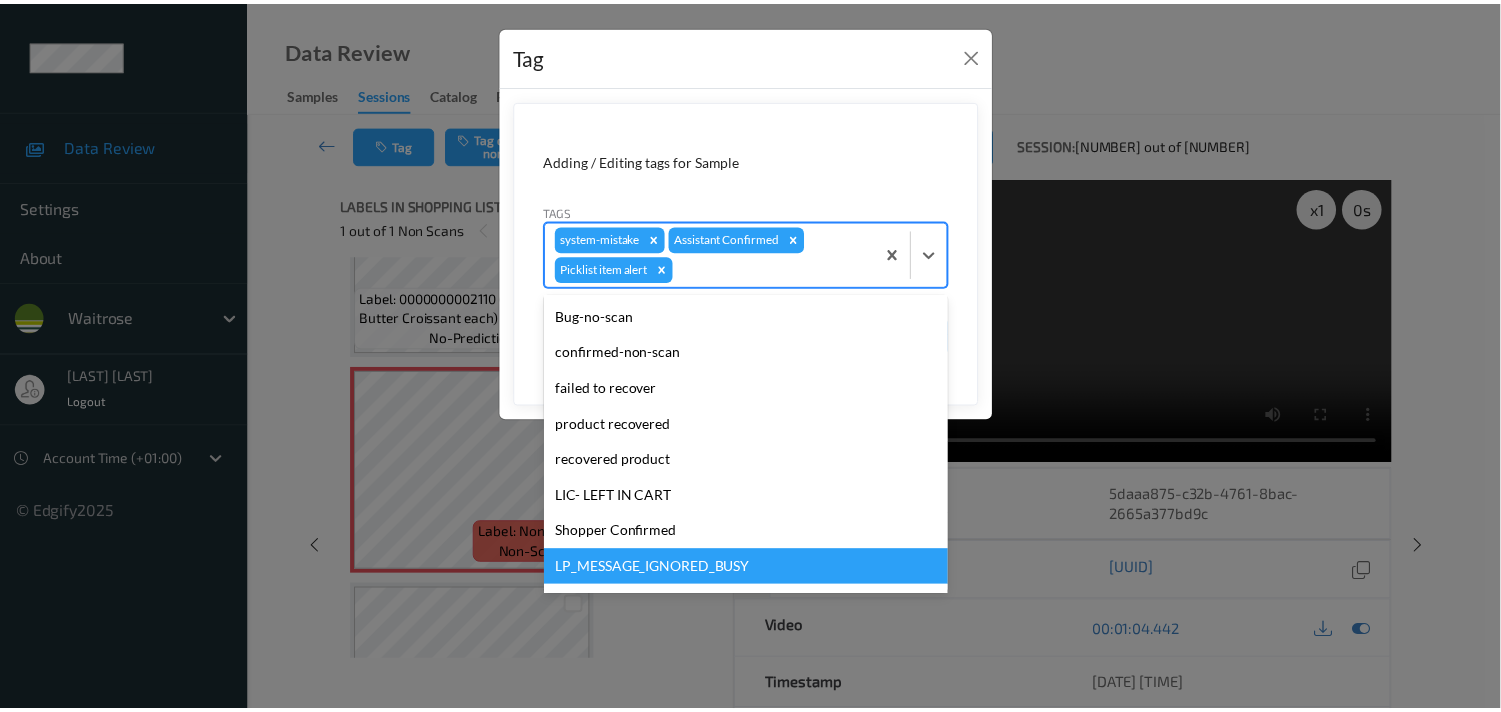 scroll, scrollTop: 283, scrollLeft: 0, axis: vertical 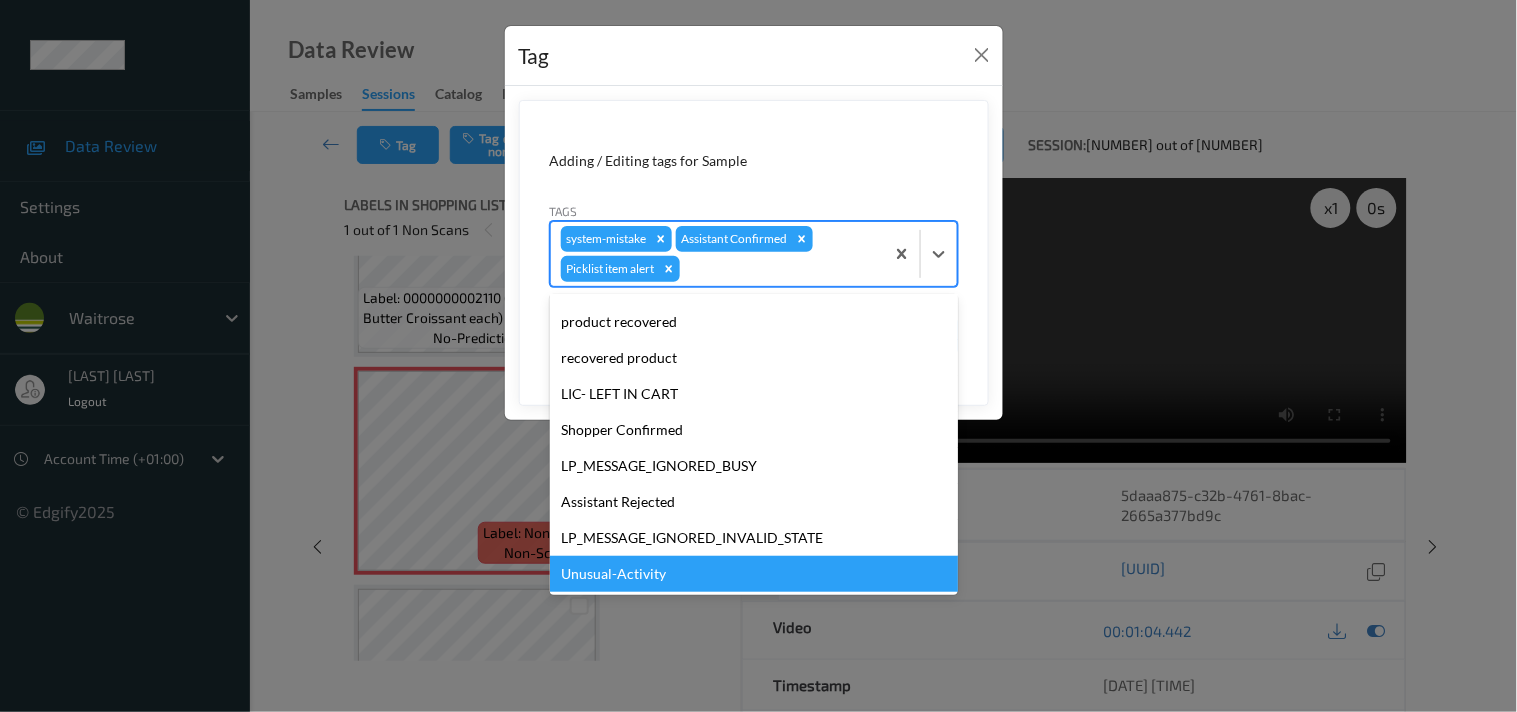 click on "Unusual-Activity" at bounding box center [754, 574] 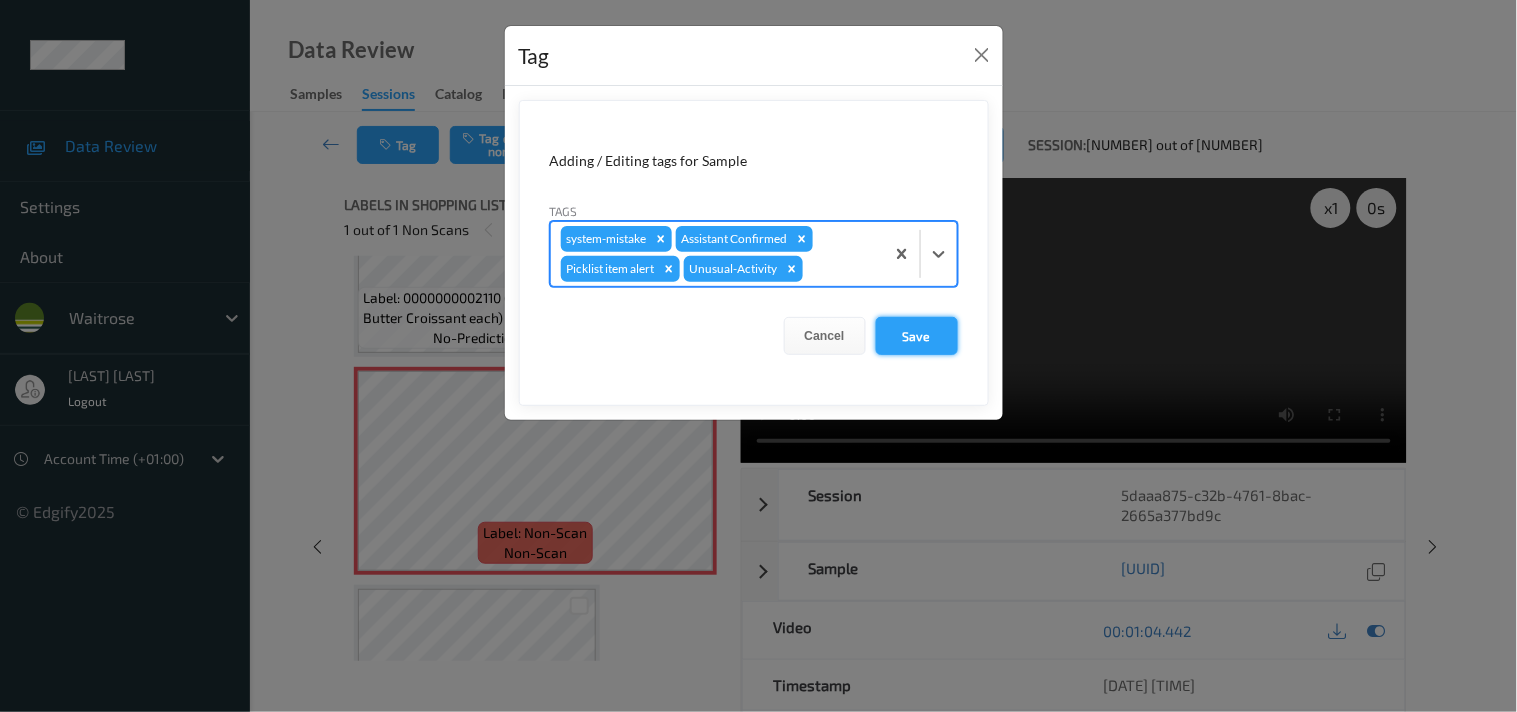 click on "Save" at bounding box center [917, 336] 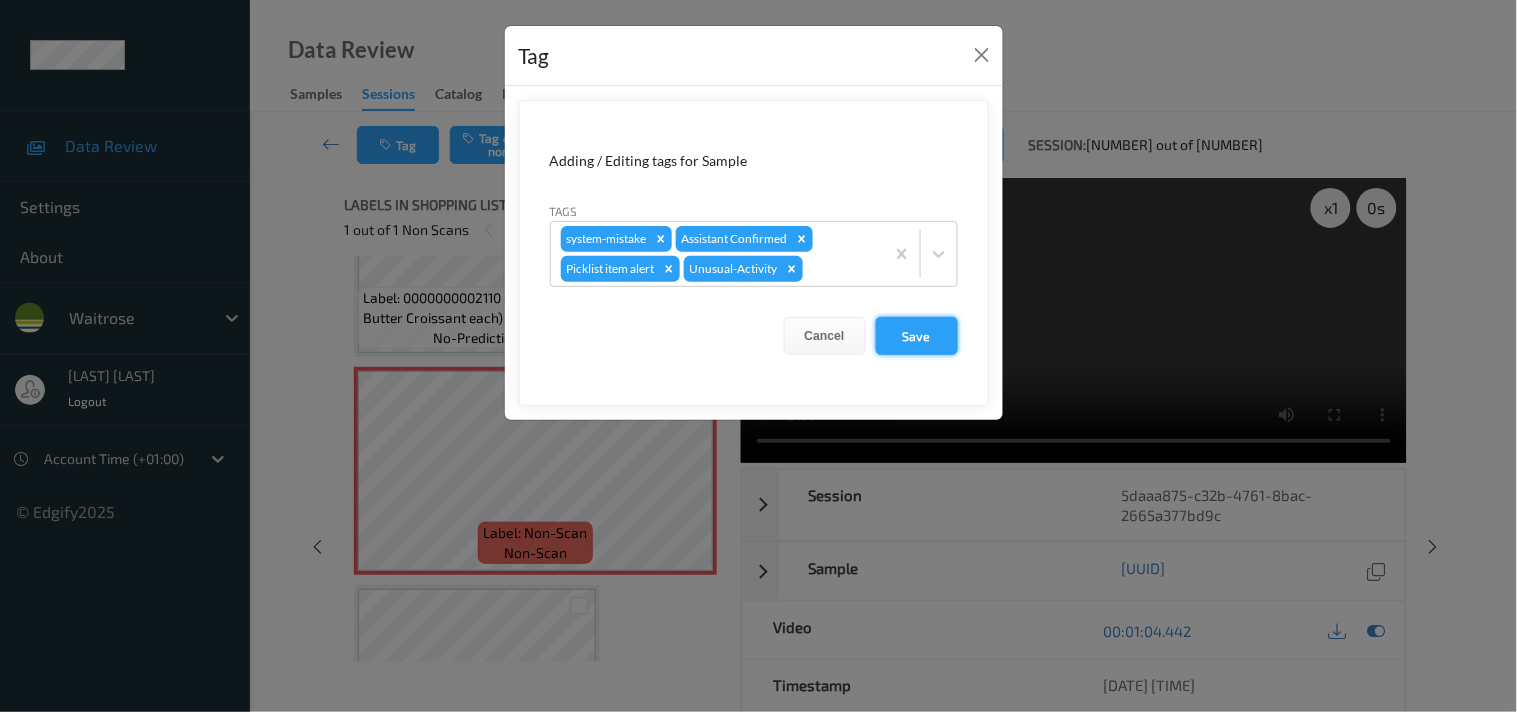 click on "Save" at bounding box center (917, 336) 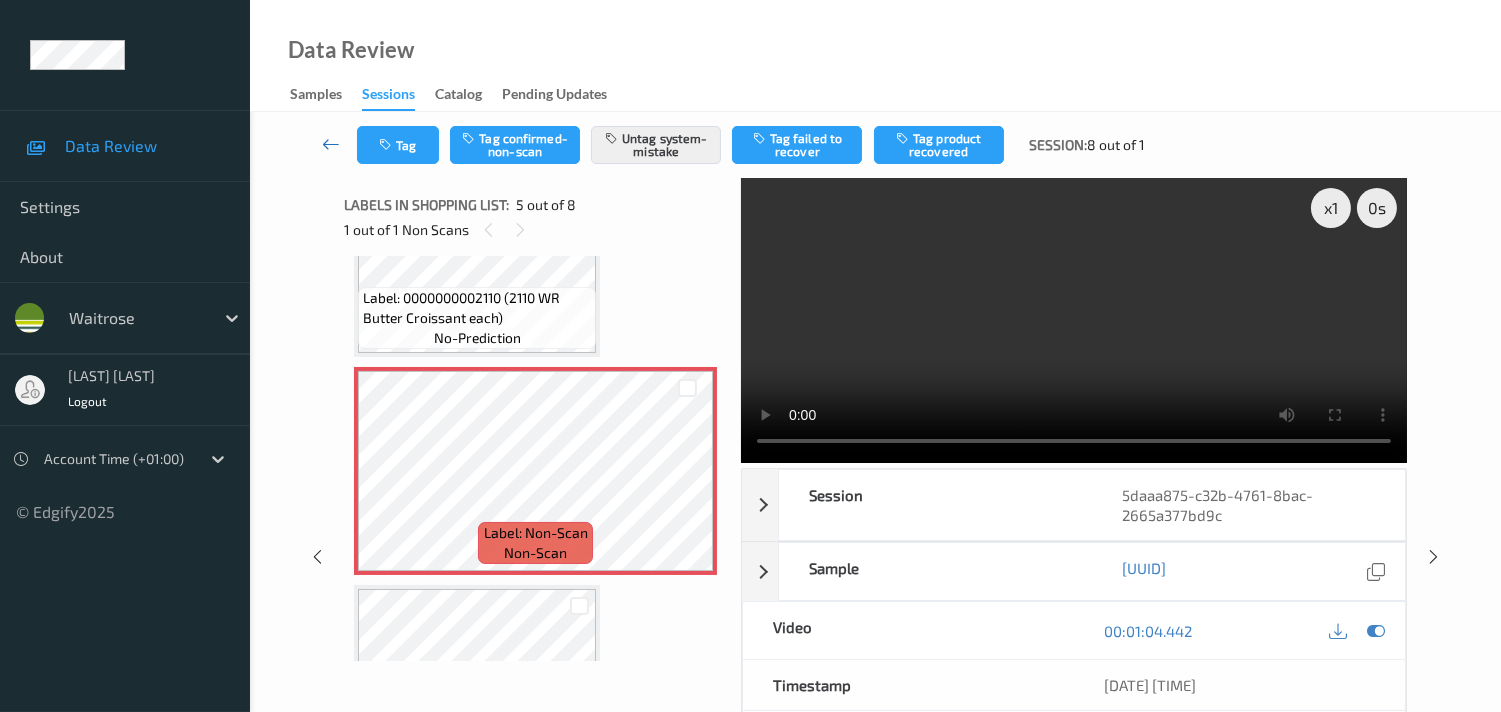 click at bounding box center (331, 144) 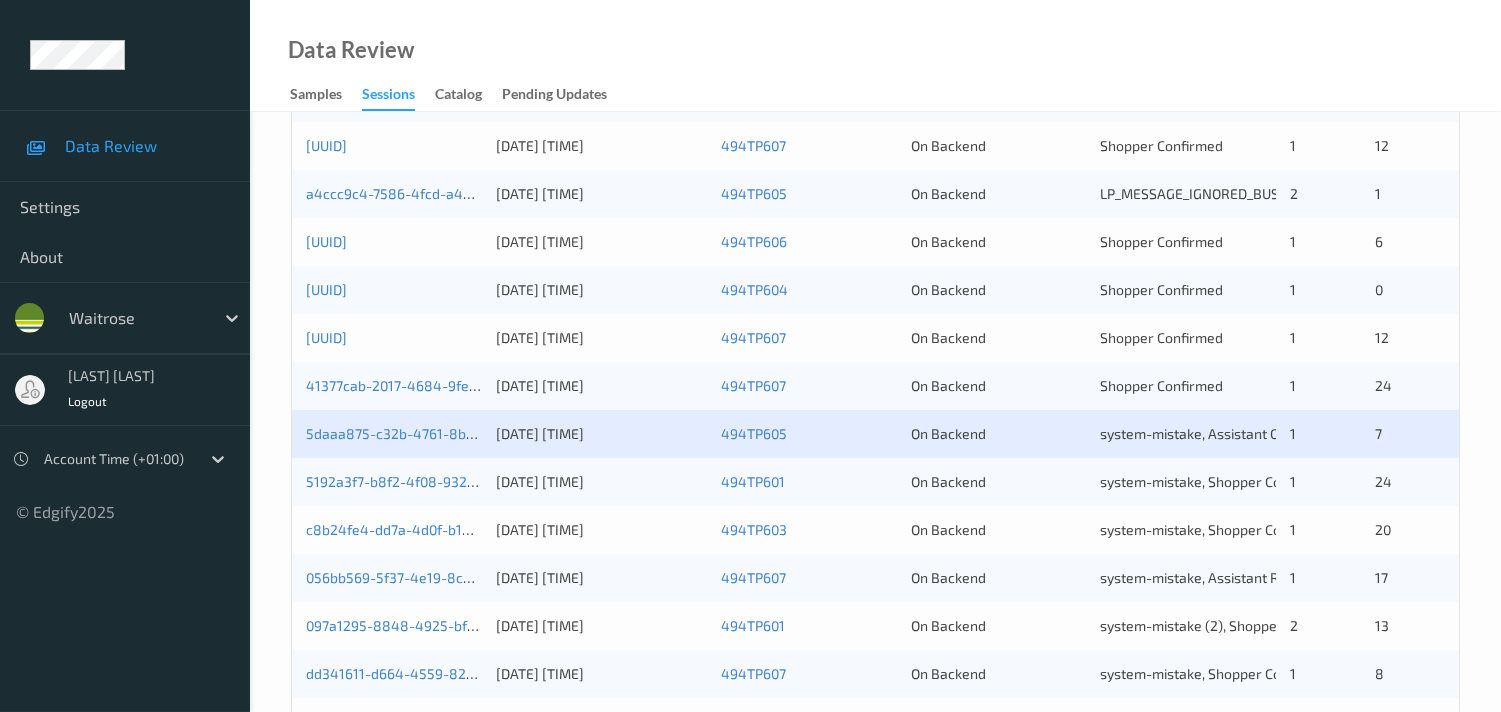 scroll, scrollTop: 555, scrollLeft: 0, axis: vertical 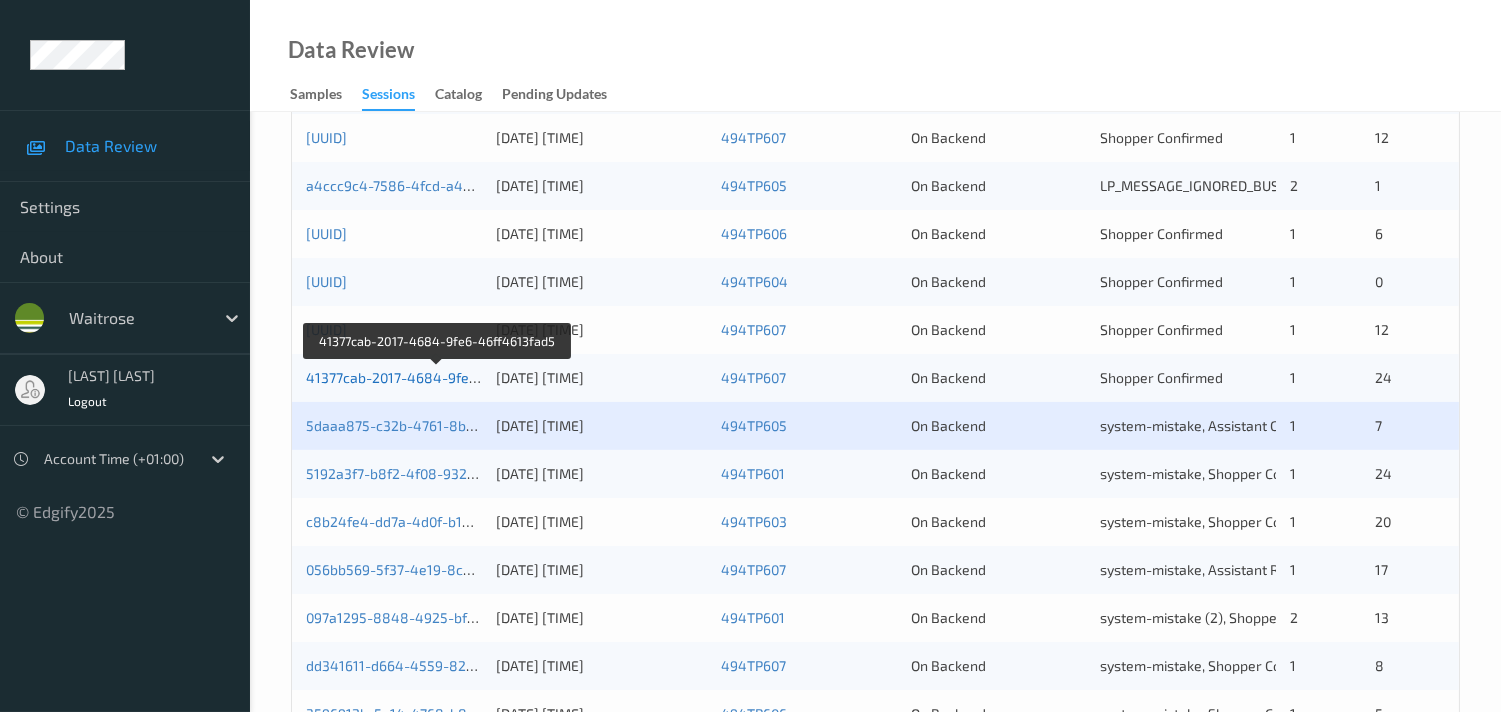 click on "41377cab-2017-4684-9fe6-46ff4613fad5" at bounding box center (438, 377) 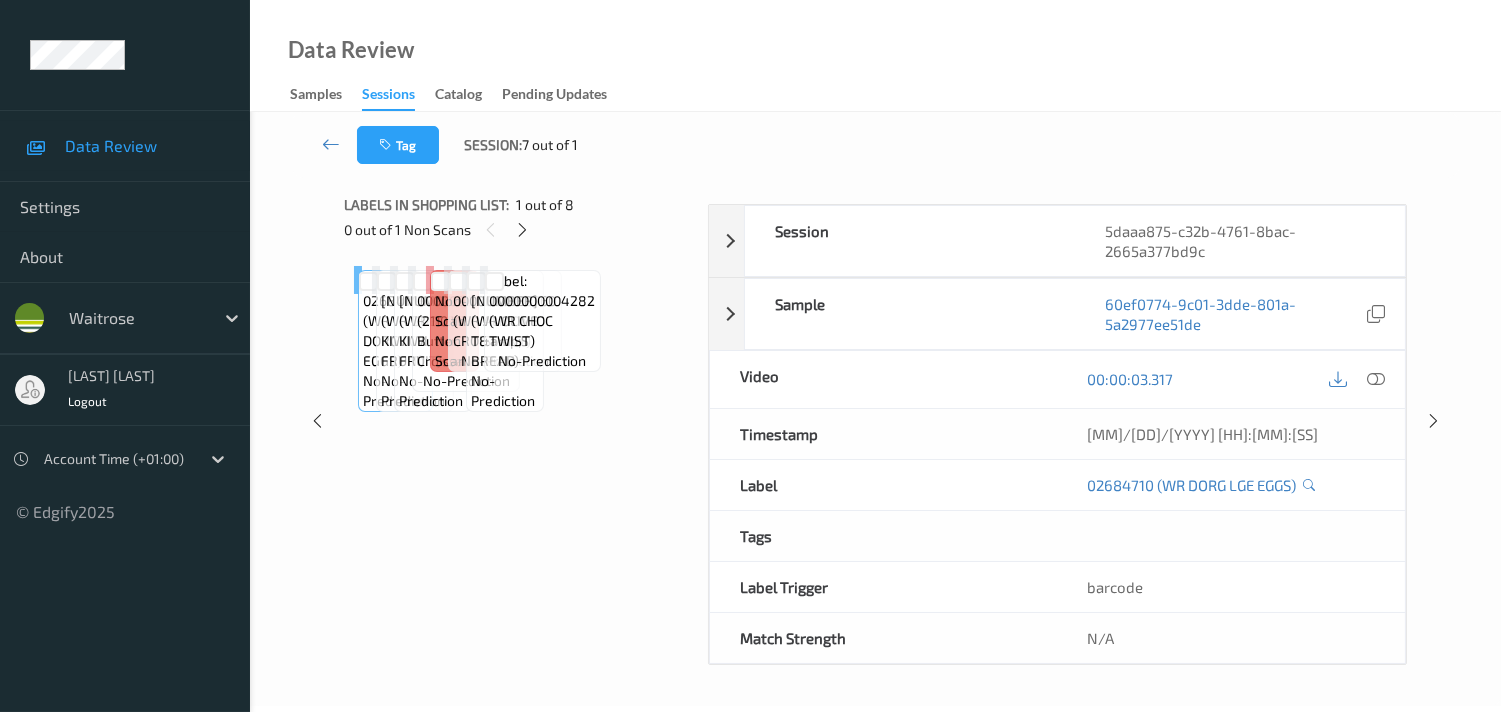 scroll, scrollTop: 260, scrollLeft: 0, axis: vertical 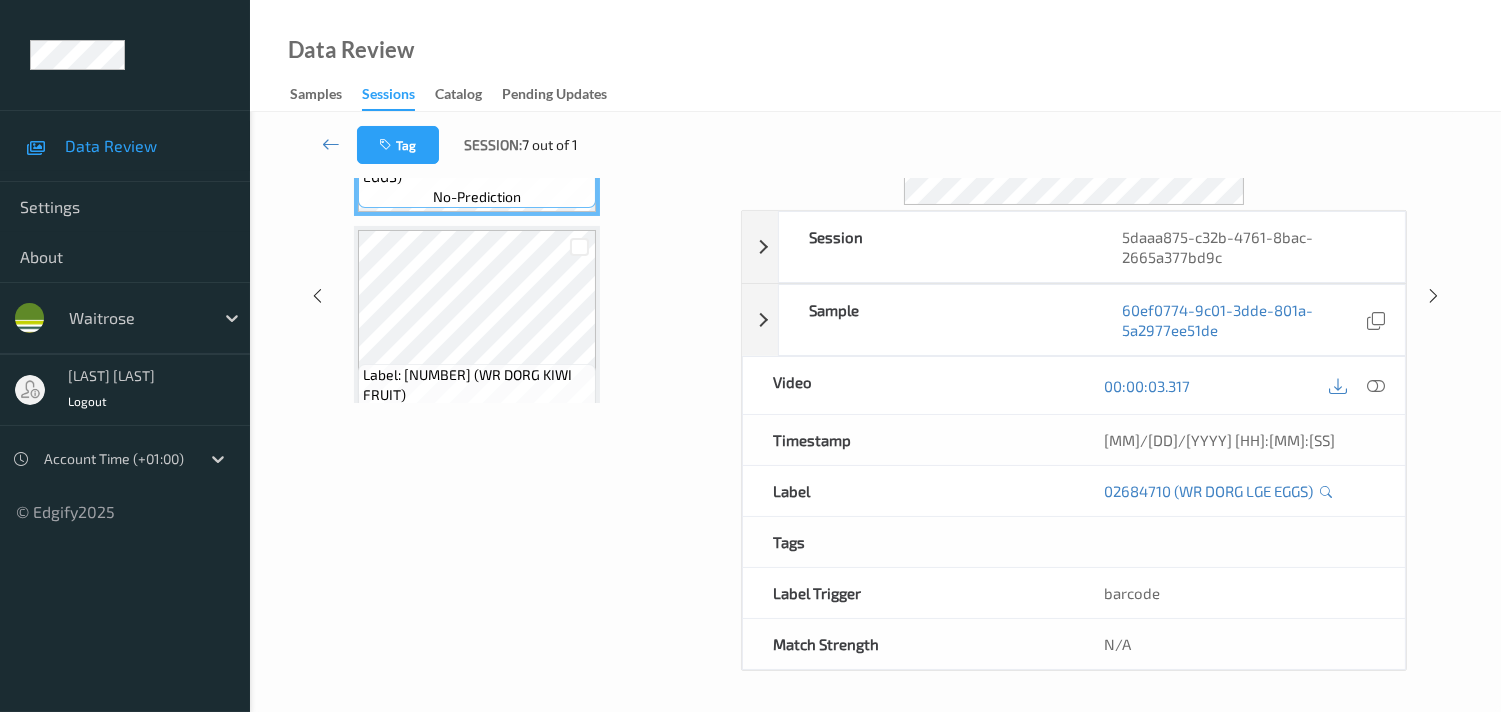 click on "Labels in shopping list: 1 out of 8 0 out of 1 Non Scans Label: [NUMBER] (WR DORG LGE EGGS) no-prediction Label: [NUMBER] (WR DORG KIWI FRUIT) no-prediction Label: [NUMBER] (WR DORG KIWI FRUIT) no-prediction Label: [NUMBER] (2110 WR Butter Croissant each) no-prediction Label: Non-Scan non-scan Label: [NUMBER] (WR ALMOND CROISSANT) no-prediction Label: [NUMBER] (WR OLIVE T&amp;S BREAD) no-prediction Label: [NUMBER] (WR CHOC TWIST) no-prediction" at bounding box center [535, 295] 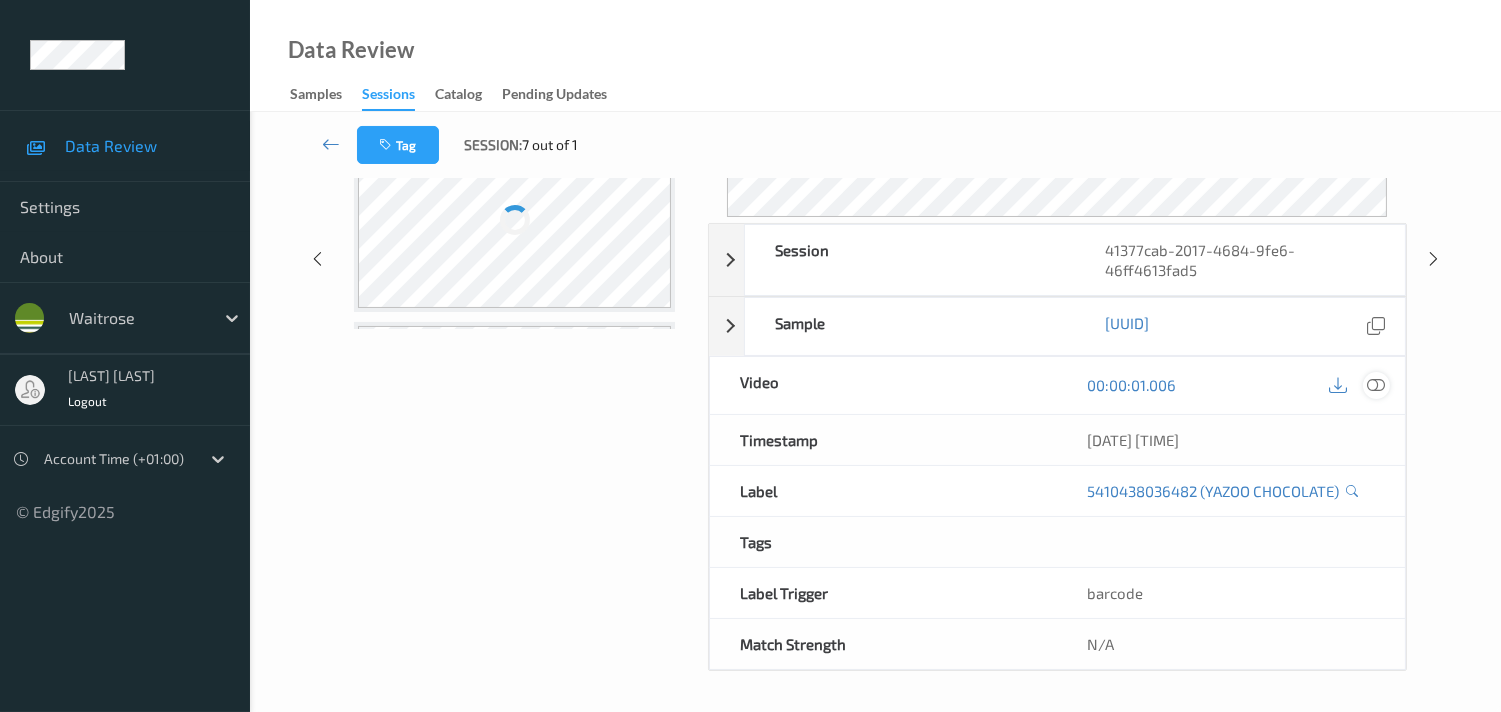 click at bounding box center (1376, 385) 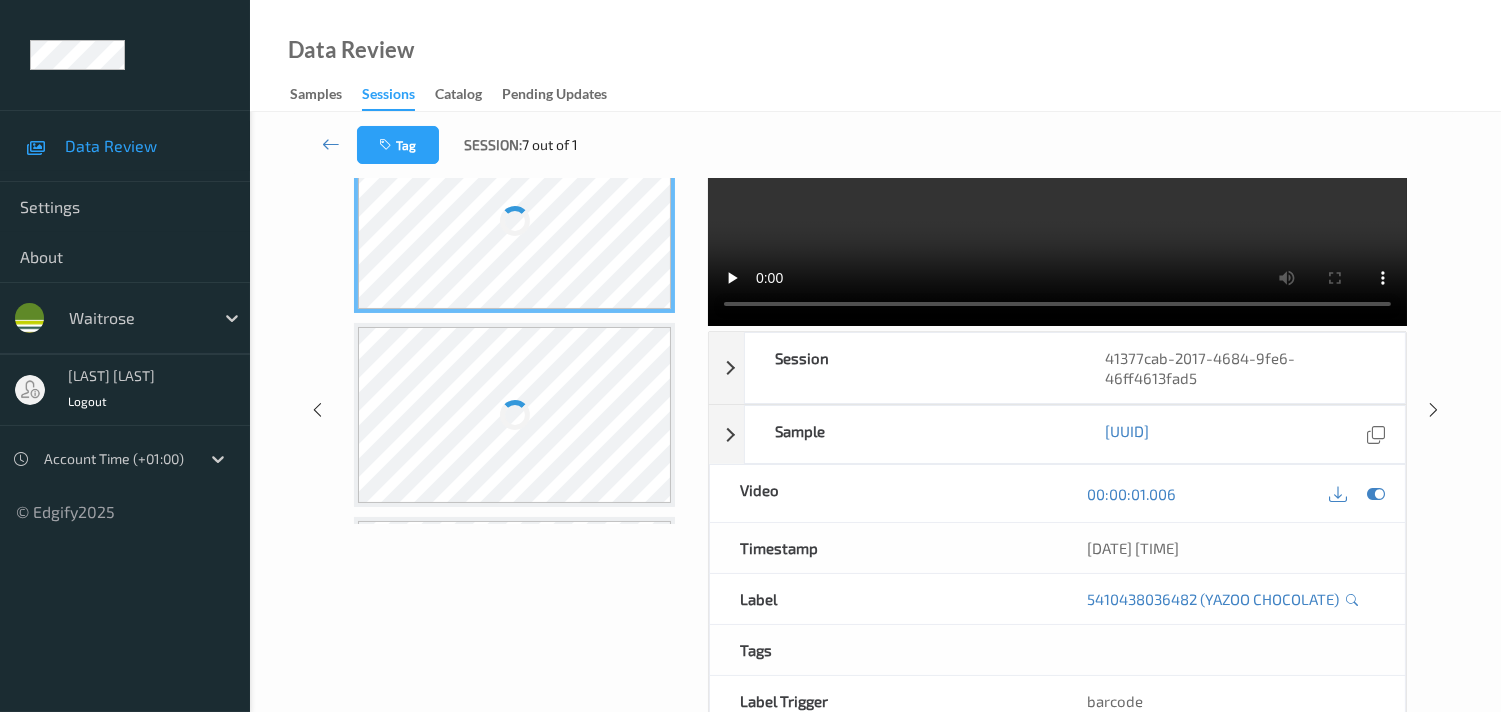 scroll, scrollTop: 0, scrollLeft: 0, axis: both 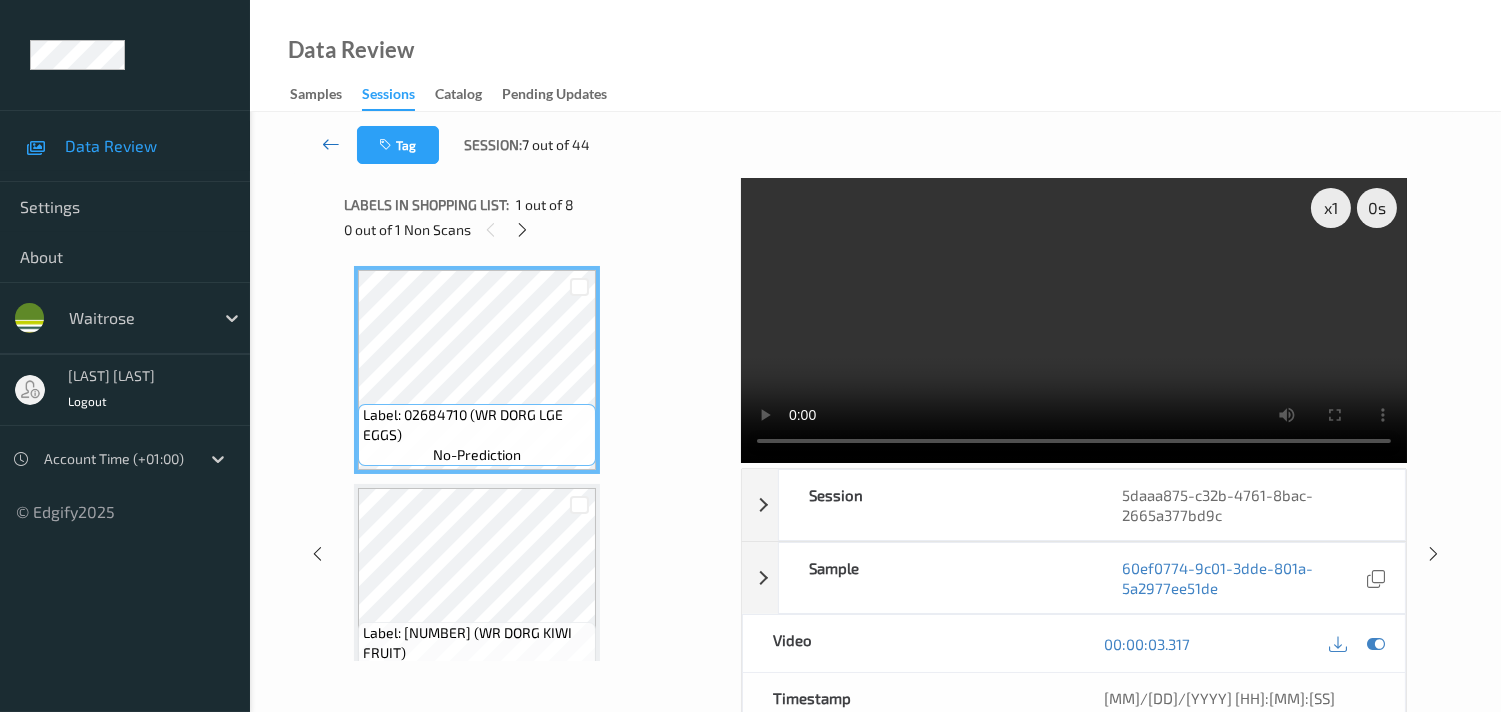 click at bounding box center [331, 144] 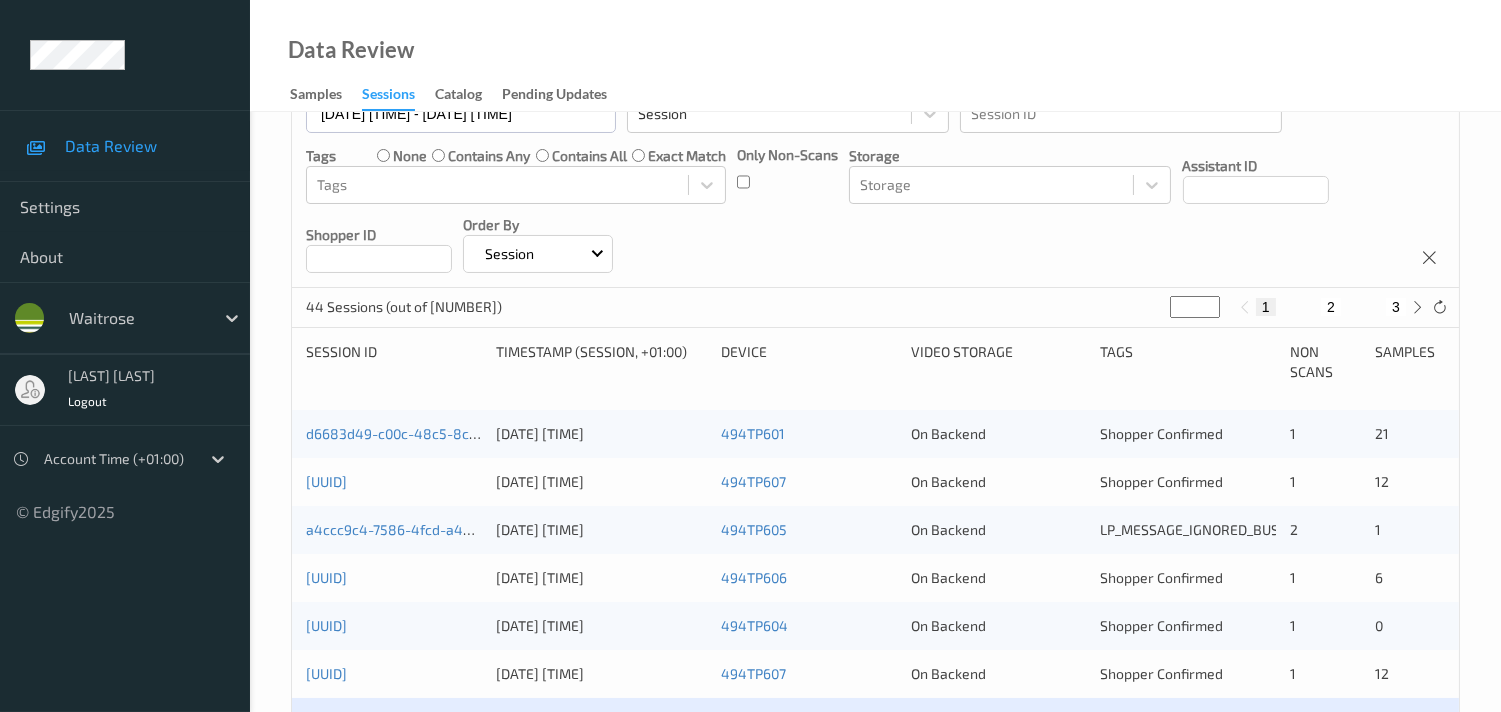 scroll, scrollTop: 333, scrollLeft: 0, axis: vertical 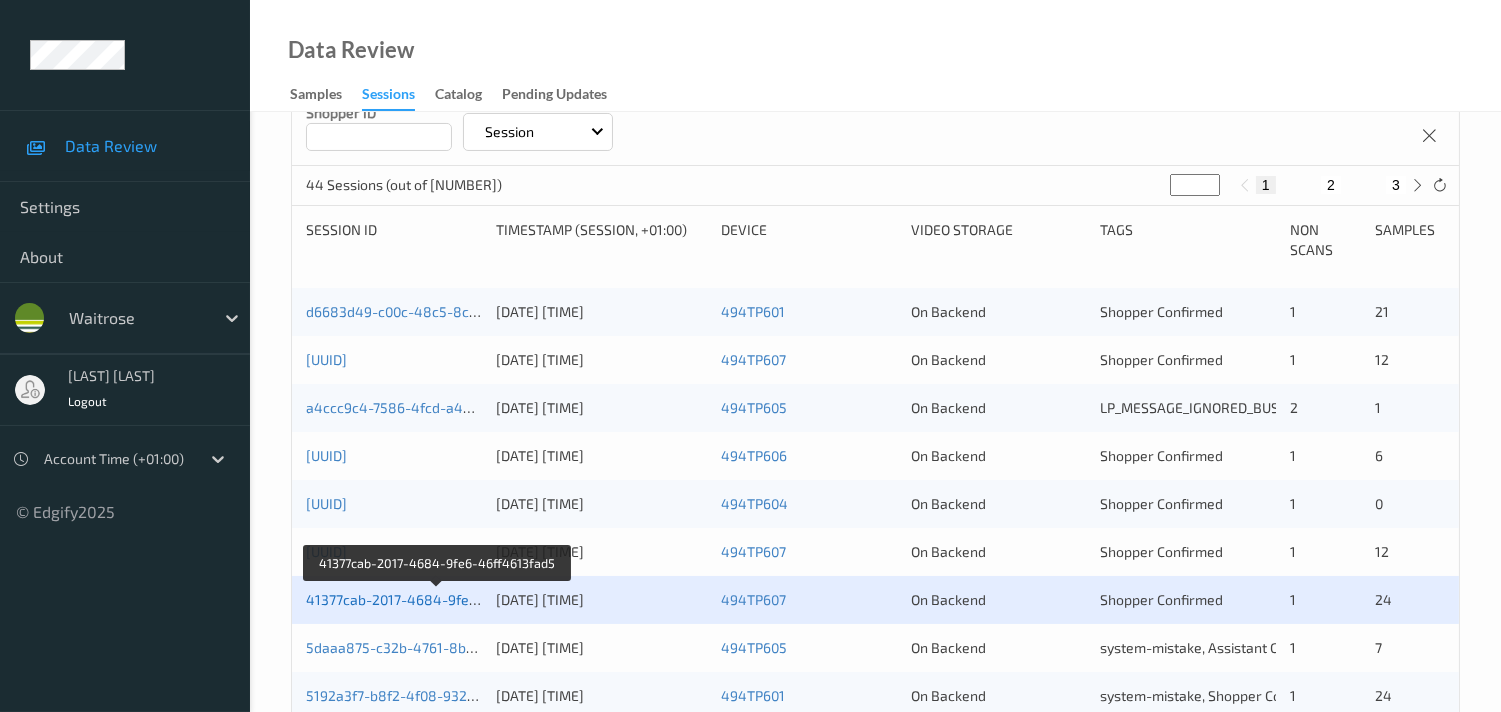 click on "41377cab-2017-4684-9fe6-46ff4613fad5" at bounding box center [438, 599] 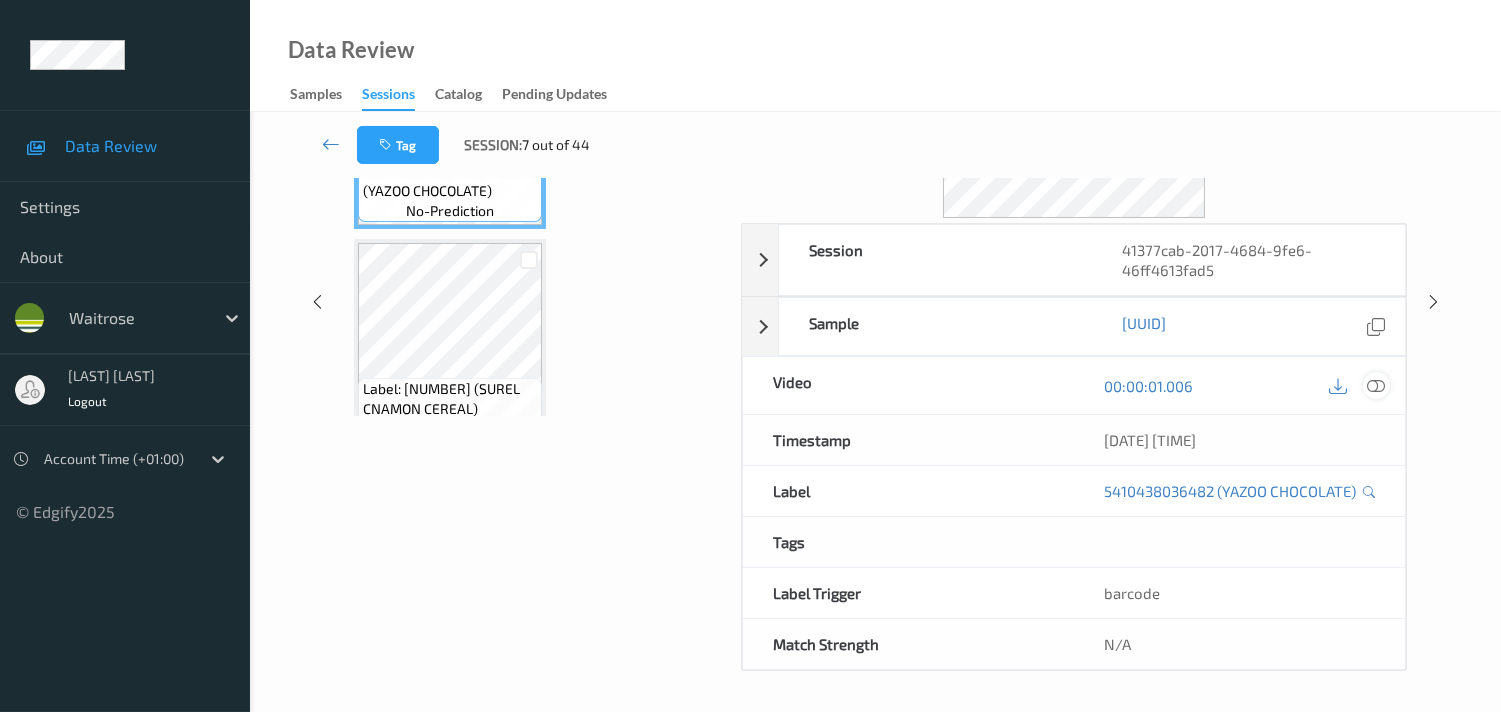 click at bounding box center (1376, 386) 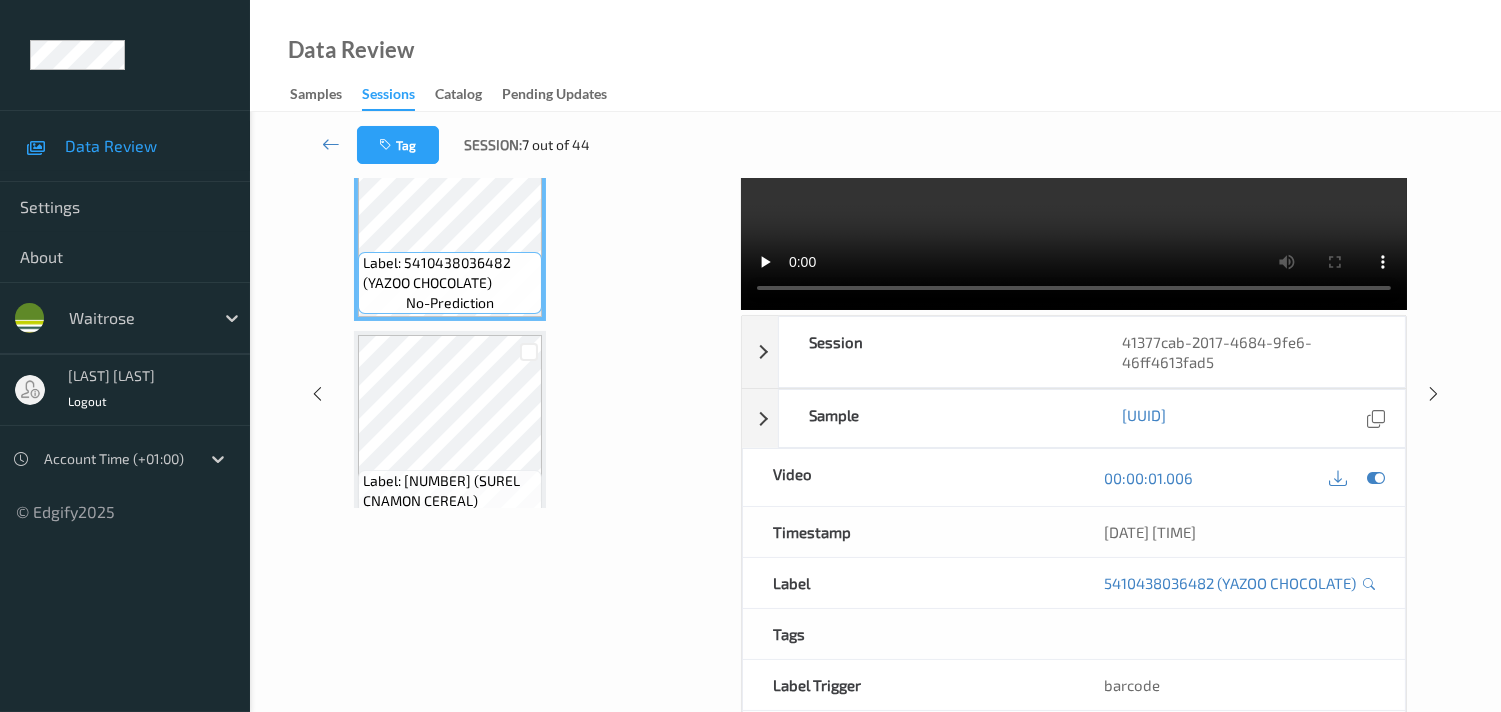scroll, scrollTop: 0, scrollLeft: 0, axis: both 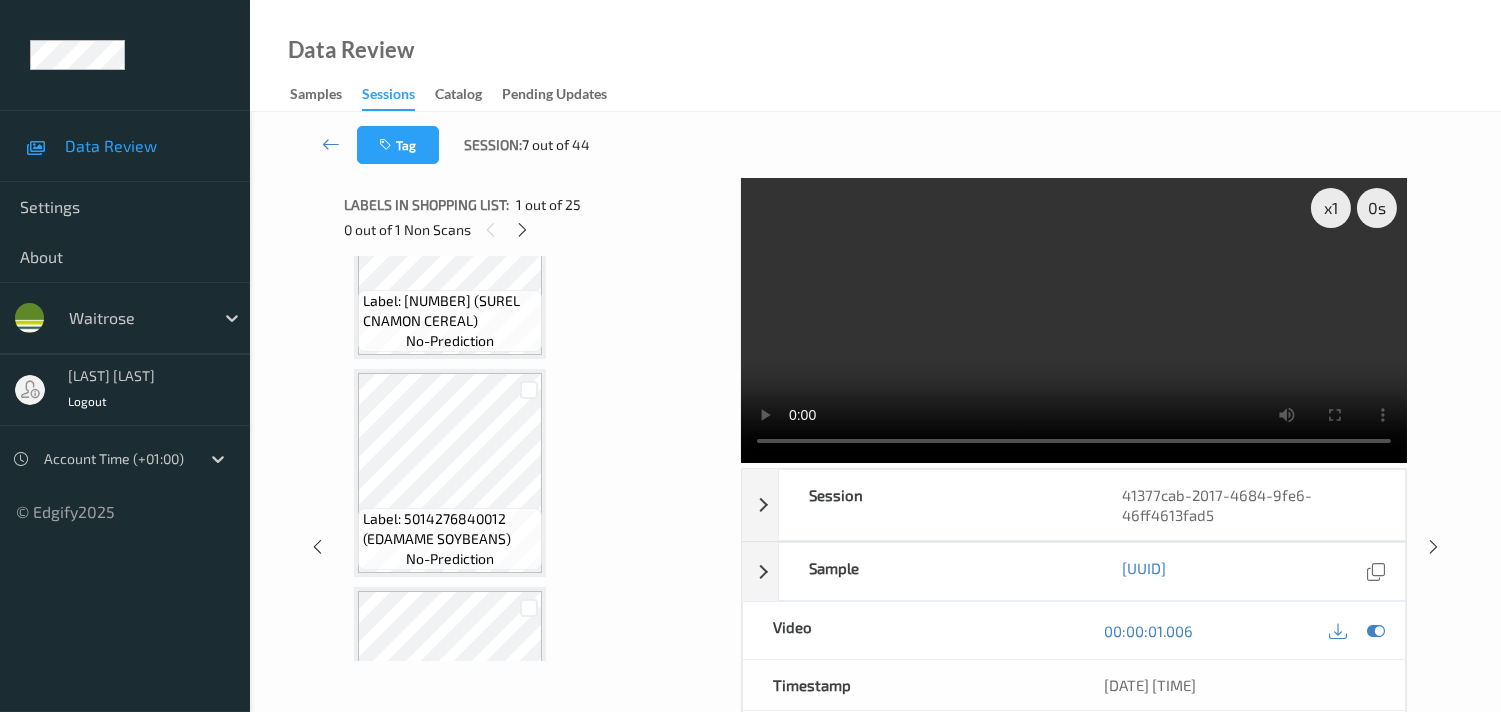 click on "Data Review Samples Sessions Catalog Pending Updates" at bounding box center [875, 56] 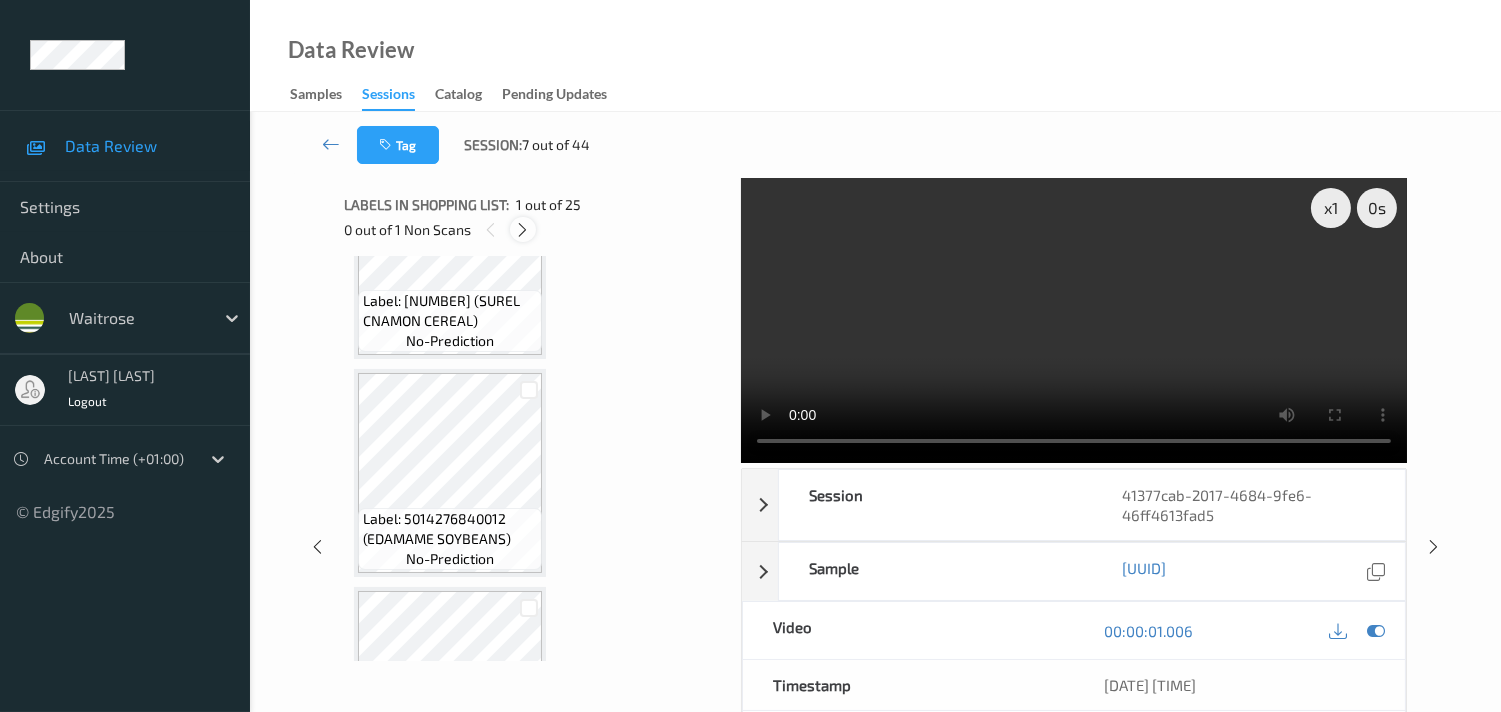 click at bounding box center [522, 230] 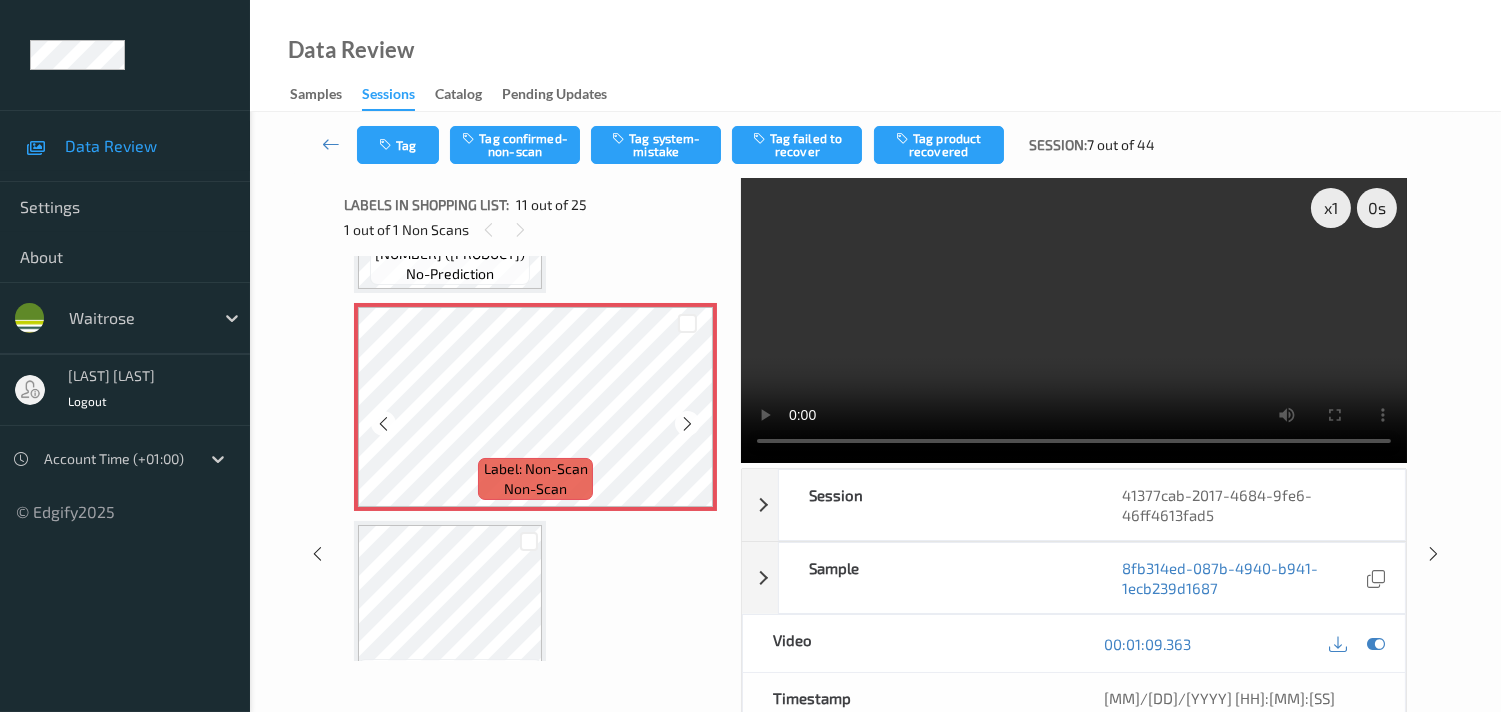 scroll, scrollTop: 2182, scrollLeft: 0, axis: vertical 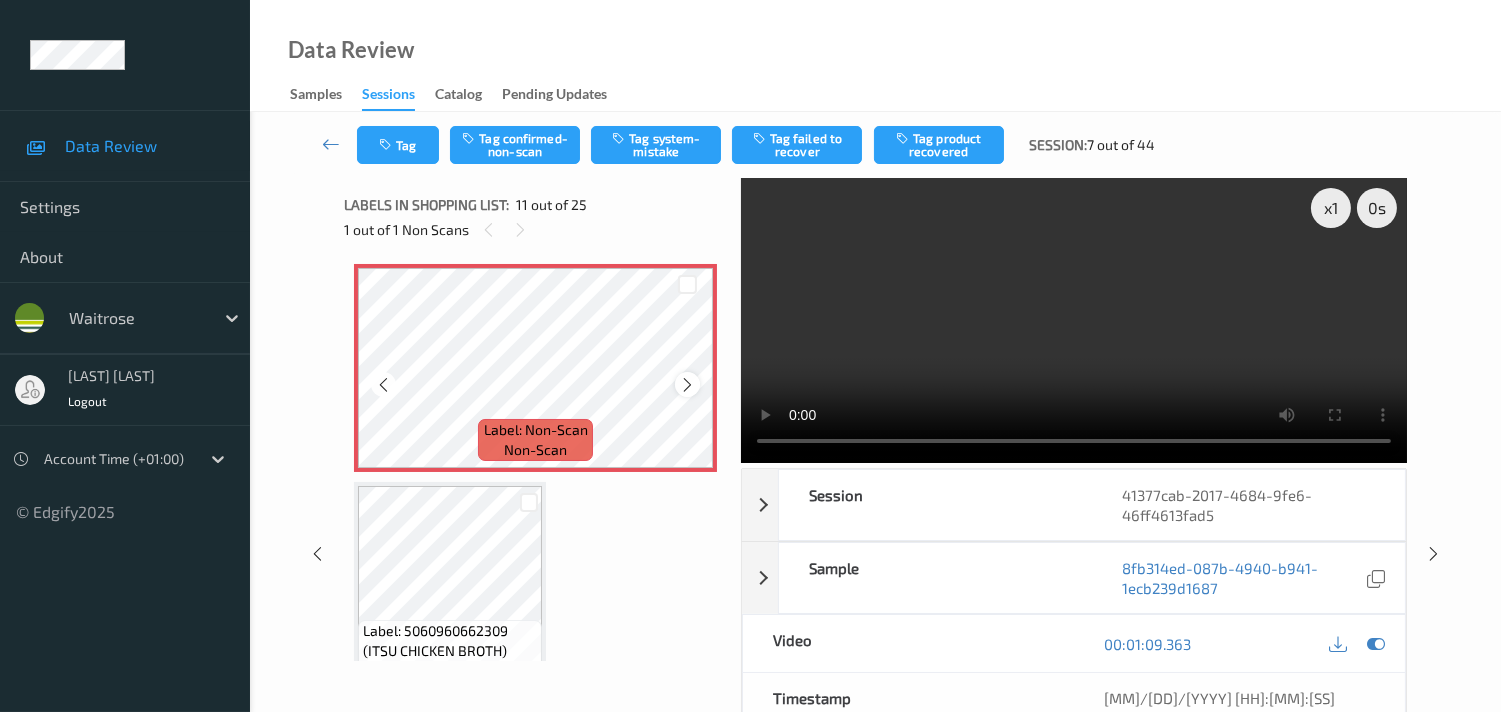 click at bounding box center (687, 384) 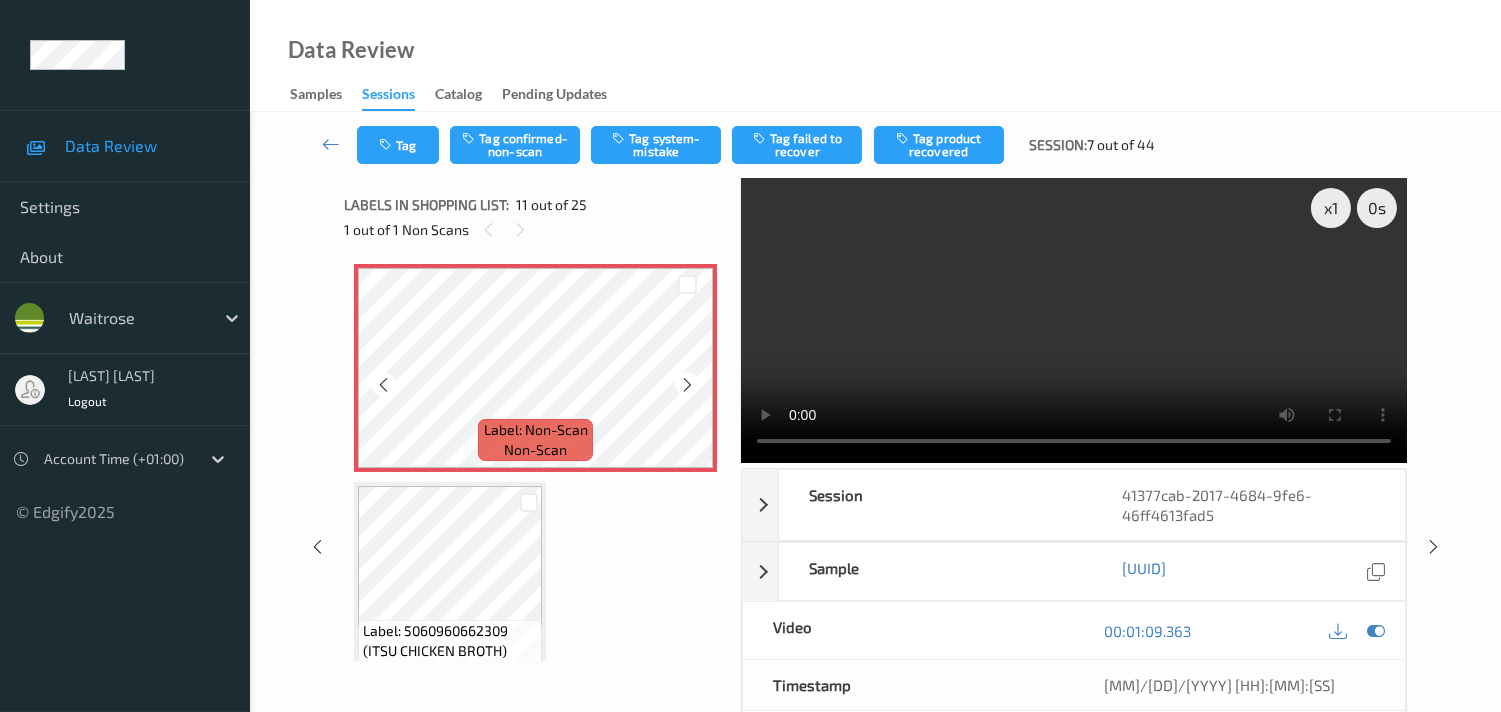click at bounding box center [687, 384] 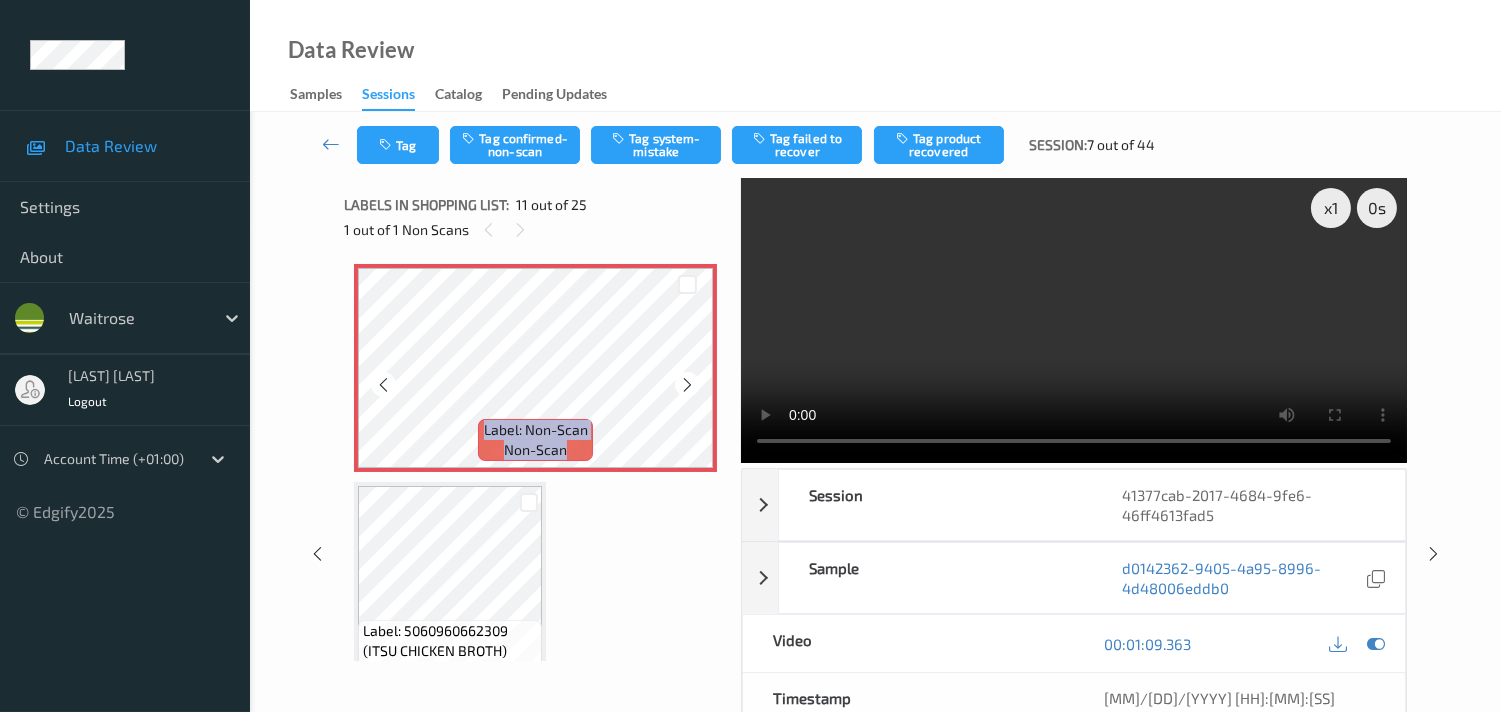 click at bounding box center [687, 384] 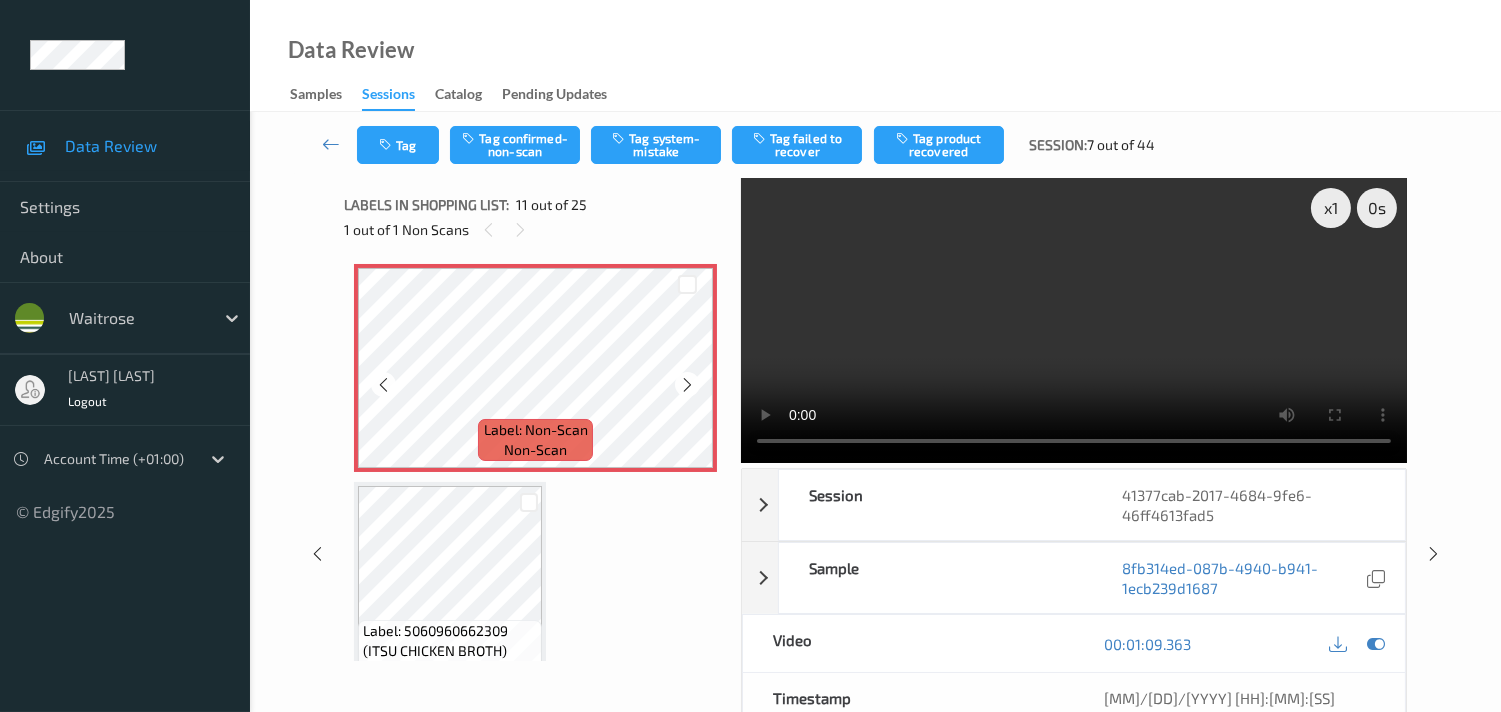 click at bounding box center [687, 384] 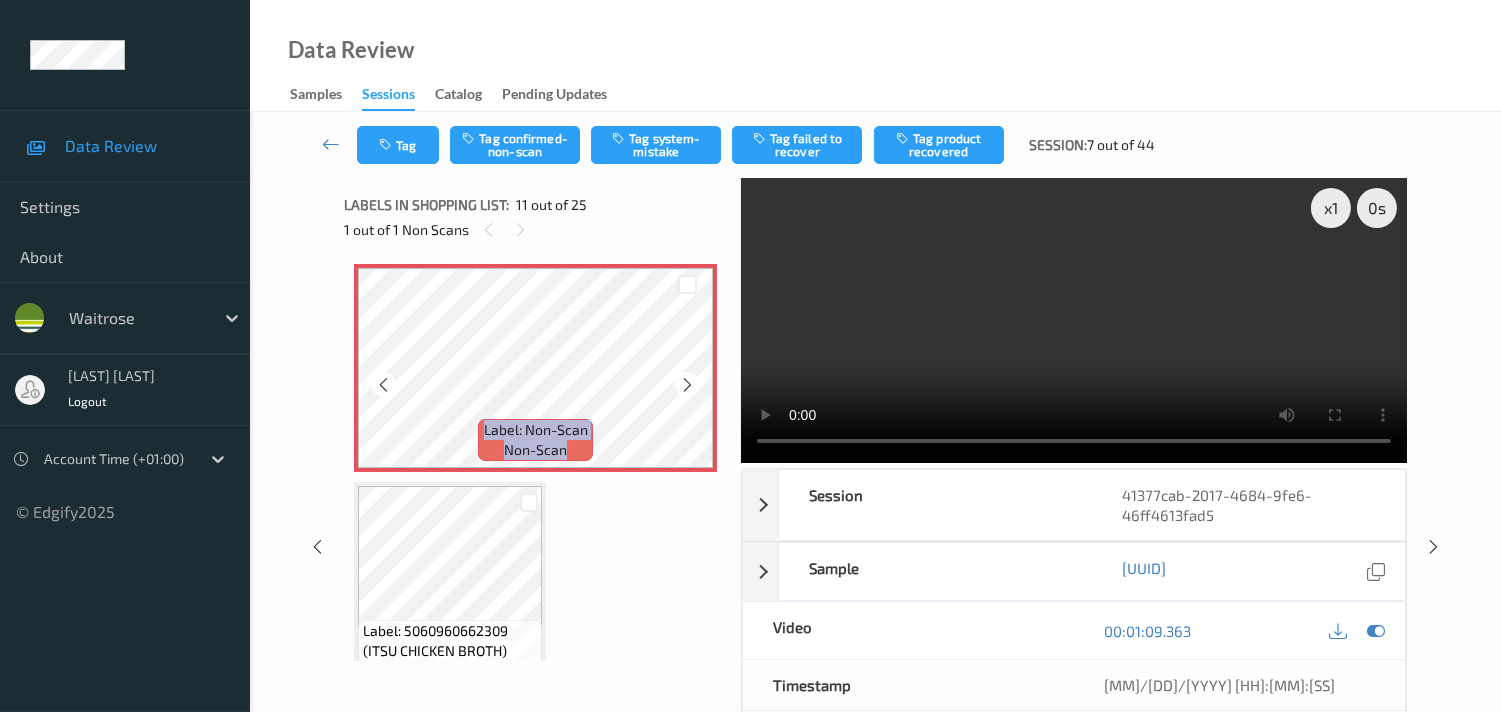 click at bounding box center (687, 384) 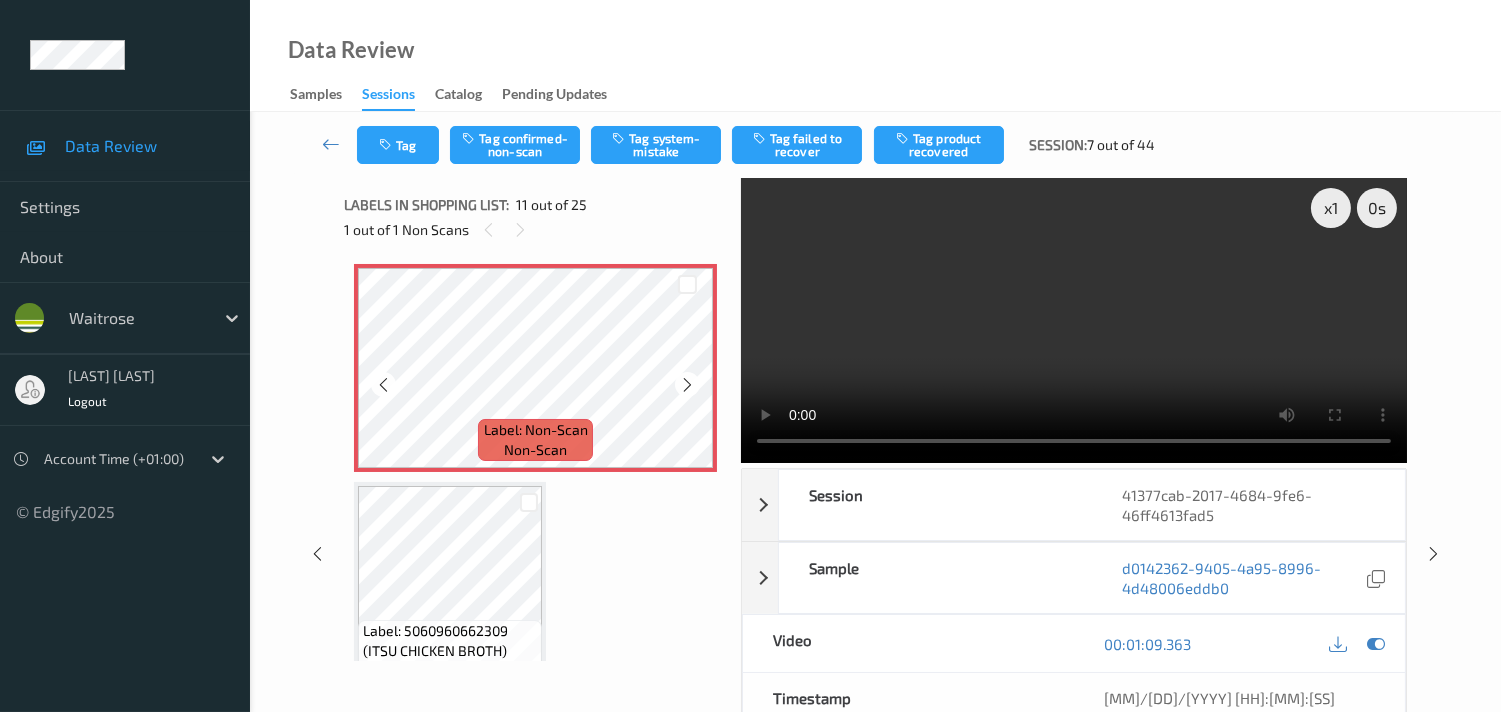 click at bounding box center [687, 384] 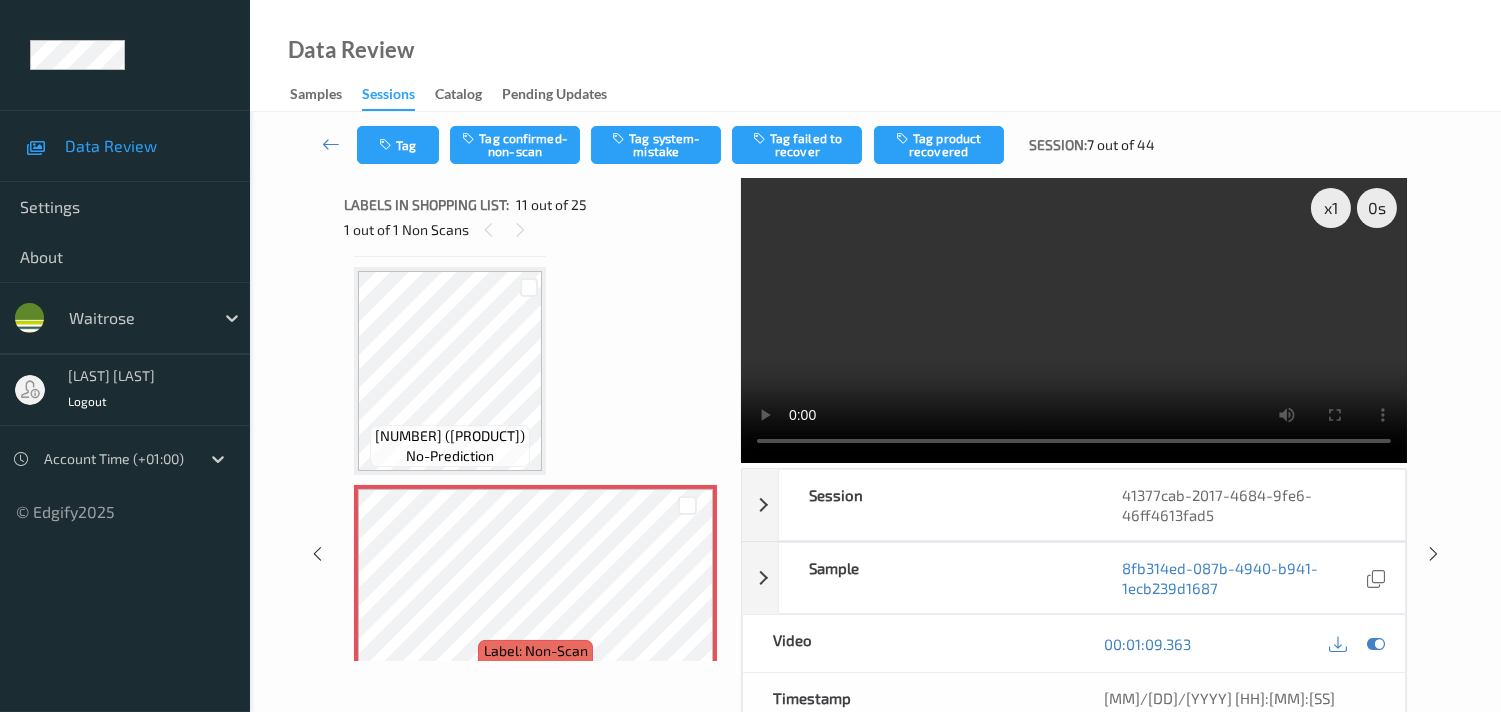 scroll, scrollTop: 1960, scrollLeft: 0, axis: vertical 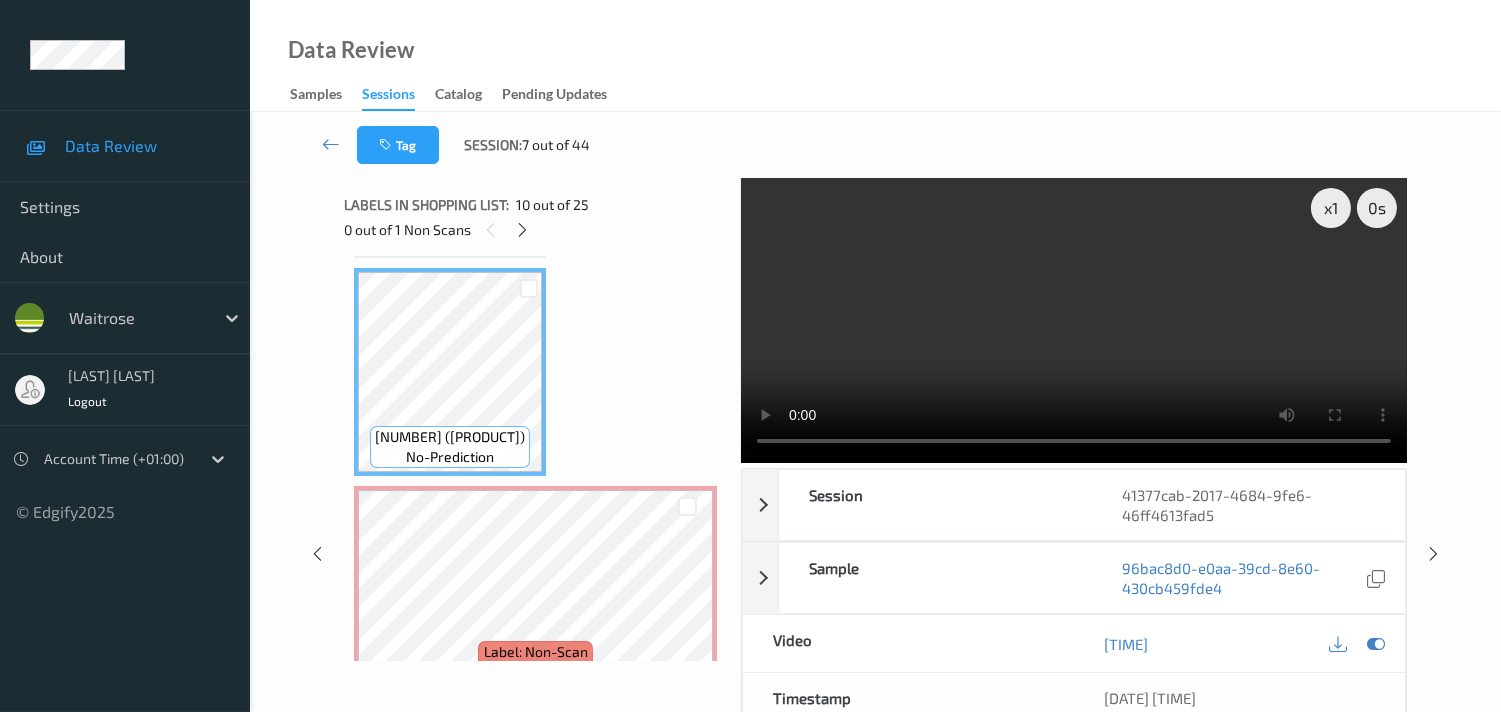 click at bounding box center [1074, 320] 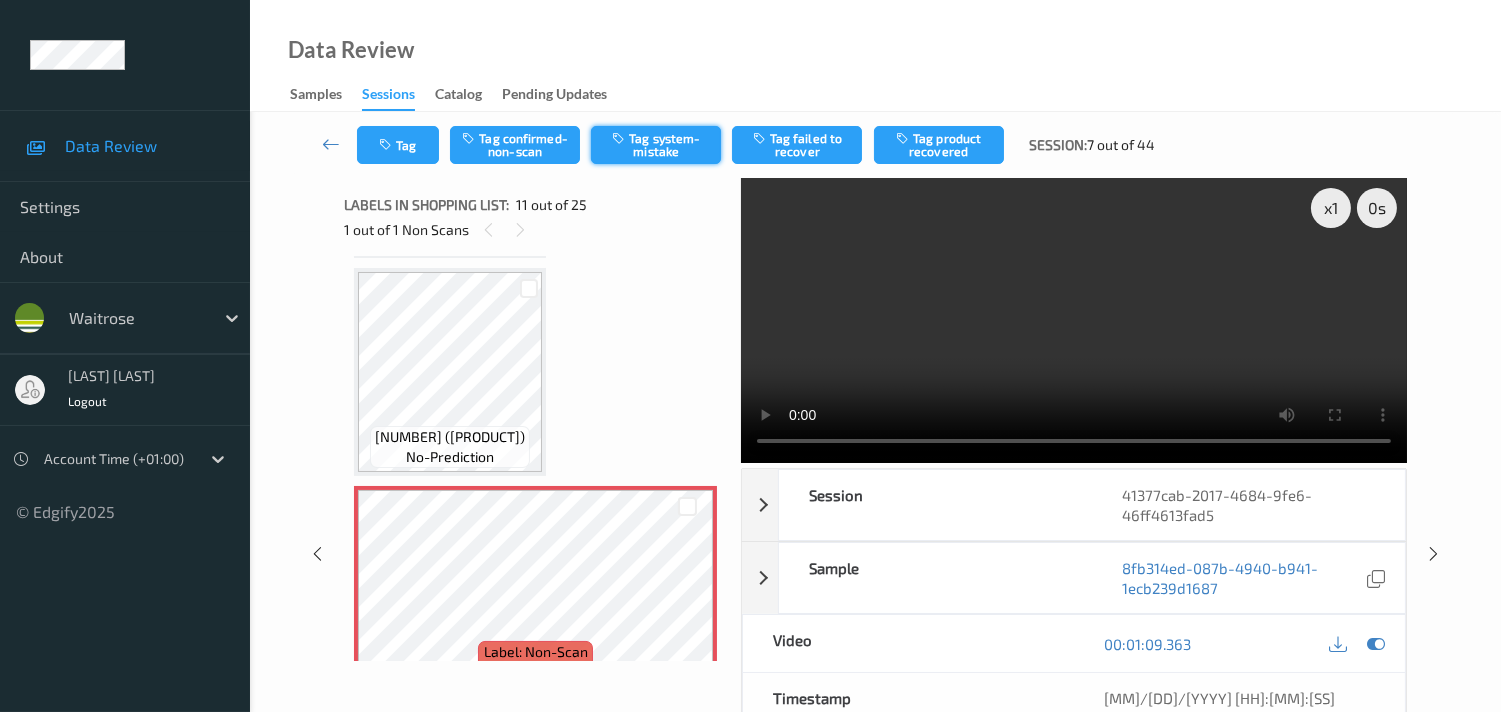 click on "Tag   system-mistake" at bounding box center [656, 145] 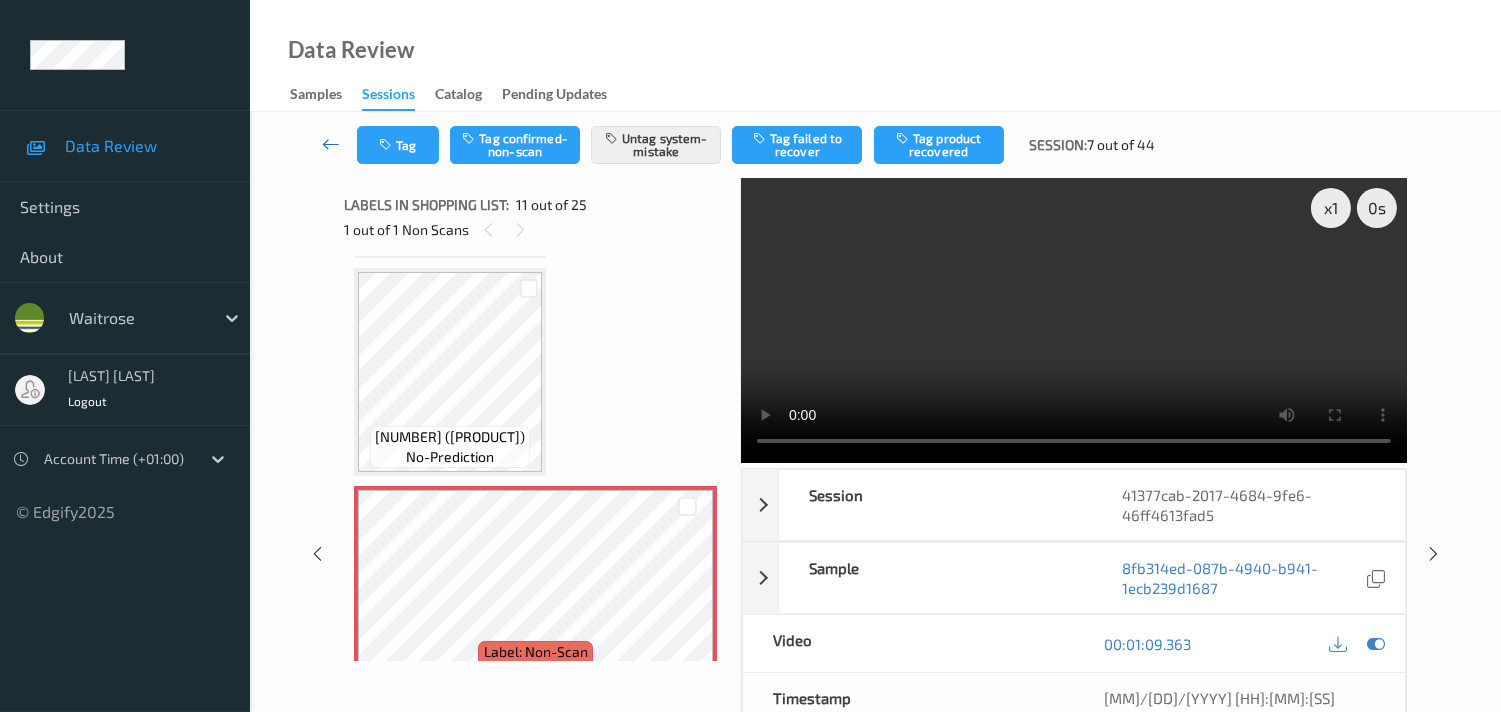 click at bounding box center (331, 144) 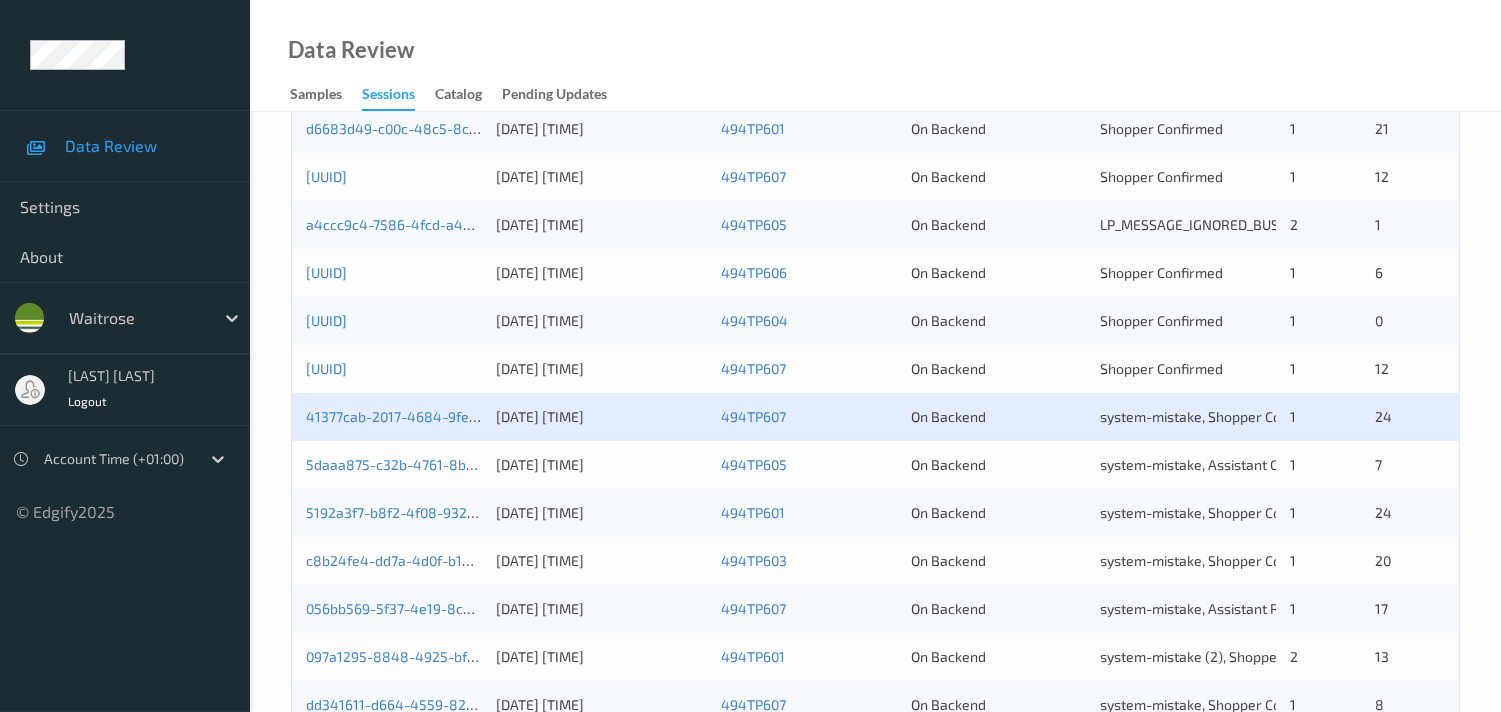 scroll, scrollTop: 555, scrollLeft: 0, axis: vertical 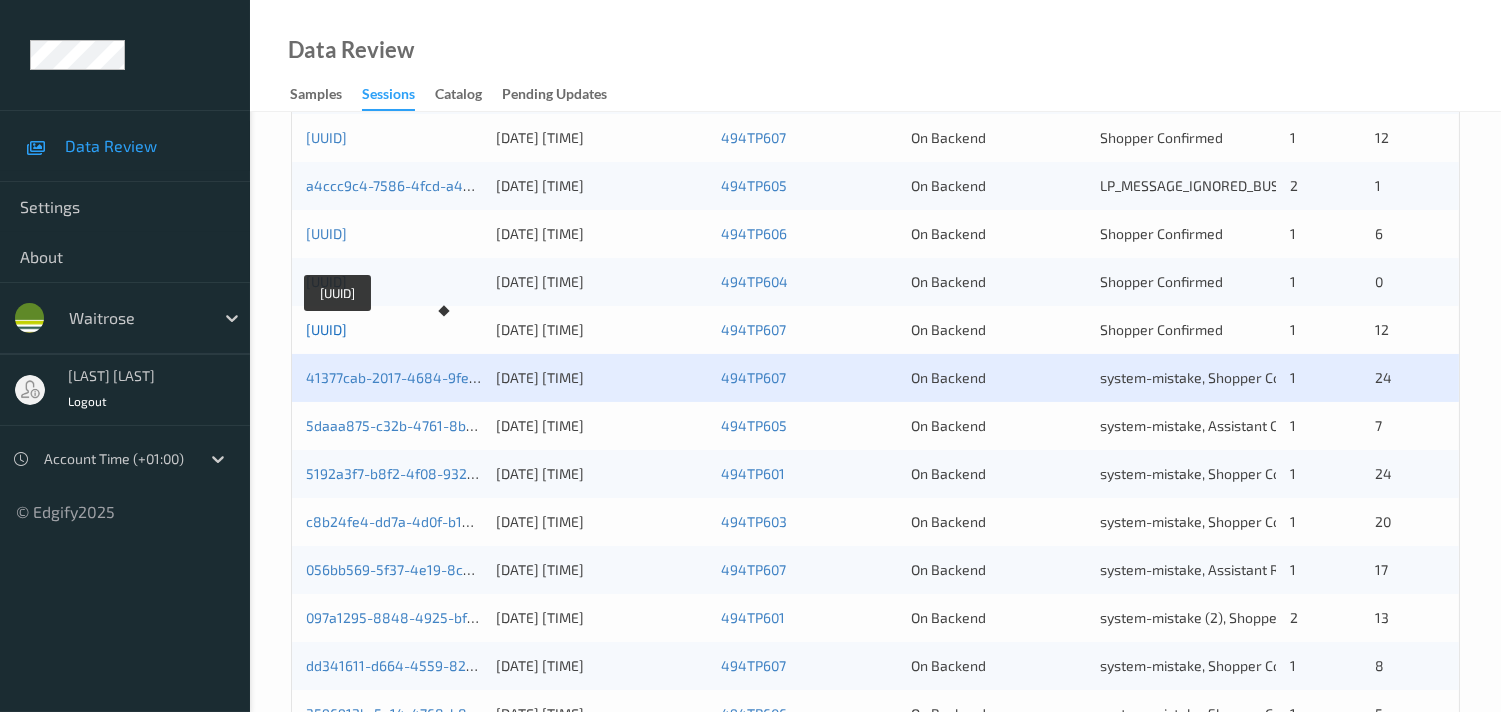 click on "[UUID]" at bounding box center (326, 329) 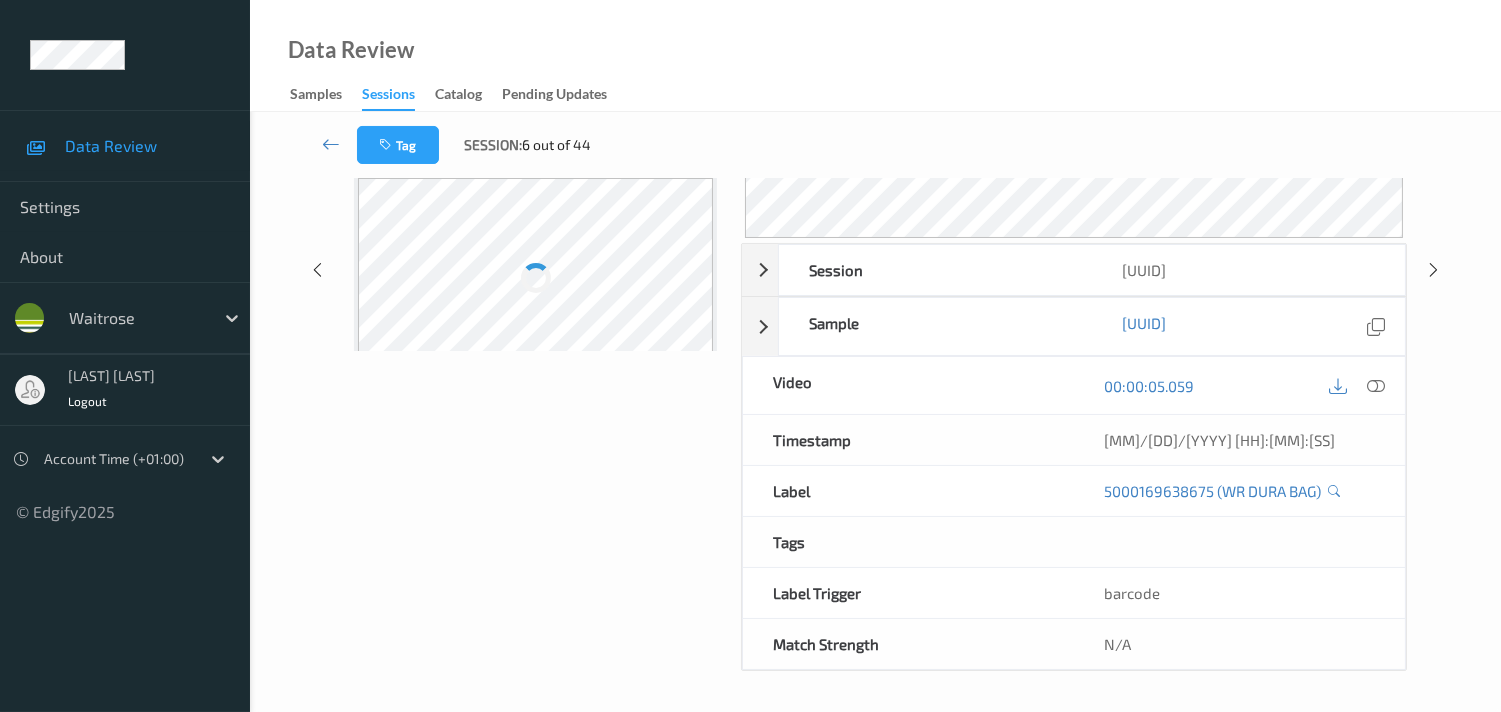 scroll, scrollTop: 260, scrollLeft: 0, axis: vertical 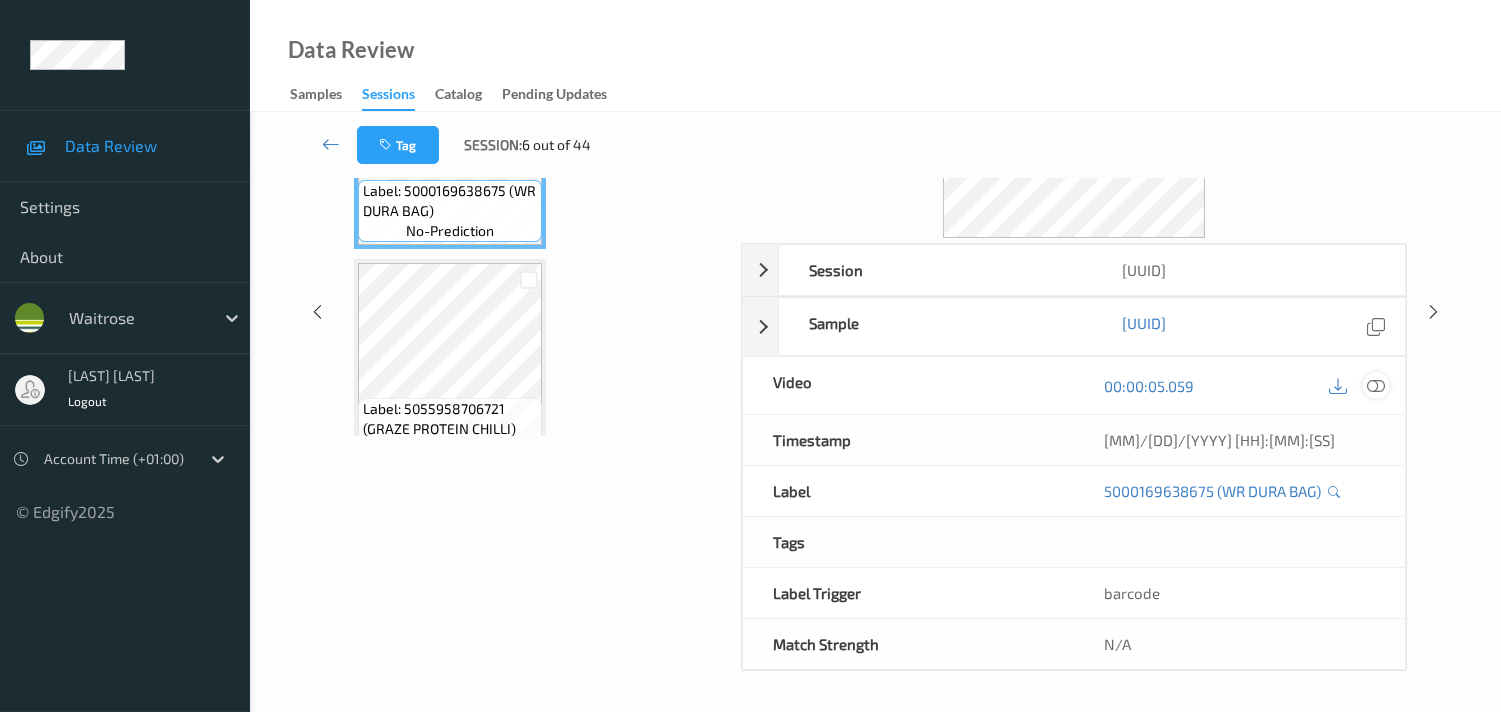 click at bounding box center [1376, 386] 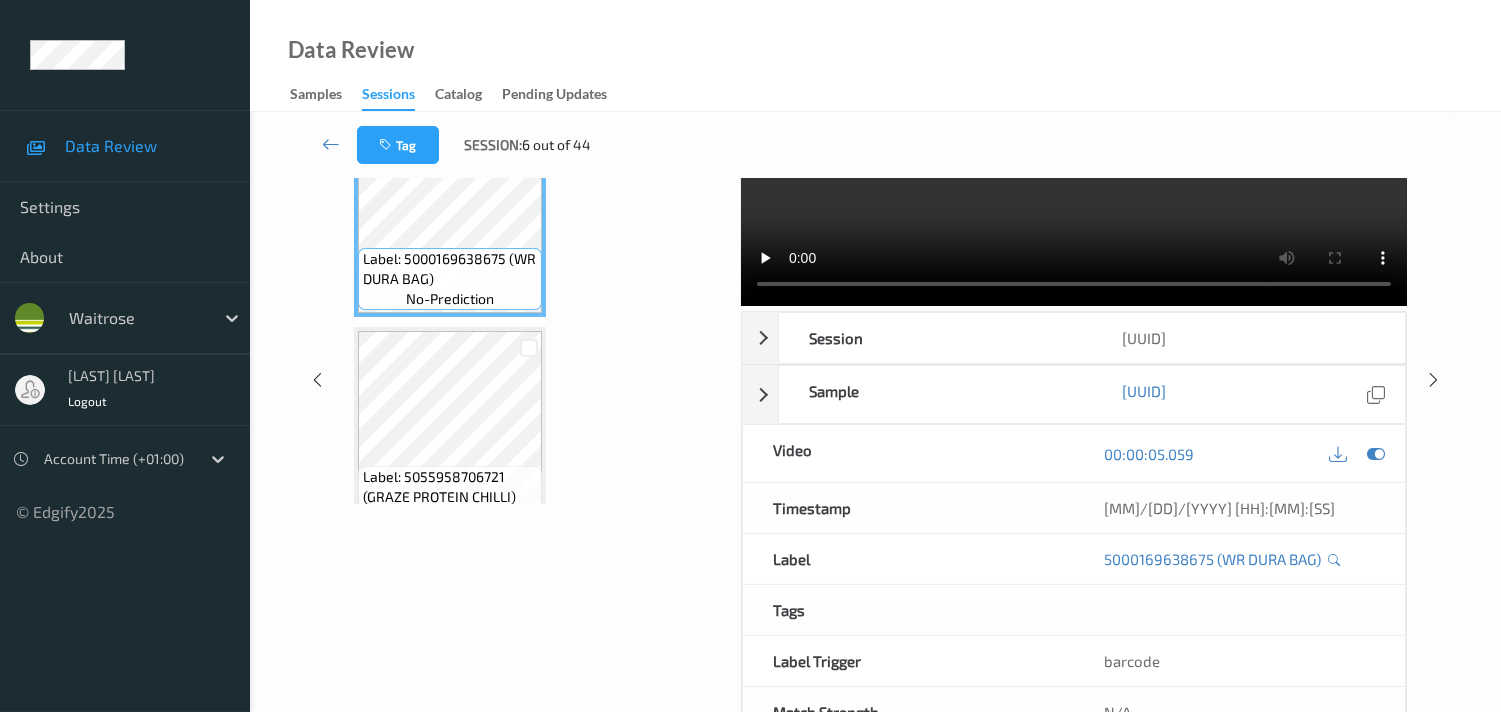 scroll, scrollTop: 0, scrollLeft: 0, axis: both 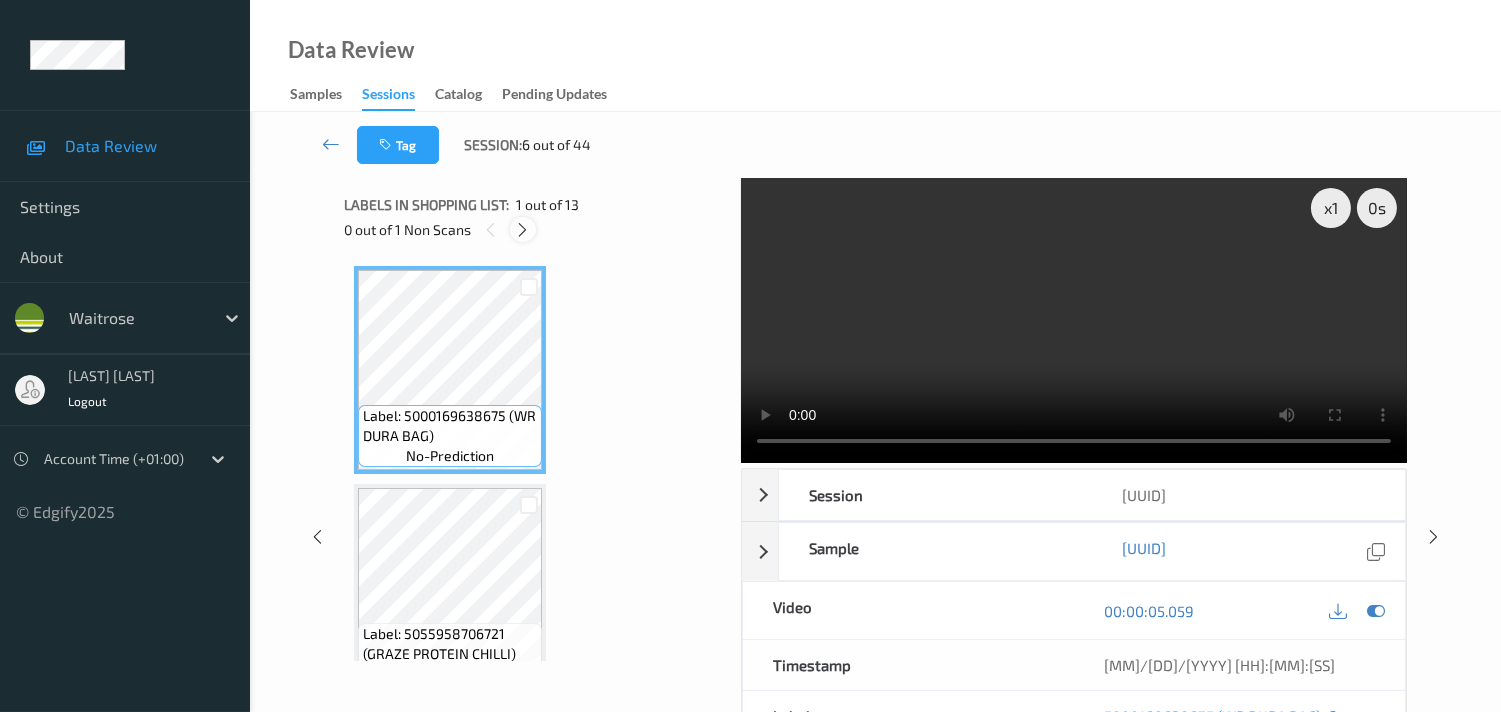 click at bounding box center (522, 230) 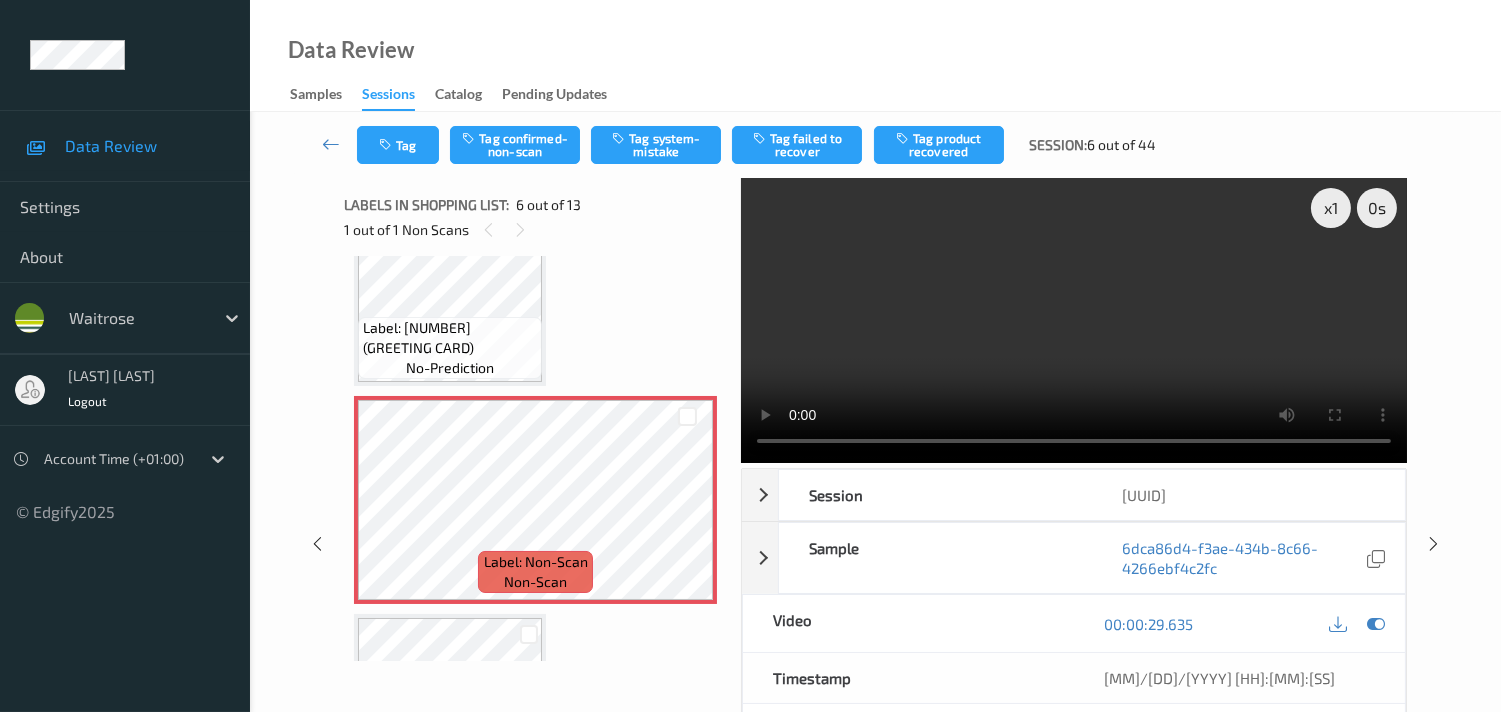 scroll, scrollTop: 1098, scrollLeft: 0, axis: vertical 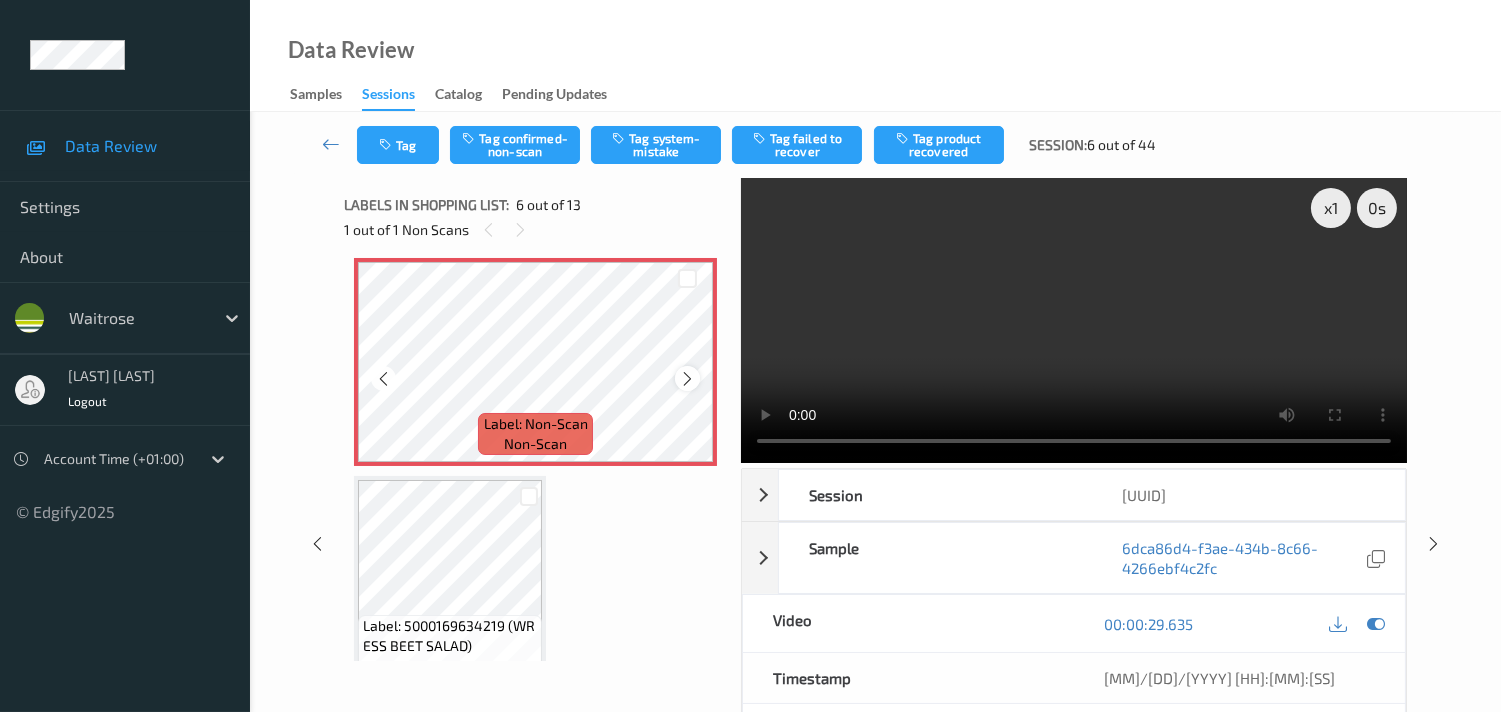 click at bounding box center [687, 379] 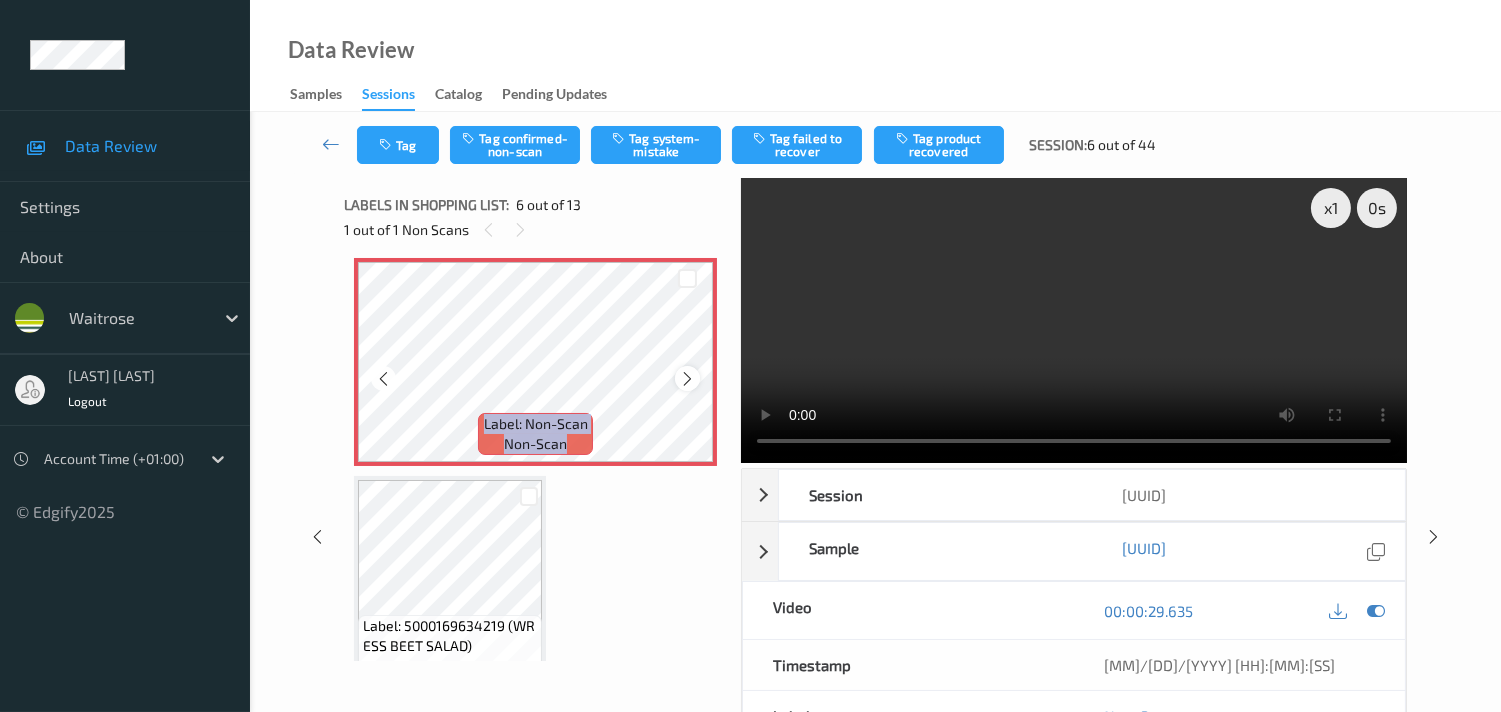 click at bounding box center [687, 379] 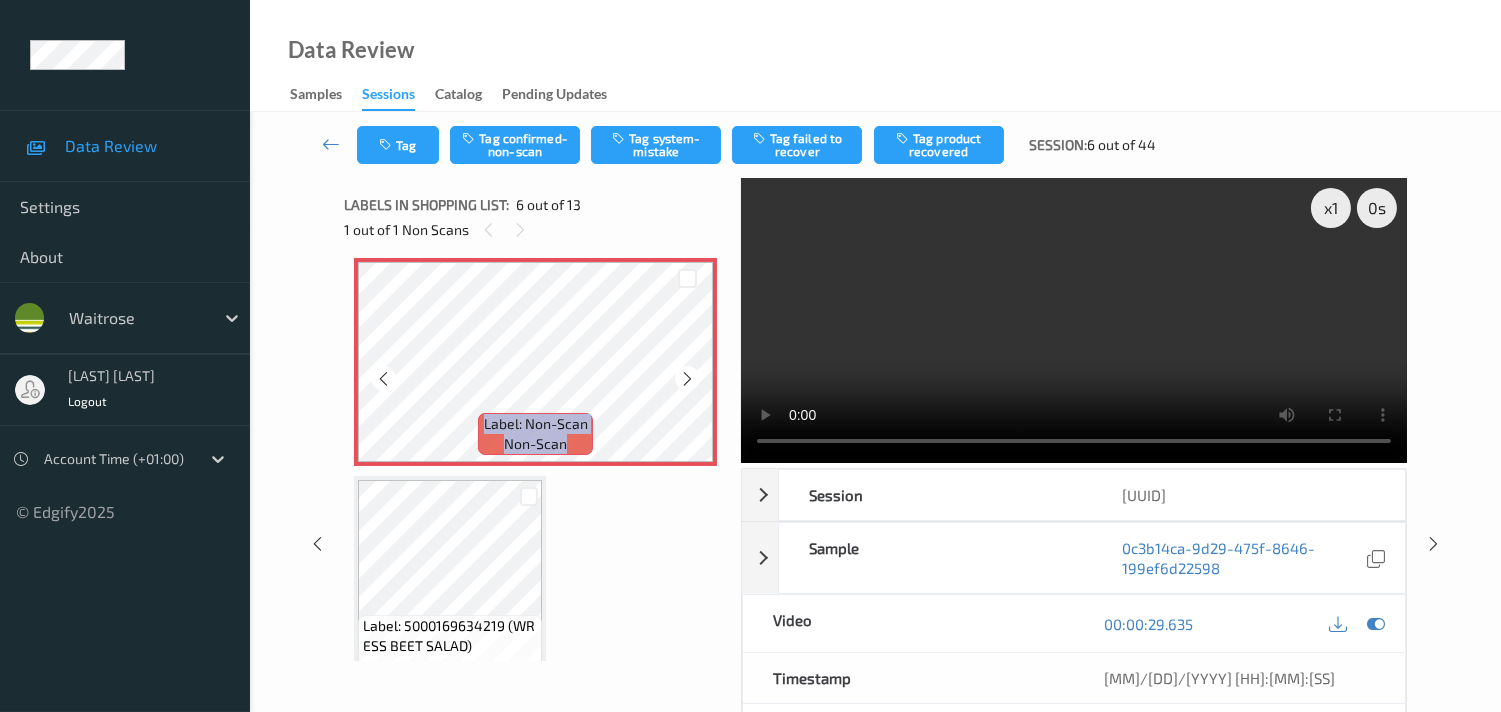 click at bounding box center (687, 379) 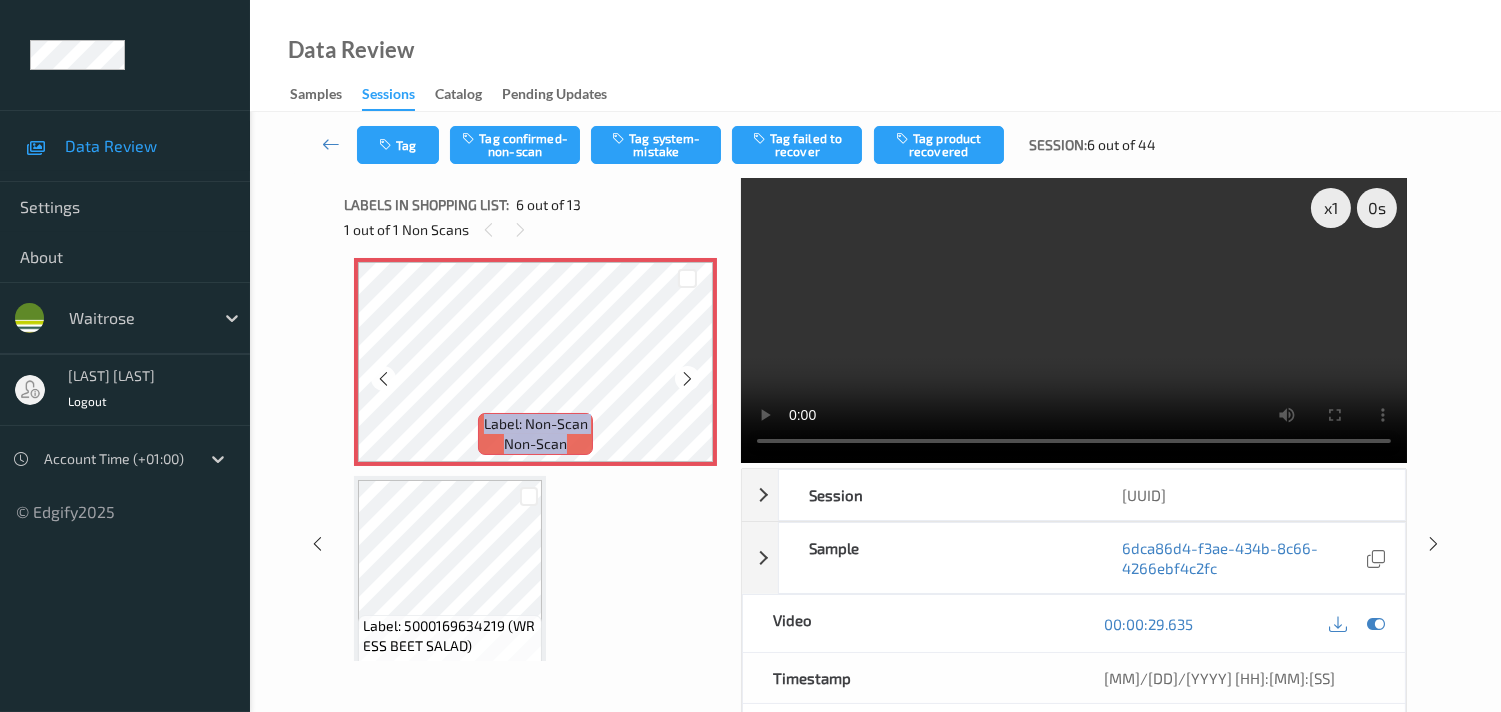 click at bounding box center [687, 379] 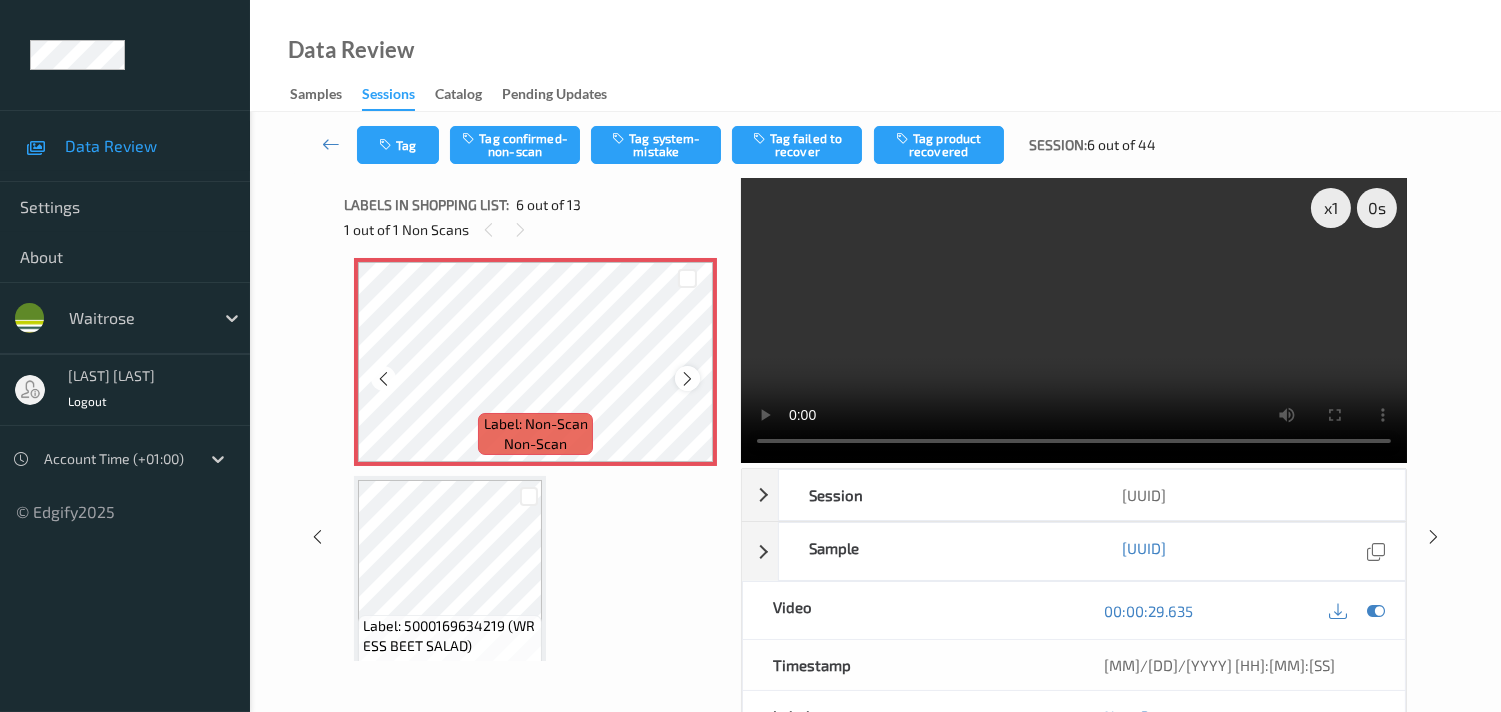 click at bounding box center [687, 379] 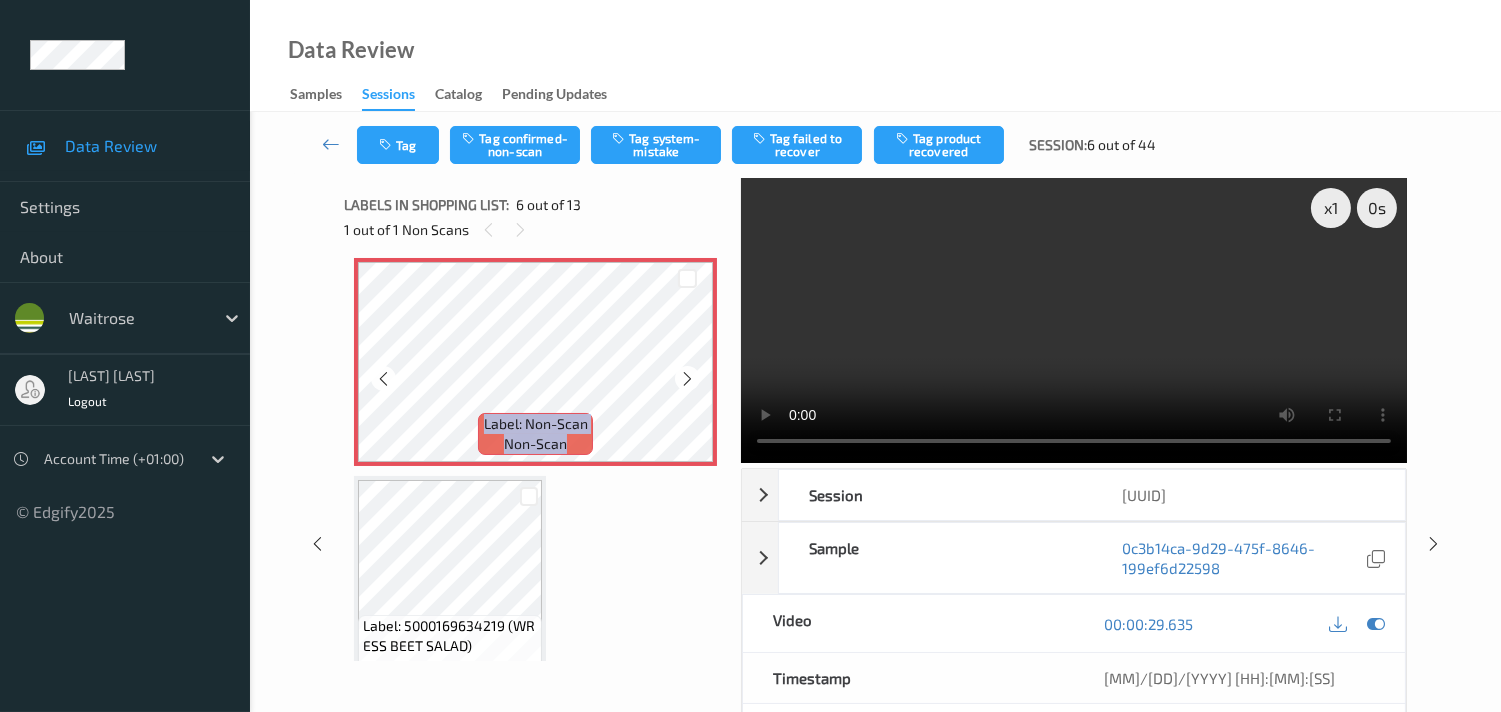 click at bounding box center (687, 379) 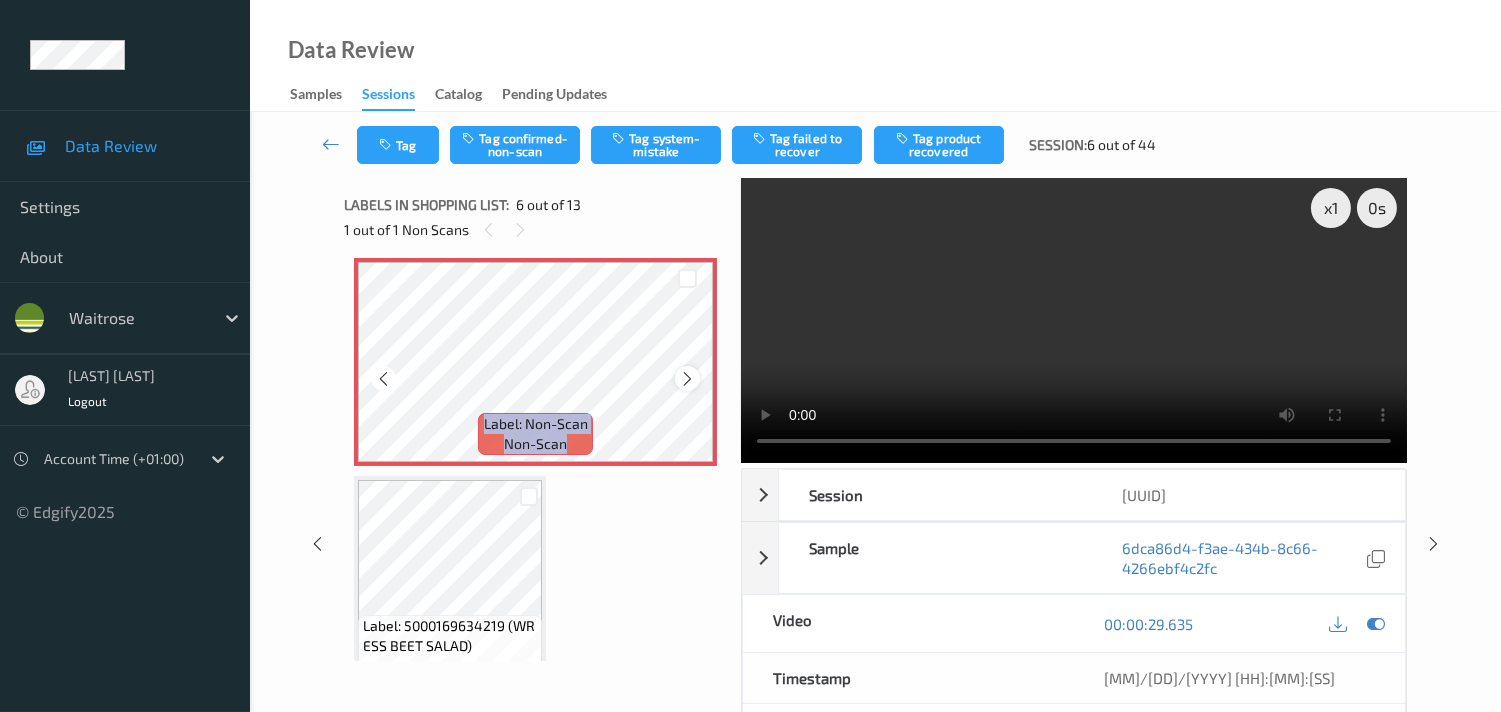click at bounding box center [687, 379] 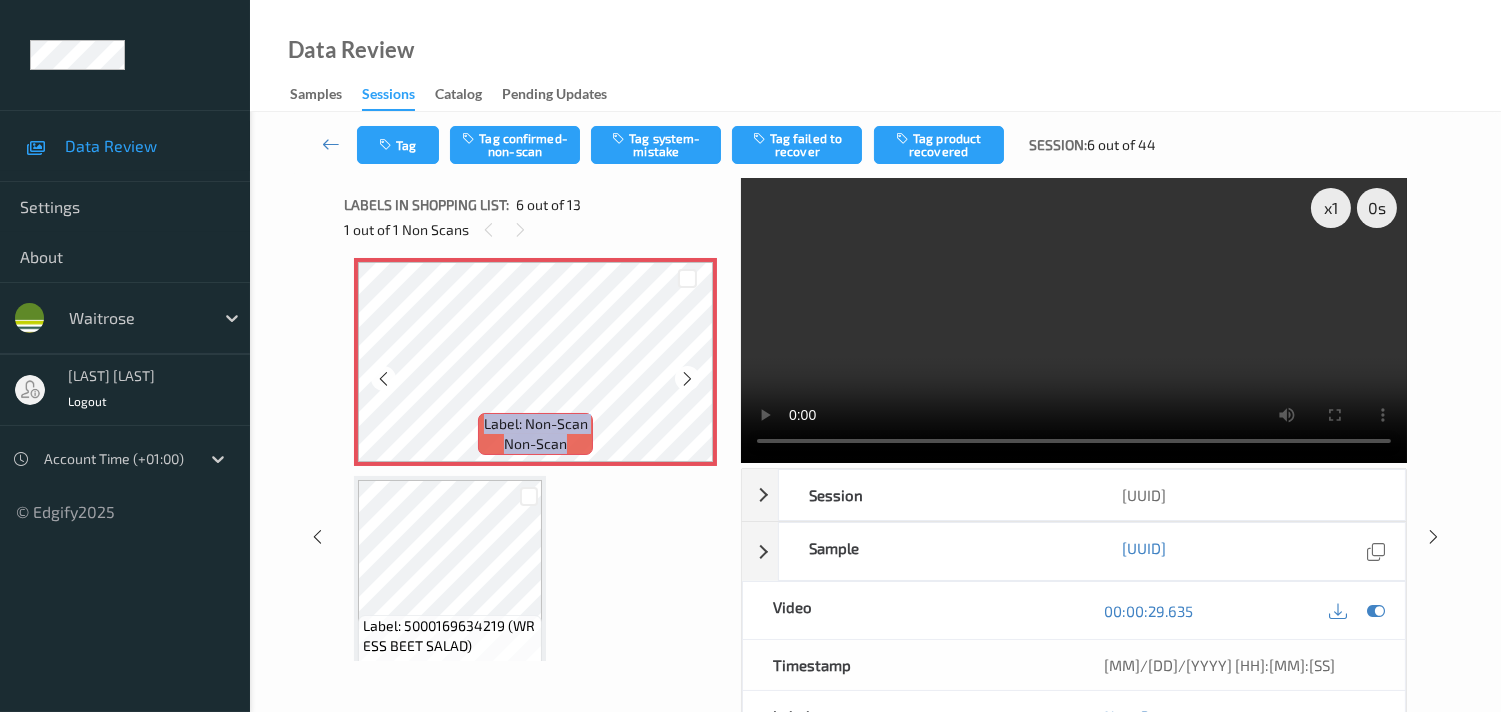 click at bounding box center [687, 379] 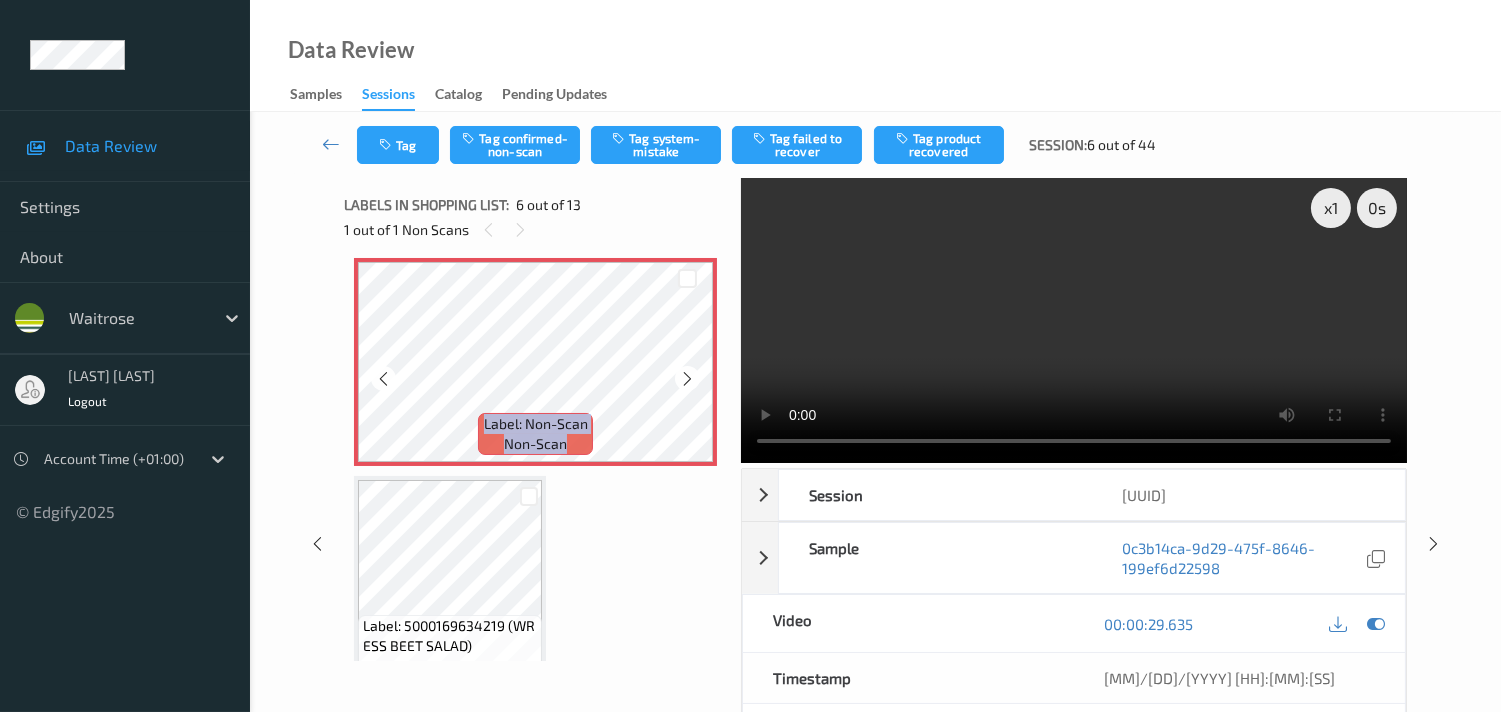 click at bounding box center [687, 379] 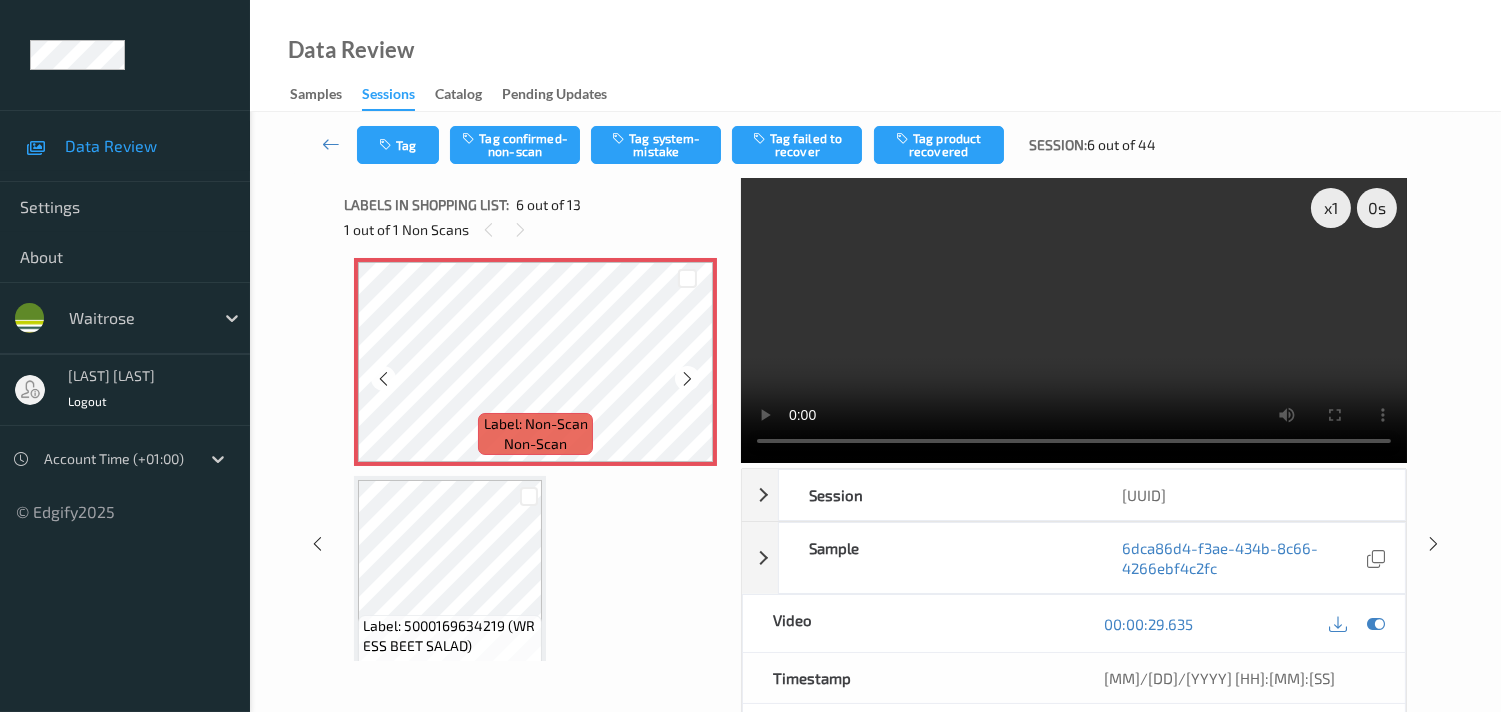 click at bounding box center [687, 379] 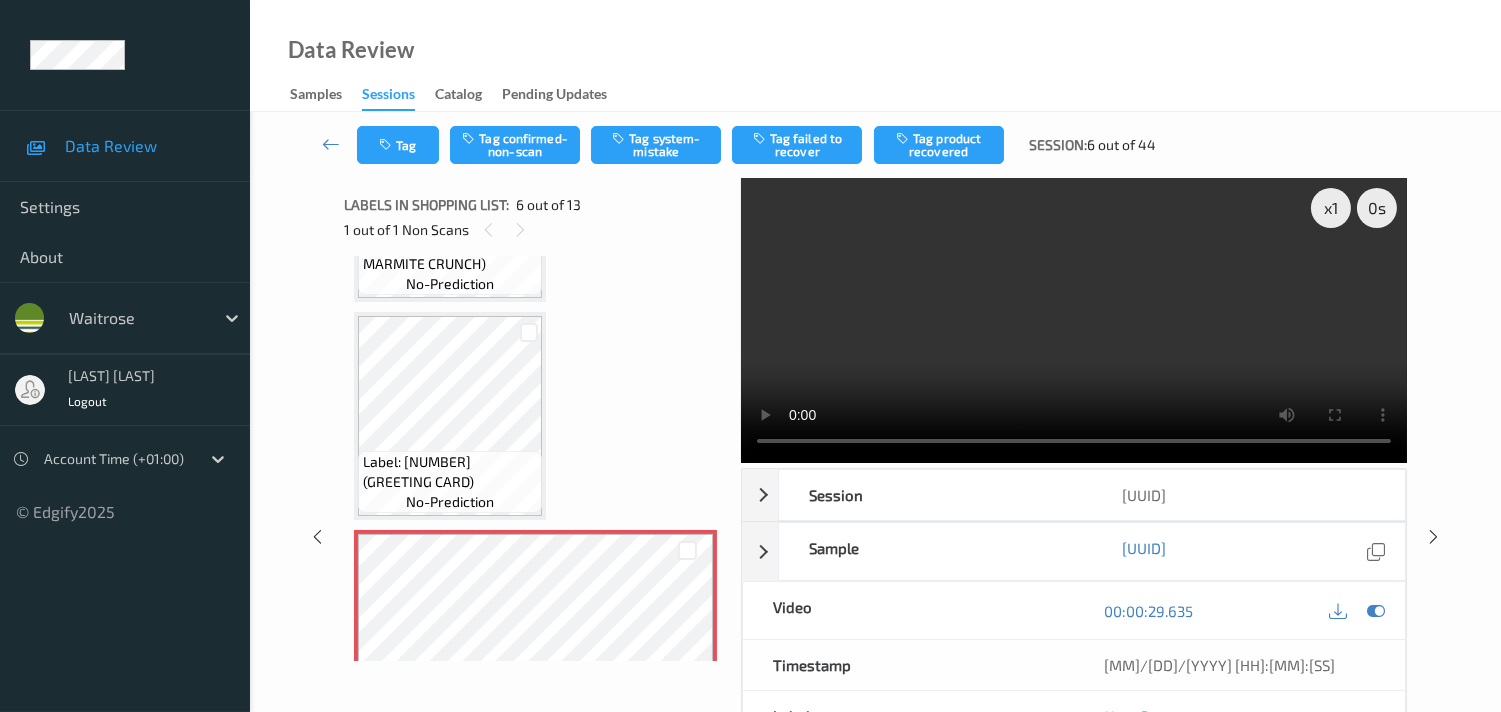scroll, scrollTop: 765, scrollLeft: 0, axis: vertical 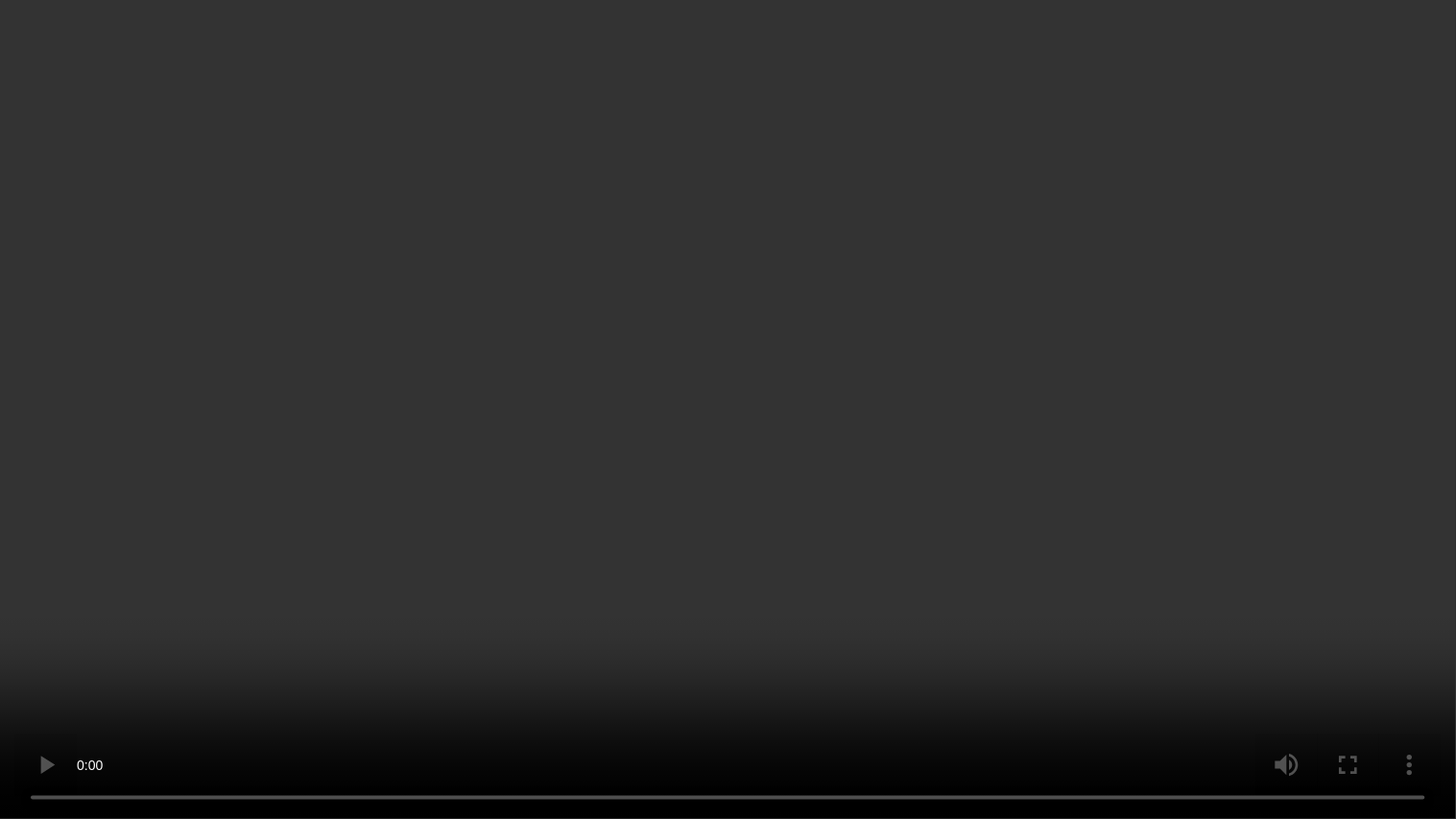 click at bounding box center (728, 409) 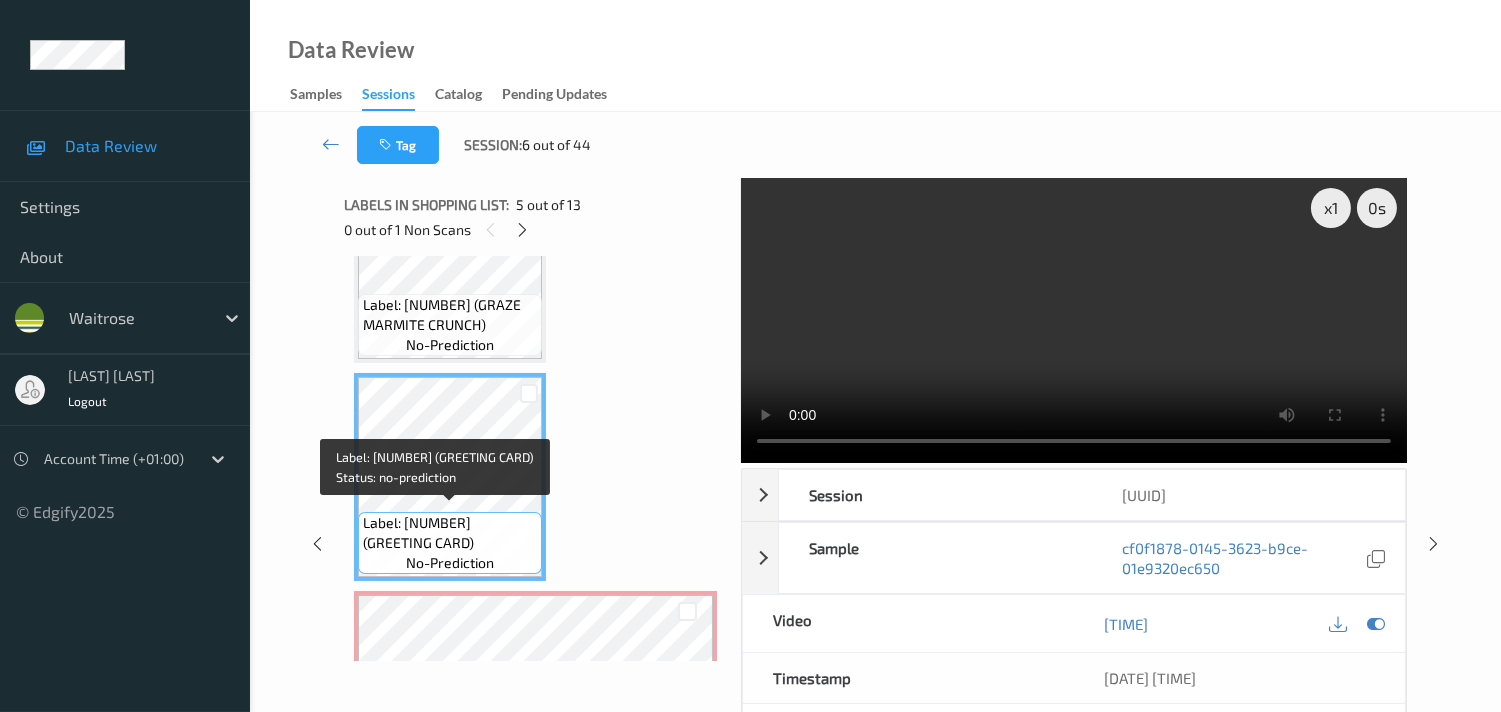 drag, startPoint x: 365, startPoint y: 536, endPoint x: 451, endPoint y: 528, distance: 86.37129 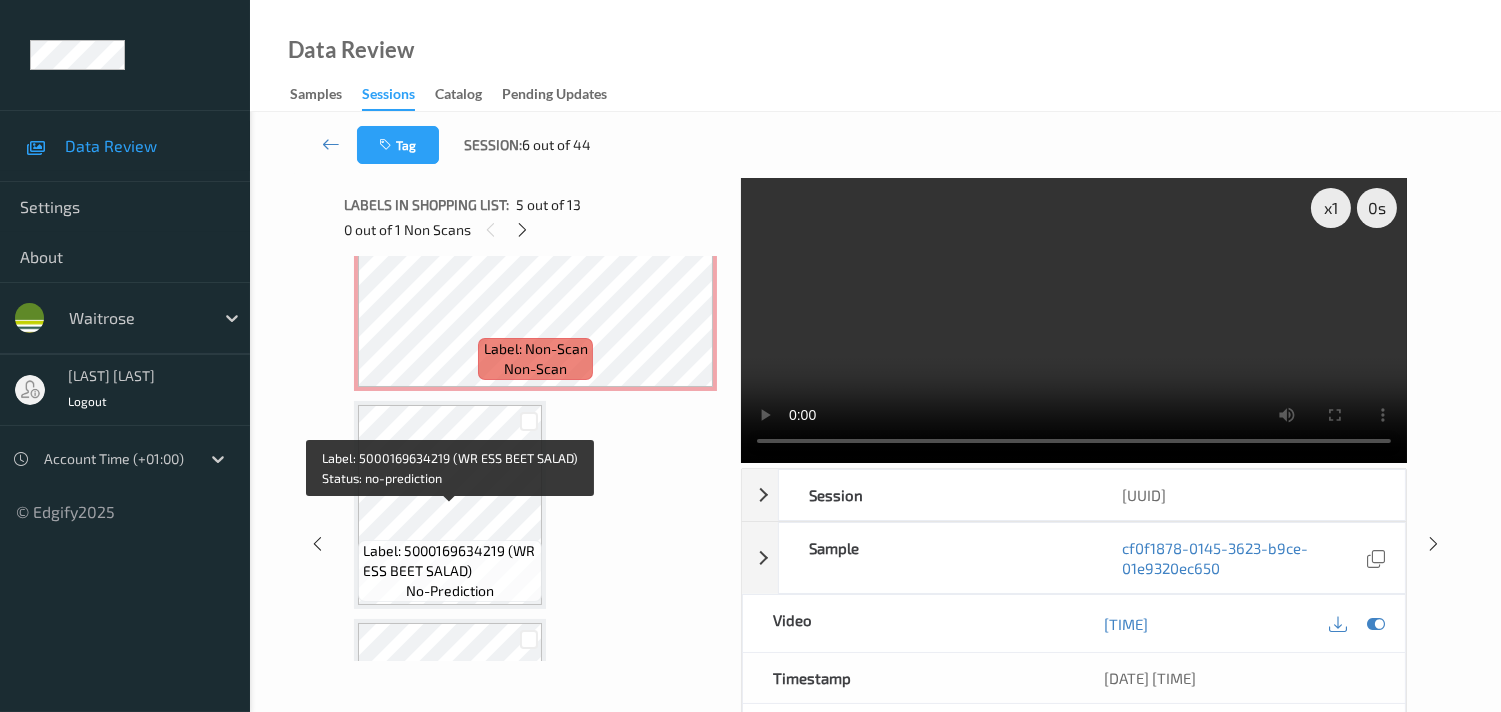 scroll, scrollTop: 1210, scrollLeft: 0, axis: vertical 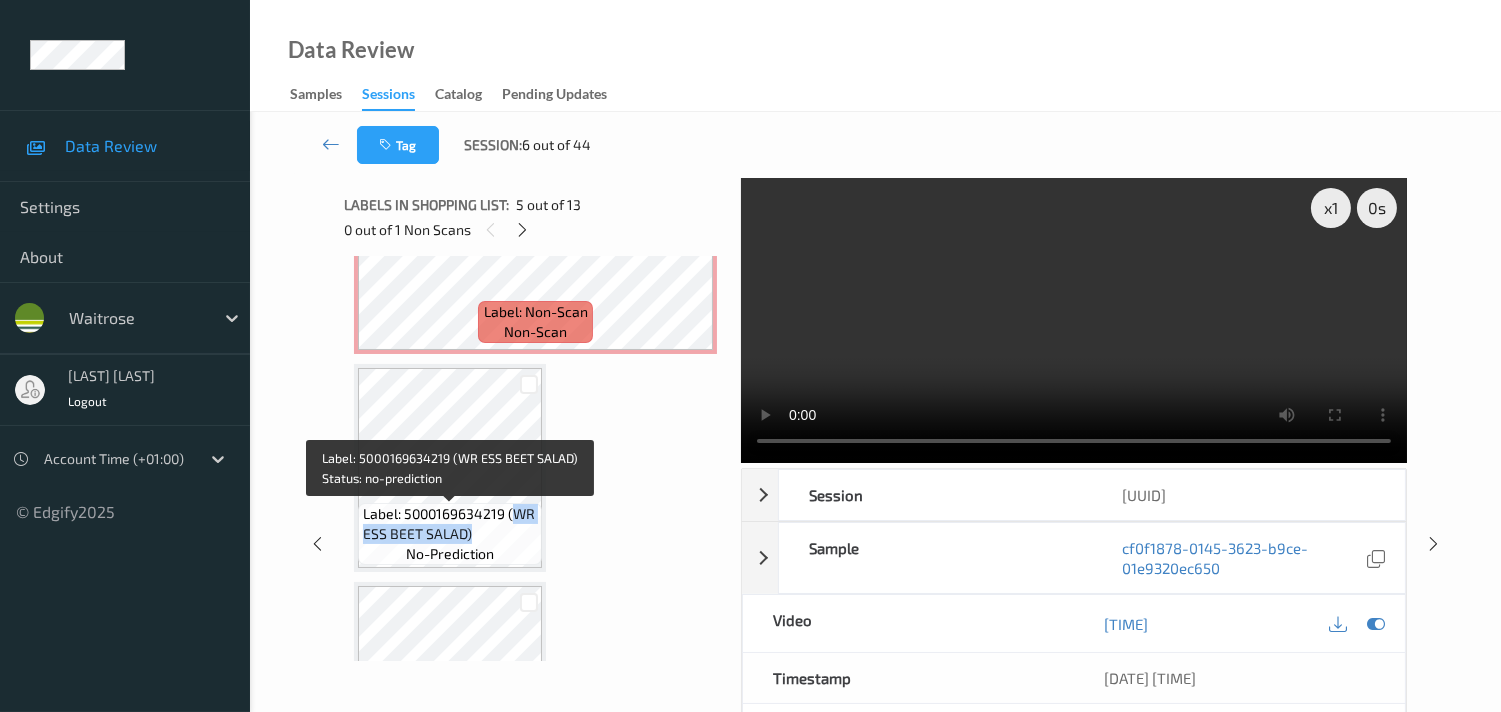 drag, startPoint x: 513, startPoint y: 510, endPoint x: 540, endPoint y: 517, distance: 27.89265 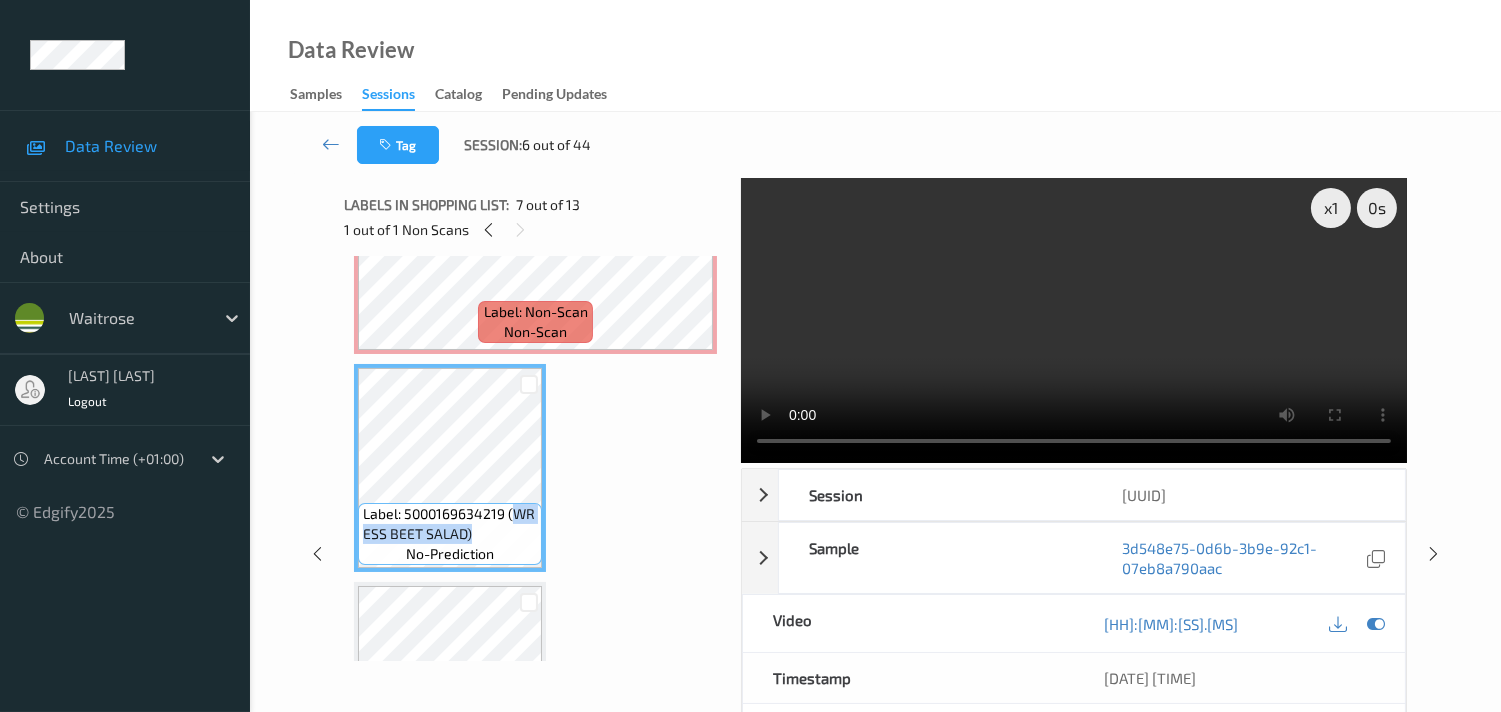 copy on "WR ESS BEET SALAD)" 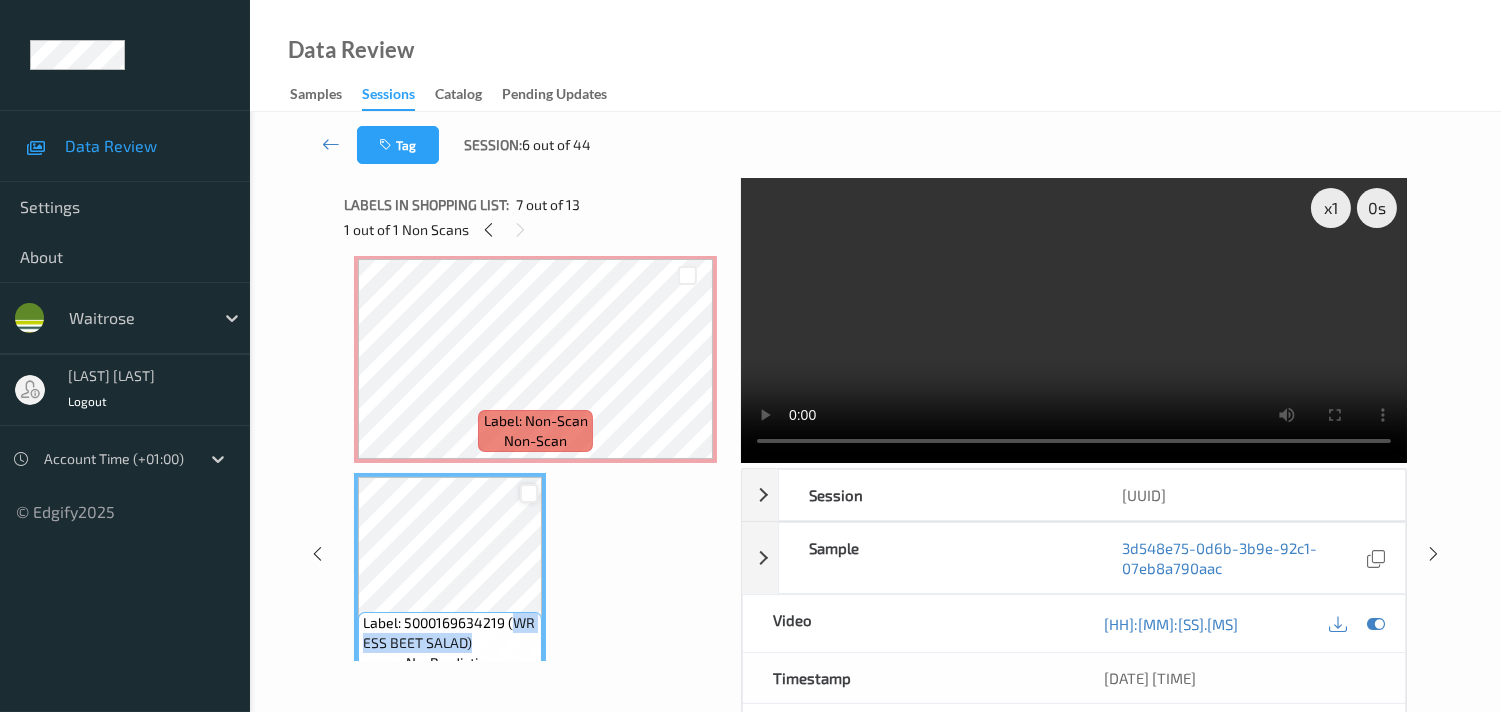scroll, scrollTop: 1098, scrollLeft: 0, axis: vertical 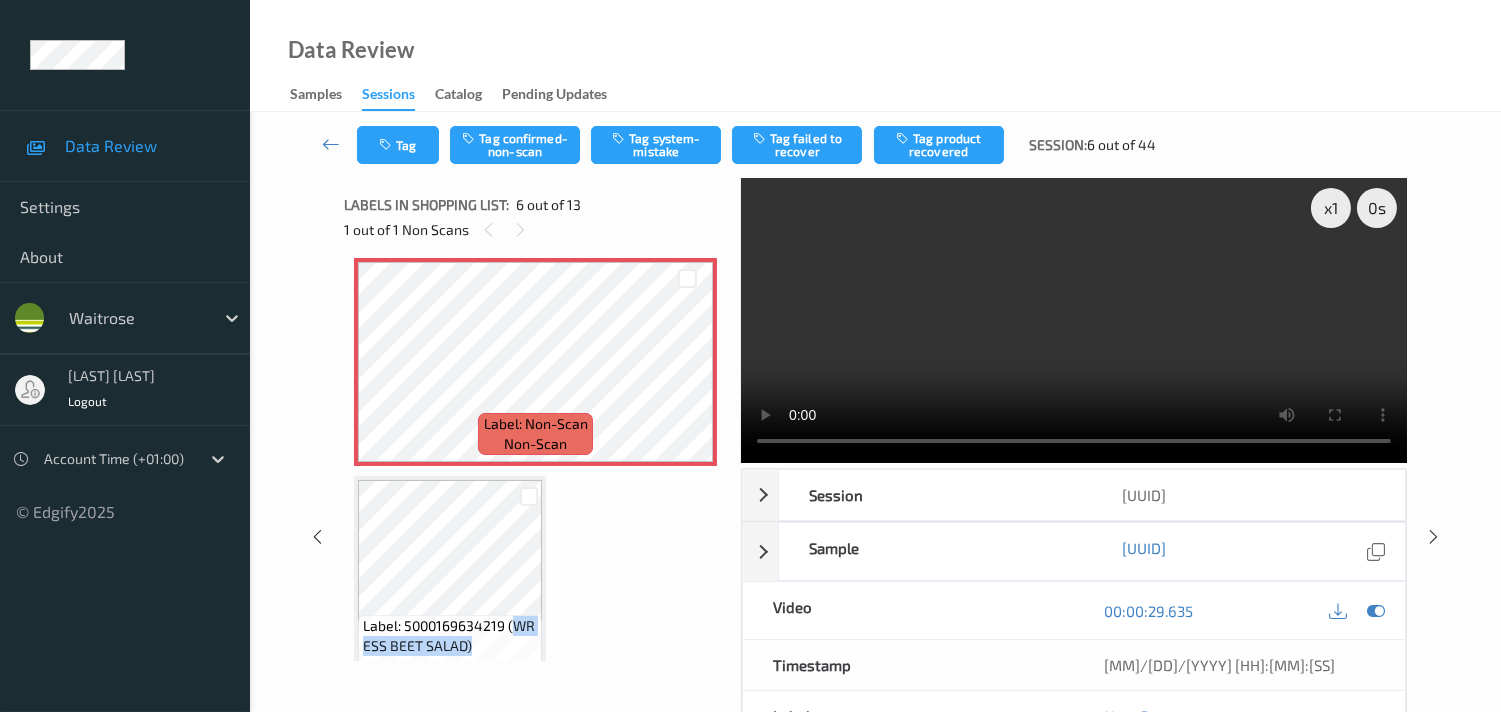 click at bounding box center (1074, 320) 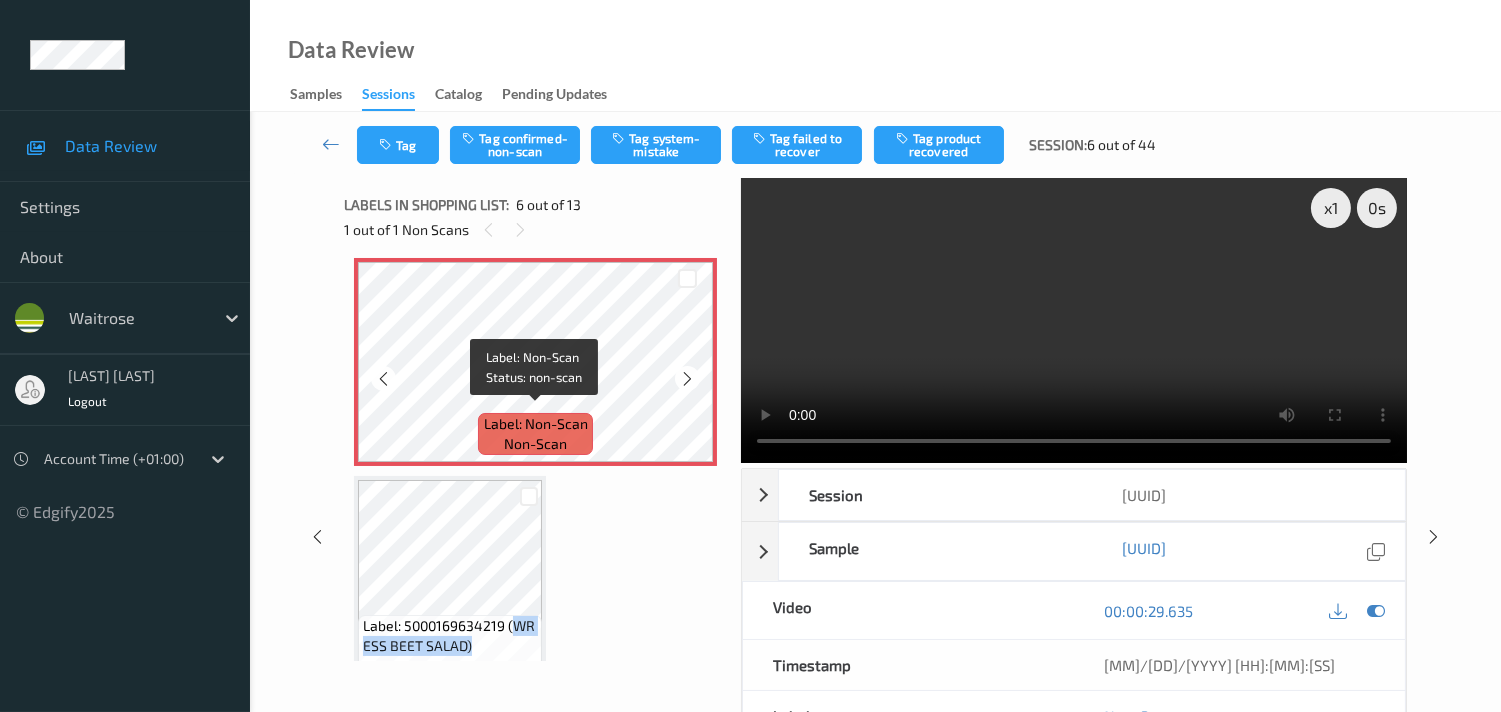 scroll, scrollTop: 876, scrollLeft: 0, axis: vertical 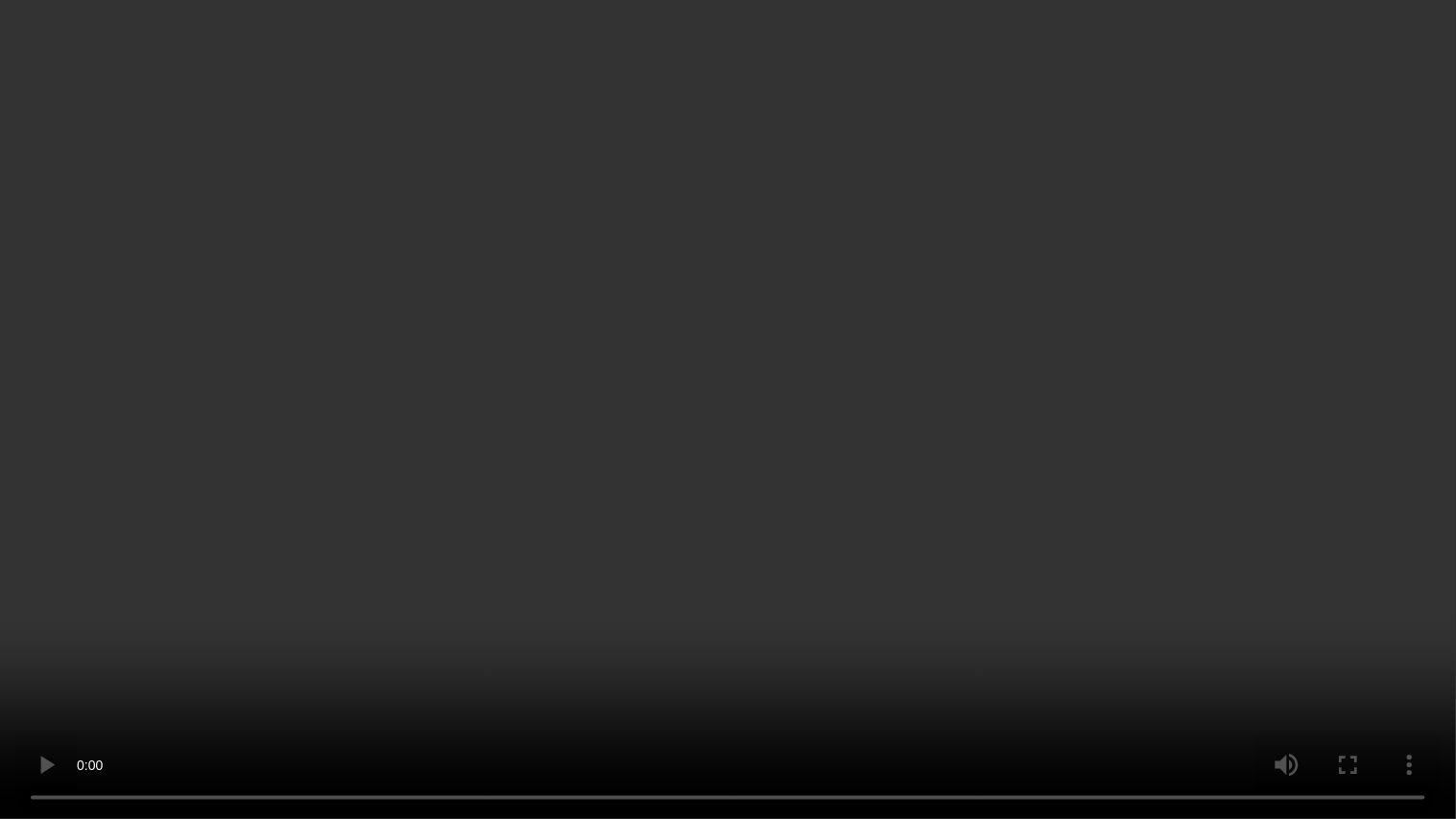 click at bounding box center [728, 409] 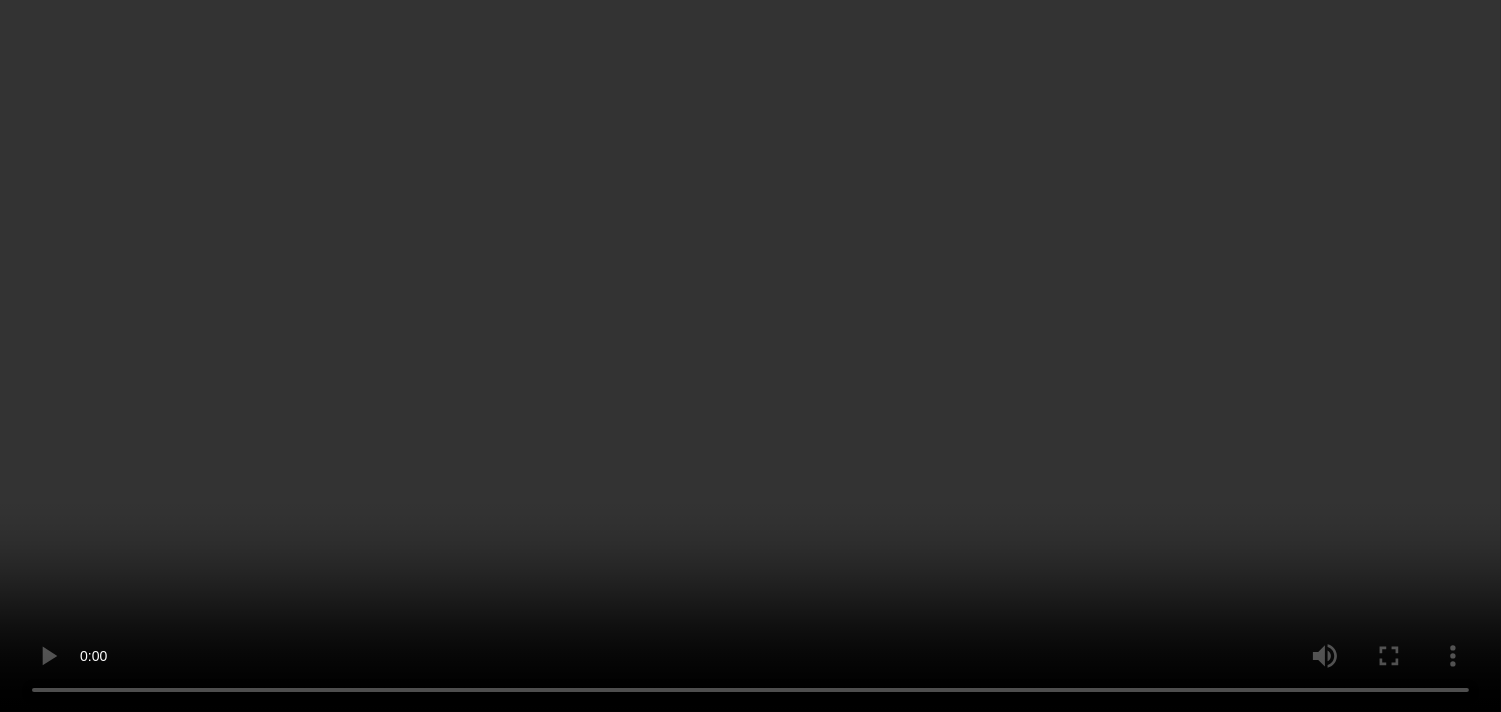 scroll, scrollTop: 1098, scrollLeft: 0, axis: vertical 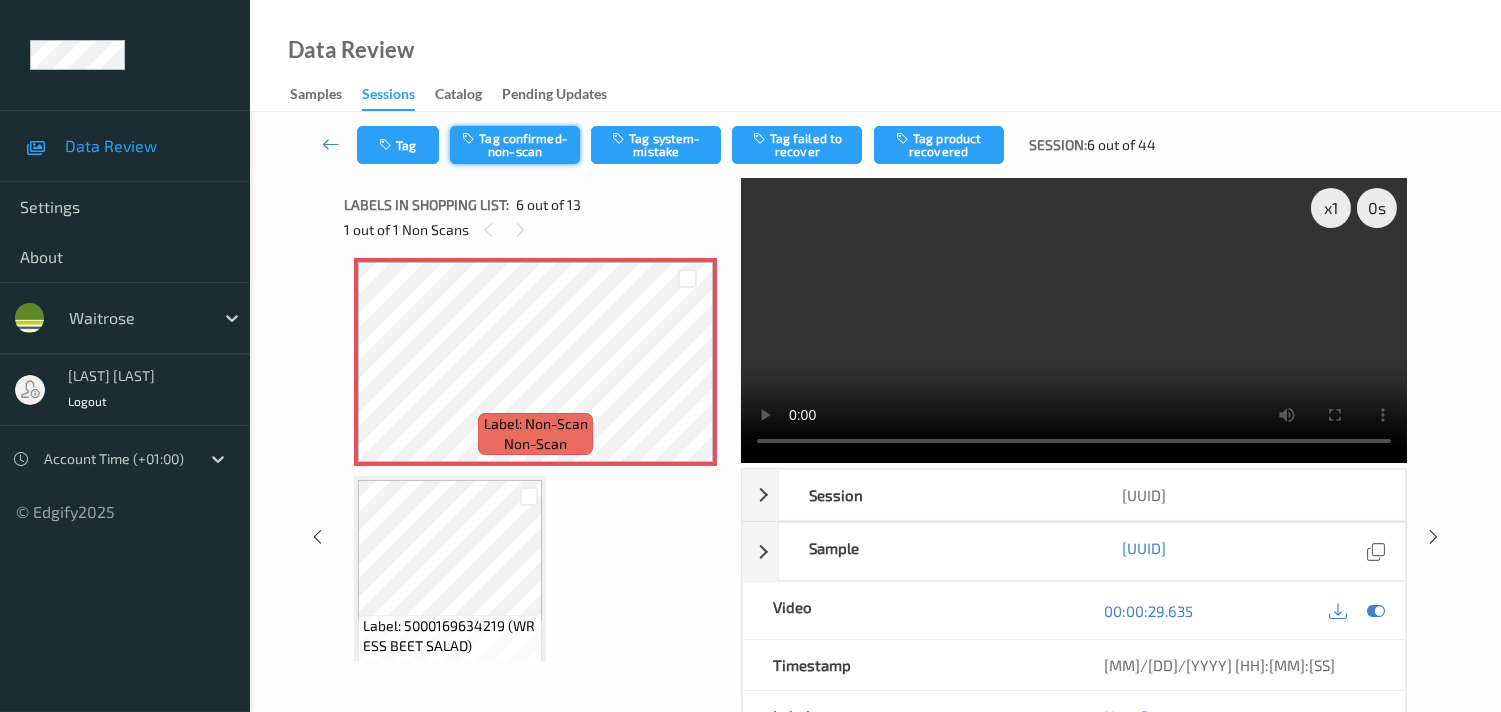 click on "Tag   confirmed-non-scan" at bounding box center (515, 145) 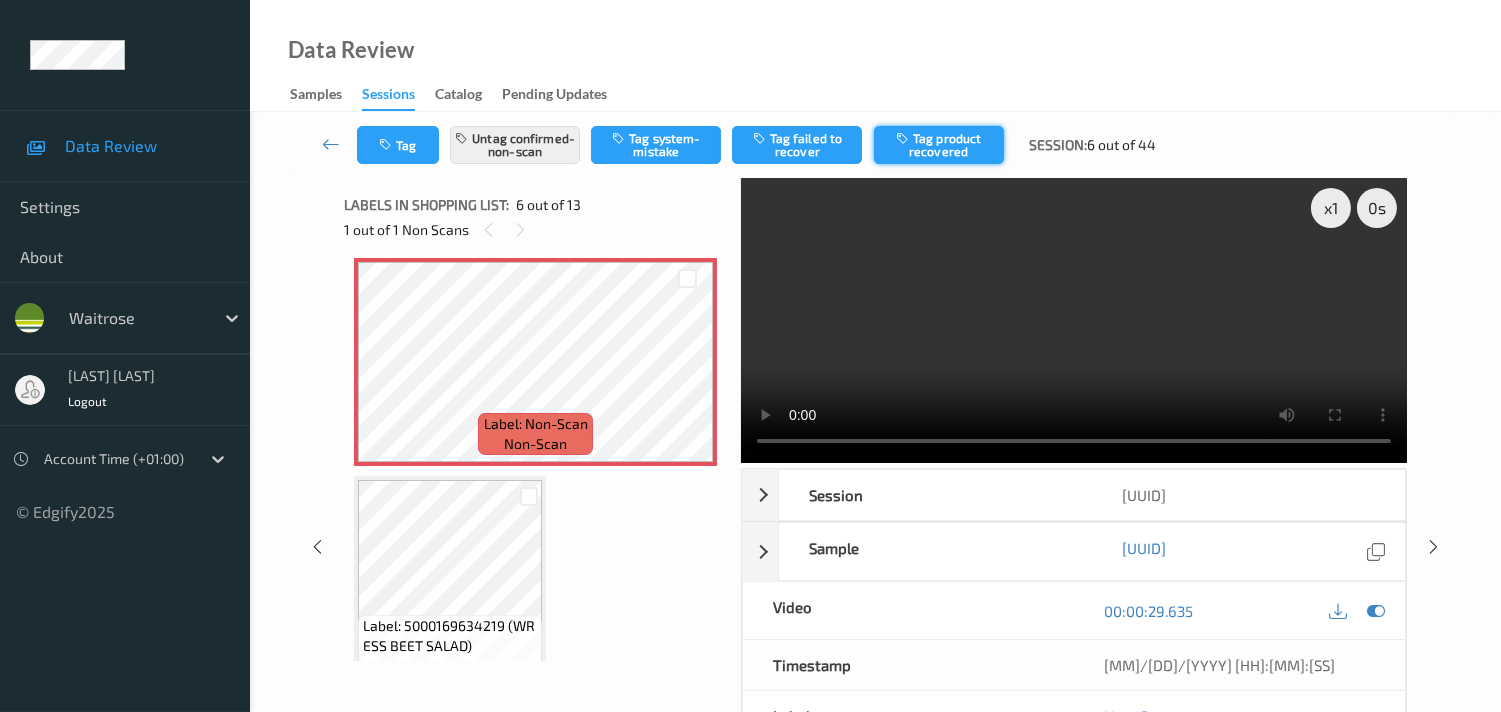 click on "Tag   product recovered" at bounding box center [939, 145] 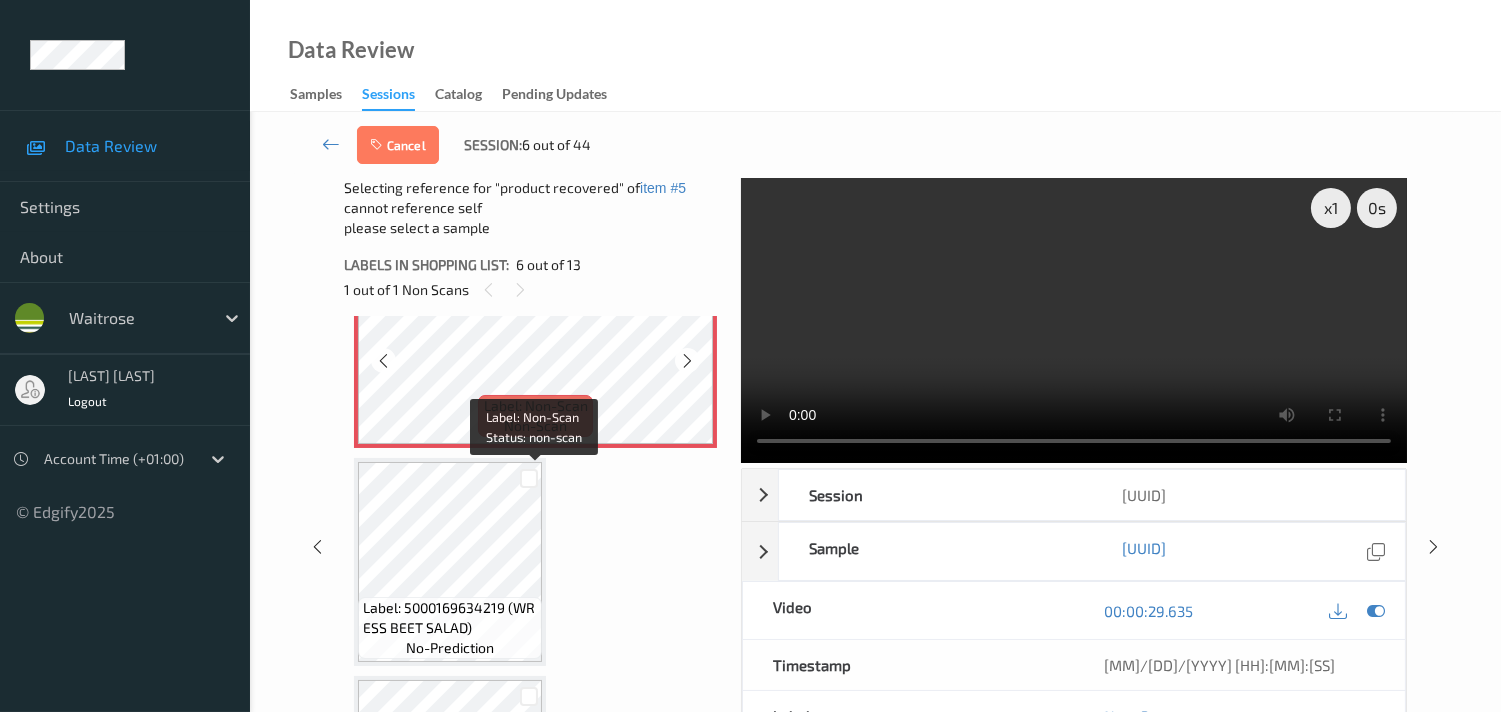 scroll, scrollTop: 1210, scrollLeft: 0, axis: vertical 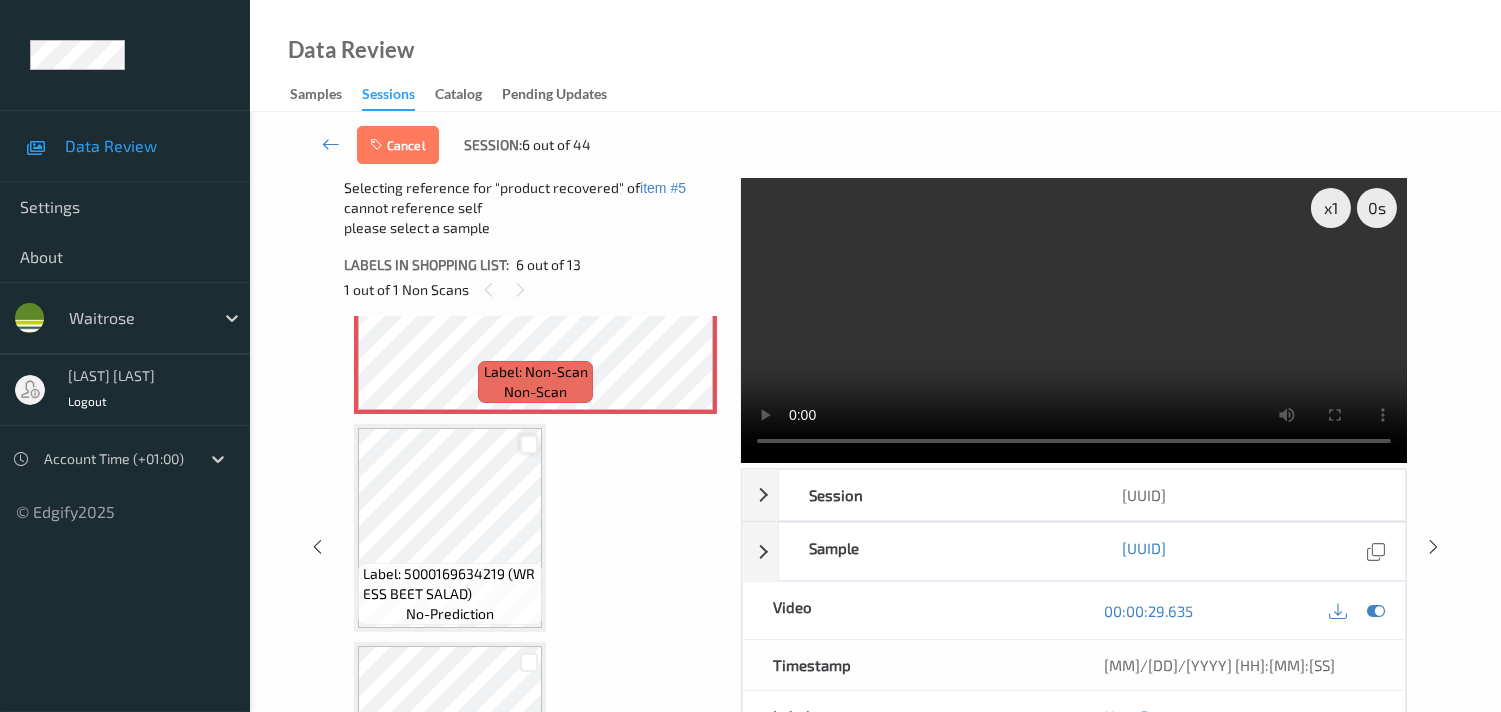 click at bounding box center [529, 444] 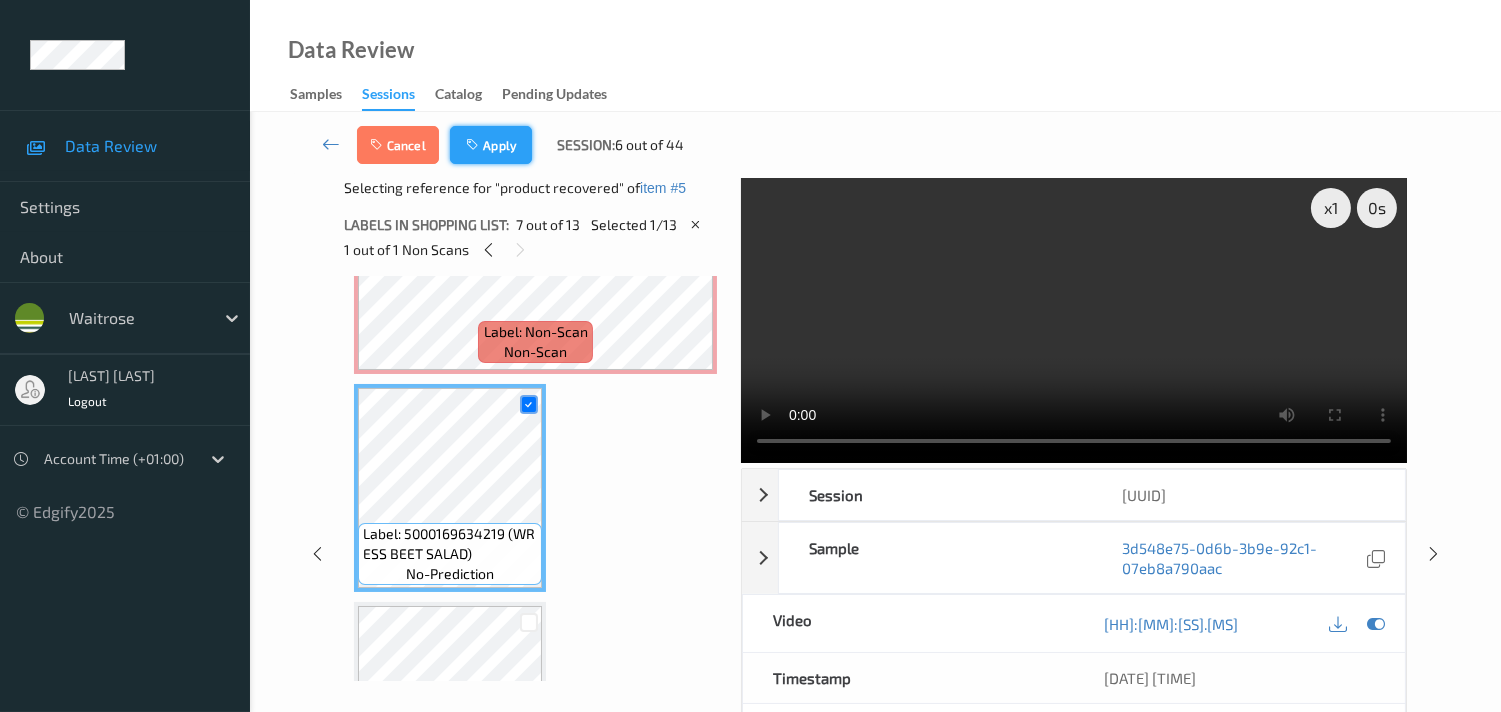 click on "Apply" at bounding box center (491, 145) 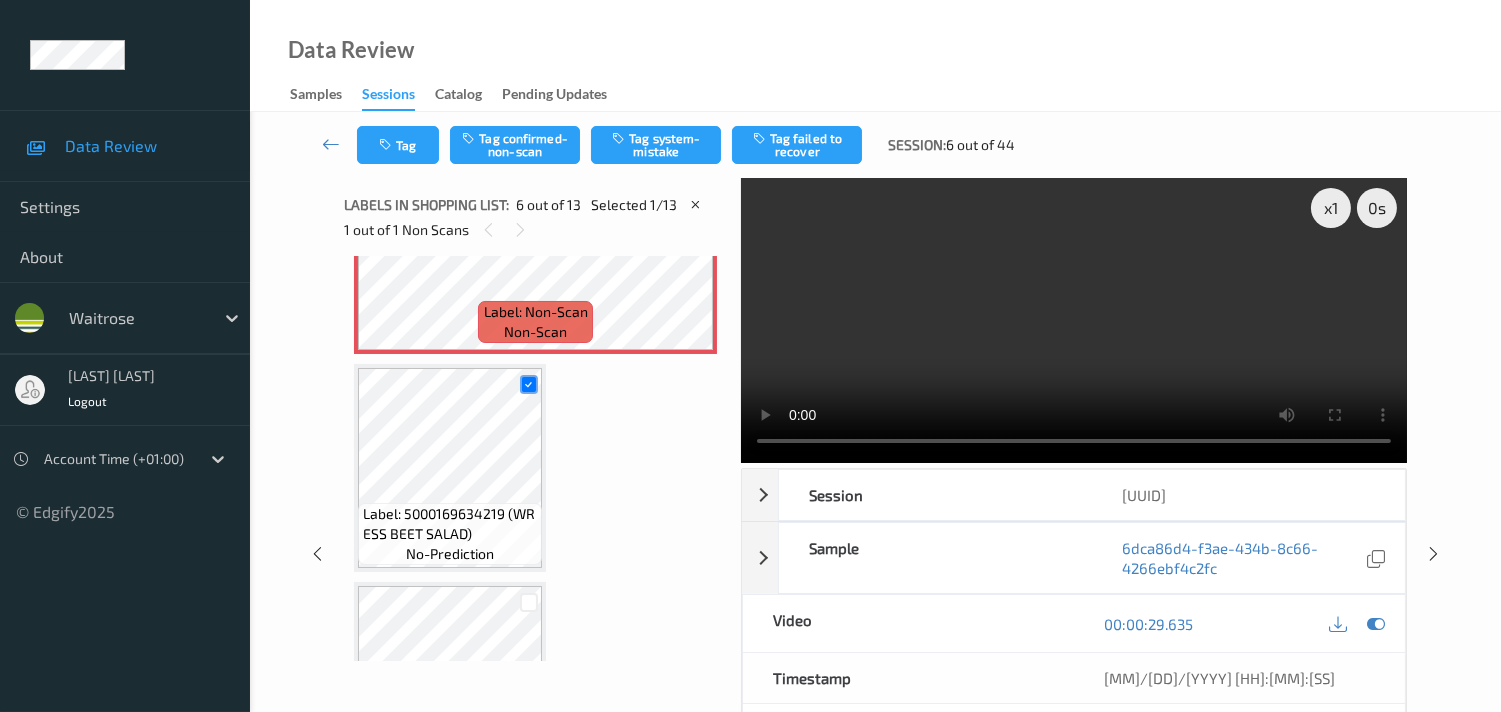 scroll, scrollTop: 876, scrollLeft: 0, axis: vertical 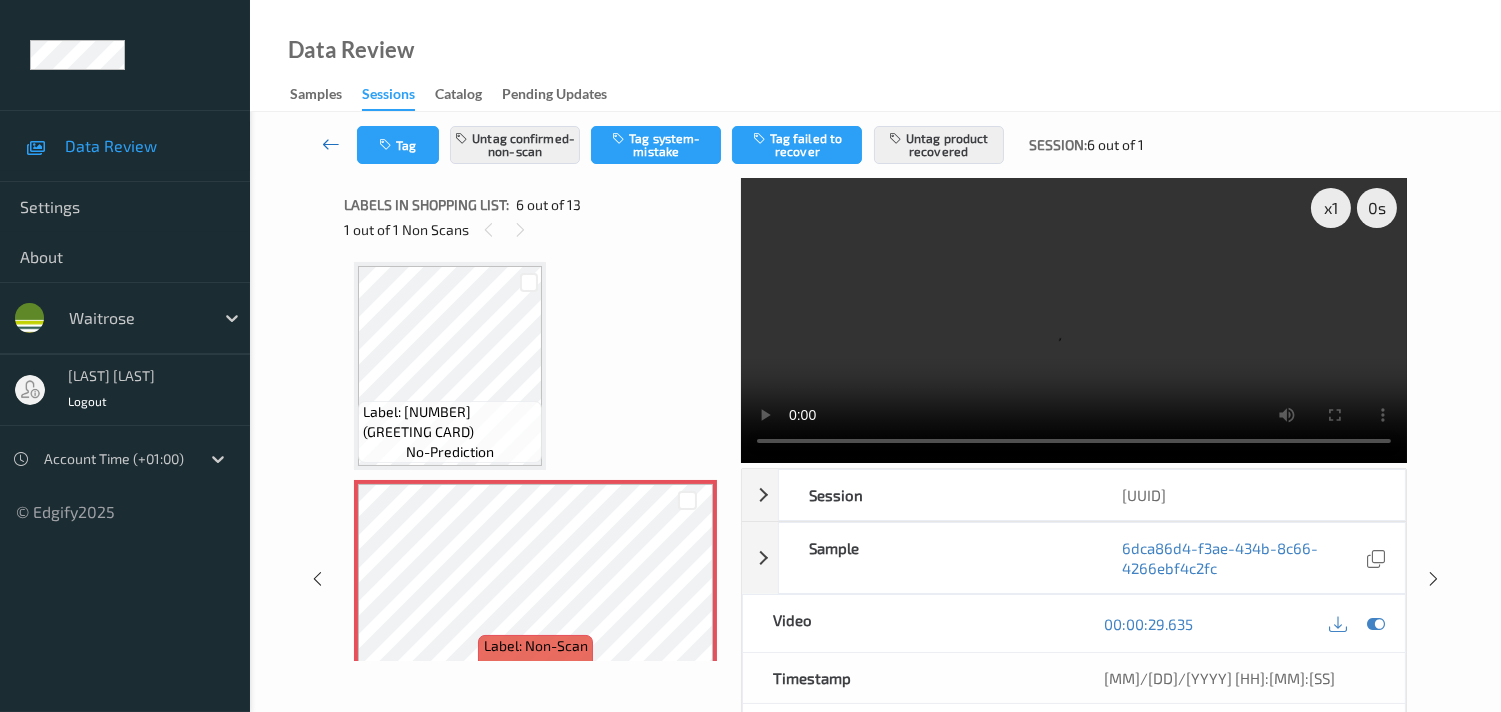 click at bounding box center [331, 145] 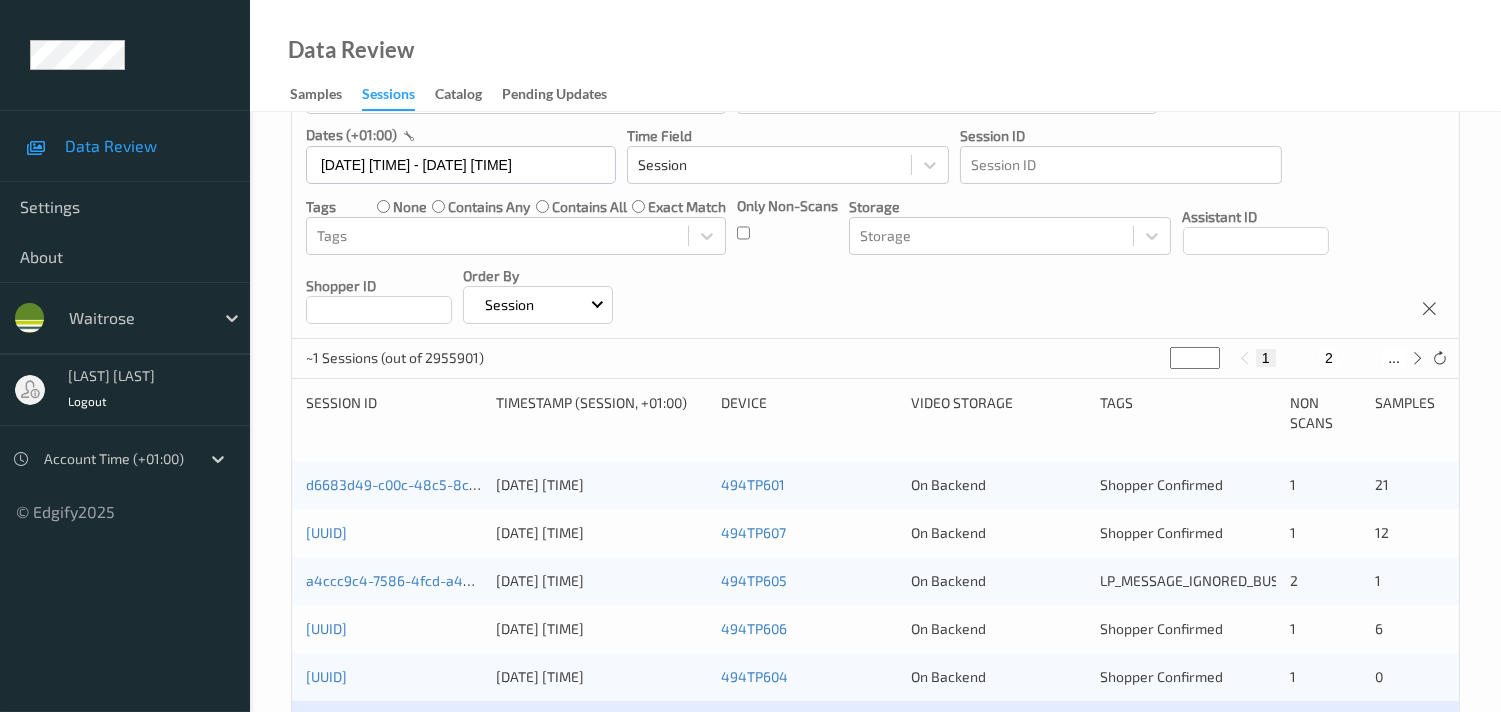 scroll, scrollTop: 333, scrollLeft: 0, axis: vertical 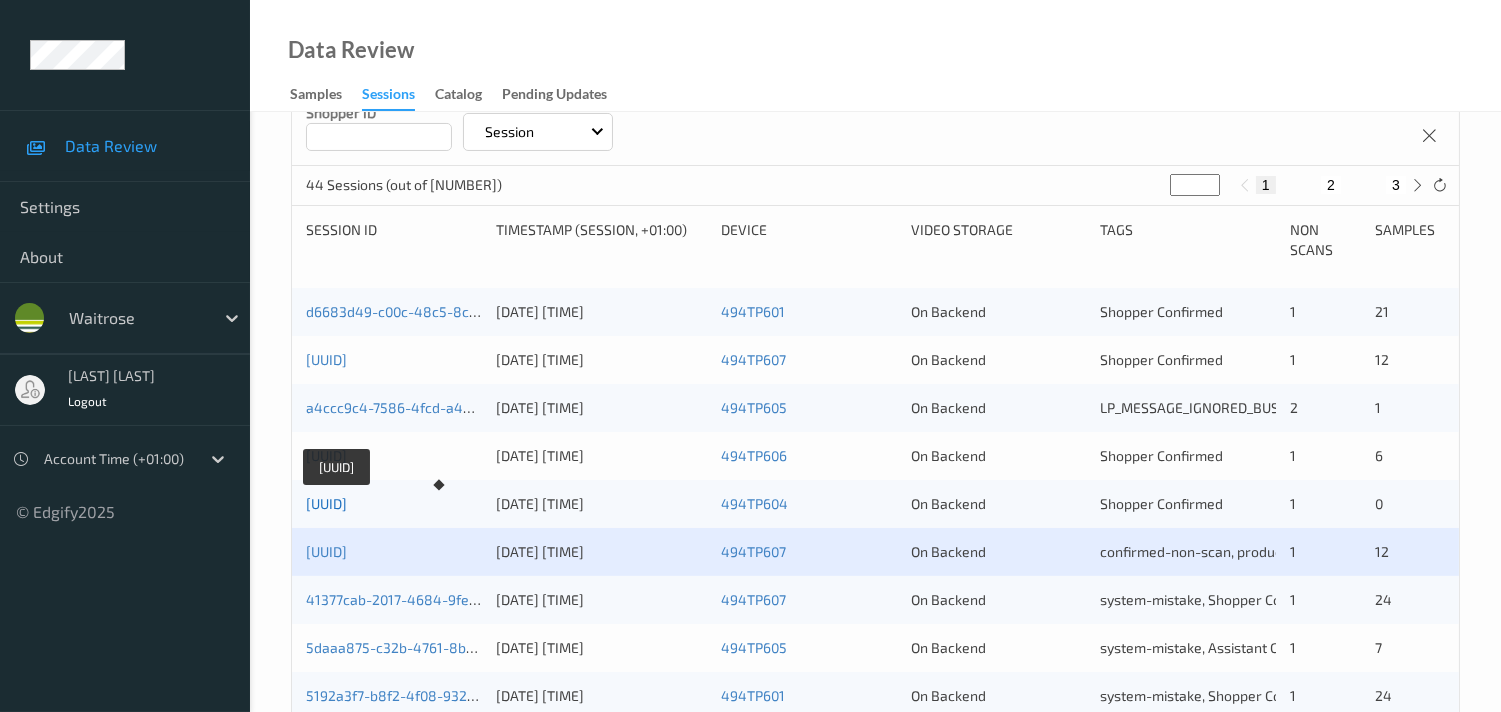 click on "[UUID]" at bounding box center [326, 503] 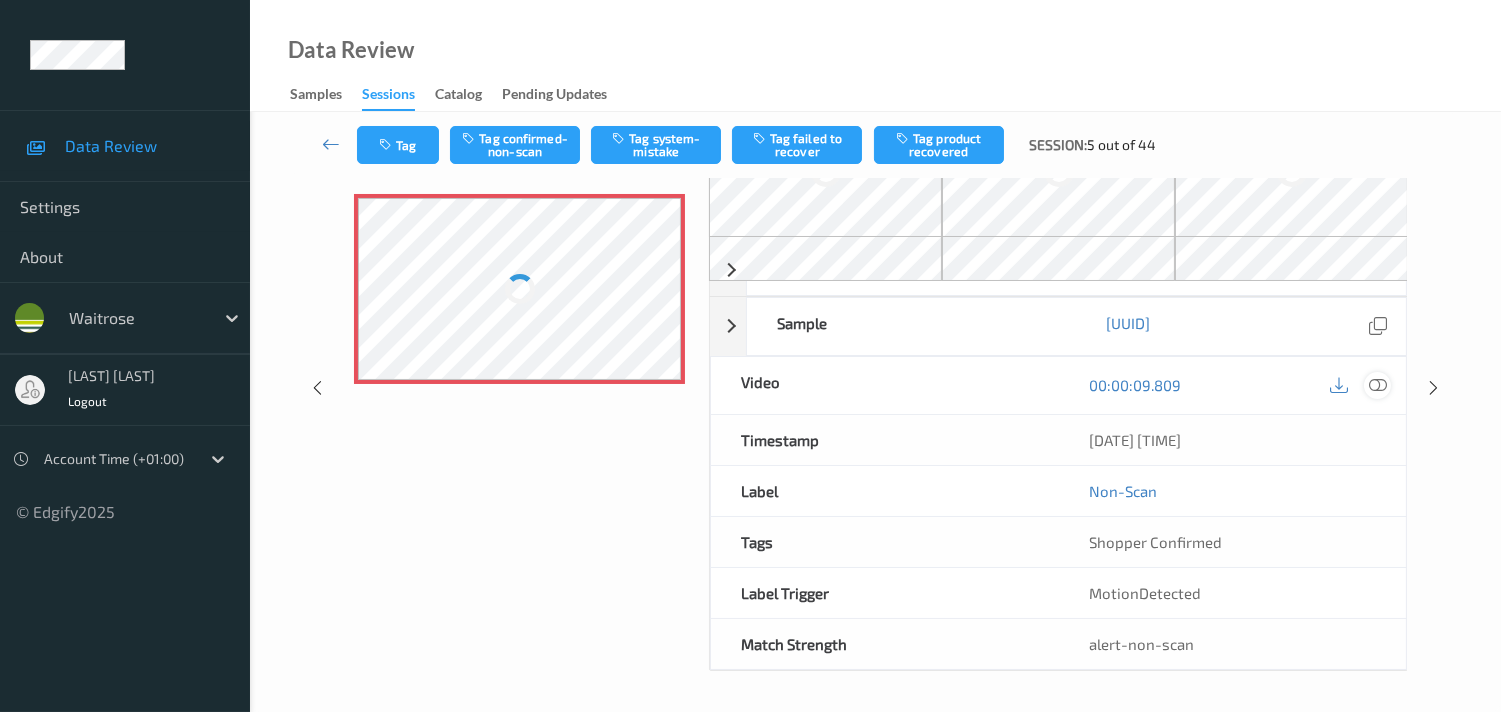click at bounding box center (1378, 385) 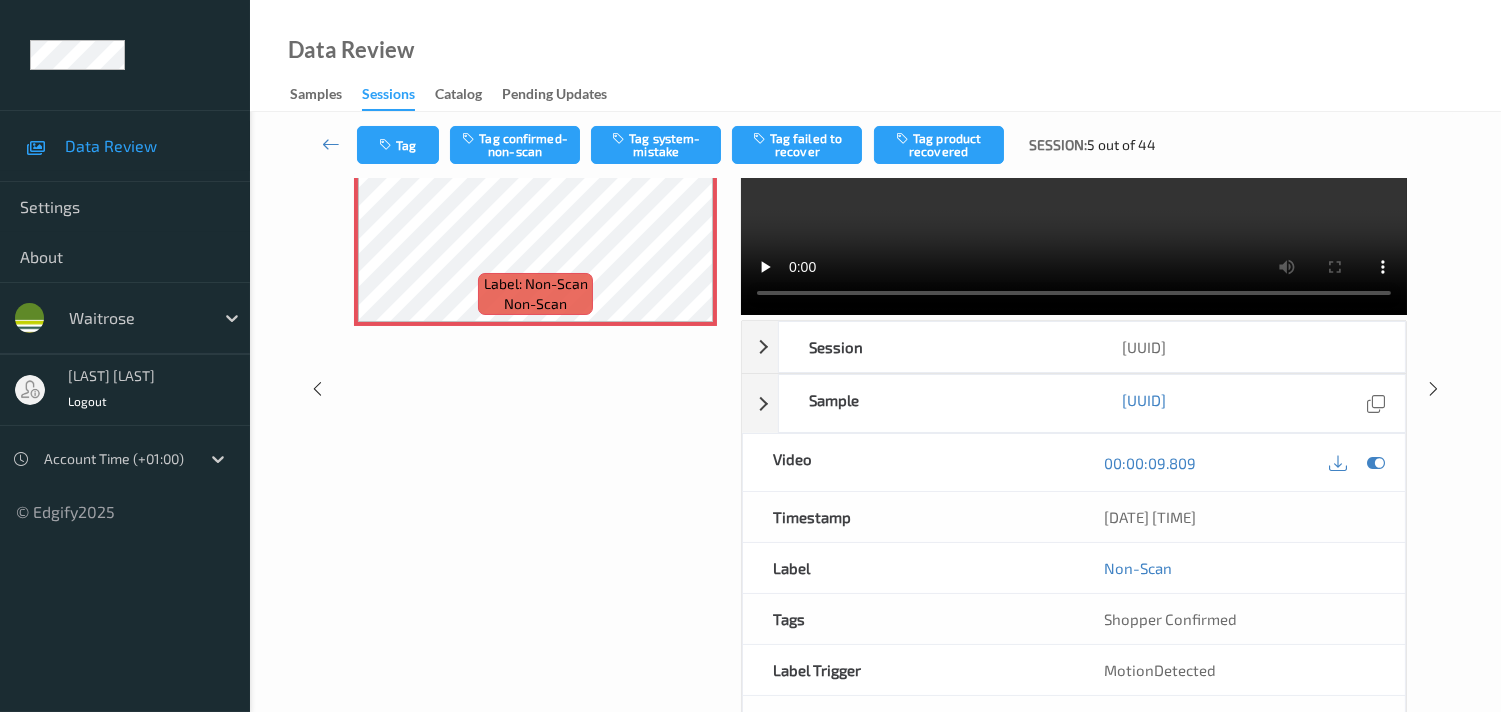 scroll, scrollTop: 37, scrollLeft: 0, axis: vertical 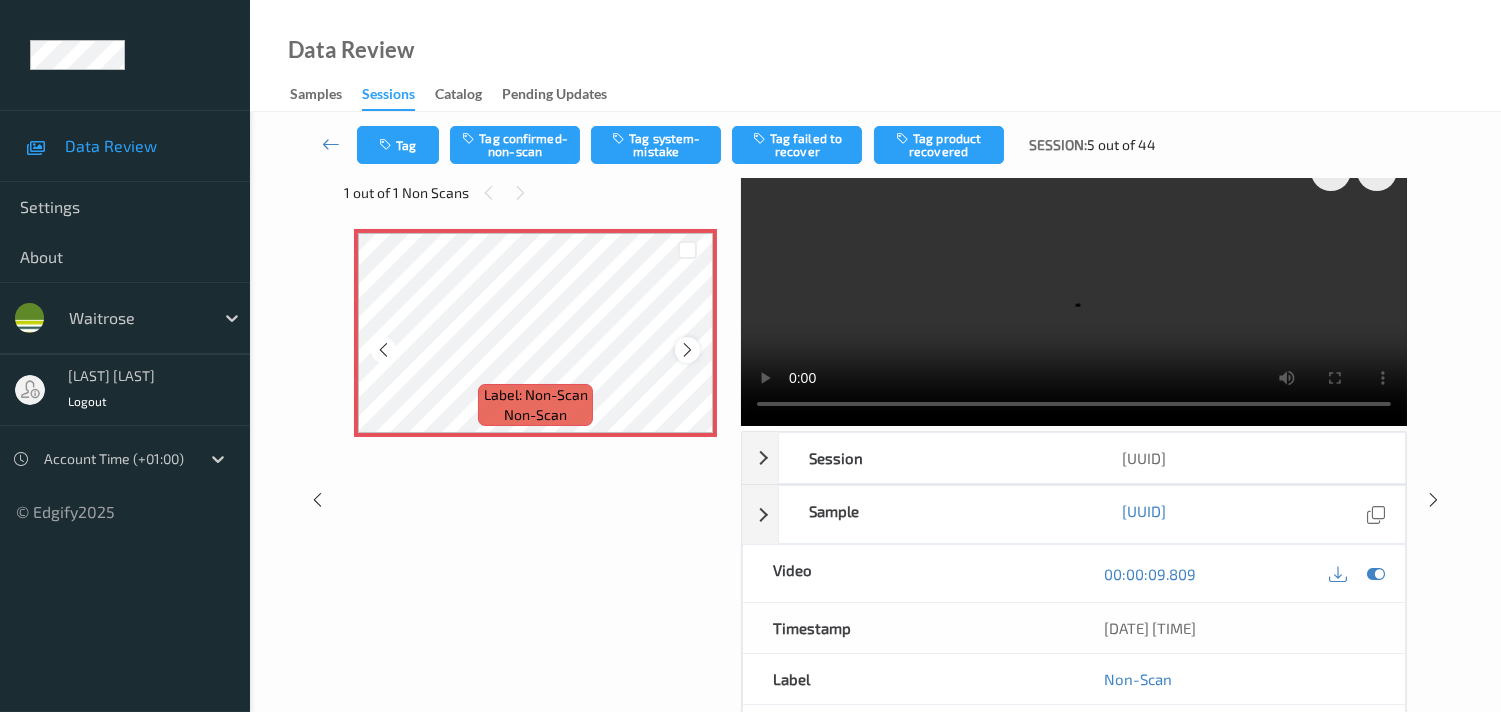 click at bounding box center (687, 349) 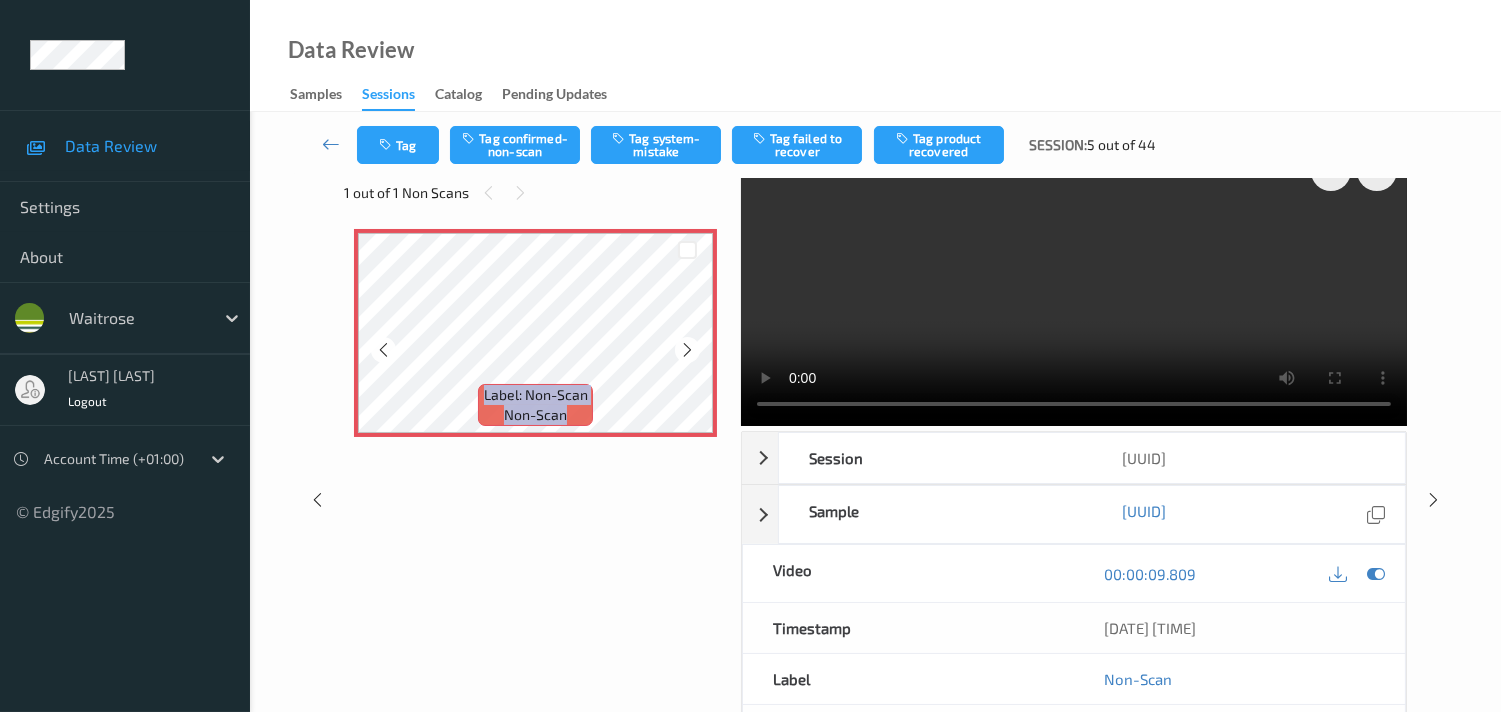 click at bounding box center [687, 349] 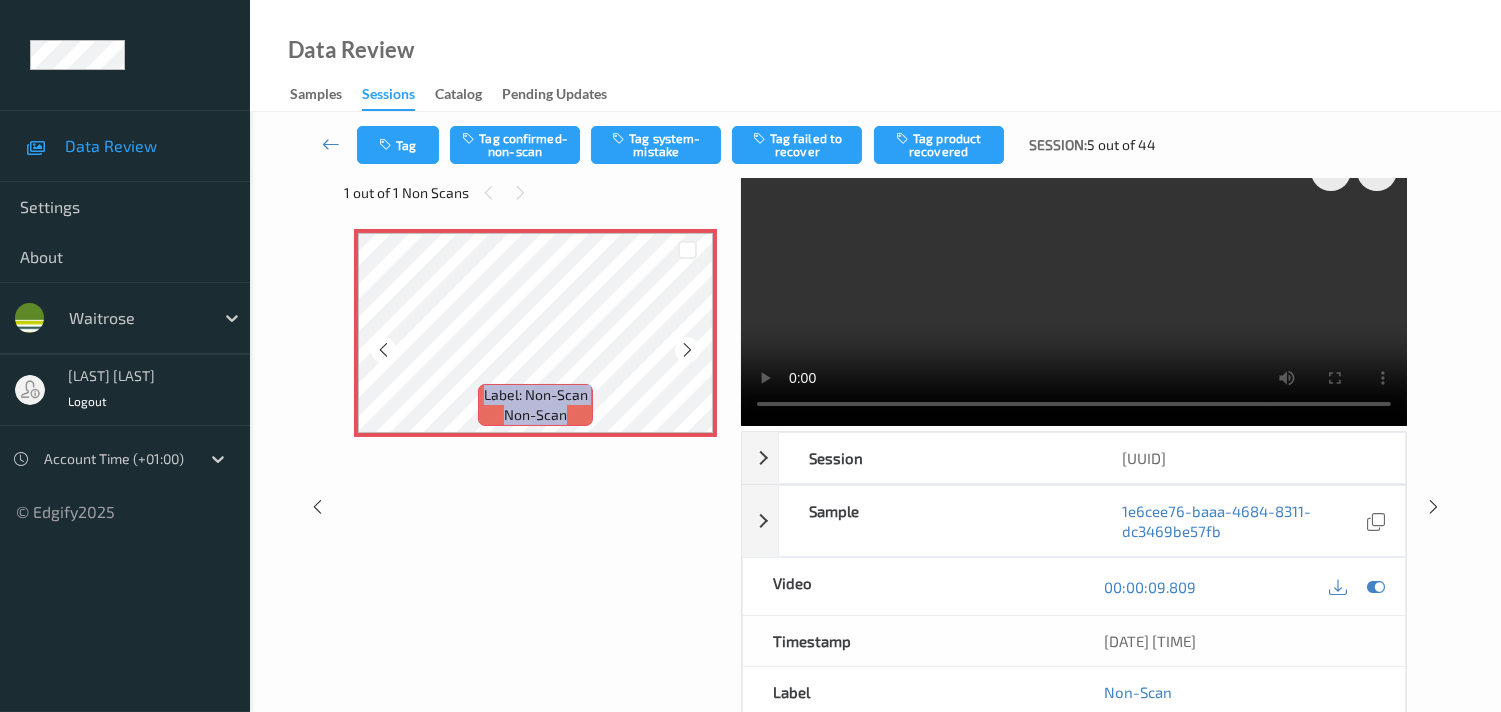 click at bounding box center (687, 349) 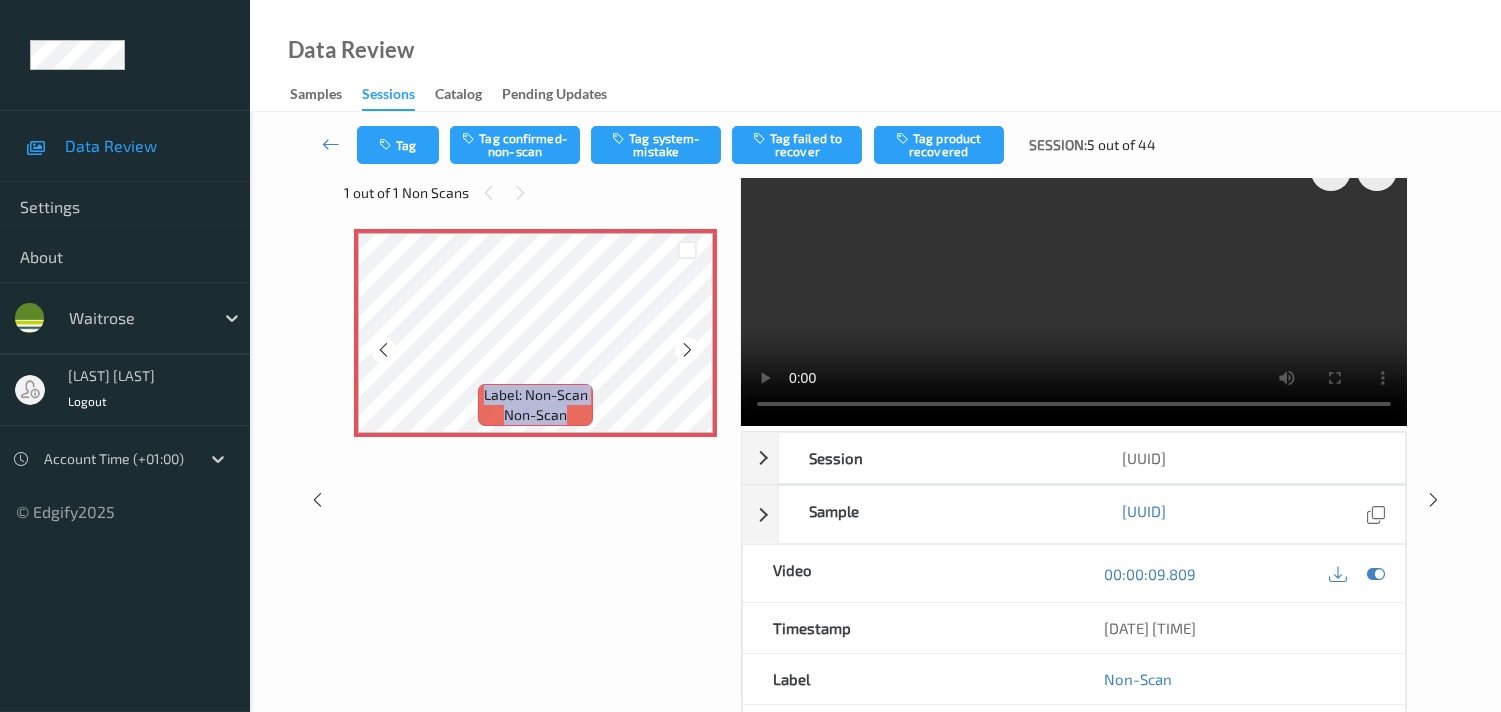 click at bounding box center (687, 349) 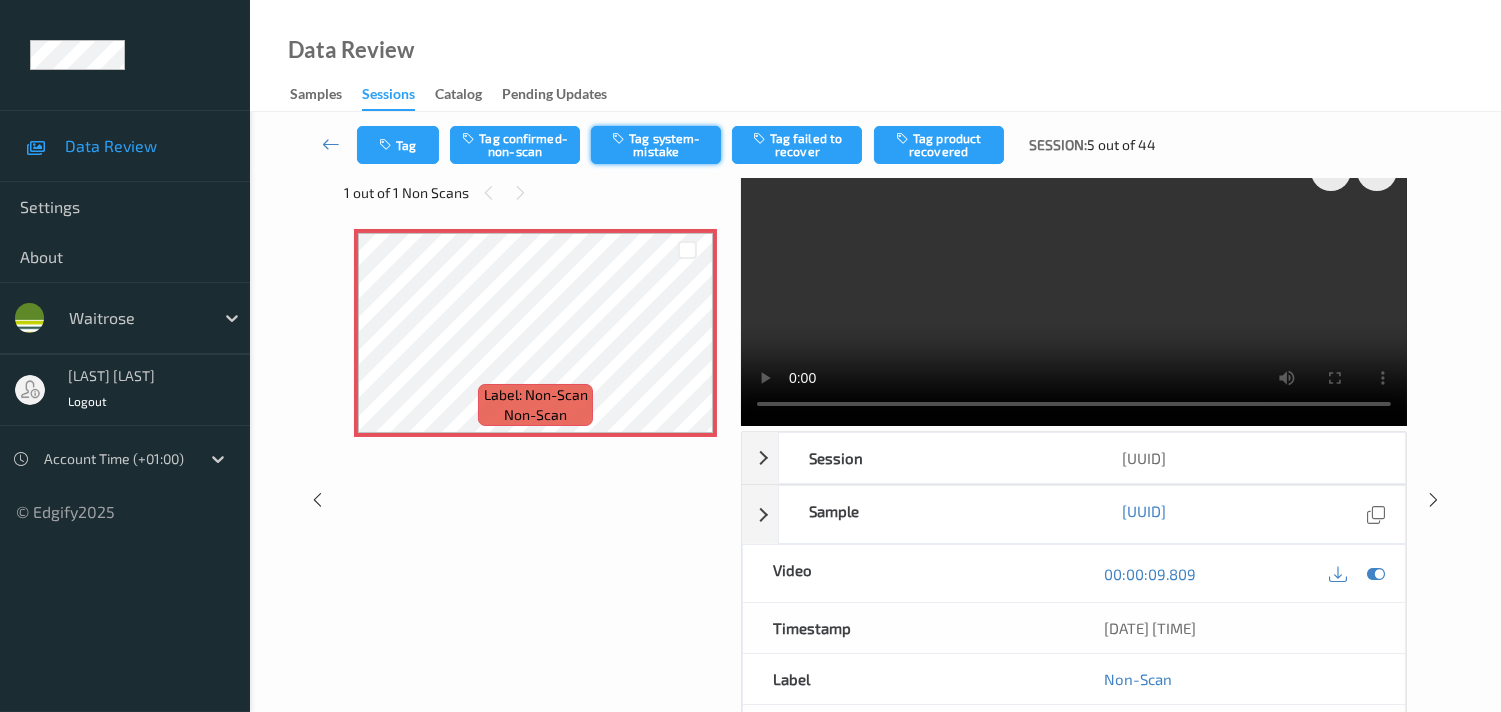click on "Tag   system-mistake" at bounding box center (656, 145) 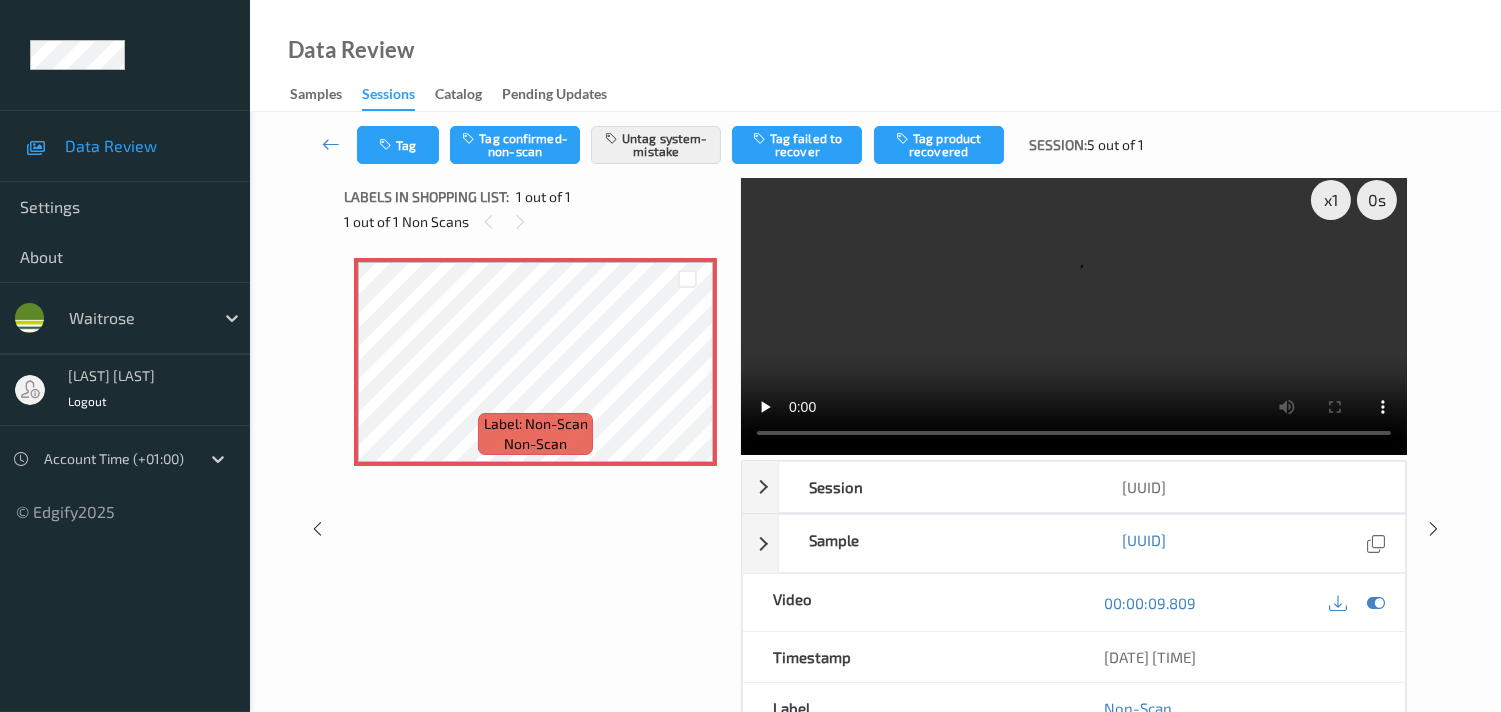 scroll, scrollTop: 0, scrollLeft: 0, axis: both 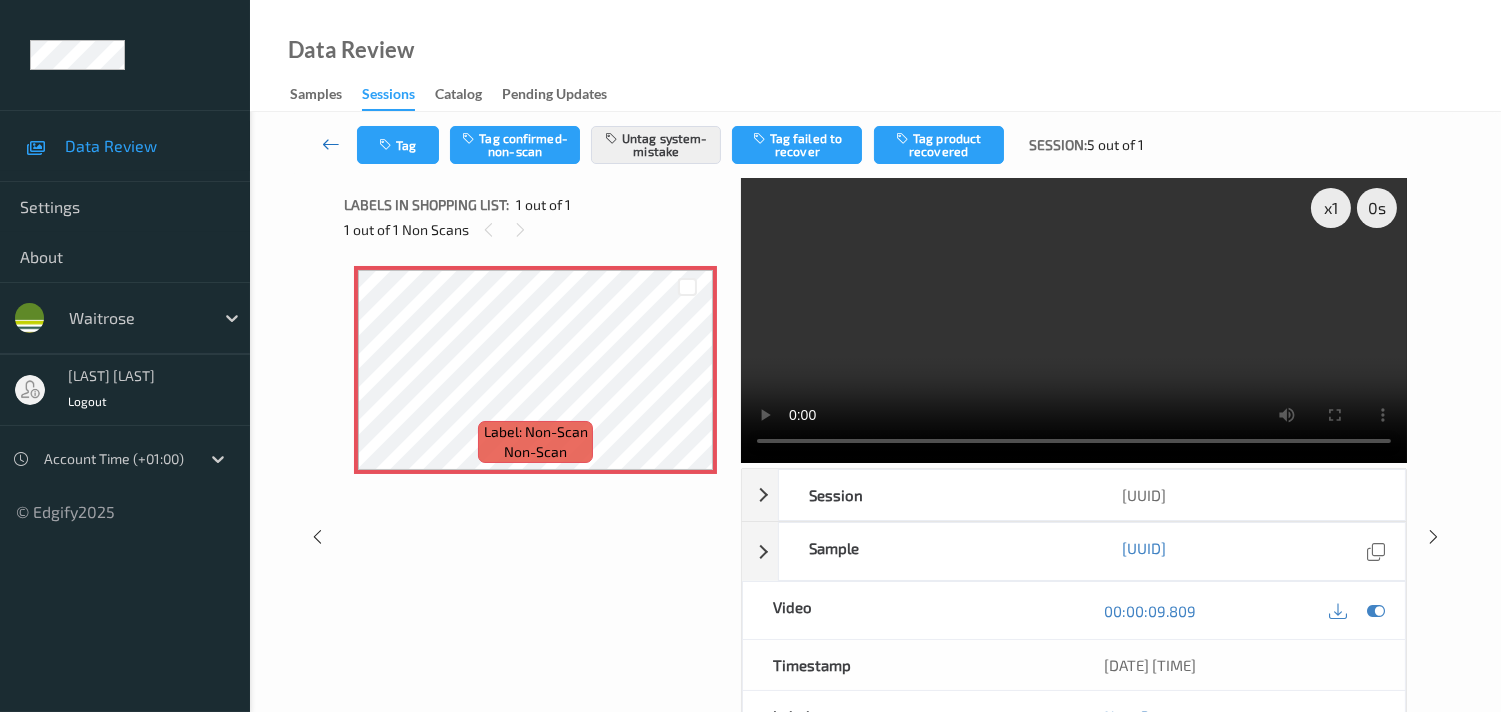 click at bounding box center (331, 144) 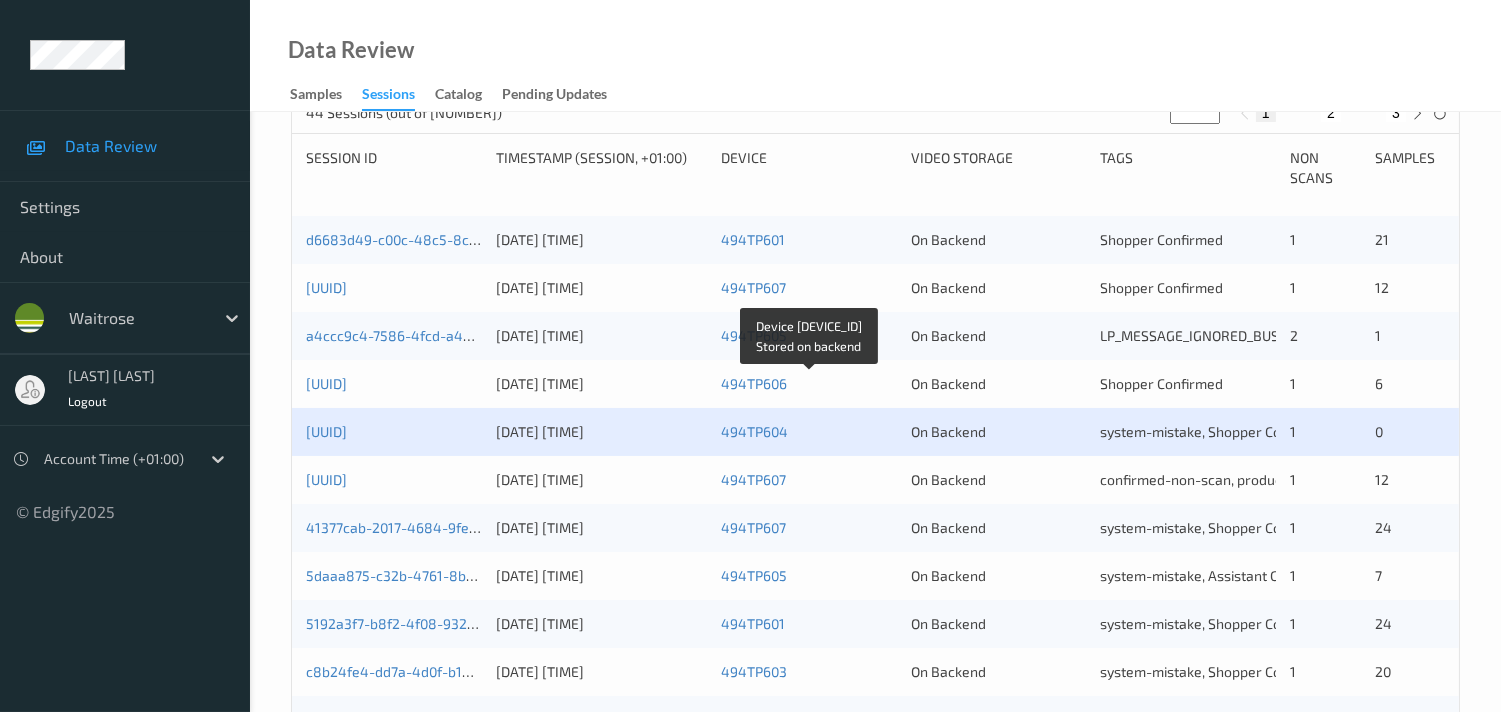 scroll, scrollTop: 444, scrollLeft: 0, axis: vertical 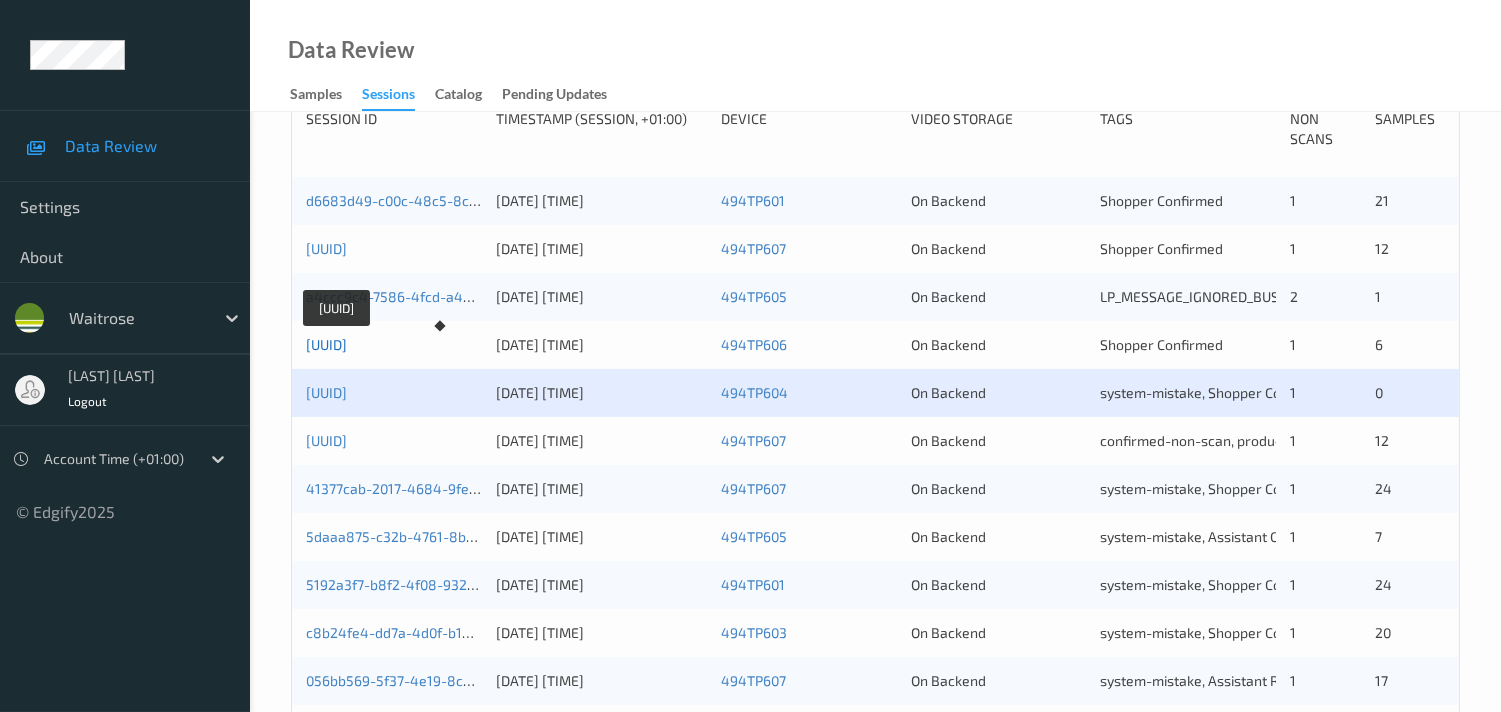 click on "[UUID]" at bounding box center (326, 344) 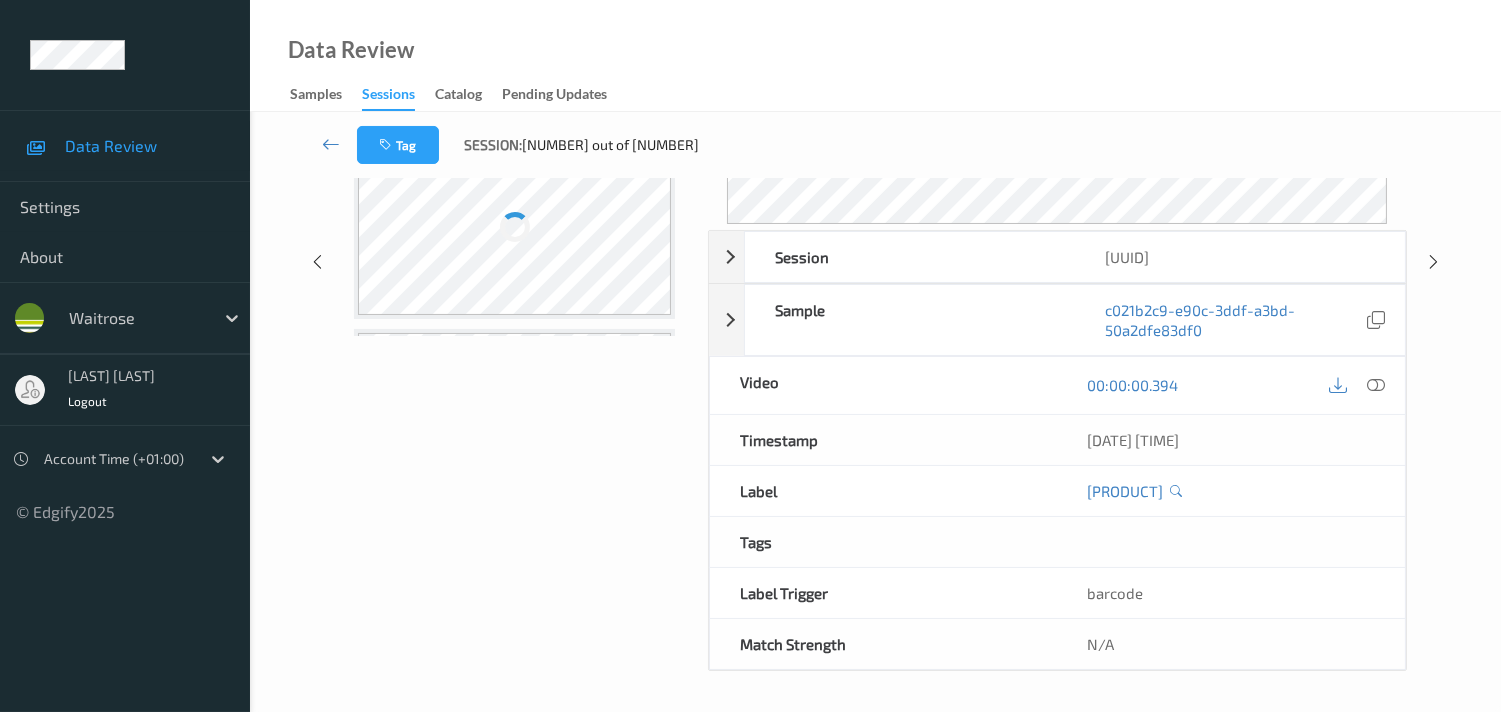 drag, startPoint x: 1373, startPoint y: 361, endPoint x: 1267, endPoint y: 360, distance: 106.004715 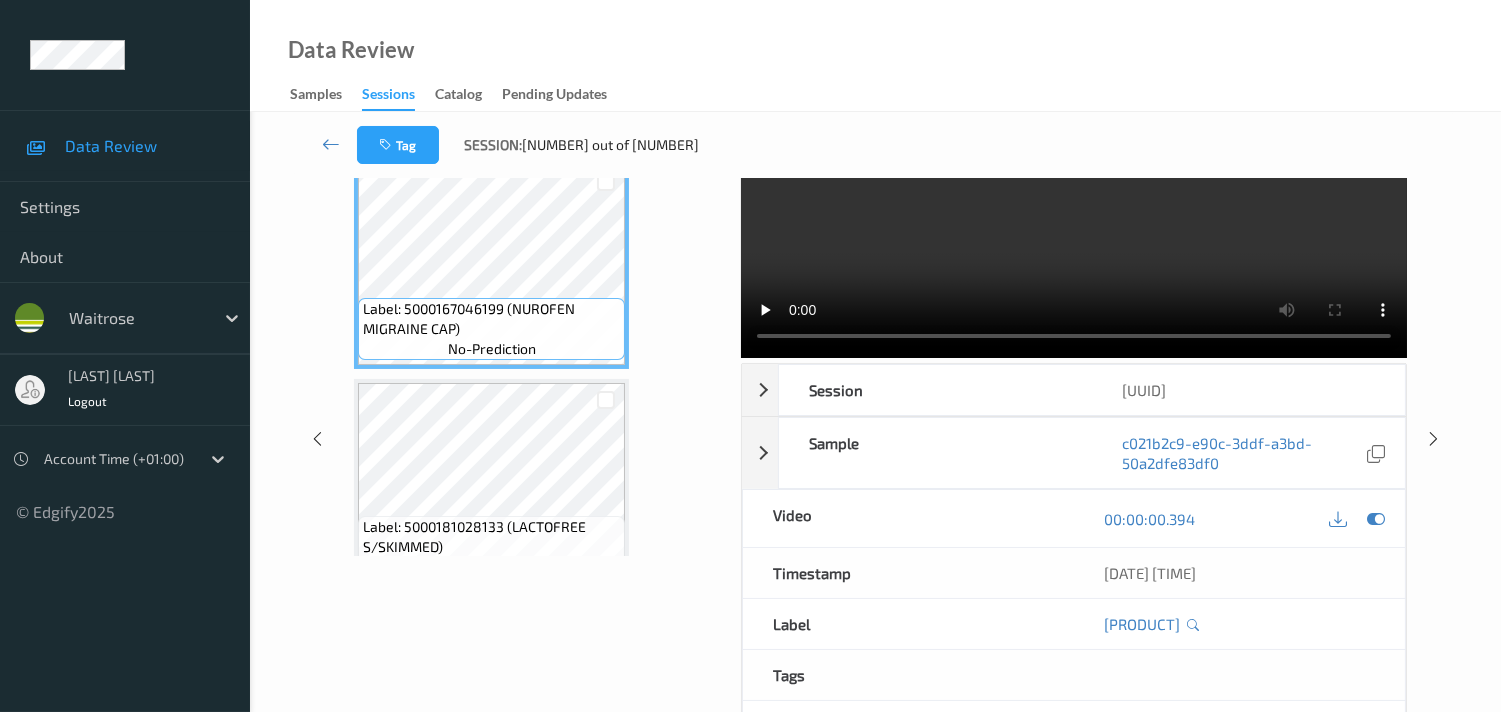 scroll, scrollTop: 0, scrollLeft: 0, axis: both 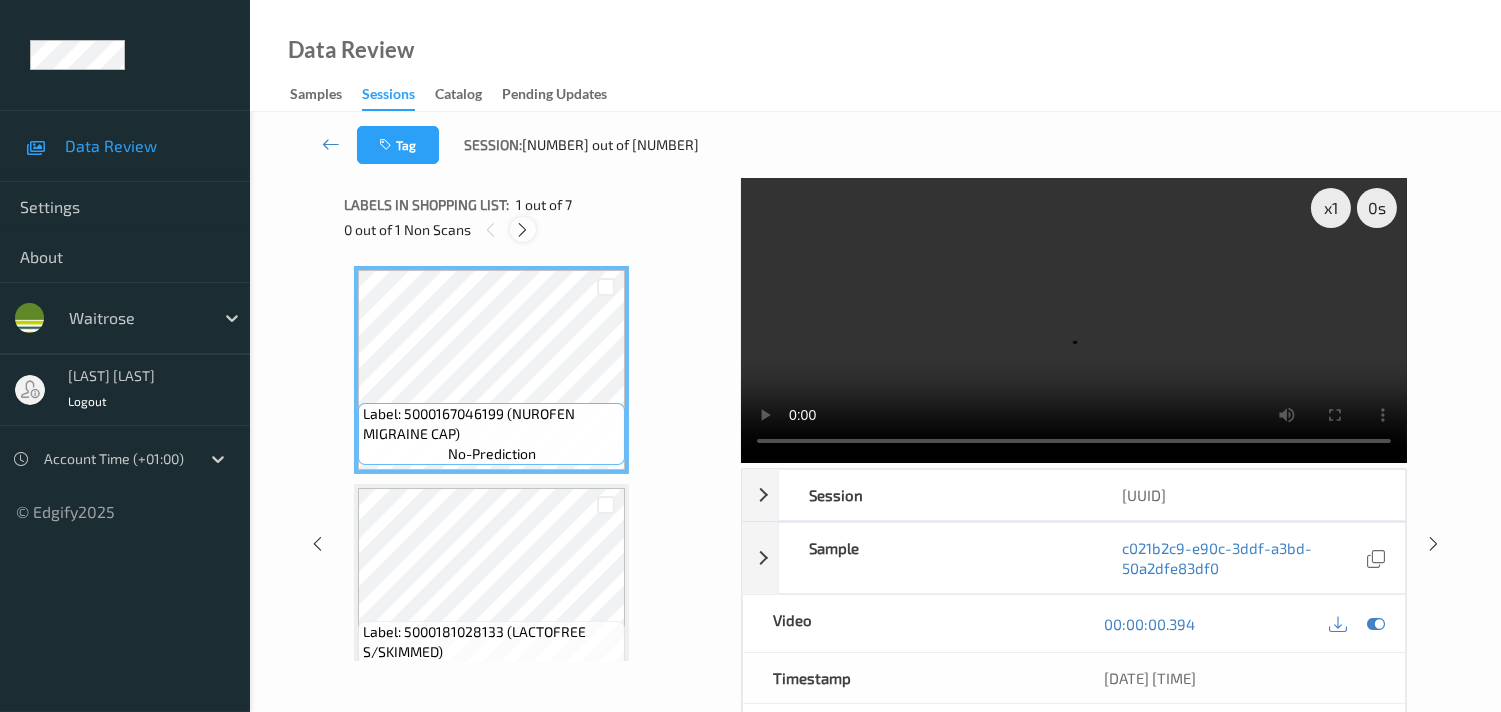 click at bounding box center (522, 229) 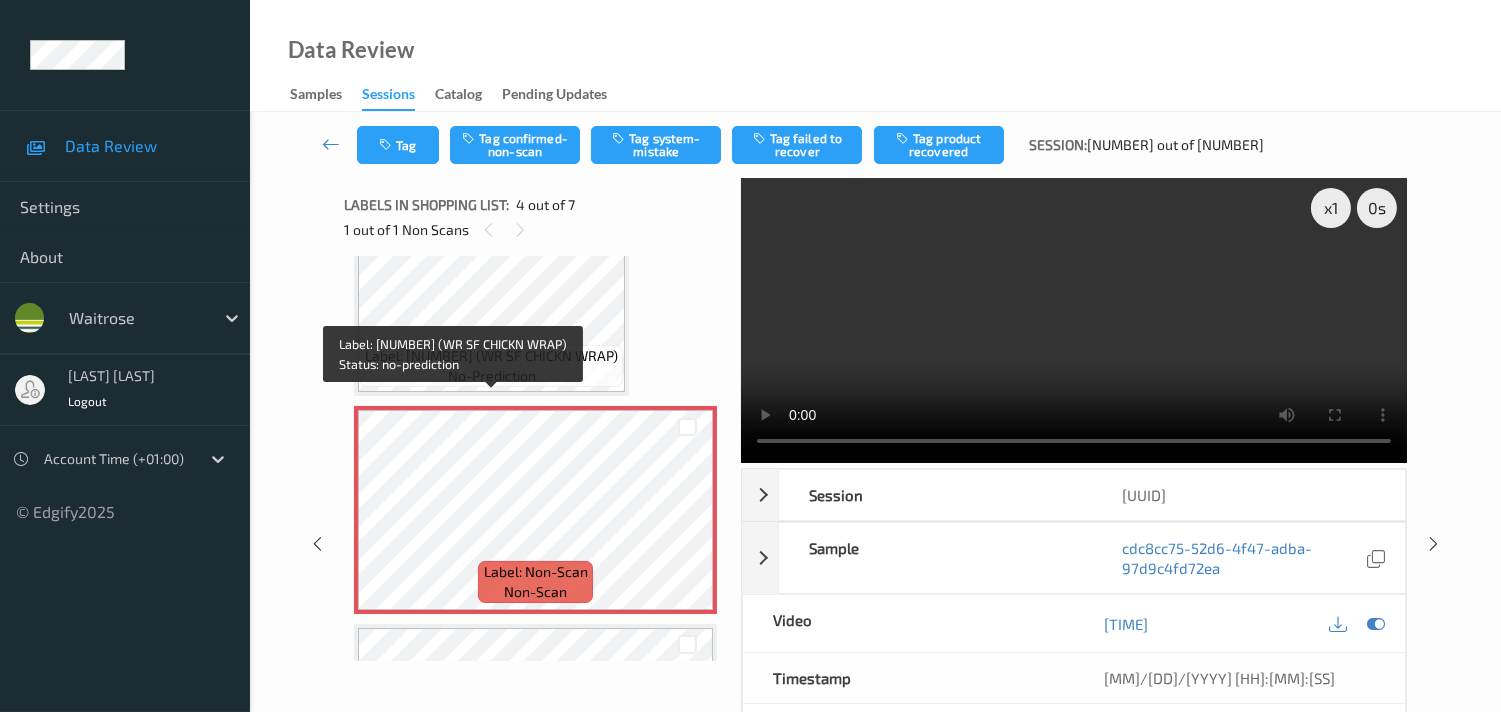 scroll, scrollTop: 554, scrollLeft: 0, axis: vertical 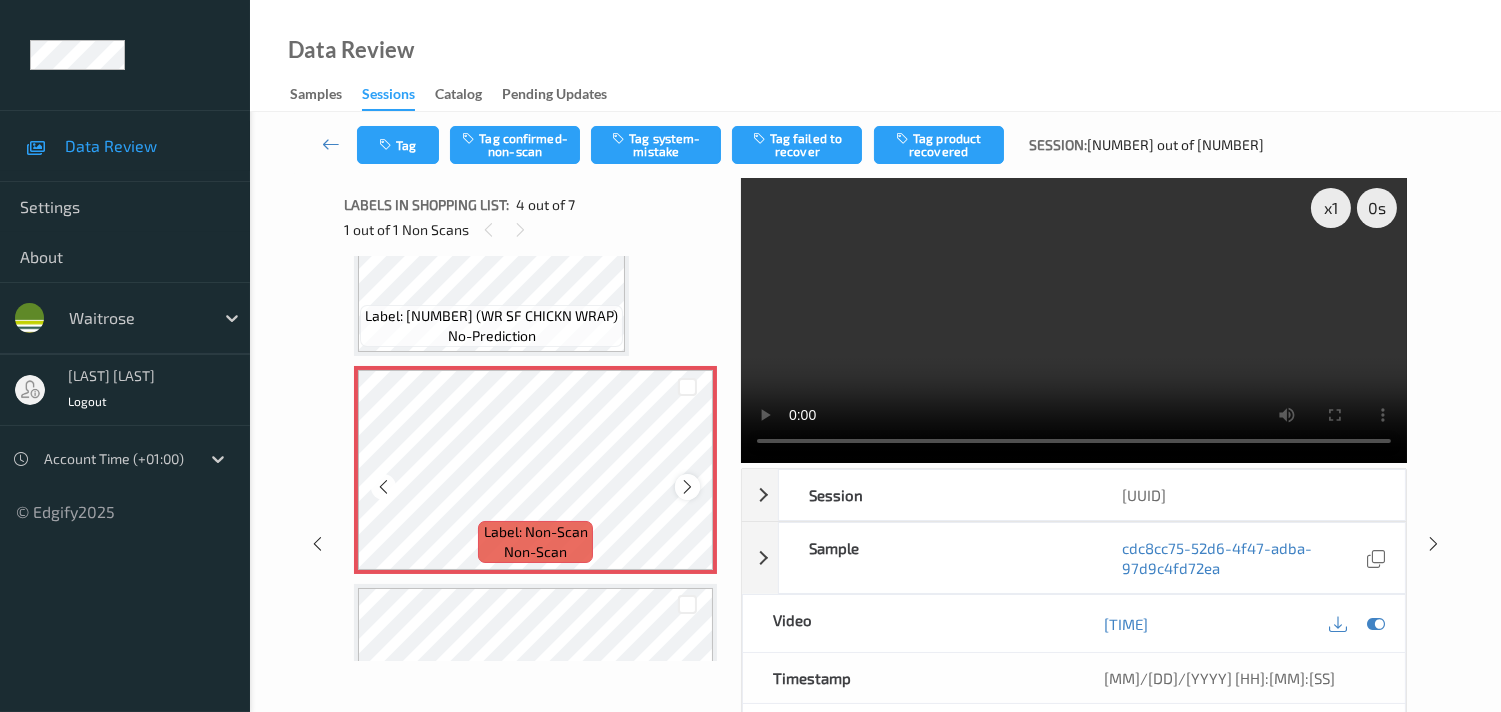 click at bounding box center (687, 487) 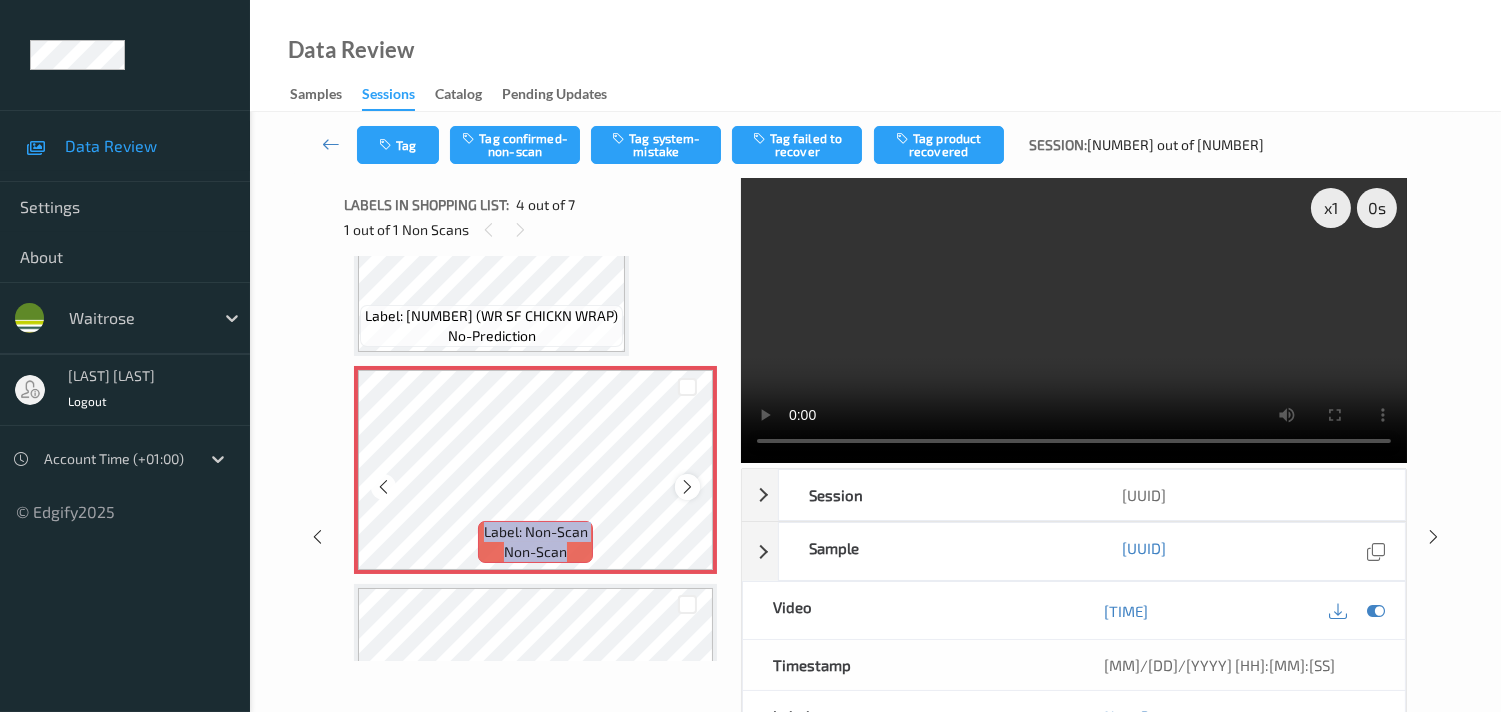 click at bounding box center [687, 487] 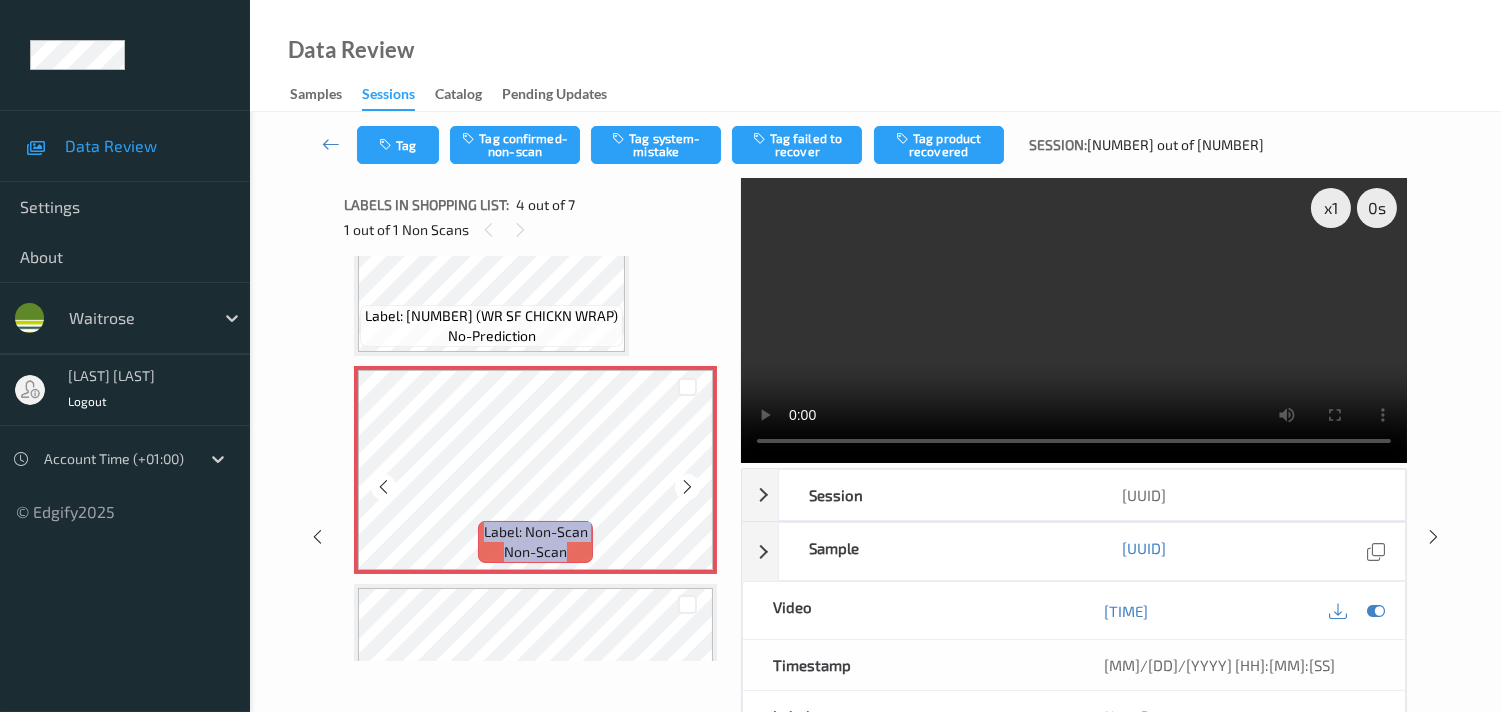 click at bounding box center [687, 487] 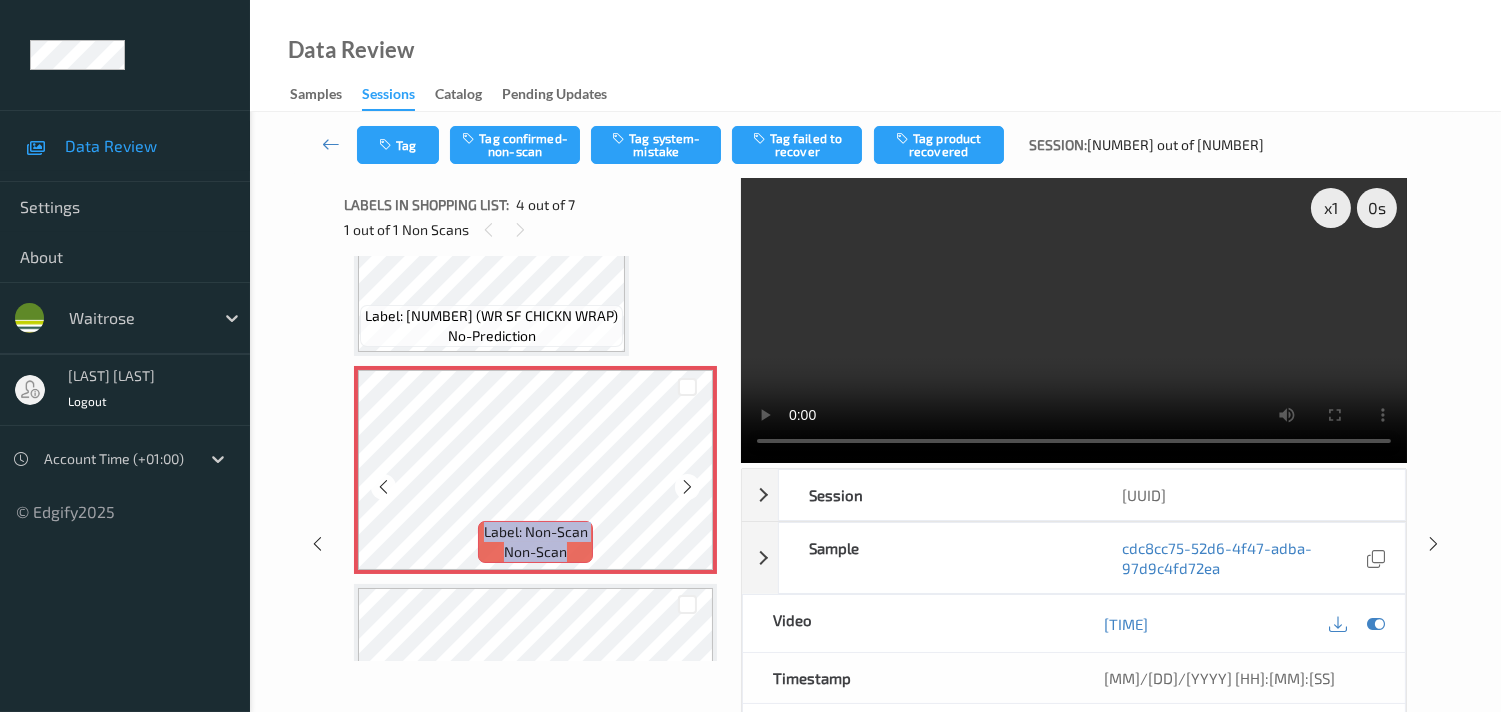click at bounding box center (687, 487) 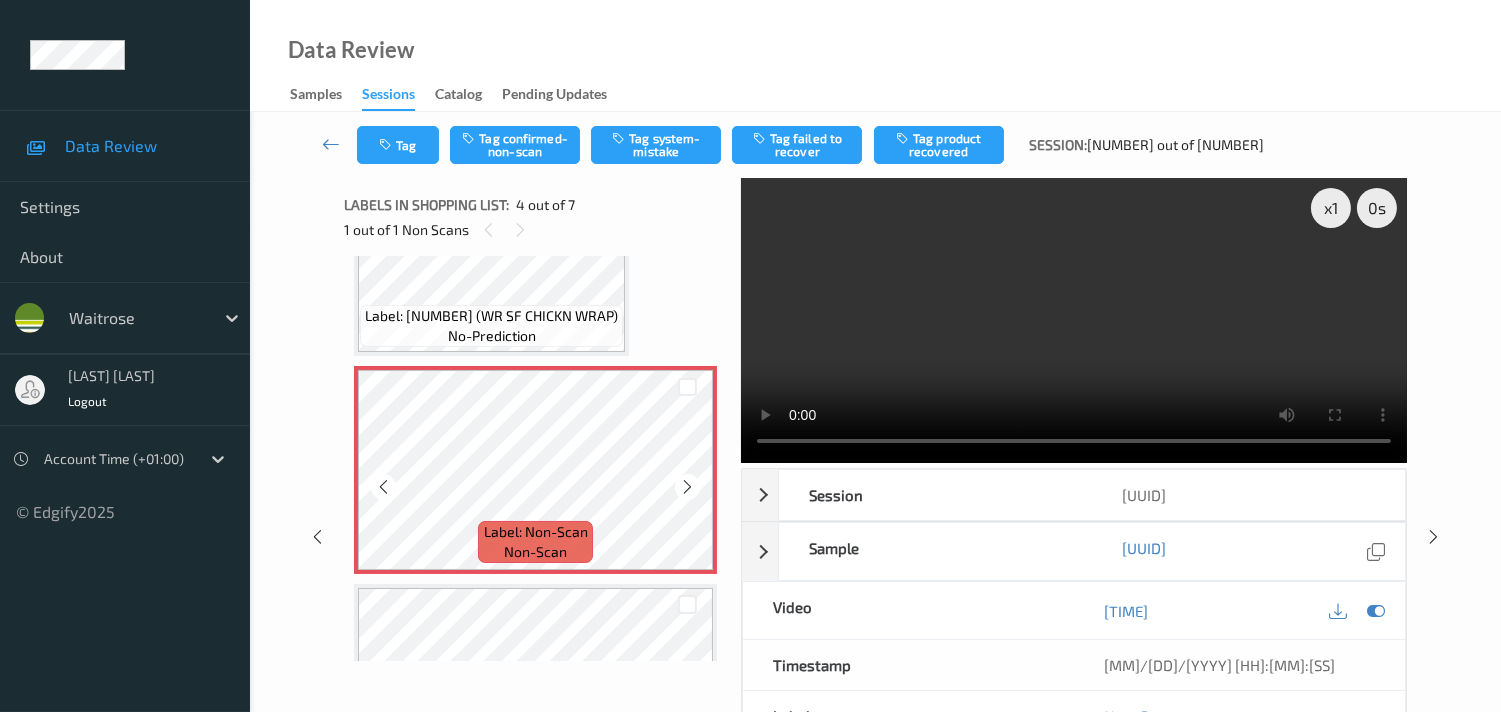 click at bounding box center (687, 487) 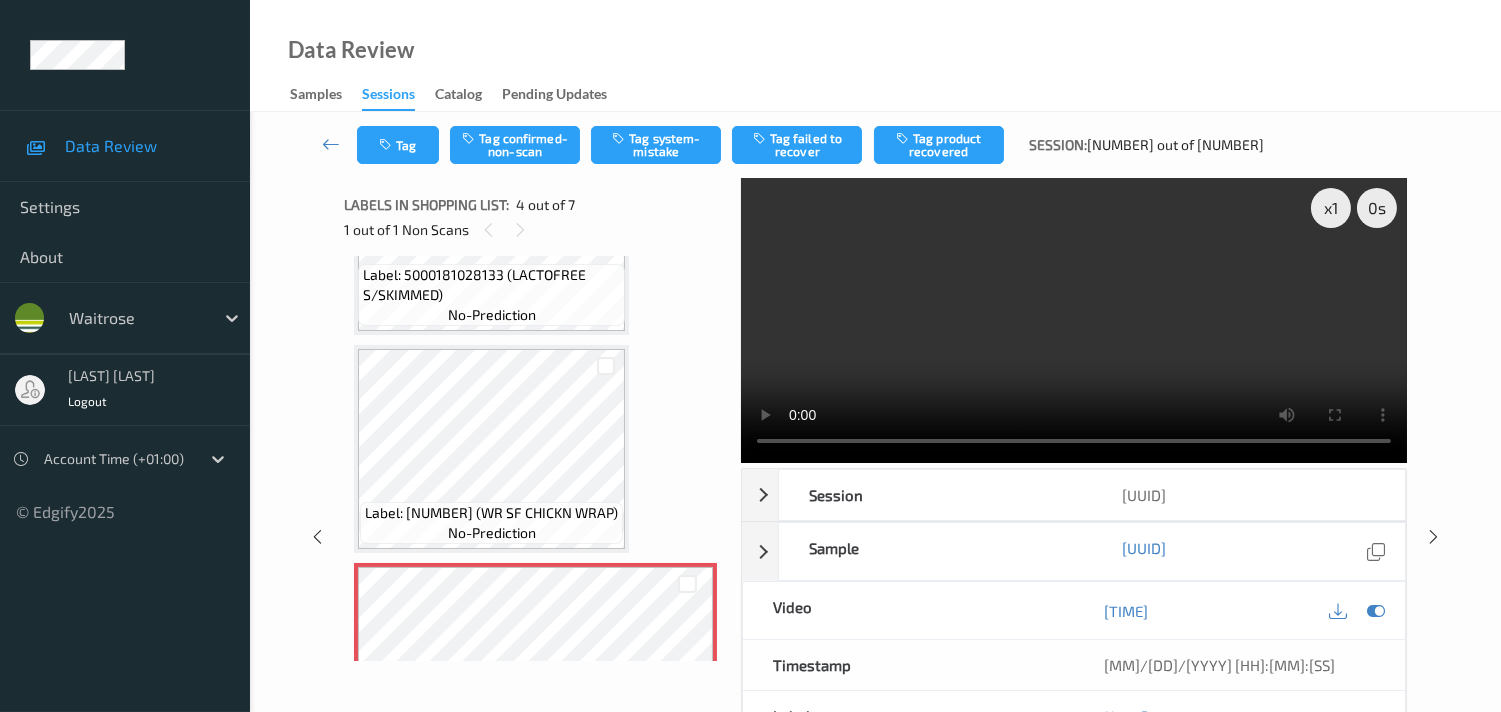 scroll, scrollTop: 332, scrollLeft: 0, axis: vertical 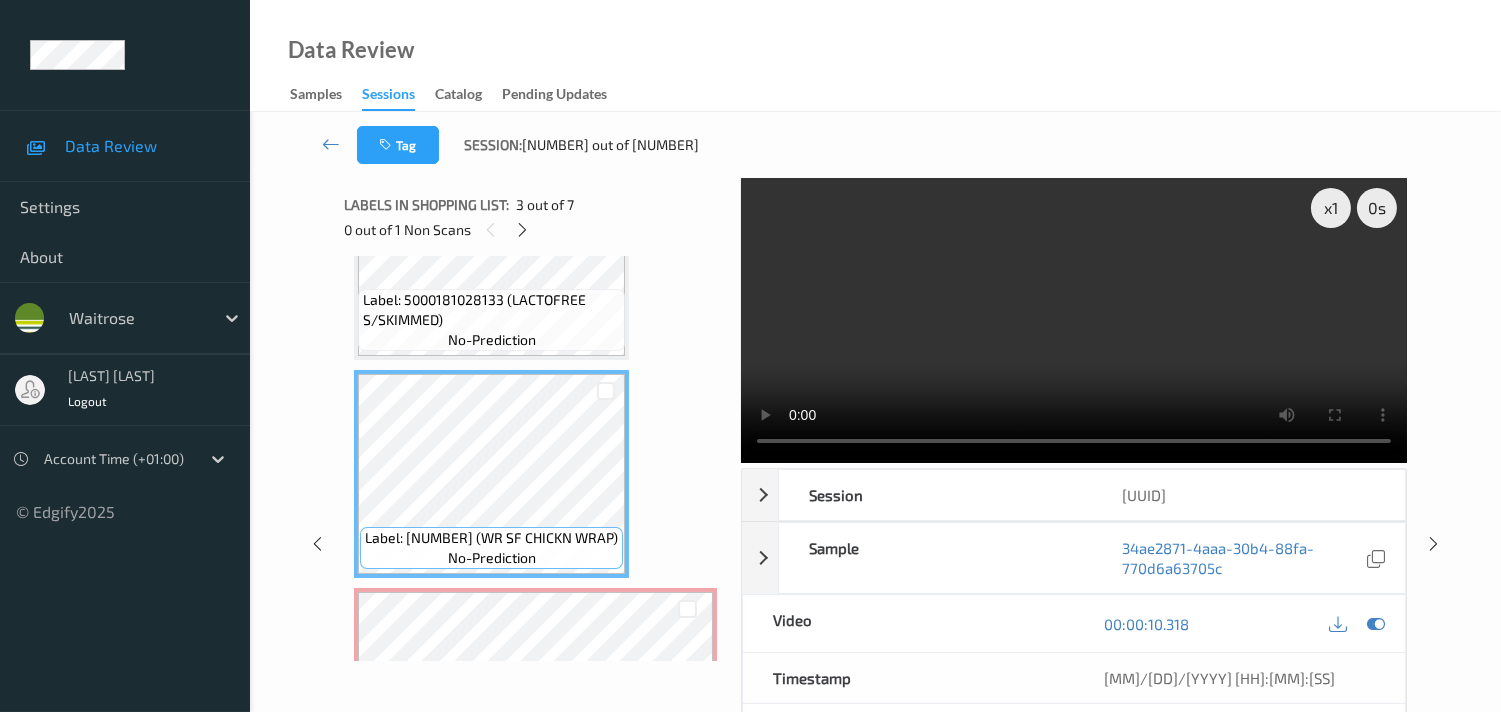 drag, startPoint x: 984, startPoint y: 385, endPoint x: 1216, endPoint y: 375, distance: 232.21542 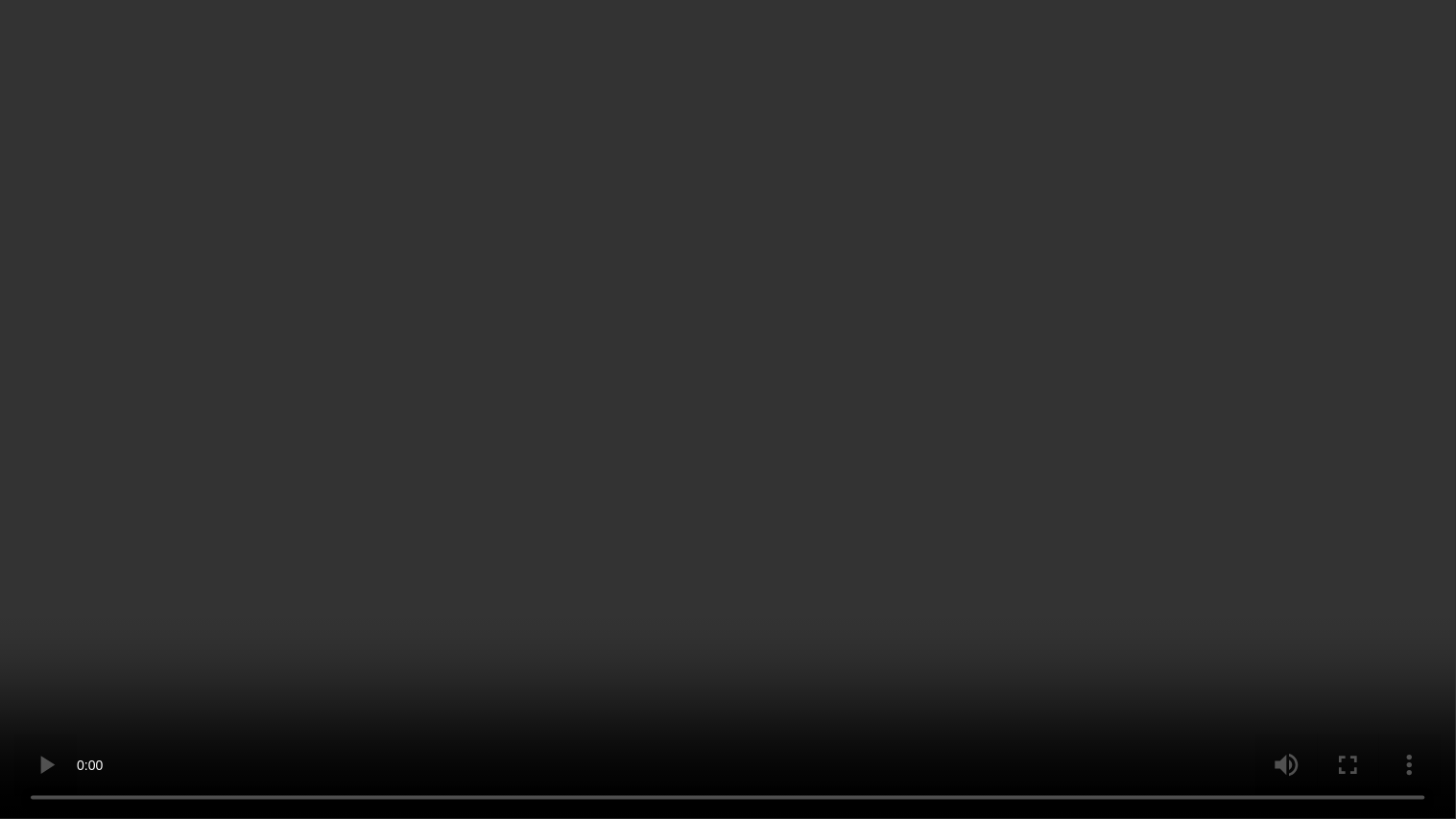 click at bounding box center (728, 409) 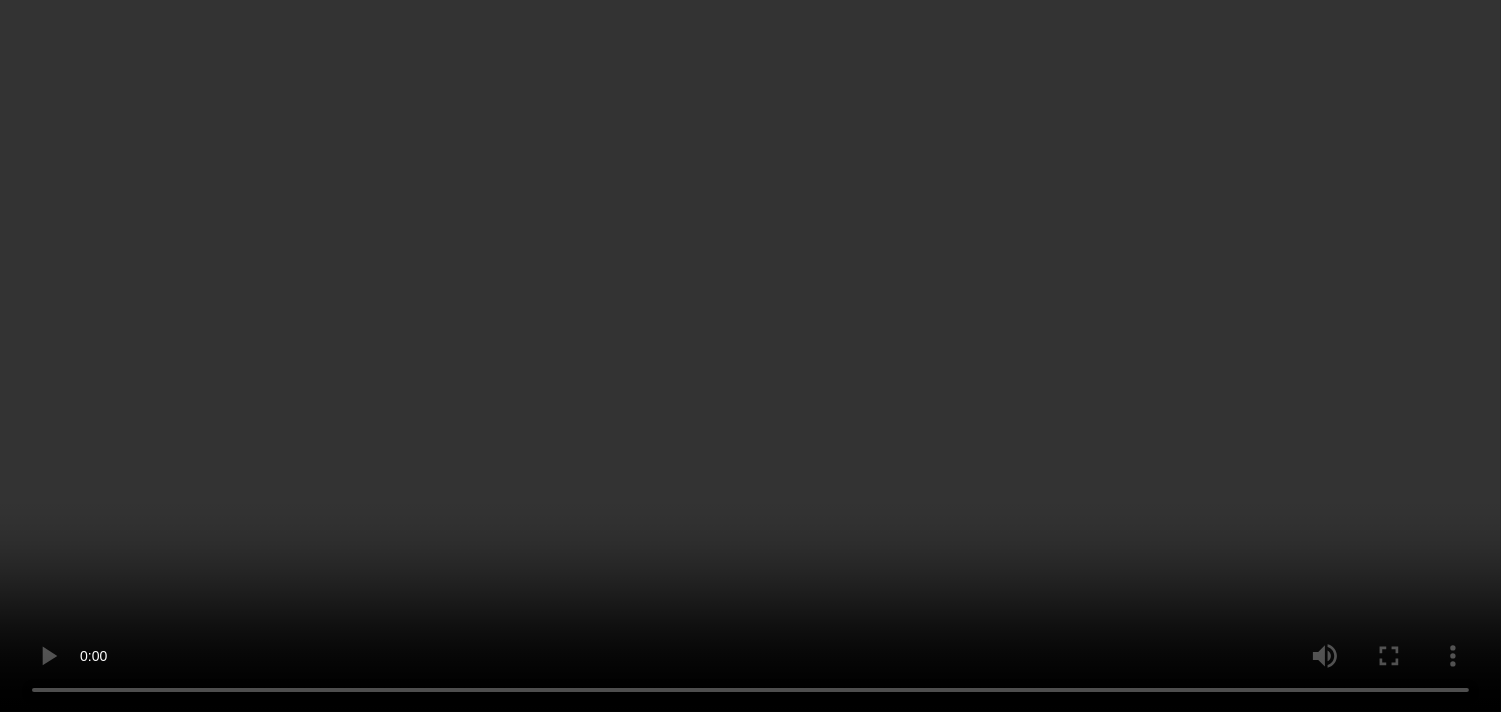 scroll, scrollTop: 665, scrollLeft: 0, axis: vertical 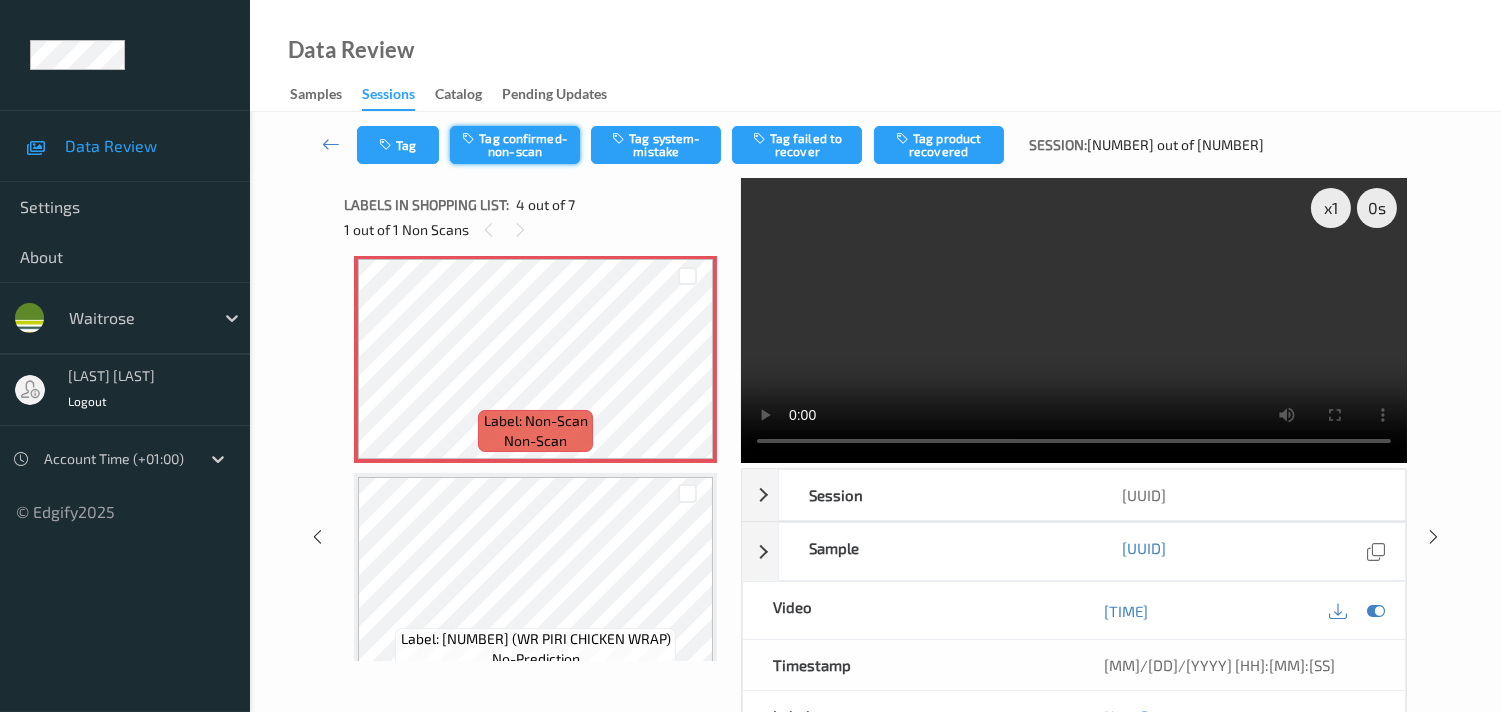 click on "Tag   confirmed-non-scan" at bounding box center (515, 145) 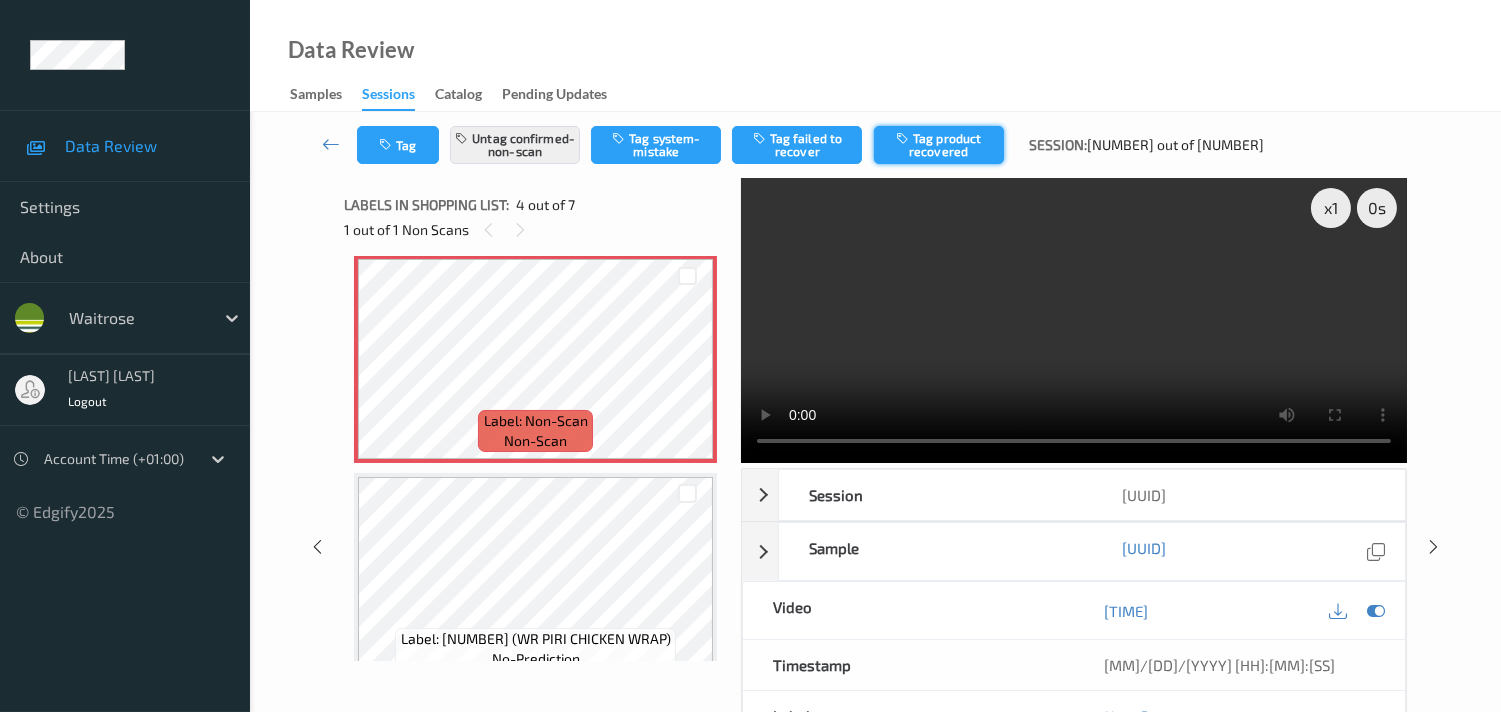 click on "Tag   product recovered" at bounding box center [939, 145] 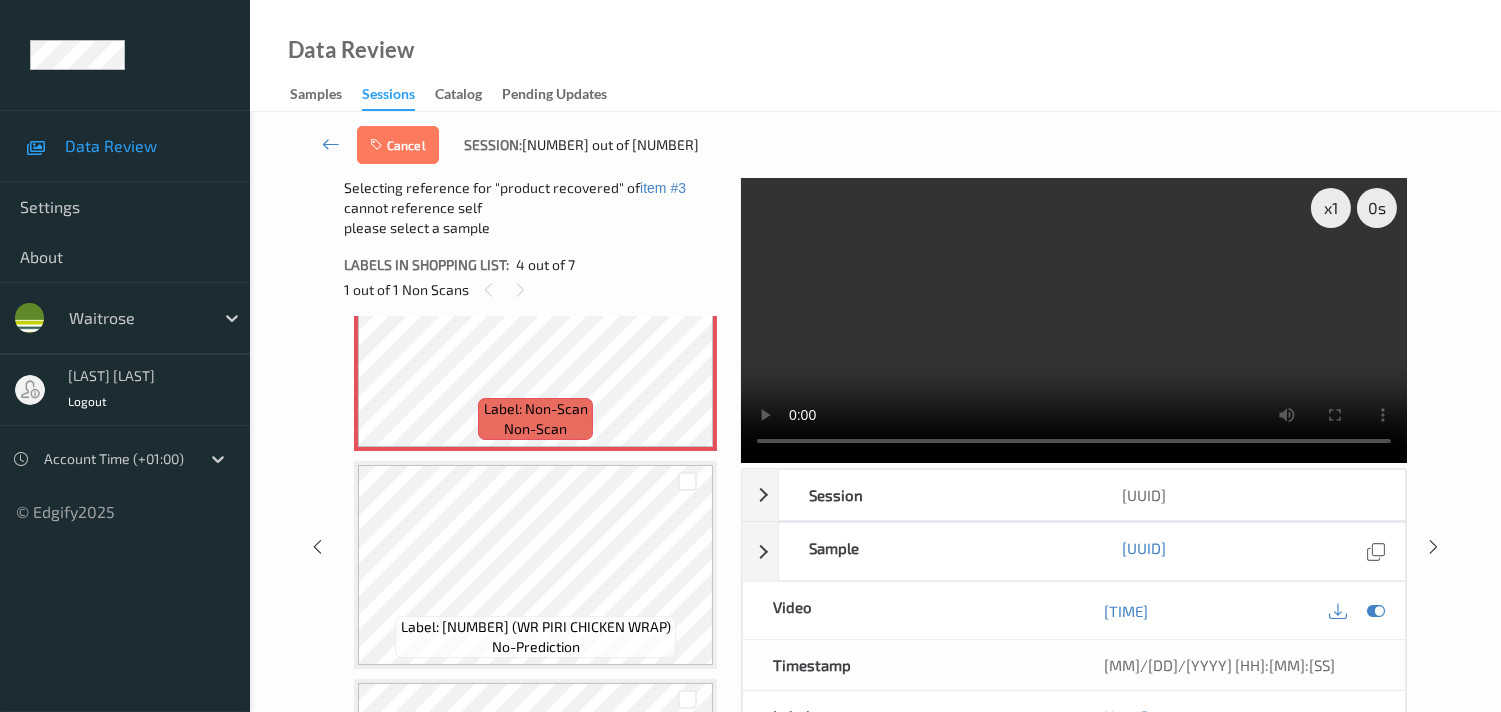 scroll, scrollTop: 776, scrollLeft: 0, axis: vertical 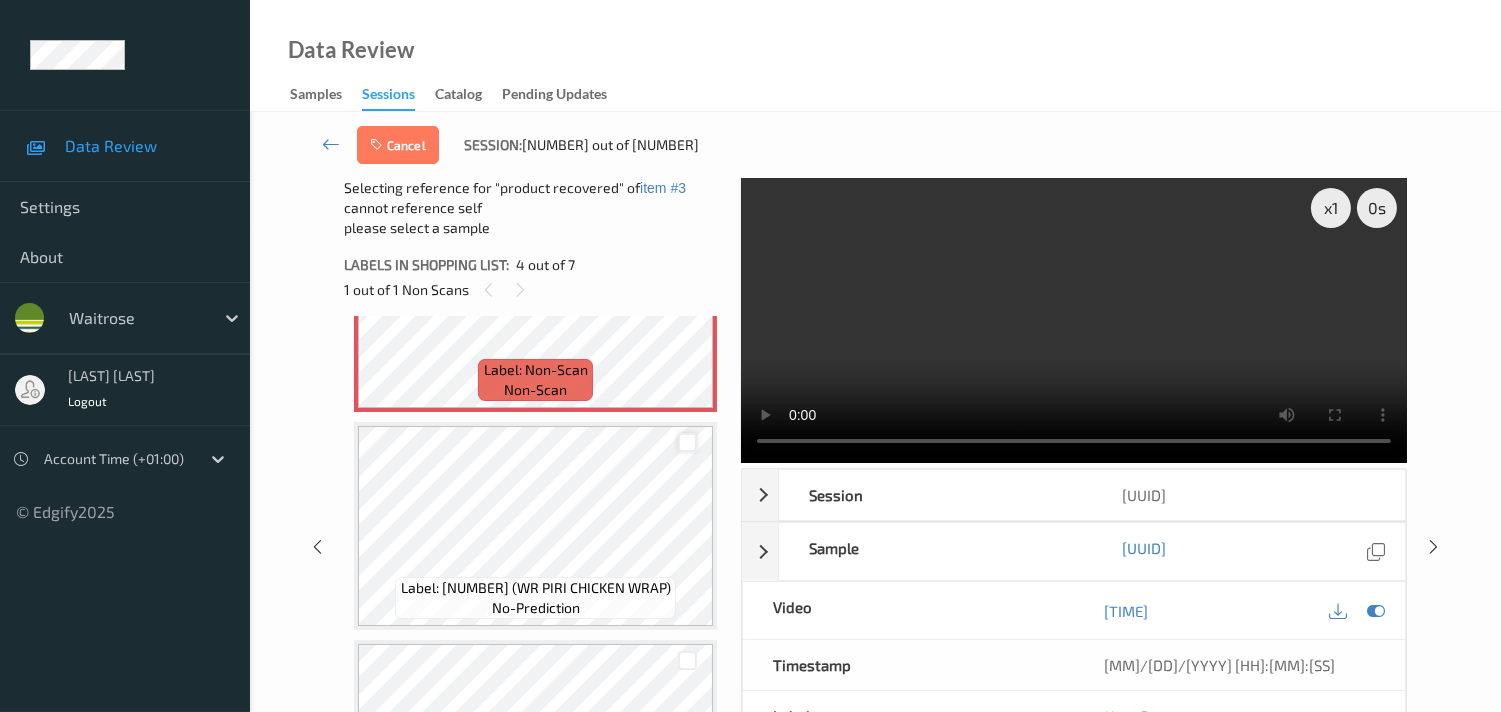 click at bounding box center (687, 442) 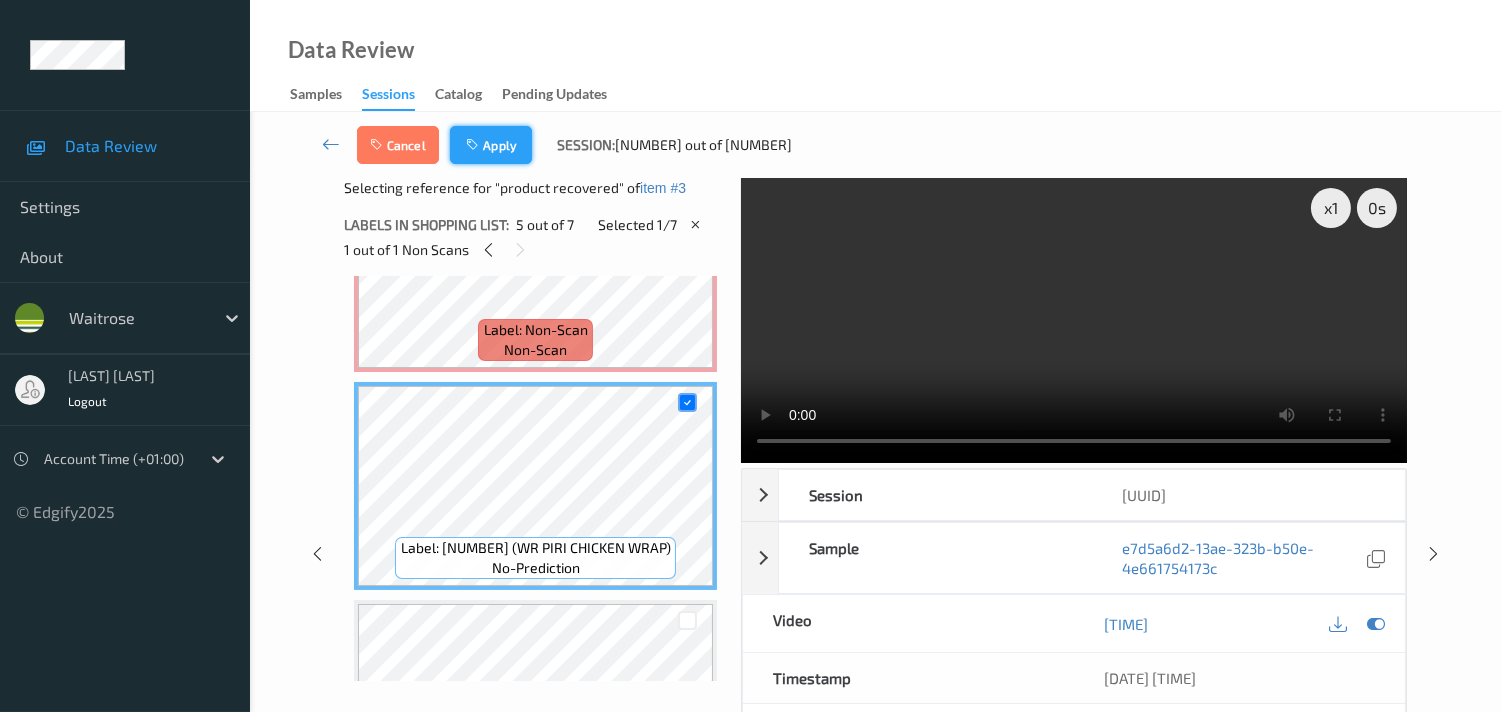 click on "Apply" at bounding box center [491, 145] 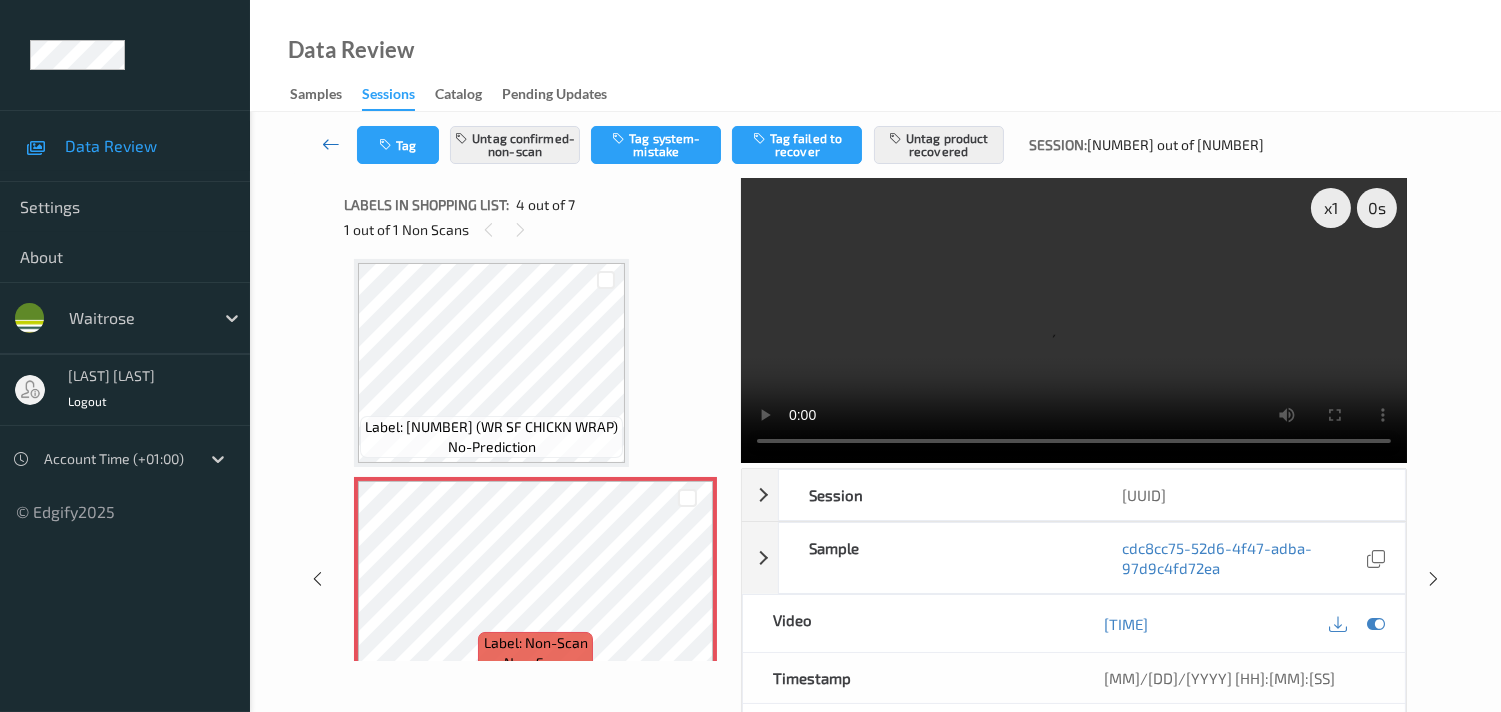 click at bounding box center [331, 144] 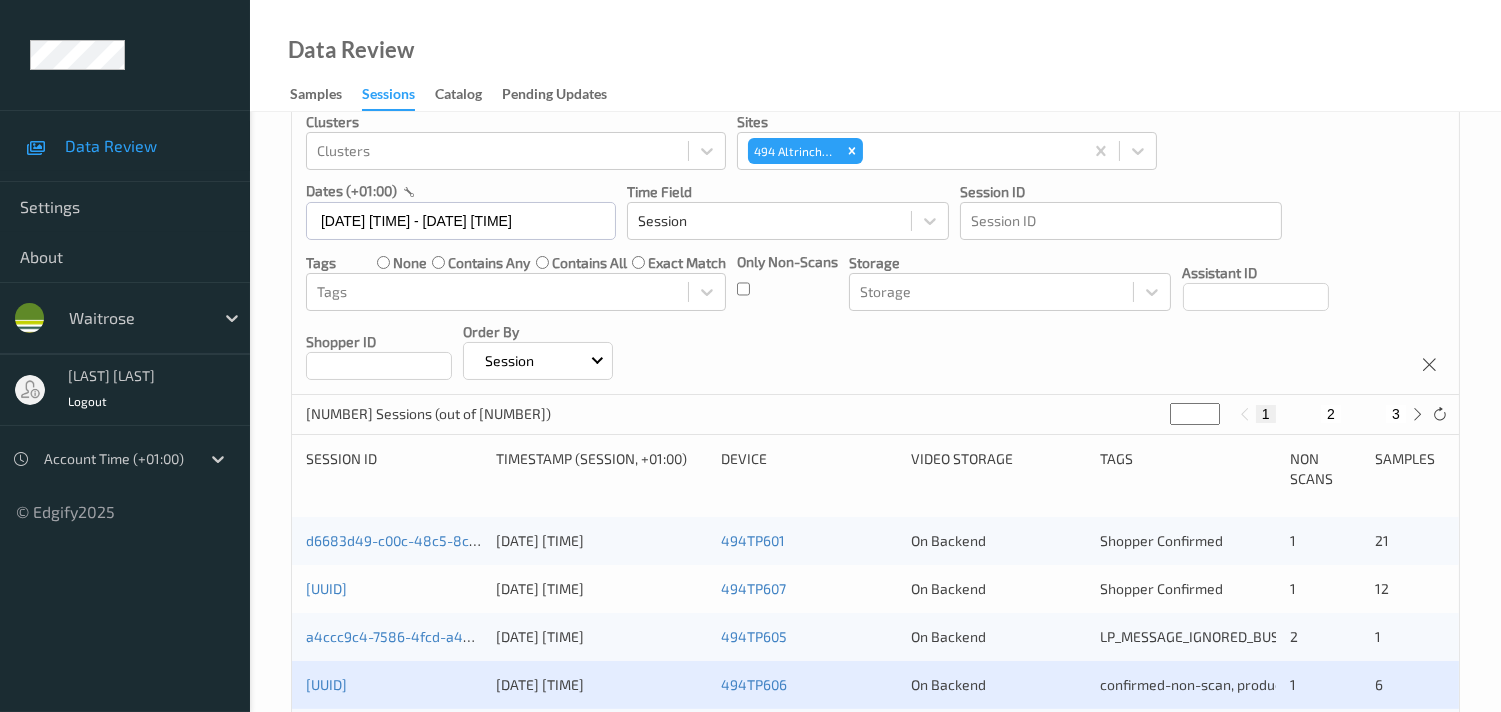 scroll, scrollTop: 222, scrollLeft: 0, axis: vertical 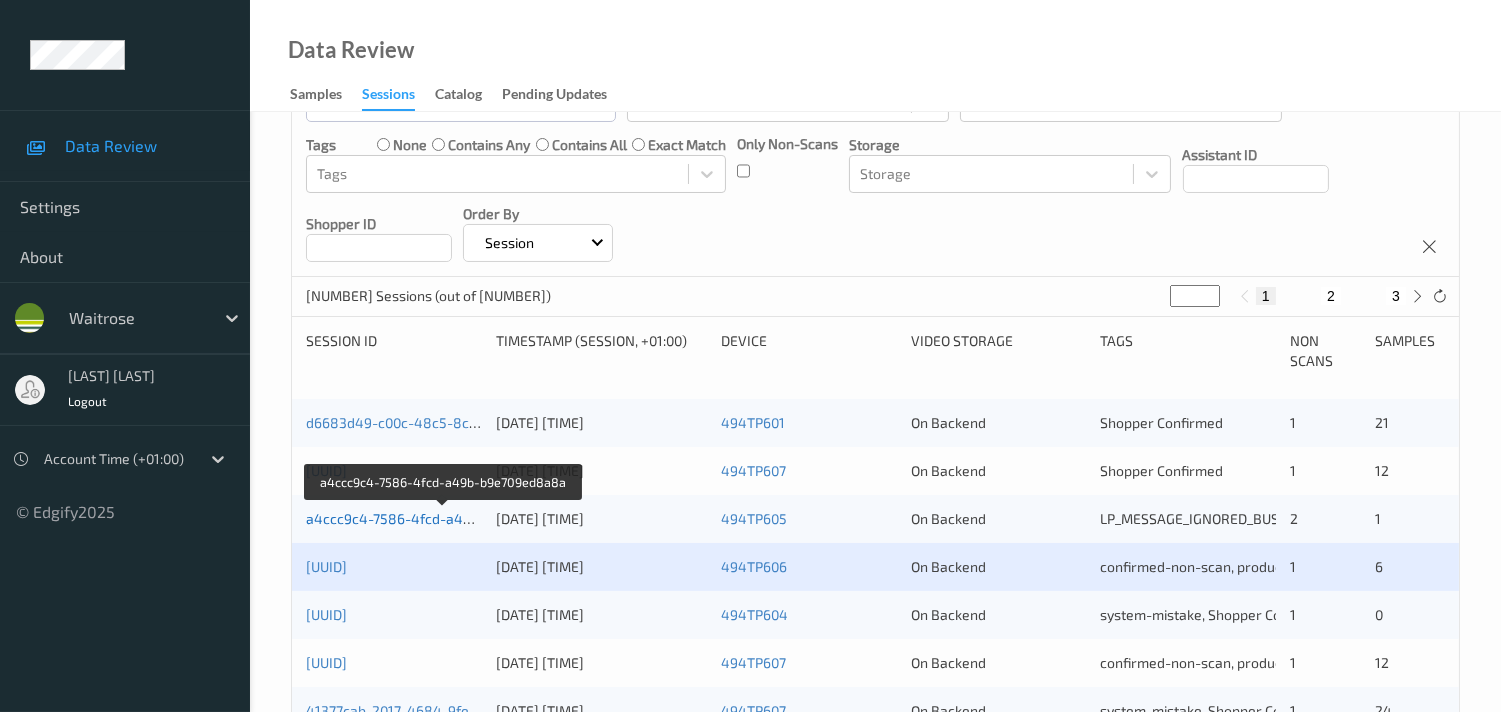 click on "a4ccc9c4-7586-4fcd-a49b-b9e709ed8a8a" at bounding box center (444, 518) 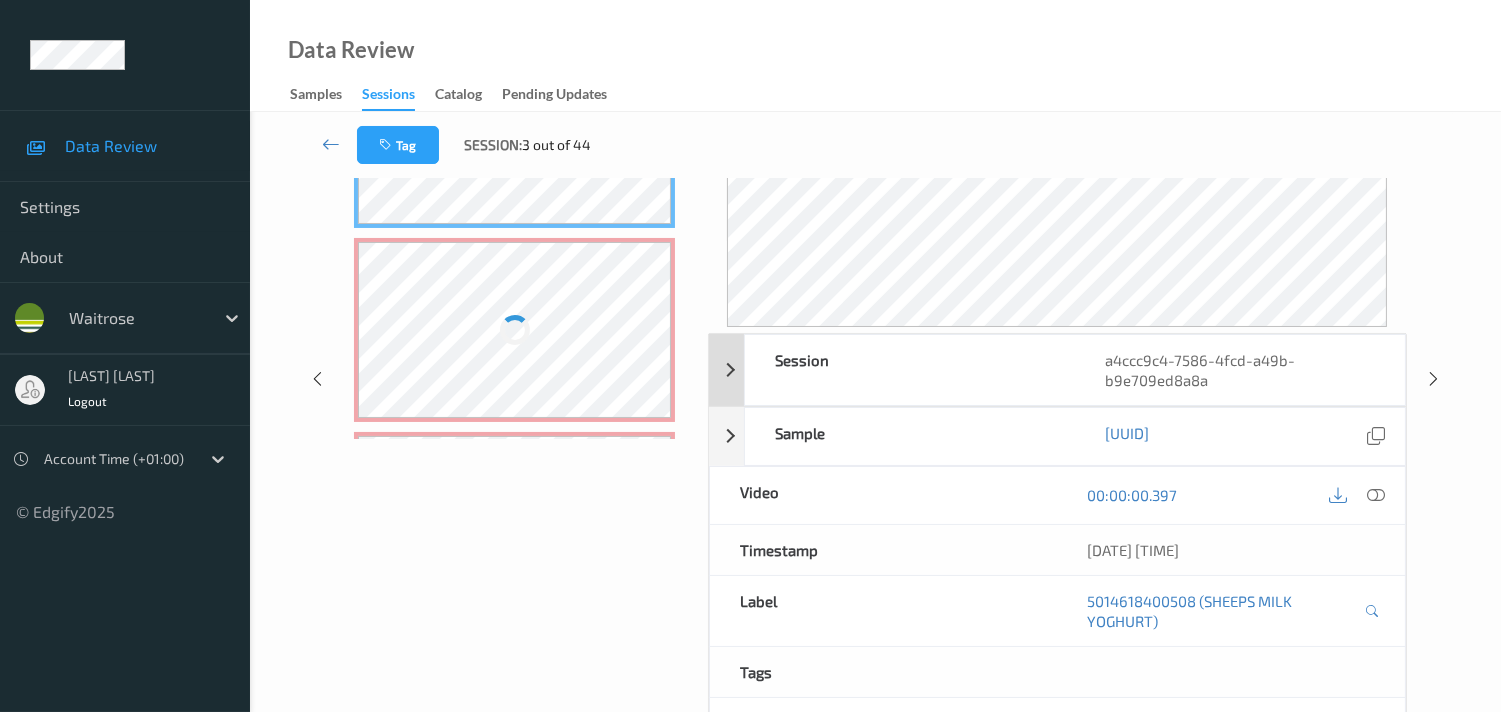 drag, startPoint x: 1374, startPoint y: 504, endPoint x: 1160, endPoint y: 270, distance: 317.09937 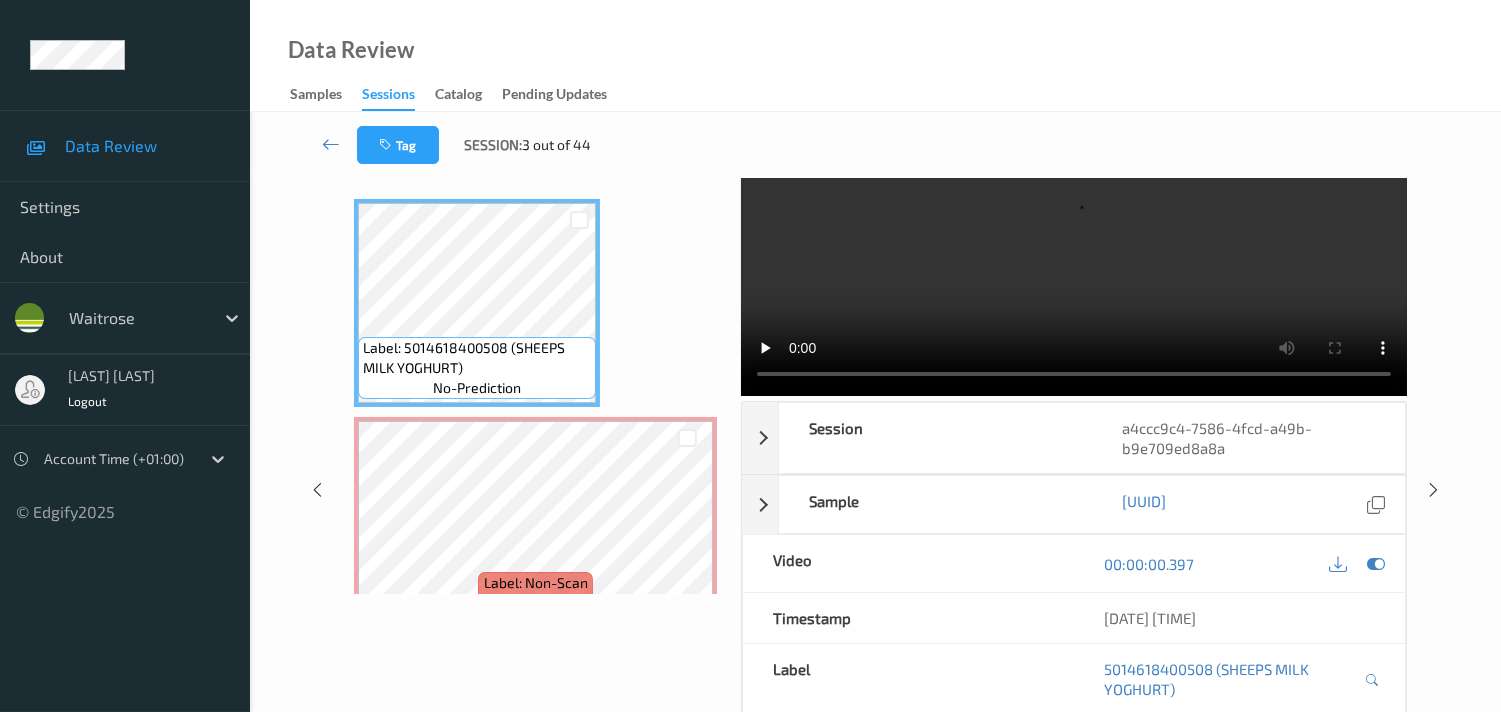 scroll, scrollTop: 0, scrollLeft: 0, axis: both 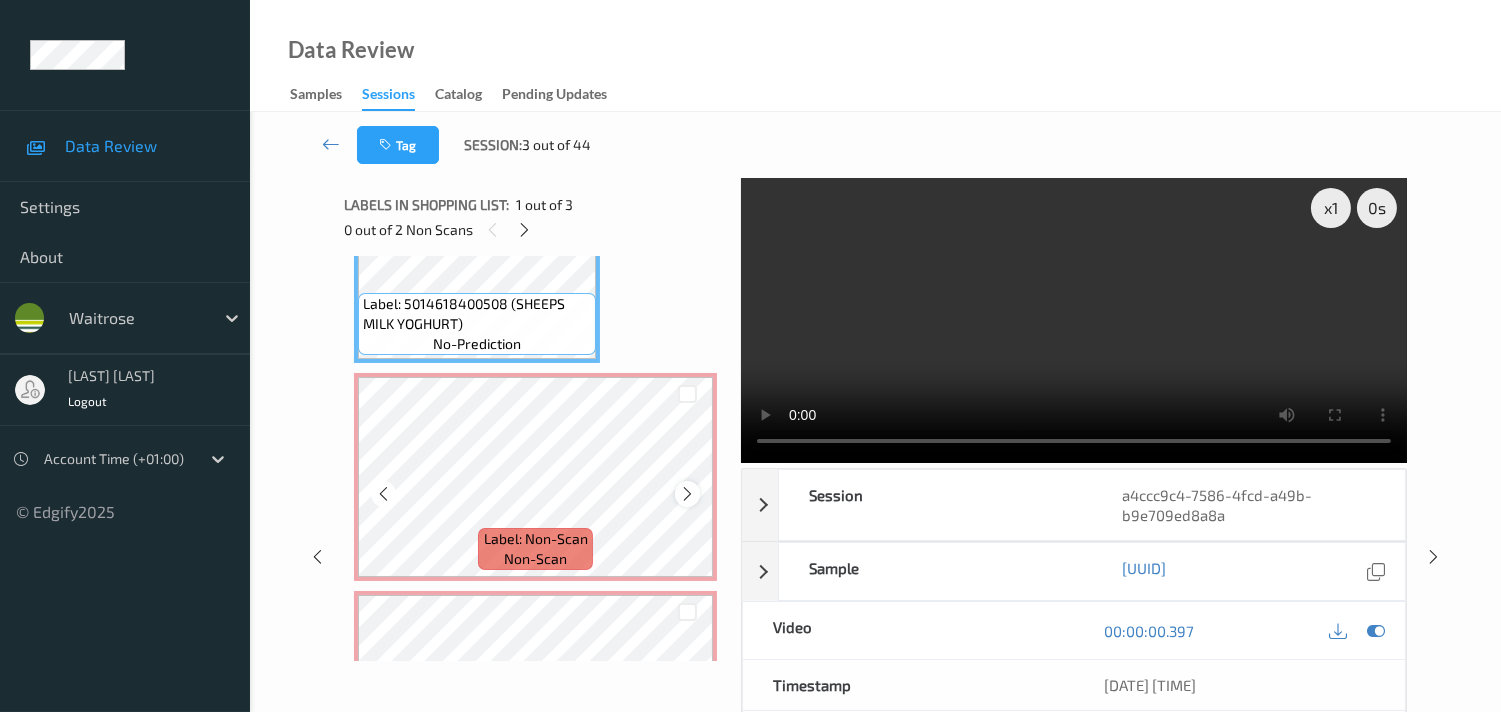 click at bounding box center [687, 494] 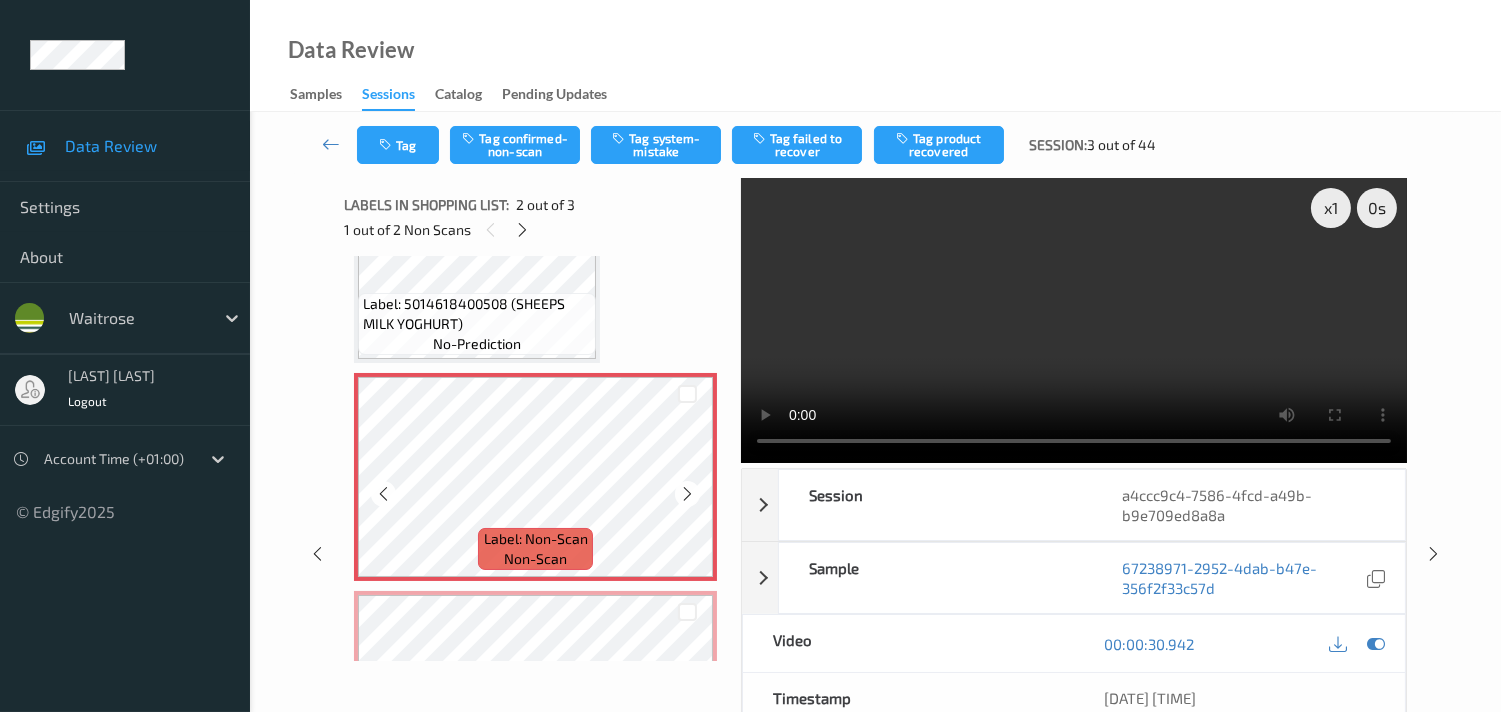 click at bounding box center [687, 494] 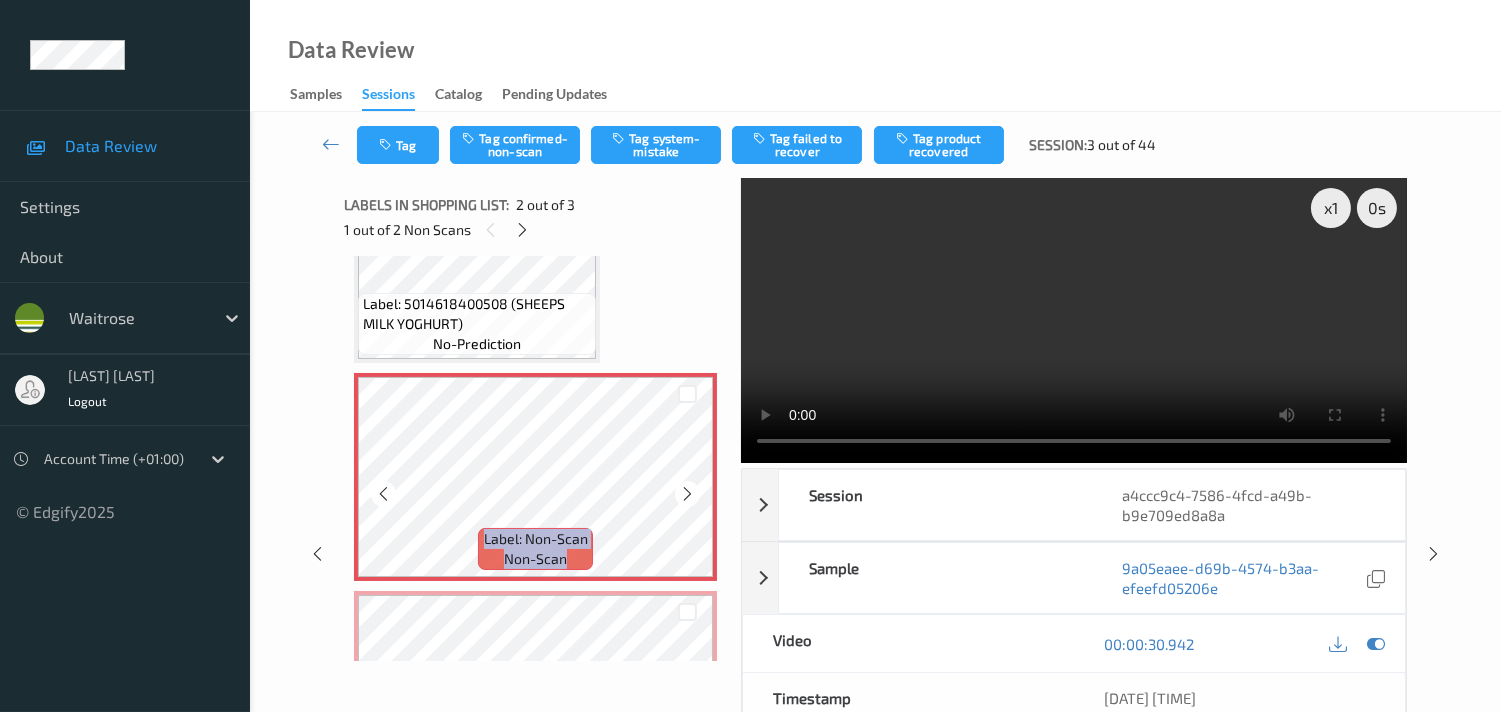 click at bounding box center (687, 494) 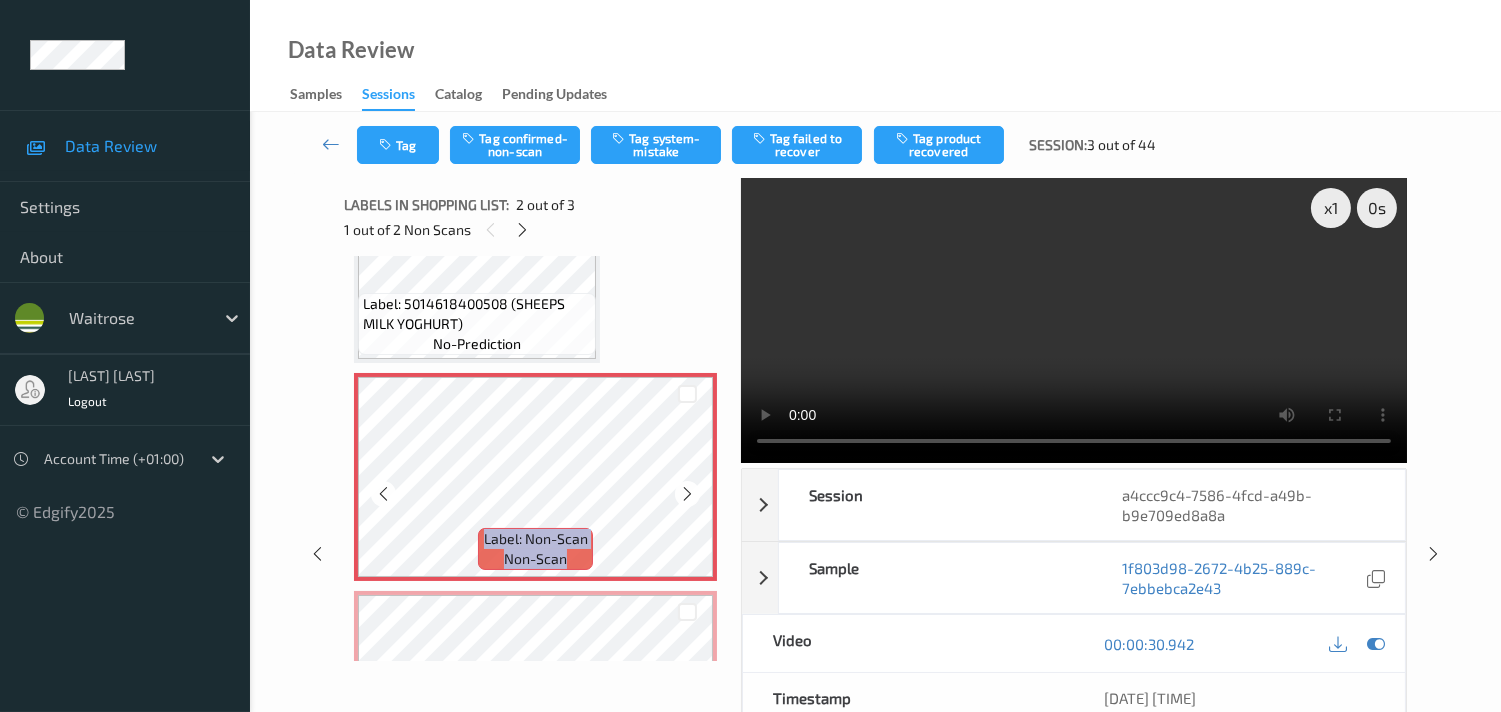 click at bounding box center (687, 494) 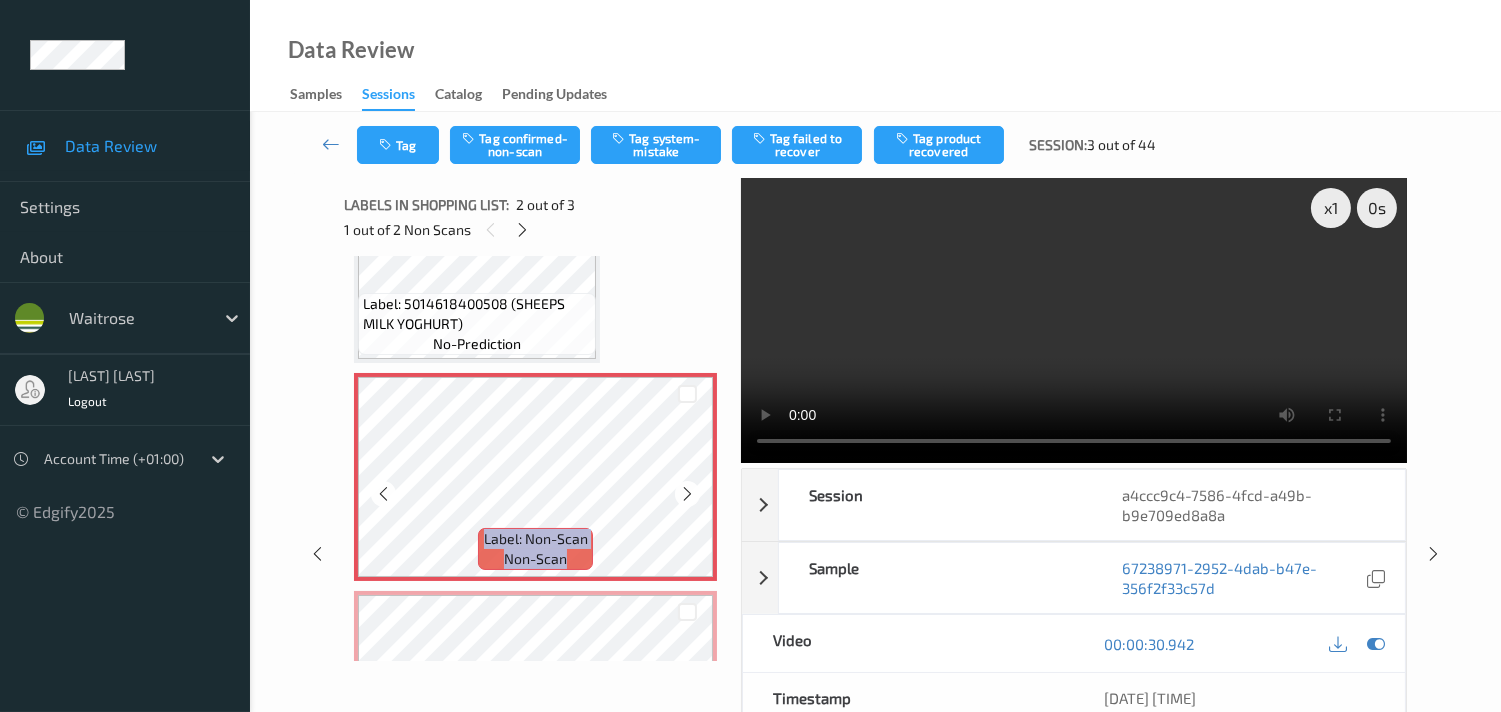 click at bounding box center [687, 494] 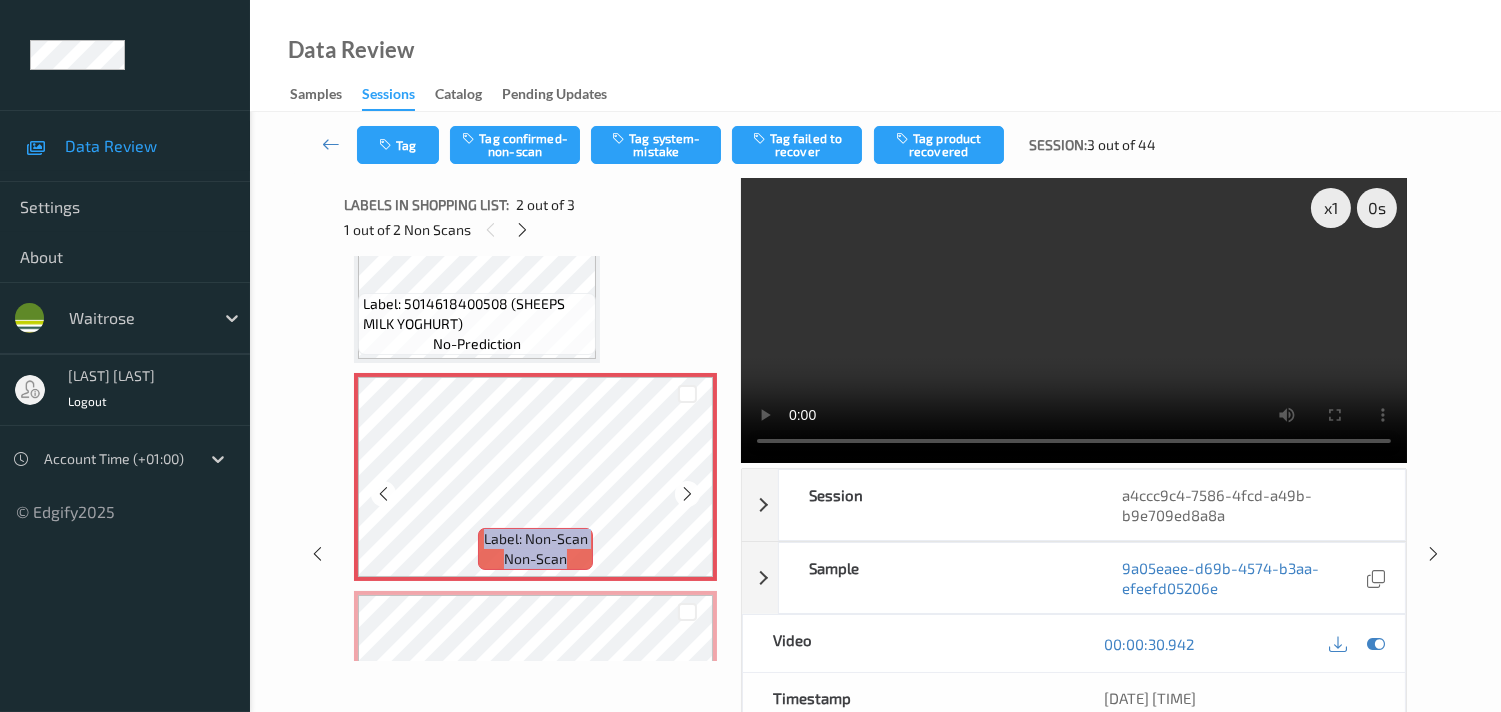 click at bounding box center (687, 494) 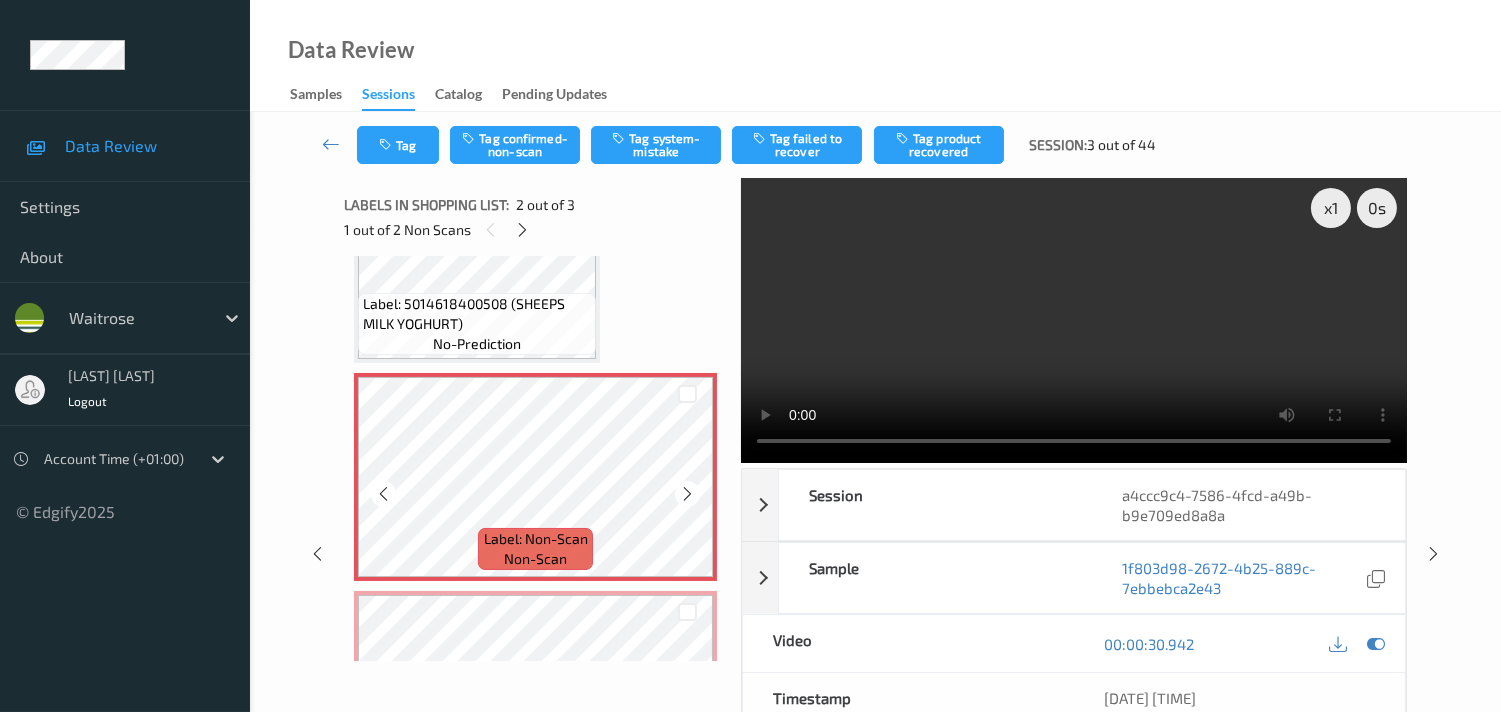 click at bounding box center [687, 494] 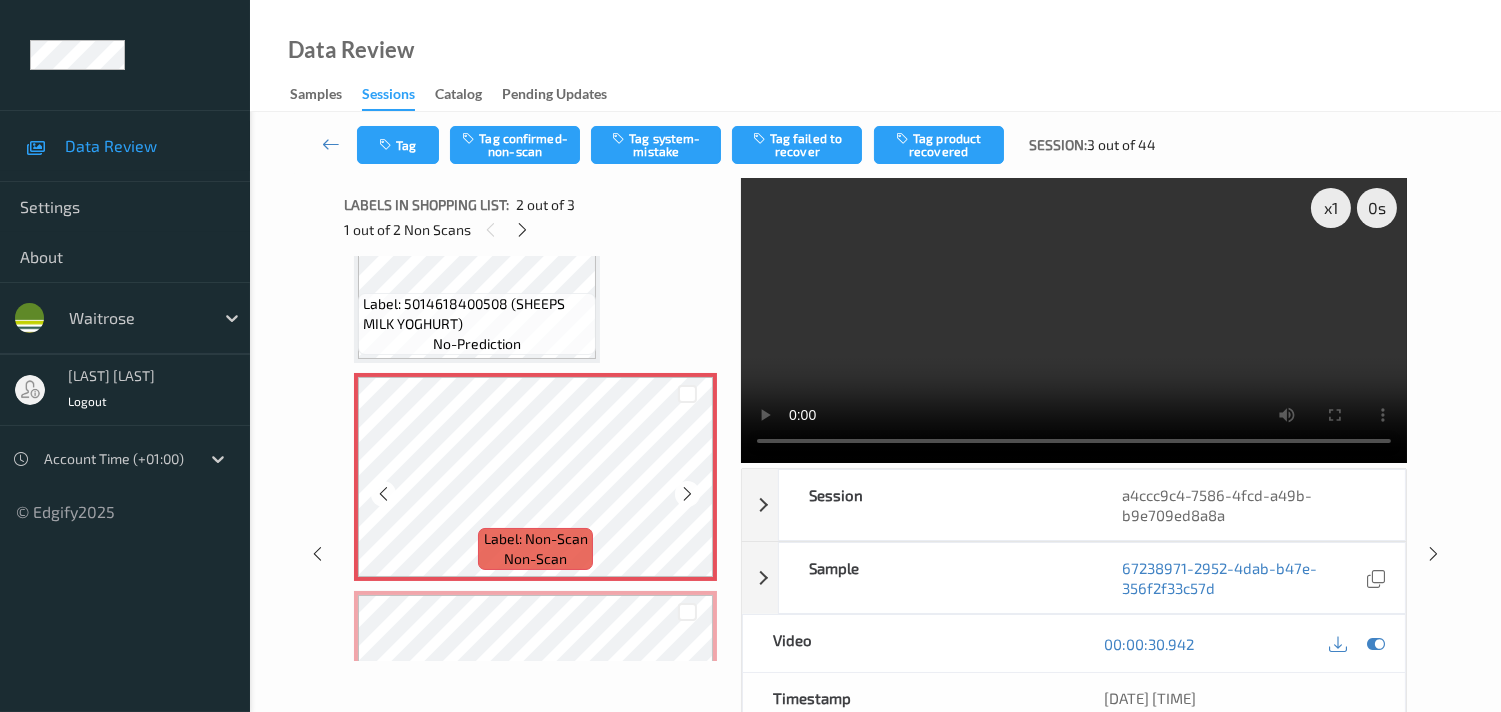 click at bounding box center [687, 494] 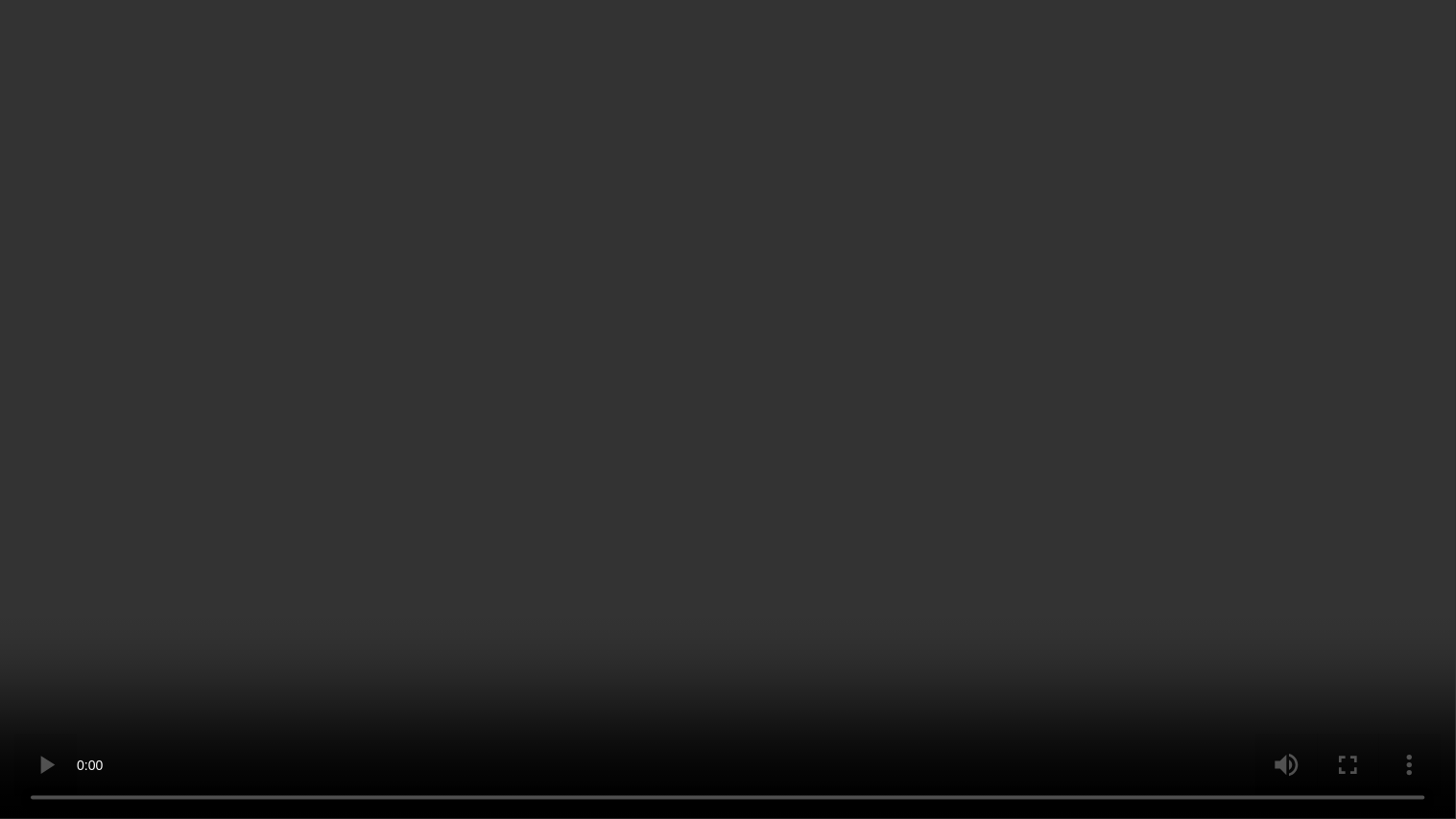 click at bounding box center (728, 409) 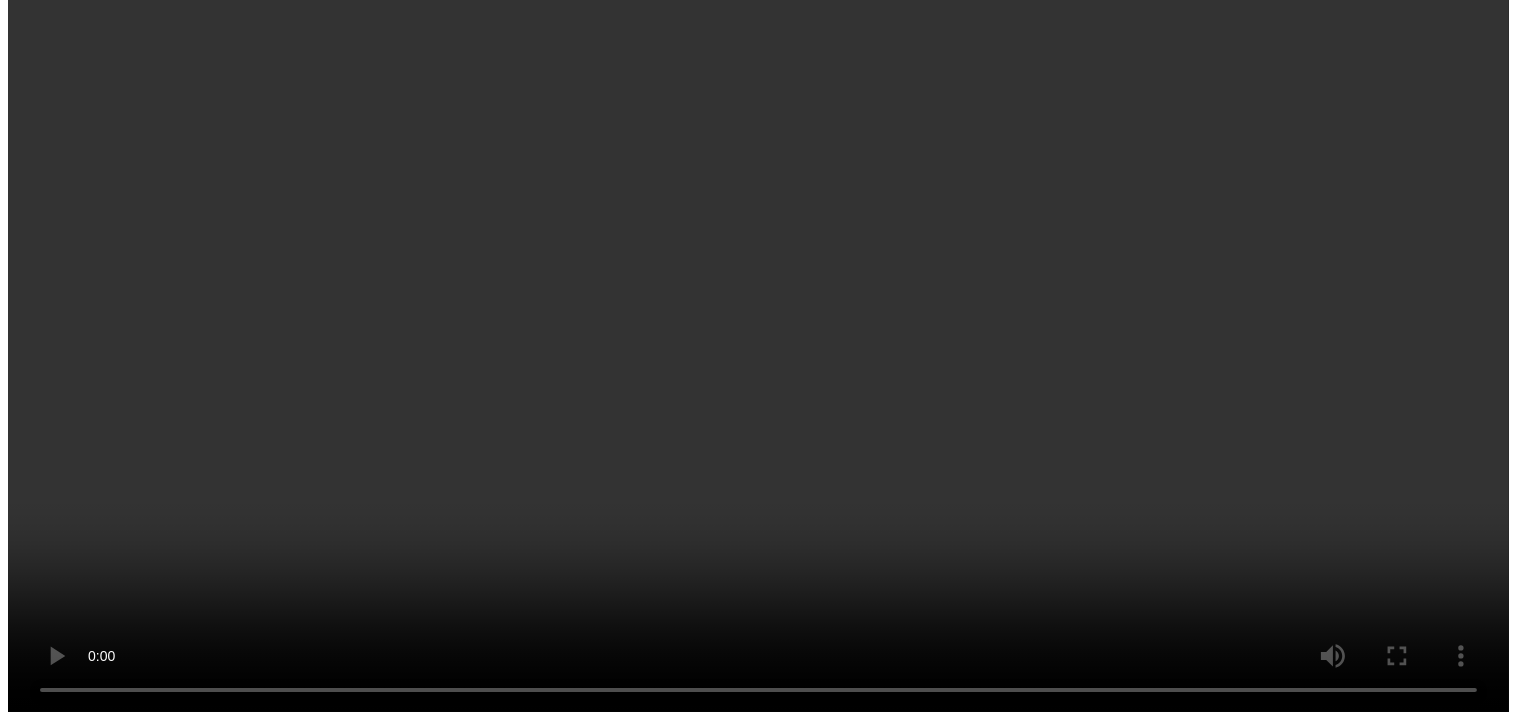 scroll, scrollTop: 254, scrollLeft: 0, axis: vertical 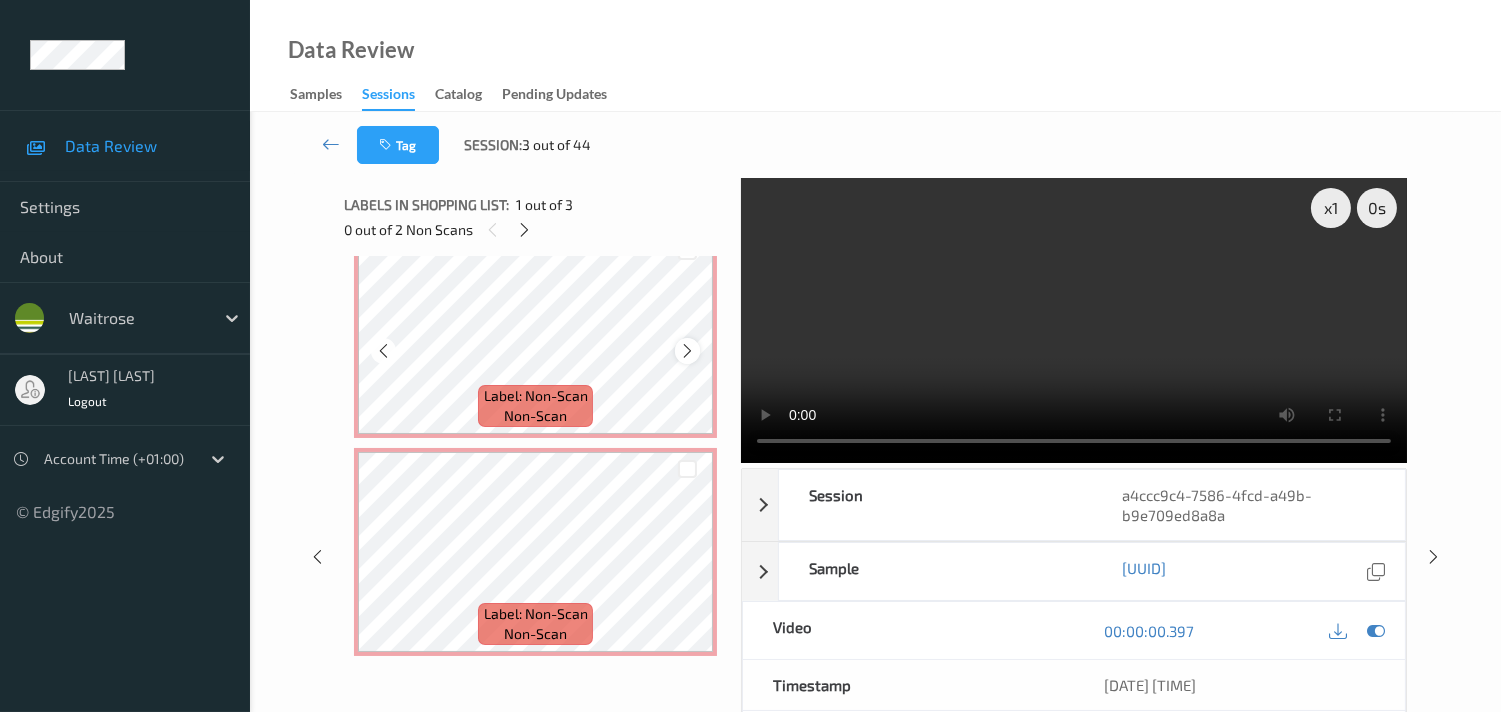 click at bounding box center (687, 351) 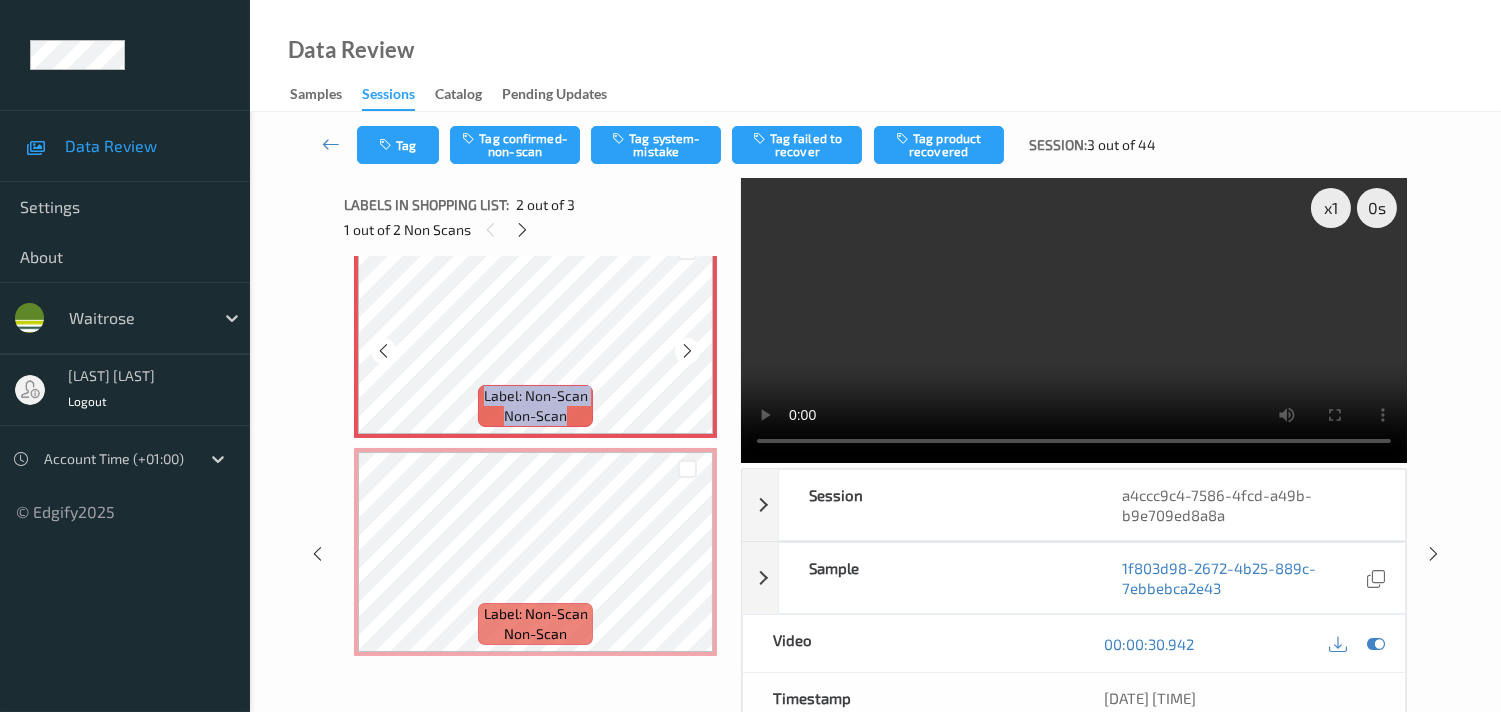 click at bounding box center [687, 351] 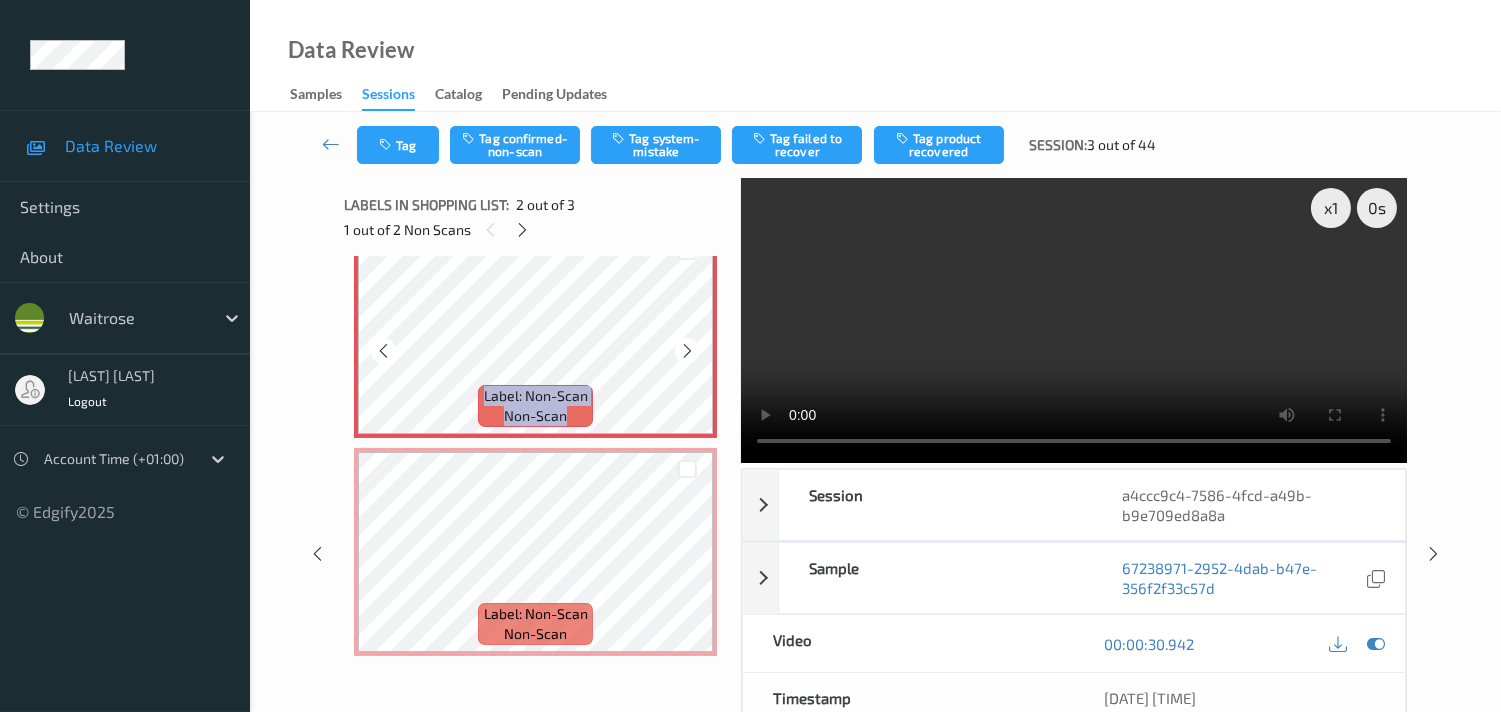 click at bounding box center (687, 351) 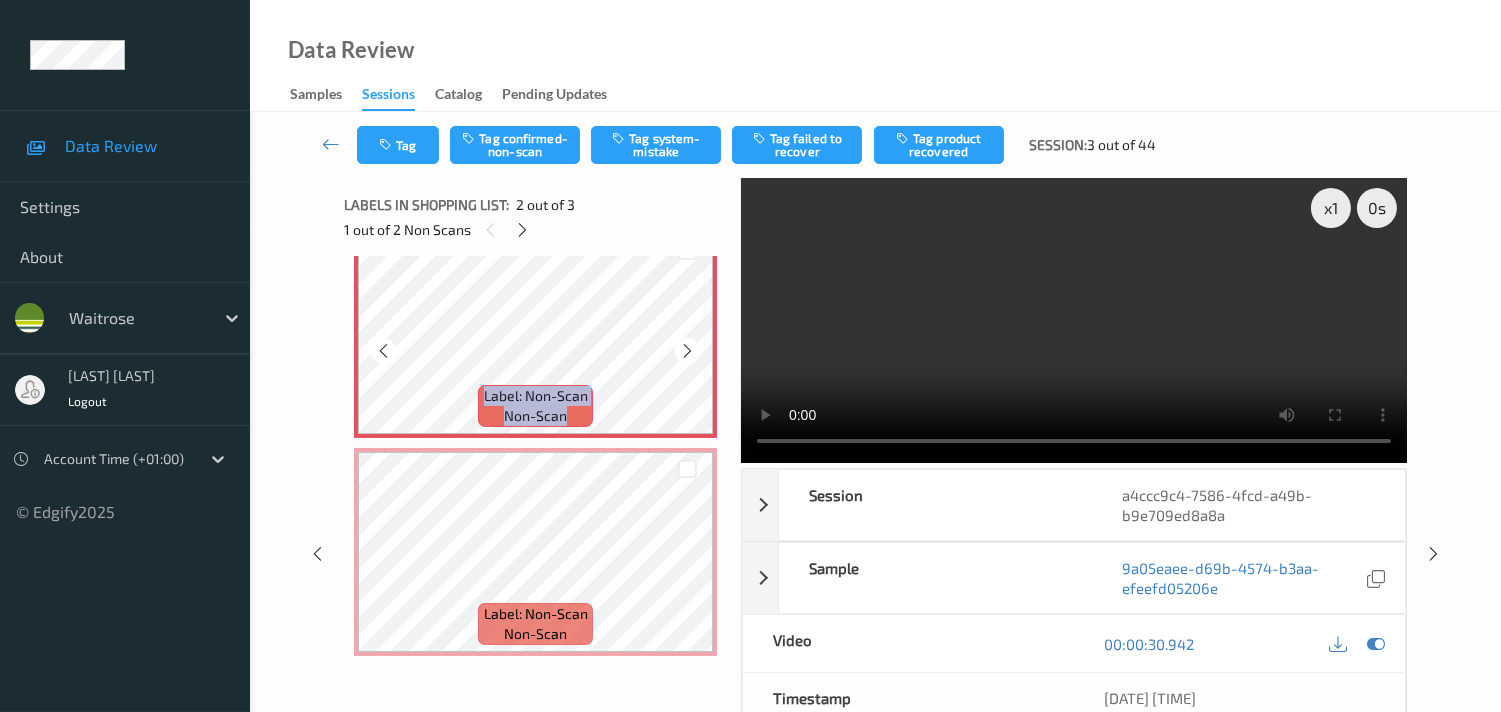 click at bounding box center [687, 351] 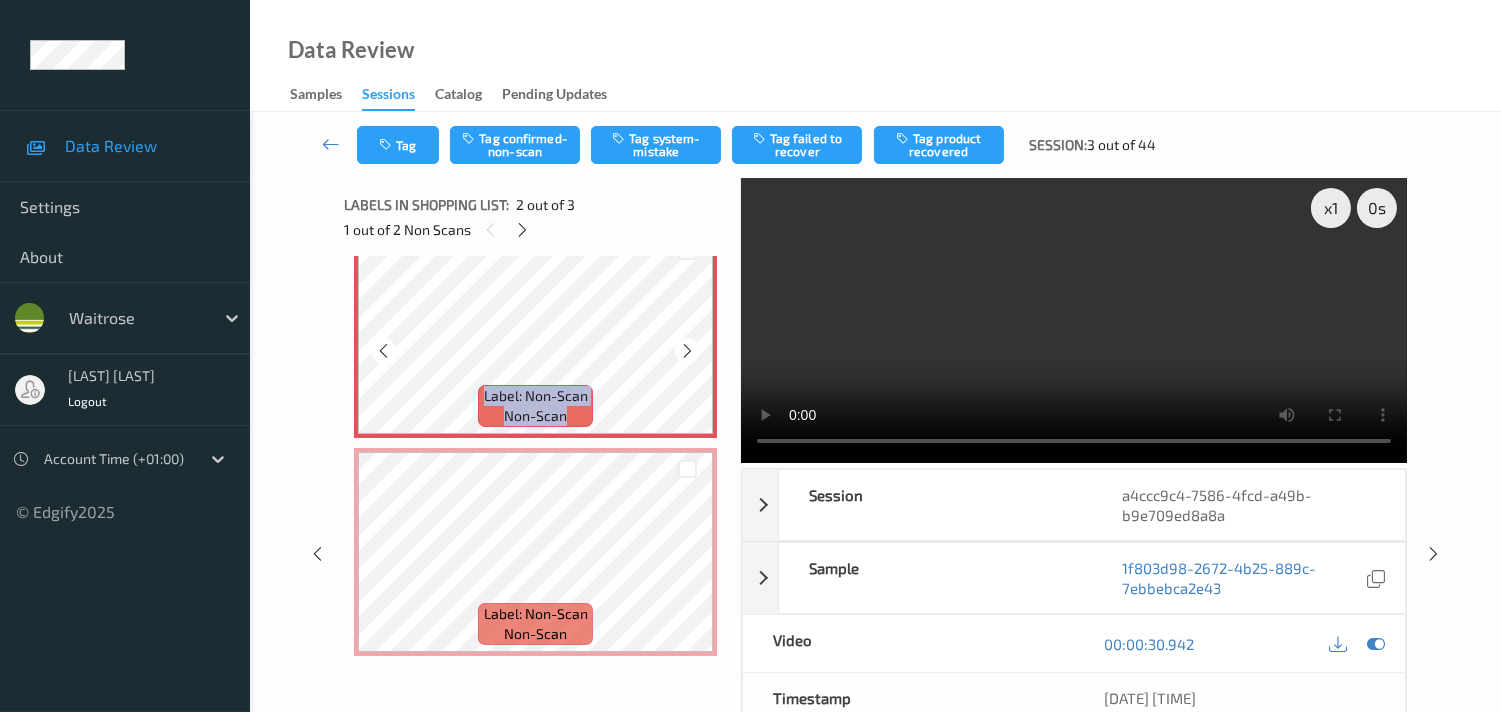 click at bounding box center (687, 351) 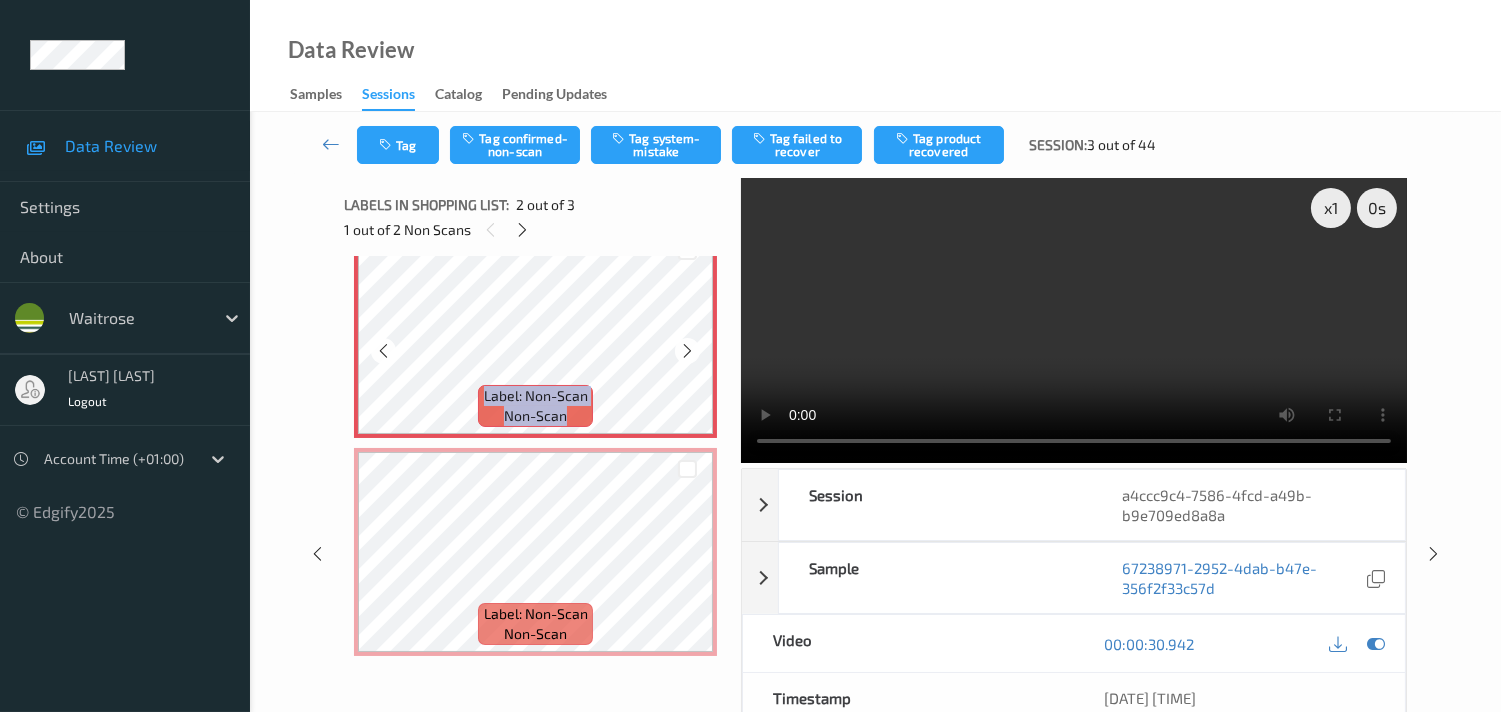 click at bounding box center [687, 351] 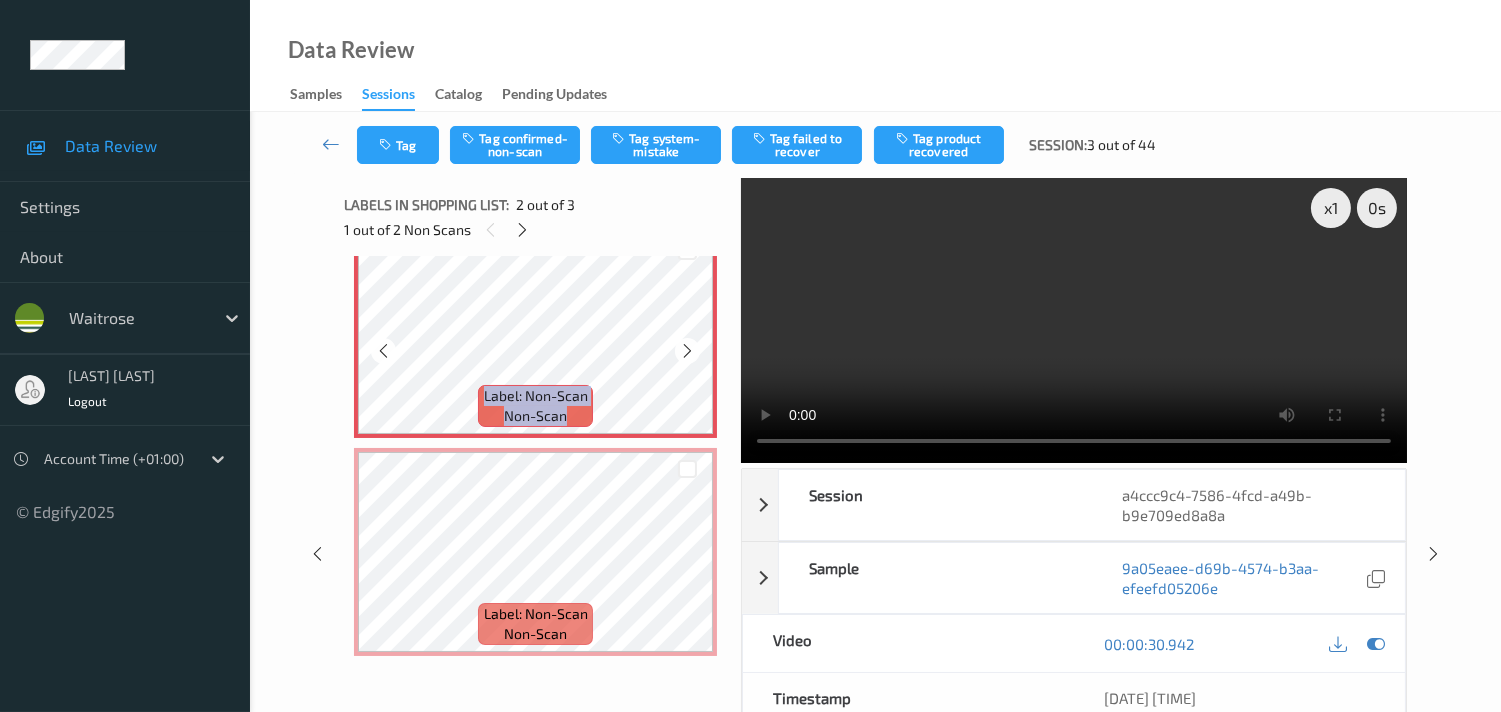 click at bounding box center [687, 351] 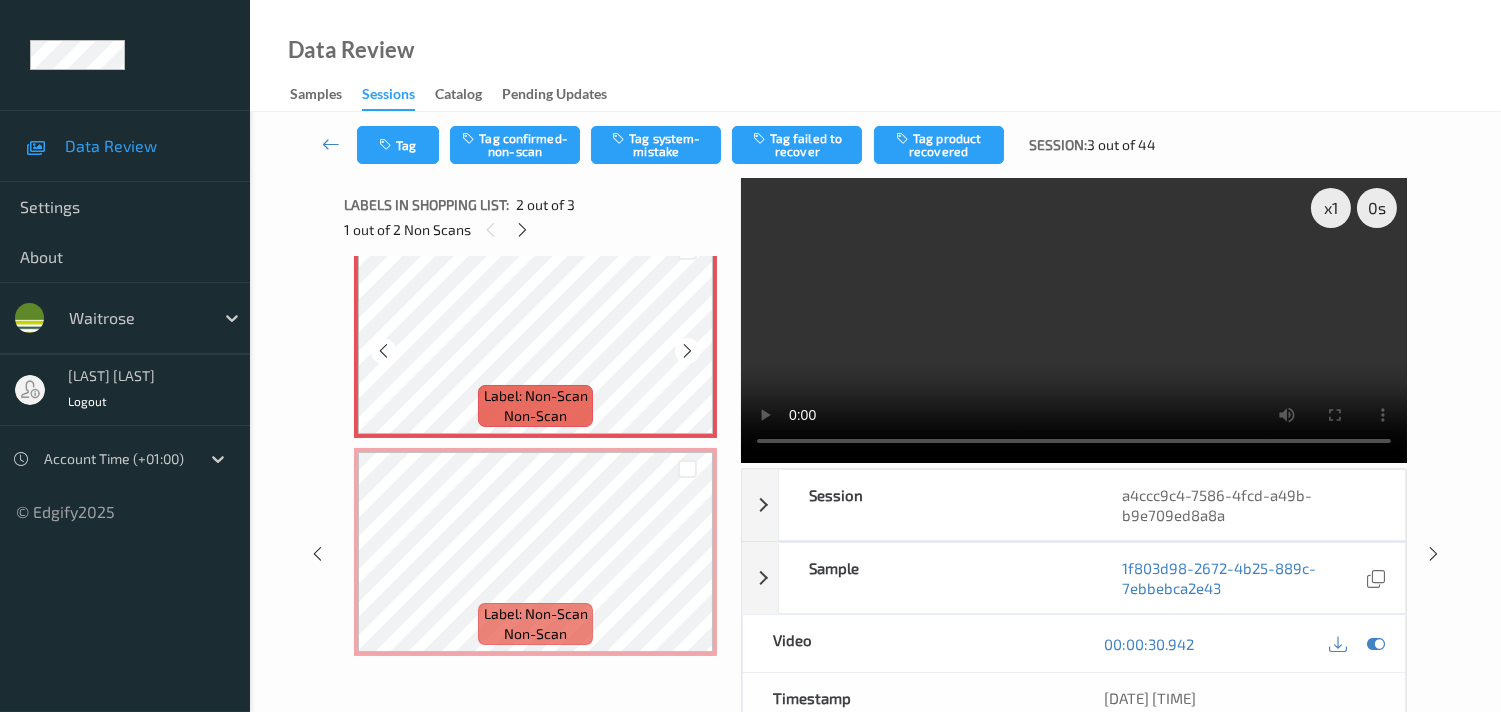 click at bounding box center [687, 351] 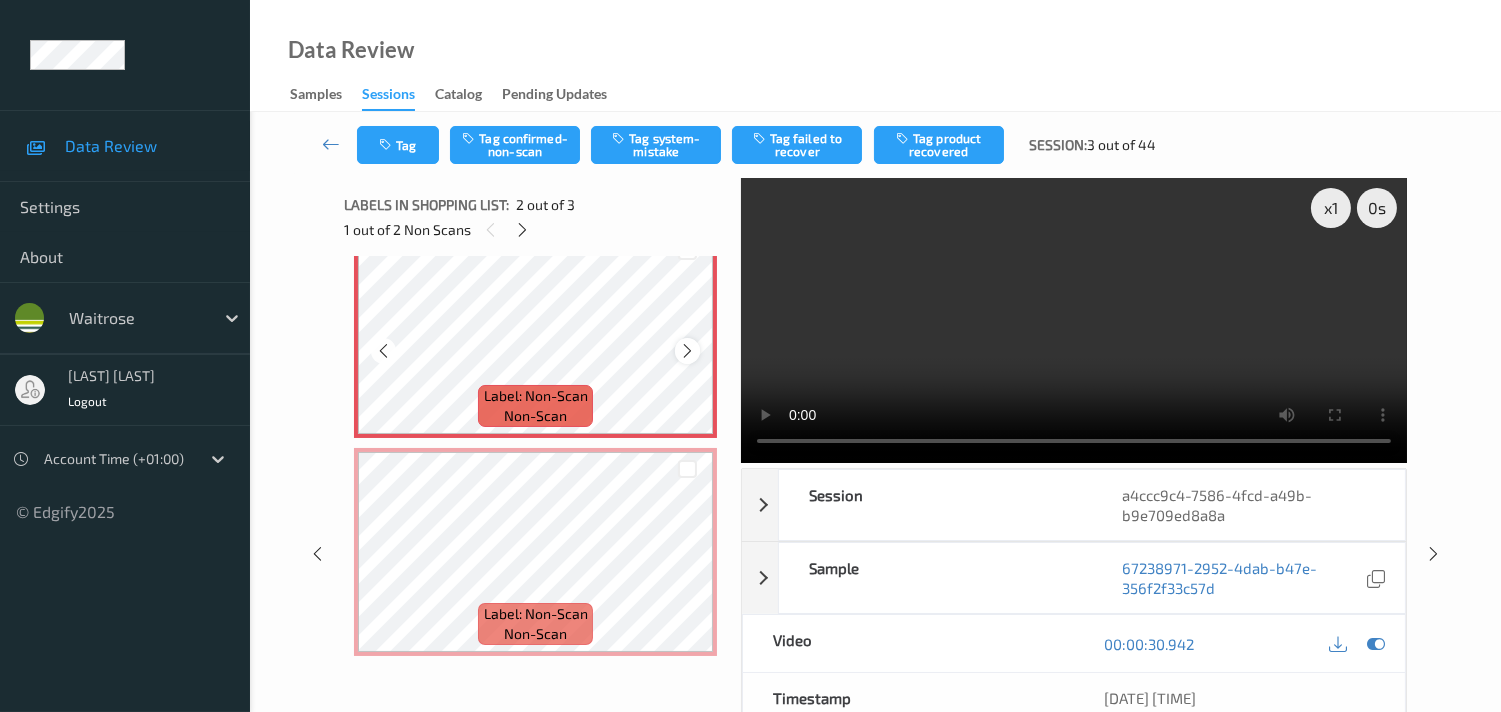 click at bounding box center [687, 351] 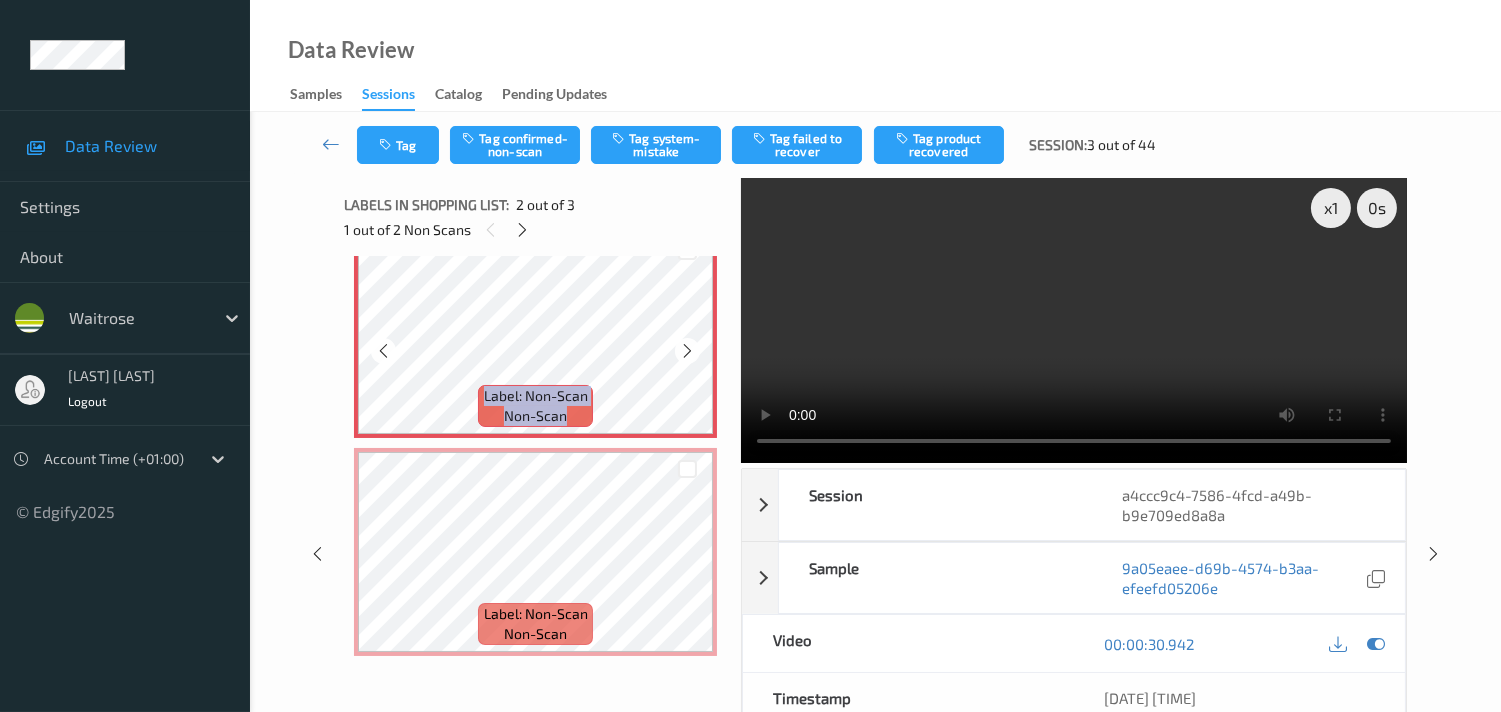 click at bounding box center [687, 351] 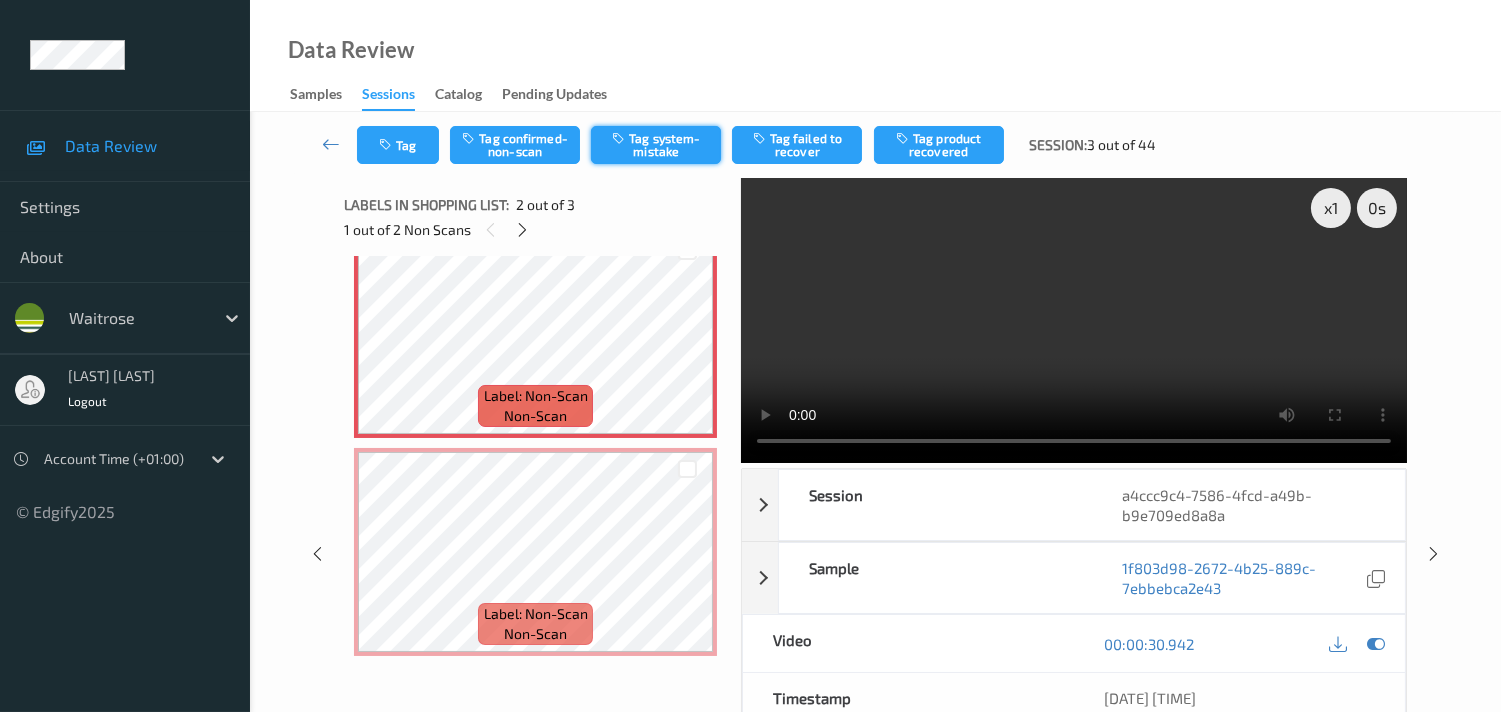 click on "Tag   system-mistake" at bounding box center (656, 145) 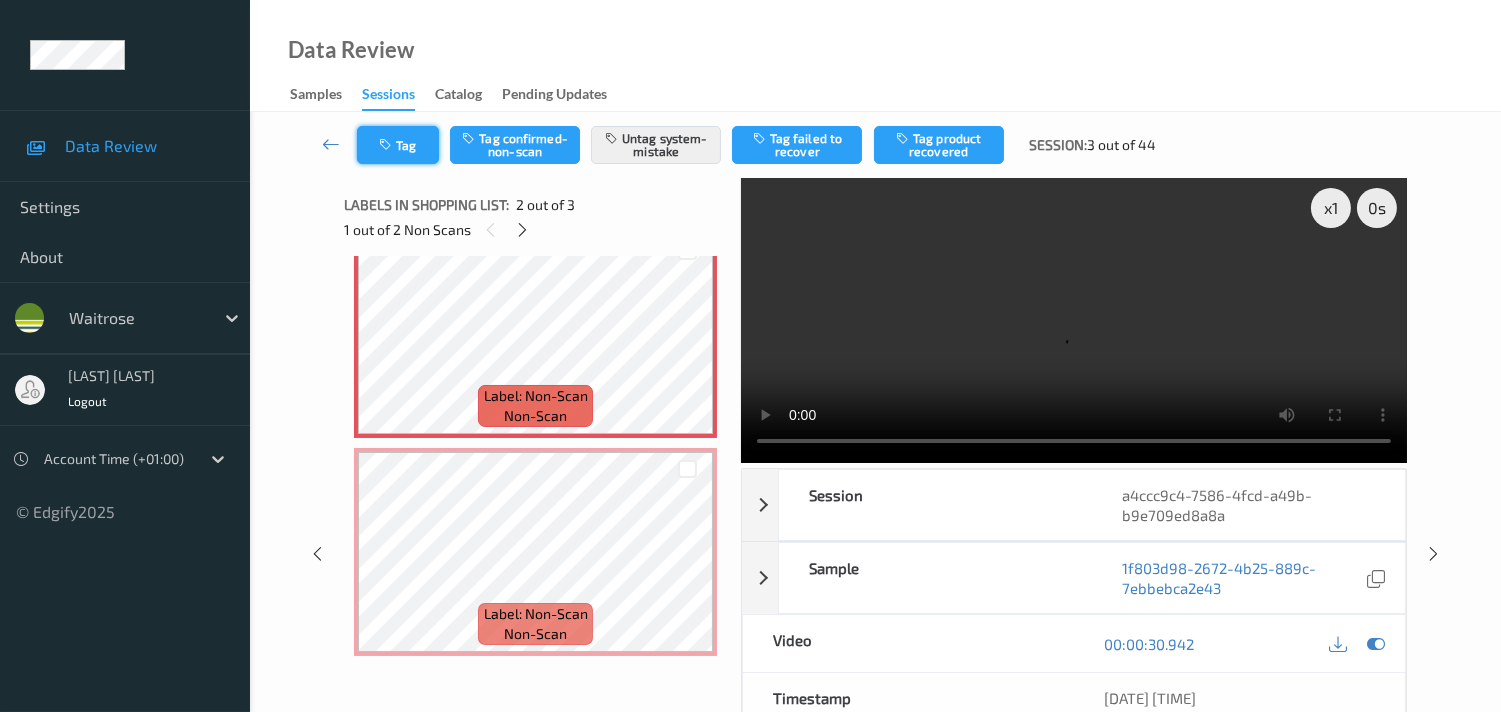 click on "Tag" at bounding box center (398, 145) 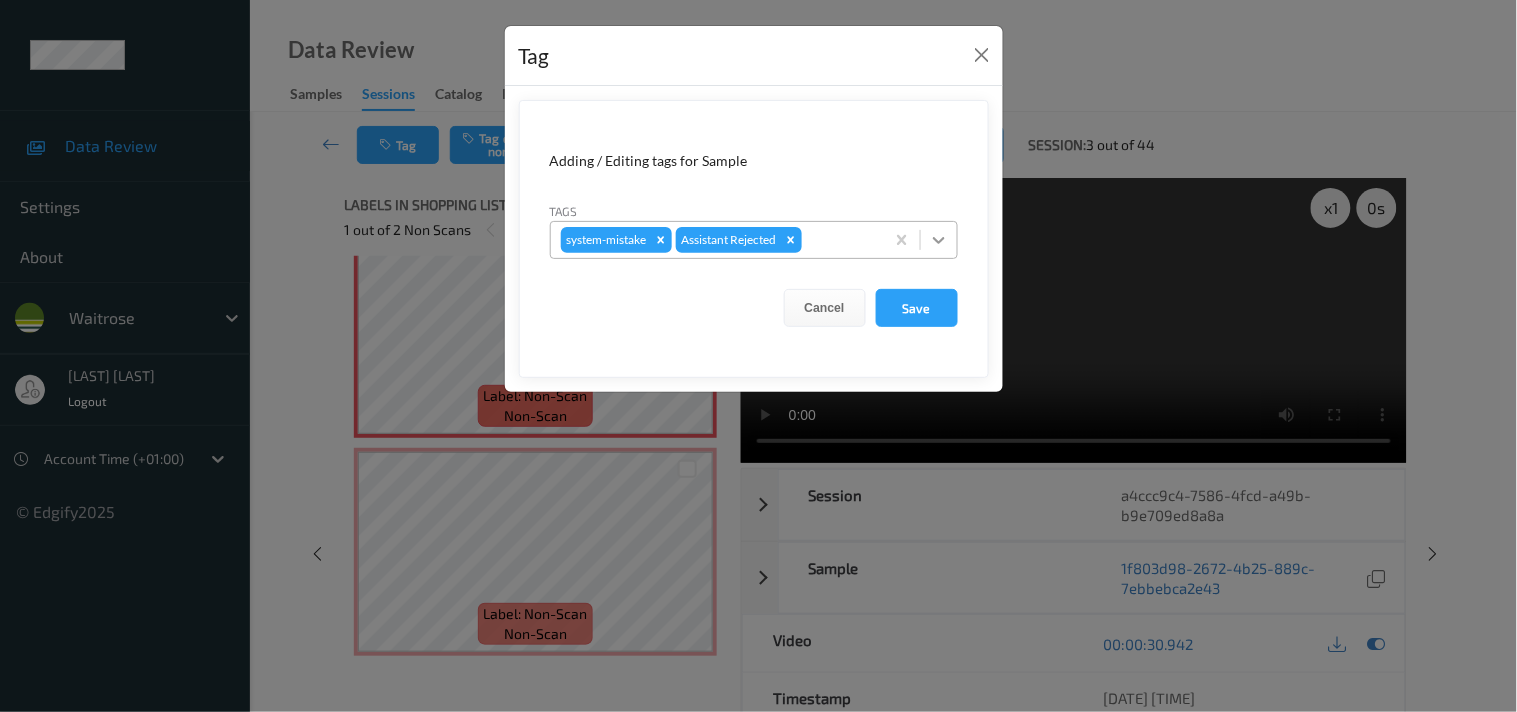 click 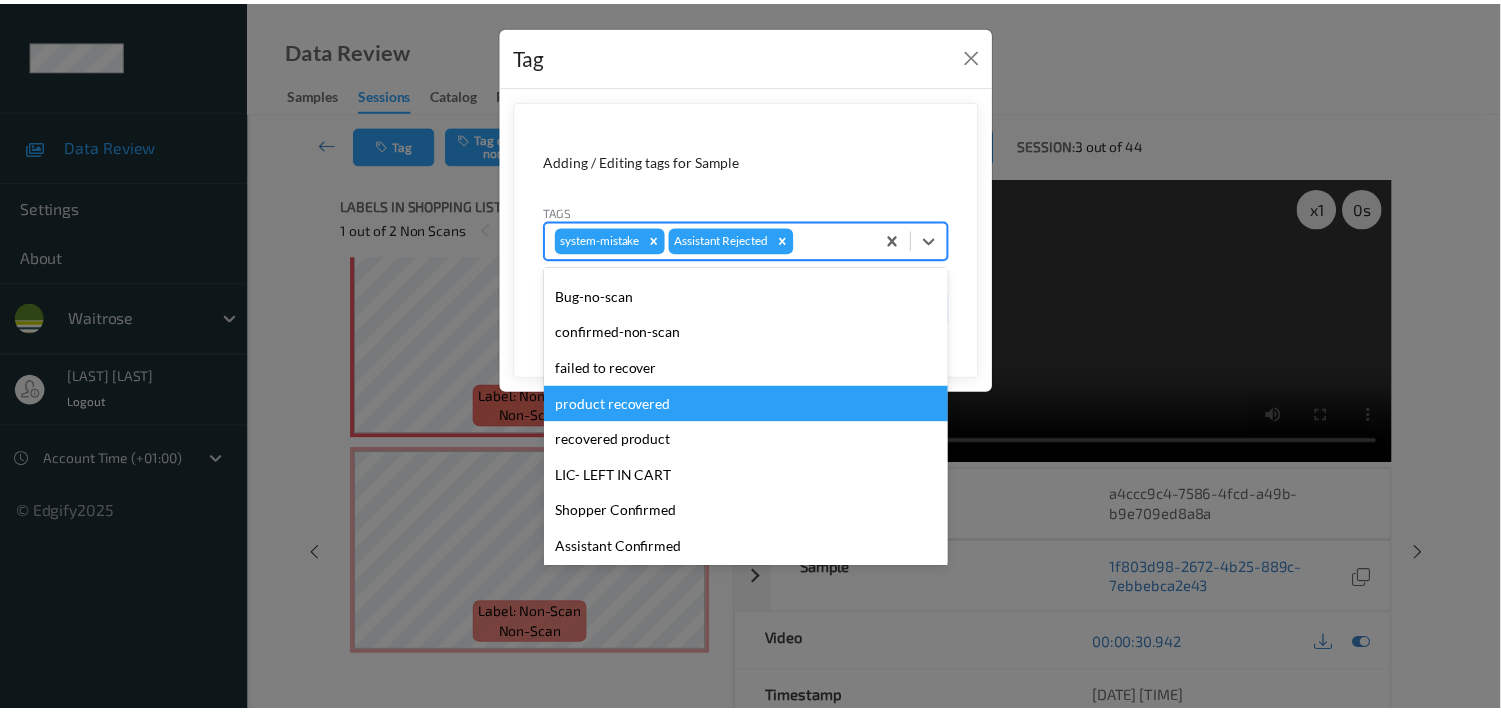 scroll, scrollTop: 318, scrollLeft: 0, axis: vertical 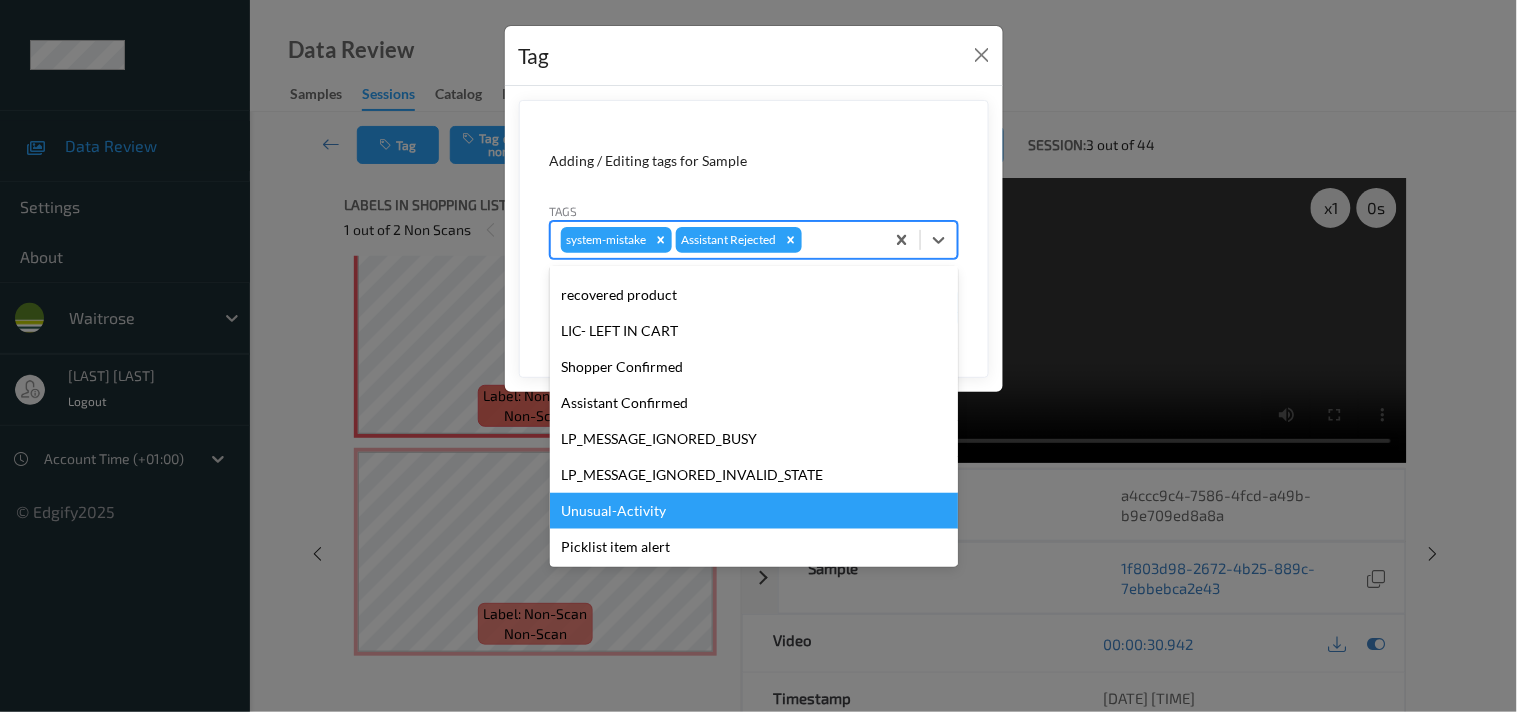 click on "Unusual-Activity" at bounding box center [754, 511] 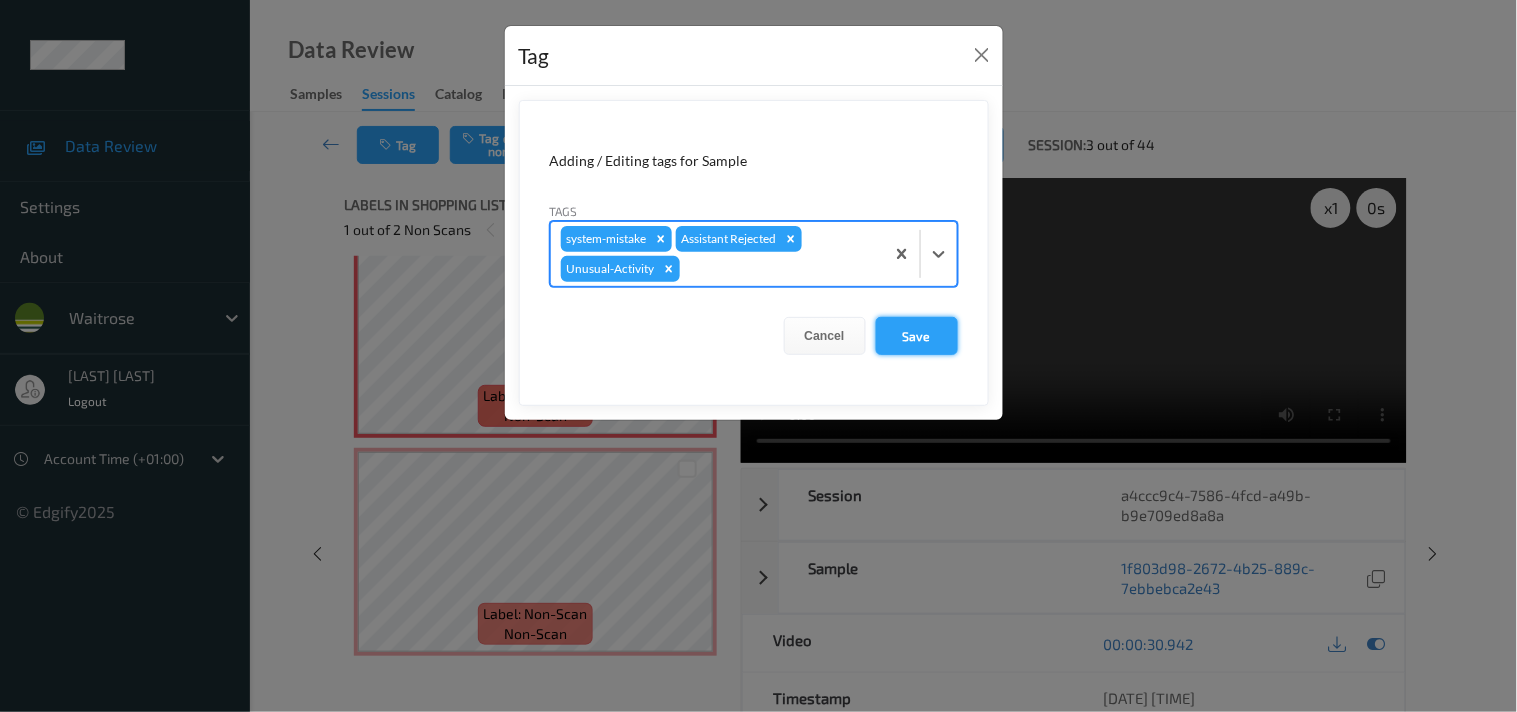 click on "Save" at bounding box center (917, 336) 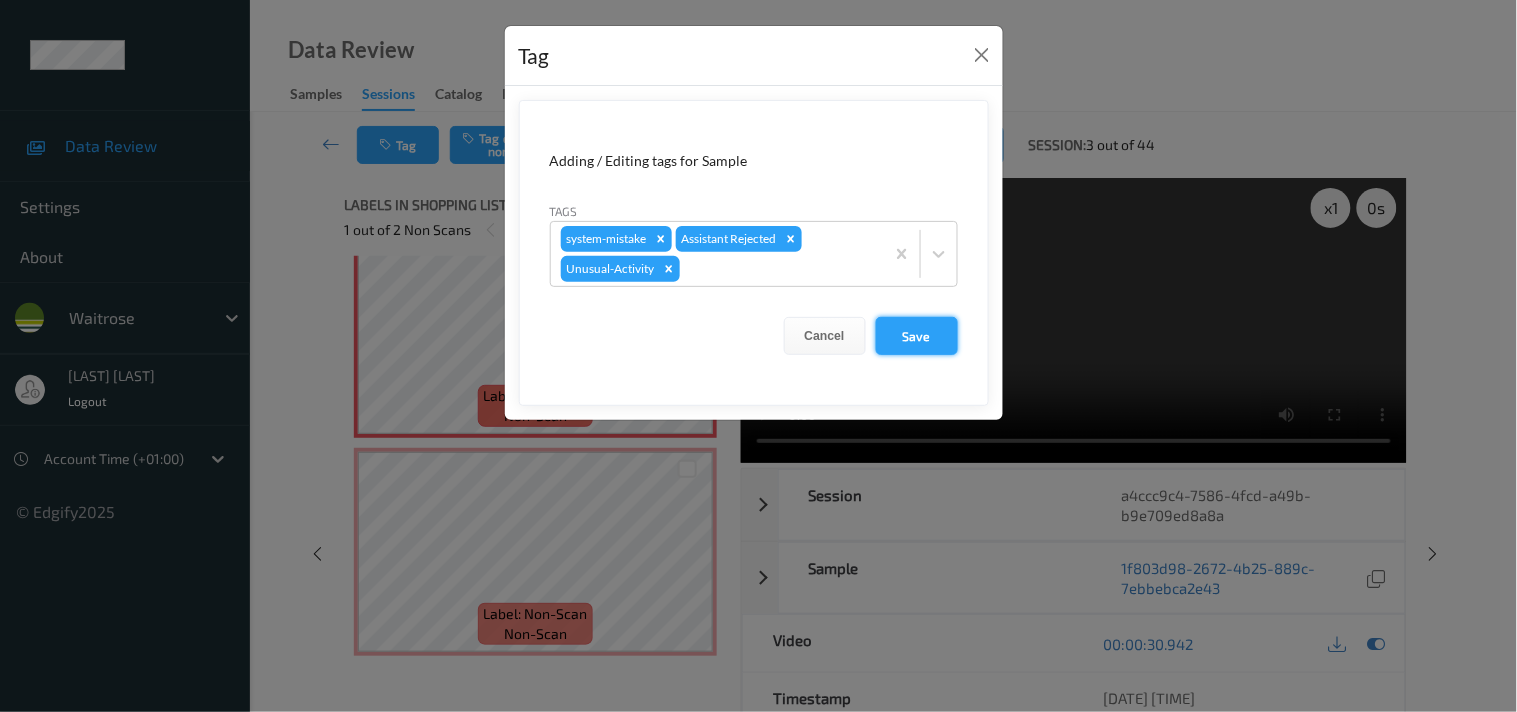 click on "Save" at bounding box center [917, 336] 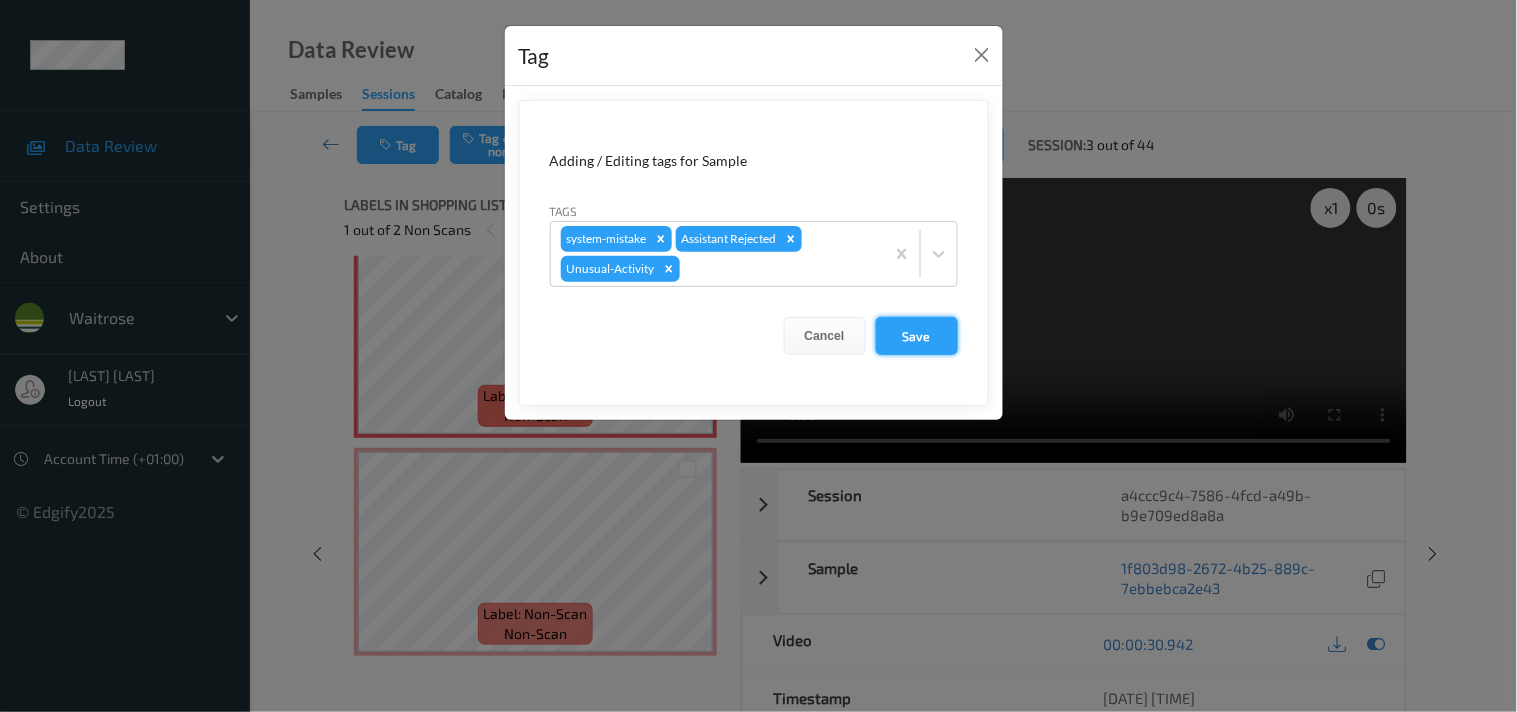 click on "Save" at bounding box center [917, 336] 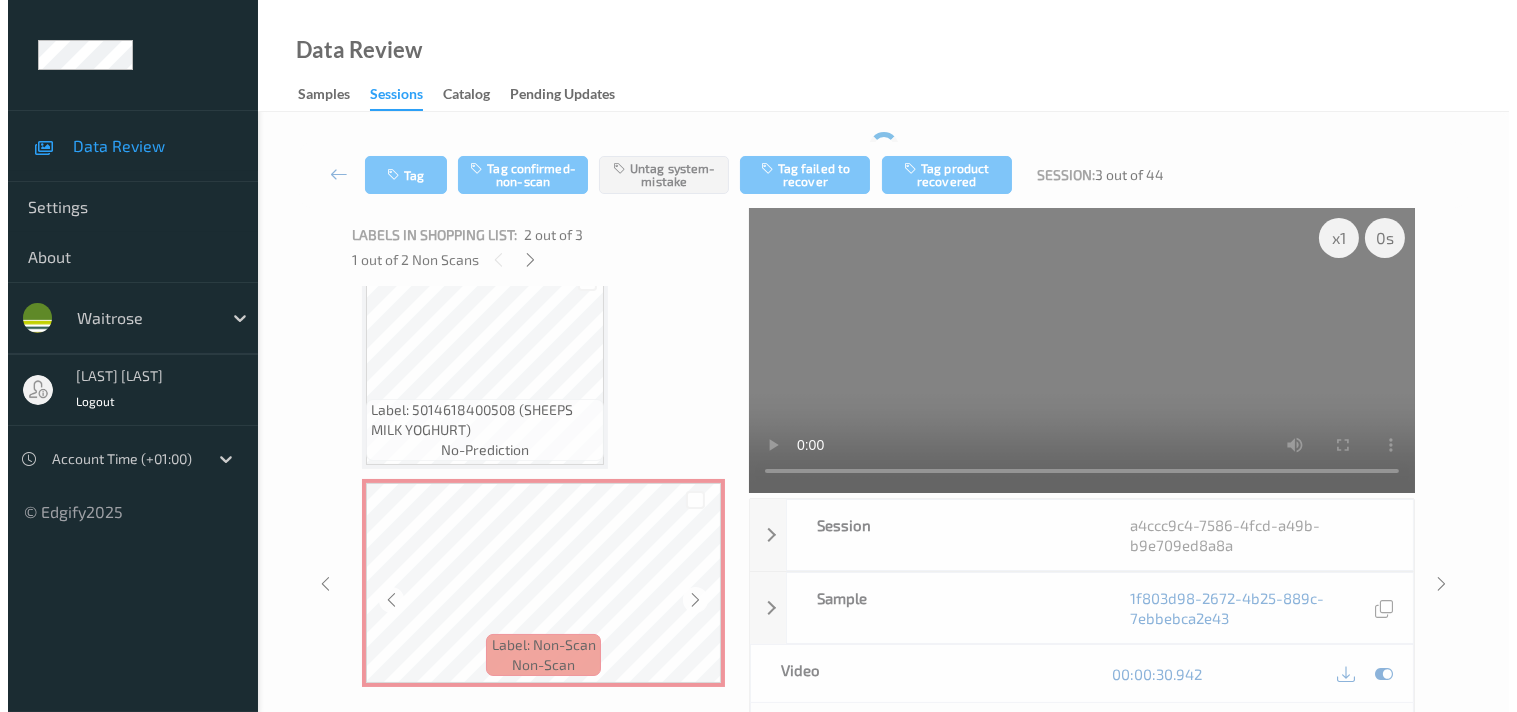 scroll, scrollTop: 254, scrollLeft: 0, axis: vertical 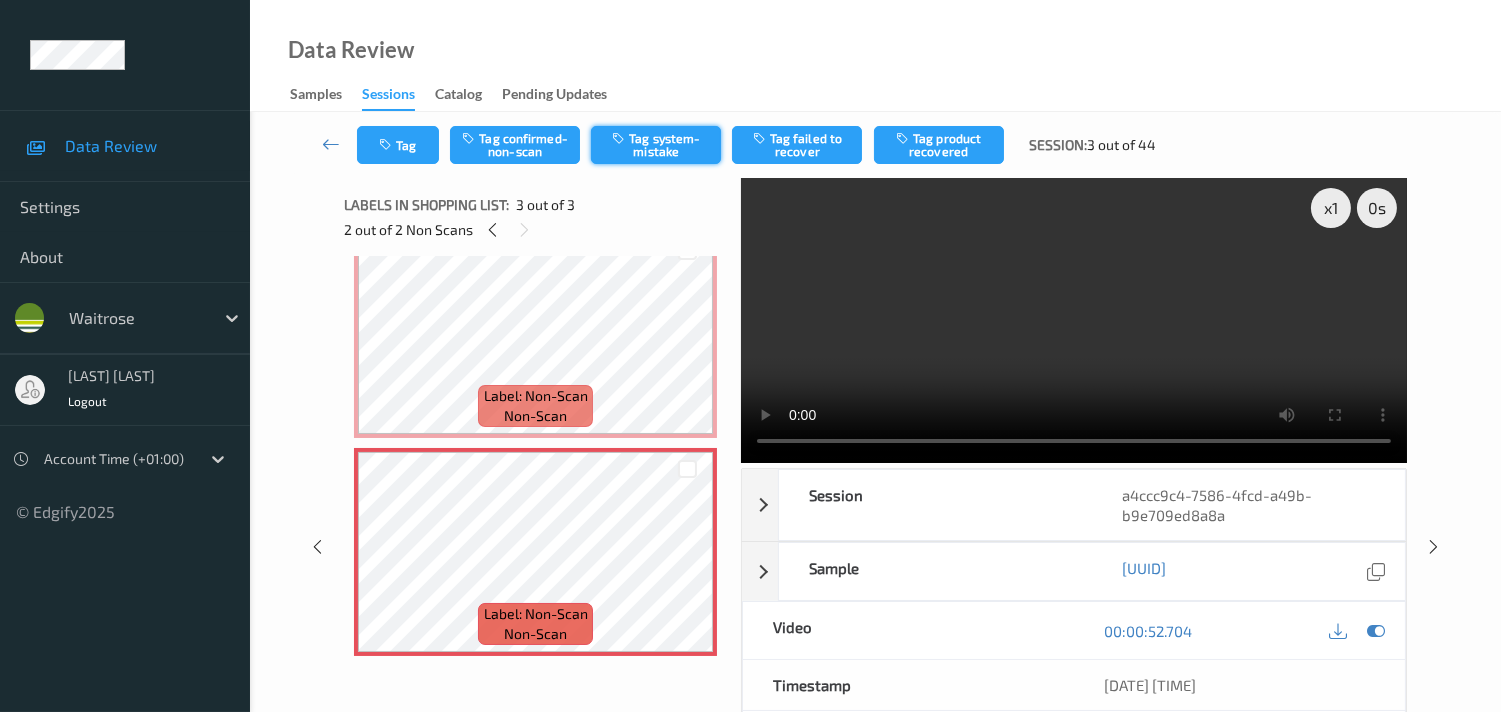 click on "Tag   system-mistake" at bounding box center [656, 145] 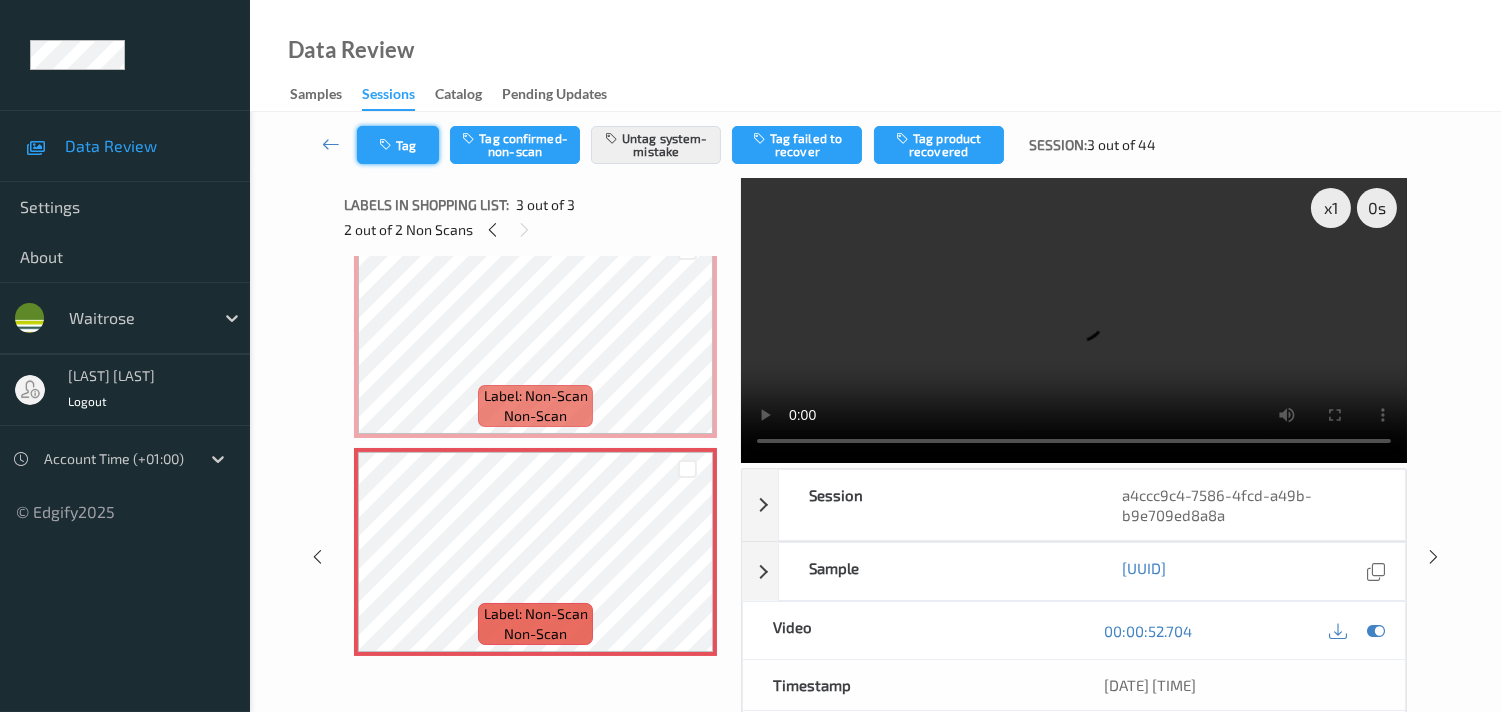 click at bounding box center [387, 145] 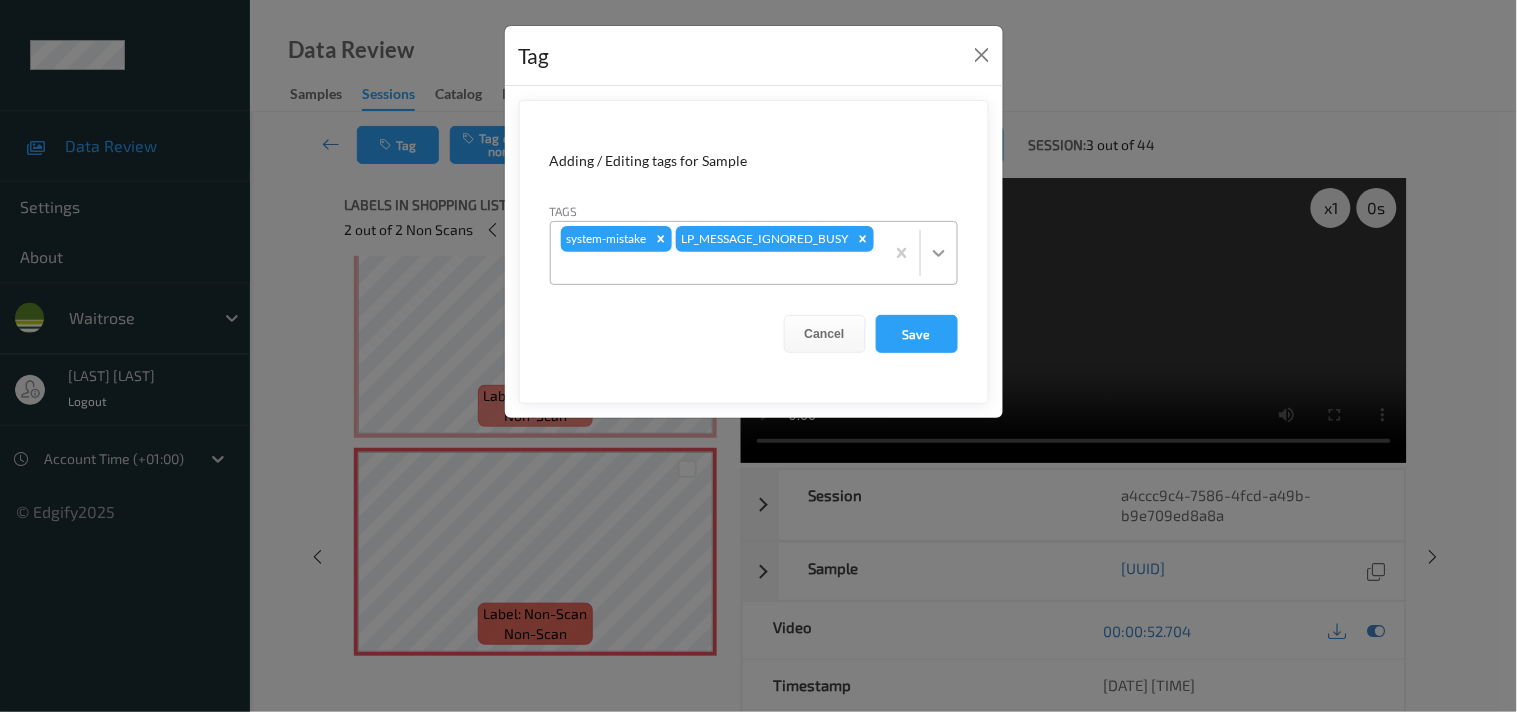 click at bounding box center [939, 253] 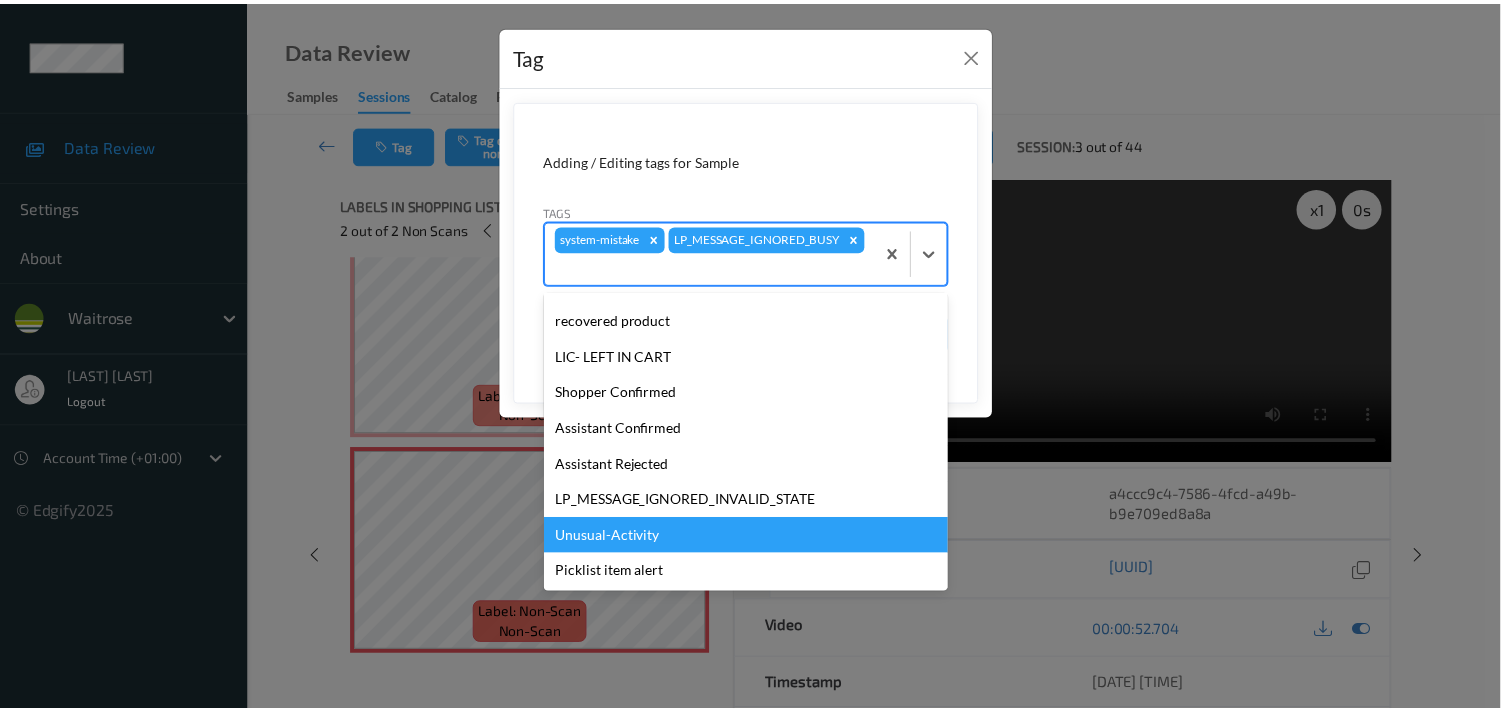 scroll, scrollTop: 320, scrollLeft: 0, axis: vertical 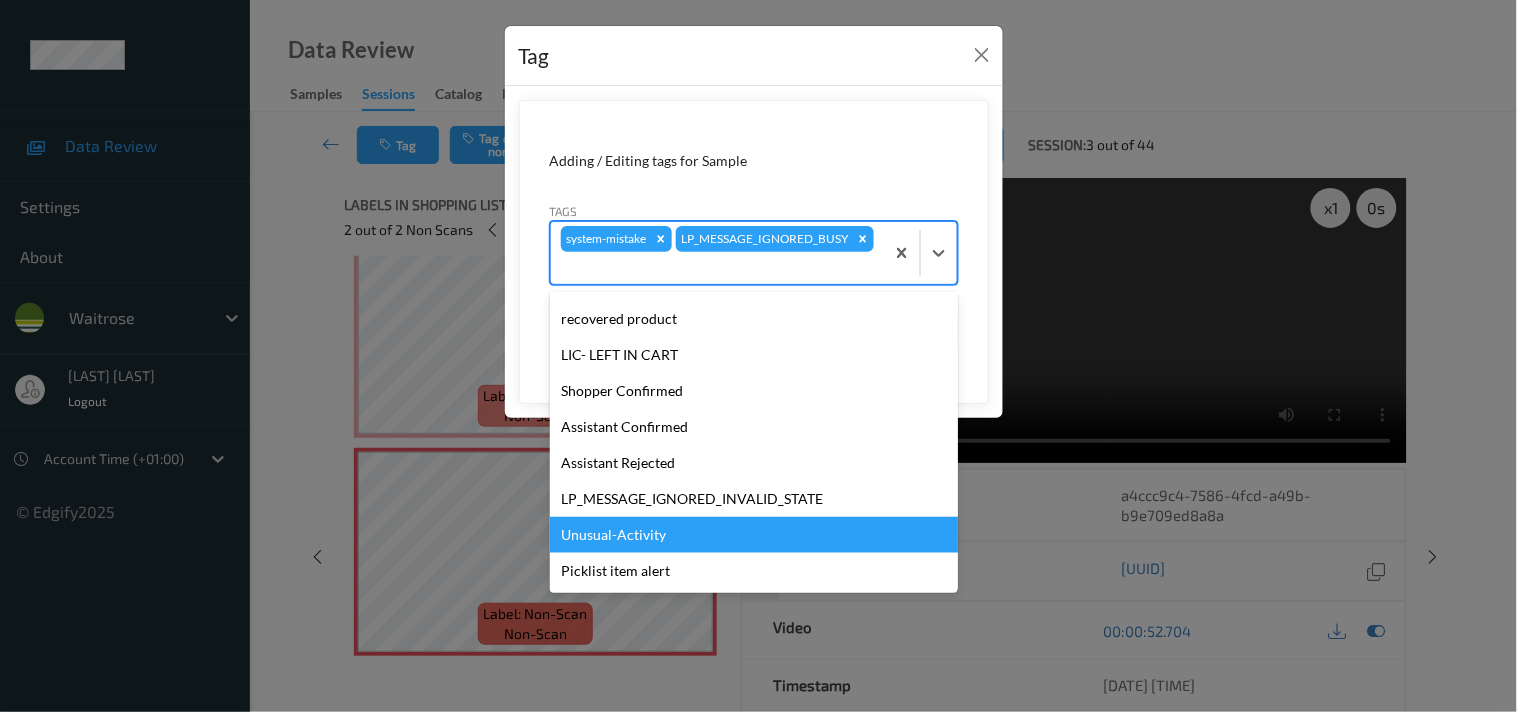 click on "Unusual-Activity" at bounding box center (754, 535) 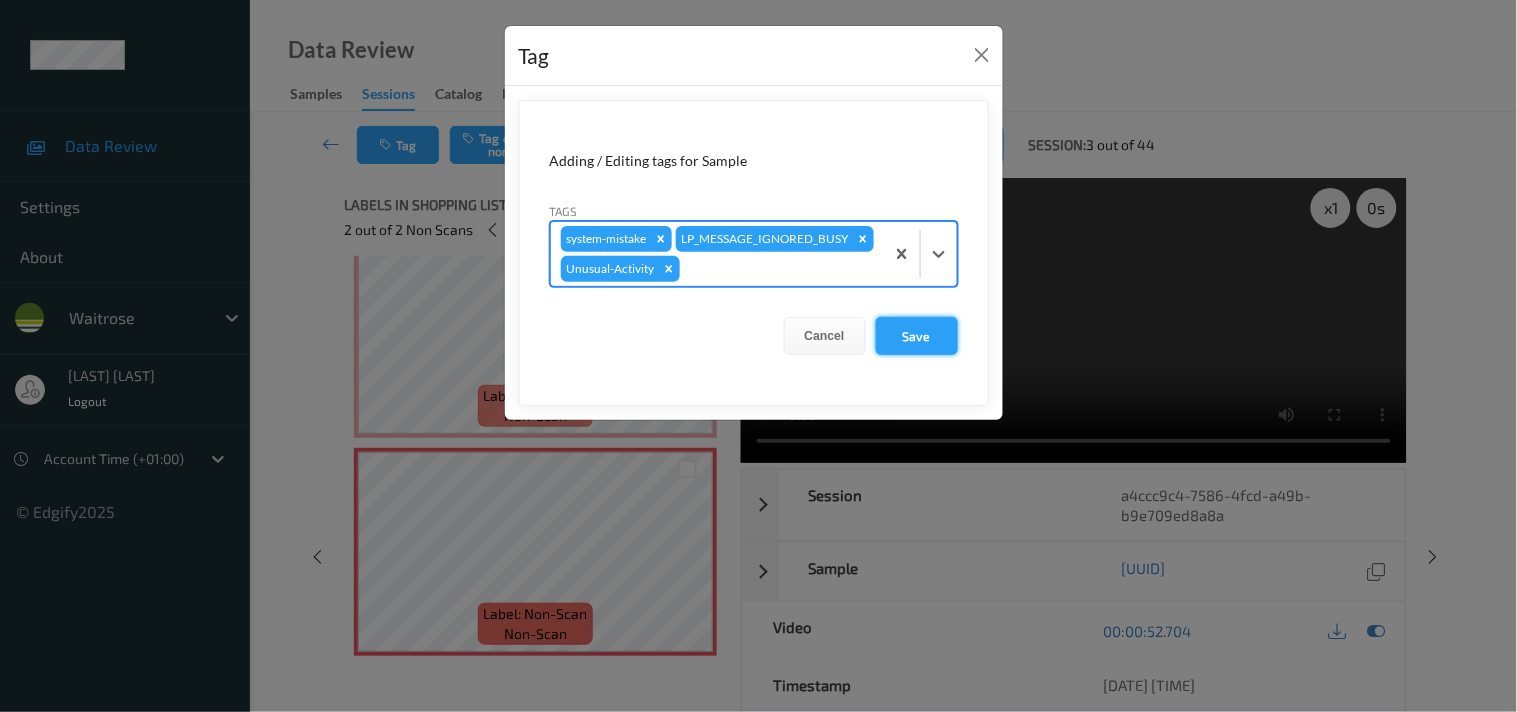 click on "Save" at bounding box center [917, 336] 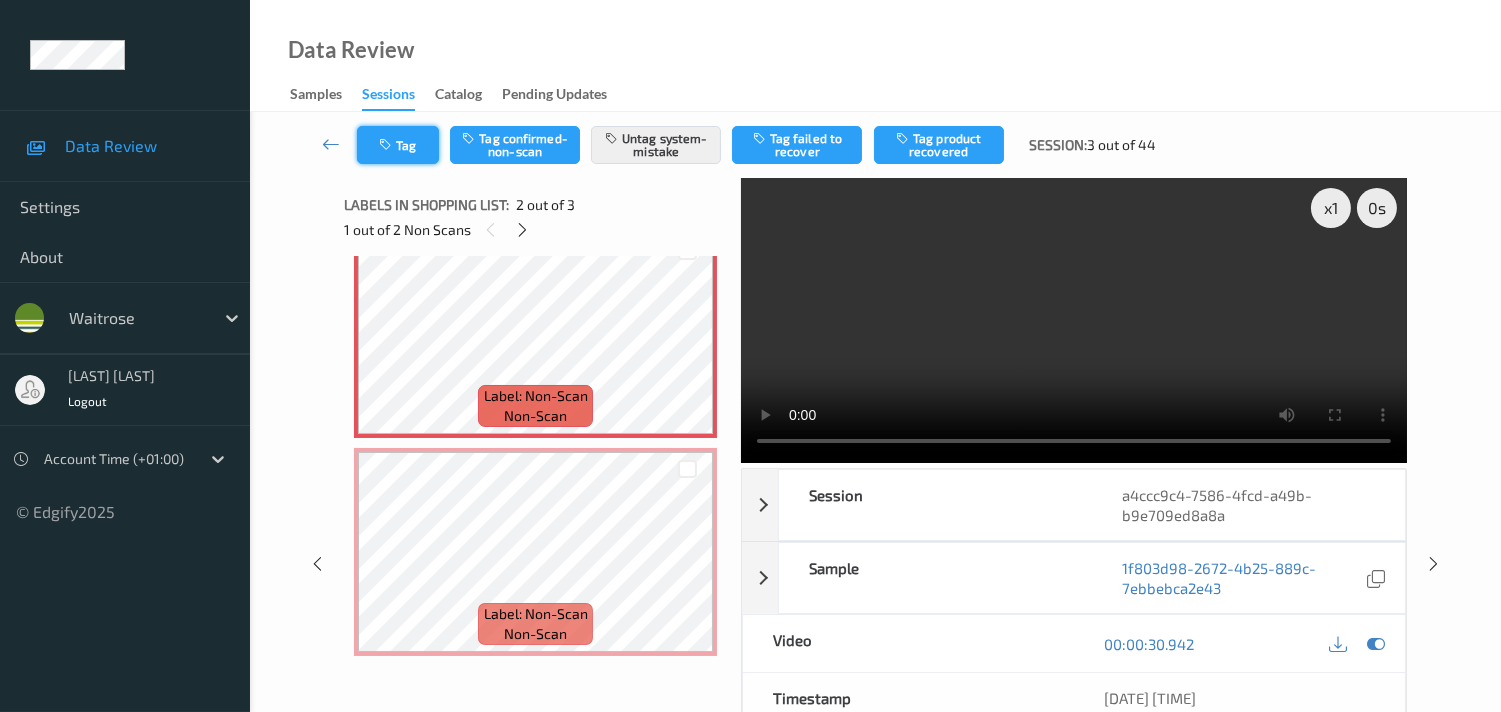 click on "Tag" at bounding box center [398, 145] 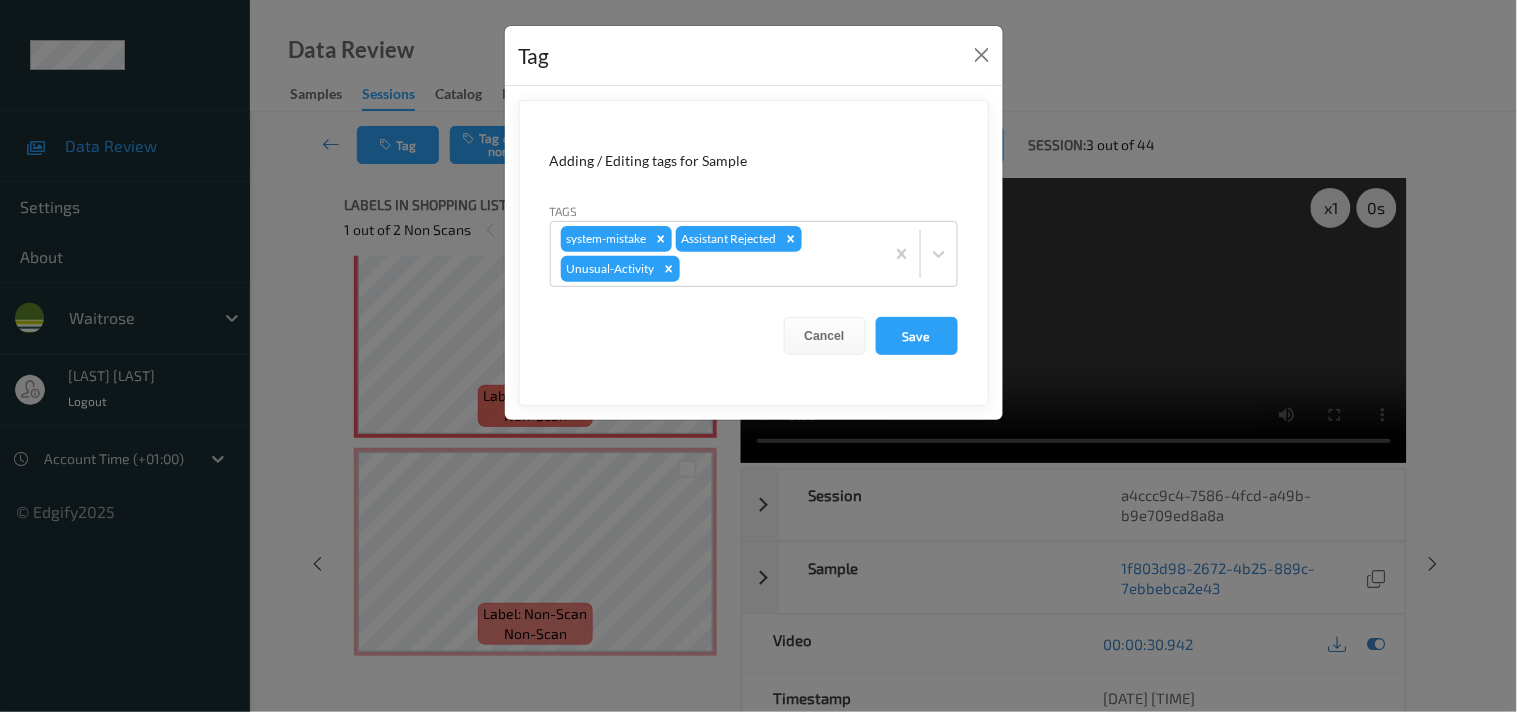 click on "Tag Adding / Editing tags for Sample Tags system-mistake Assistant Rejected Unusual-Activity Cancel Save" at bounding box center [758, 356] 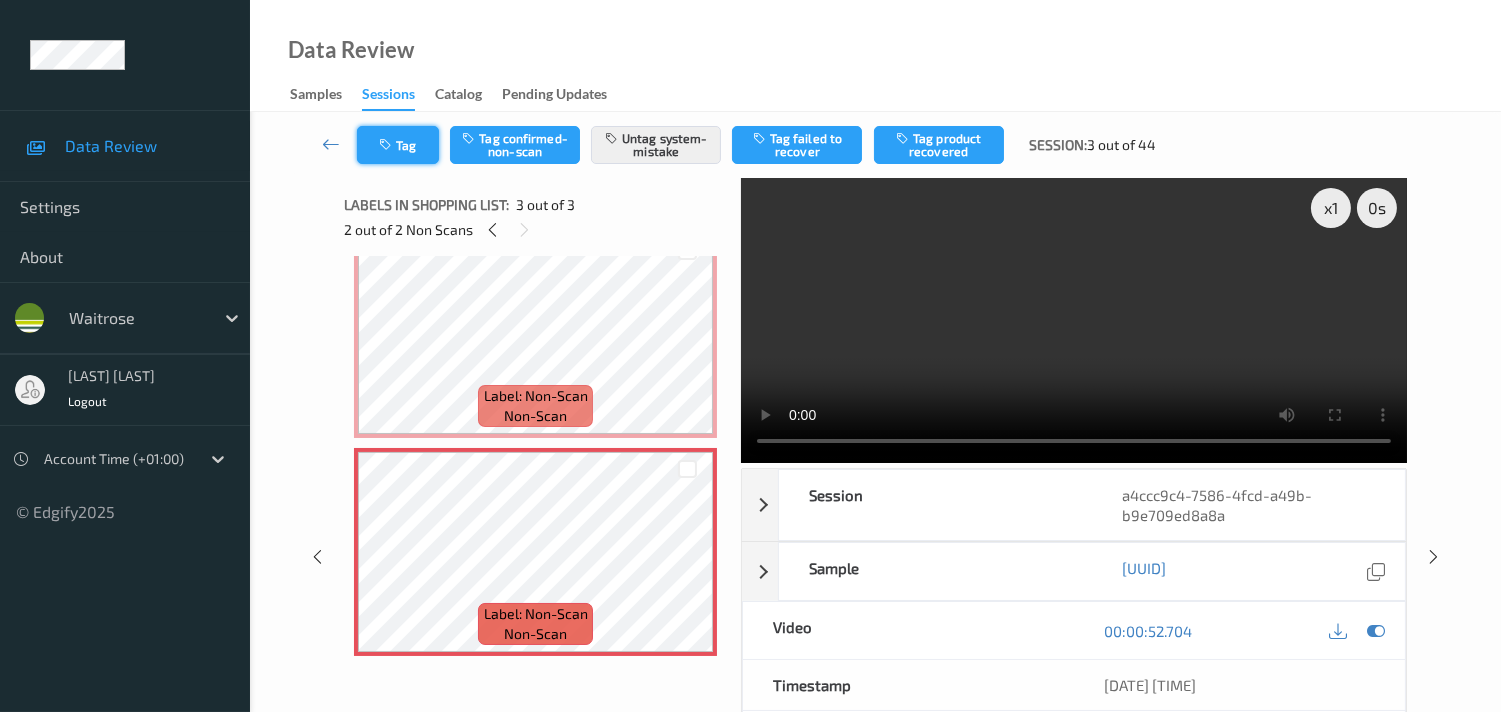 click on "Tag" at bounding box center (398, 145) 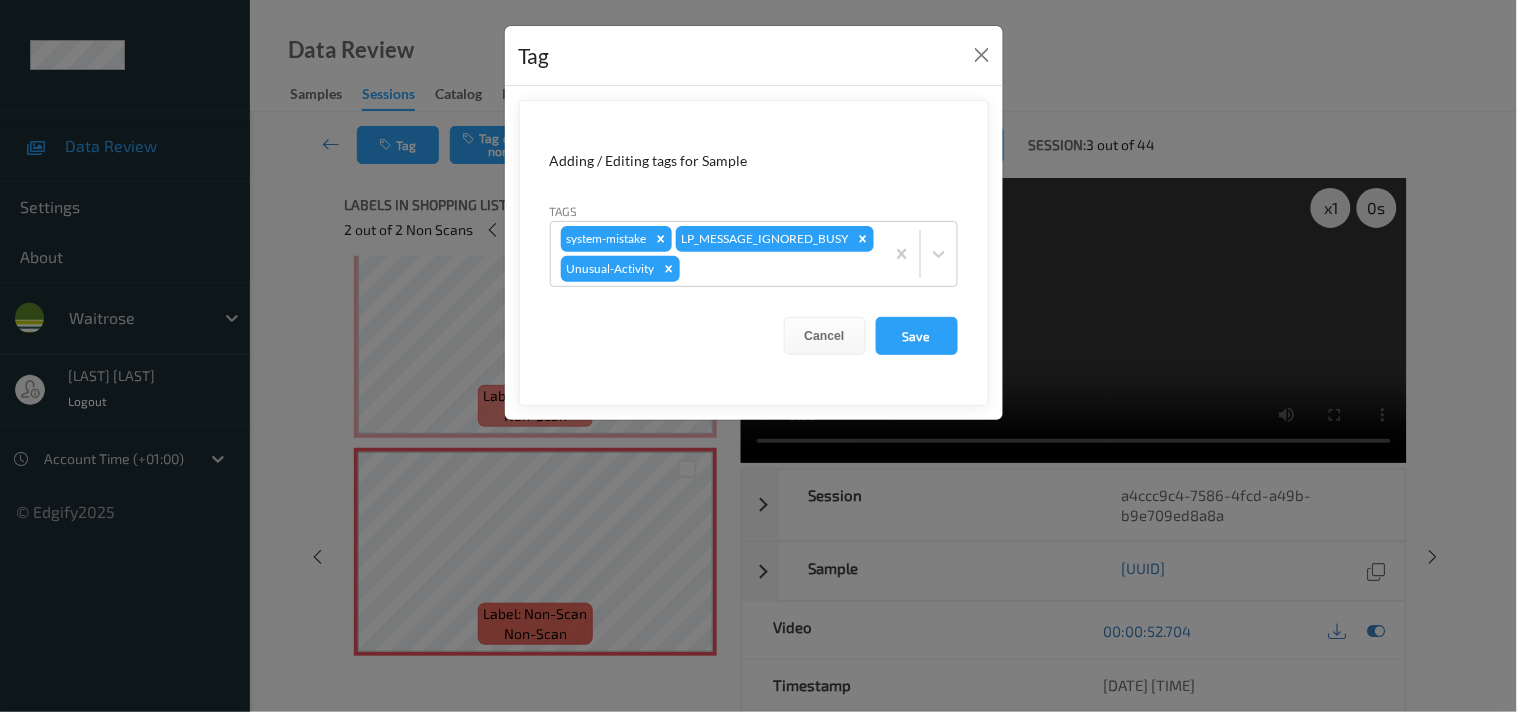 click on "Tag Adding / Editing tags for Sample   Tags system-mistake LP_MESSAGE_IGNORED_BUSY Unusual-Activity Cancel Save" at bounding box center [758, 356] 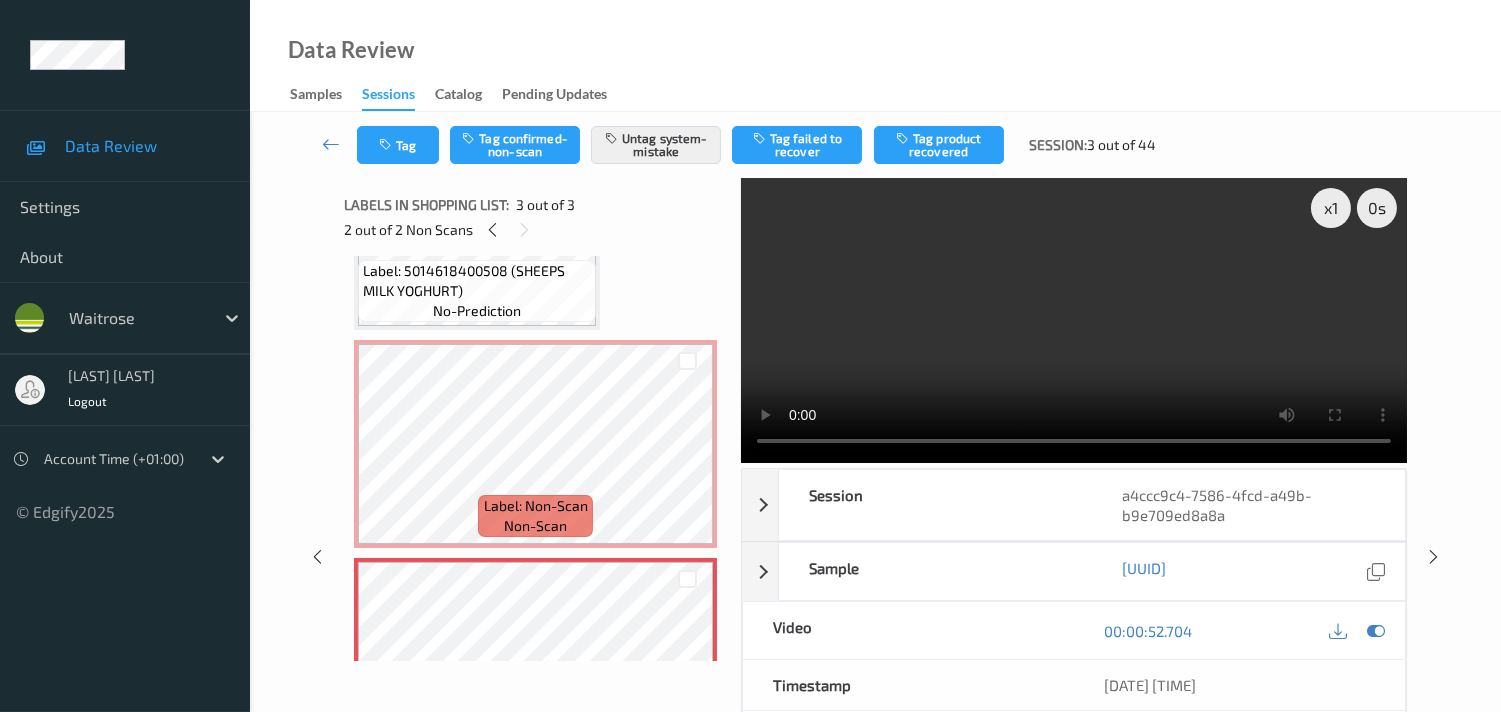 scroll, scrollTop: 143, scrollLeft: 0, axis: vertical 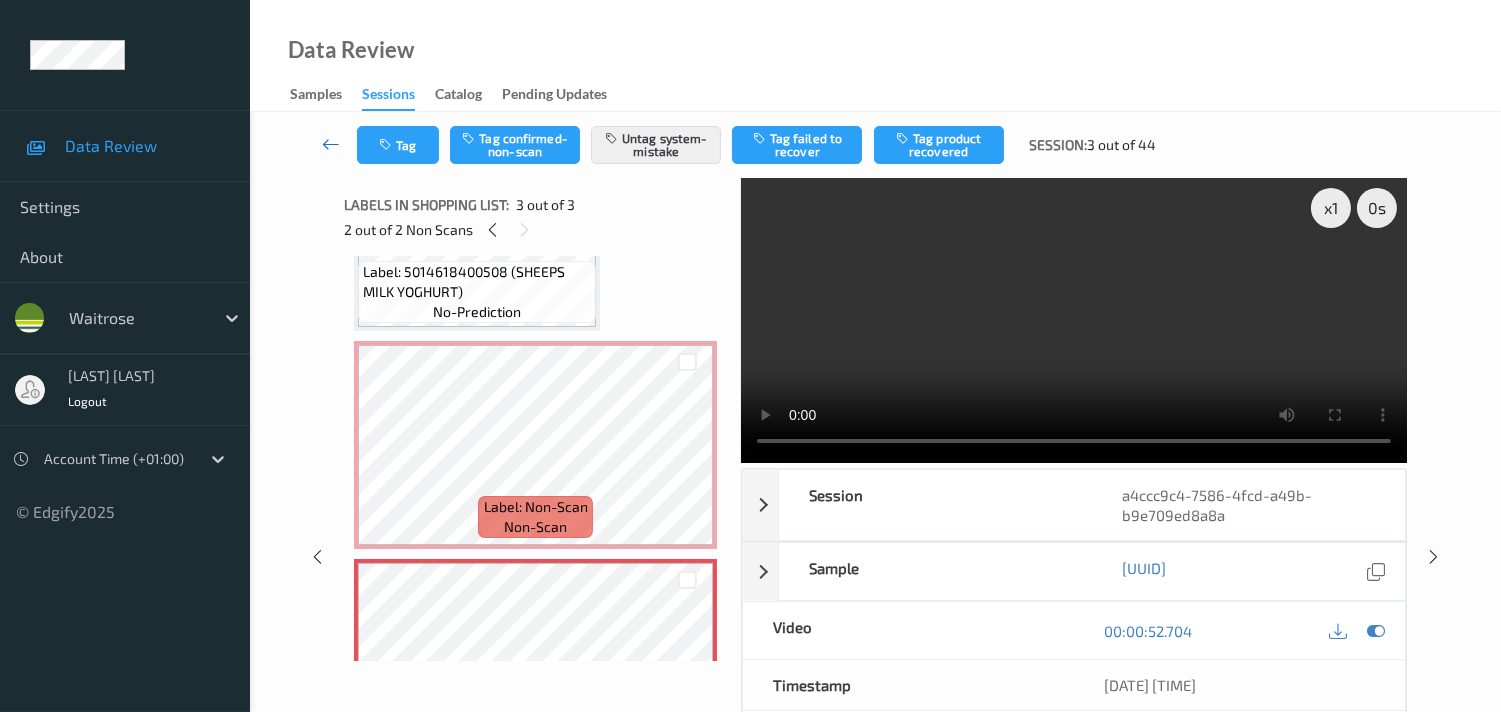click at bounding box center [331, 144] 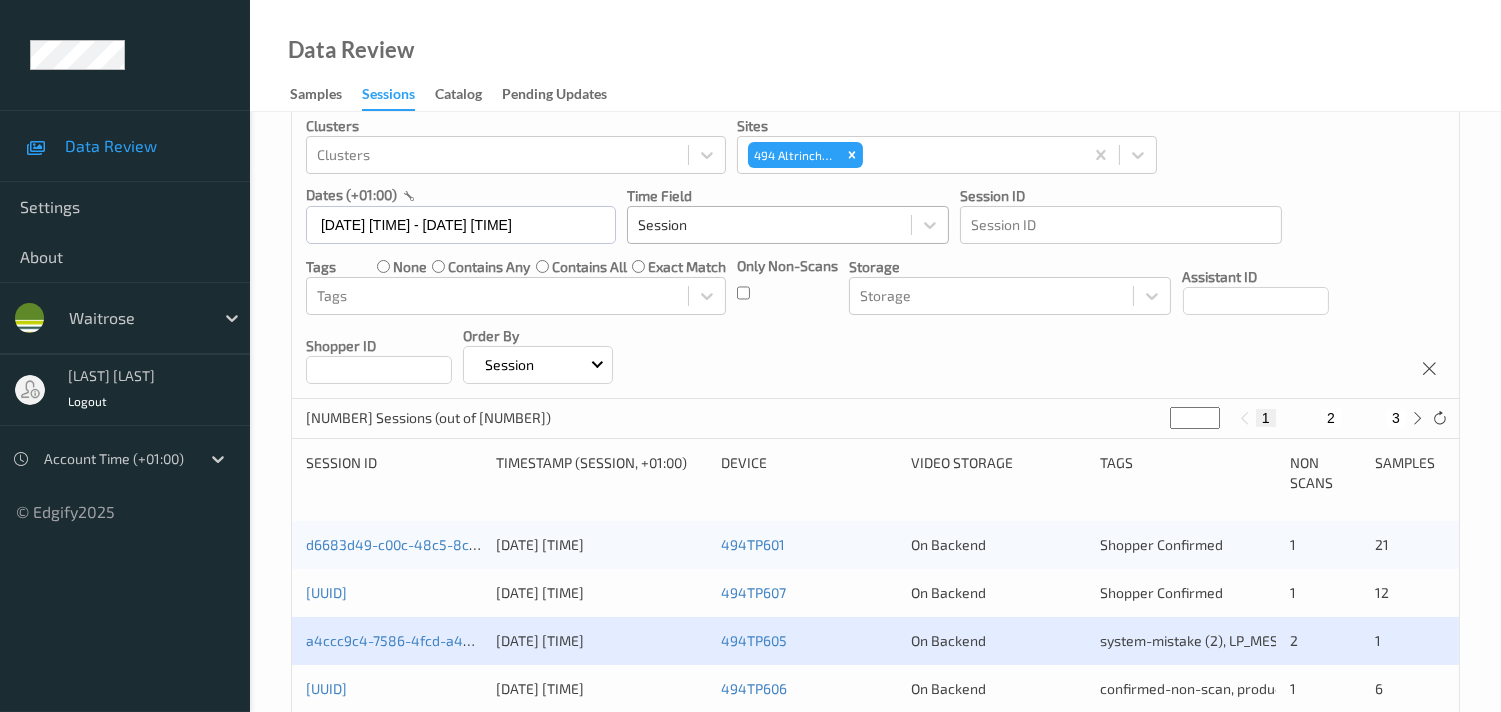 scroll, scrollTop: 222, scrollLeft: 0, axis: vertical 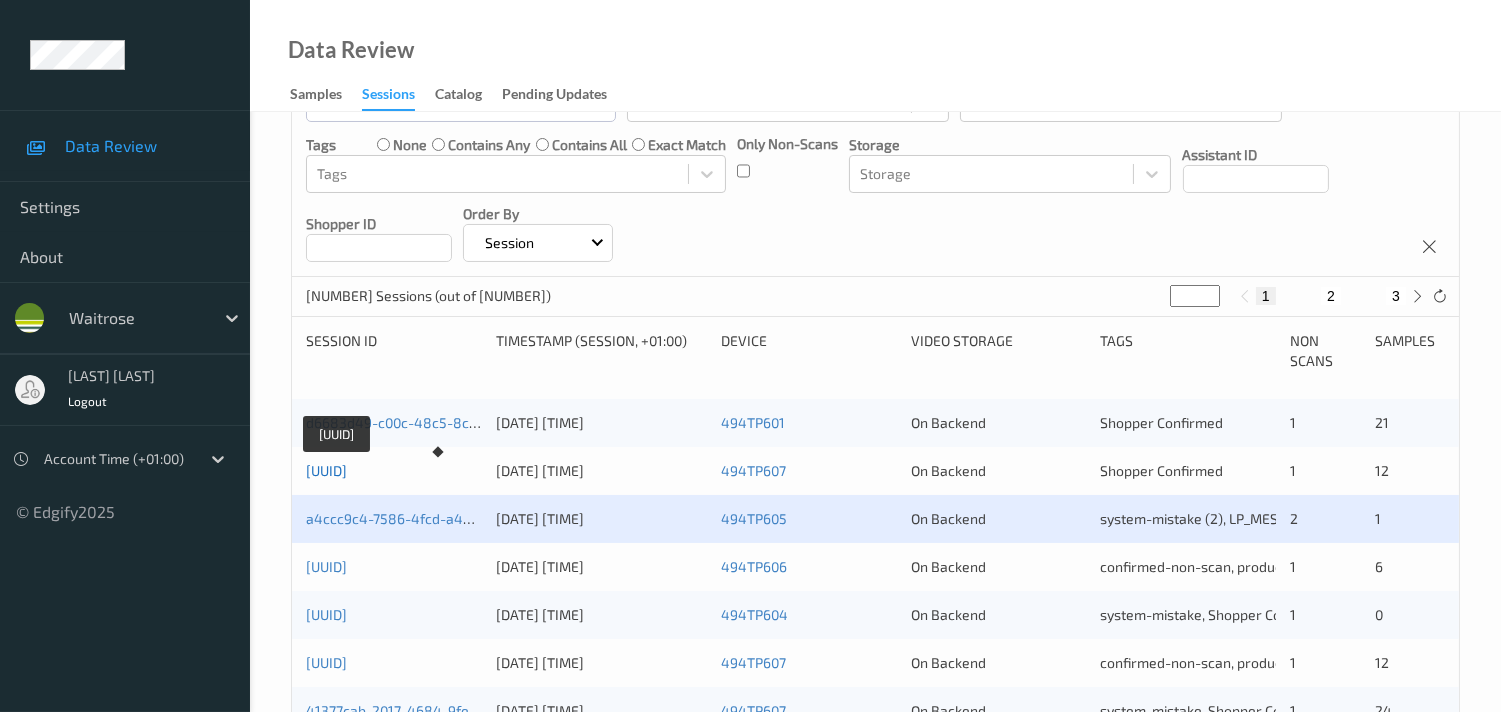 click on "[UUID]" at bounding box center [326, 470] 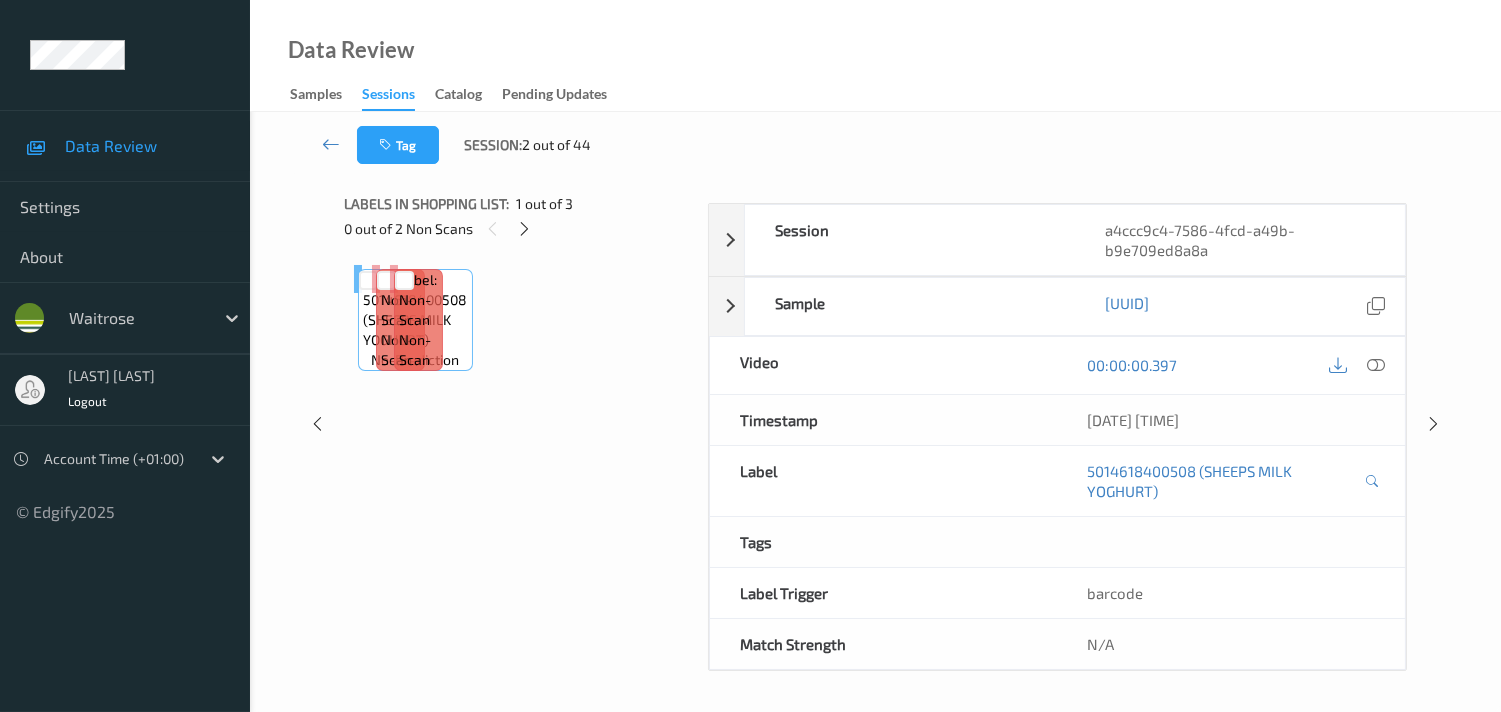 click on "Labels in shopping list: 1 out of 3 0 out of 2 Non Scans Label: [NUMBER] ([PRODUCT]) no-prediction Label: Non-Scan non-scan Label: Non-Scan non-scan Label: Non-Scan non-scan Label: Non-Scan non-scan" at bounding box center (519, 424) 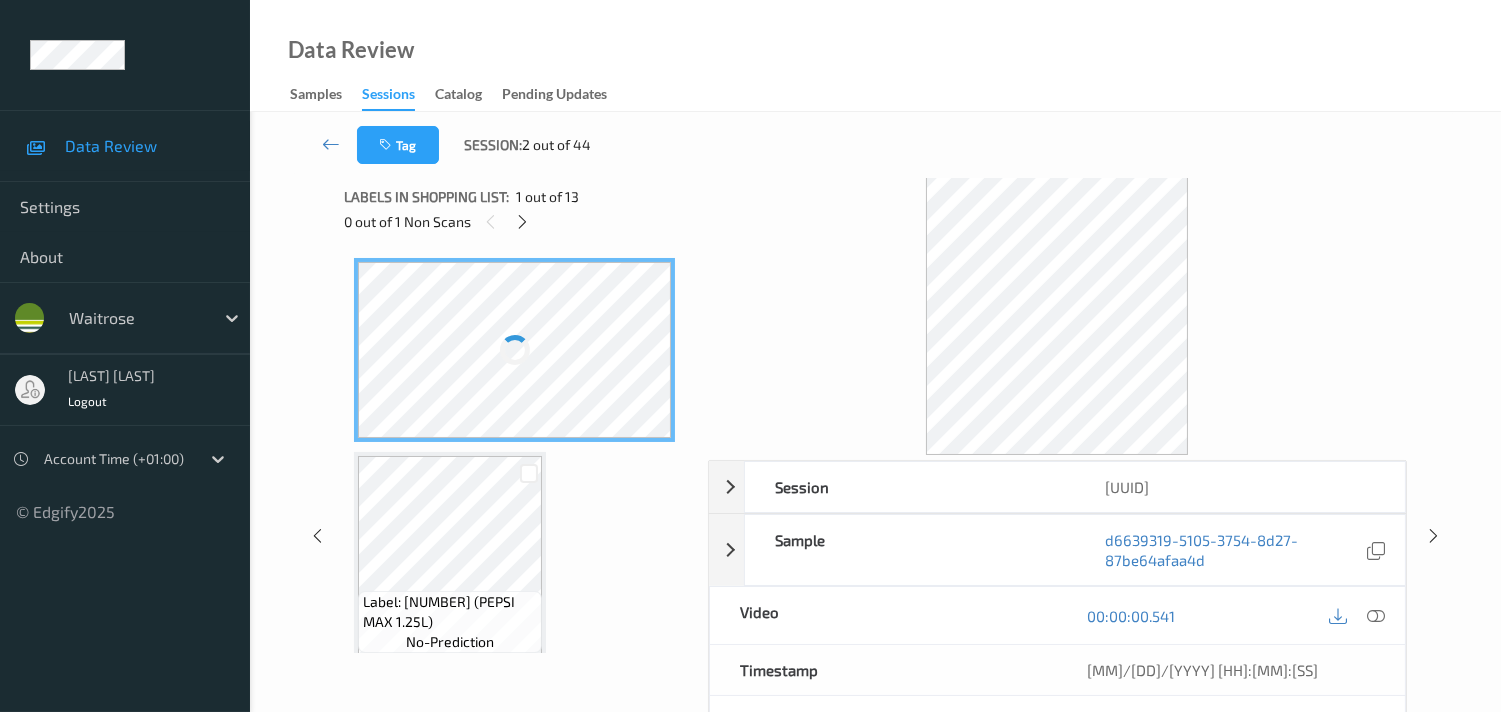 scroll, scrollTop: 0, scrollLeft: 0, axis: both 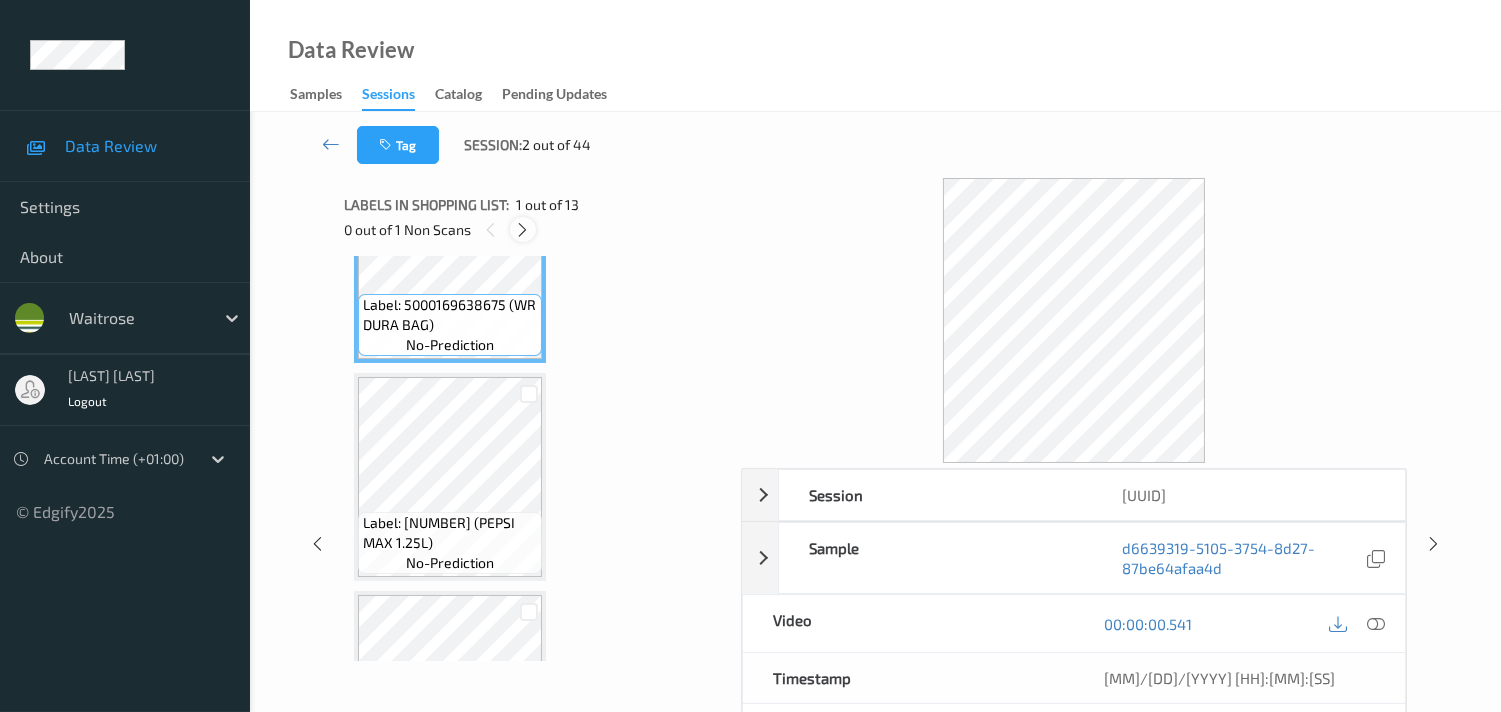 click at bounding box center (522, 230) 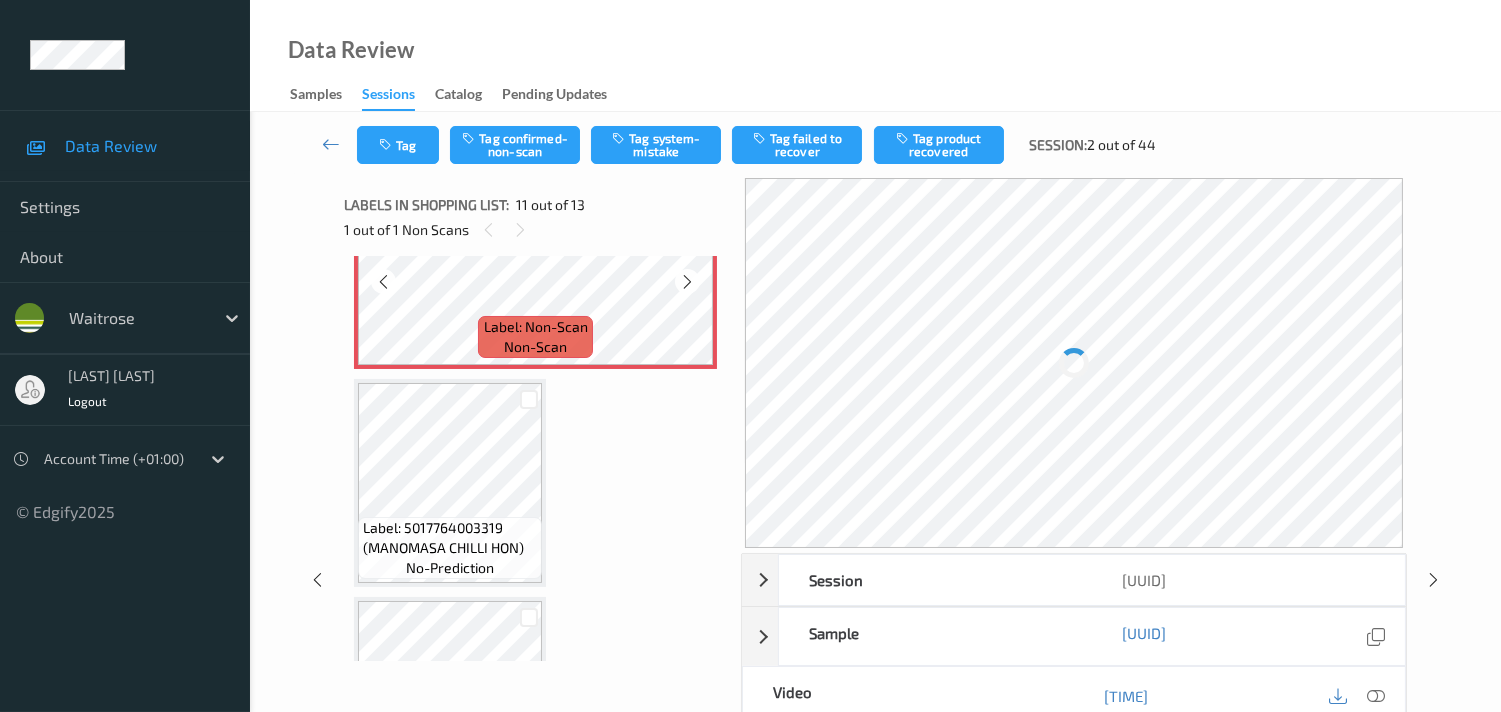 scroll, scrollTop: 2071, scrollLeft: 0, axis: vertical 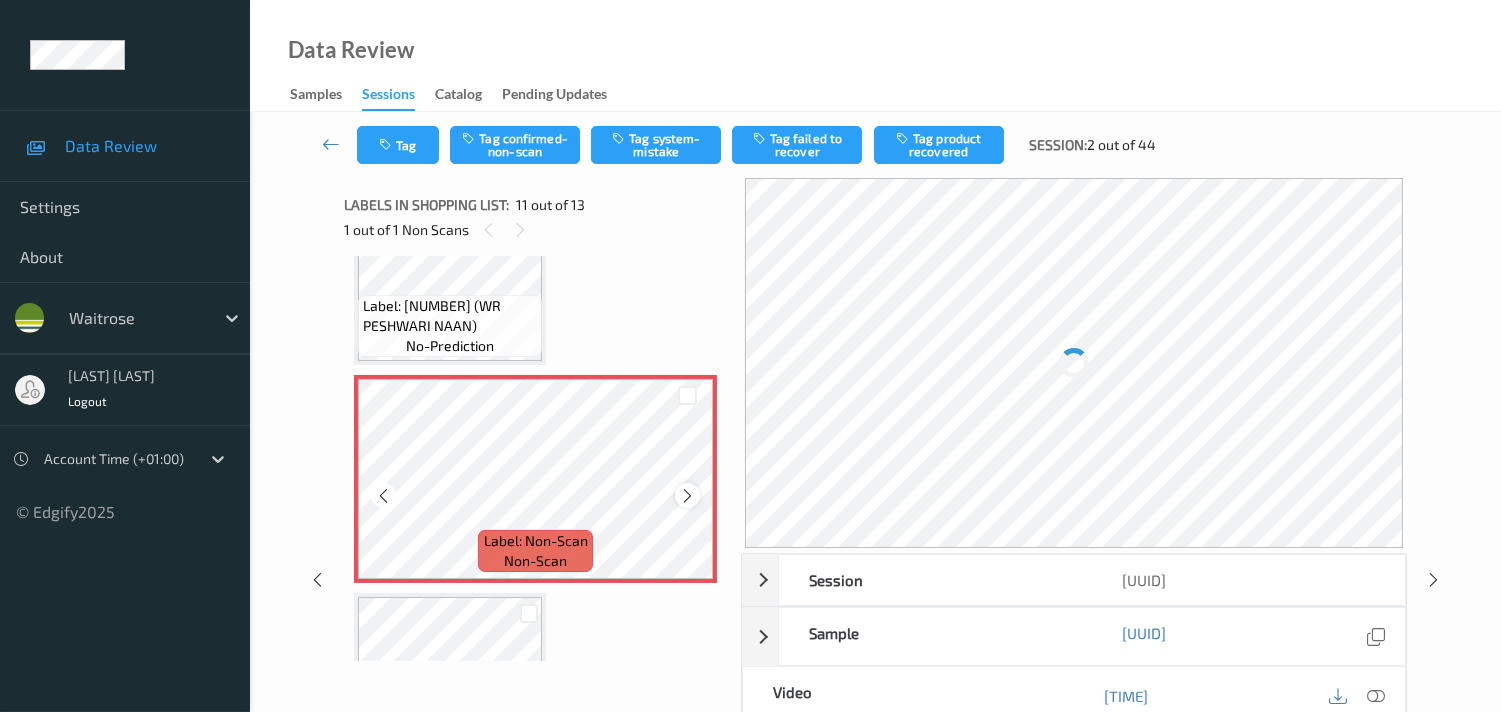 click at bounding box center [687, 496] 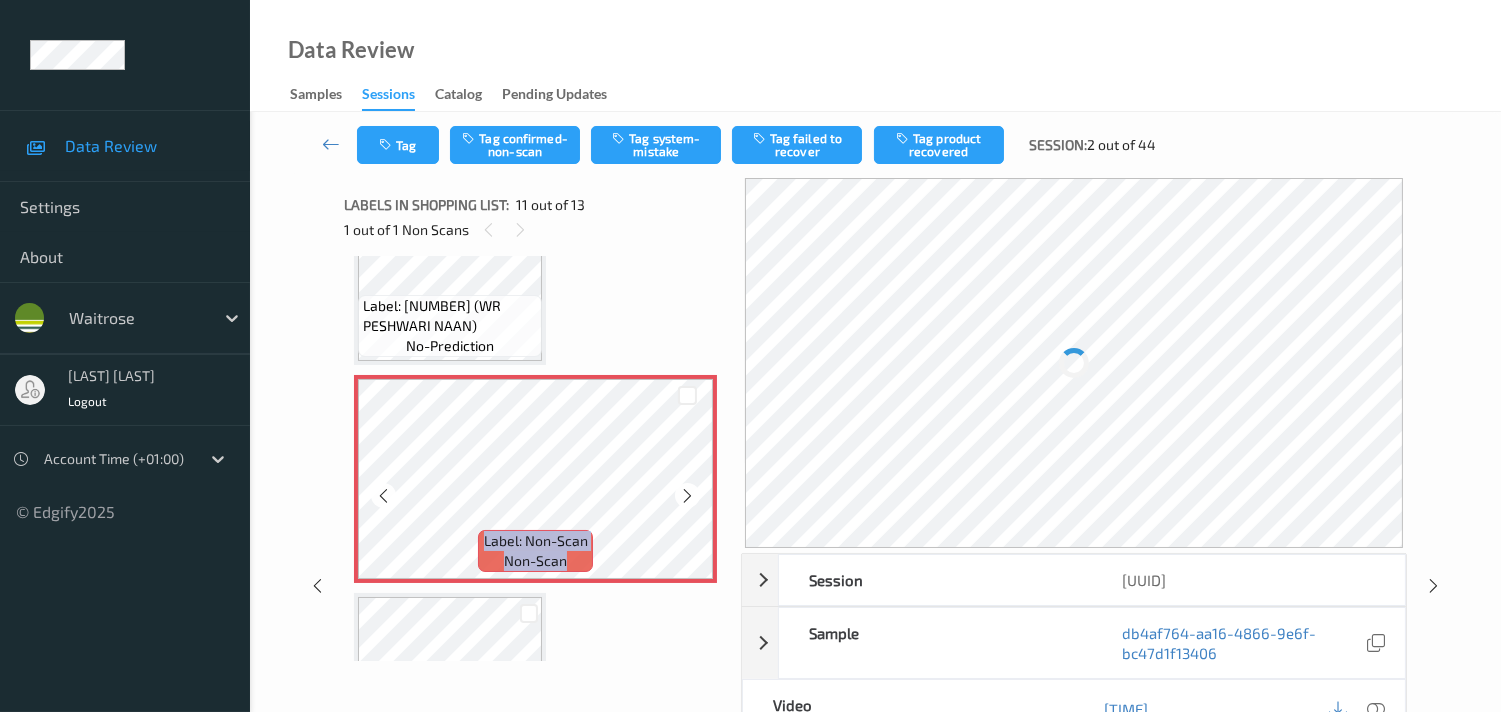 click at bounding box center (687, 496) 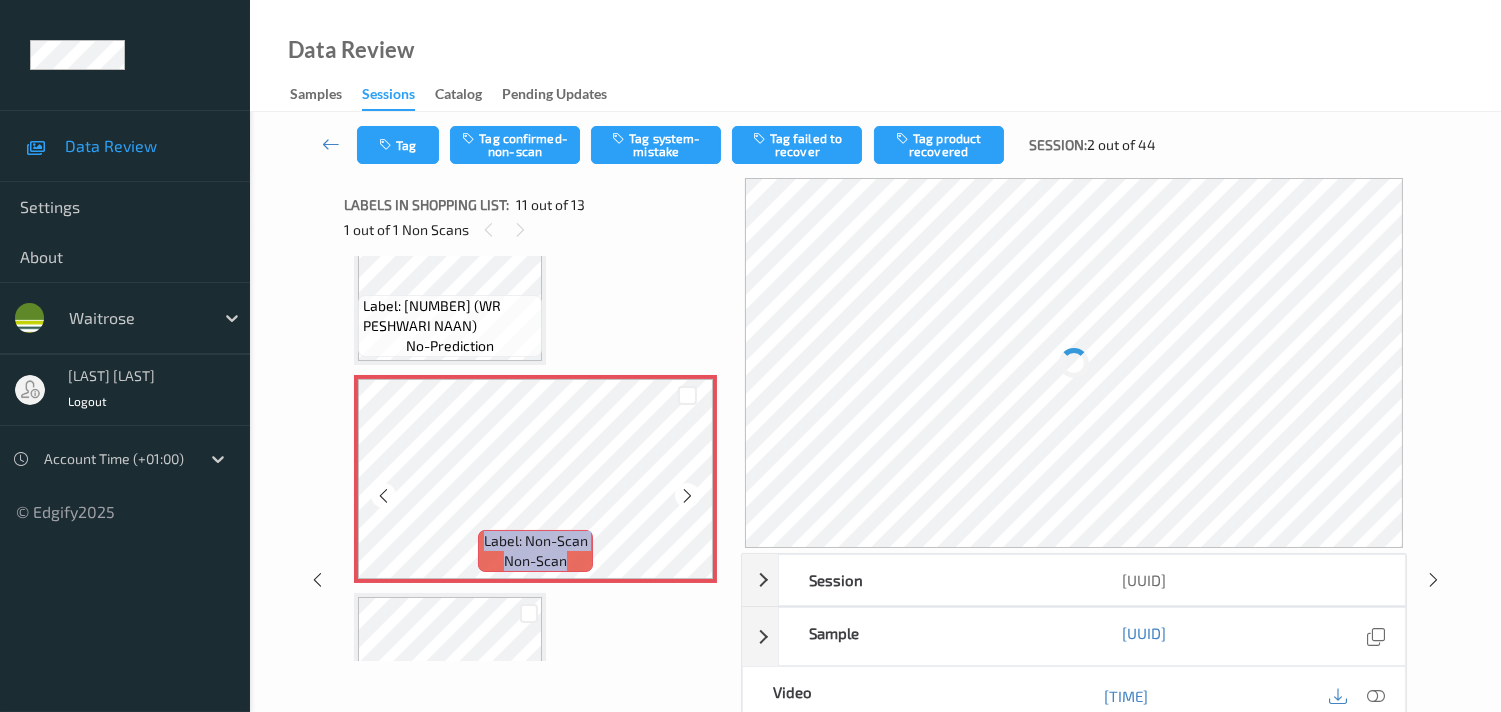 click at bounding box center (687, 496) 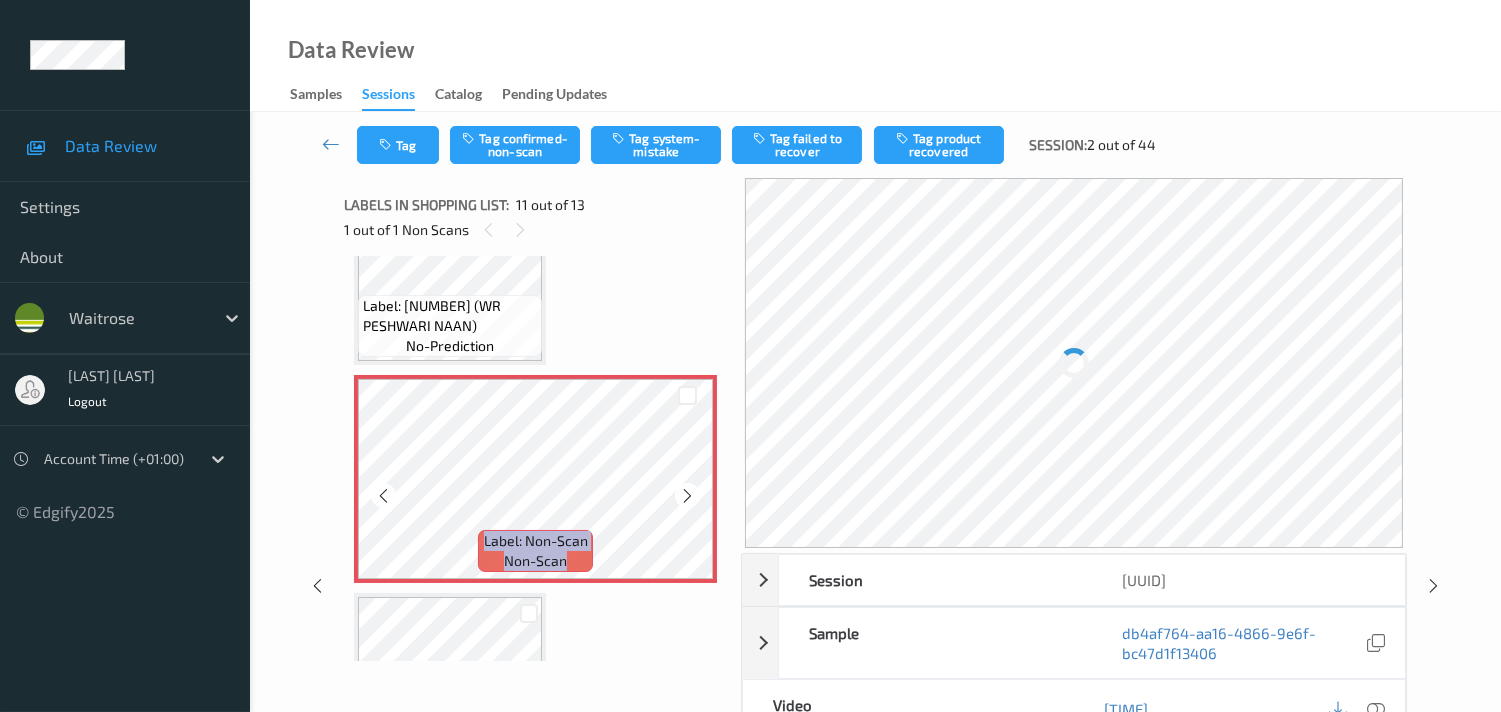 click at bounding box center (687, 496) 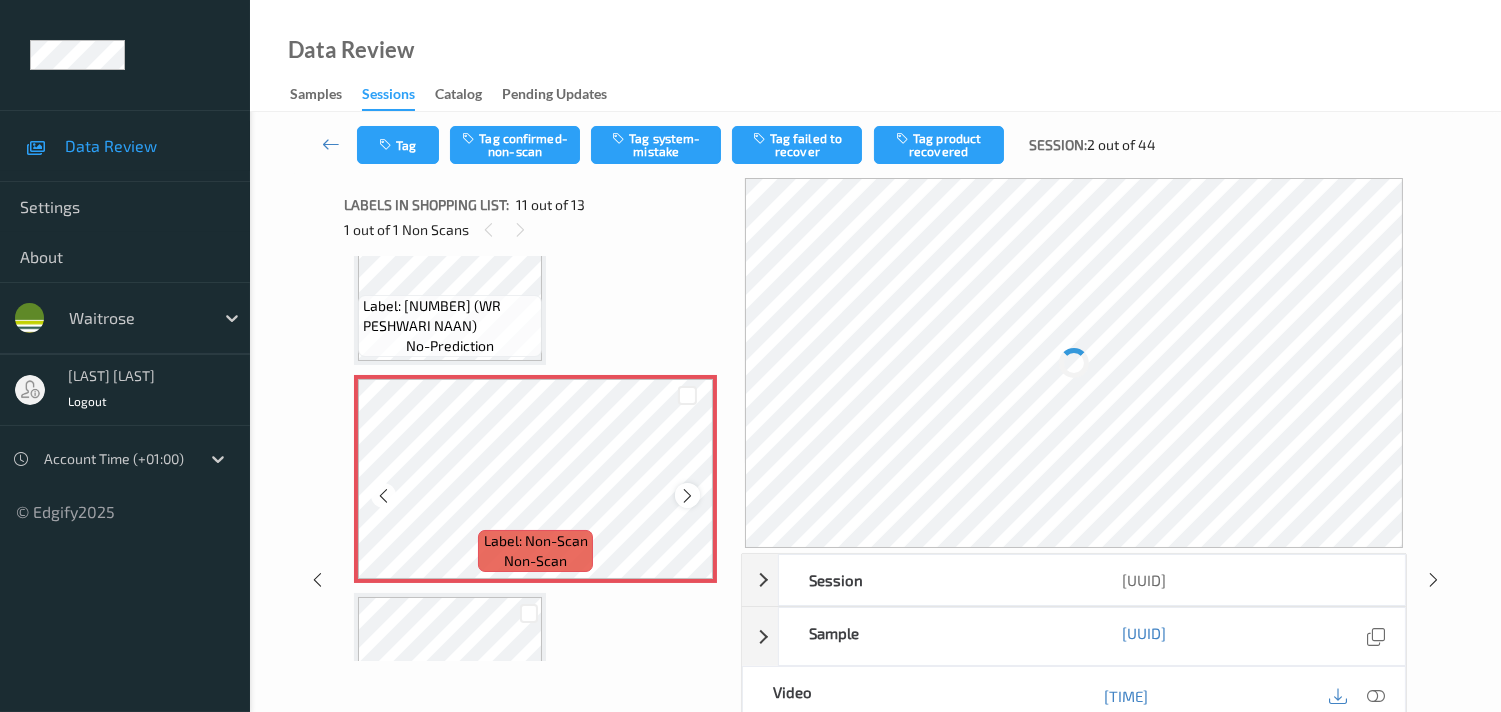 click at bounding box center (687, 496) 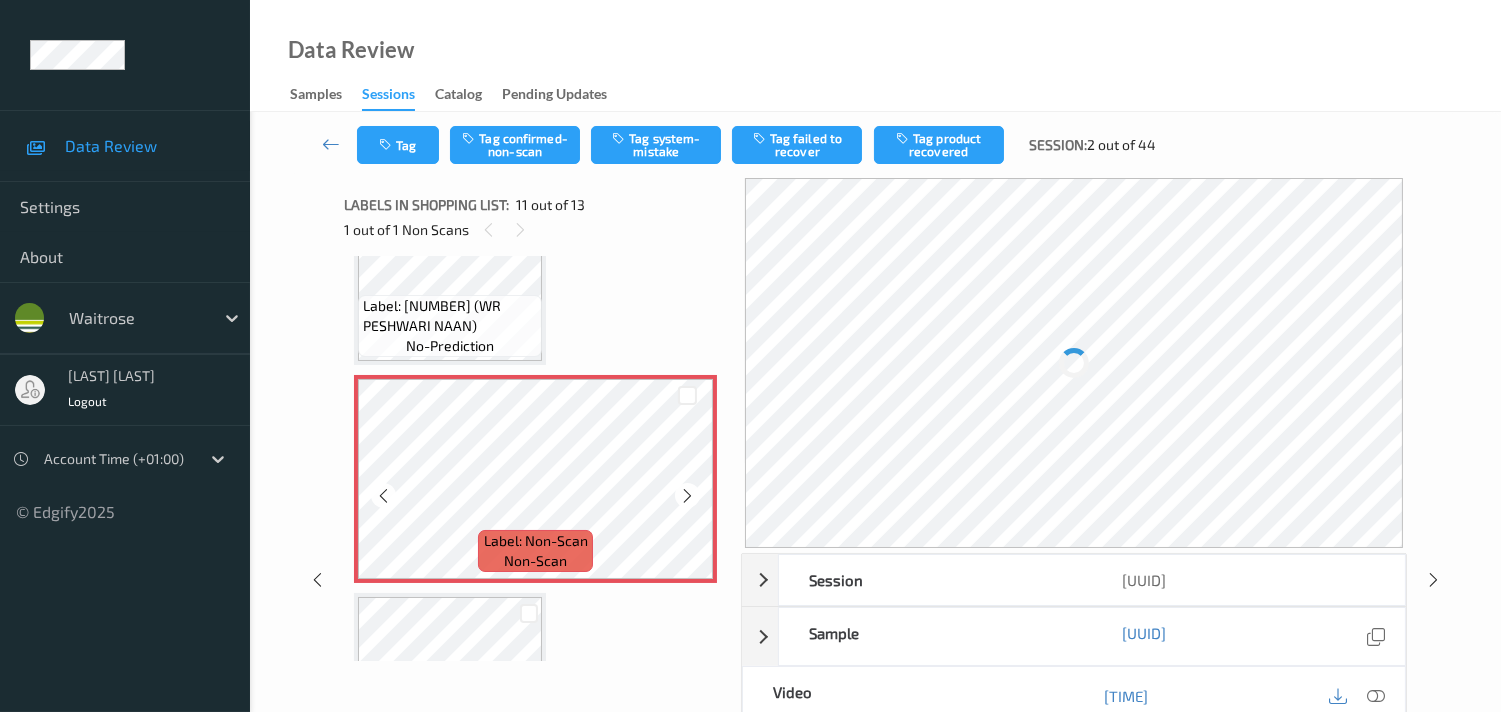 click at bounding box center (687, 496) 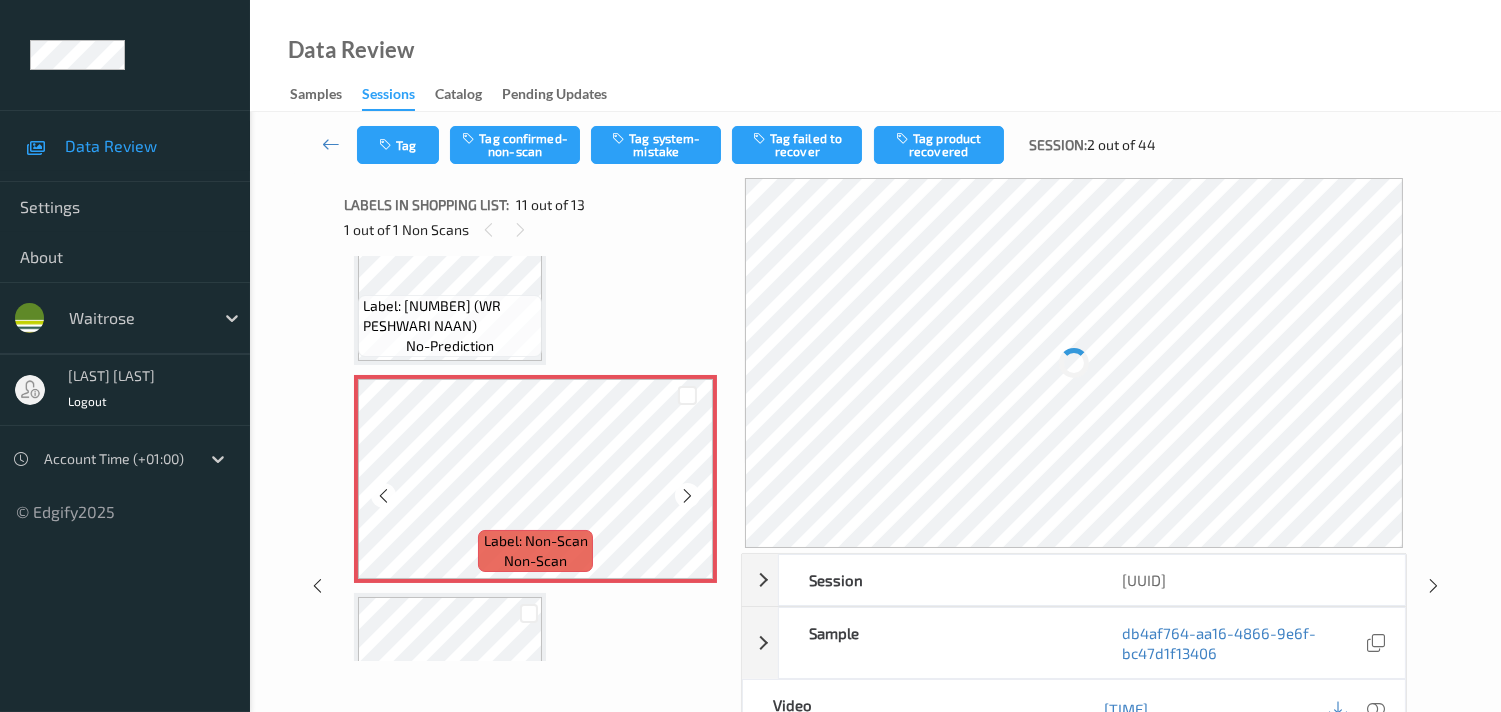 scroll, scrollTop: 1960, scrollLeft: 0, axis: vertical 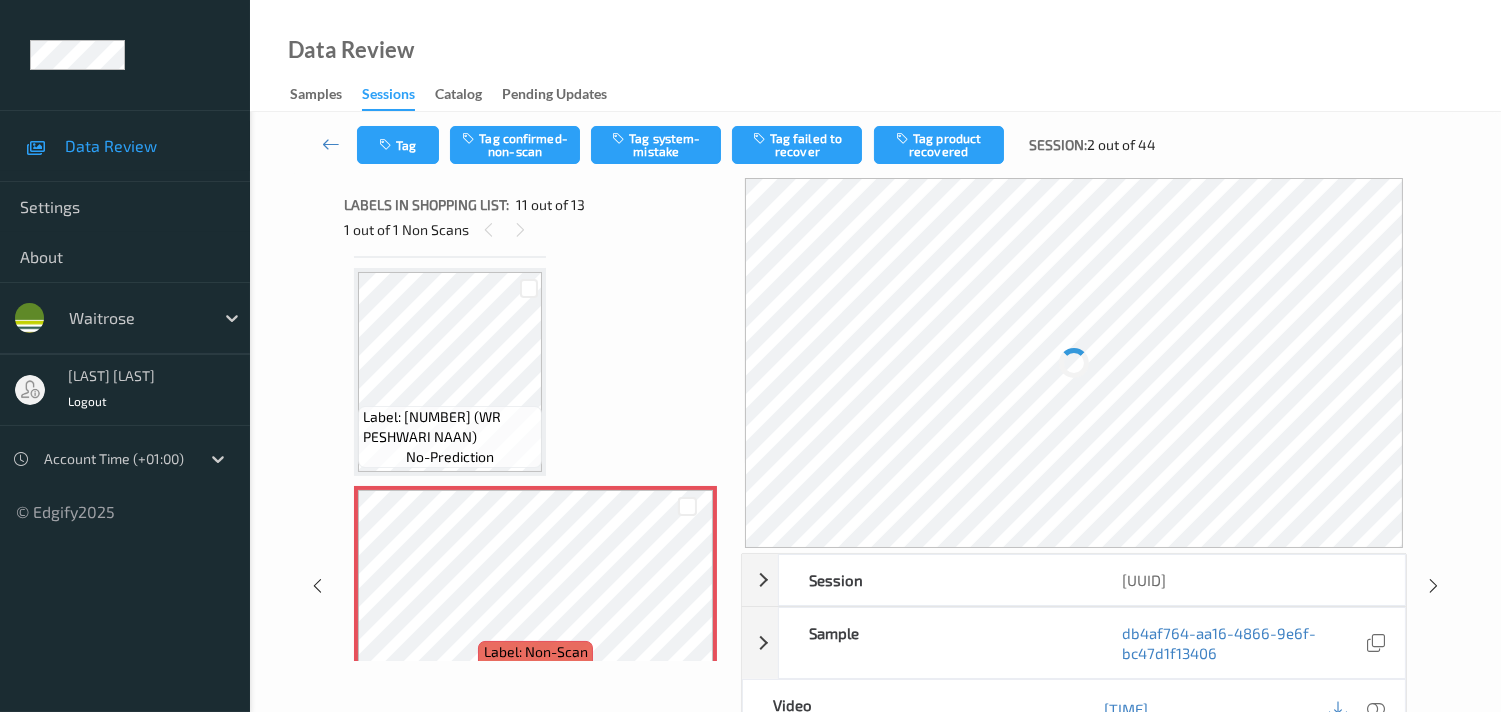 click on "Label: [NUMBER] (WR PESHWARI NAAN)" at bounding box center (450, 427) 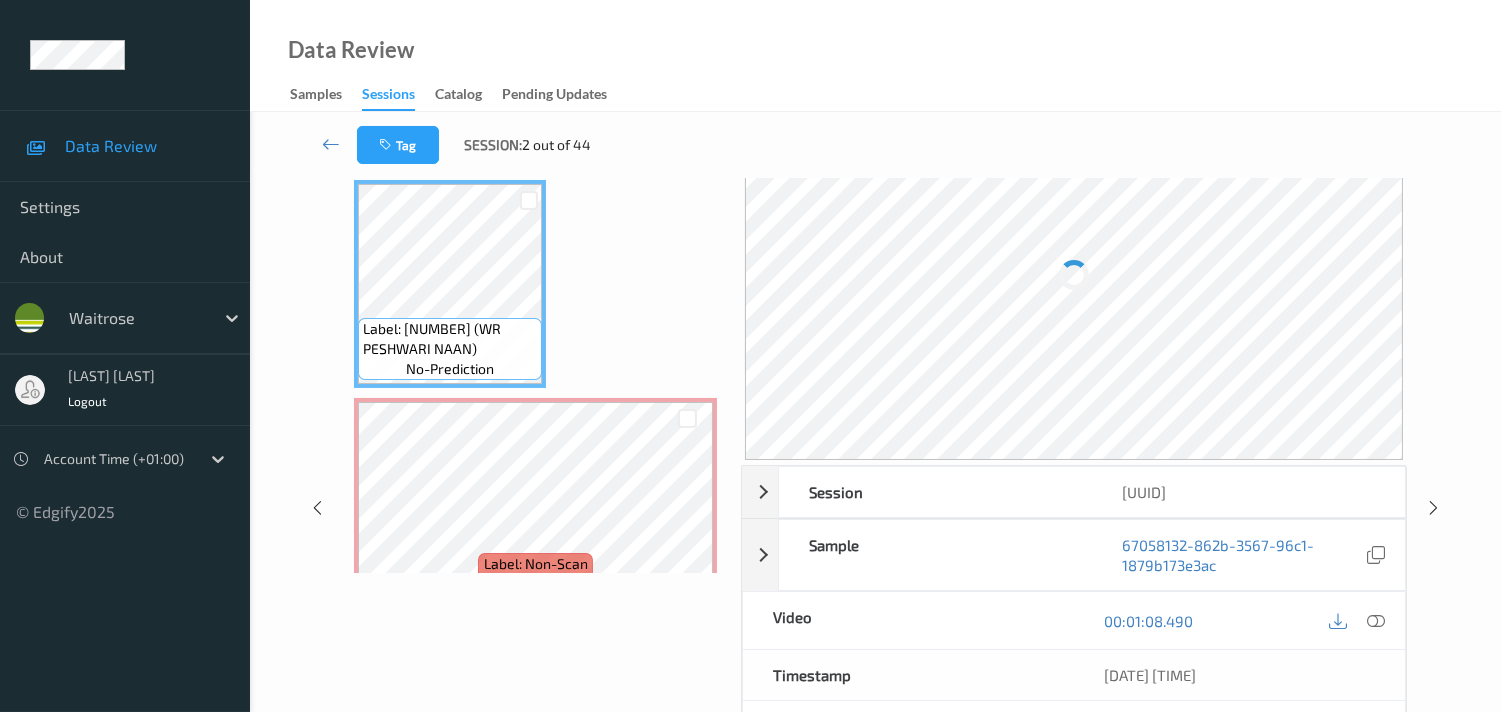 scroll, scrollTop: 222, scrollLeft: 0, axis: vertical 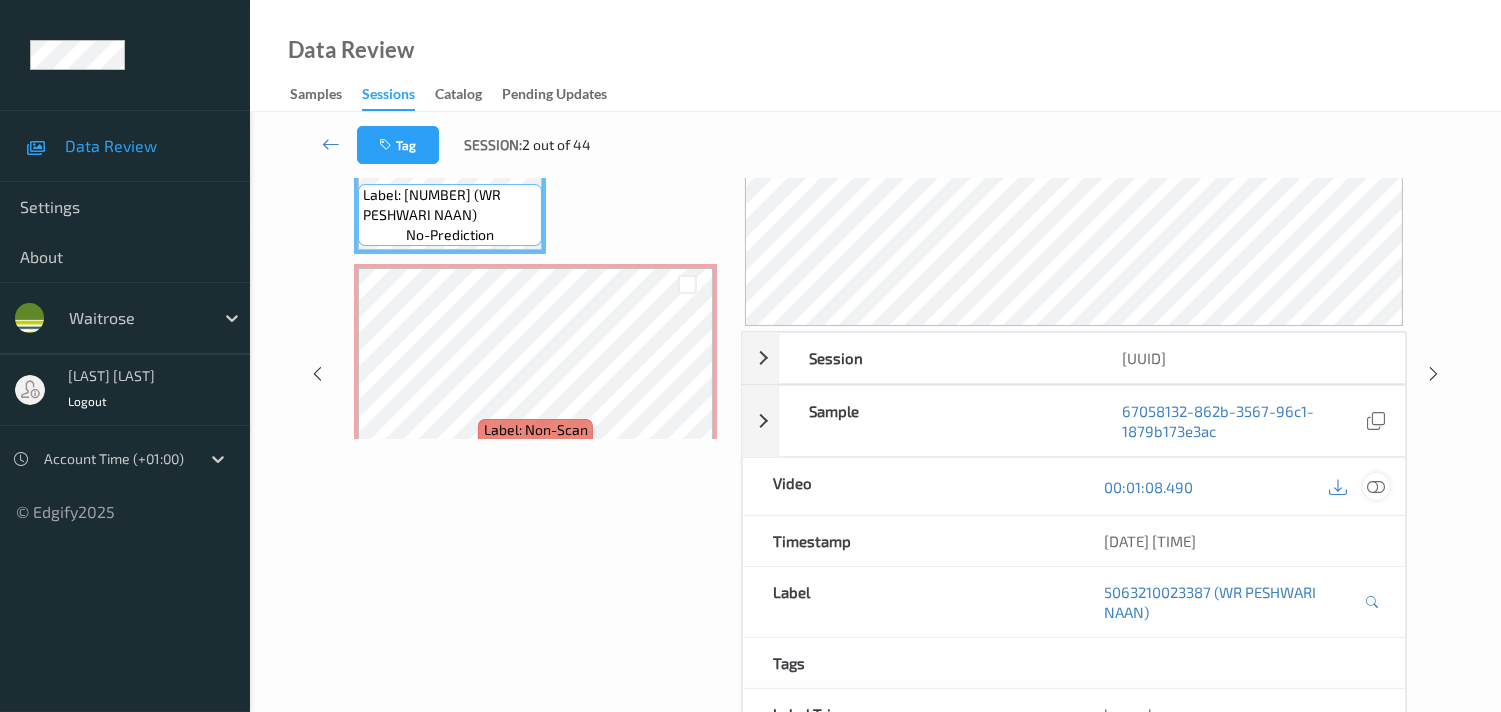 click at bounding box center (1376, 487) 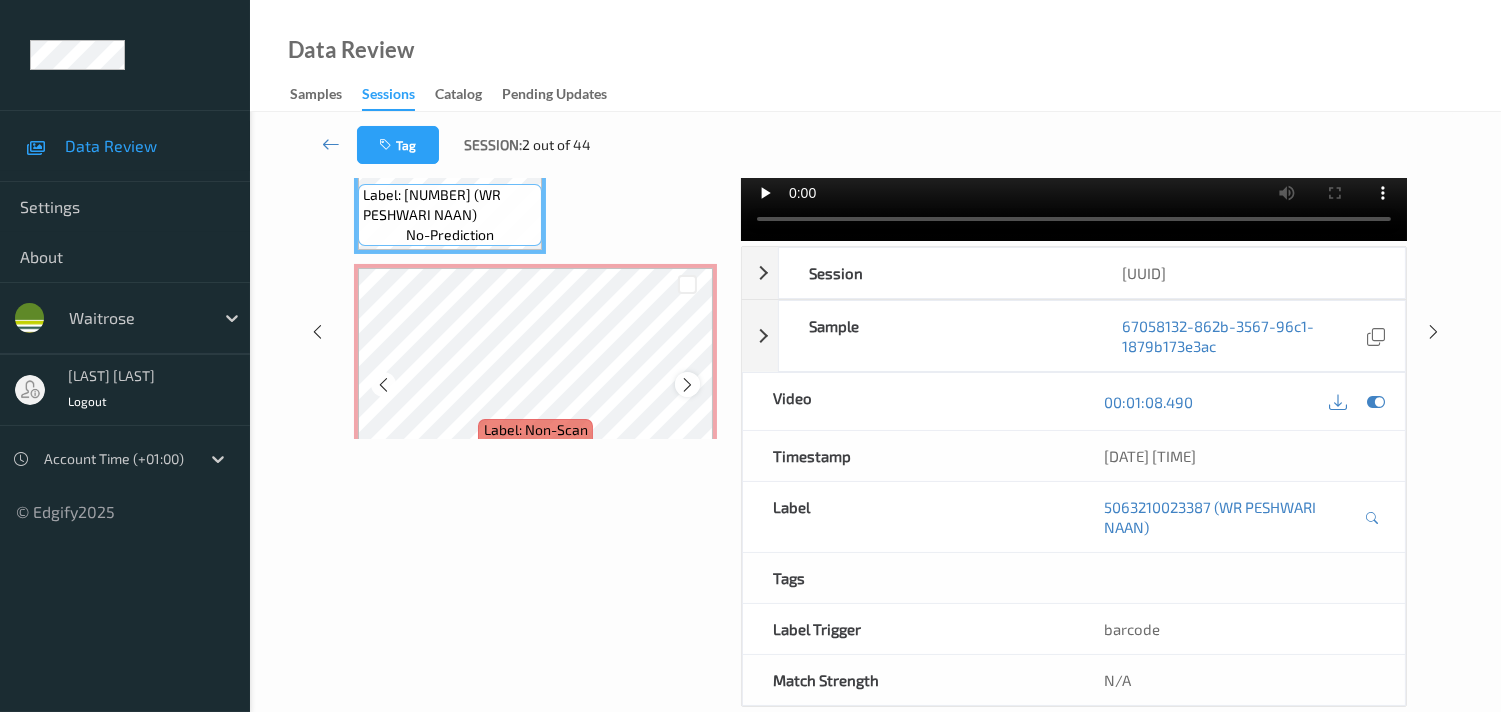 click at bounding box center (687, 385) 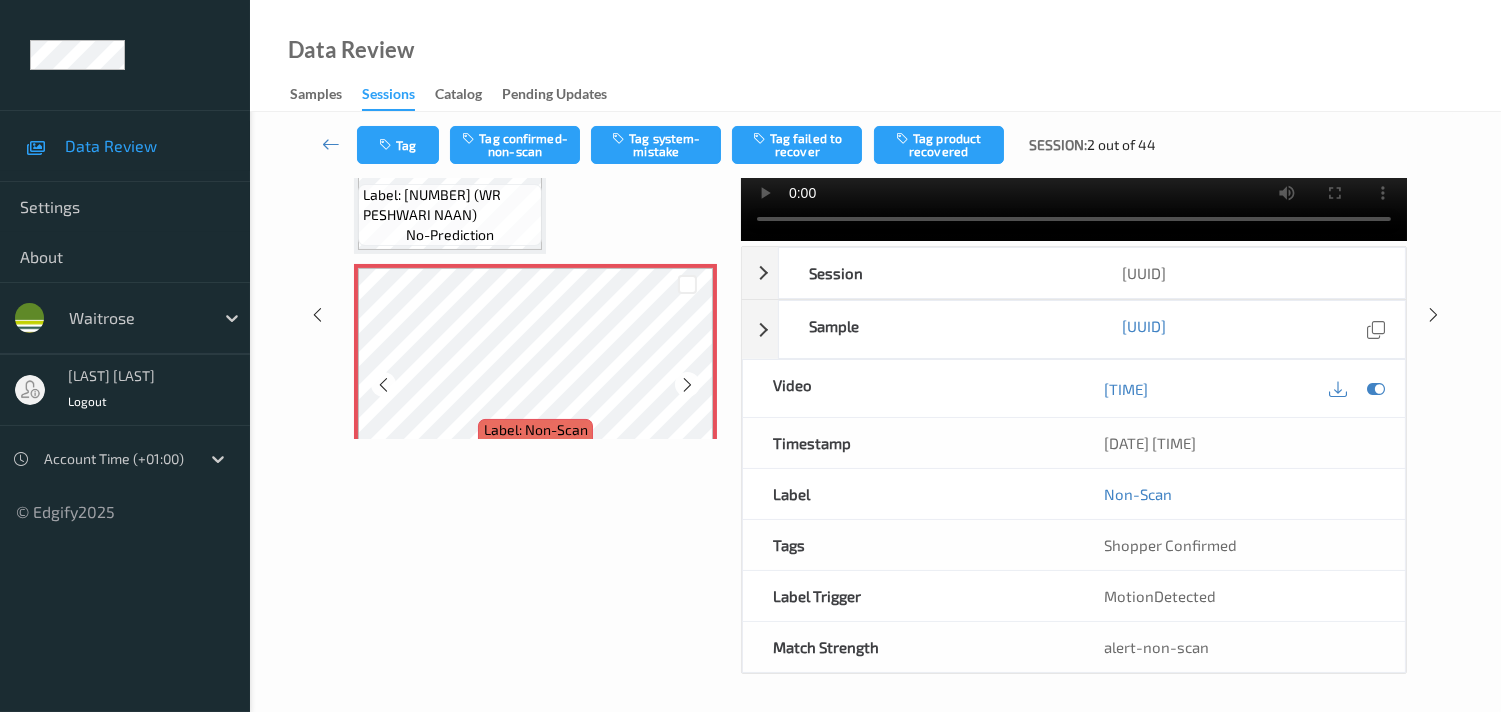 click at bounding box center [687, 385] 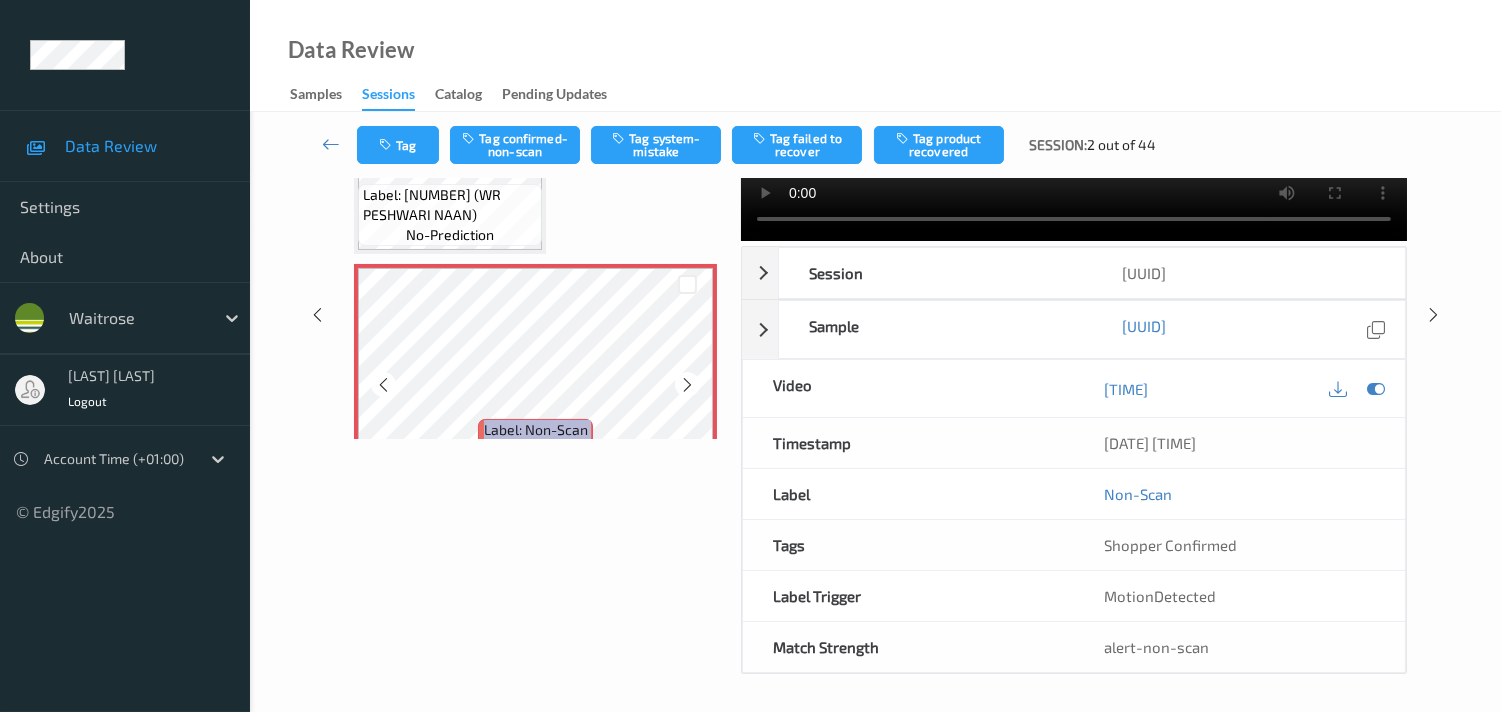 click at bounding box center [687, 385] 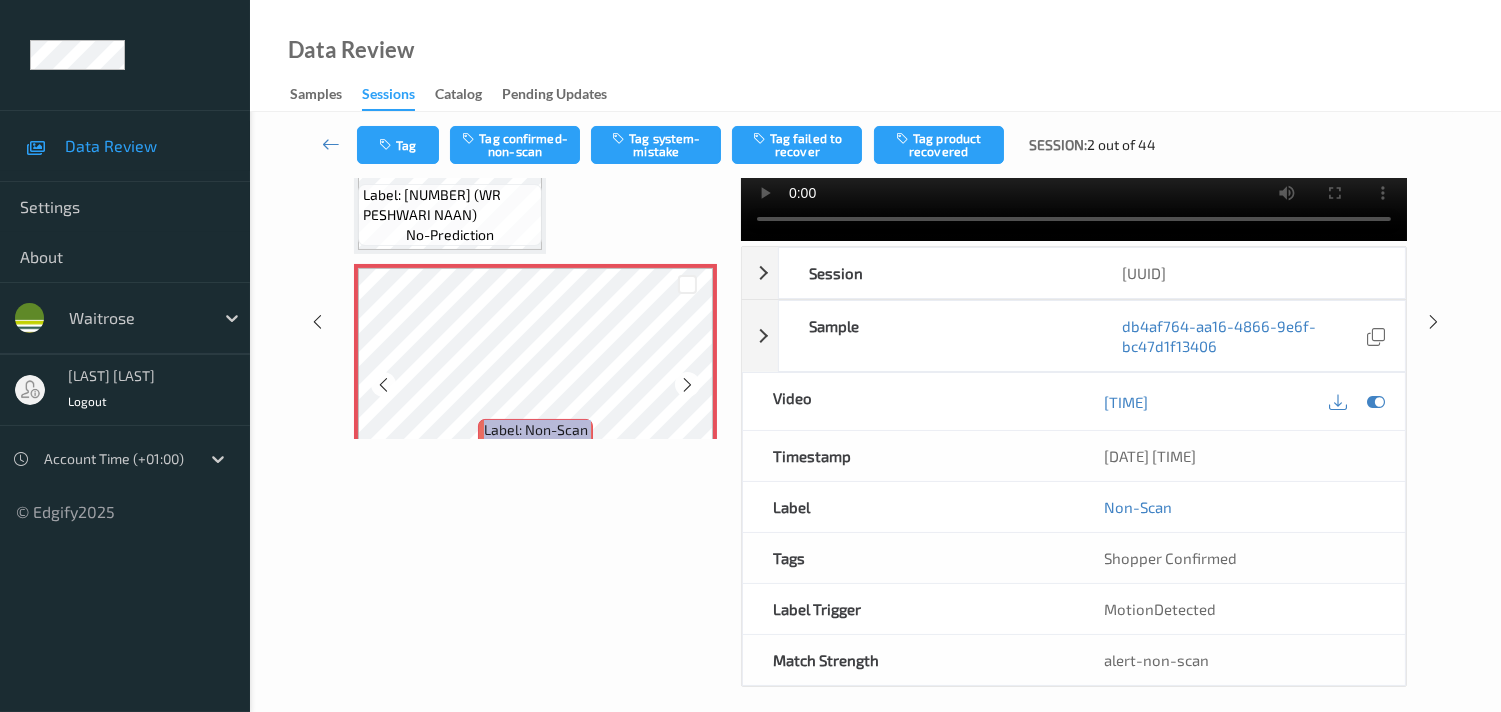 click at bounding box center (687, 385) 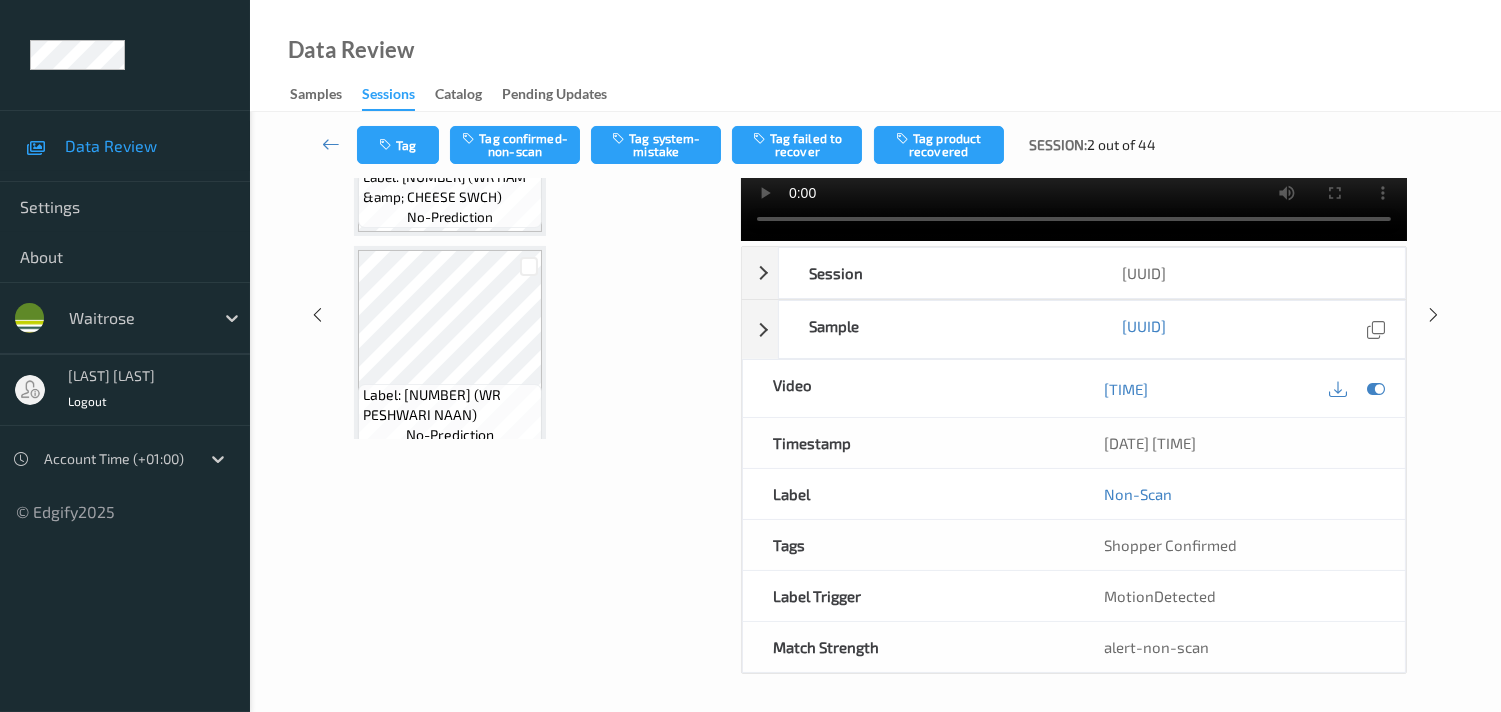 scroll, scrollTop: 1737, scrollLeft: 0, axis: vertical 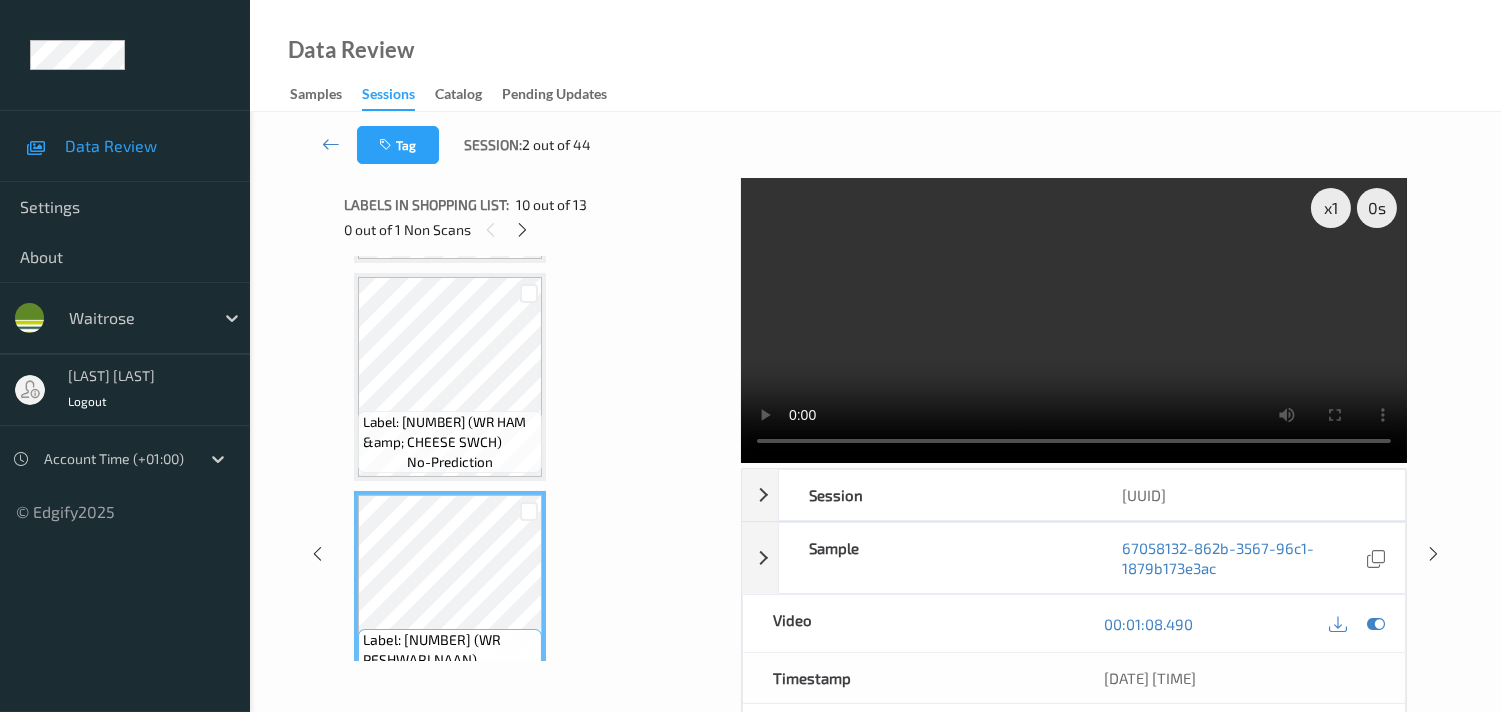 click at bounding box center [1074, 320] 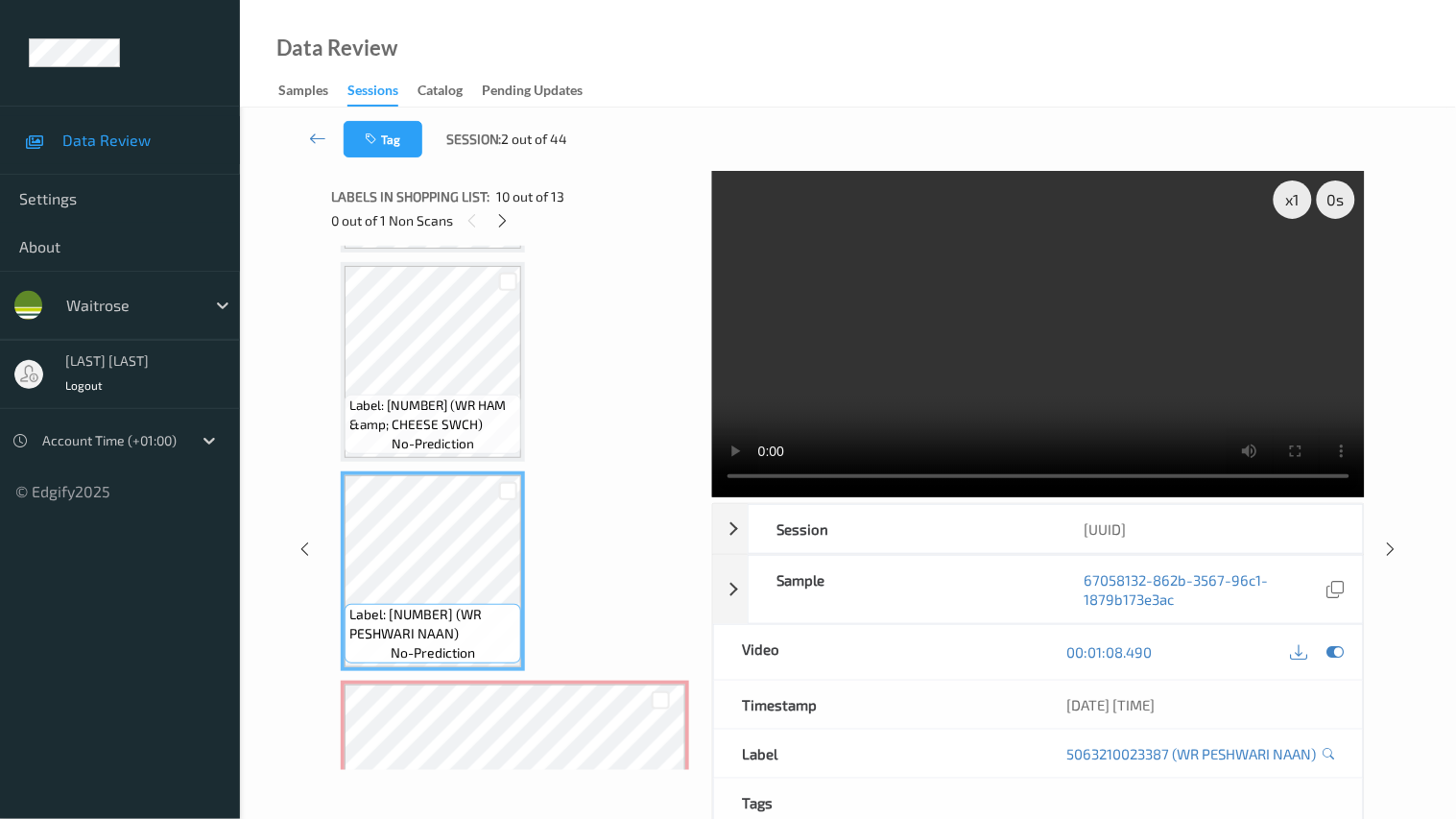 click at bounding box center (1038, 334) 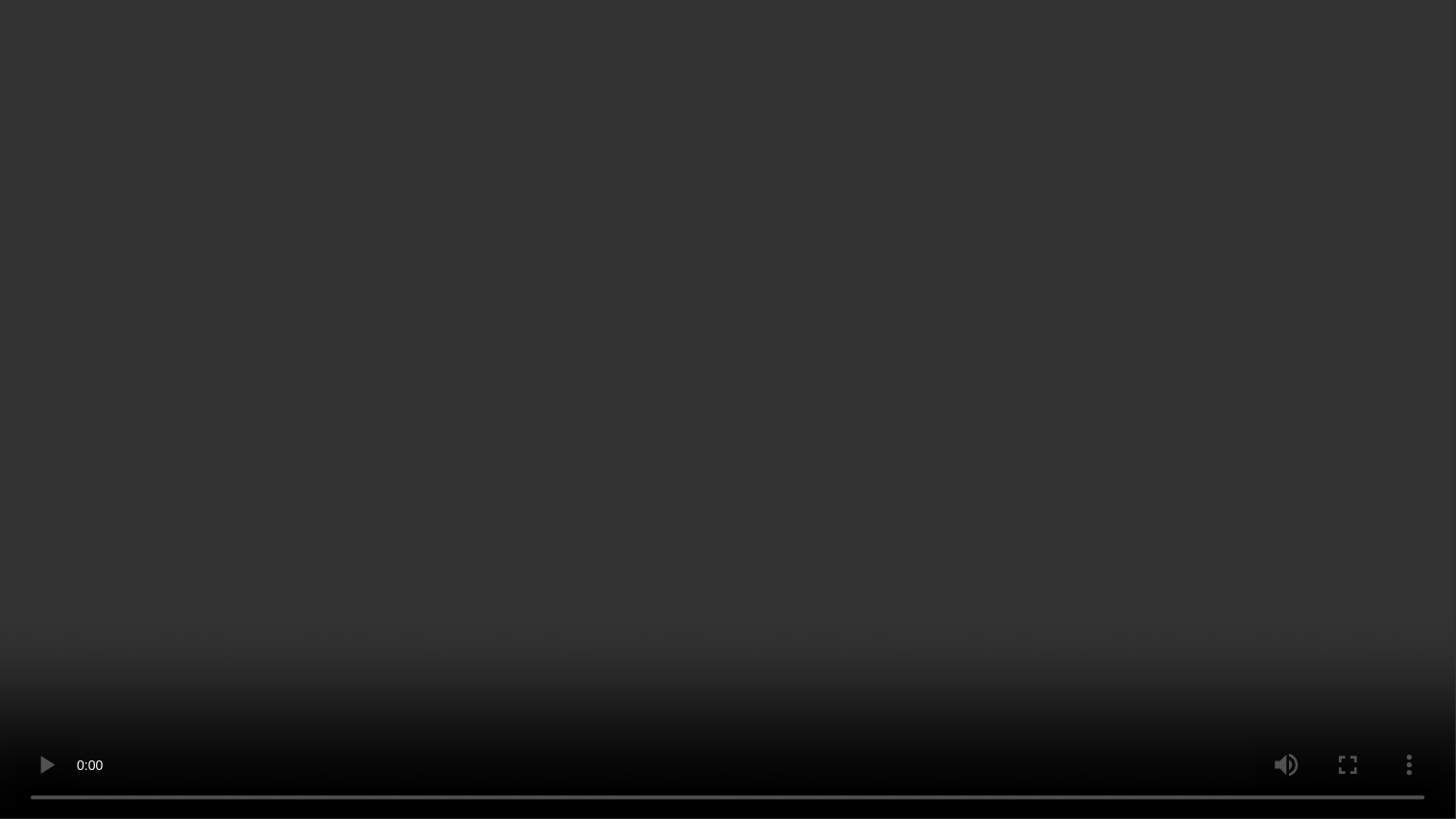 click at bounding box center (728, 409) 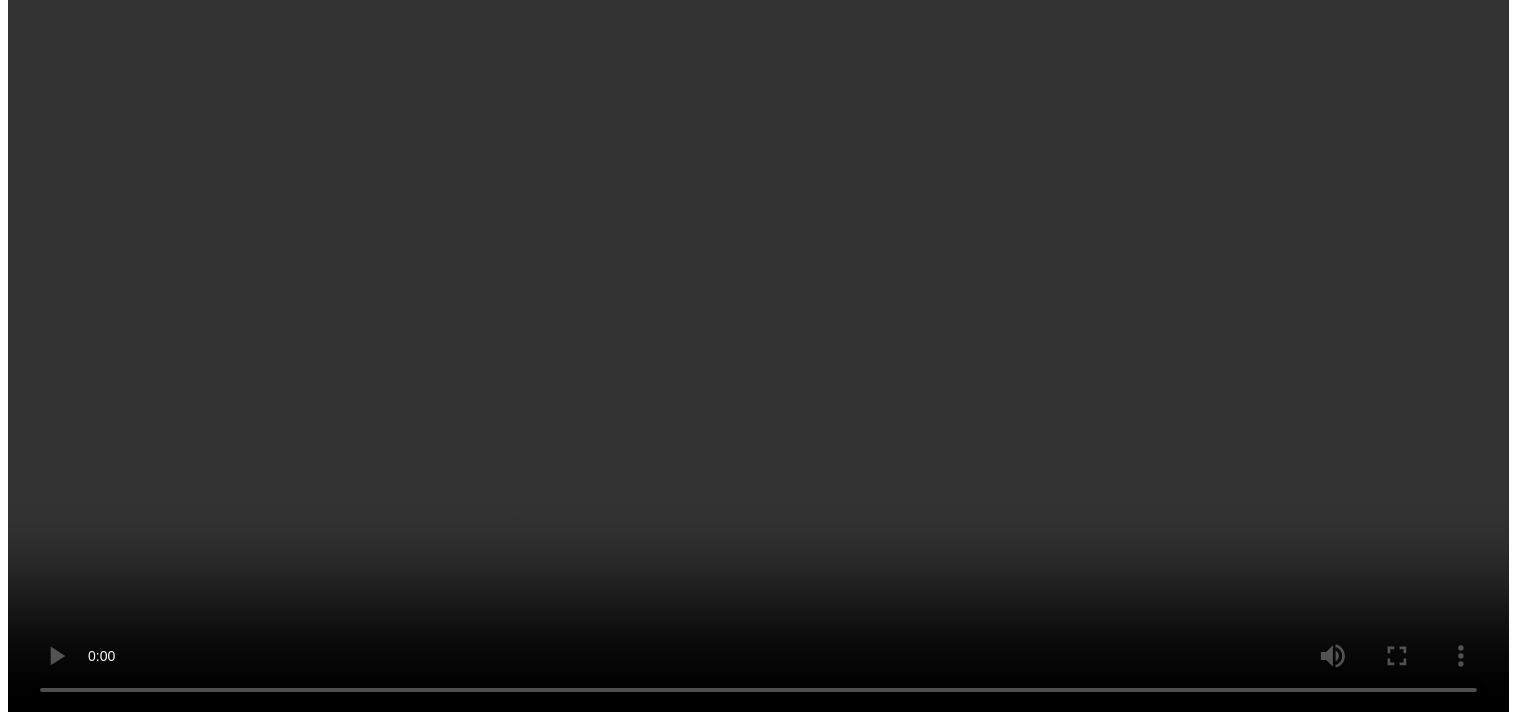 scroll, scrollTop: 1960, scrollLeft: 0, axis: vertical 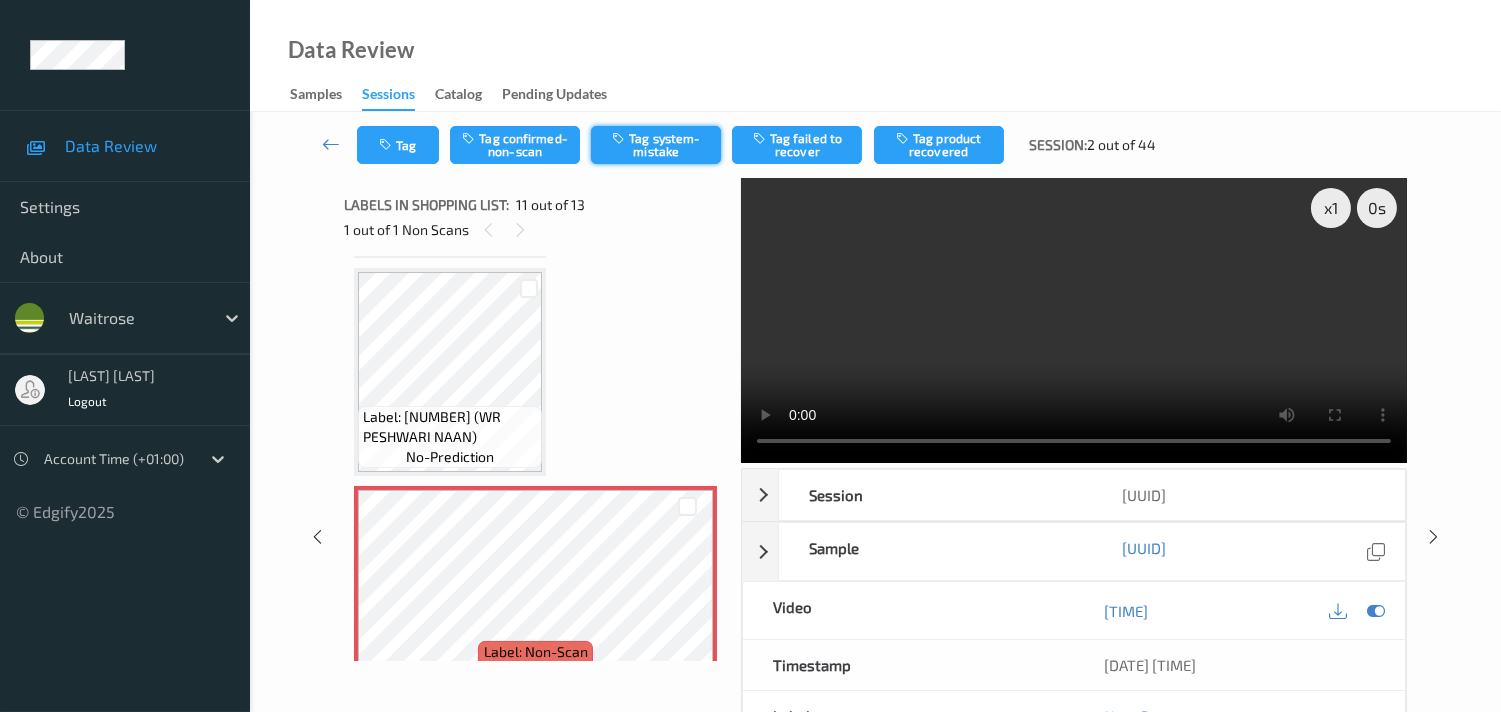 click on "Tag   system-mistake" at bounding box center (656, 145) 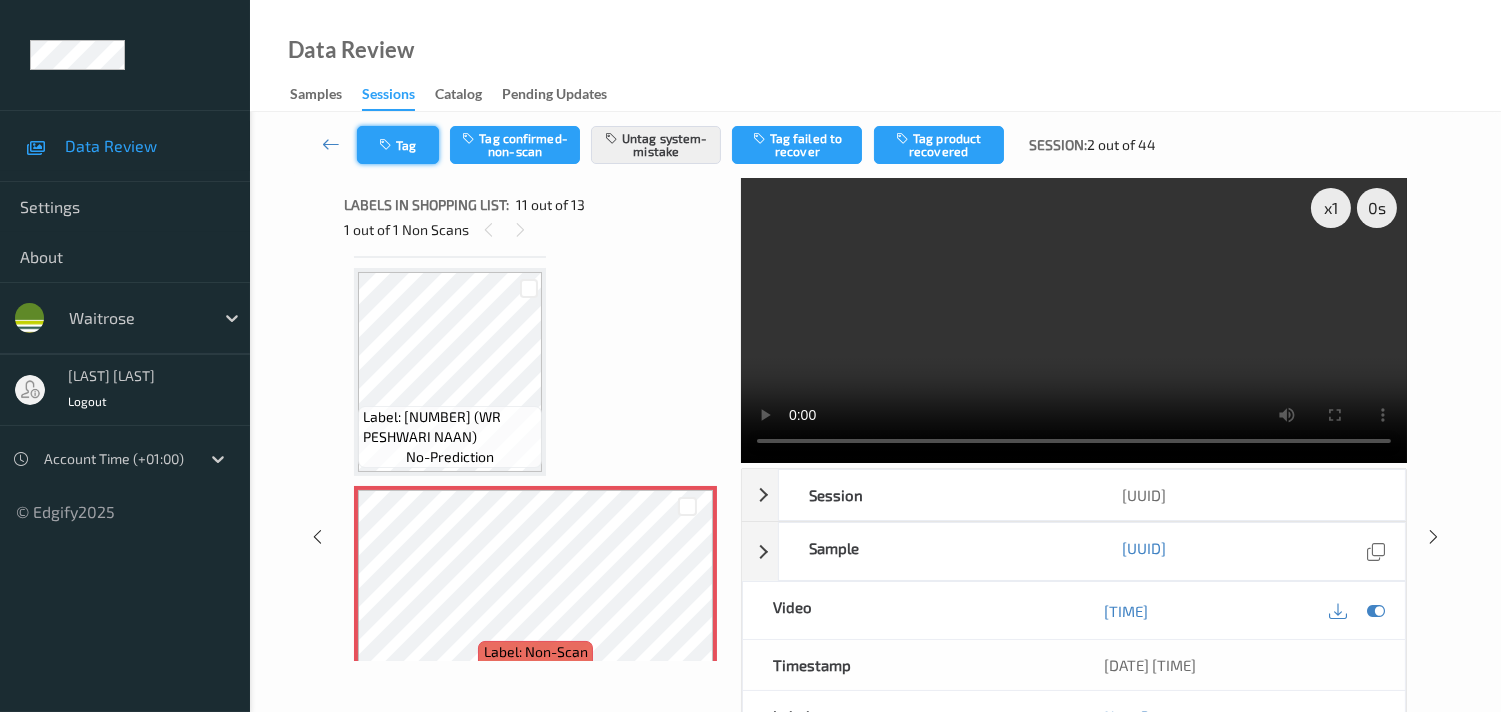 click on "Tag" at bounding box center (398, 145) 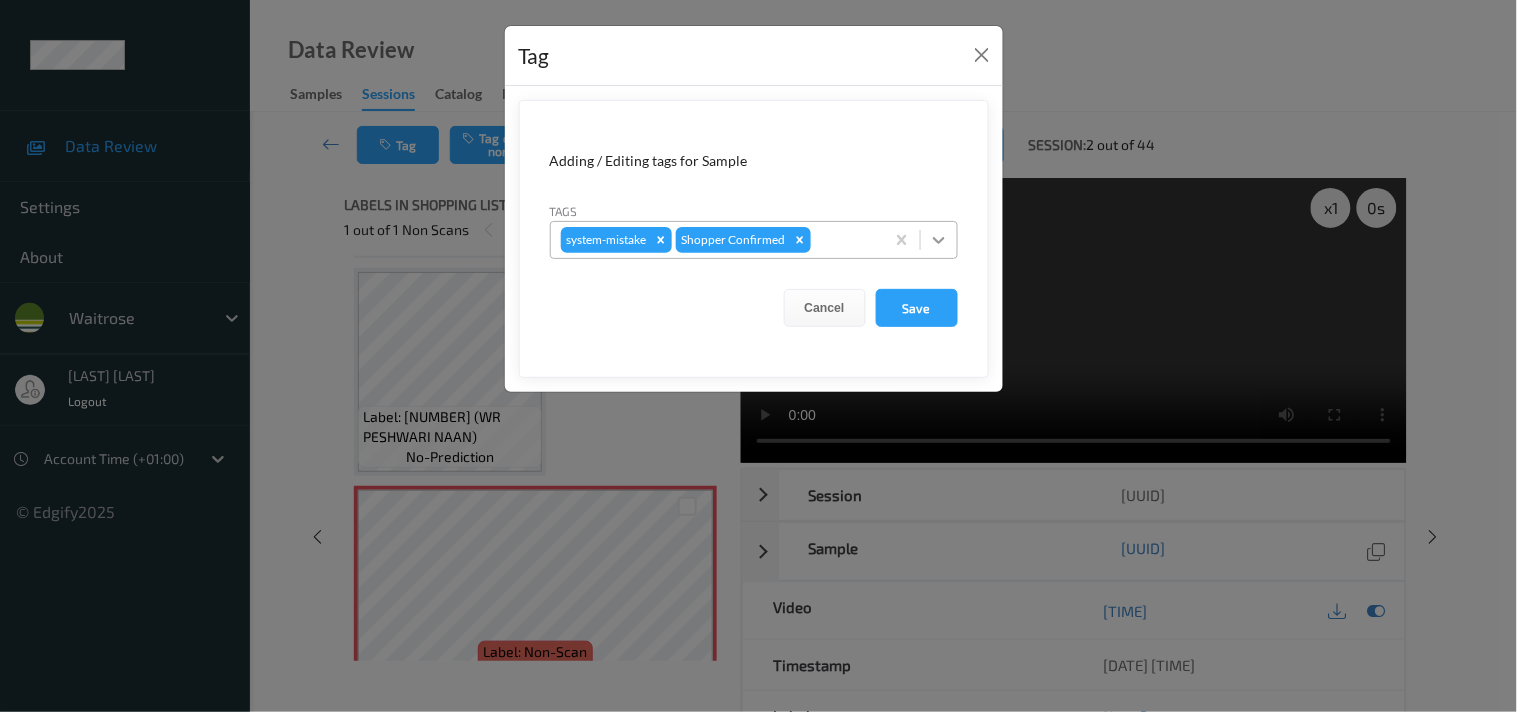 click 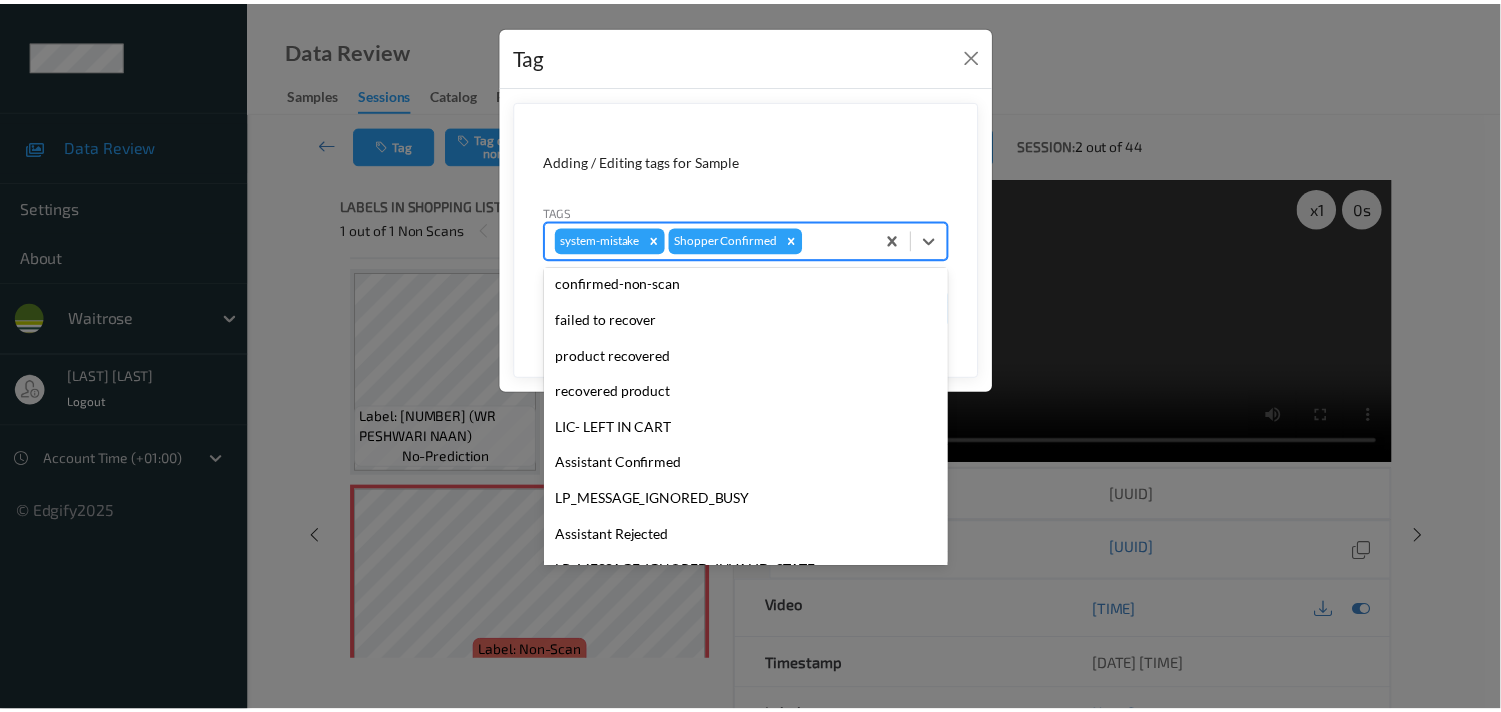 scroll, scrollTop: 318, scrollLeft: 0, axis: vertical 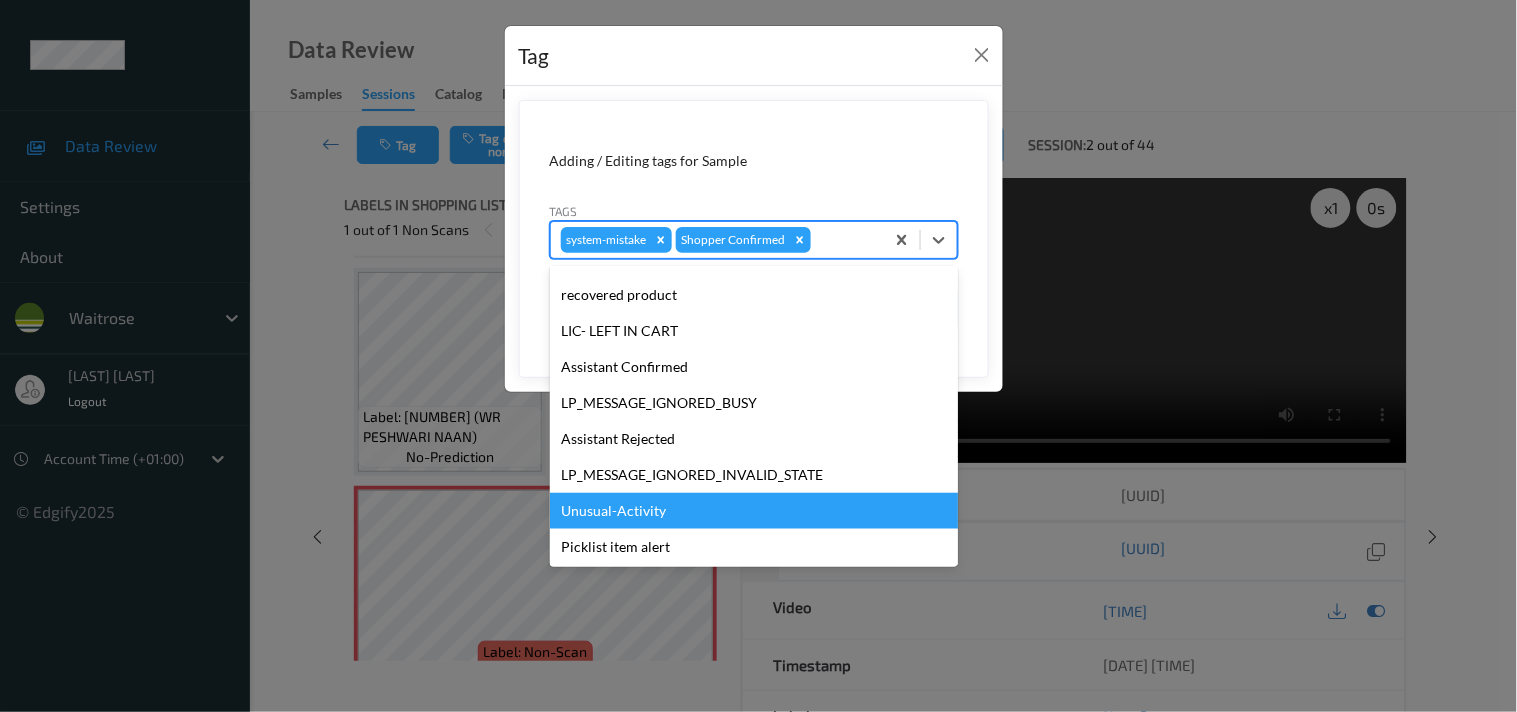 click on "Unusual-Activity" at bounding box center (754, 511) 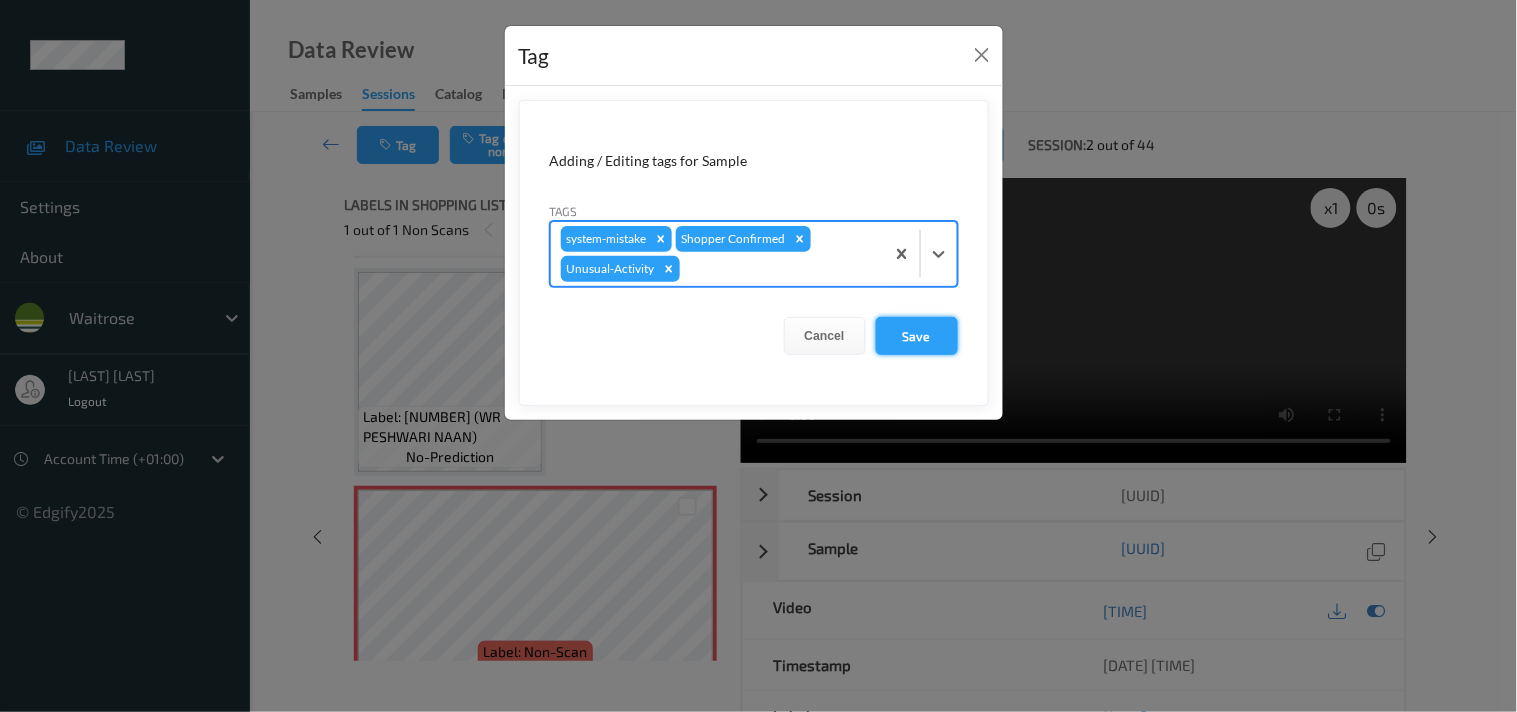 click on "Save" at bounding box center [917, 336] 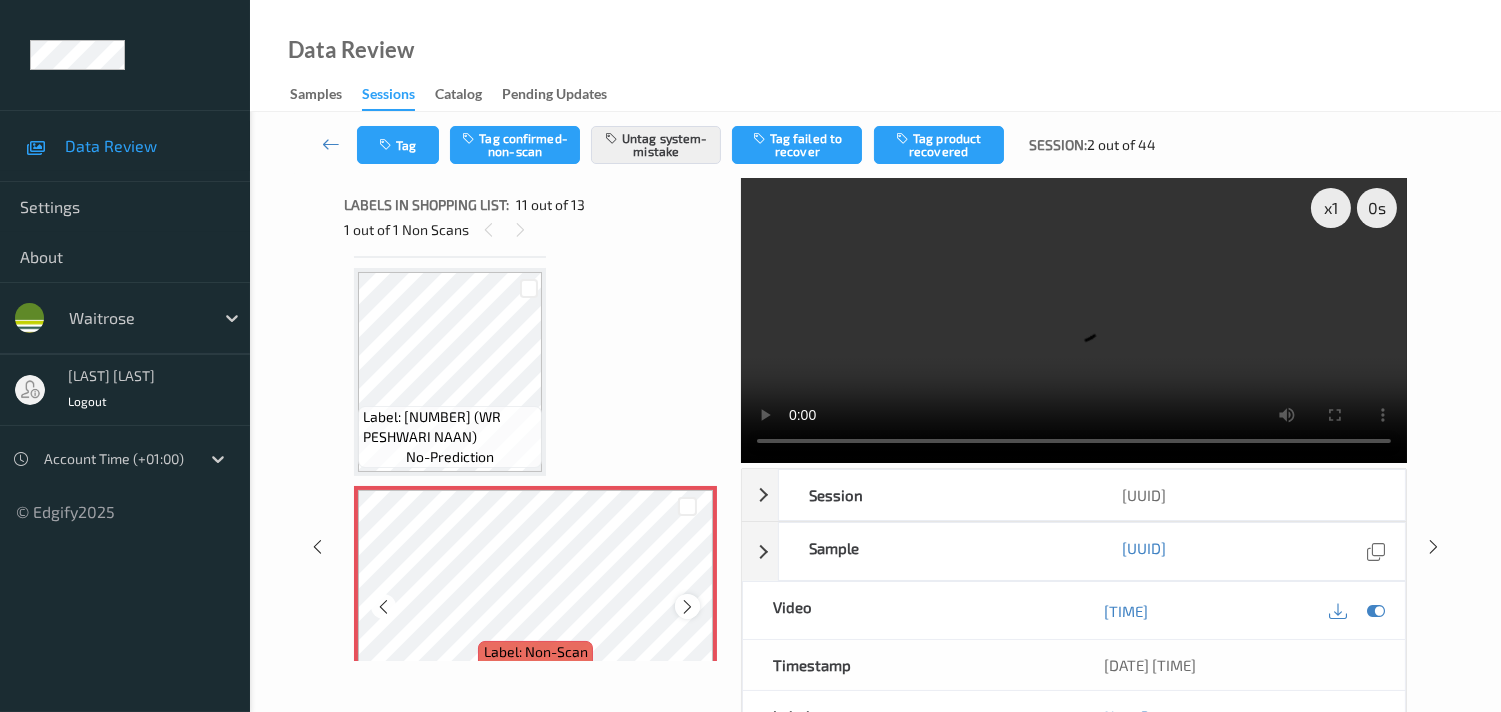 click at bounding box center (687, 607) 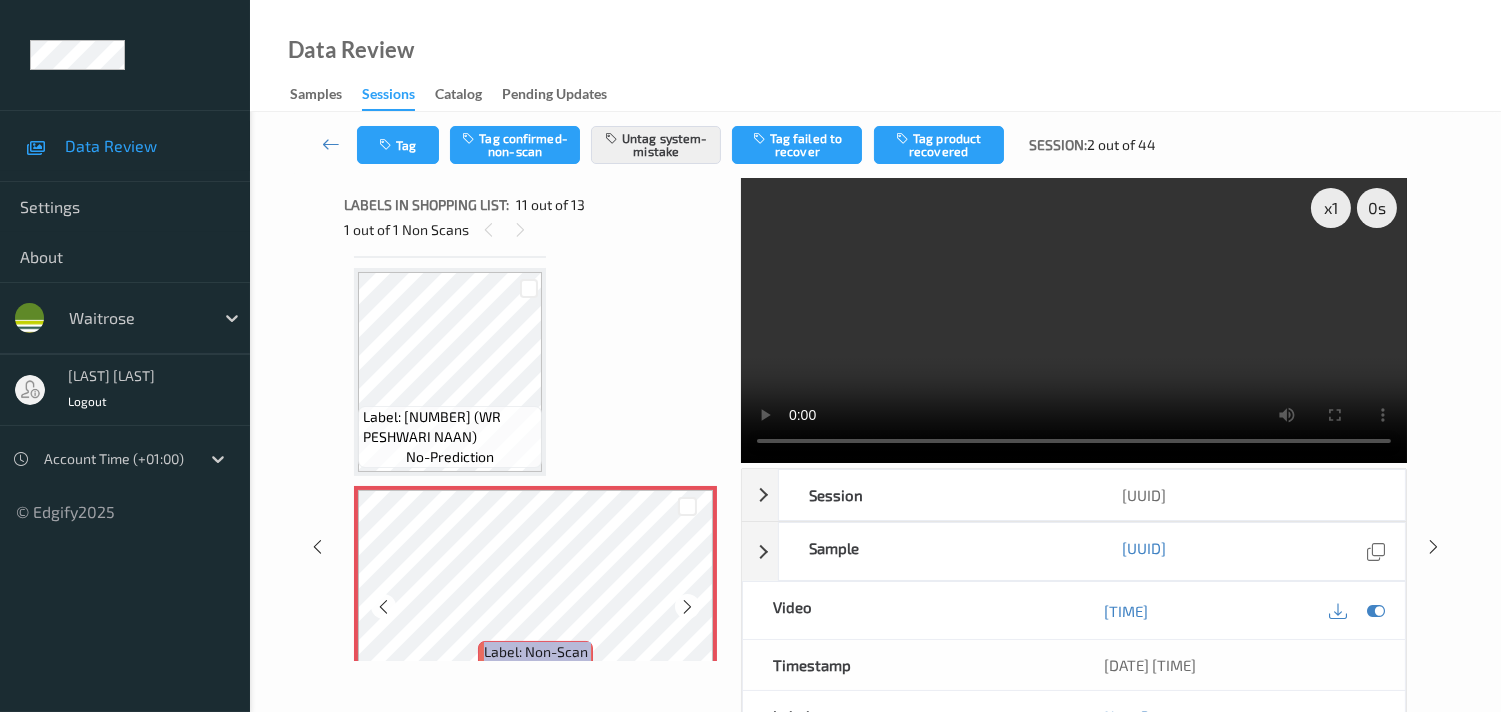 click at bounding box center [687, 607] 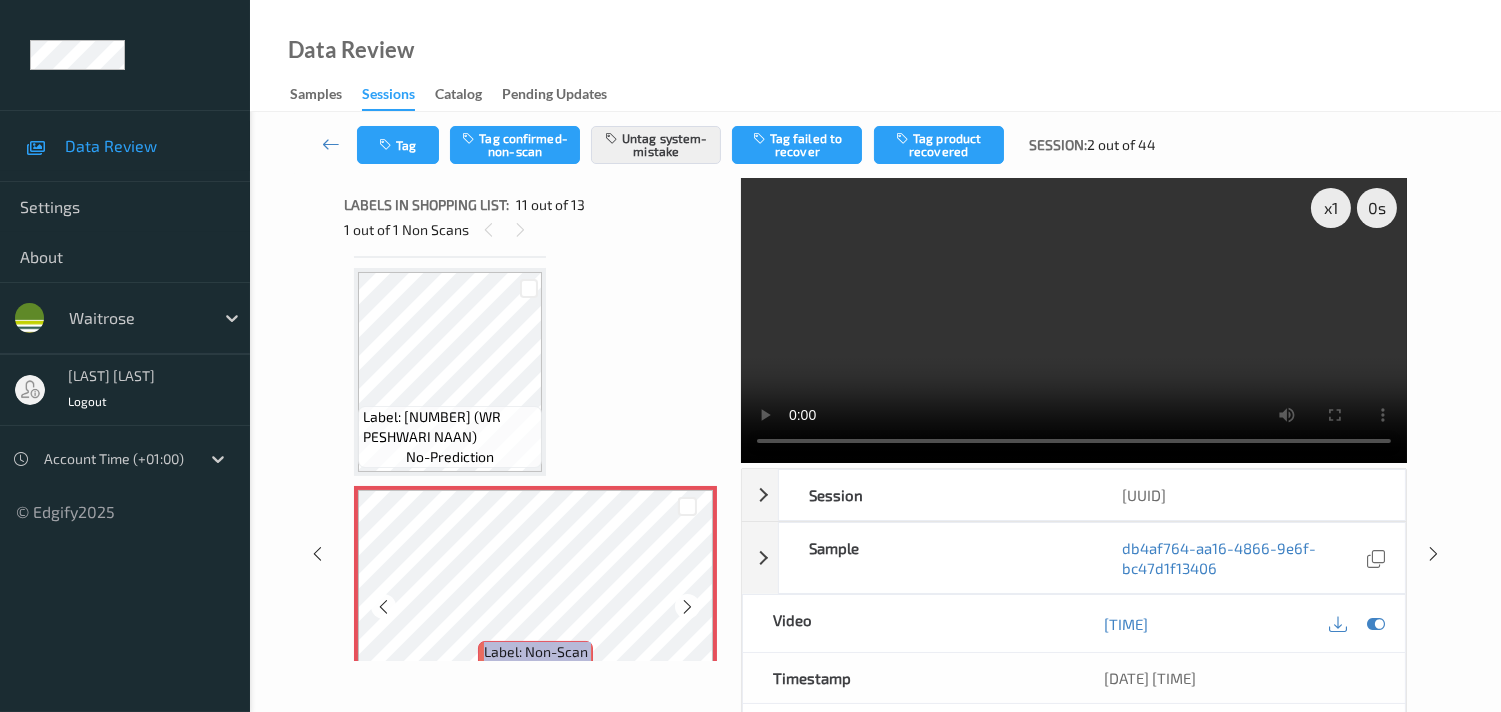 click at bounding box center [687, 607] 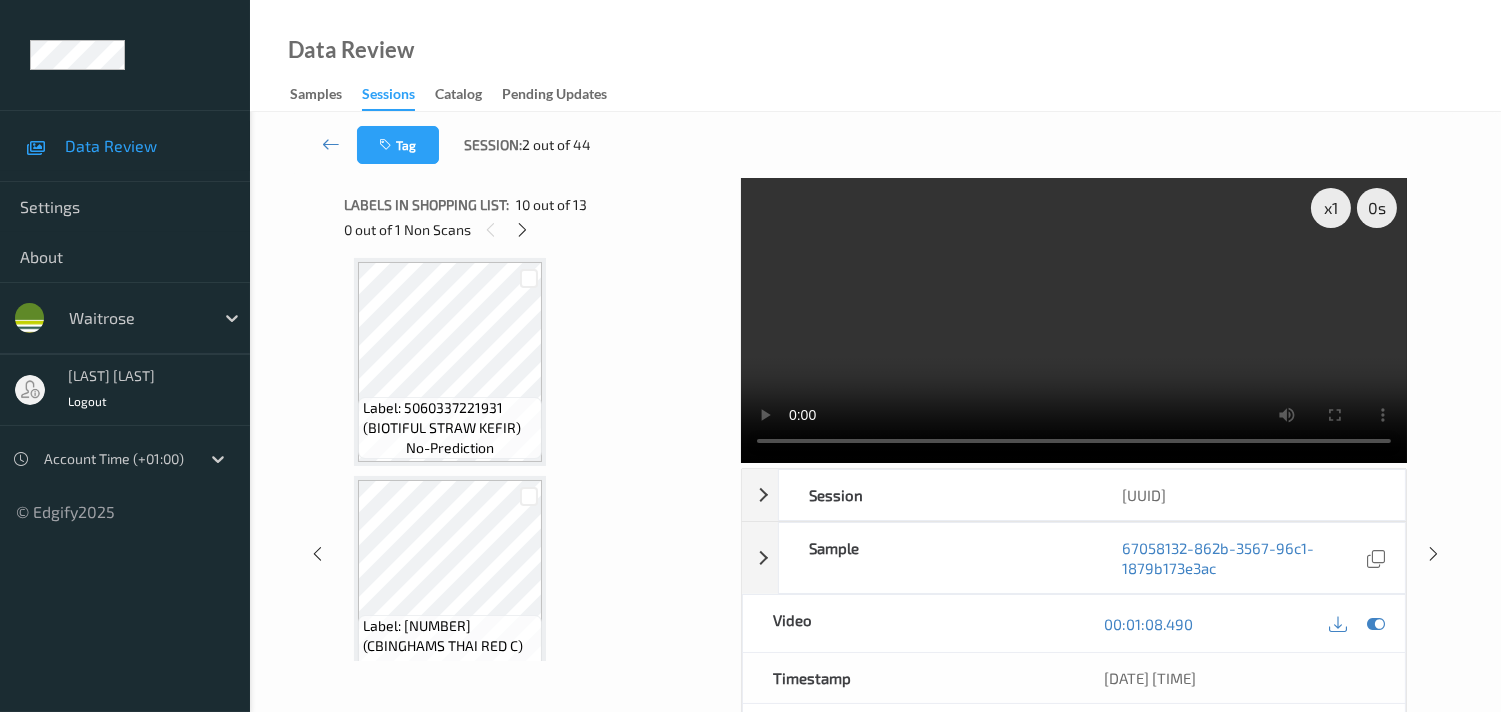 scroll, scrollTop: 848, scrollLeft: 0, axis: vertical 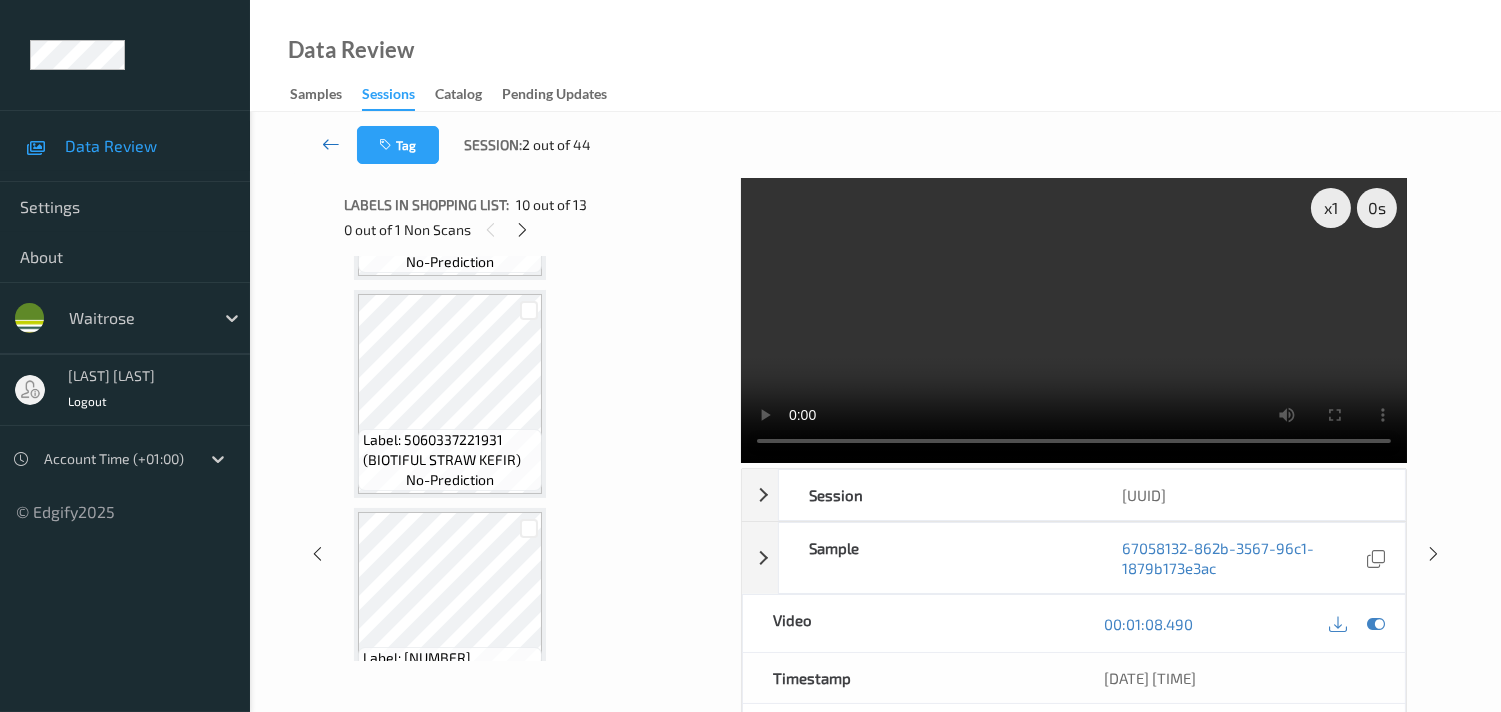 click at bounding box center [331, 144] 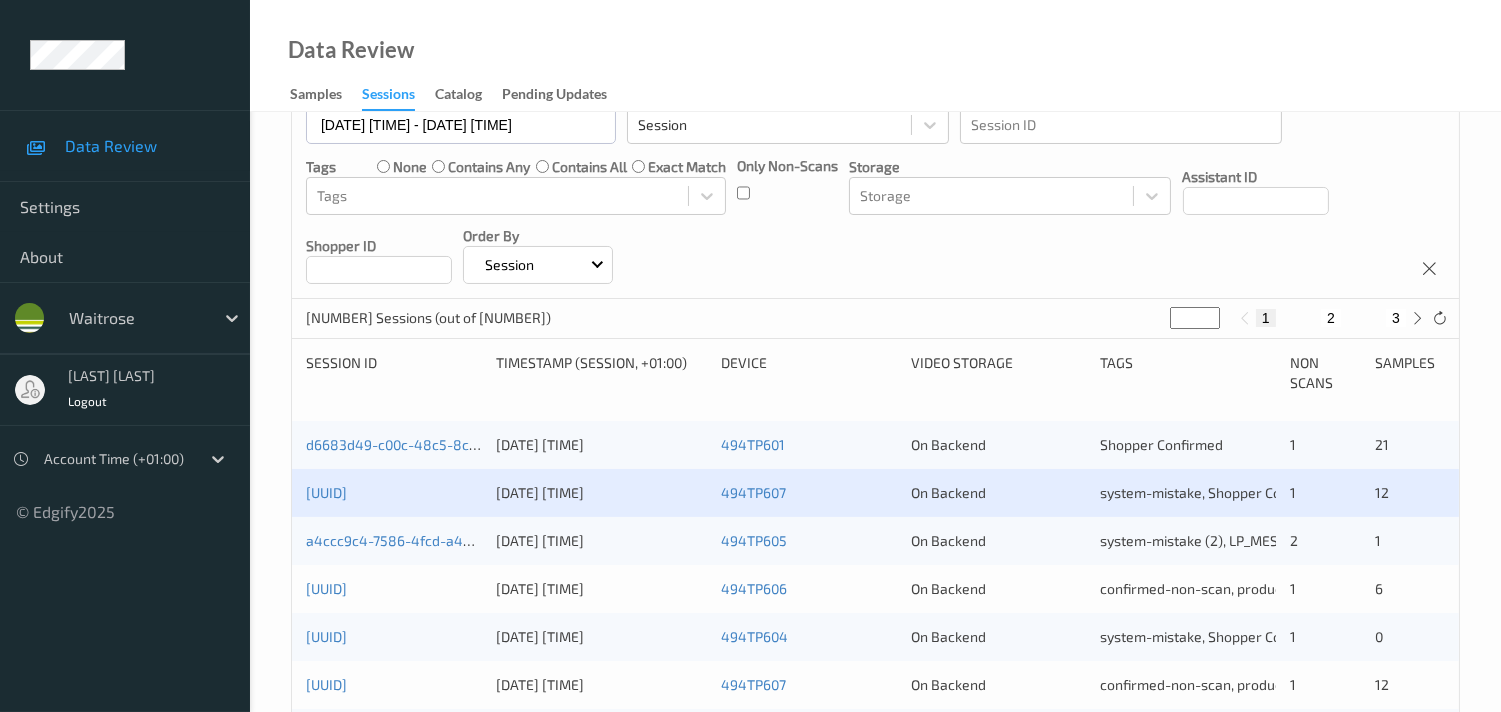 scroll, scrollTop: 222, scrollLeft: 0, axis: vertical 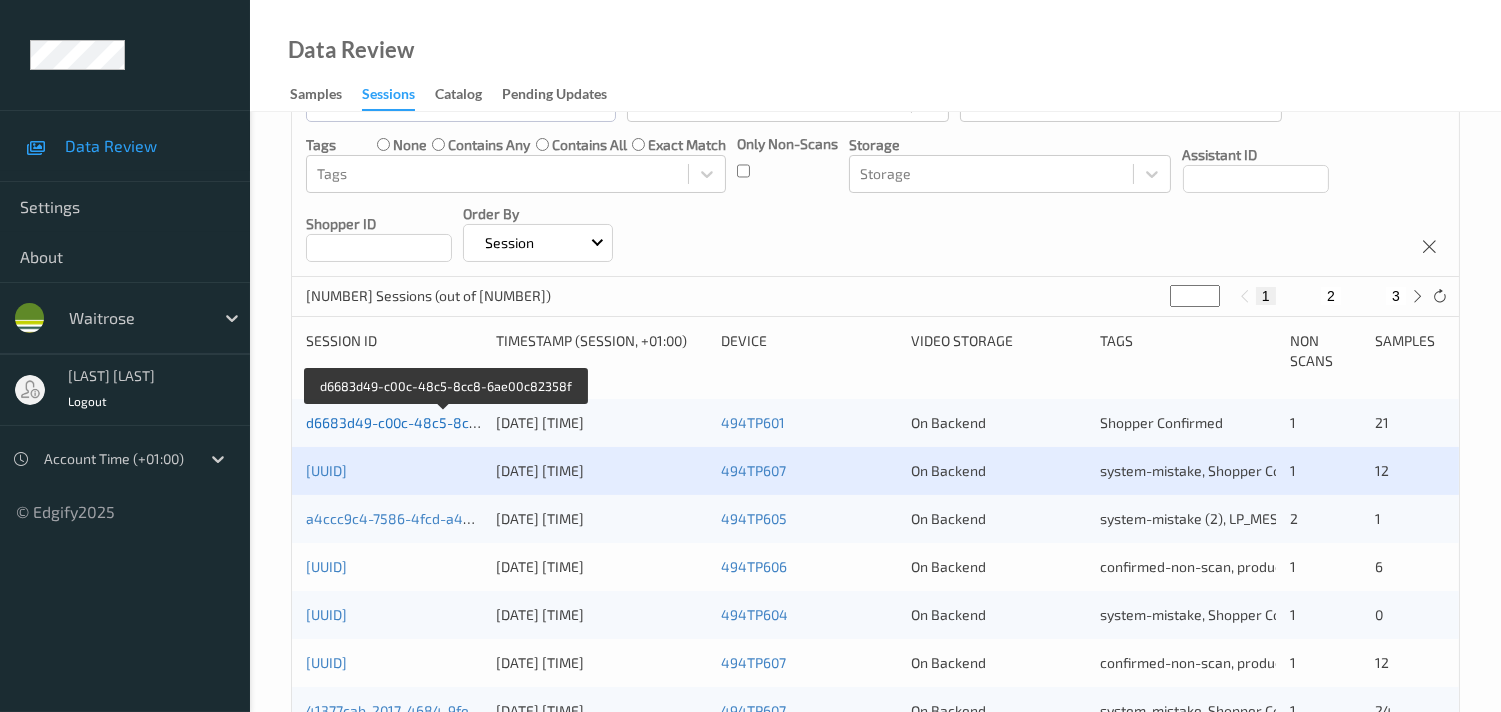 click on "d6683d49-c00c-48c5-8cc8-6ae00c82358f" at bounding box center [445, 422] 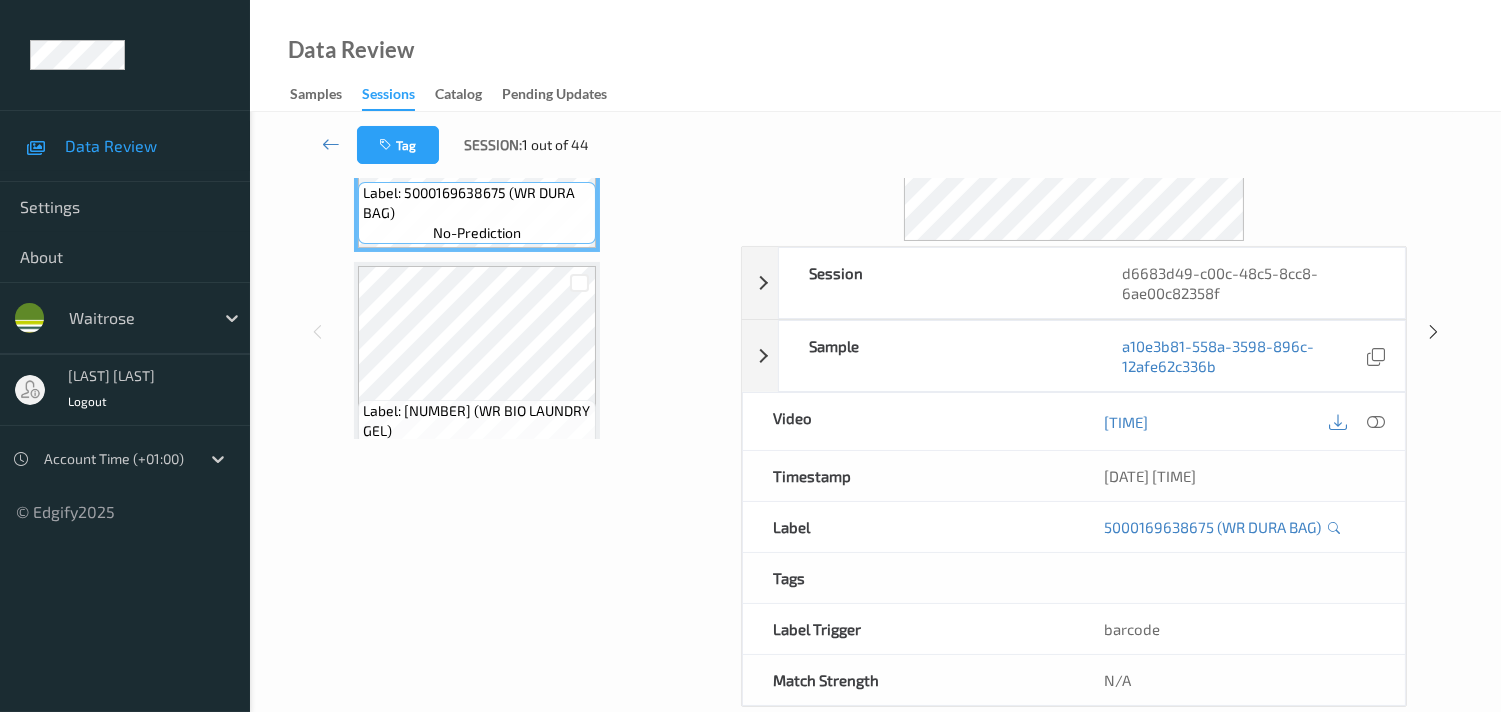 click on "5000169638675 (WR DURA BAG)" at bounding box center (1239, 527) 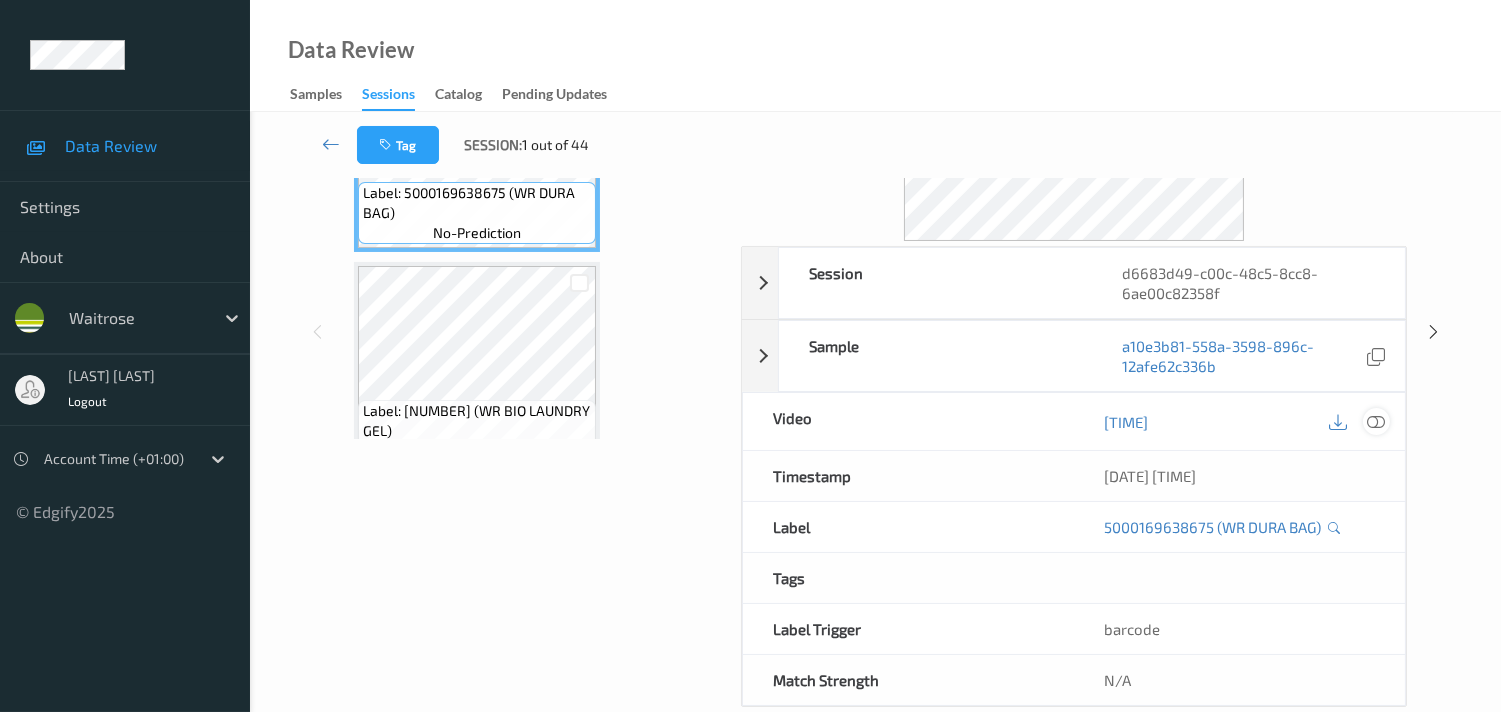 click at bounding box center (1376, 421) 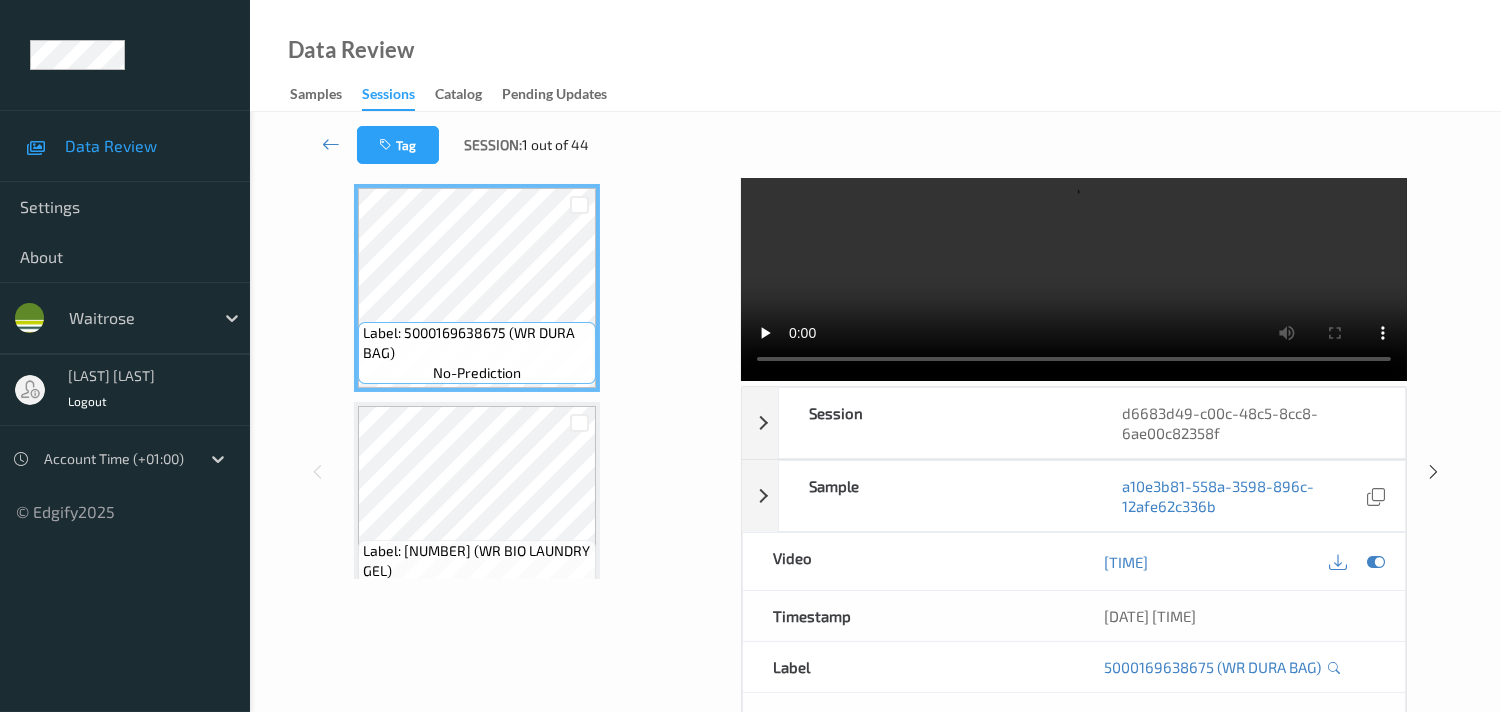 scroll, scrollTop: 0, scrollLeft: 0, axis: both 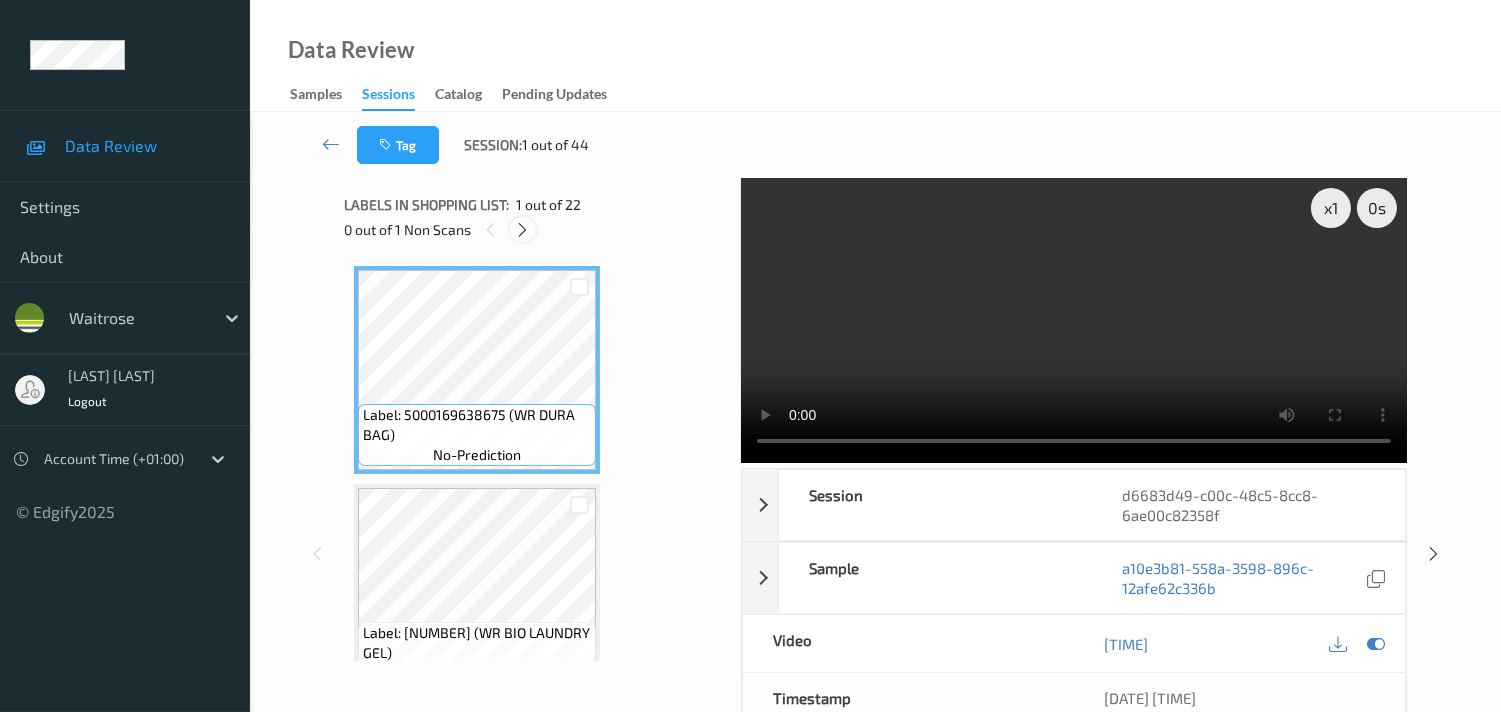 click at bounding box center (522, 230) 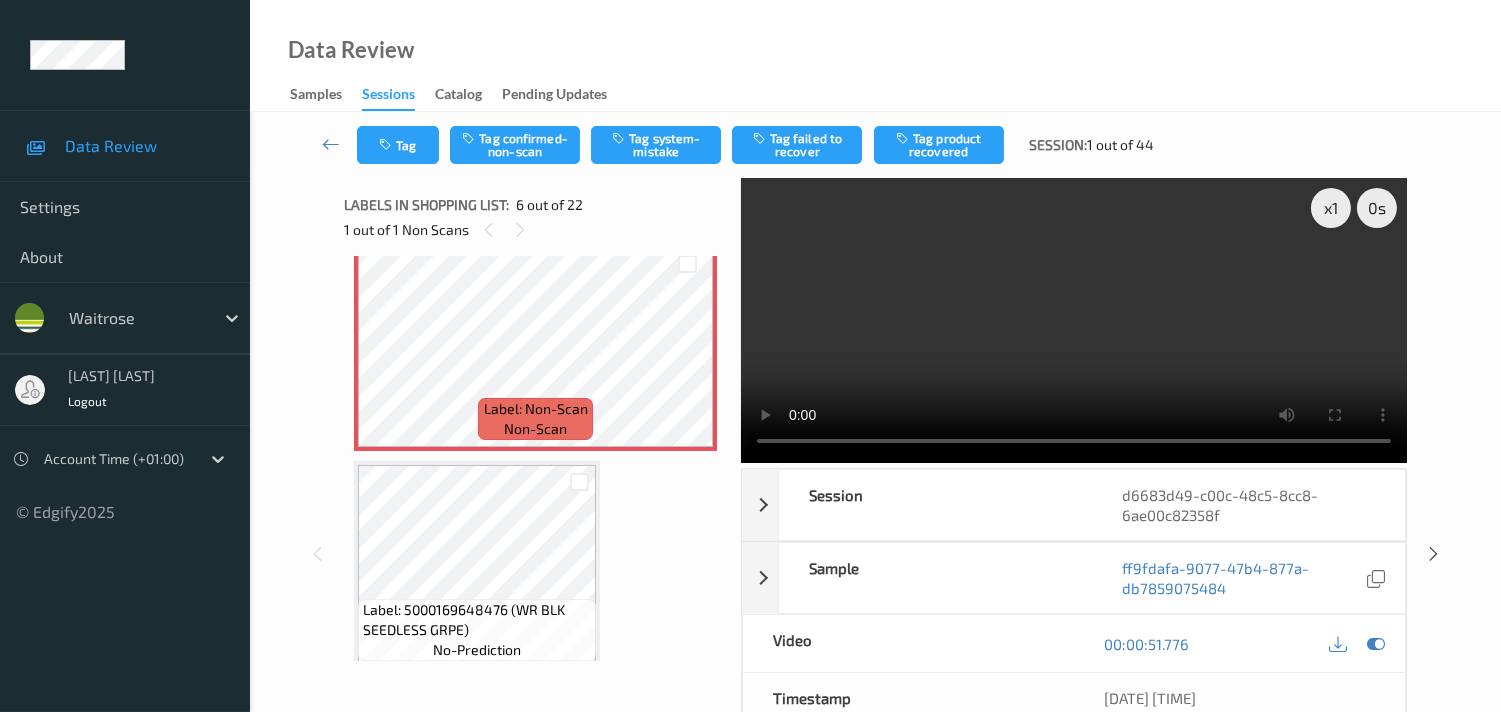 scroll, scrollTop: 987, scrollLeft: 0, axis: vertical 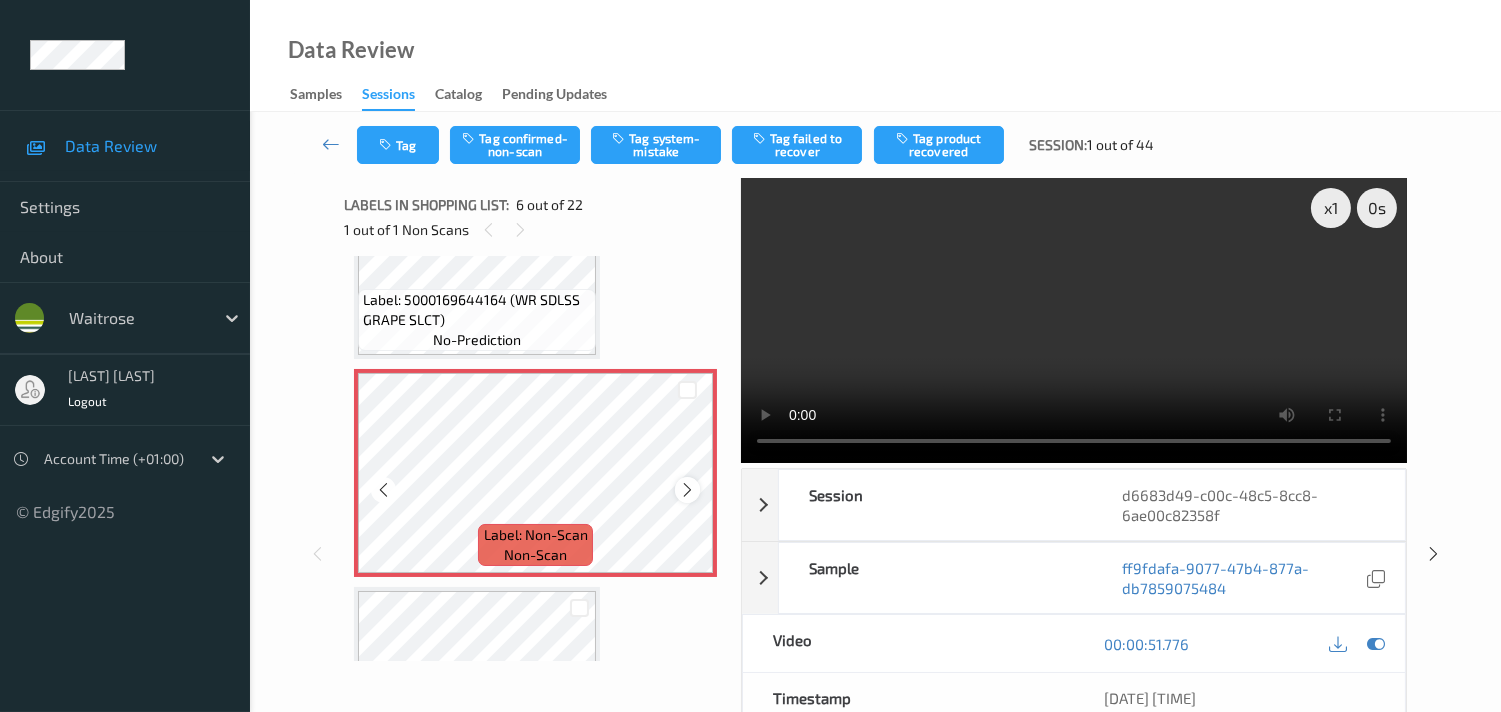 click at bounding box center (687, 489) 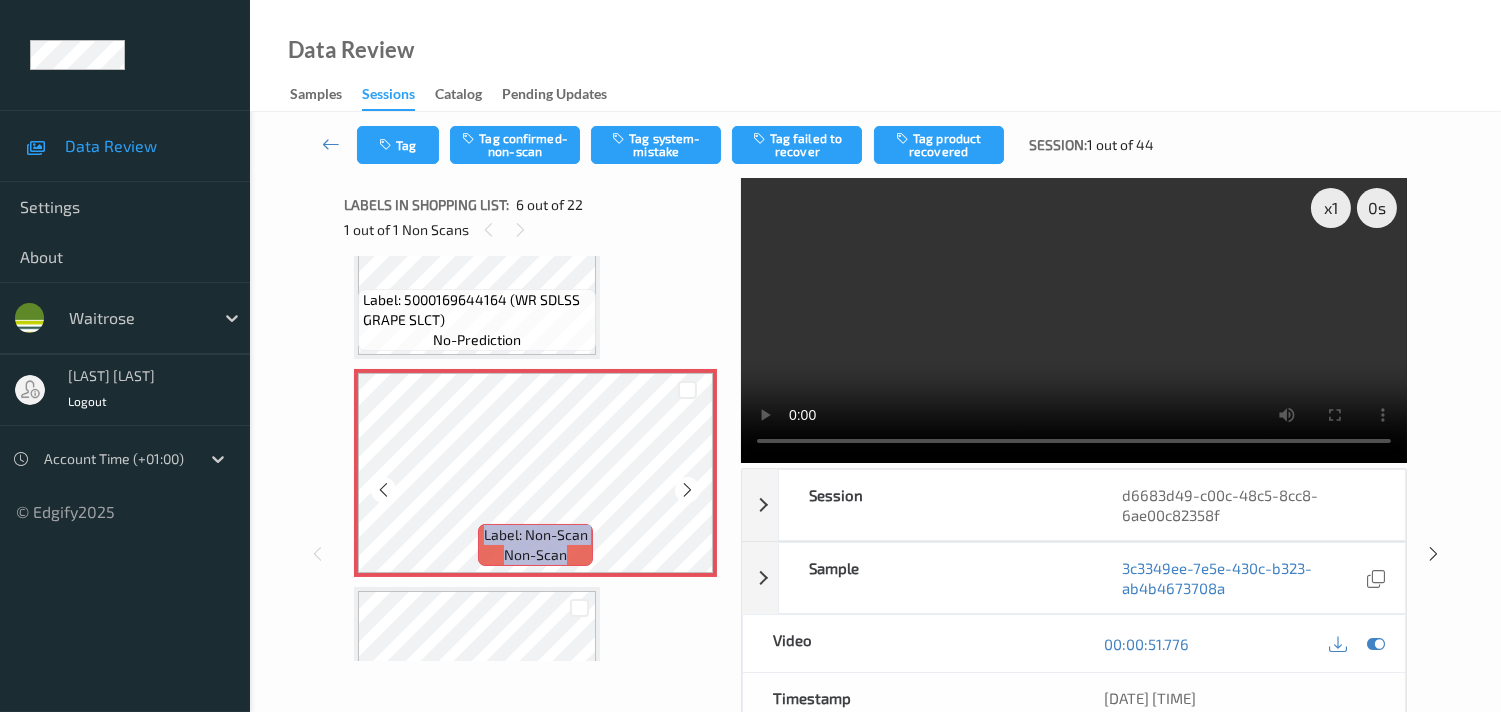 click at bounding box center [687, 489] 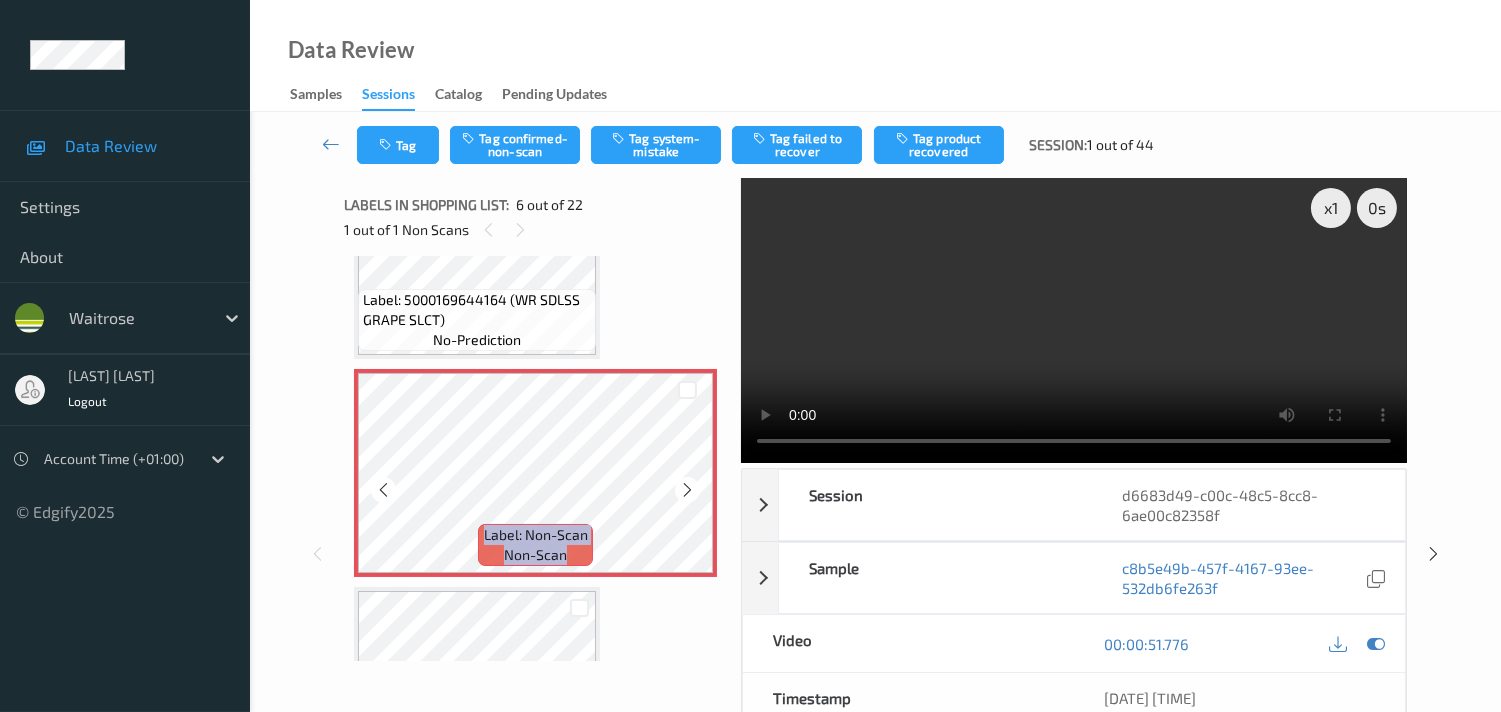 click at bounding box center (687, 489) 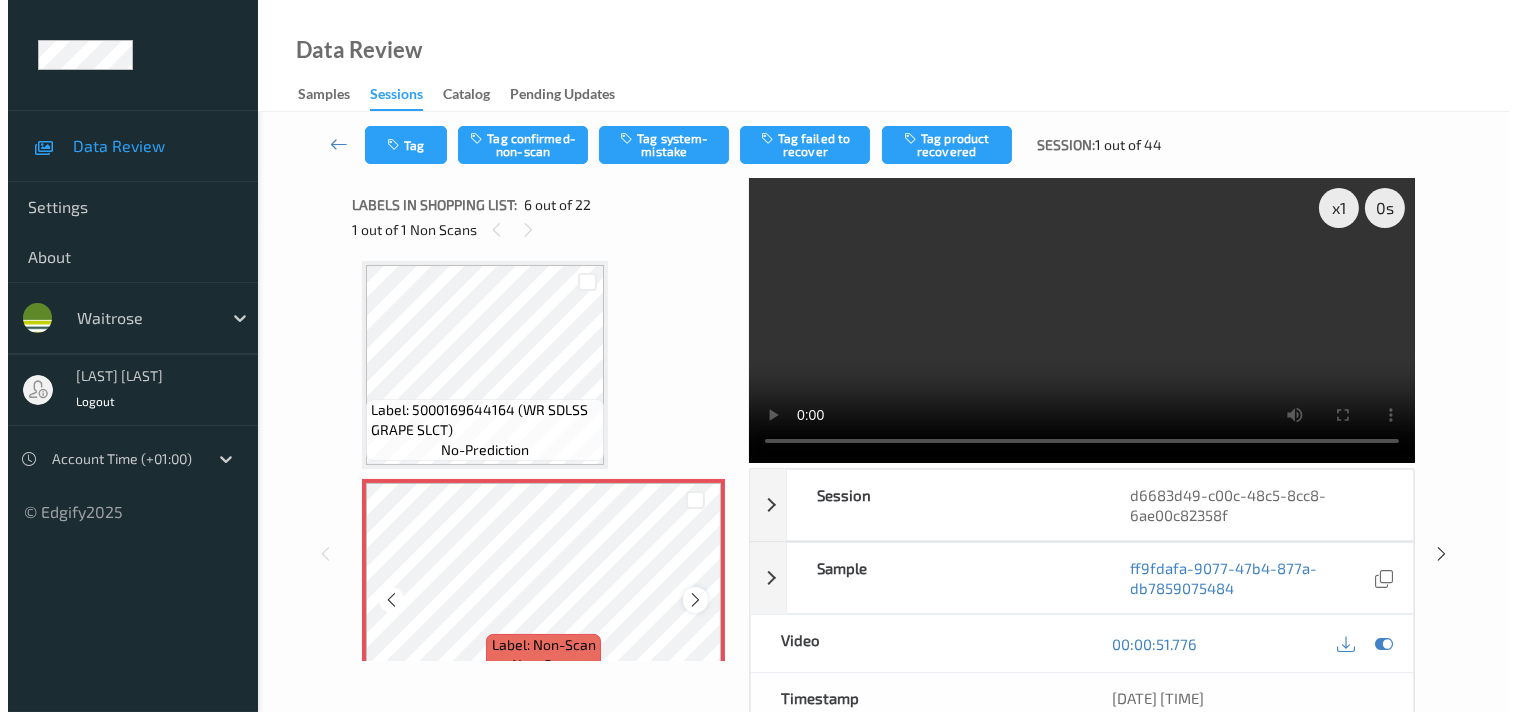 scroll, scrollTop: 876, scrollLeft: 0, axis: vertical 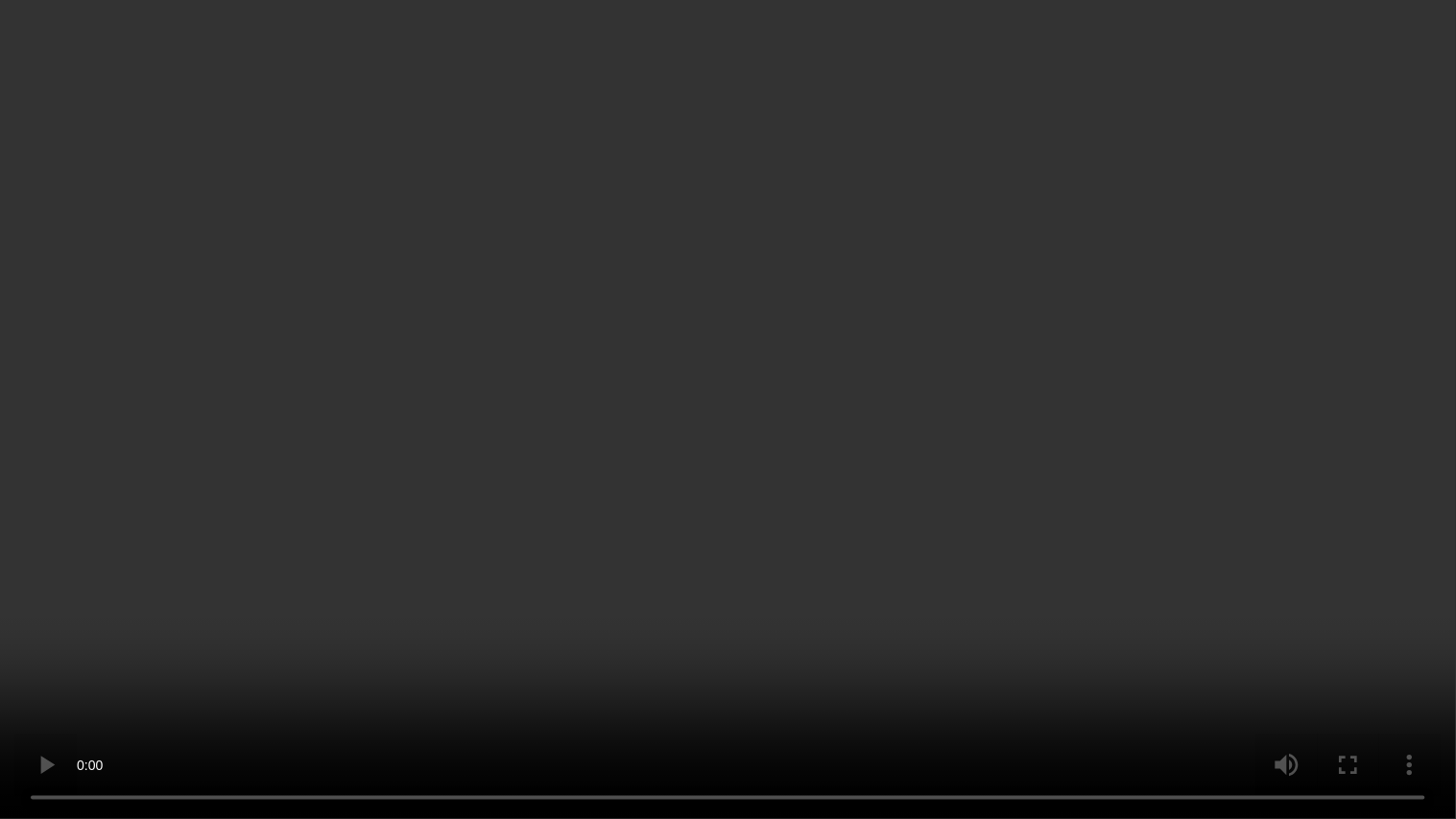 click at bounding box center (728, 409) 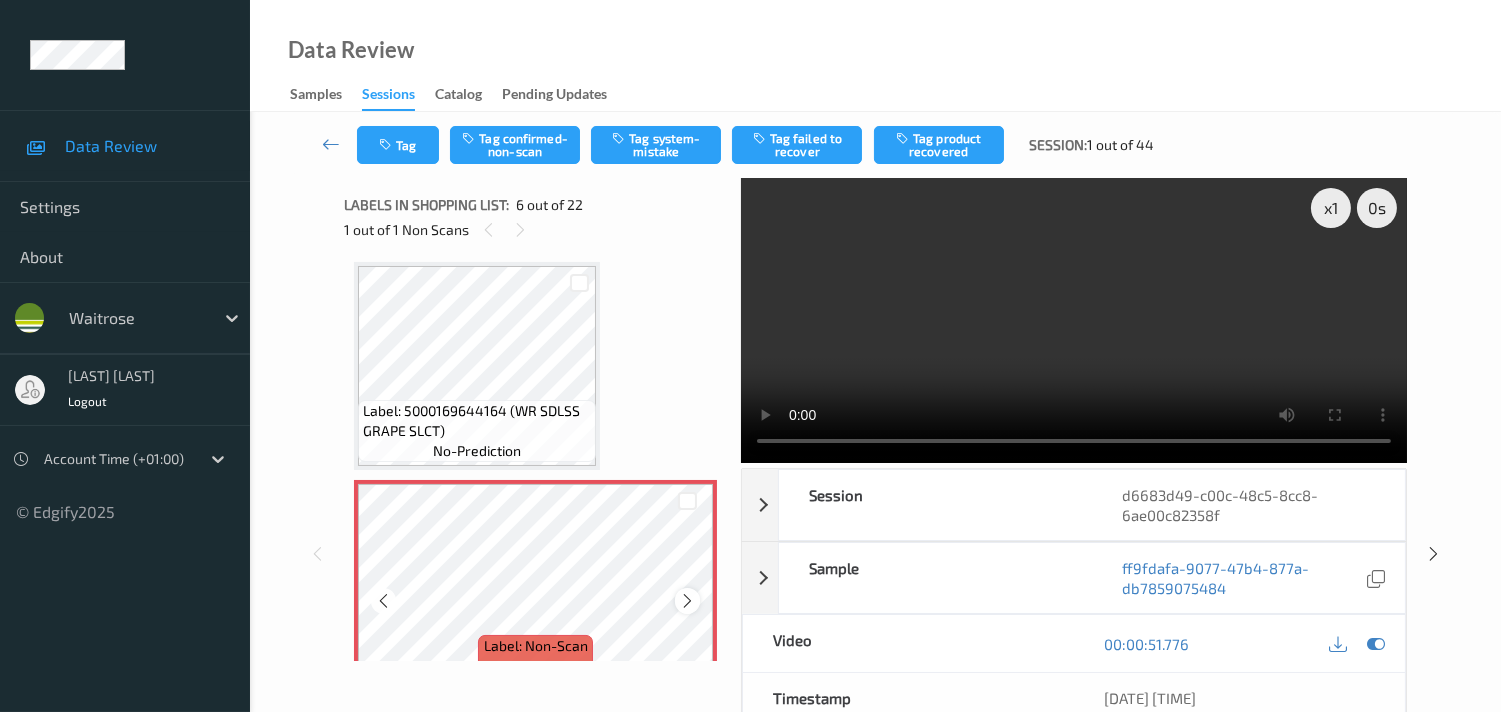 click at bounding box center (687, 601) 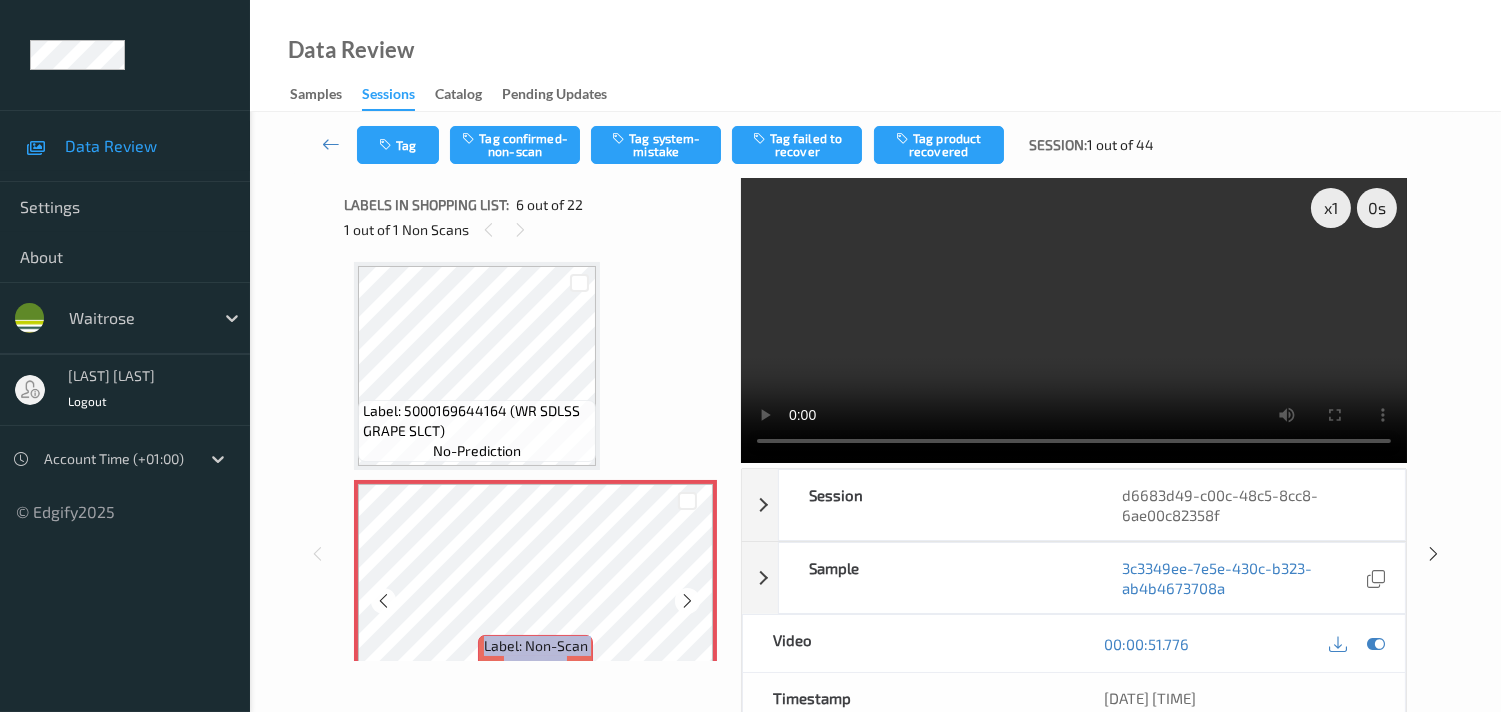 click at bounding box center [687, 601] 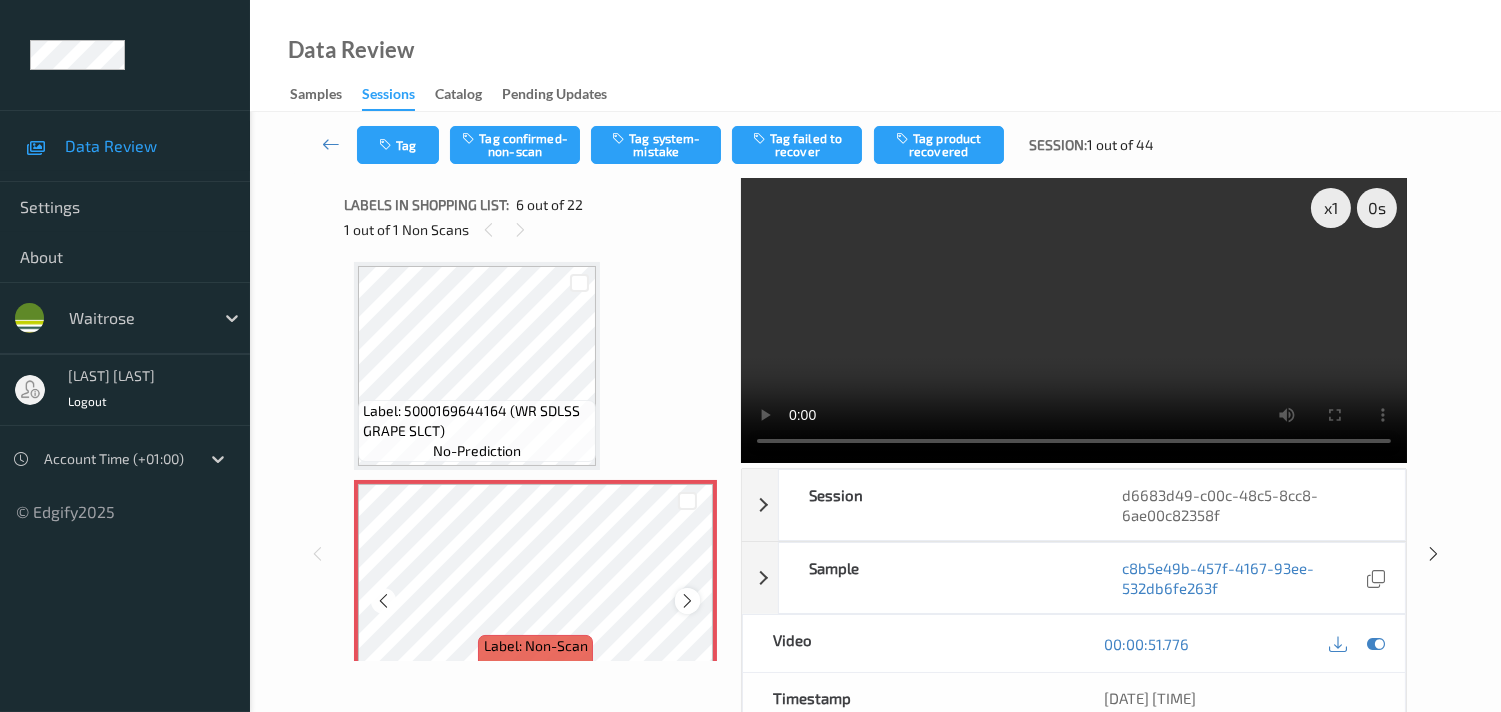 click at bounding box center (687, 601) 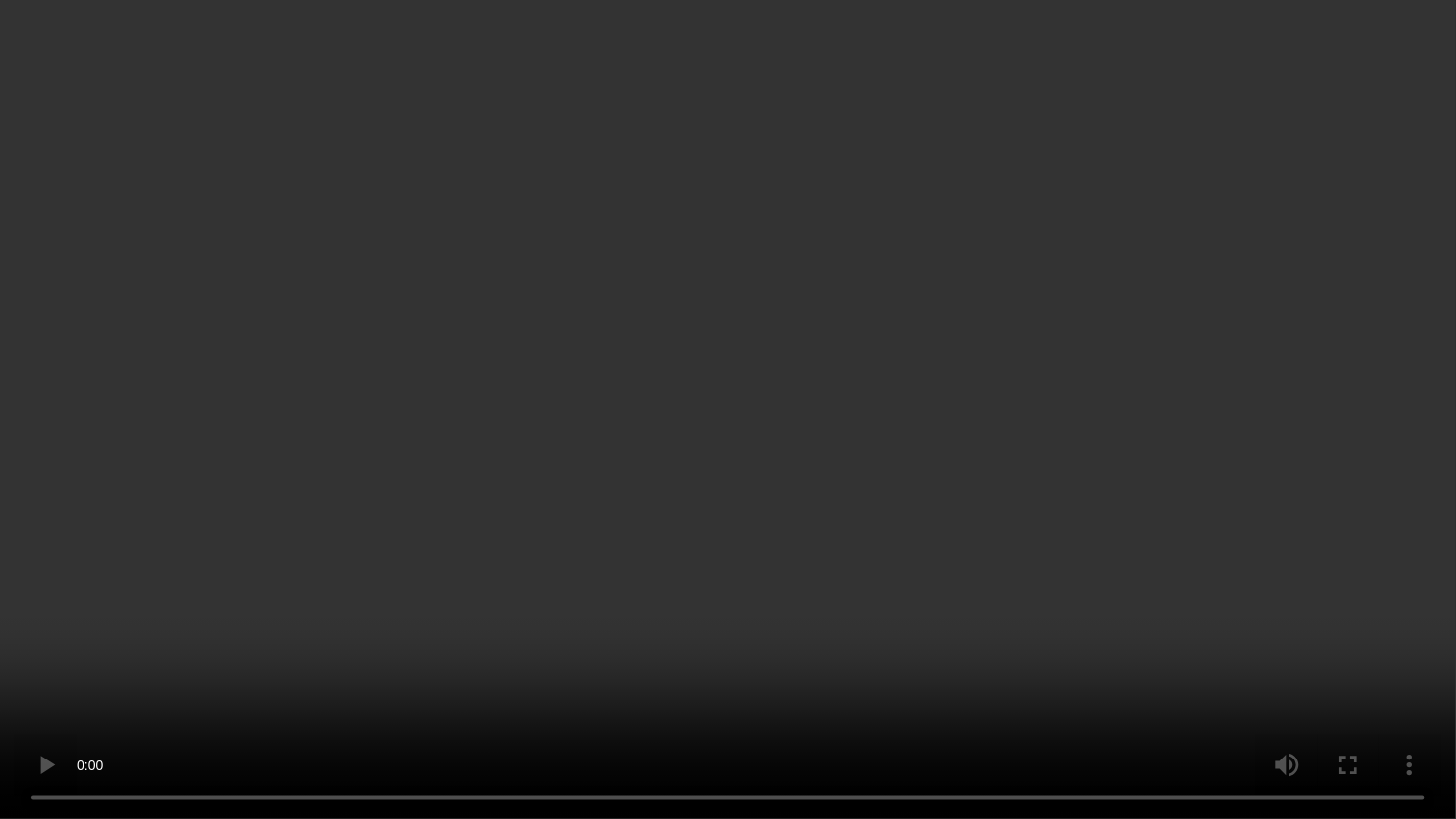 click at bounding box center [728, 409] 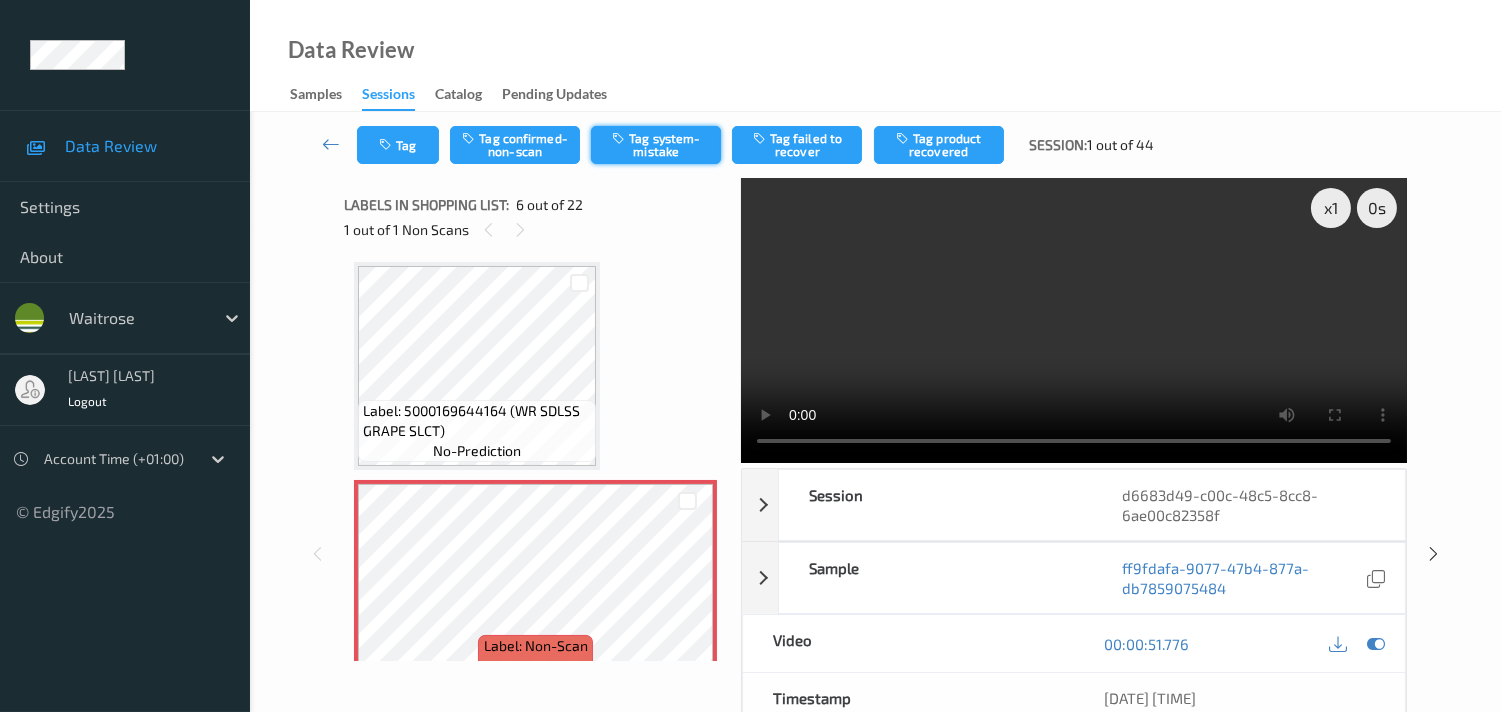 click on "Tag   system-mistake" at bounding box center (656, 145) 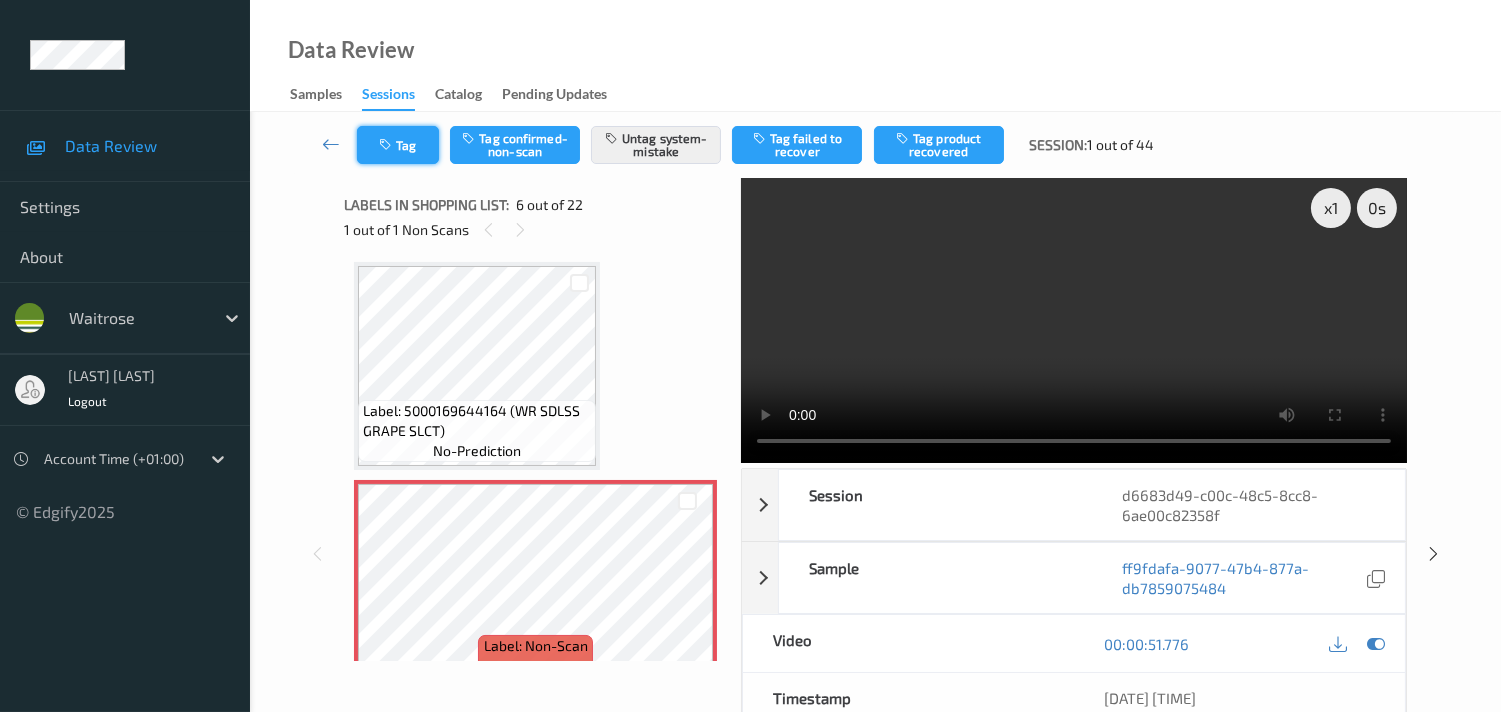 click on "Tag" at bounding box center (398, 145) 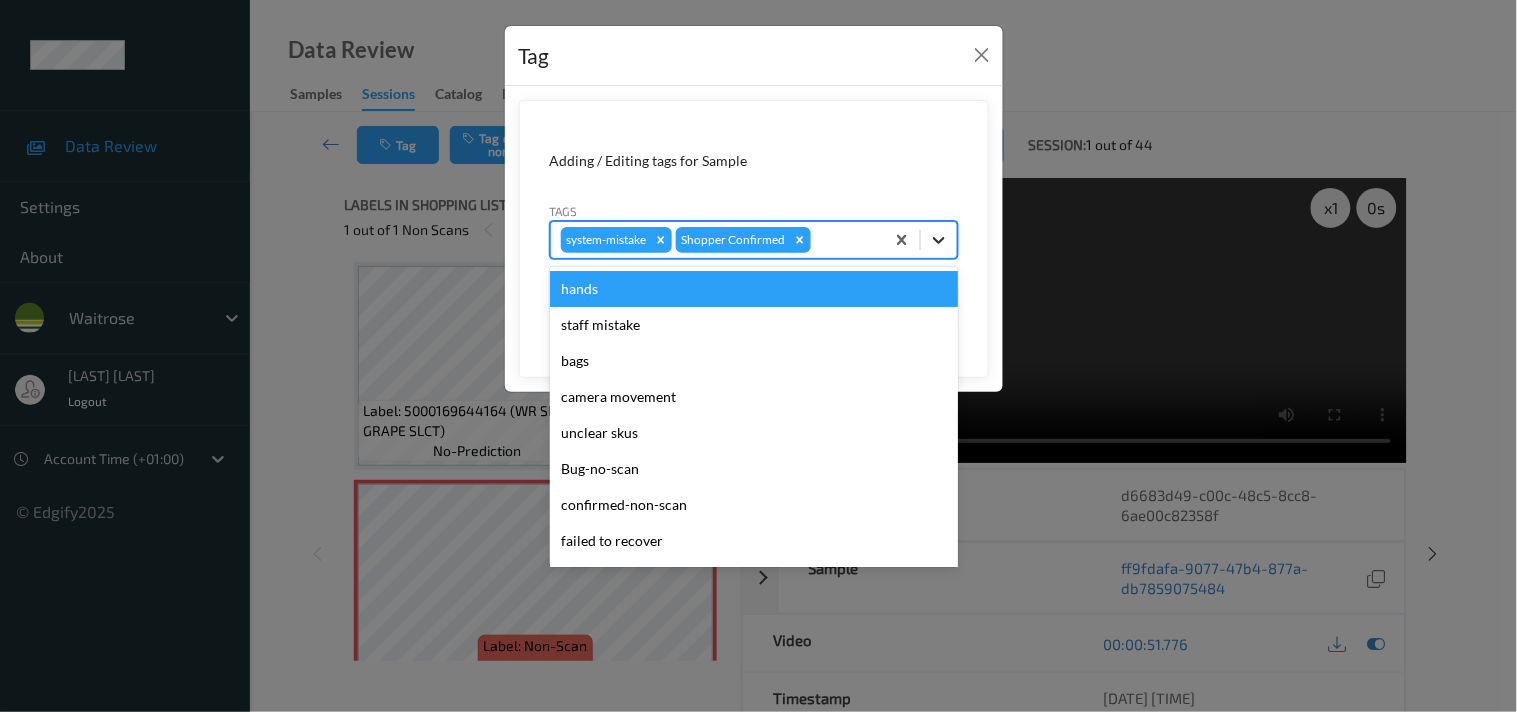 click at bounding box center [939, 240] 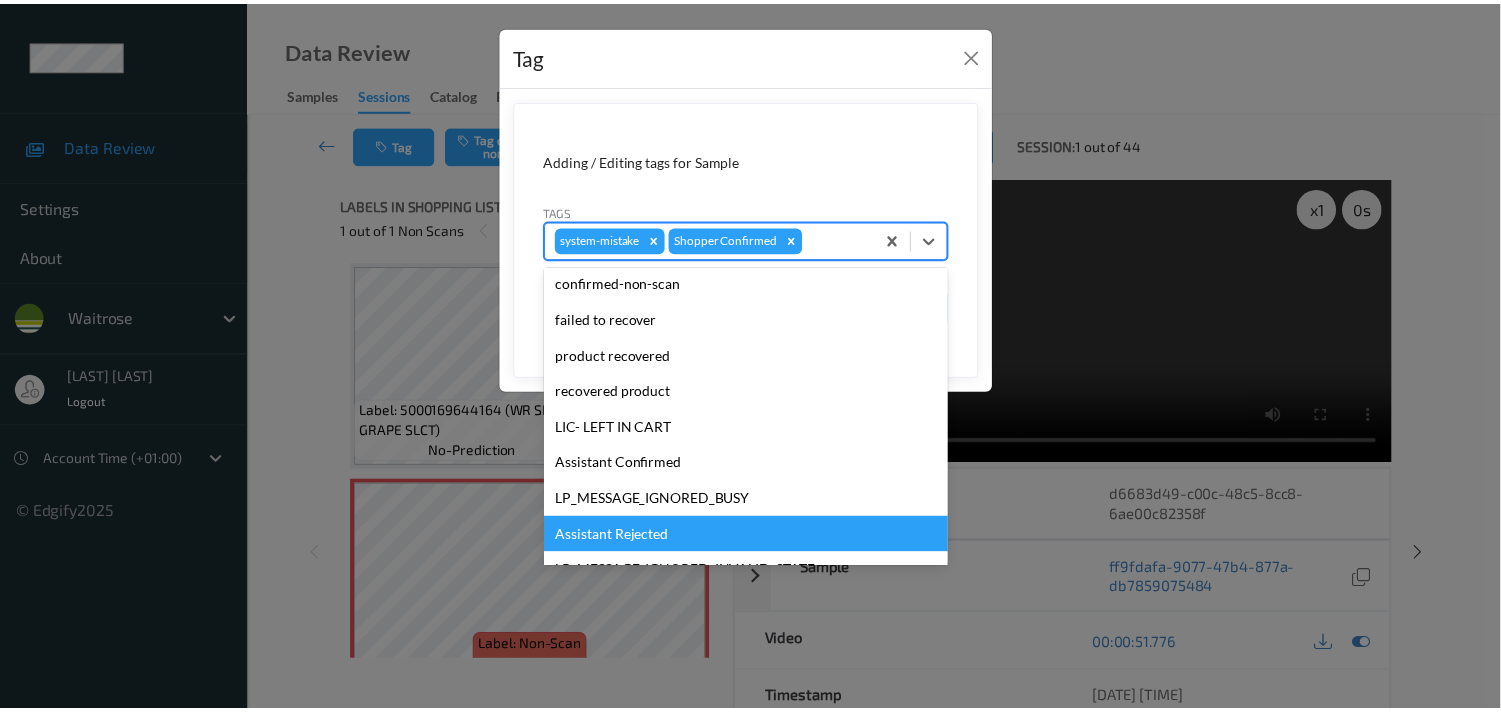 scroll, scrollTop: 320, scrollLeft: 0, axis: vertical 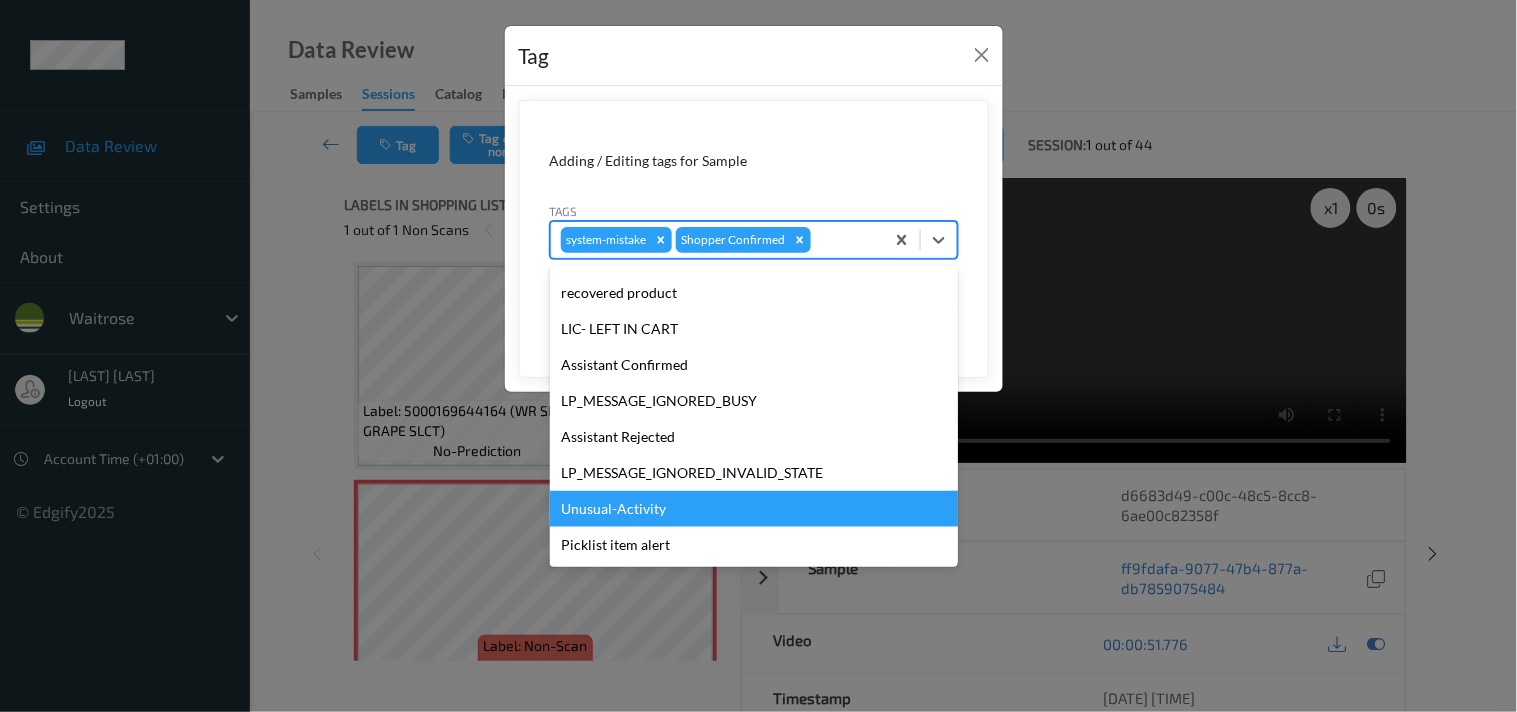 click on "Unusual-Activity" at bounding box center [754, 509] 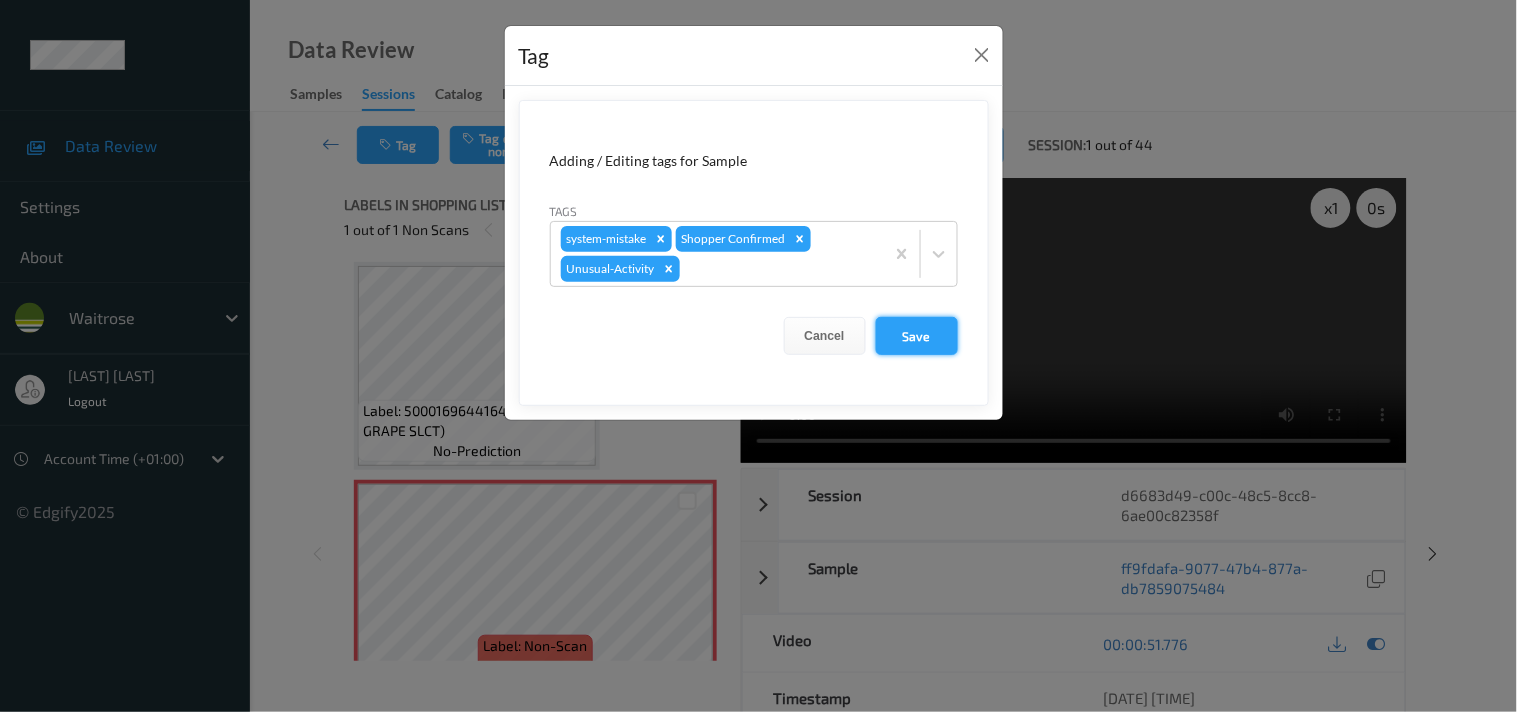 click on "Save" at bounding box center (917, 336) 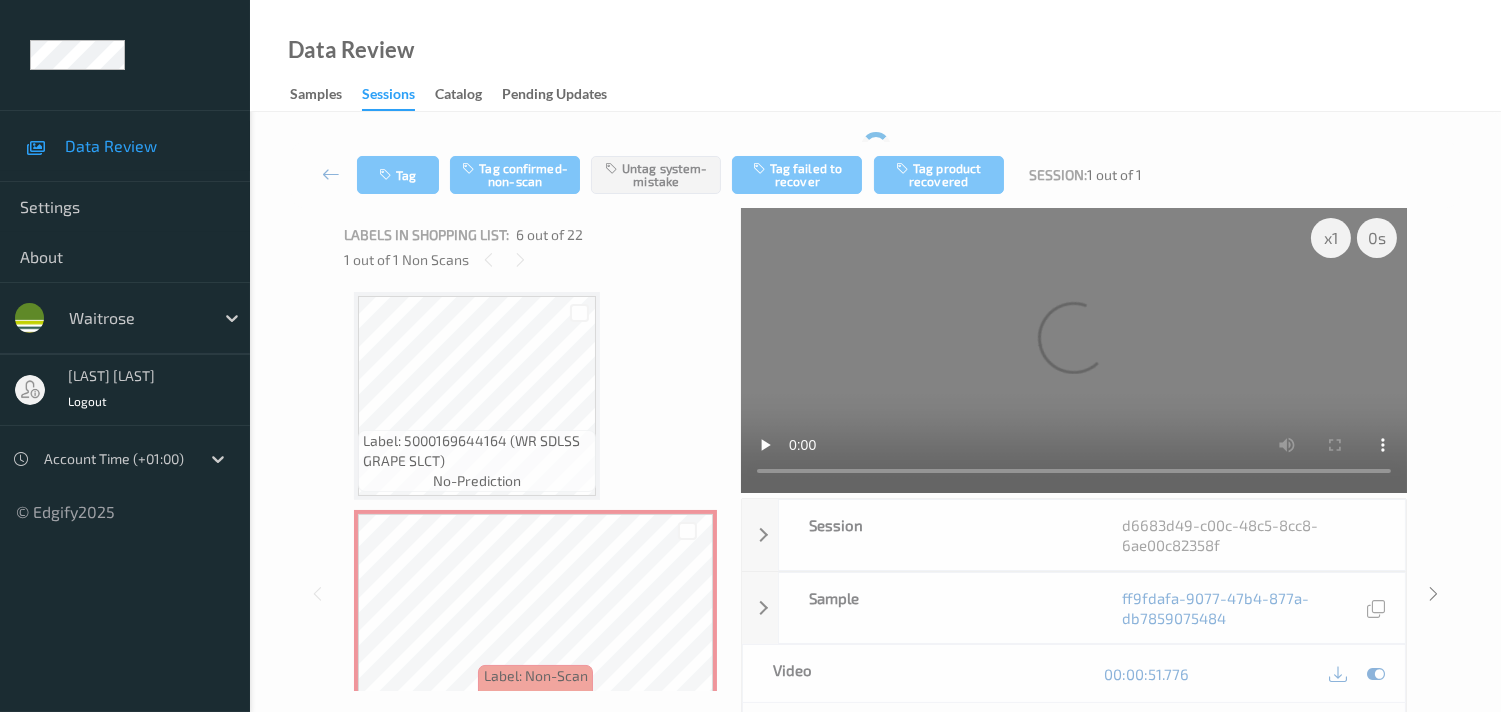 drag, startPoint x: 330, startPoint y: 143, endPoint x: 353, endPoint y: 57, distance: 89.02247 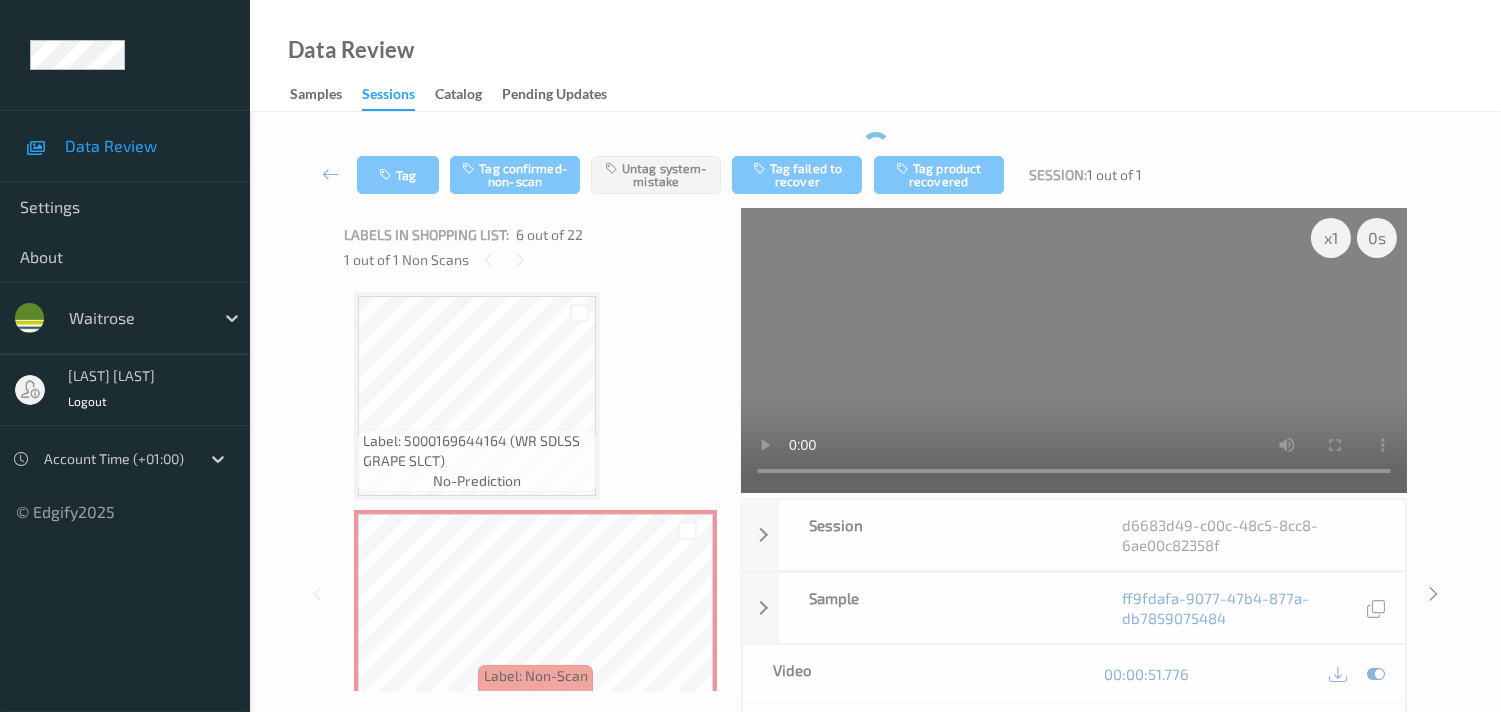 click on "Tag Tag confirmed-non-scan Untag system-mistake Tag failed to recover Tag product recovered Session: 1 out of 1" at bounding box center (875, 175) 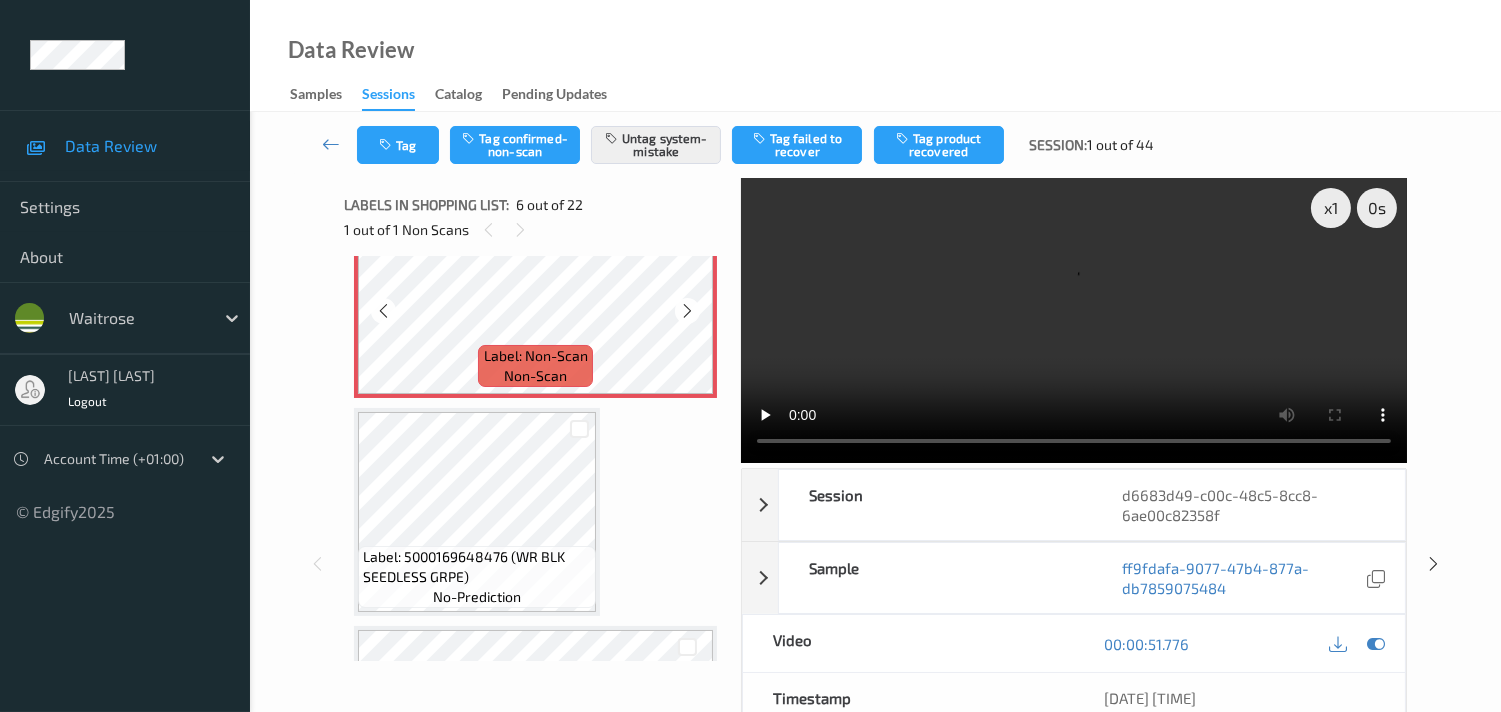 scroll, scrollTop: 1210, scrollLeft: 0, axis: vertical 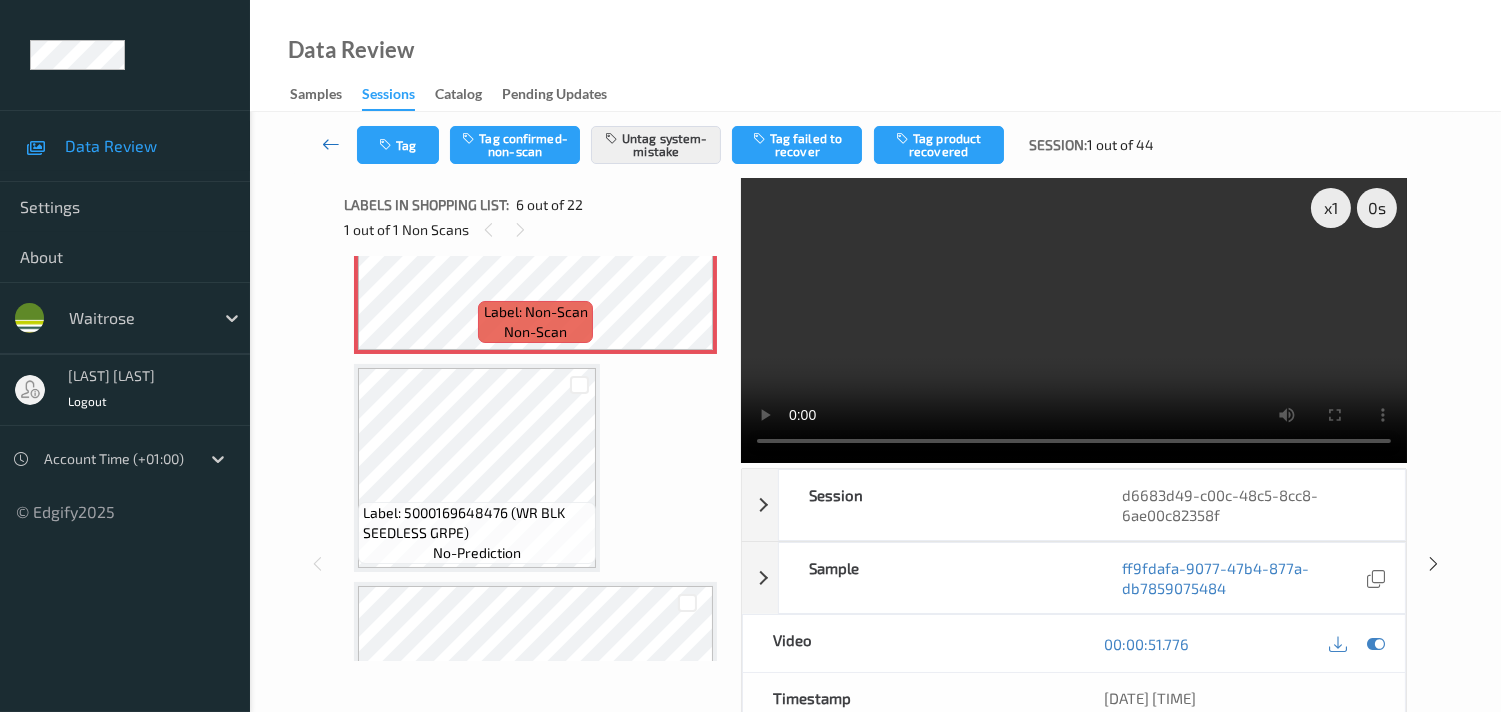 click at bounding box center [331, 144] 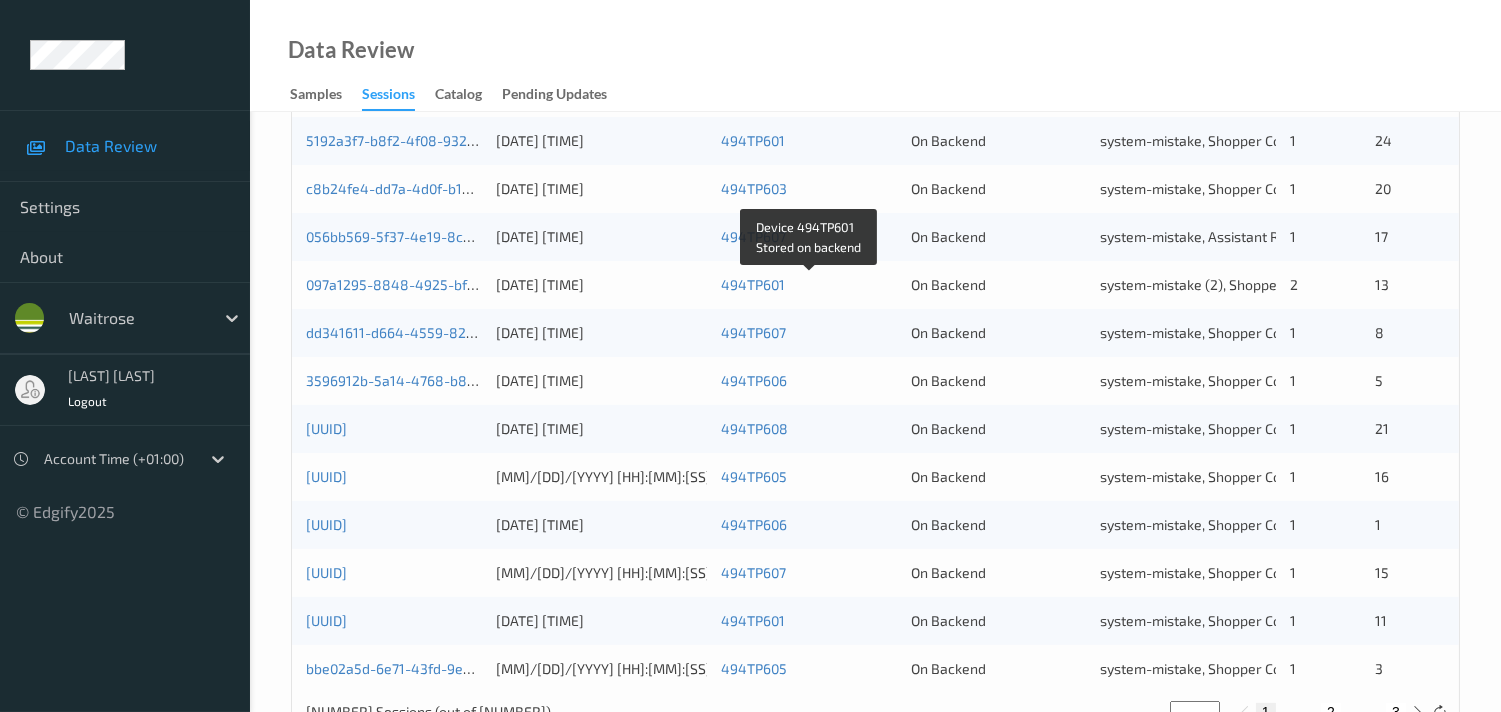 scroll, scrollTop: 951, scrollLeft: 0, axis: vertical 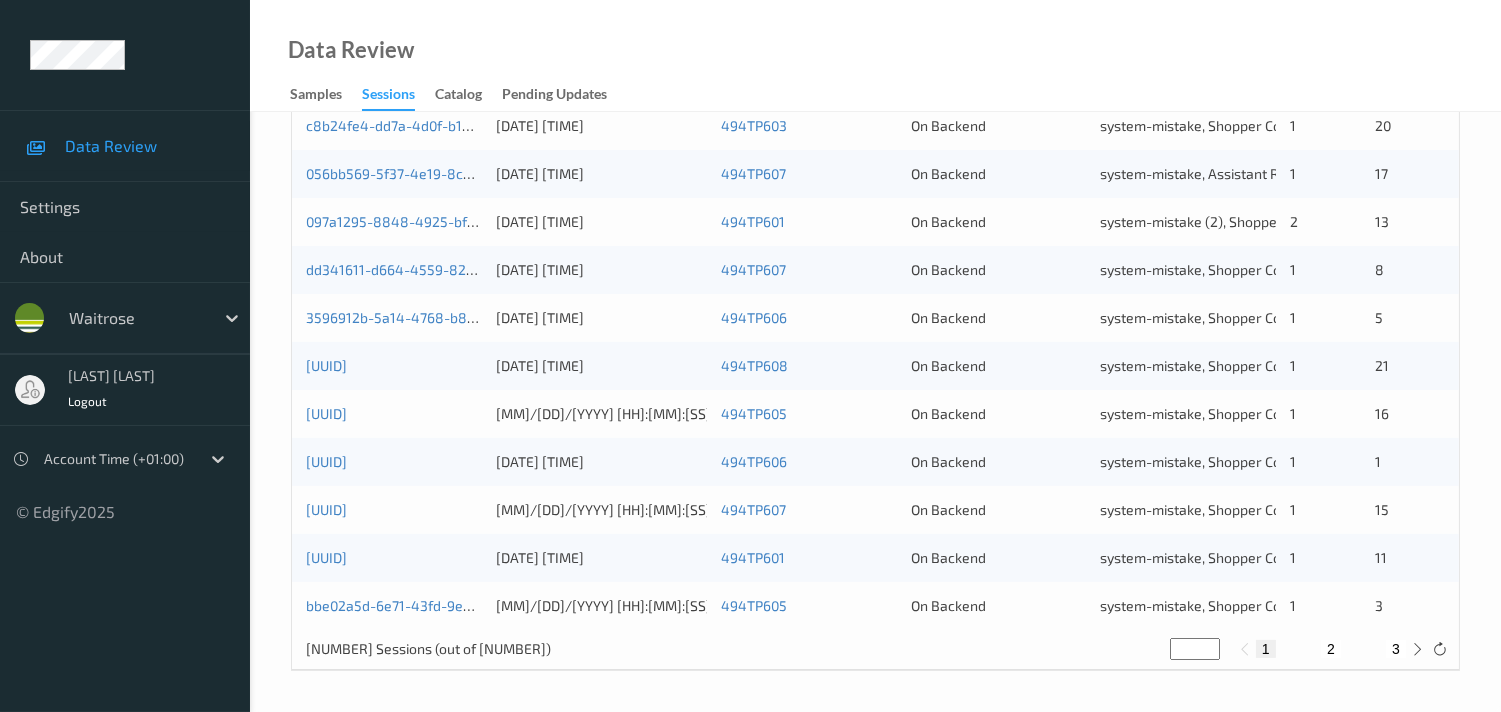 click on "2" at bounding box center (1331, 649) 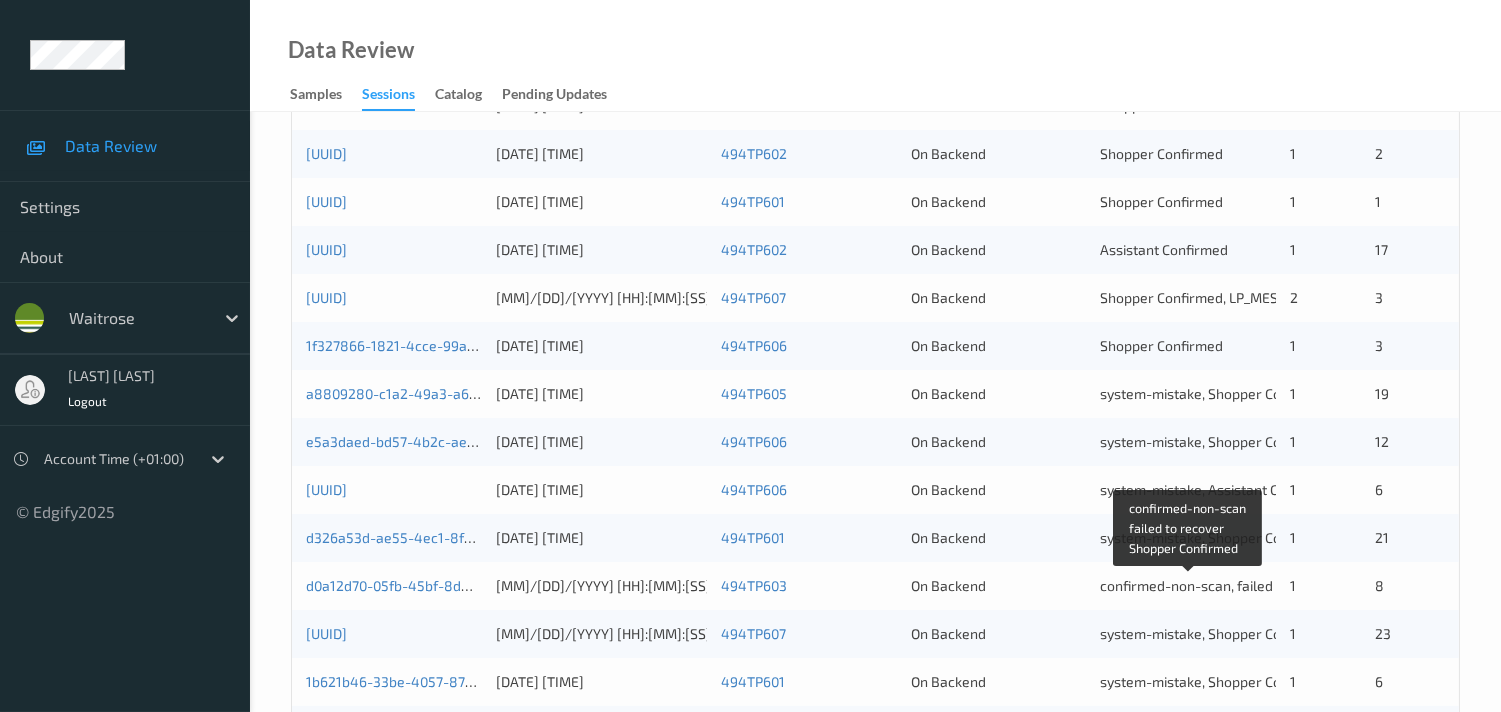scroll, scrollTop: 506, scrollLeft: 0, axis: vertical 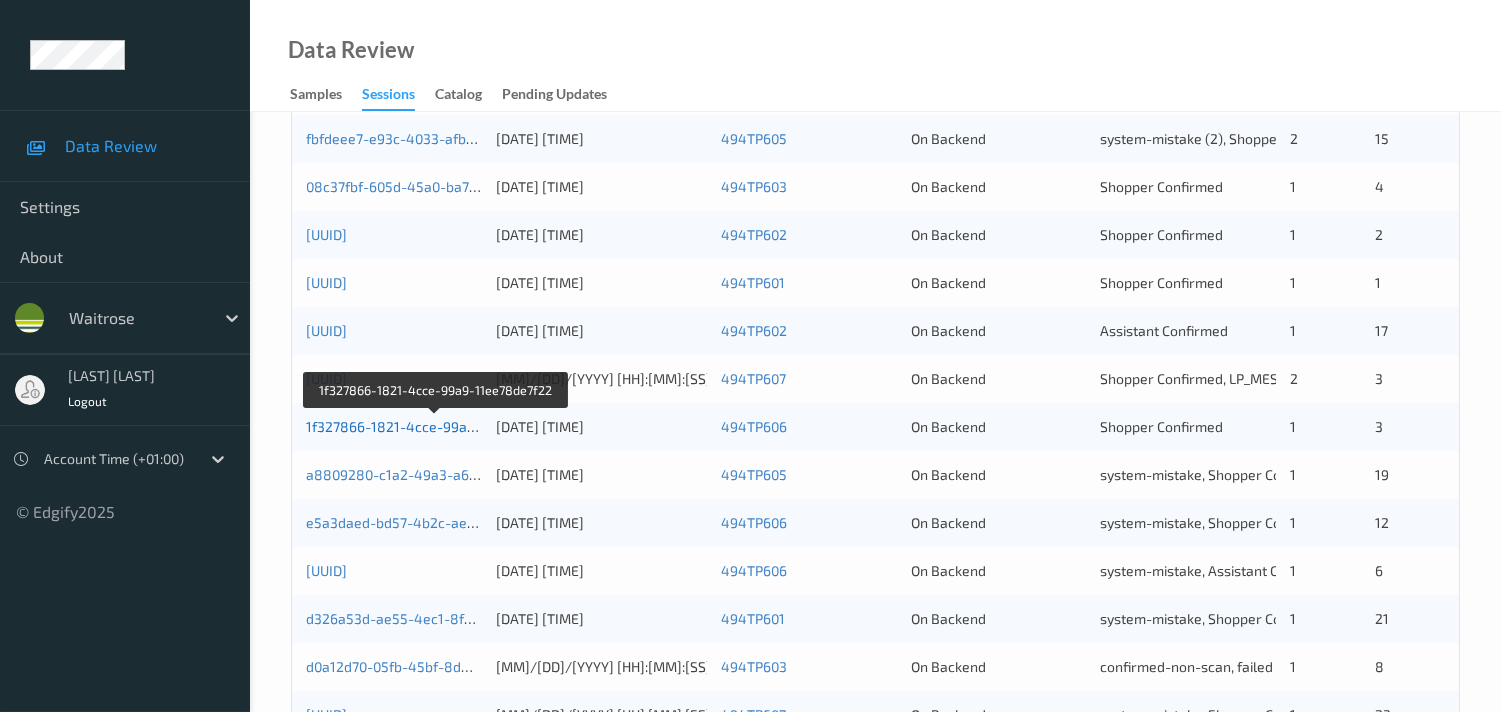 click on "1f327866-1821-4cce-99a9-11ee78de7f22" at bounding box center (437, 426) 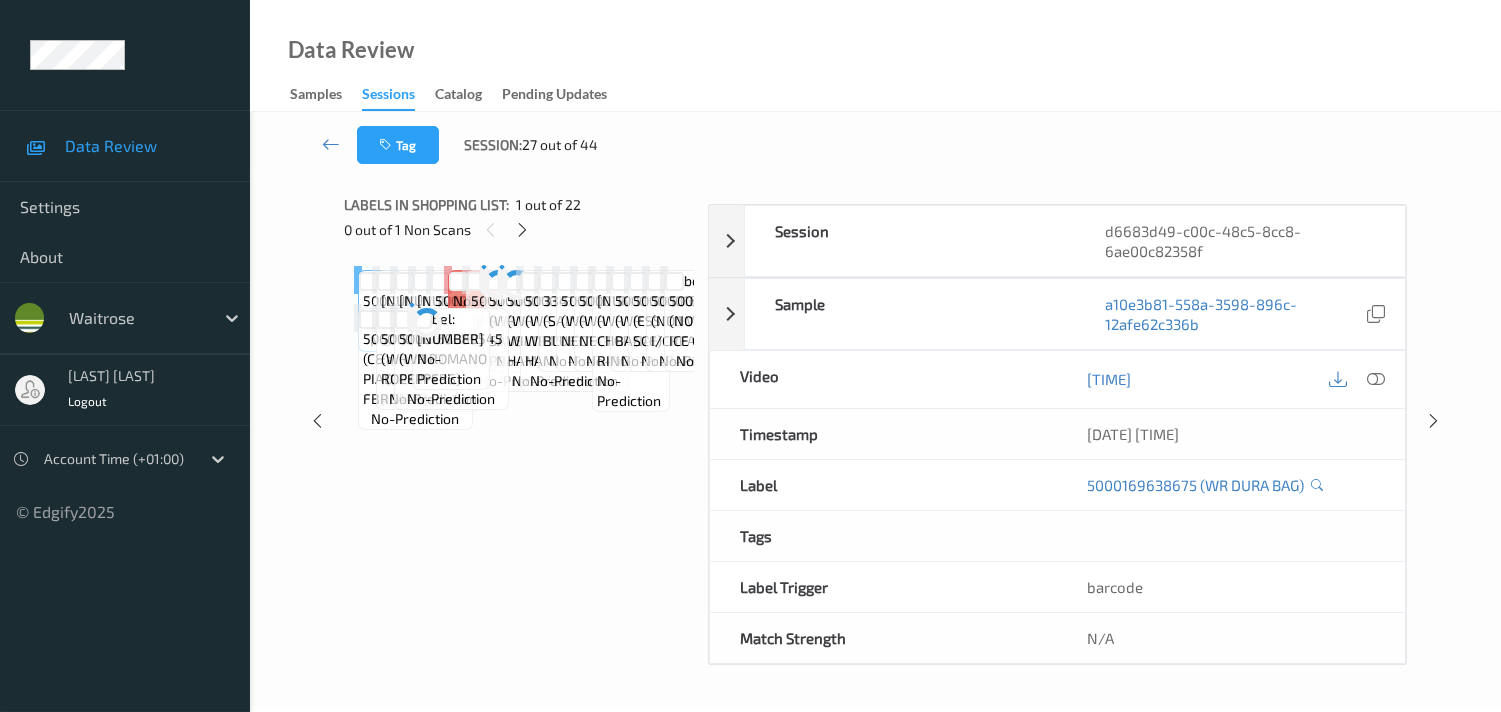 scroll, scrollTop: 260, scrollLeft: 0, axis: vertical 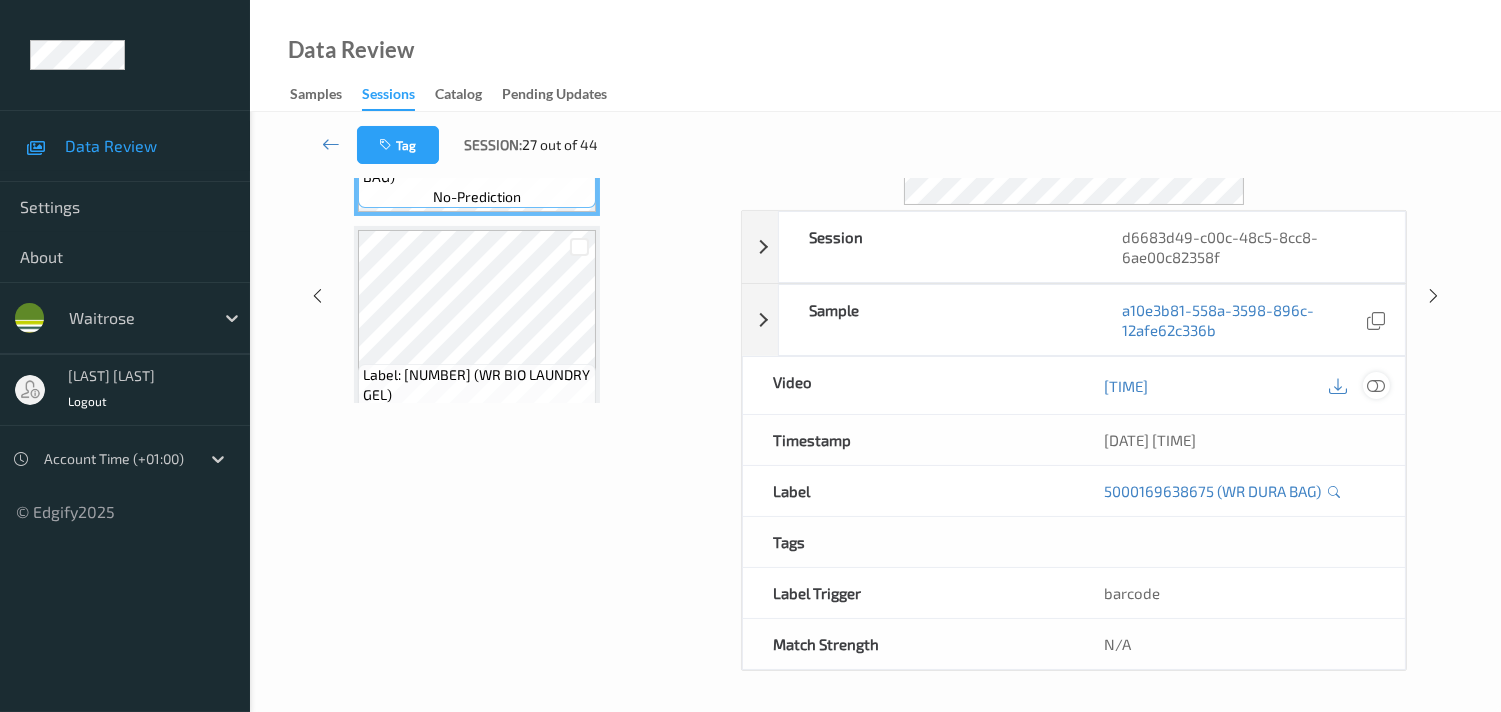 click at bounding box center [1376, 386] 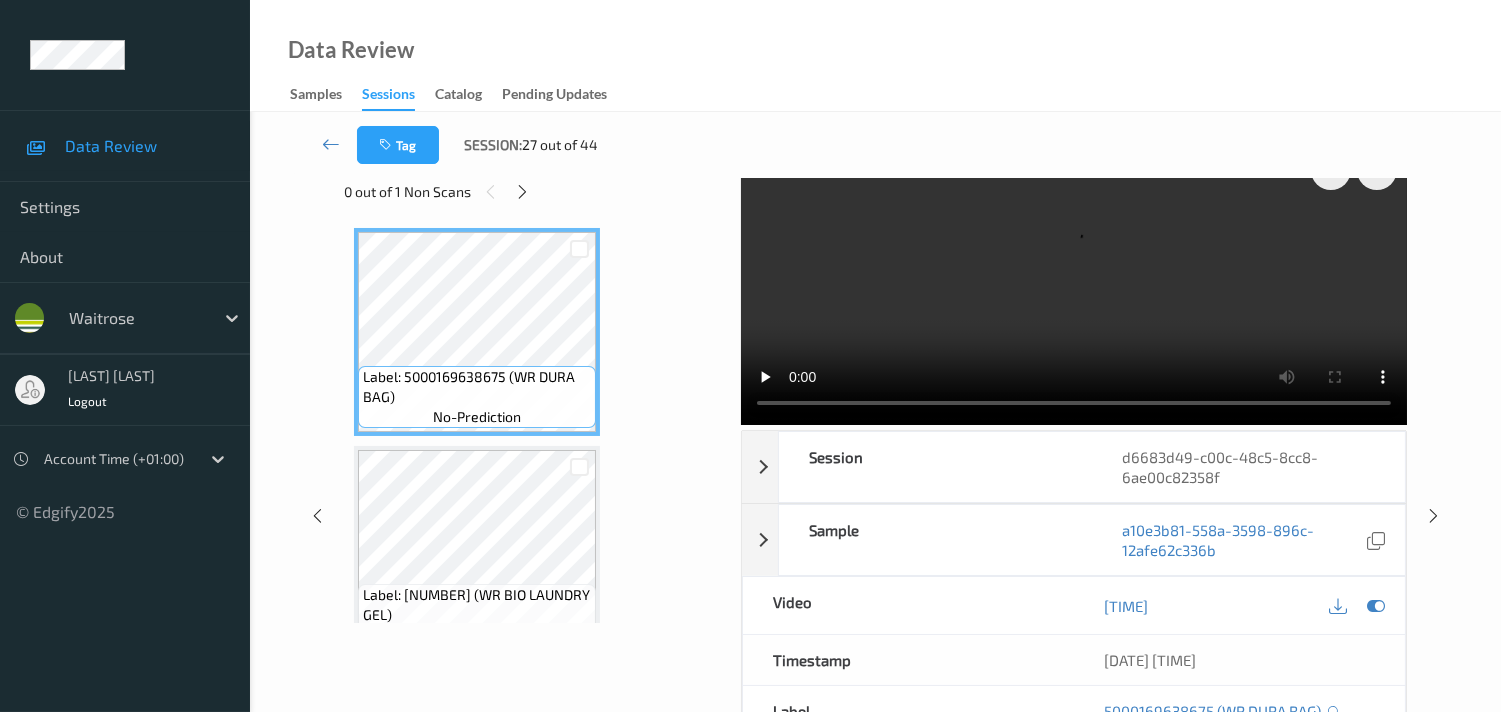scroll, scrollTop: 0, scrollLeft: 0, axis: both 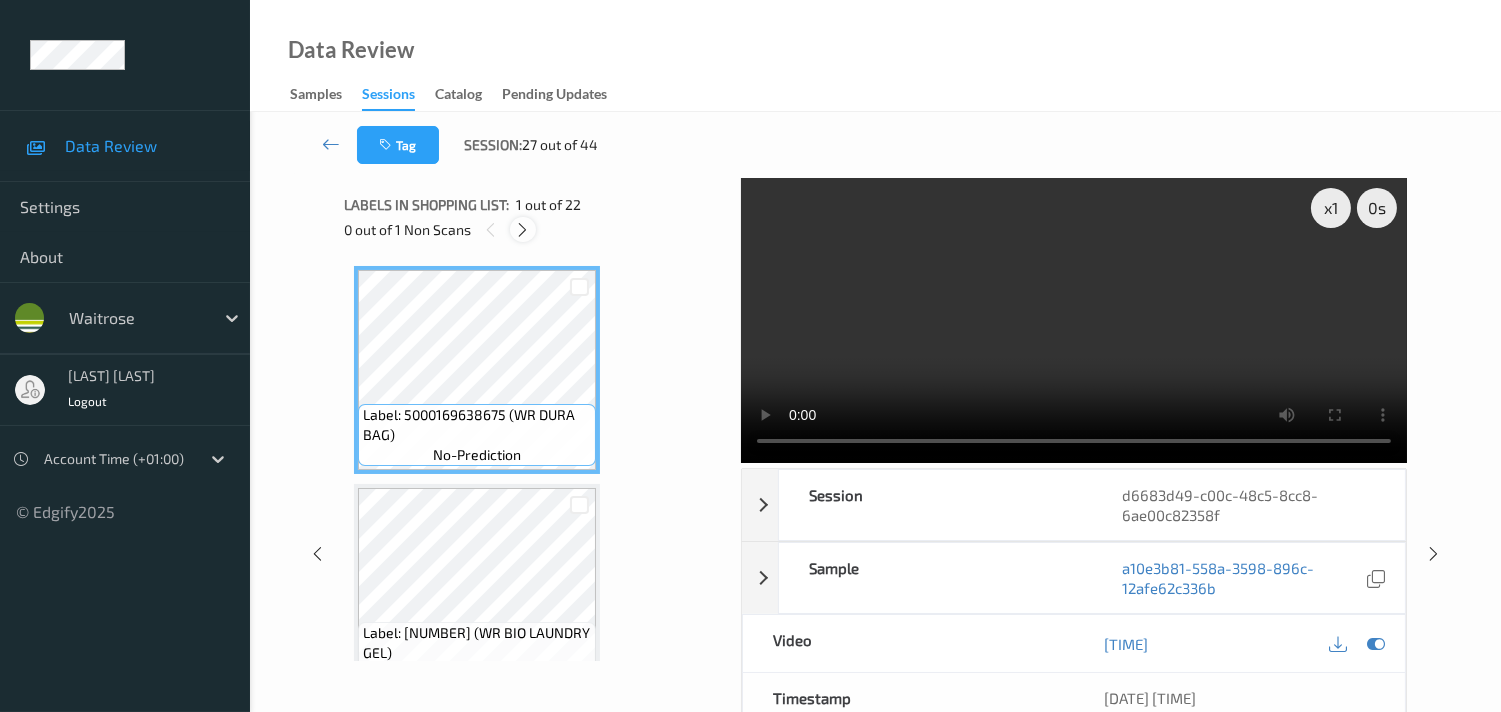 click at bounding box center [522, 230] 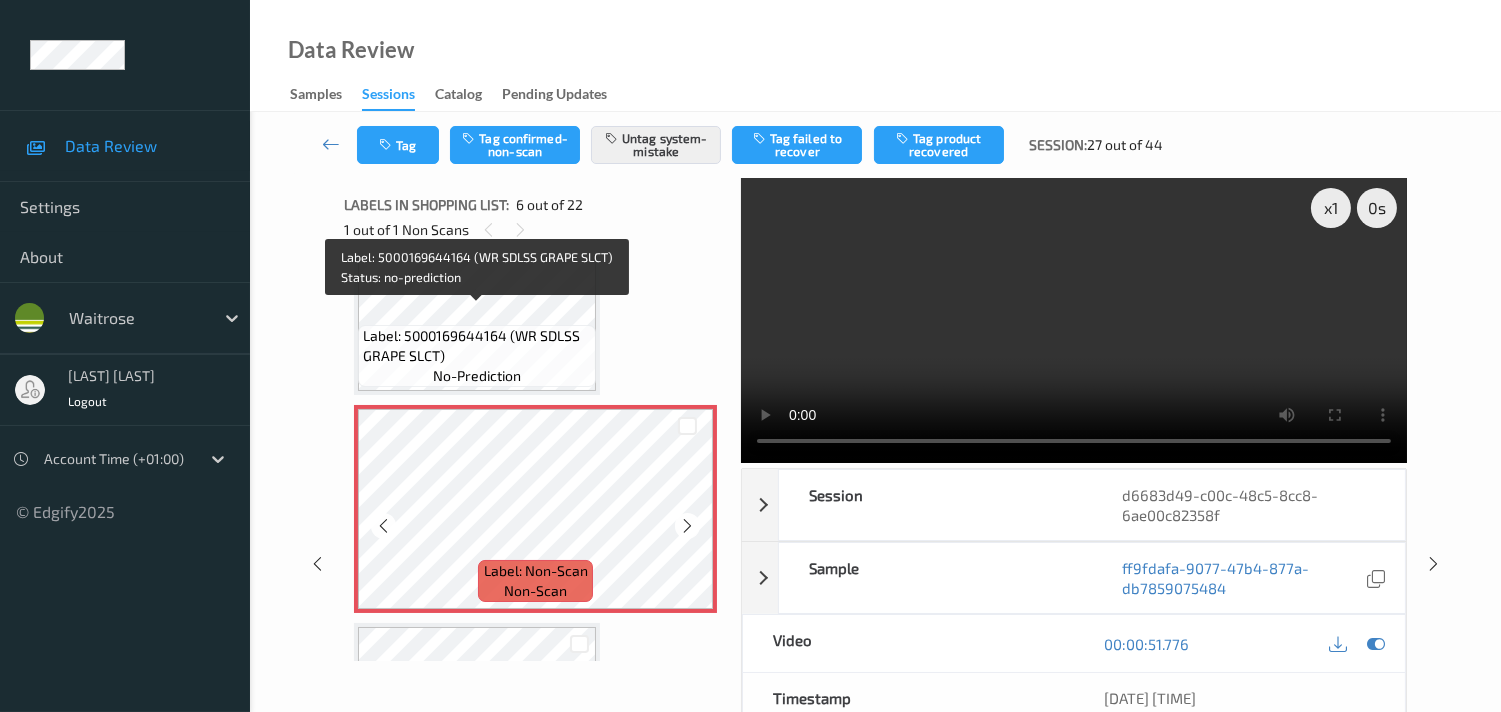 scroll, scrollTop: 987, scrollLeft: 0, axis: vertical 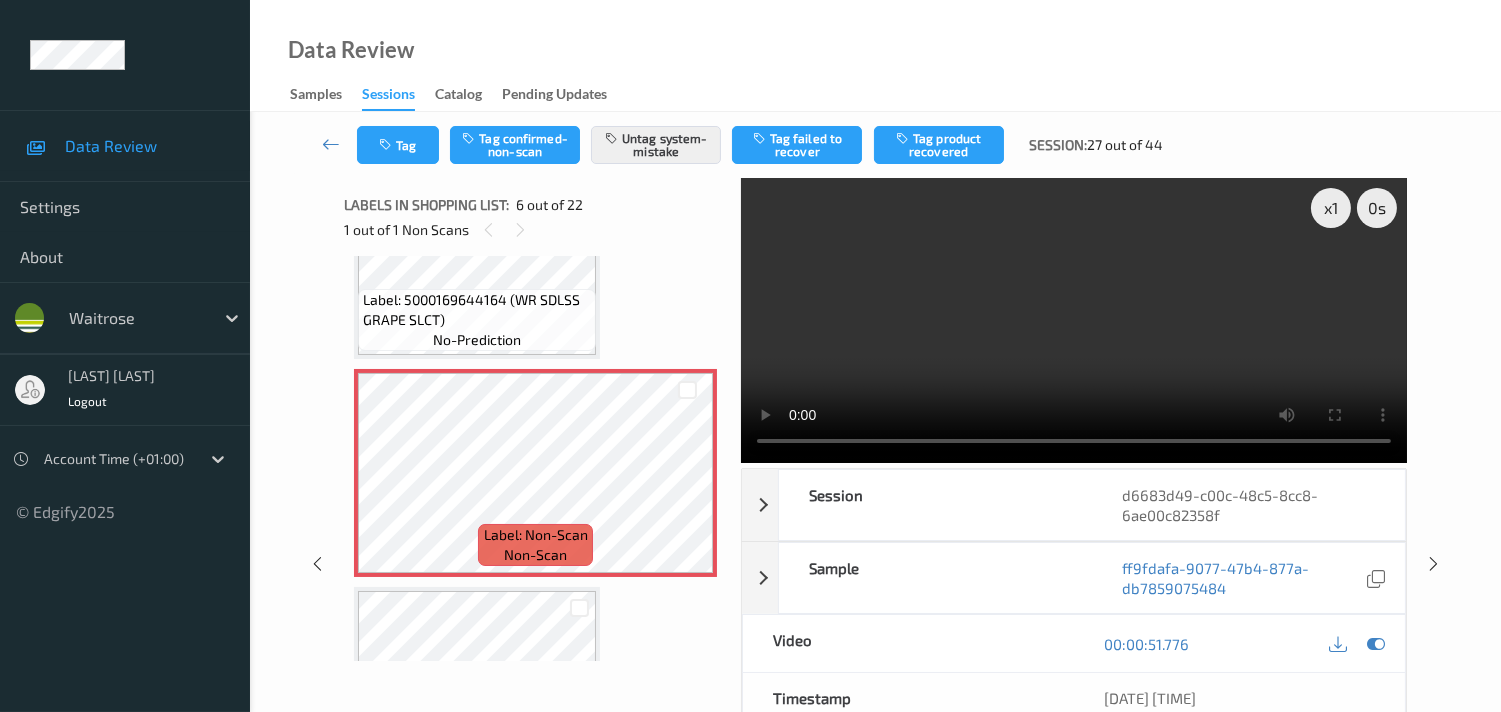 click at bounding box center [331, 144] 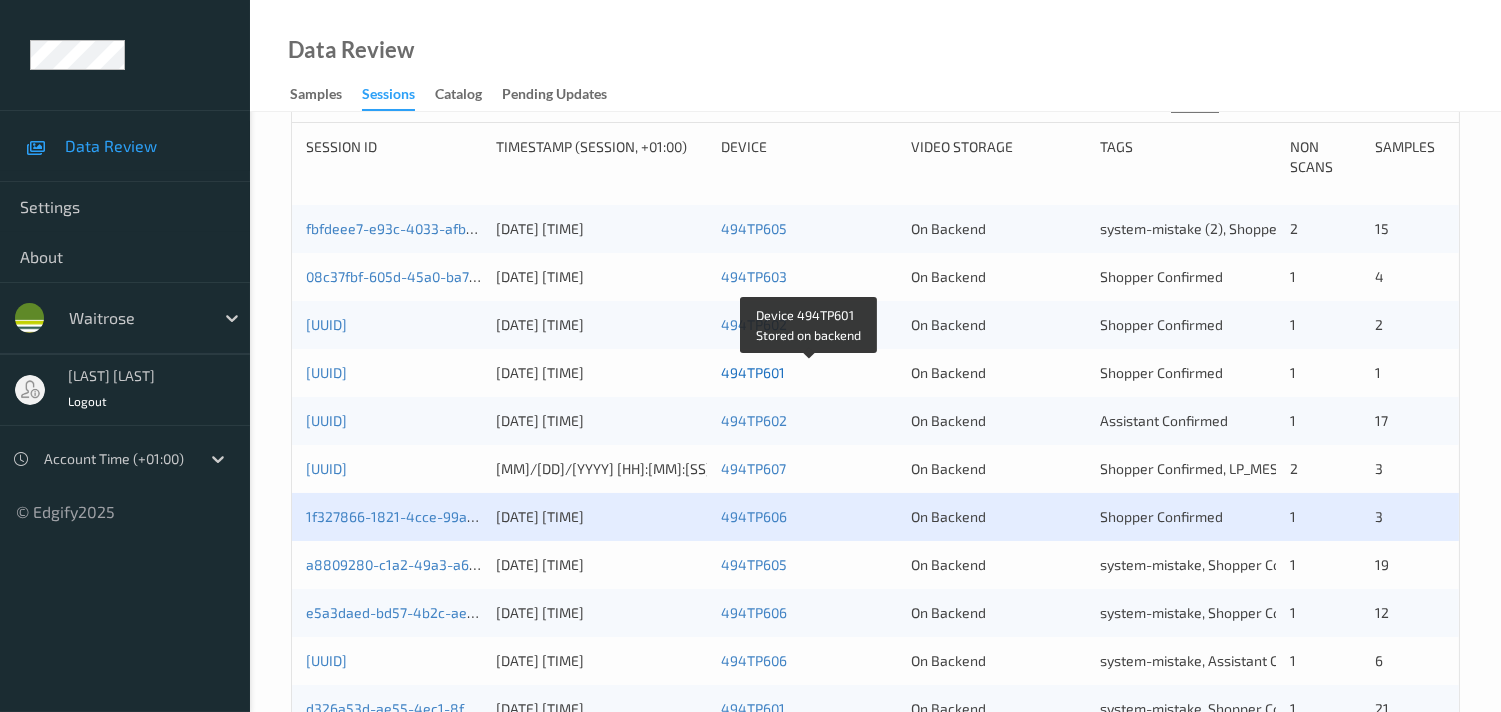 scroll, scrollTop: 555, scrollLeft: 0, axis: vertical 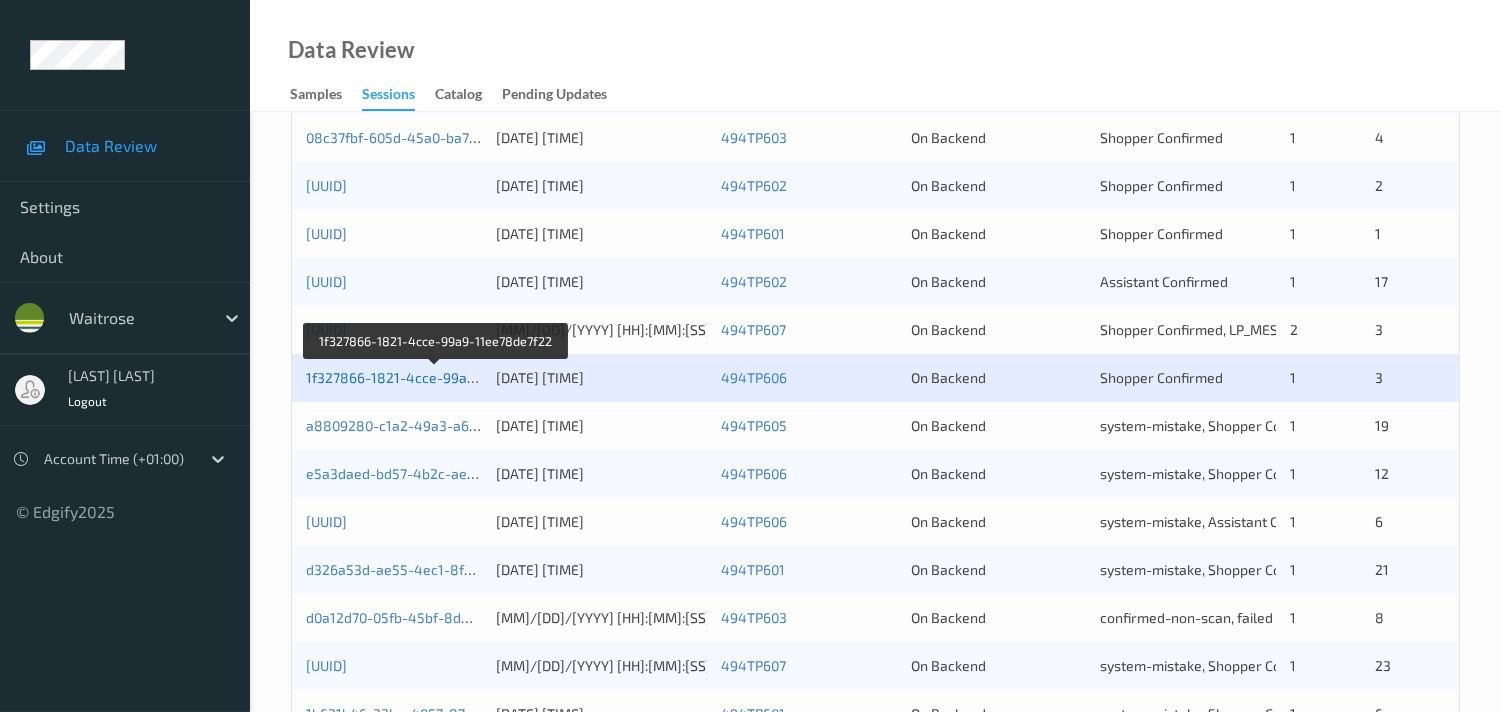 click on "1f327866-1821-4cce-99a9-11ee78de7f22" at bounding box center (437, 377) 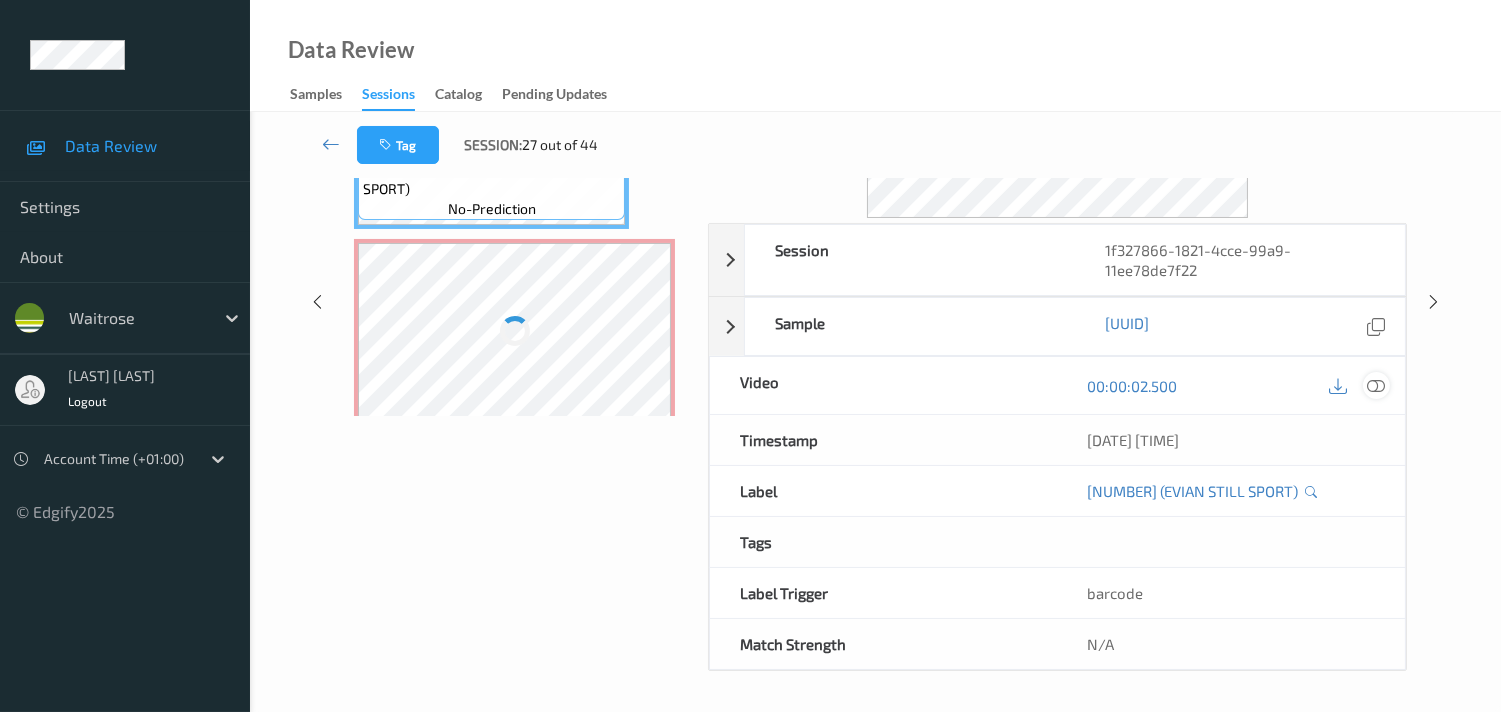 click at bounding box center [1376, 386] 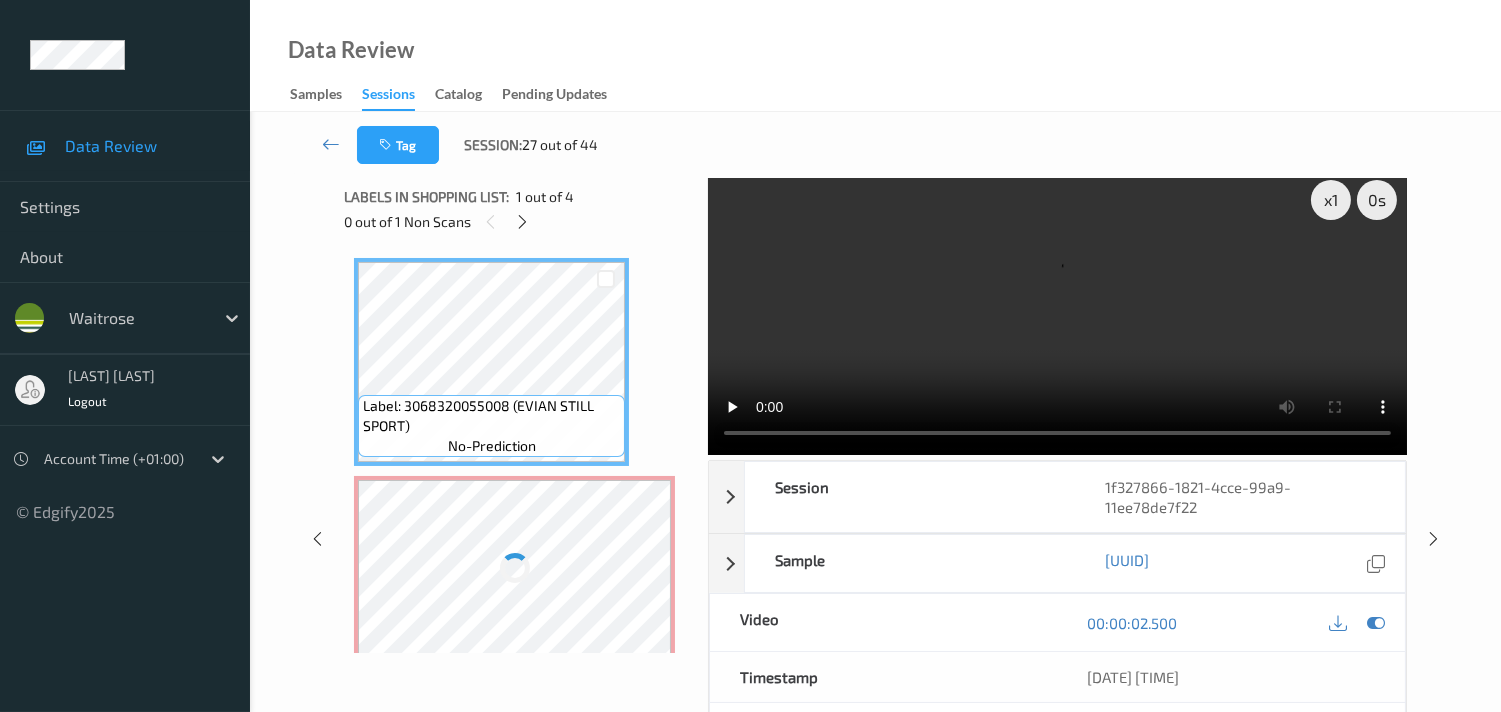 scroll, scrollTop: 0, scrollLeft: 0, axis: both 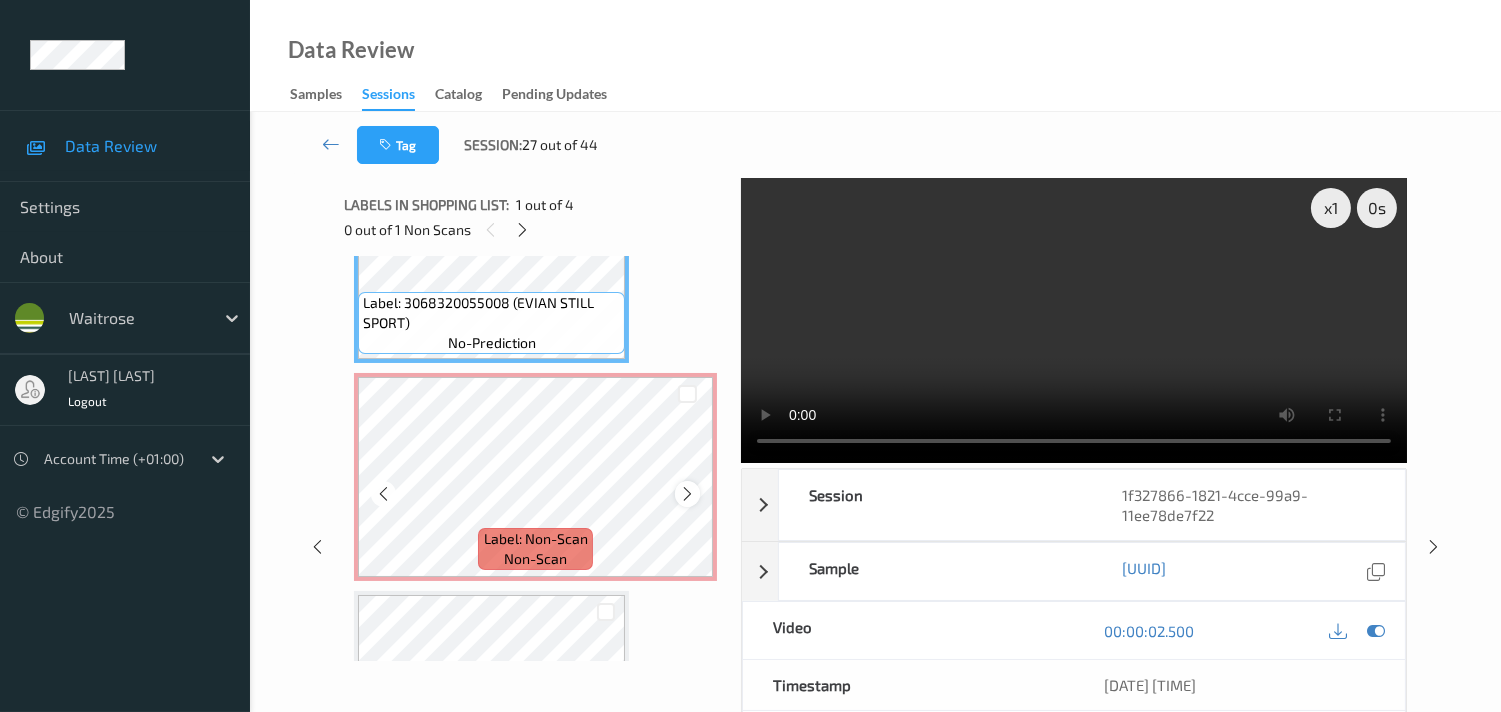 click at bounding box center (687, 494) 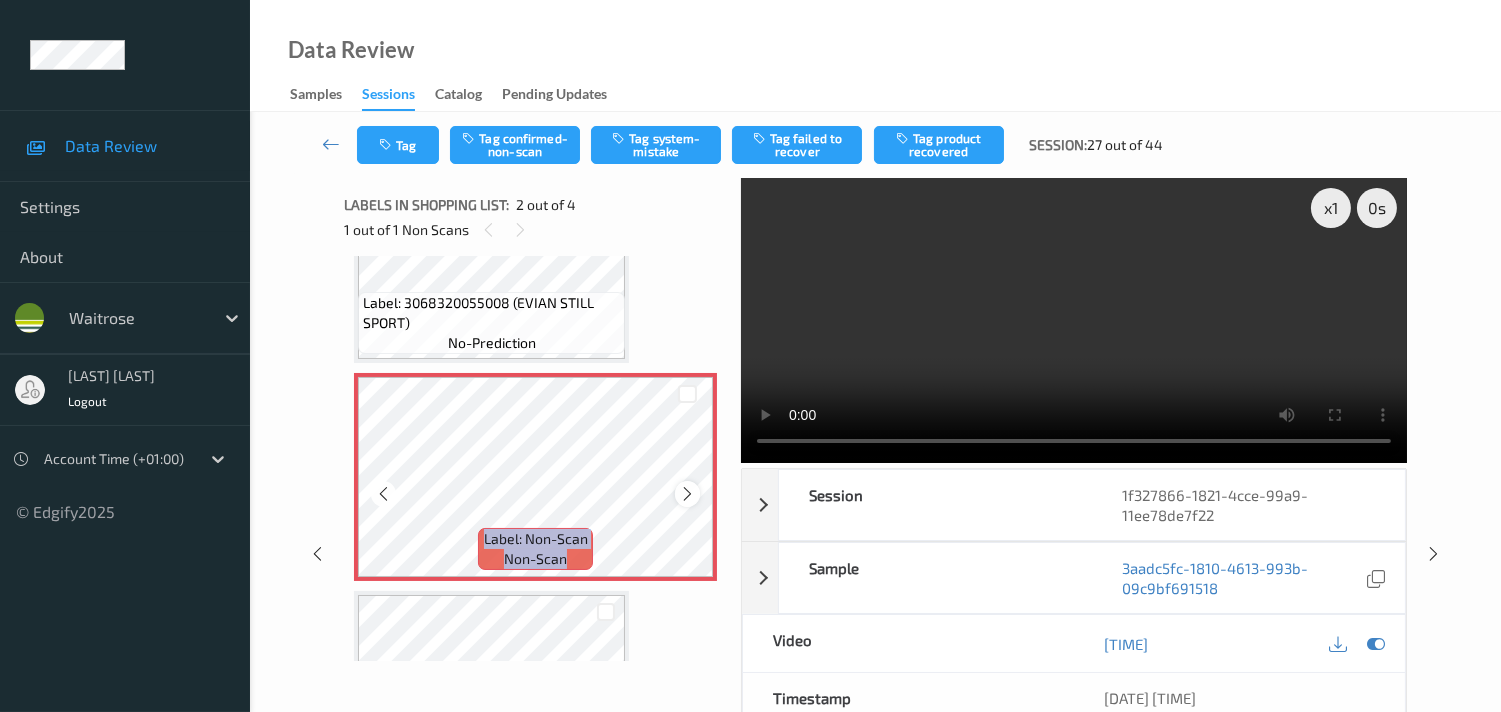 click at bounding box center [687, 494] 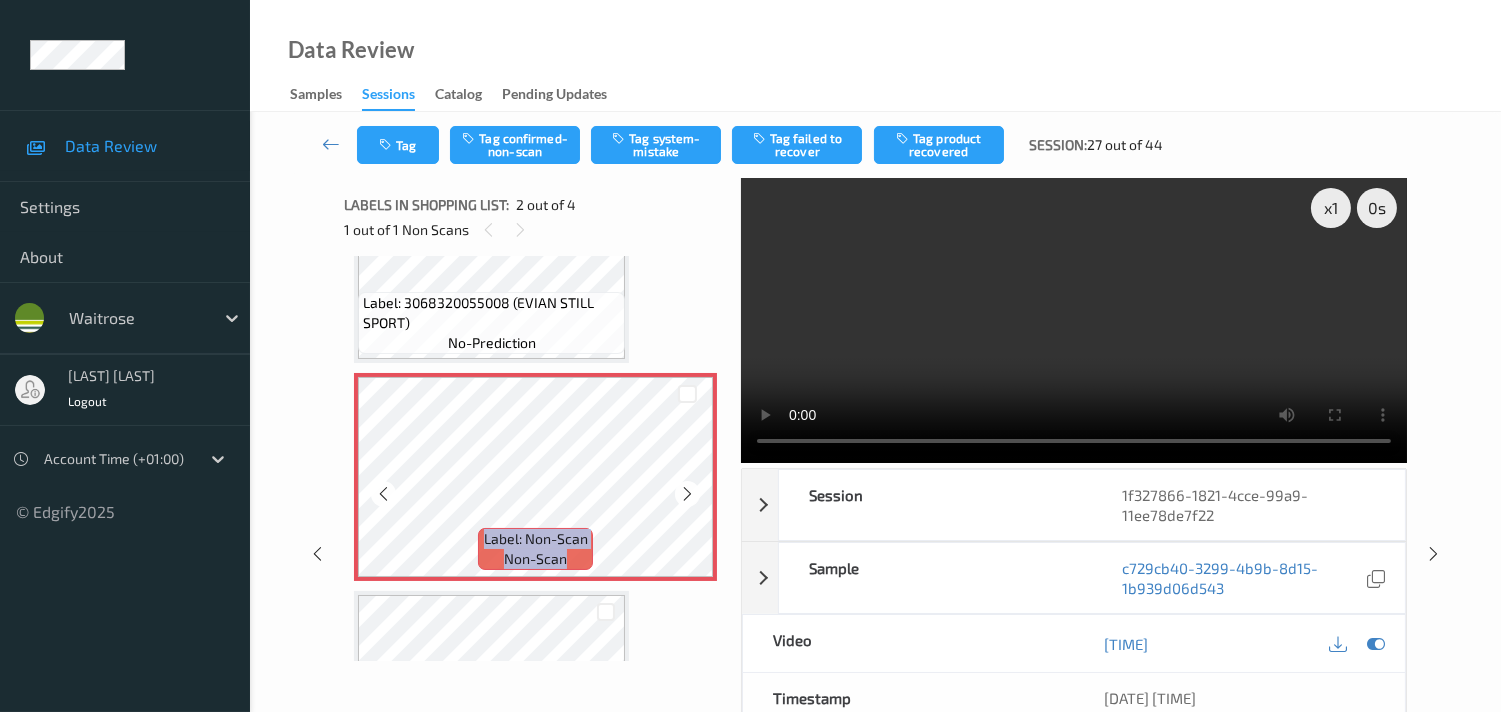 click at bounding box center (687, 494) 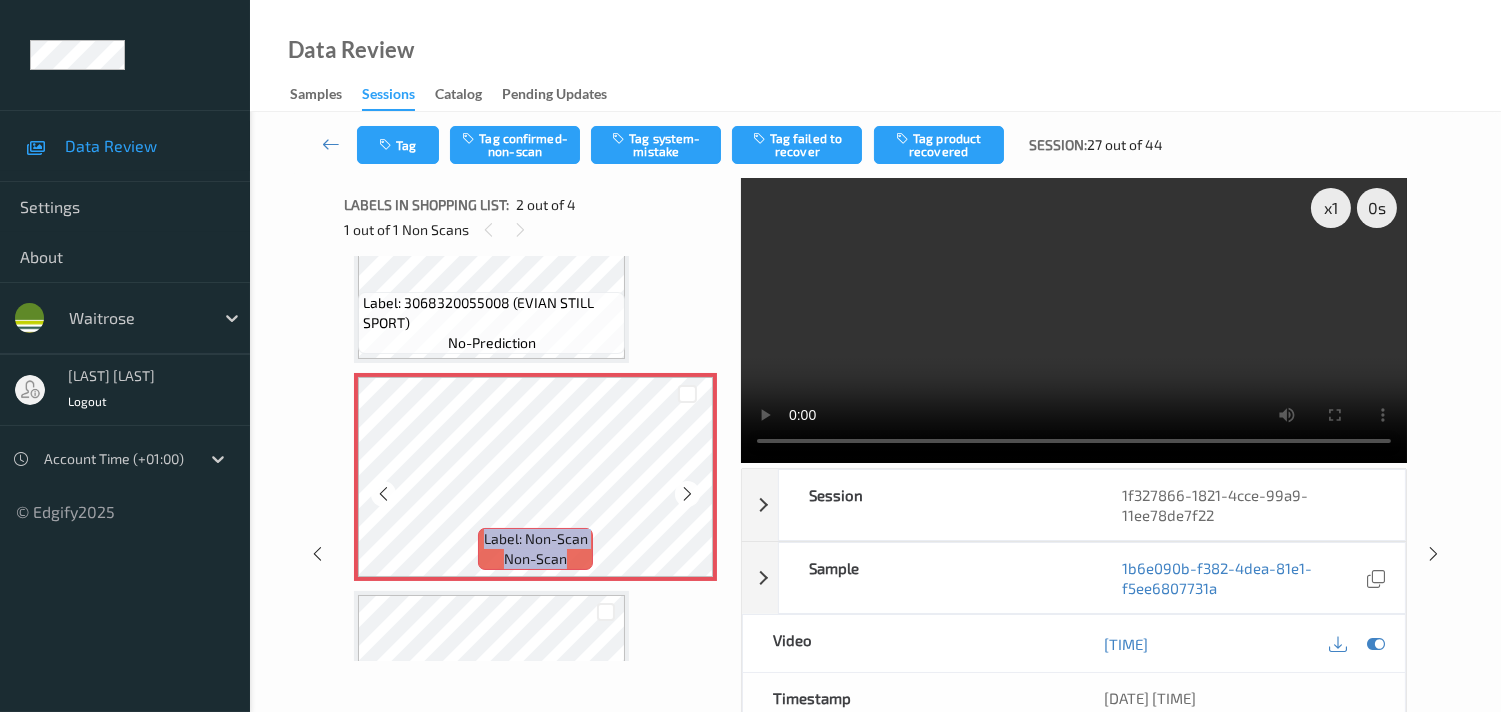 click at bounding box center (687, 494) 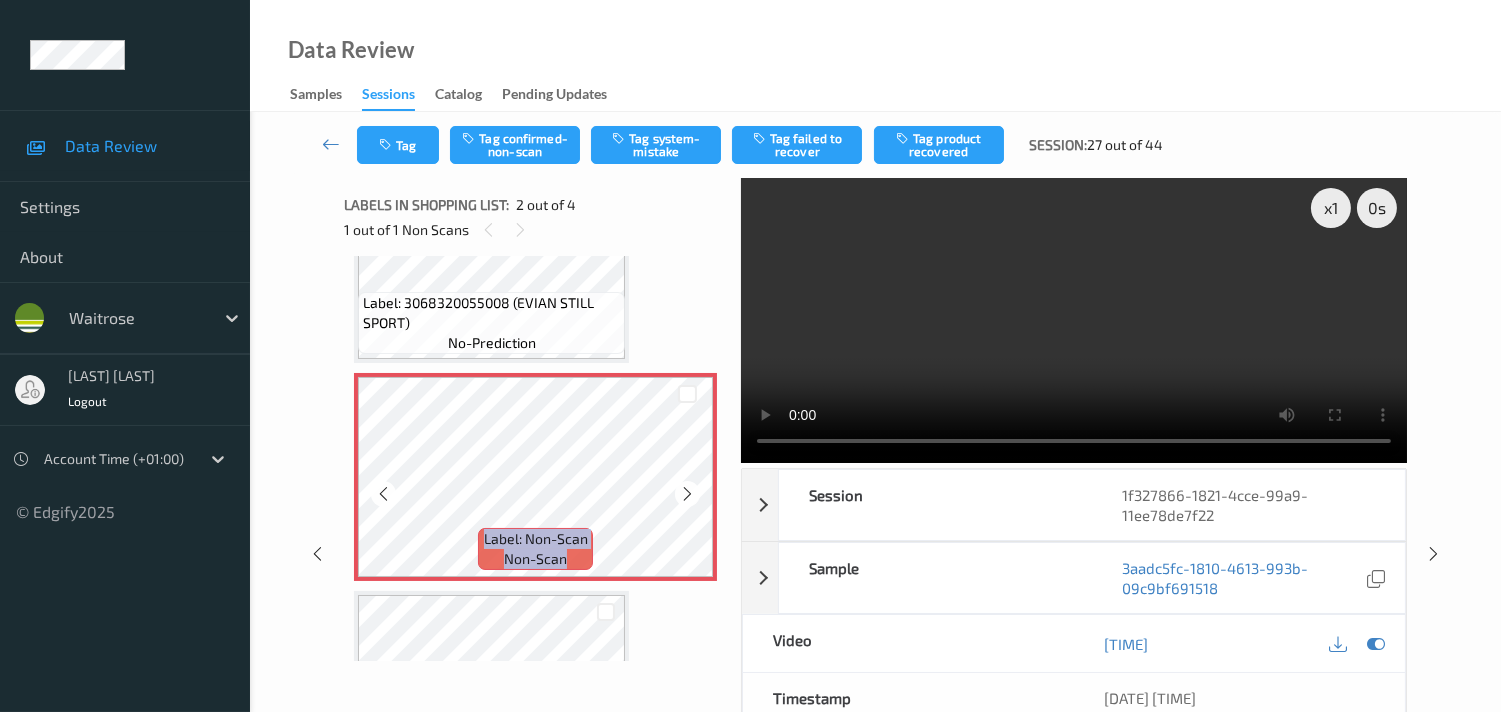click at bounding box center [687, 494] 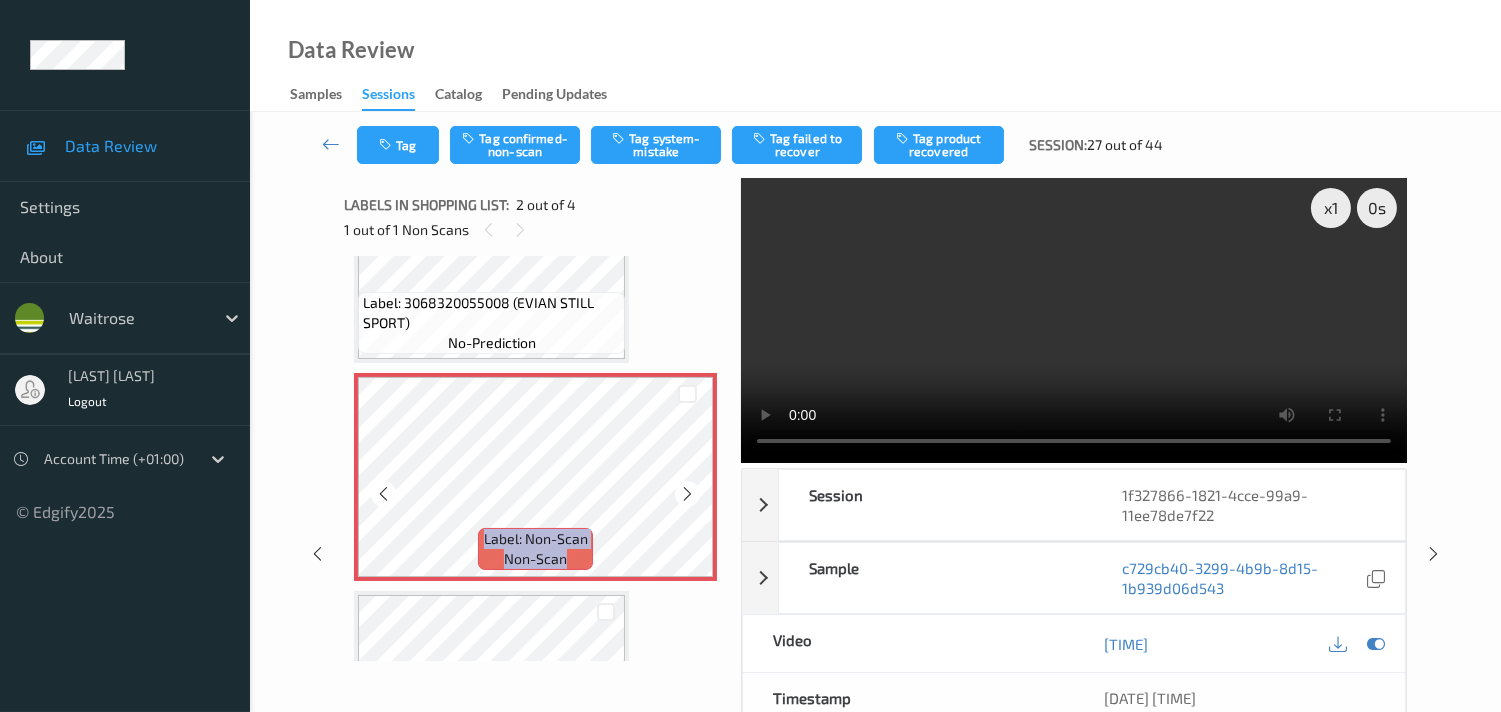click at bounding box center [687, 494] 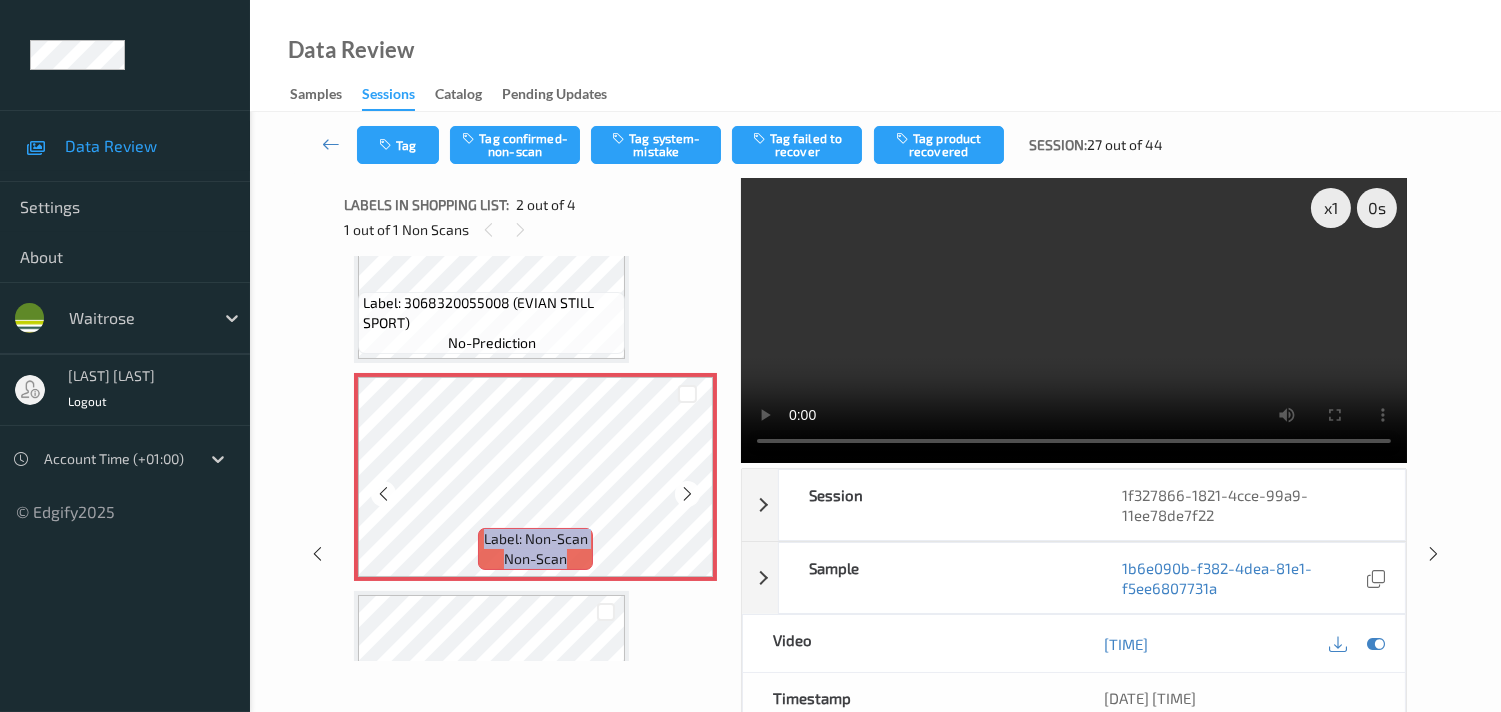 click at bounding box center [687, 494] 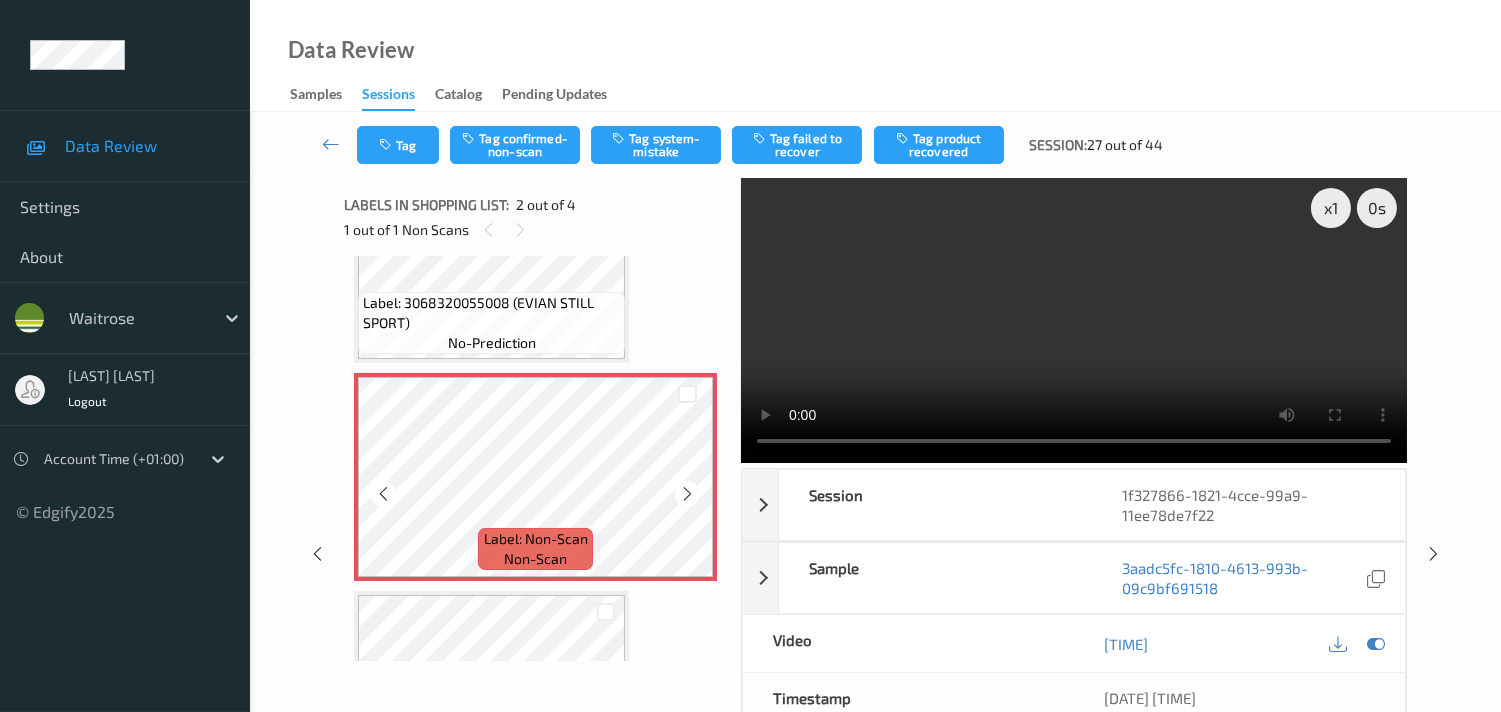 click at bounding box center [687, 494] 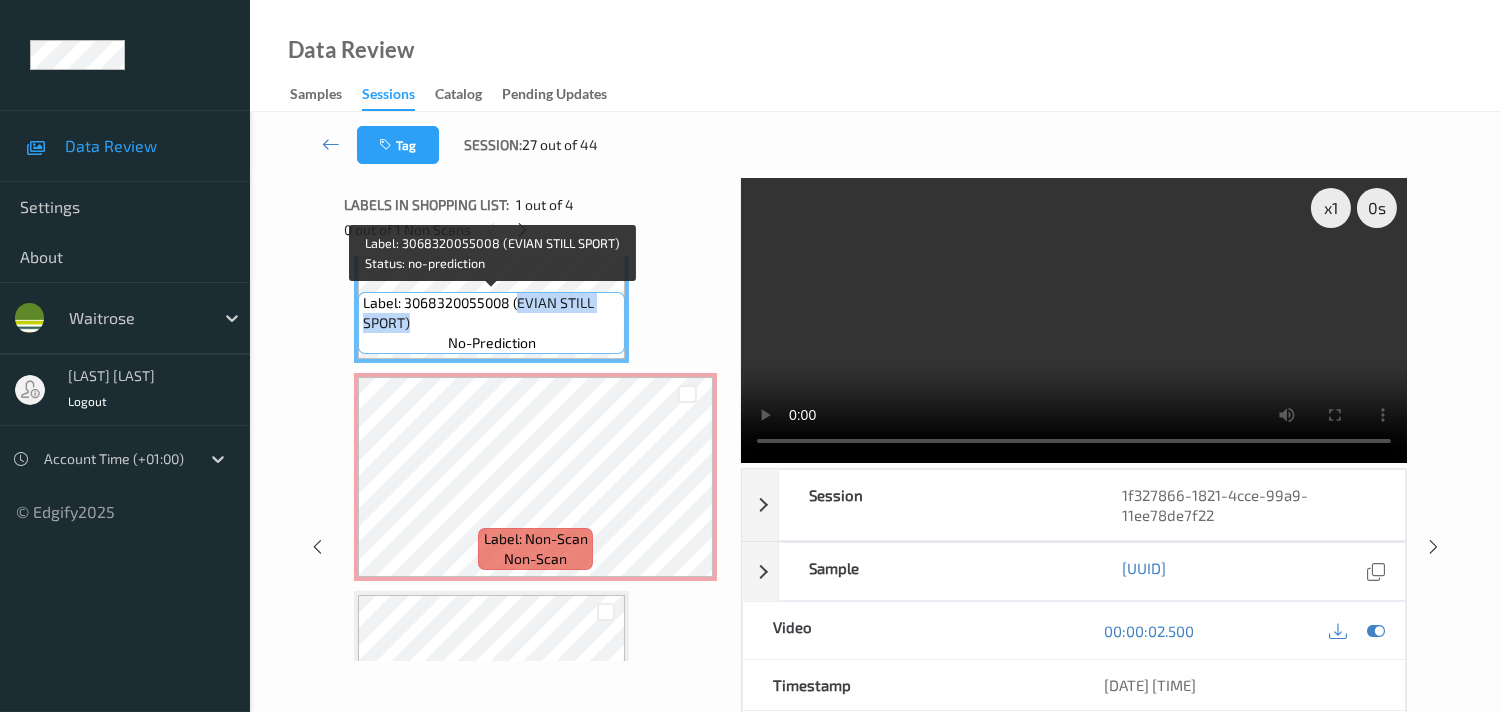 drag, startPoint x: 516, startPoint y: 305, endPoint x: 608, endPoint y: 314, distance: 92.43917 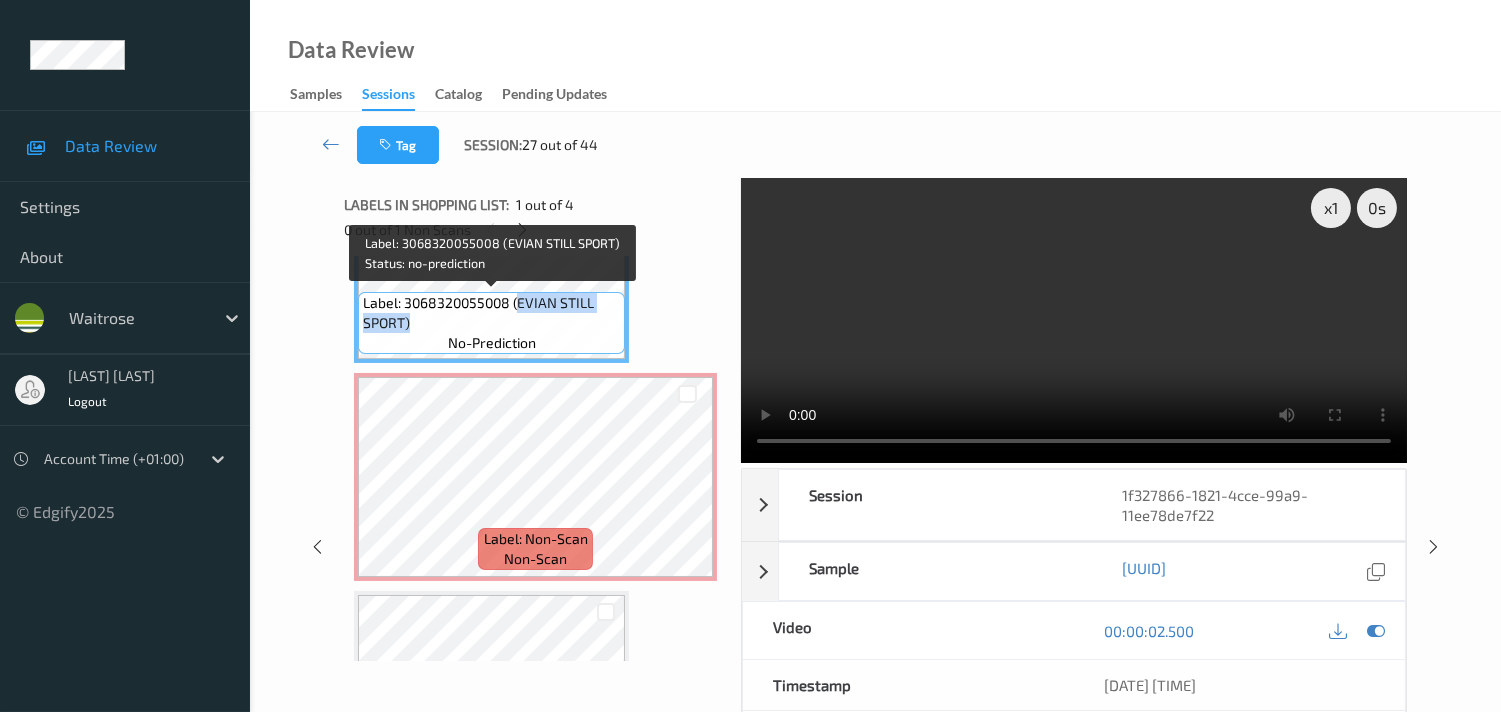 copy on "EVIAN STILL SPORT)" 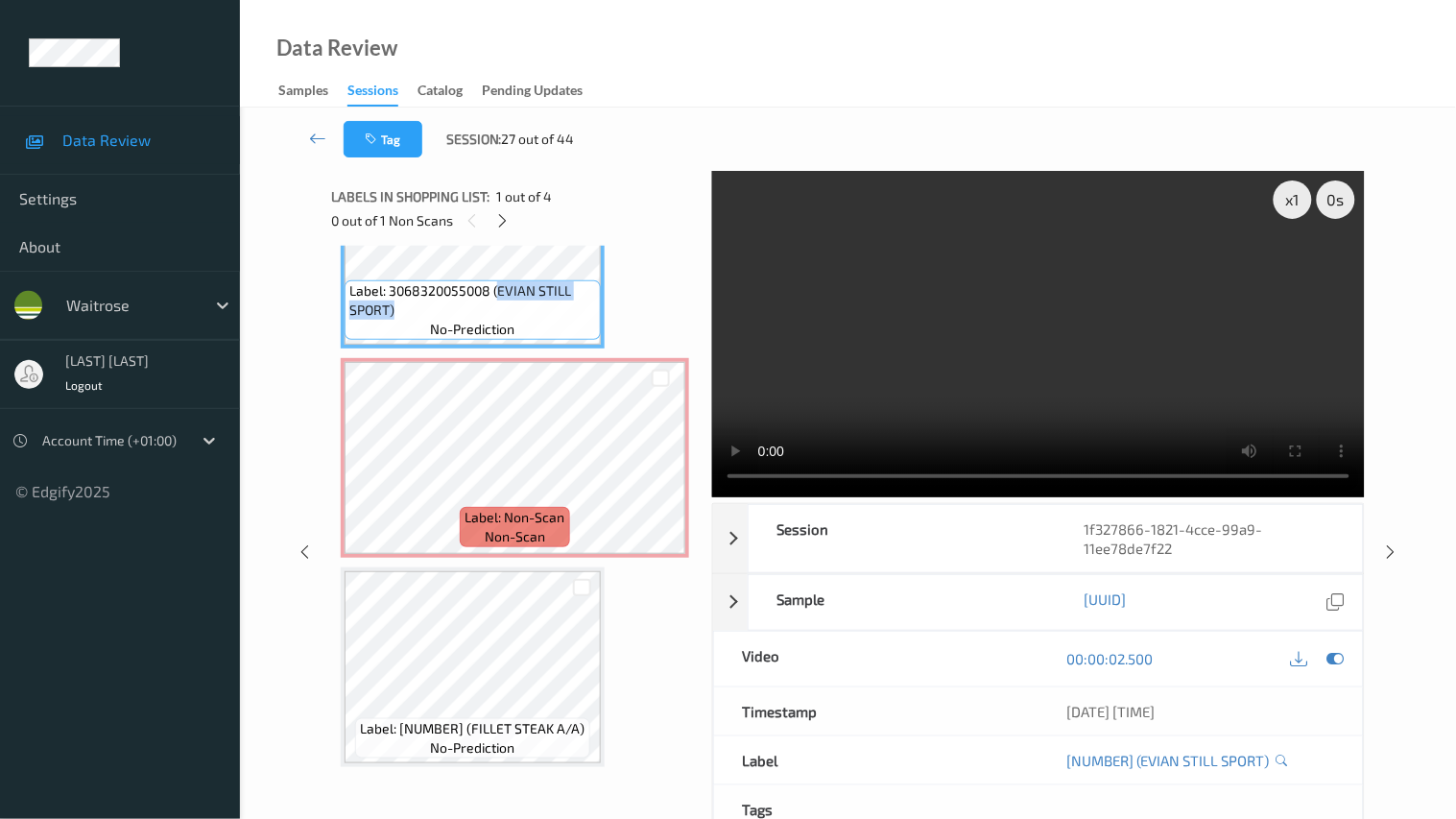 type 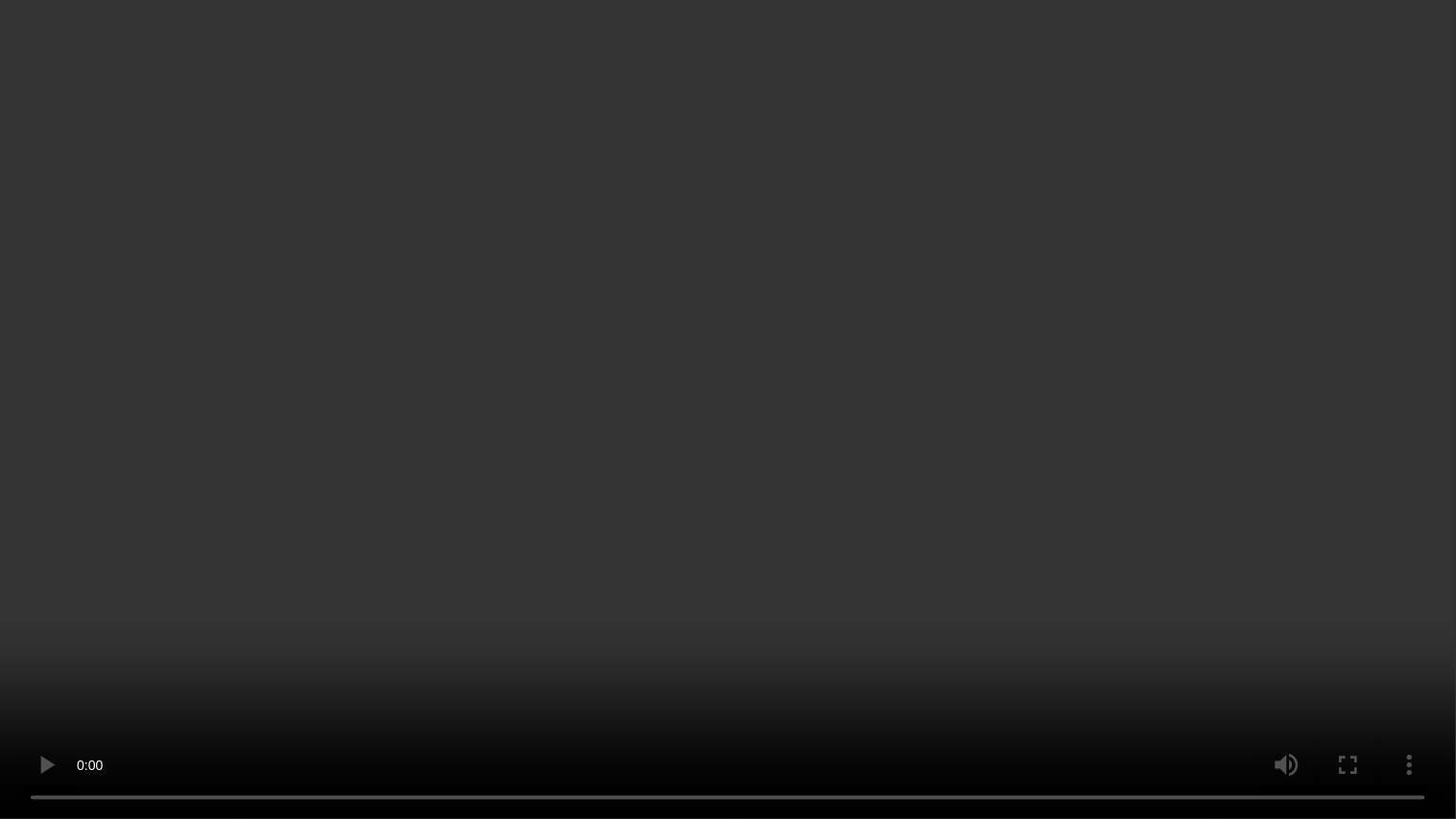 click at bounding box center (728, 409) 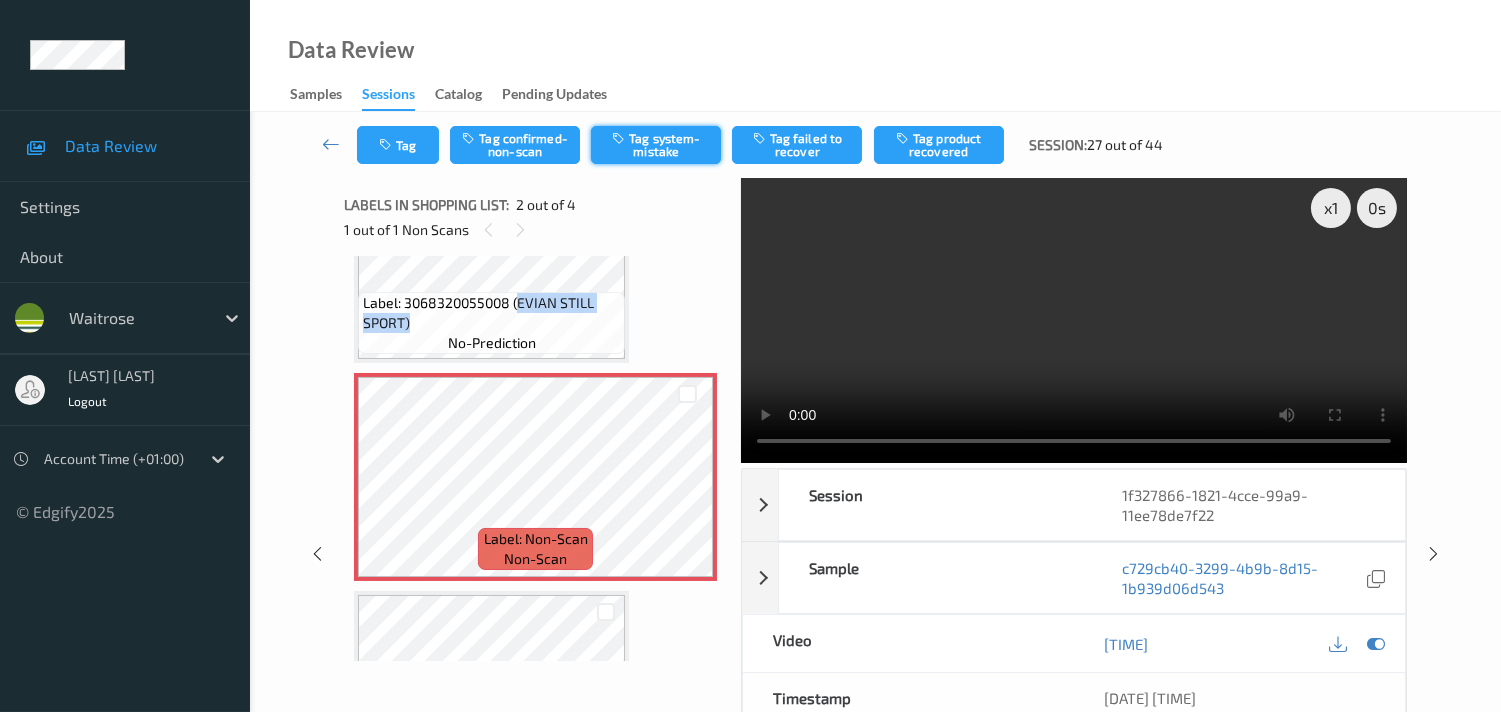 click on "Tag   system-mistake" at bounding box center (656, 145) 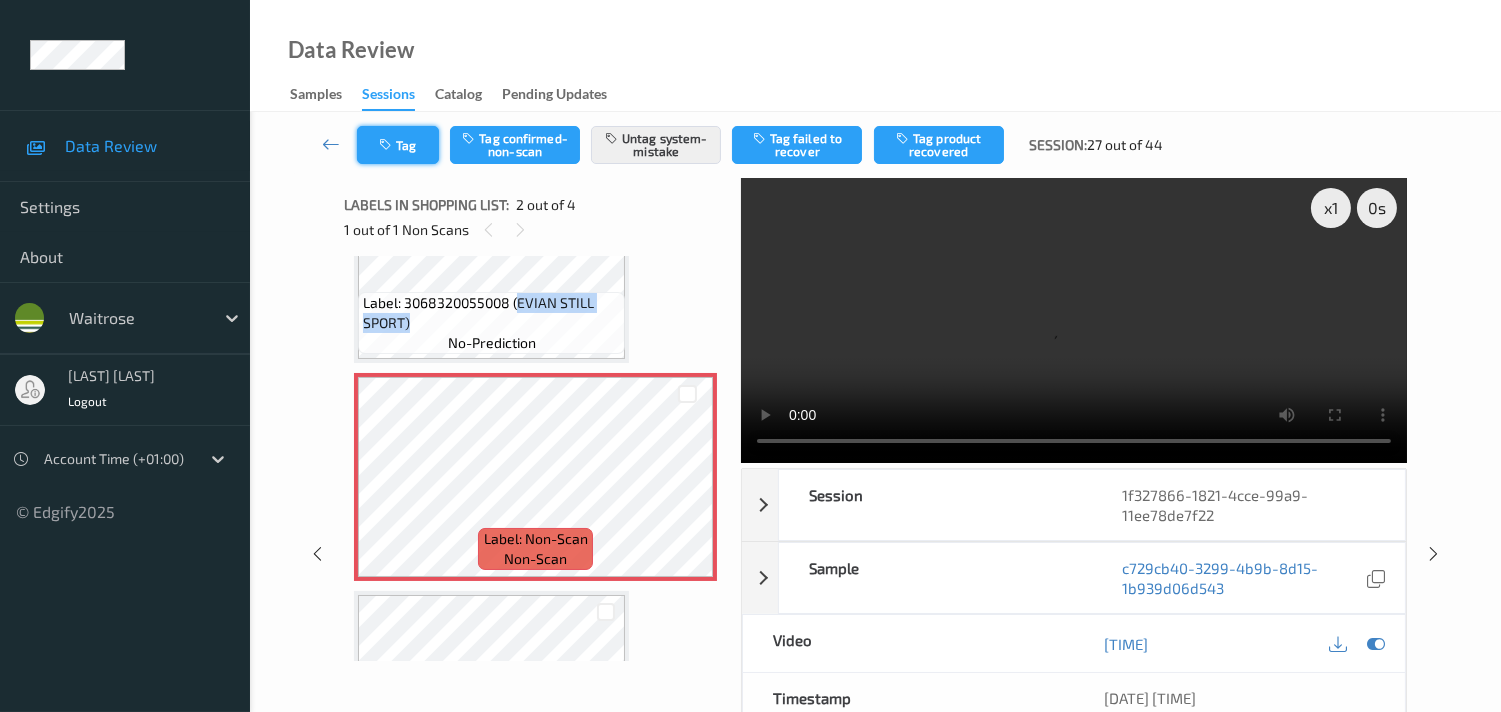 click on "Tag" at bounding box center (398, 145) 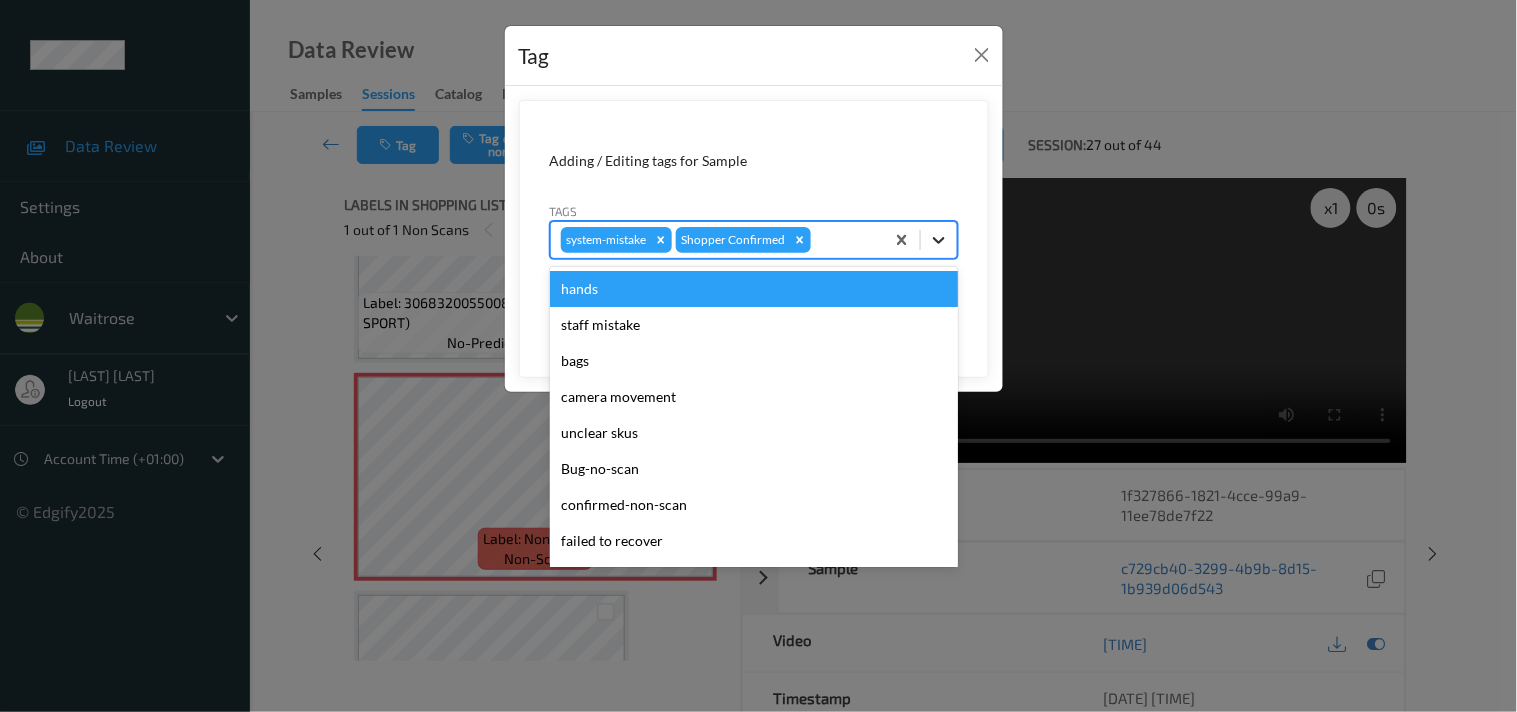 click 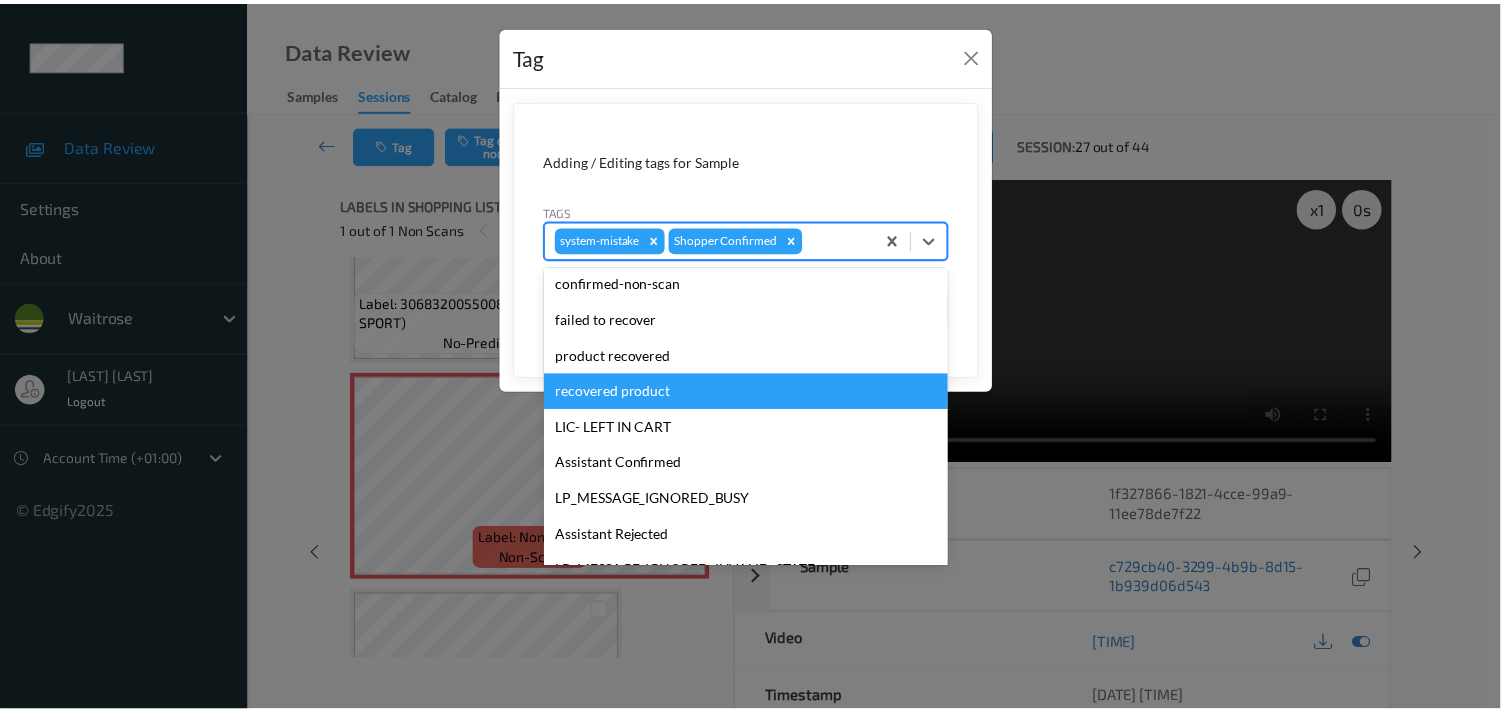 scroll, scrollTop: 320, scrollLeft: 0, axis: vertical 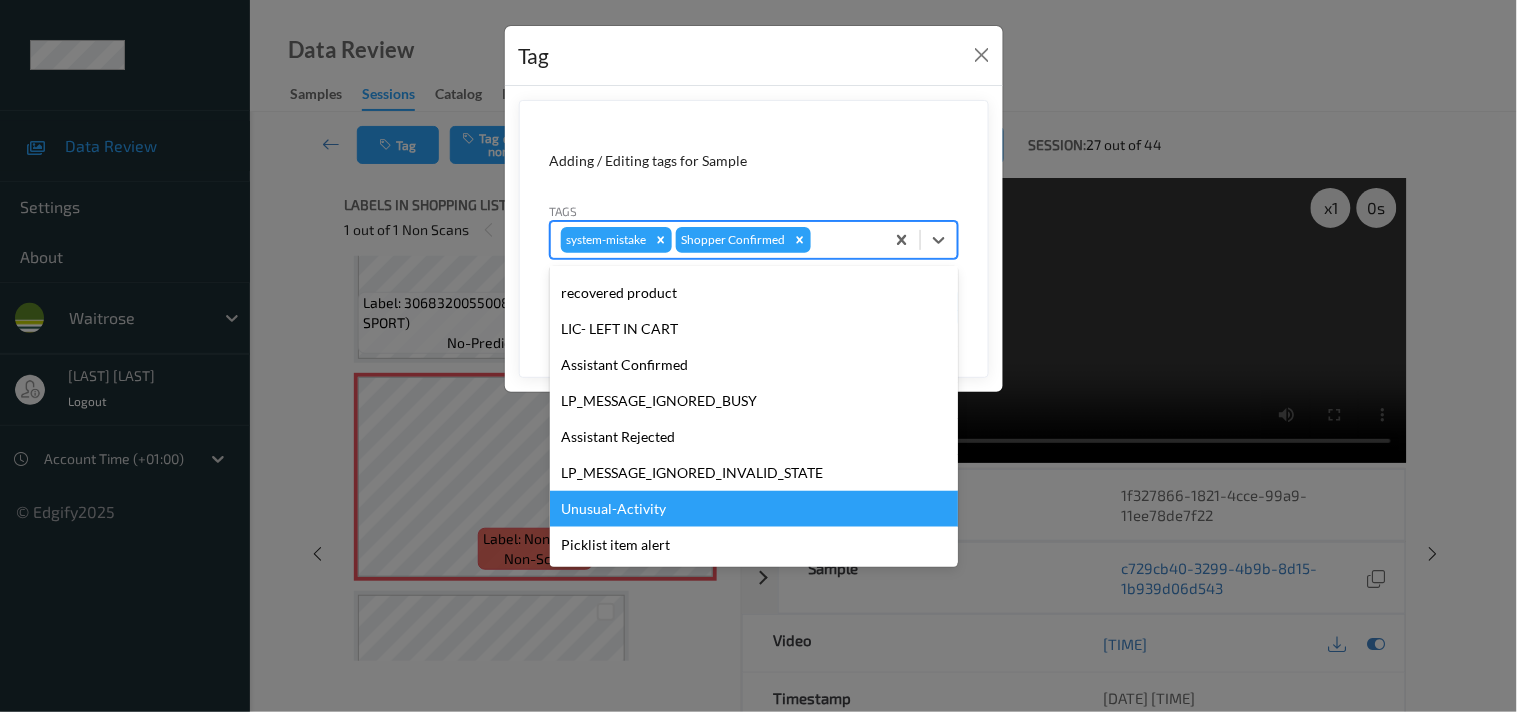 click on "Unusual-Activity" at bounding box center [754, 509] 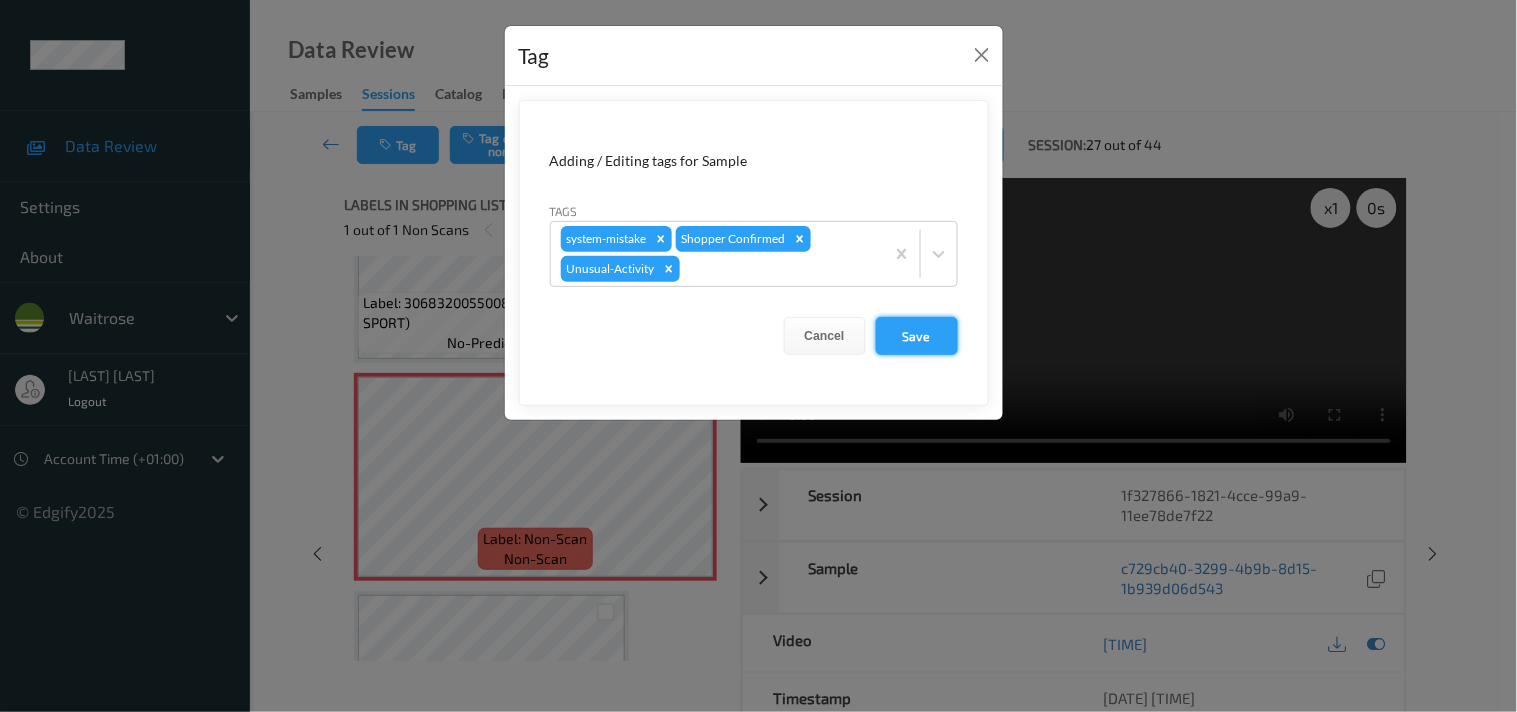 click on "Save" at bounding box center (917, 336) 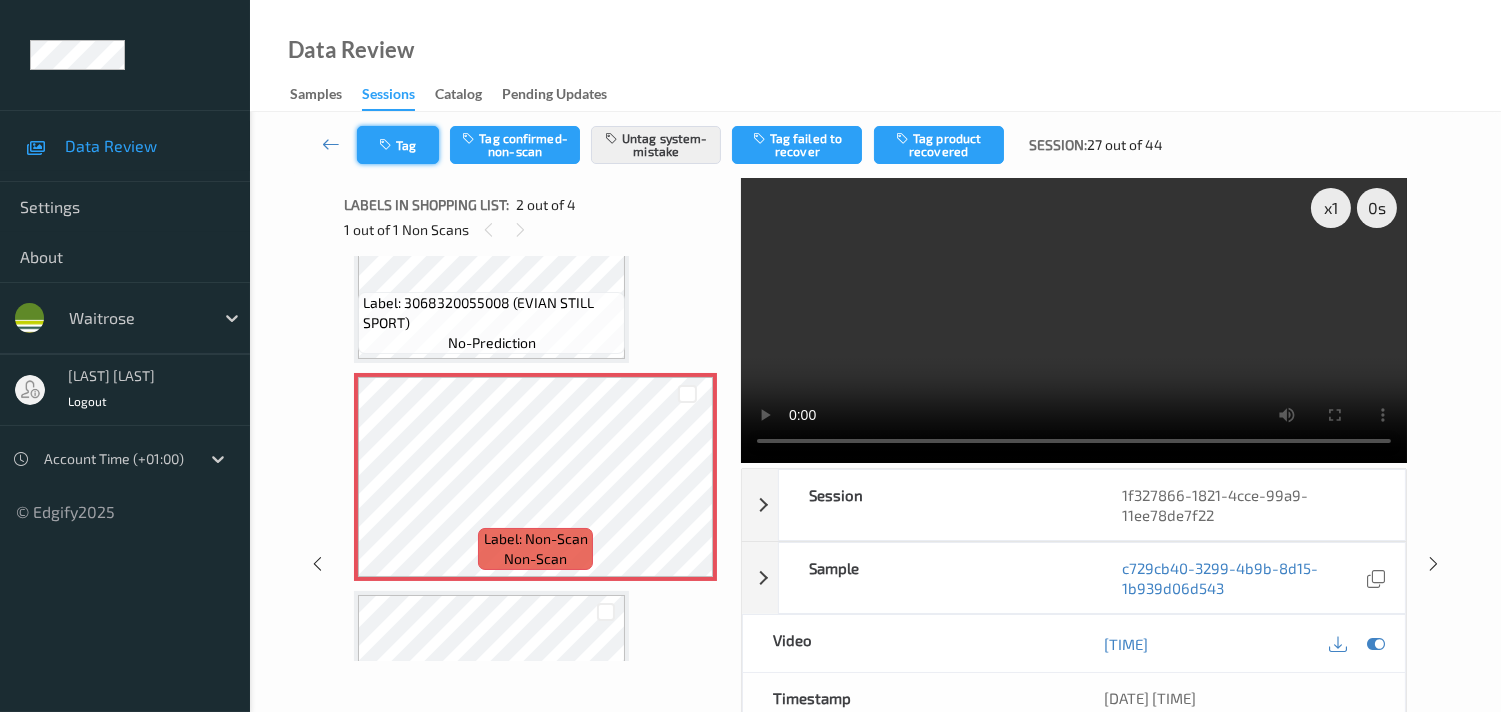 click at bounding box center (387, 145) 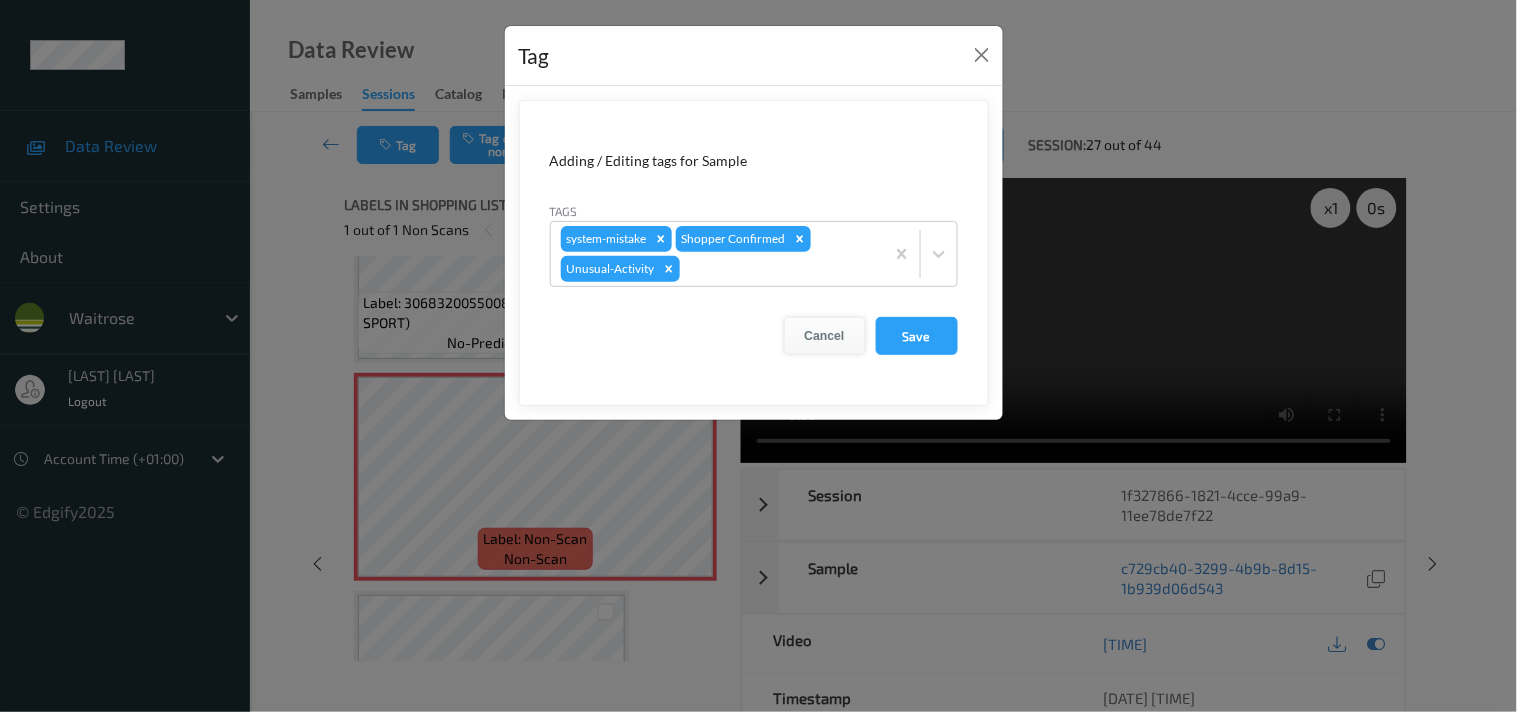 click on "Cancel" at bounding box center [825, 336] 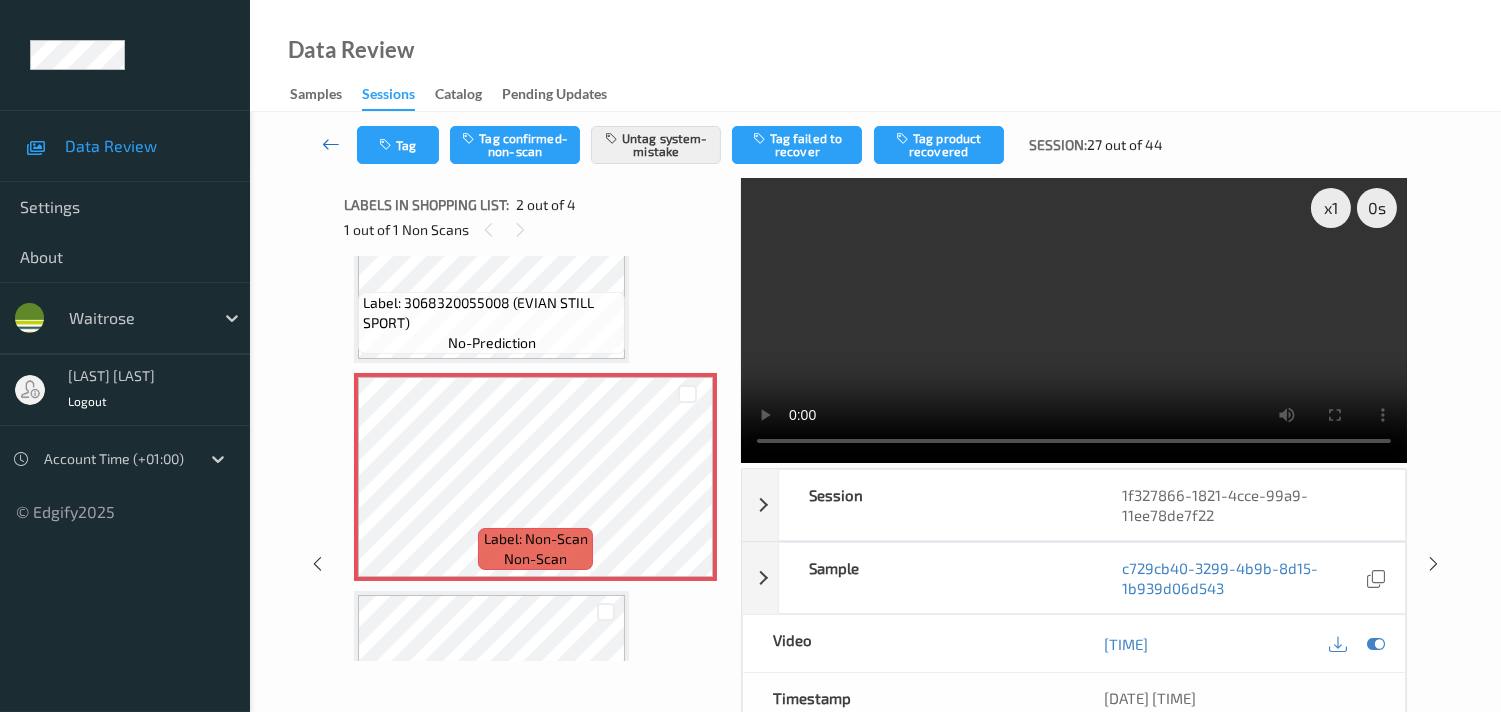 click at bounding box center [331, 144] 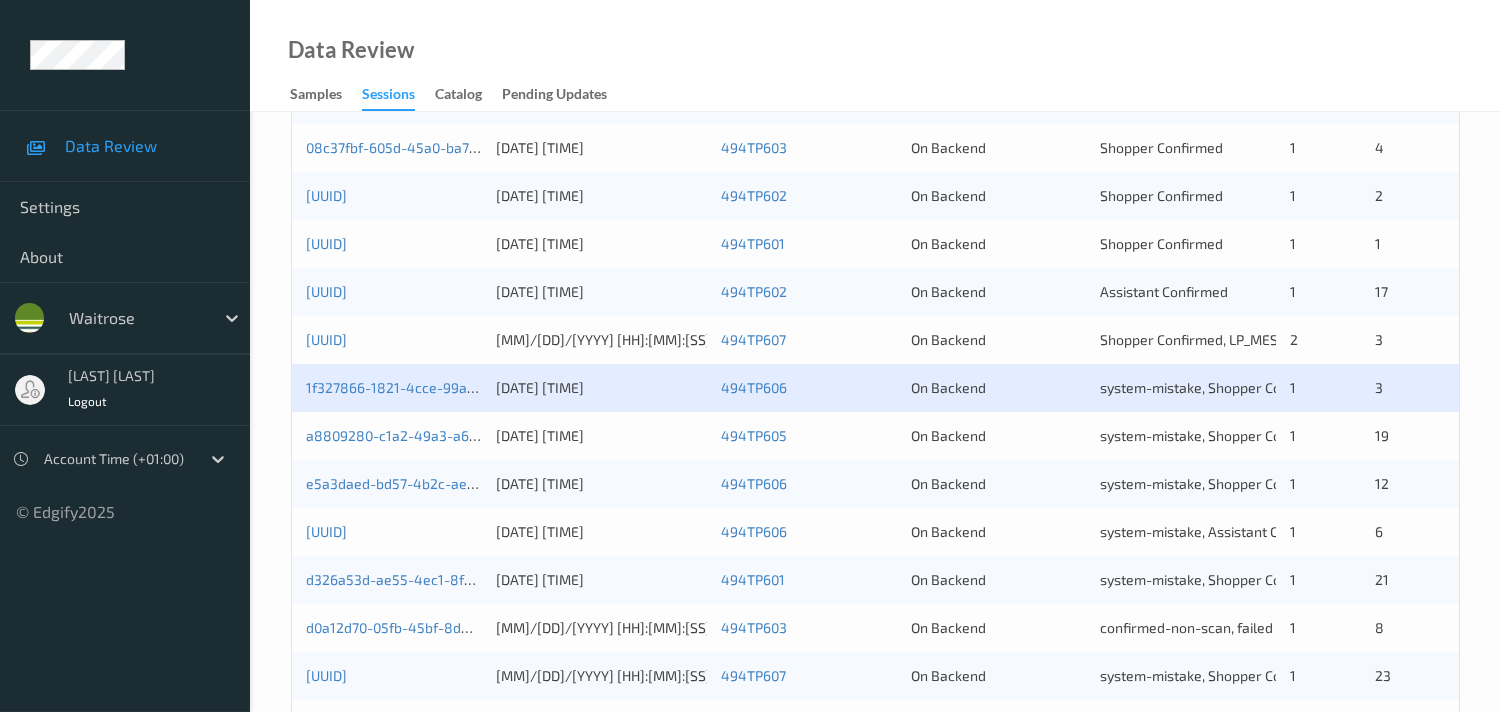 scroll, scrollTop: 555, scrollLeft: 0, axis: vertical 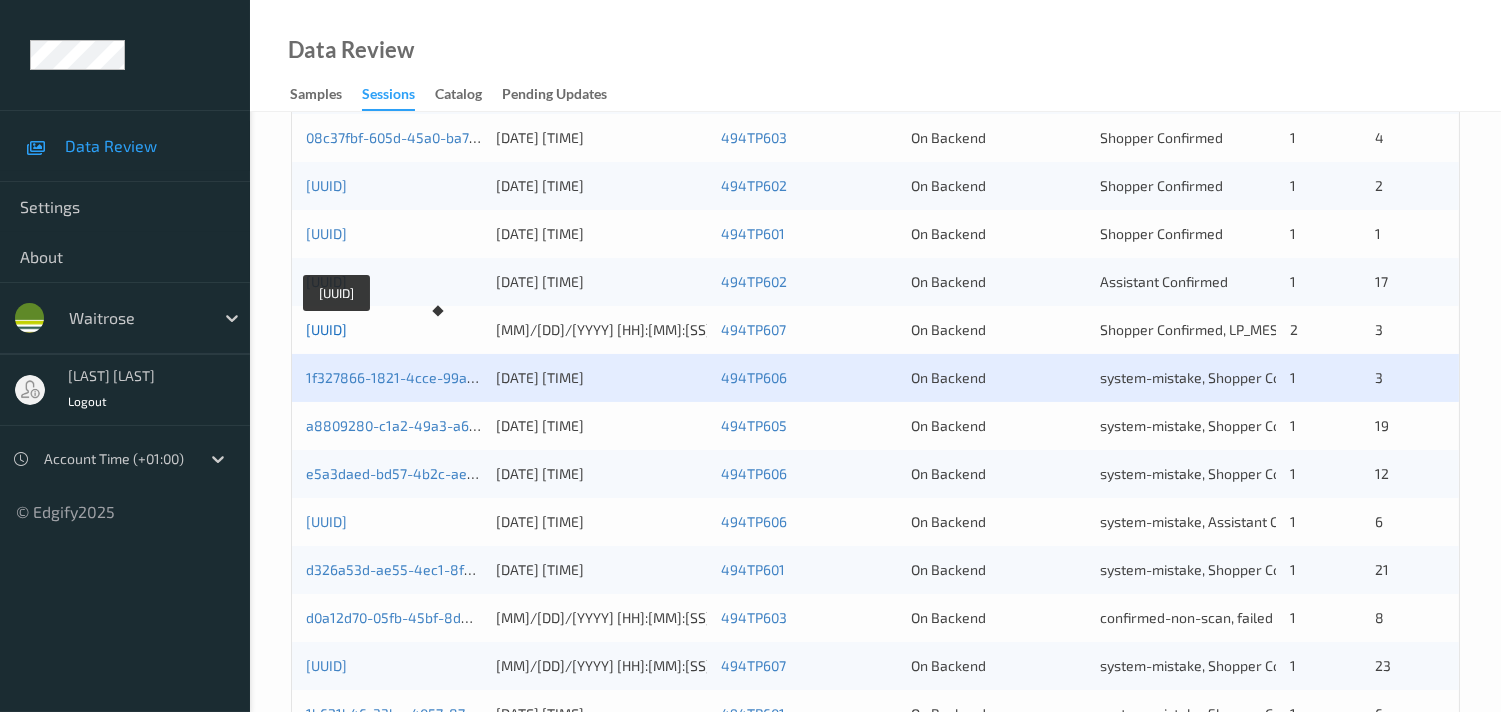 click on "[UUID]" at bounding box center [326, 329] 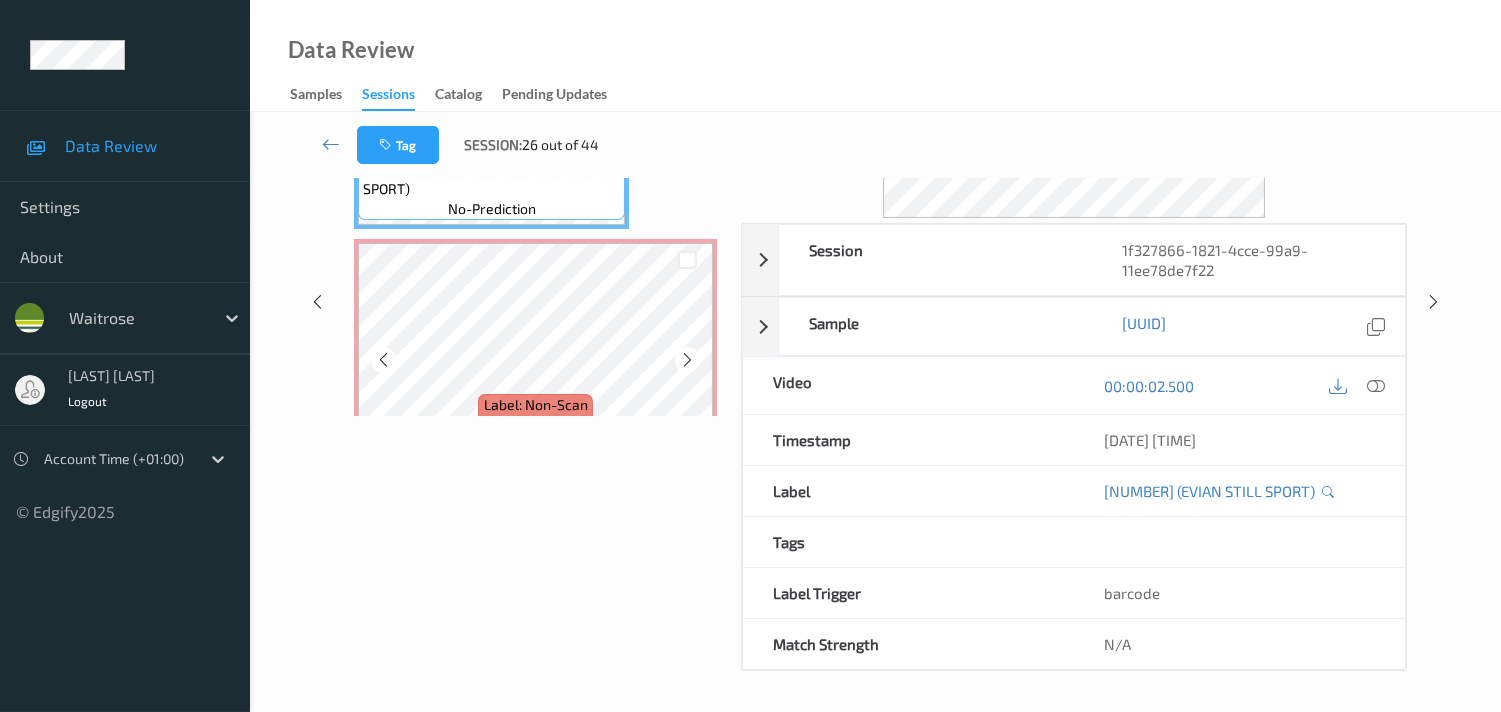 click on "Labels in shopping list: [NUMBER] out of [NUMBER] [NUMBER] out of [NUMBER] Non Scans Label: [NUMBER] (EVIAN STILL SPORT) no-prediction Label: Non-Scan non-scan Label: Non-Scan non-scan Label: Non-Scan non-scan Label: [NUMBER] (FILLET STEAK A/A) no-prediction Label: [NUMBER] no-prediction" at bounding box center [535, 302] 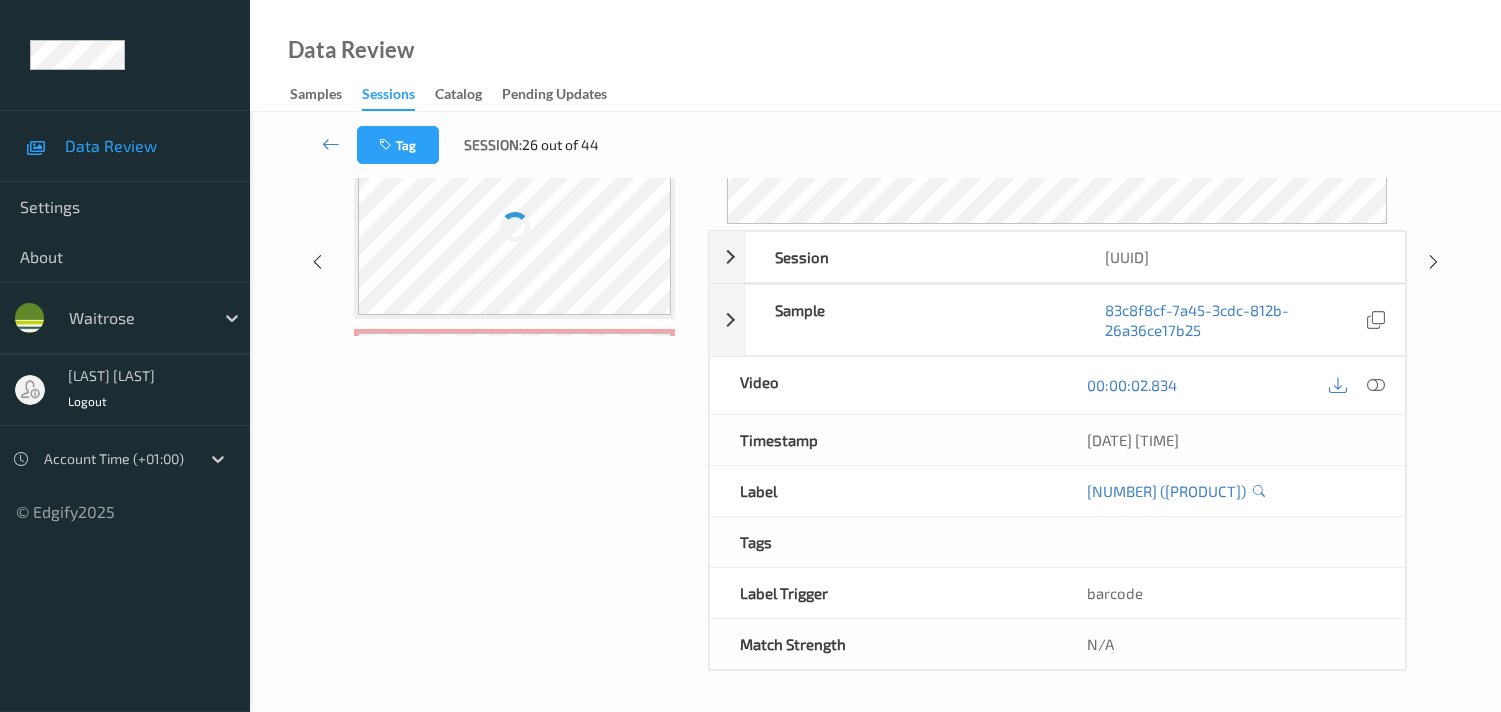 scroll, scrollTop: 280, scrollLeft: 0, axis: vertical 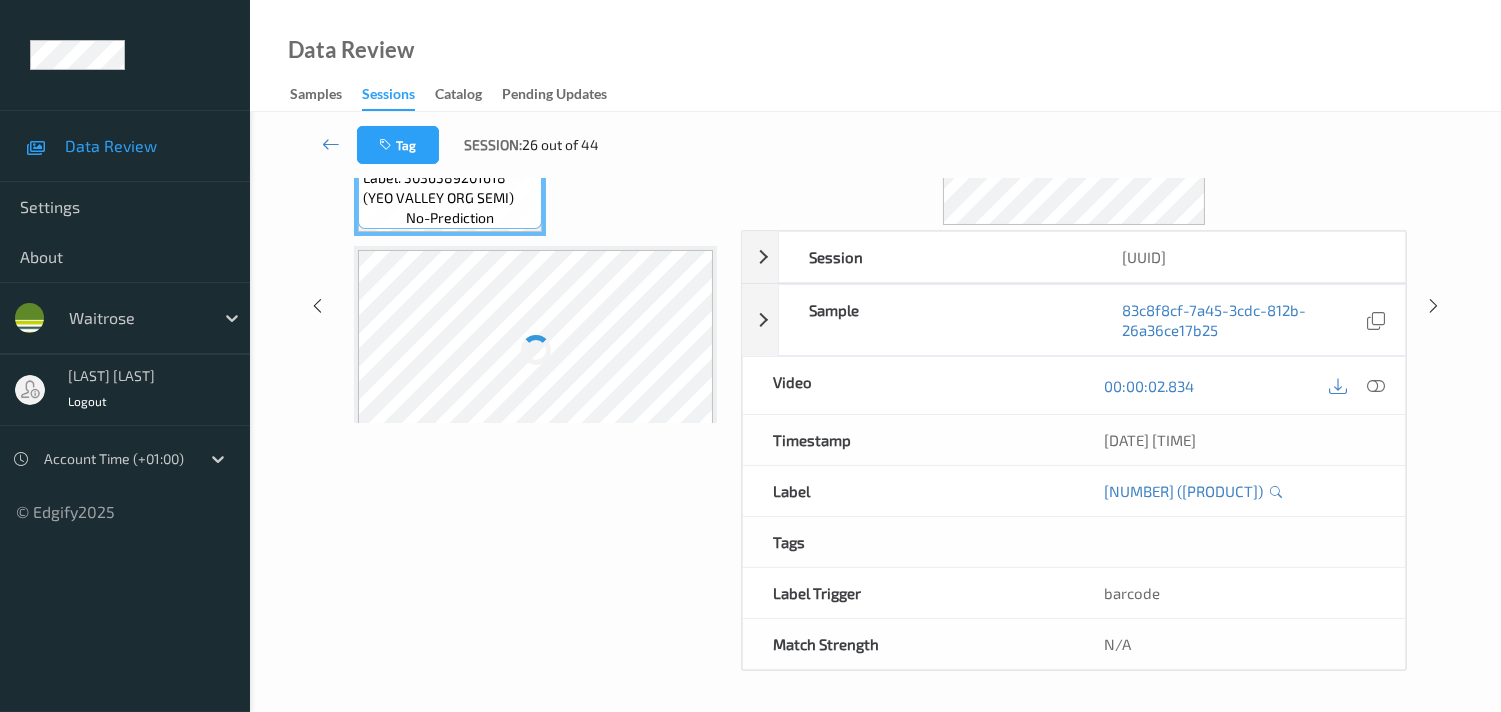 click on "00:00:02.834" at bounding box center [1239, 385] 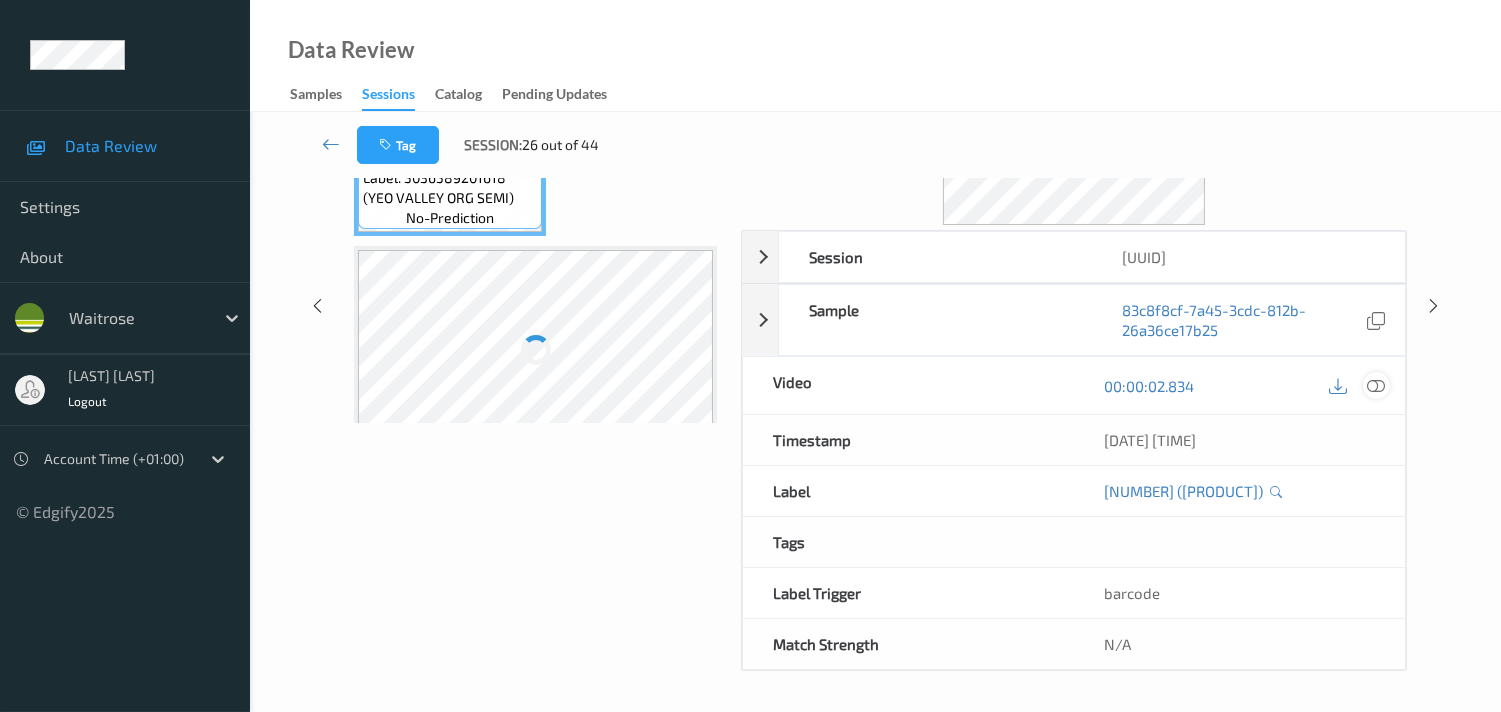 click at bounding box center (1376, 386) 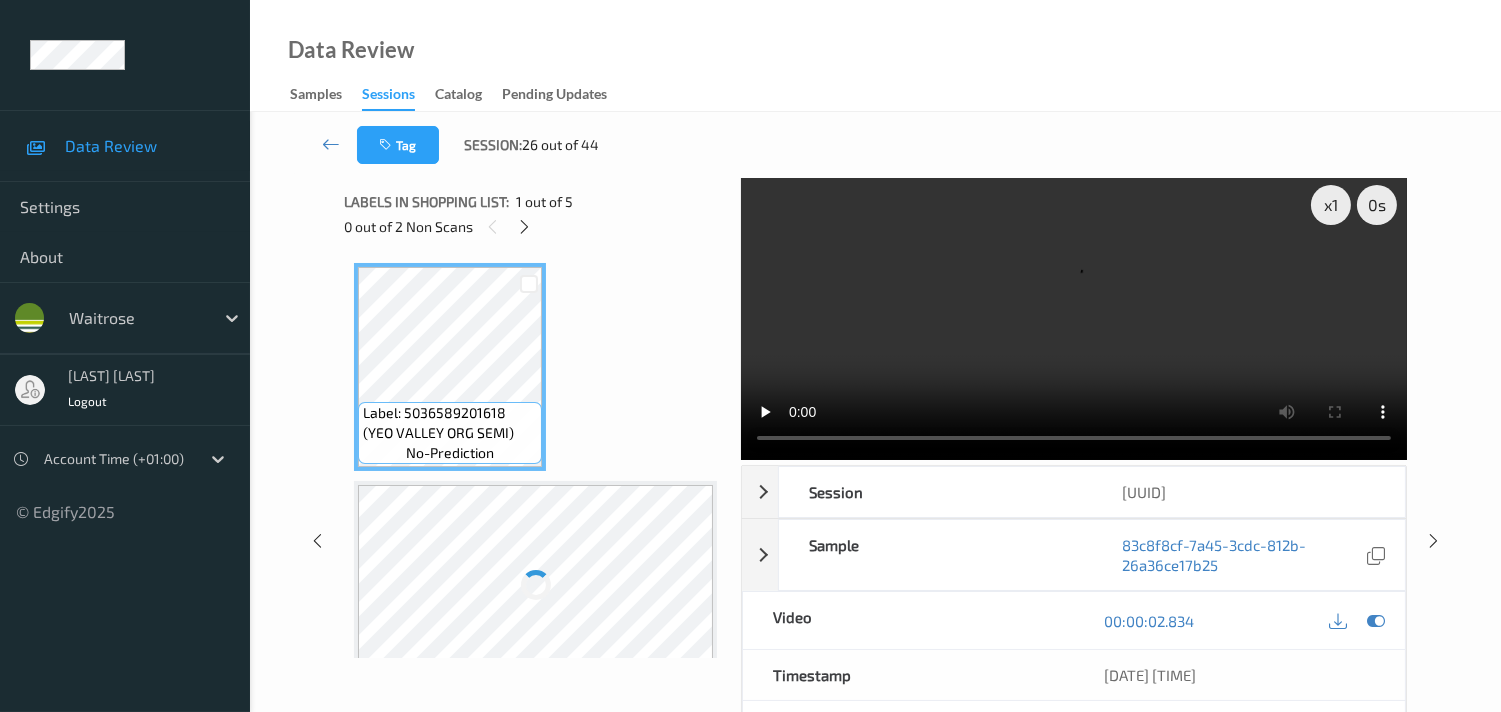 scroll, scrollTop: 0, scrollLeft: 0, axis: both 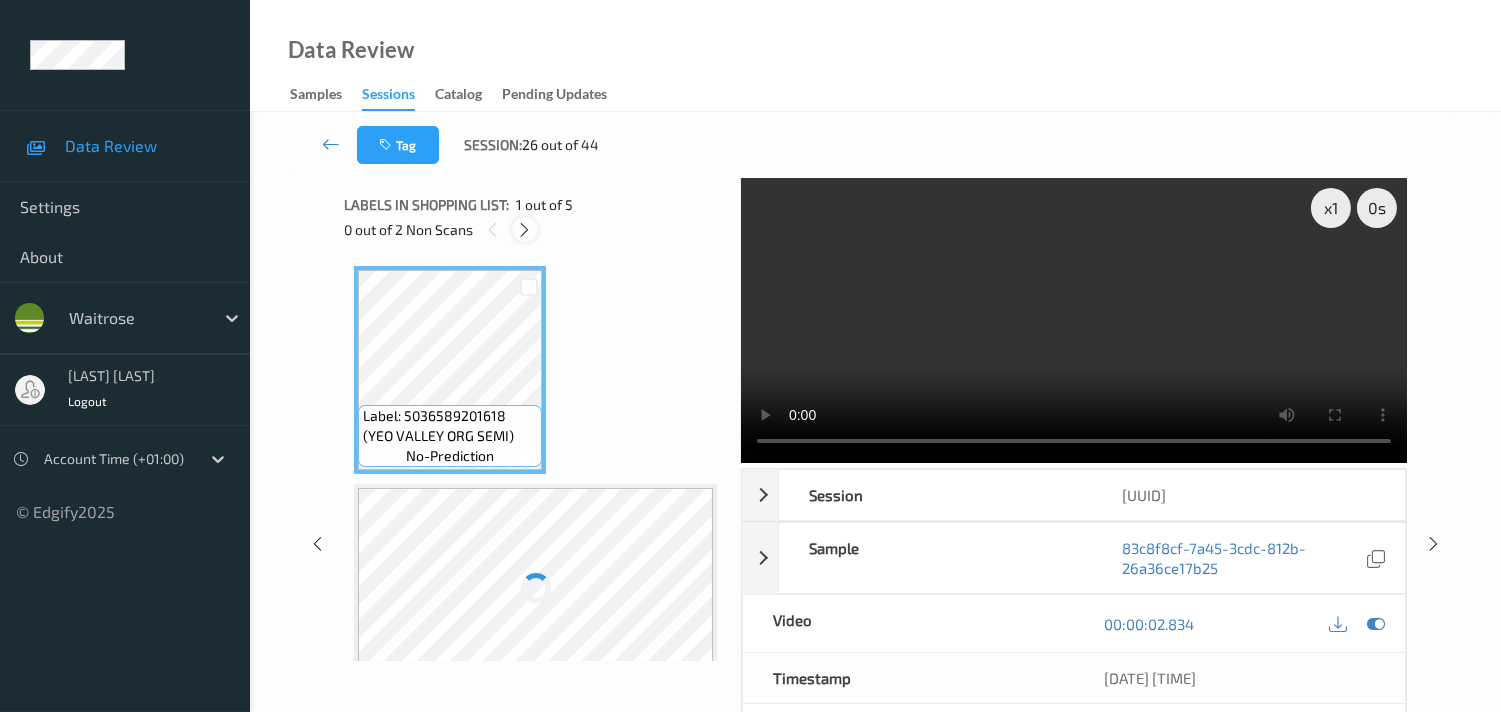 click at bounding box center (524, 230) 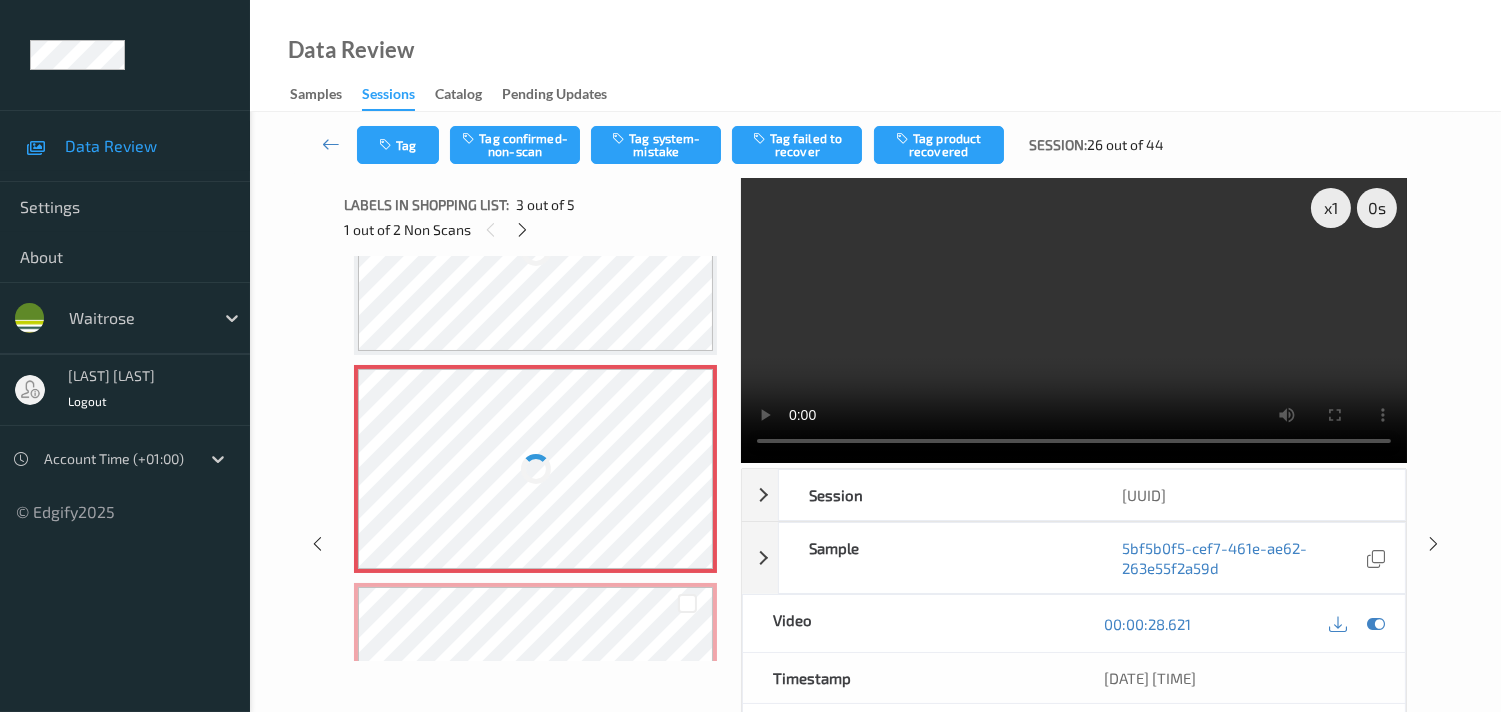 scroll, scrollTop: 322, scrollLeft: 0, axis: vertical 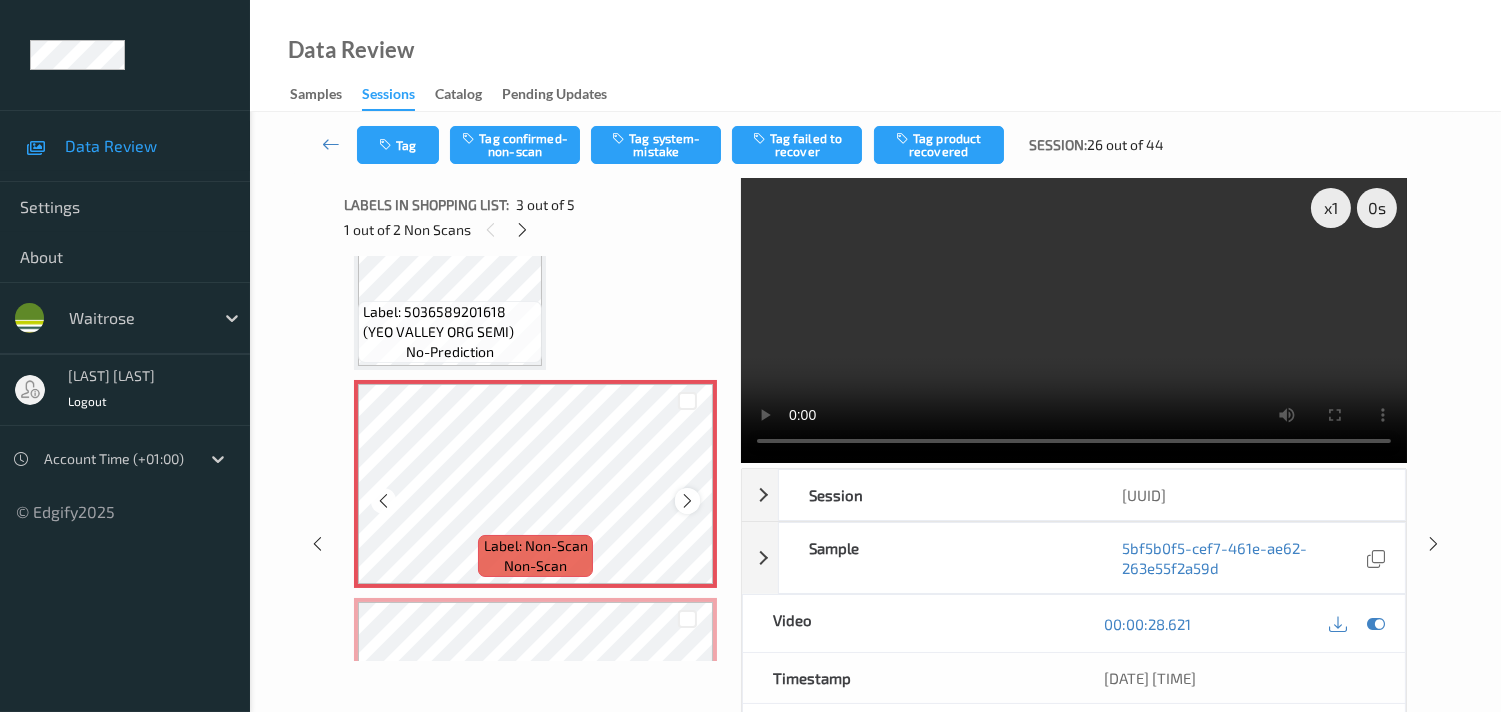 click at bounding box center (687, 501) 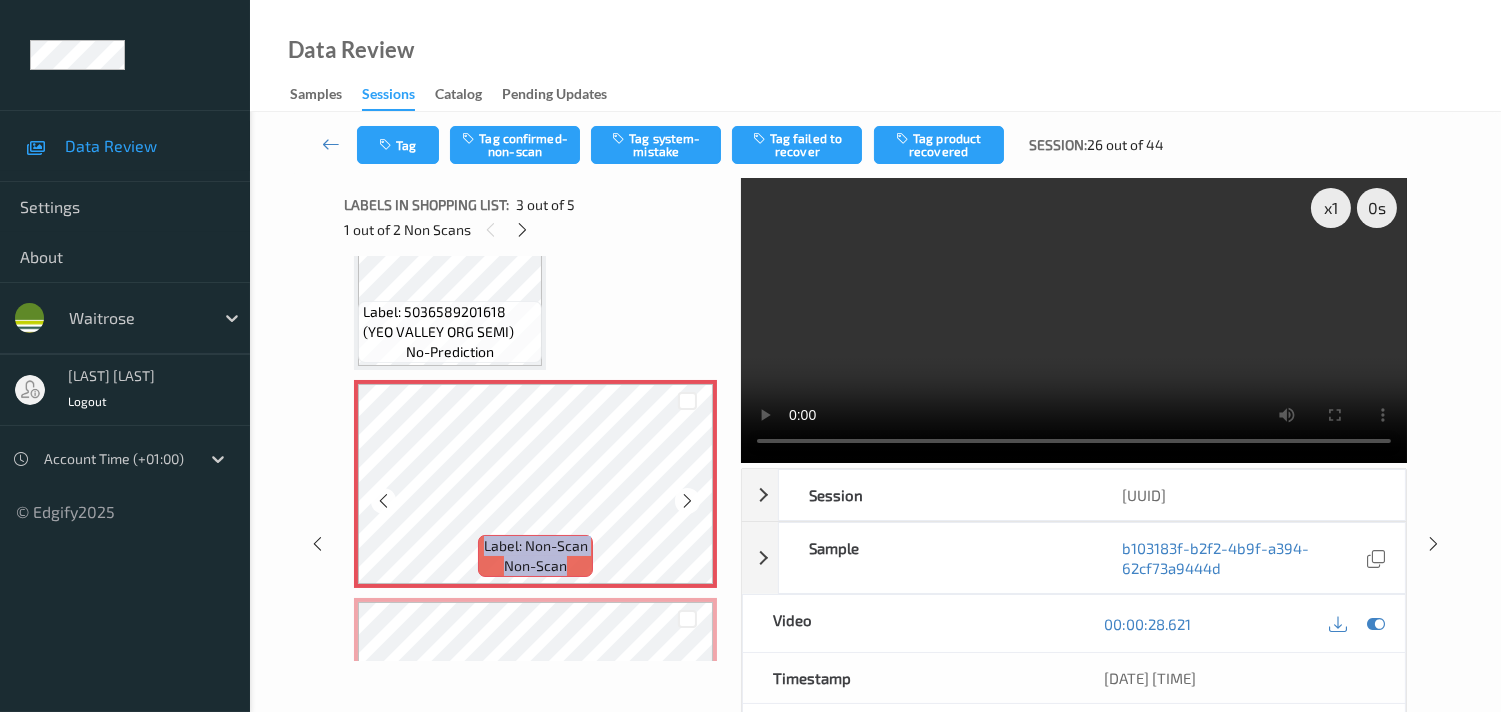click at bounding box center [687, 501] 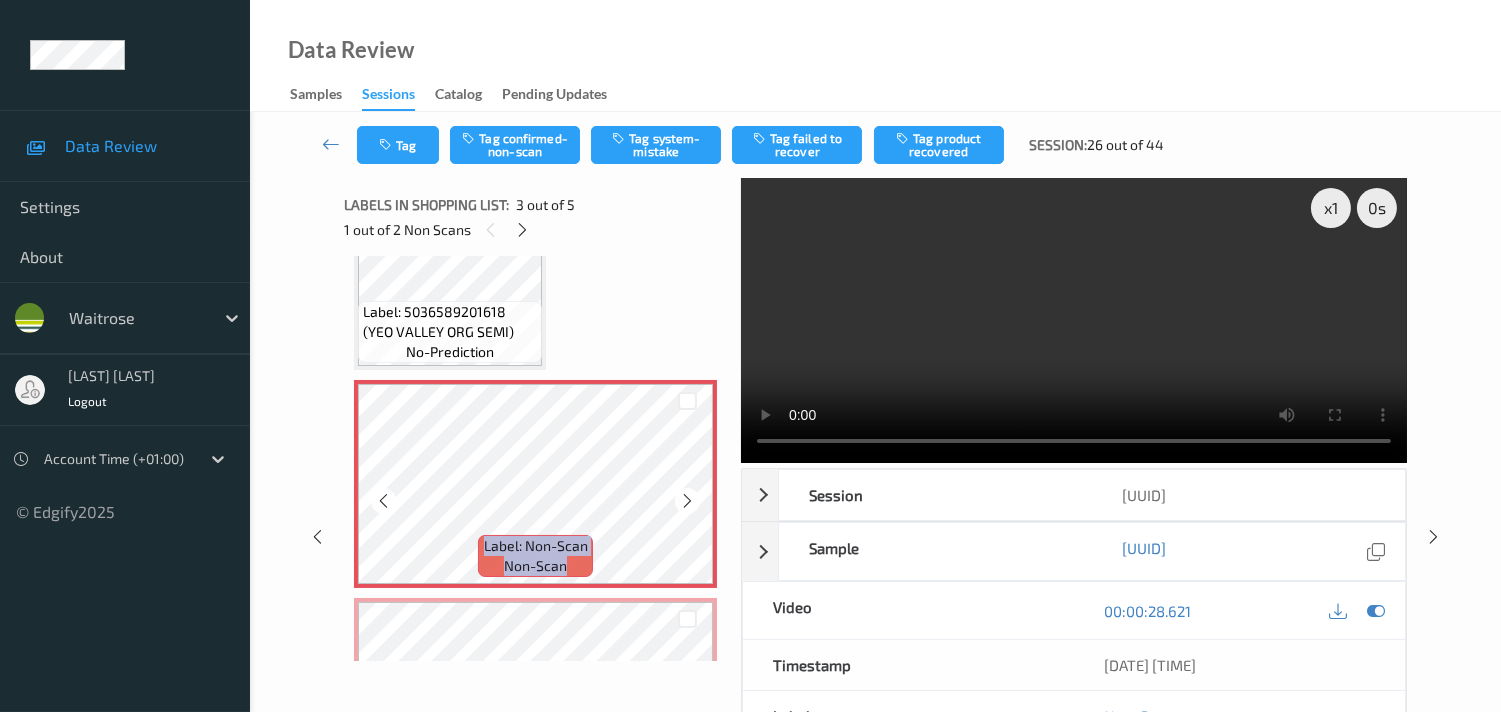 click at bounding box center (687, 501) 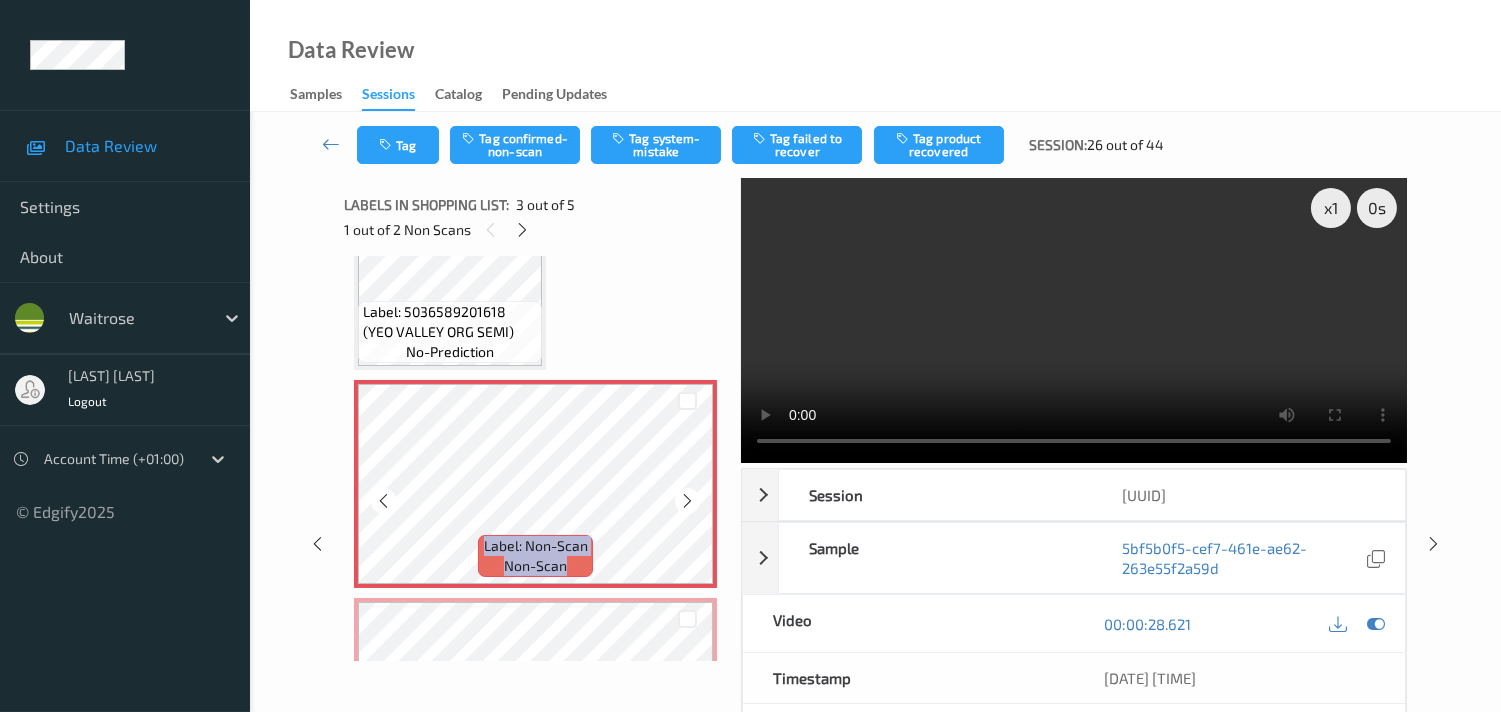 click at bounding box center (687, 501) 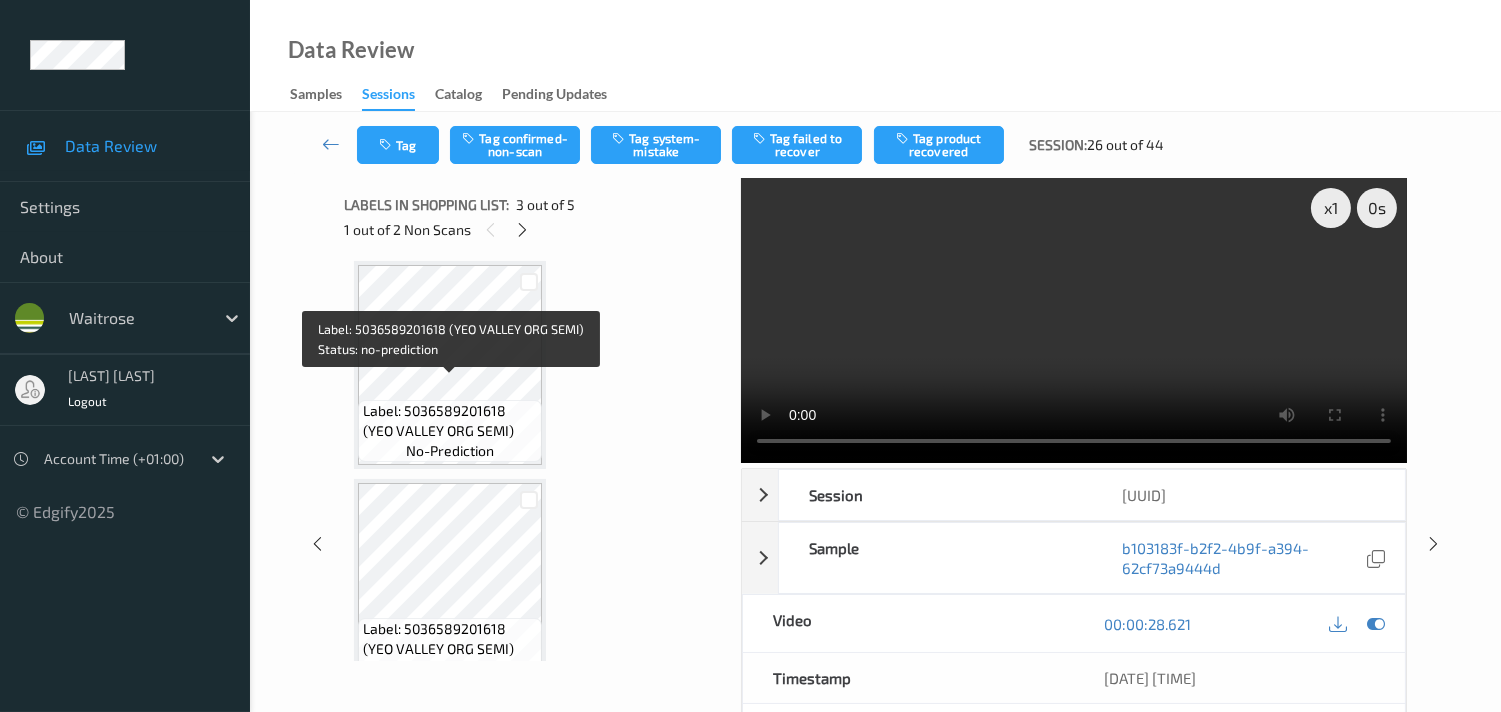 scroll, scrollTop: 0, scrollLeft: 0, axis: both 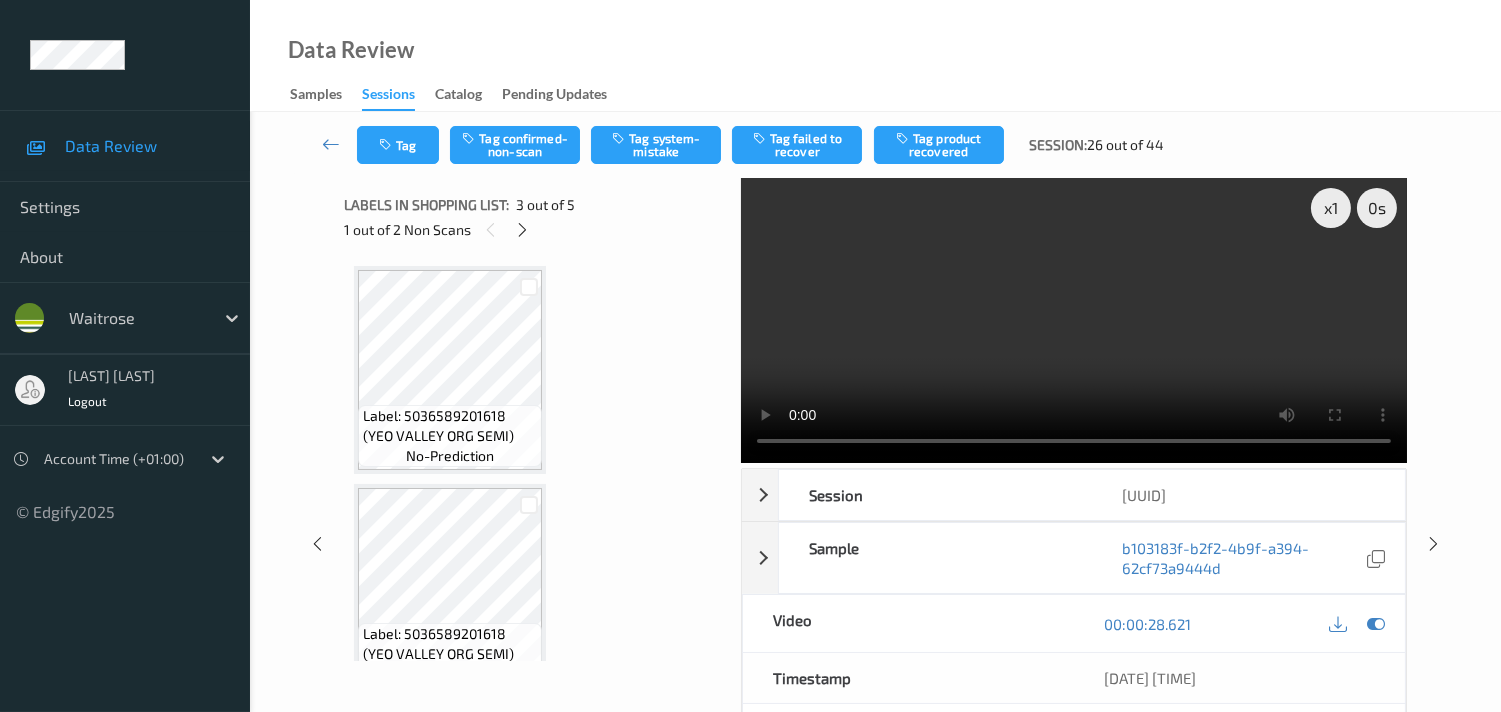type 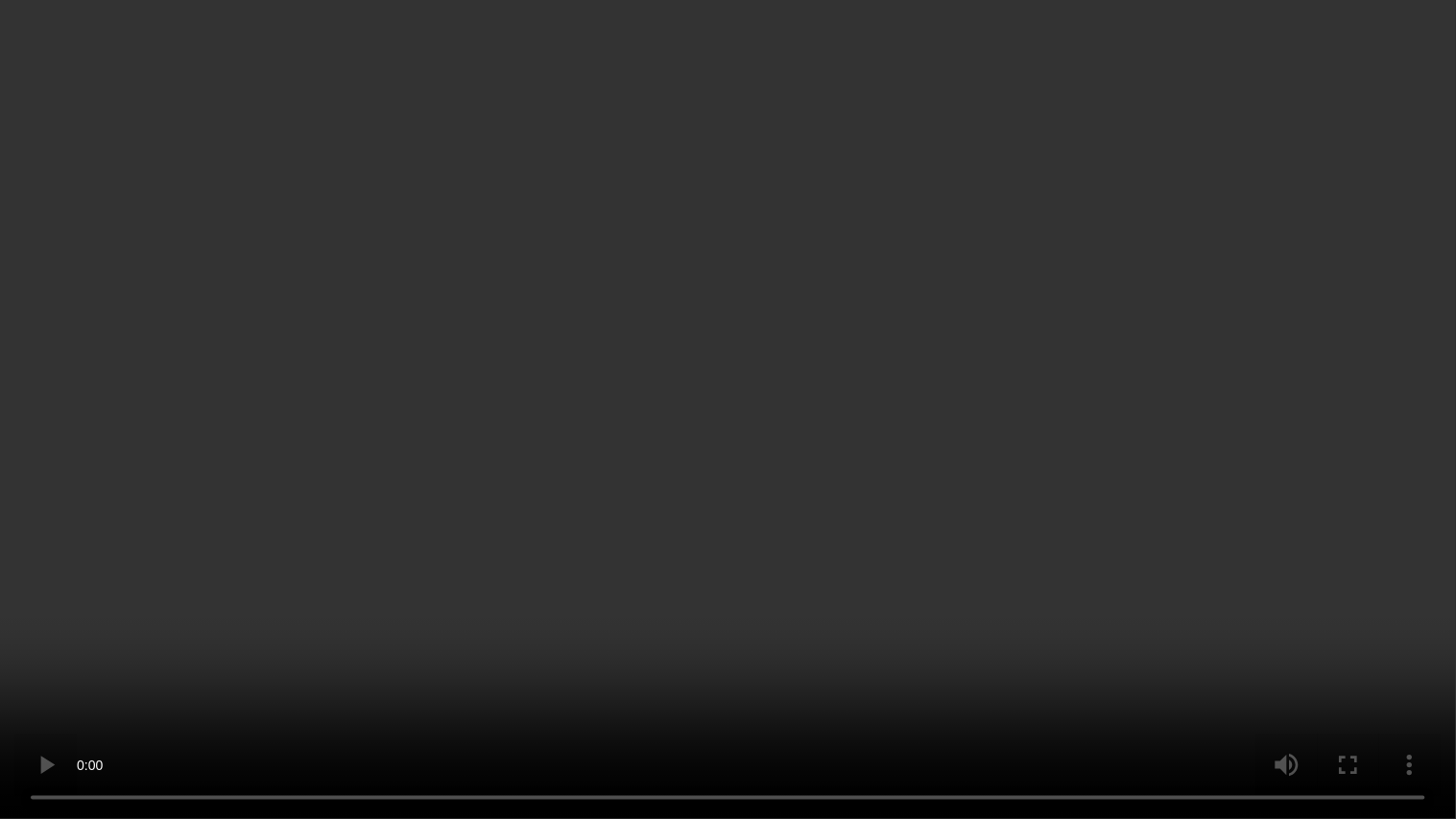click at bounding box center [728, 409] 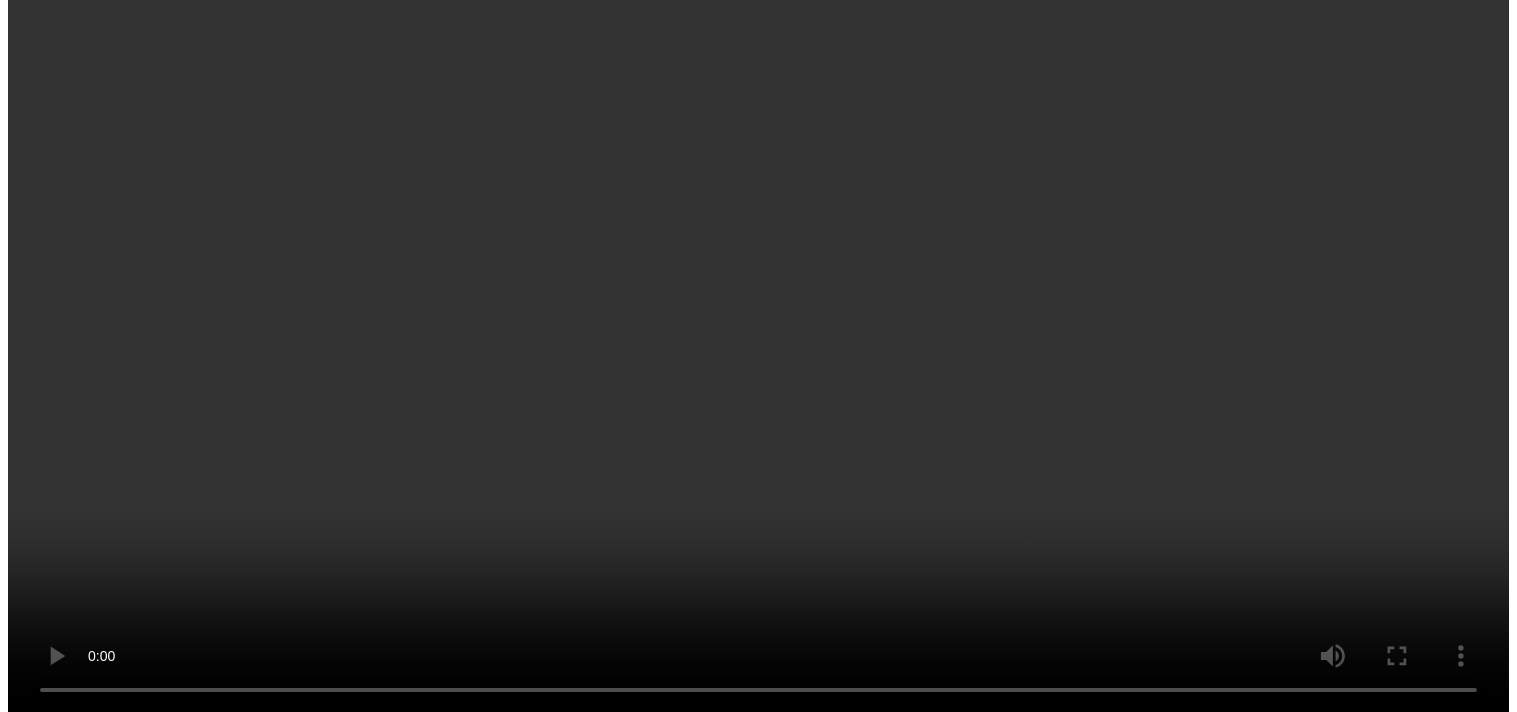 scroll, scrollTop: 222, scrollLeft: 0, axis: vertical 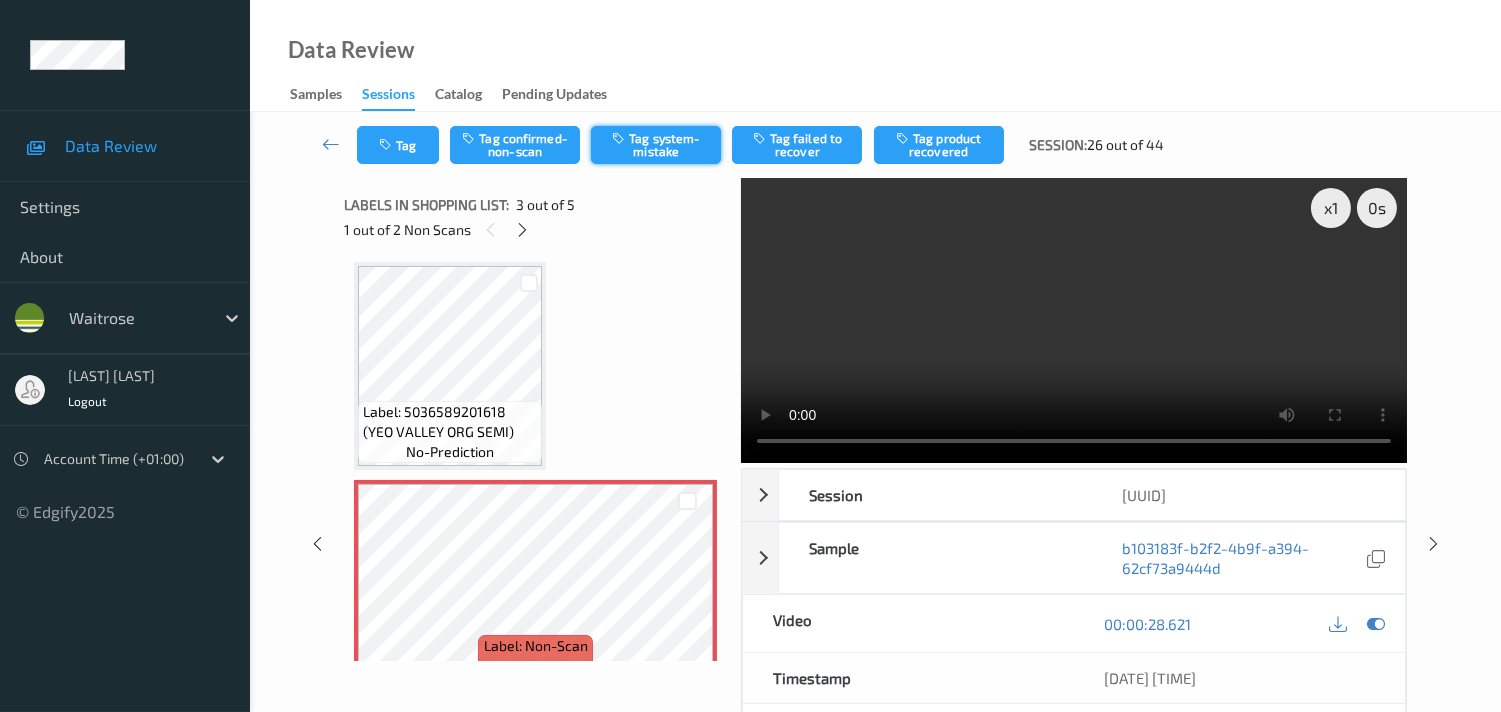 click at bounding box center [620, 138] 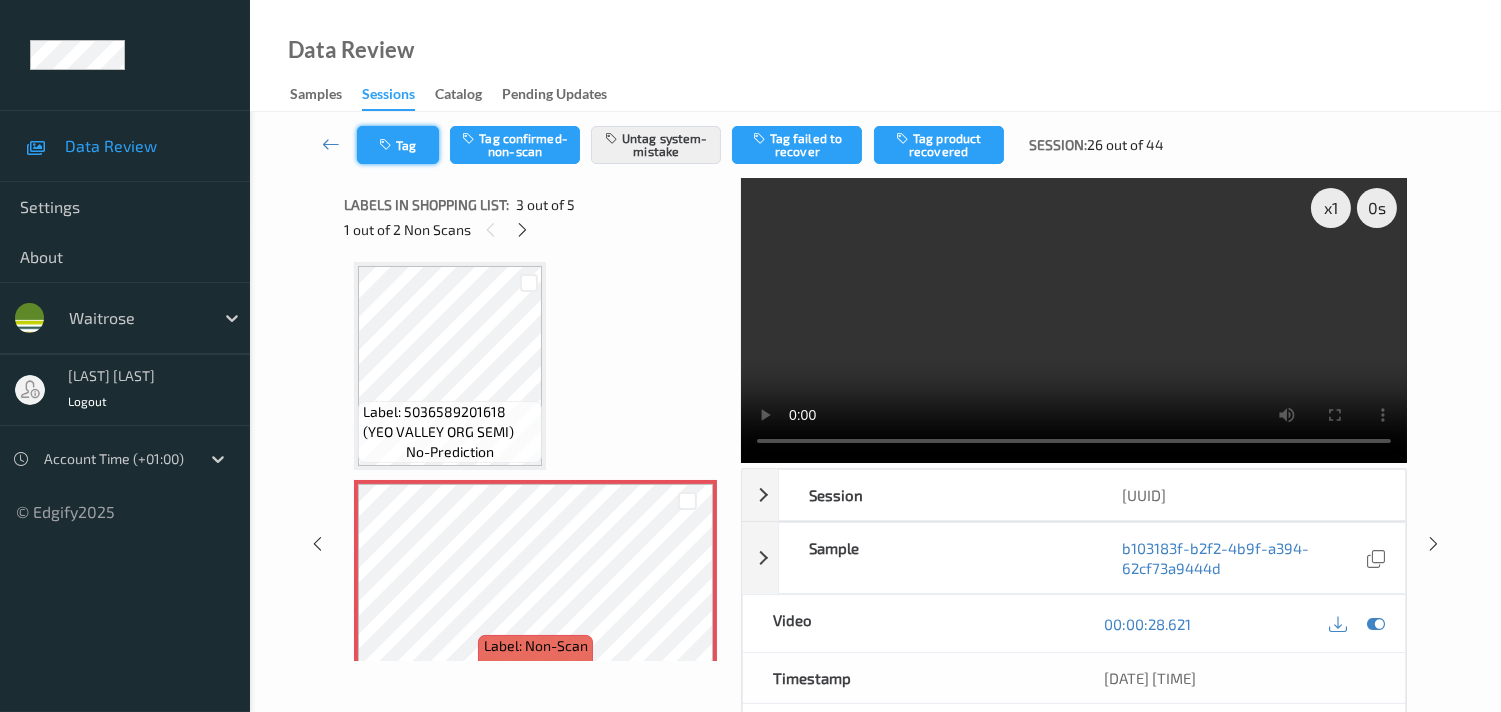 click on "Tag" at bounding box center (398, 145) 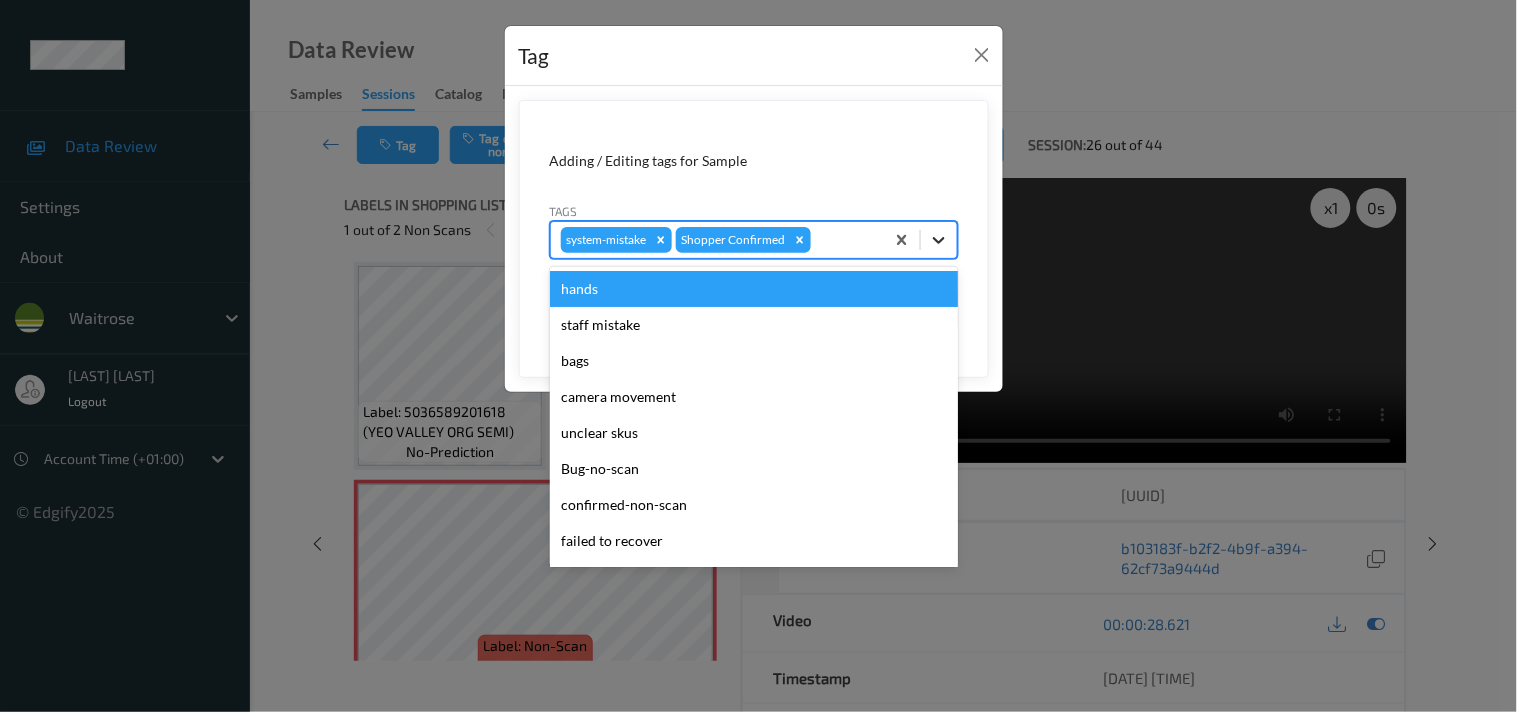 click 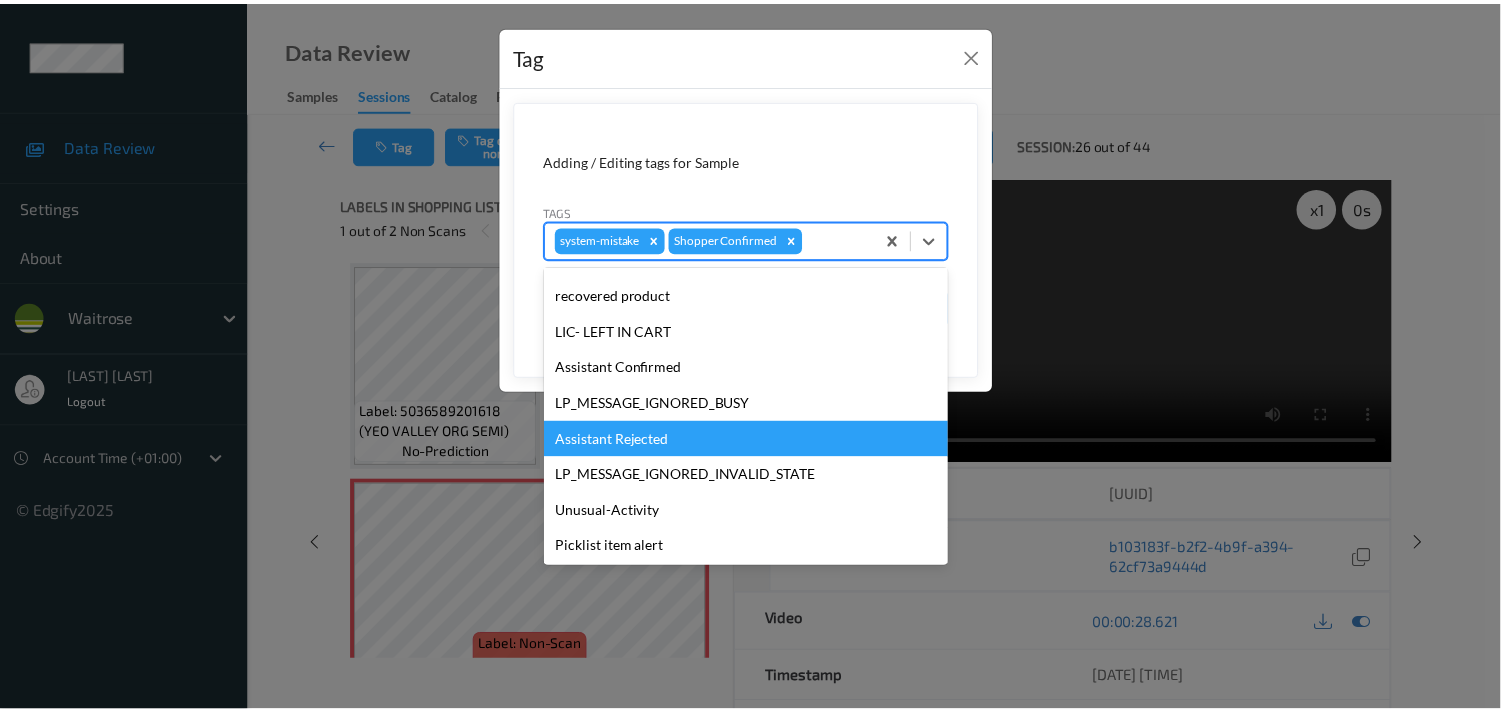scroll, scrollTop: 320, scrollLeft: 0, axis: vertical 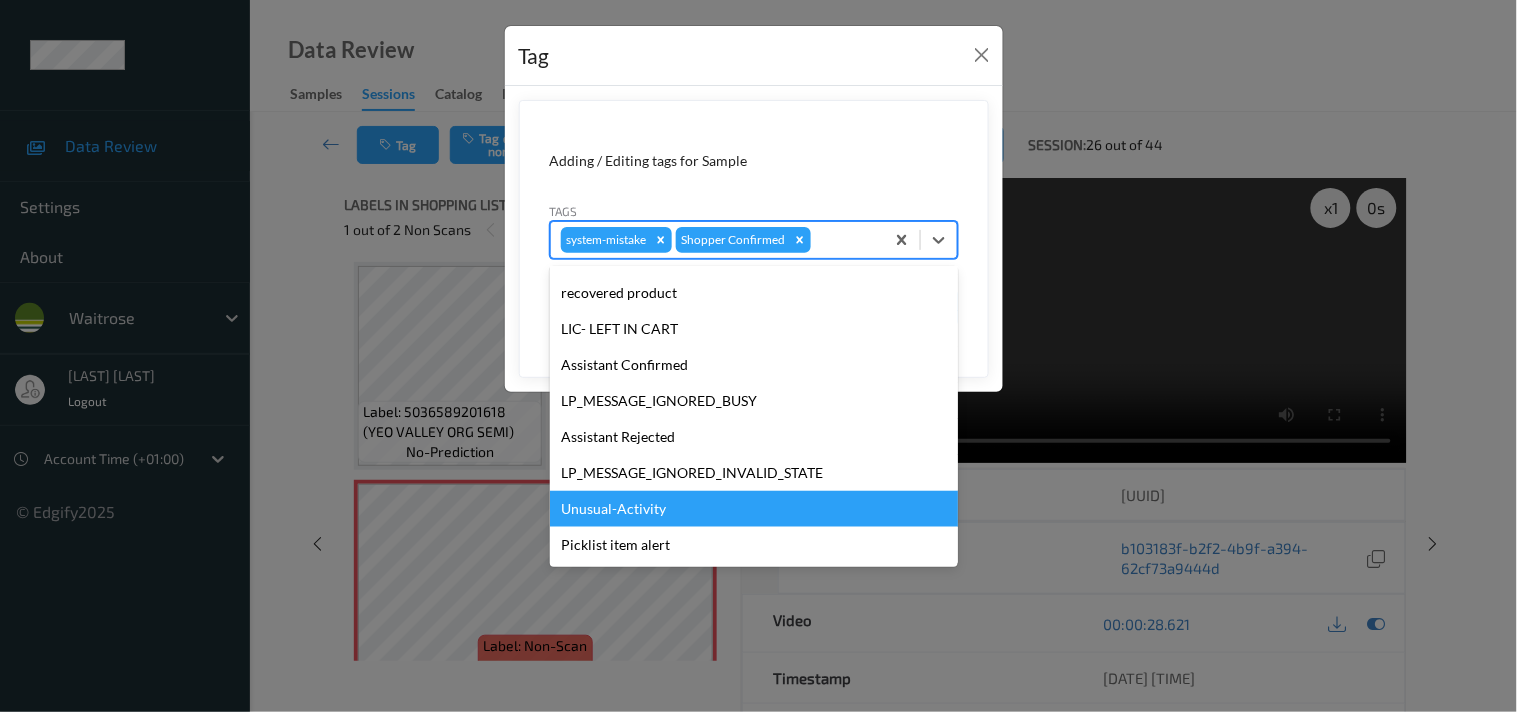 click on "Unusual-Activity" at bounding box center (754, 509) 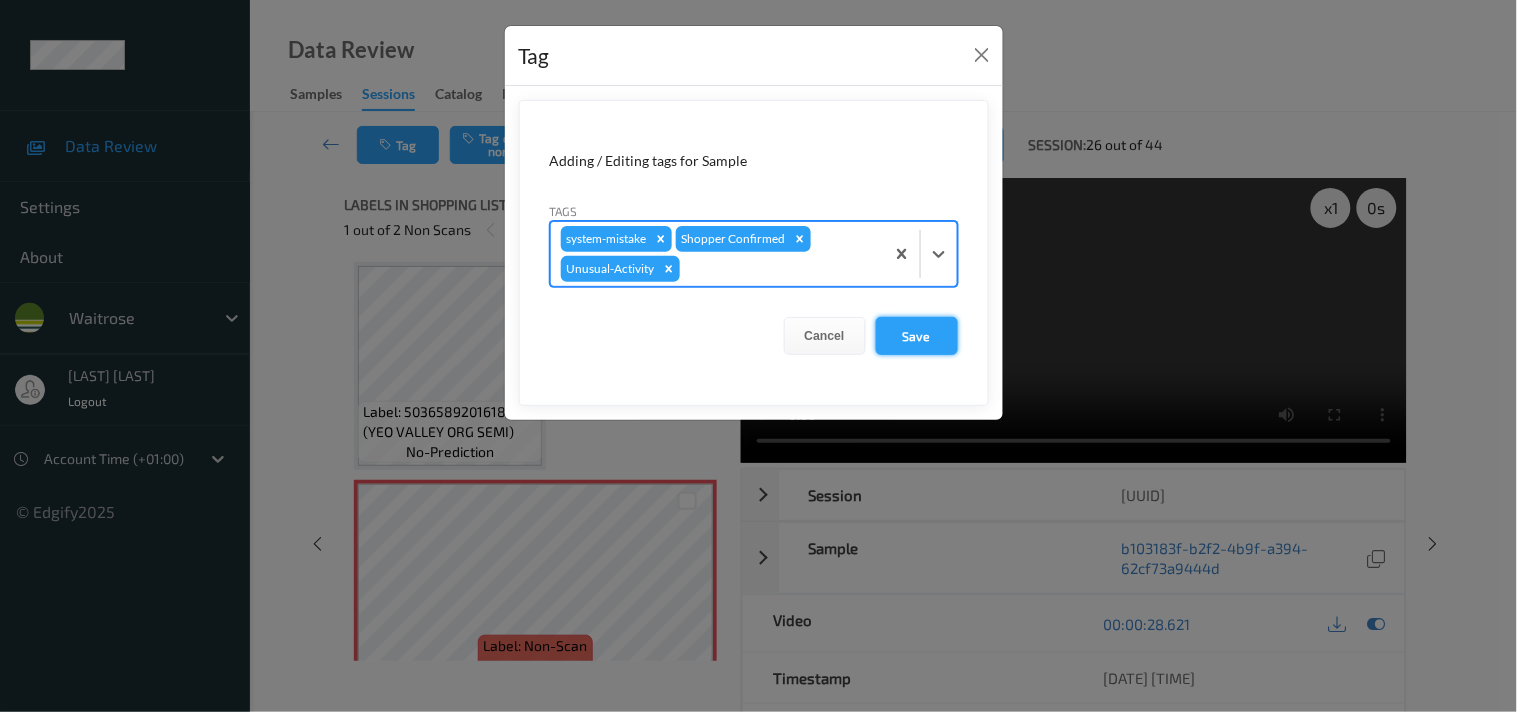 click on "Save" at bounding box center (917, 336) 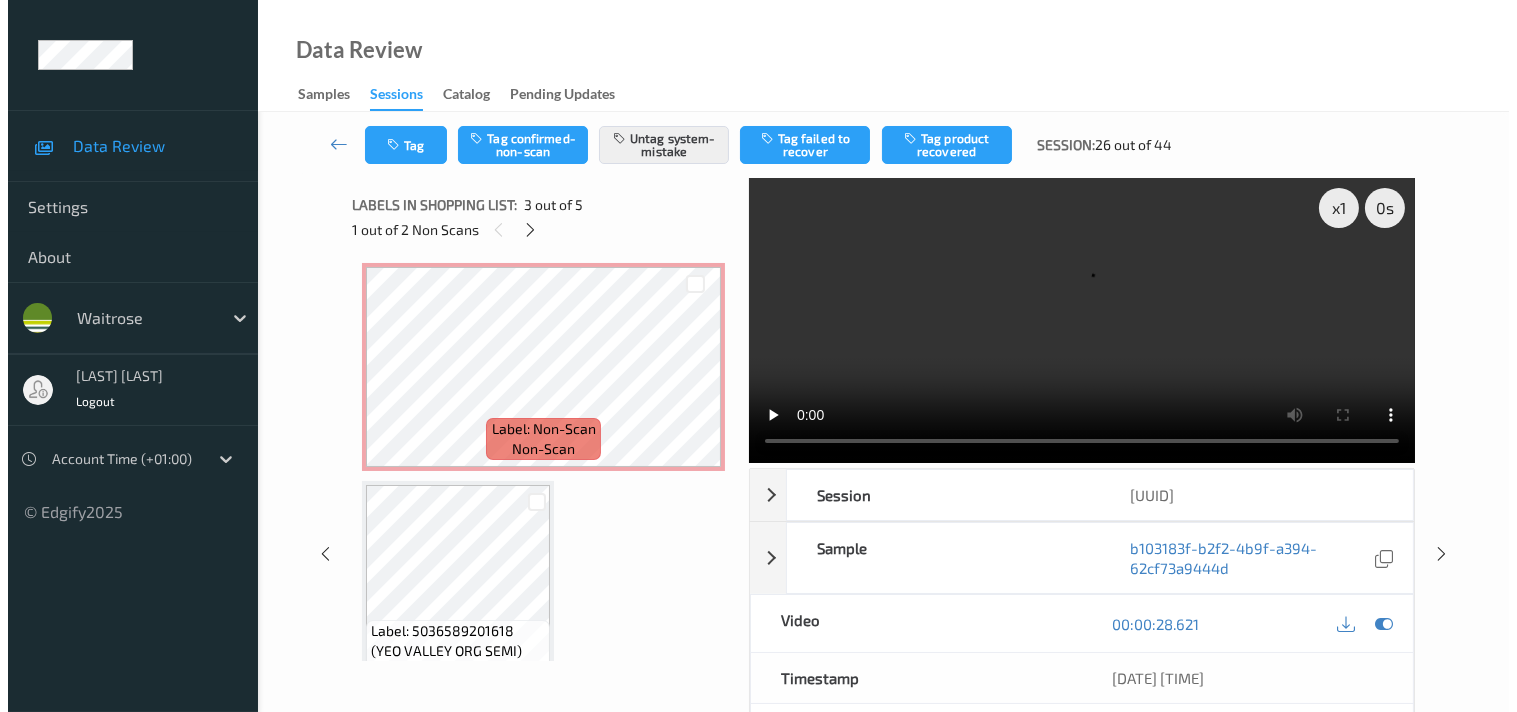 scroll, scrollTop: 666, scrollLeft: 0, axis: vertical 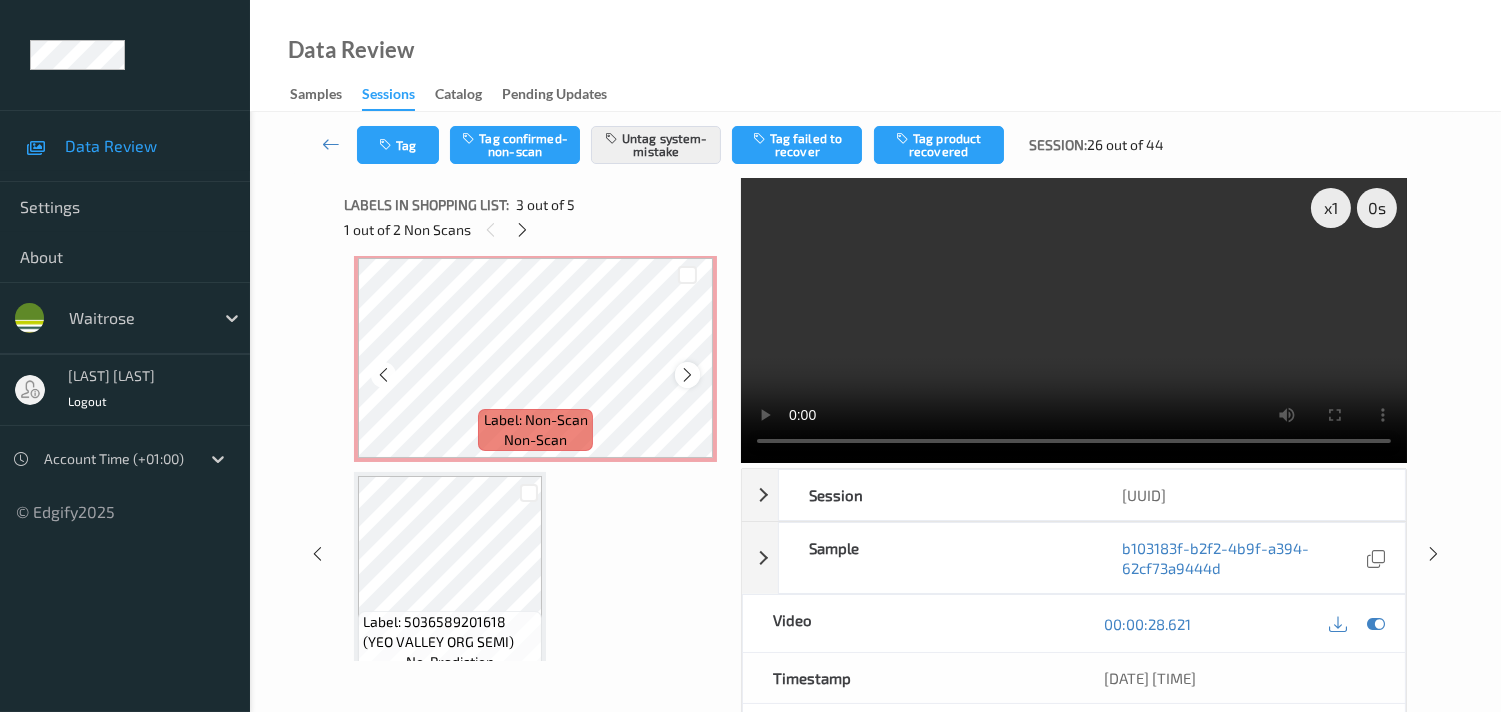 click at bounding box center [687, 375] 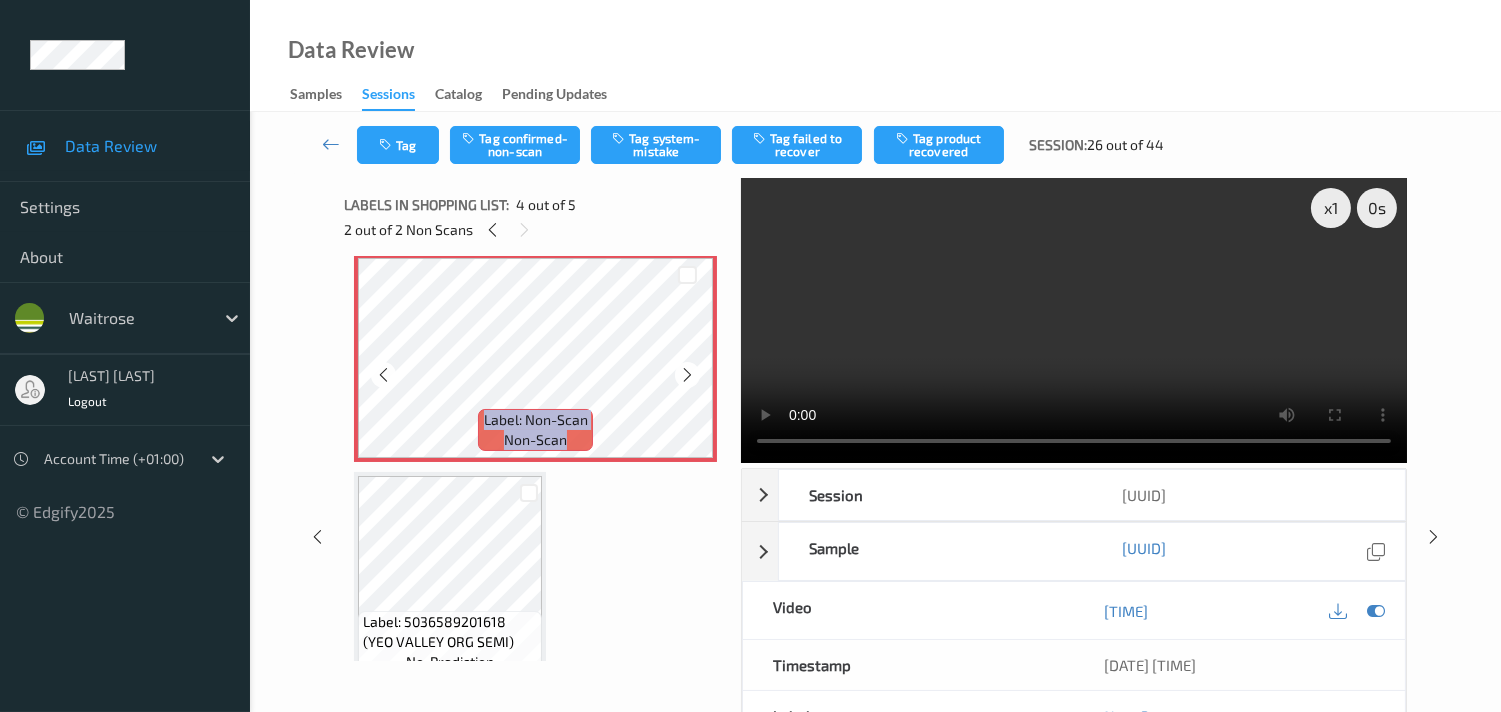 click at bounding box center (687, 375) 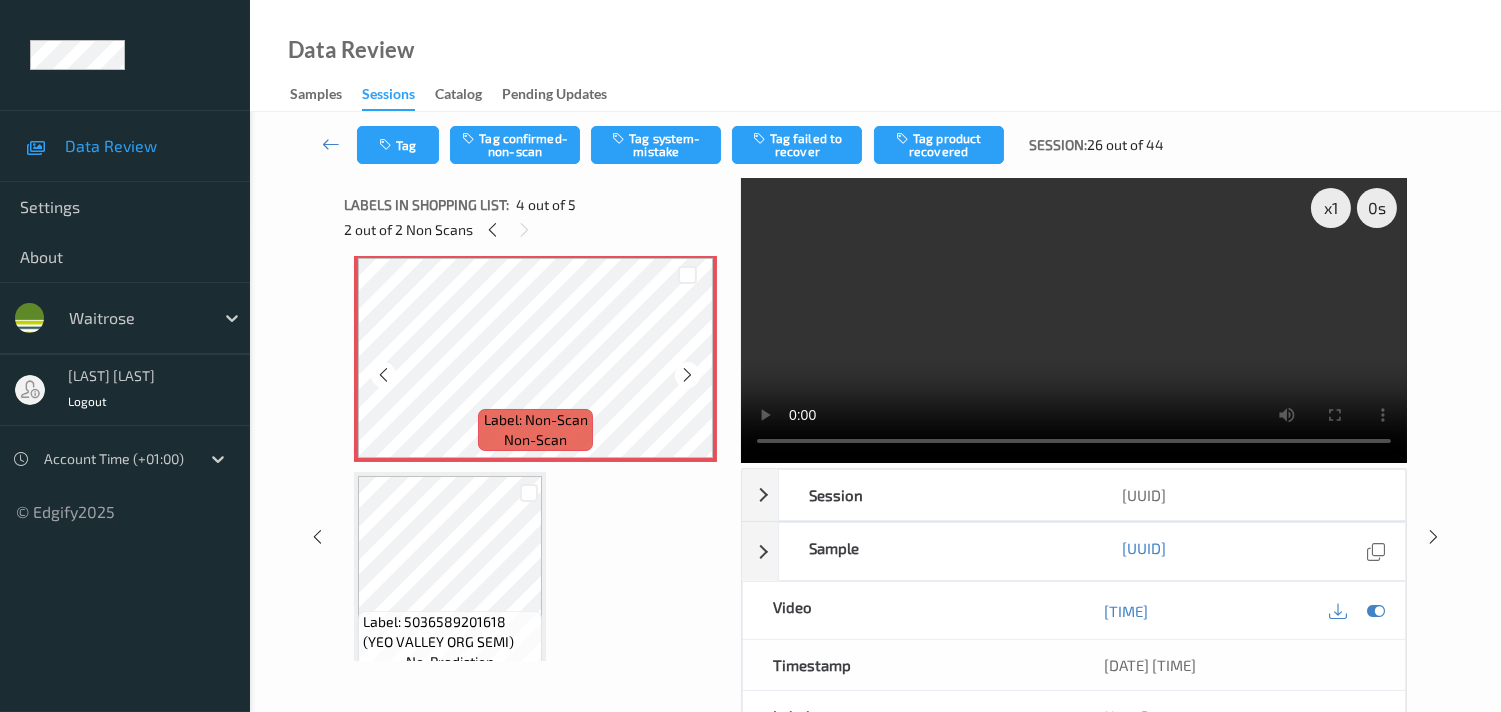 click at bounding box center (687, 375) 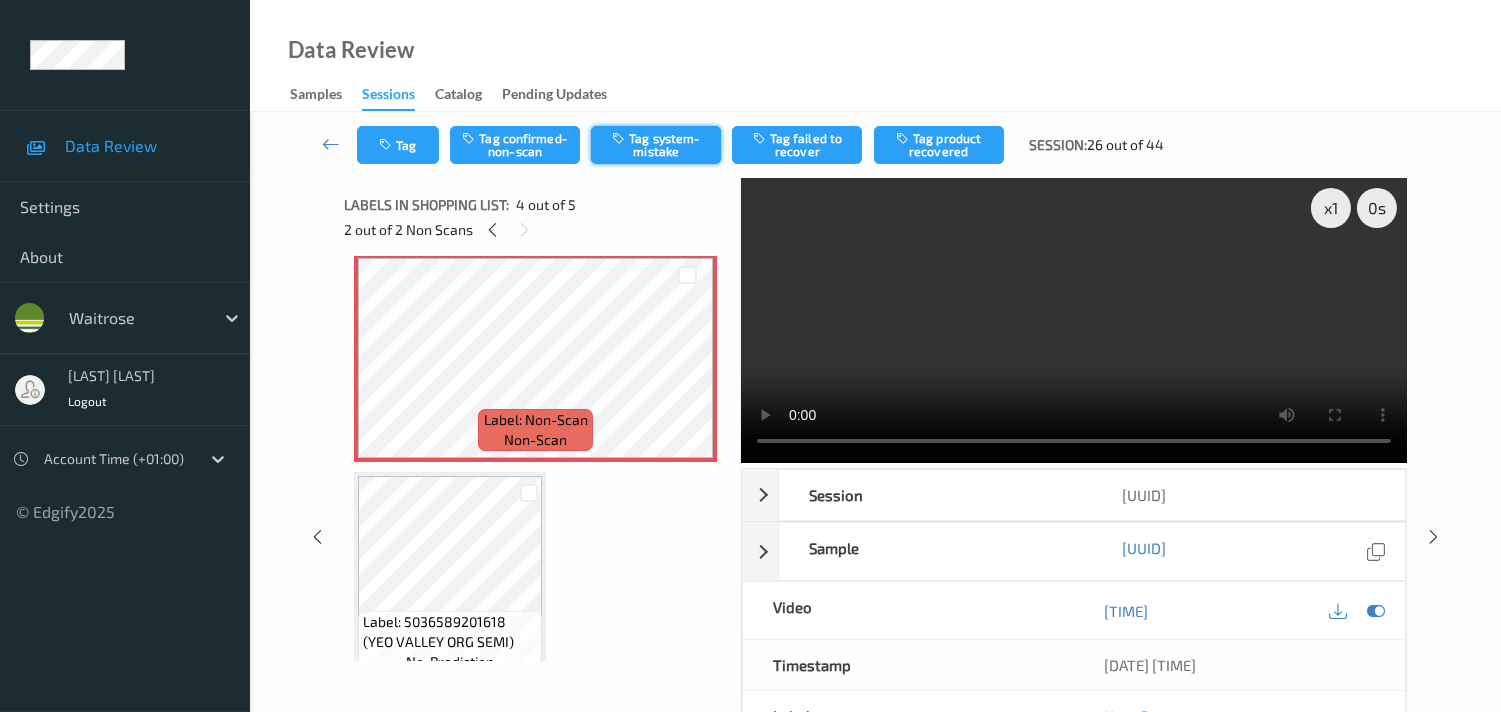 click on "Tag   system-mistake" at bounding box center [656, 145] 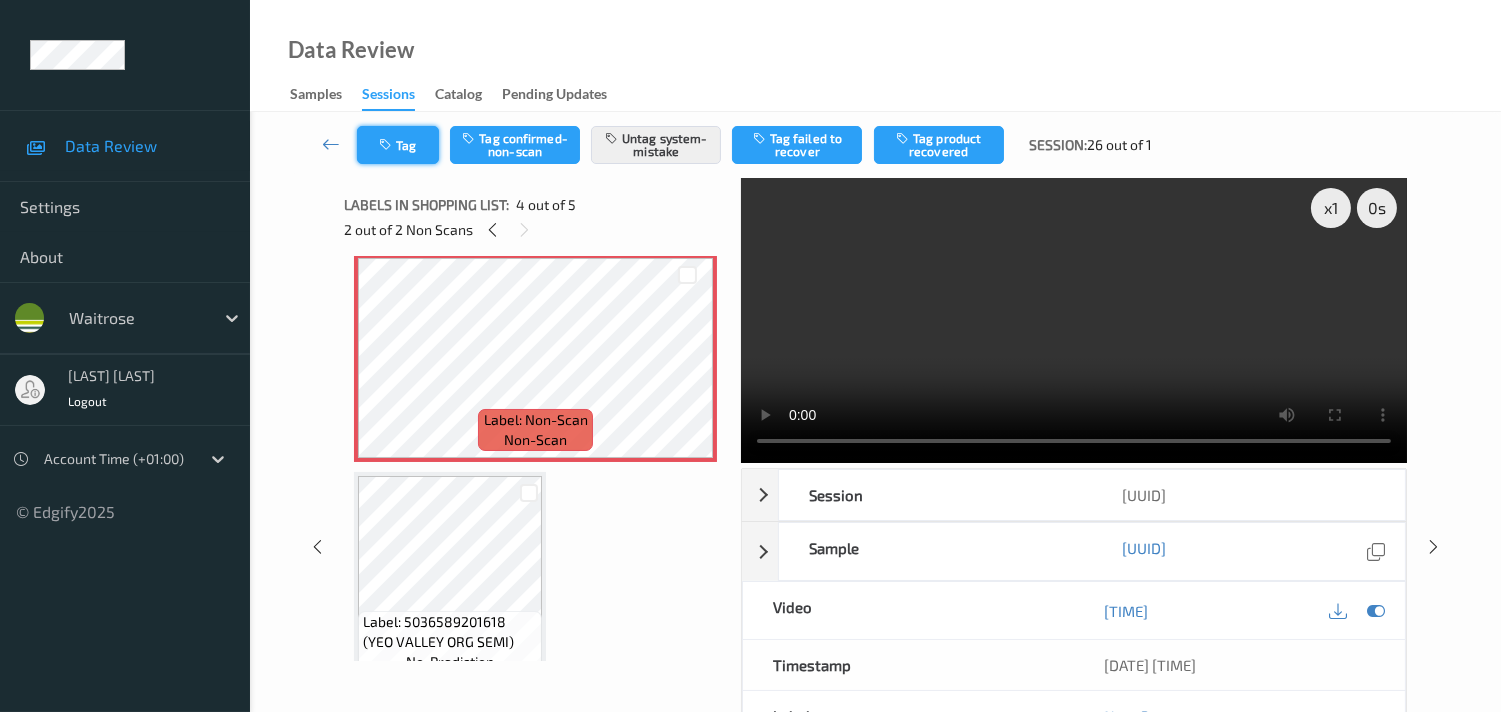 click on "Tag" at bounding box center [398, 145] 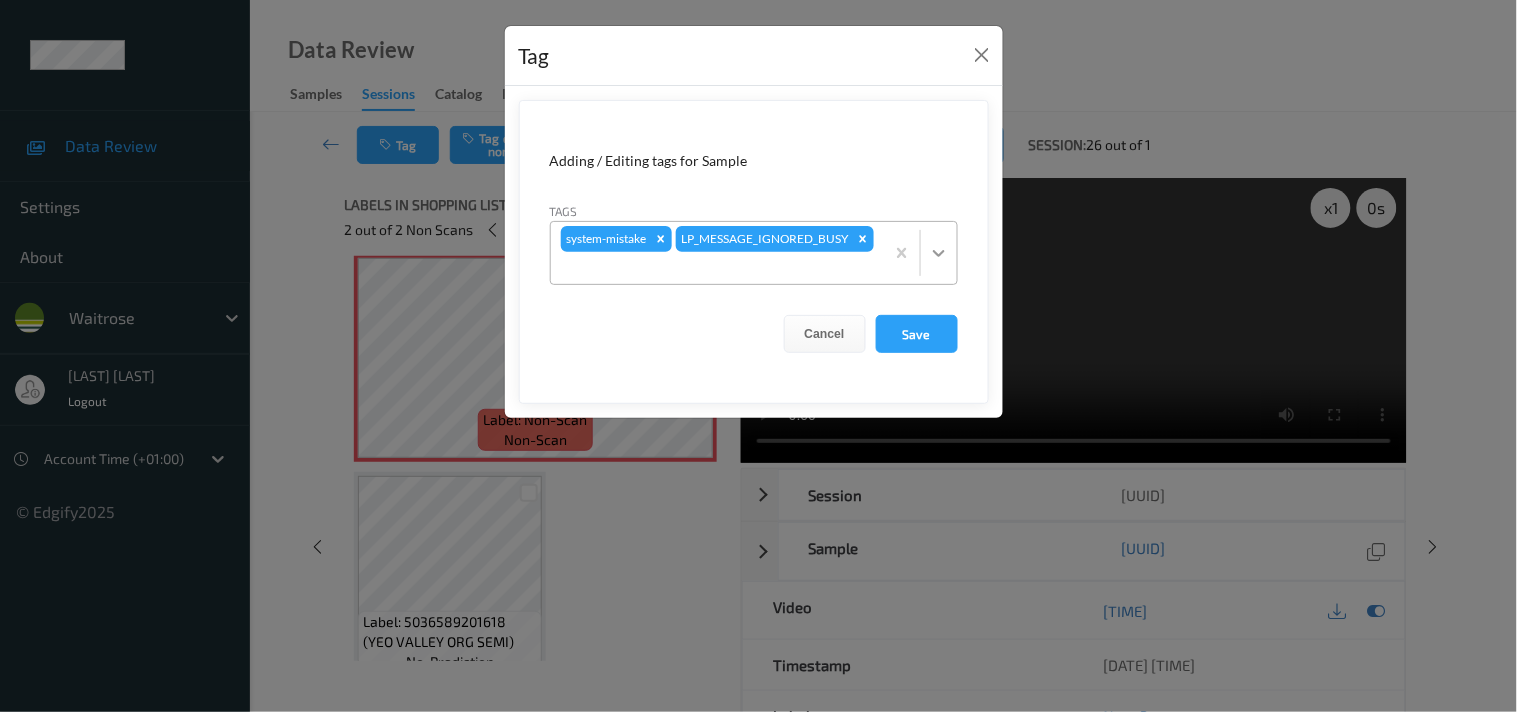 click 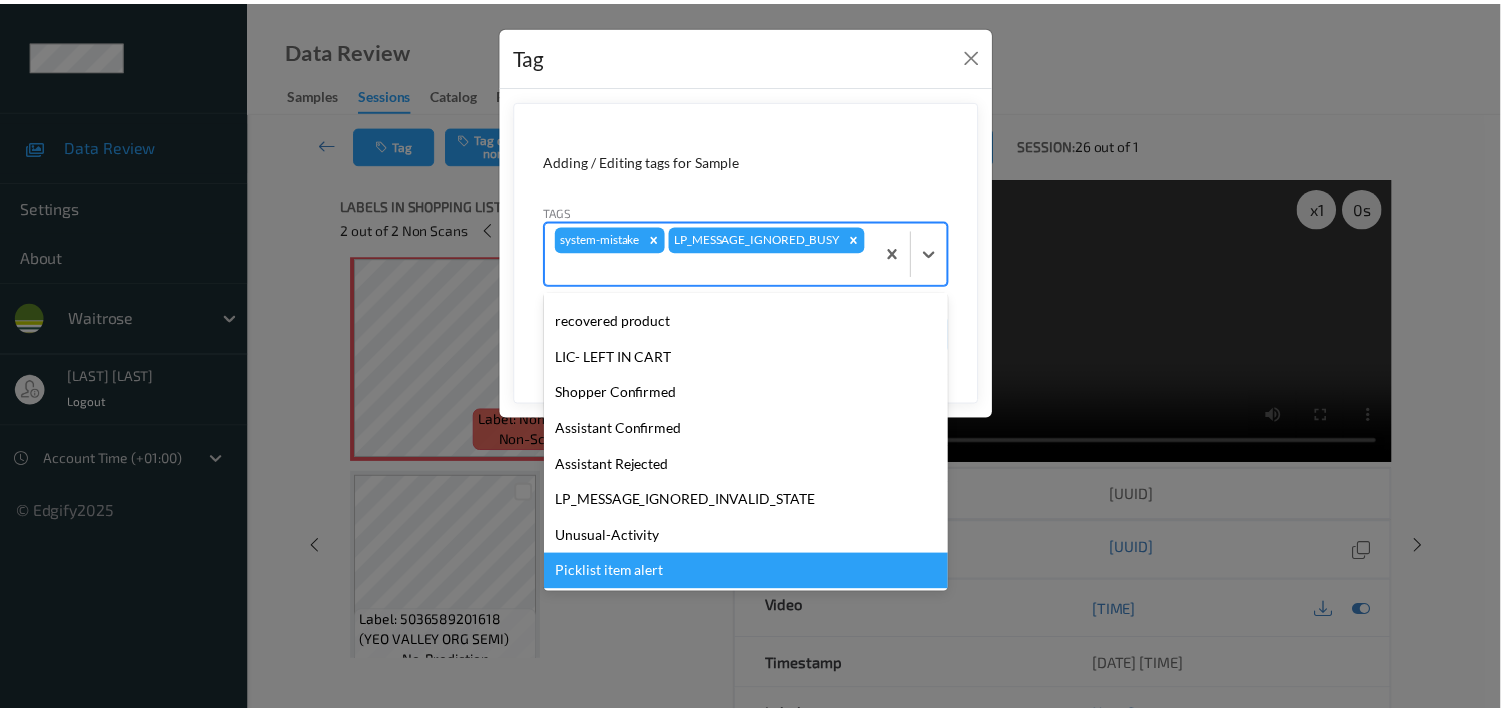 scroll, scrollTop: 320, scrollLeft: 0, axis: vertical 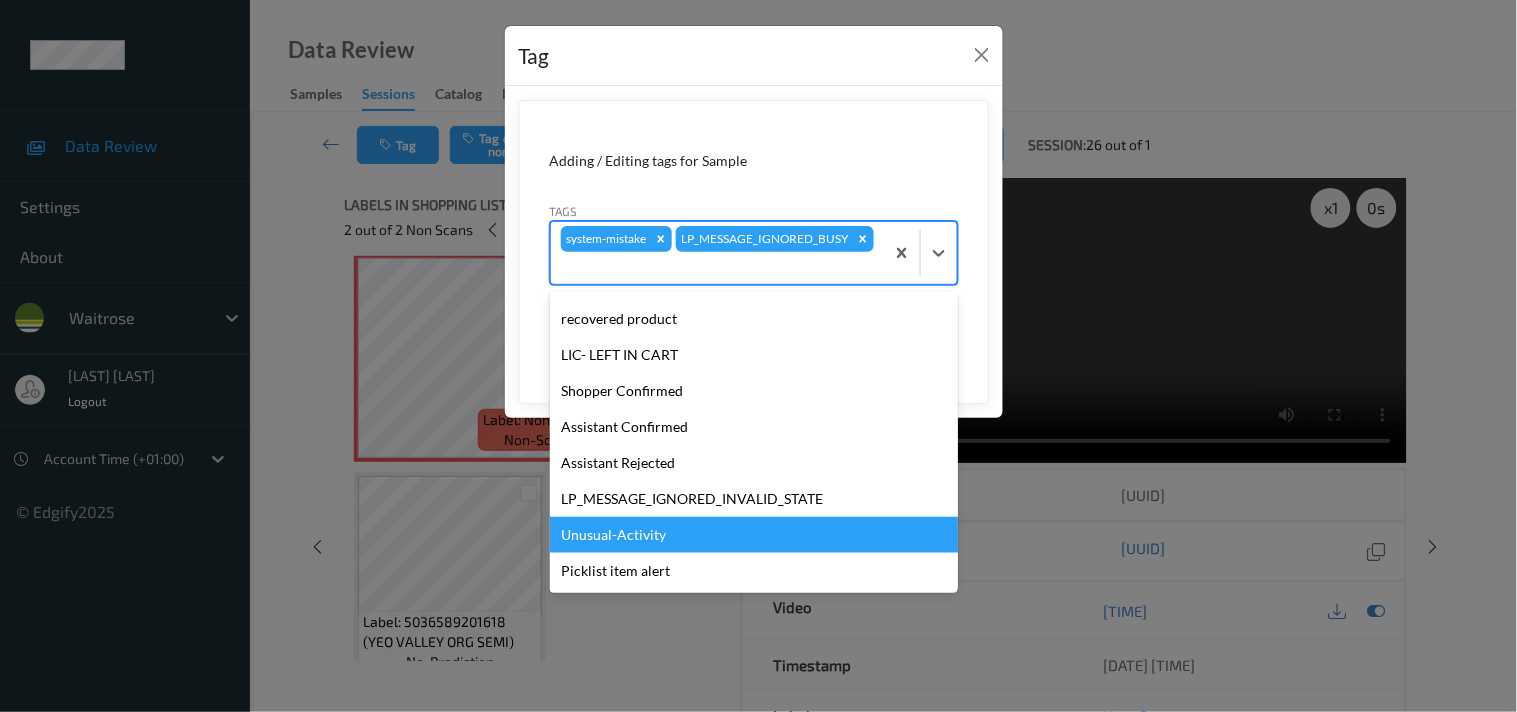 click on "Unusual-Activity" at bounding box center [754, 535] 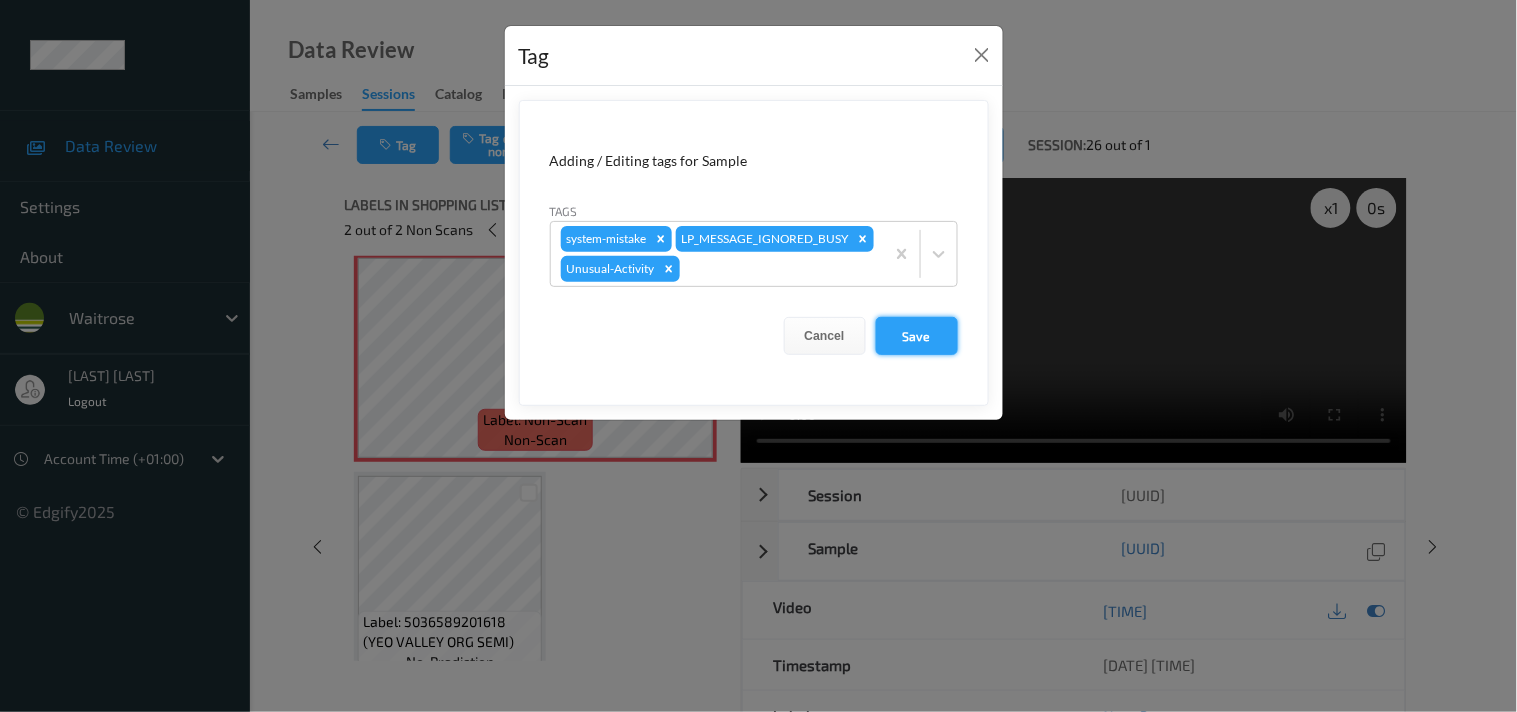 click on "Save" at bounding box center (917, 336) 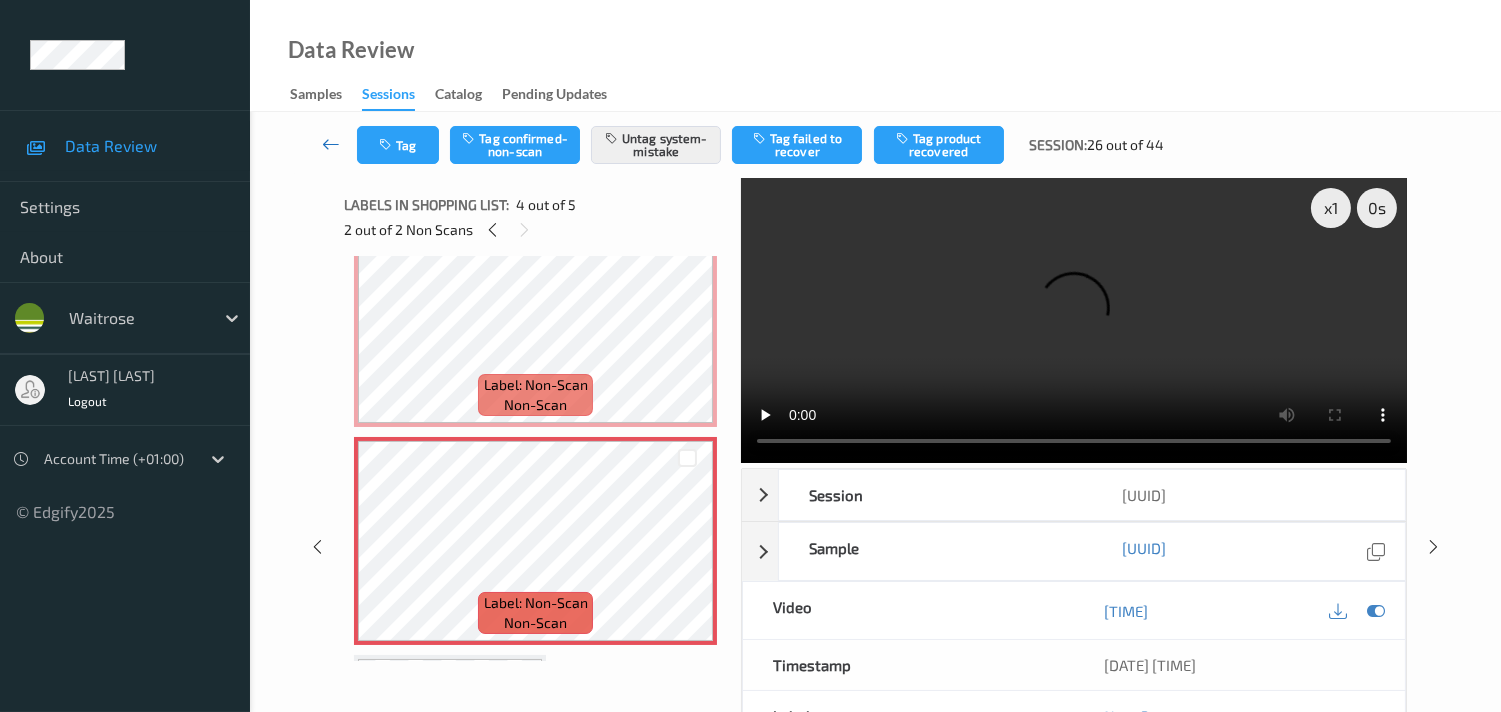 scroll, scrollTop: 444, scrollLeft: 0, axis: vertical 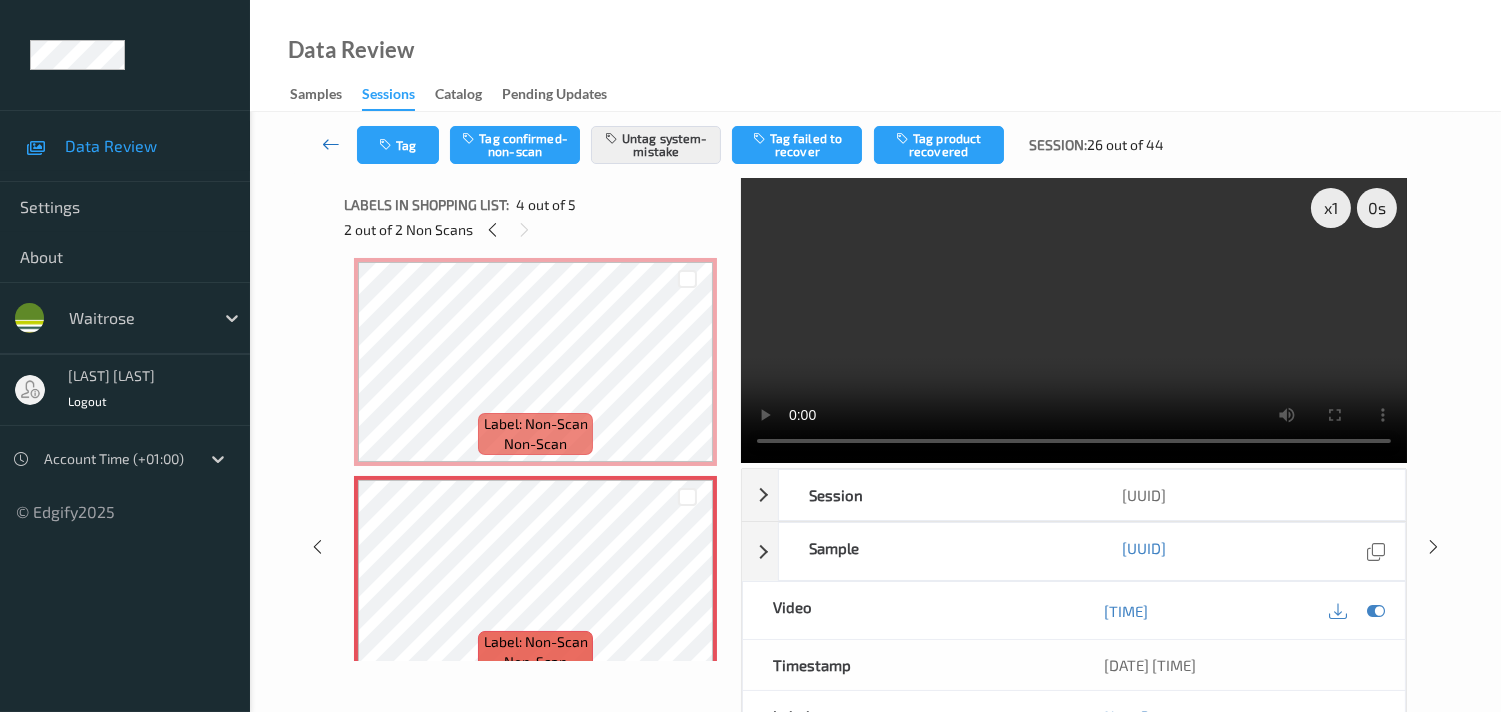 click at bounding box center (331, 144) 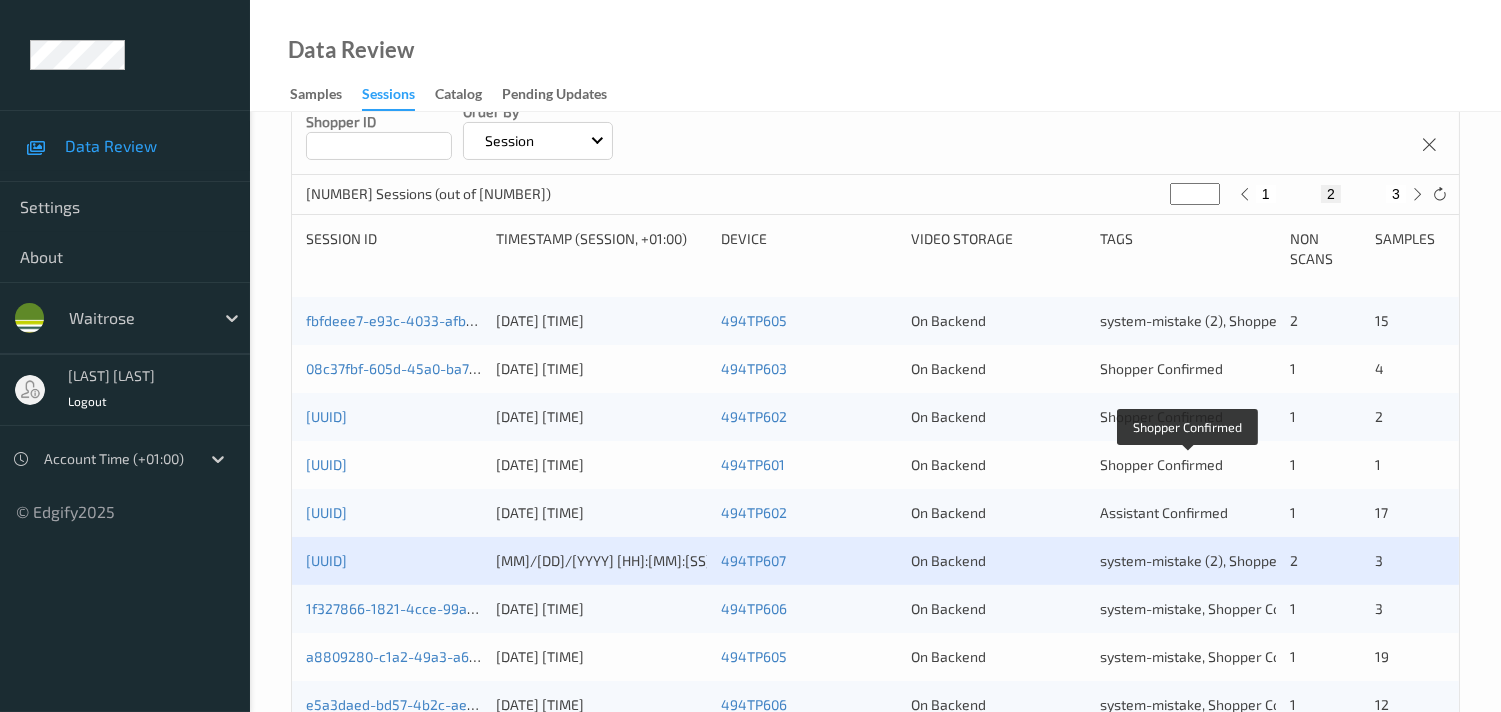 scroll, scrollTop: 444, scrollLeft: 0, axis: vertical 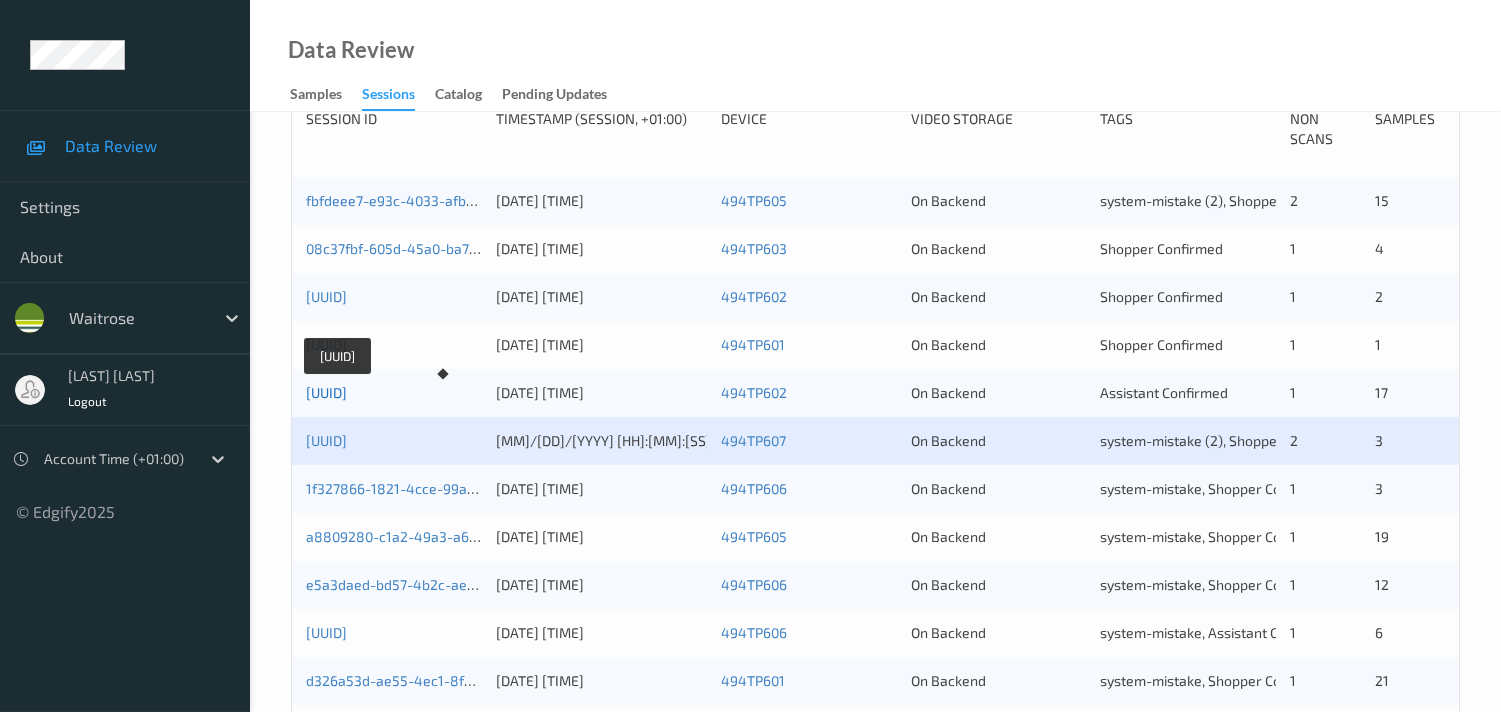click on "[UUID]" at bounding box center [326, 392] 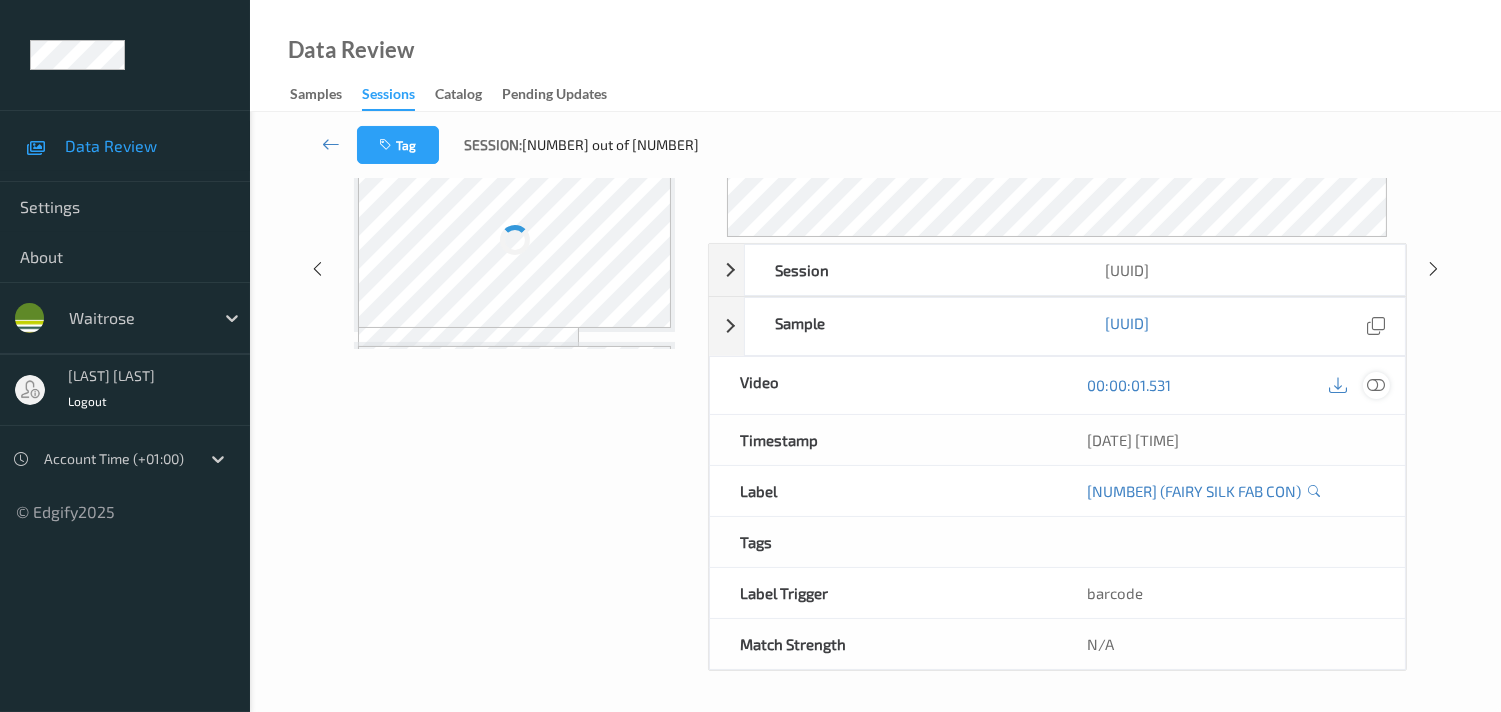 click at bounding box center (1376, 385) 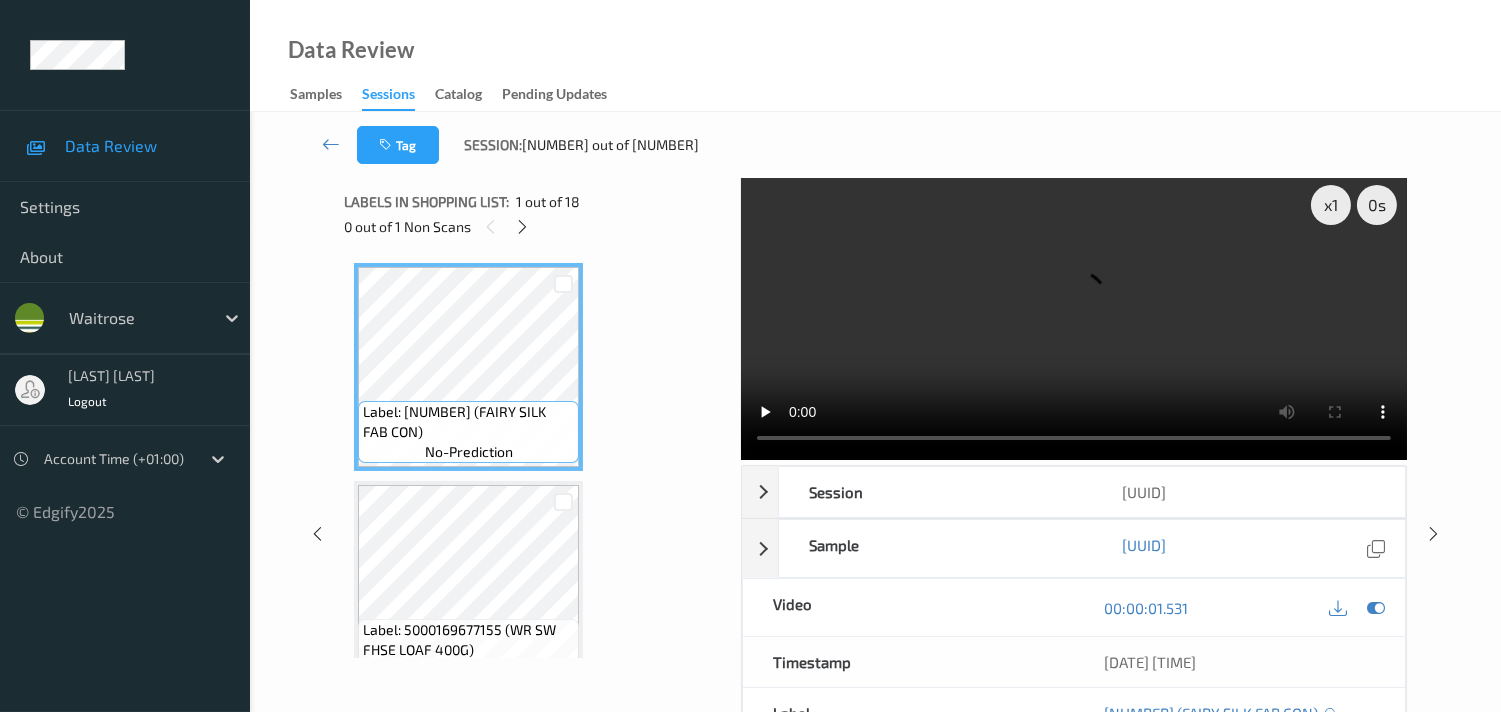 scroll, scrollTop: 0, scrollLeft: 0, axis: both 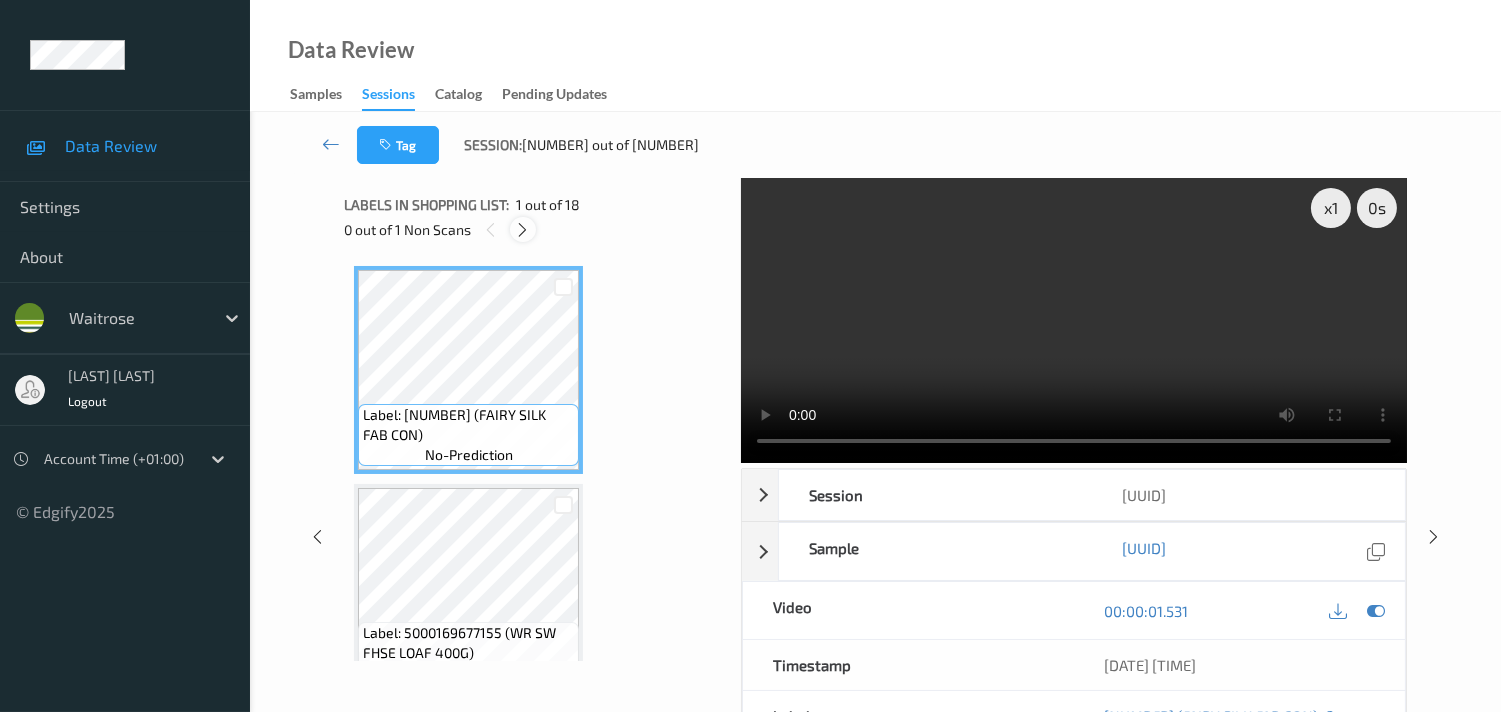 click at bounding box center (522, 230) 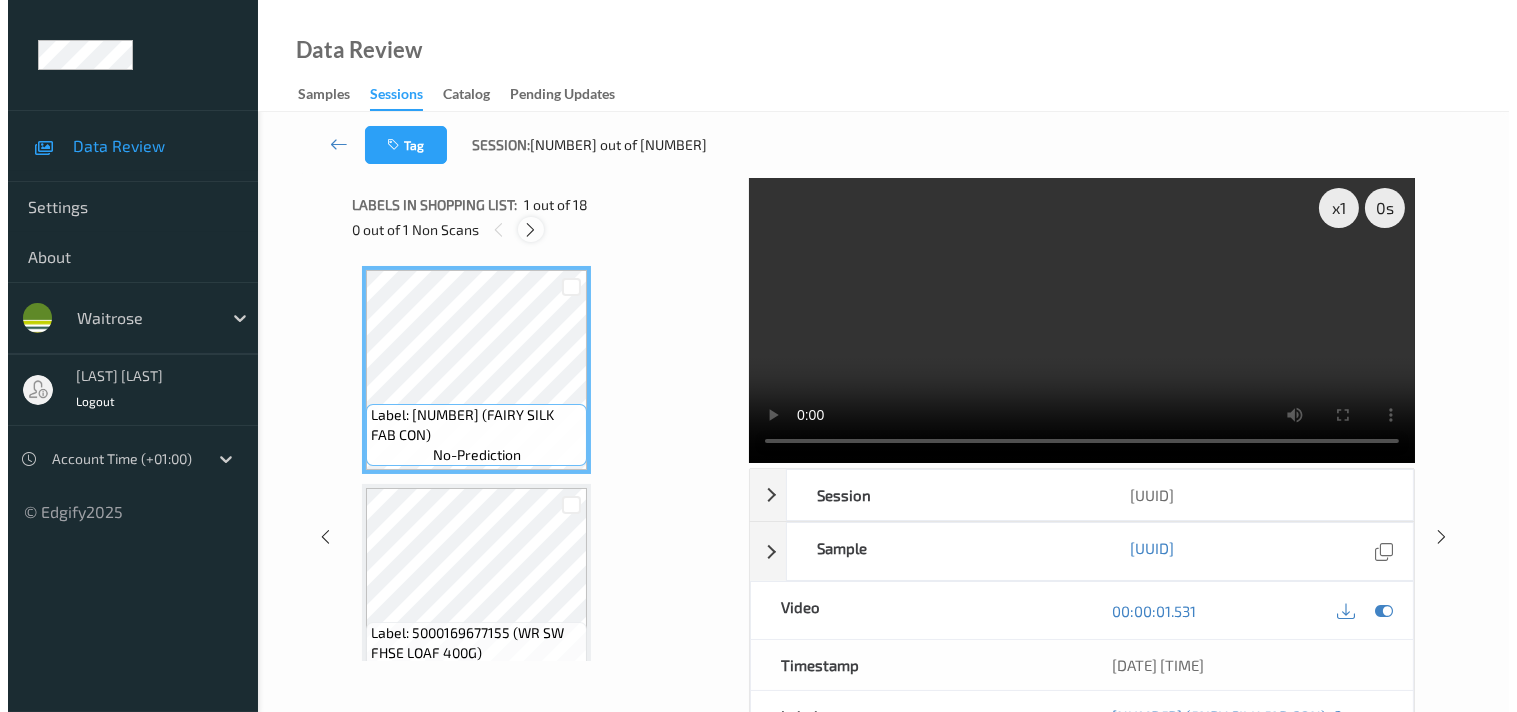scroll, scrollTop: 876, scrollLeft: 0, axis: vertical 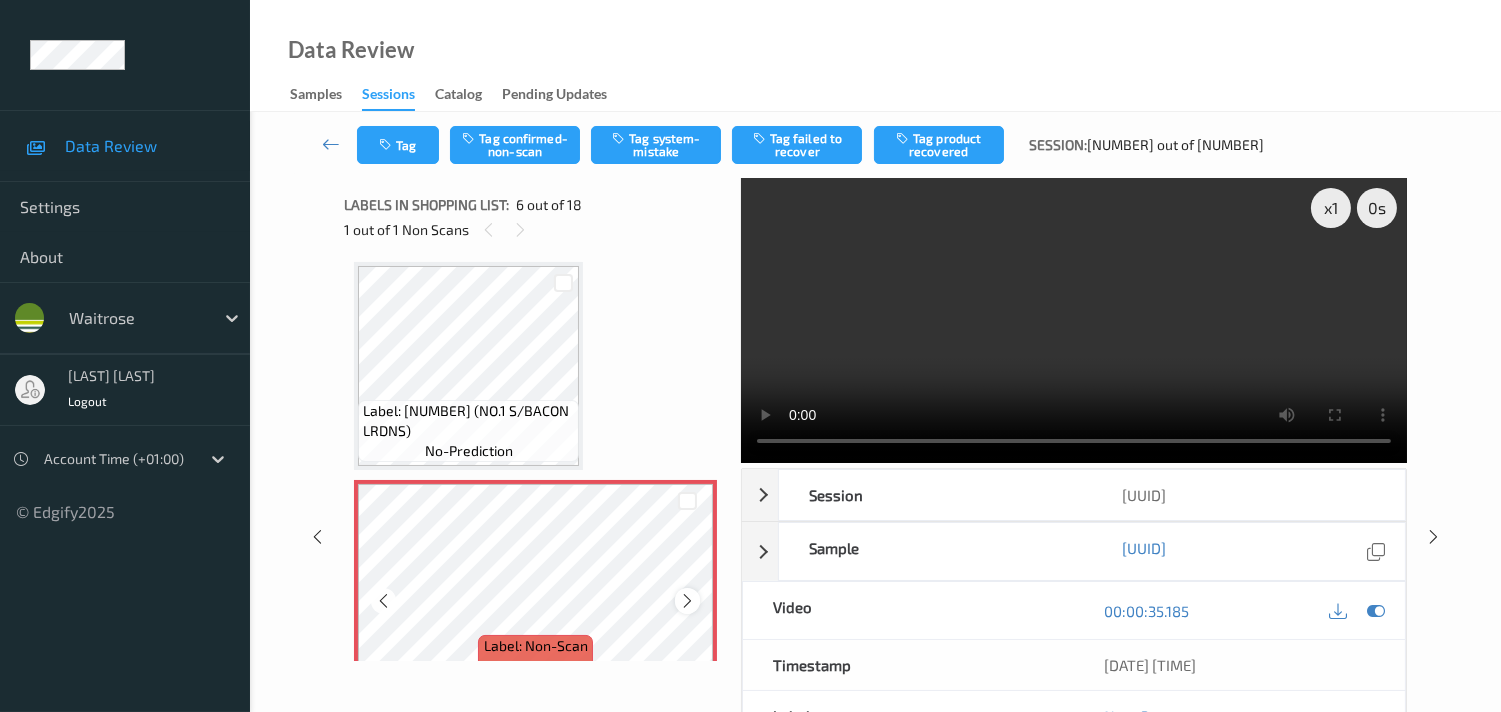 click at bounding box center [687, 601] 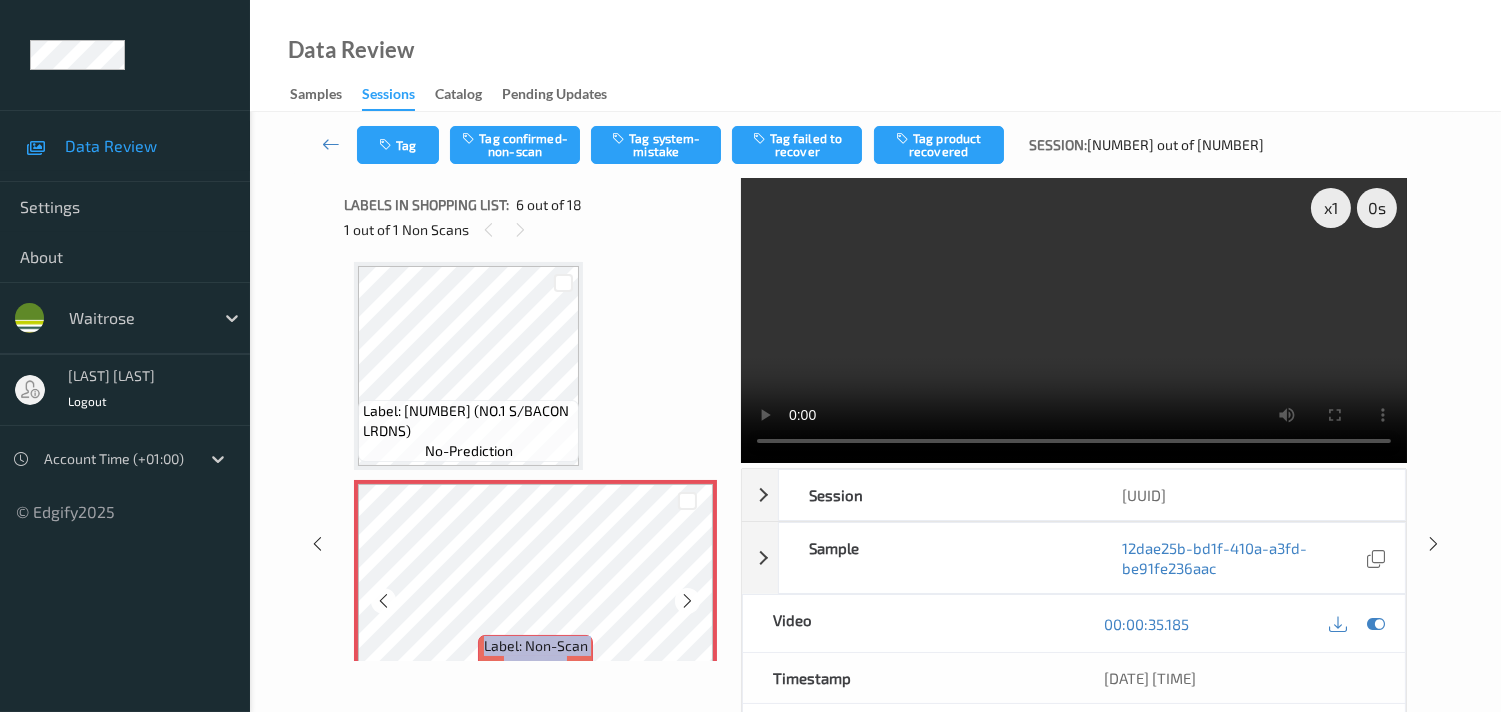click at bounding box center [687, 601] 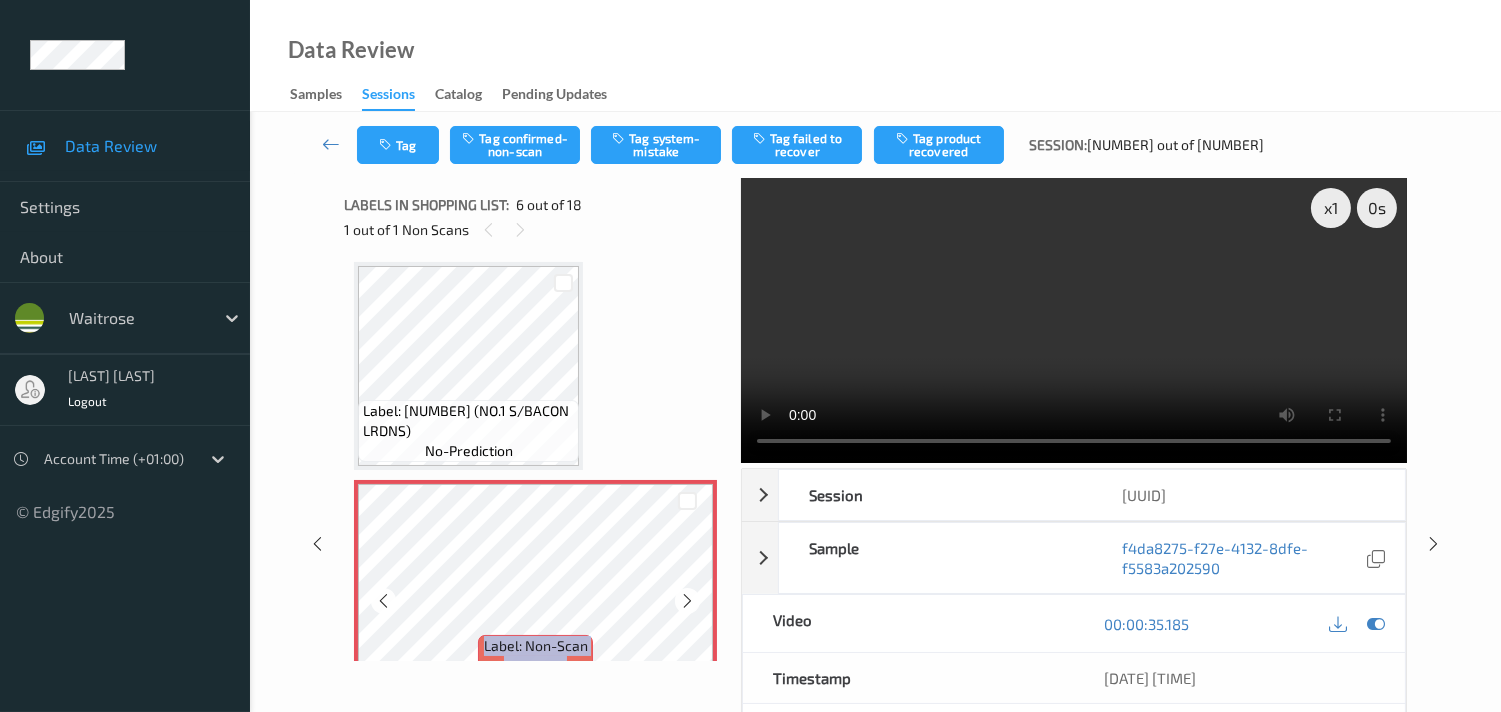 click at bounding box center (687, 601) 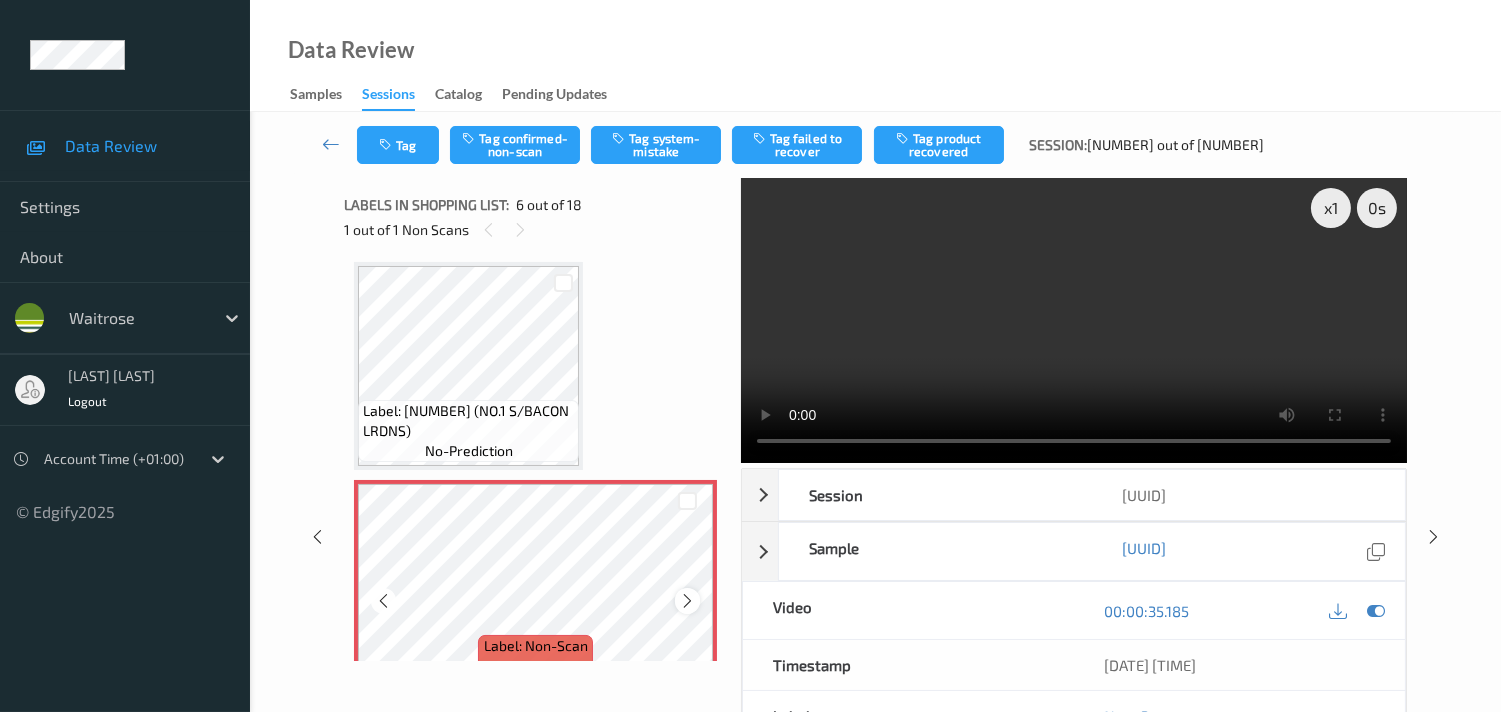 click at bounding box center [687, 601] 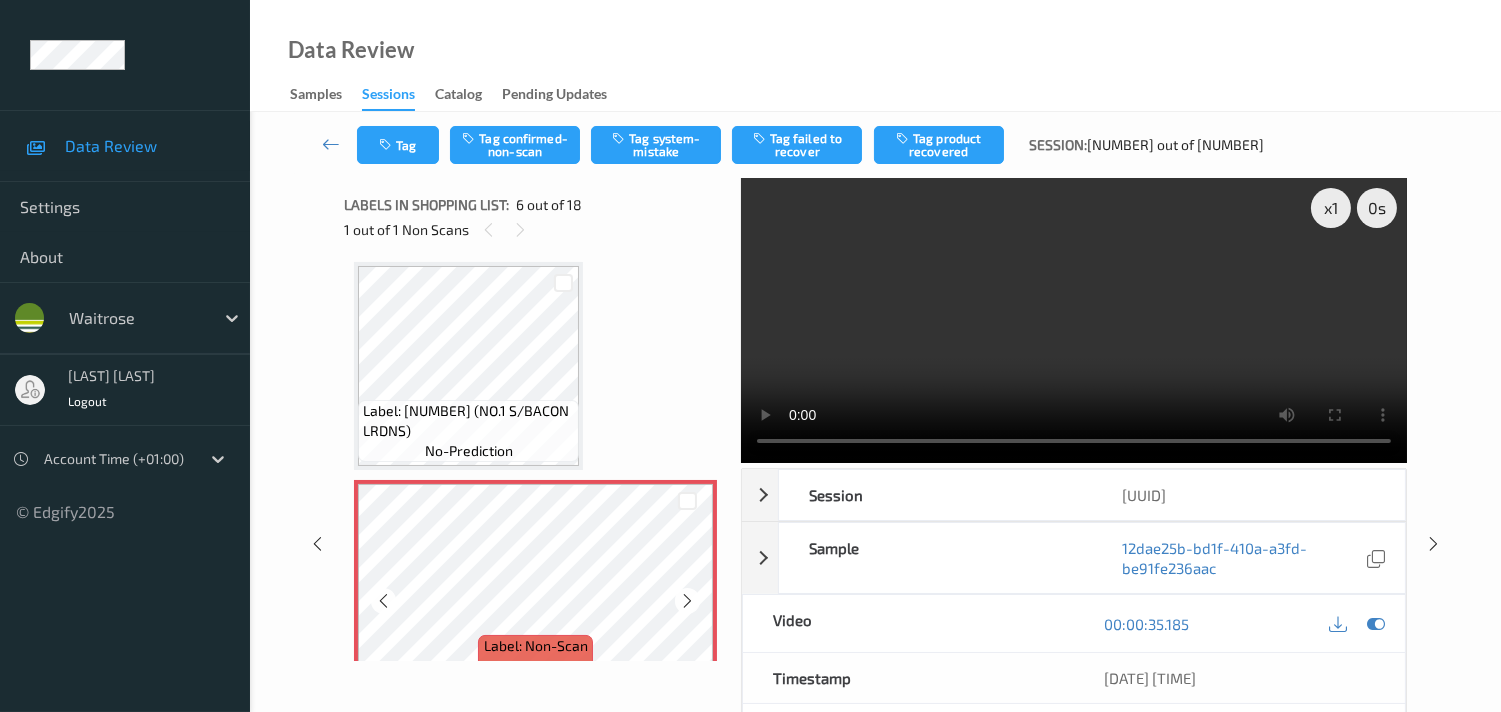 click at bounding box center [687, 601] 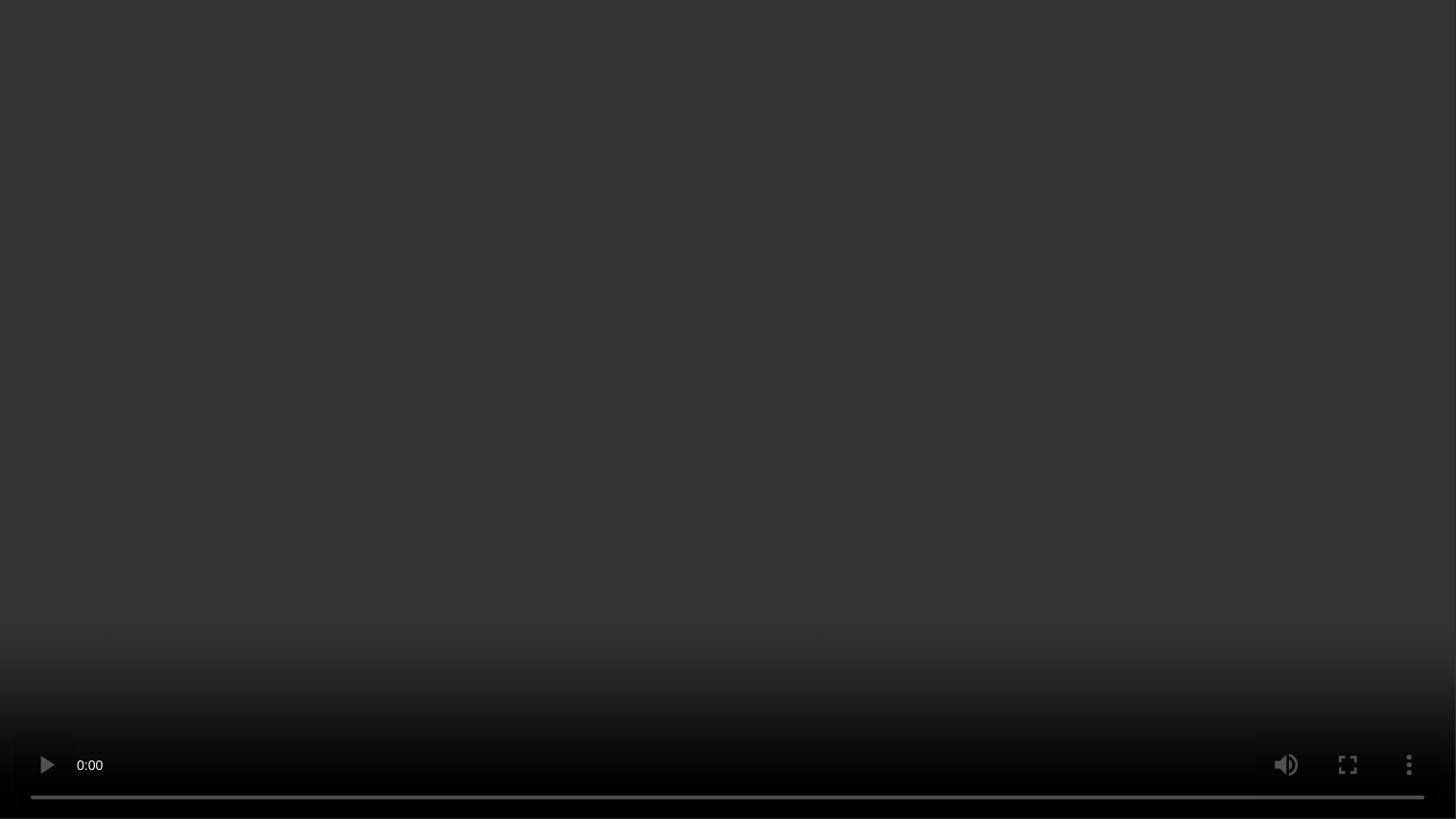 click at bounding box center (728, 409) 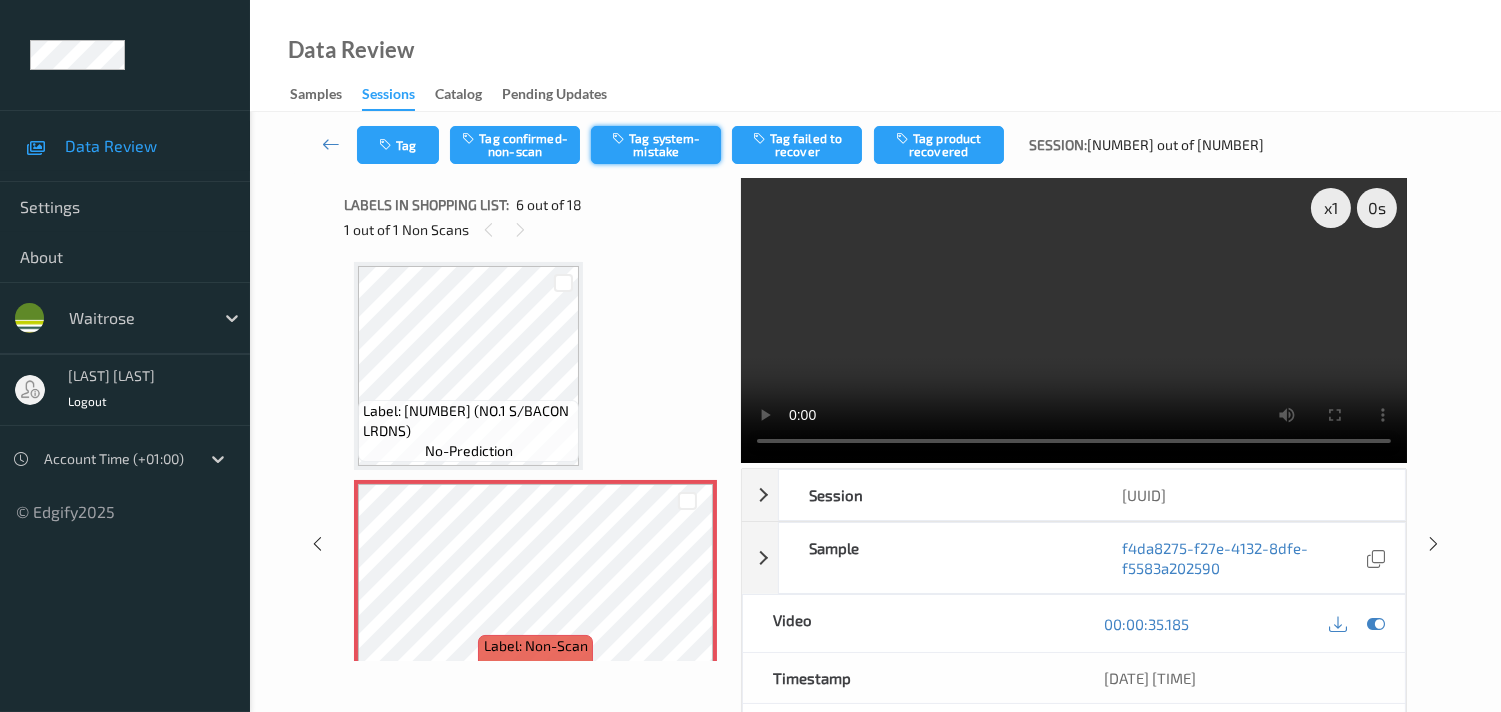 click on "Tag   system-mistake" at bounding box center (656, 145) 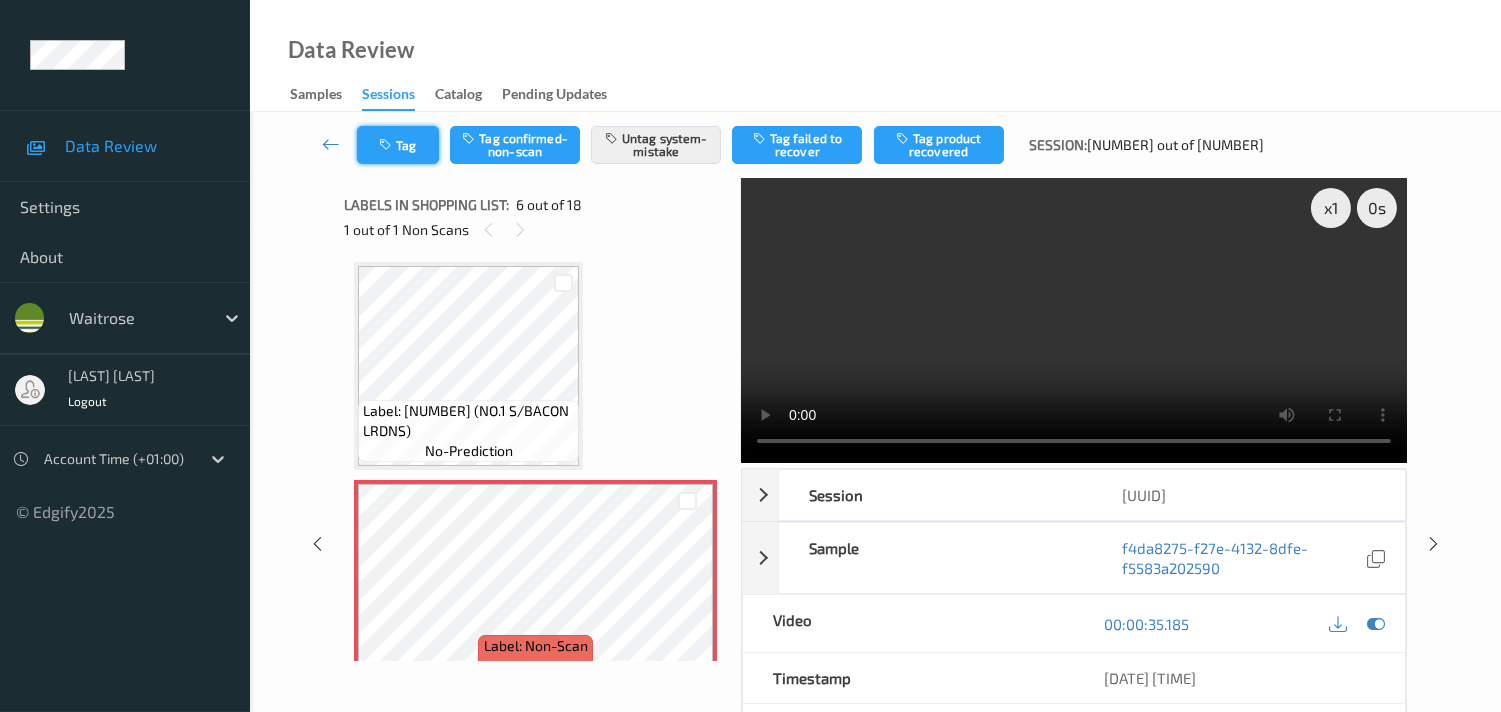 click on "Tag" at bounding box center (398, 145) 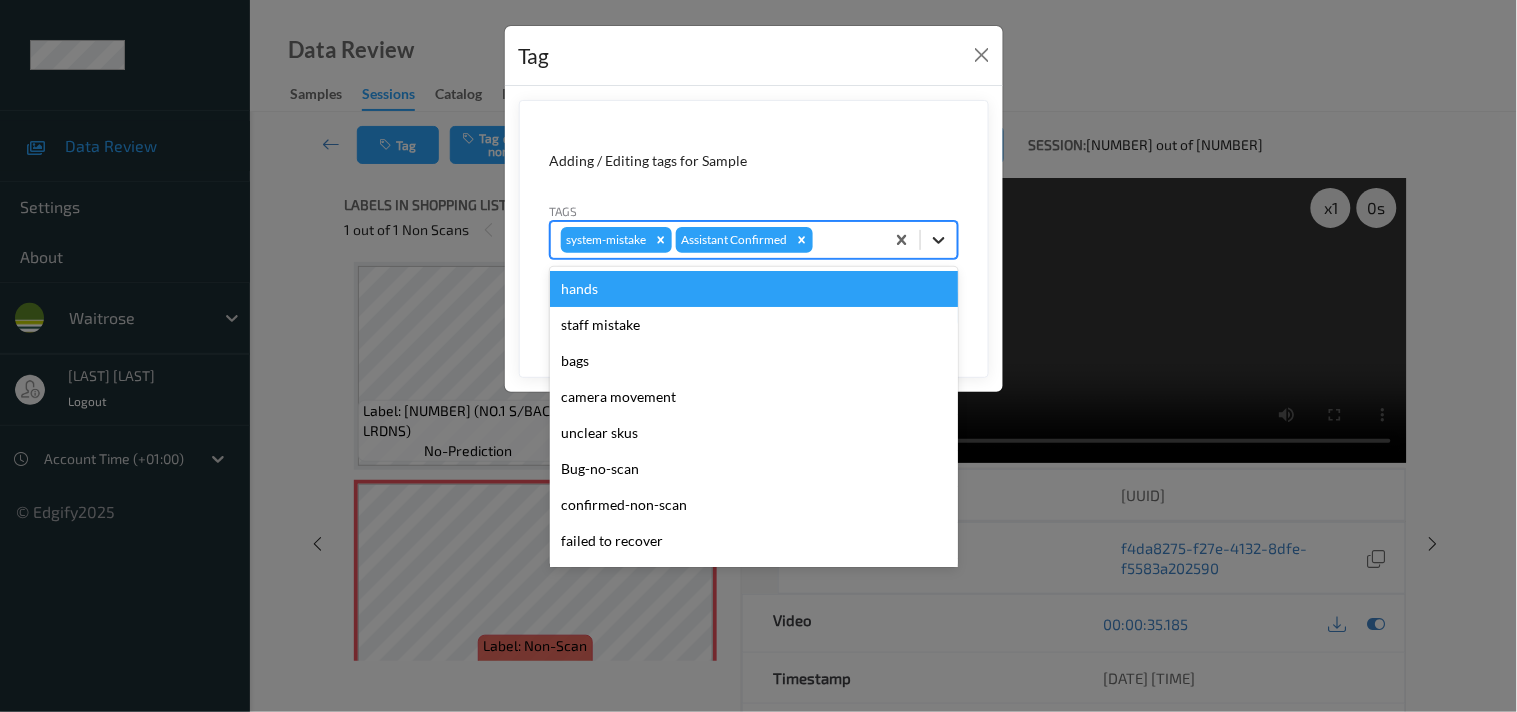 click 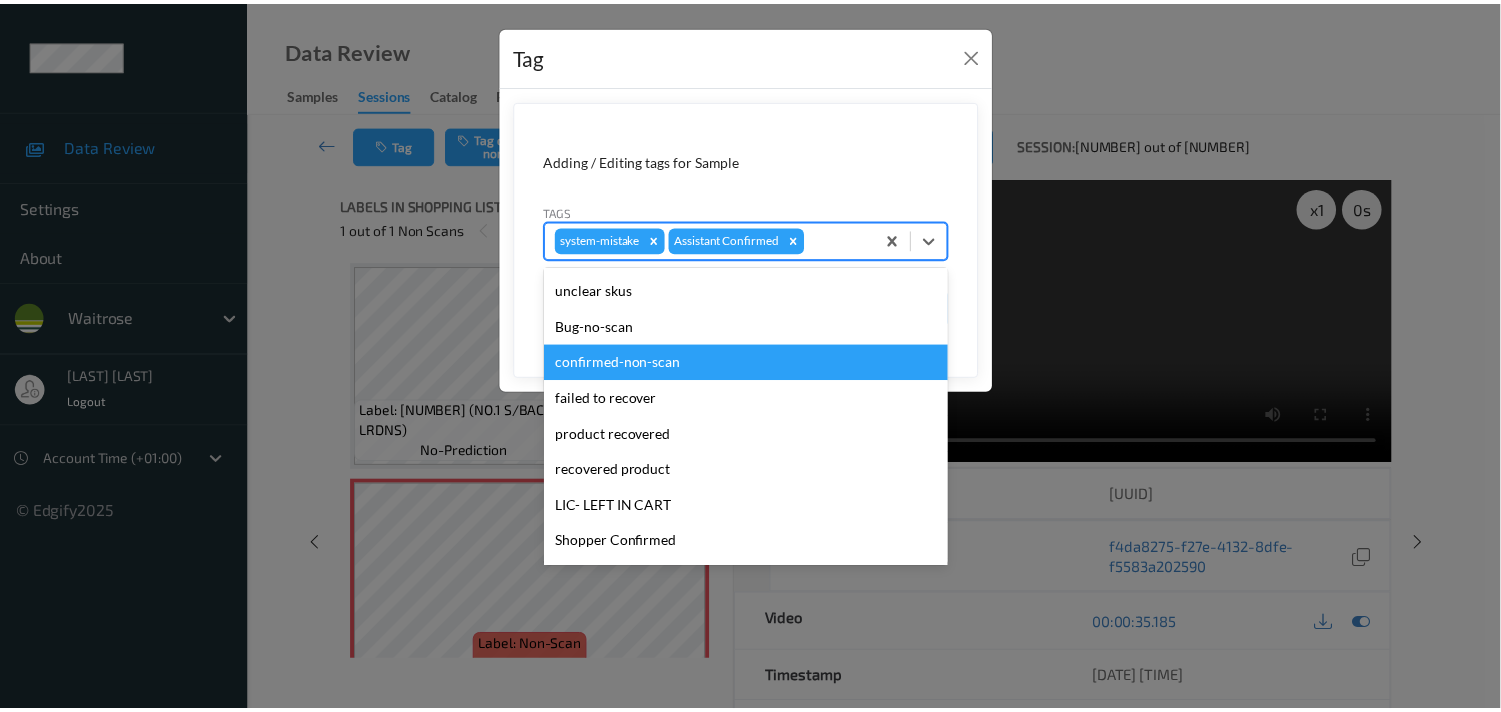 scroll, scrollTop: 318, scrollLeft: 0, axis: vertical 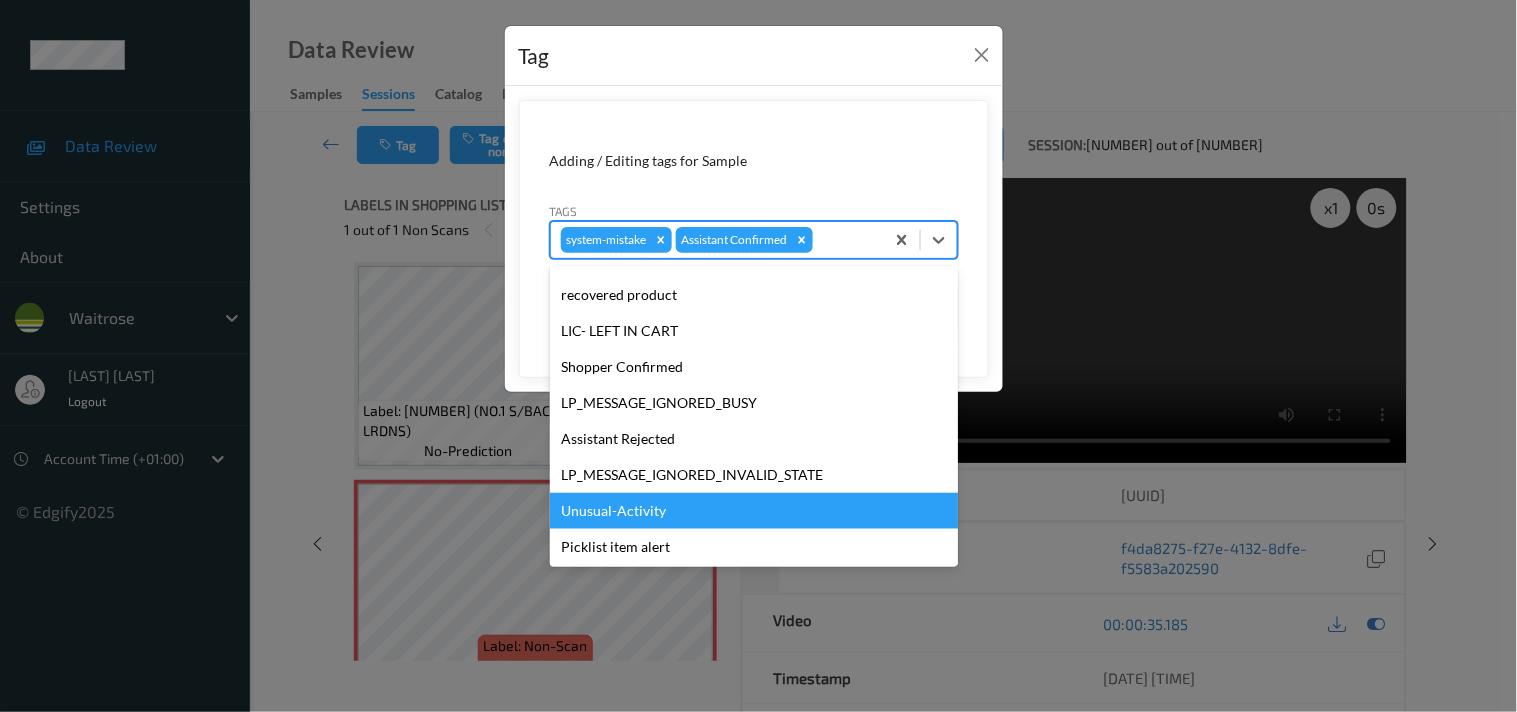 click on "Unusual-Activity" at bounding box center (754, 511) 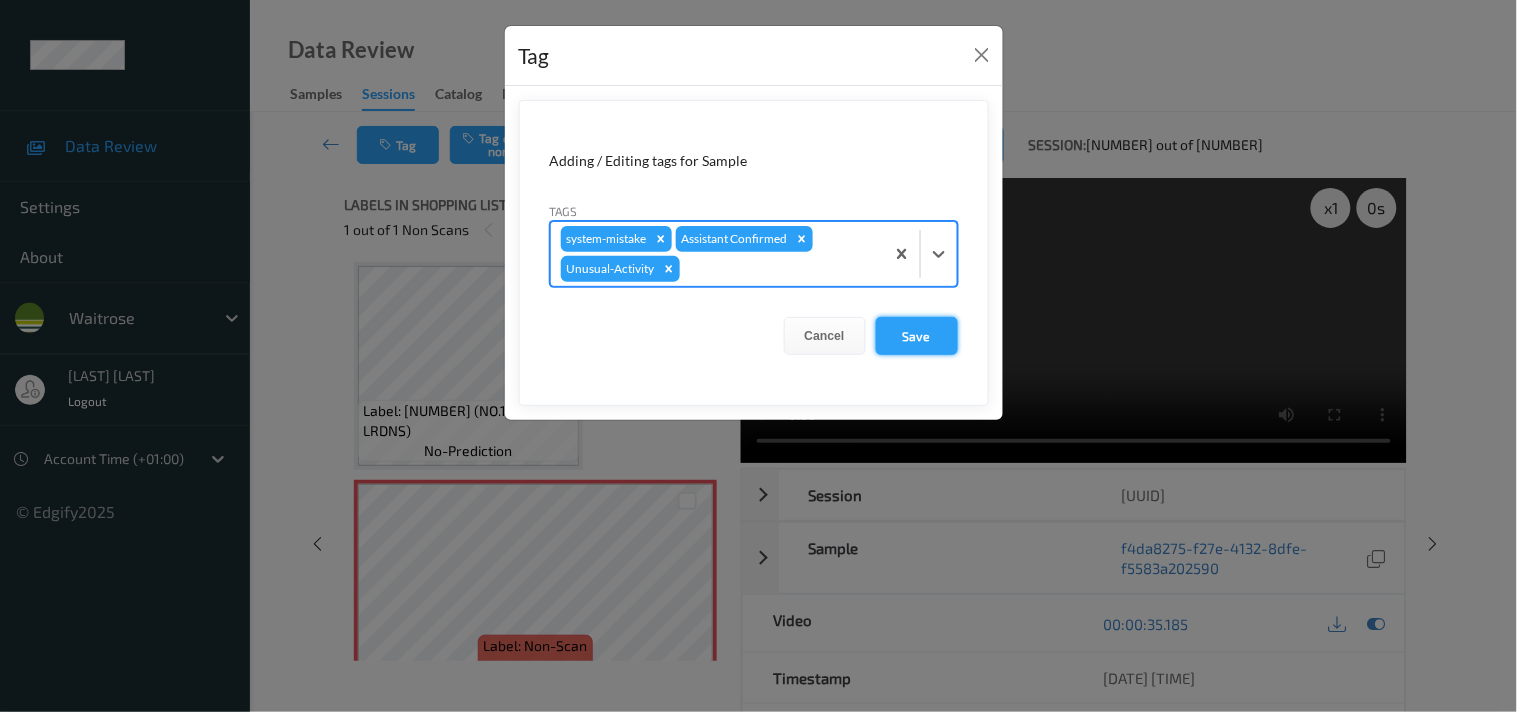click on "Save" at bounding box center [917, 336] 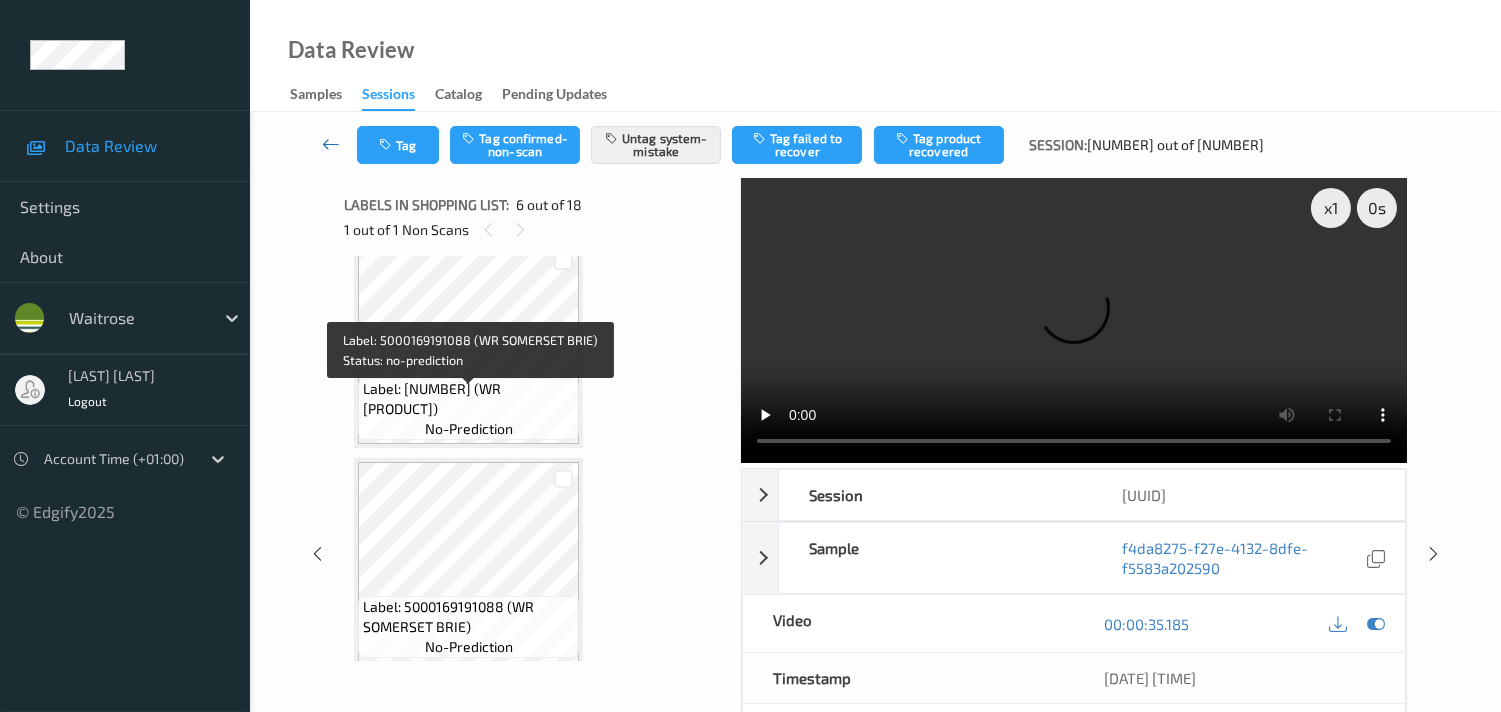scroll, scrollTop: 2171, scrollLeft: 0, axis: vertical 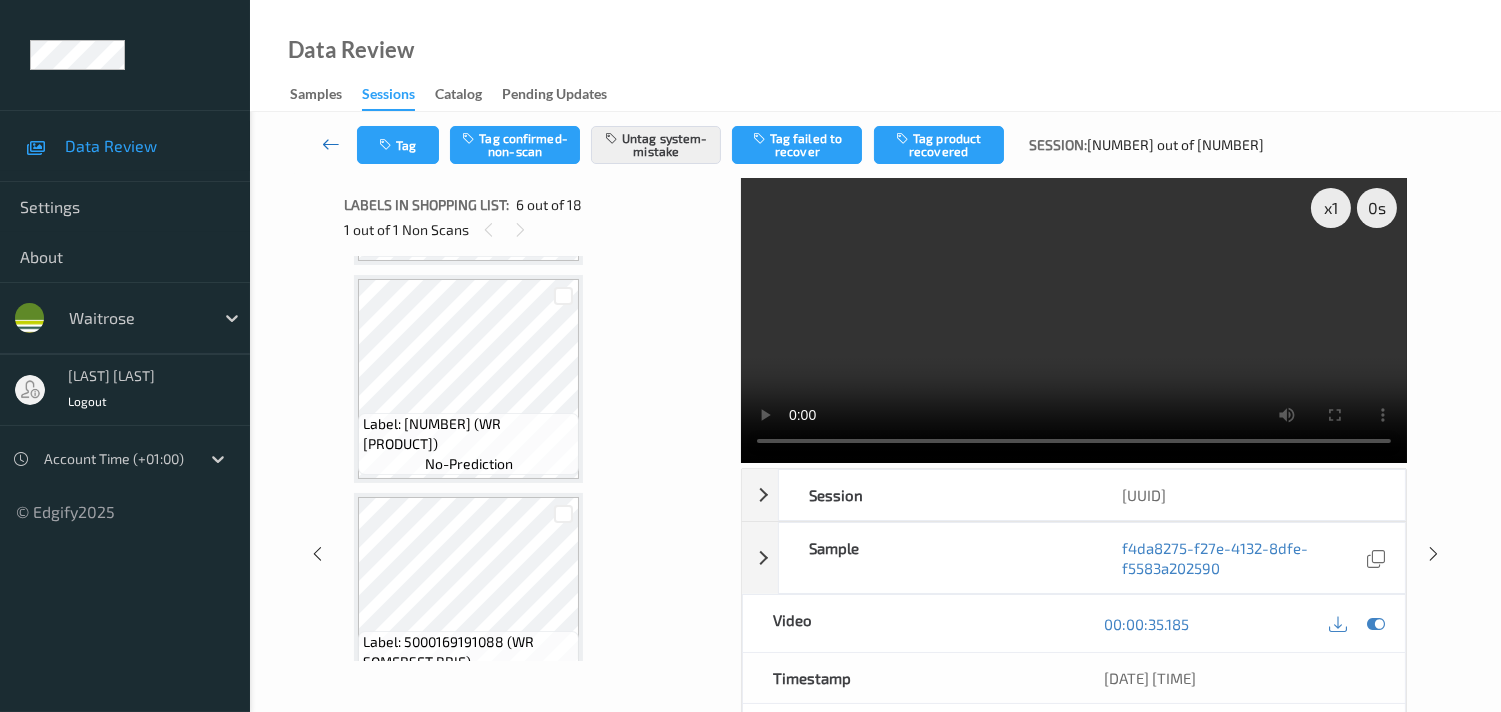 click at bounding box center [331, 144] 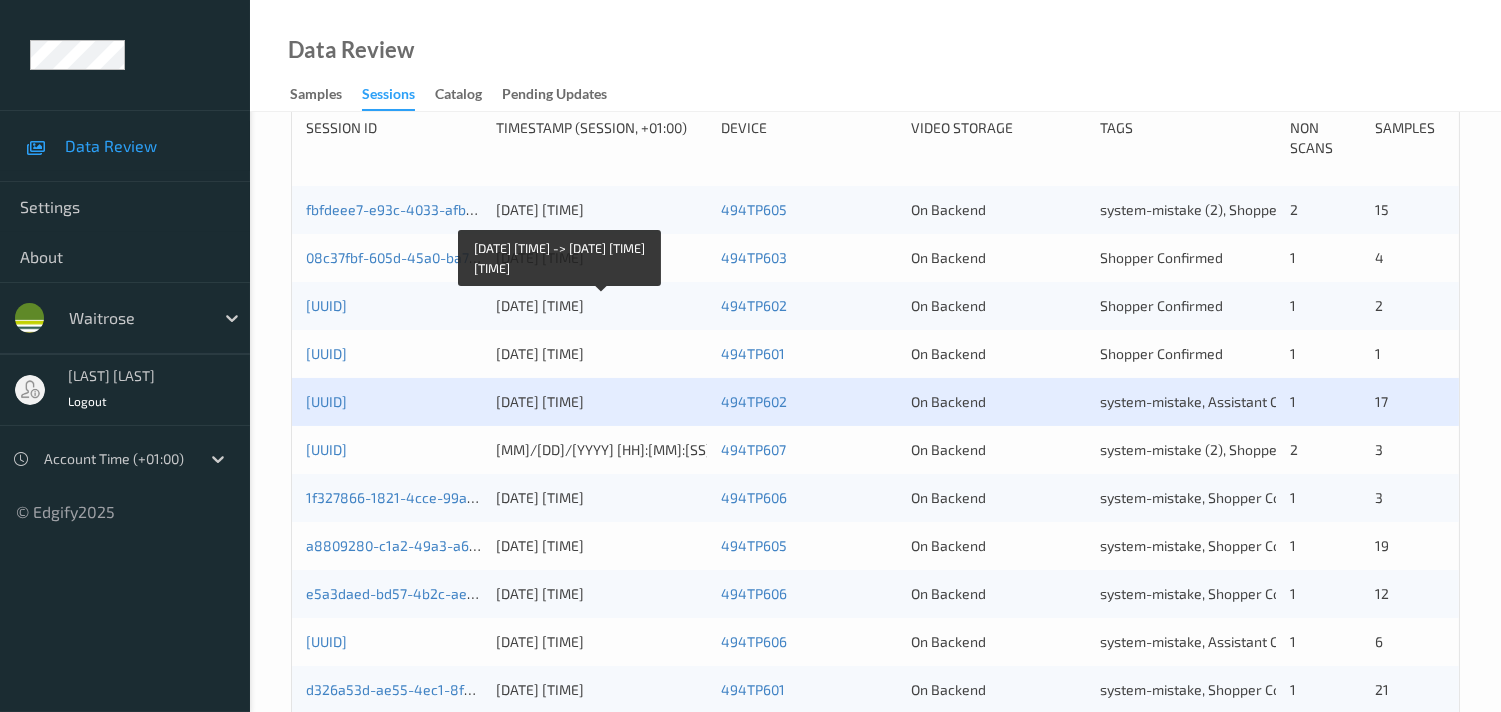 scroll, scrollTop: 444, scrollLeft: 0, axis: vertical 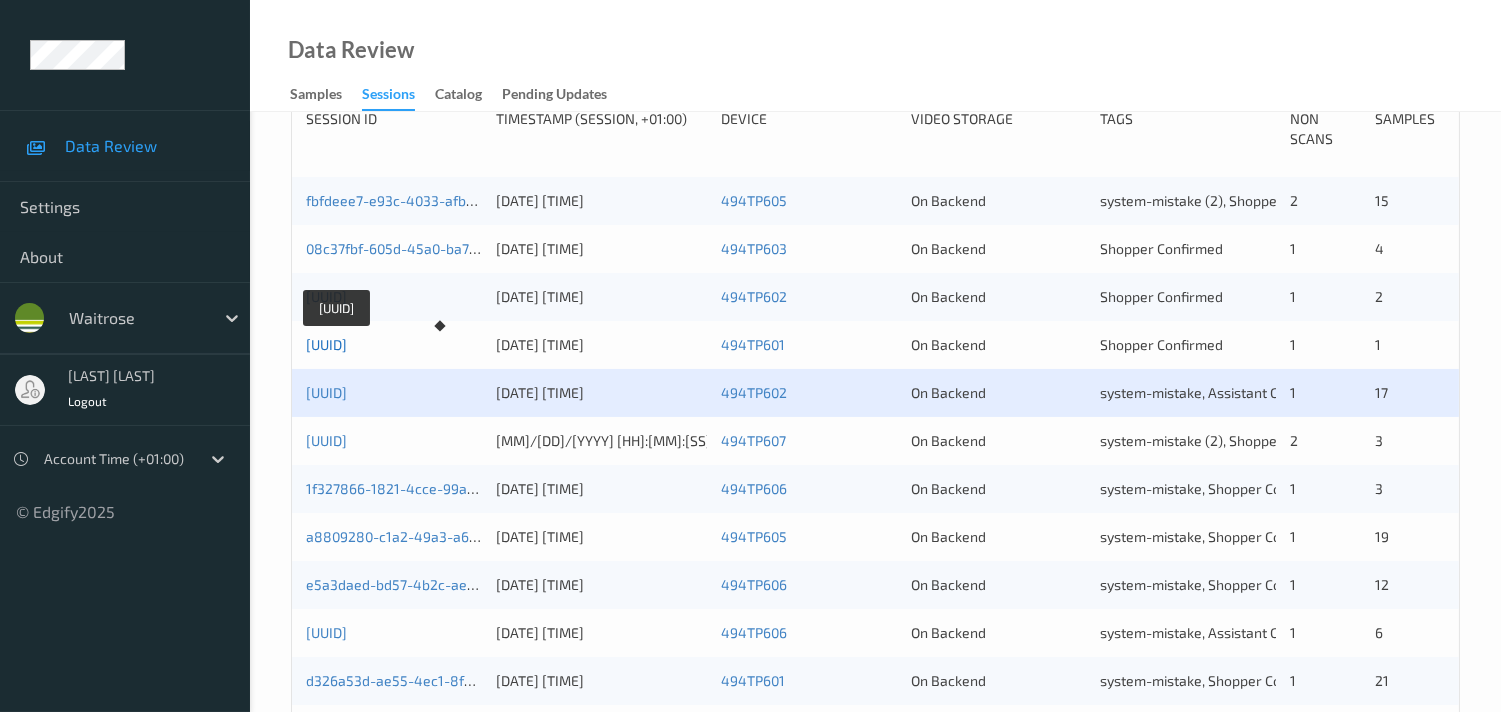 click on "[UUID]" at bounding box center (326, 344) 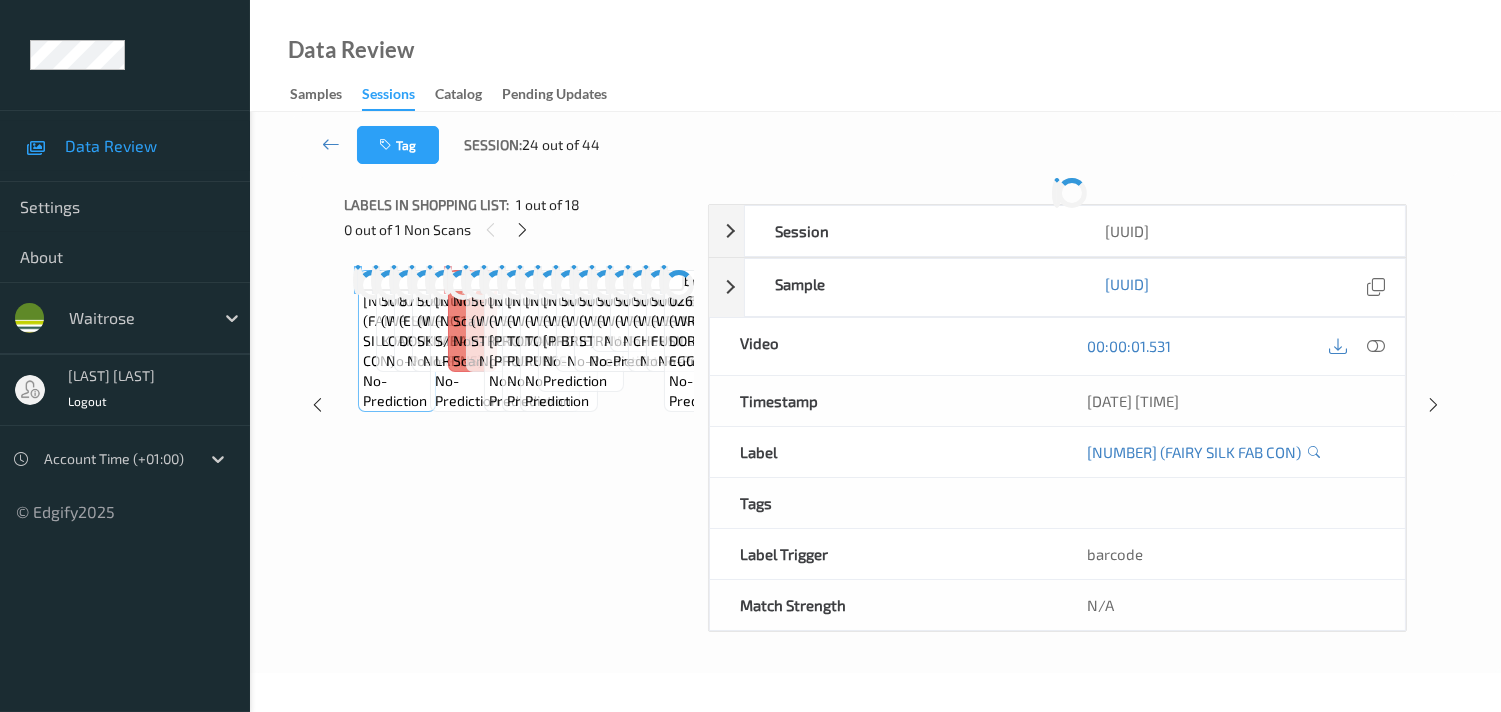 scroll, scrollTop: 260, scrollLeft: 0, axis: vertical 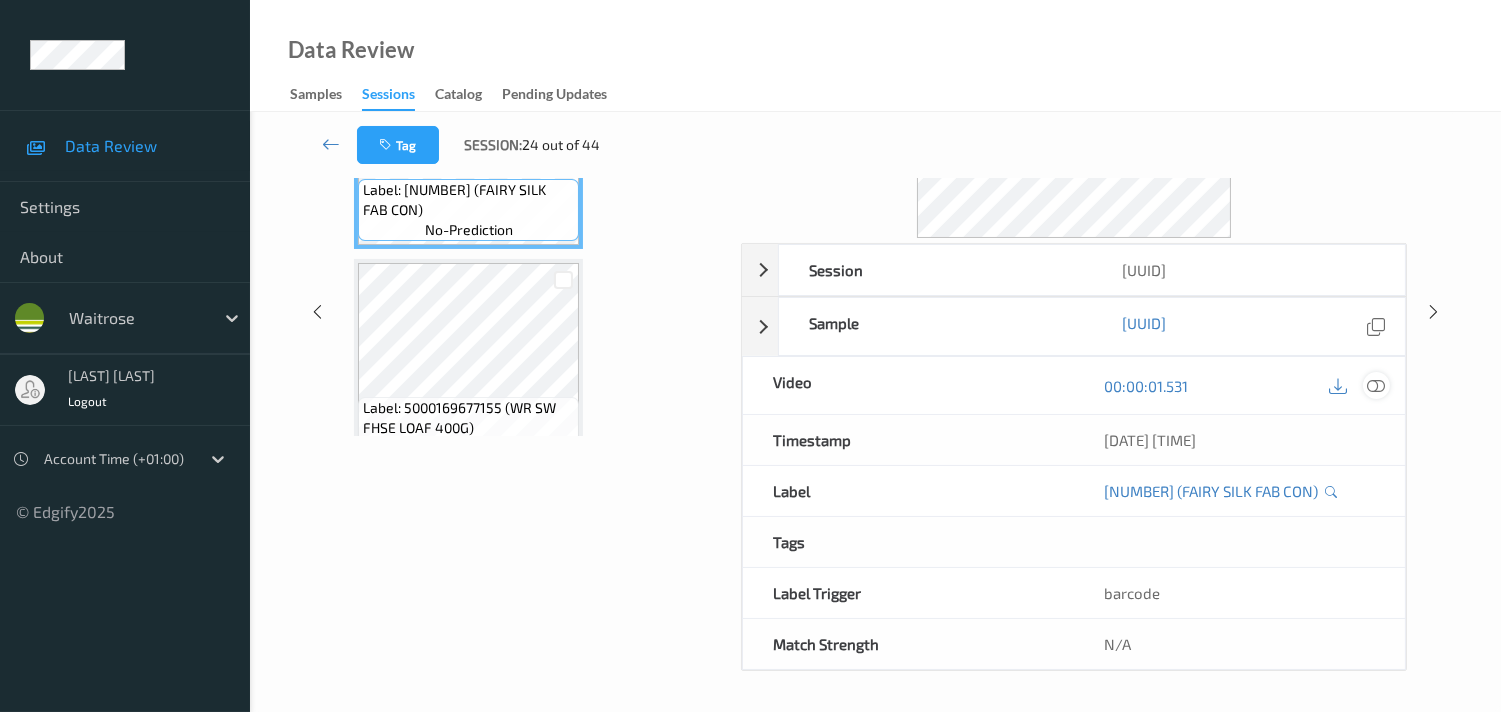click at bounding box center (1376, 386) 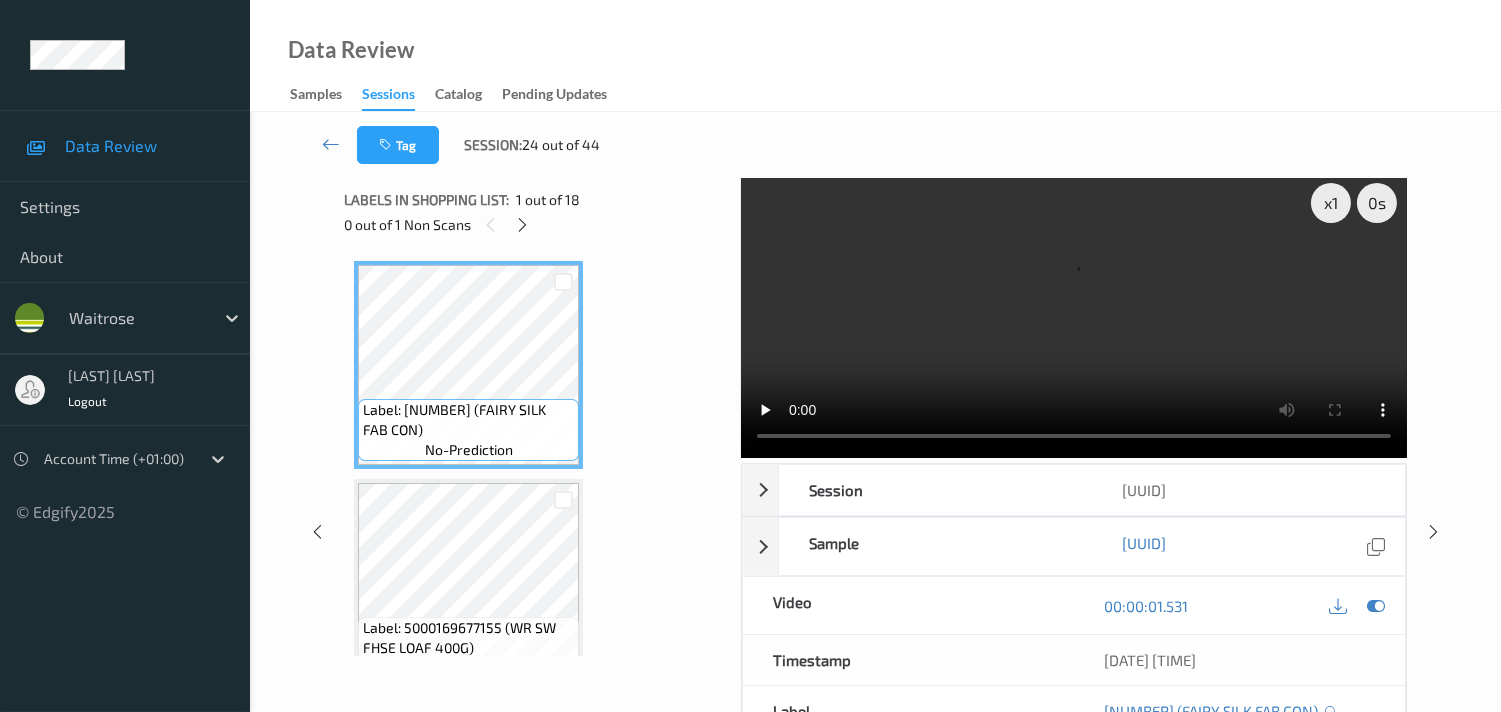 scroll, scrollTop: 0, scrollLeft: 0, axis: both 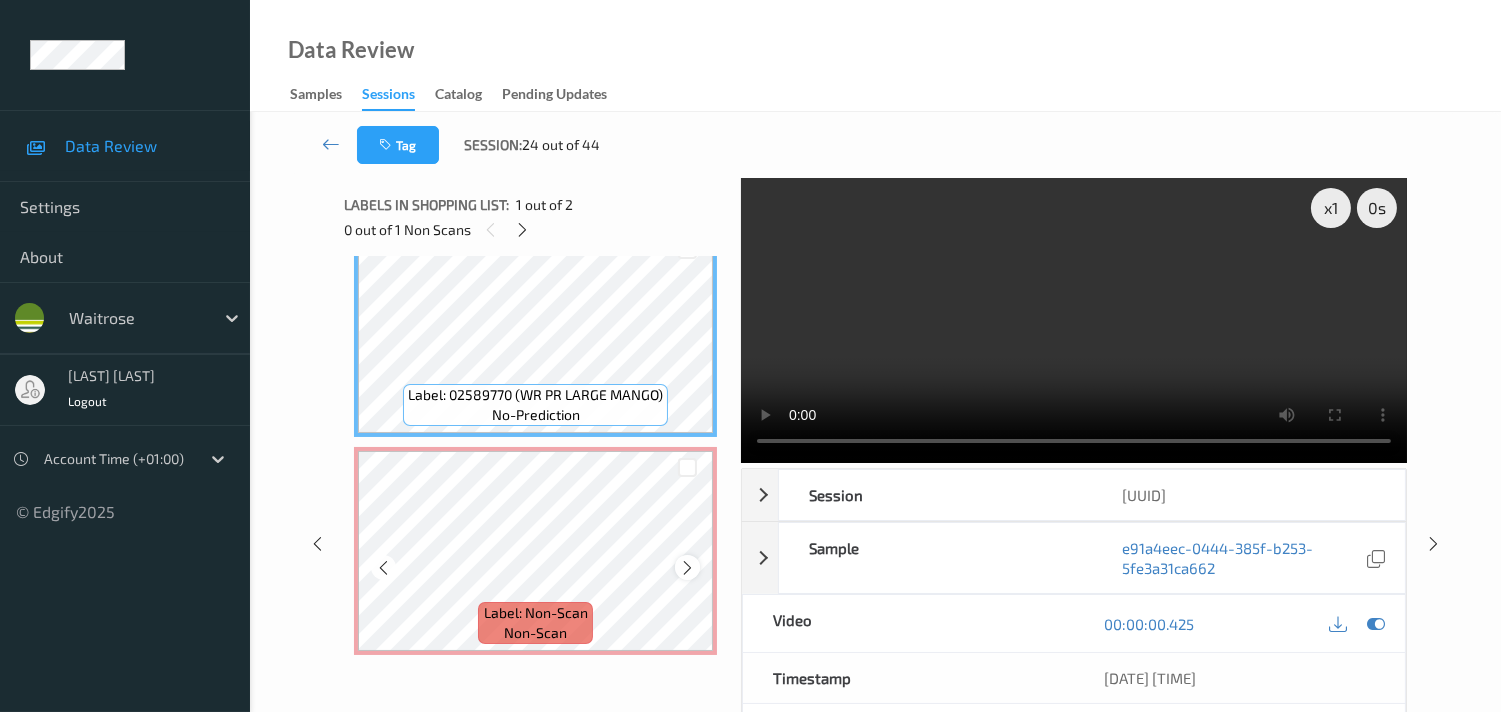 click at bounding box center (687, 568) 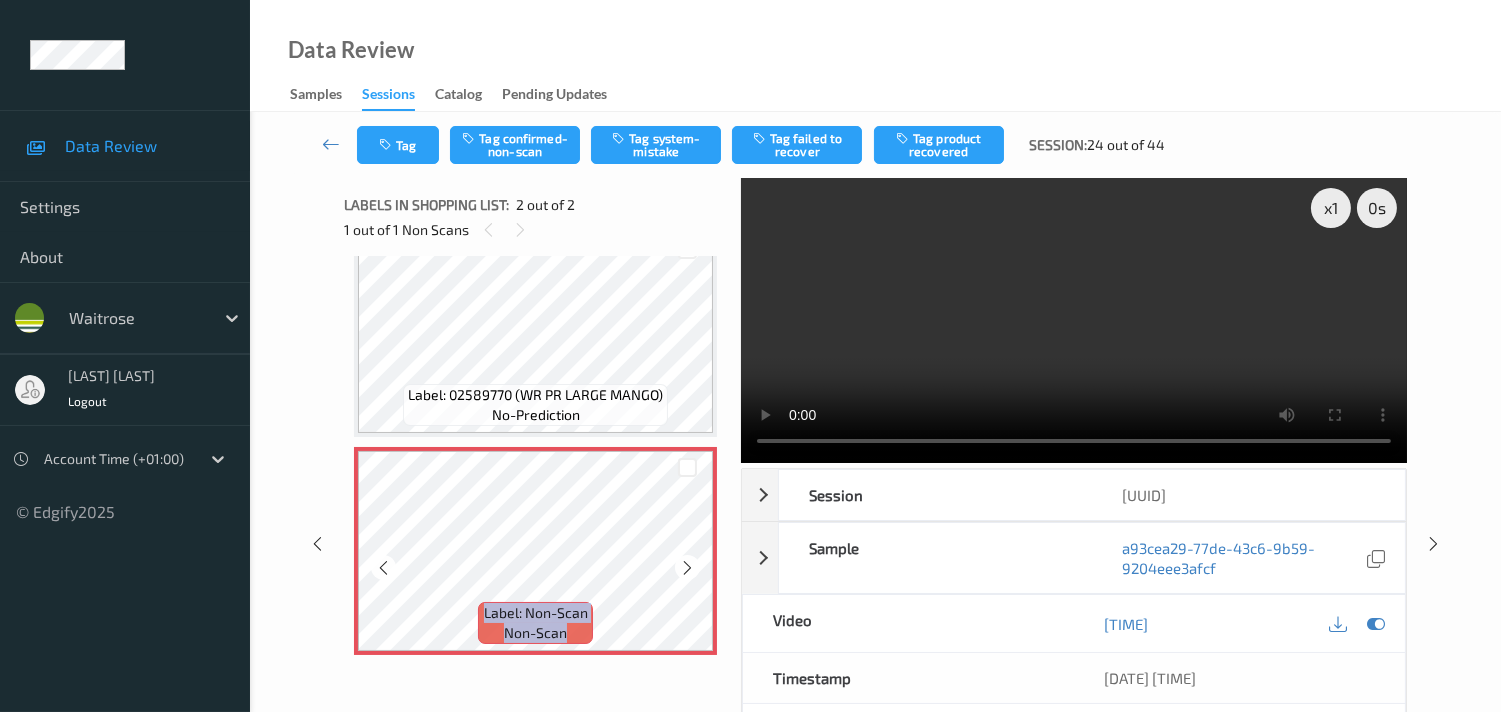 click at bounding box center (687, 568) 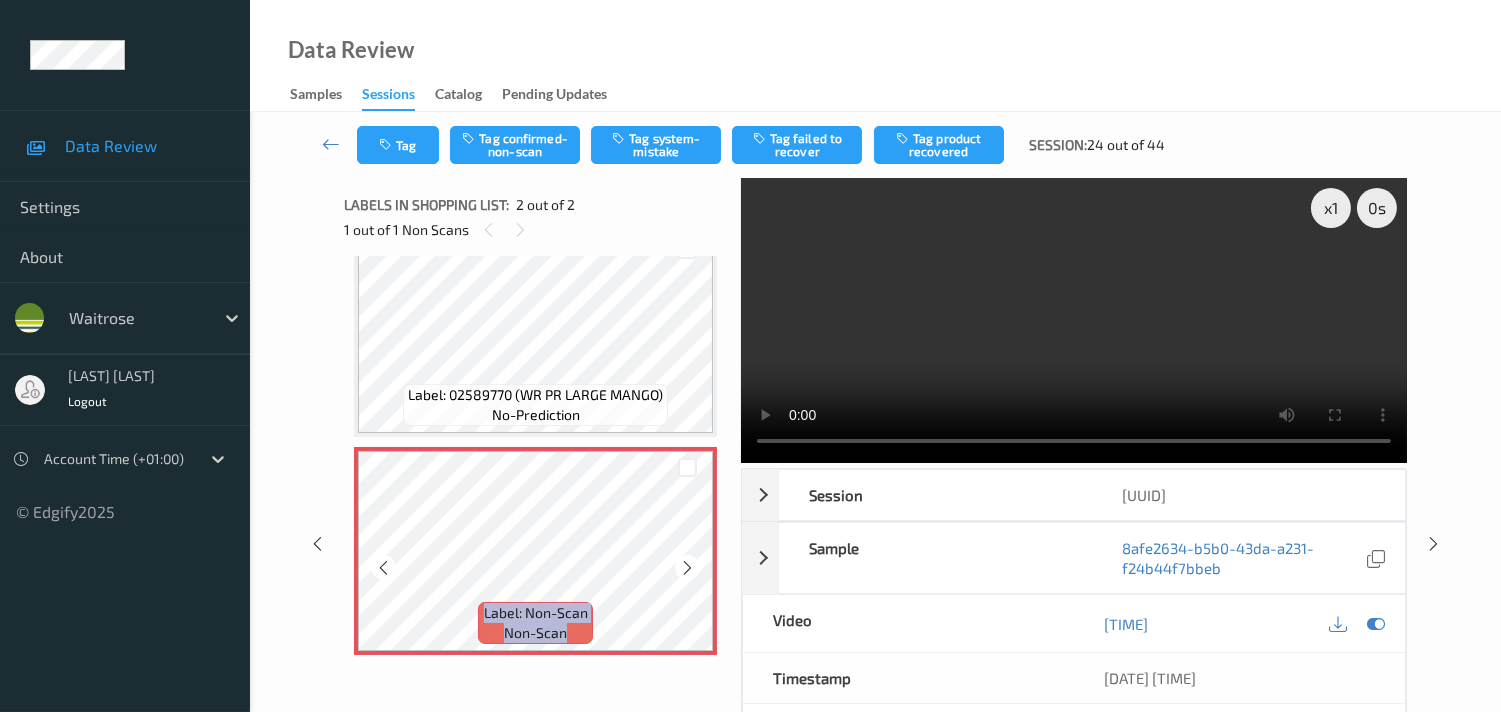 click at bounding box center (687, 568) 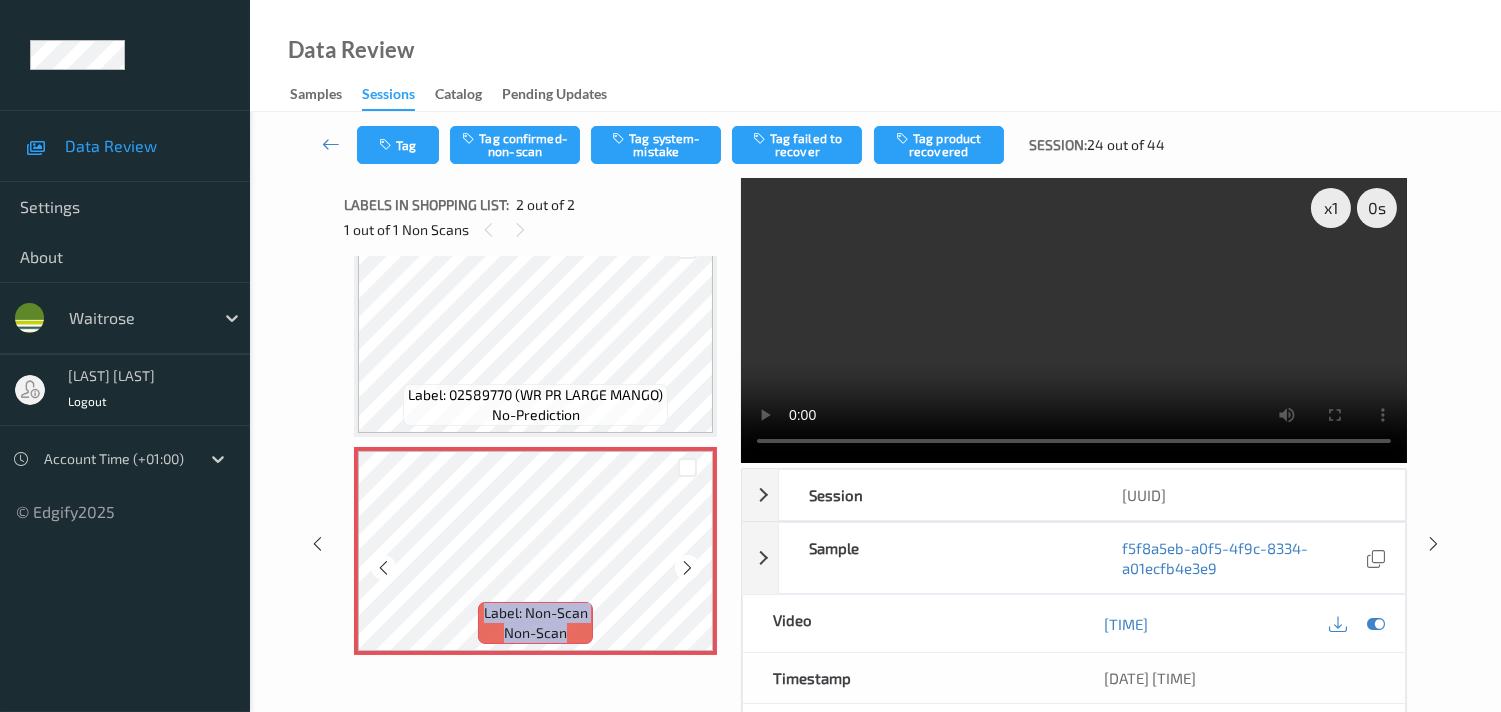 click at bounding box center [687, 568] 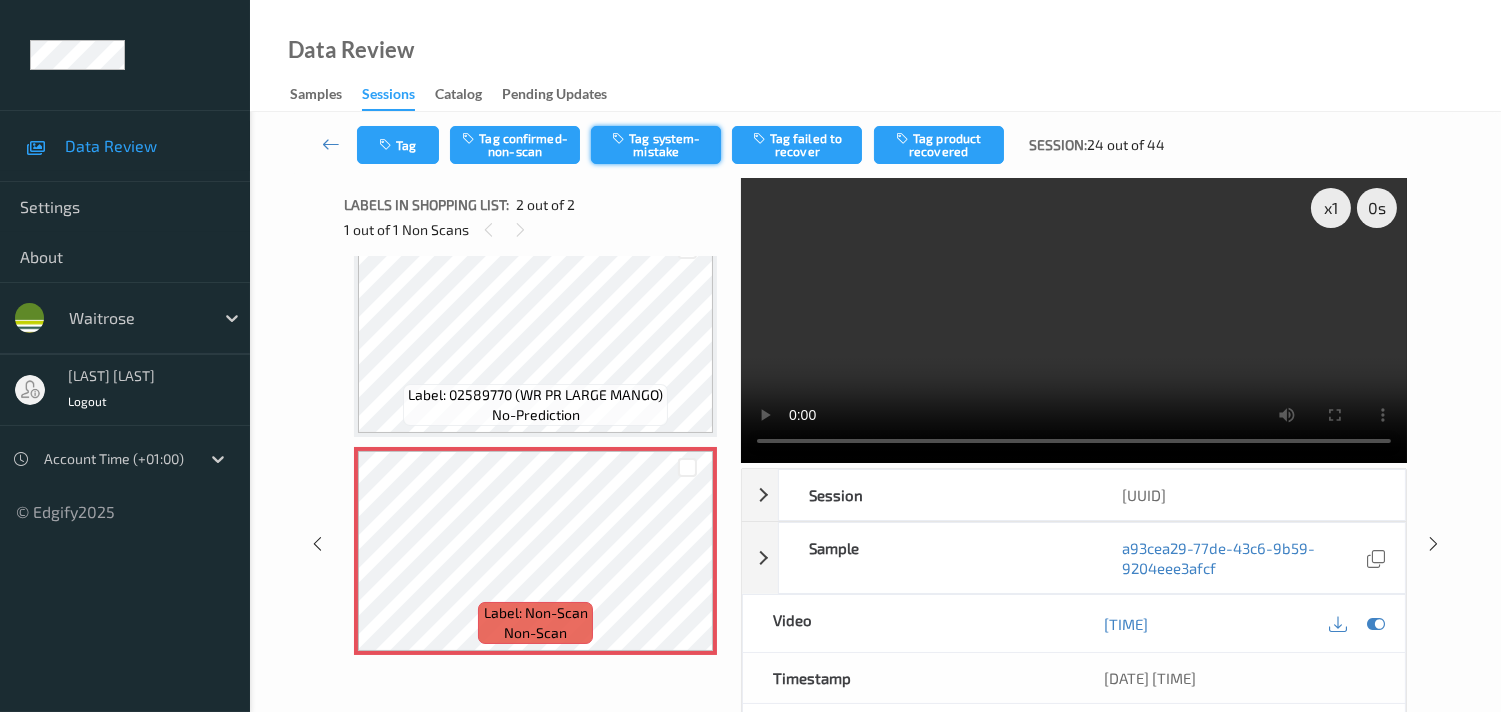 click on "Tag   system-mistake" at bounding box center (656, 145) 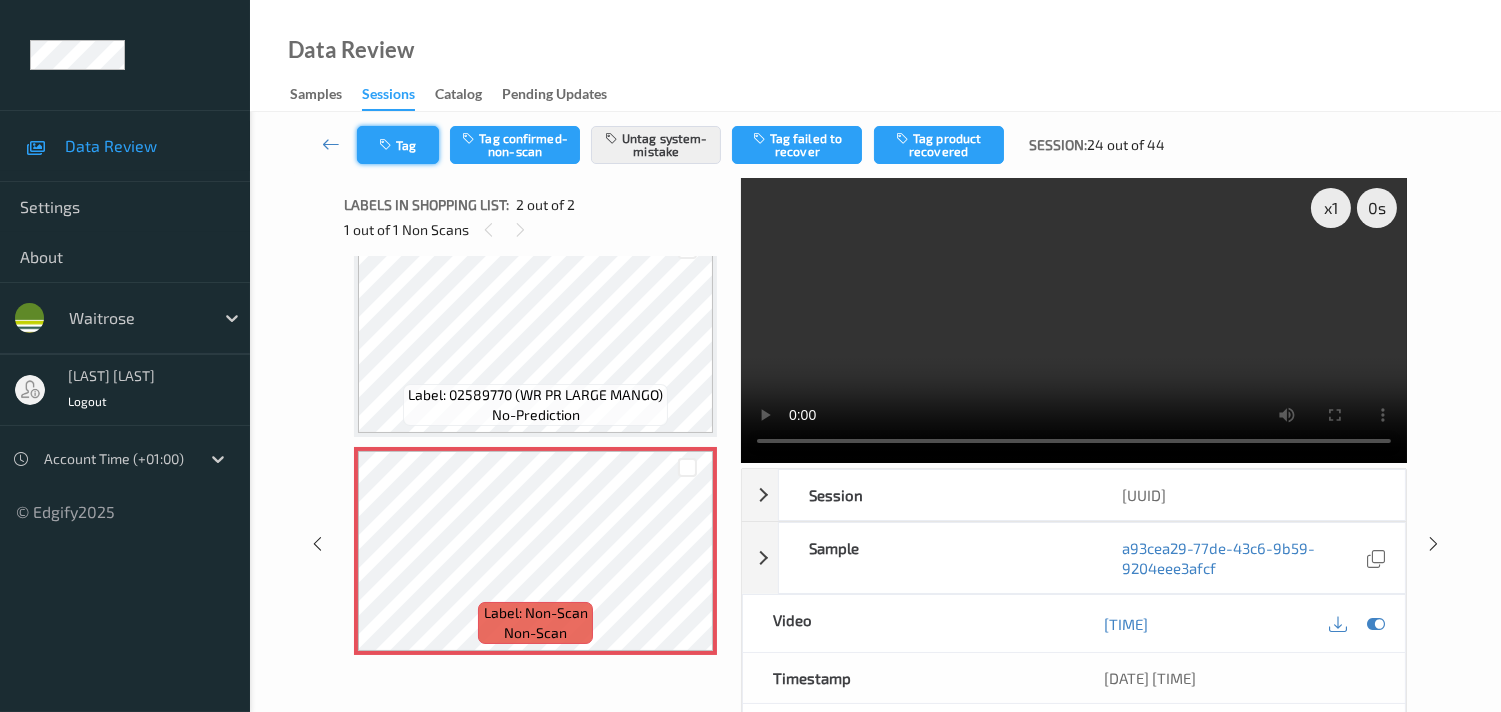 click on "Tag" at bounding box center (398, 145) 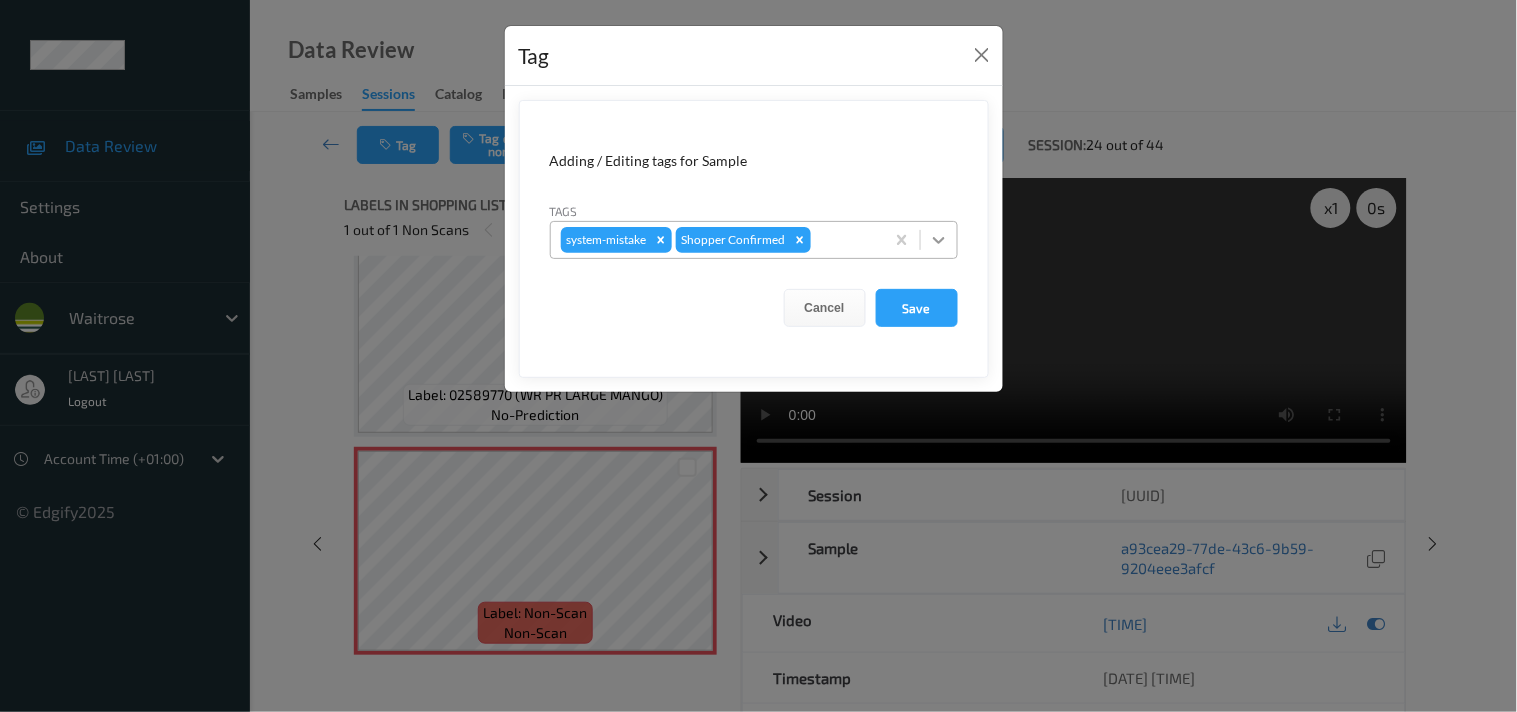 click at bounding box center (939, 240) 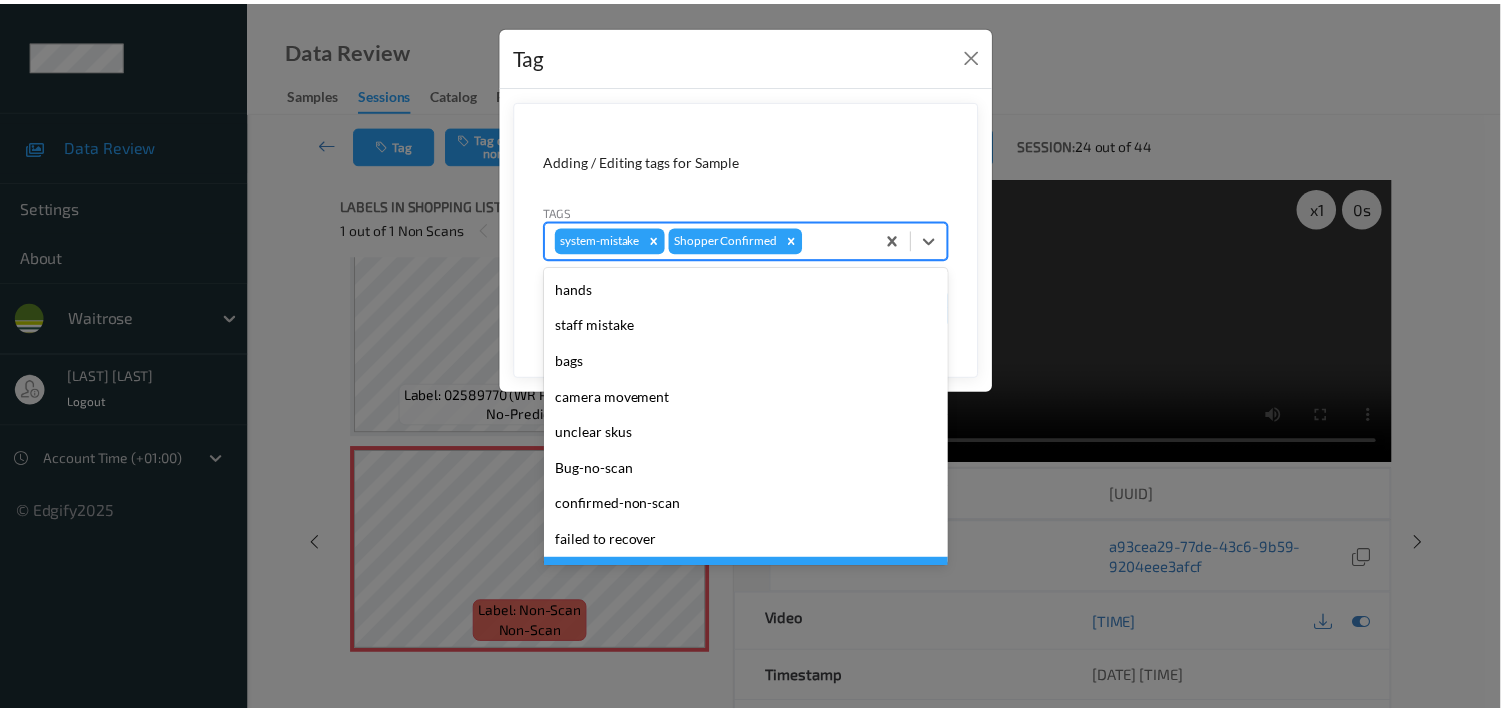 scroll, scrollTop: 318, scrollLeft: 0, axis: vertical 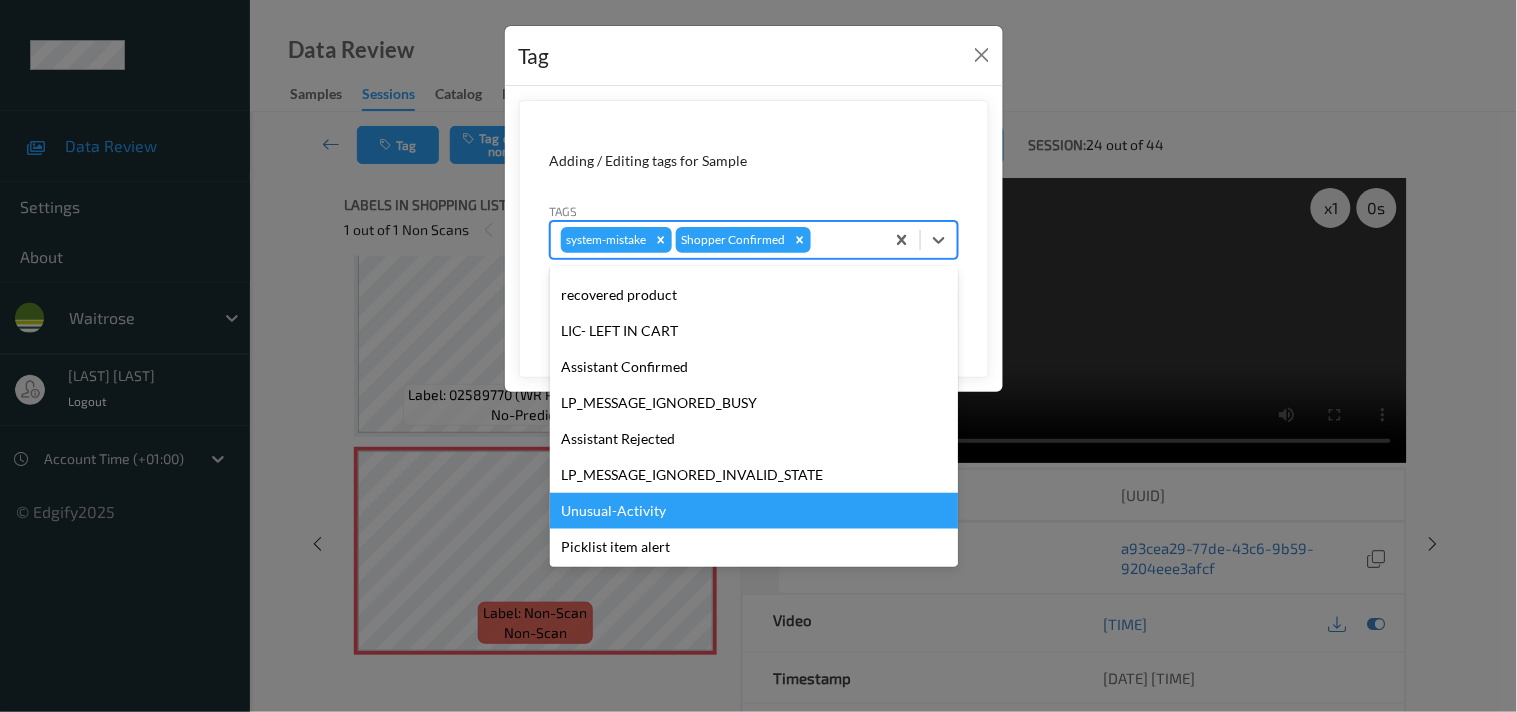 click on "Unusual-Activity" at bounding box center (754, 511) 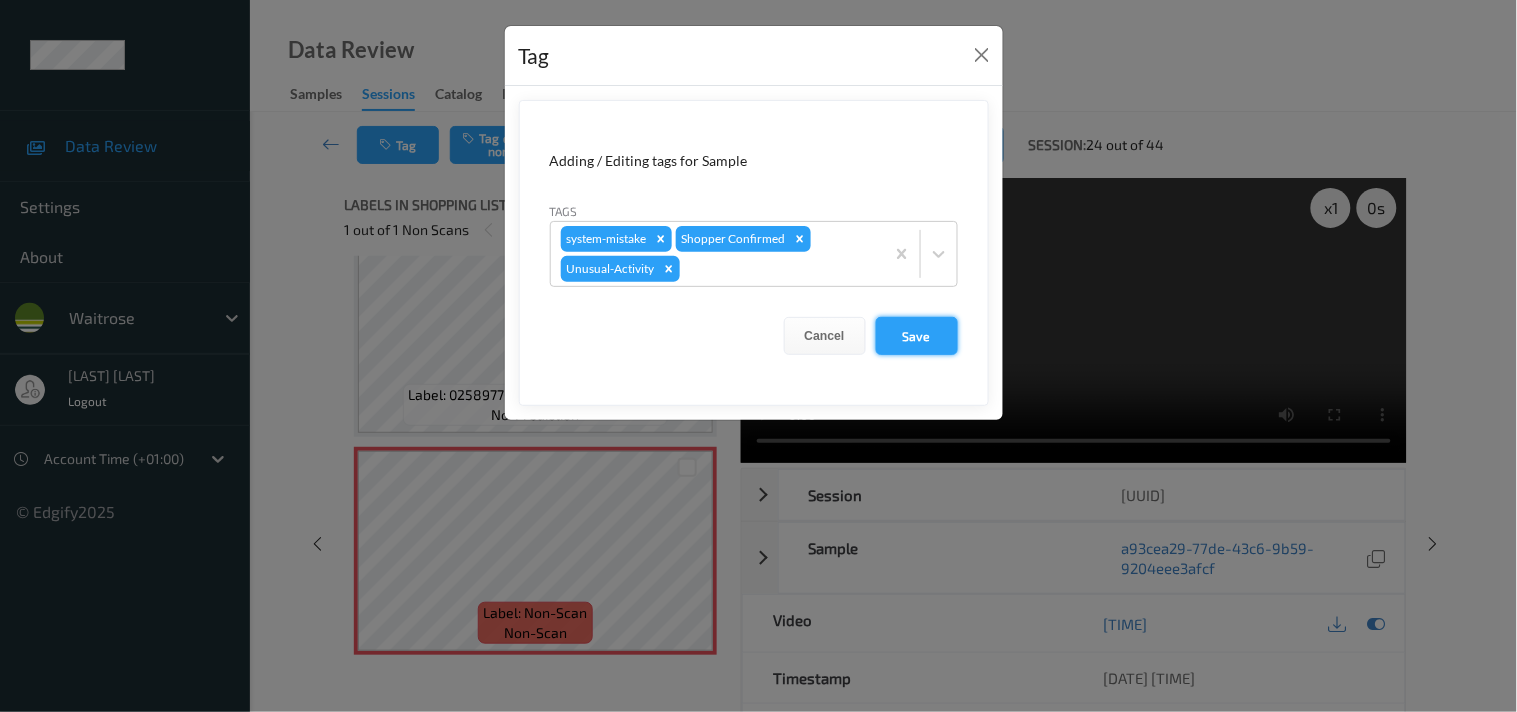 click on "Save" at bounding box center [917, 336] 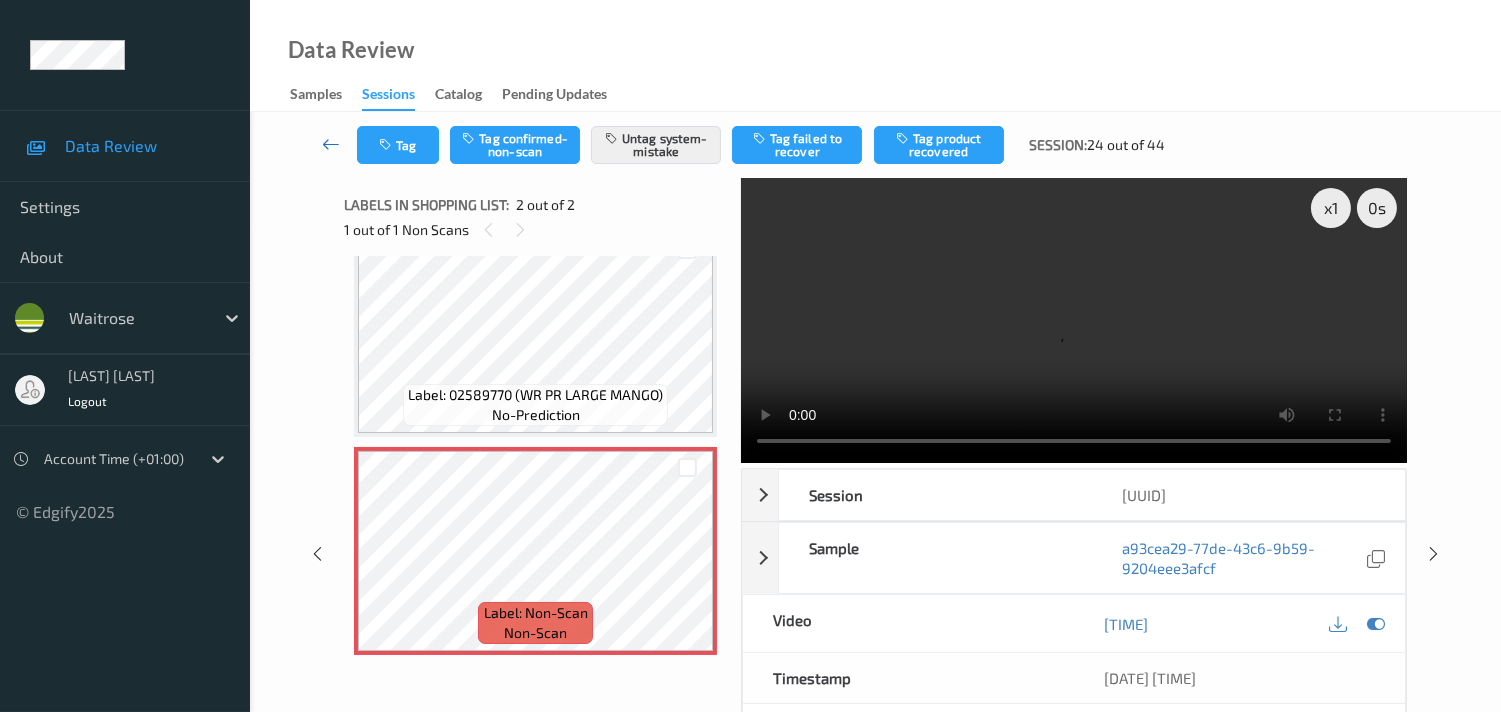 click at bounding box center [331, 144] 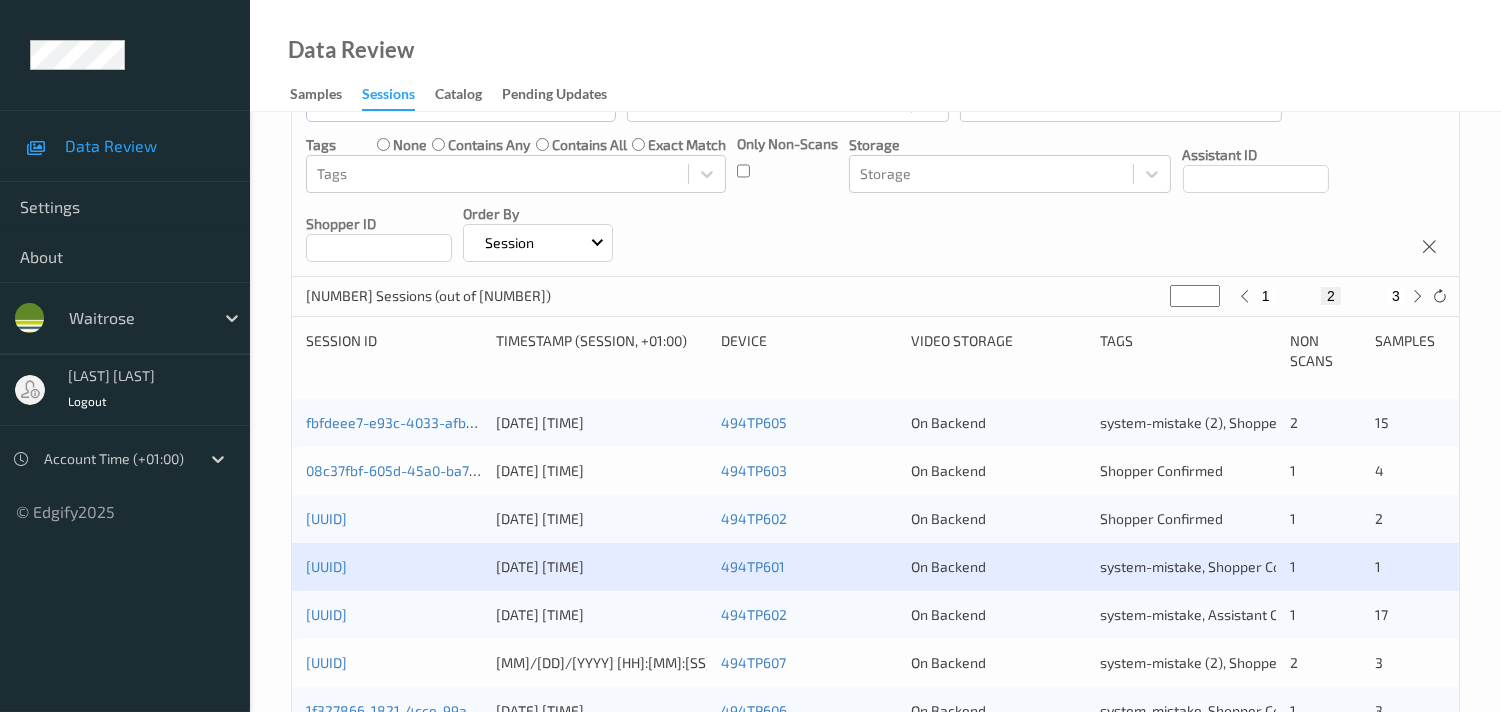scroll, scrollTop: 333, scrollLeft: 0, axis: vertical 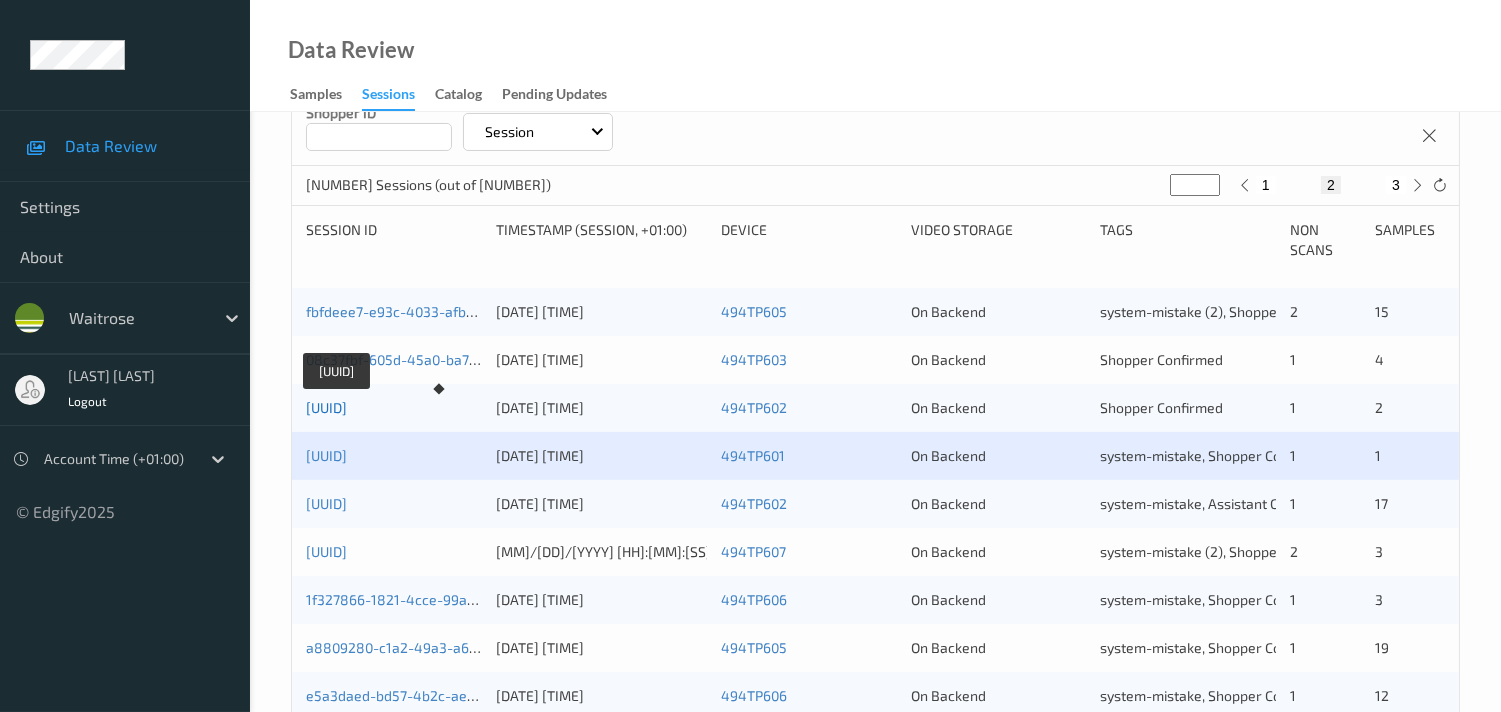 click on "[UUID]" at bounding box center [326, 407] 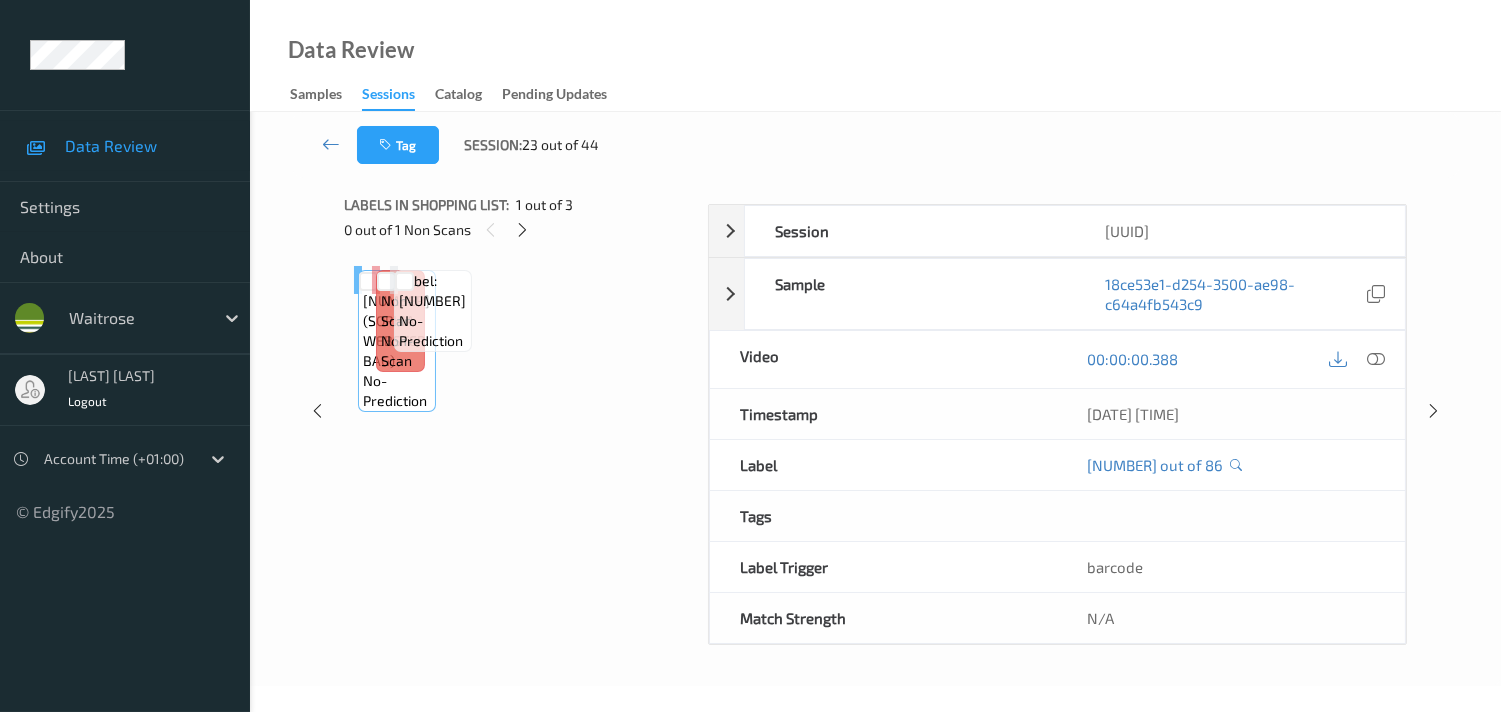 scroll, scrollTop: 280, scrollLeft: 0, axis: vertical 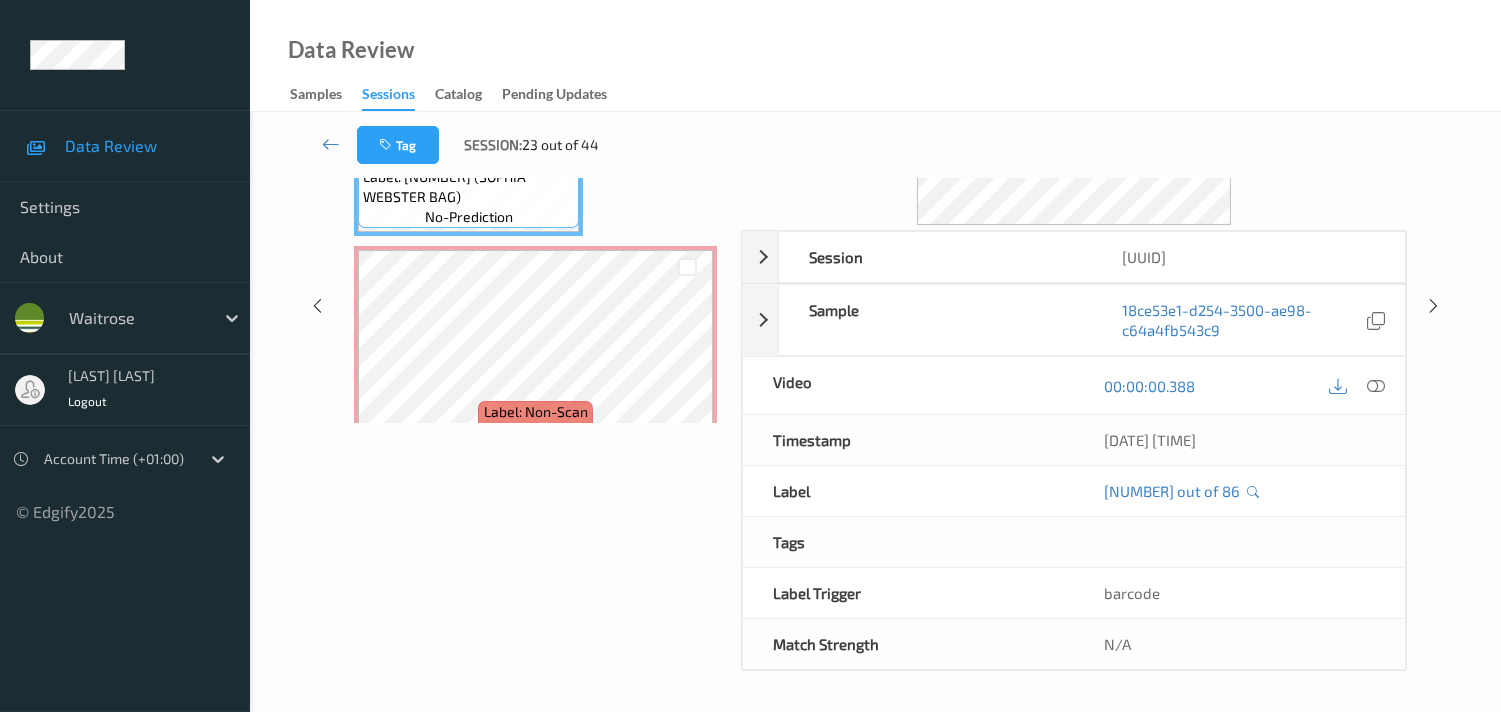 click on "[DATE] [TIME]" at bounding box center [1239, 440] 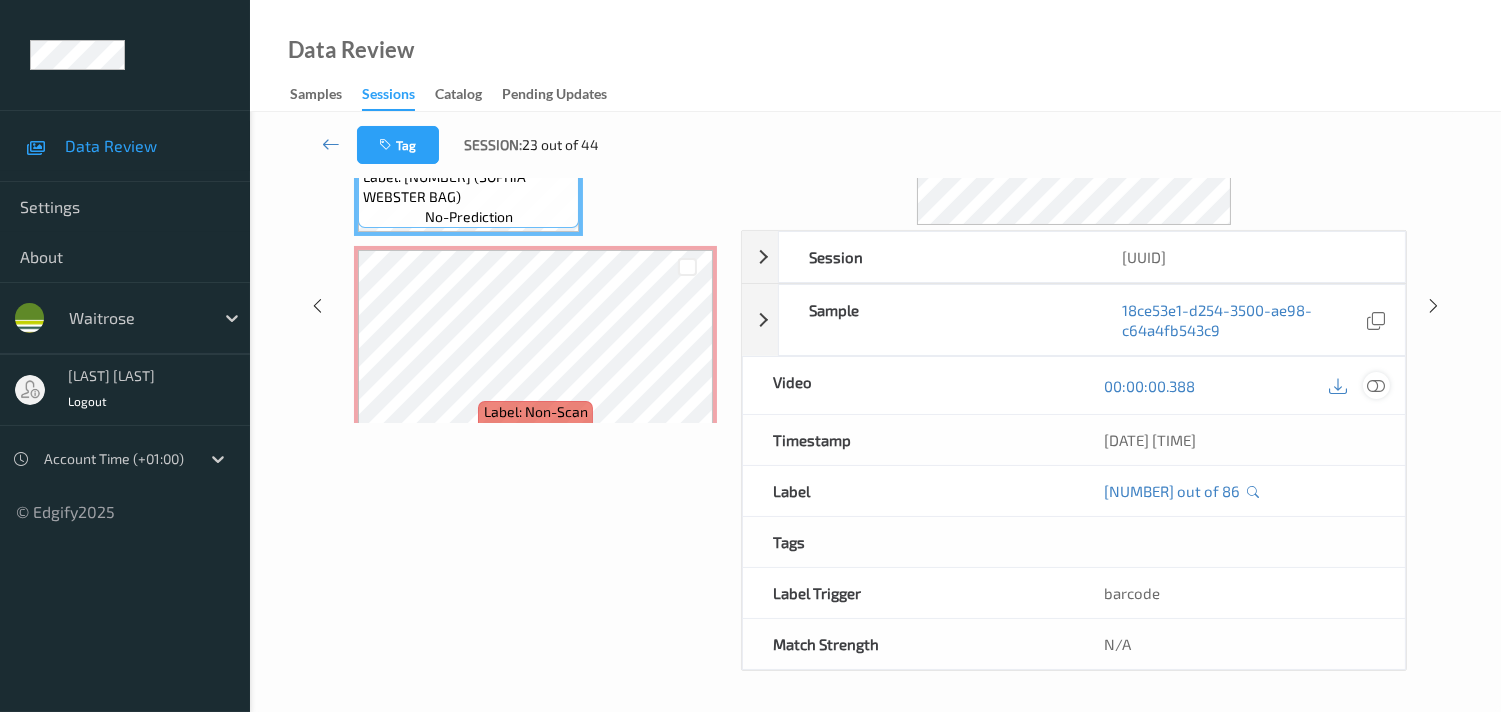 click at bounding box center (1376, 386) 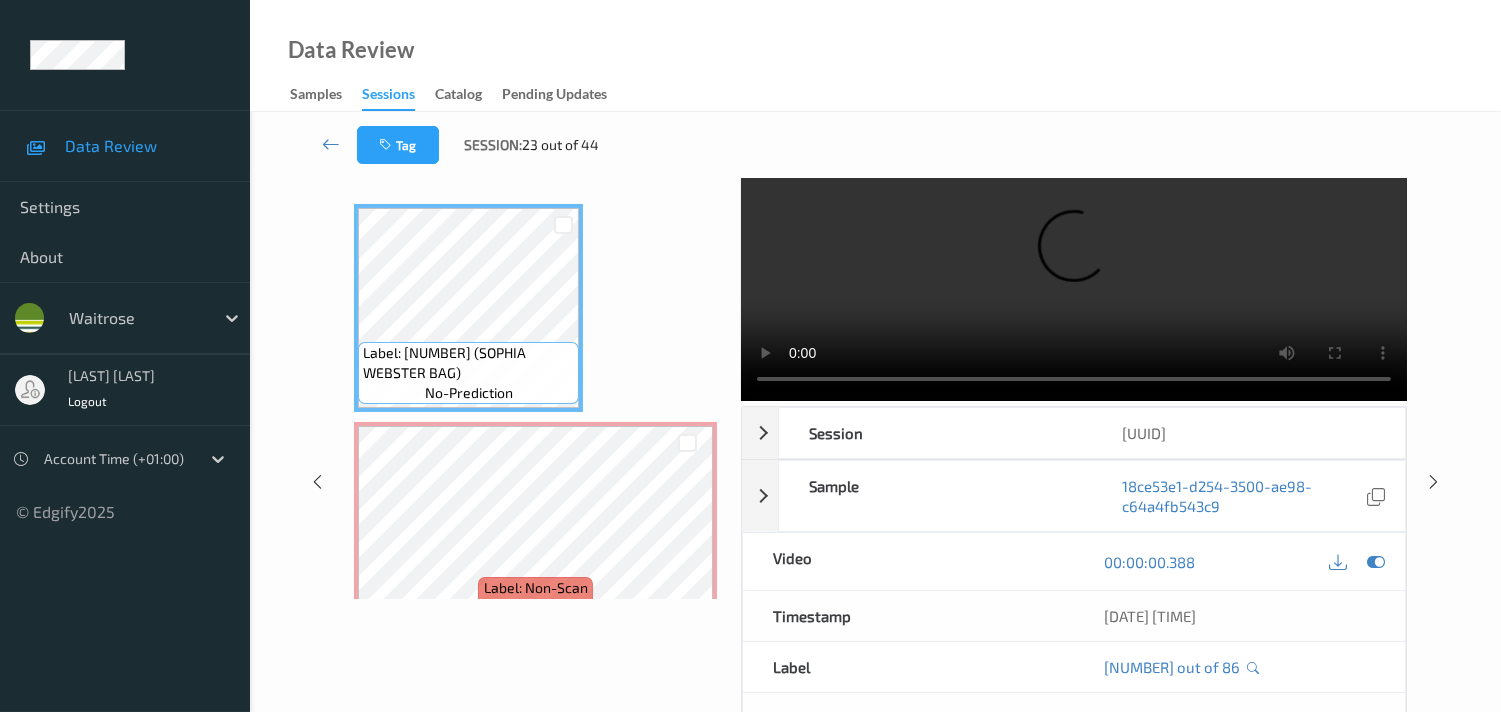 scroll, scrollTop: 0, scrollLeft: 0, axis: both 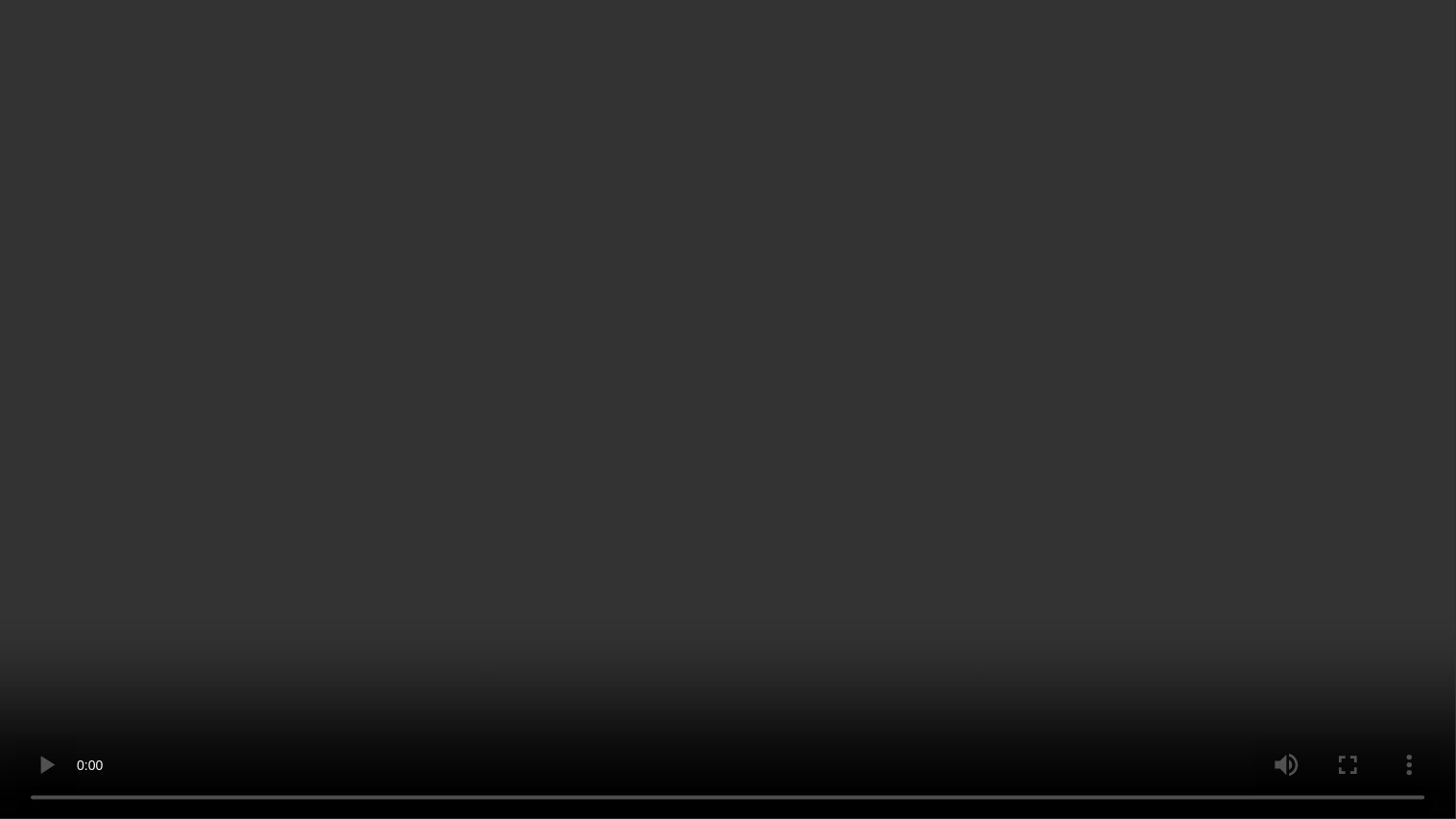 click at bounding box center [728, 409] 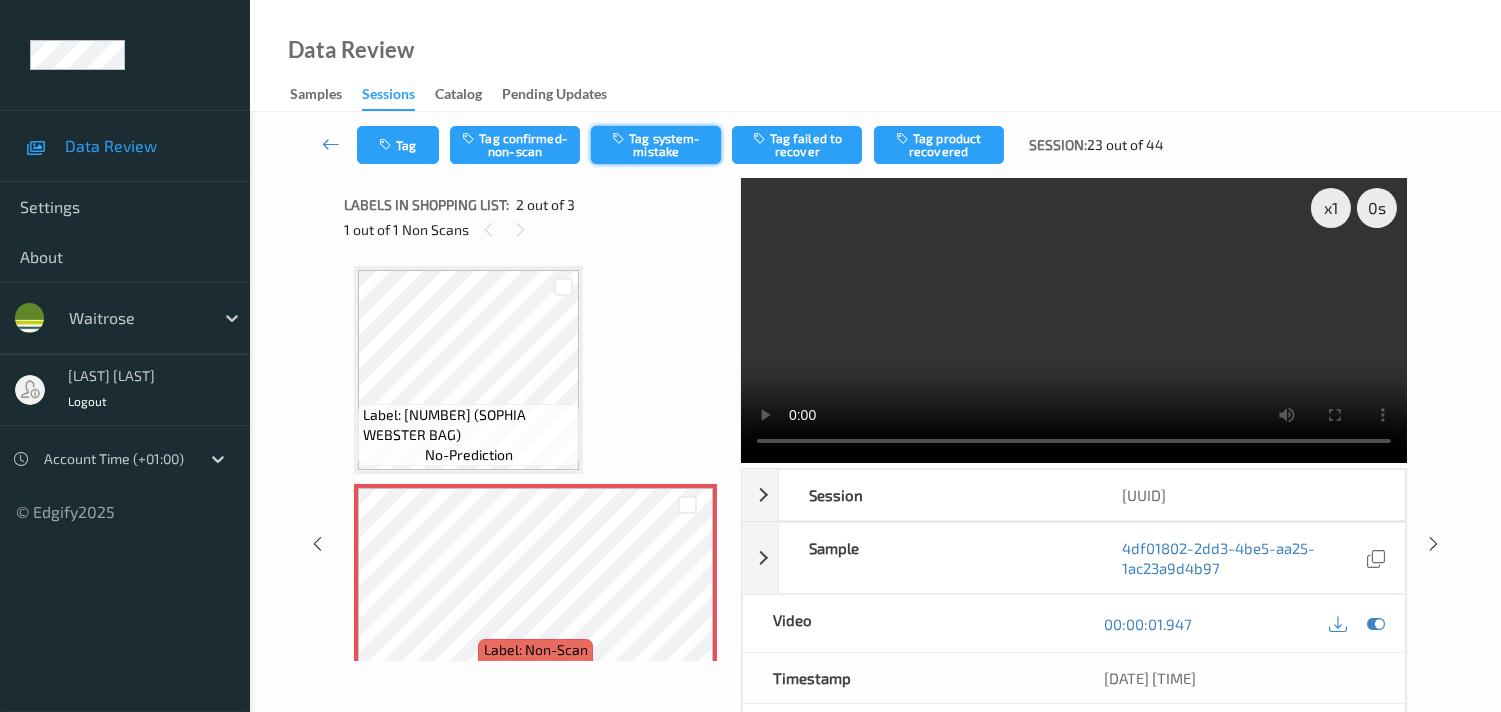 click on "Tag   system-mistake" at bounding box center [656, 145] 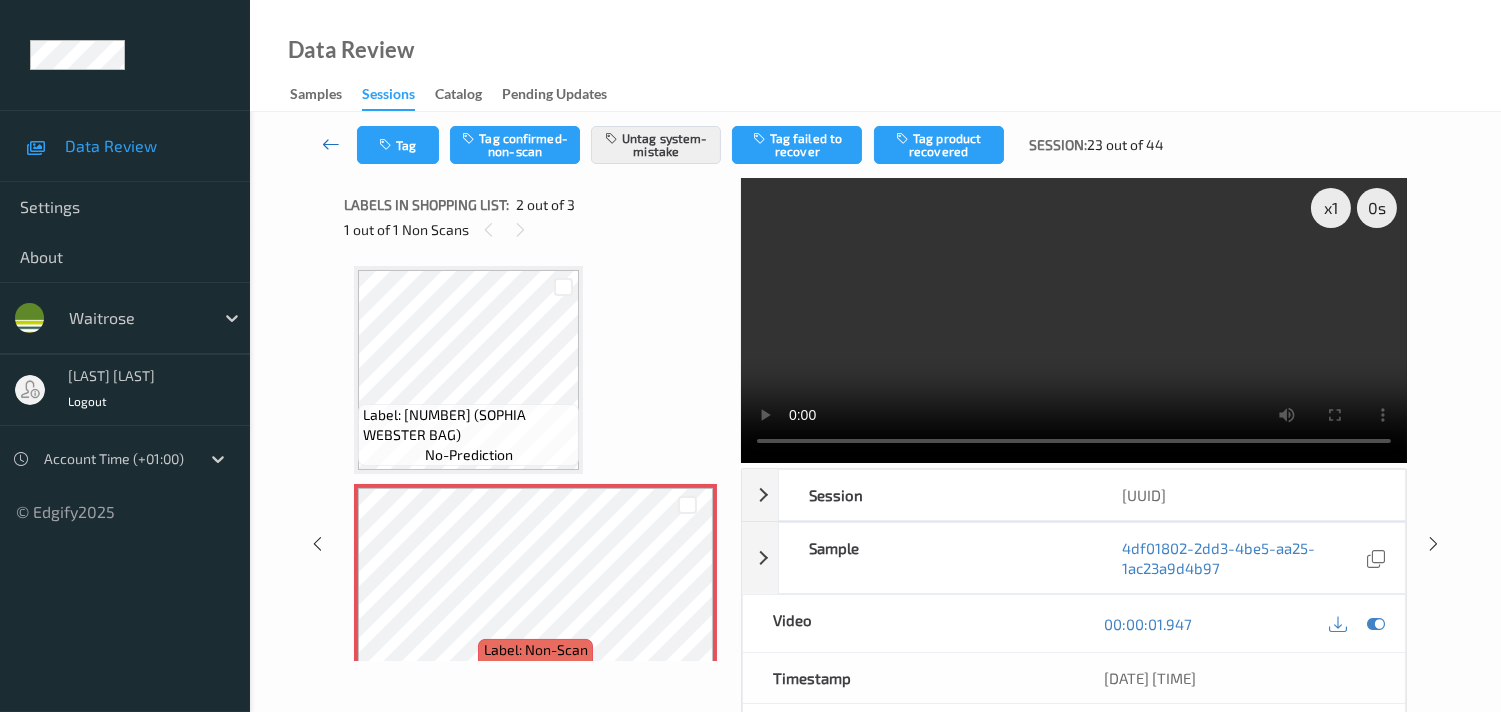 click at bounding box center (331, 144) 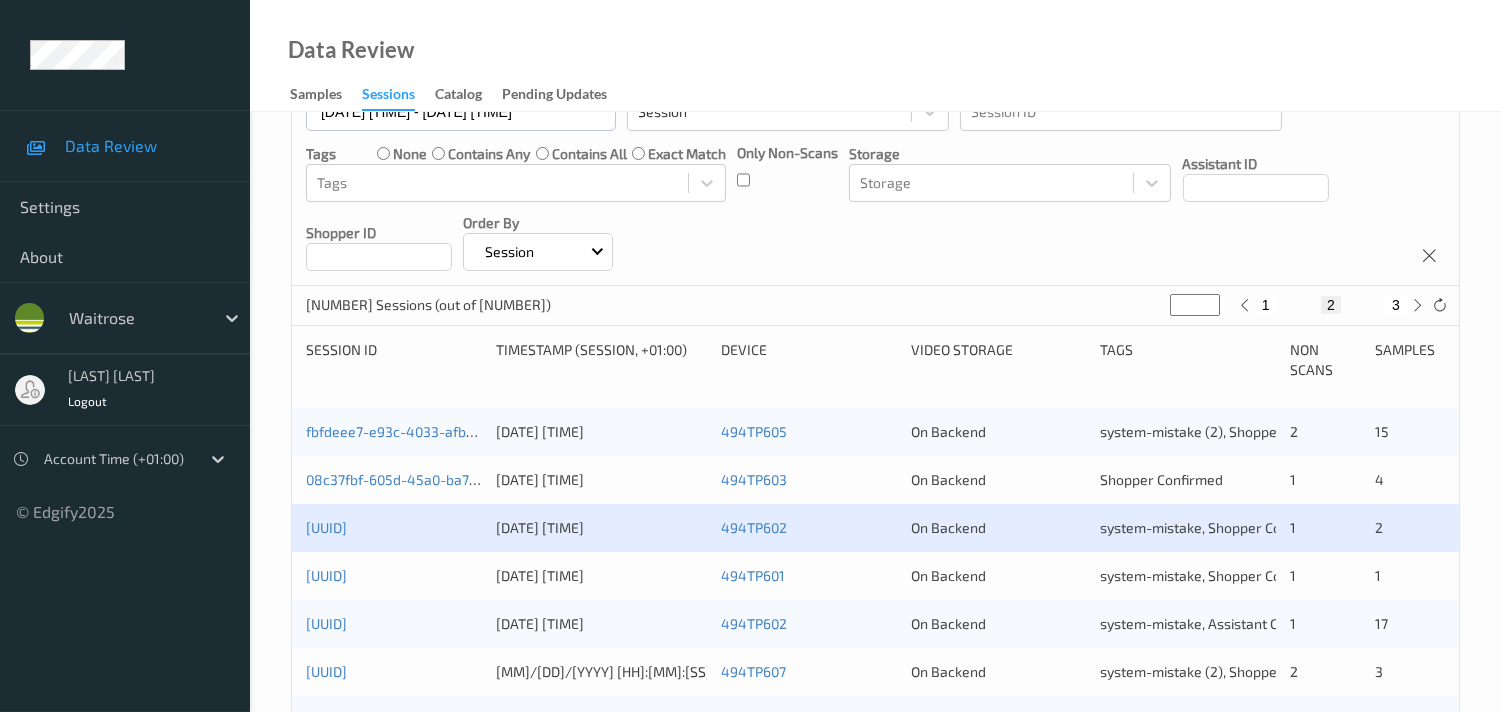 scroll, scrollTop: 222, scrollLeft: 0, axis: vertical 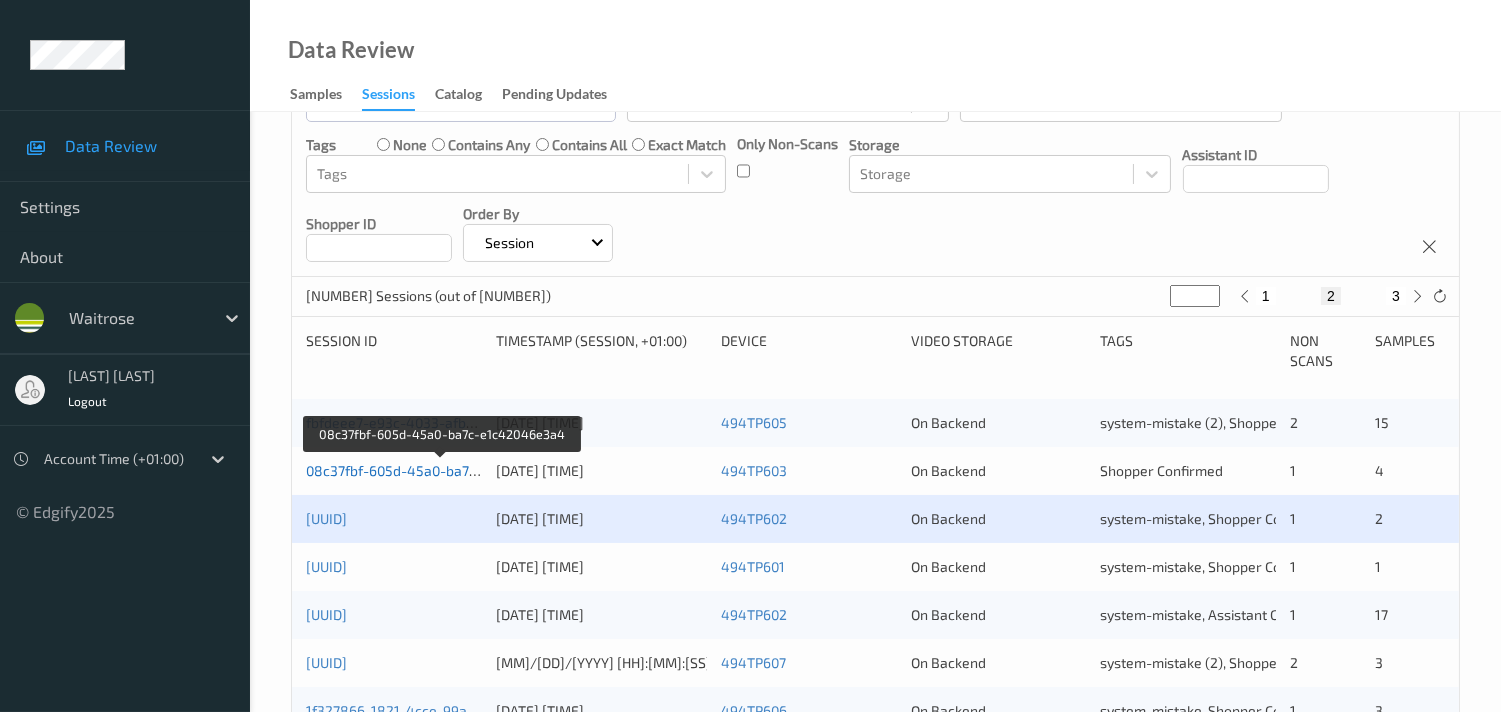 click on "08c37fbf-605d-45a0-ba7c-e1c42046e3a4" at bounding box center (442, 470) 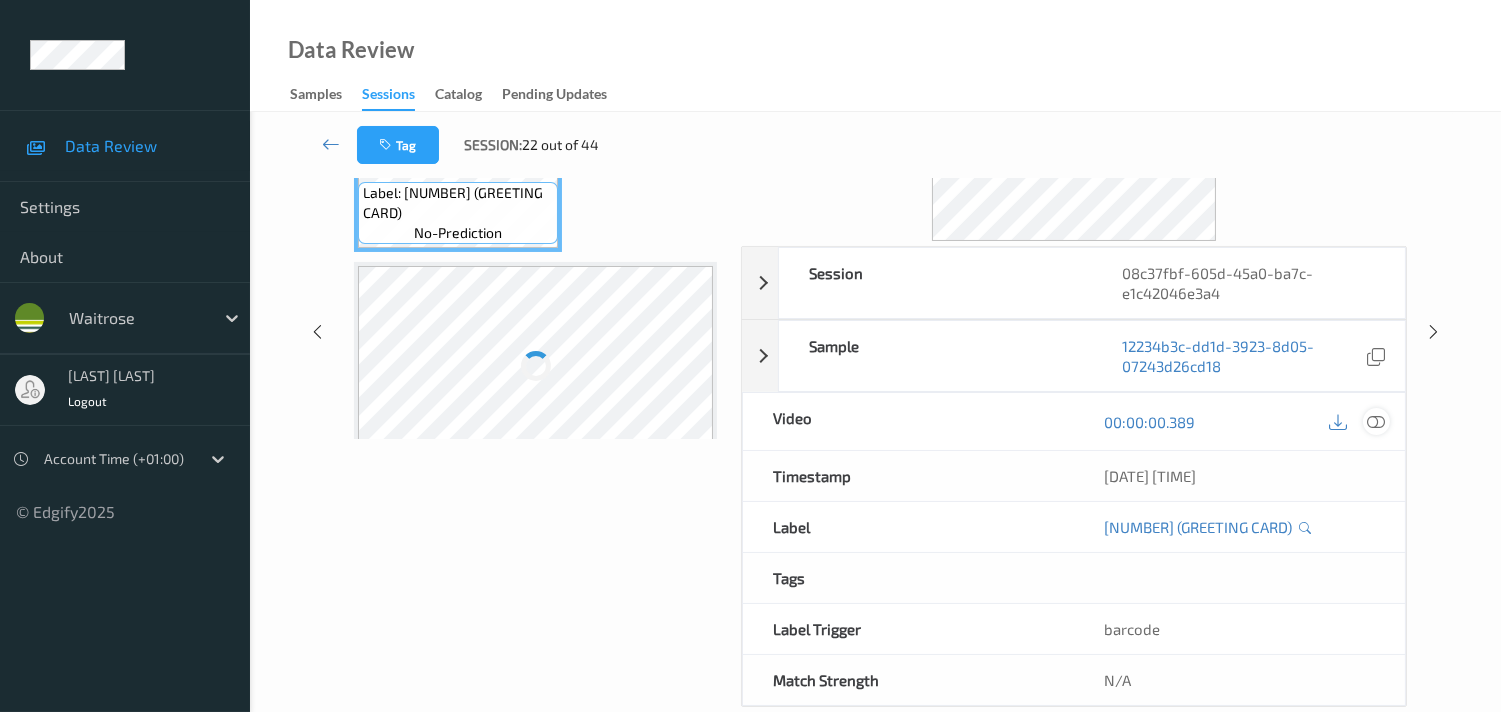 click at bounding box center (1376, 422) 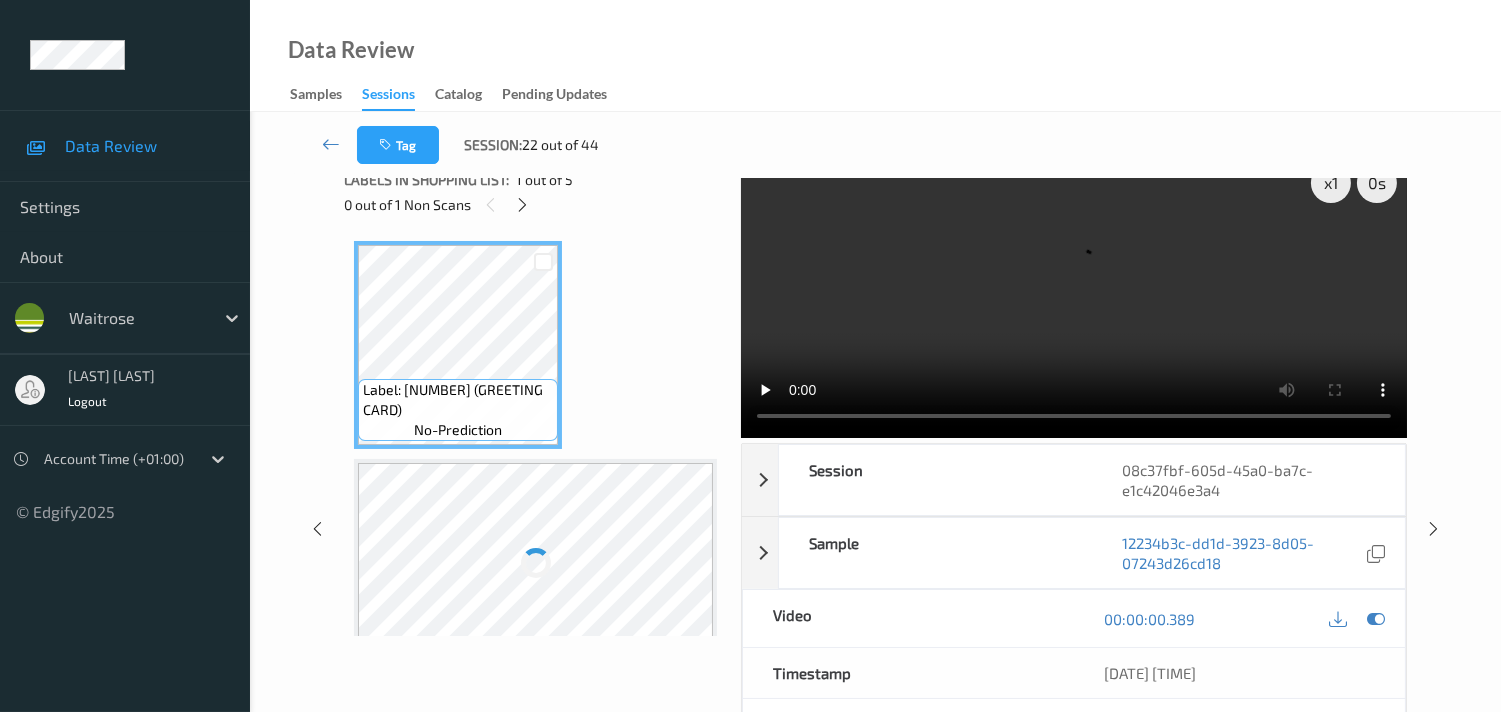 scroll, scrollTop: 0, scrollLeft: 0, axis: both 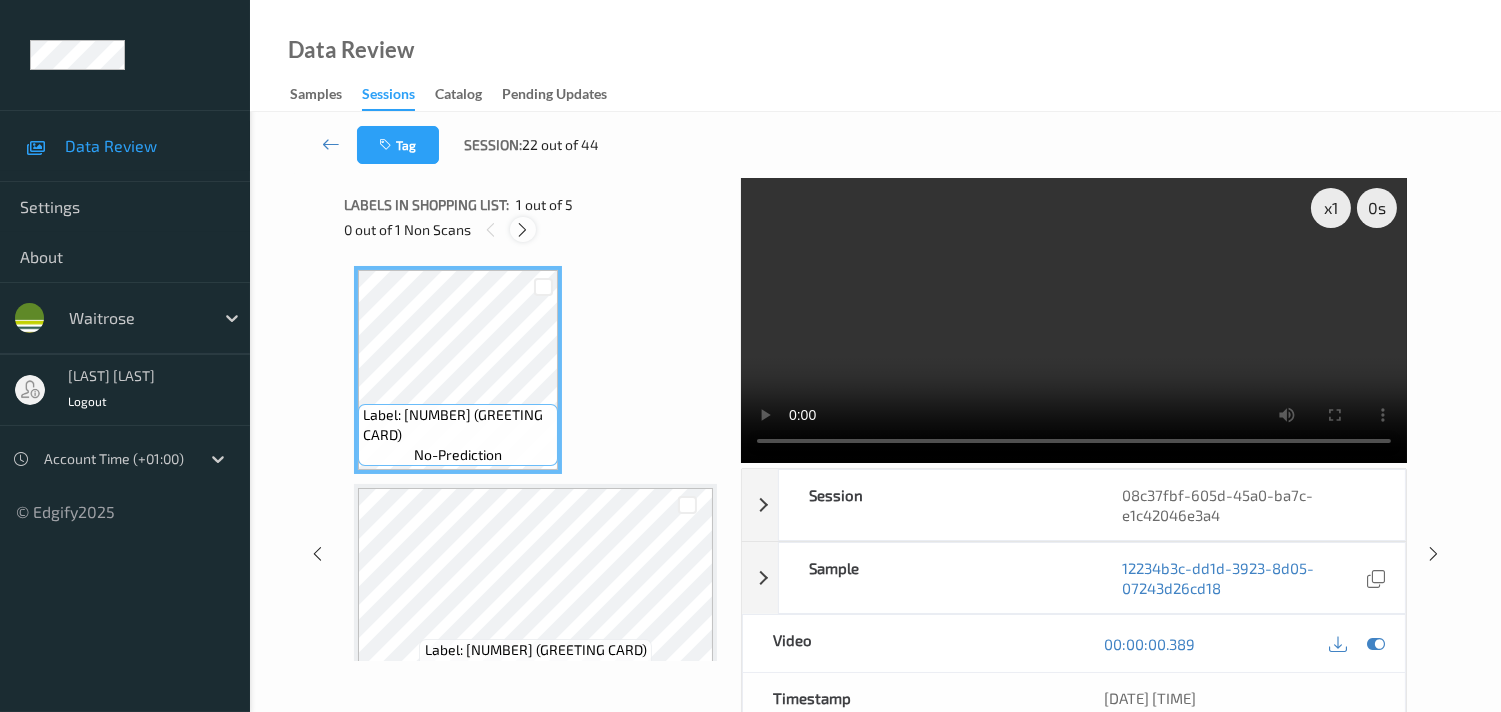 click at bounding box center (522, 229) 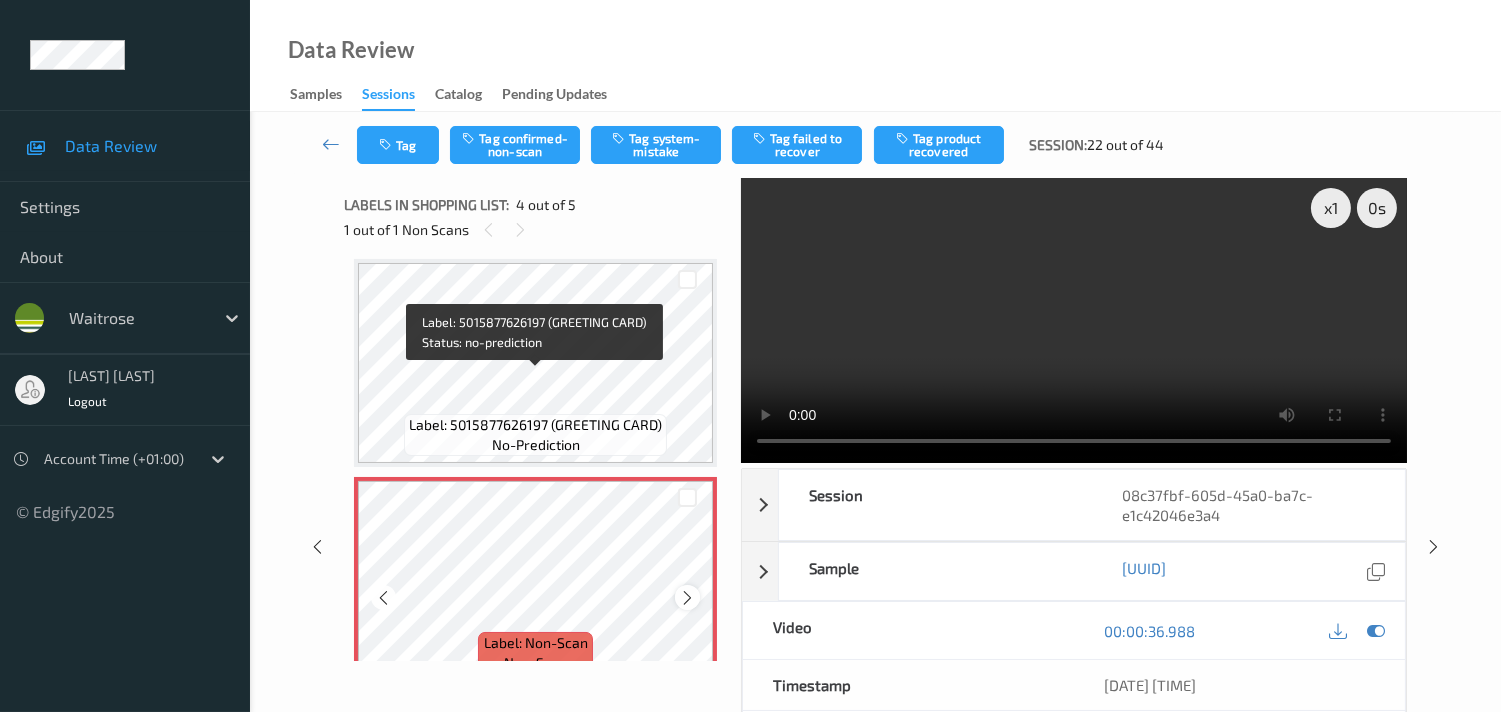scroll, scrollTop: 554, scrollLeft: 0, axis: vertical 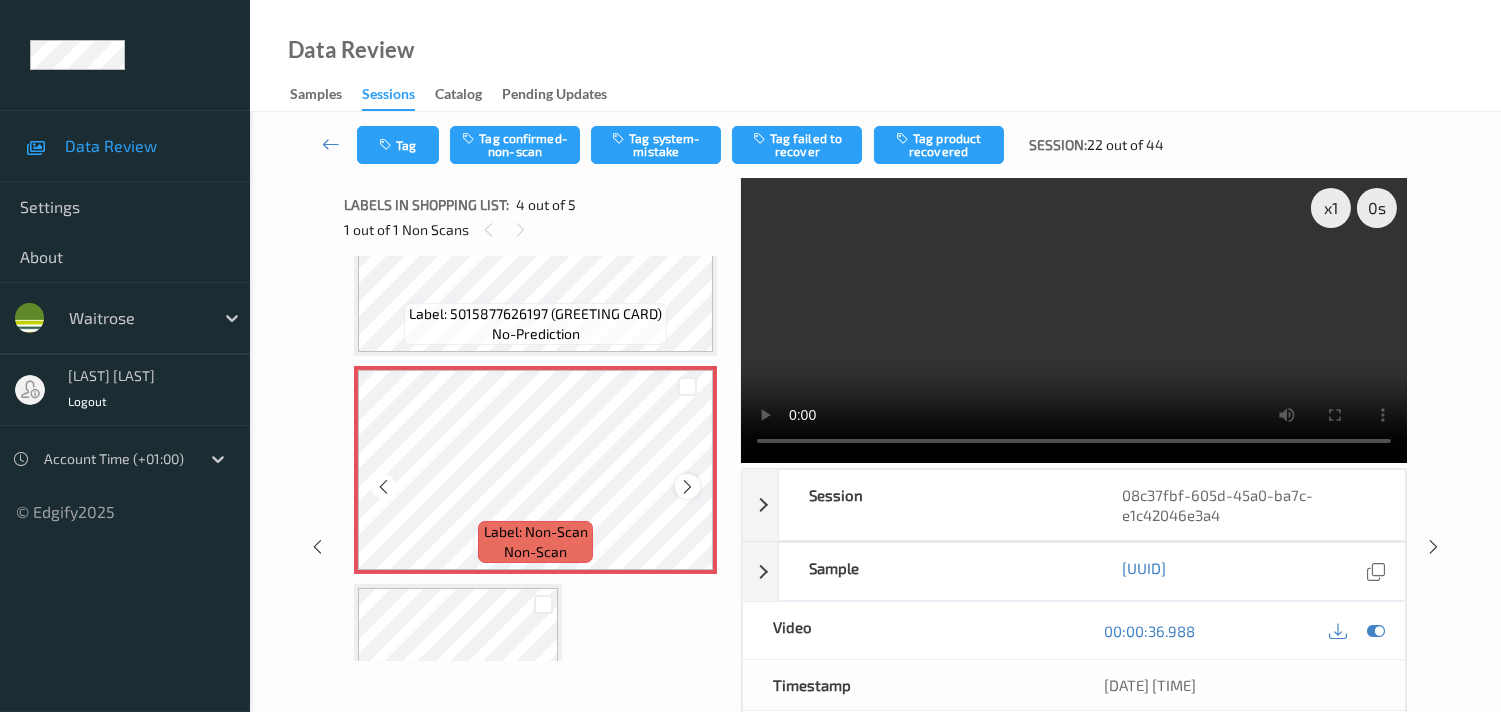 click at bounding box center (687, 486) 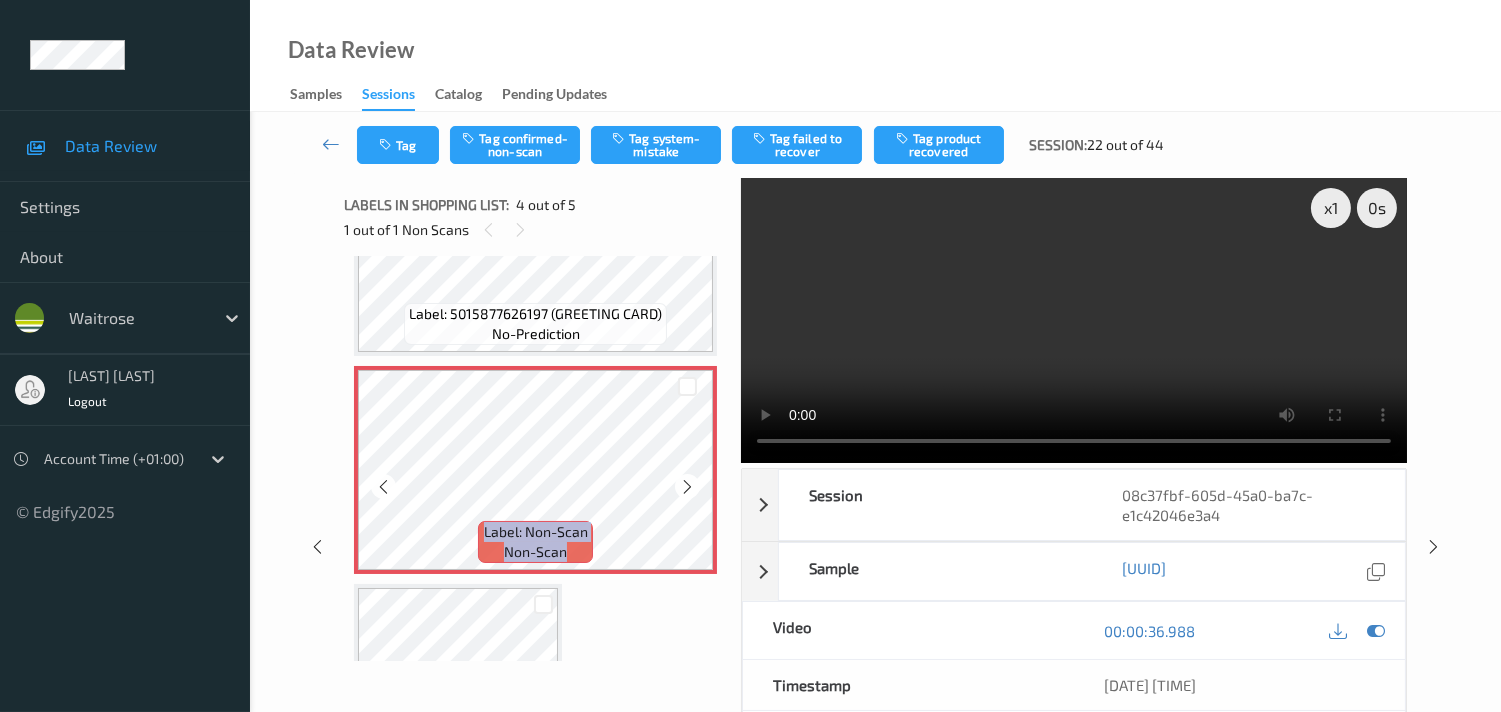 click at bounding box center (687, 486) 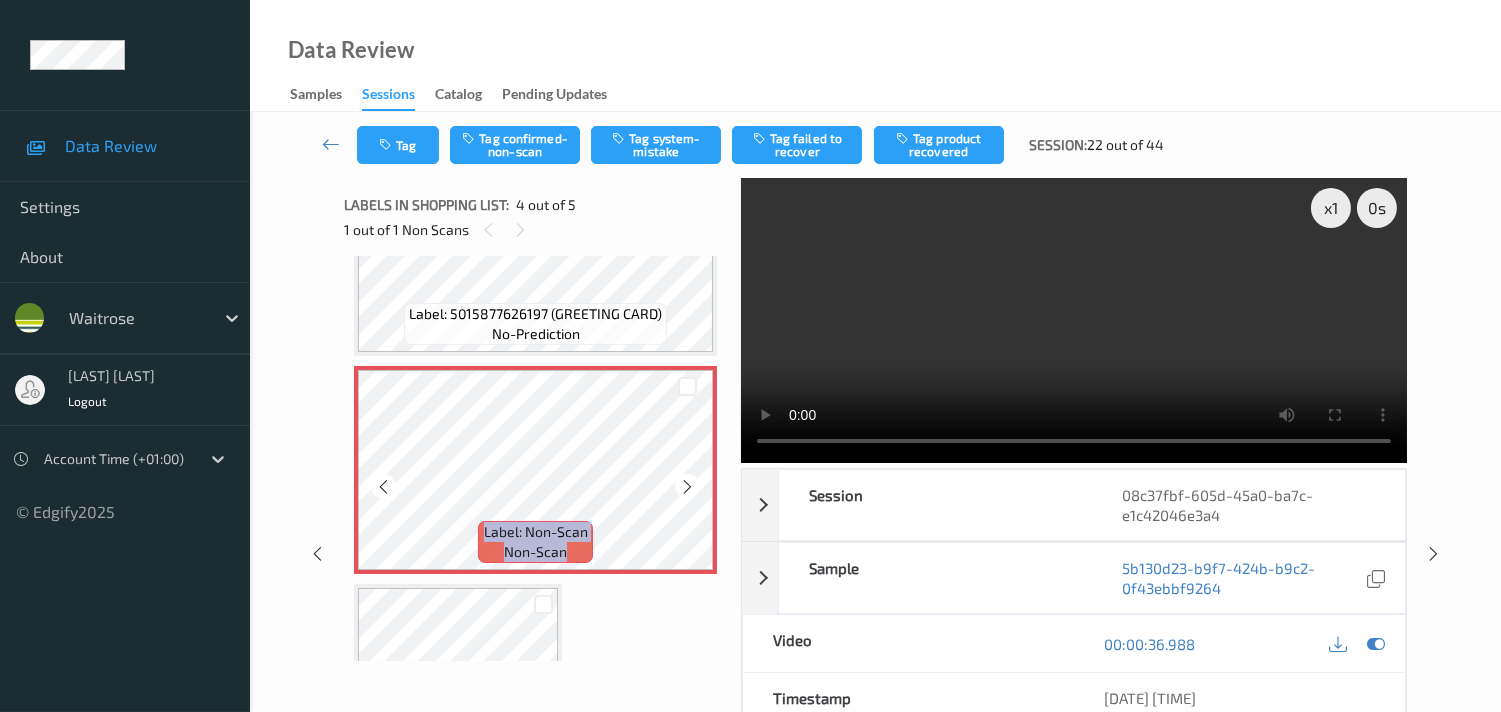 click at bounding box center (687, 486) 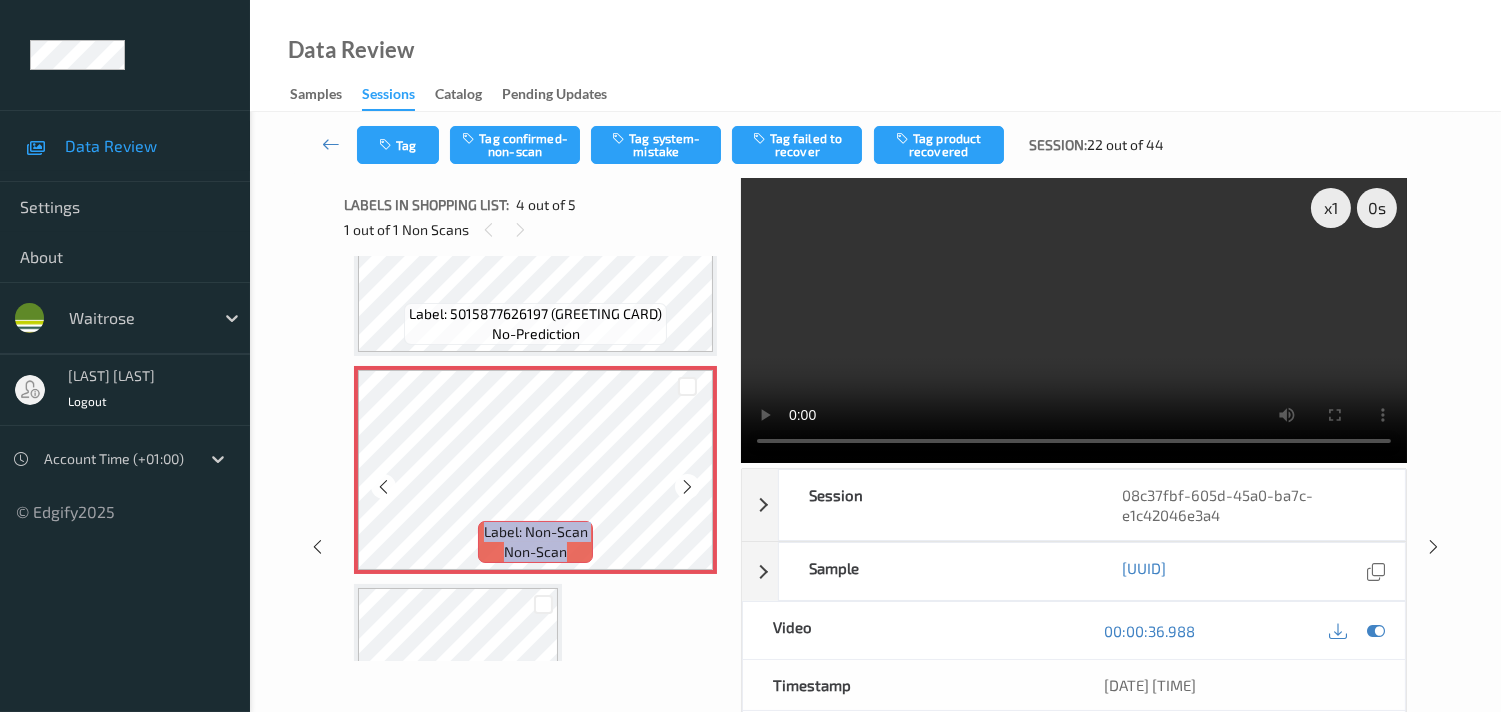 click at bounding box center (687, 486) 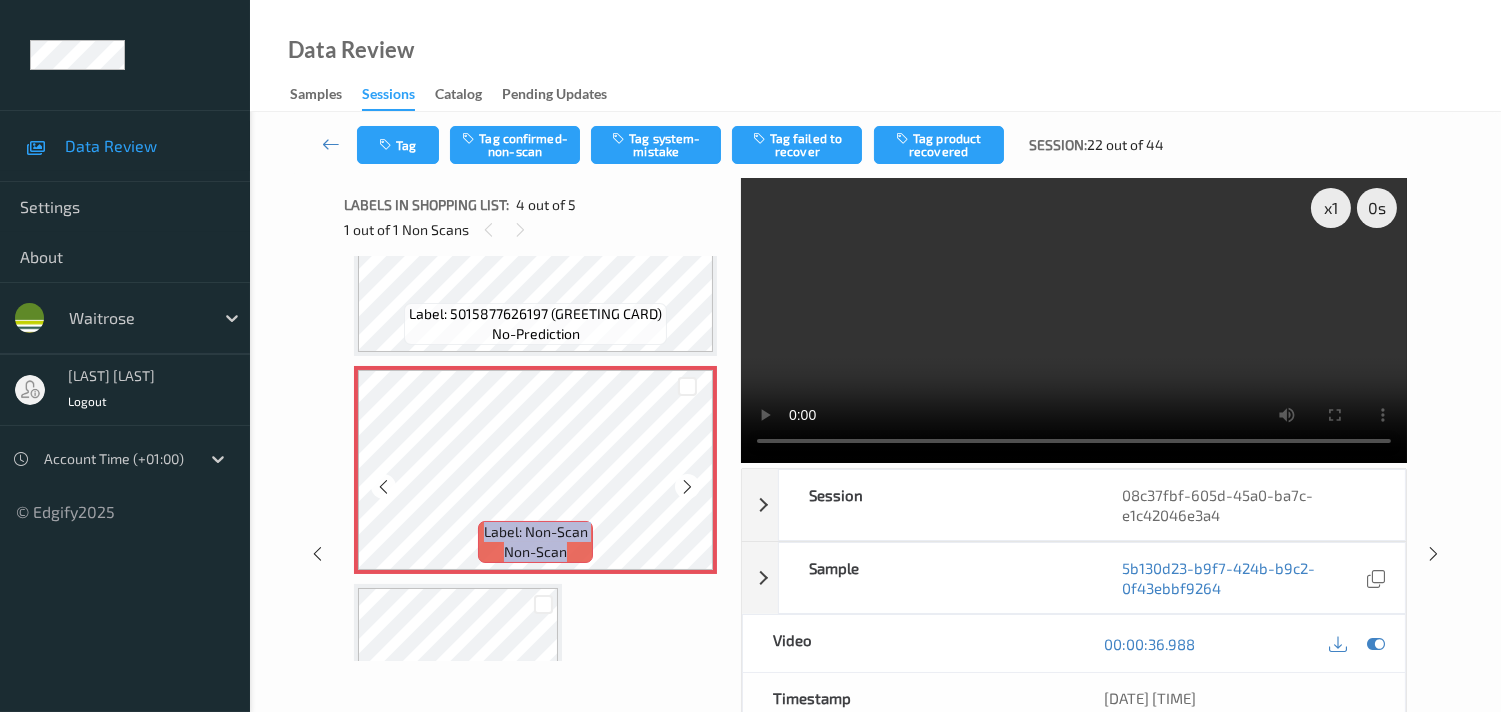 click at bounding box center (687, 486) 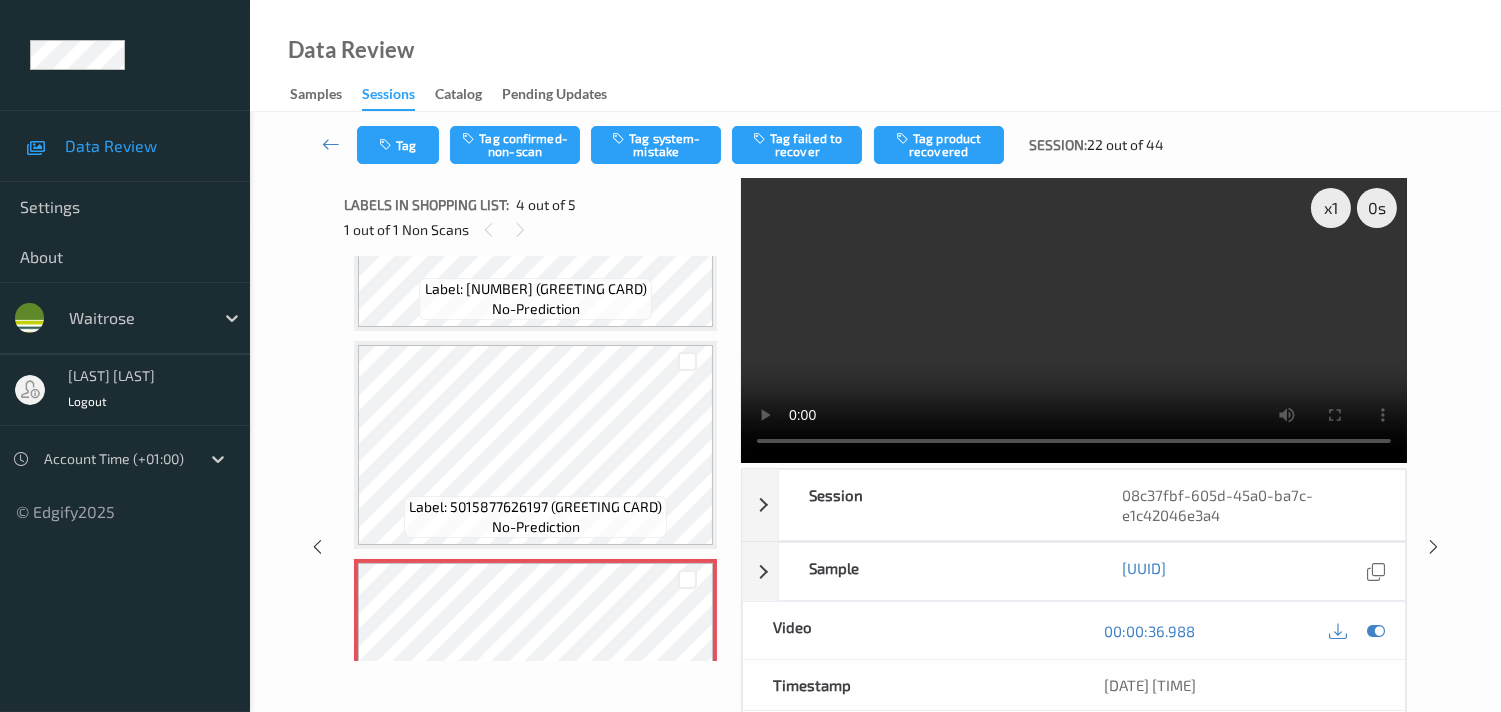 scroll, scrollTop: 332, scrollLeft: 0, axis: vertical 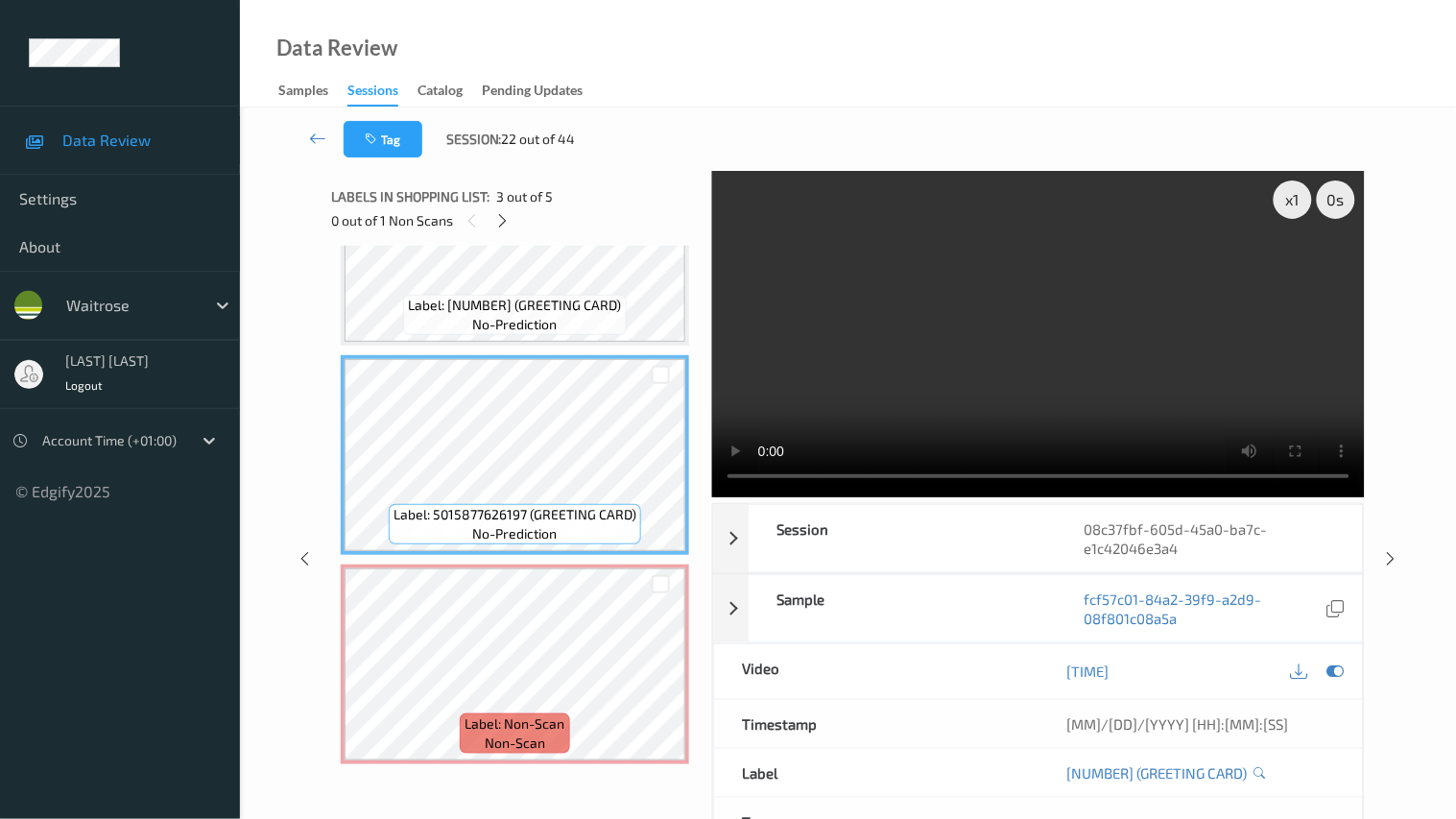 type 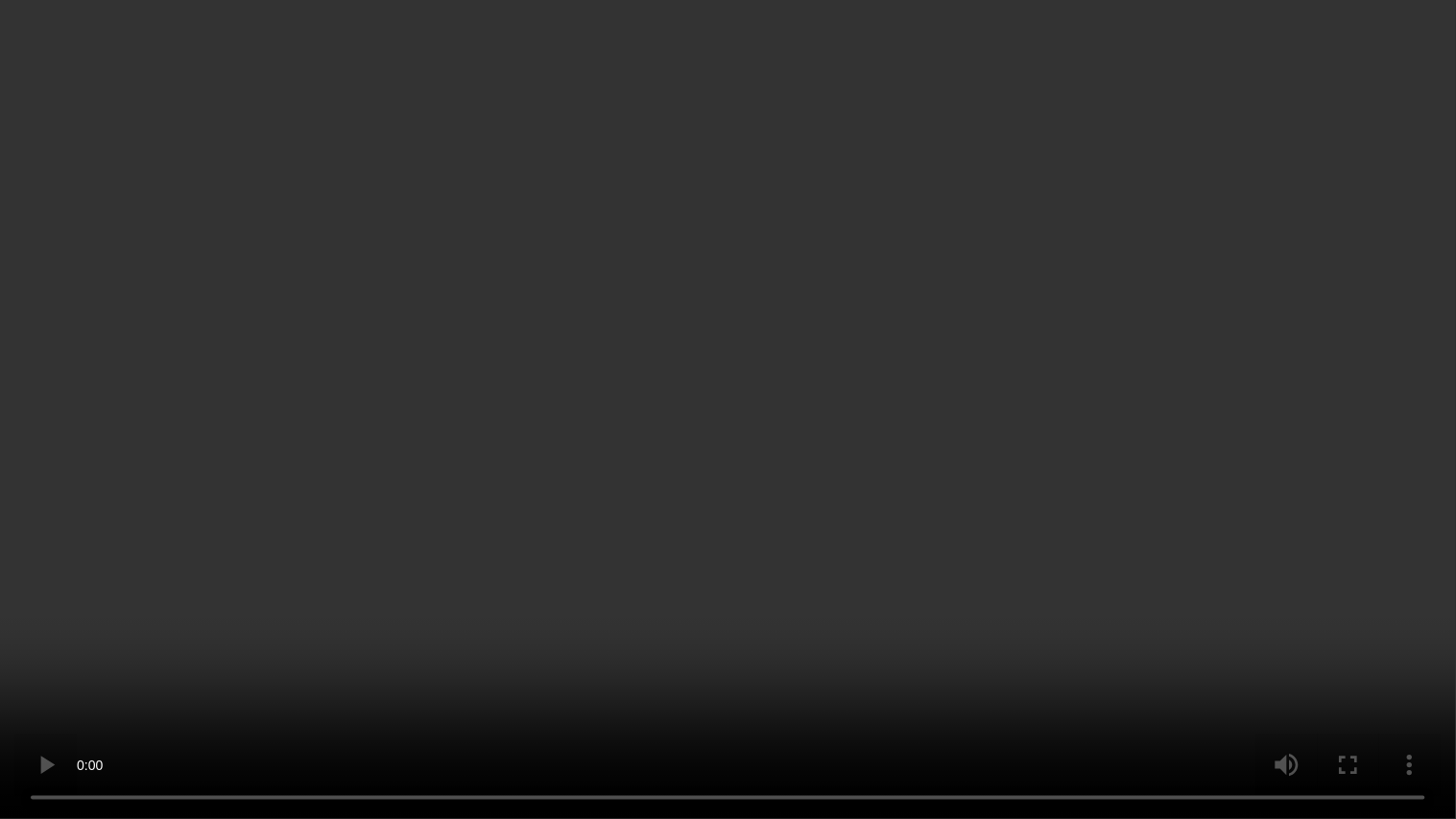 click at bounding box center [728, 409] 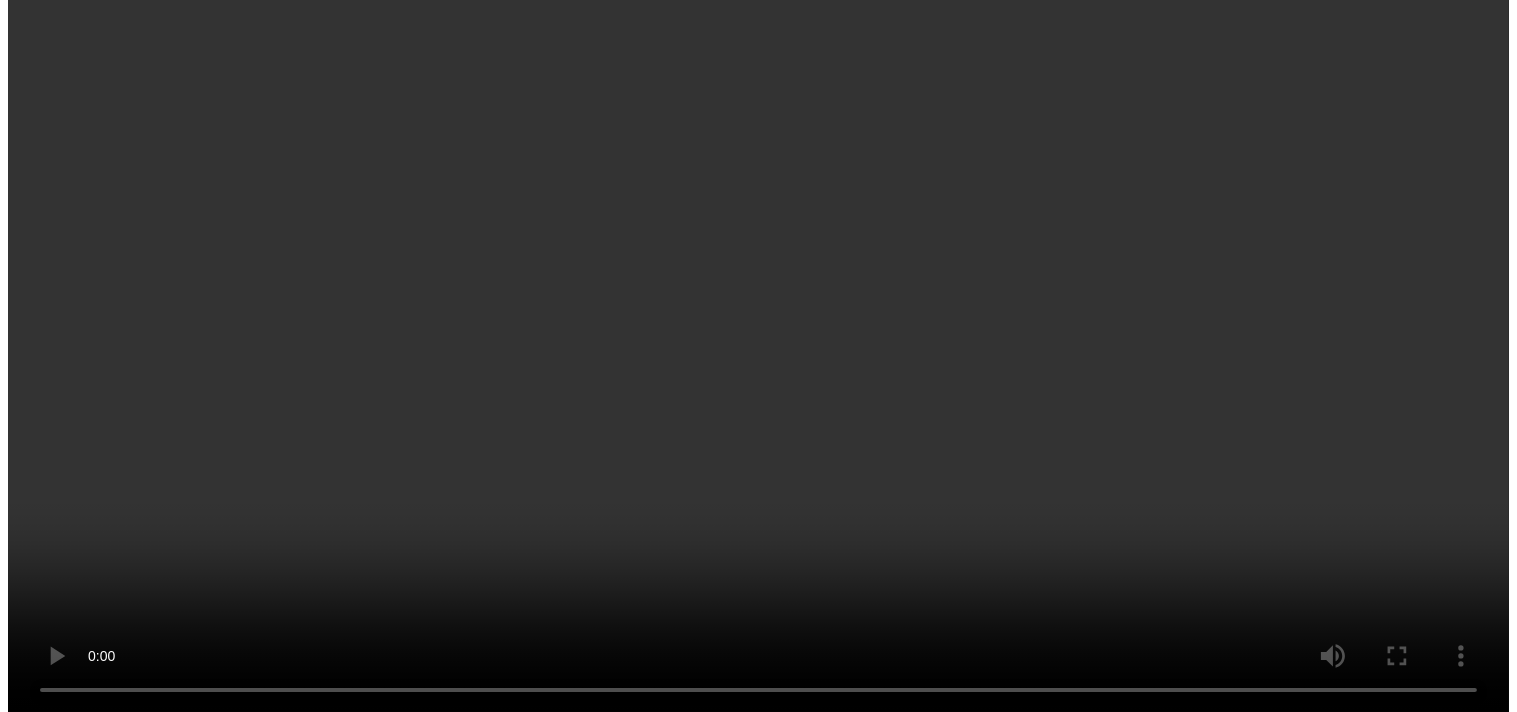 scroll, scrollTop: 555, scrollLeft: 0, axis: vertical 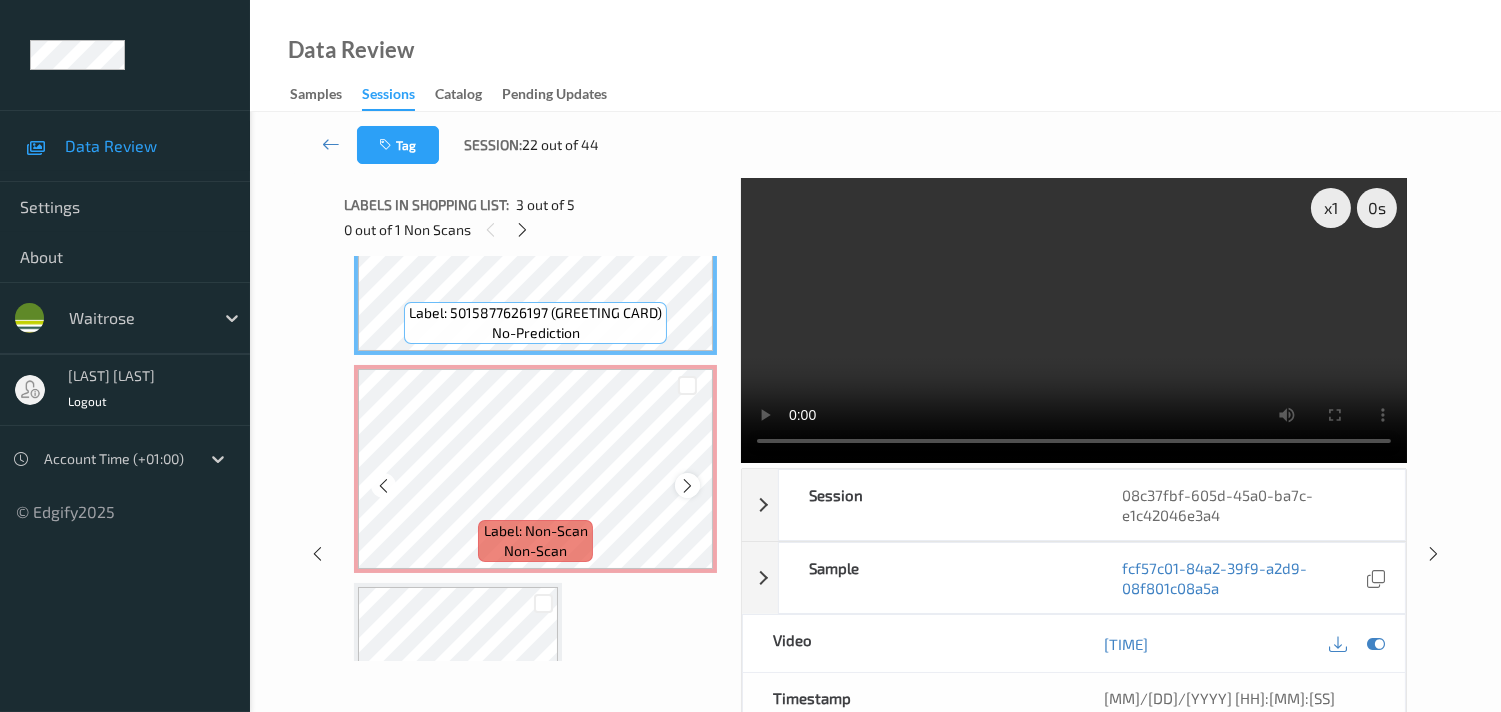 click at bounding box center (687, 485) 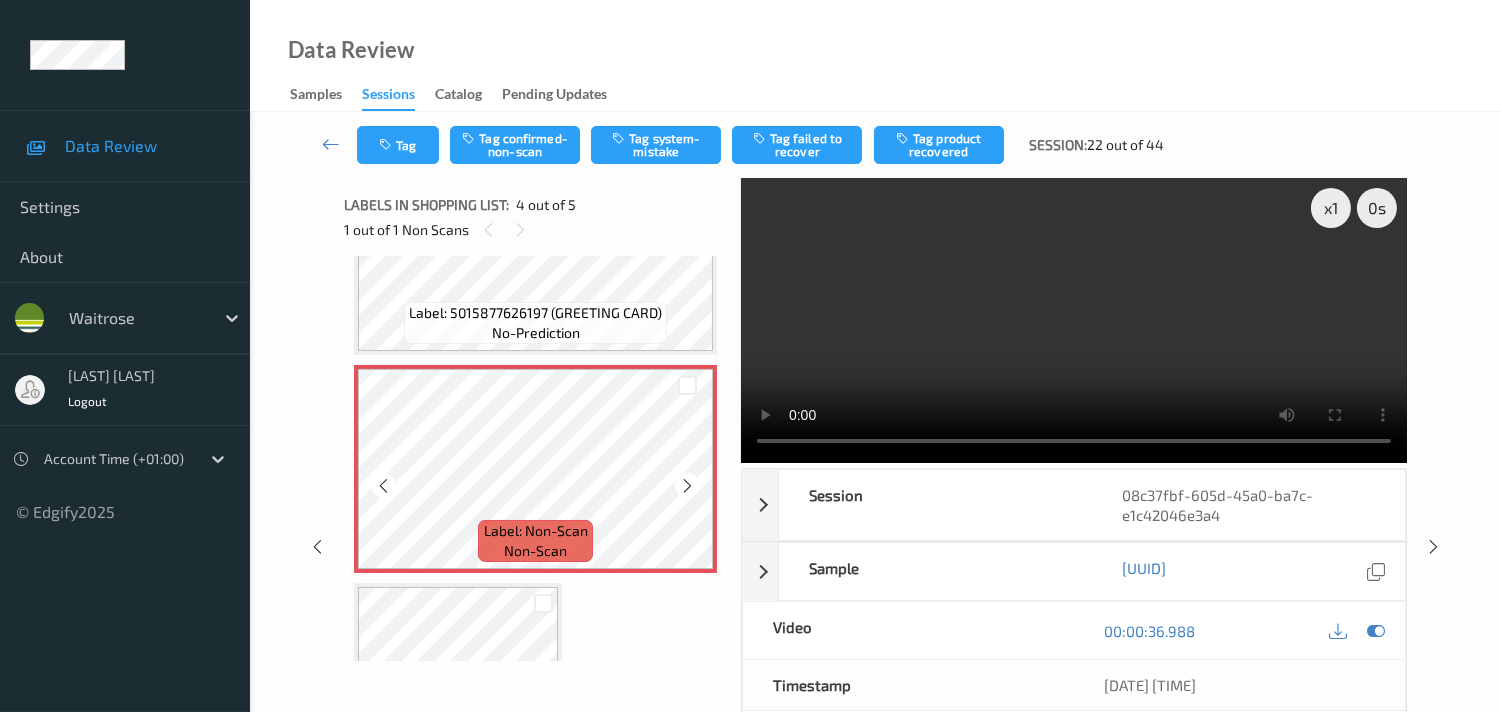 click at bounding box center (687, 485) 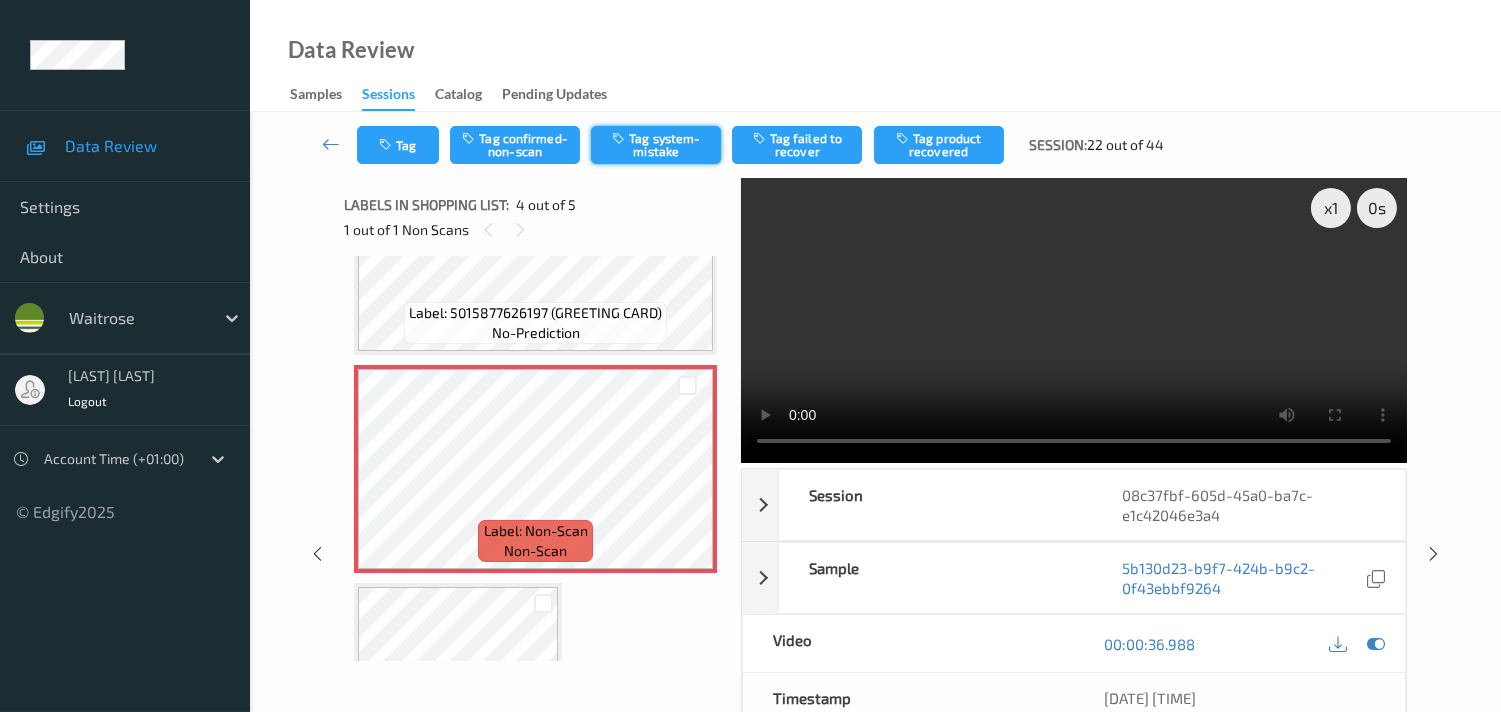 click on "Tag   system-mistake" at bounding box center [656, 145] 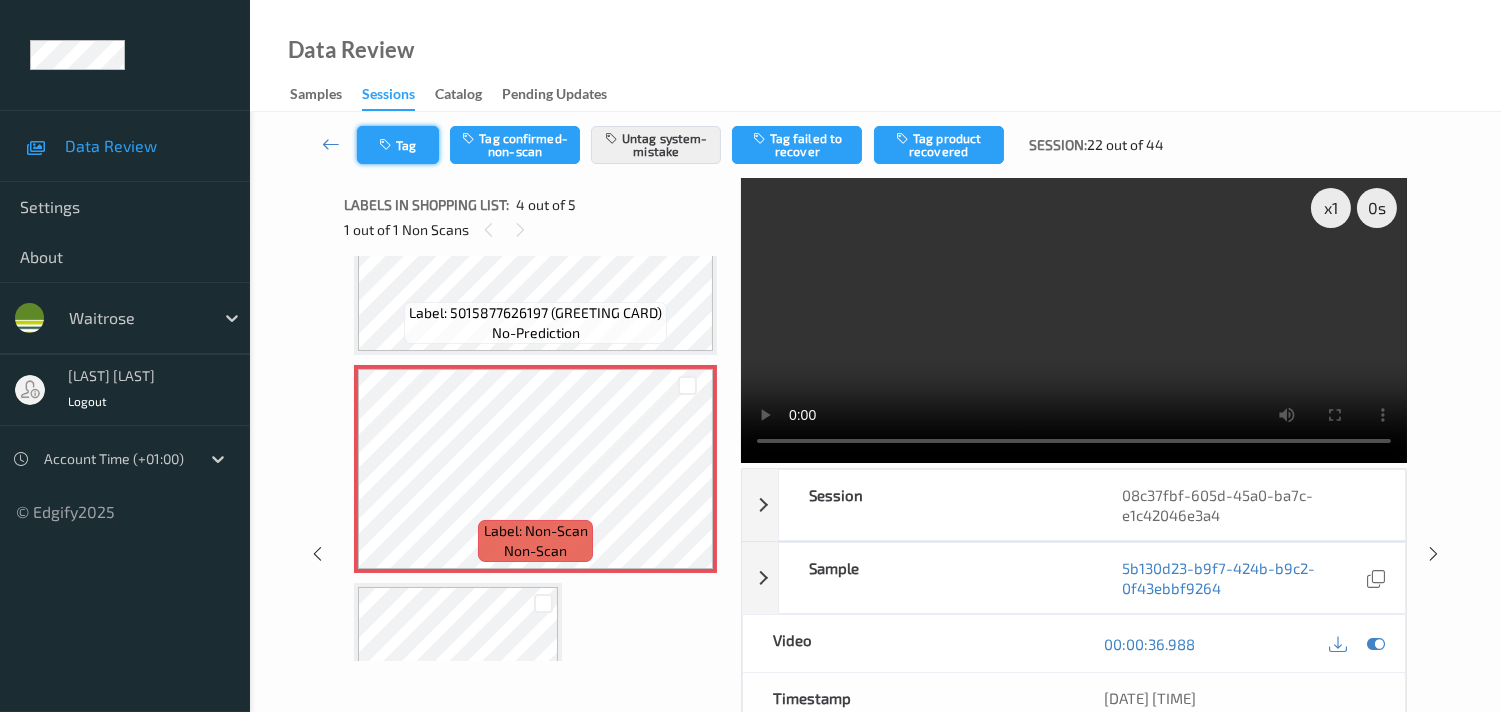 click on "Tag" at bounding box center [398, 145] 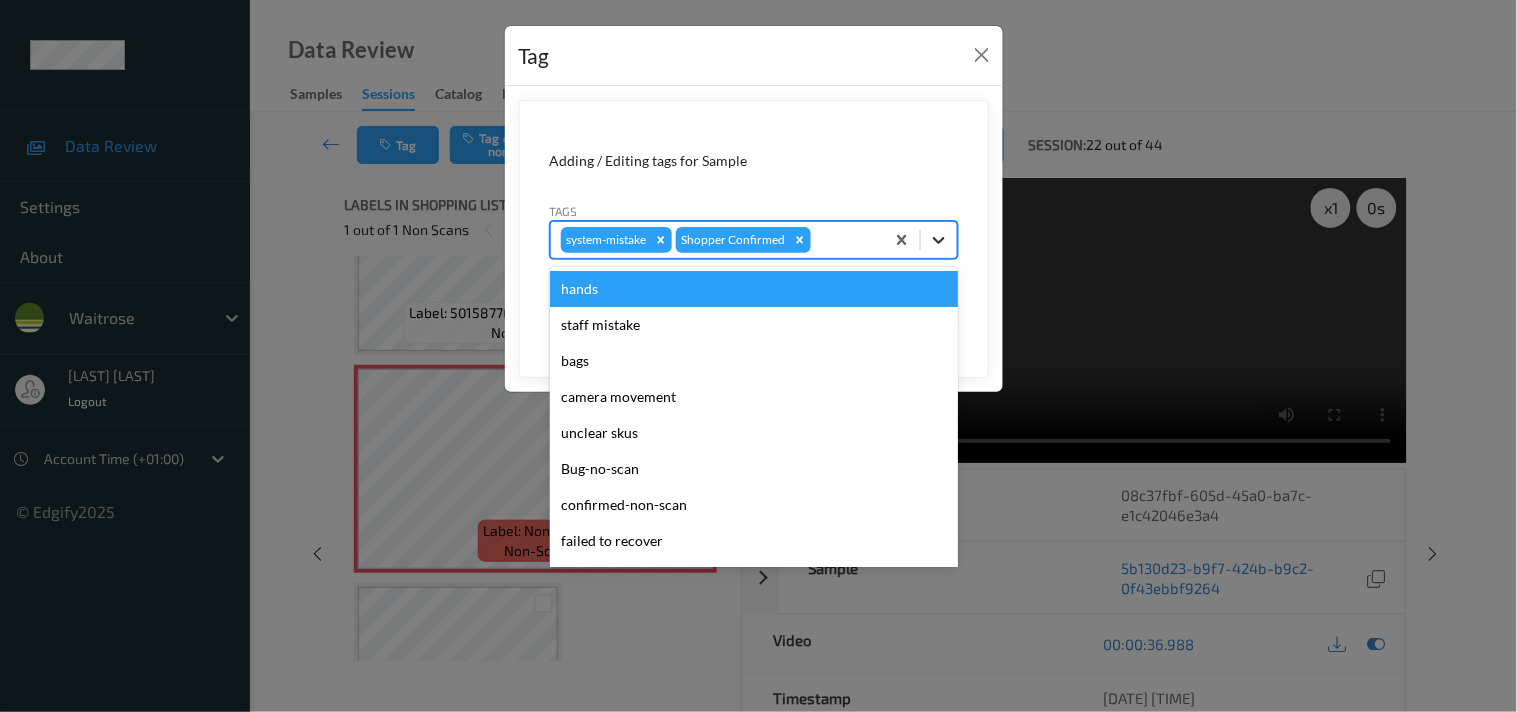 click 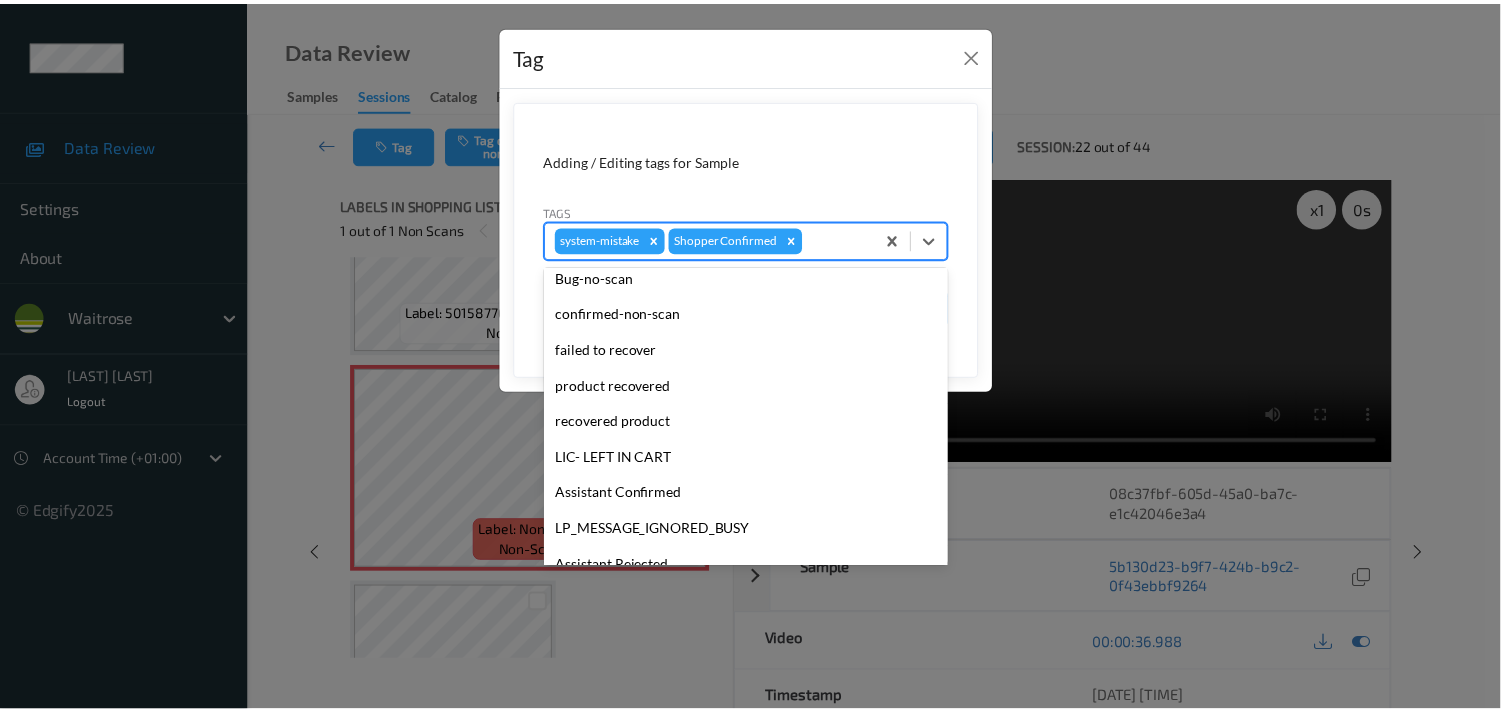 scroll, scrollTop: 318, scrollLeft: 0, axis: vertical 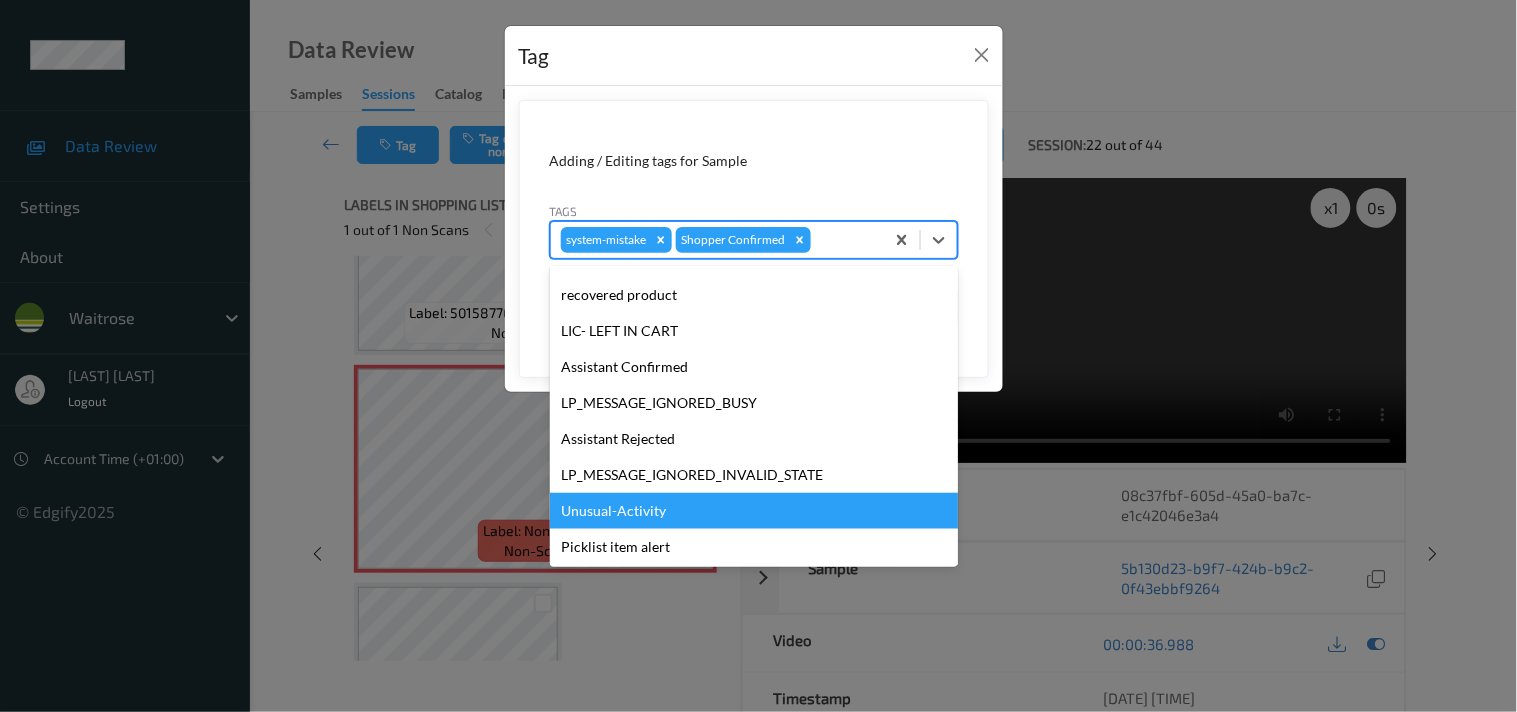 click on "Unusual-Activity" at bounding box center [754, 511] 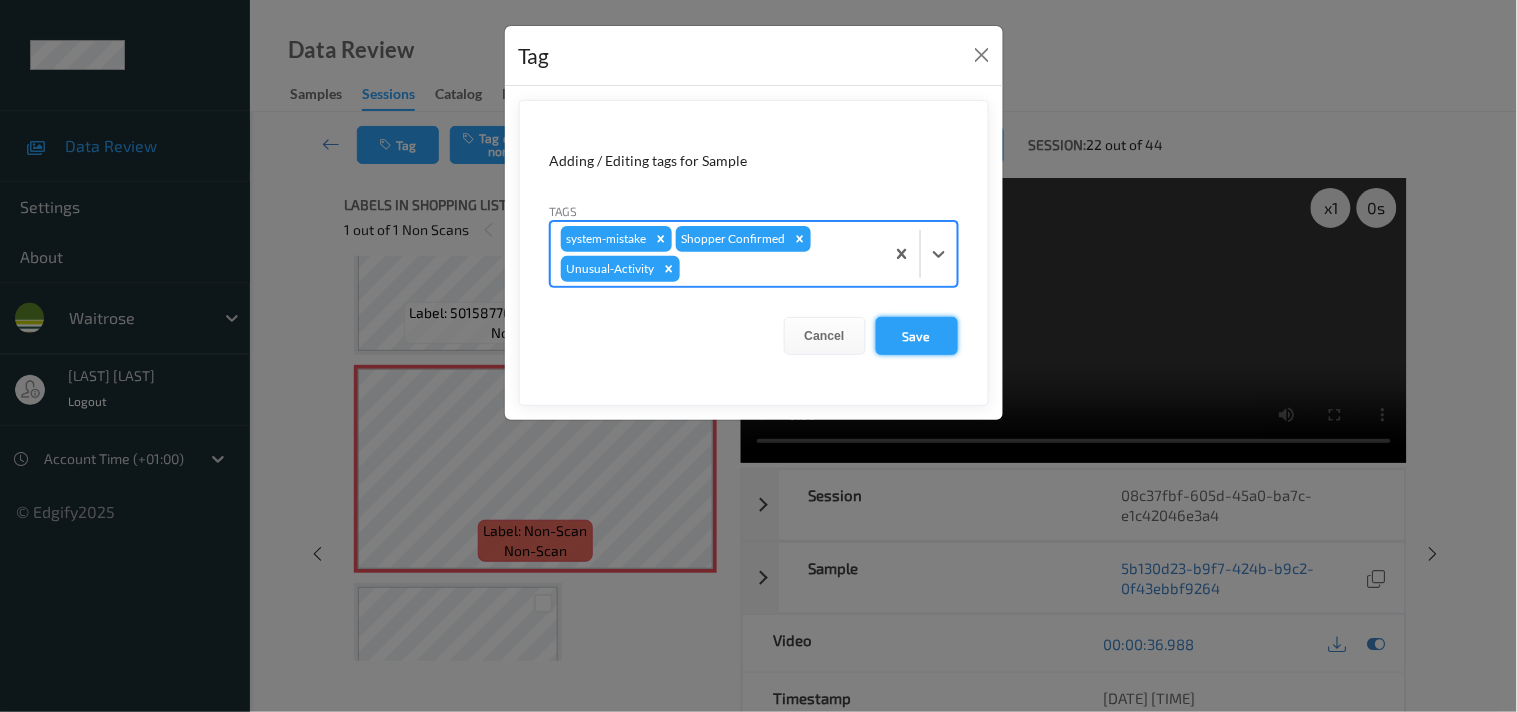 click on "Save" at bounding box center (917, 336) 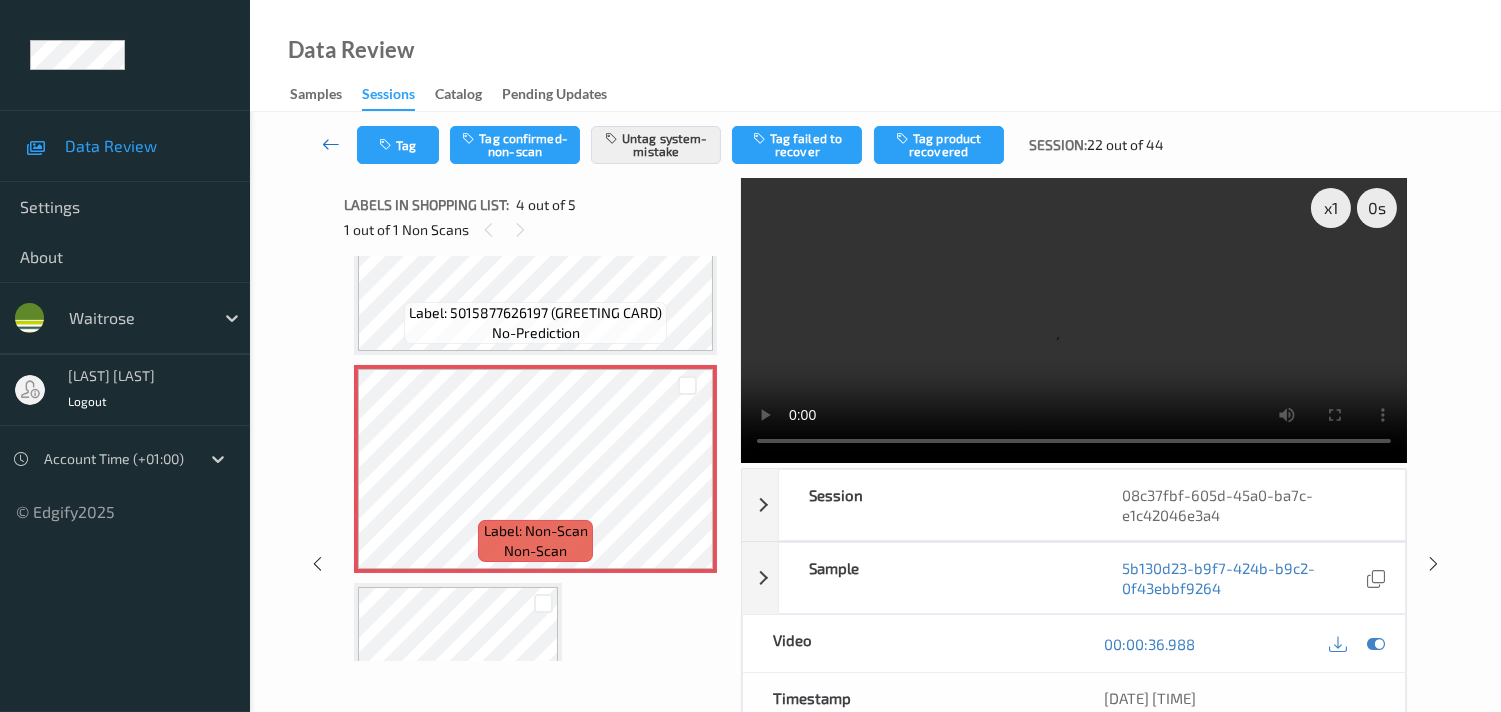 click at bounding box center [331, 144] 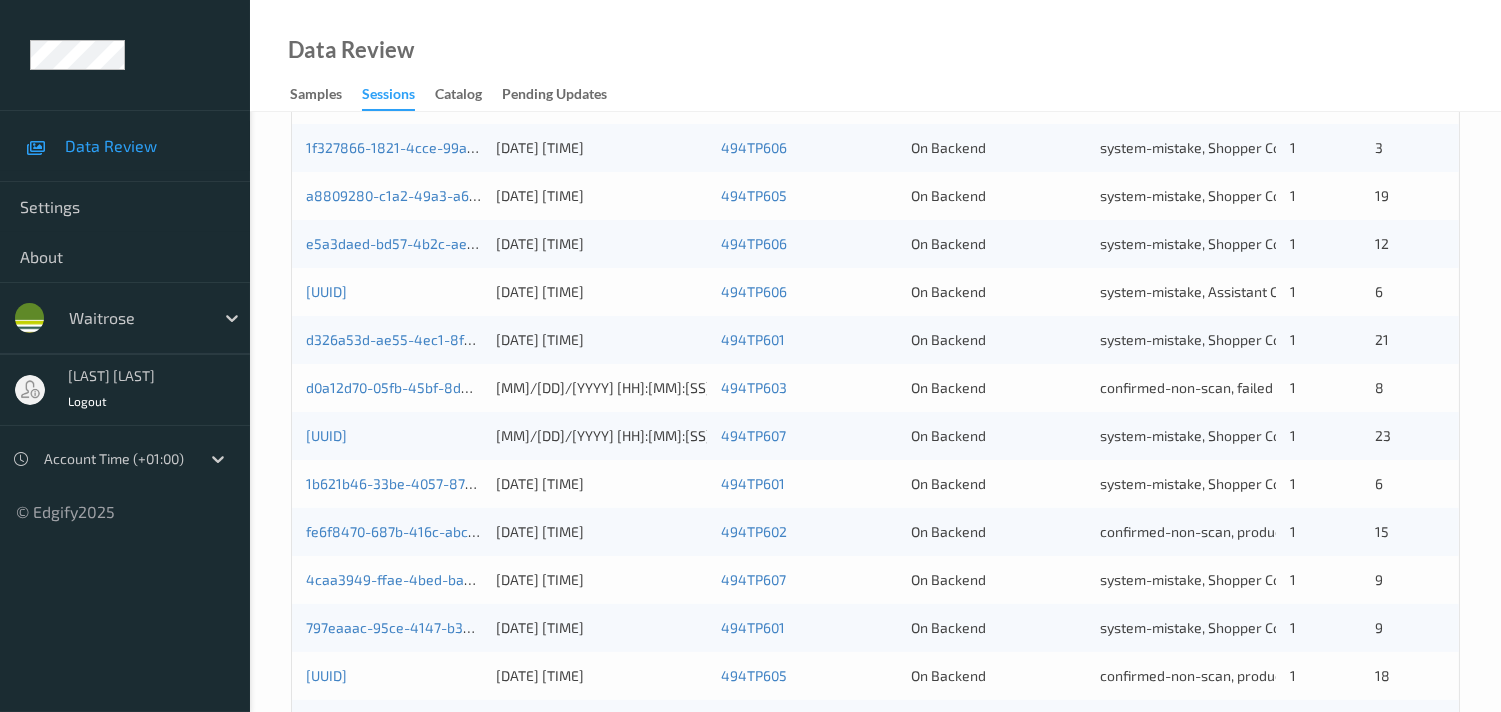 scroll, scrollTop: 951, scrollLeft: 0, axis: vertical 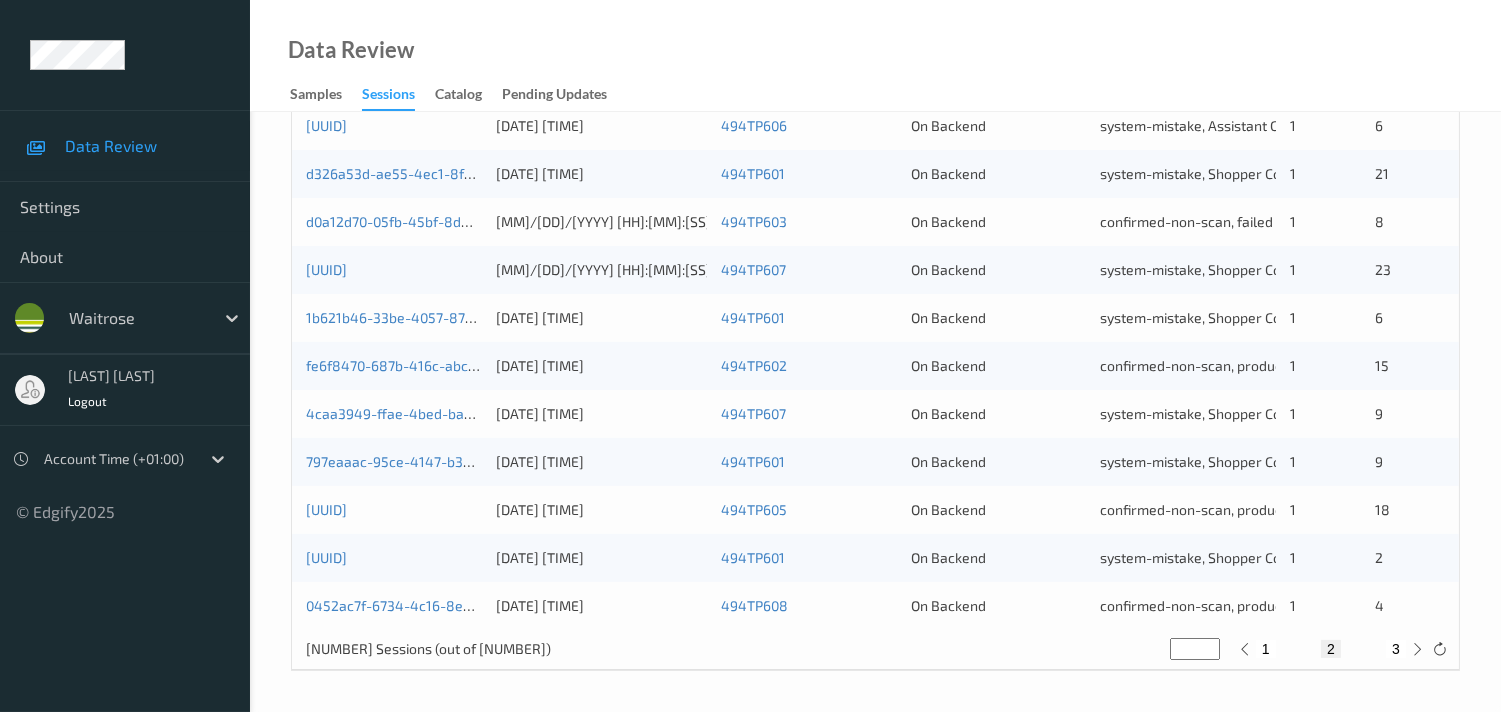 click on "3" at bounding box center (1396, 649) 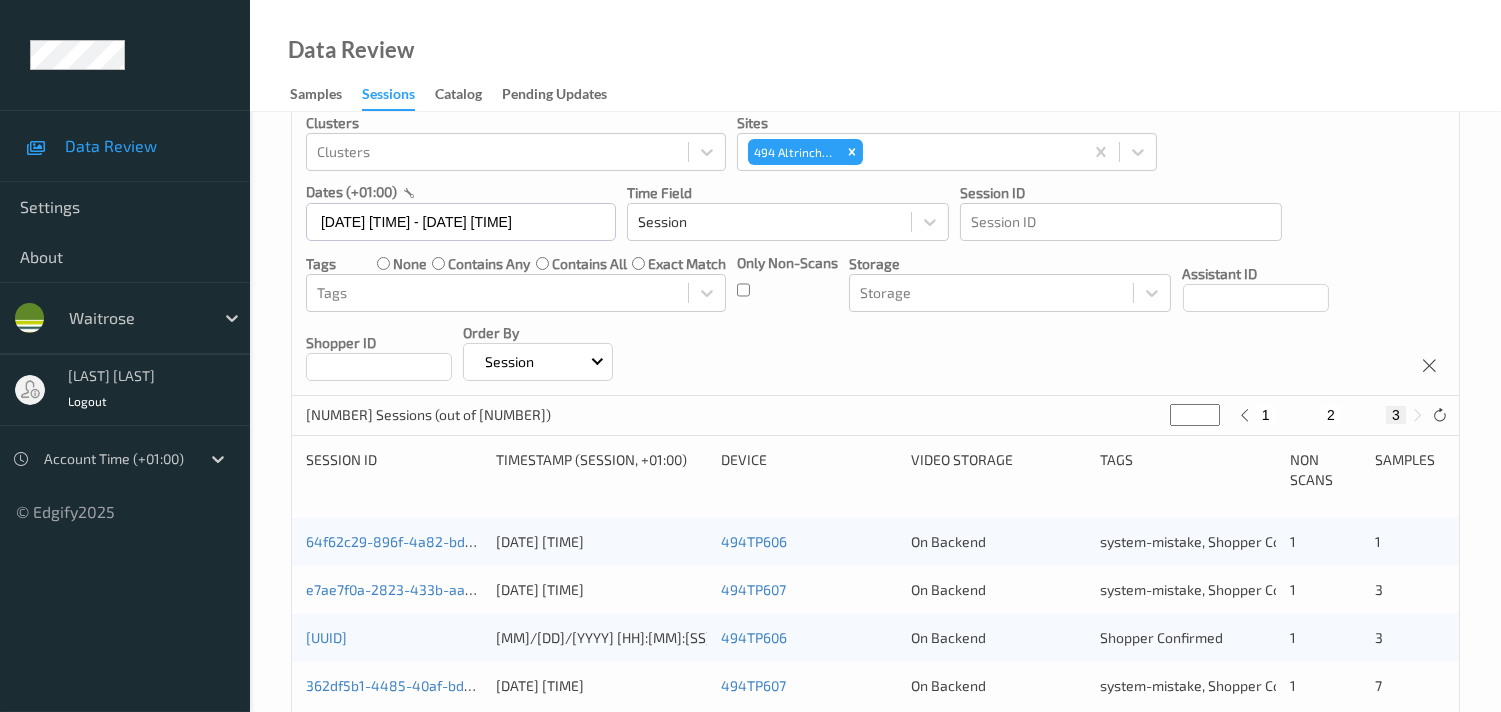 scroll, scrollTop: 183, scrollLeft: 0, axis: vertical 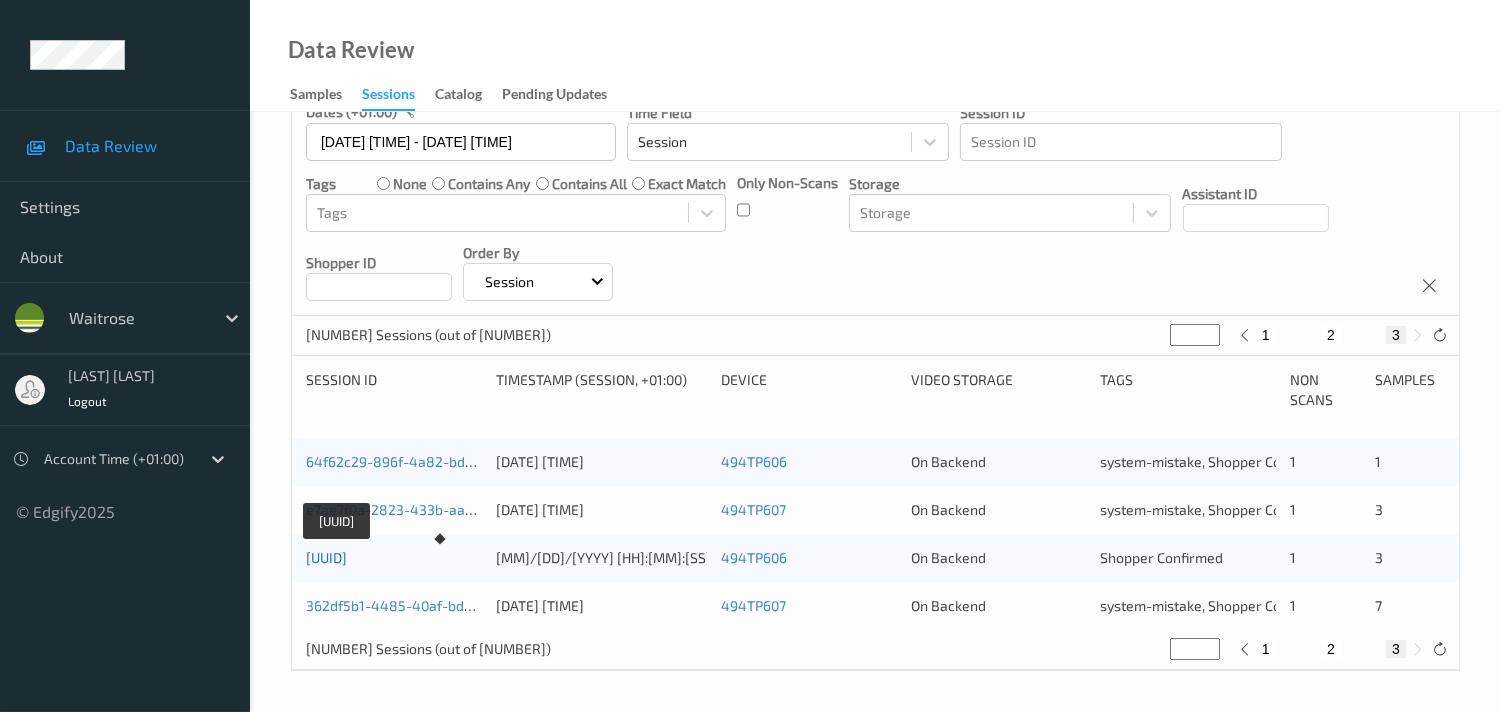 click on "[UUID]" at bounding box center (326, 557) 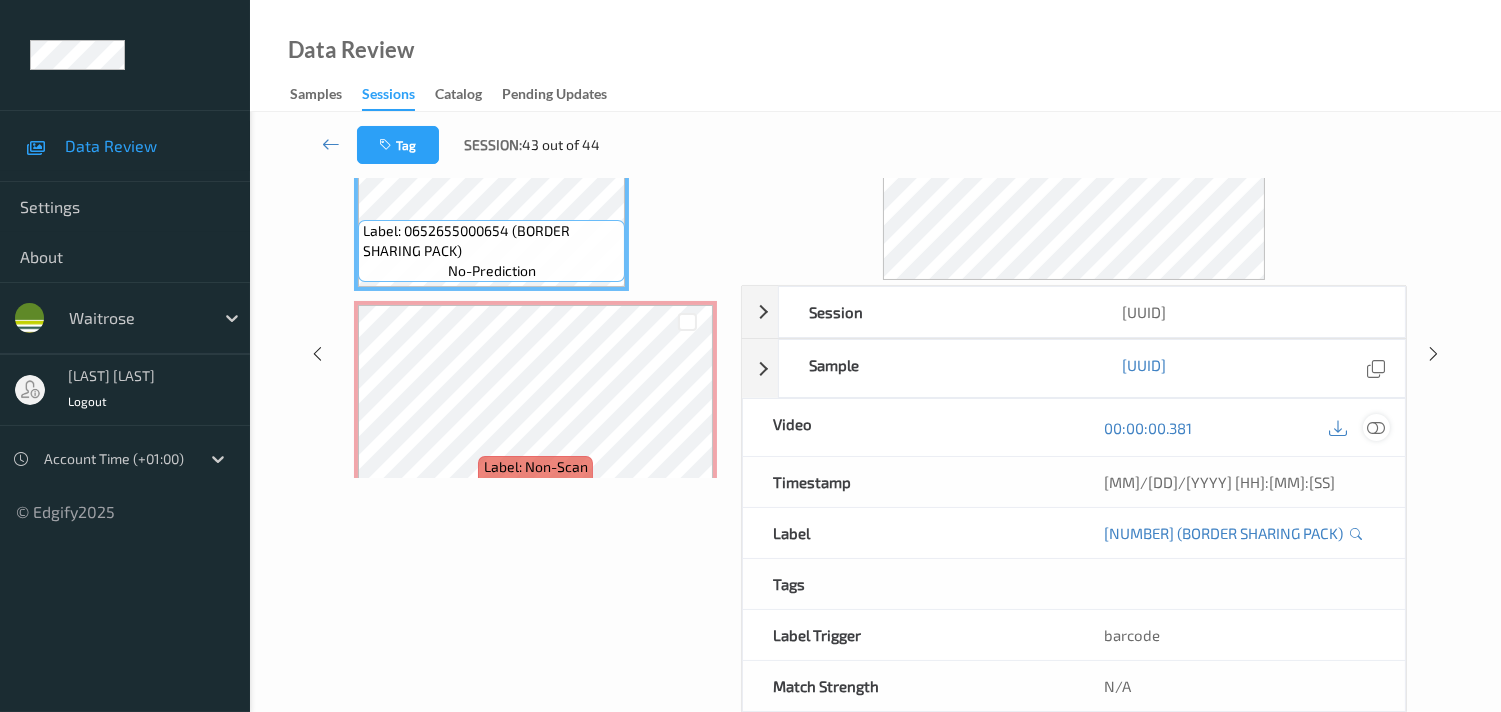 click at bounding box center (1376, 428) 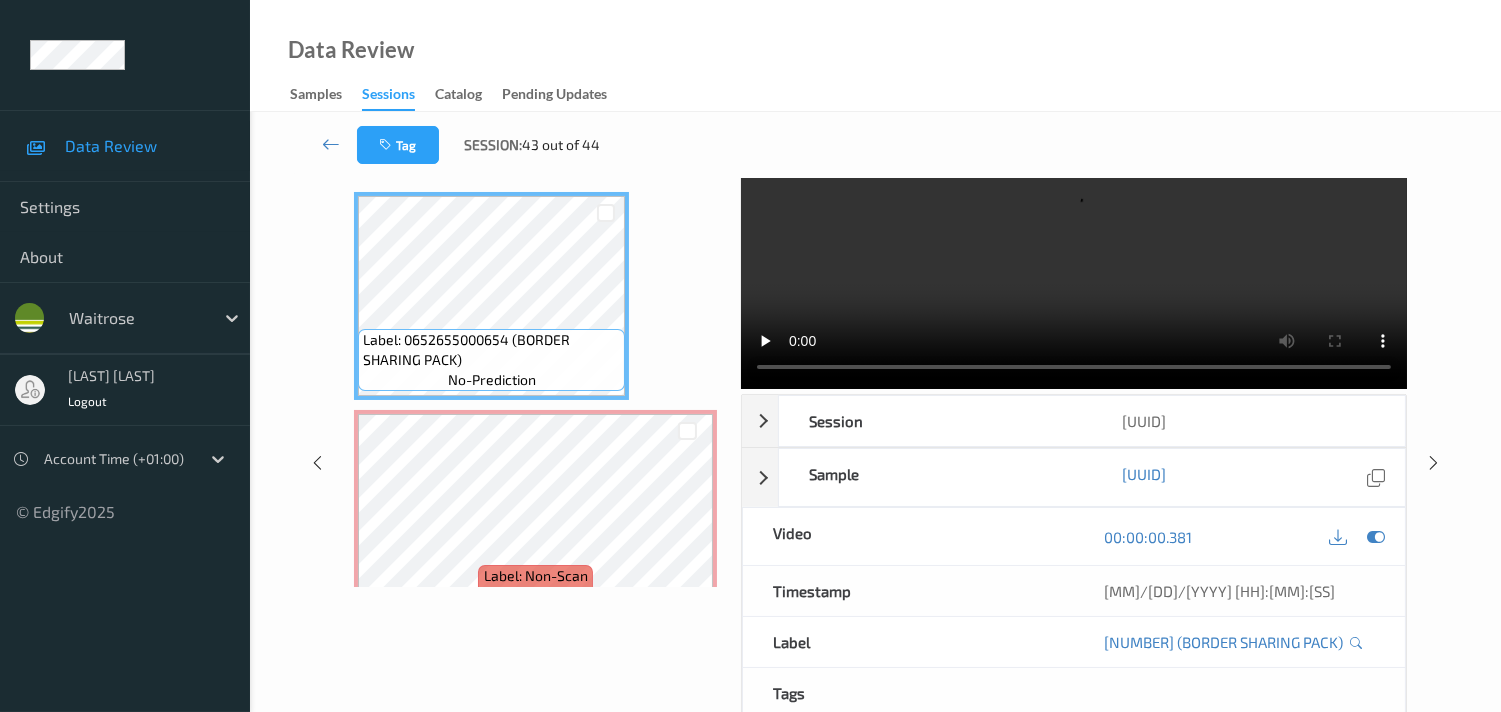 scroll, scrollTop: 0, scrollLeft: 0, axis: both 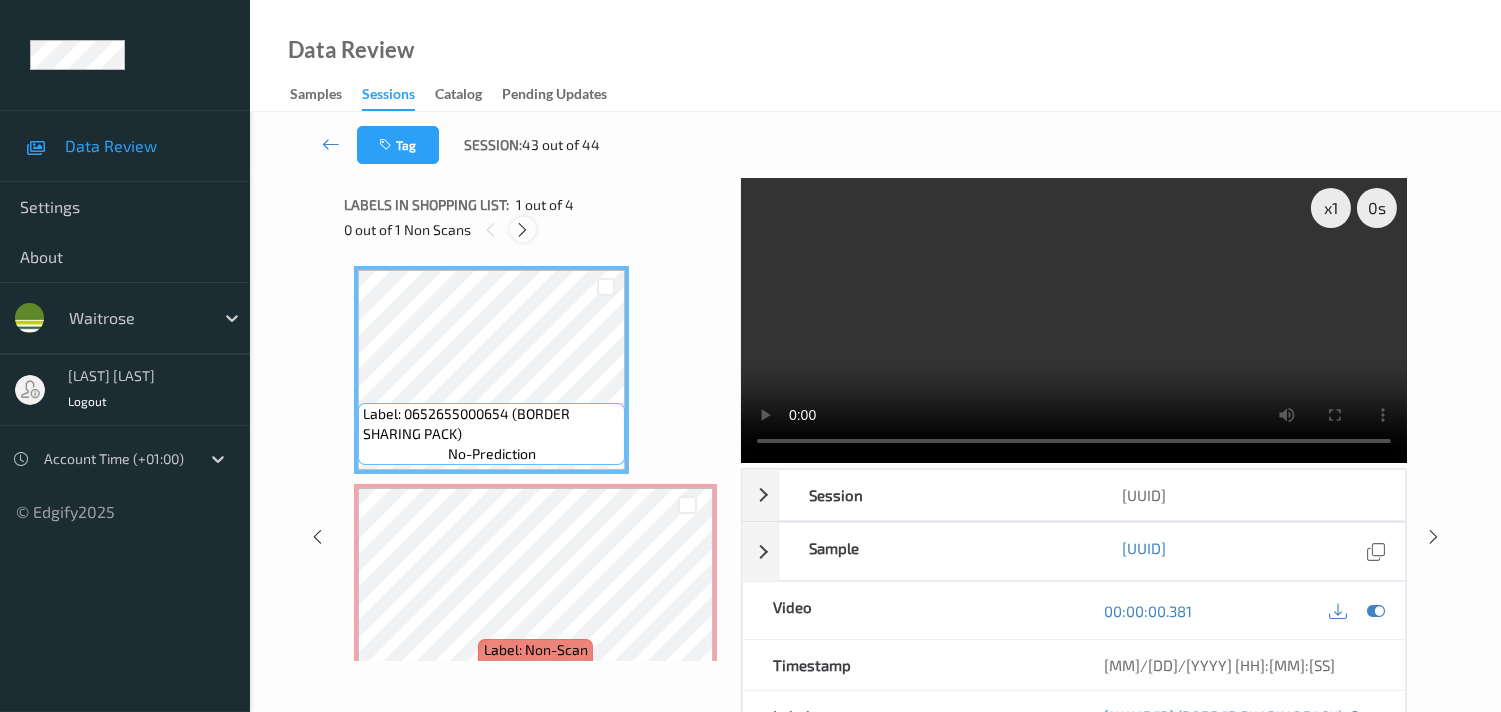 click at bounding box center (522, 230) 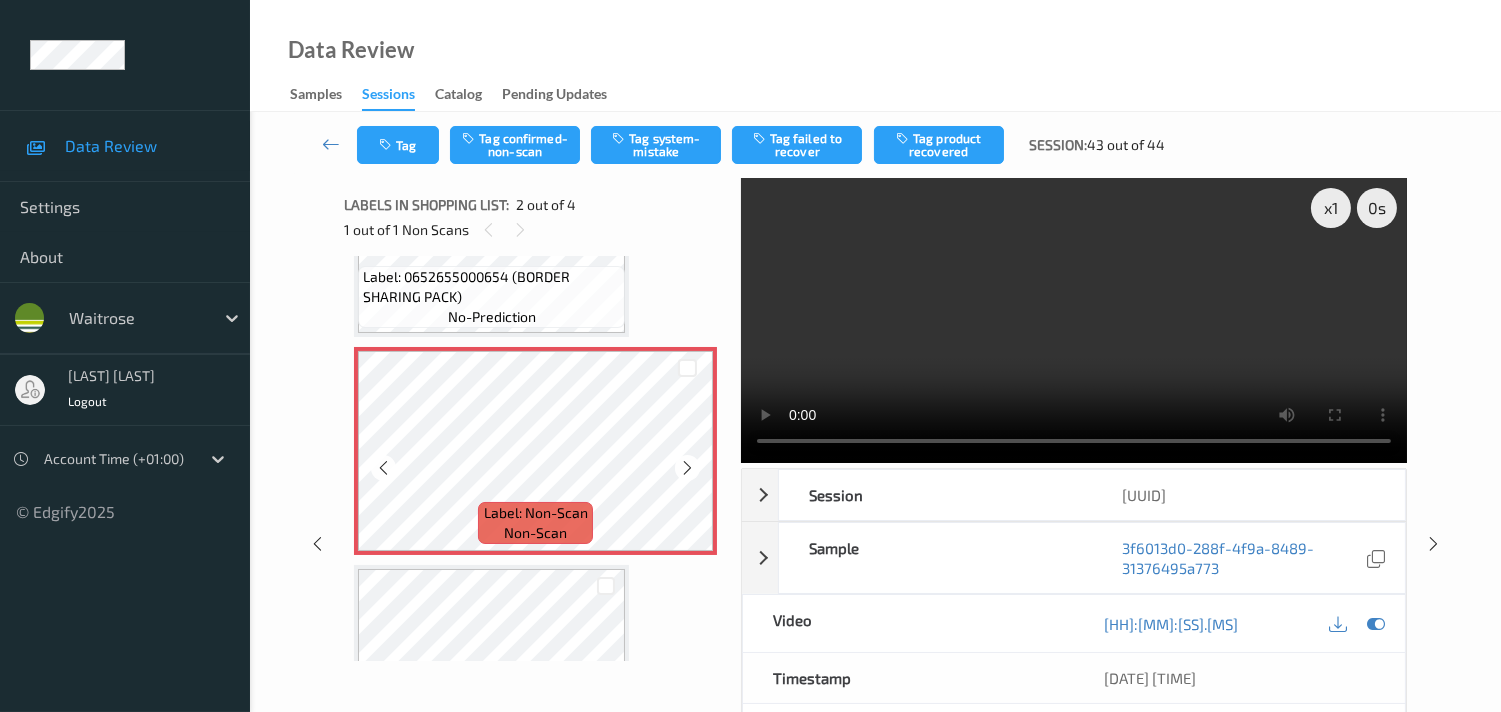 scroll, scrollTop: 121, scrollLeft: 0, axis: vertical 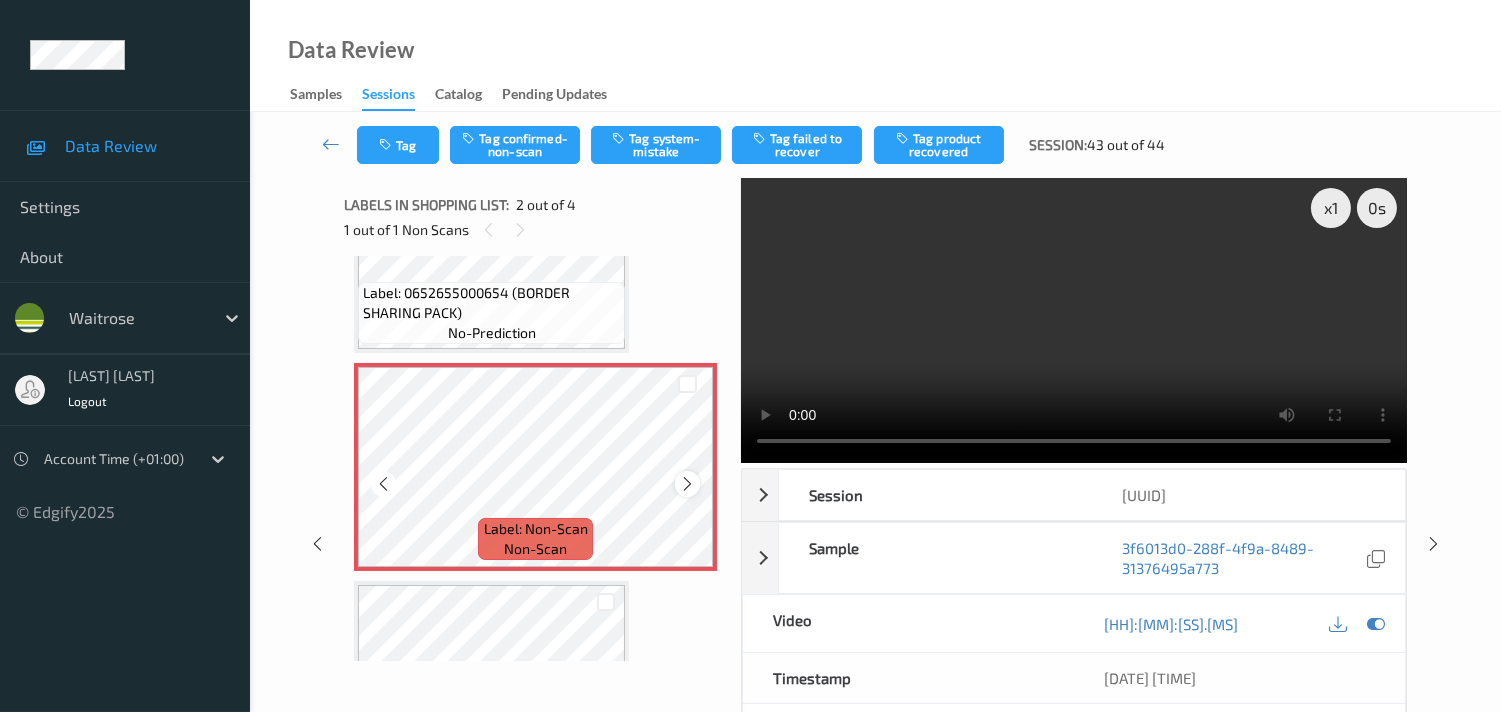 click at bounding box center [687, 484] 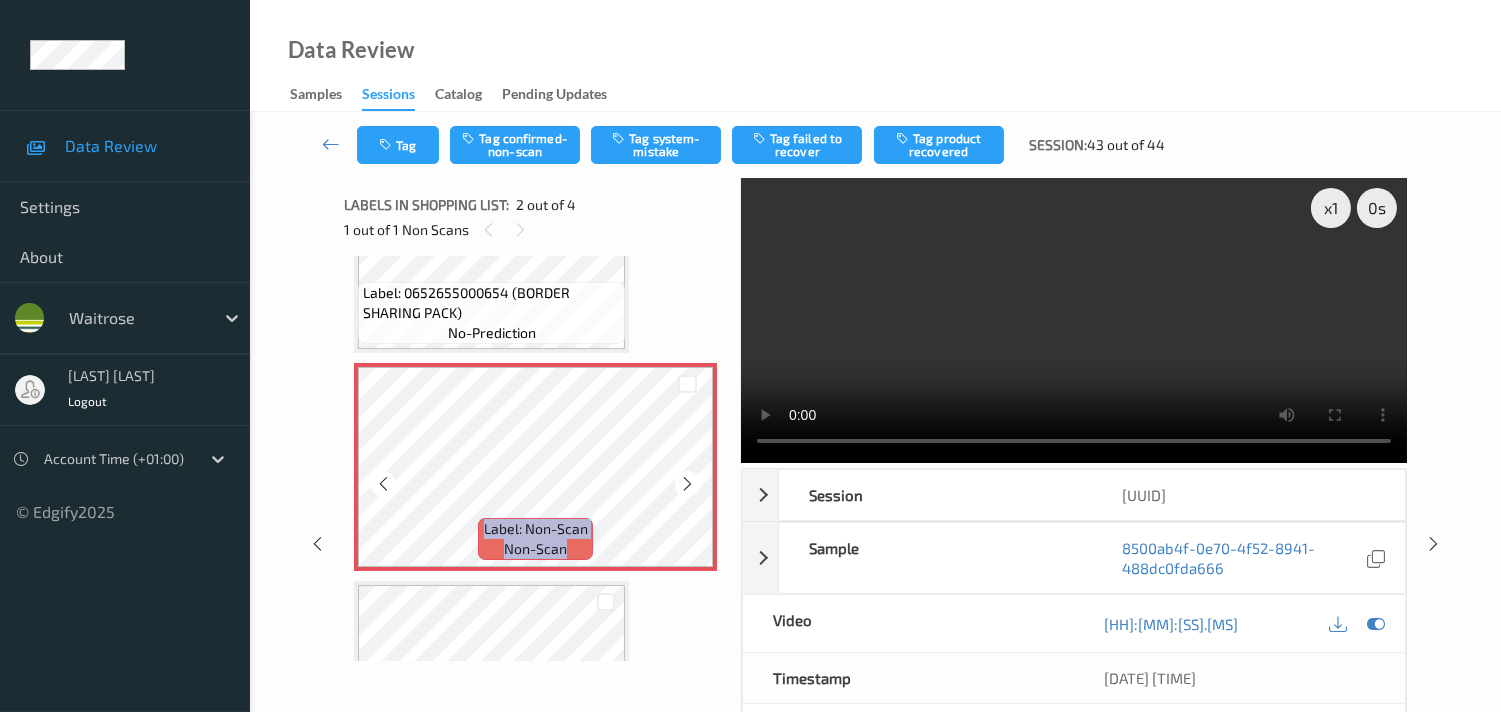 click at bounding box center (687, 484) 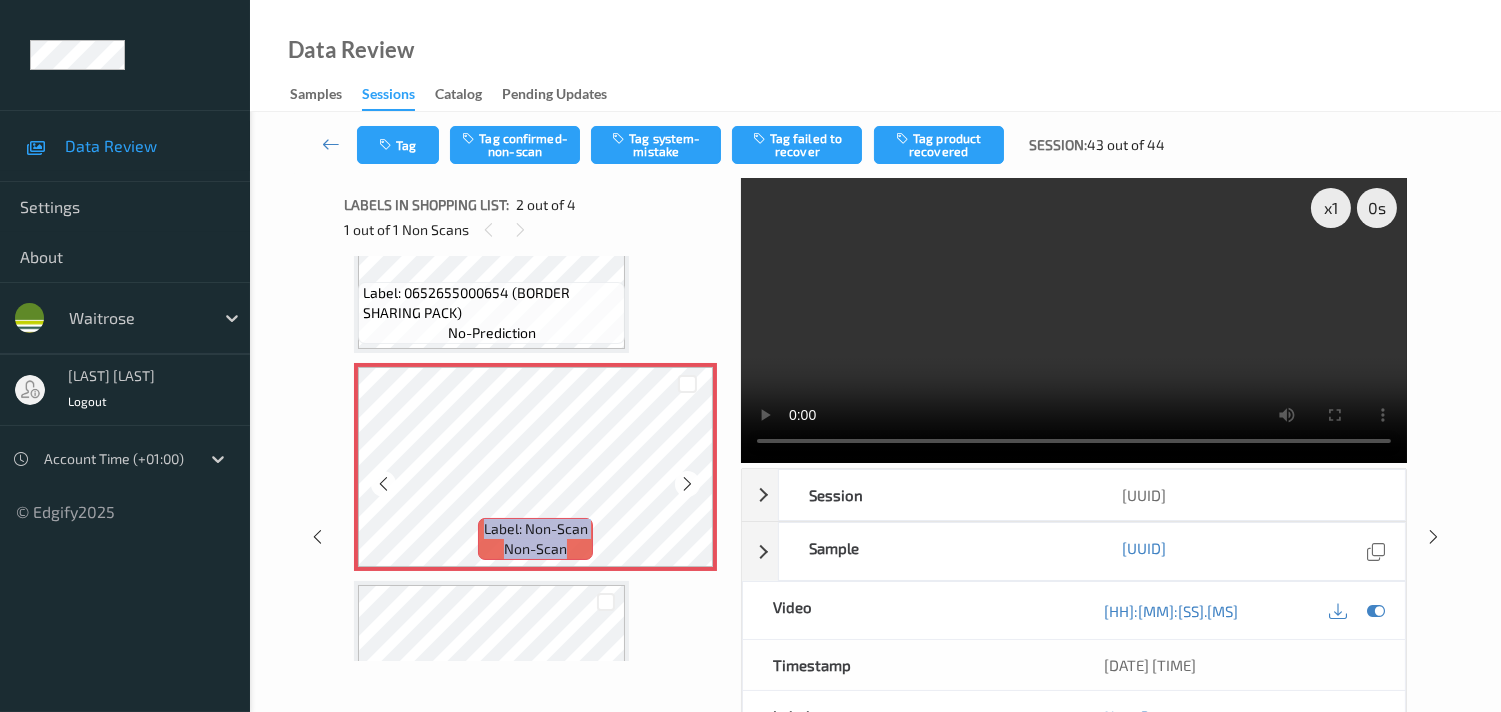 click at bounding box center [687, 484] 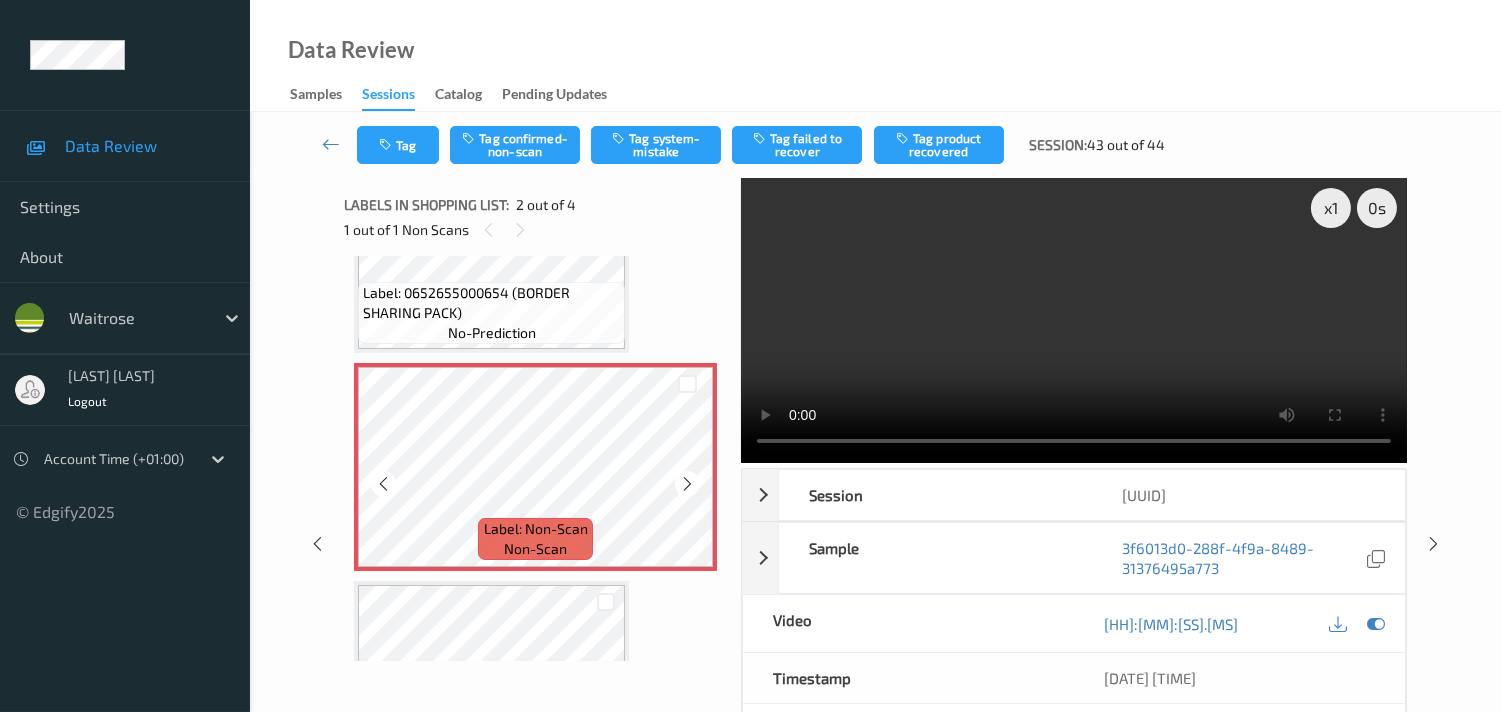 click at bounding box center (687, 484) 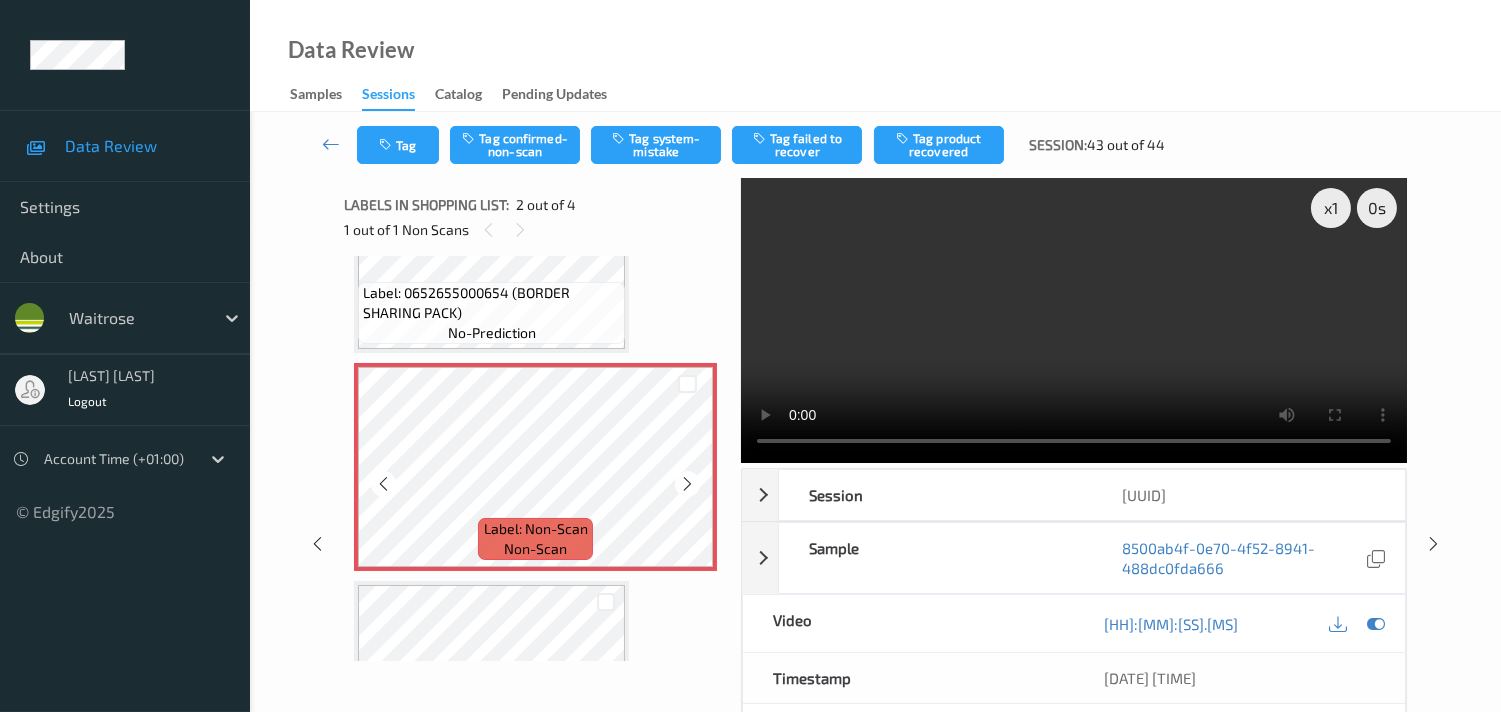 click at bounding box center [687, 484] 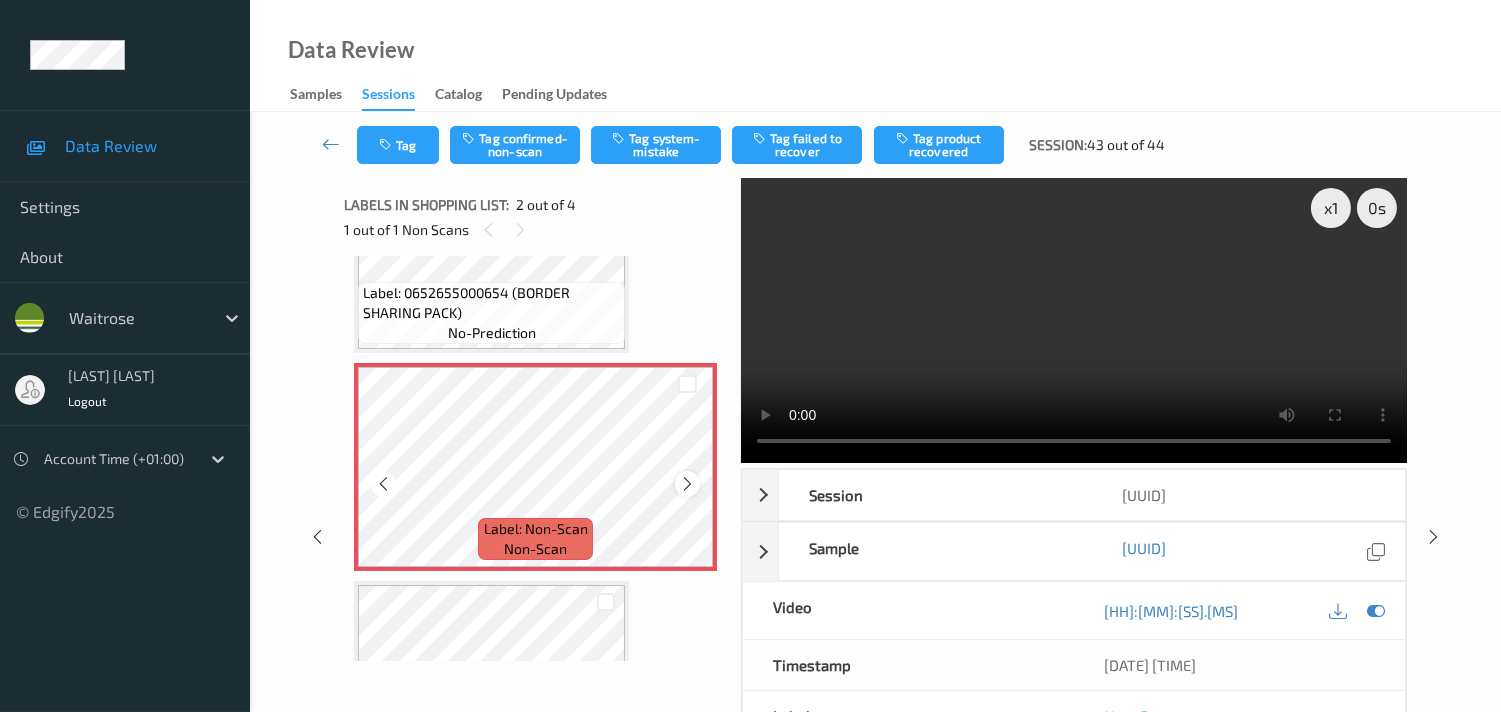 click at bounding box center [687, 484] 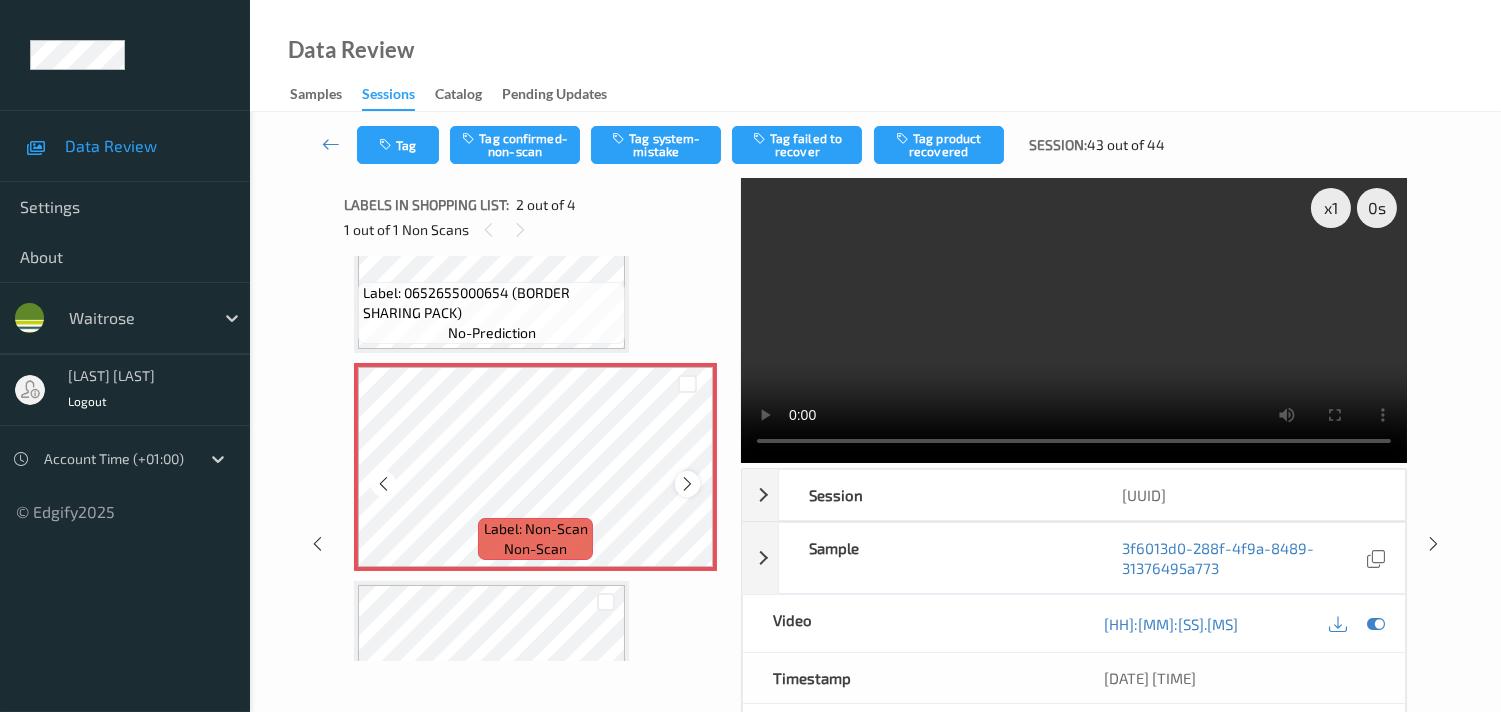 click at bounding box center [687, 484] 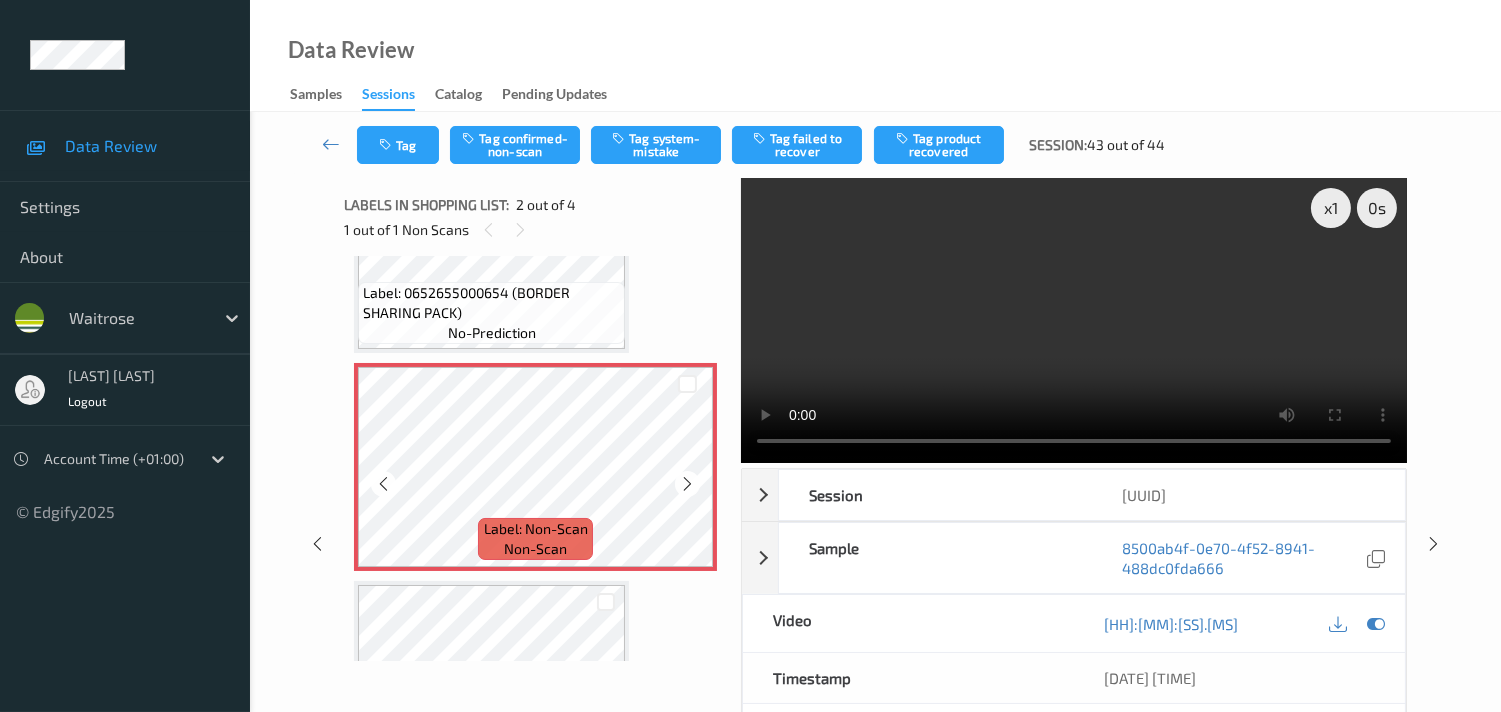 click at bounding box center [687, 484] 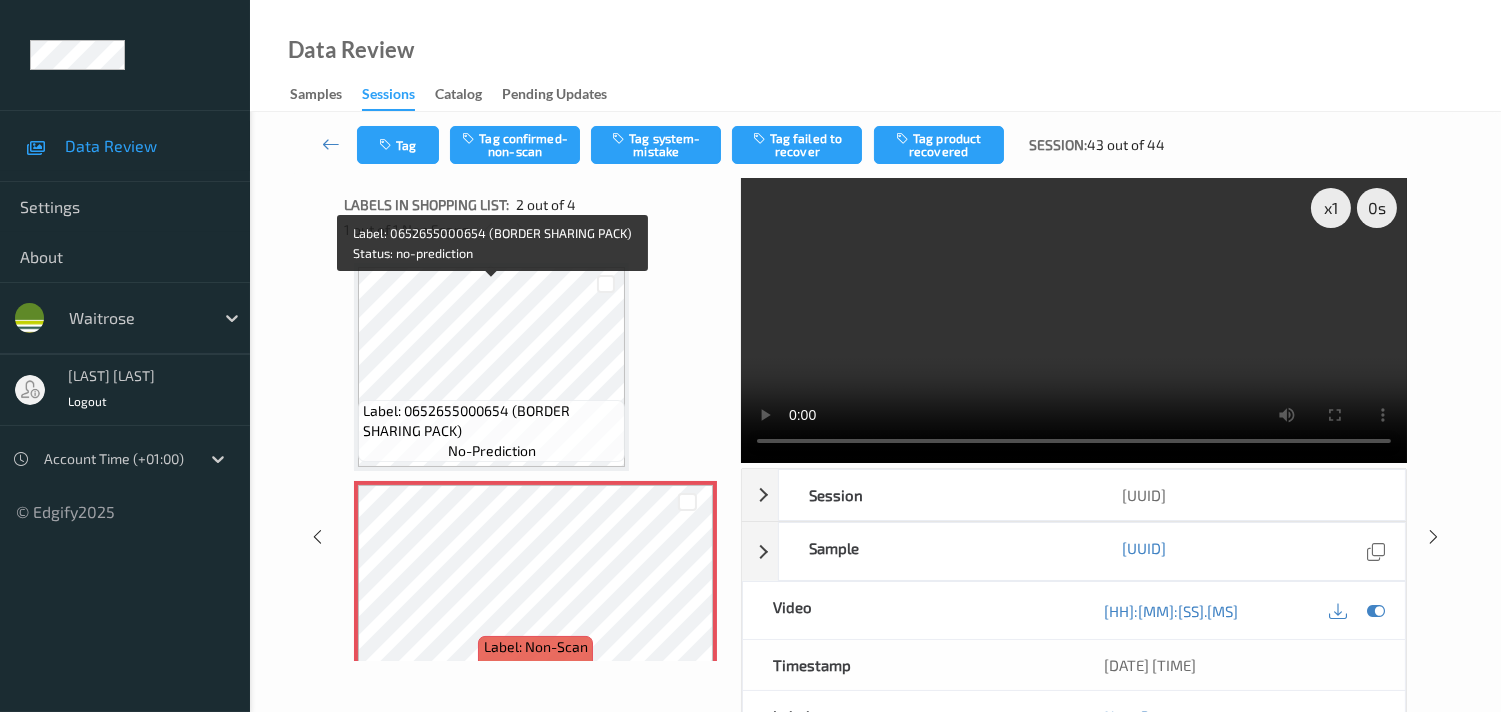 scroll, scrollTop: 0, scrollLeft: 0, axis: both 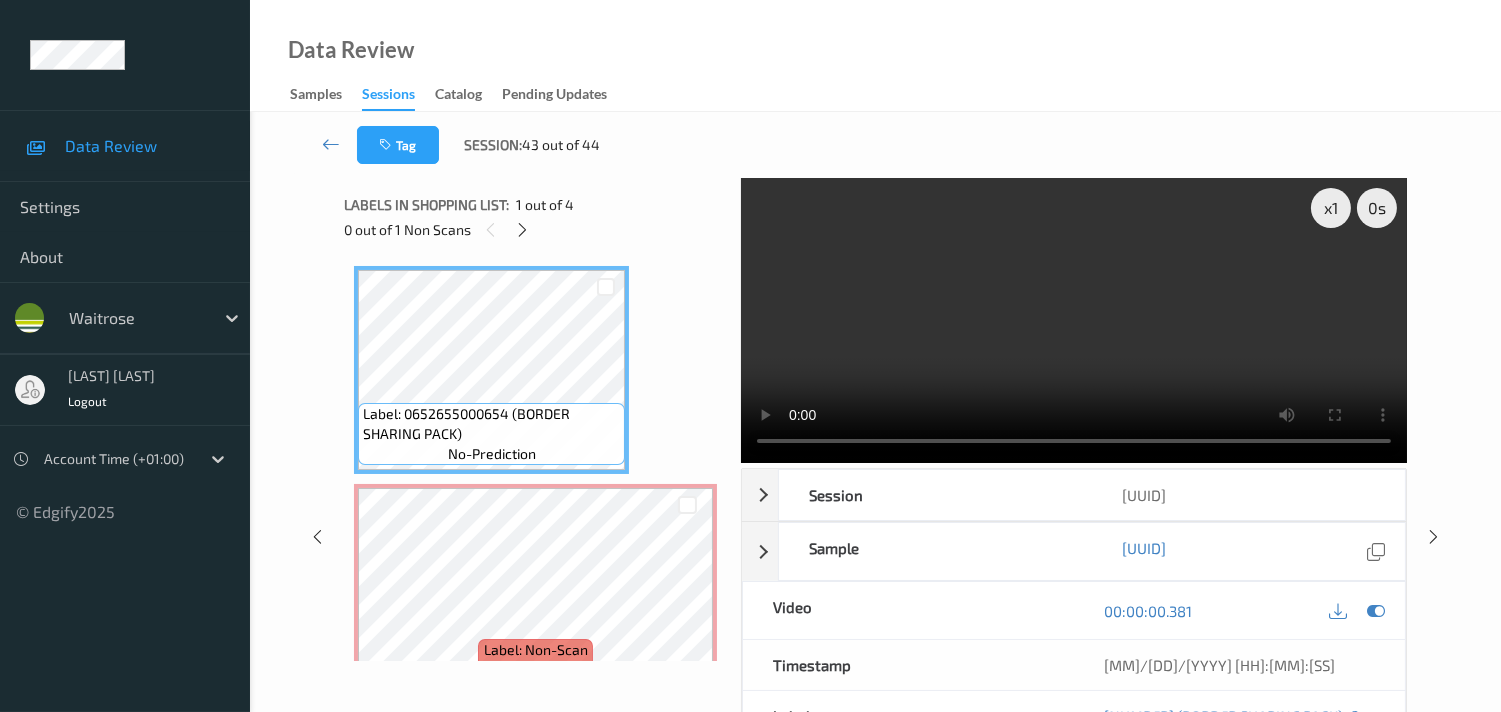 click at bounding box center [1074, 320] 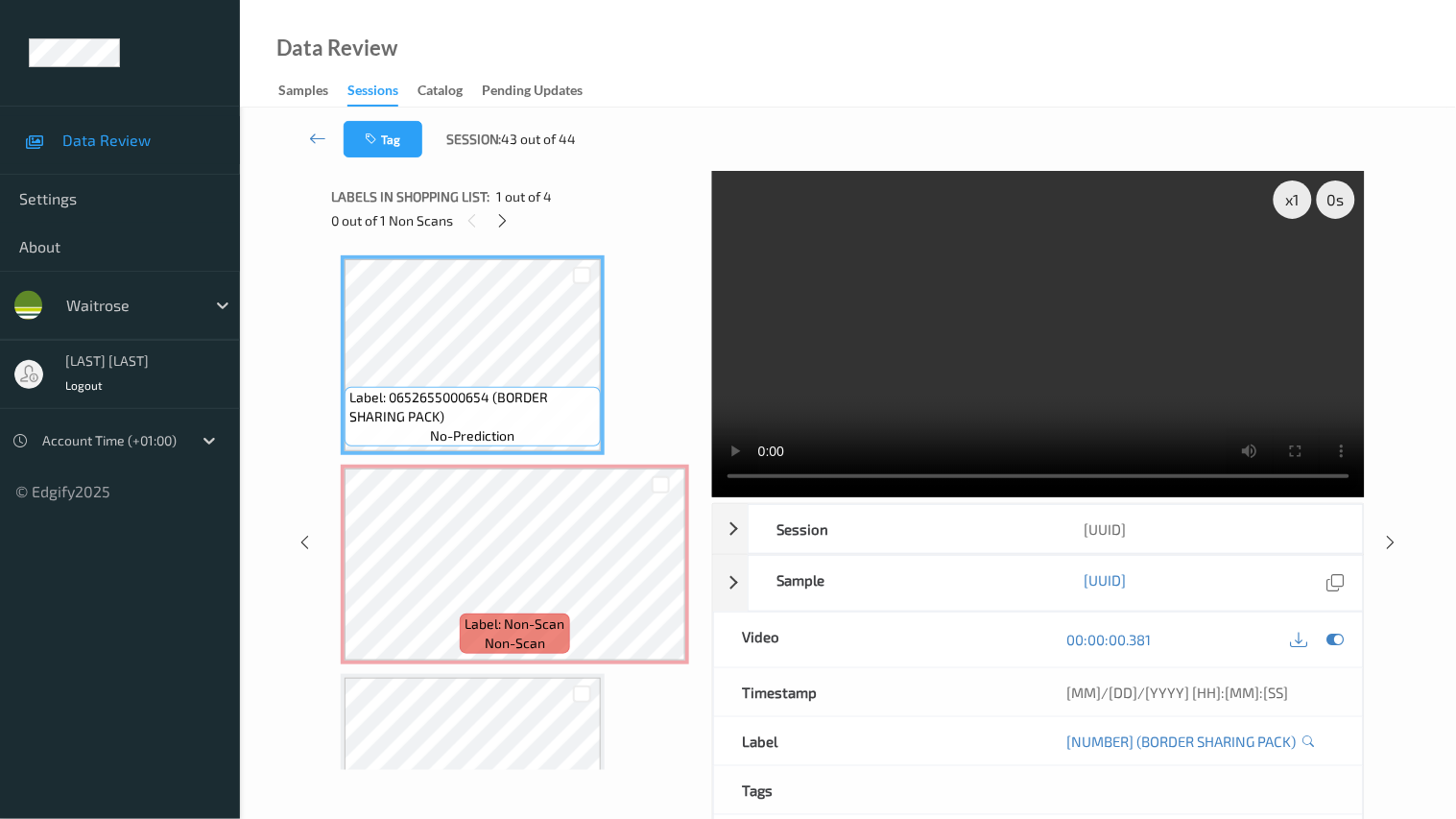 type 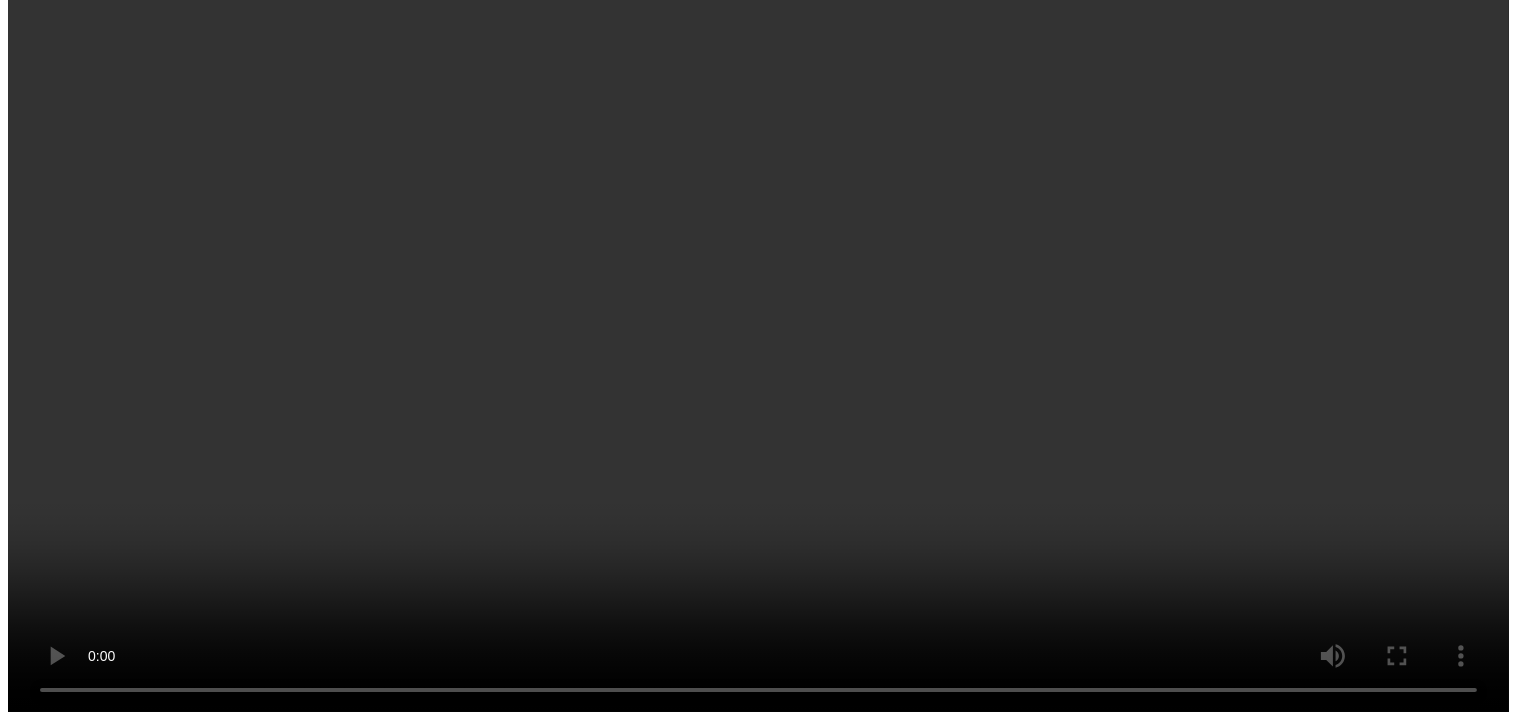 scroll, scrollTop: 0, scrollLeft: 0, axis: both 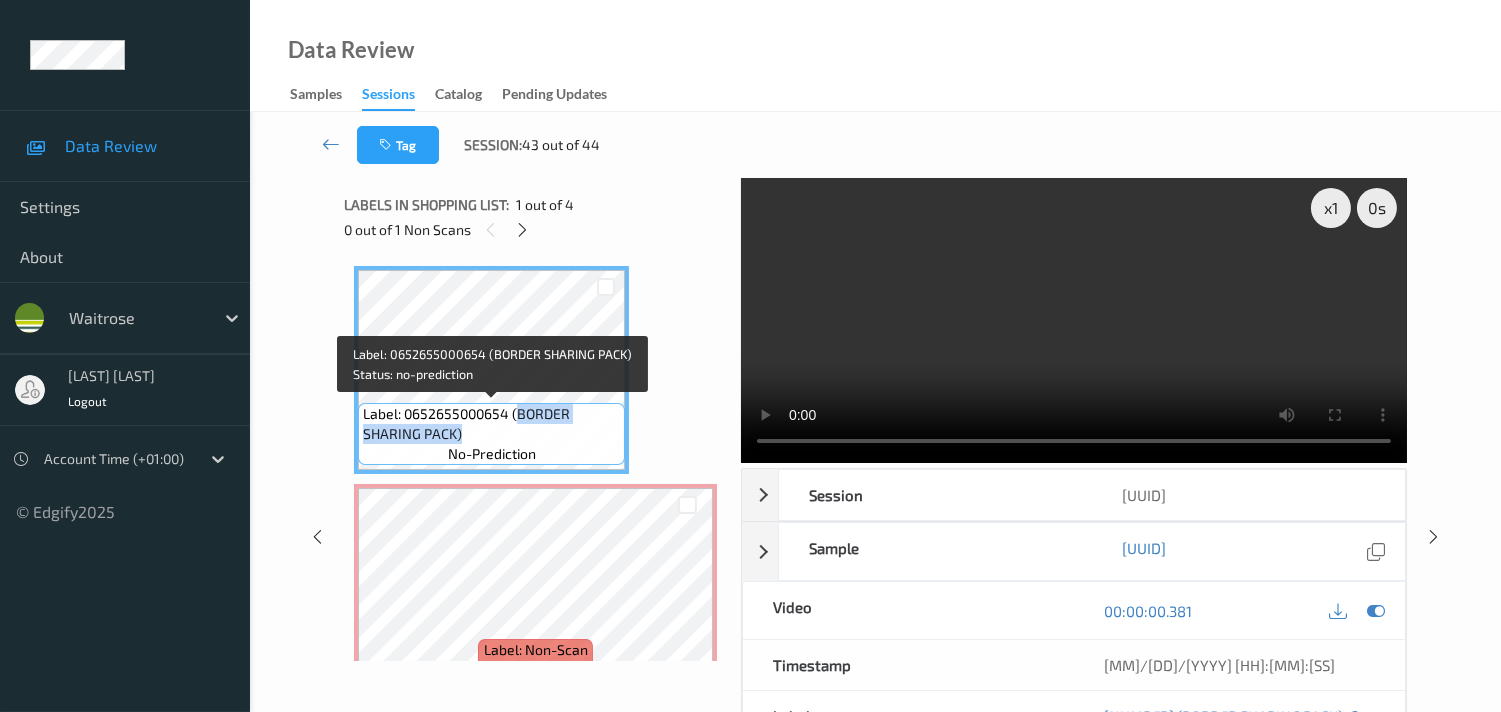drag, startPoint x: 517, startPoint y: 418, endPoint x: 578, endPoint y: 435, distance: 63.324562 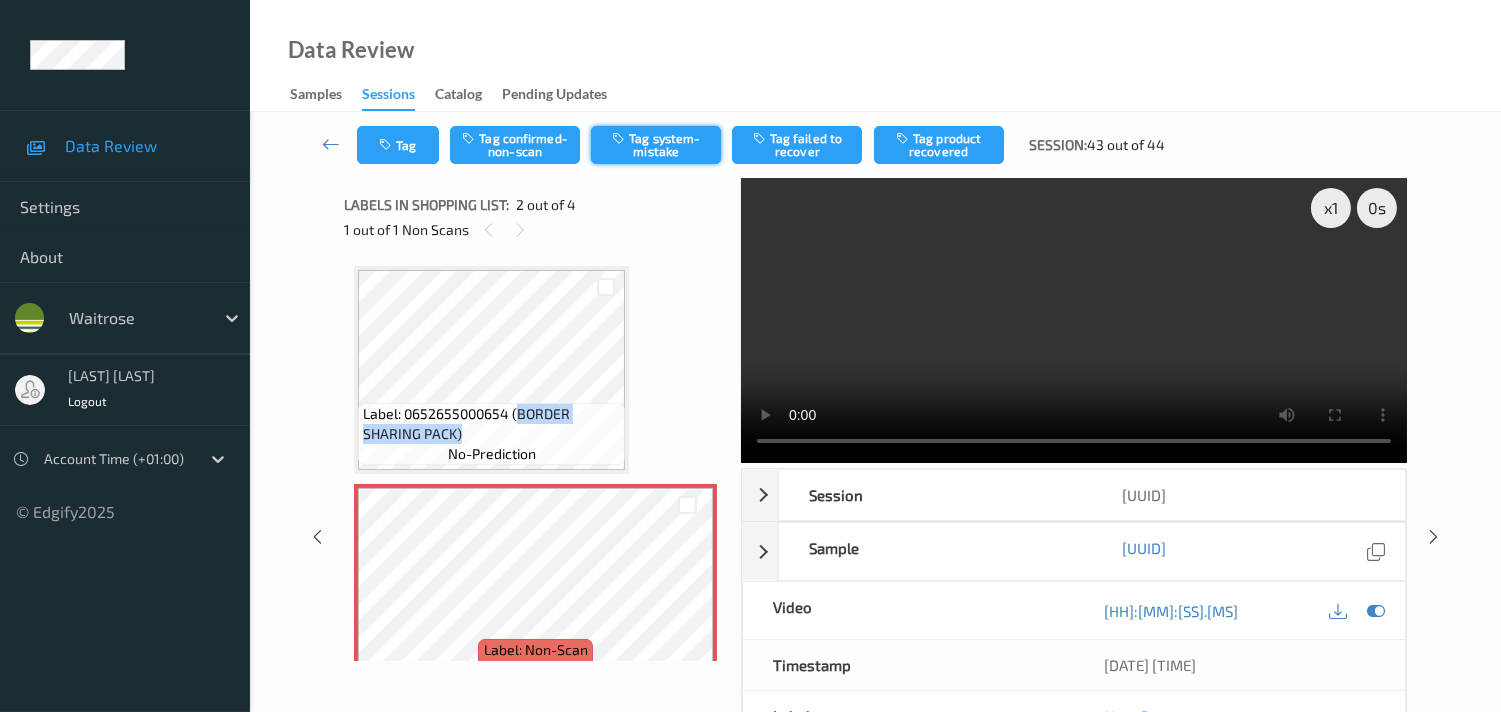 click on "Tag   system-mistake" at bounding box center [656, 145] 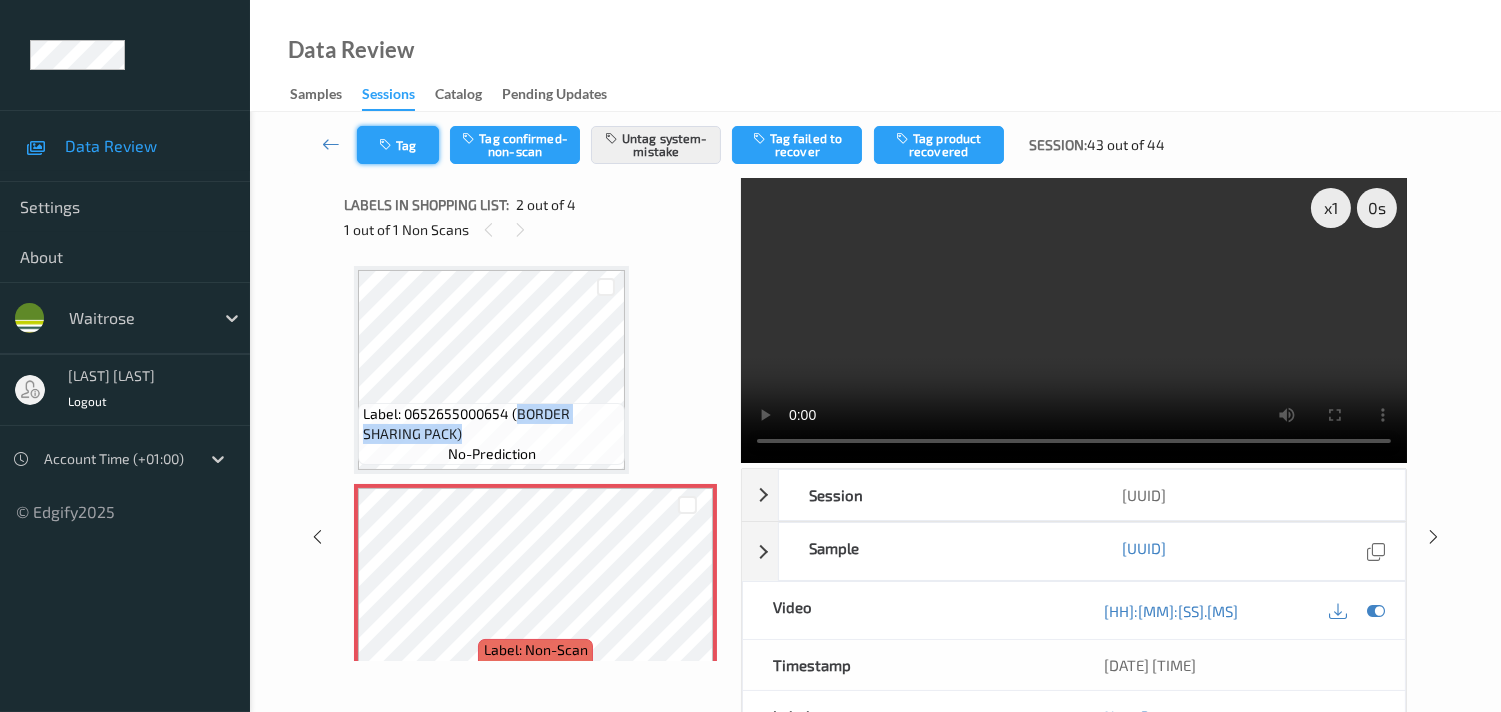 click on "Tag" at bounding box center (398, 145) 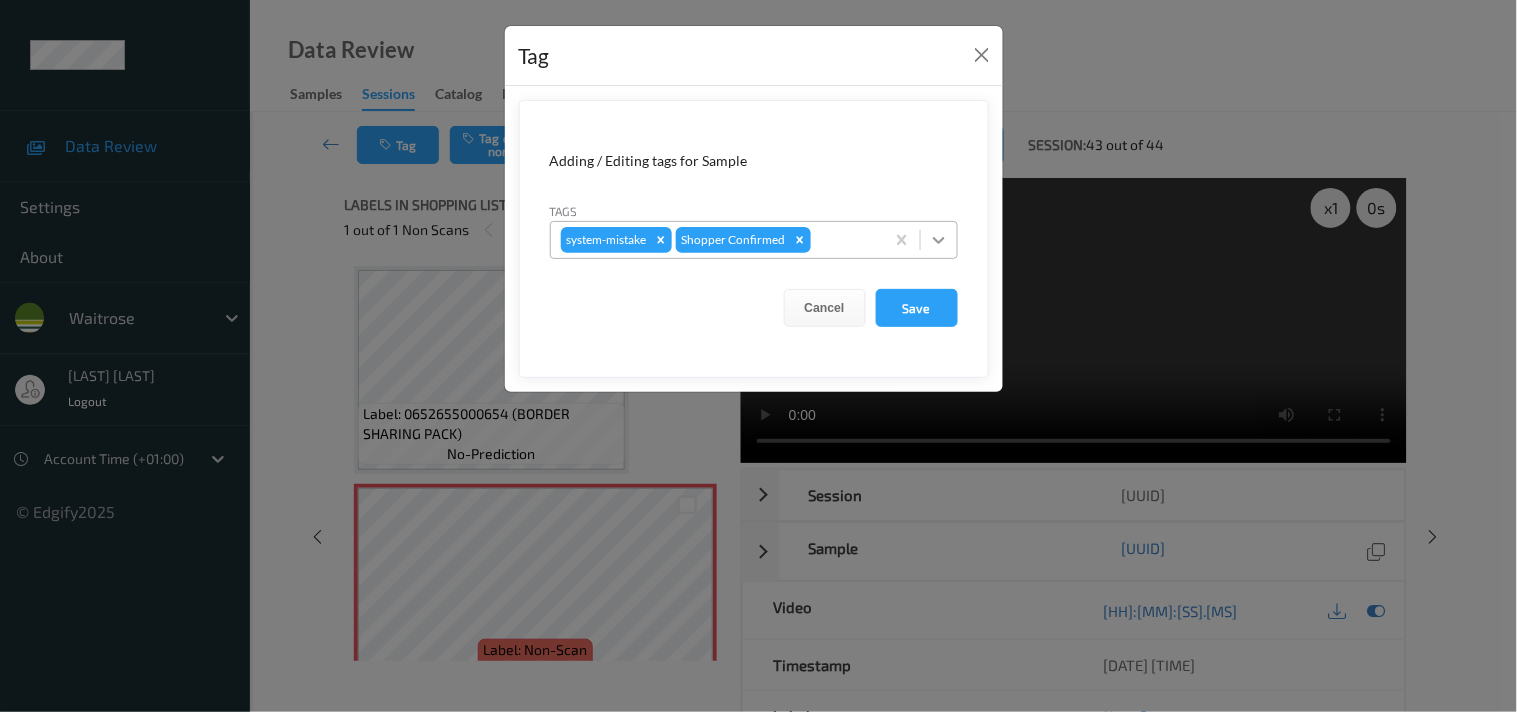 click 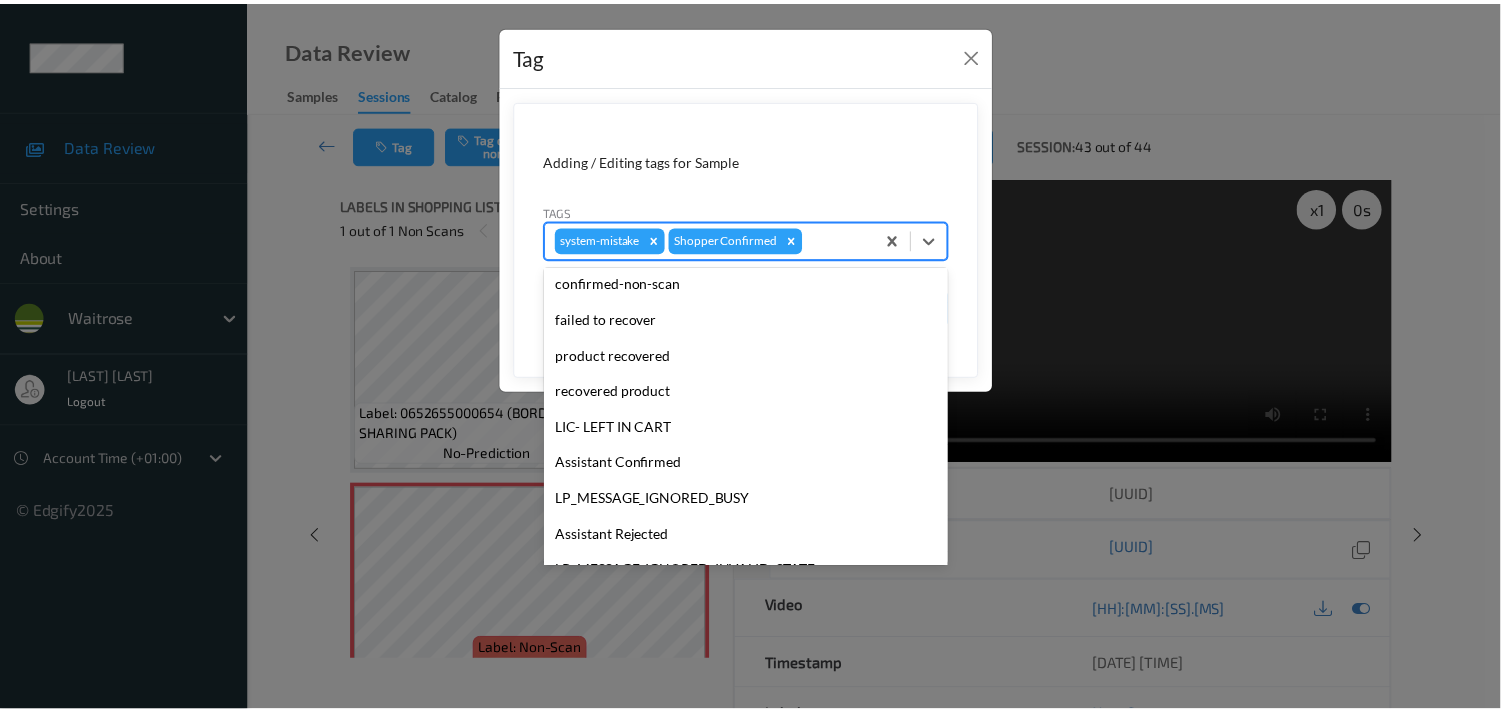 scroll, scrollTop: 318, scrollLeft: 0, axis: vertical 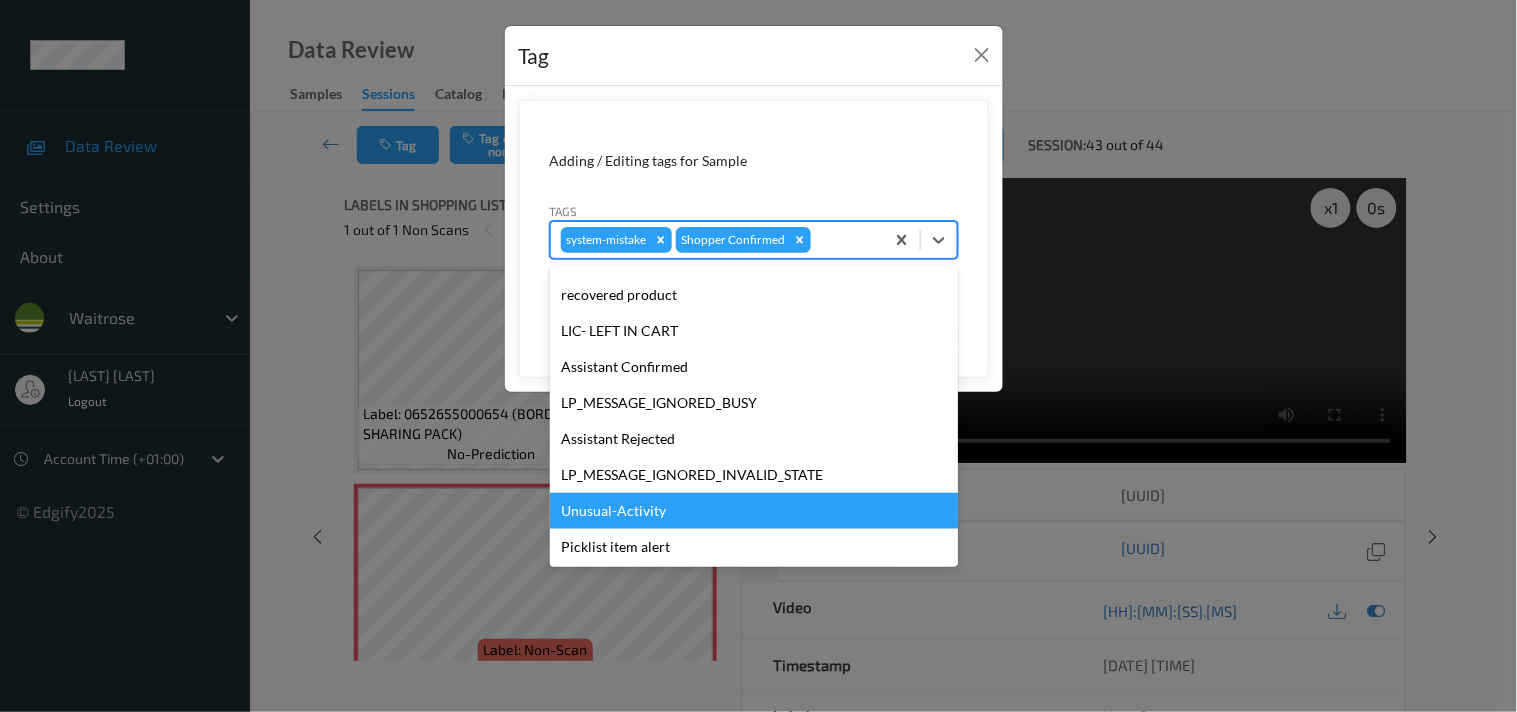 click on "Unusual-Activity" at bounding box center (754, 511) 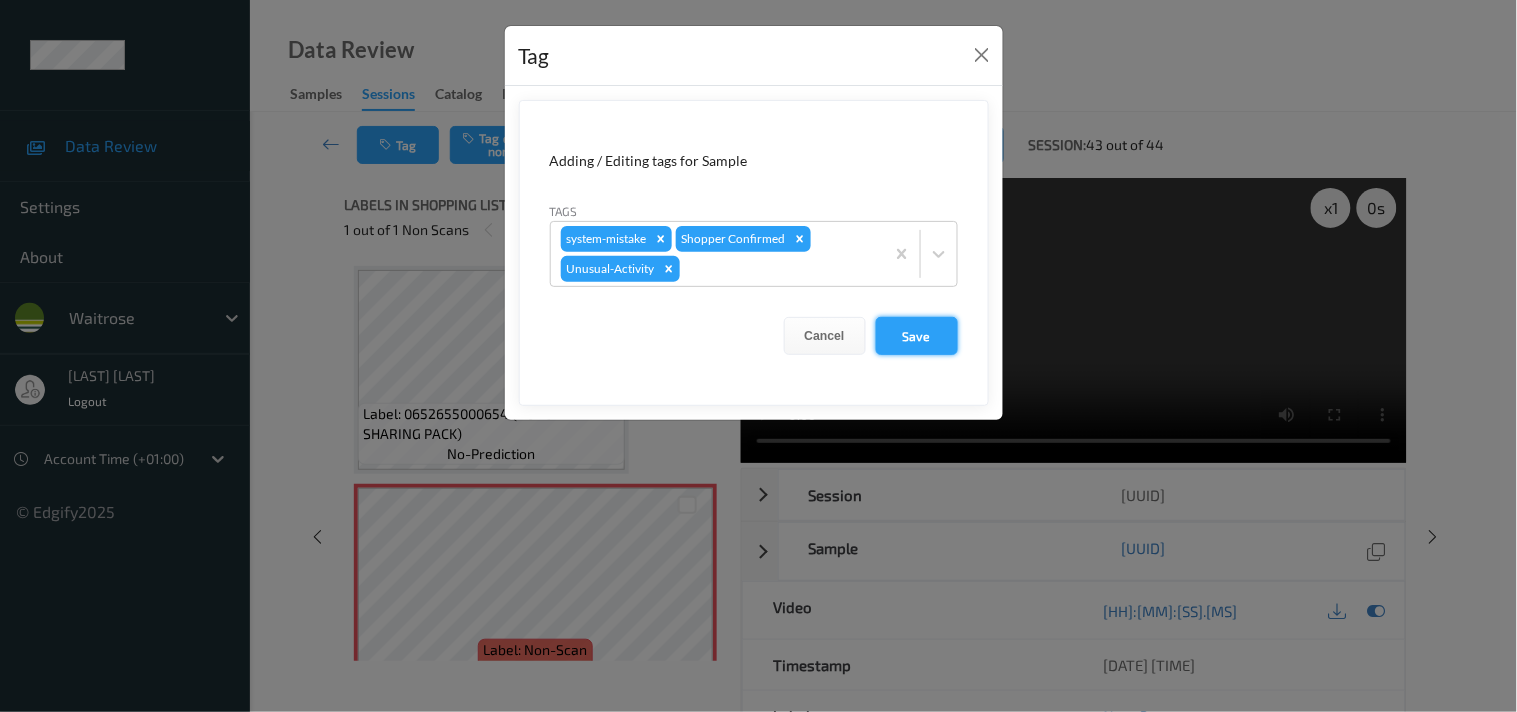 click on "Save" at bounding box center [917, 336] 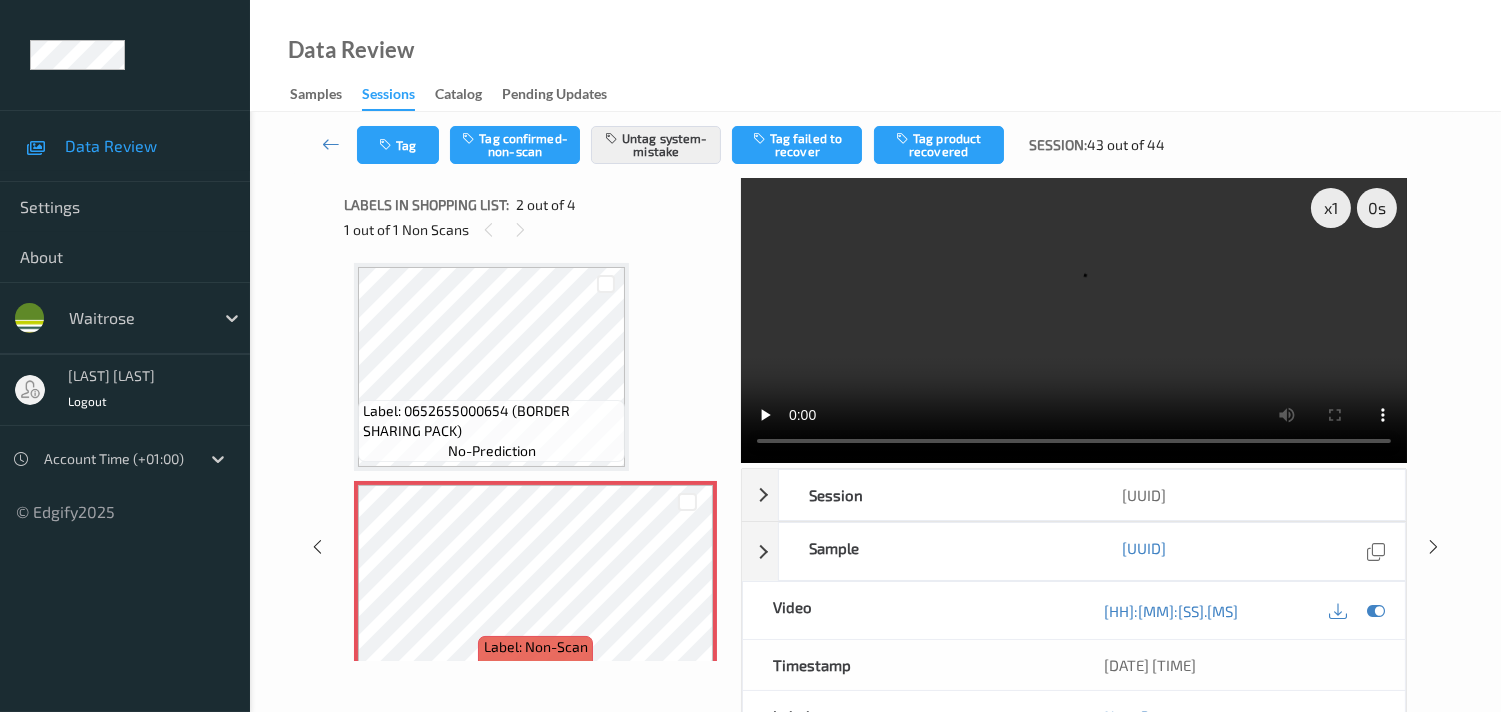 scroll, scrollTop: 0, scrollLeft: 0, axis: both 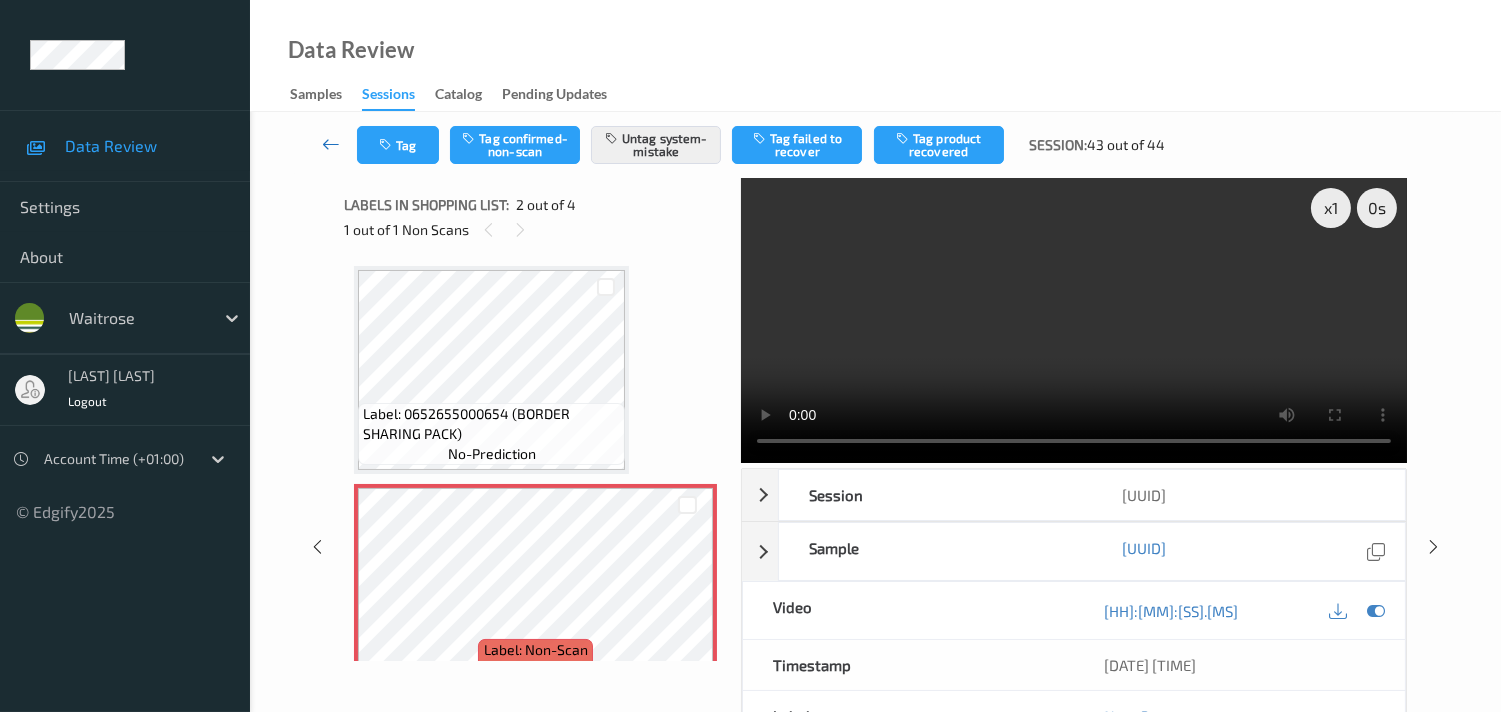 click at bounding box center [331, 144] 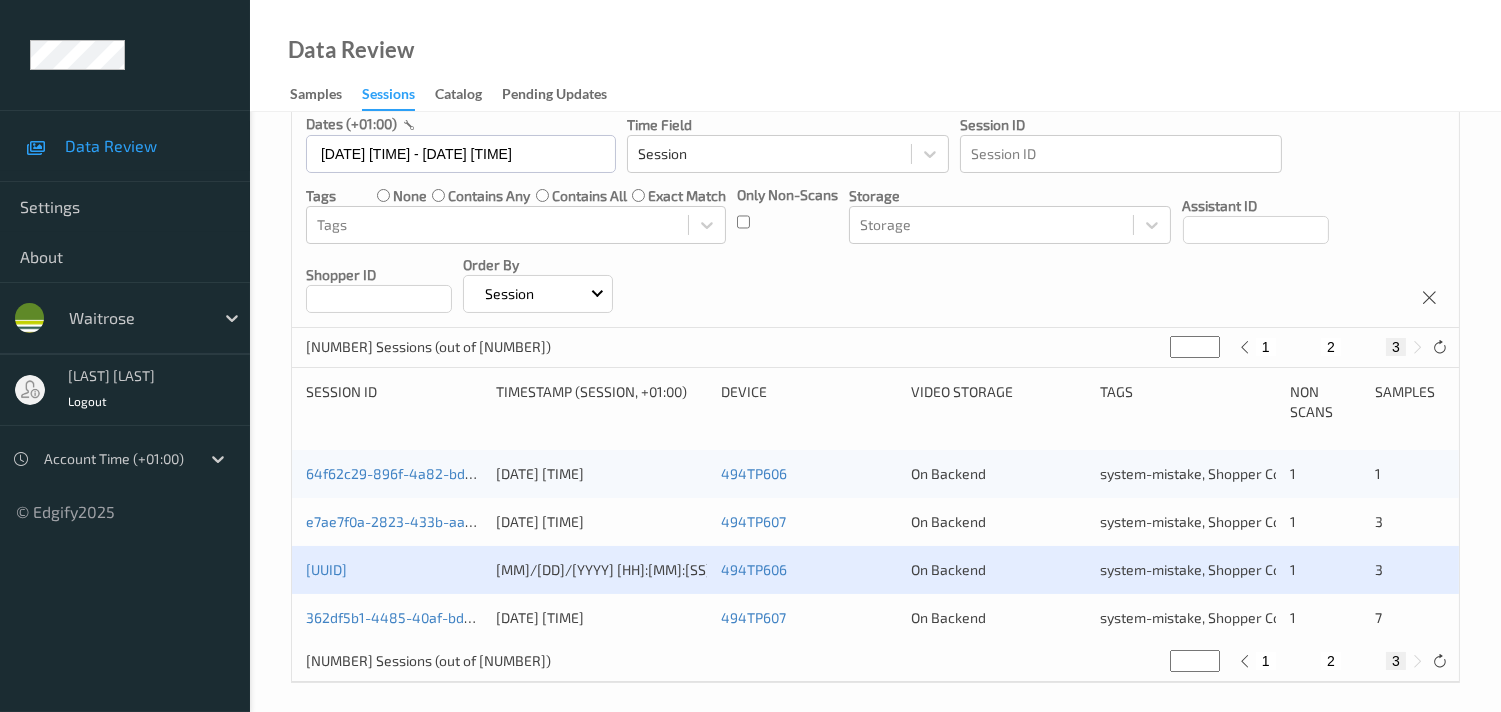 scroll, scrollTop: 183, scrollLeft: 0, axis: vertical 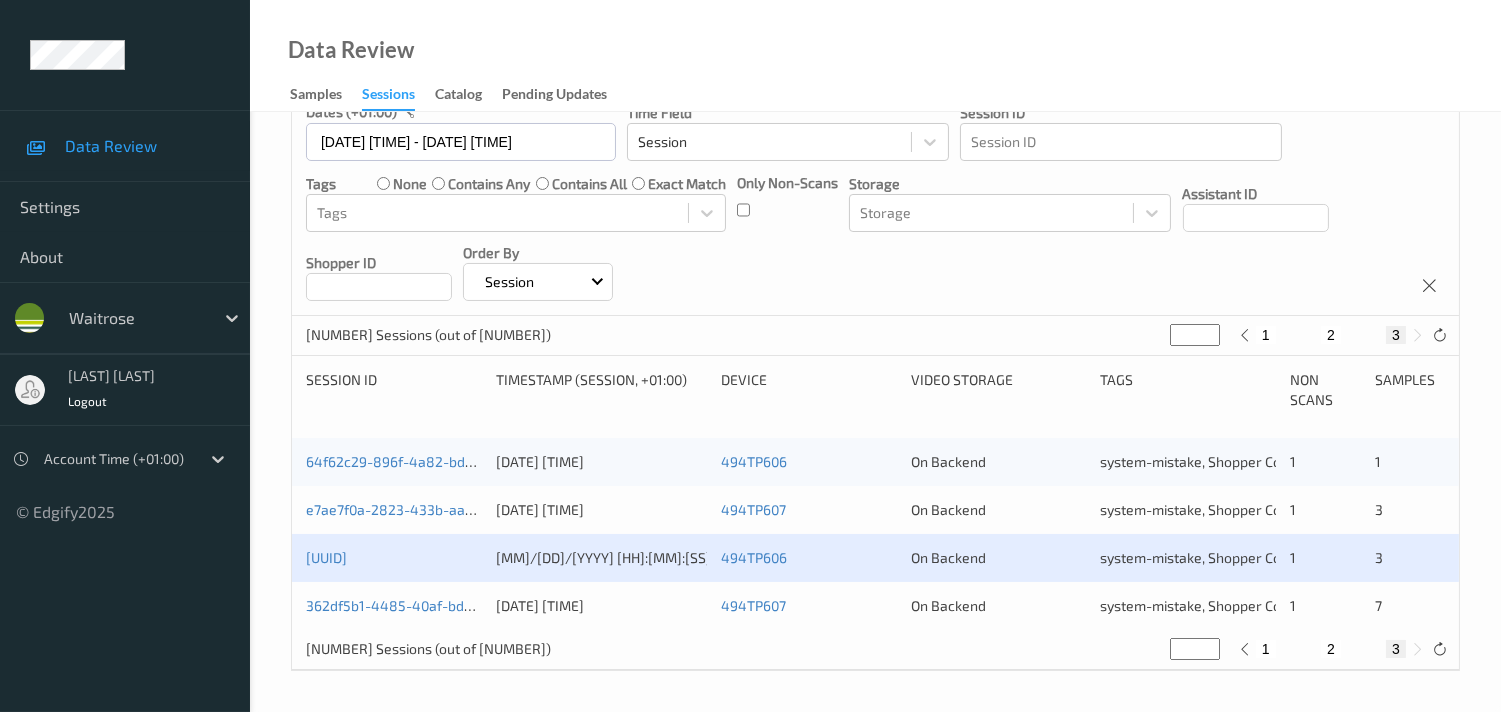 click on "2" at bounding box center (1331, 649) 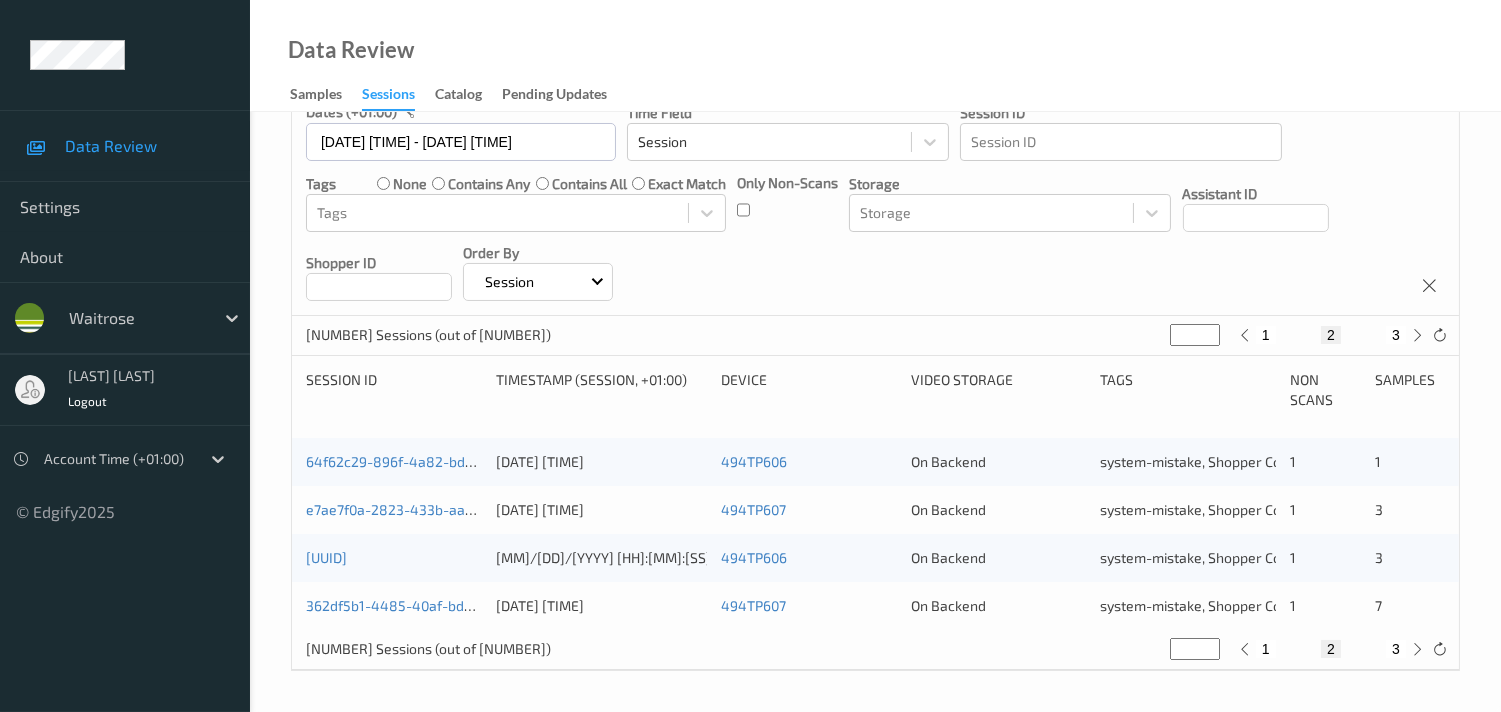 type on "*" 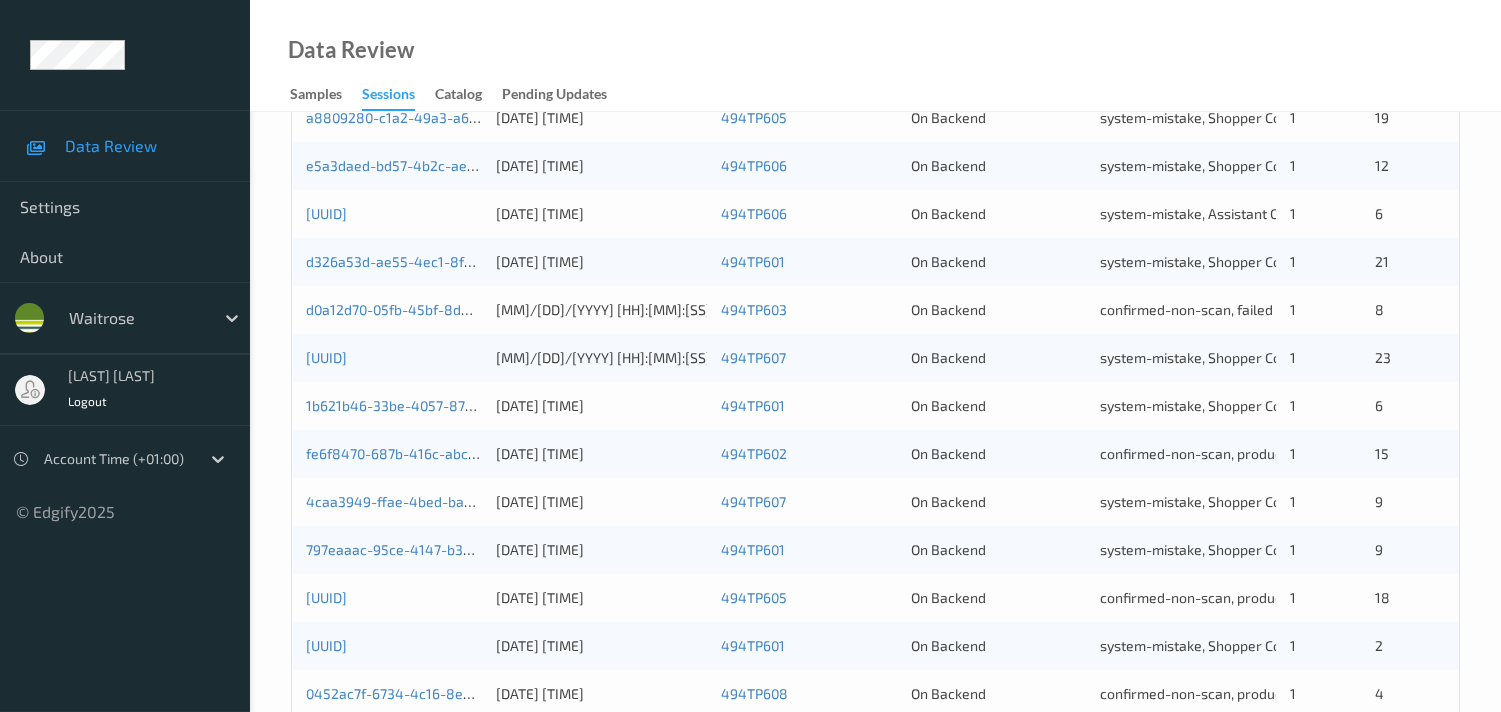 scroll, scrollTop: 951, scrollLeft: 0, axis: vertical 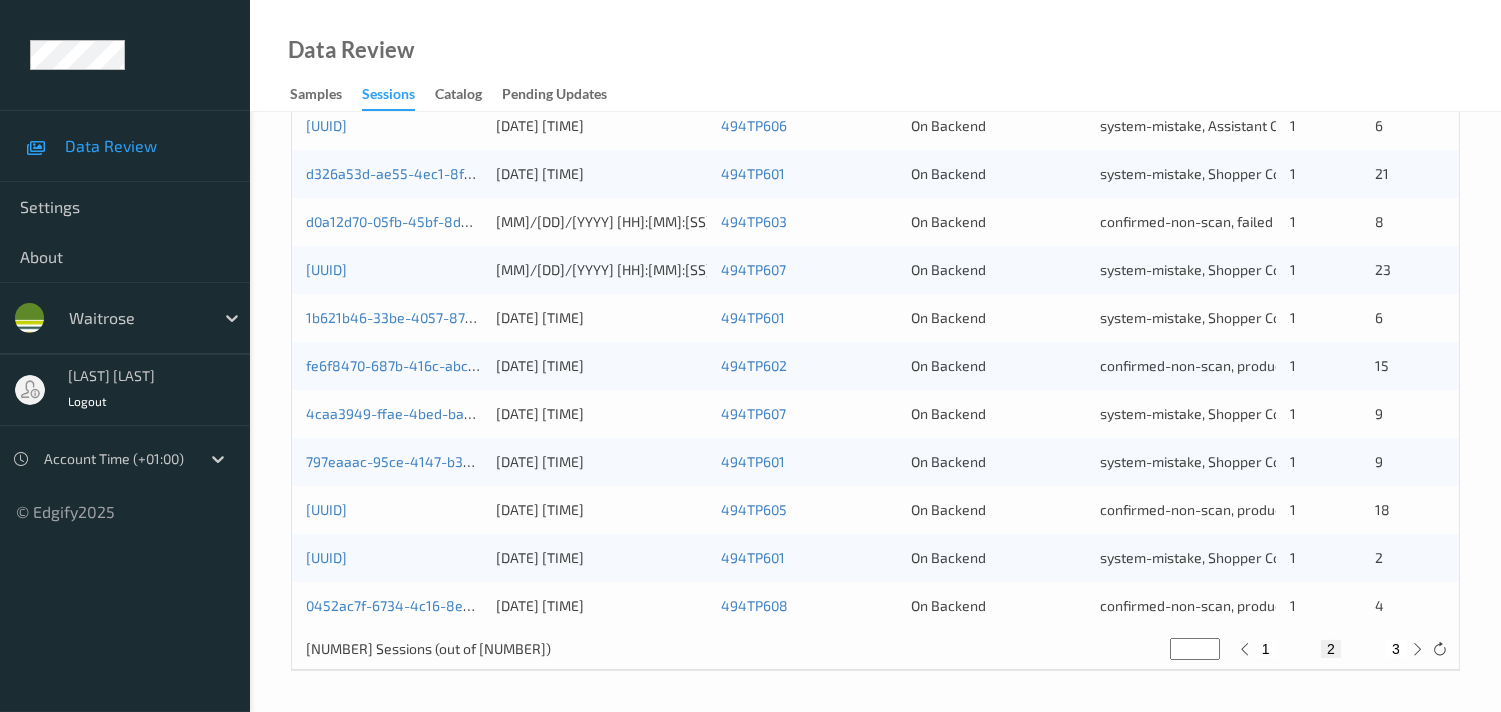 click on "1" at bounding box center (1266, 649) 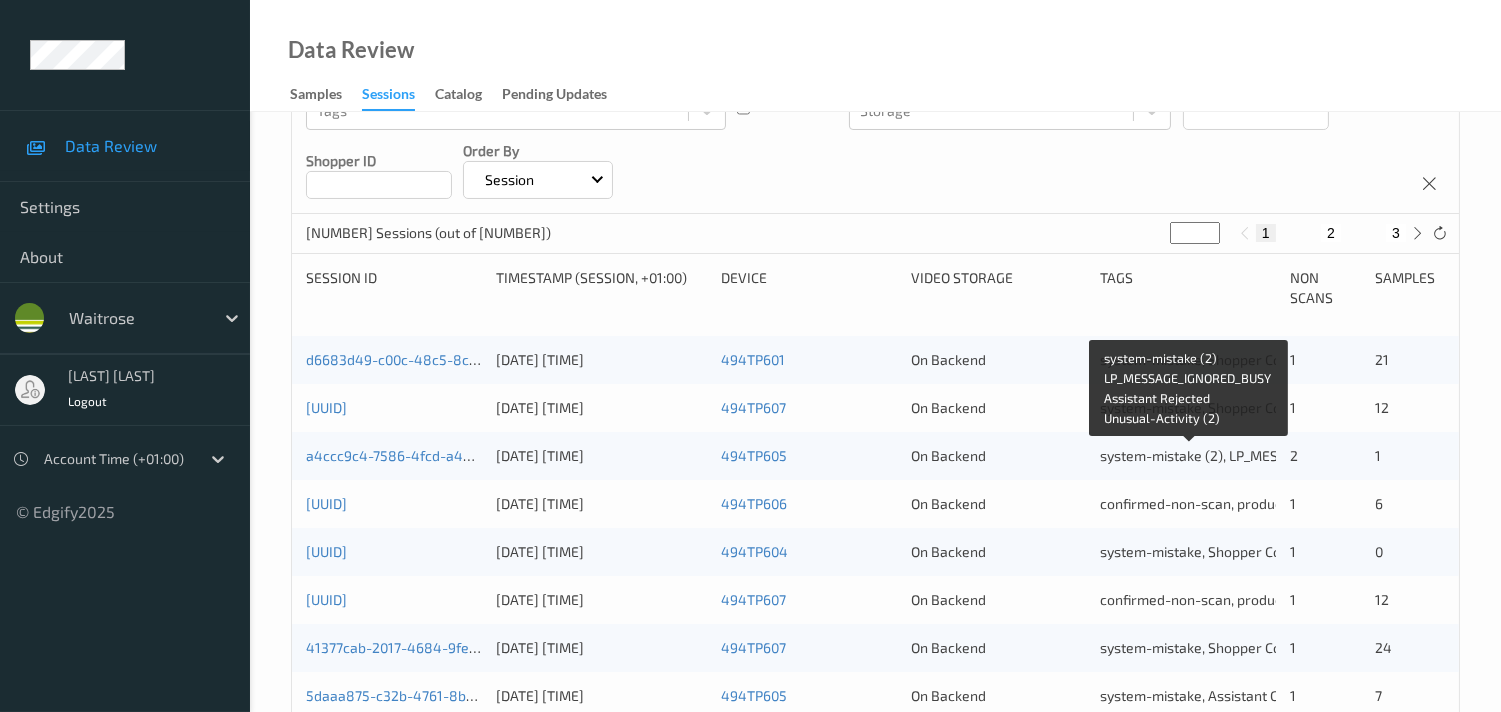 scroll, scrollTop: 284, scrollLeft: 0, axis: vertical 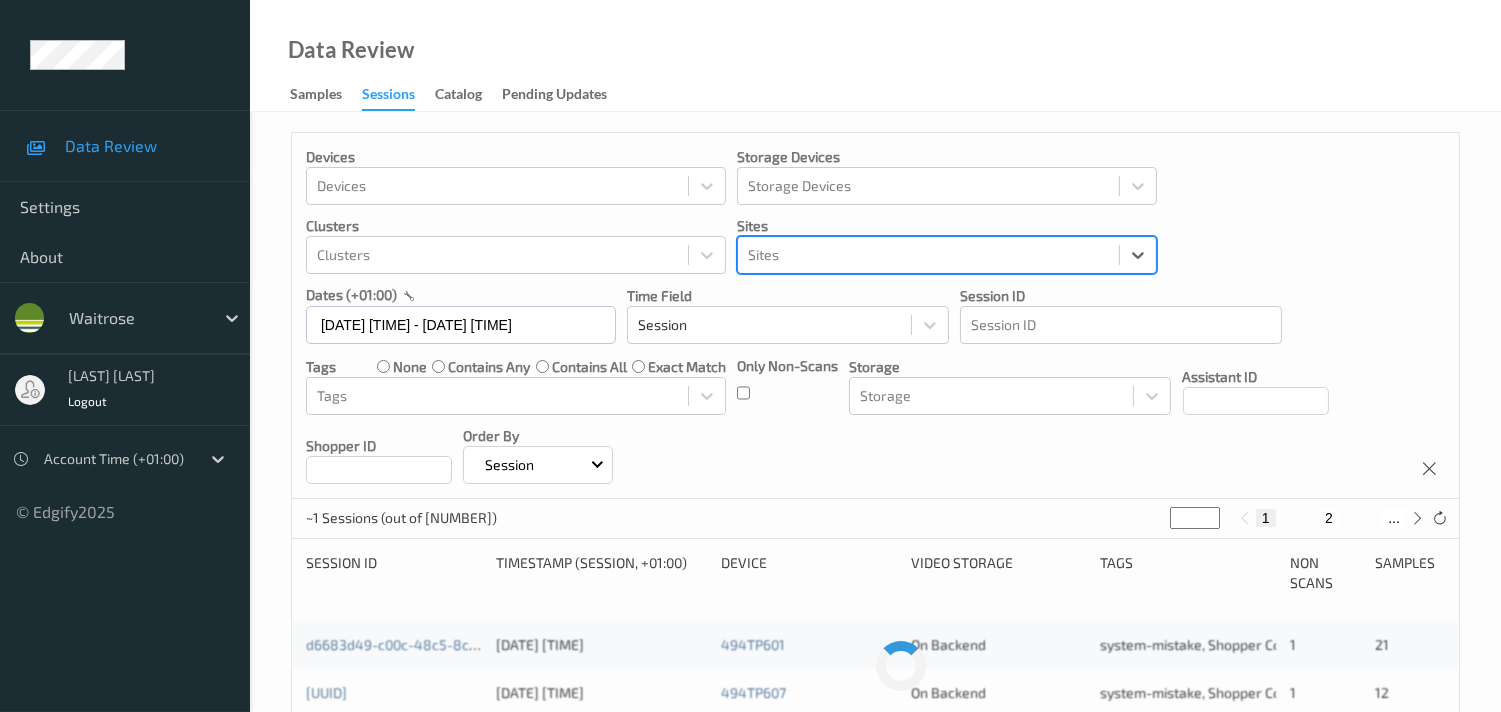paste on "[NUMBER] [STREET]" 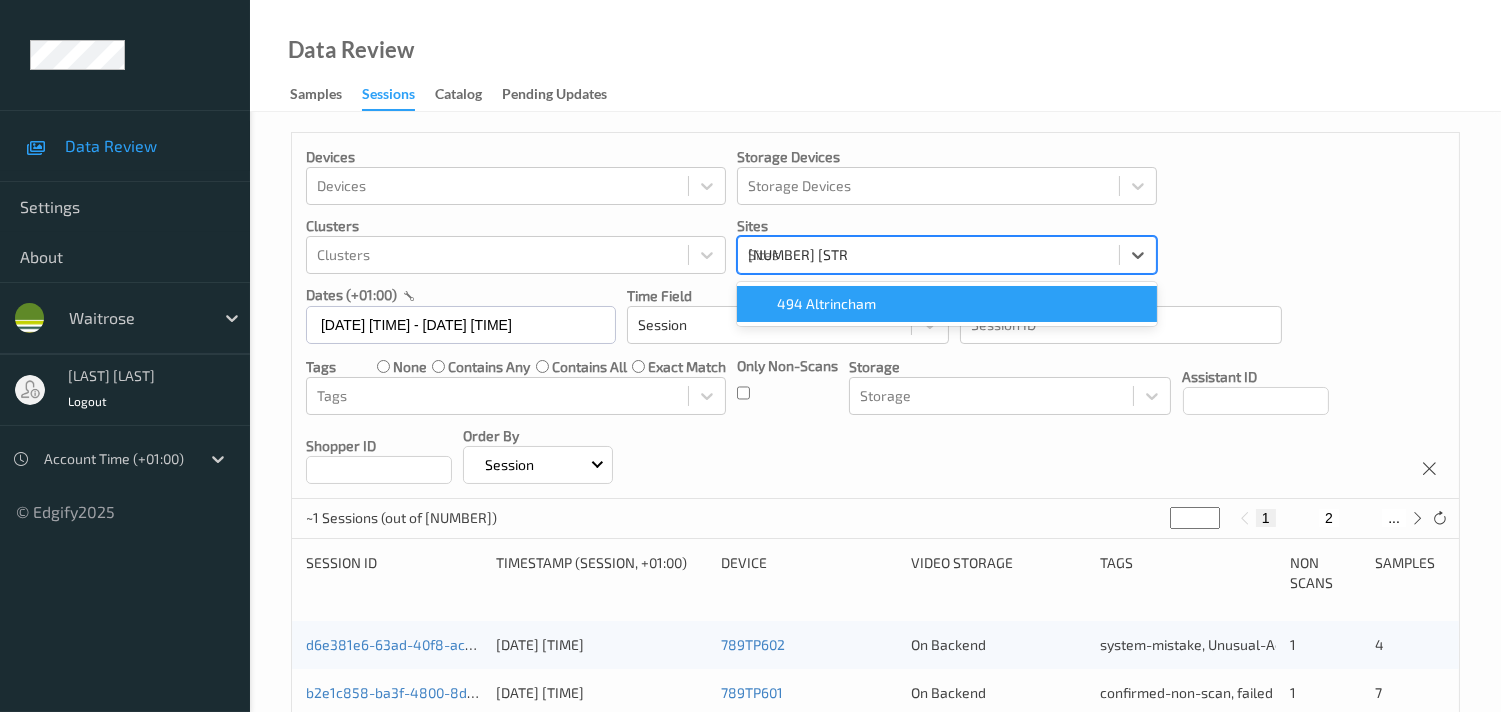 type on "[NUMBER] [STREET]" 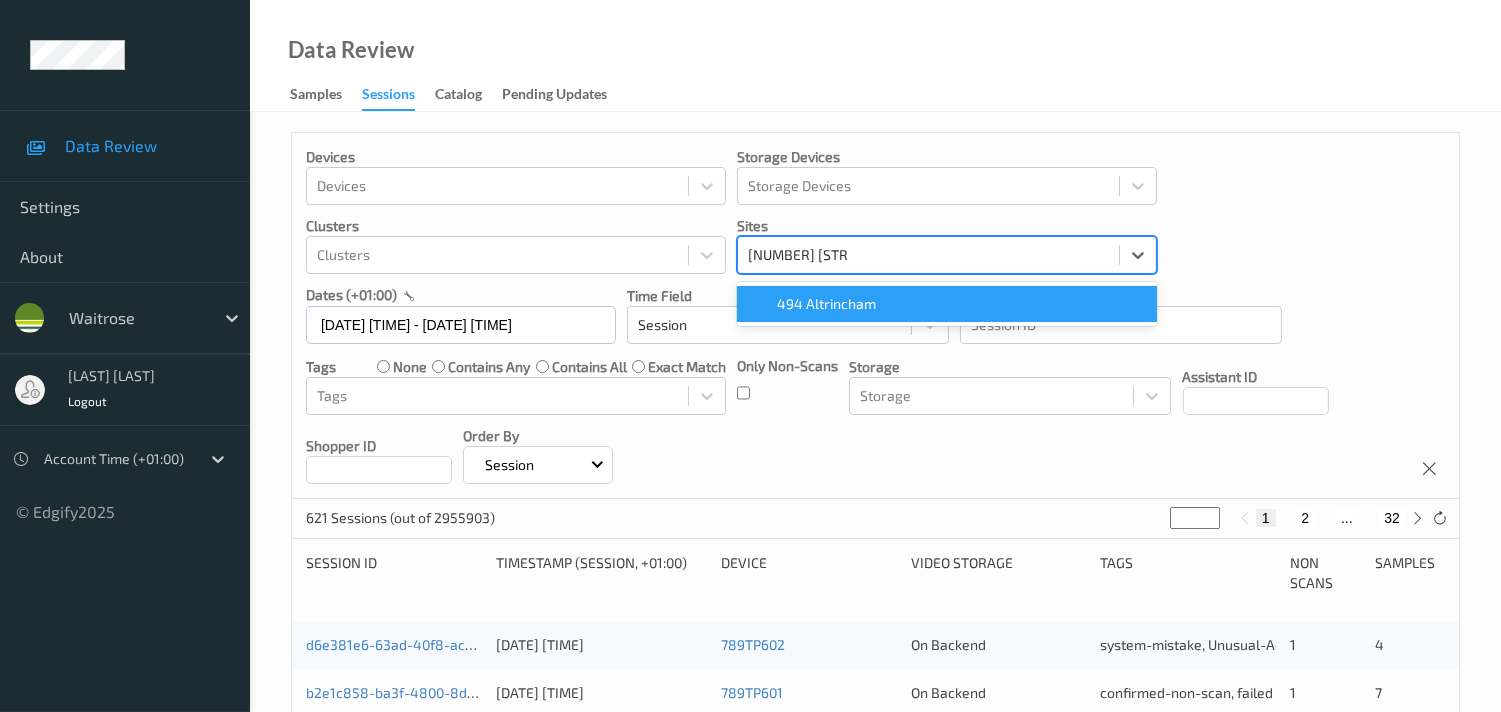click on "494 Altrincham" at bounding box center [947, 304] 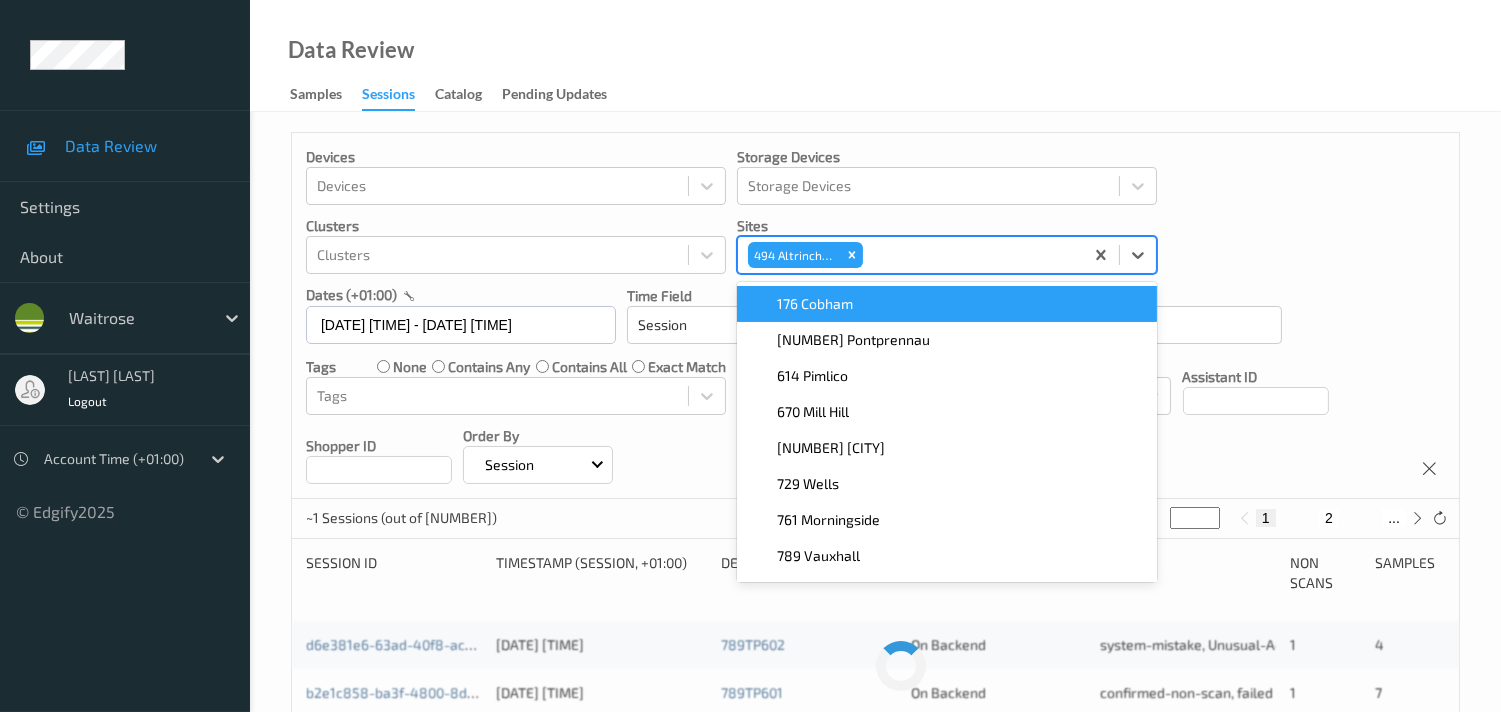 click on "Devices Devices Storage Devices Storage Devices Clusters Clusters Sites option [NUMBER] [CITY], selected. option [NUMBER] [CITY] focused, 1 of 9. 9 results available. Use Up and Down to choose options, press Enter to select the currently focused option, press Escape to exit the menu, press Tab to select the option and exit the menu. [NUMBER] [CITY]    [NUMBER] [CITY]    [NUMBER]	 [STREET]    [NUMBER][CITY]    [NUMBER]	[CITY]    [NUMBER]	[CITY]    [NUMBER] [CITY]    [NUMBER] [CITY] dates (+[OFFSET]) [MM]/[DD]/[YYYY] [HH]:[MM] -> [MM]/[DD]/[YYYY] [HH]:[MM] Time Field Session Session ID Session ID Tags none contains any contains all exact match Tags Only Non-Scans Storage Storage Assistant ID Shopper ID Order By Session" at bounding box center (875, 316) 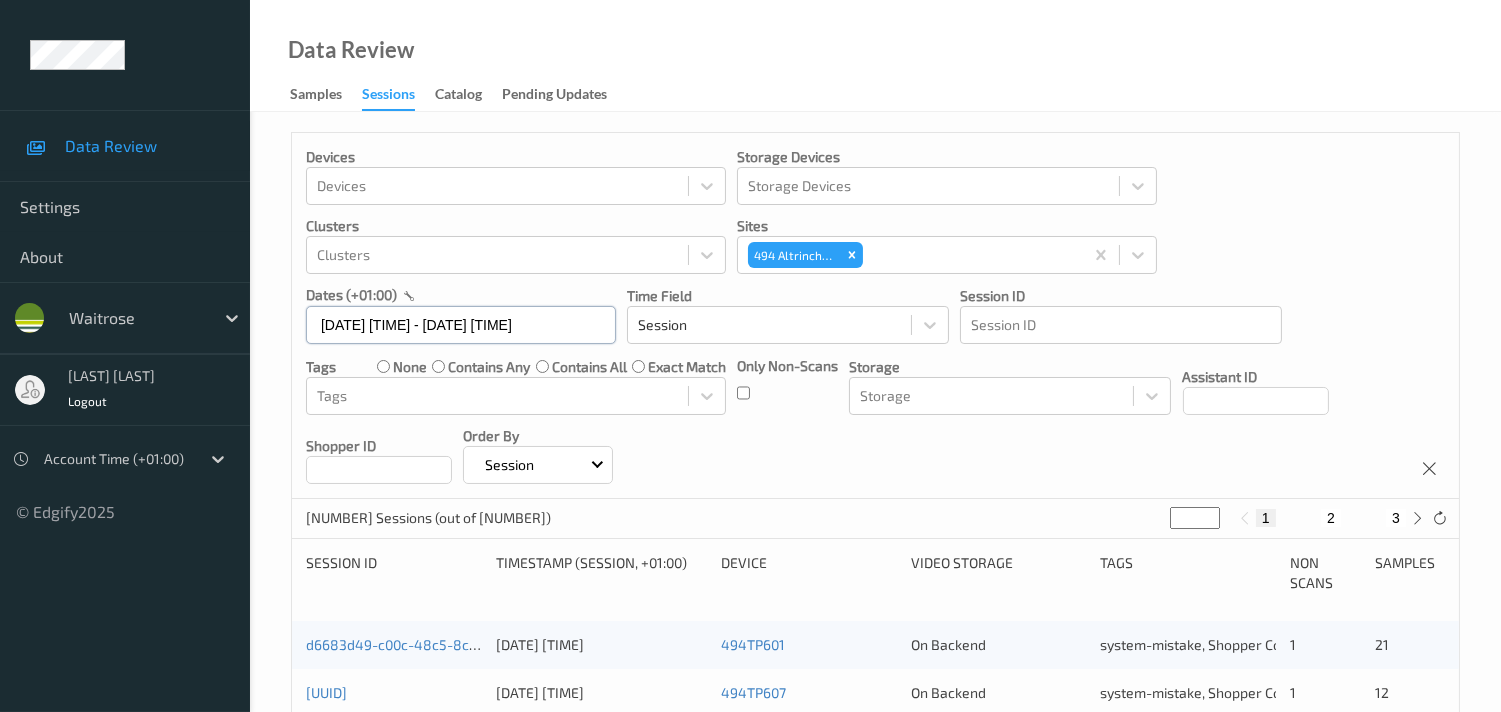 click on "[DATE] [TIME] - [DATE] [TIME]" at bounding box center (461, 325) 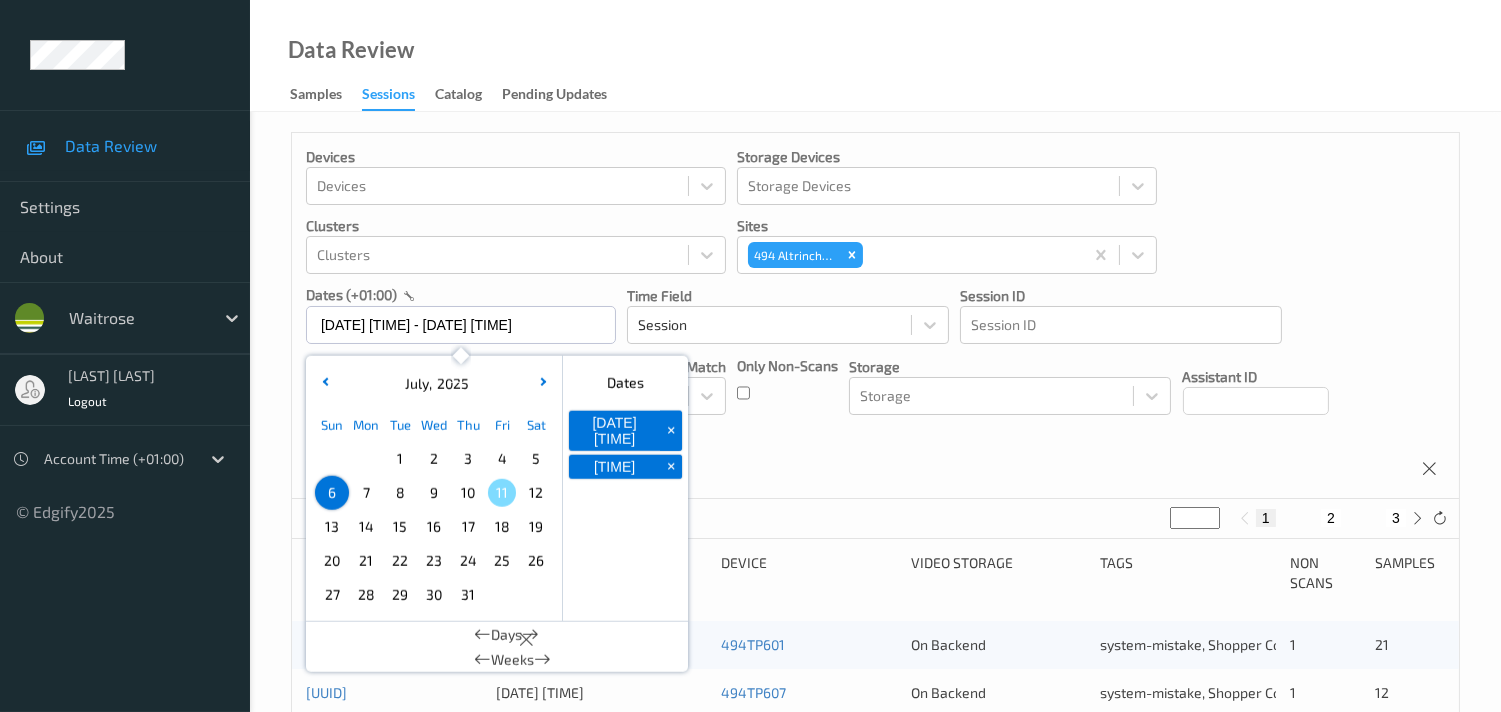 click on "7" at bounding box center (366, 493) 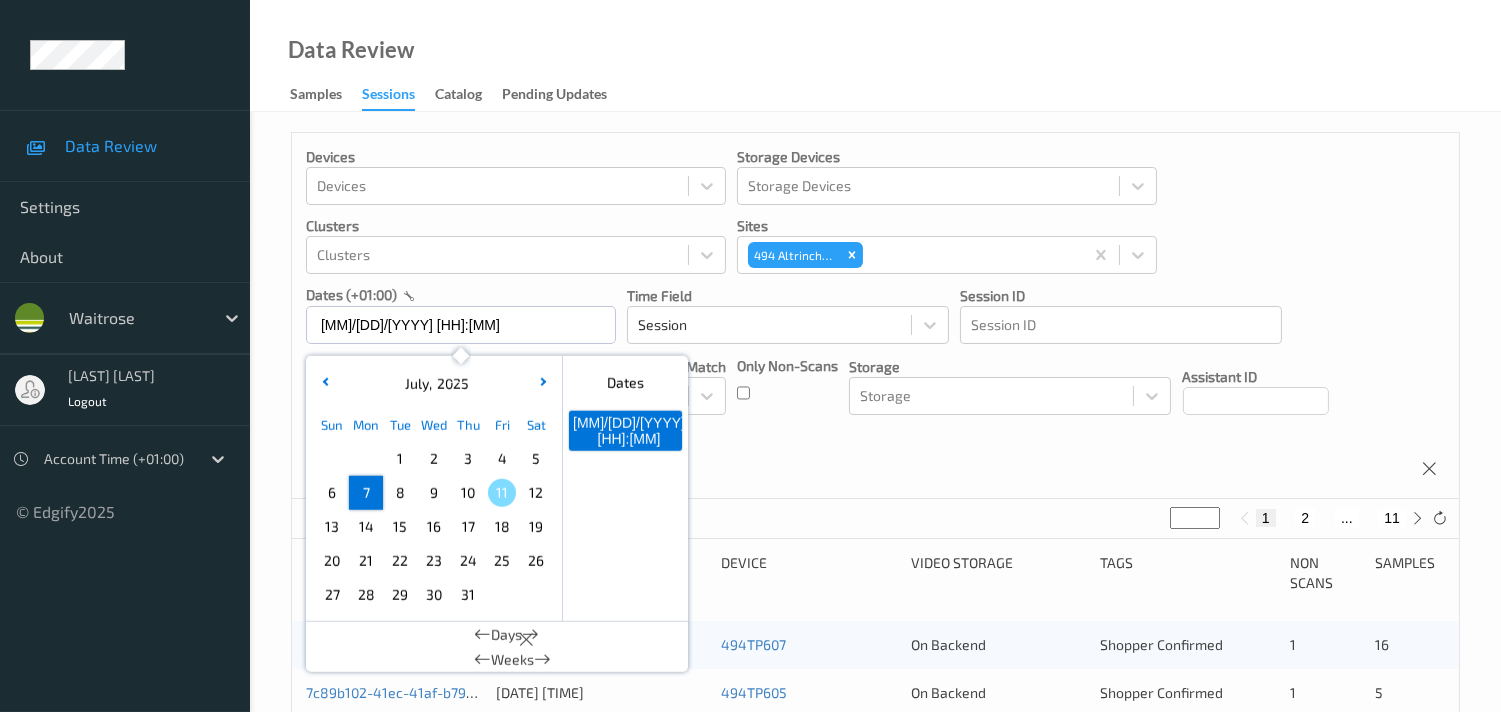 click on "7" at bounding box center [366, 493] 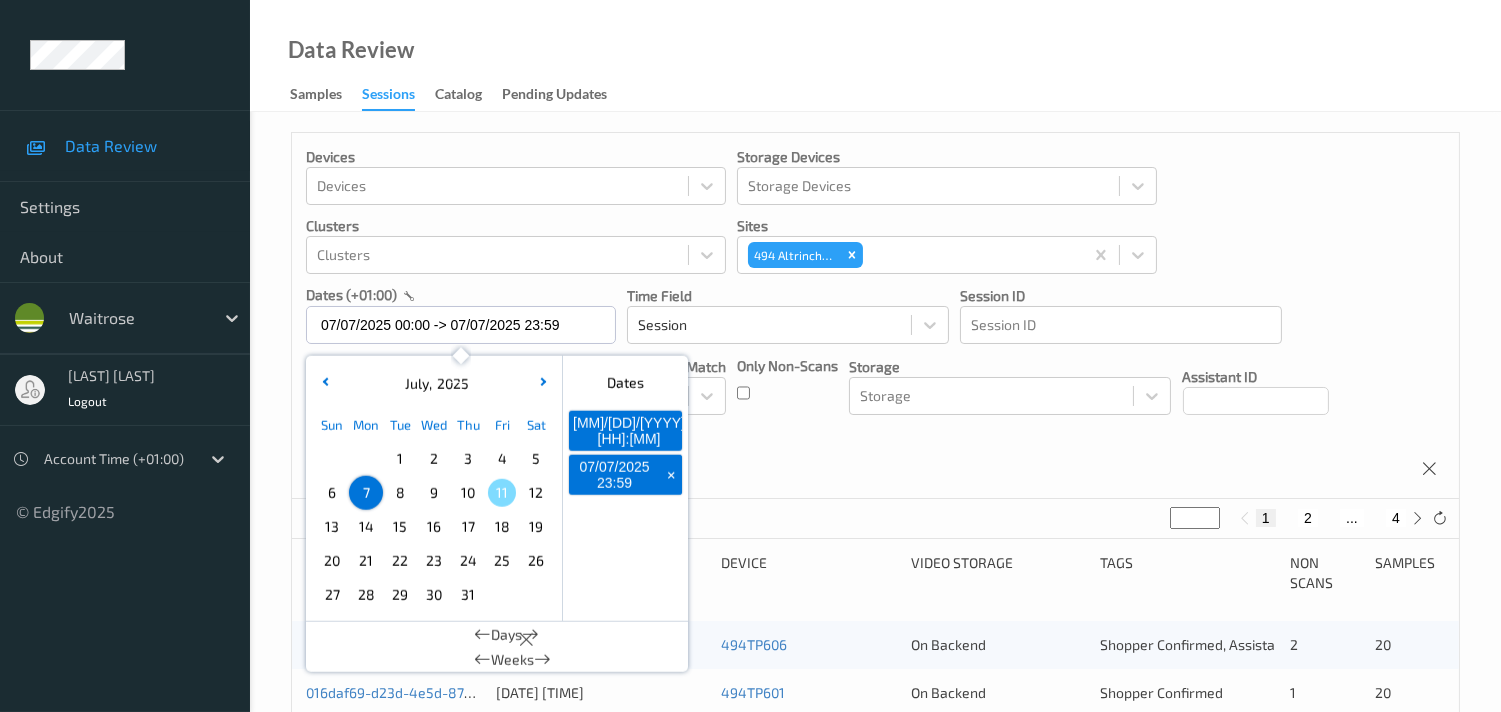 click on "Devices Devices Storage Devices Storage Devices Clusters Clusters Sites [NUMBER] [CITY] dates (+[OFFSET]) [MM]/[DD]/[YYYY] [HH]:[MM] -> [MM]/[DD]/[YYYY] [HH]:[MM] [MONTH] , [YYYY] Sun Mon Tue Wed Thu Fri Sat 1 2 3 4 5 6 7 8 9 10 11 12 13 14 15 16 17 18 19 20 21 22 23 24 25 26 27 28 29 30 31 January February March April May June July August September October November December 2021 2022 2023 2024 2025 2026 2027 2028 2029 2030 2031 2032 Dates [MM]/[DD]/[YYYY] [HH]:[MM] + [MM]/[DD]/[YYYY] [HH]:[MM] + Days Weeks Time Field Session Session ID Session ID Tags none contains any contains all exact match Tags Only Non-Scans Storage Storage Assistant ID Shopper ID Order By Session" at bounding box center (875, 316) 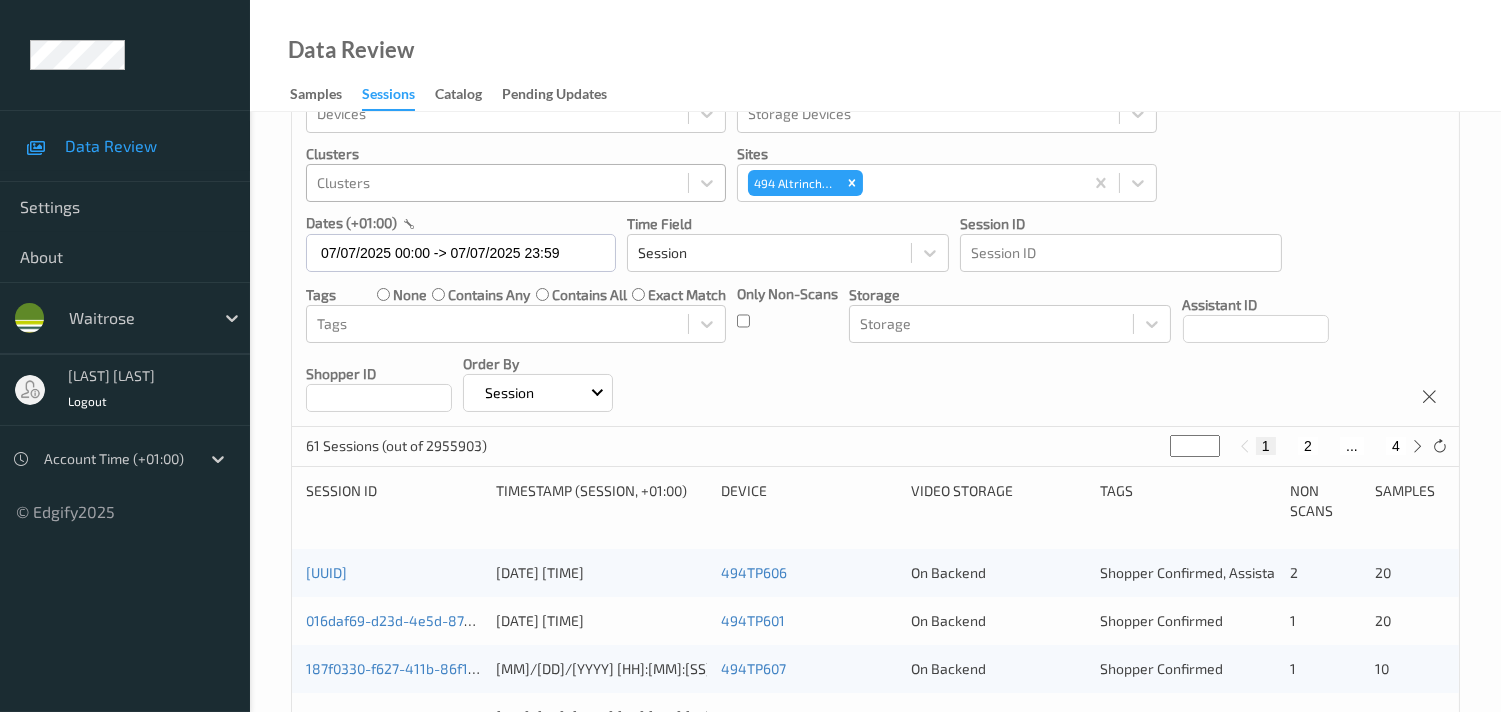 scroll, scrollTop: 111, scrollLeft: 0, axis: vertical 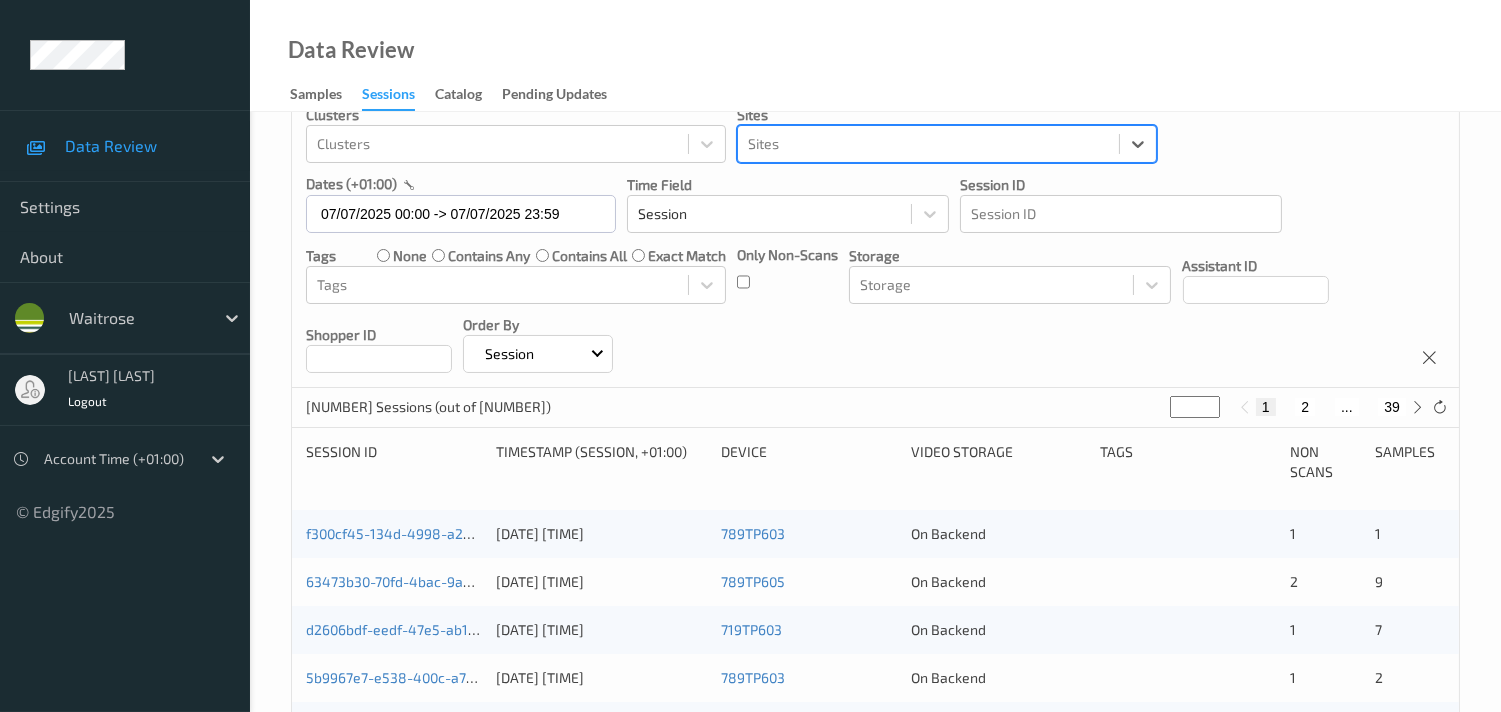 paste on "457 Pontprennau" 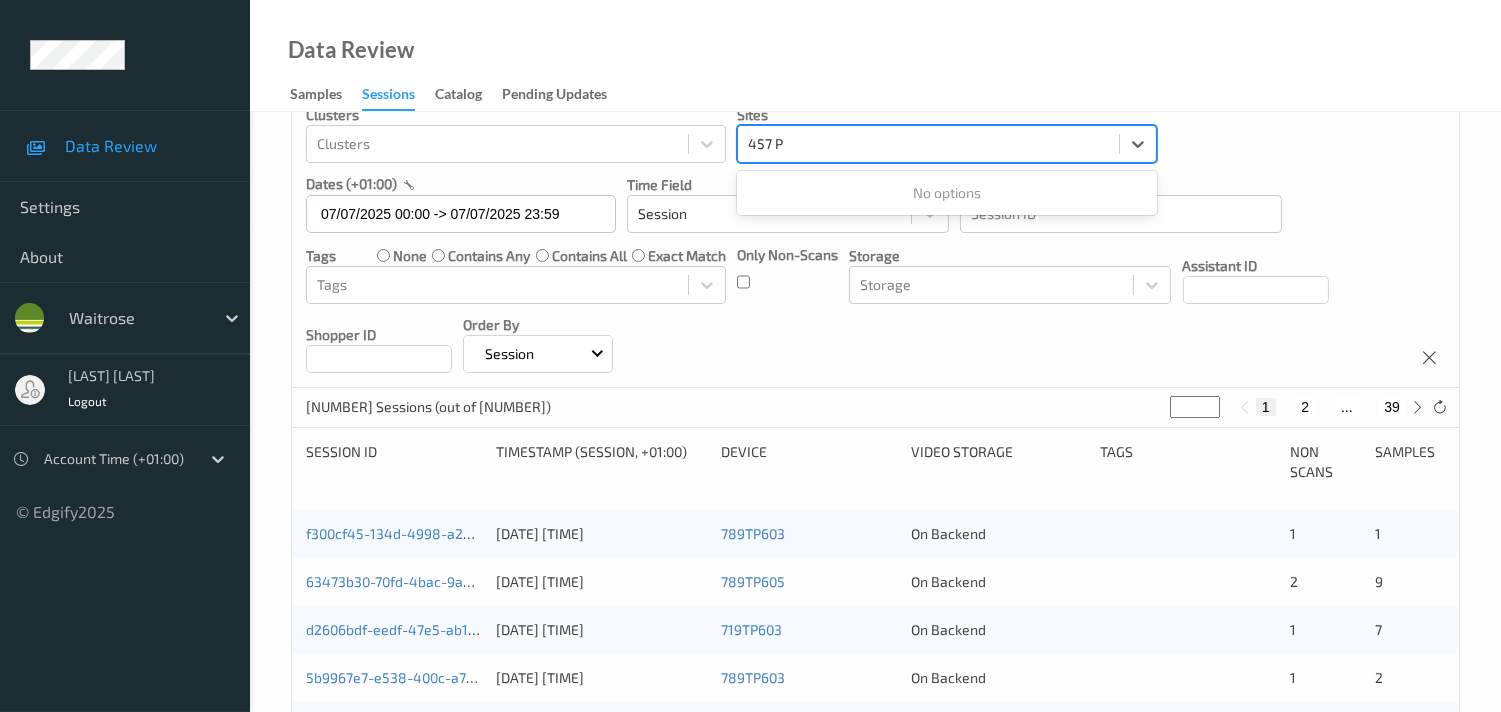 type on "457" 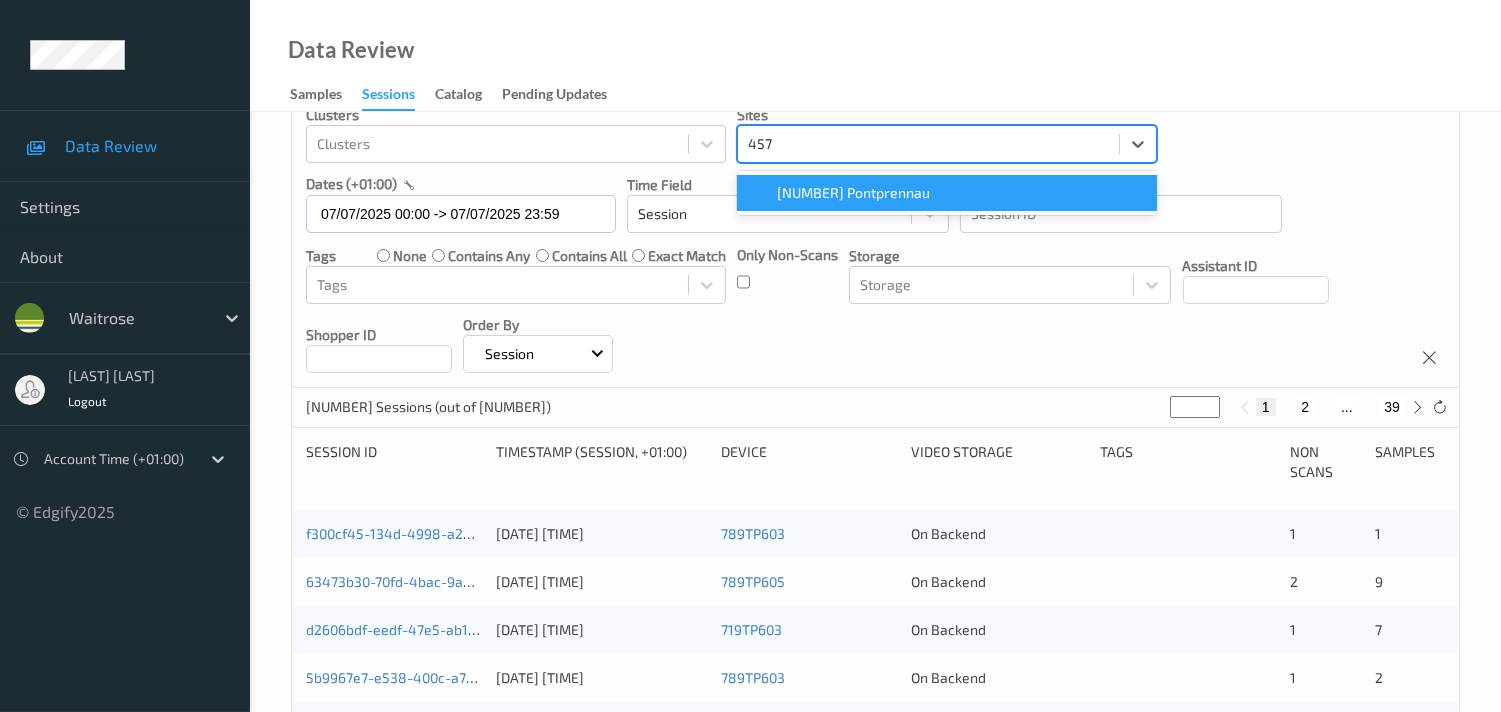 click on "[NUMBER] Pontprennau" at bounding box center [947, 193] 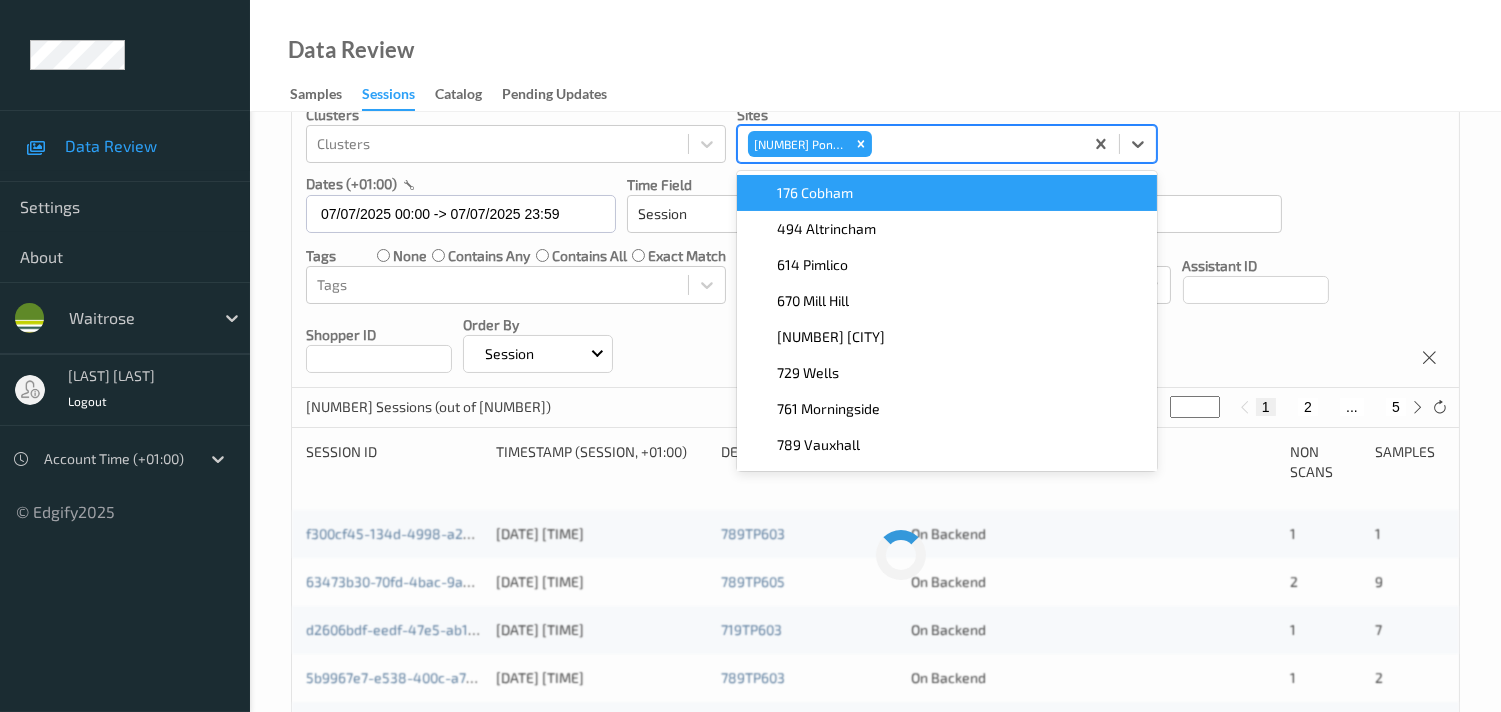 click on "Devices Devices Storage Devices Storage Devices Clusters Clusters Sites option [NUMBER]	 [CITY], selected. option [NUMBER] [CITY] focused, [NUMBER] of [NUMBER]. [NUMBER] results available. Use Up and Down to choose options, press Enter to select the currently focused option, press Escape to exit the menu, press Tab to select the option and exit the menu. [NUMBER]	 [CITY]    [NUMBER] [CITY]    [NUMBER] [CITY]    [NUMBER] [CITY]    [NUMBER] [CITY]    [NUMBER]	[CITY]    [NUMBER]	[CITY]    [NUMBER]	[CITY]    [NUMBER] [CITY]    [NUMBER] dates (+[NUMBER]:[NUMBER]) [DATE] [TIME] -> [DATE] [TIME] Time Field Session Session ID Session ID Tags none contains any contains all exact match Tags Only Non-Scans Storage Storage Assistant ID Shopper ID Order By Session" at bounding box center [875, 205] 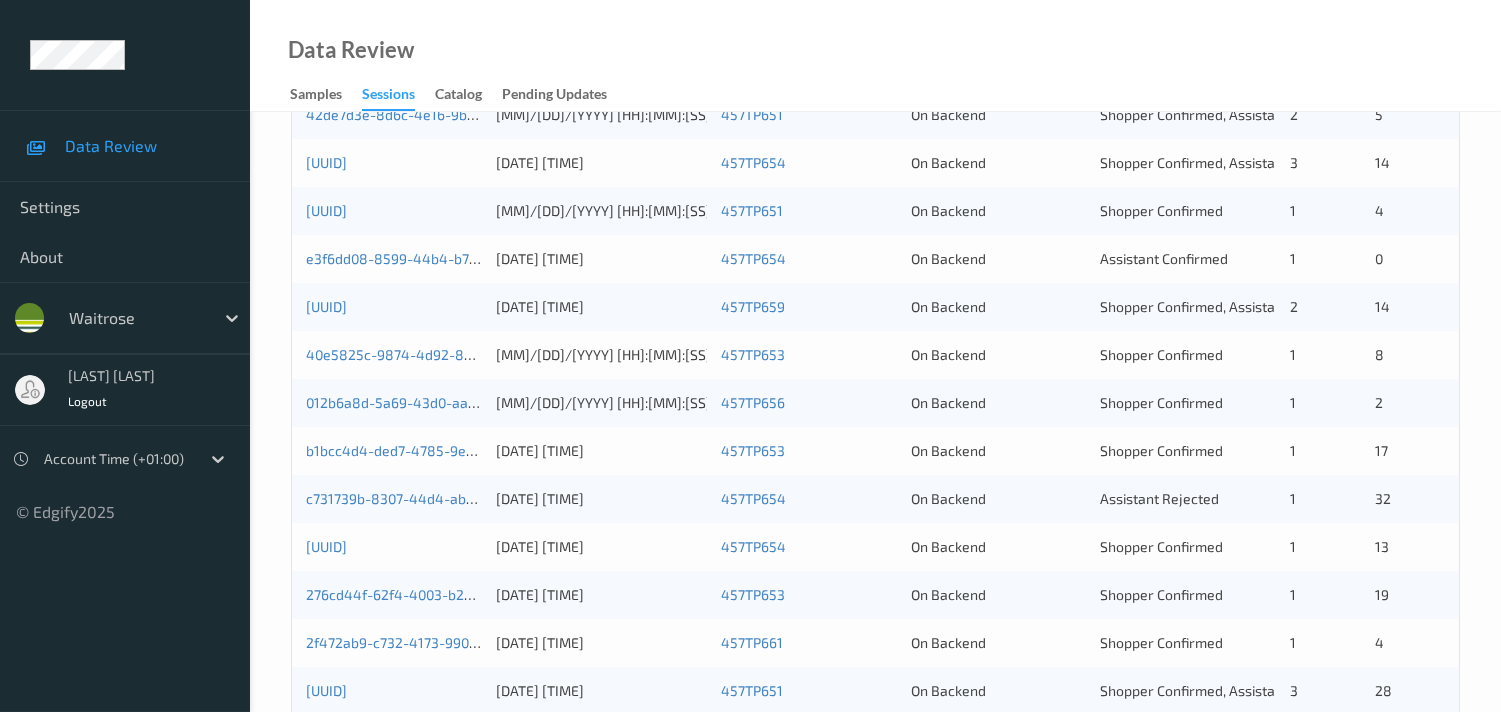 scroll, scrollTop: 951, scrollLeft: 0, axis: vertical 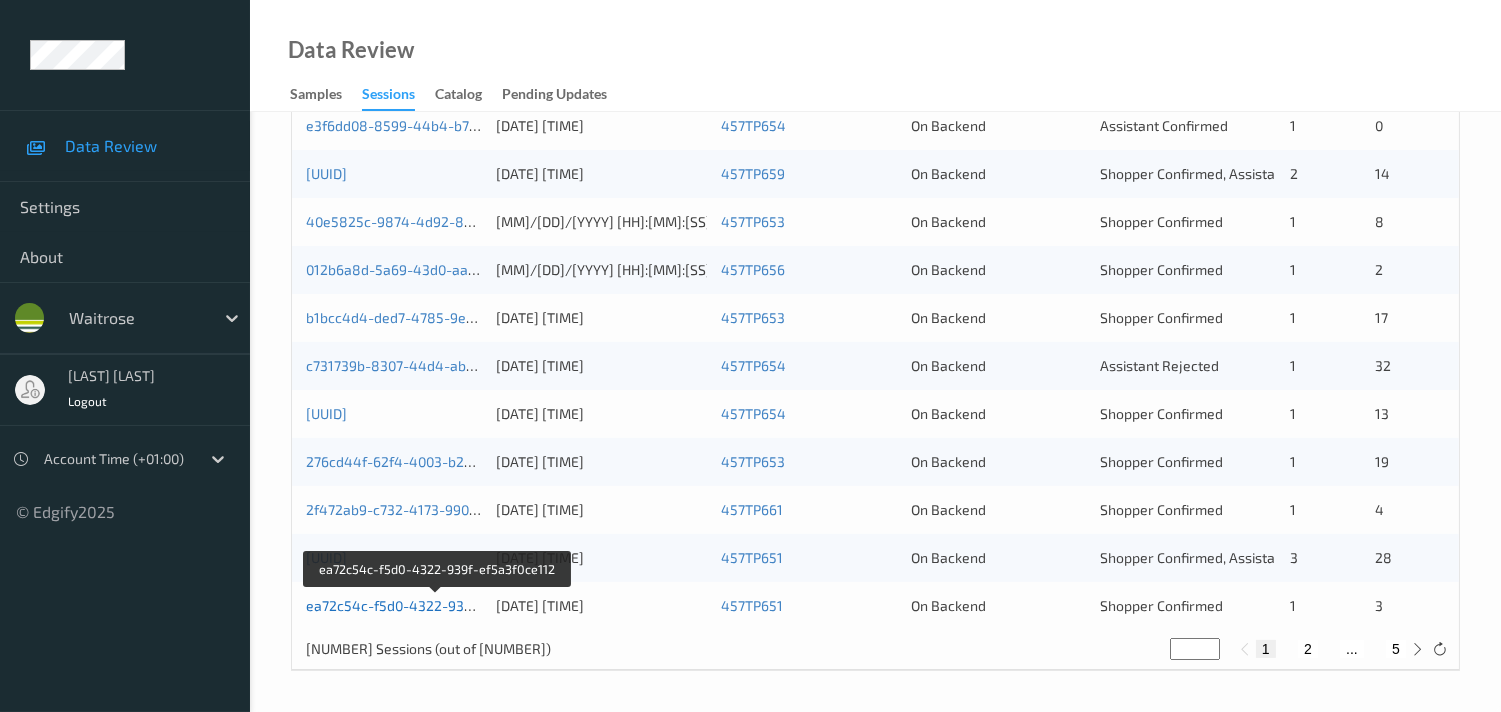 click on "ea72c54c-f5d0-4322-939f-ef5a3f0ce112" at bounding box center (437, 605) 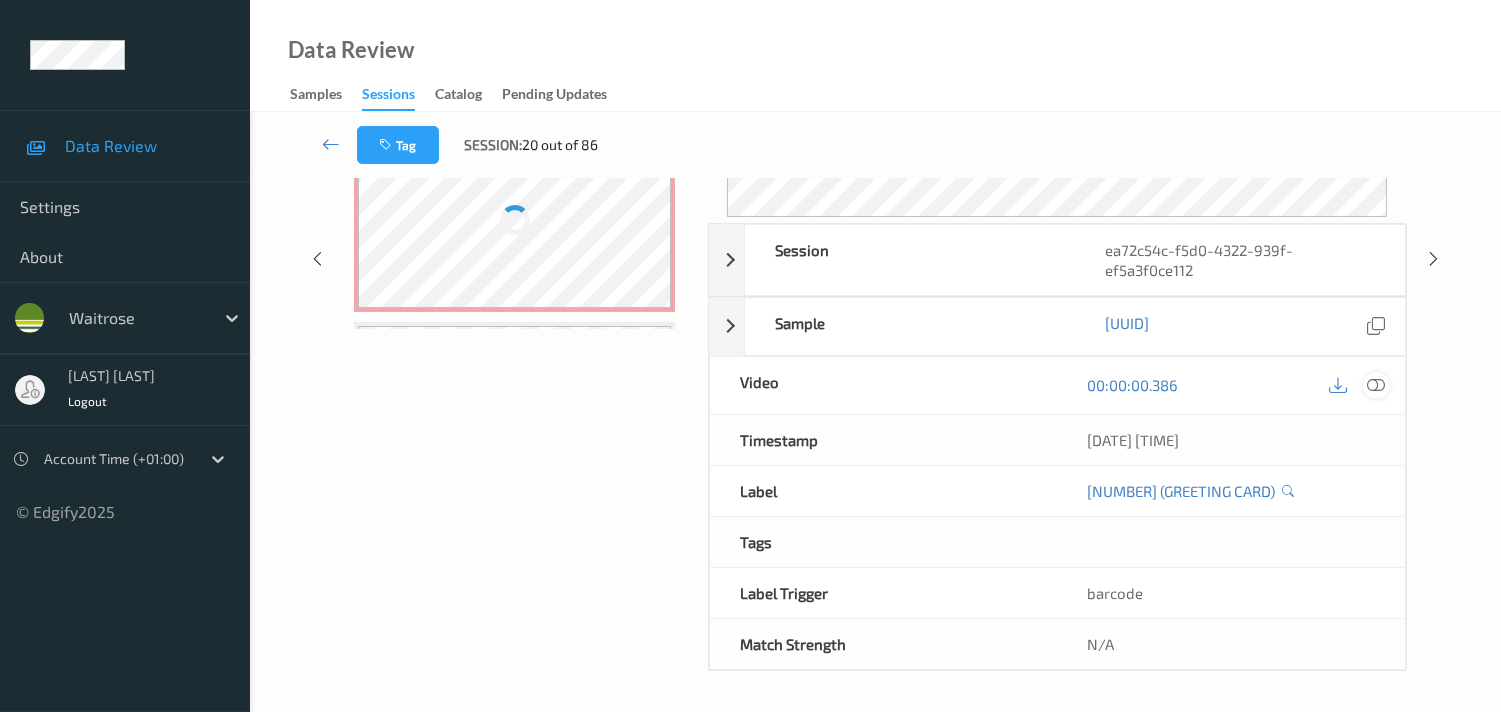 click at bounding box center [1376, 385] 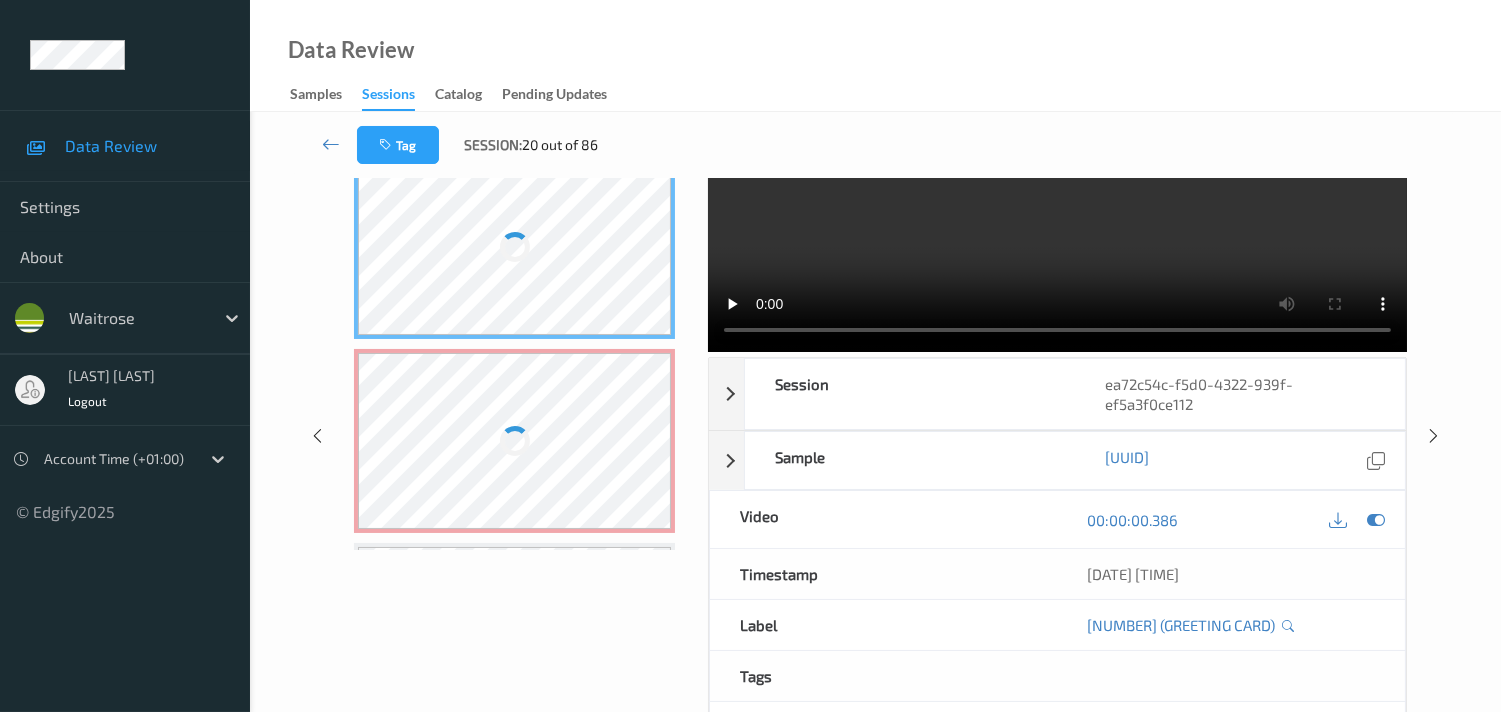 scroll, scrollTop: 0, scrollLeft: 0, axis: both 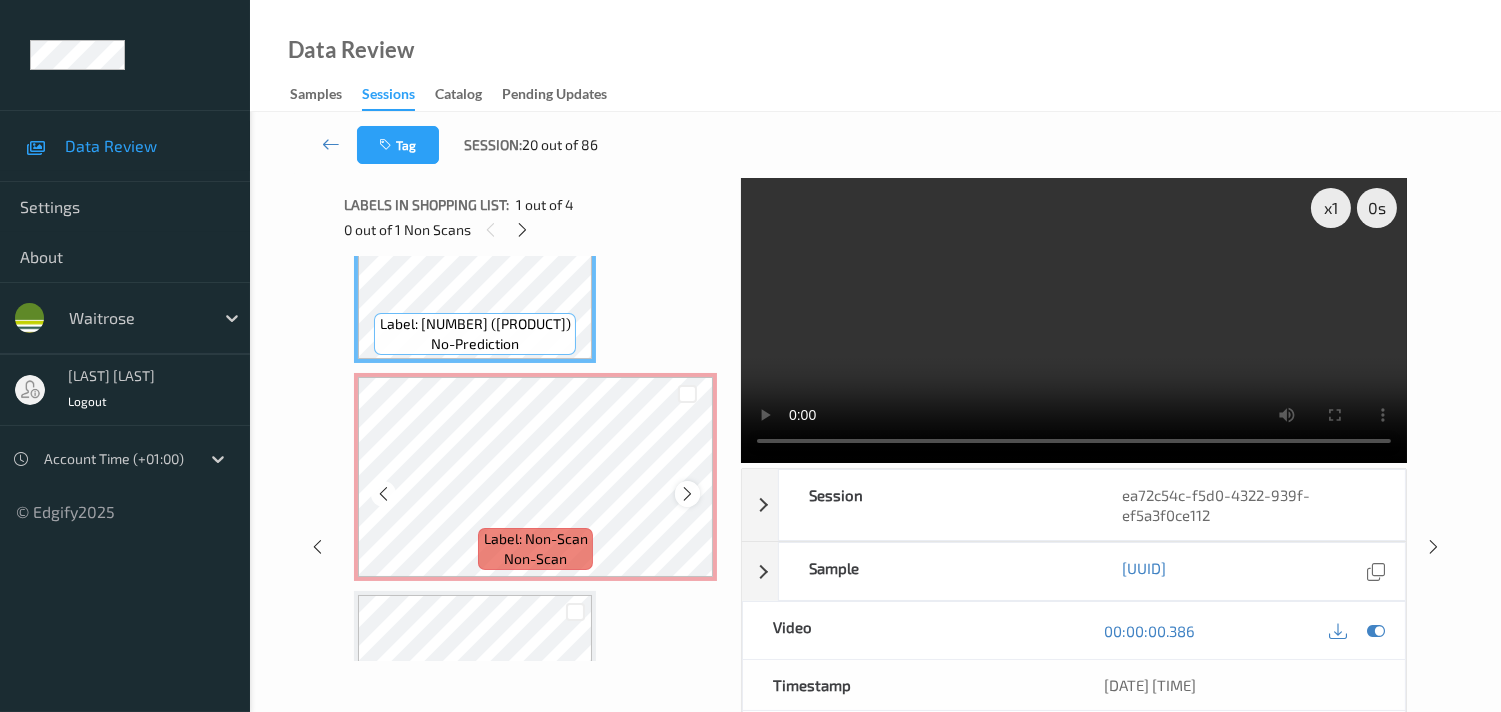 click at bounding box center (687, 493) 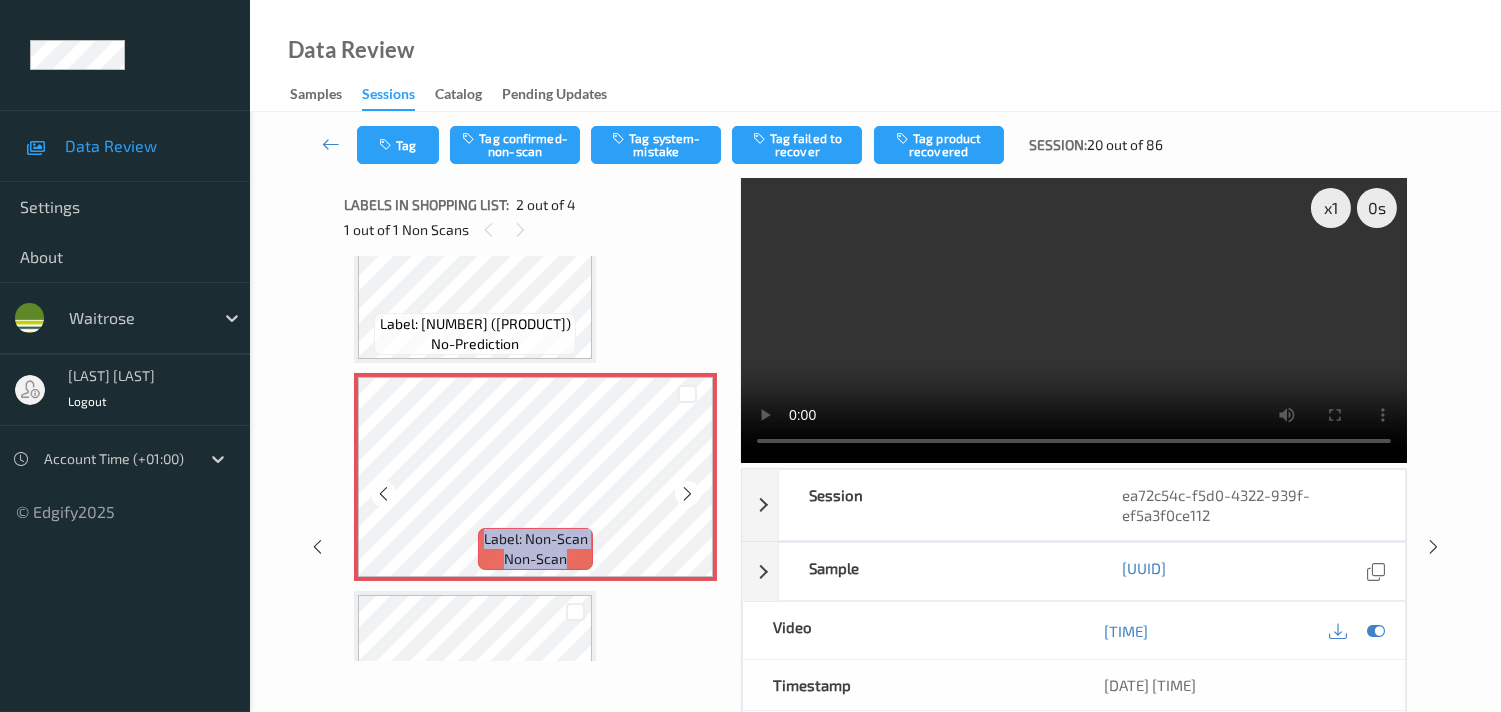 click at bounding box center (687, 493) 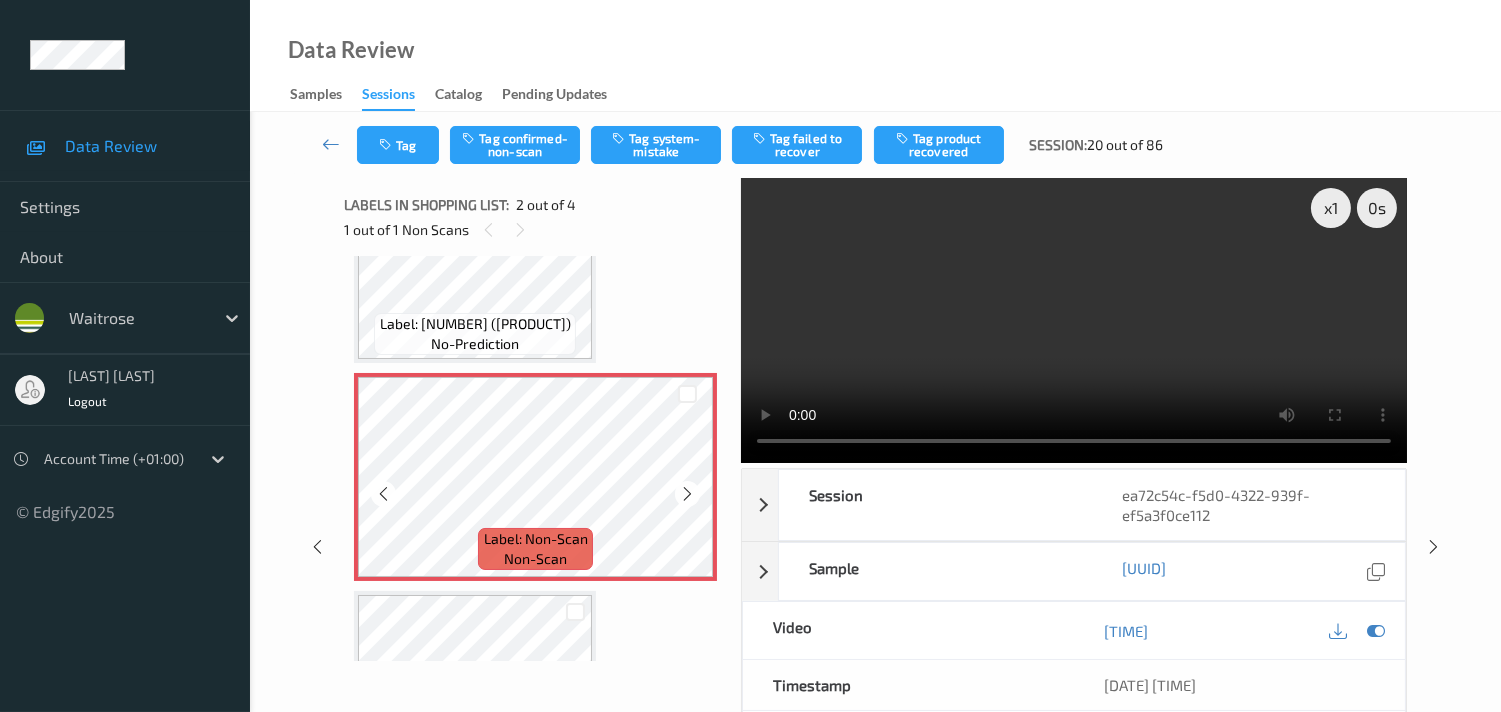 click at bounding box center (687, 493) 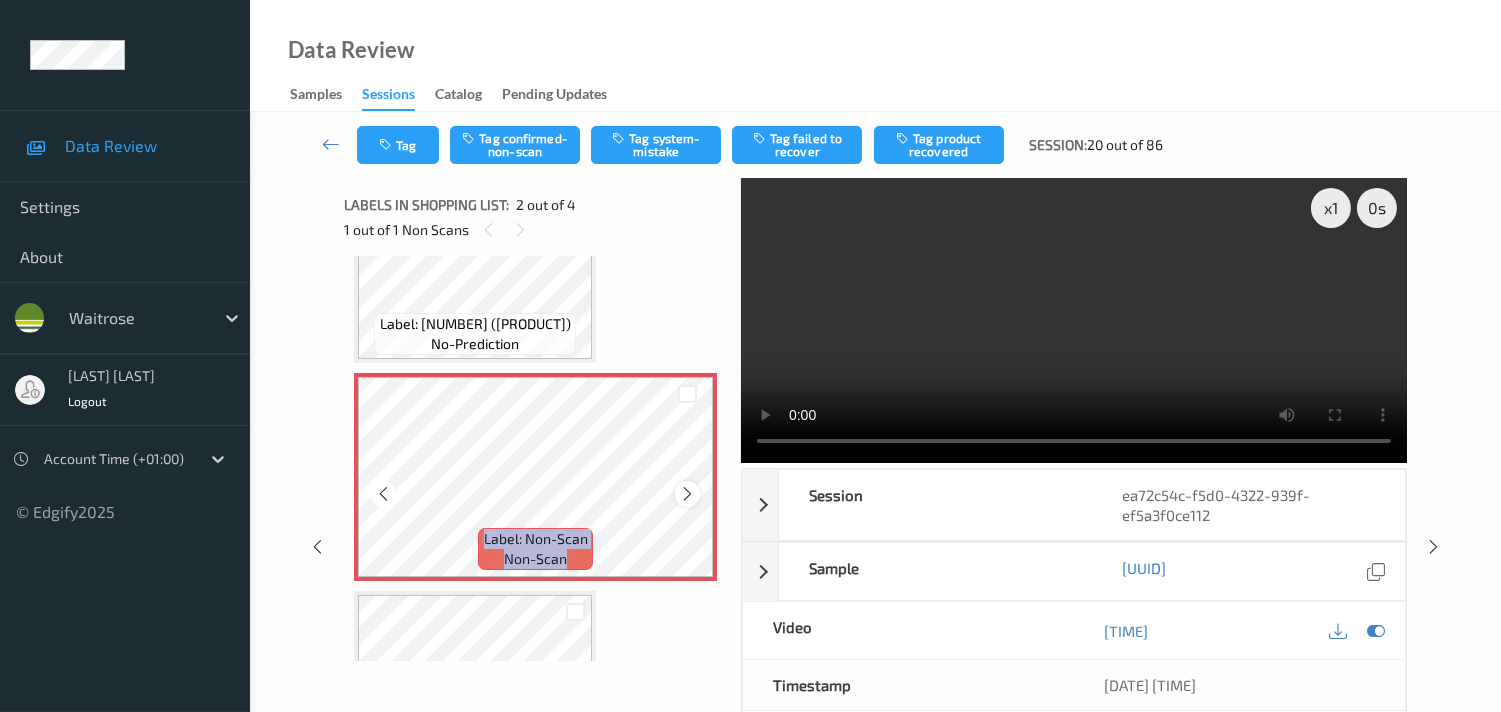 click at bounding box center (687, 493) 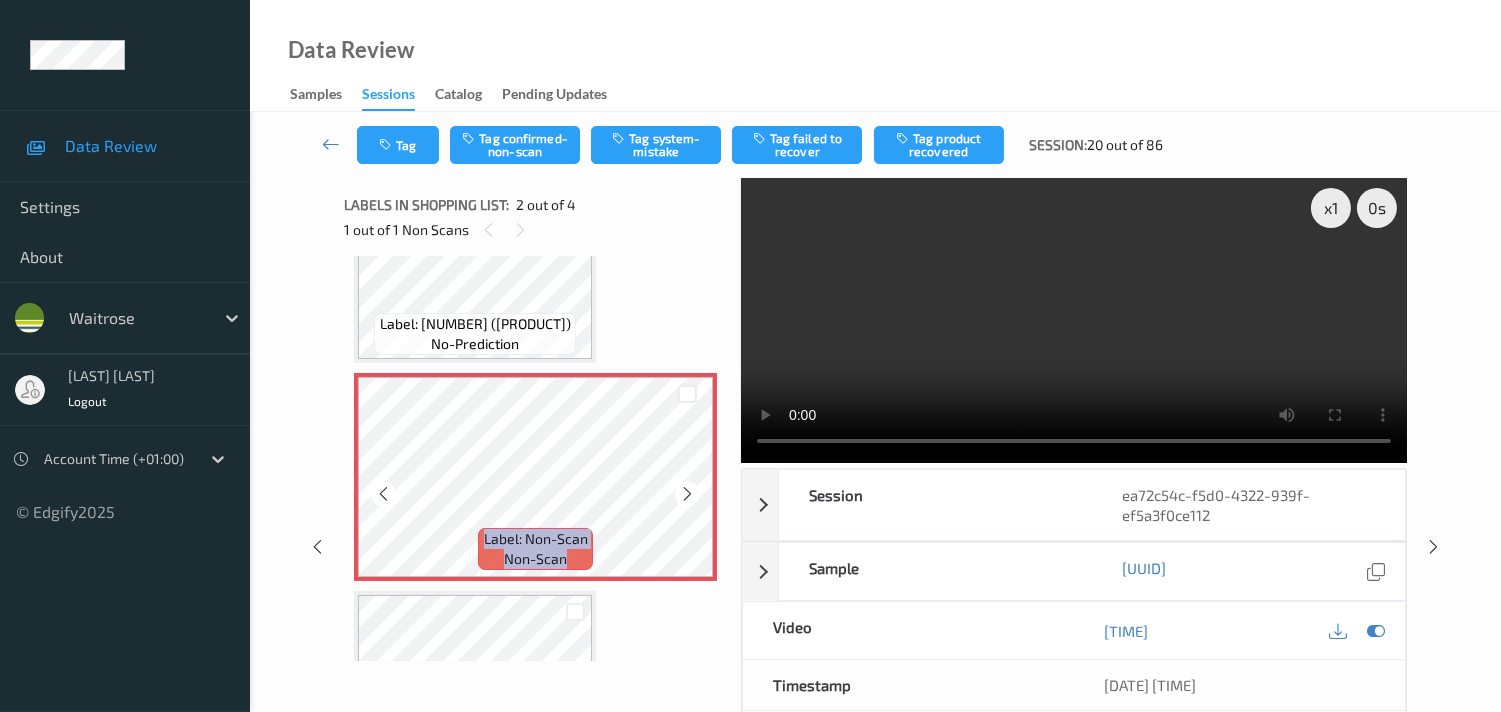 click at bounding box center [687, 494] 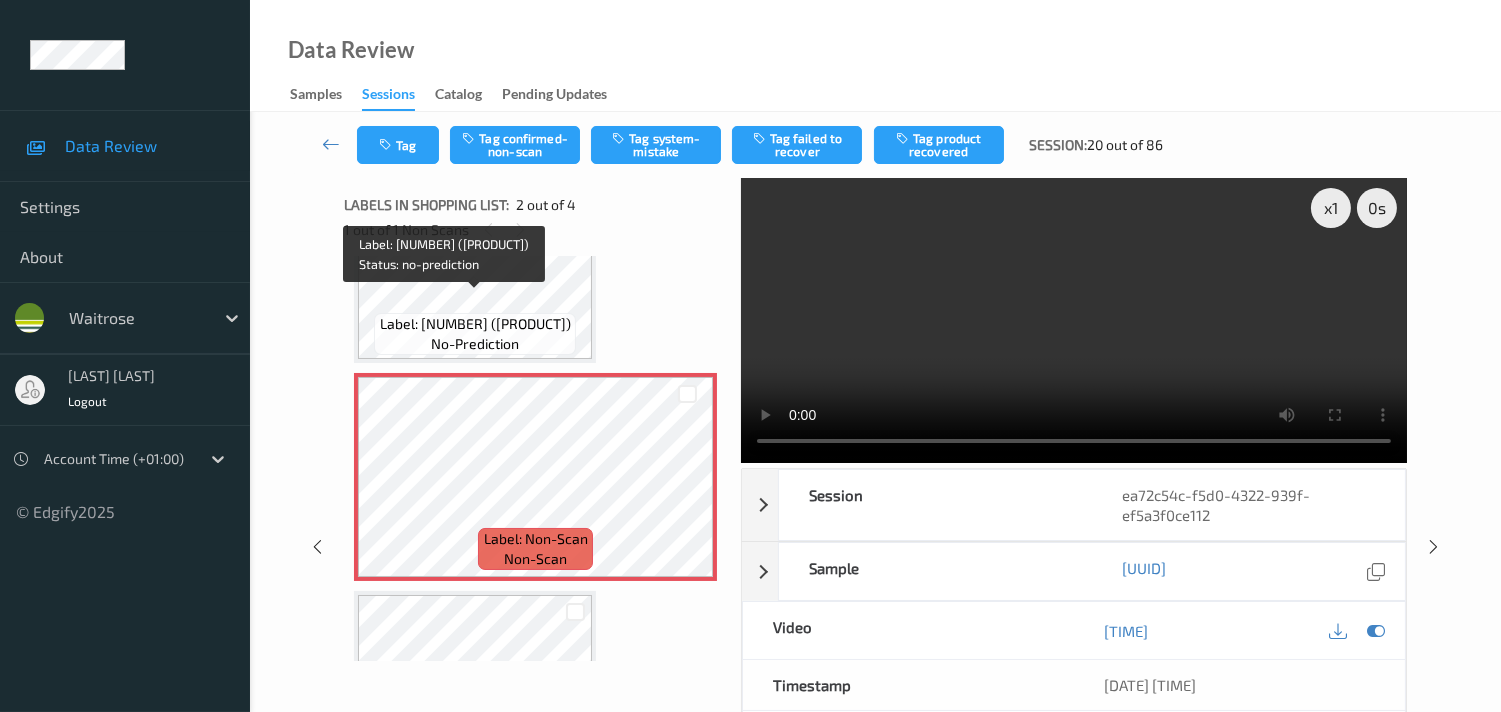 drag, startPoint x: 520, startPoint y: 302, endPoint x: 585, endPoint y: 322, distance: 68.007355 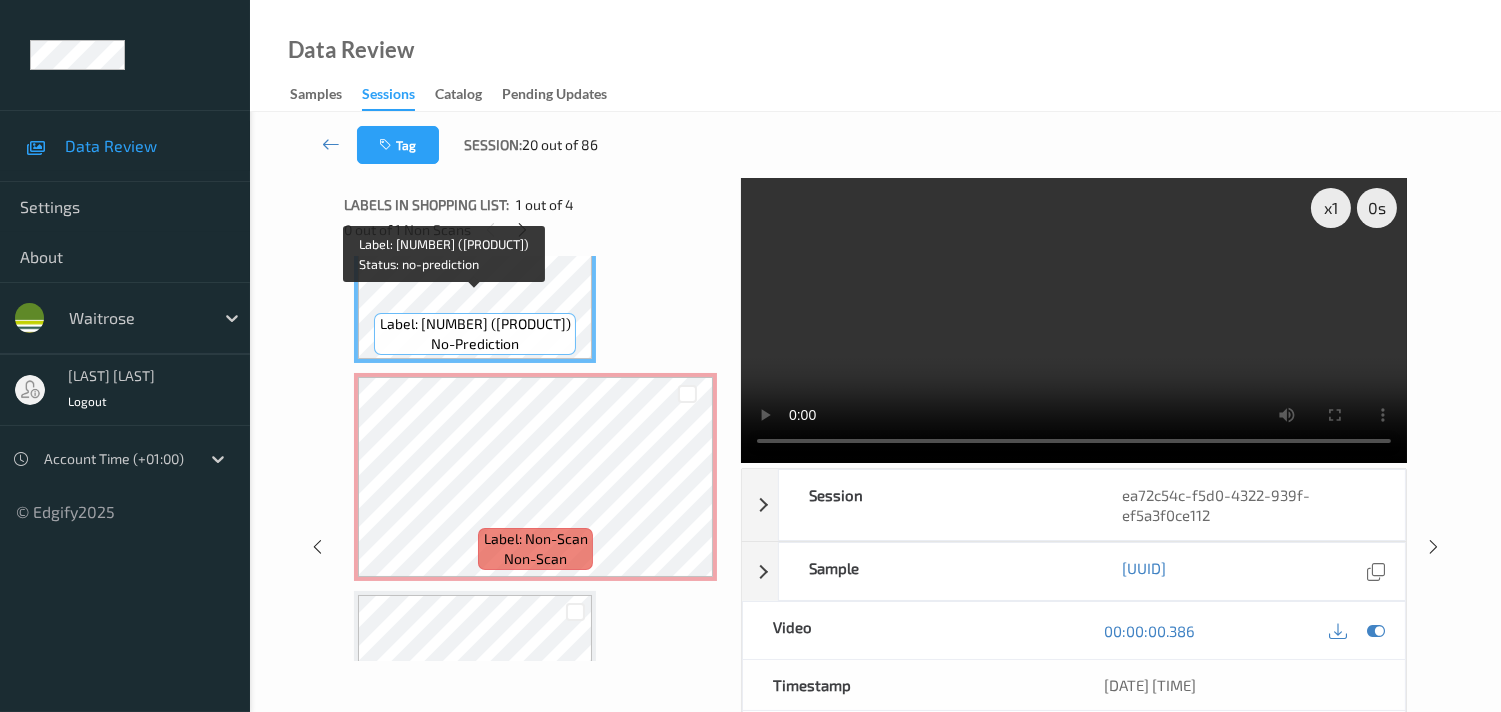copy on "GREETING CARD)" 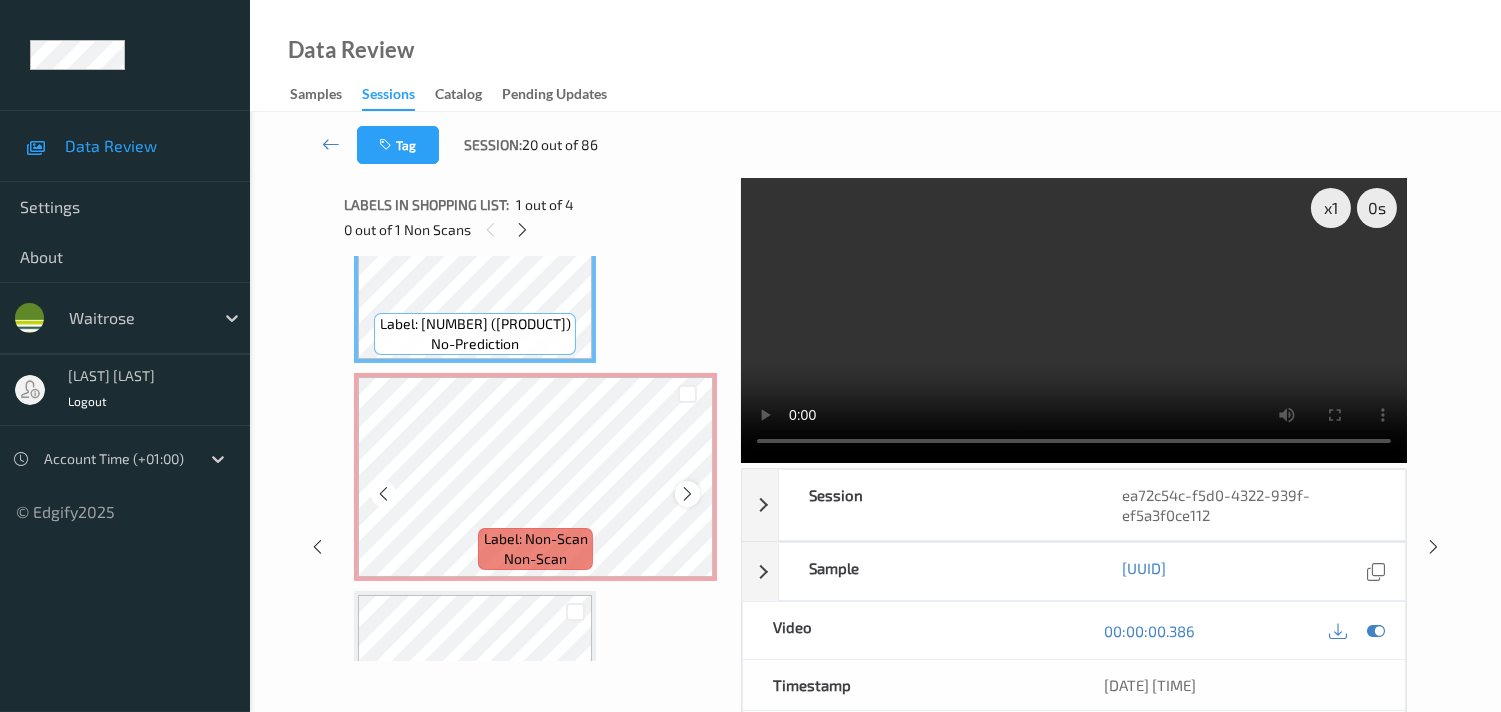 click at bounding box center (687, 493) 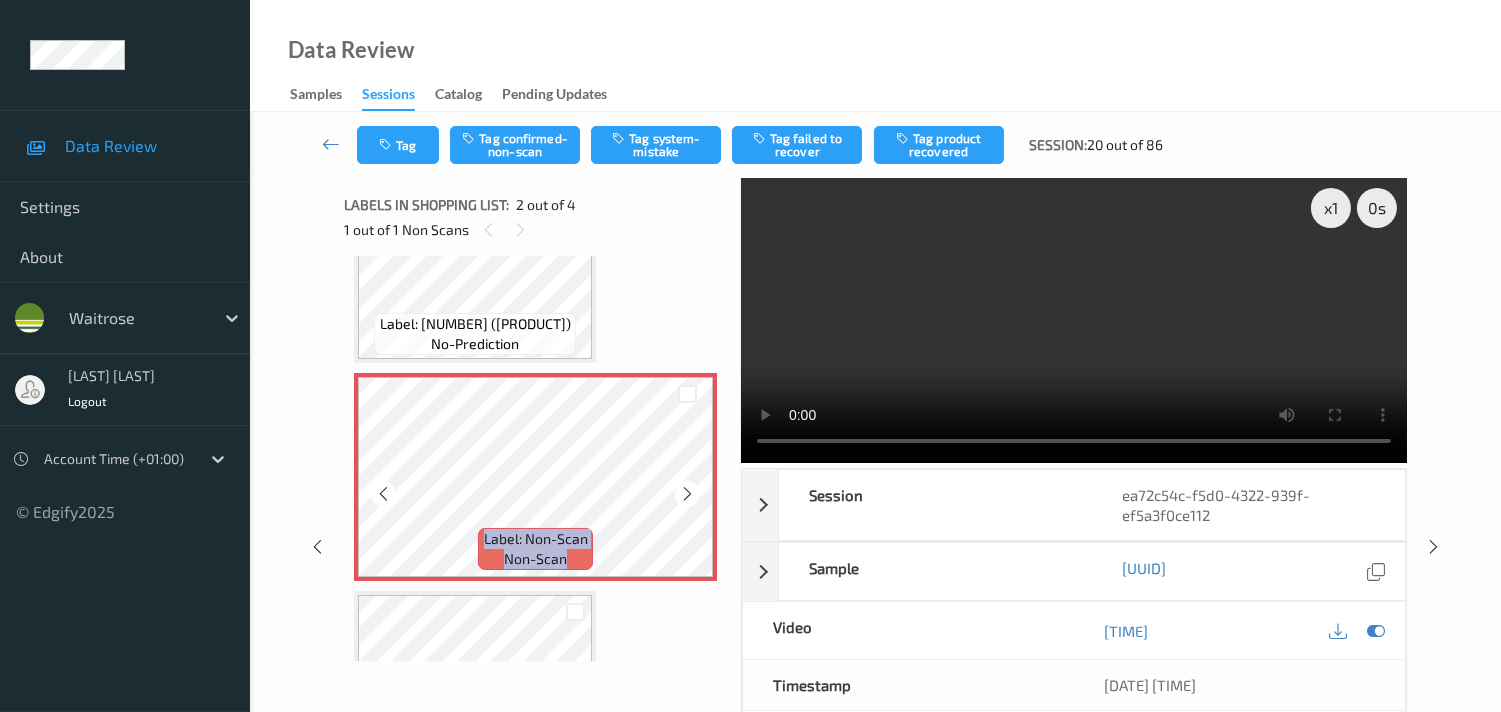 click at bounding box center (687, 493) 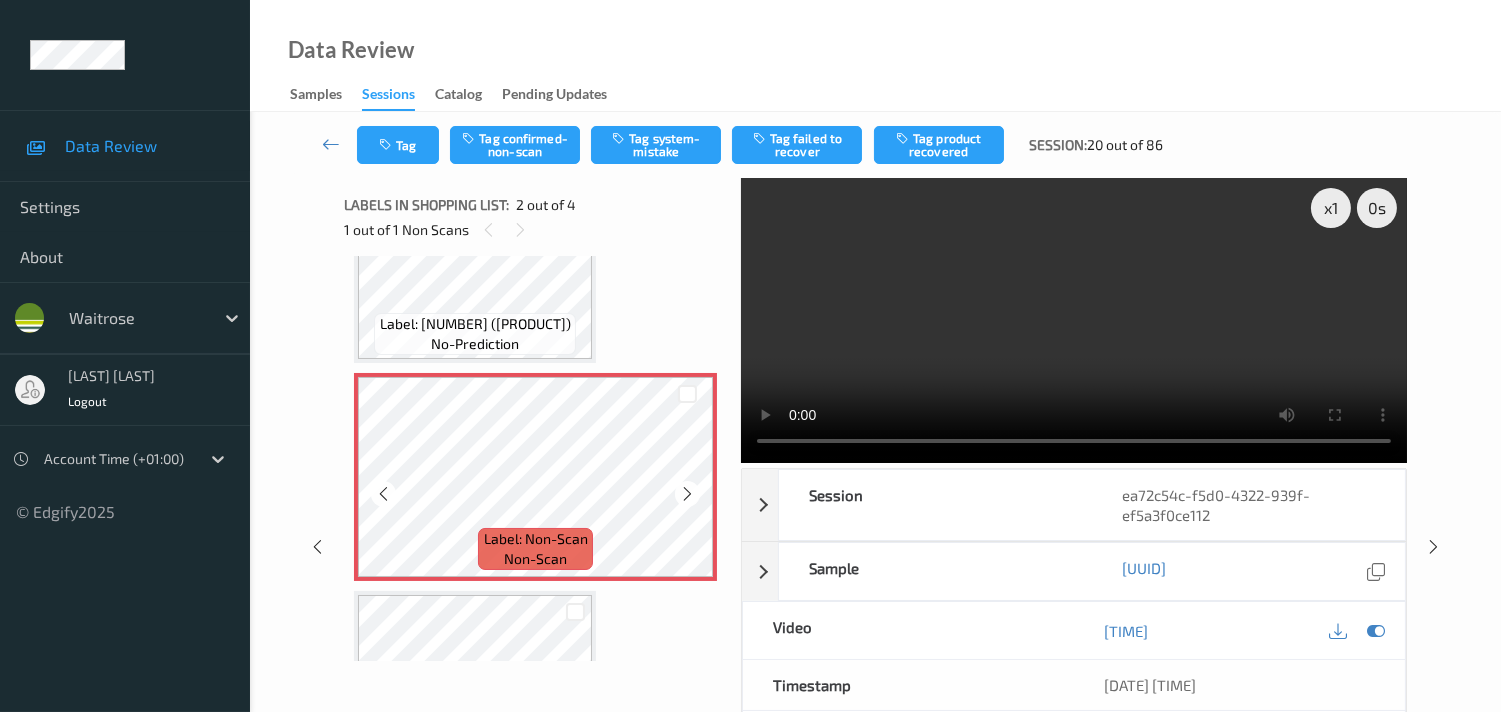 click at bounding box center [687, 493] 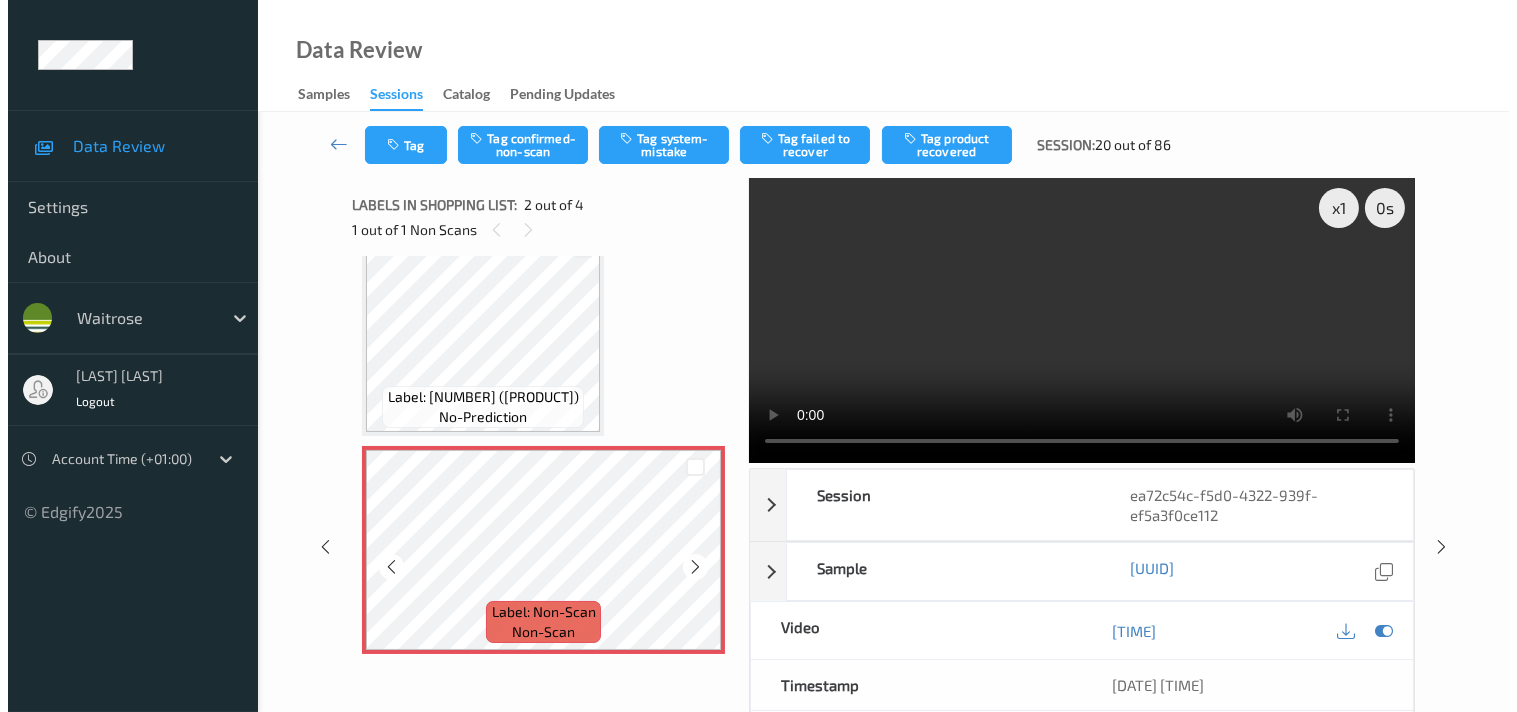 scroll, scrollTop: 0, scrollLeft: 0, axis: both 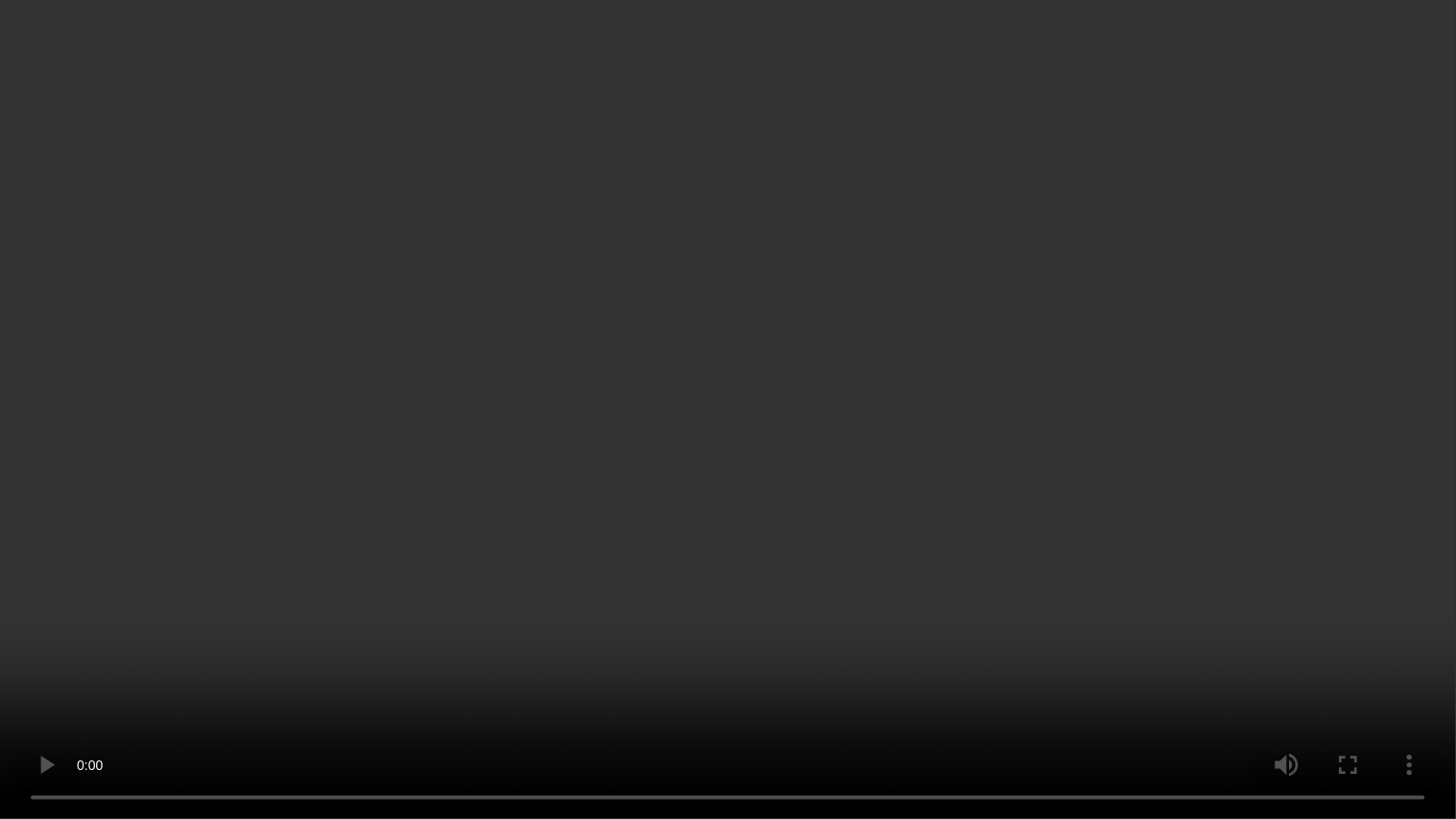 click at bounding box center [728, 409] 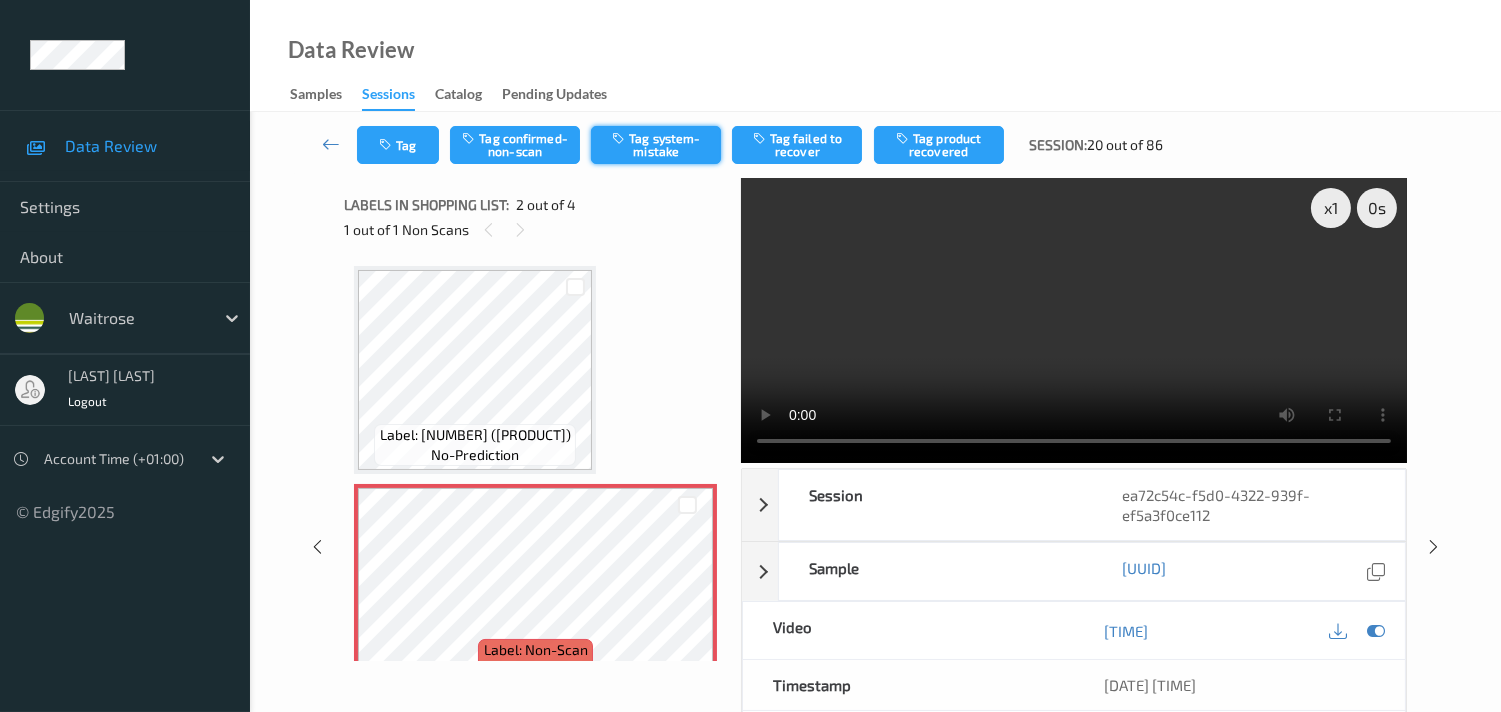 click on "Tag   system-mistake" at bounding box center (656, 145) 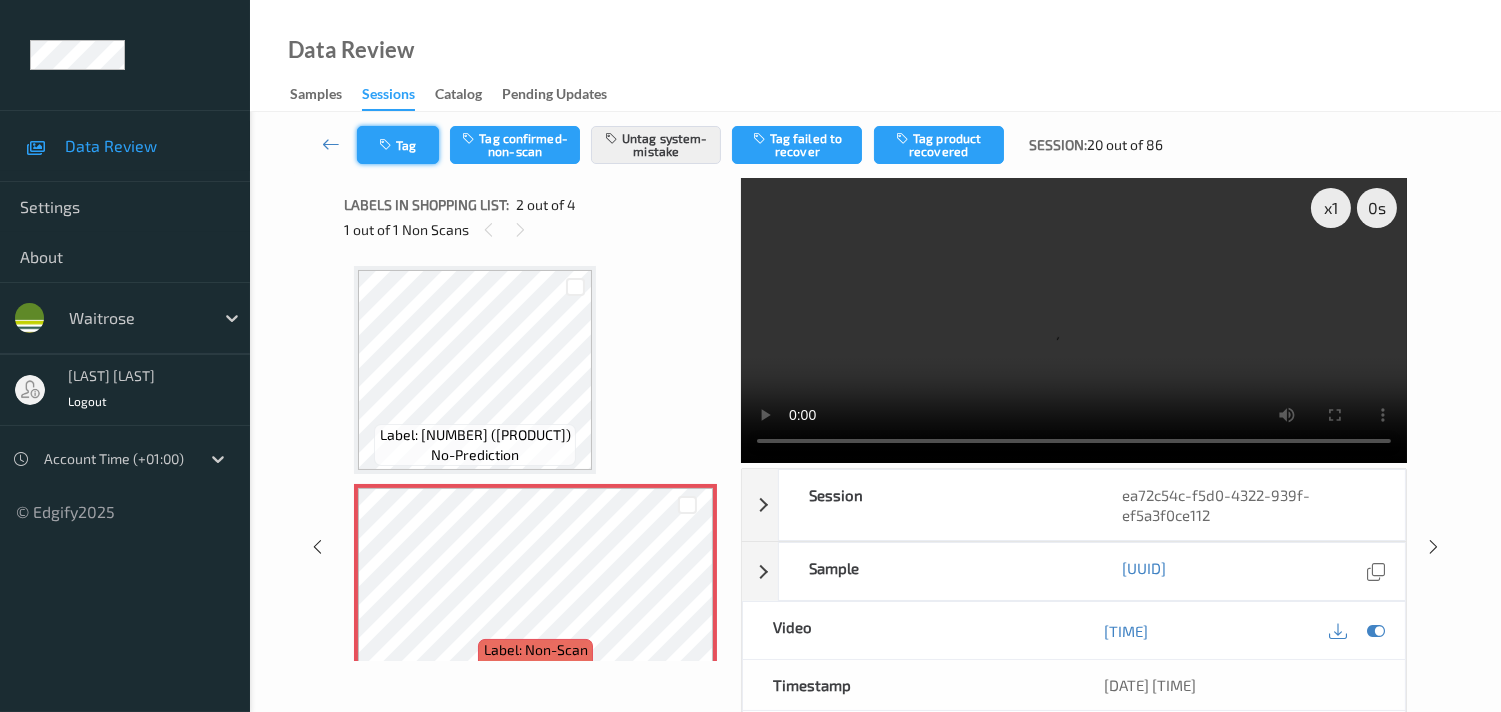 click on "Tag" at bounding box center [398, 145] 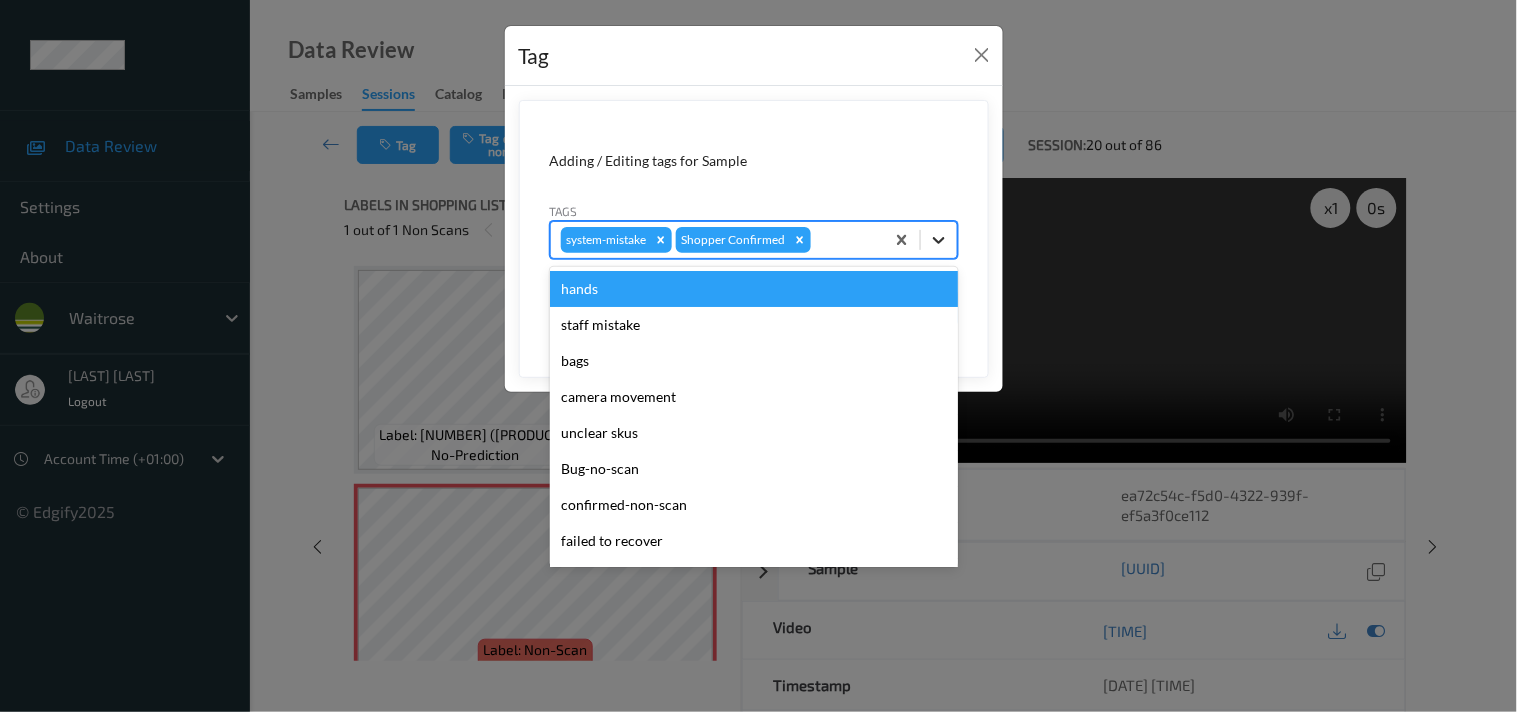 click 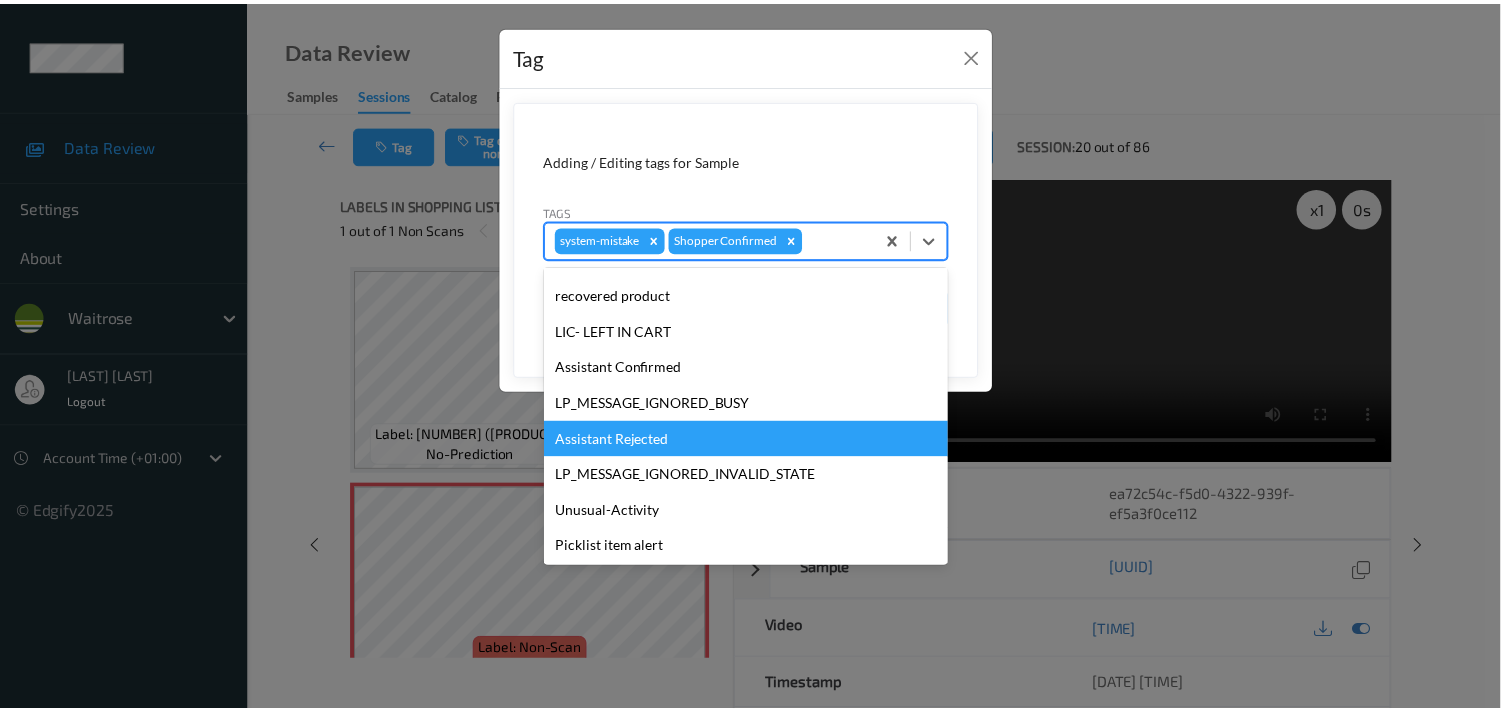 scroll, scrollTop: 320, scrollLeft: 0, axis: vertical 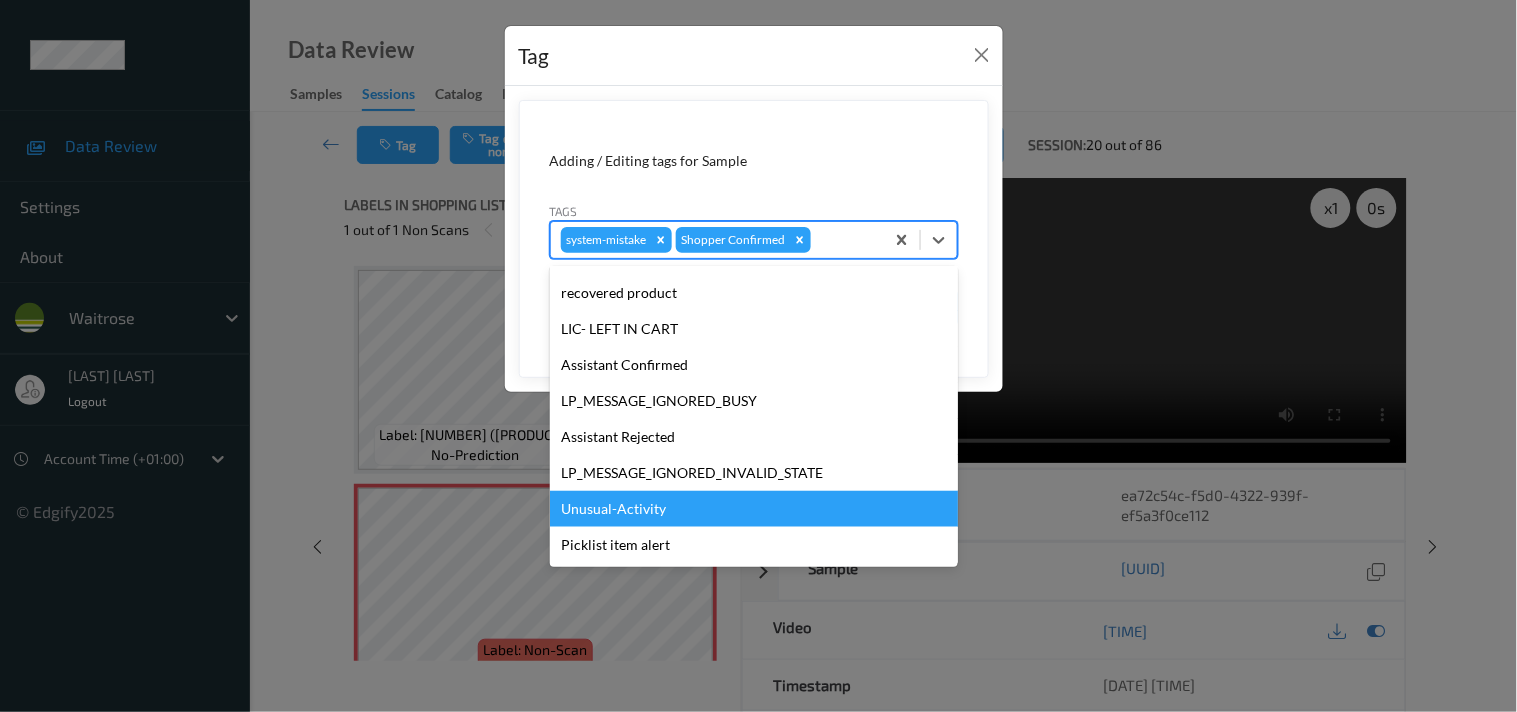 click on "Unusual-Activity" at bounding box center (754, 509) 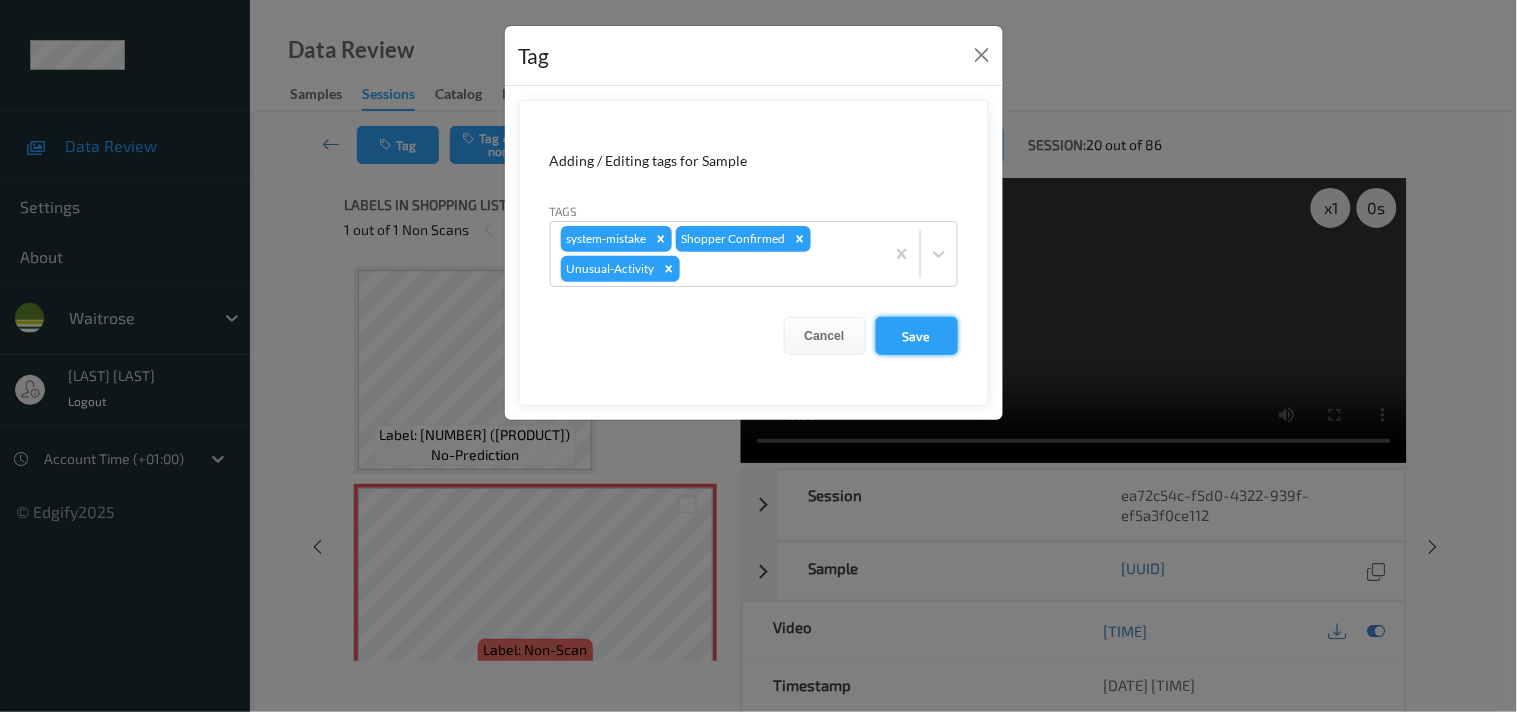 click on "Save" at bounding box center (917, 336) 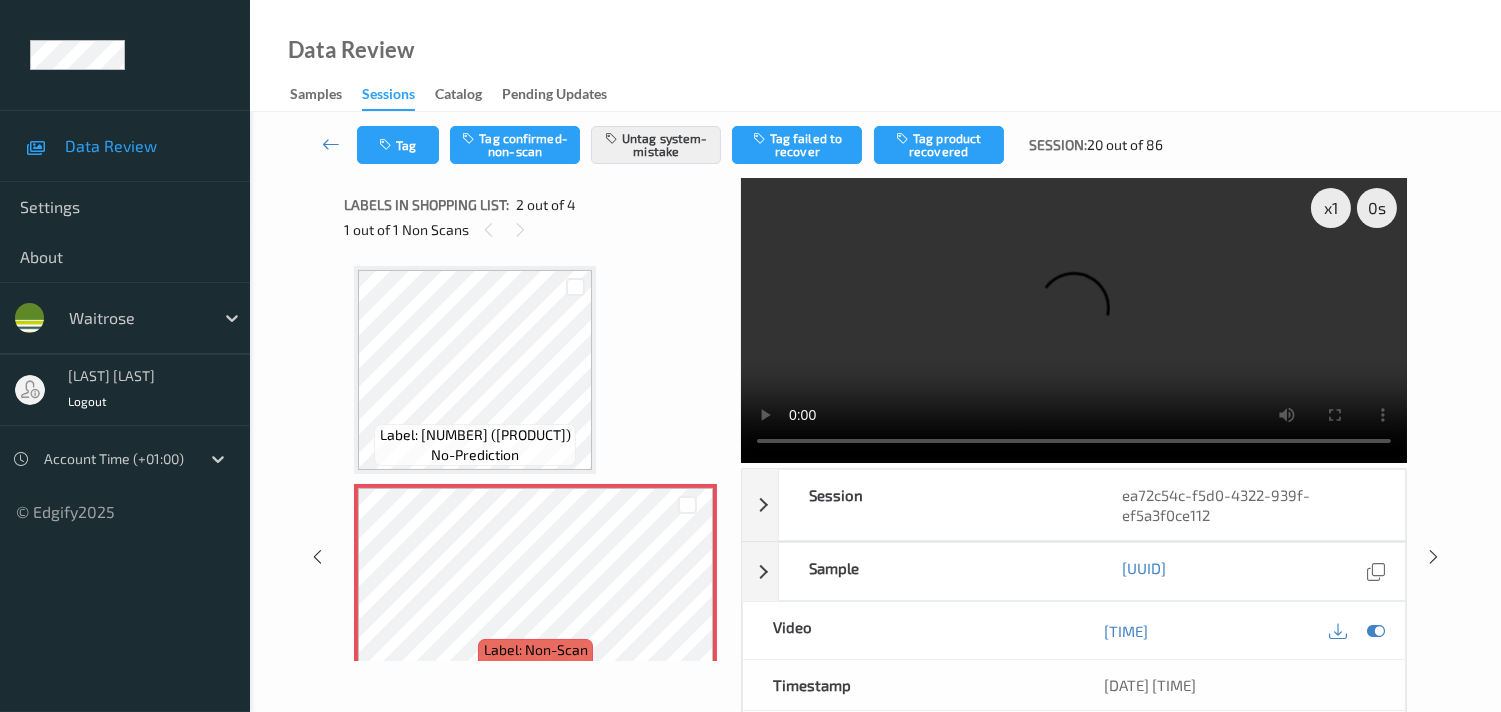drag, startPoint x: 338, startPoint y: 140, endPoint x: 336, endPoint y: 112, distance: 28.071337 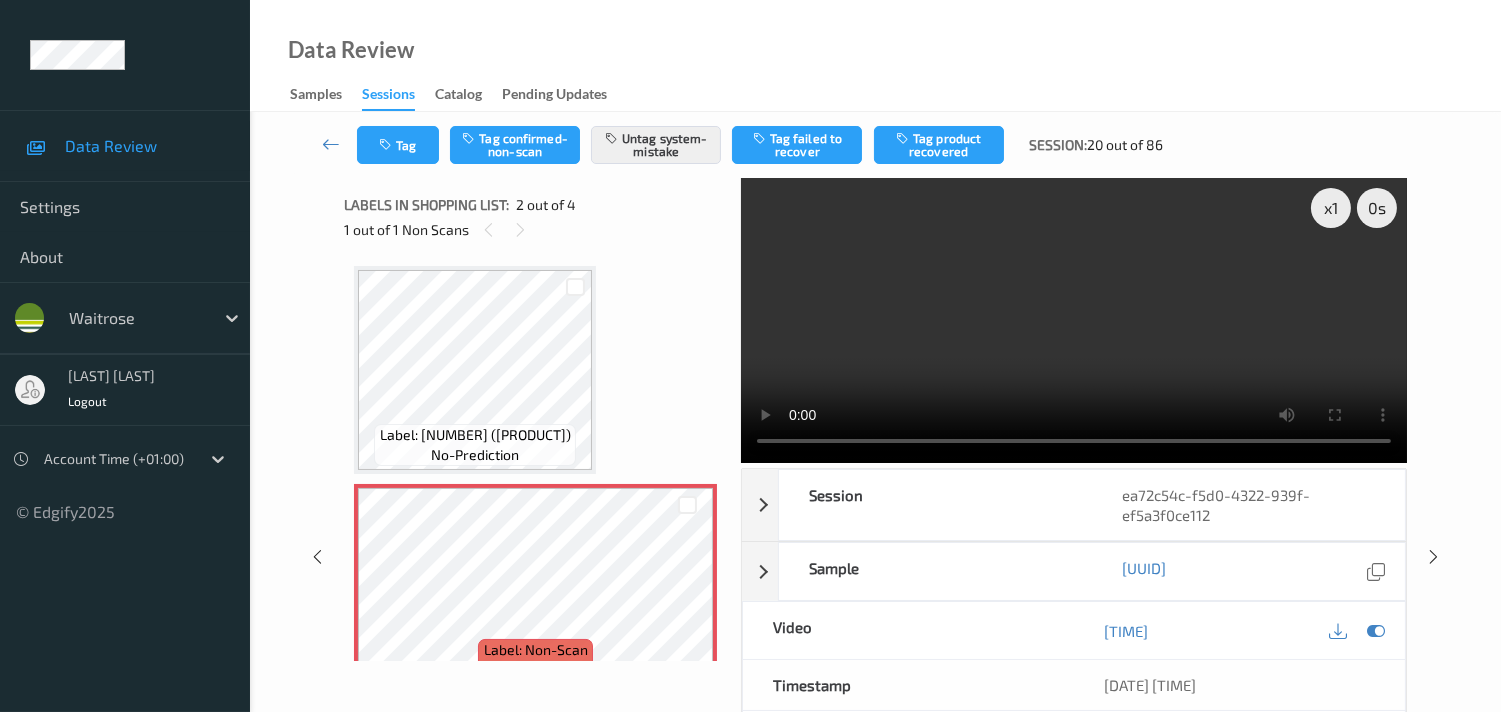 click at bounding box center (331, 145) 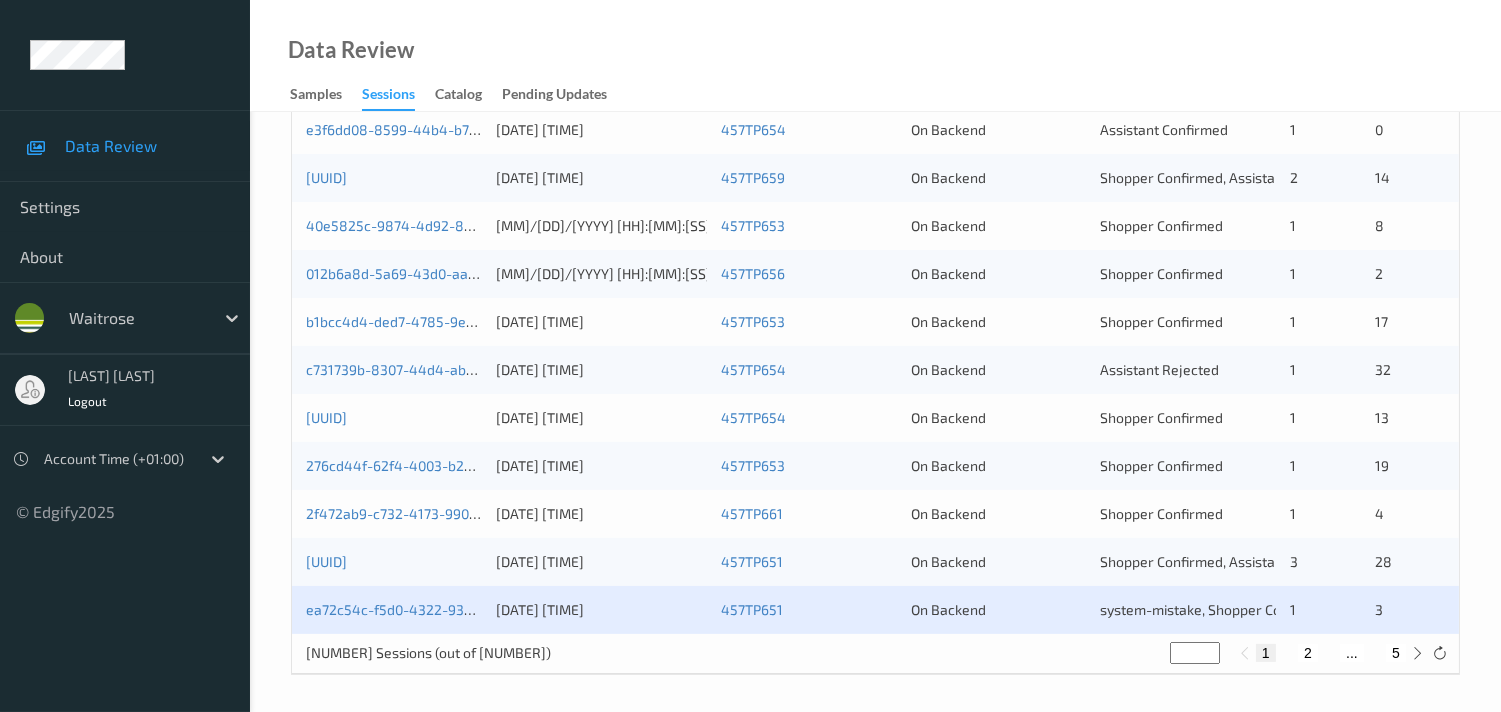 scroll, scrollTop: 951, scrollLeft: 0, axis: vertical 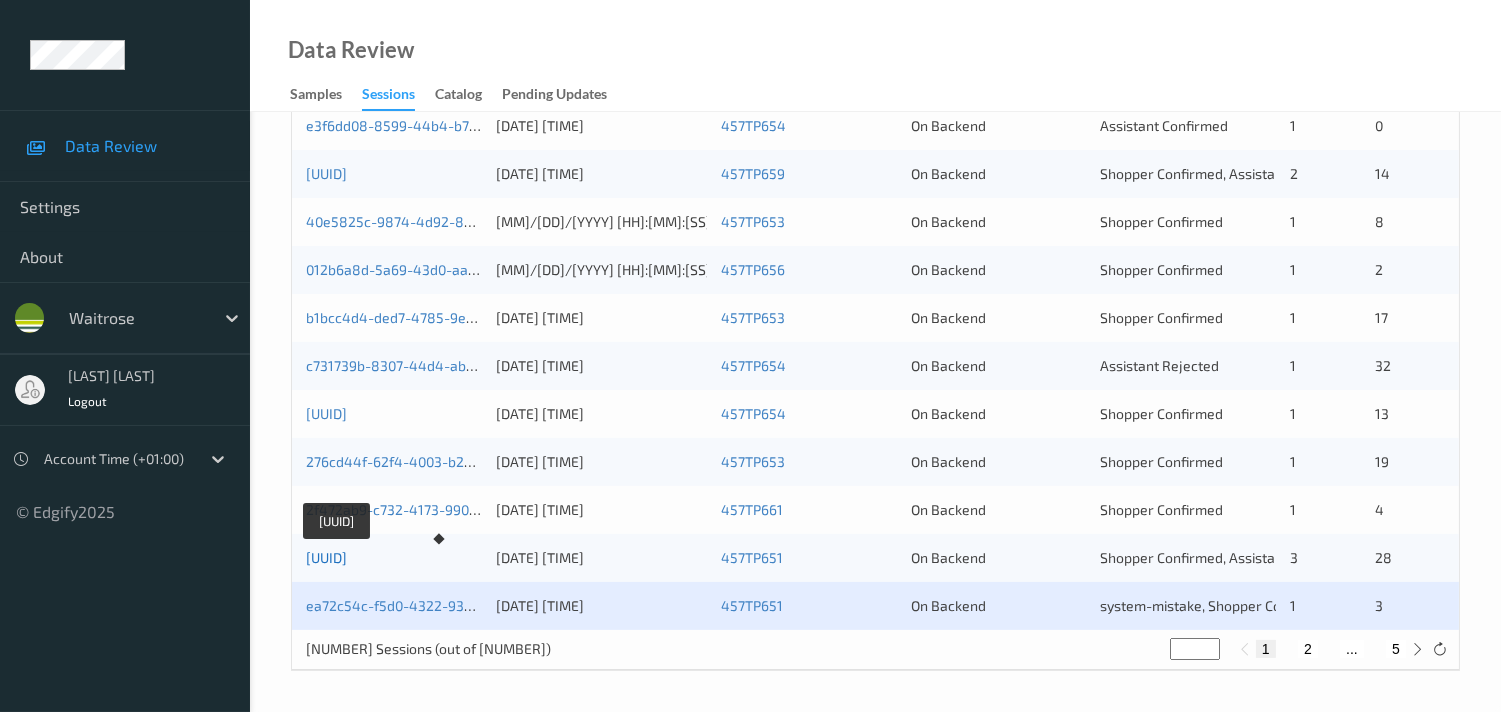 click on "[UUID]" at bounding box center [326, 557] 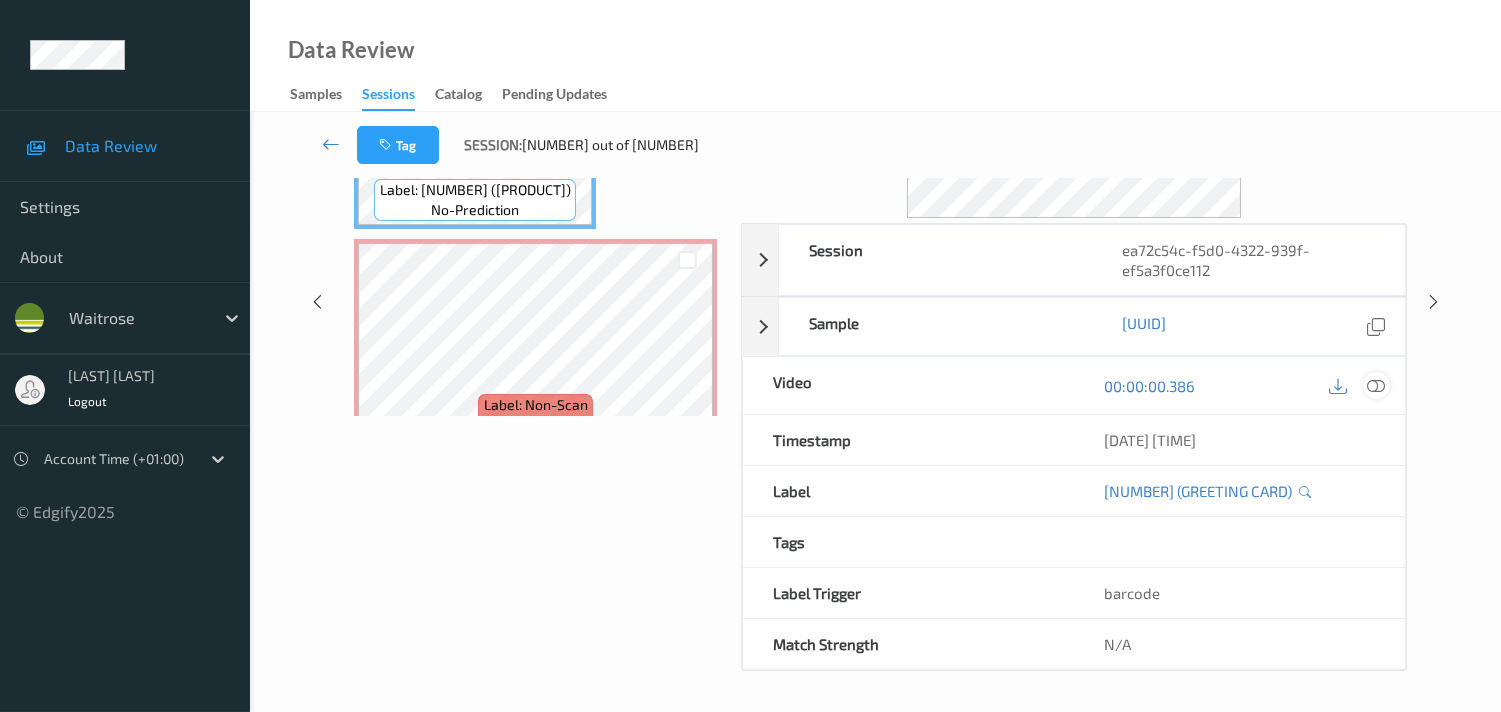click at bounding box center [1376, 386] 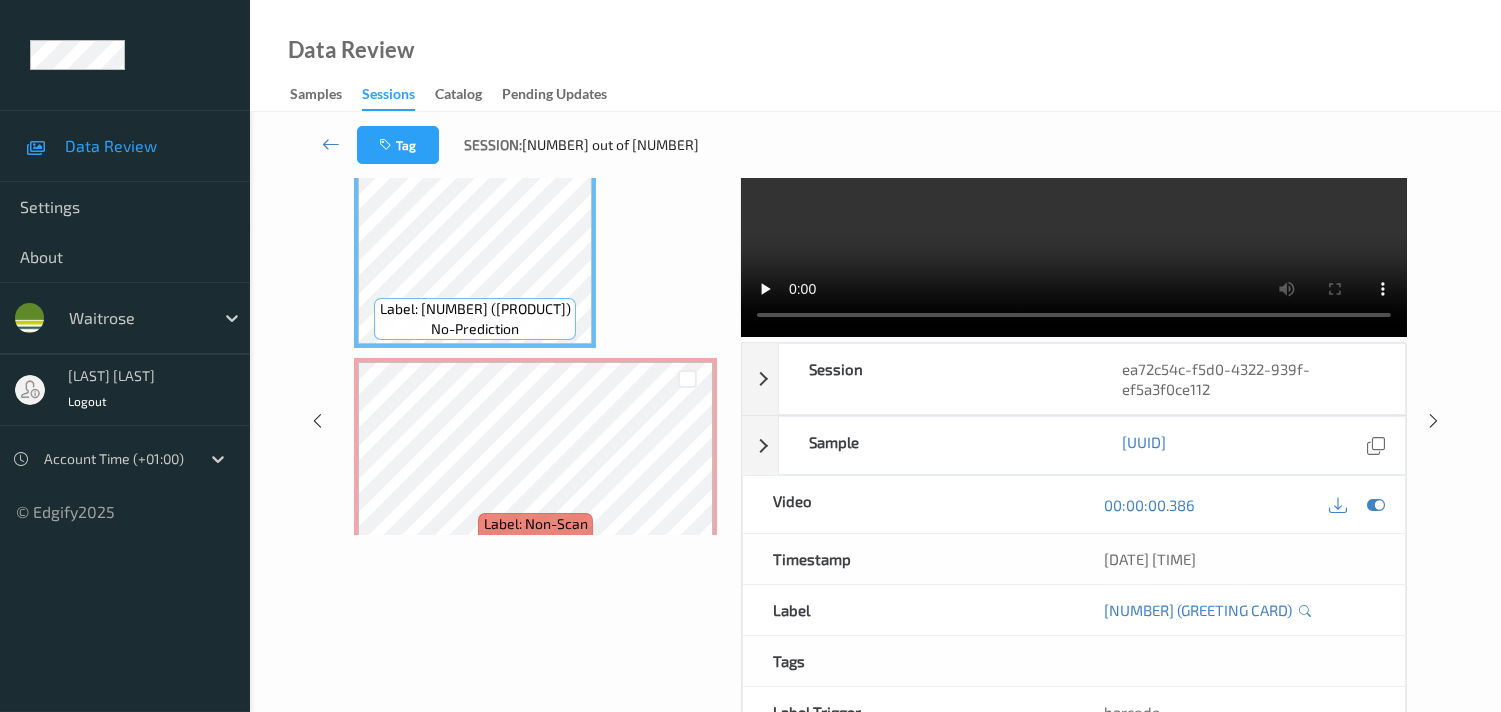 scroll, scrollTop: 0, scrollLeft: 0, axis: both 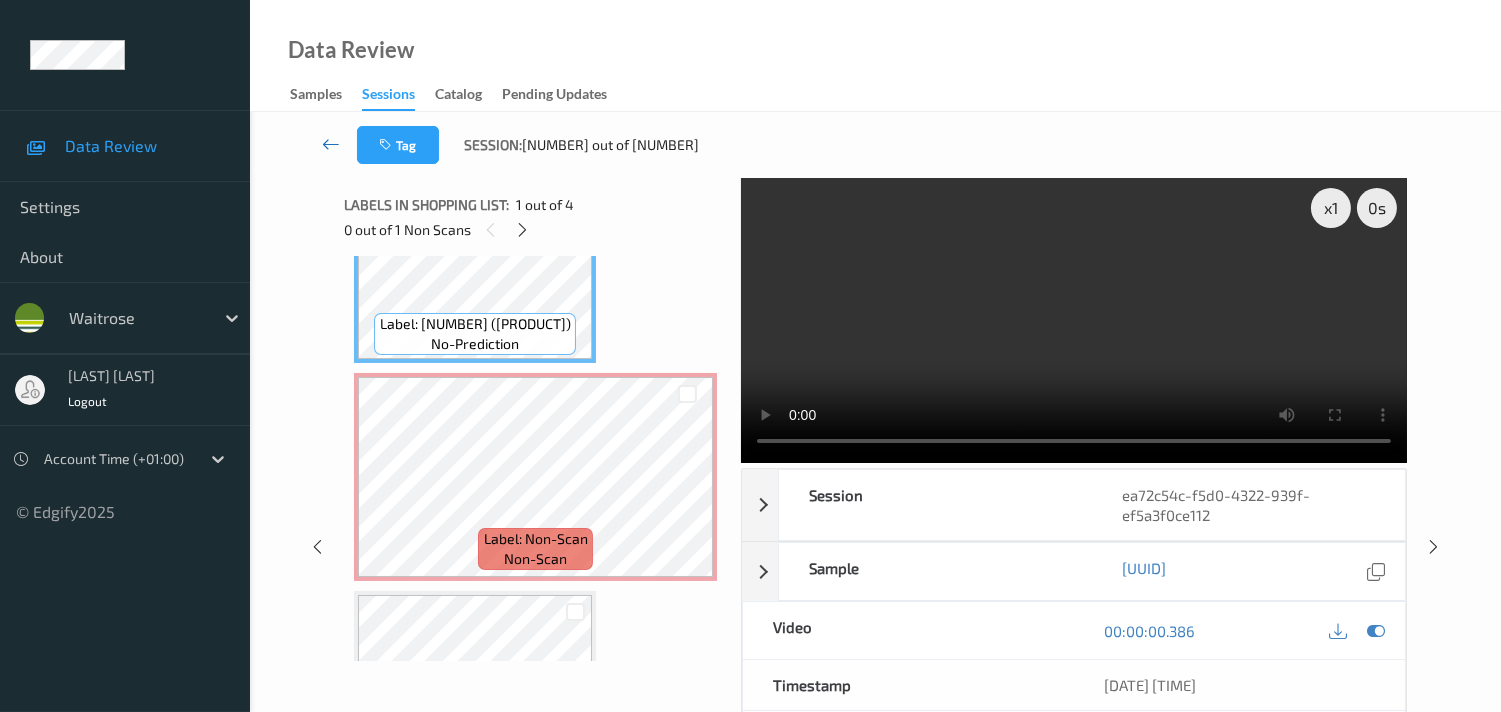 click at bounding box center (331, 144) 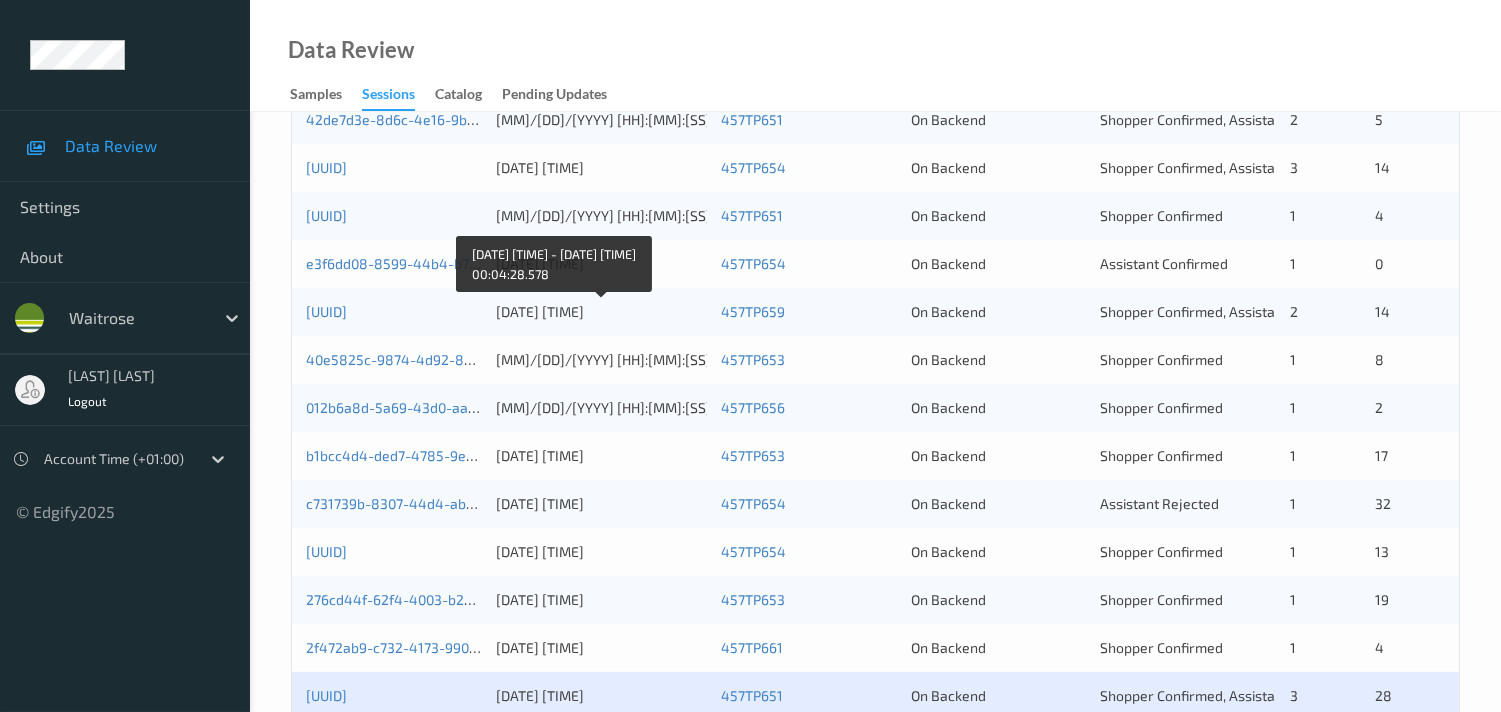 scroll, scrollTop: 951, scrollLeft: 0, axis: vertical 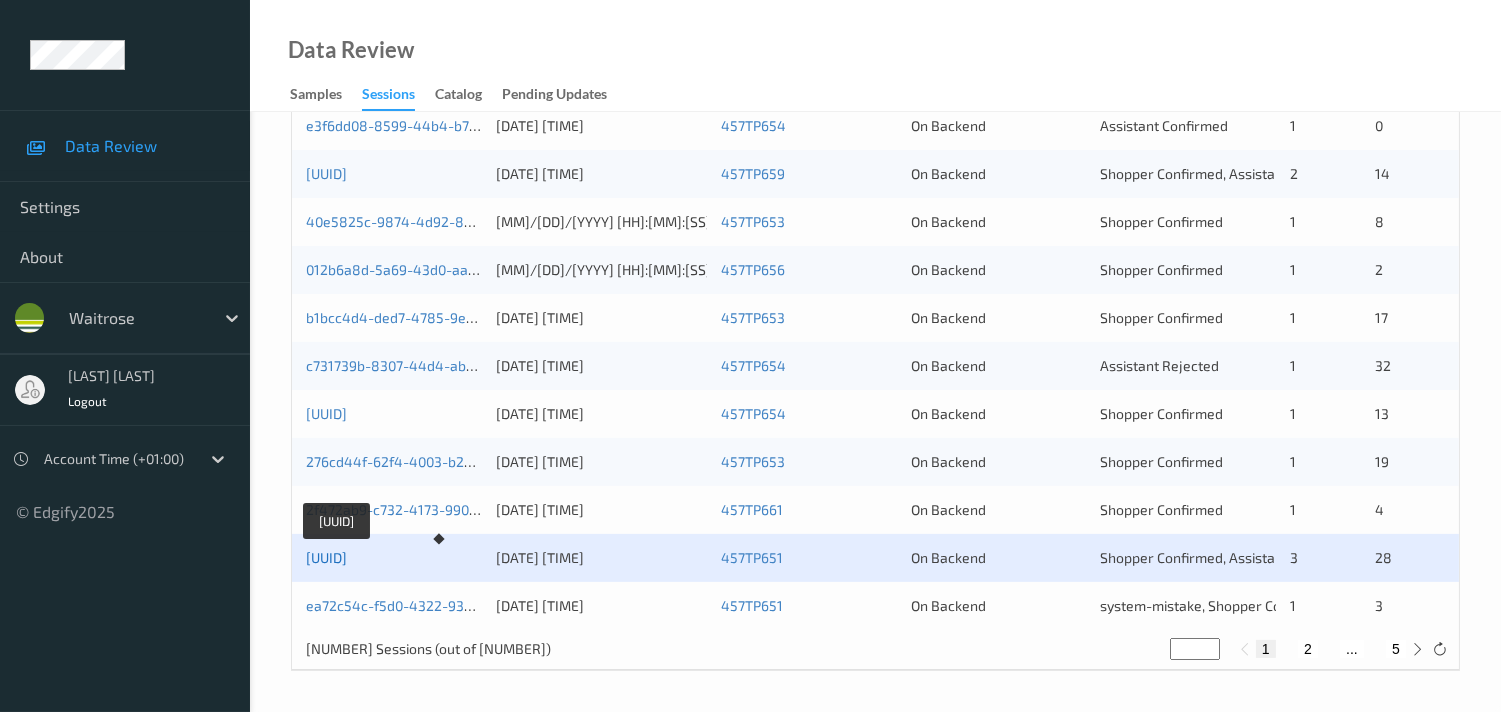 click on "[UUID]" at bounding box center (326, 557) 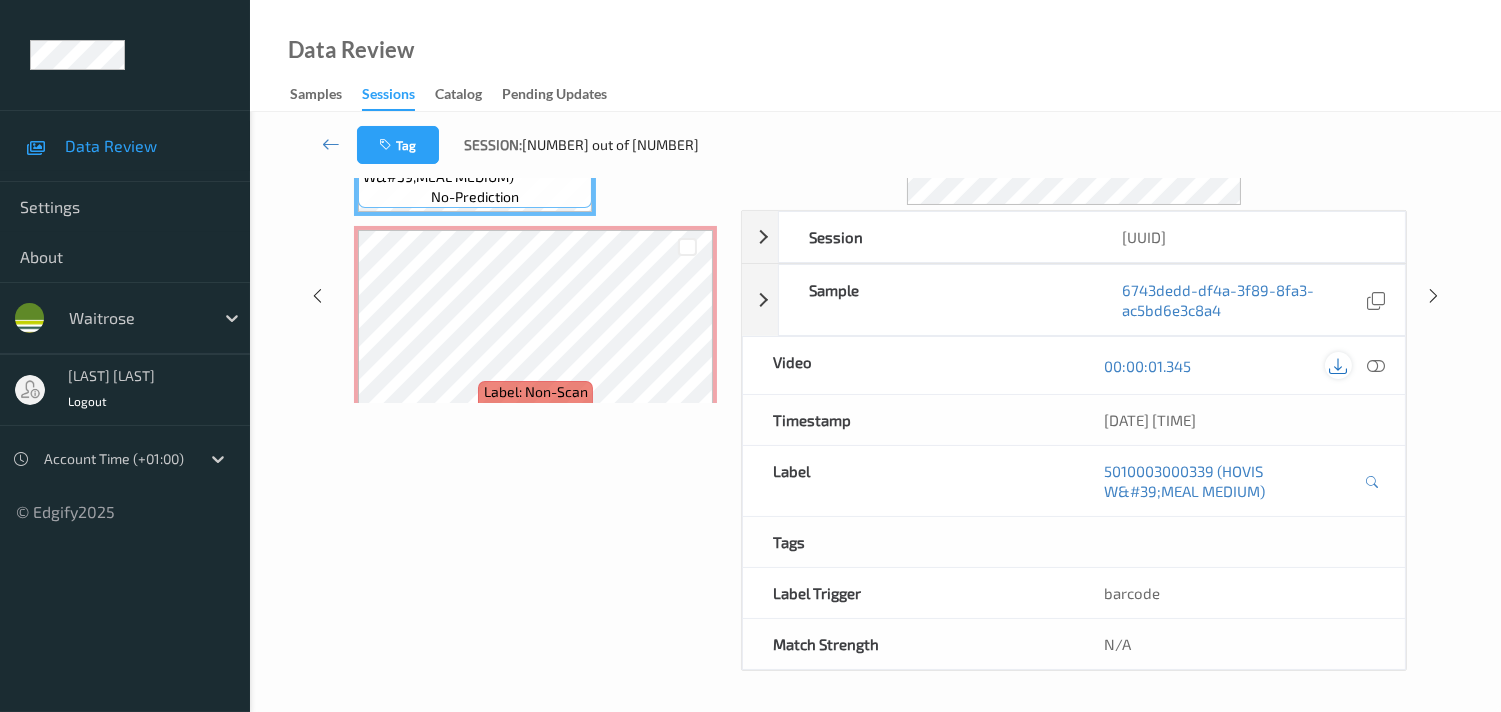 scroll, scrollTop: 280, scrollLeft: 0, axis: vertical 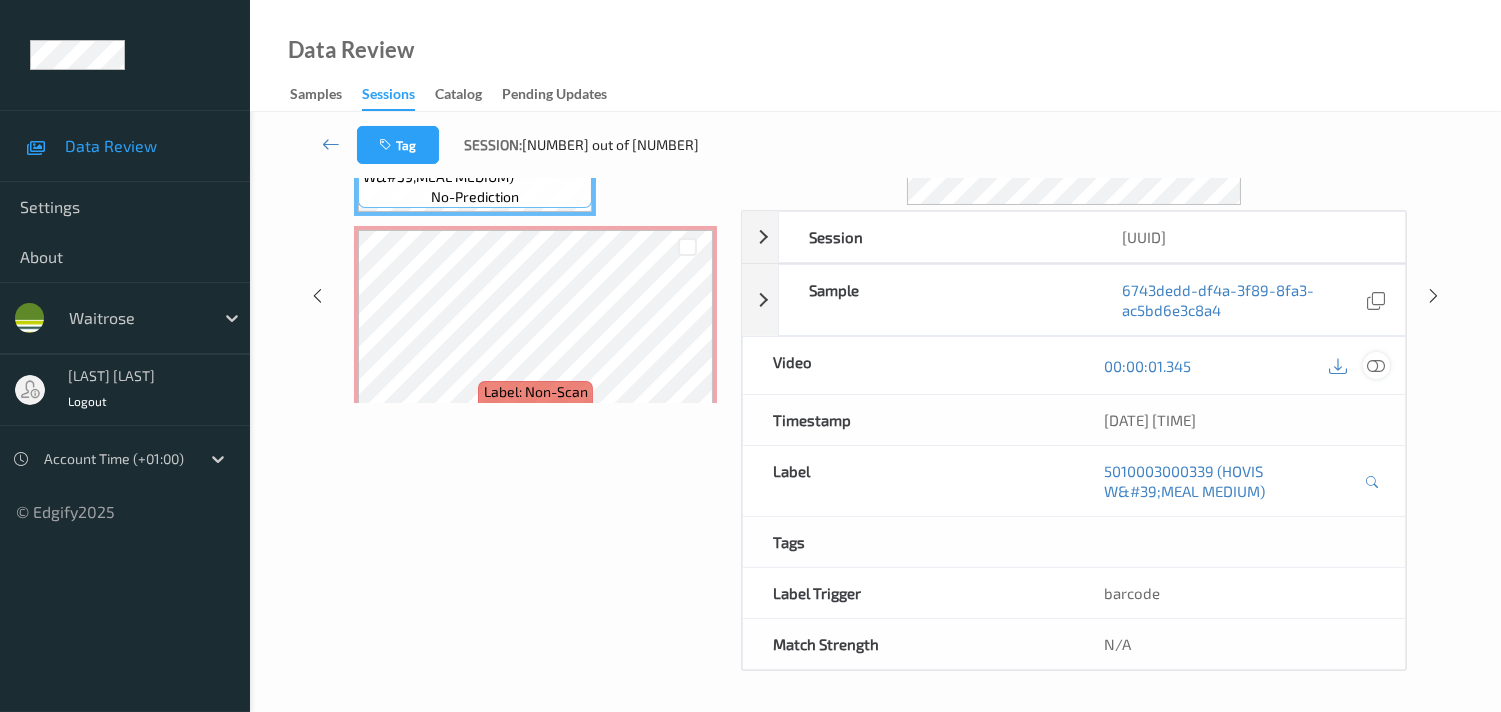 click at bounding box center [1376, 366] 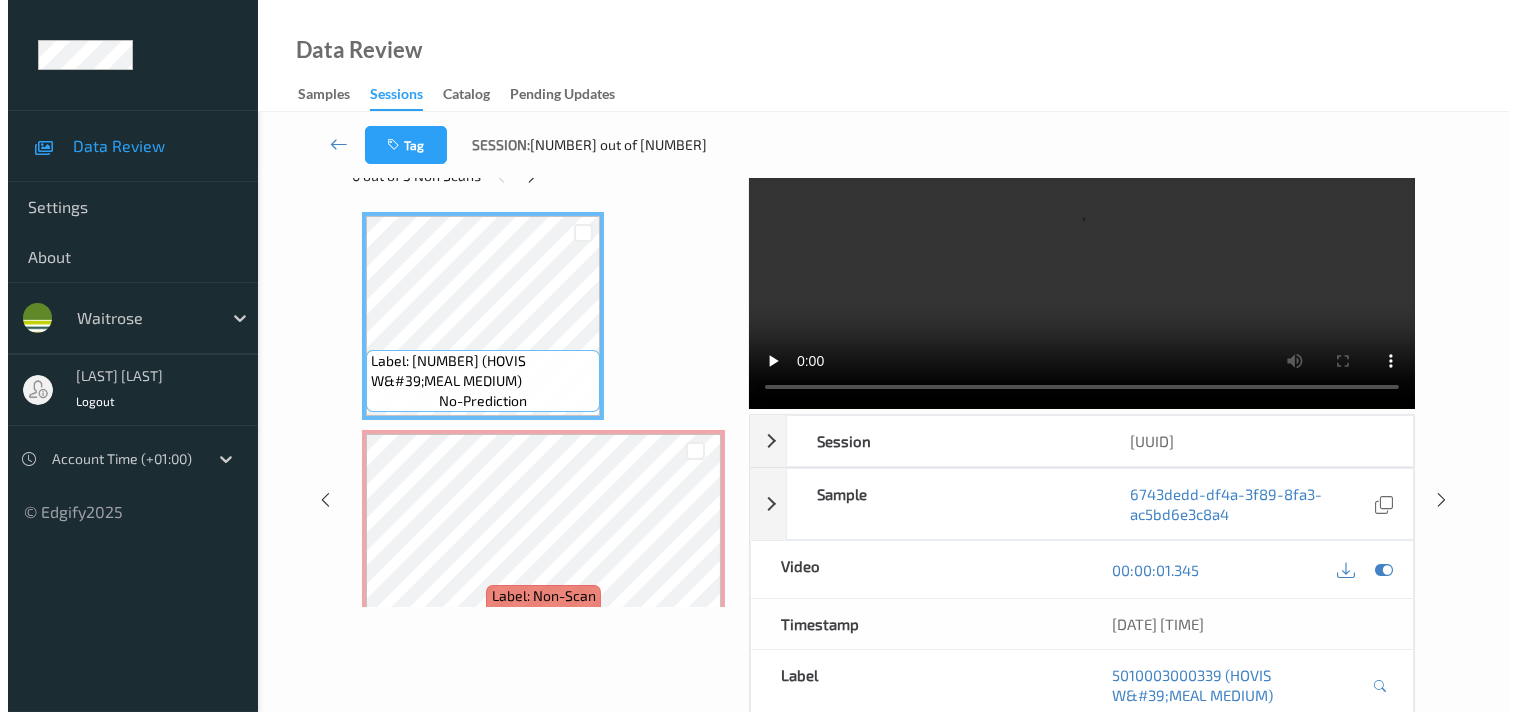 scroll, scrollTop: 0, scrollLeft: 0, axis: both 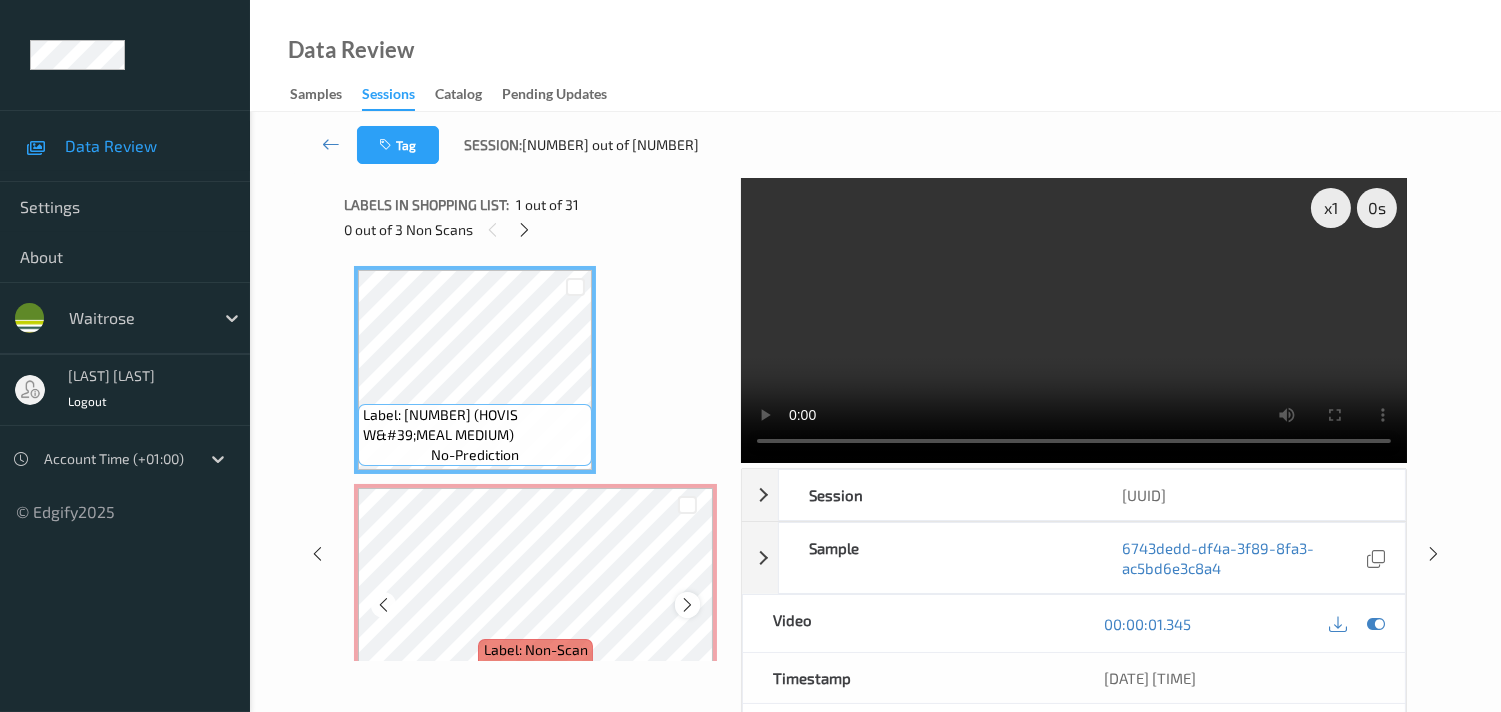 click at bounding box center [687, 605] 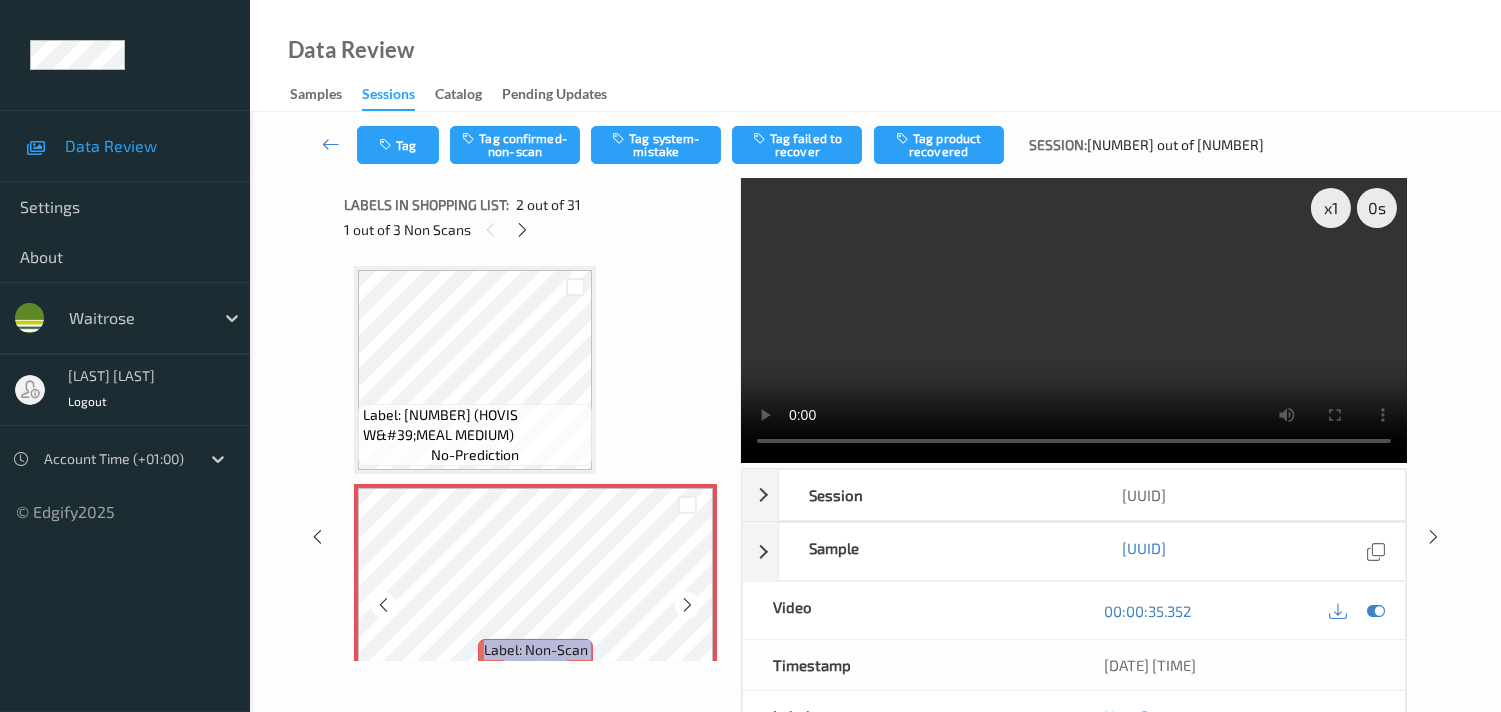 click at bounding box center (687, 605) 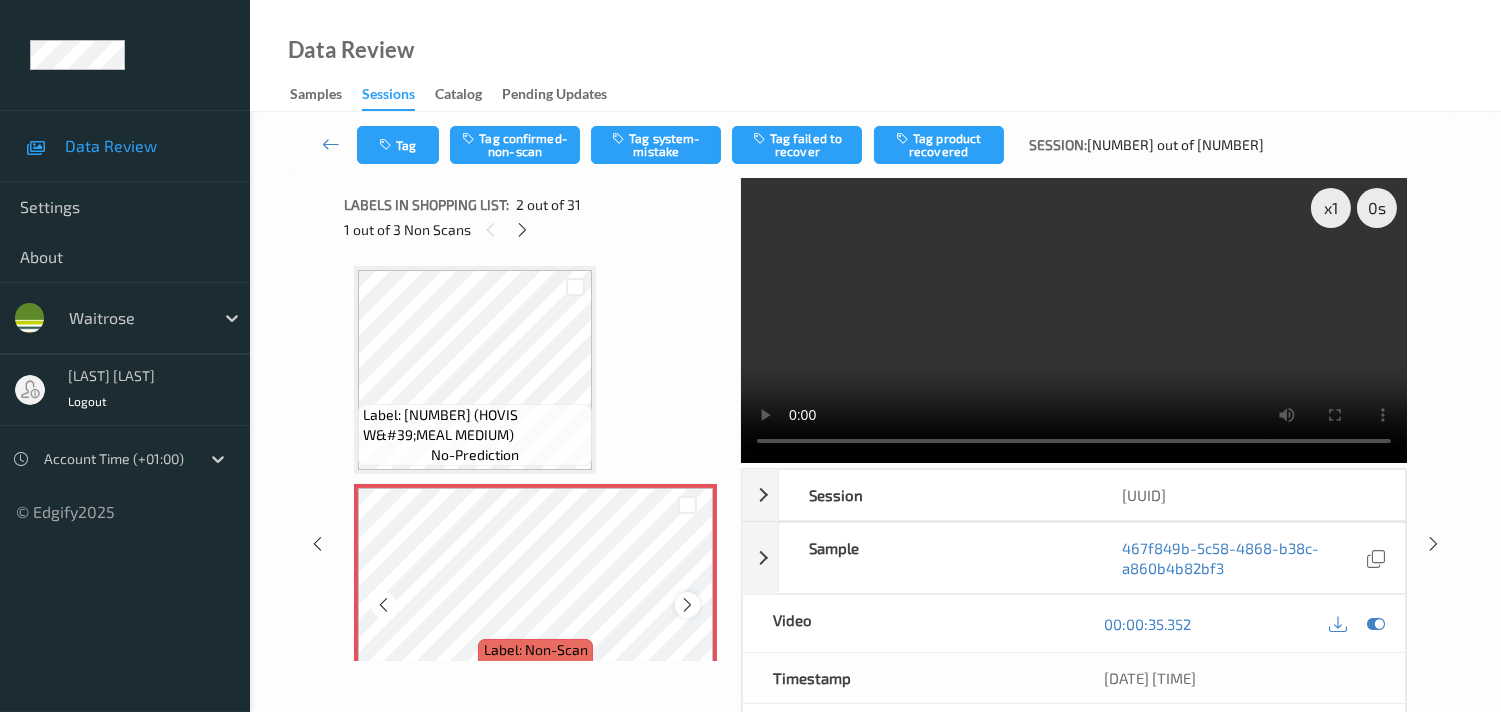 click at bounding box center [687, 605] 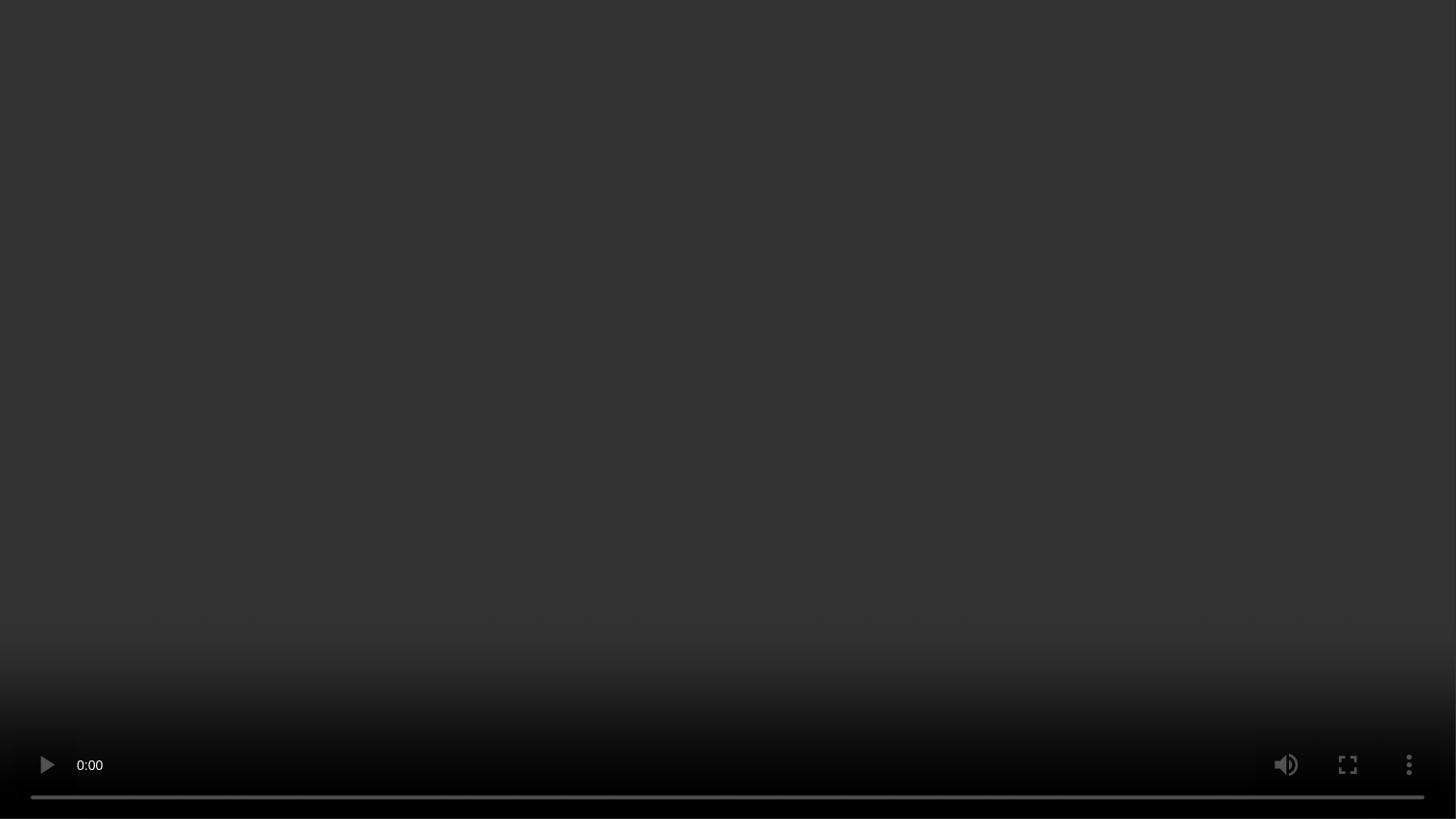 click at bounding box center (728, 409) 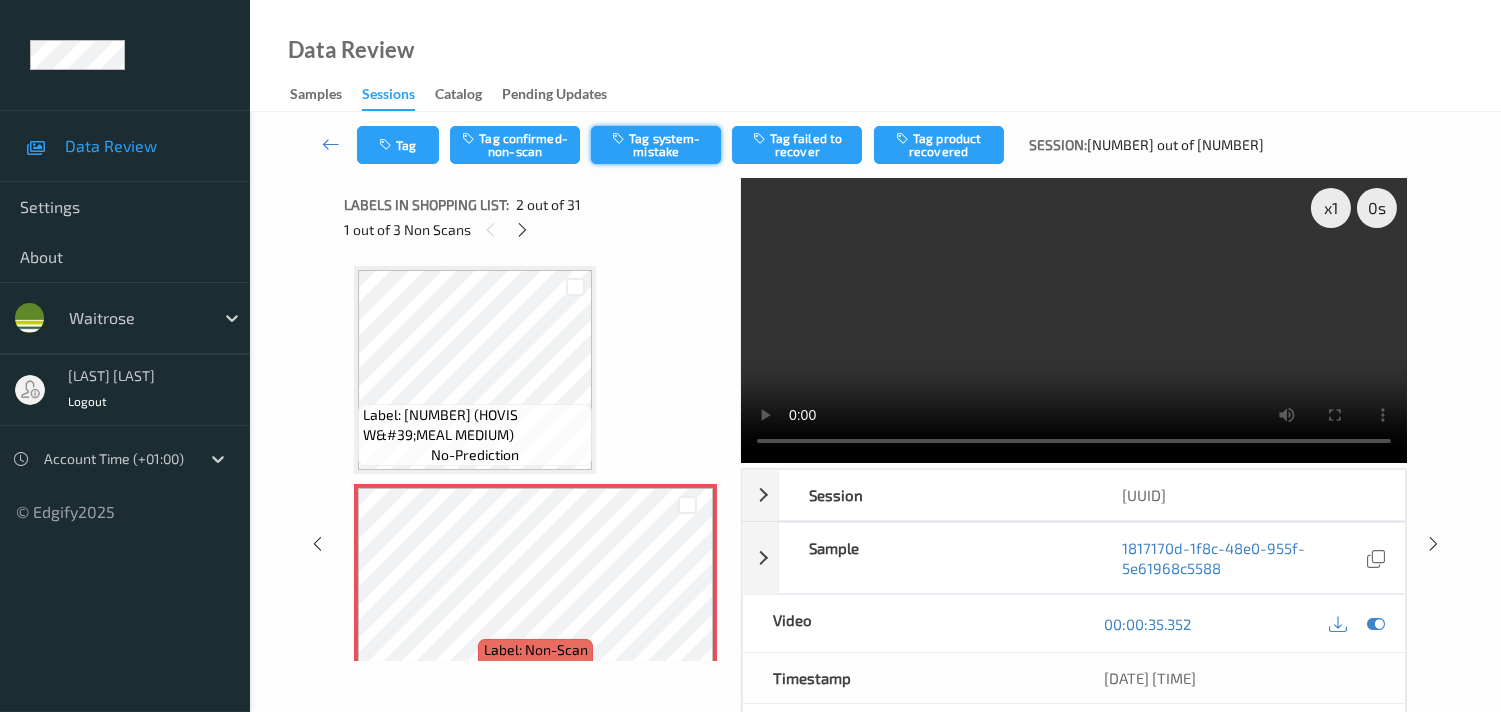 click on "Tag   system-mistake" at bounding box center [656, 145] 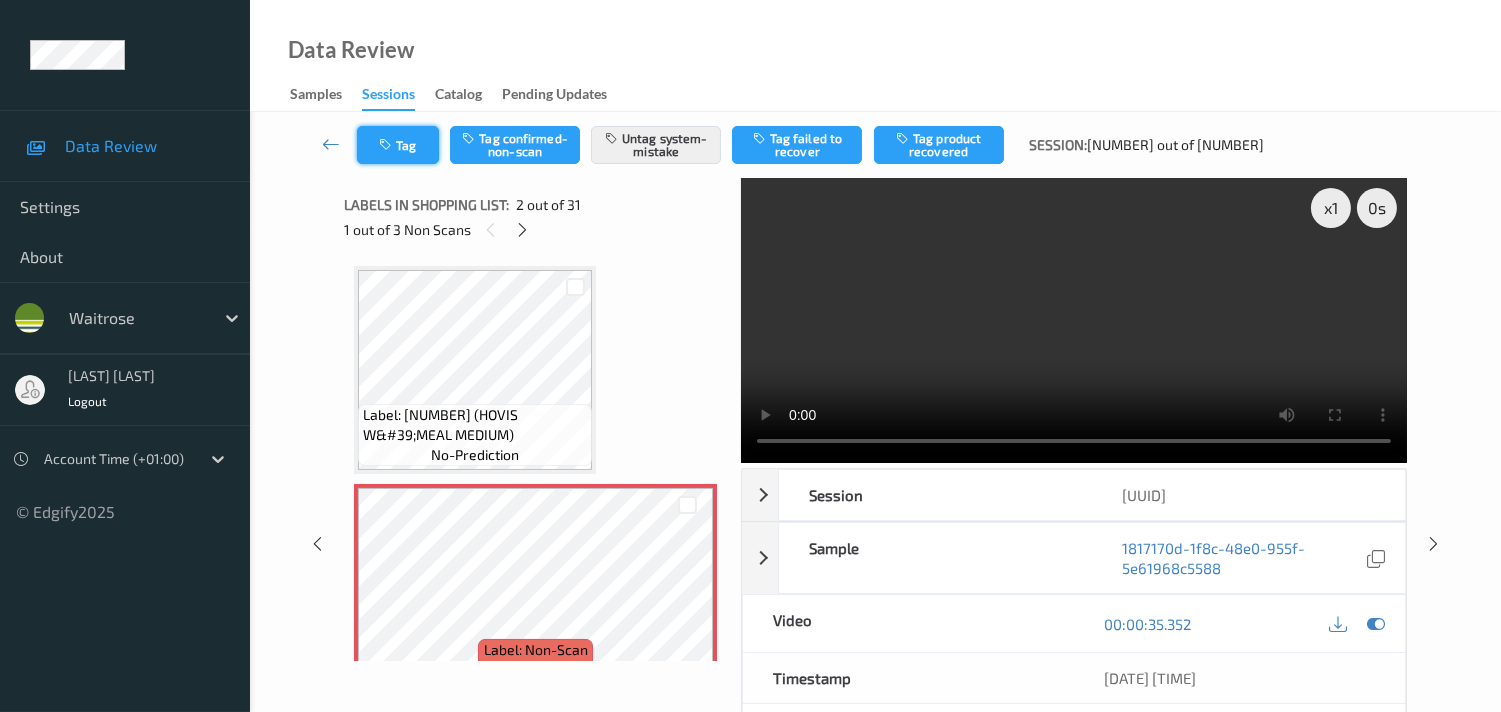 click at bounding box center (387, 145) 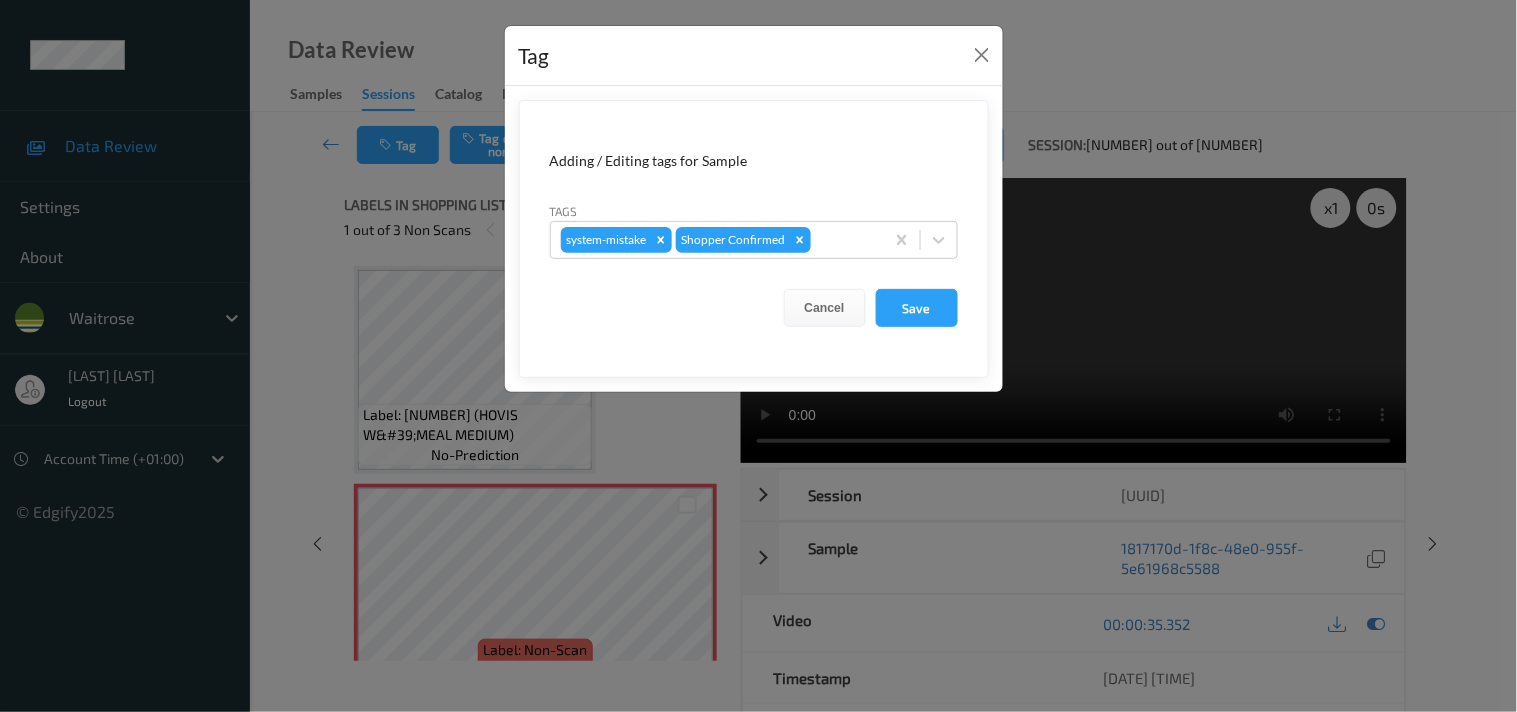 drag, startPoint x: 925, startPoint y: 240, endPoint x: 913, endPoint y: 264, distance: 26.832815 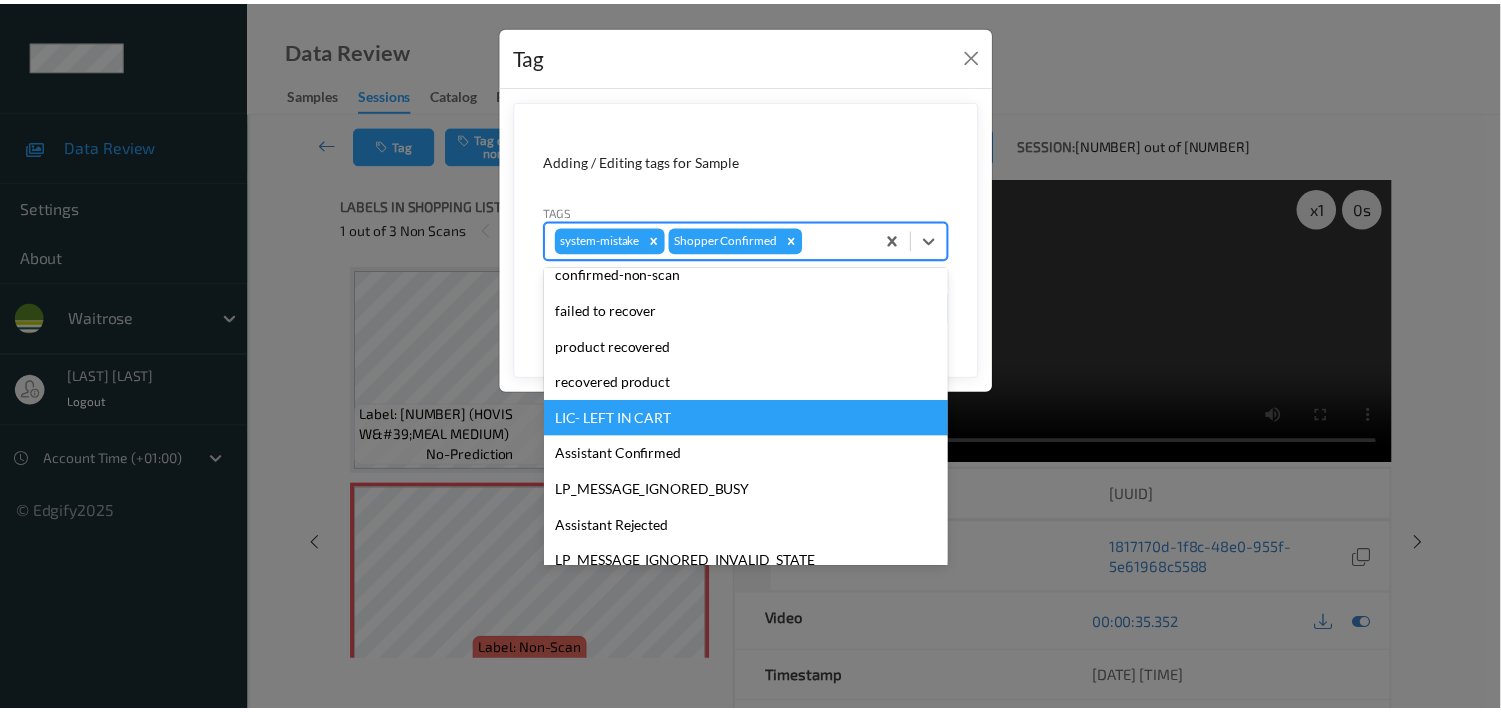 scroll, scrollTop: 318, scrollLeft: 0, axis: vertical 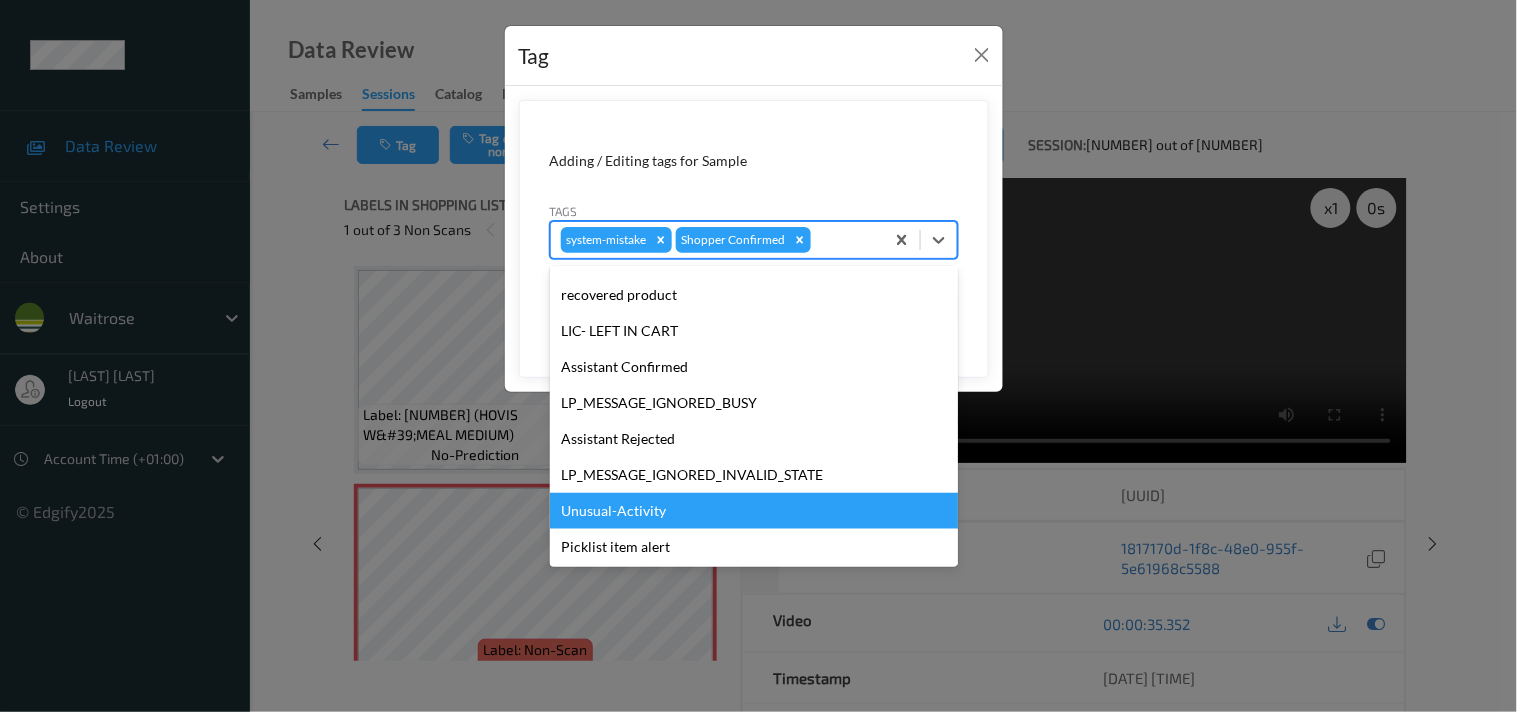click on "Unusual-Activity" at bounding box center (754, 511) 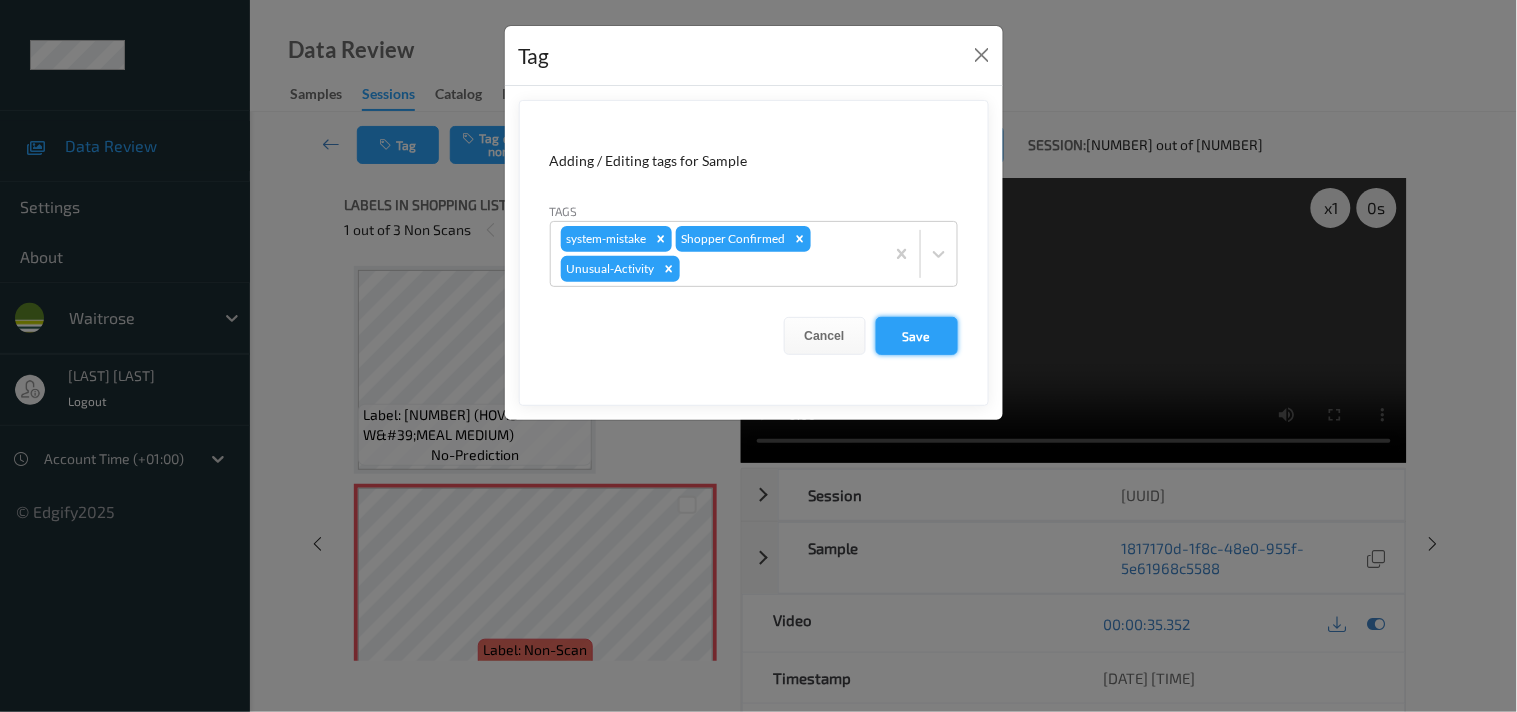 click on "Save" at bounding box center (917, 336) 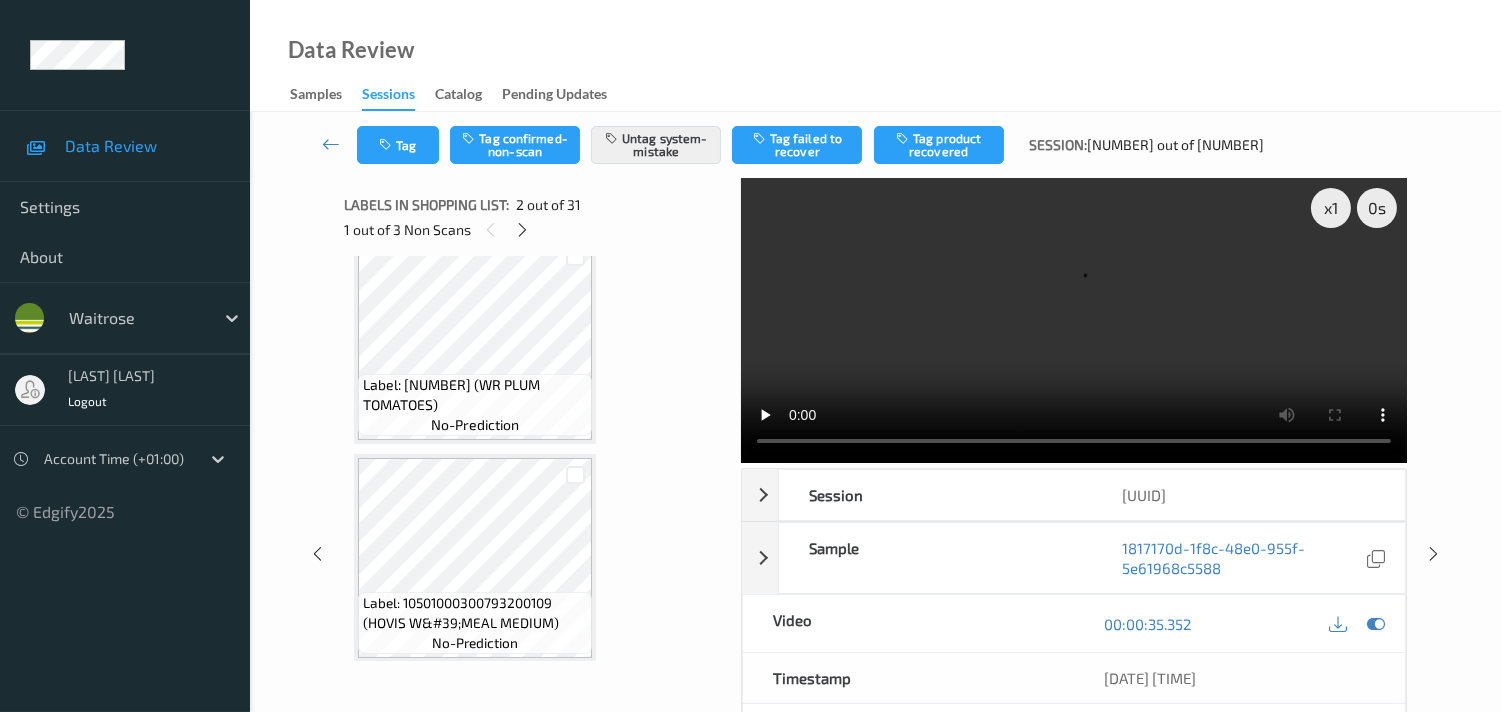 scroll, scrollTop: 666, scrollLeft: 0, axis: vertical 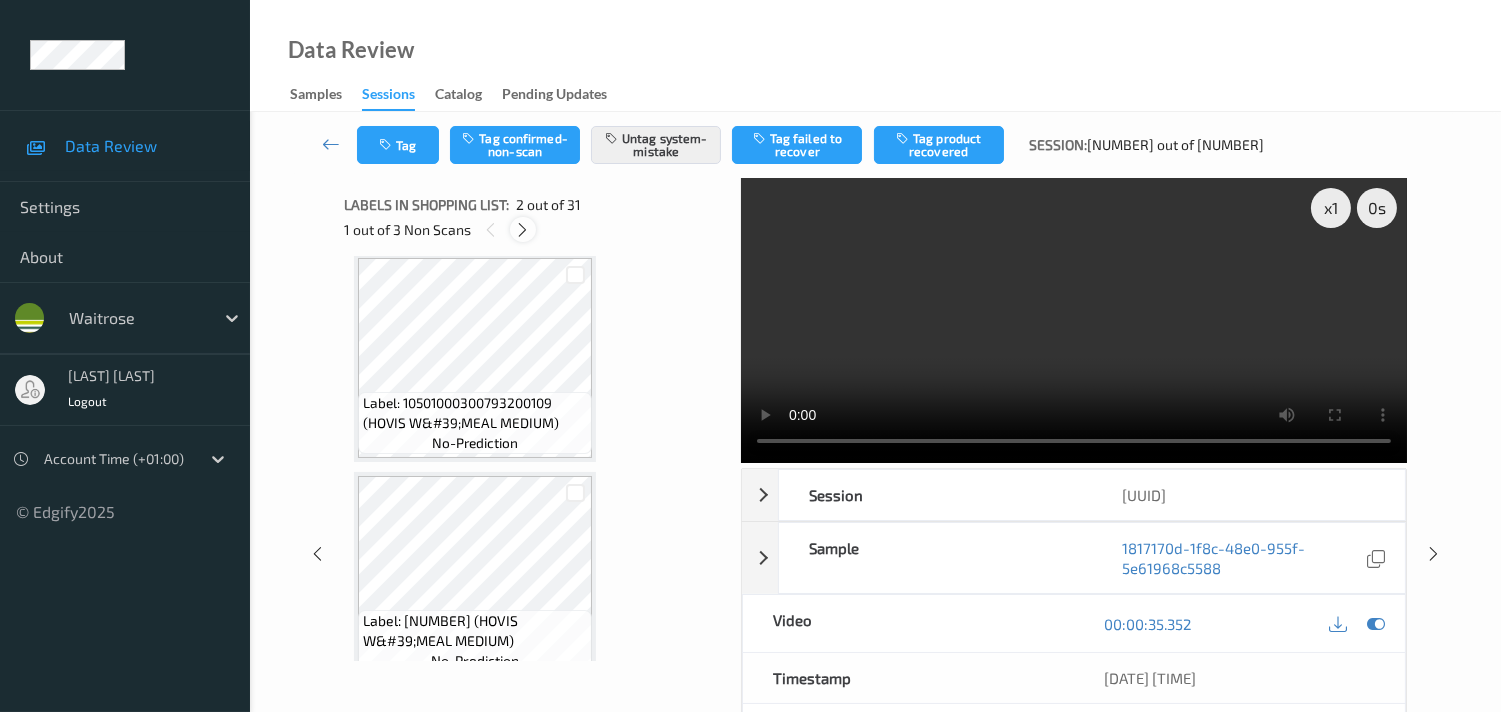 click at bounding box center (522, 230) 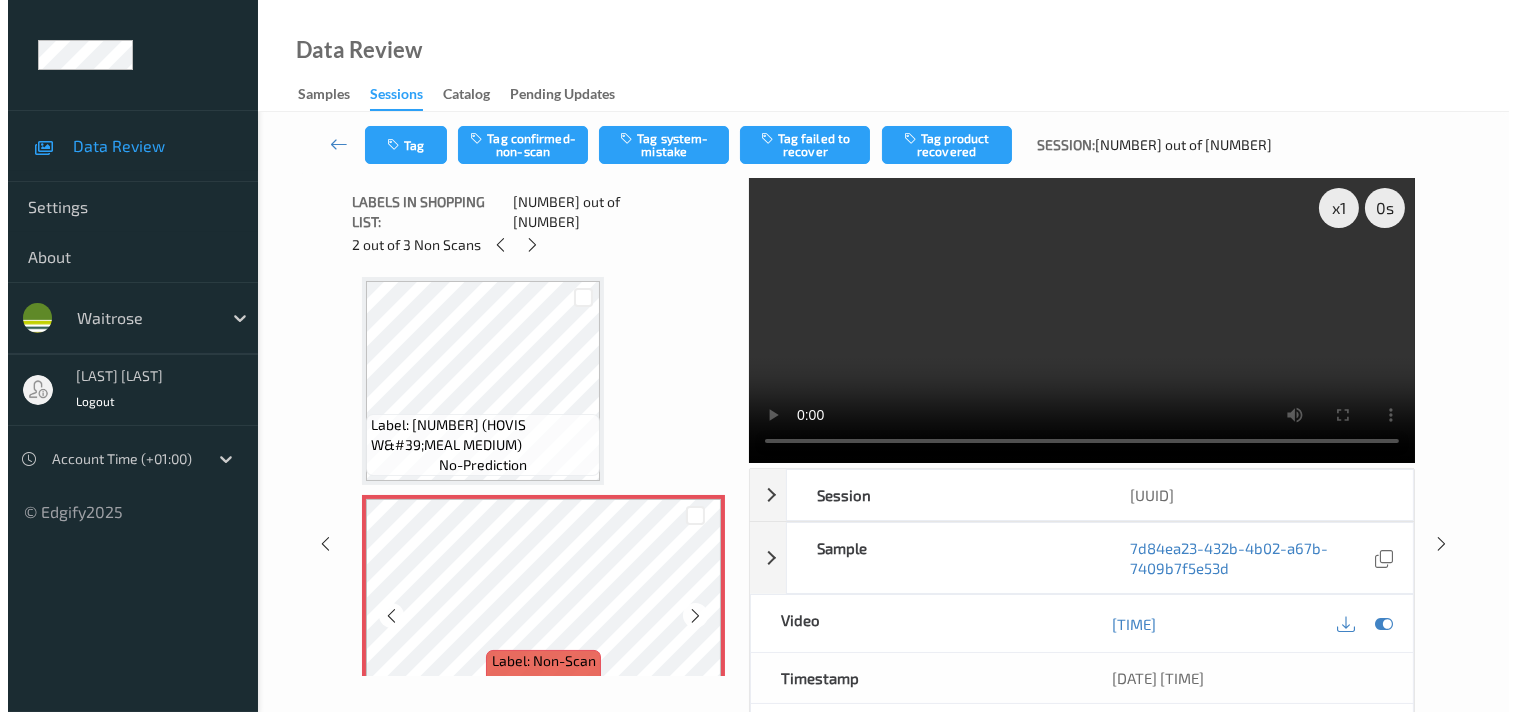 scroll, scrollTop: 987, scrollLeft: 0, axis: vertical 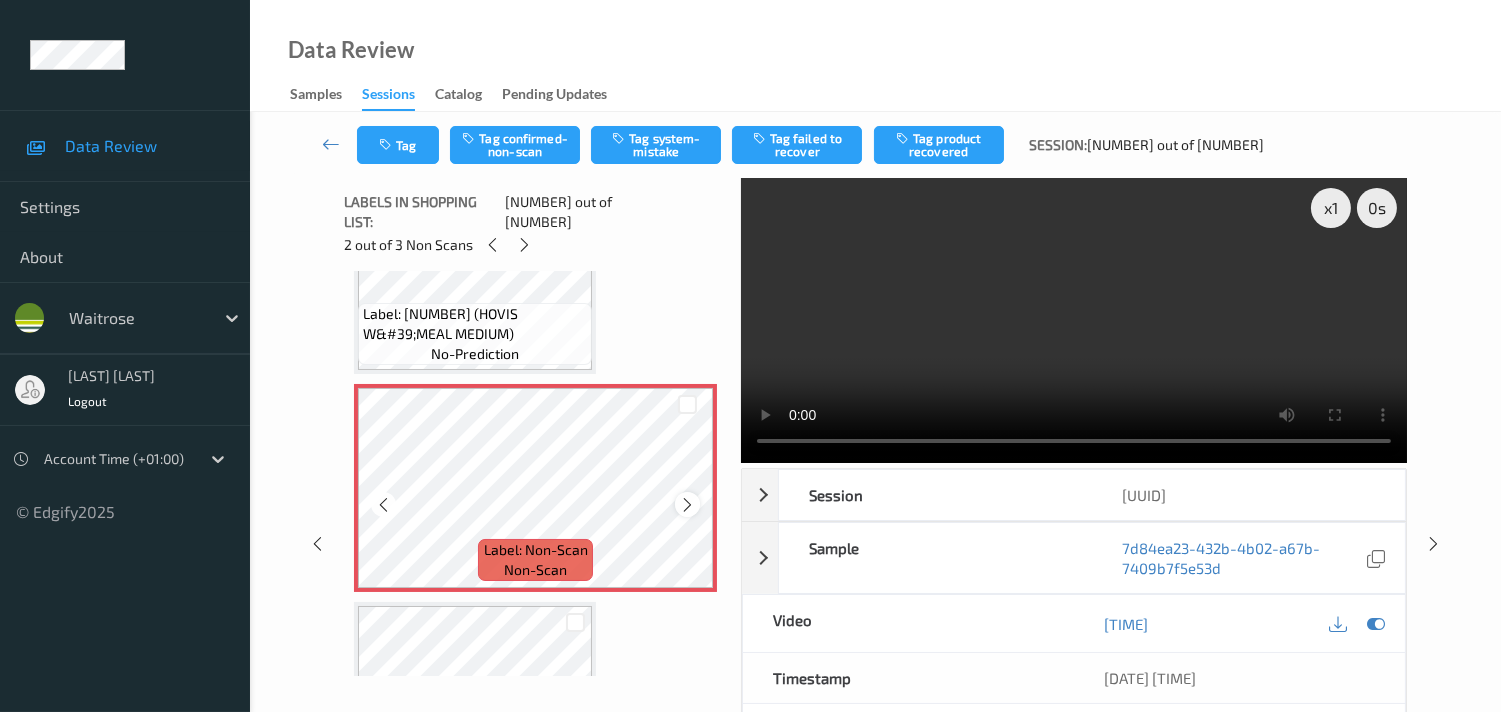 click at bounding box center (687, 505) 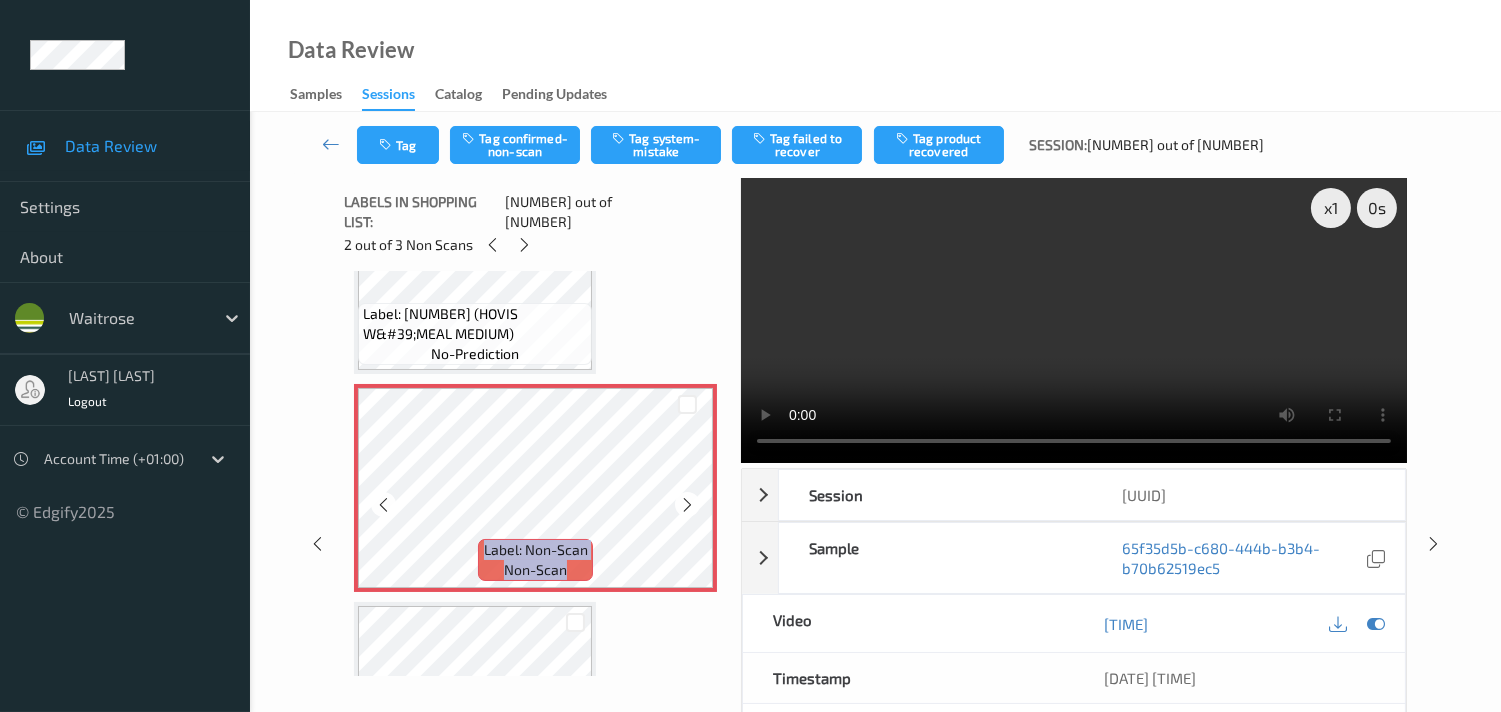 click at bounding box center [687, 505] 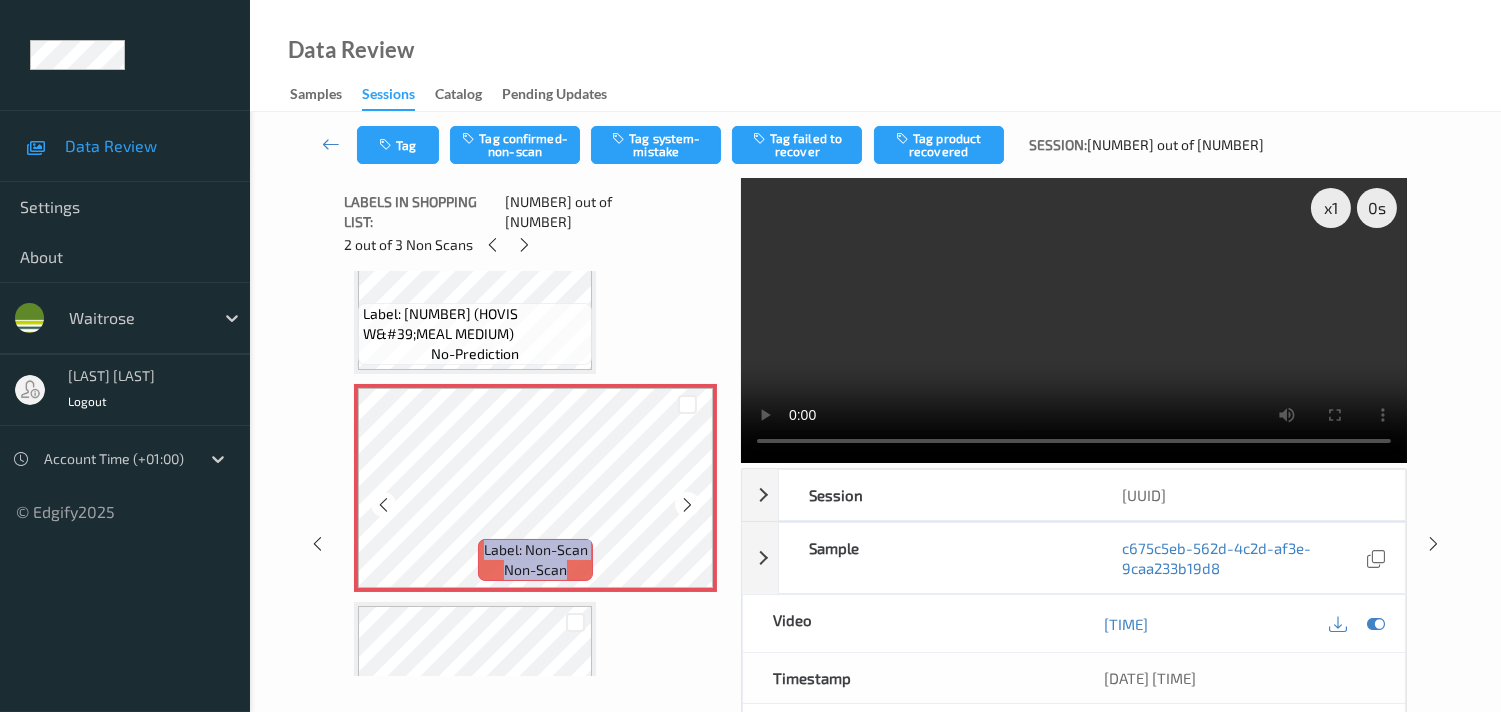 click at bounding box center [687, 505] 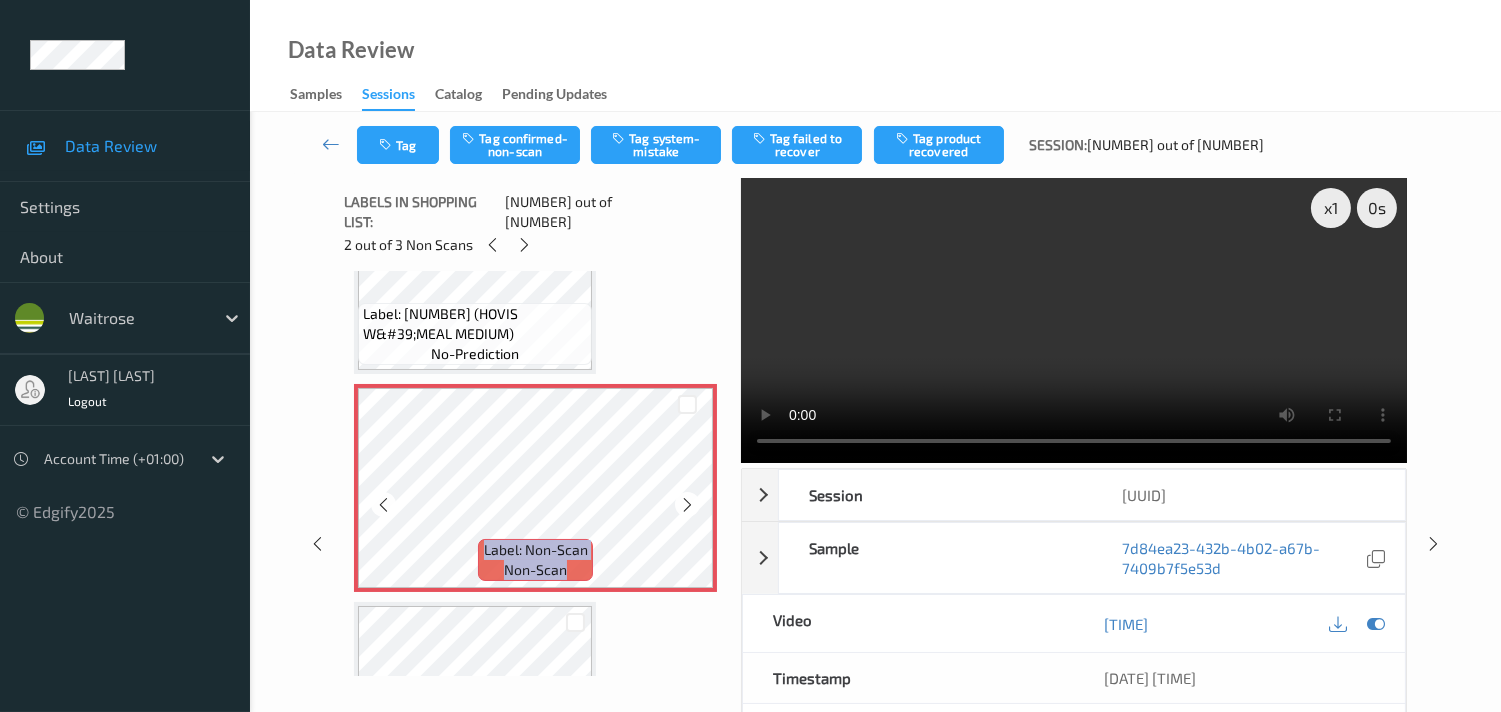 click at bounding box center [687, 505] 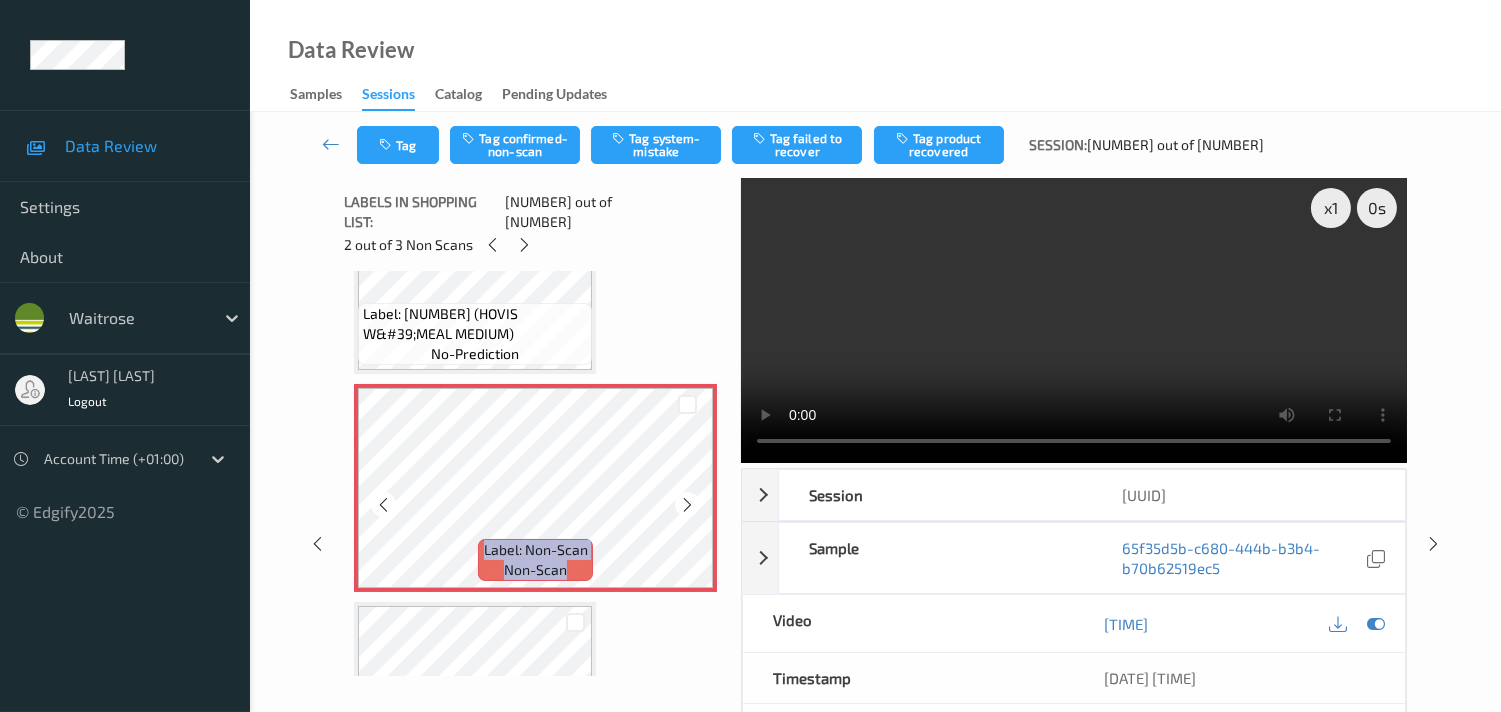 click at bounding box center (687, 505) 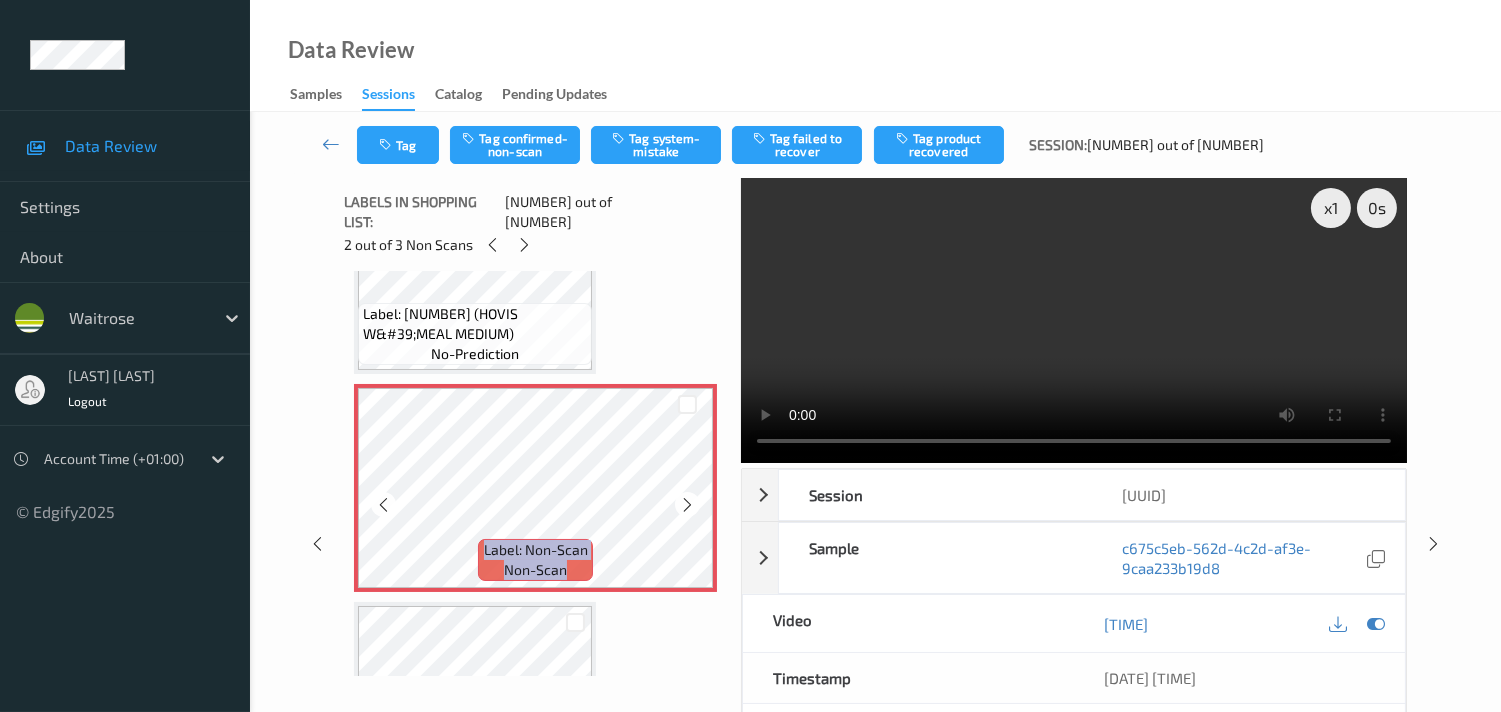click at bounding box center [687, 505] 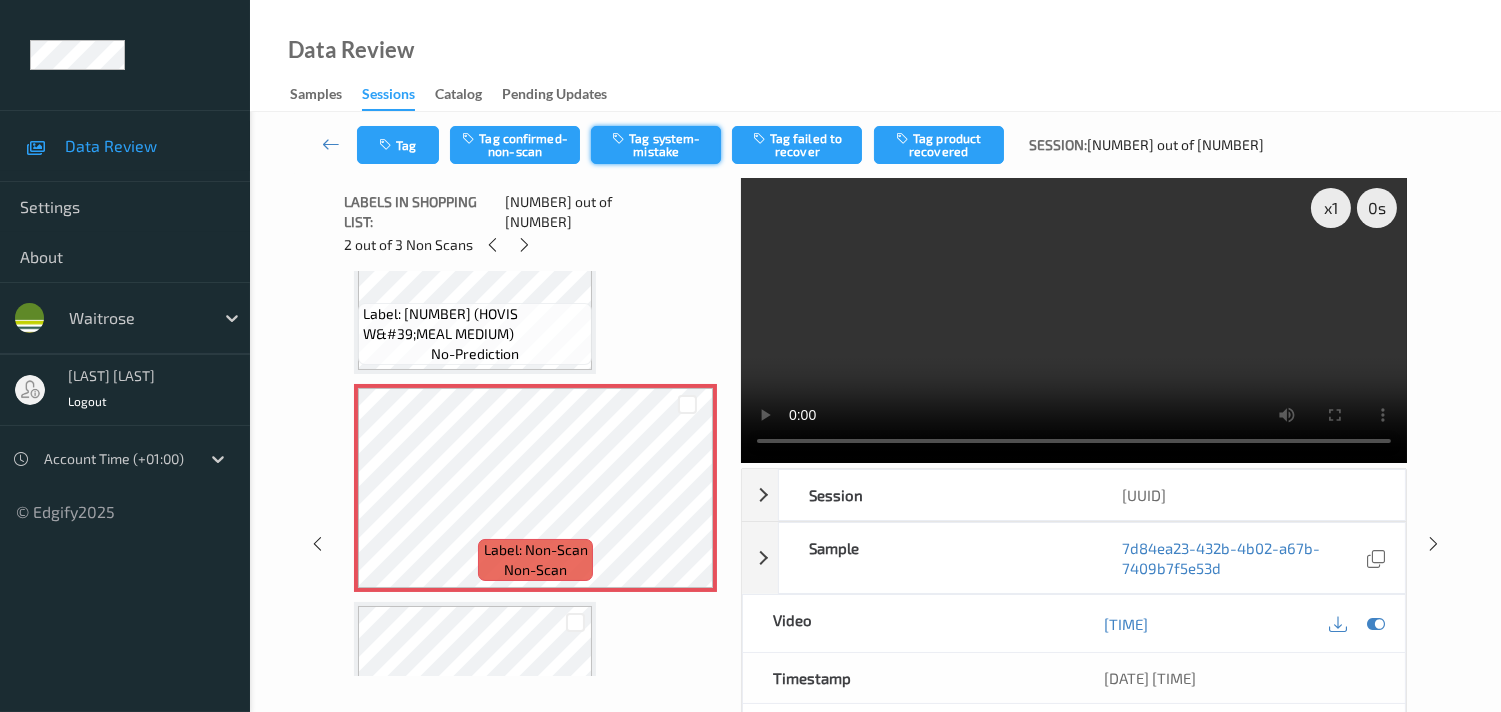 click on "Tag   system-mistake" at bounding box center (656, 145) 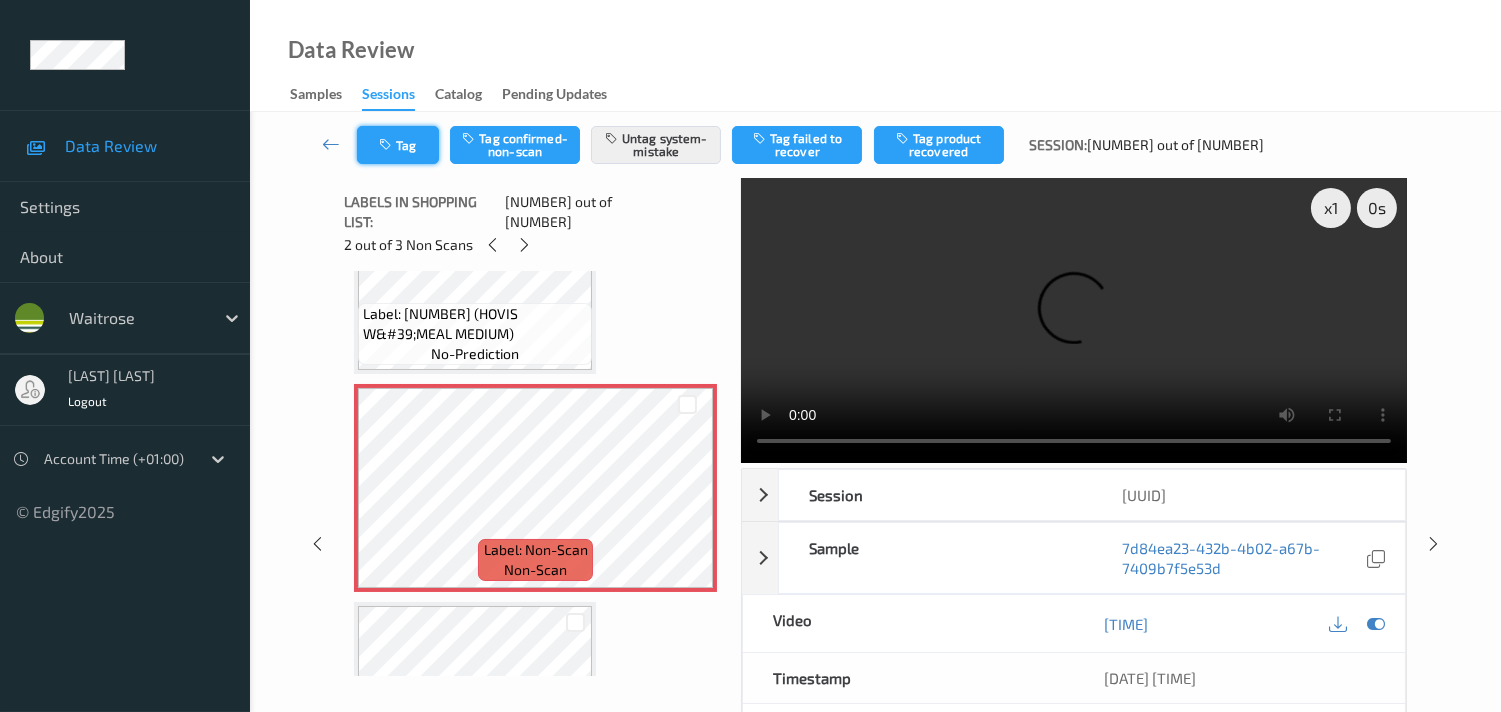 click on "Tag" at bounding box center [398, 145] 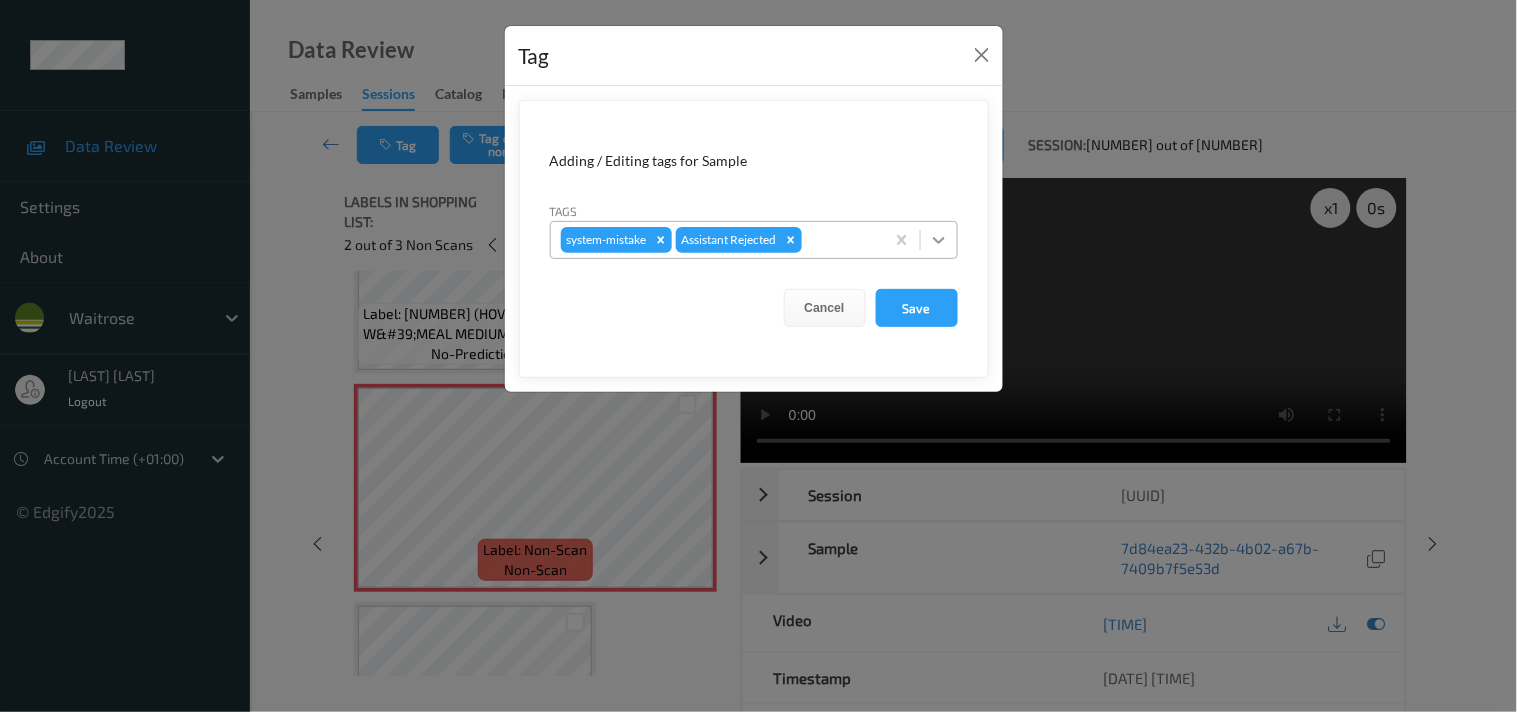 click 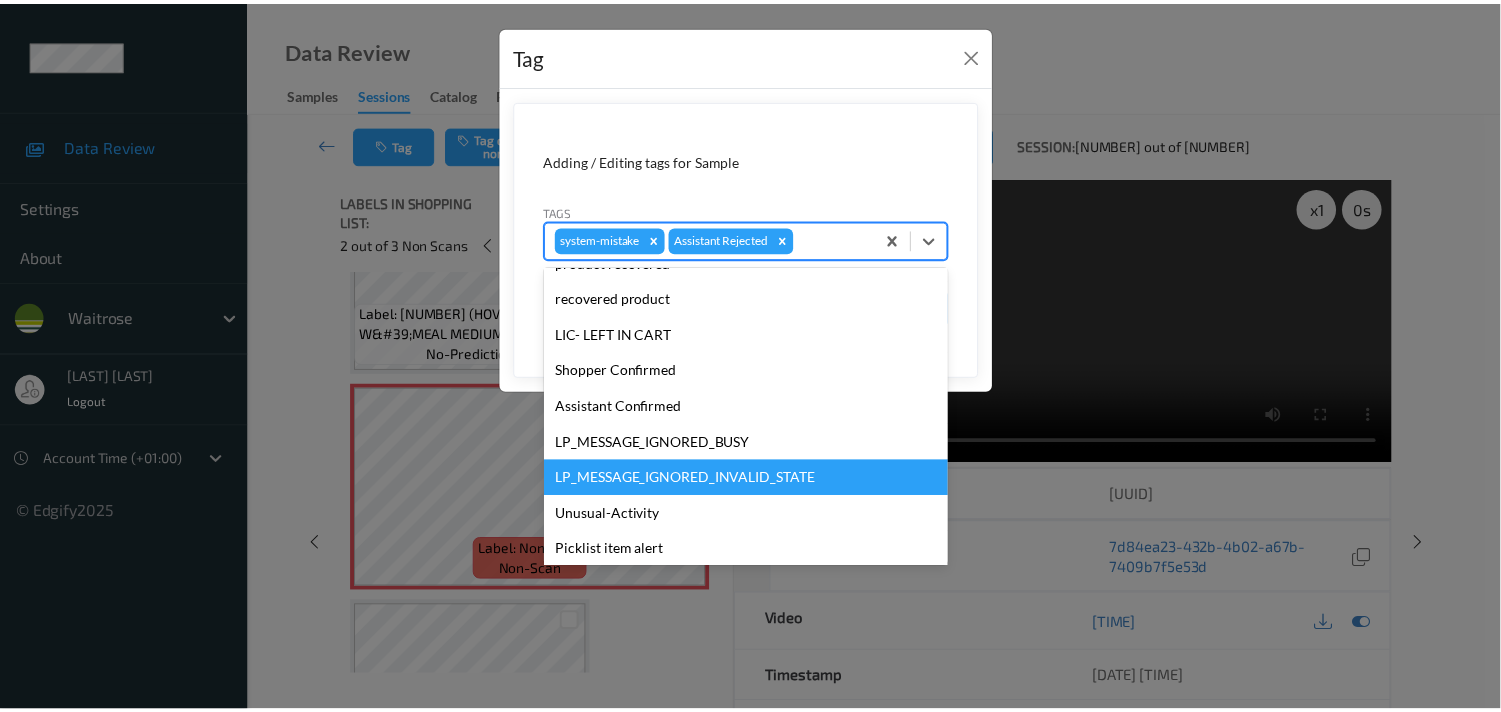 scroll, scrollTop: 318, scrollLeft: 0, axis: vertical 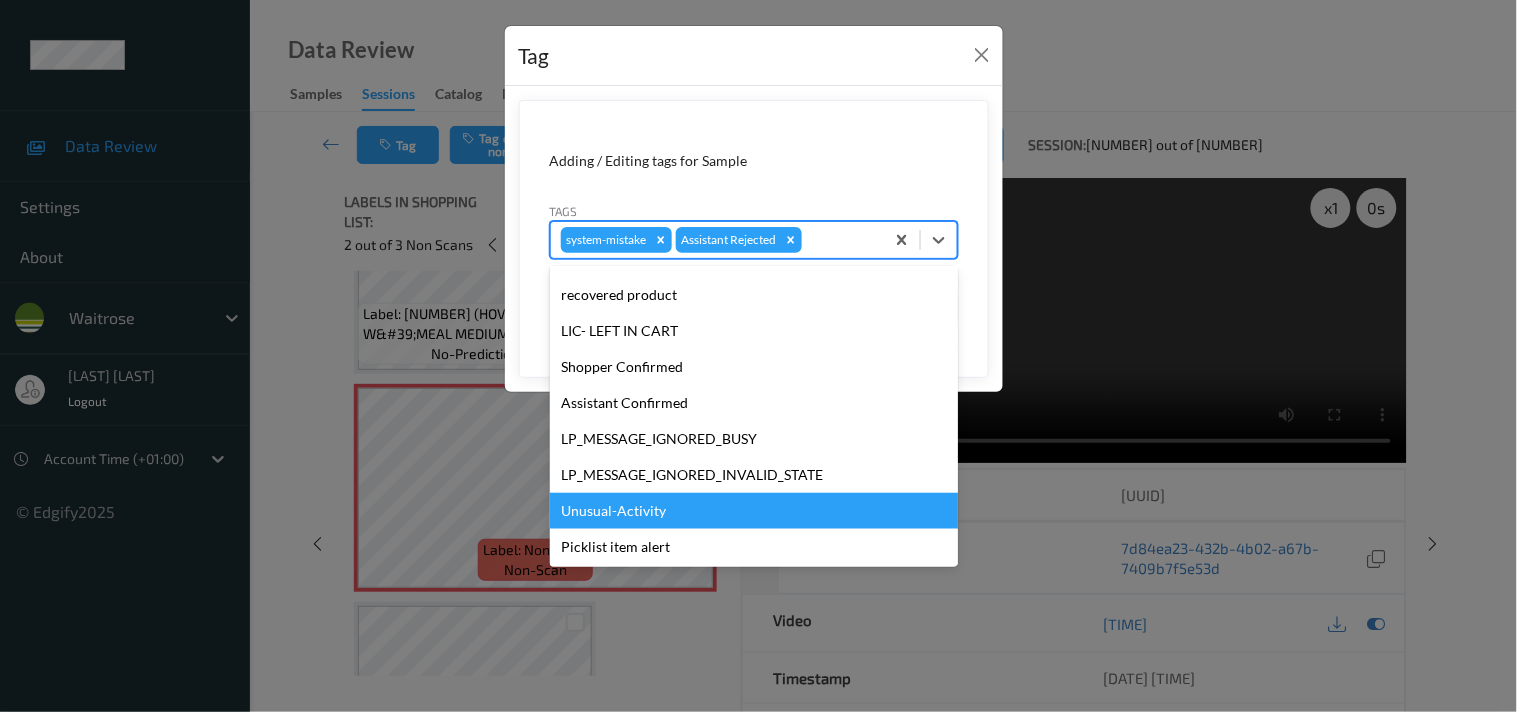 click on "Unusual-Activity" at bounding box center (754, 511) 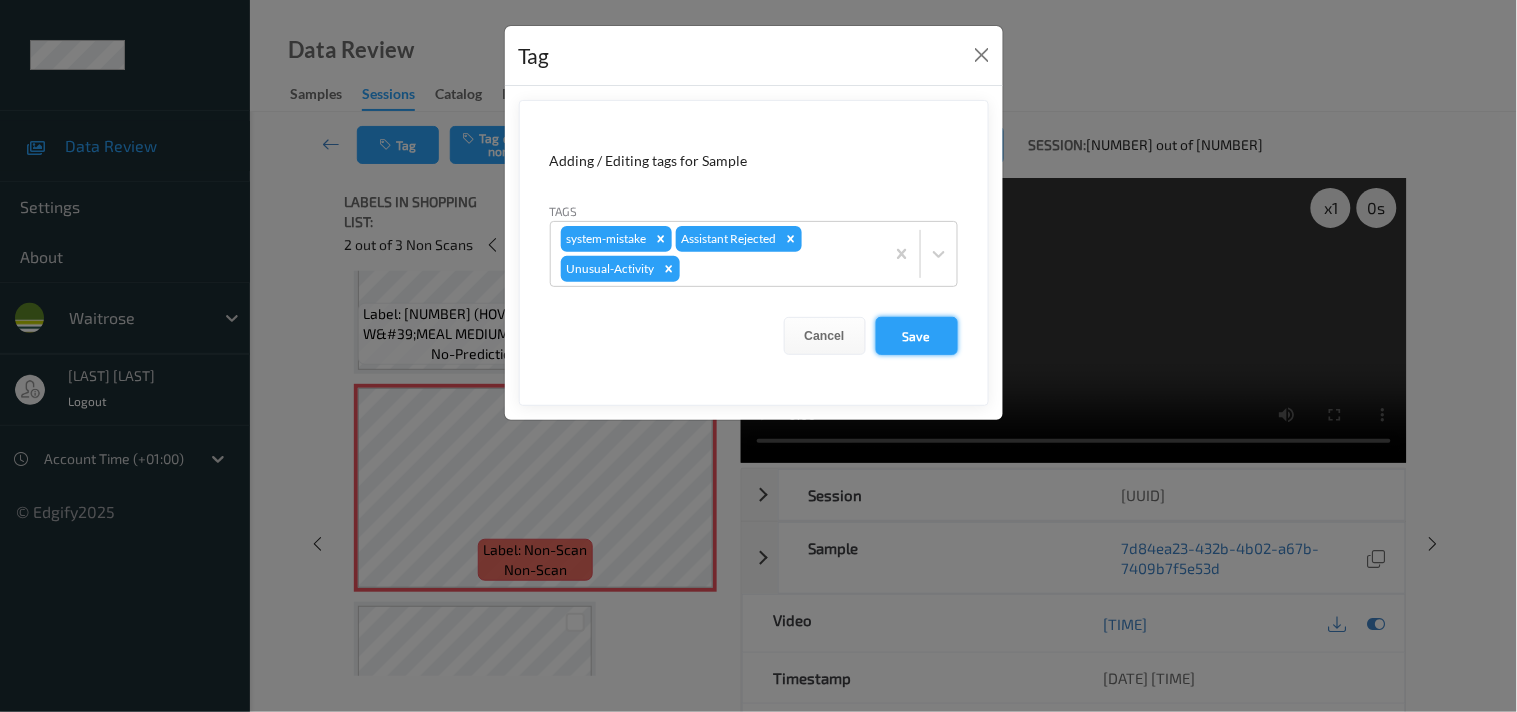 click on "Save" at bounding box center (917, 336) 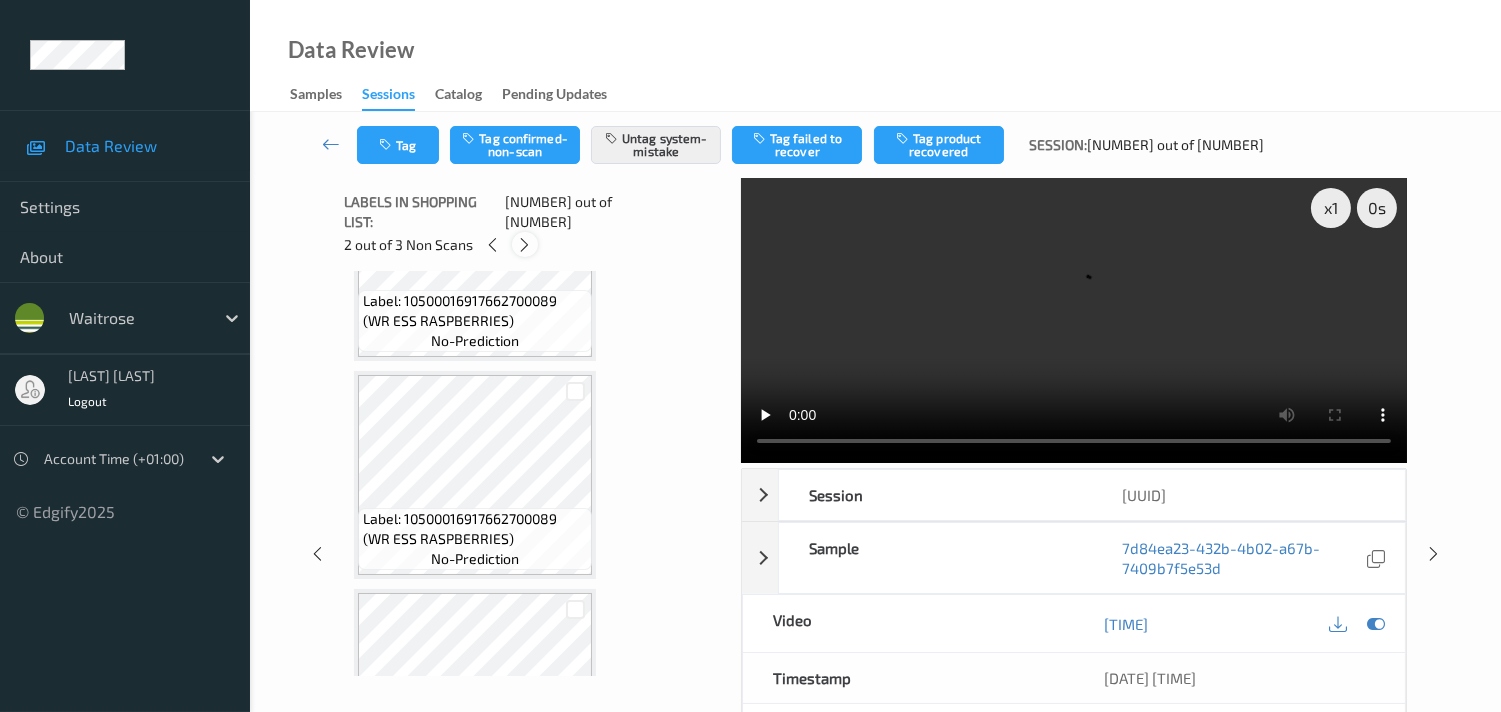click at bounding box center [524, 245] 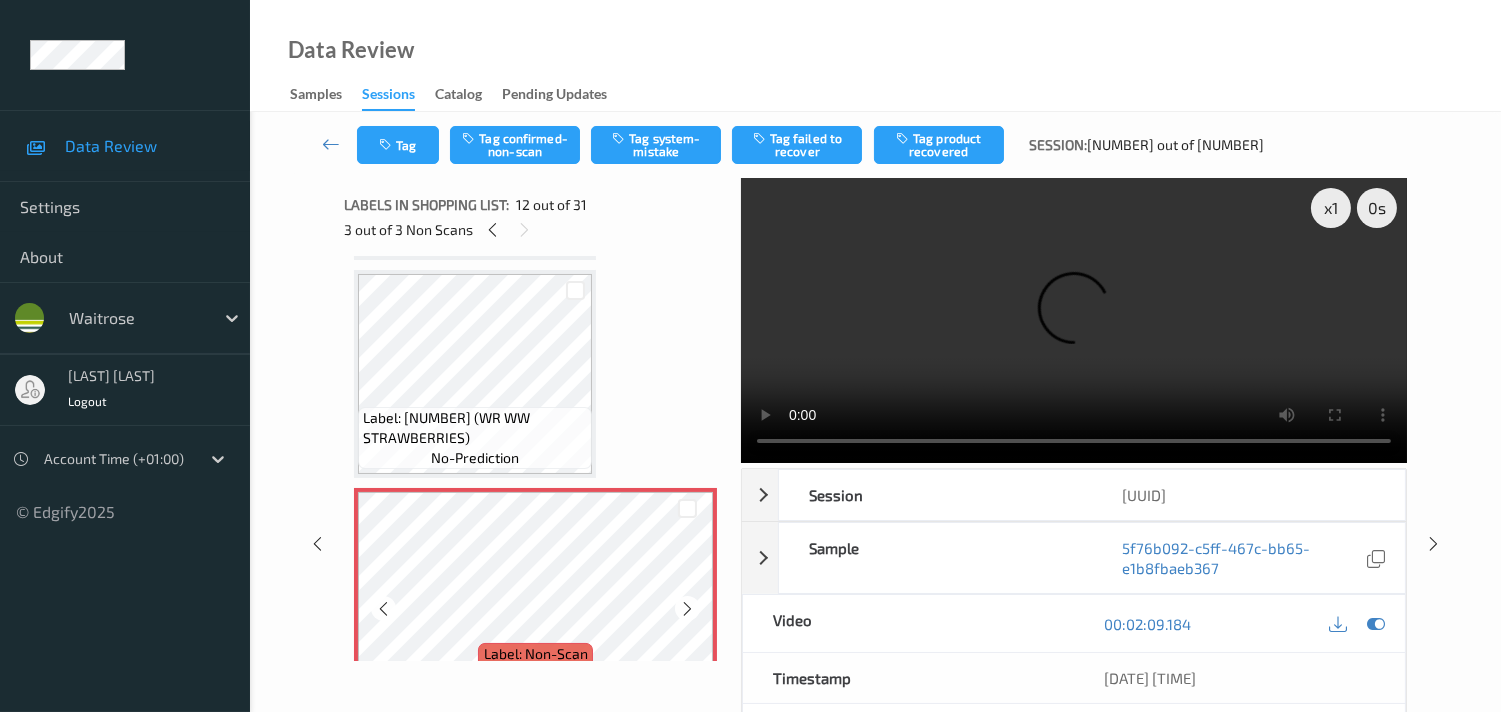 scroll, scrollTop: 2287, scrollLeft: 0, axis: vertical 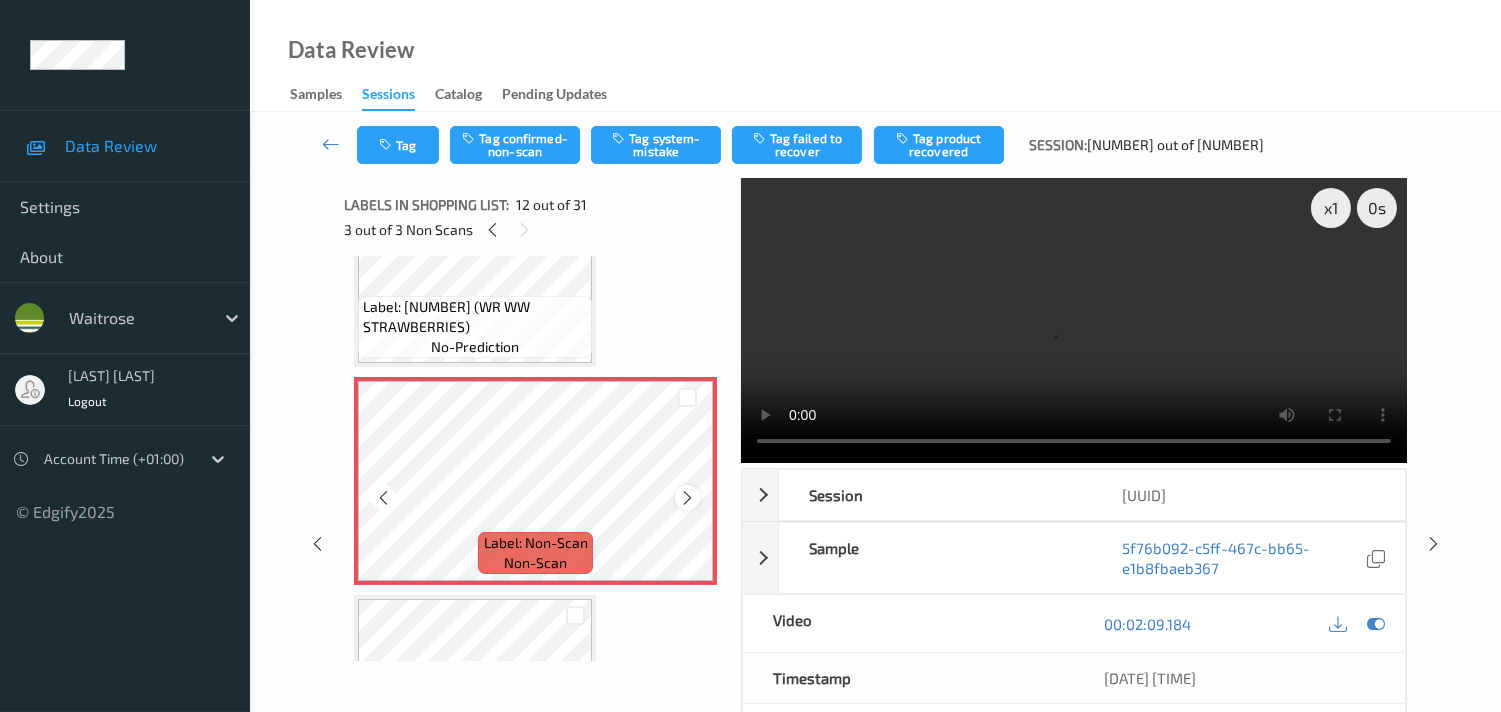 click at bounding box center [687, 498] 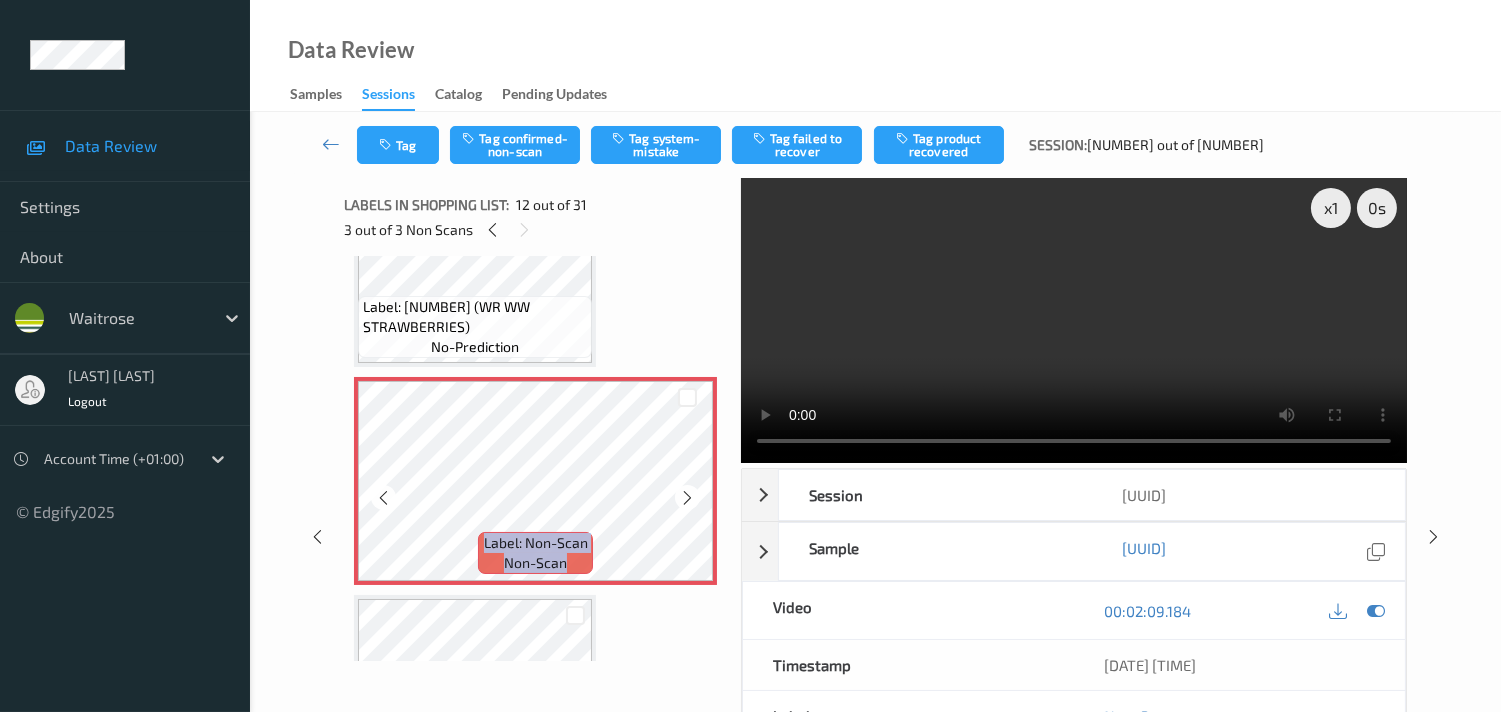 click at bounding box center (687, 498) 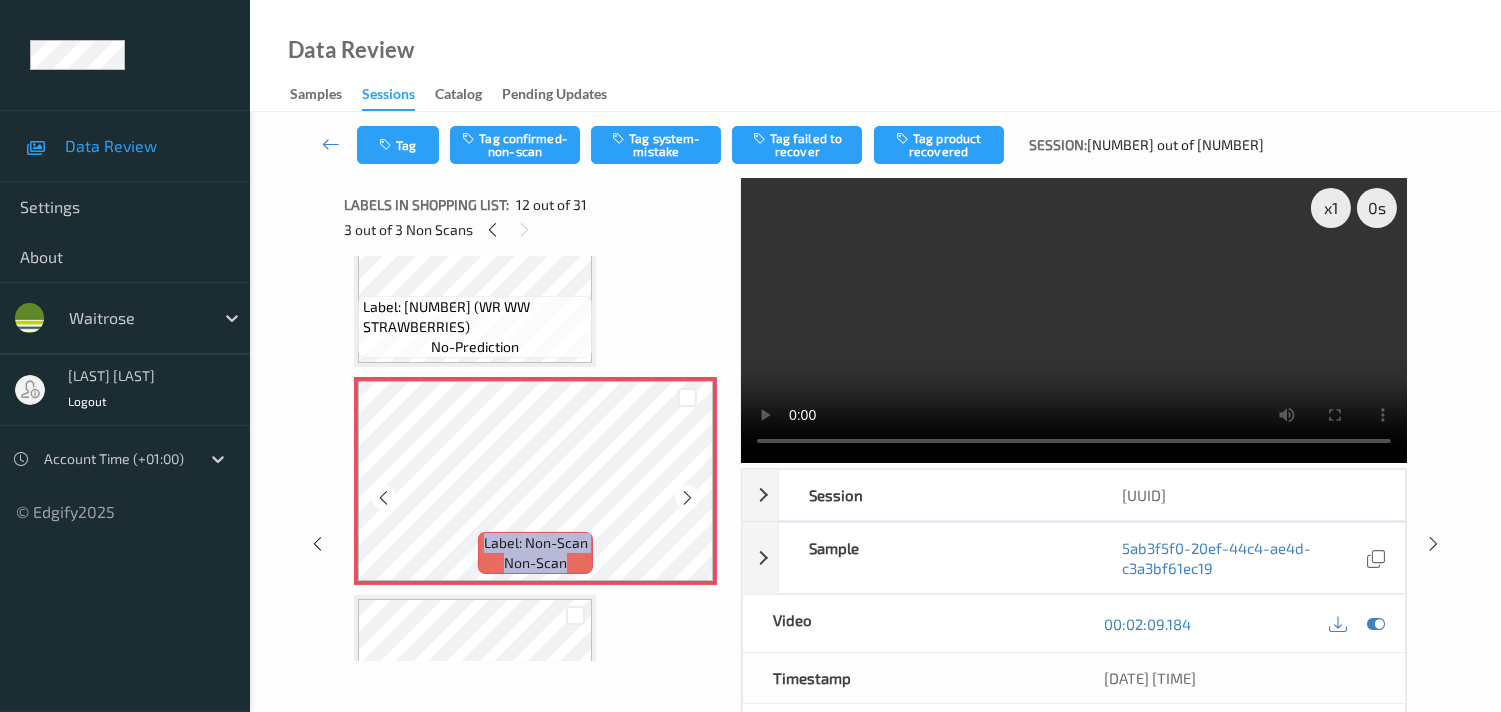 click at bounding box center [687, 498] 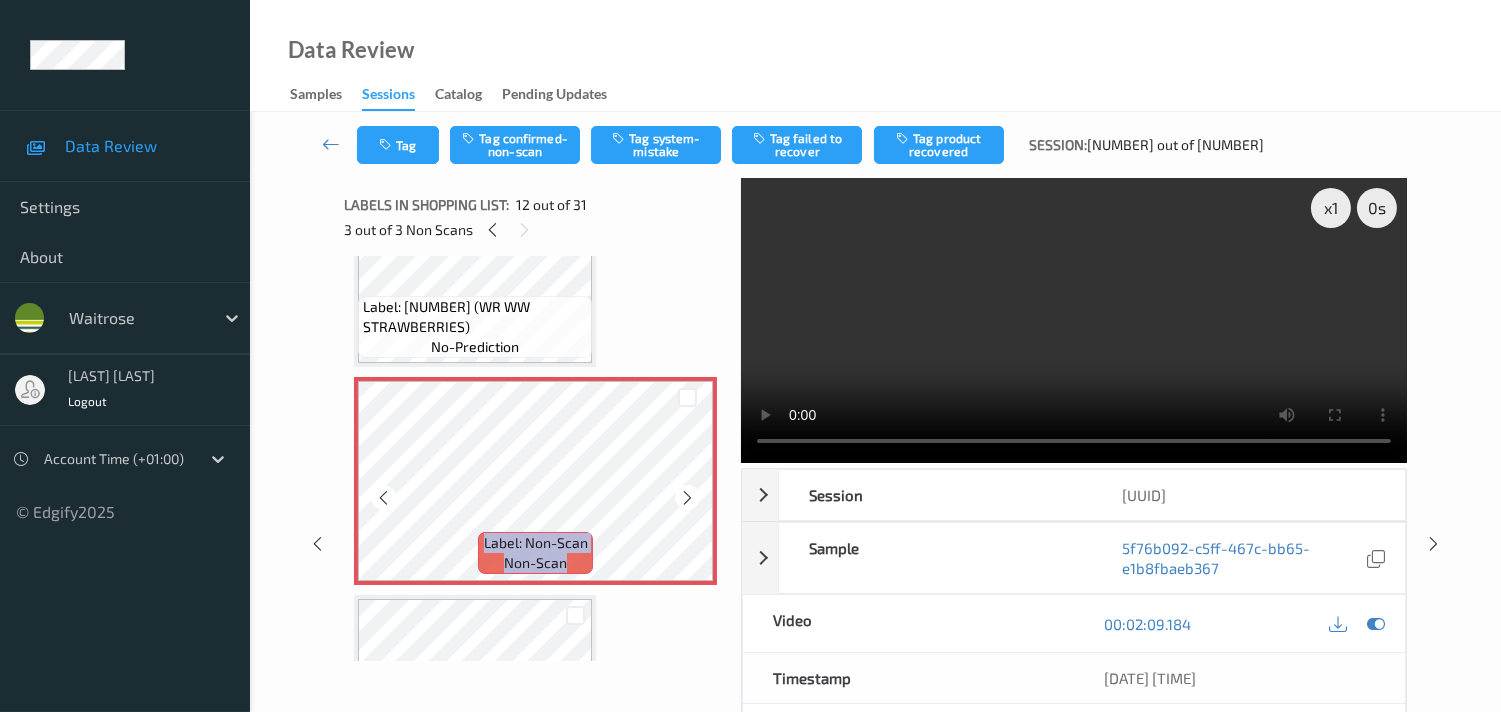 click at bounding box center [687, 498] 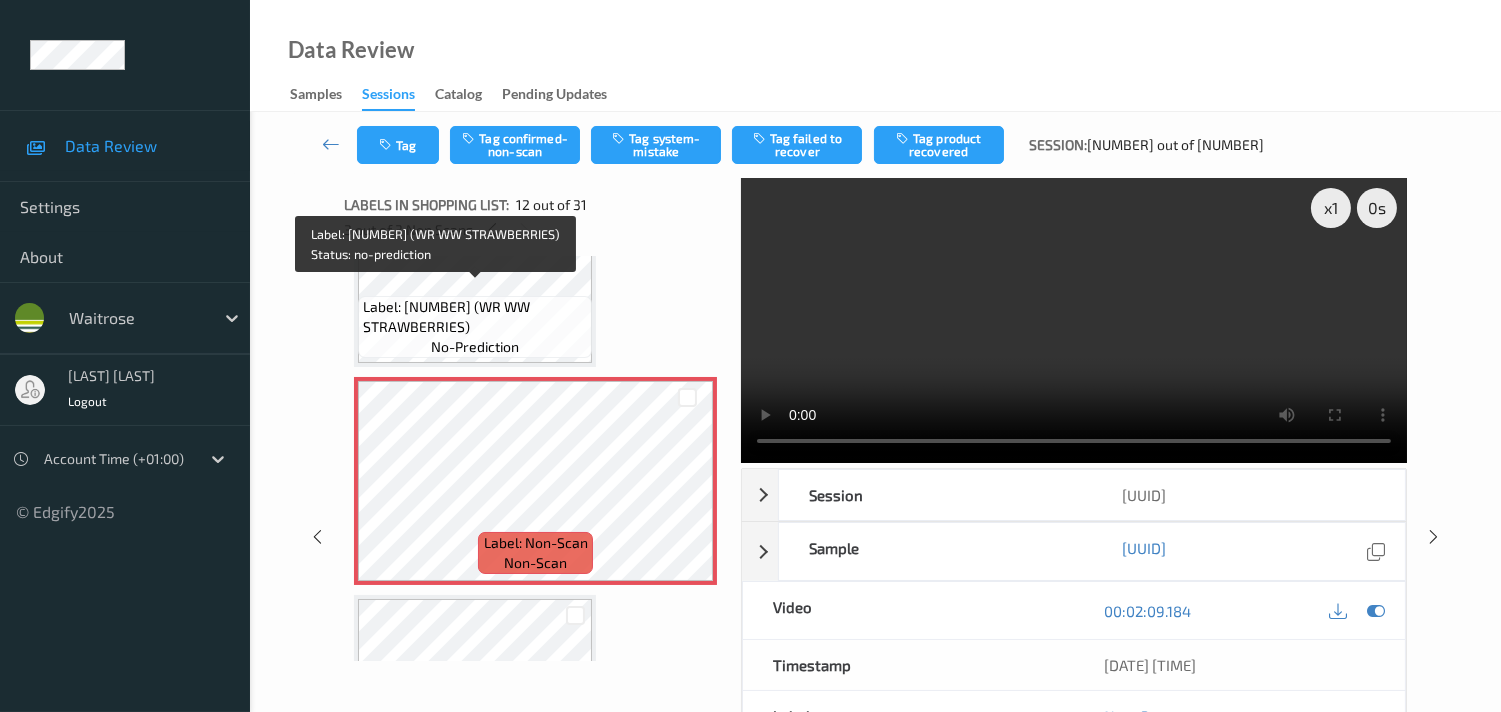 drag, startPoint x: 366, startPoint y: 305, endPoint x: 520, endPoint y: 313, distance: 154.20766 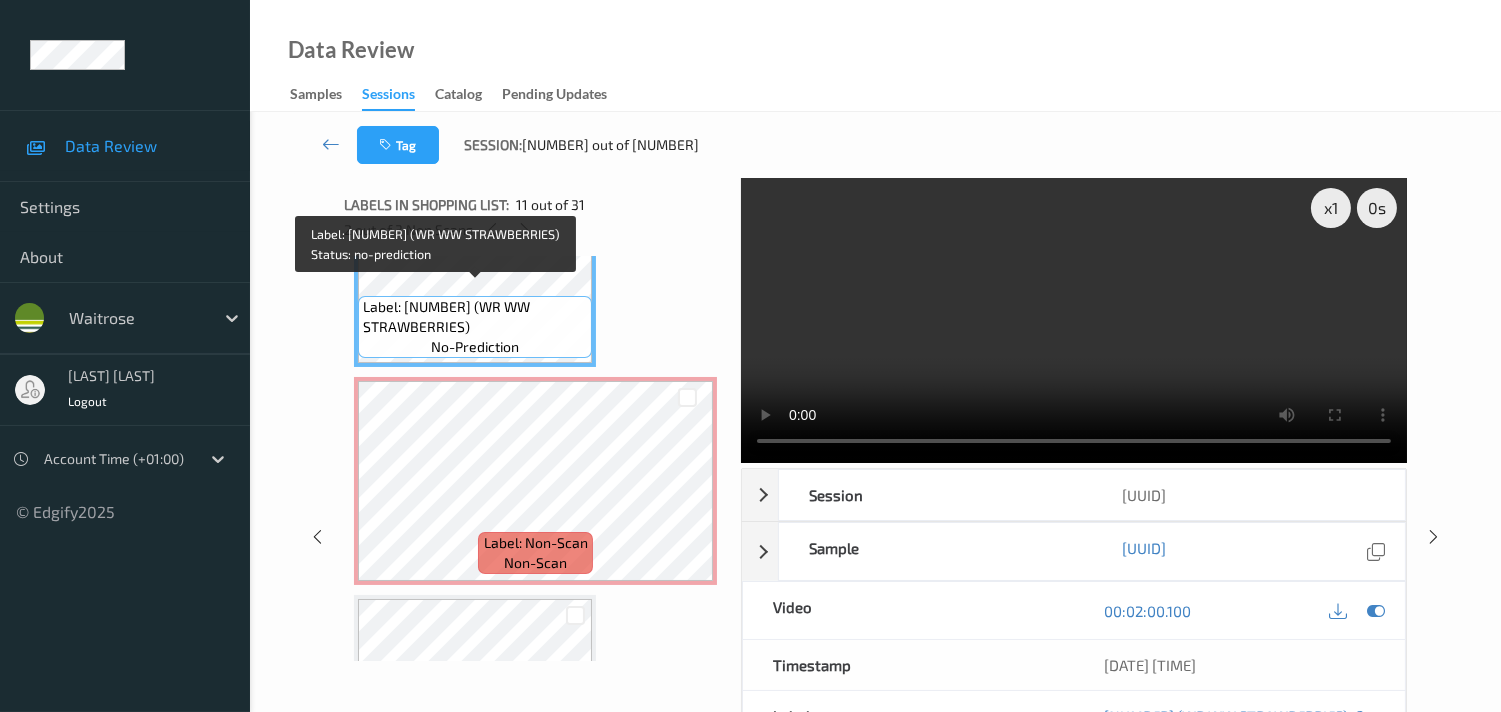copy on "WR WW STRAWBERRIES" 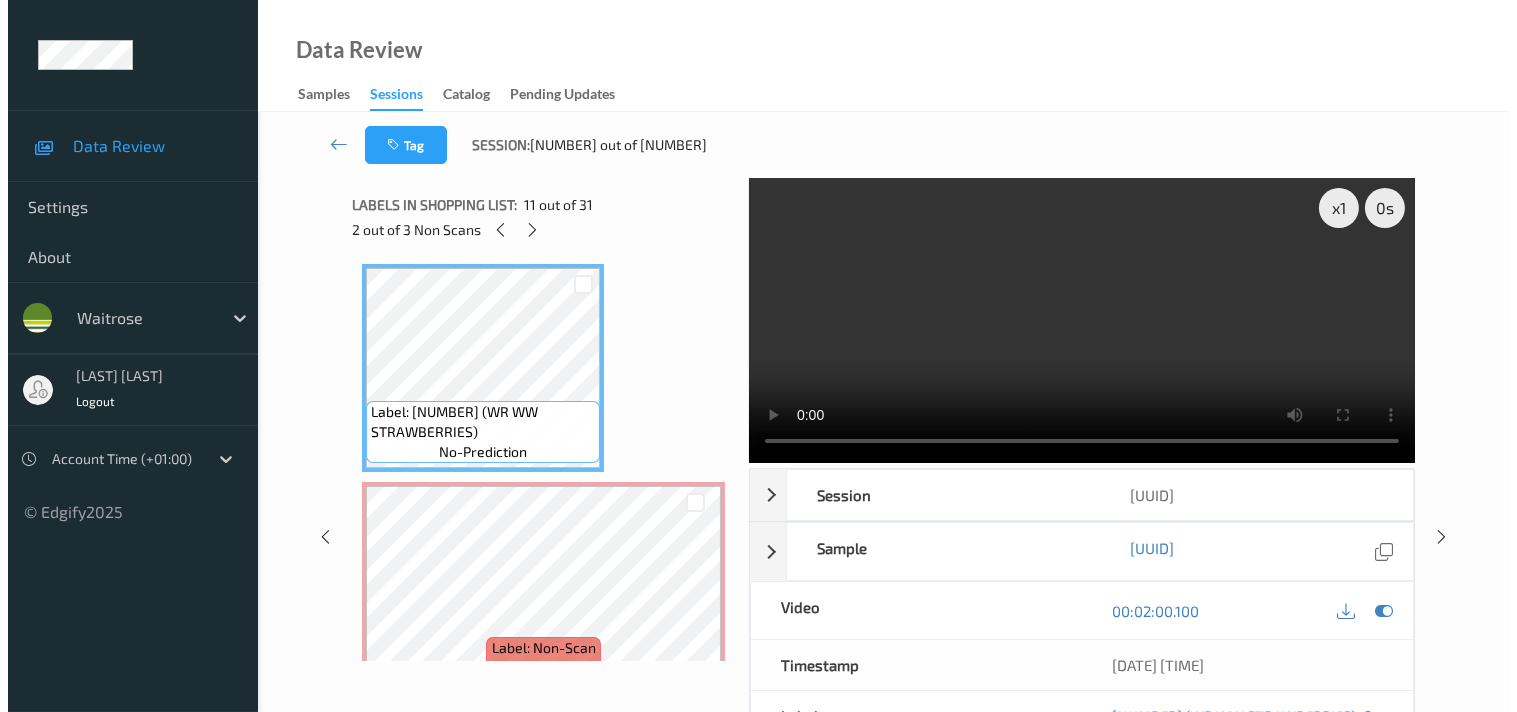 scroll, scrollTop: 2176, scrollLeft: 0, axis: vertical 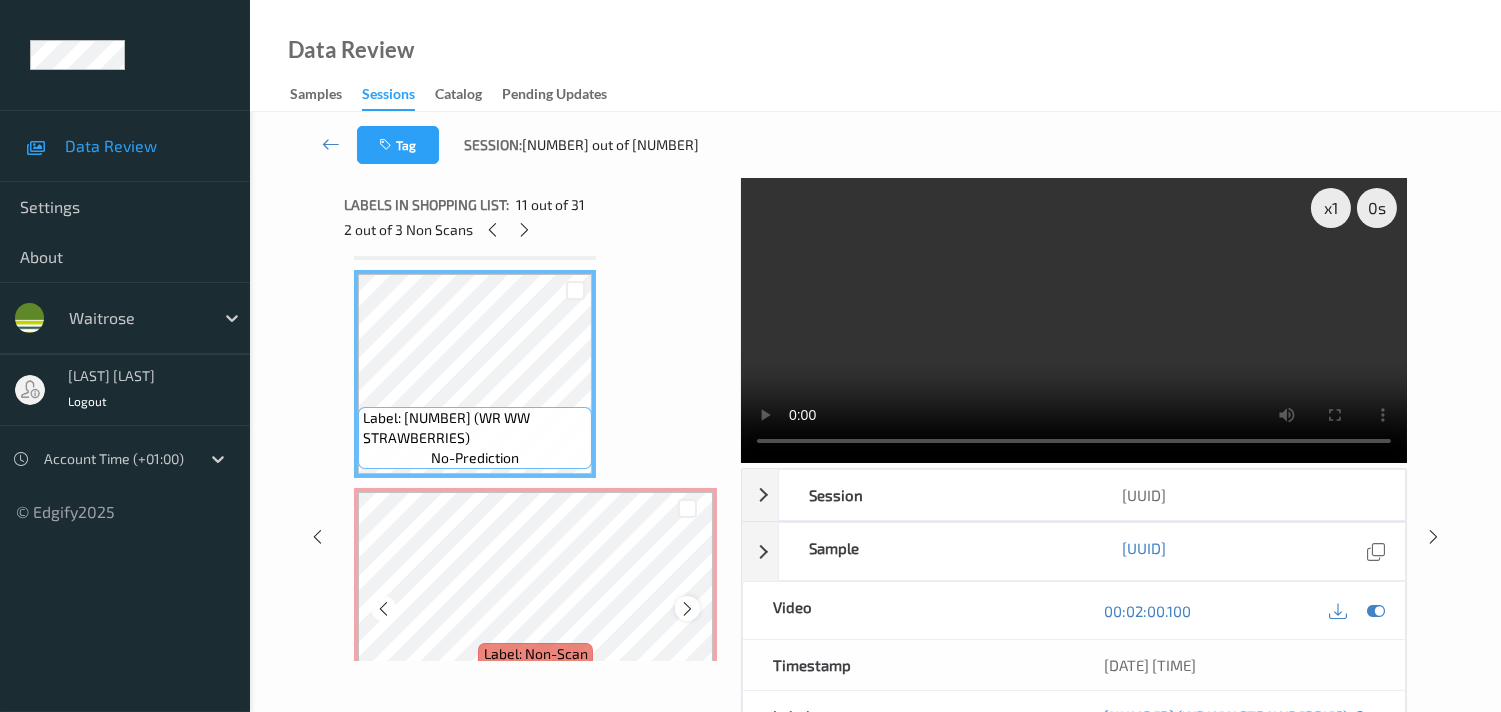 click at bounding box center (687, 609) 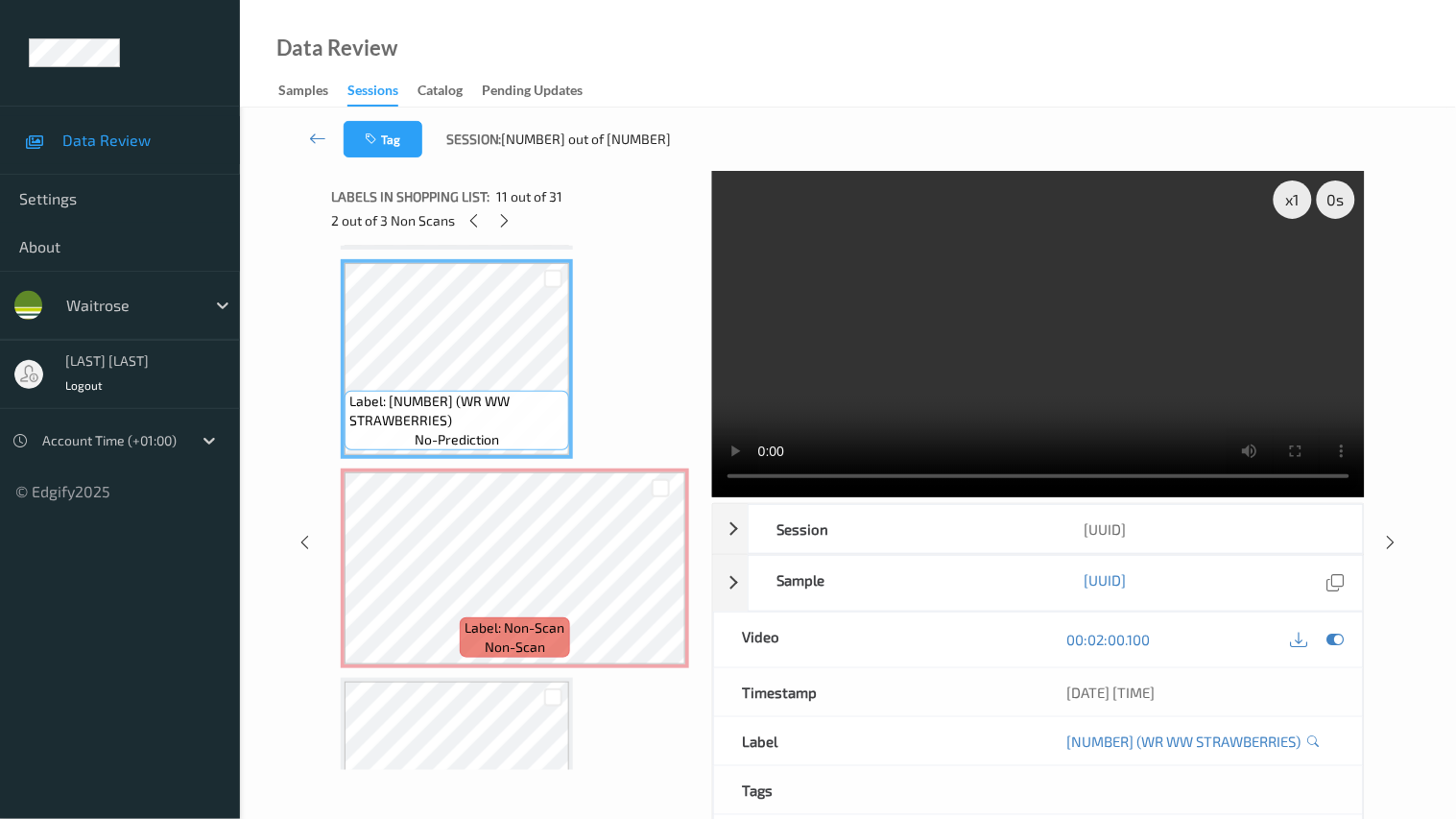 click at bounding box center [1038, 334] 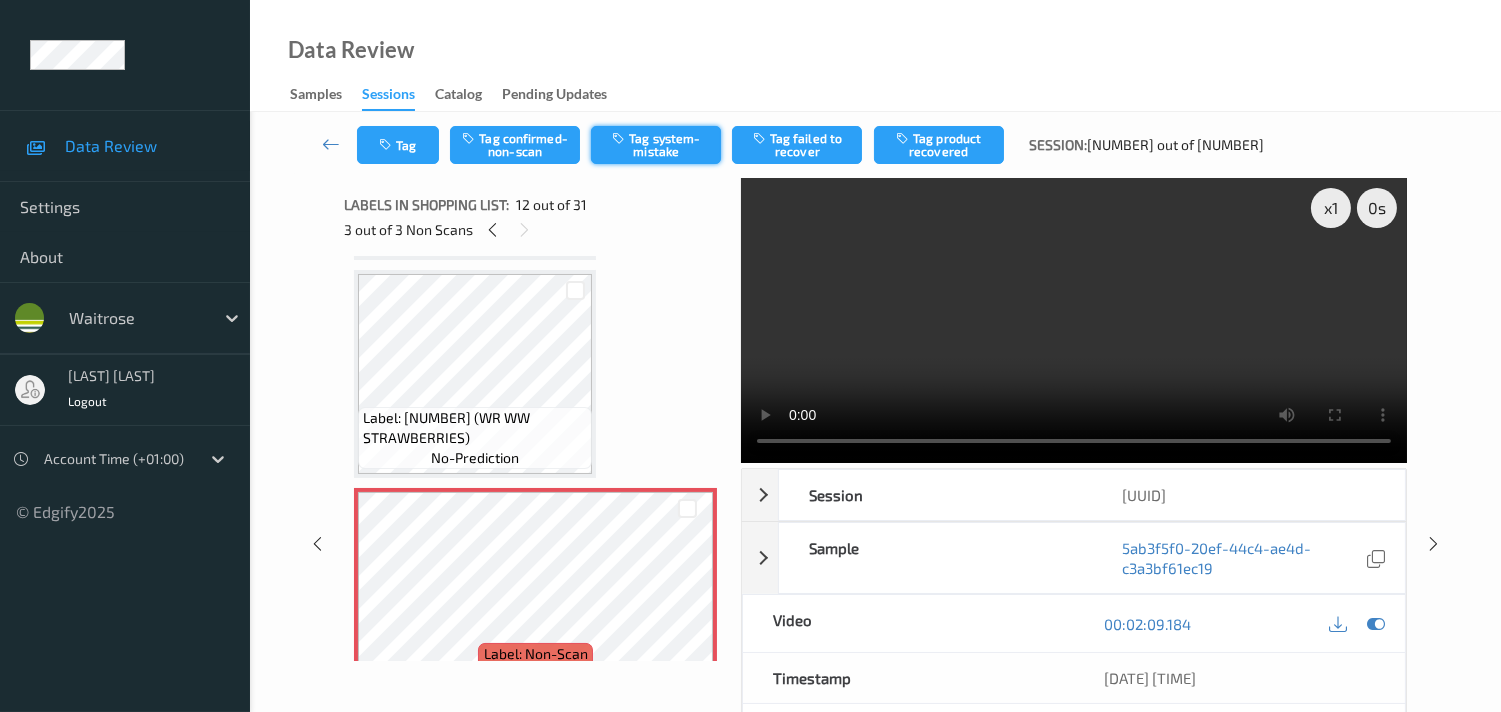 click on "Tag   system-mistake" at bounding box center [656, 145] 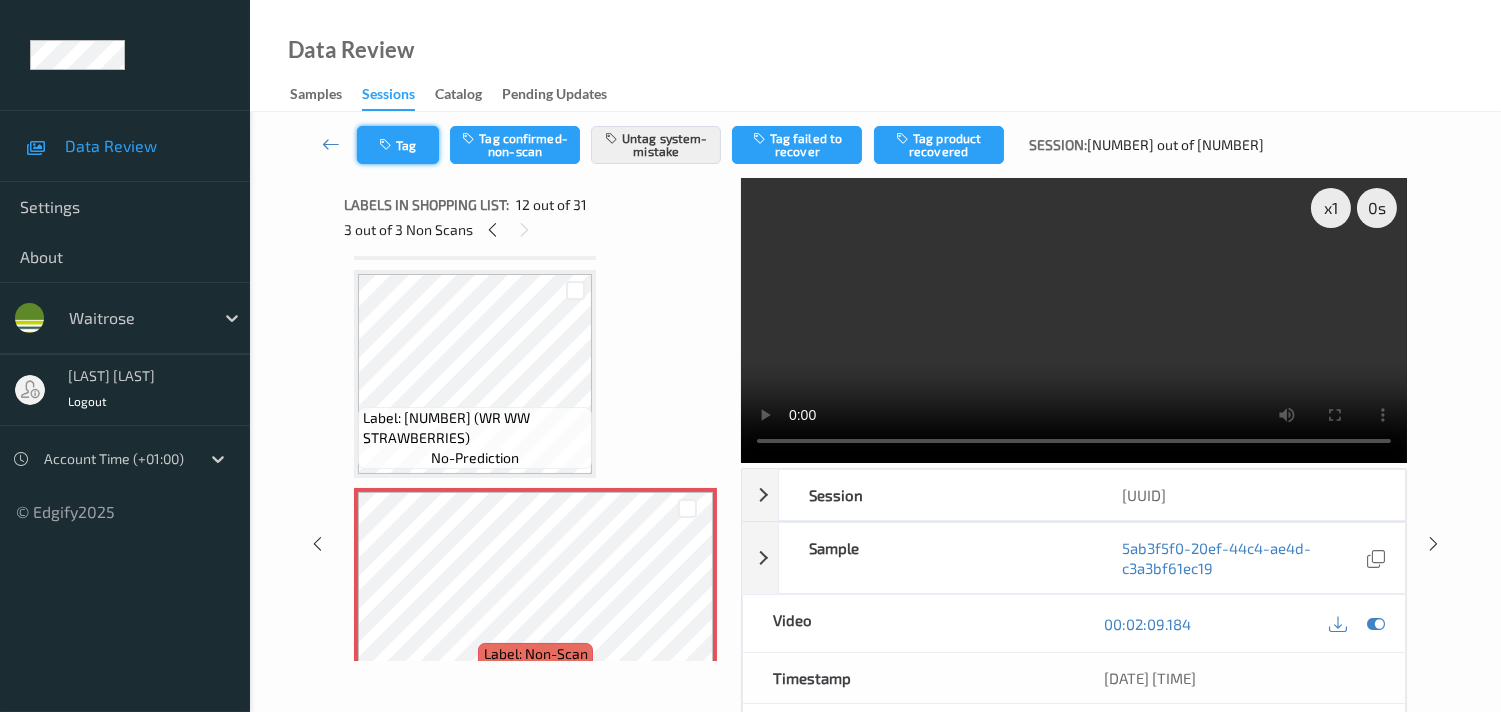 click on "Tag" at bounding box center [398, 145] 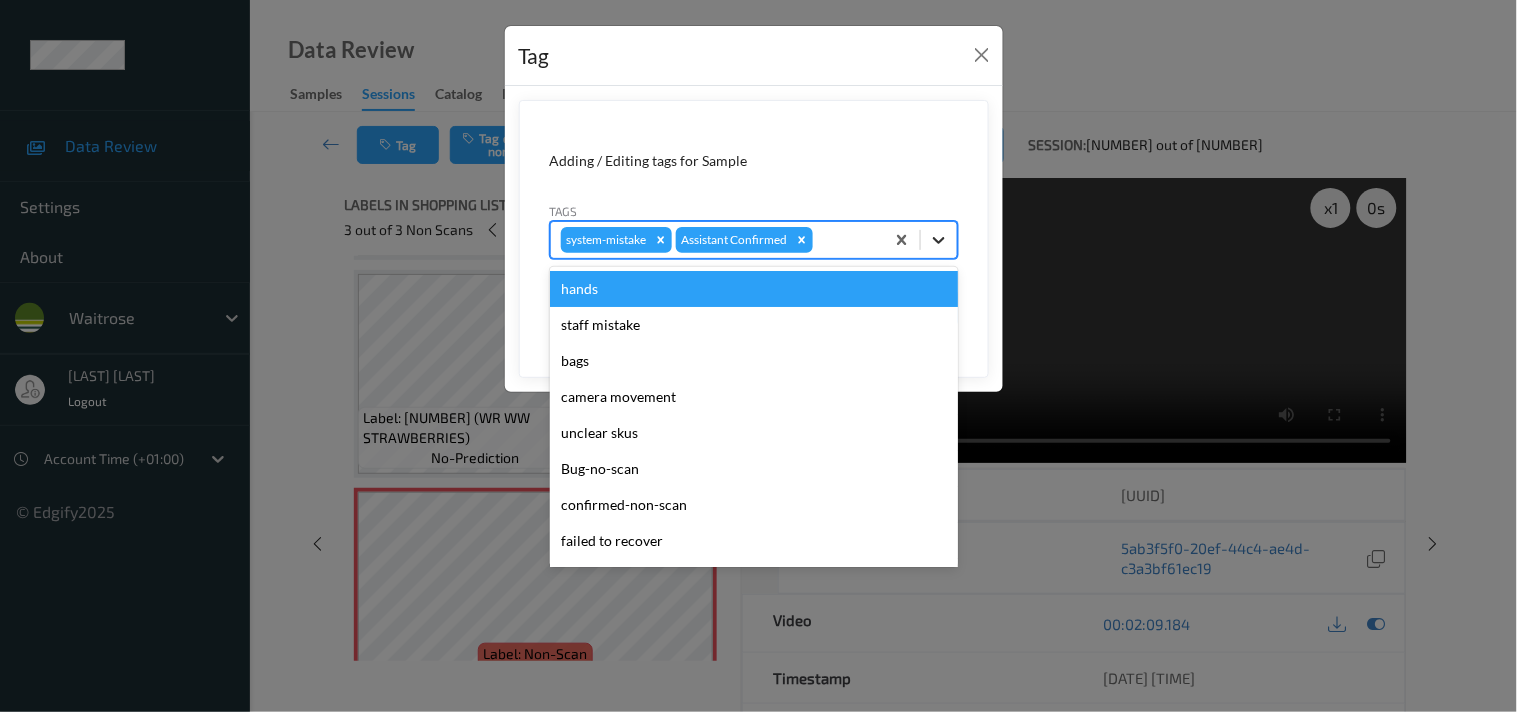 click at bounding box center (939, 240) 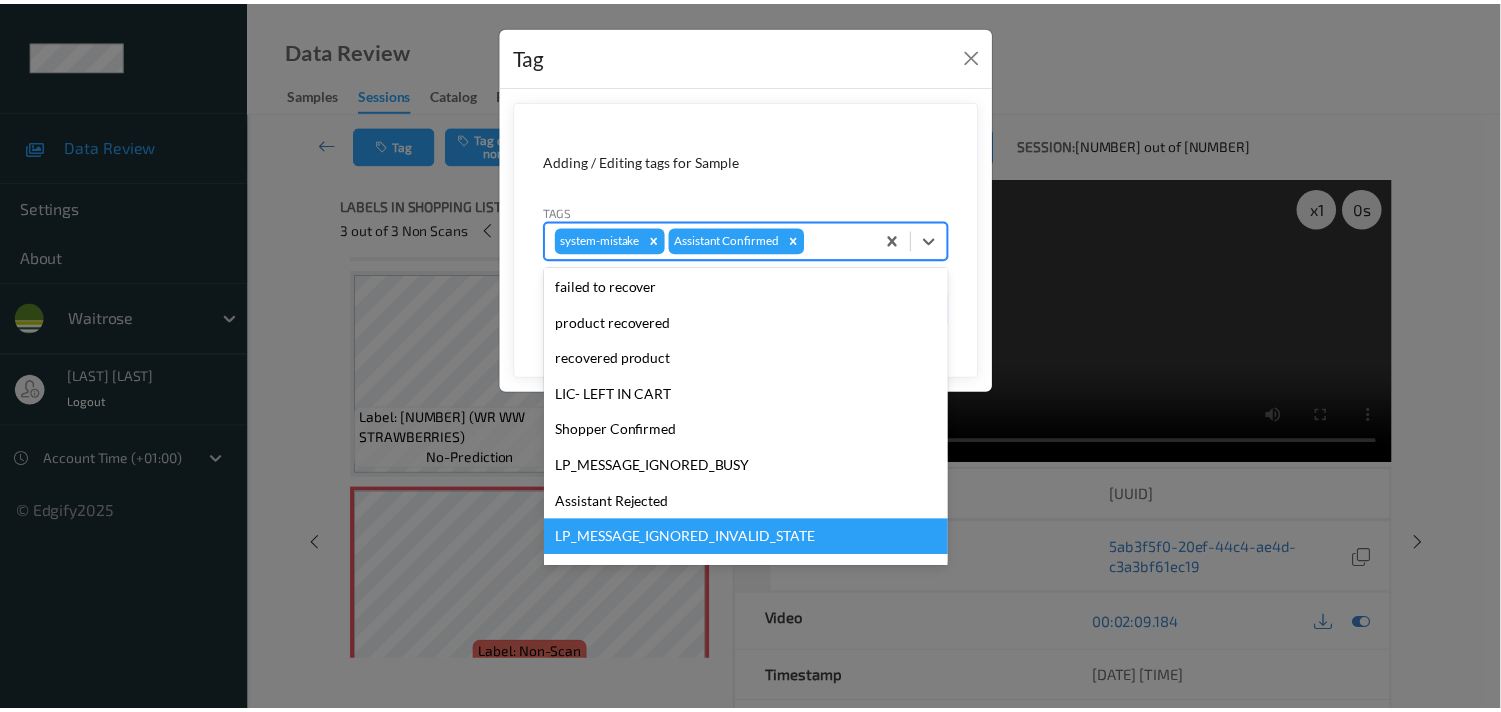 scroll, scrollTop: 318, scrollLeft: 0, axis: vertical 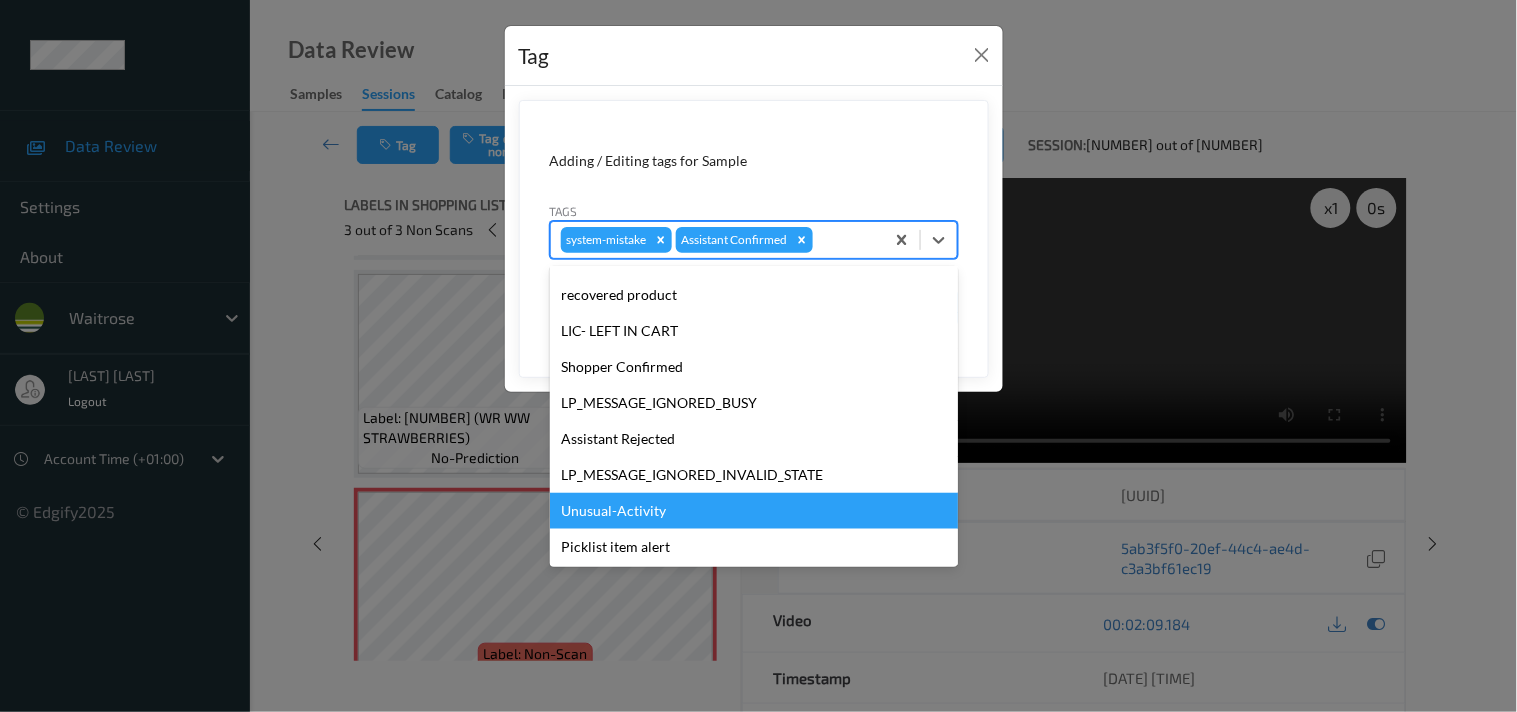 click on "Unusual-Activity" at bounding box center [754, 511] 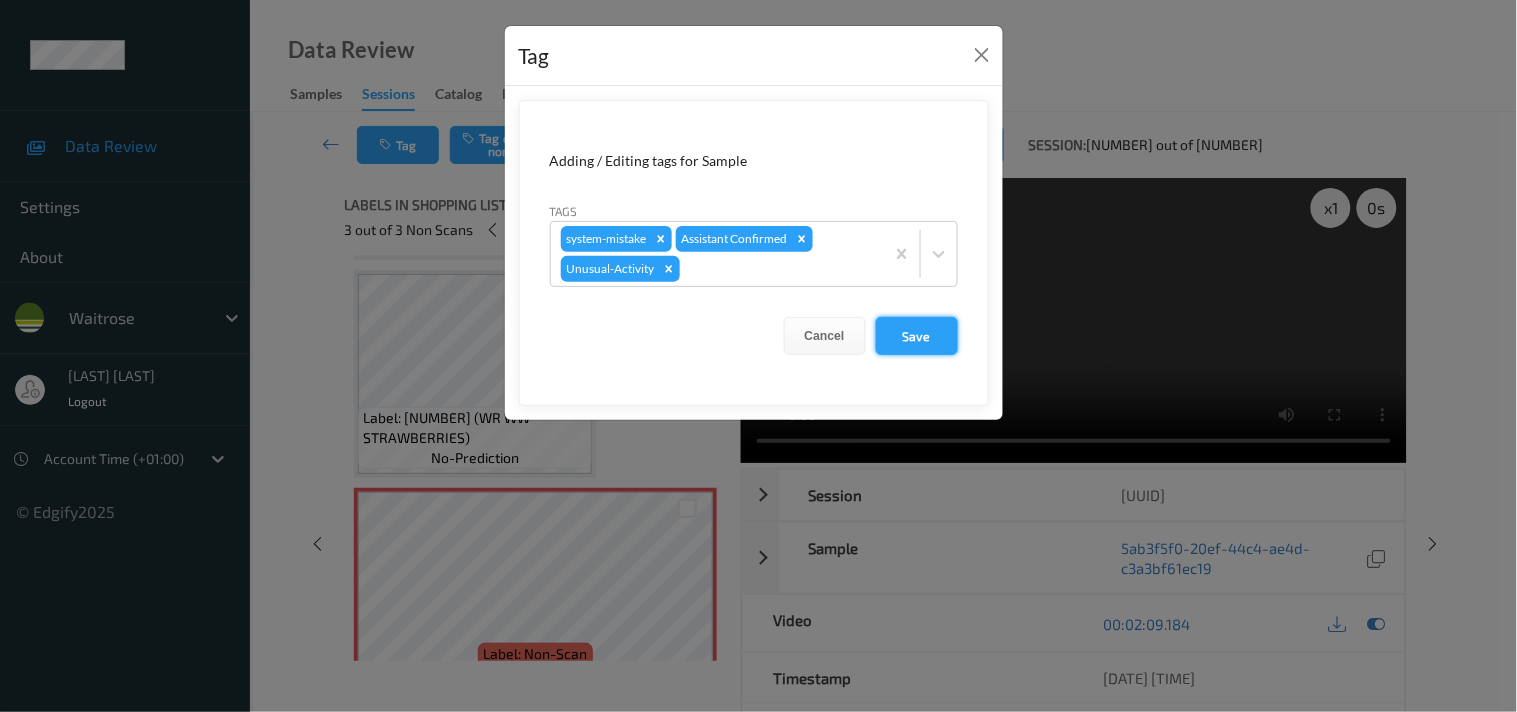 click on "Save" at bounding box center (917, 336) 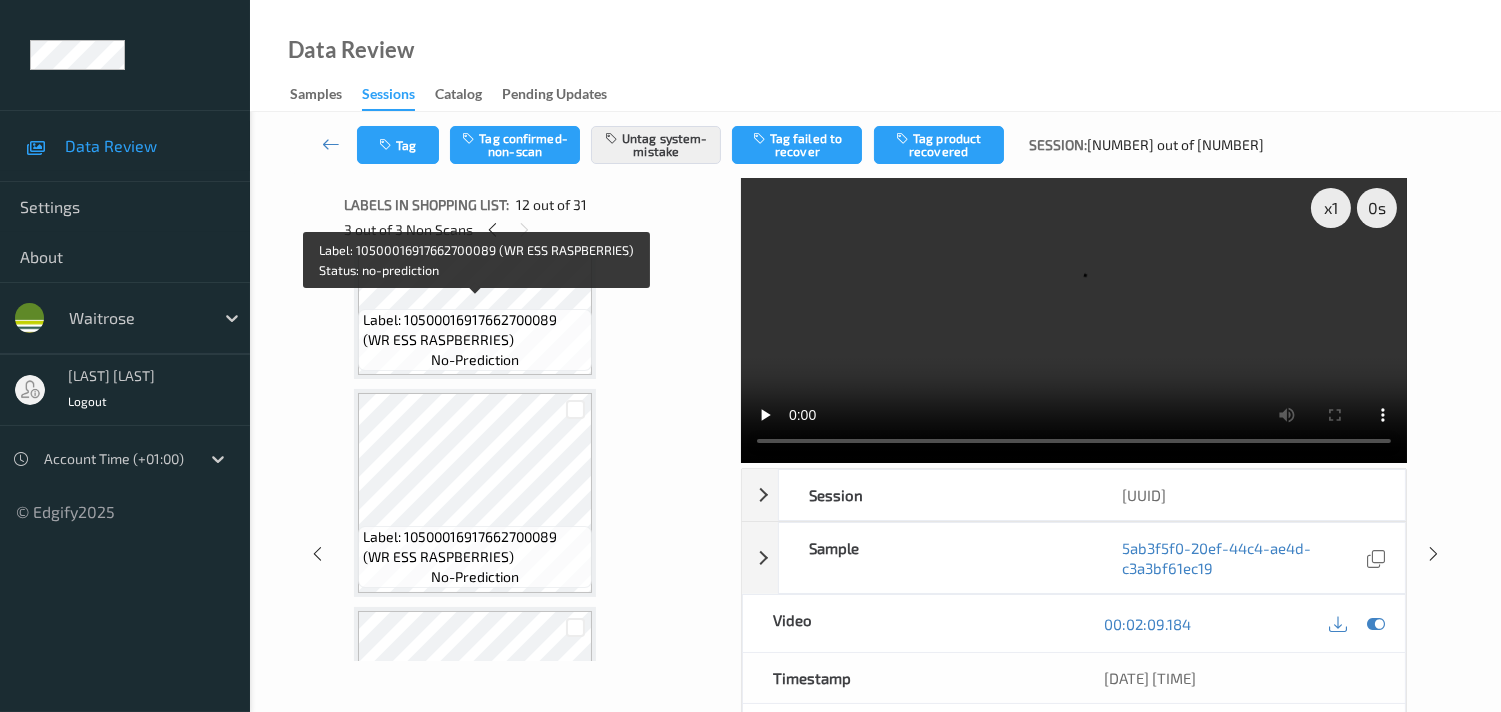 scroll, scrollTop: 1287, scrollLeft: 0, axis: vertical 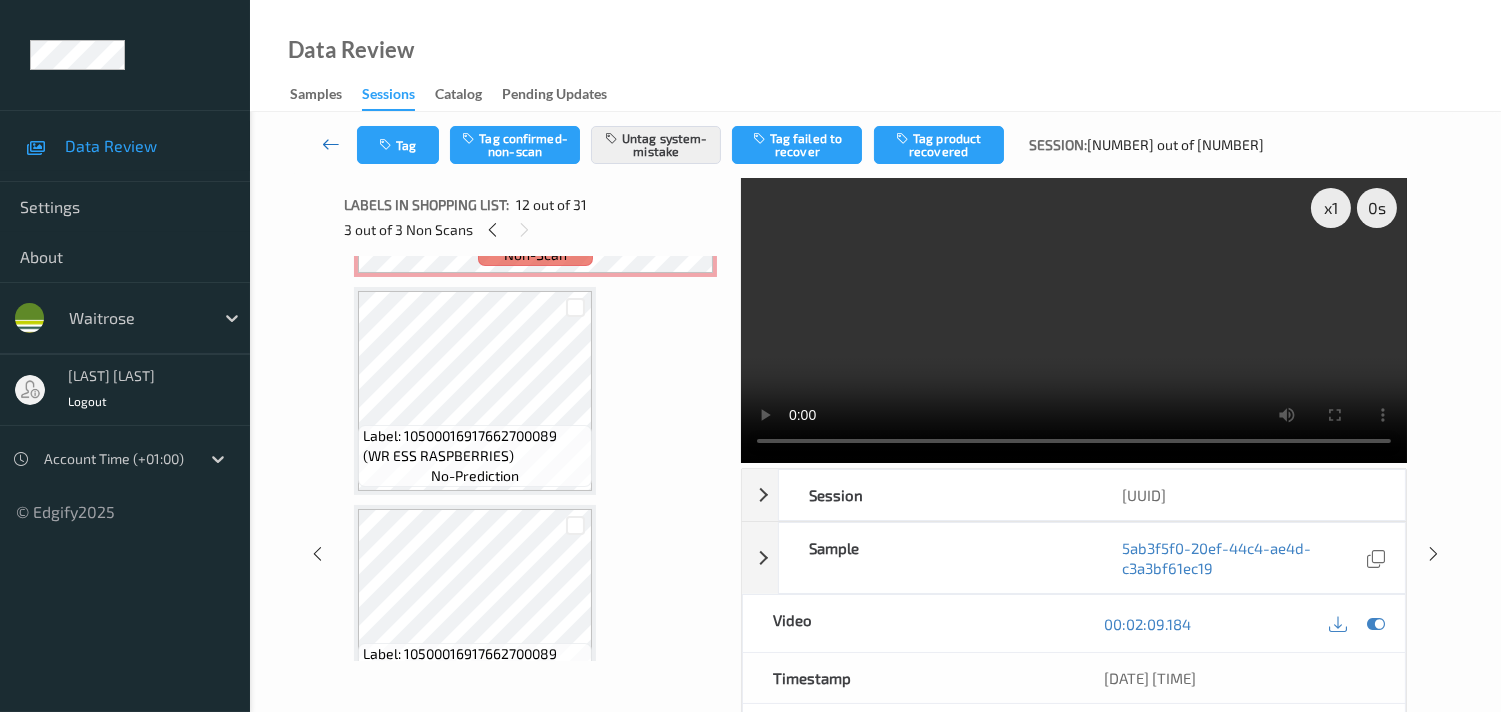 click at bounding box center [331, 144] 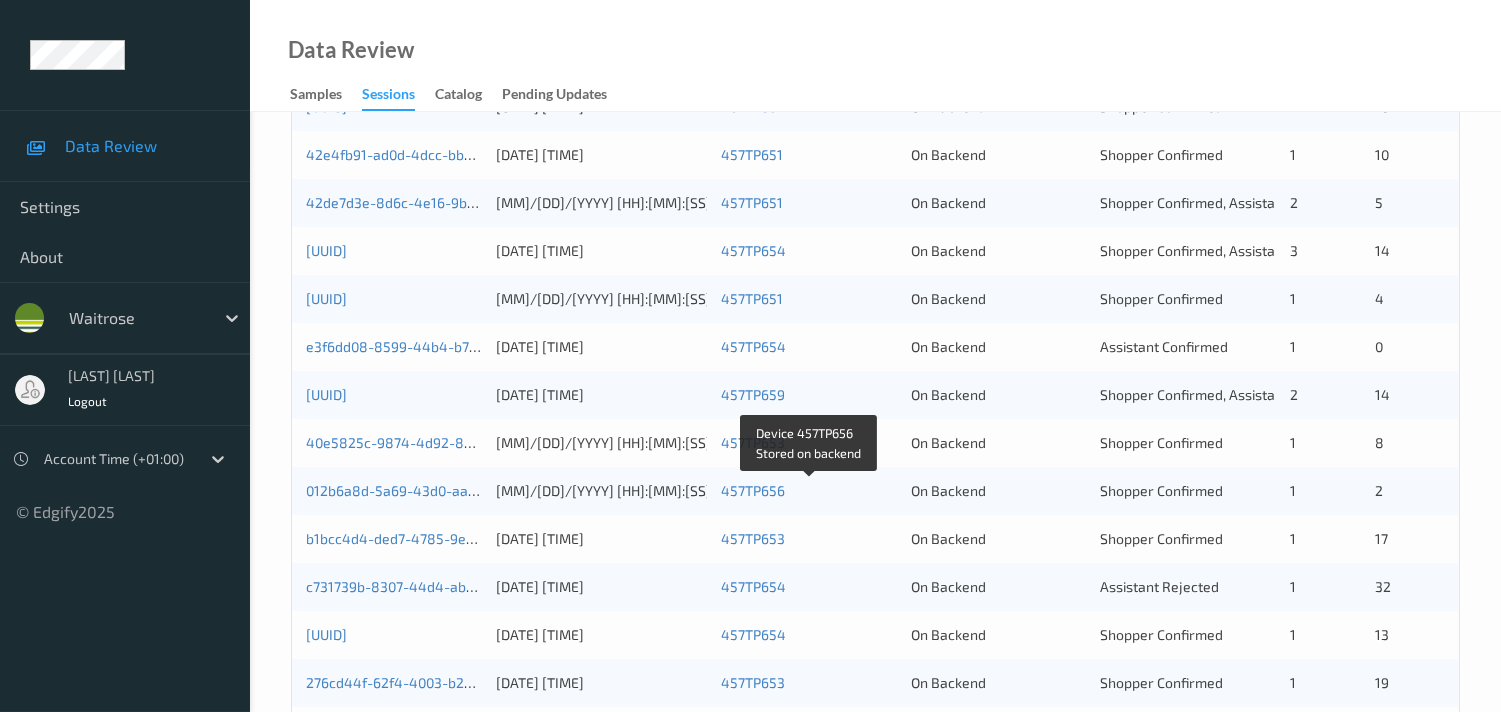scroll, scrollTop: 951, scrollLeft: 0, axis: vertical 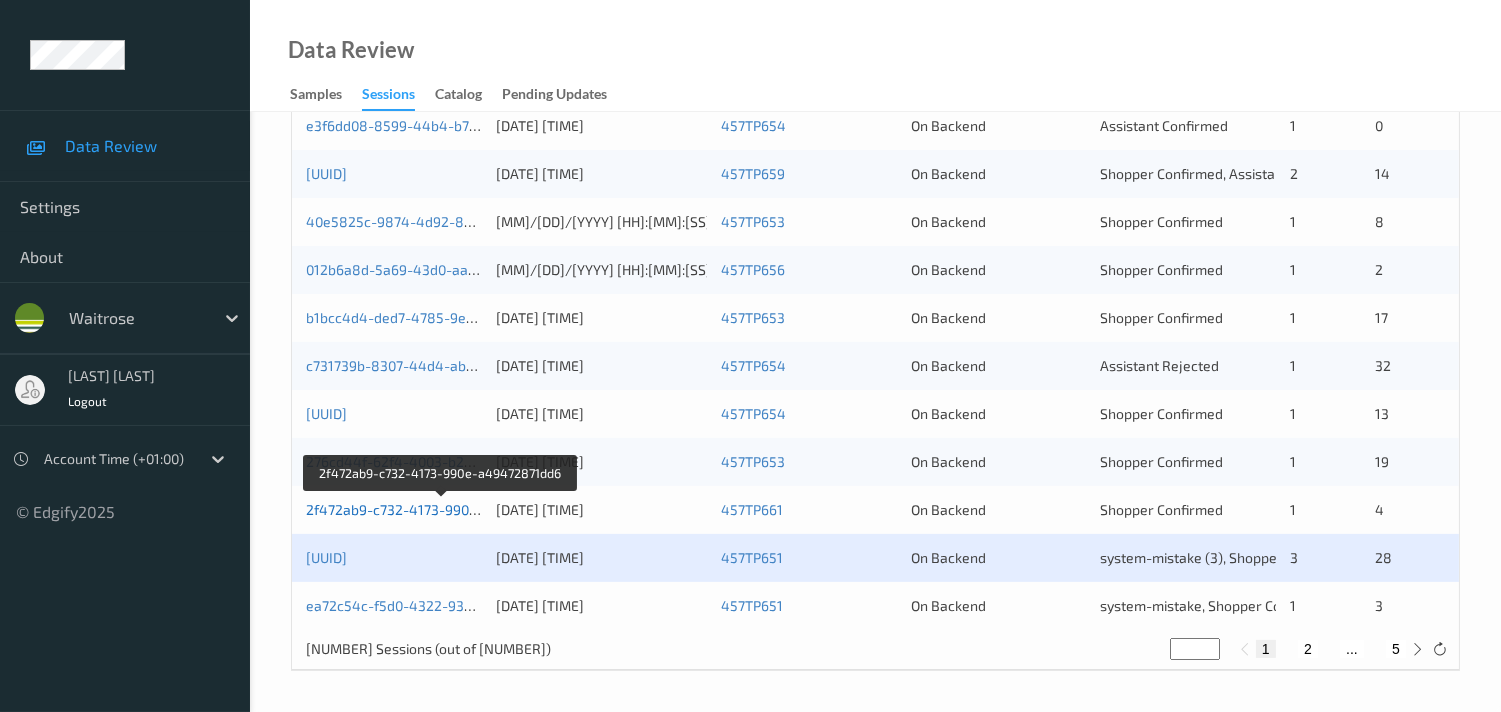 click on "2f472ab9-c732-4173-990e-a49472871dd6" at bounding box center [442, 509] 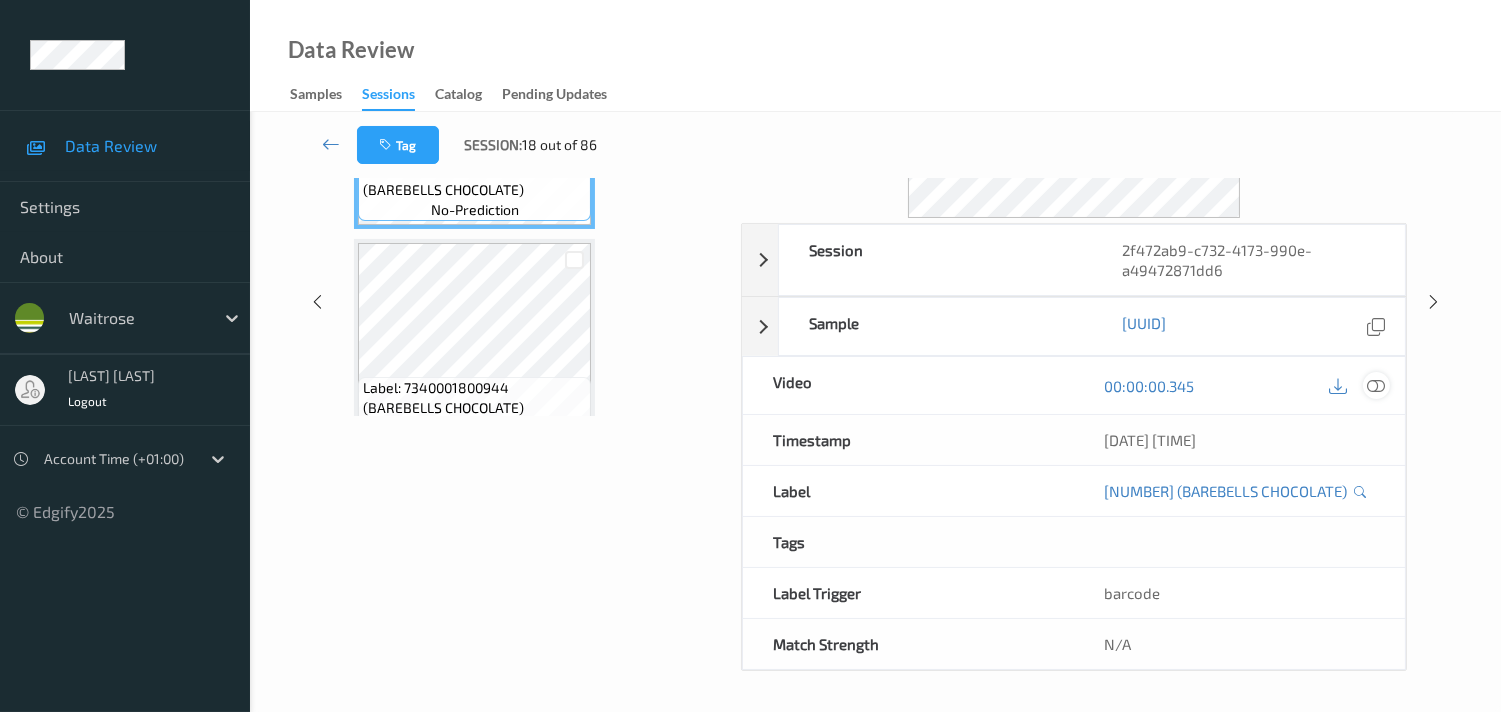 click at bounding box center (1376, 386) 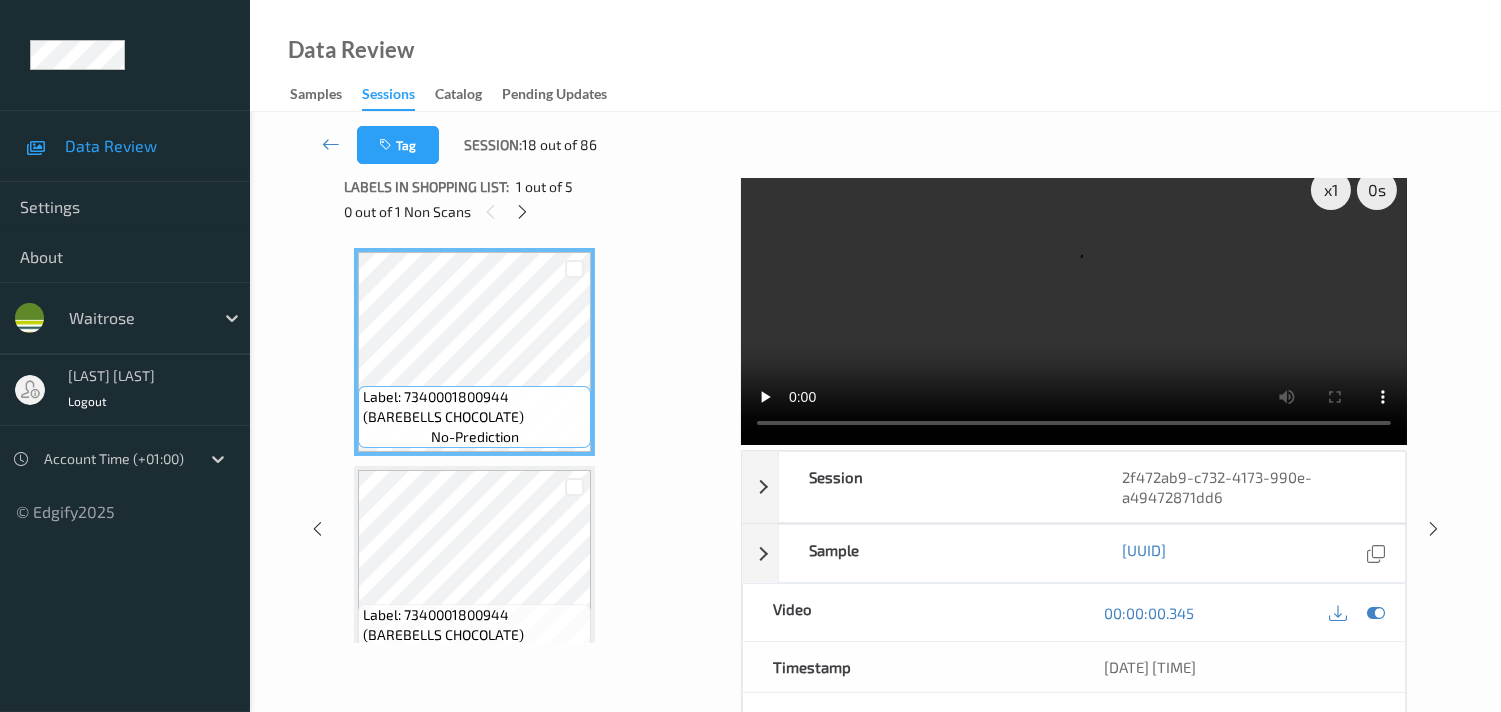 scroll, scrollTop: 0, scrollLeft: 0, axis: both 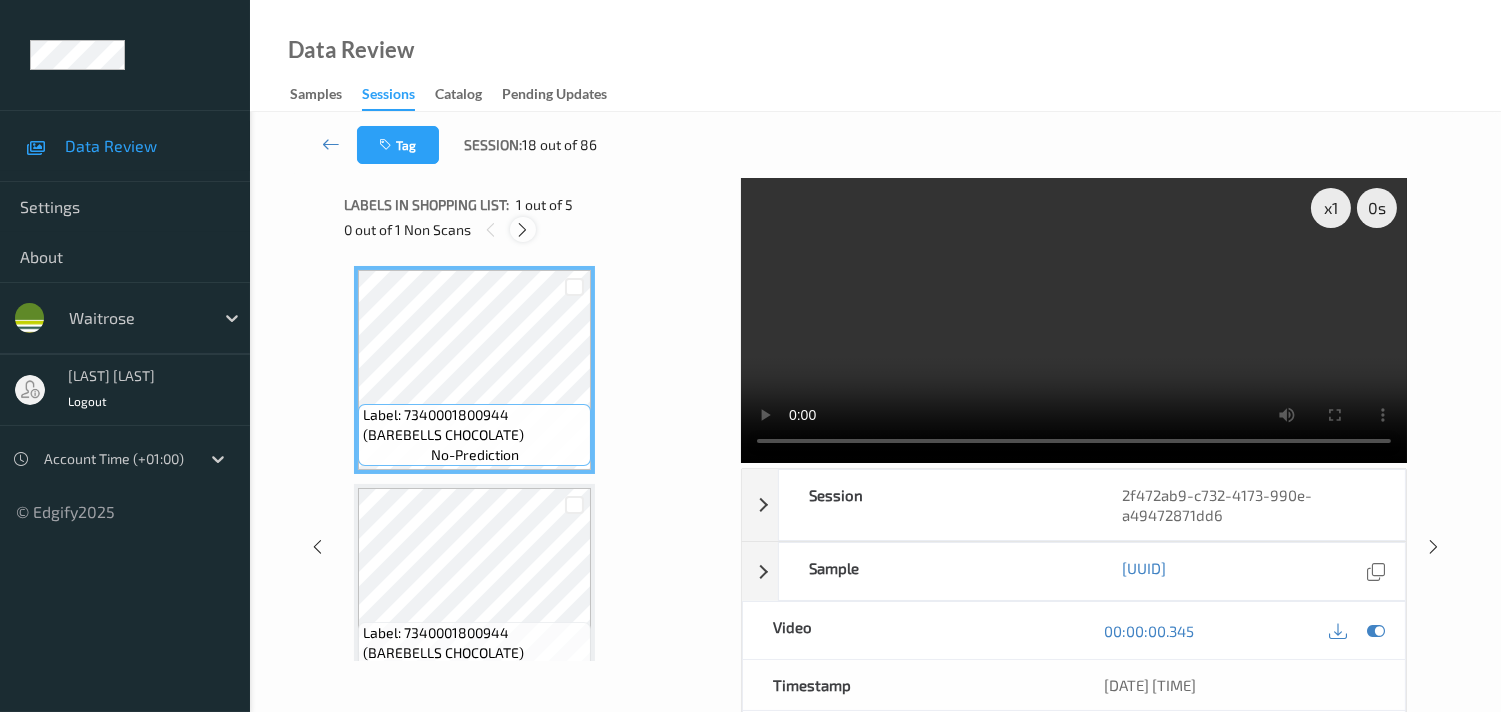 click at bounding box center (522, 230) 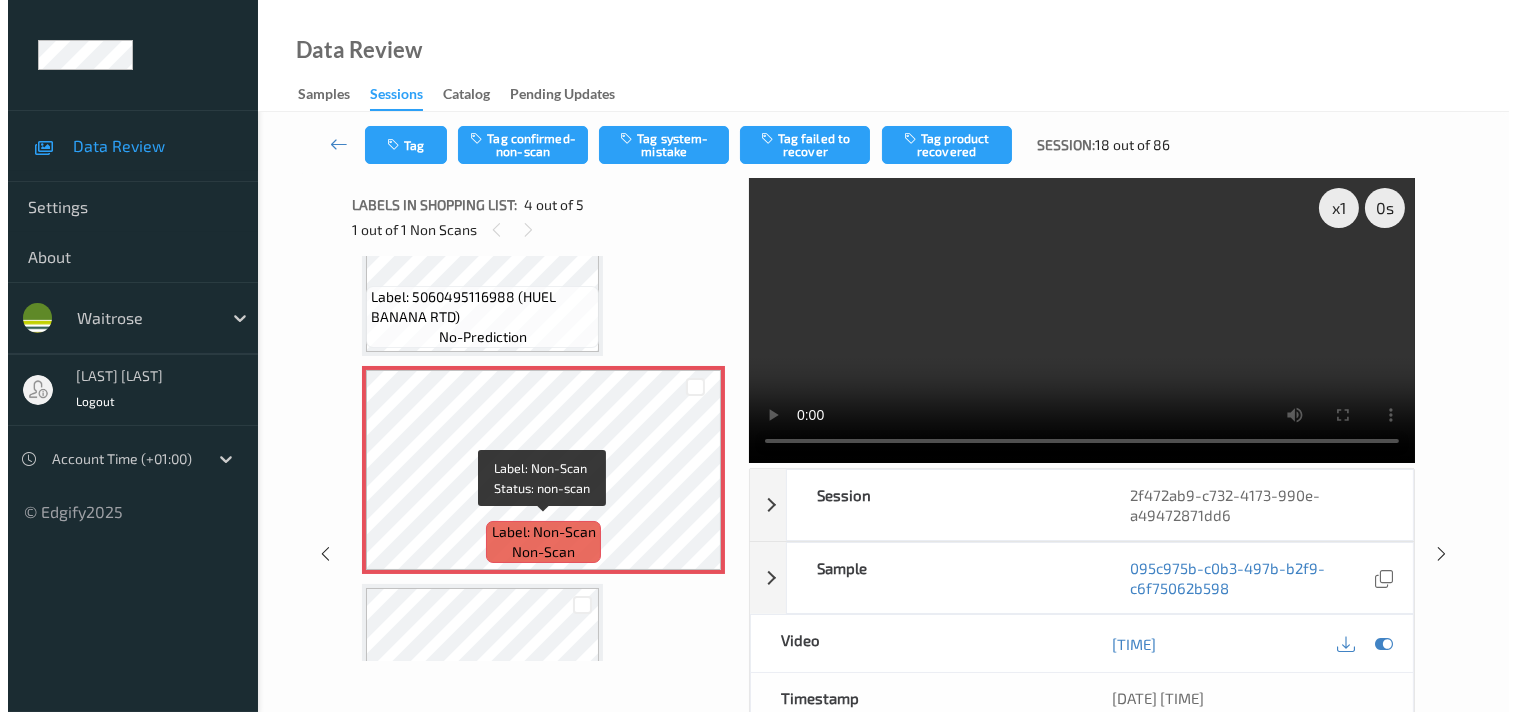 scroll, scrollTop: 443, scrollLeft: 0, axis: vertical 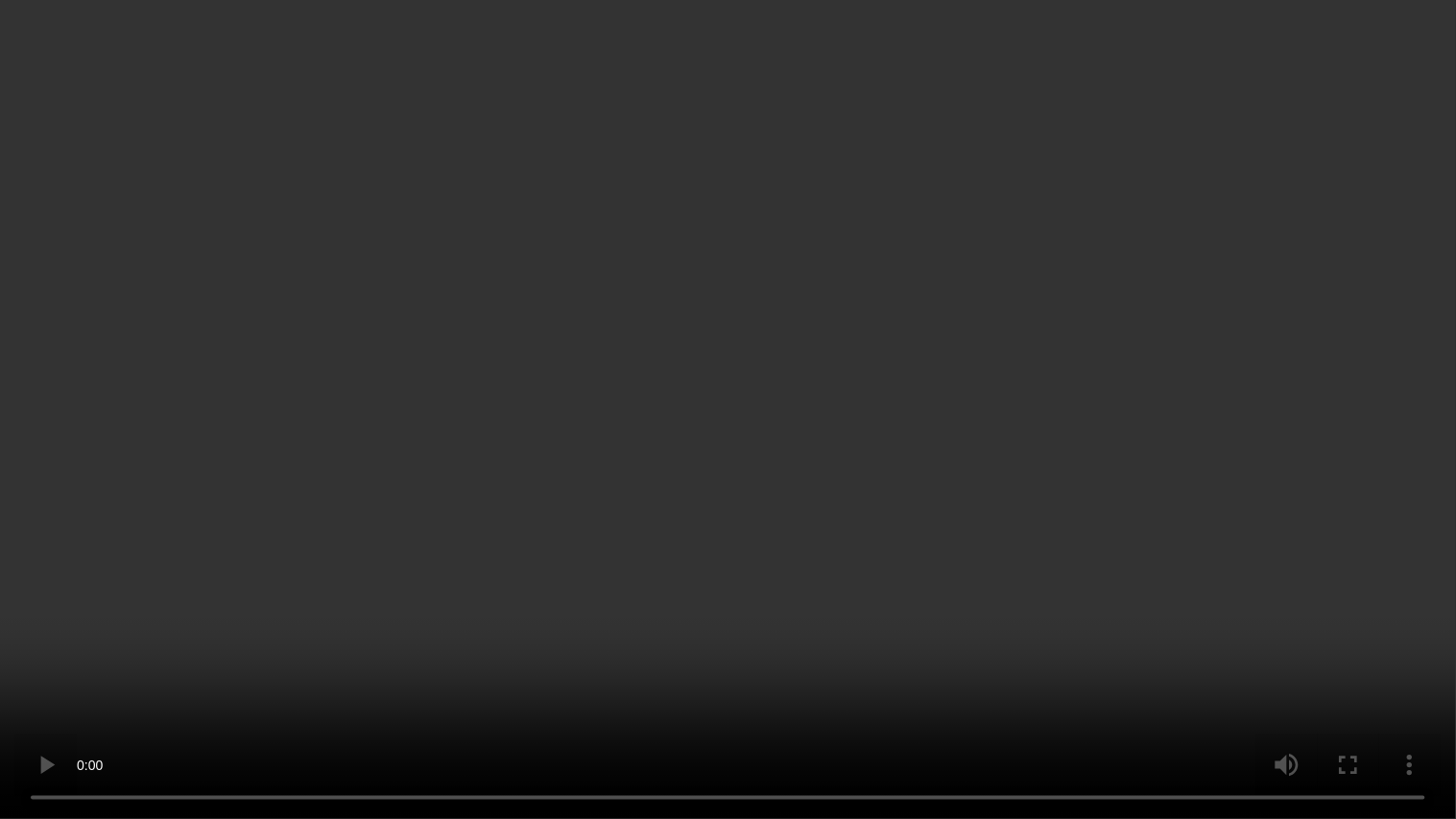 click at bounding box center [728, 409] 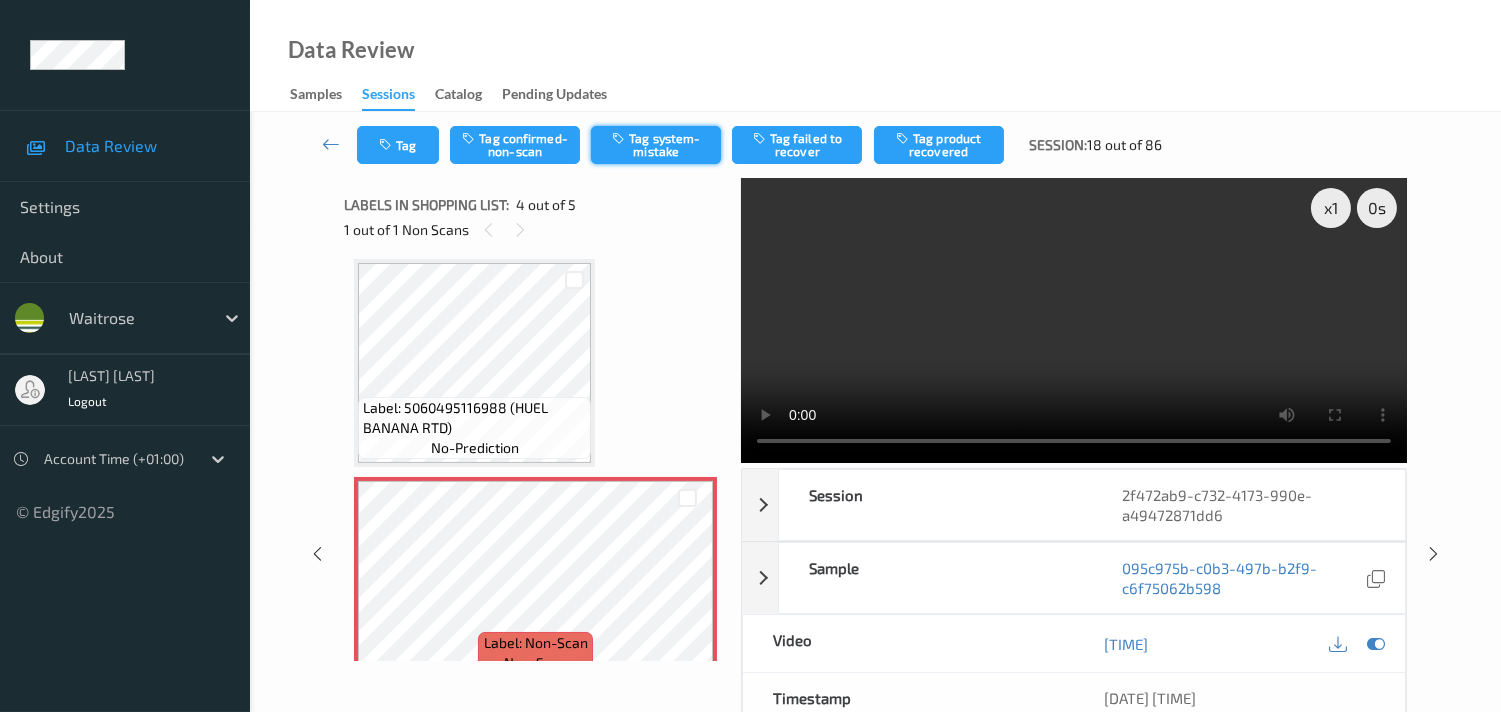 click on "Tag   system-mistake" at bounding box center [656, 145] 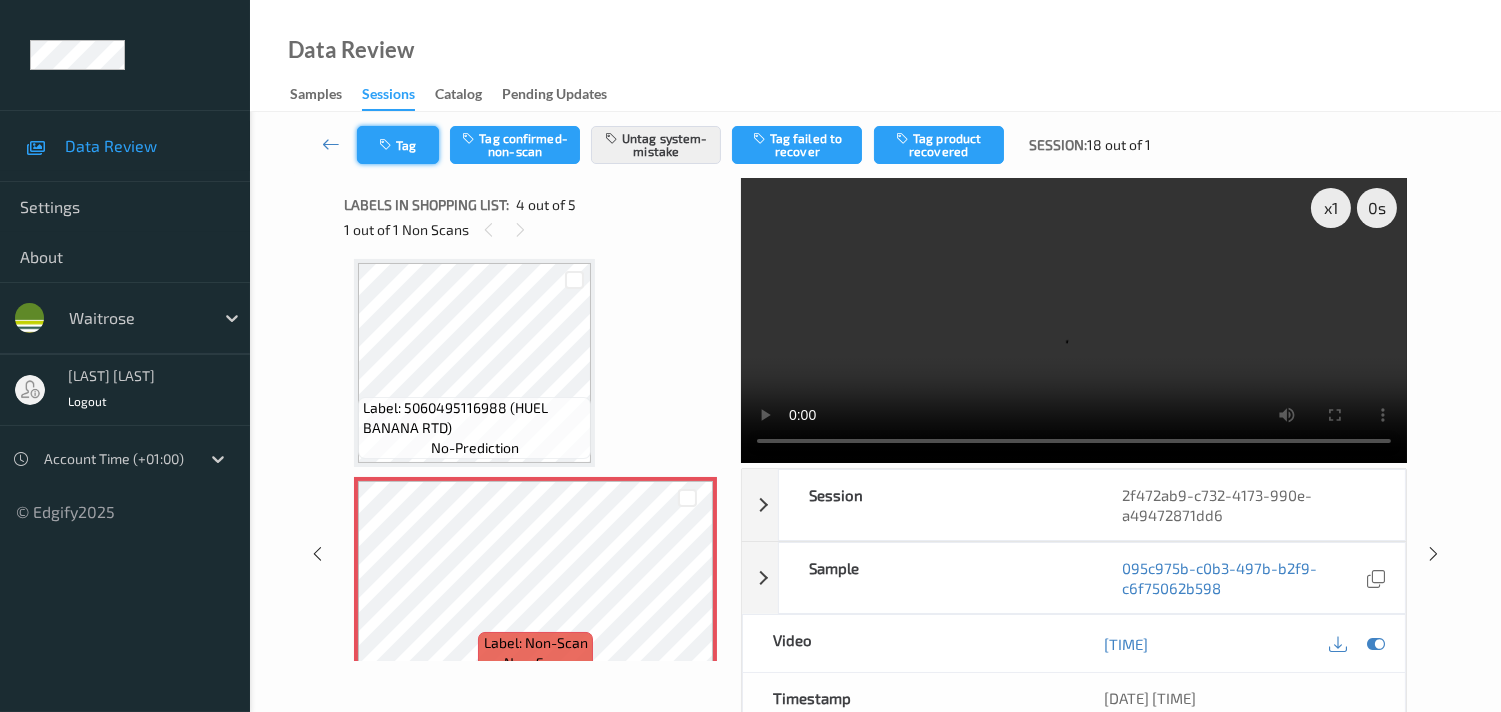 click on "Tag" at bounding box center [398, 145] 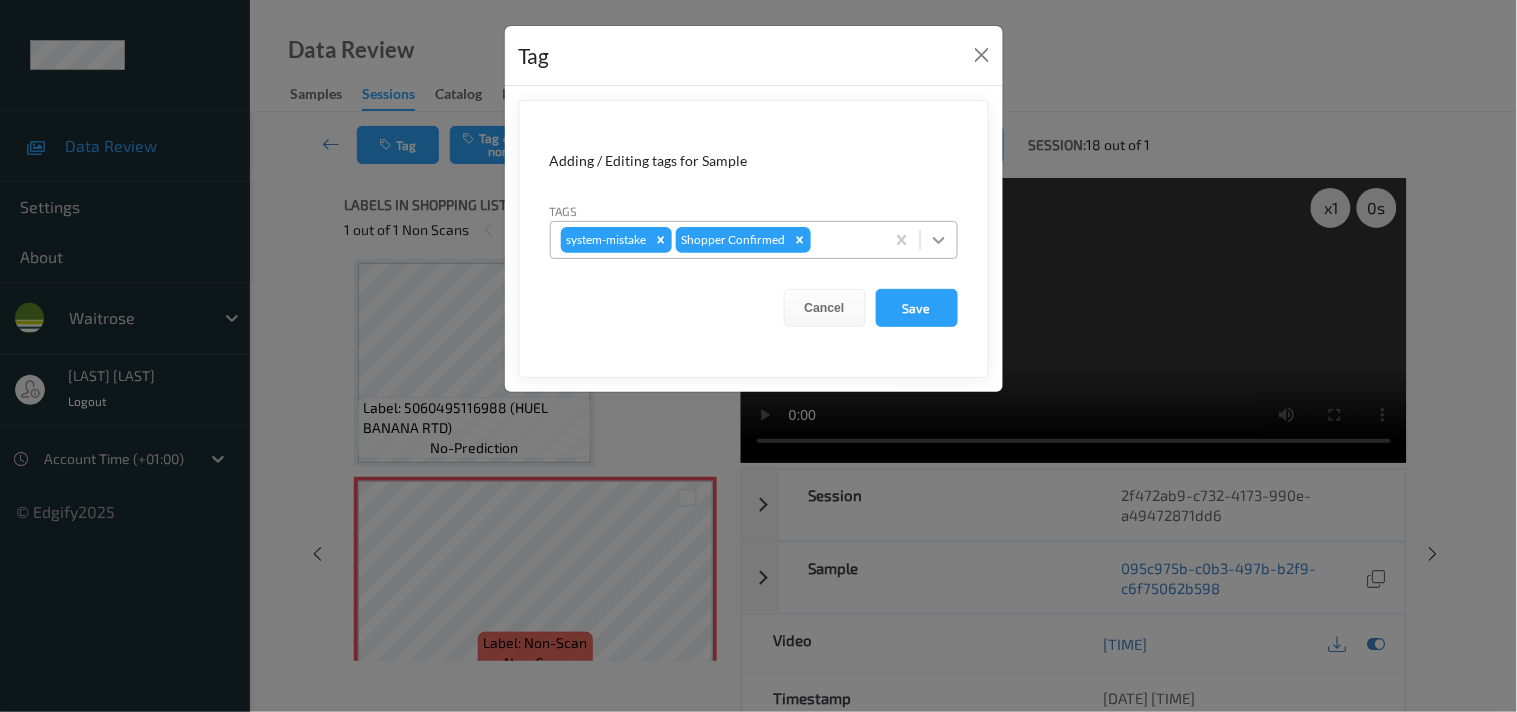 click 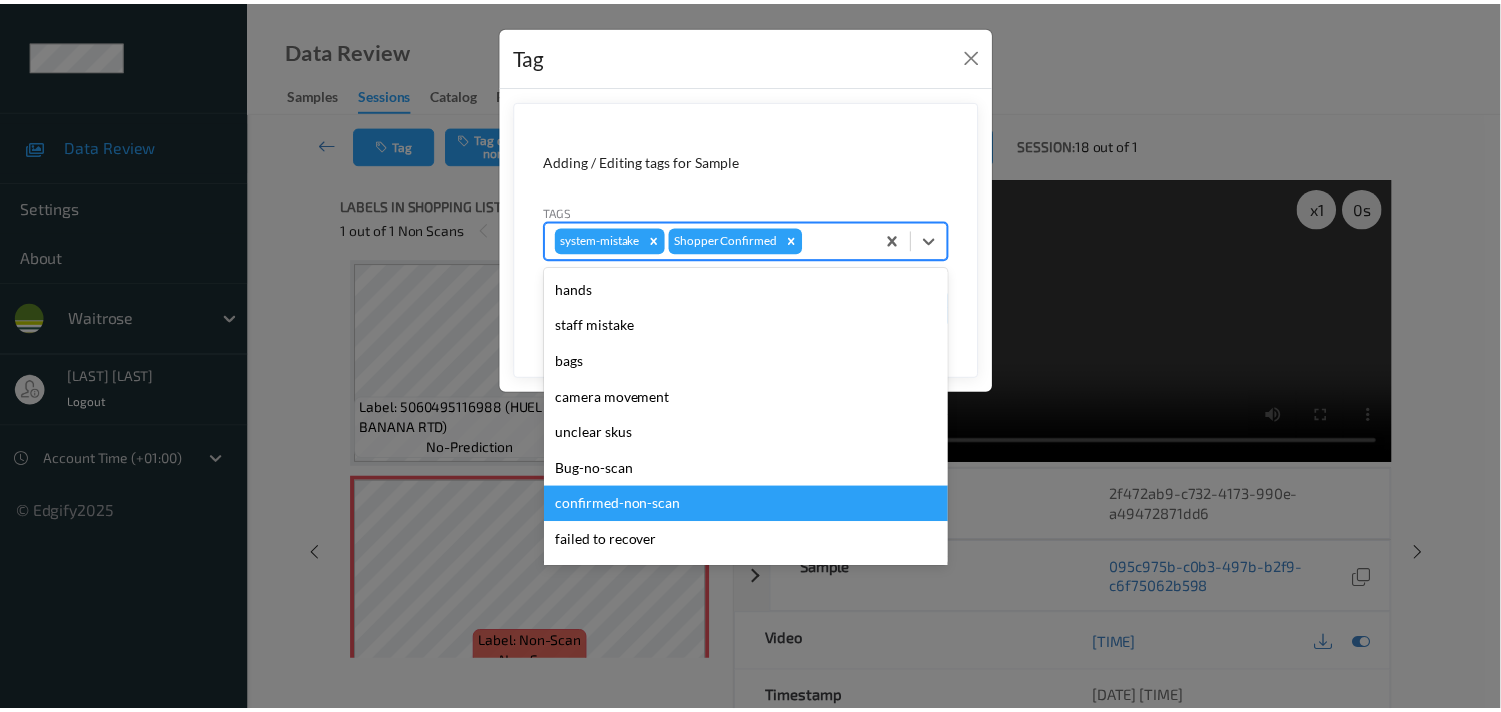 scroll, scrollTop: 318, scrollLeft: 0, axis: vertical 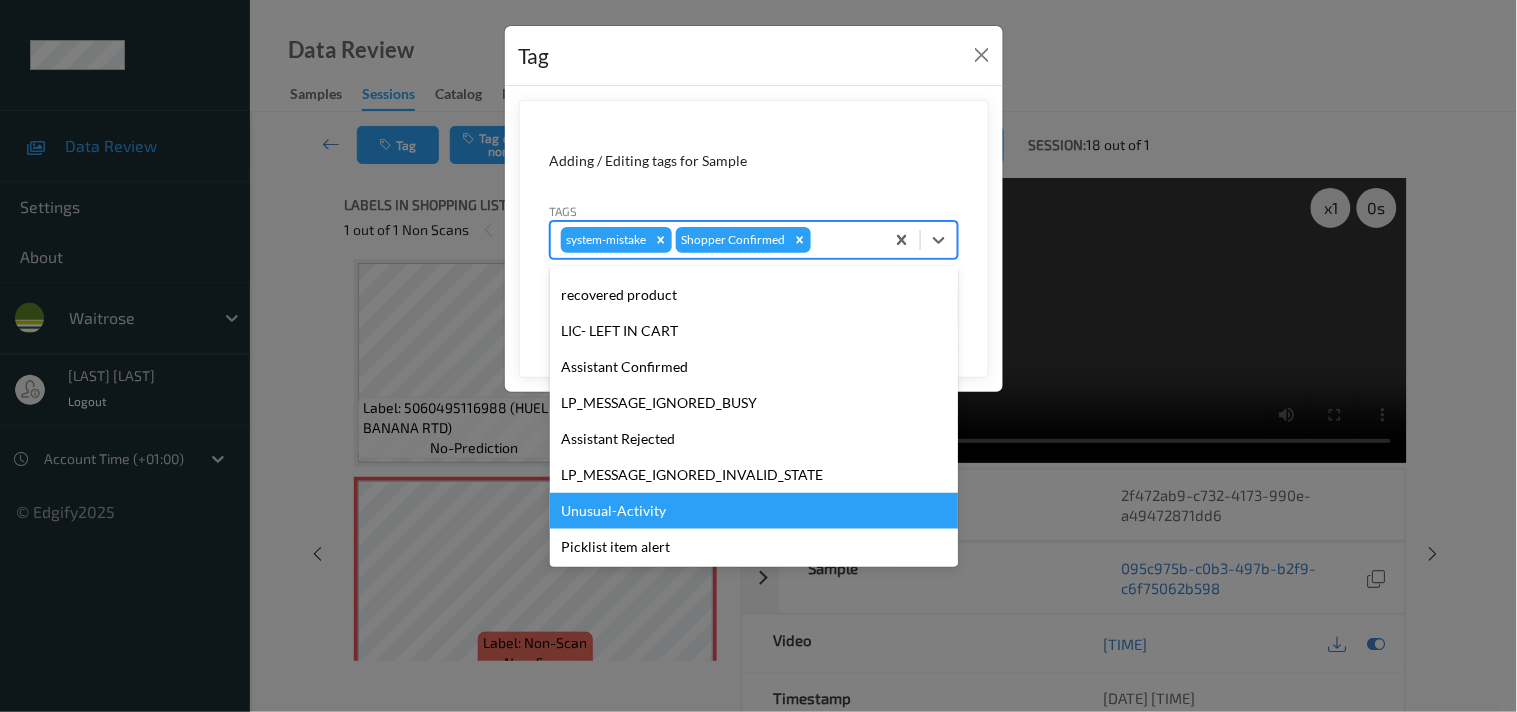 click on "Unusual-Activity" at bounding box center (754, 511) 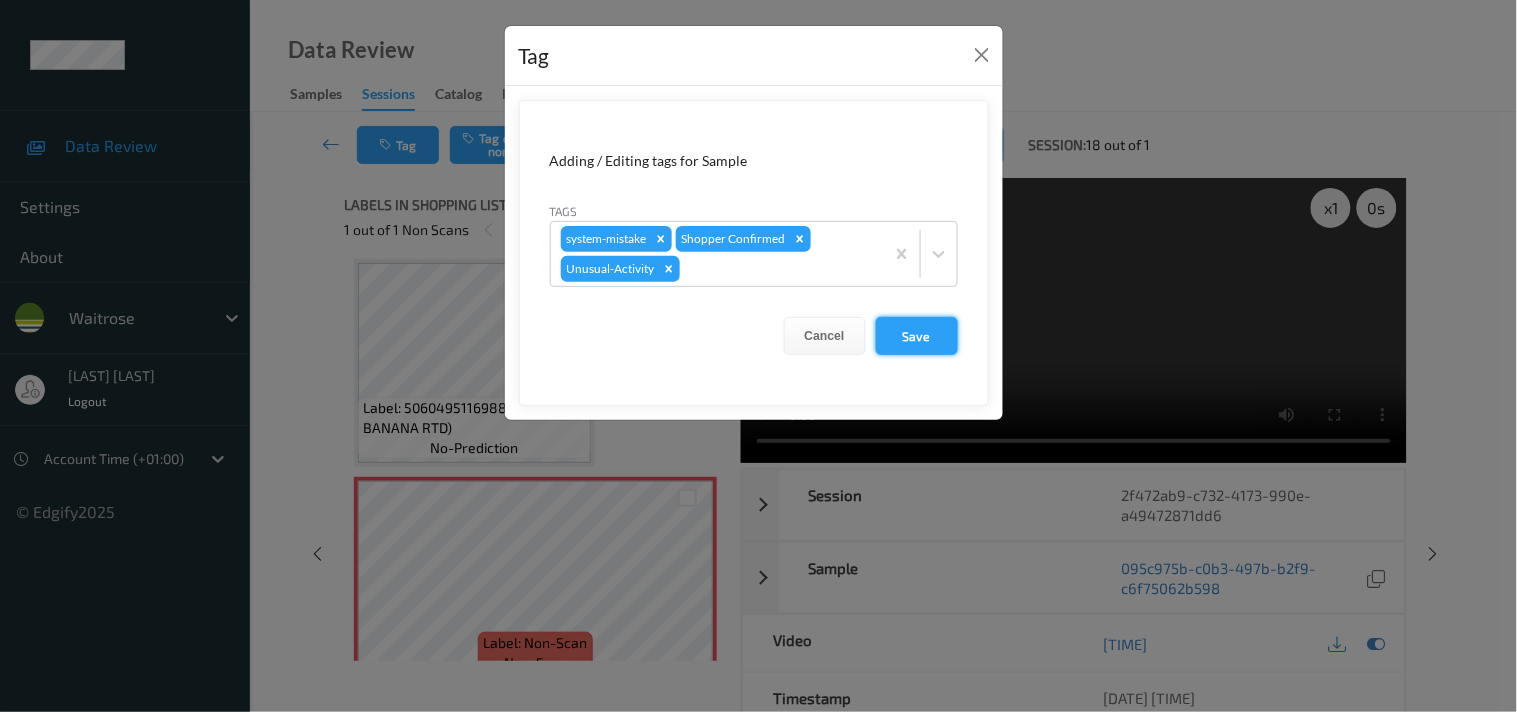 click on "Save" at bounding box center (917, 336) 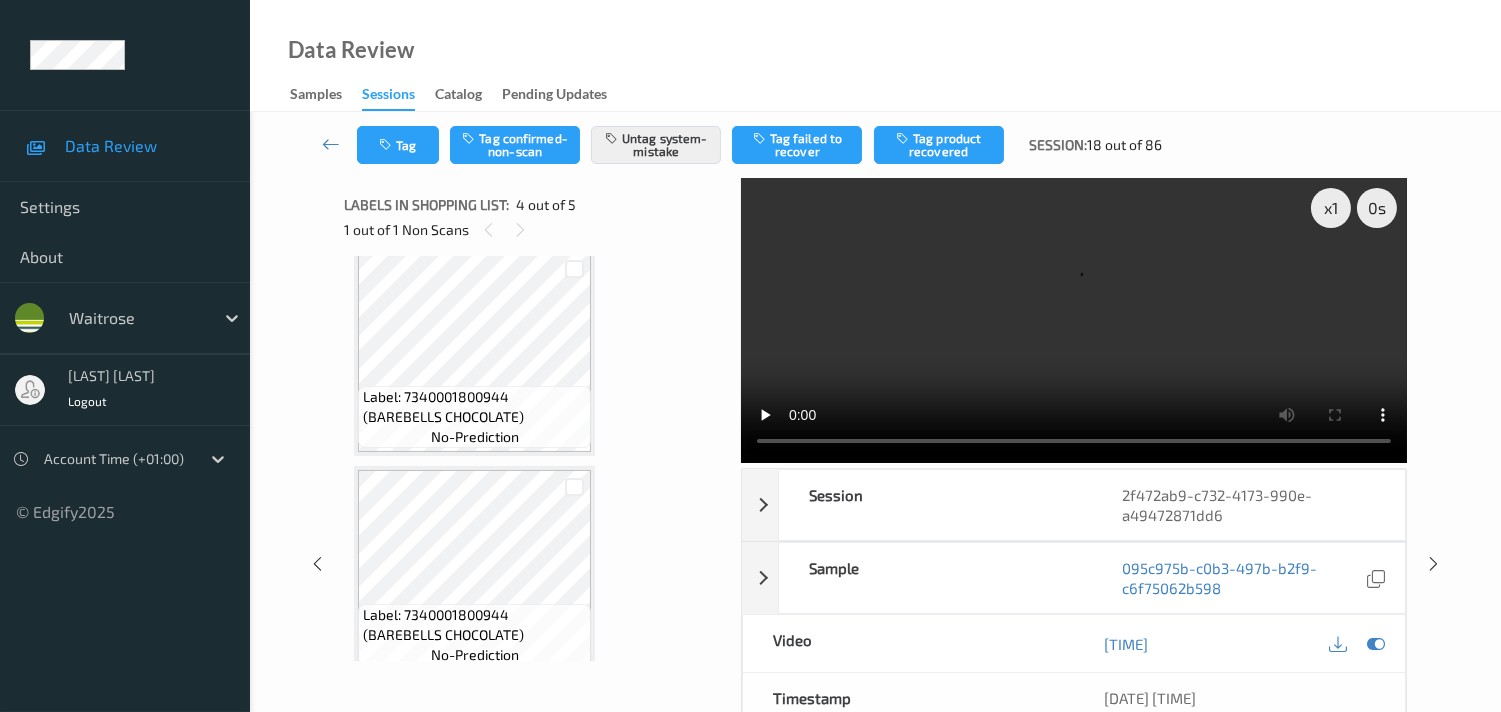scroll, scrollTop: 0, scrollLeft: 0, axis: both 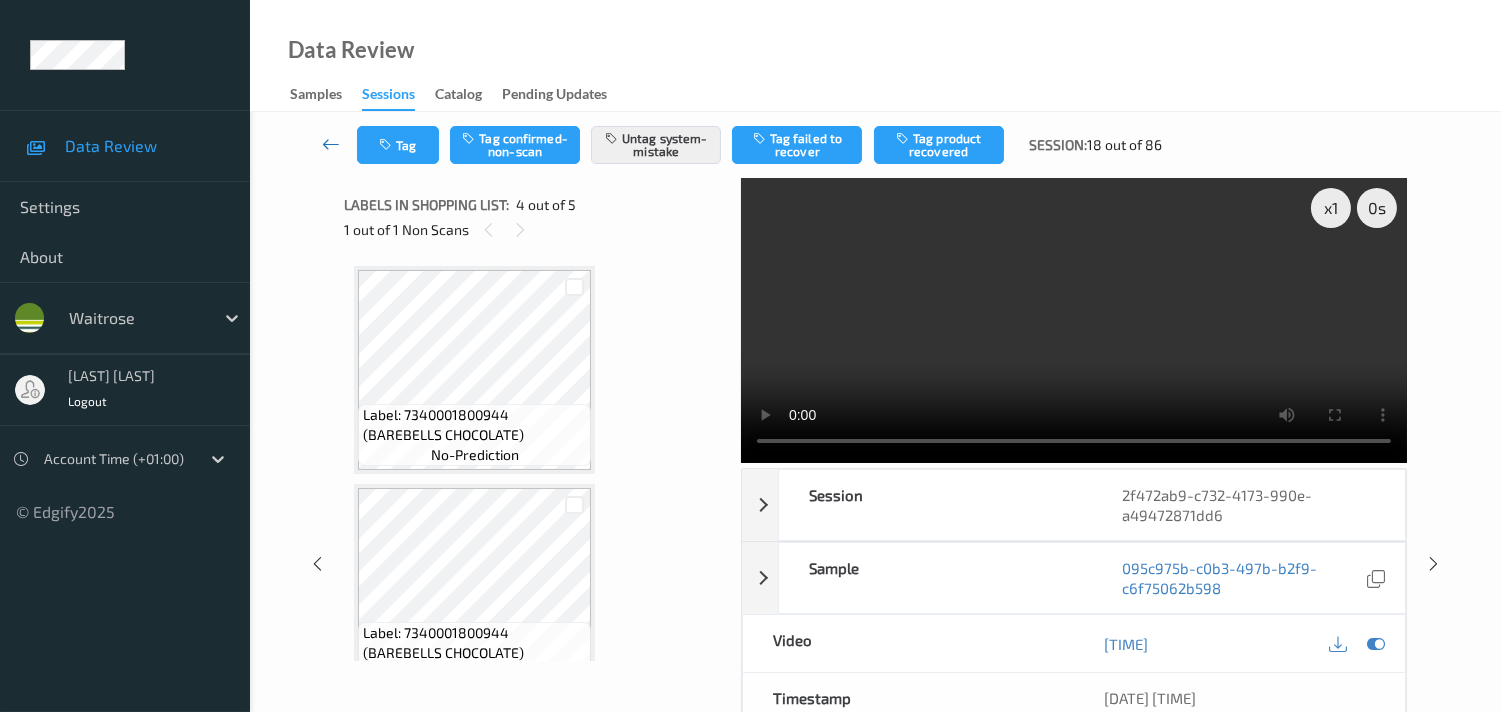 click at bounding box center [331, 144] 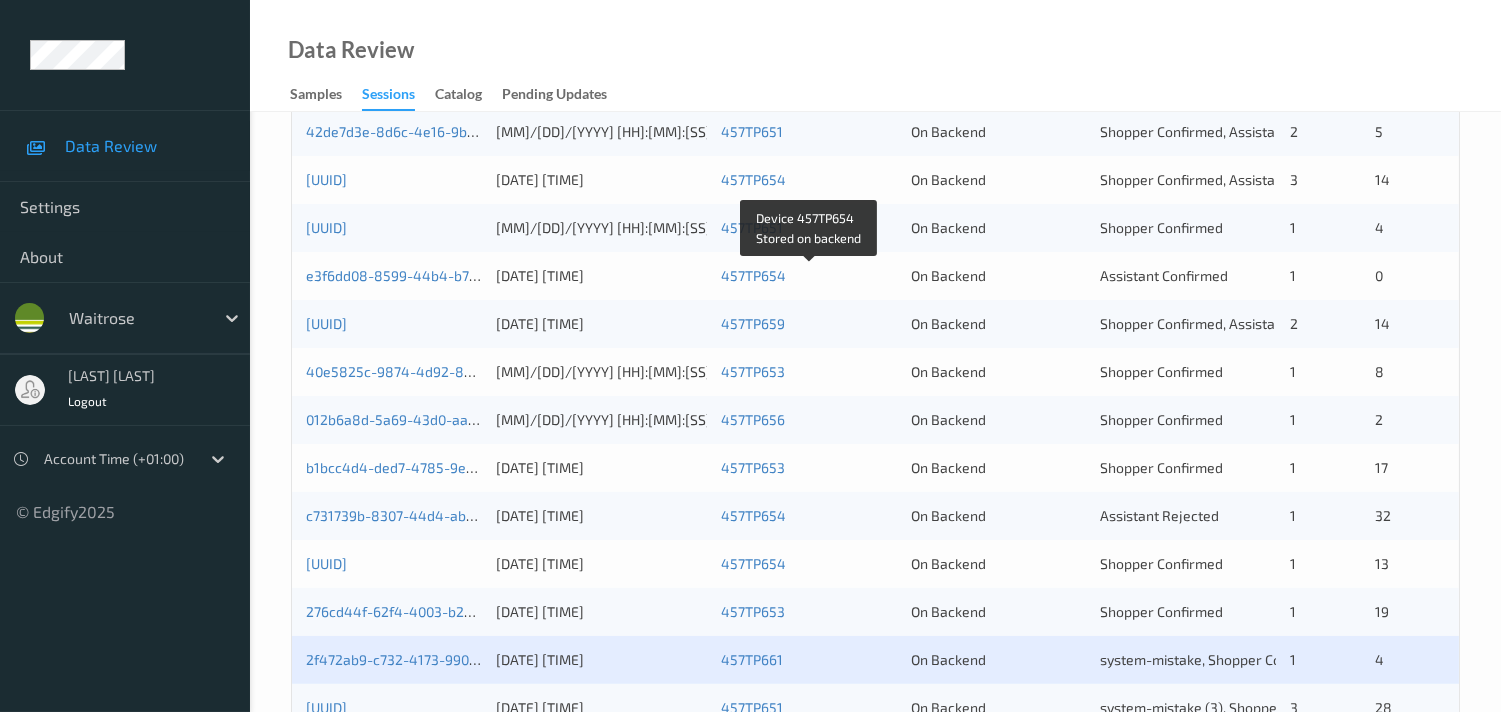 scroll, scrollTop: 951, scrollLeft: 0, axis: vertical 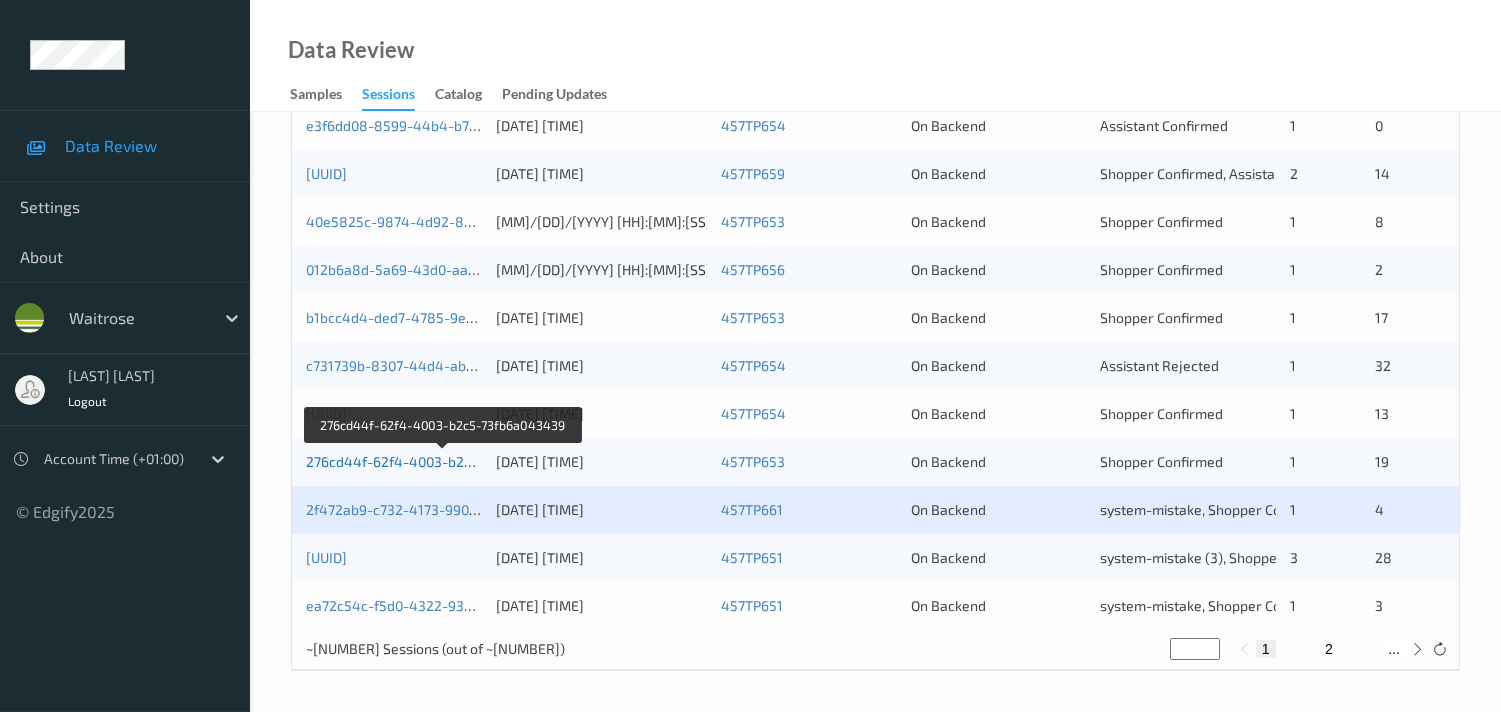 click on "276cd44f-62f4-4003-b2c5-73fb6a043439" at bounding box center (442, 461) 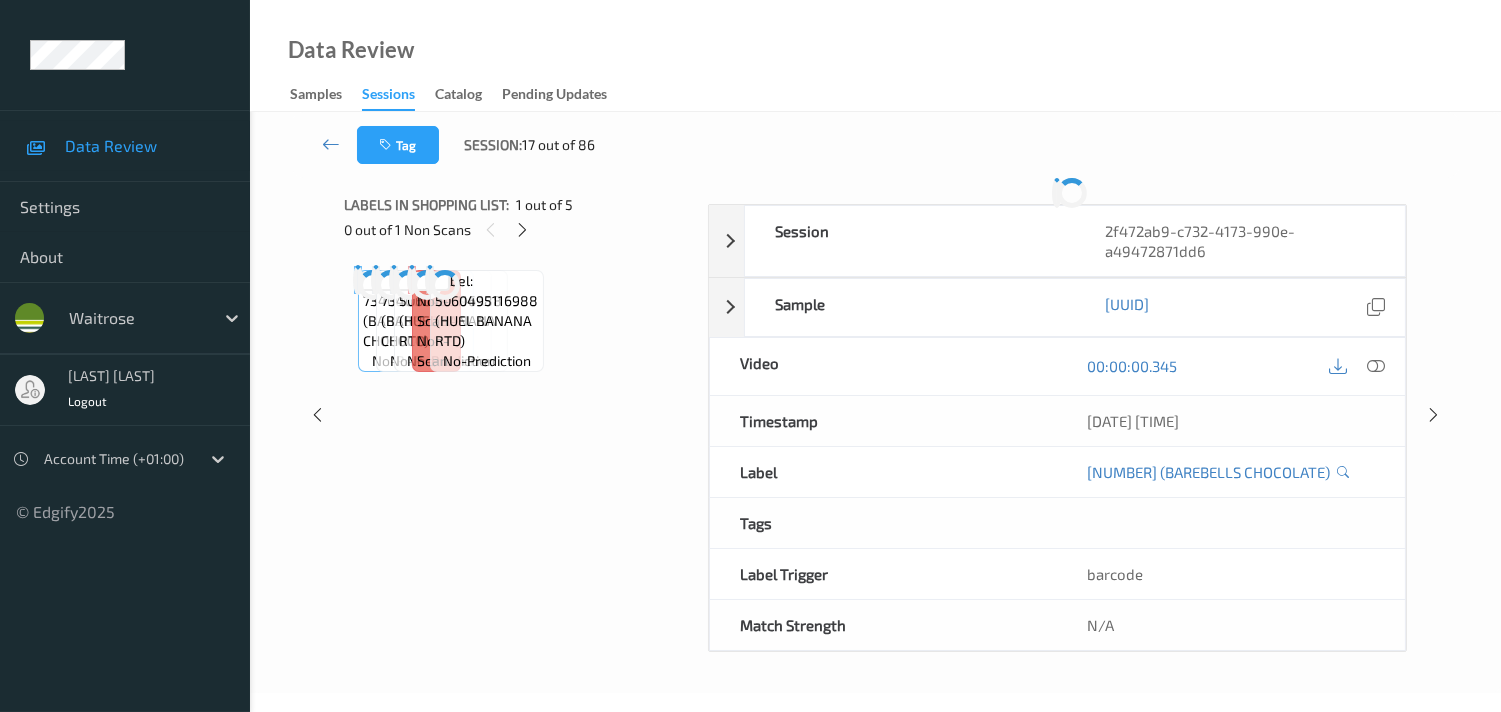 scroll, scrollTop: 280, scrollLeft: 0, axis: vertical 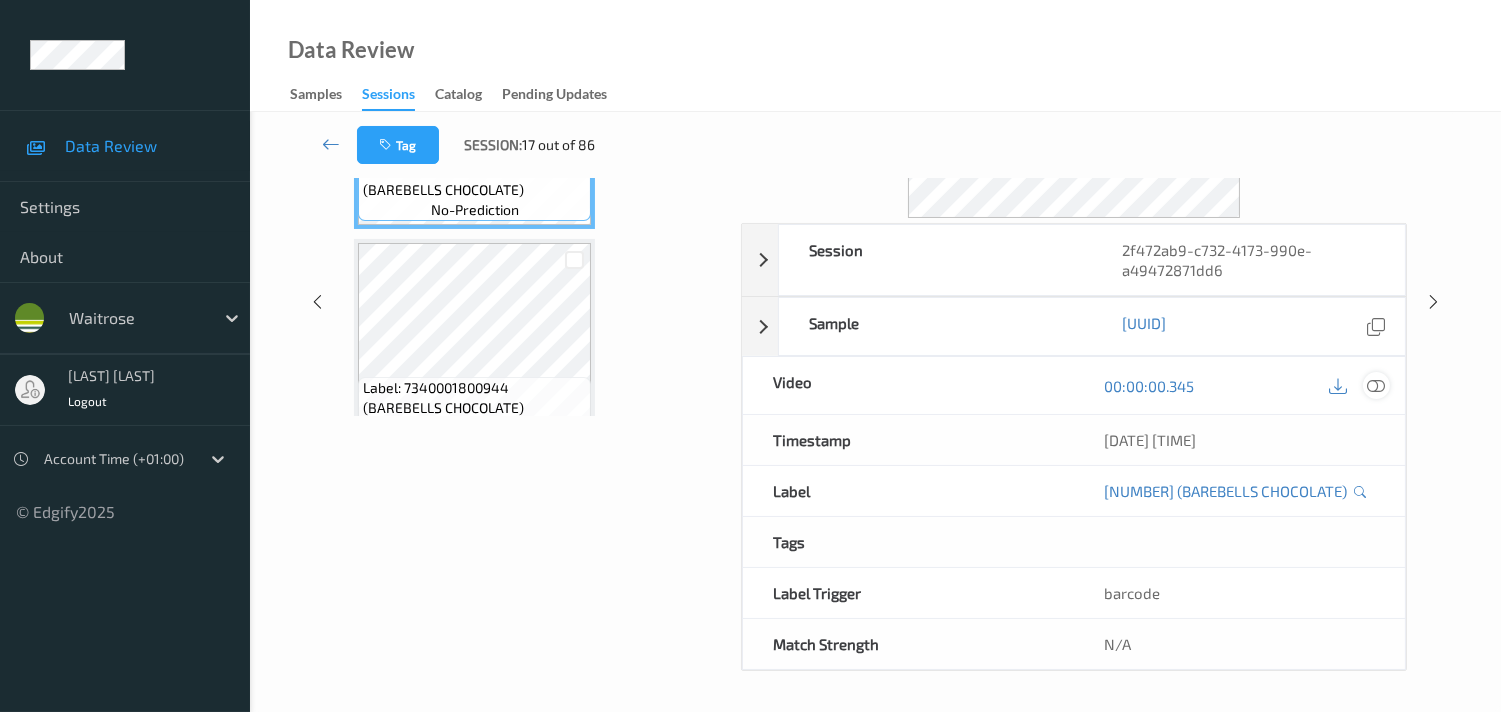 click at bounding box center [1376, 386] 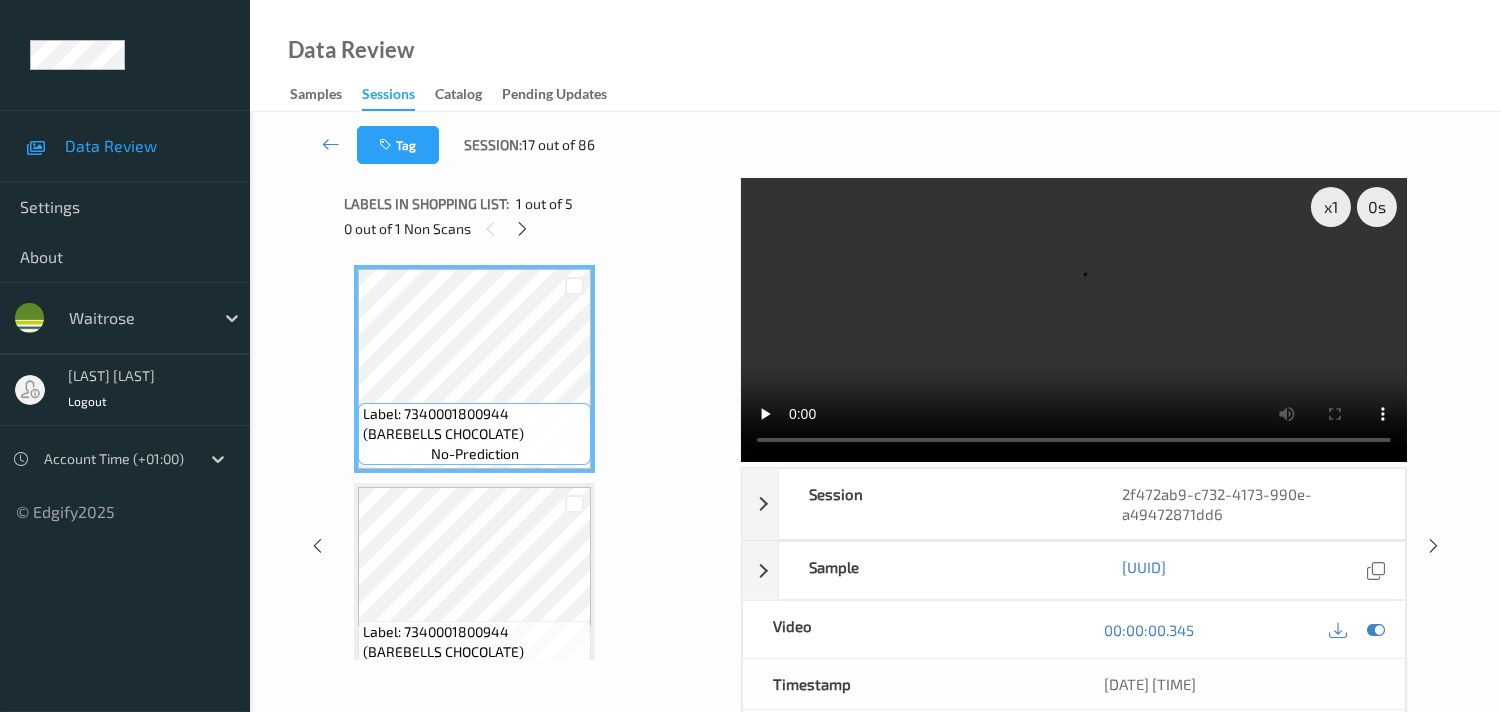 scroll, scrollTop: 0, scrollLeft: 0, axis: both 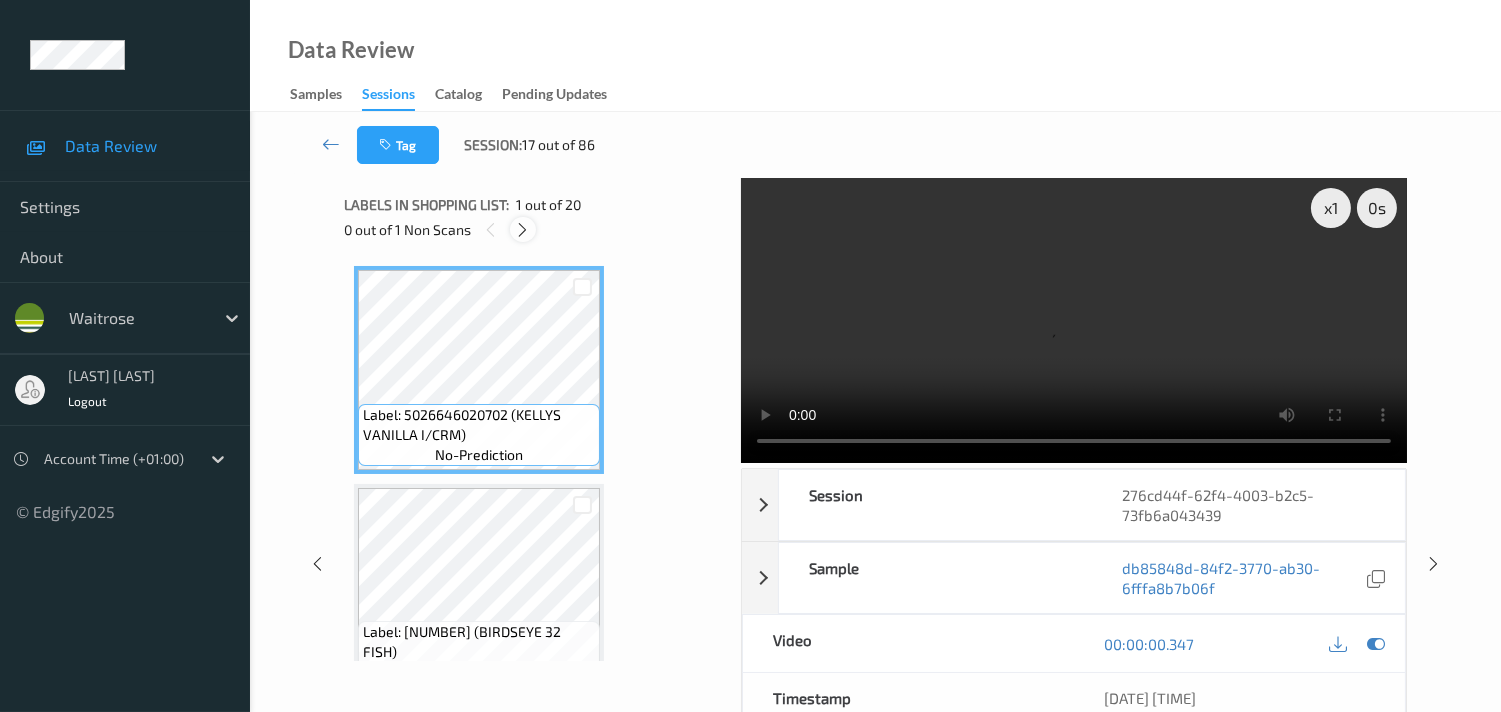 click at bounding box center (522, 230) 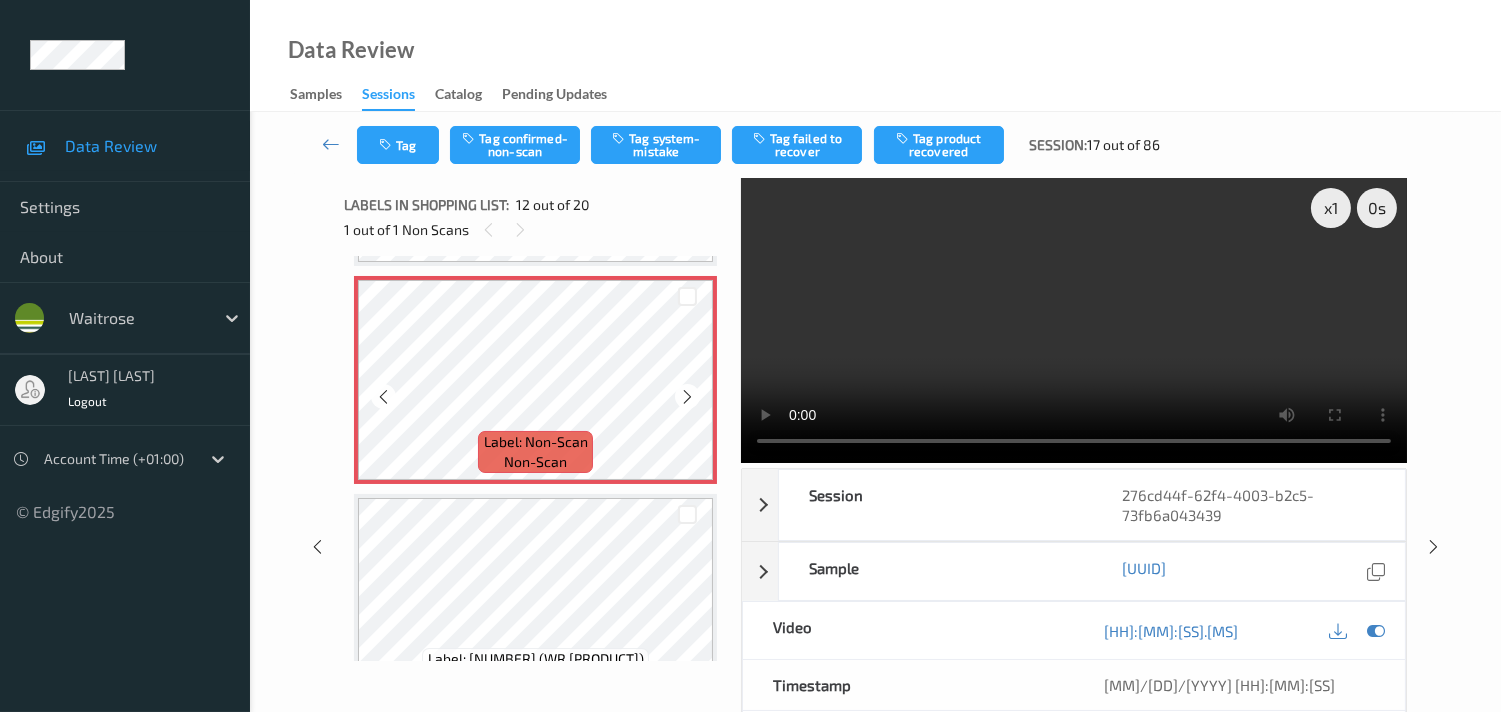 scroll, scrollTop: 2286, scrollLeft: 0, axis: vertical 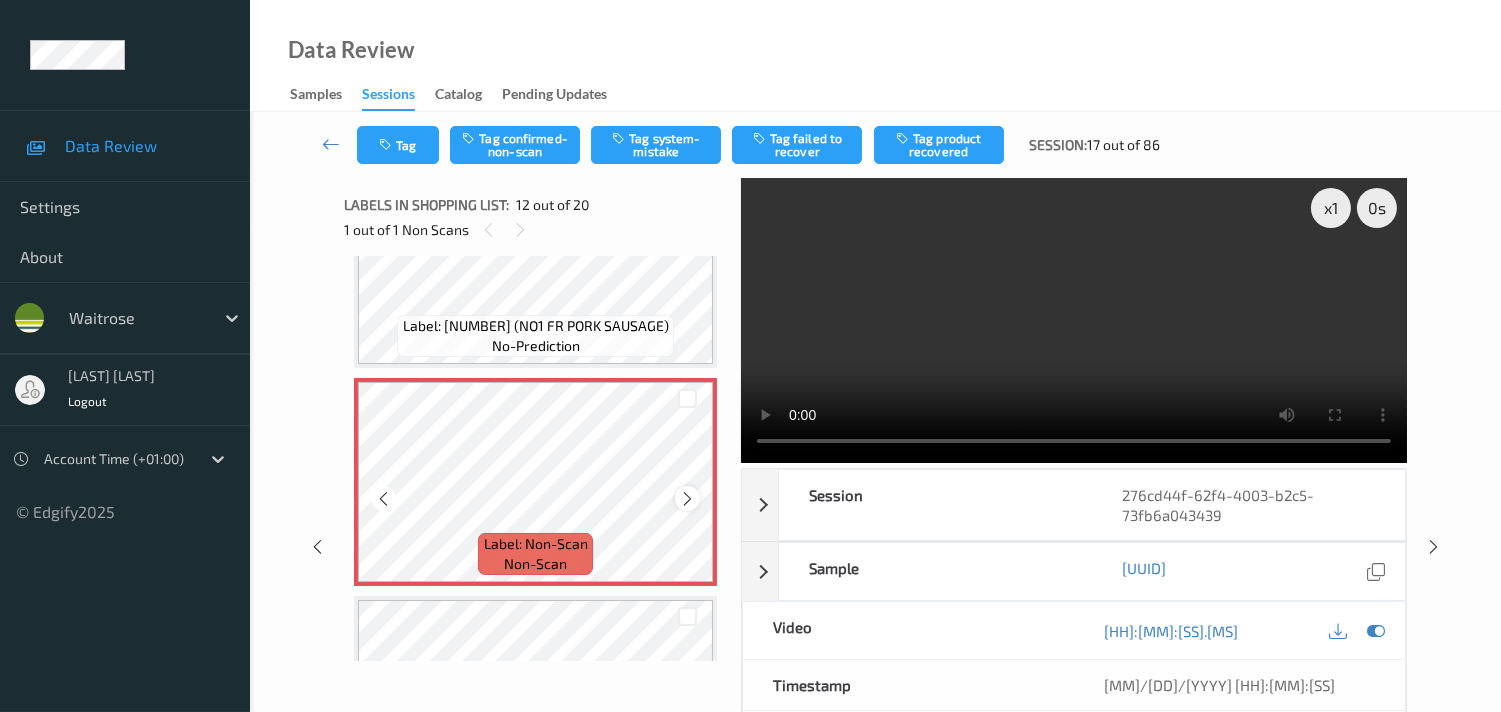 click at bounding box center (687, 498) 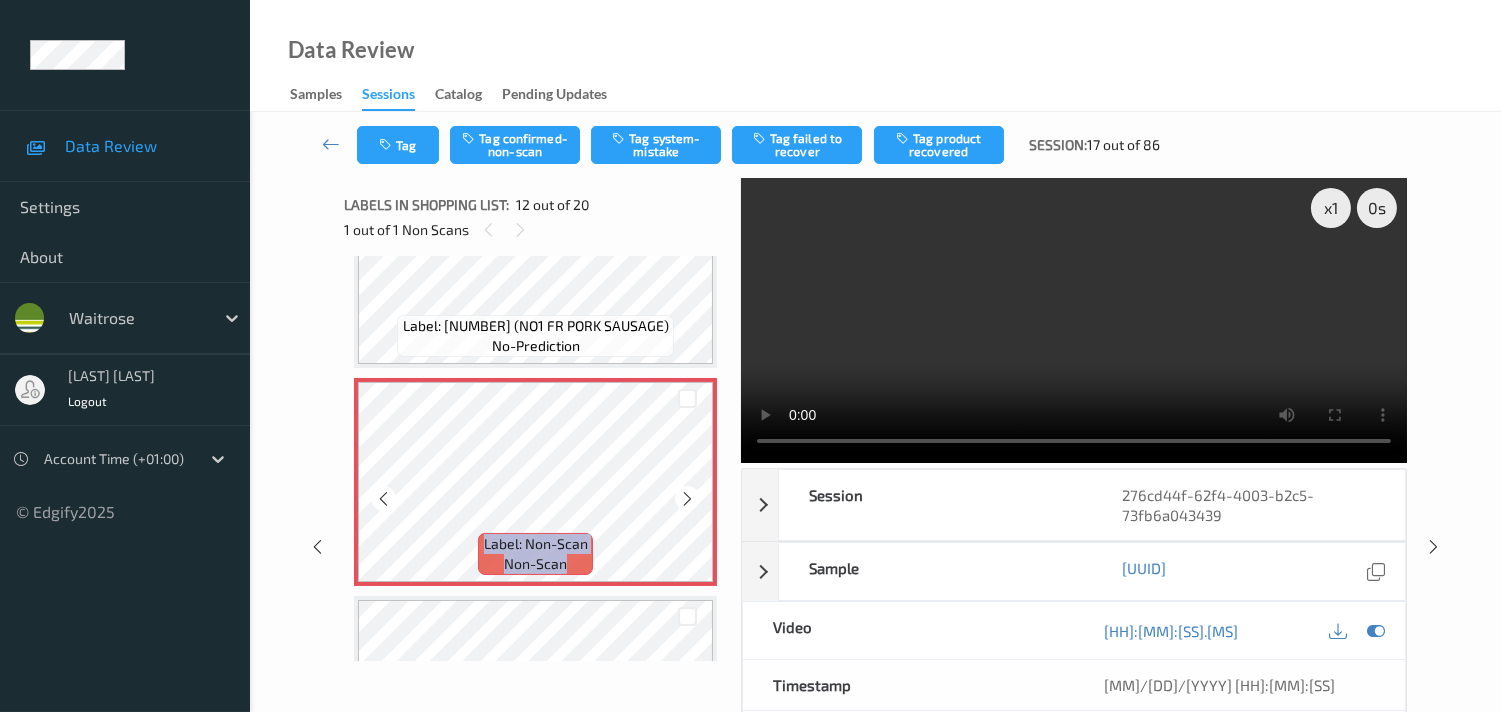 click at bounding box center [687, 498] 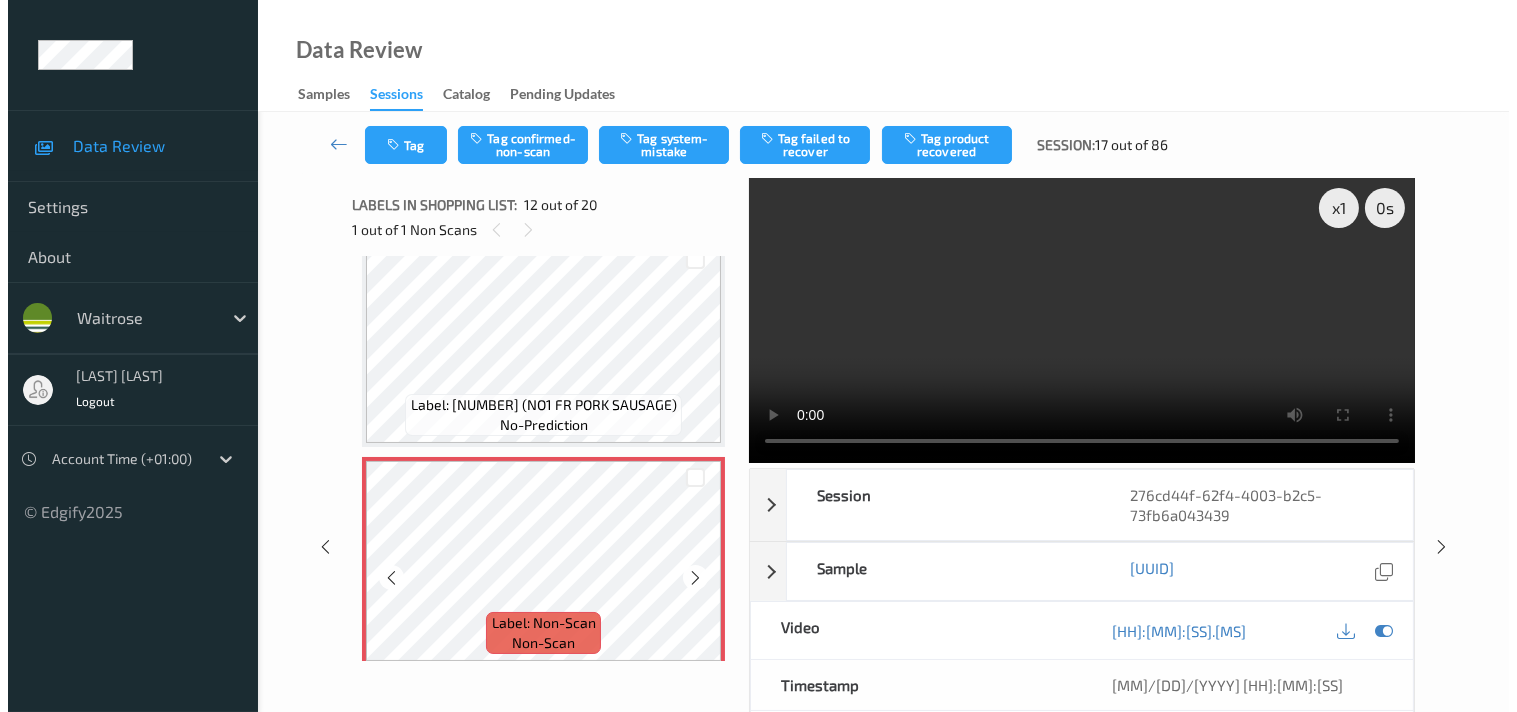 scroll, scrollTop: 2175, scrollLeft: 0, axis: vertical 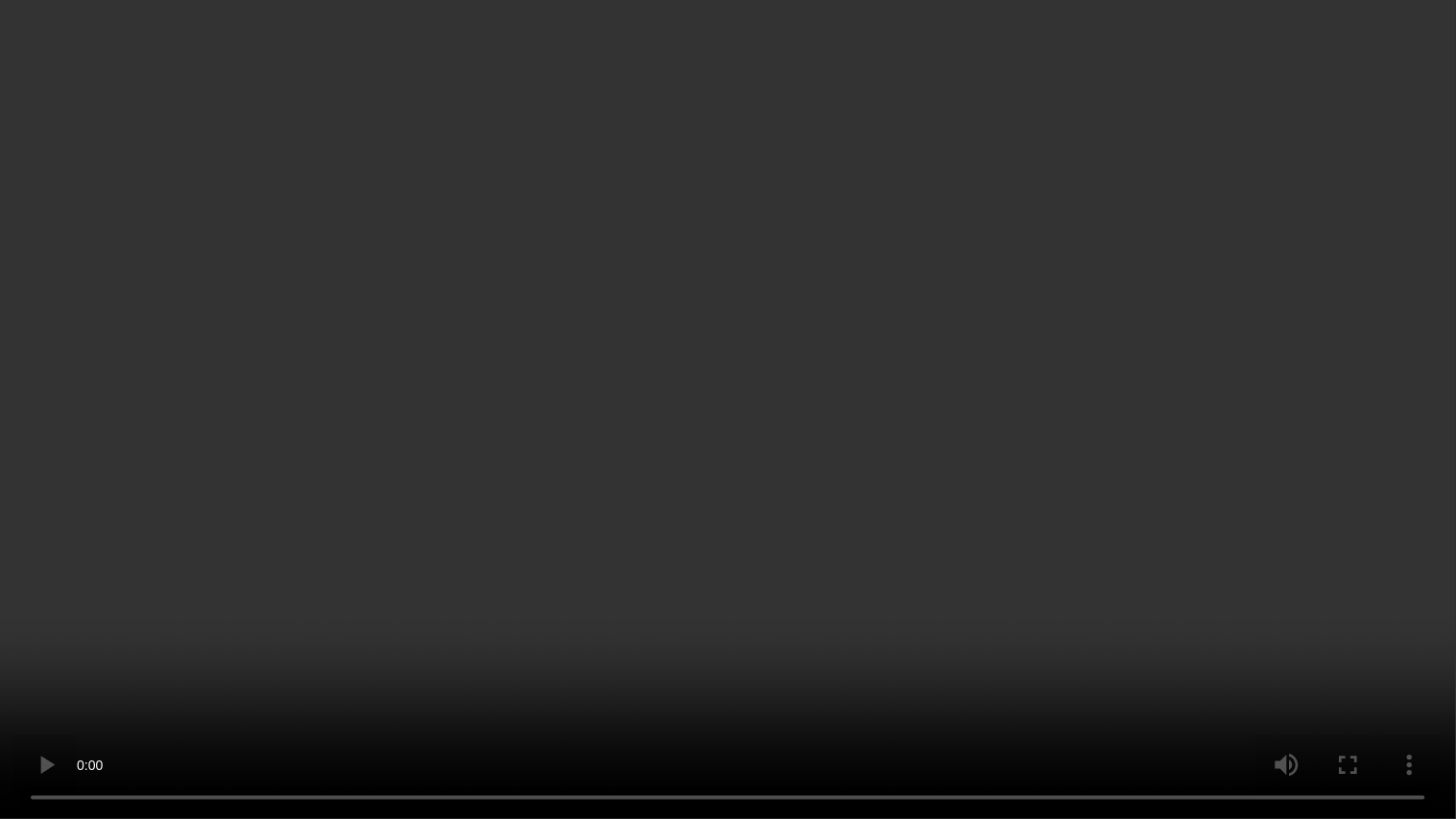 click at bounding box center [728, 409] 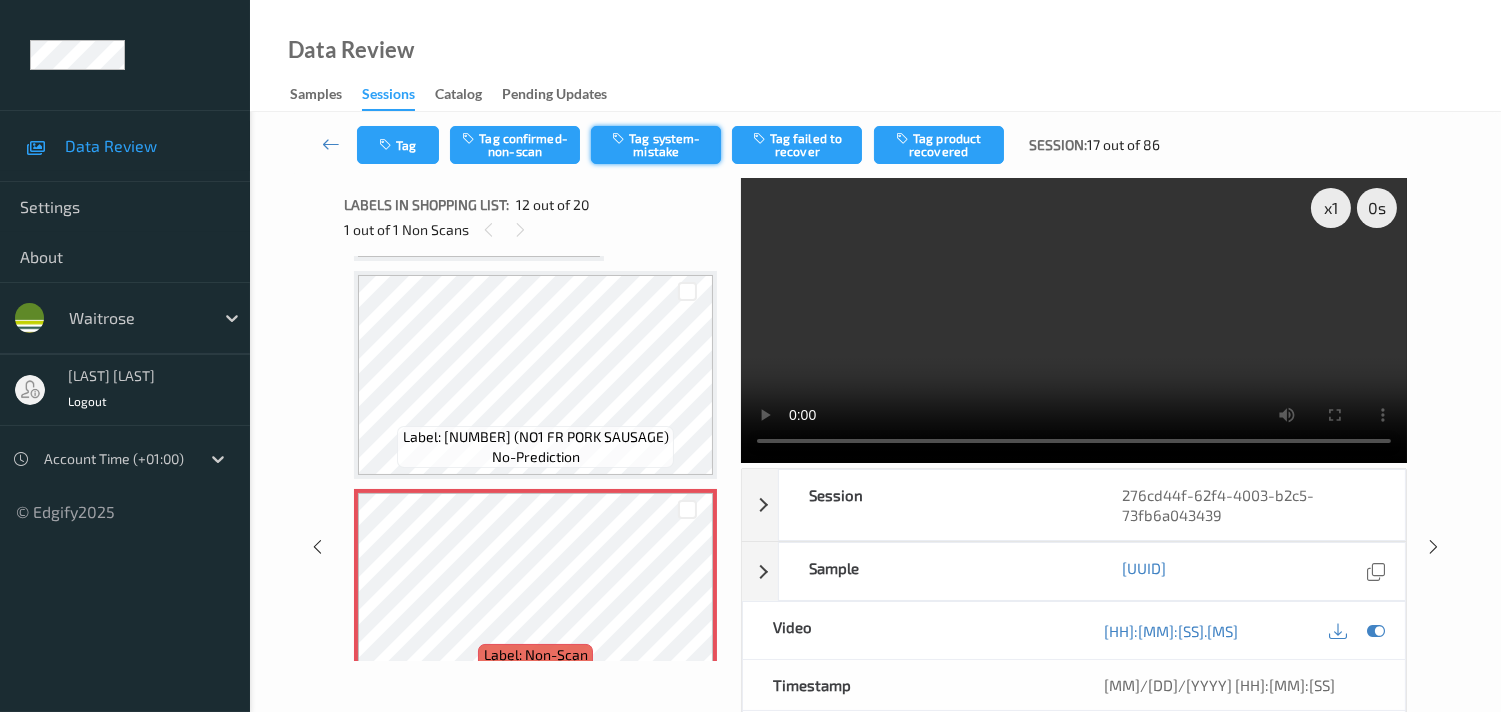 click on "Tag   system-mistake" at bounding box center [656, 145] 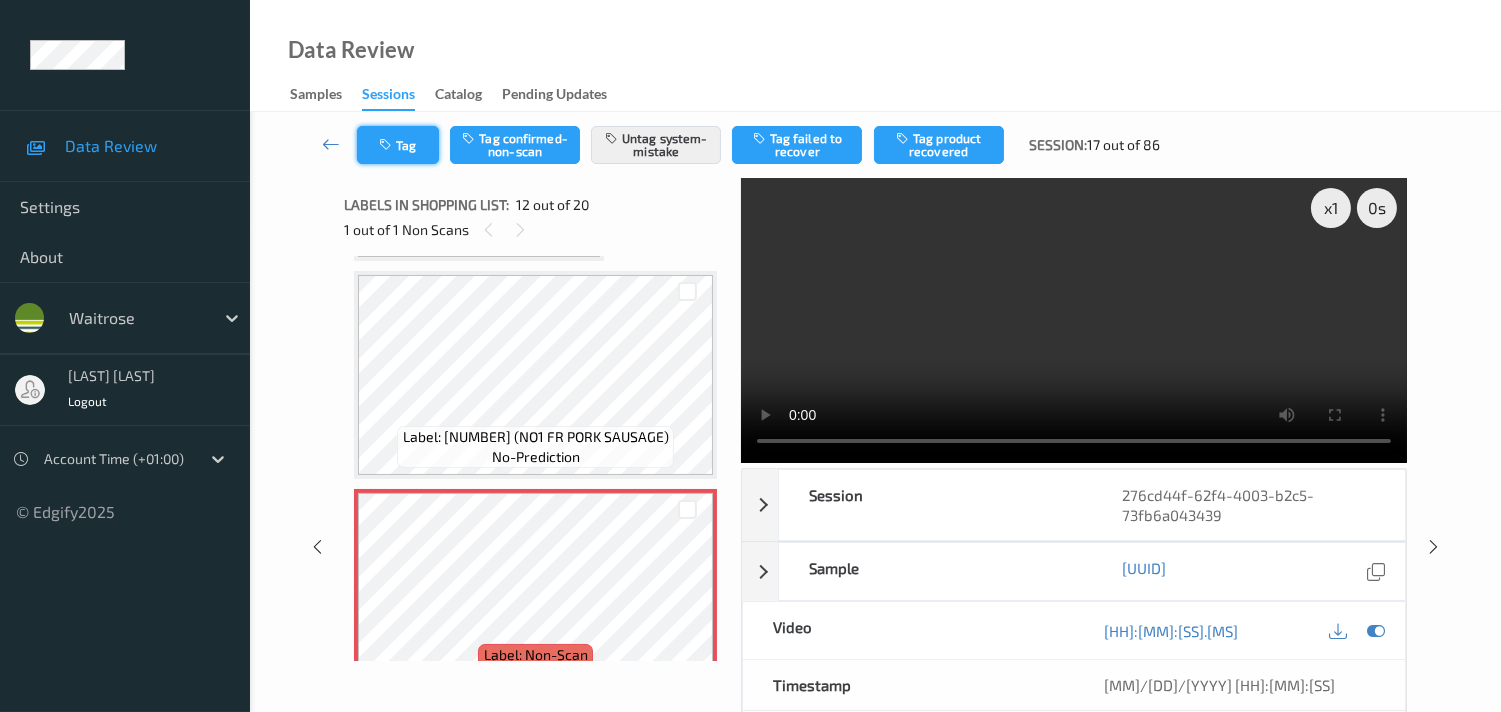 click on "Tag" at bounding box center [398, 145] 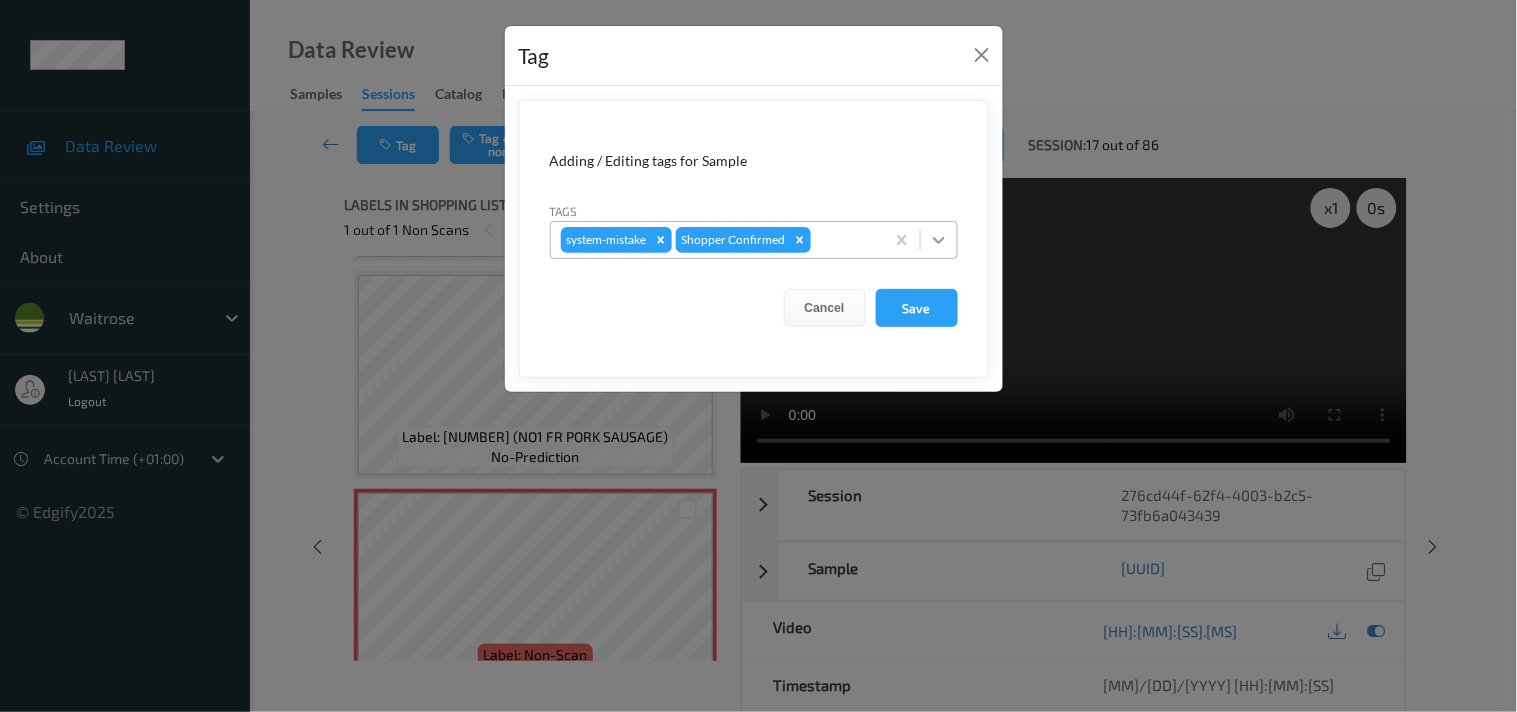 click 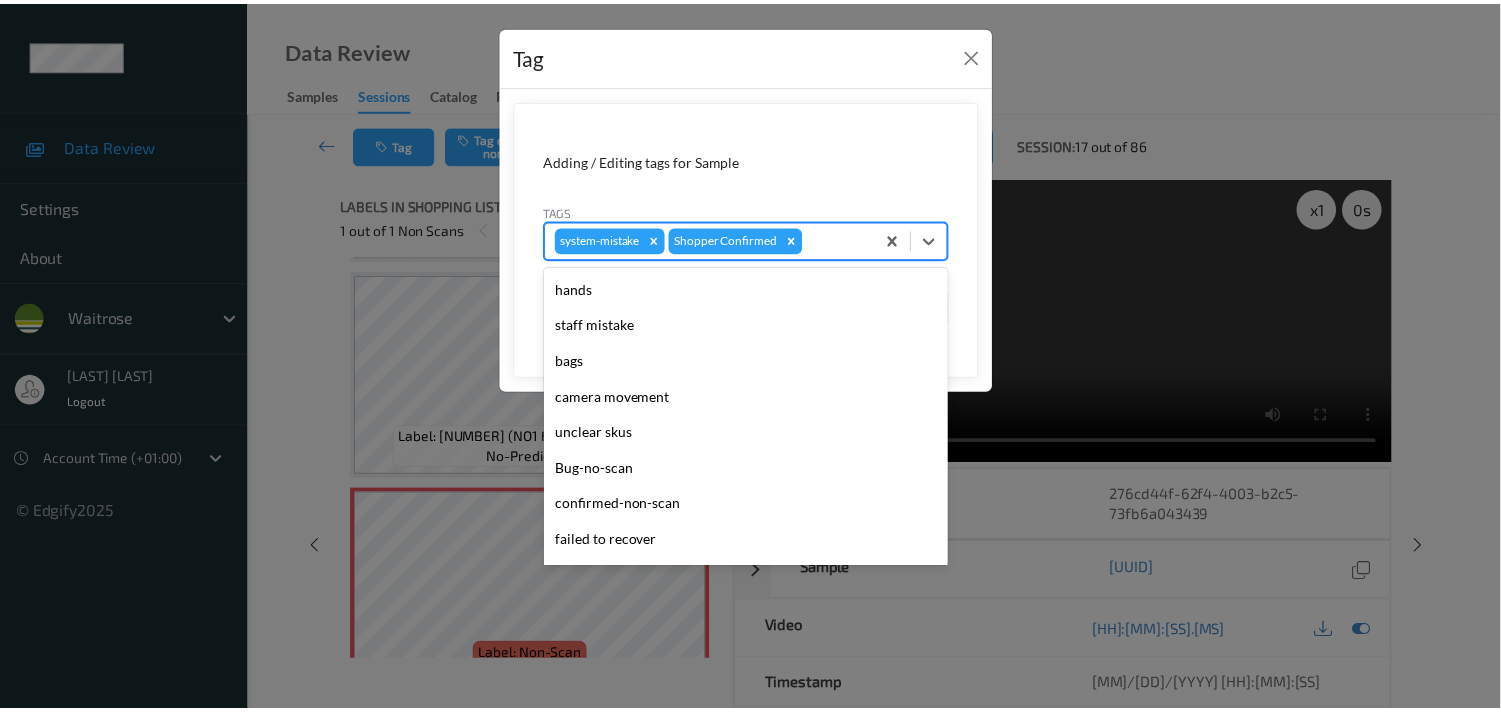 scroll, scrollTop: 318, scrollLeft: 0, axis: vertical 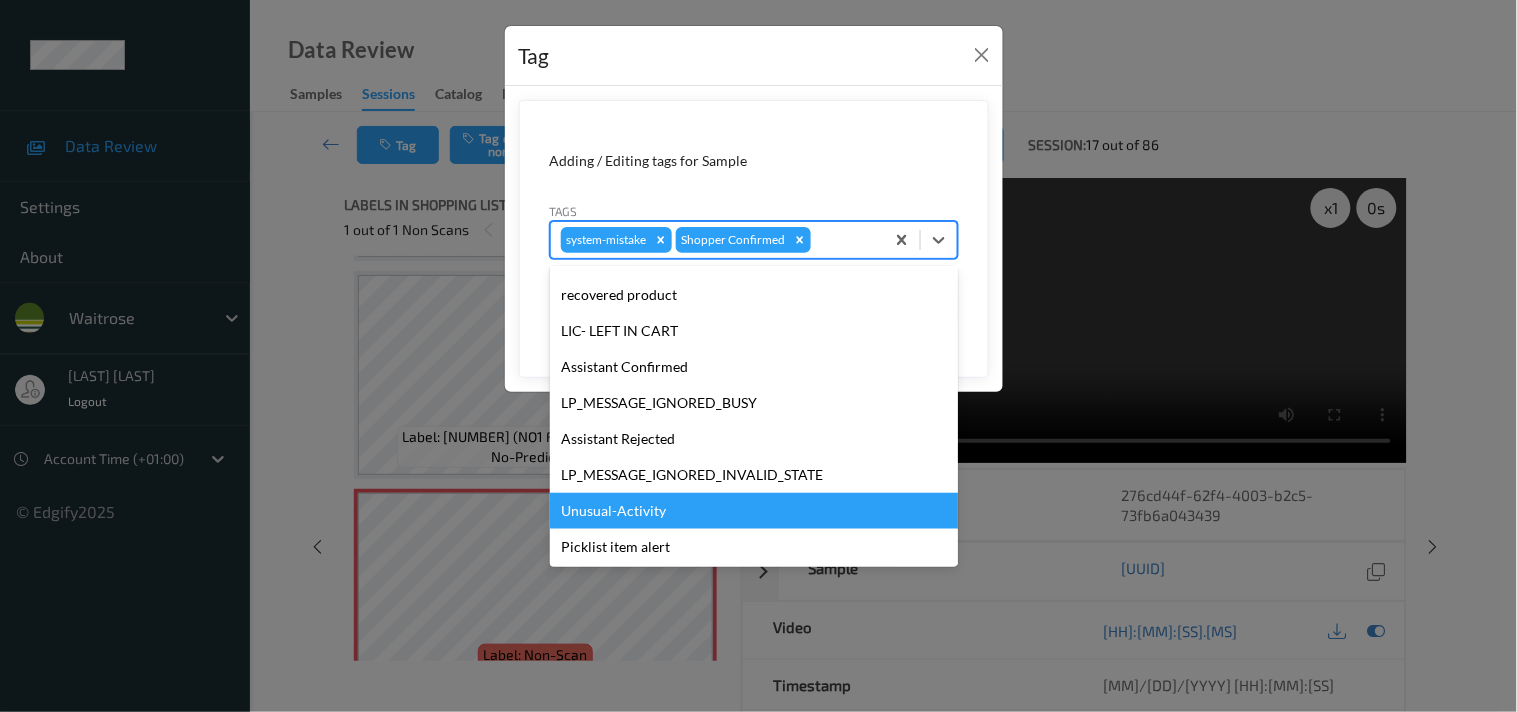 click on "Unusual-Activity" at bounding box center (754, 511) 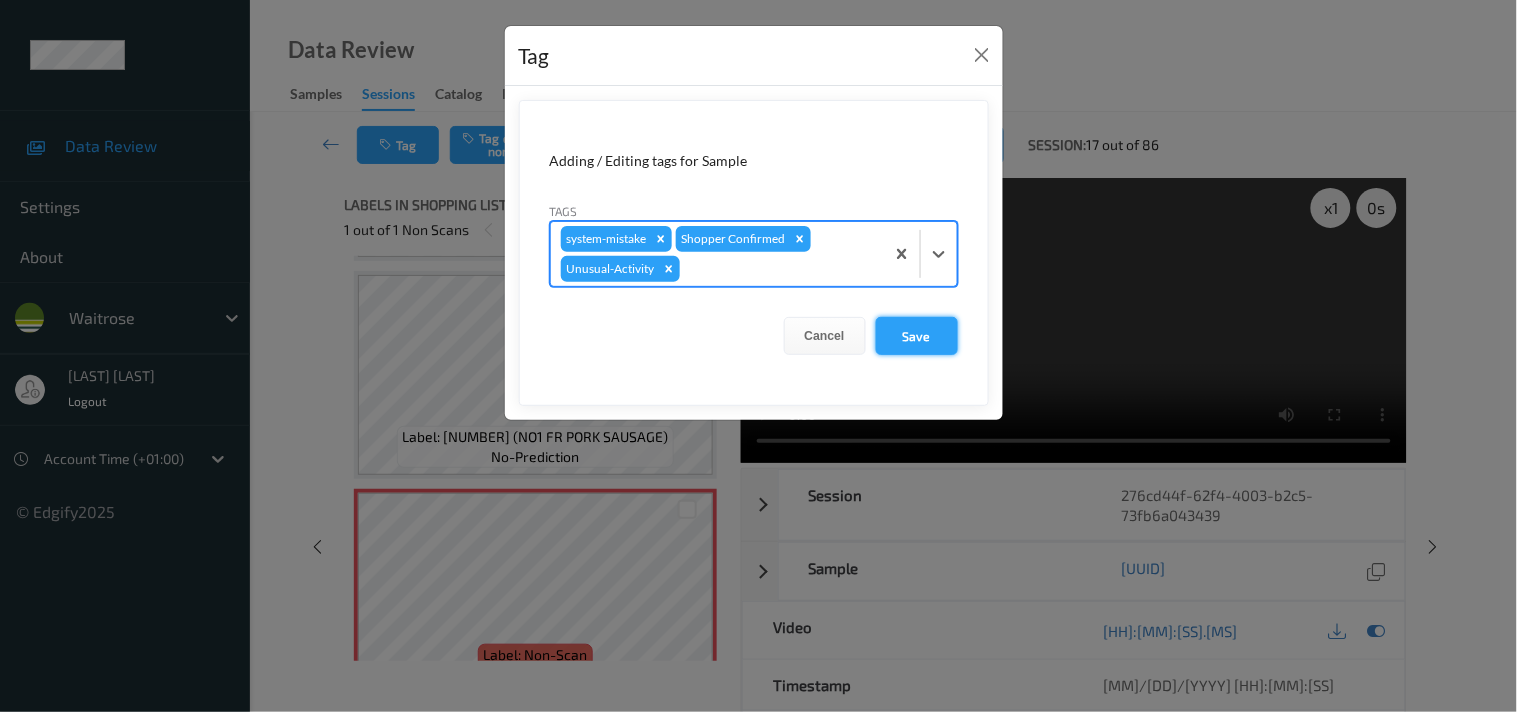 click on "Save" at bounding box center (917, 336) 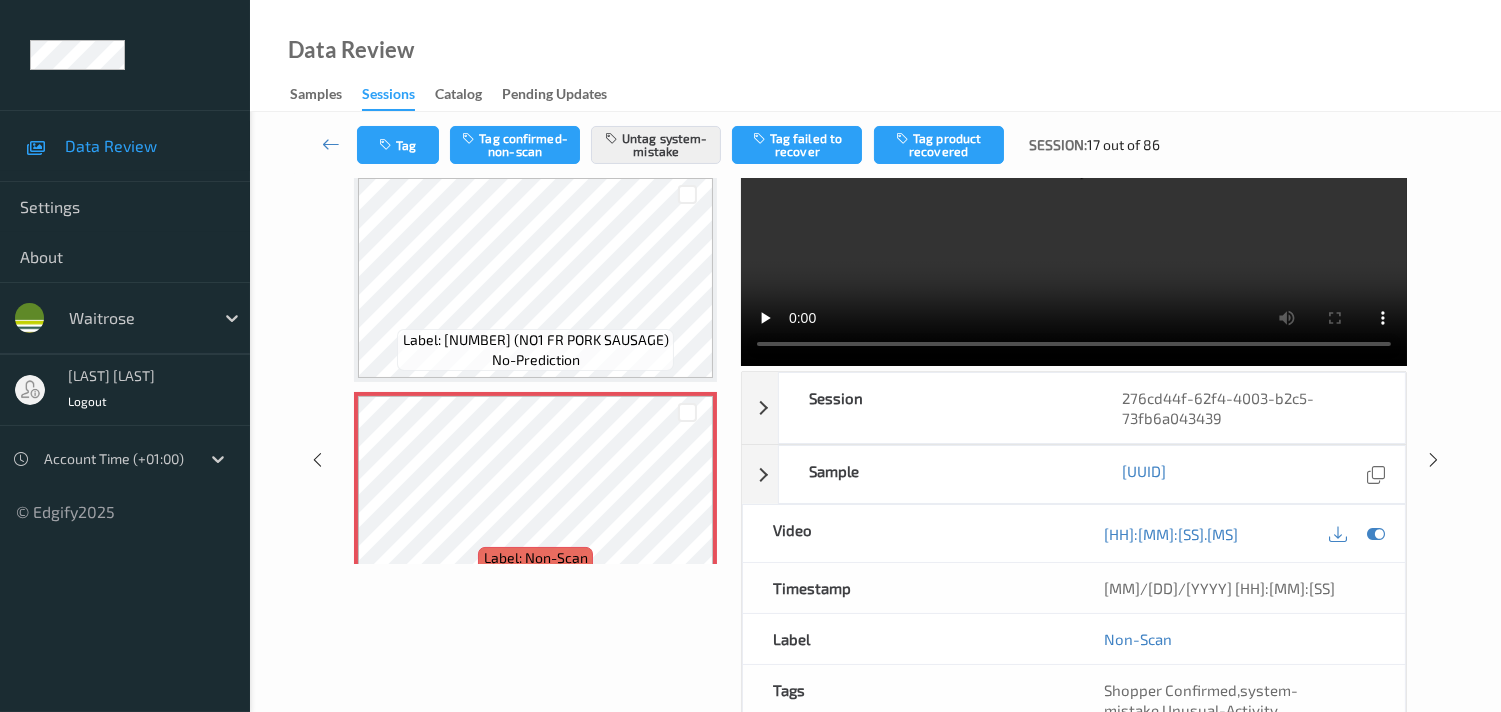 scroll, scrollTop: 0, scrollLeft: 0, axis: both 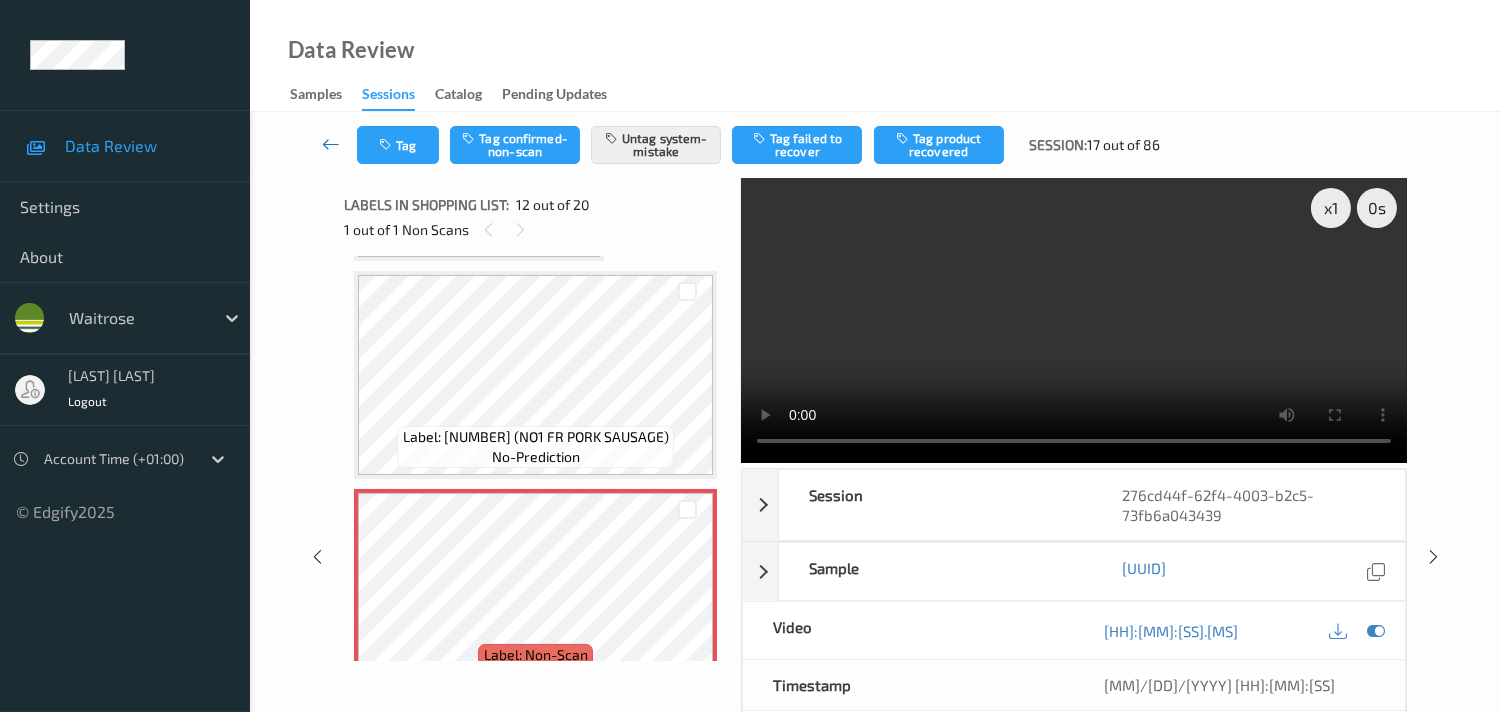 click at bounding box center (331, 144) 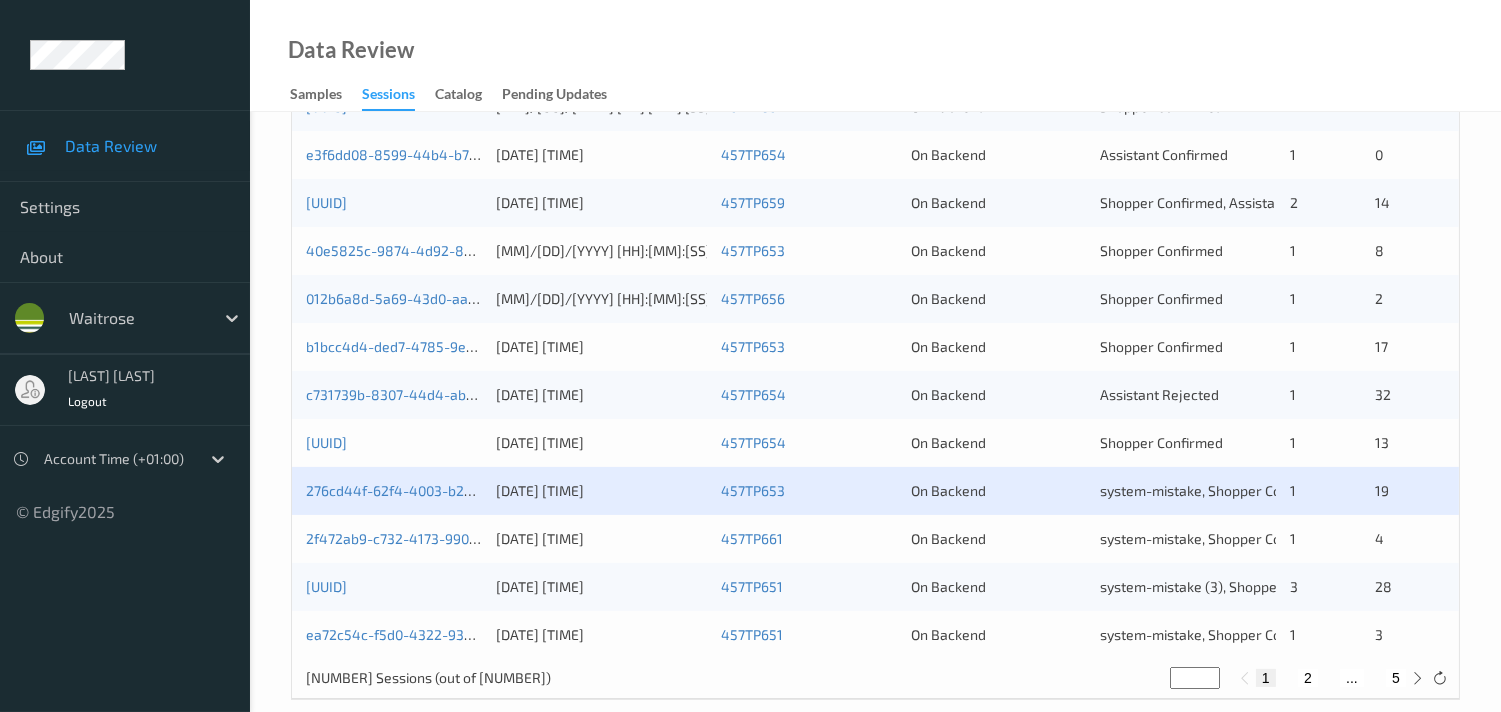 scroll, scrollTop: 951, scrollLeft: 0, axis: vertical 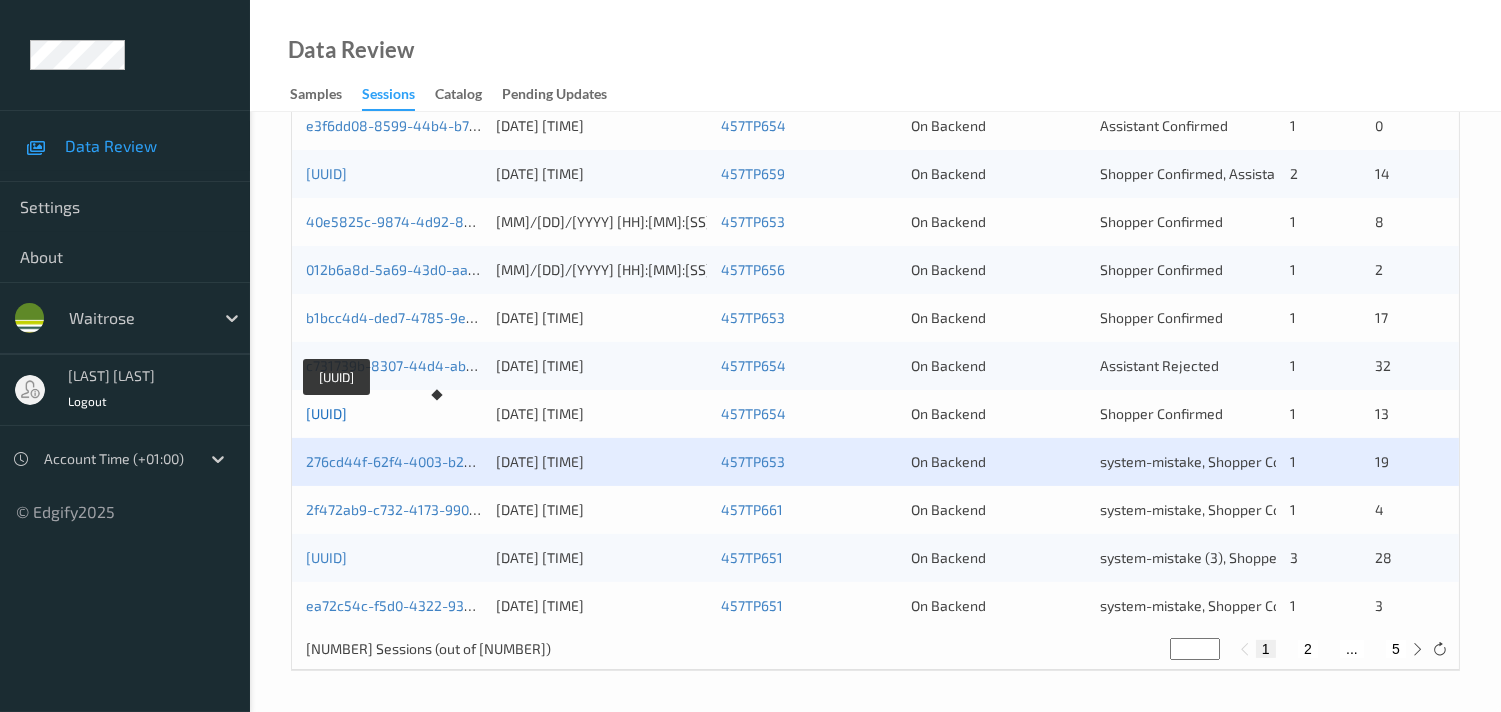 click on "[UUID]" at bounding box center [326, 413] 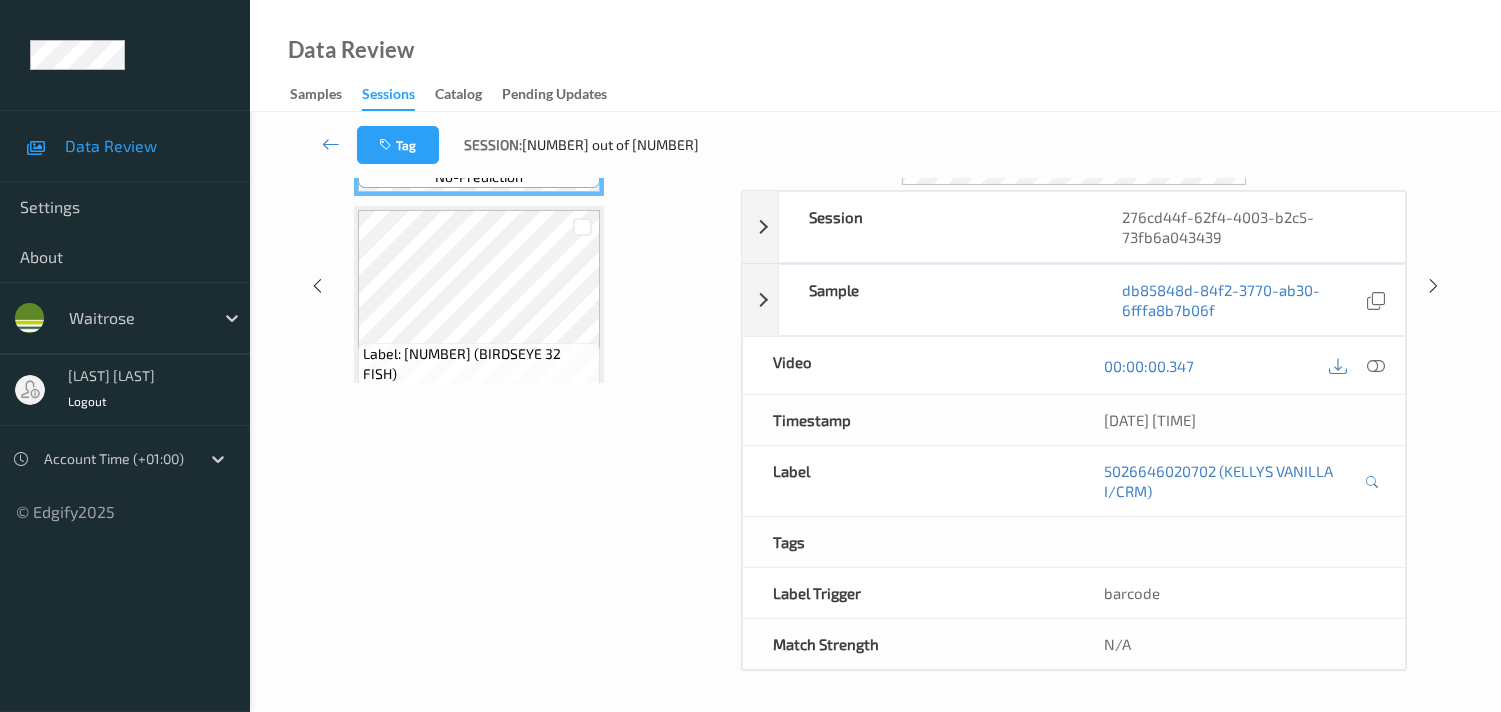 scroll, scrollTop: 280, scrollLeft: 0, axis: vertical 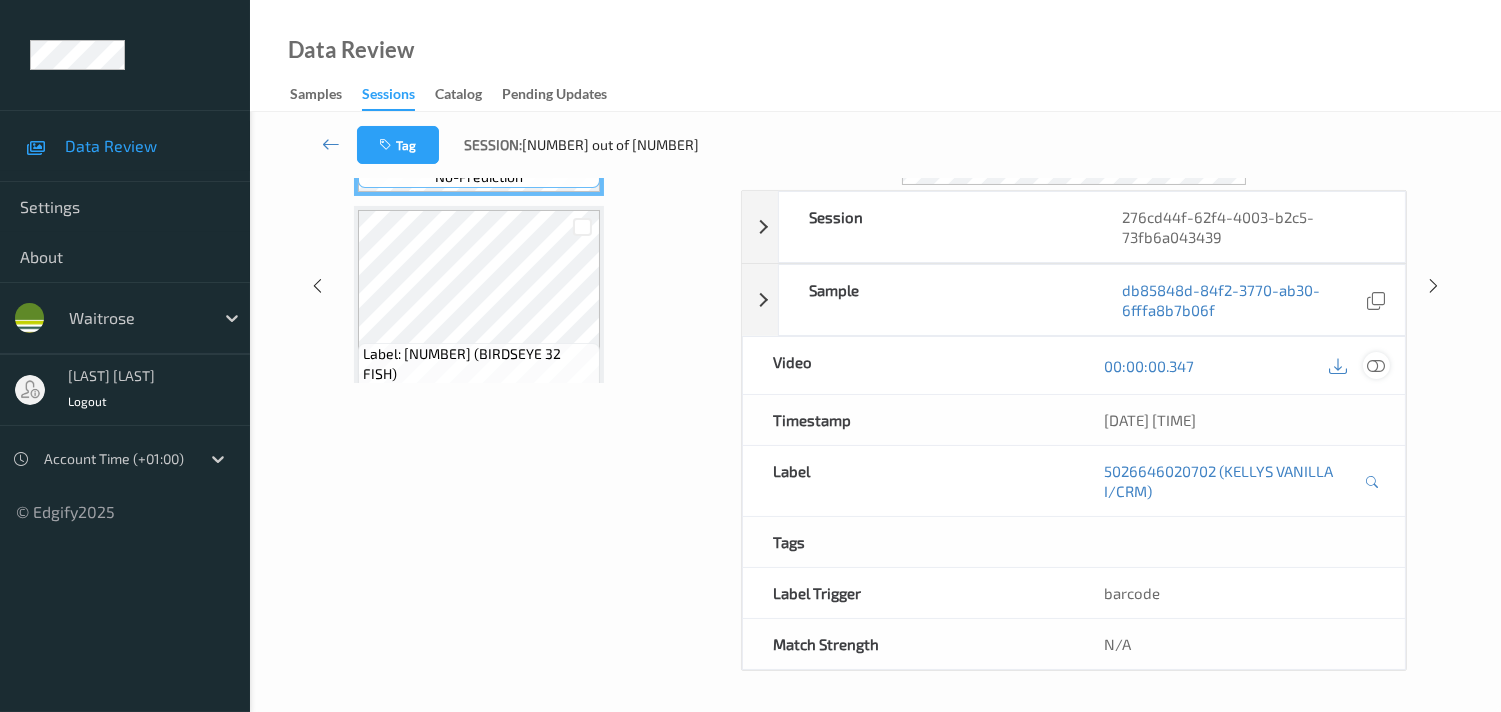 click at bounding box center [1376, 366] 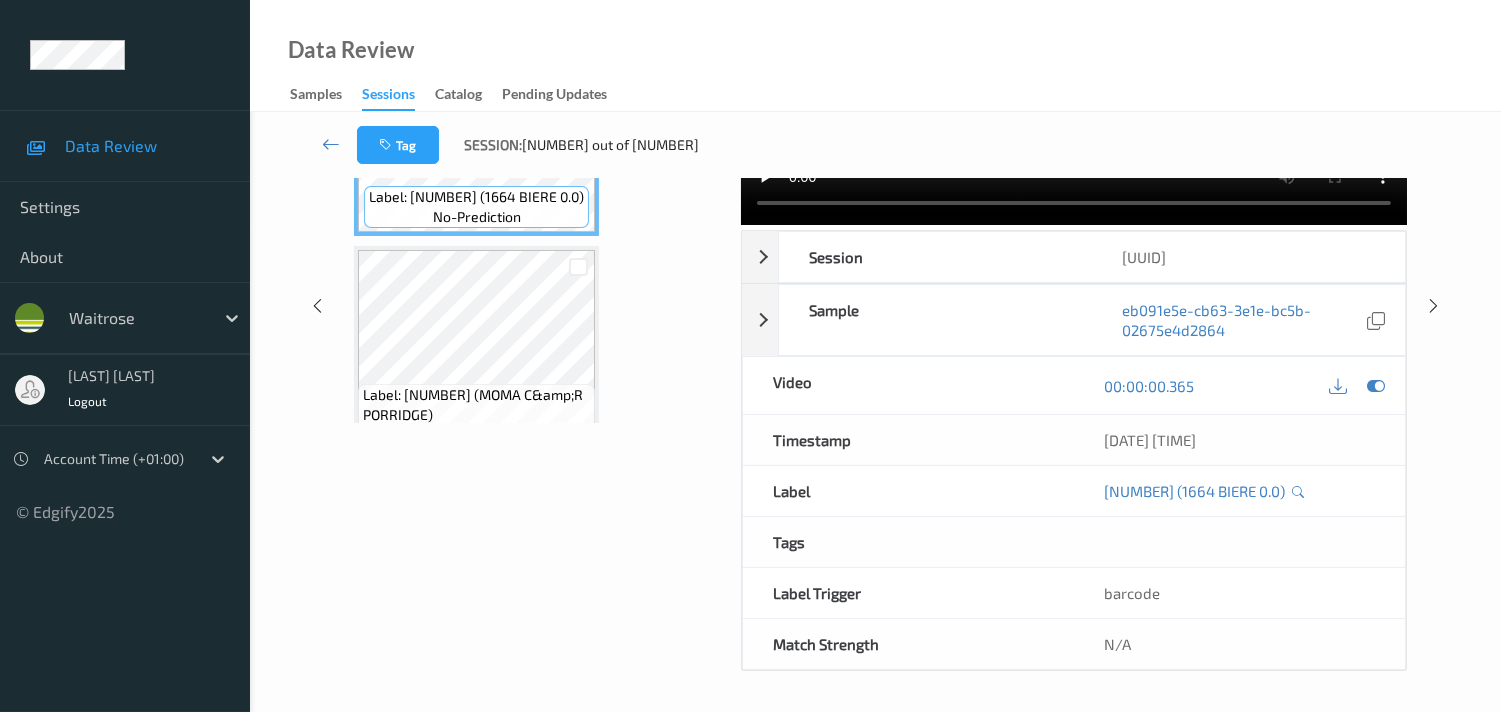 scroll, scrollTop: 37, scrollLeft: 0, axis: vertical 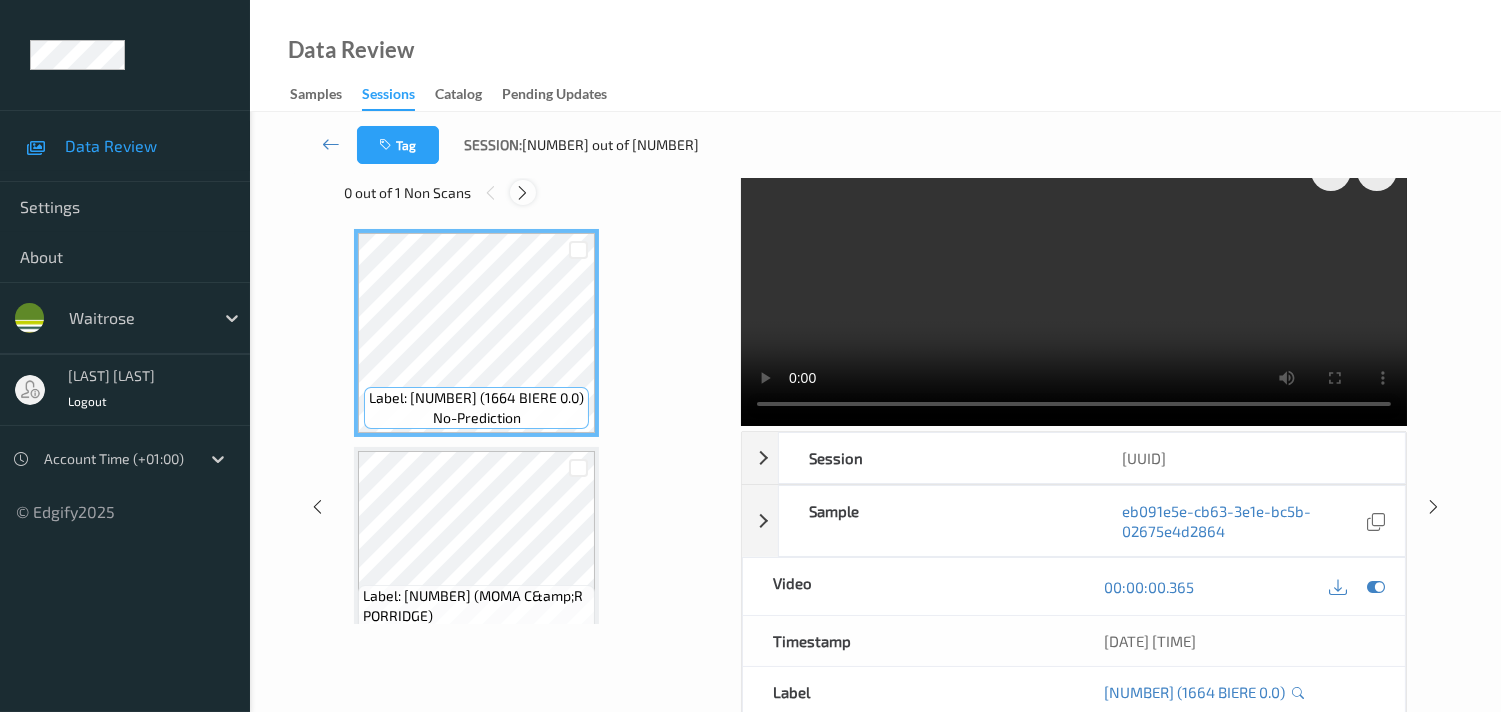 click at bounding box center [522, 193] 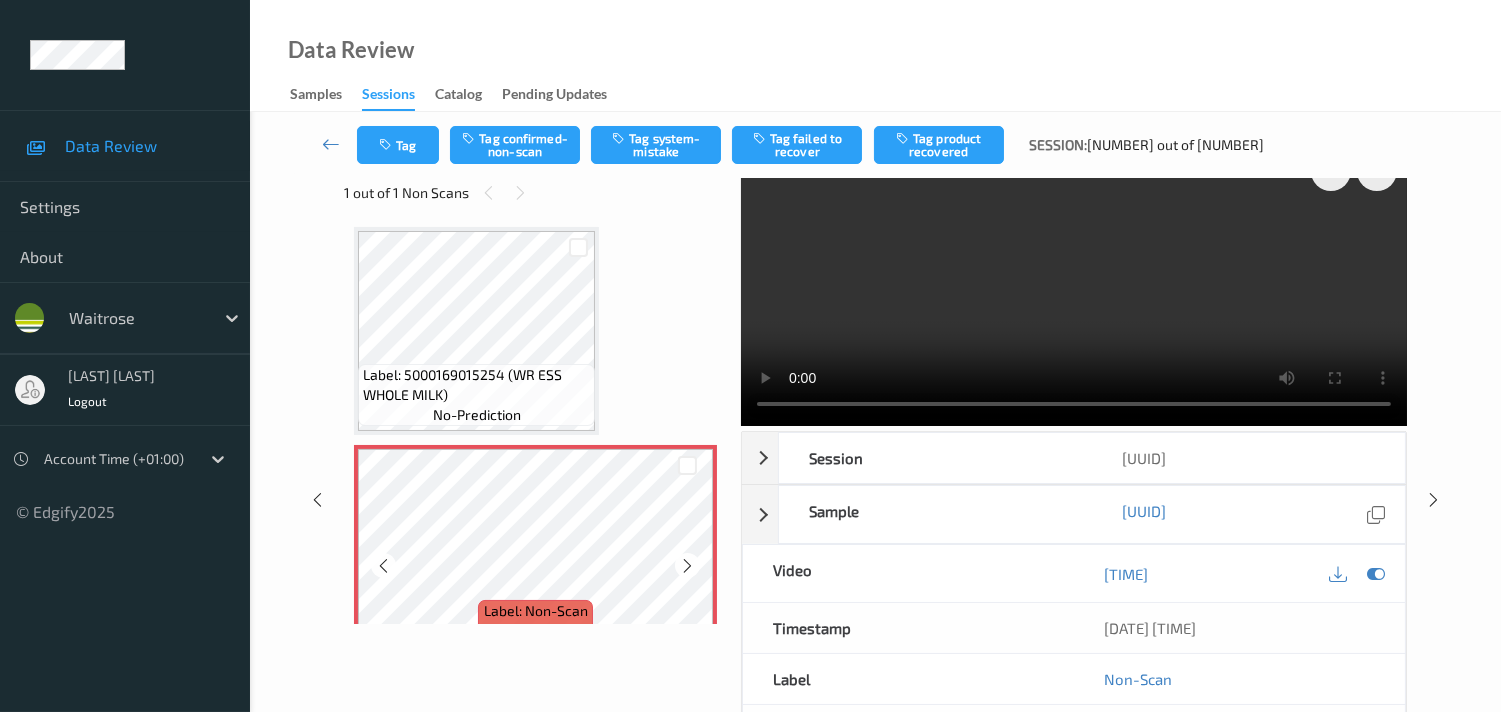 scroll, scrollTop: 1421, scrollLeft: 0, axis: vertical 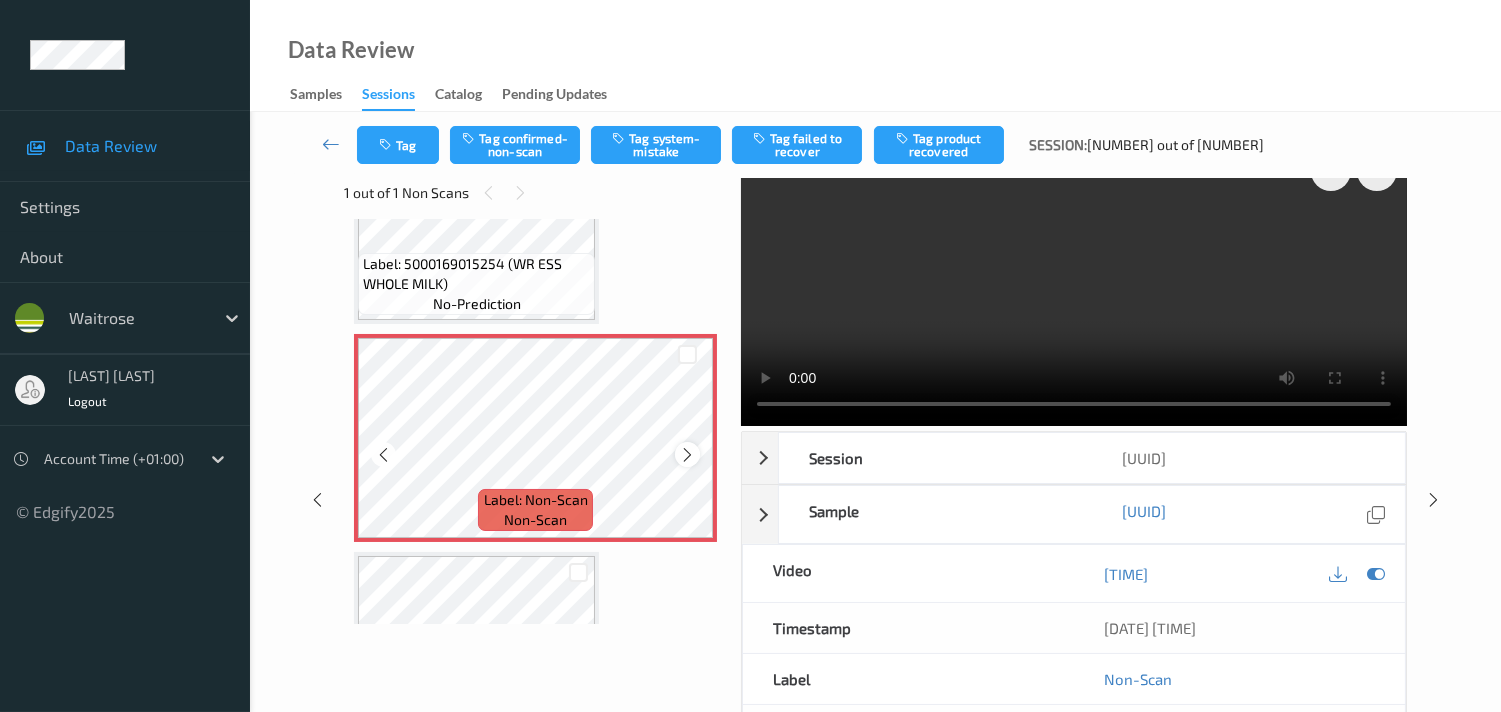 click at bounding box center (687, 455) 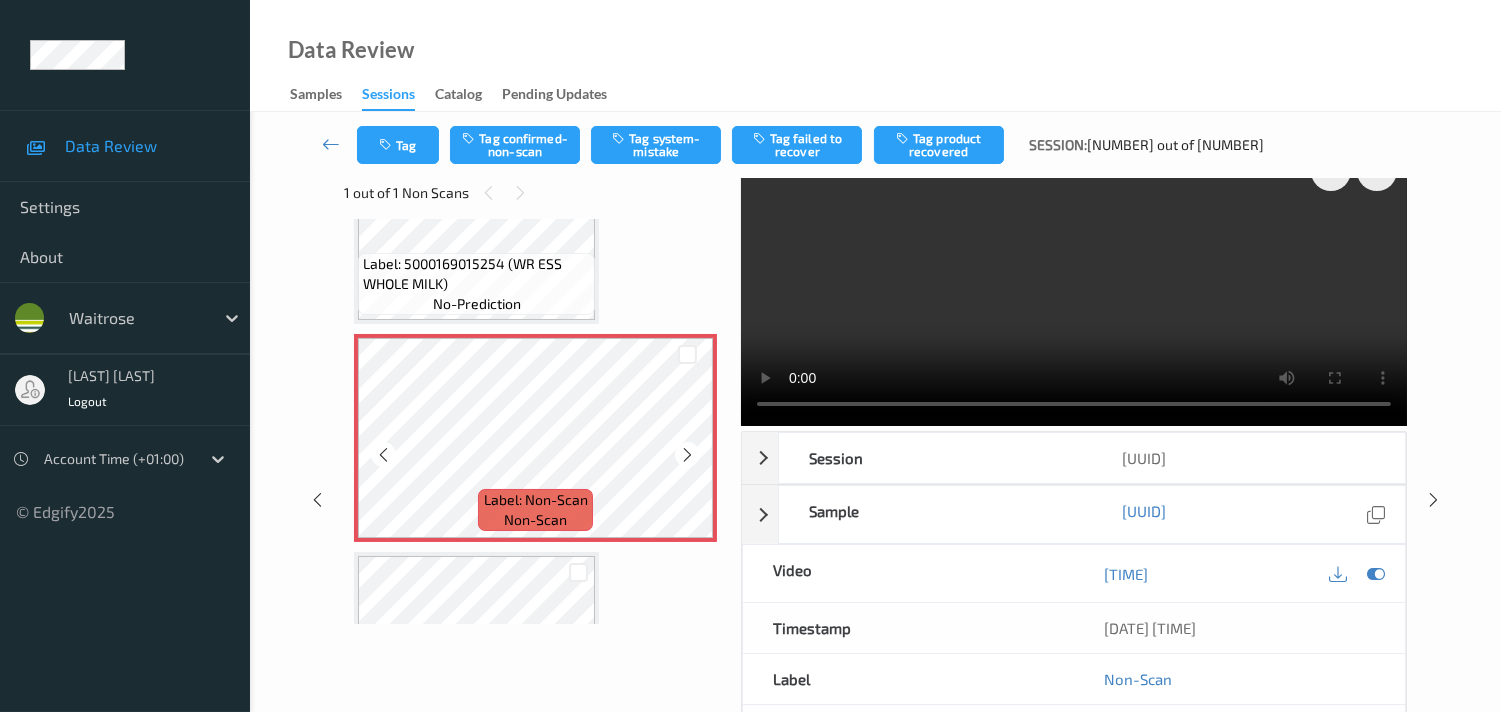 click at bounding box center (687, 455) 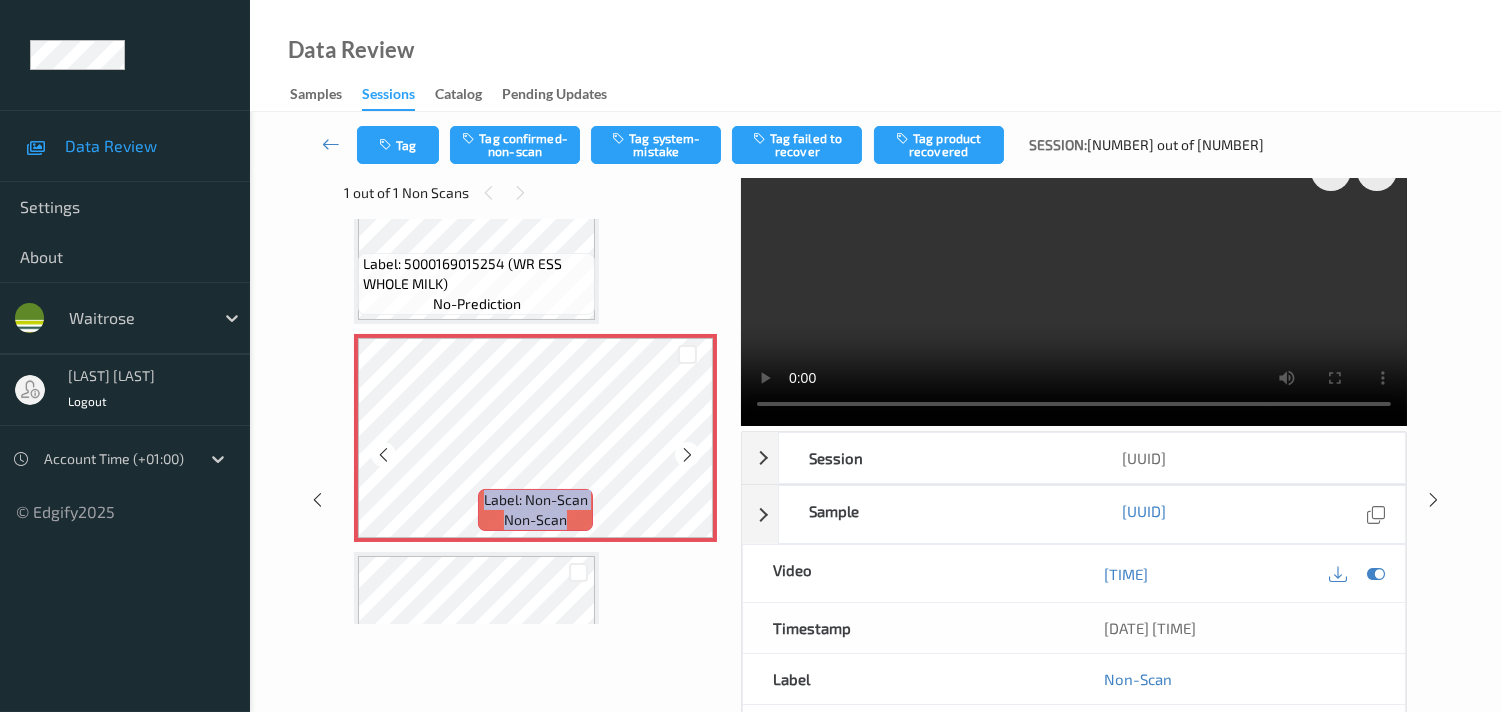 click at bounding box center (687, 455) 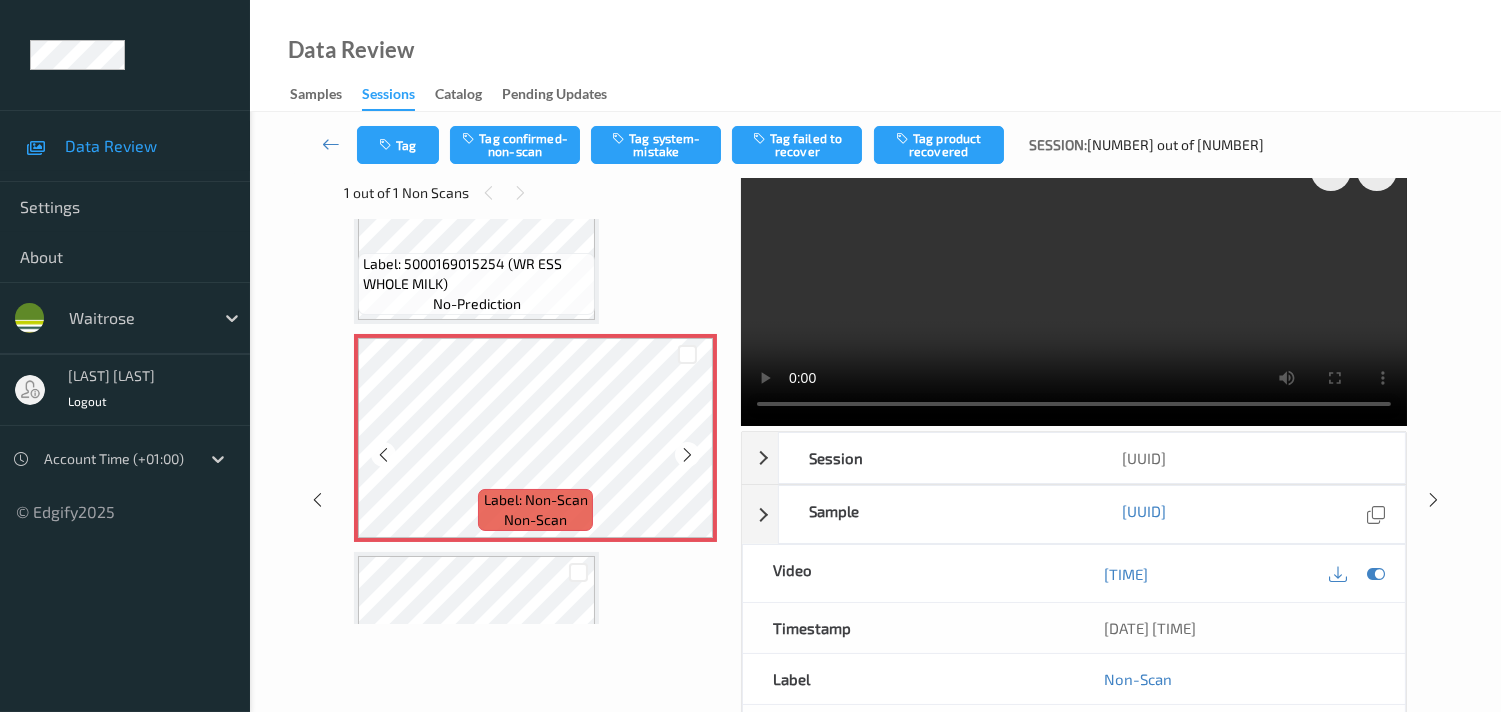 click at bounding box center [687, 455] 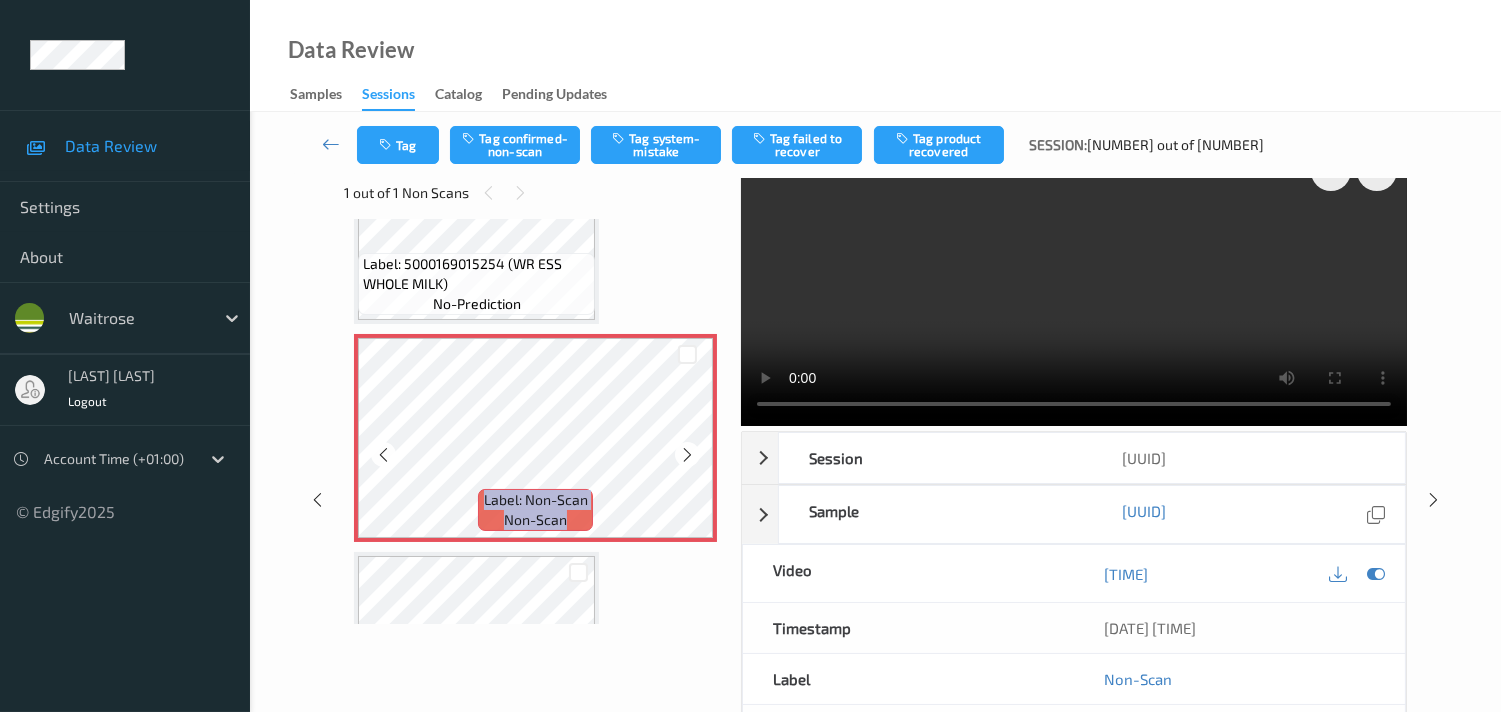 click at bounding box center [687, 455] 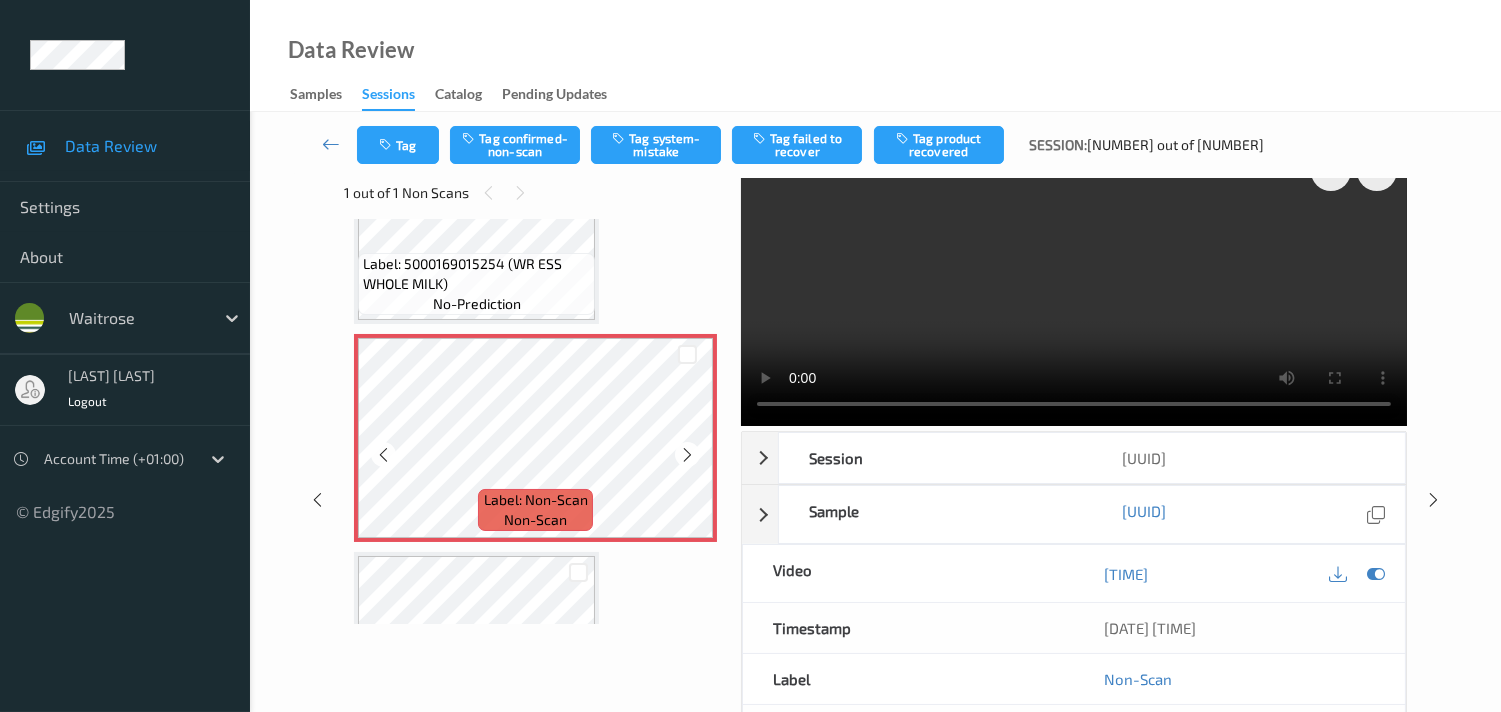 click at bounding box center (687, 455) 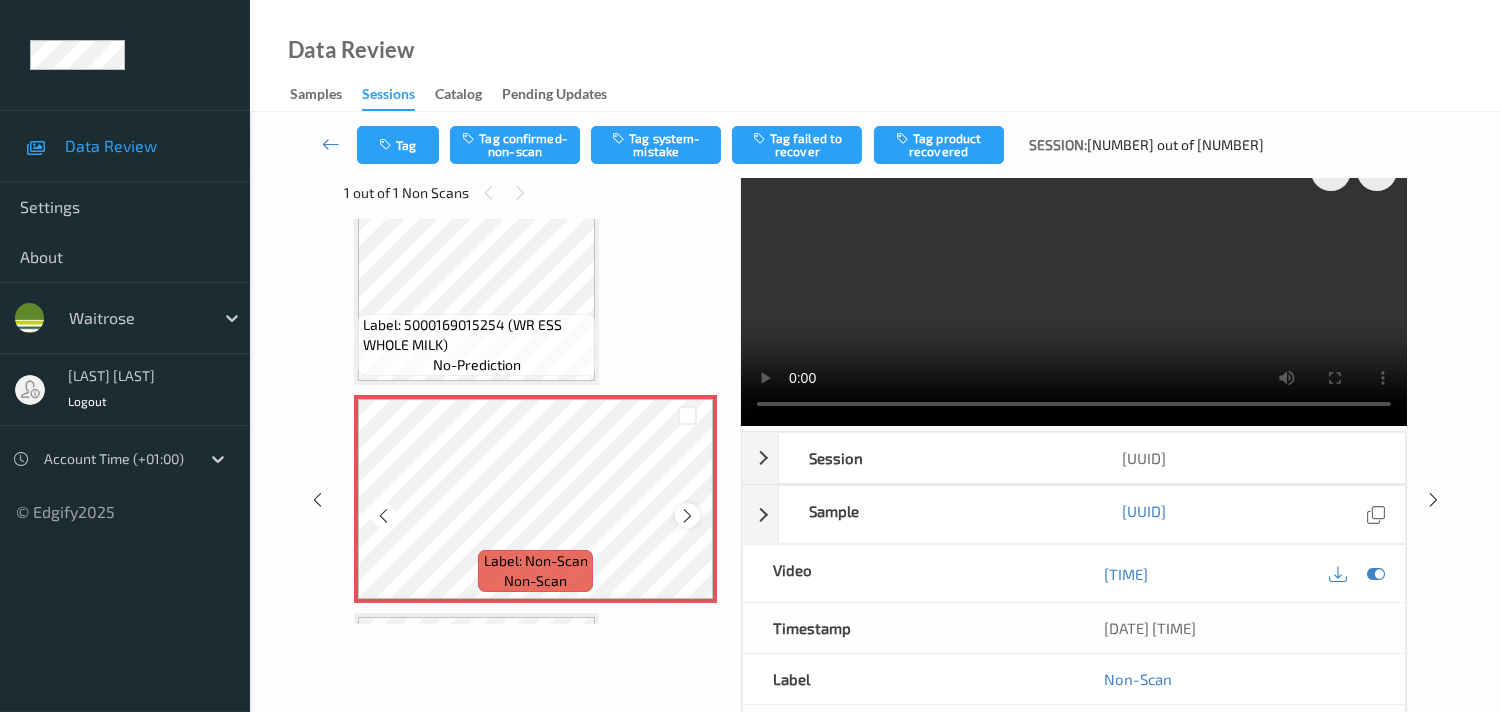 scroll, scrollTop: 1310, scrollLeft: 0, axis: vertical 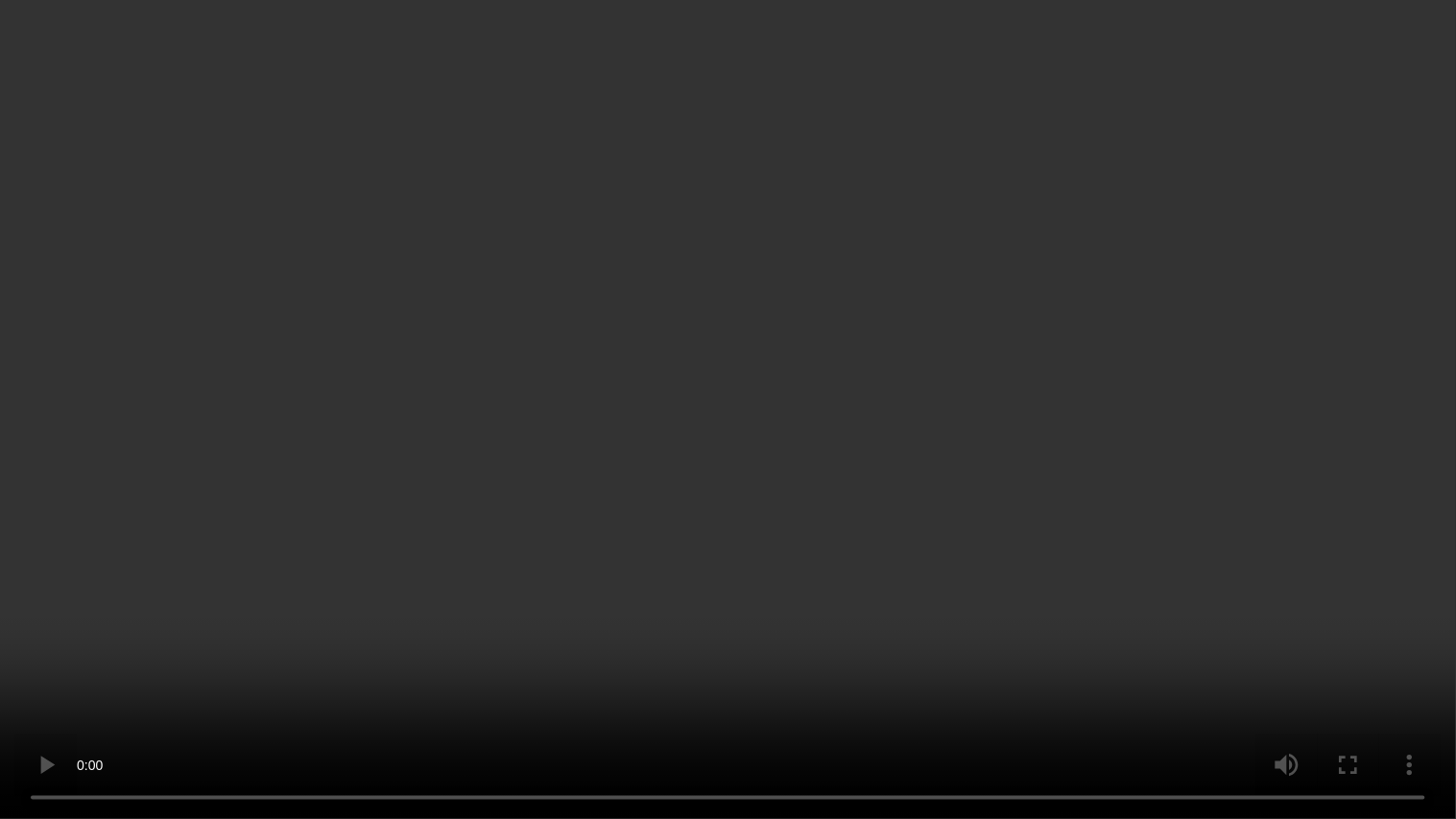 click at bounding box center [728, 409] 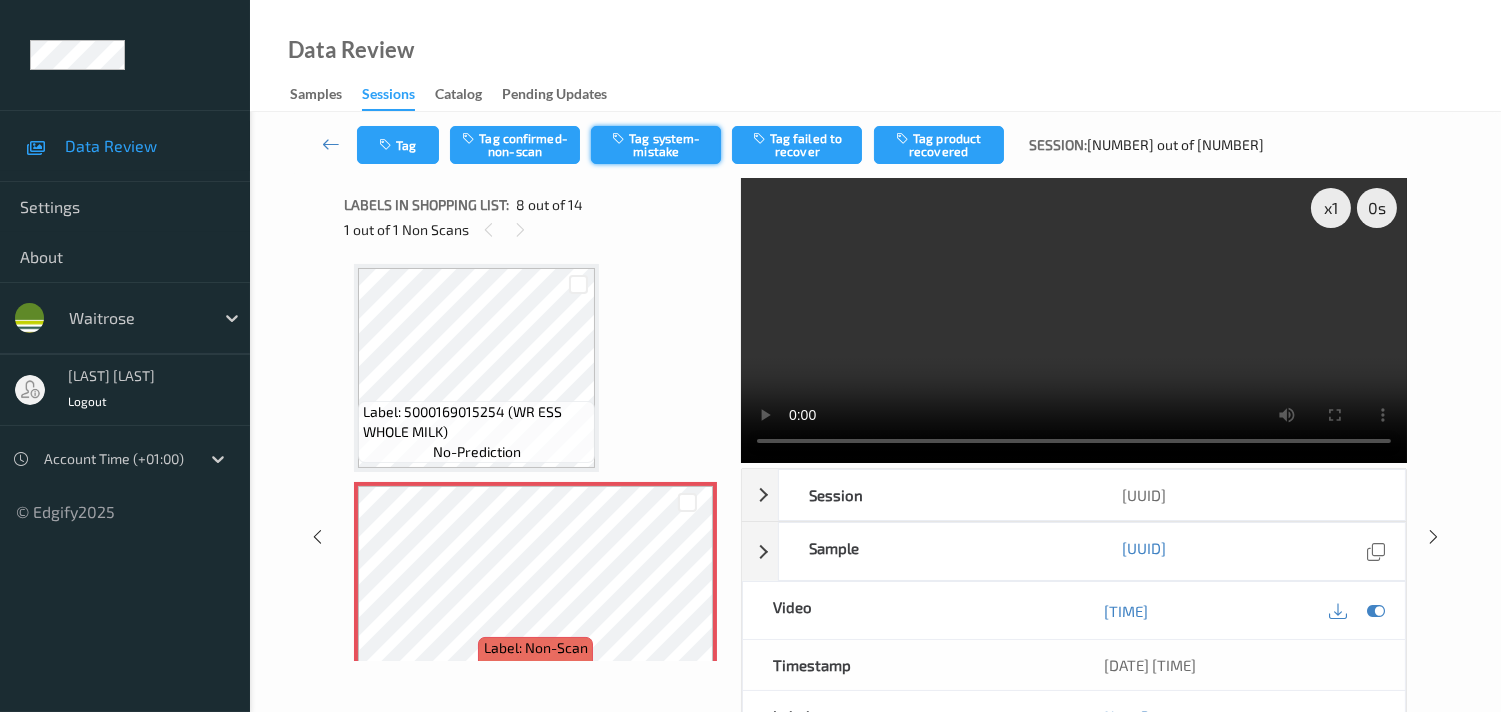 click on "Tag   system-mistake" at bounding box center (656, 145) 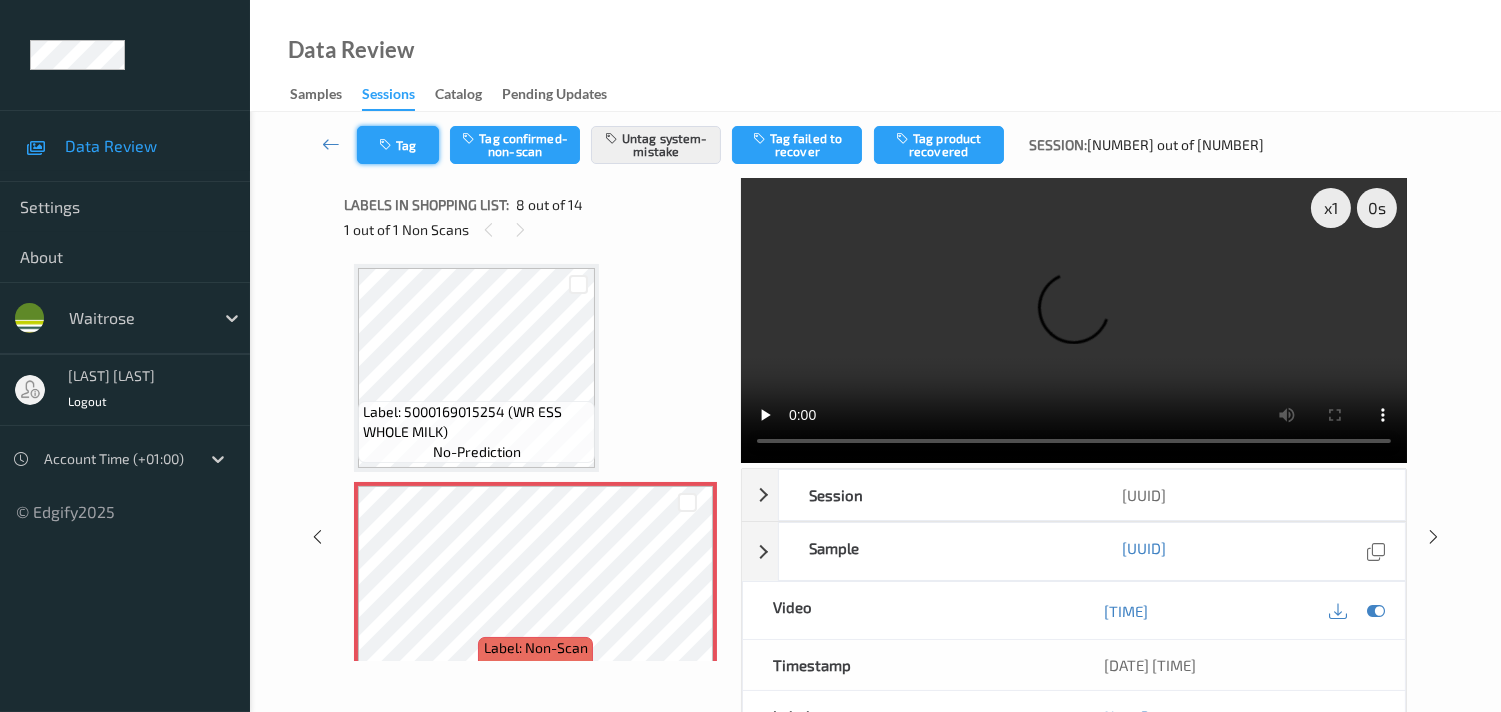 click on "Tag" at bounding box center (398, 145) 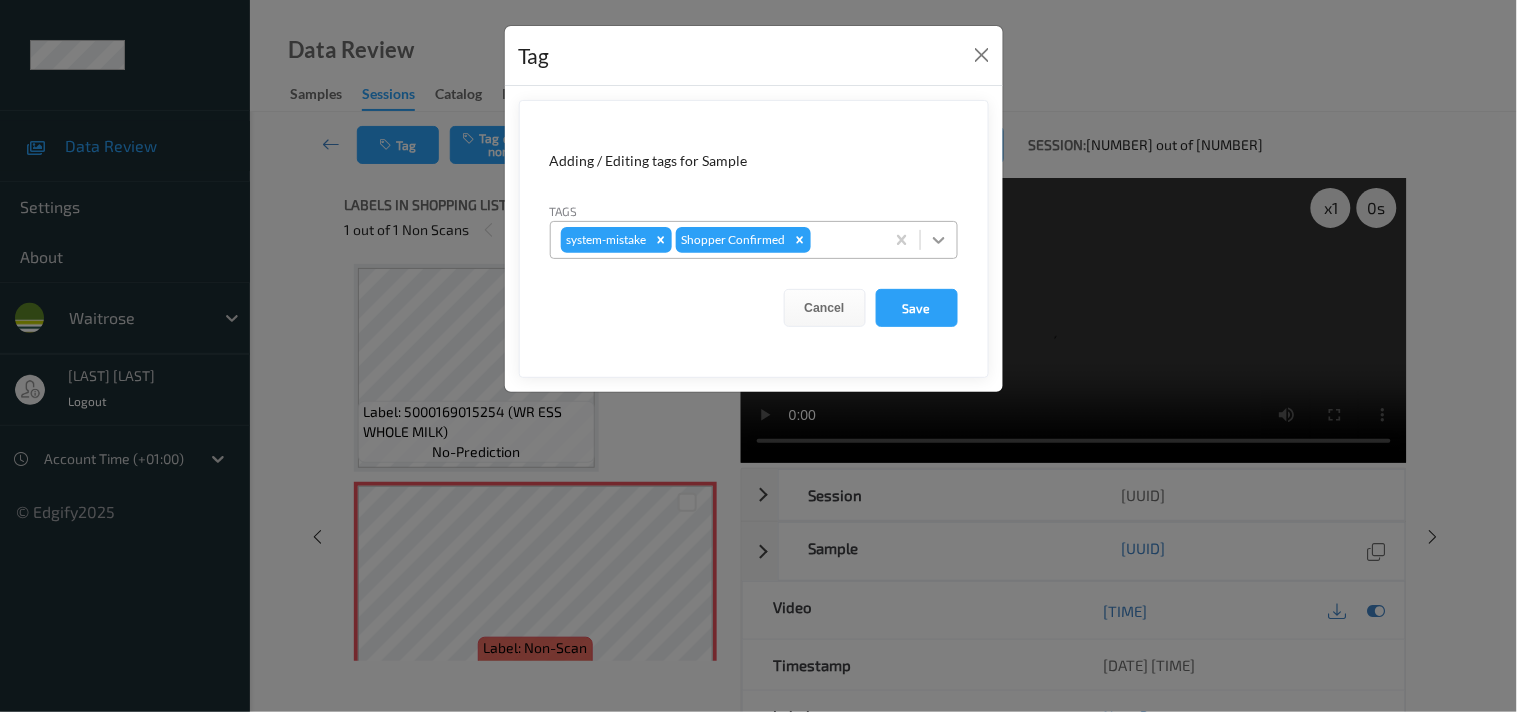 click at bounding box center (939, 240) 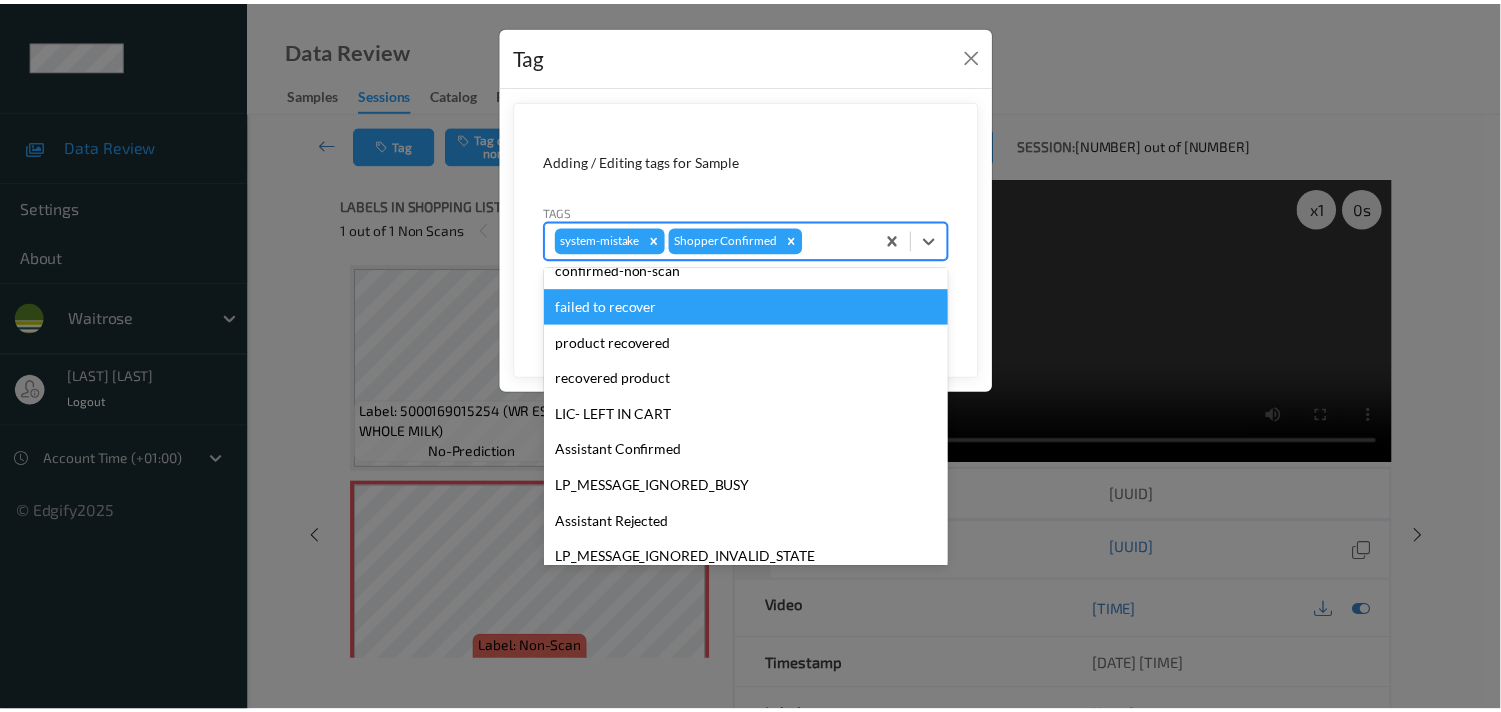 scroll, scrollTop: 318, scrollLeft: 0, axis: vertical 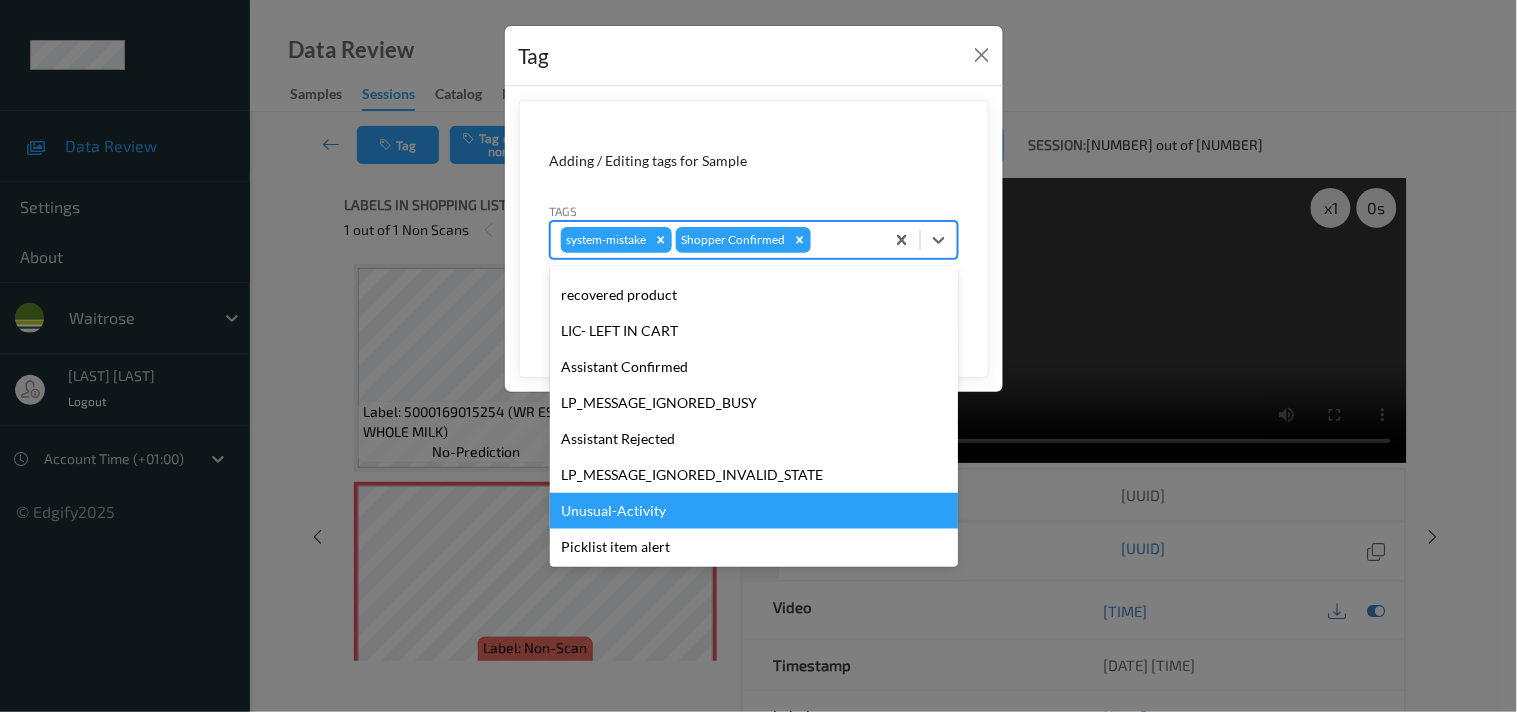 click on "Unusual-Activity" at bounding box center [754, 511] 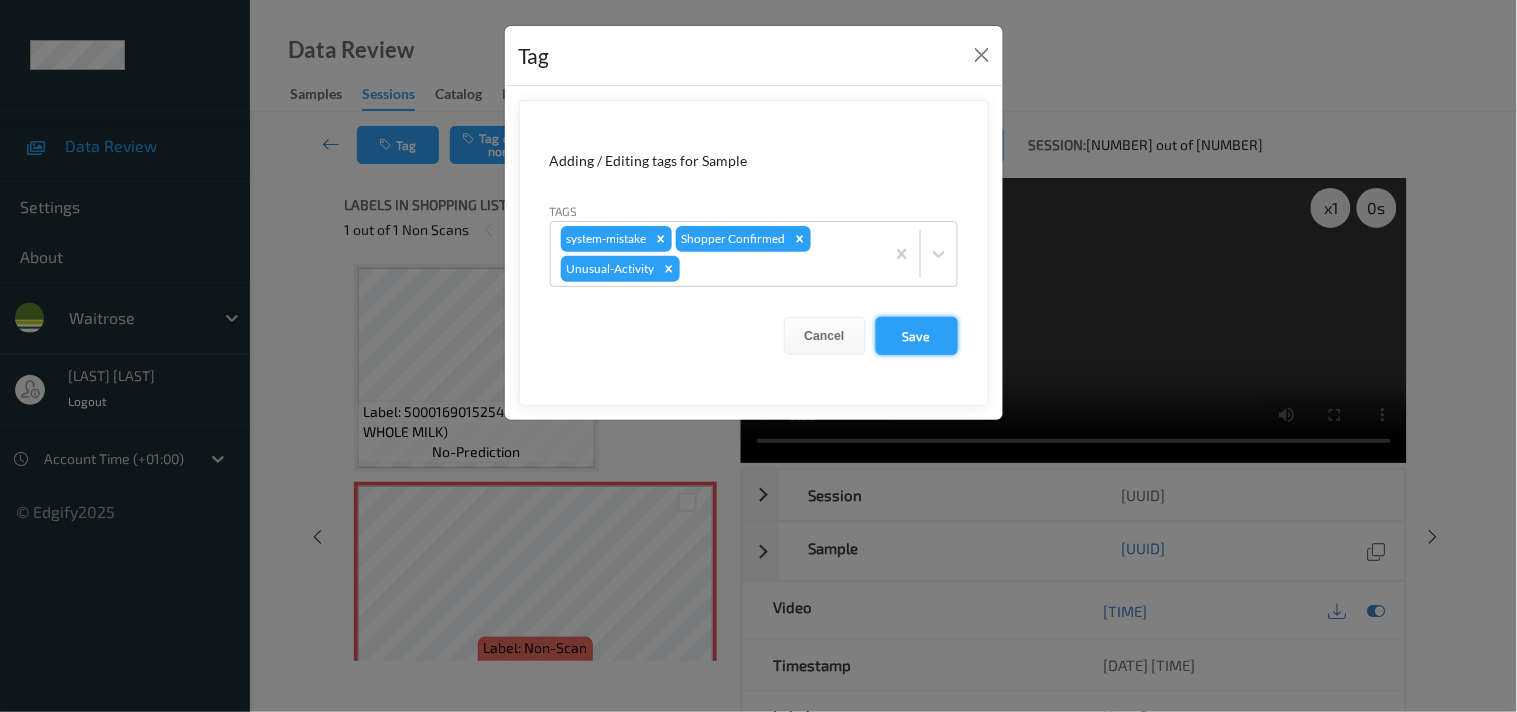 click on "Save" at bounding box center (917, 336) 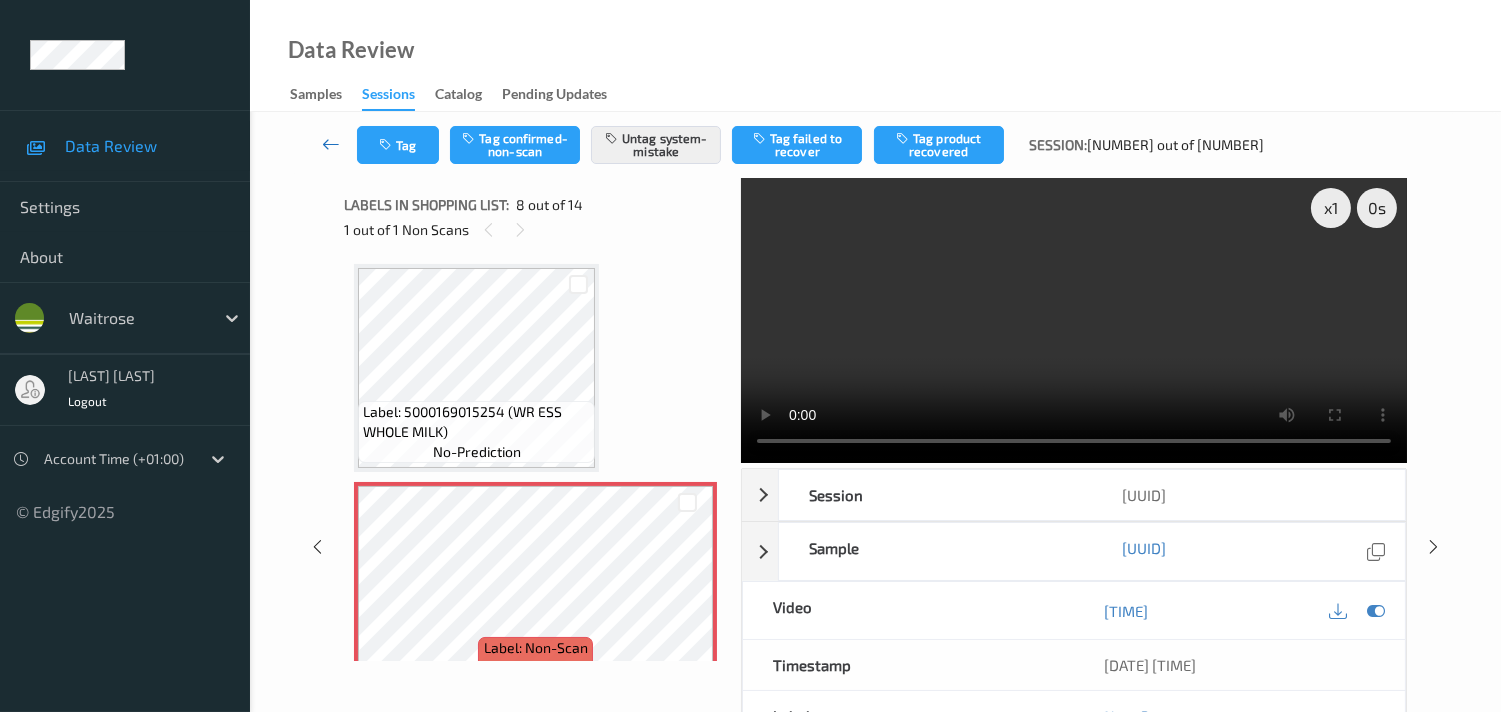 click at bounding box center (331, 144) 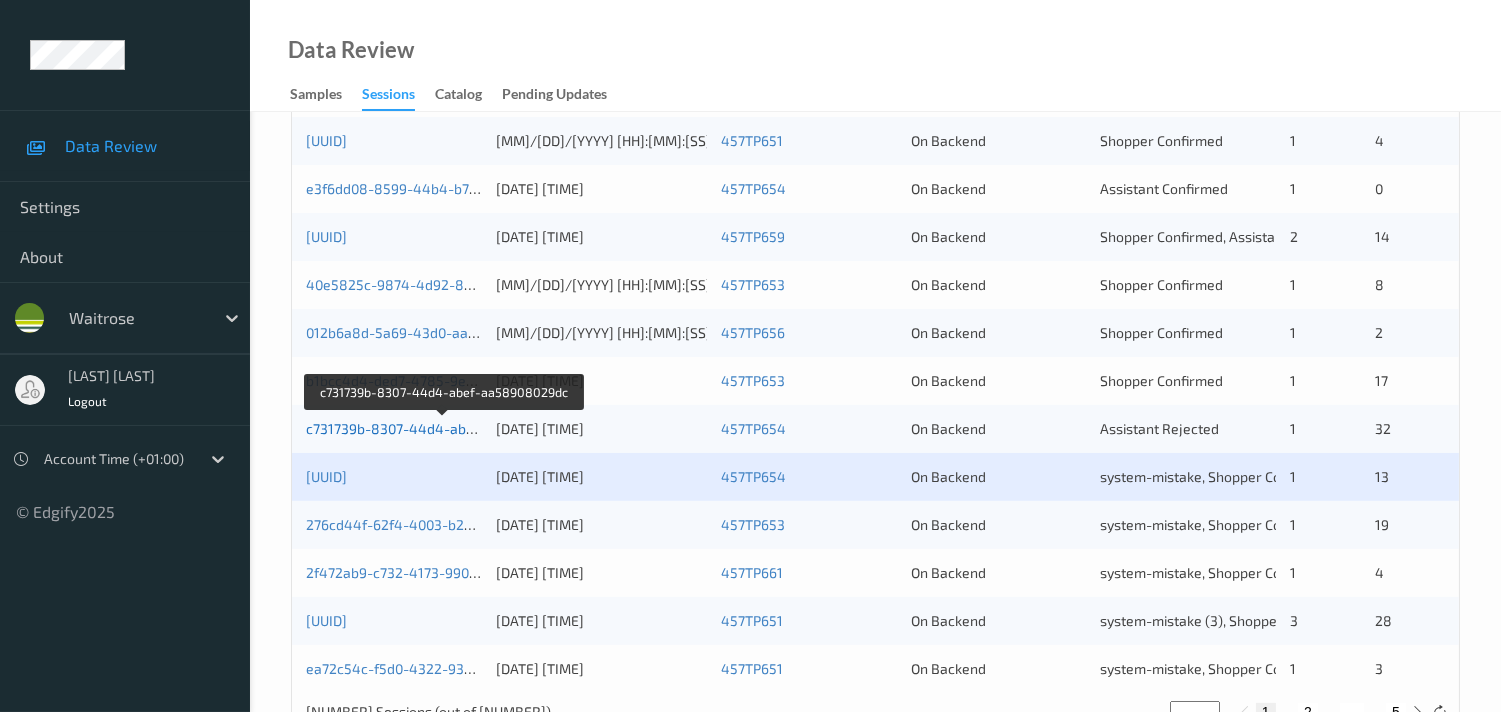scroll, scrollTop: 951, scrollLeft: 0, axis: vertical 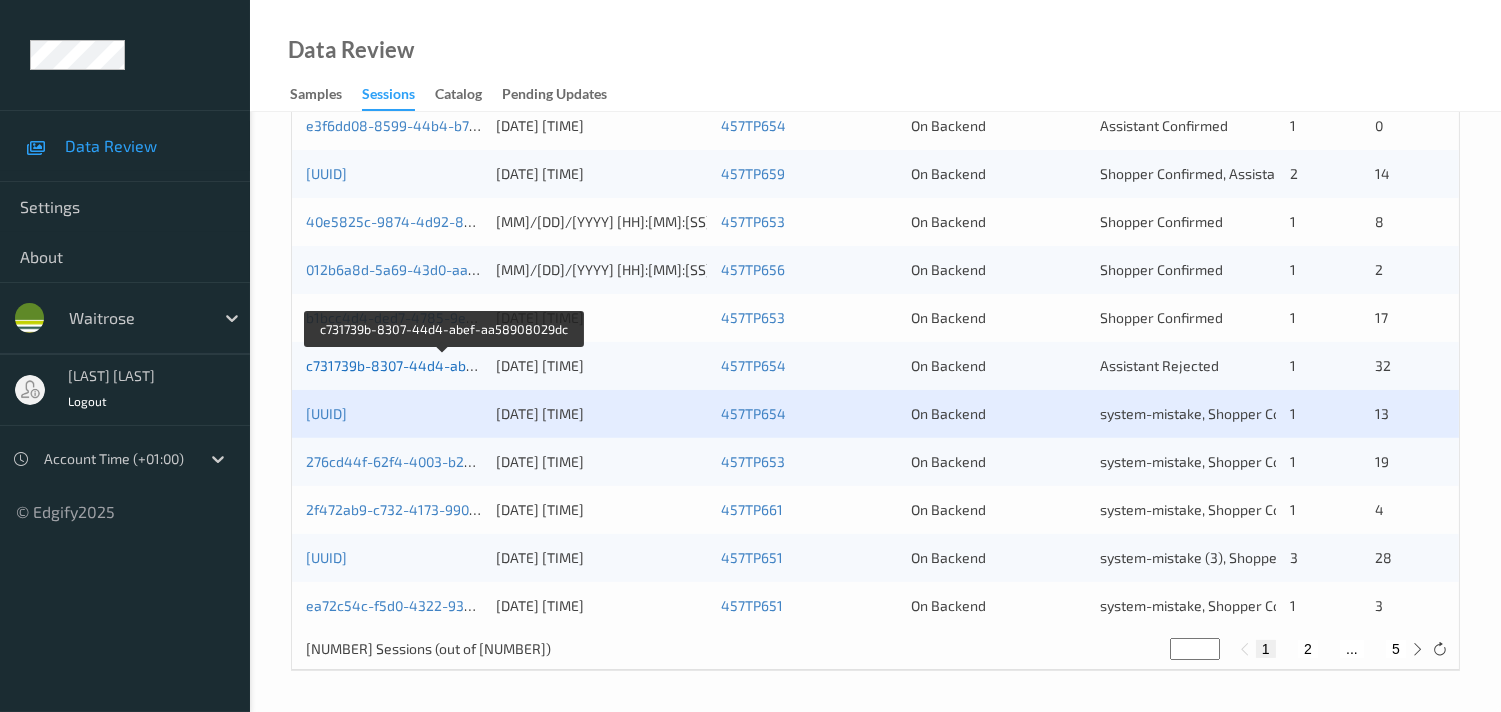 click on "c731739b-8307-44d4-abef-aa58908029dc" at bounding box center (444, 365) 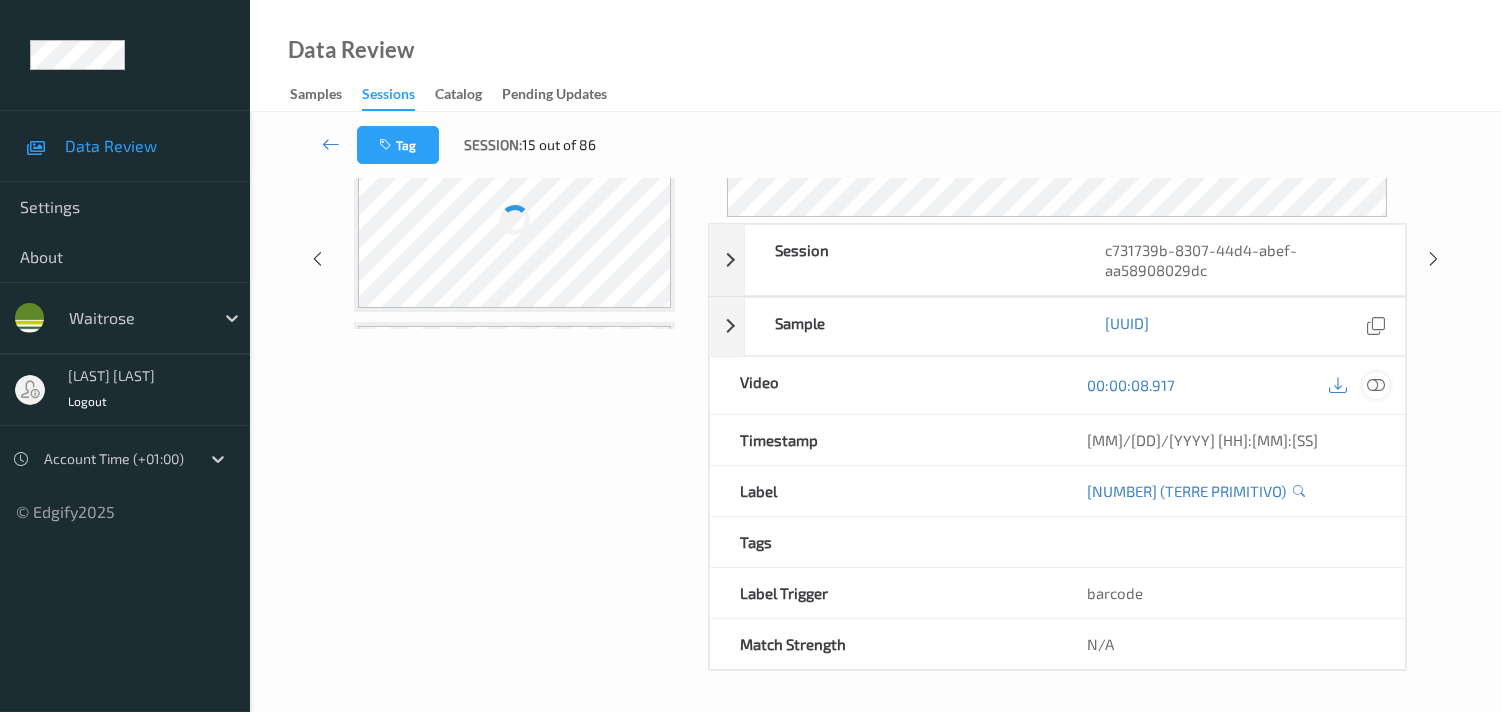 click at bounding box center (1376, 385) 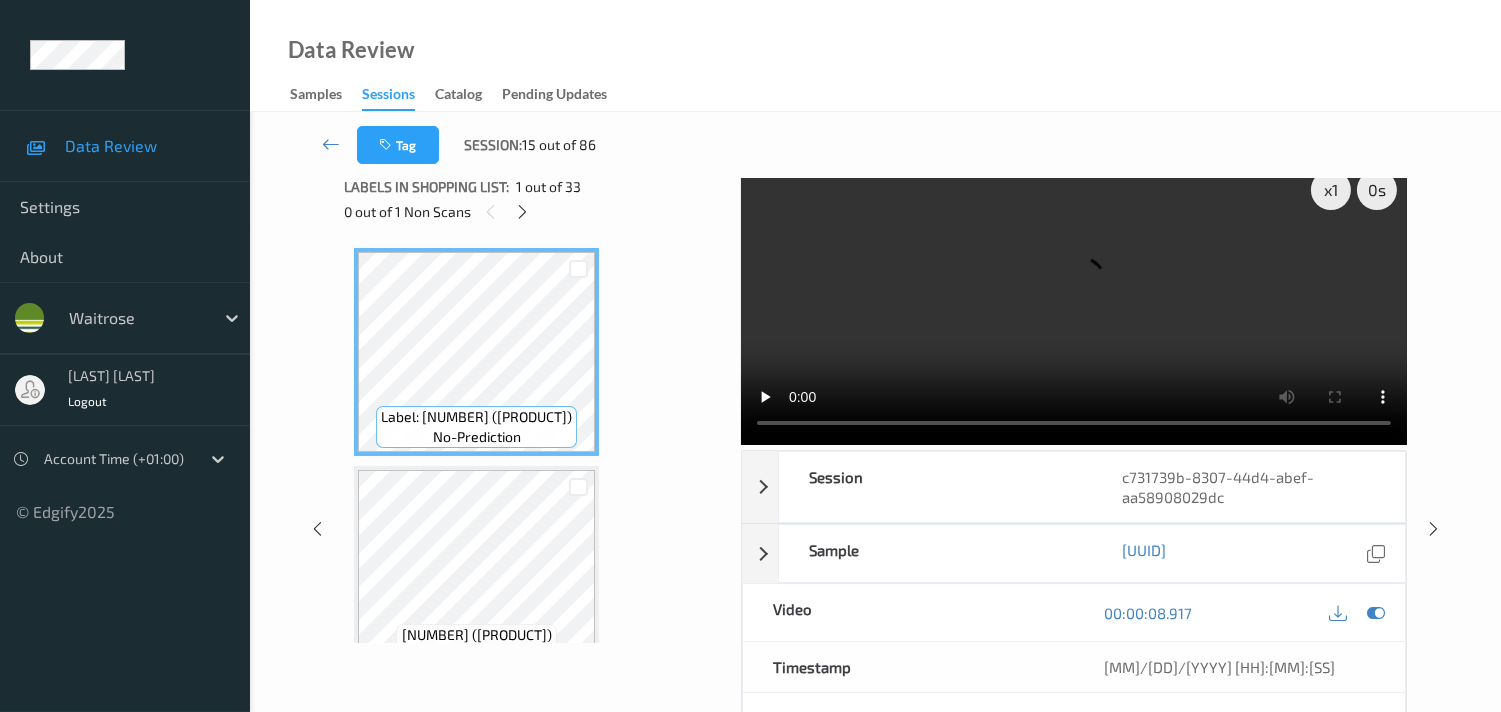 scroll, scrollTop: 0, scrollLeft: 0, axis: both 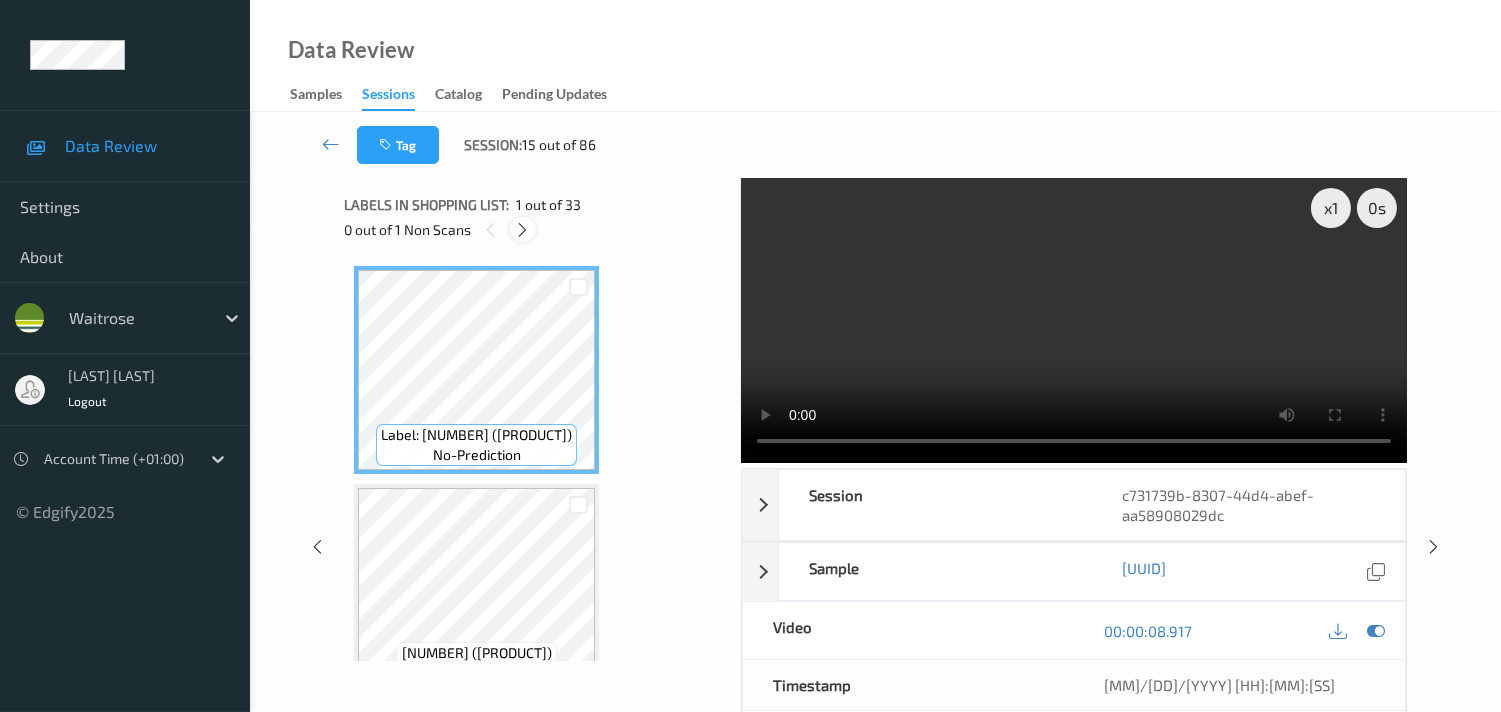 click at bounding box center [522, 230] 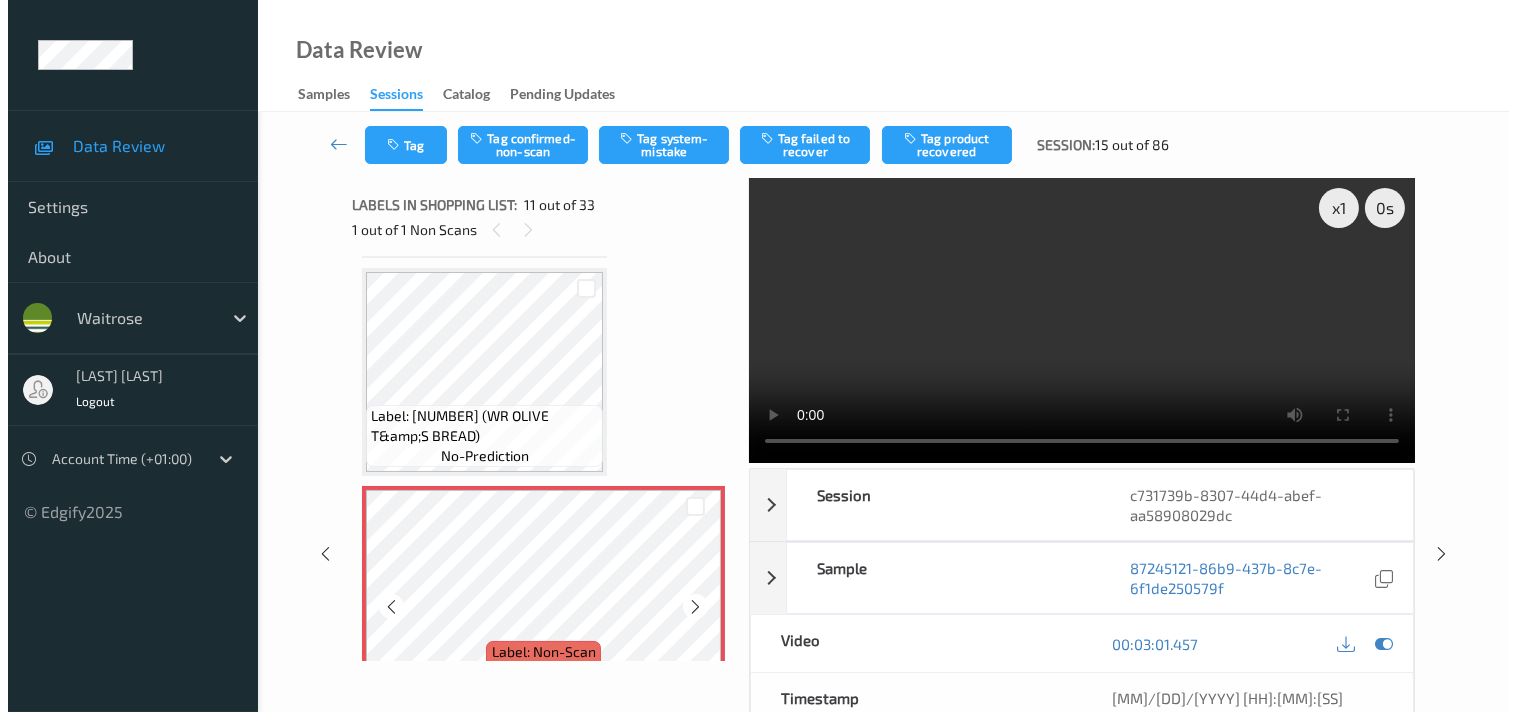 scroll, scrollTop: 2071, scrollLeft: 0, axis: vertical 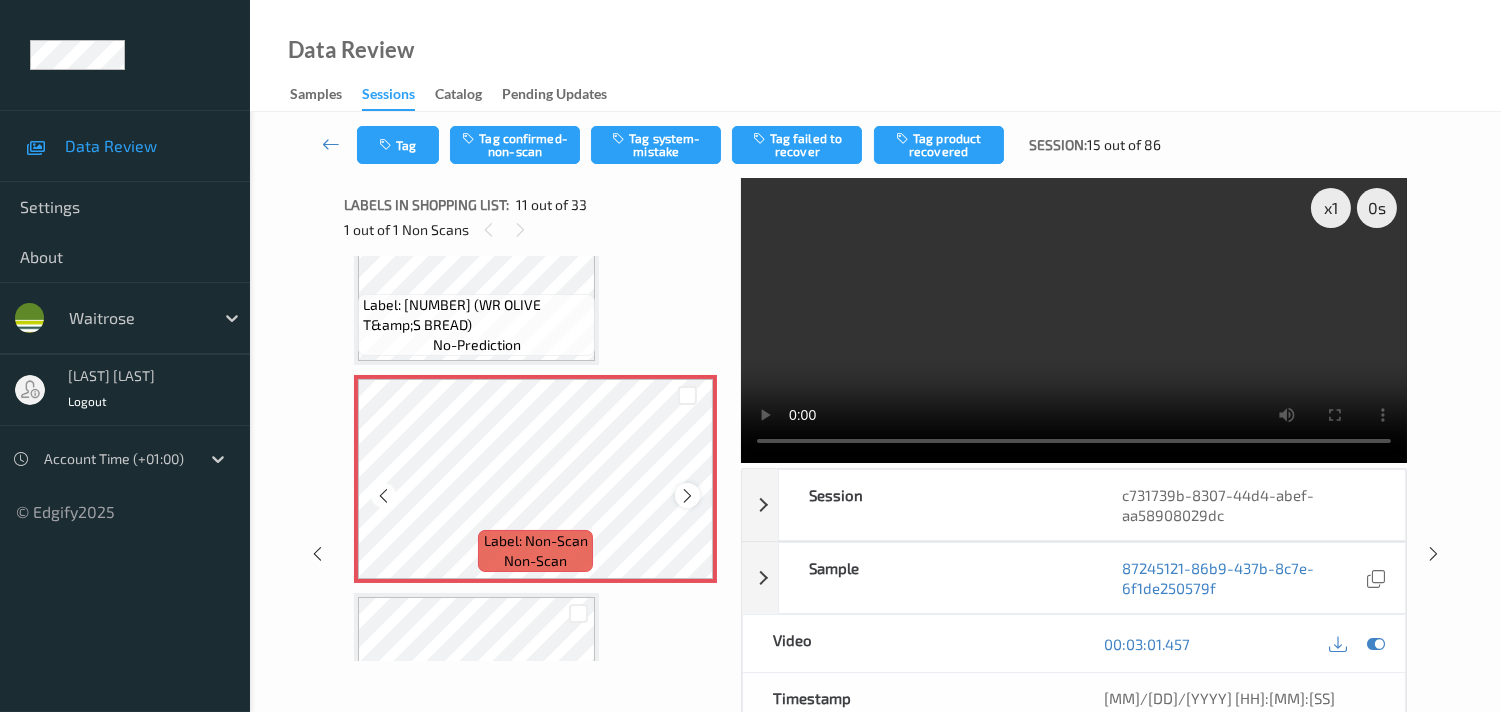 click at bounding box center (687, 496) 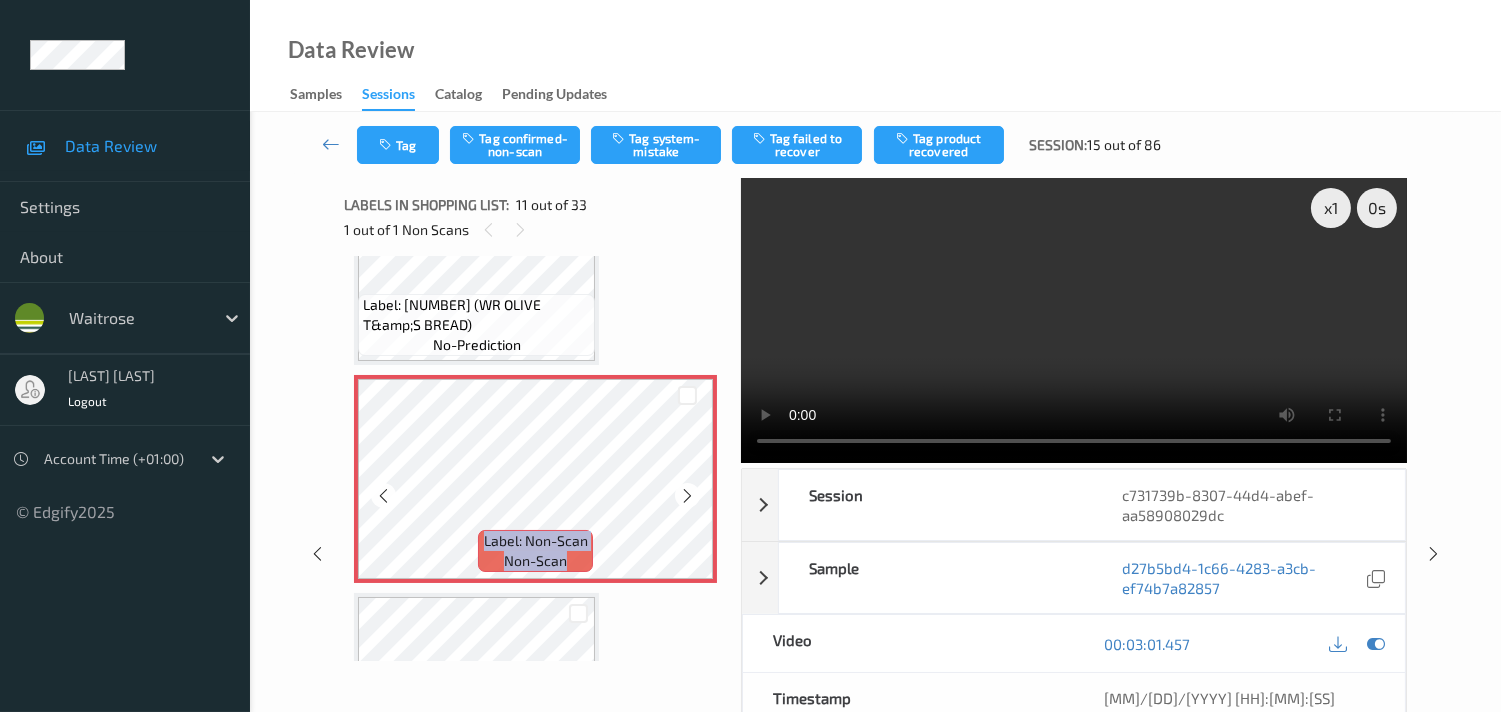 click at bounding box center (687, 496) 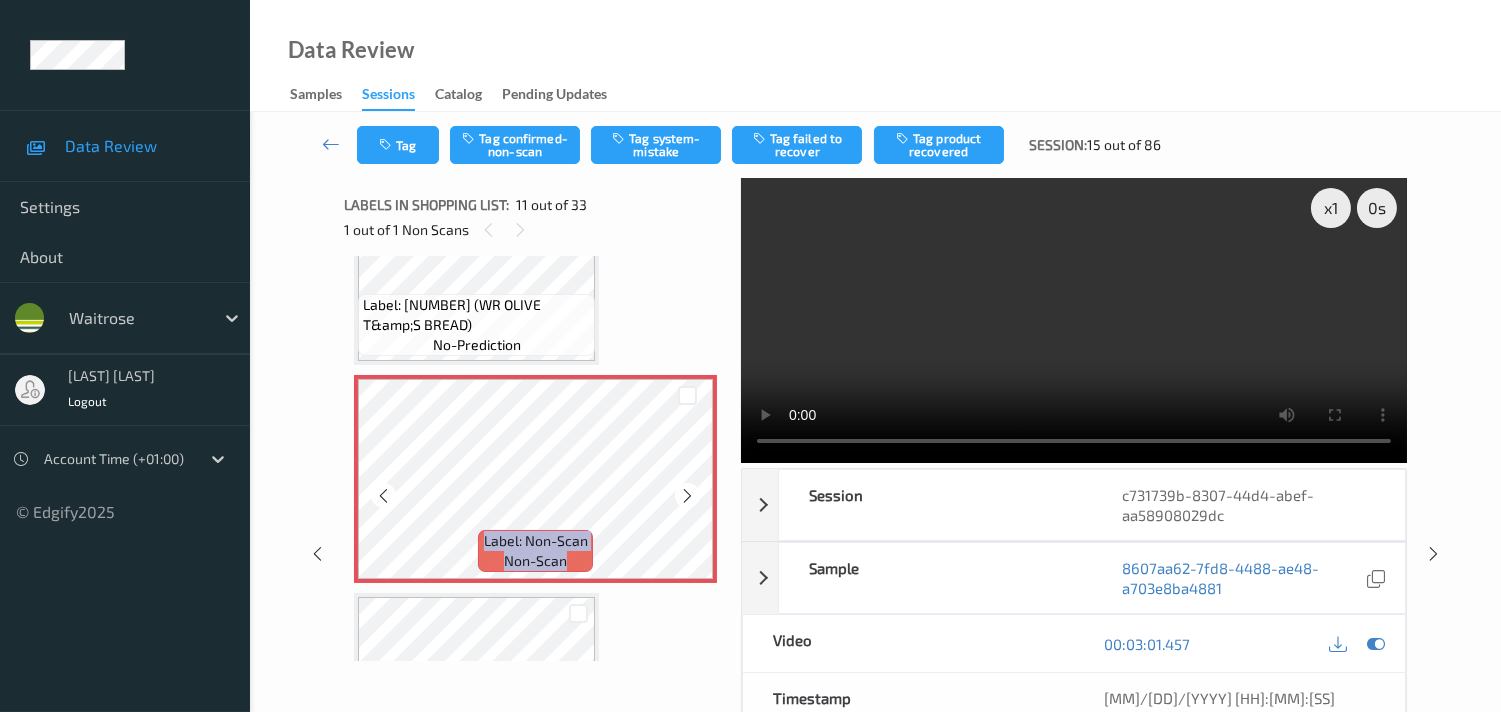 click at bounding box center (687, 496) 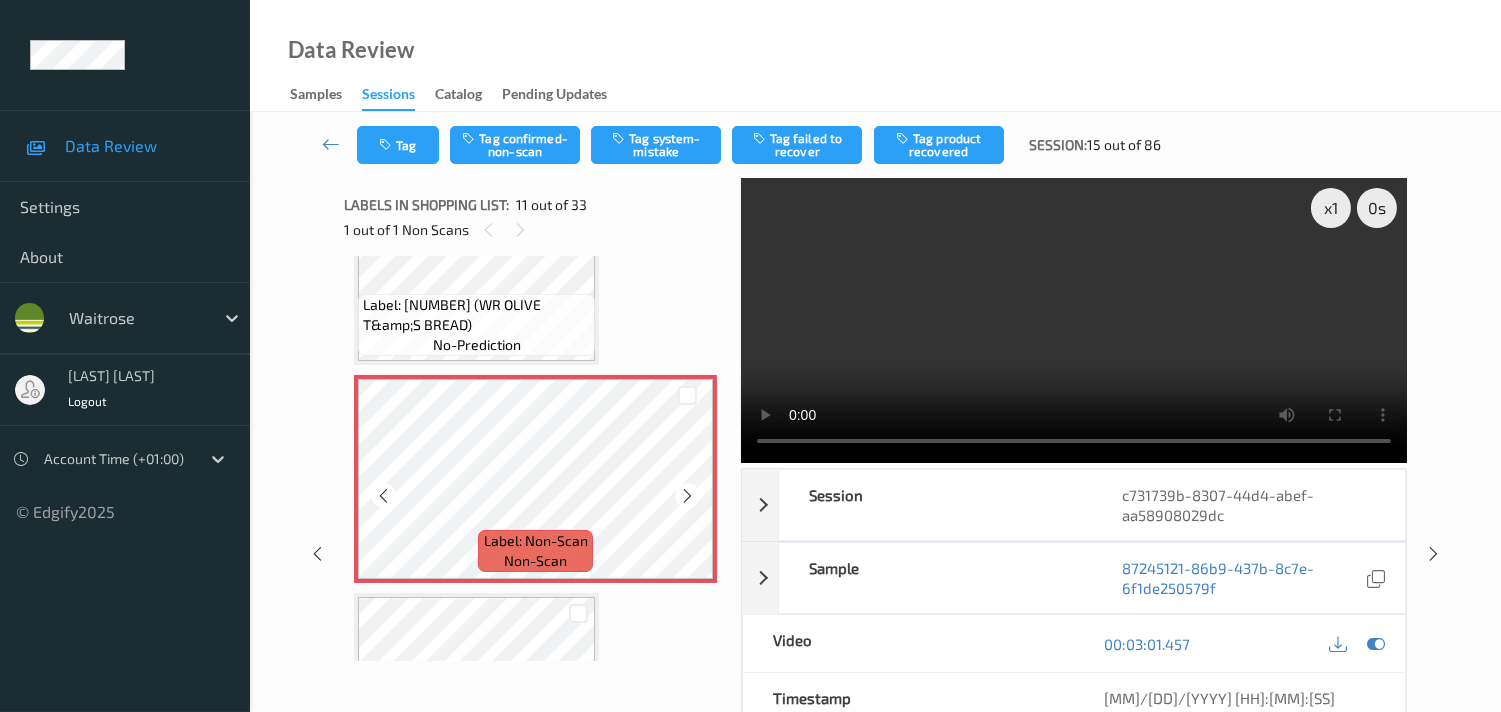 click at bounding box center (687, 496) 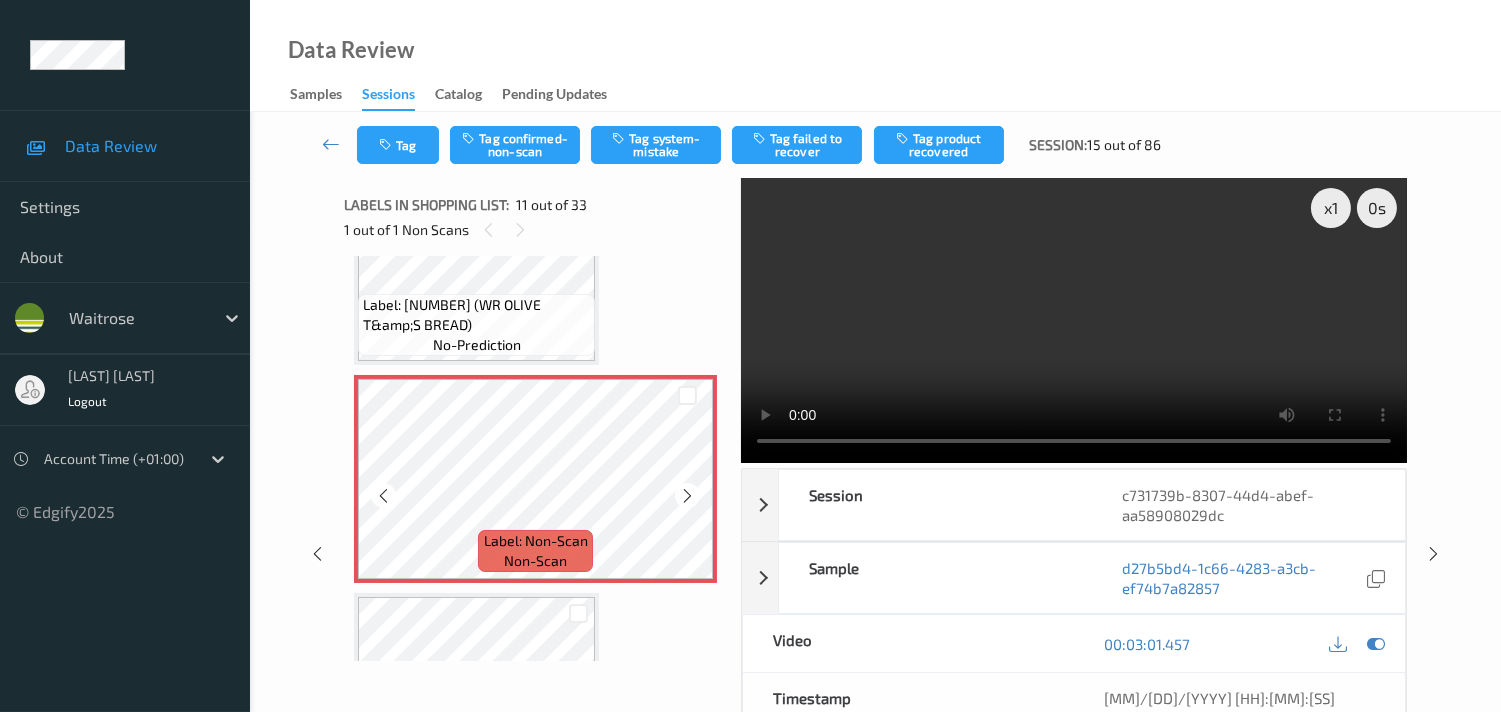 click at bounding box center [687, 496] 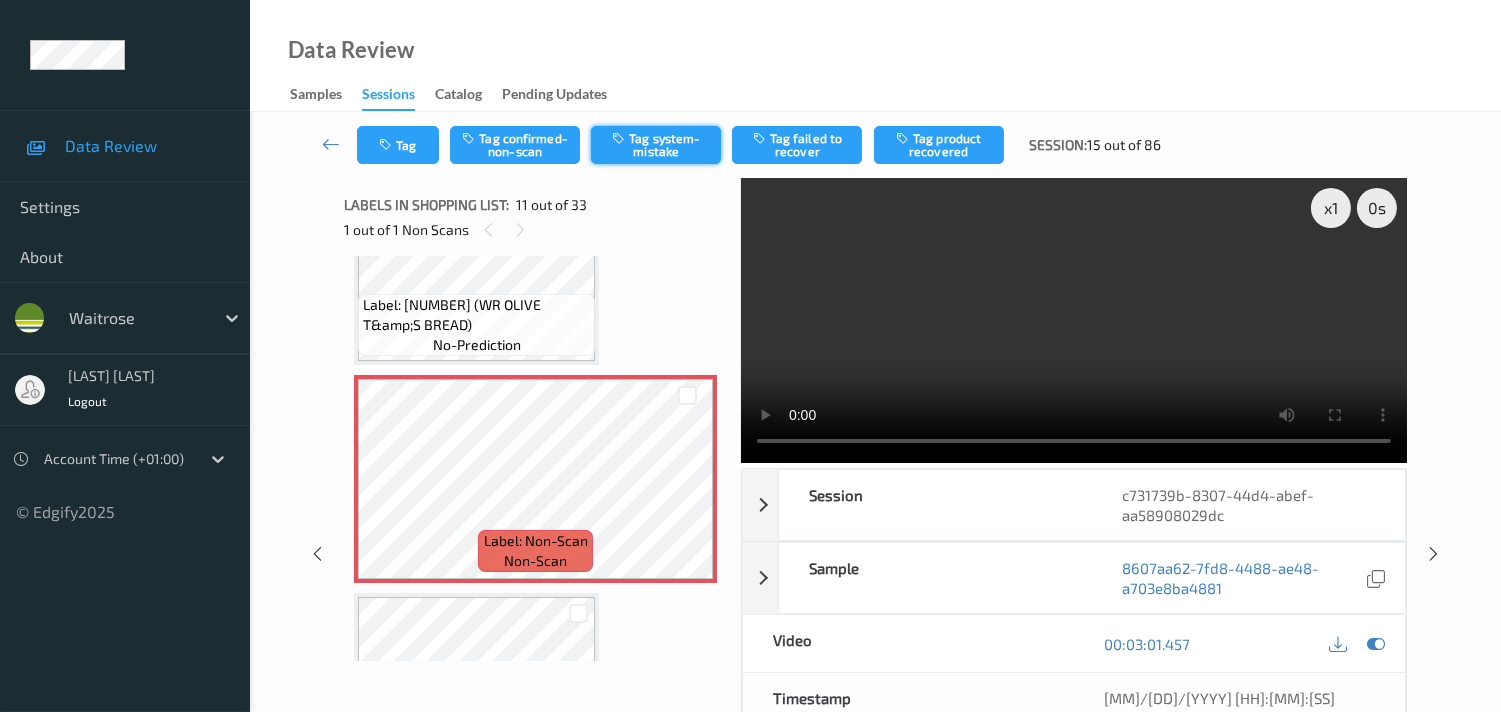 click on "Tag   system-mistake" at bounding box center (656, 145) 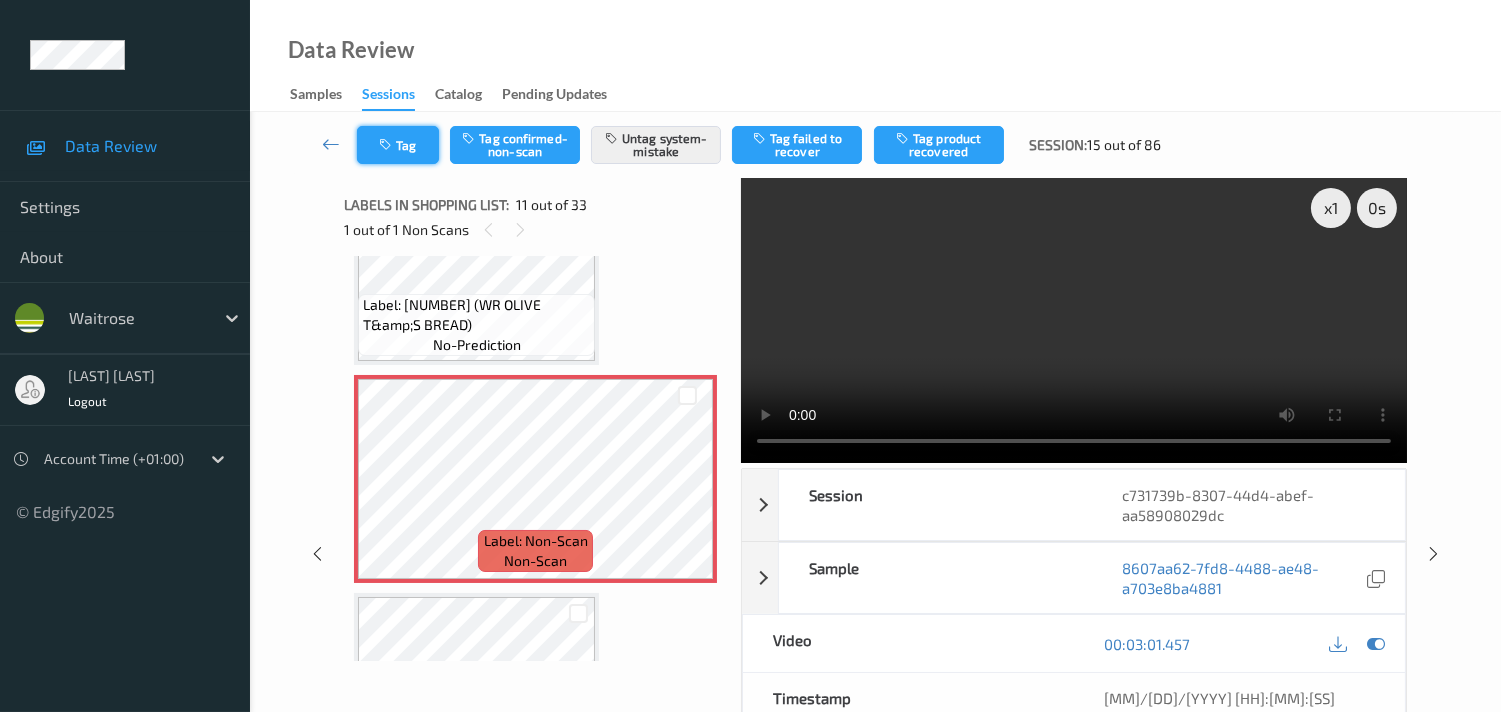 click on "Tag" at bounding box center (398, 145) 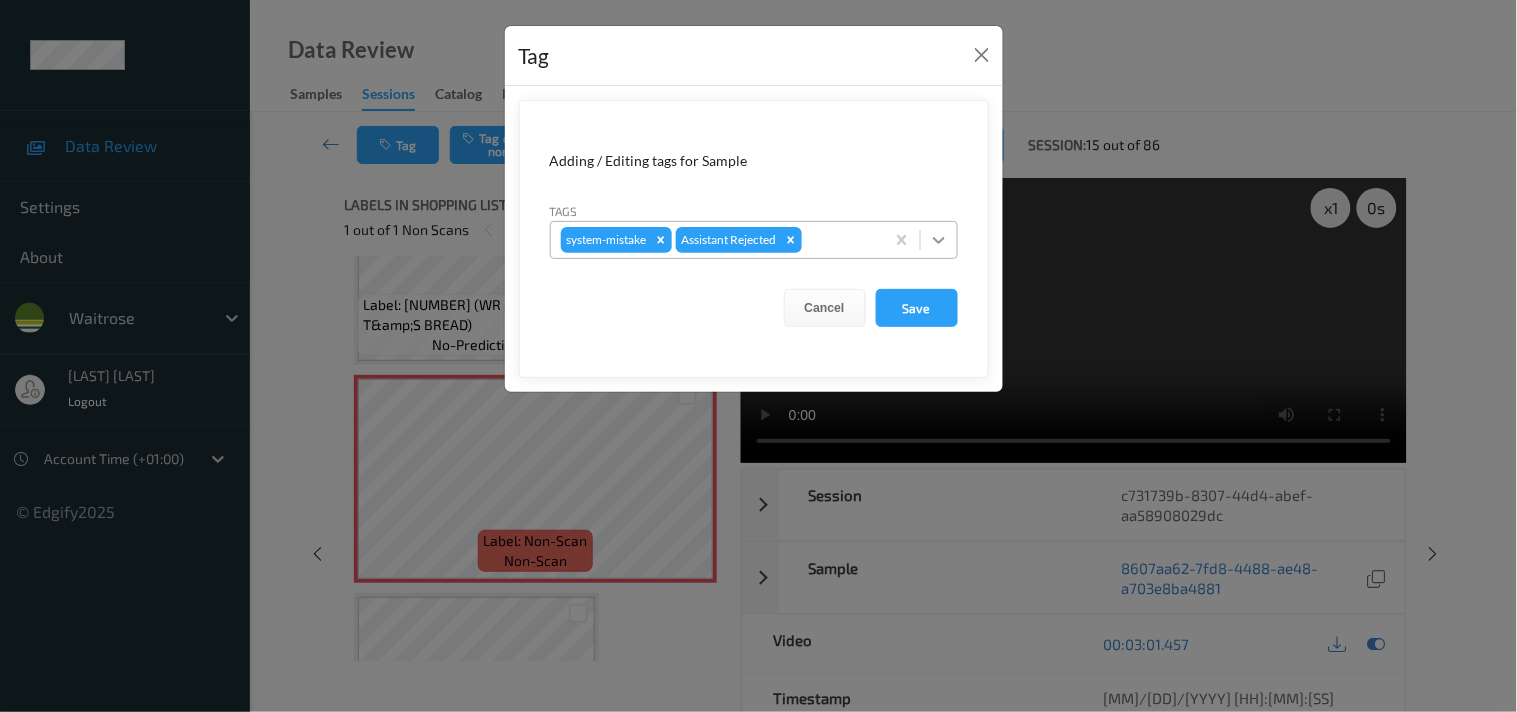 click 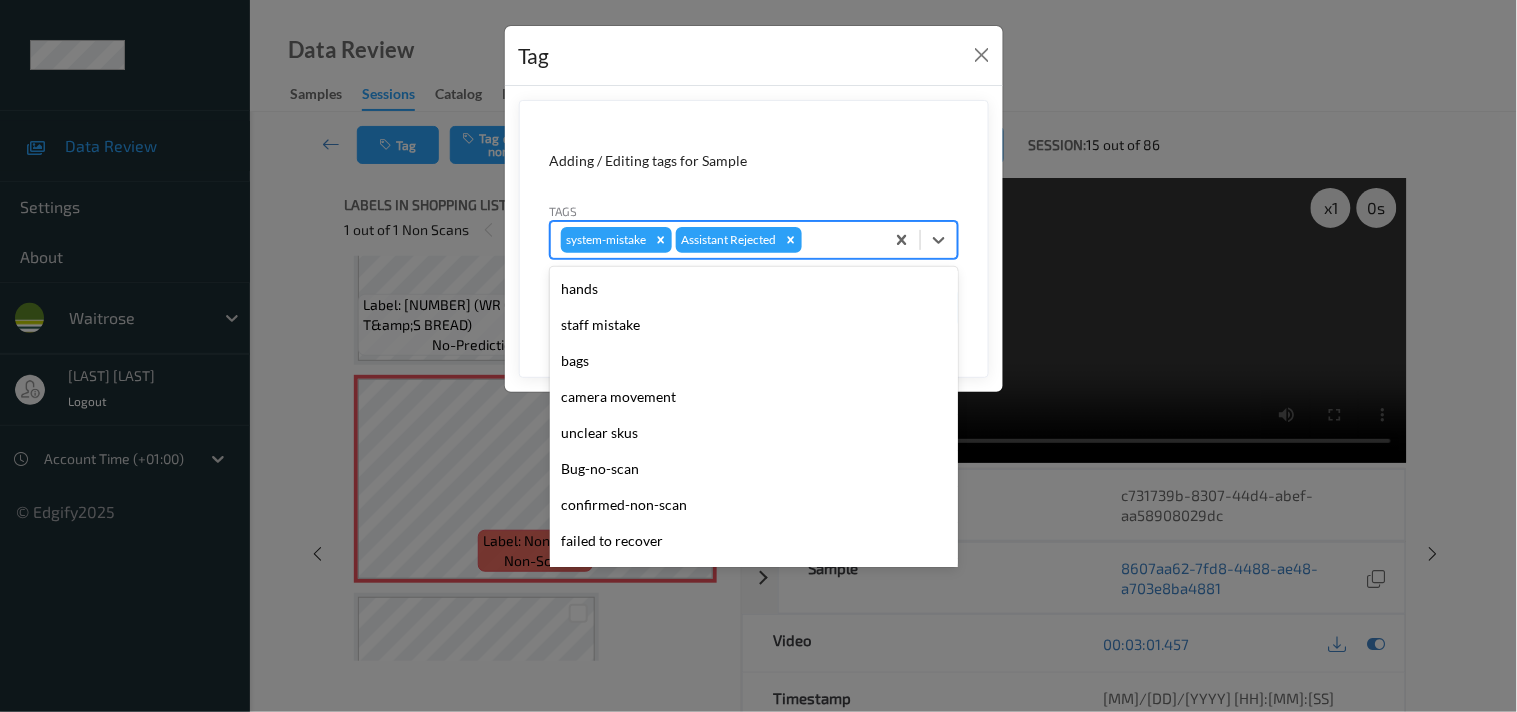 scroll, scrollTop: 318, scrollLeft: 0, axis: vertical 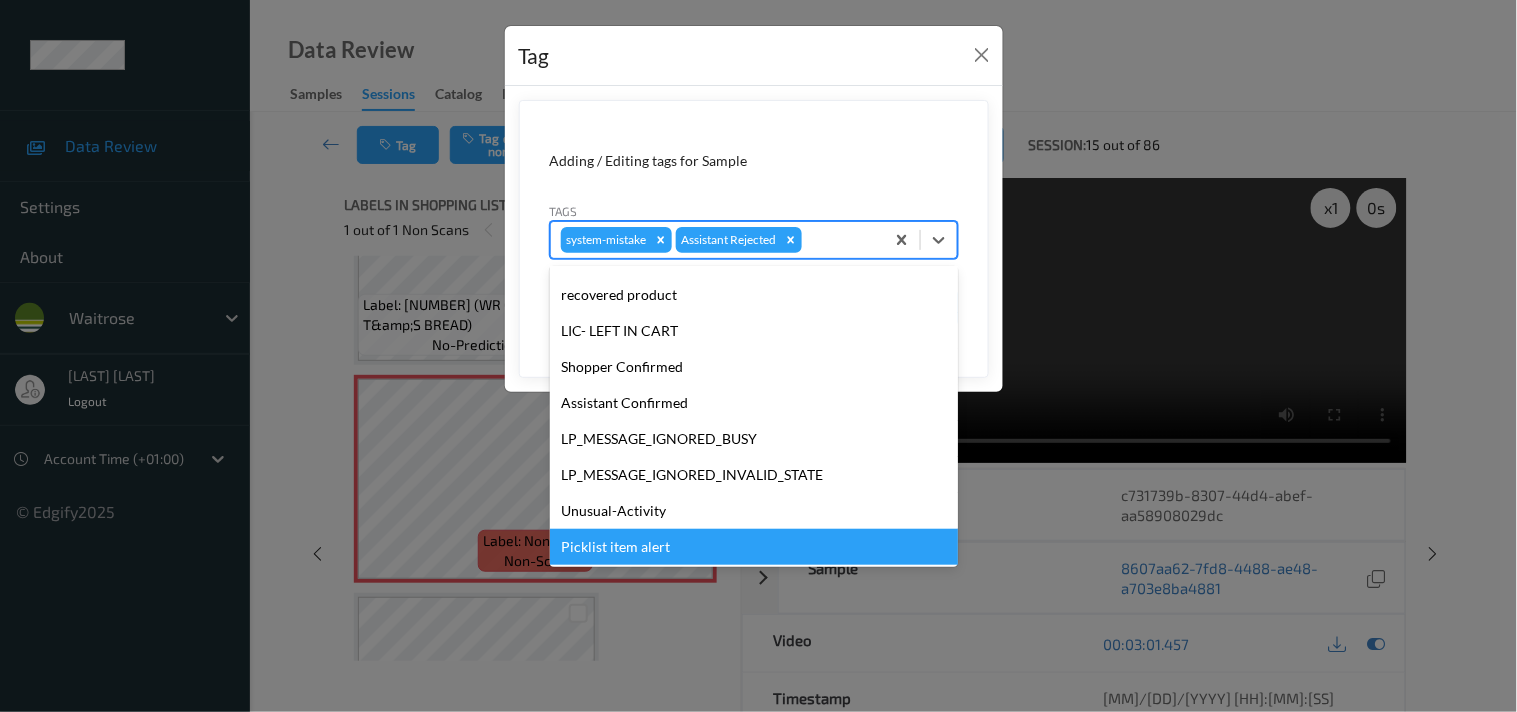 click on "Picklist item alert" at bounding box center (754, 547) 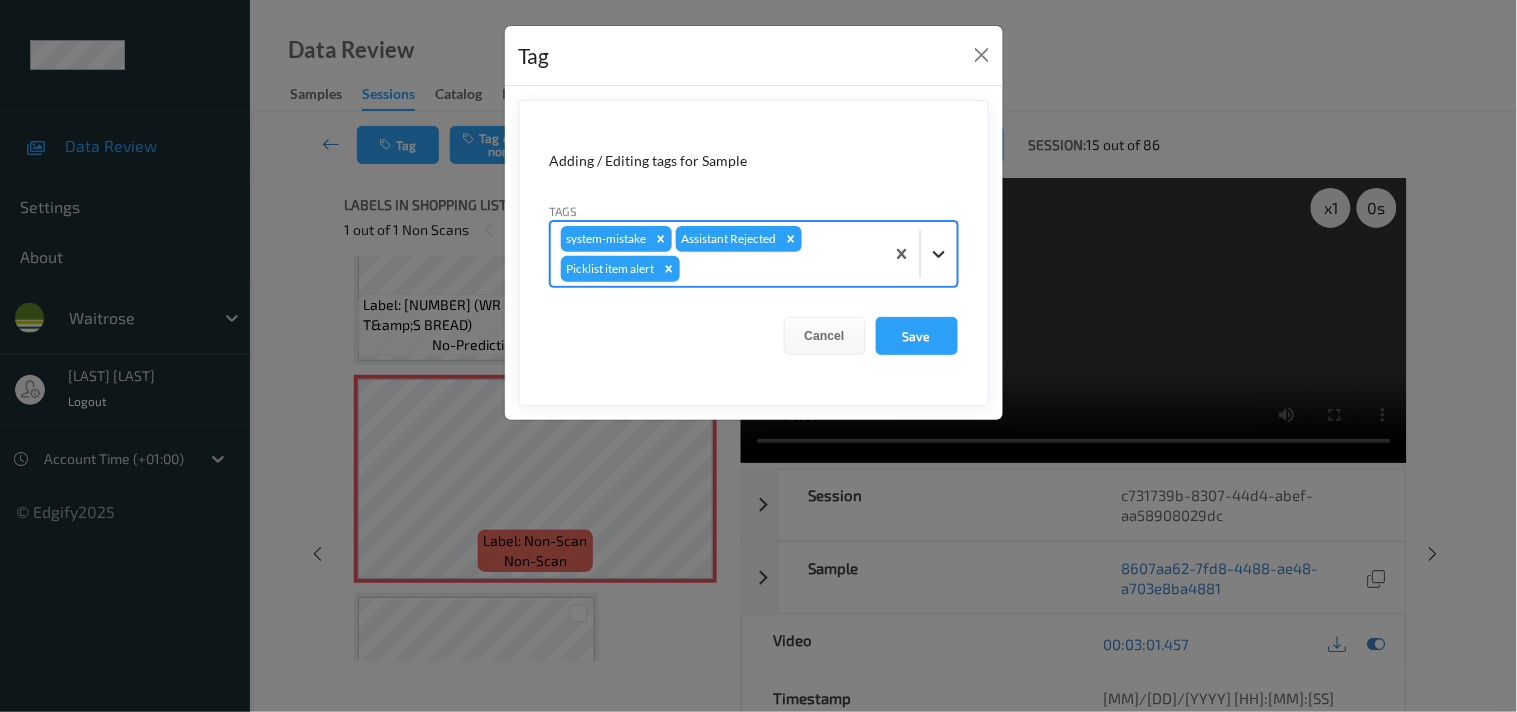 click 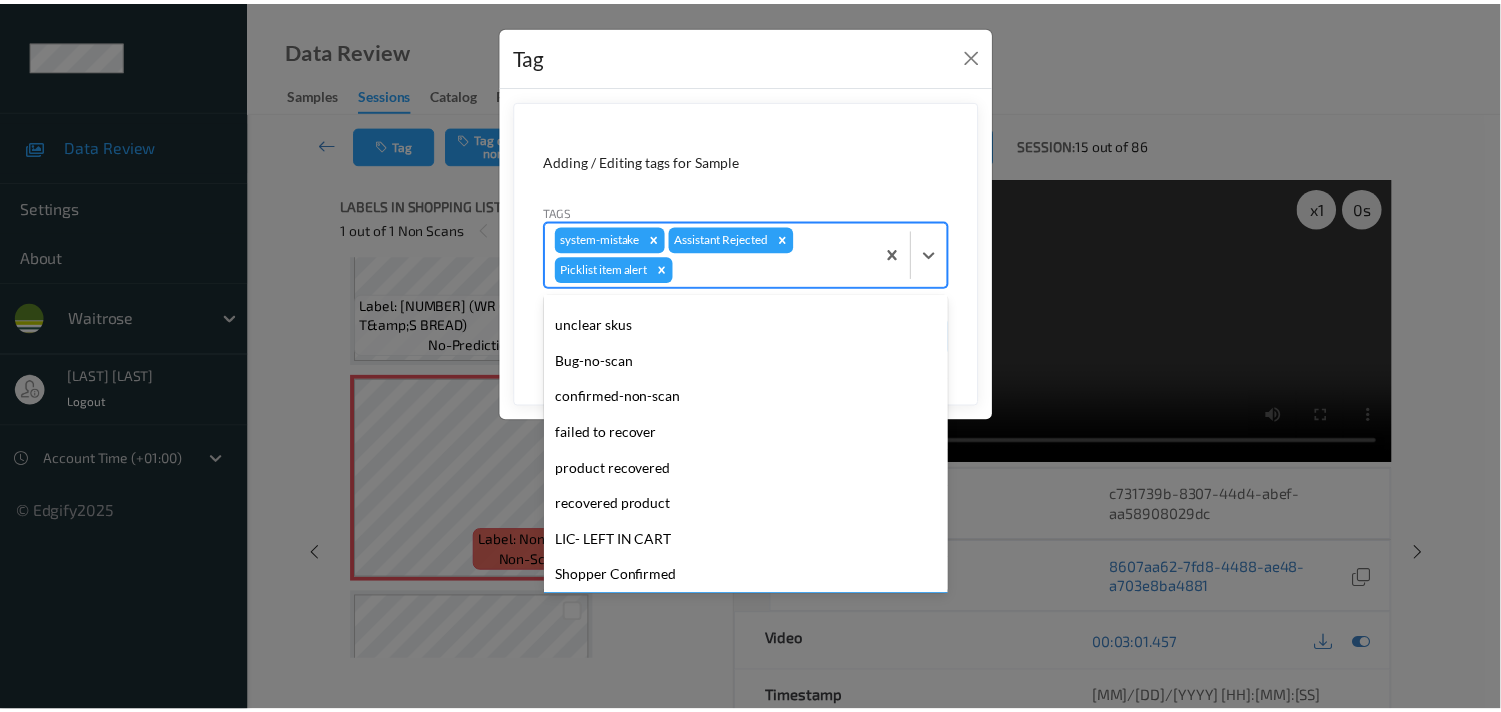 scroll, scrollTop: 283, scrollLeft: 0, axis: vertical 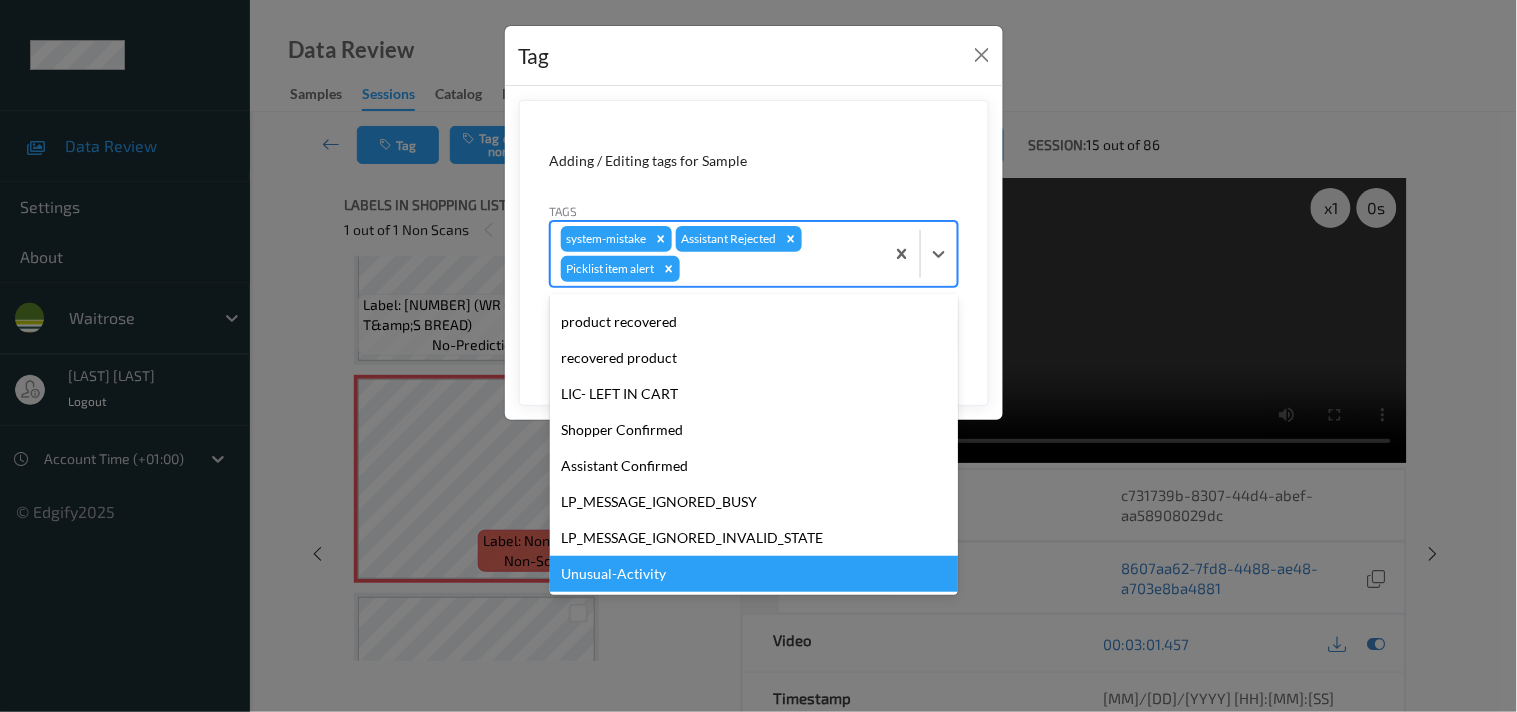 drag, startPoint x: 603, startPoint y: 588, endPoint x: 608, endPoint y: 570, distance: 18.681541 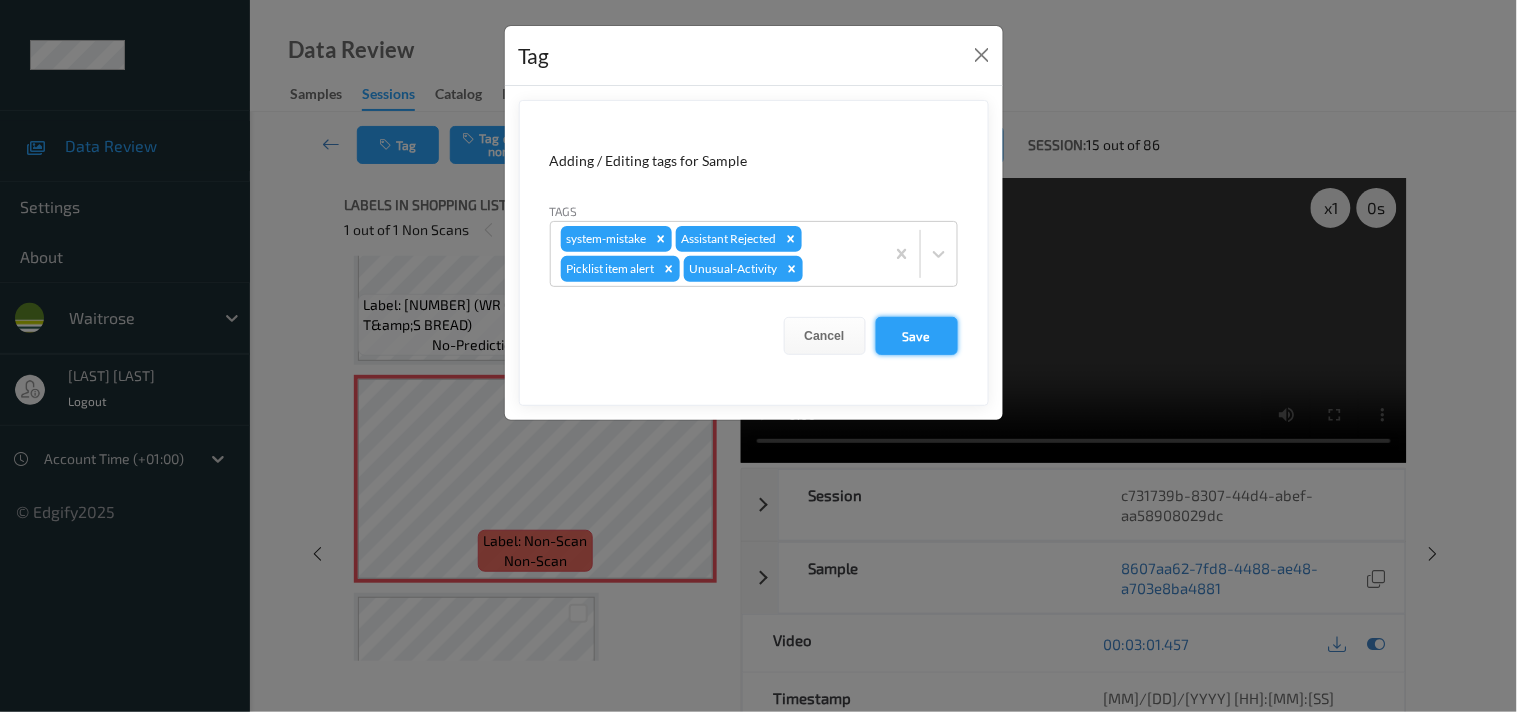 click on "Save" at bounding box center (917, 336) 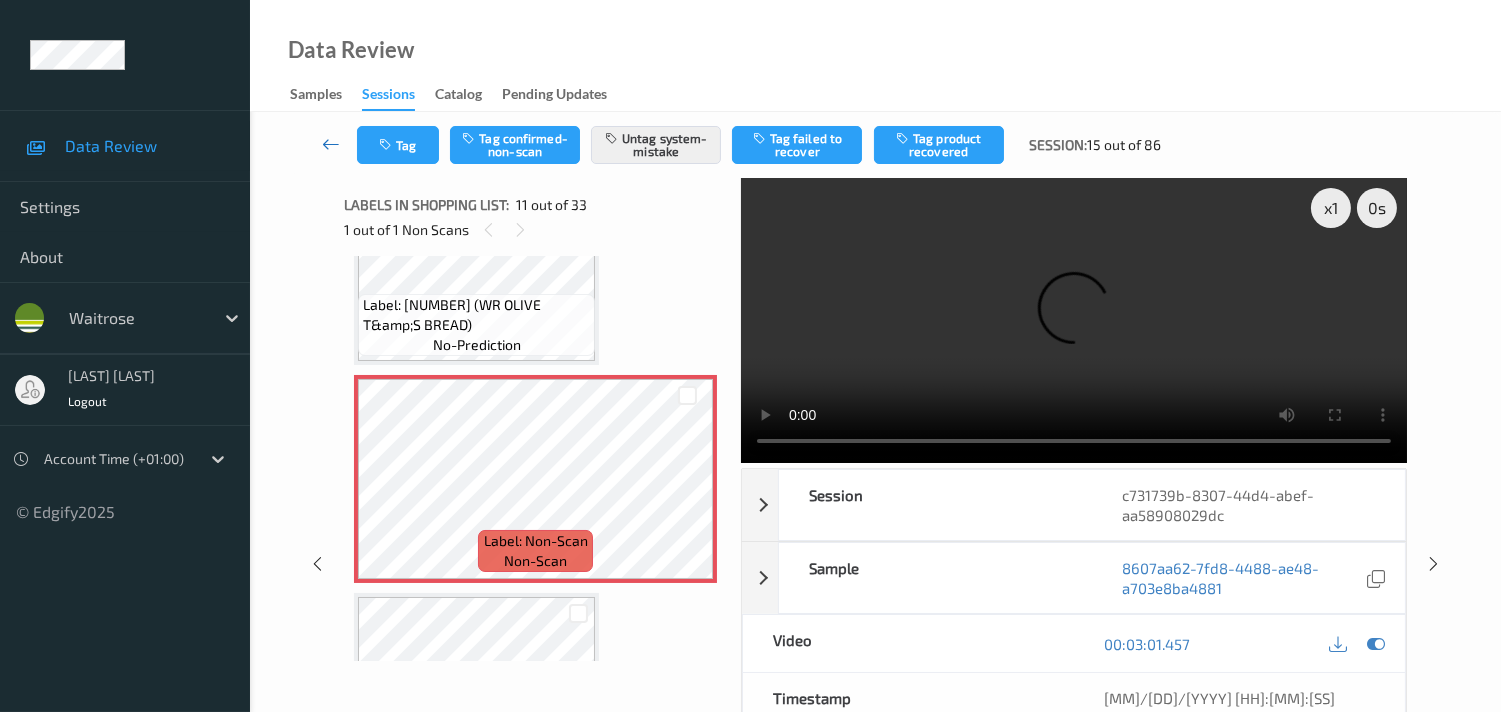 click at bounding box center [331, 144] 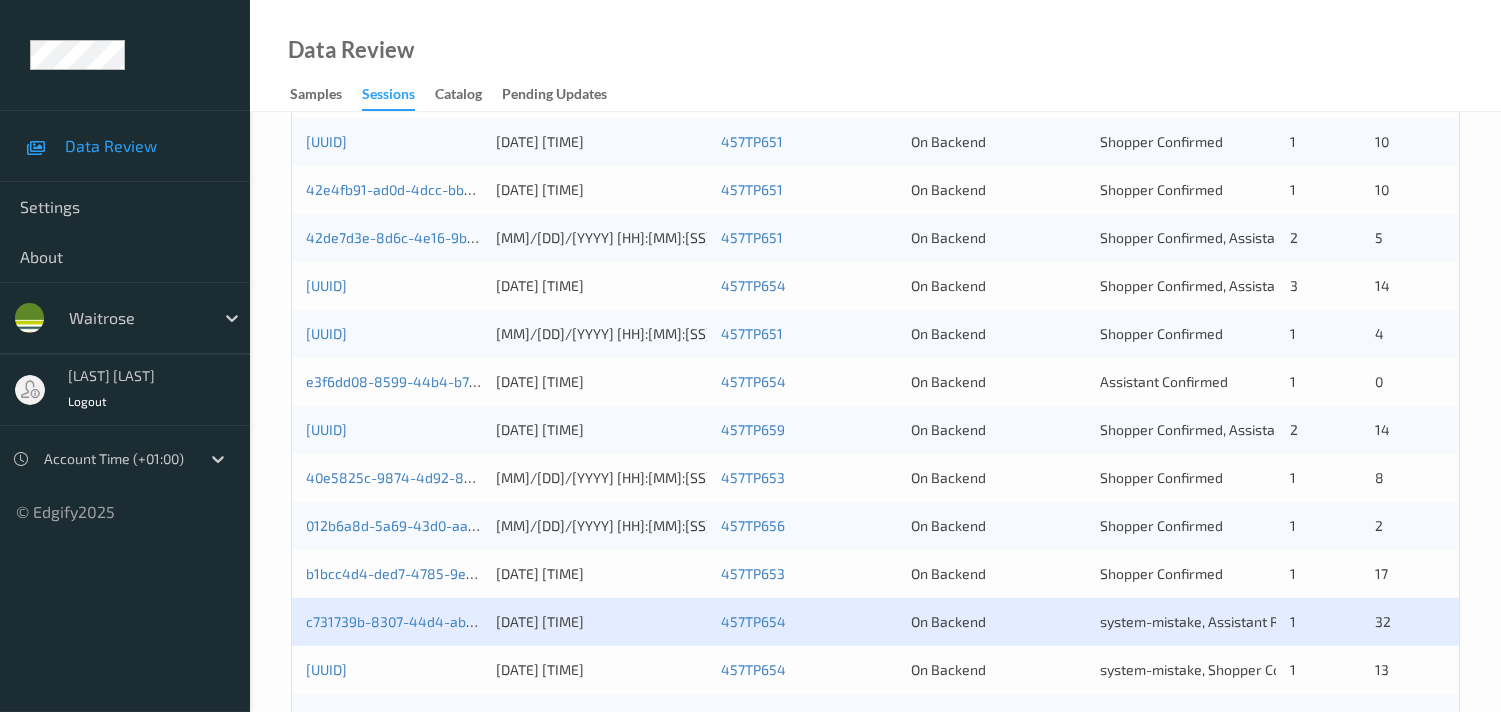 scroll, scrollTop: 888, scrollLeft: 0, axis: vertical 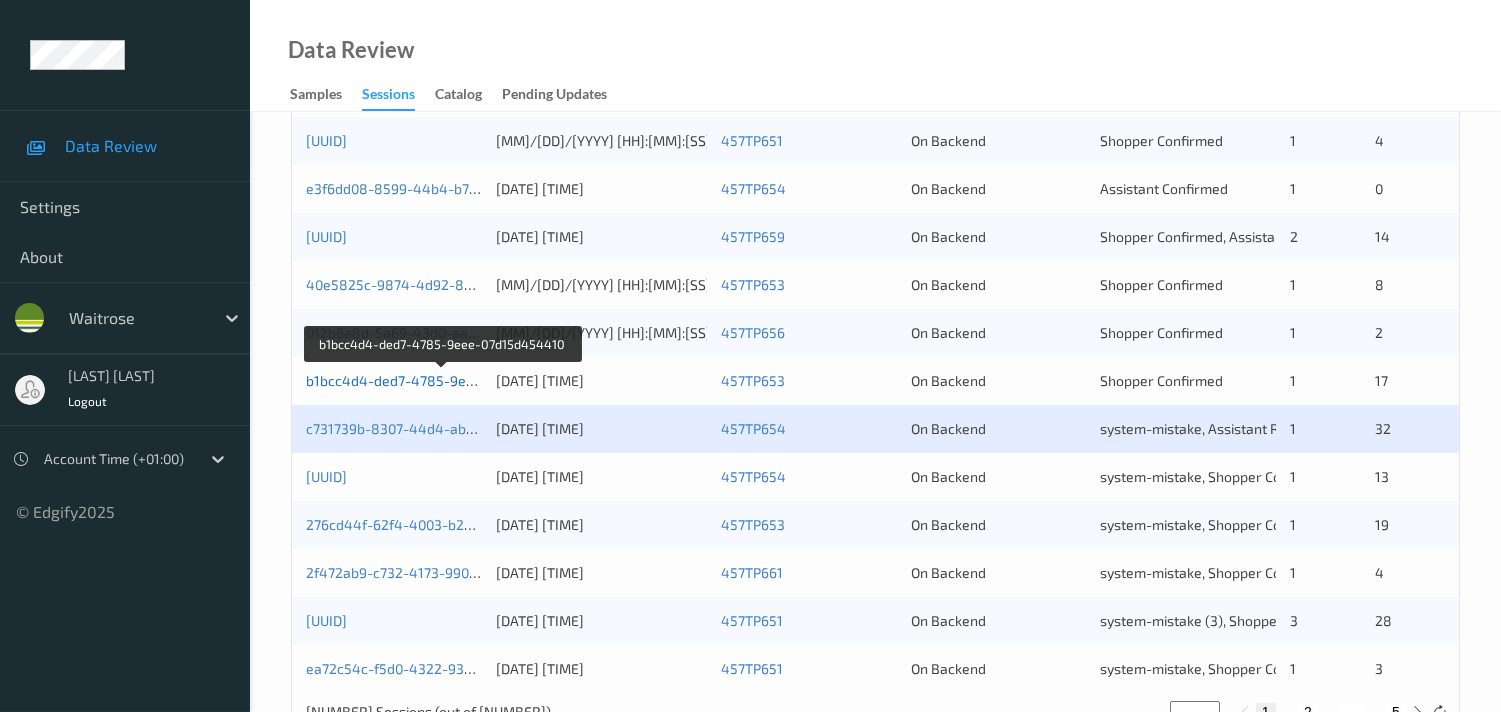 click on "b1bcc4d4-ded7-4785-9eee-07d15d454410" at bounding box center (444, 380) 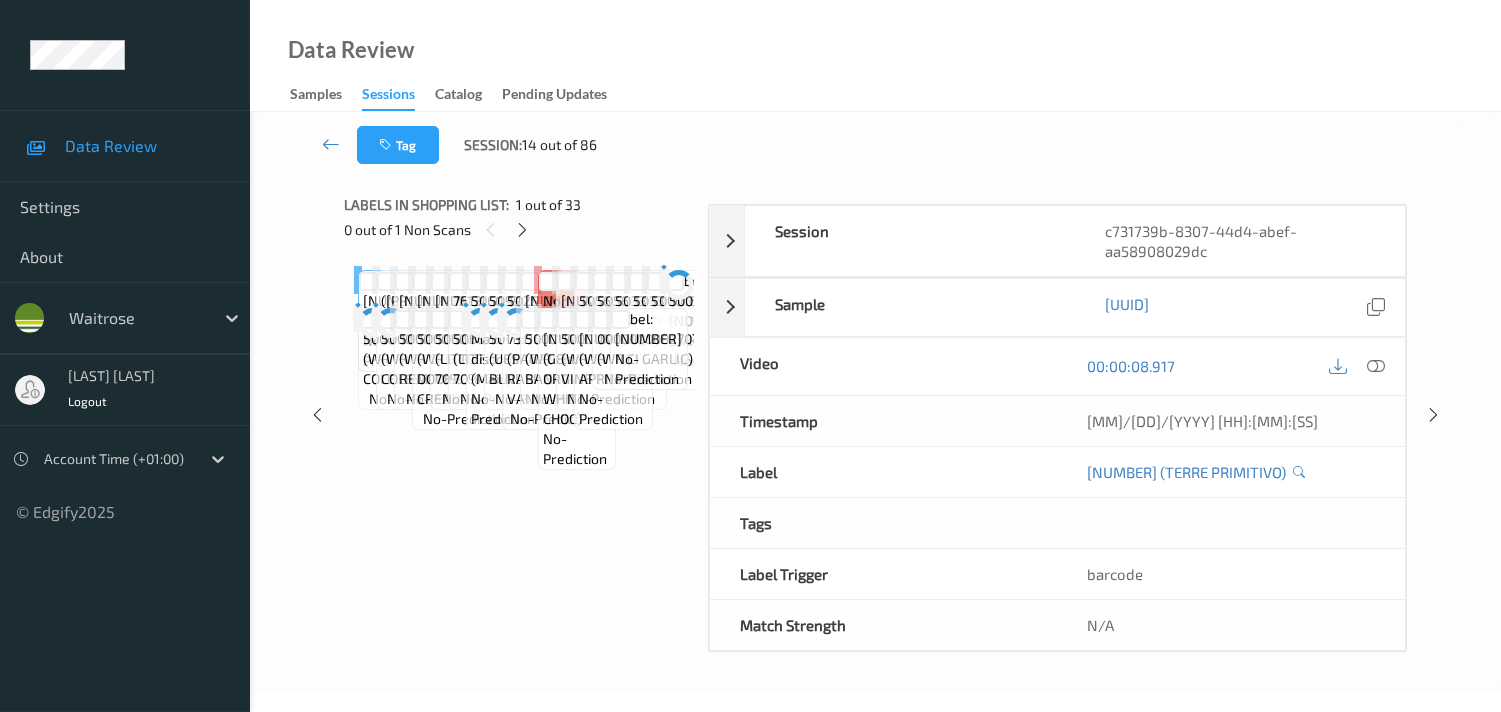 scroll, scrollTop: 260, scrollLeft: 0, axis: vertical 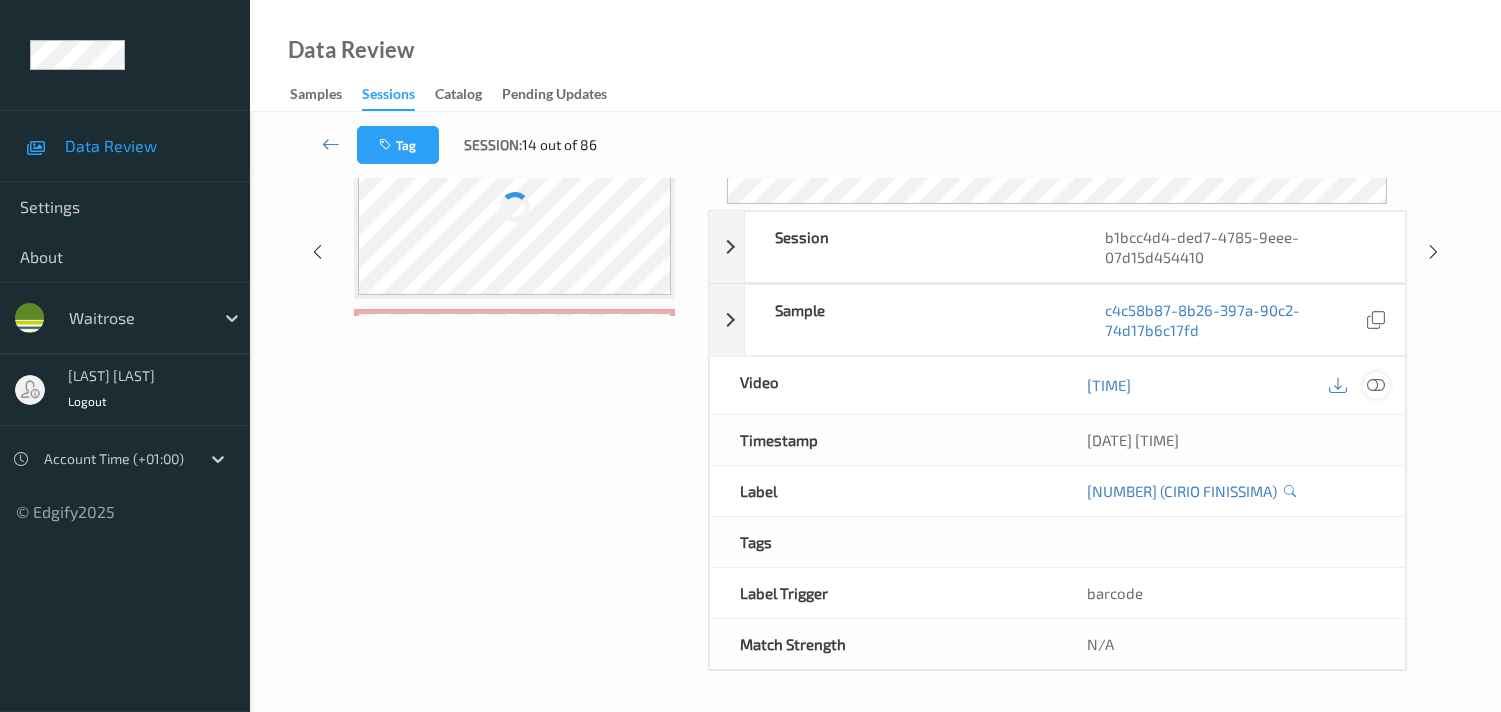 click at bounding box center (1376, 385) 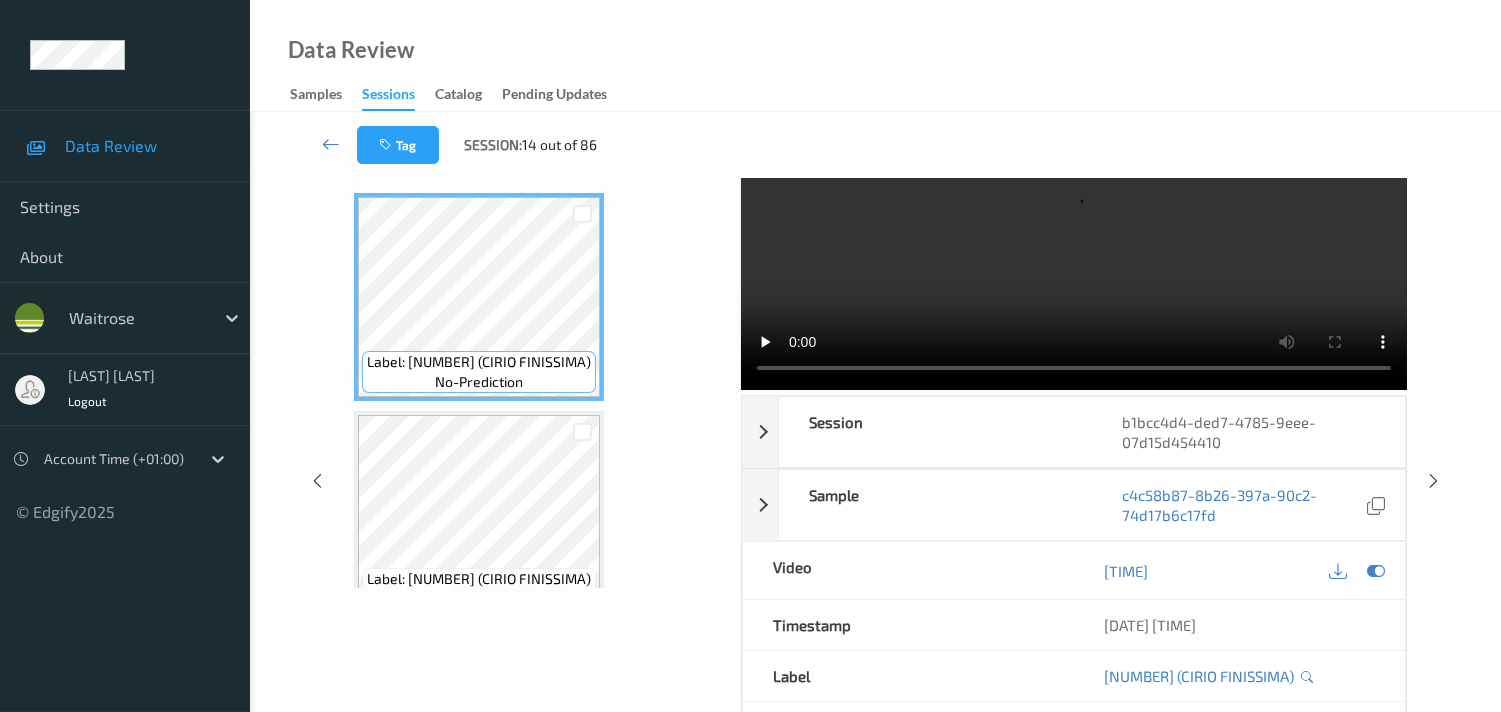 scroll, scrollTop: 0, scrollLeft: 0, axis: both 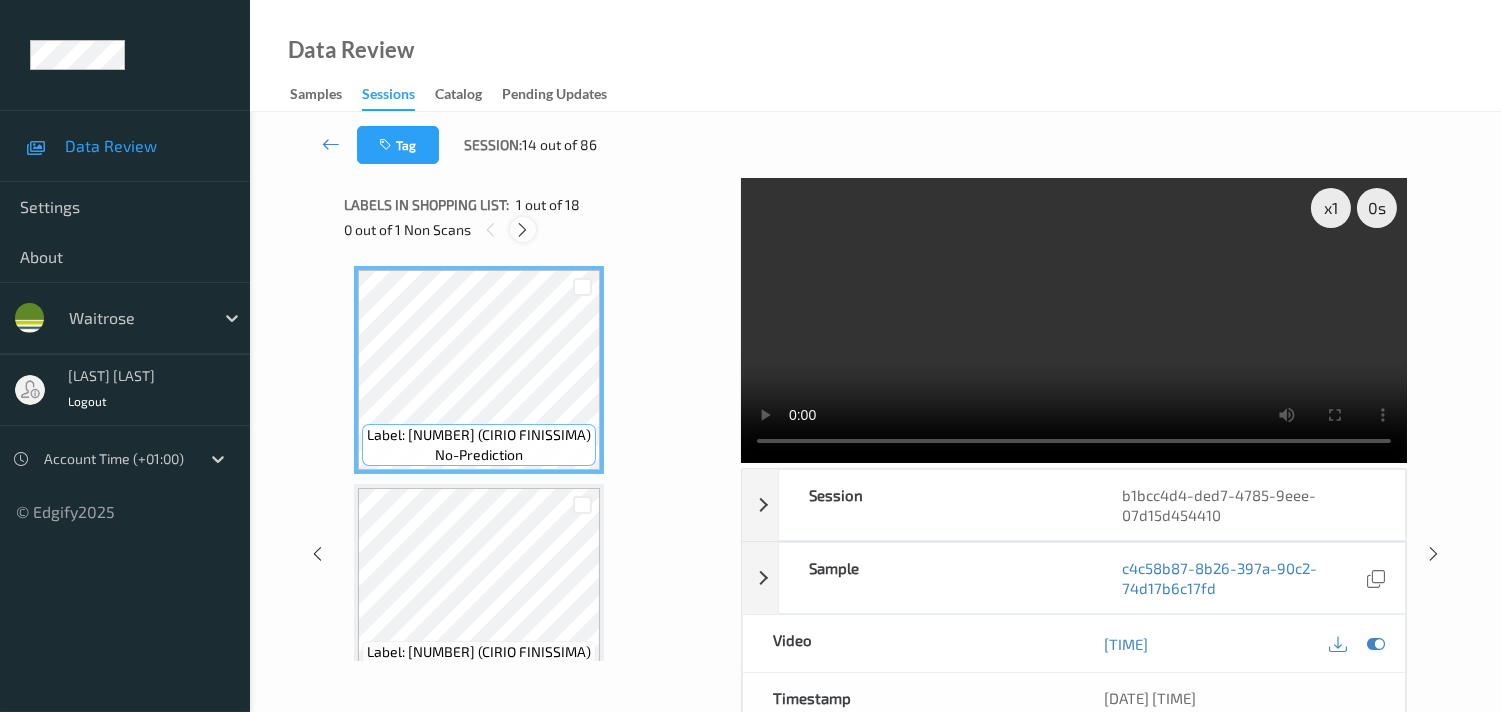 click at bounding box center (522, 230) 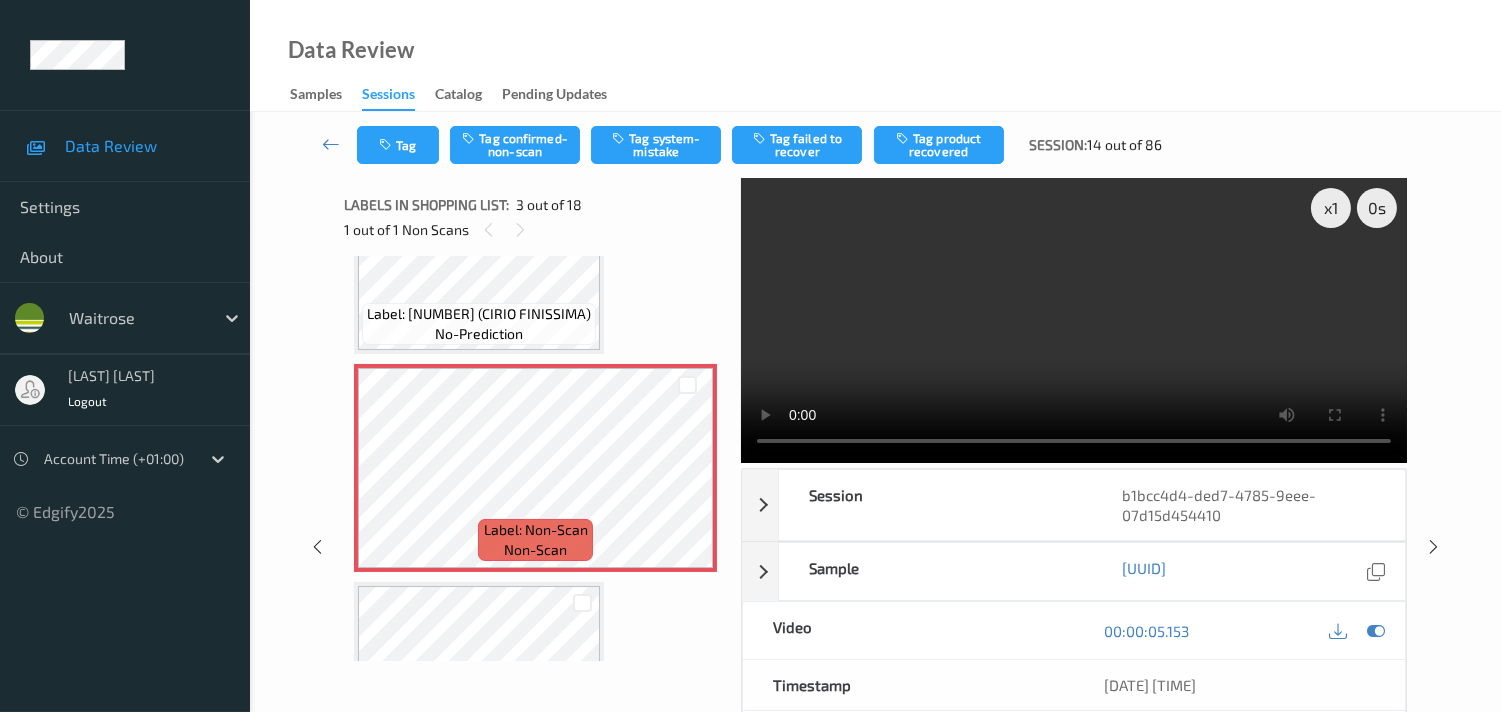 scroll, scrollTop: 337, scrollLeft: 0, axis: vertical 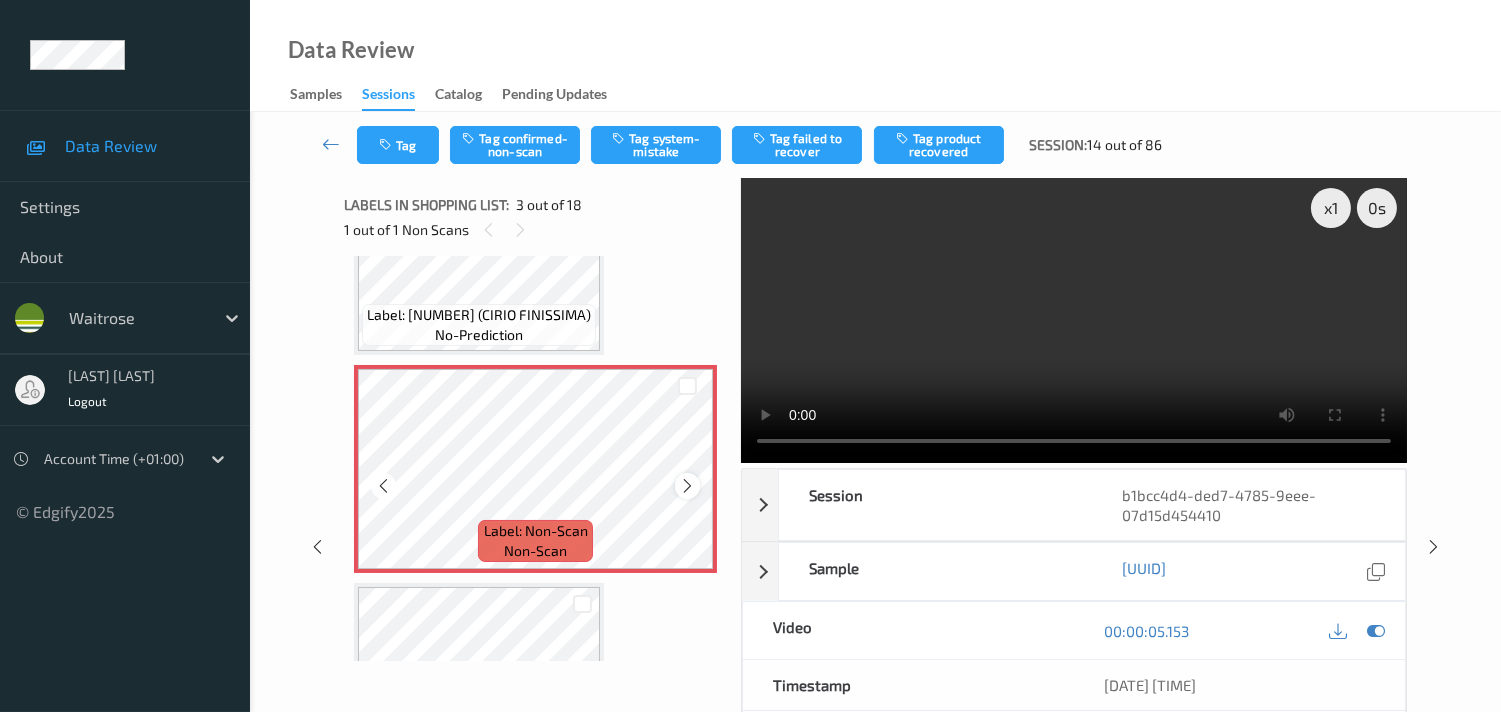 click at bounding box center [687, 486] 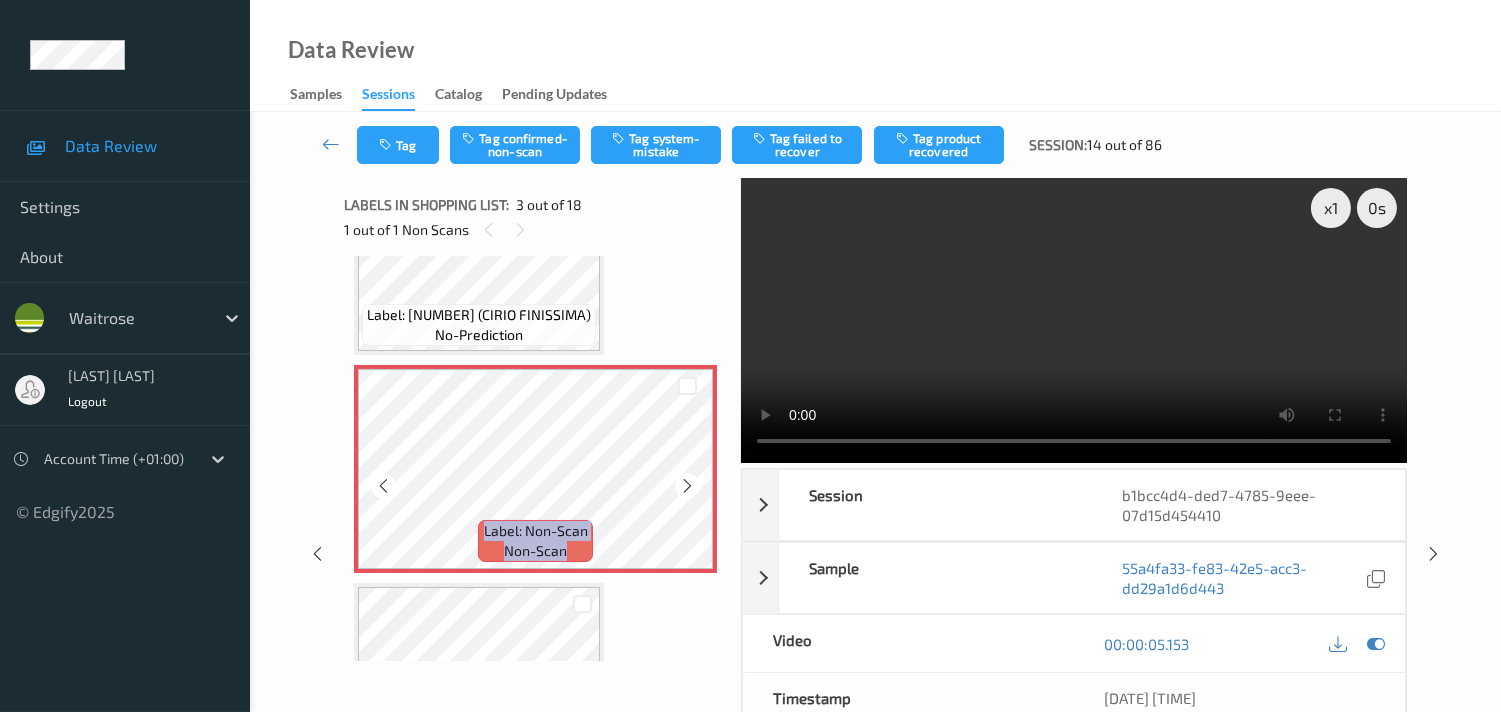 click at bounding box center (687, 486) 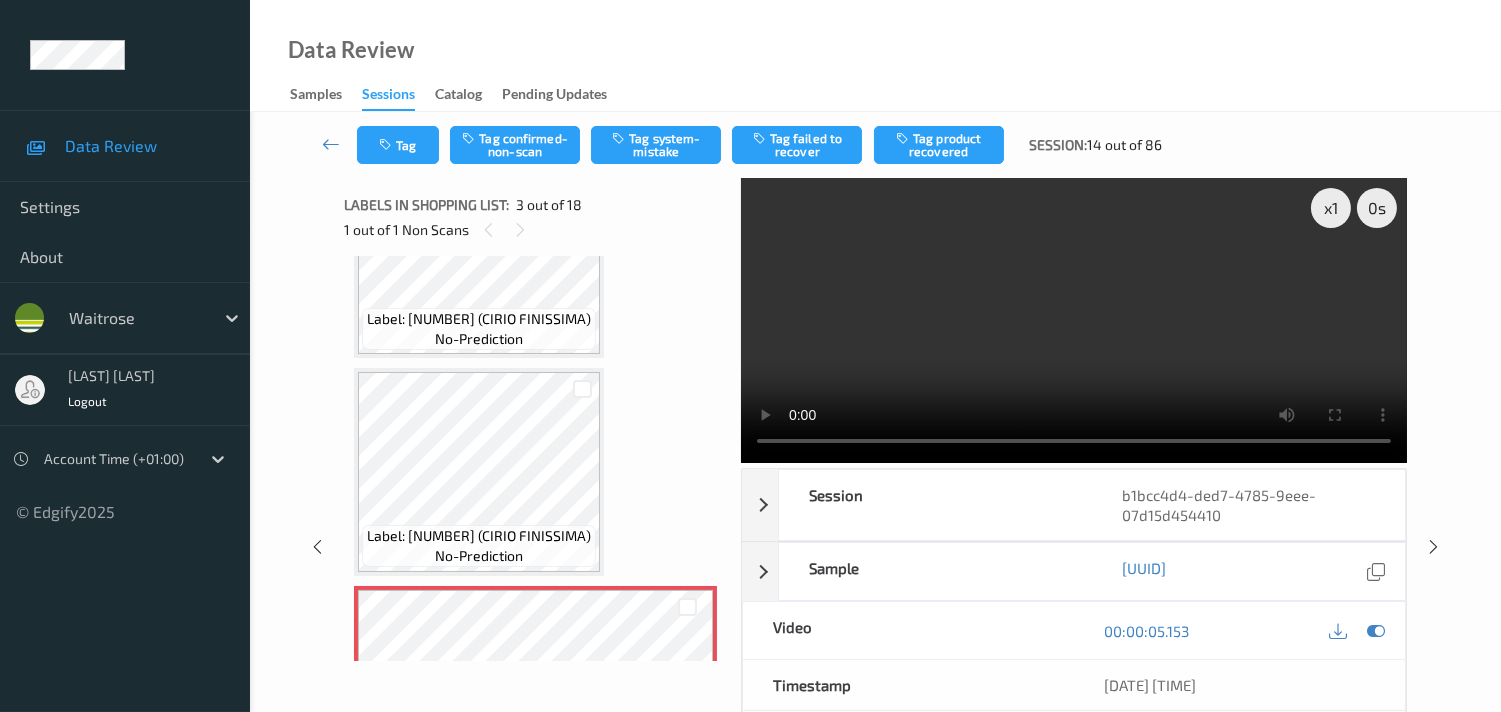 scroll, scrollTop: 115, scrollLeft: 0, axis: vertical 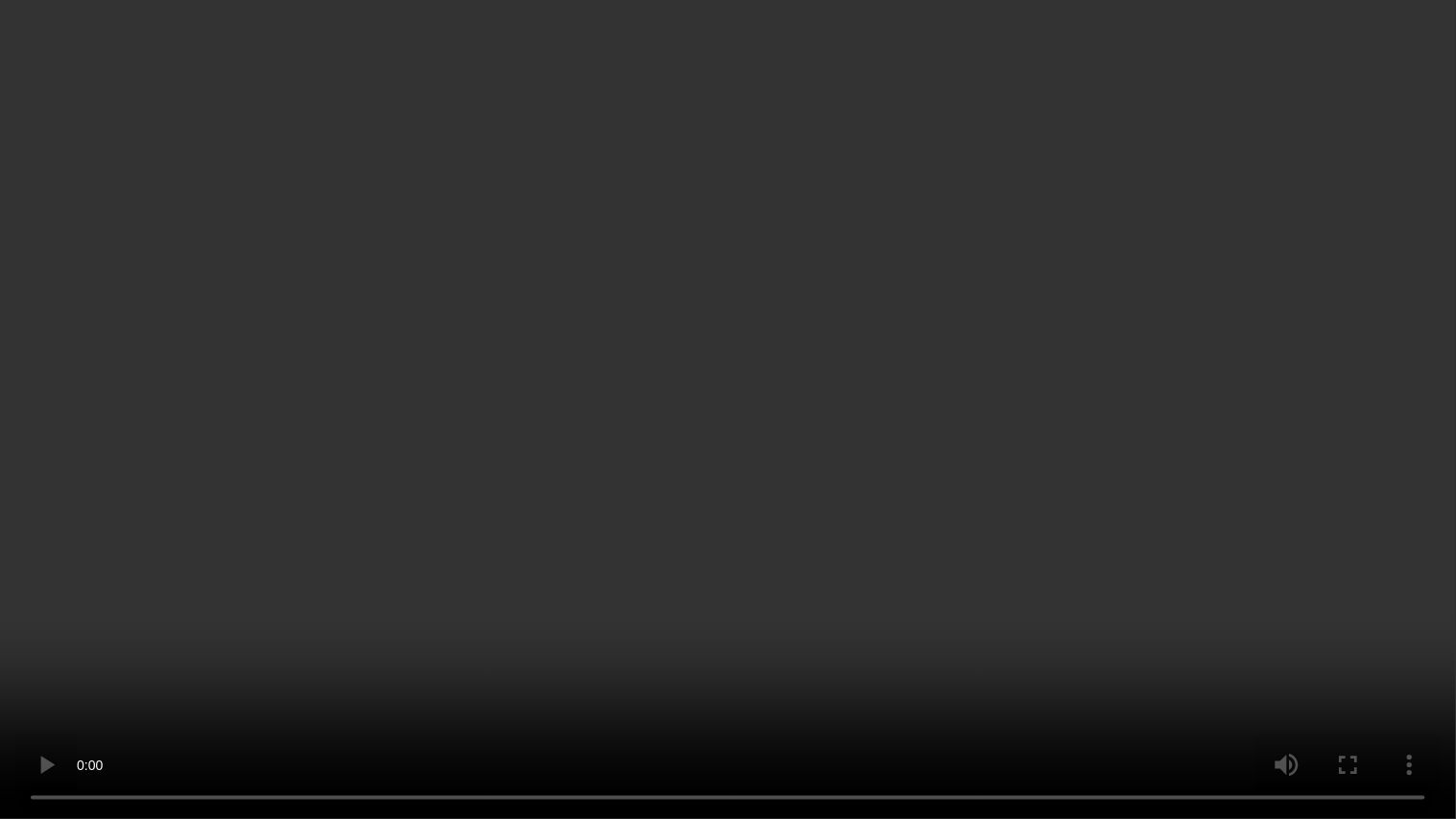click at bounding box center [728, 409] 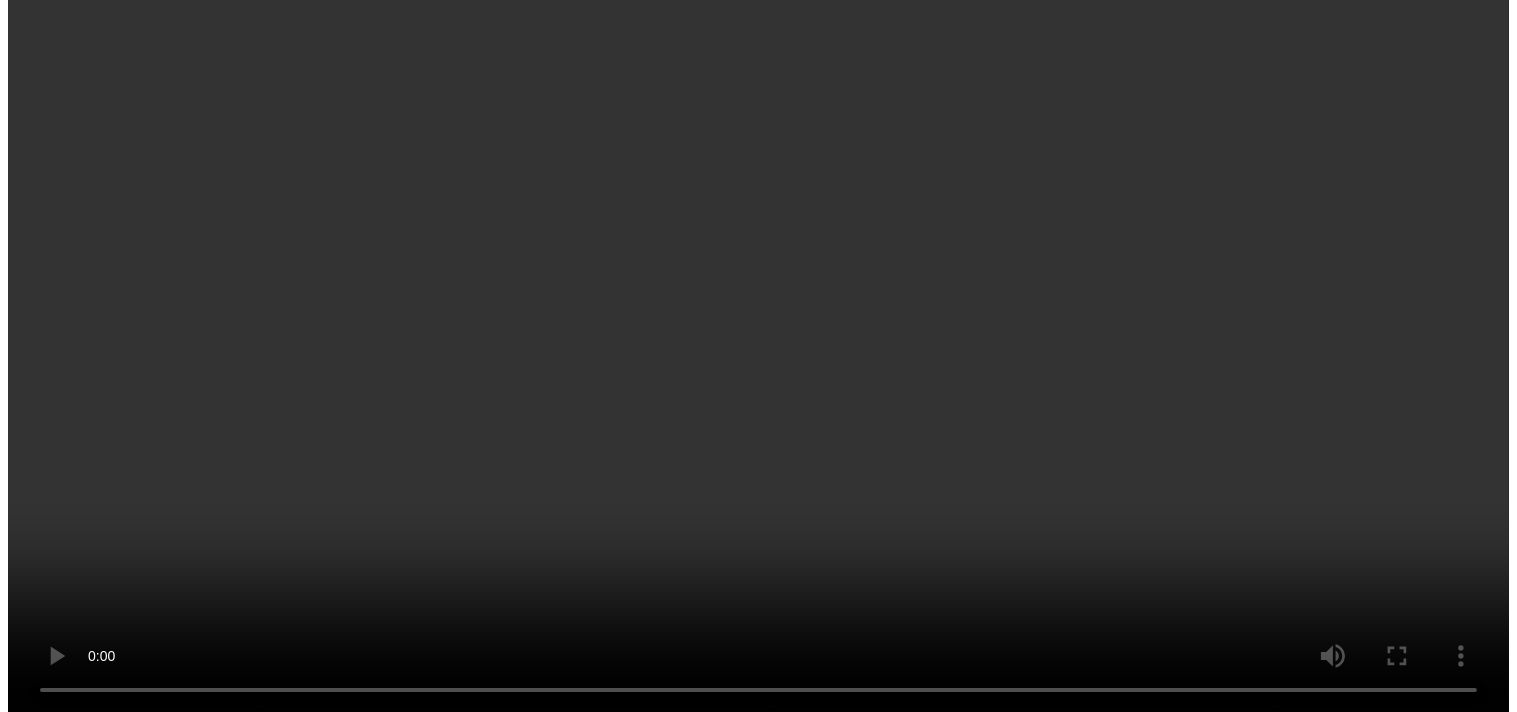 scroll, scrollTop: 337, scrollLeft: 0, axis: vertical 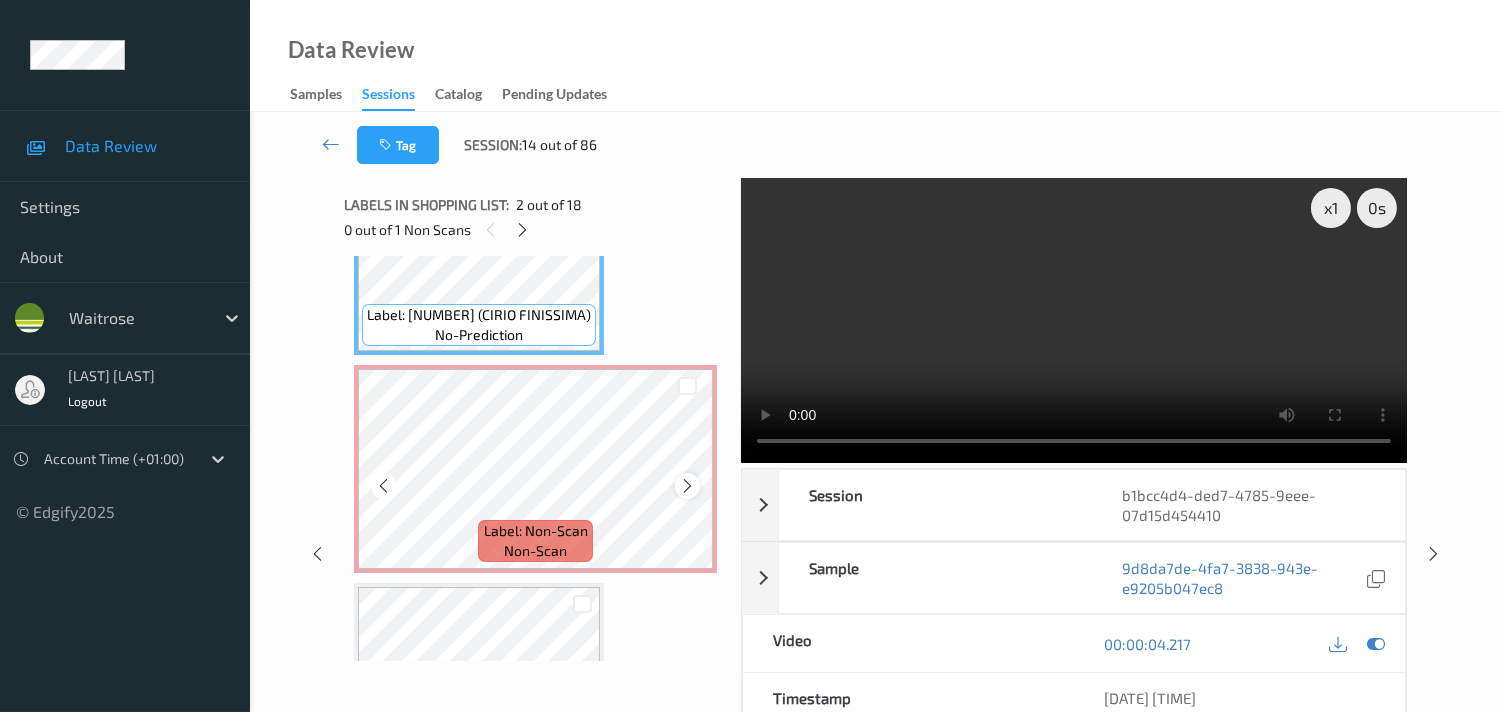 click at bounding box center (687, 486) 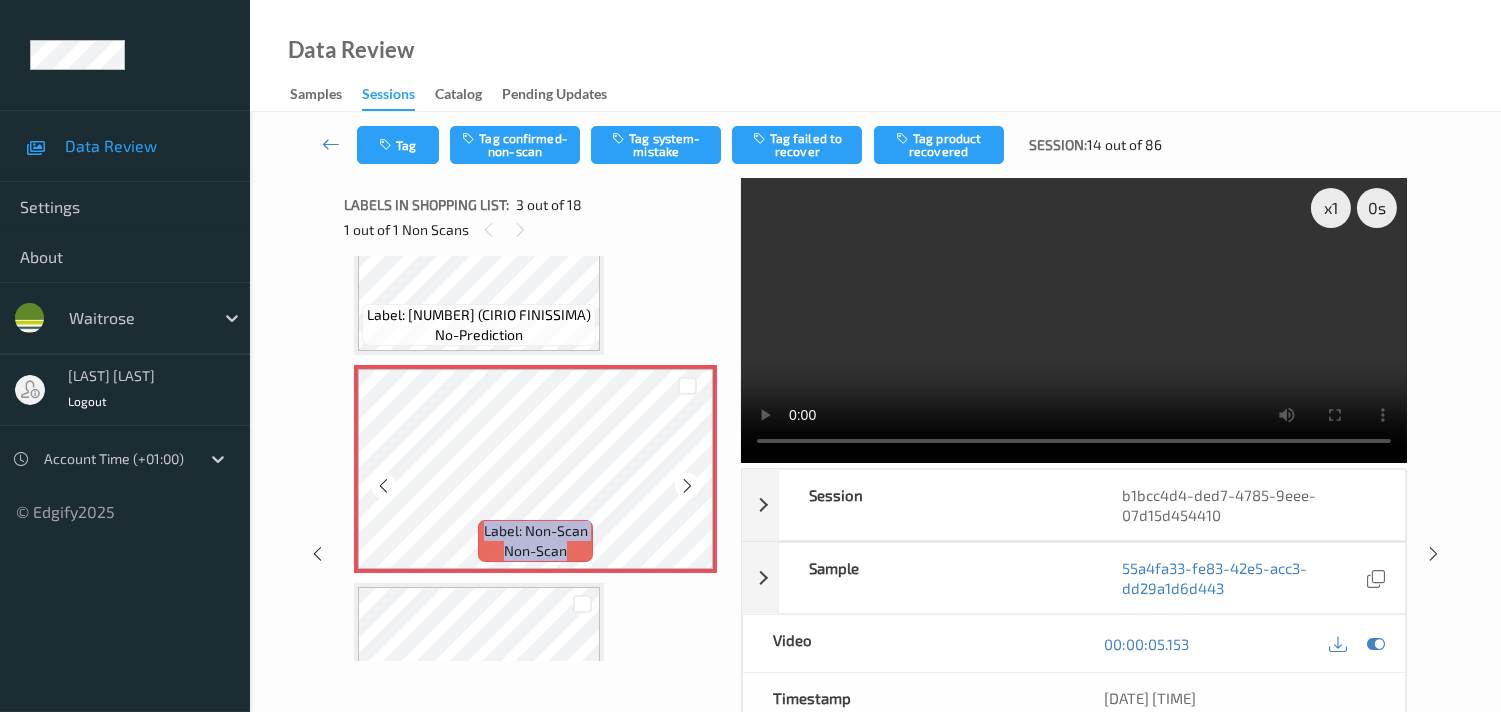 click at bounding box center (687, 486) 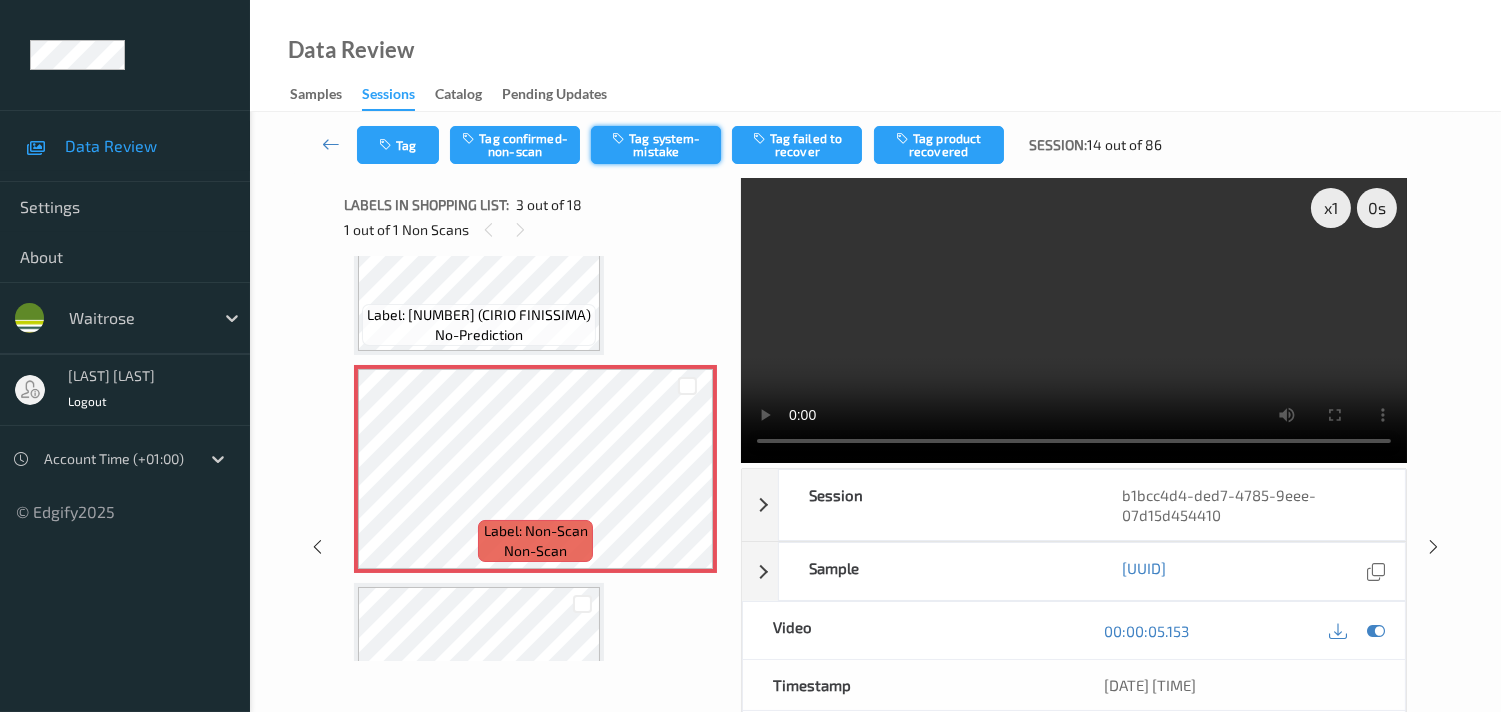click on "Tag   system-mistake" at bounding box center [656, 145] 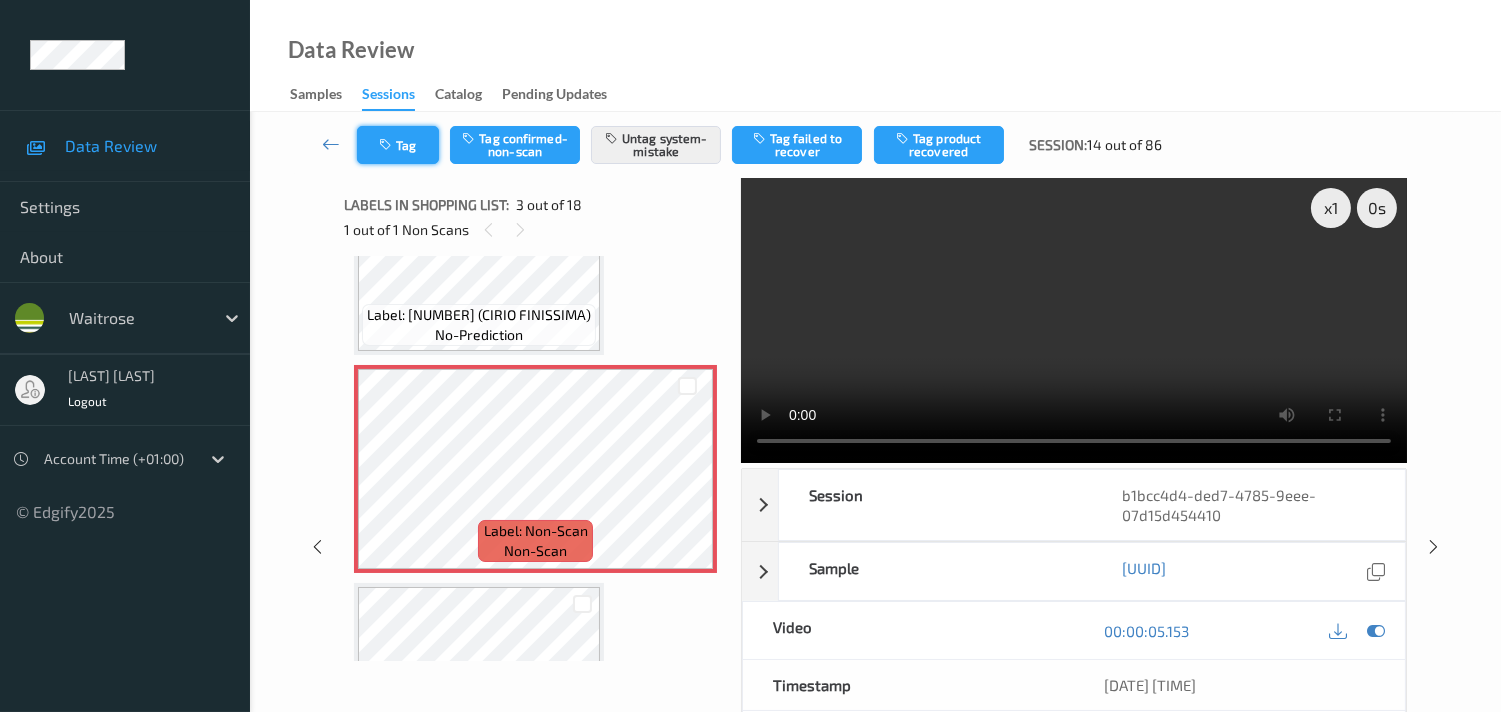 click on "Tag" at bounding box center (398, 145) 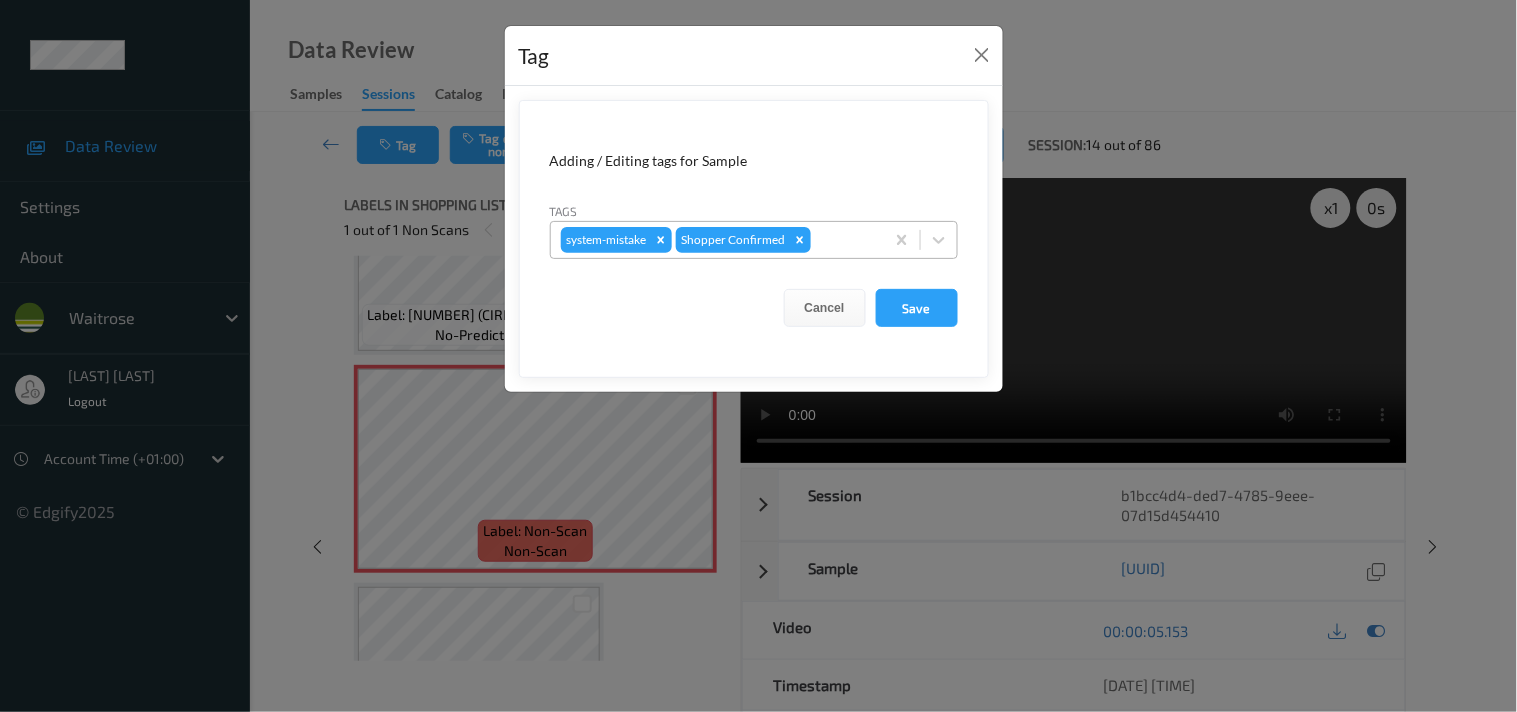 drag, startPoint x: 936, startPoint y: 236, endPoint x: 924, endPoint y: 258, distance: 25.059929 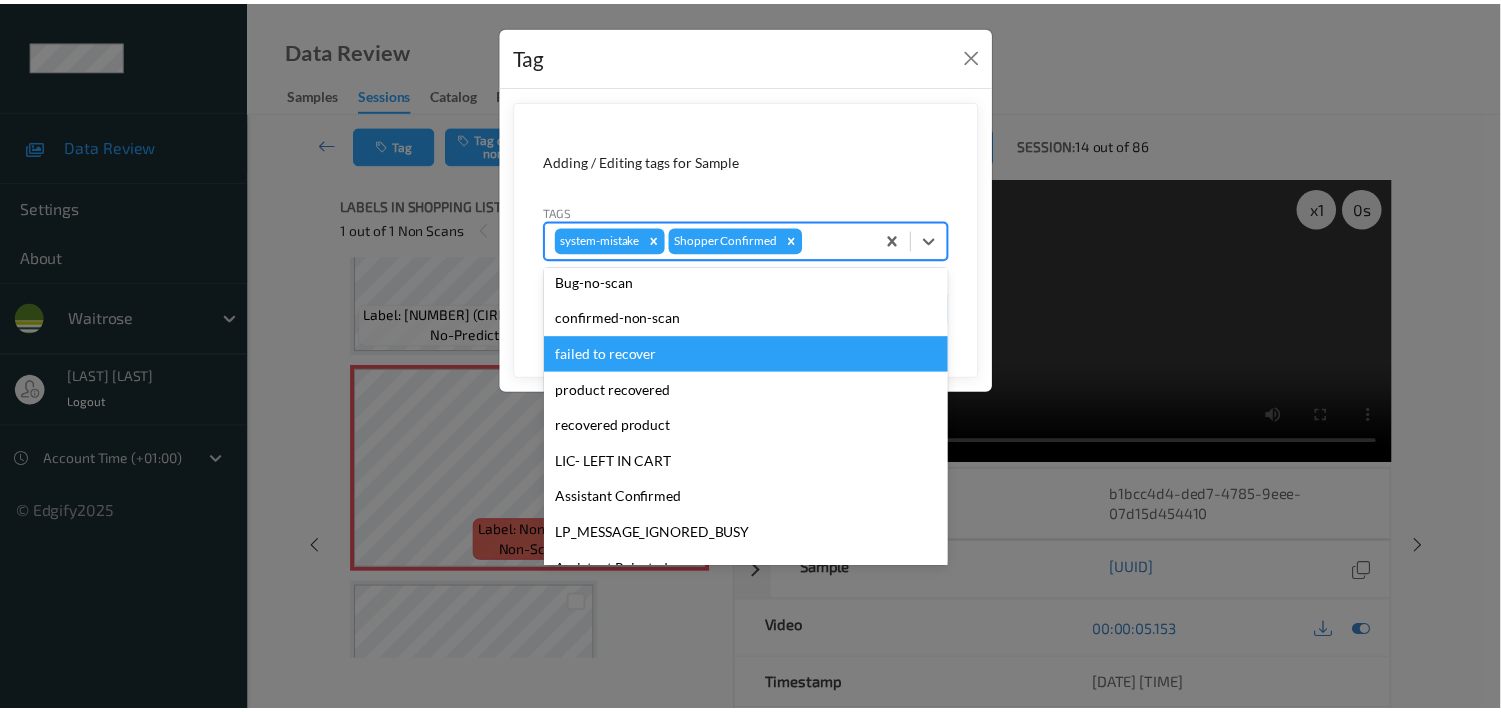 scroll, scrollTop: 318, scrollLeft: 0, axis: vertical 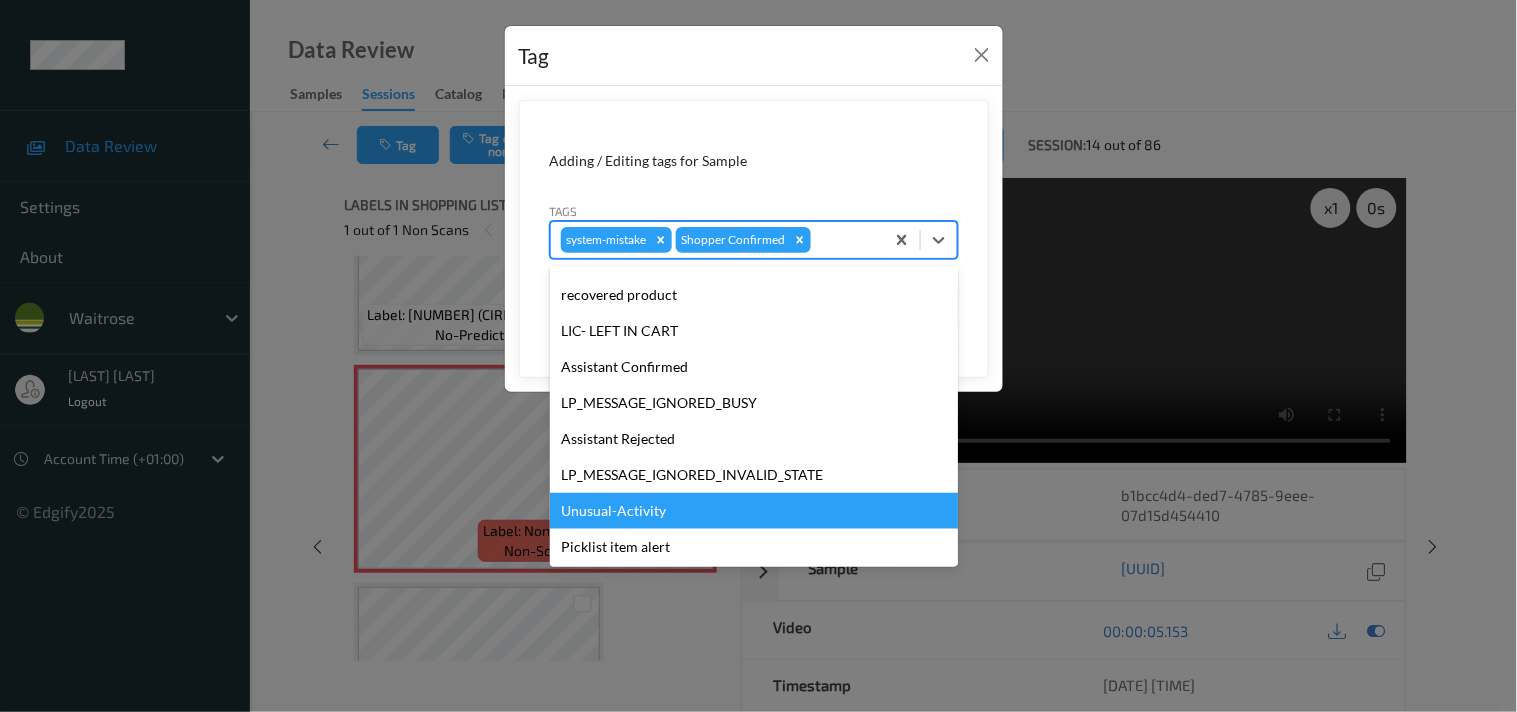 click on "Unusual-Activity" at bounding box center (754, 511) 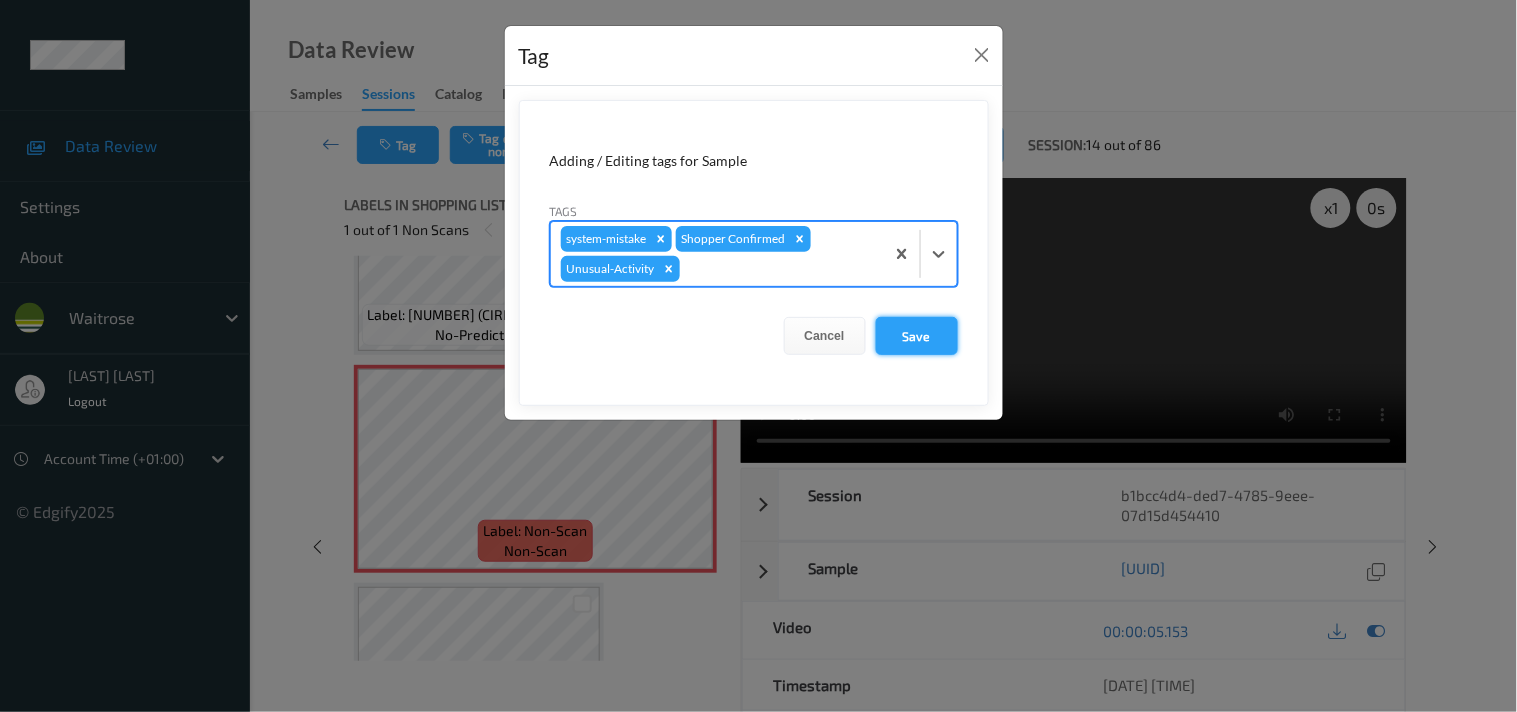 click on "Save" at bounding box center [917, 336] 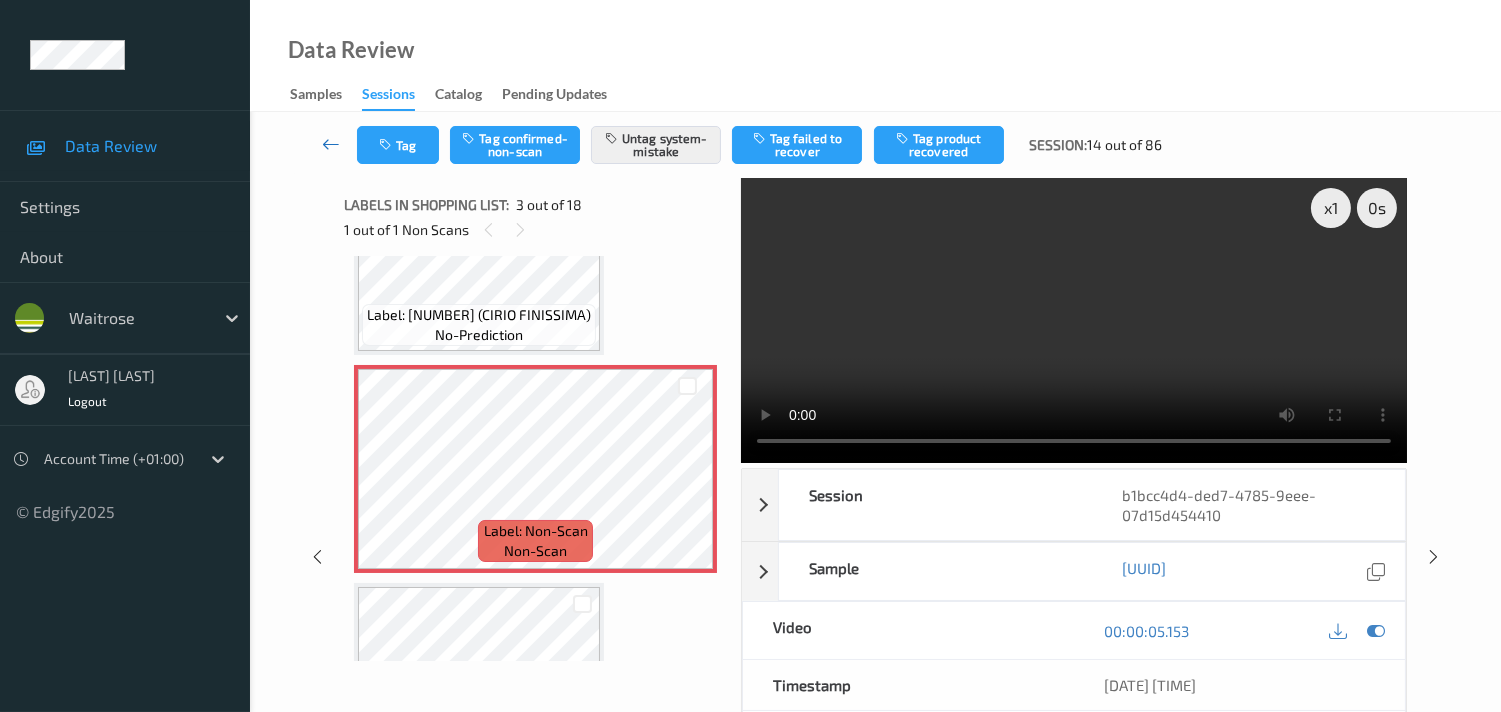 click at bounding box center (331, 145) 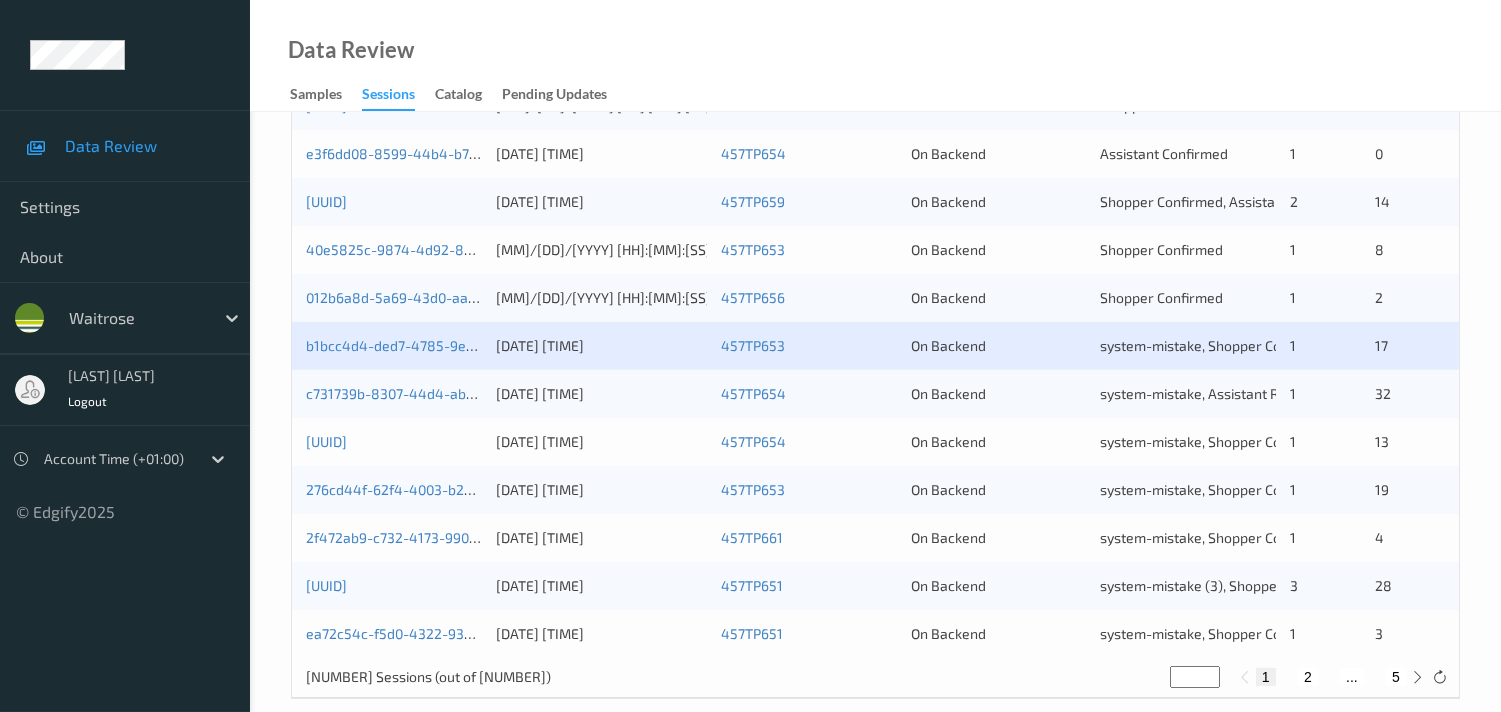 scroll, scrollTop: 951, scrollLeft: 0, axis: vertical 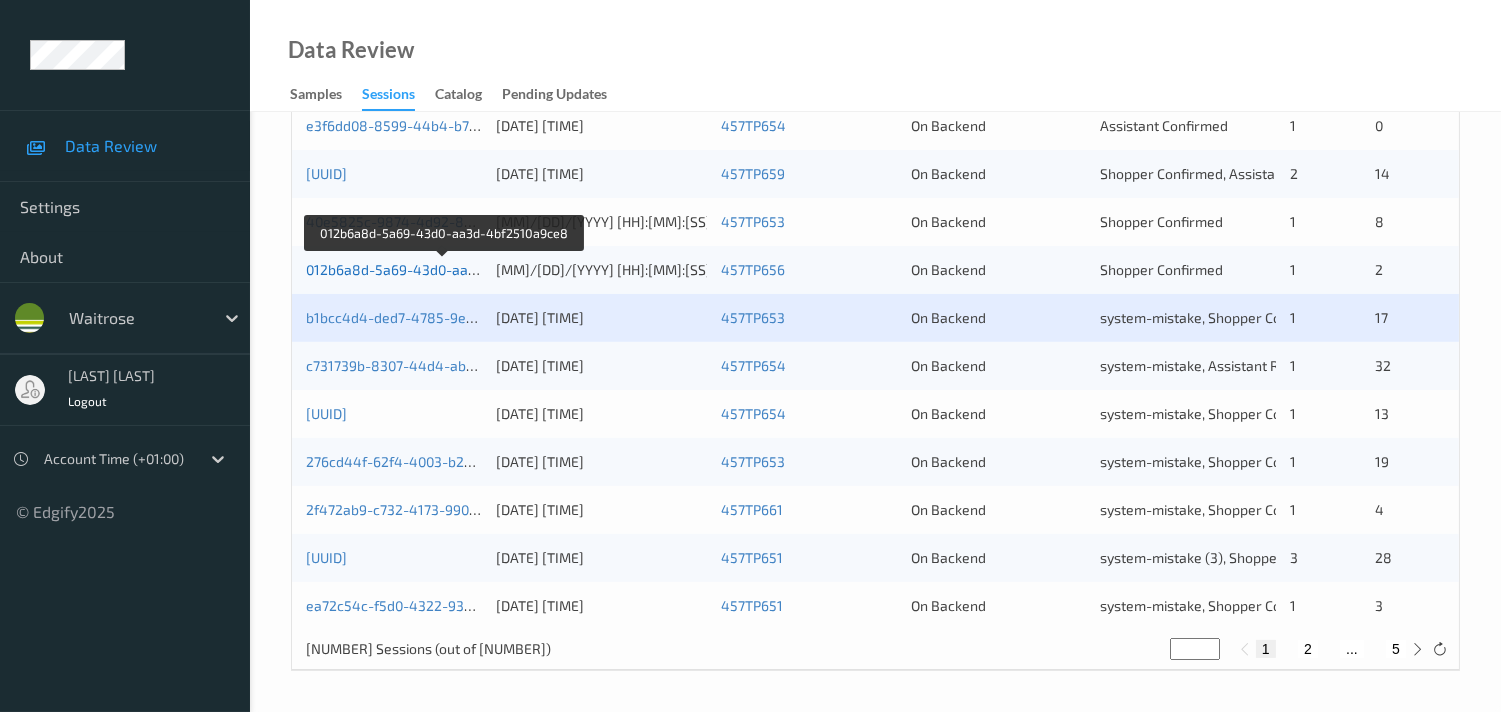 click on "012b6a8d-5a69-43d0-aa3d-4bf2510a9ce8" at bounding box center (444, 269) 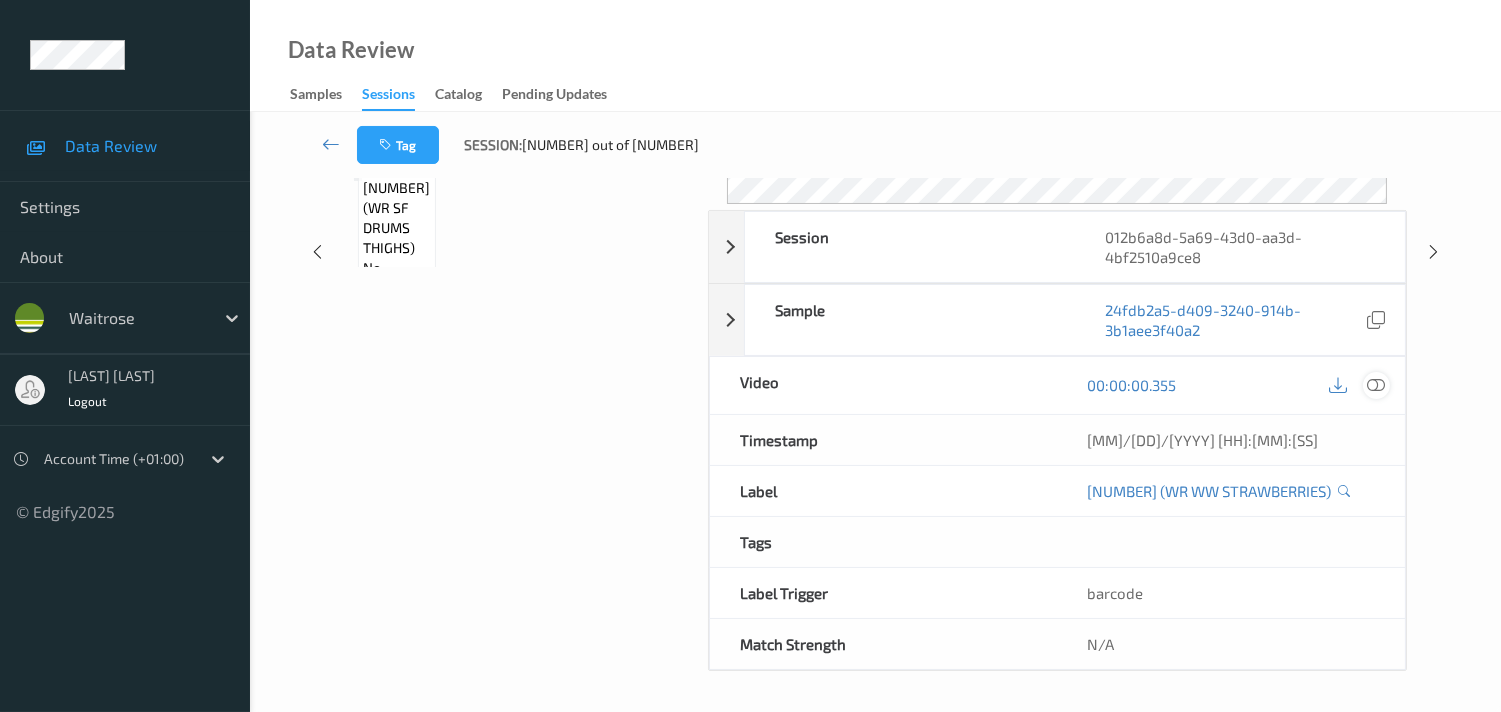 scroll, scrollTop: 280, scrollLeft: 0, axis: vertical 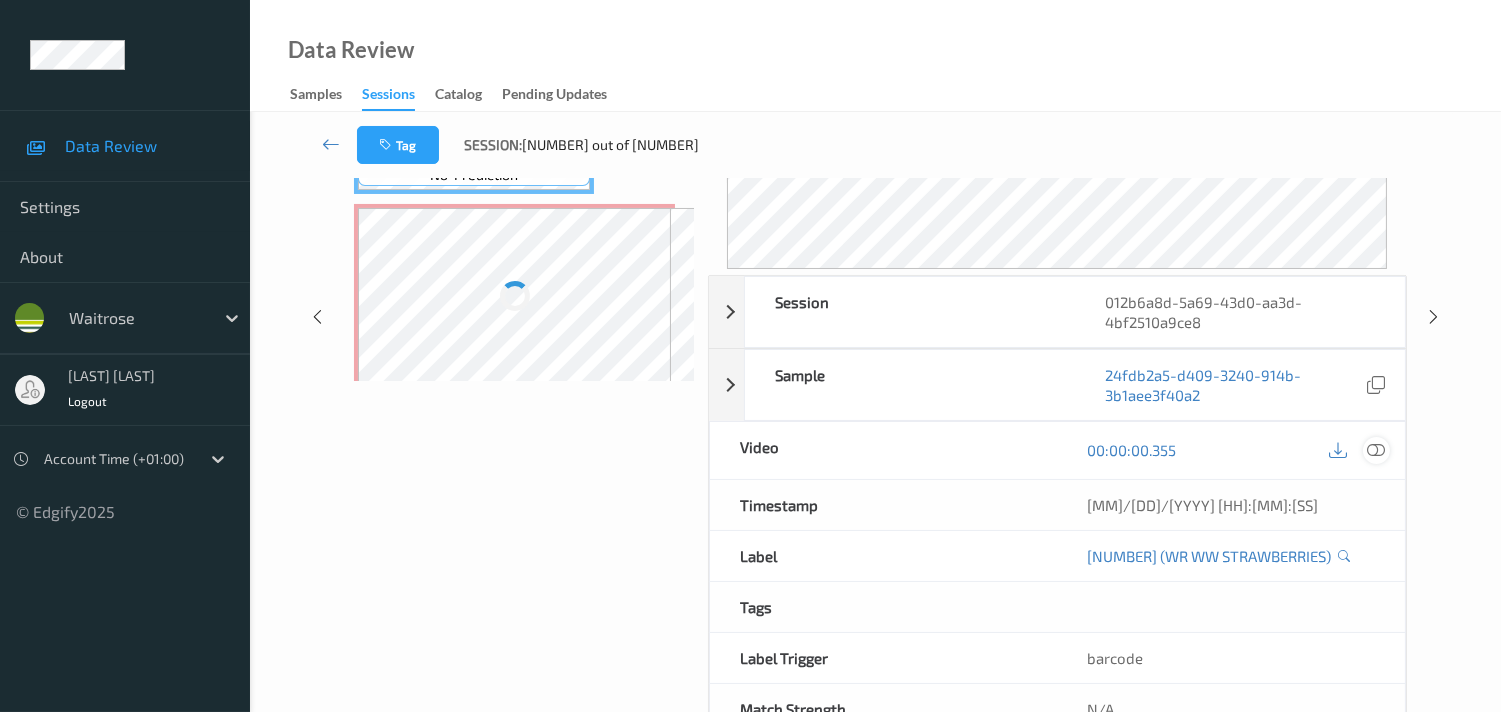 drag, startPoint x: 1378, startPoint y: 360, endPoint x: 1346, endPoint y: 304, distance: 64.49806 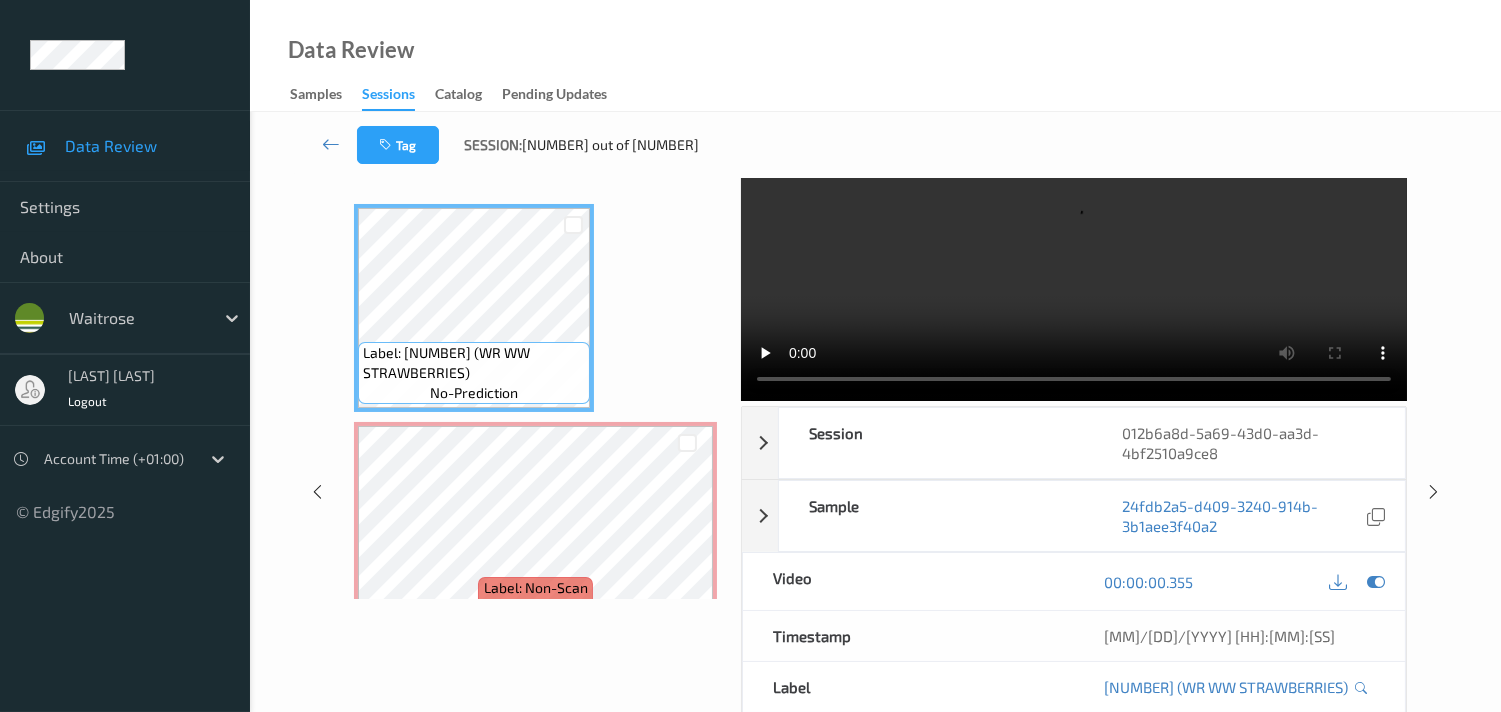 scroll, scrollTop: 57, scrollLeft: 0, axis: vertical 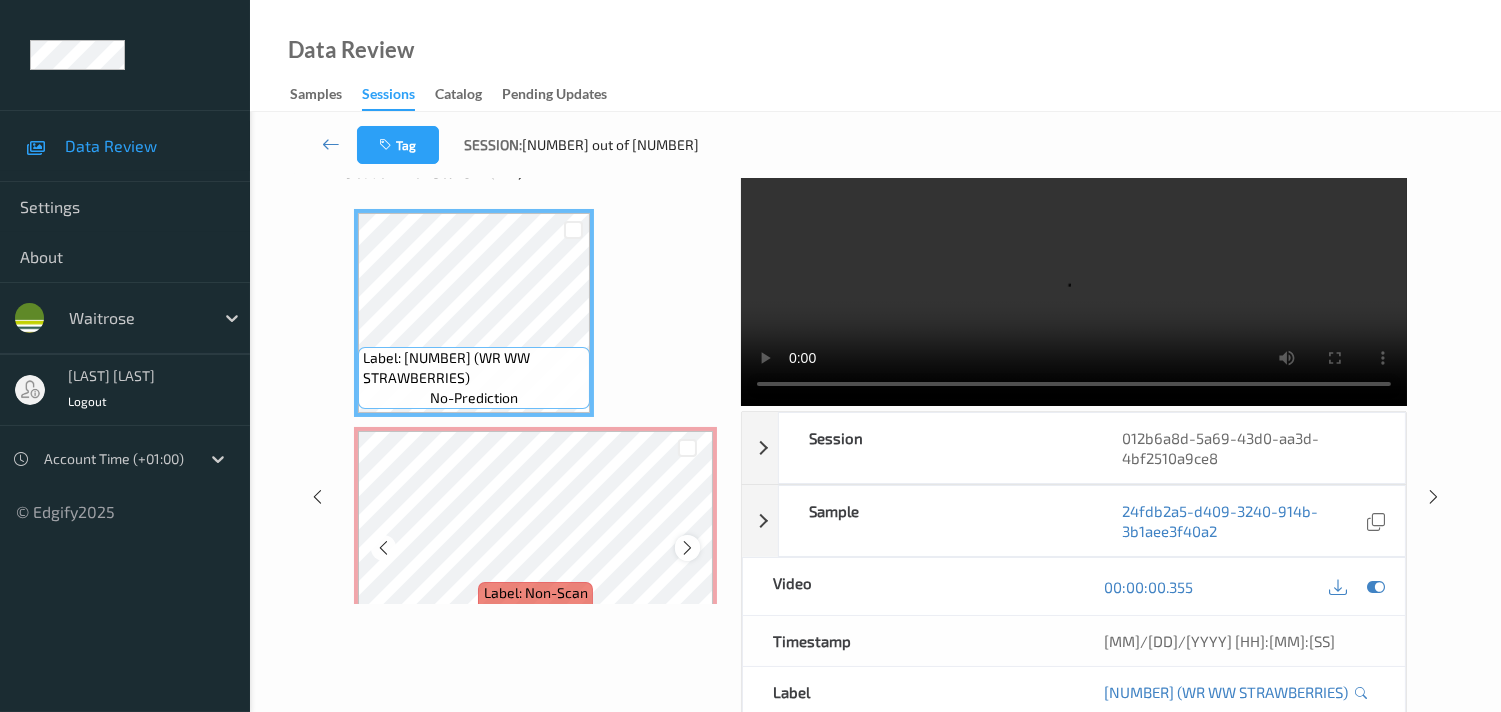 click at bounding box center [687, 548] 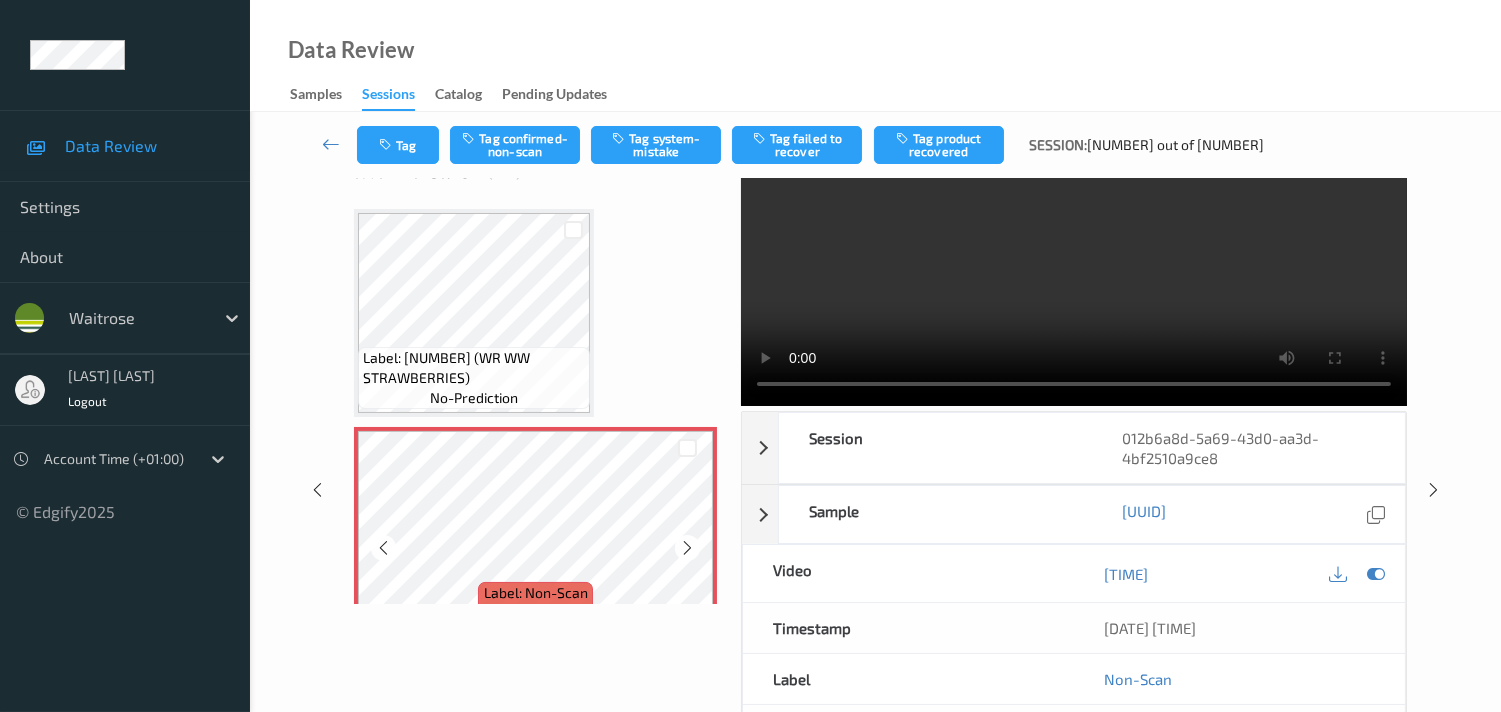 click at bounding box center (687, 548) 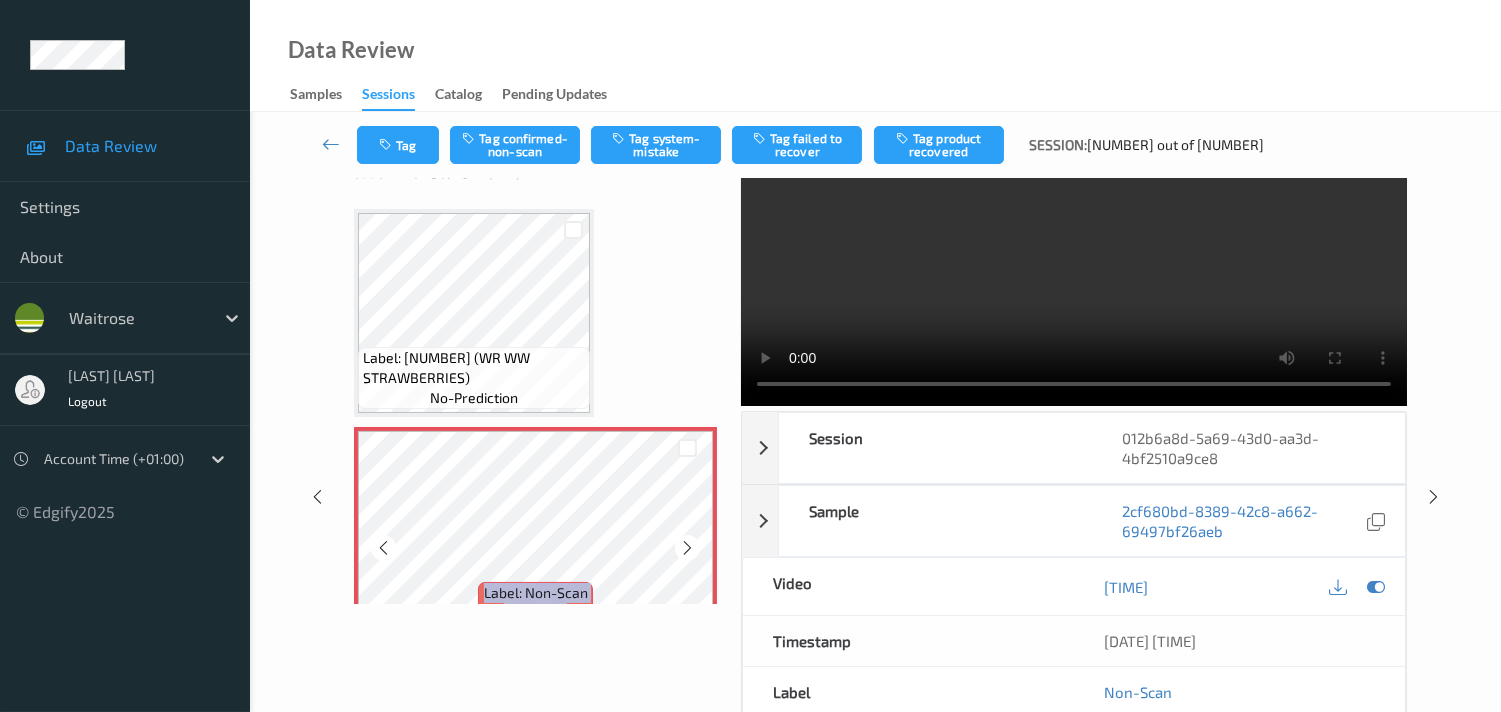 click at bounding box center (687, 548) 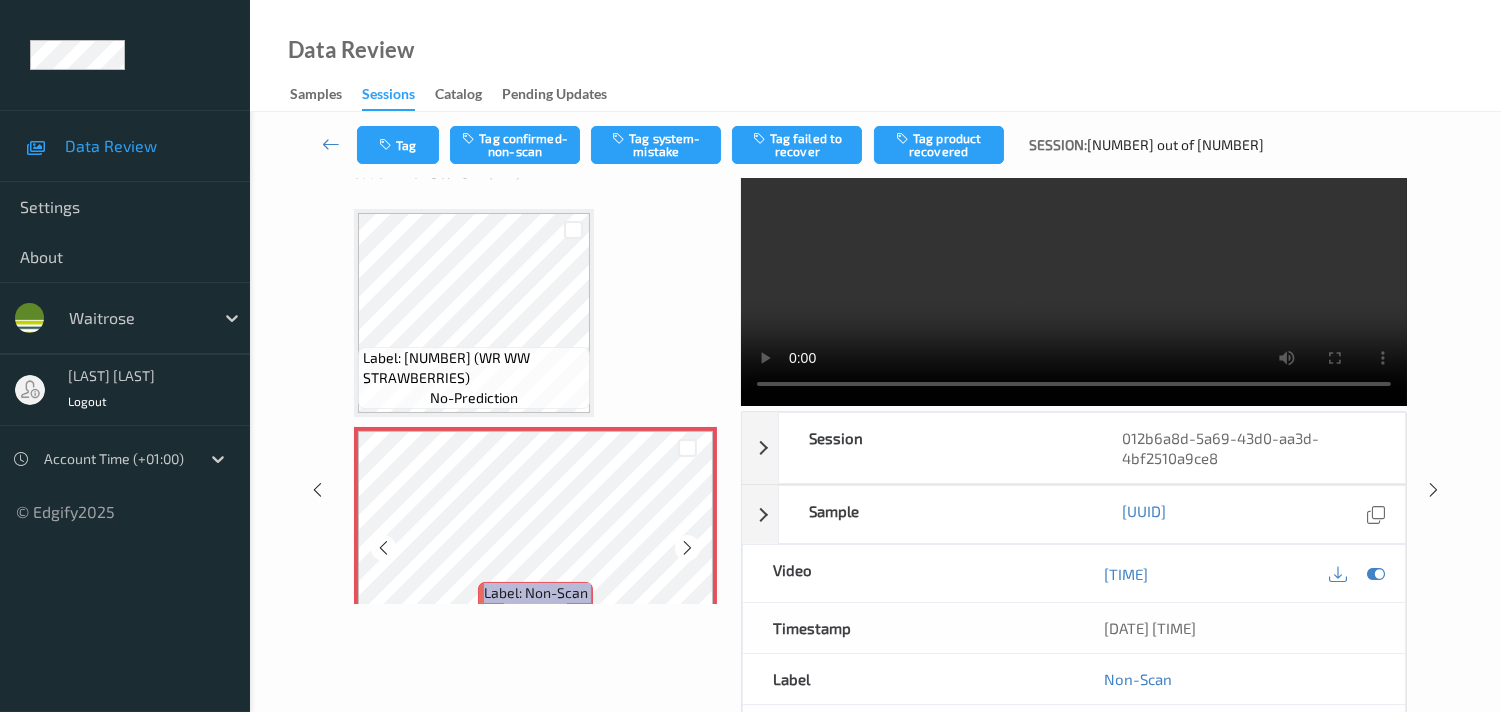 click at bounding box center (687, 548) 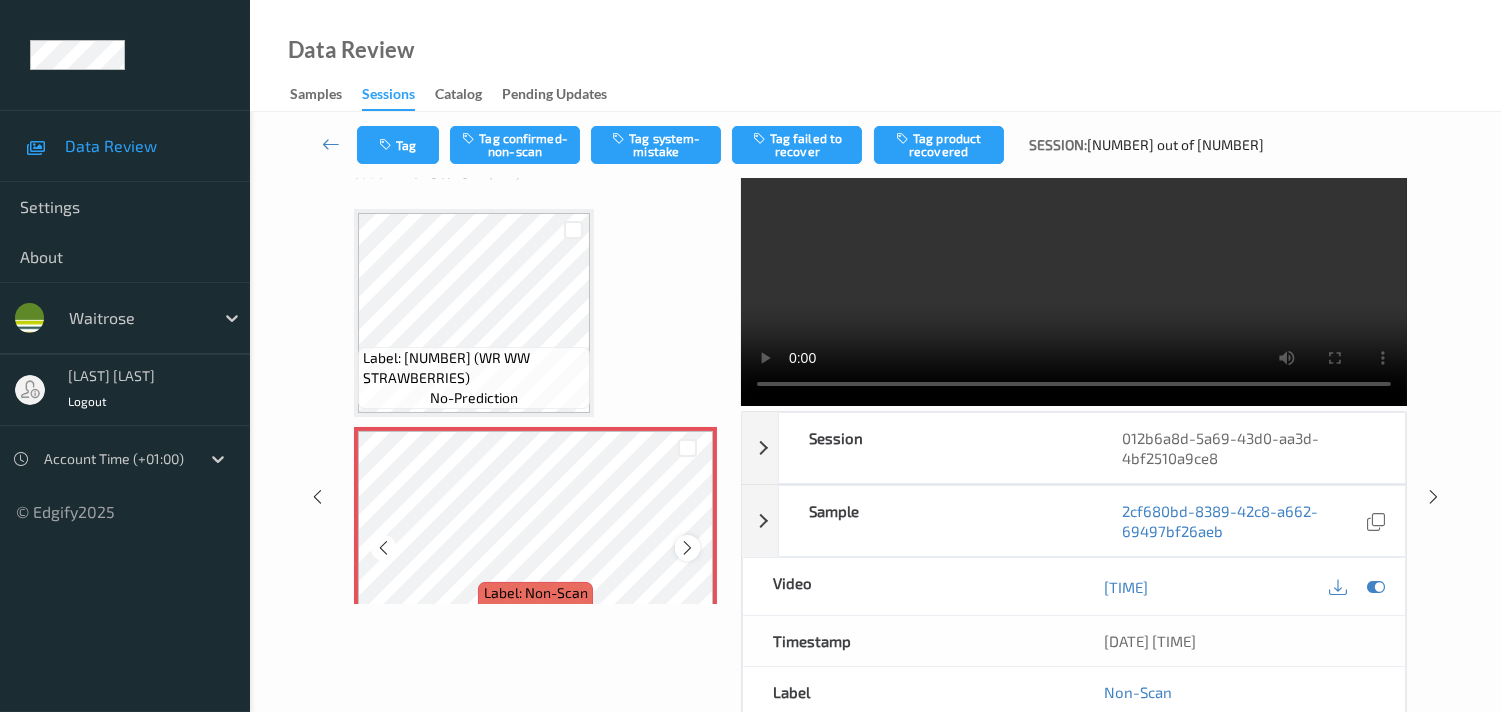 click at bounding box center [687, 548] 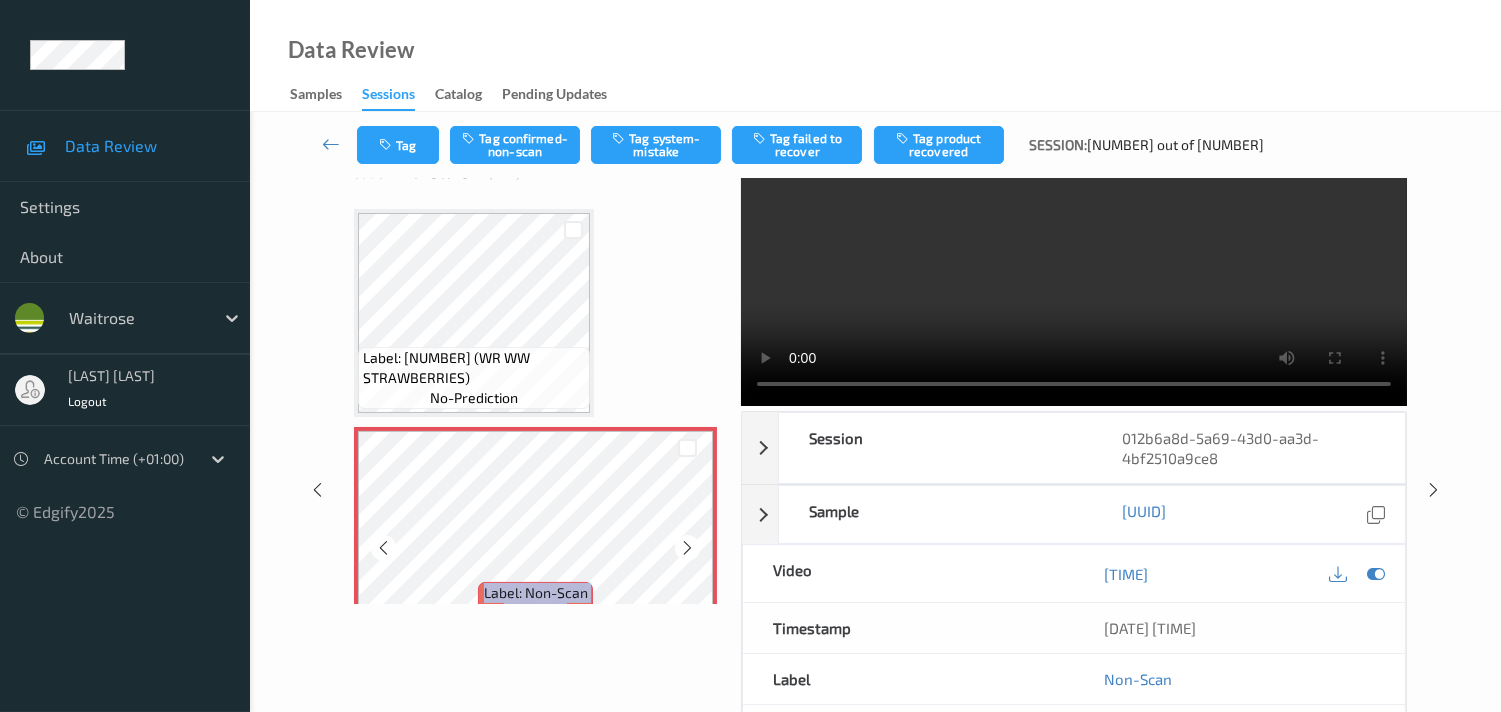 click at bounding box center (687, 548) 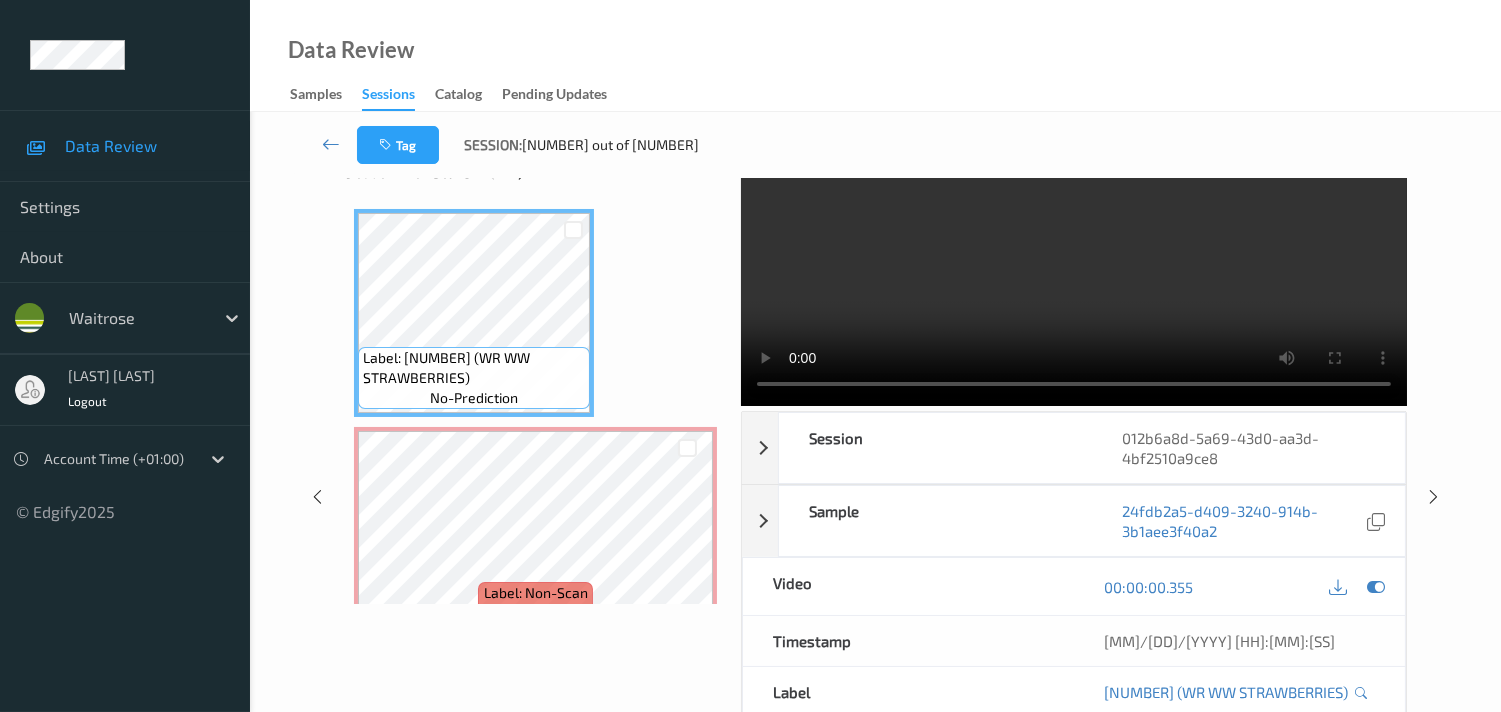 scroll, scrollTop: 0, scrollLeft: 0, axis: both 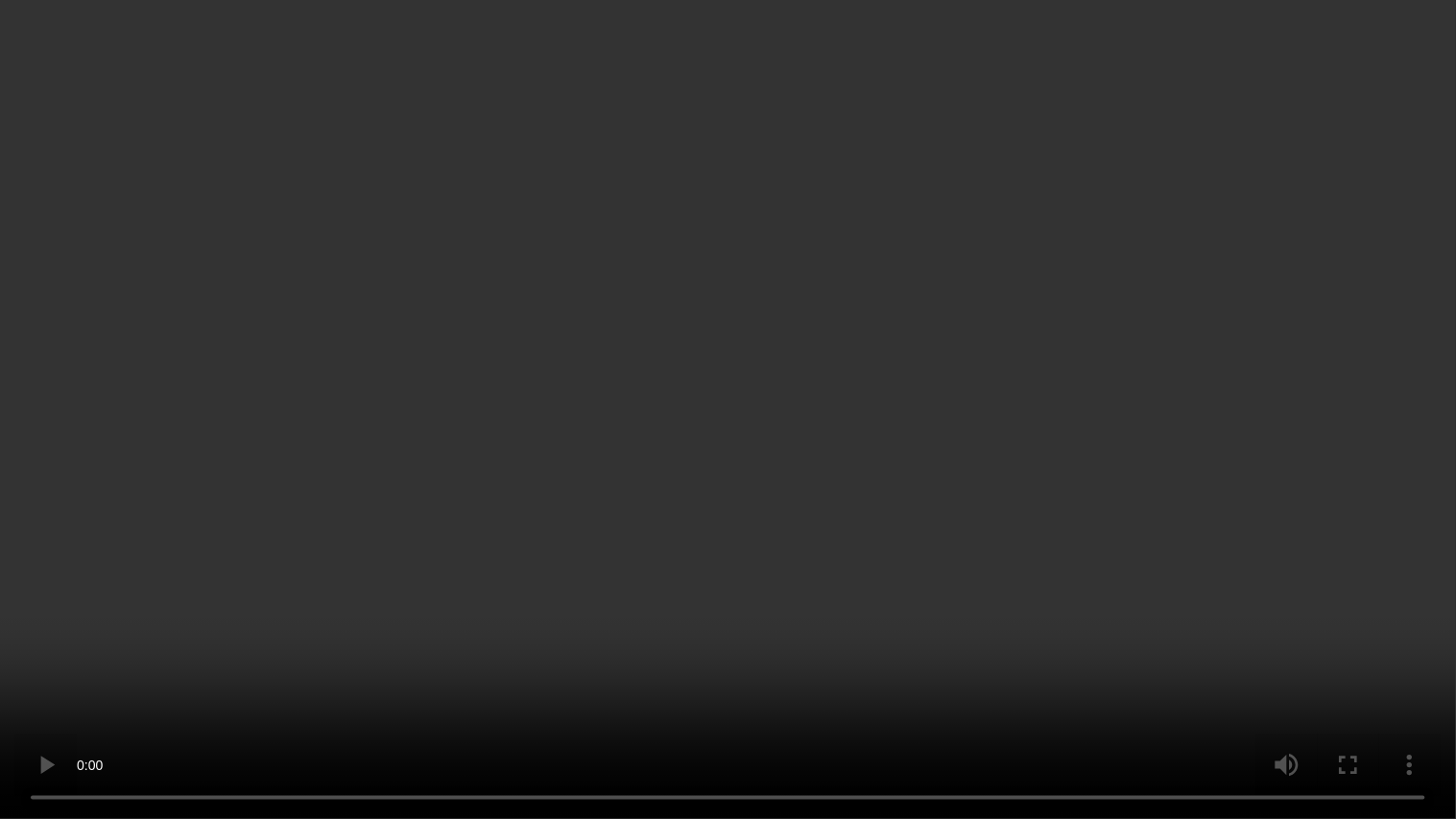 type 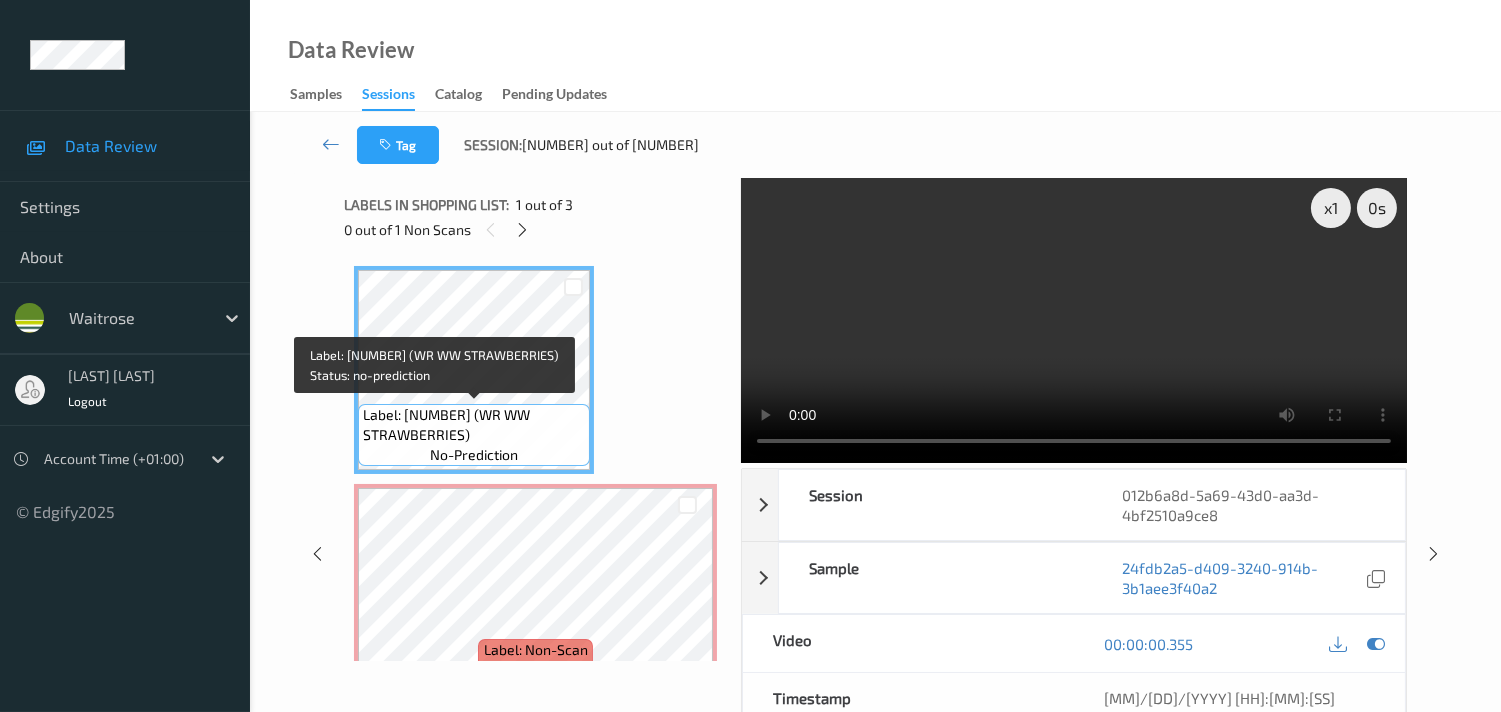 drag, startPoint x: 372, startPoint y: 436, endPoint x: 526, endPoint y: 433, distance: 154.02922 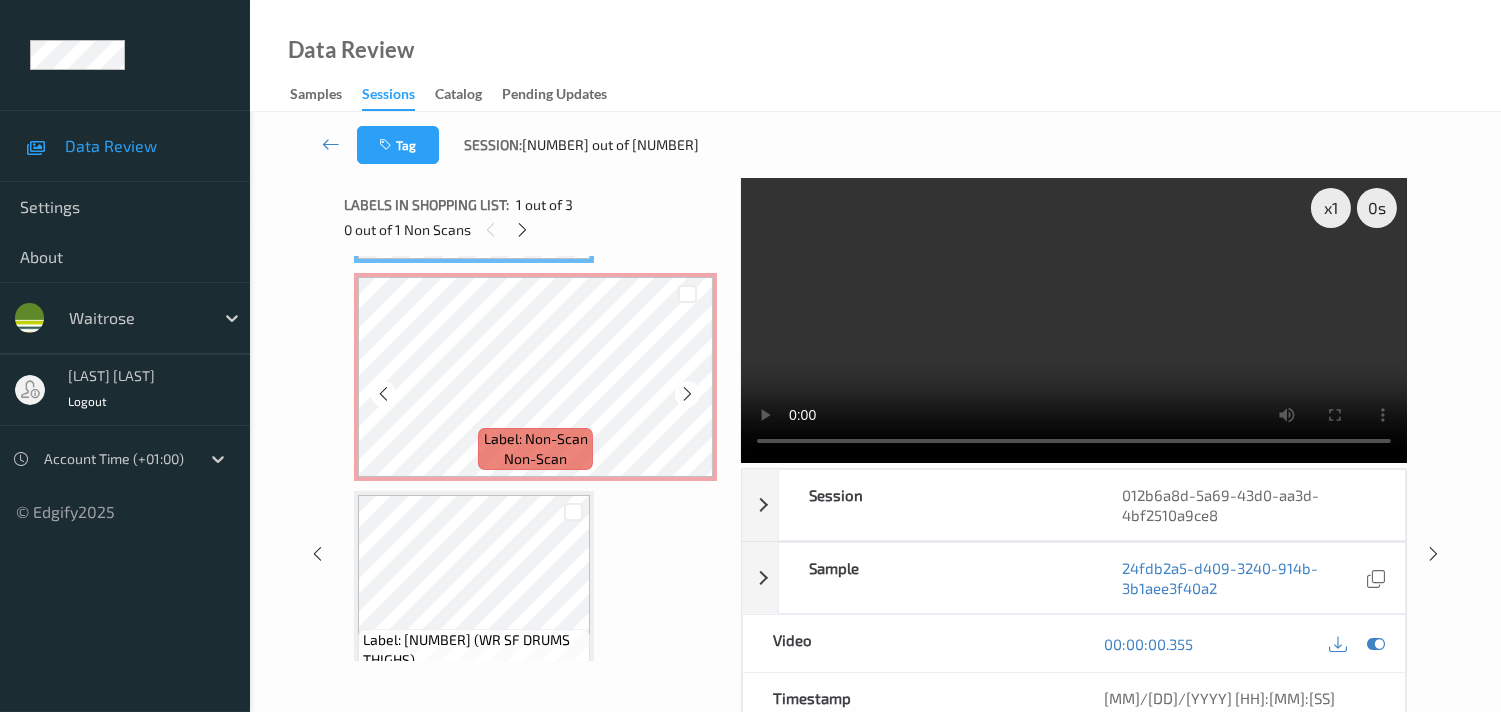 scroll, scrollTop: 254, scrollLeft: 0, axis: vertical 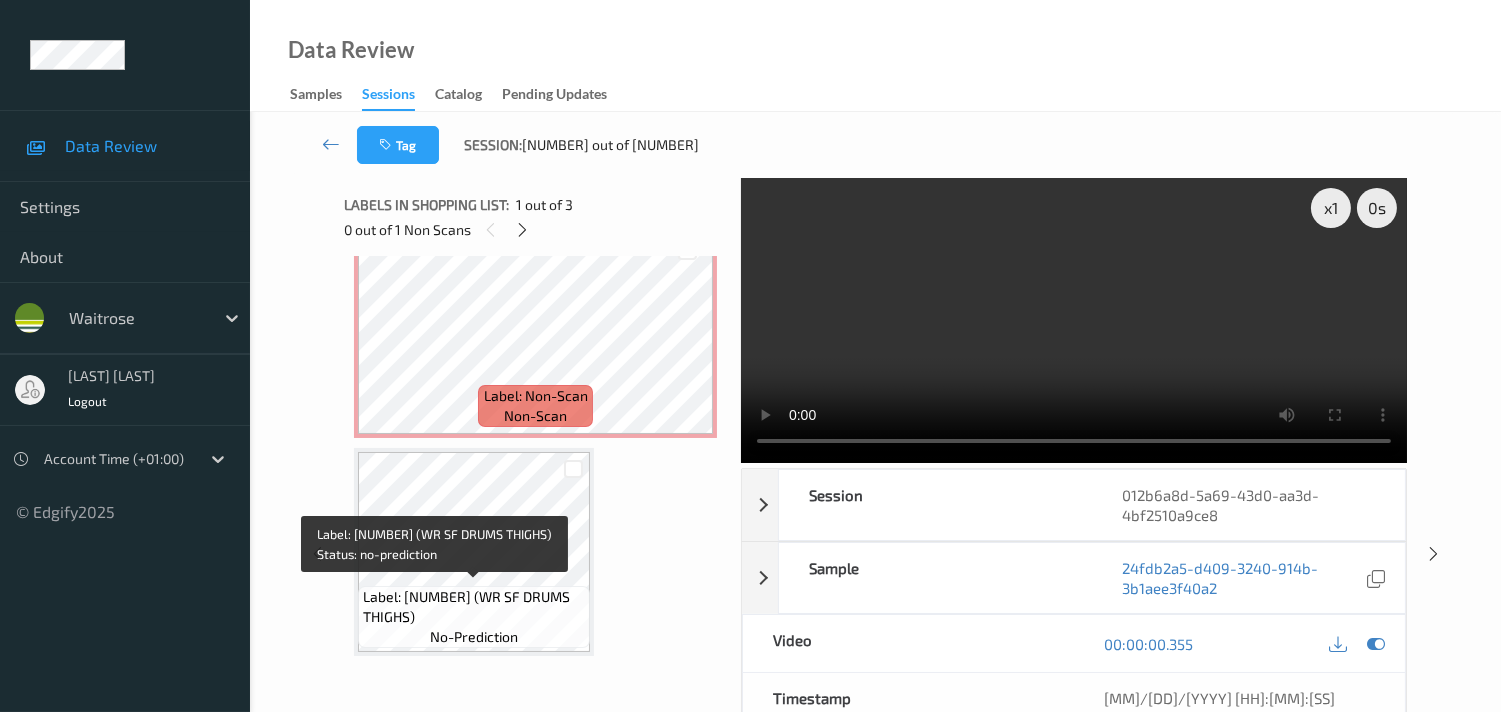 drag, startPoint x: 368, startPoint y: 618, endPoint x: 512, endPoint y: 613, distance: 144.08678 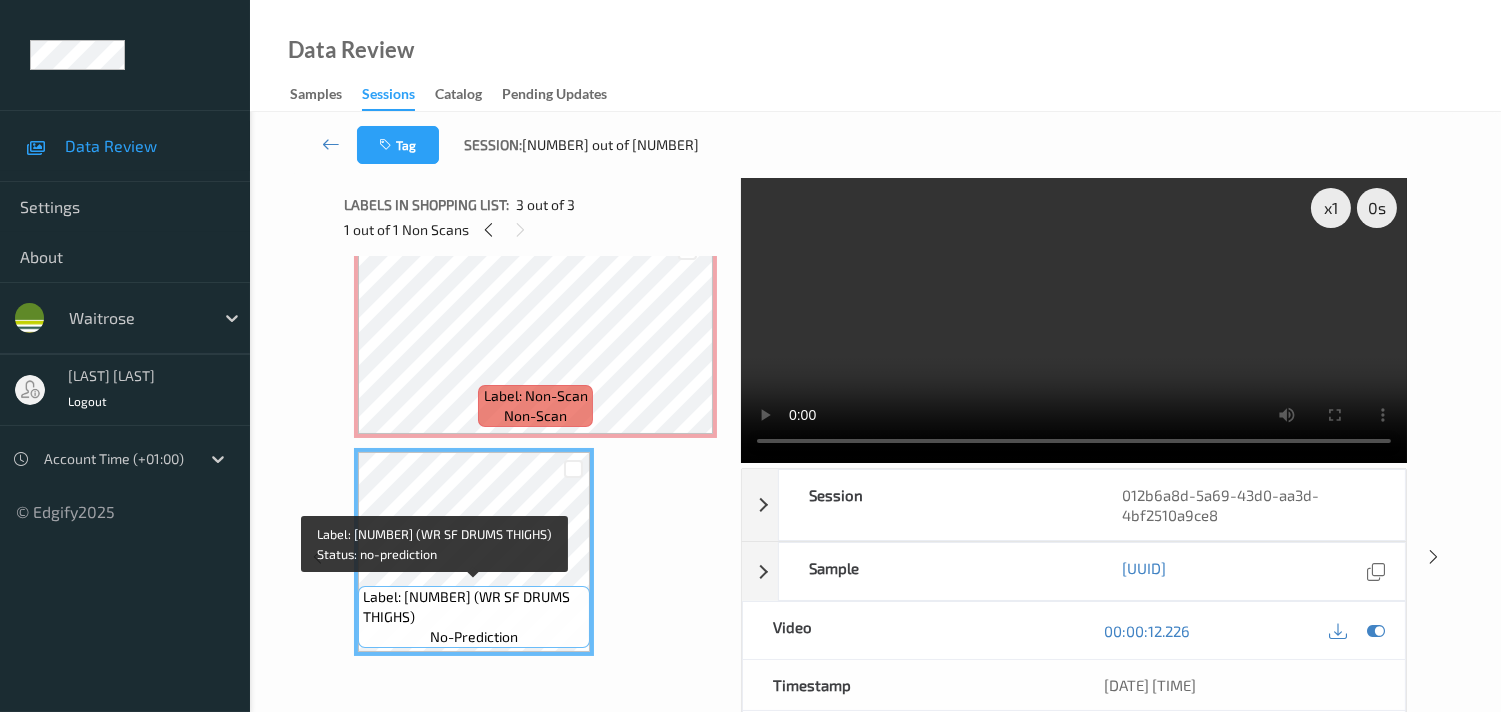 copy on "WR SF DRUMS THIGHS)" 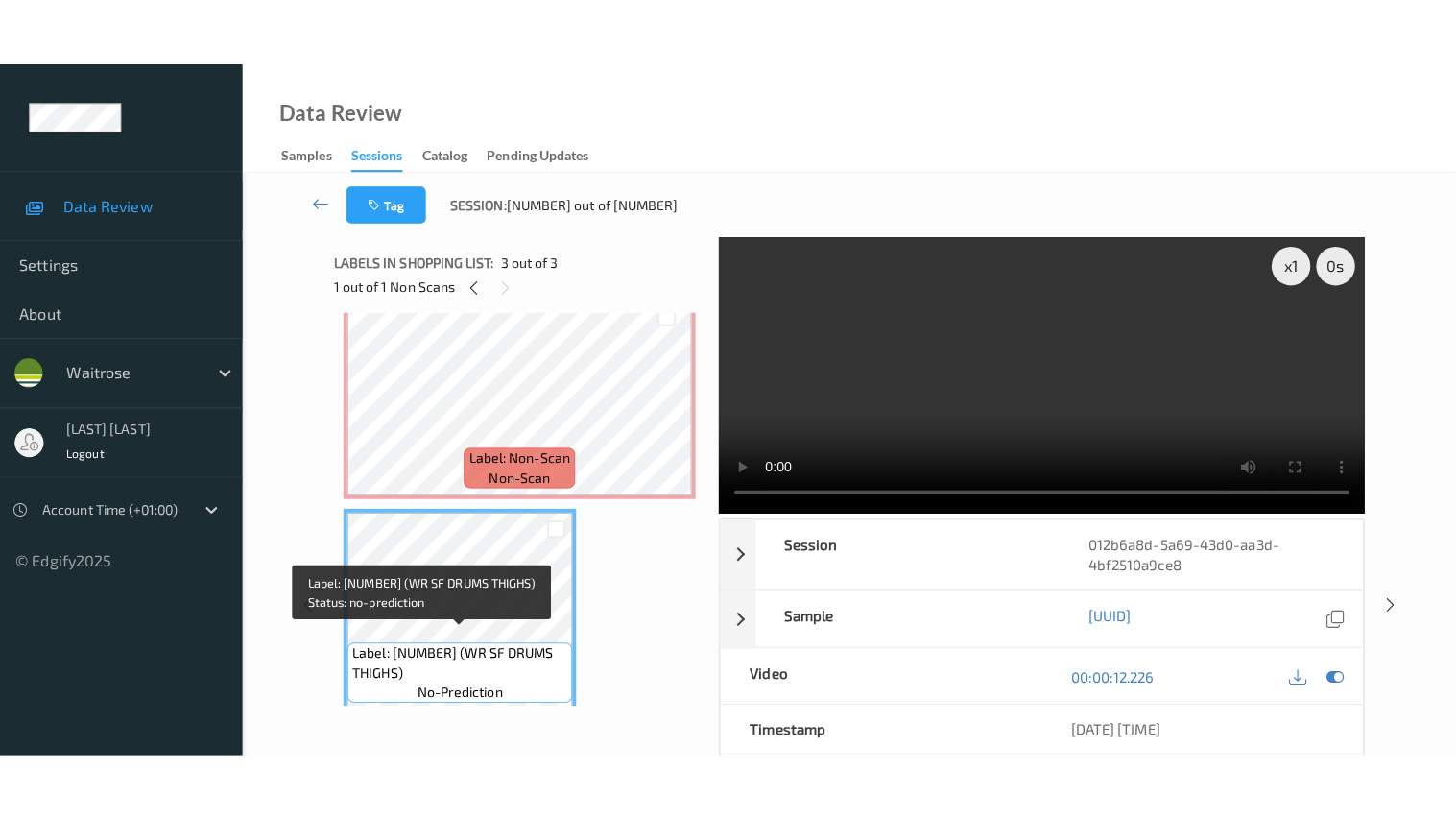 scroll, scrollTop: 244, scrollLeft: 0, axis: vertical 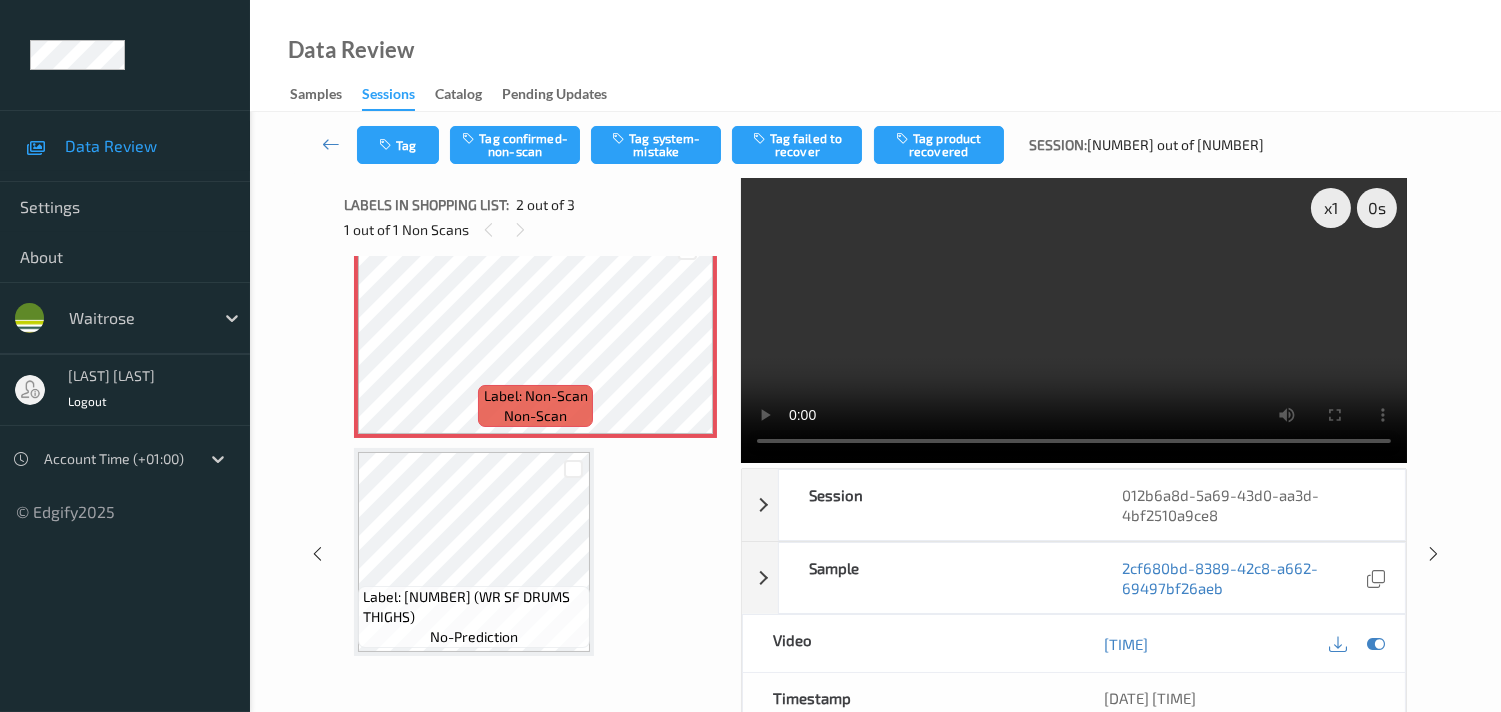 click at bounding box center (1074, 320) 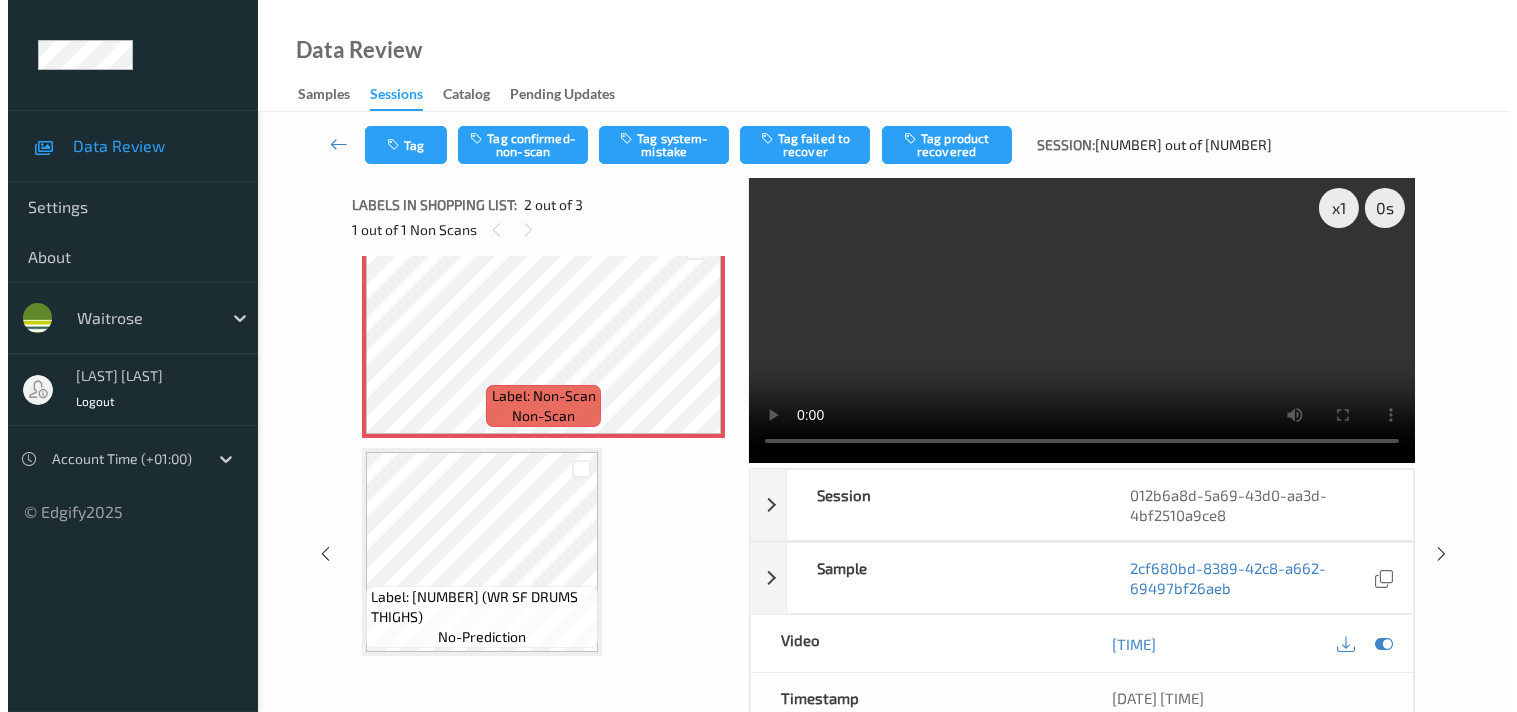 scroll, scrollTop: 113, scrollLeft: 0, axis: vertical 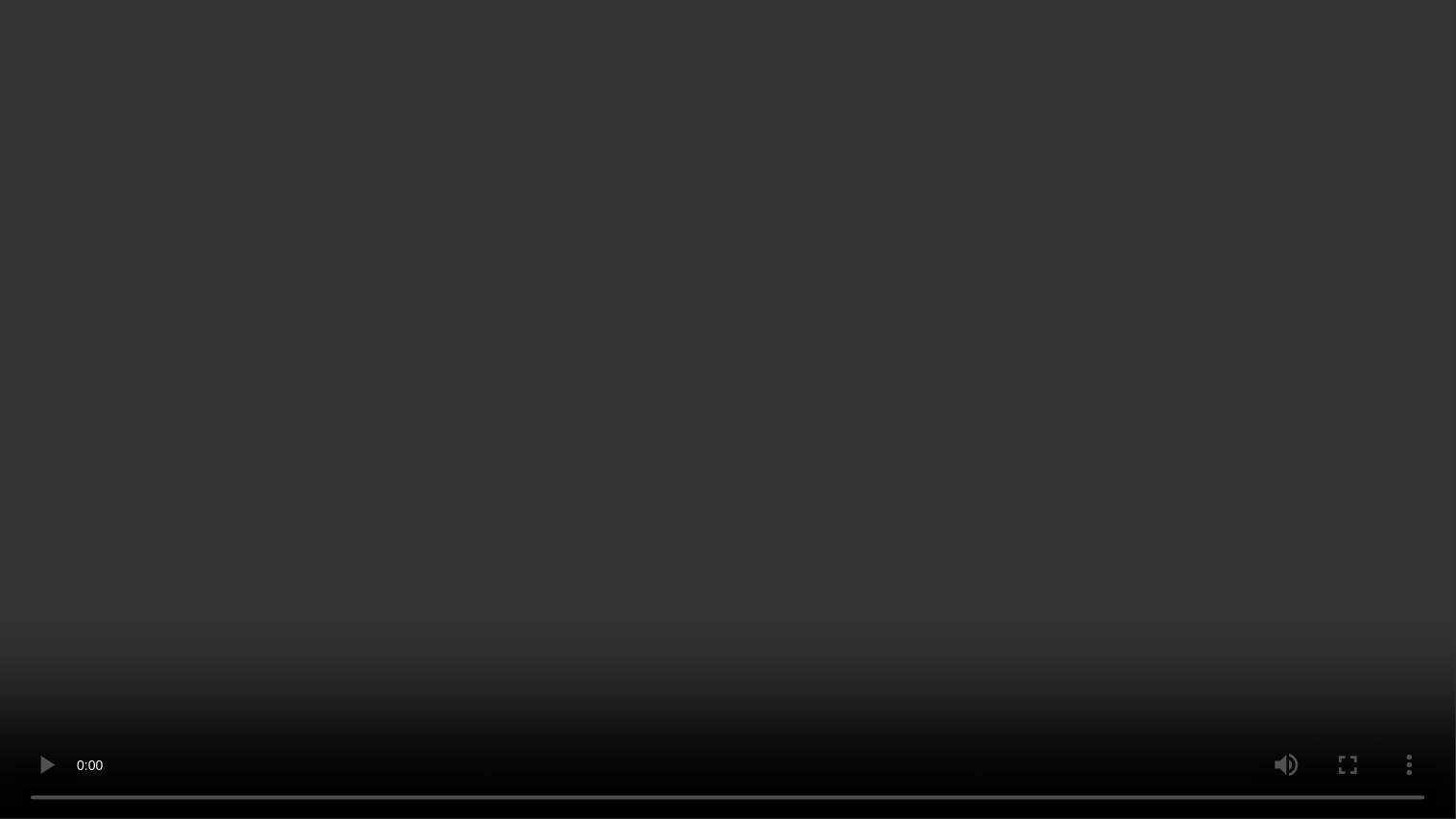 click at bounding box center (728, 409) 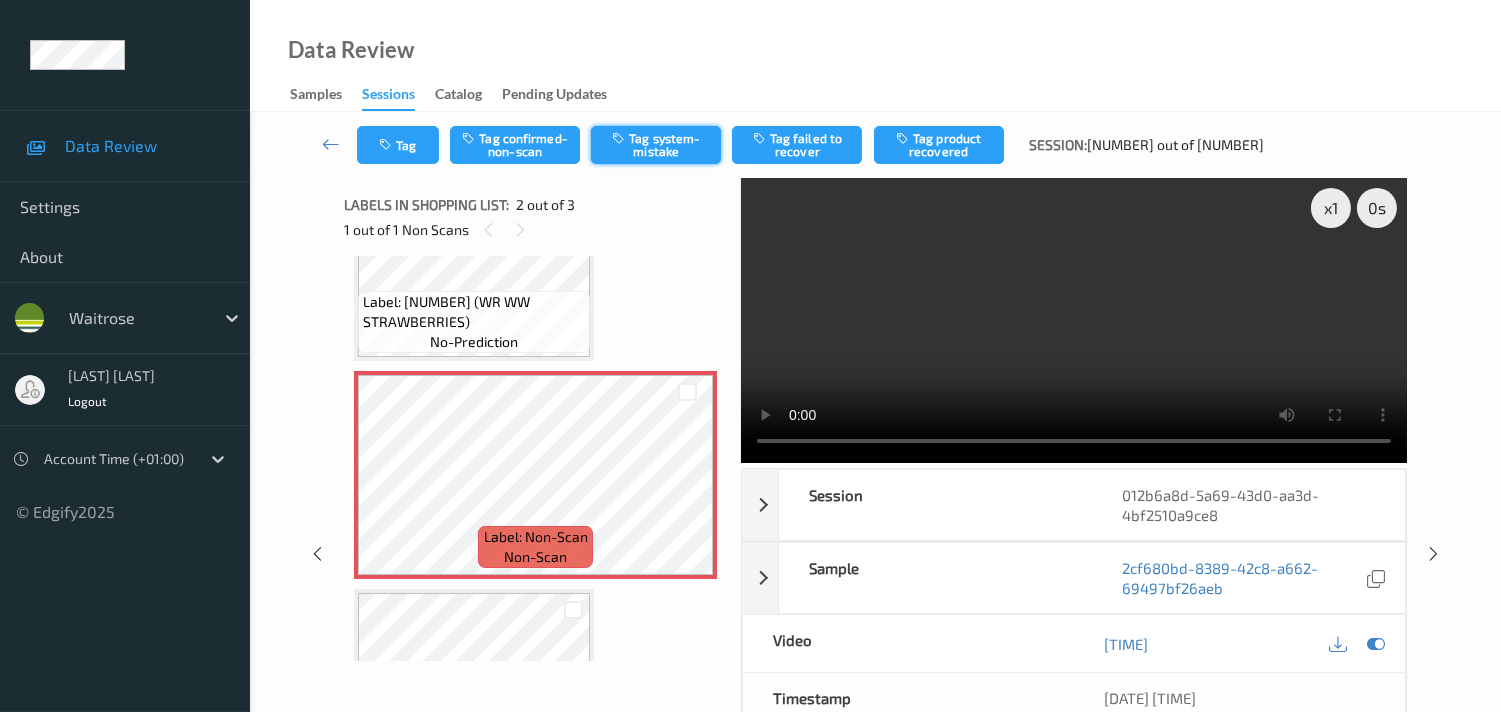 click on "Tag   system-mistake" at bounding box center (656, 145) 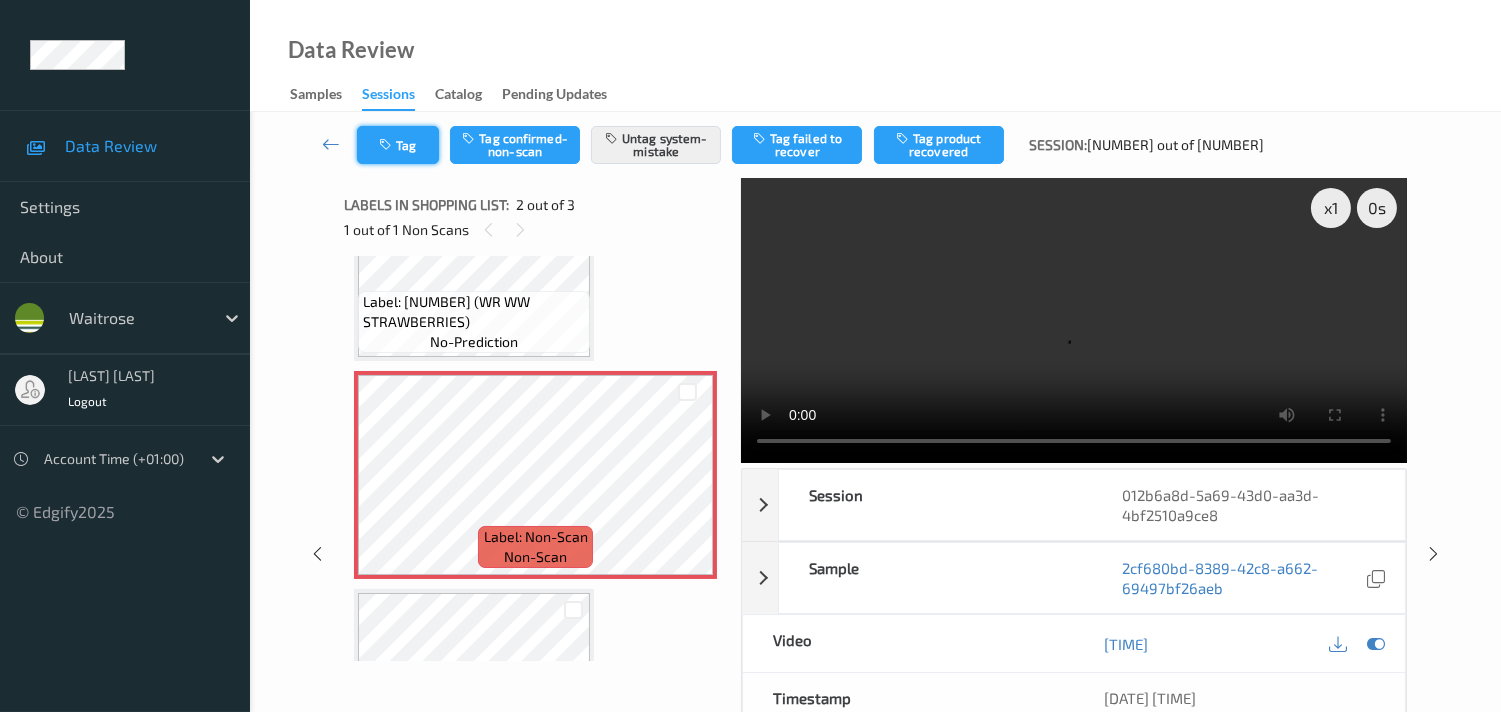 click on "Tag" at bounding box center [398, 145] 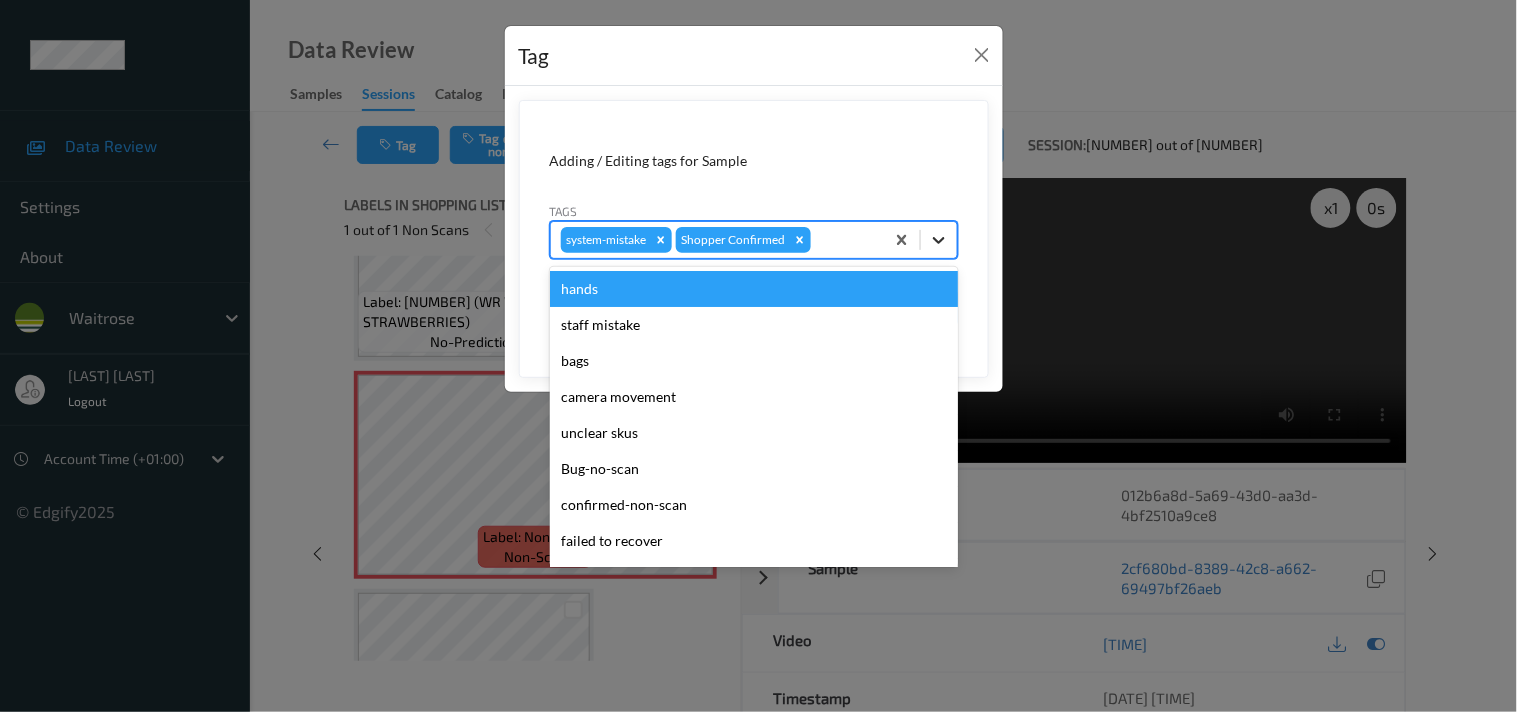 drag, startPoint x: 944, startPoint y: 244, endPoint x: 822, endPoint y: 338, distance: 154.01299 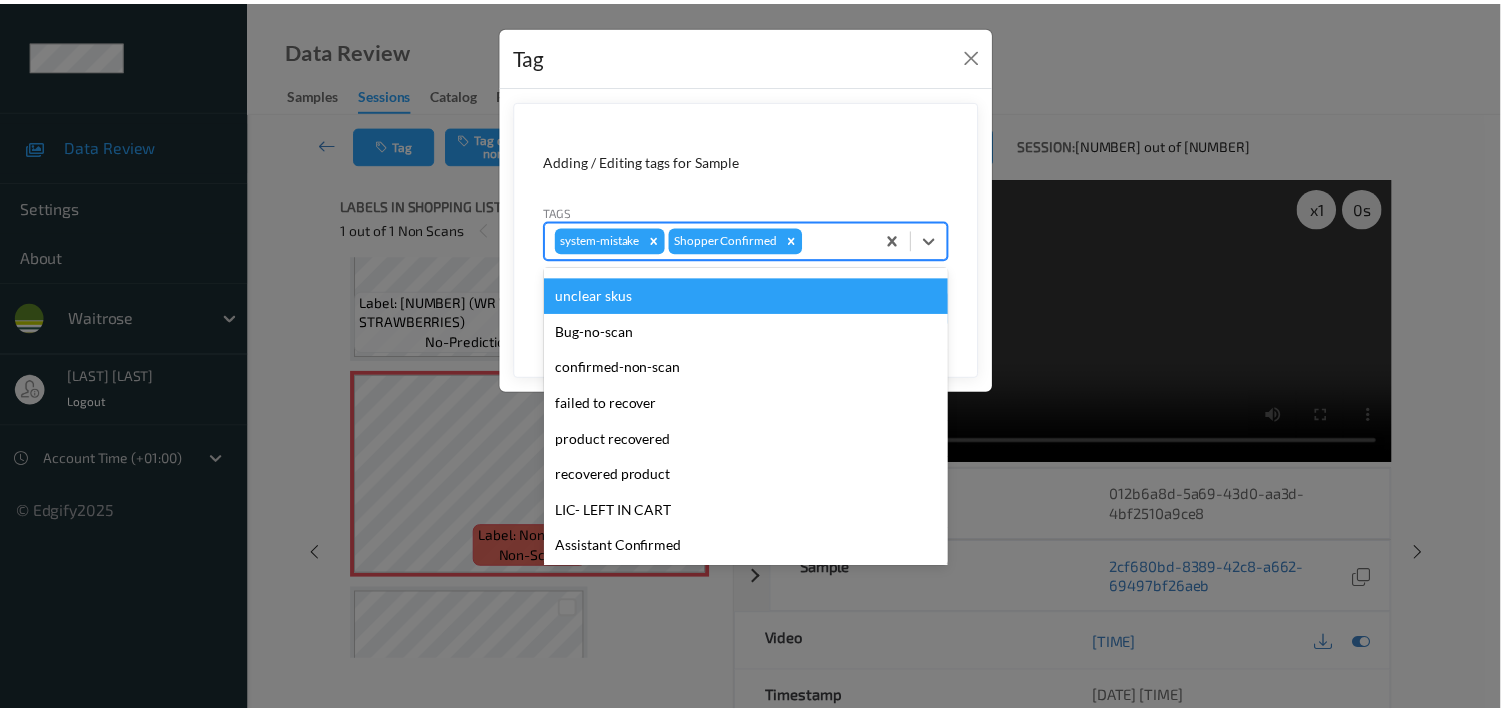 scroll, scrollTop: 318, scrollLeft: 0, axis: vertical 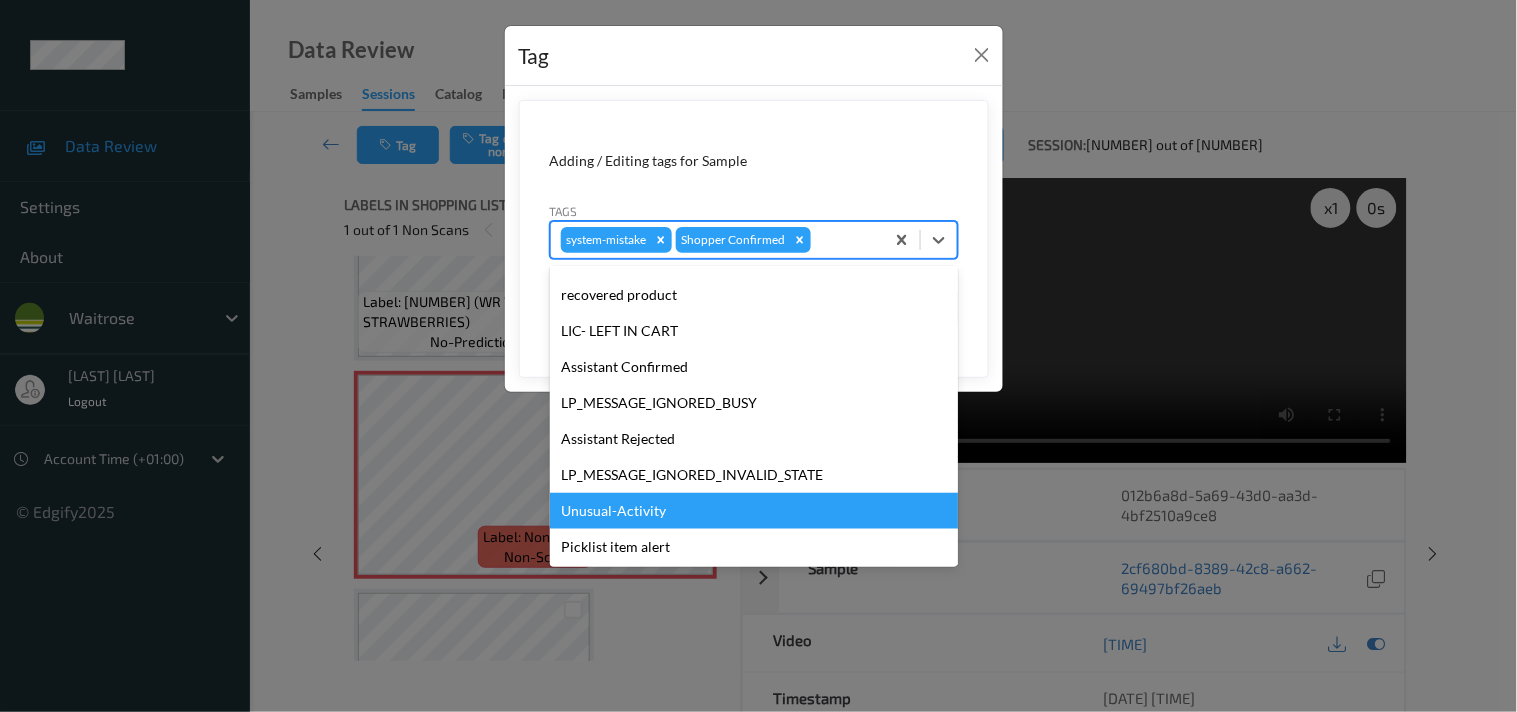 click on "Unusual-Activity" at bounding box center [754, 511] 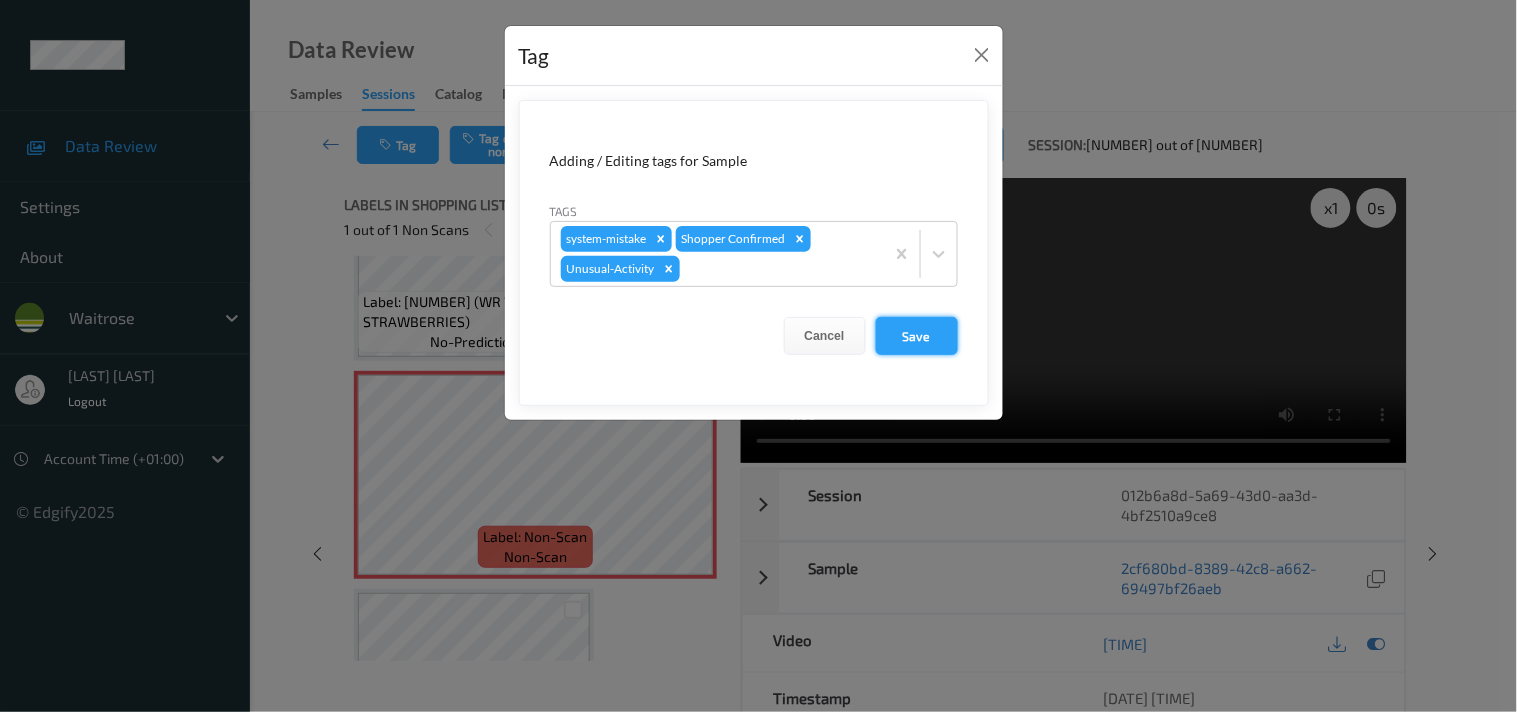 click on "Save" at bounding box center (917, 336) 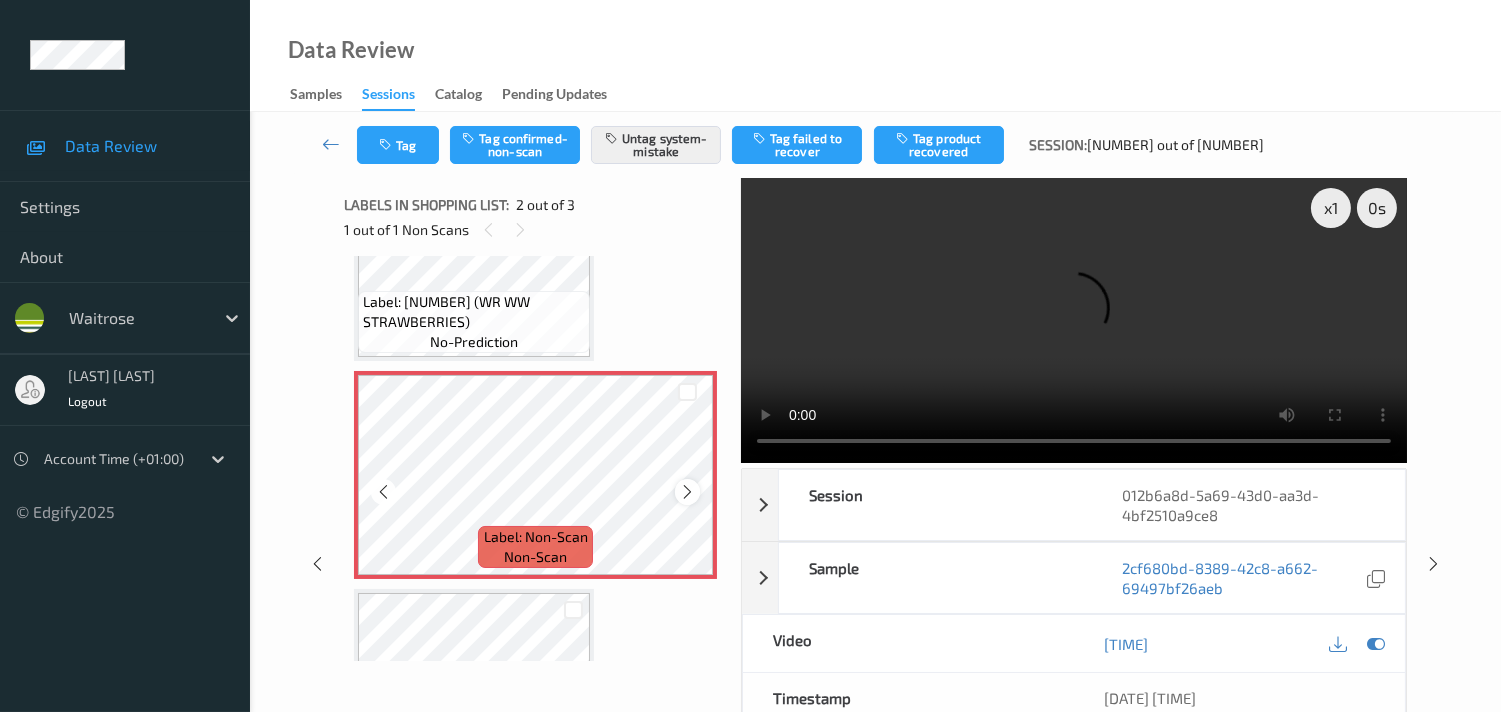 click at bounding box center [687, 492] 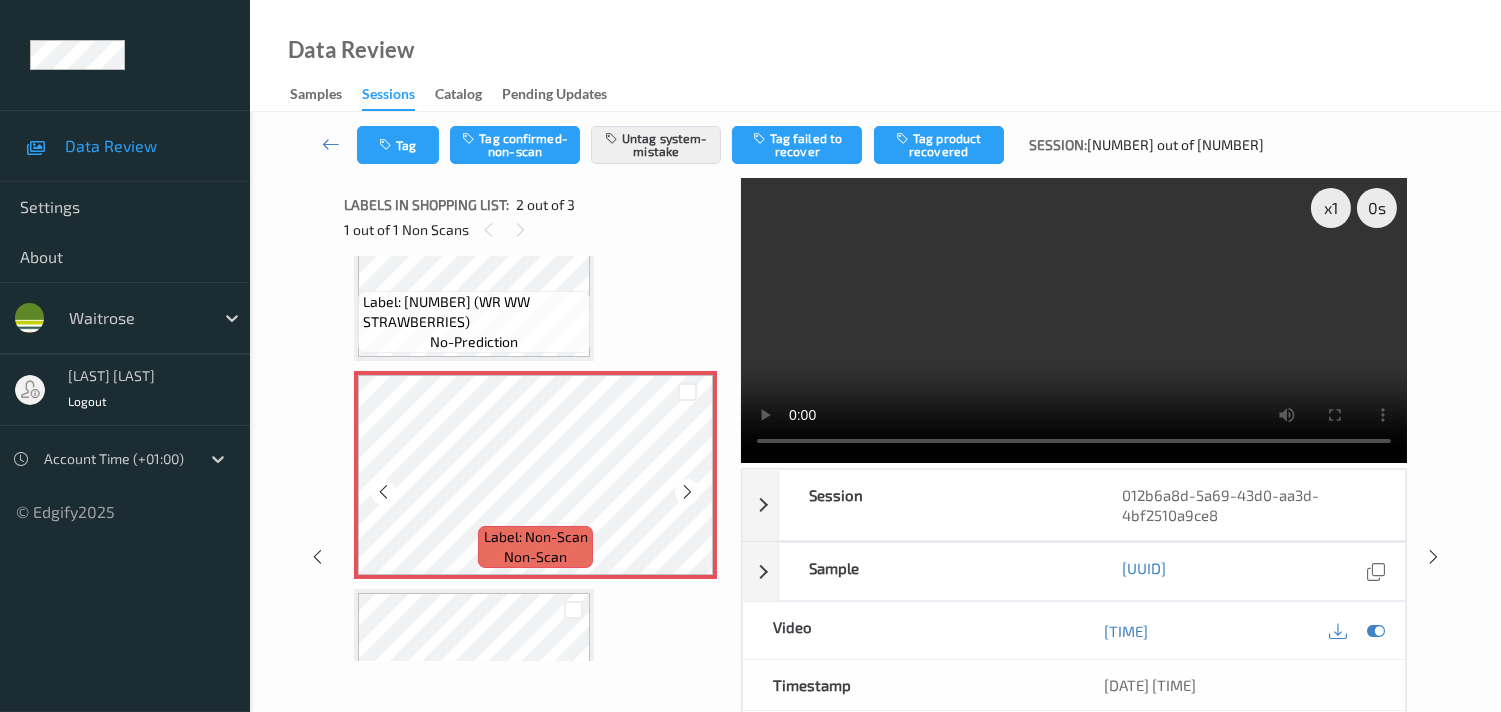 click at bounding box center (687, 492) 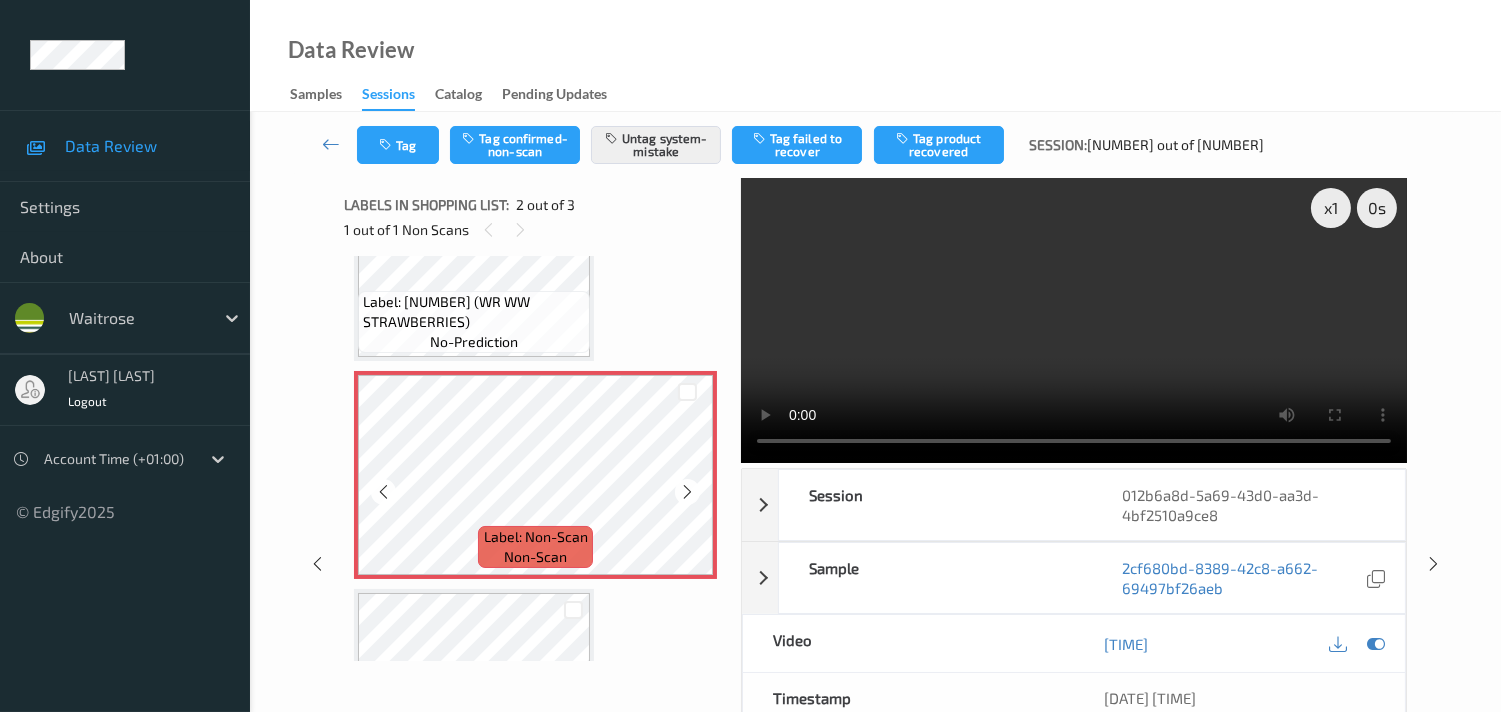 click at bounding box center (687, 492) 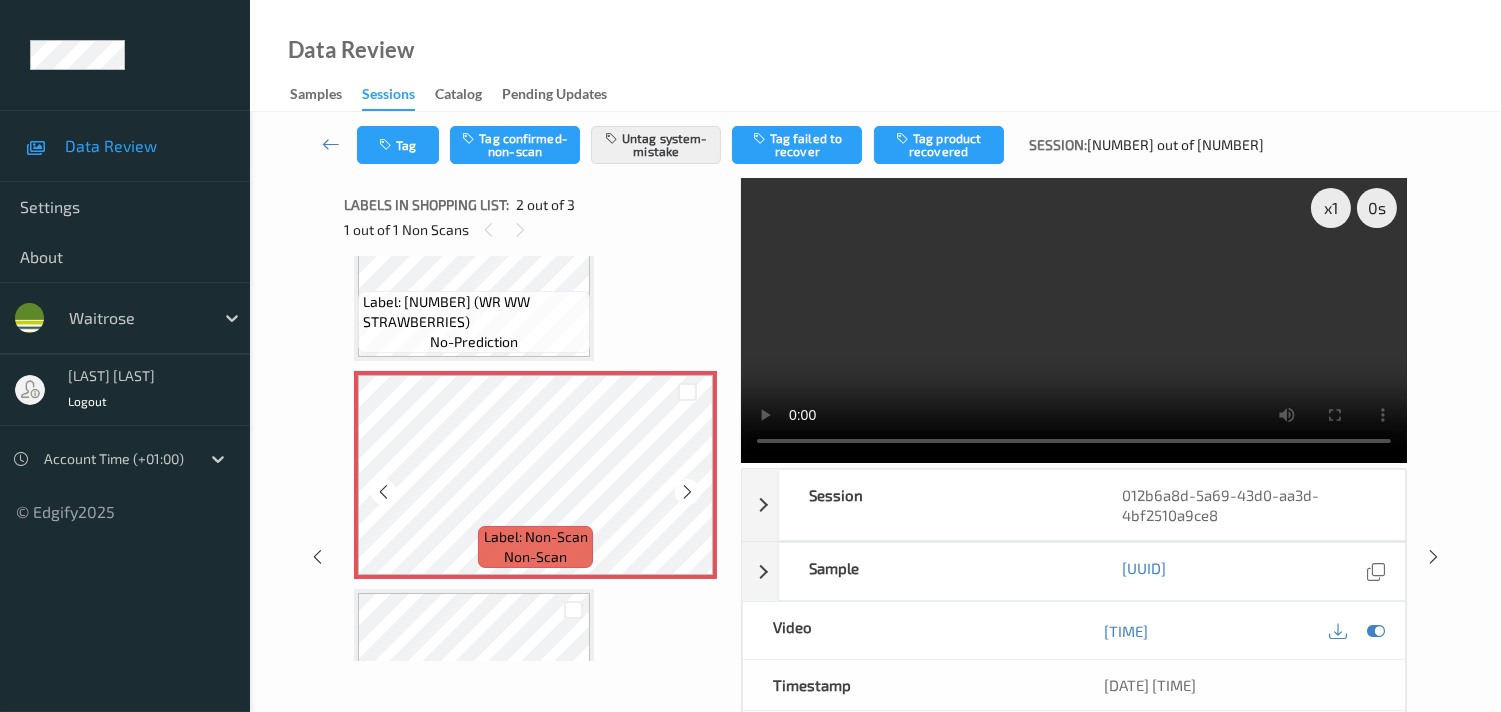 click at bounding box center (687, 492) 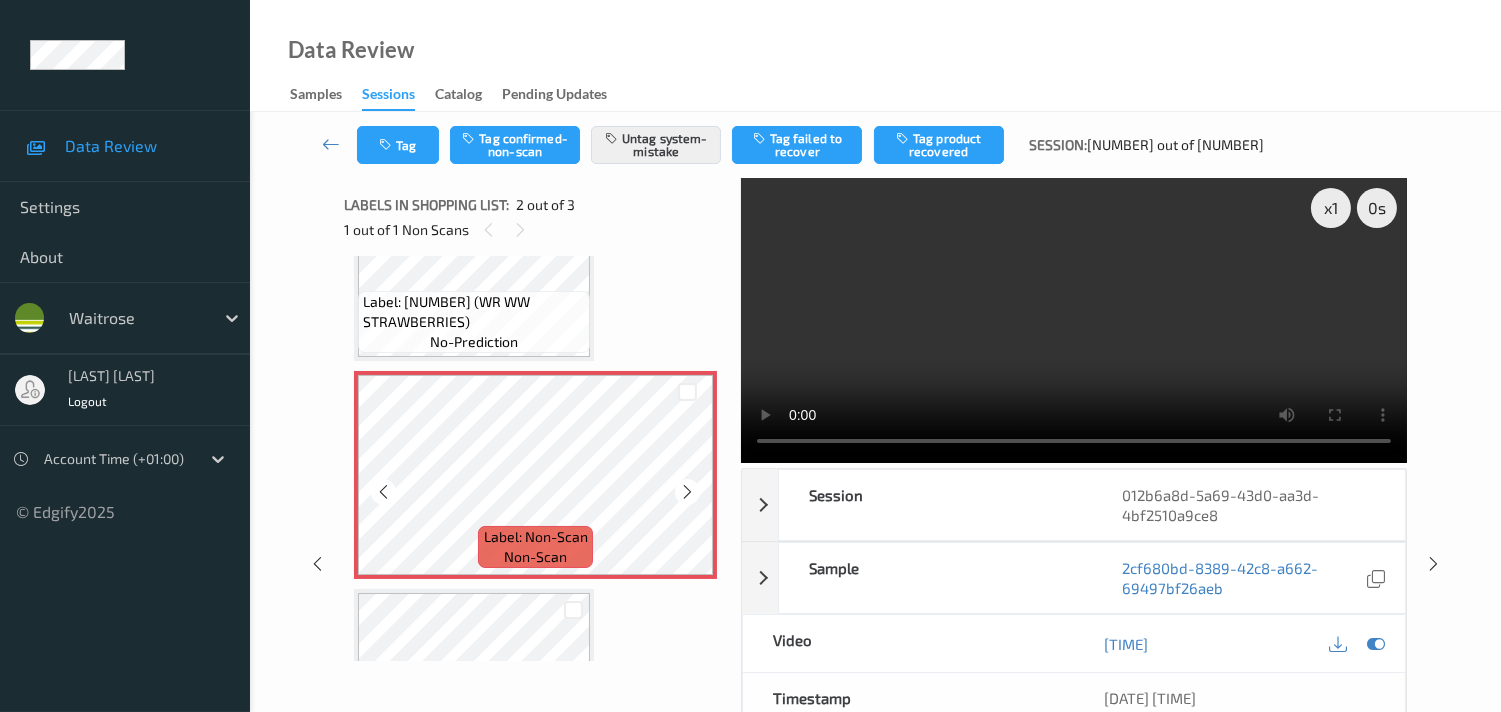 click at bounding box center (687, 492) 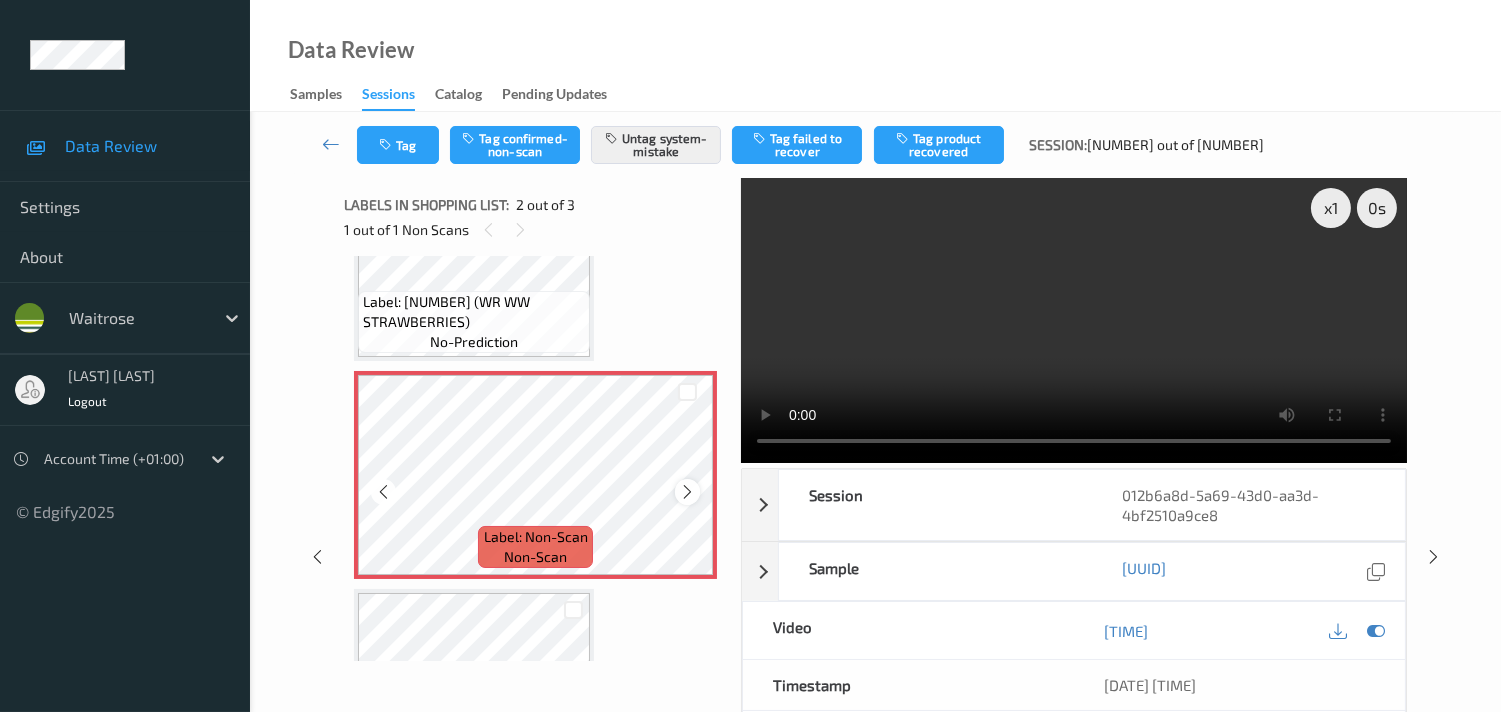 click at bounding box center [687, 492] 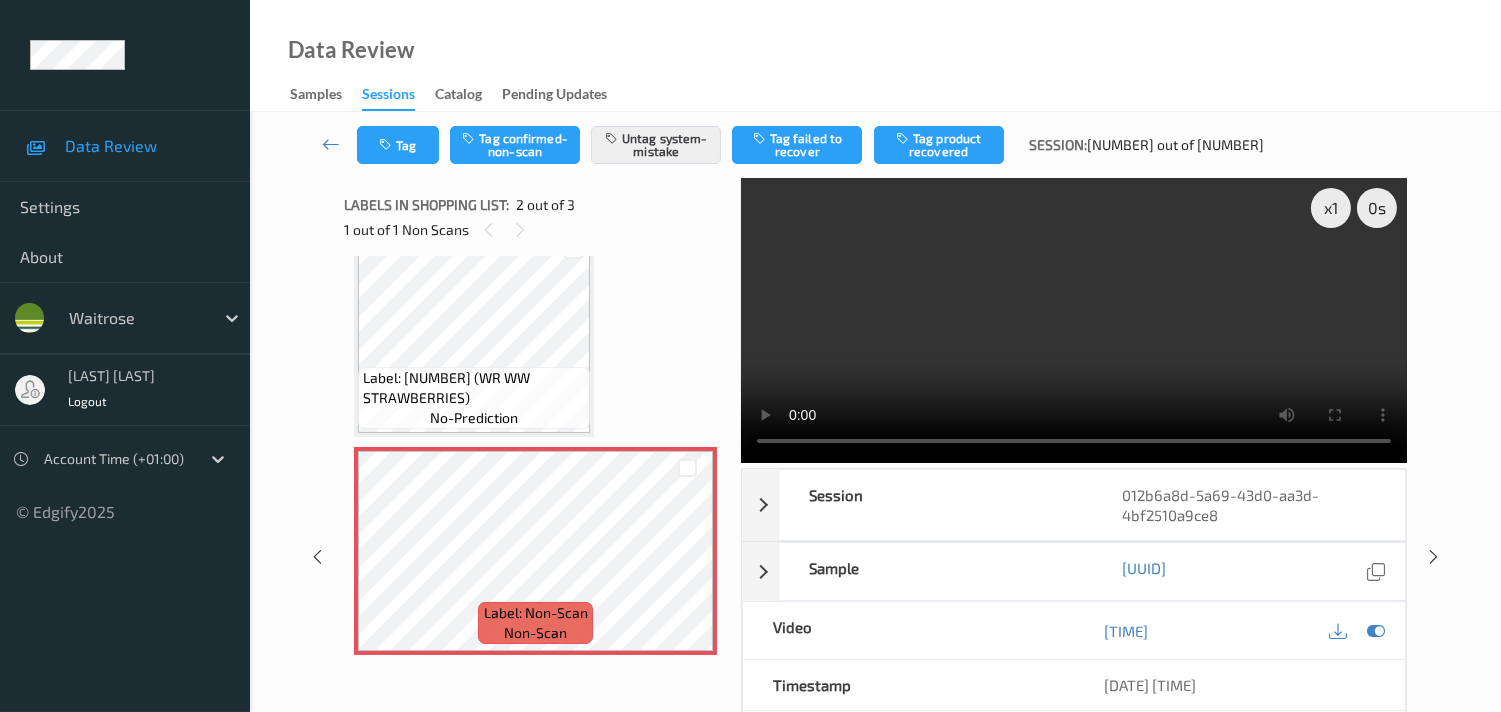 scroll, scrollTop: 0, scrollLeft: 0, axis: both 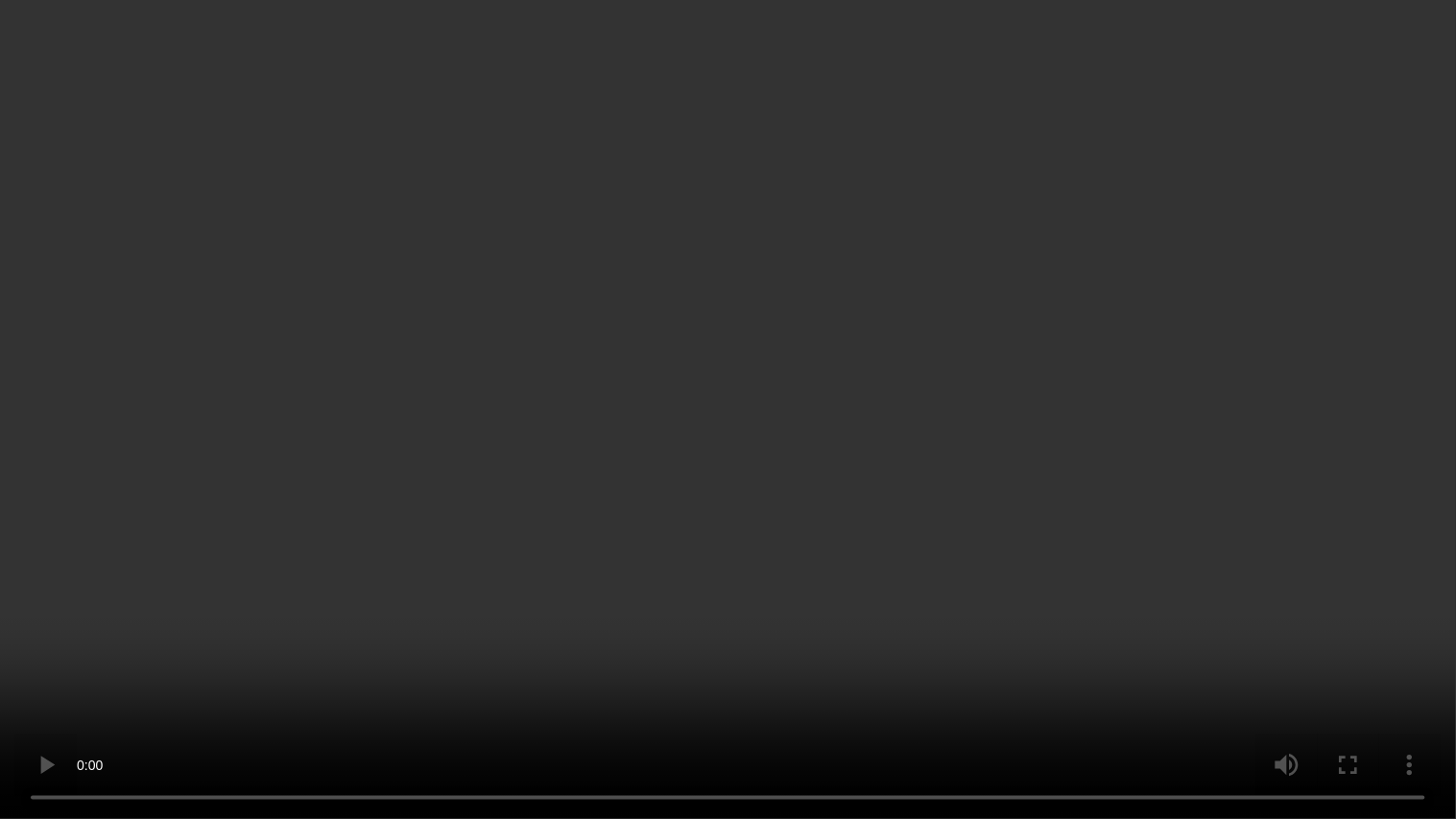 click at bounding box center (728, 409) 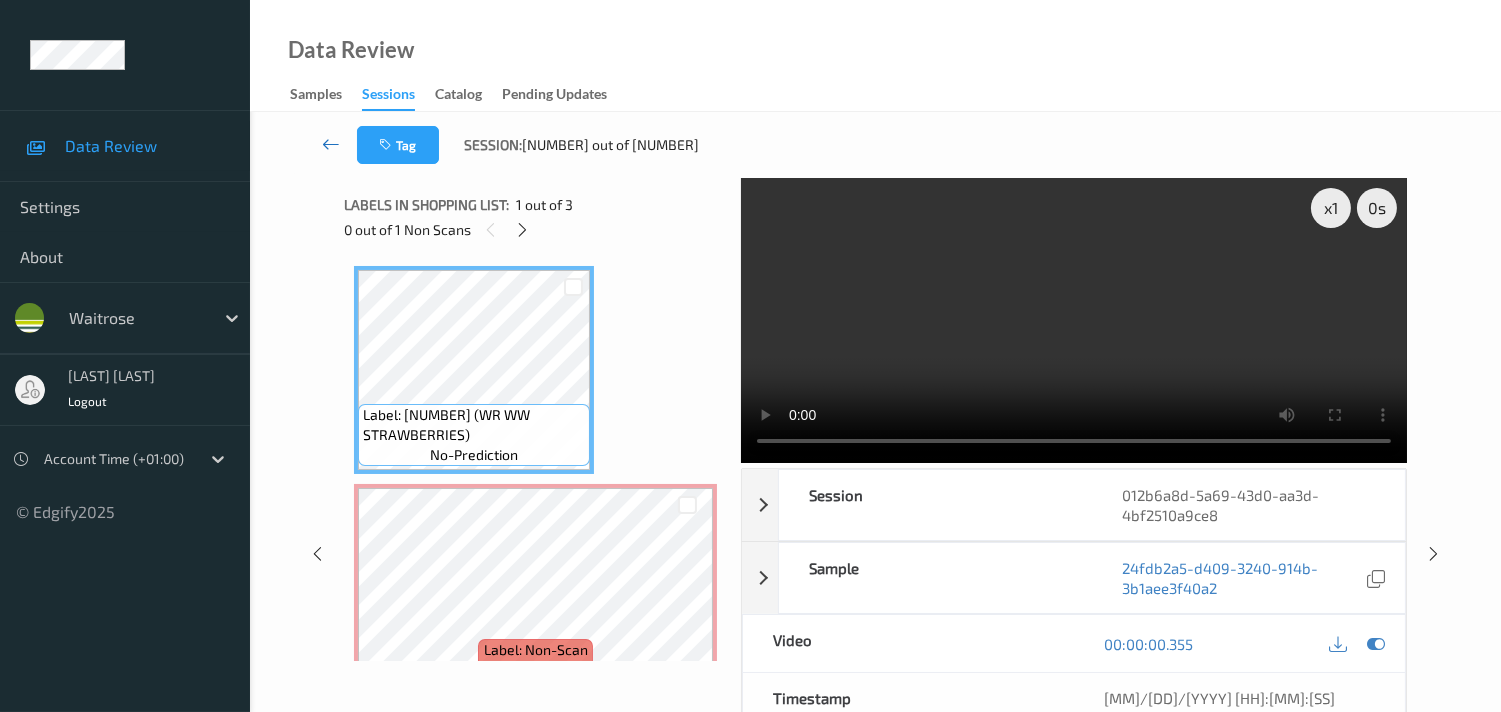 drag, startPoint x: 332, startPoint y: 146, endPoint x: 387, endPoint y: 12, distance: 144.84819 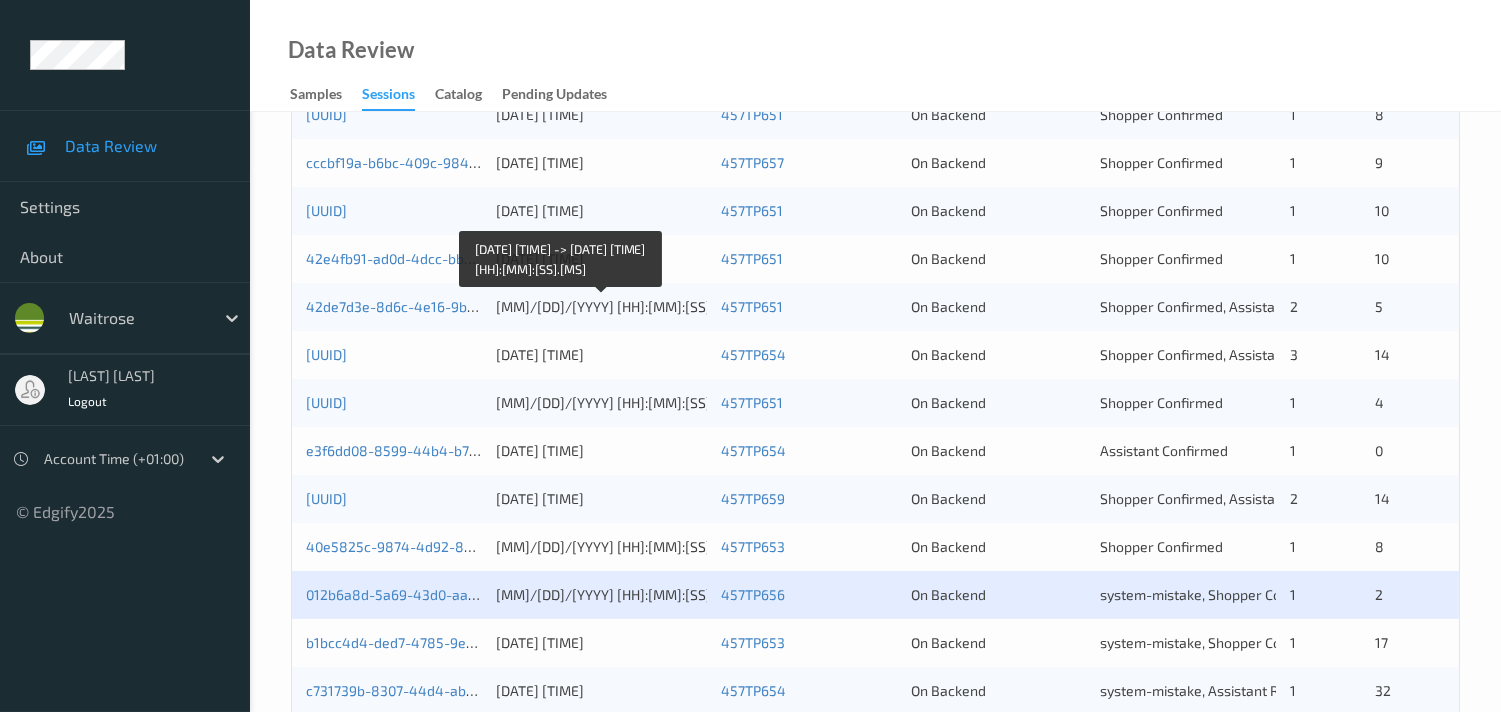 scroll, scrollTop: 666, scrollLeft: 0, axis: vertical 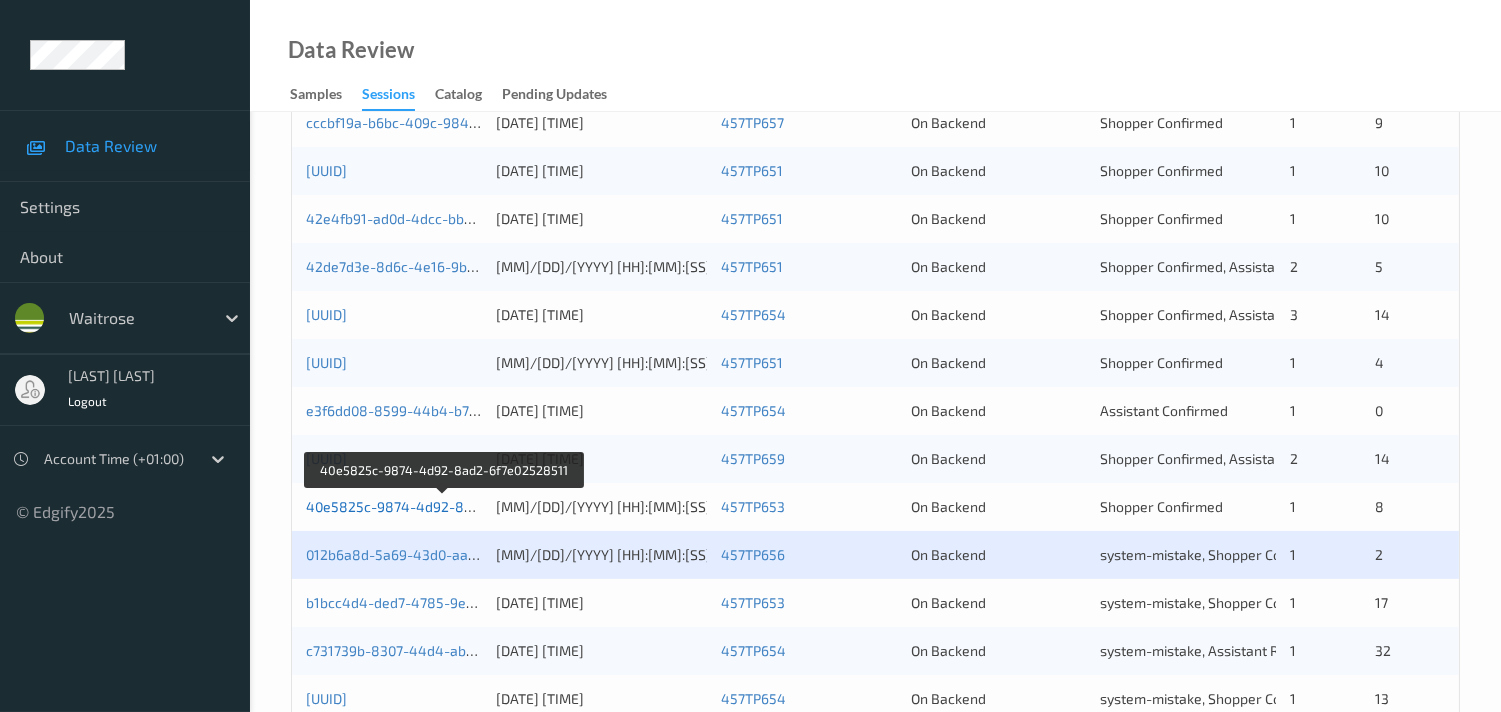 click on "40e5825c-9874-4d92-8ad2-6f7e02528511" at bounding box center [444, 506] 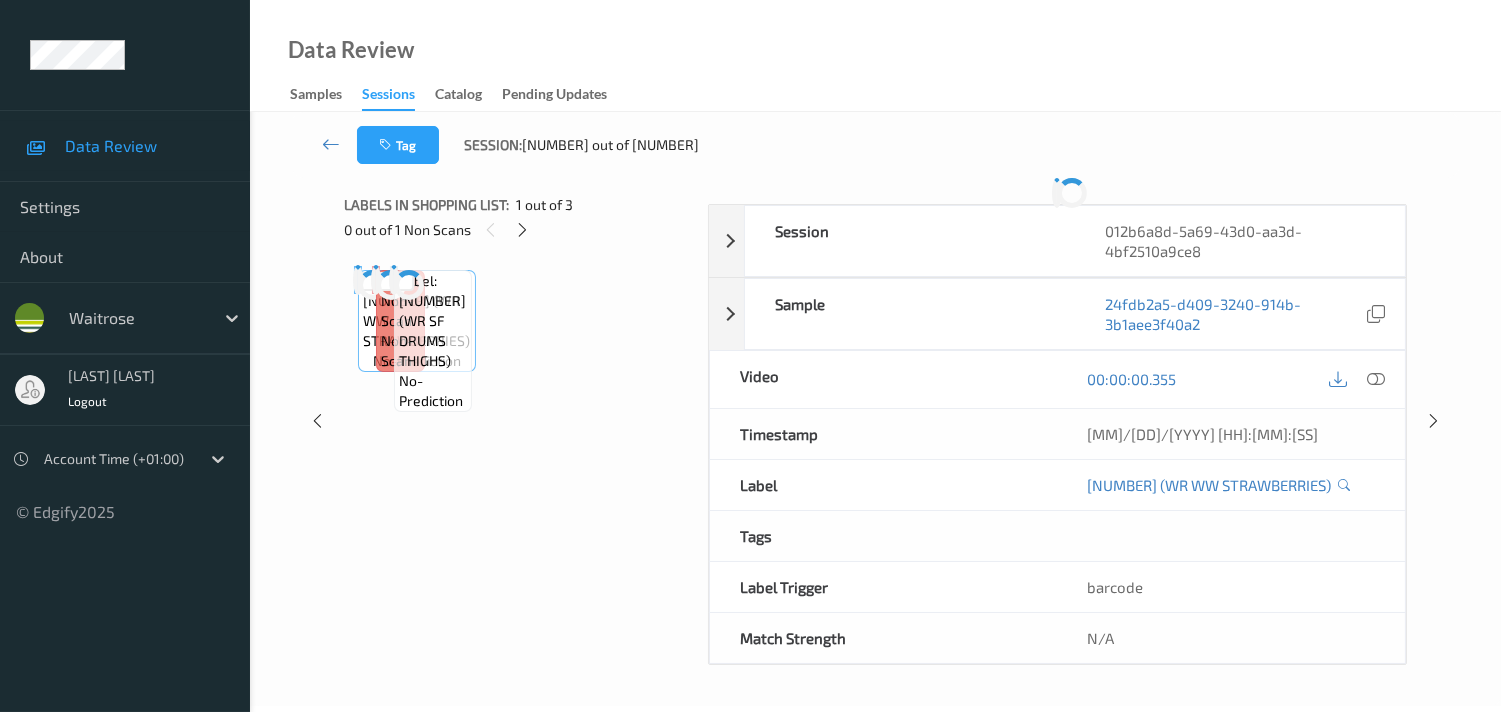 scroll, scrollTop: 364, scrollLeft: 0, axis: vertical 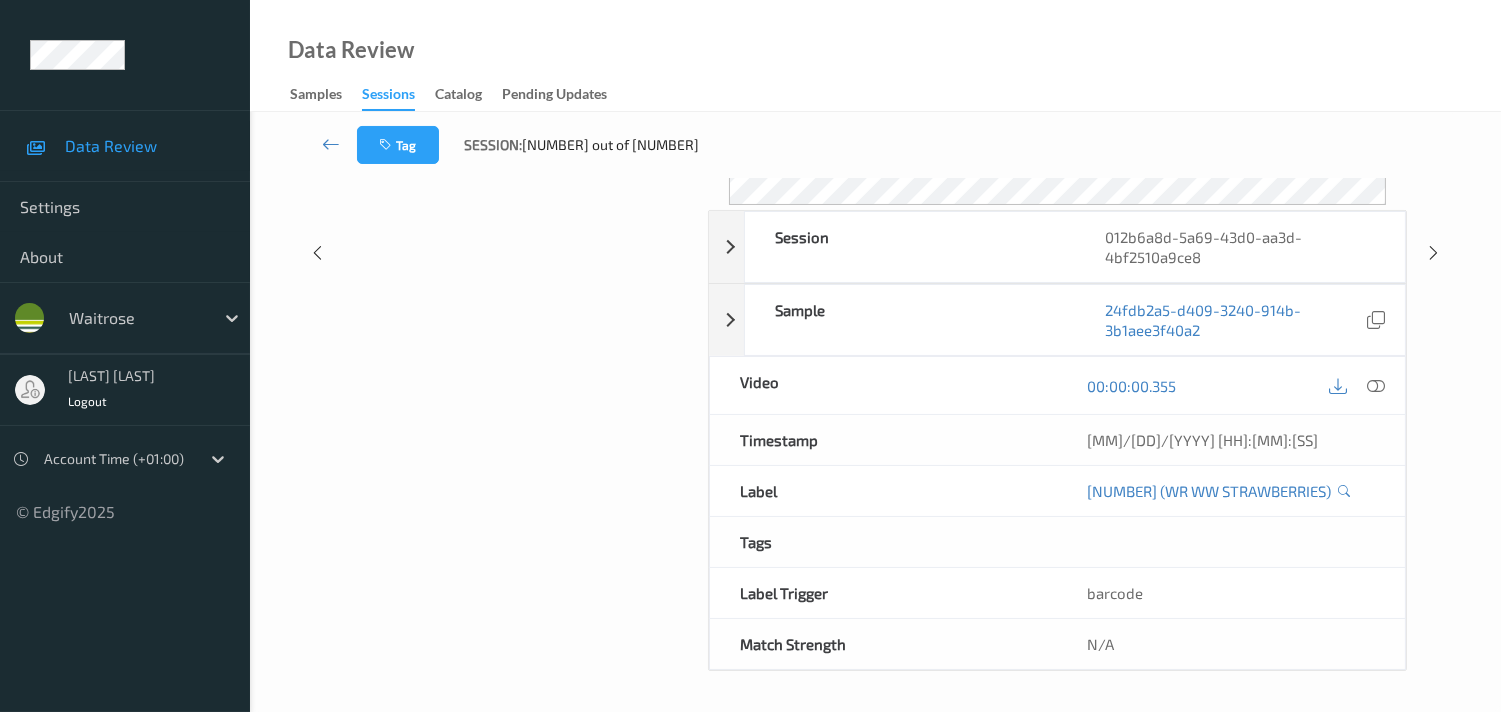 click on "Labels in shopping list: 1 out of 3 0 out of 1 Non Scans Label: [NUMBER] (WR WW STRAWBERRIES) no-prediction Label: Non-Scan non-scan Label: Non-Scan non-scan Label: Non-Scan non-scan Label: [NUMBER] (WR SF DRUMS THIGHS) no-prediction" at bounding box center [519, 253] 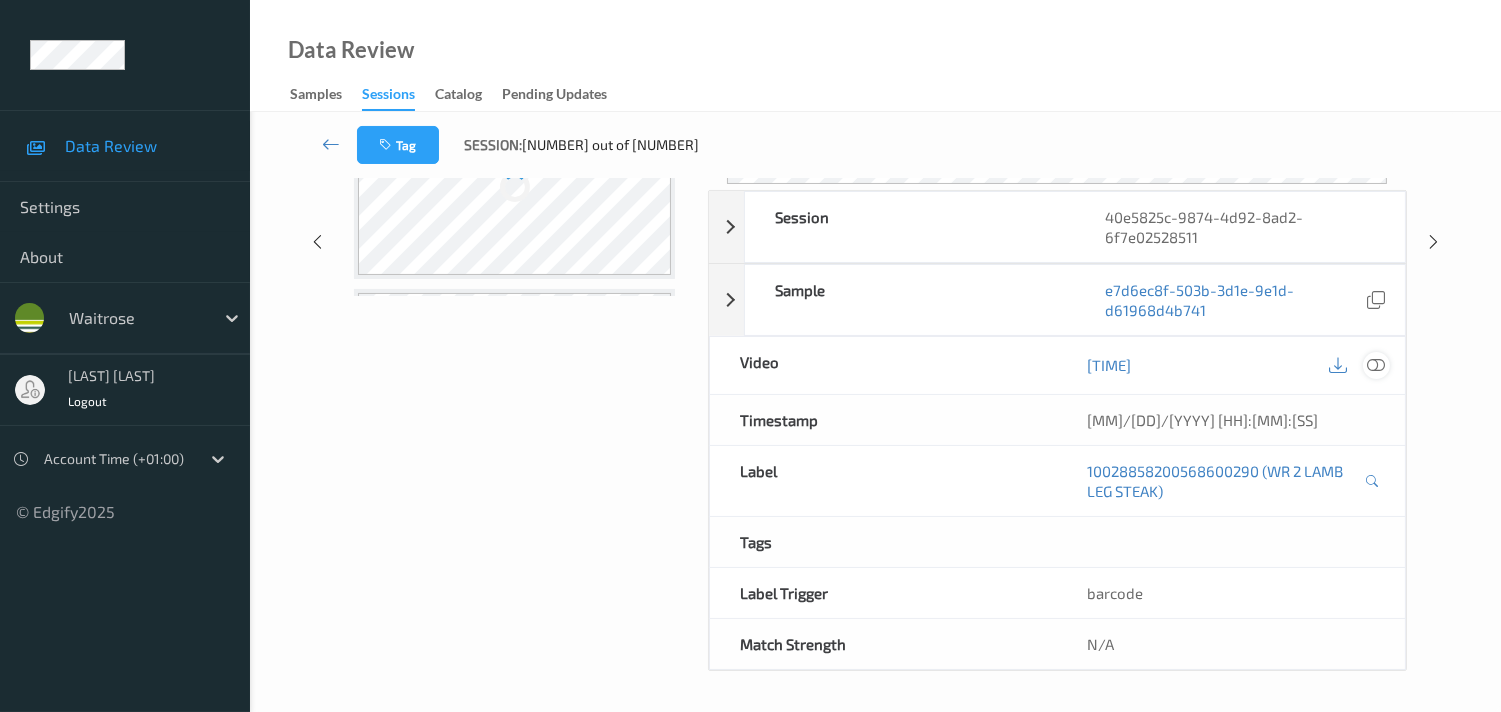 click at bounding box center (1376, 365) 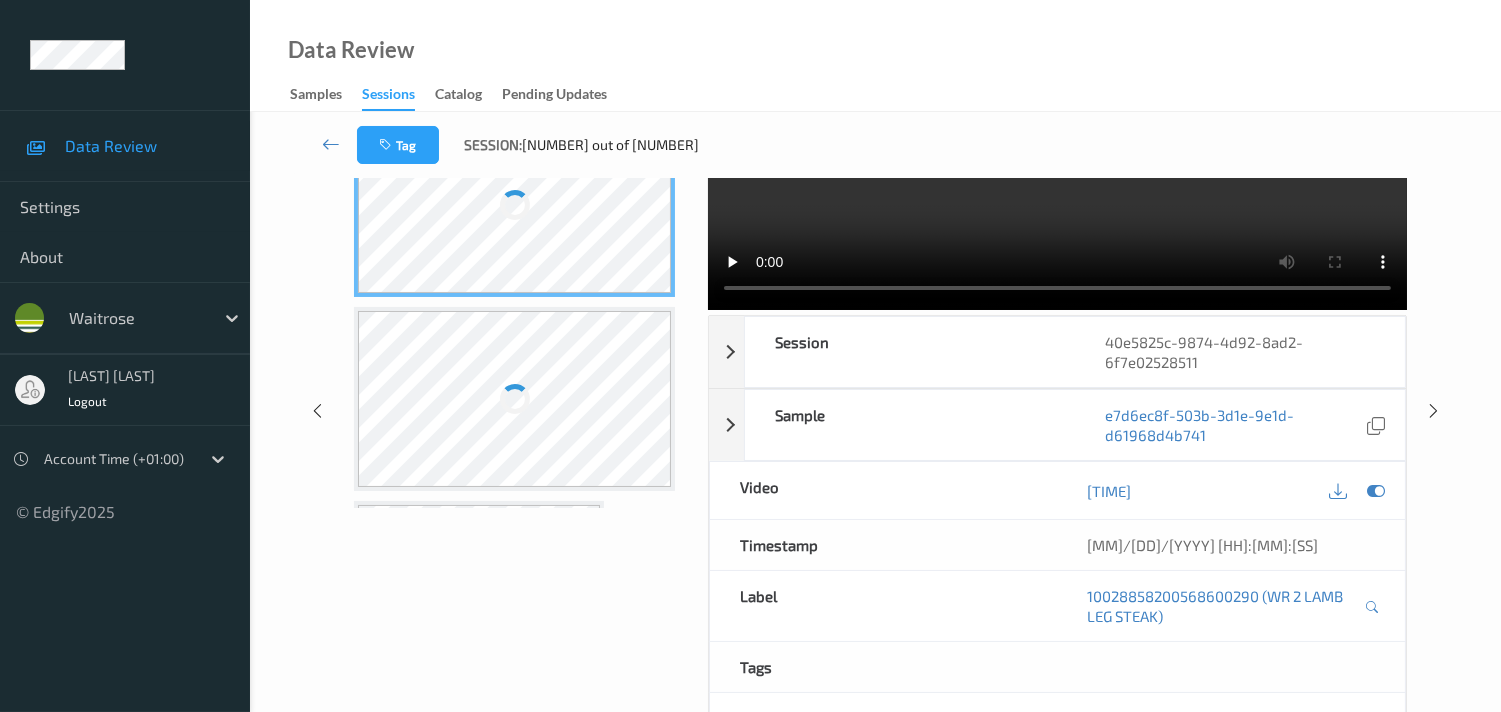 scroll, scrollTop: 0, scrollLeft: 0, axis: both 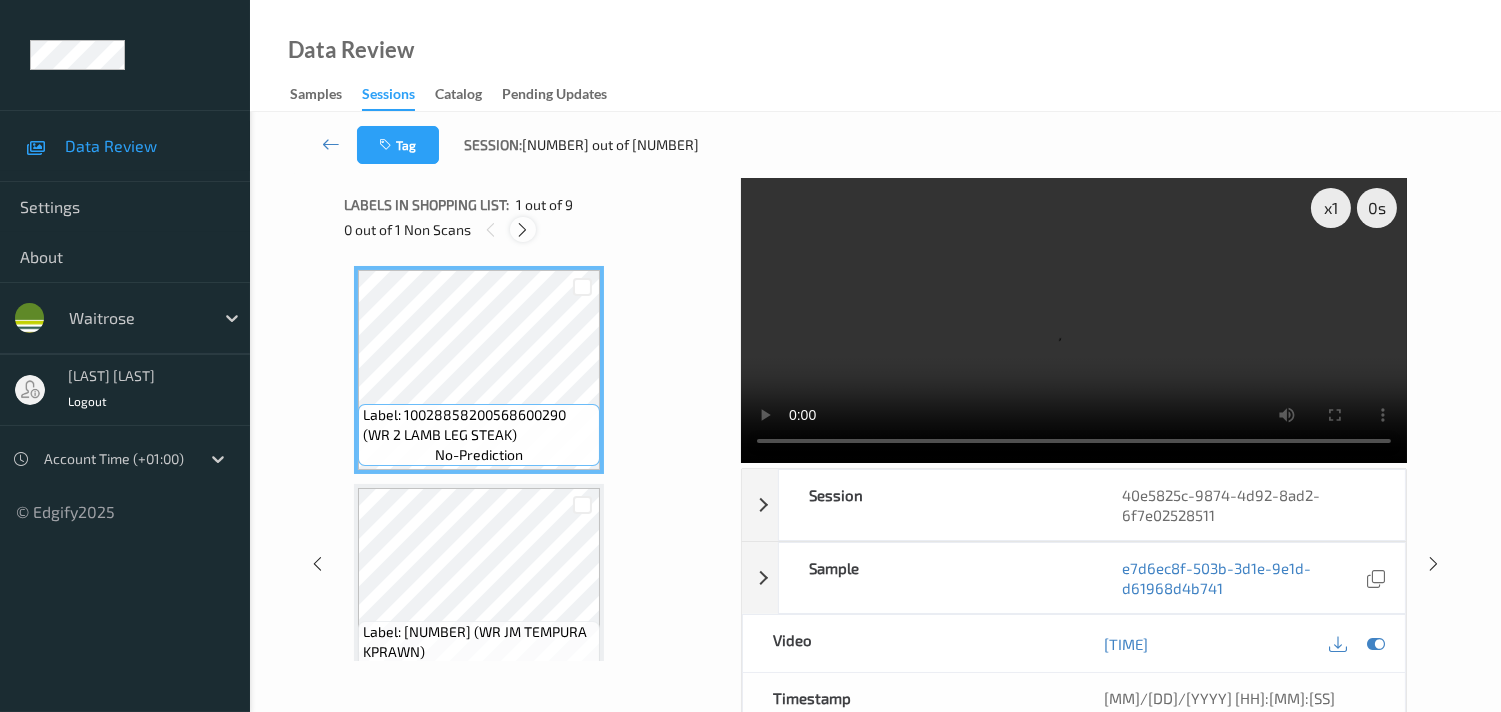 click at bounding box center (522, 230) 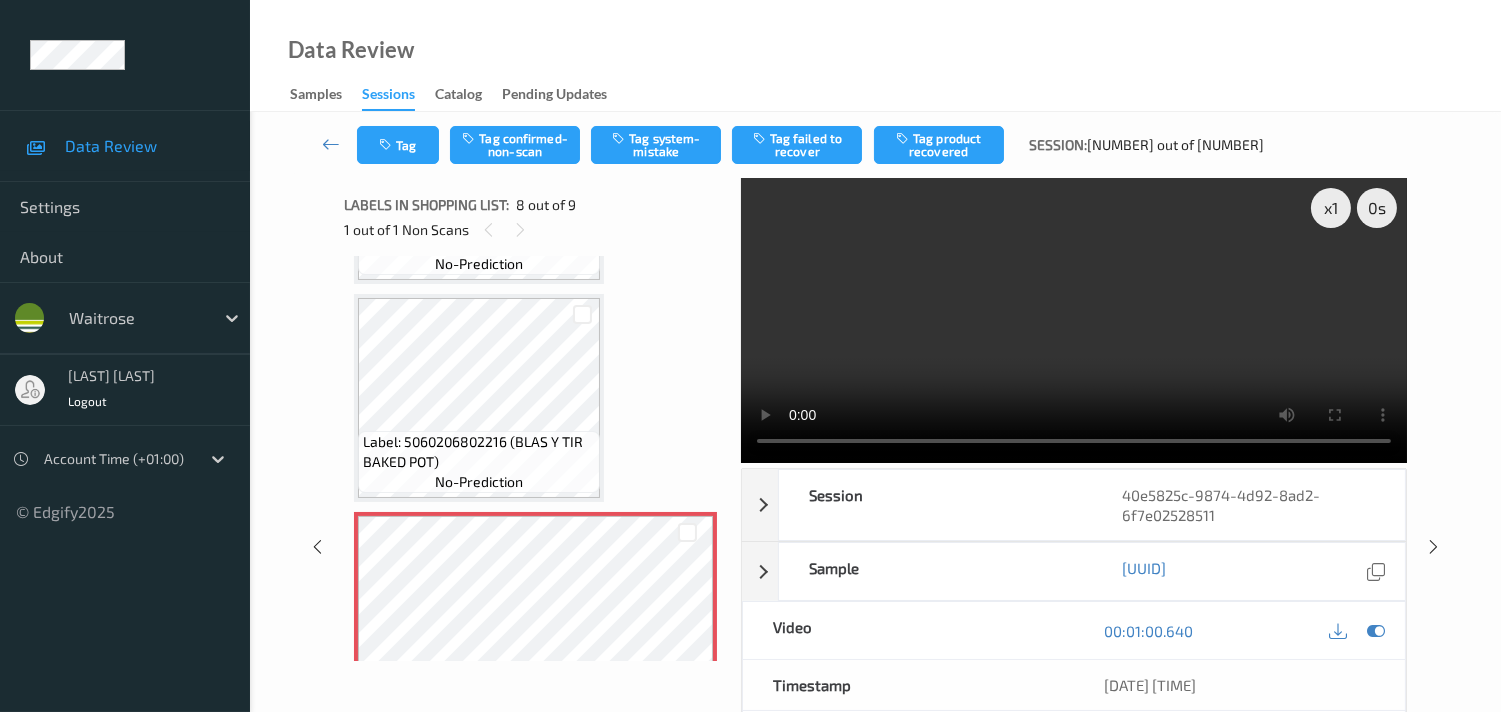 scroll, scrollTop: 1221, scrollLeft: 0, axis: vertical 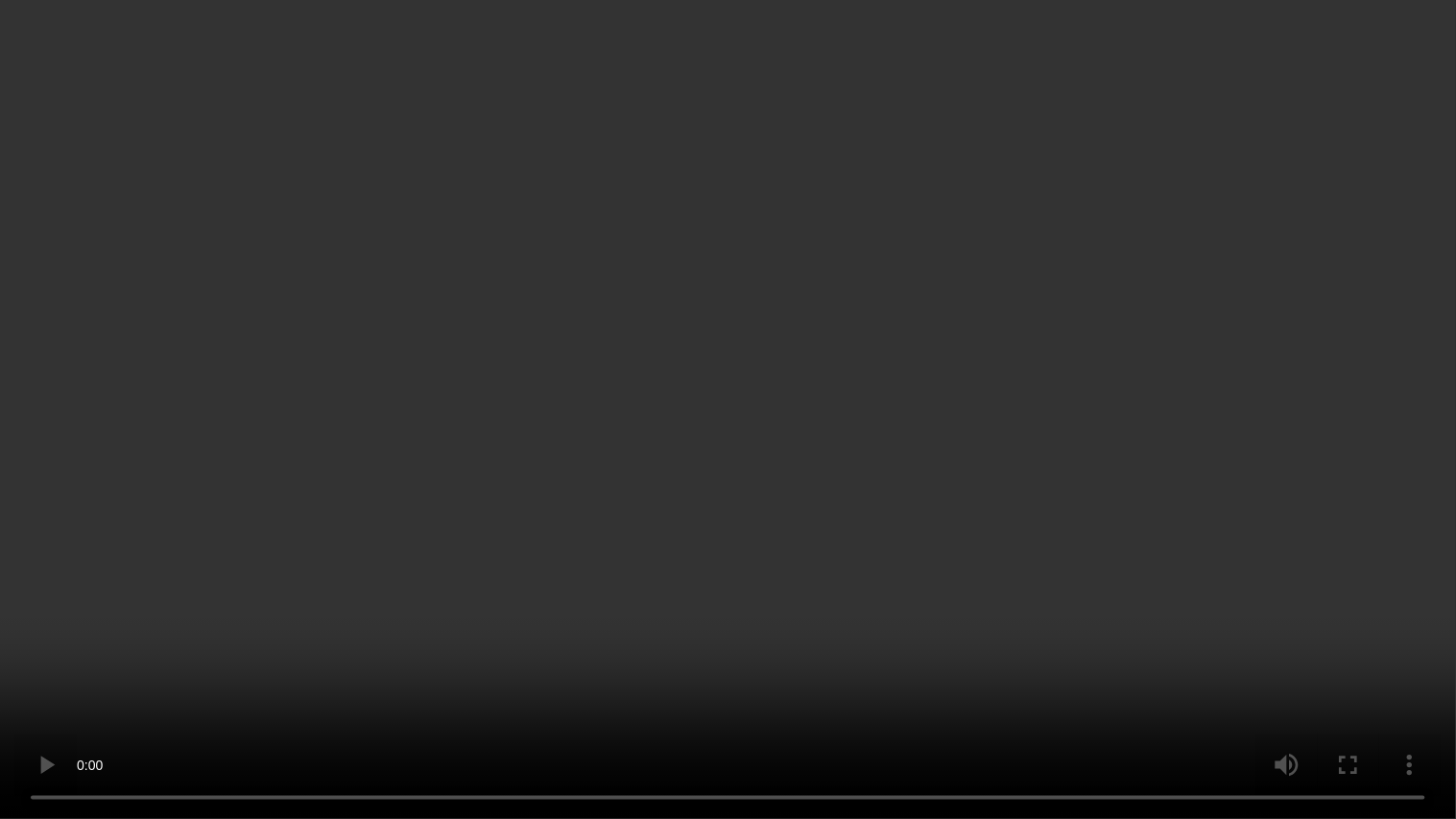 click at bounding box center [728, 409] 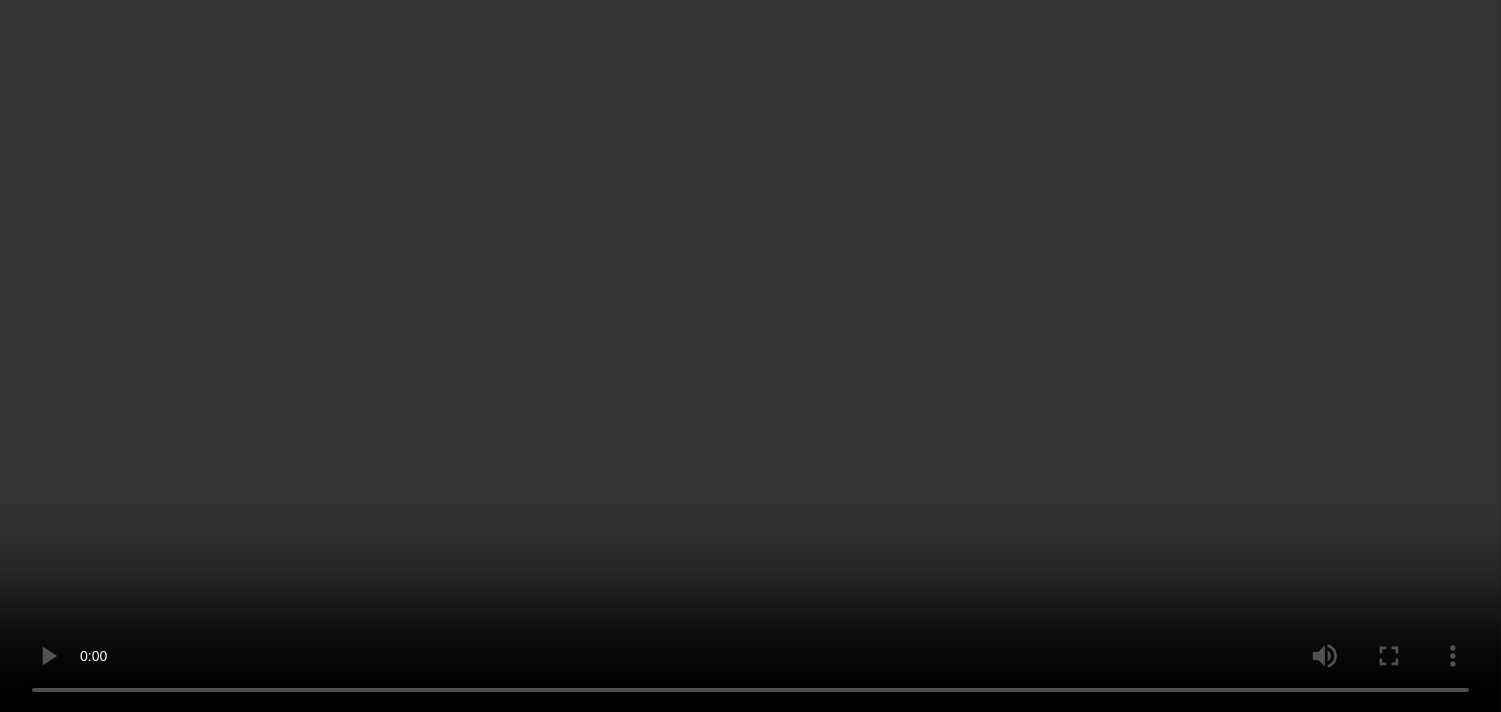 scroll, scrollTop: 1221, scrollLeft: 0, axis: vertical 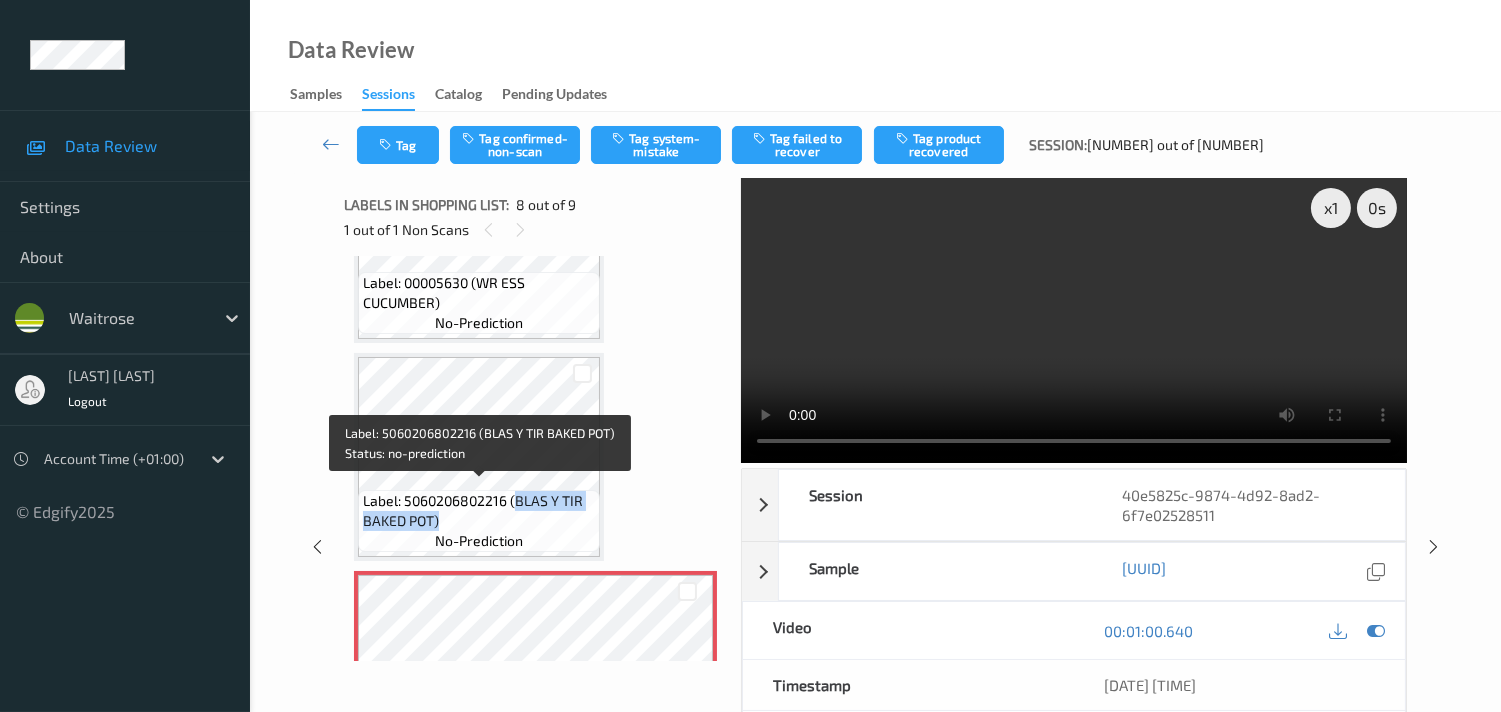 drag, startPoint x: 514, startPoint y: 492, endPoint x: 578, endPoint y: 517, distance: 68.70953 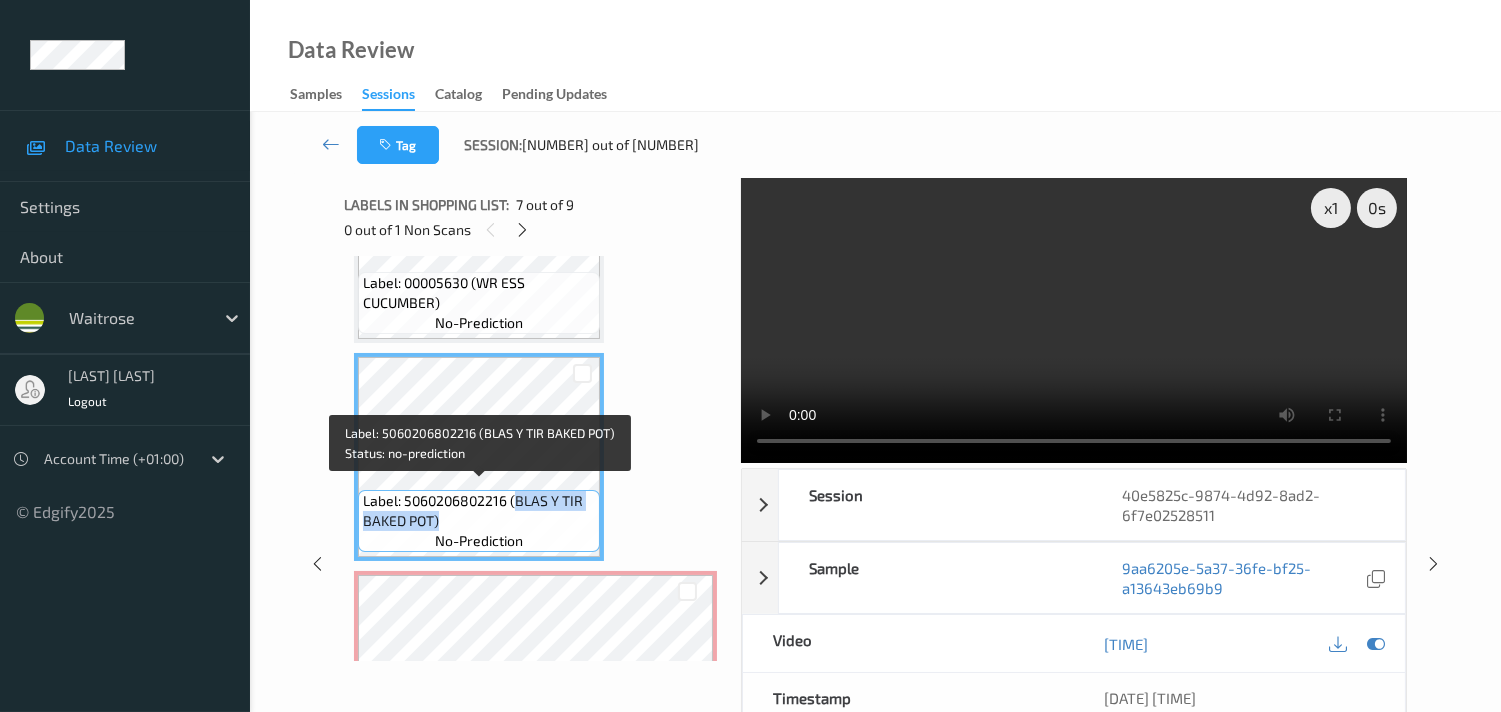 copy on "BLAS Y TIR BAKED POT)" 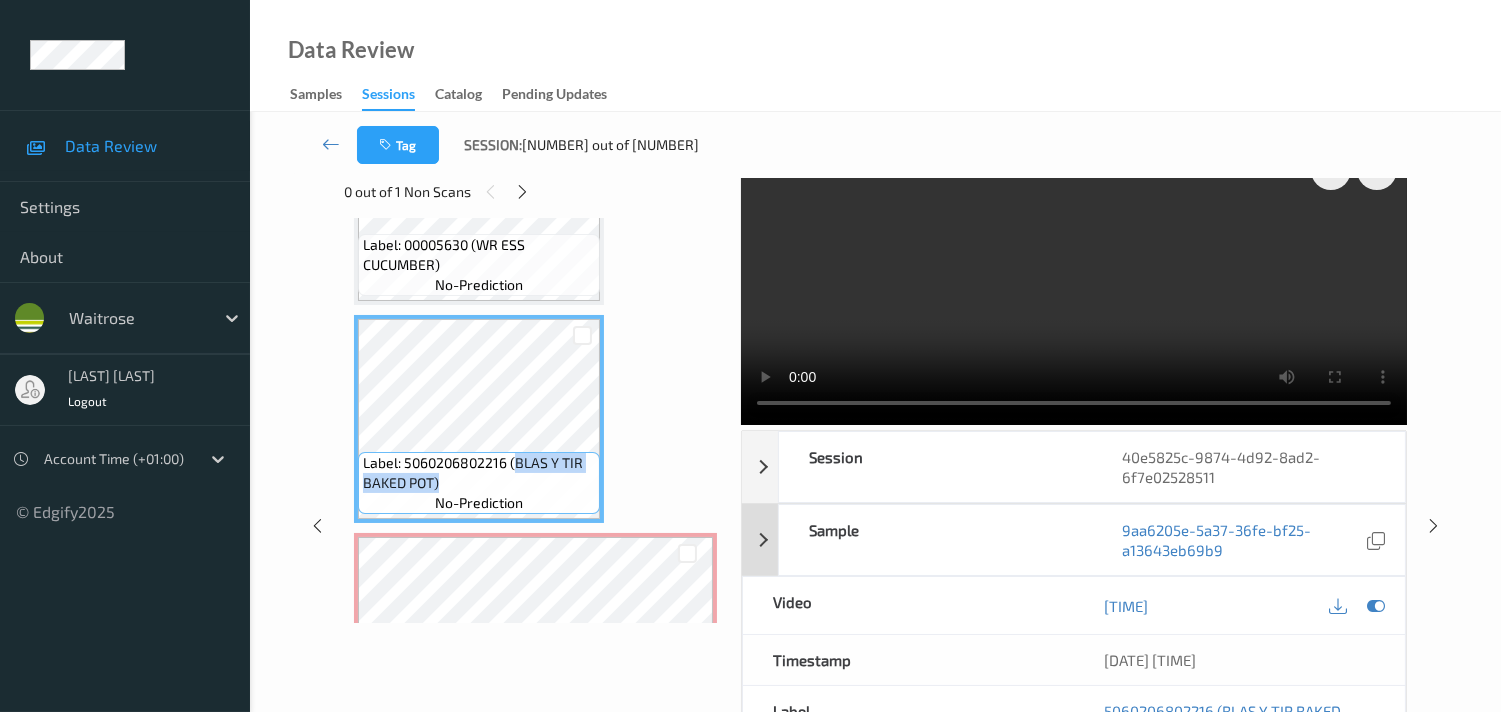 scroll, scrollTop: 0, scrollLeft: 0, axis: both 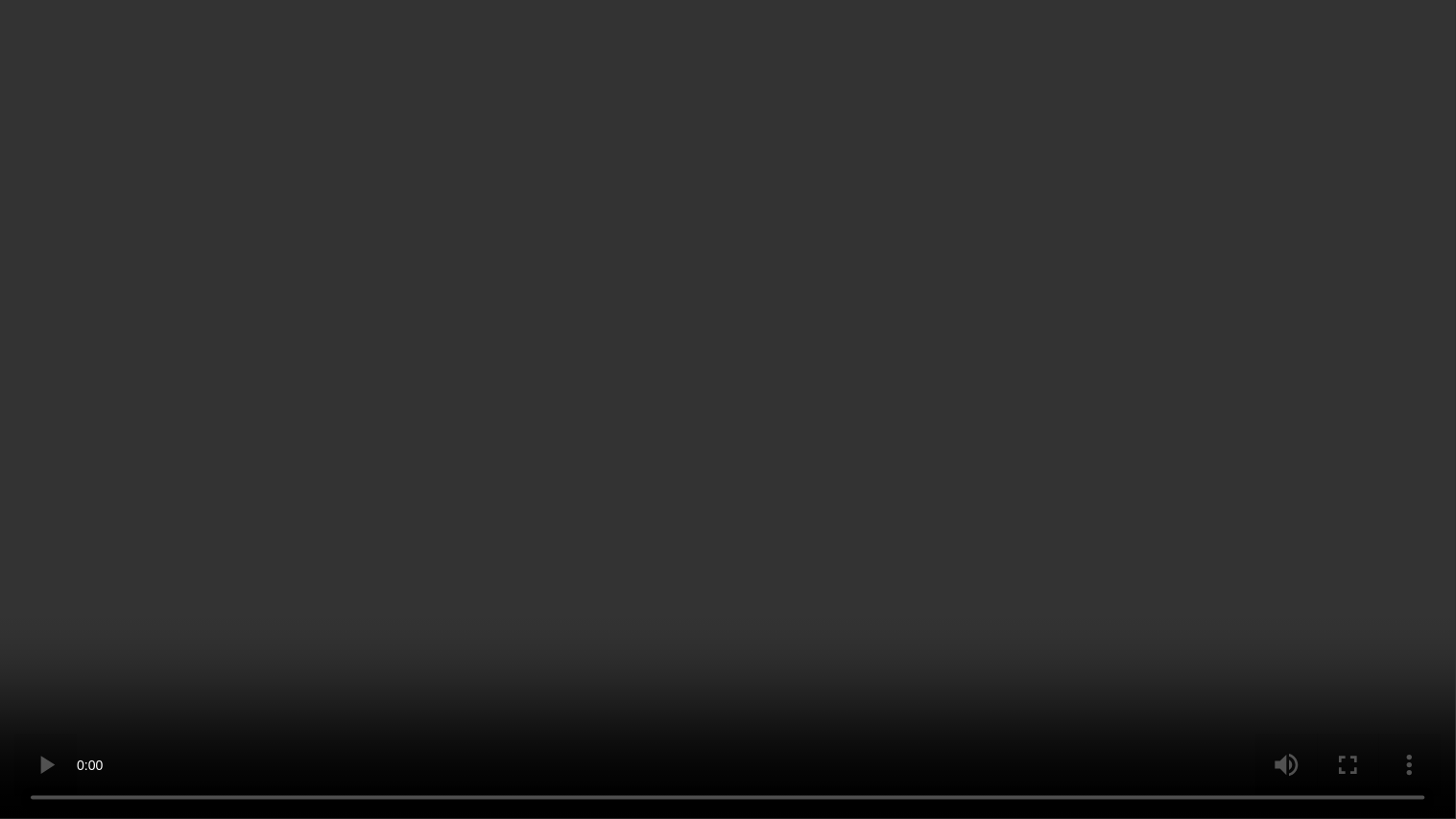 click at bounding box center [728, 409] 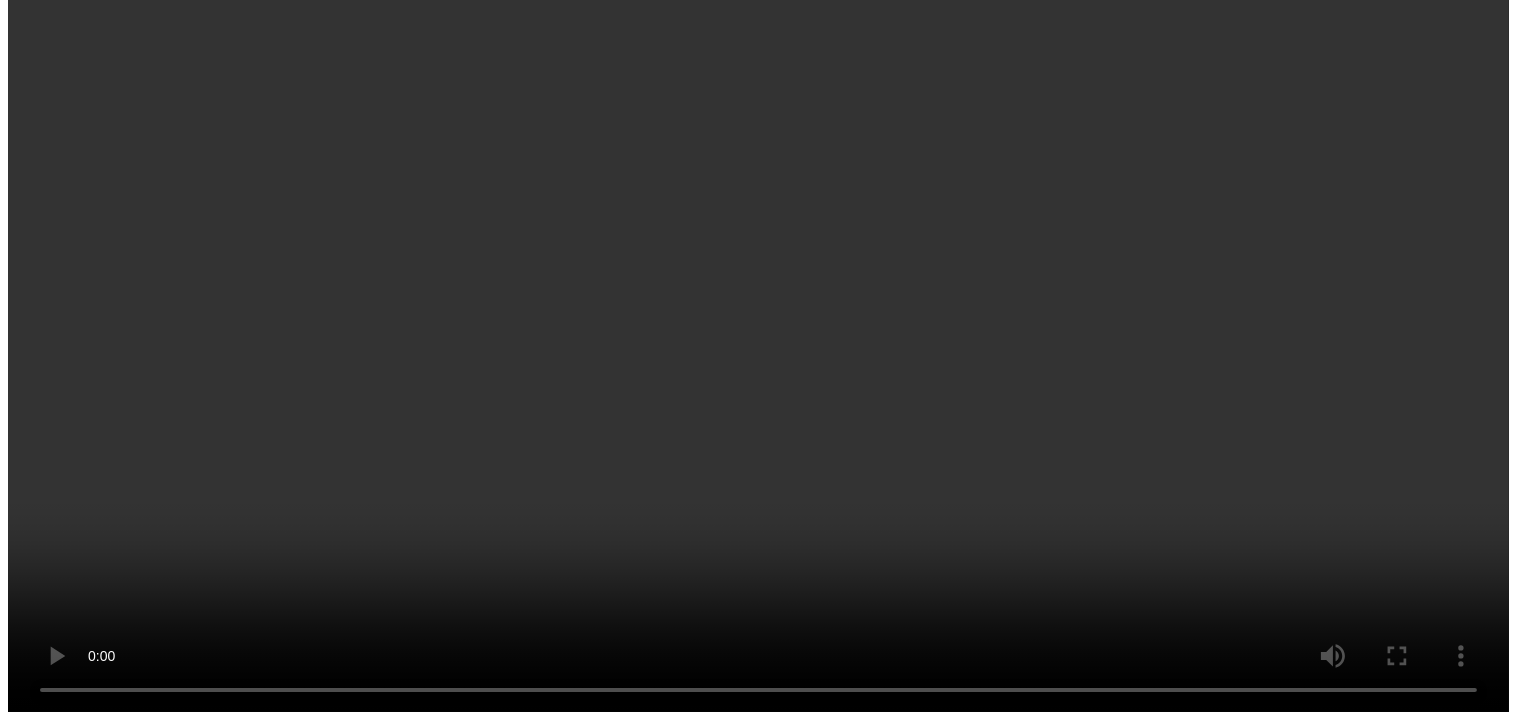 scroll, scrollTop: 1443, scrollLeft: 0, axis: vertical 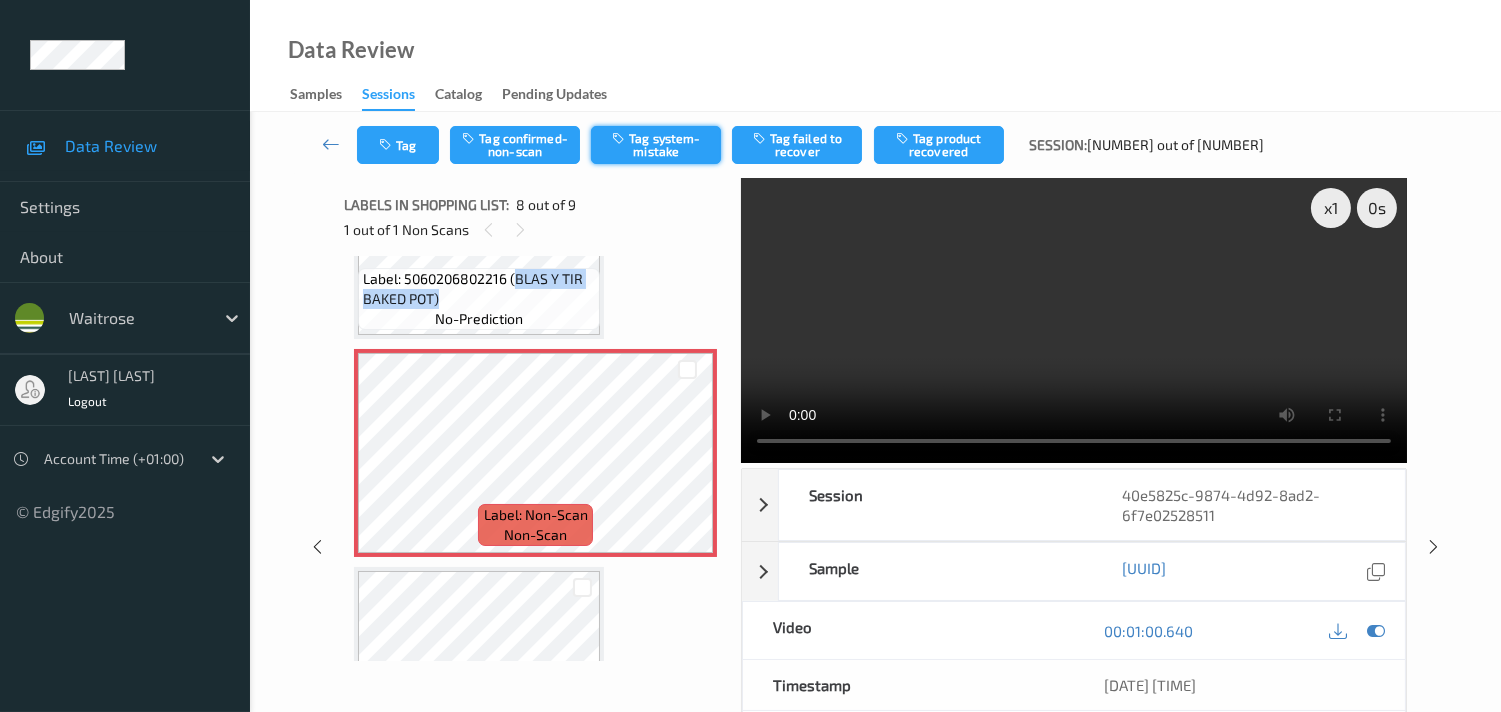 click on "Tag   system-mistake" at bounding box center (656, 145) 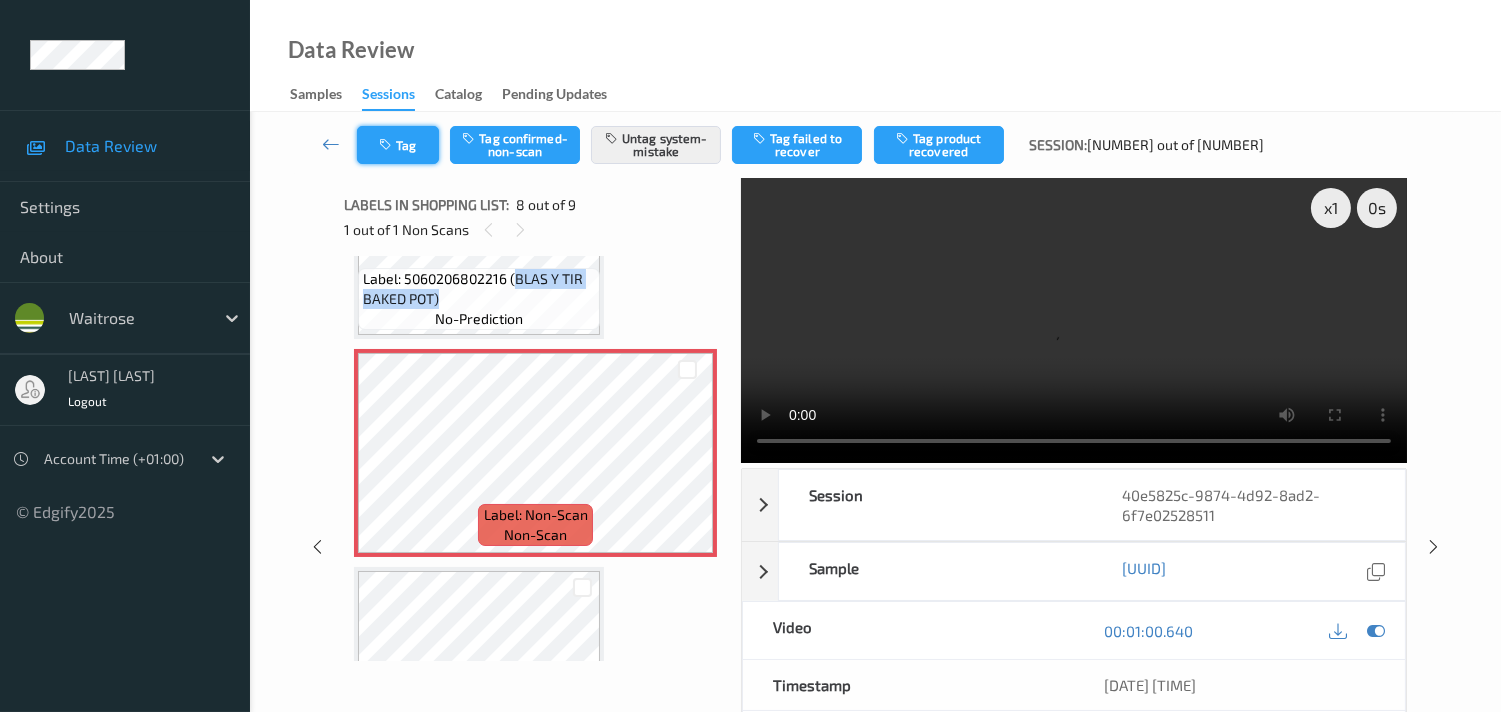 click at bounding box center (387, 145) 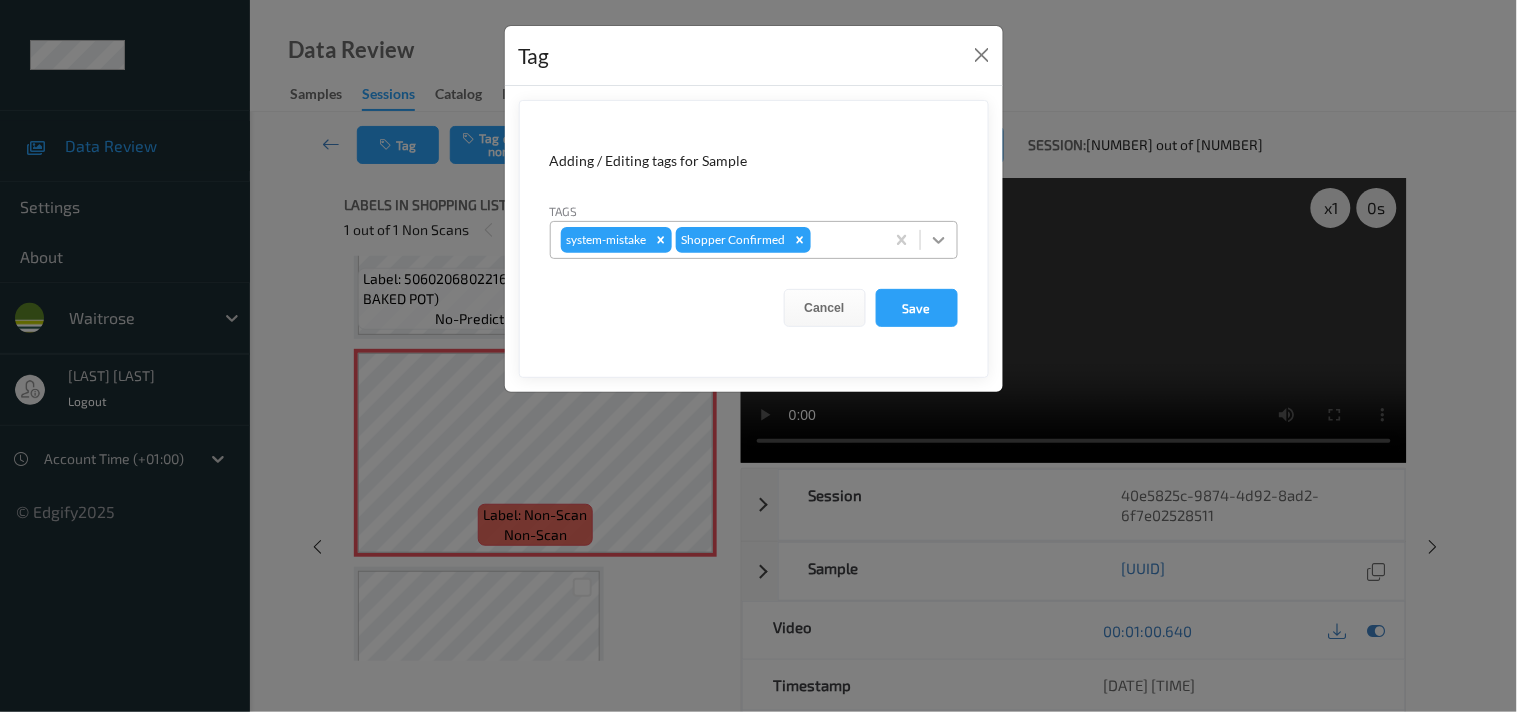 drag, startPoint x: 937, startPoint y: 244, endPoint x: 926, endPoint y: 255, distance: 15.556349 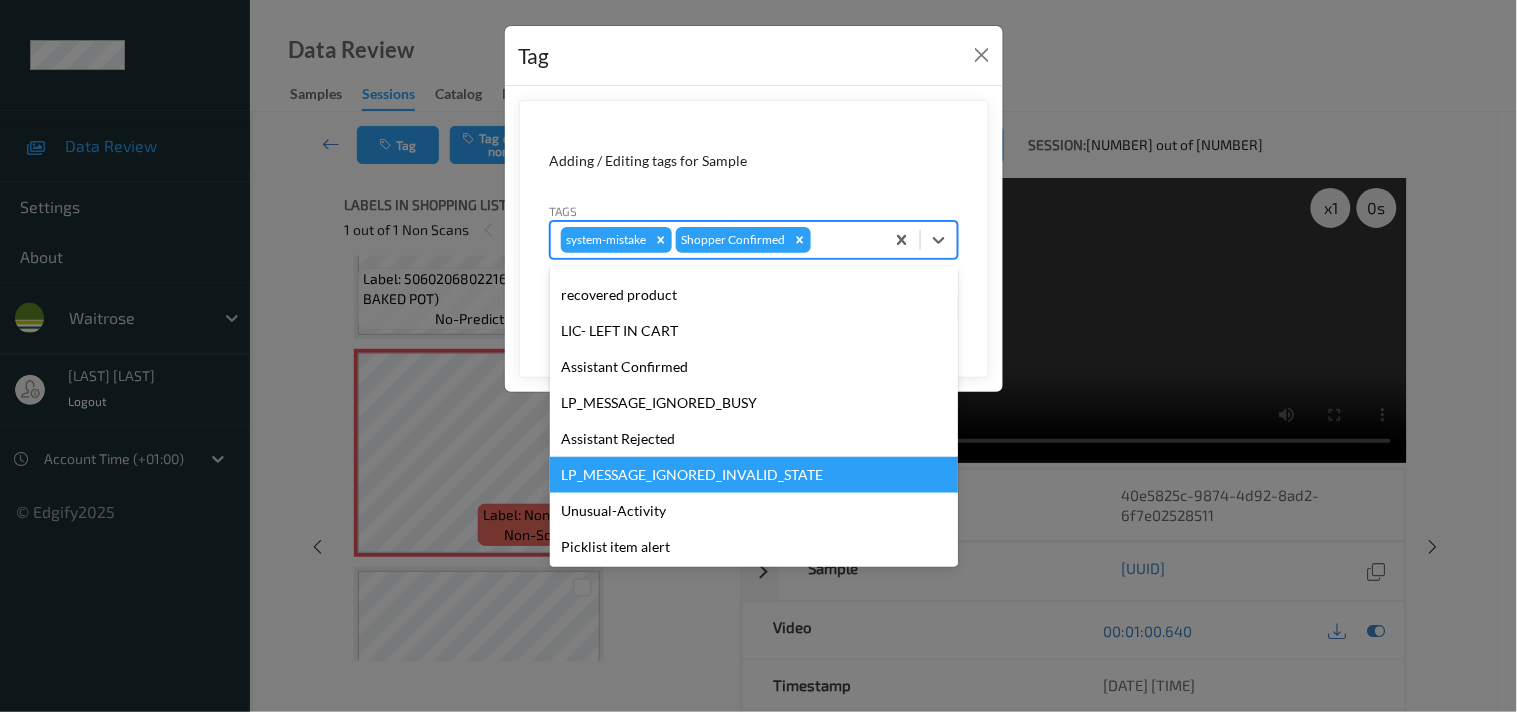 scroll, scrollTop: 320, scrollLeft: 0, axis: vertical 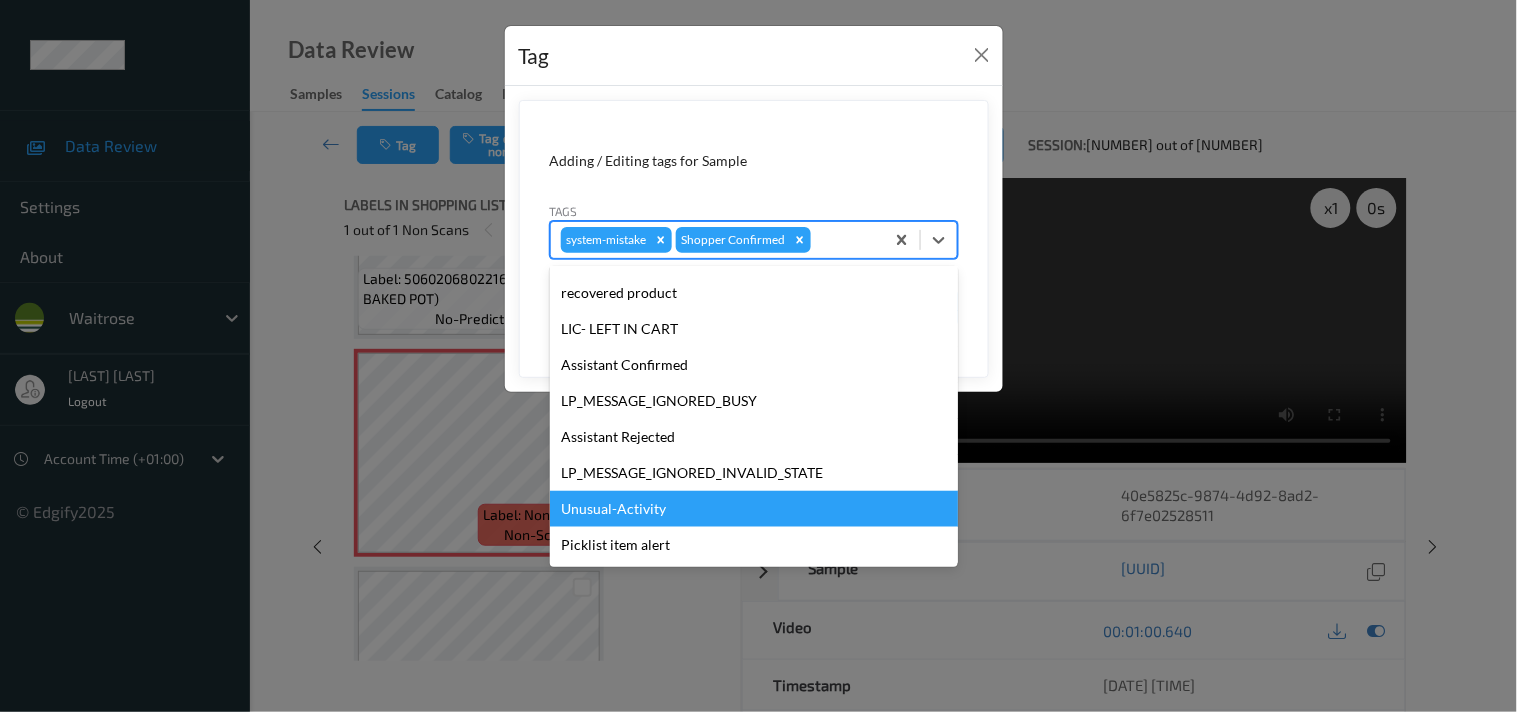 click on "Unusual-Activity" at bounding box center [754, 509] 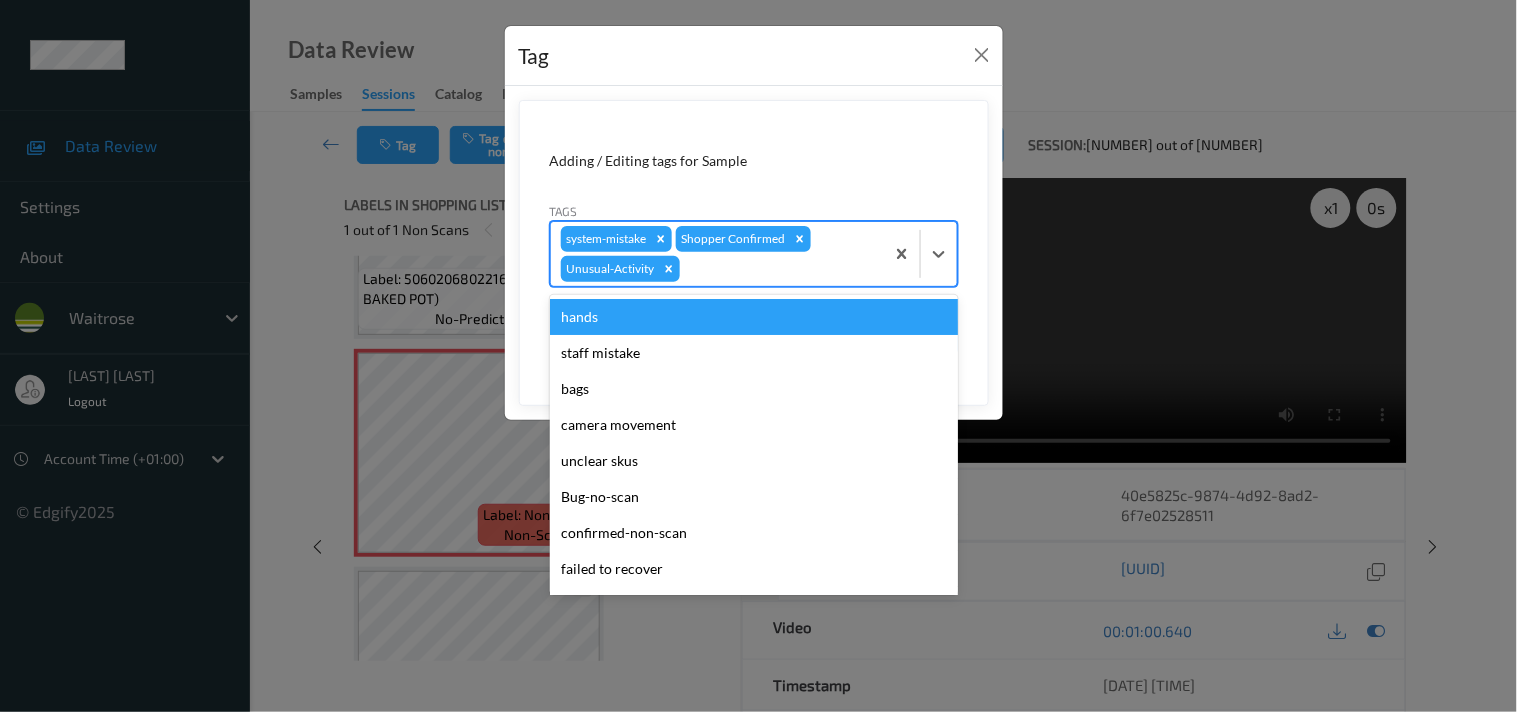 drag, startPoint x: 946, startPoint y: 247, endPoint x: 821, endPoint y: 315, distance: 142.29898 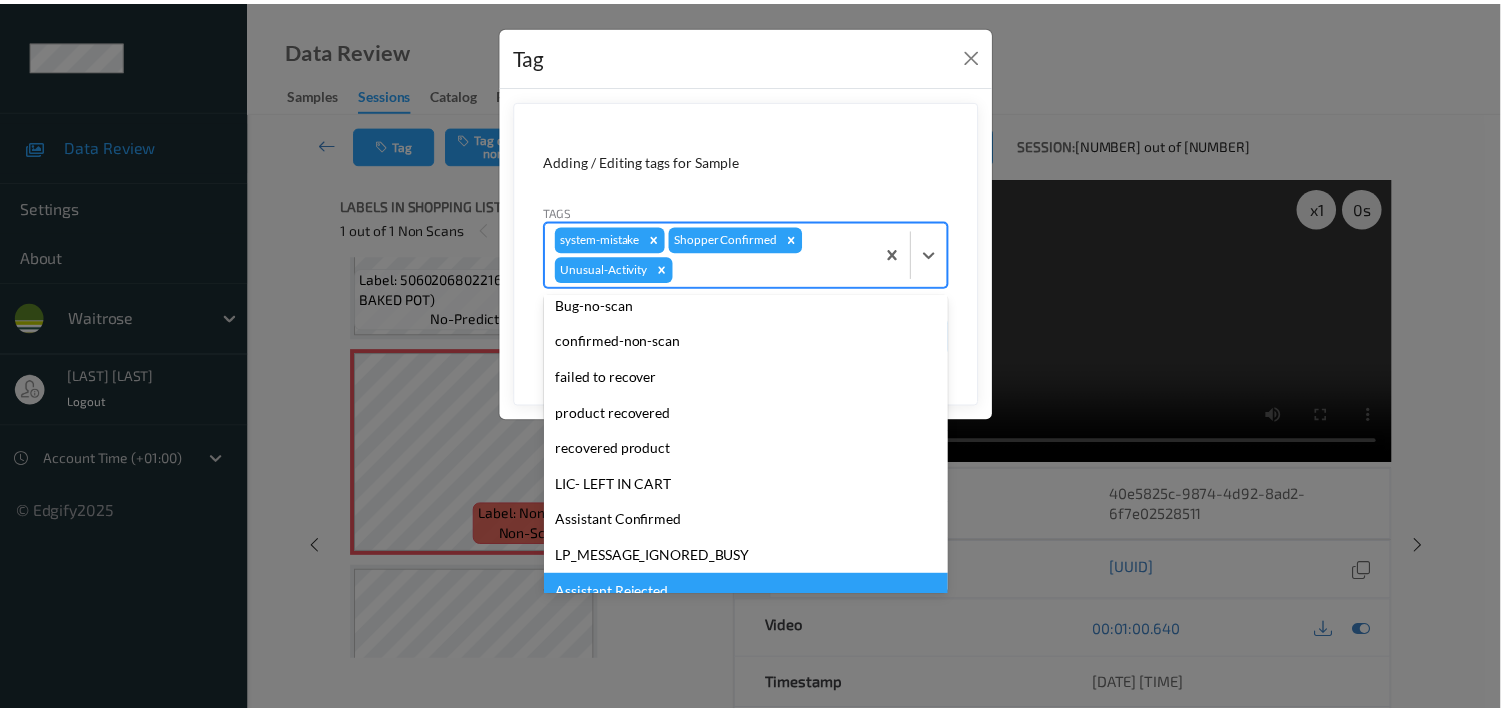 scroll, scrollTop: 283, scrollLeft: 0, axis: vertical 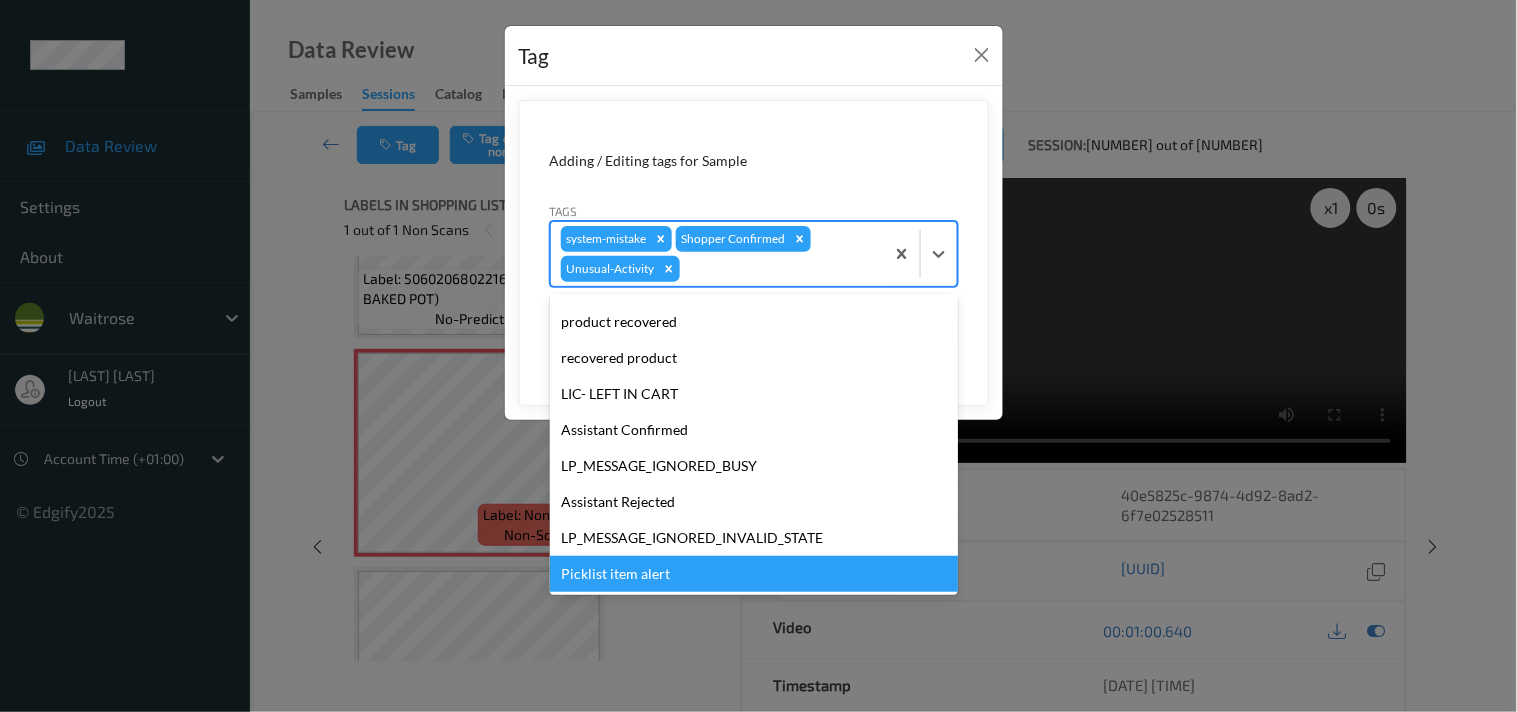 click on "Picklist item alert" at bounding box center [754, 574] 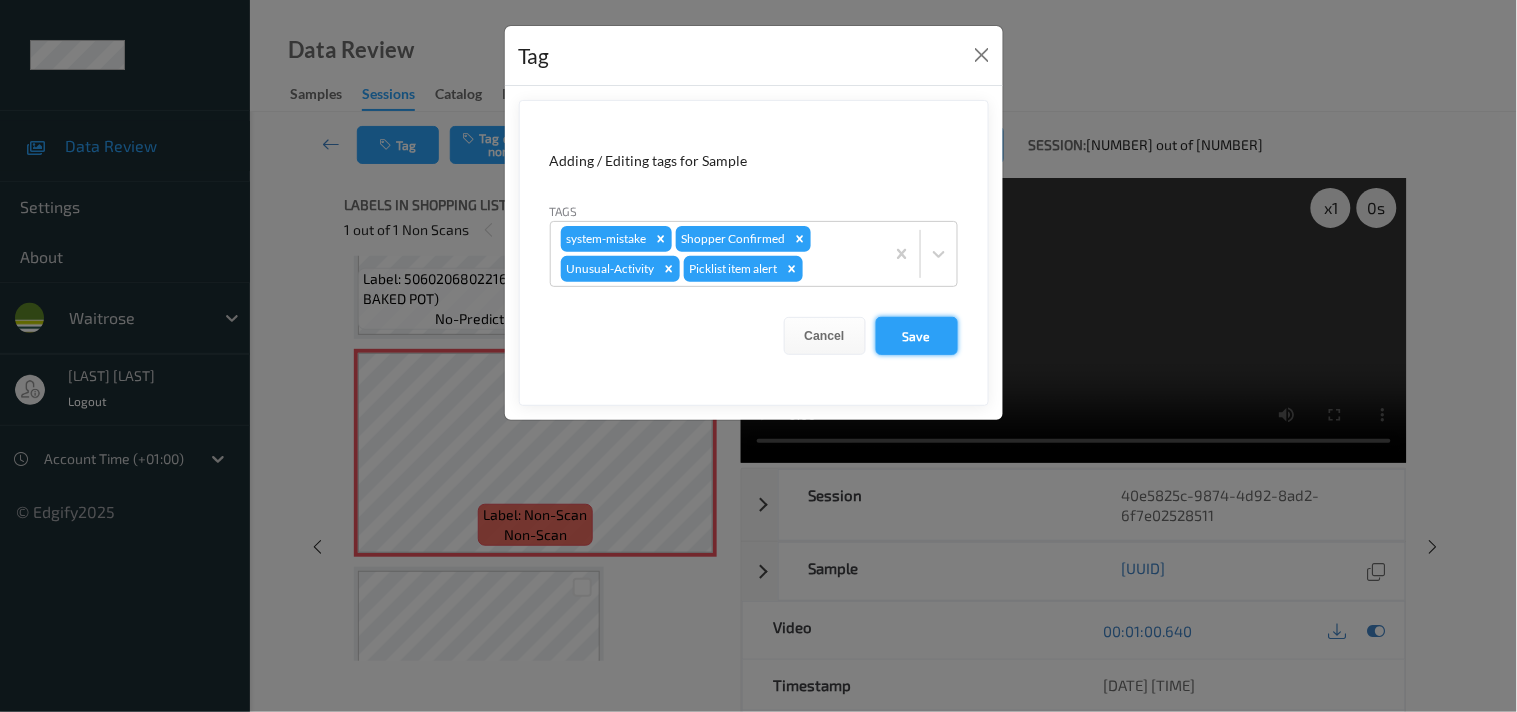 click on "Save" at bounding box center [917, 336] 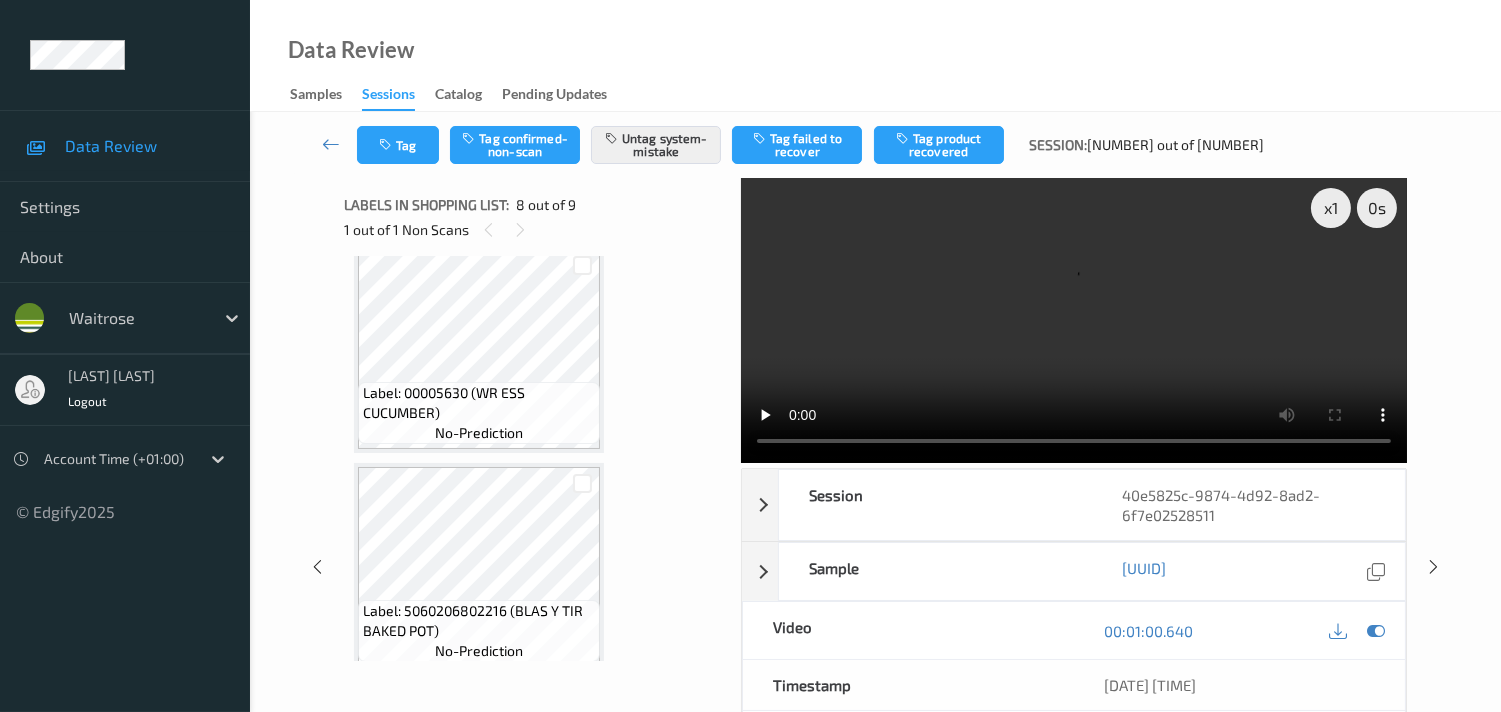 scroll, scrollTop: 1444, scrollLeft: 0, axis: vertical 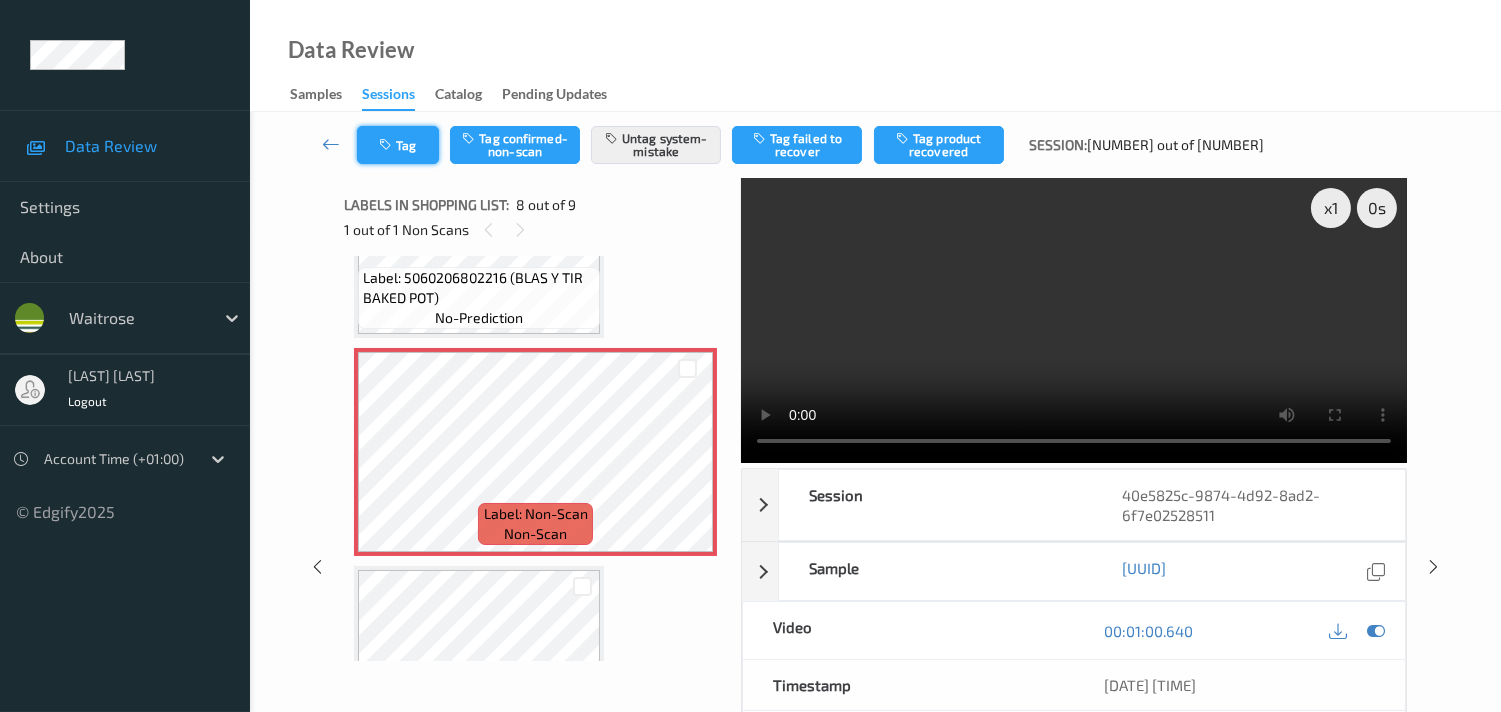 click on "Tag" at bounding box center (398, 145) 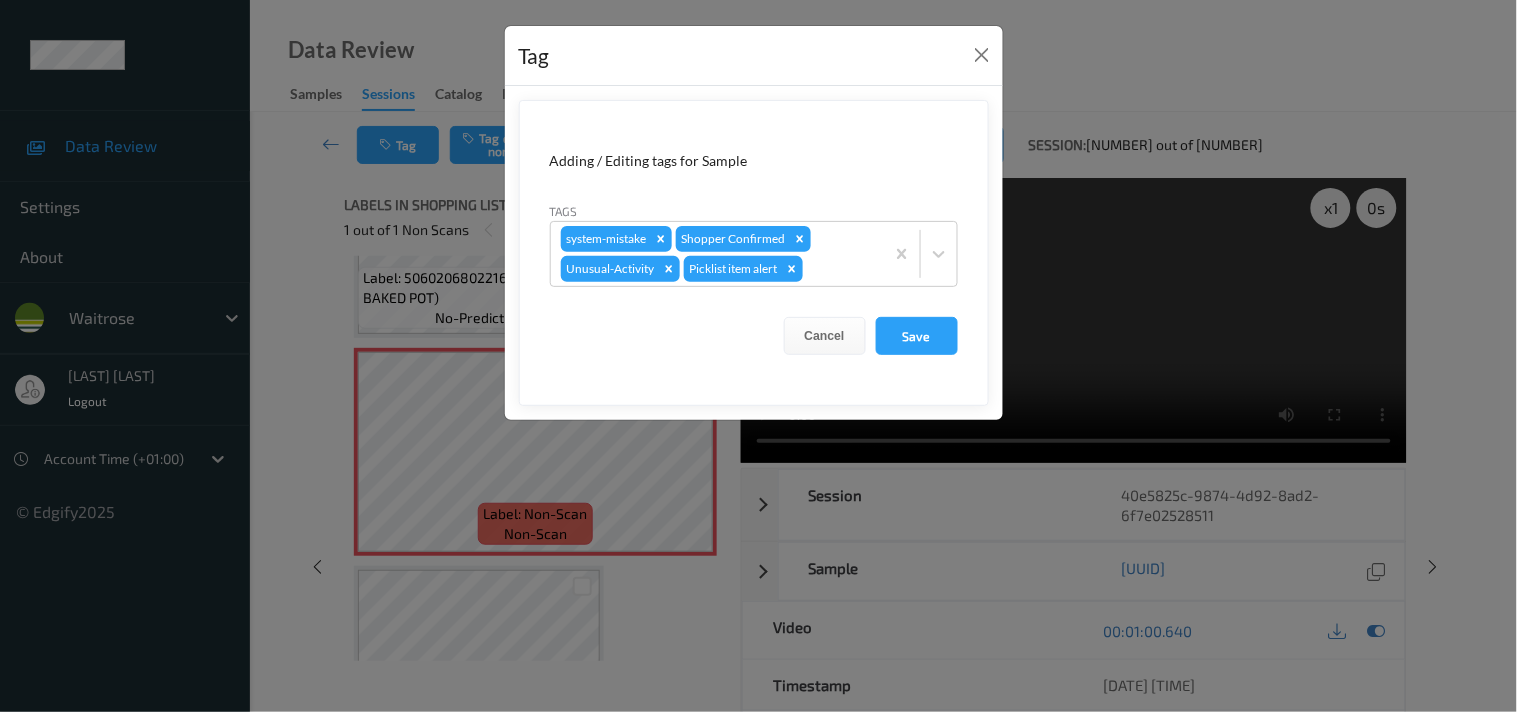click on "Tag Adding / Editing tags for Sample   Tags system-mistake Shopper Confirmed Unusual-Activity Picklist item alert Cancel Save" at bounding box center [758, 356] 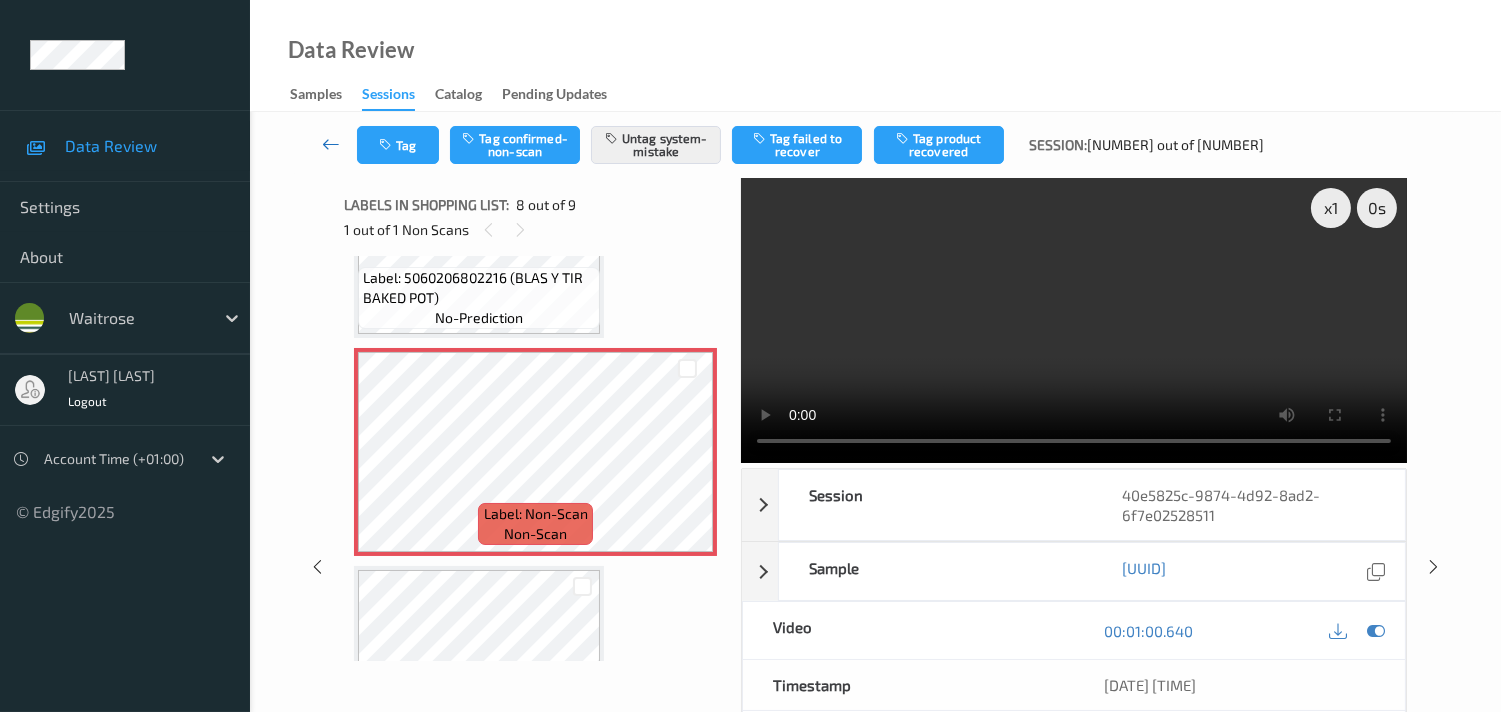 click at bounding box center (331, 144) 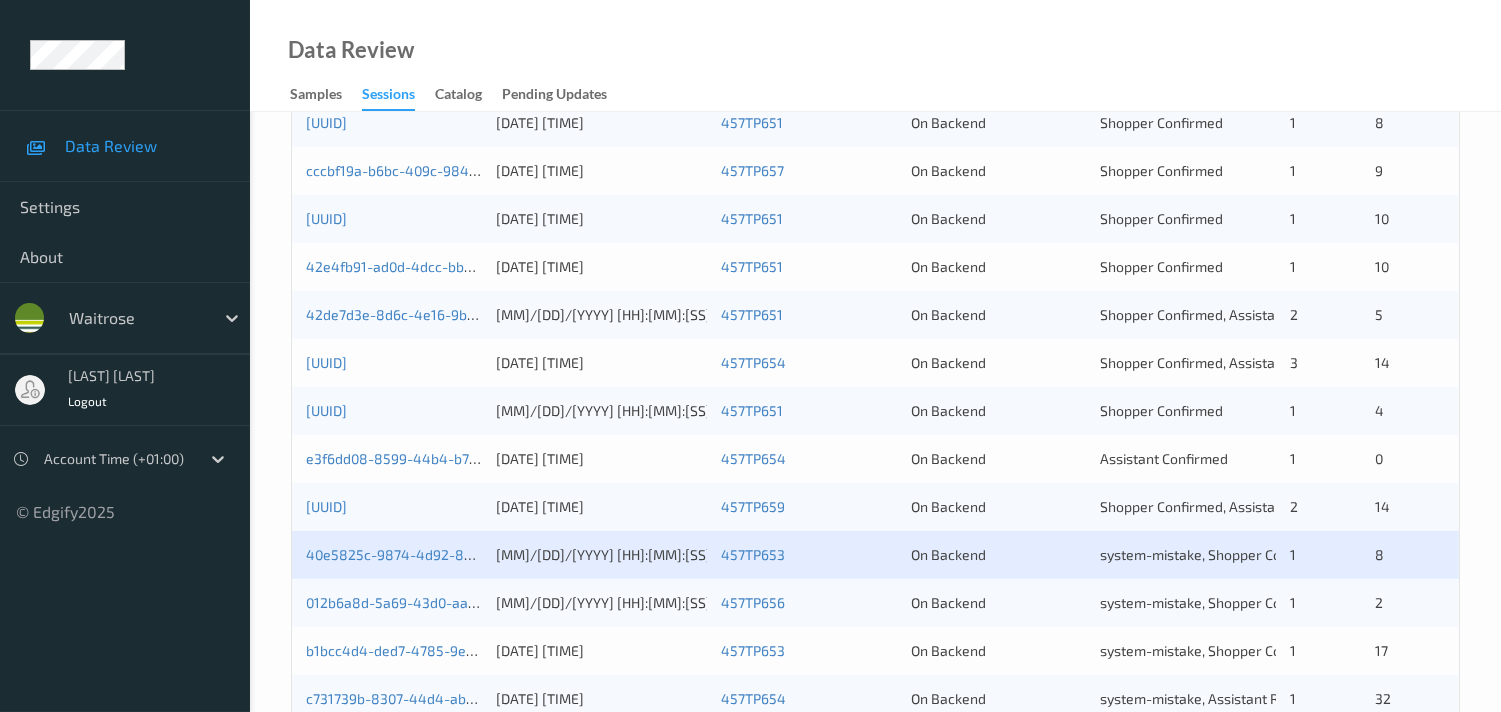 scroll, scrollTop: 666, scrollLeft: 0, axis: vertical 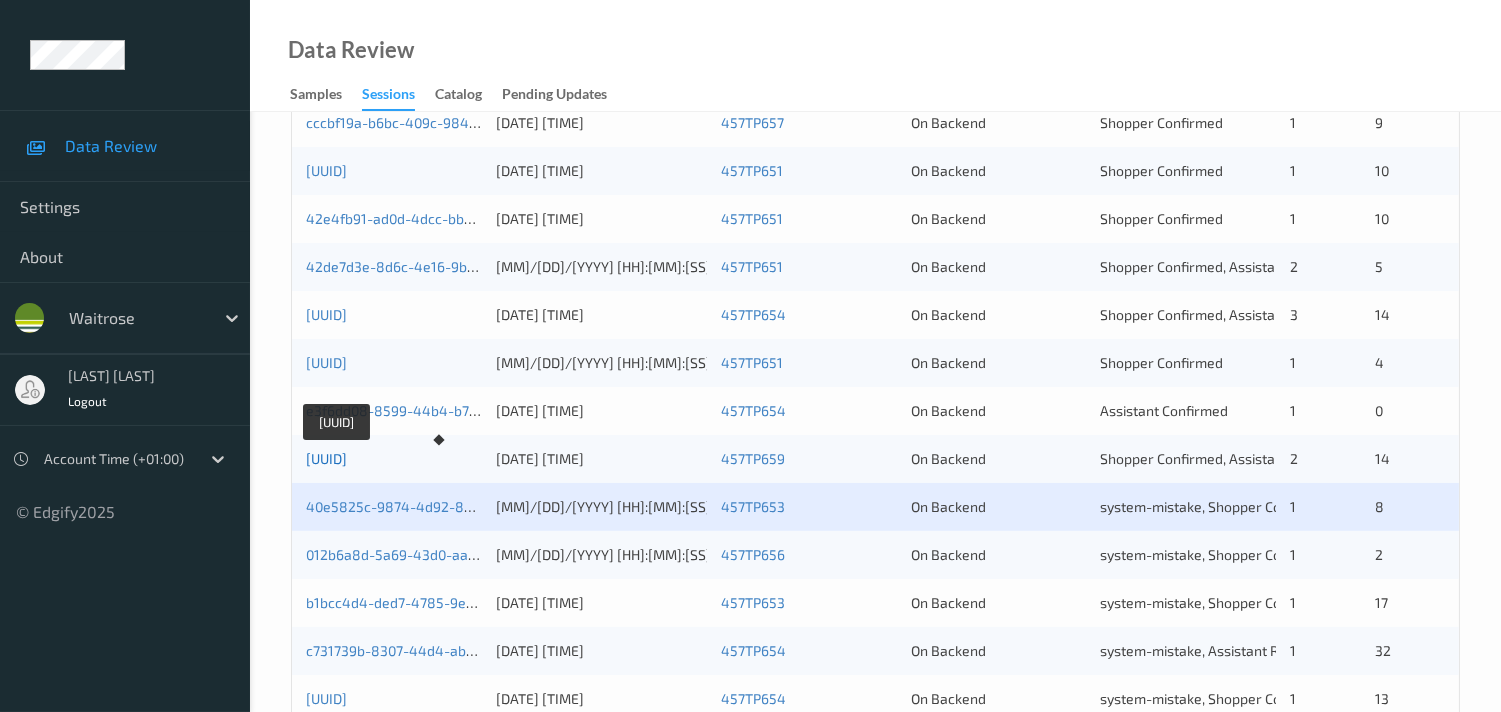 click on "[UUID]" at bounding box center [326, 458] 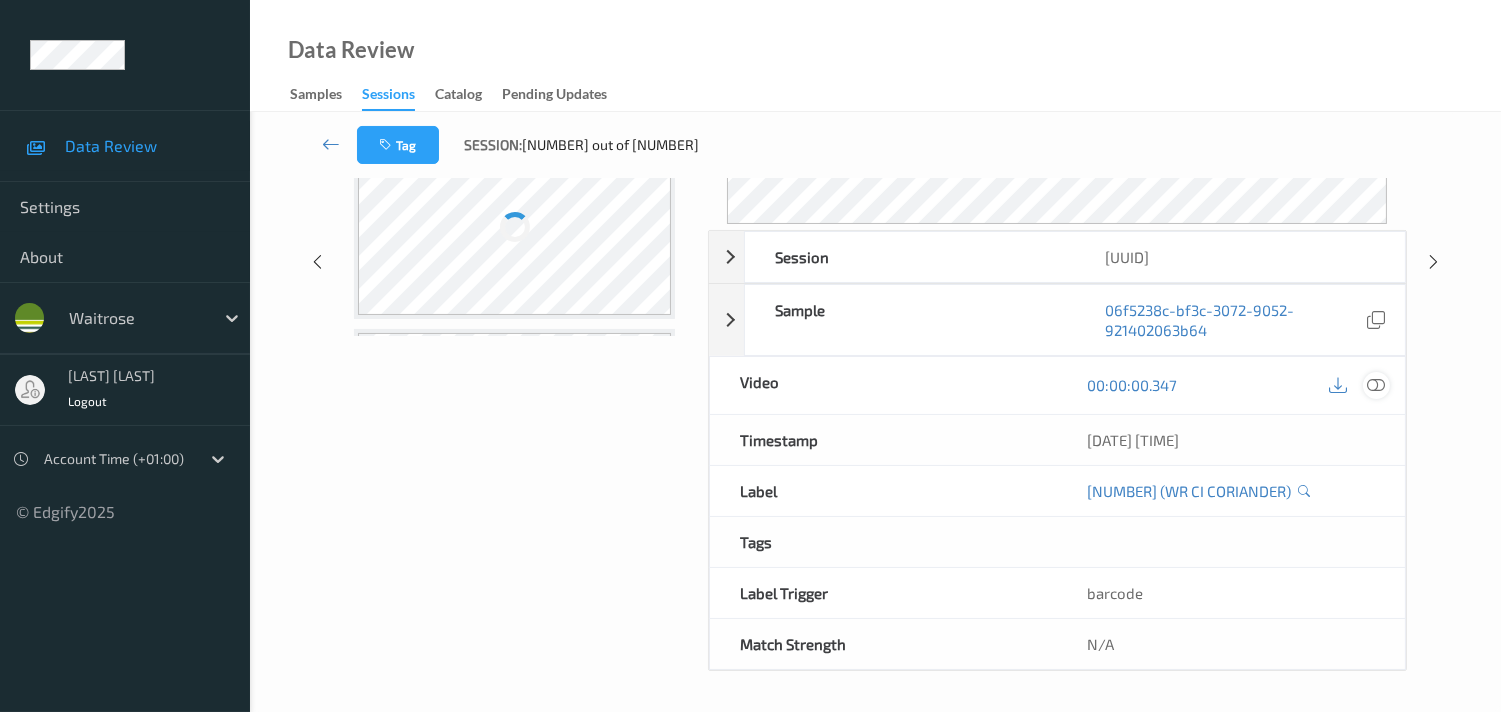 click at bounding box center [1376, 385] 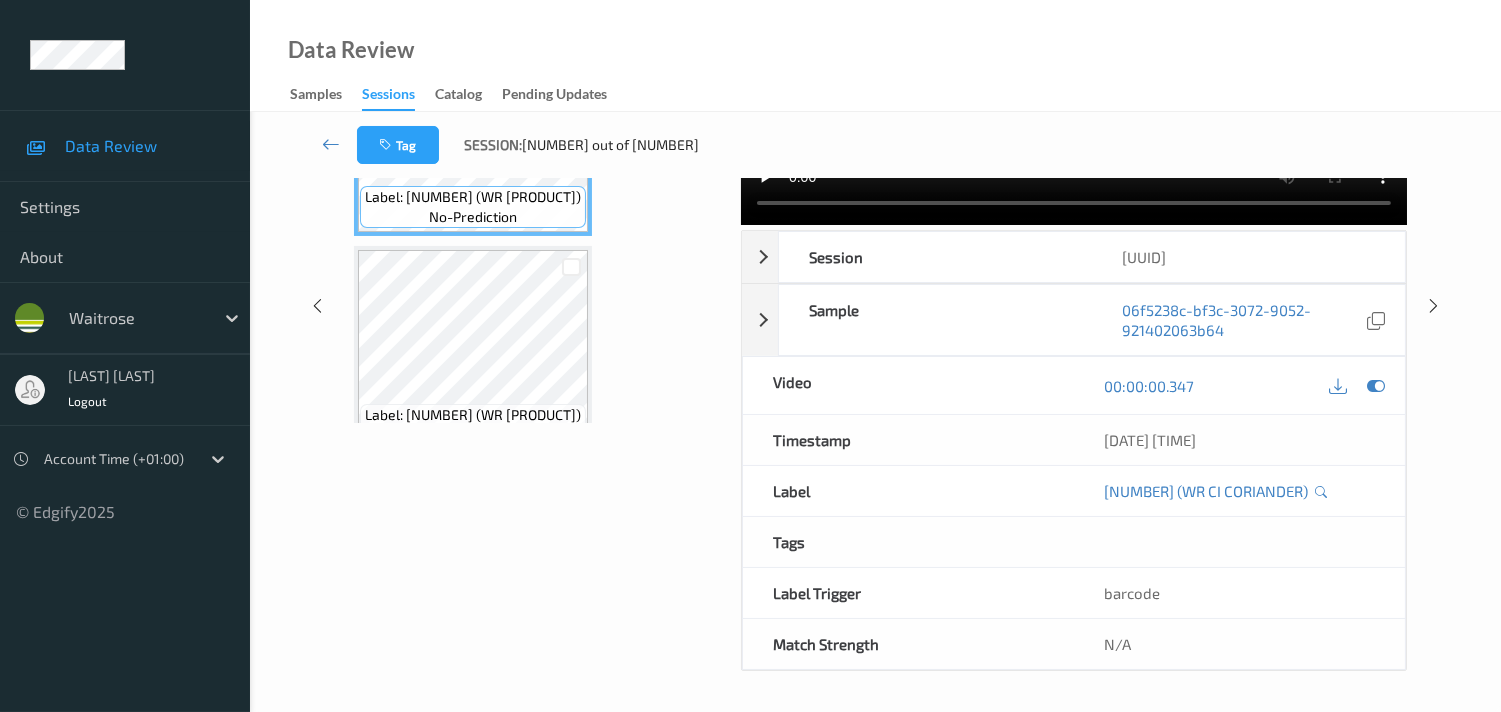 scroll, scrollTop: 0, scrollLeft: 0, axis: both 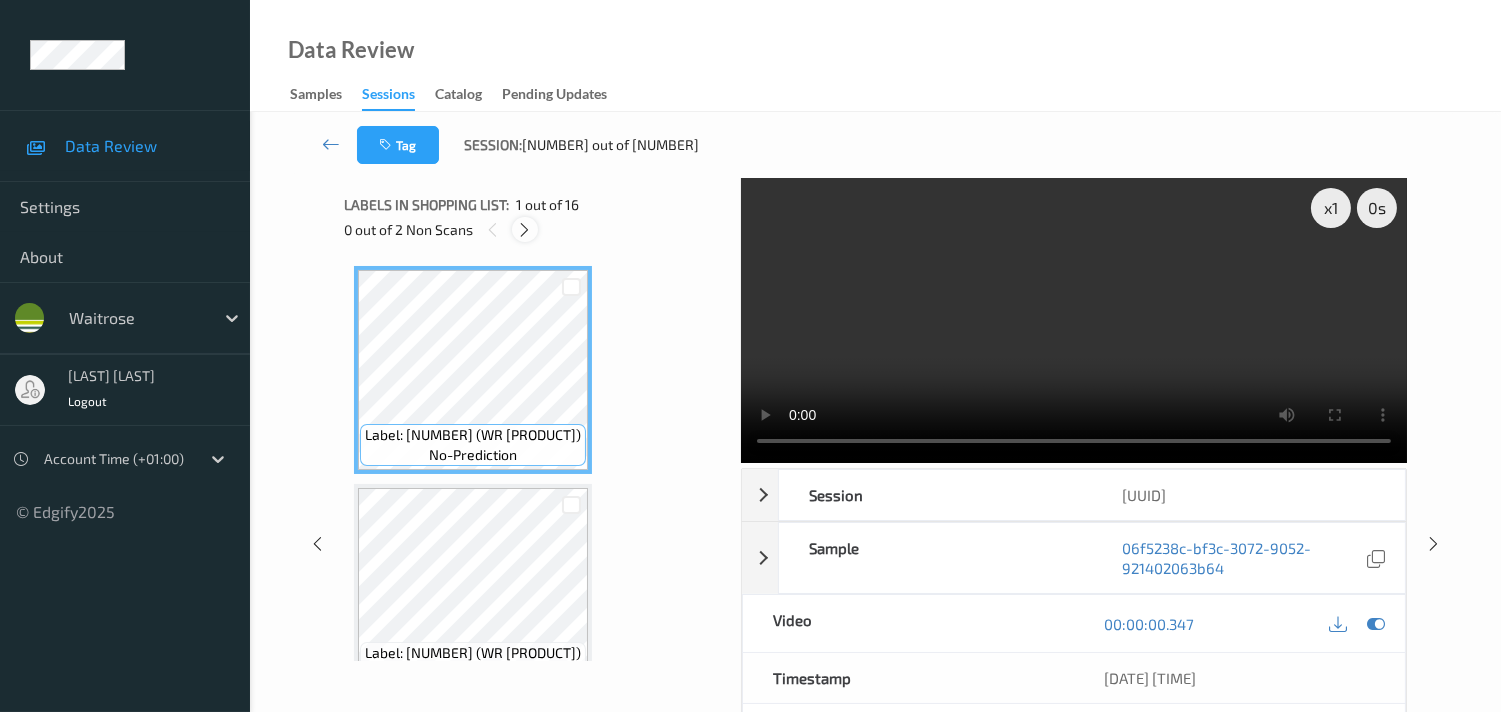 click at bounding box center (524, 230) 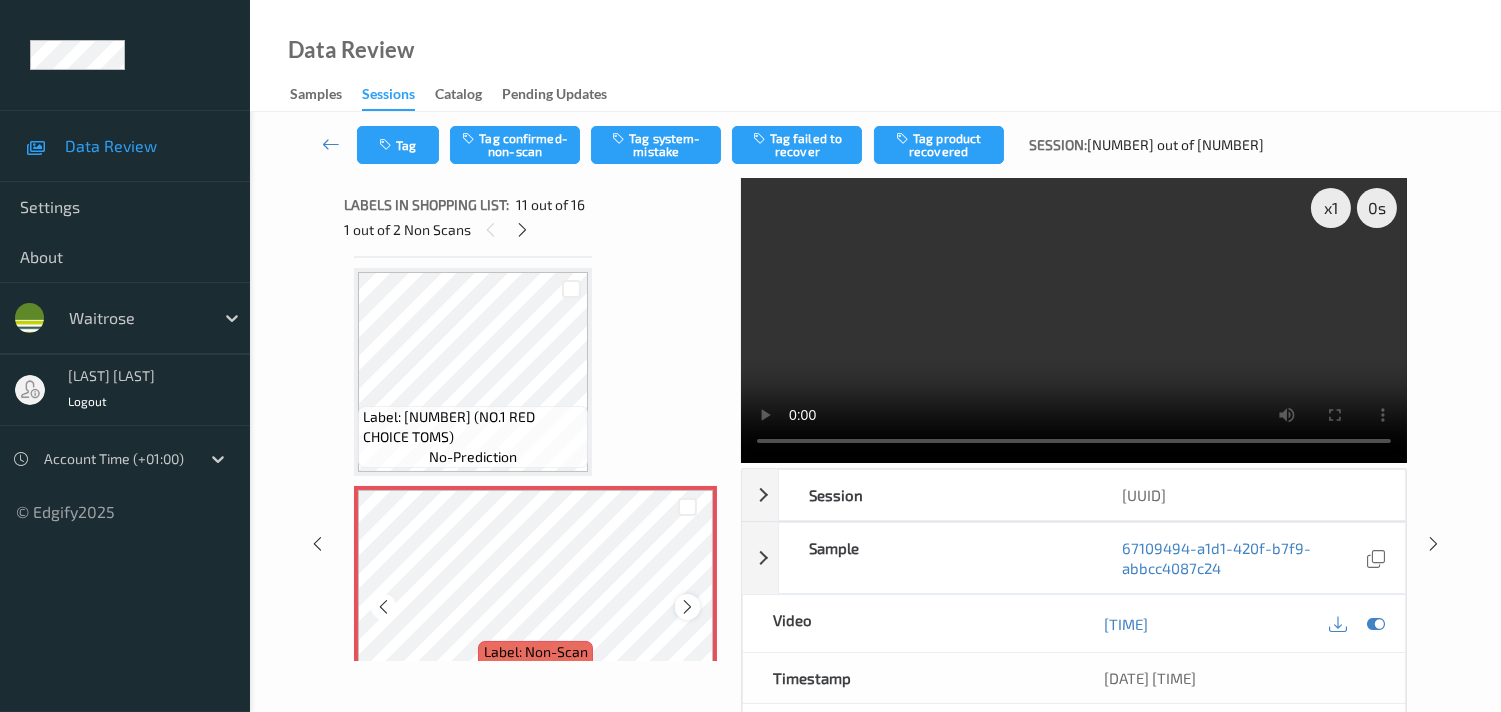 click at bounding box center [687, 607] 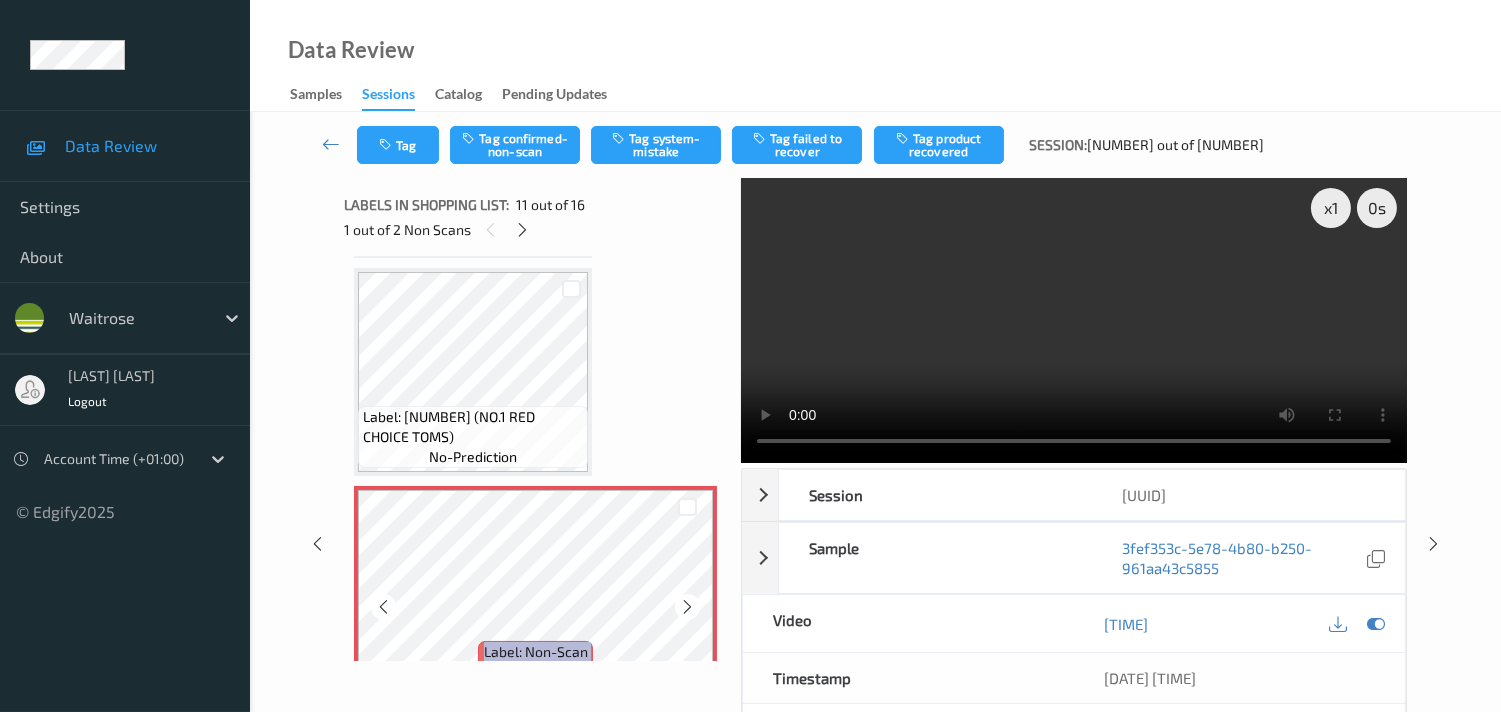 click at bounding box center [687, 607] 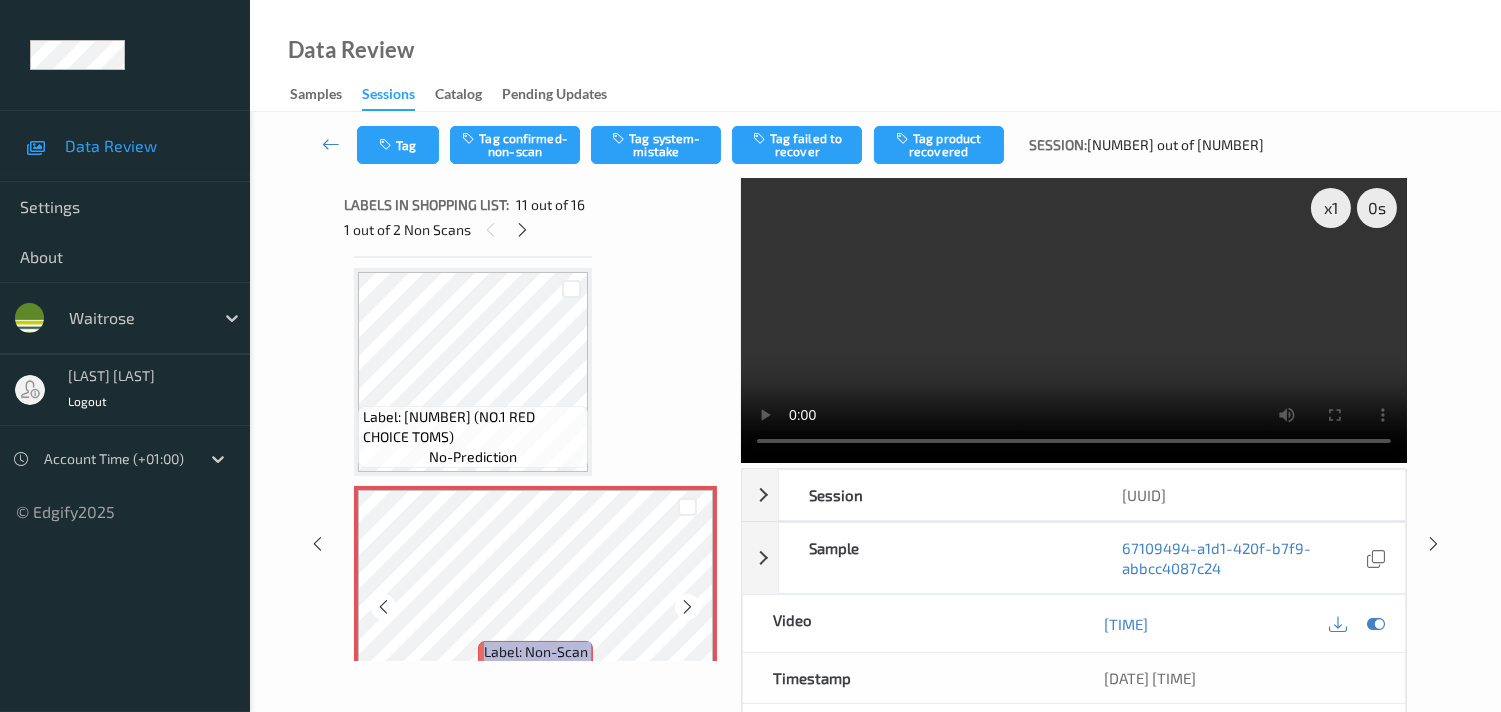click at bounding box center [687, 607] 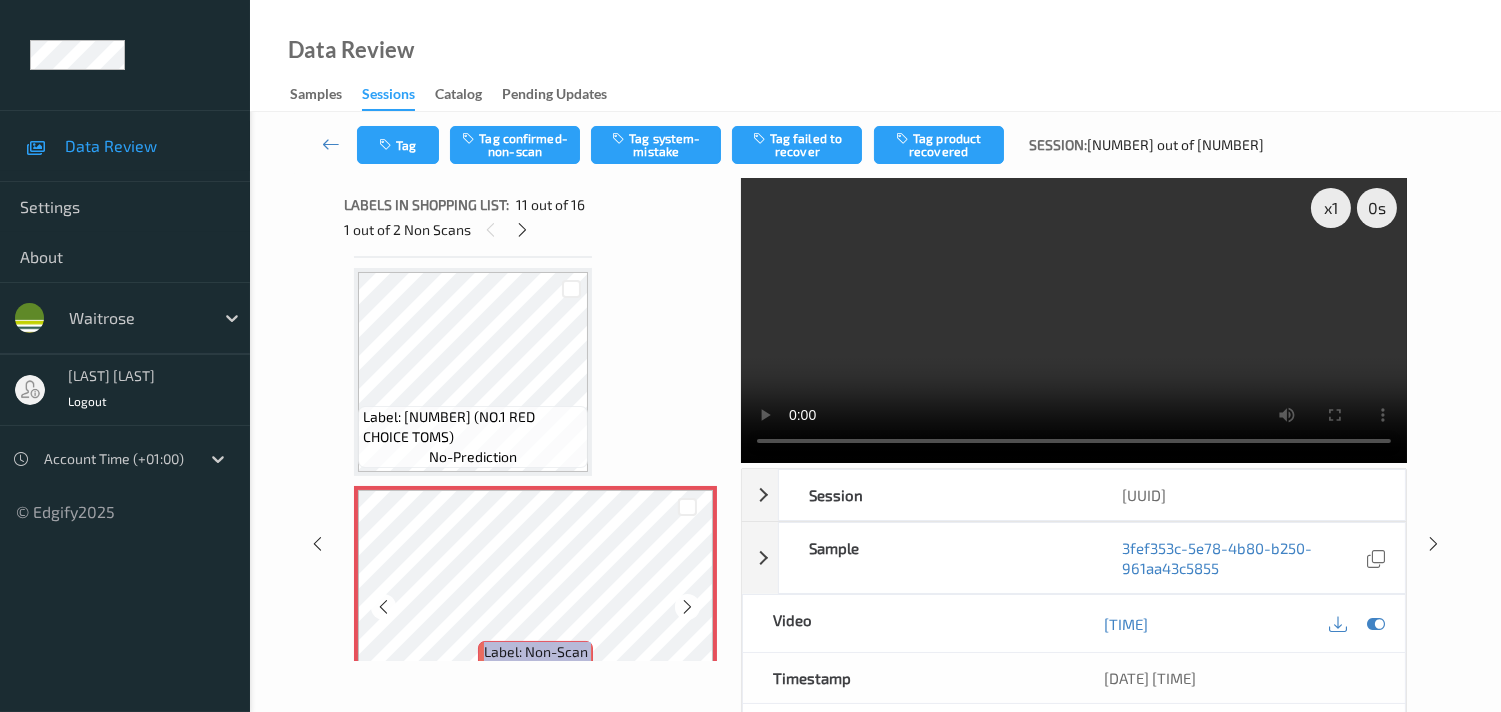click at bounding box center [687, 607] 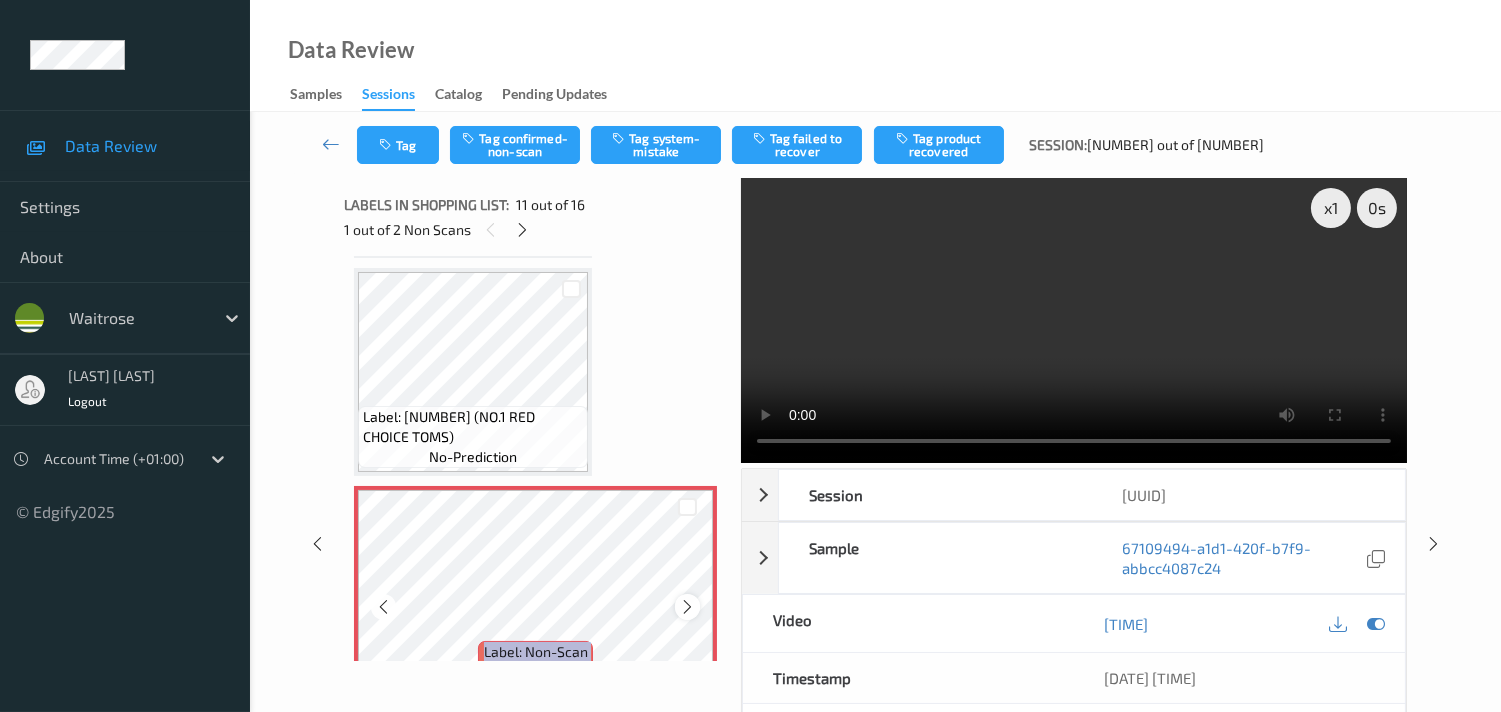 click at bounding box center [687, 607] 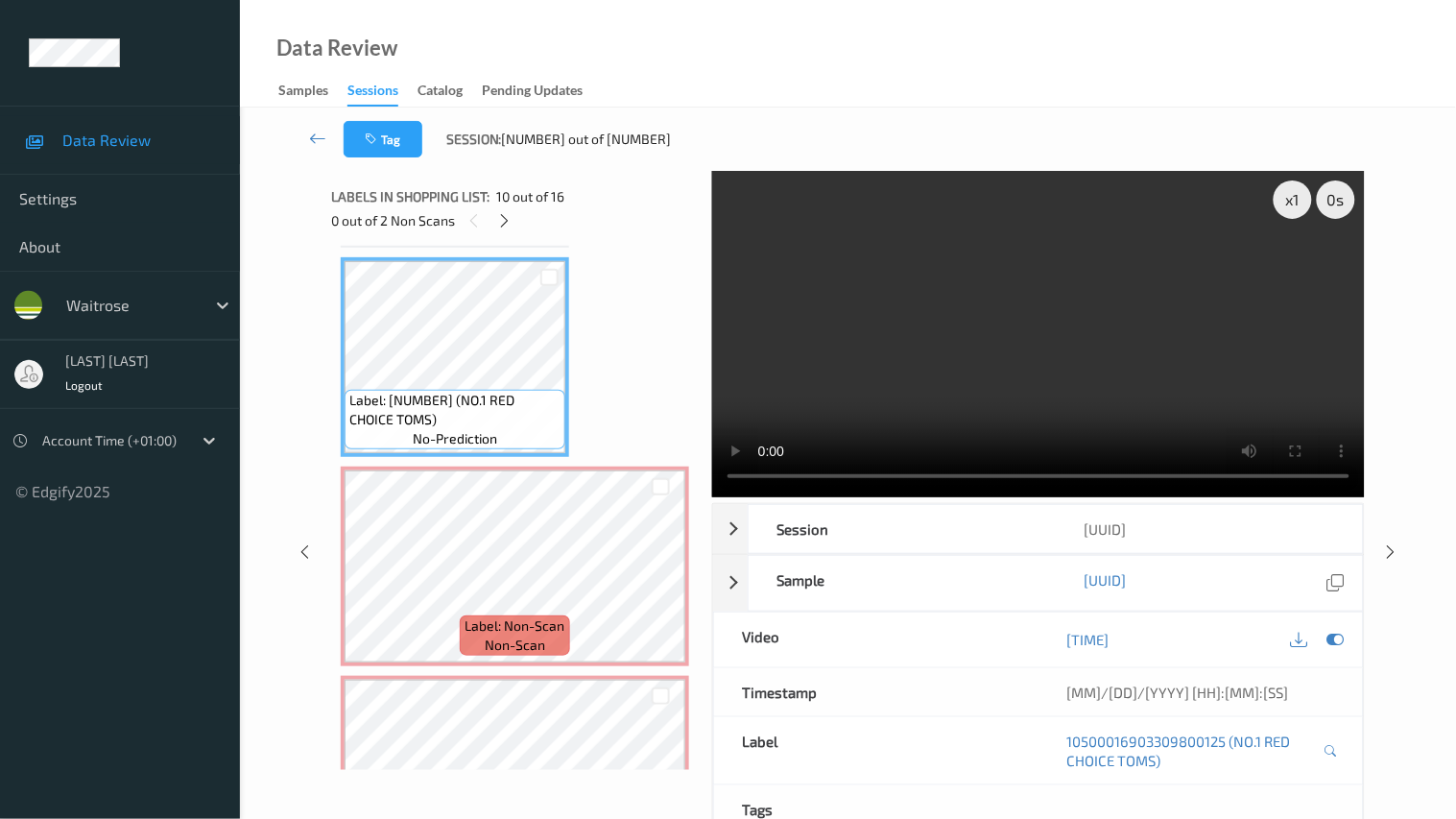 type 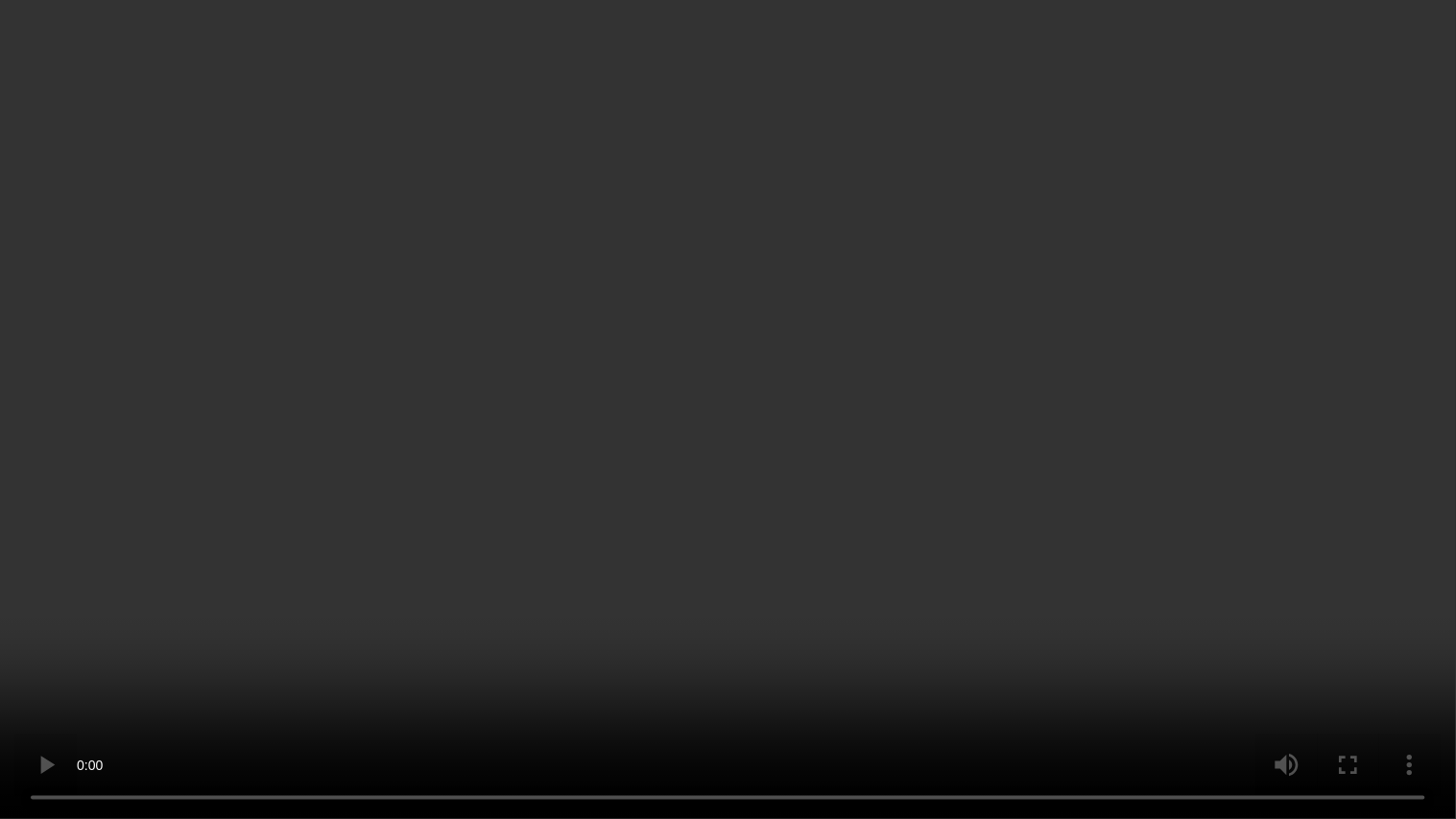 click at bounding box center [728, 409] 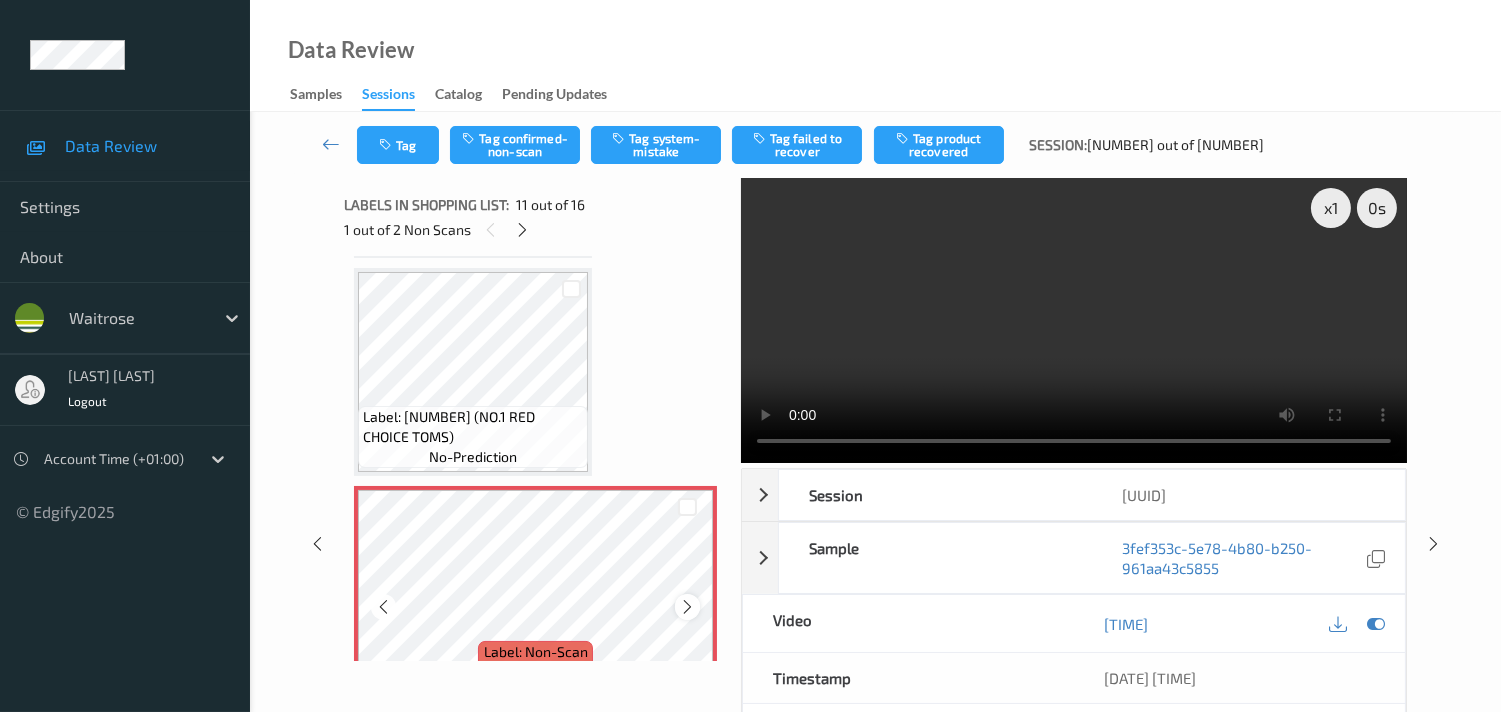 click at bounding box center [687, 607] 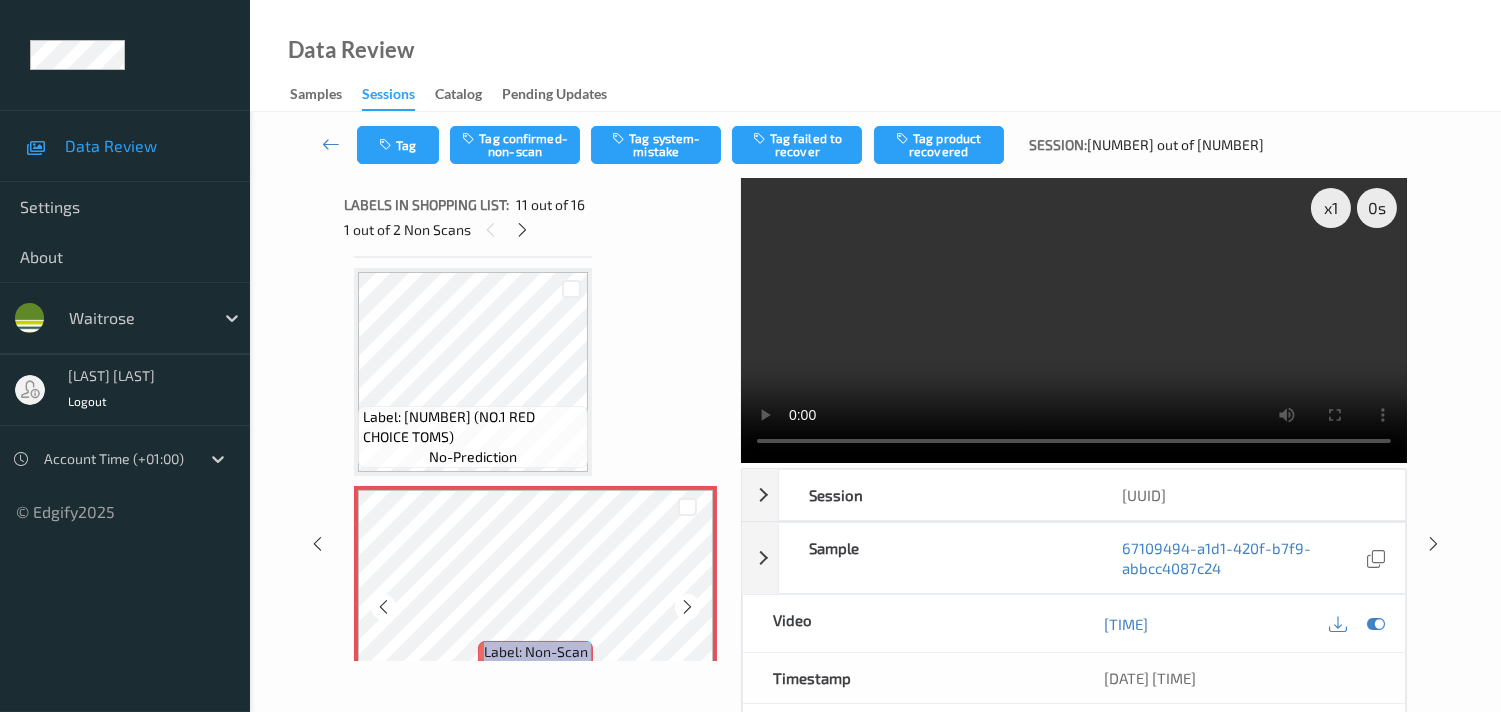 click at bounding box center (687, 607) 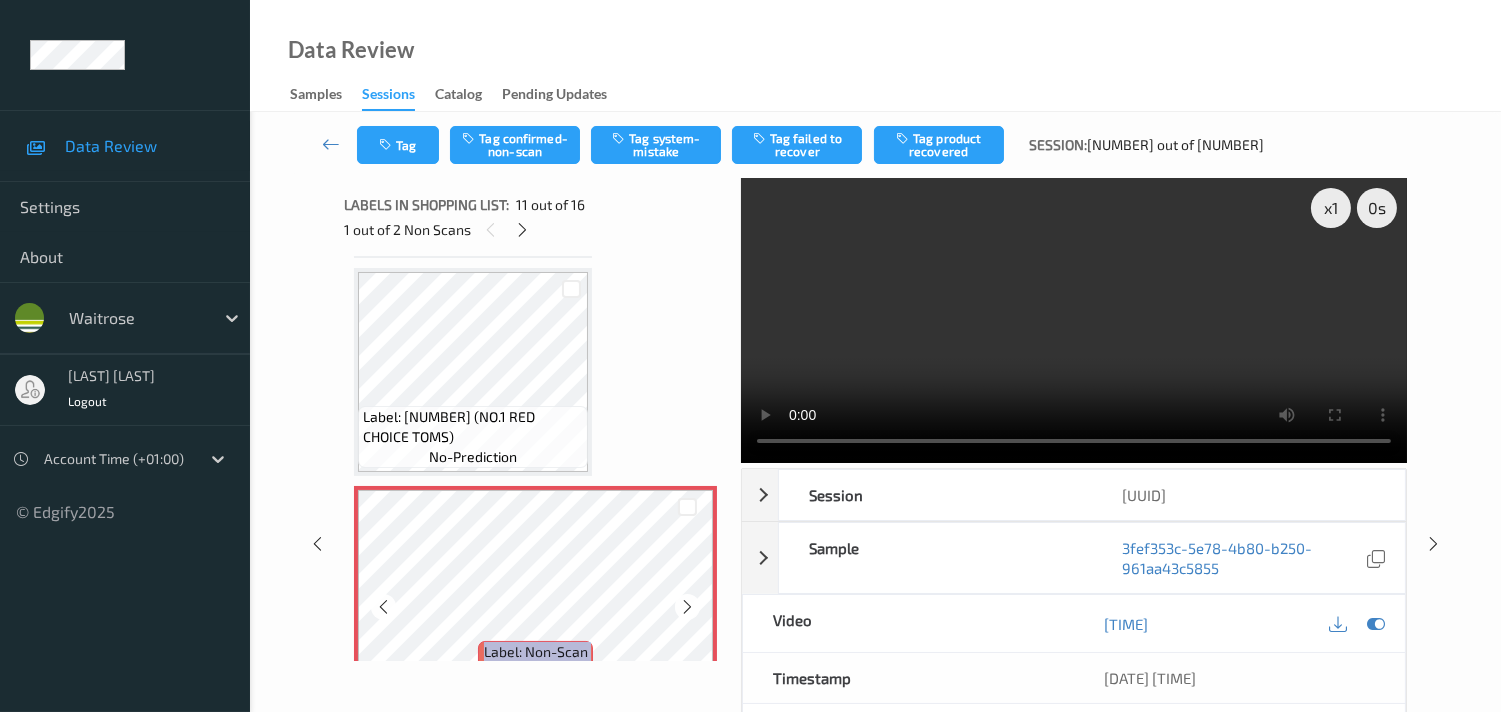 click at bounding box center [687, 607] 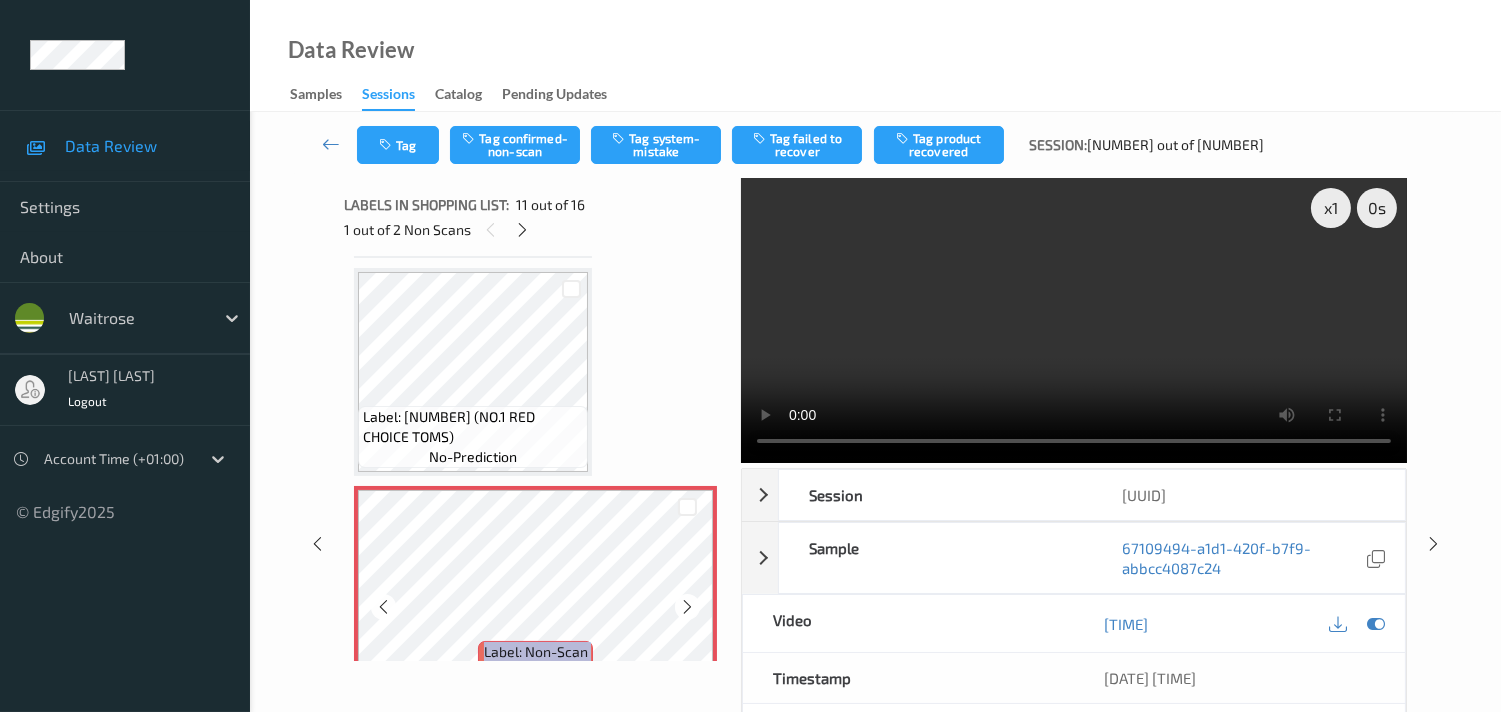 click at bounding box center [687, 607] 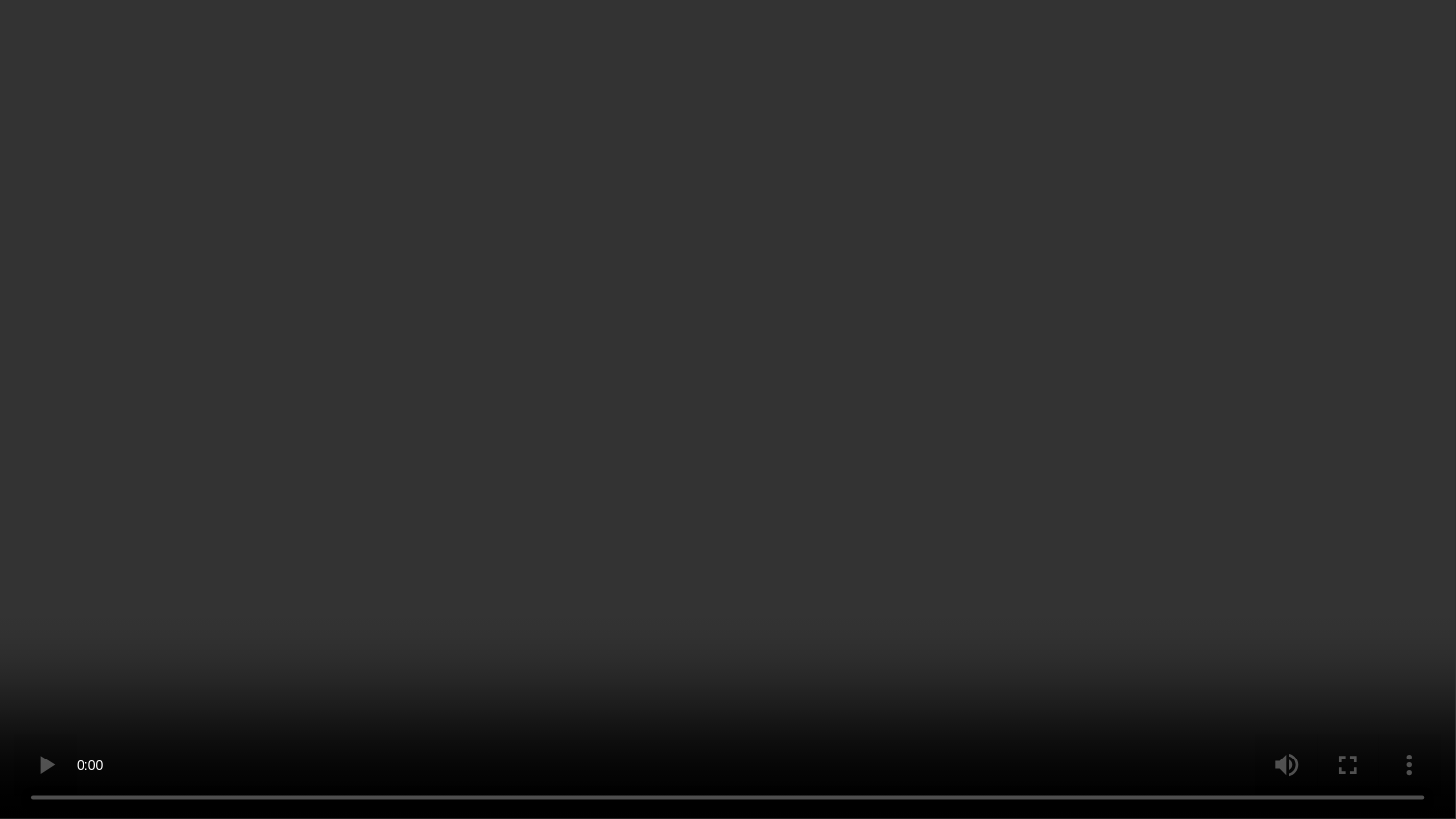 click at bounding box center (728, 409) 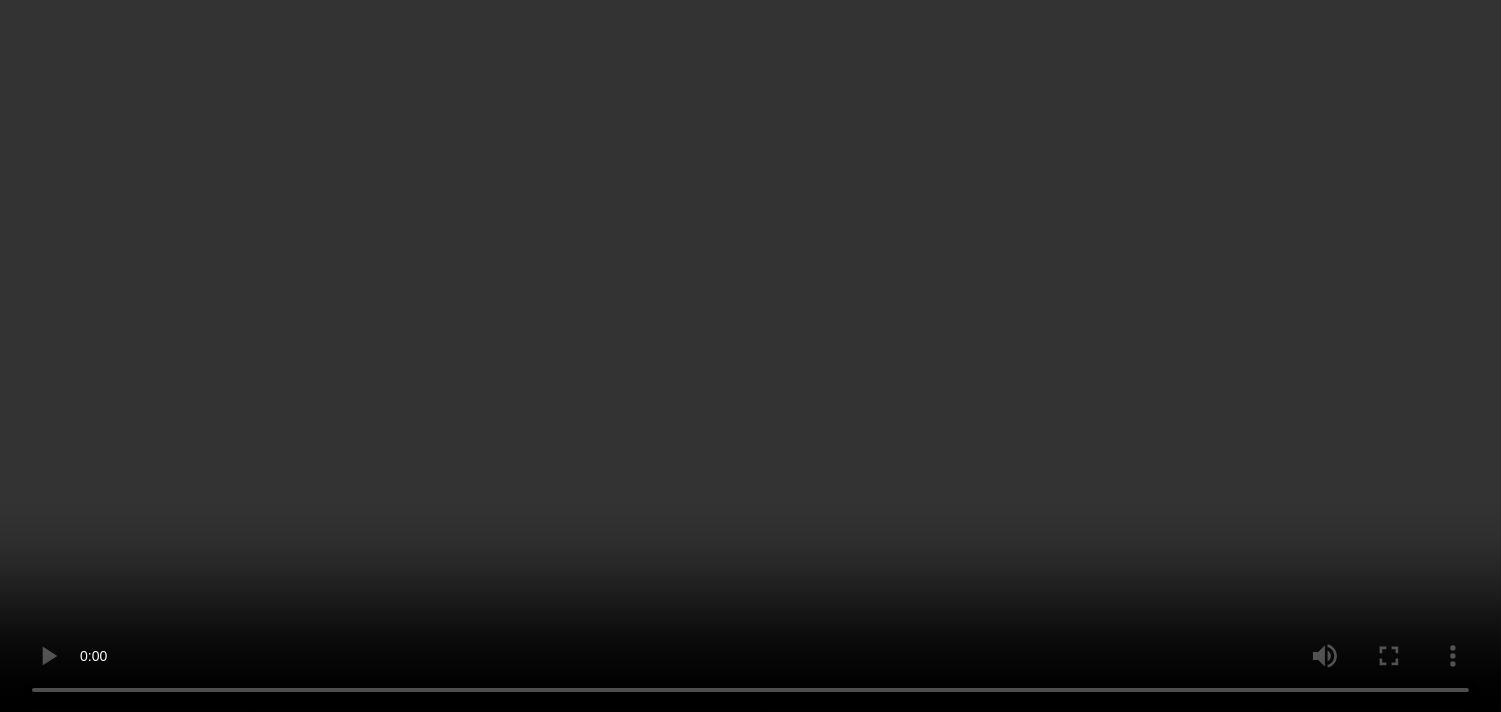 scroll, scrollTop: 2293, scrollLeft: 0, axis: vertical 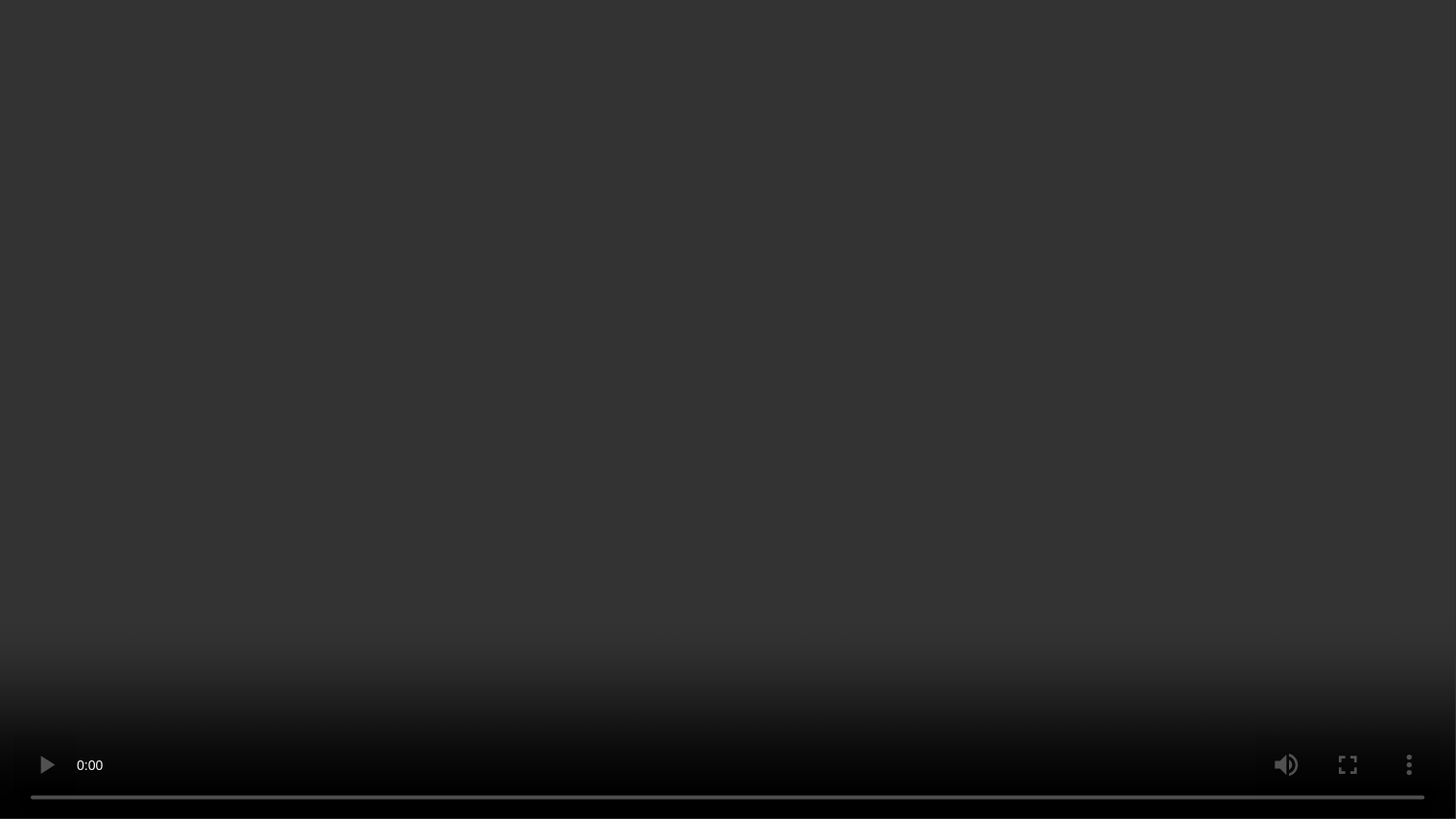 click at bounding box center (728, 409) 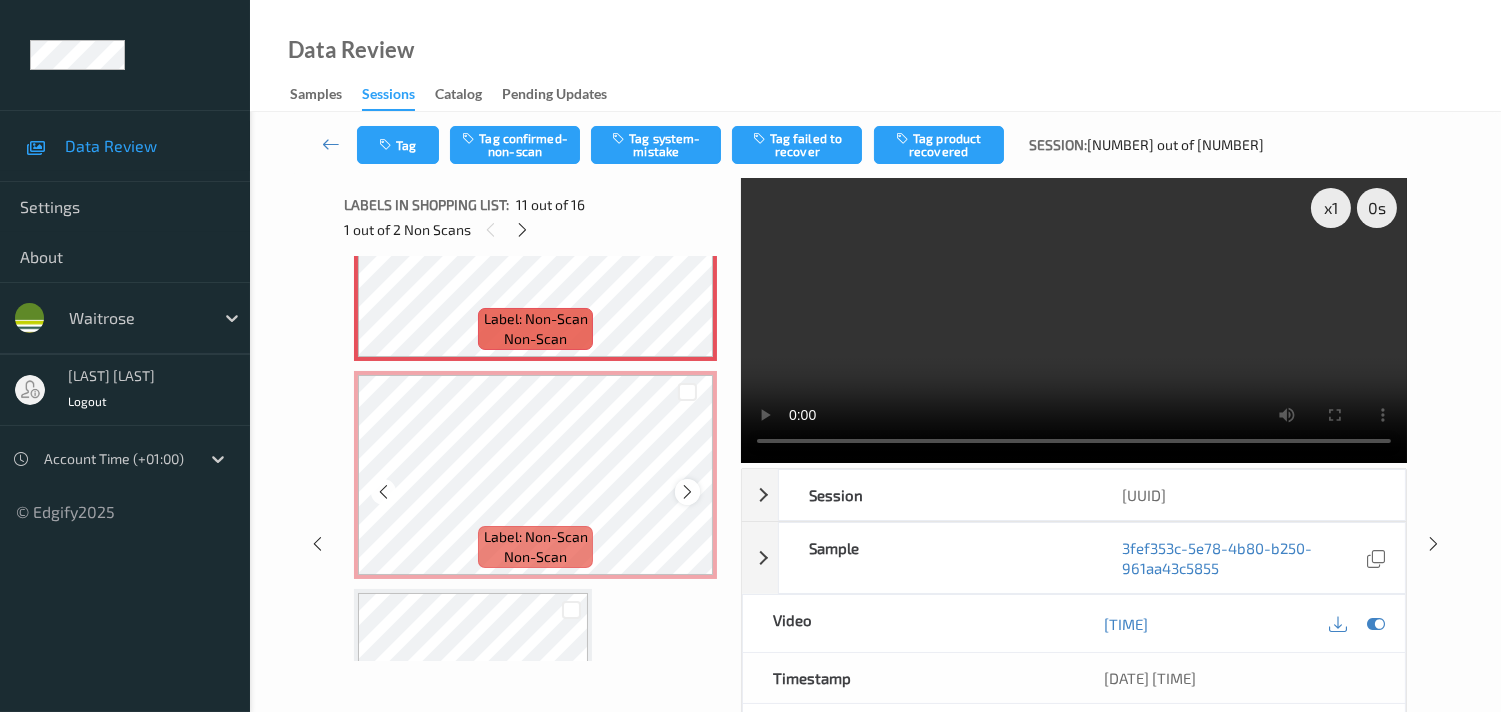 click at bounding box center [687, 492] 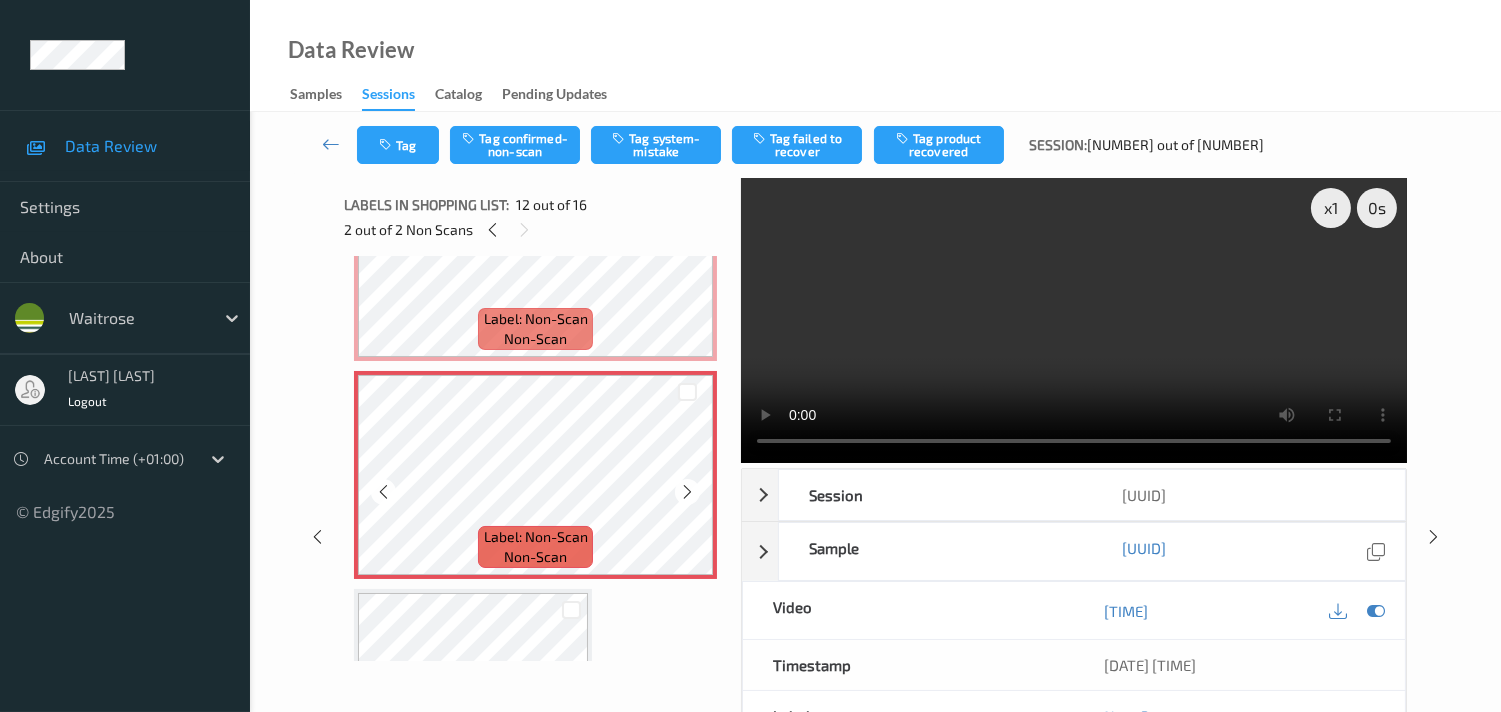 click at bounding box center (687, 492) 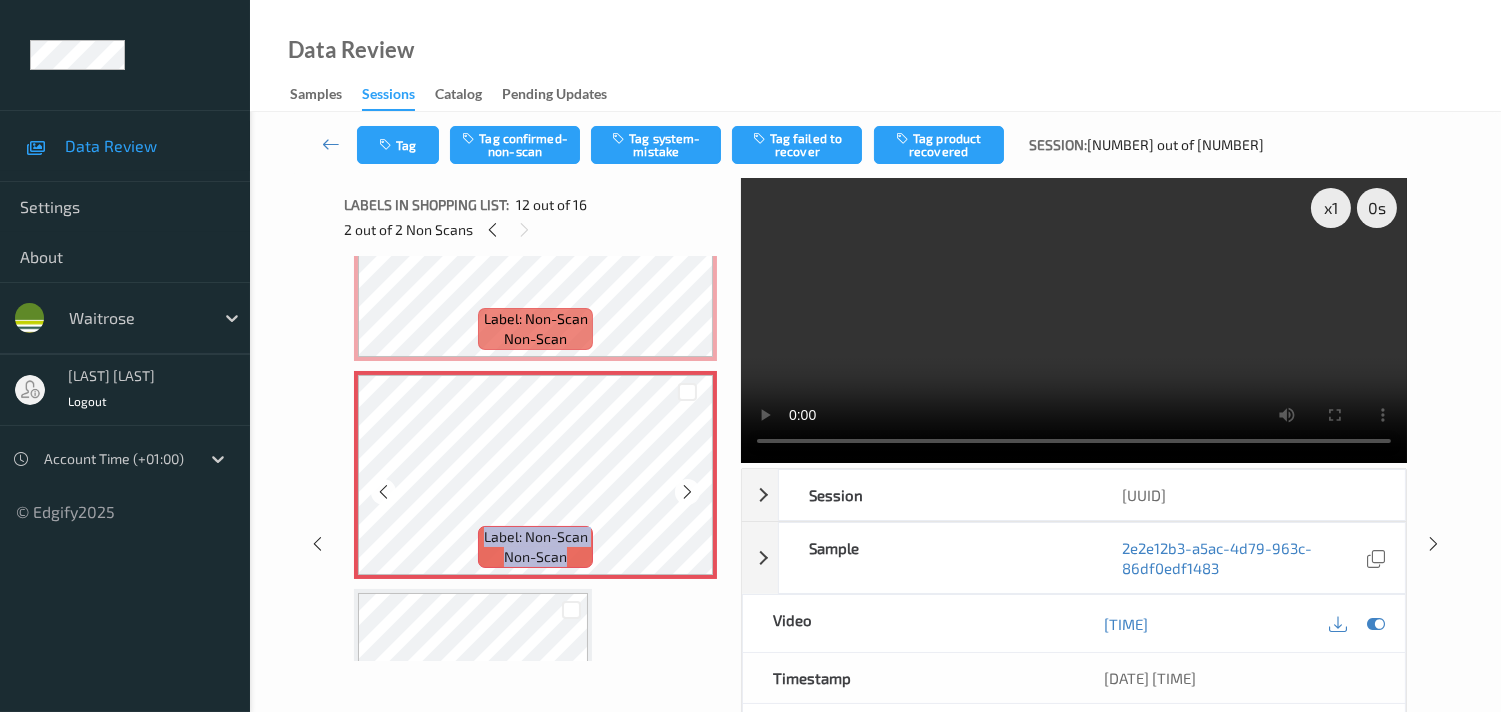 click at bounding box center (687, 492) 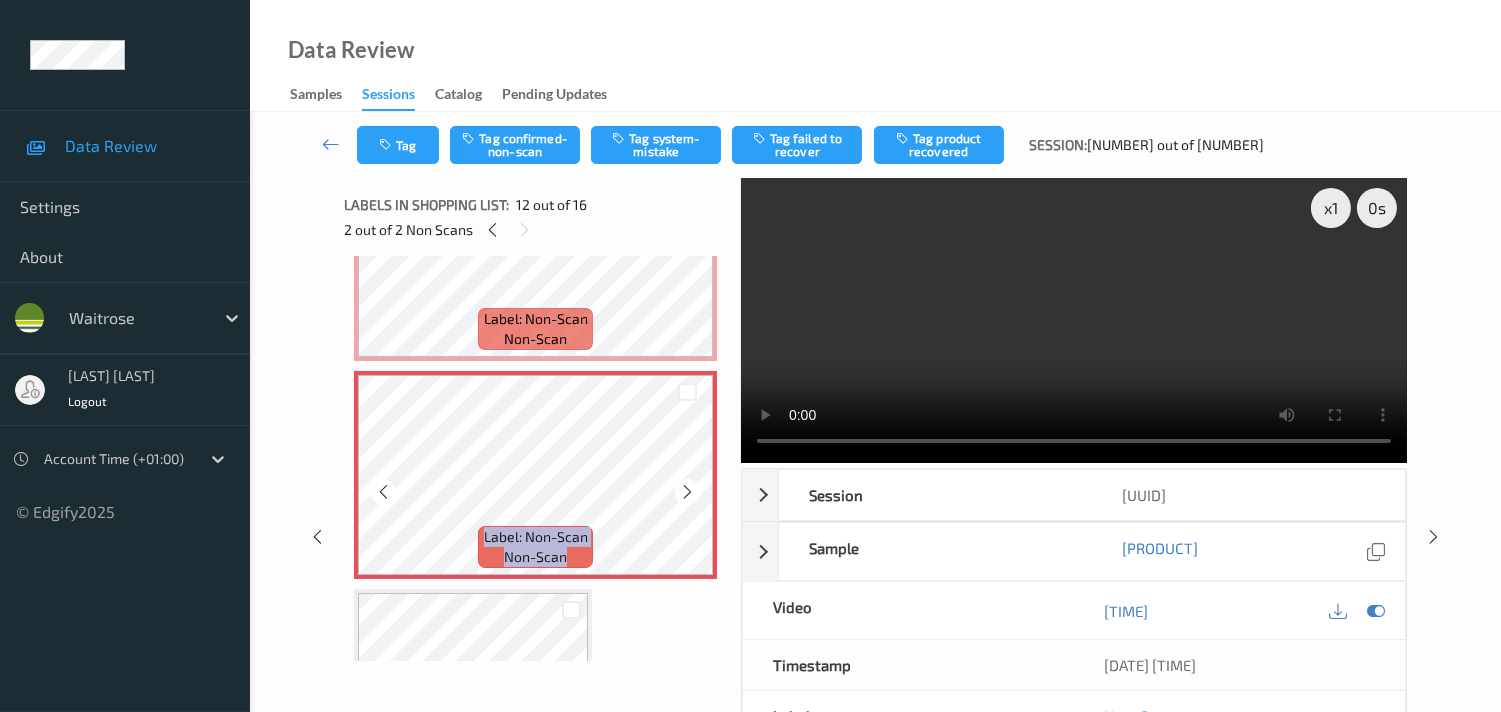 click at bounding box center (687, 492) 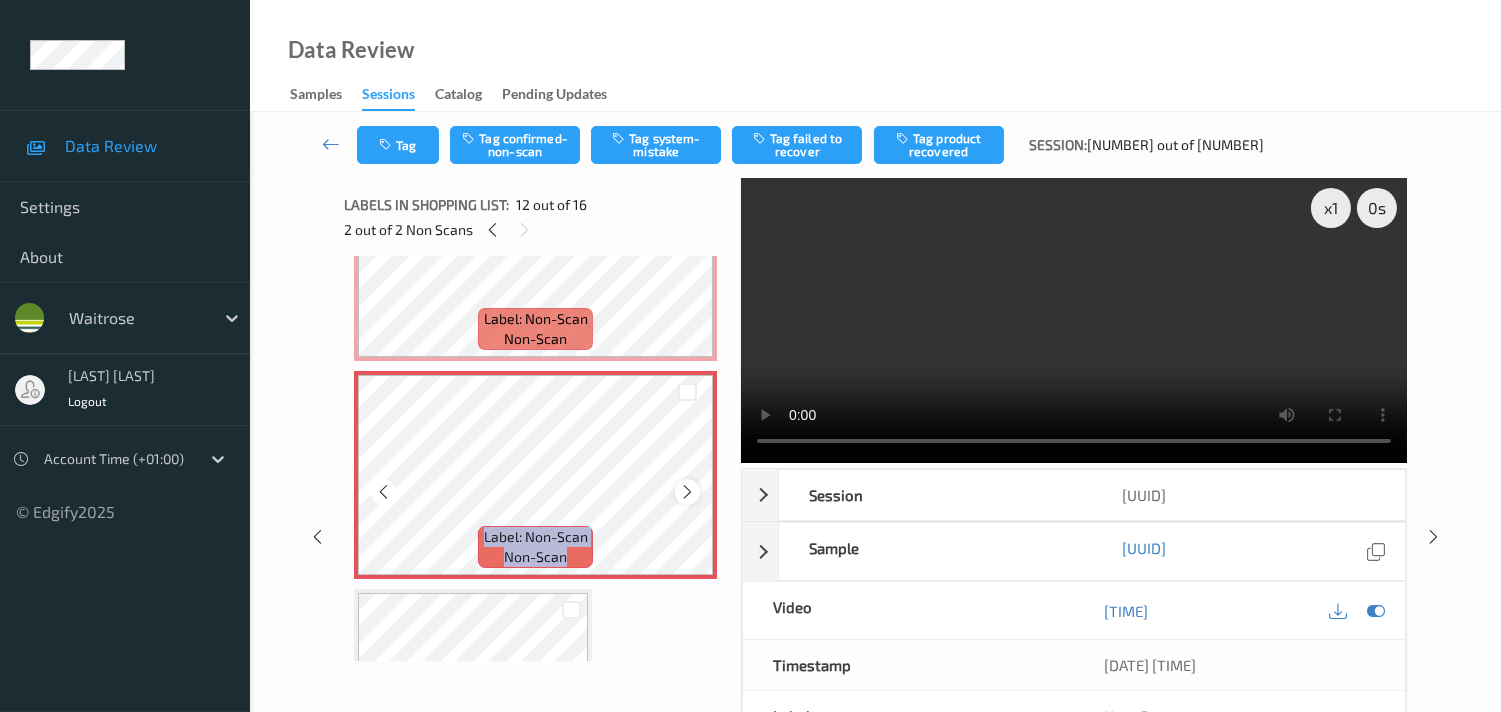 click at bounding box center (687, 492) 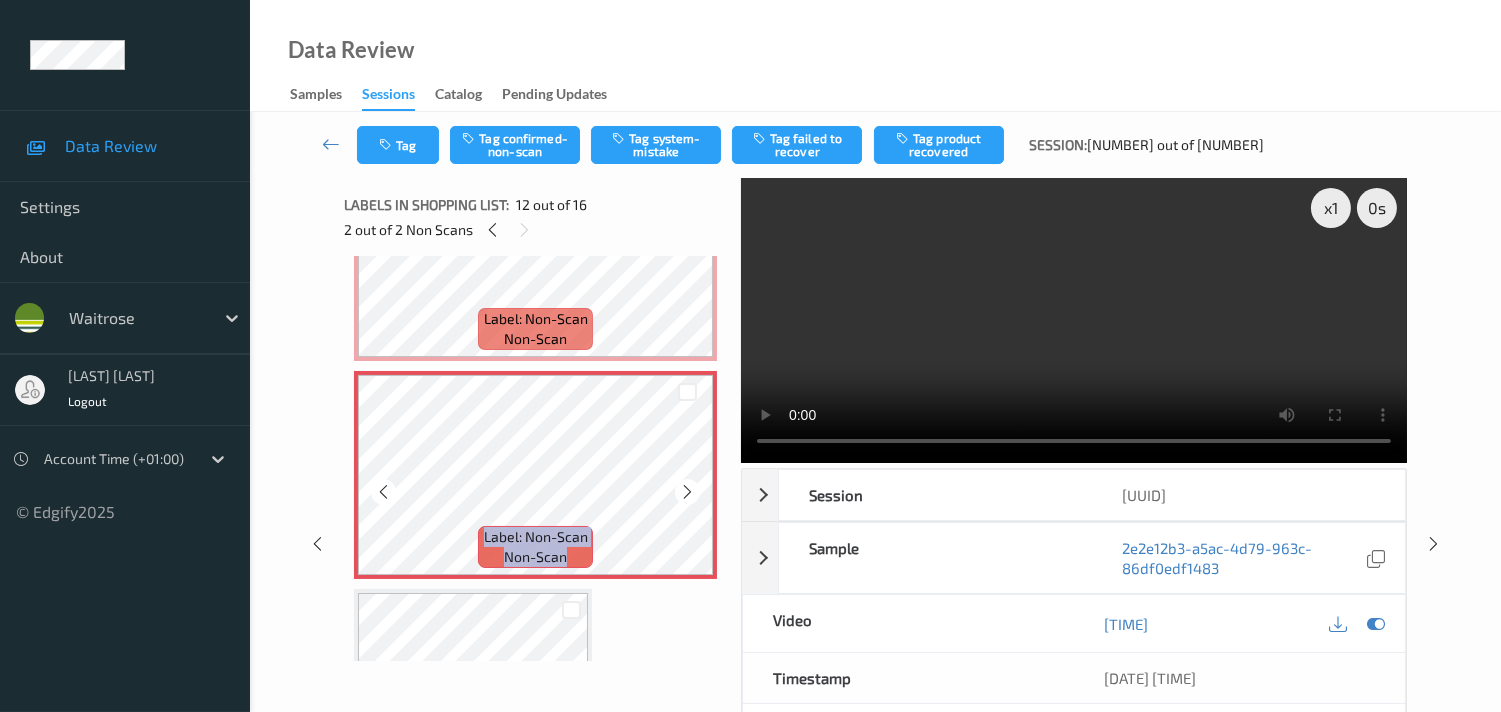 click at bounding box center (687, 492) 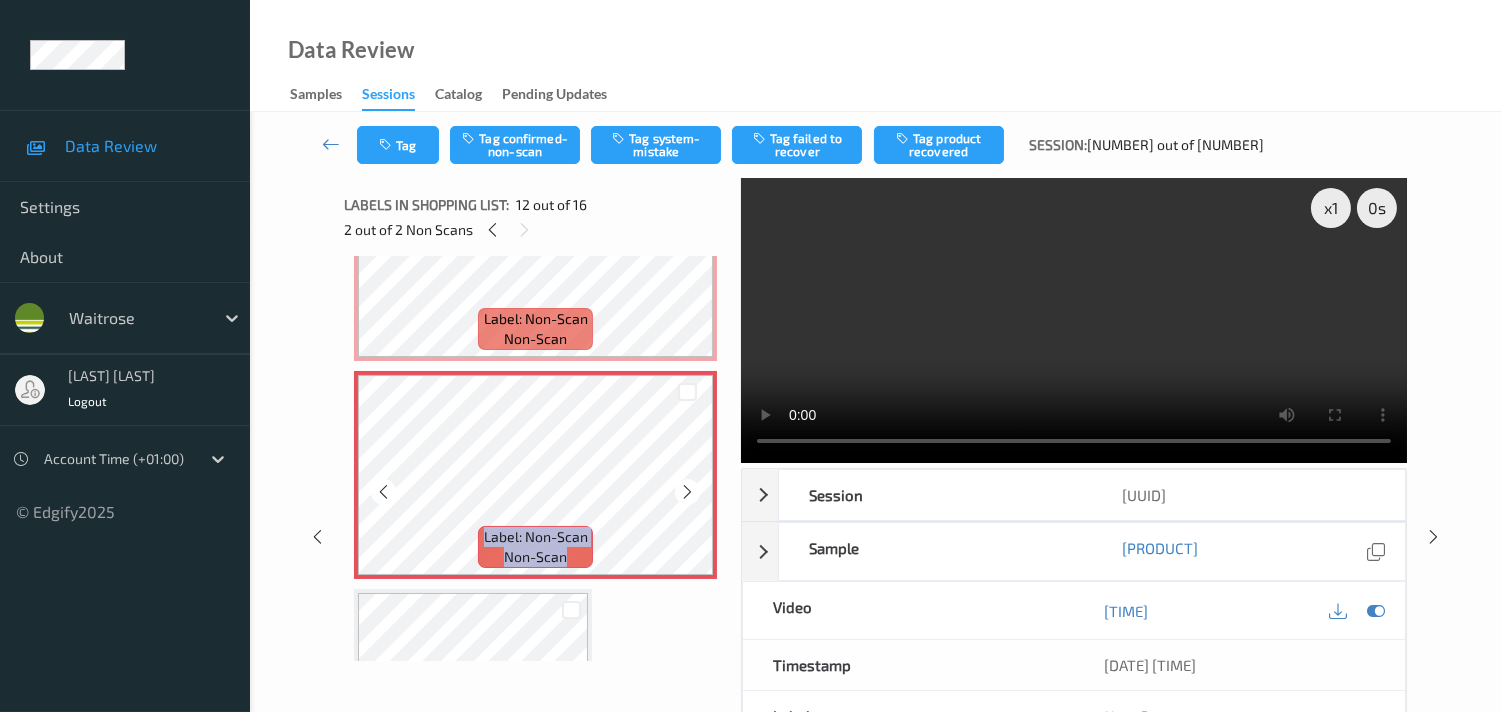click at bounding box center (687, 492) 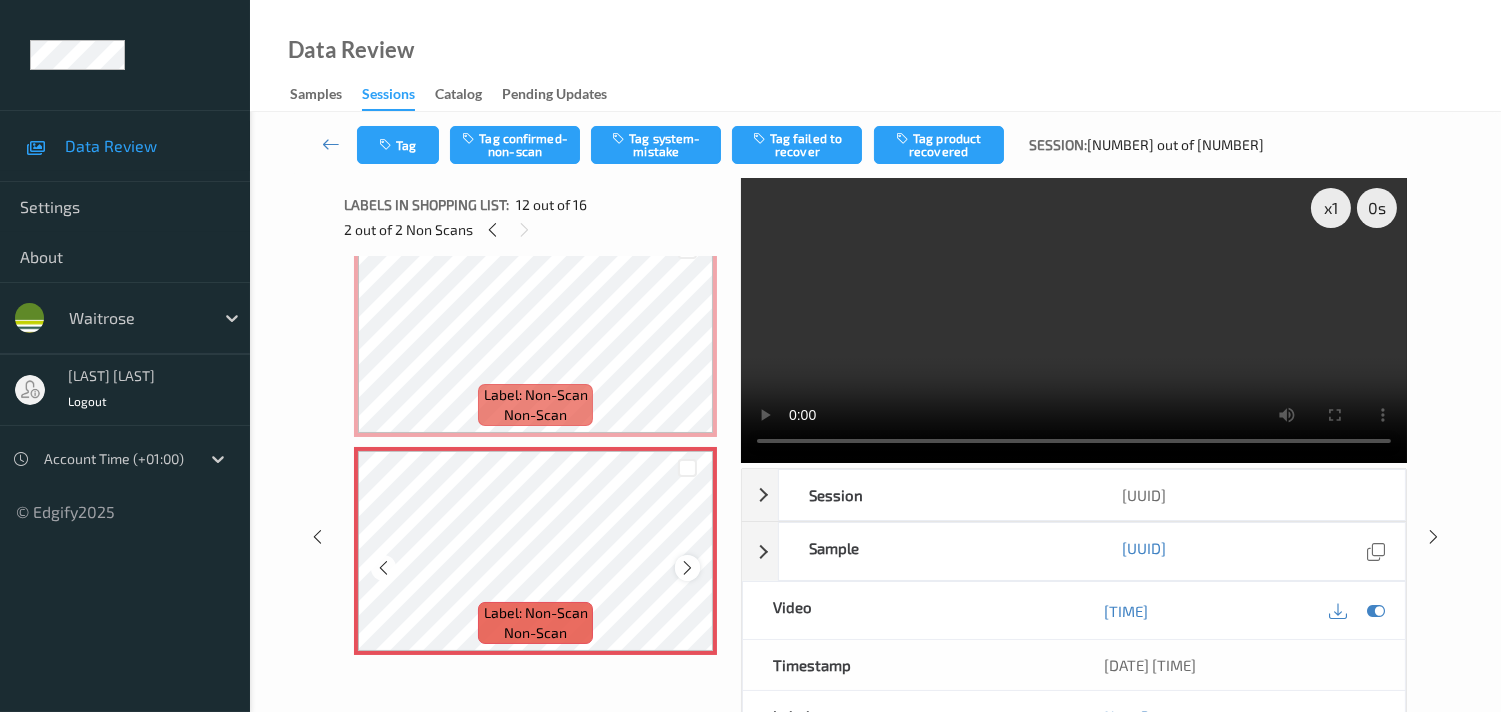 scroll, scrollTop: 2071, scrollLeft: 0, axis: vertical 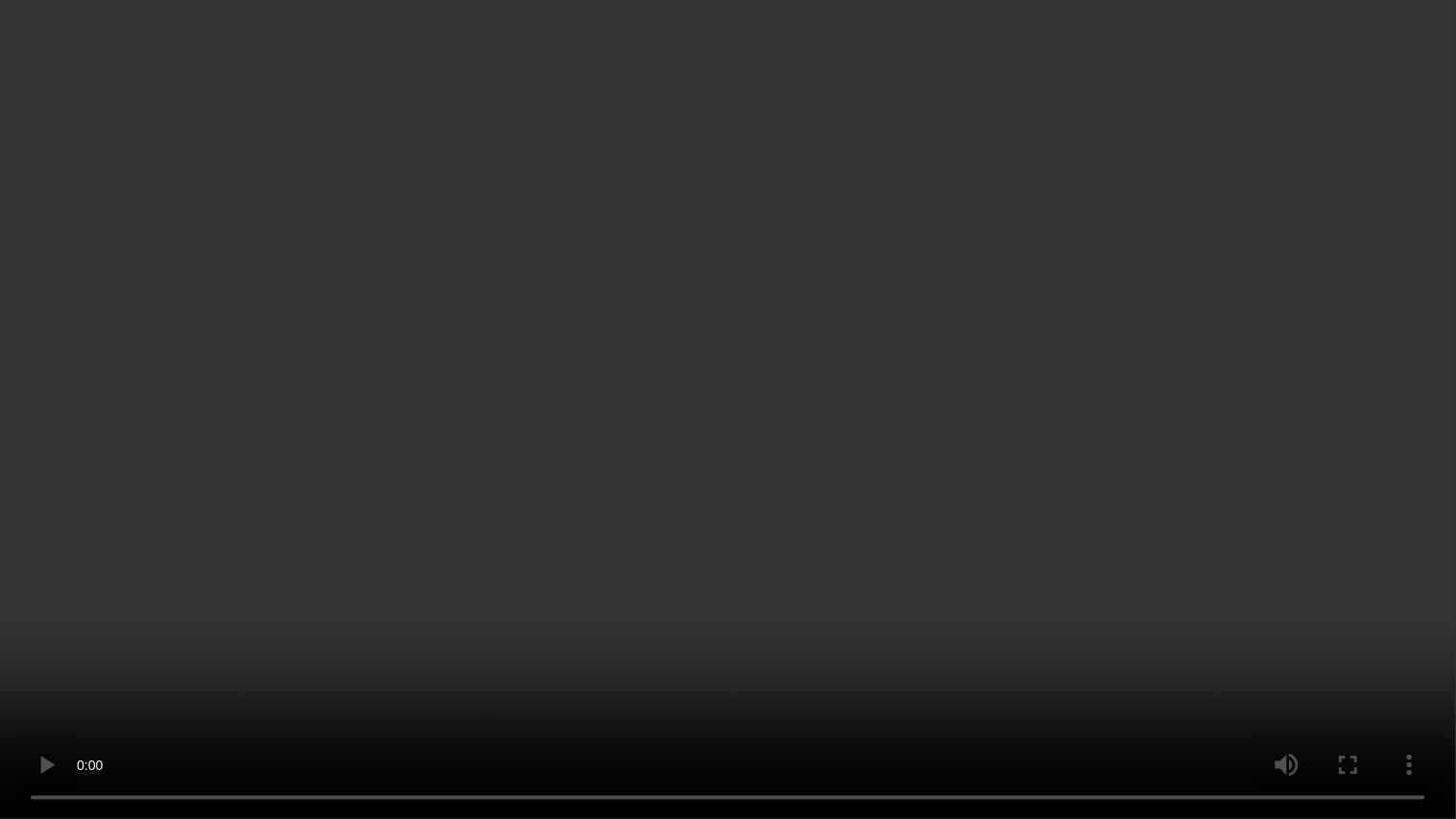 click at bounding box center (728, 409) 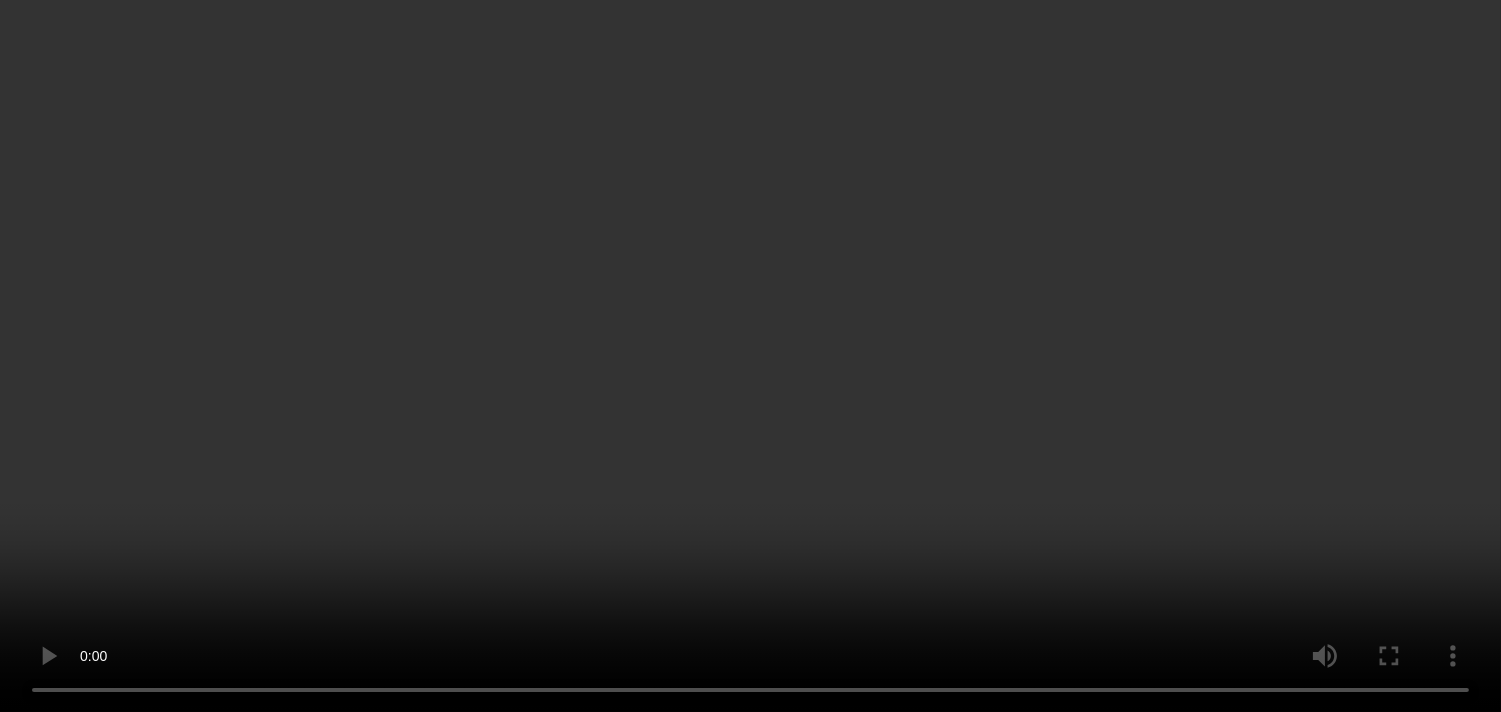 scroll, scrollTop: 1848, scrollLeft: 0, axis: vertical 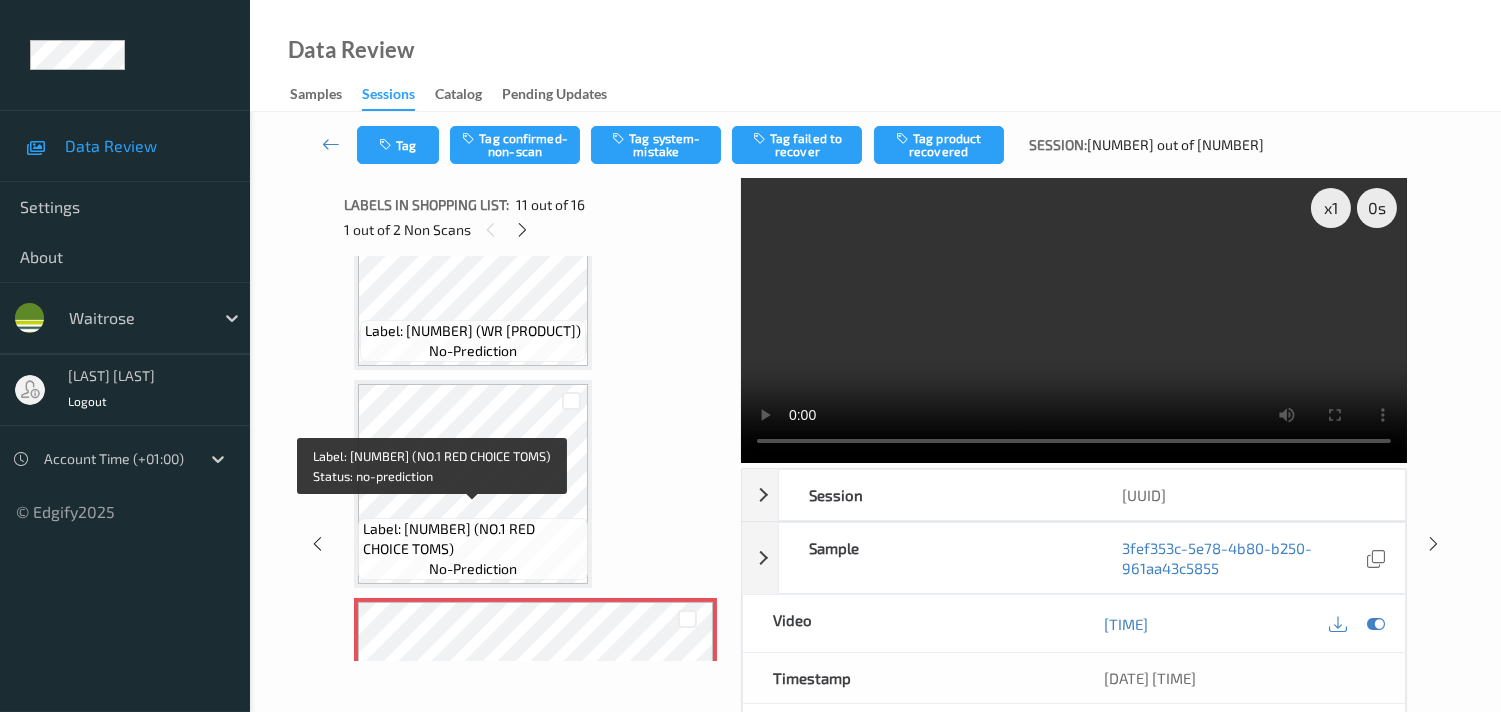 drag, startPoint x: 367, startPoint y: 538, endPoint x: 512, endPoint y: 542, distance: 145.05516 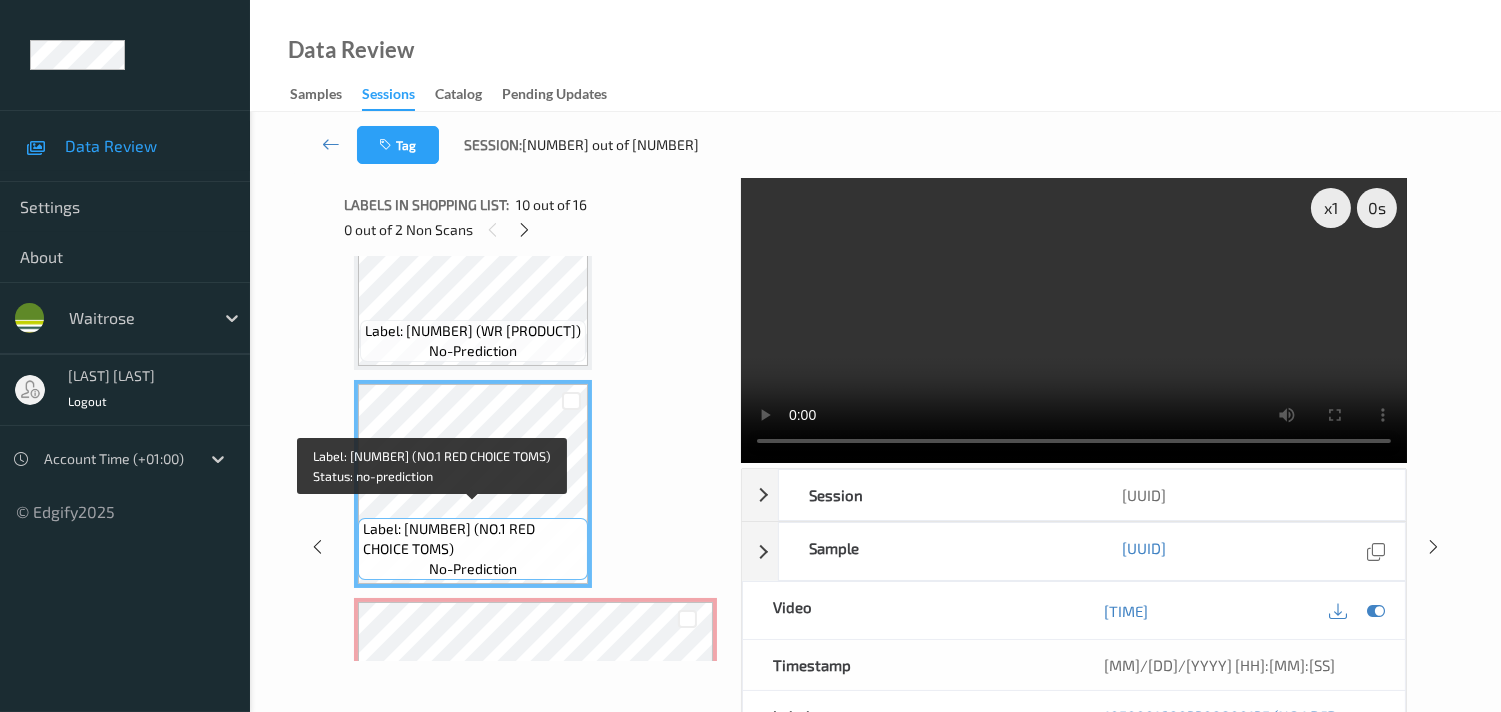 copy on "NO.1 RED CHOICE TOMS" 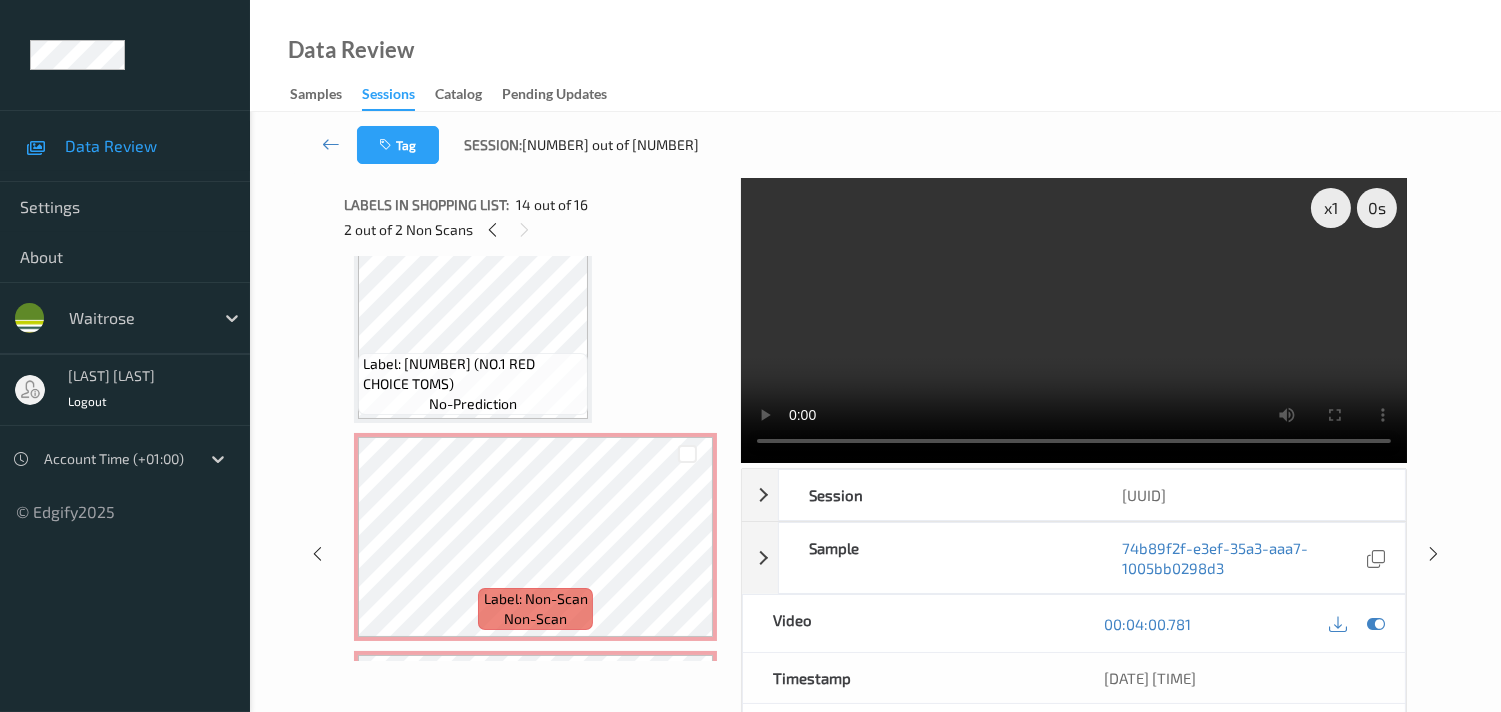 scroll, scrollTop: 2182, scrollLeft: 0, axis: vertical 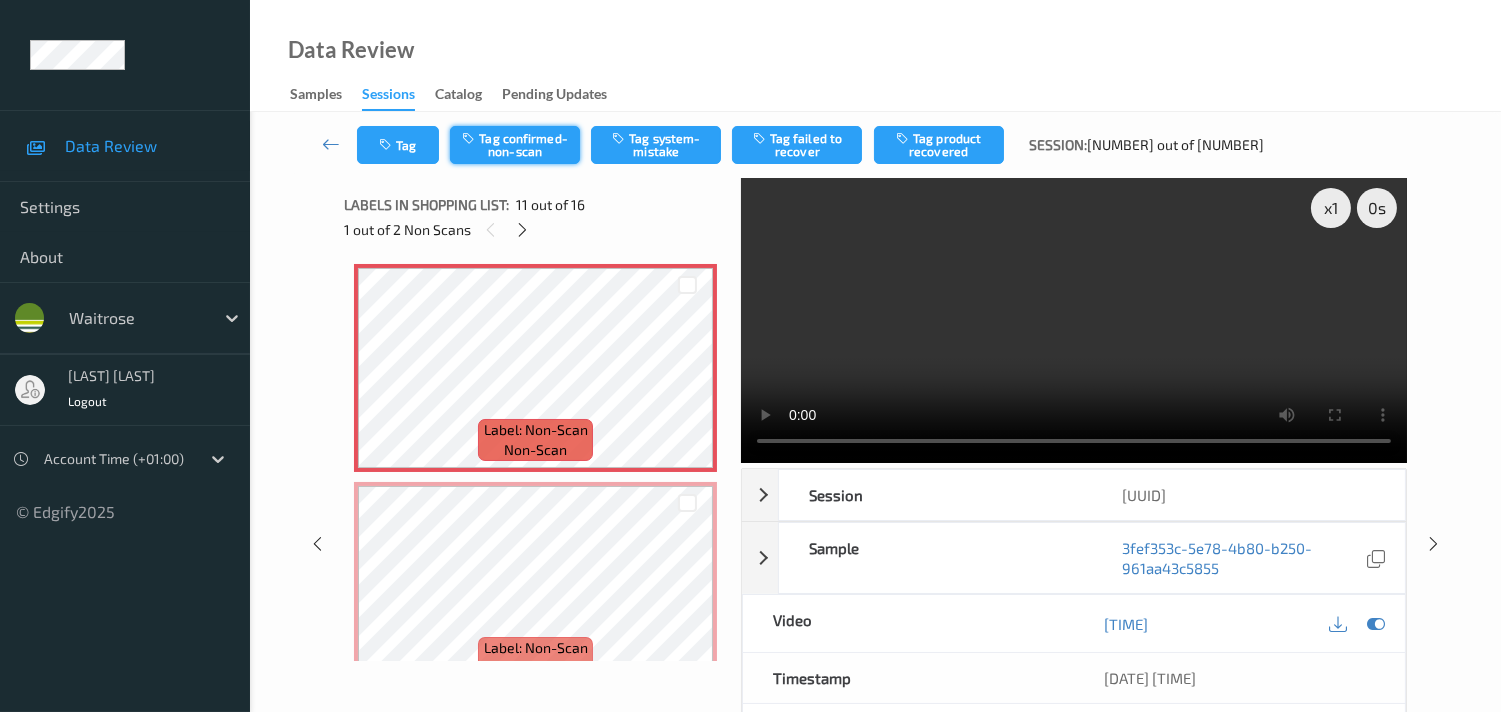 click on "Tag   confirmed-non-scan" at bounding box center [515, 145] 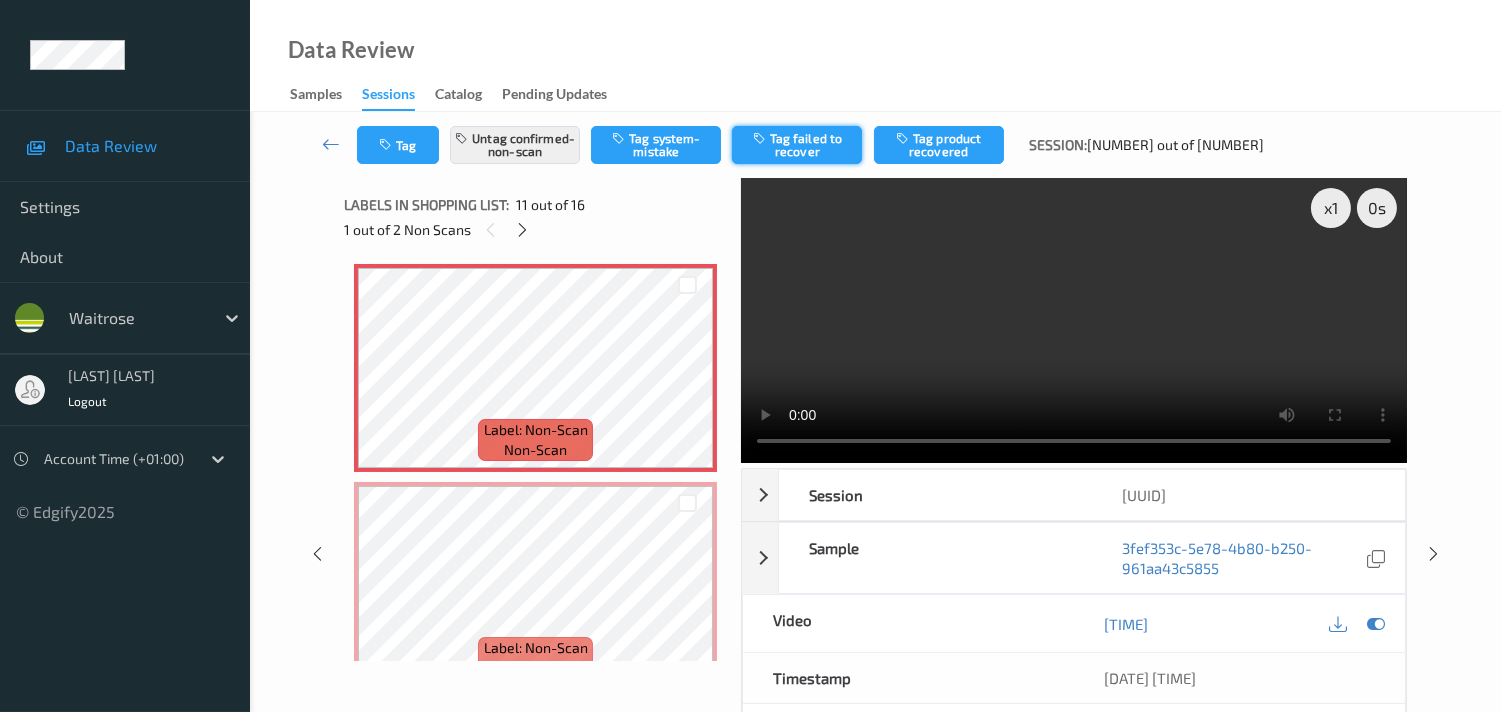 click on "Tag   failed to recover" at bounding box center (797, 145) 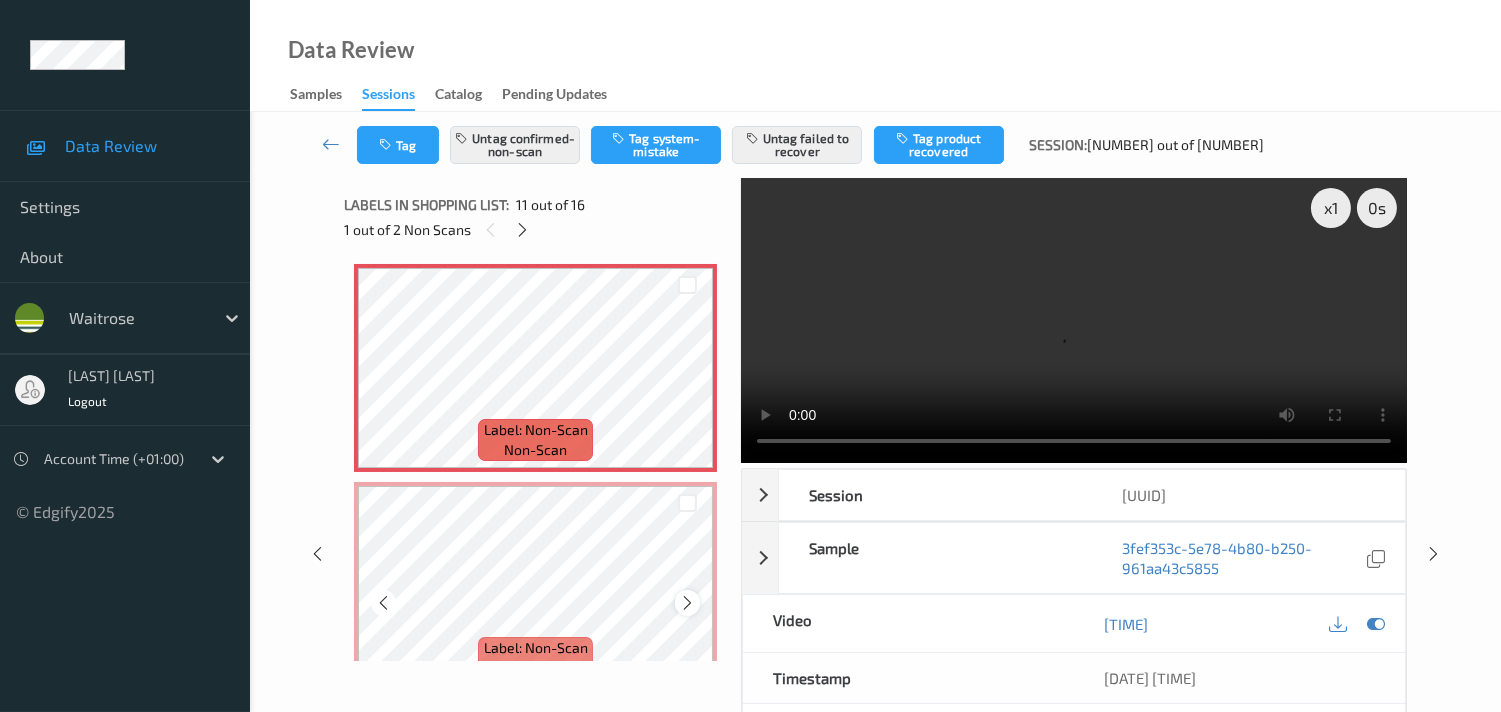 click at bounding box center [687, 603] 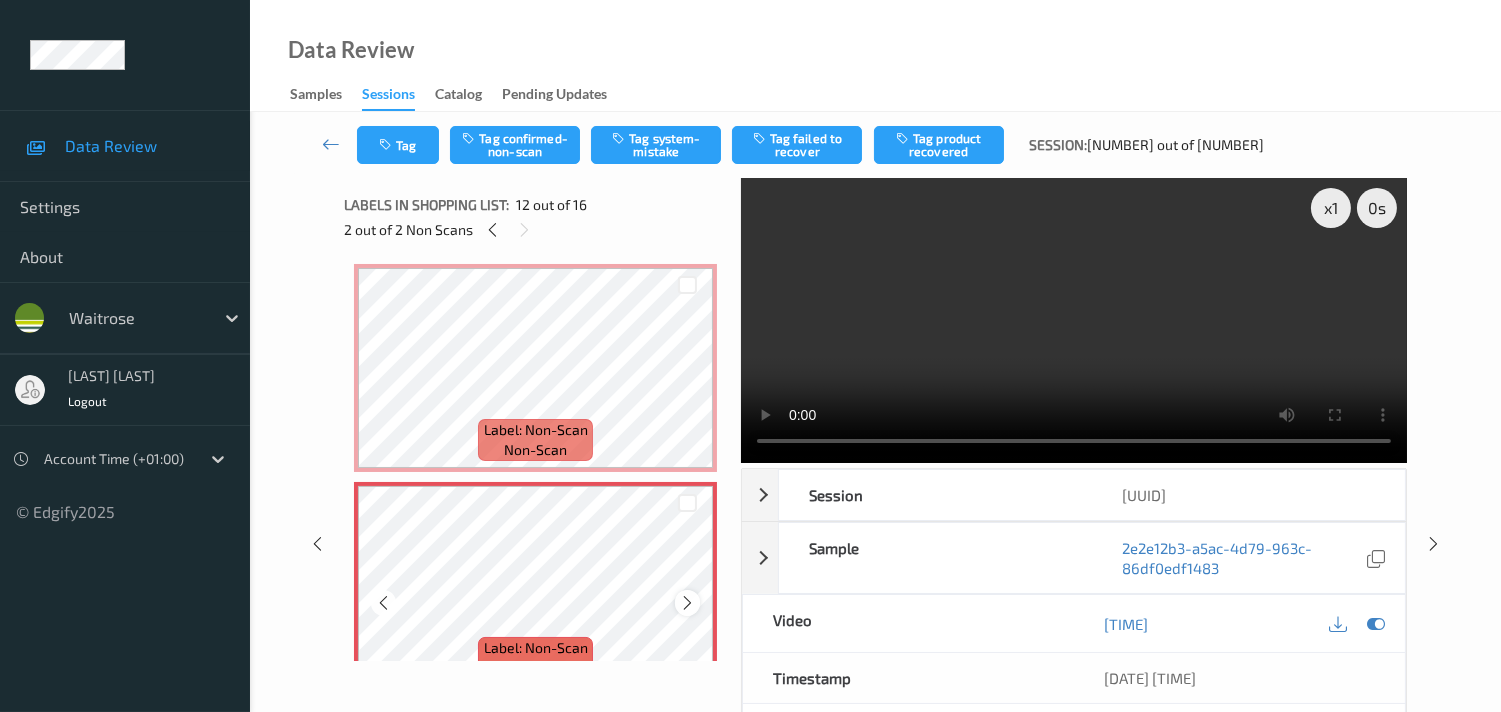 click at bounding box center (687, 603) 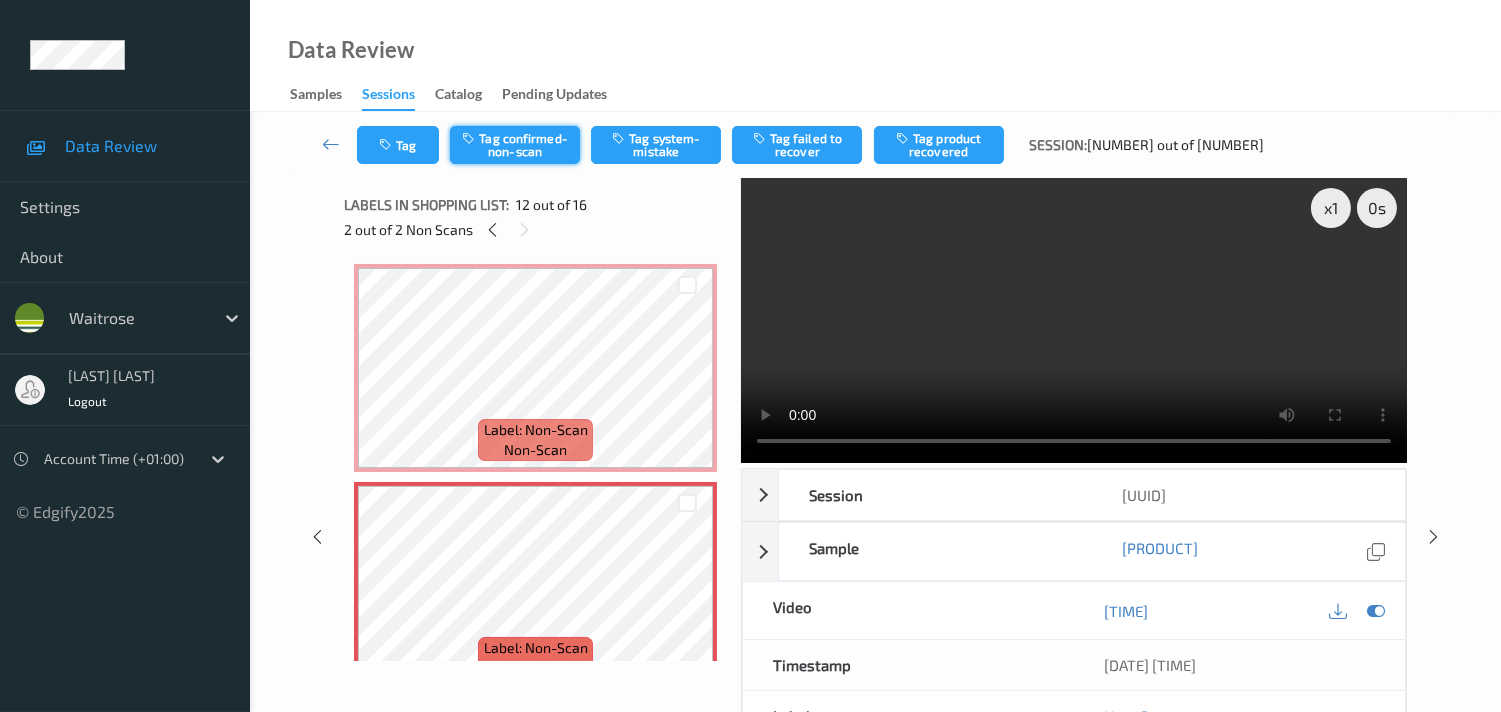click on "Tag   confirmed-non-scan" at bounding box center [515, 145] 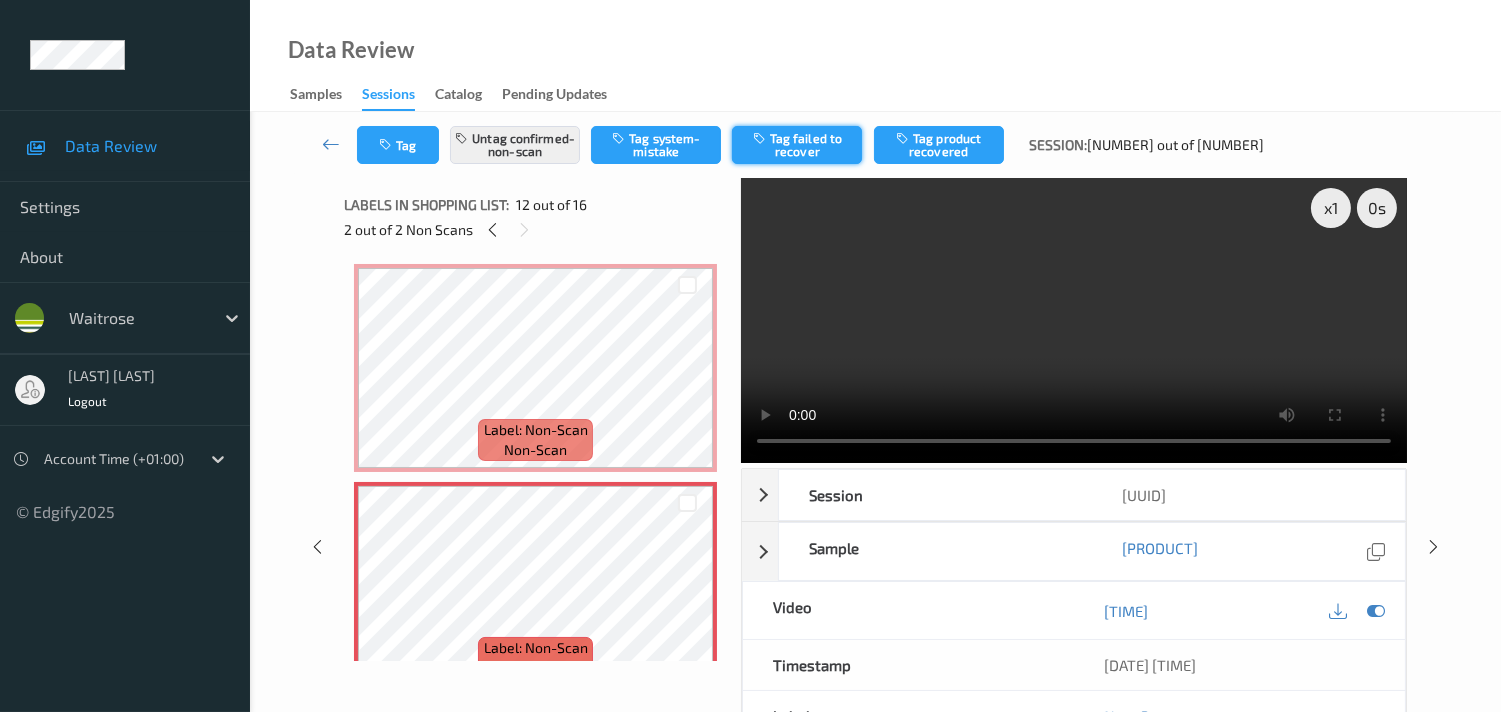click on "Tag   failed to recover" at bounding box center (797, 145) 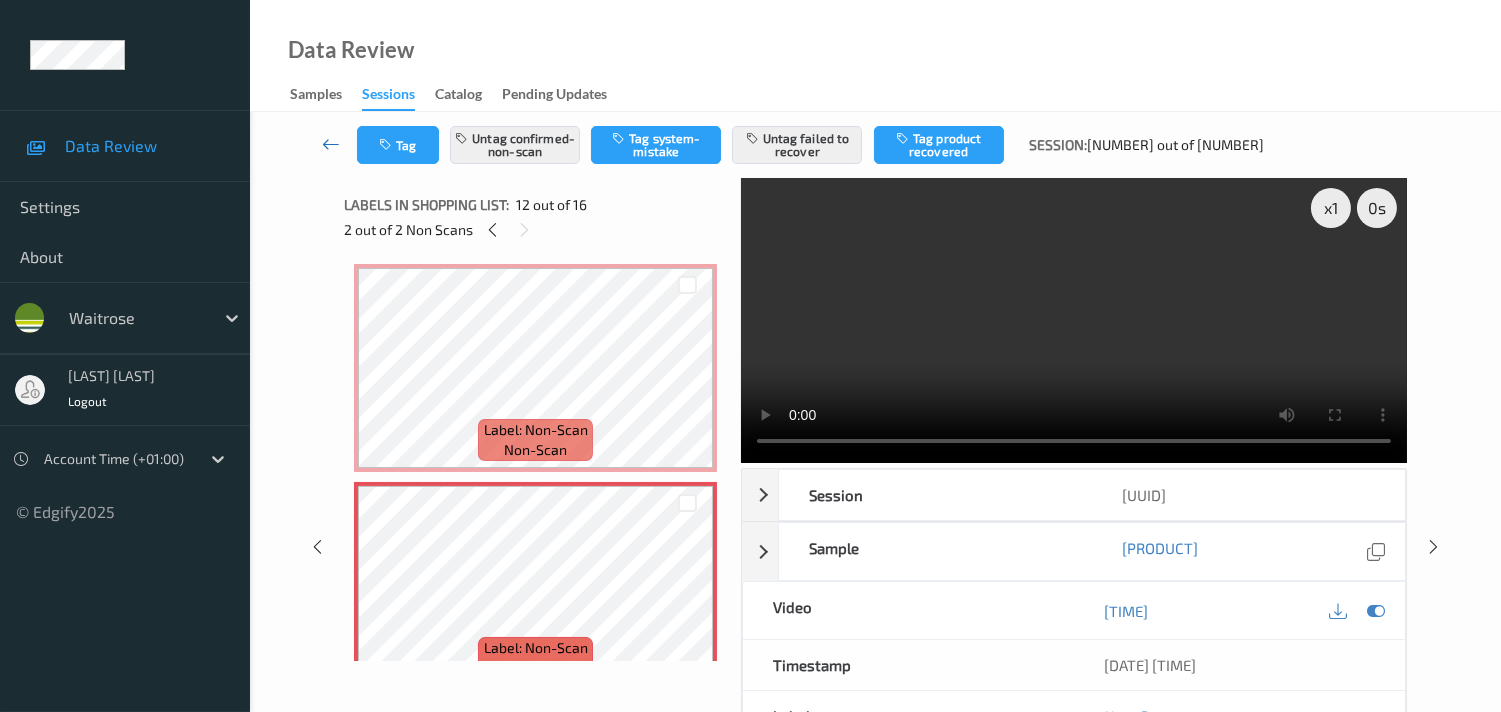 click at bounding box center (331, 144) 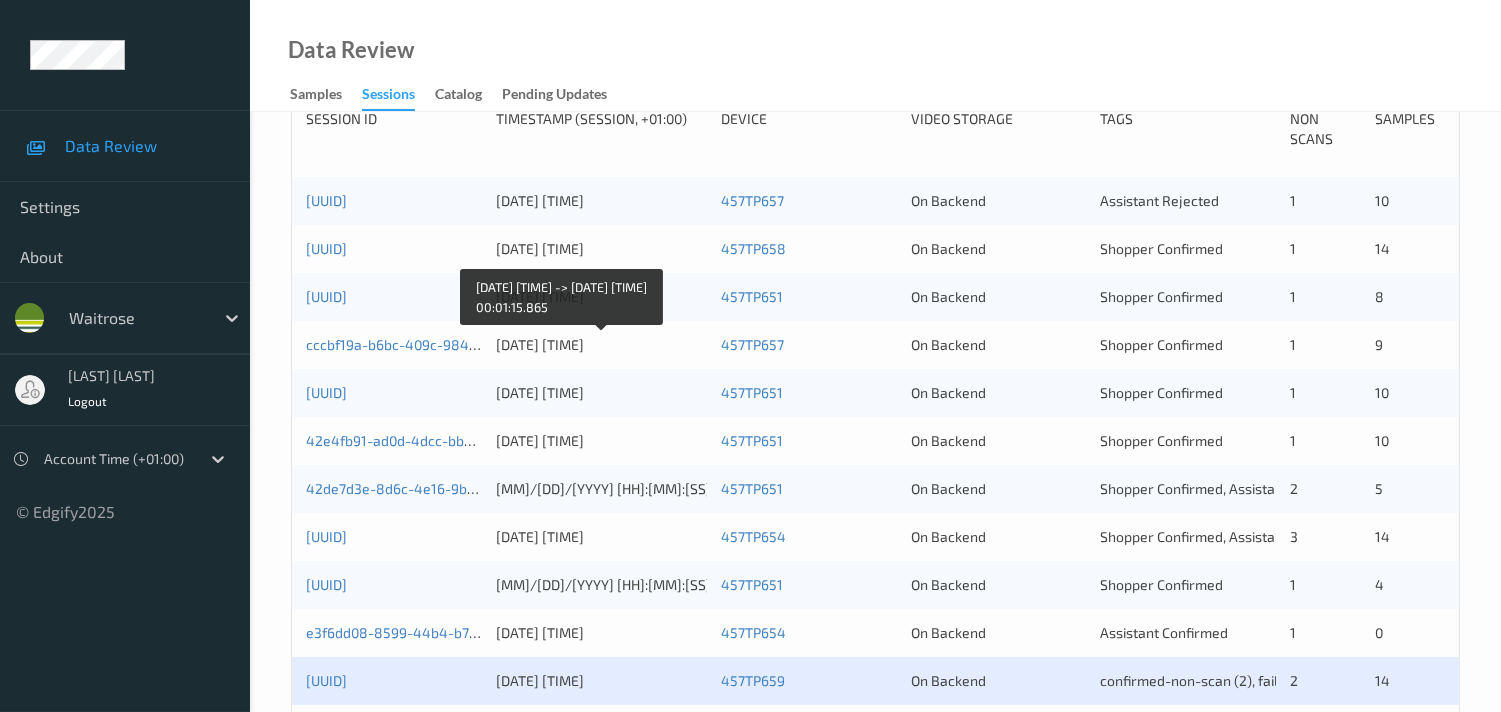 scroll, scrollTop: 777, scrollLeft: 0, axis: vertical 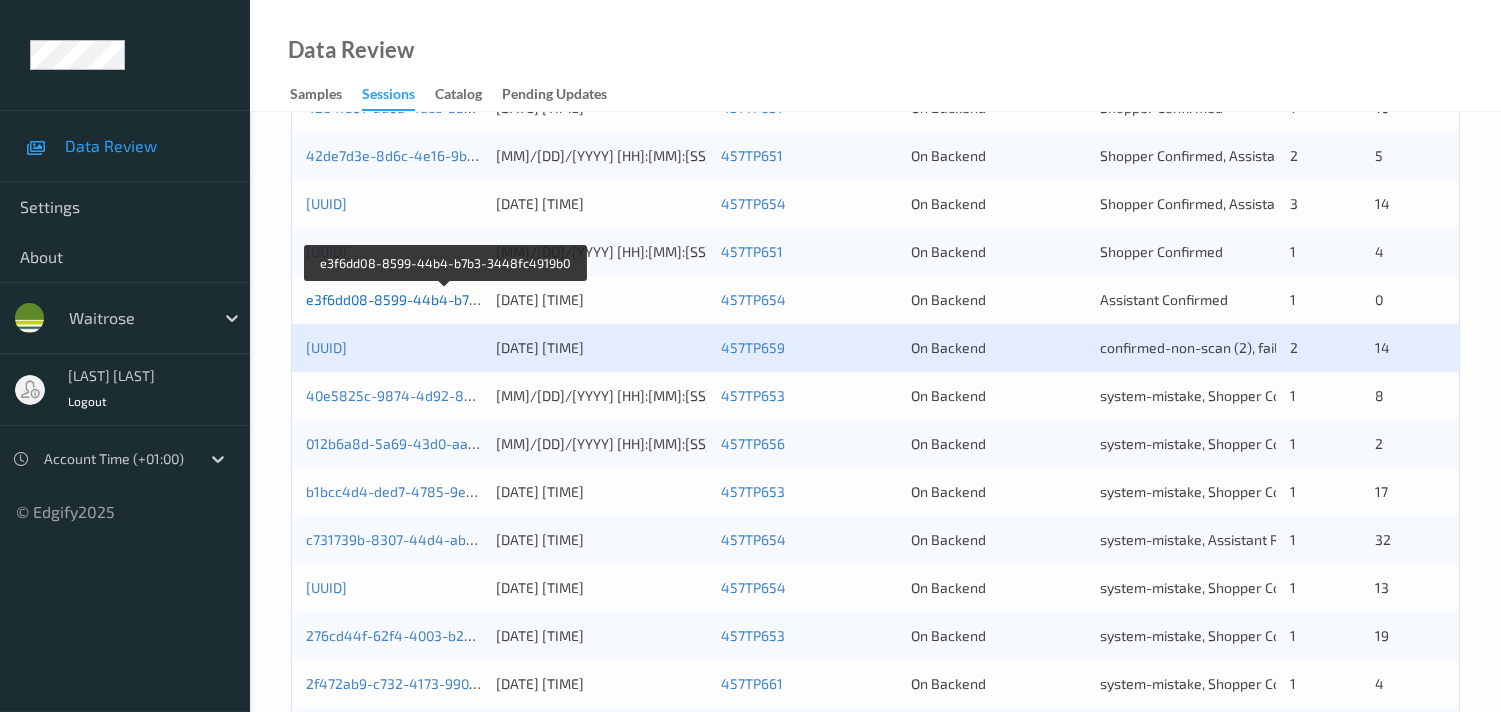click on "e3f6dd08-8599-44b4-b7b3-3448fc4919b0" at bounding box center [445, 299] 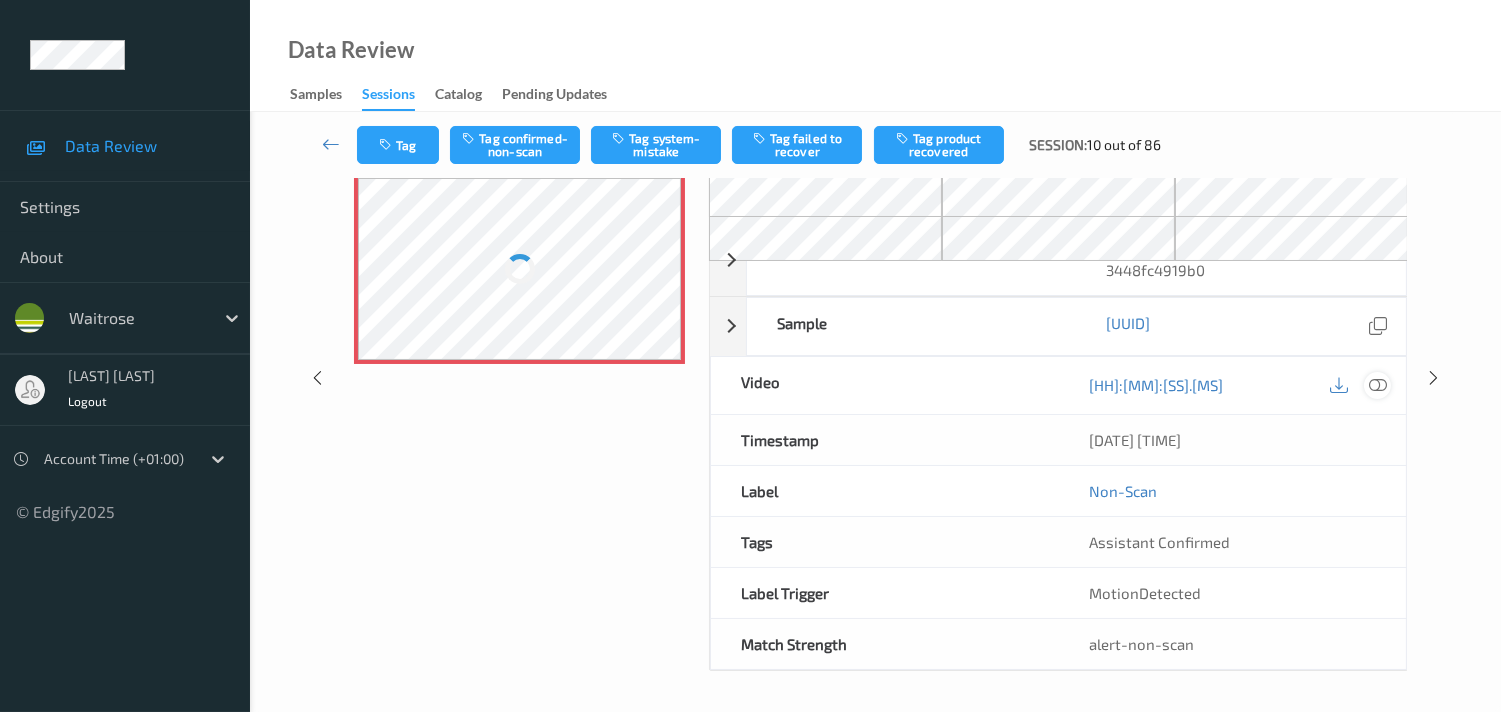 click at bounding box center (1378, 385) 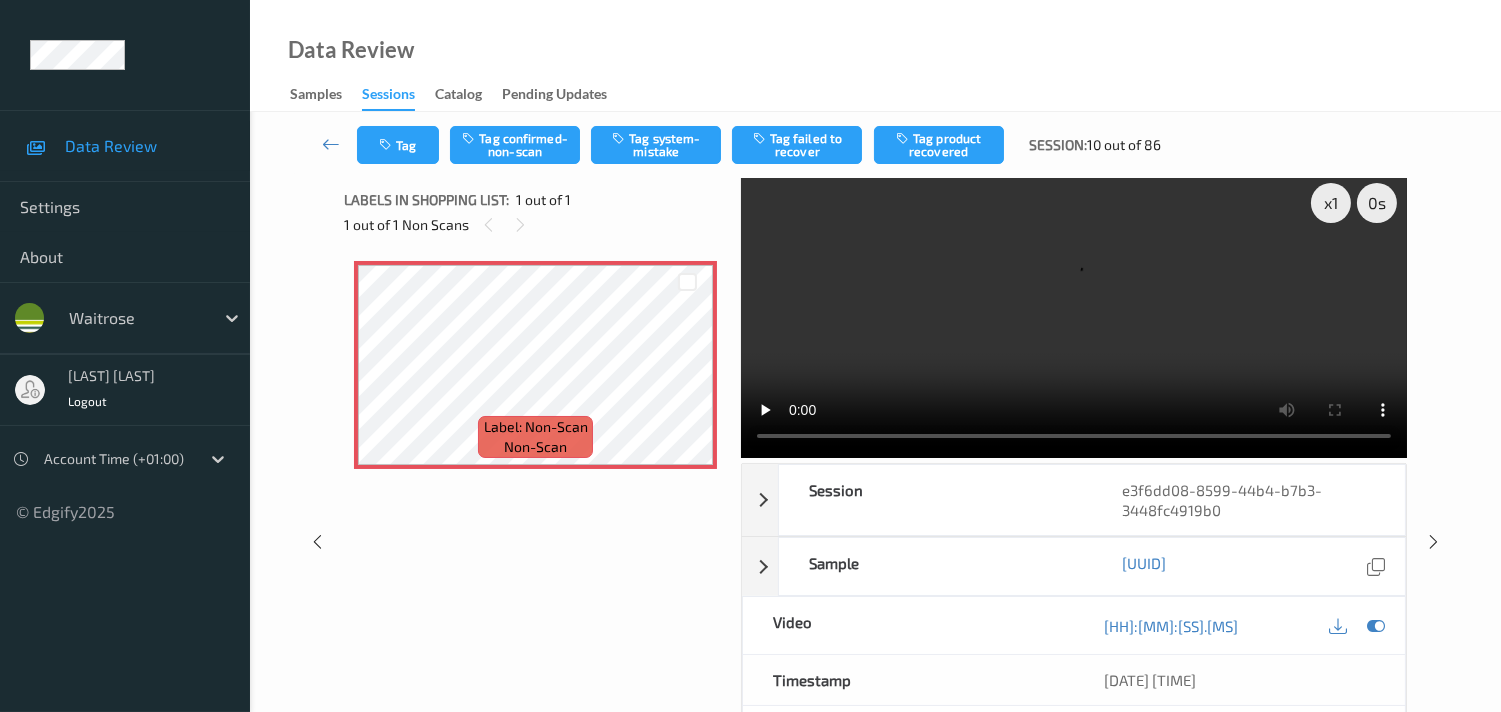 scroll, scrollTop: 0, scrollLeft: 0, axis: both 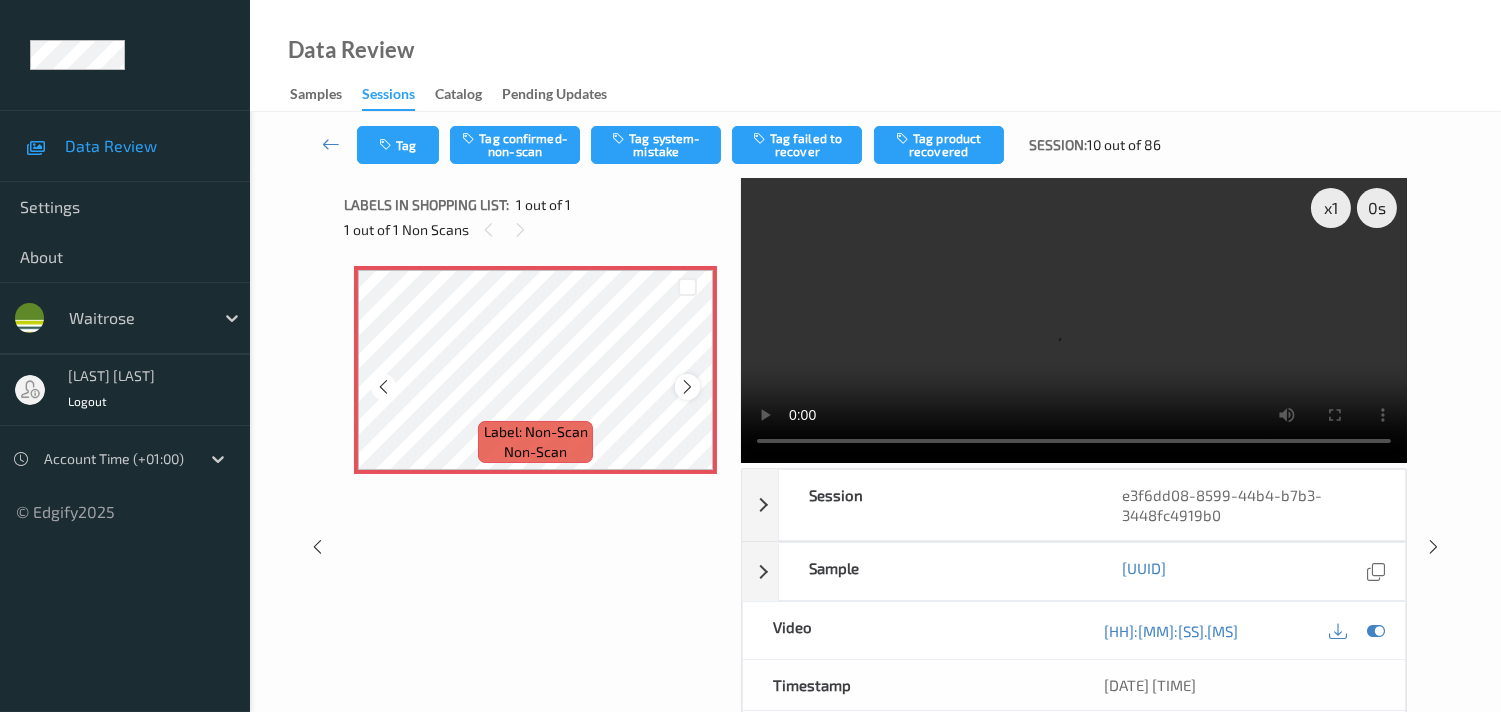 click at bounding box center (687, 386) 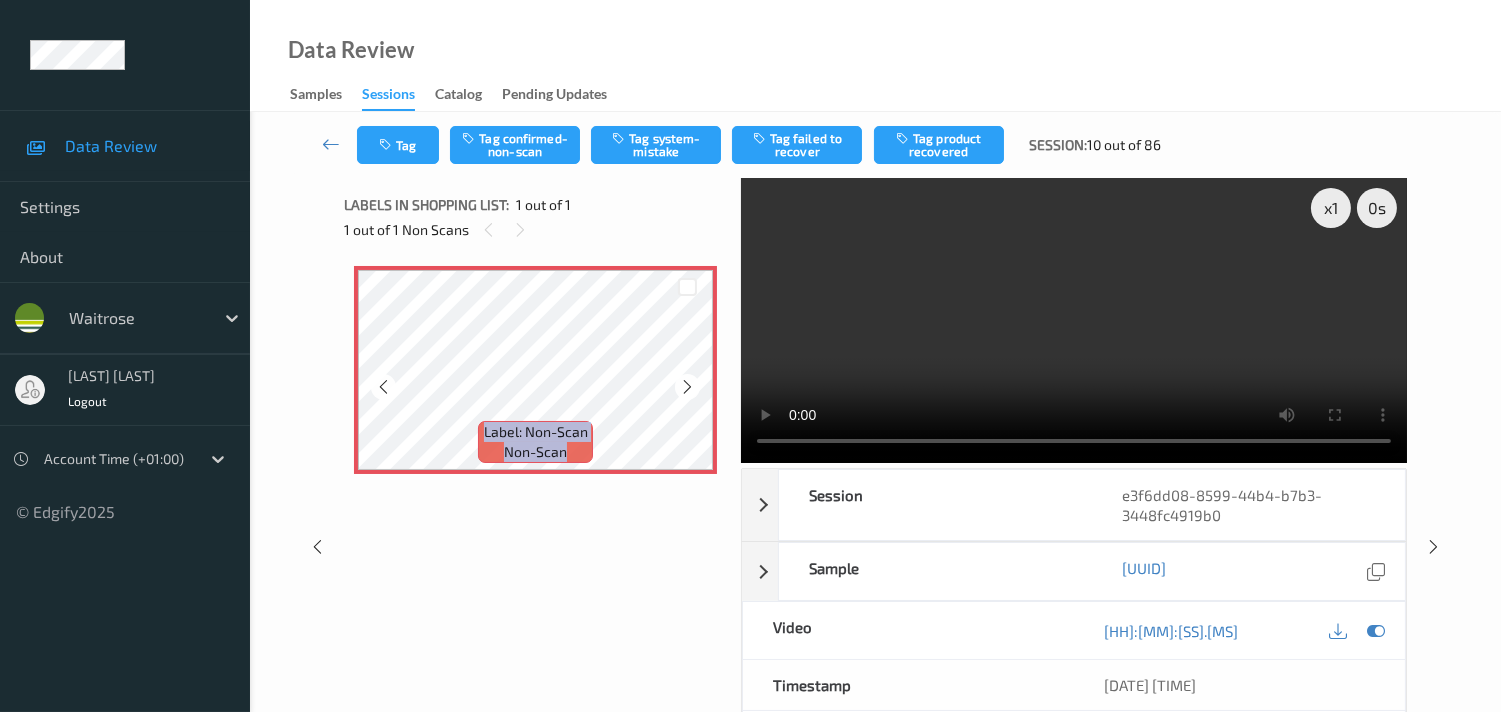 click at bounding box center (687, 386) 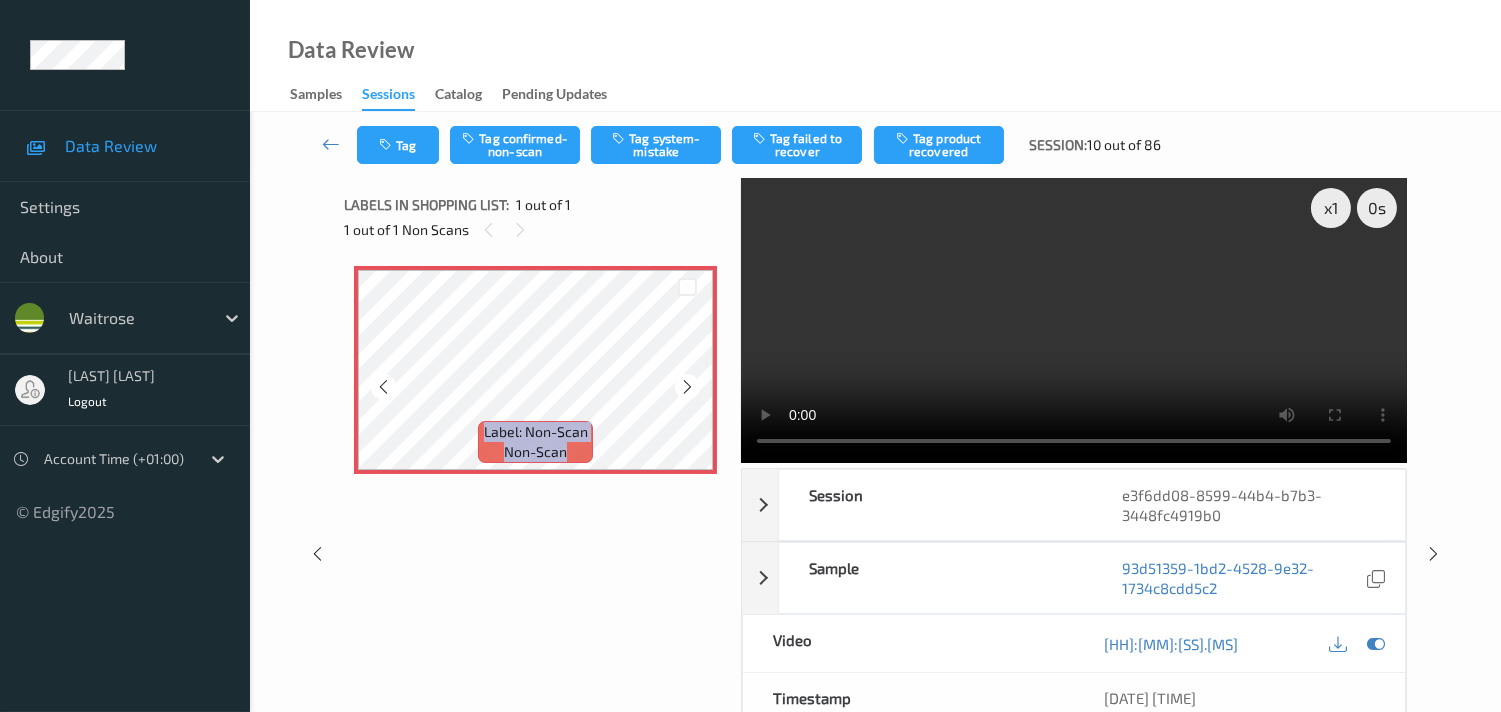 click at bounding box center [687, 386] 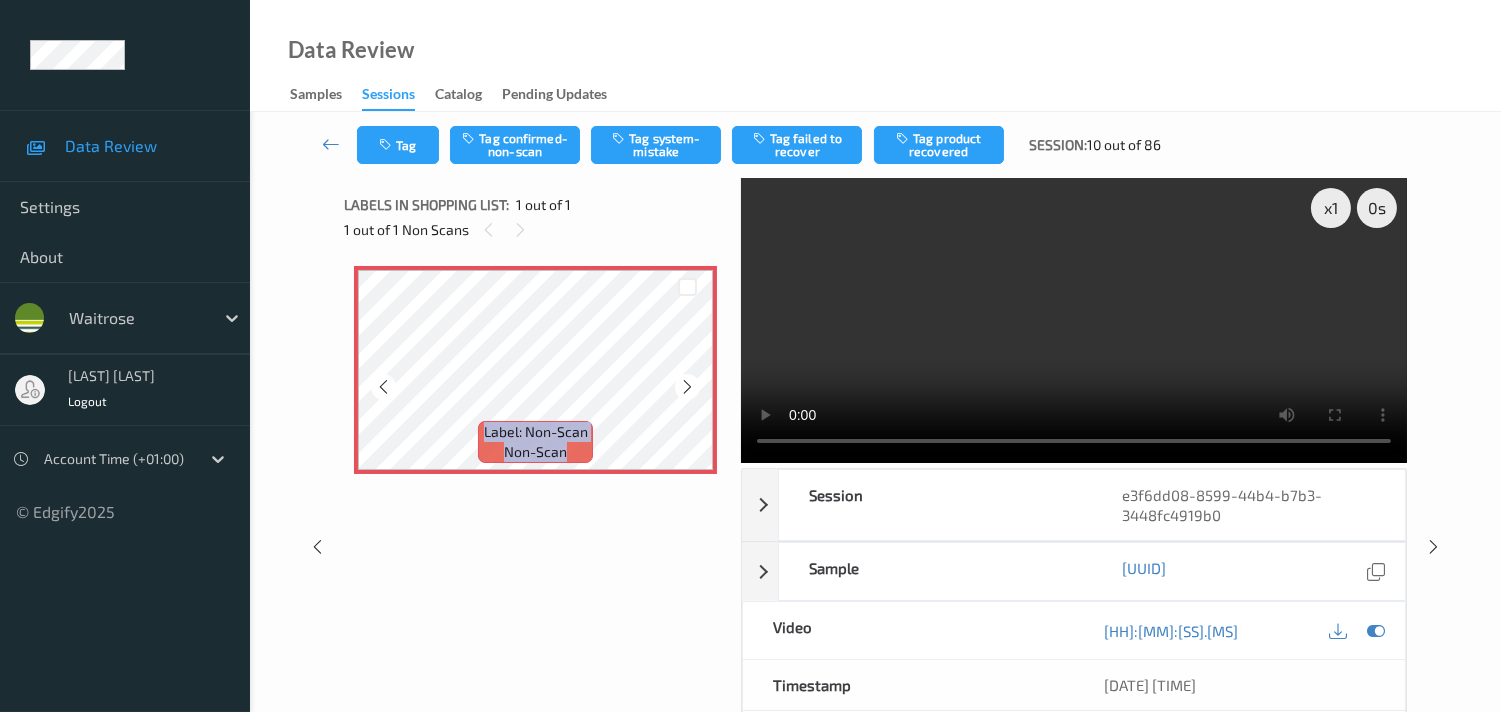 click at bounding box center [687, 386] 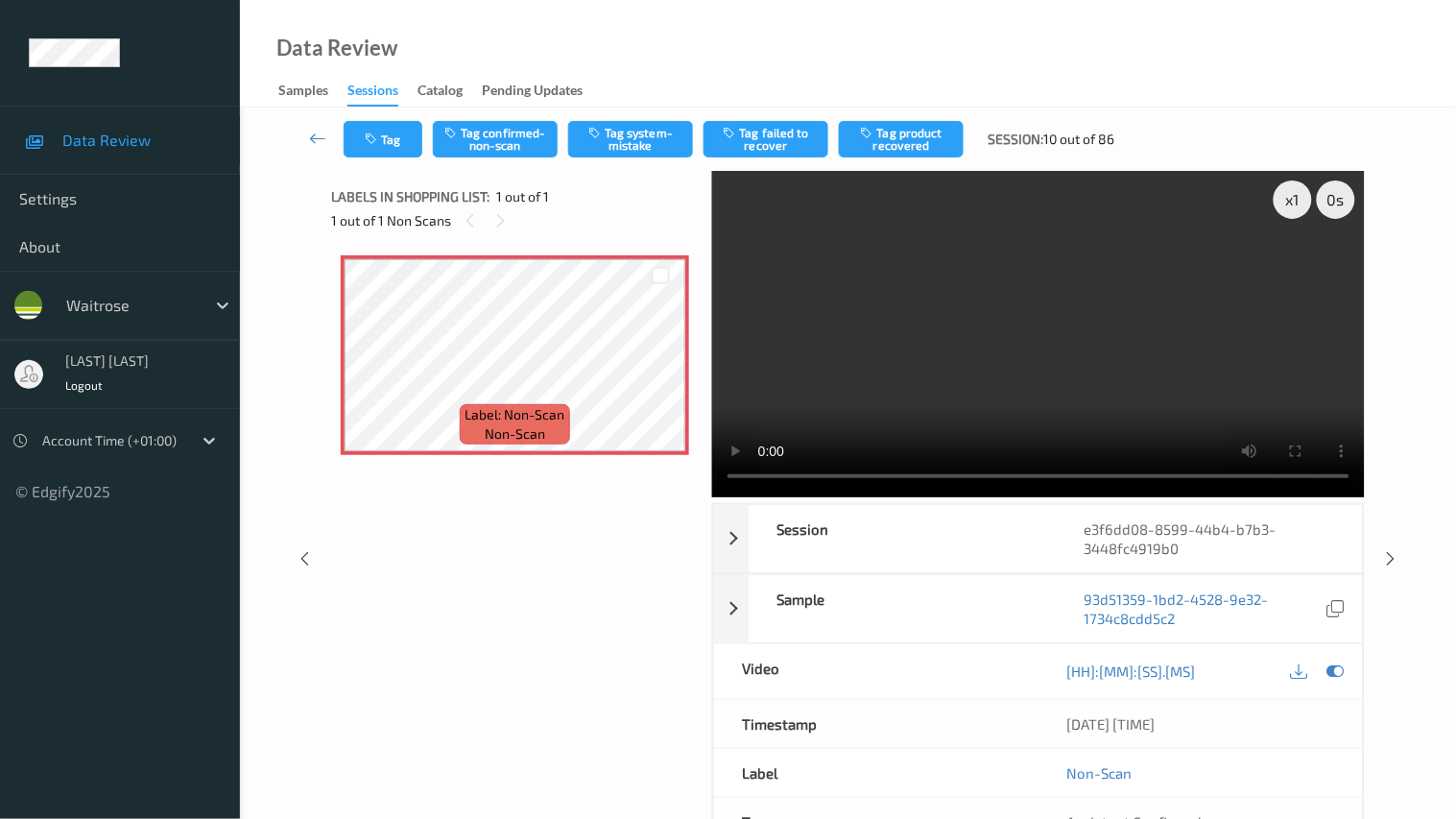 type 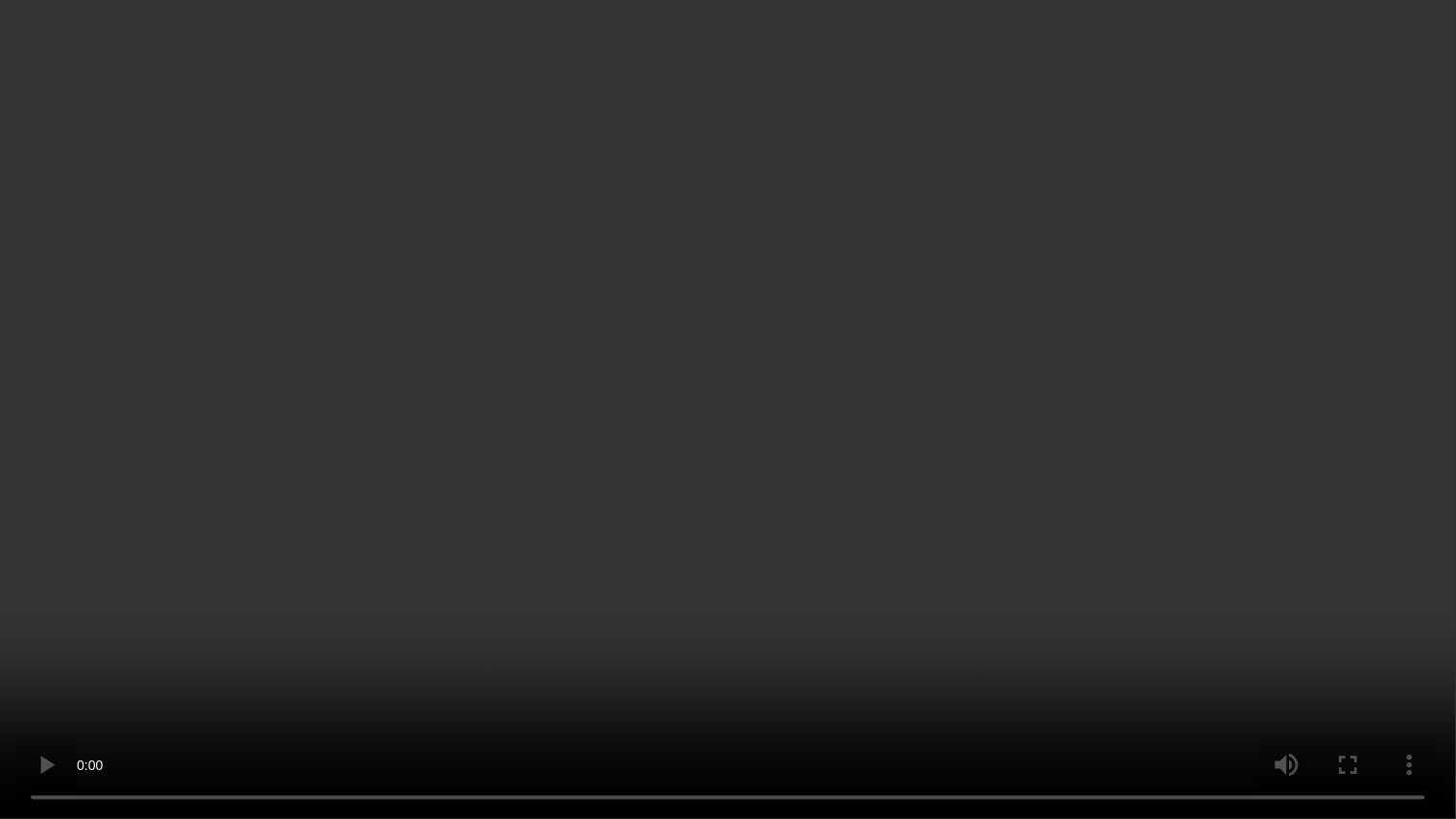 click at bounding box center [728, 409] 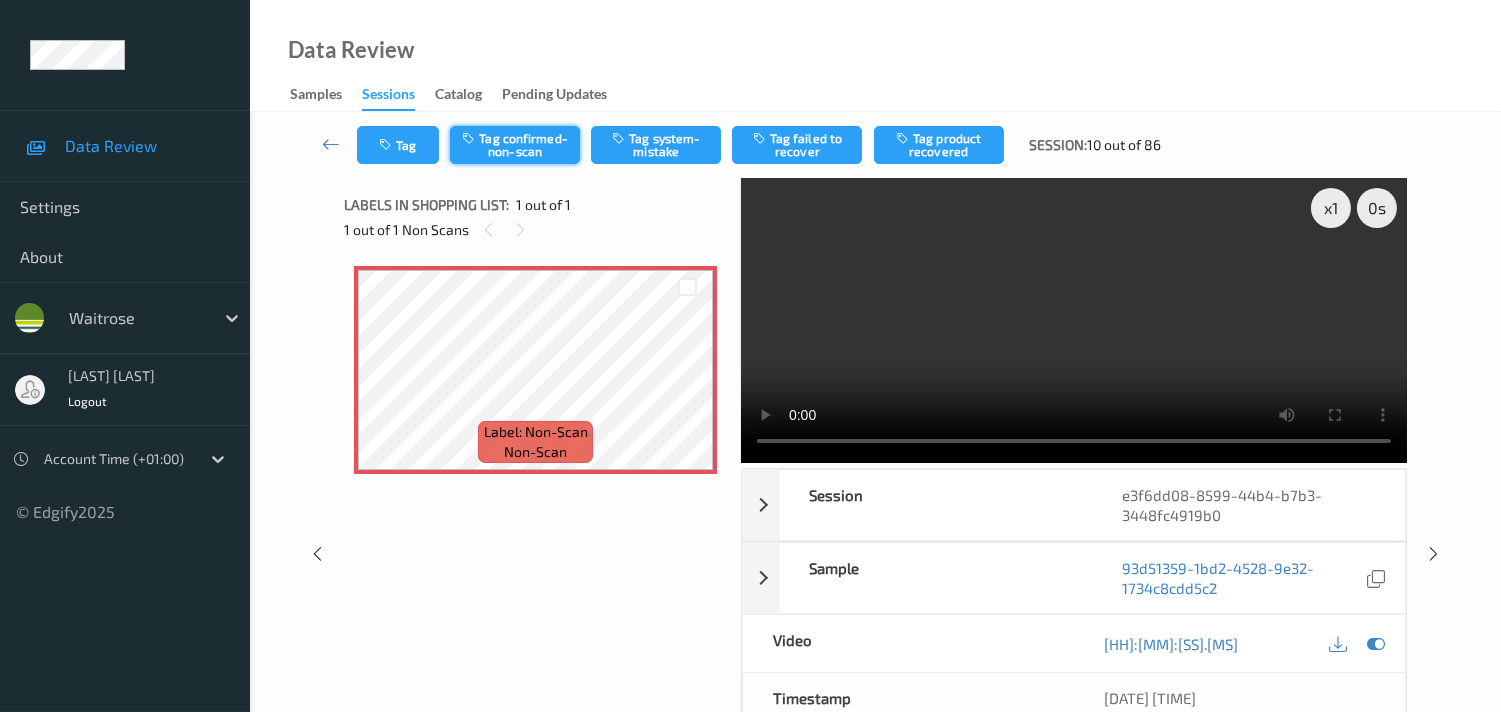click on "Tag   confirmed-non-scan" at bounding box center (515, 145) 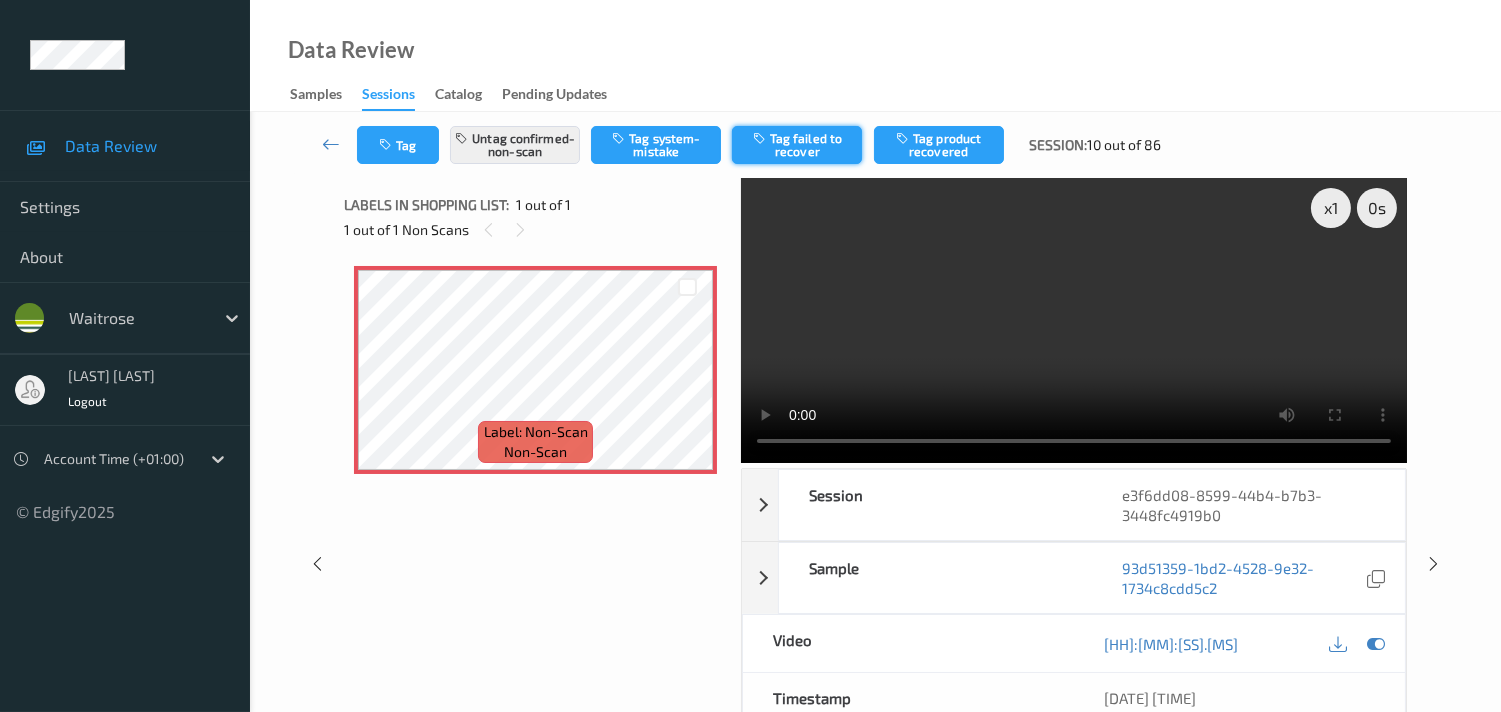 click on "Tag   failed to recover" at bounding box center (797, 145) 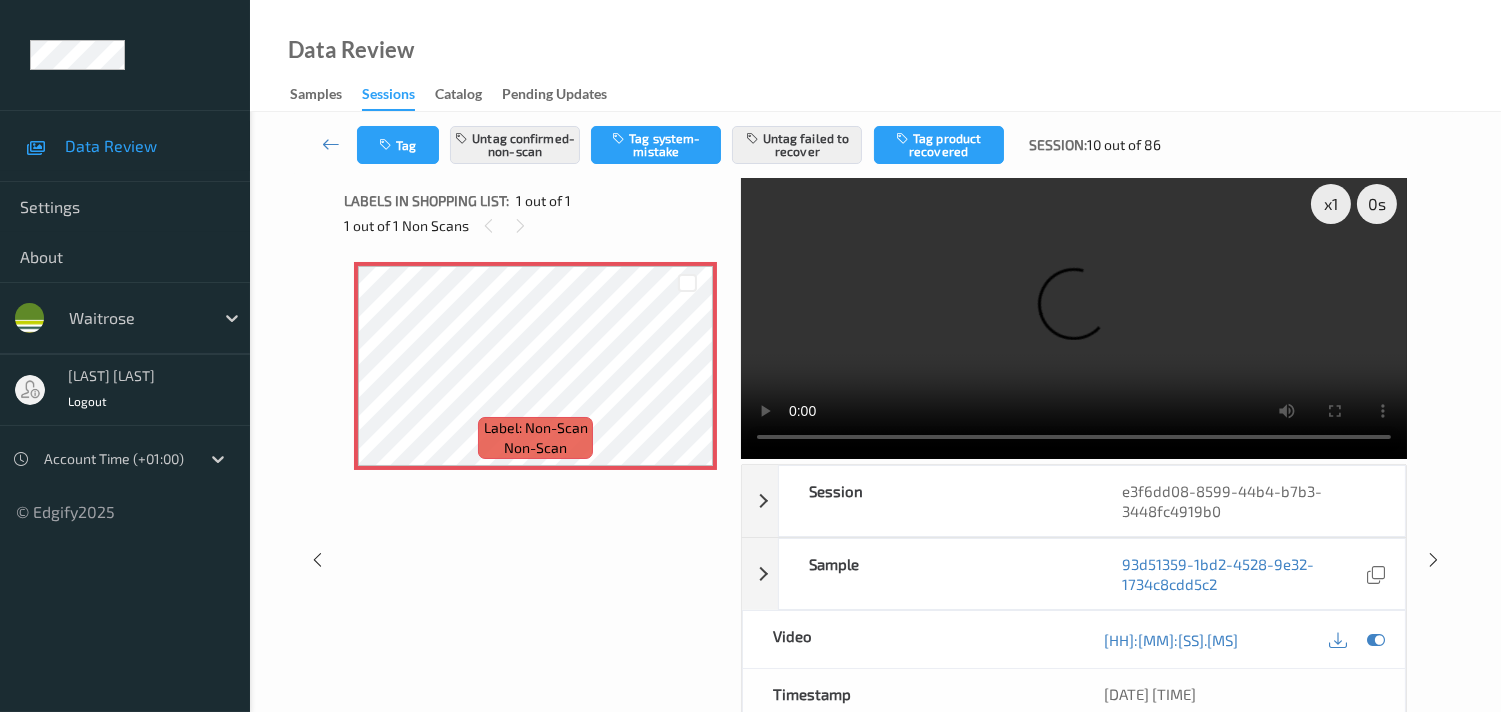 scroll, scrollTop: 0, scrollLeft: 0, axis: both 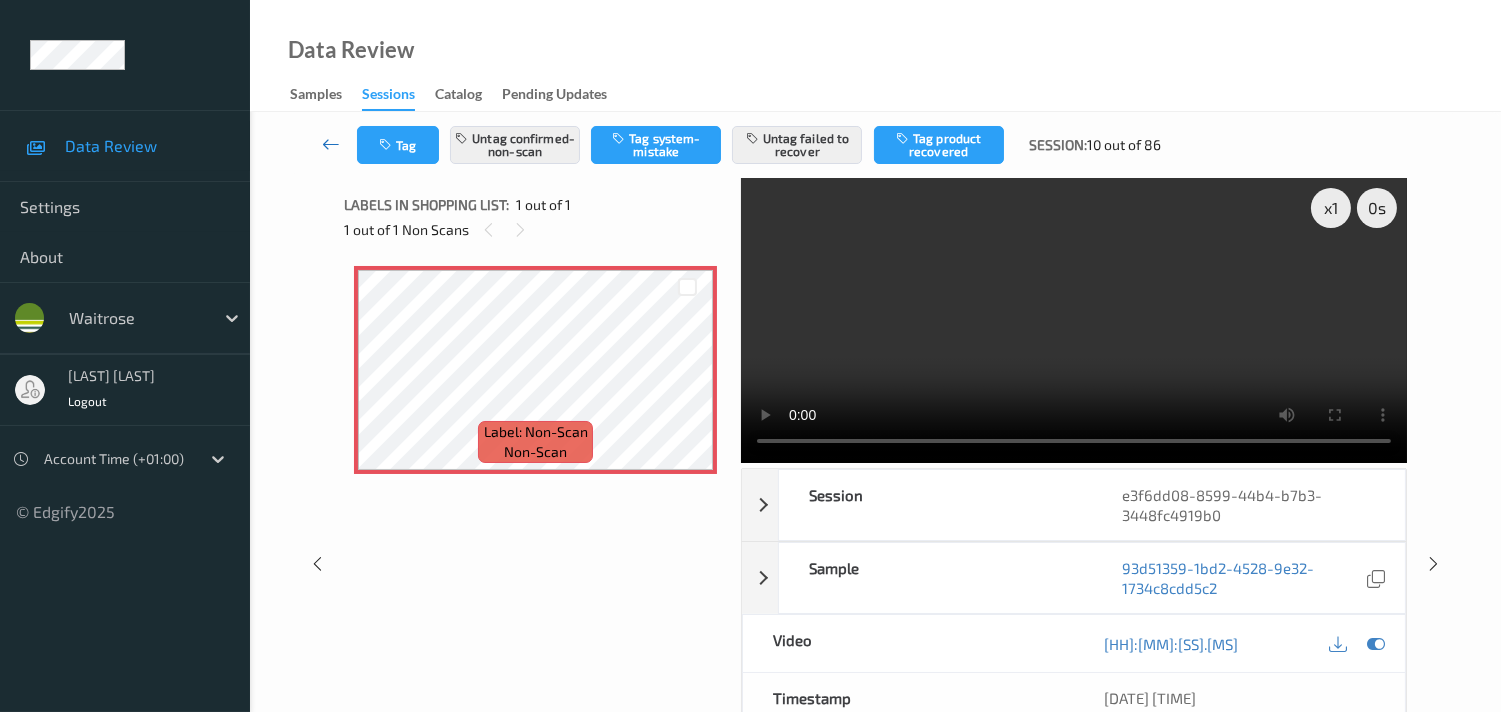 click at bounding box center (331, 144) 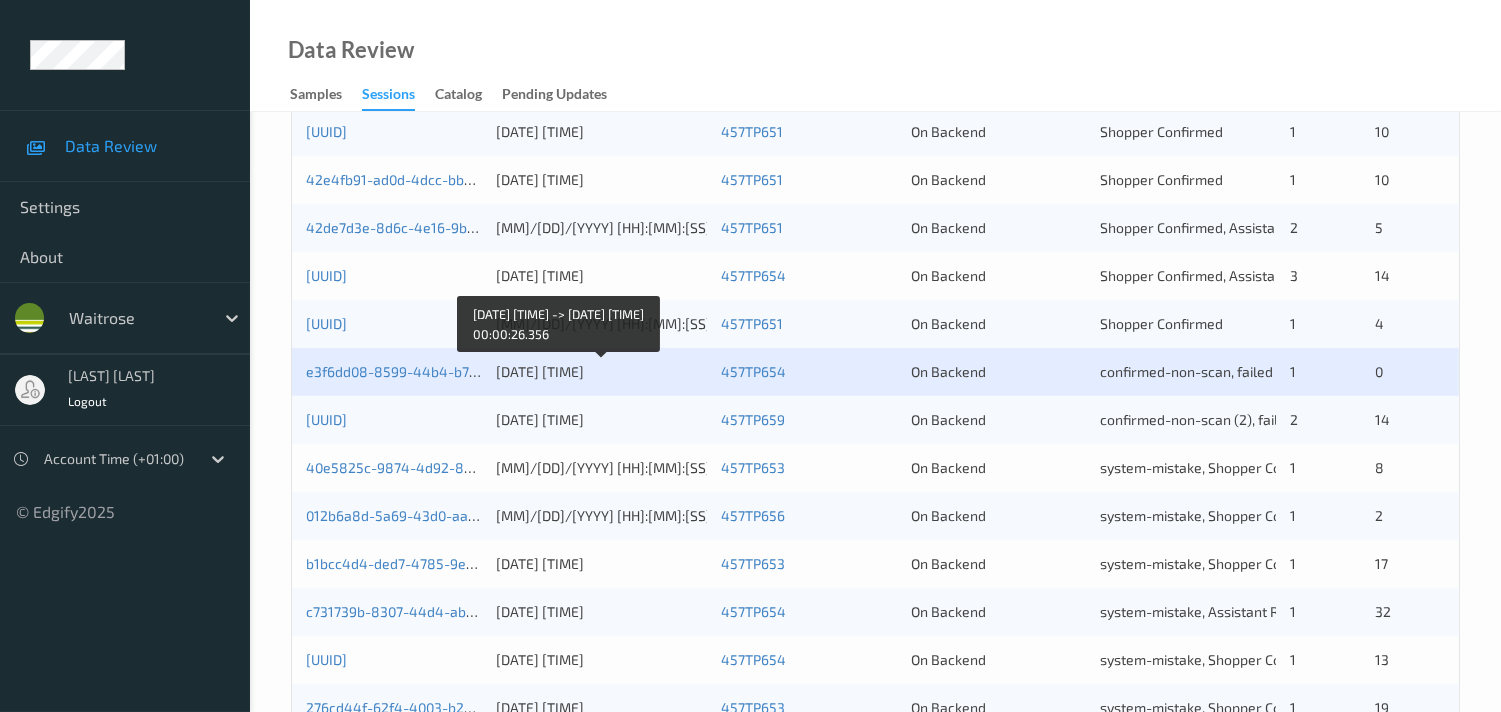 scroll, scrollTop: 666, scrollLeft: 0, axis: vertical 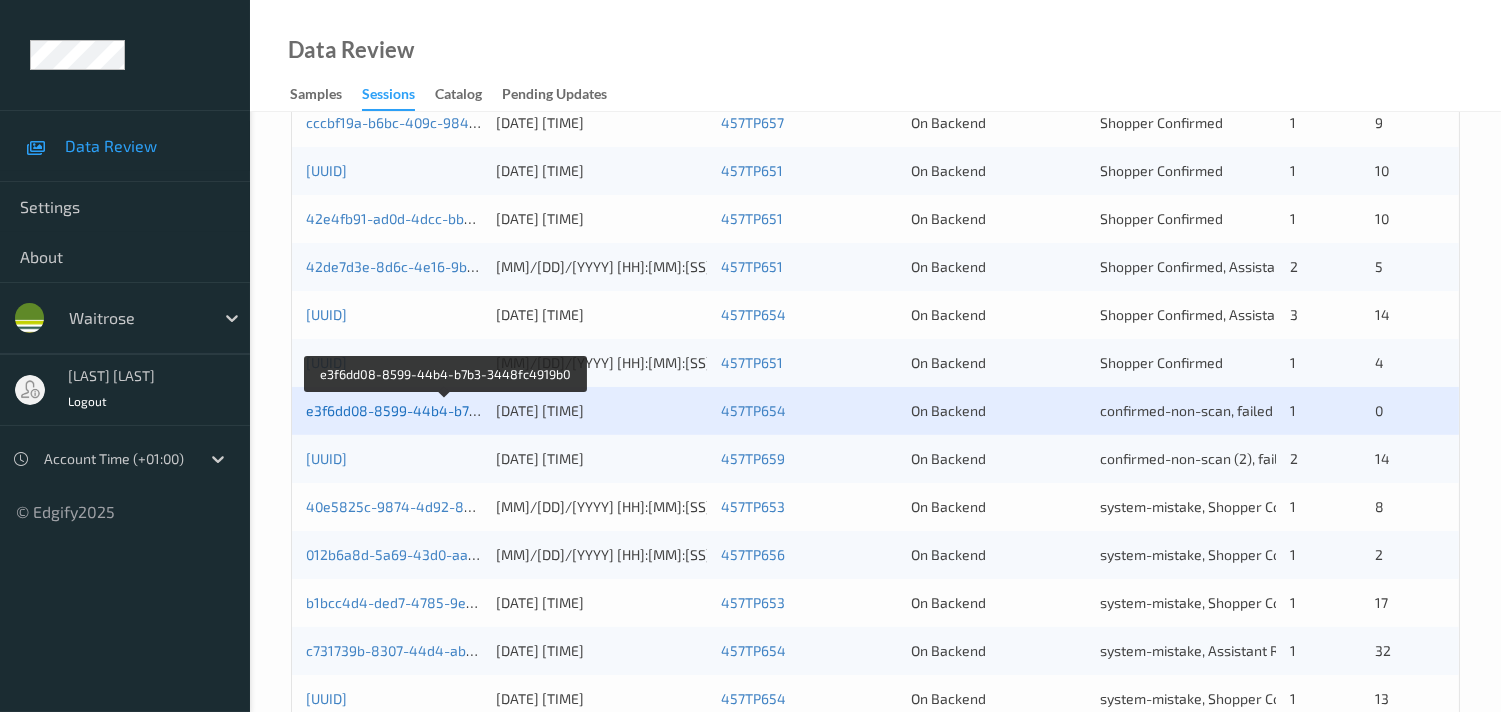 click on "e3f6dd08-8599-44b4-b7b3-3448fc4919b0" at bounding box center [445, 410] 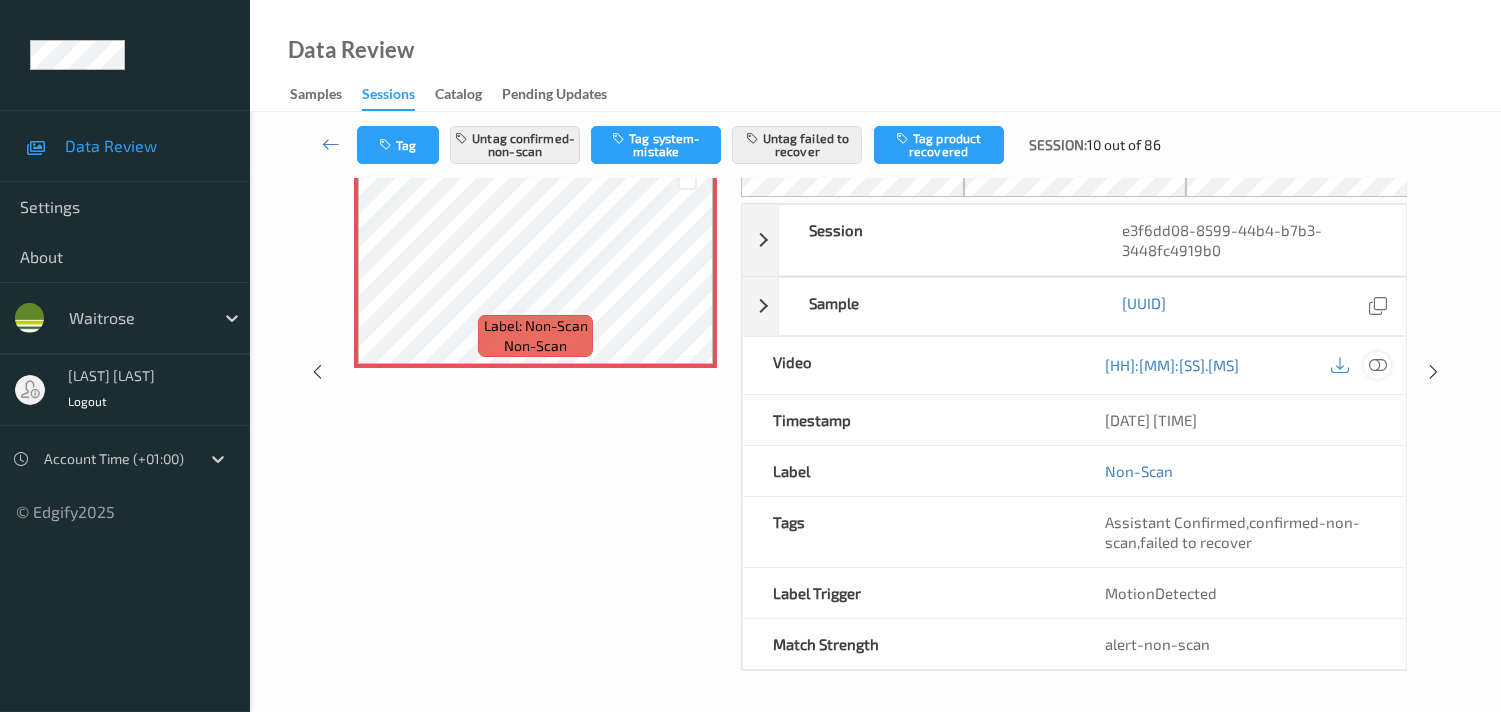 click at bounding box center (1377, 365) 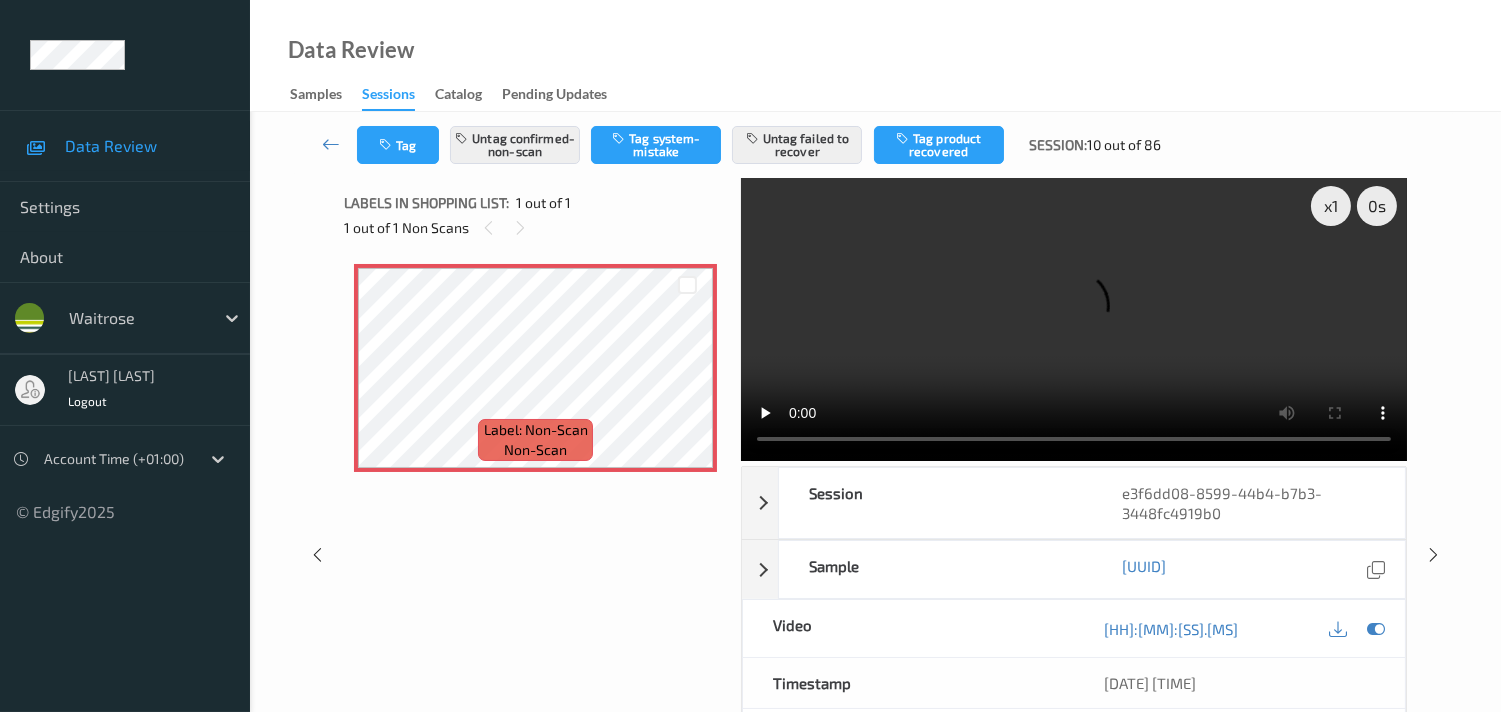 scroll, scrollTop: 0, scrollLeft: 0, axis: both 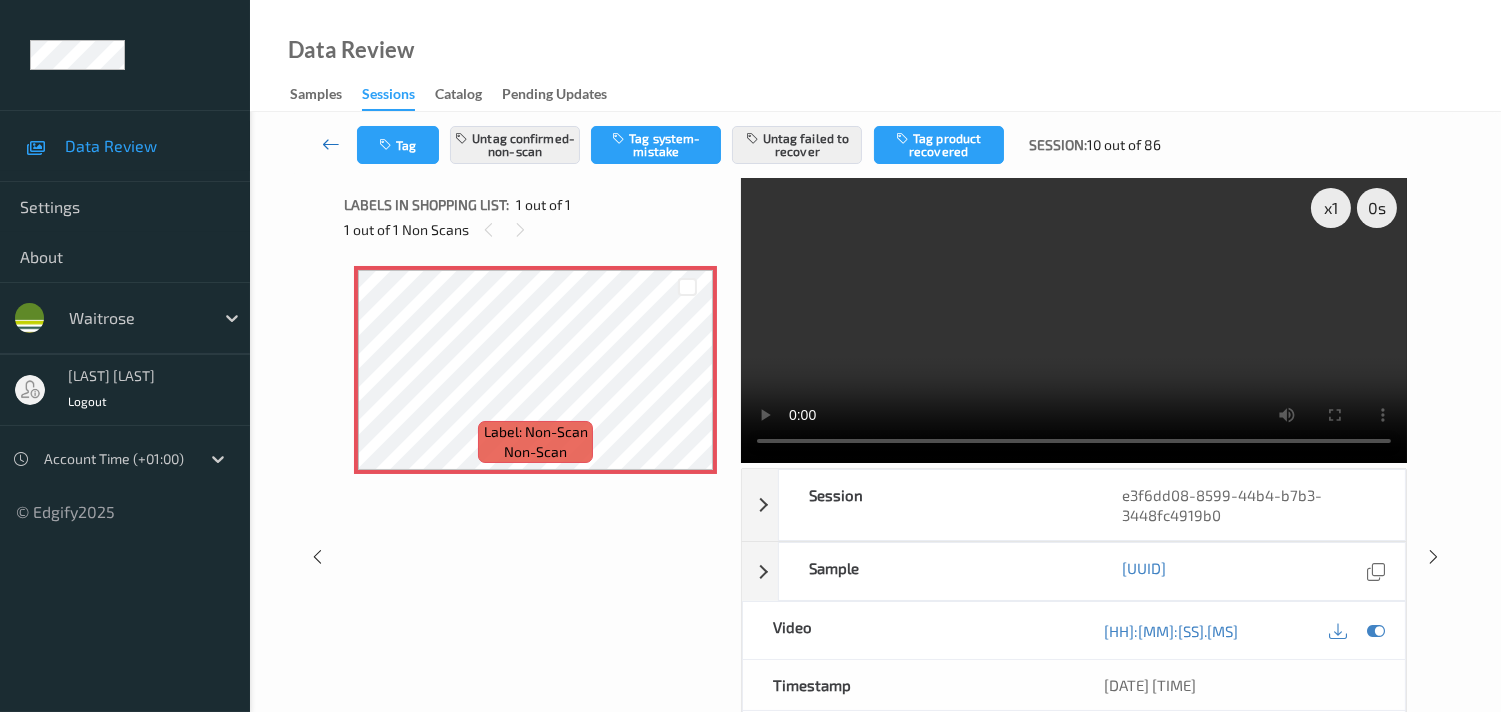 click at bounding box center [331, 144] 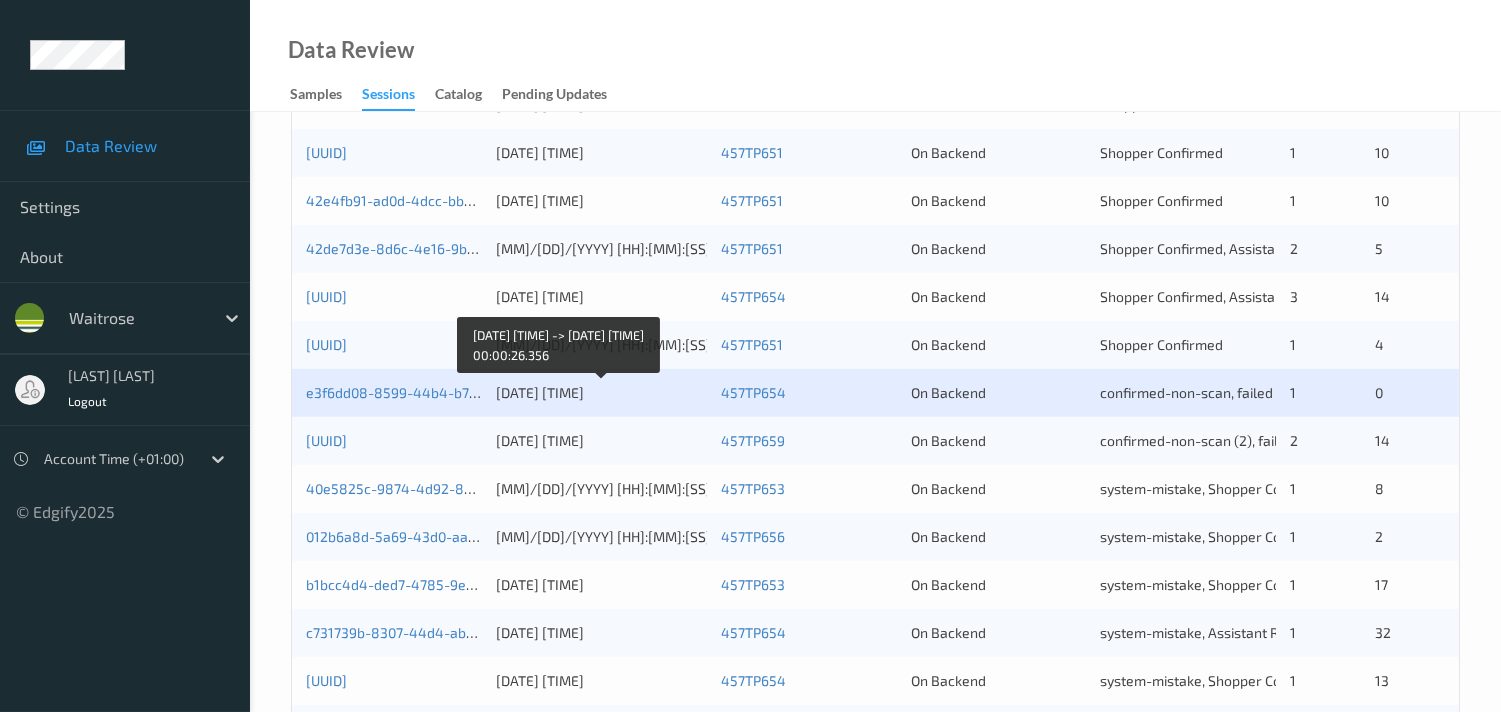 scroll, scrollTop: 555, scrollLeft: 0, axis: vertical 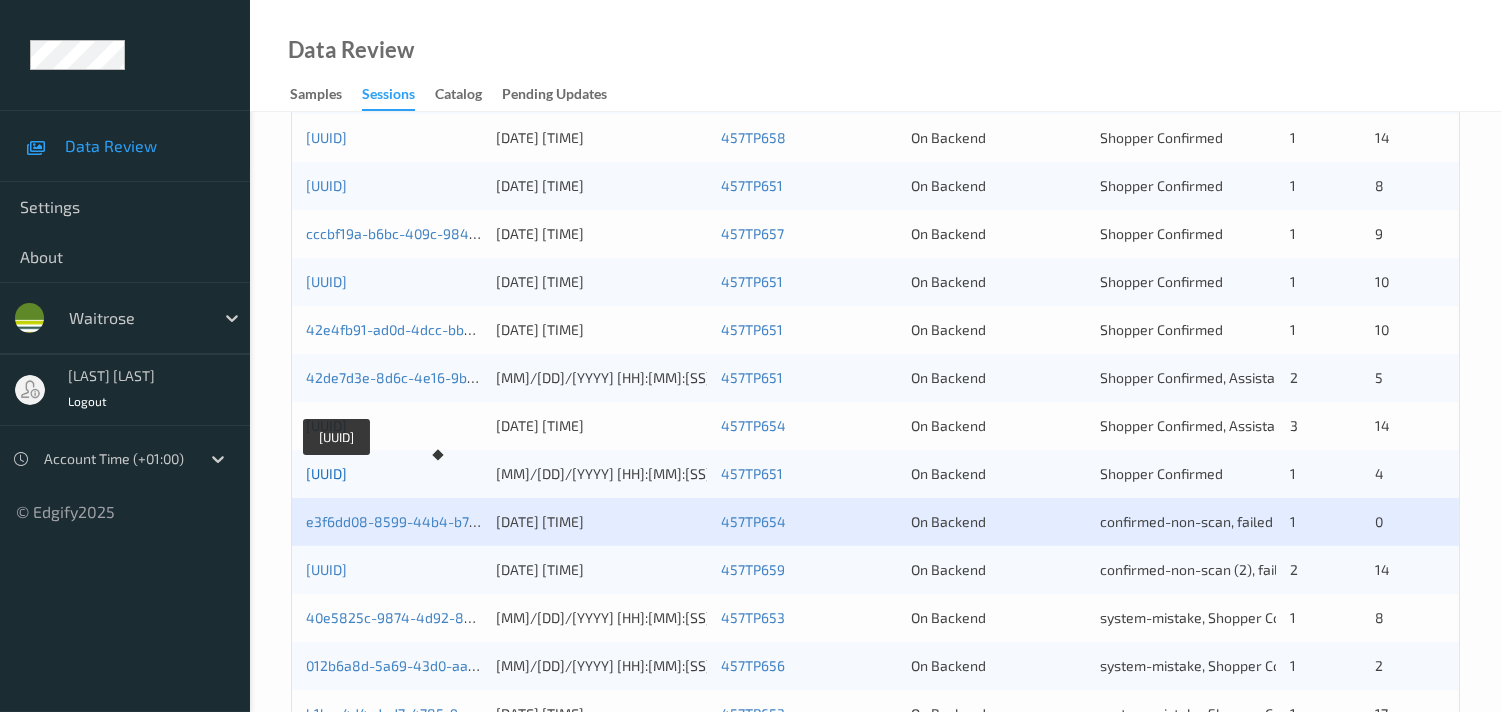 click on "[UUID]" at bounding box center (326, 473) 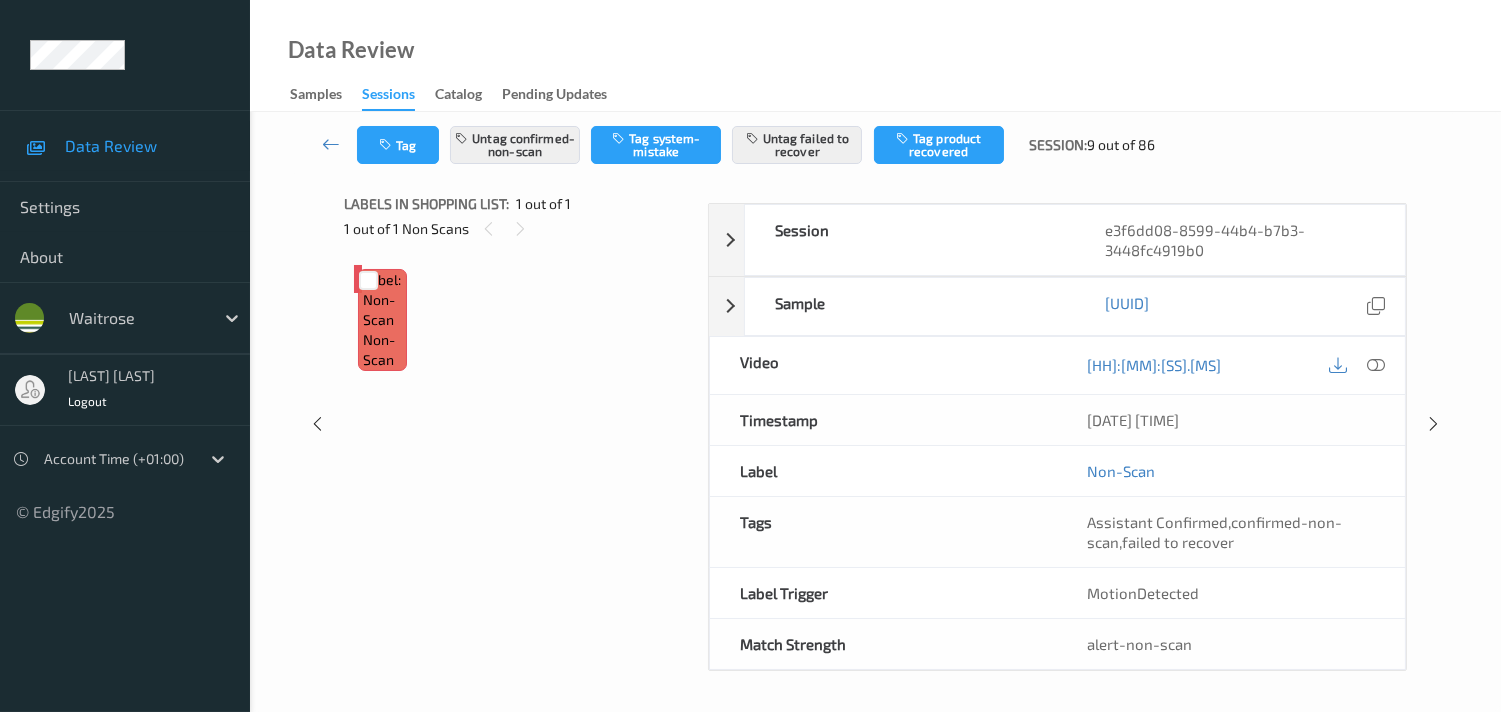 click on "Label: Non-Scan non-scan Label: Non-Scan non-scan Label: Non-Scan non-scan" at bounding box center [519, 433] 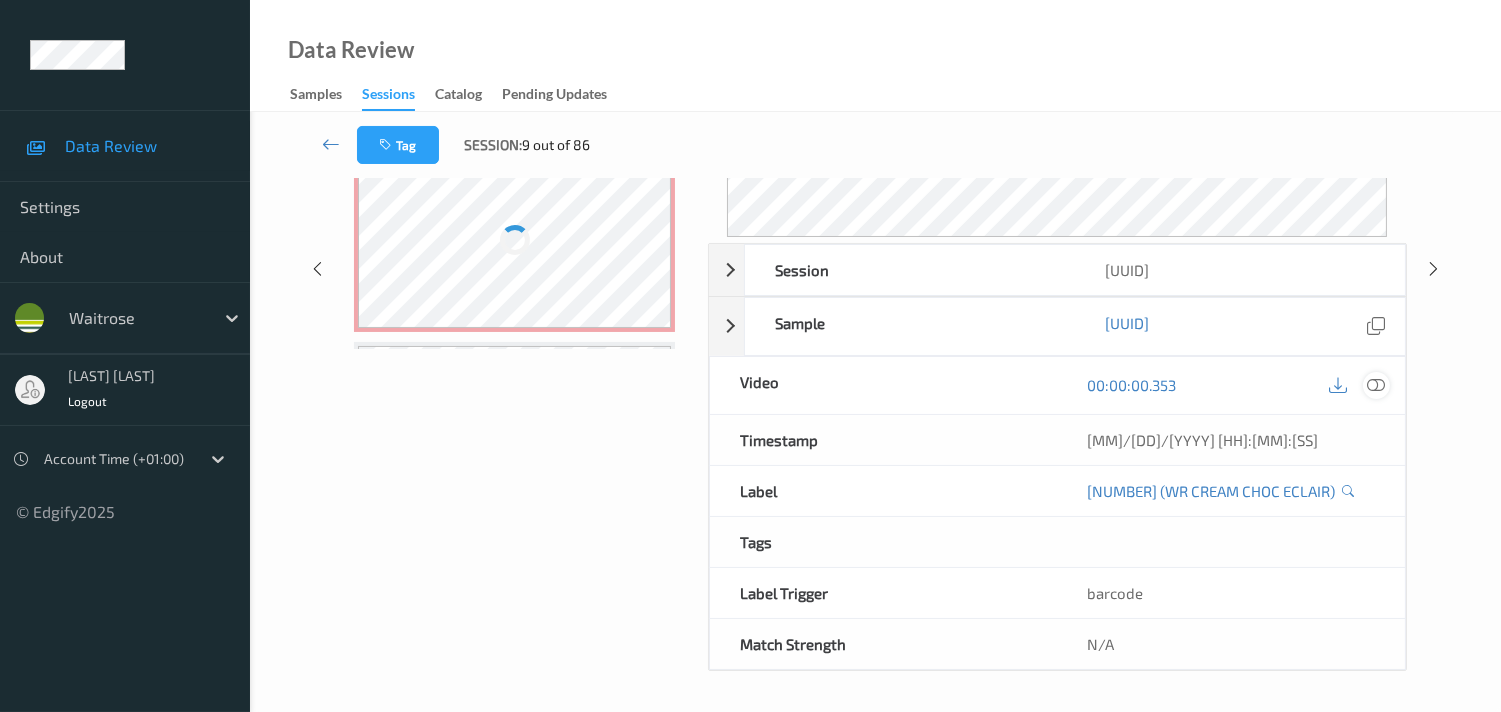 click at bounding box center (1376, 385) 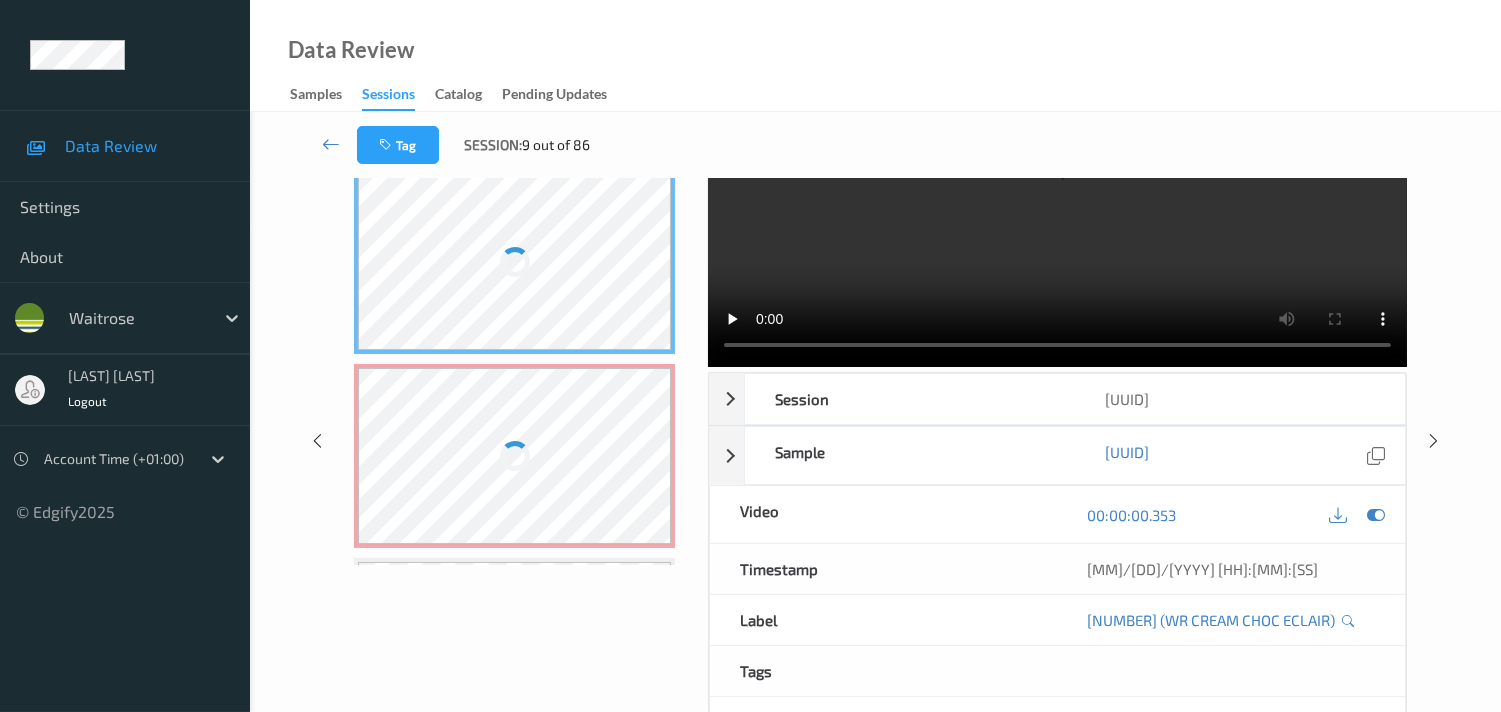 scroll, scrollTop: 57, scrollLeft: 0, axis: vertical 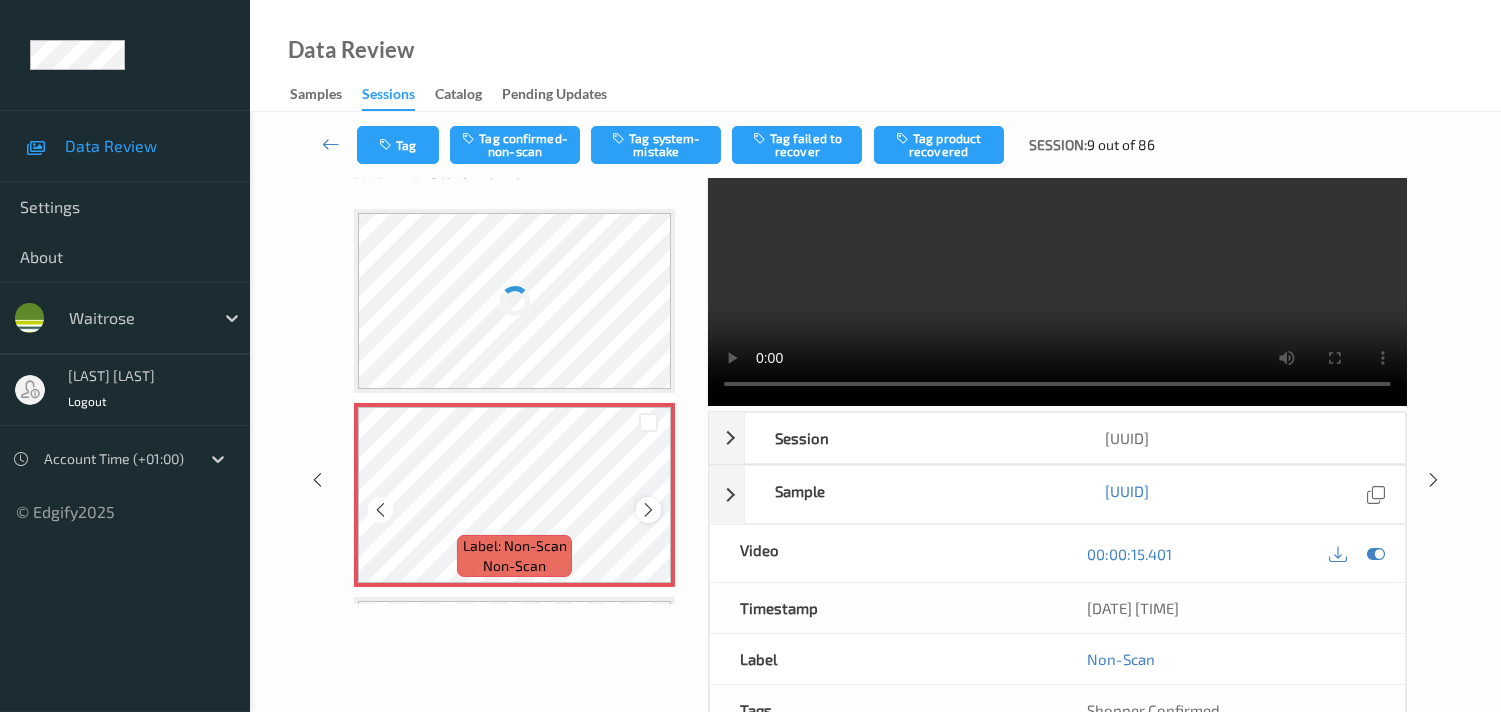 click at bounding box center [648, 510] 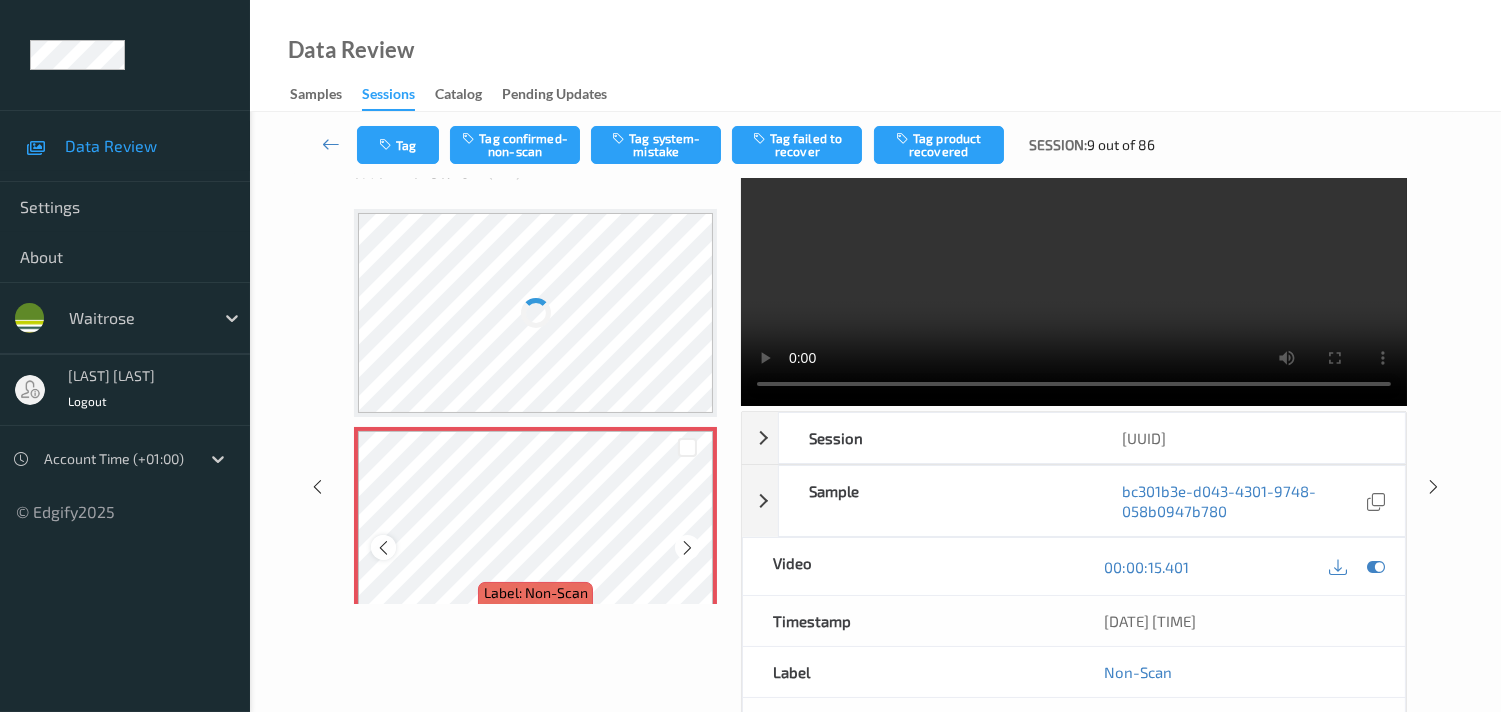 click at bounding box center (383, 548) 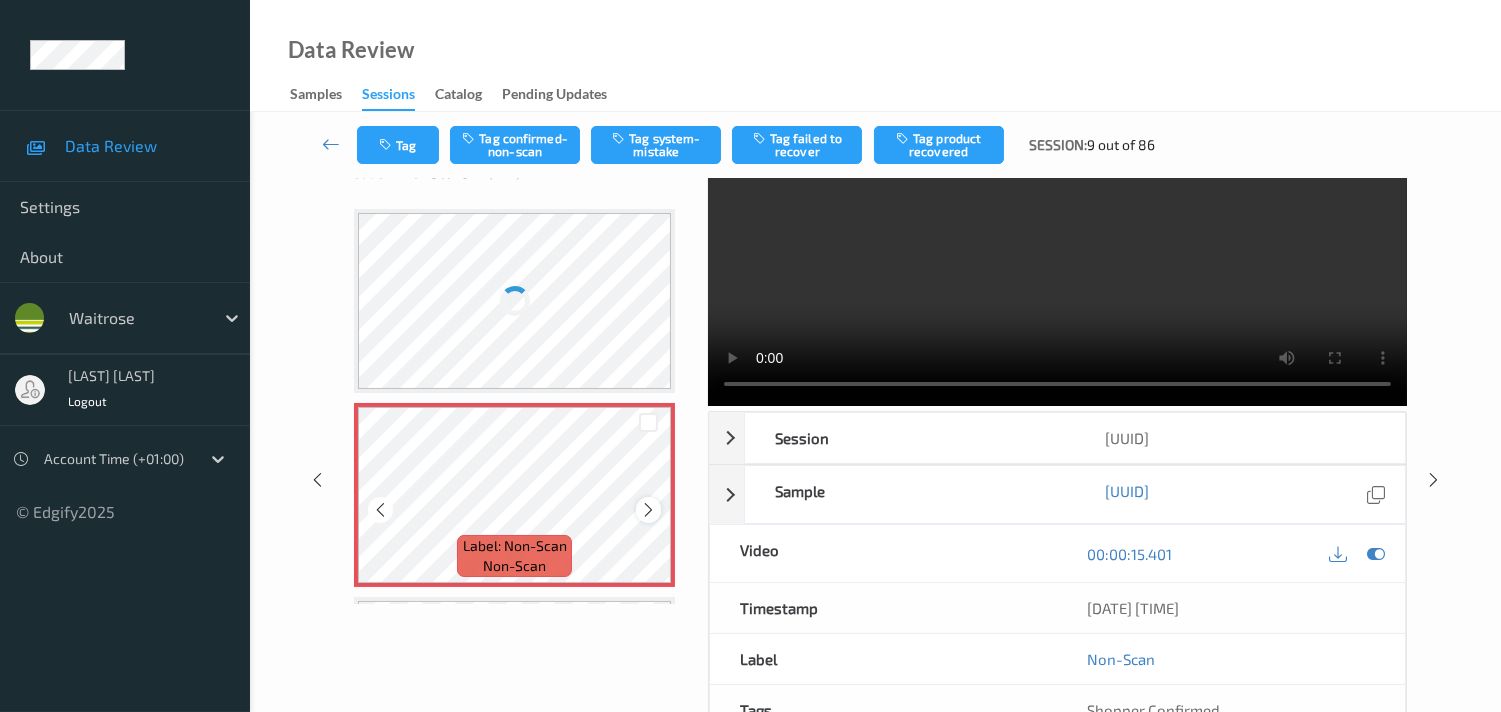 click at bounding box center [648, 510] 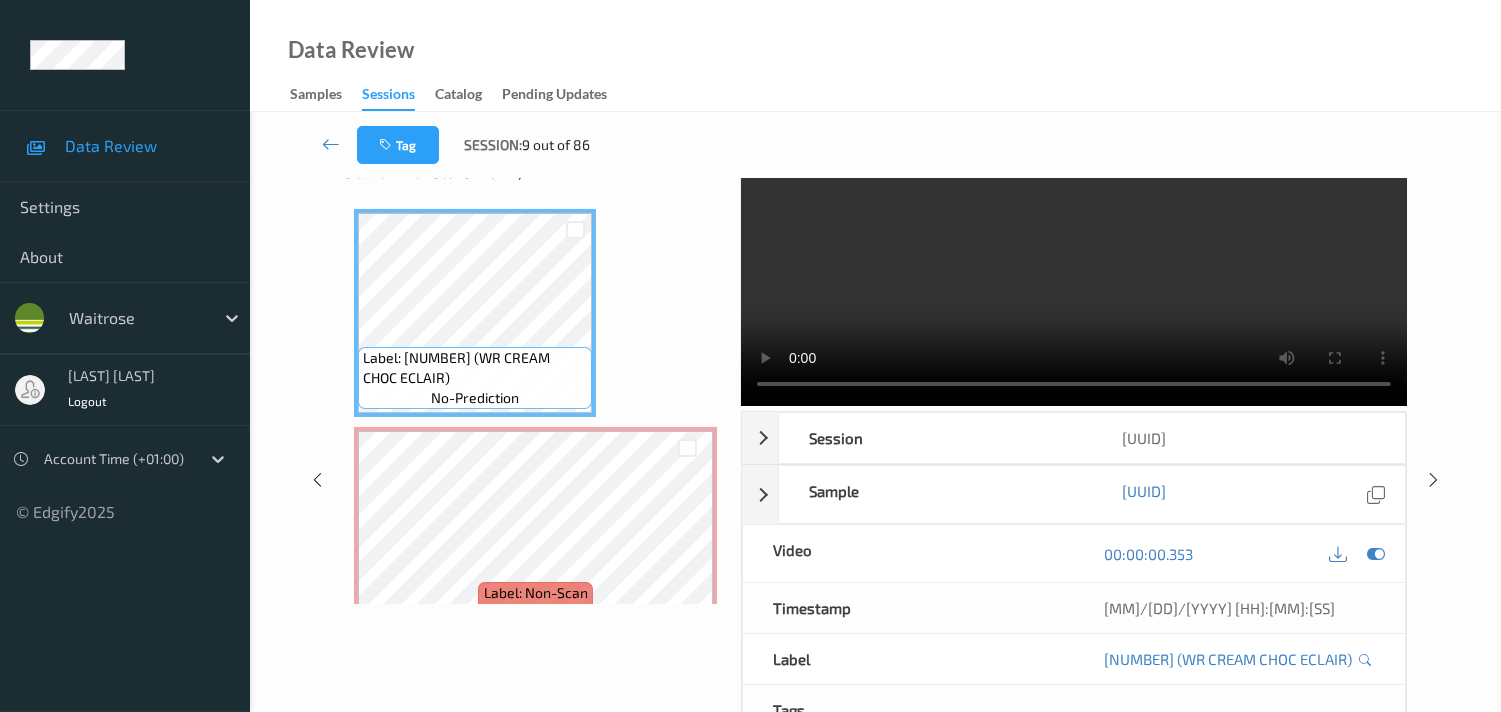 scroll, scrollTop: 0, scrollLeft: 0, axis: both 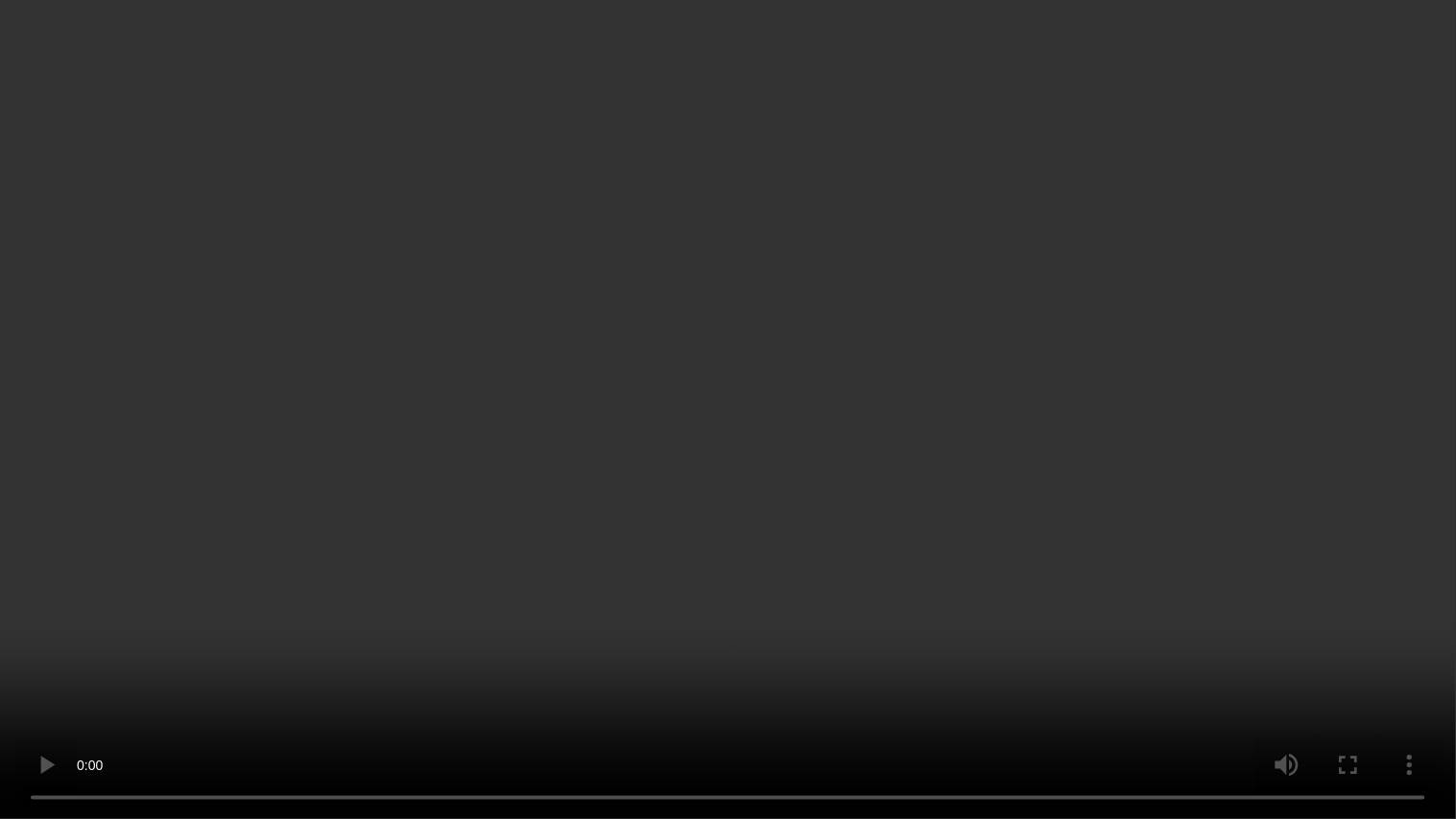 type 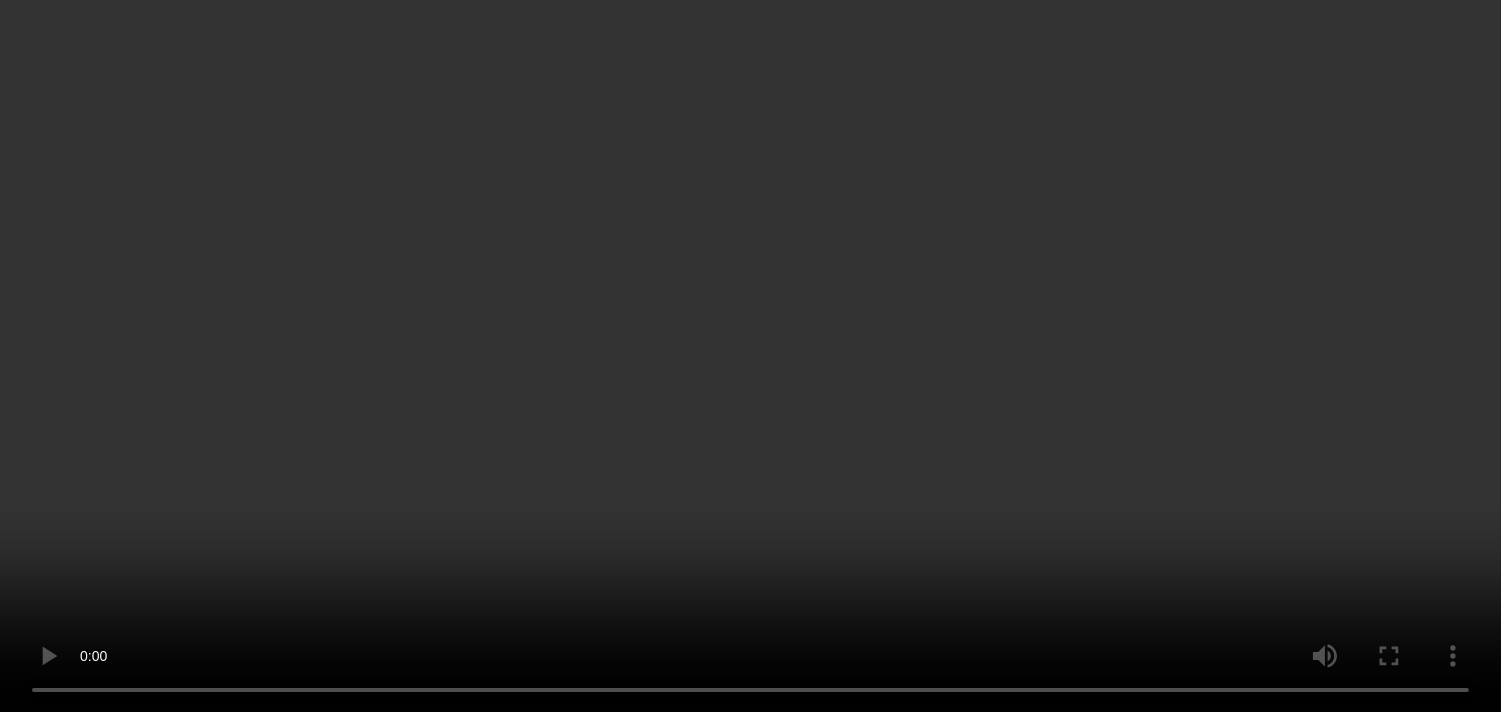scroll, scrollTop: 111, scrollLeft: 0, axis: vertical 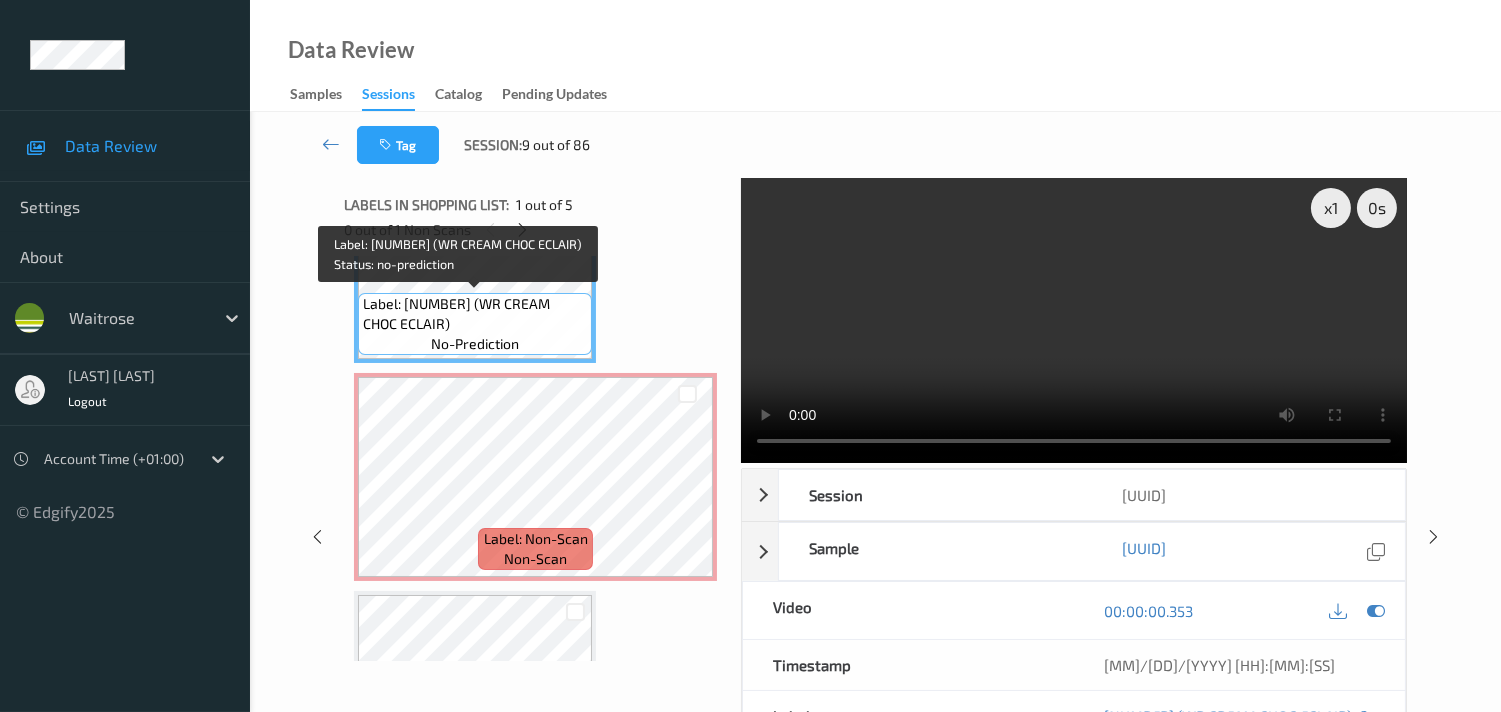 drag, startPoint x: 513, startPoint y: 302, endPoint x: 585, endPoint y: 323, distance: 75 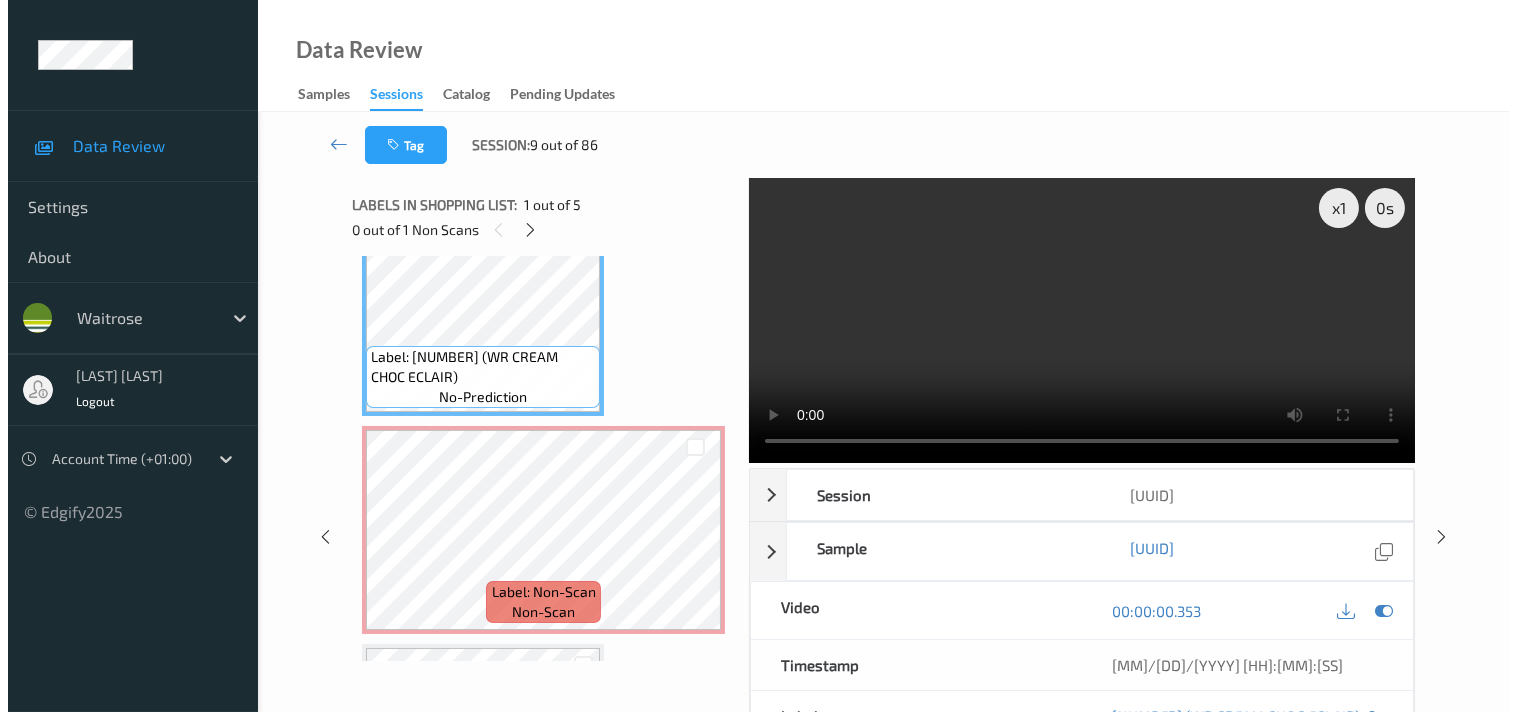 scroll, scrollTop: 0, scrollLeft: 0, axis: both 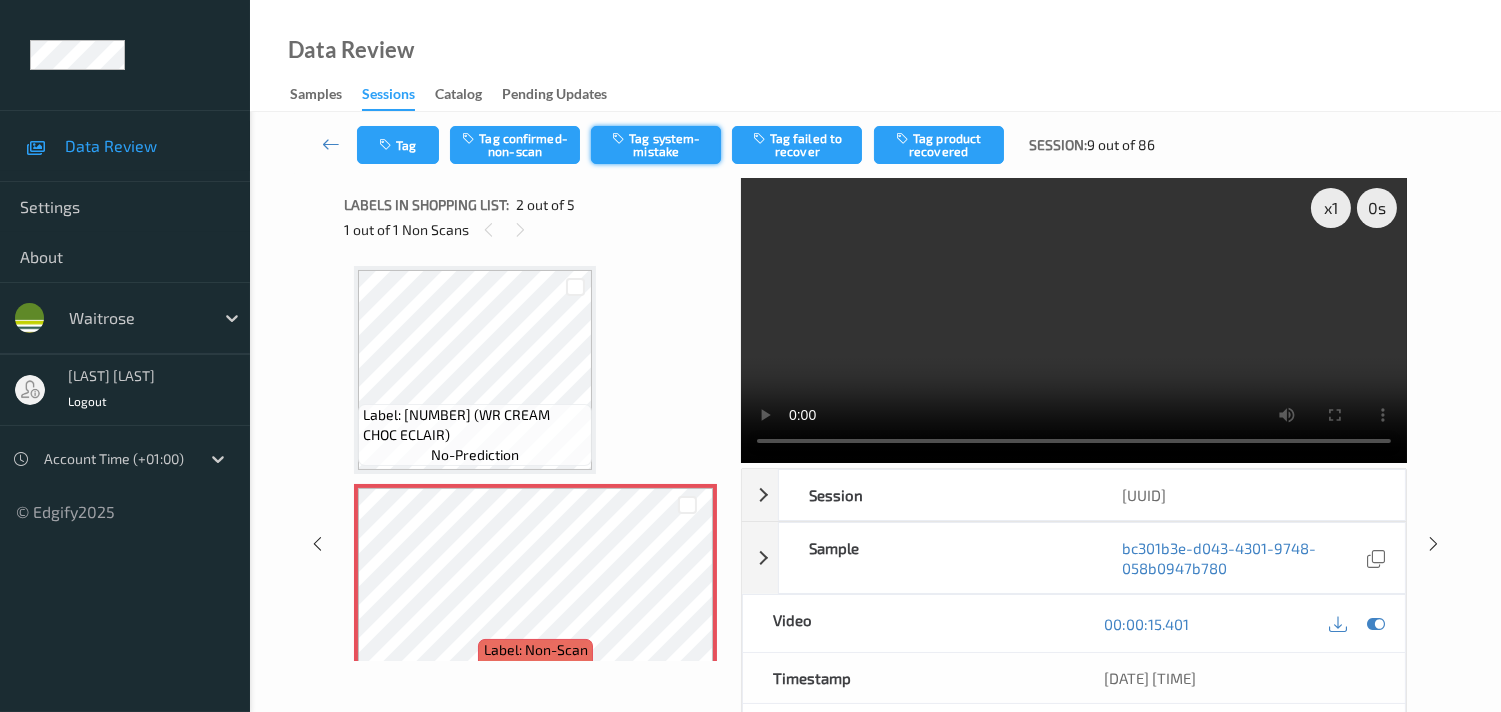 click on "Tag   system-mistake" at bounding box center [656, 145] 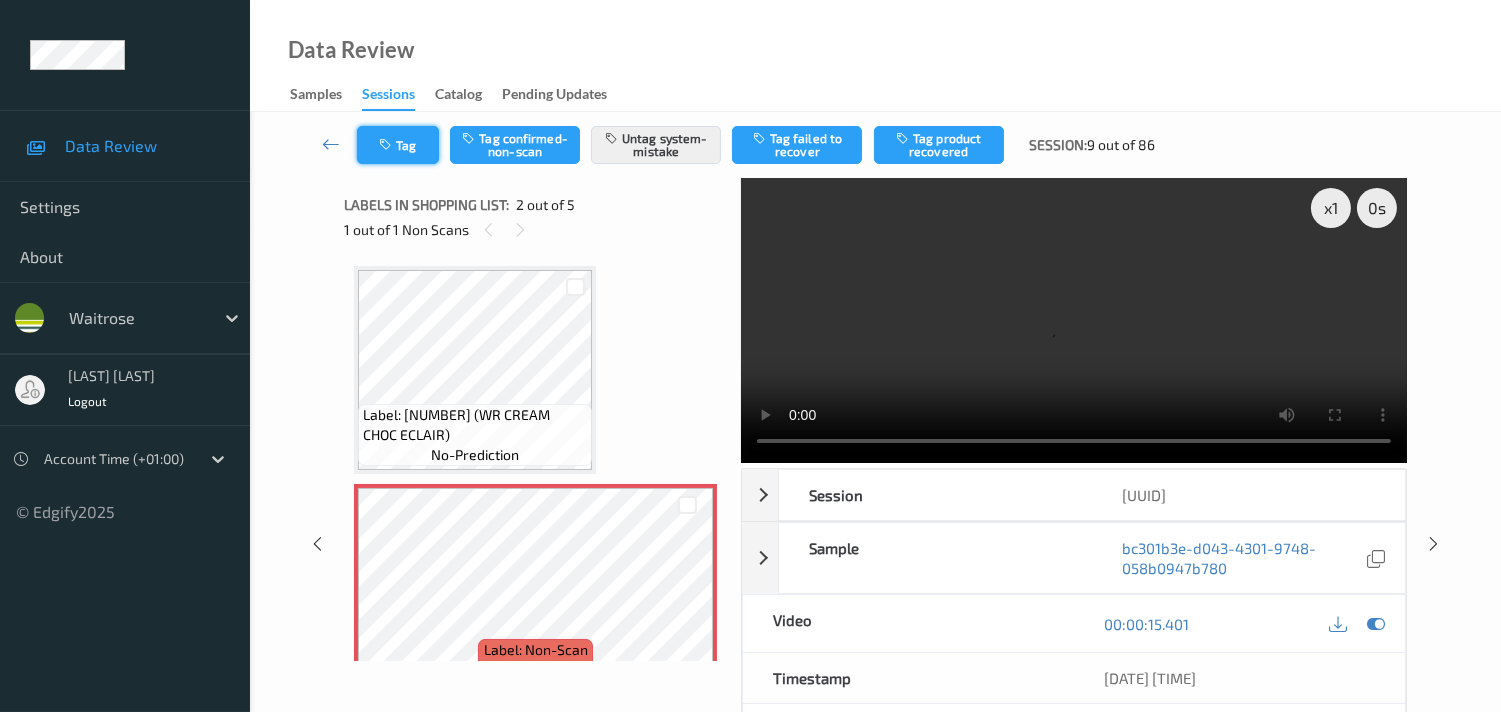click at bounding box center [387, 145] 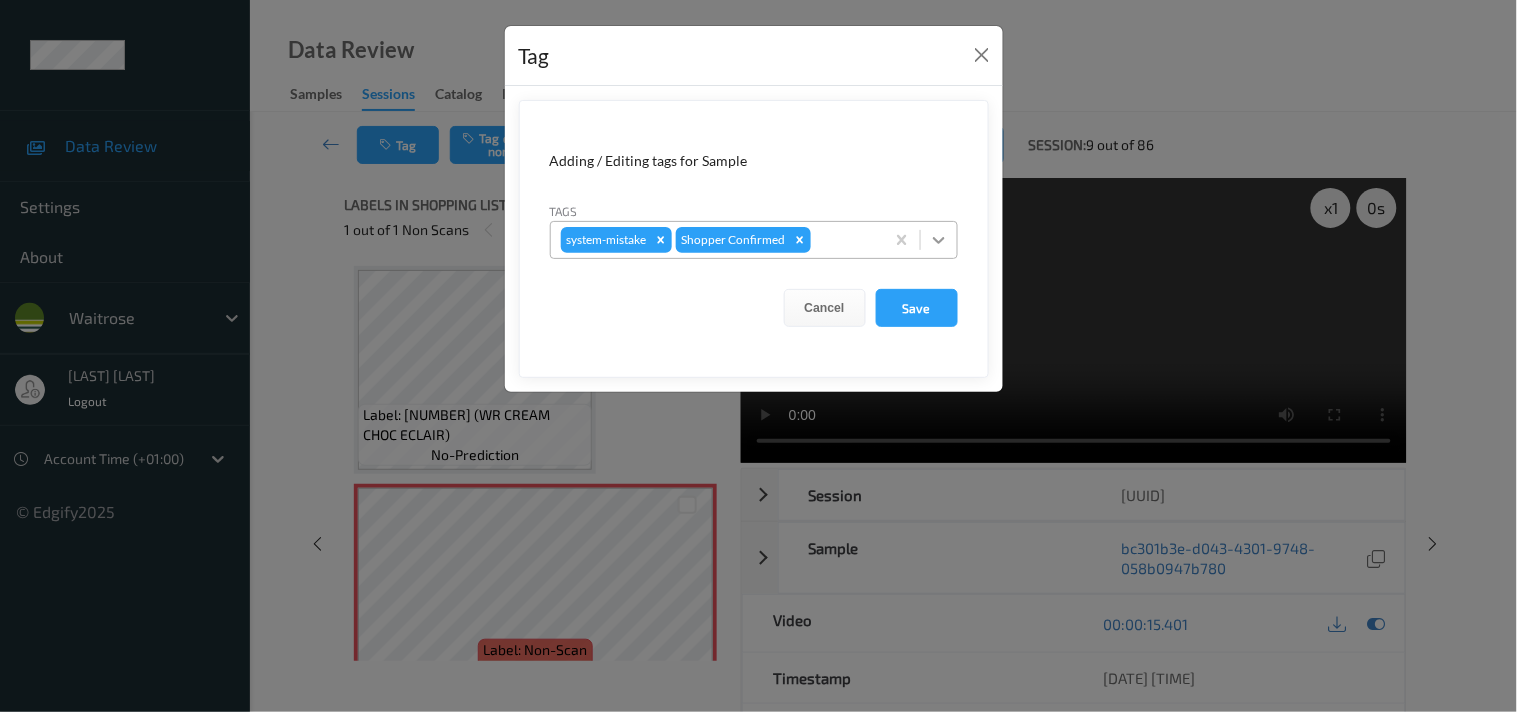 click at bounding box center [939, 240] 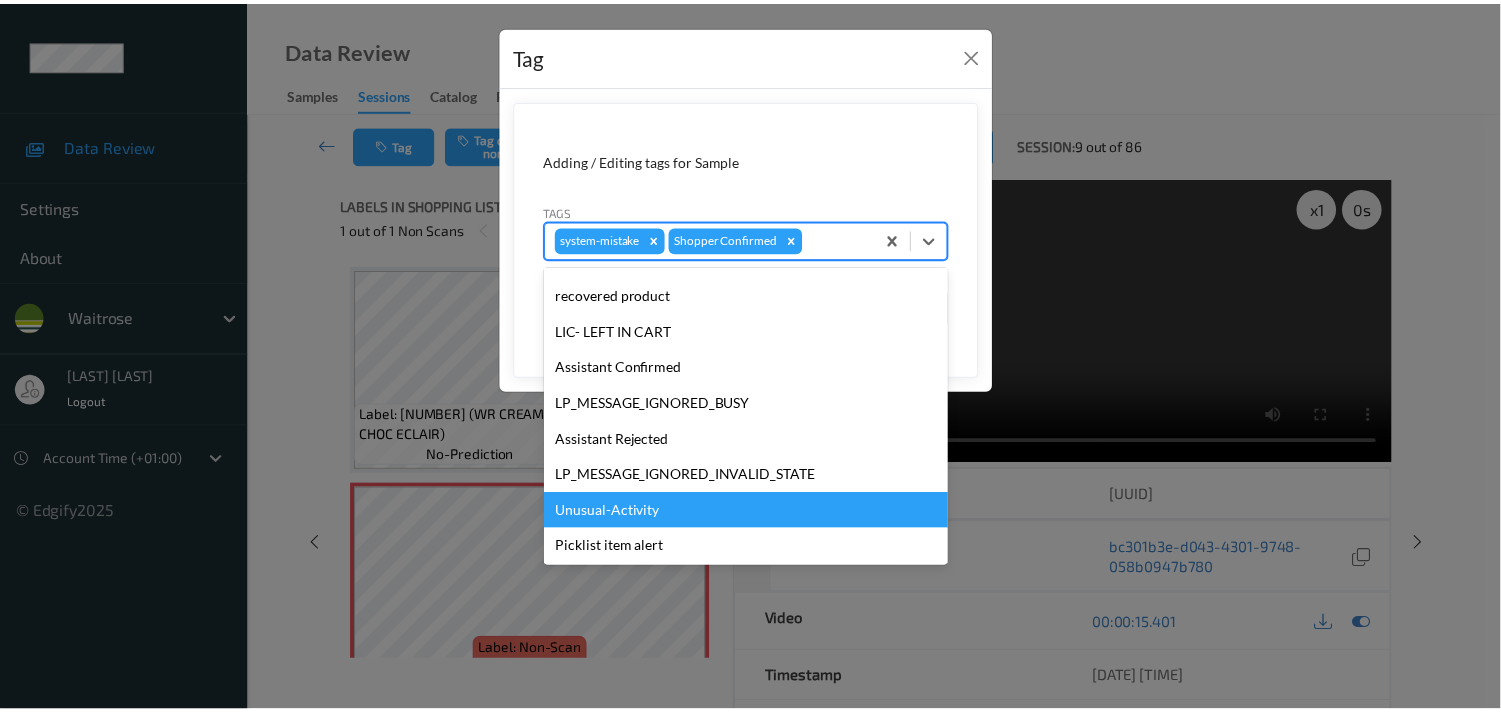 scroll, scrollTop: 320, scrollLeft: 0, axis: vertical 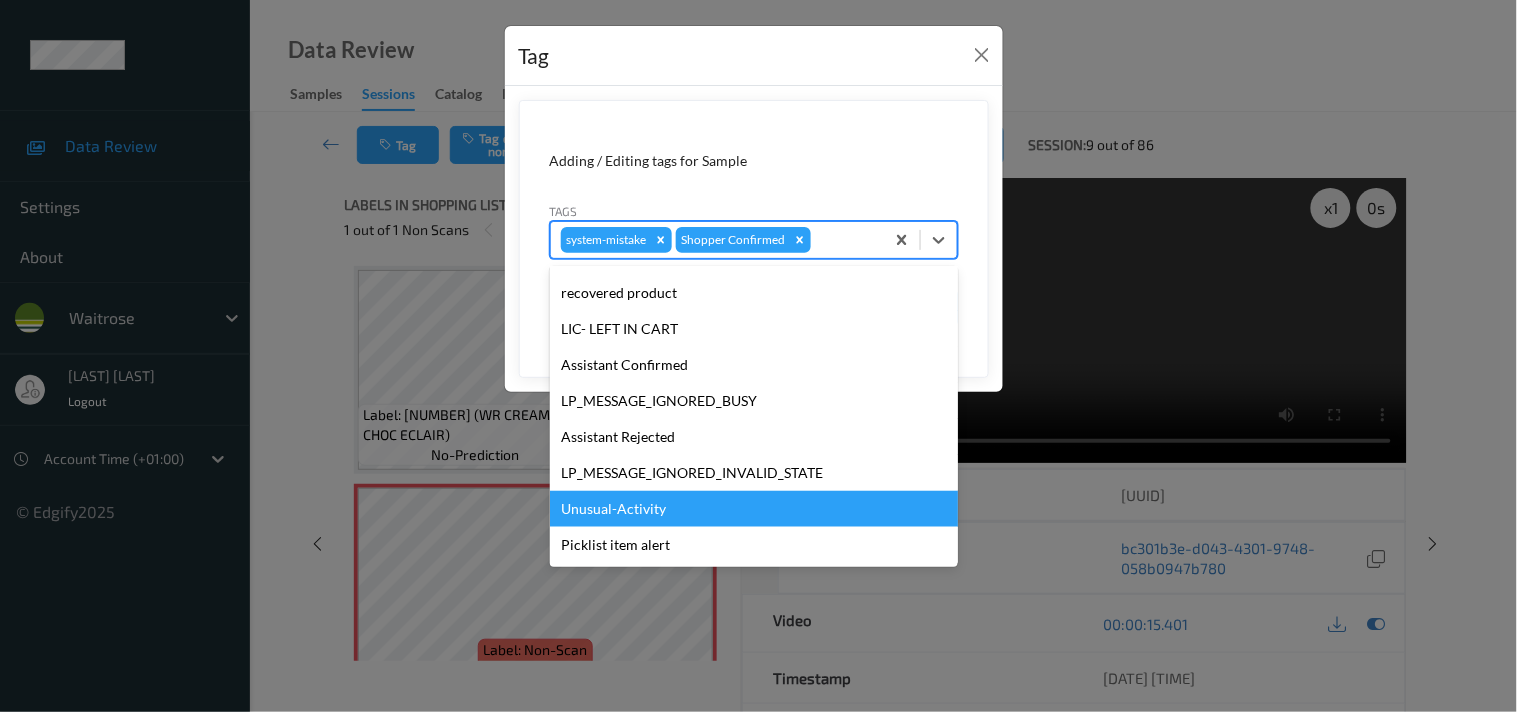 click on "Unusual-Activity" at bounding box center (754, 509) 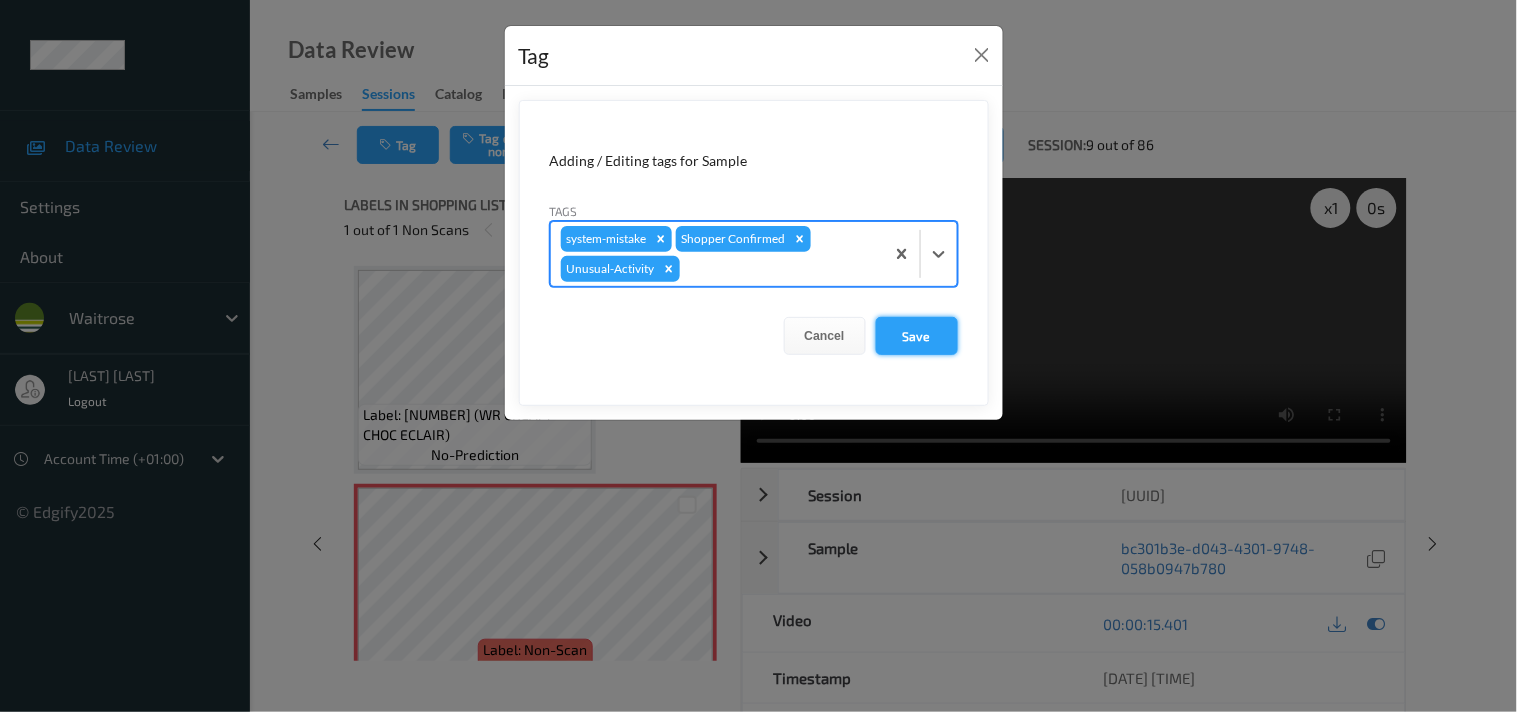 click on "Save" at bounding box center [917, 336] 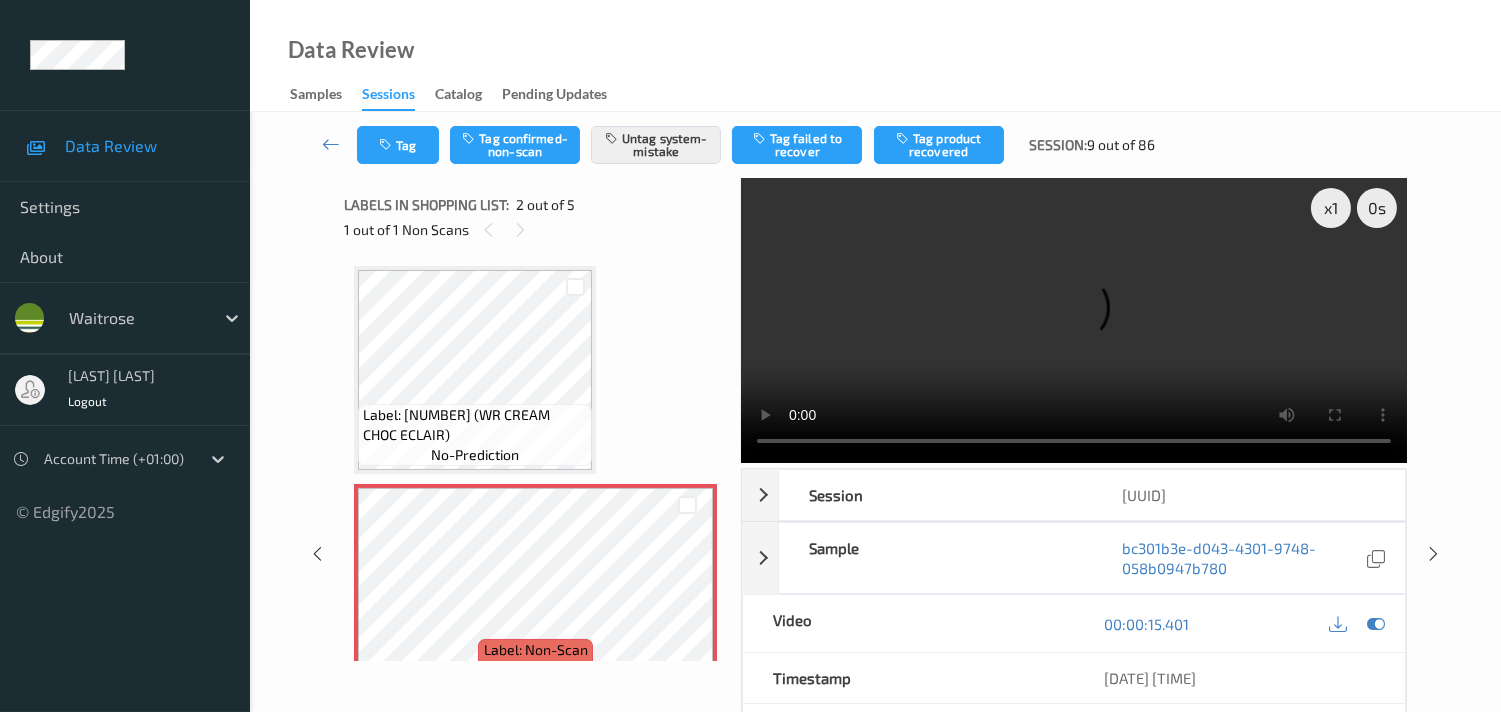 drag, startPoint x: 334, startPoint y: 132, endPoint x: 334, endPoint y: 68, distance: 64 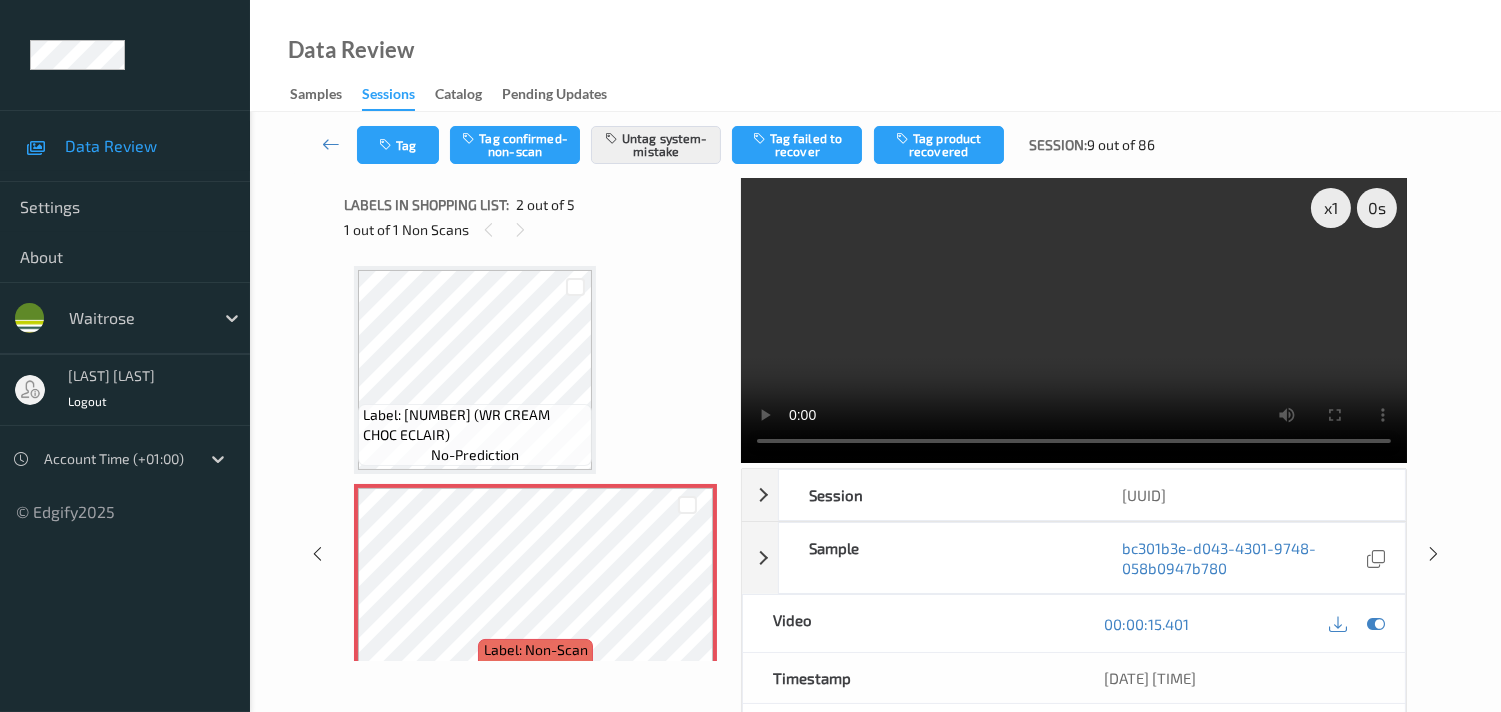 click at bounding box center (331, 145) 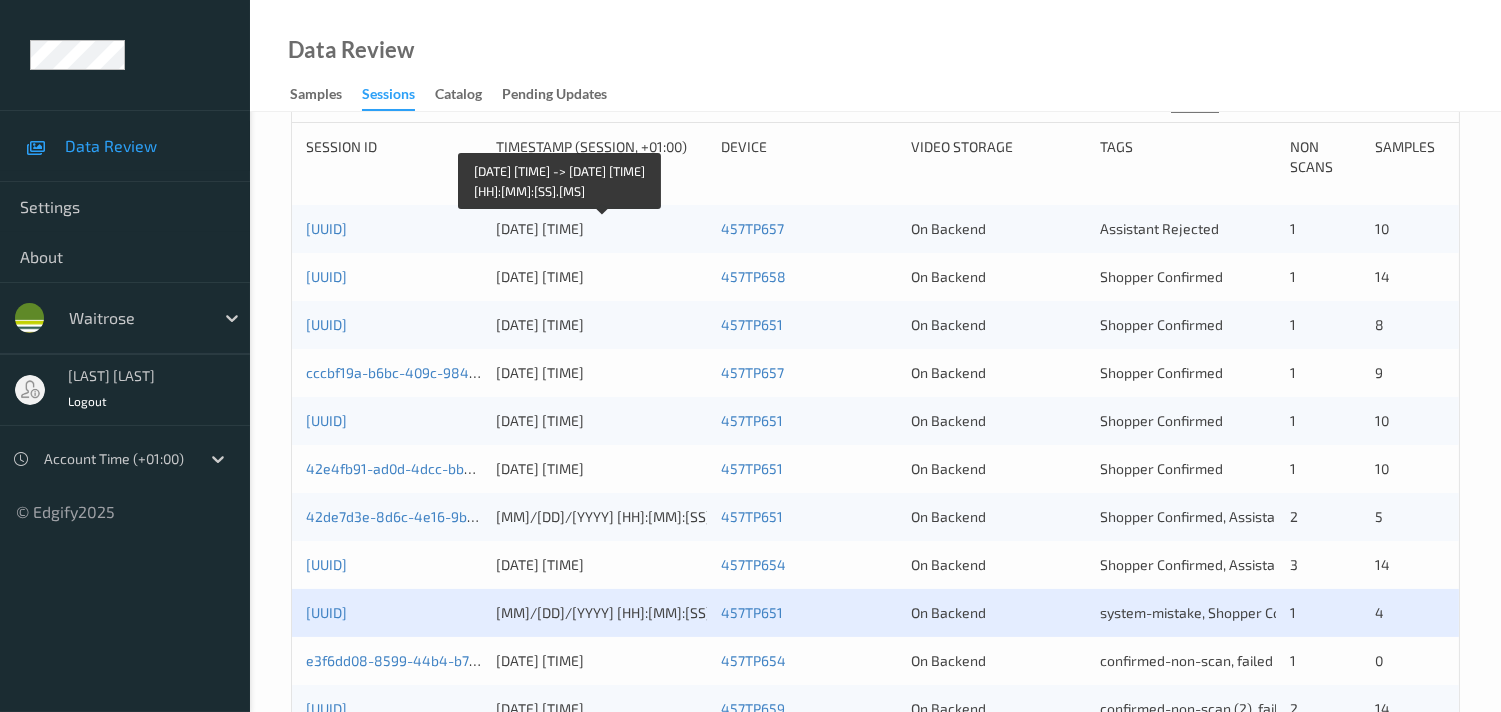 scroll, scrollTop: 555, scrollLeft: 0, axis: vertical 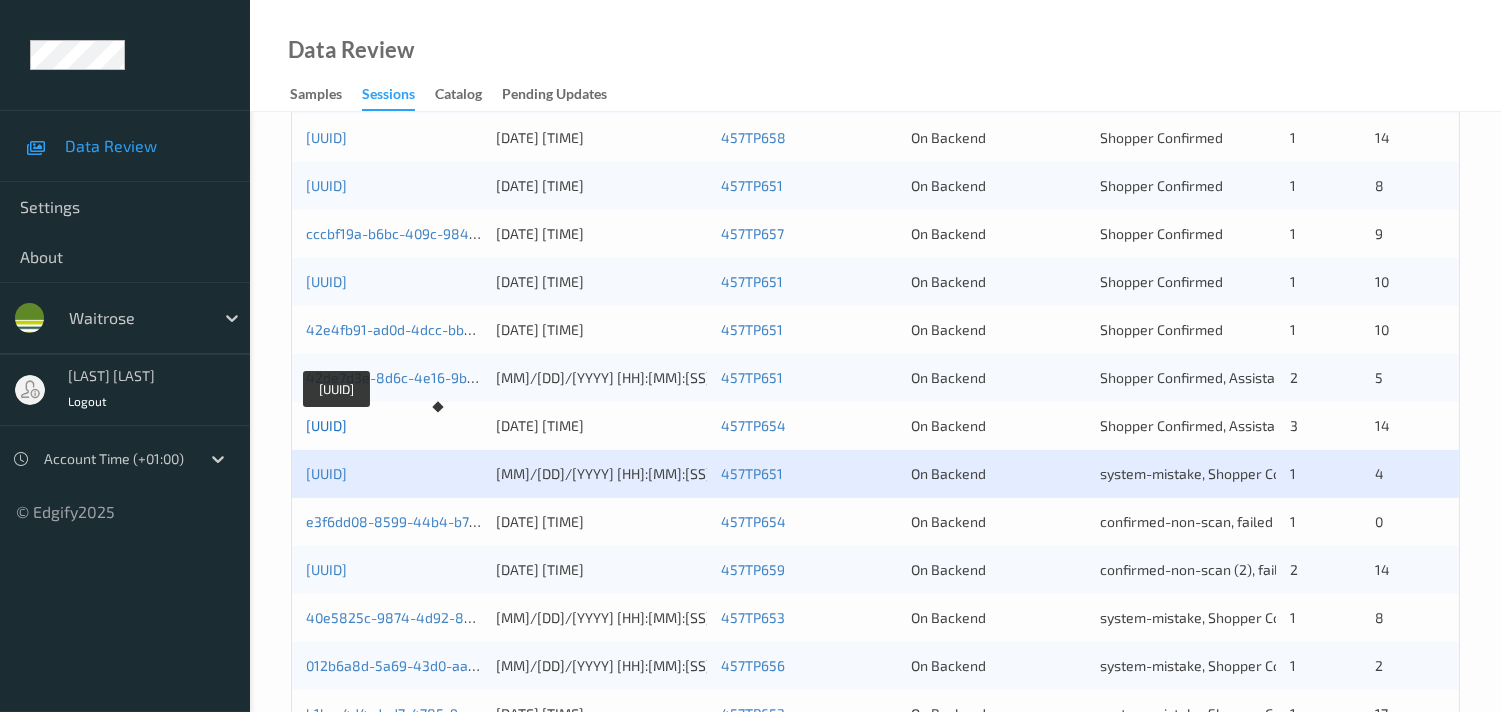 click on "[UUID]" at bounding box center [326, 425] 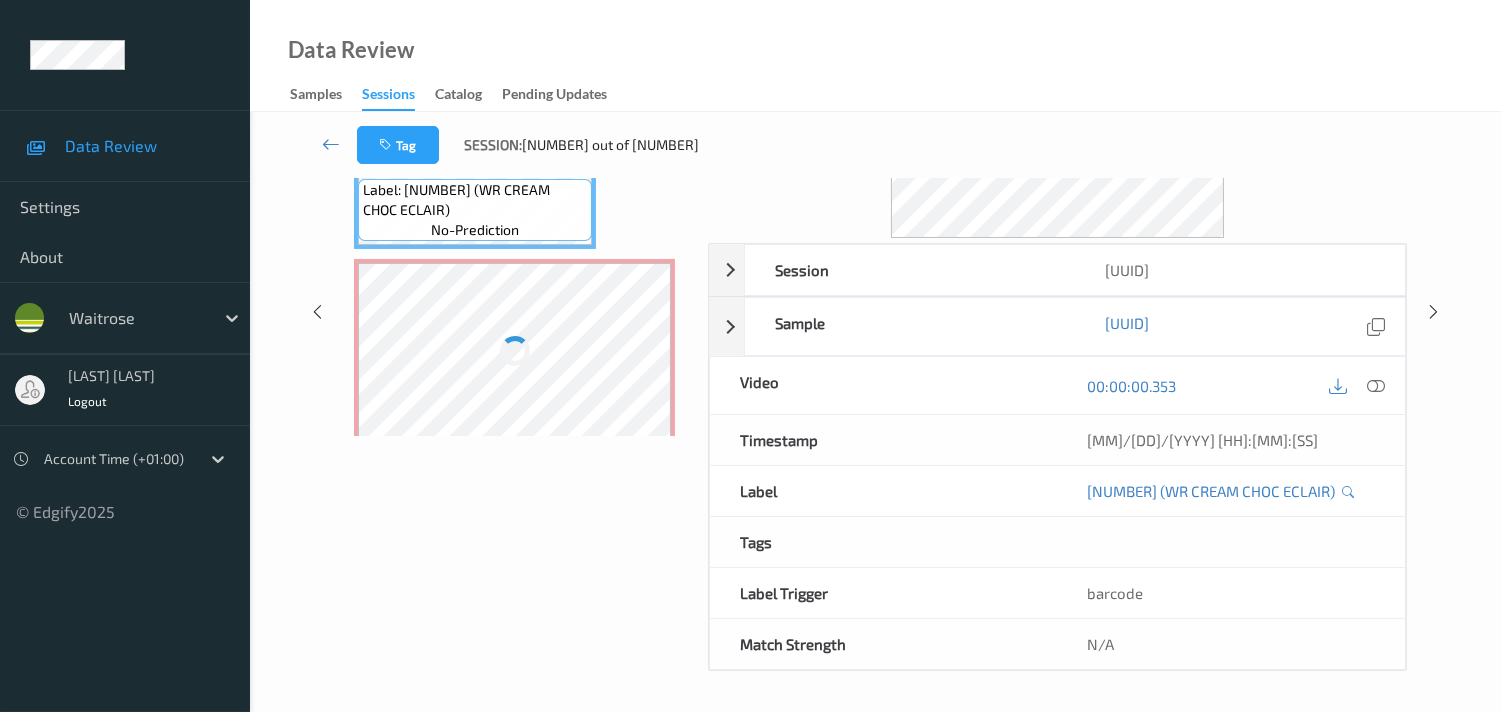 click on "Labels in shopping list: [NUMBER] out of [NUMBER] [NUMBER] out of [NUMBER] Non Scans Label: [PRODUCT_CODE] ([PRODUCT_NAME]) no-prediction Label: Non-Scan non-scan Label: Non-Scan non-scan Label: Non-Scan non-scan Label: [PRODUCT_CODE] ([PRODUCT_NAME]) no-prediction Label: [PRODUCT_CODE] no-prediction Label: [PRODUCT_CODE] no-prediction" at bounding box center [519, 312] 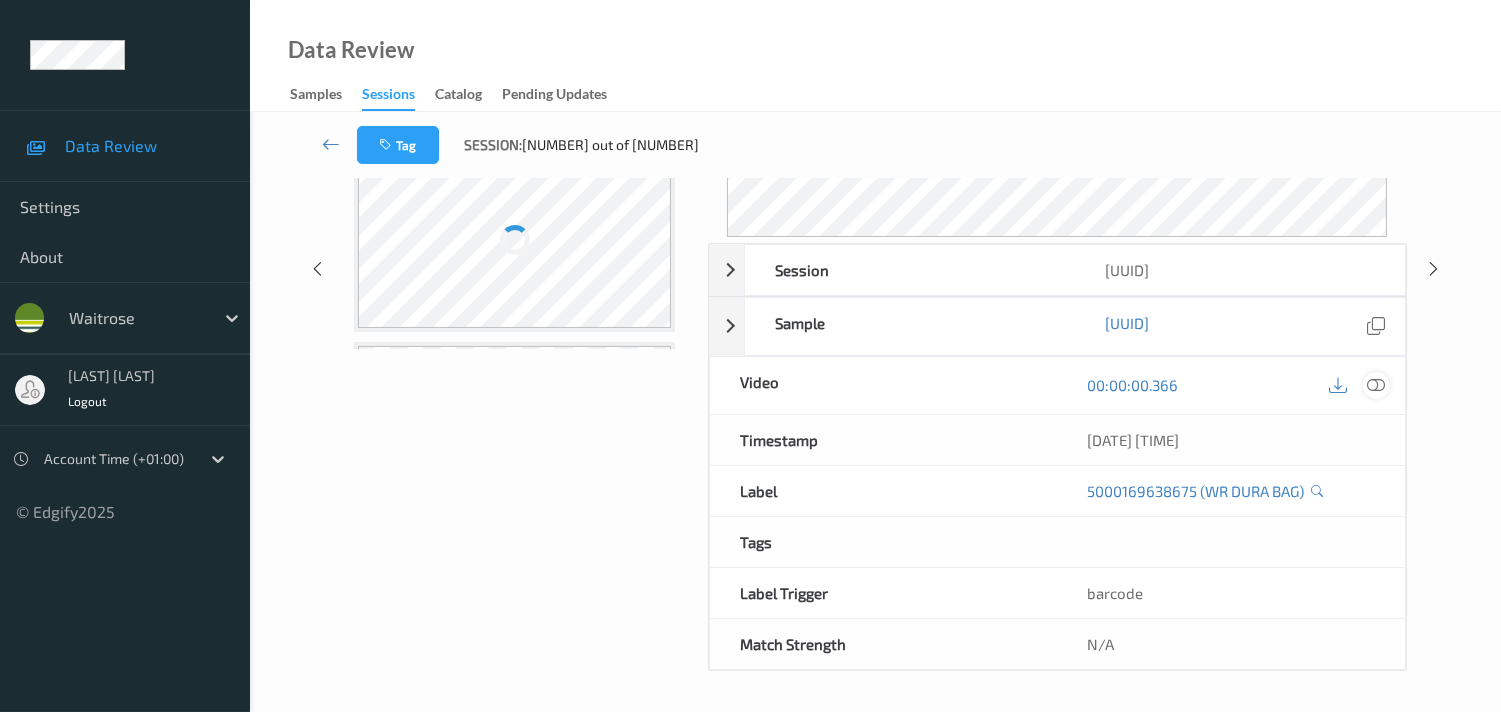click at bounding box center [1376, 385] 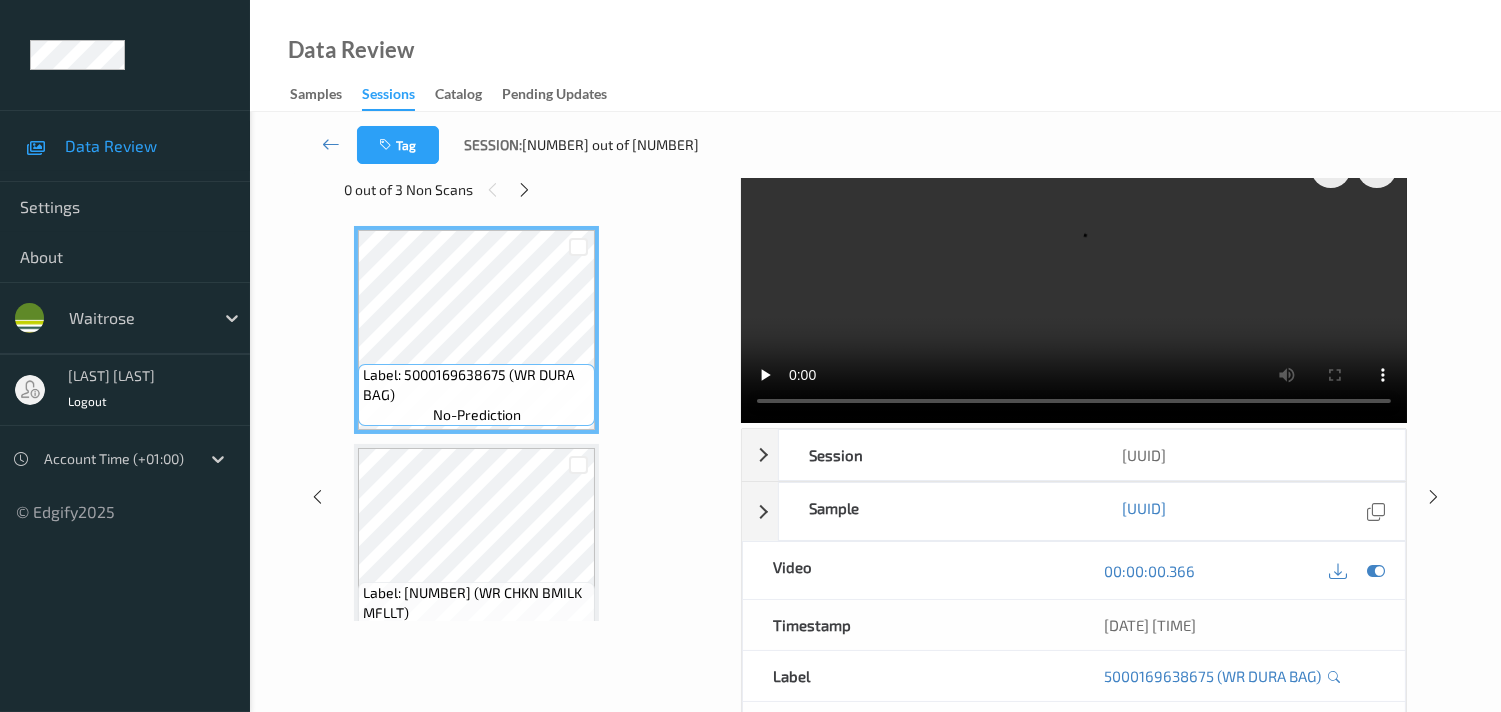 scroll, scrollTop: 37, scrollLeft: 0, axis: vertical 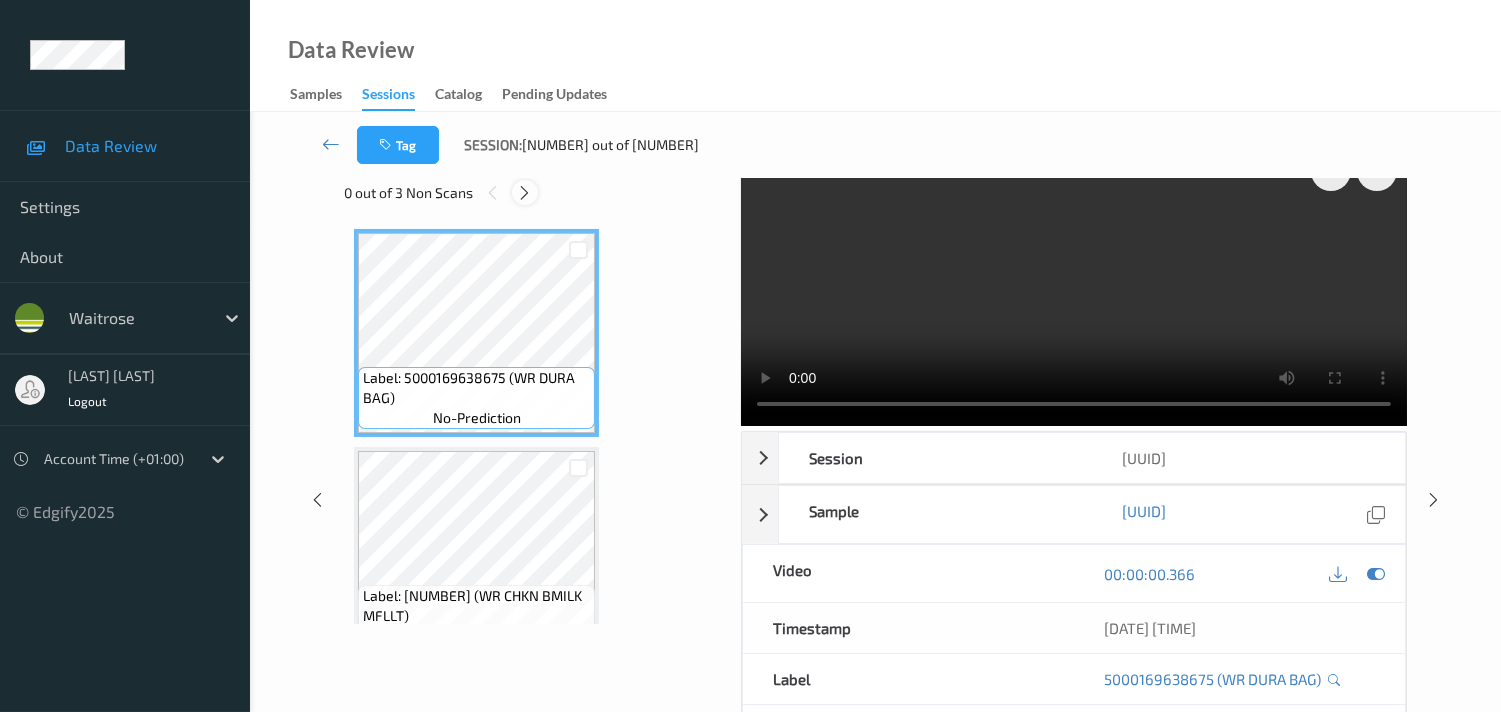 click at bounding box center (524, 193) 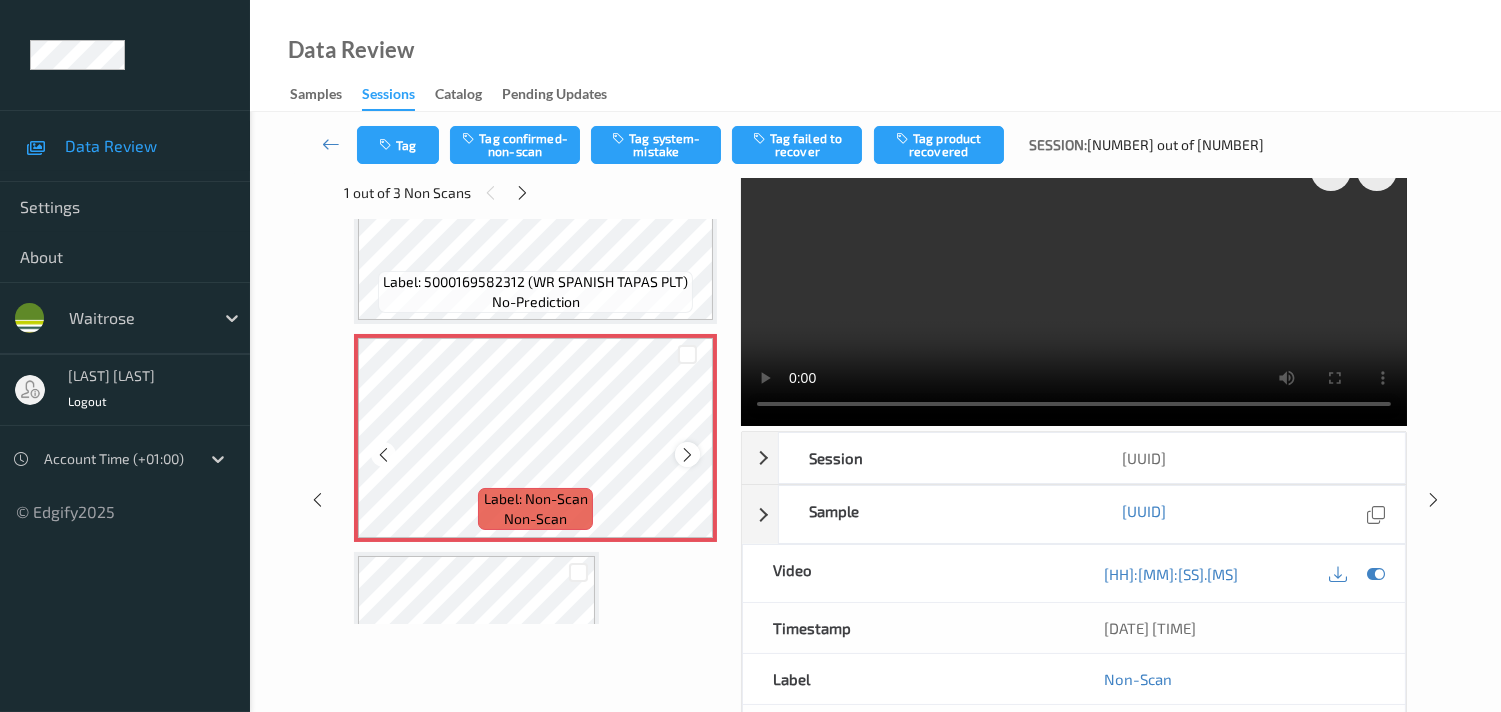 scroll, scrollTop: 1310, scrollLeft: 0, axis: vertical 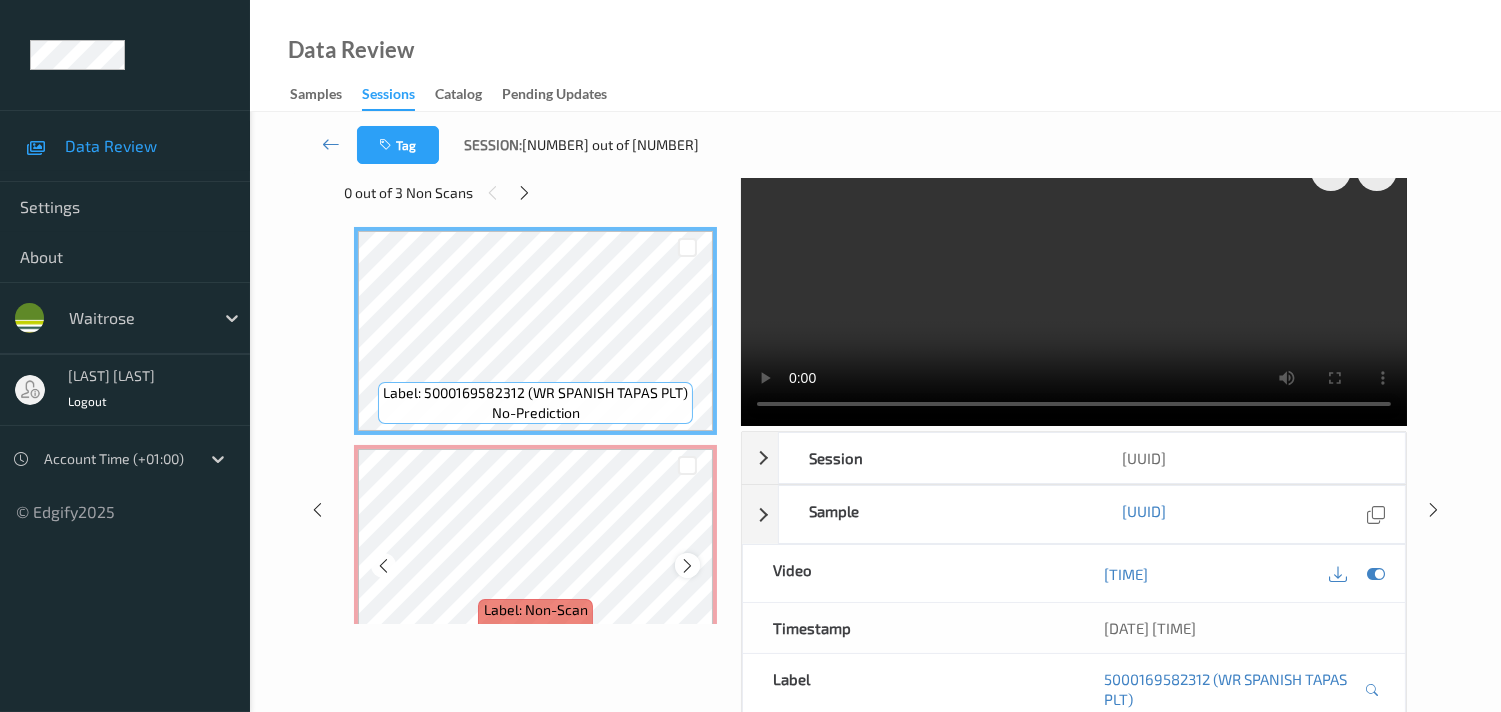 click at bounding box center (687, 565) 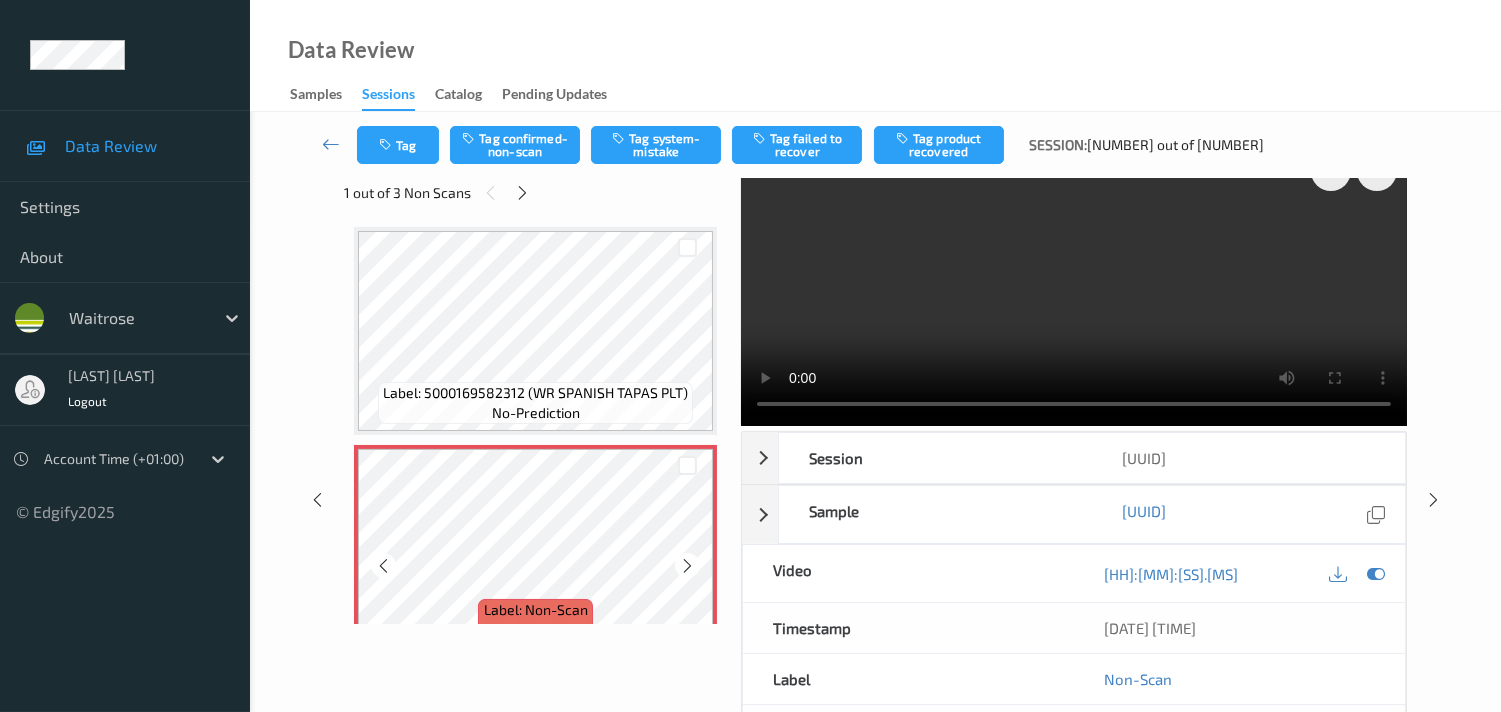click at bounding box center (687, 565) 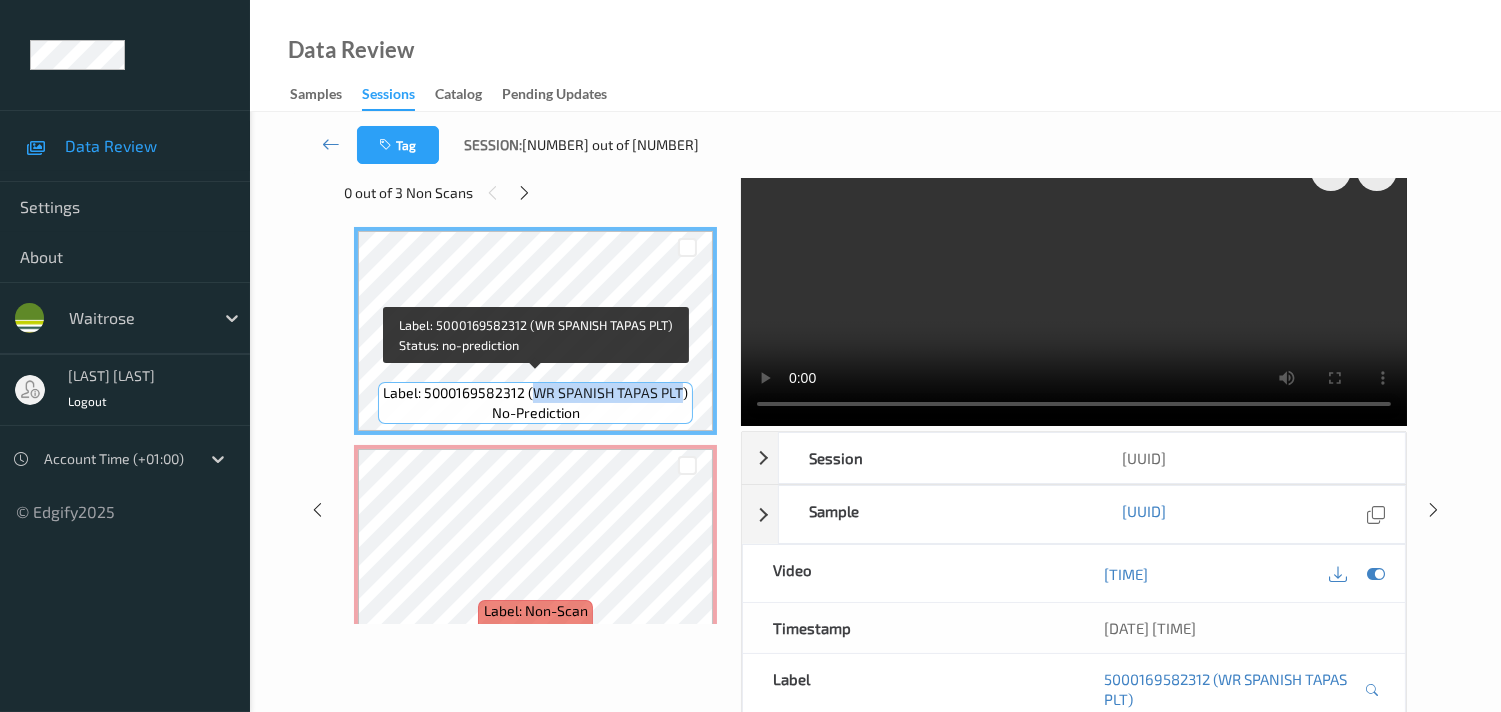 drag, startPoint x: 532, startPoint y: 384, endPoint x: 678, endPoint y: 381, distance: 146.03082 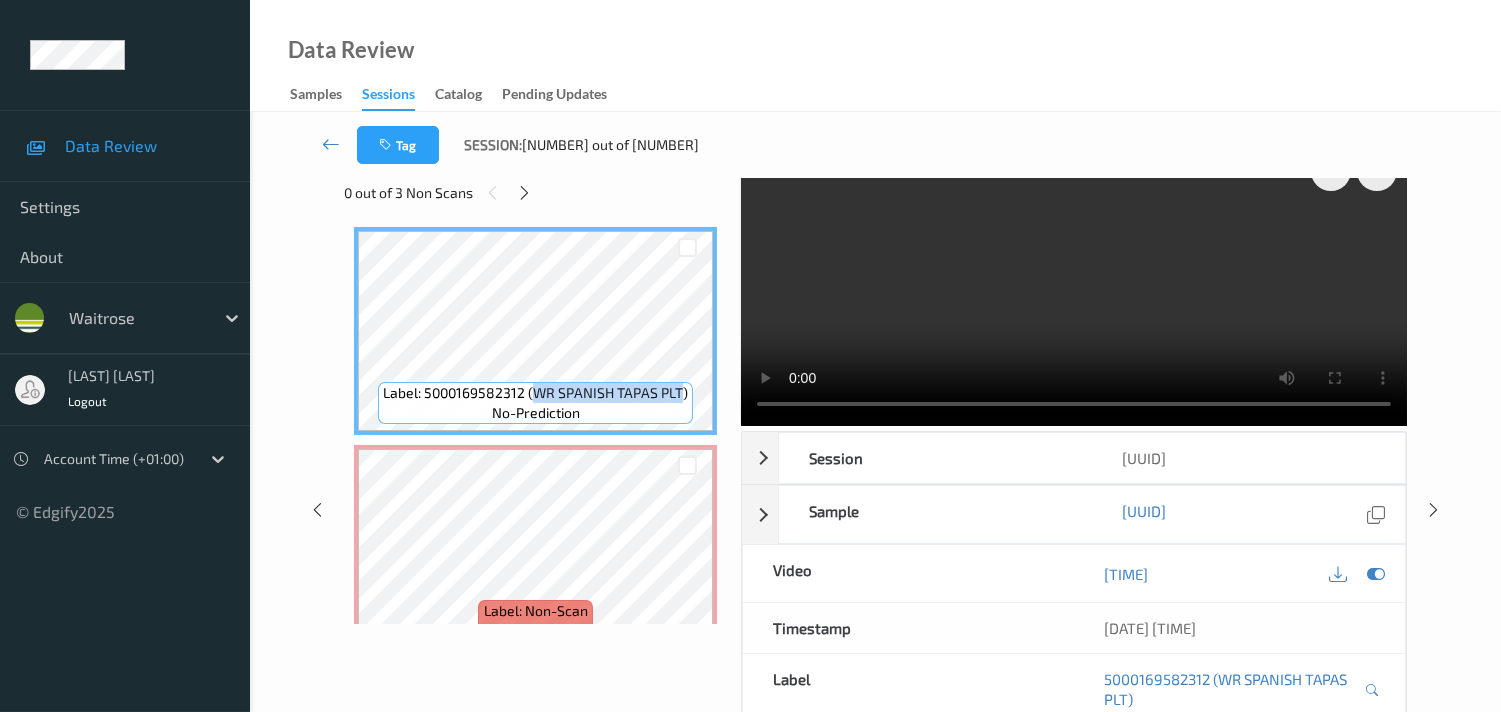 scroll, scrollTop: 0, scrollLeft: 0, axis: both 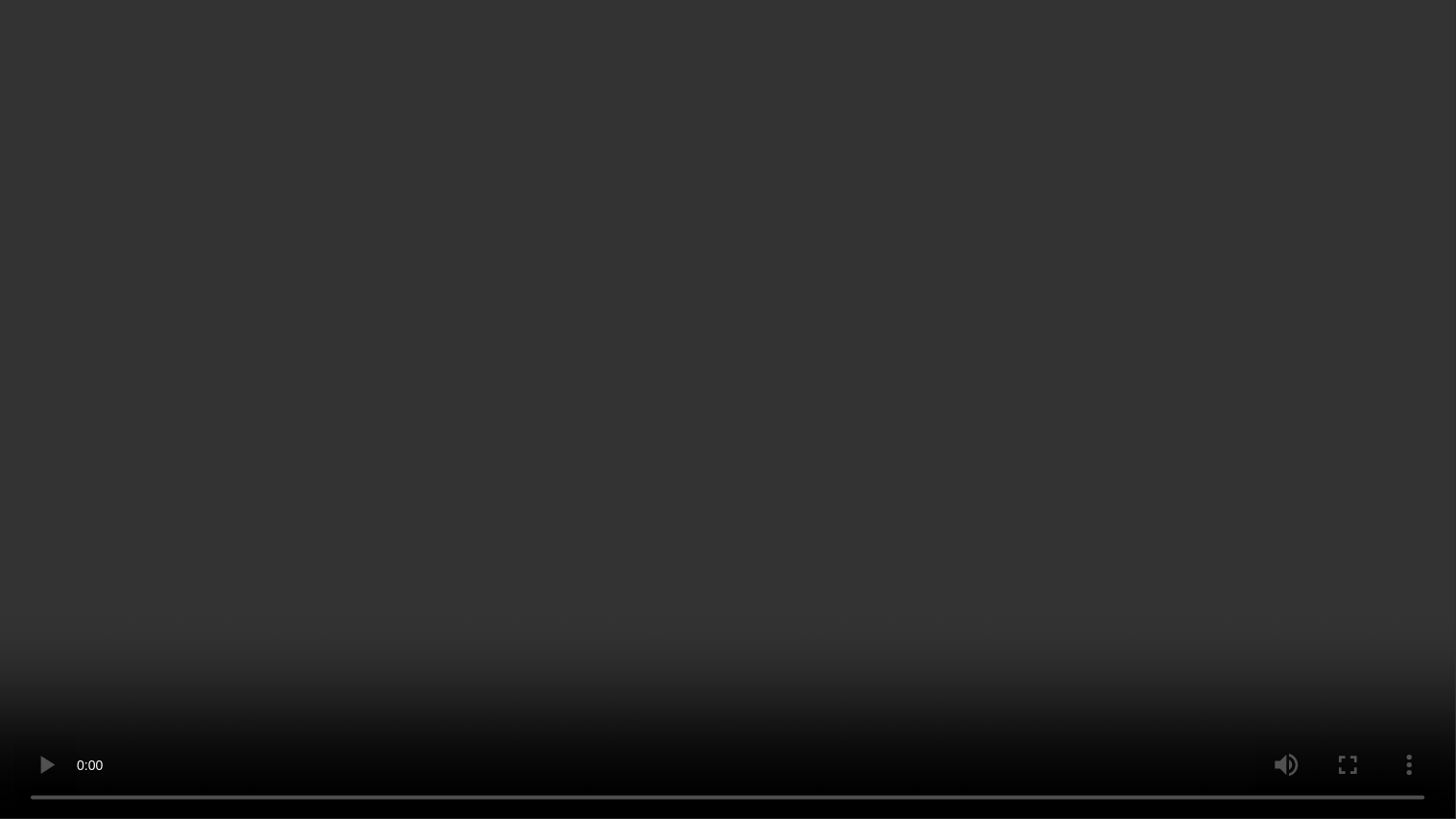 click at bounding box center (728, 409) 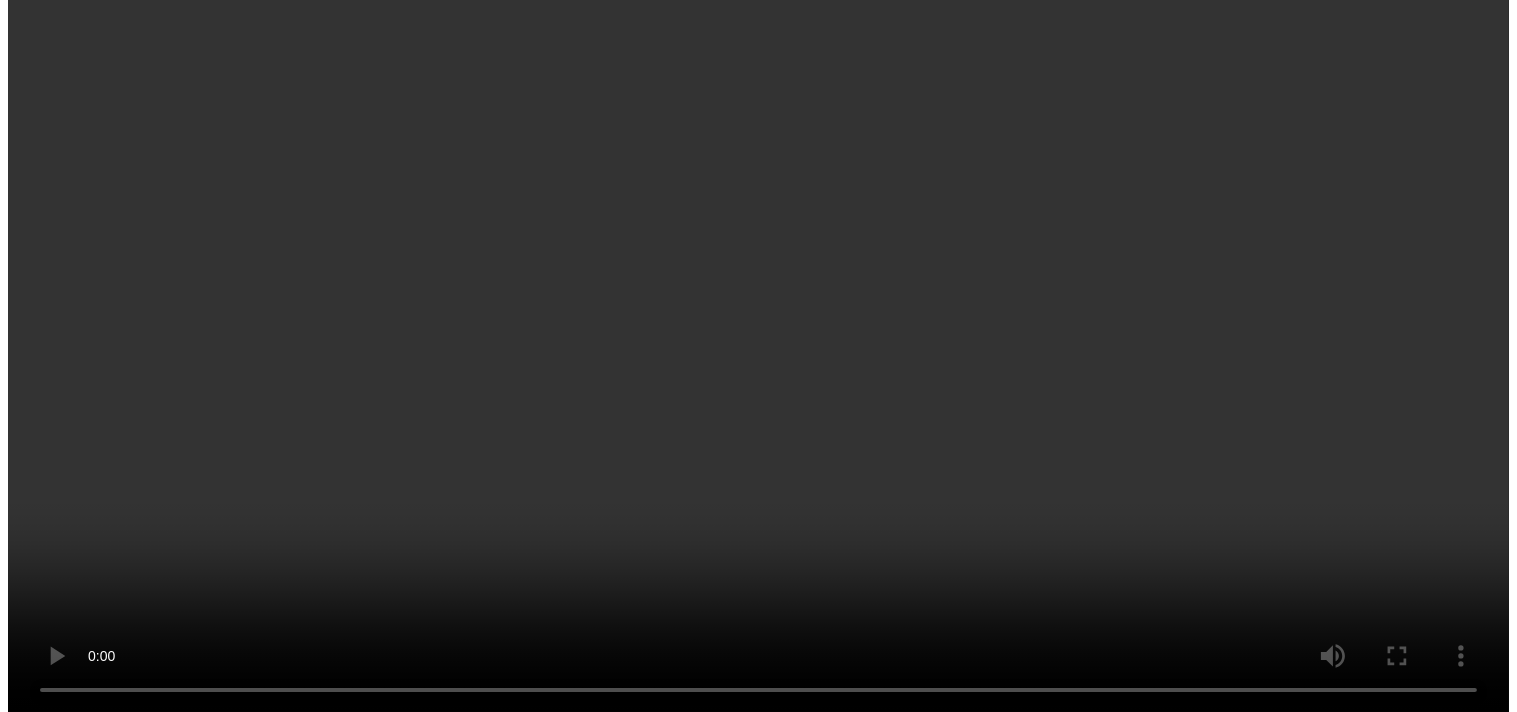 scroll, scrollTop: 1421, scrollLeft: 0, axis: vertical 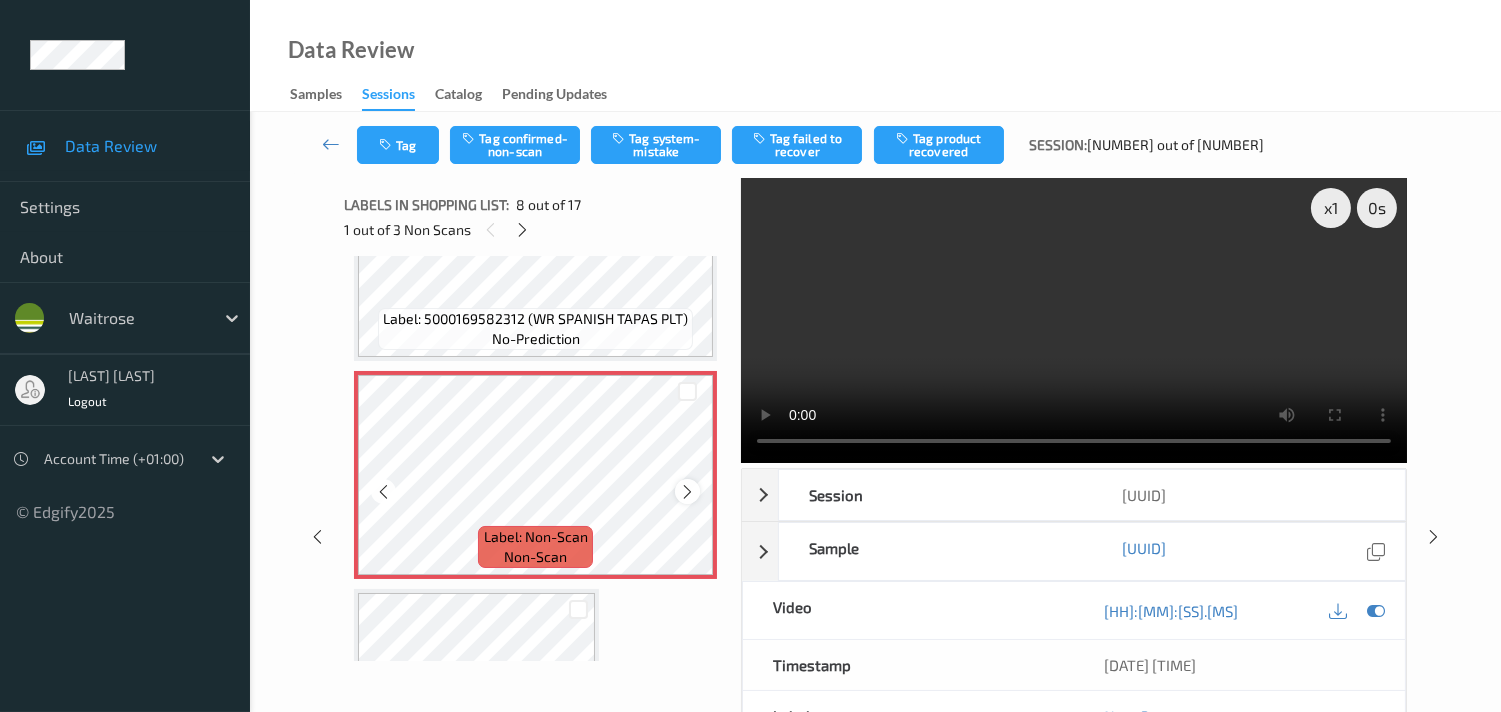 click at bounding box center (687, 492) 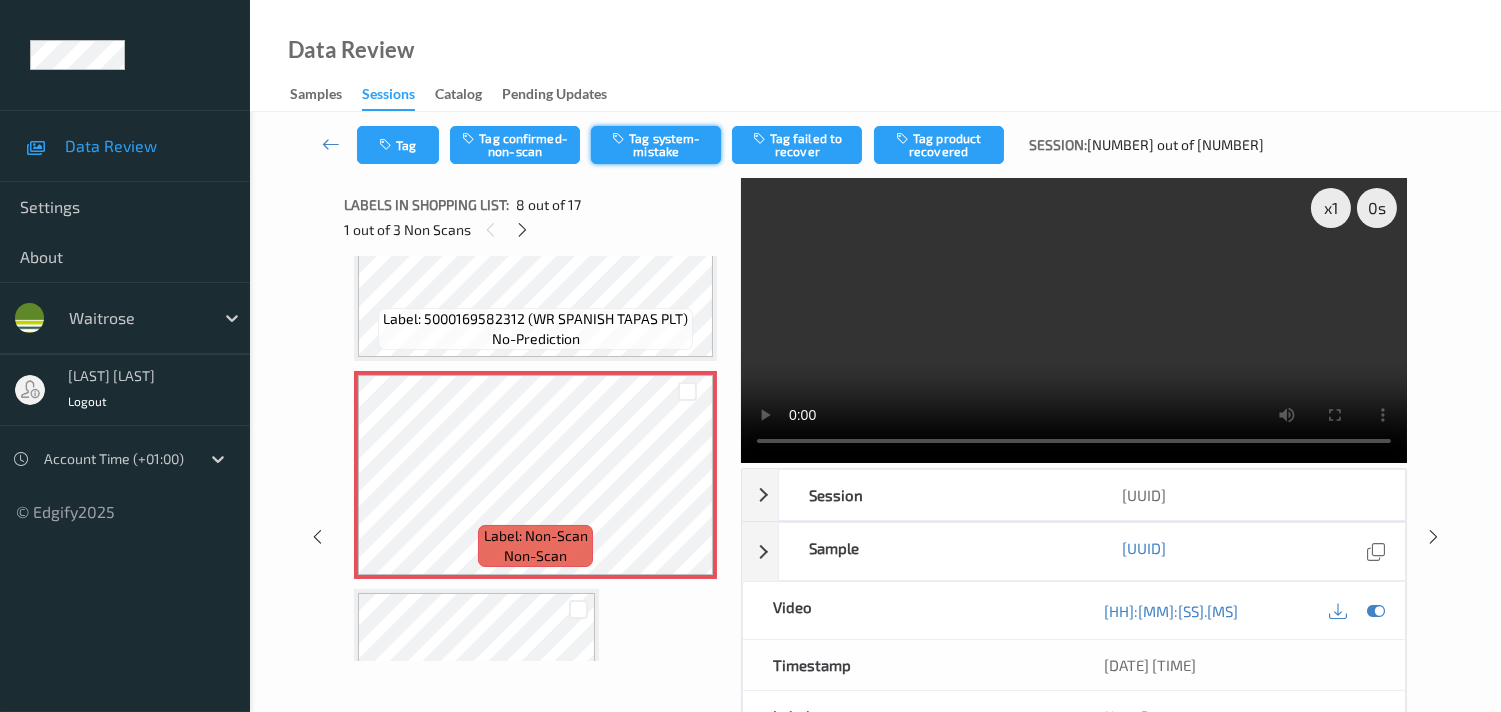 click on "Tag   system-mistake" at bounding box center (656, 145) 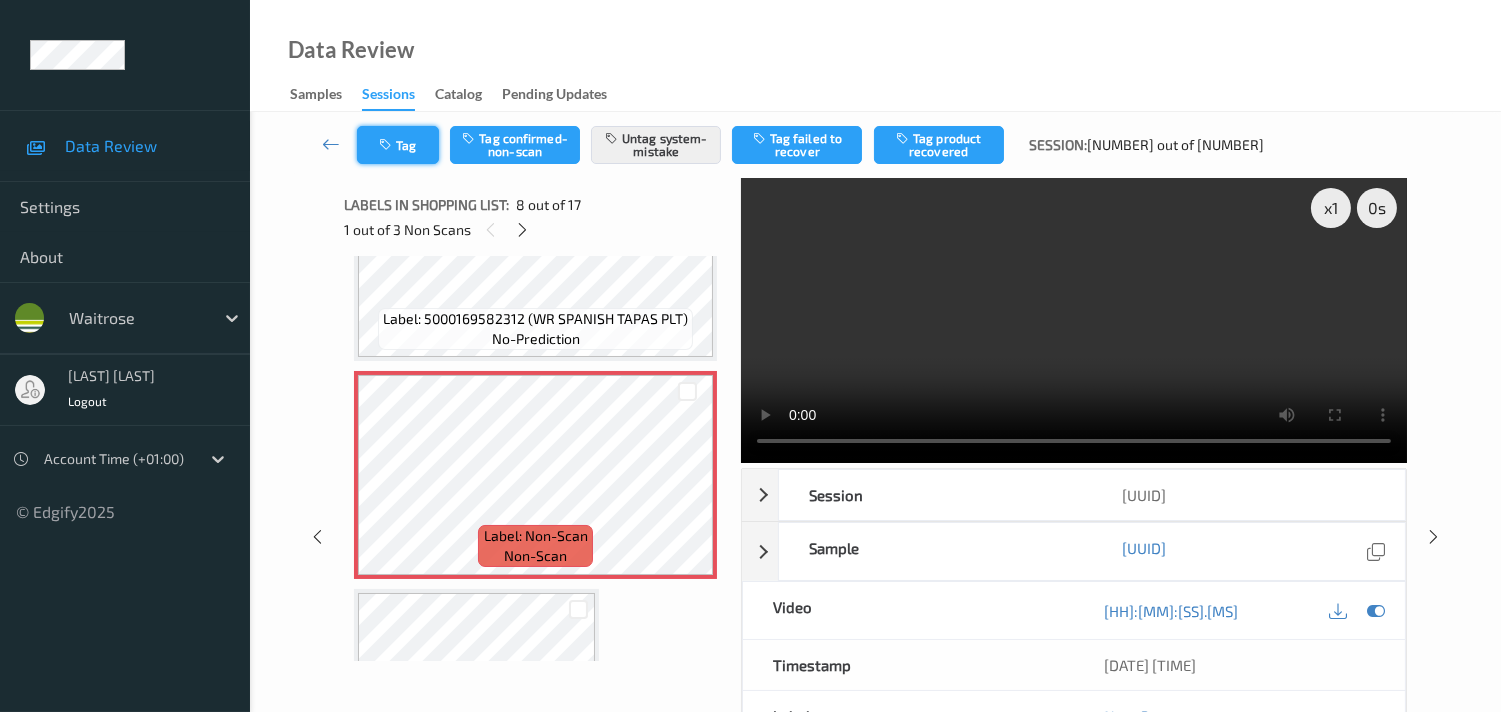 click on "Tag" at bounding box center [398, 145] 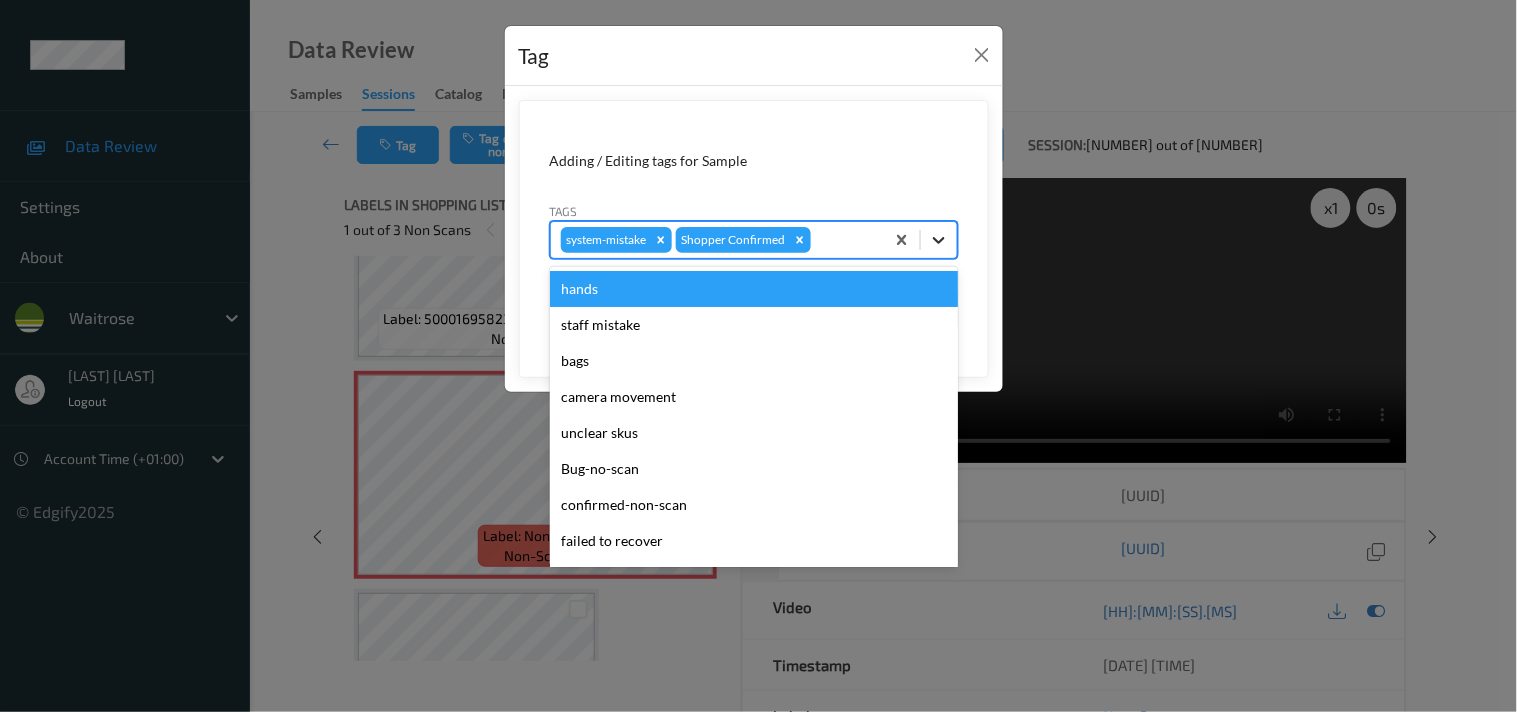 click 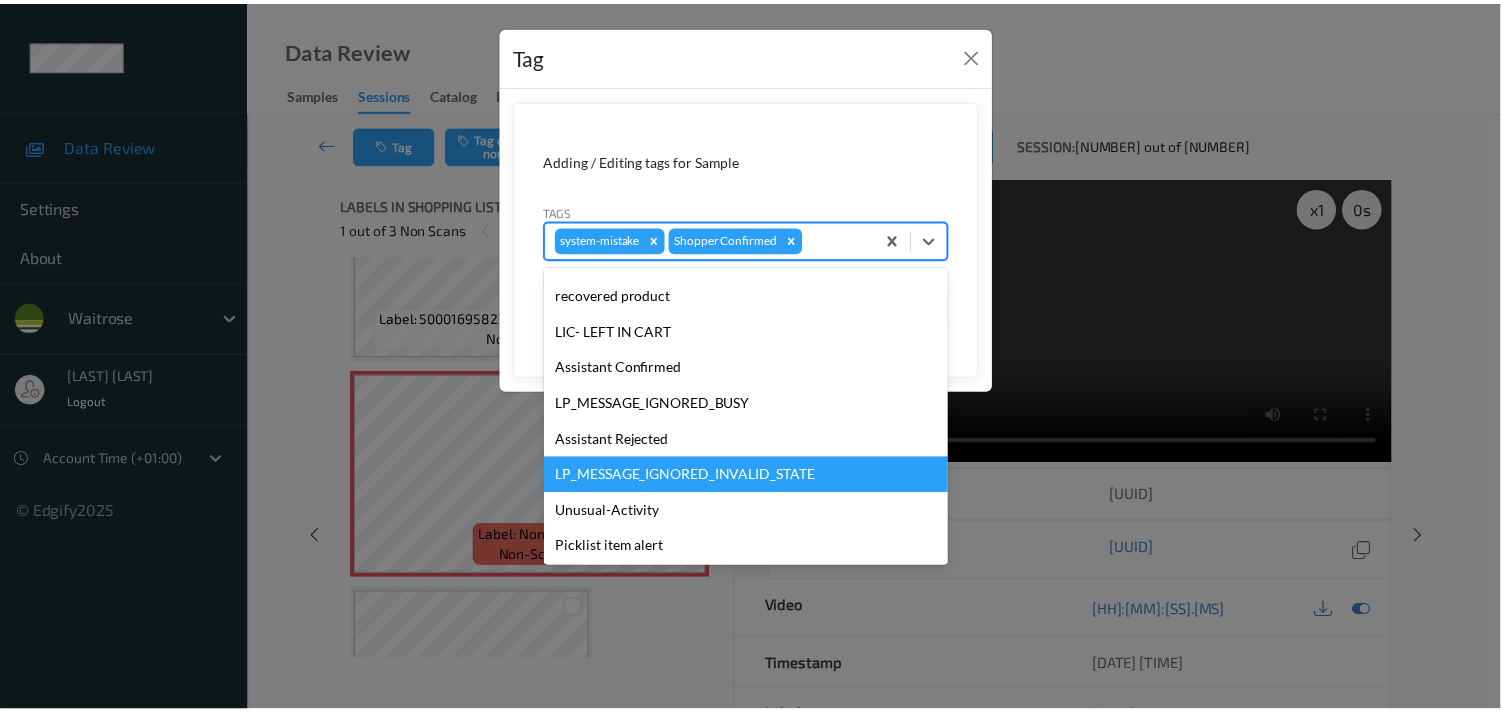 scroll, scrollTop: 320, scrollLeft: 0, axis: vertical 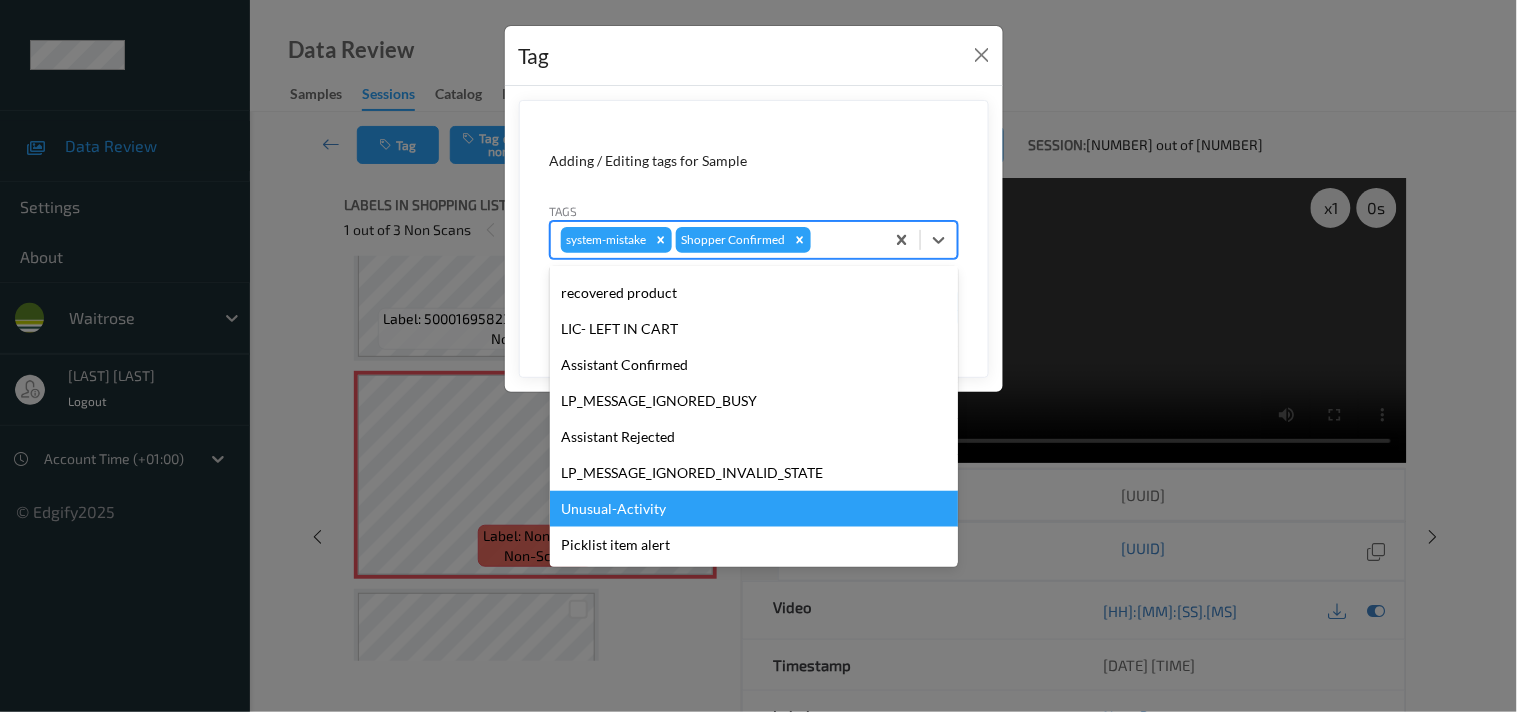 click on "Unusual-Activity" at bounding box center (754, 509) 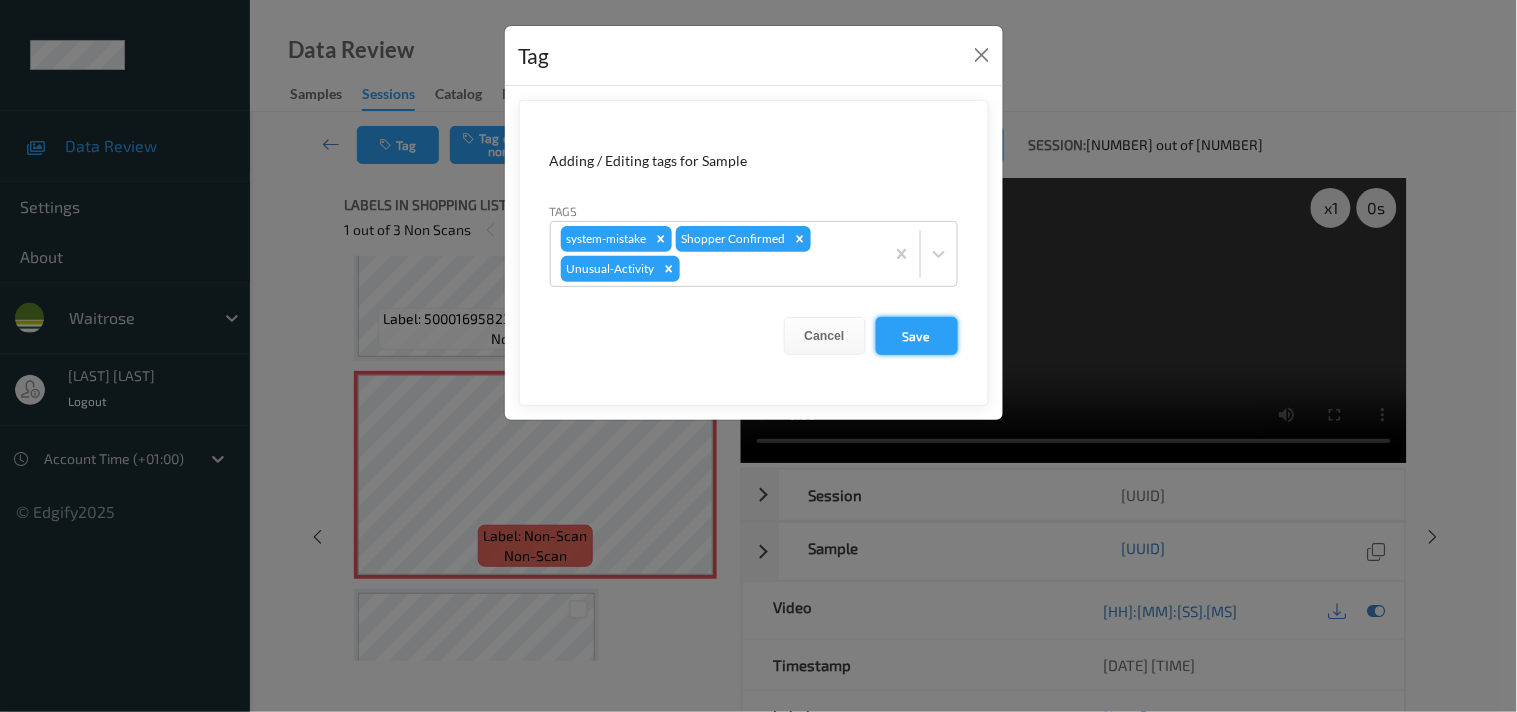 click on "Save" at bounding box center [917, 336] 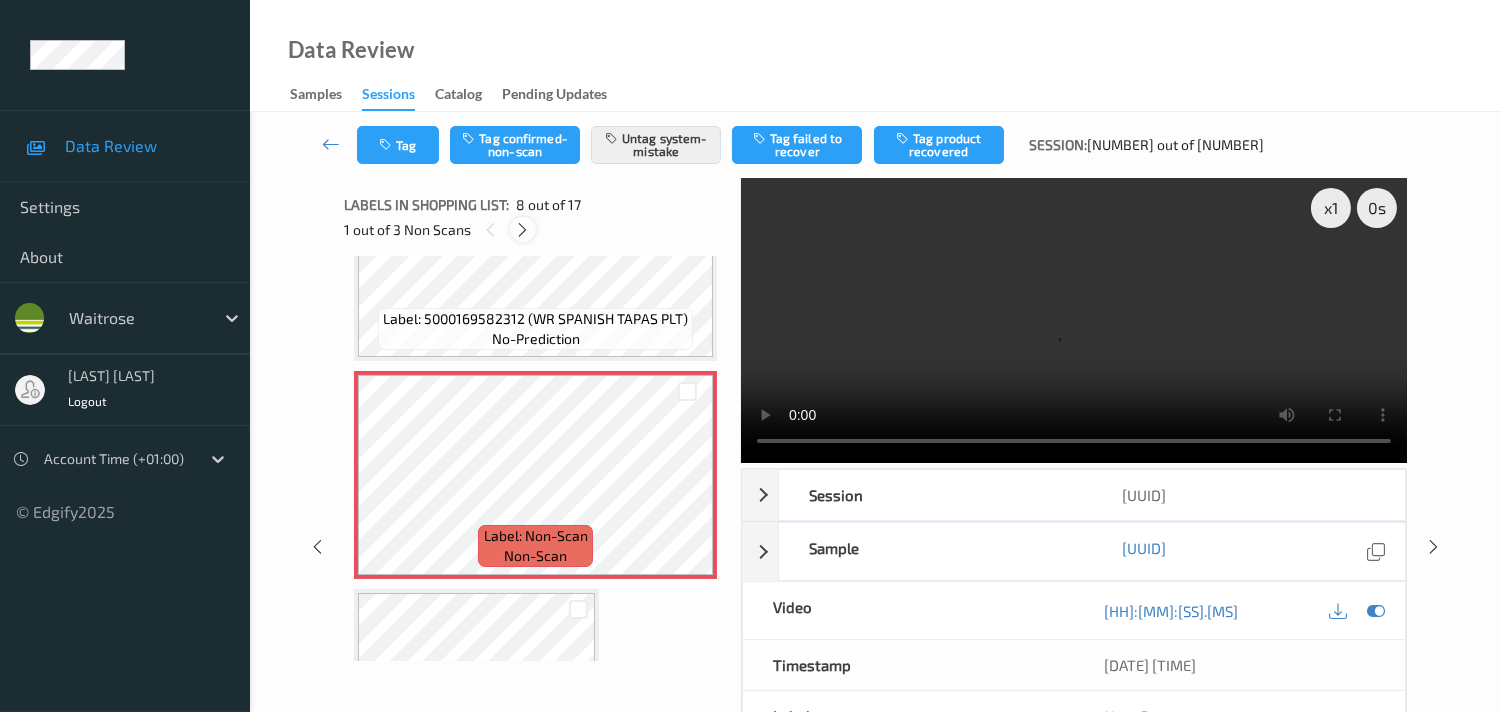 click at bounding box center [522, 230] 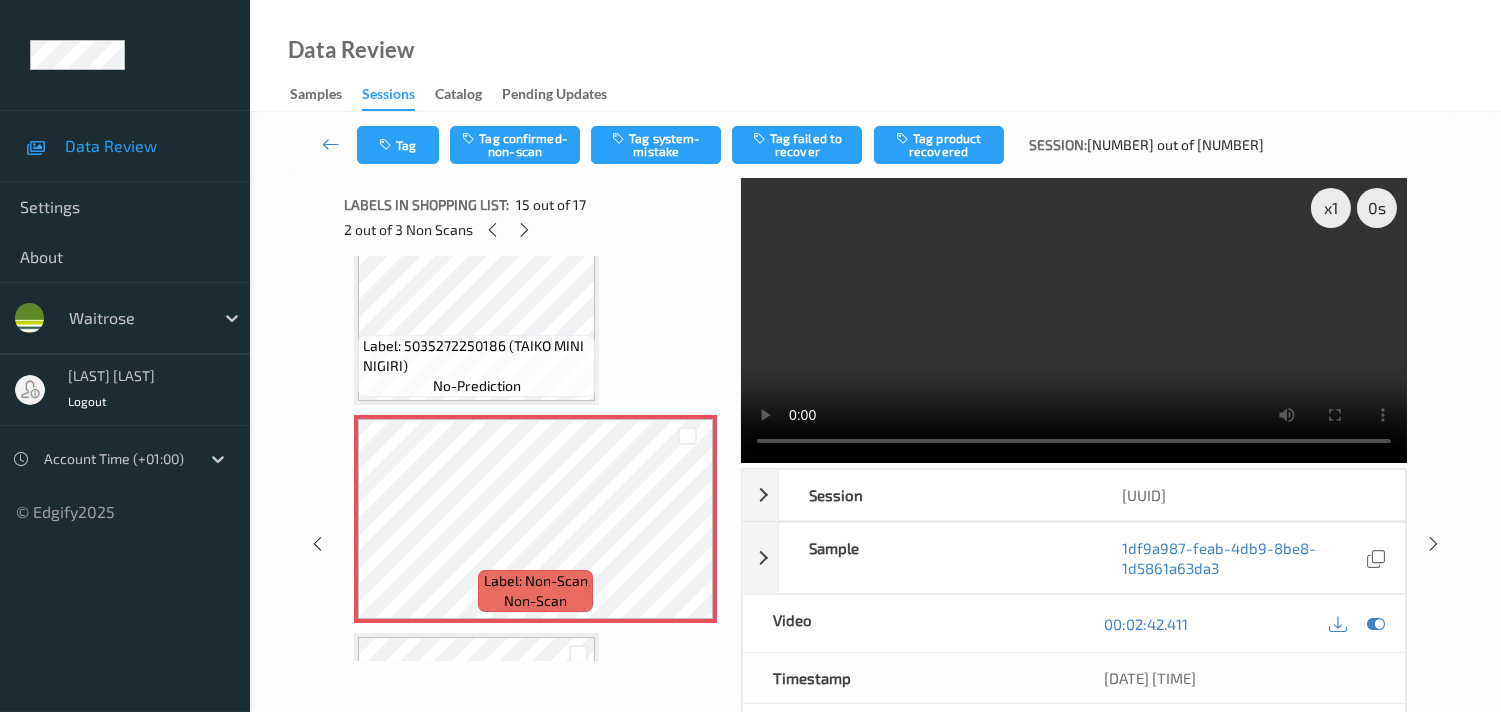 scroll, scrollTop: 2936, scrollLeft: 0, axis: vertical 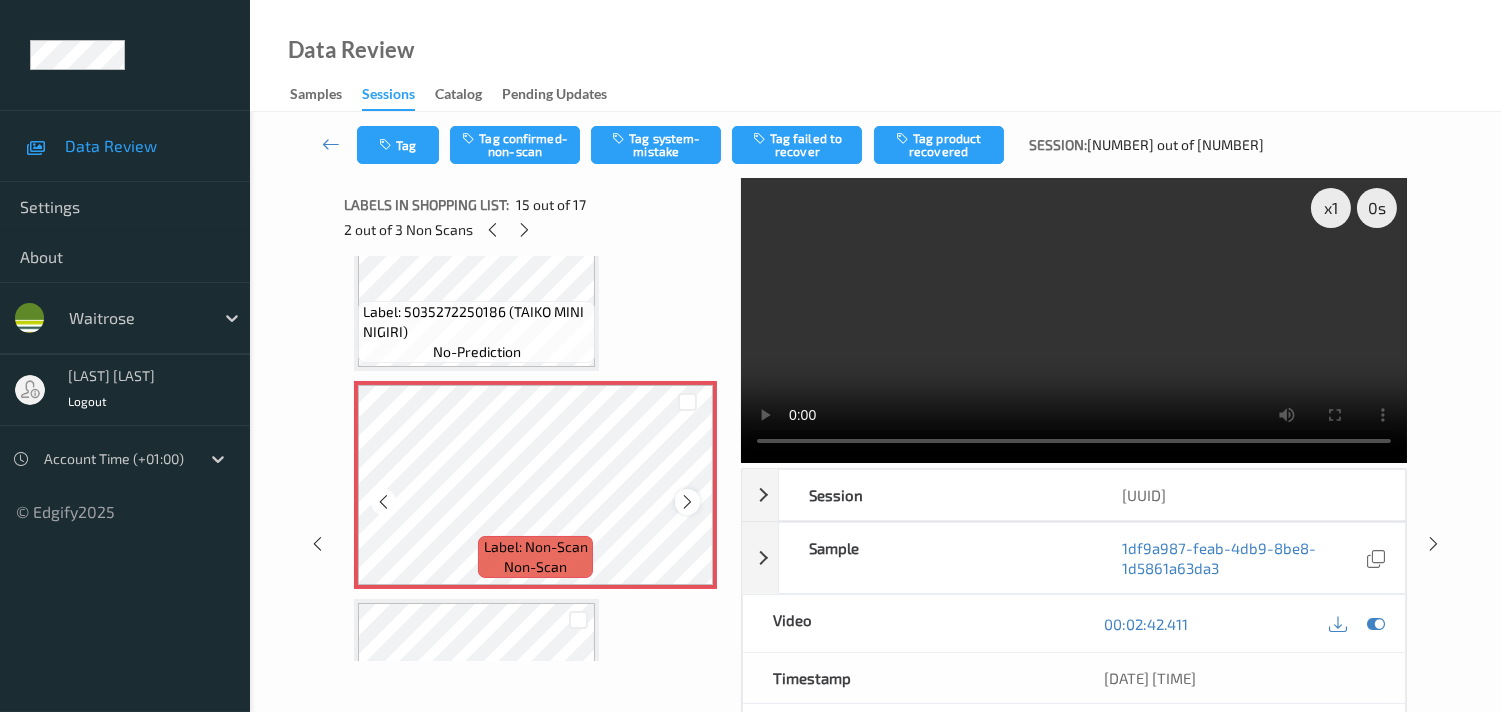 click at bounding box center [687, 502] 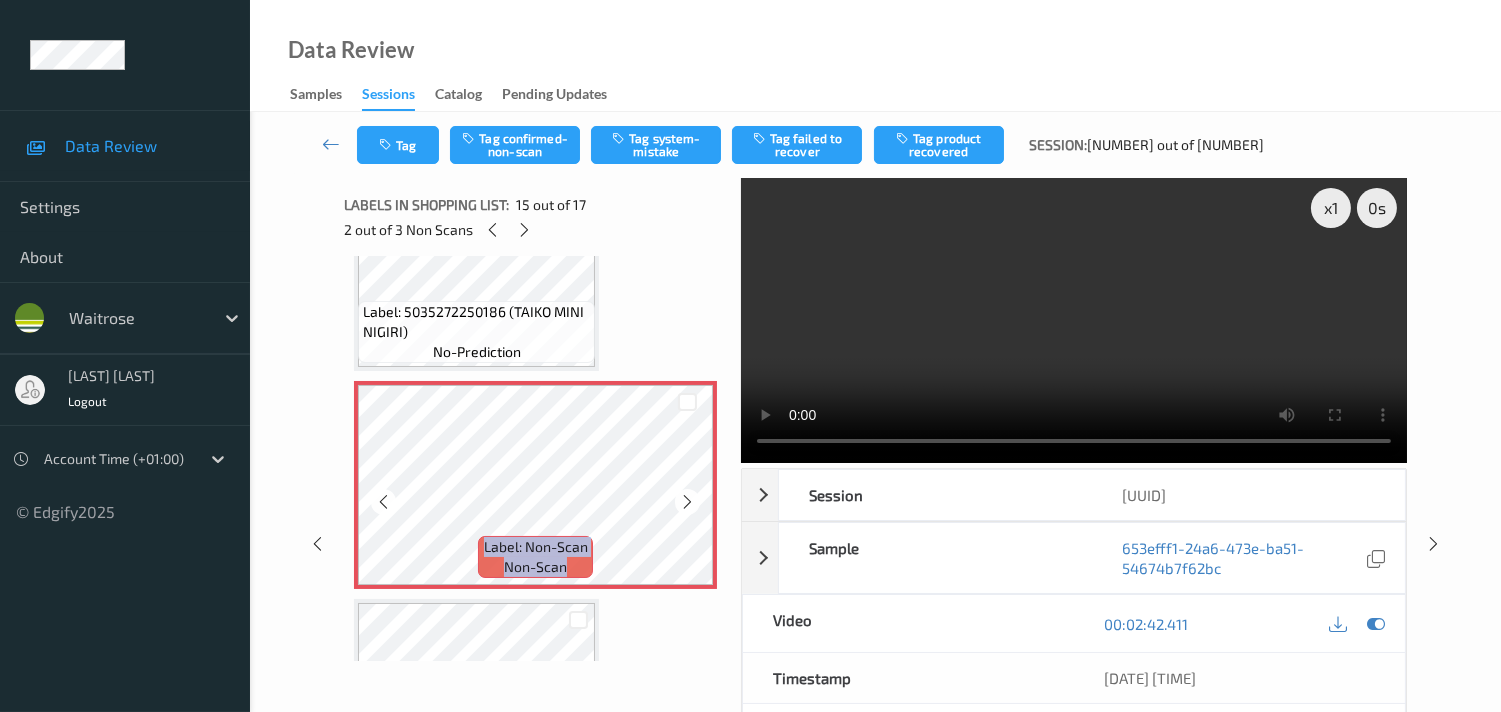 click at bounding box center (687, 502) 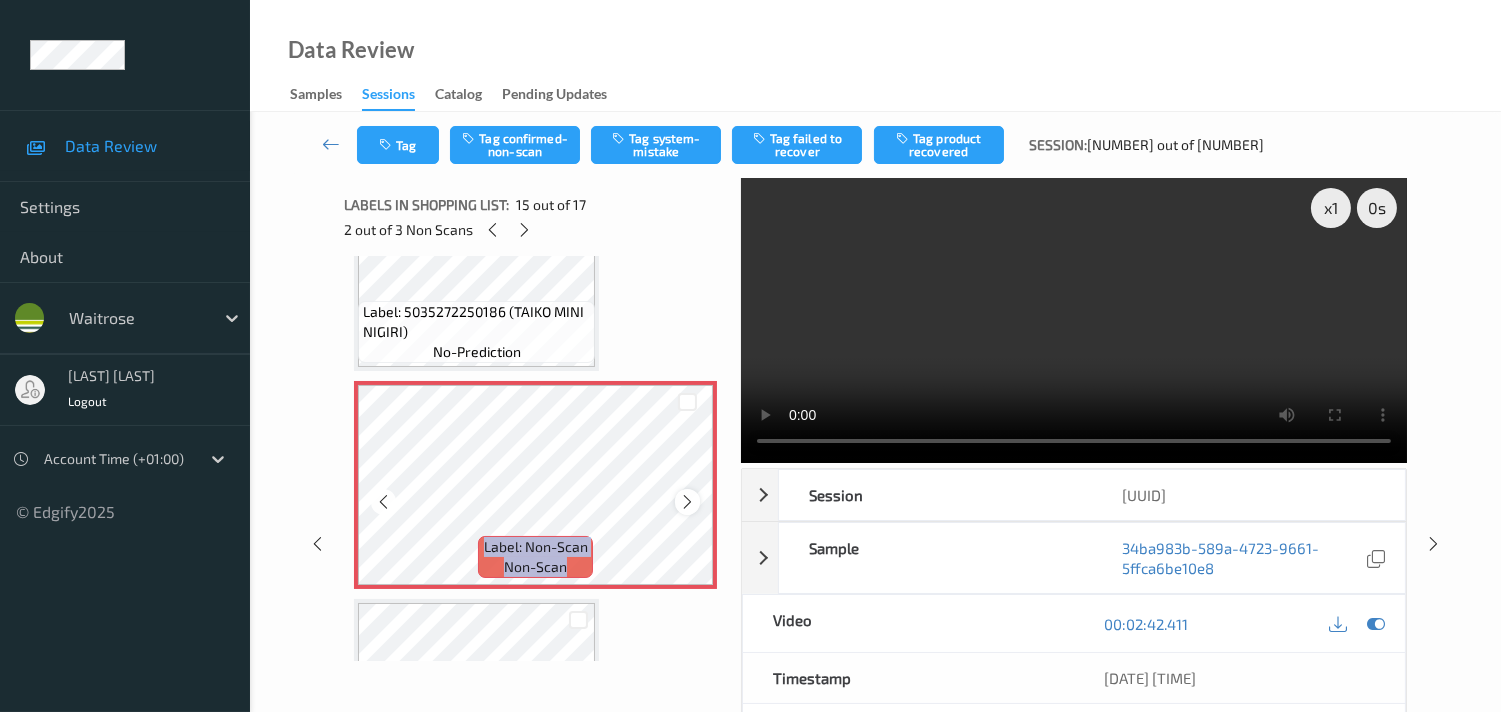 click at bounding box center (687, 502) 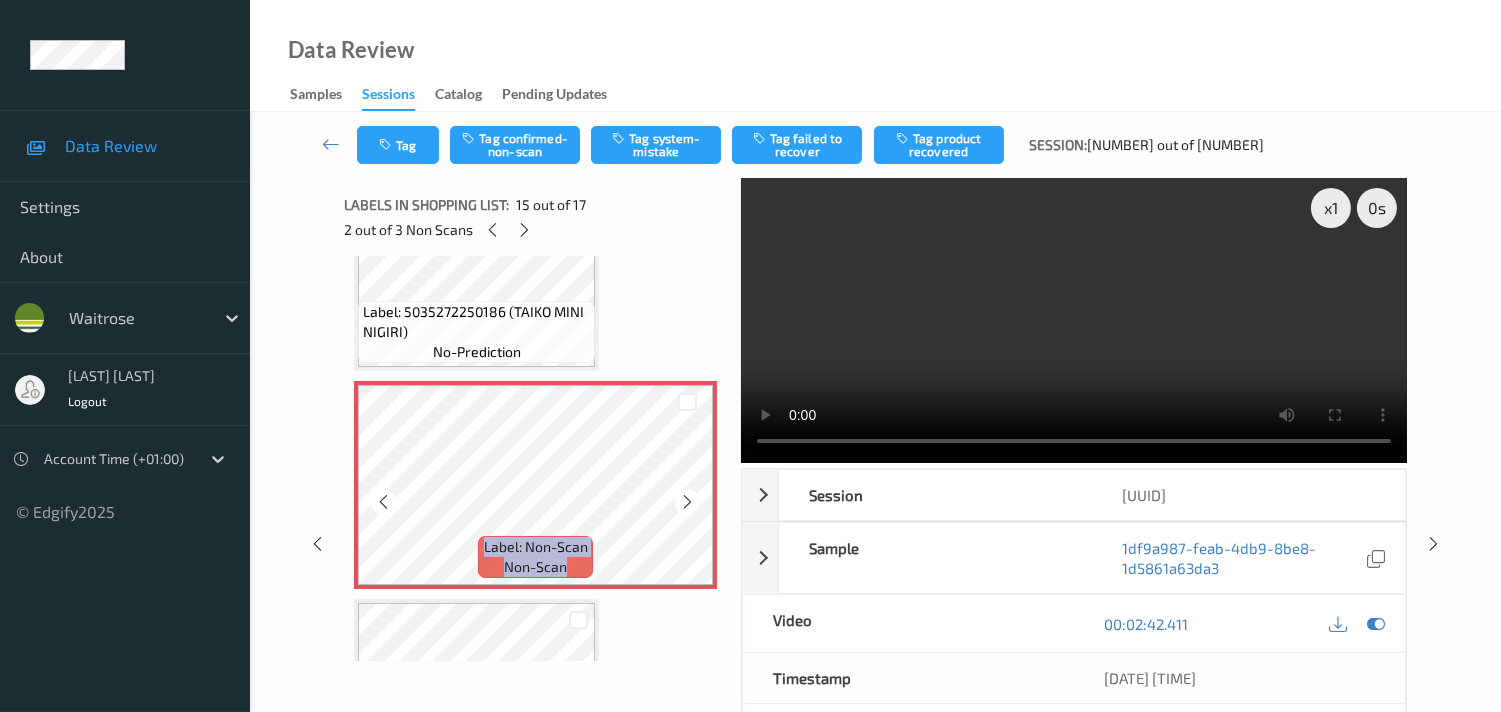click at bounding box center [687, 502] 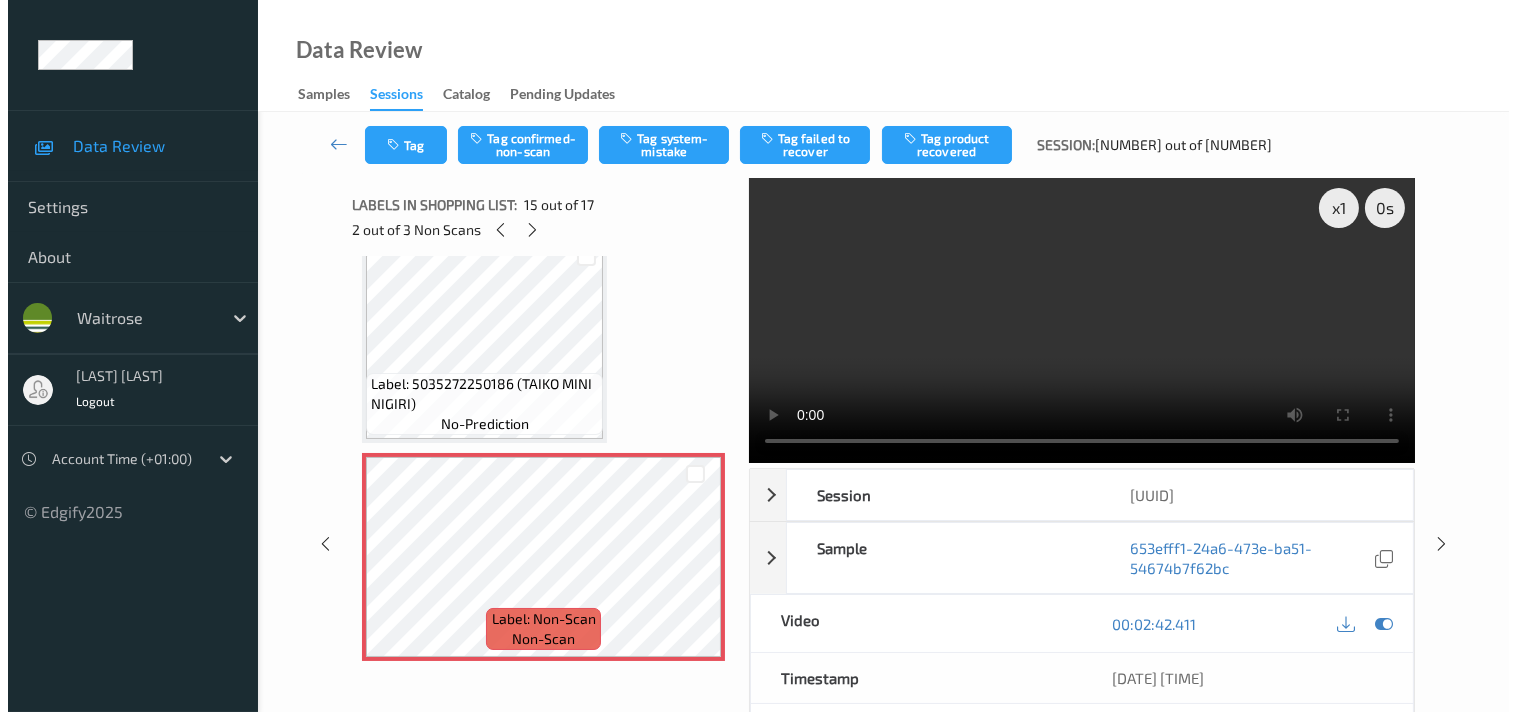 scroll, scrollTop: 2825, scrollLeft: 0, axis: vertical 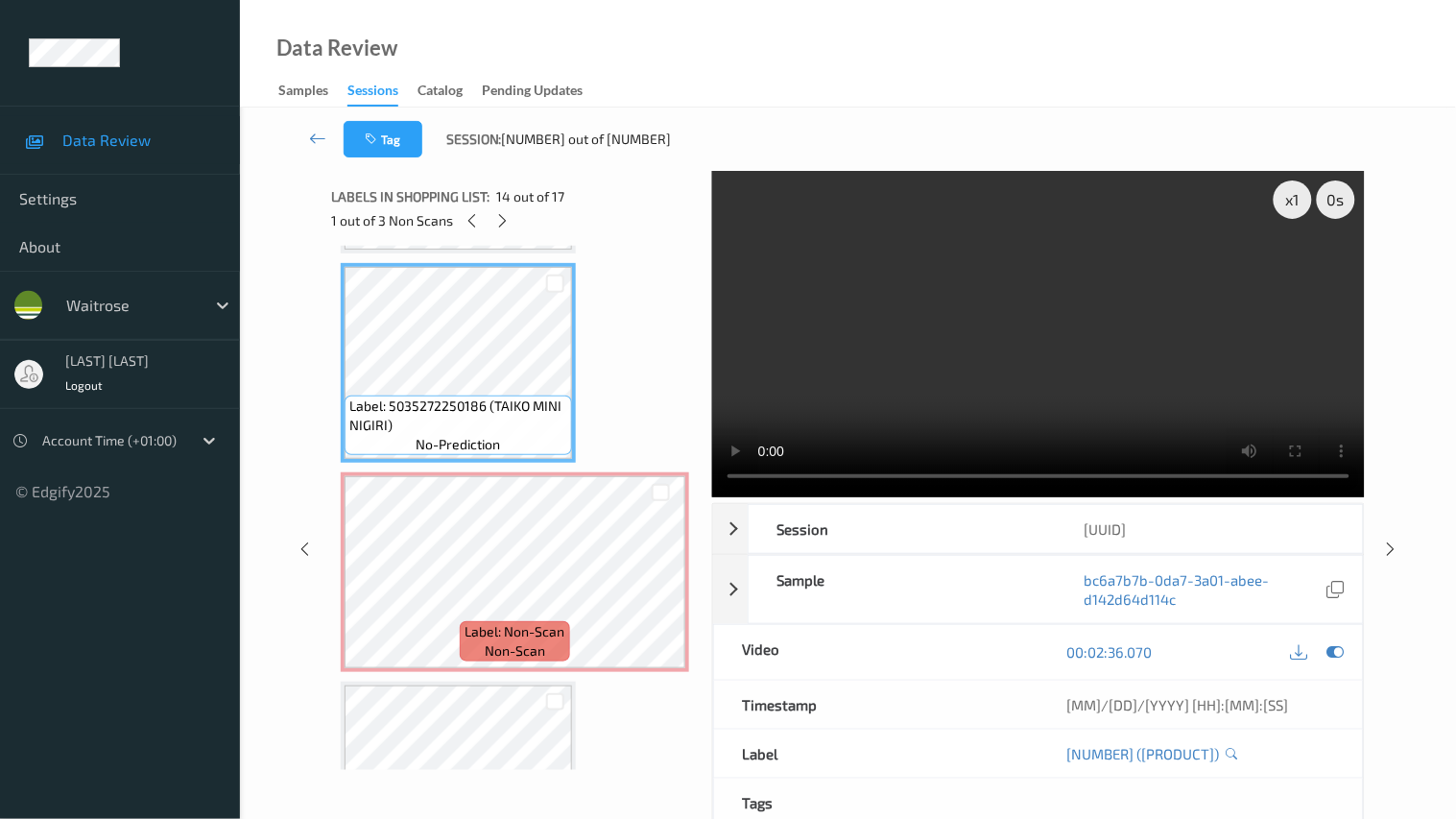 click at bounding box center [1038, 334] 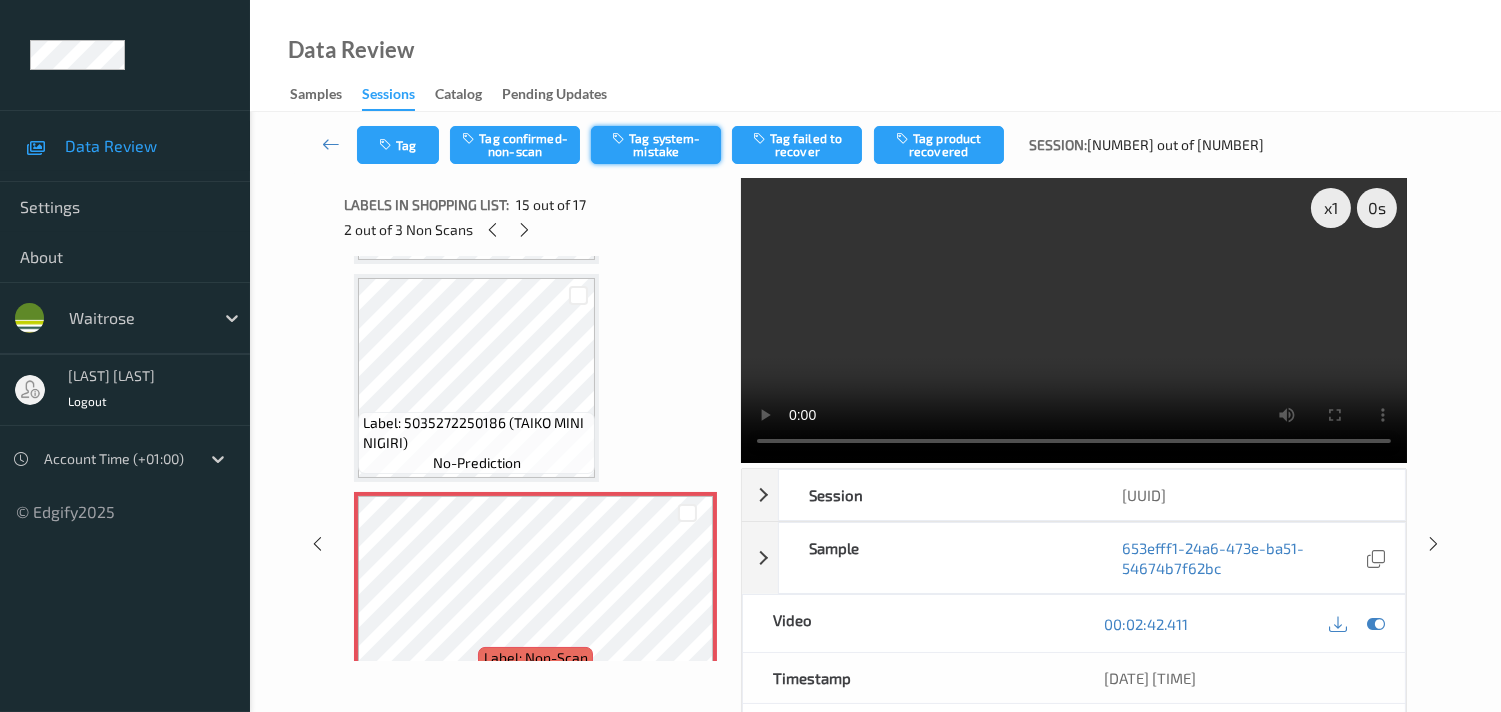 click on "Tag   system-mistake" at bounding box center (656, 145) 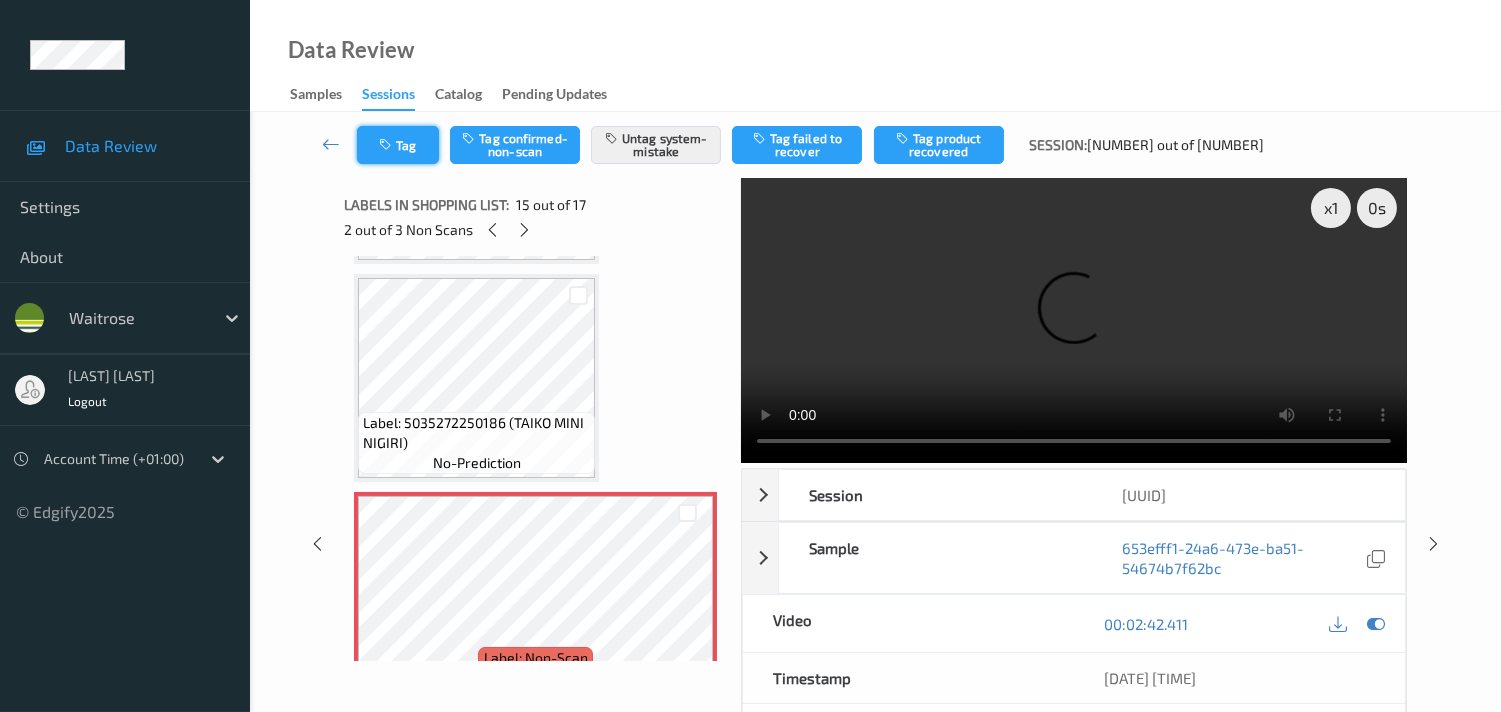click on "Tag" at bounding box center [398, 145] 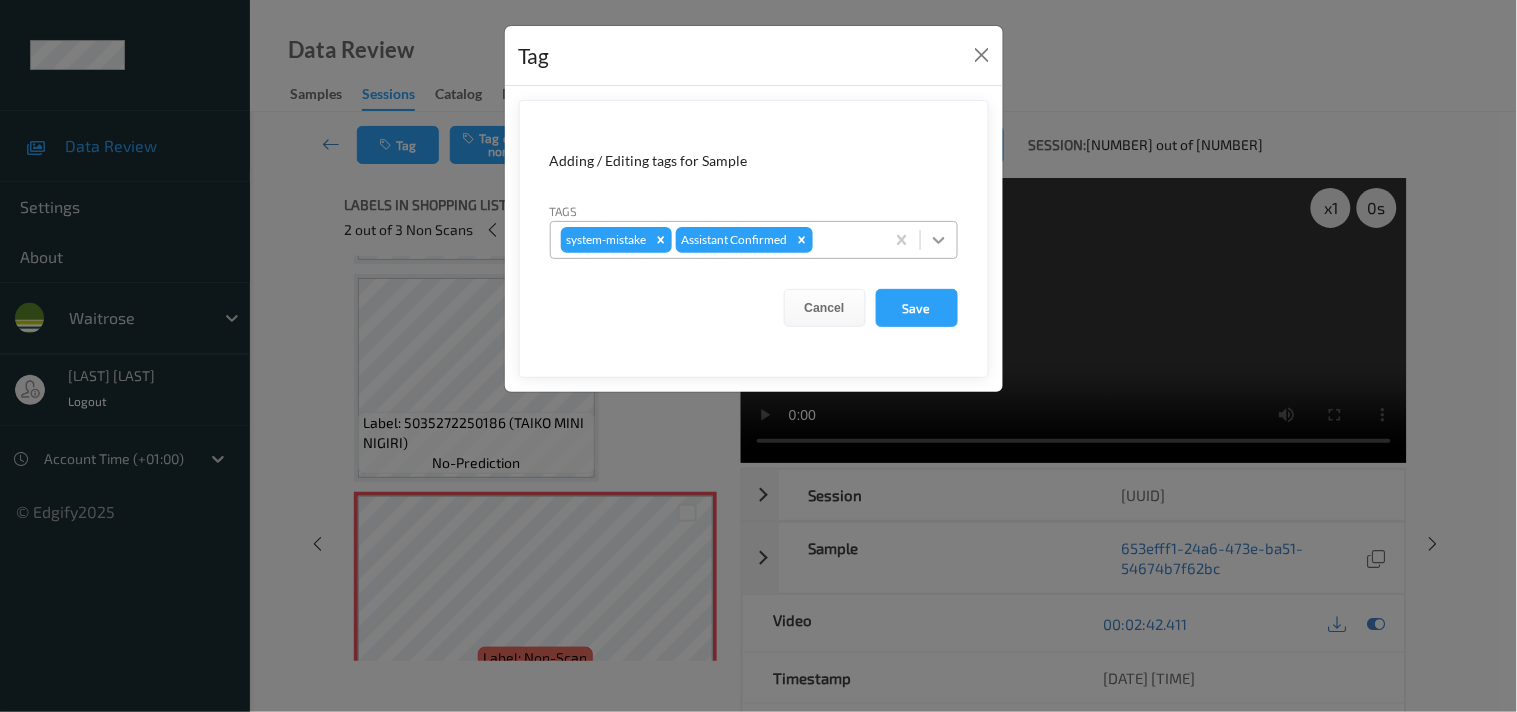 click 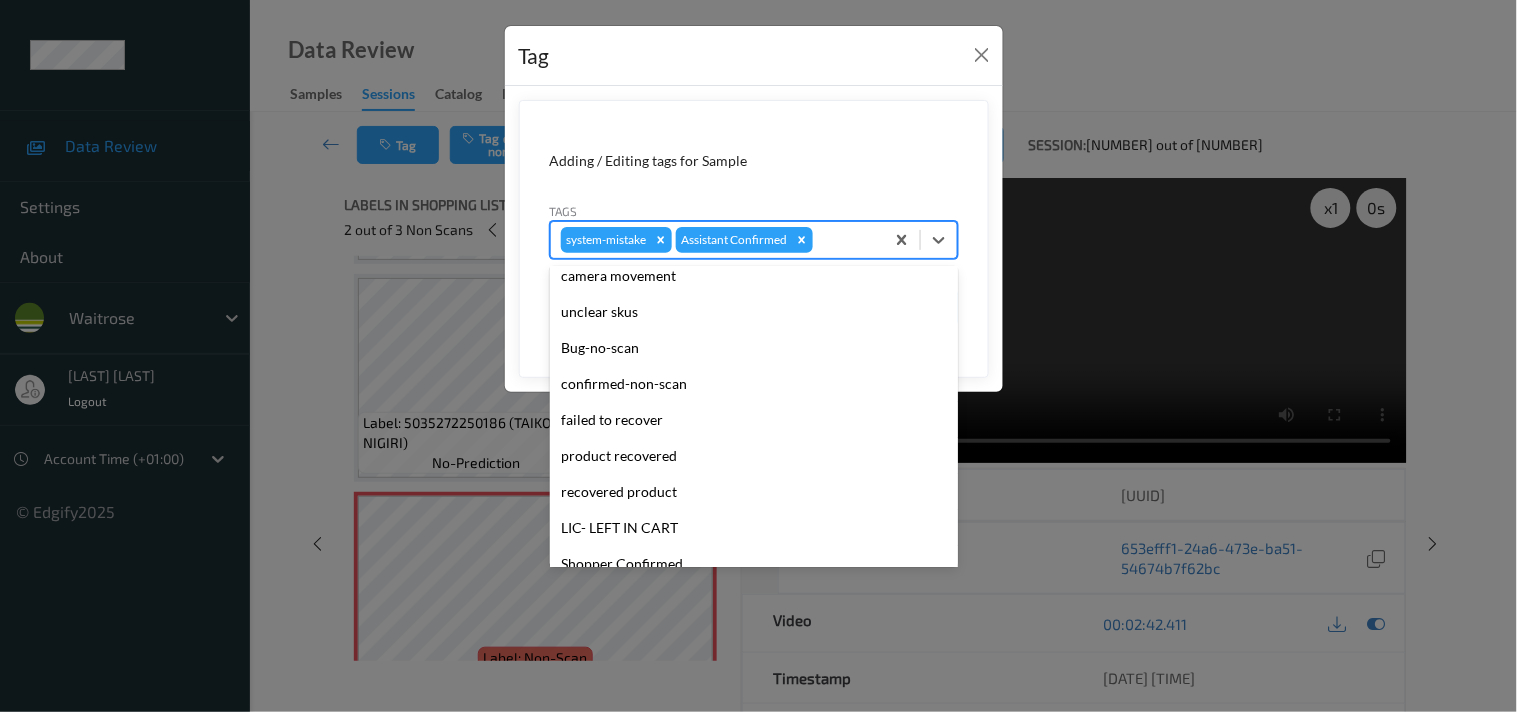 scroll, scrollTop: 318, scrollLeft: 0, axis: vertical 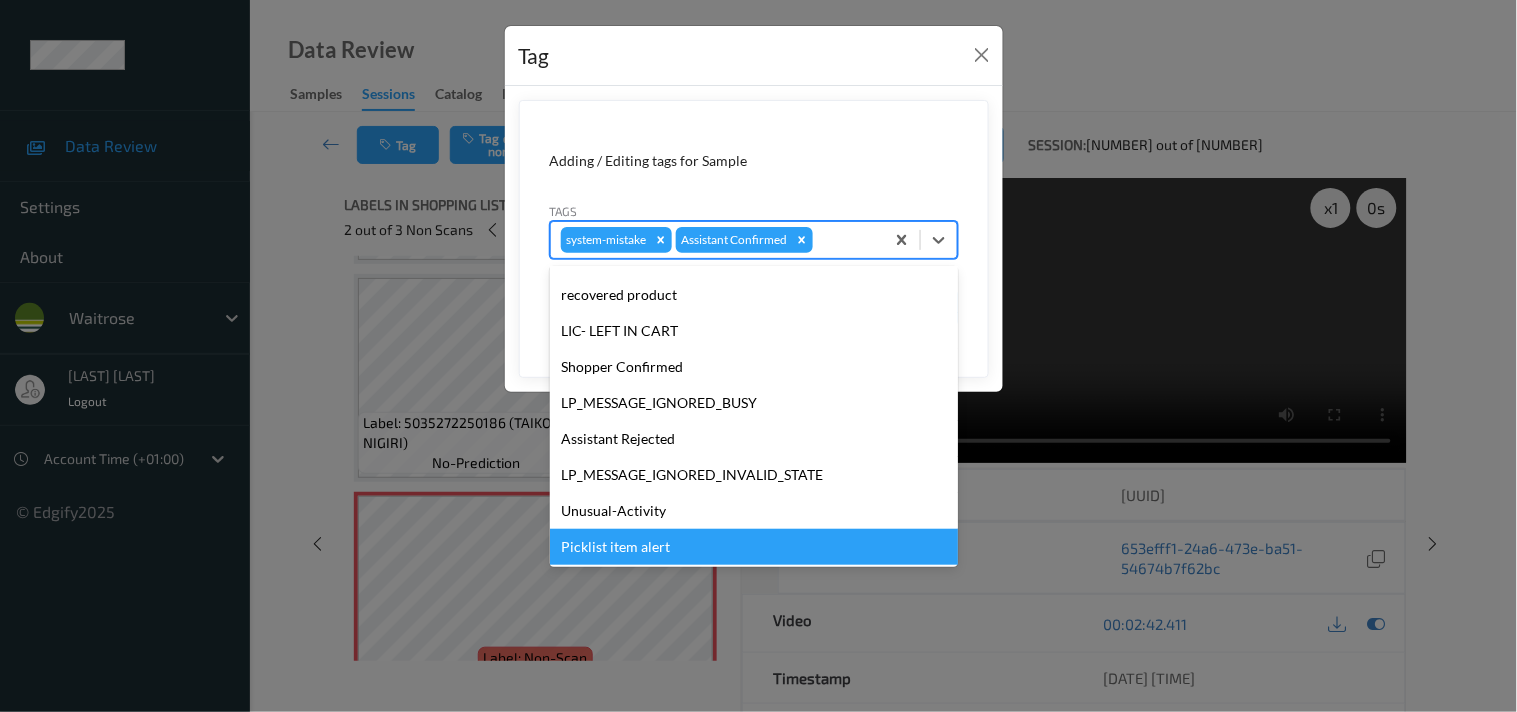 drag, startPoint x: 624, startPoint y: 546, endPoint x: 814, endPoint y: 292, distance: 317.20026 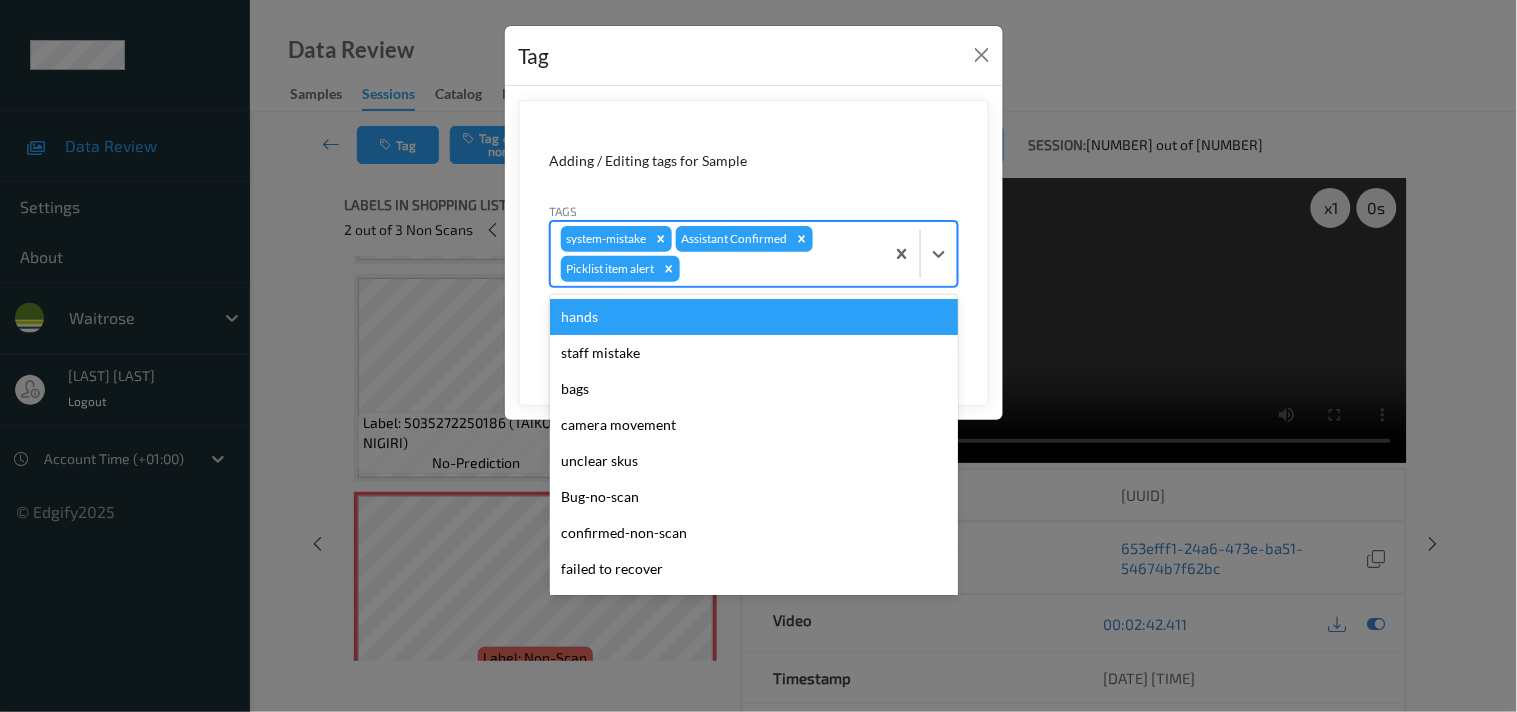 click at bounding box center (920, 254) 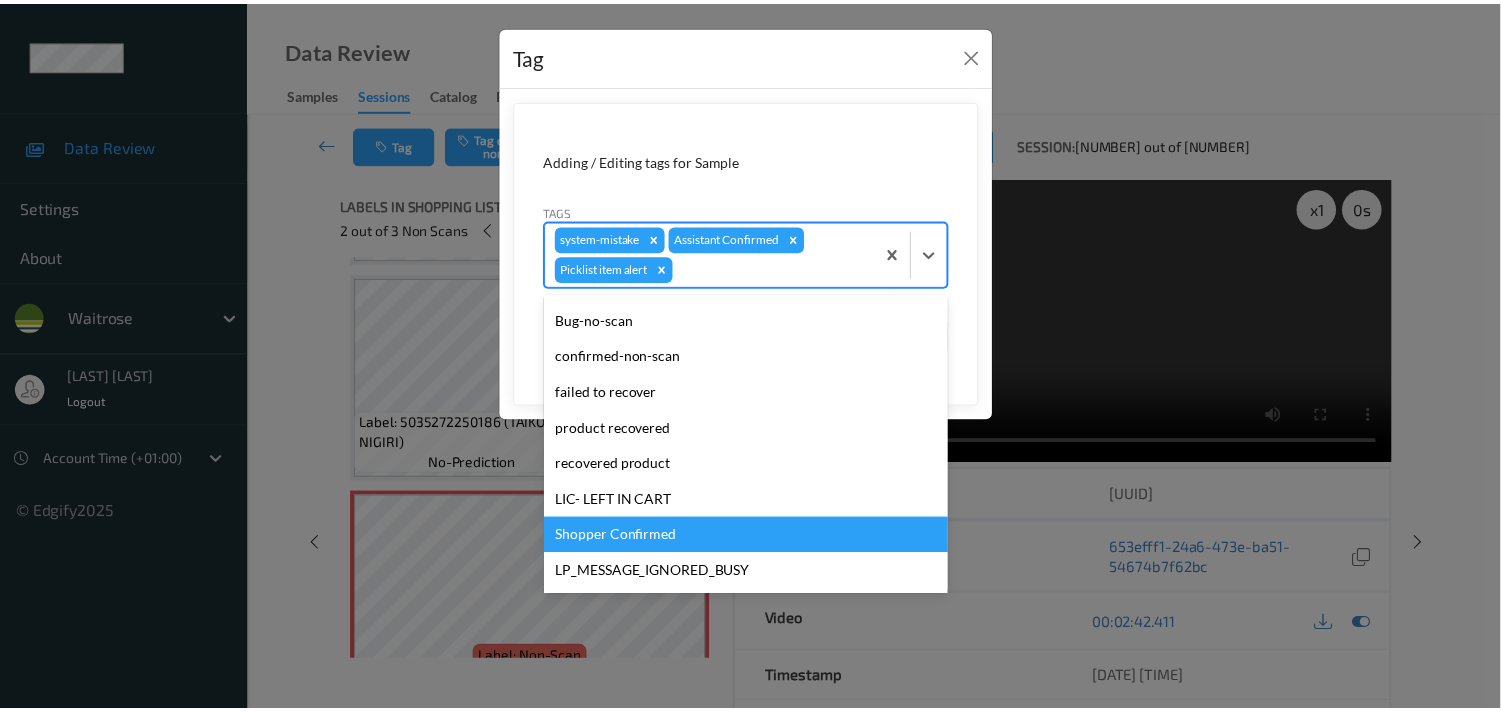 scroll, scrollTop: 283, scrollLeft: 0, axis: vertical 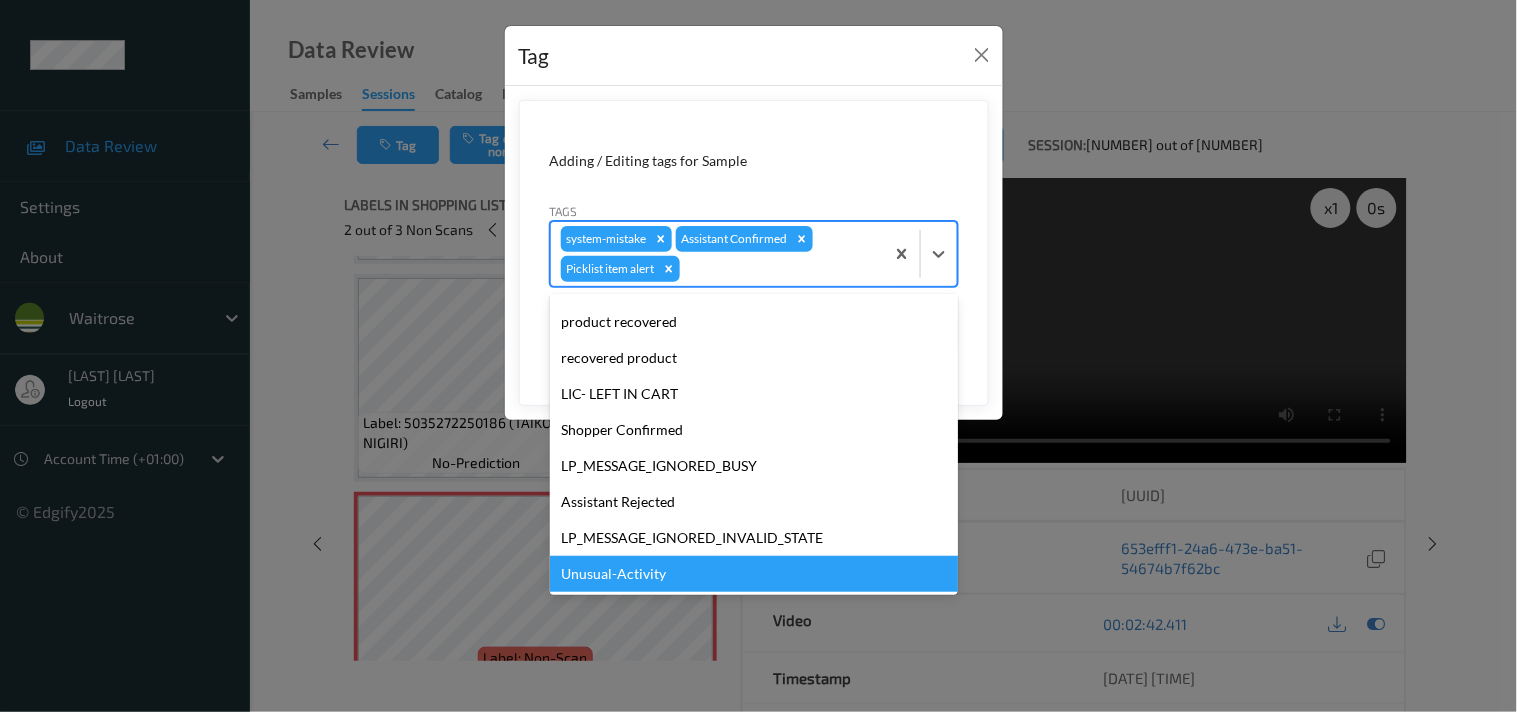 click on "Unusual-Activity" at bounding box center (754, 574) 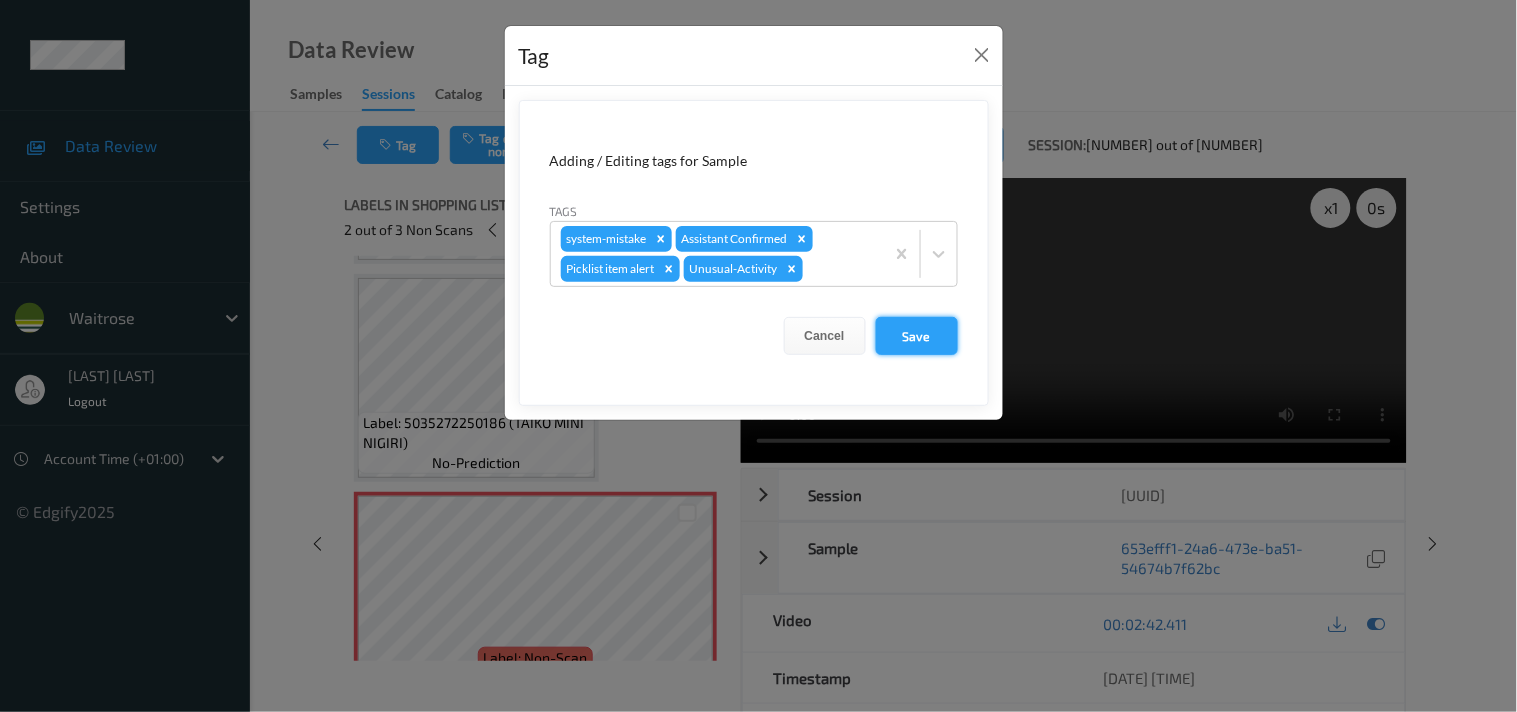 click on "Save" at bounding box center (917, 336) 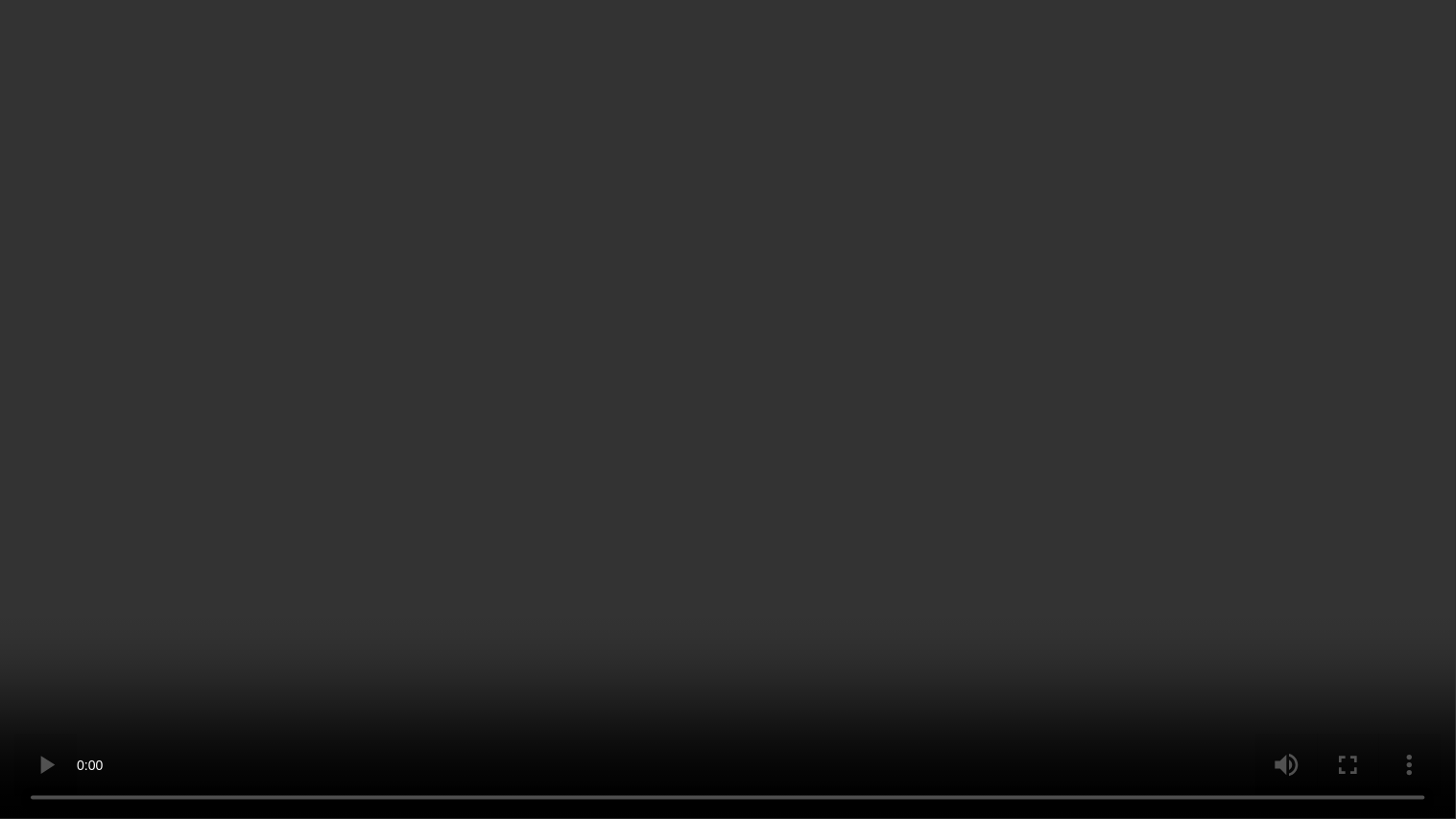 click at bounding box center (728, 409) 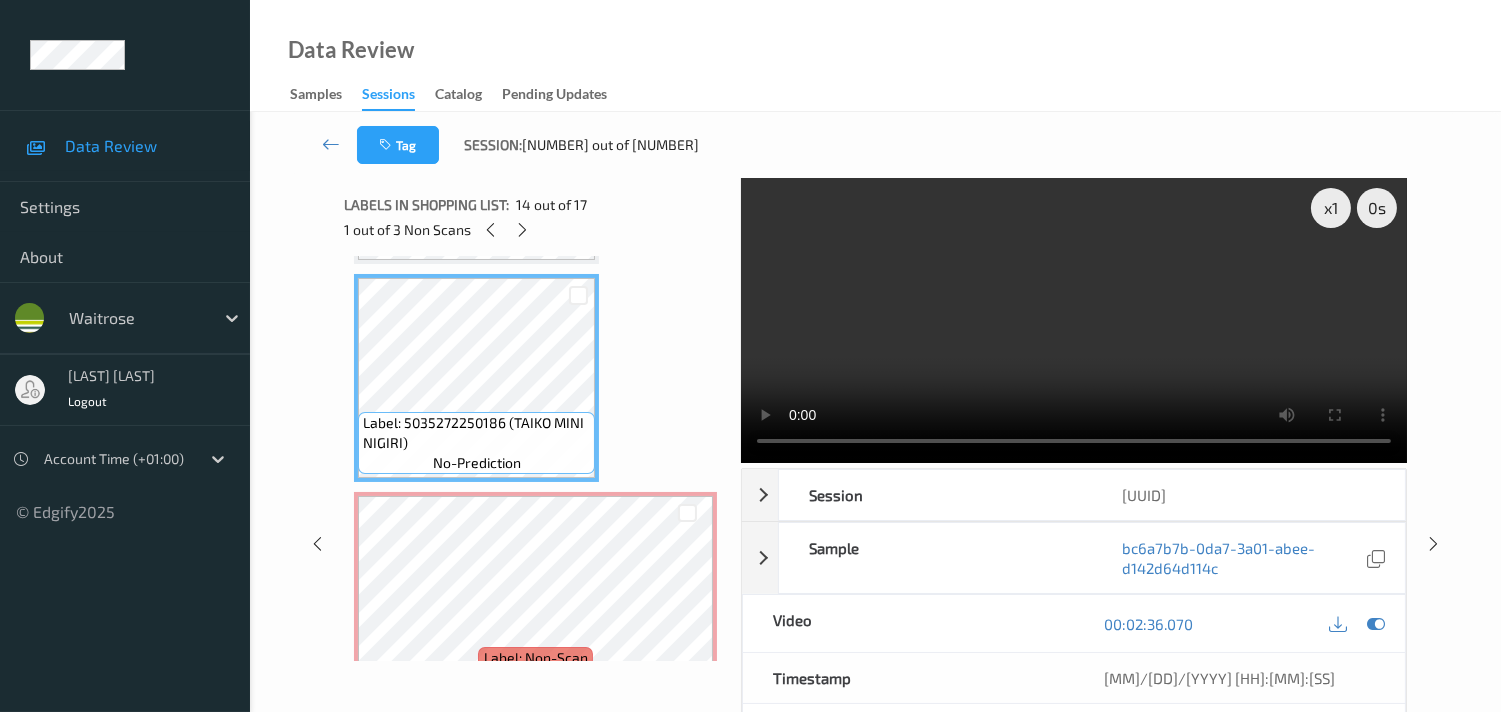 click at bounding box center (1074, 320) 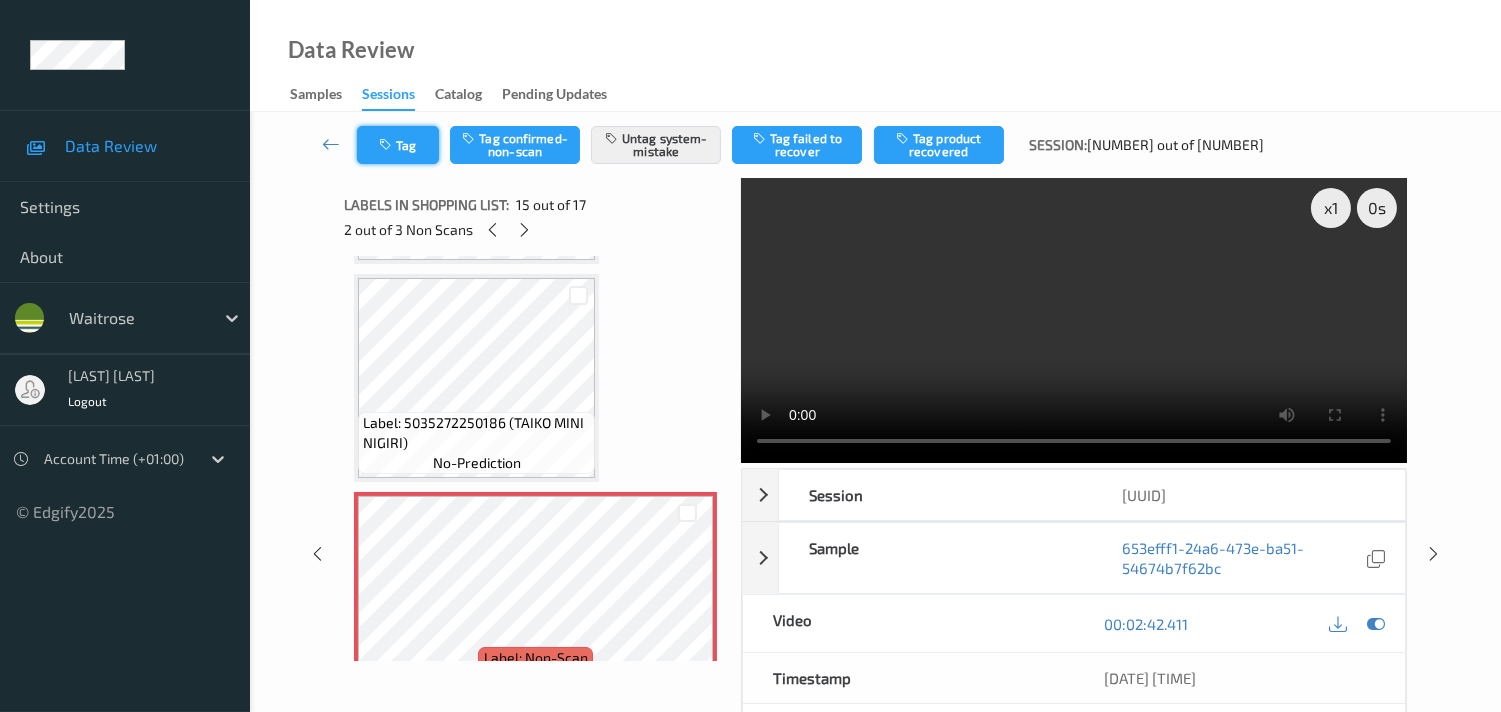 click at bounding box center [387, 145] 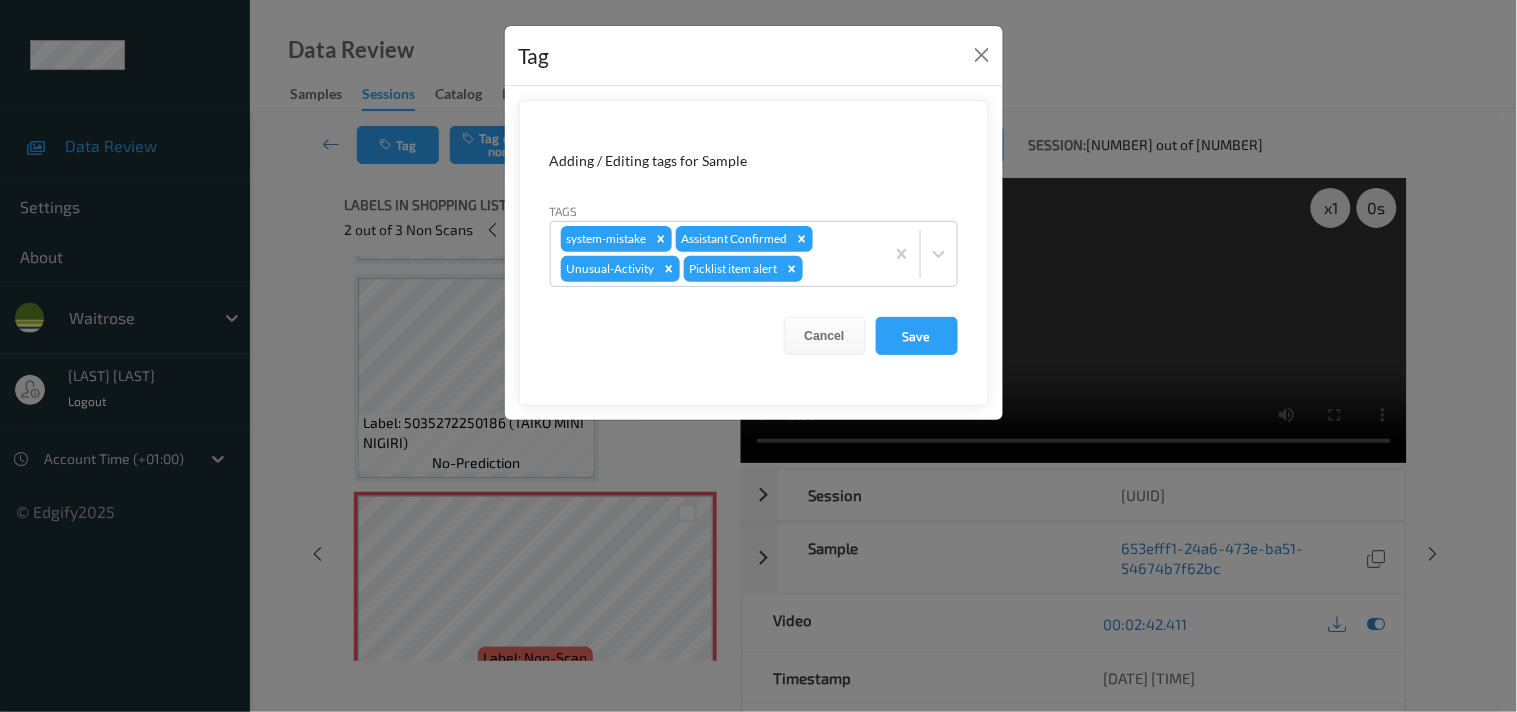 click on "Tag Adding / Editing tags for Sample Tags system-mistake Assistant Confirmed Unusual-Activity Picklist item alert Cancel Save" at bounding box center (758, 356) 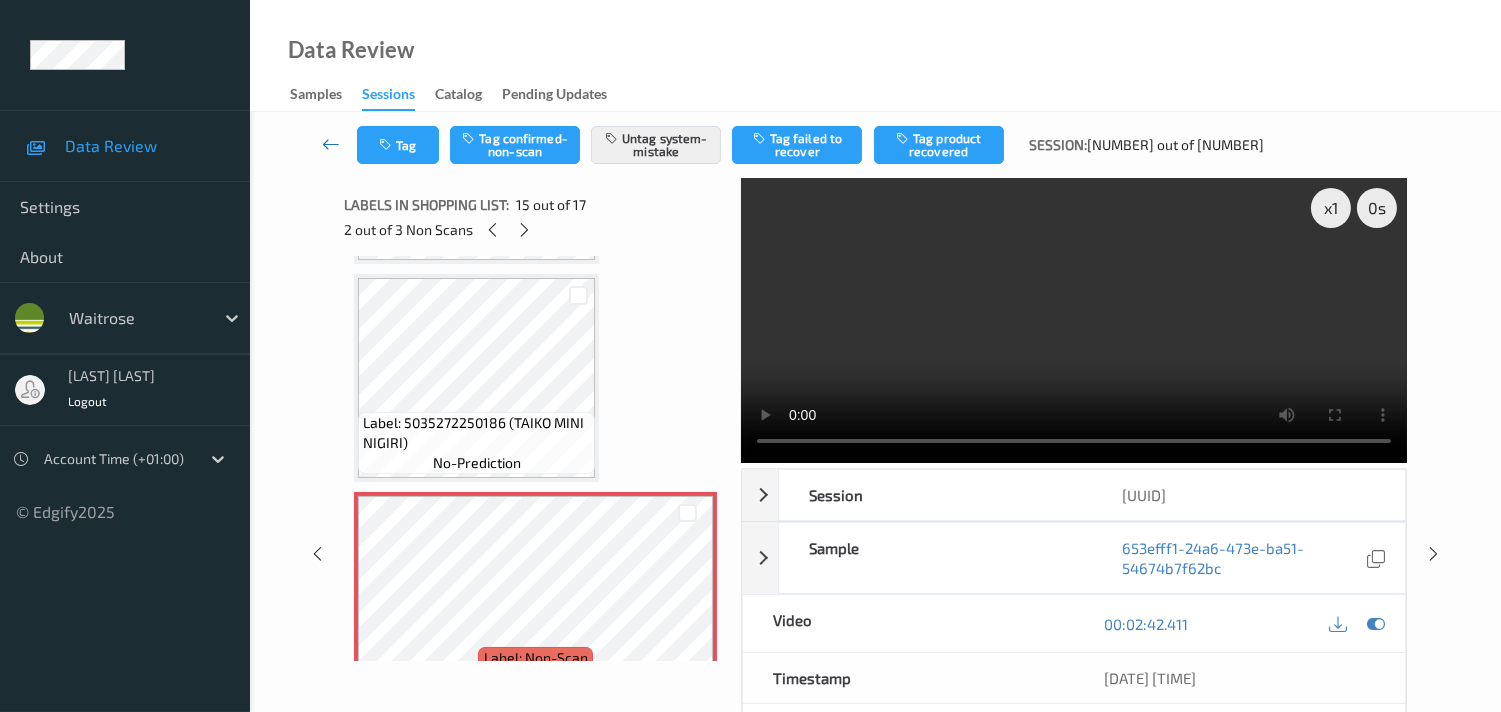 click at bounding box center [331, 144] 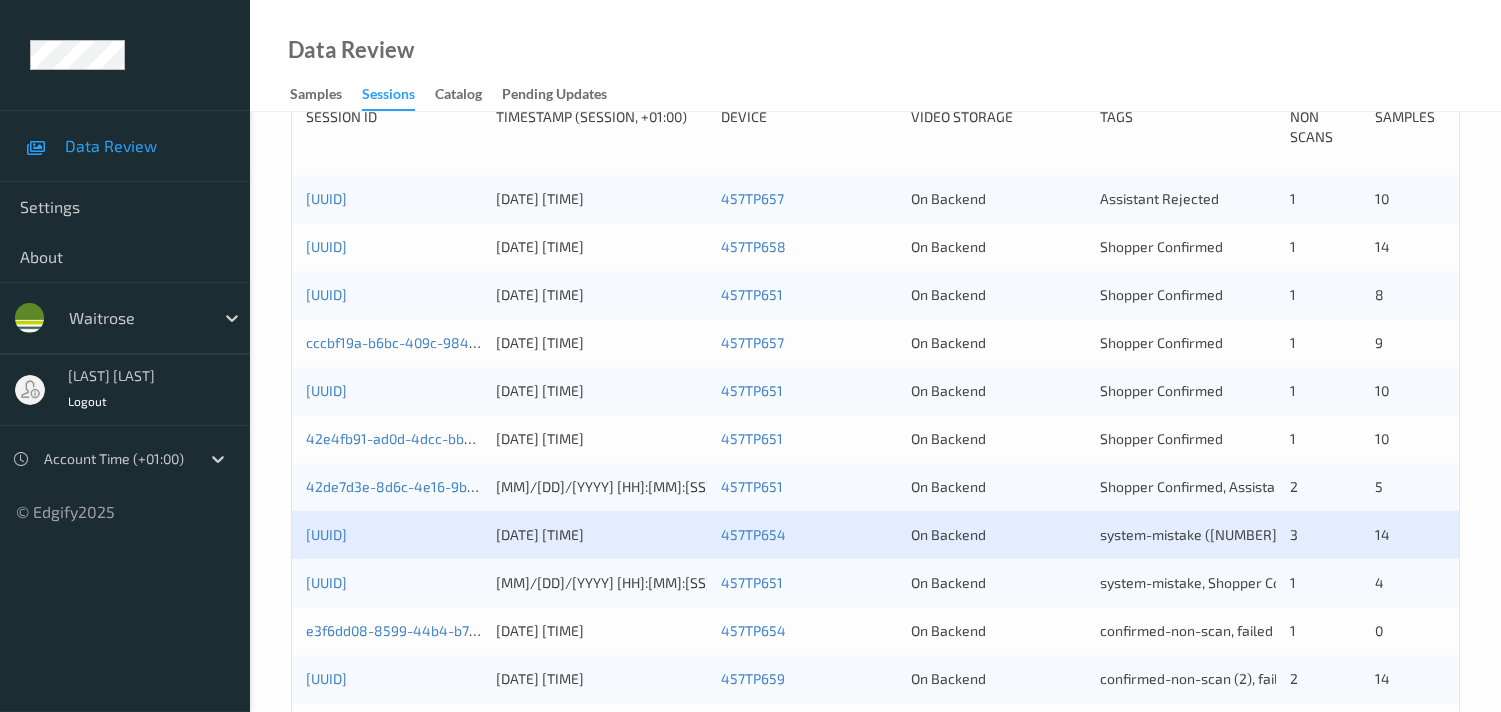 scroll, scrollTop: 555, scrollLeft: 0, axis: vertical 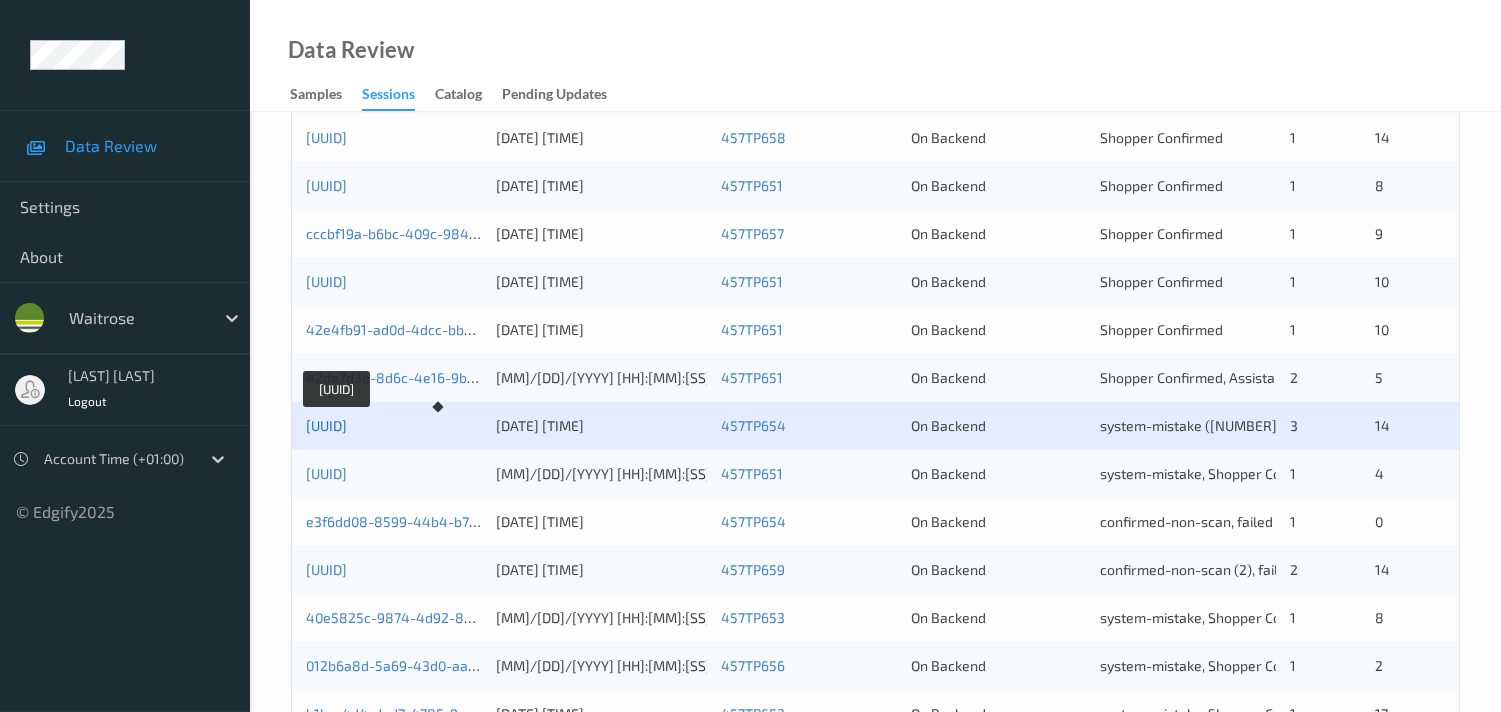 click on "[UUID]" at bounding box center (326, 425) 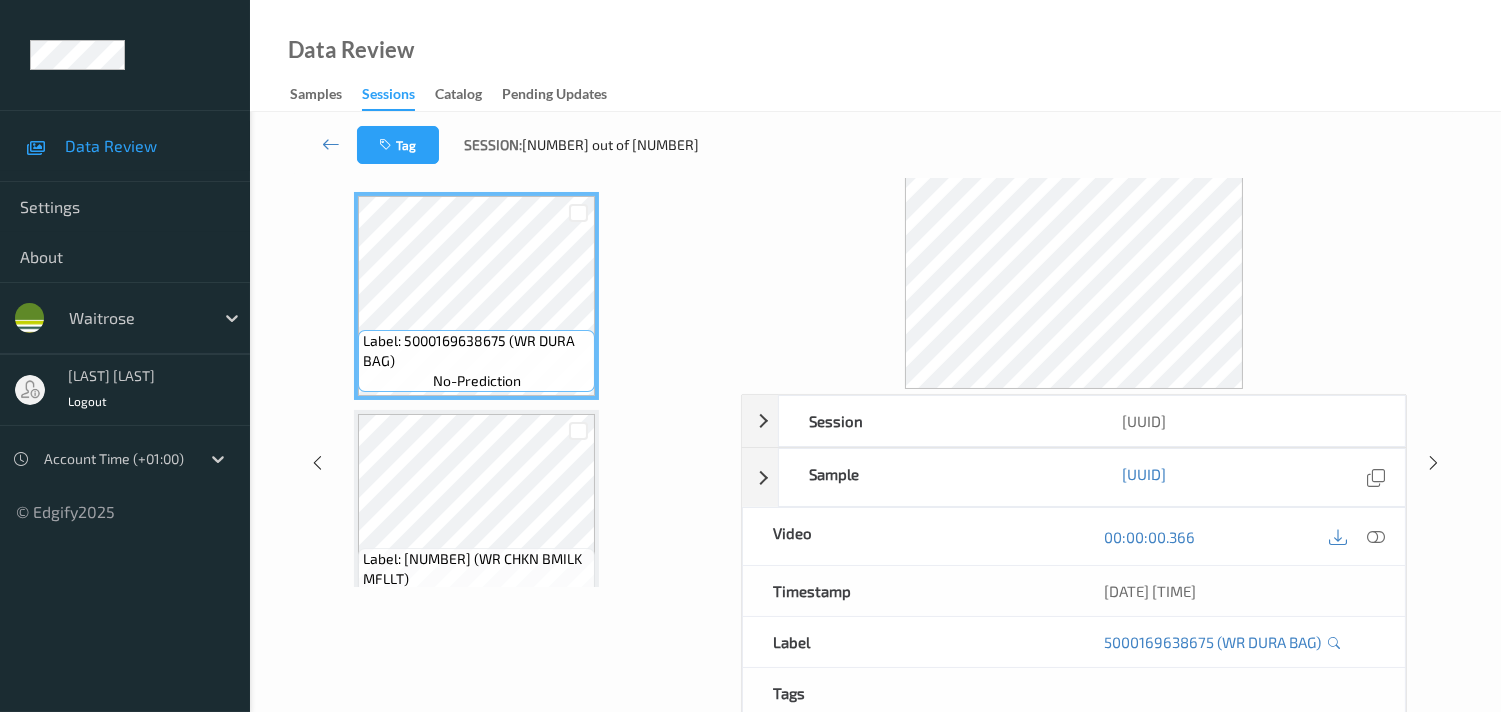scroll, scrollTop: 0, scrollLeft: 0, axis: both 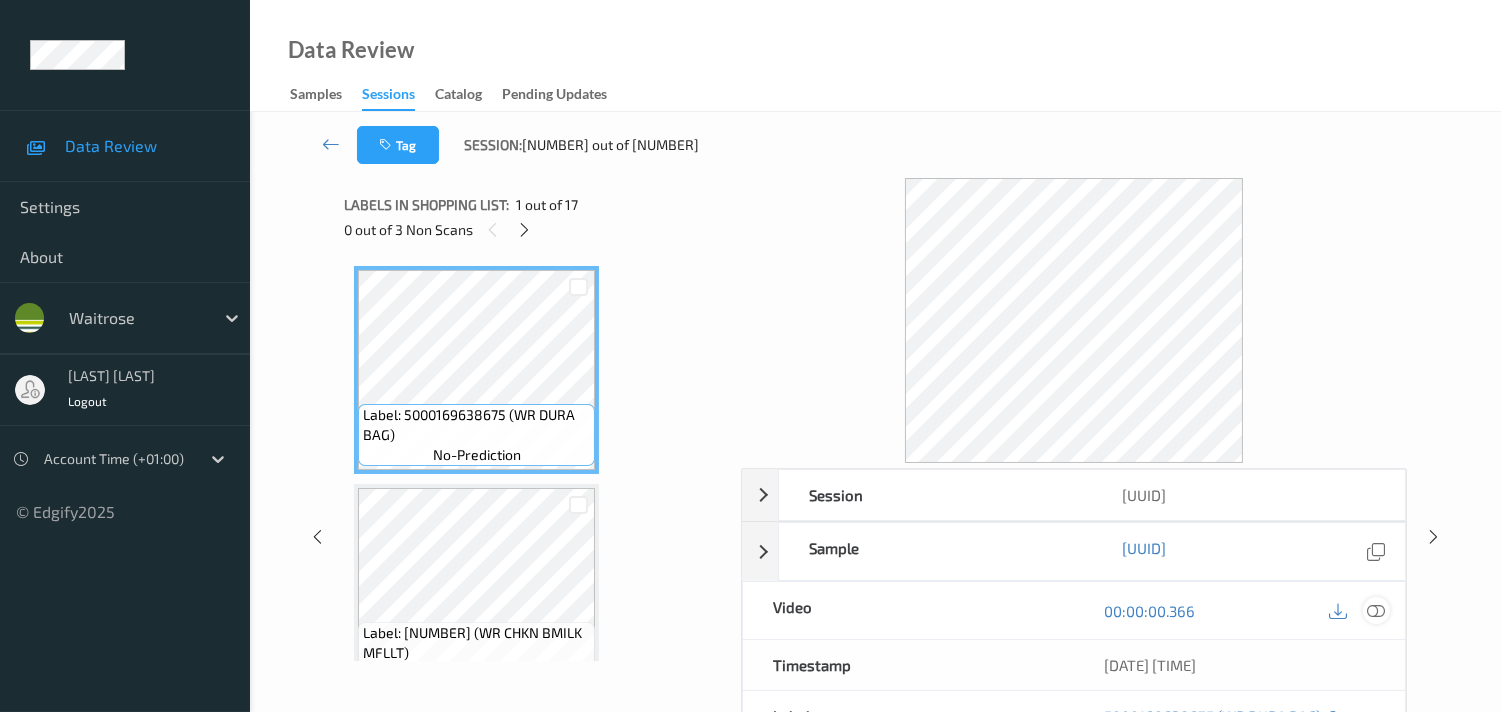click at bounding box center (1376, 611) 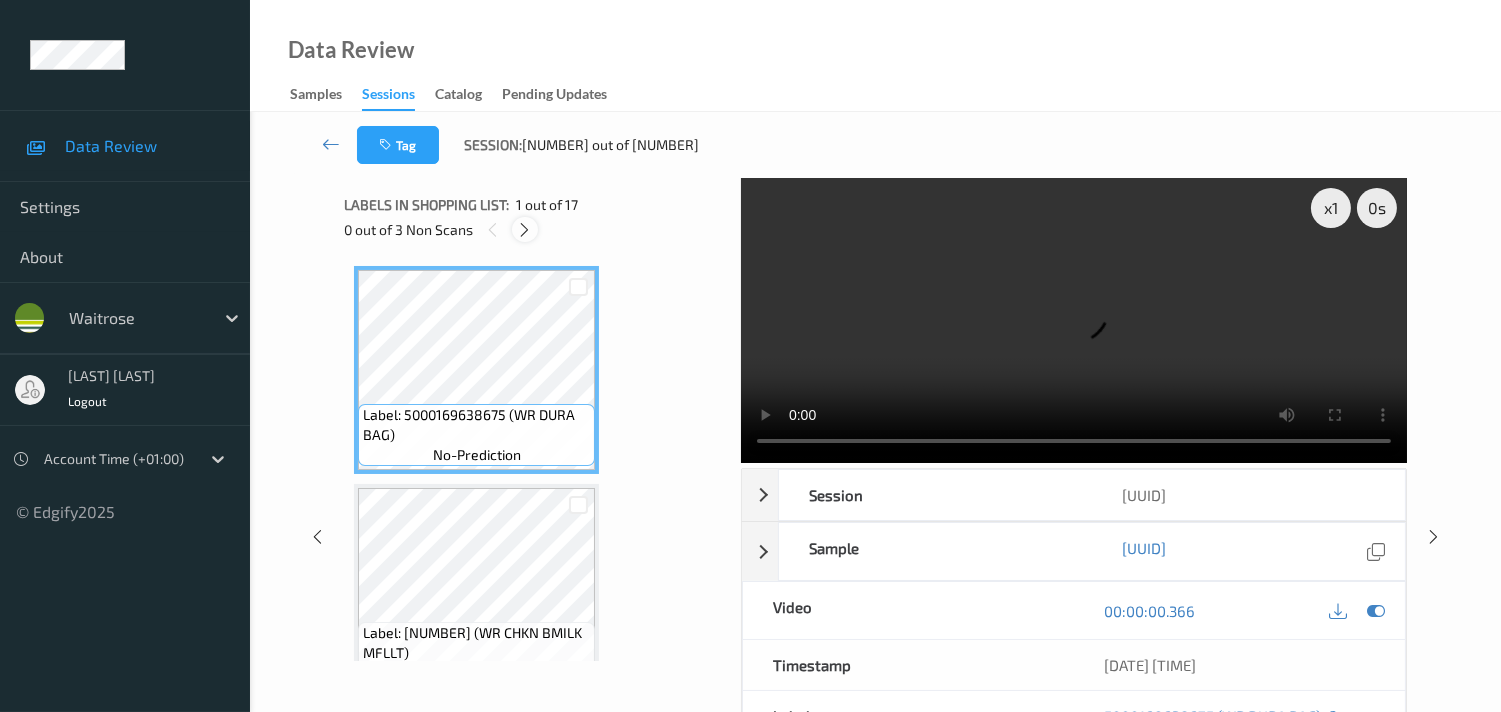 click at bounding box center [524, 230] 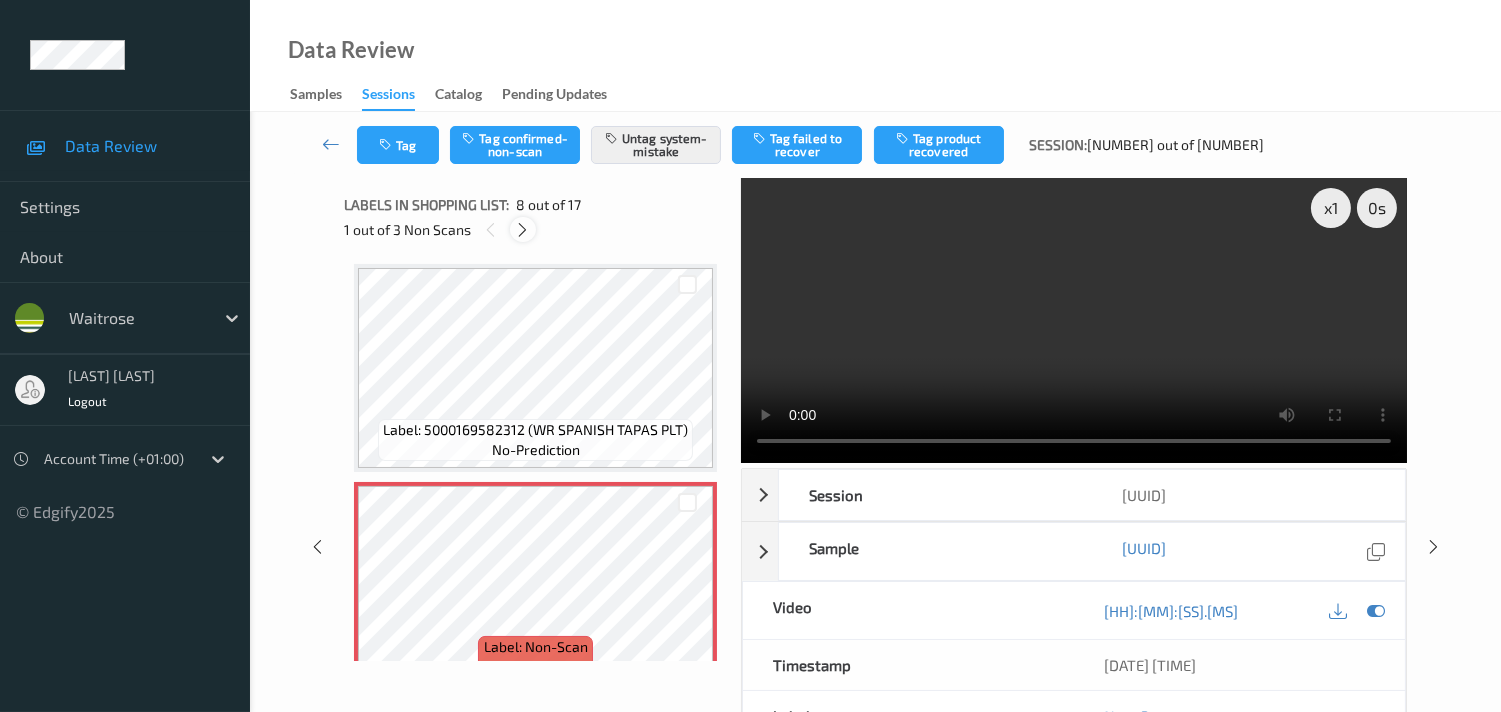 click at bounding box center (522, 230) 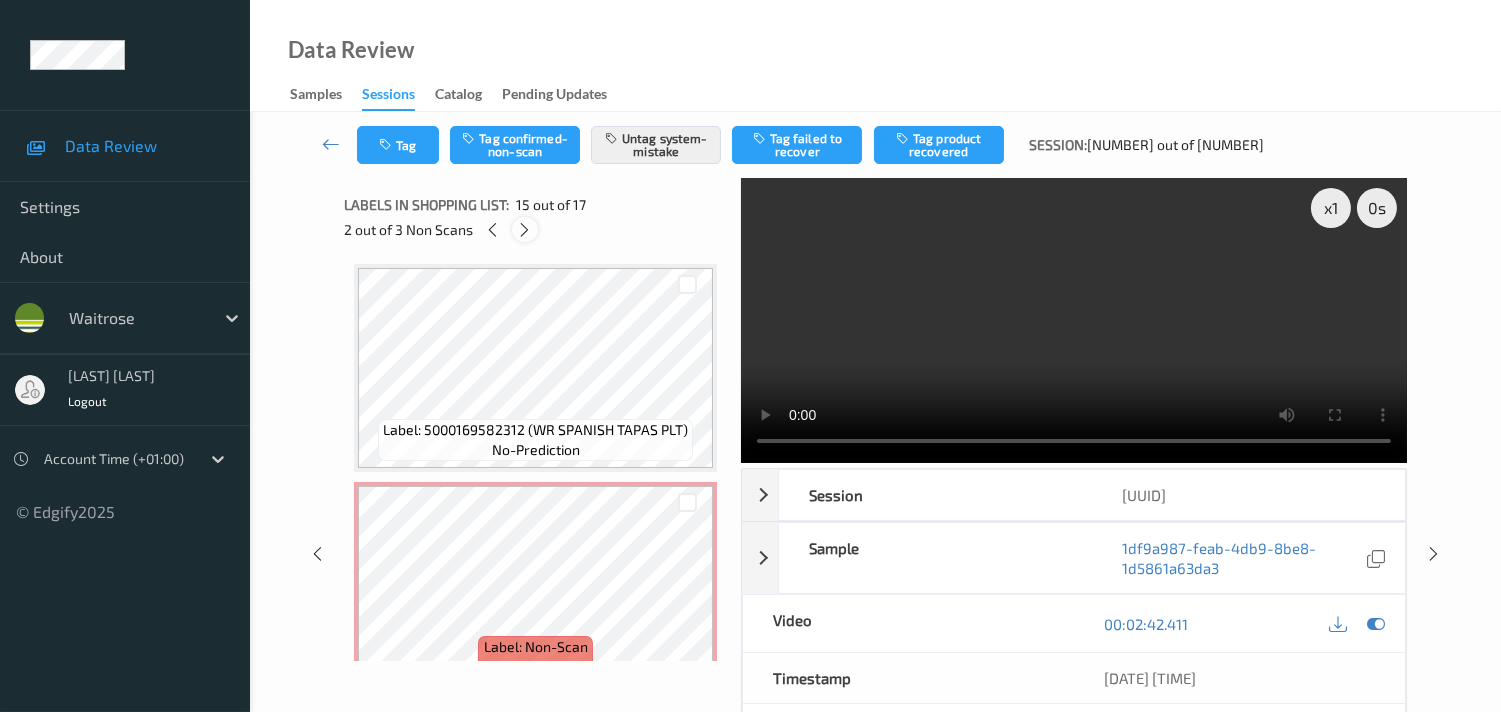 scroll, scrollTop: 2825, scrollLeft: 0, axis: vertical 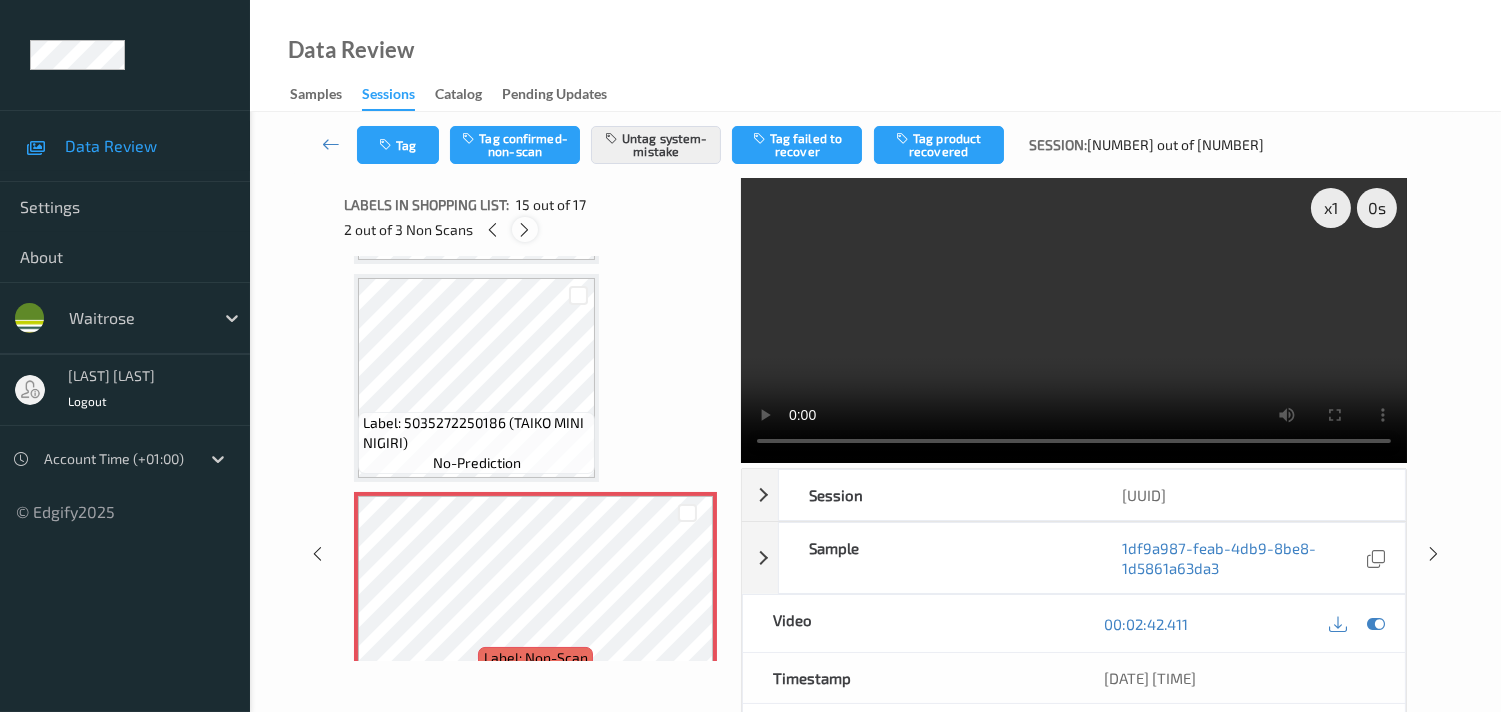 click at bounding box center (524, 230) 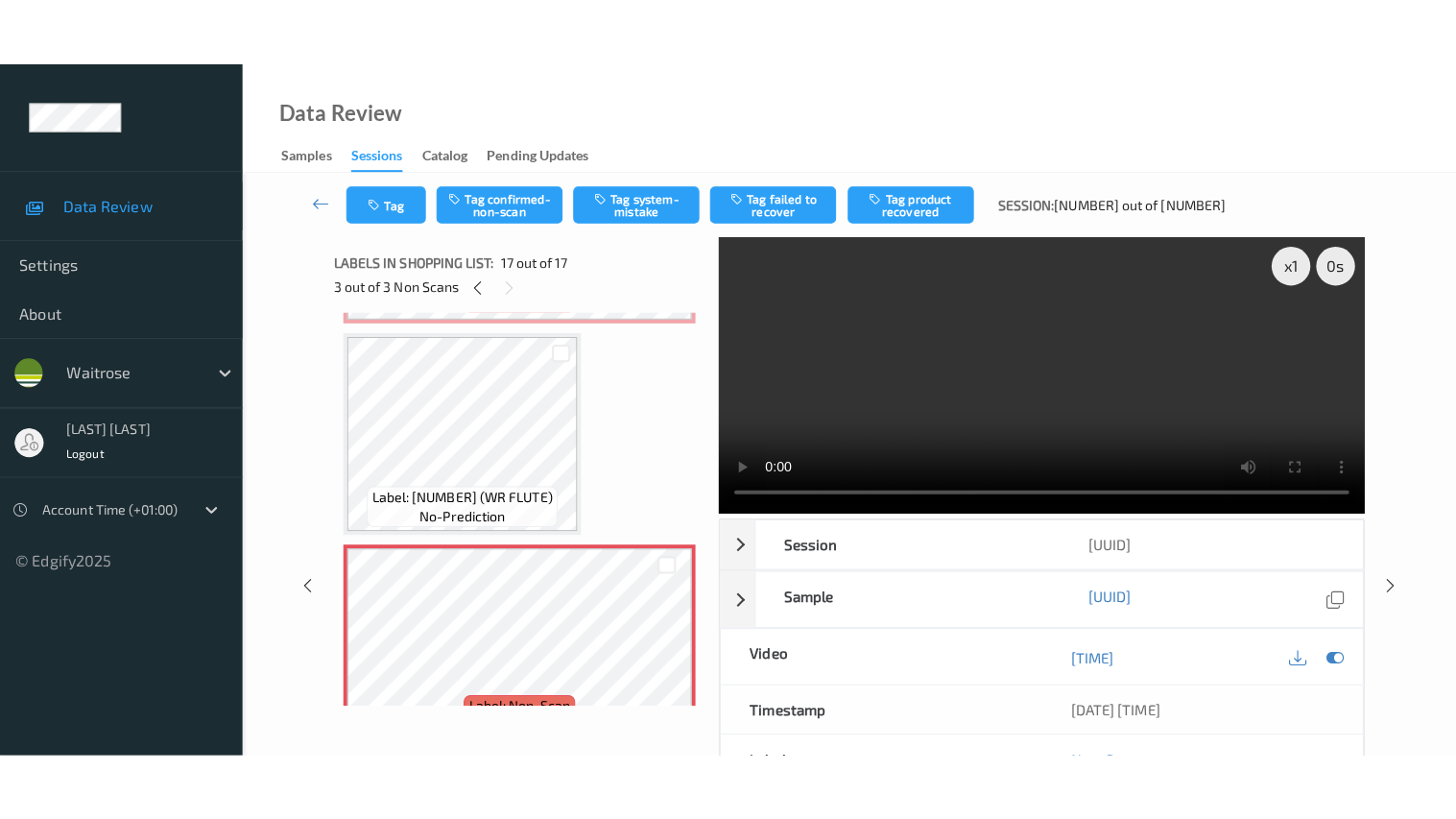 scroll, scrollTop: 3155, scrollLeft: 0, axis: vertical 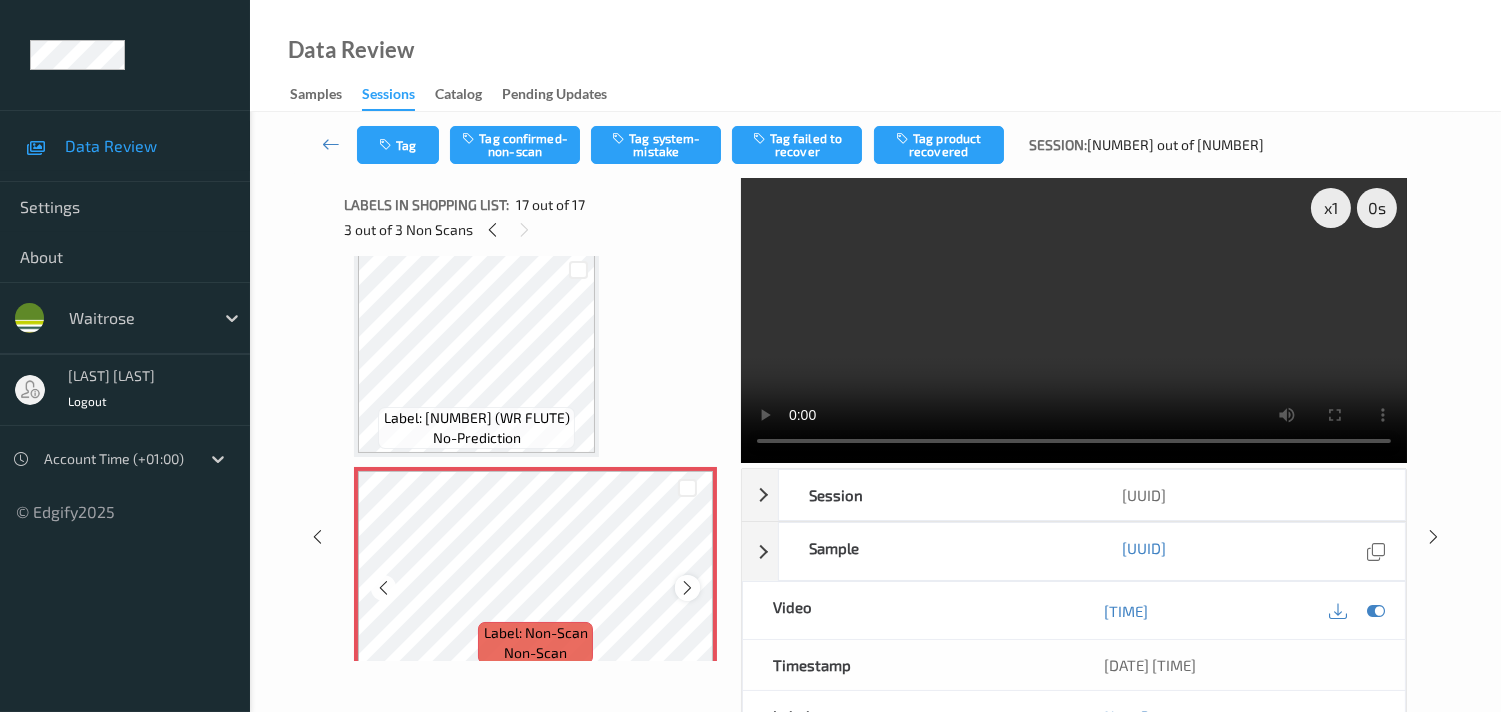 click at bounding box center (687, 588) 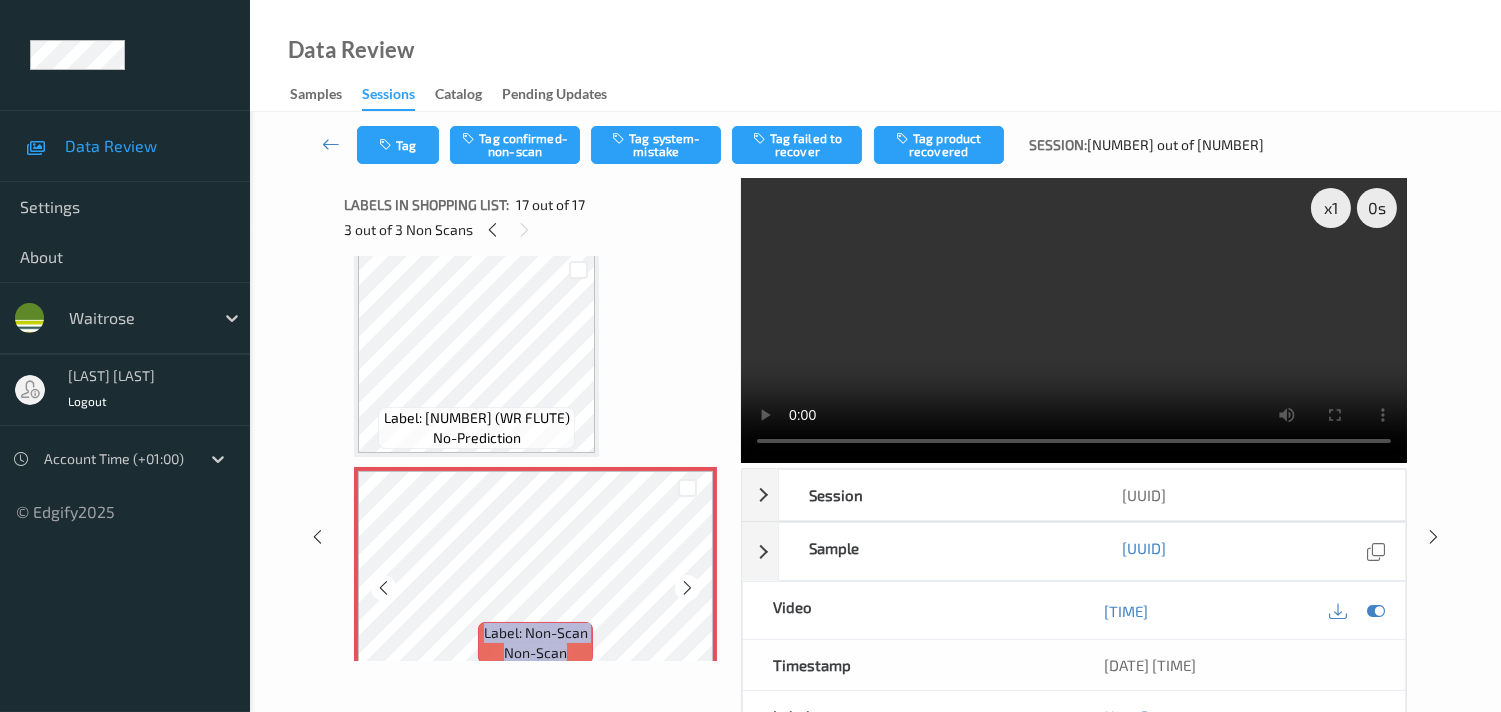 click at bounding box center [687, 588] 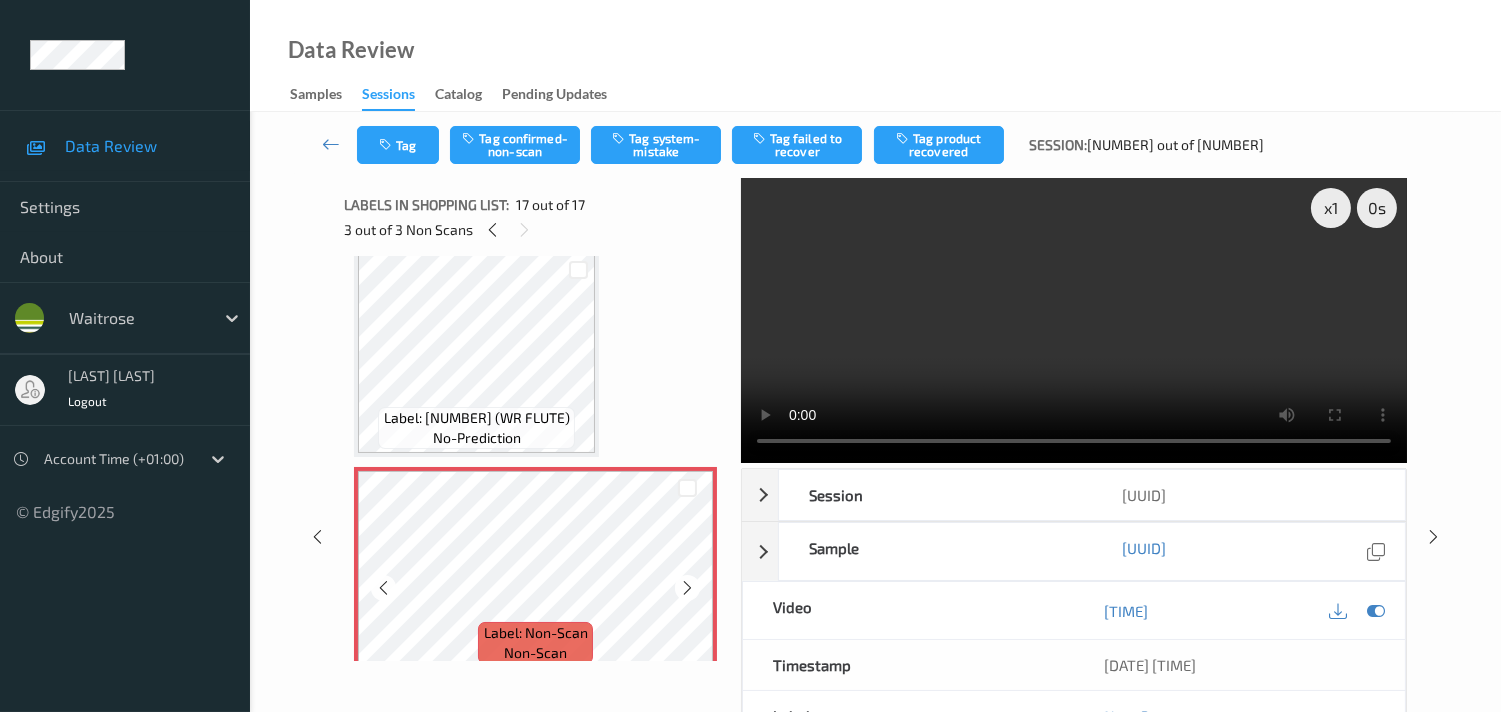 click at bounding box center (687, 588) 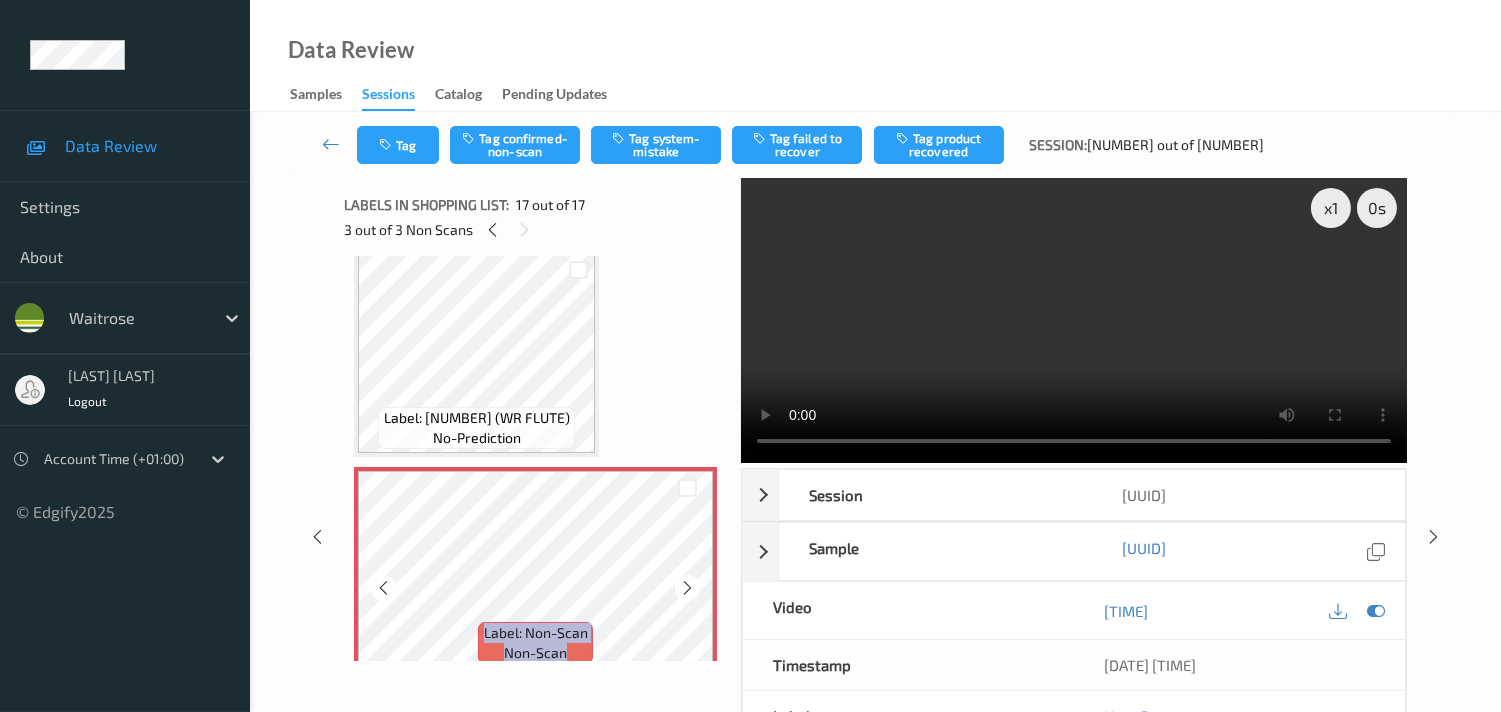 click at bounding box center (687, 588) 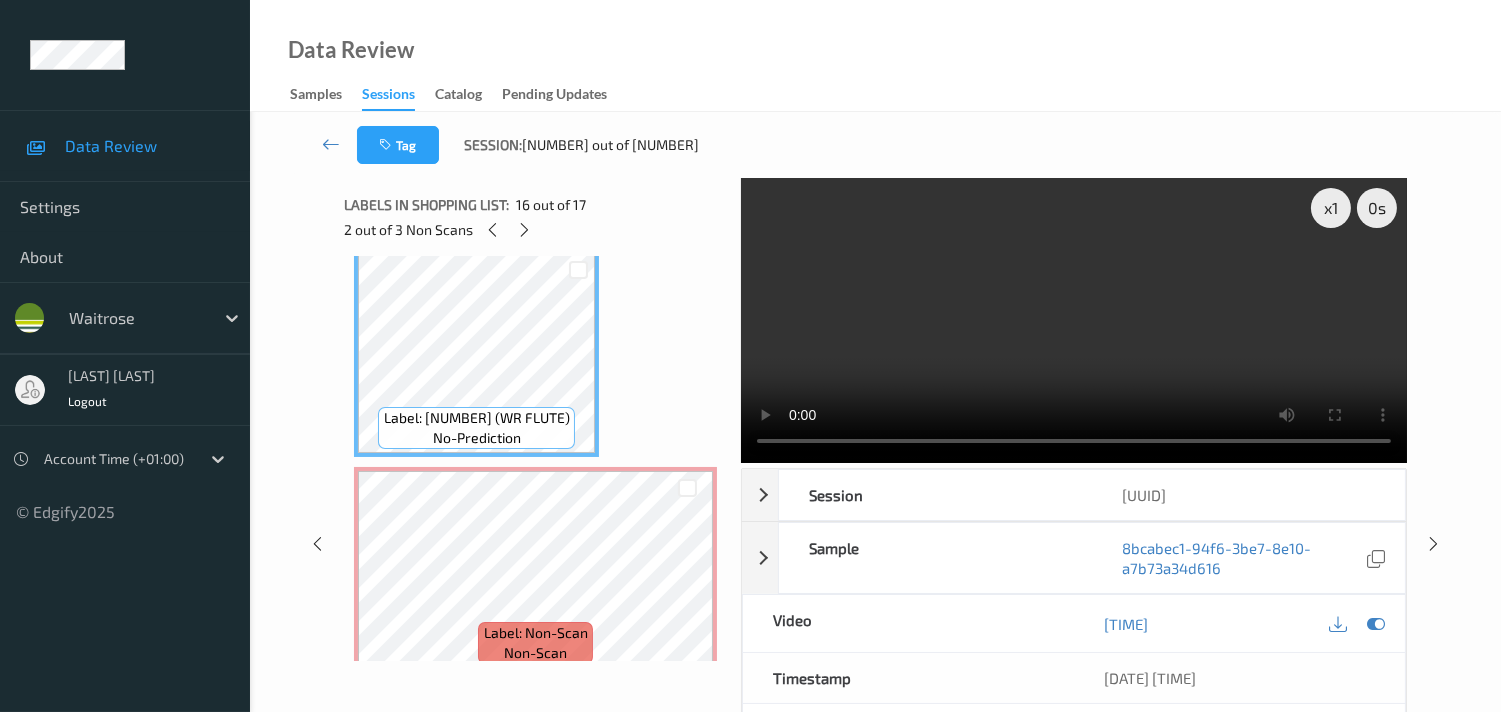 scroll, scrollTop: 3145, scrollLeft: 0, axis: vertical 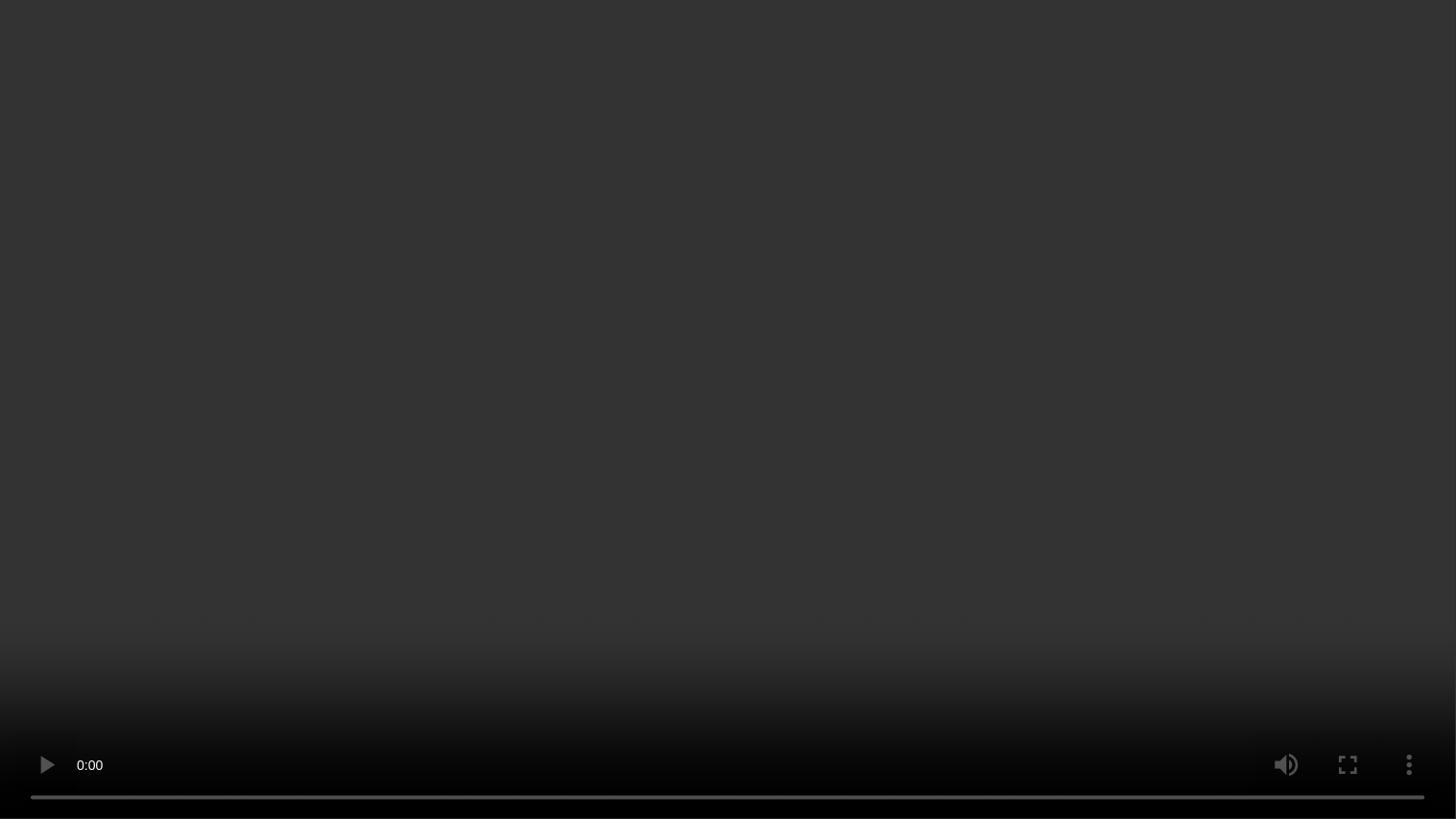 click at bounding box center (728, 409) 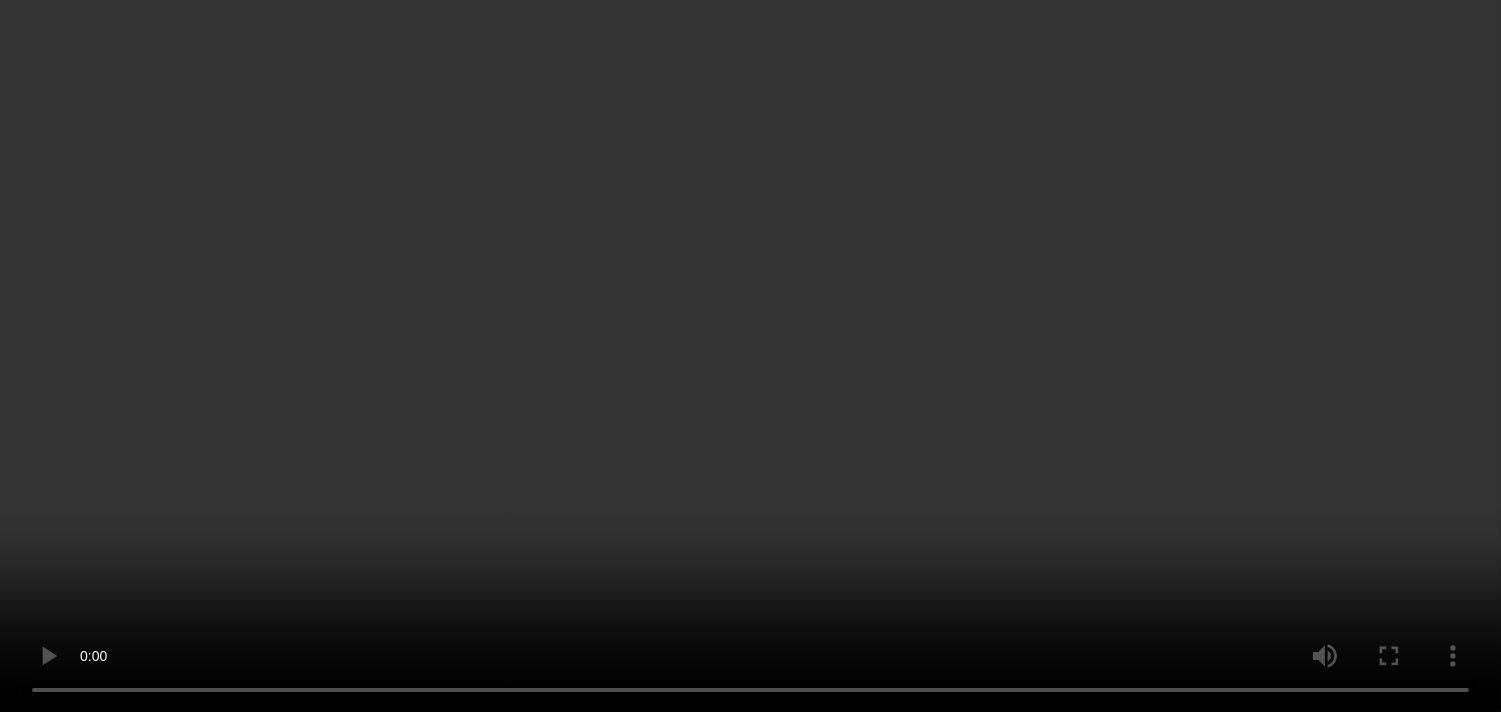 scroll, scrollTop: 3286, scrollLeft: 0, axis: vertical 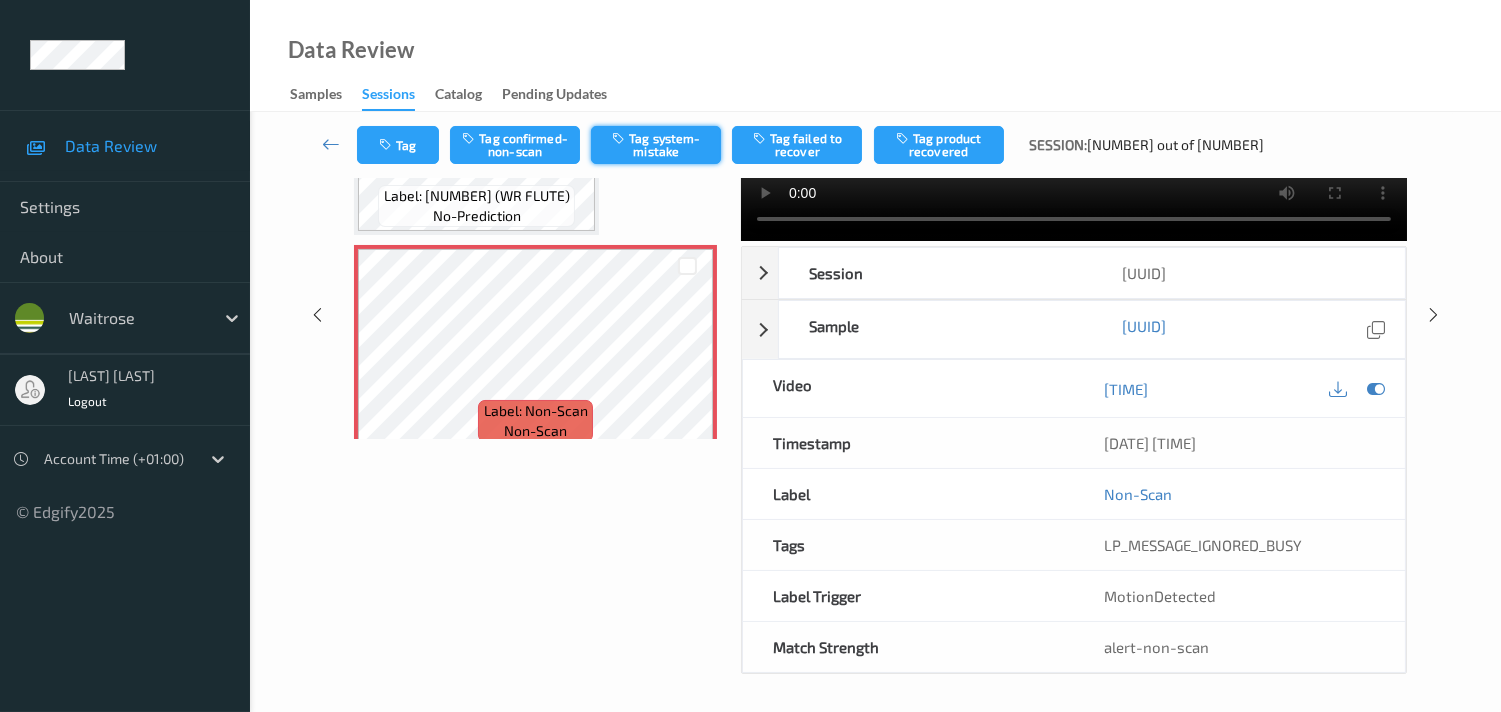click on "Tag   system-mistake" at bounding box center (656, 145) 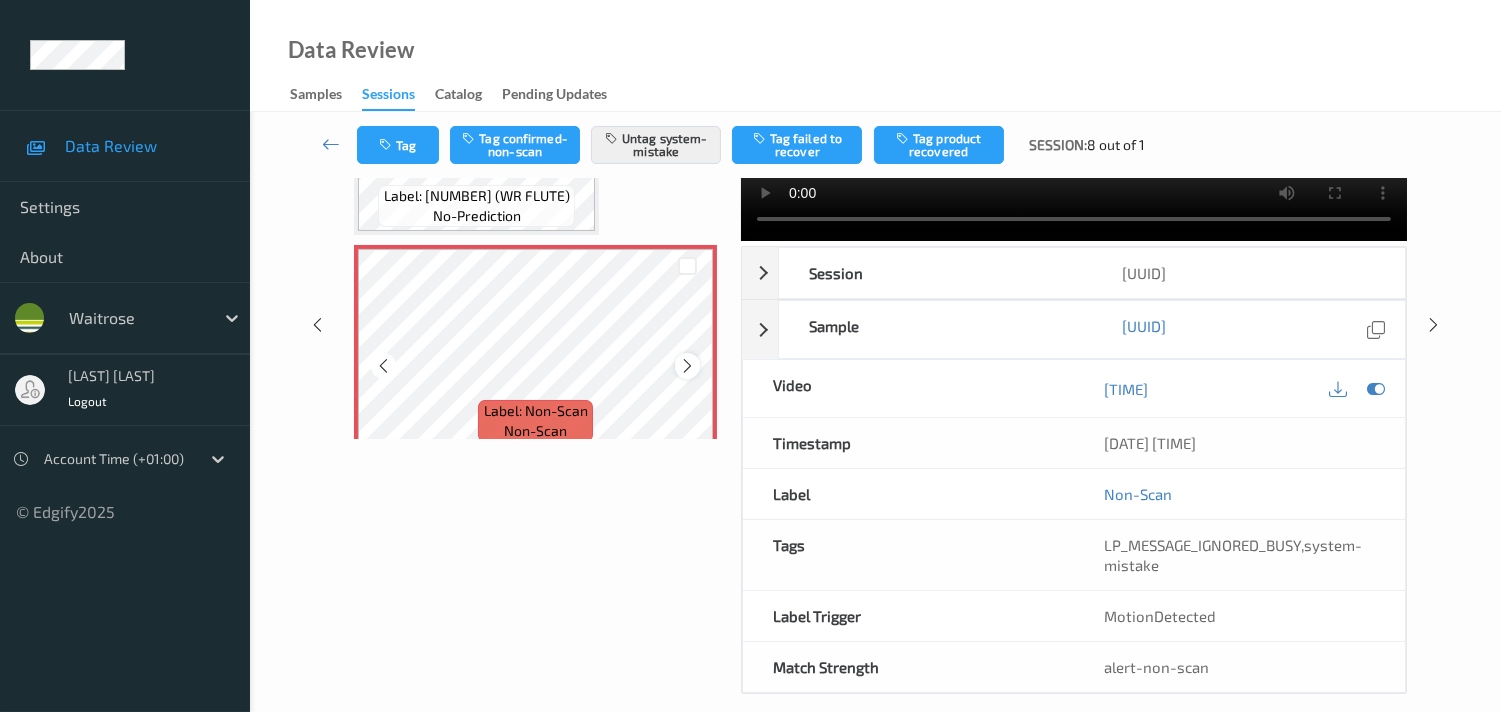 click at bounding box center (687, 366) 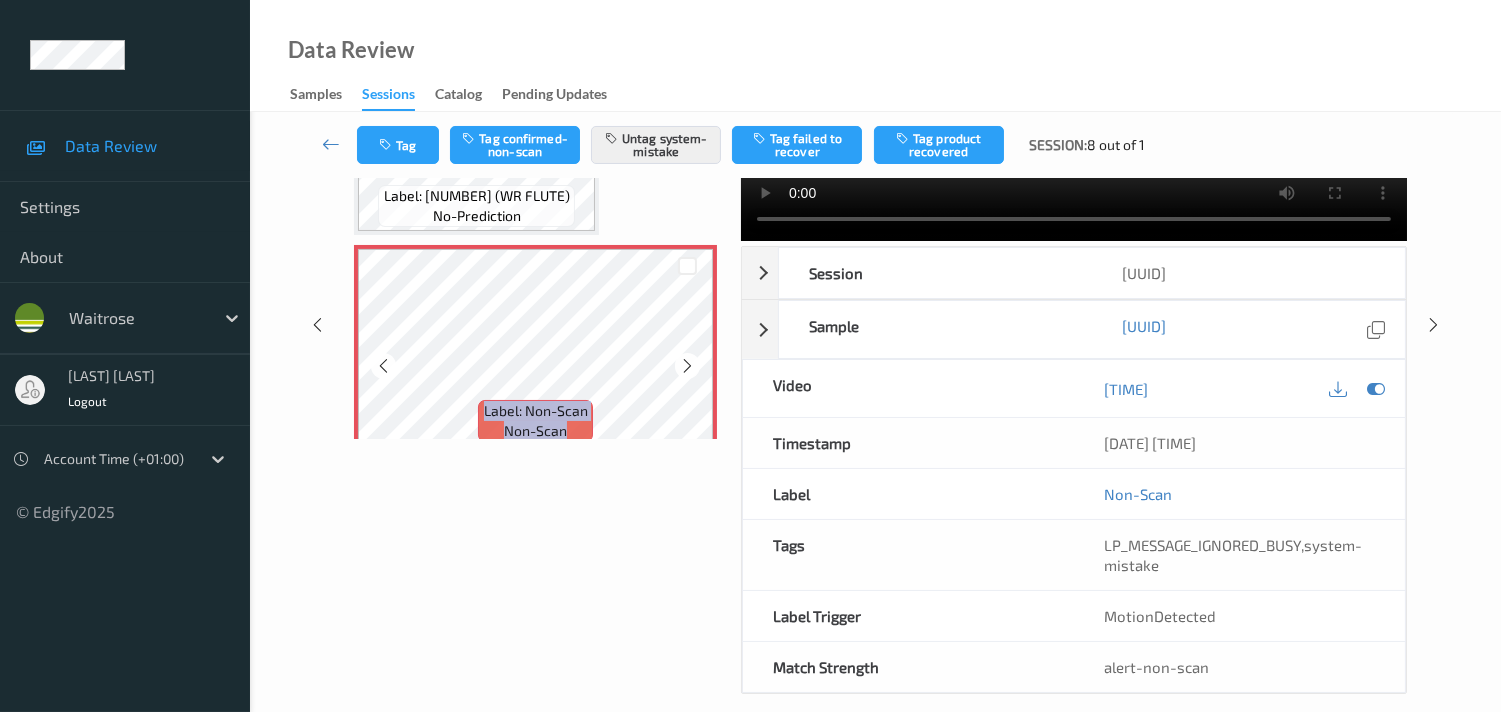 click at bounding box center (687, 366) 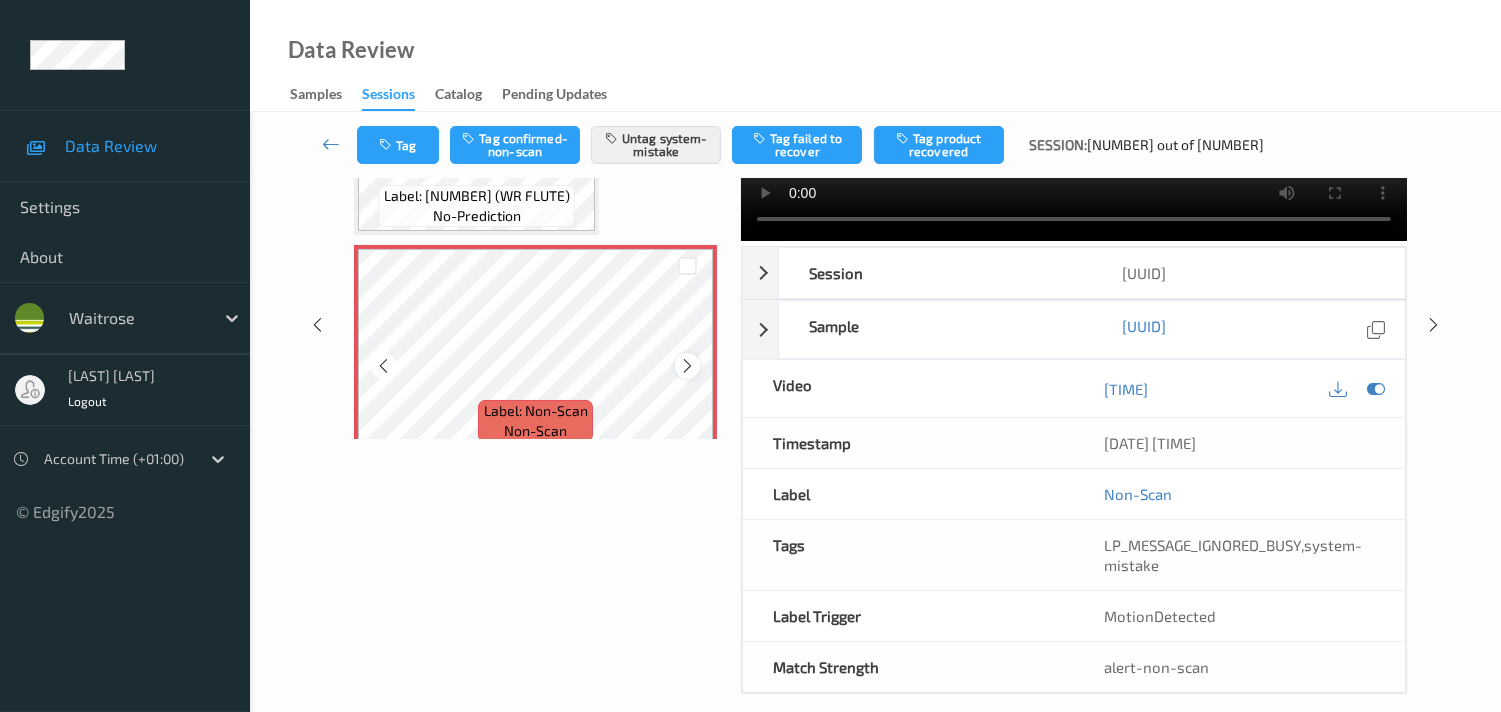 click at bounding box center (687, 366) 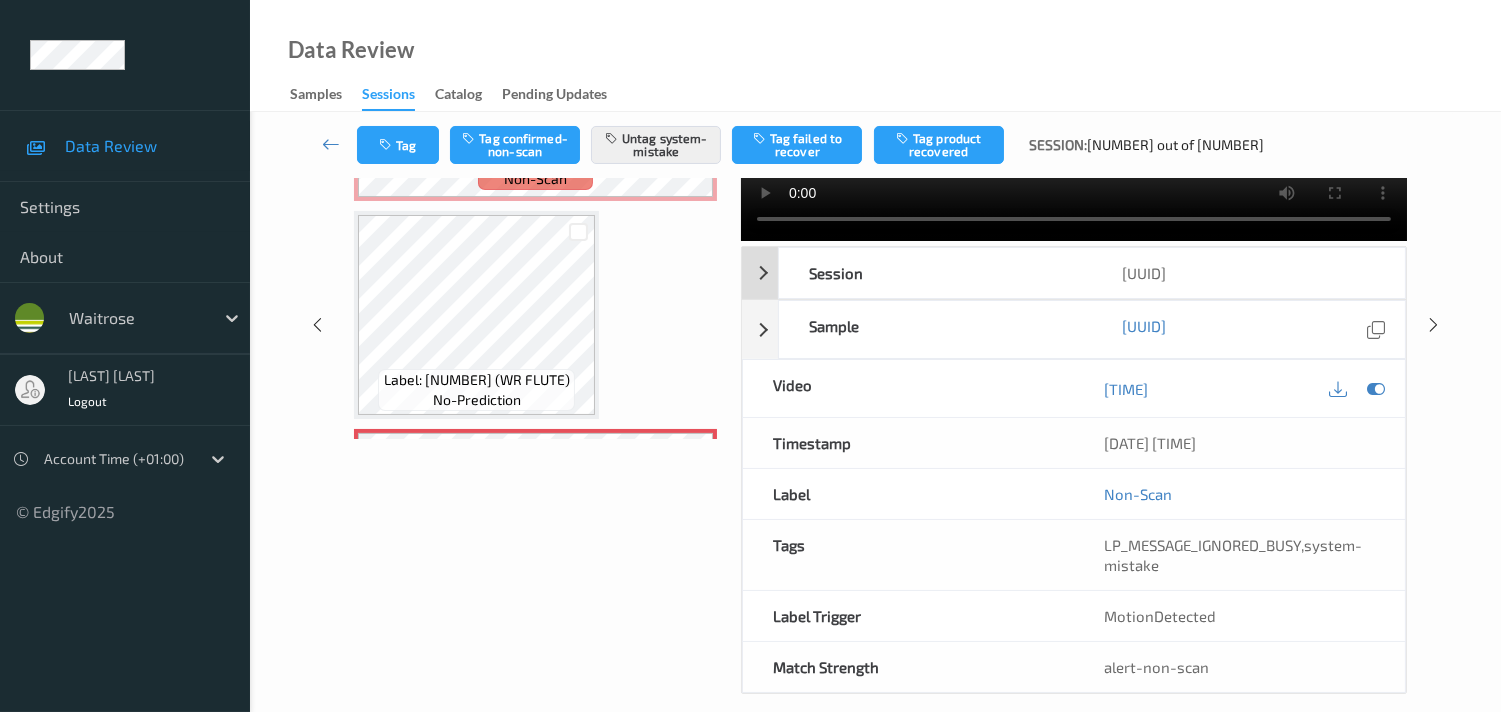 scroll, scrollTop: 3064, scrollLeft: 0, axis: vertical 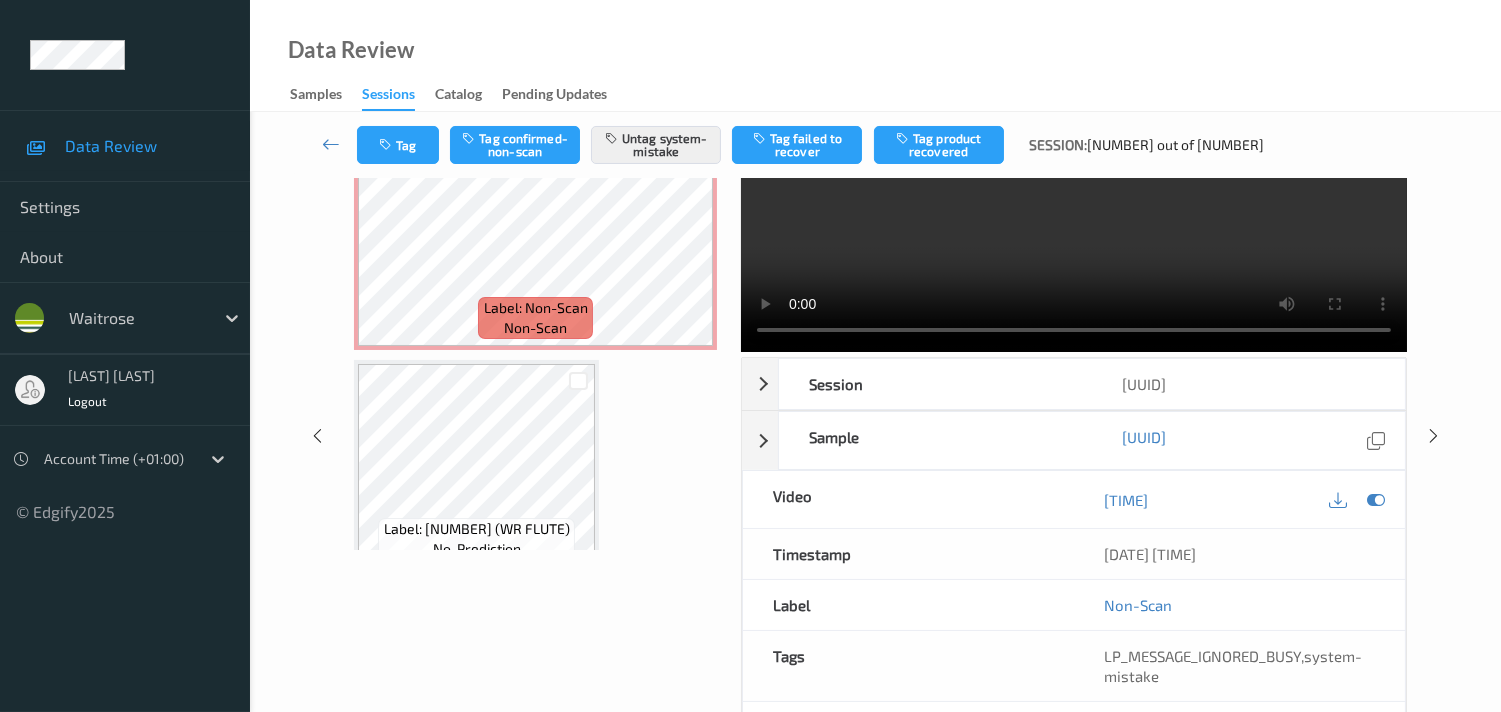 click at bounding box center (1074, 209) 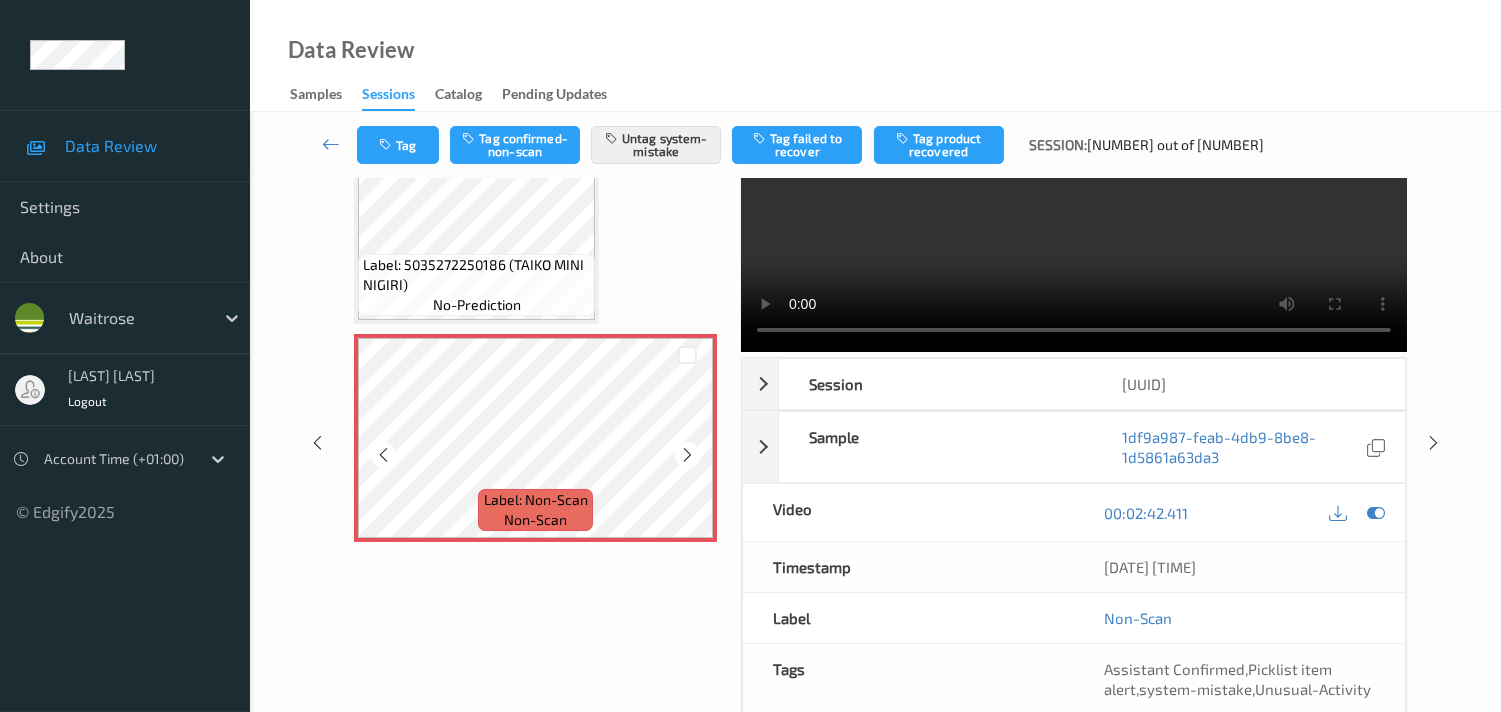 scroll, scrollTop: 2842, scrollLeft: 0, axis: vertical 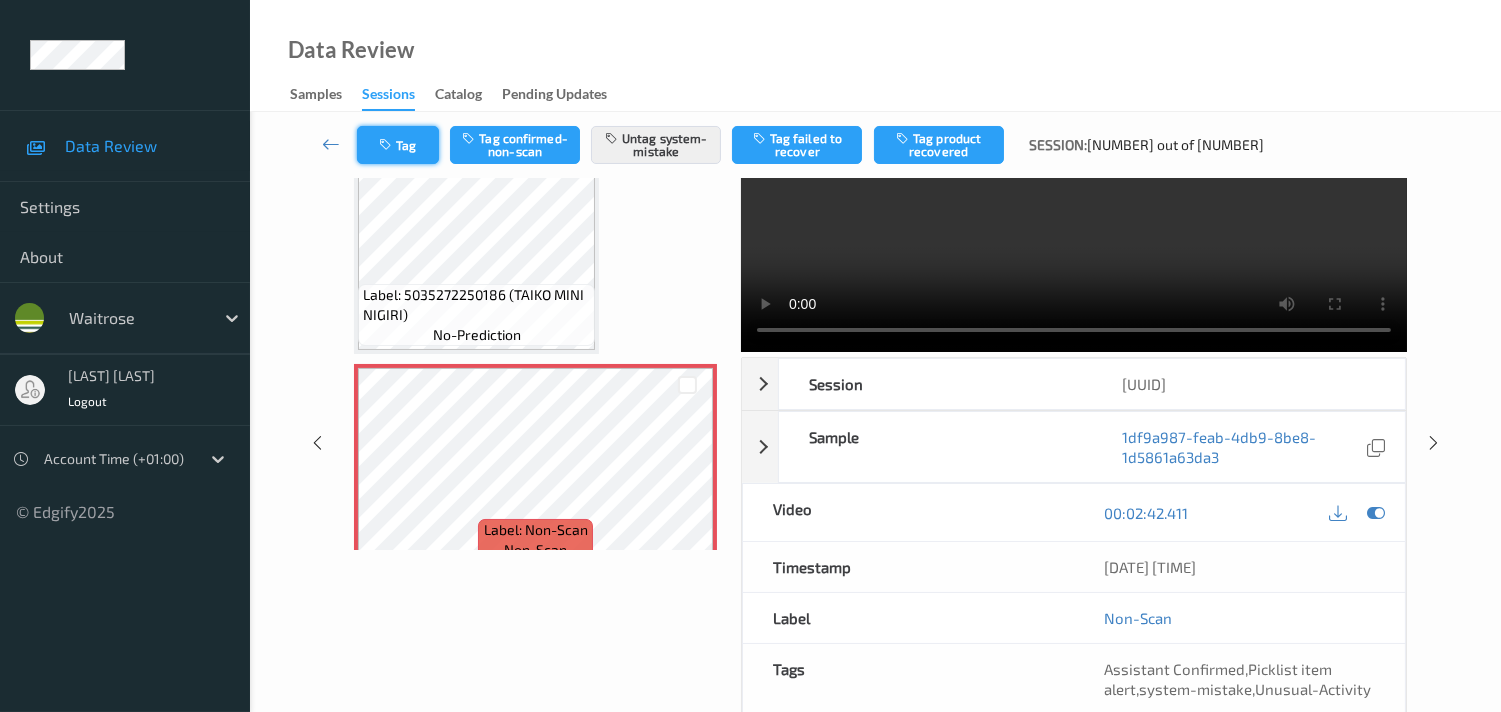 click on "Tag" at bounding box center (398, 145) 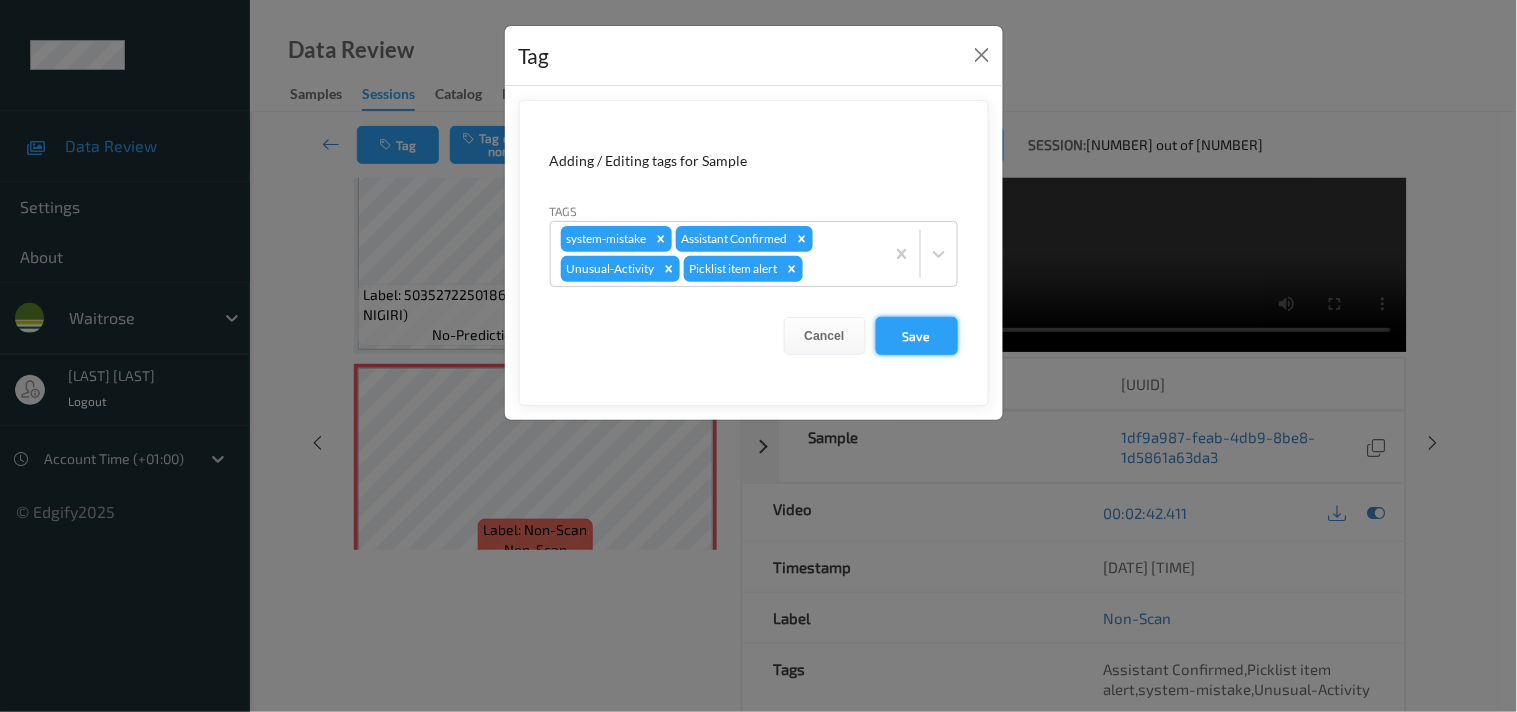 click on "Save" at bounding box center [917, 336] 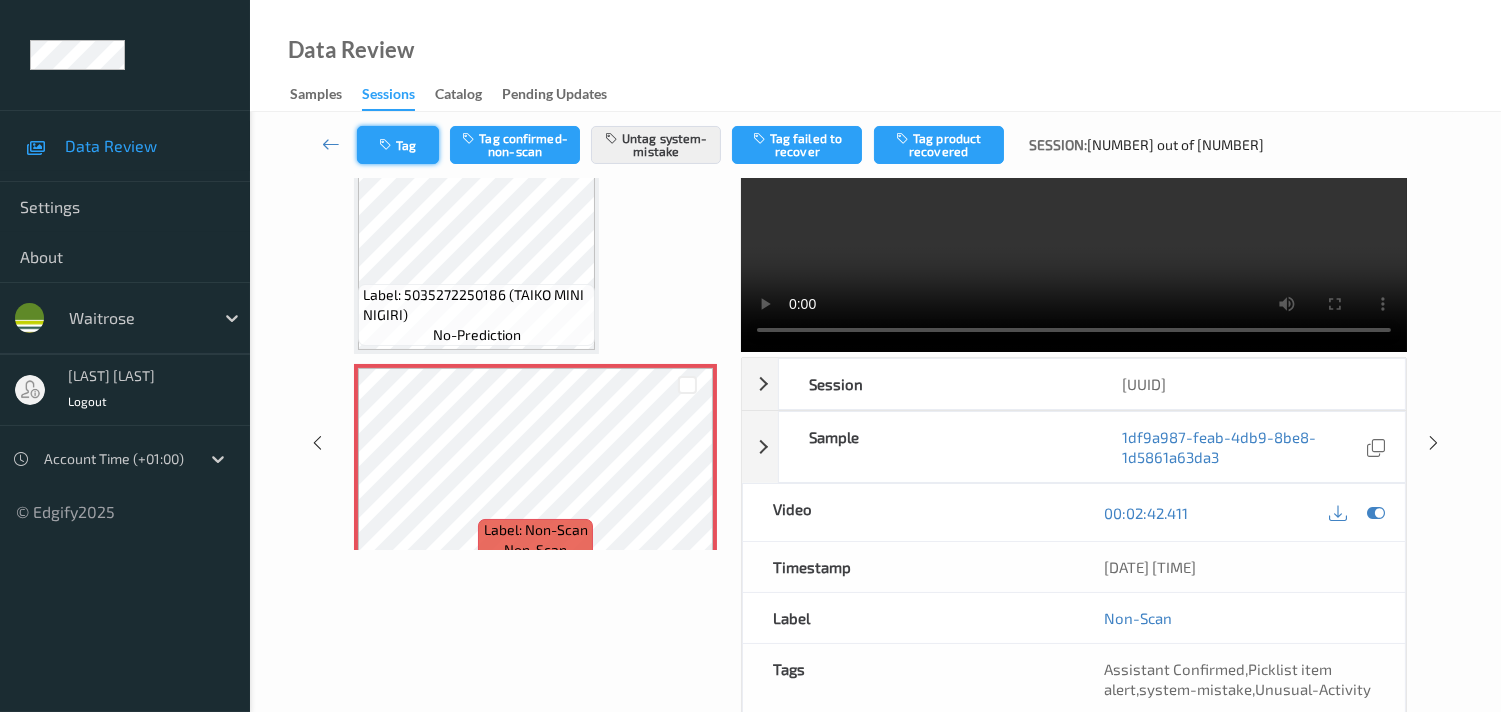 click on "Tag" at bounding box center [398, 145] 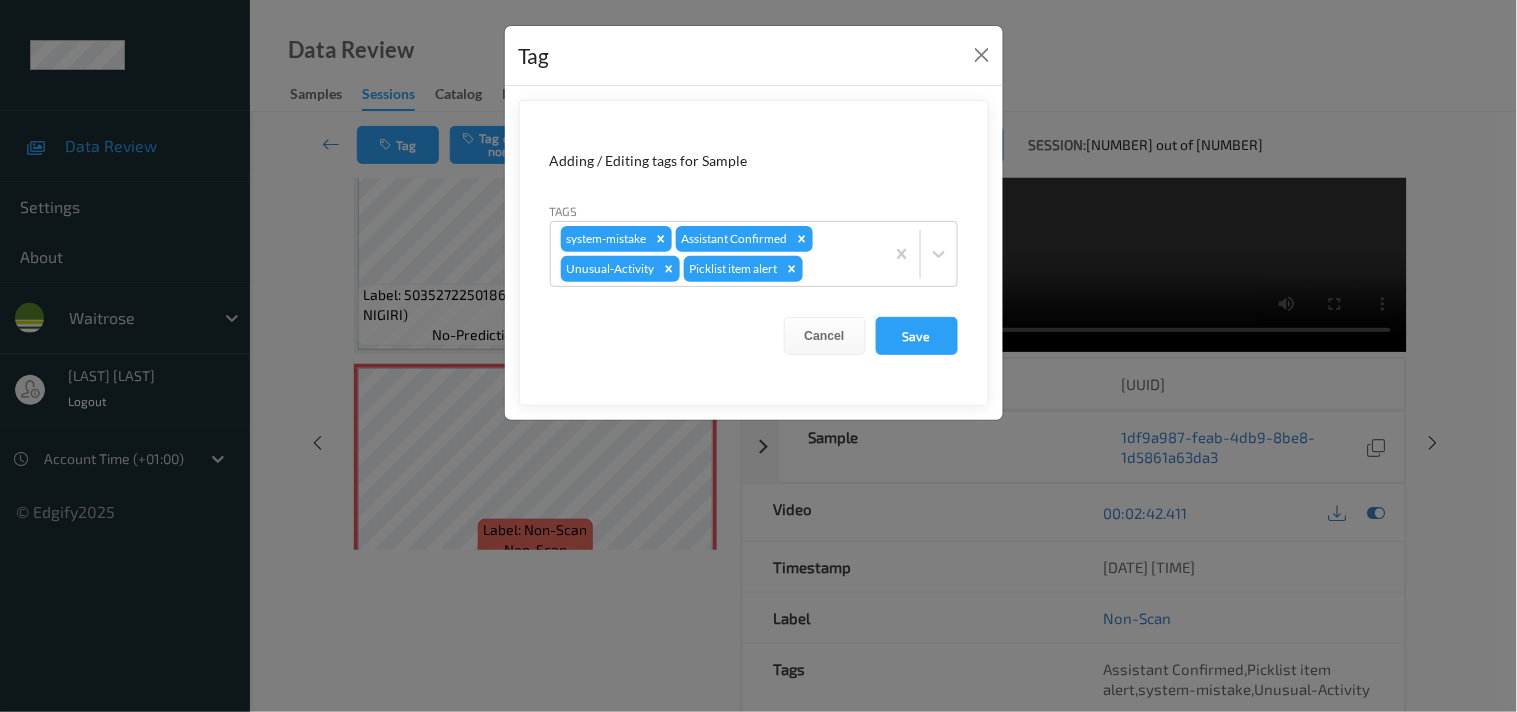 click on "Tag Adding / Editing tags for Sample Tags system-mistake Assistant Confirmed Unusual-Activity Picklist item alert Cancel Save" at bounding box center (758, 356) 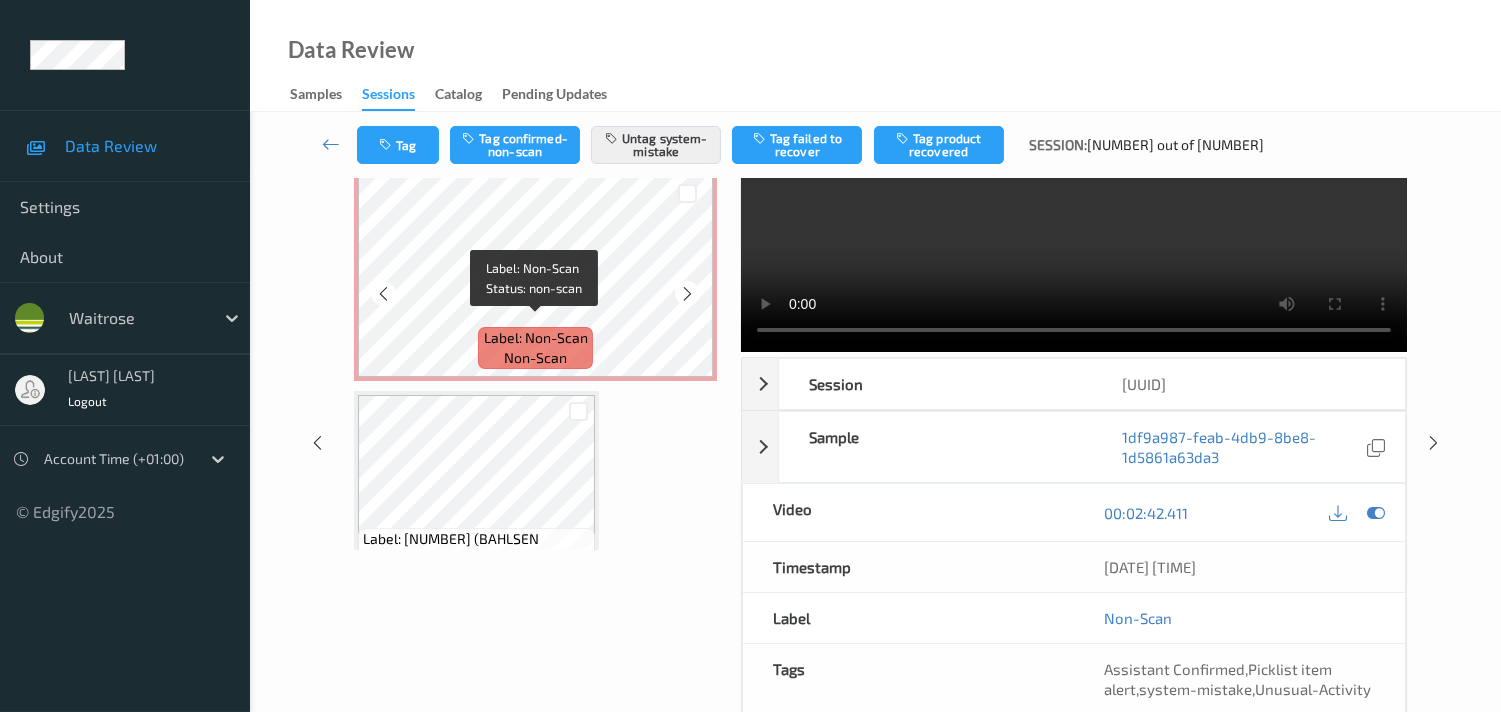 scroll, scrollTop: 1397, scrollLeft: 0, axis: vertical 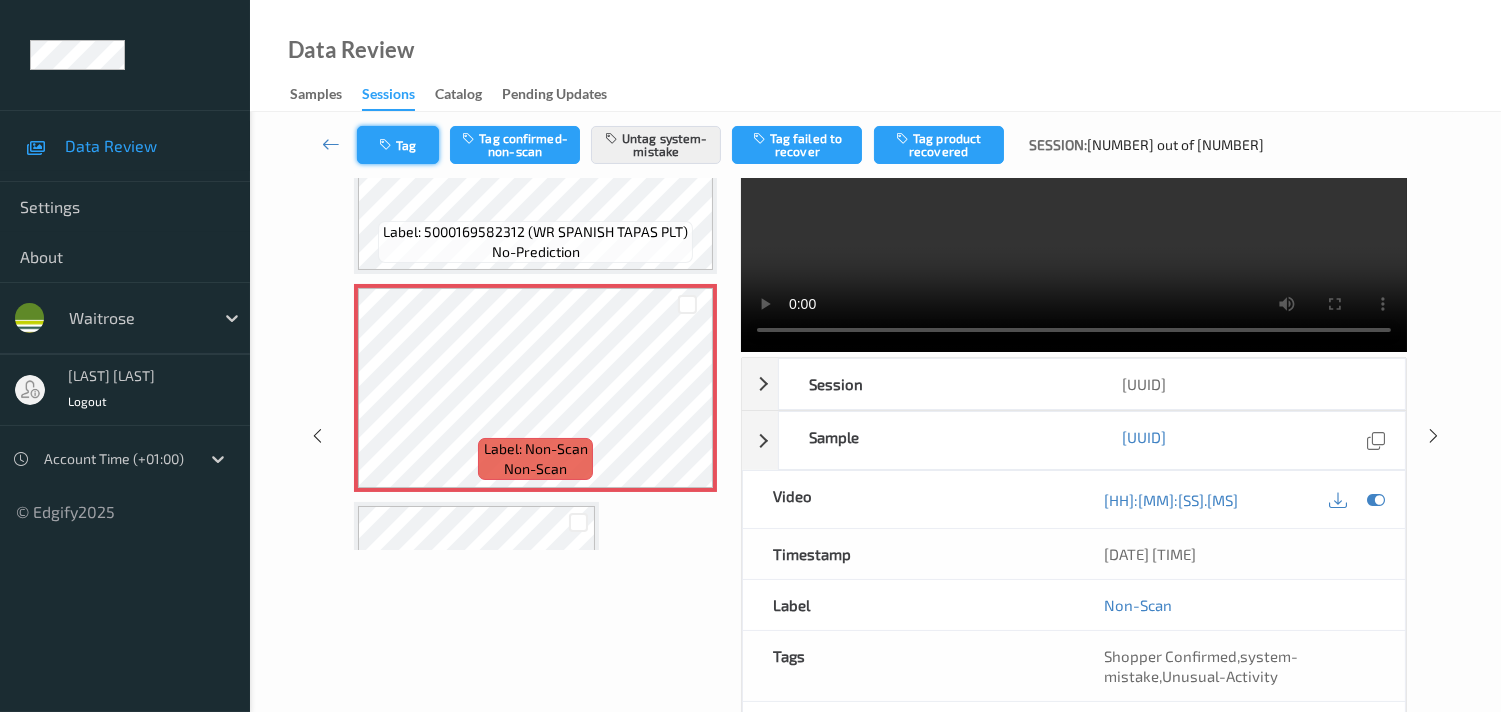 click on "Tag" at bounding box center (398, 145) 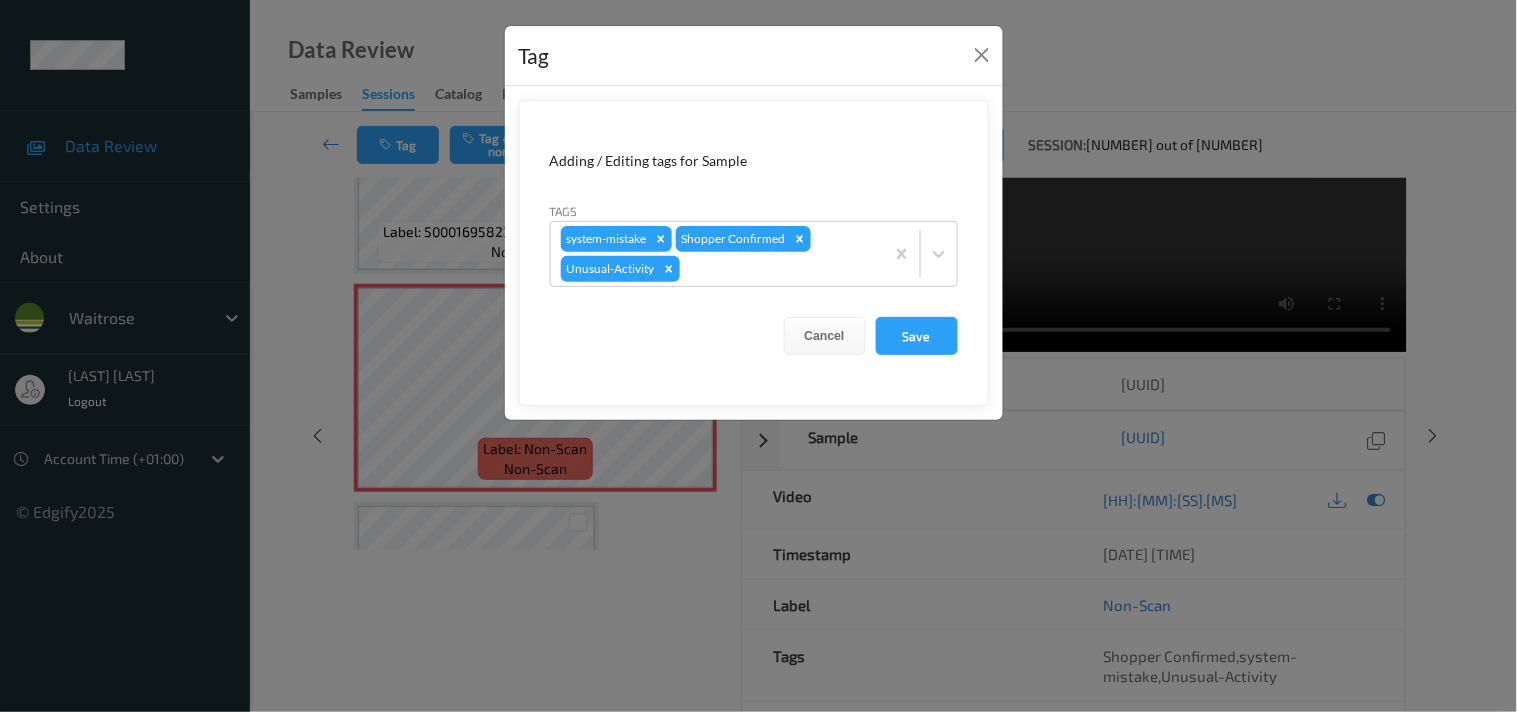click on "Tag Adding / Editing tags for Sample   Tags system-mistake Shopper Confirmed Unusual-Activity Cancel Save" at bounding box center [758, 356] 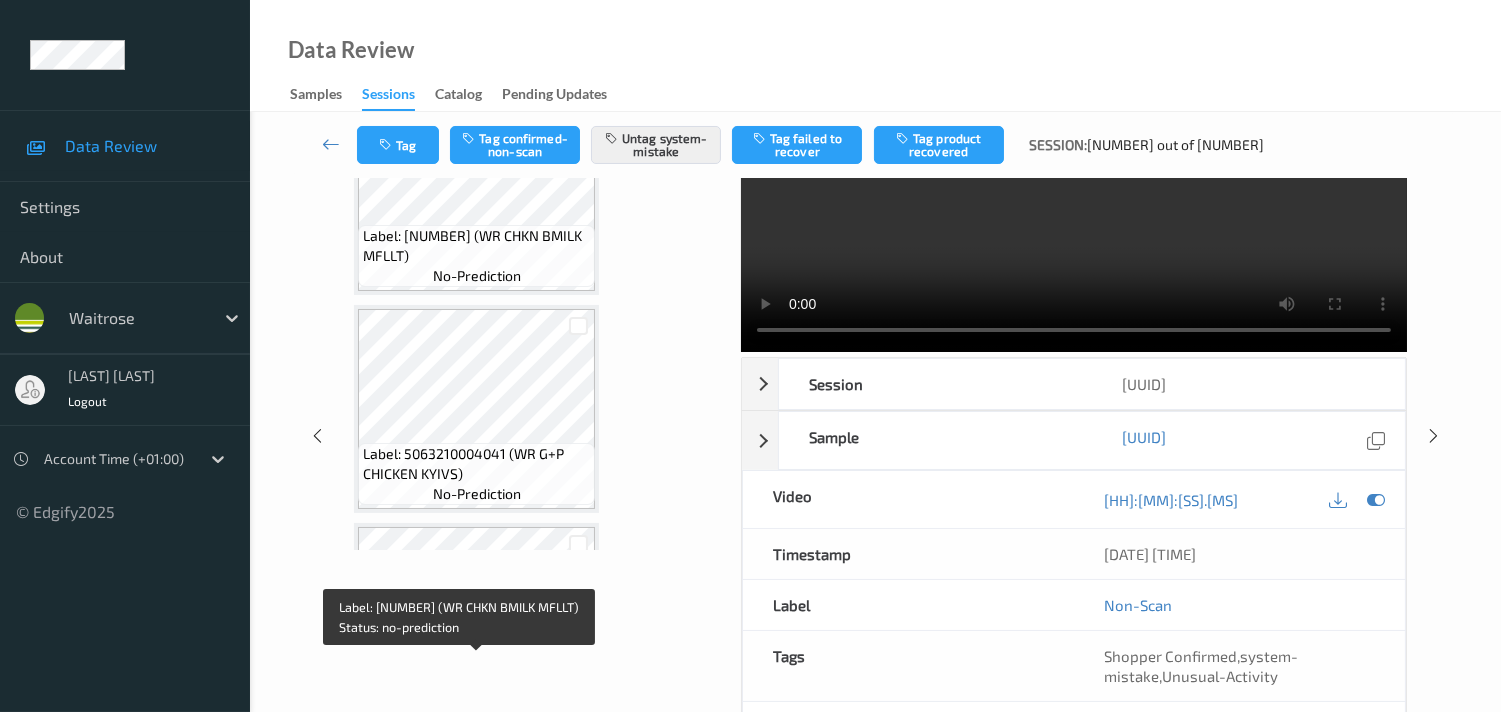 scroll, scrollTop: 0, scrollLeft: 0, axis: both 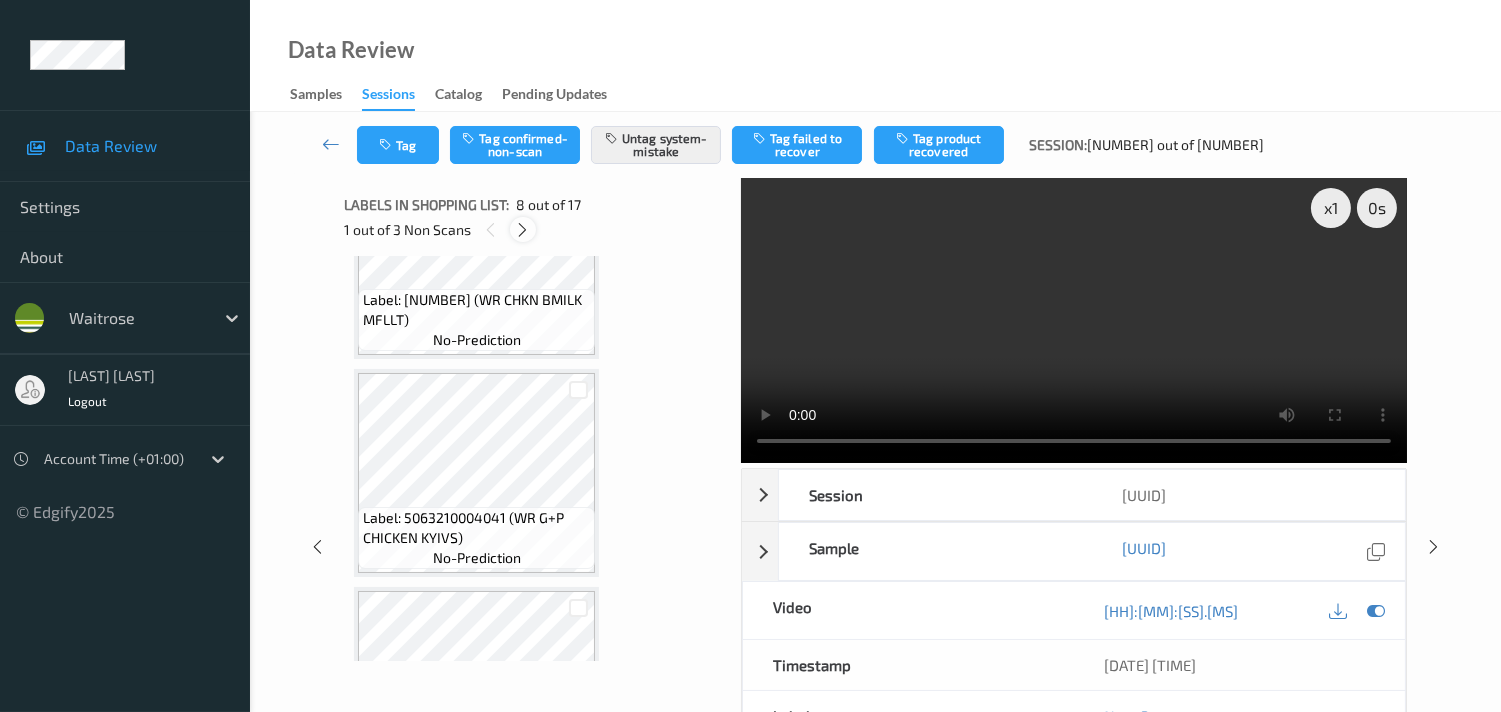 click at bounding box center (522, 230) 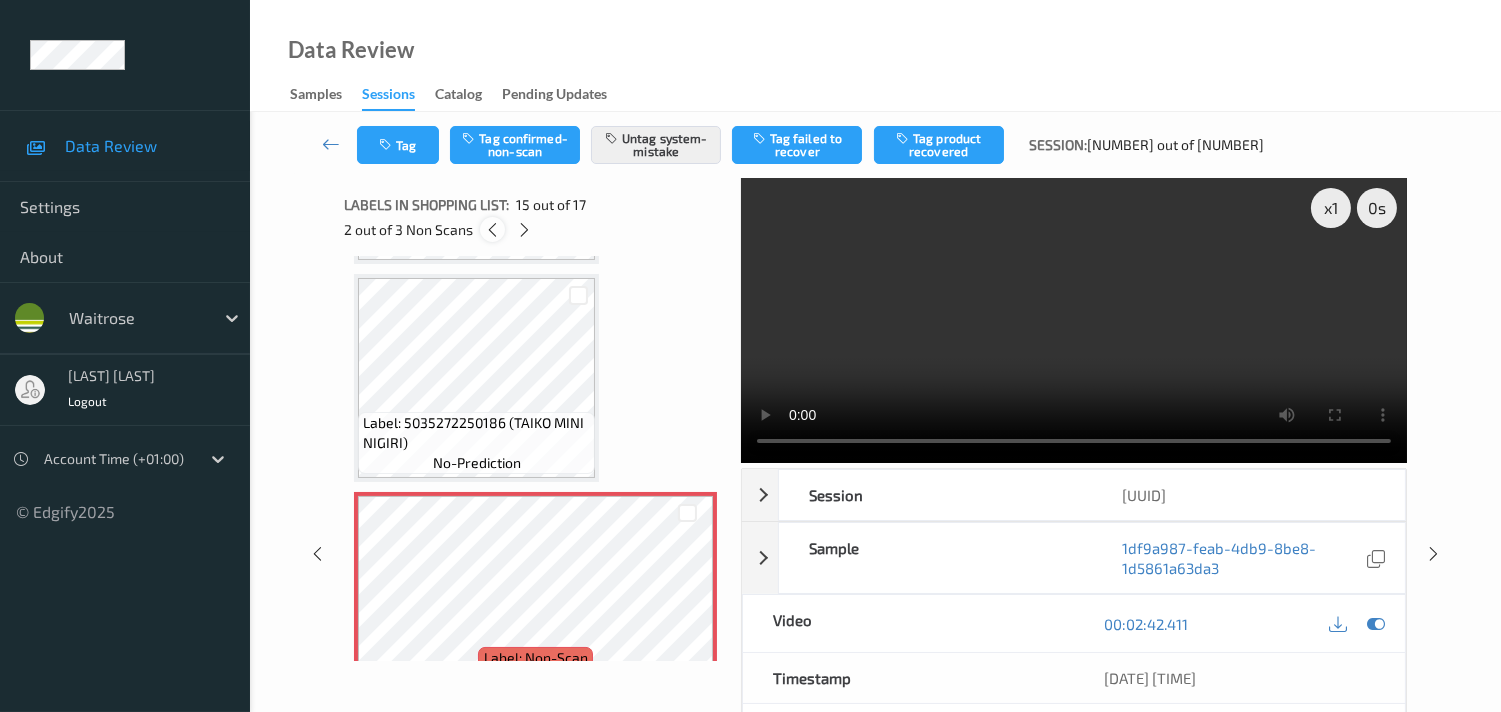 click at bounding box center (492, 230) 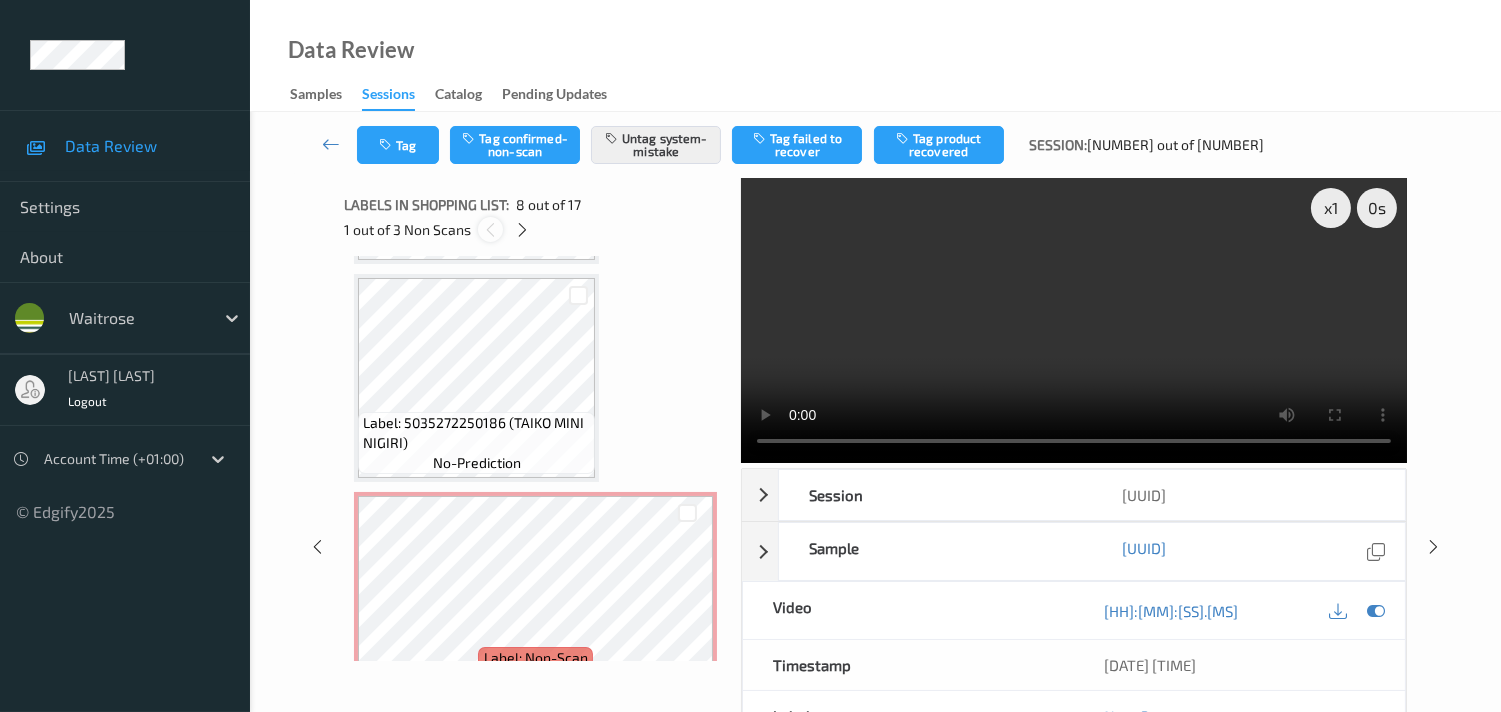 scroll, scrollTop: 1310, scrollLeft: 0, axis: vertical 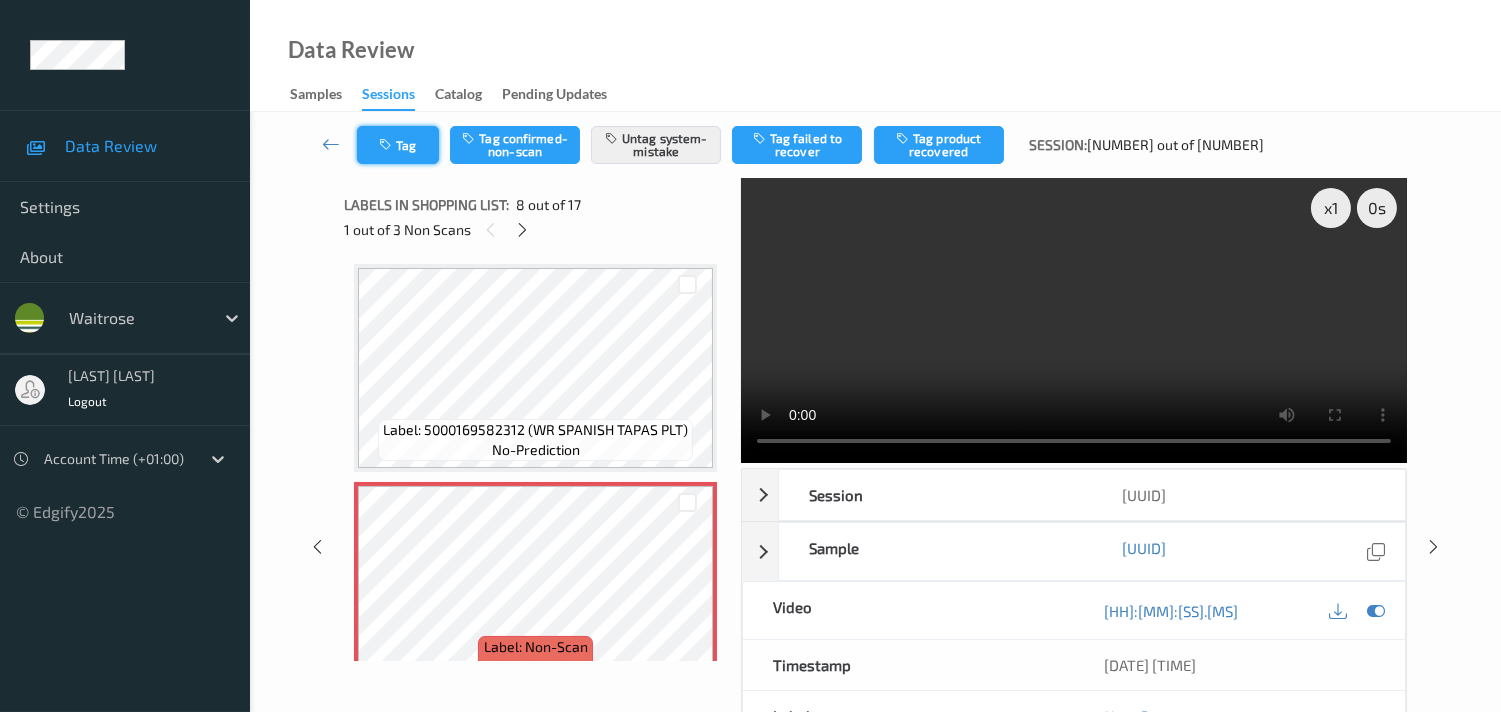 click on "Tag" at bounding box center (398, 145) 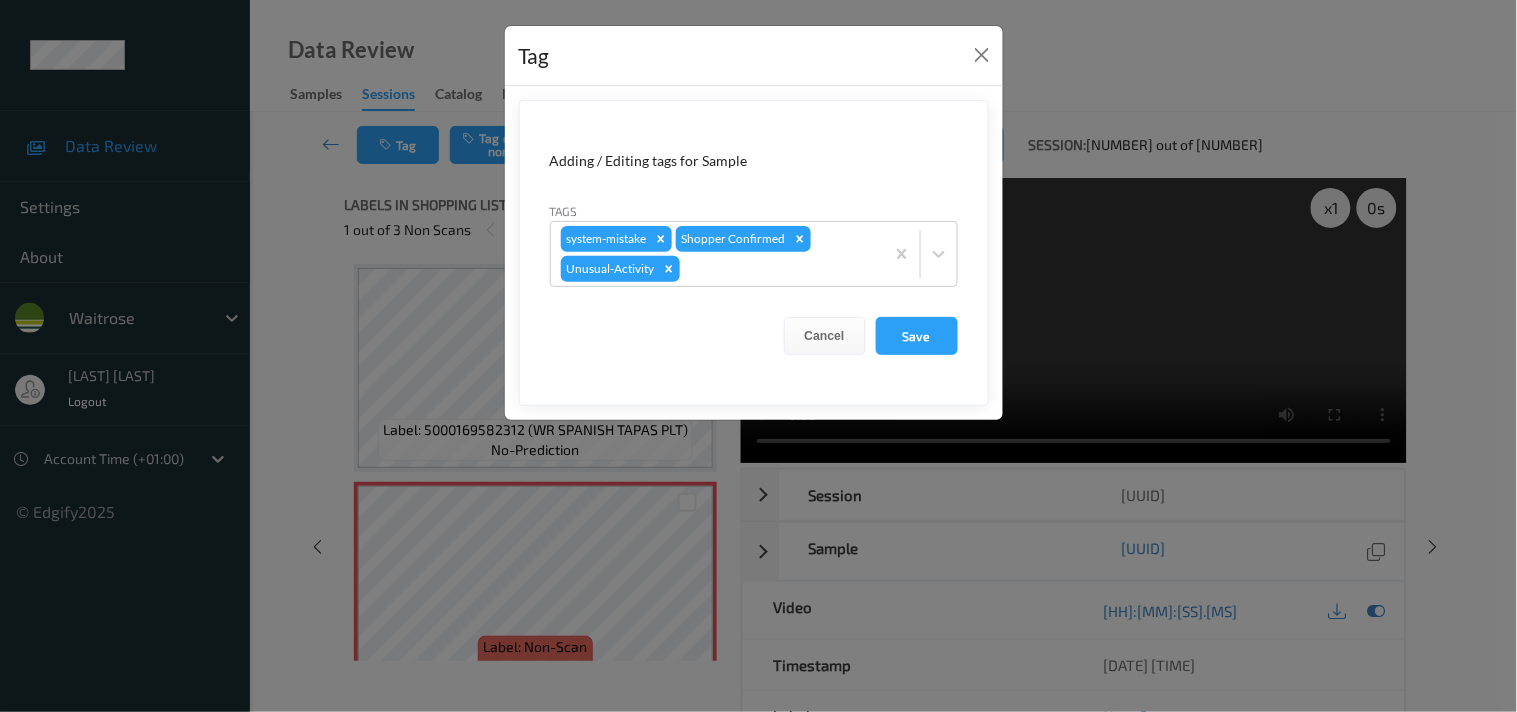 click on "Tag Adding / Editing tags for Sample   Tags system-mistake Shopper Confirmed Unusual-Activity Cancel Save" at bounding box center [758, 356] 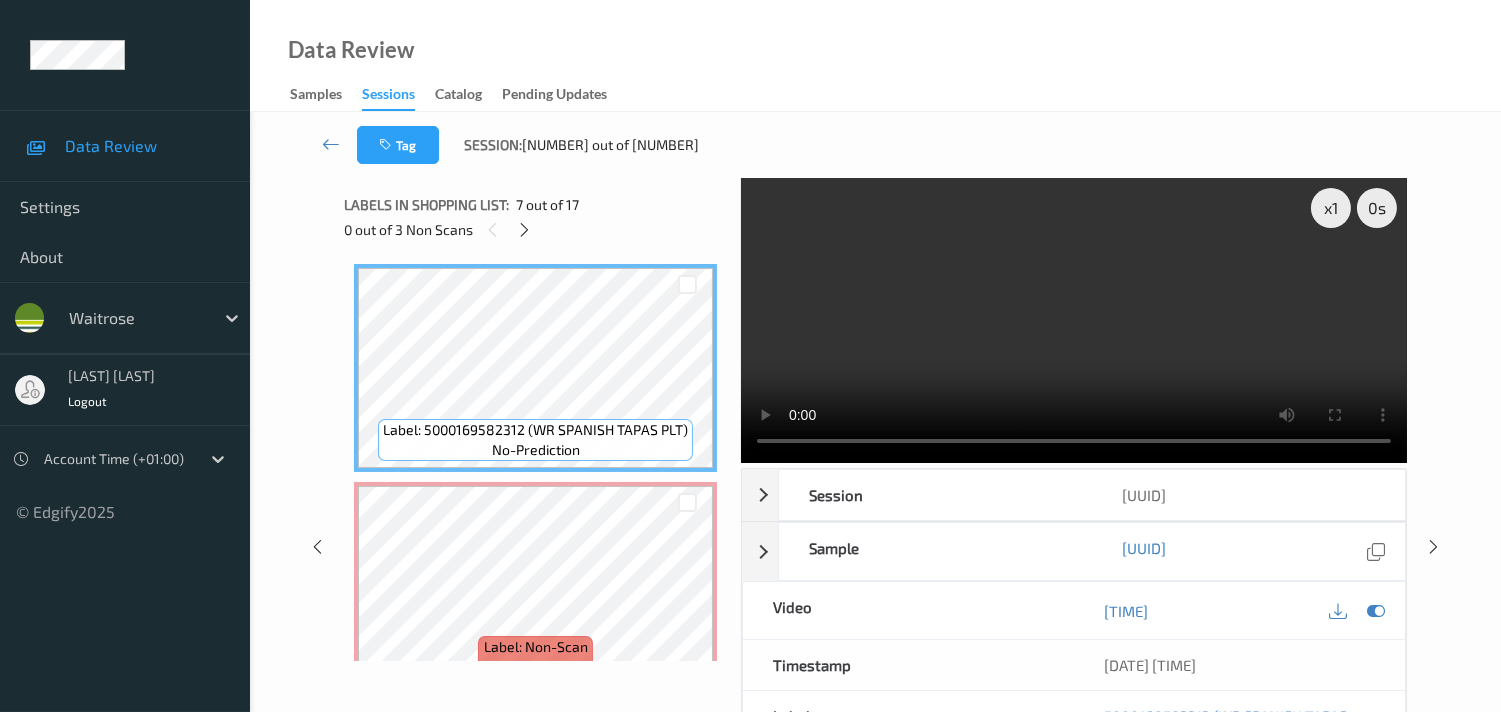 click at bounding box center (1074, 320) 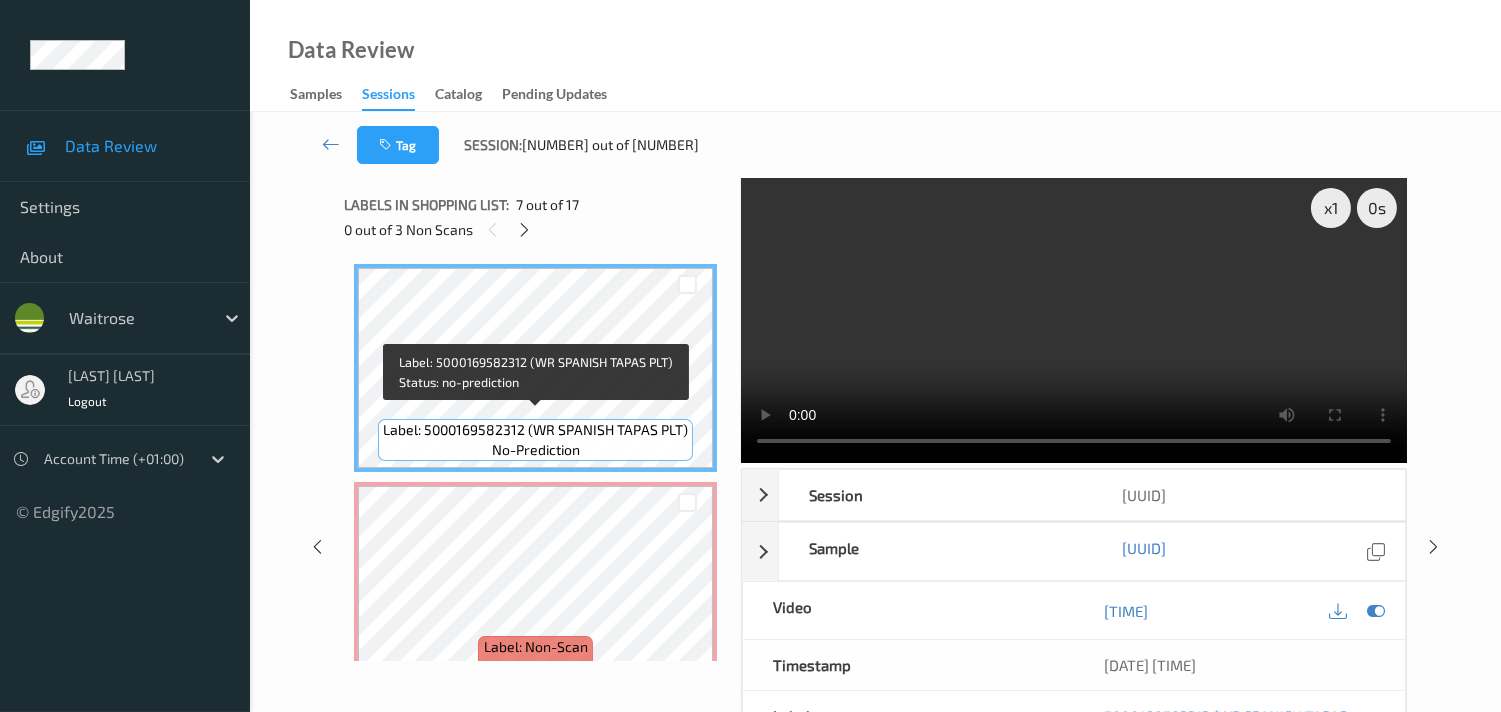 scroll, scrollTop: 1421, scrollLeft: 0, axis: vertical 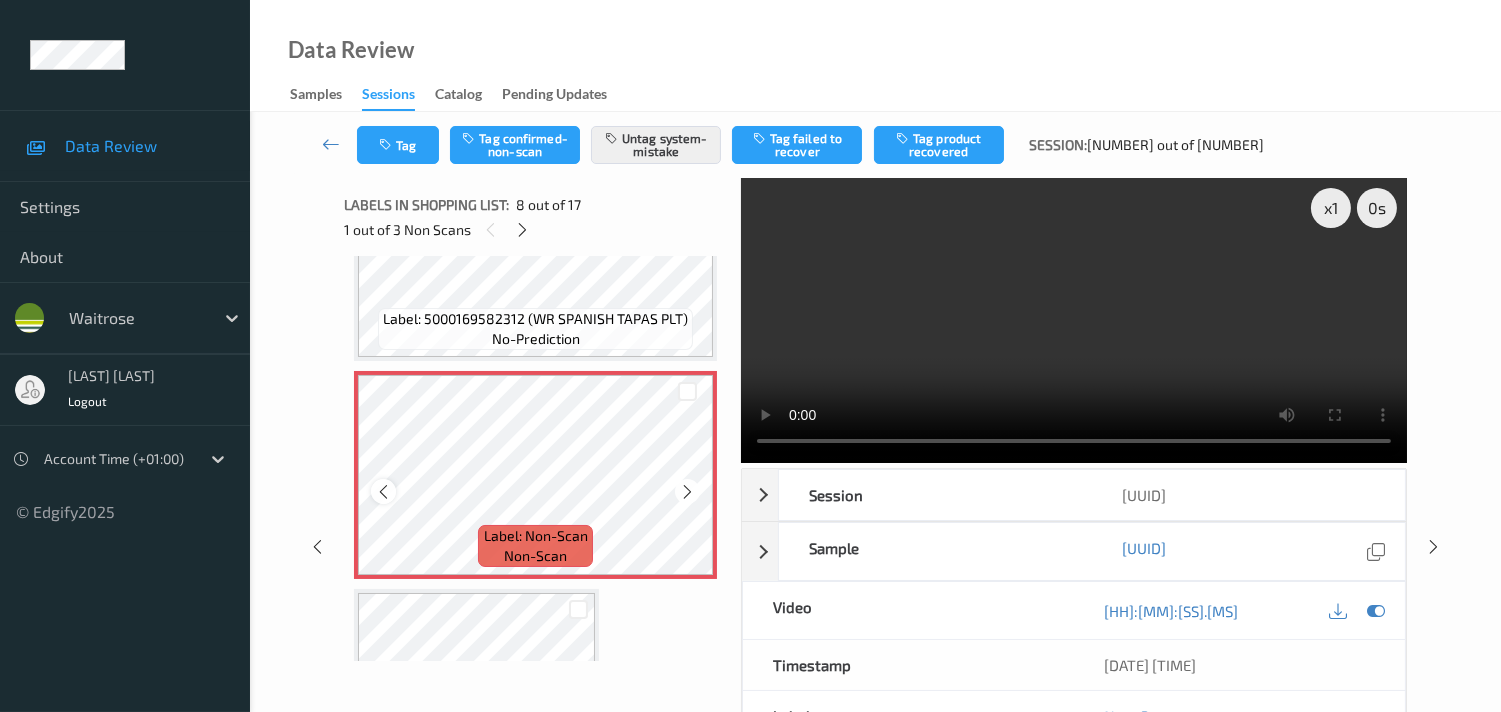click at bounding box center [383, 491] 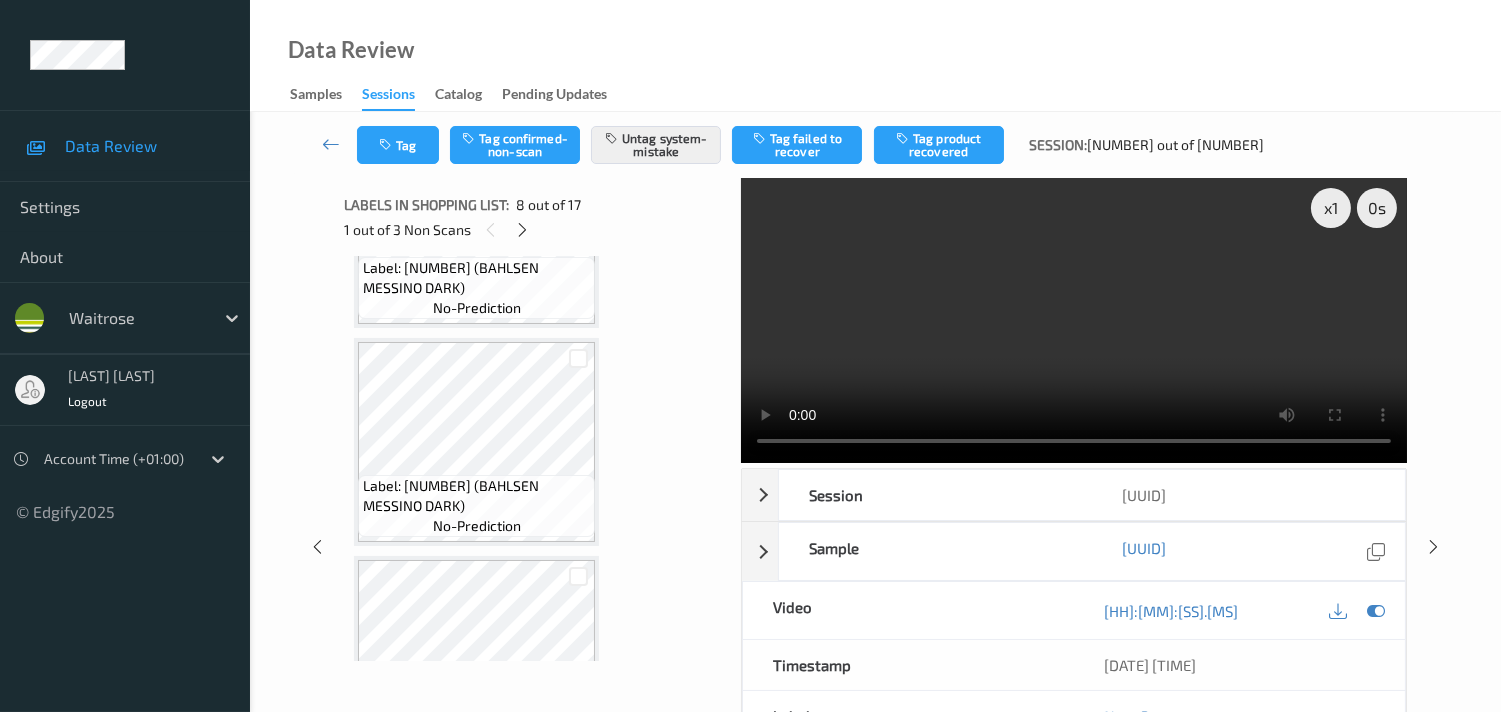 scroll, scrollTop: 1976, scrollLeft: 0, axis: vertical 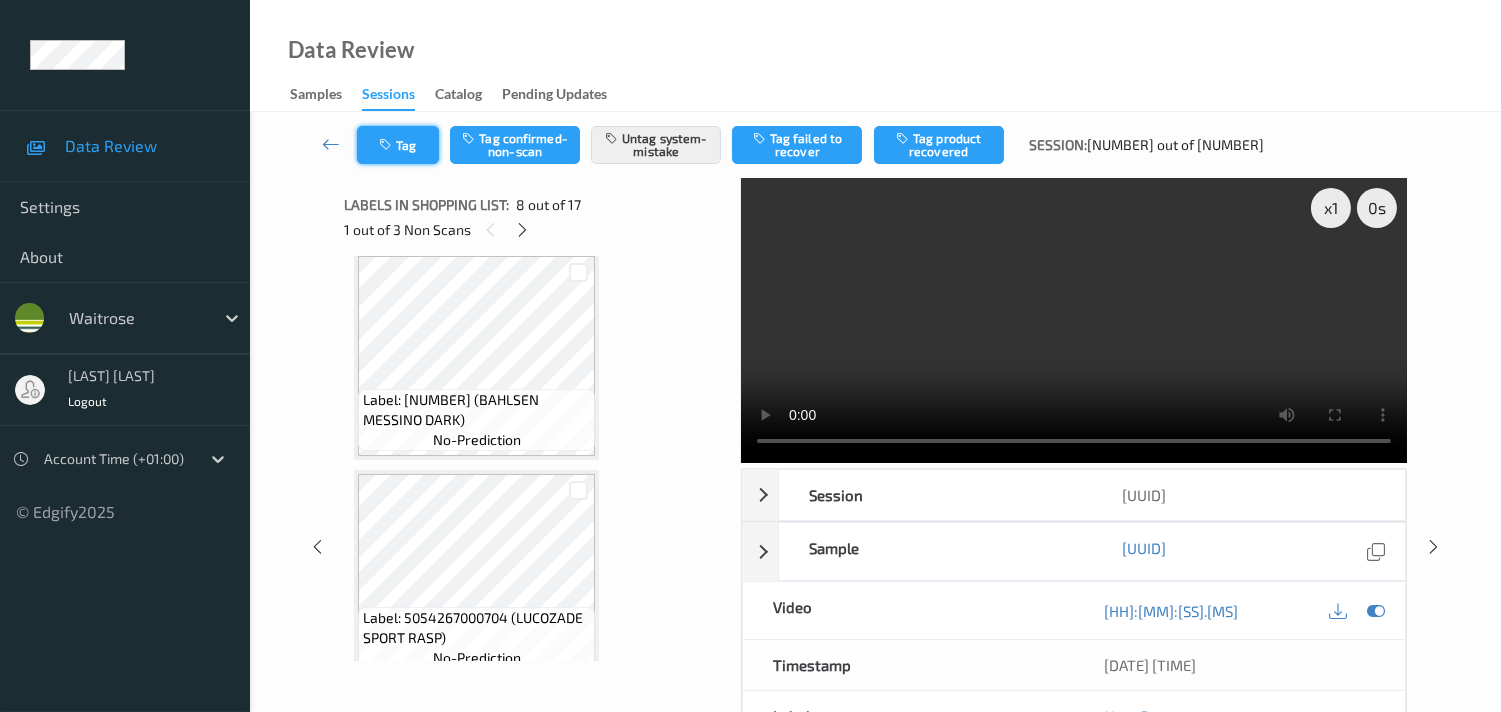 click on "Tag" at bounding box center [398, 145] 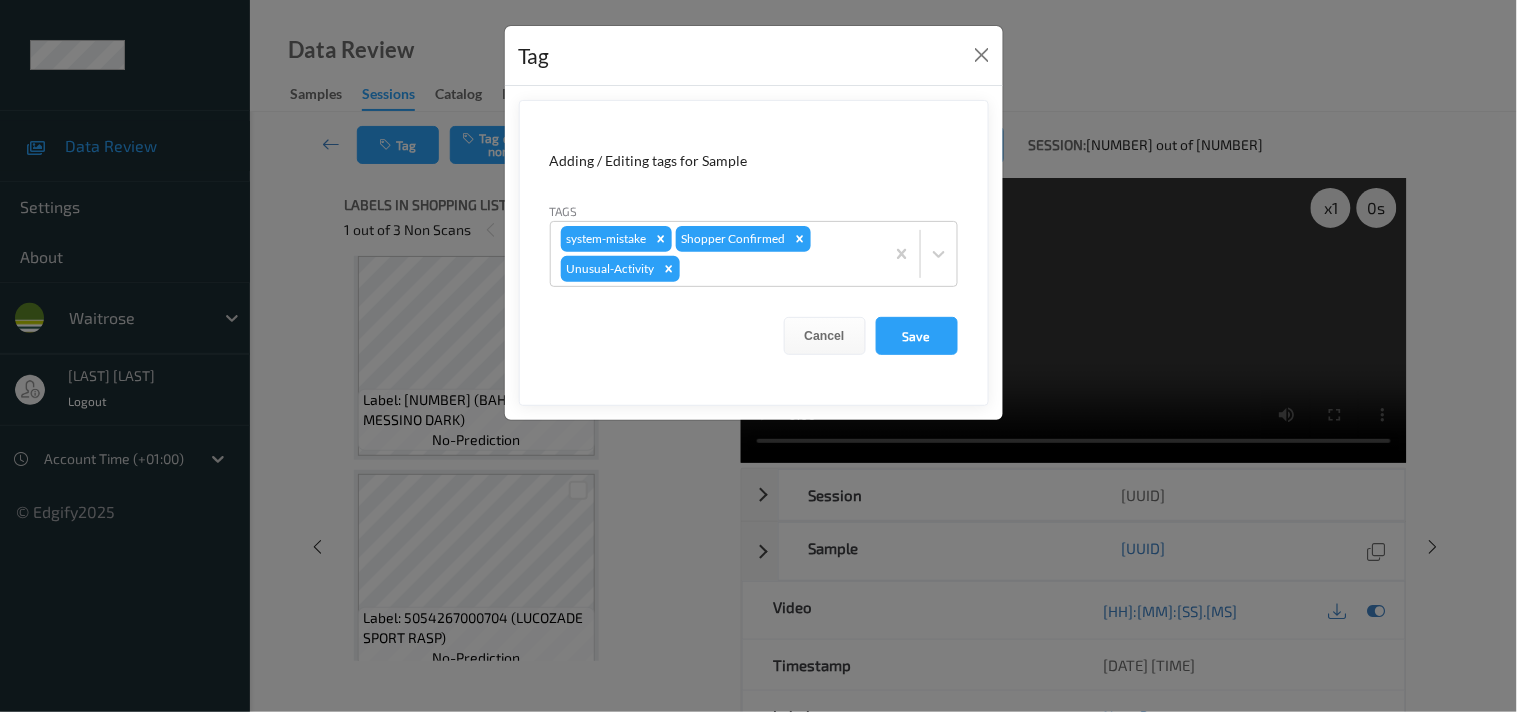click on "Tag Adding / Editing tags for Sample   Tags system-mistake Shopper Confirmed Unusual-Activity Cancel Save" at bounding box center (758, 356) 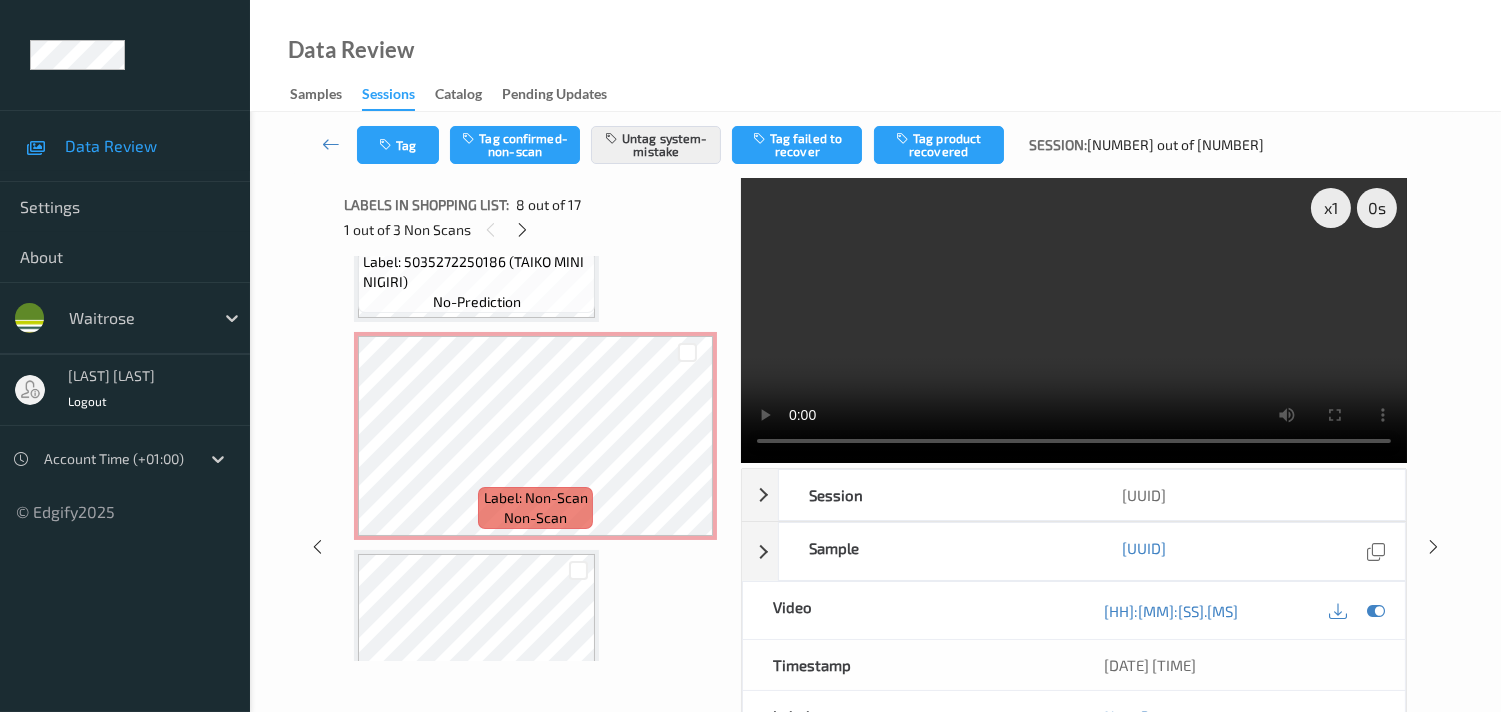scroll, scrollTop: 3087, scrollLeft: 0, axis: vertical 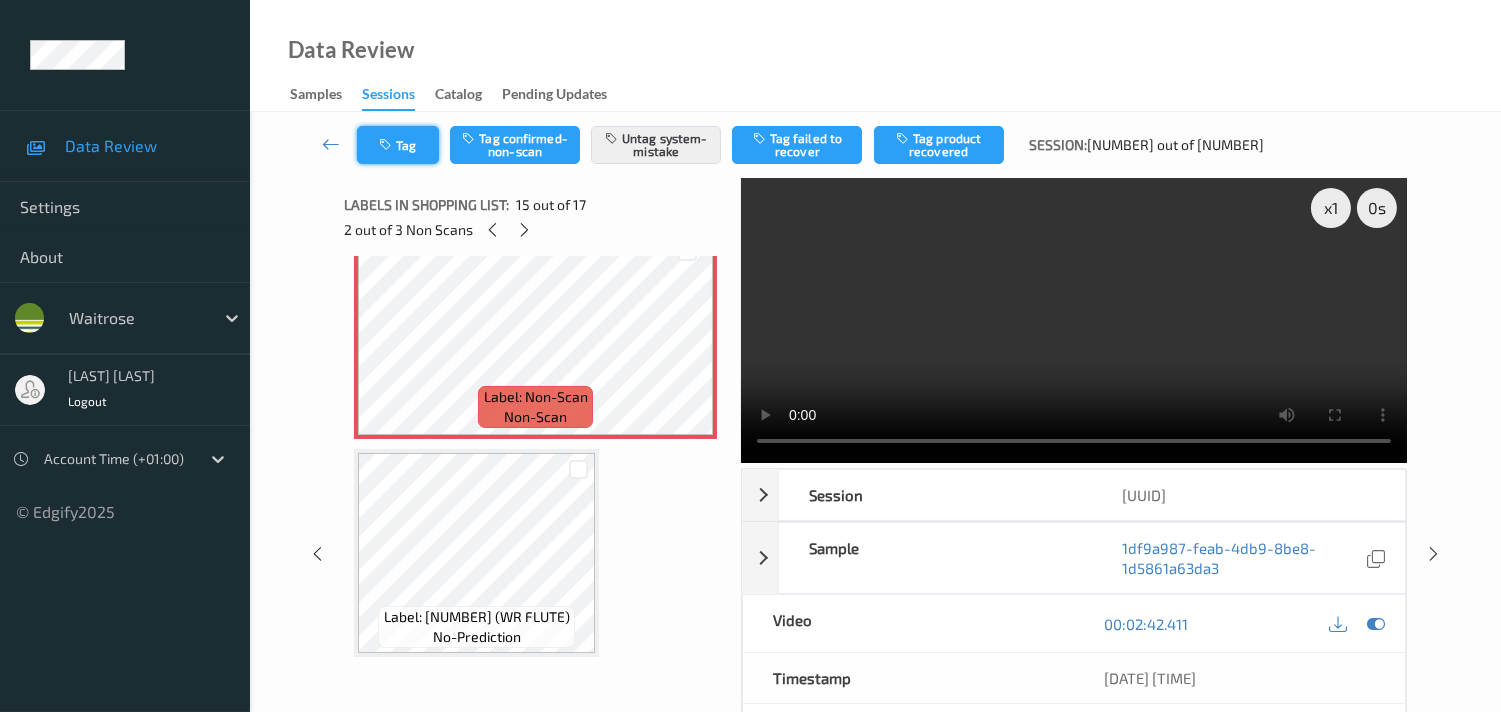 click at bounding box center [387, 145] 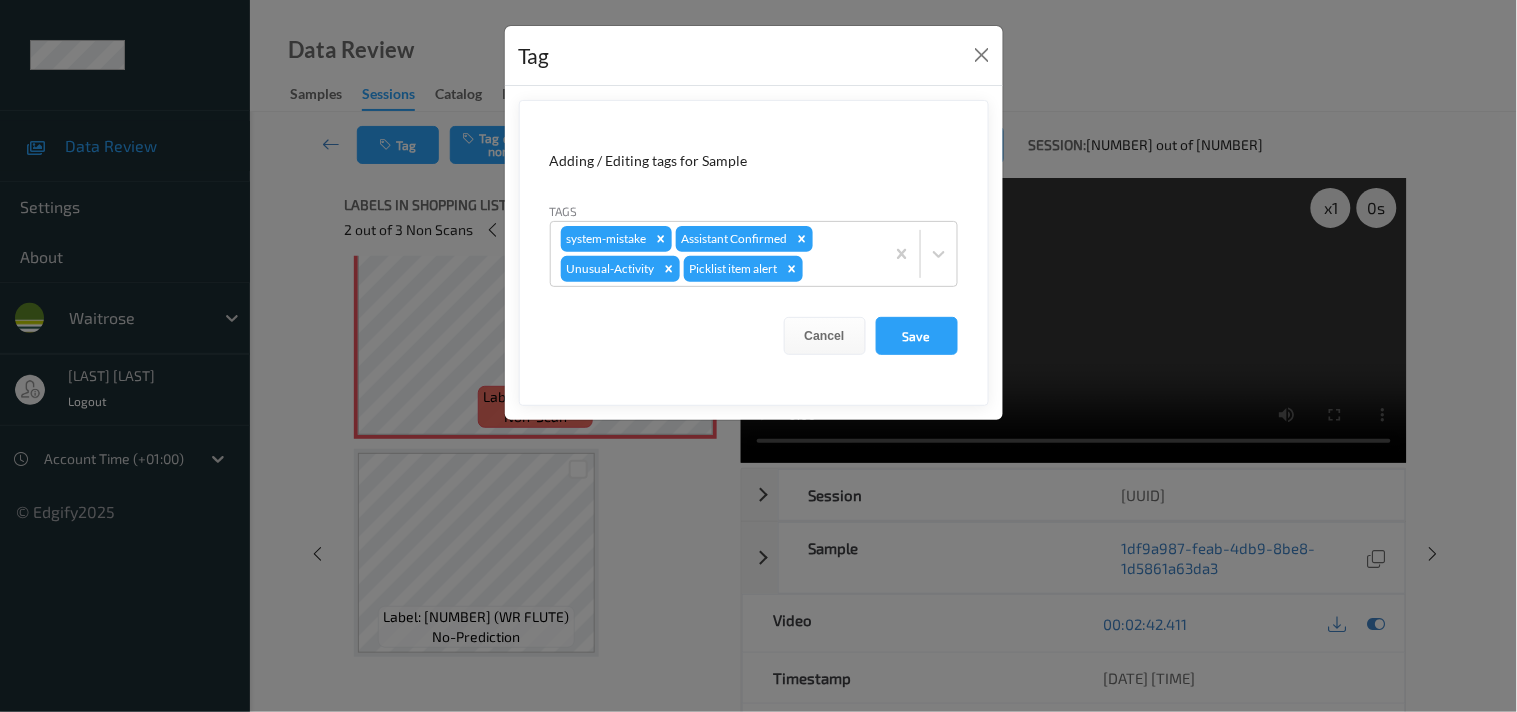 click on "Tag Adding / Editing tags for Sample Tags system-mistake Assistant Confirmed Unusual-Activity Picklist item alert Cancel Save" at bounding box center (758, 356) 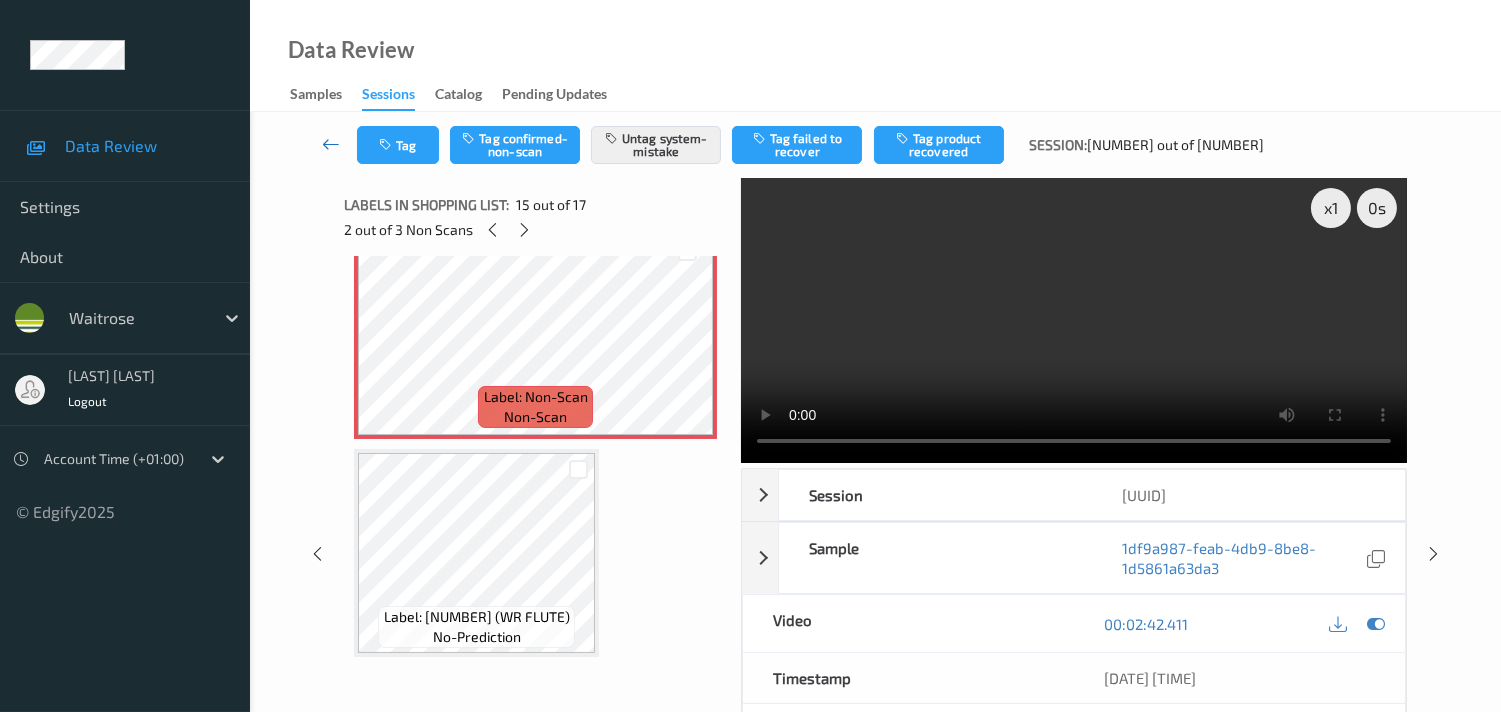 drag, startPoint x: 326, startPoint y: 144, endPoint x: 352, endPoint y: 14, distance: 132.57451 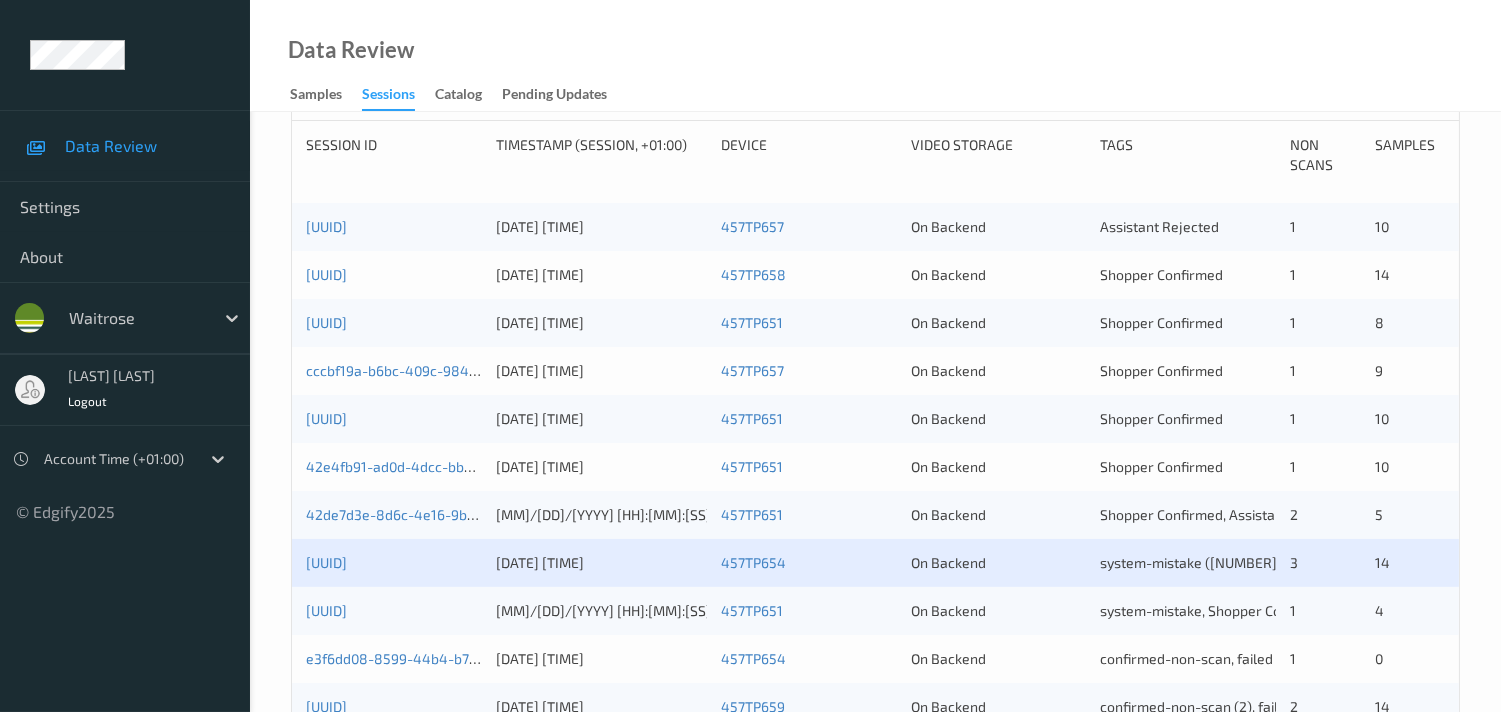 scroll, scrollTop: 444, scrollLeft: 0, axis: vertical 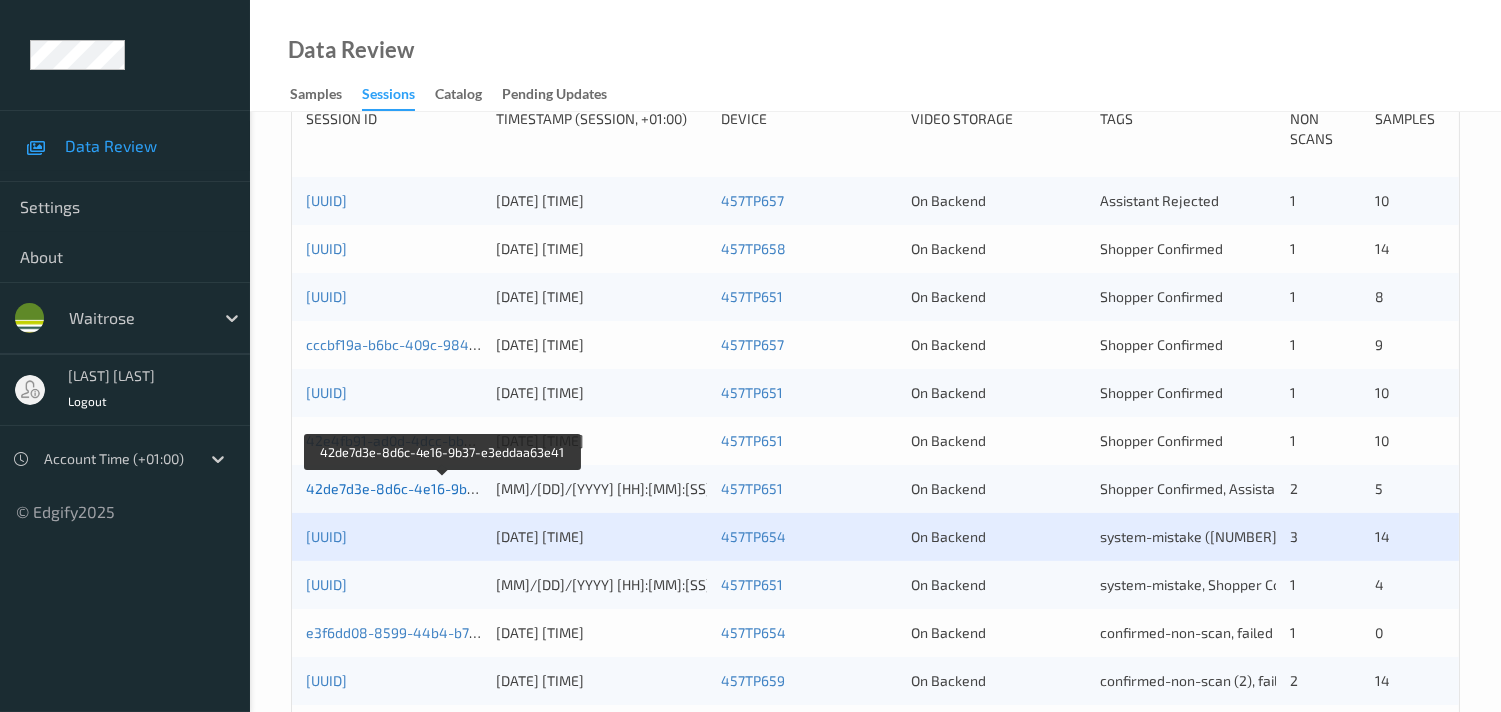 click on "42de7d3e-8d6c-4e16-9b37-e3eddaa63e41" at bounding box center (444, 488) 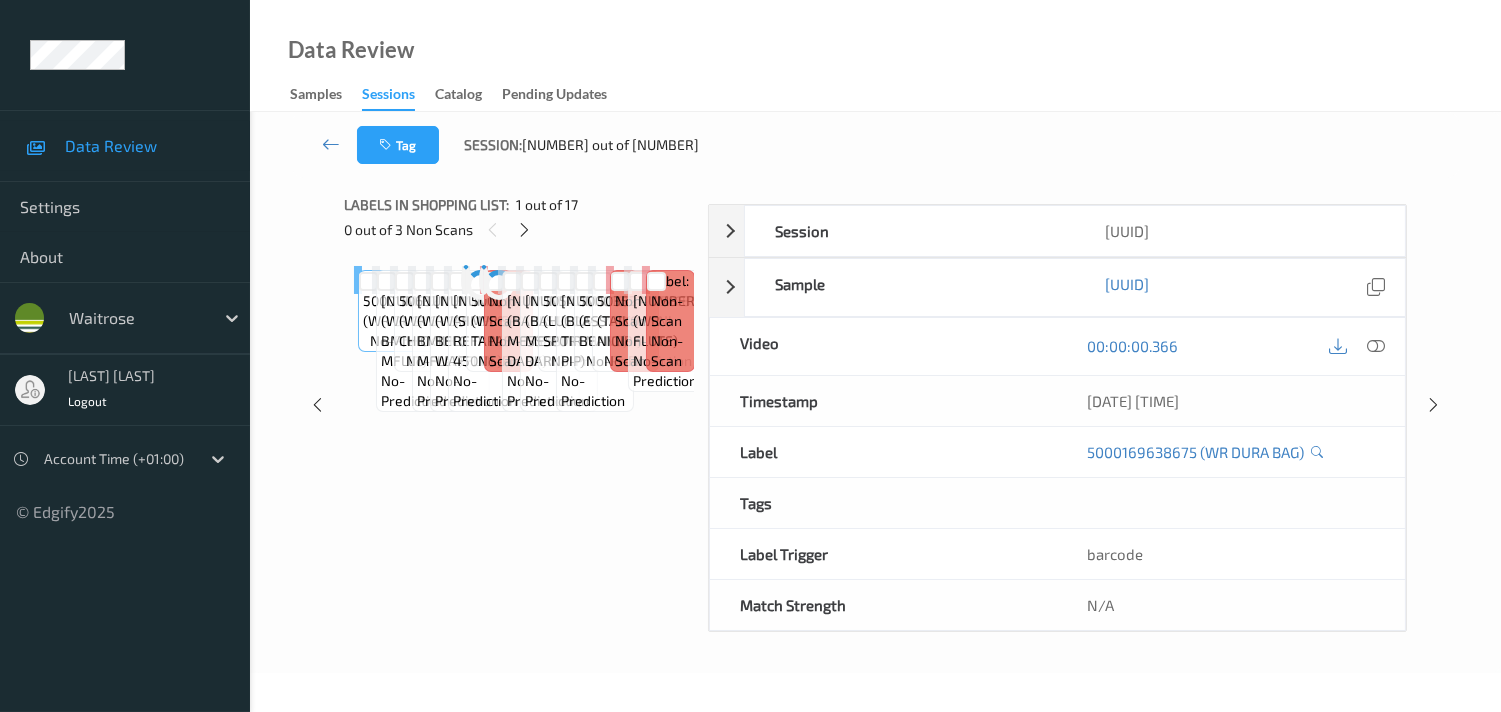 click on "Labels in shopping list: [NUMBER] out of [NUMBER] [NUMBER] out of [NUMBER] Non Scans Label: [NUMBER] (WR DURA BAG) no-prediction Label: [NUMBER] (WR CHKN BMILK MFLLT) no-prediction Label: [NUMBER] (WR G+P CHICKEN KYIVS) no-prediction Label: [NUMBER] (WR CHKN BMILK MFLLT) no-prediction Label: [NUMBER] (WAFFLEM BELG WAFFLE) no-prediction Label: [NUMBER] (SIMPLE REFRESH 450ML) no-prediction Label: [NUMBER] (WR SPANISH TAPAS PLT) no-prediction Label: Non-Scan non-scan Label: Non-Scan non-scan Label: Non-Scan non-scan Label: [NUMBER] (BAHLSEN MESSINO DARK) no-prediction Label: [NUMBER] (BAHLSEN MESSINO DARK) no-prediction Label: [NUMBER] (LUCOZADE SPORT RASP) no-prediction Label: [NUMBER] (BLAS Y TIR MARIS PIP) no-prediction Label: [NUMBER] (ESS ROUND BEANS) no-prediction Label: [NUMBER] (TAIKO MINI NIGIRI) no-prediction Label: Non-Scan non-scan Label: Non-Scan non-scan Label: Non-Scan non-scan Label: [NUMBER] (WR FLUTE) no-prediction Label: Non-Scan non-scan Label: Non-Scan" at bounding box center (519, 405) 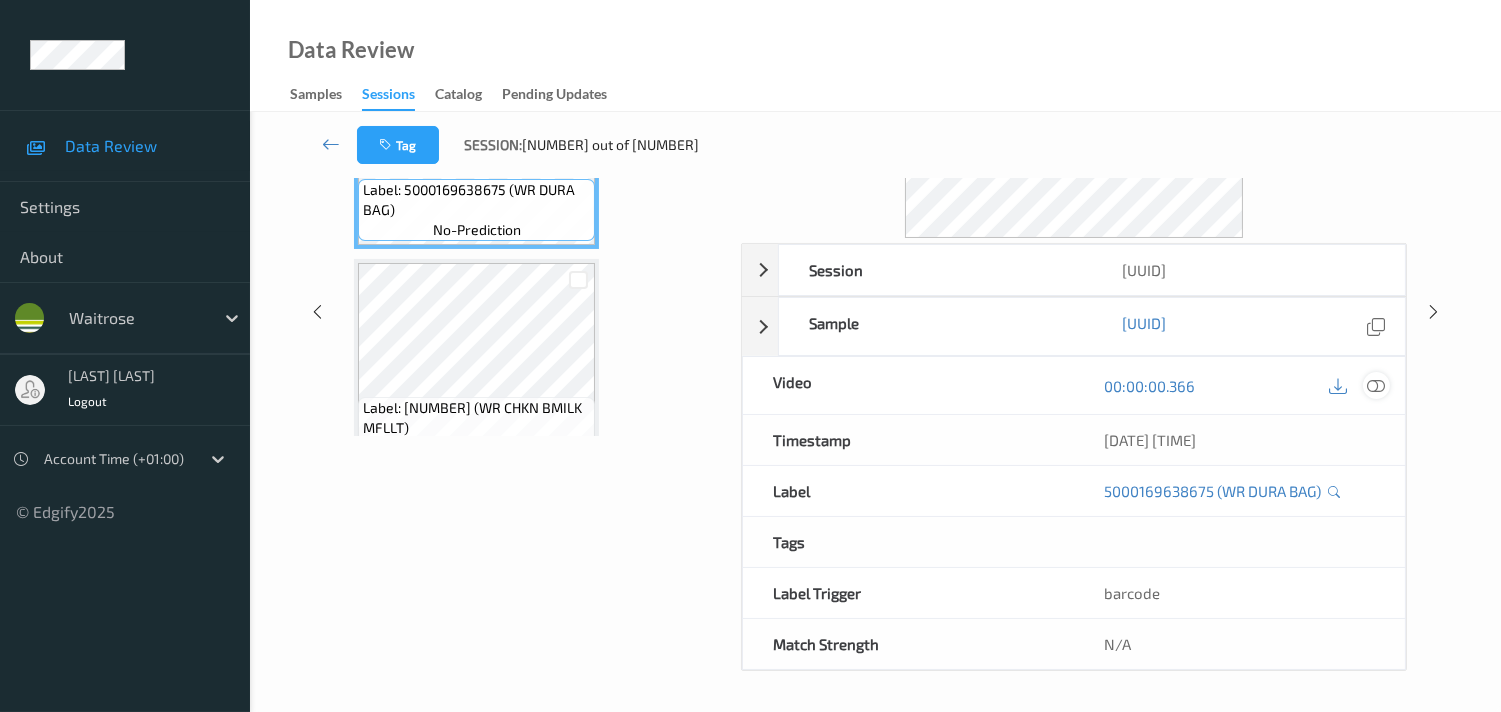 click at bounding box center (1376, 386) 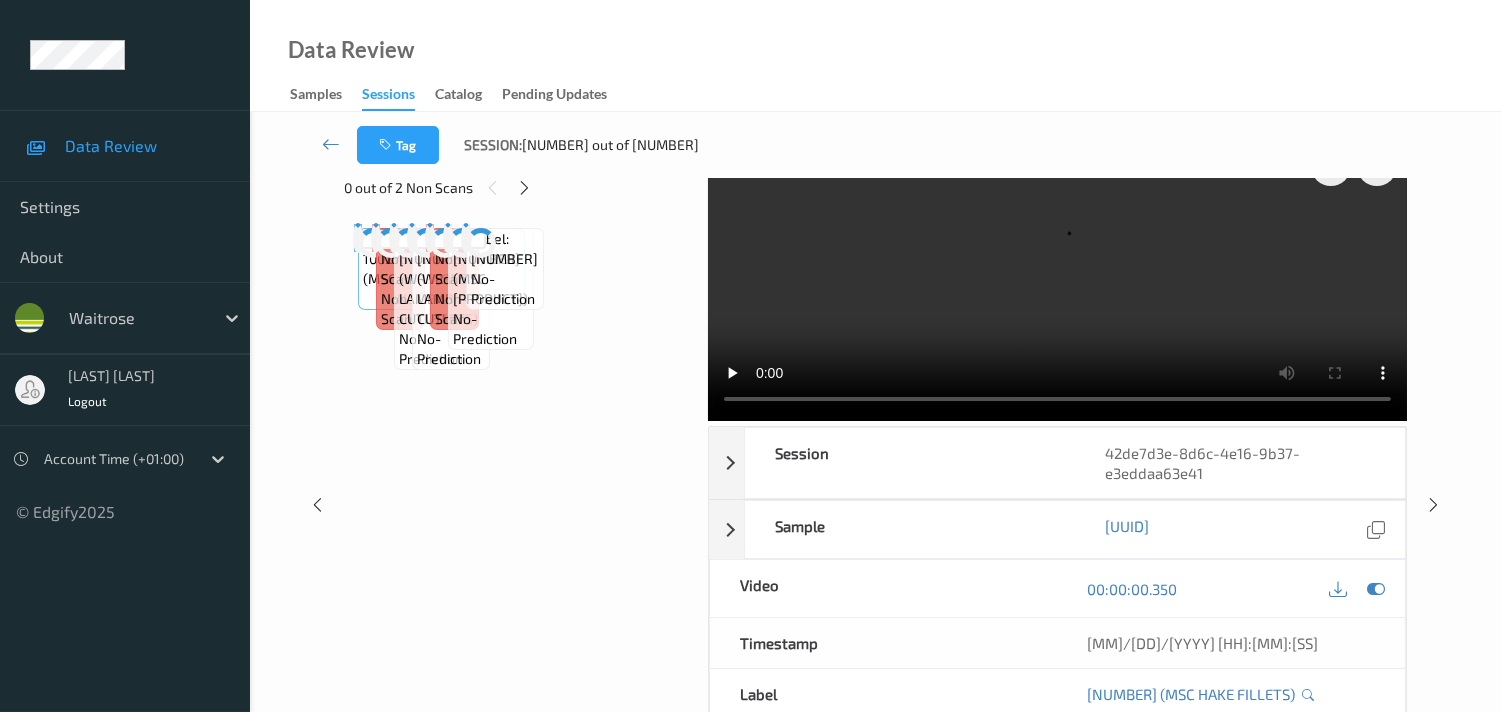 scroll, scrollTop: 0, scrollLeft: 0, axis: both 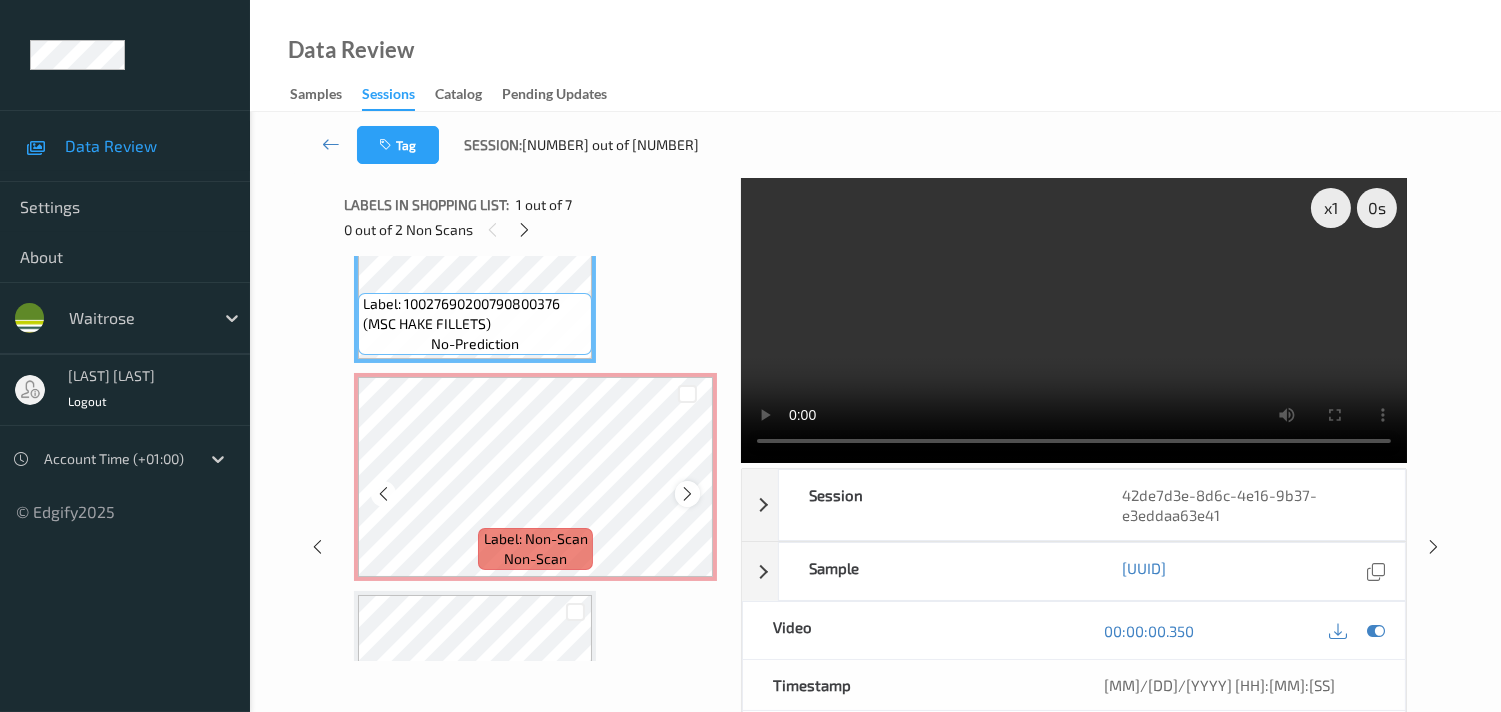 click at bounding box center (687, 494) 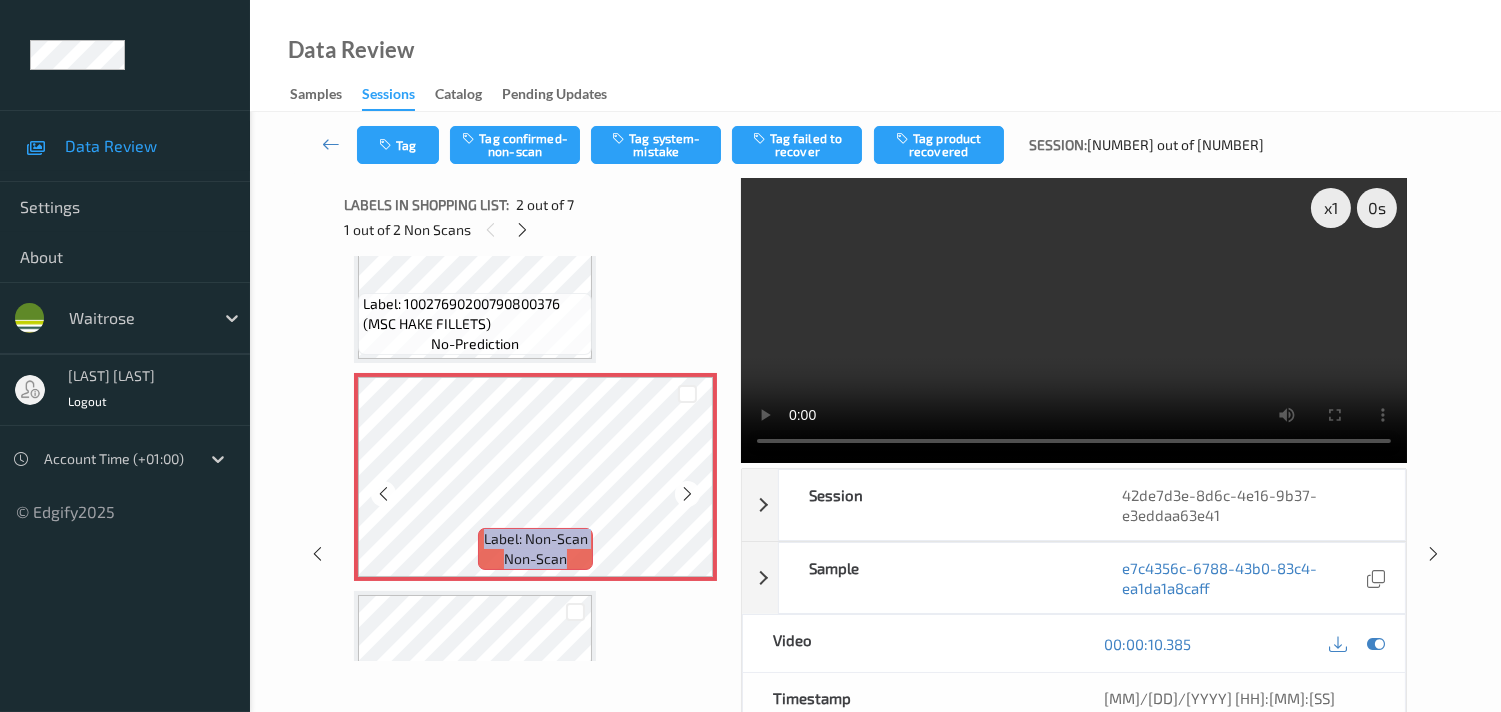 click at bounding box center (687, 494) 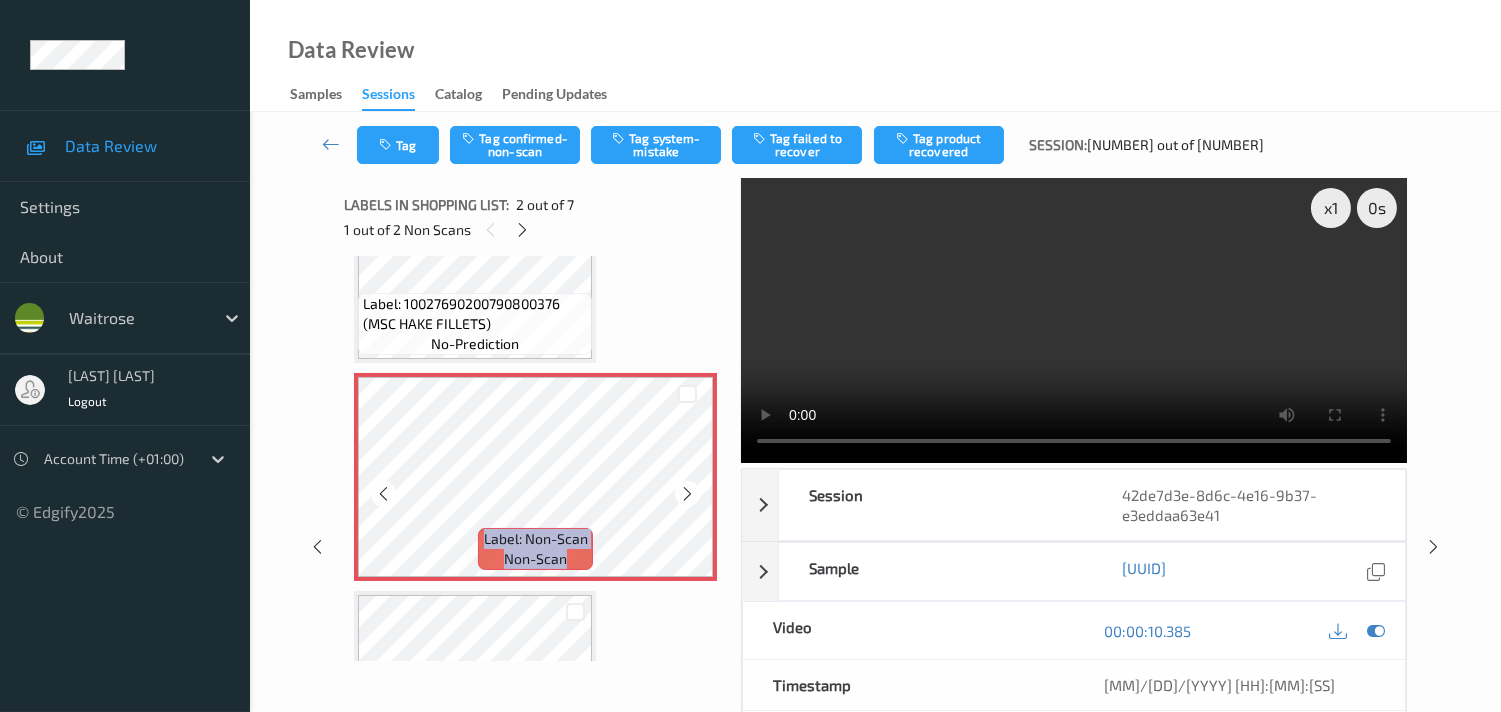 click at bounding box center (687, 494) 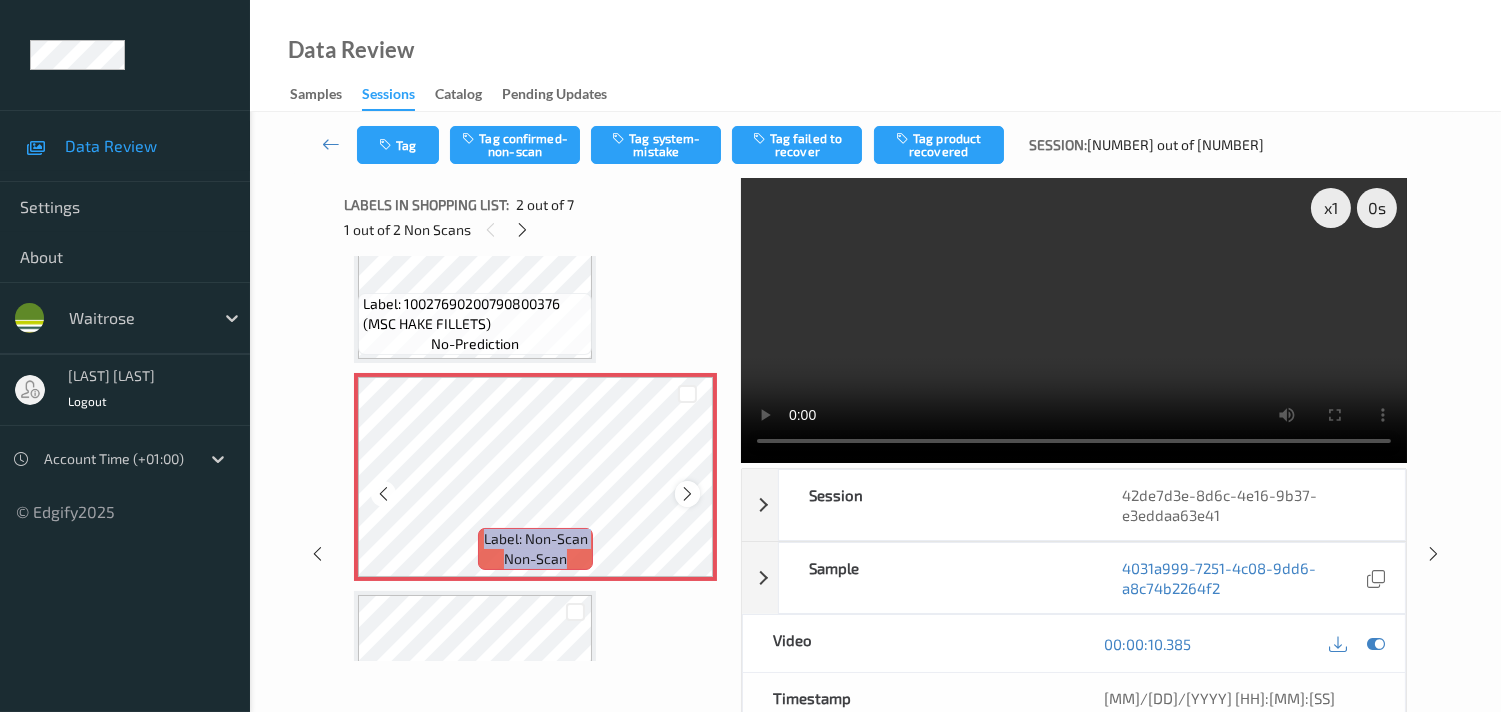 click at bounding box center [687, 494] 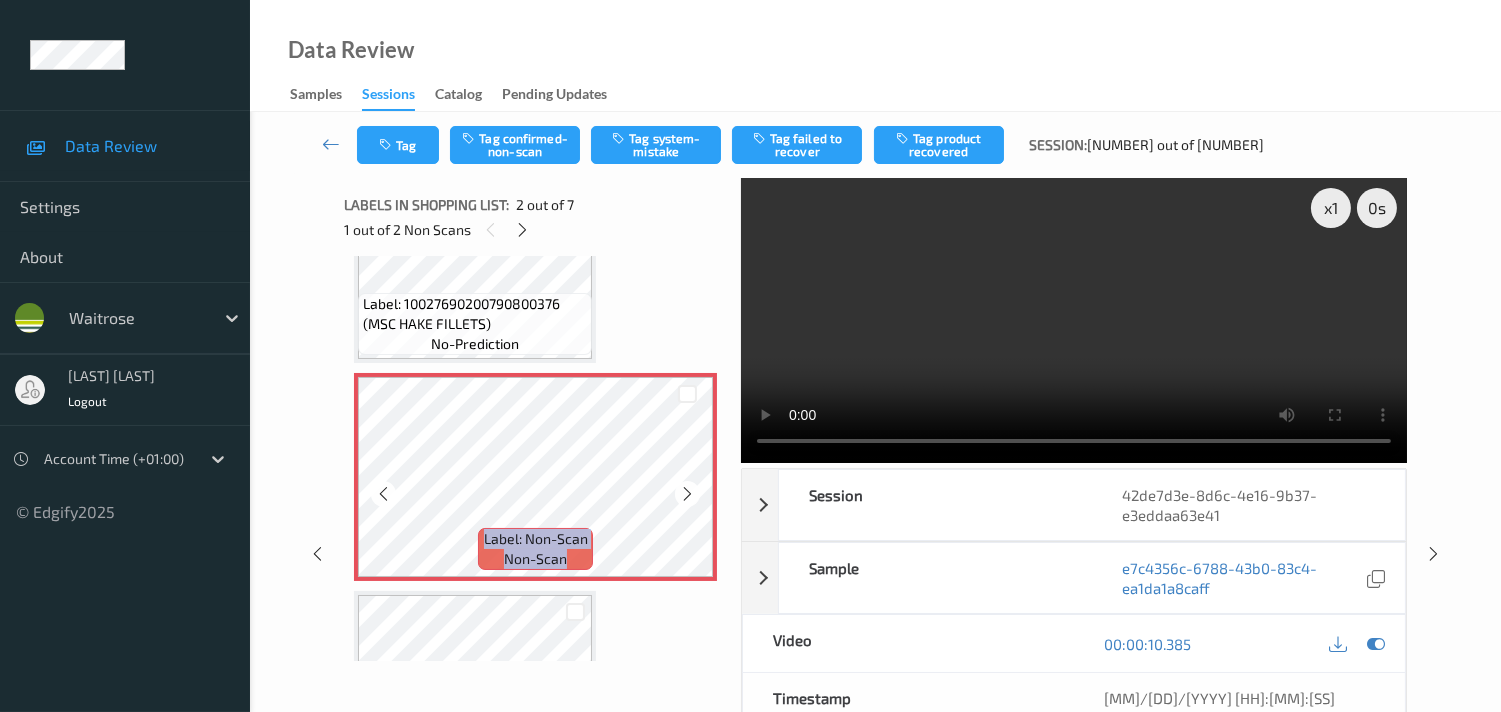 click at bounding box center (687, 494) 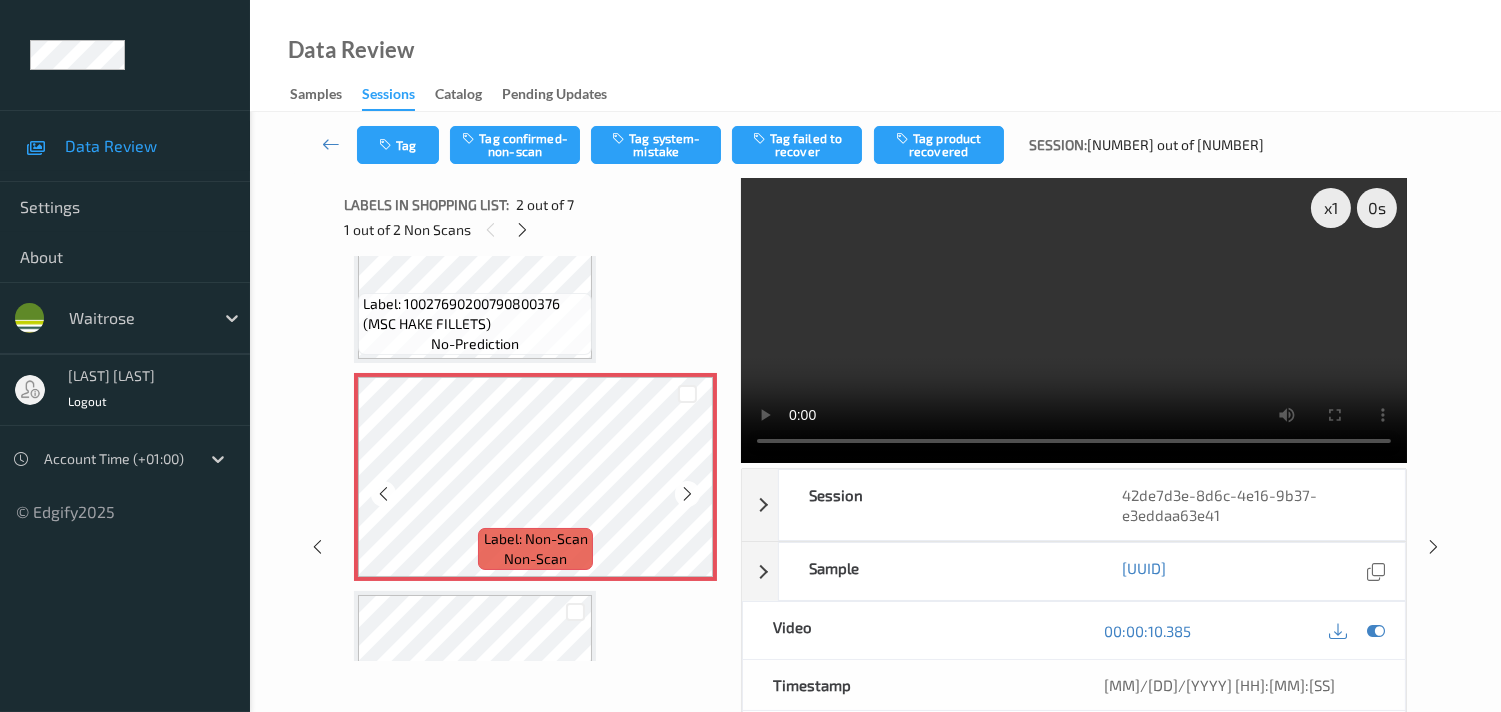 click at bounding box center (687, 494) 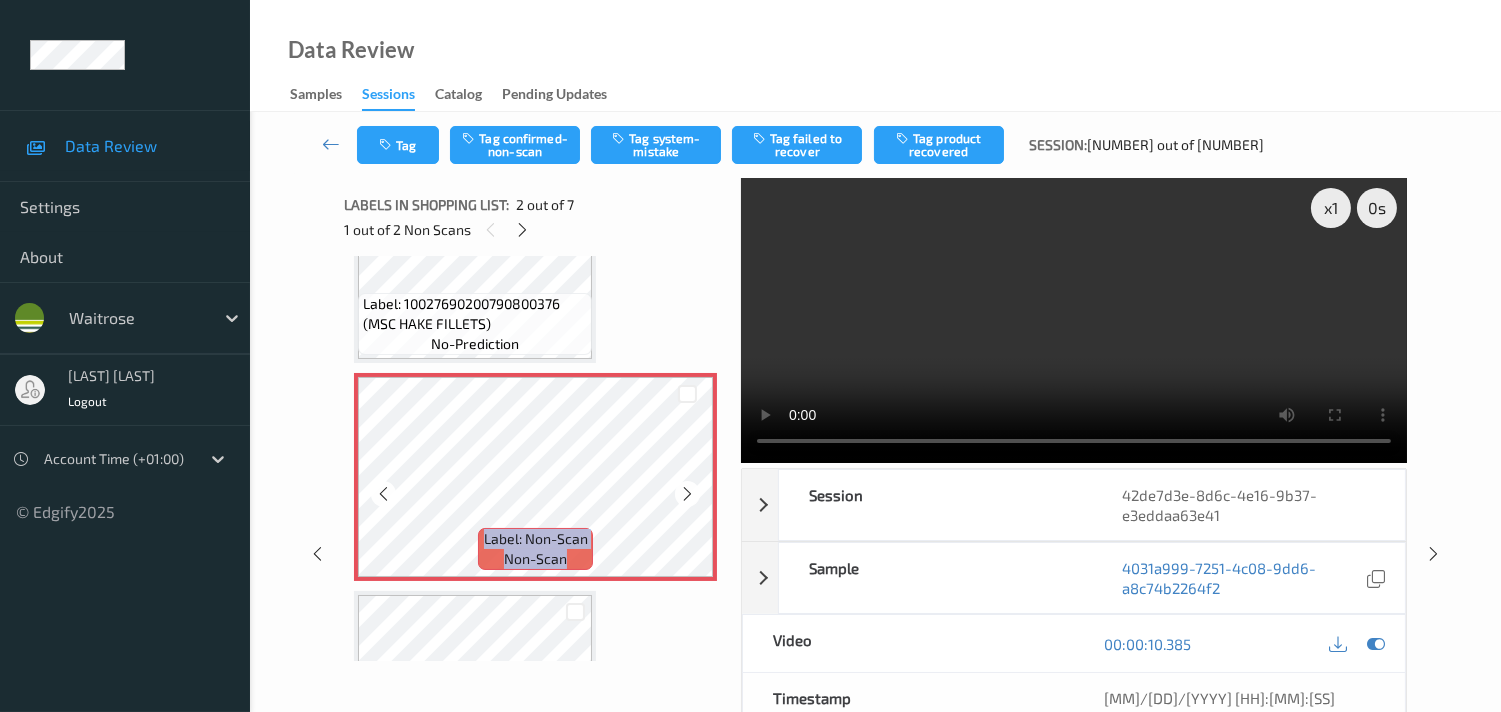 click at bounding box center (687, 494) 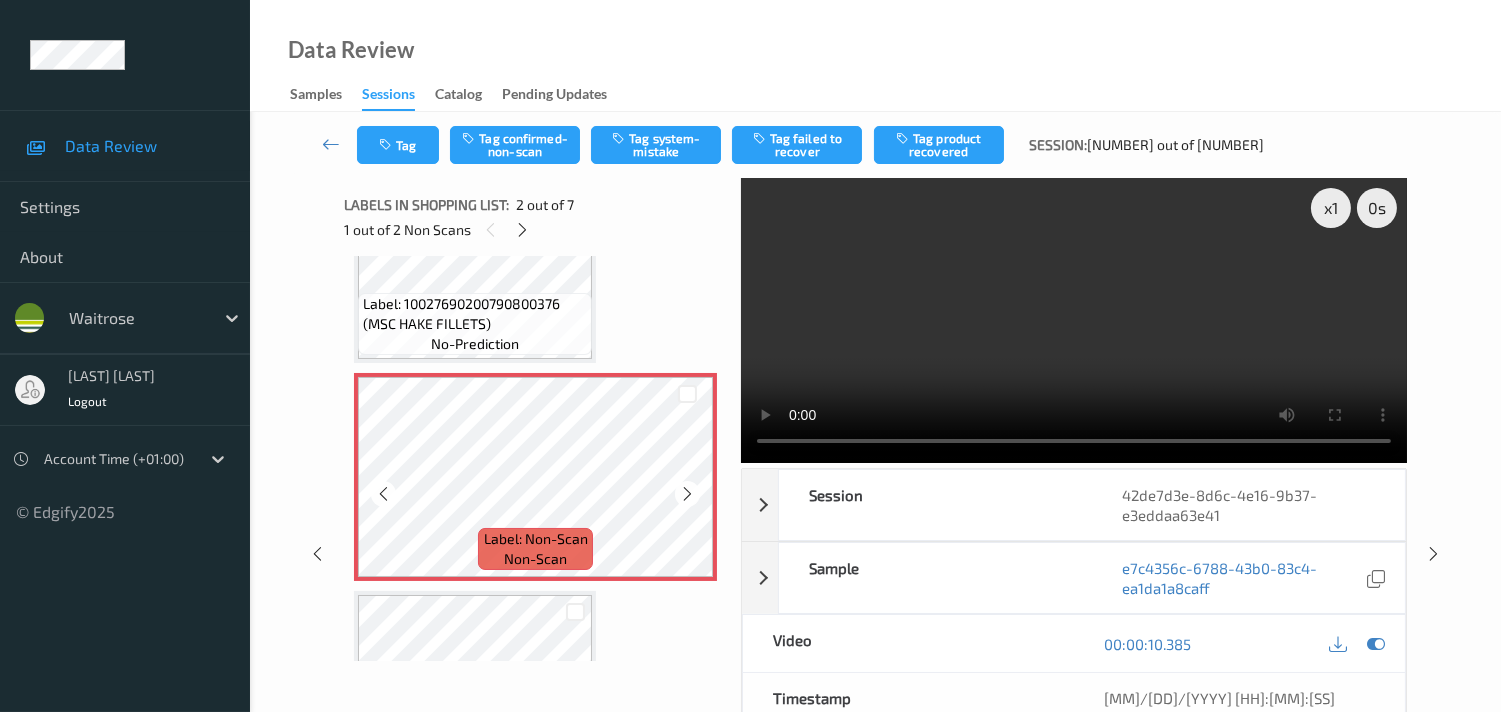 click at bounding box center [687, 494] 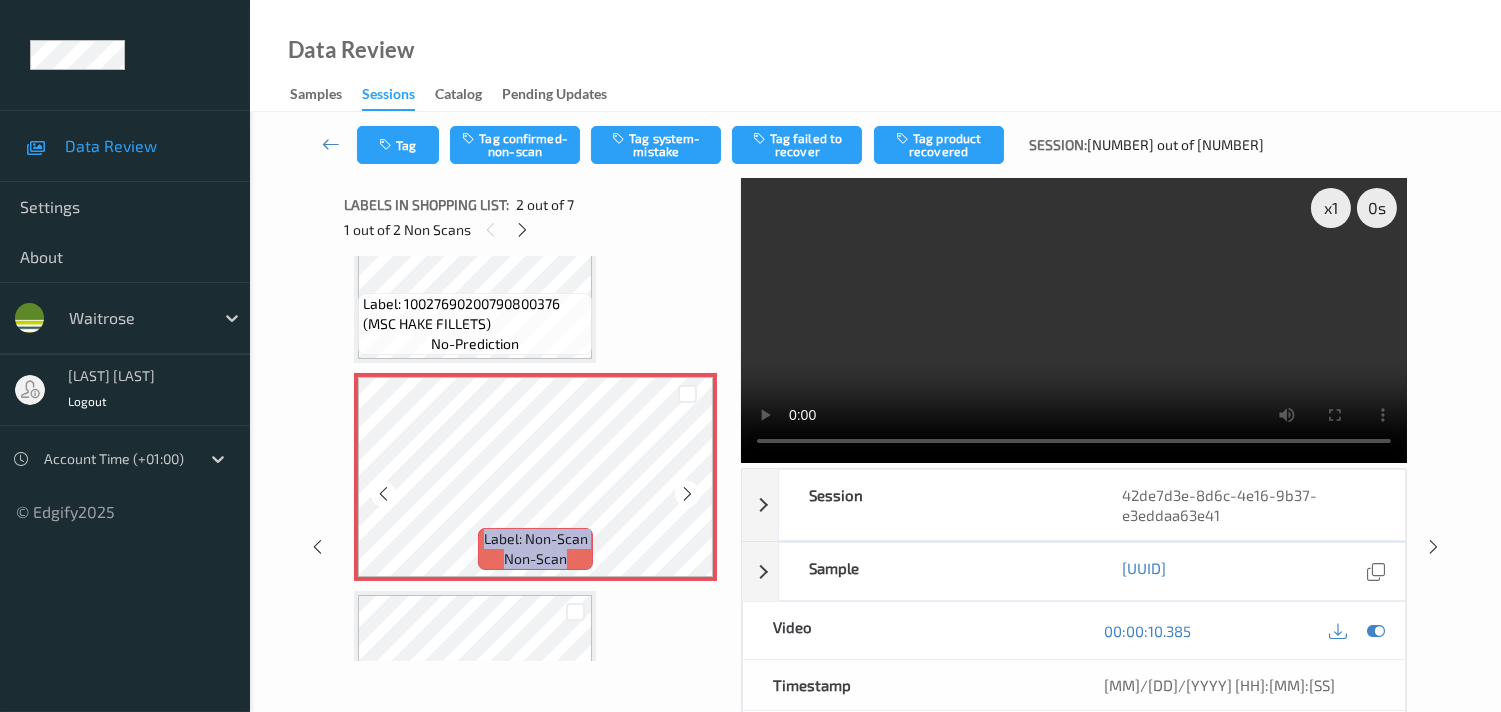 click at bounding box center (687, 494) 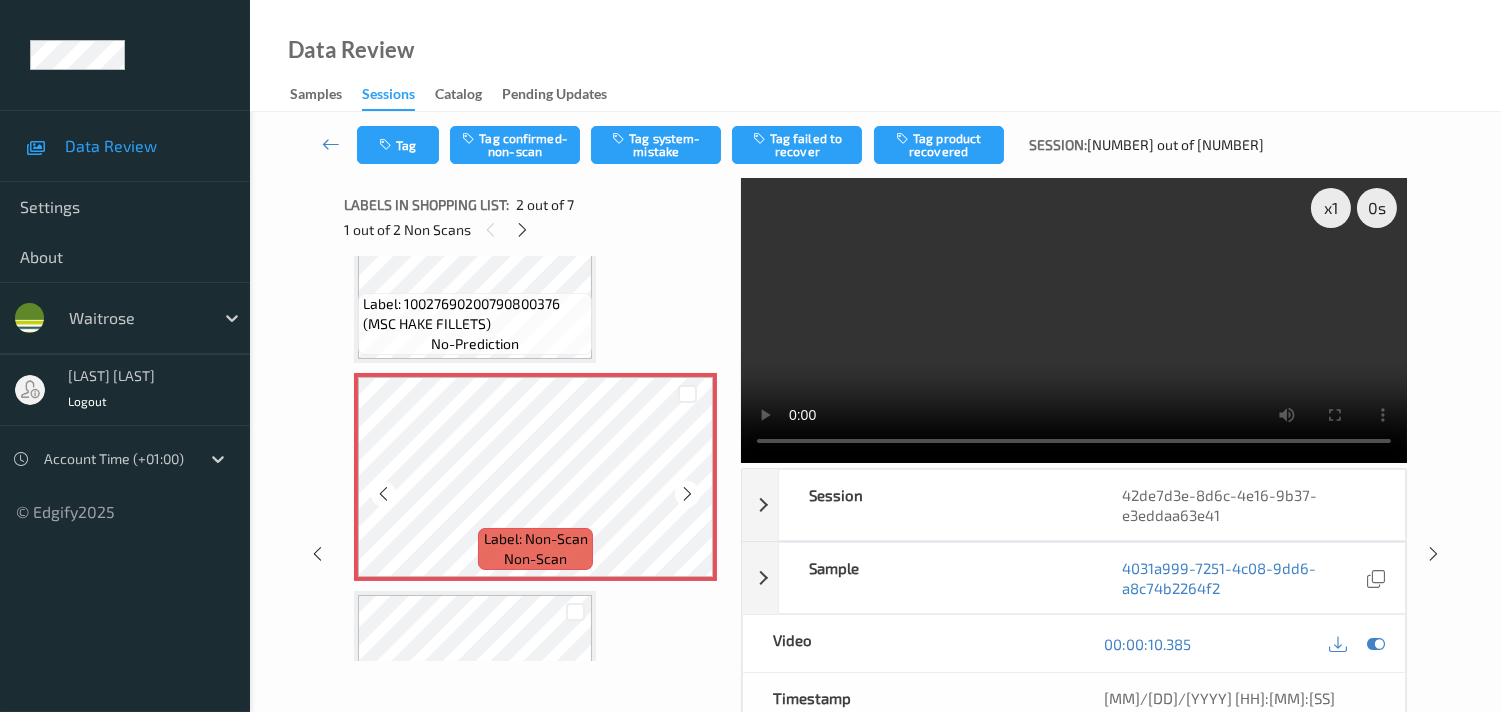 click at bounding box center [687, 494] 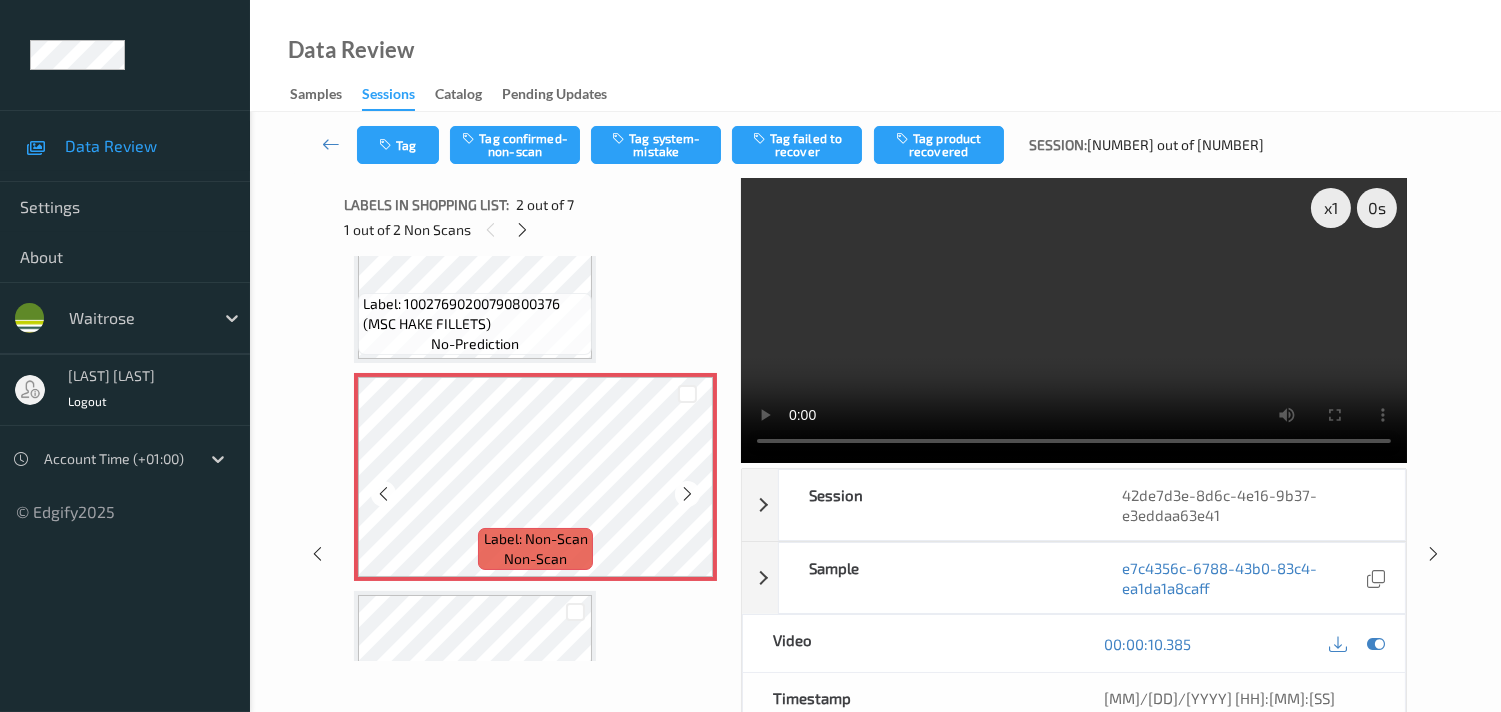 click at bounding box center (687, 494) 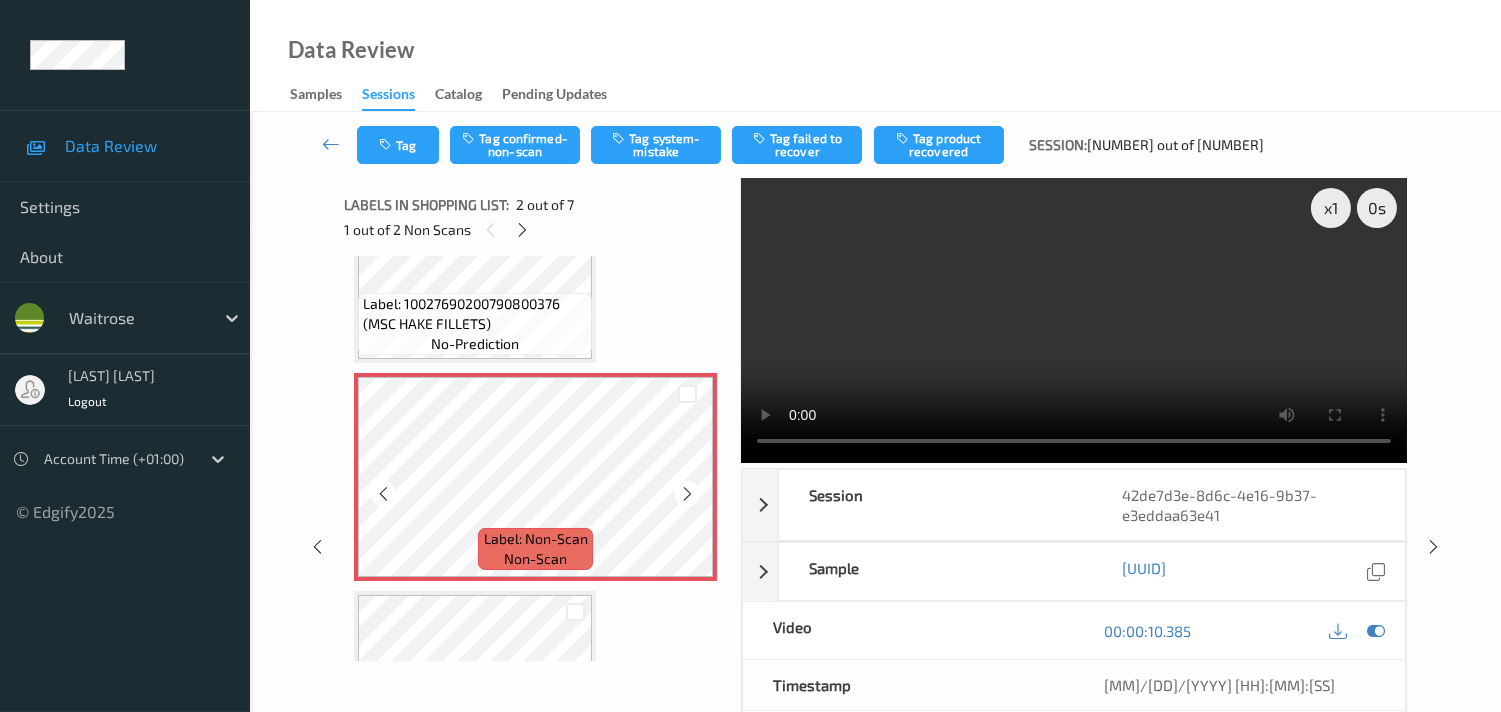 click at bounding box center [687, 494] 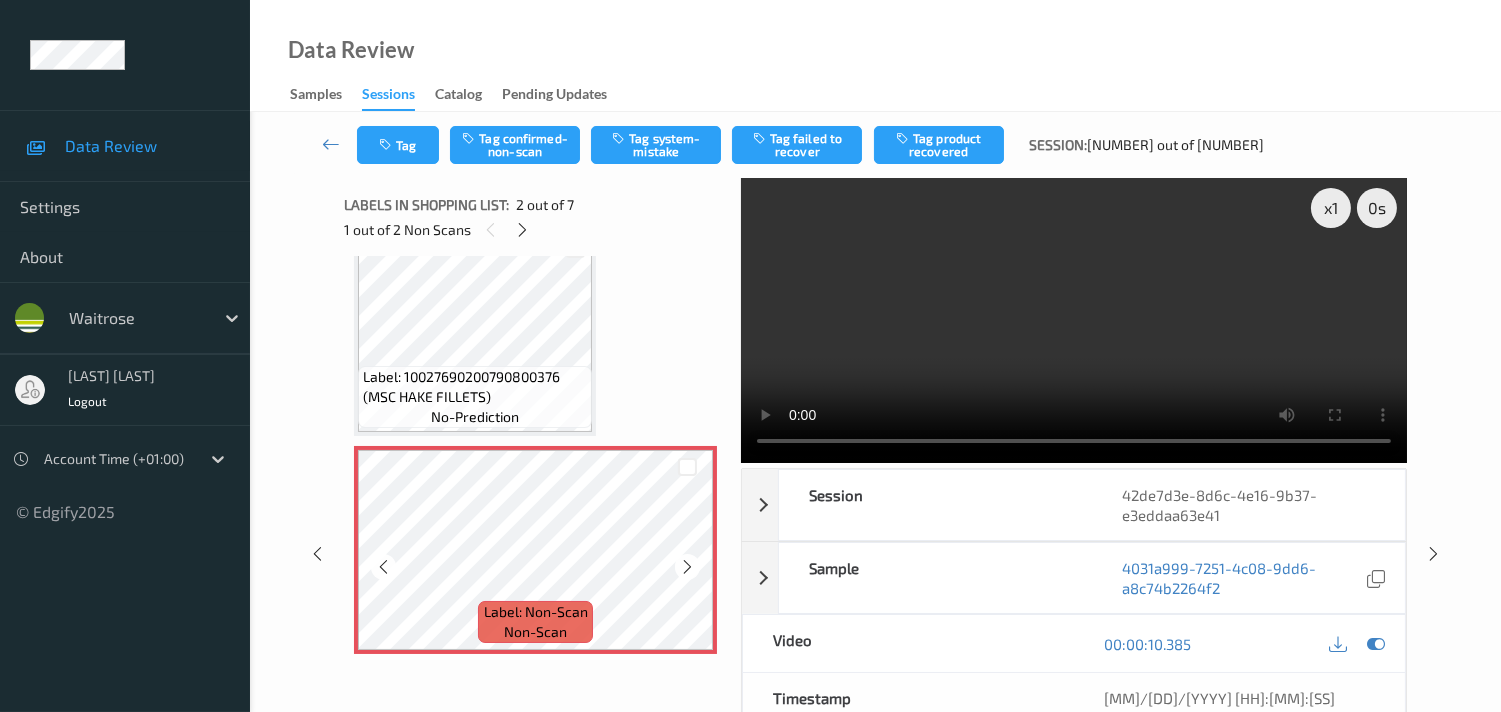 scroll, scrollTop: 0, scrollLeft: 0, axis: both 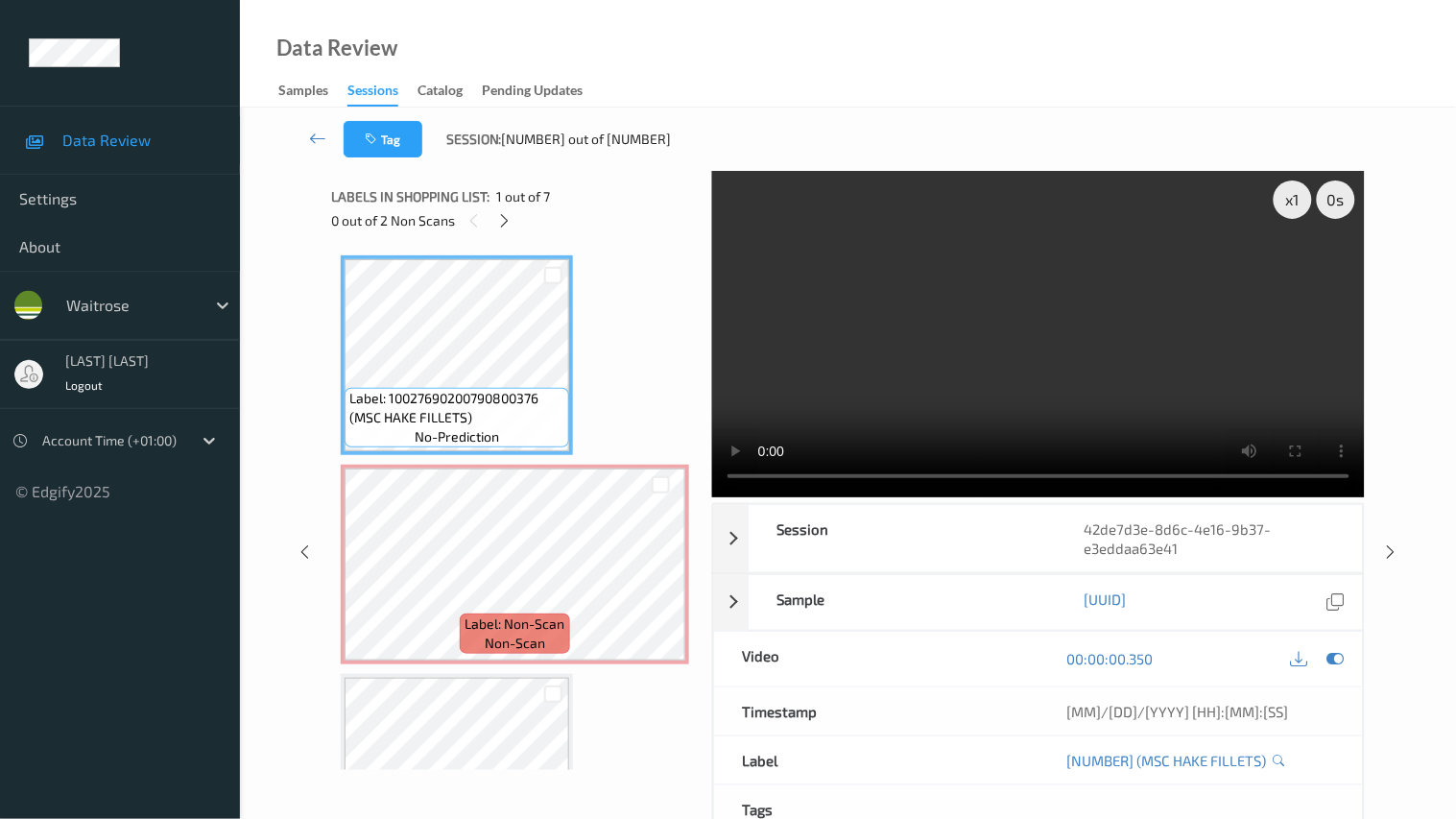 type 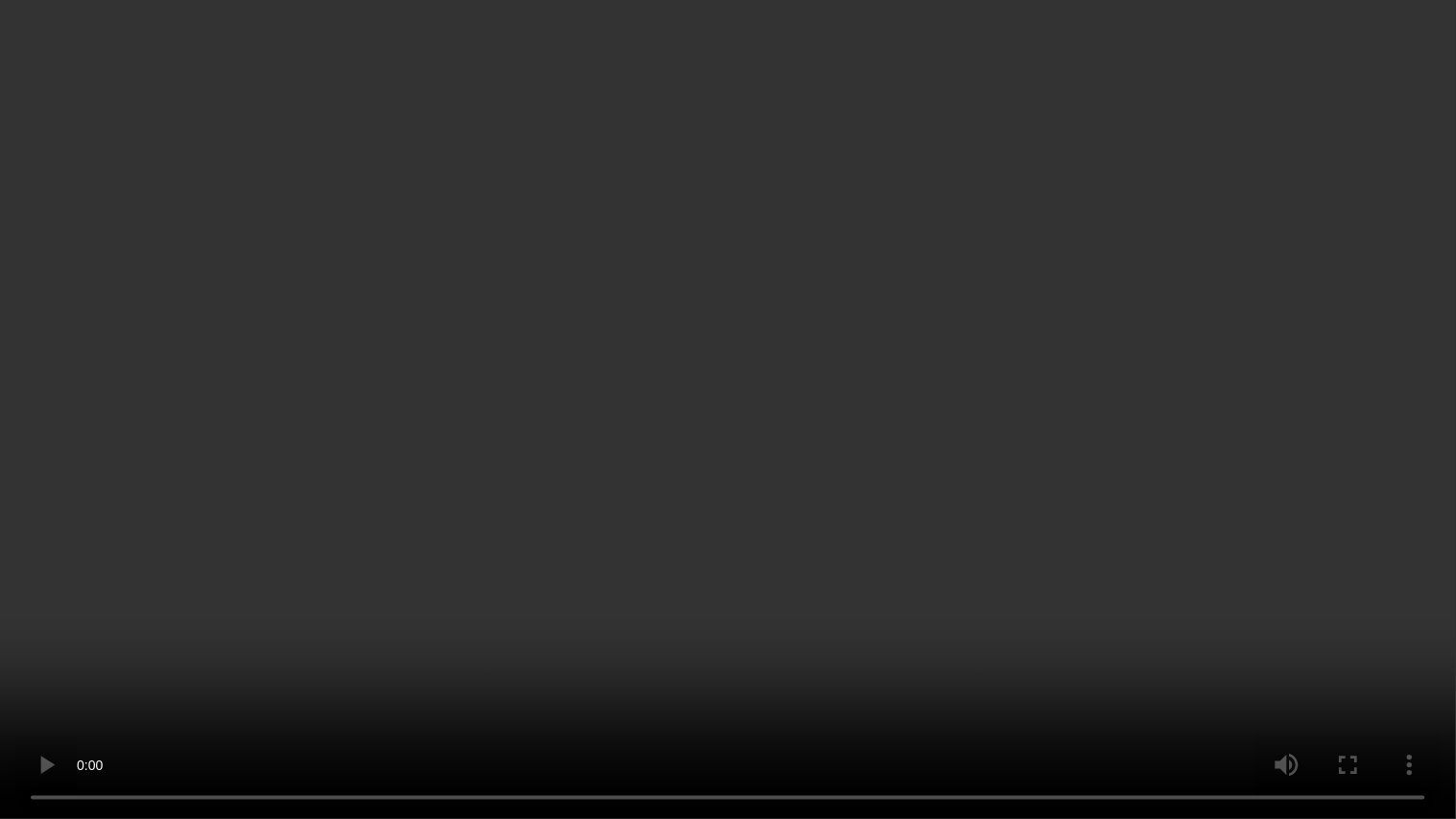 click at bounding box center (728, 409) 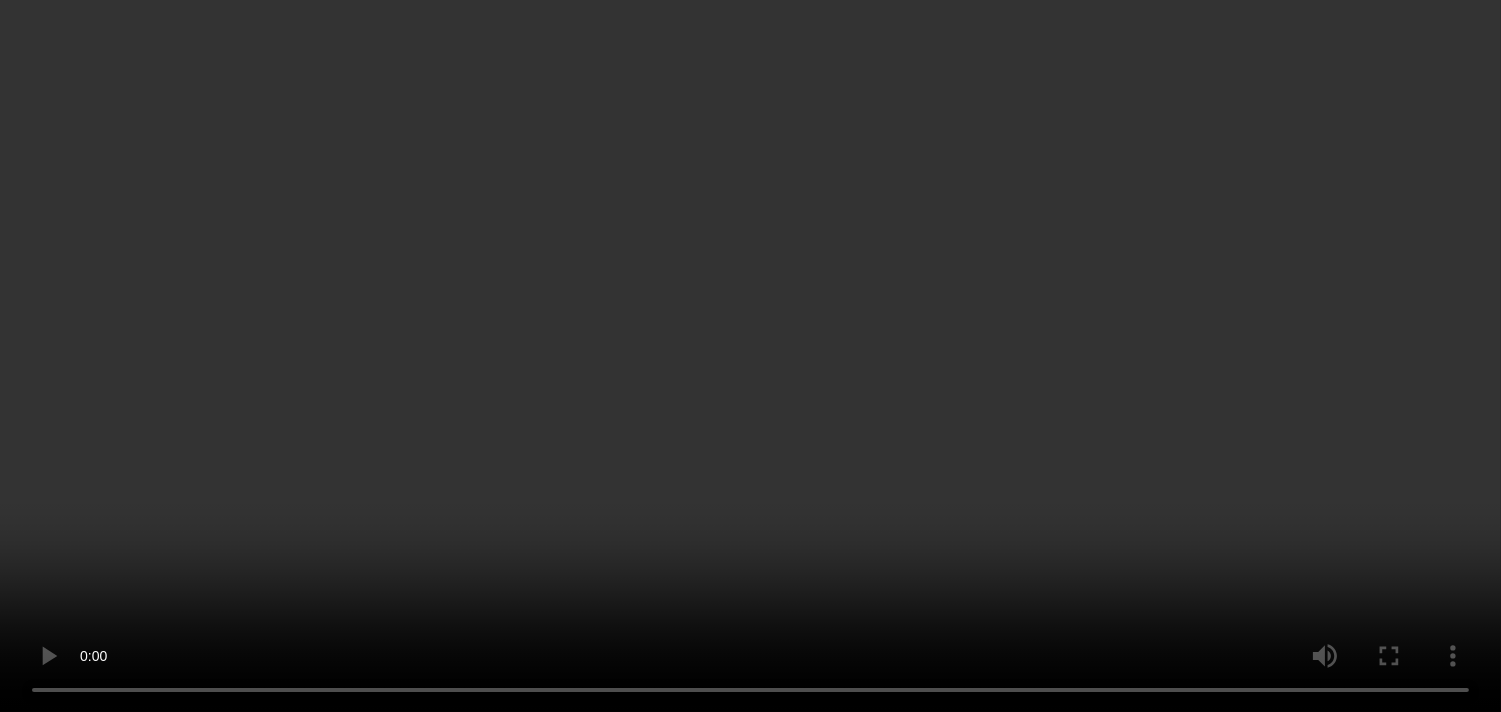 drag, startPoint x: 367, startPoint y: 438, endPoint x: 483, endPoint y: 435, distance: 116.03879 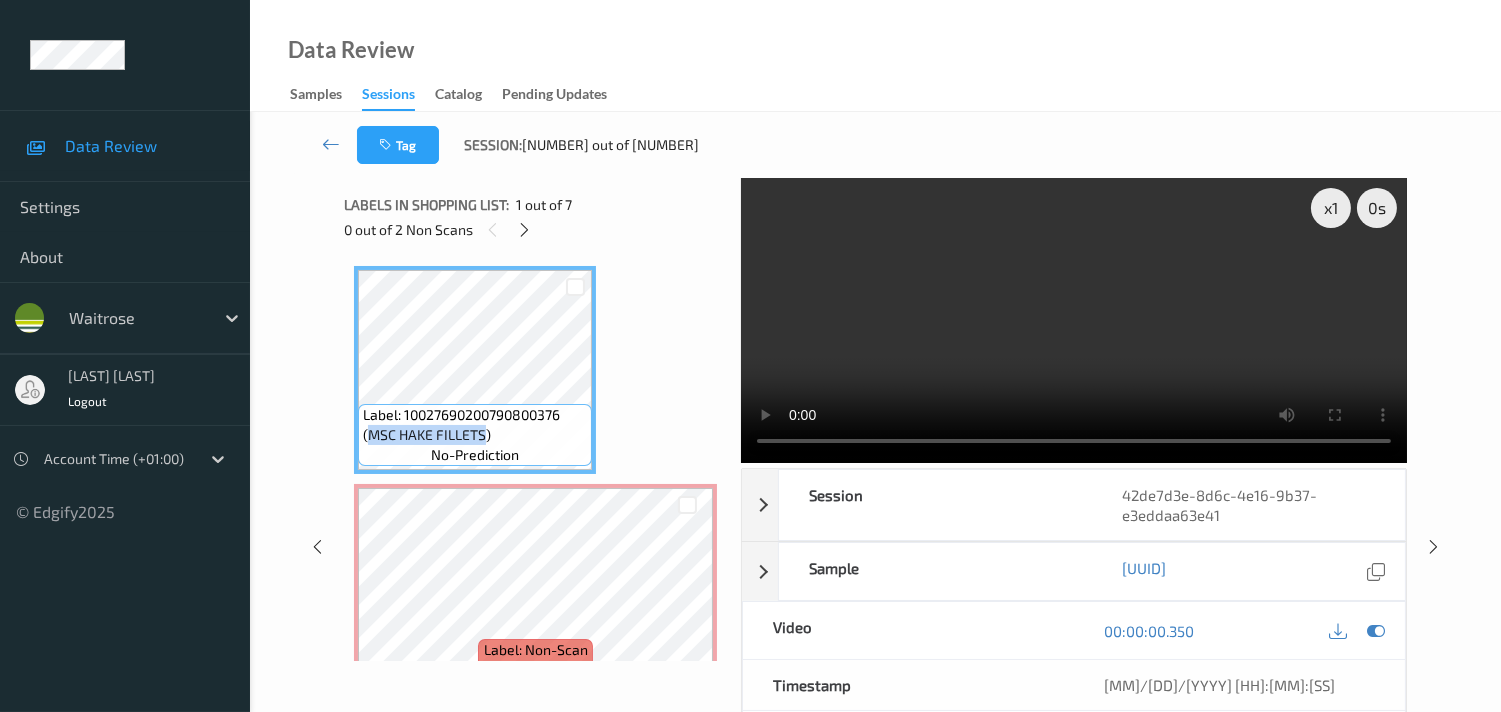 click on "Label: 10027690200790800376 (MSC HAKE FILLETS)" at bounding box center [475, 425] 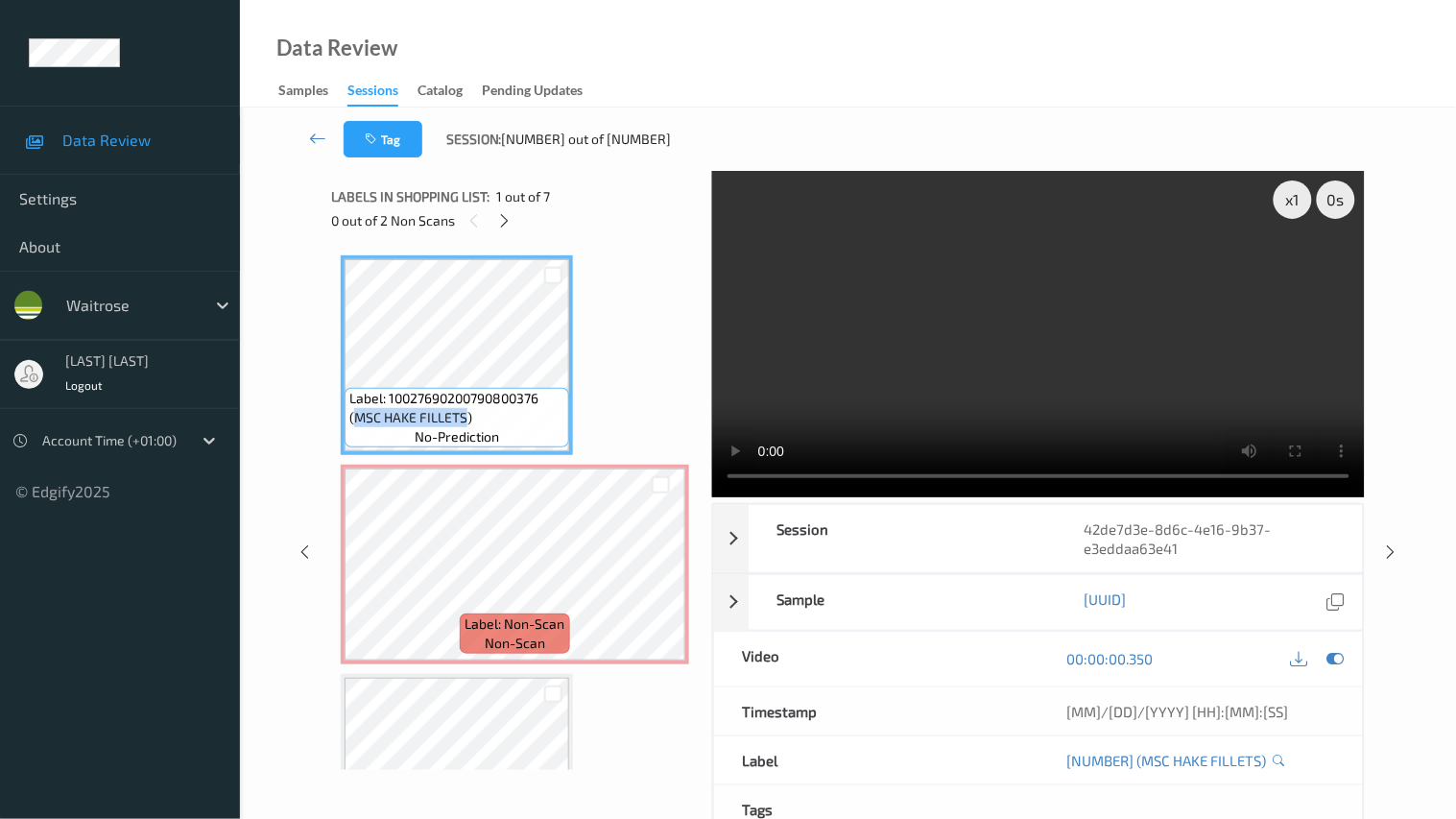 click at bounding box center [1038, 334] 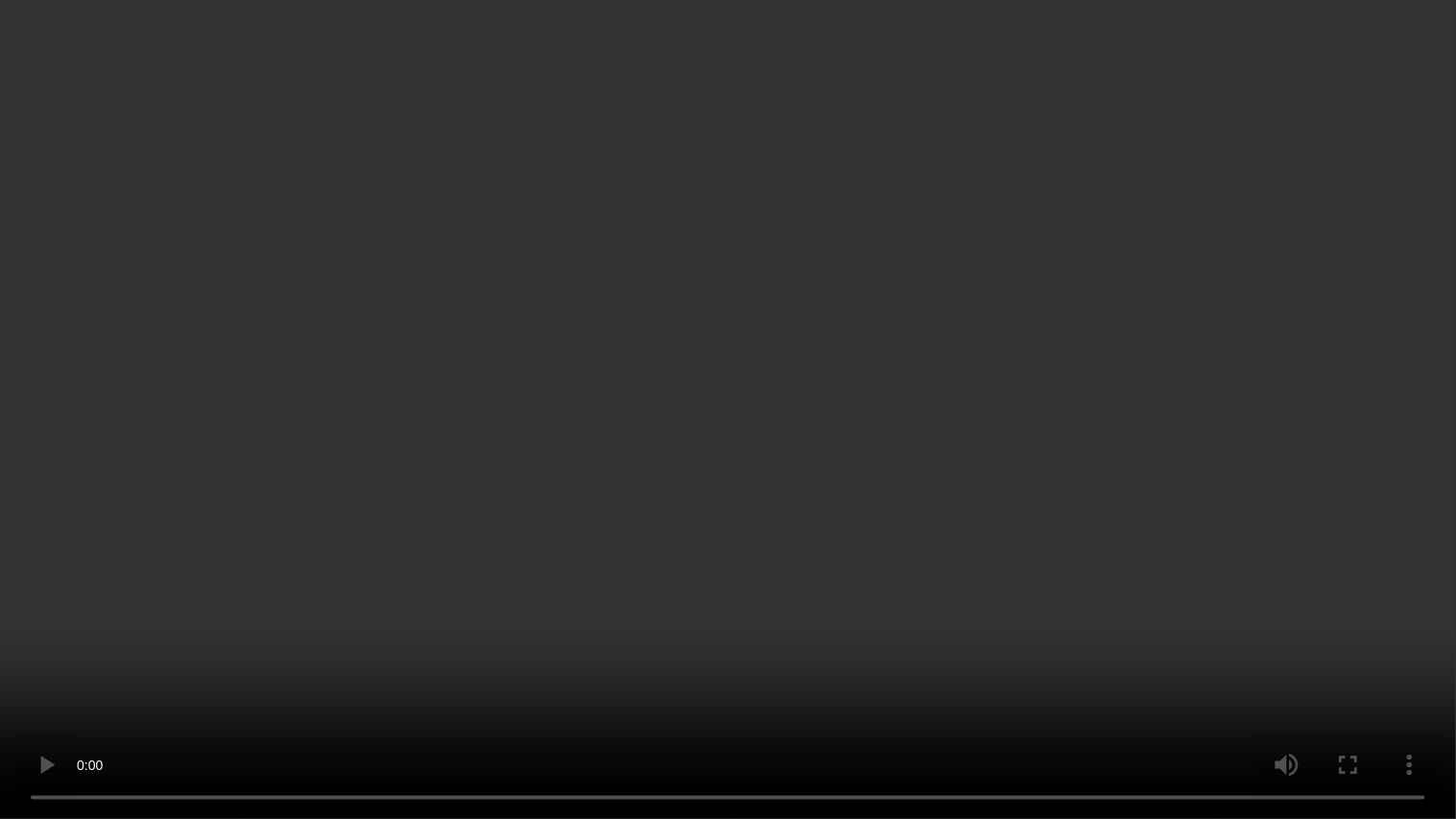 click at bounding box center (728, 409) 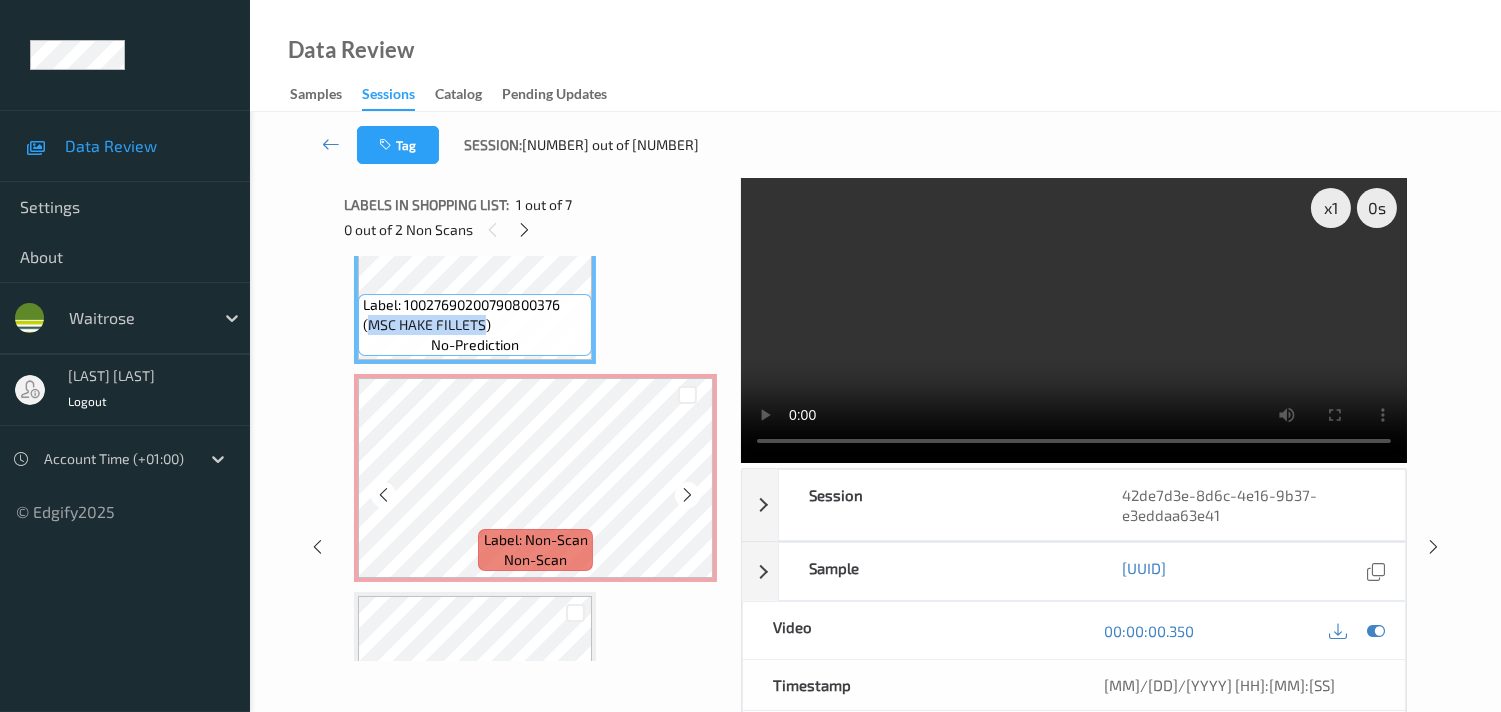 scroll, scrollTop: 111, scrollLeft: 0, axis: vertical 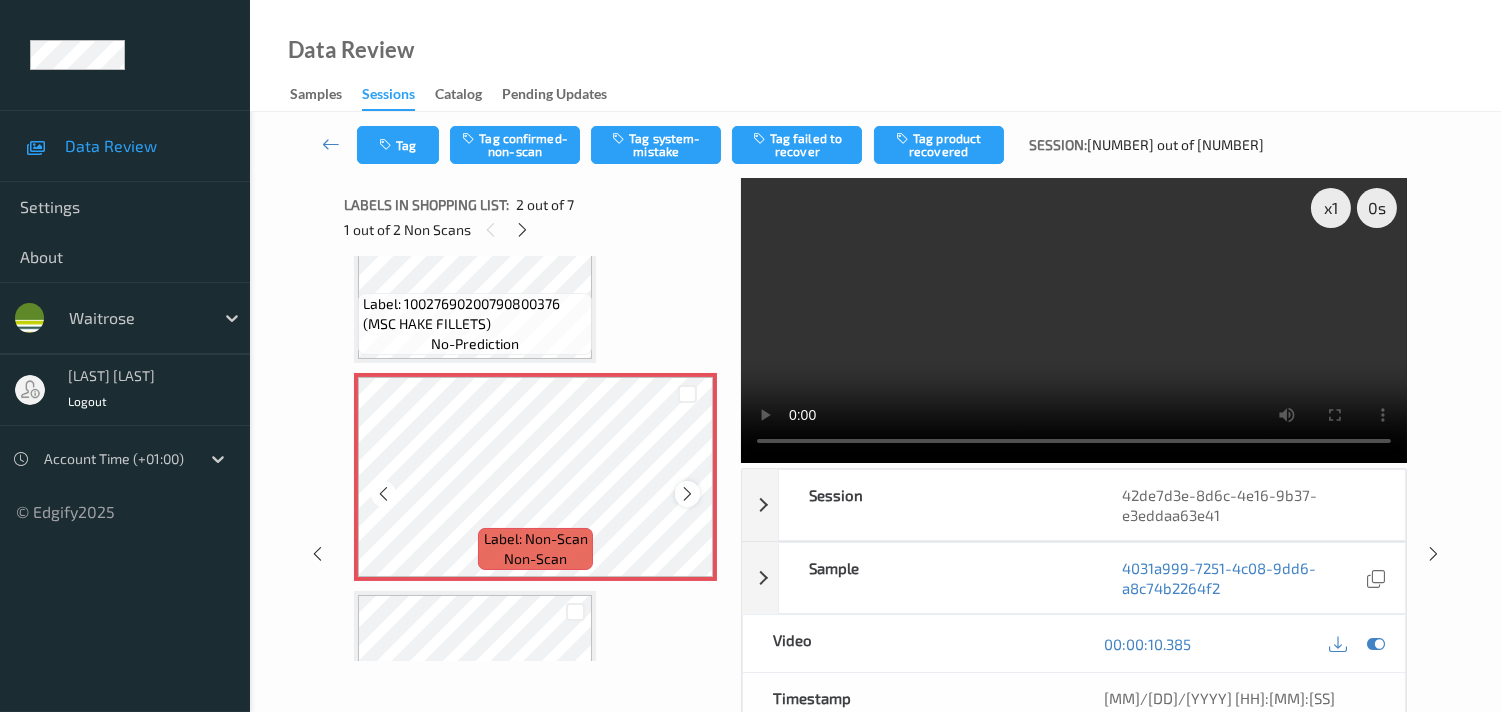 click at bounding box center [687, 494] 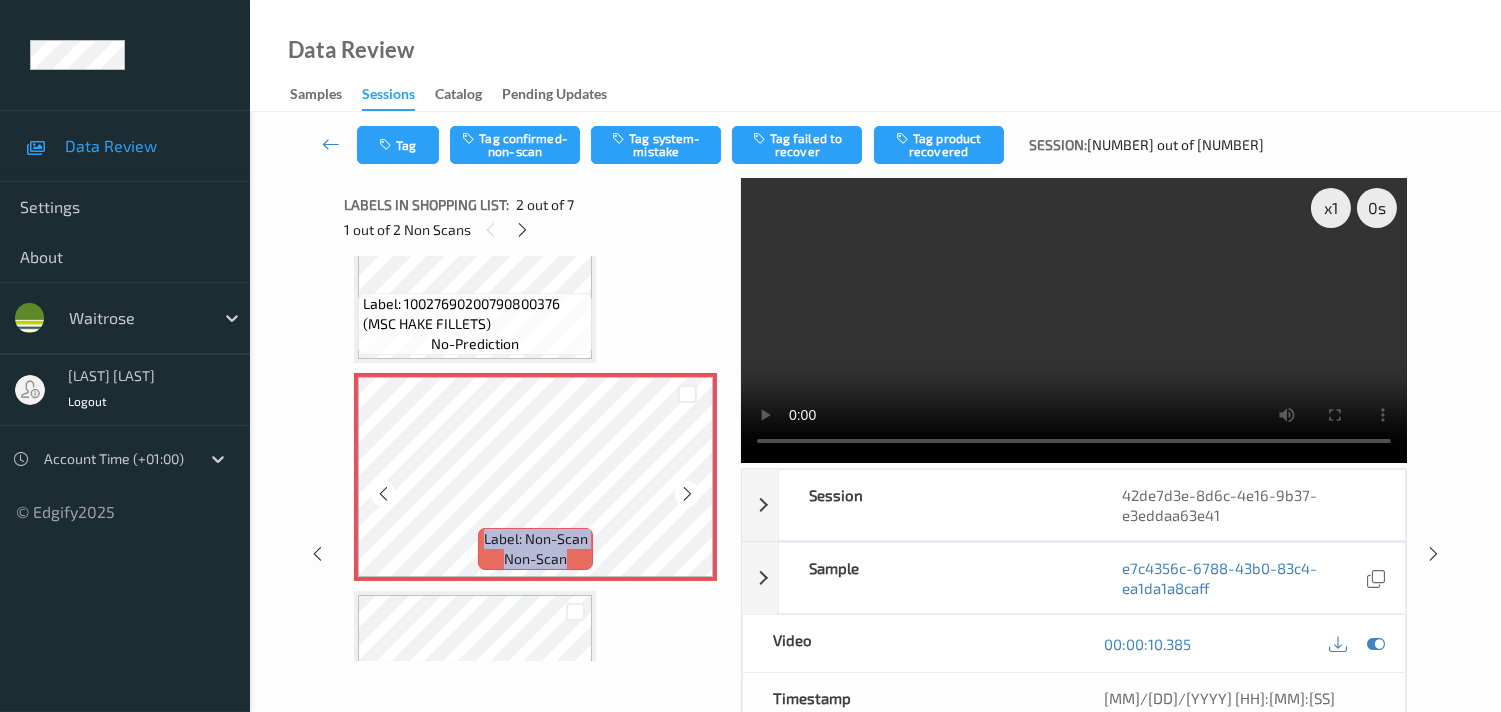 click at bounding box center (687, 494) 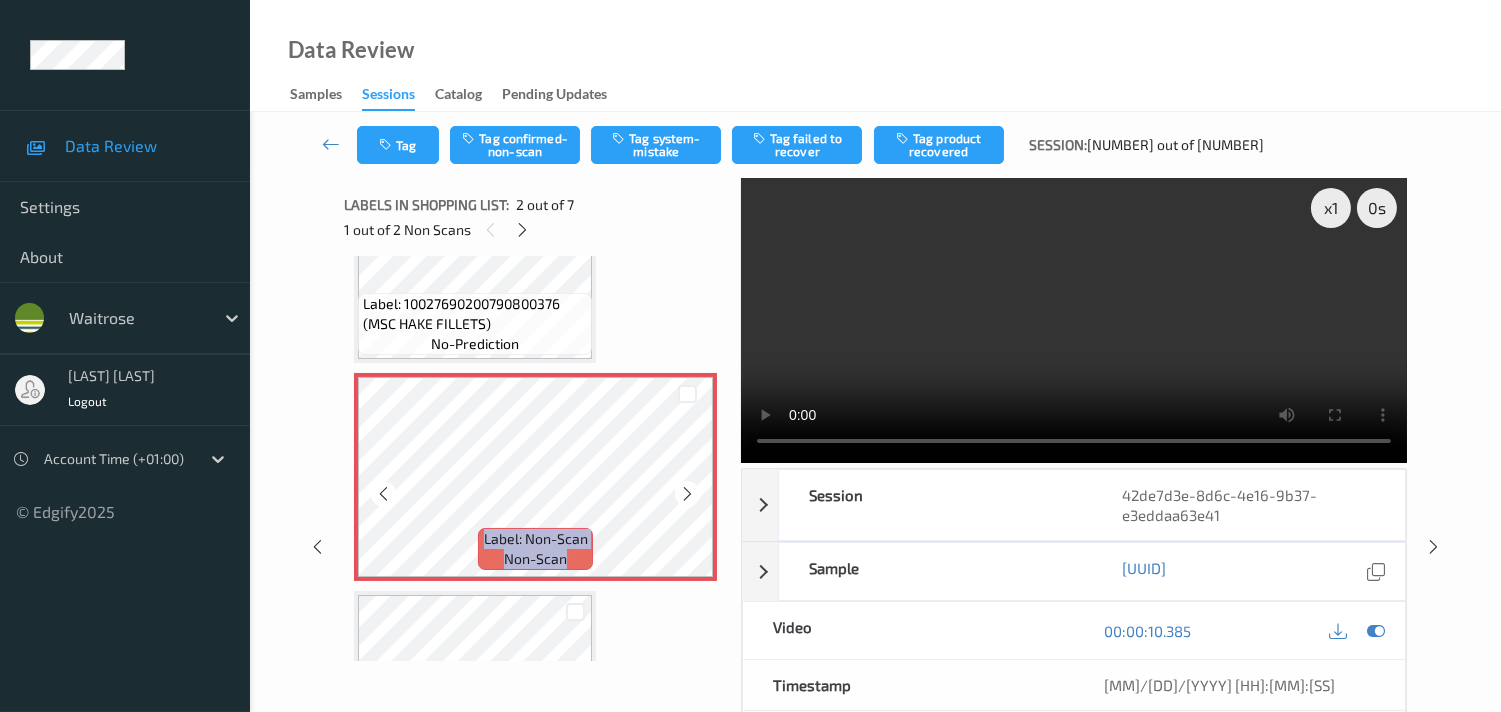click at bounding box center (687, 494) 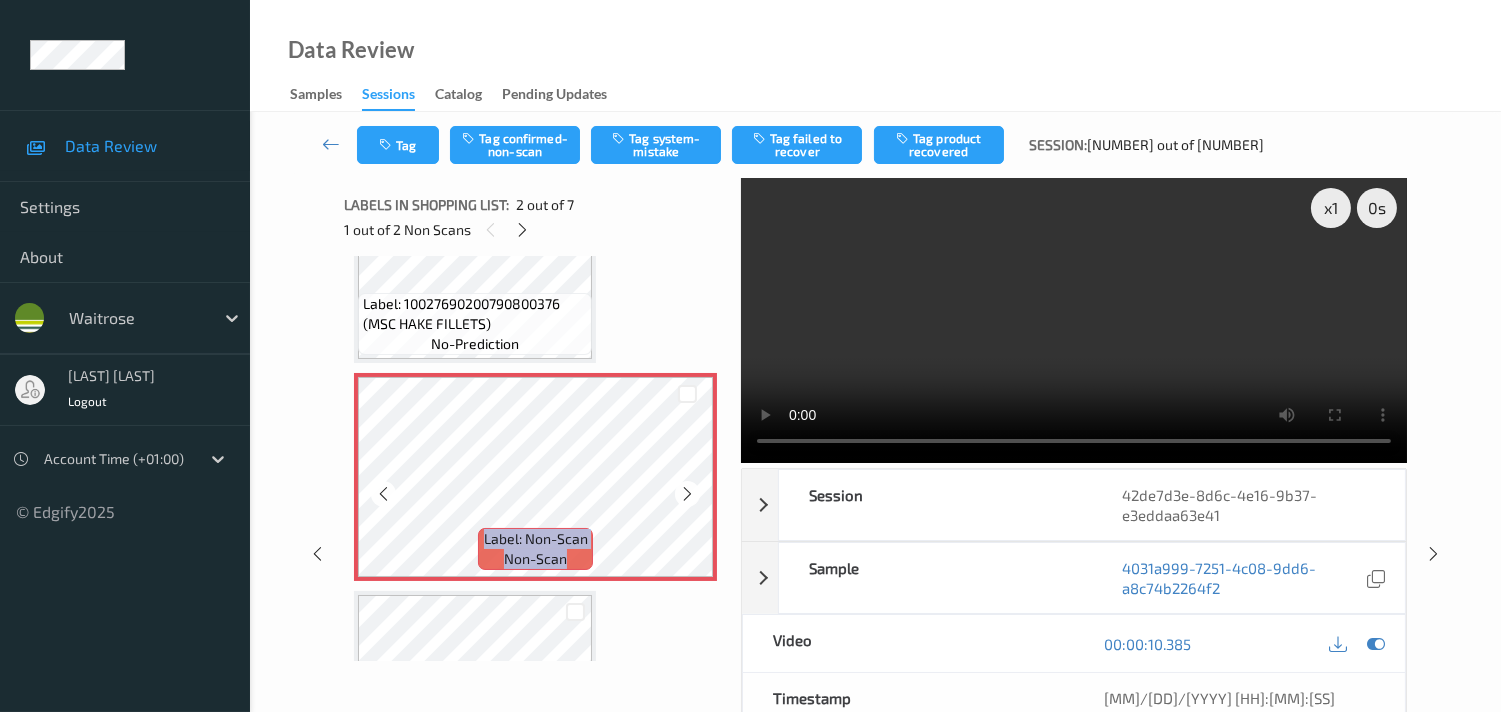 click at bounding box center (687, 494) 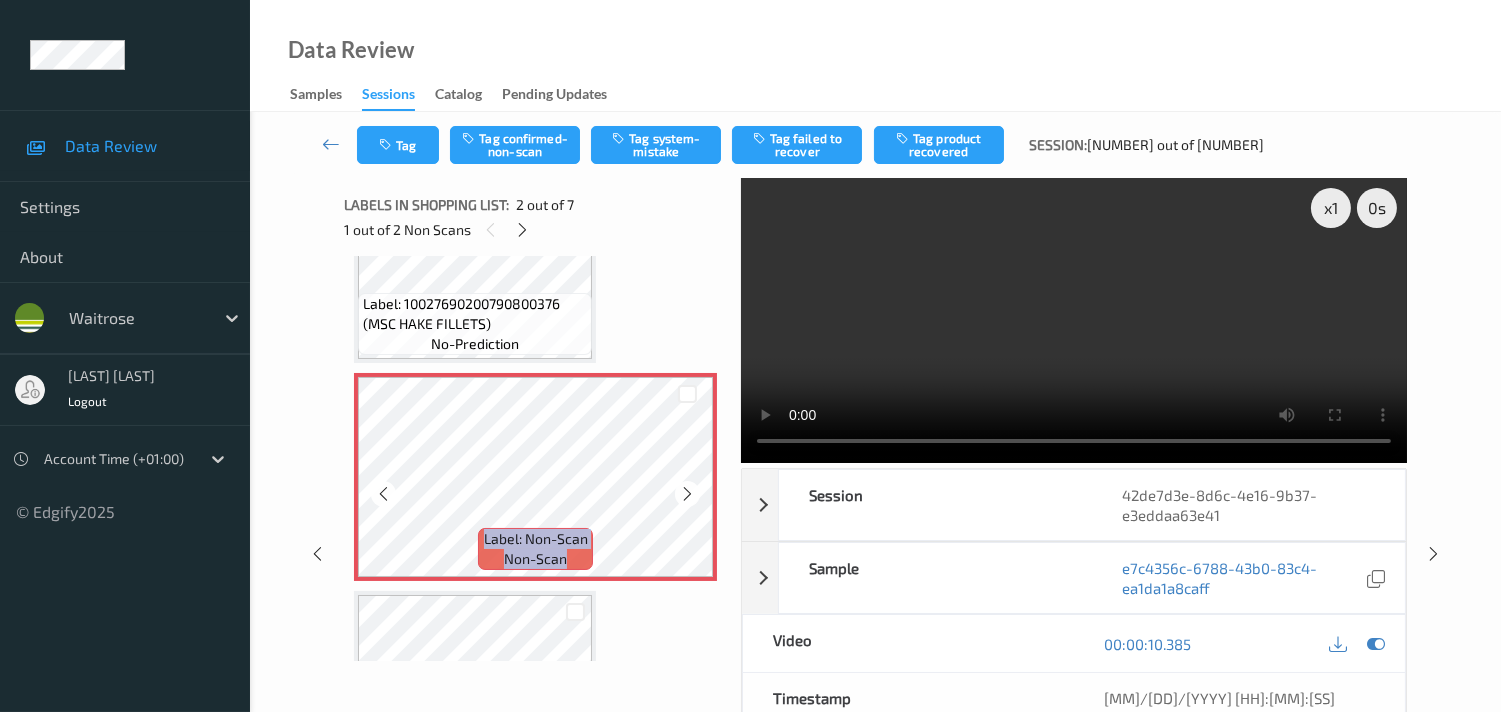 click at bounding box center [687, 494] 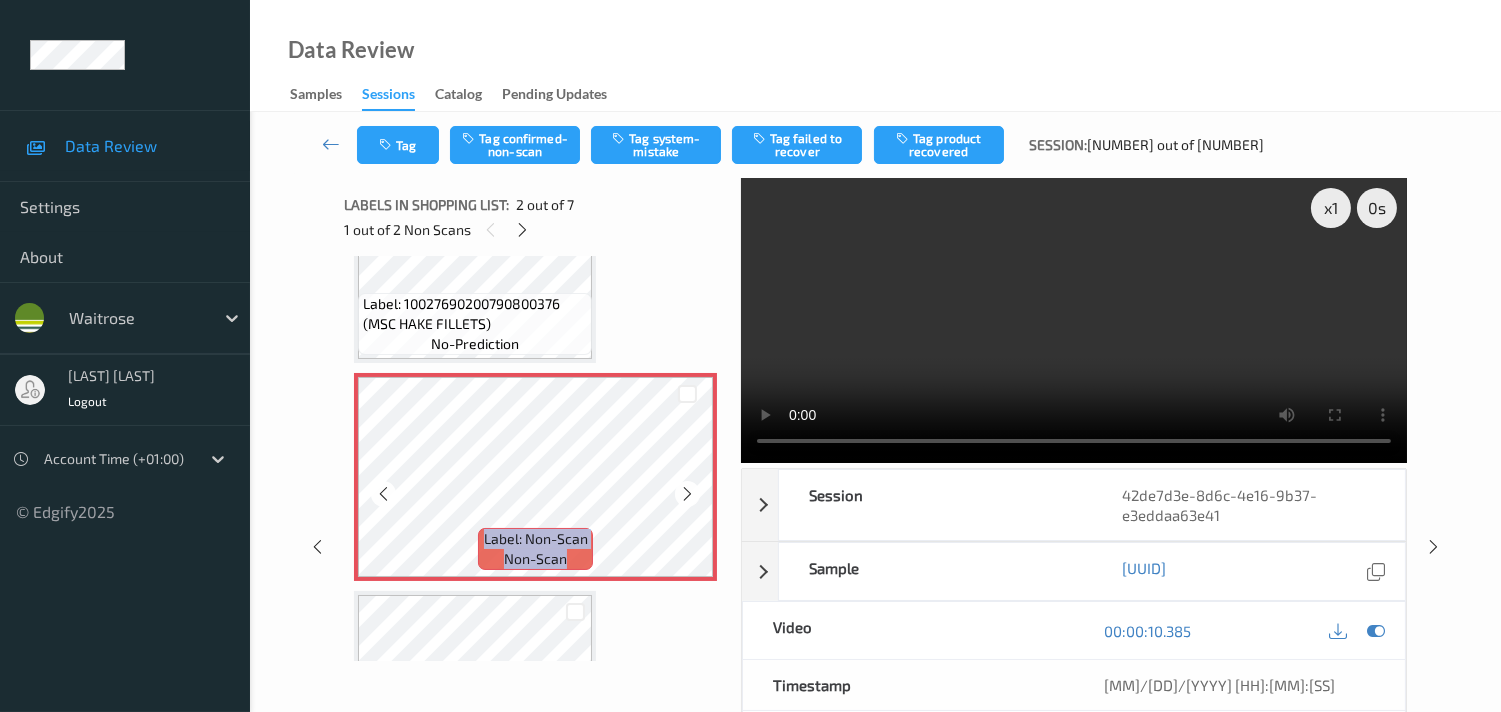 click at bounding box center [687, 494] 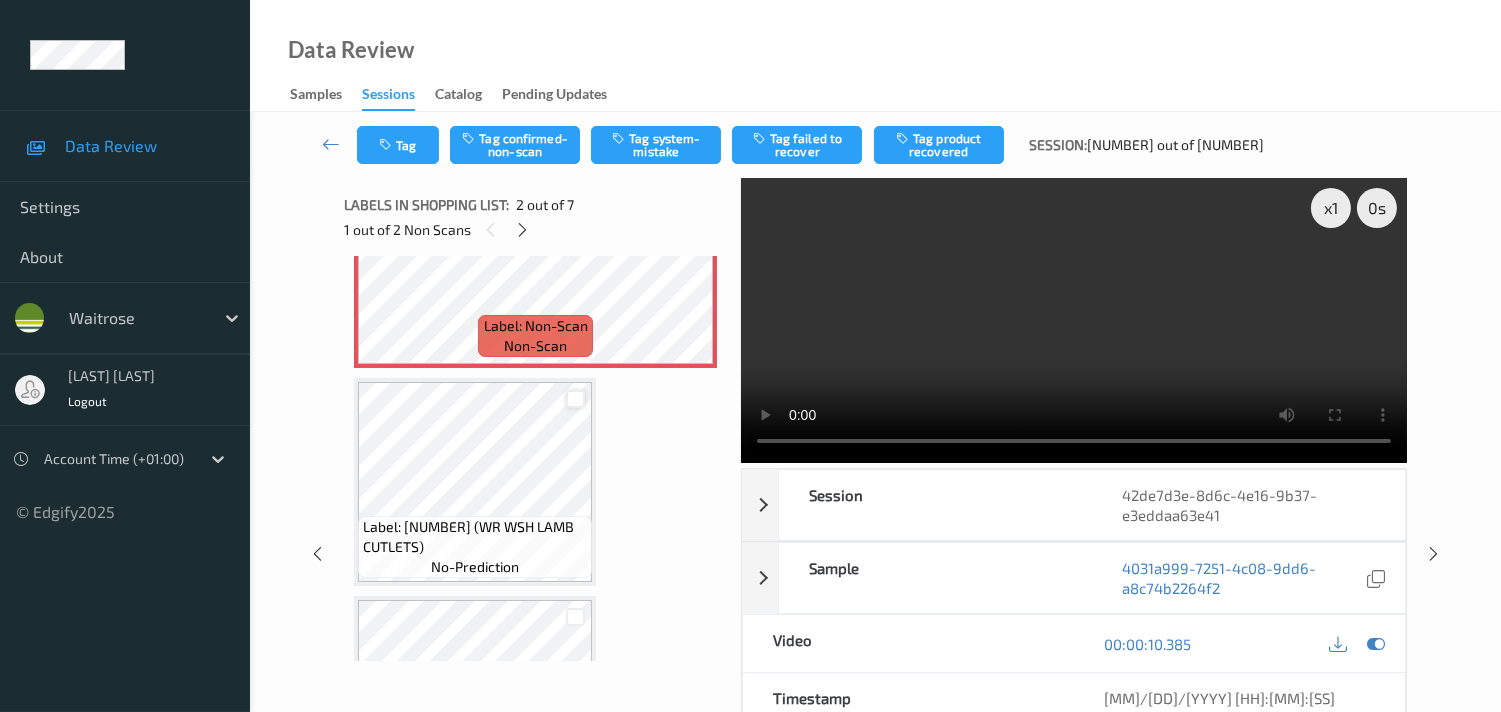 scroll, scrollTop: 333, scrollLeft: 0, axis: vertical 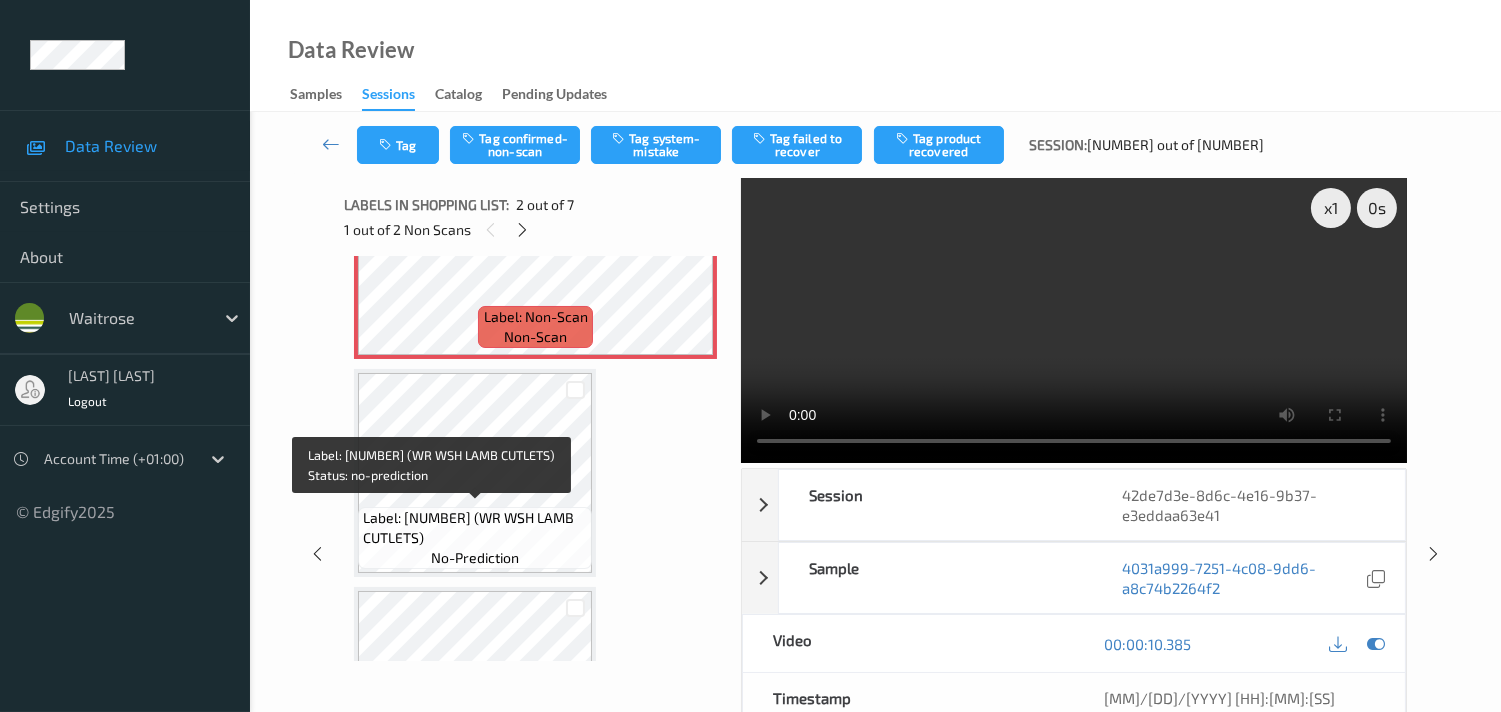 drag, startPoint x: 370, startPoint y: 535, endPoint x: 516, endPoint y: 535, distance: 146 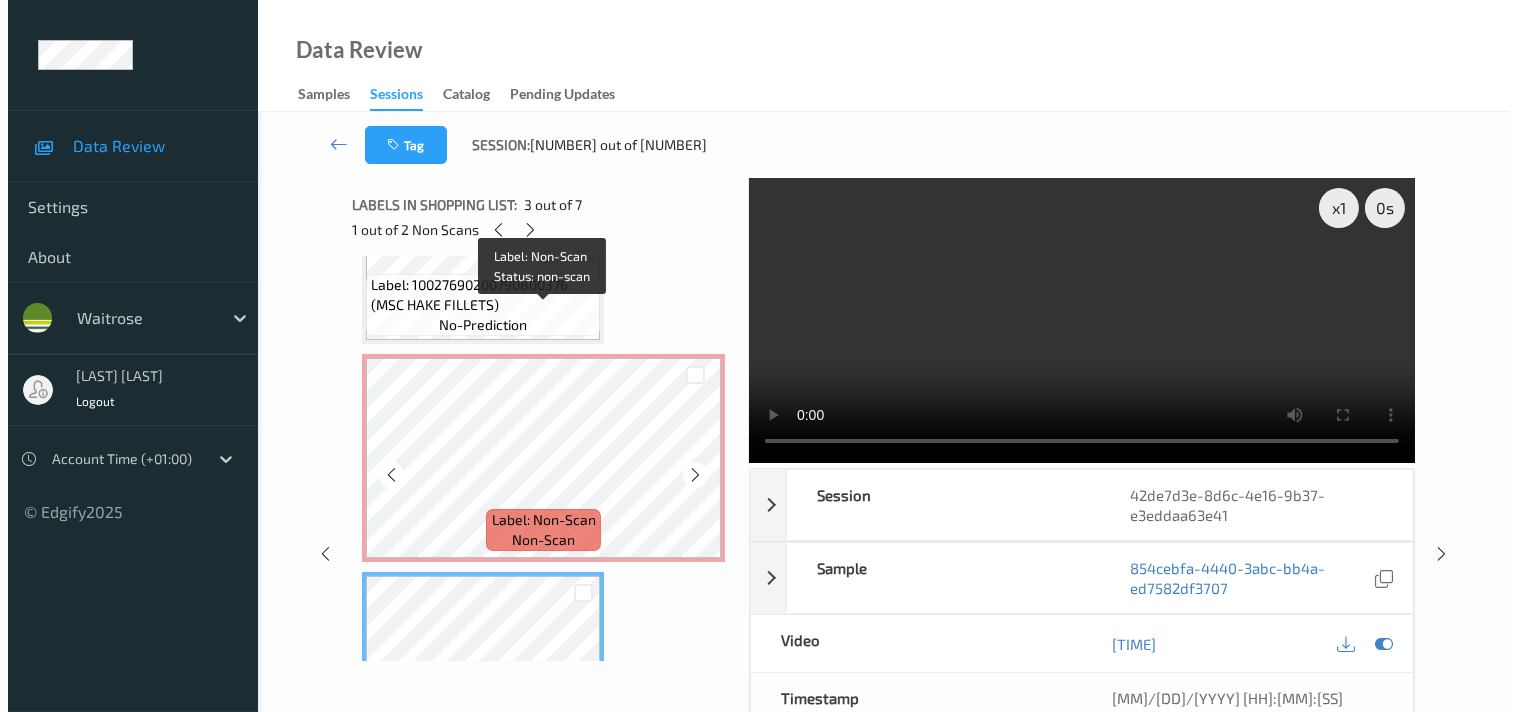 scroll, scrollTop: 111, scrollLeft: 0, axis: vertical 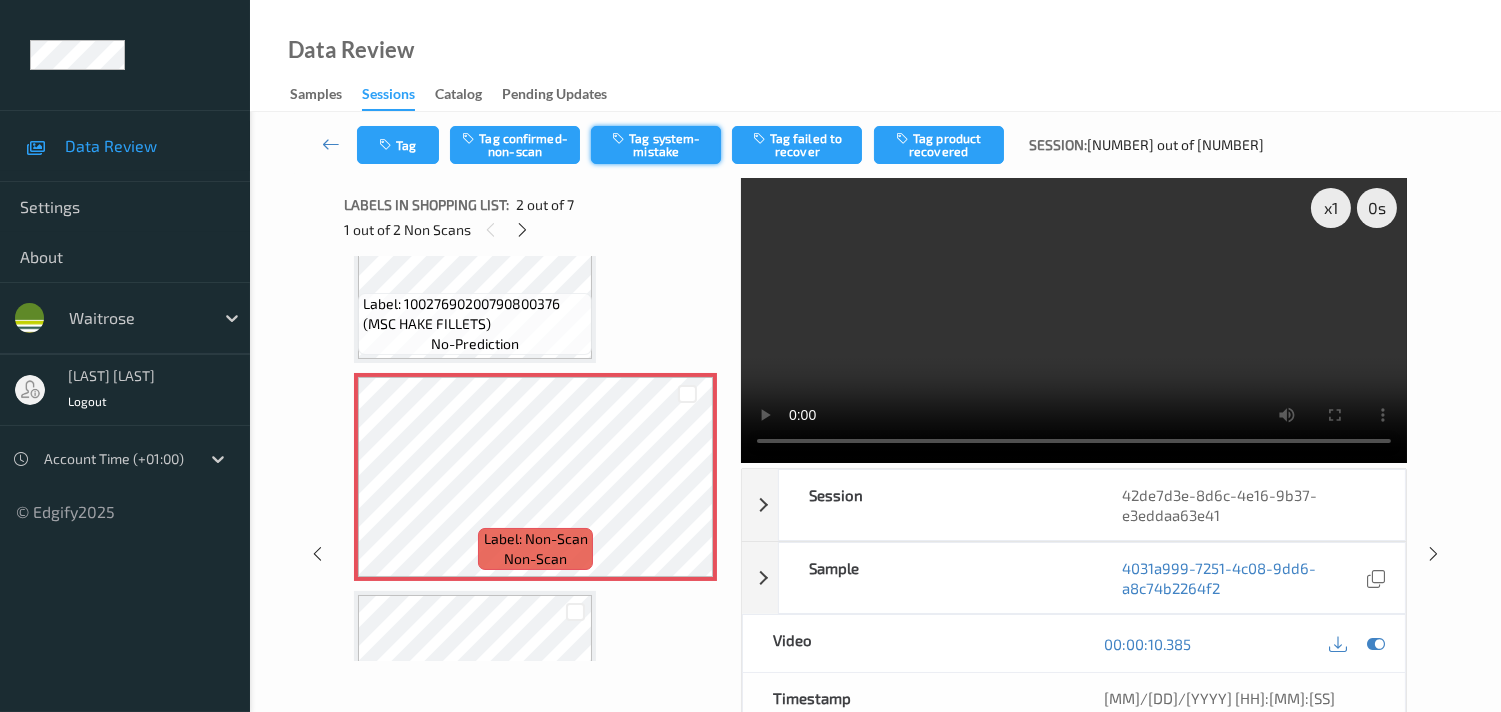 click on "Tag   system-mistake" at bounding box center (656, 145) 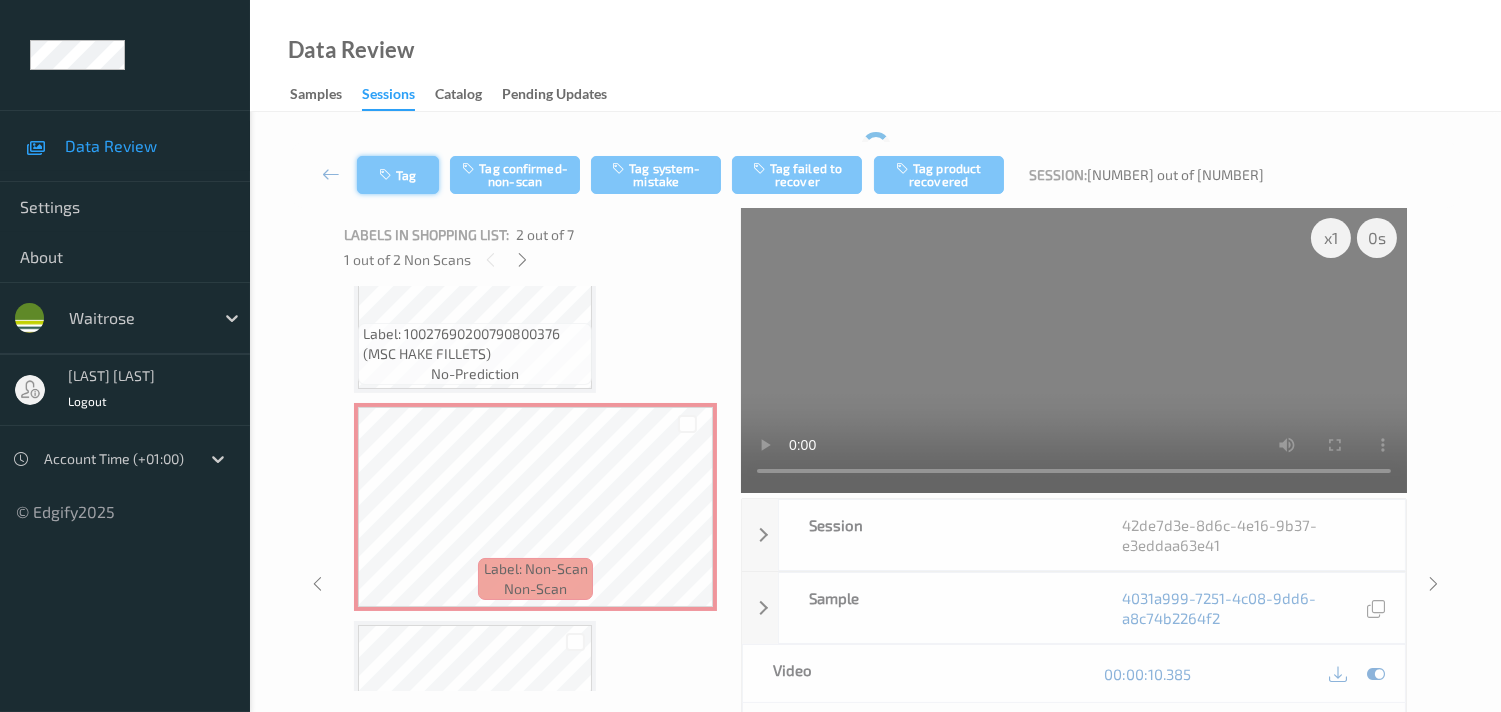click on "Tag" at bounding box center (398, 175) 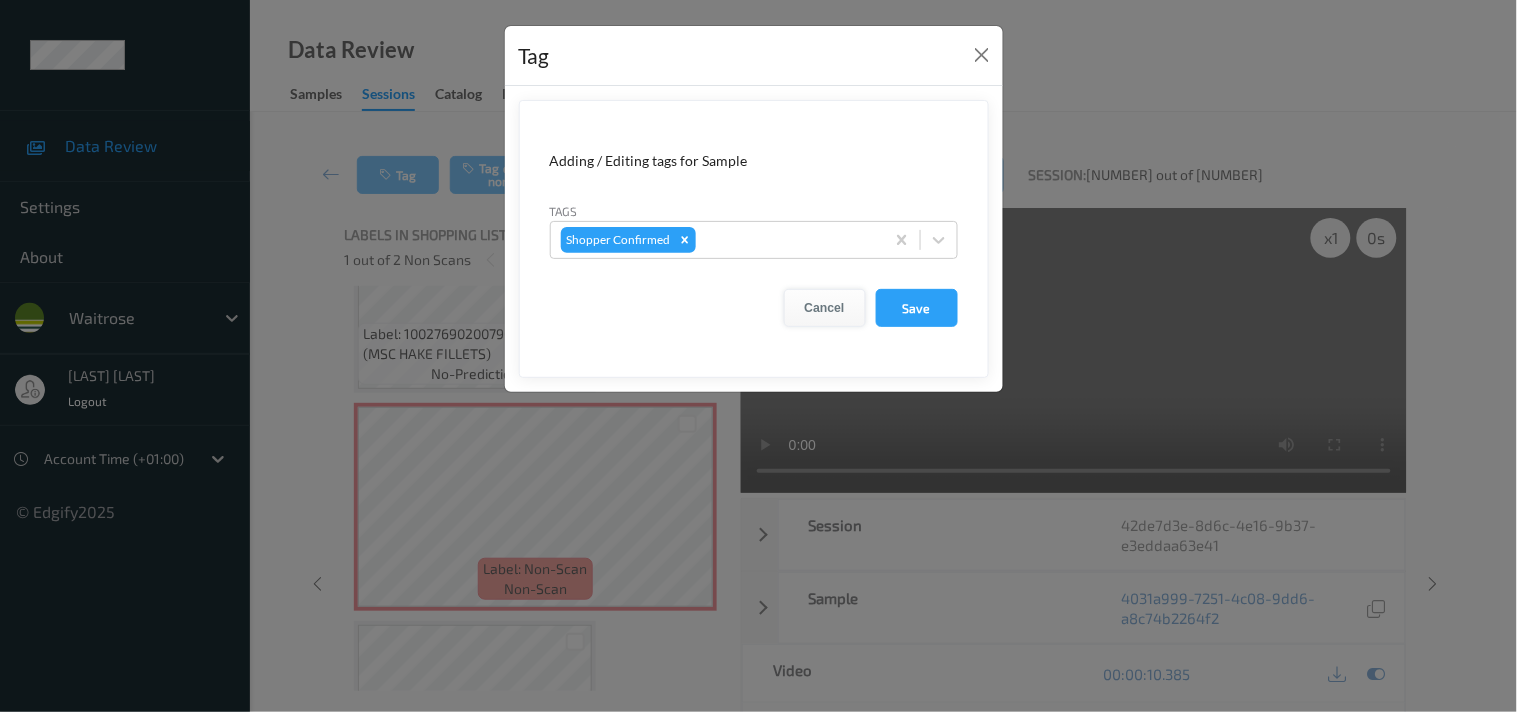 click on "Cancel" at bounding box center (825, 308) 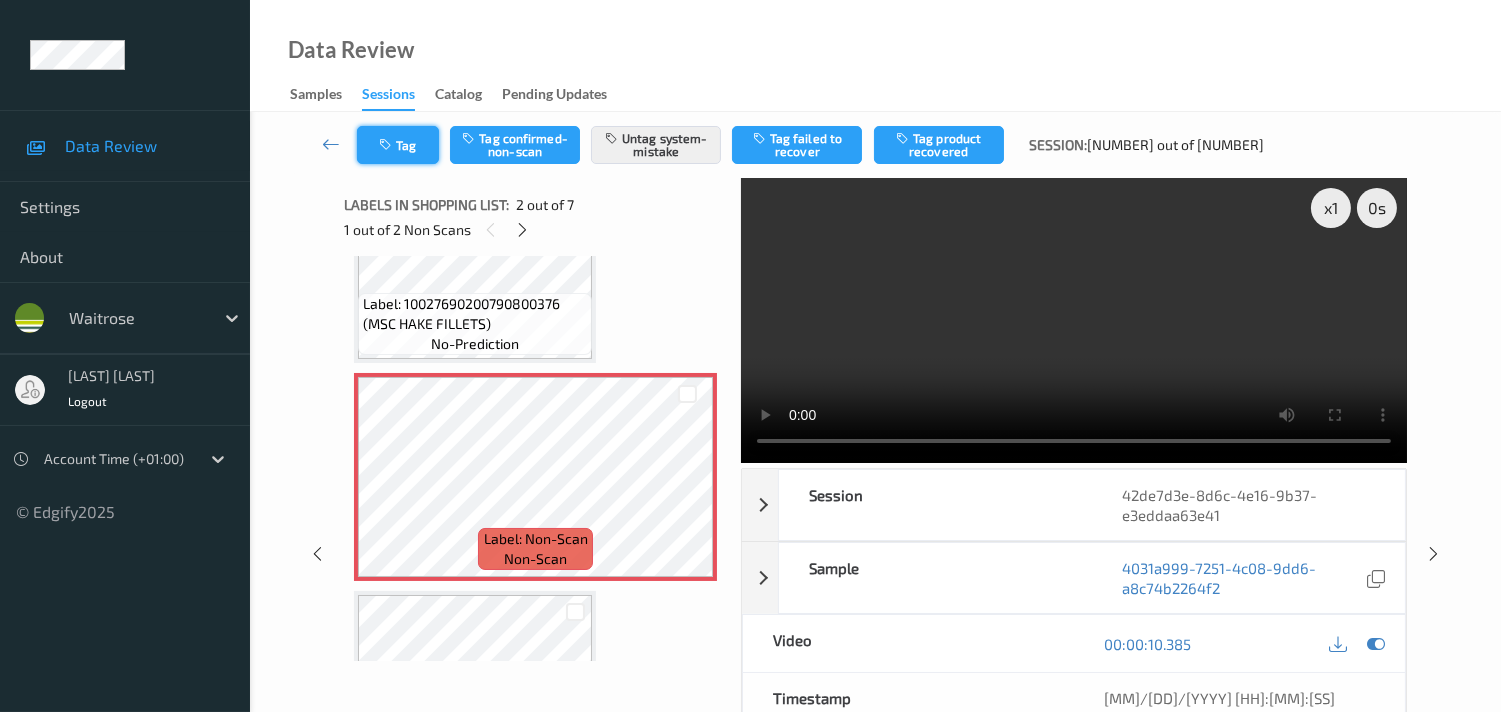 click on "Tag" at bounding box center [398, 145] 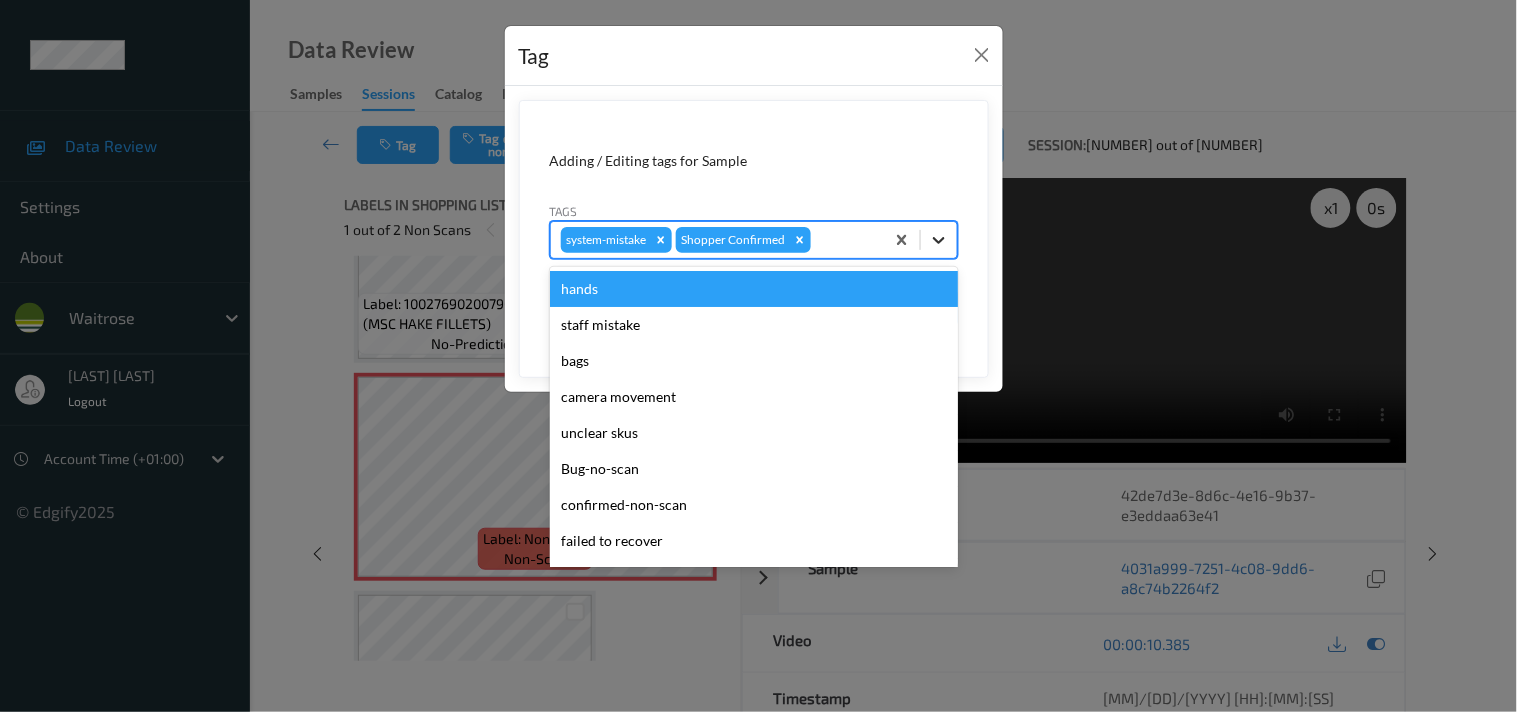 click 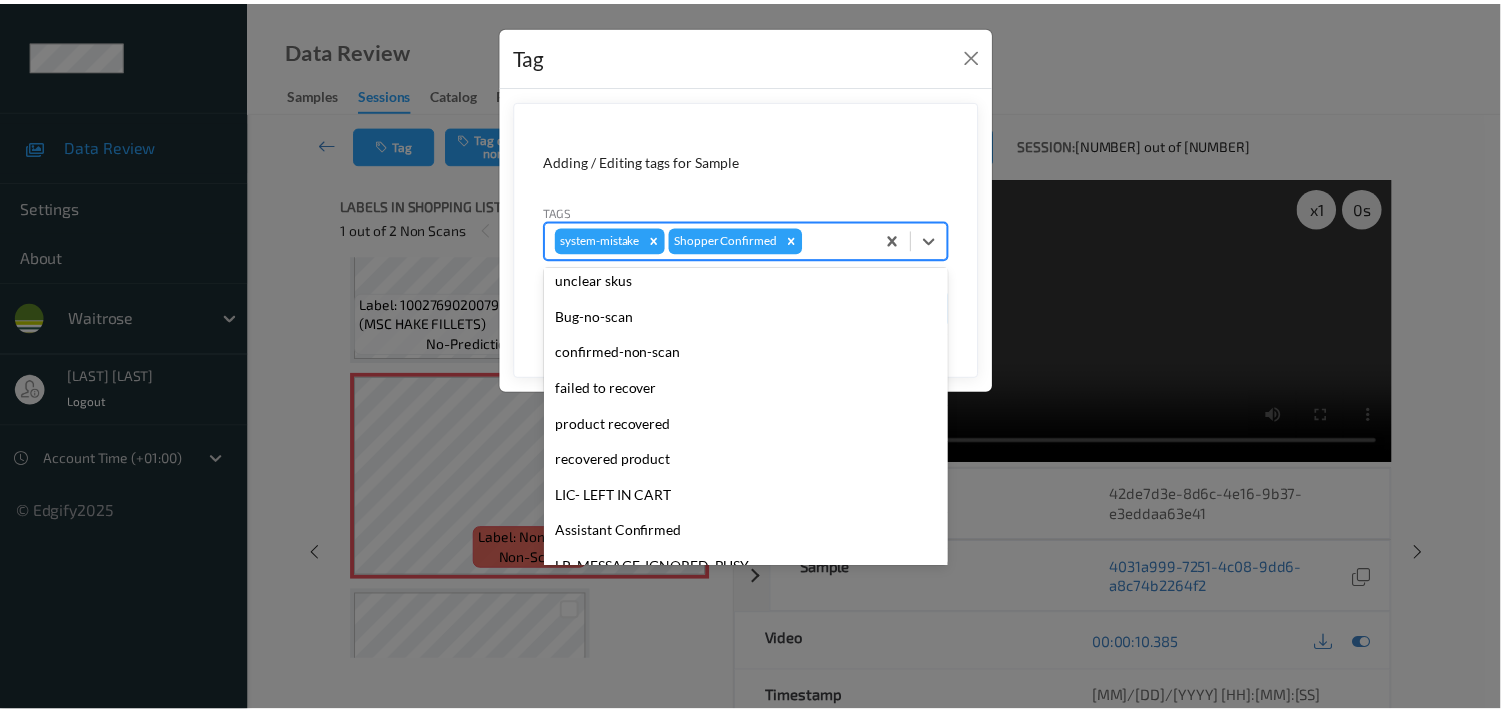 scroll, scrollTop: 318, scrollLeft: 0, axis: vertical 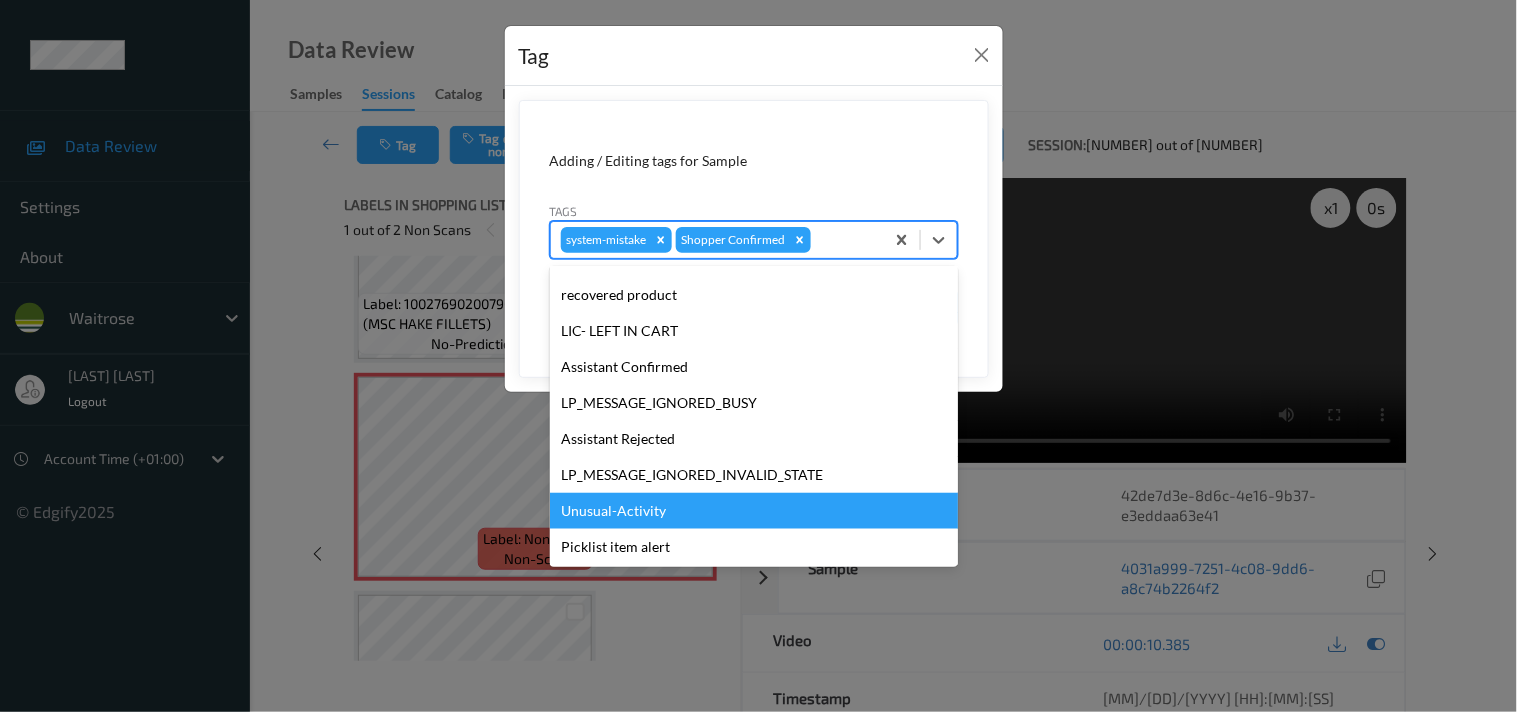 click on "Unusual-Activity" at bounding box center (754, 511) 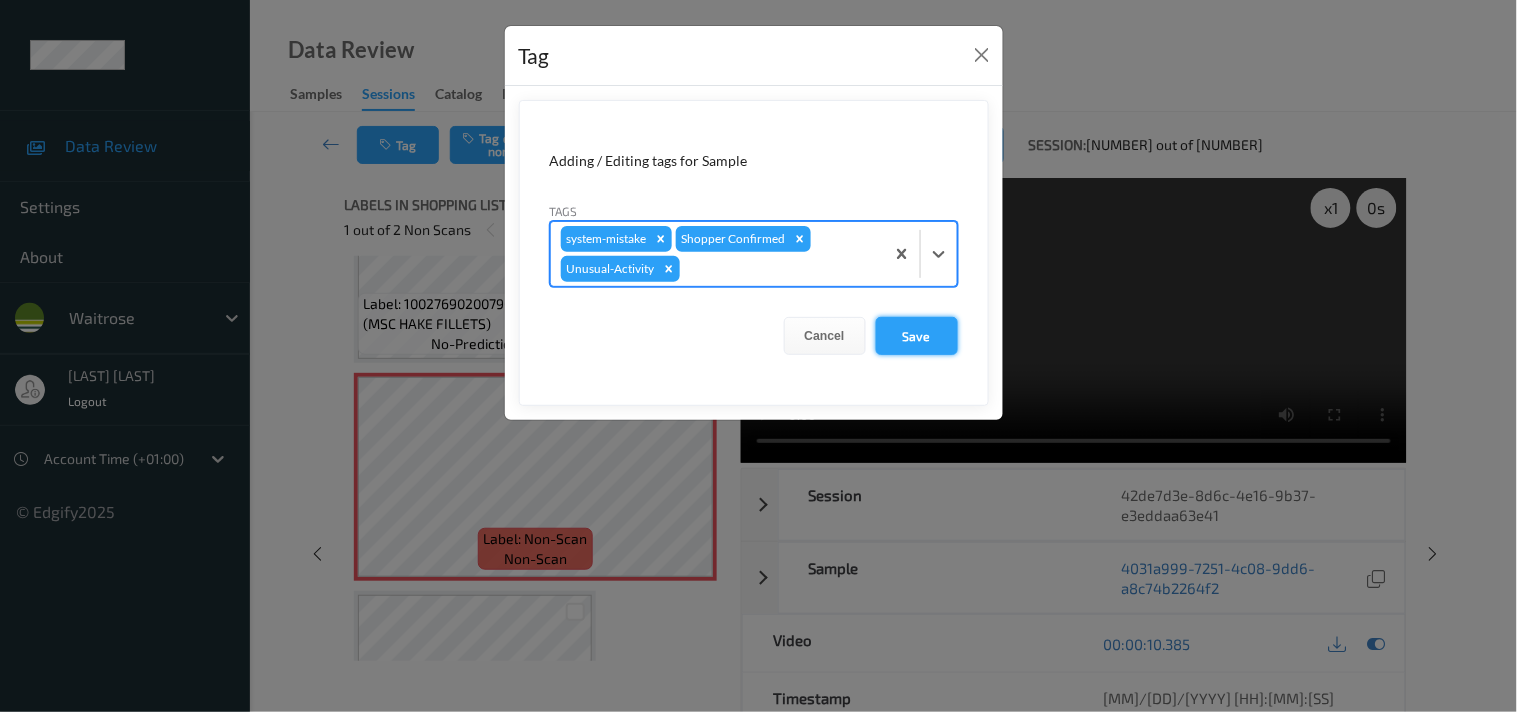 click on "Save" at bounding box center (917, 336) 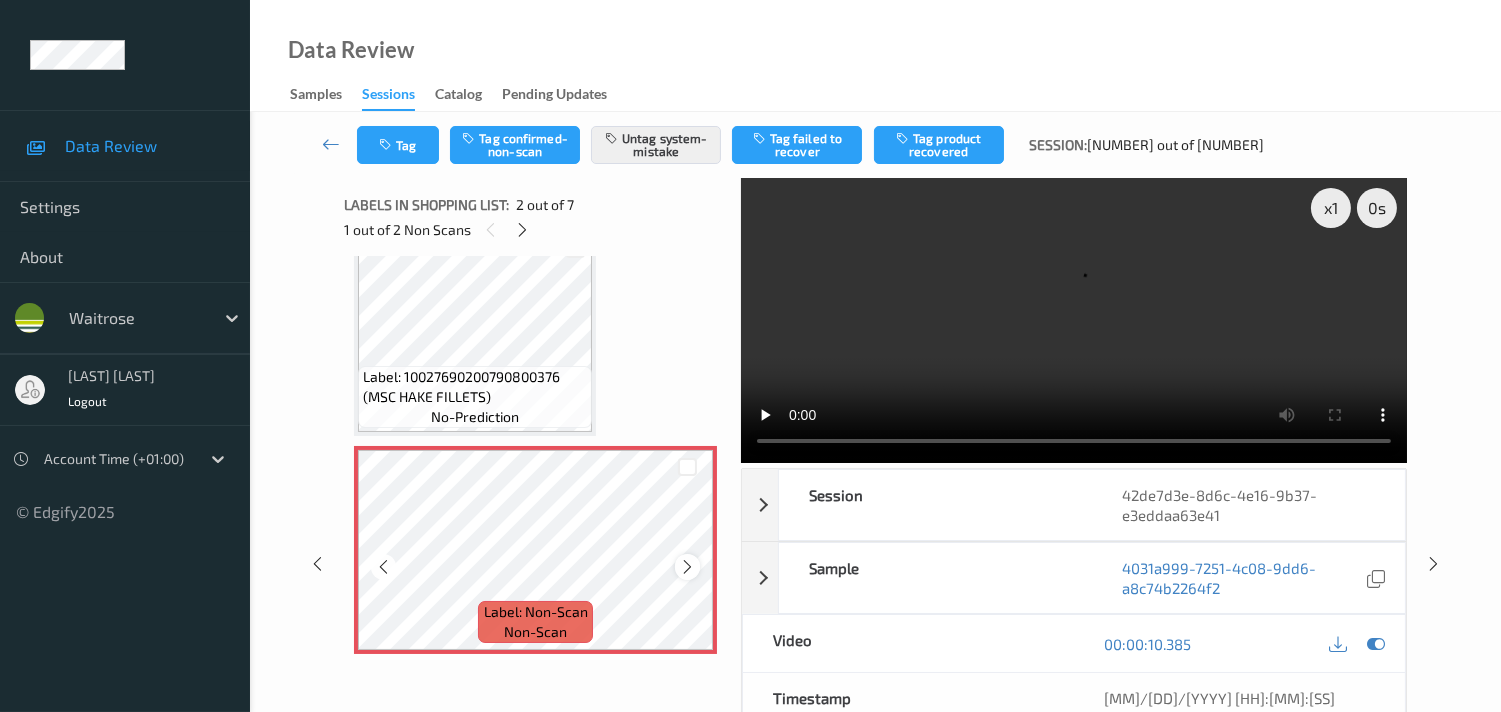 scroll, scrollTop: 0, scrollLeft: 0, axis: both 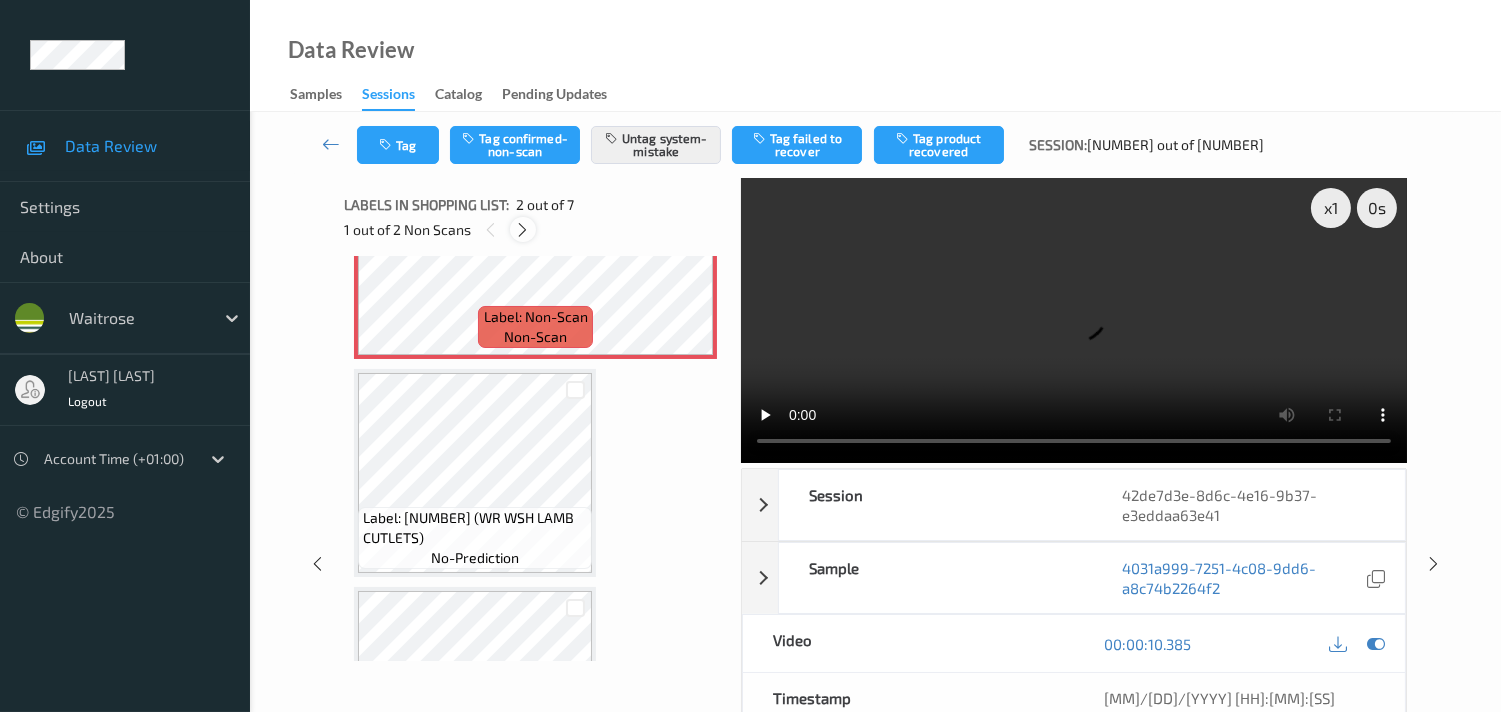 click at bounding box center (522, 230) 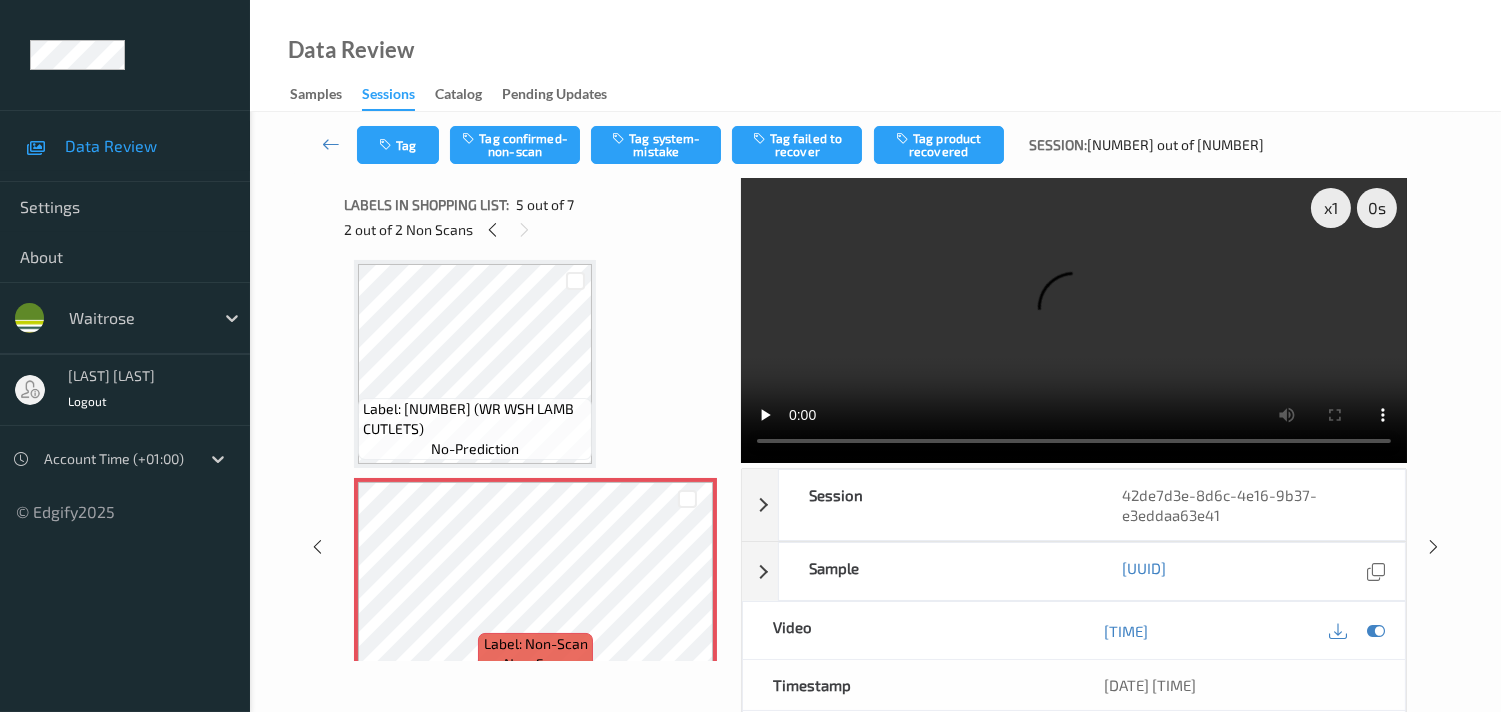 scroll, scrollTop: 771, scrollLeft: 0, axis: vertical 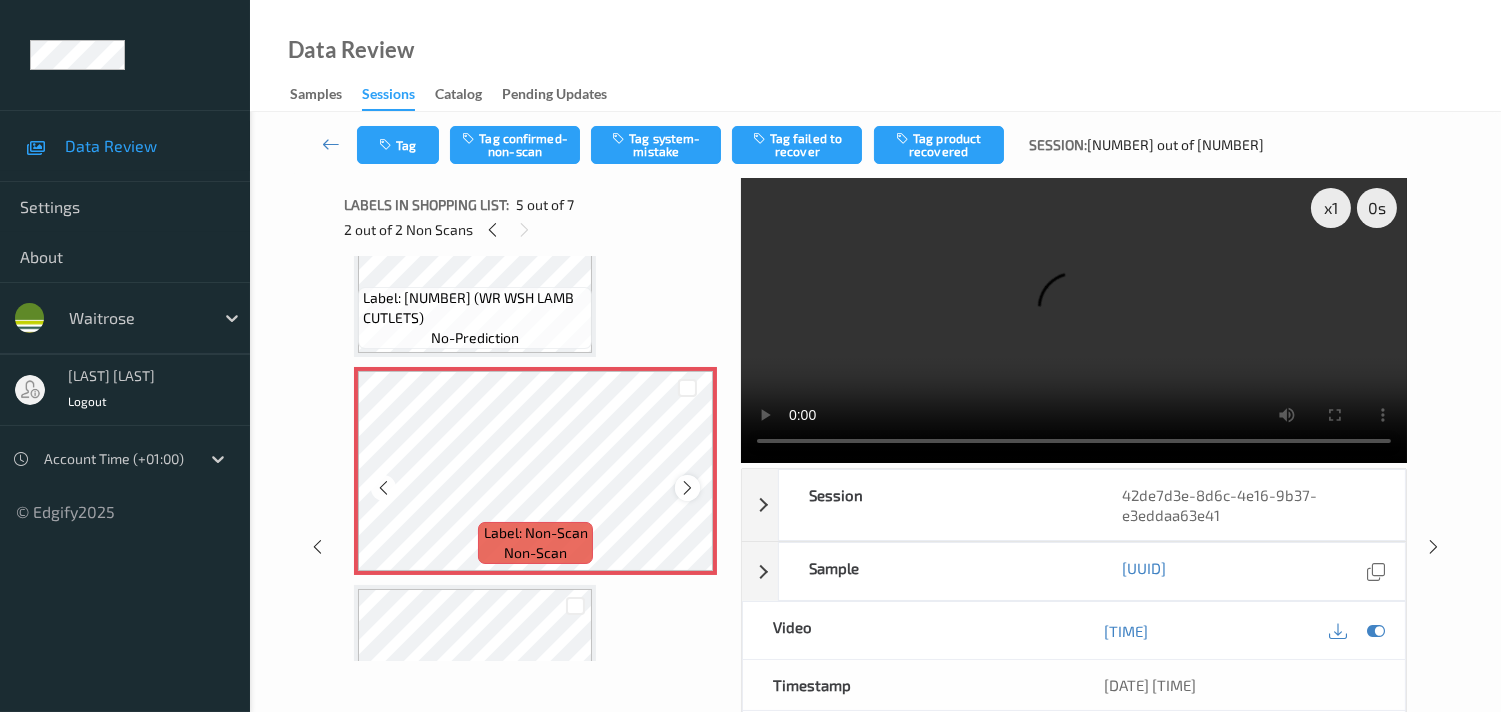 click at bounding box center [687, 488] 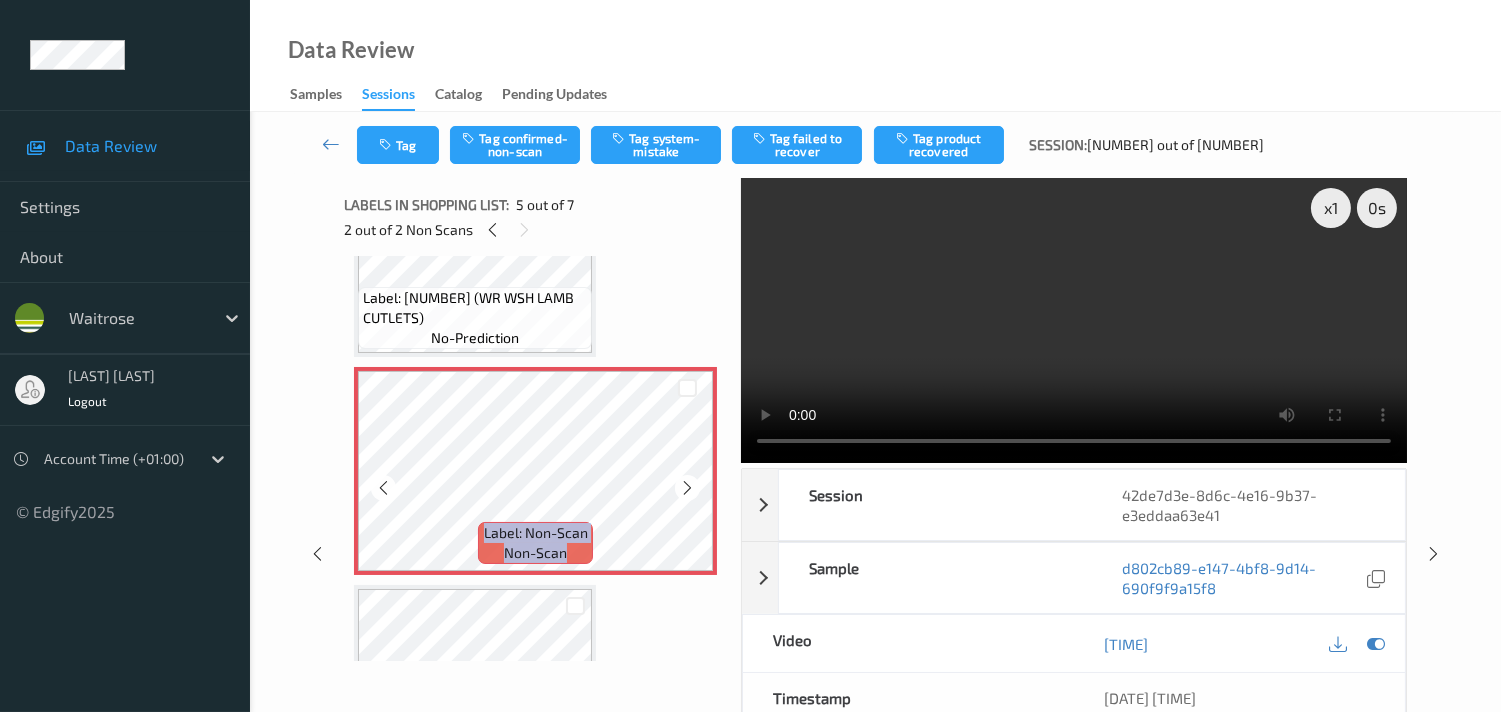 click at bounding box center (687, 488) 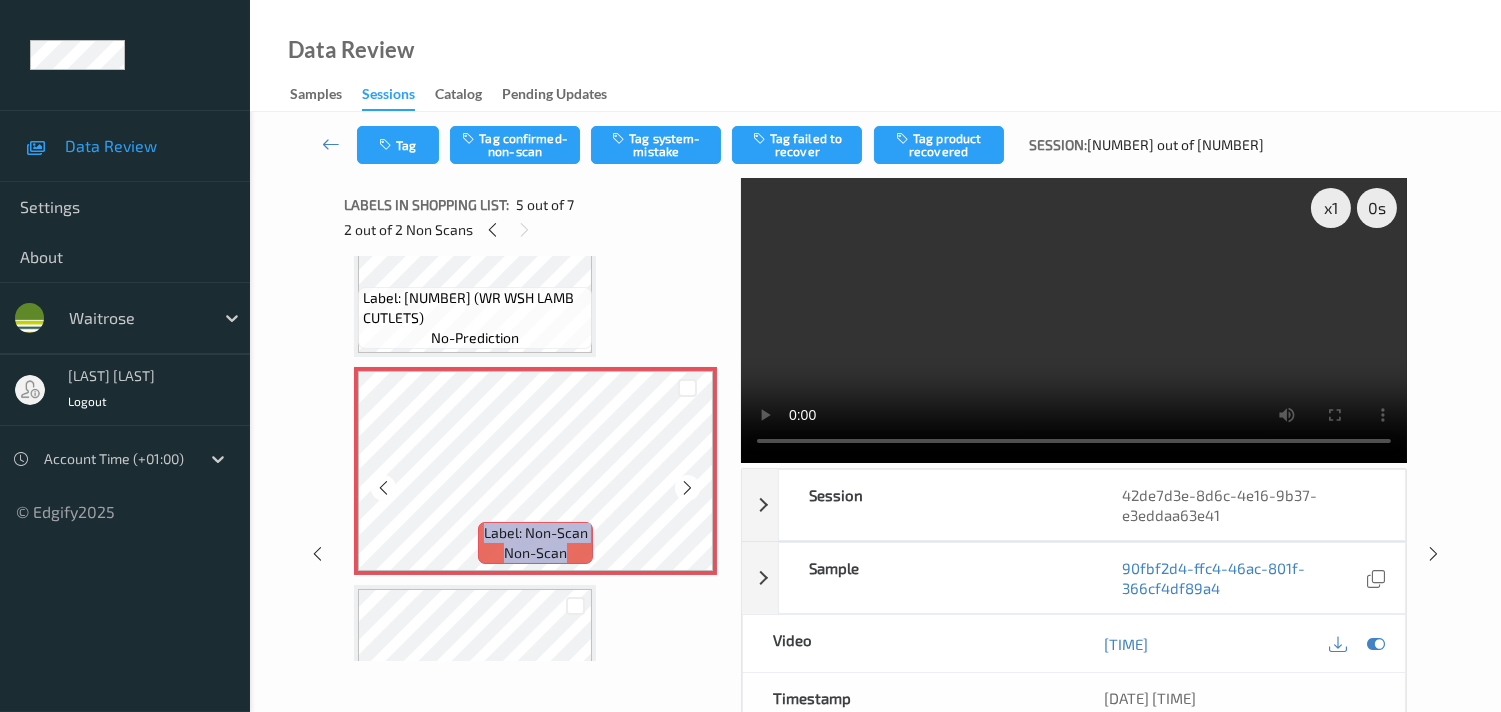click at bounding box center (687, 488) 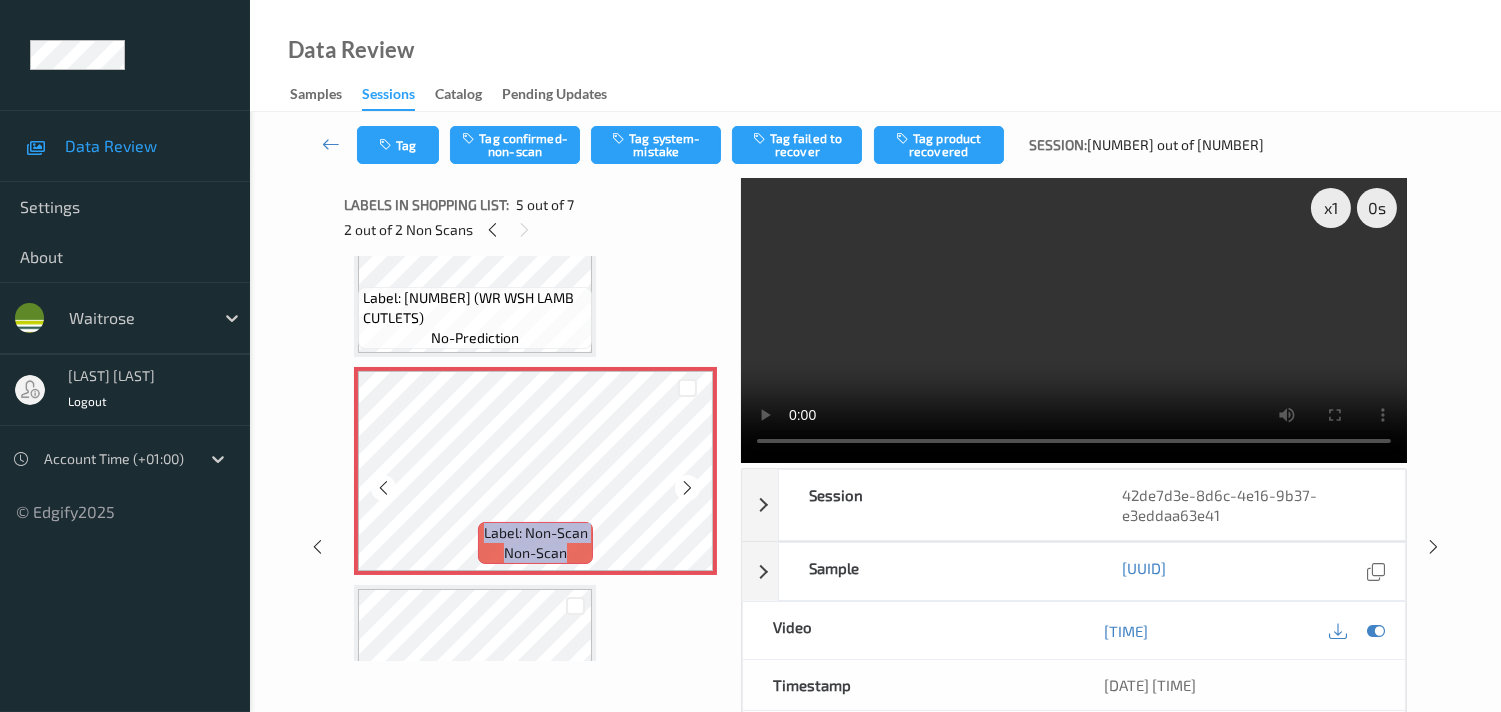 click at bounding box center [687, 488] 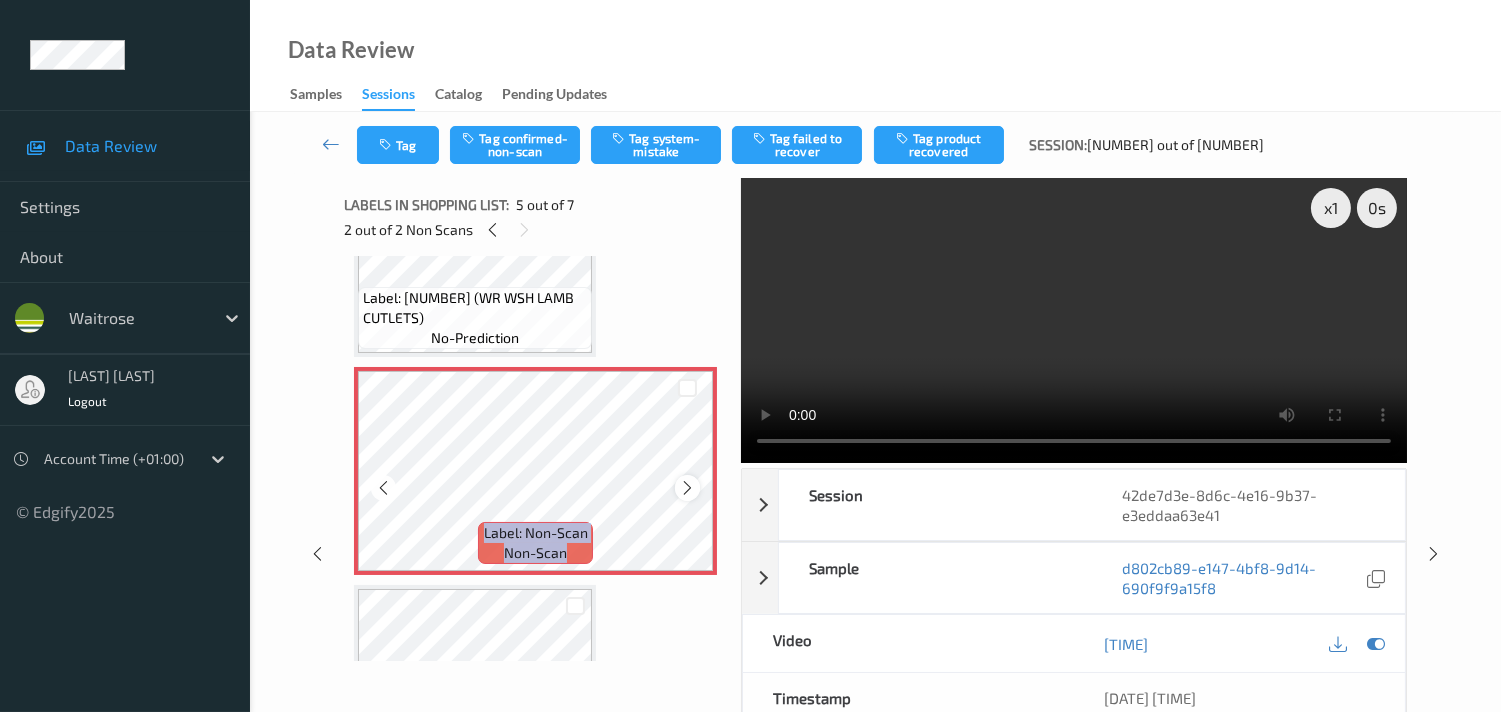 click at bounding box center (687, 488) 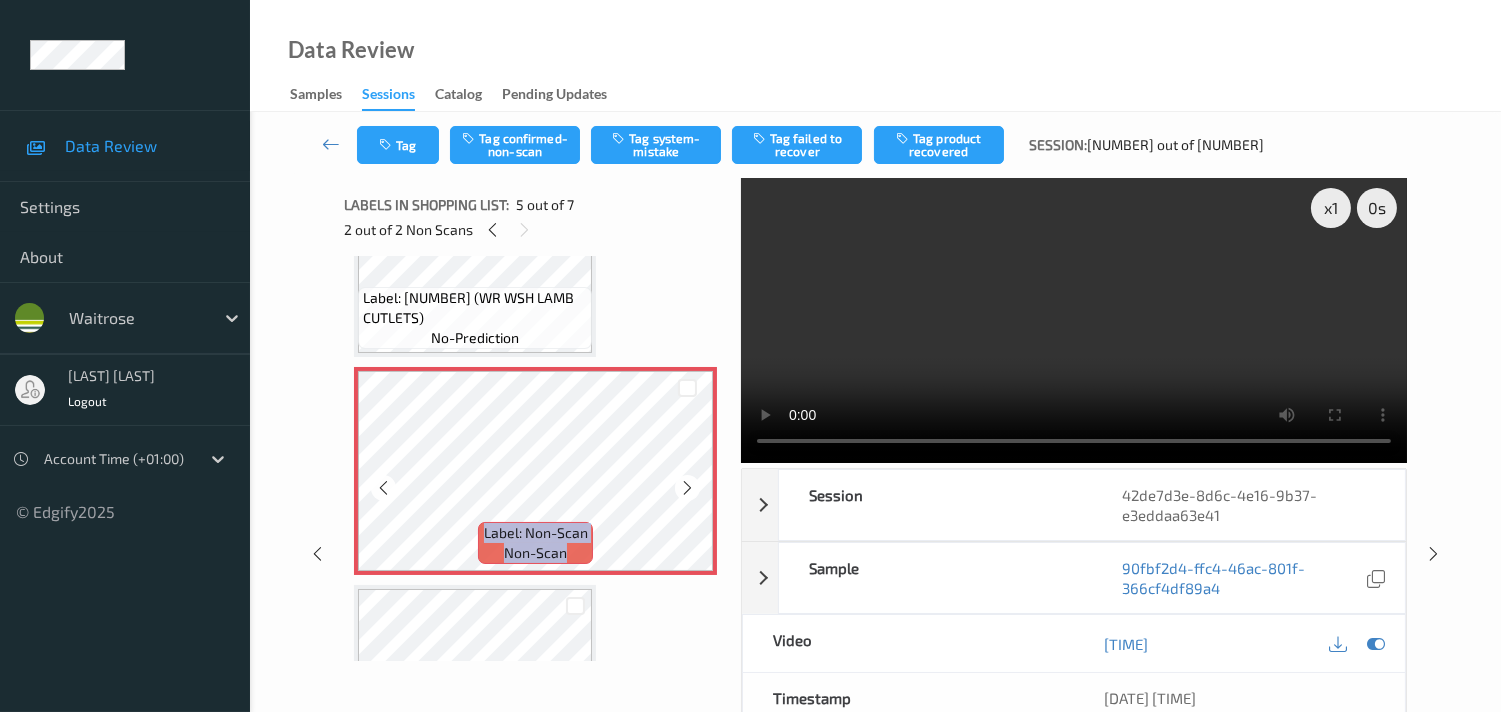 click at bounding box center (687, 488) 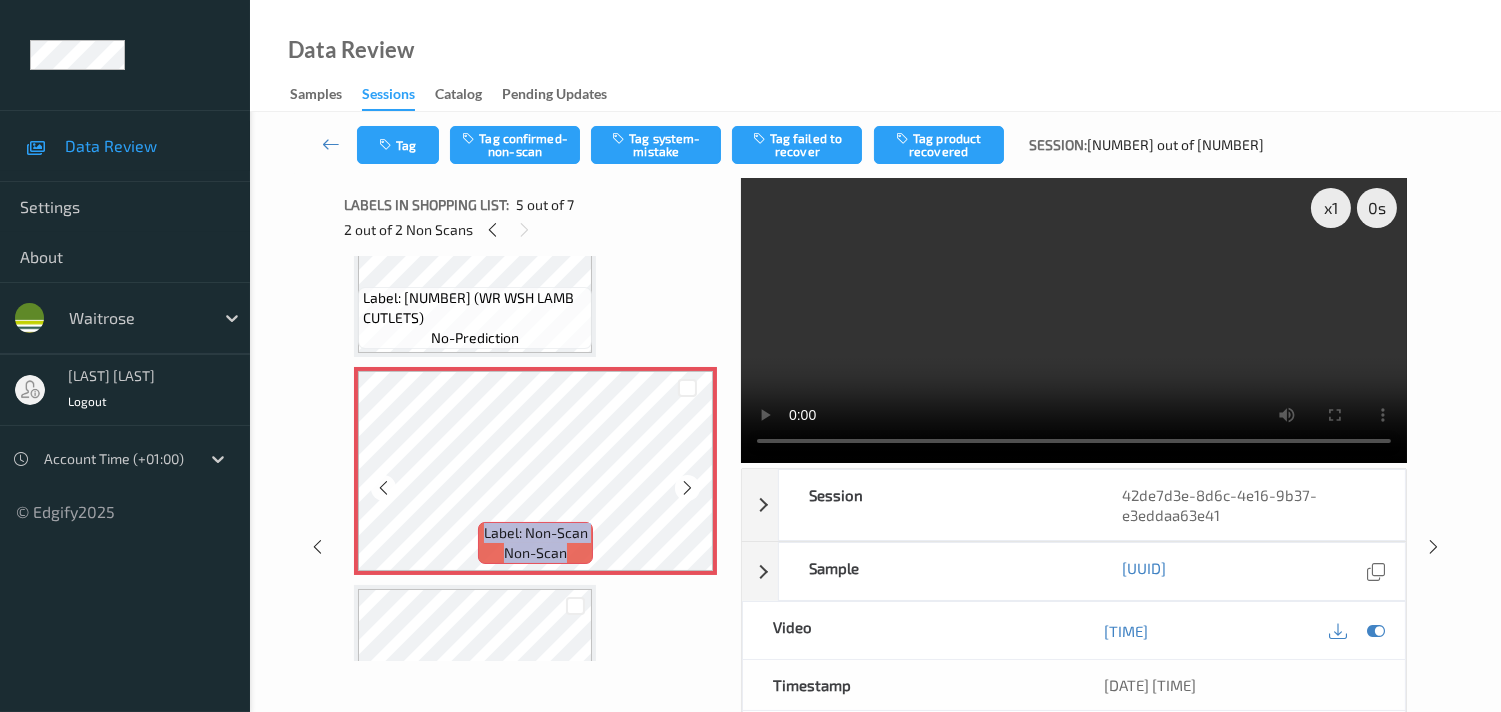 click at bounding box center [687, 488] 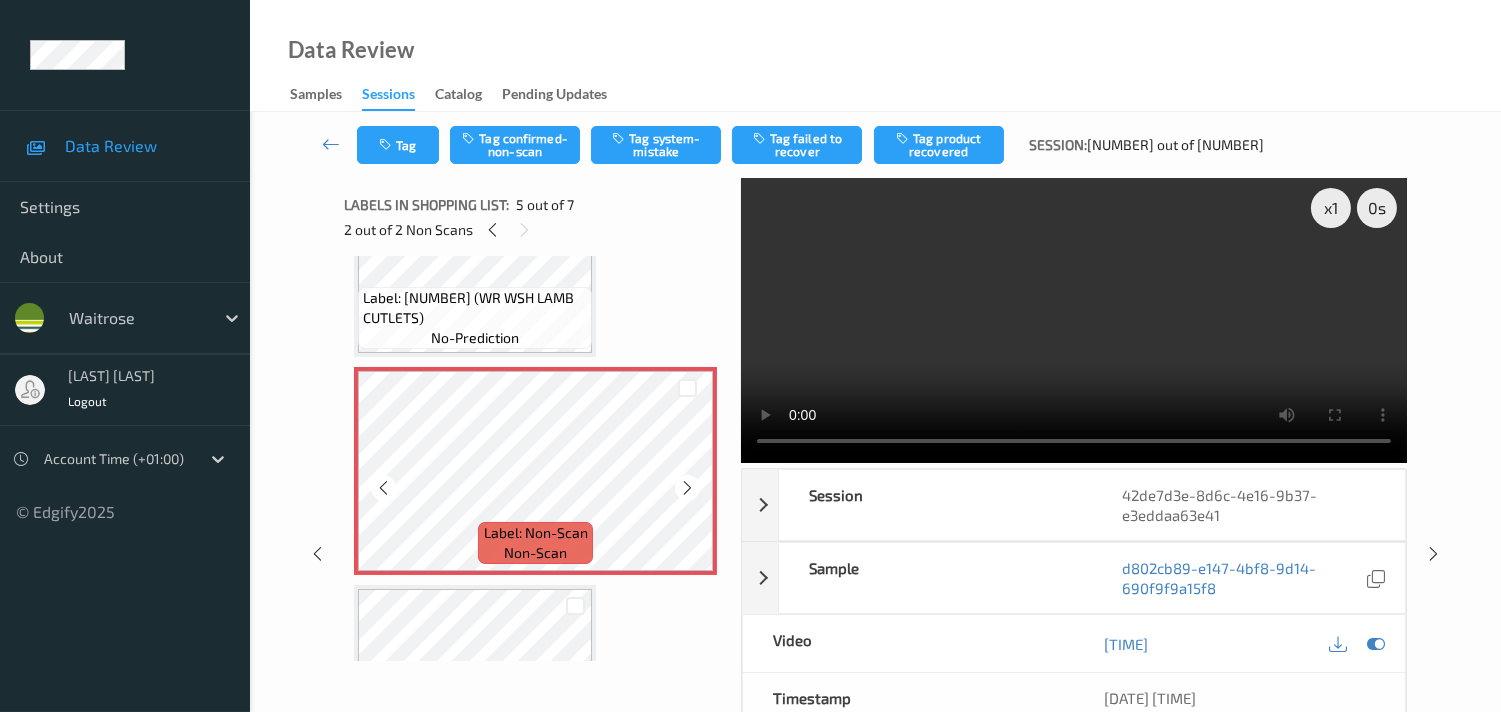 click at bounding box center [687, 488] 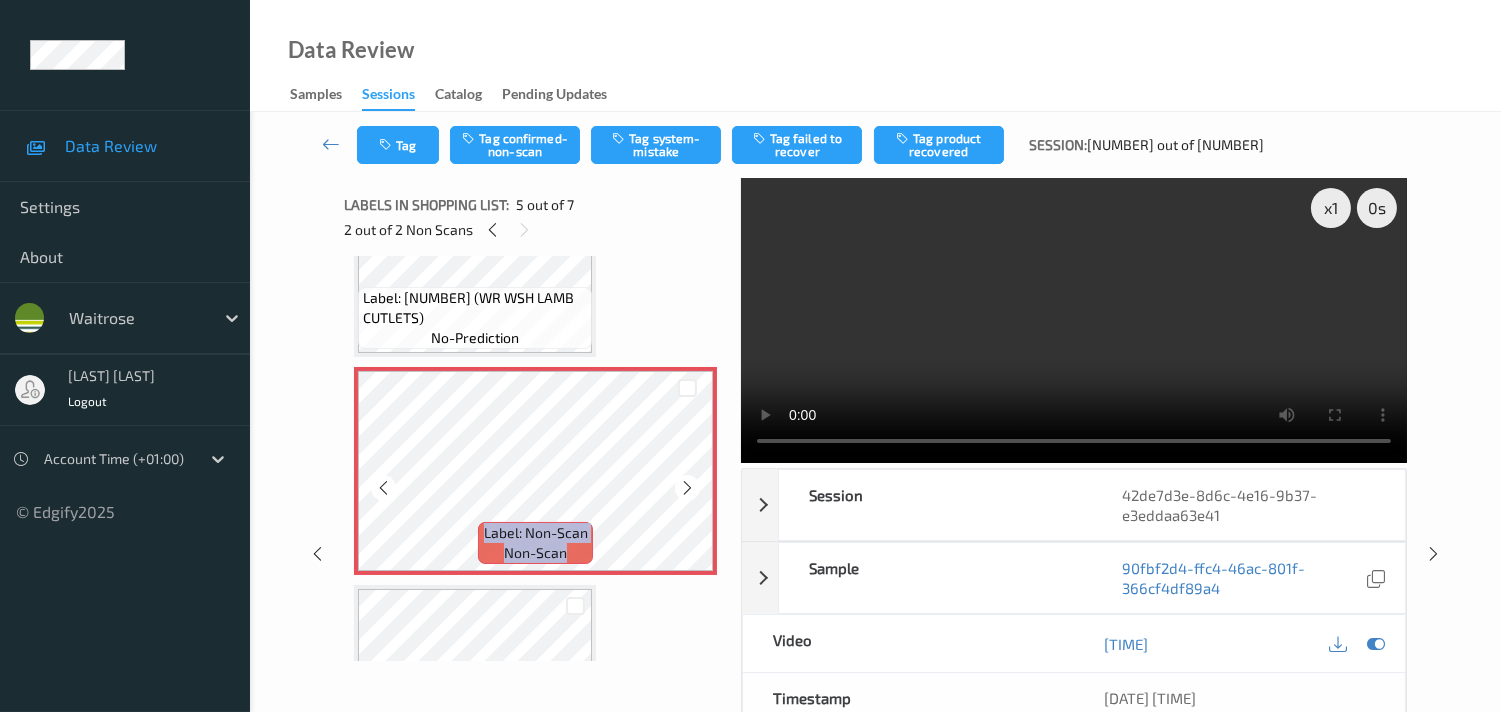 click at bounding box center (687, 488) 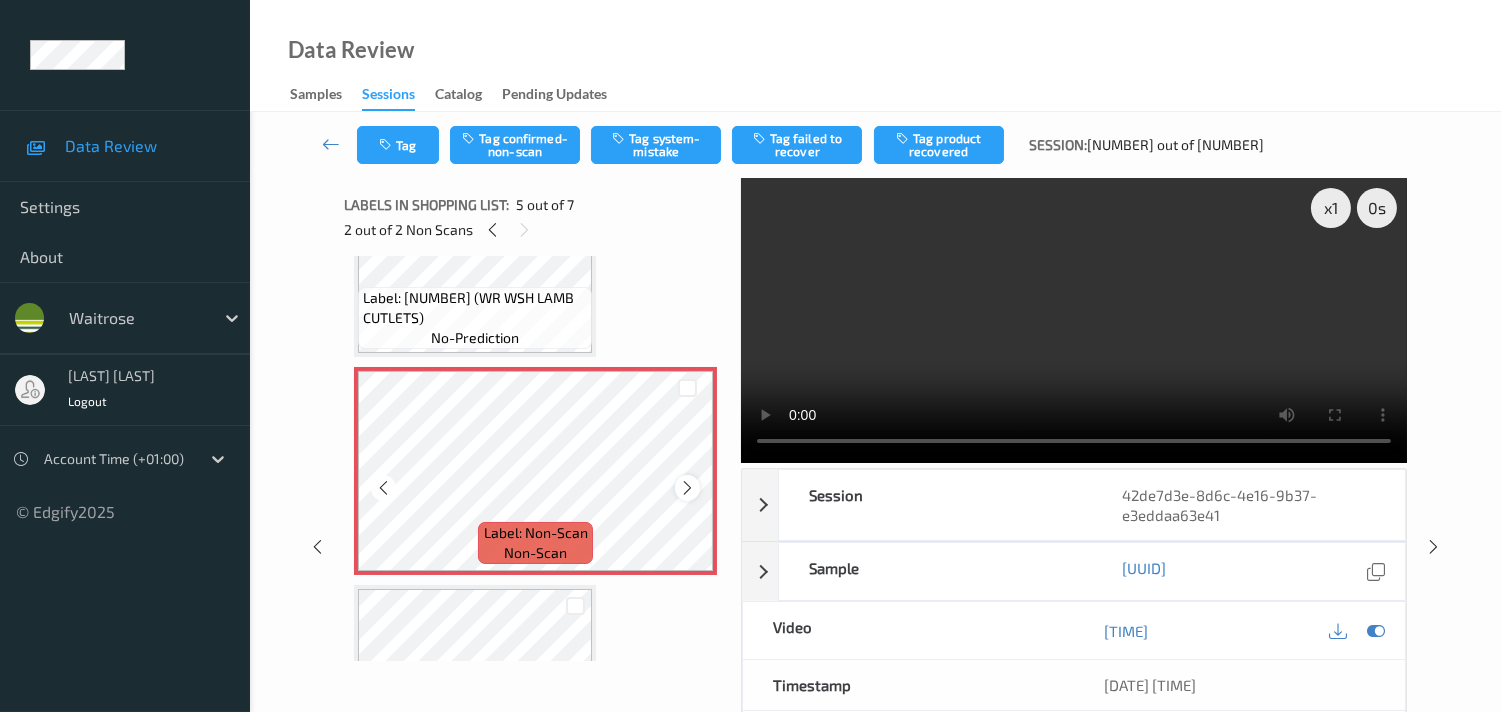 click at bounding box center (687, 487) 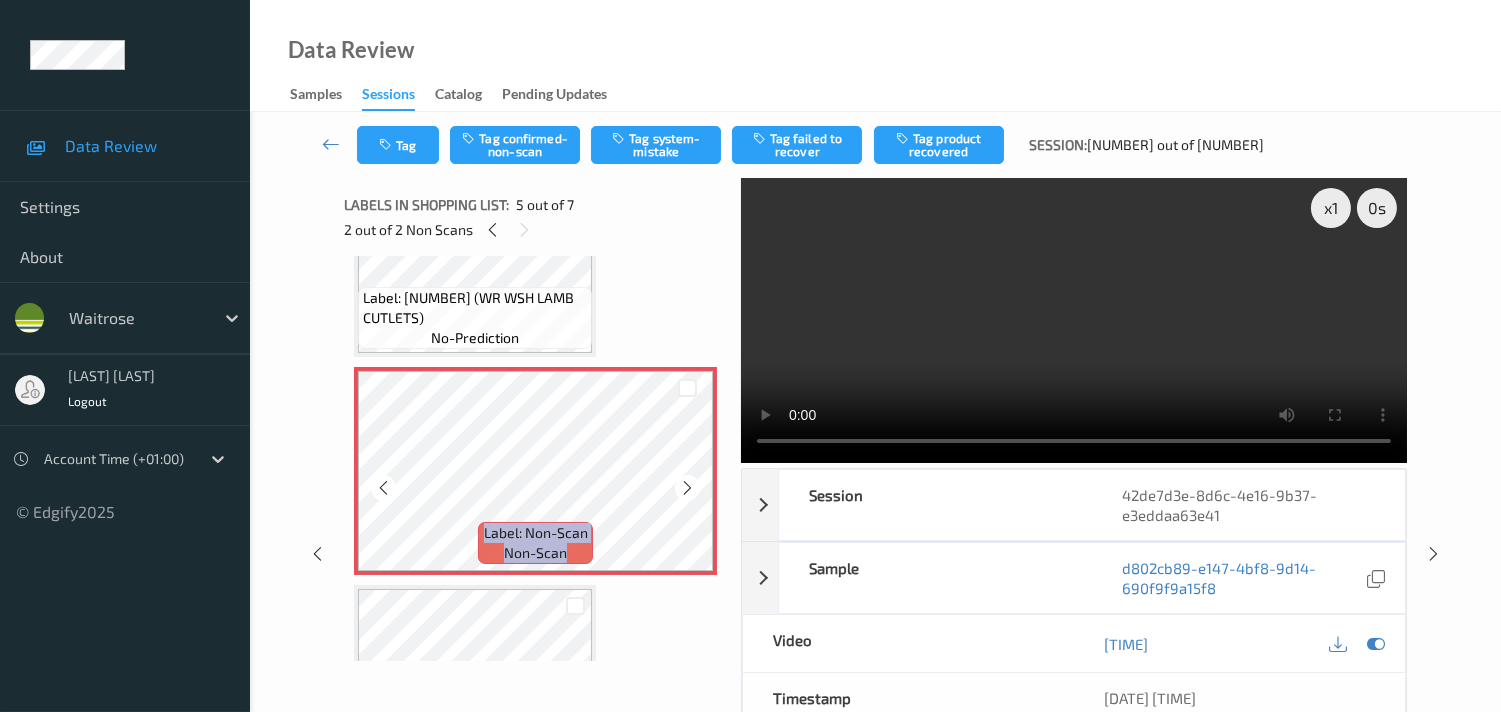 click at bounding box center [687, 487] 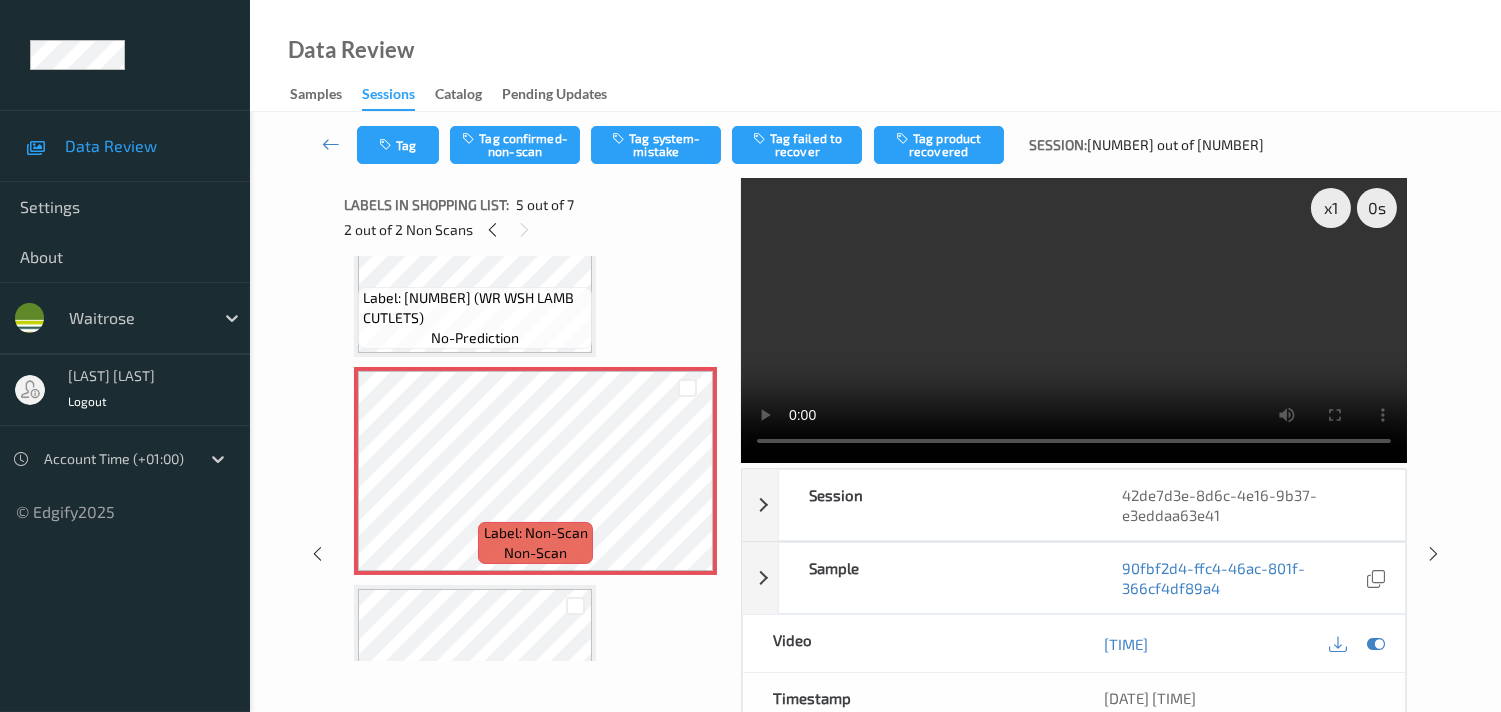scroll, scrollTop: 660, scrollLeft: 0, axis: vertical 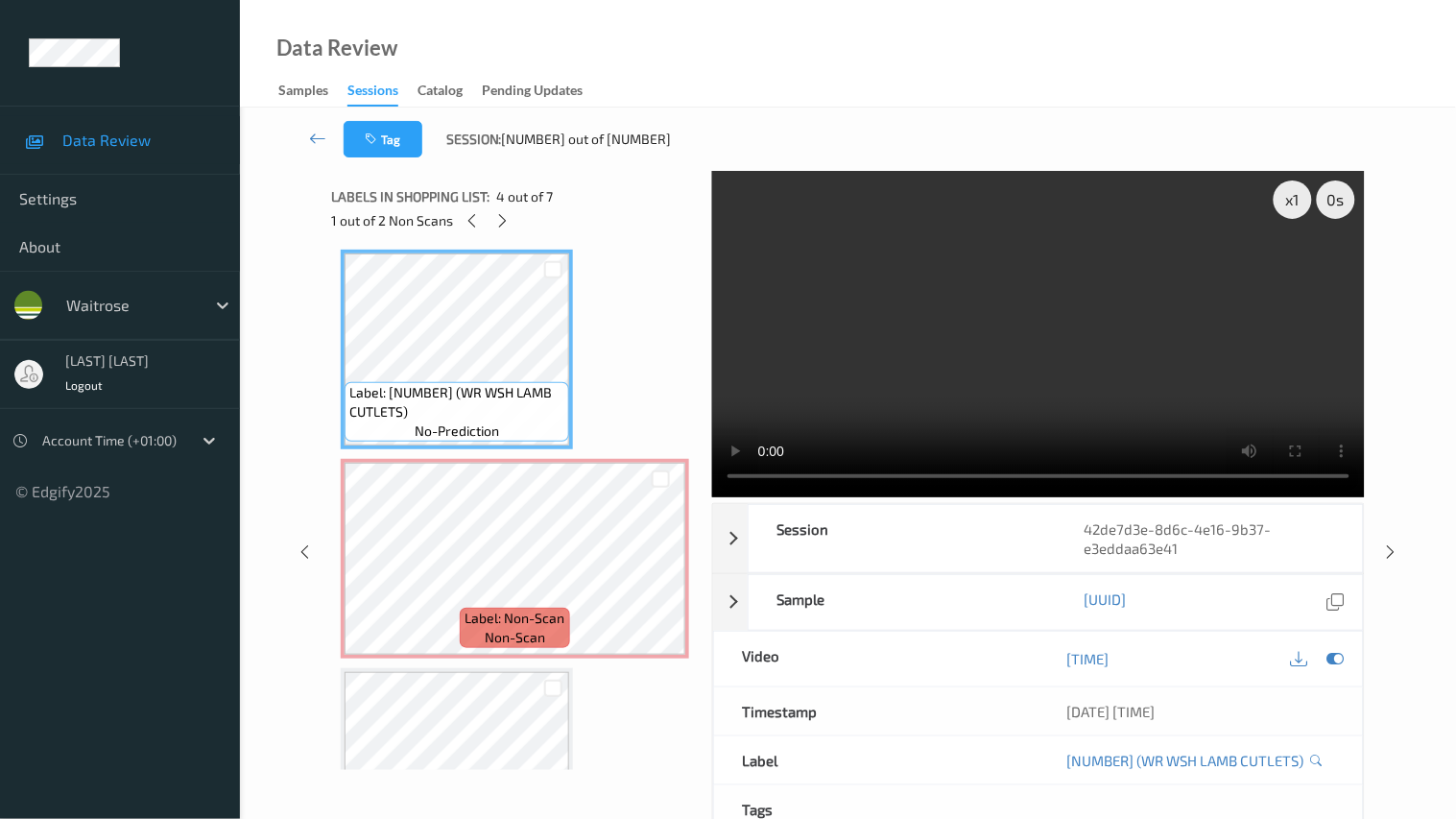 click at bounding box center [1038, 334] 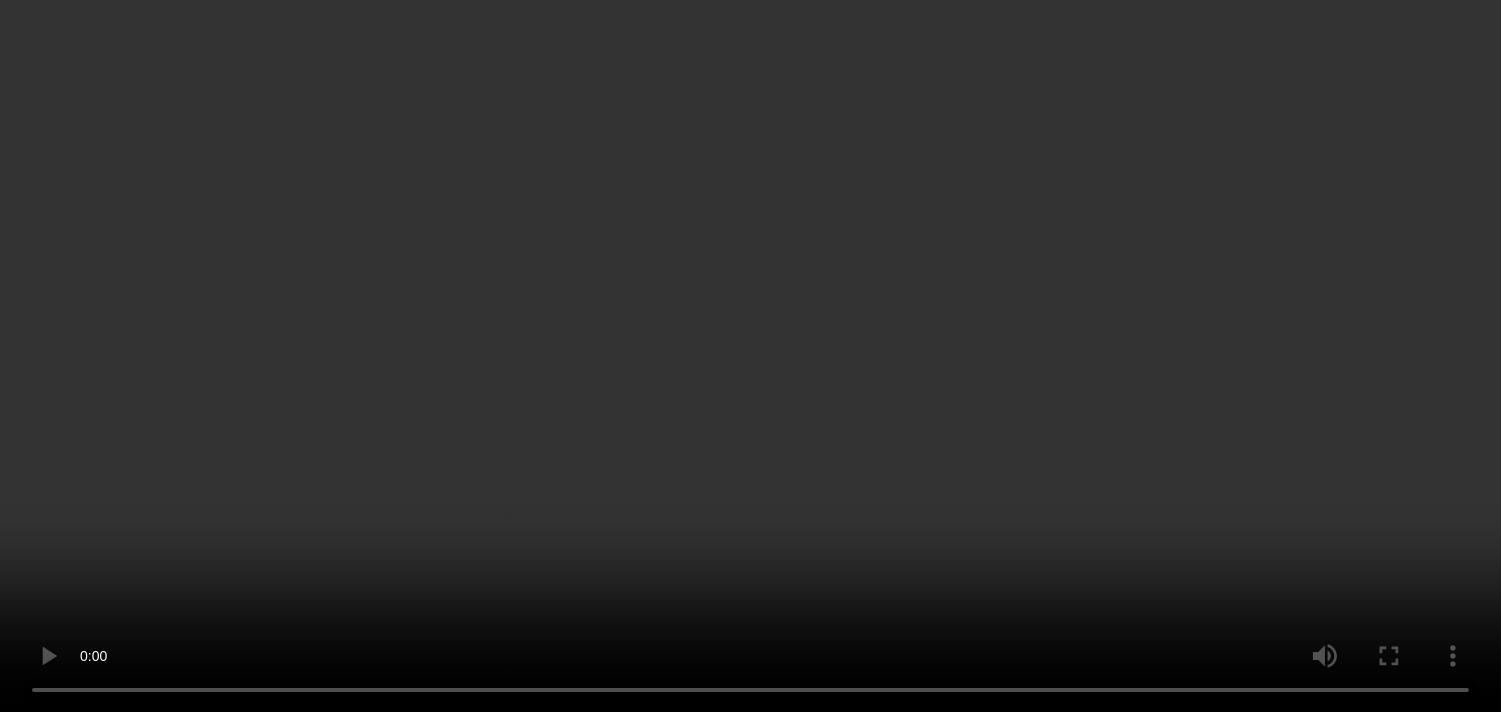 scroll, scrollTop: 882, scrollLeft: 0, axis: vertical 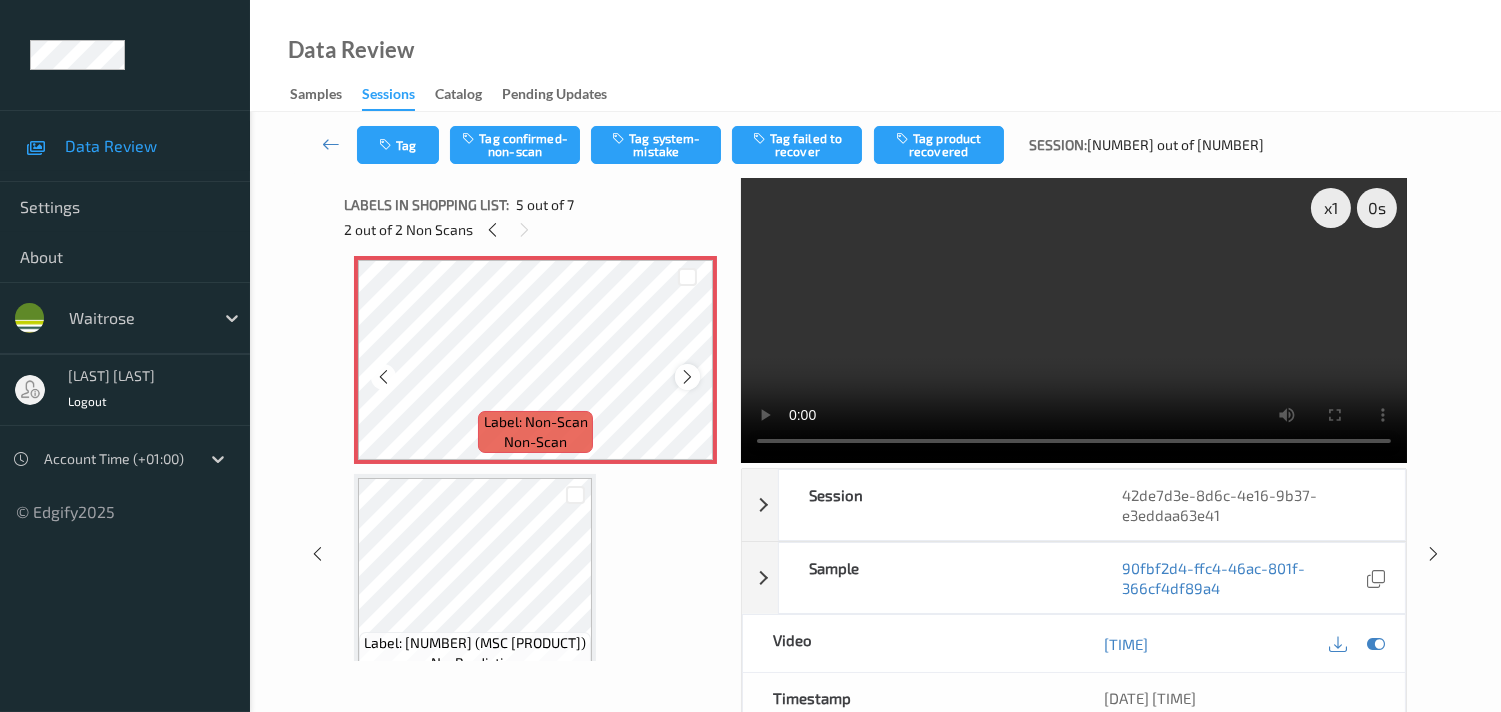 click at bounding box center [687, 377] 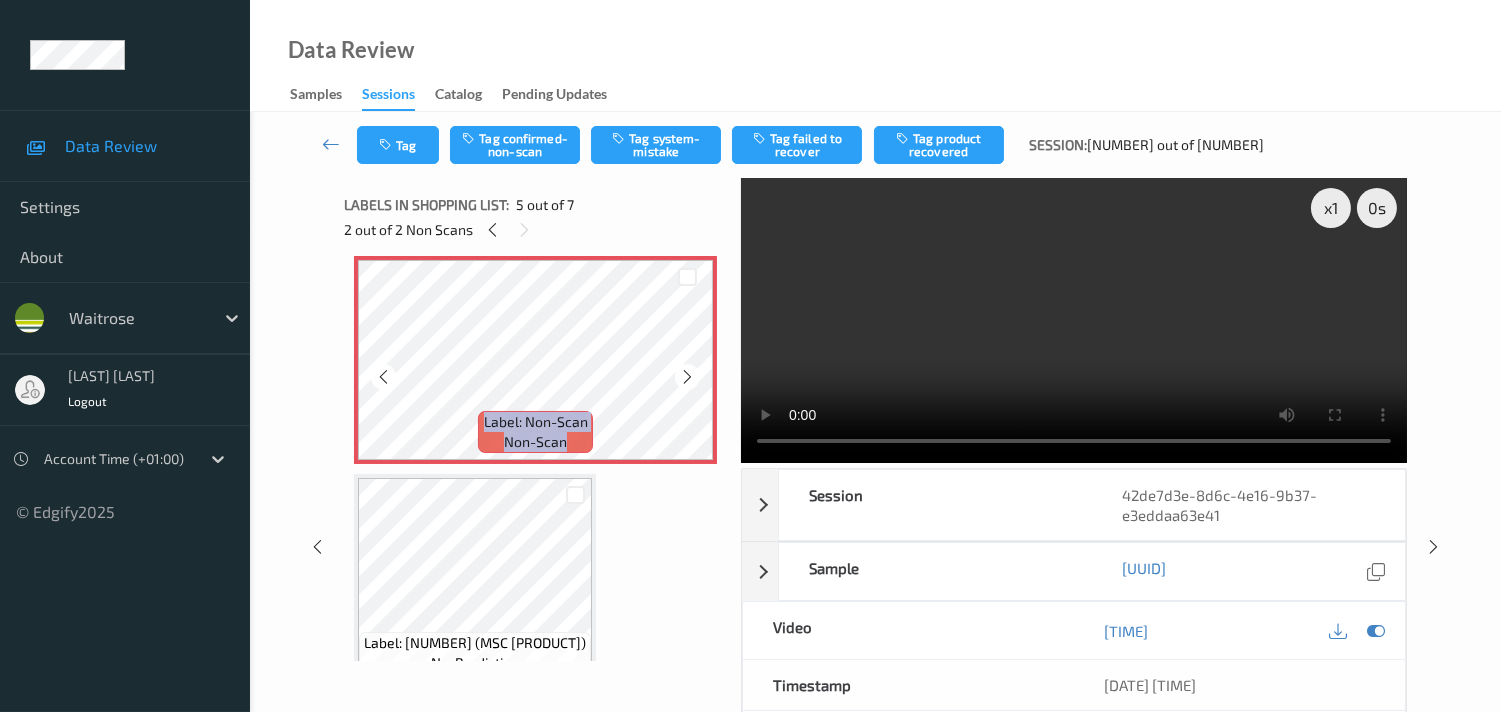 click at bounding box center [687, 377] 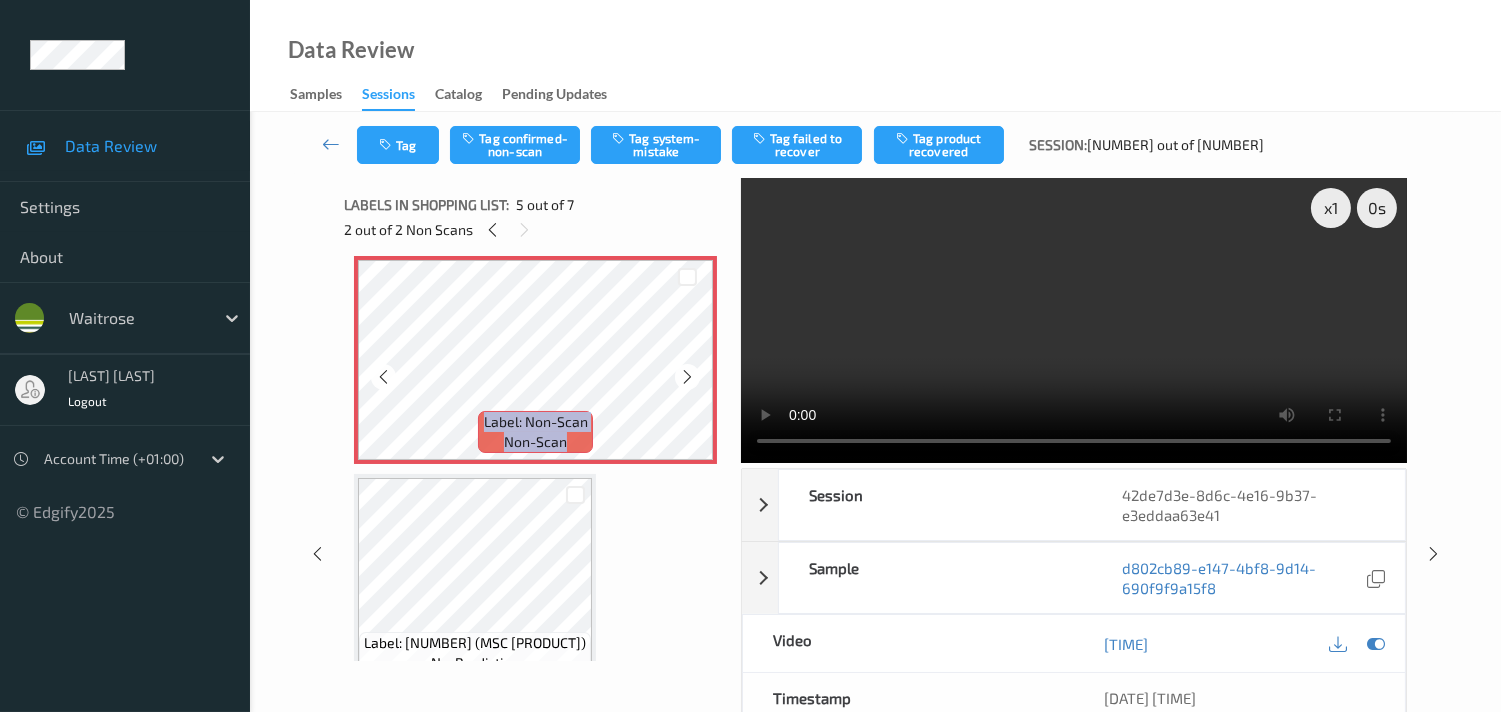click at bounding box center (687, 377) 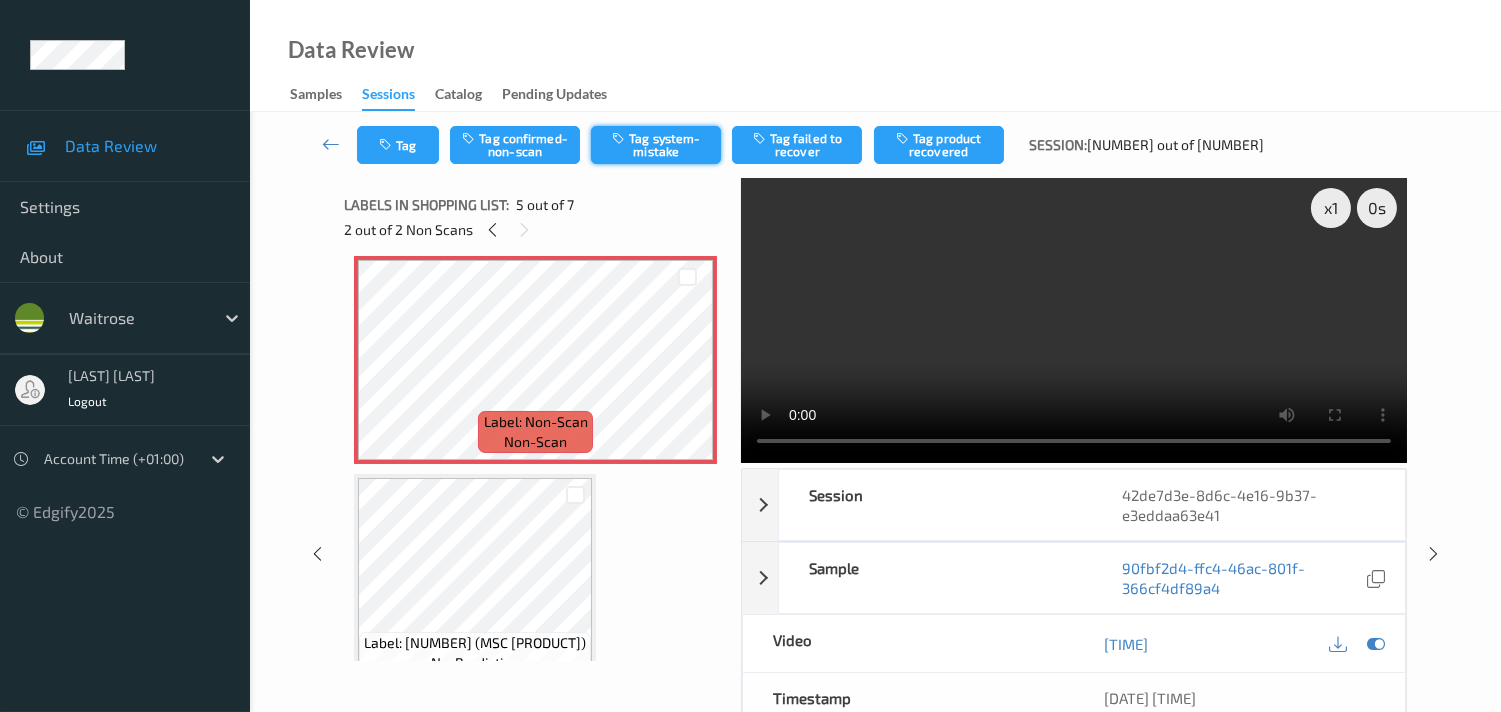click on "Tag   system-mistake" at bounding box center [656, 145] 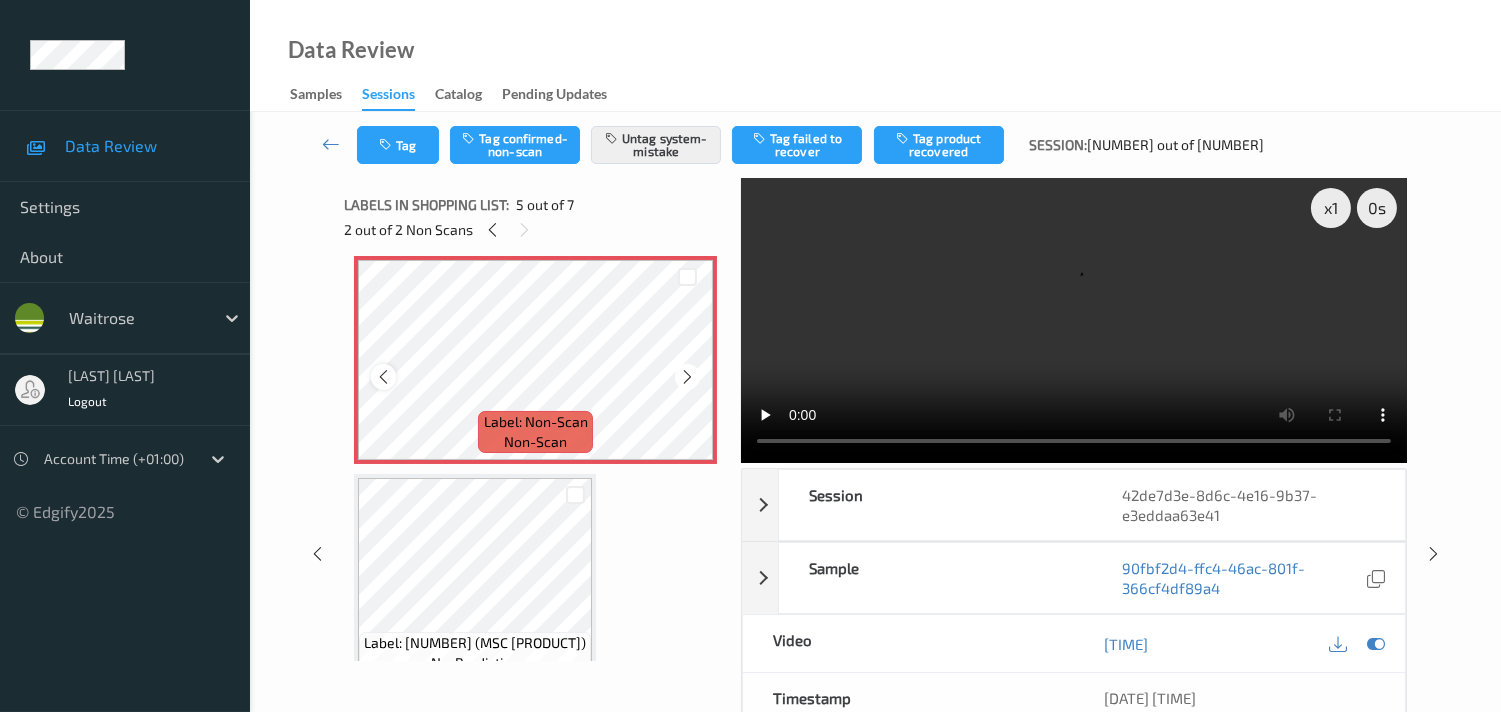 click at bounding box center (383, 377) 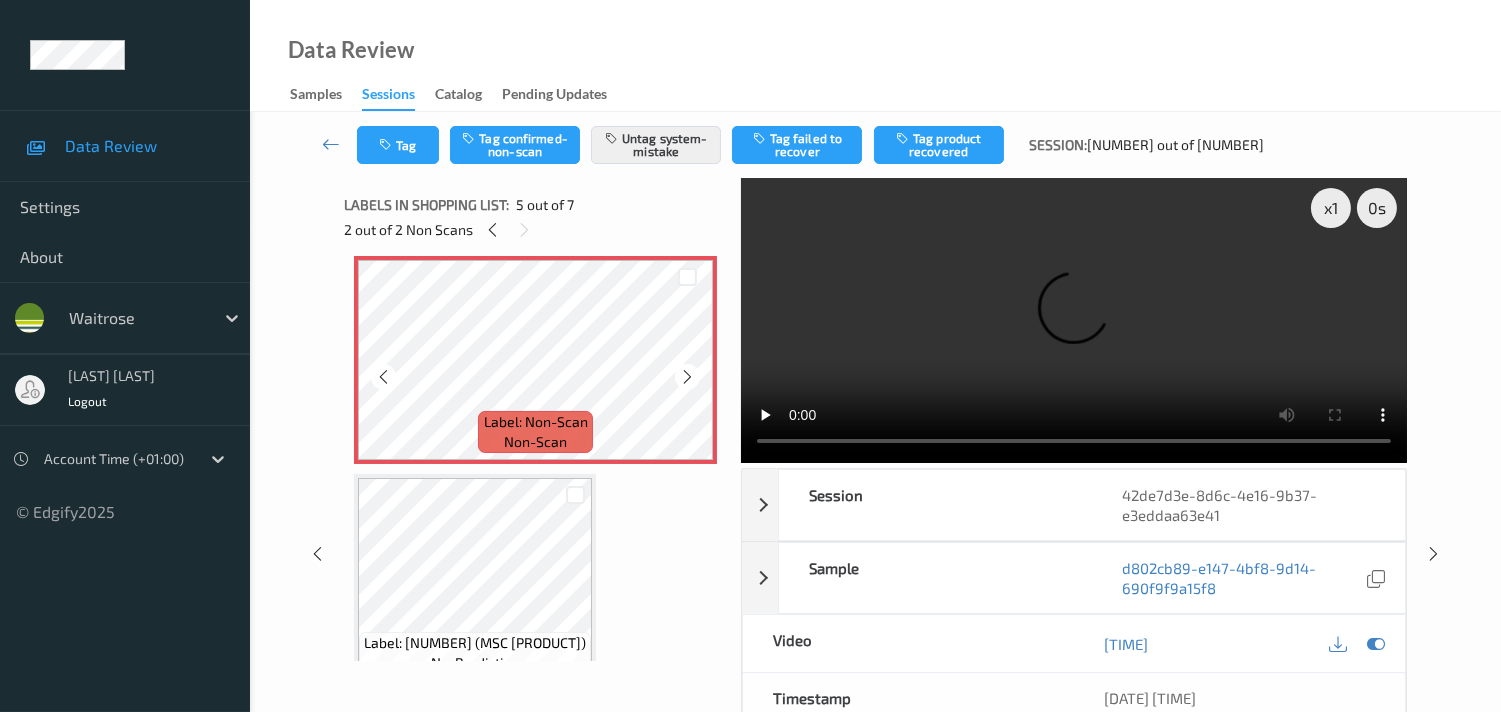 click at bounding box center (383, 377) 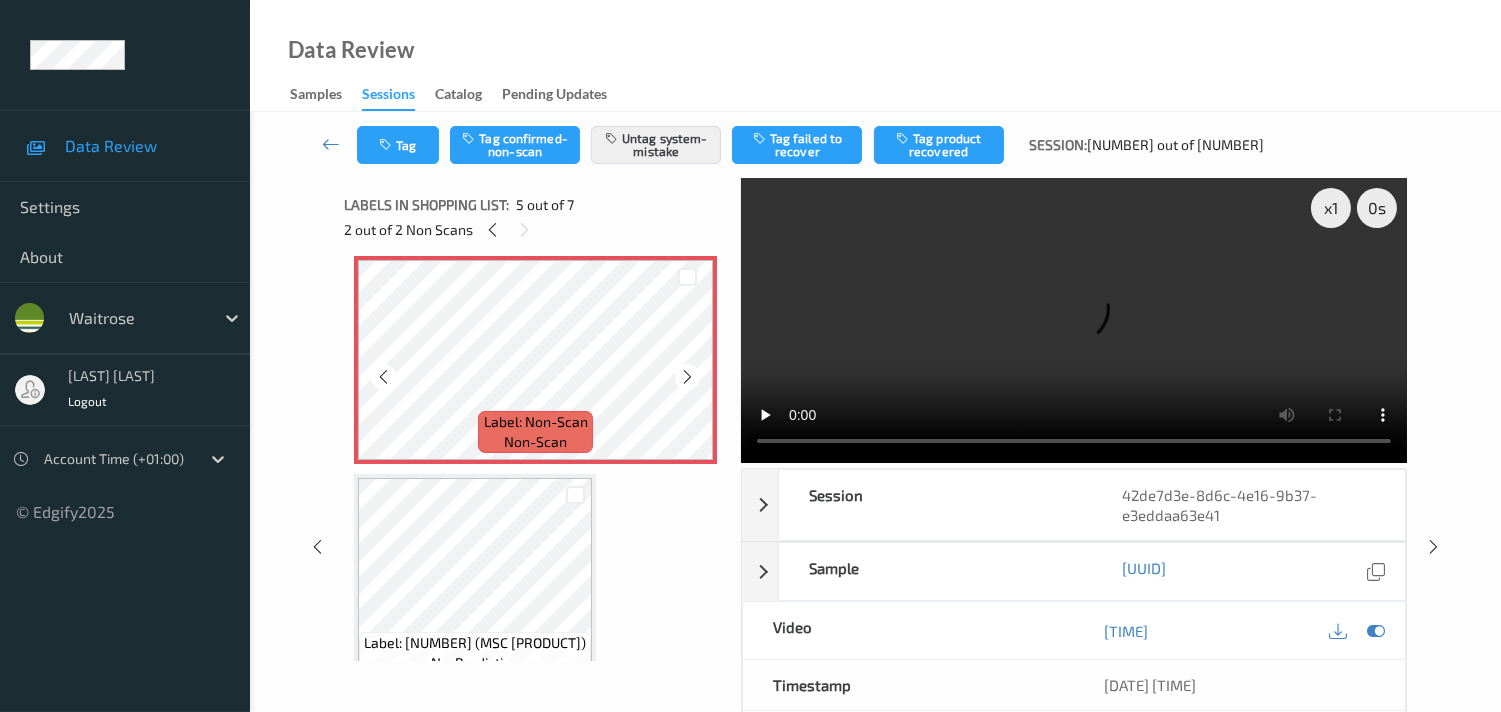 click at bounding box center (383, 377) 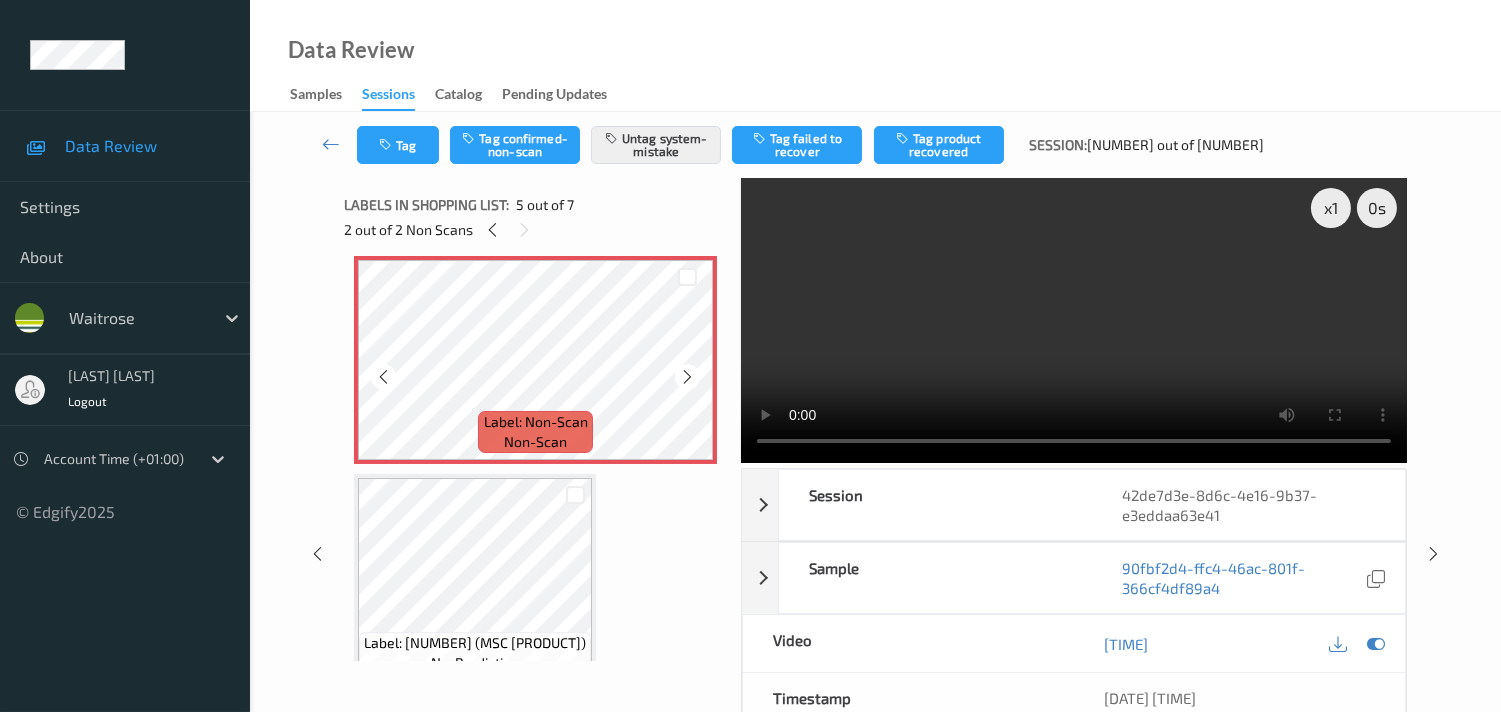 click at bounding box center [383, 377] 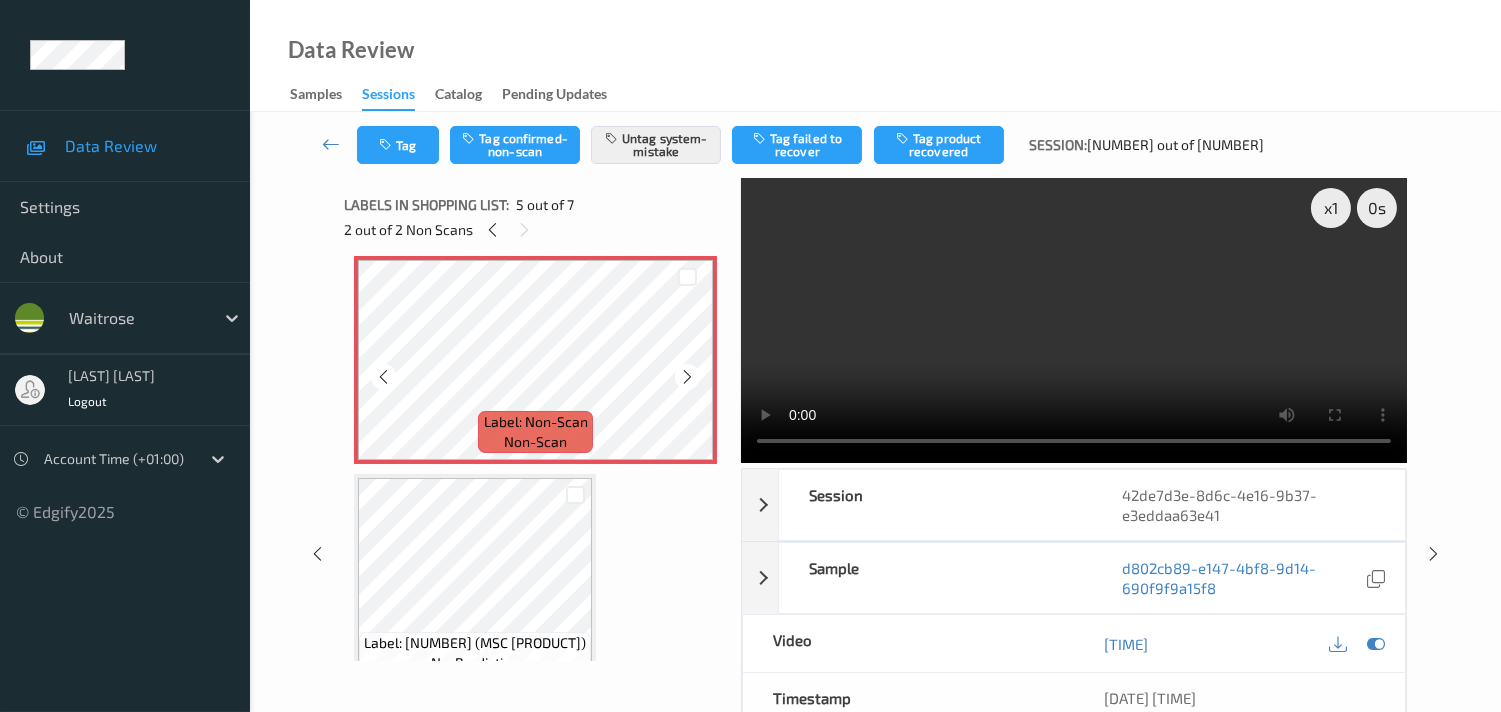 click at bounding box center (383, 377) 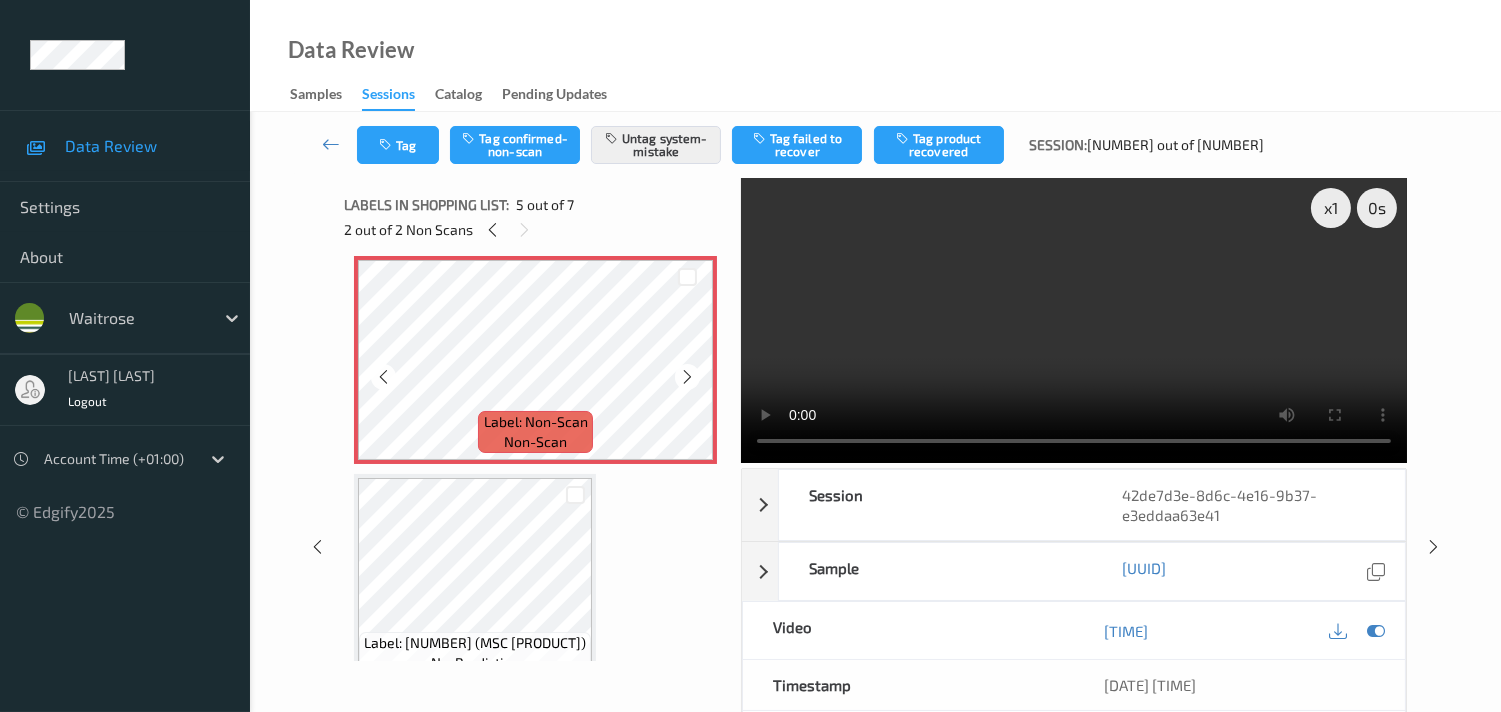 click at bounding box center (383, 377) 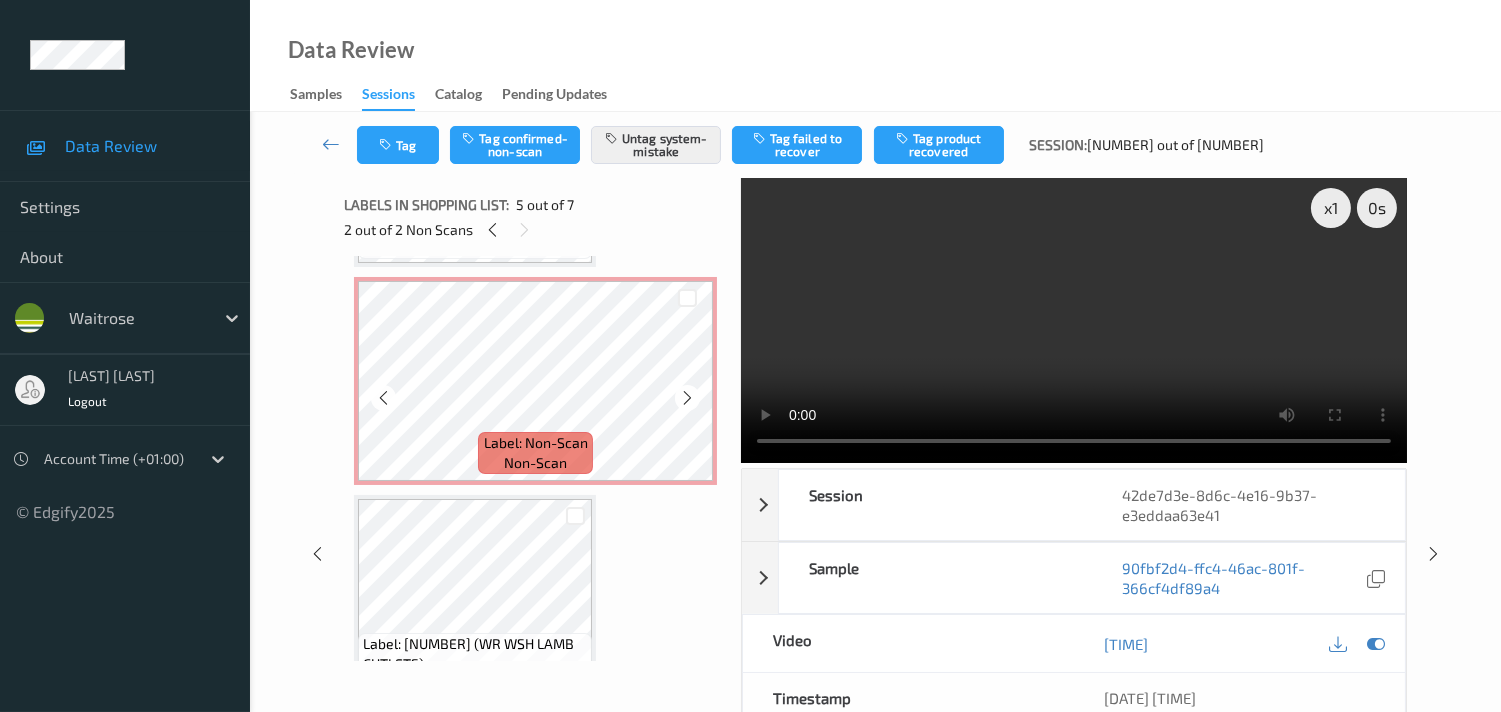scroll, scrollTop: 104, scrollLeft: 0, axis: vertical 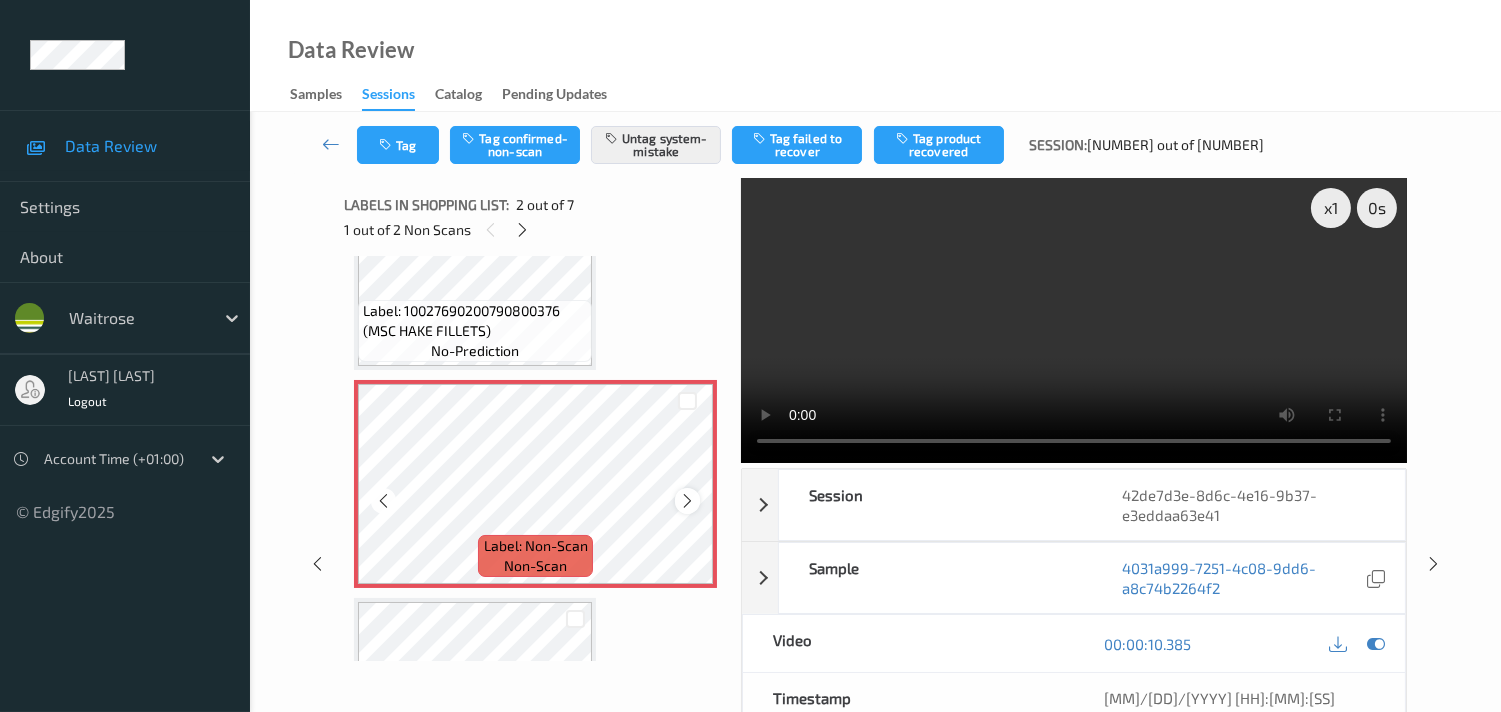 click at bounding box center [687, 501] 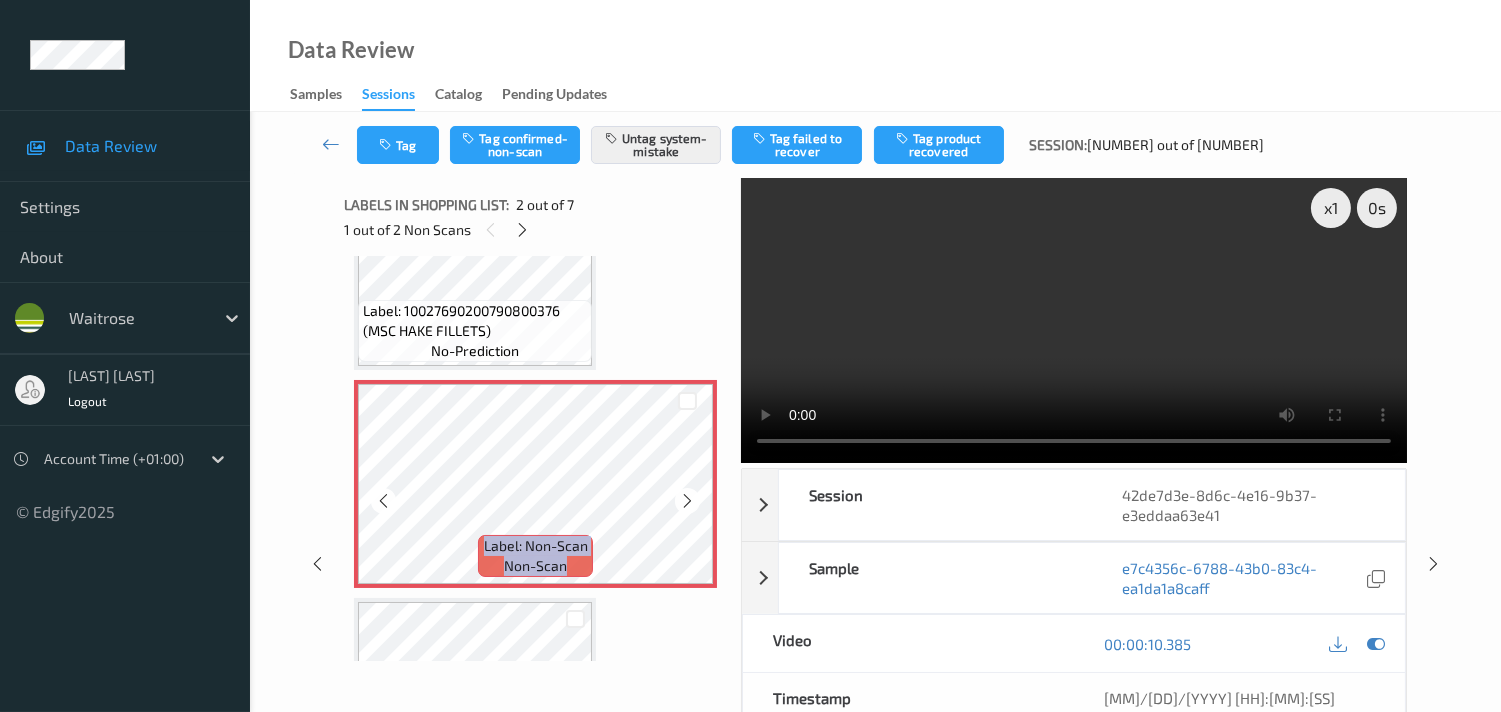 click at bounding box center (687, 501) 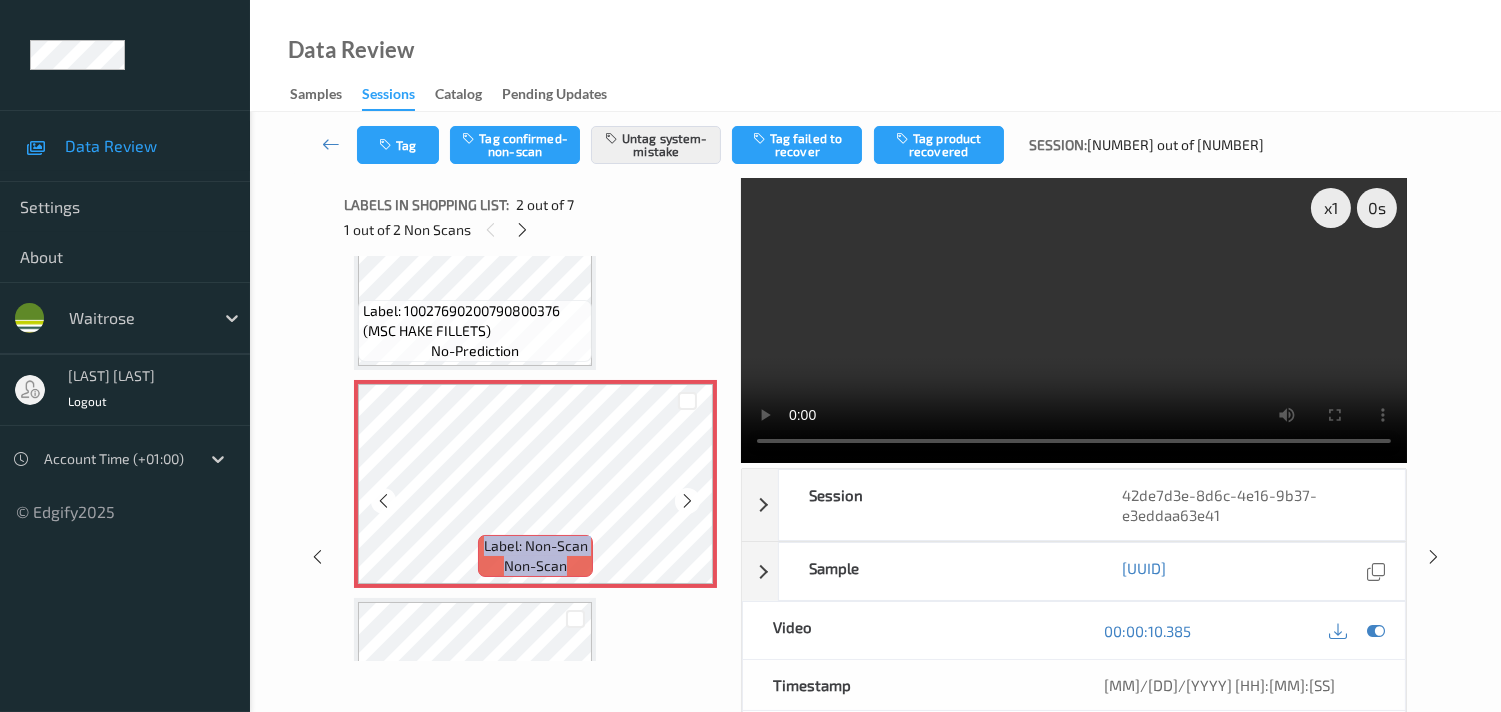 click at bounding box center [687, 501] 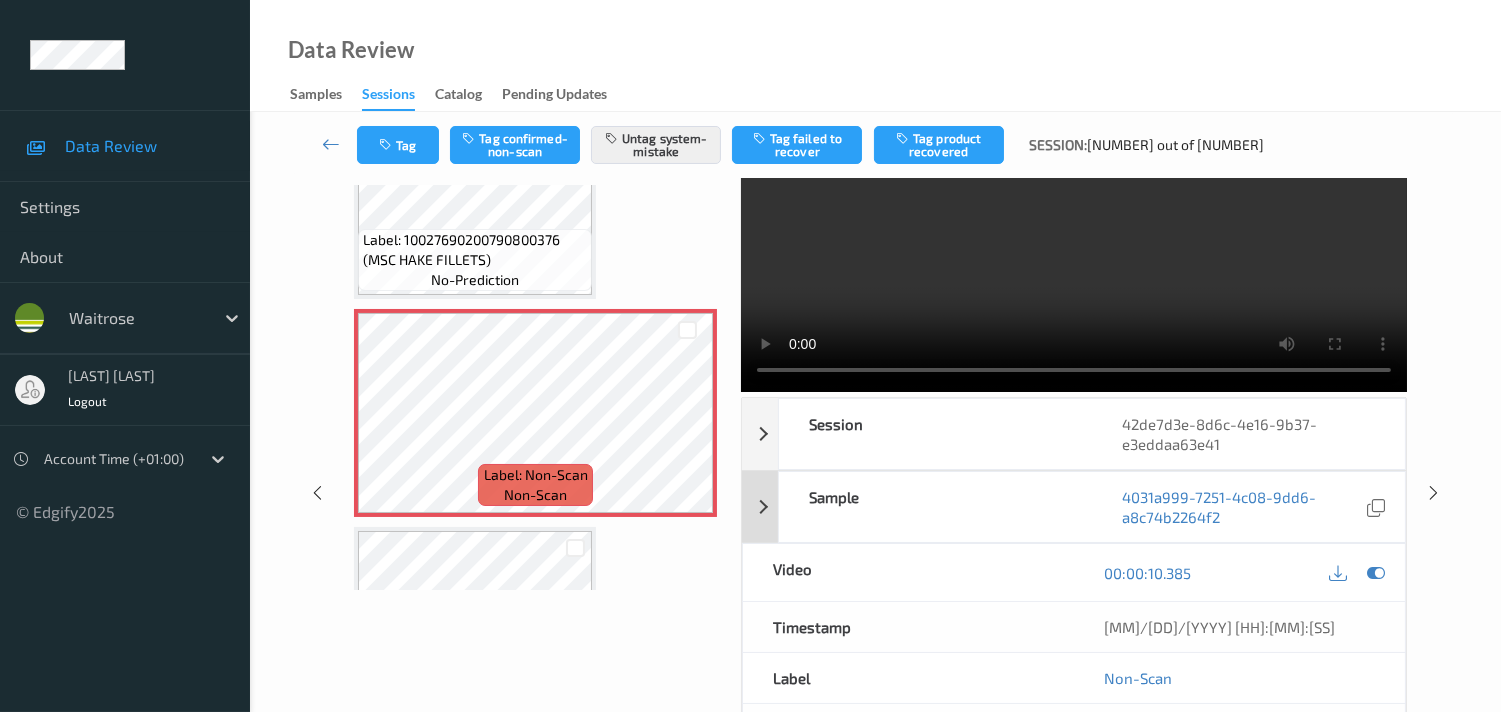 scroll, scrollTop: 111, scrollLeft: 0, axis: vertical 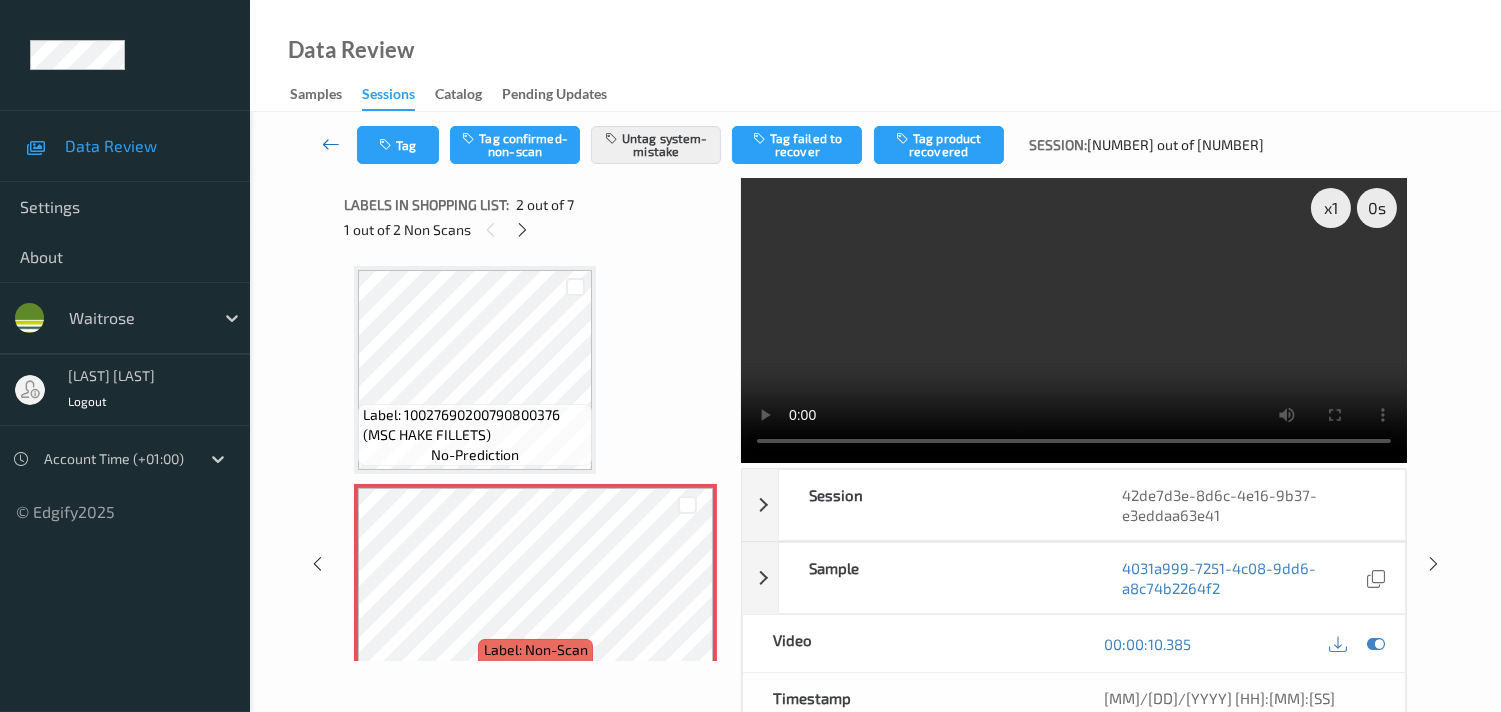 click at bounding box center (331, 144) 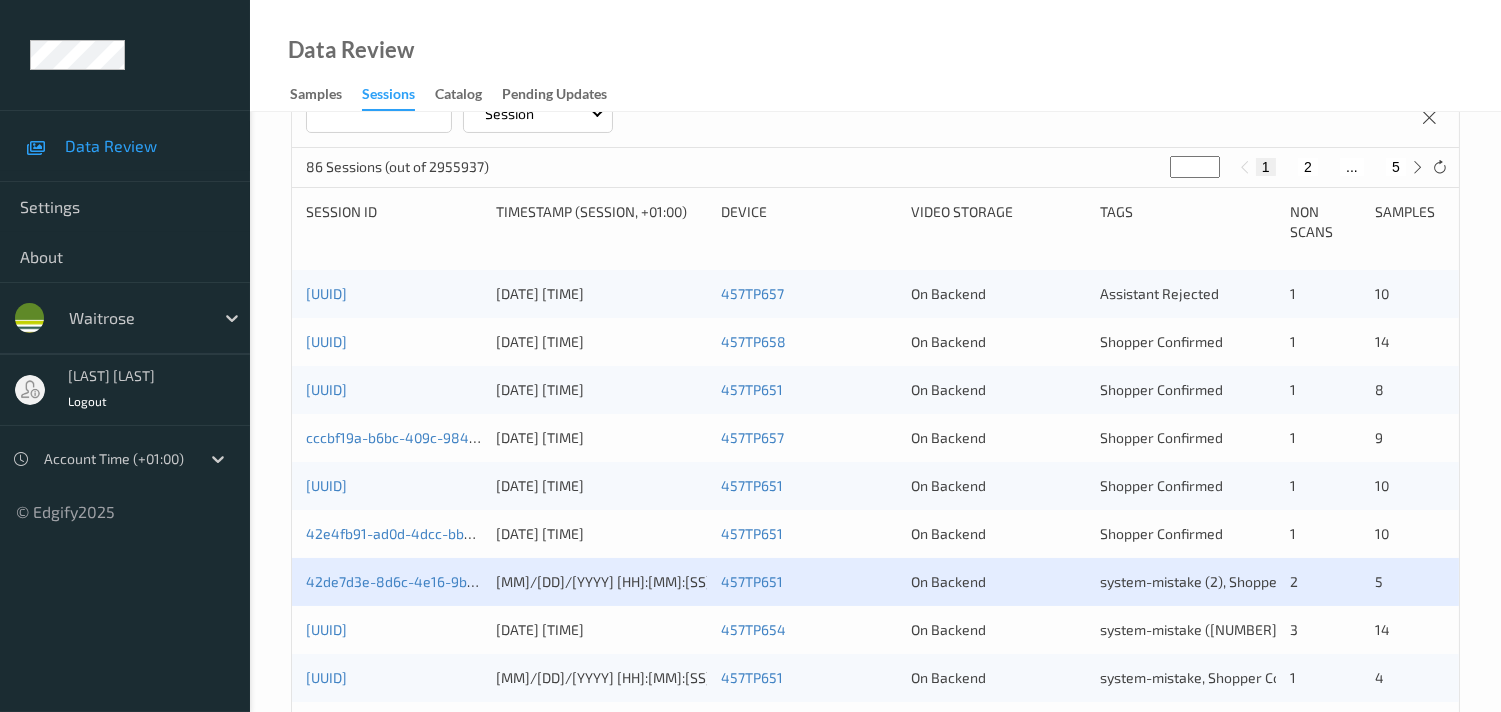 scroll, scrollTop: 333, scrollLeft: 0, axis: vertical 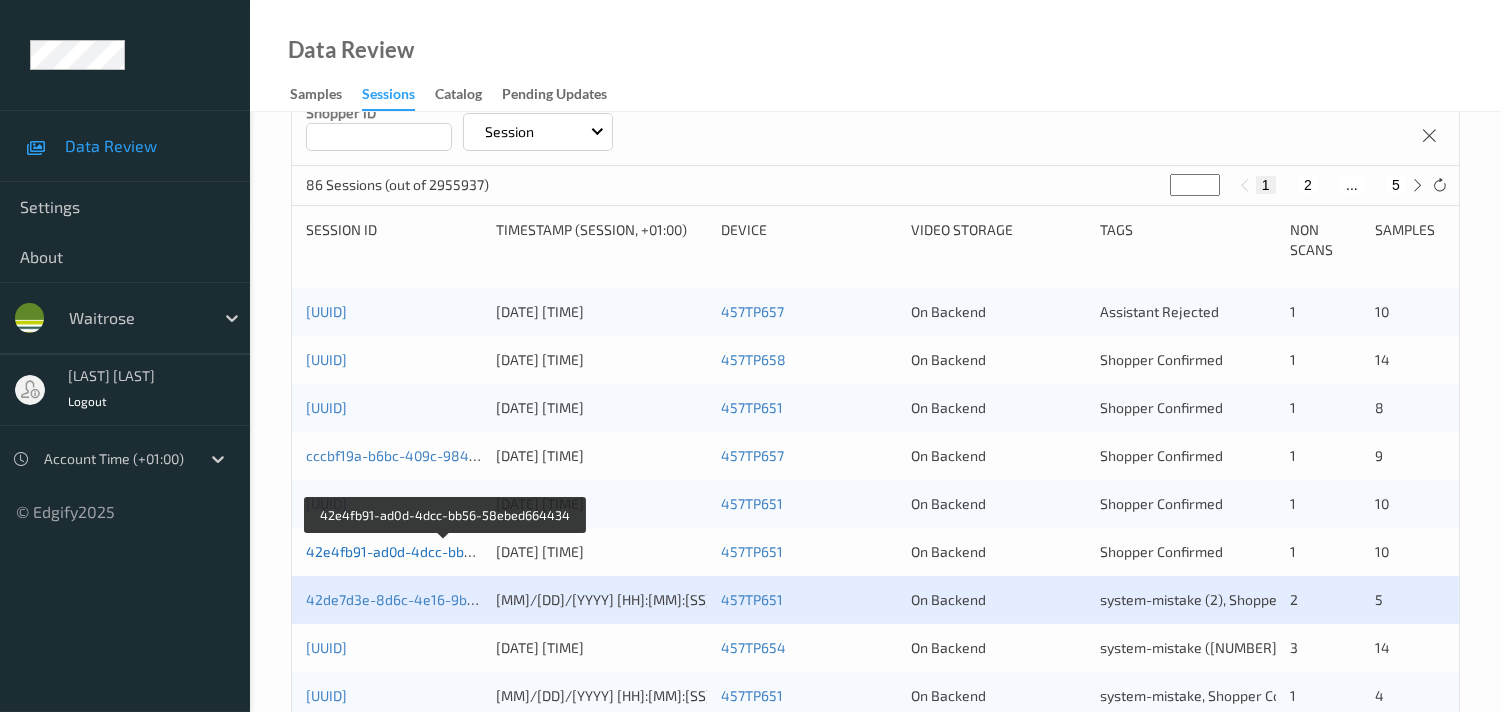 click on "42e4fb91-ad0d-4dcc-bb56-58ebed664434" at bounding box center (446, 551) 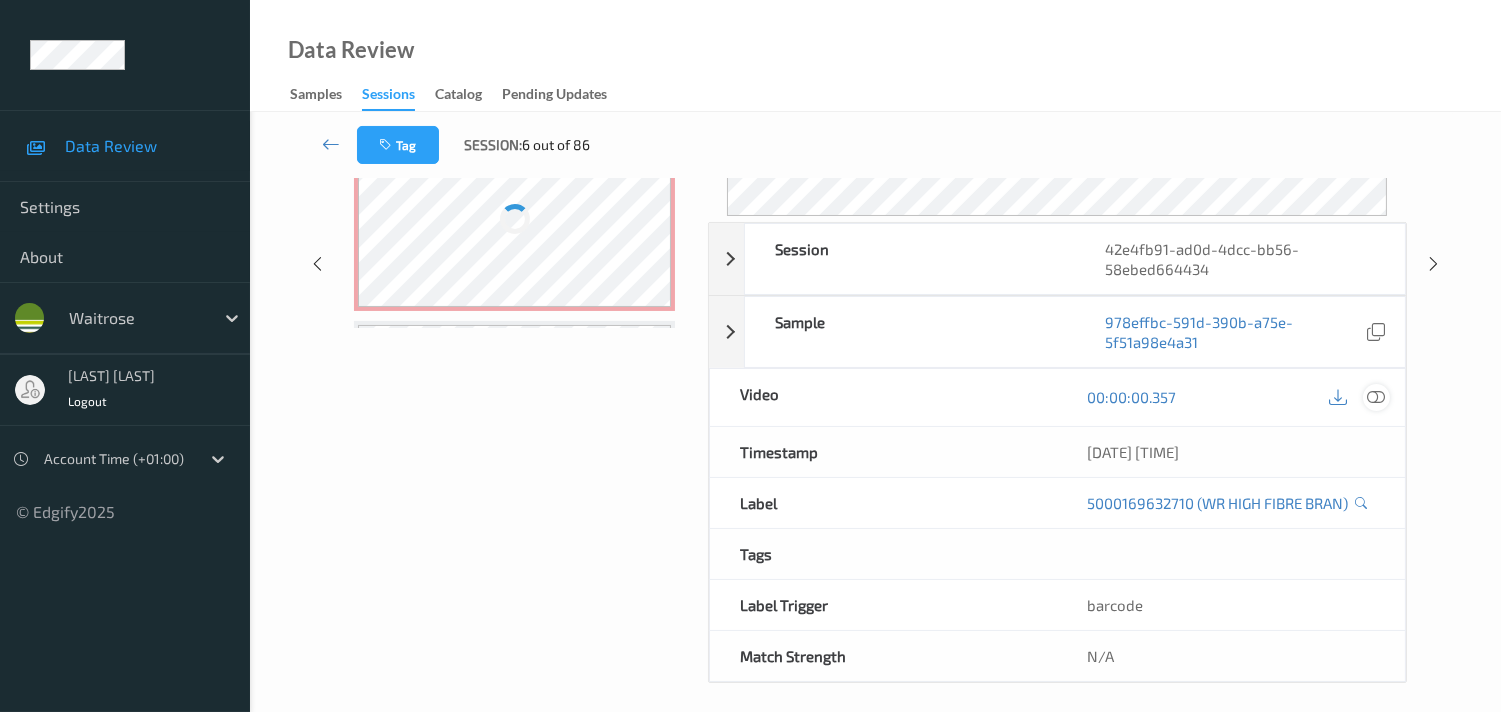 click at bounding box center [1376, 397] 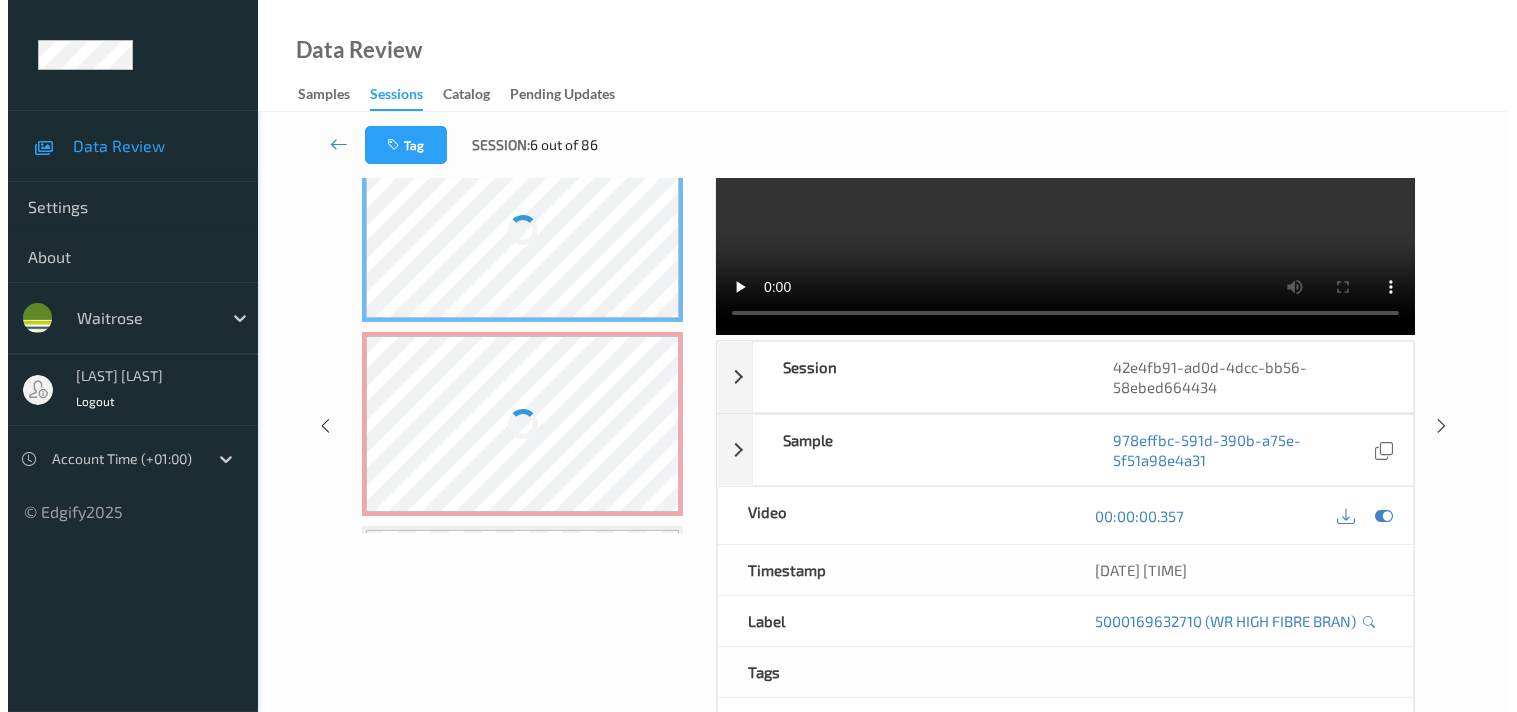 scroll, scrollTop: 0, scrollLeft: 0, axis: both 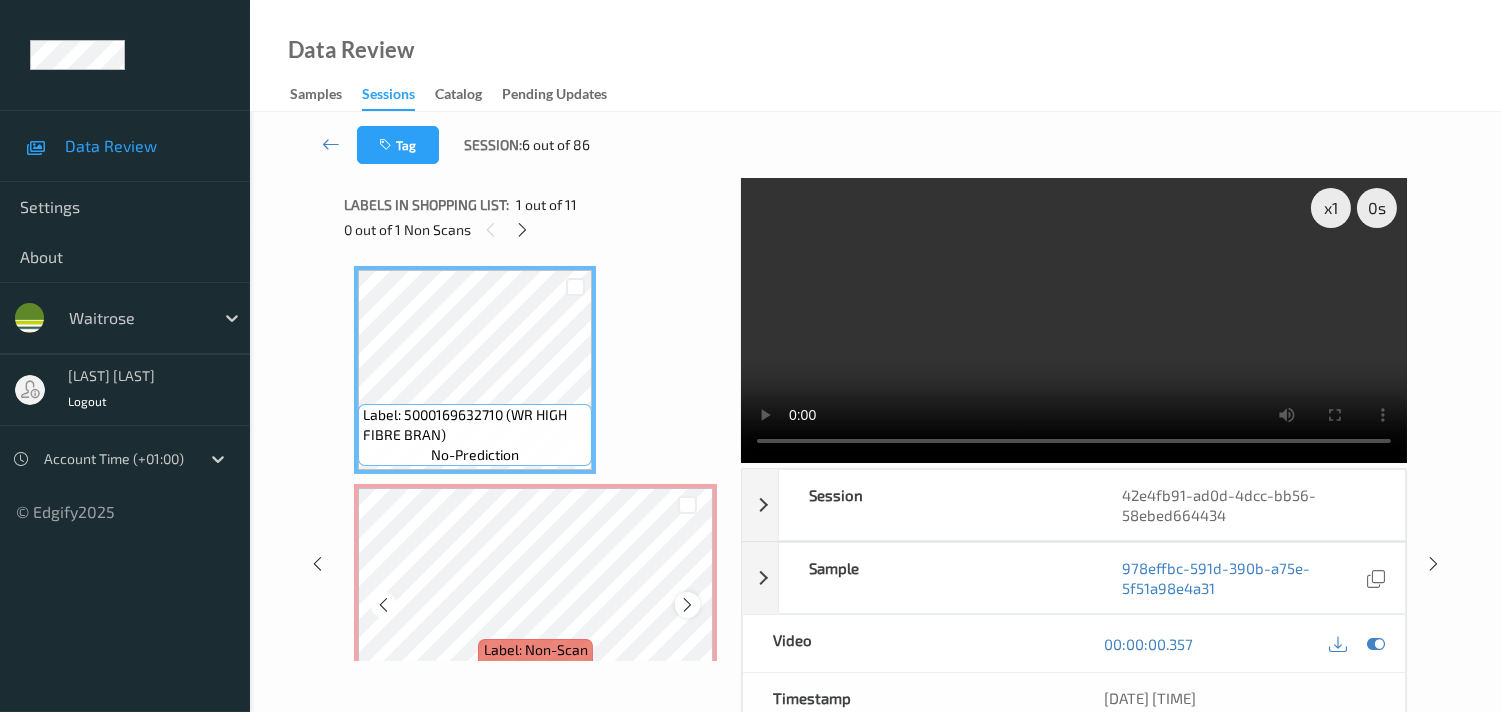 click at bounding box center [687, 605] 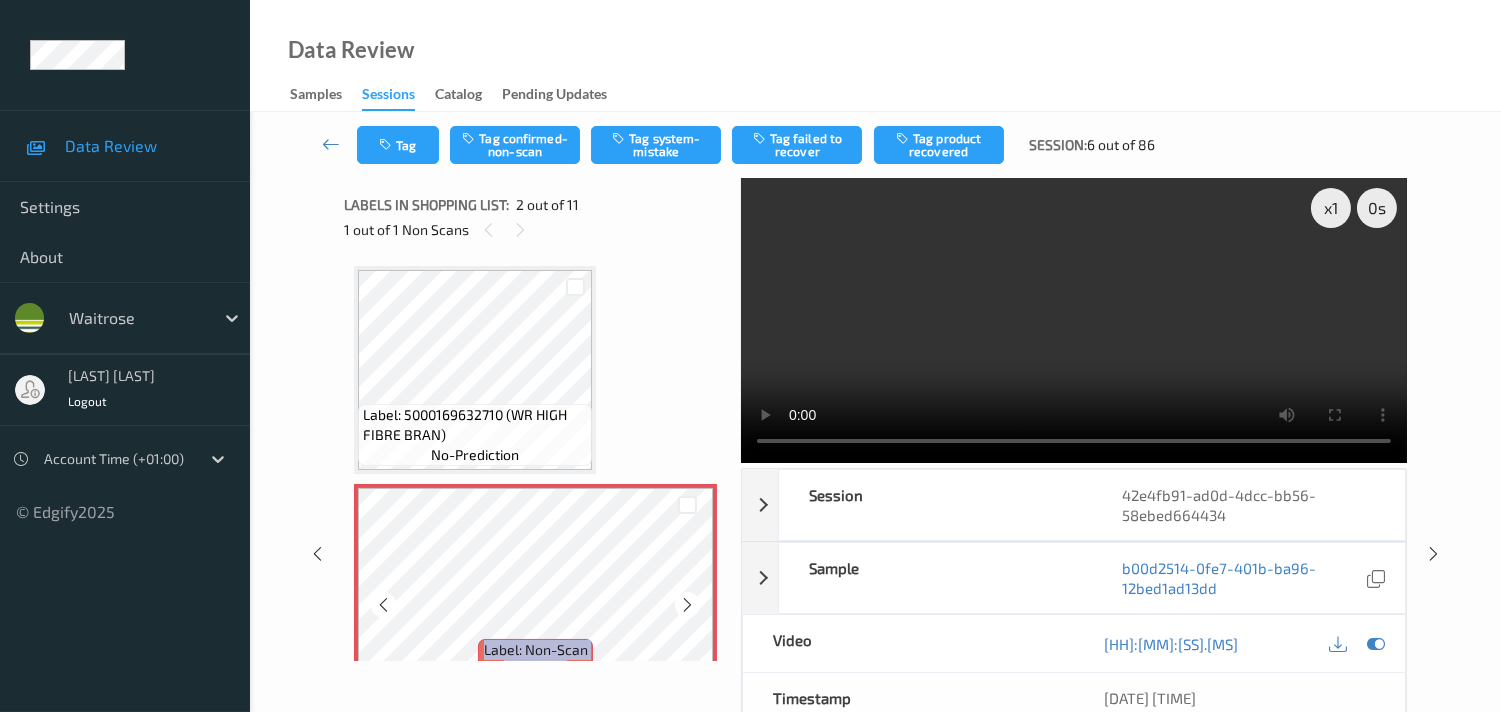 click at bounding box center (687, 605) 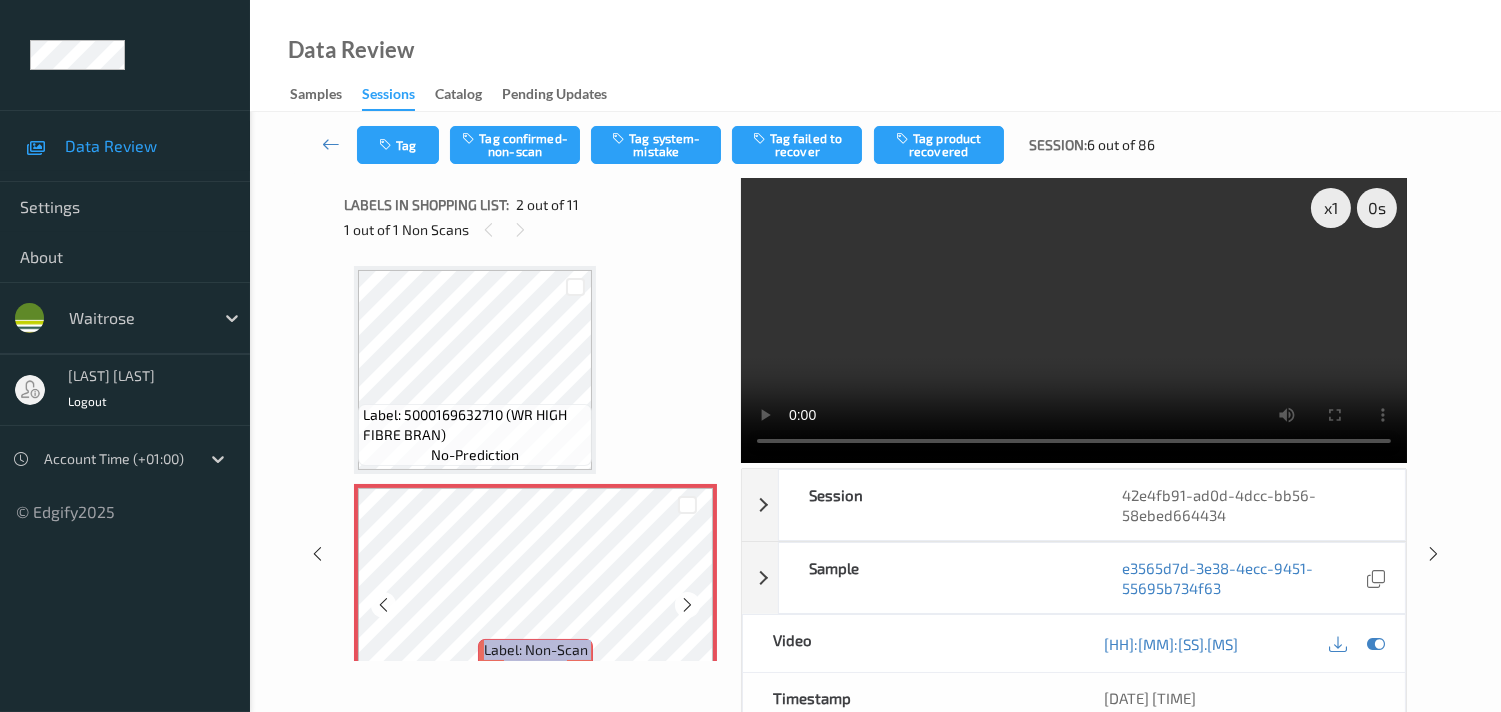 click at bounding box center (687, 605) 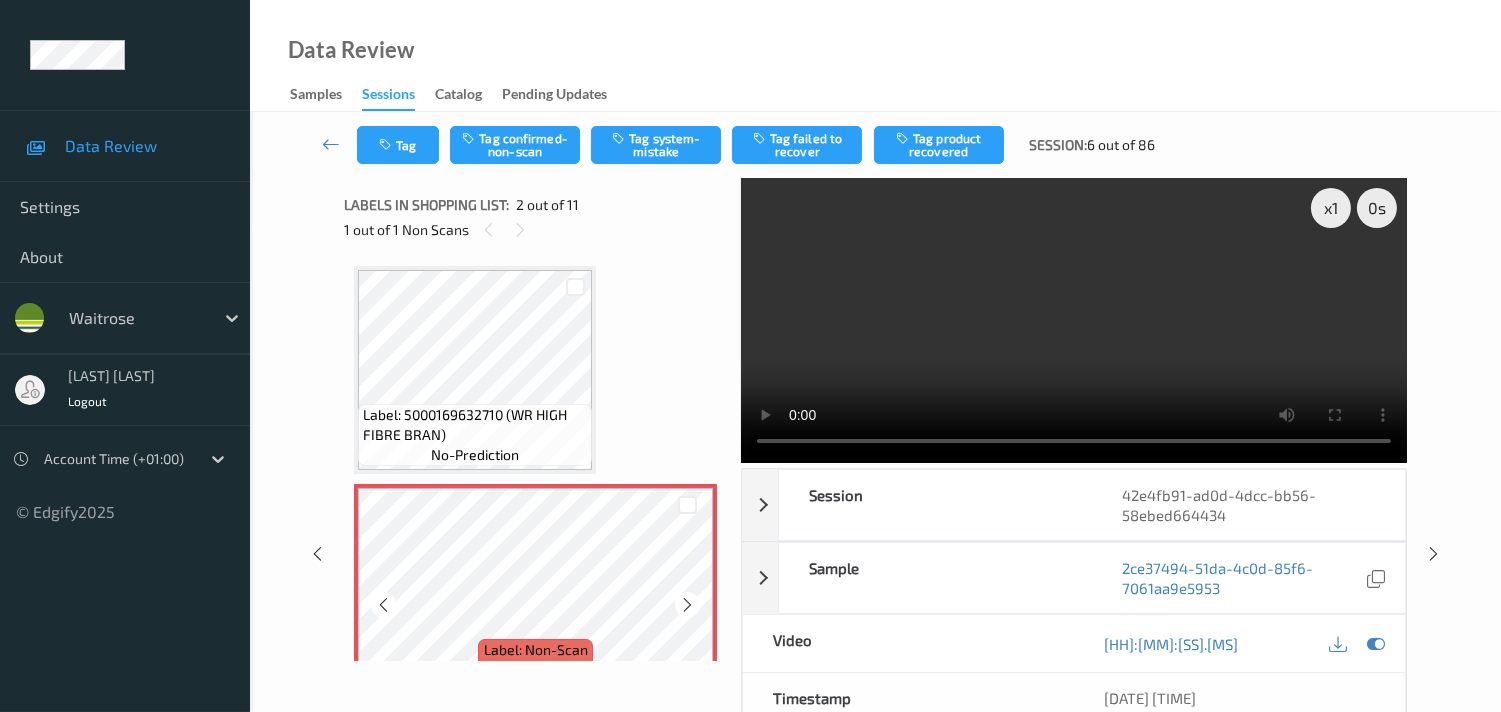 click at bounding box center (687, 605) 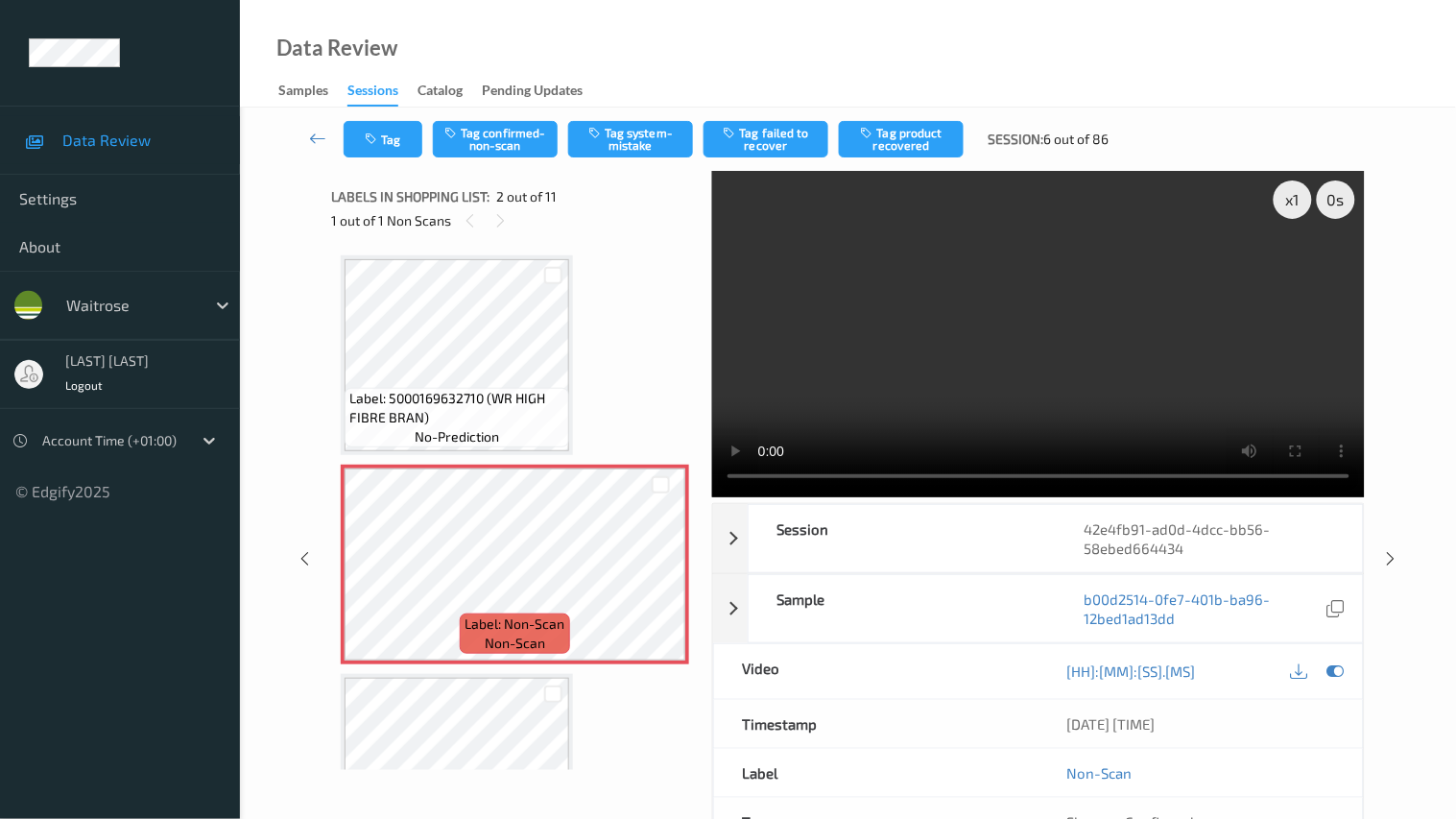 type 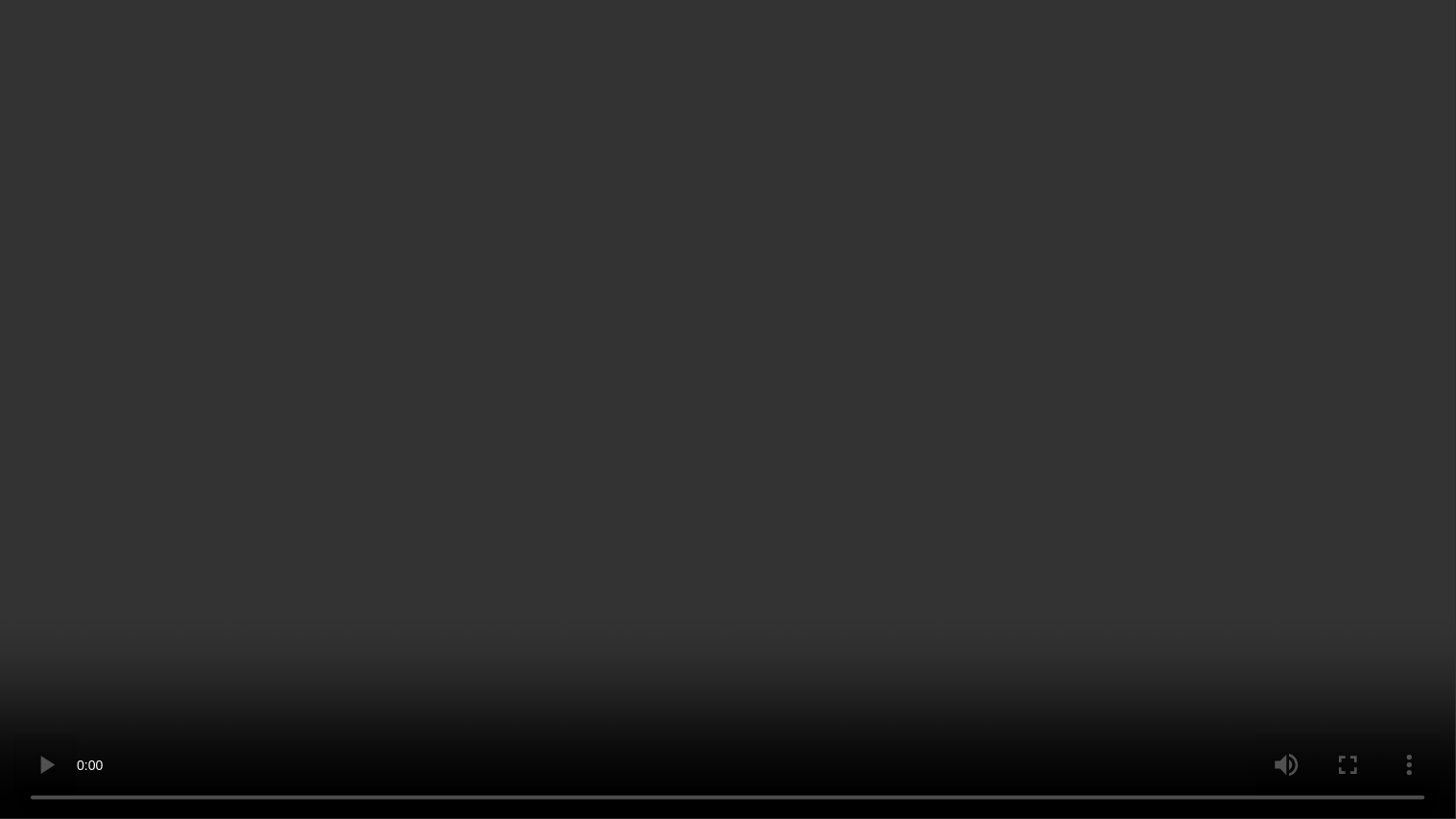 click at bounding box center (728, 409) 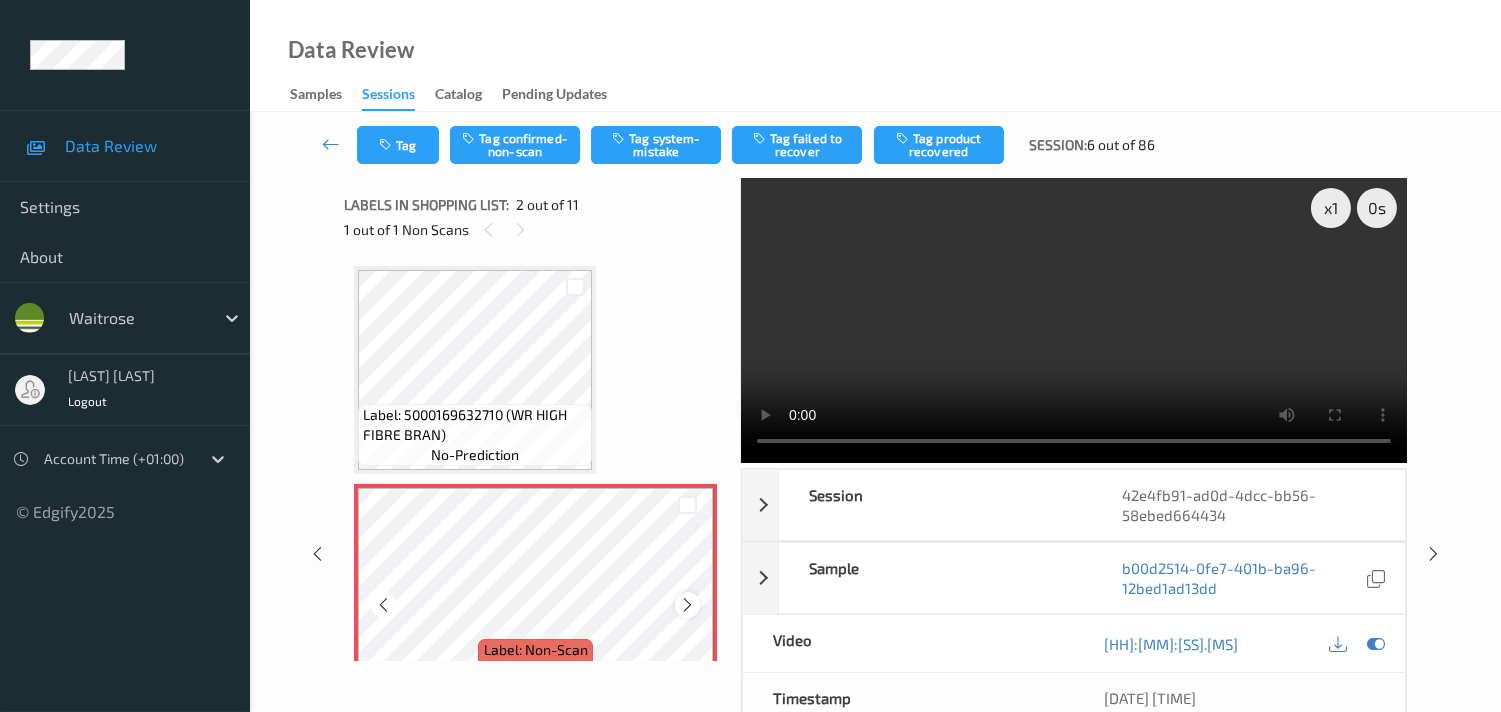 click at bounding box center [687, 605] 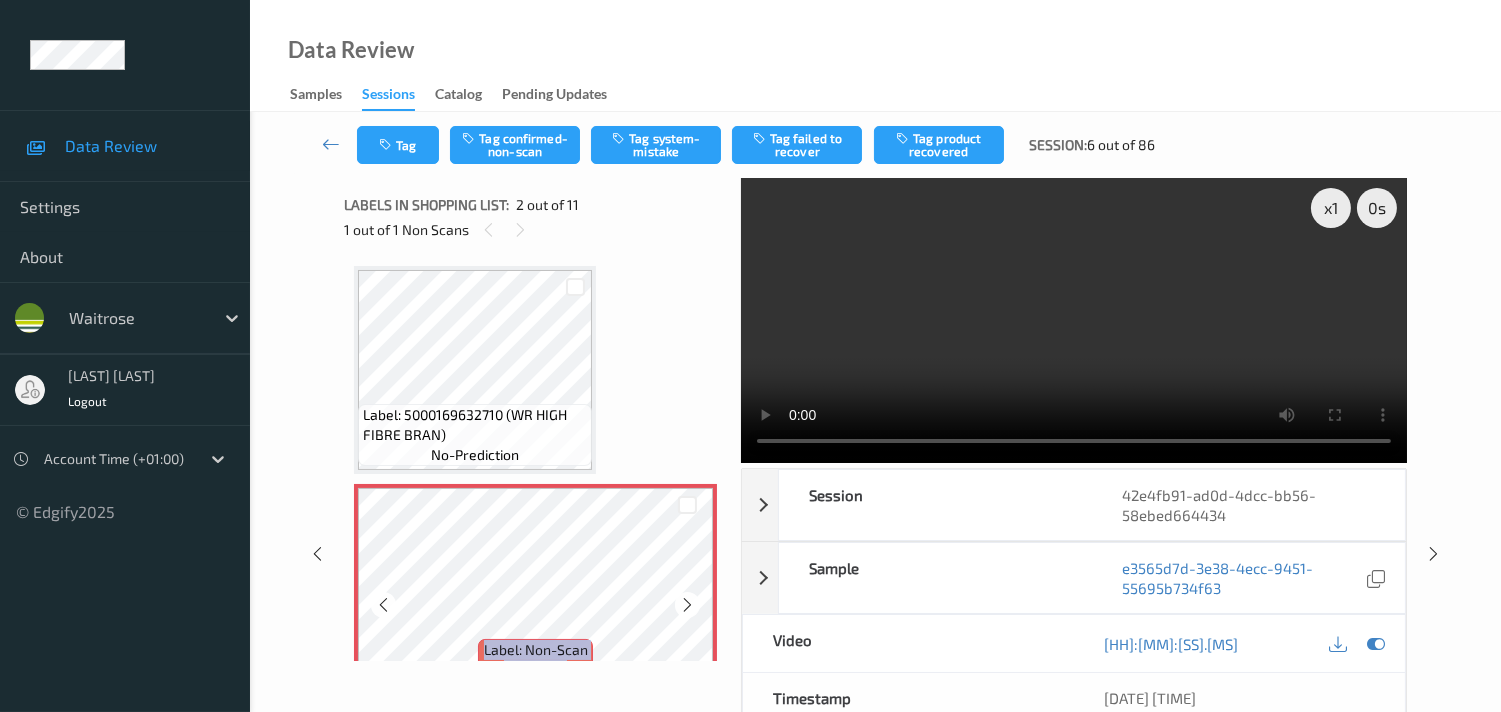 click at bounding box center (687, 605) 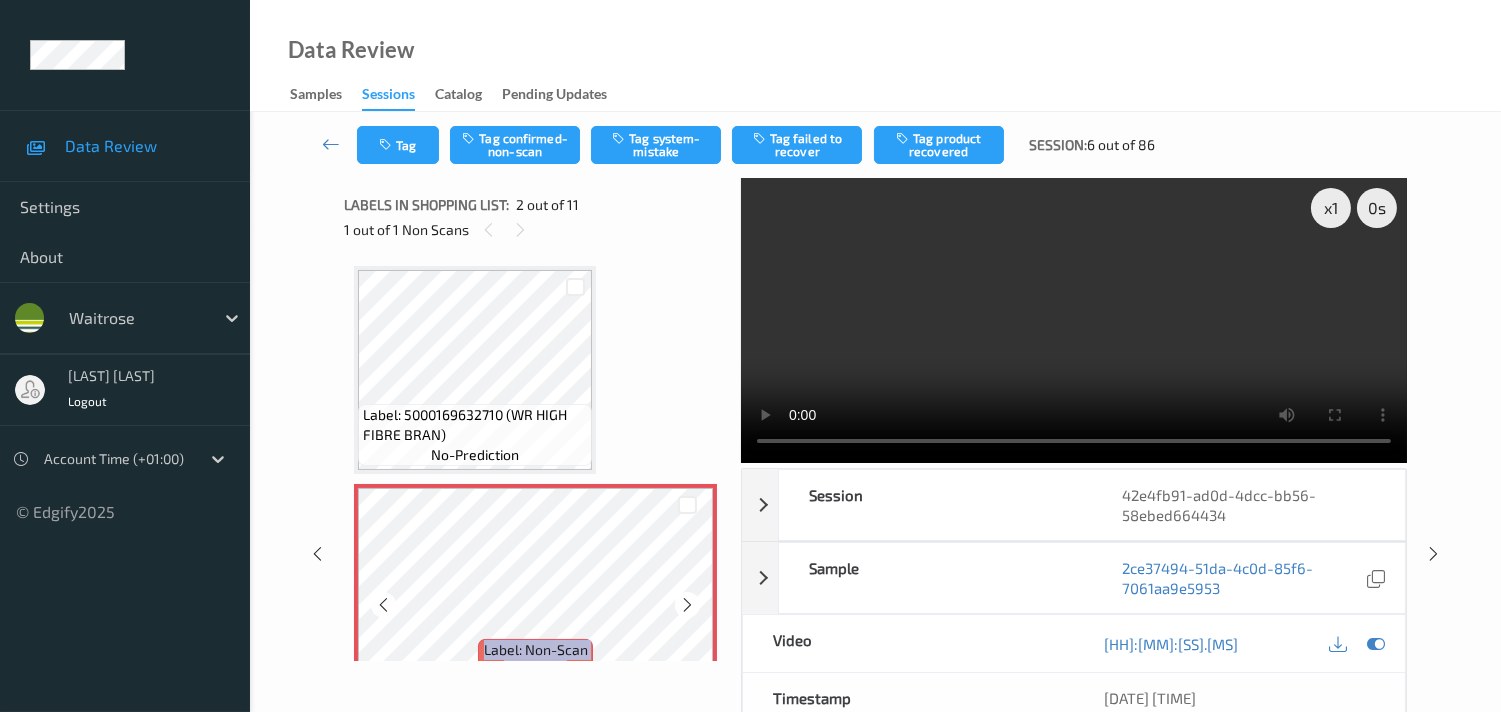 click at bounding box center [687, 605] 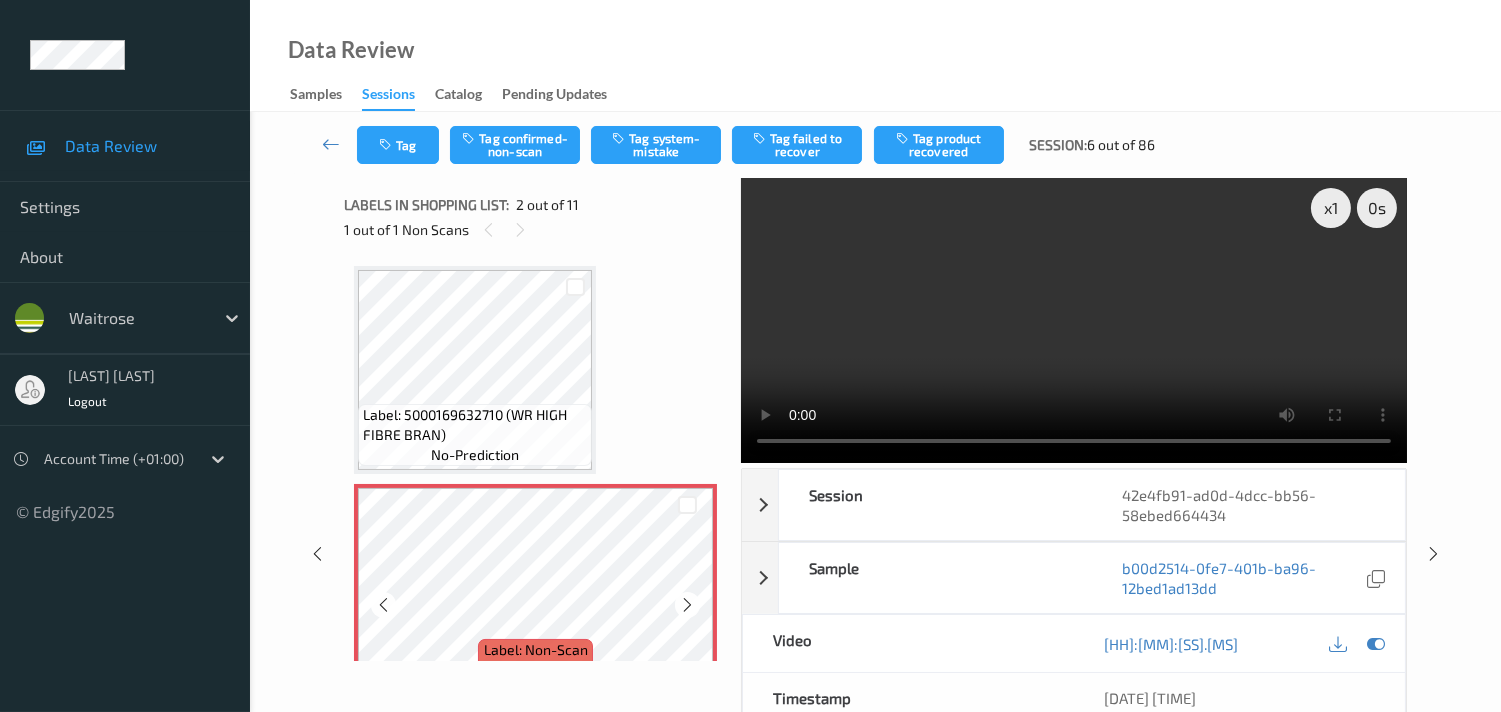 click at bounding box center (687, 605) 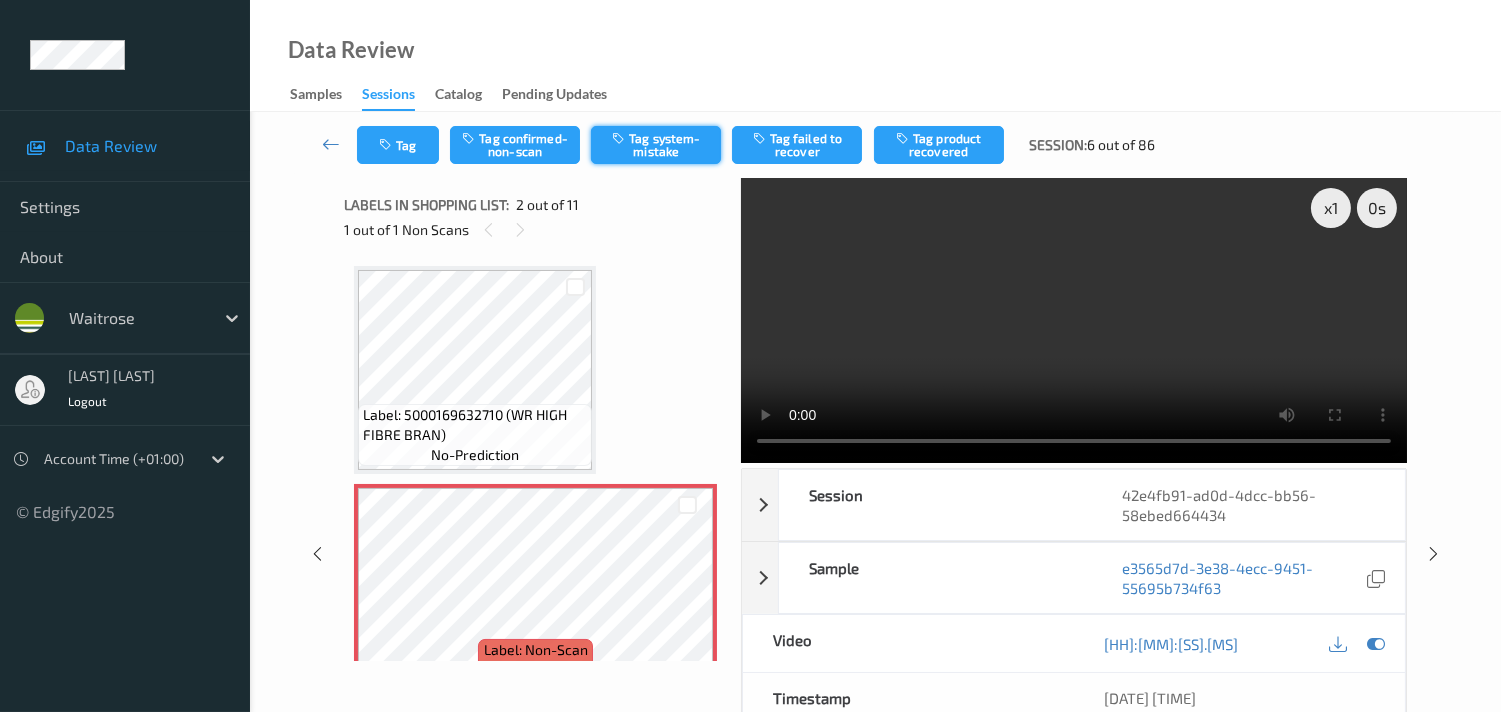 click on "Tag   system-mistake" at bounding box center (656, 145) 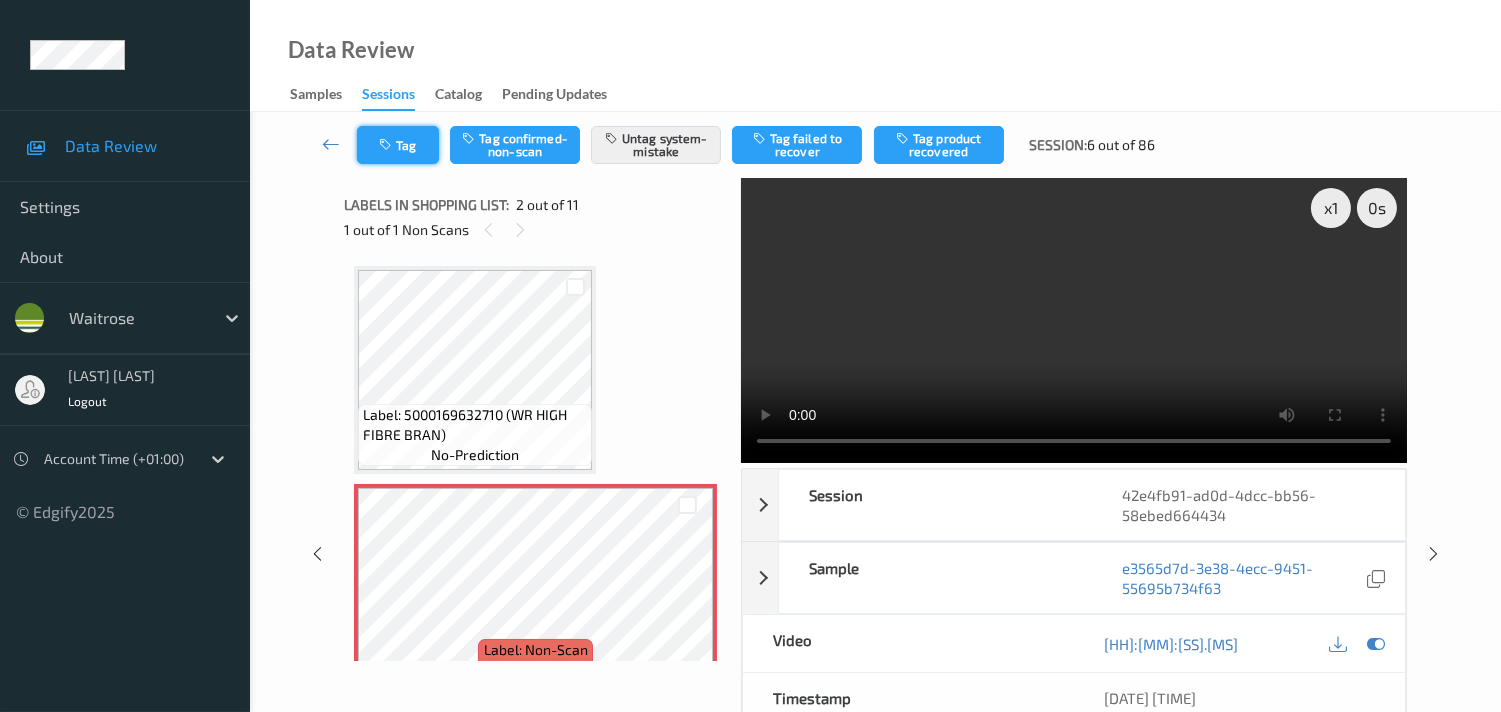 click on "Tag" at bounding box center (398, 145) 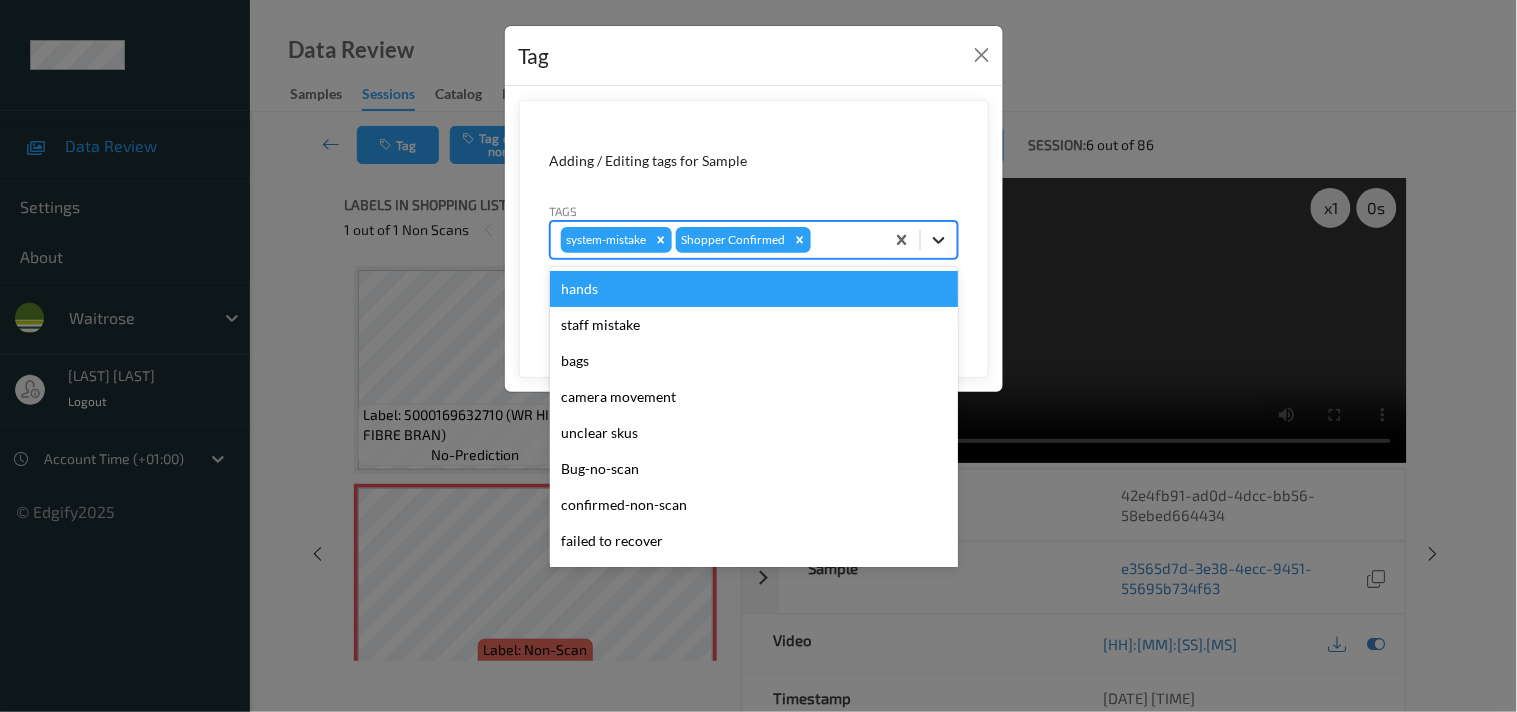 click 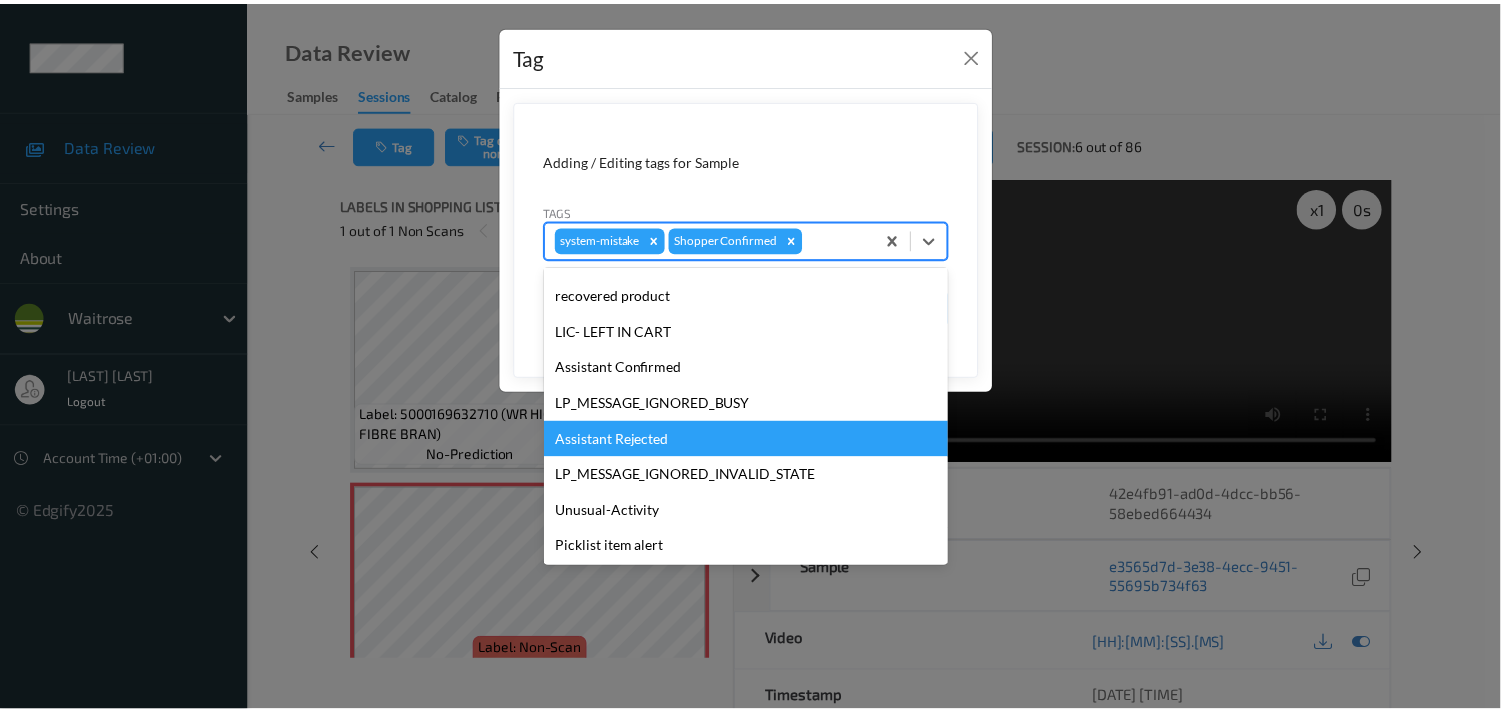 scroll, scrollTop: 320, scrollLeft: 0, axis: vertical 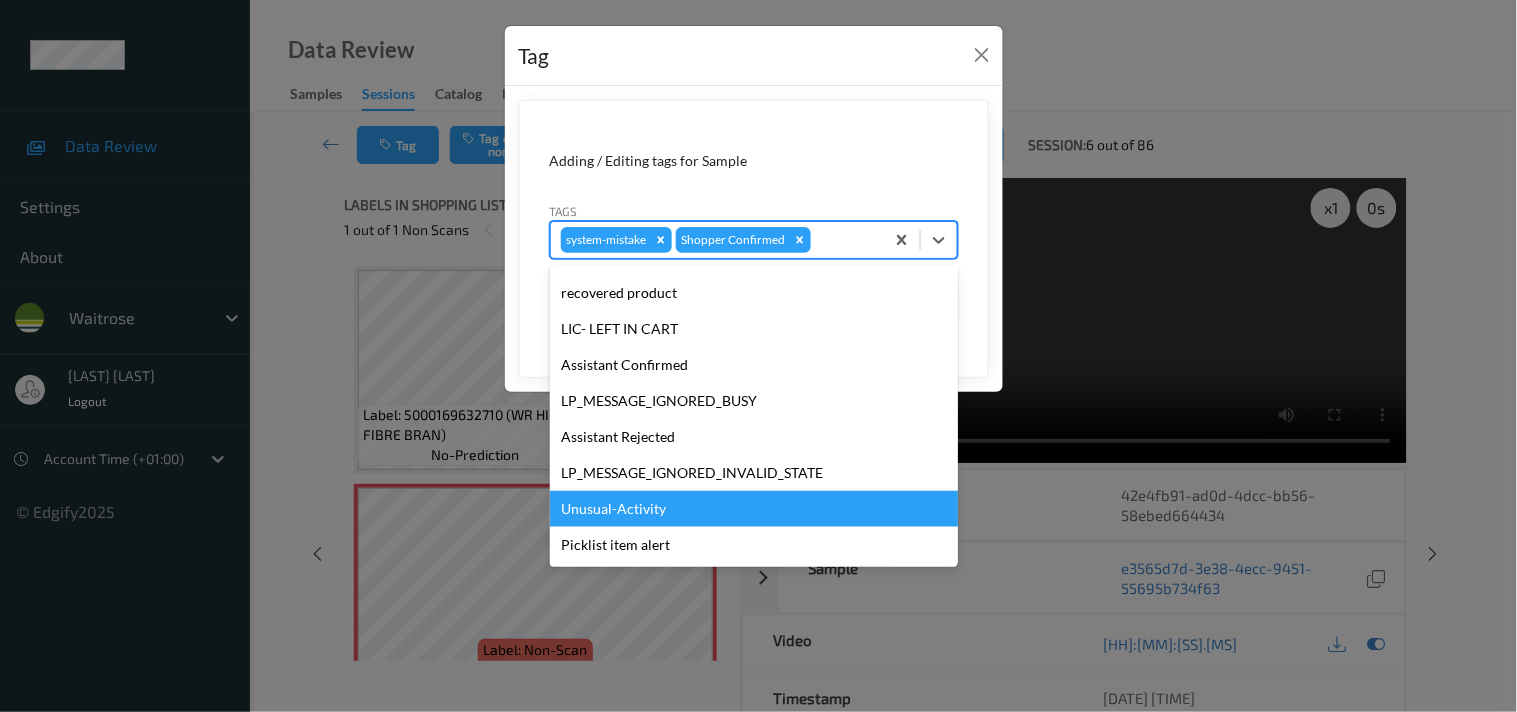 click on "Unusual-Activity" at bounding box center (754, 509) 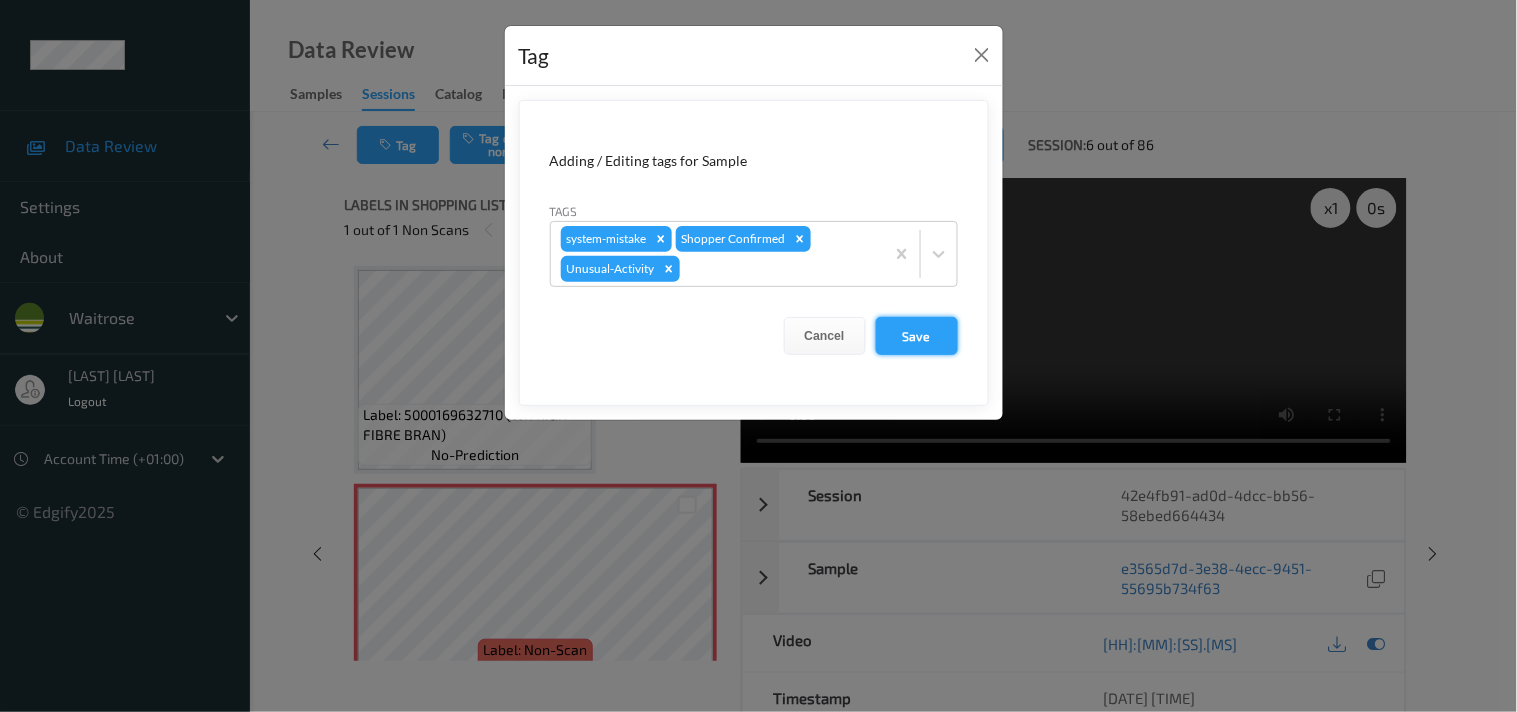 click on "Save" at bounding box center (917, 336) 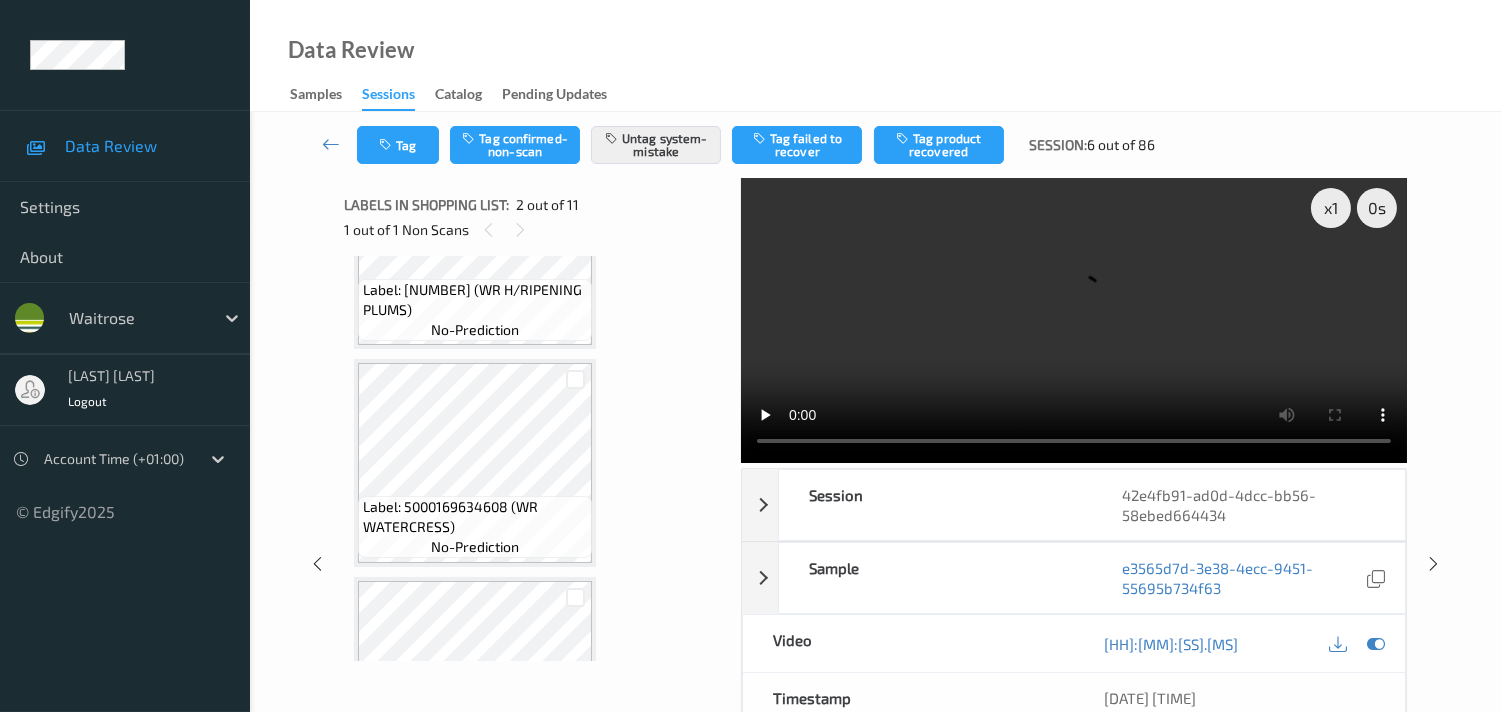 scroll, scrollTop: 988, scrollLeft: 0, axis: vertical 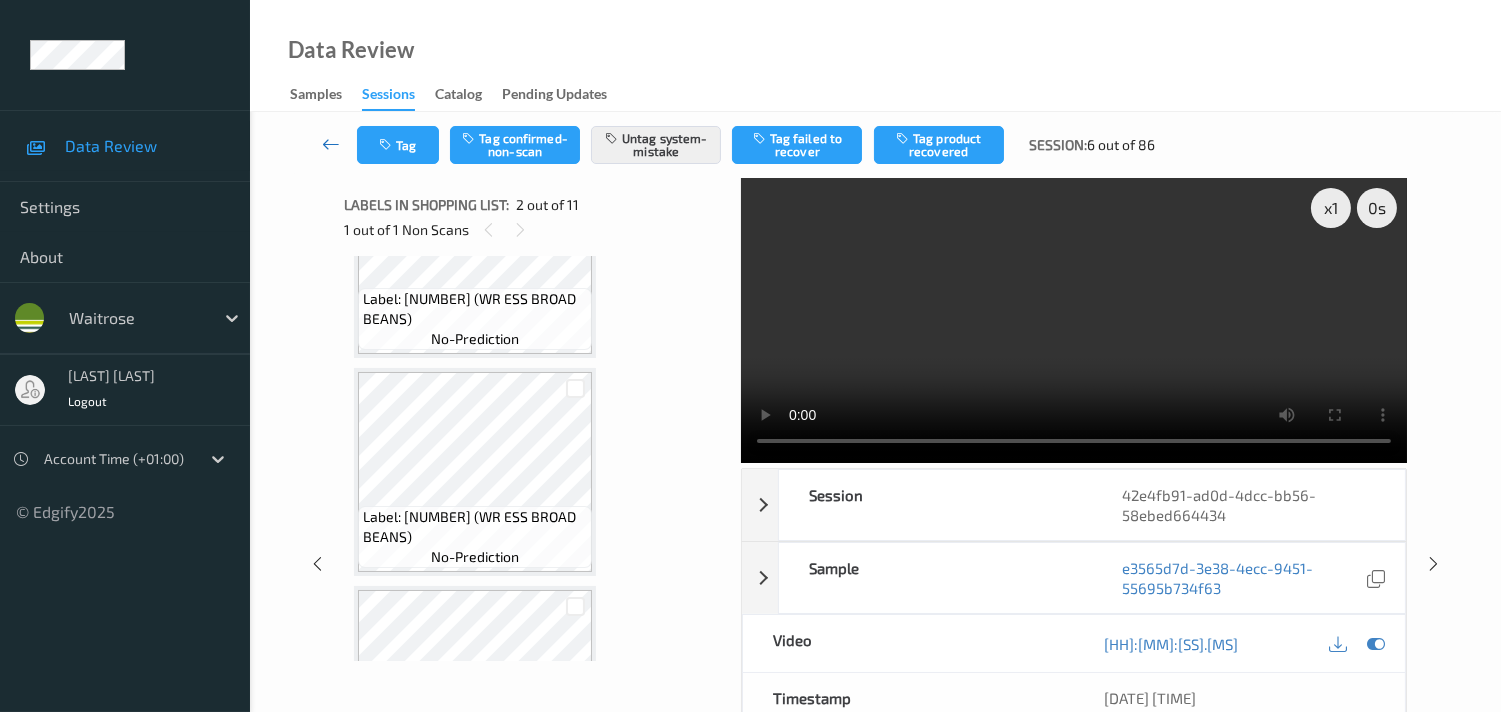 click at bounding box center [331, 144] 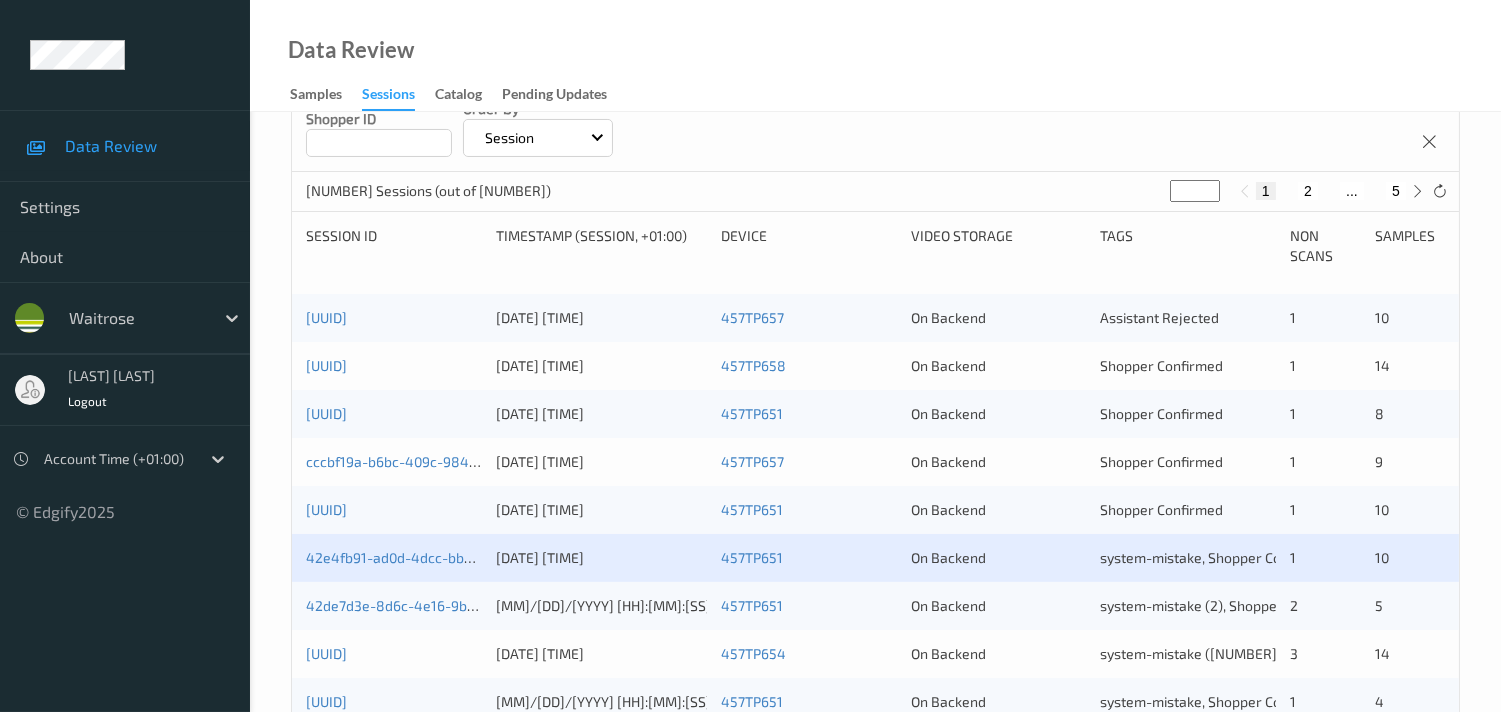 scroll, scrollTop: 333, scrollLeft: 0, axis: vertical 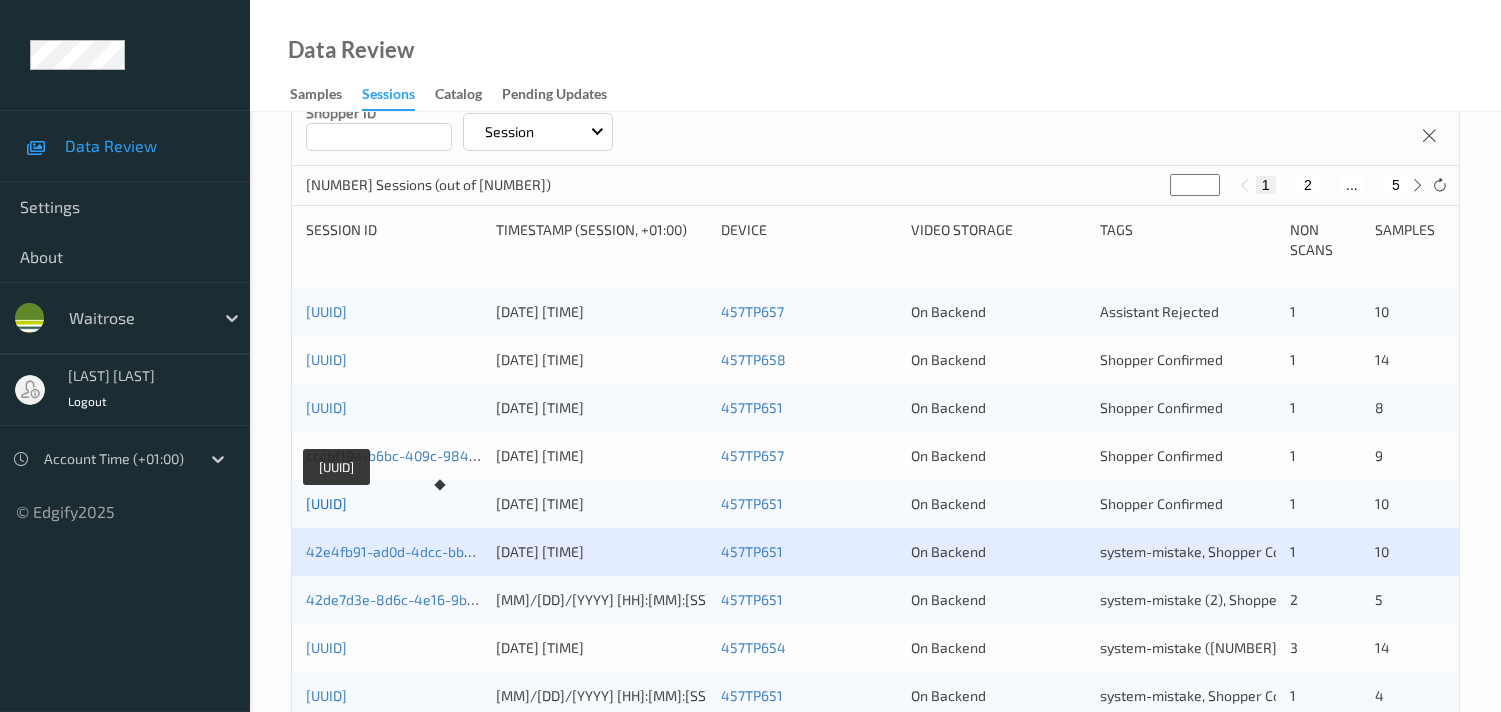 click on "[UUID]" at bounding box center (326, 503) 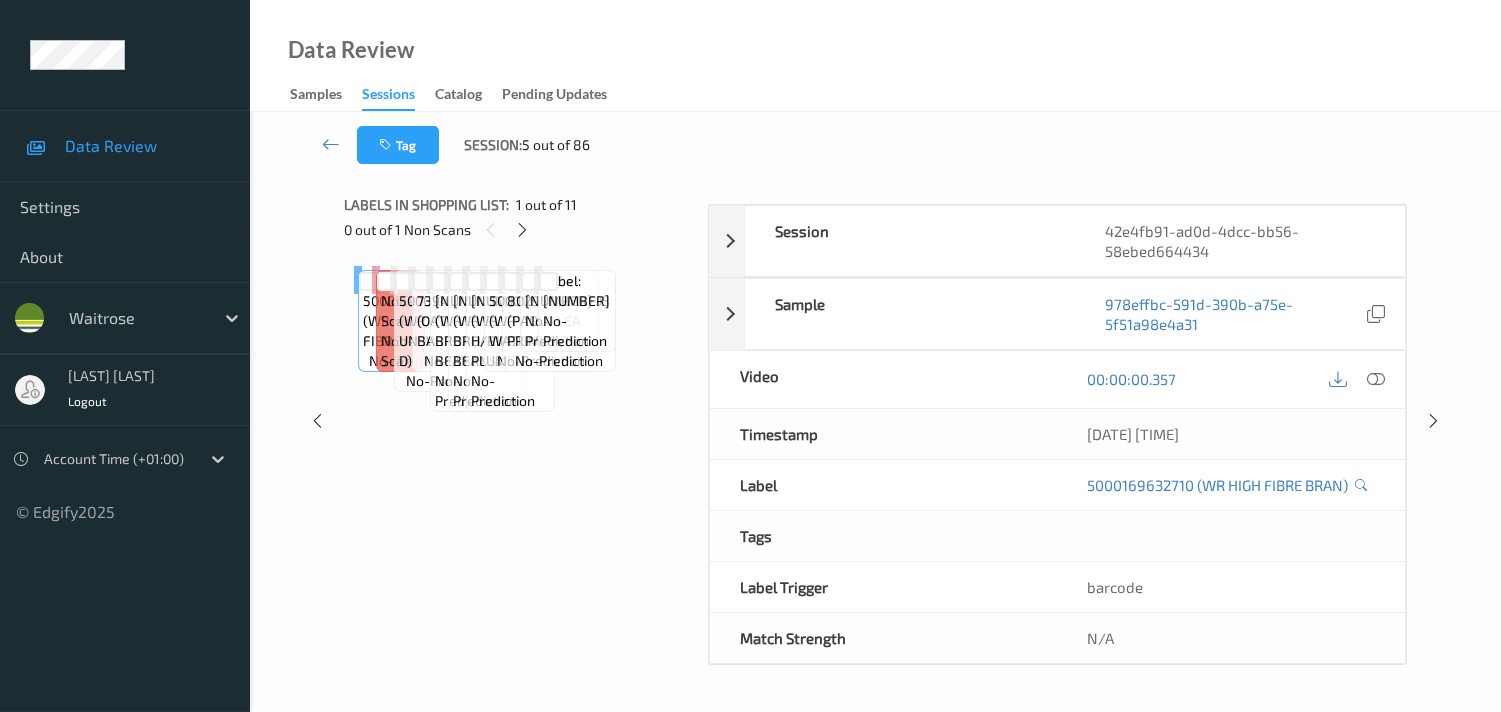 click on "Labels in shopping list: [NUMBER] out of [NUMBER] [NUMBER] out of [NUMBER] Non Scans Label: [NUMBER] (WR HIGH FIBRE BRAN) no-prediction Label: Non-Scan non-scan Label: Non-Scan non-scan Label: Non-Scan non-scan Label: [NUMBER] (WR ESS UNSWTND OAT D) no-prediction Label: [NUMBER] (OATLY OAT BARISTA) no-prediction Label: [NUMBER] (WR ESS BROAD BEANS) no-prediction Label: [NUMBER] (WR ESS BROAD BEANS) no-prediction Label: [NUMBER] (WR H/RIPENING PLUMS) no-prediction Label: [NUMBER] (WR WATERCRESS) no-prediction Label: [NUMBER] (PAOLO LEA PRIMITIVO) no-prediction Label: [NUMBER] no-prediction Label: [NUMBER] no-prediction" at bounding box center [519, 421] 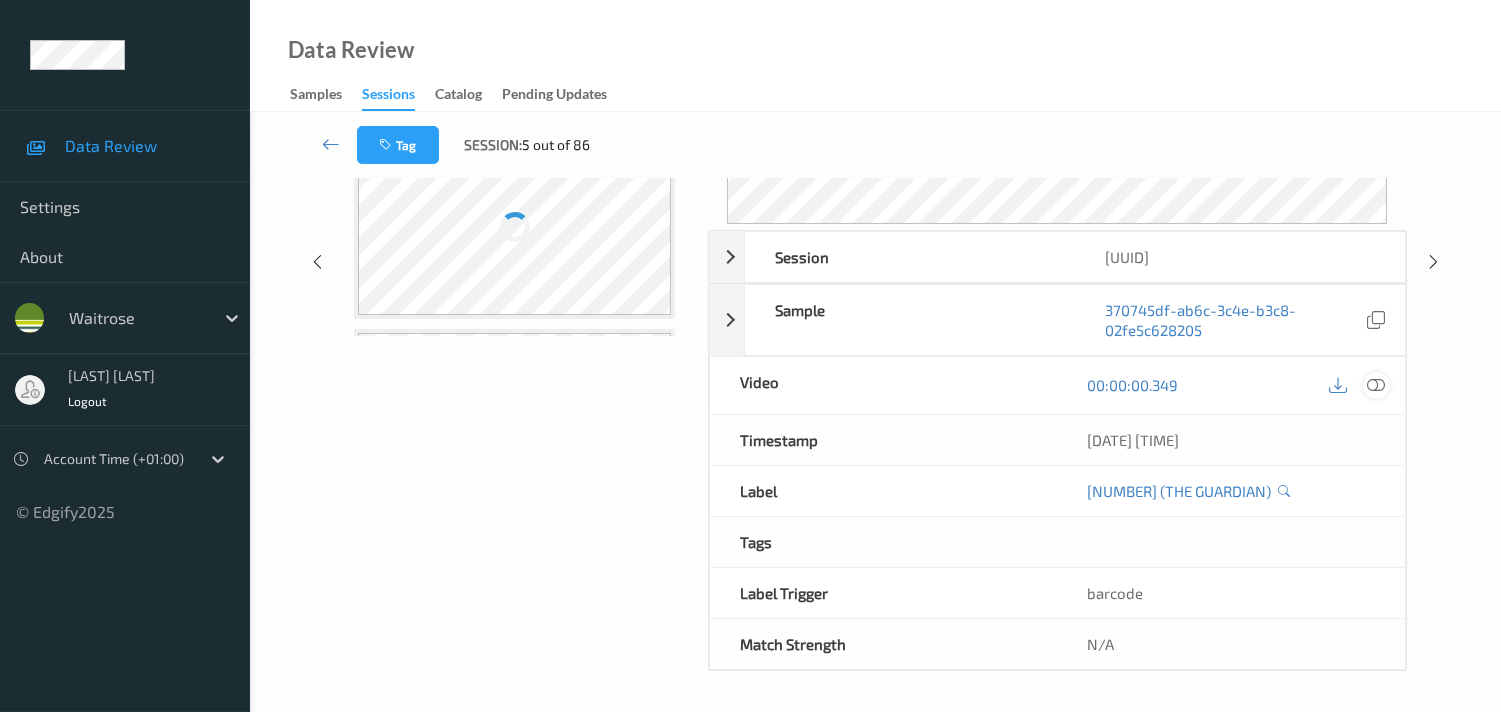click at bounding box center (1376, 385) 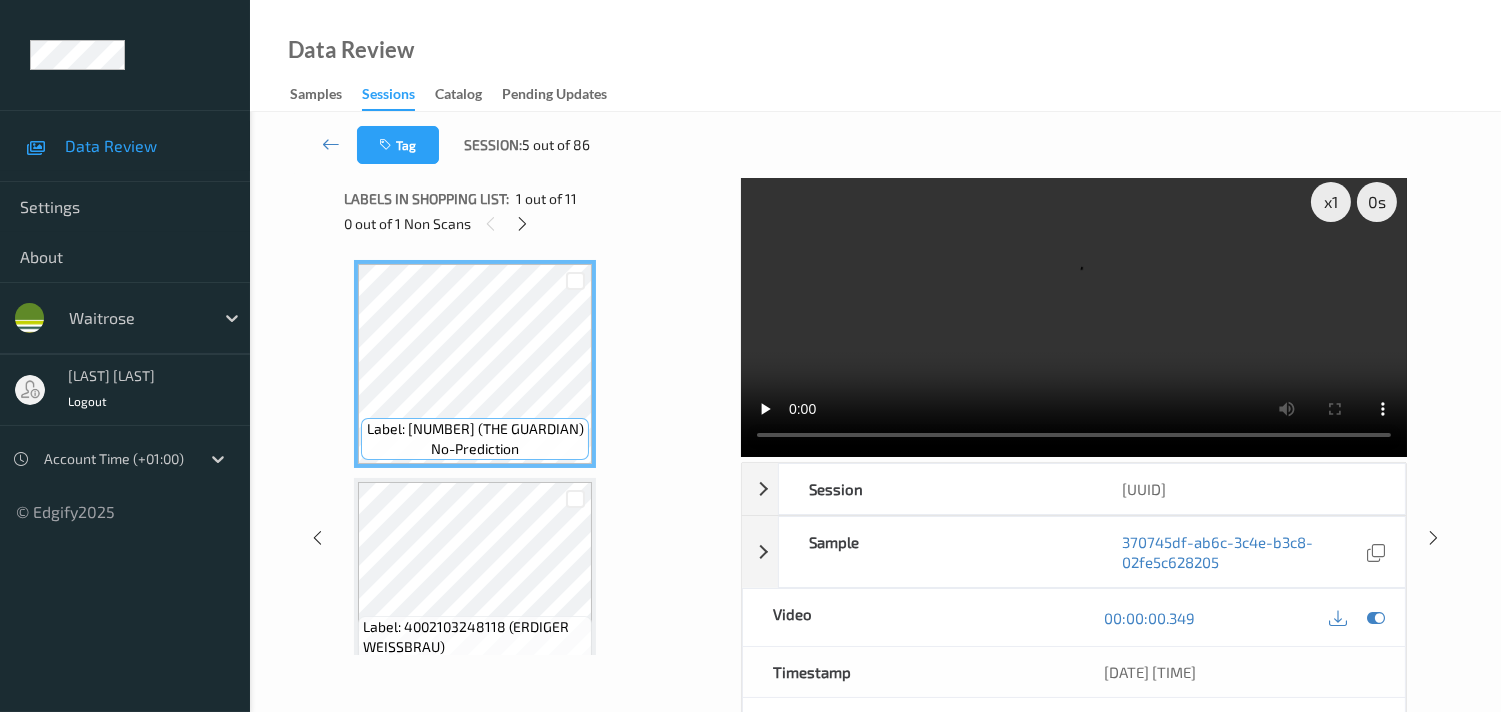 scroll, scrollTop: 0, scrollLeft: 0, axis: both 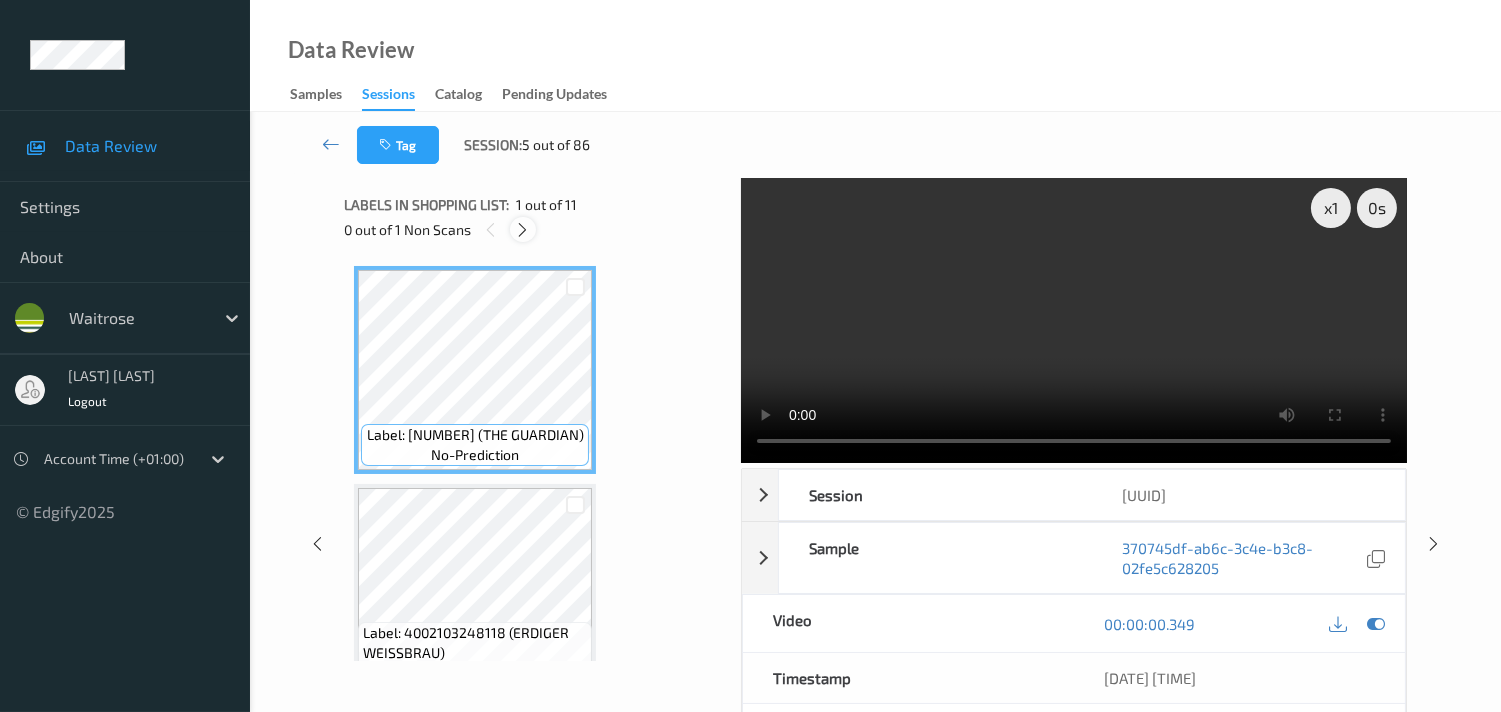 click at bounding box center (522, 230) 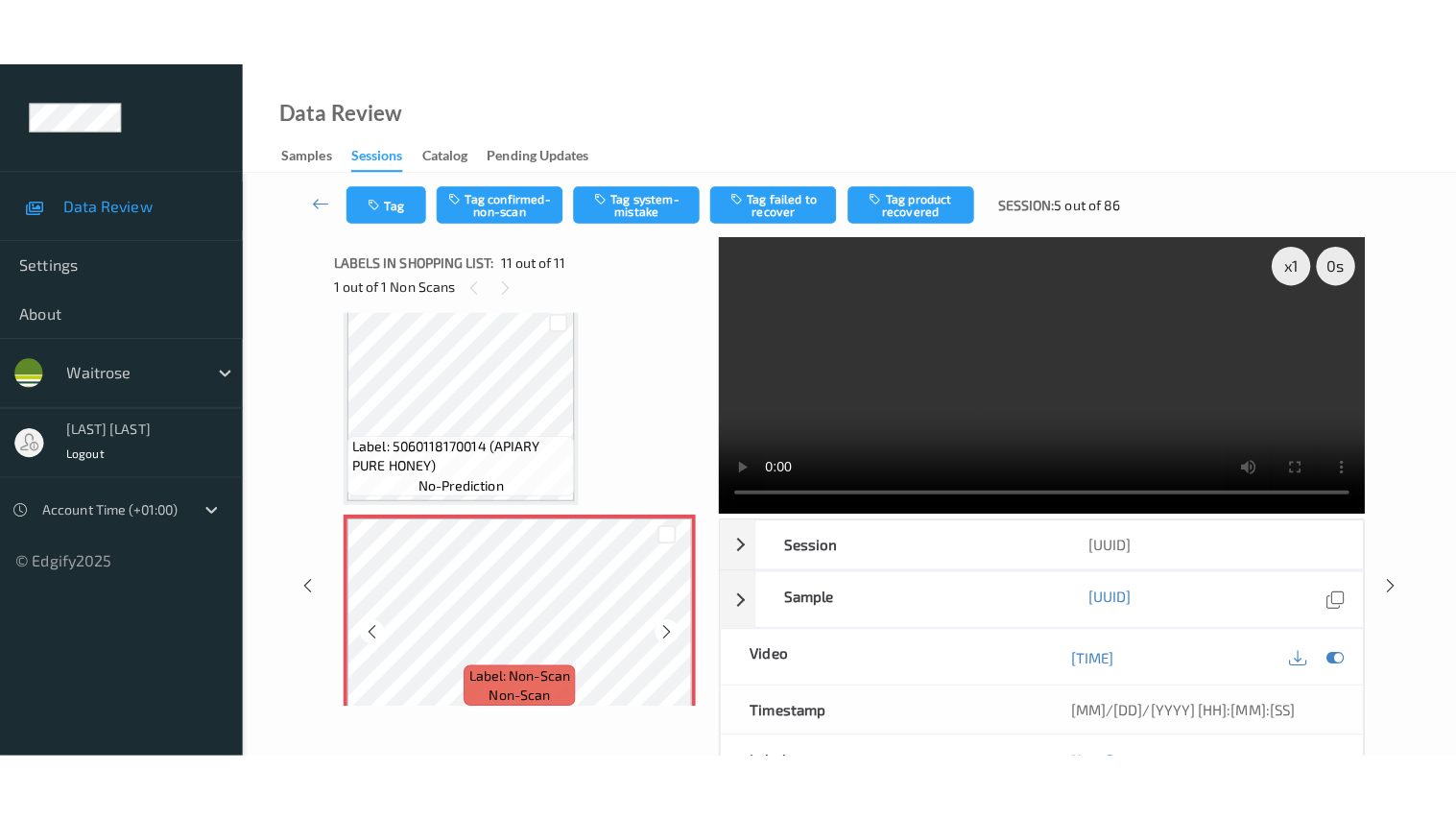 scroll, scrollTop: 1908, scrollLeft: 0, axis: vertical 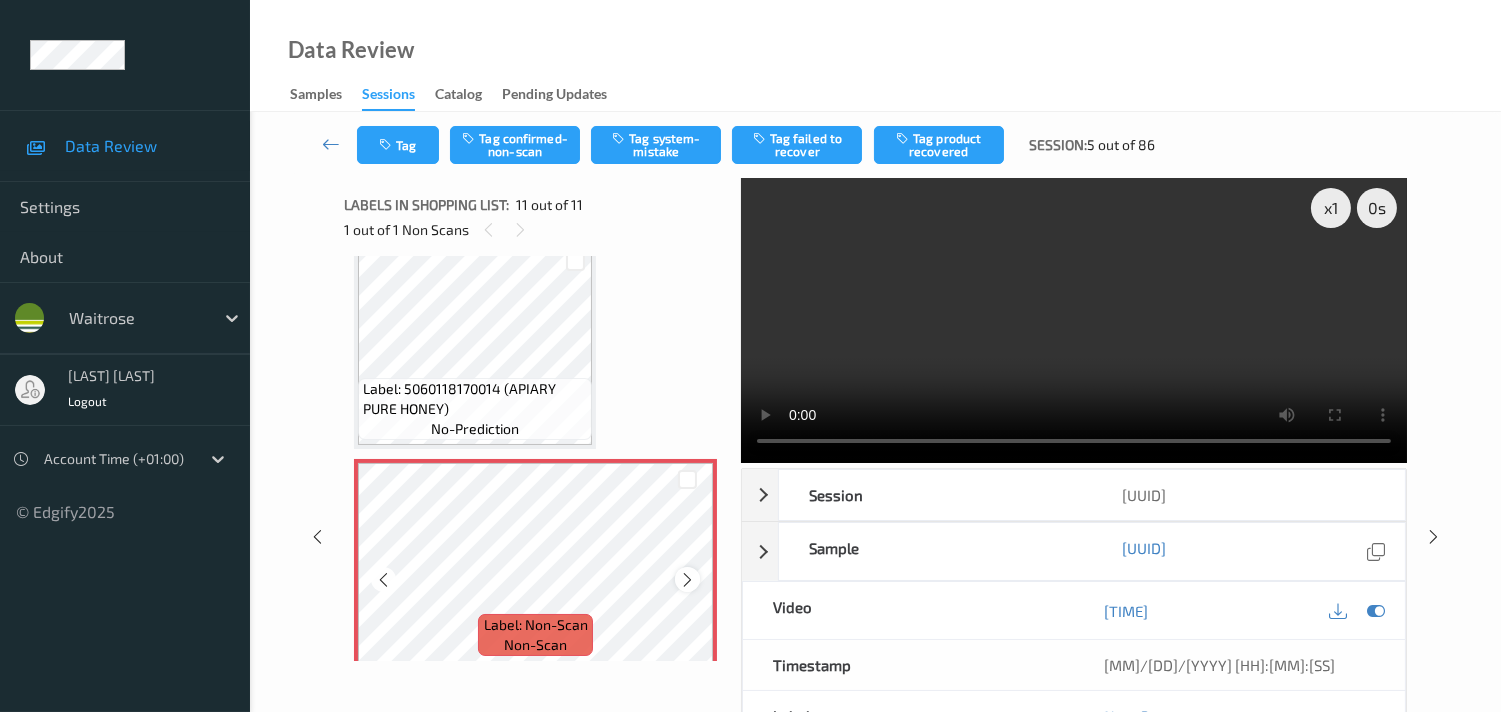 click at bounding box center (687, 579) 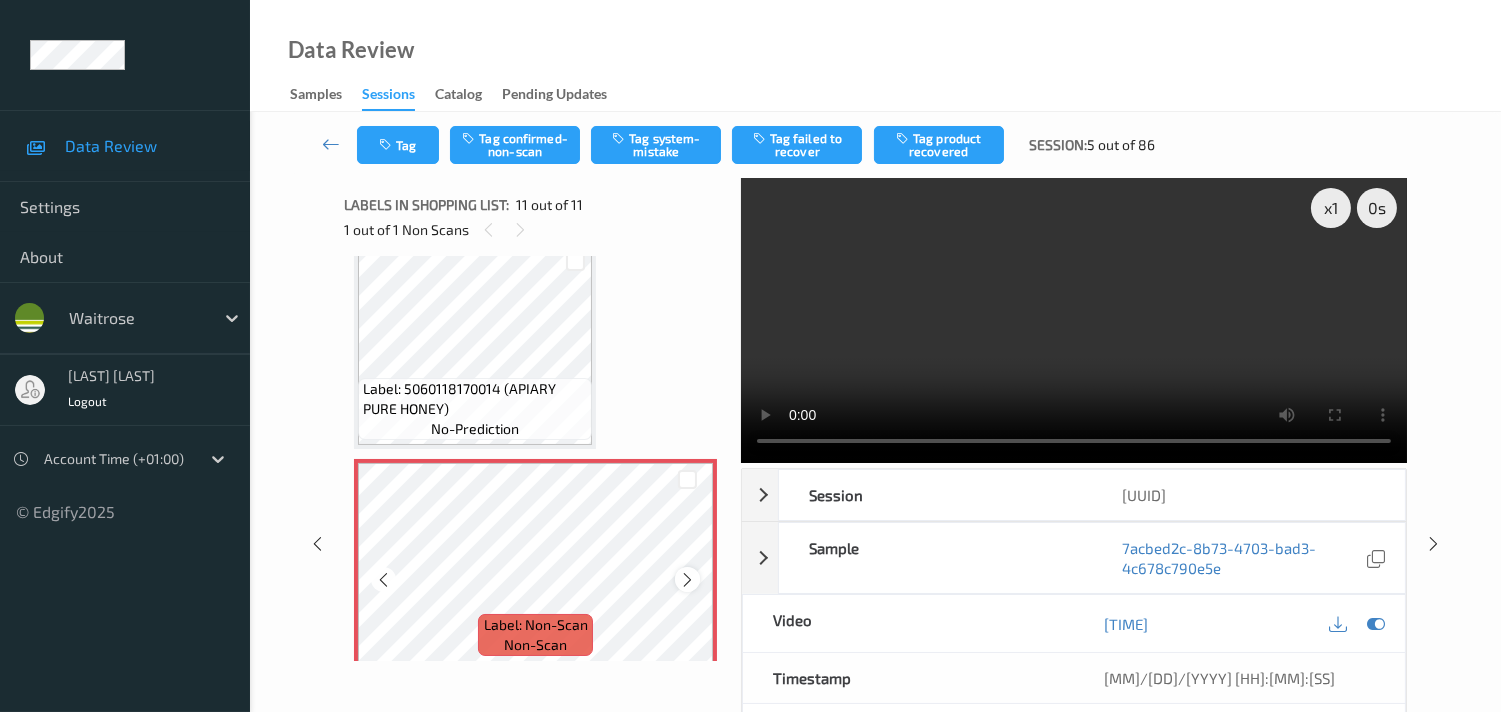 click at bounding box center (687, 580) 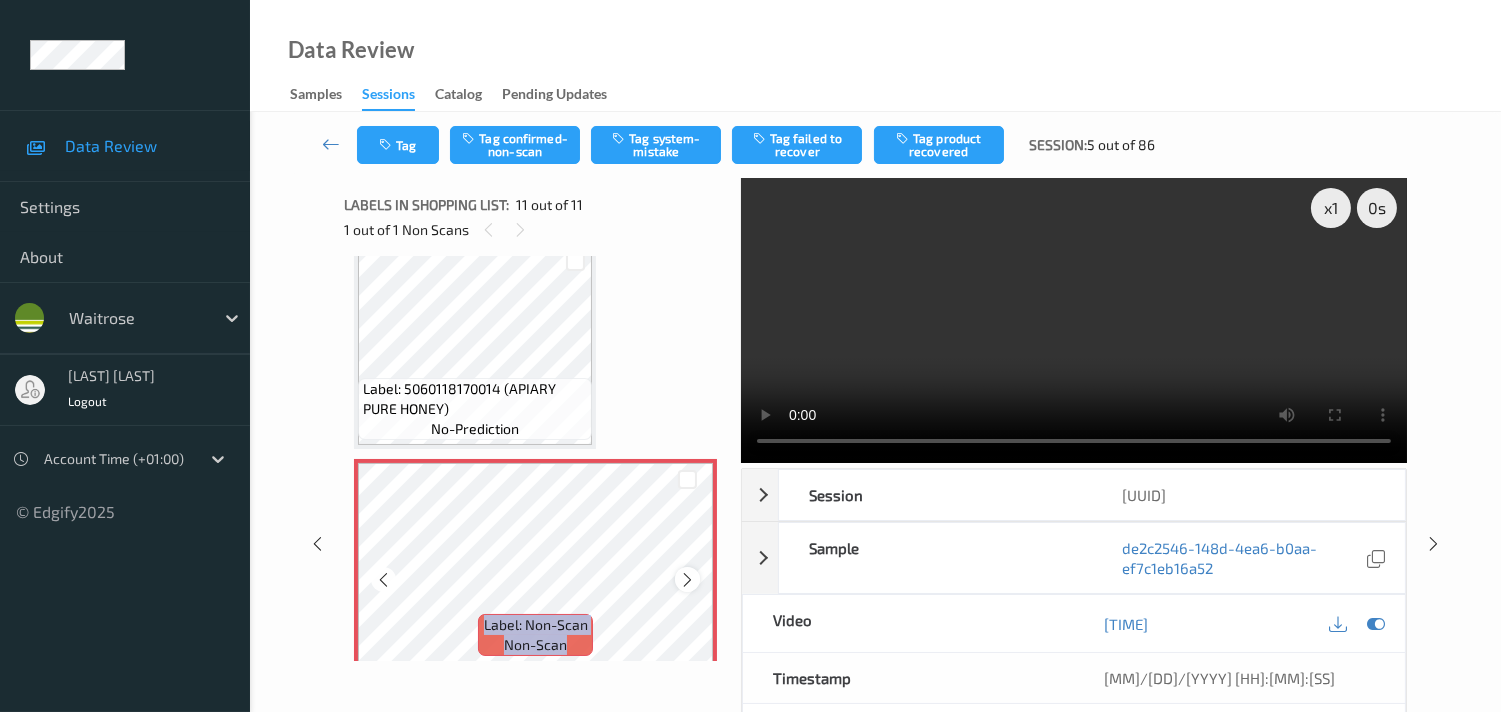 click at bounding box center (687, 580) 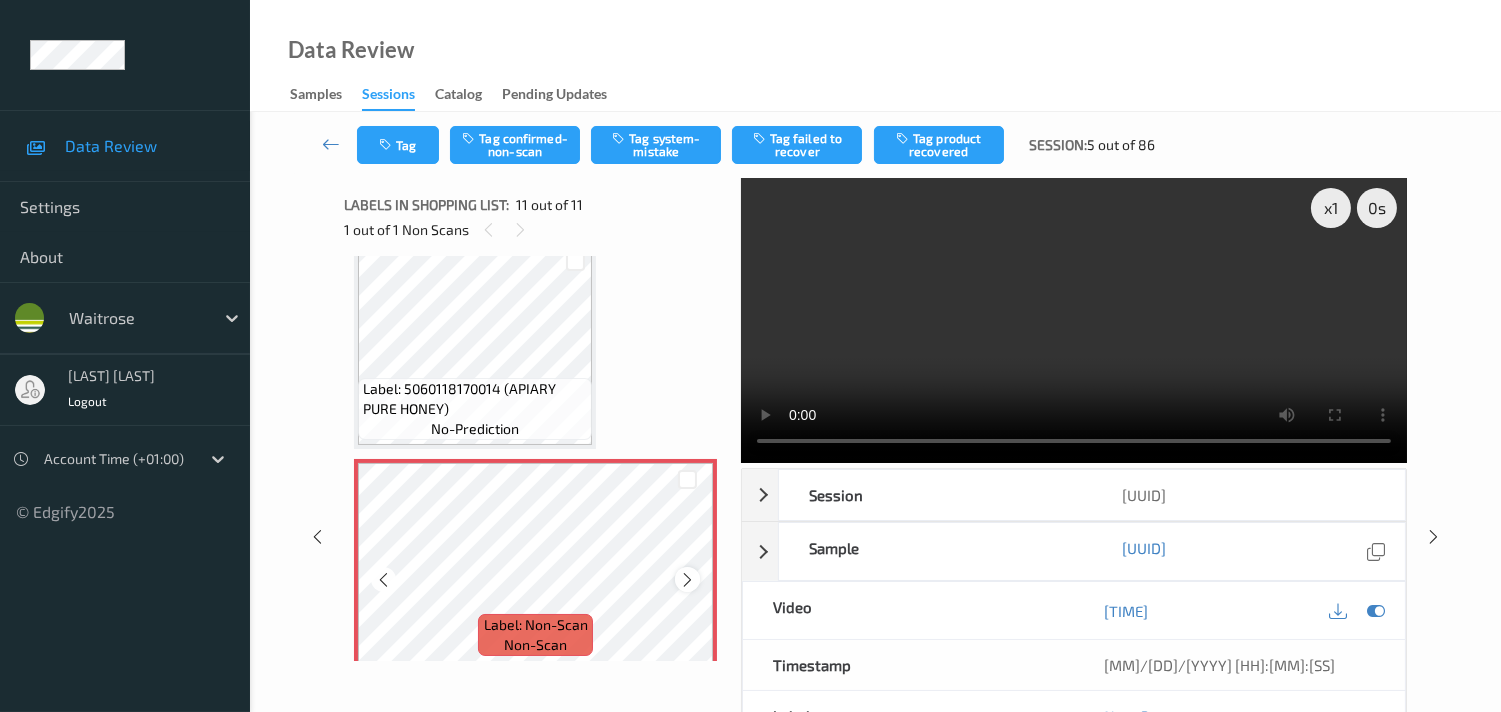 click at bounding box center [687, 580] 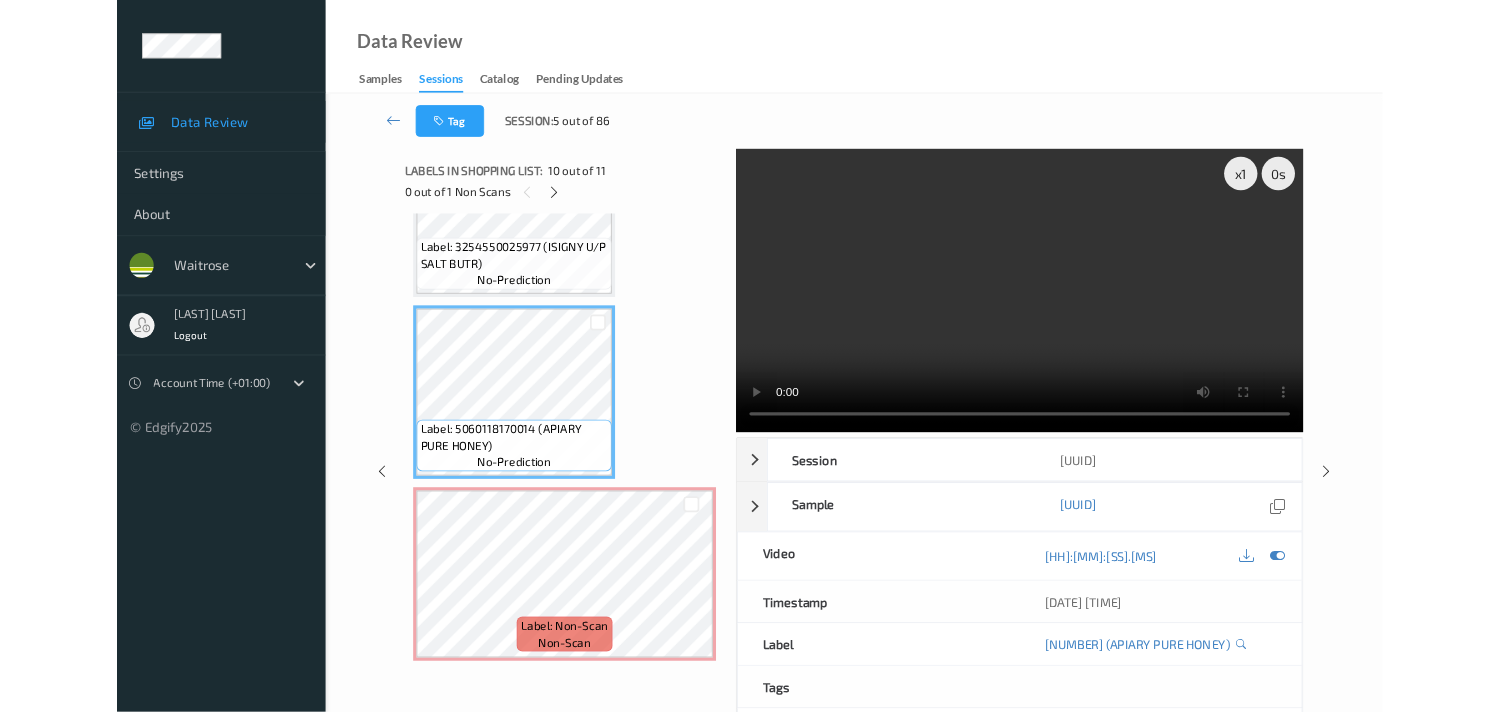 scroll, scrollTop: 1846, scrollLeft: 0, axis: vertical 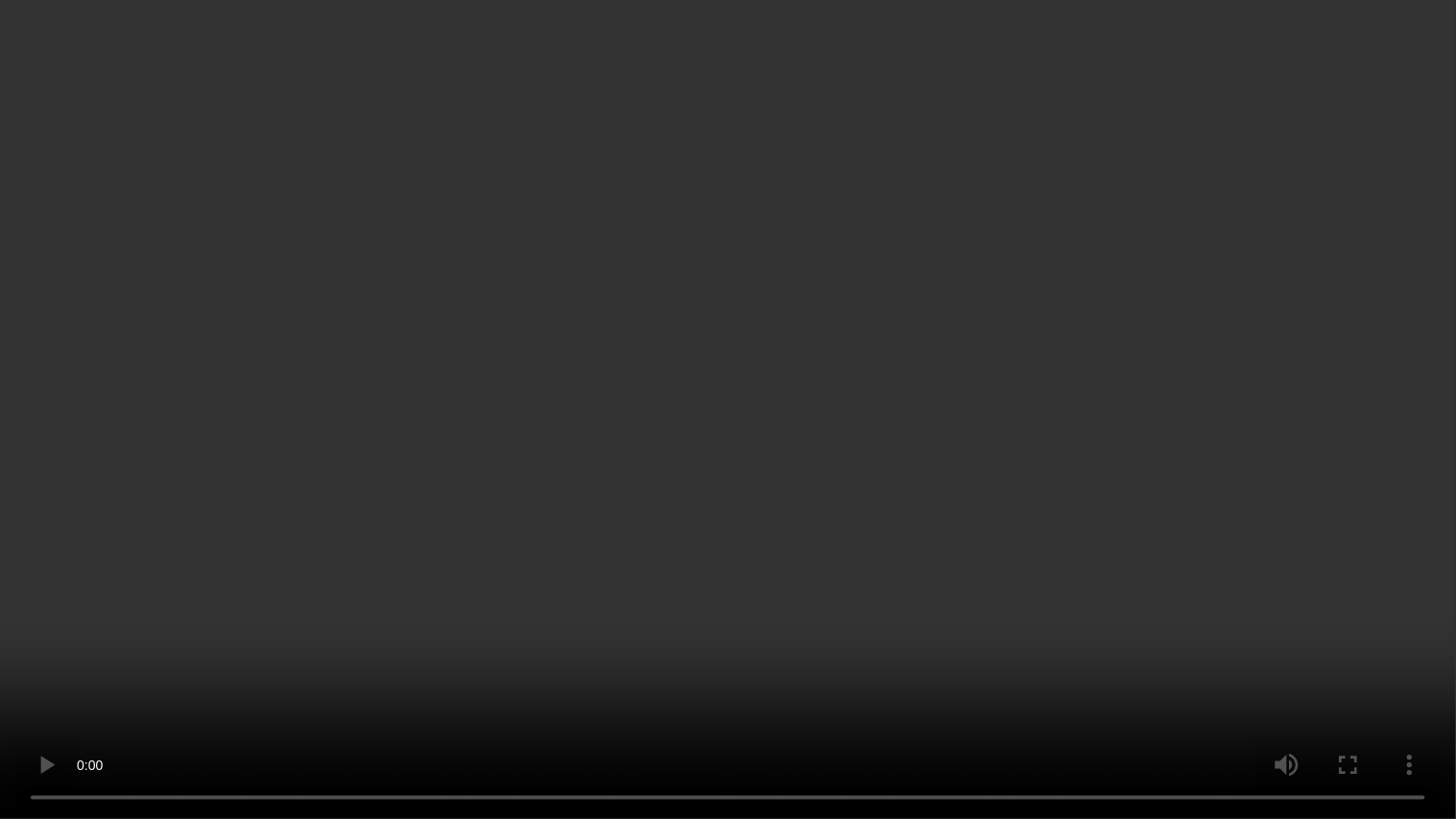 click at bounding box center [728, 409] 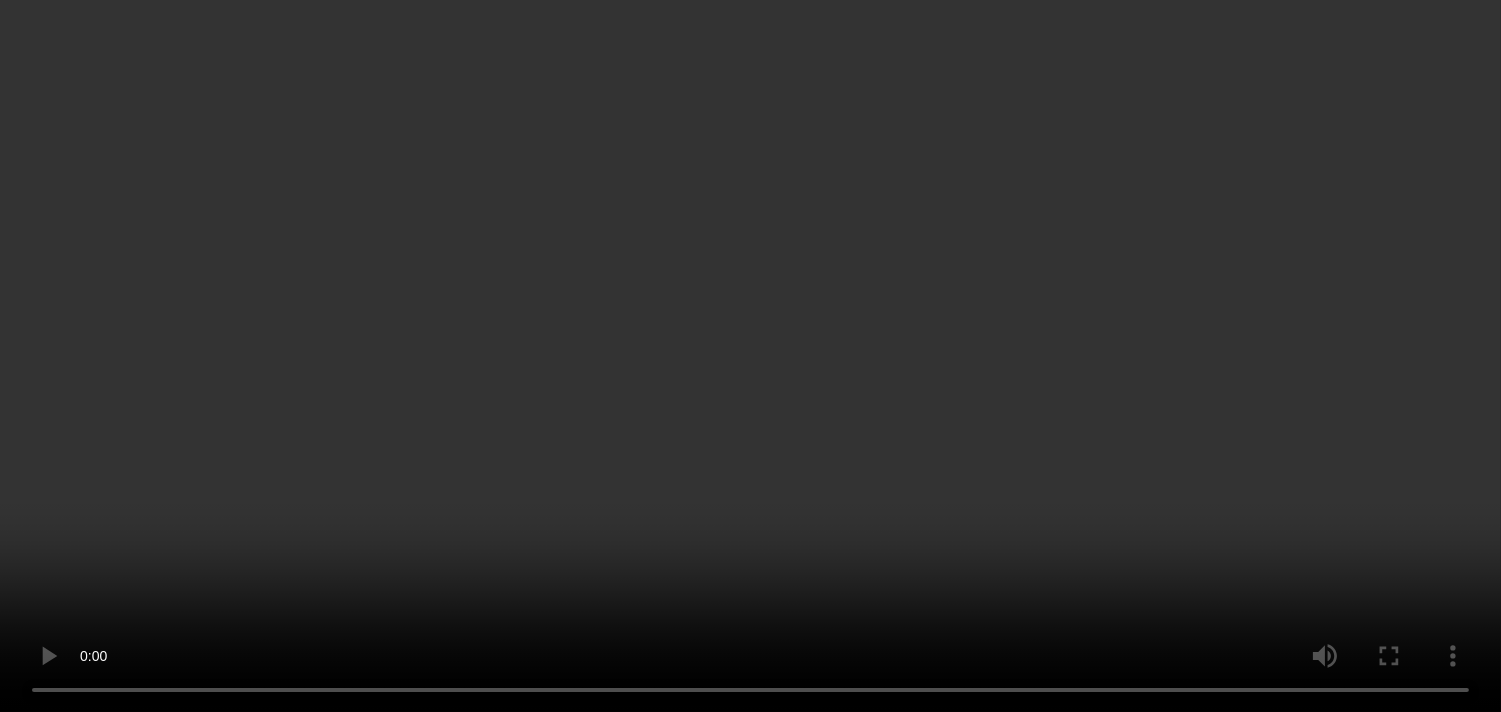 scroll, scrollTop: 1957, scrollLeft: 0, axis: vertical 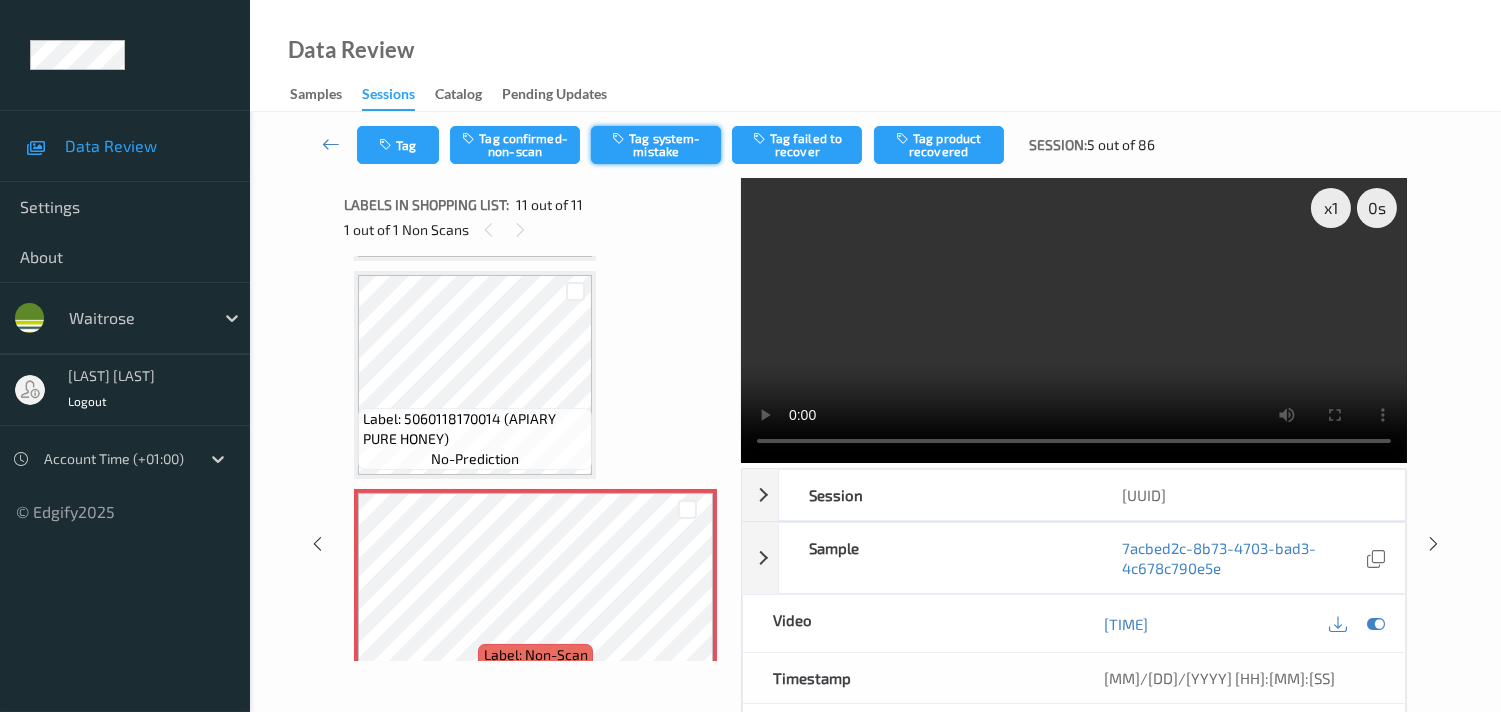 click on "Tag   system-mistake" at bounding box center [656, 145] 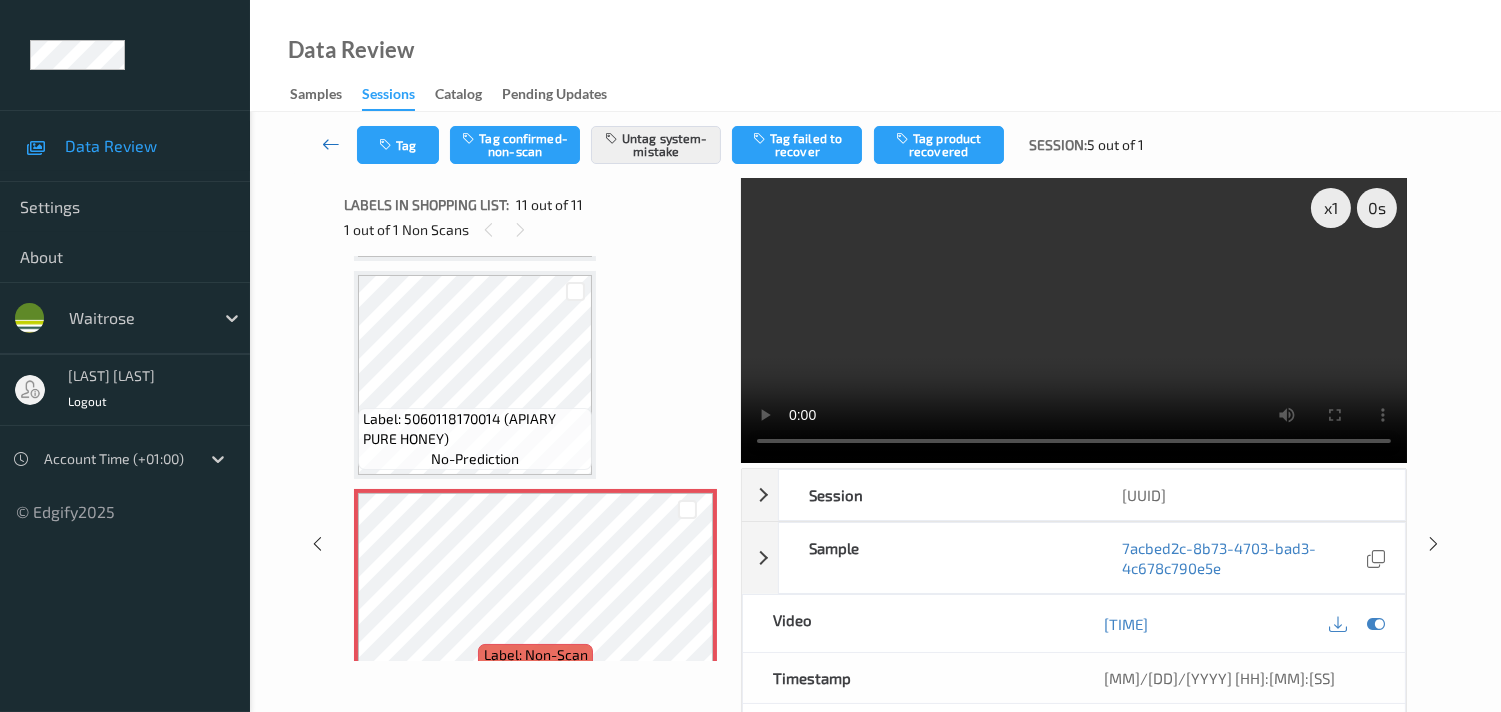 click at bounding box center [331, 144] 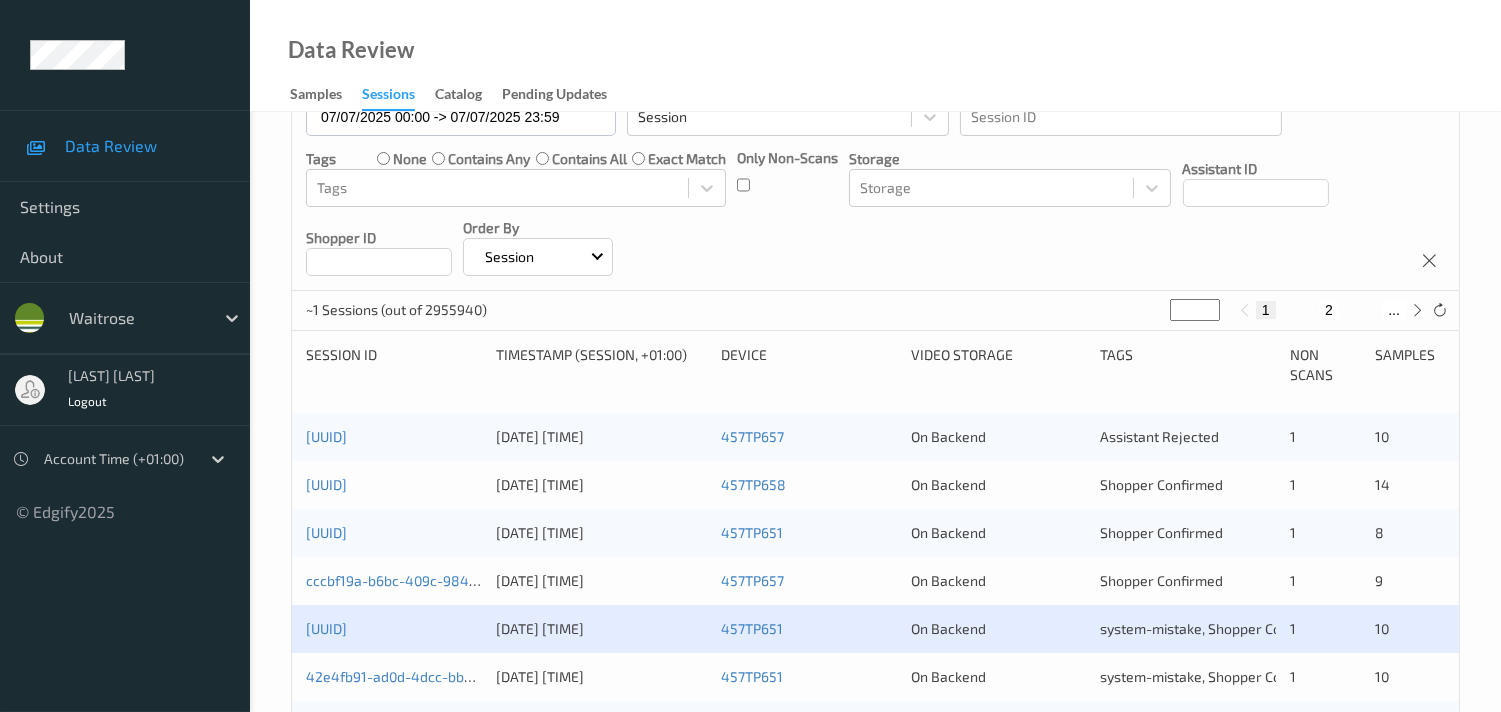 scroll, scrollTop: 222, scrollLeft: 0, axis: vertical 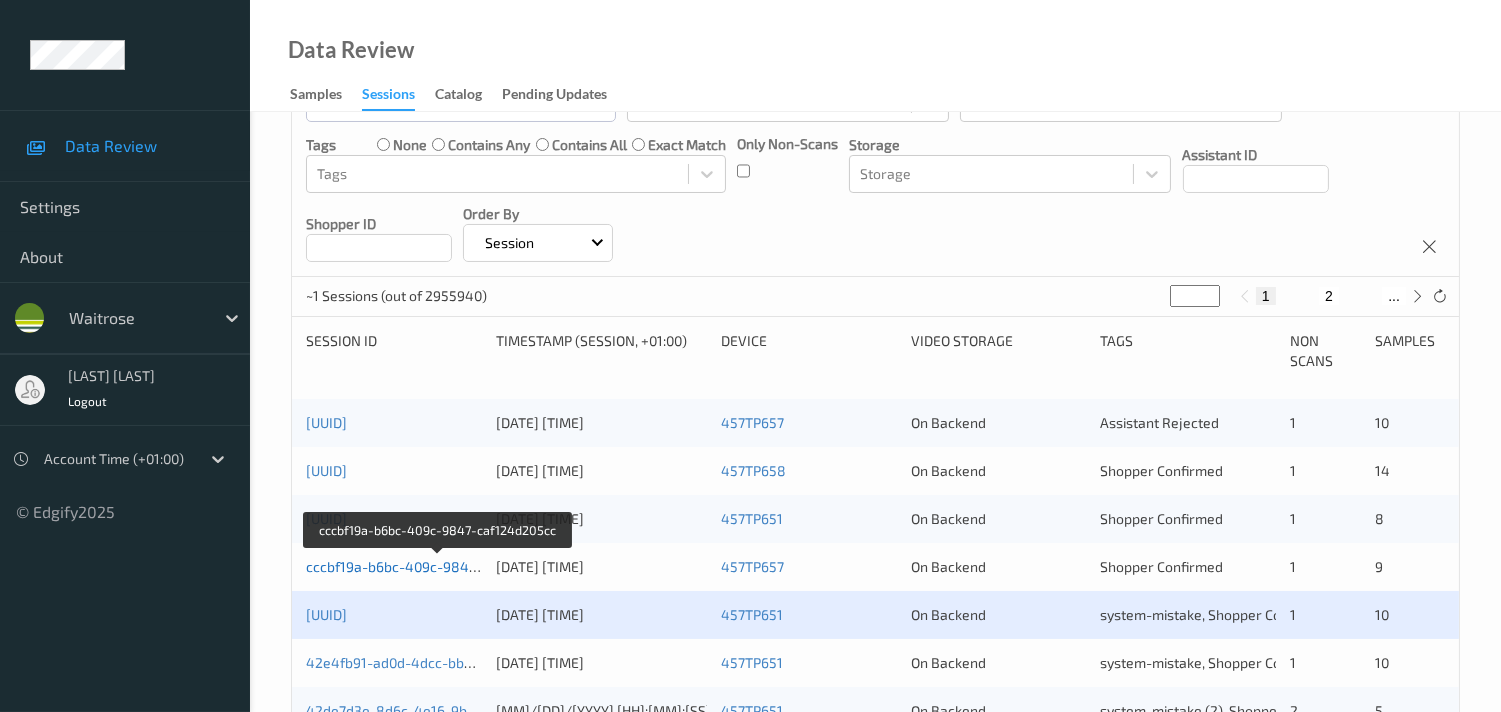 click on "cccbf19a-b6bc-409c-9847-caf124d205cc" at bounding box center [438, 566] 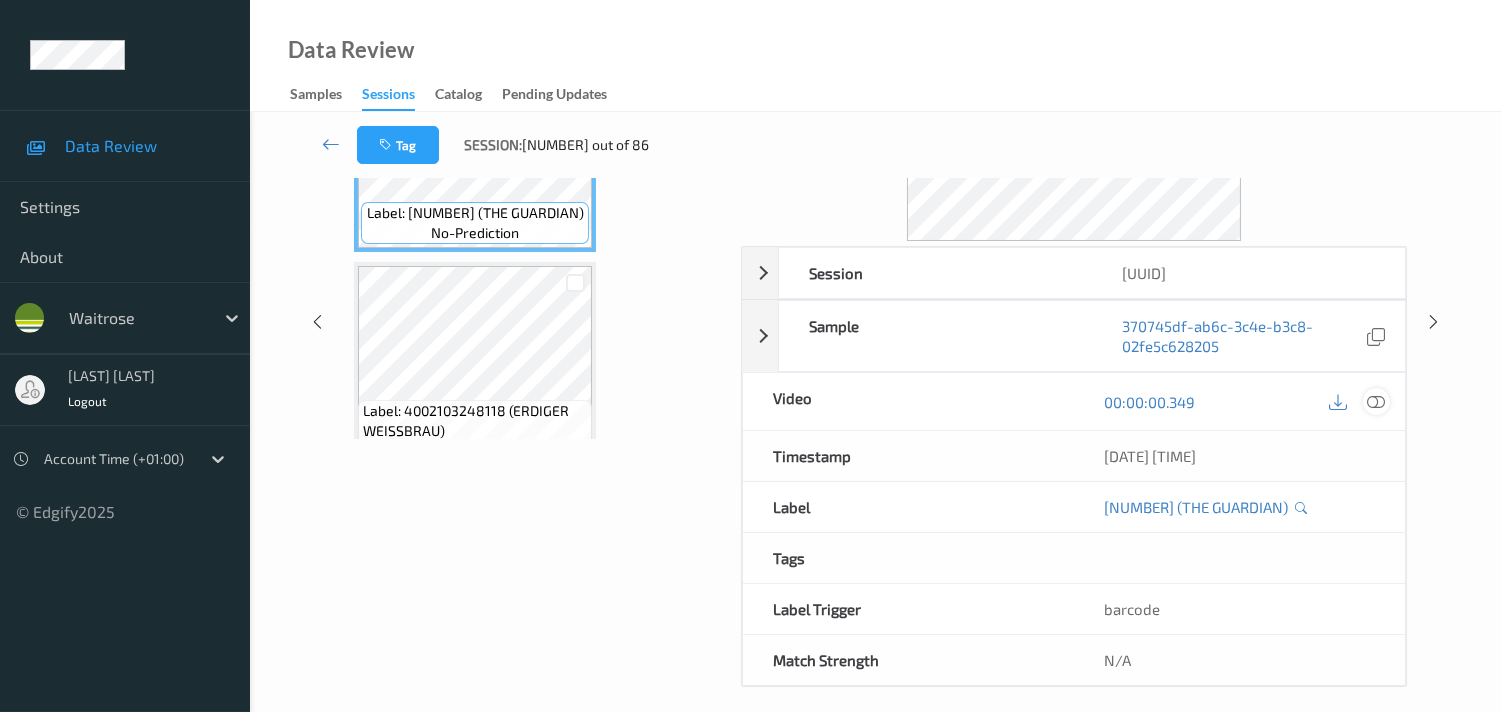 click at bounding box center (1376, 402) 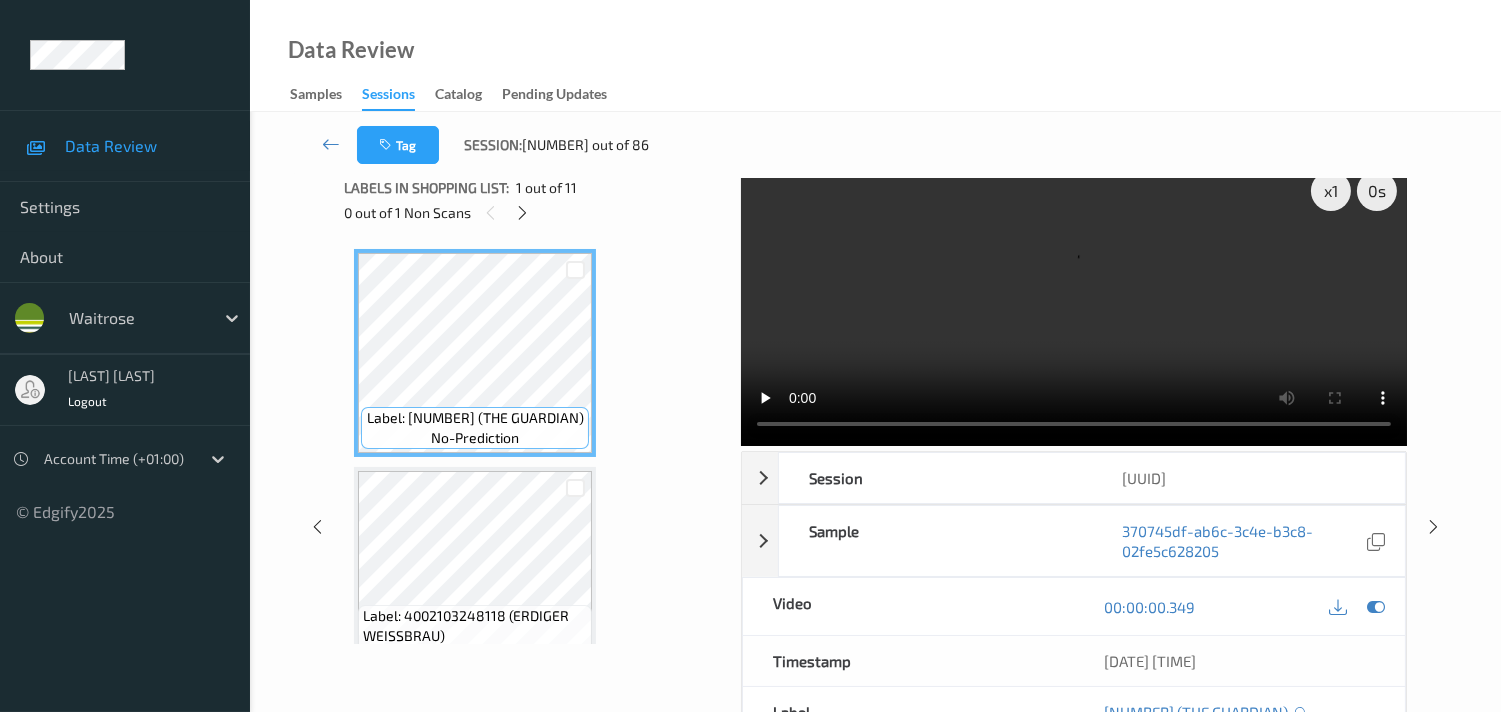 scroll, scrollTop: 0, scrollLeft: 0, axis: both 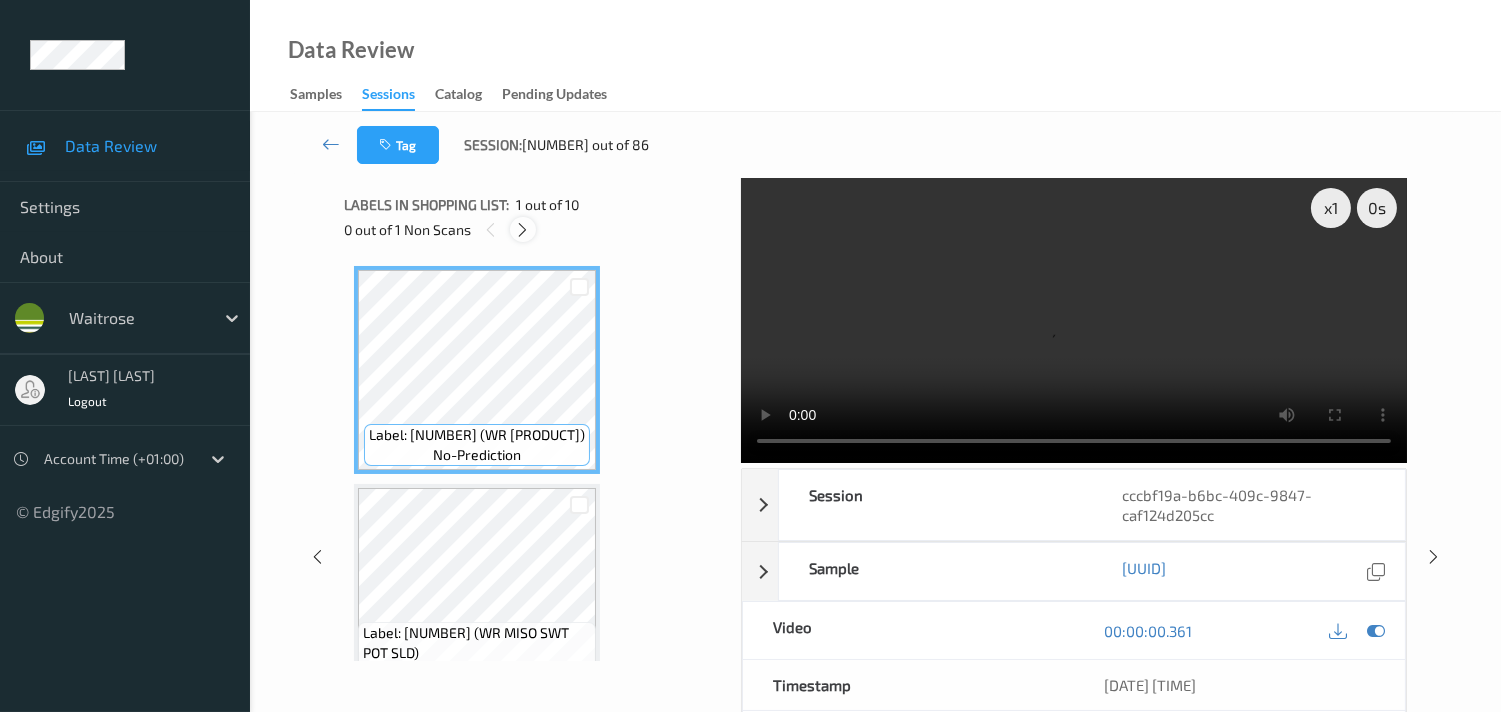 click at bounding box center (522, 230) 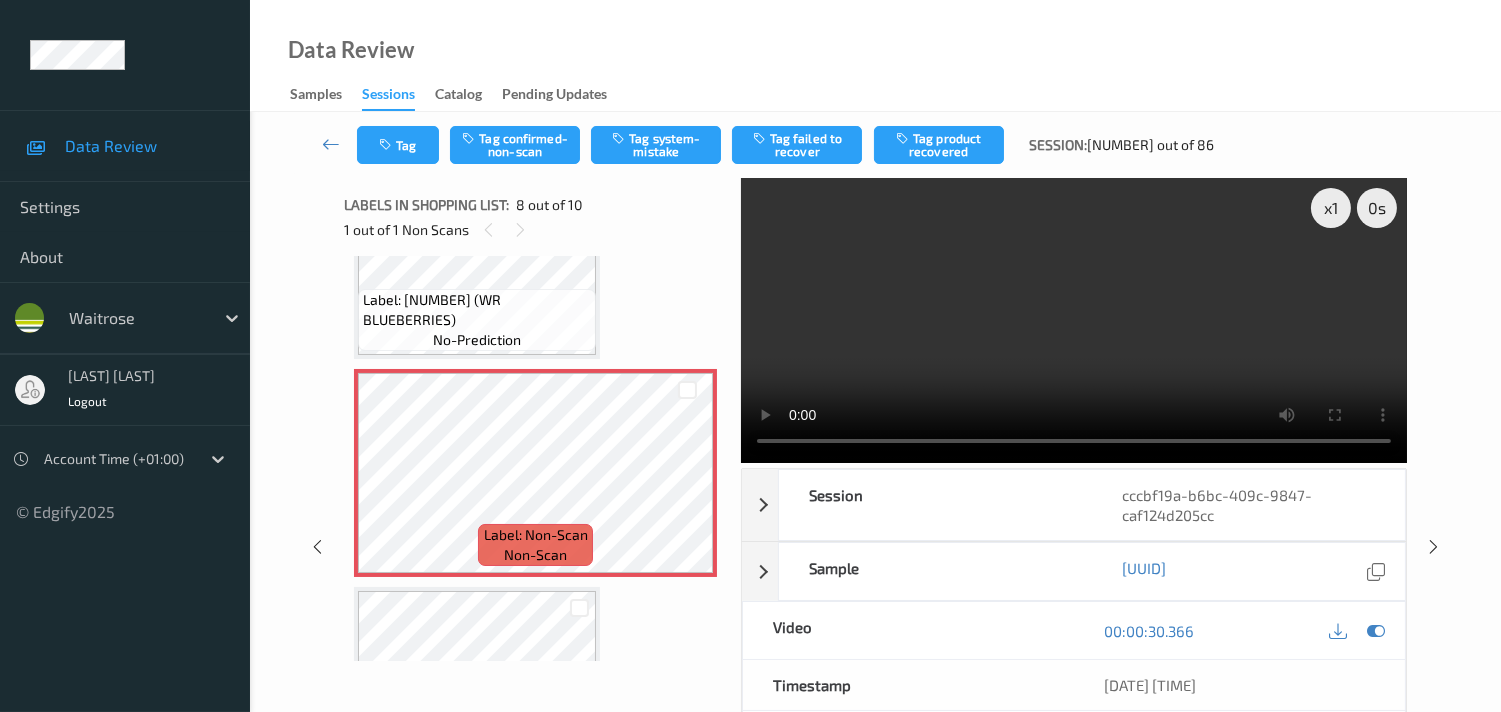 scroll, scrollTop: 1421, scrollLeft: 0, axis: vertical 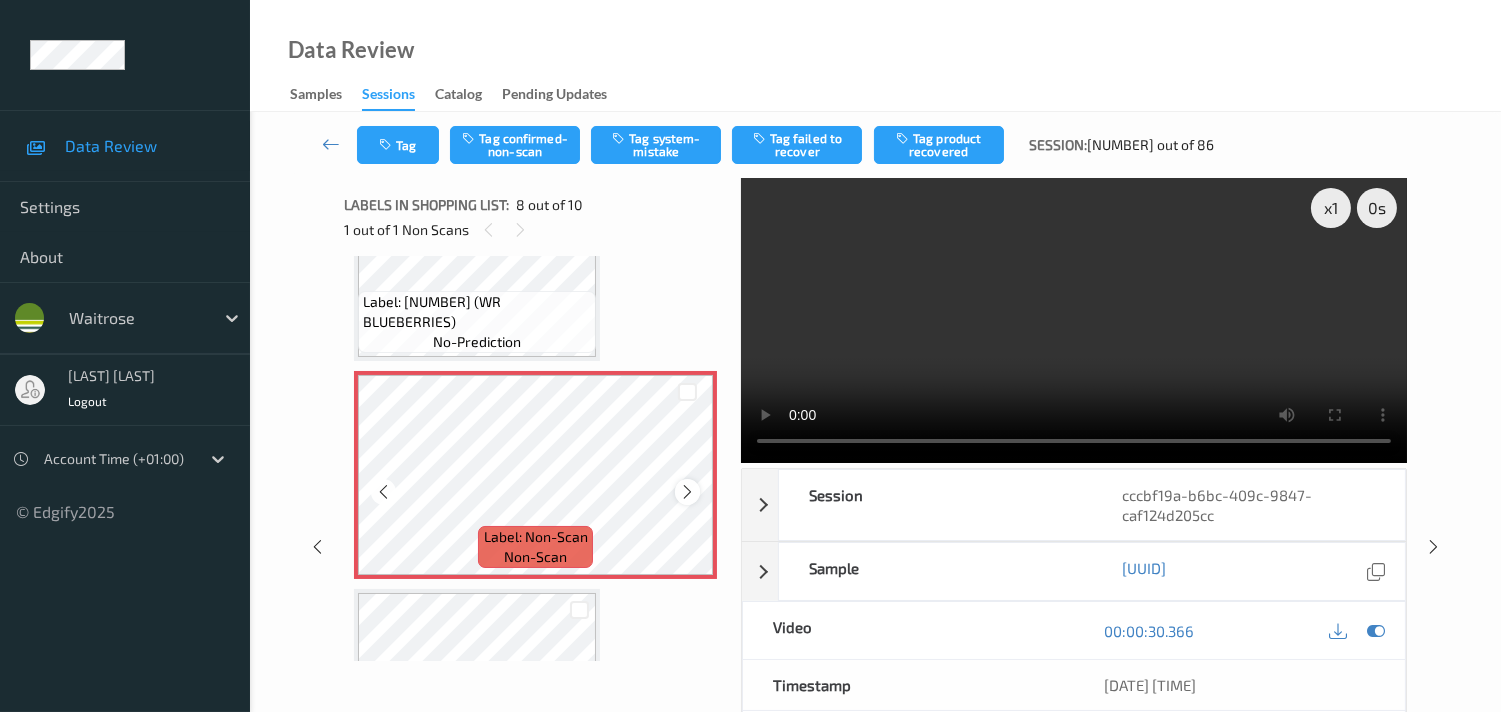 click at bounding box center (687, 491) 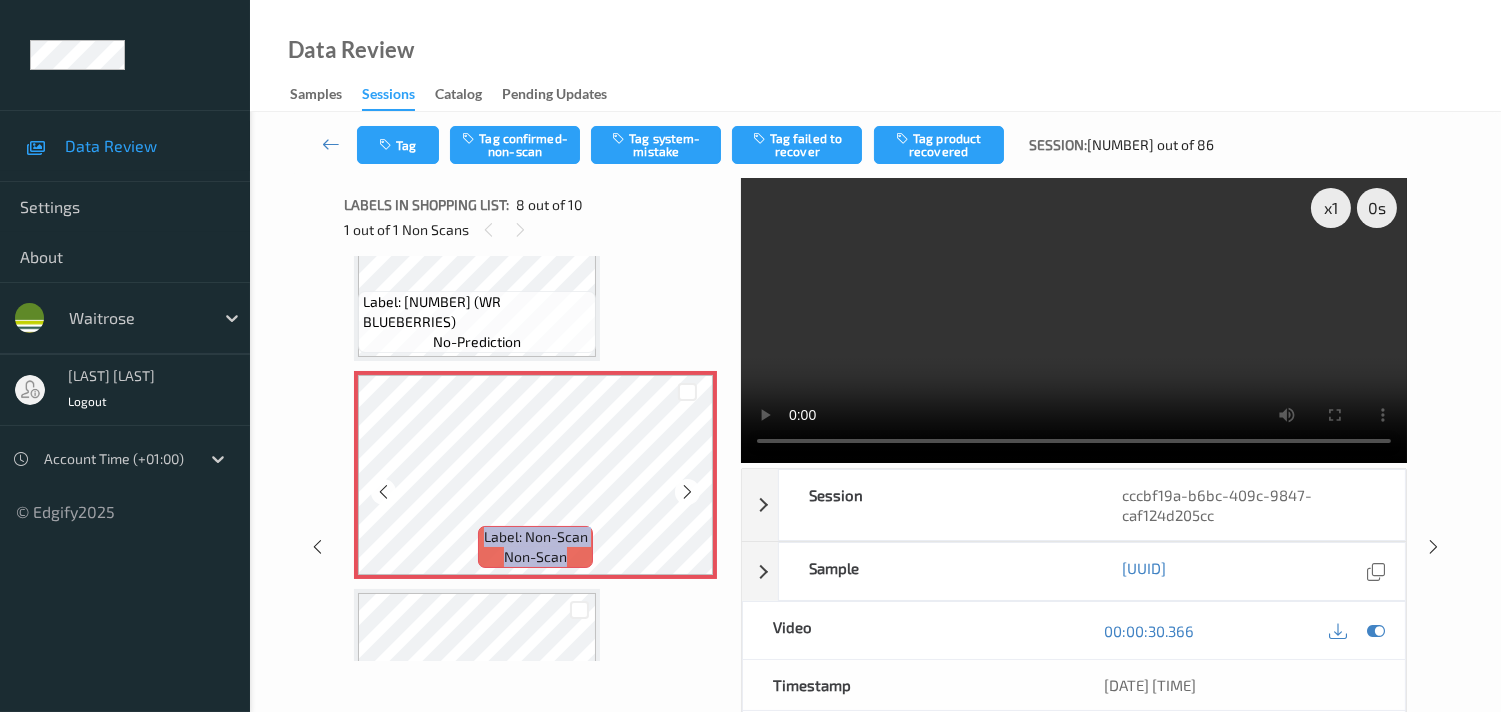 click at bounding box center [687, 491] 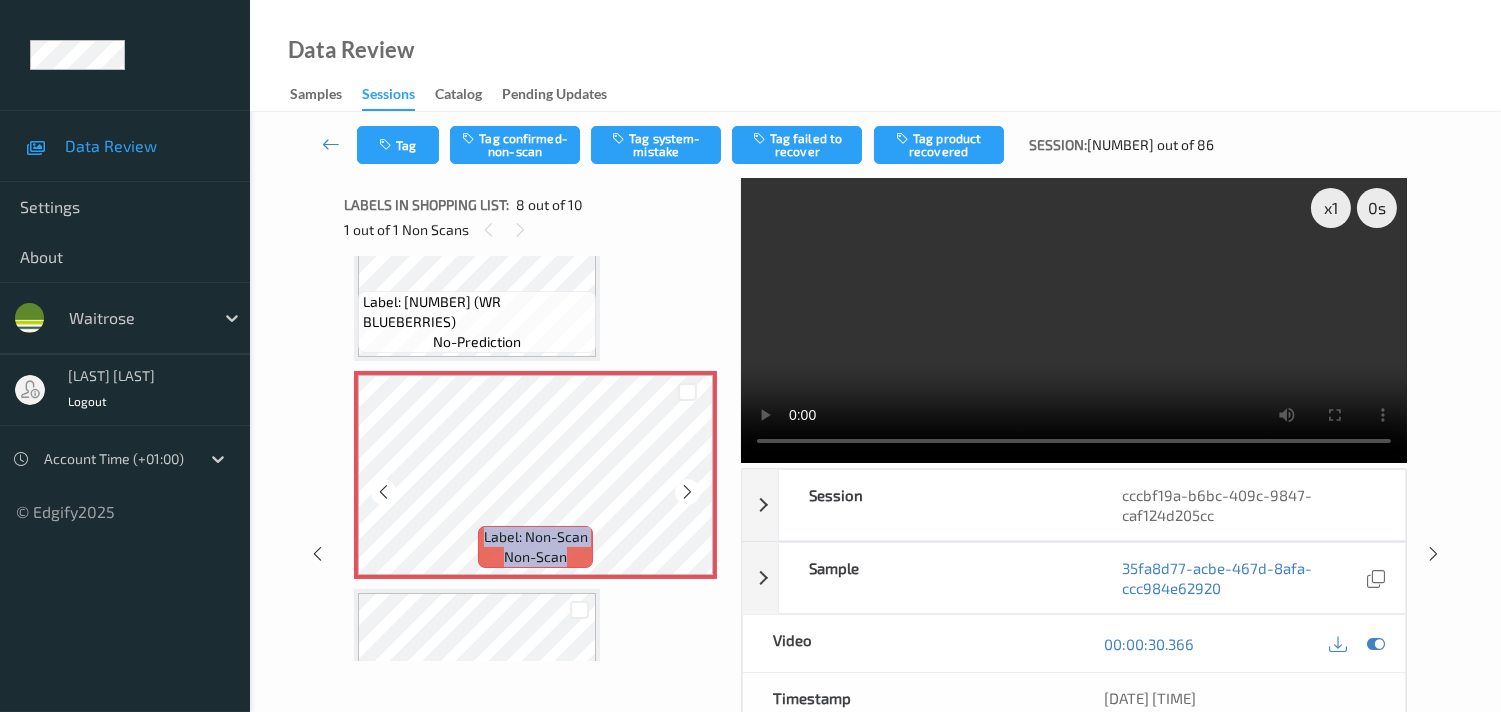 click at bounding box center (687, 491) 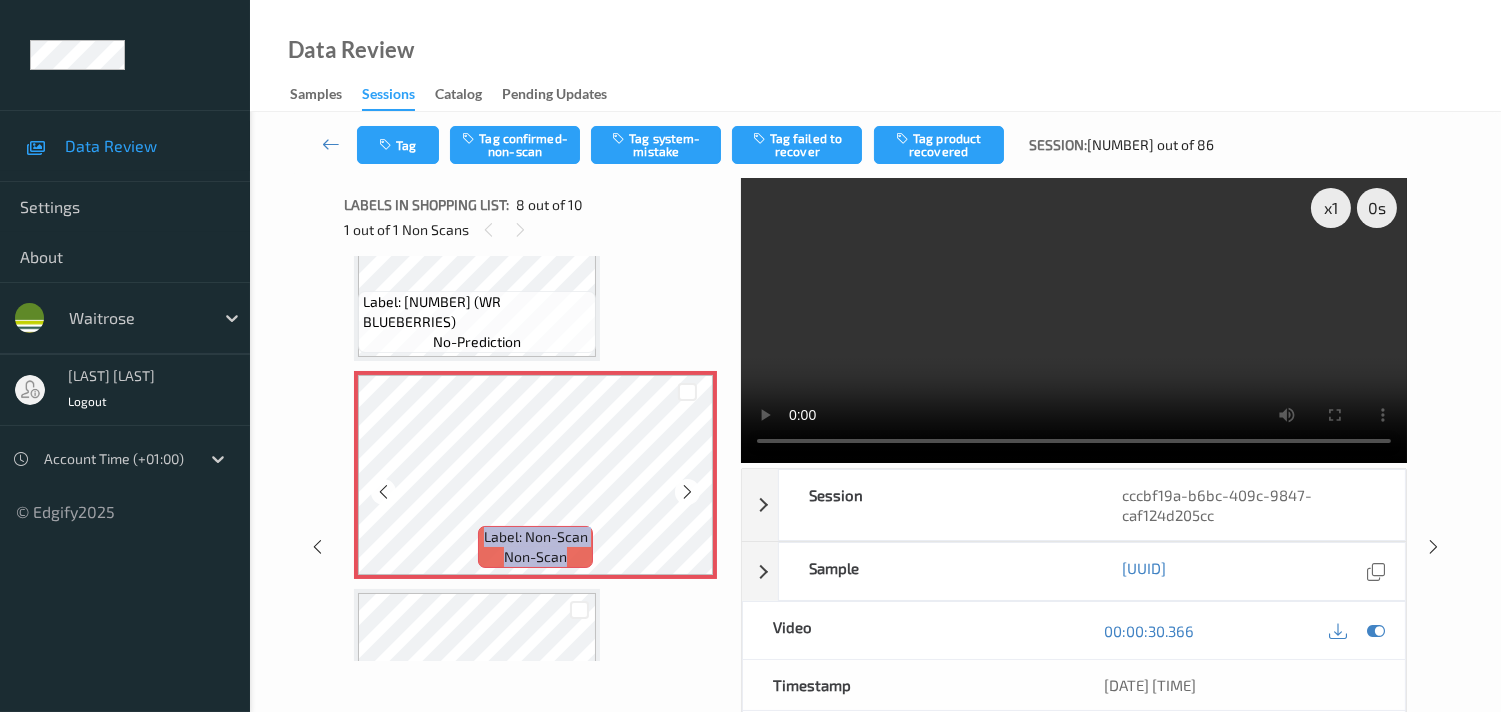 click at bounding box center [687, 491] 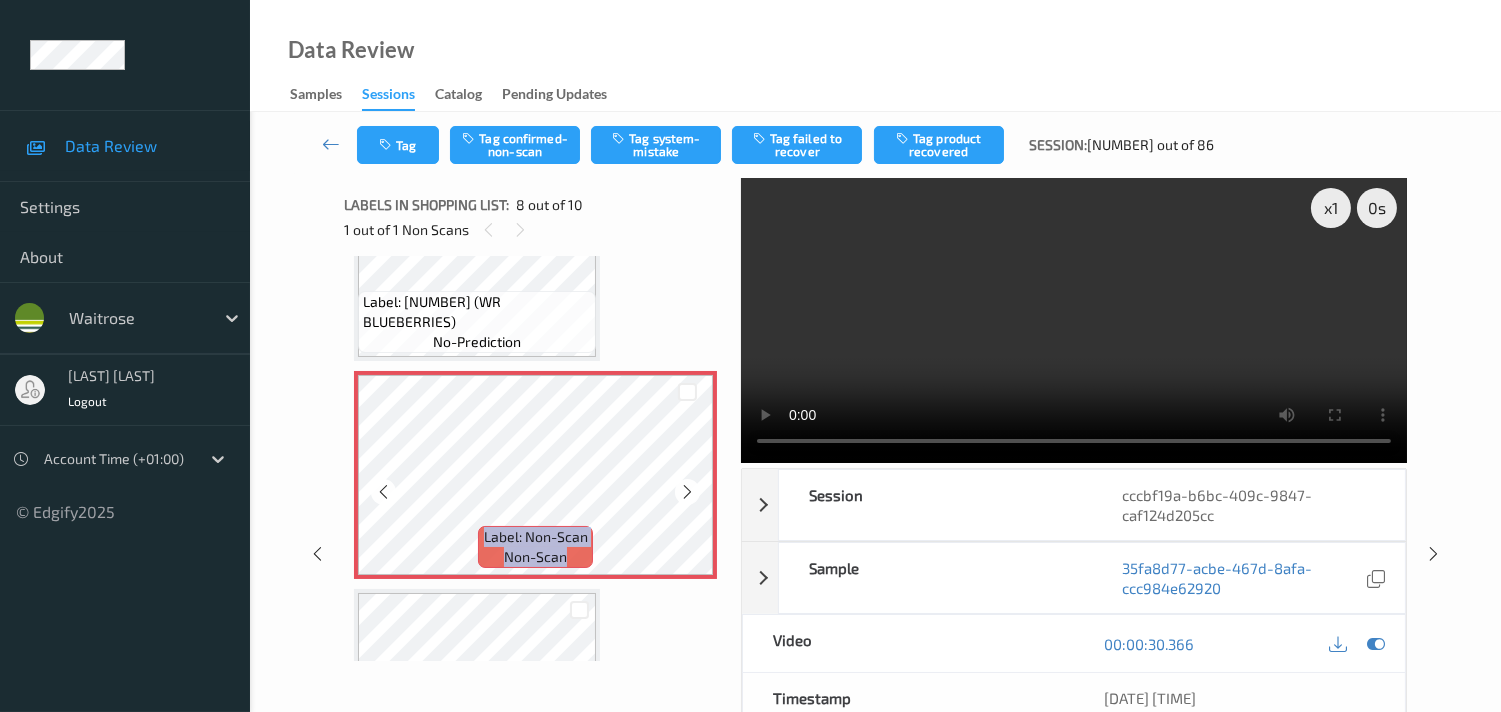 click at bounding box center (687, 491) 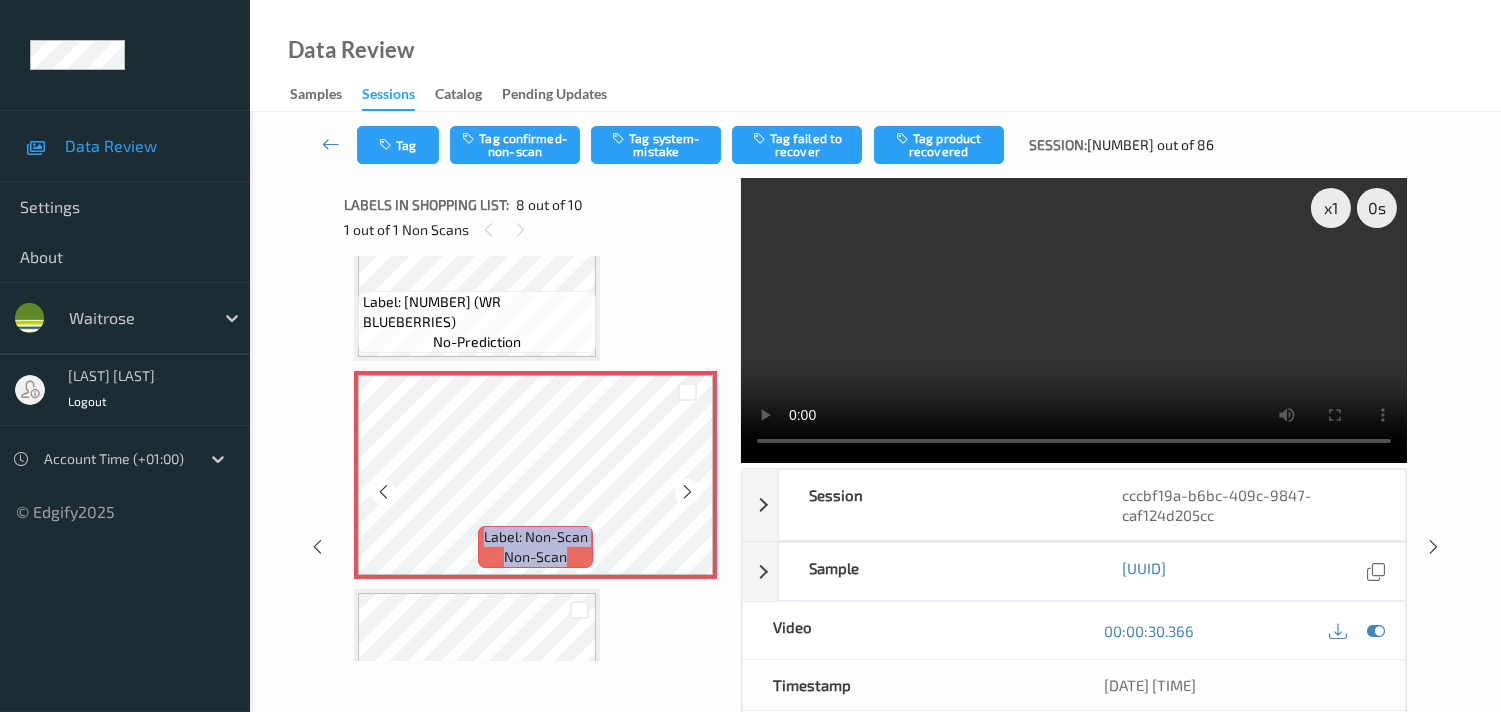 click at bounding box center [687, 491] 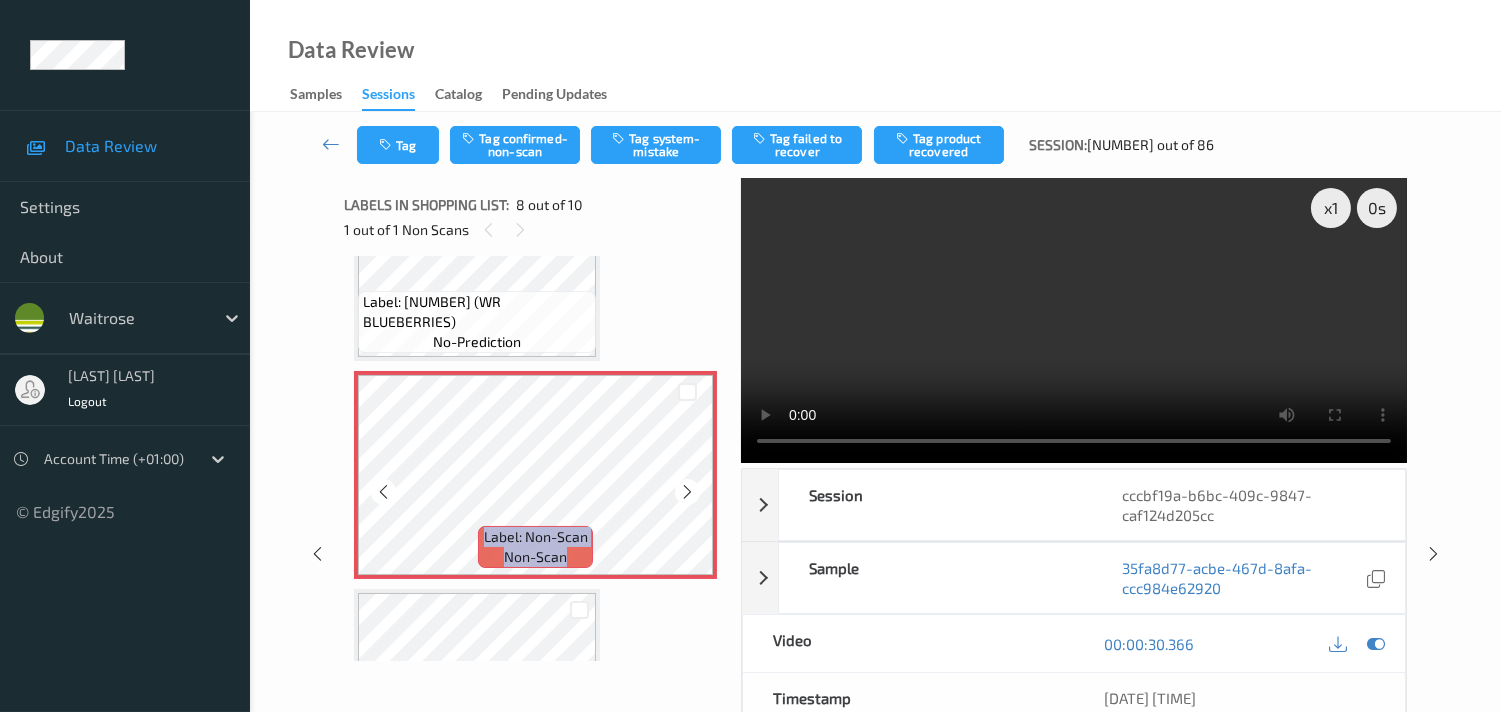 click at bounding box center (687, 491) 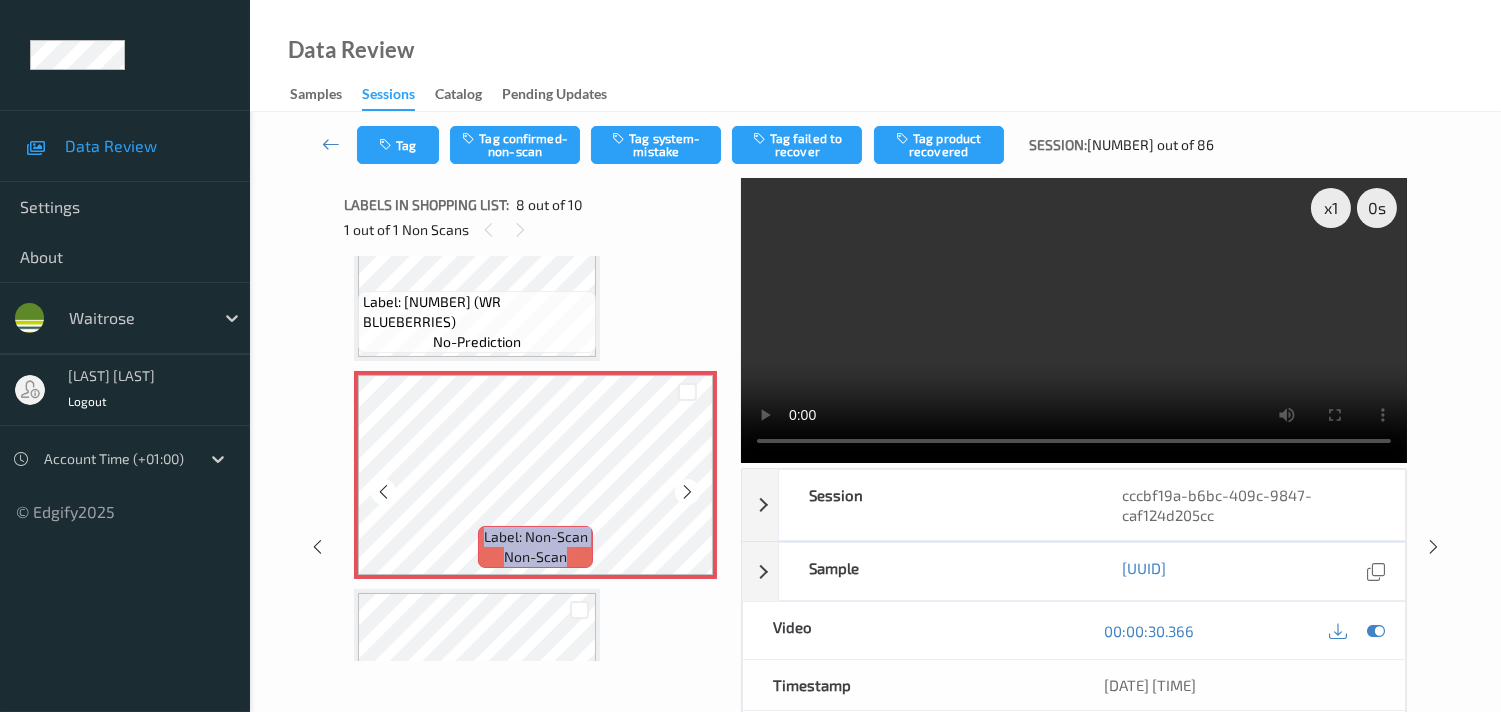 click at bounding box center (687, 492) 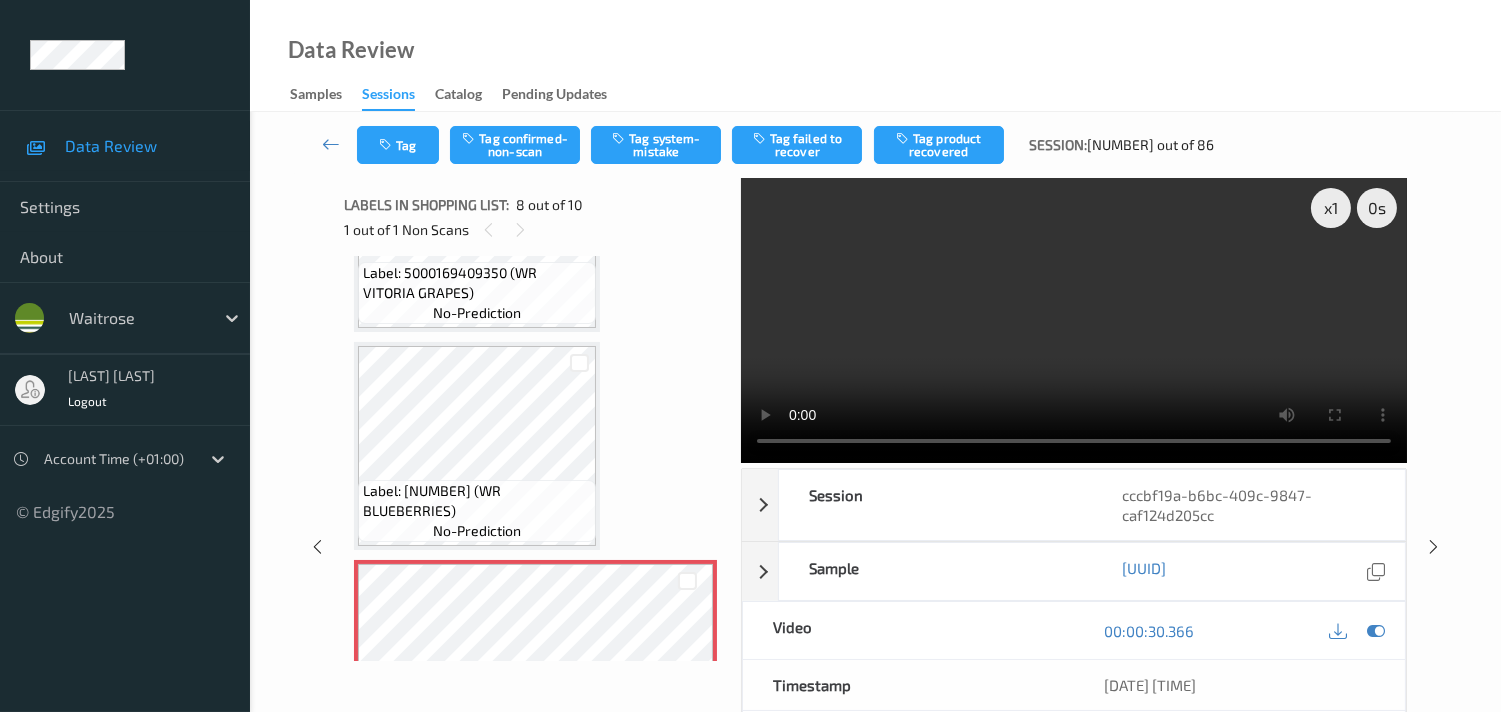 scroll, scrollTop: 1198, scrollLeft: 0, axis: vertical 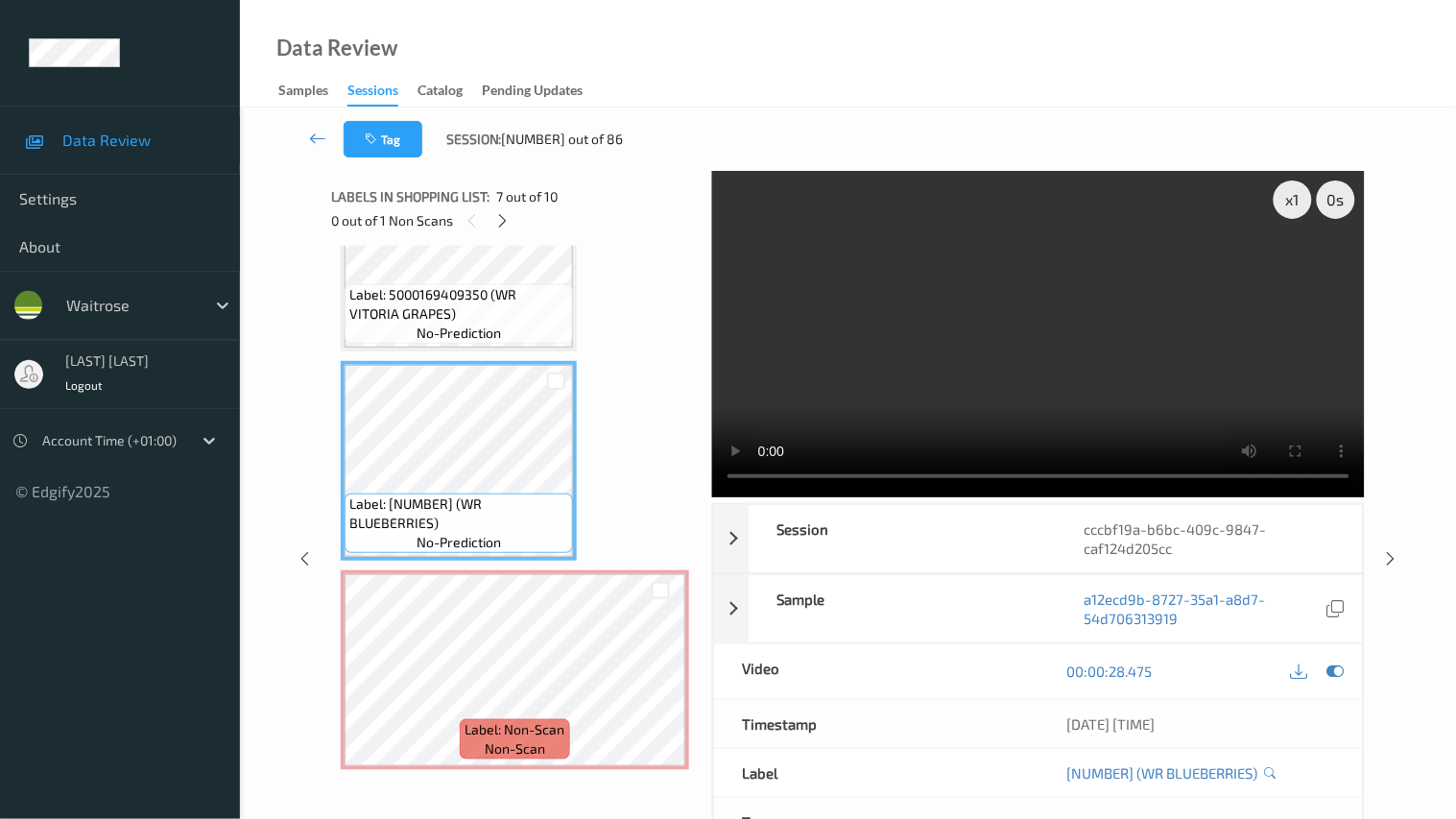 click at bounding box center [1038, 334] 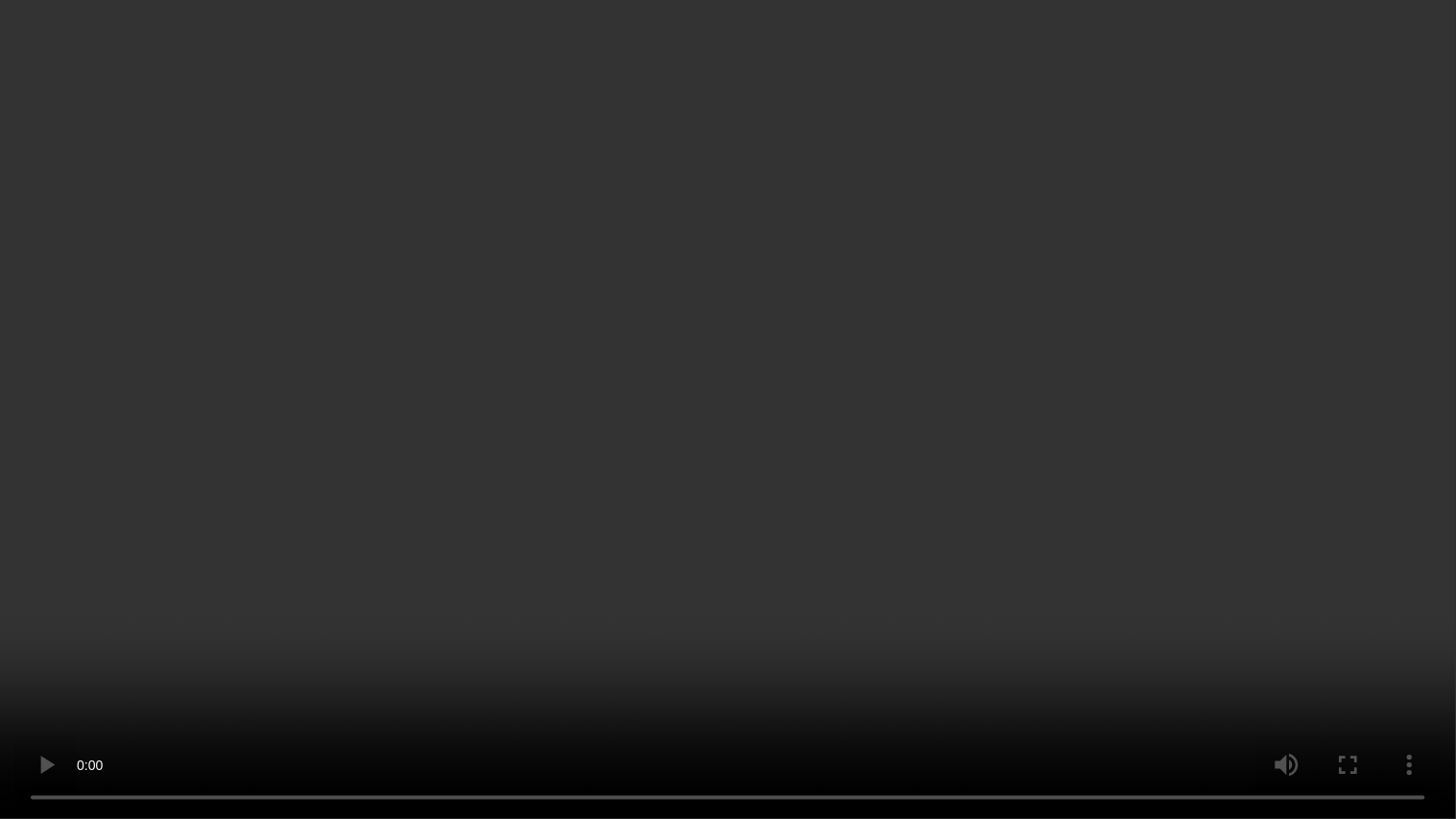 type 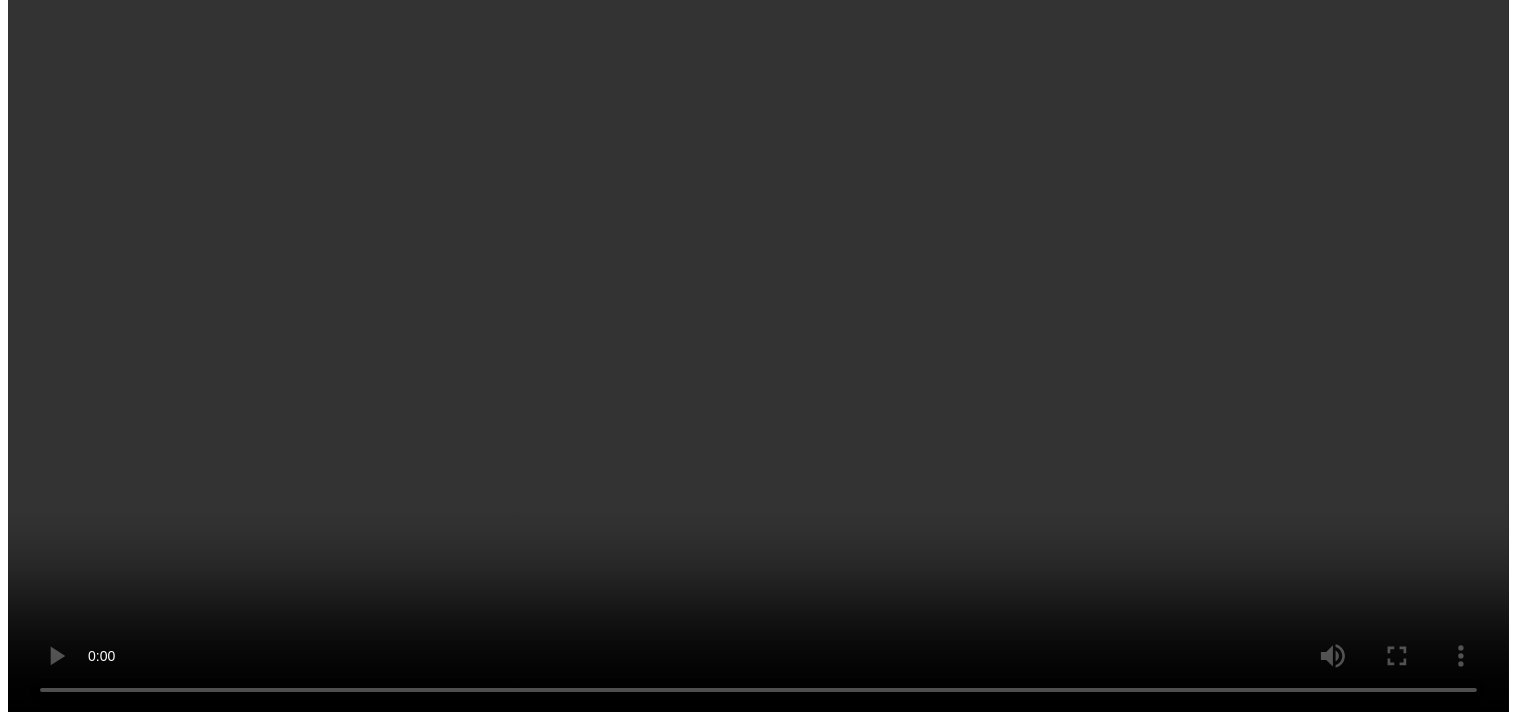 scroll, scrollTop: 1421, scrollLeft: 0, axis: vertical 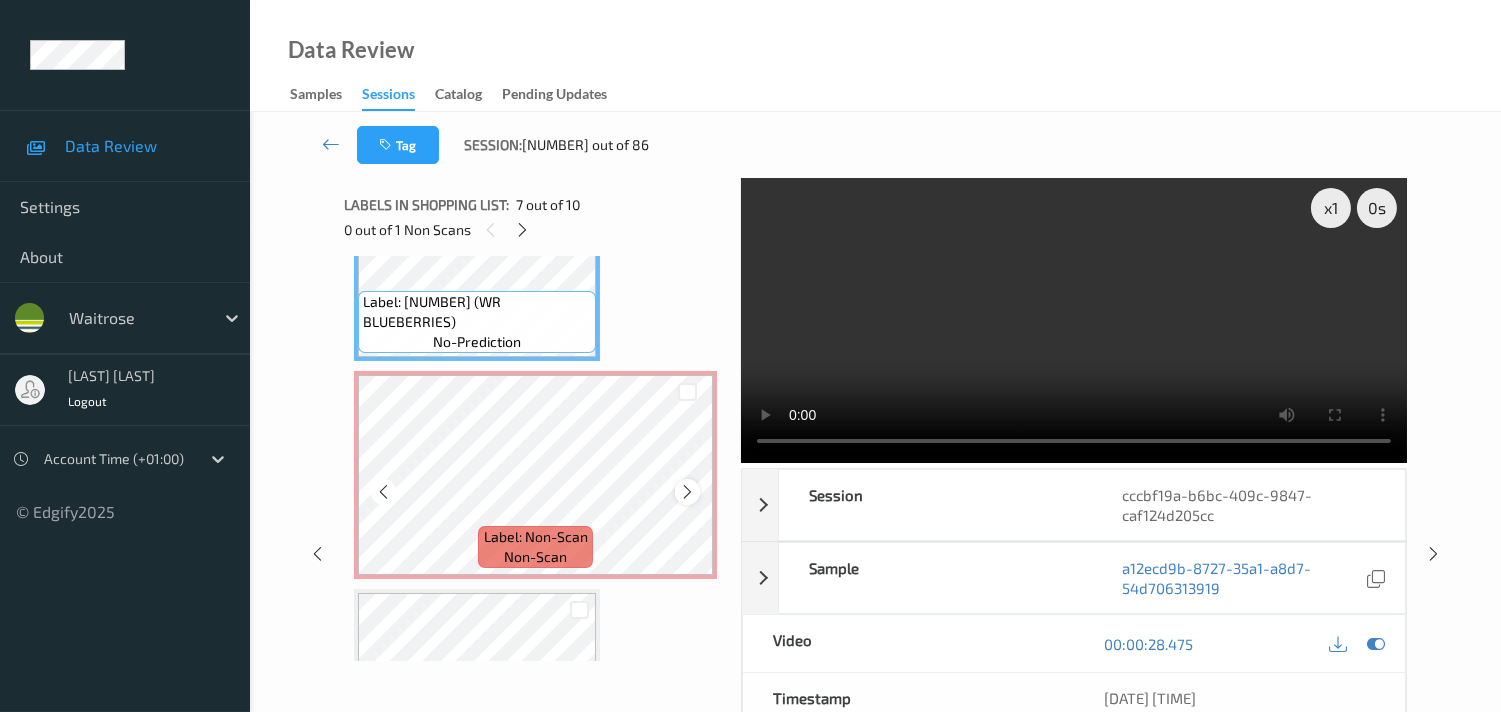 click at bounding box center (687, 492) 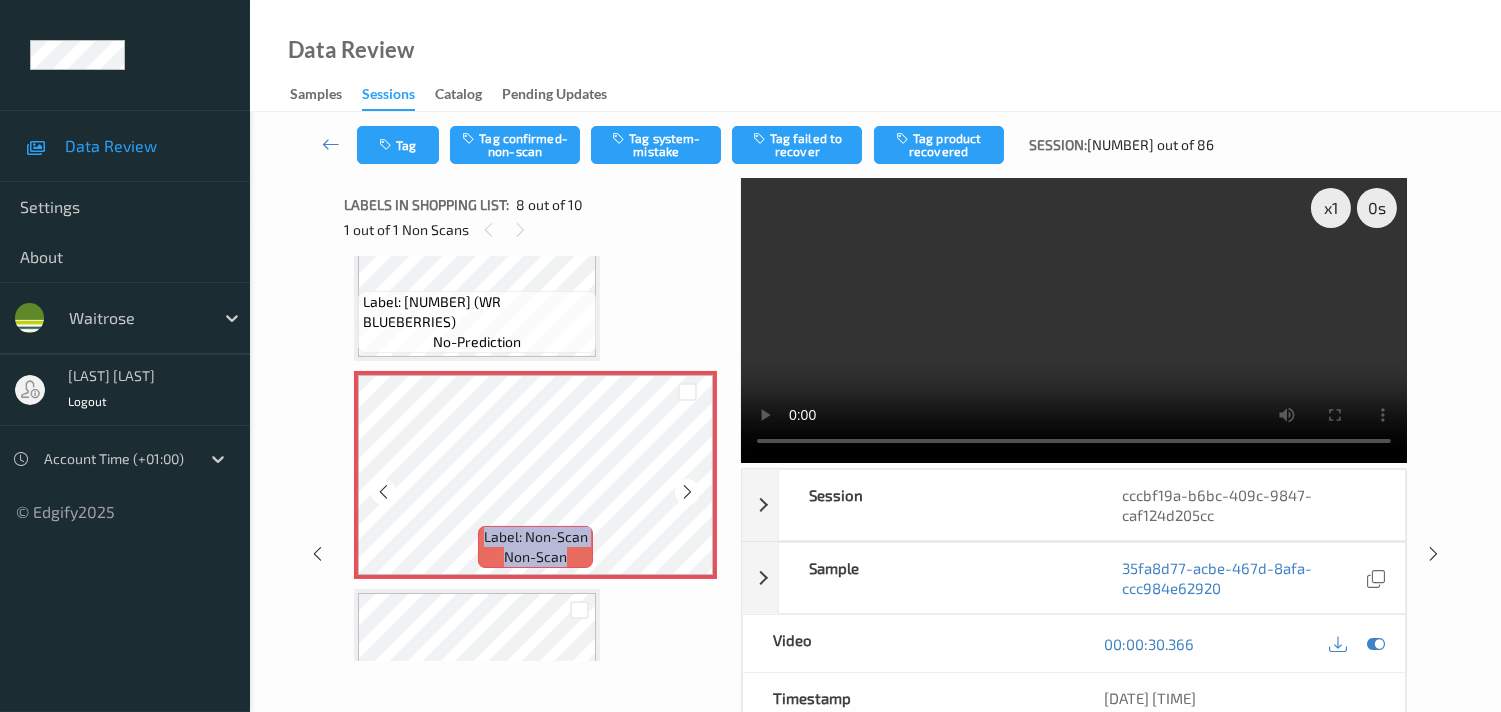click at bounding box center (687, 492) 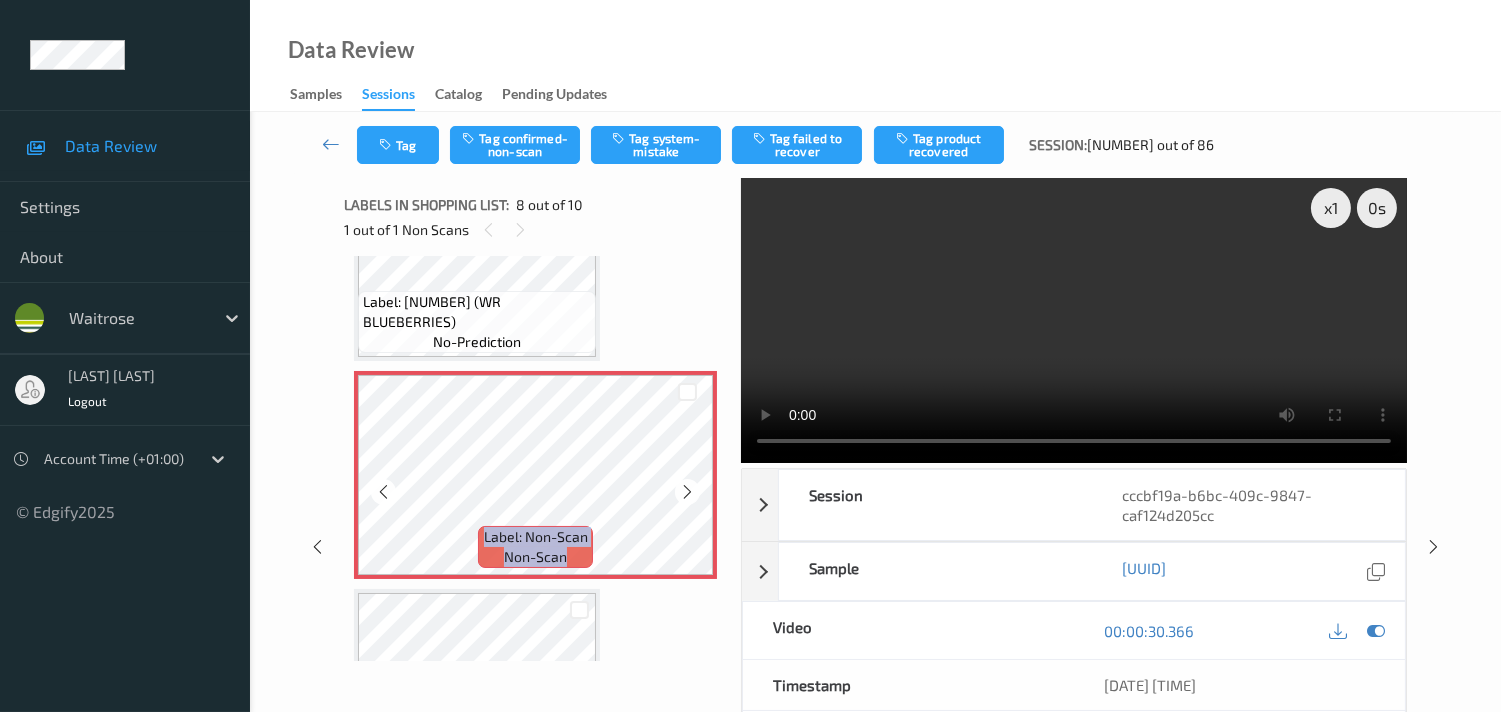 click at bounding box center [687, 492] 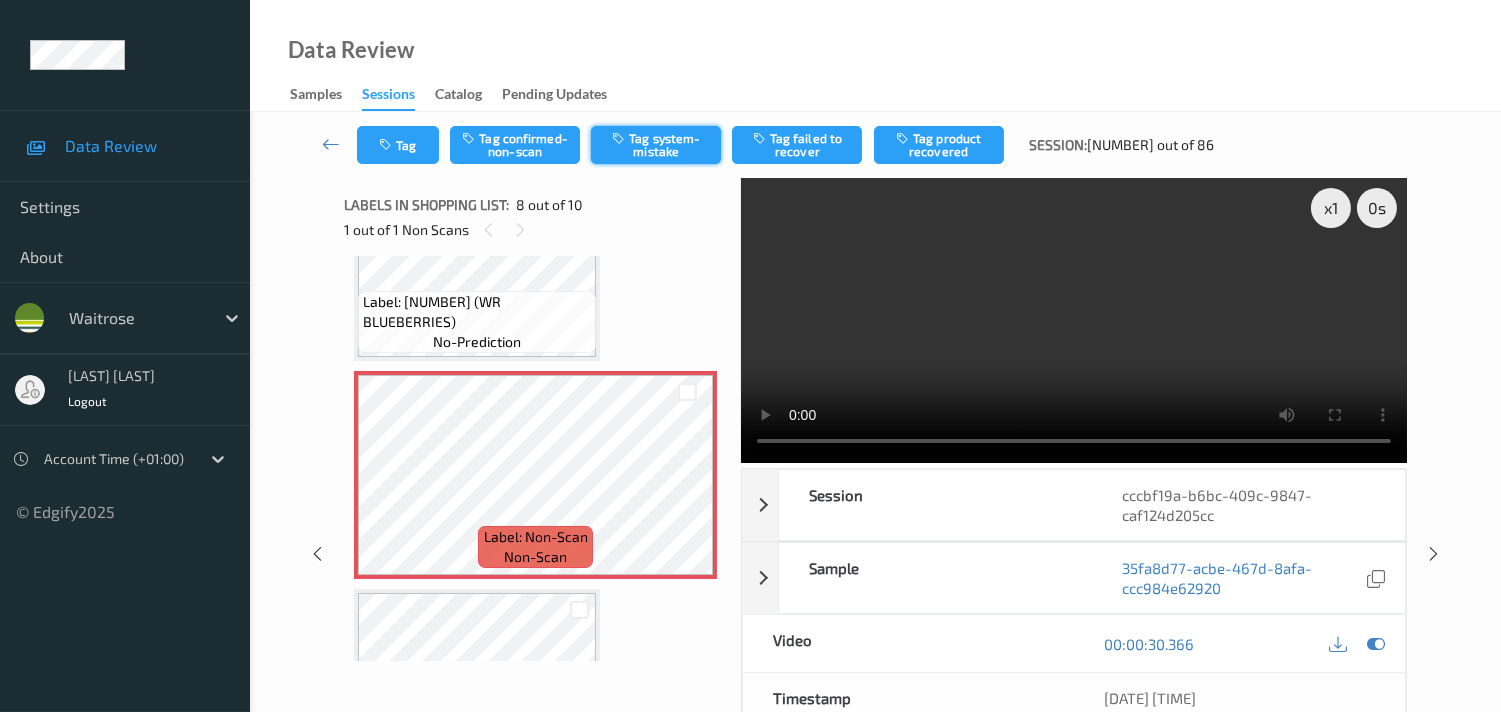 click on "Tag   system-mistake" at bounding box center (656, 145) 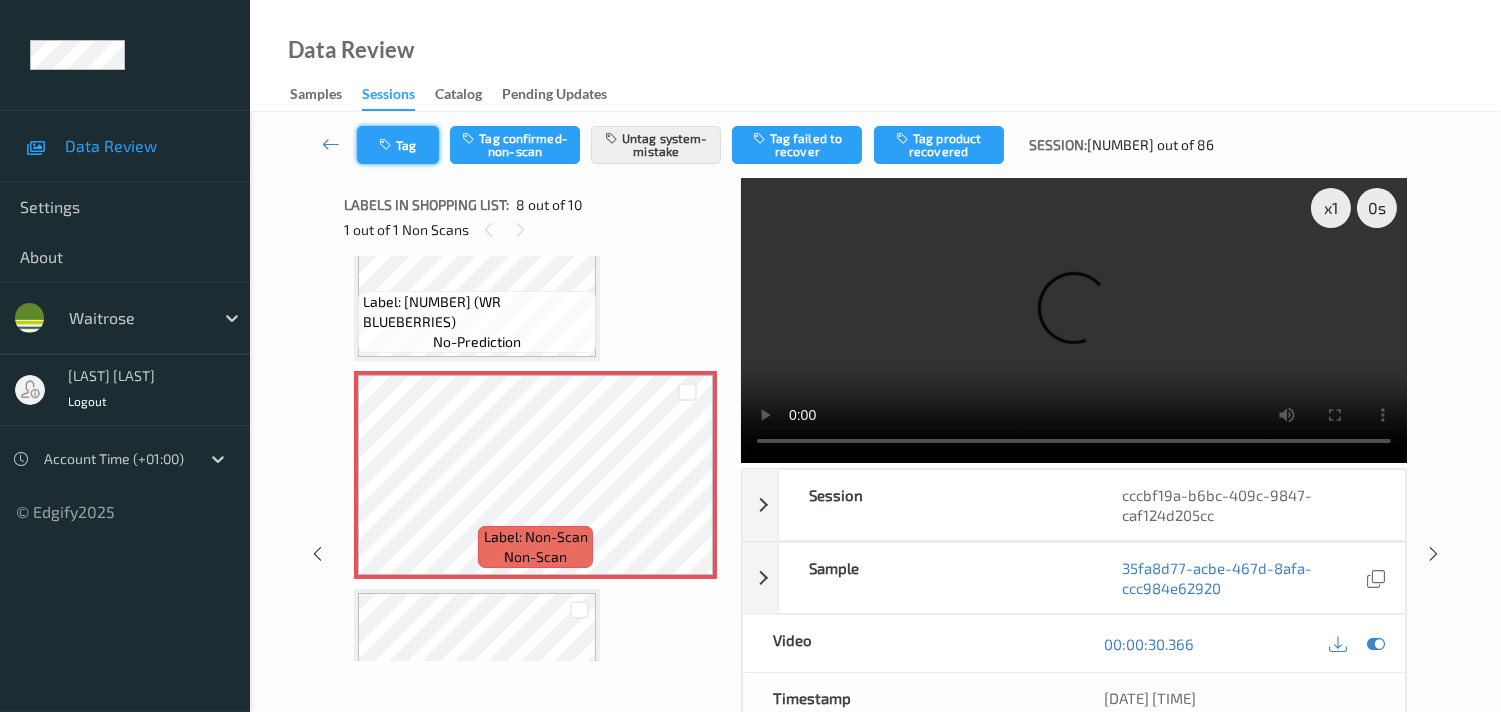 click on "Tag" at bounding box center (398, 145) 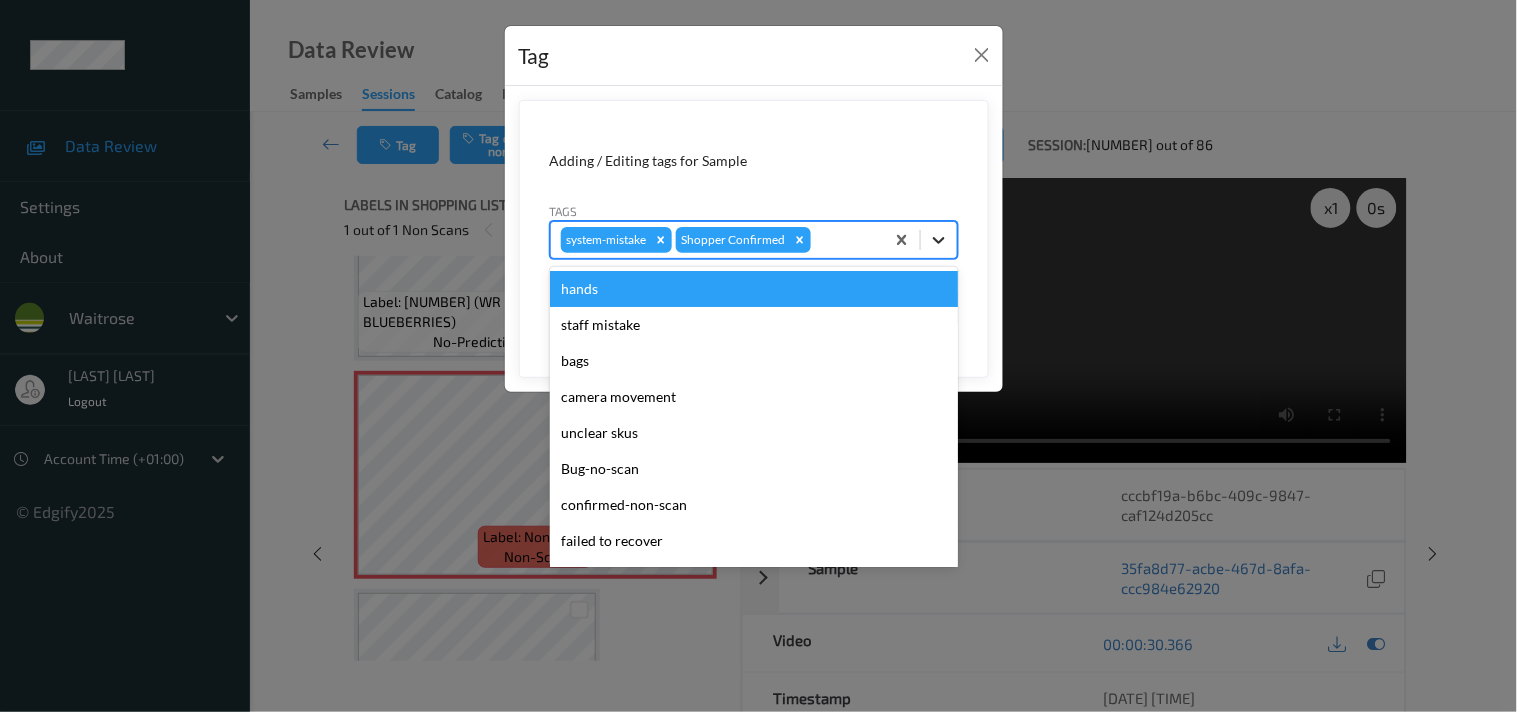 click 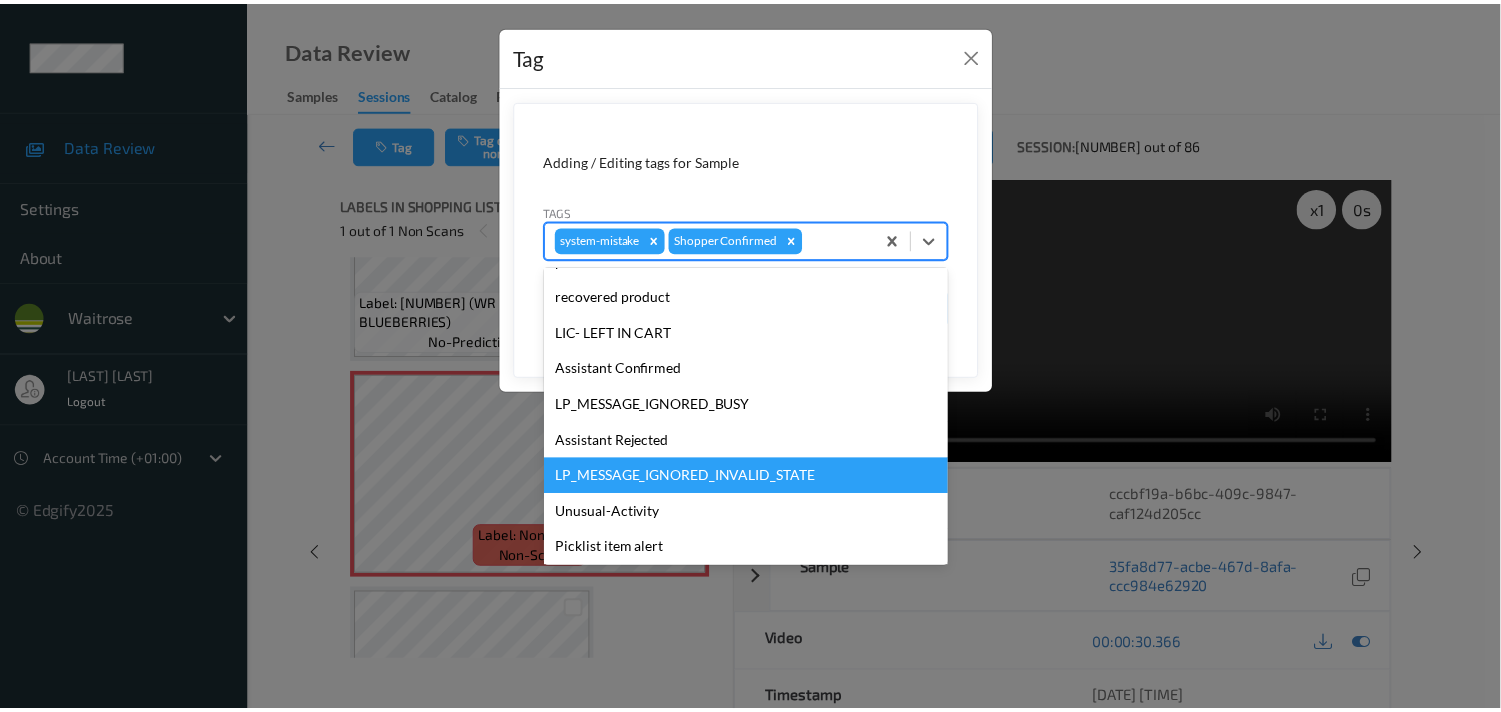 scroll, scrollTop: 318, scrollLeft: 0, axis: vertical 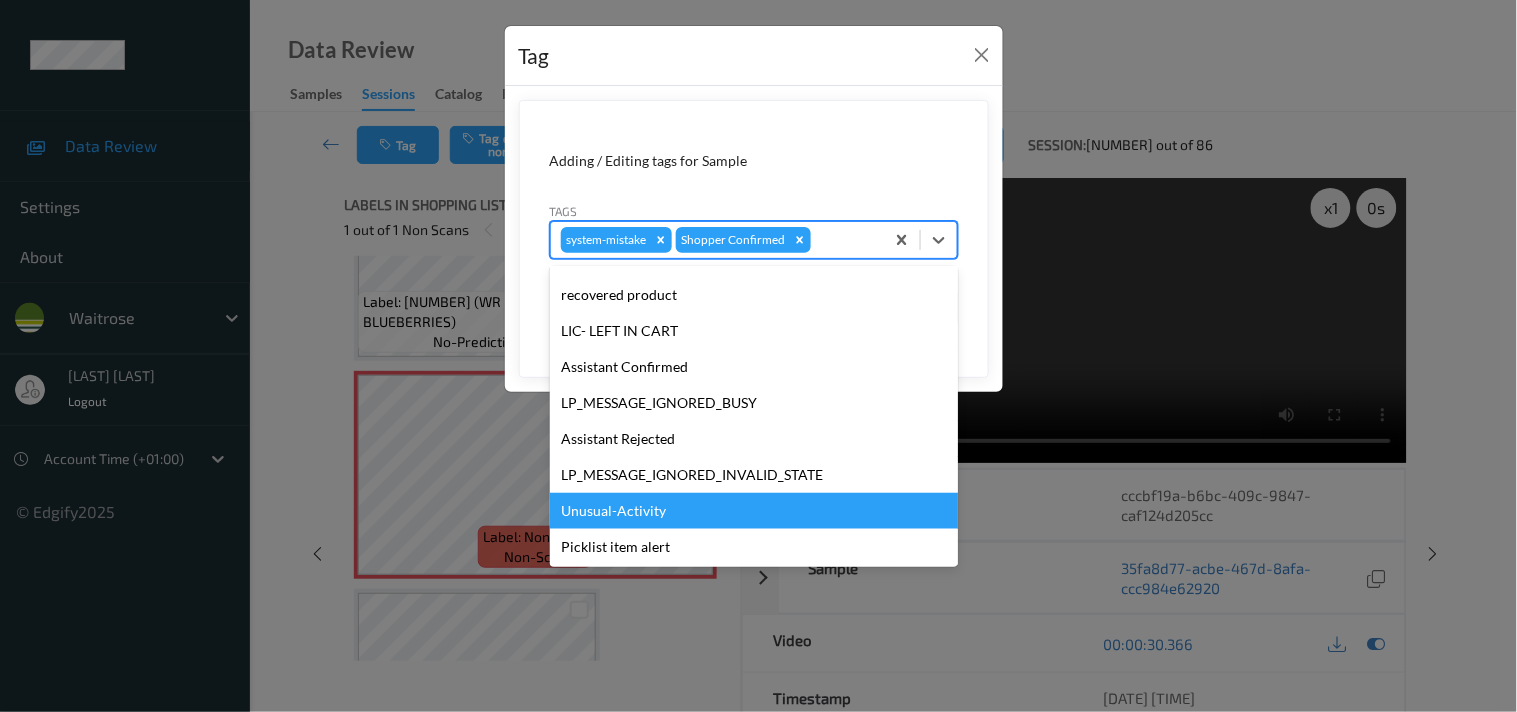 click on "Unusual-Activity" at bounding box center [754, 511] 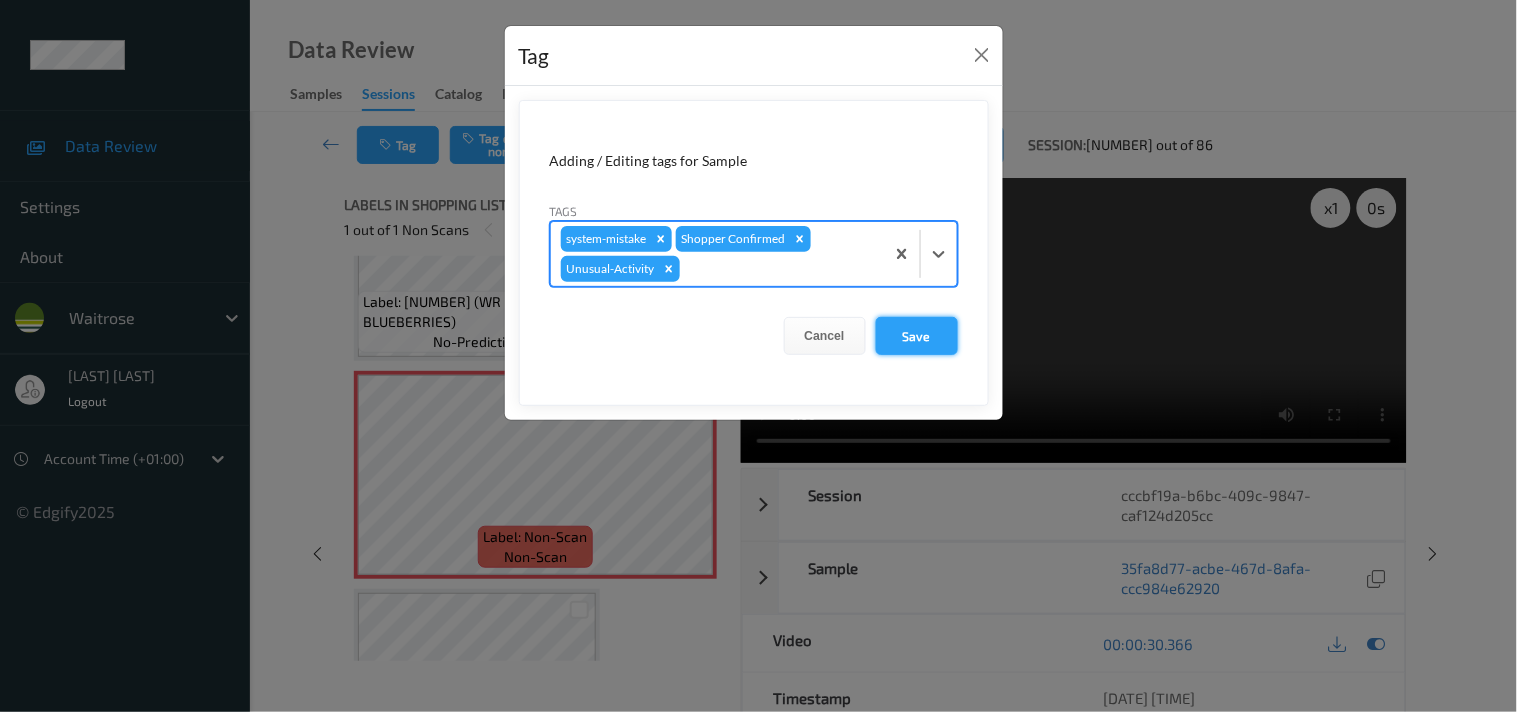 click on "Save" at bounding box center (917, 336) 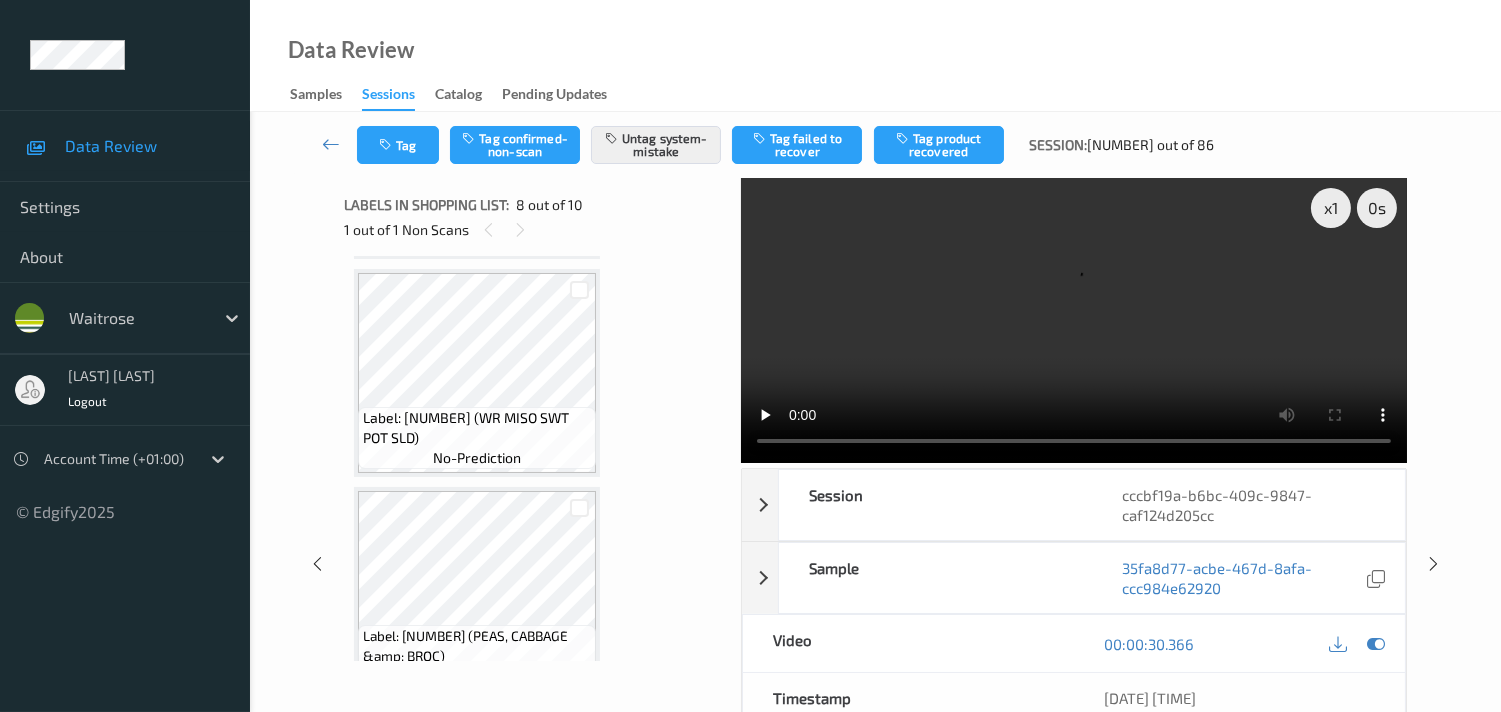 scroll, scrollTop: 0, scrollLeft: 0, axis: both 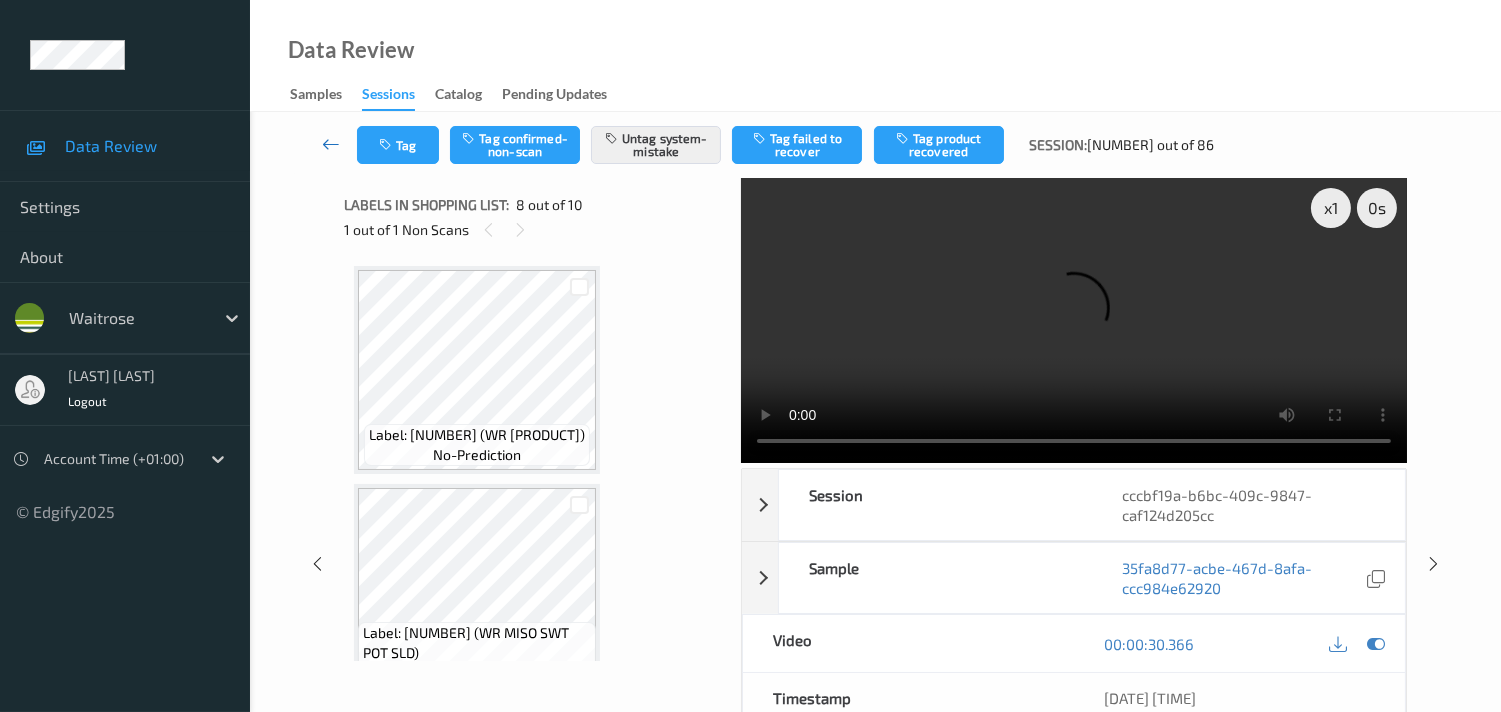 click at bounding box center (331, 145) 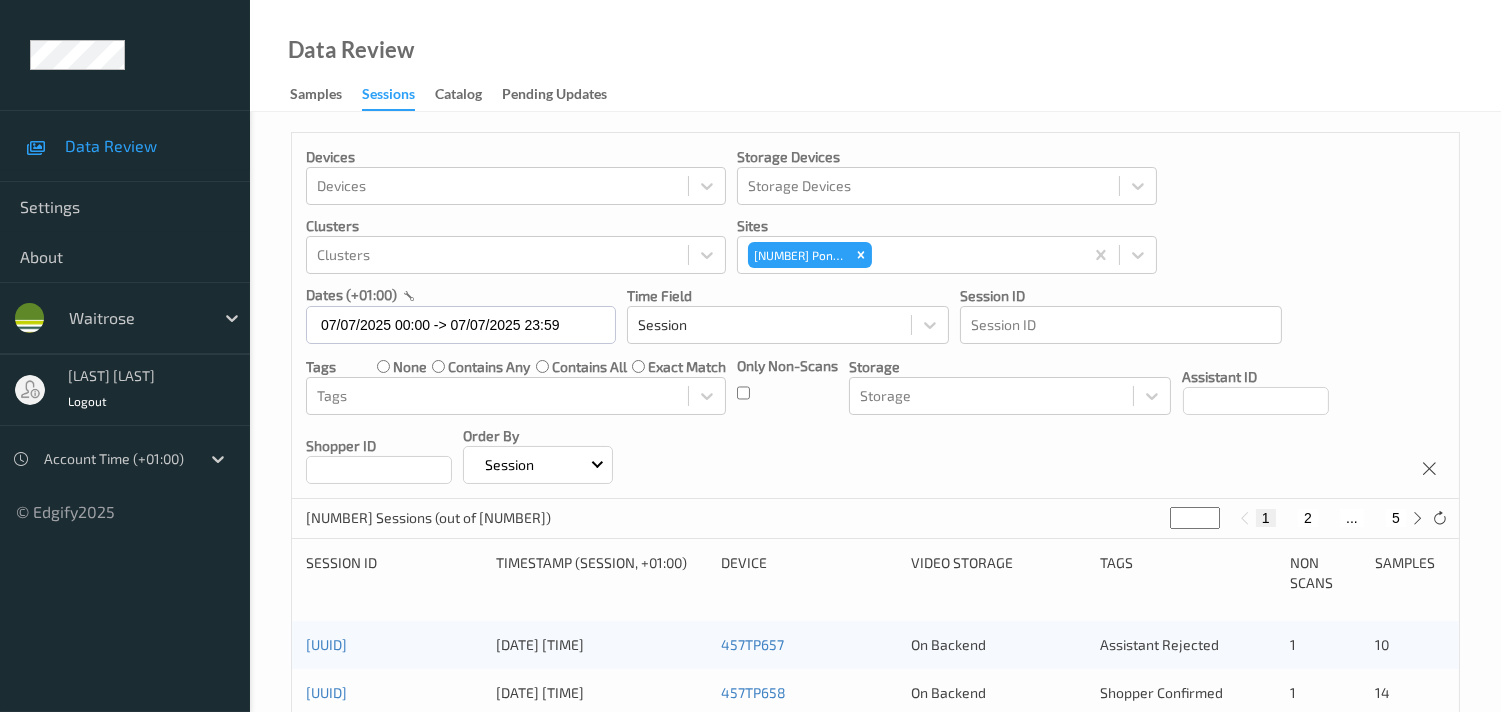 scroll, scrollTop: 111, scrollLeft: 0, axis: vertical 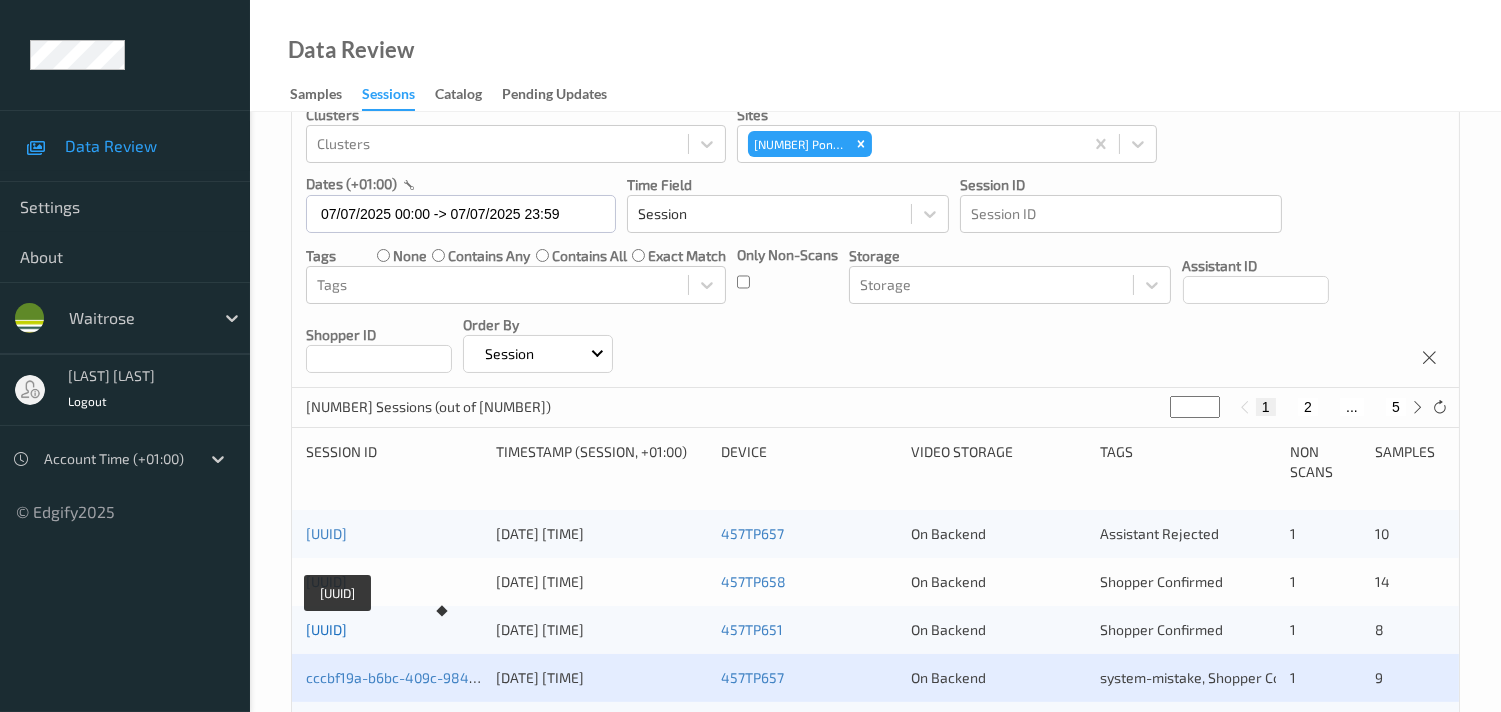 click on "[UUID]" at bounding box center (326, 629) 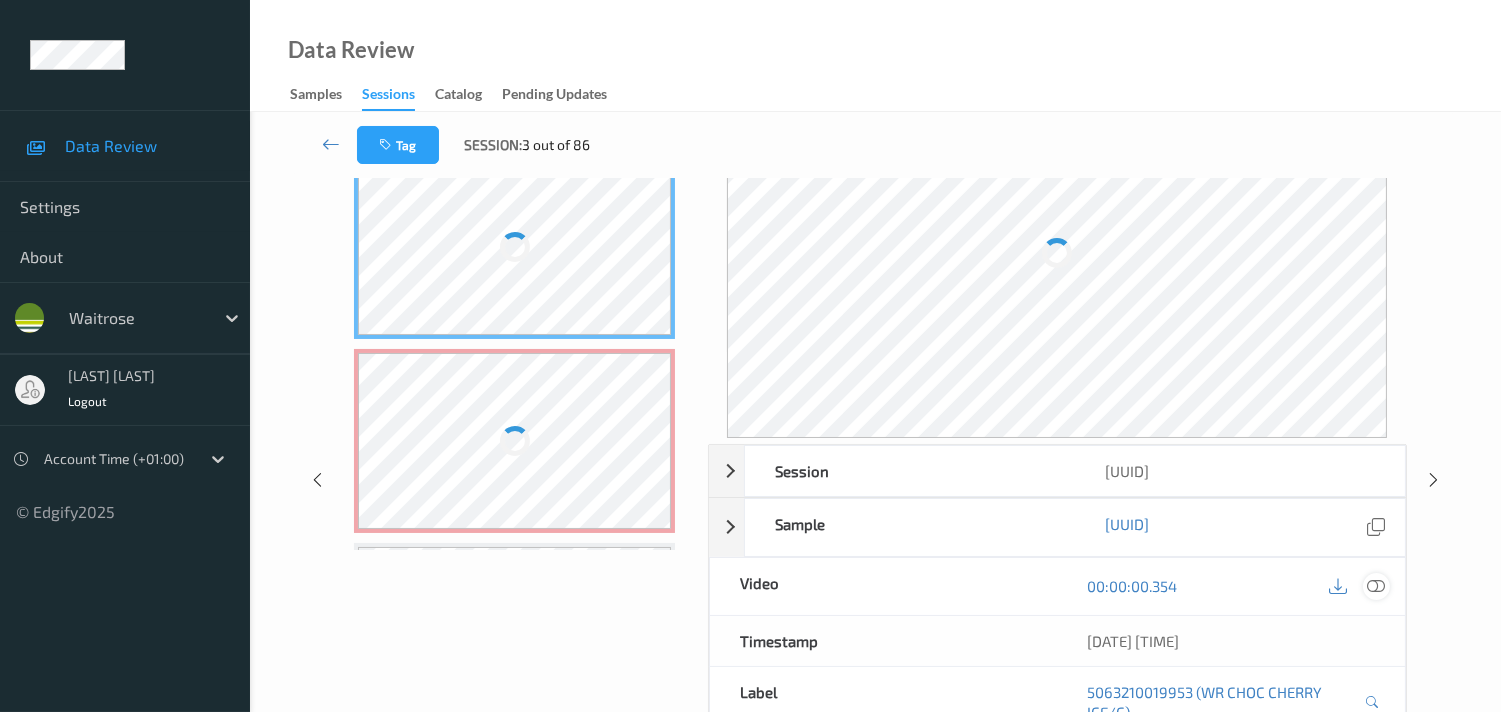 click at bounding box center [1376, 586] 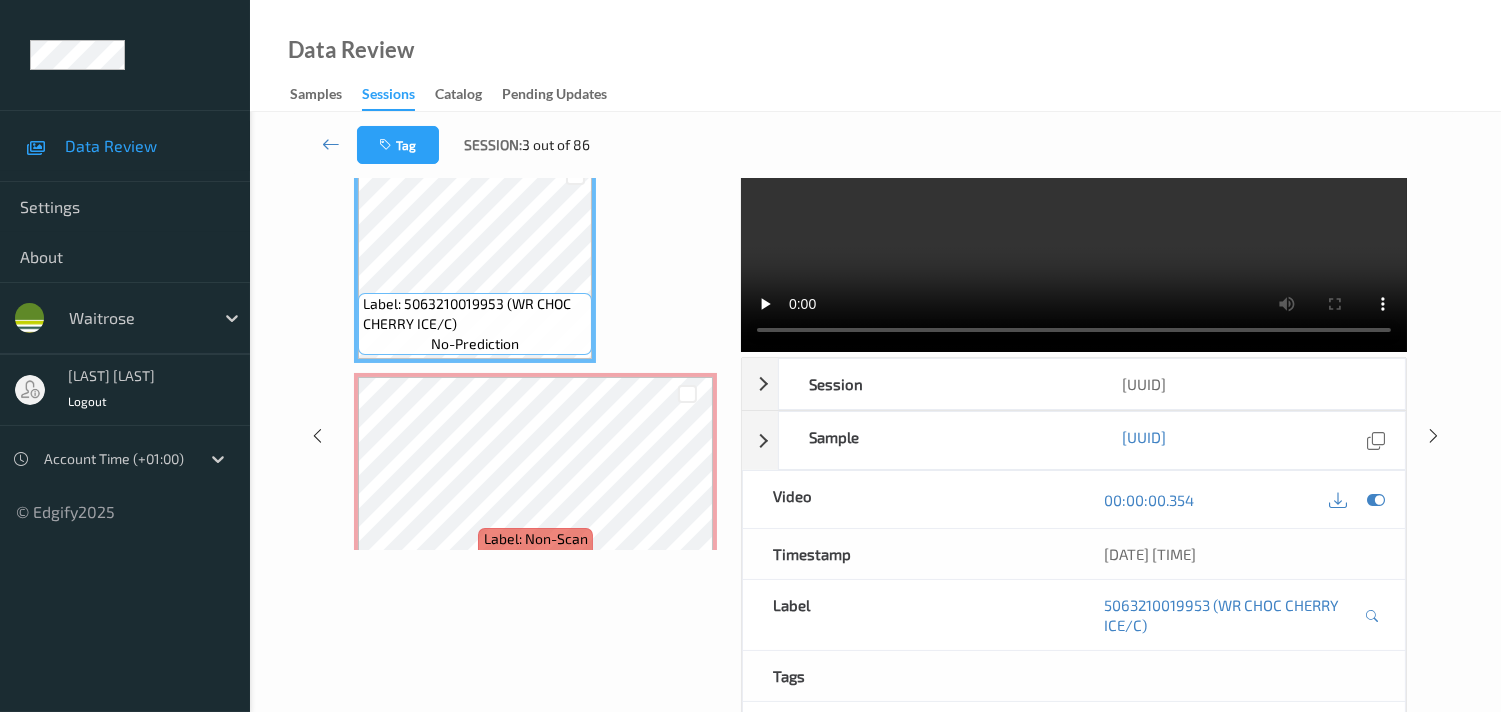 scroll, scrollTop: 0, scrollLeft: 0, axis: both 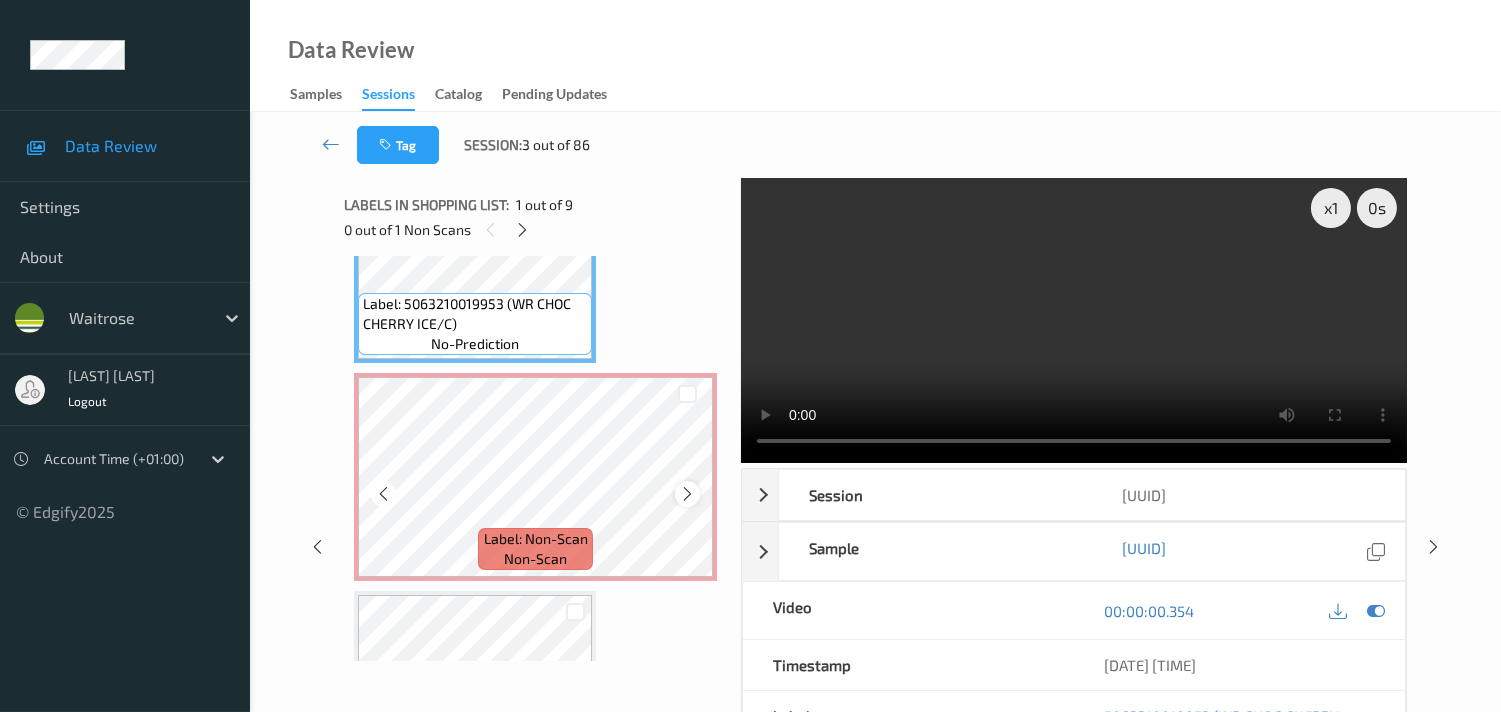 click at bounding box center (687, 494) 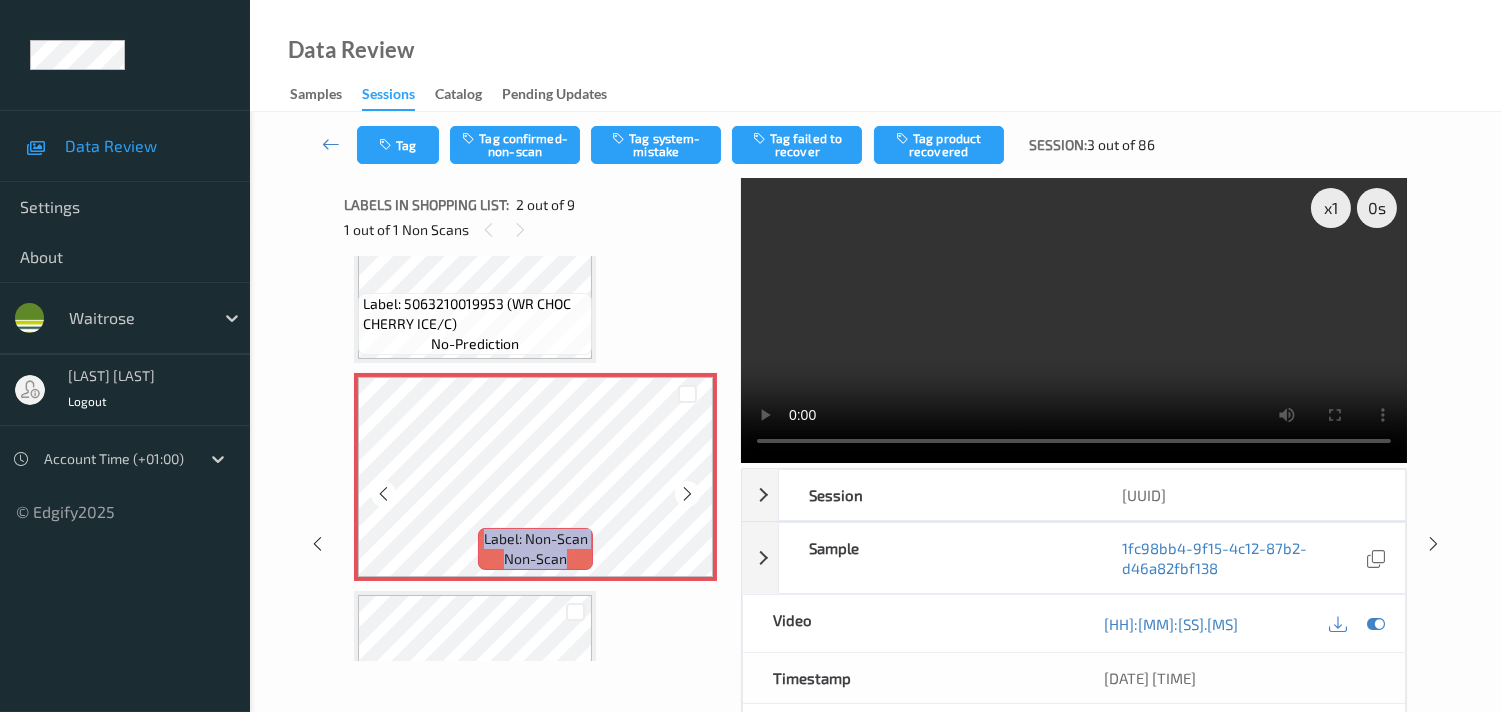click at bounding box center (687, 494) 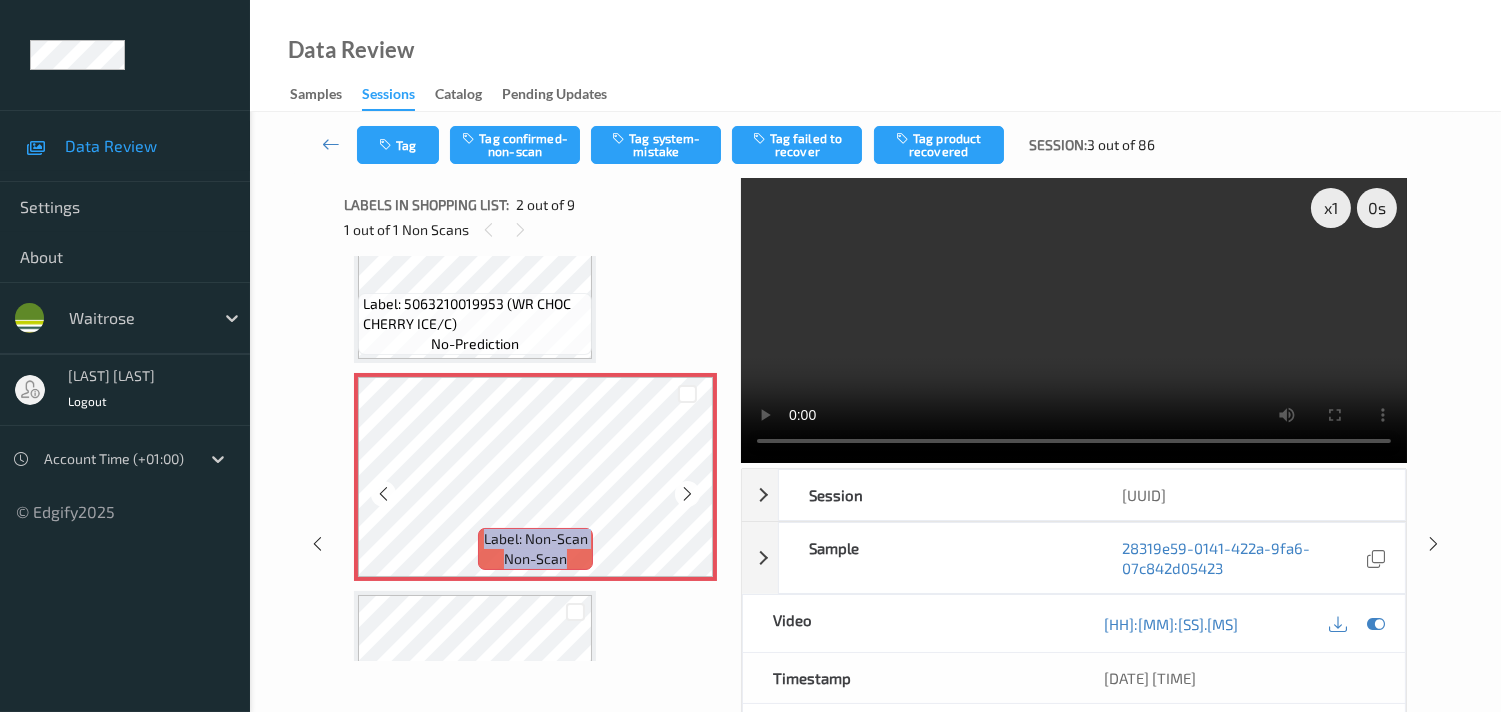 click at bounding box center [687, 494] 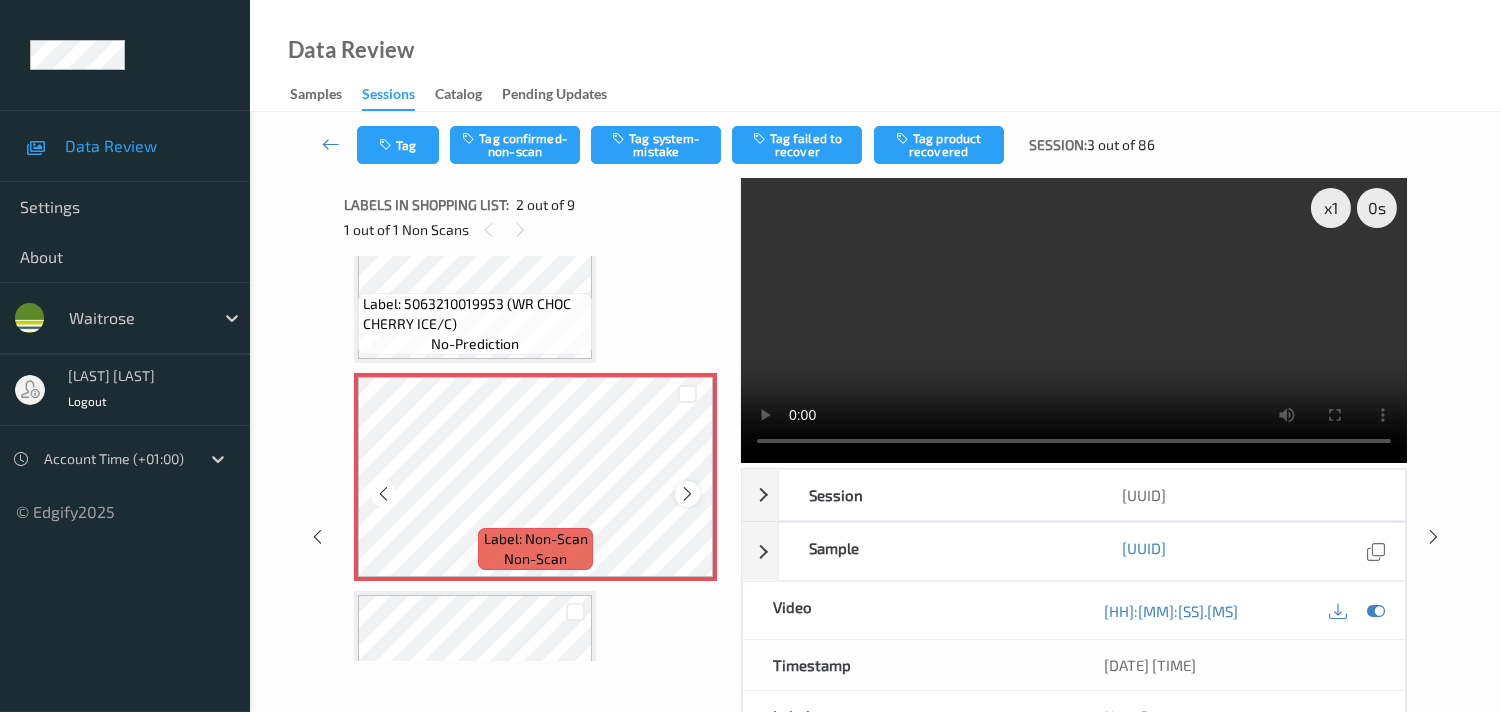click at bounding box center [687, 494] 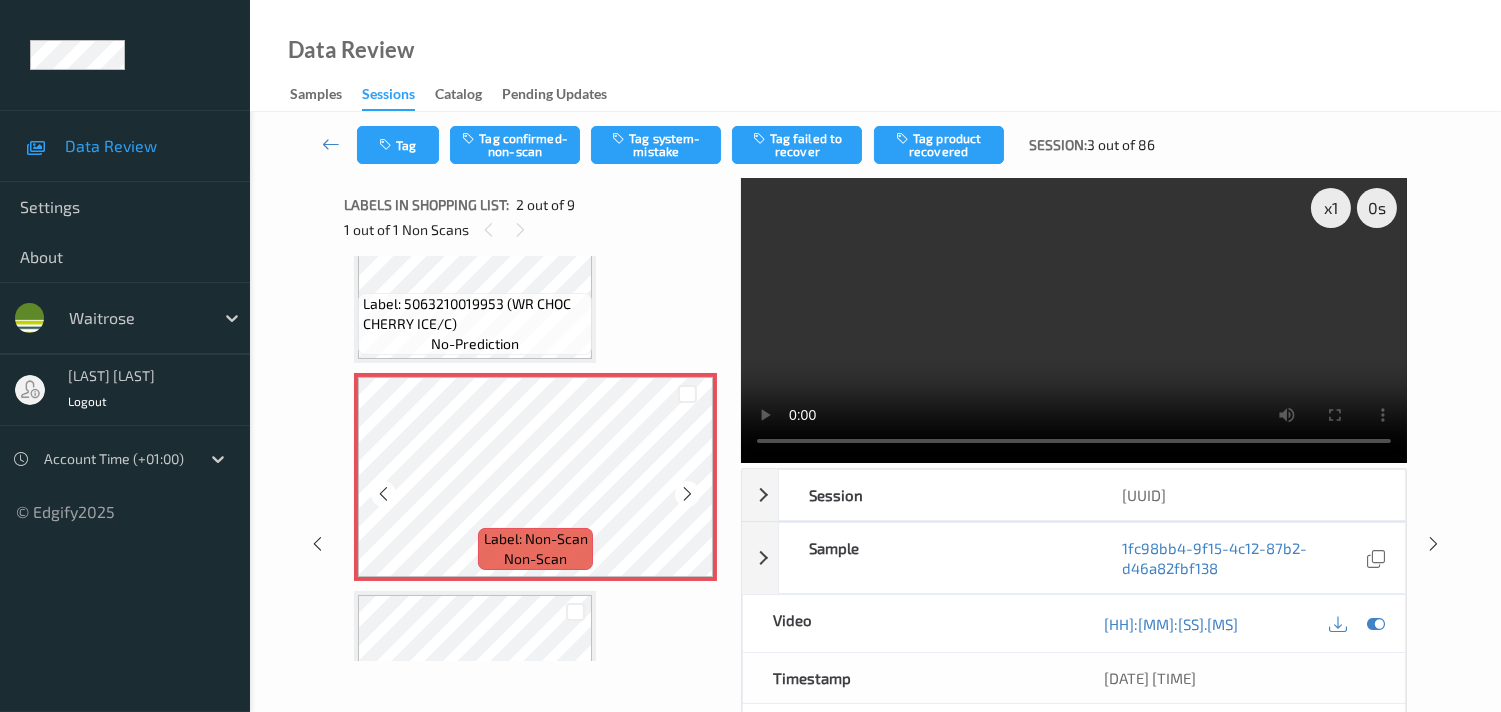 click at bounding box center [687, 494] 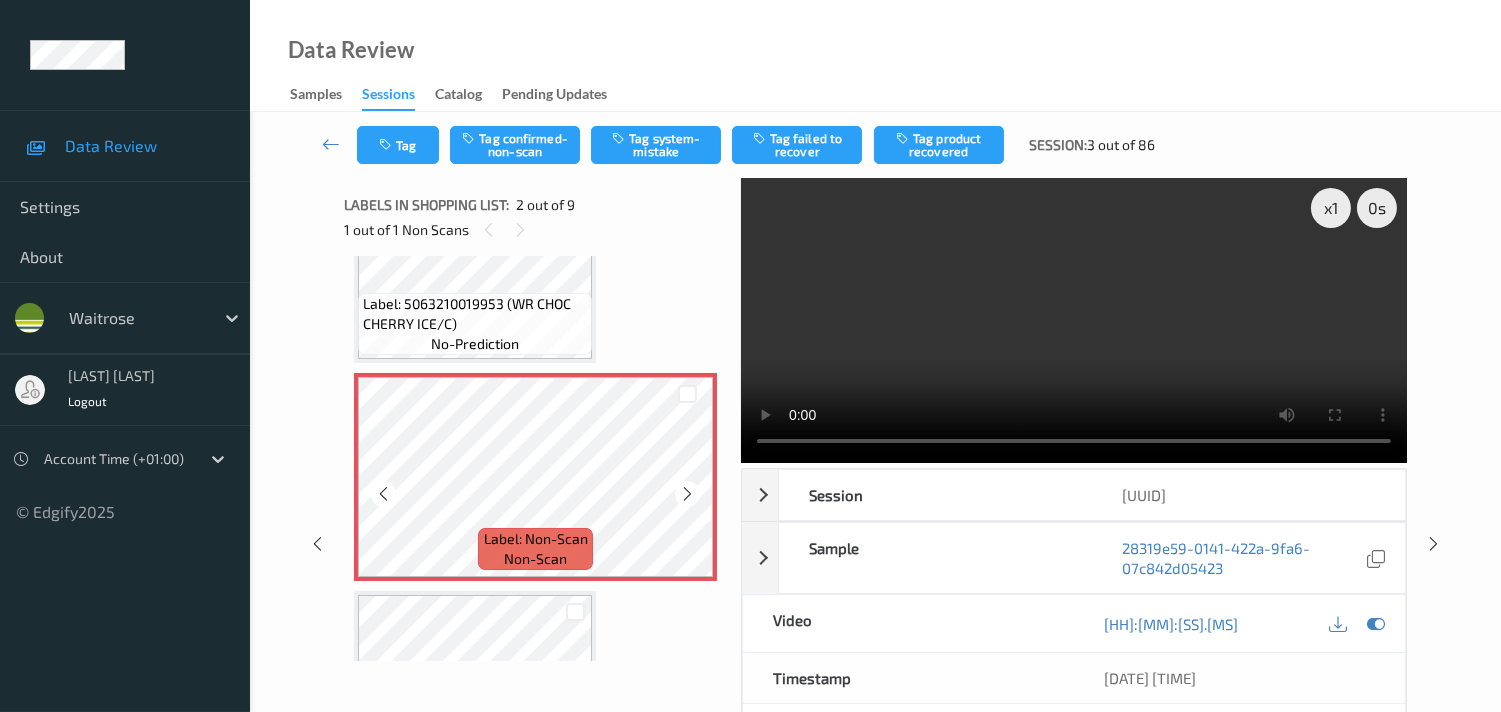 click at bounding box center (687, 494) 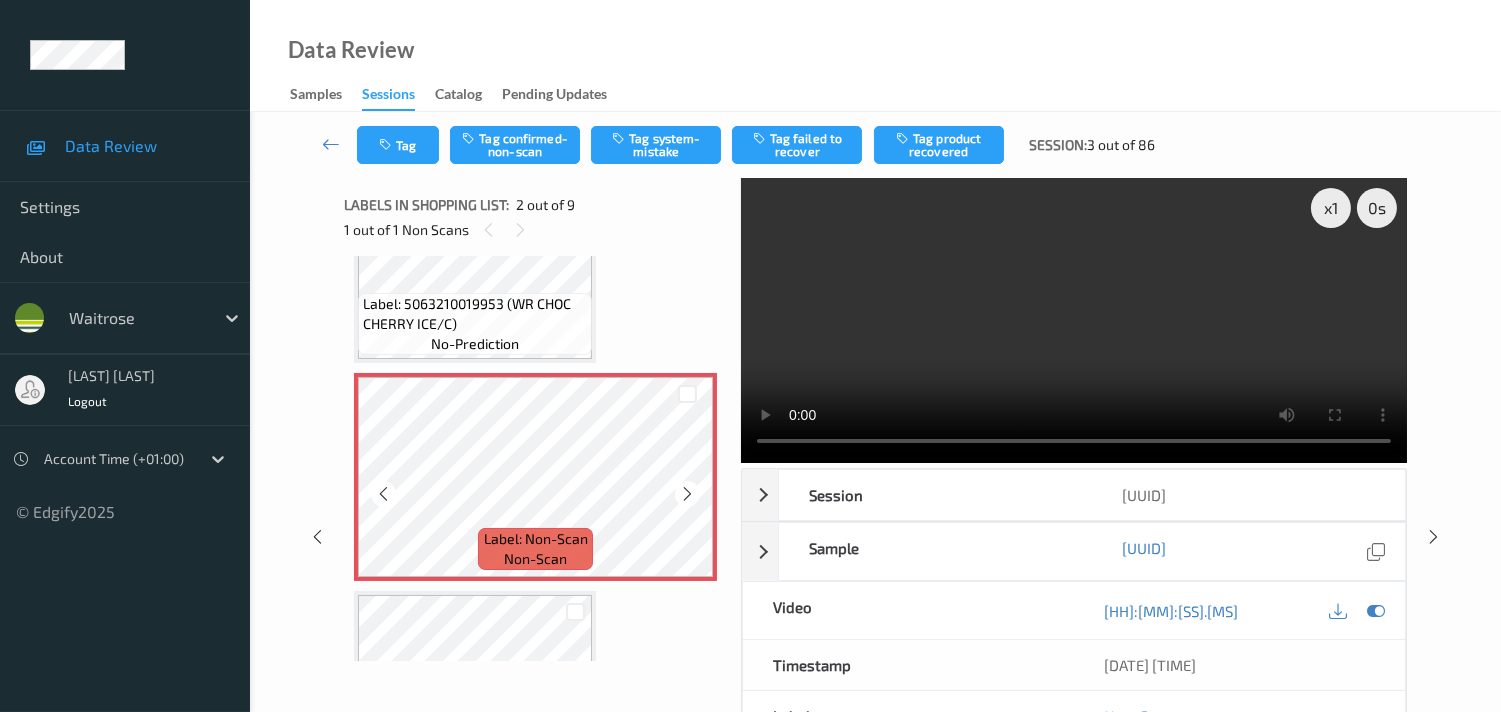 click at bounding box center (687, 494) 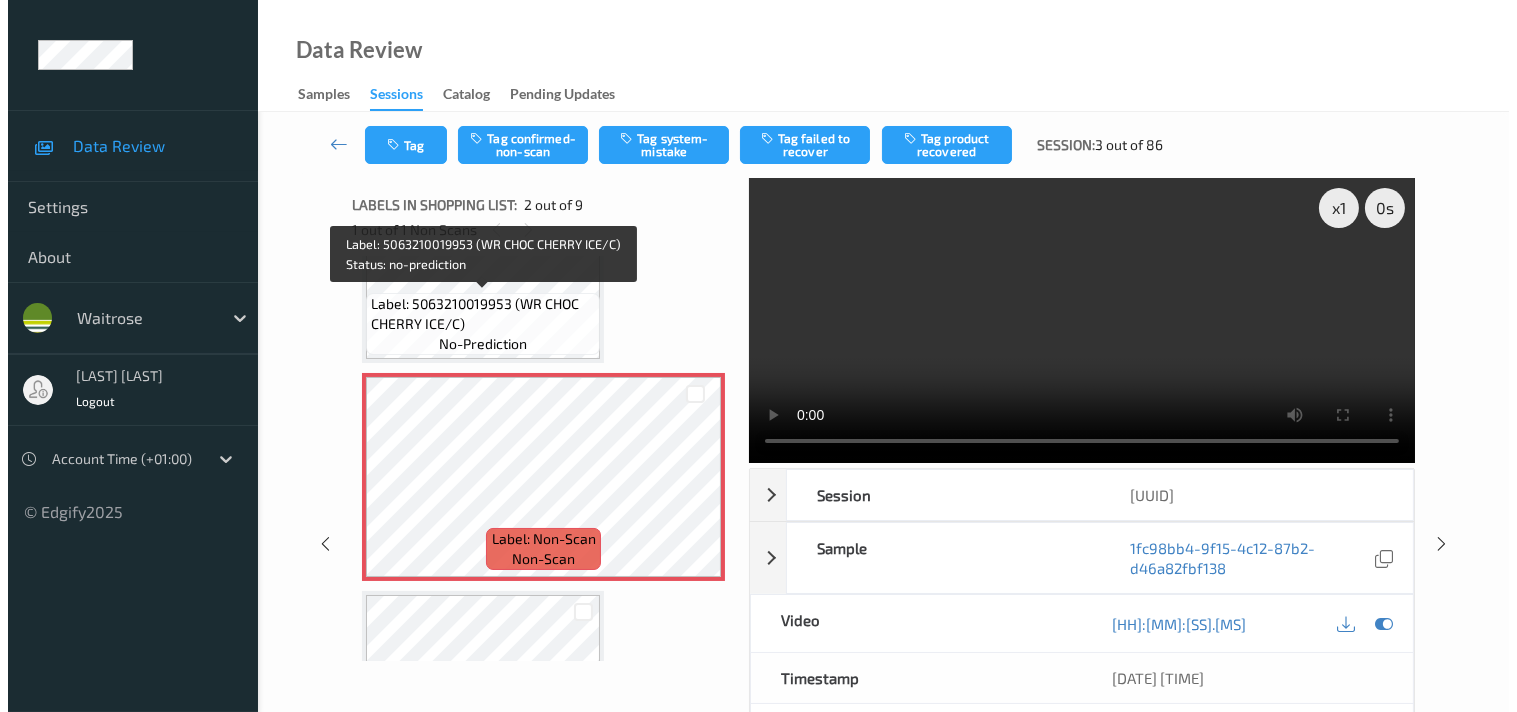 scroll, scrollTop: 0, scrollLeft: 0, axis: both 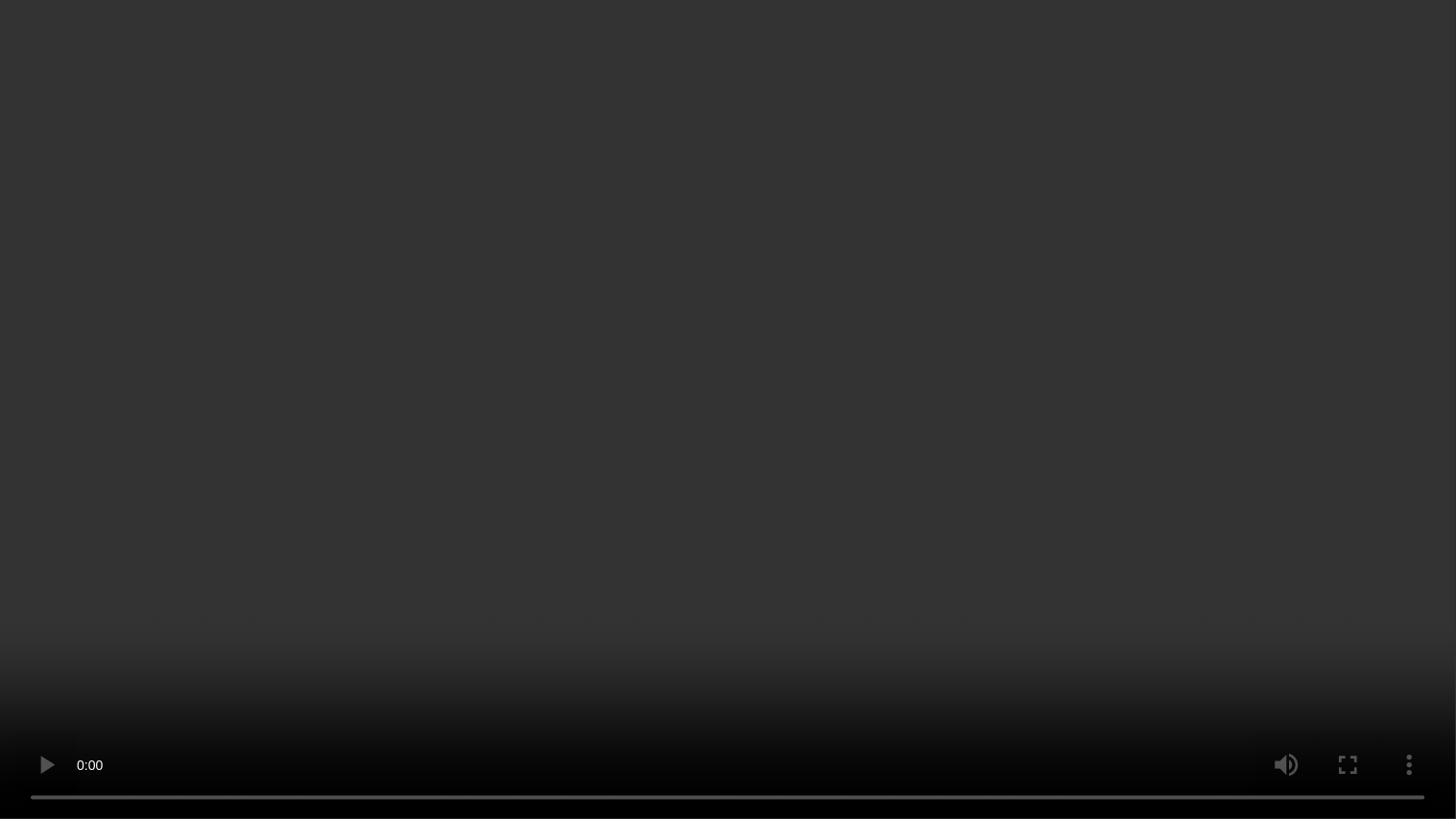 click at bounding box center (728, 409) 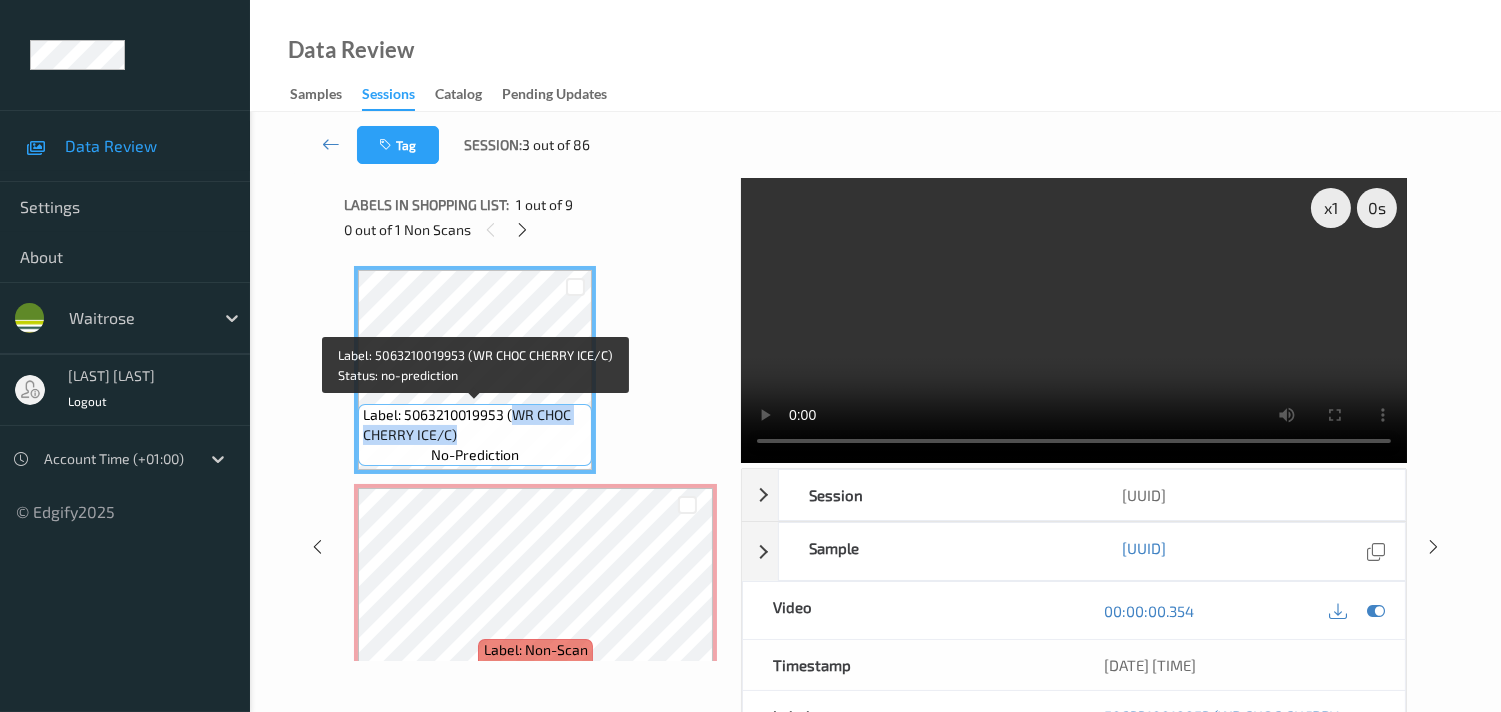 drag, startPoint x: 526, startPoint y: 420, endPoint x: 573, endPoint y: 433, distance: 48.76474 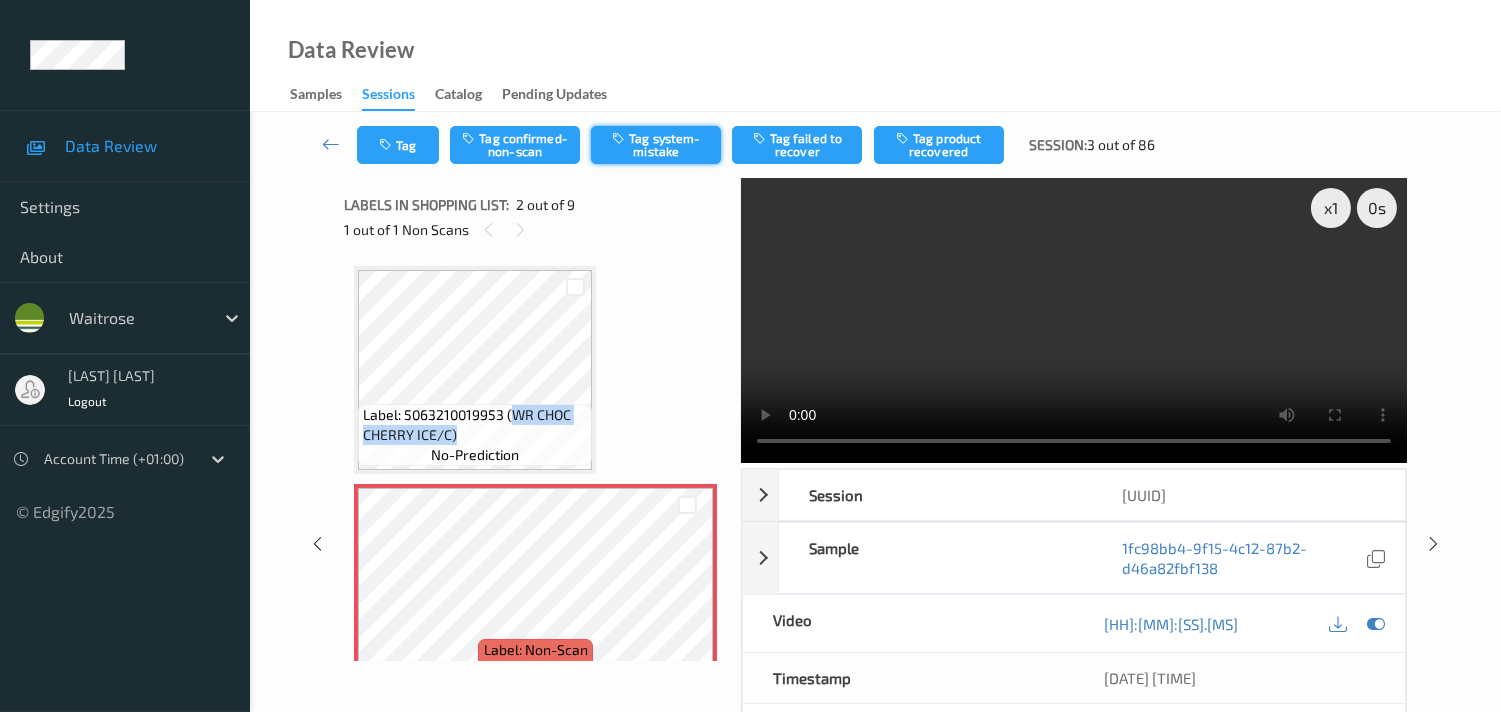 click at bounding box center [620, 138] 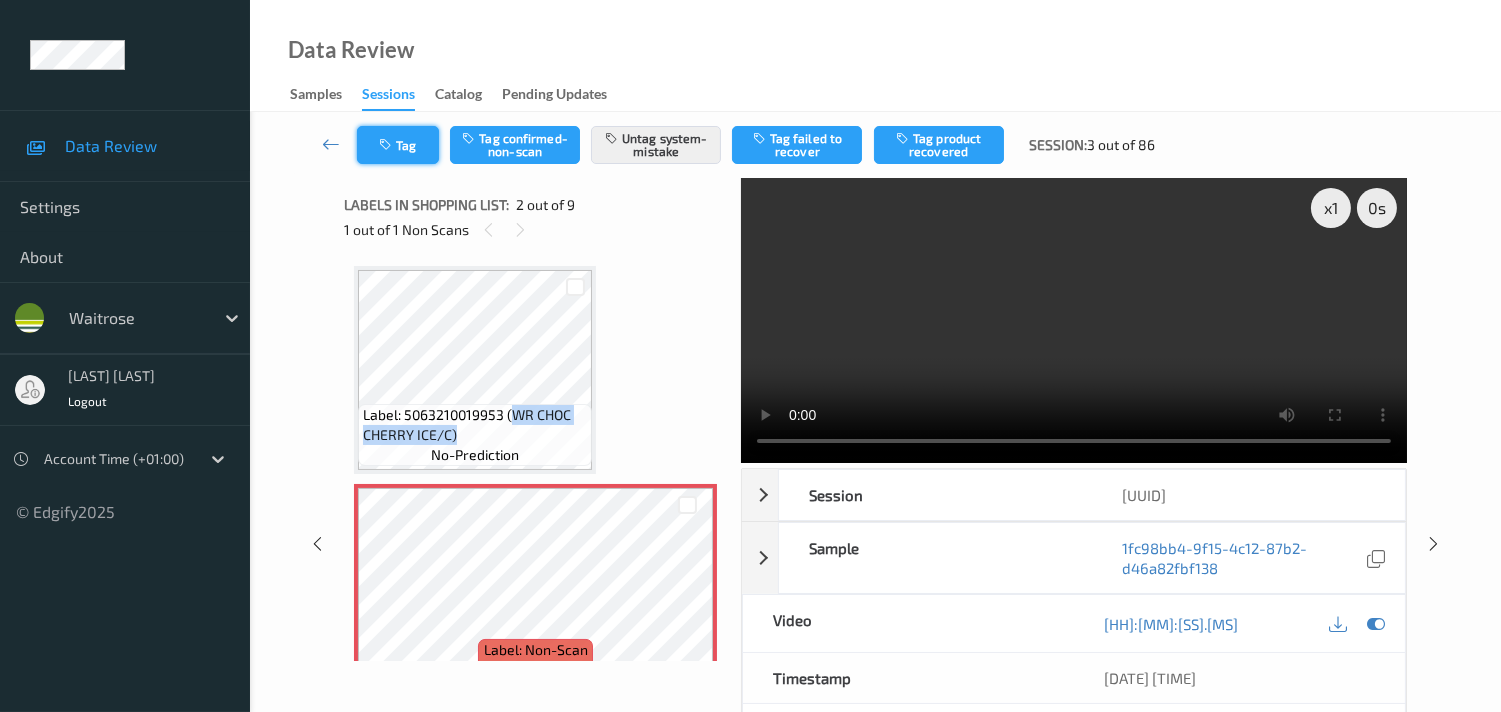 click on "Tag" at bounding box center [398, 145] 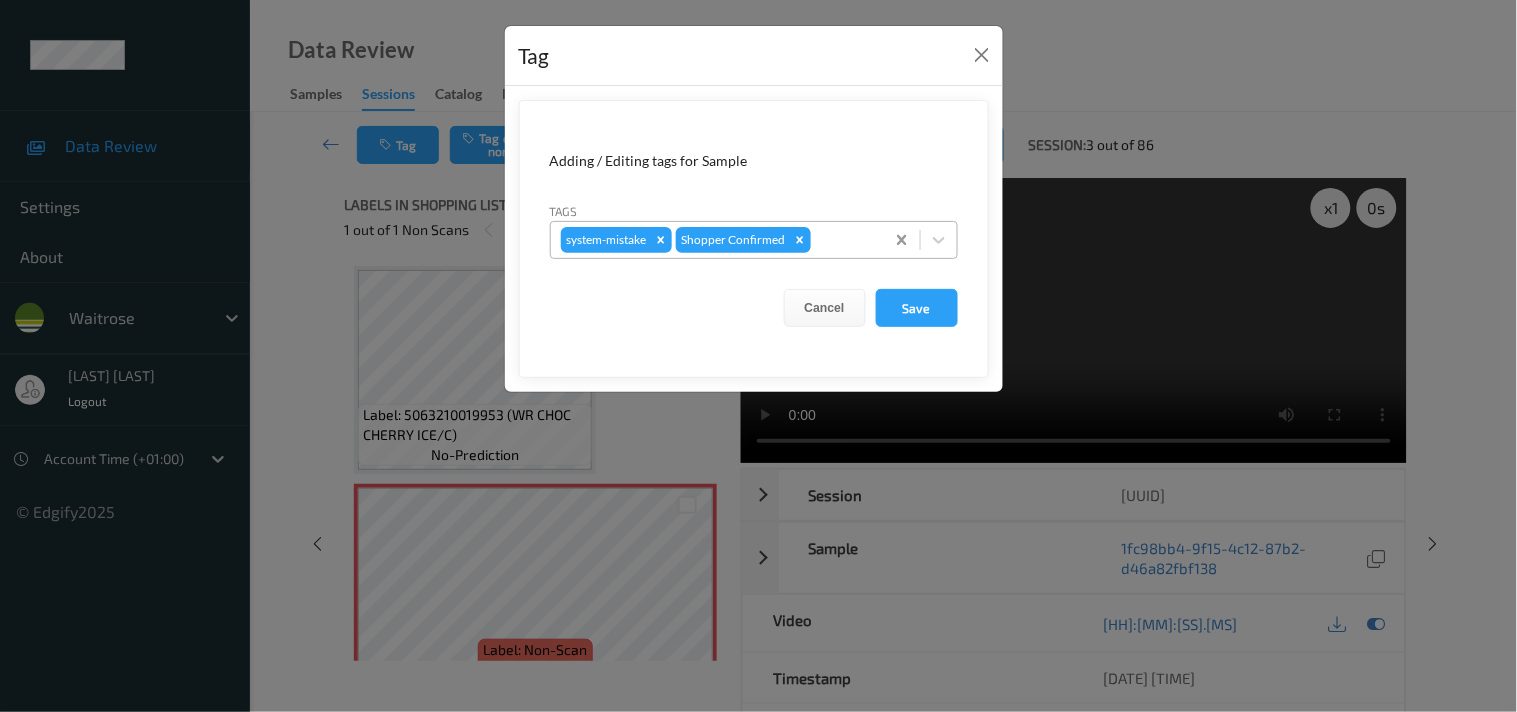 drag, startPoint x: 931, startPoint y: 235, endPoint x: 897, endPoint y: 256, distance: 39.962482 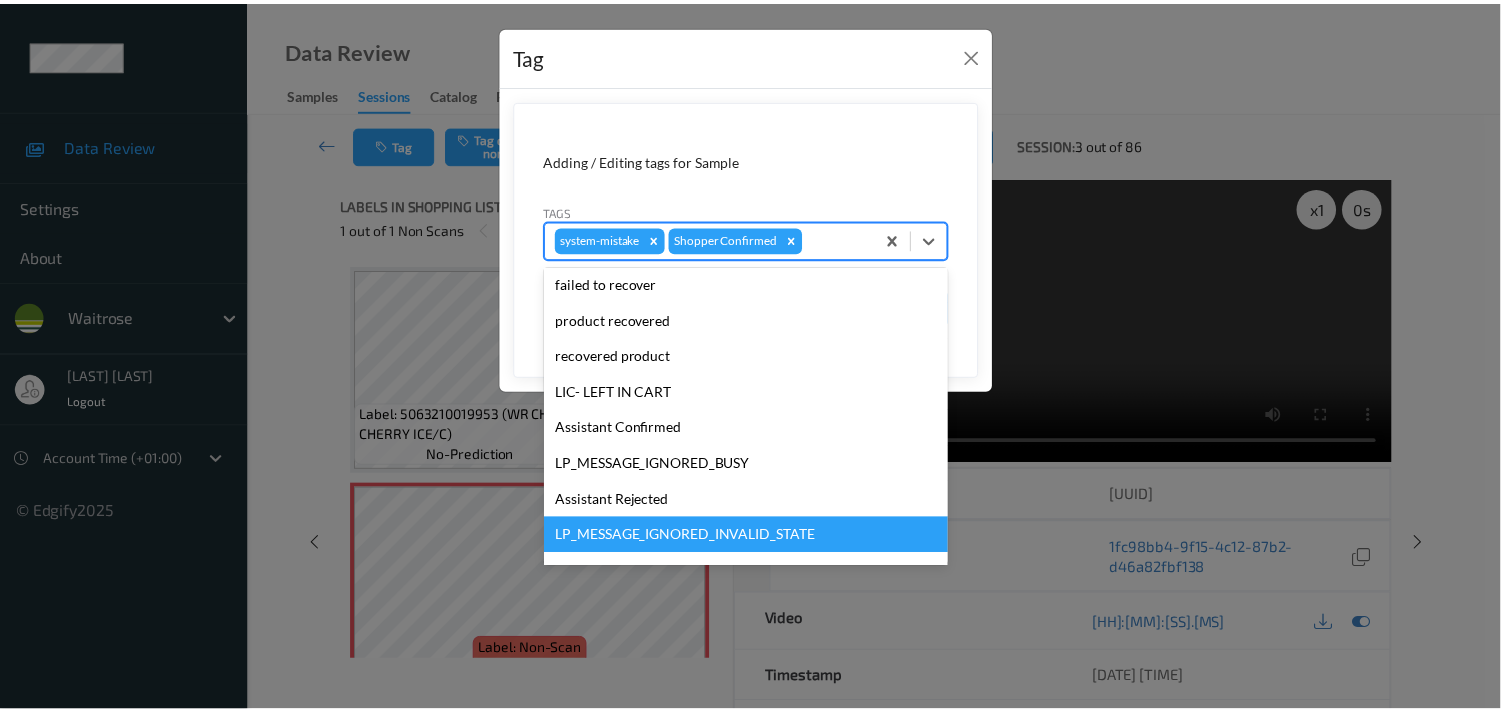 scroll, scrollTop: 318, scrollLeft: 0, axis: vertical 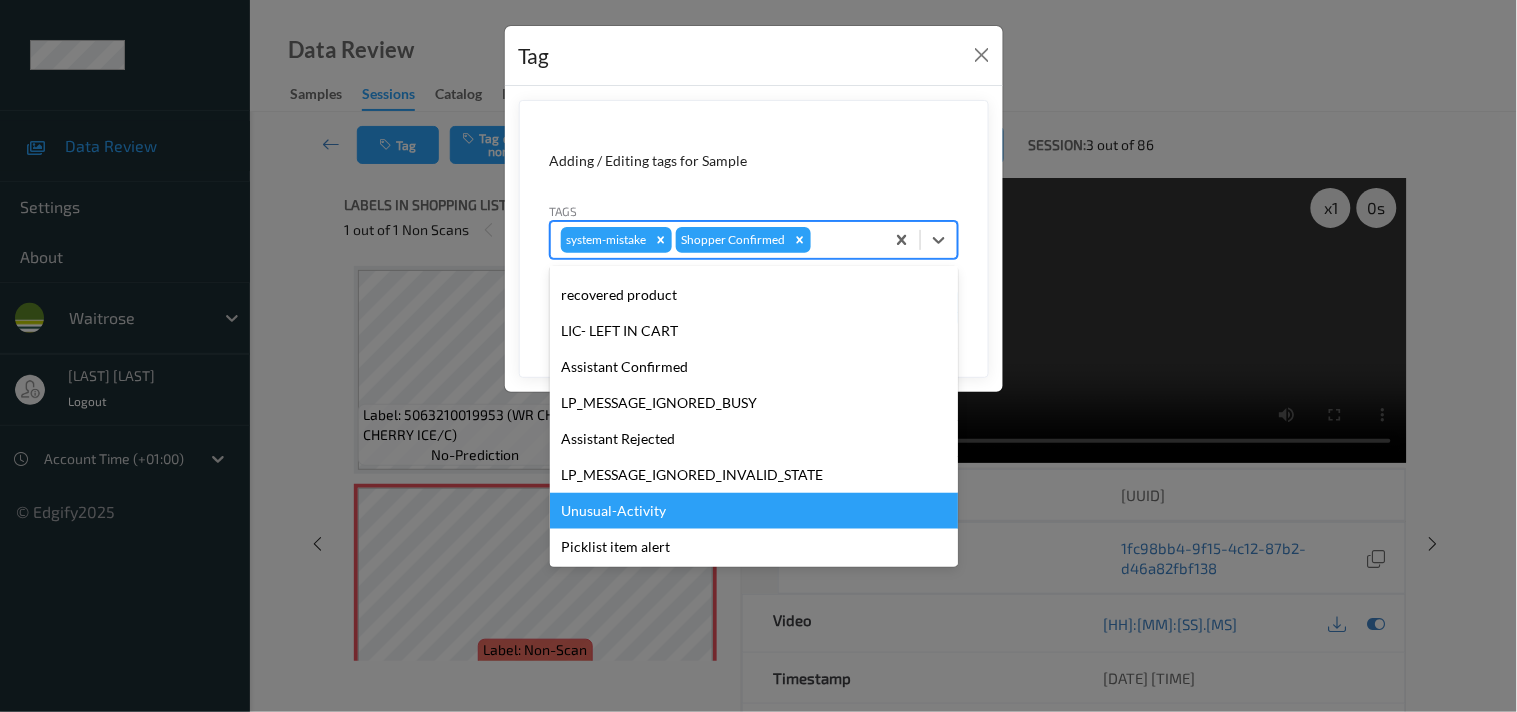 click on "Unusual-Activity" at bounding box center (754, 511) 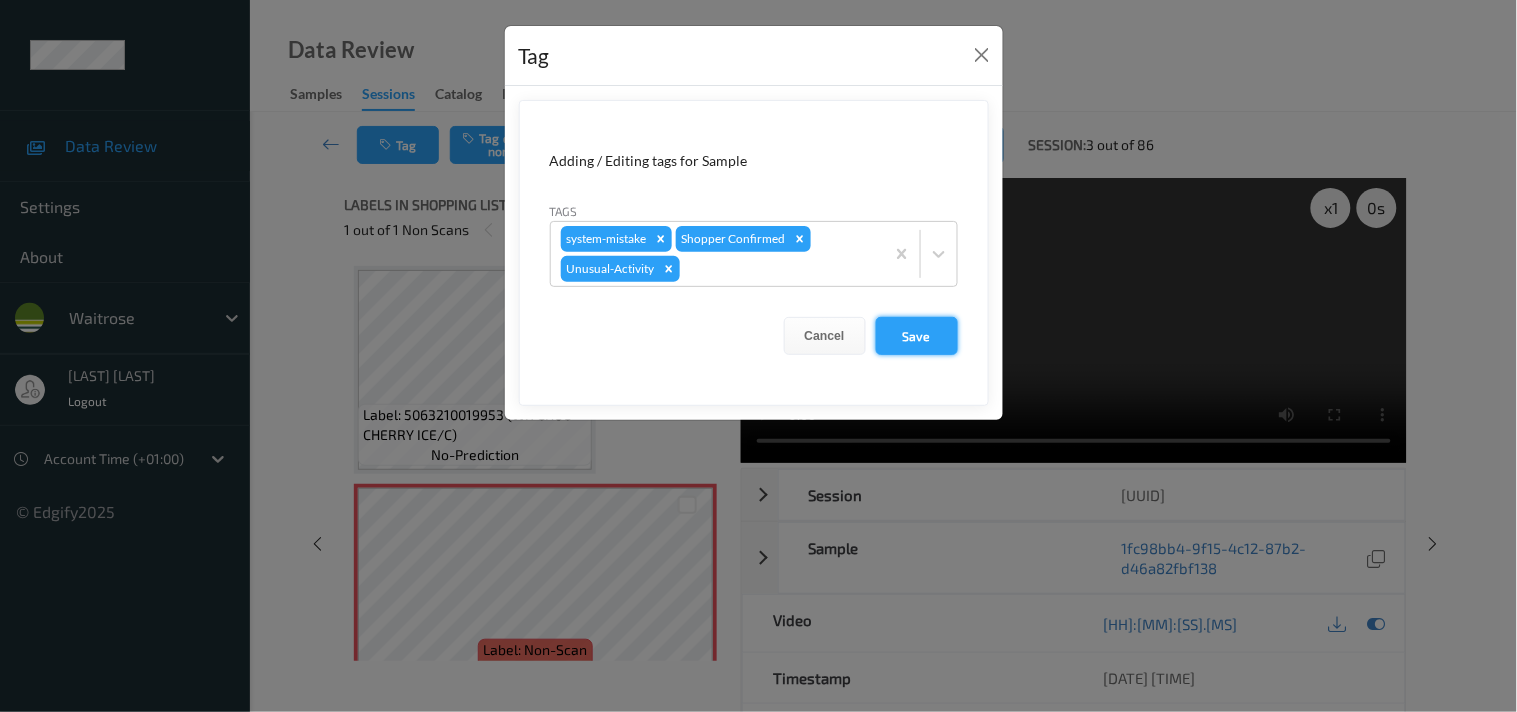 click on "Save" at bounding box center (917, 336) 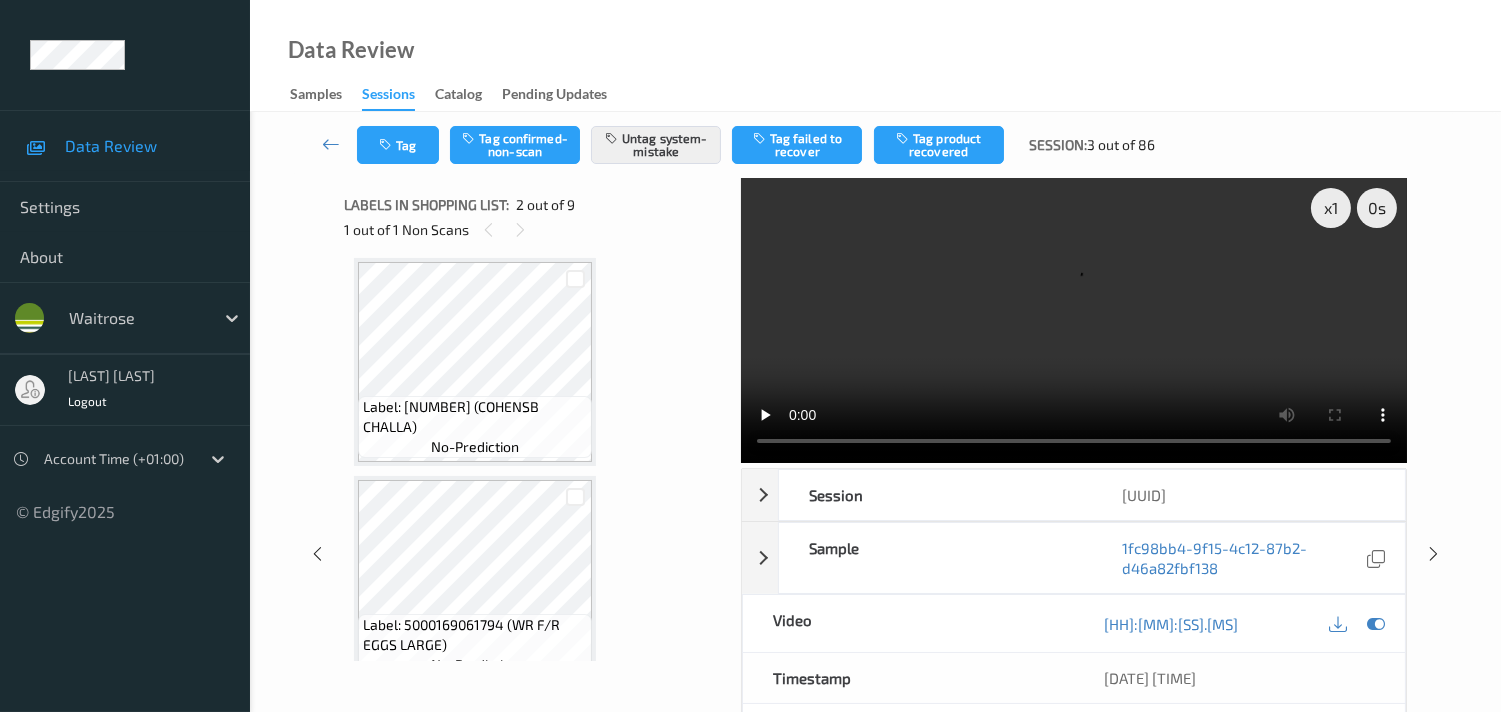 scroll, scrollTop: 0, scrollLeft: 0, axis: both 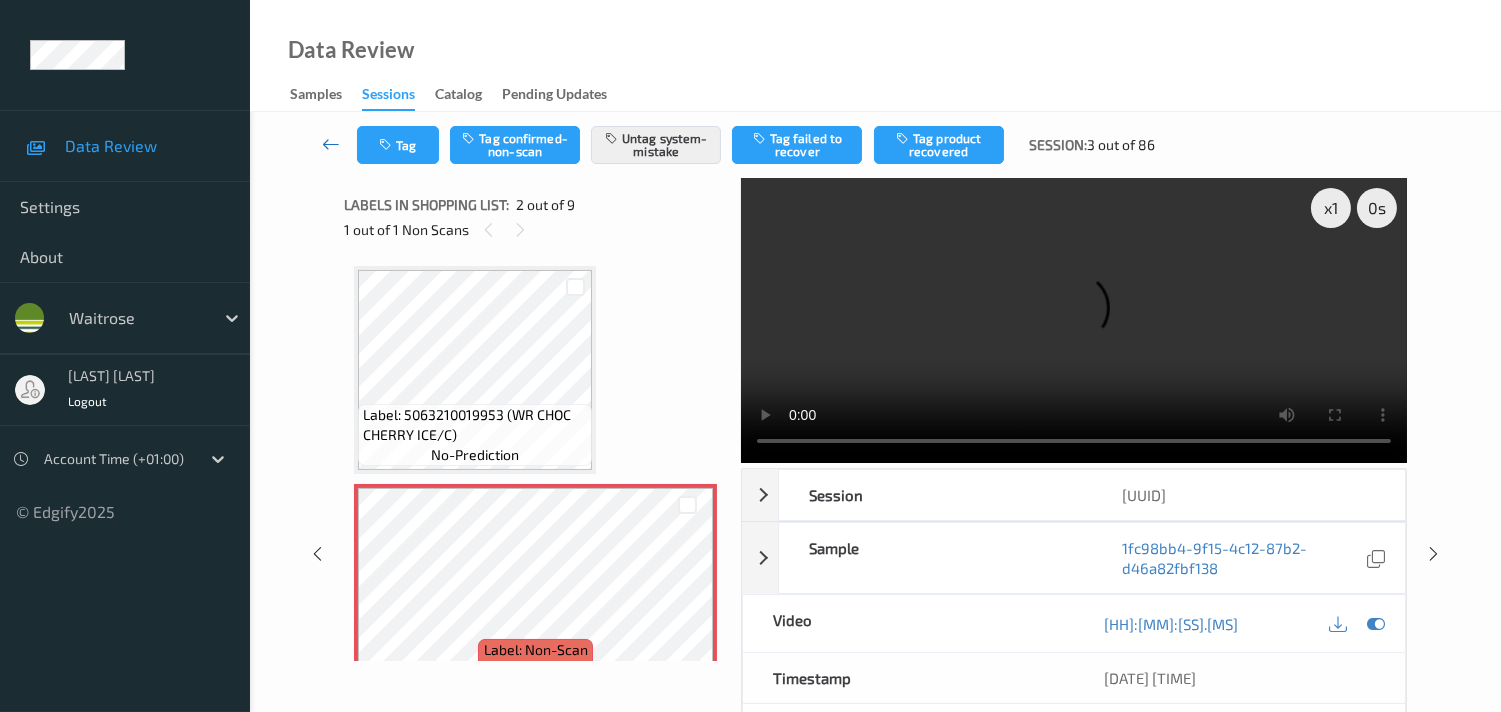 click at bounding box center [331, 145] 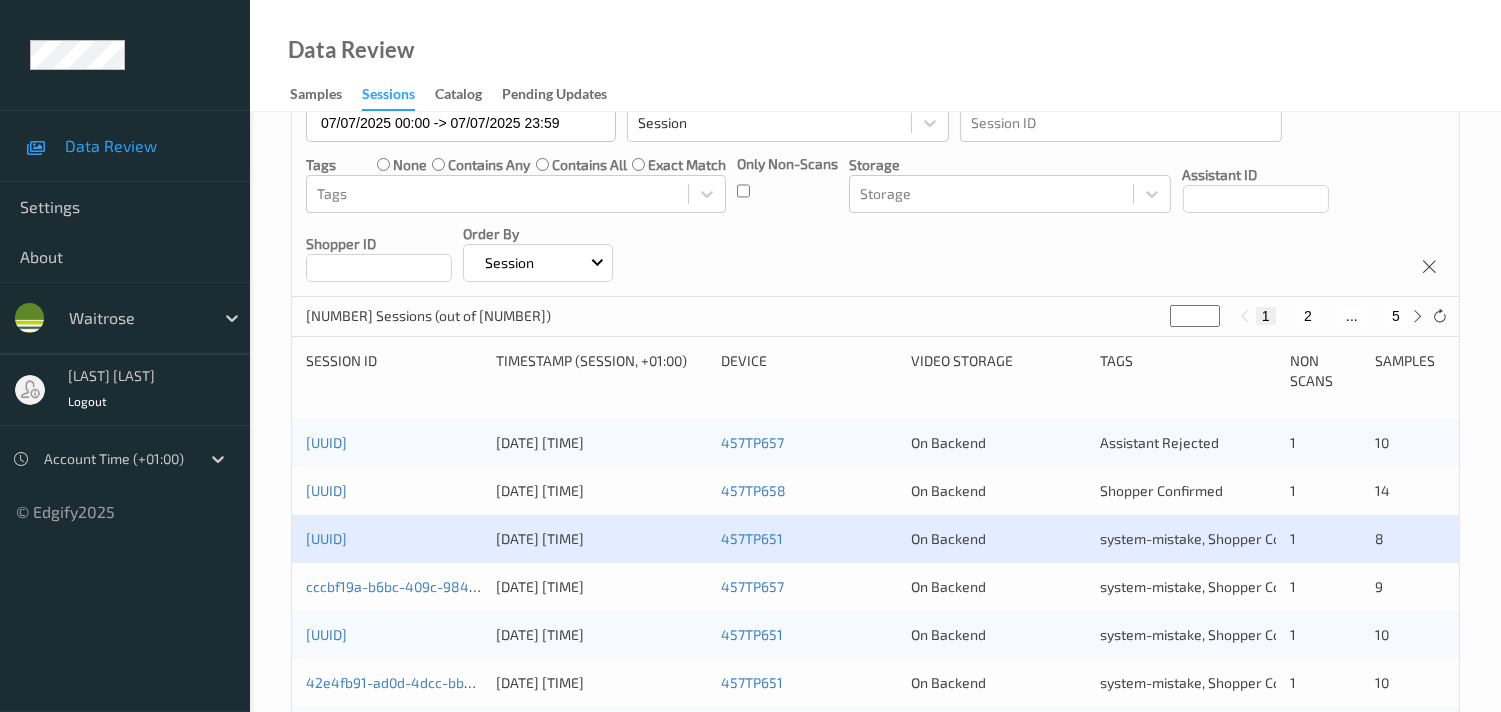 scroll, scrollTop: 222, scrollLeft: 0, axis: vertical 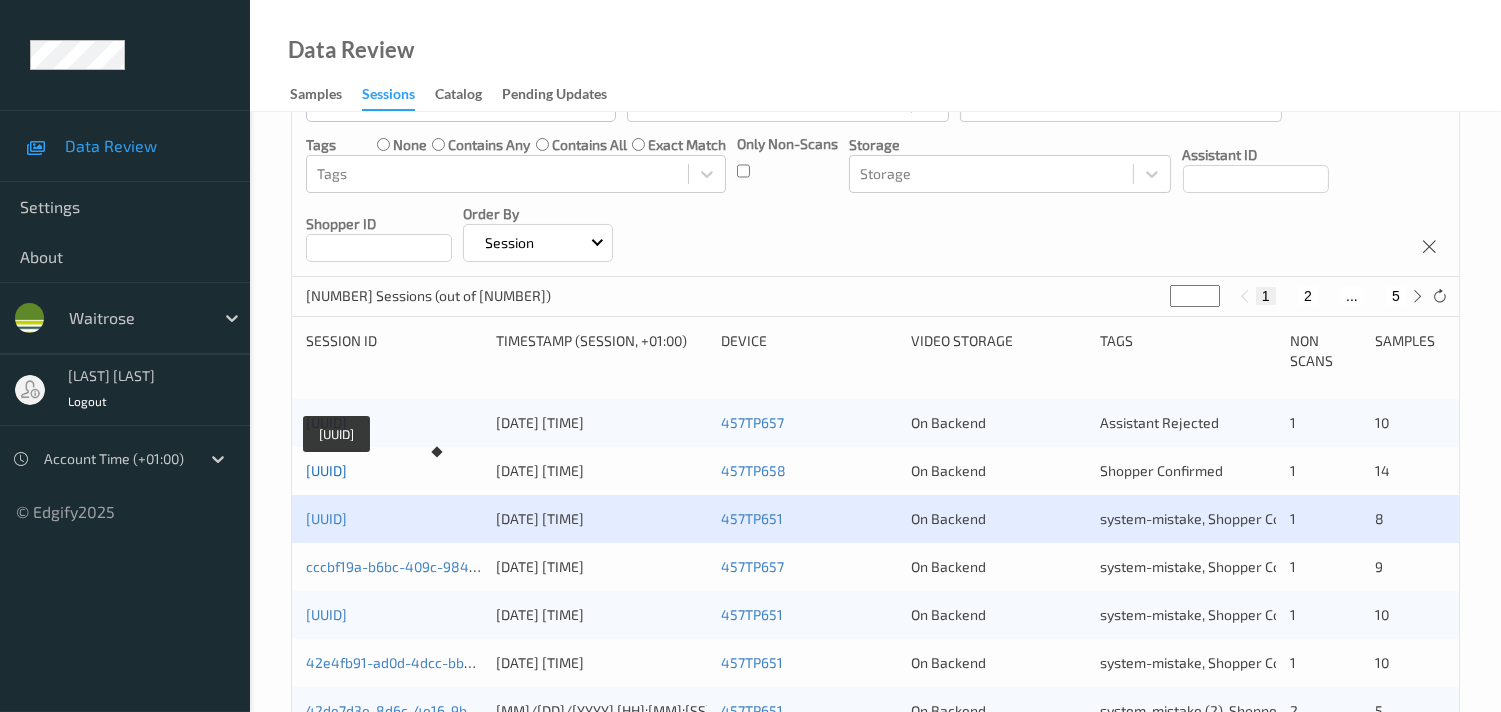 click on "[UUID]" at bounding box center (326, 470) 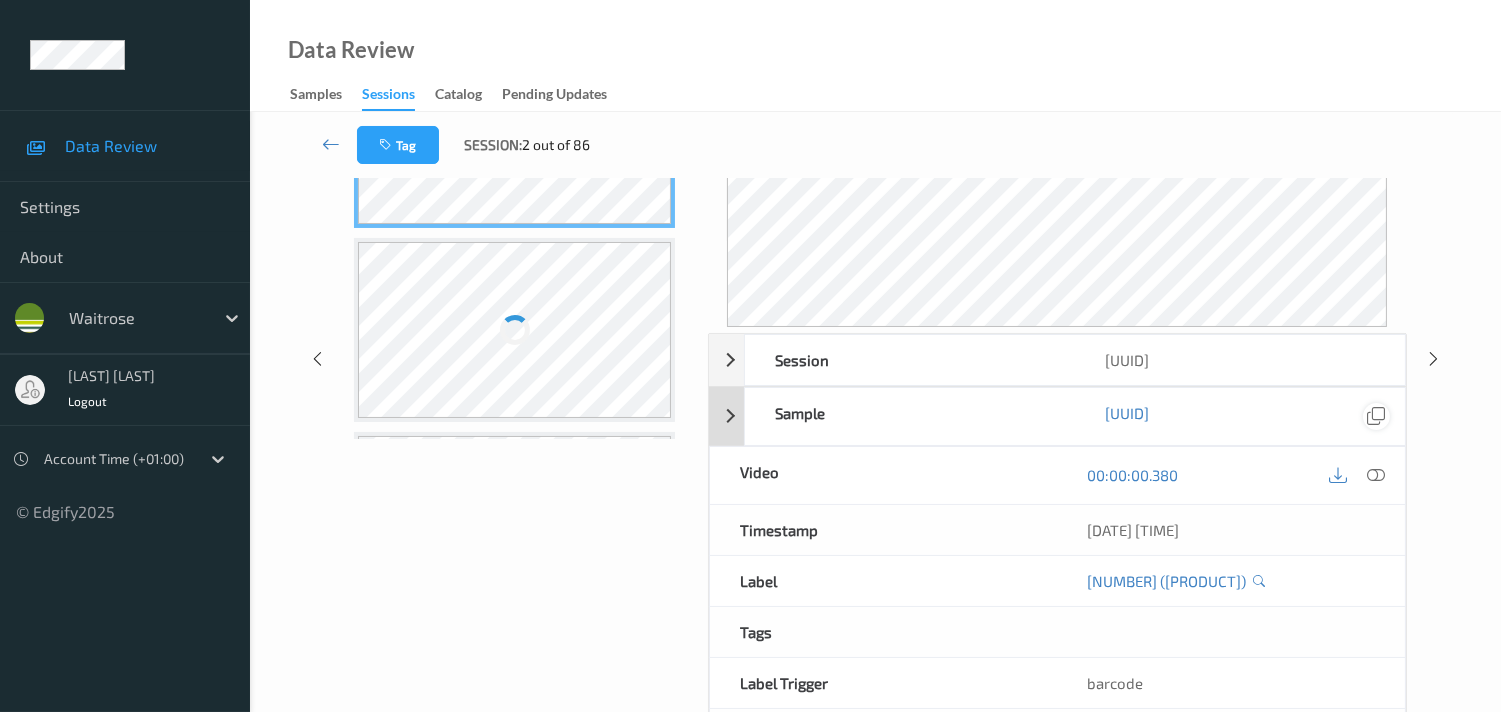 click at bounding box center [1376, 416] 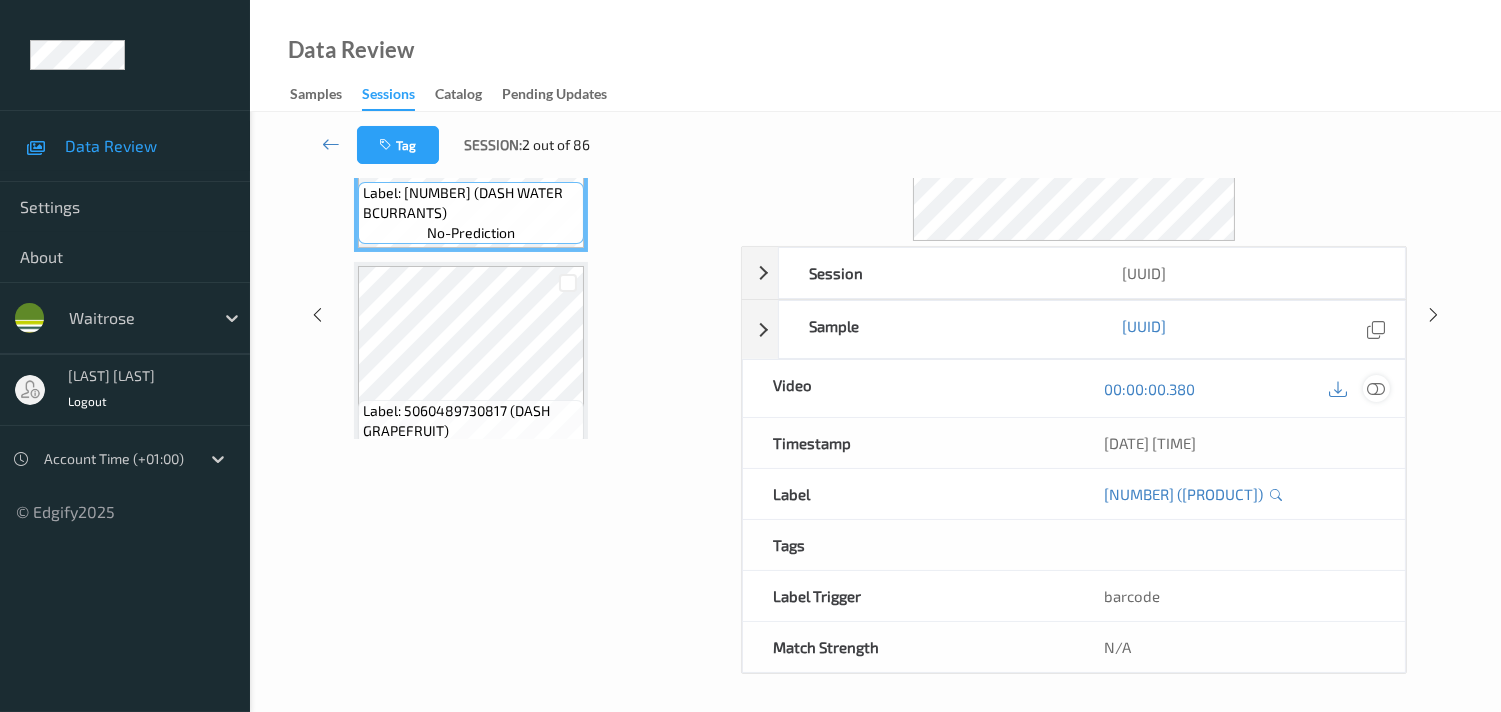 click at bounding box center (1376, 388) 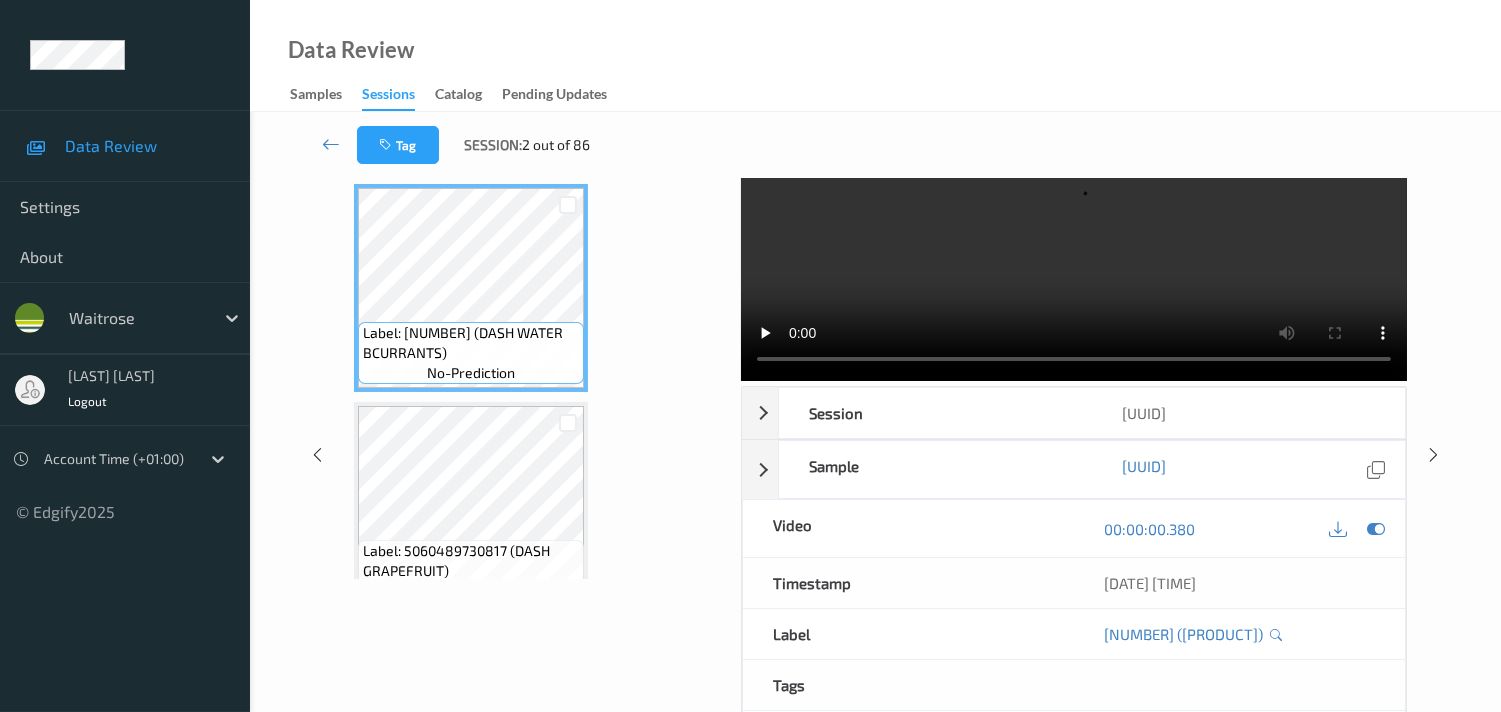 scroll, scrollTop: 0, scrollLeft: 0, axis: both 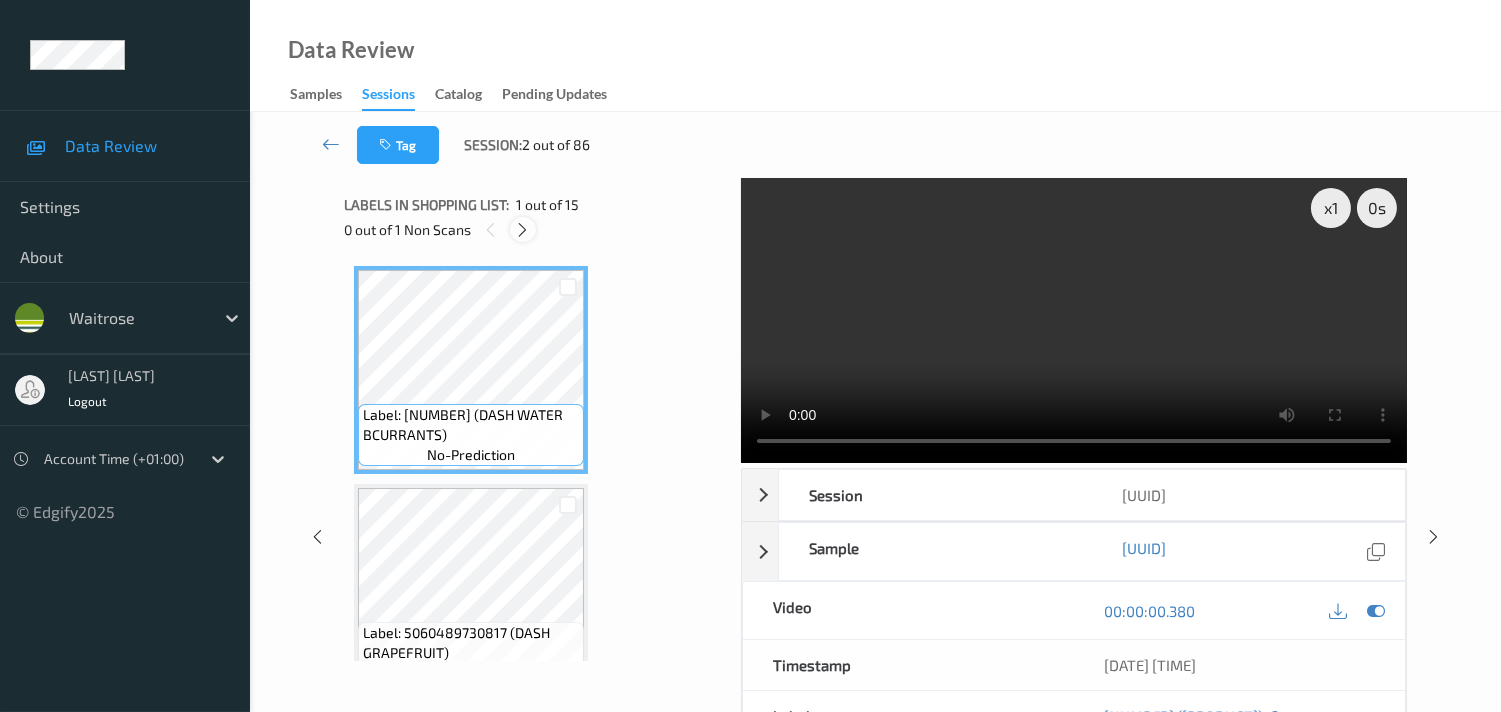 click at bounding box center [522, 230] 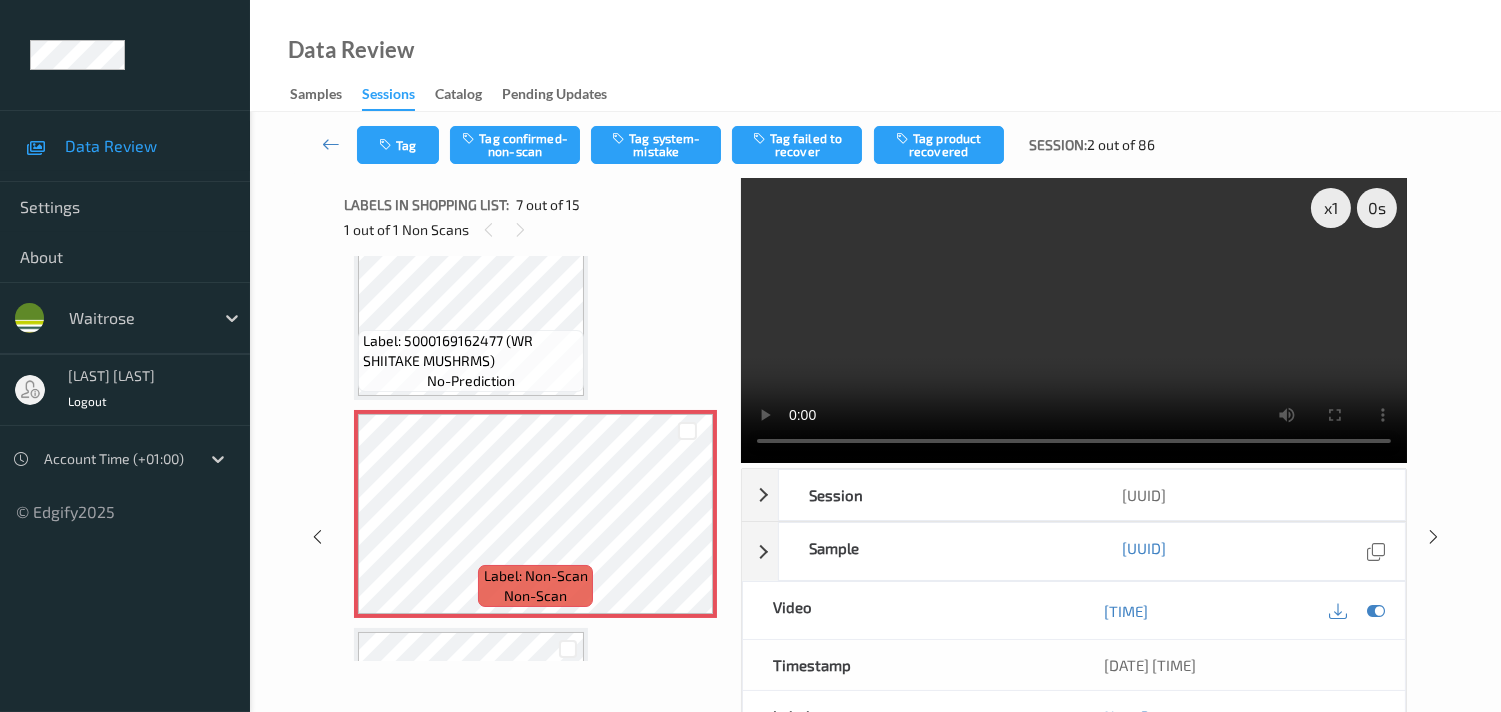 scroll, scrollTop: 1204, scrollLeft: 0, axis: vertical 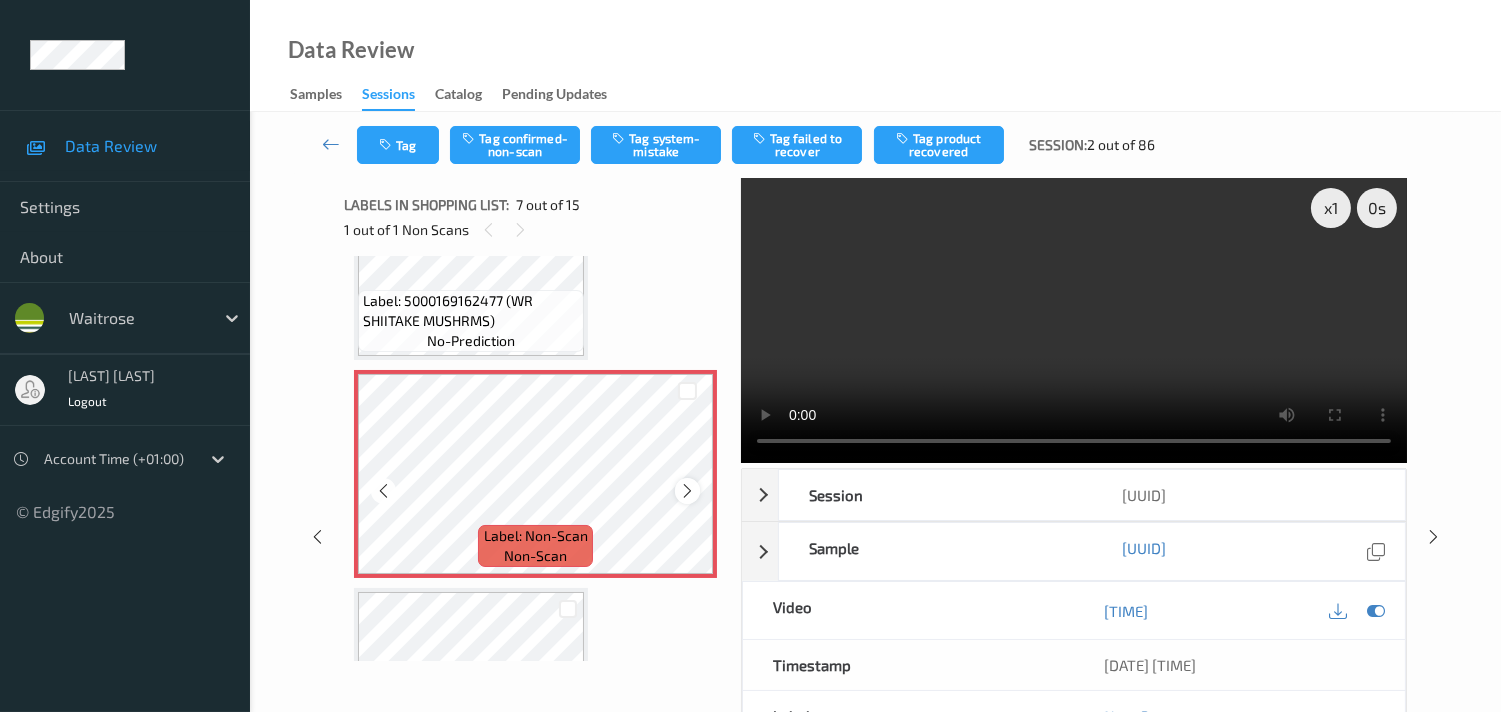 click at bounding box center [687, 490] 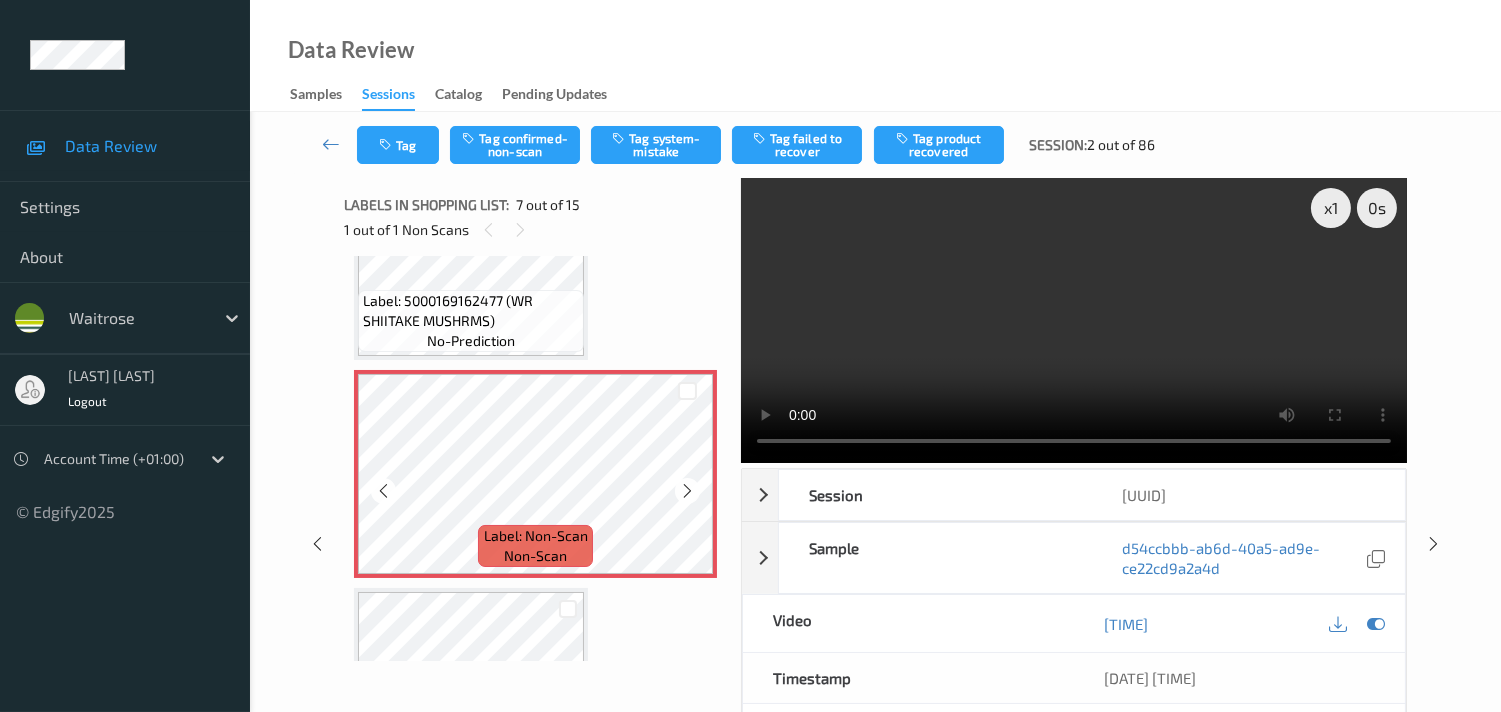 click at bounding box center (687, 490) 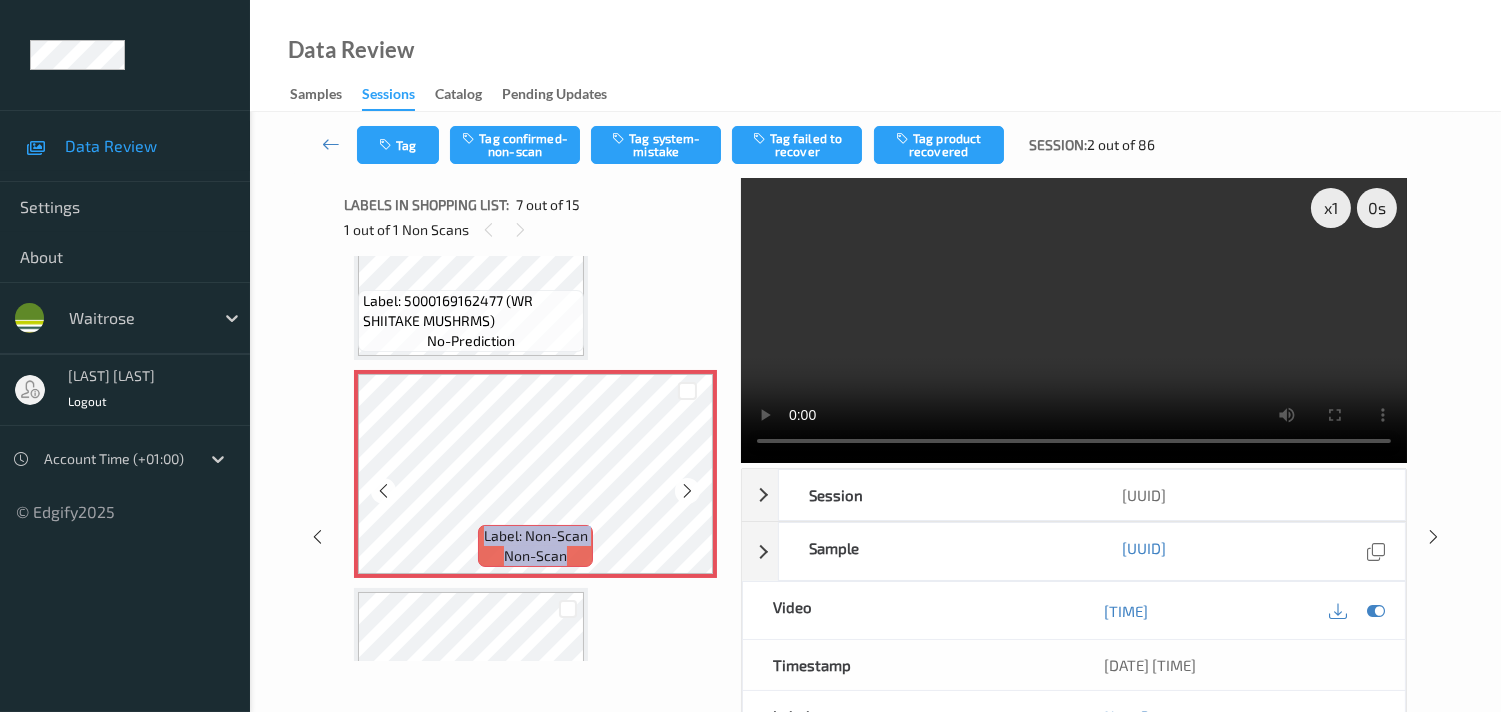 click at bounding box center [687, 490] 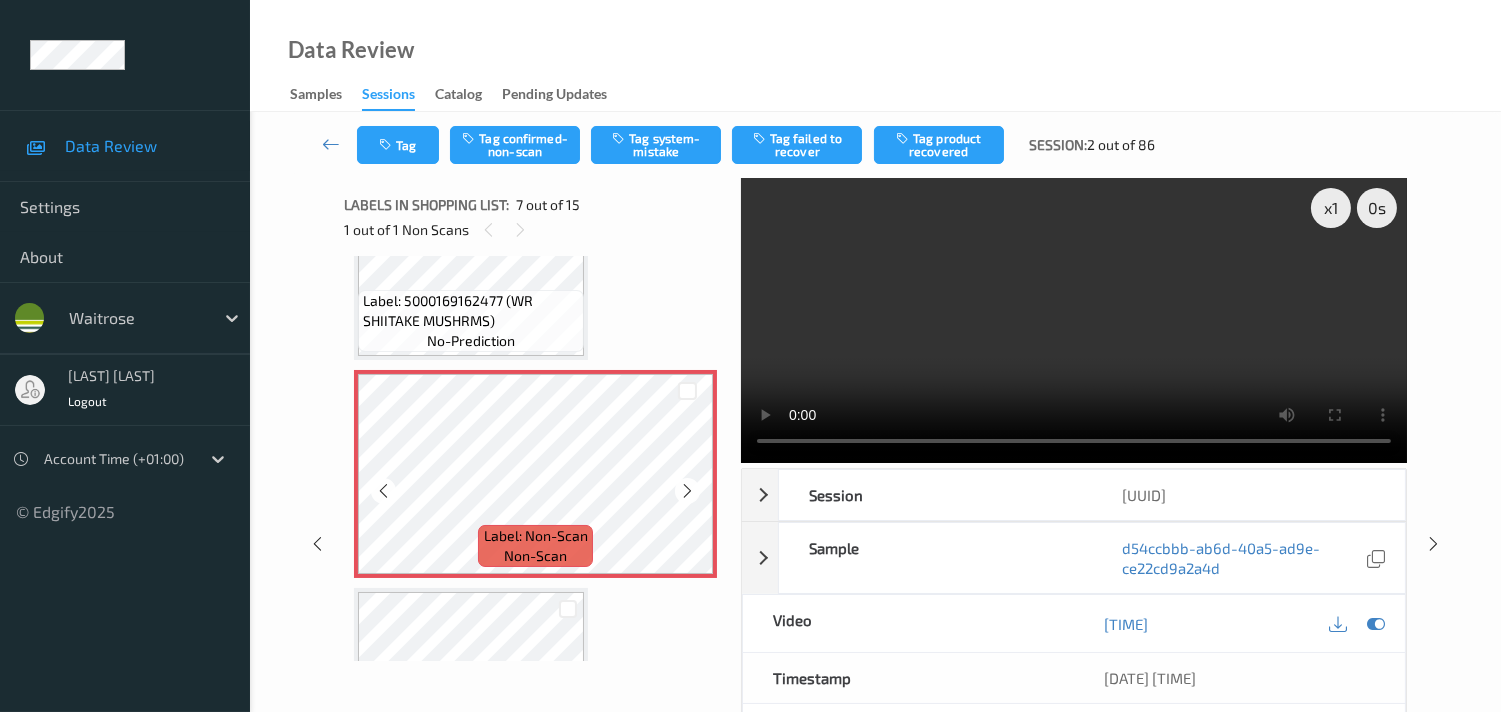 click at bounding box center [687, 490] 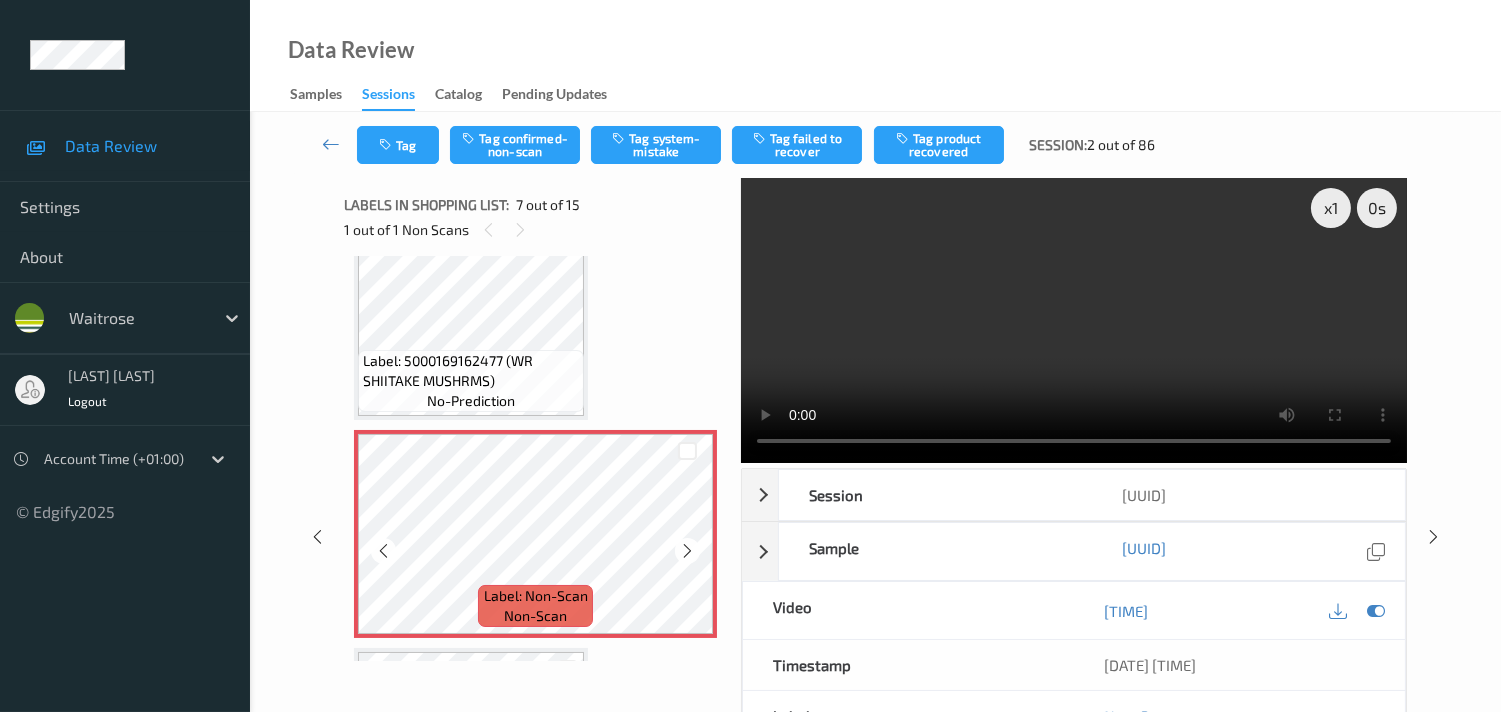 scroll, scrollTop: 1093, scrollLeft: 0, axis: vertical 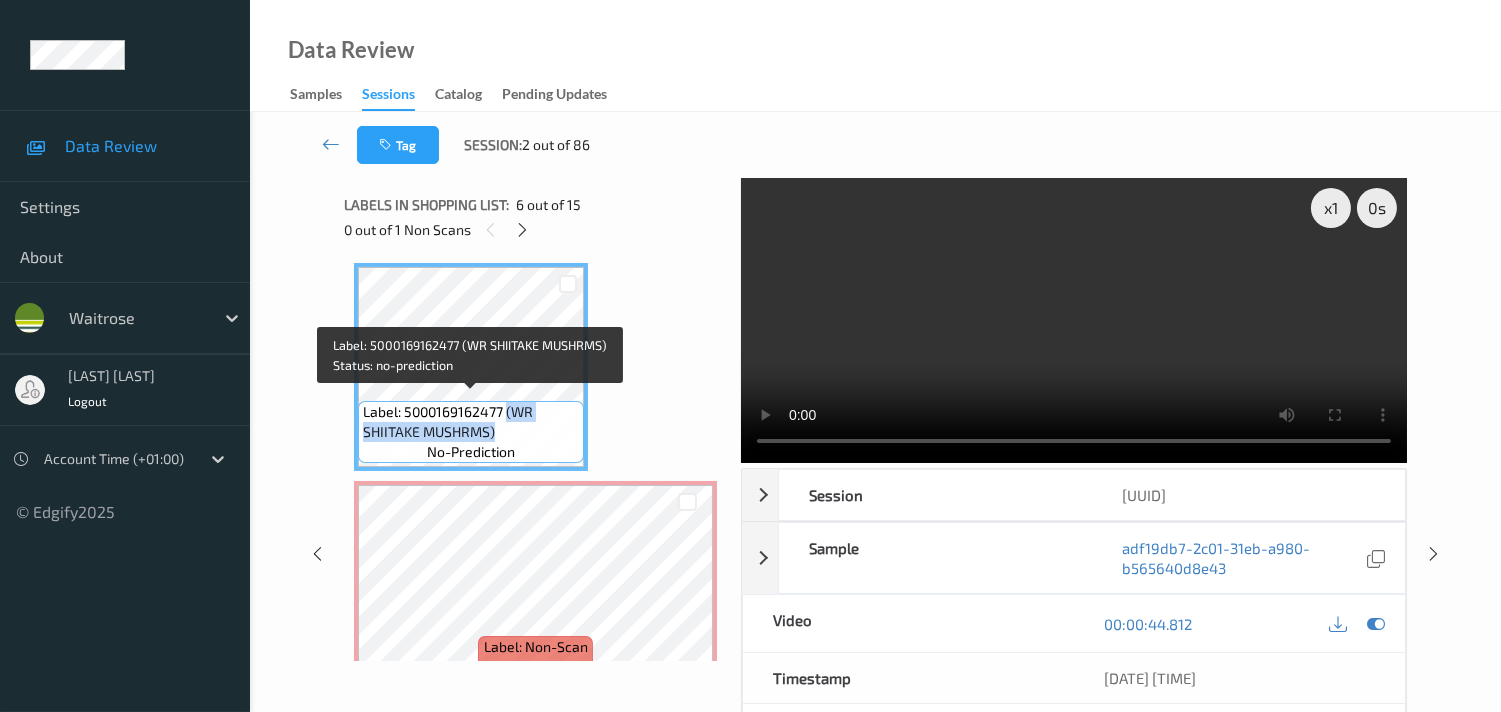 drag, startPoint x: 506, startPoint y: 400, endPoint x: 546, endPoint y: 420, distance: 44.72136 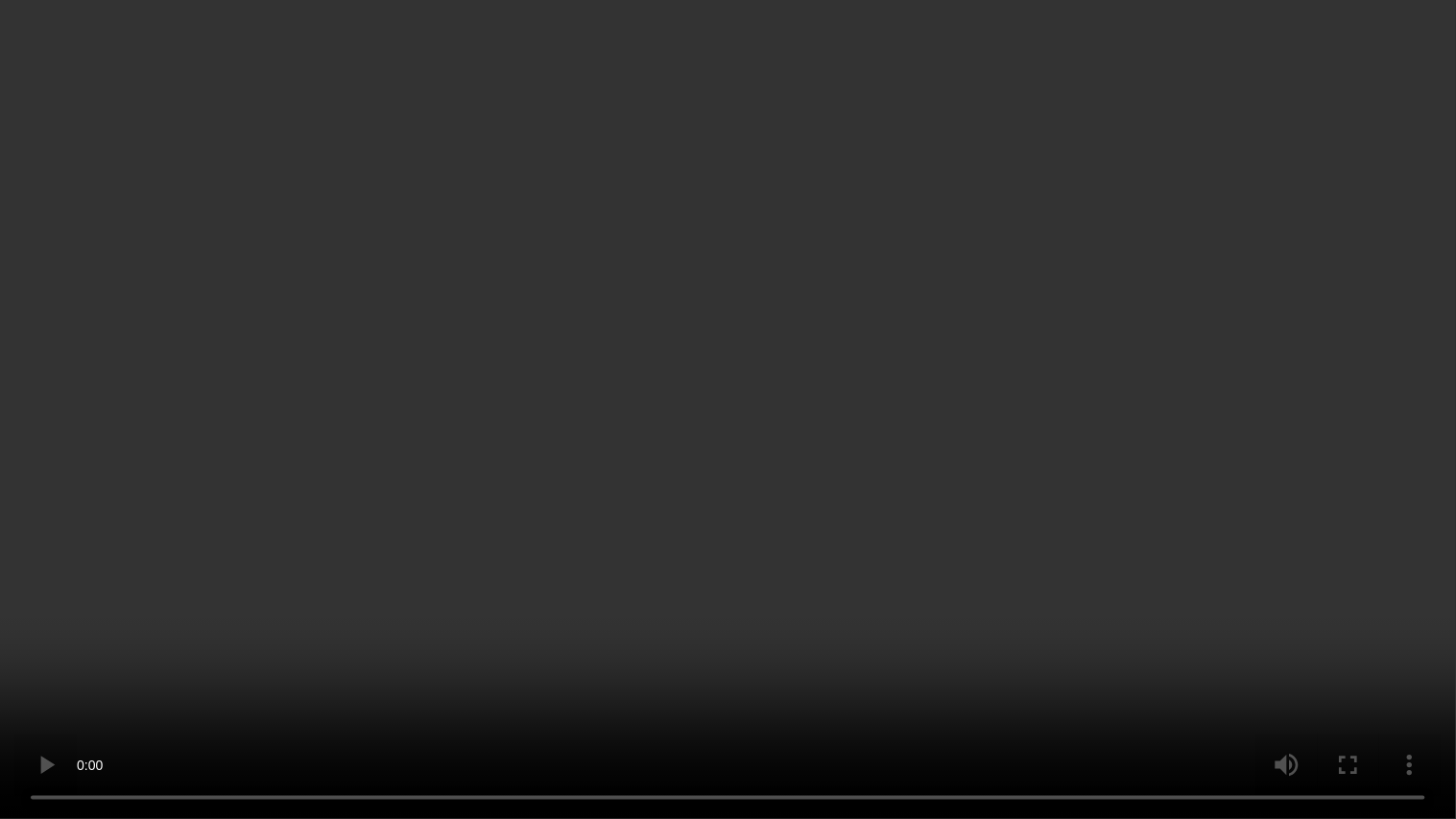 click at bounding box center (728, 409) 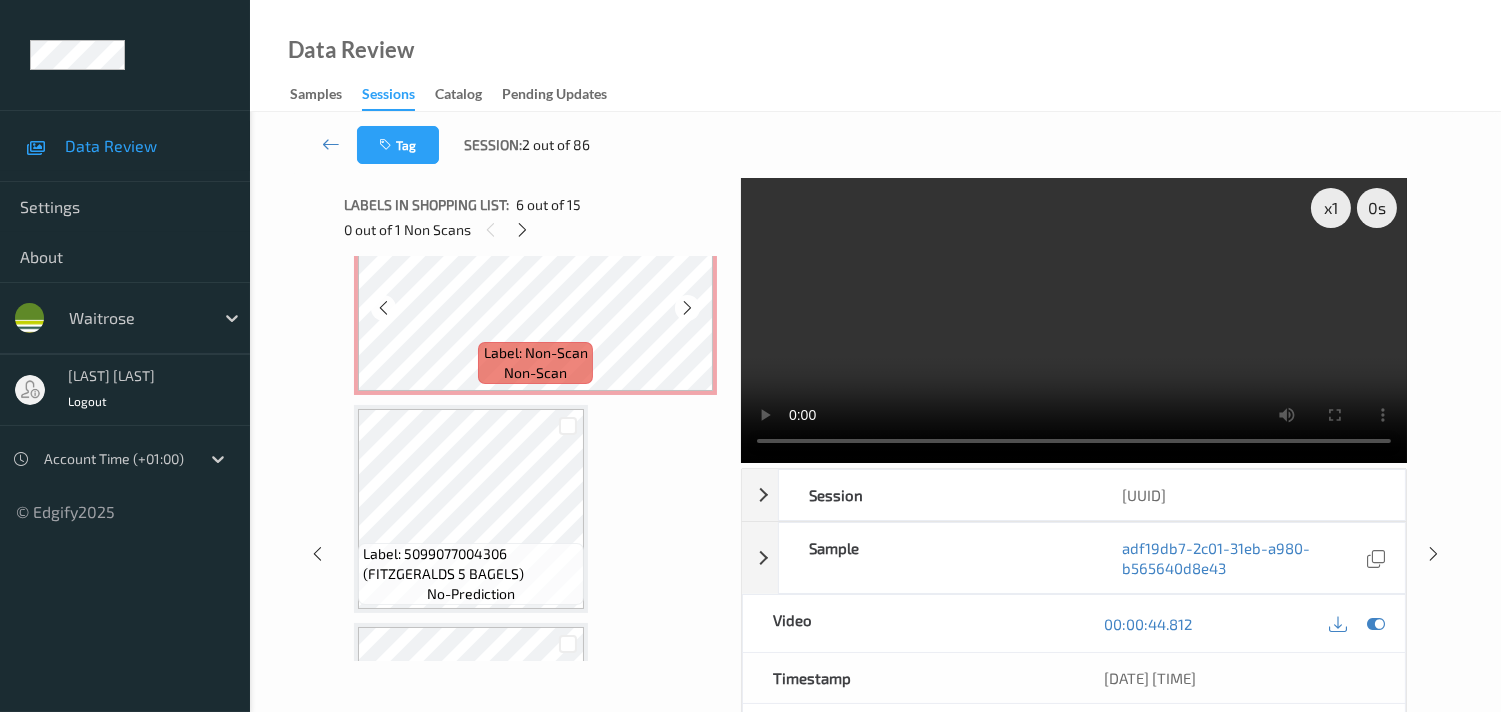scroll, scrollTop: 1426, scrollLeft: 0, axis: vertical 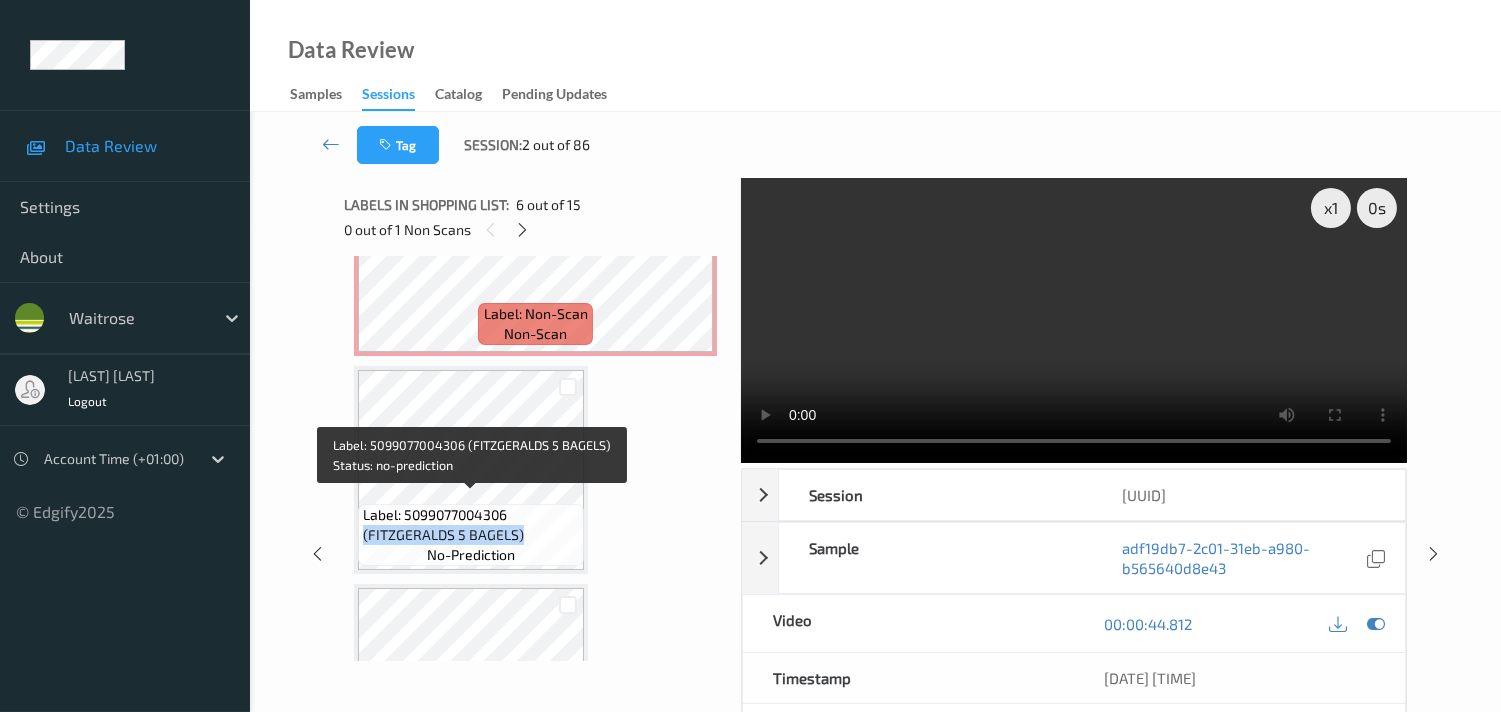 drag, startPoint x: 361, startPoint y: 526, endPoint x: 522, endPoint y: 528, distance: 161.01242 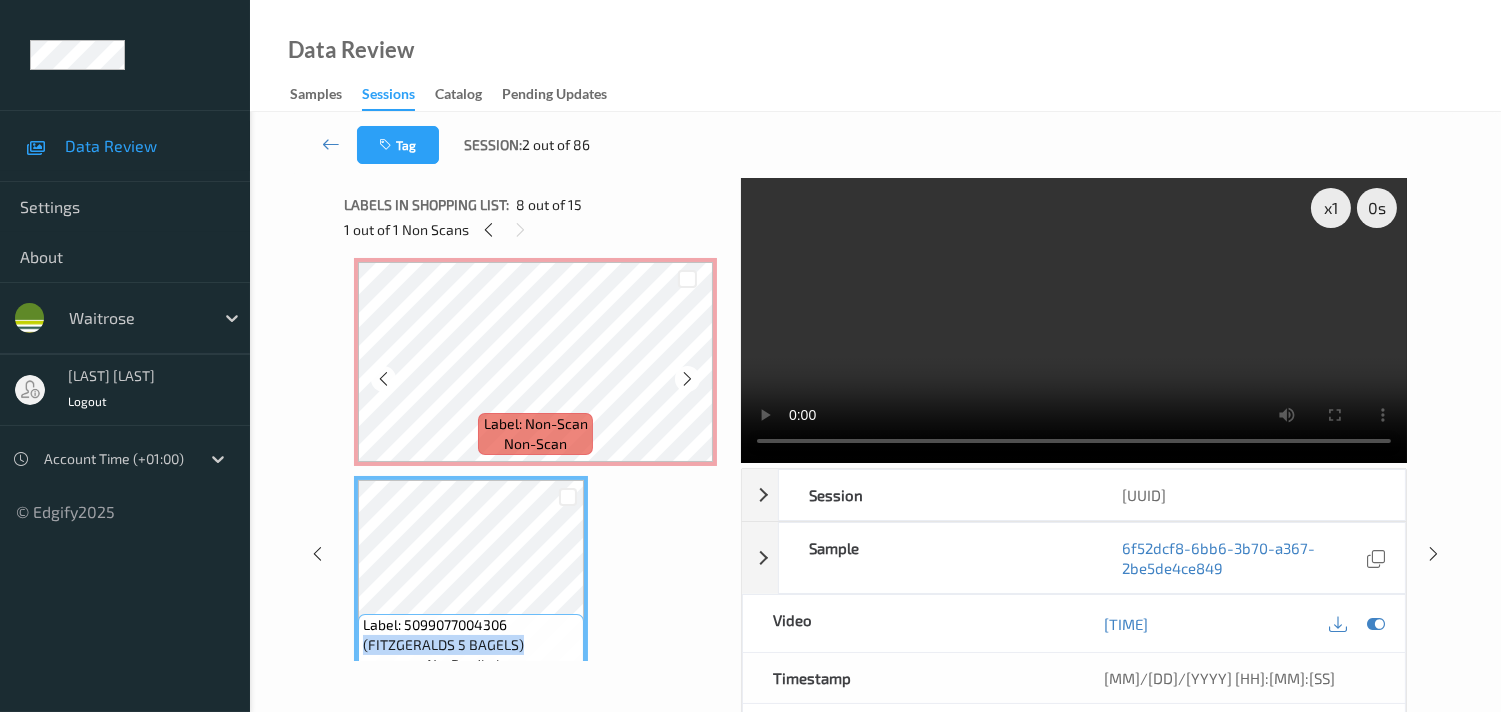 scroll, scrollTop: 1315, scrollLeft: 0, axis: vertical 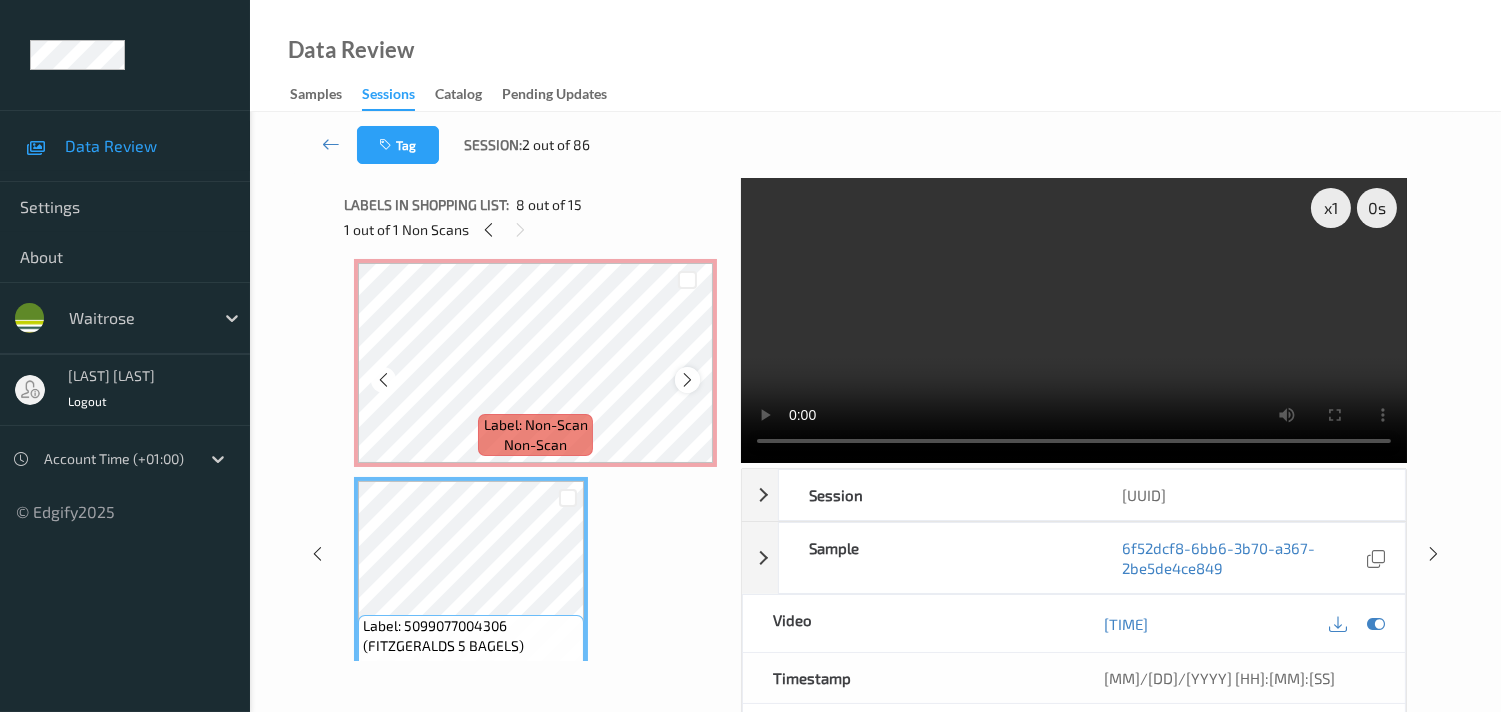 click at bounding box center [687, 380] 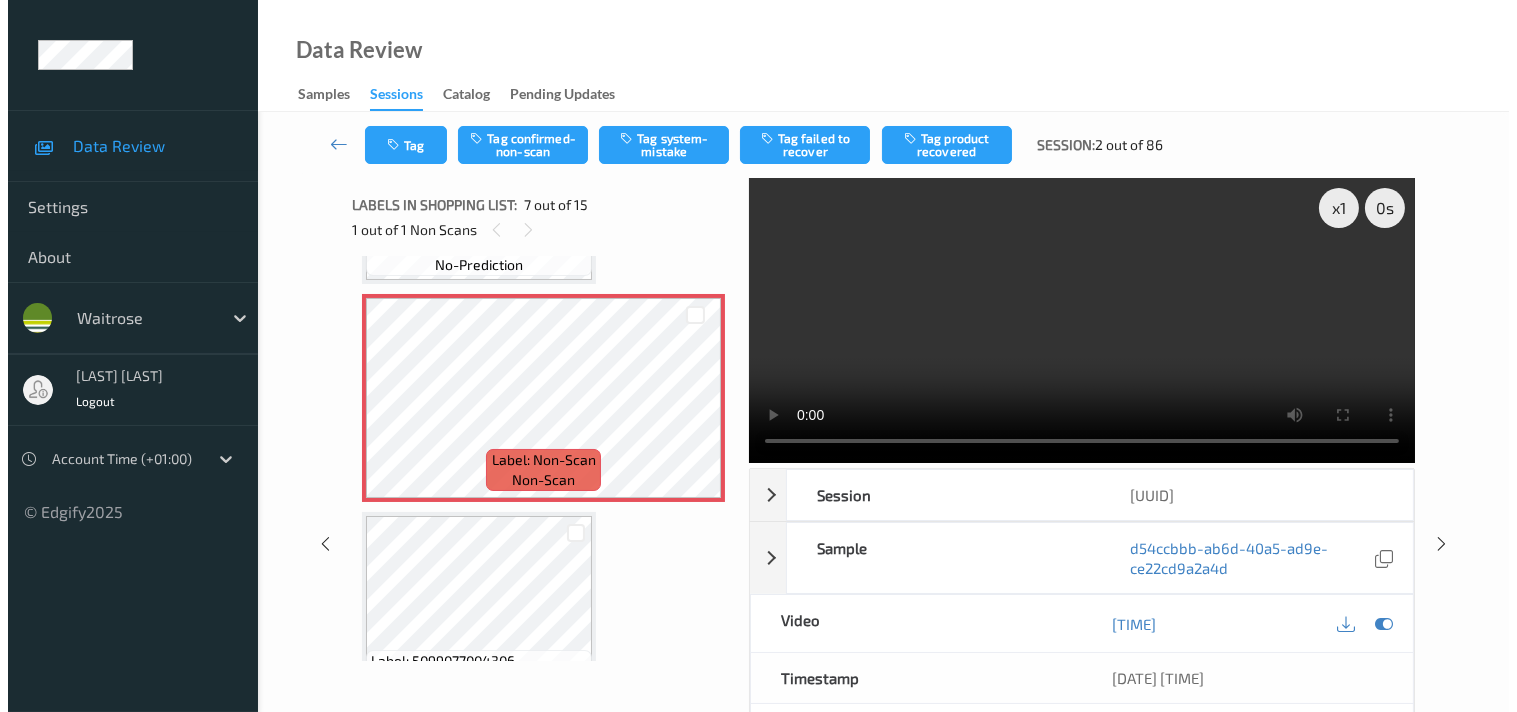 scroll, scrollTop: 1093, scrollLeft: 0, axis: vertical 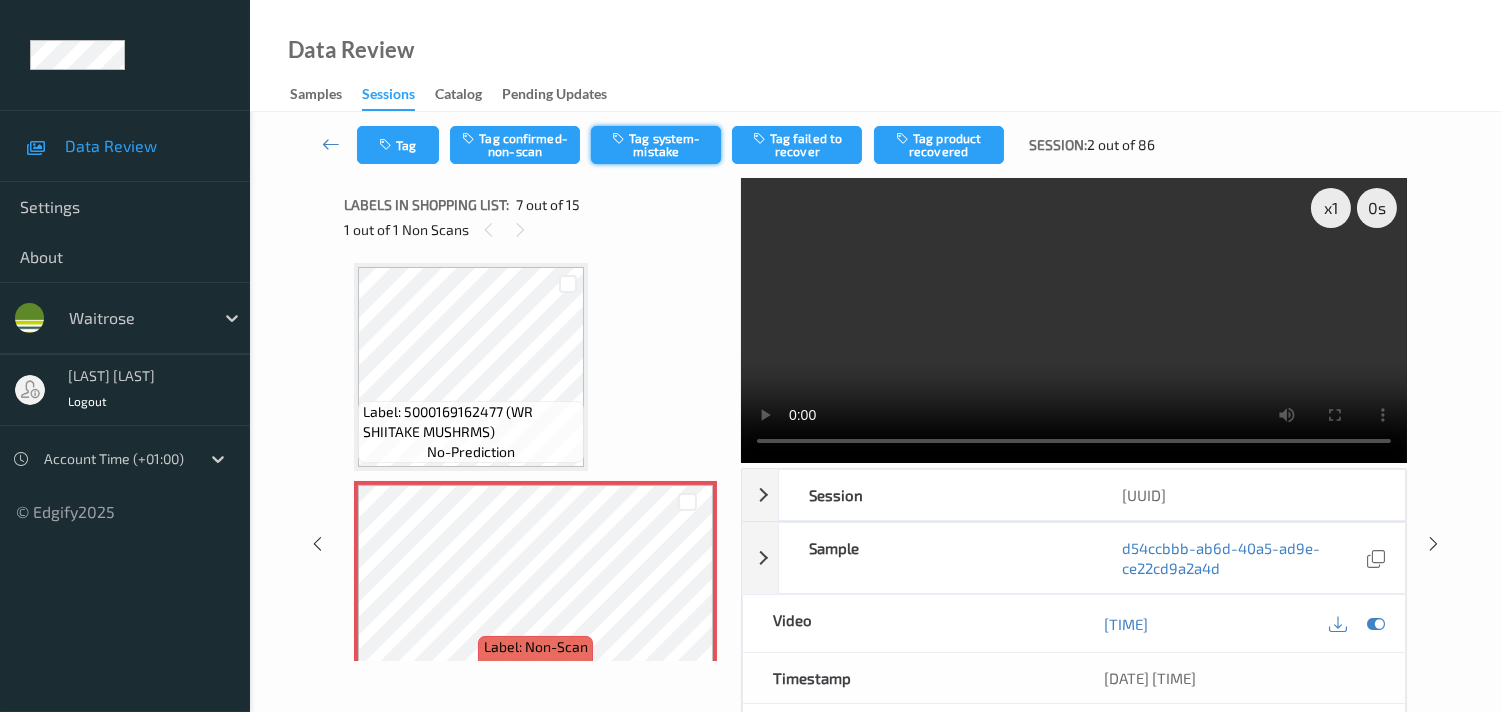 click on "Tag   system-mistake" at bounding box center [656, 145] 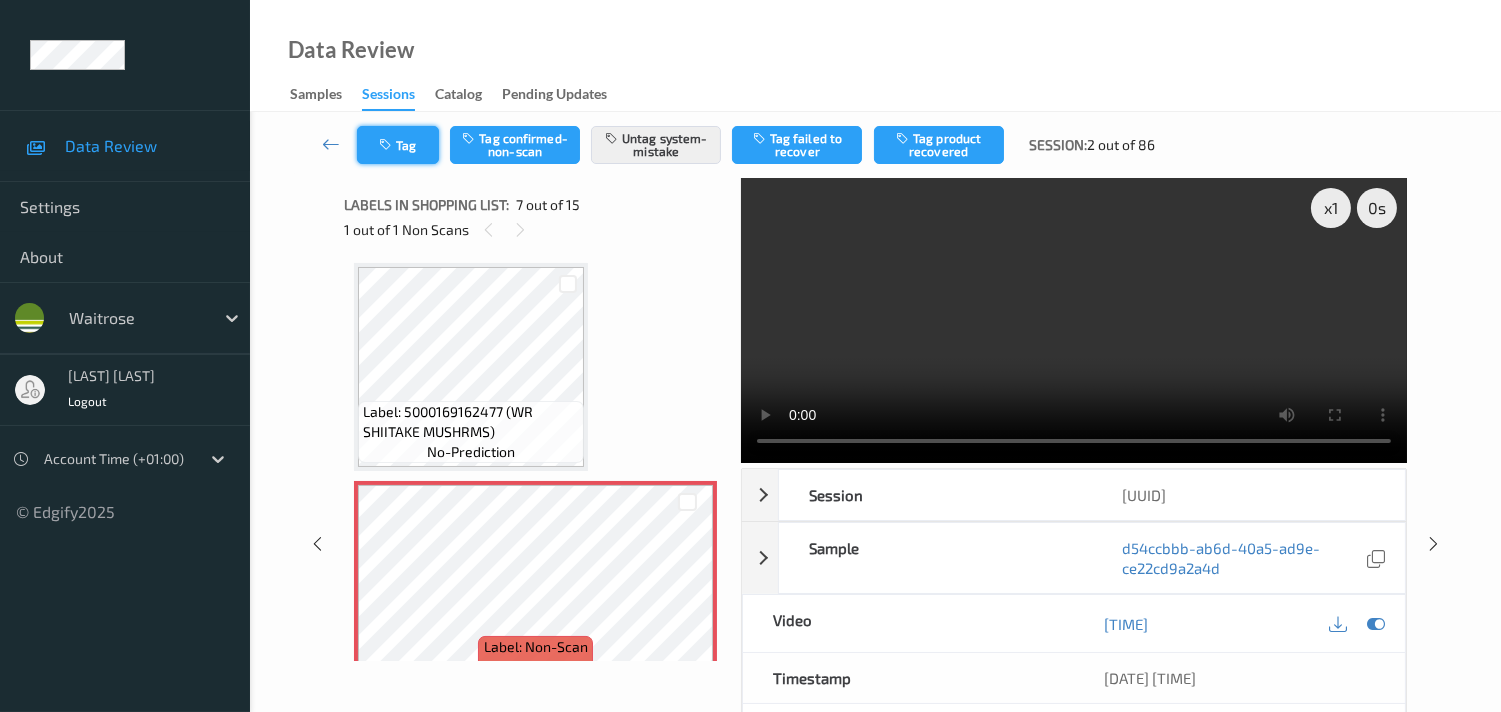 click on "Tag" at bounding box center [398, 145] 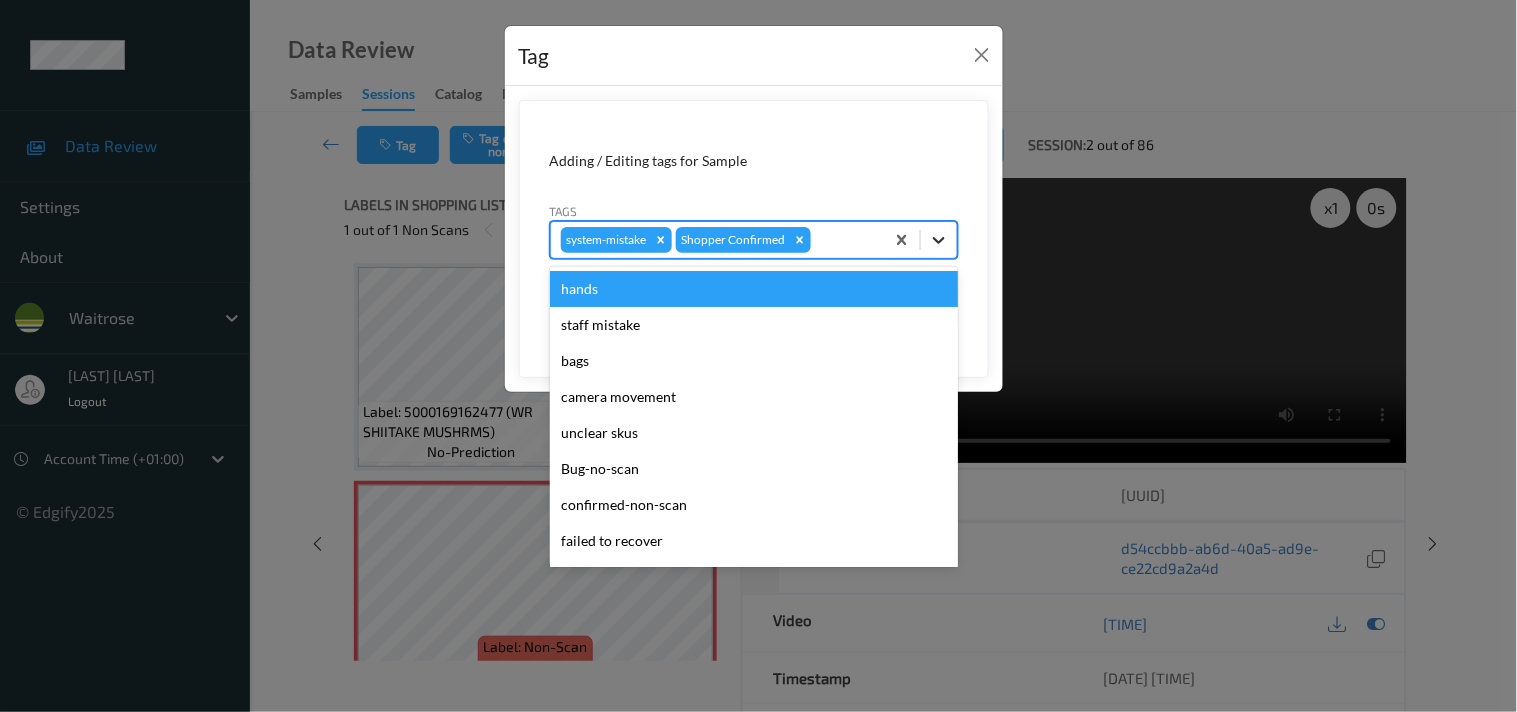 click 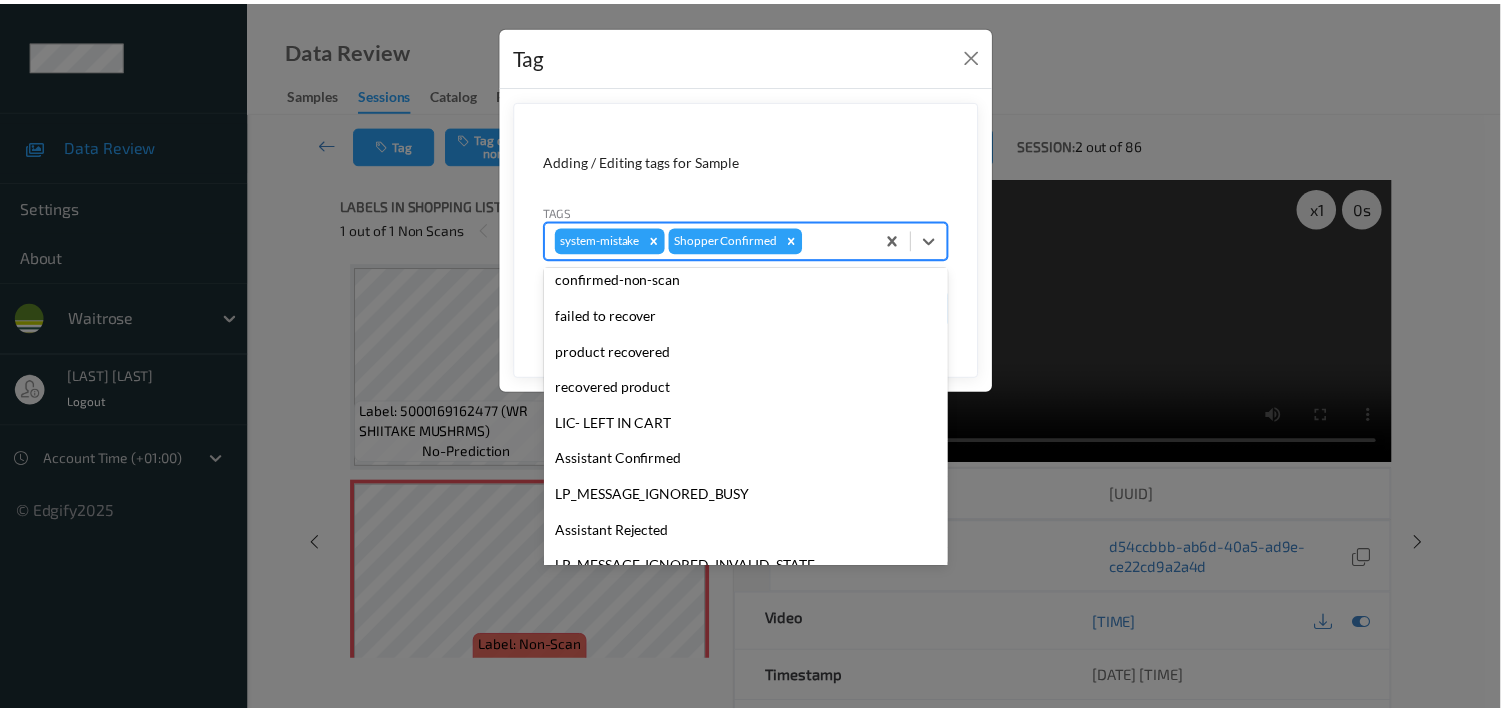 scroll, scrollTop: 318, scrollLeft: 0, axis: vertical 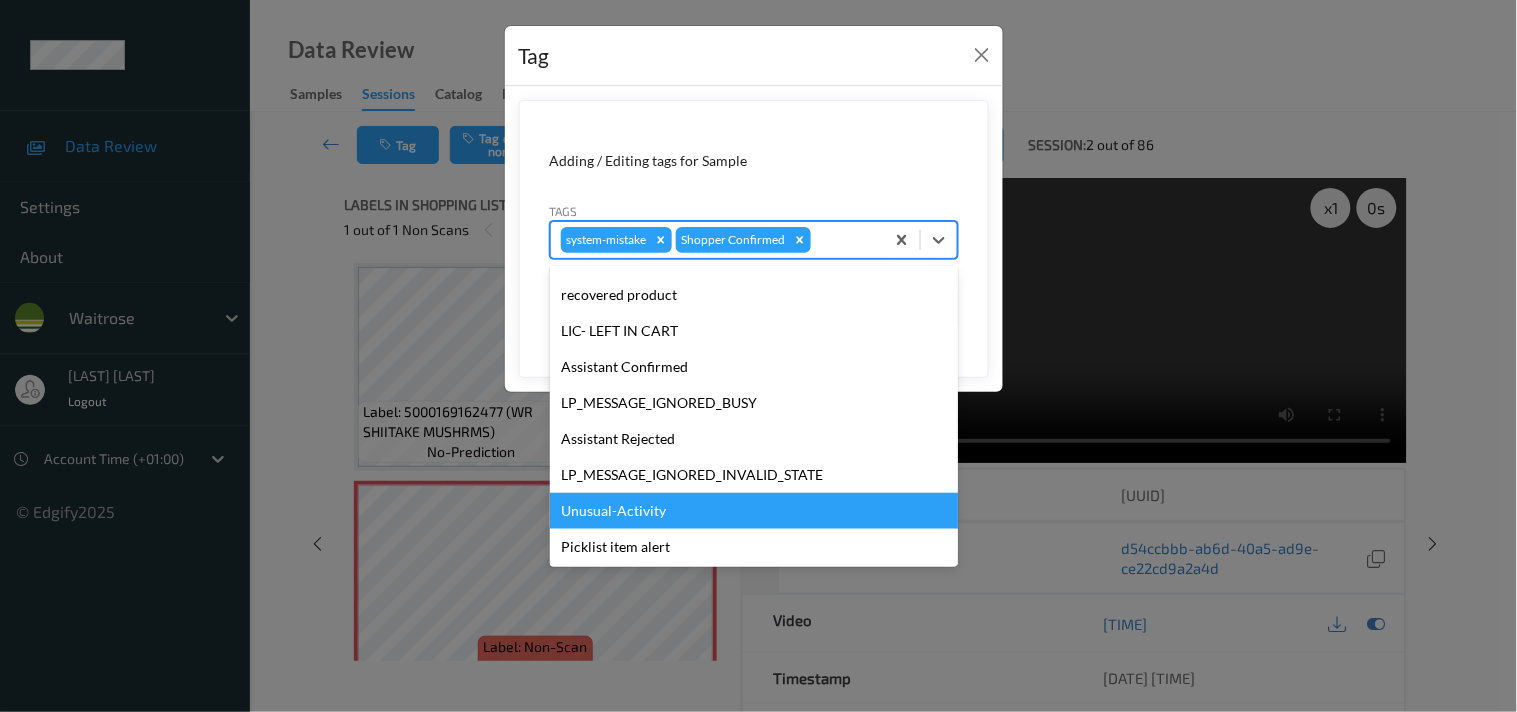 click on "Unusual-Activity" at bounding box center [754, 511] 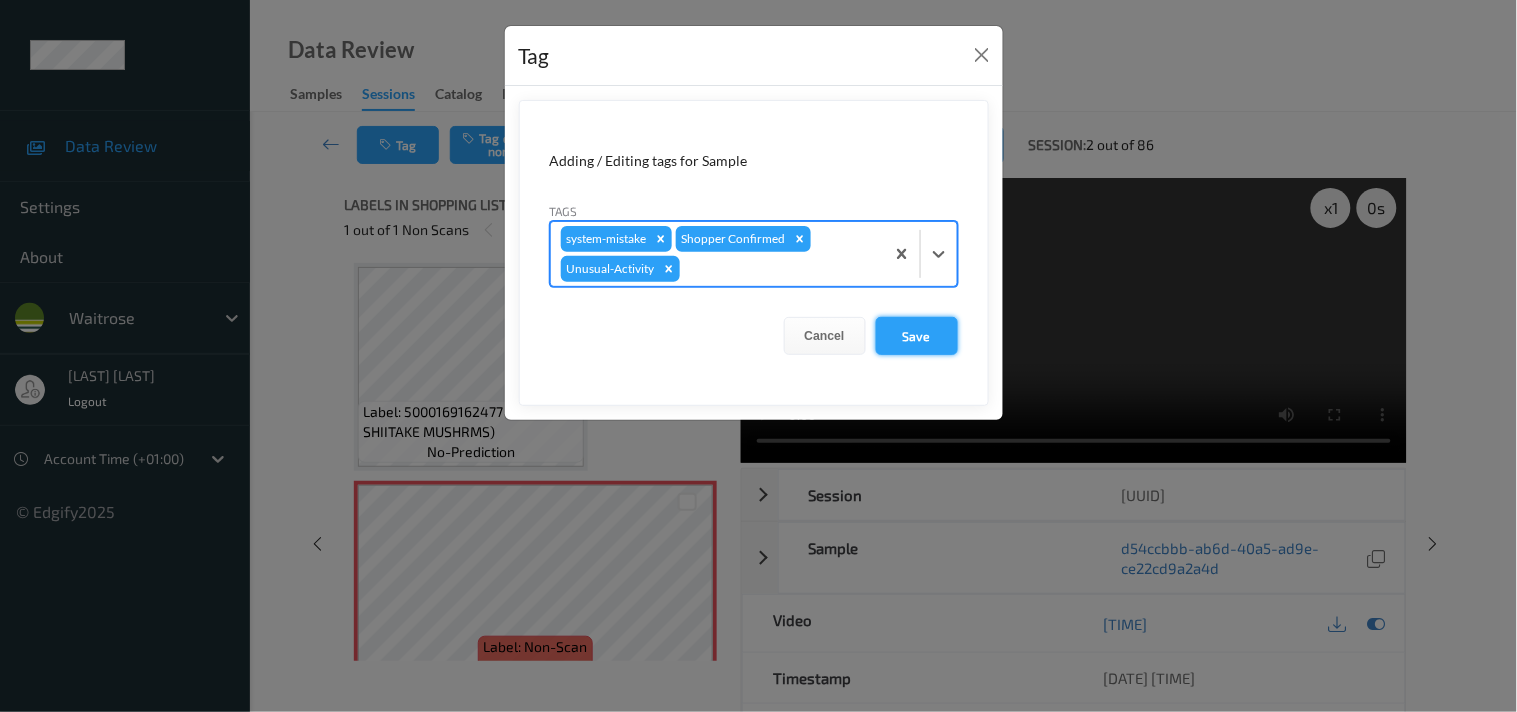 click on "Save" at bounding box center [917, 336] 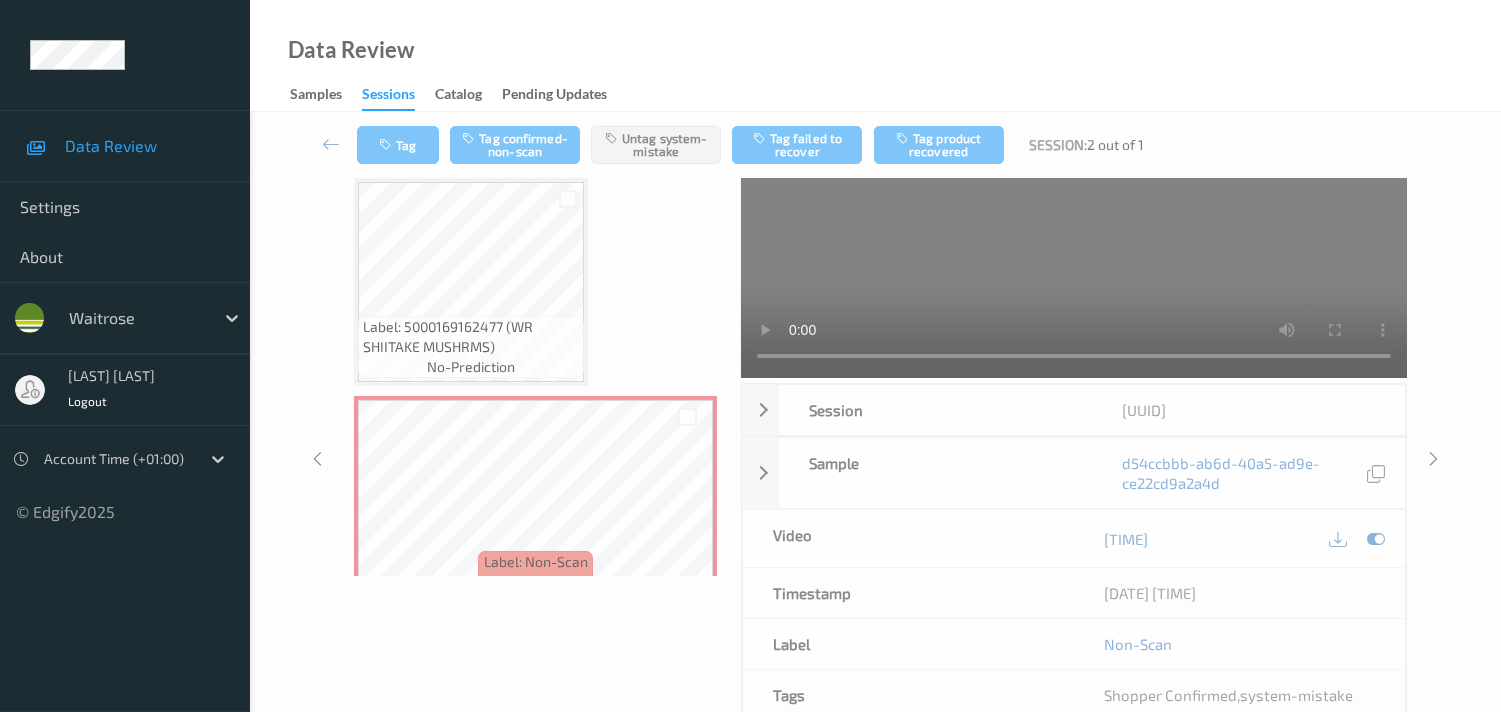 scroll, scrollTop: 67, scrollLeft: 0, axis: vertical 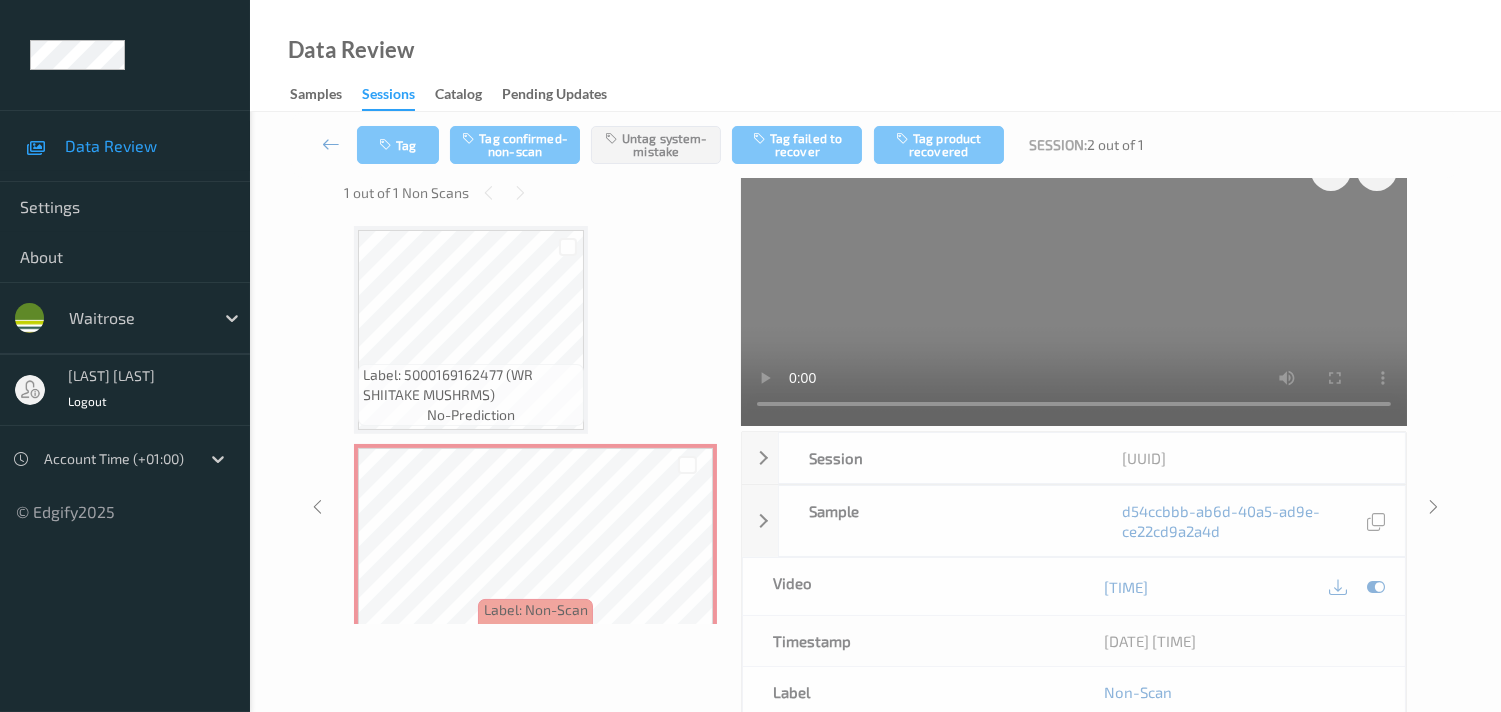 click at bounding box center (331, 144) 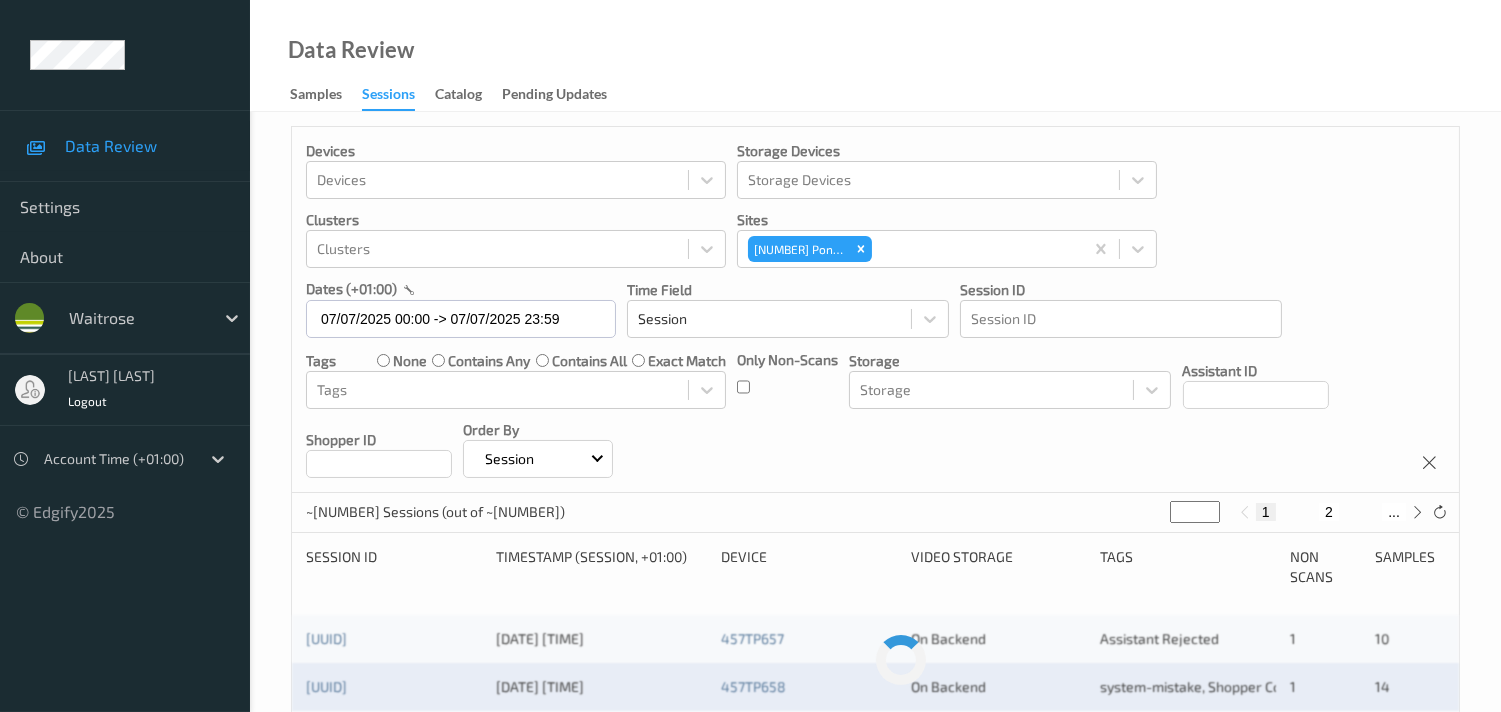 scroll, scrollTop: 222, scrollLeft: 0, axis: vertical 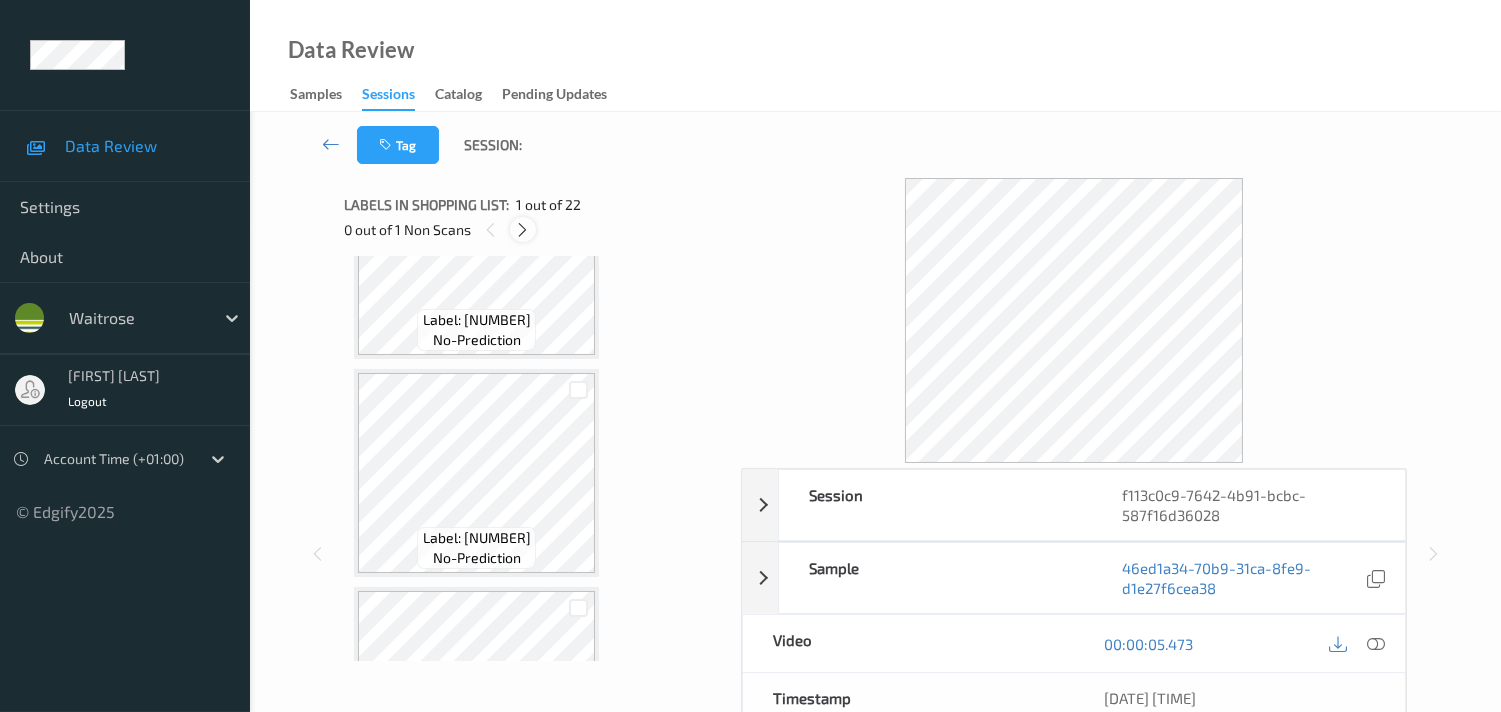 click at bounding box center [522, 230] 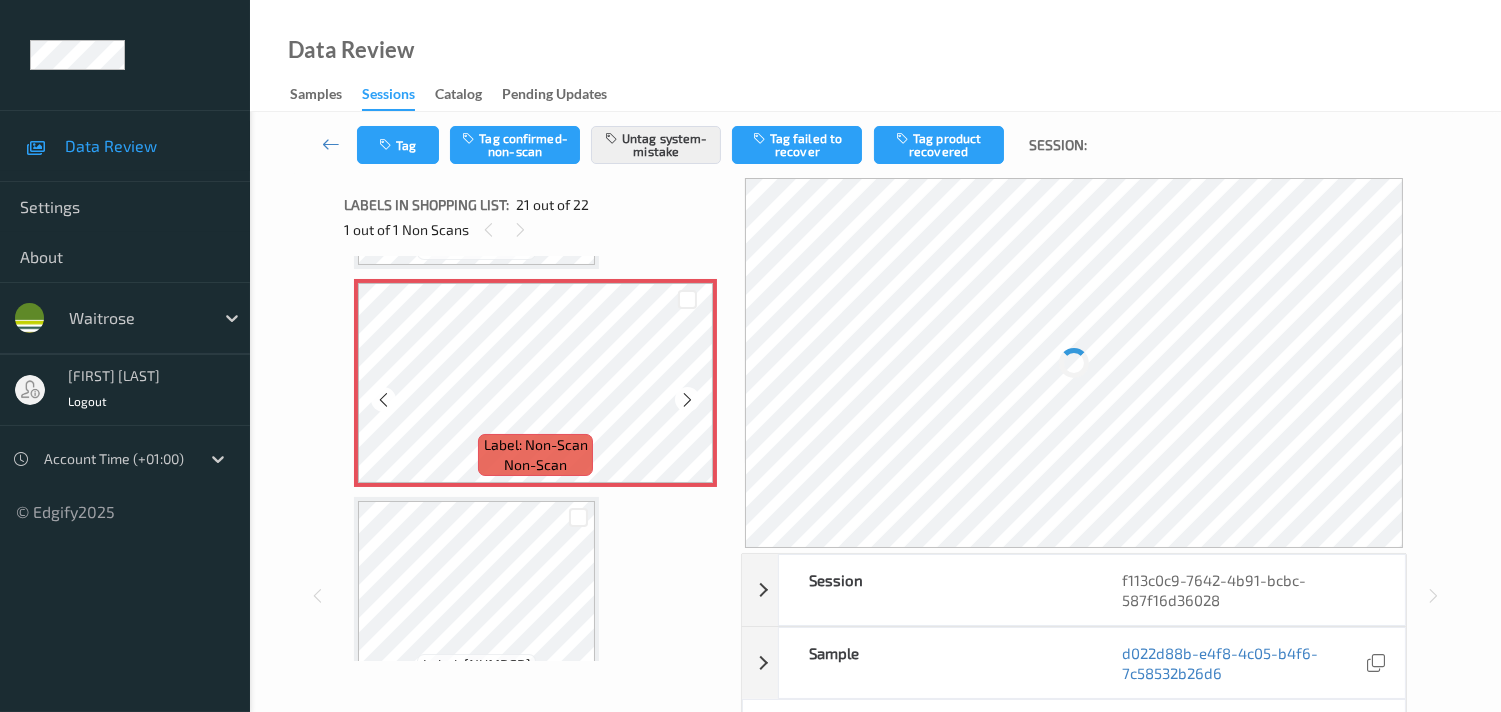 scroll, scrollTop: 4347, scrollLeft: 0, axis: vertical 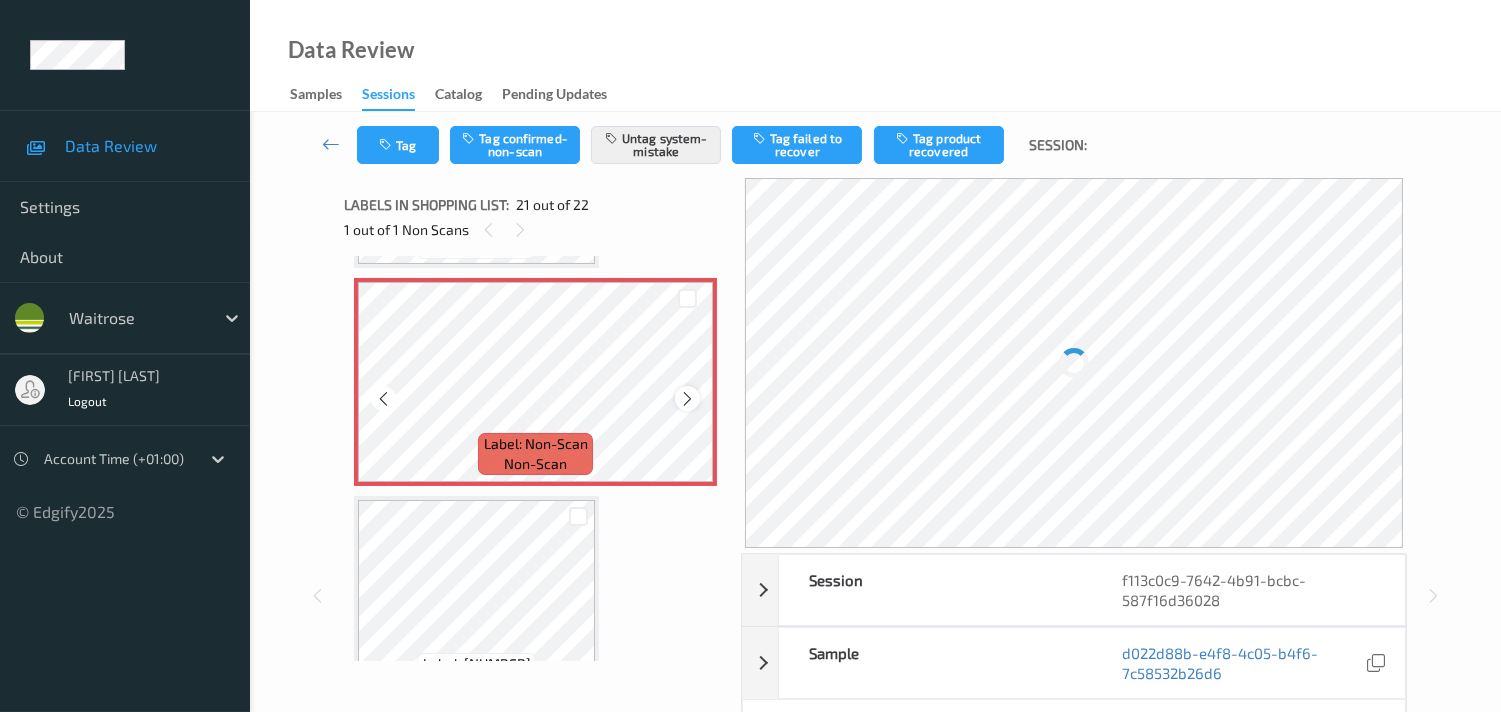 click at bounding box center (687, 399) 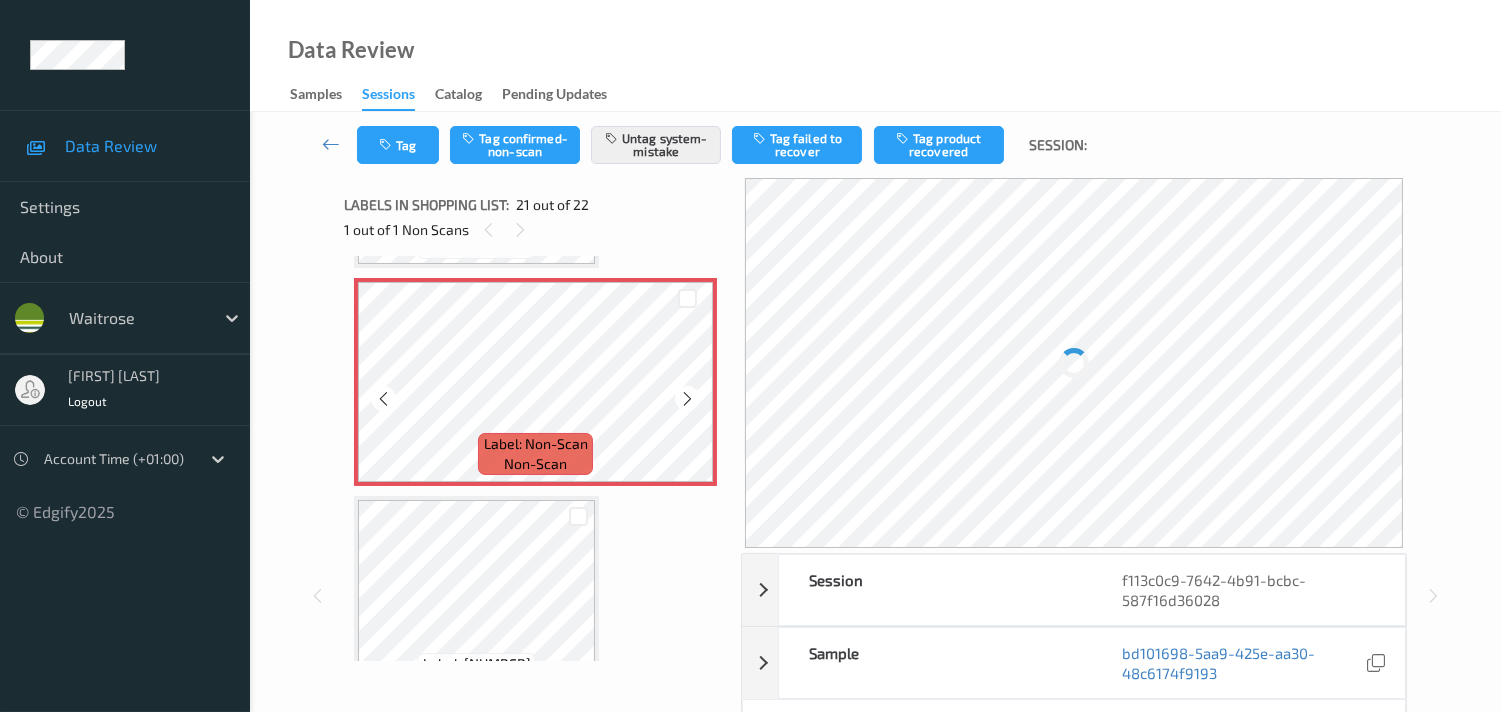 click at bounding box center (687, 399) 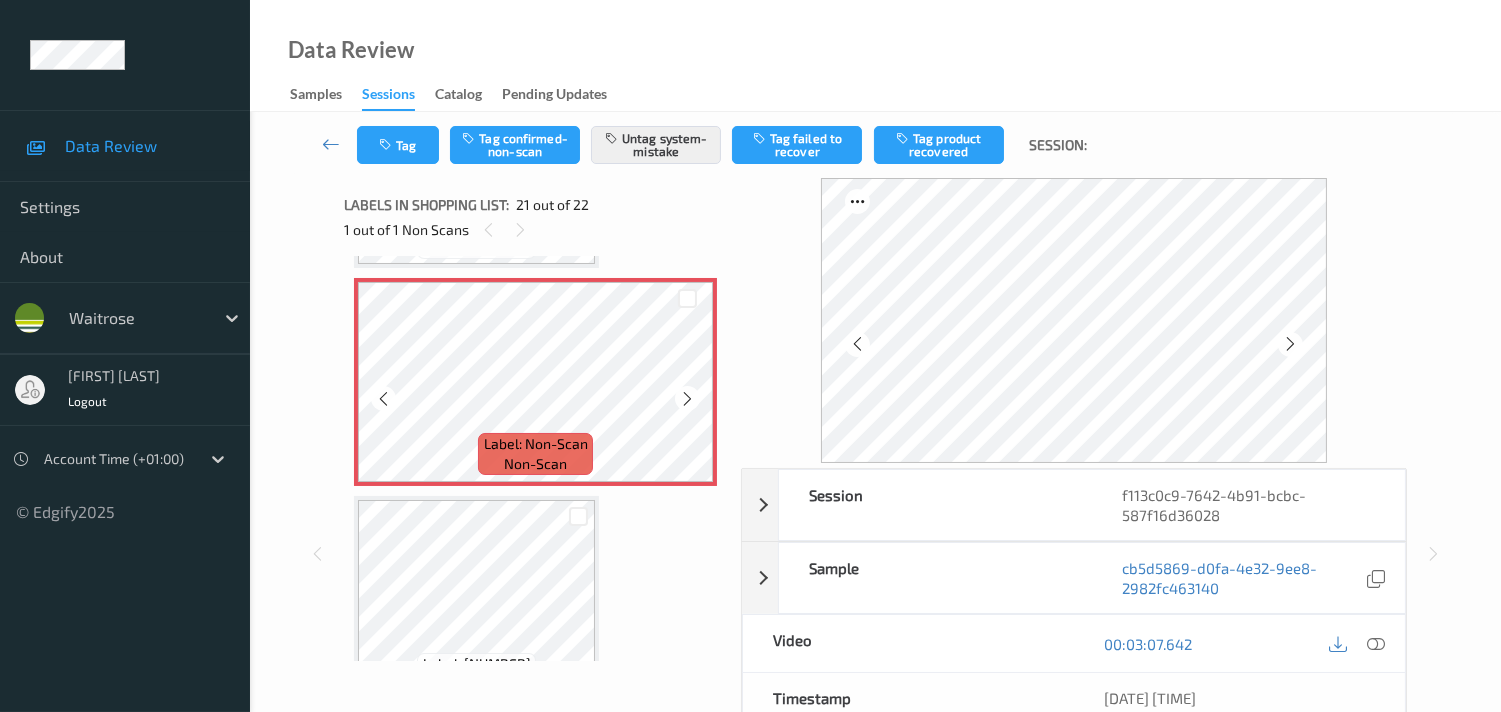click at bounding box center (687, 399) 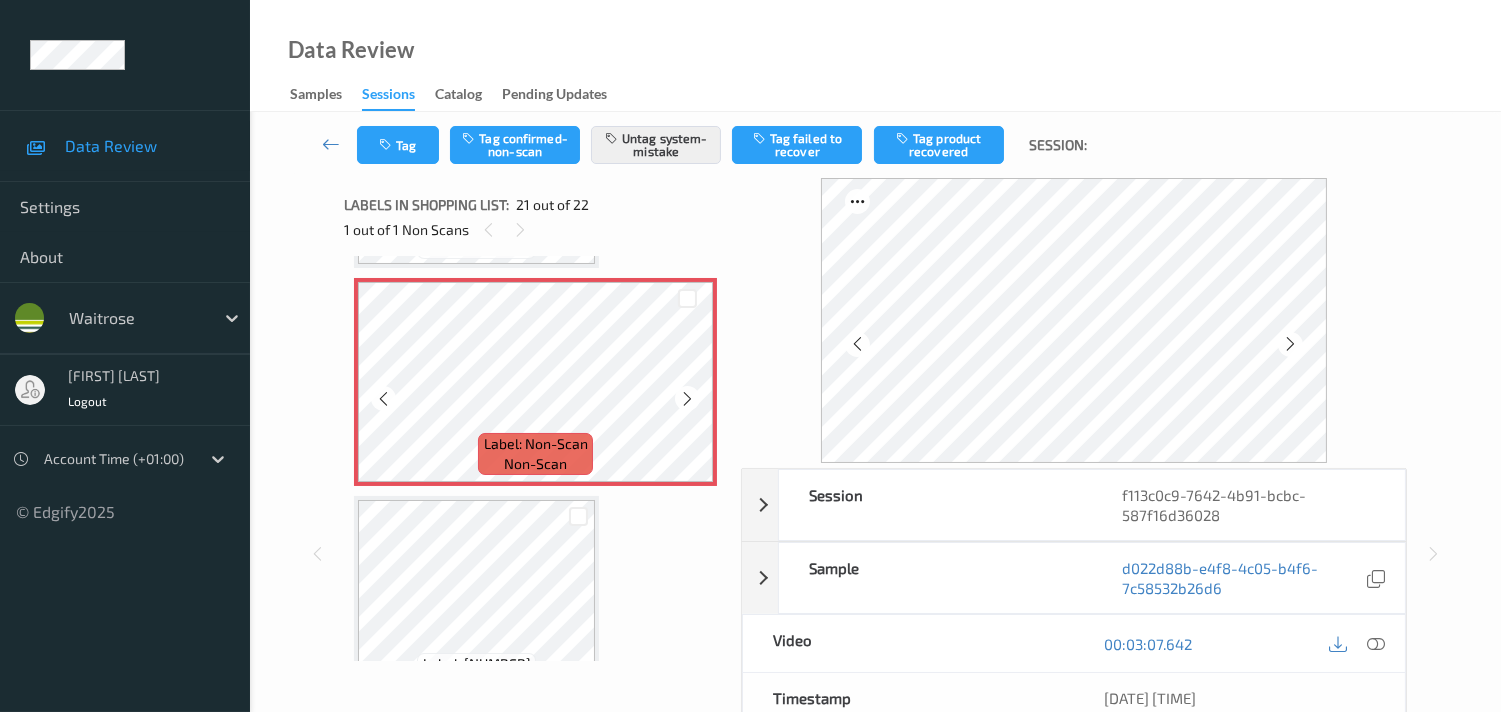 click at bounding box center [687, 399] 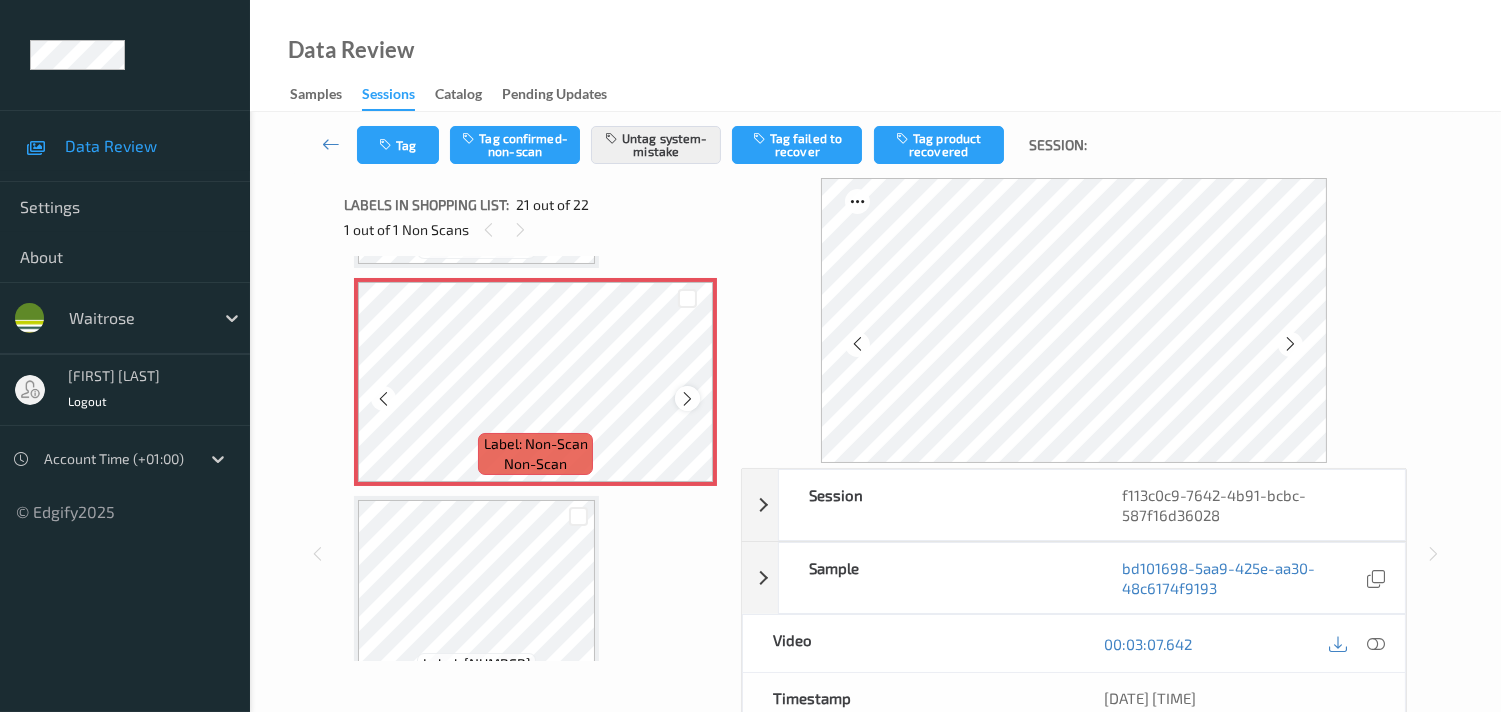 click at bounding box center (687, 399) 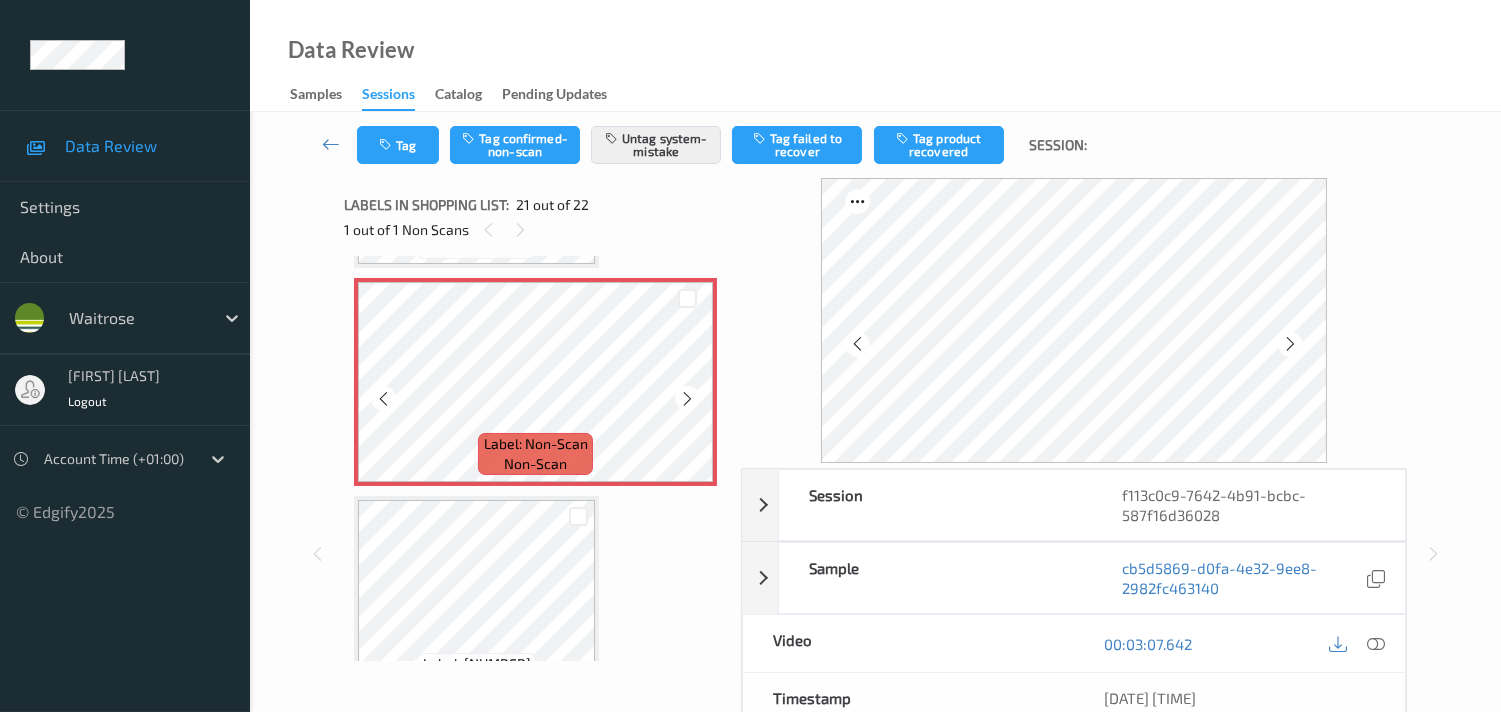 click at bounding box center [687, 399] 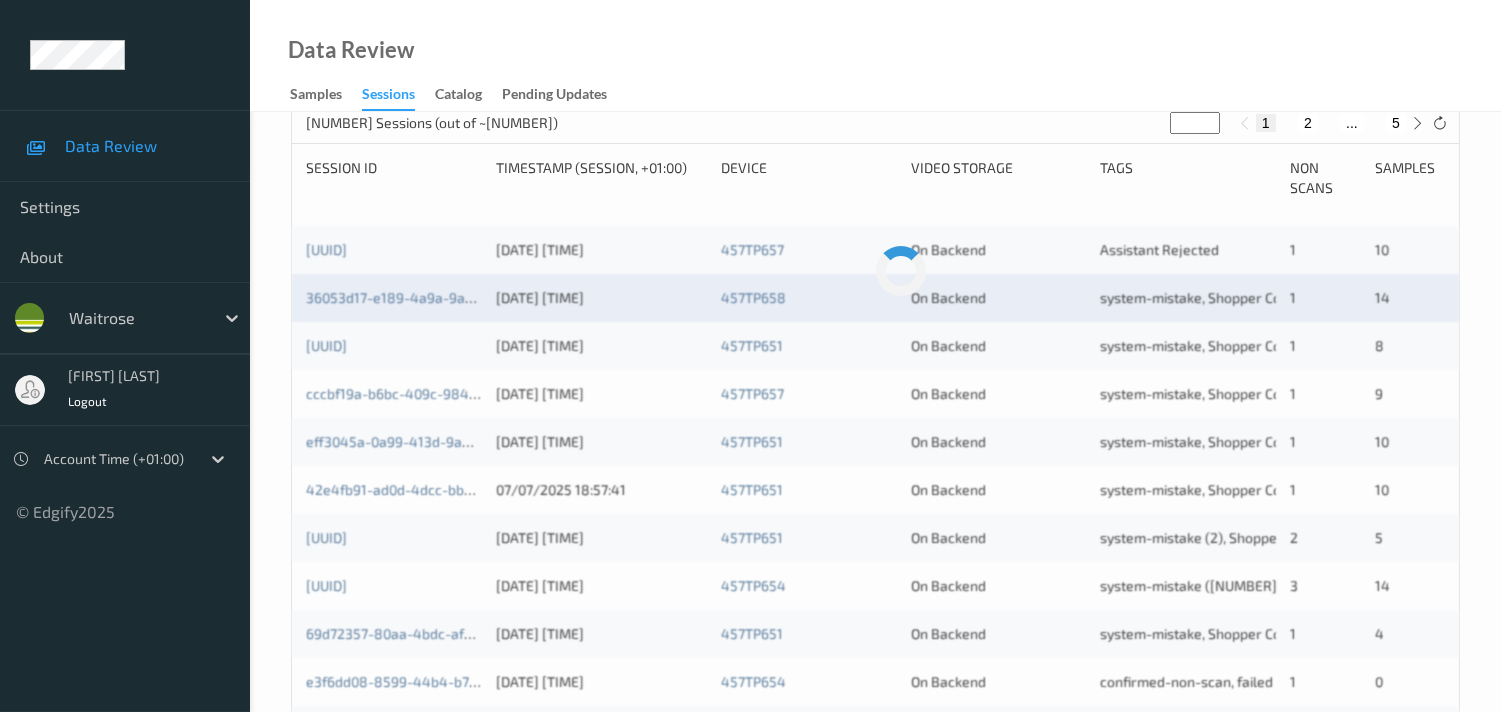 scroll, scrollTop: 284, scrollLeft: 0, axis: vertical 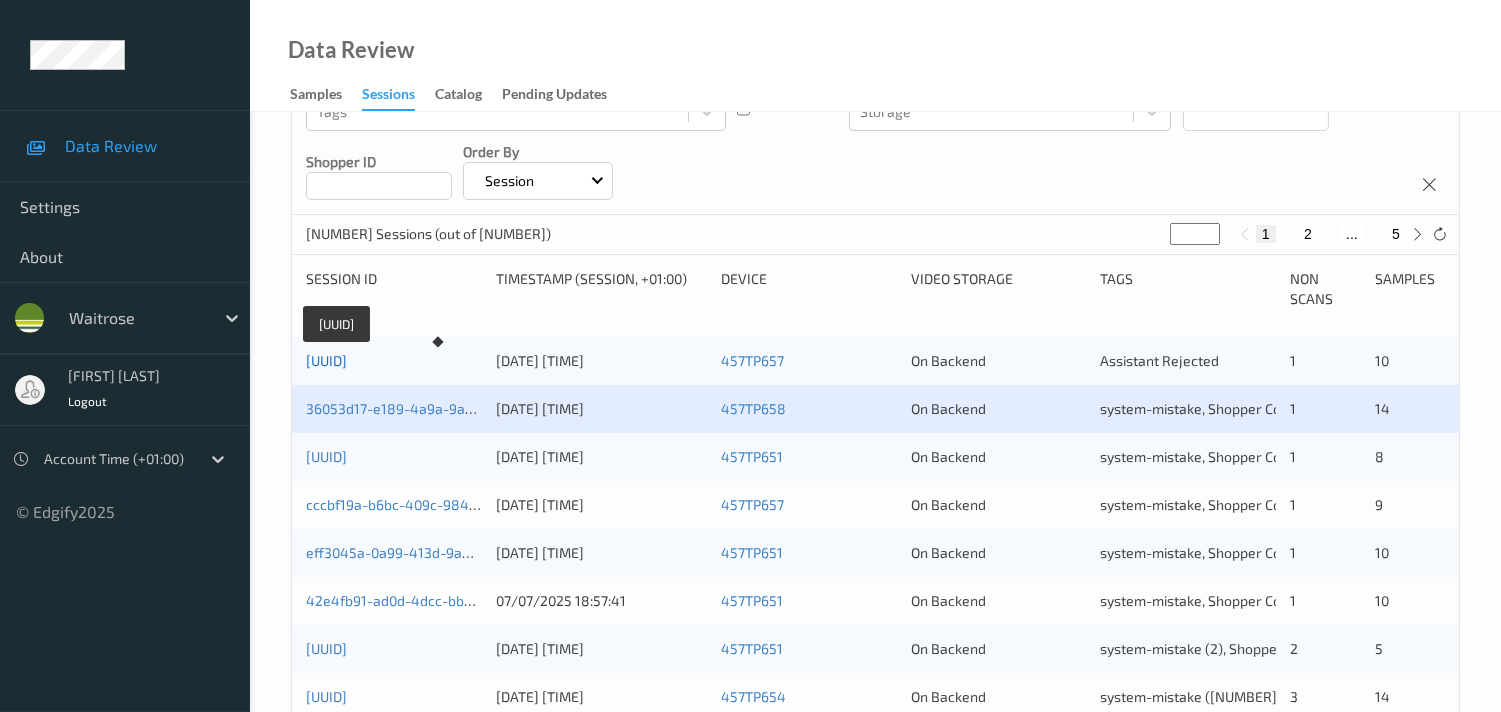 click on "[UUID]" at bounding box center (326, 360) 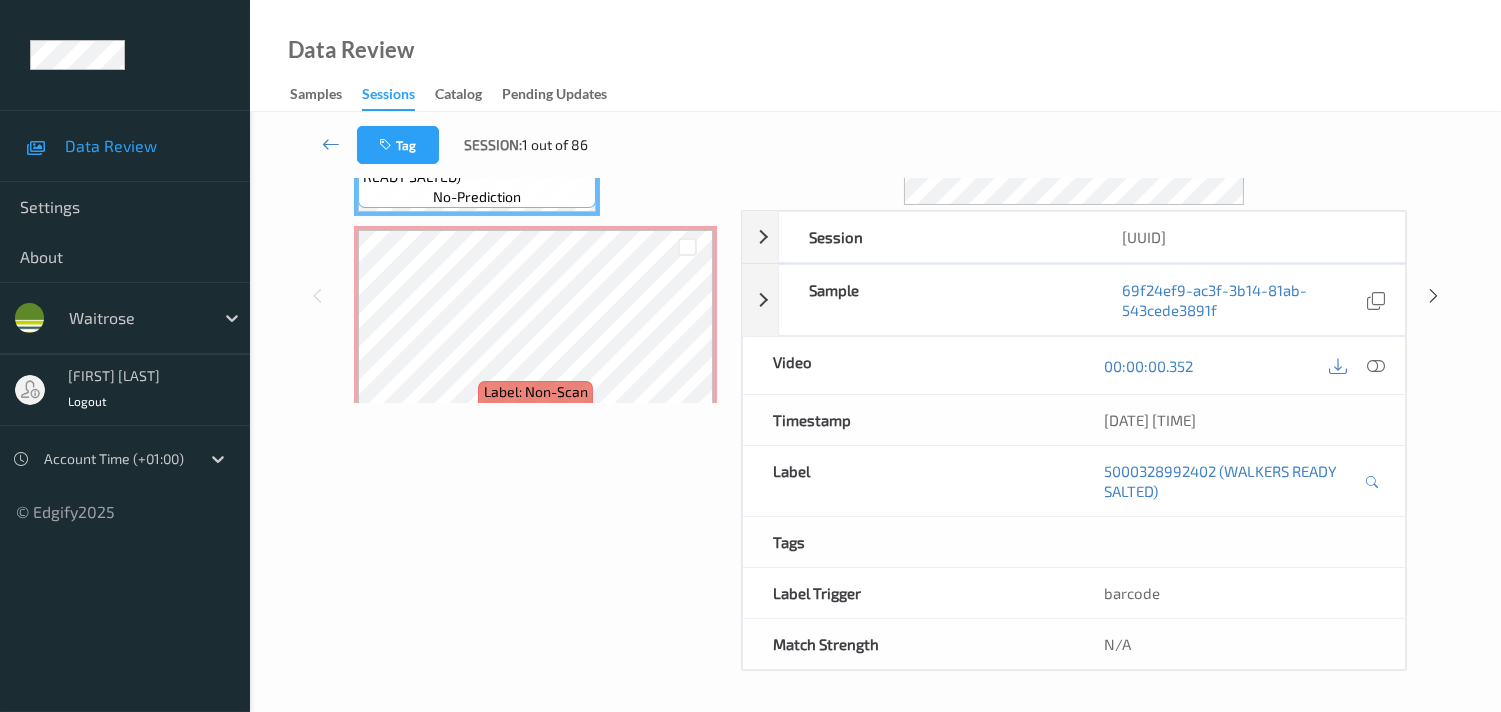 scroll, scrollTop: 280, scrollLeft: 0, axis: vertical 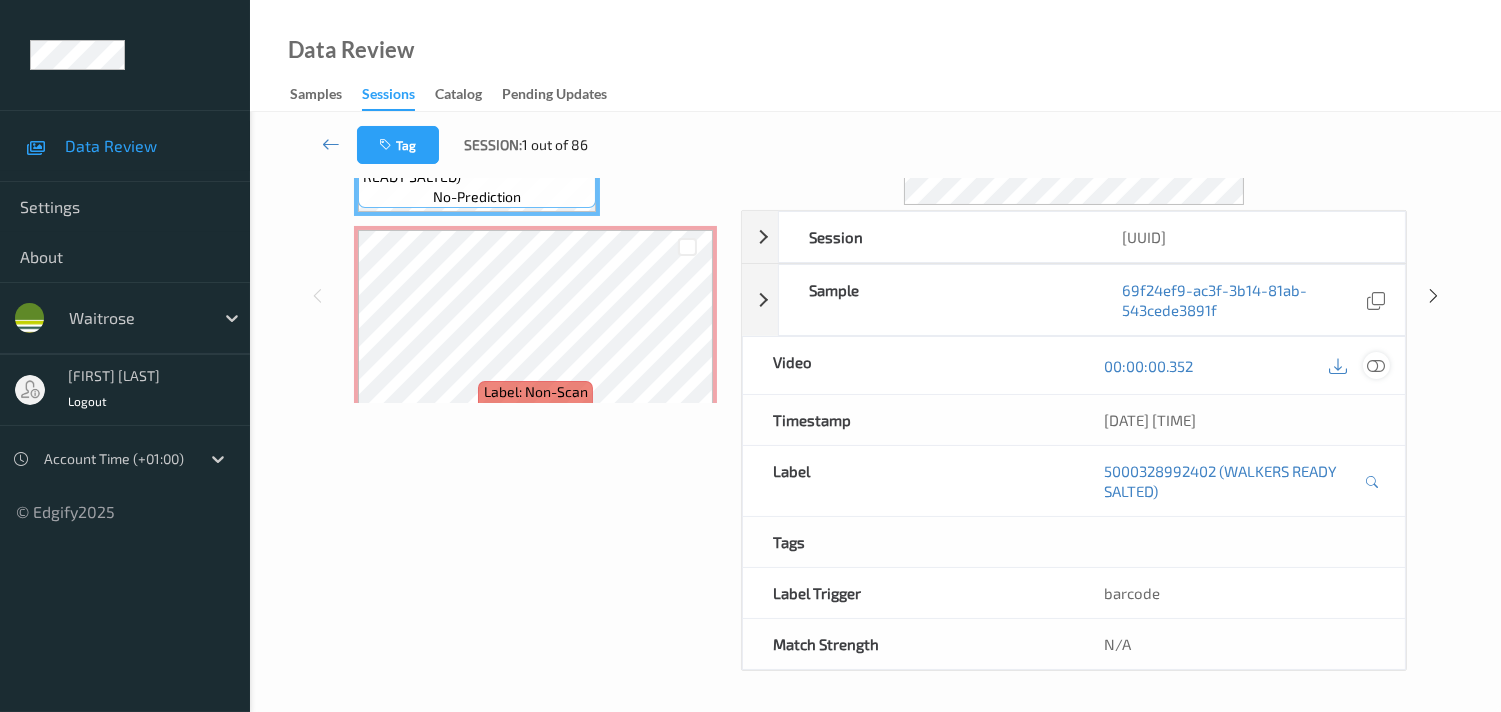 click at bounding box center (1376, 366) 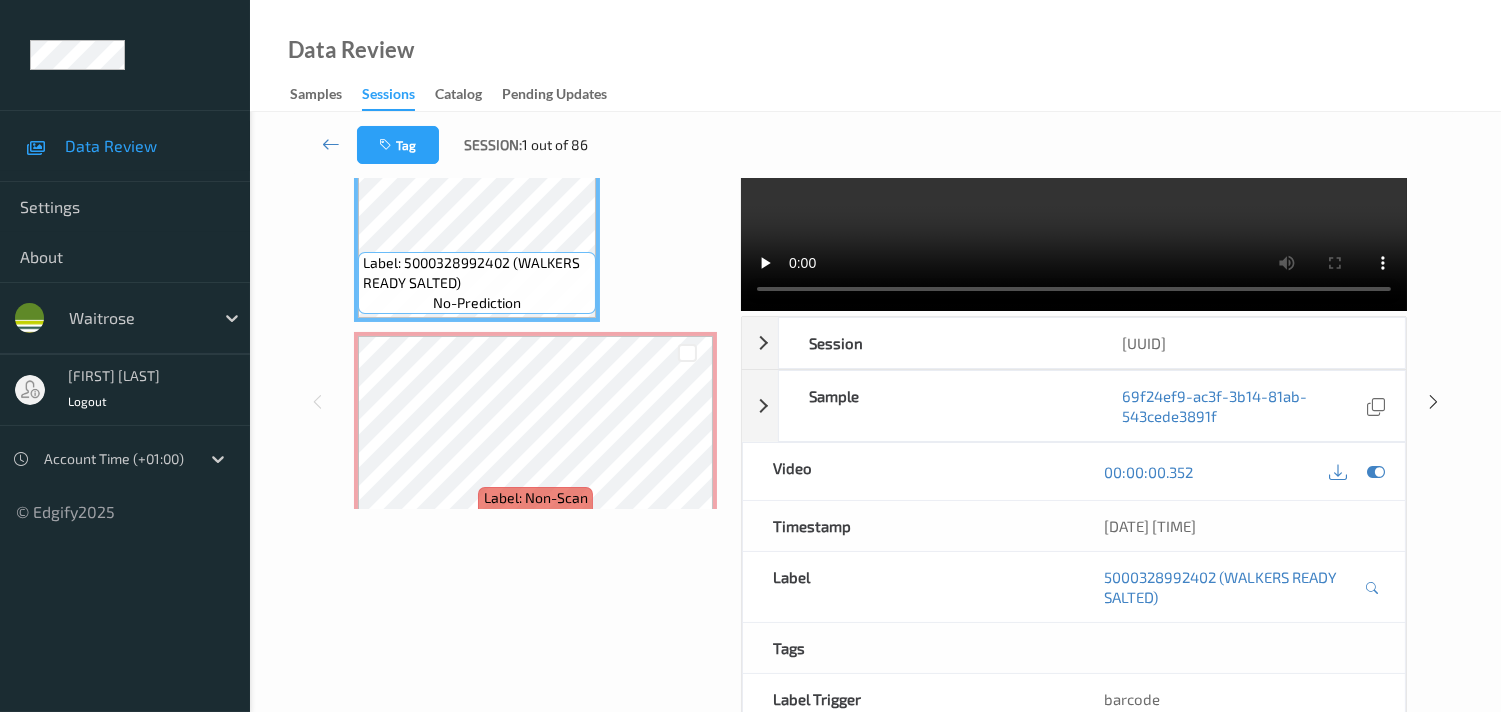 scroll, scrollTop: 0, scrollLeft: 0, axis: both 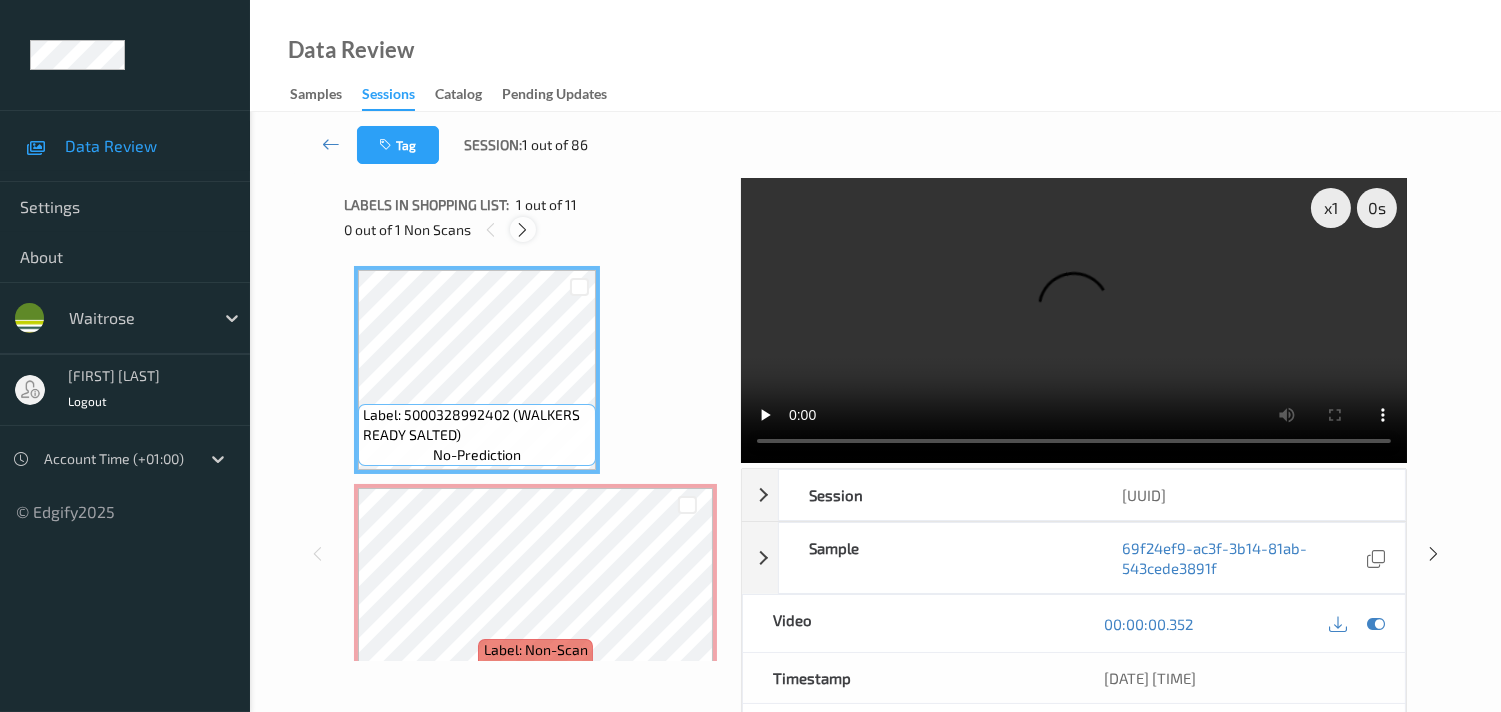 click at bounding box center (522, 230) 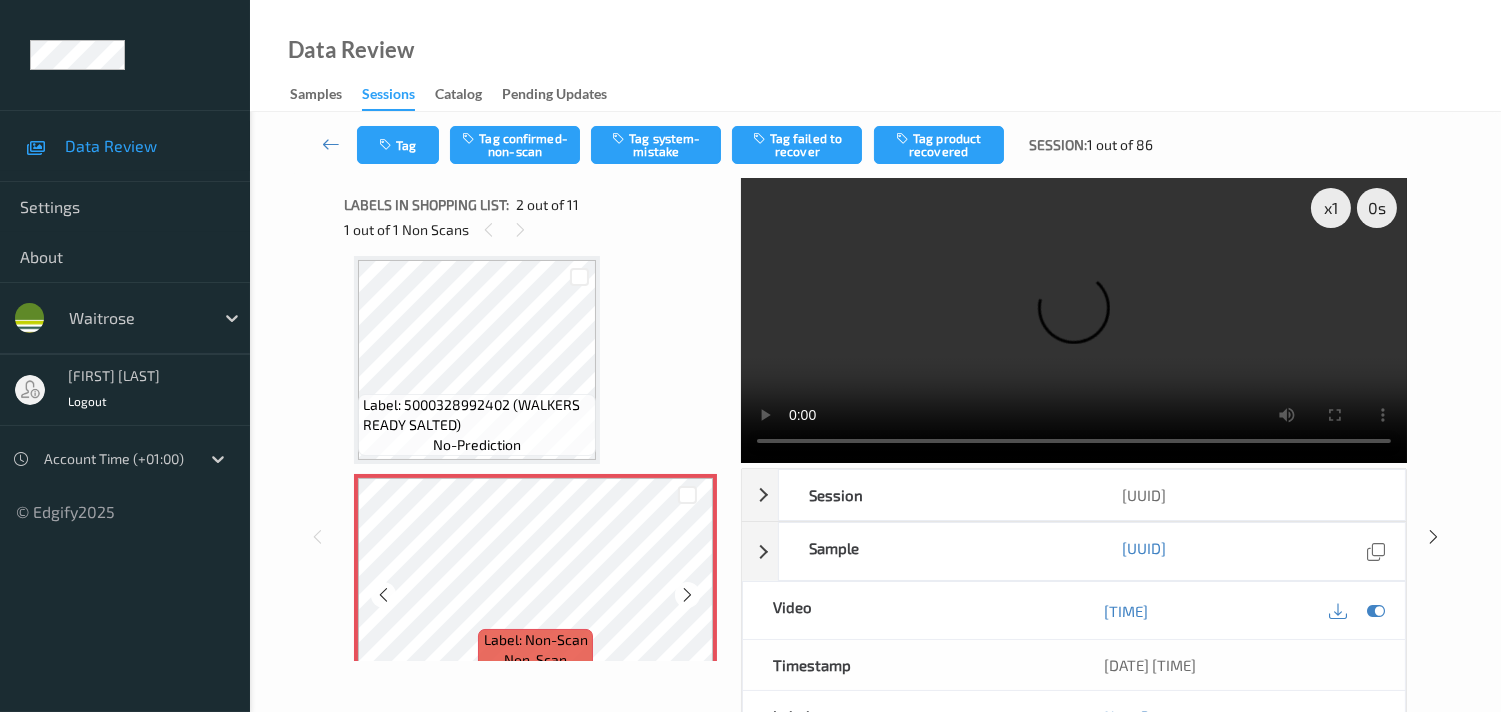 scroll, scrollTop: 121, scrollLeft: 0, axis: vertical 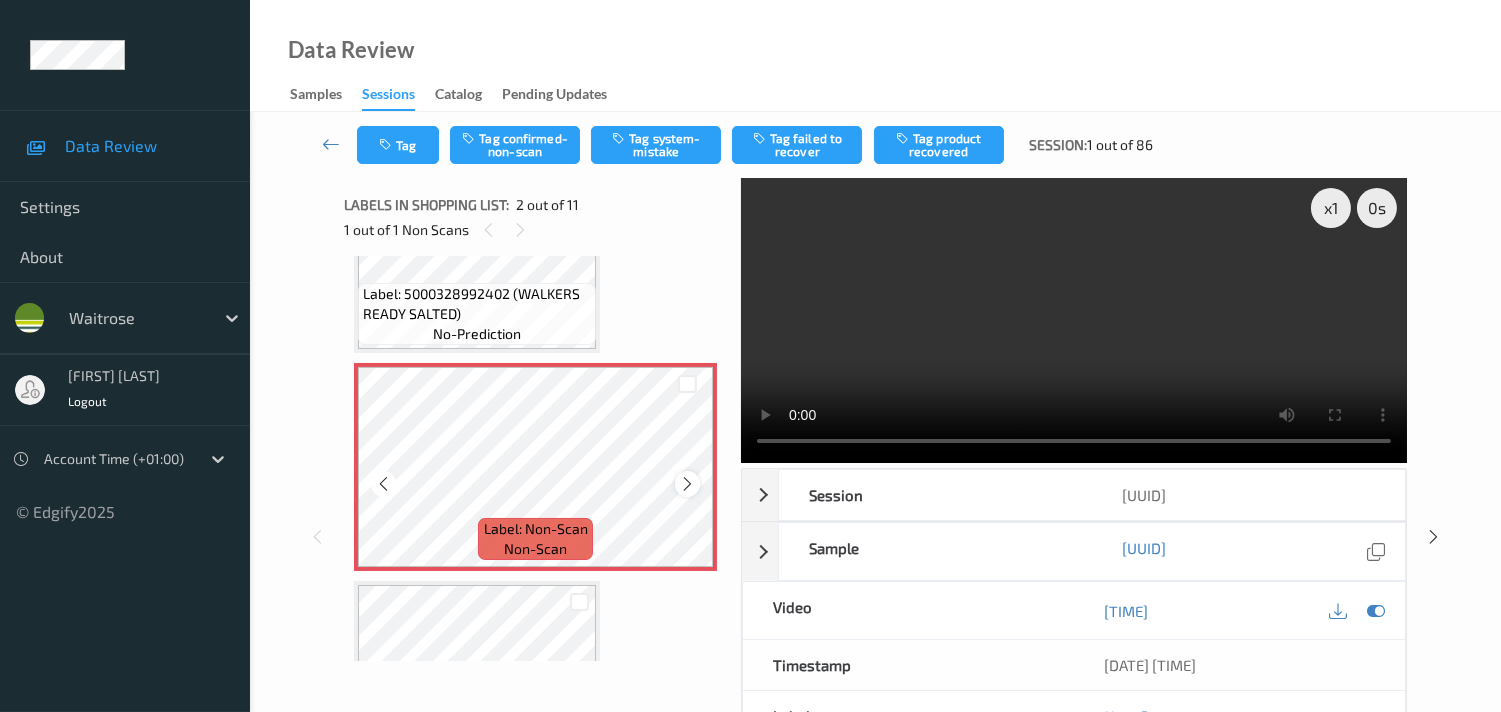 click at bounding box center (687, 484) 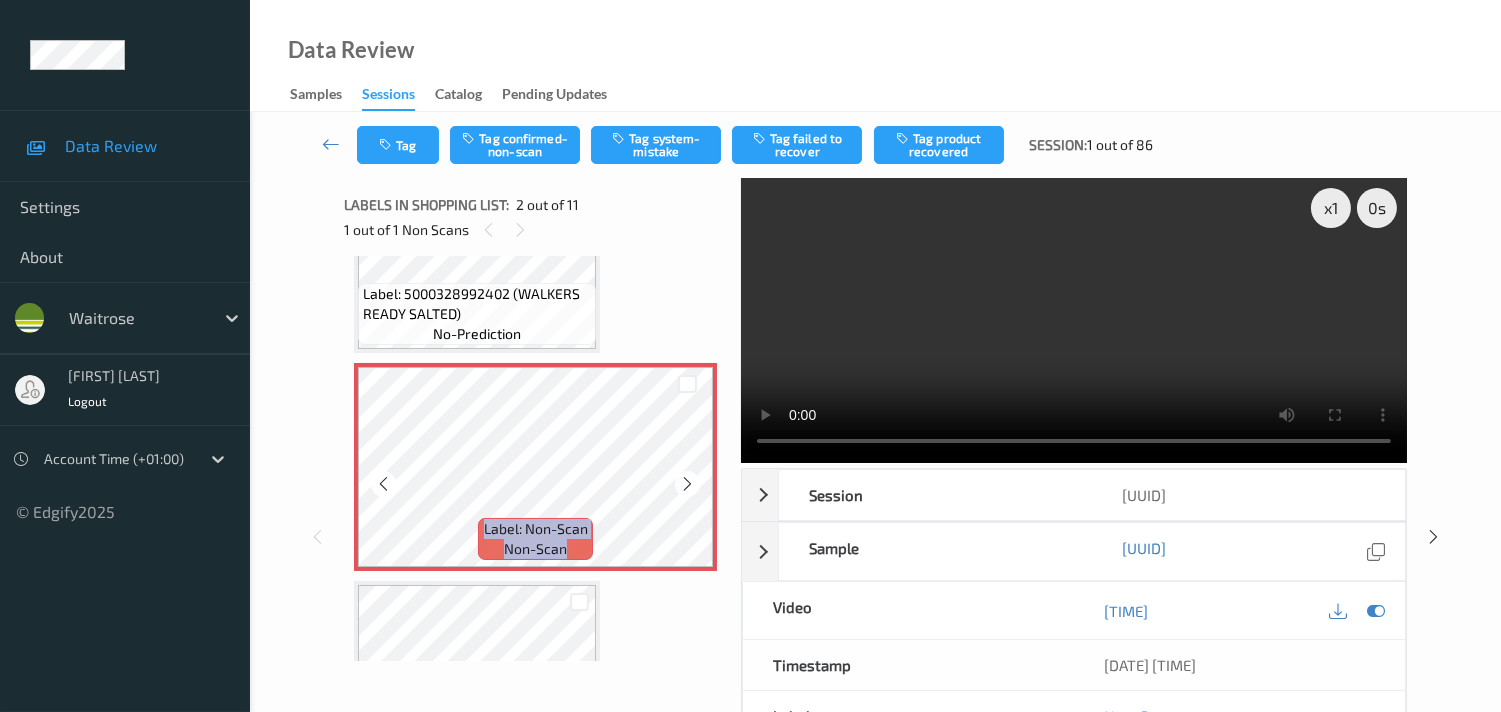 click at bounding box center [687, 484] 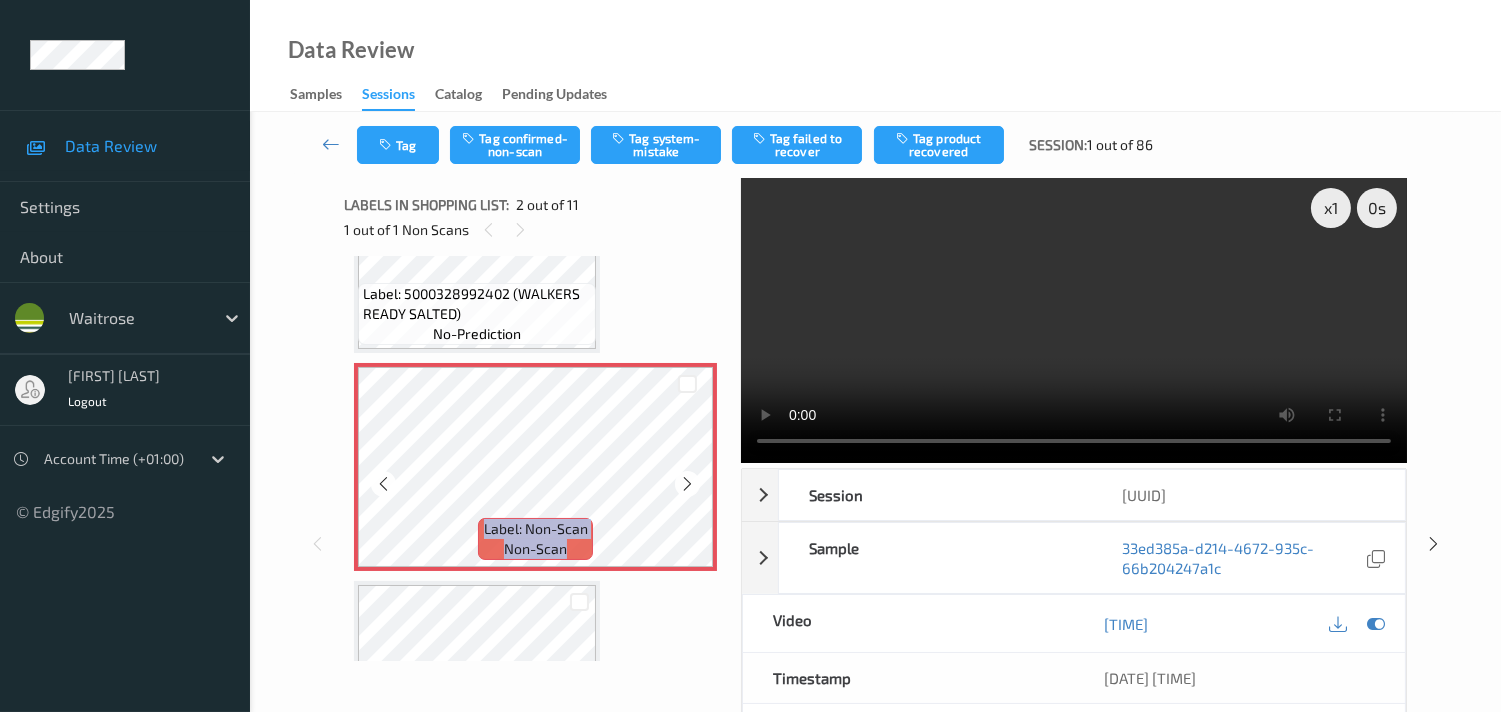 click at bounding box center [687, 484] 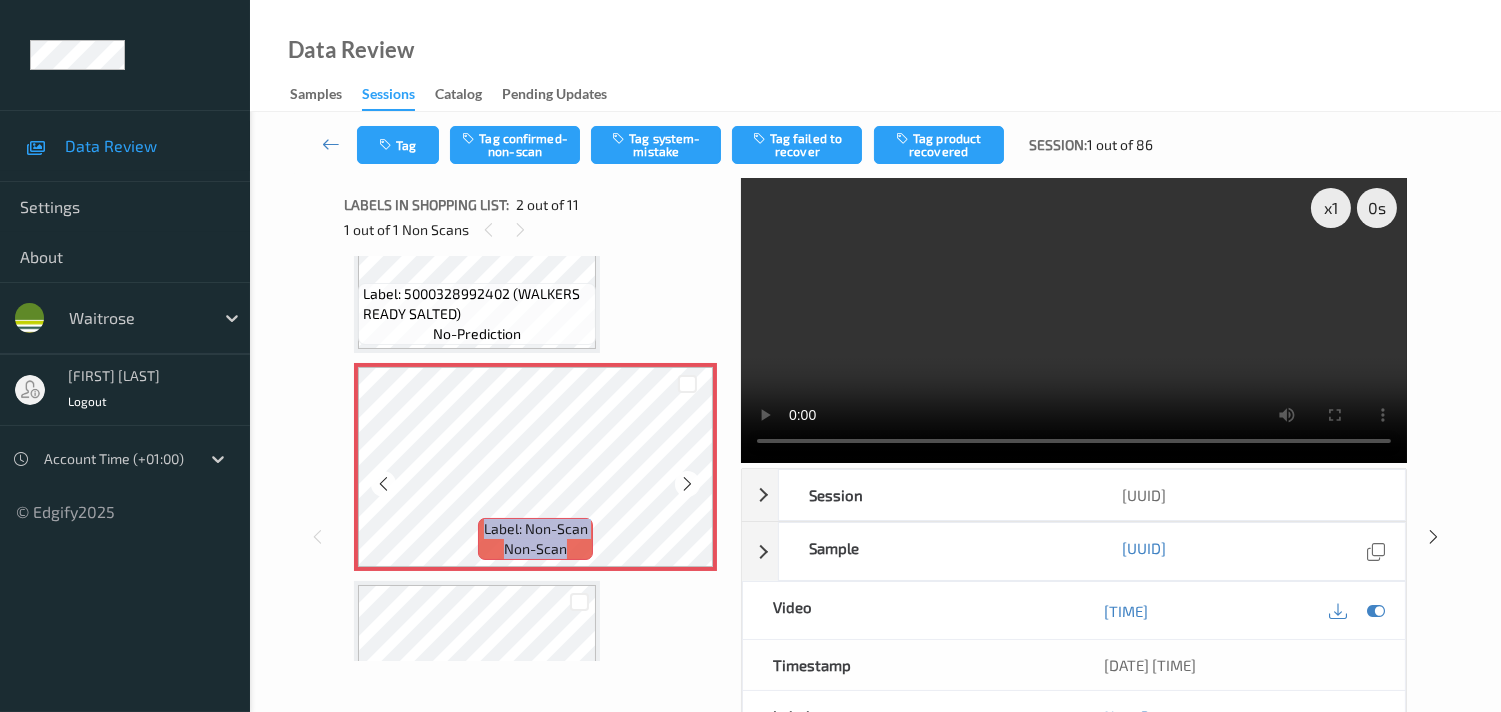 click at bounding box center [687, 484] 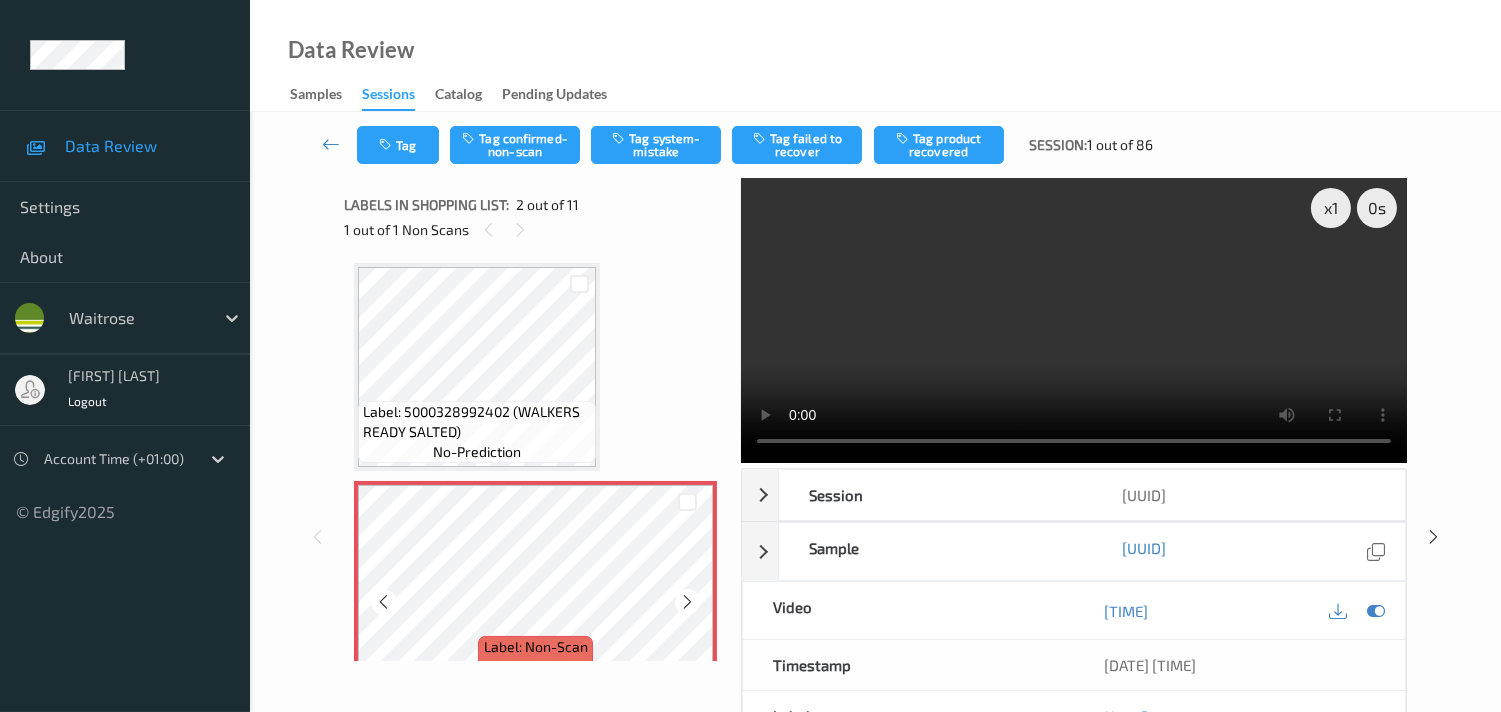 scroll, scrollTop: 0, scrollLeft: 0, axis: both 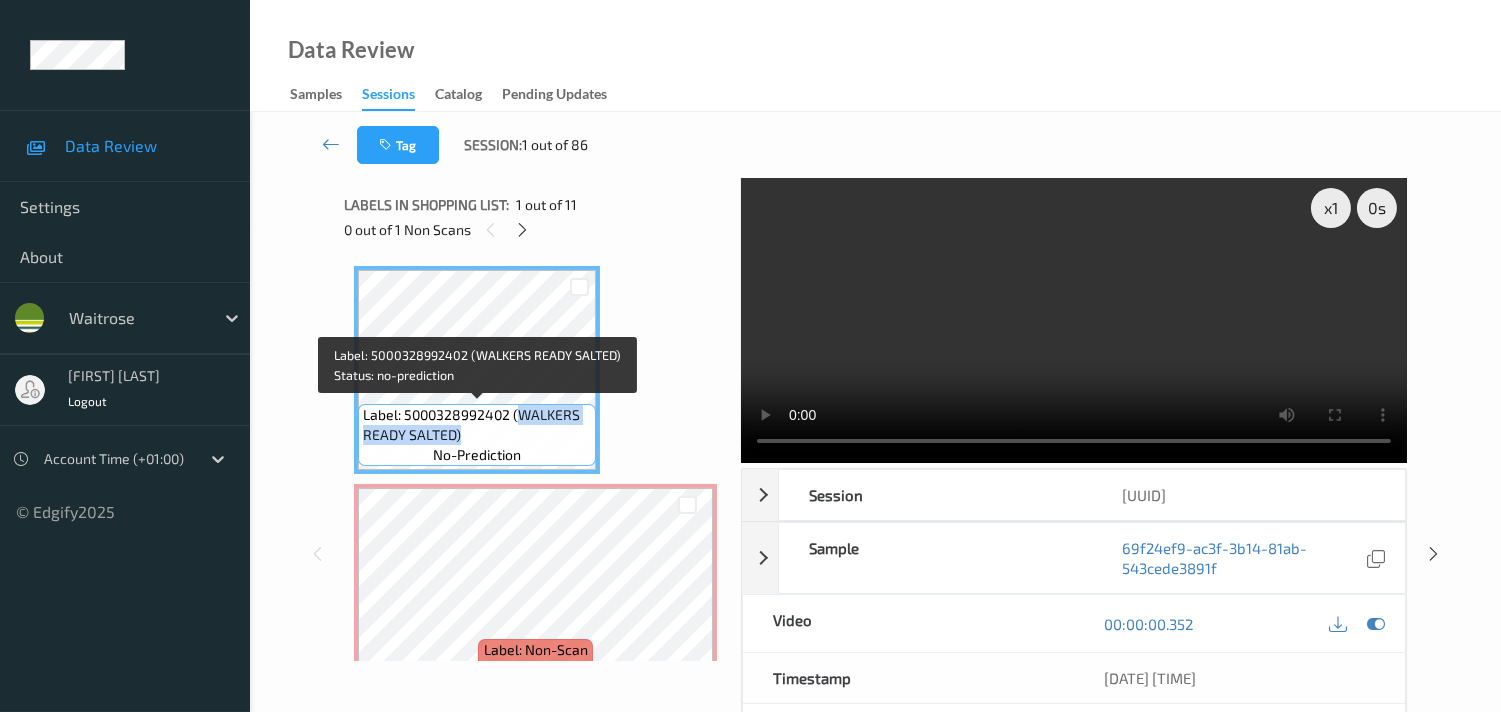 drag, startPoint x: 516, startPoint y: 416, endPoint x: 588, endPoint y: 441, distance: 76.2168 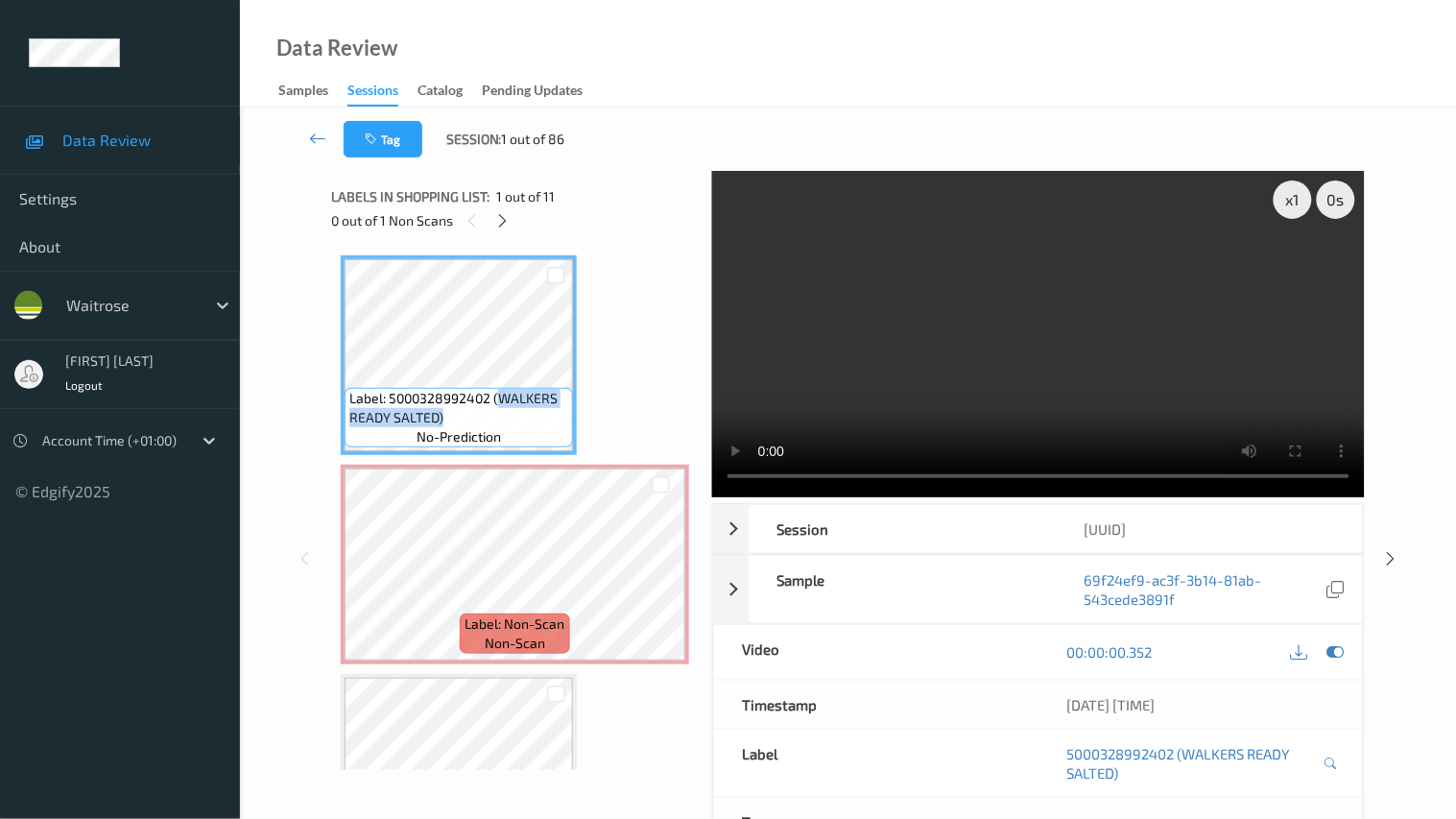 click at bounding box center [1038, 334] 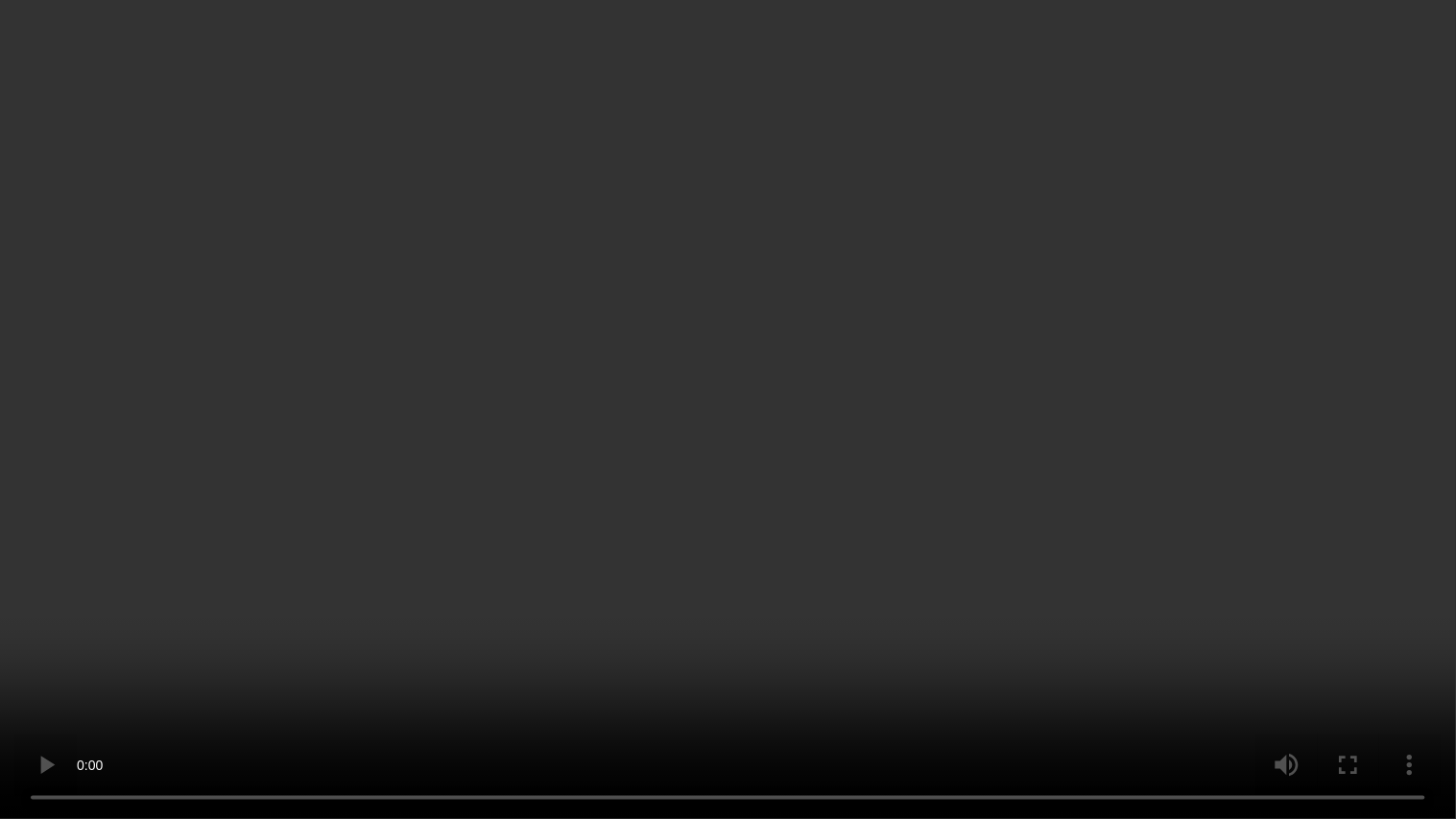 type 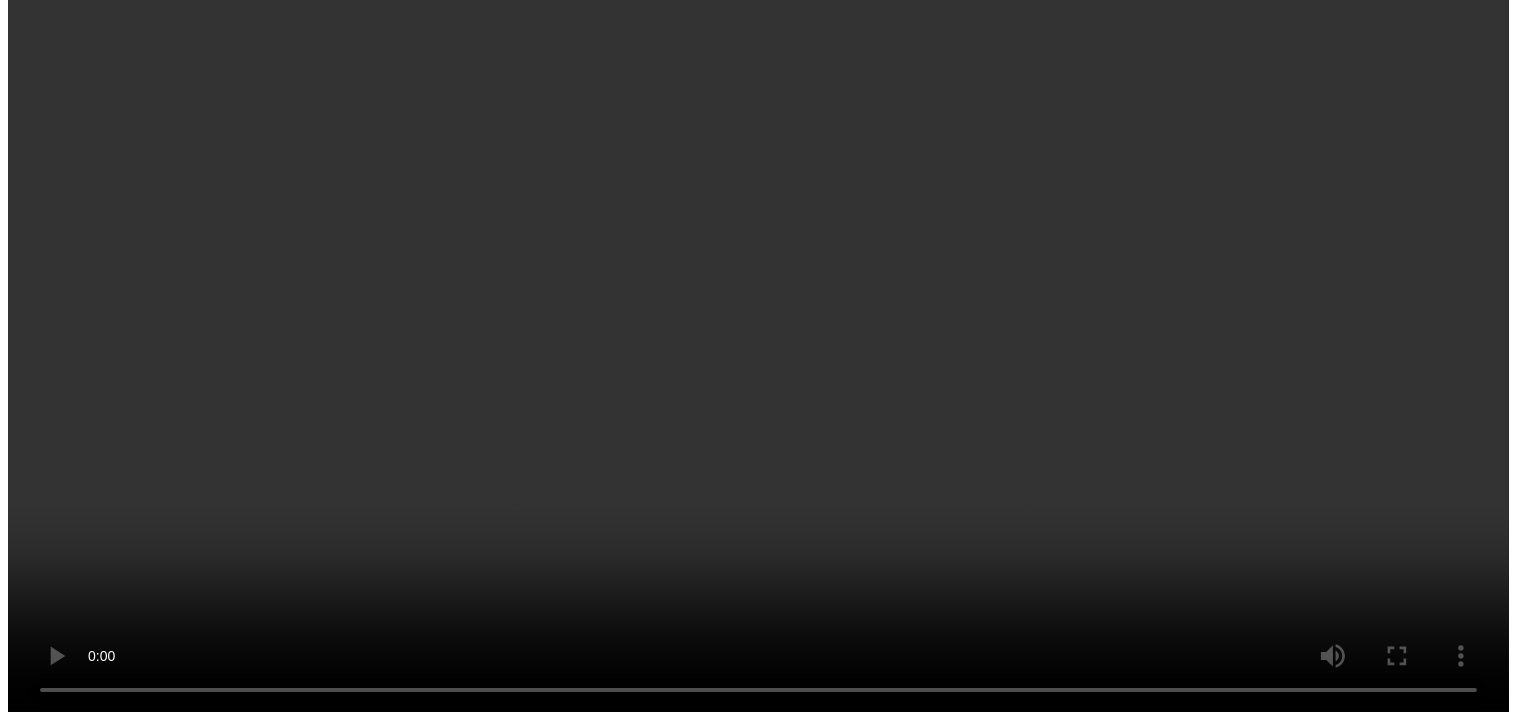 scroll, scrollTop: 0, scrollLeft: 0, axis: both 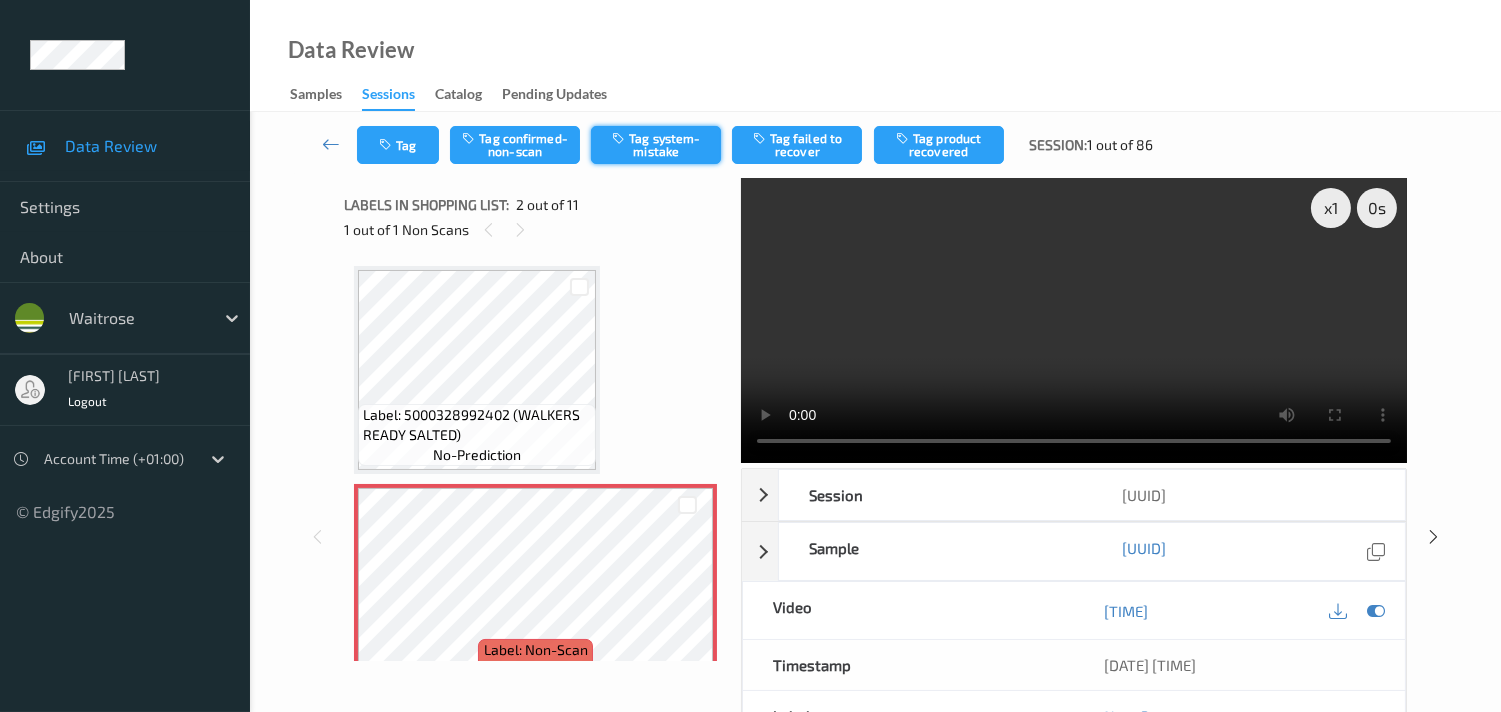 click on "Tag   system-mistake" at bounding box center [656, 145] 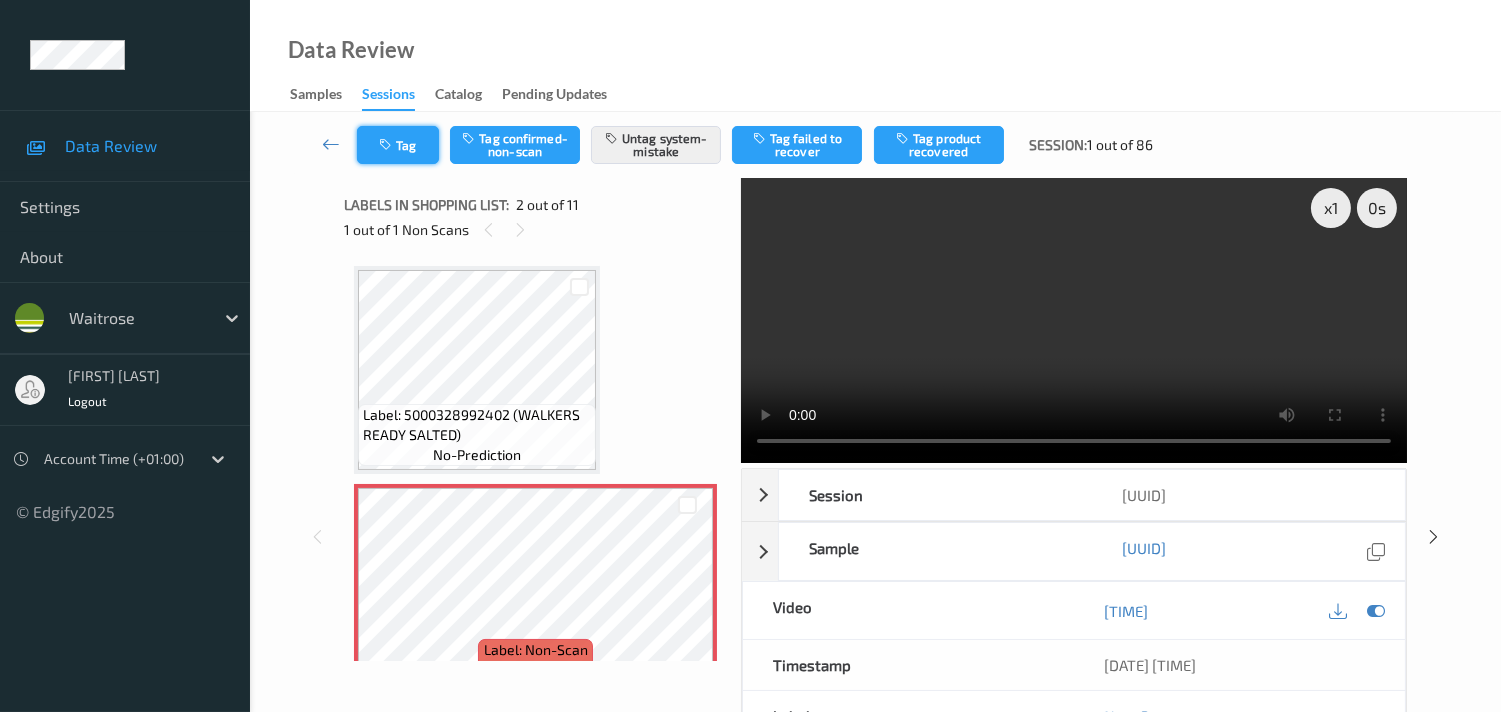 click on "Tag" at bounding box center [398, 145] 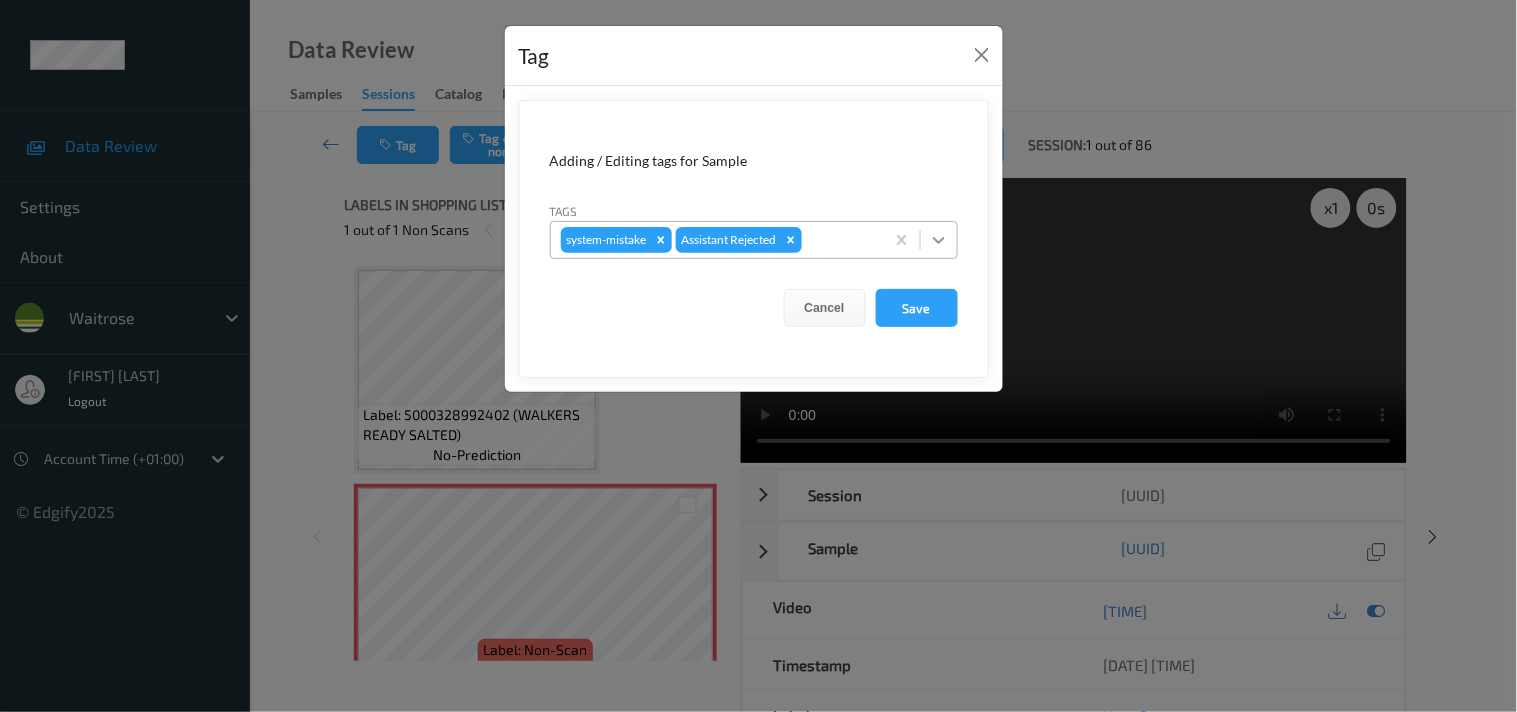 click 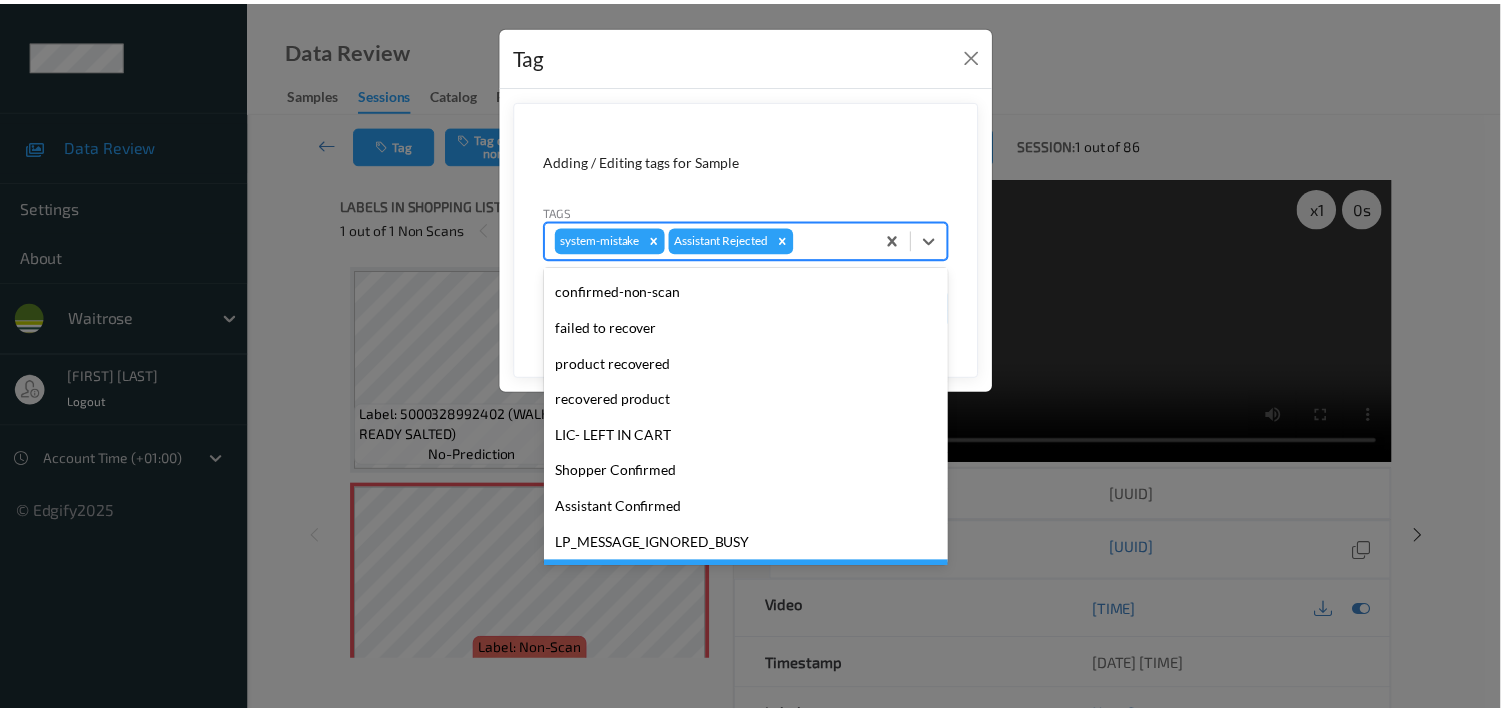 scroll, scrollTop: 318, scrollLeft: 0, axis: vertical 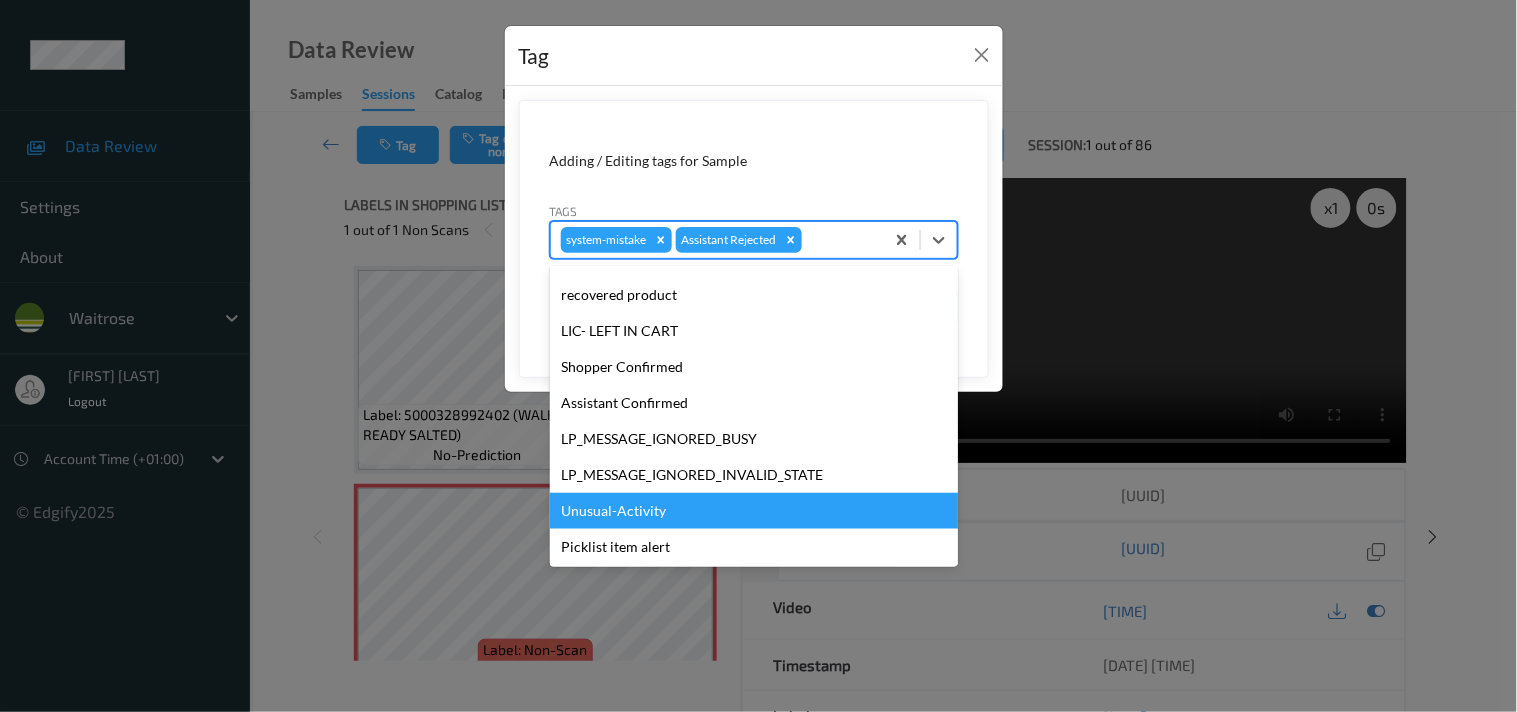 click on "Unusual-Activity" at bounding box center (754, 511) 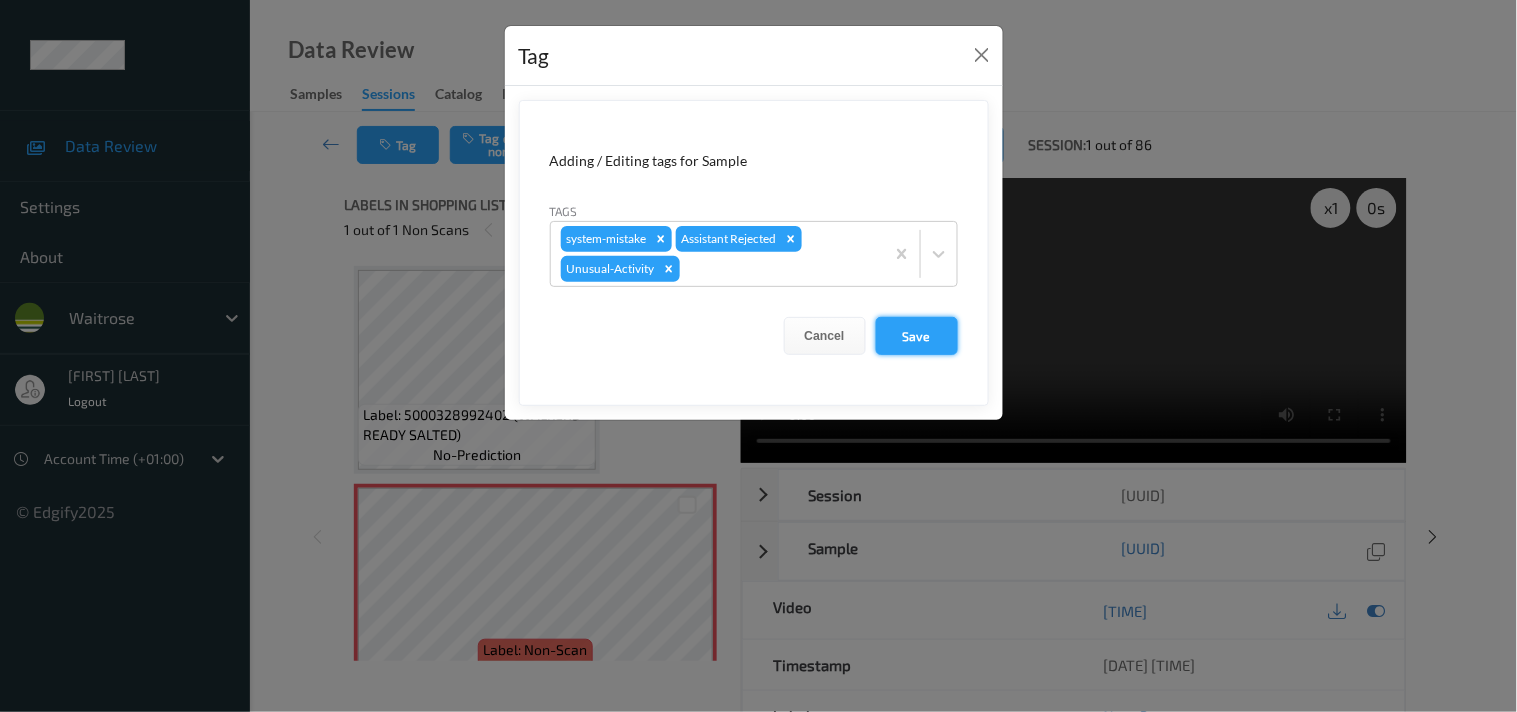 click on "Save" at bounding box center [917, 336] 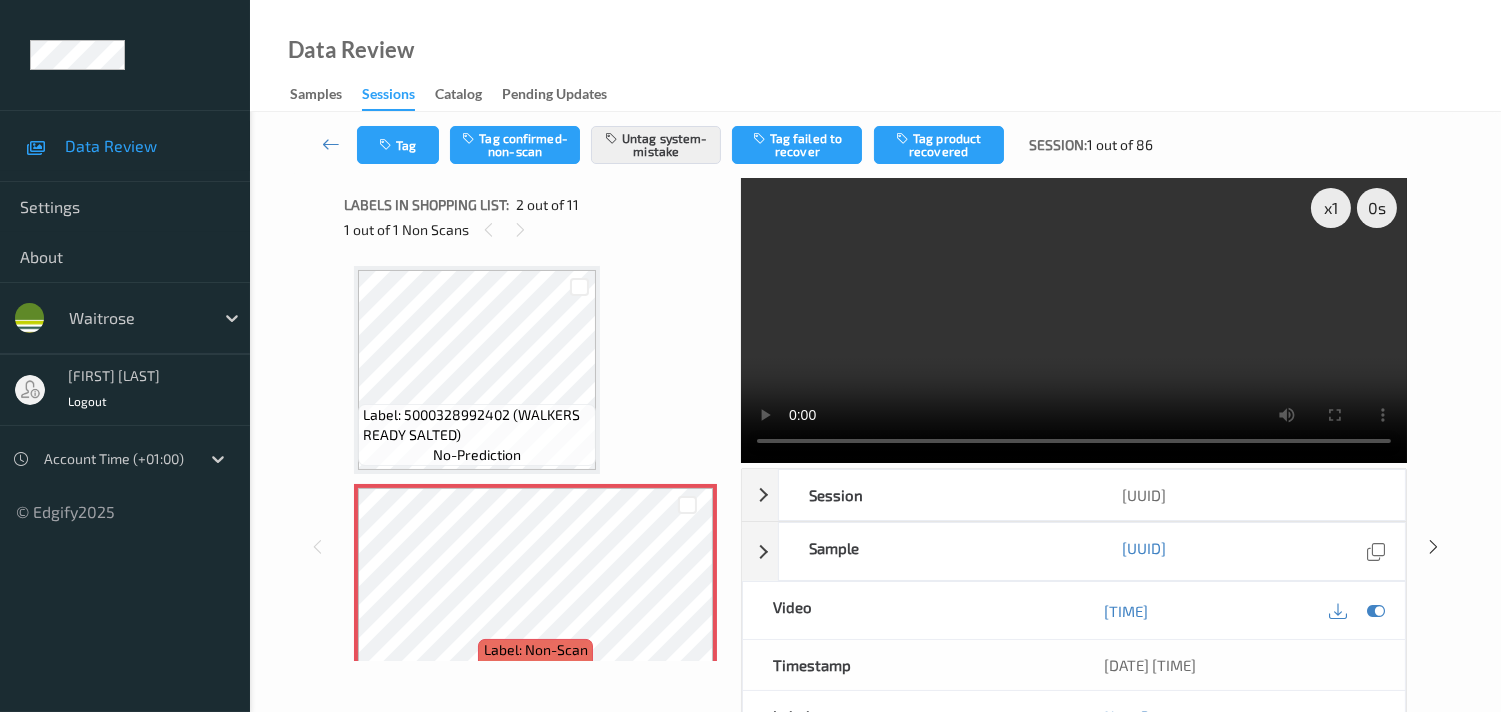click at bounding box center (331, 144) 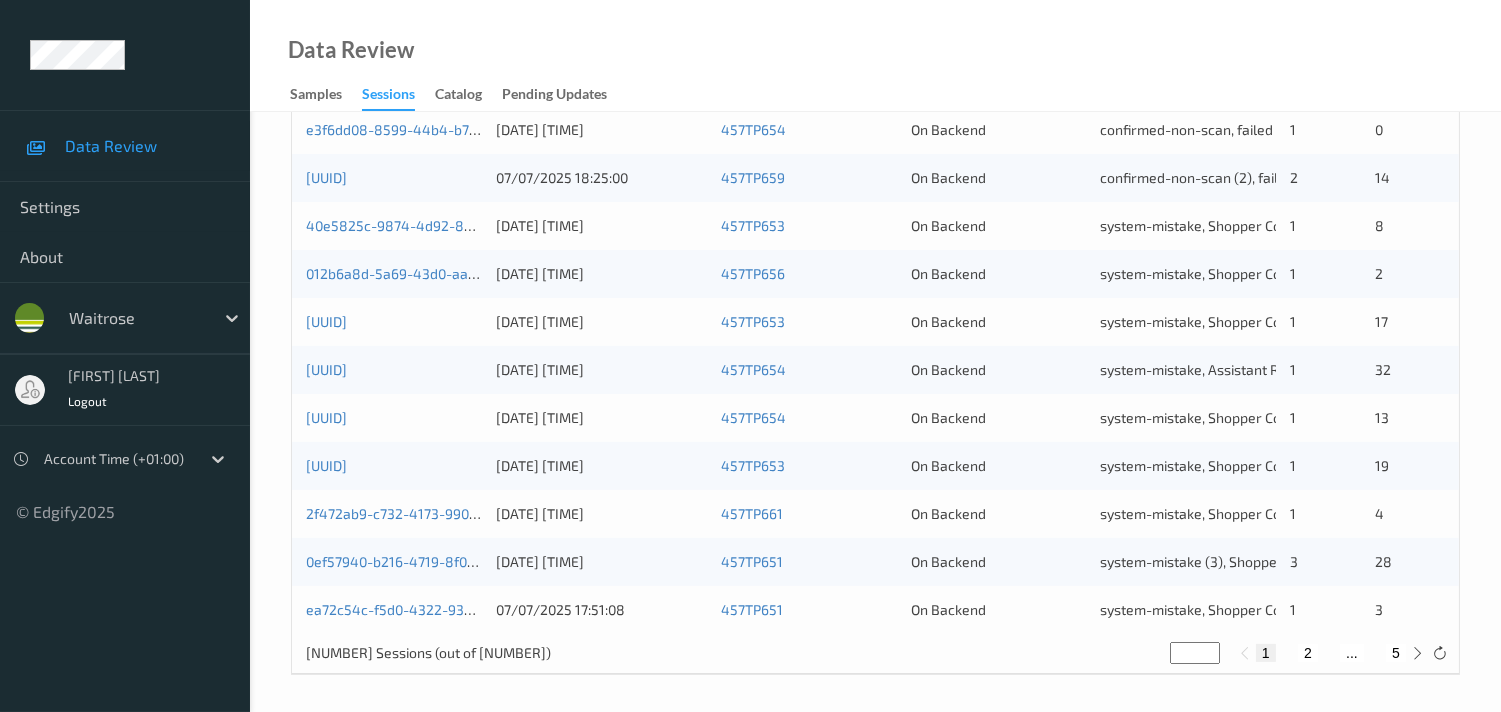scroll, scrollTop: 951, scrollLeft: 0, axis: vertical 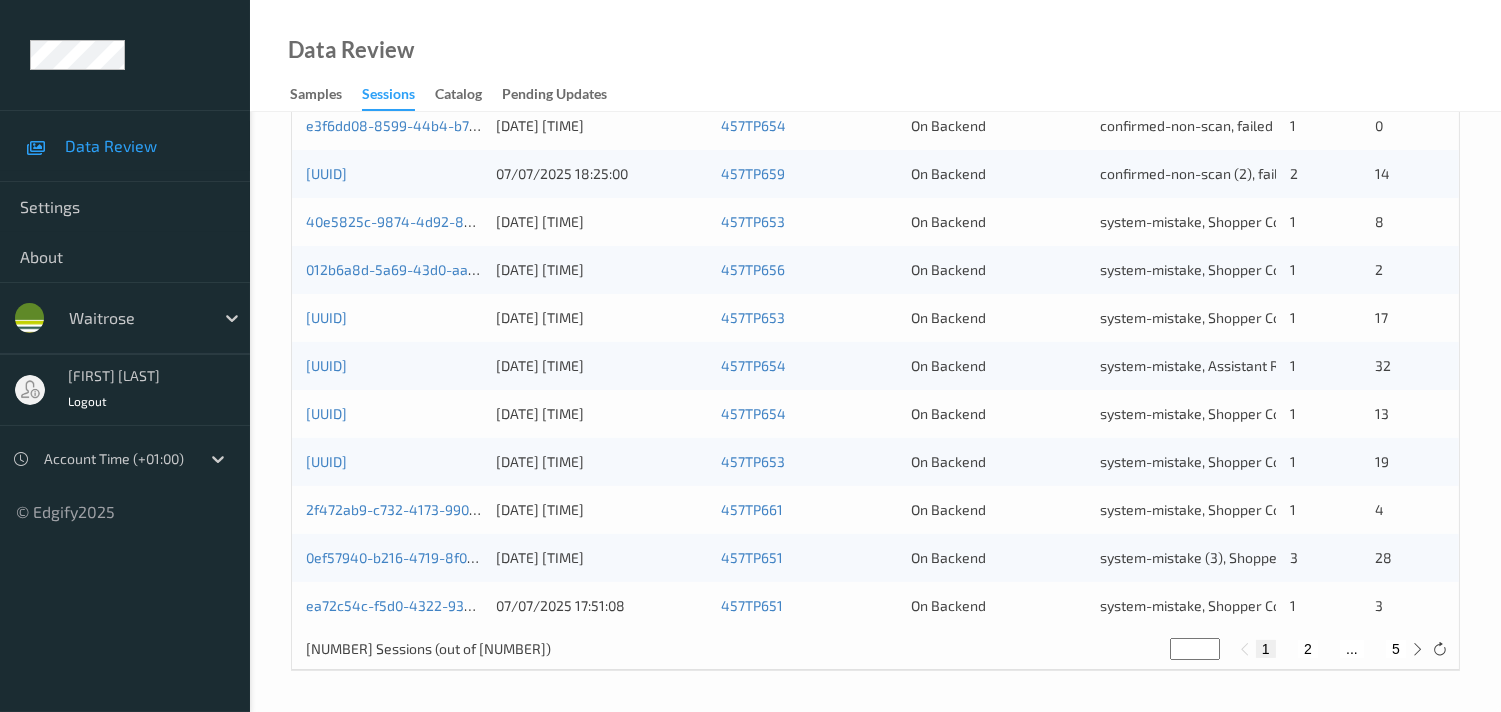 click on "2" at bounding box center (1308, 649) 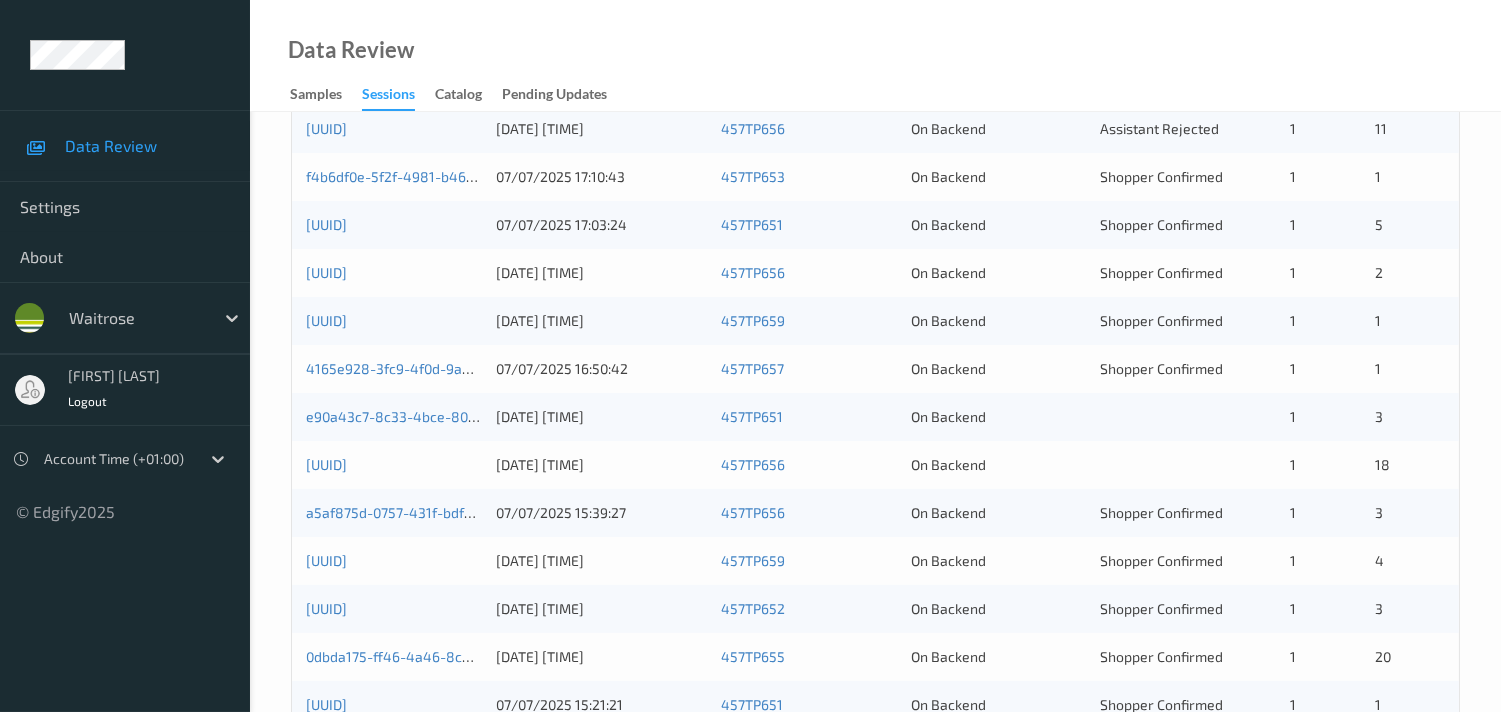 scroll, scrollTop: 951, scrollLeft: 0, axis: vertical 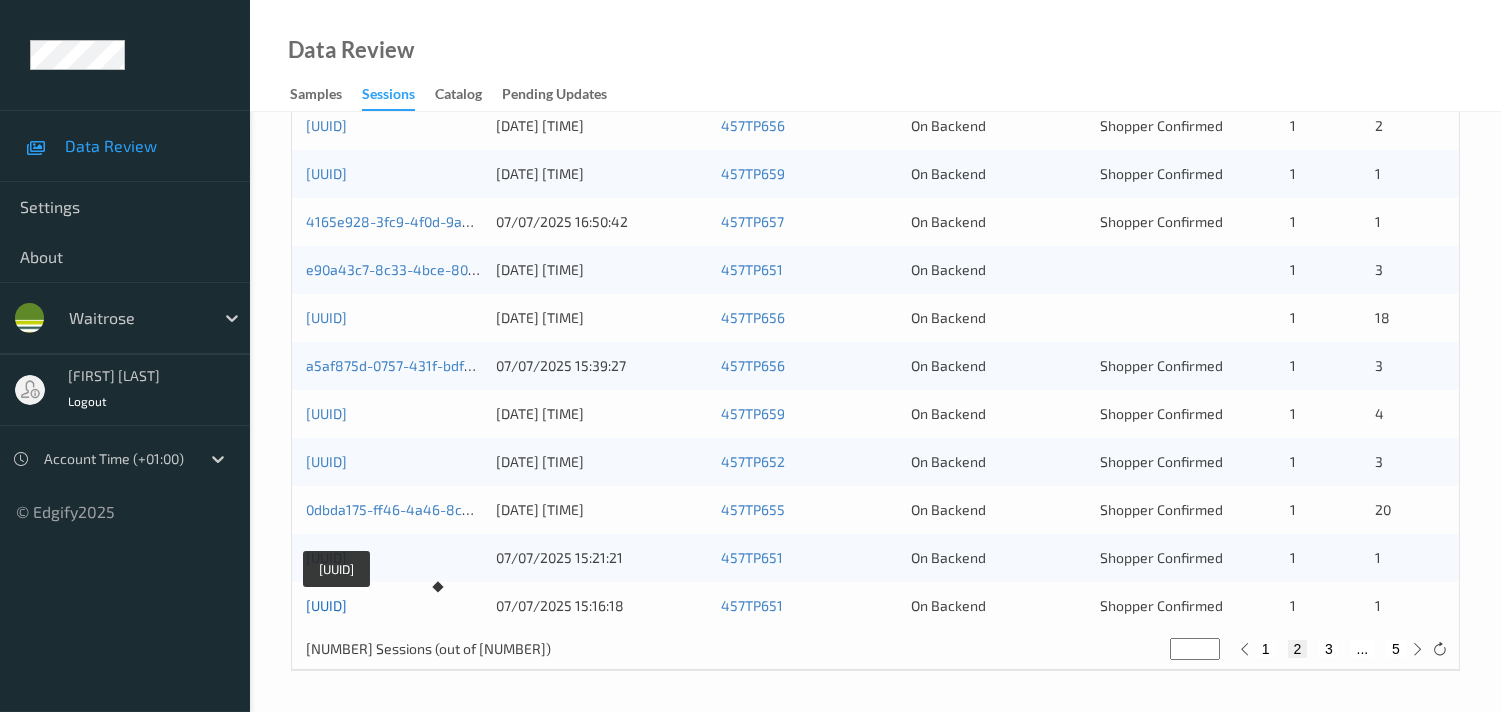 click on "a00fa31b-6628-4b9d-afdf-5355fe74793a" at bounding box center [326, 605] 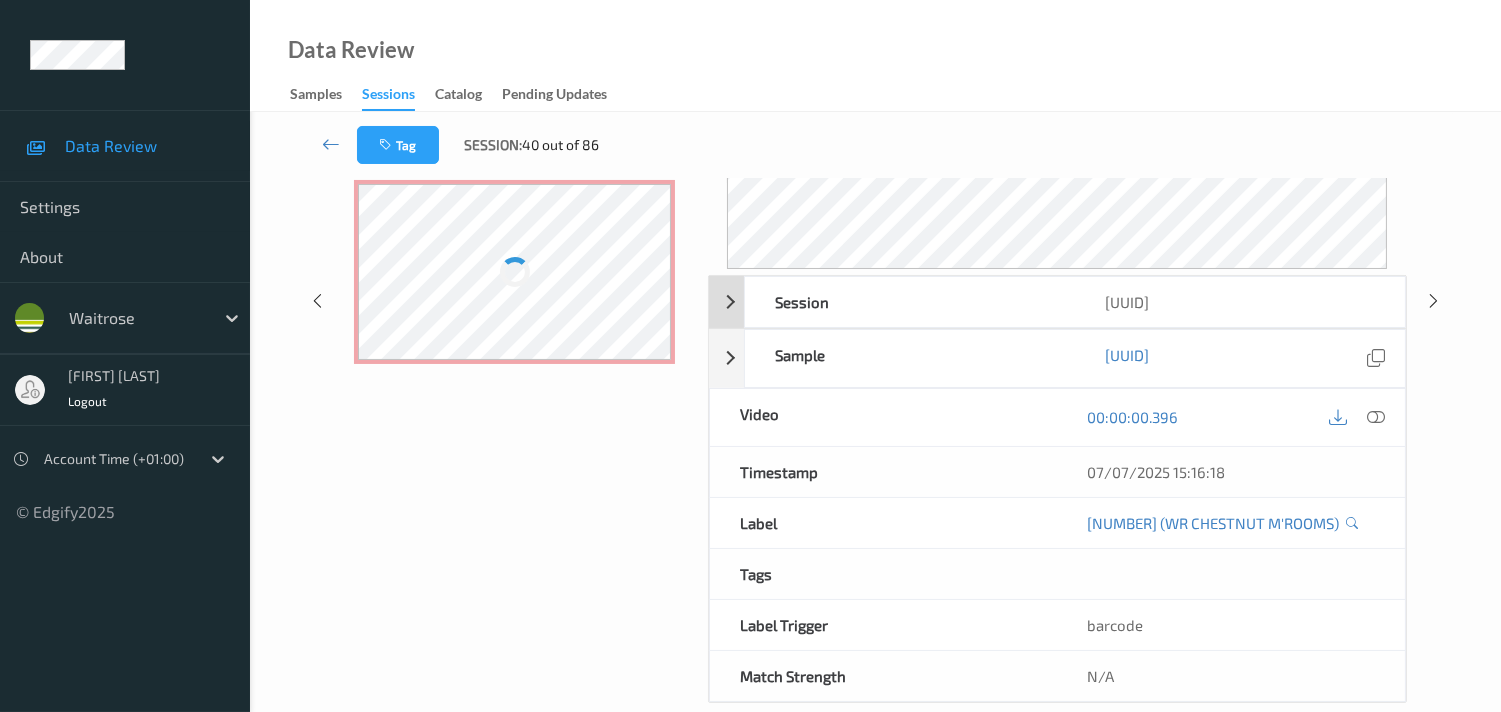 scroll, scrollTop: 366, scrollLeft: 0, axis: vertical 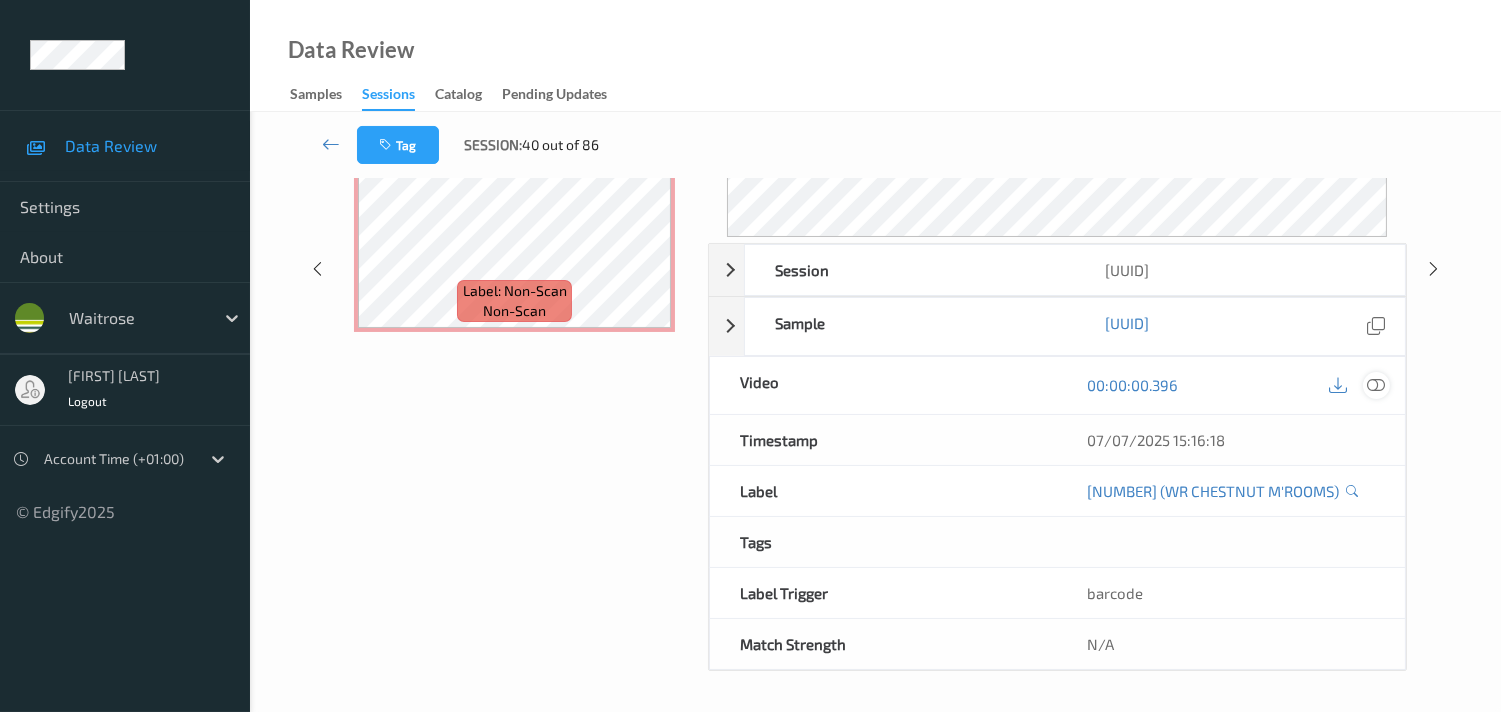 click at bounding box center (1376, 385) 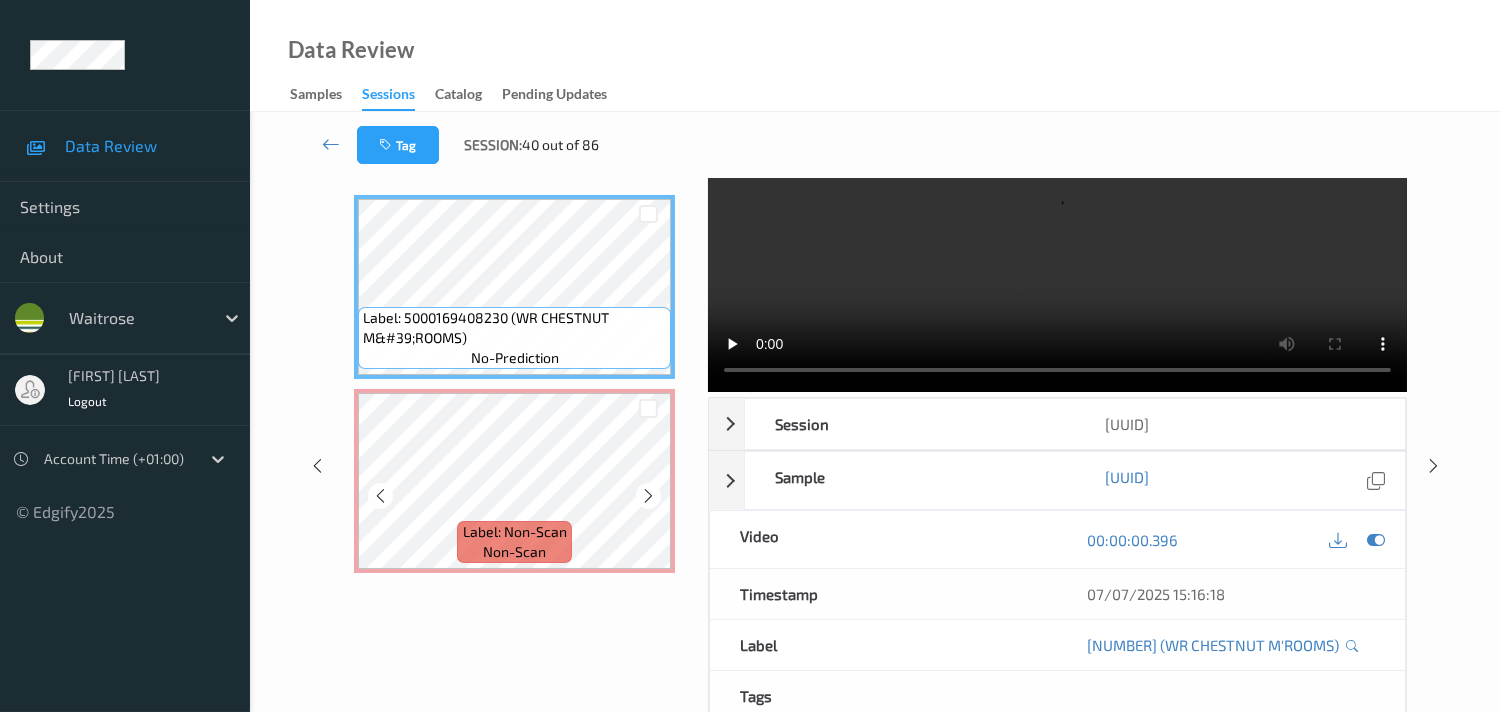 scroll, scrollTop: 111, scrollLeft: 0, axis: vertical 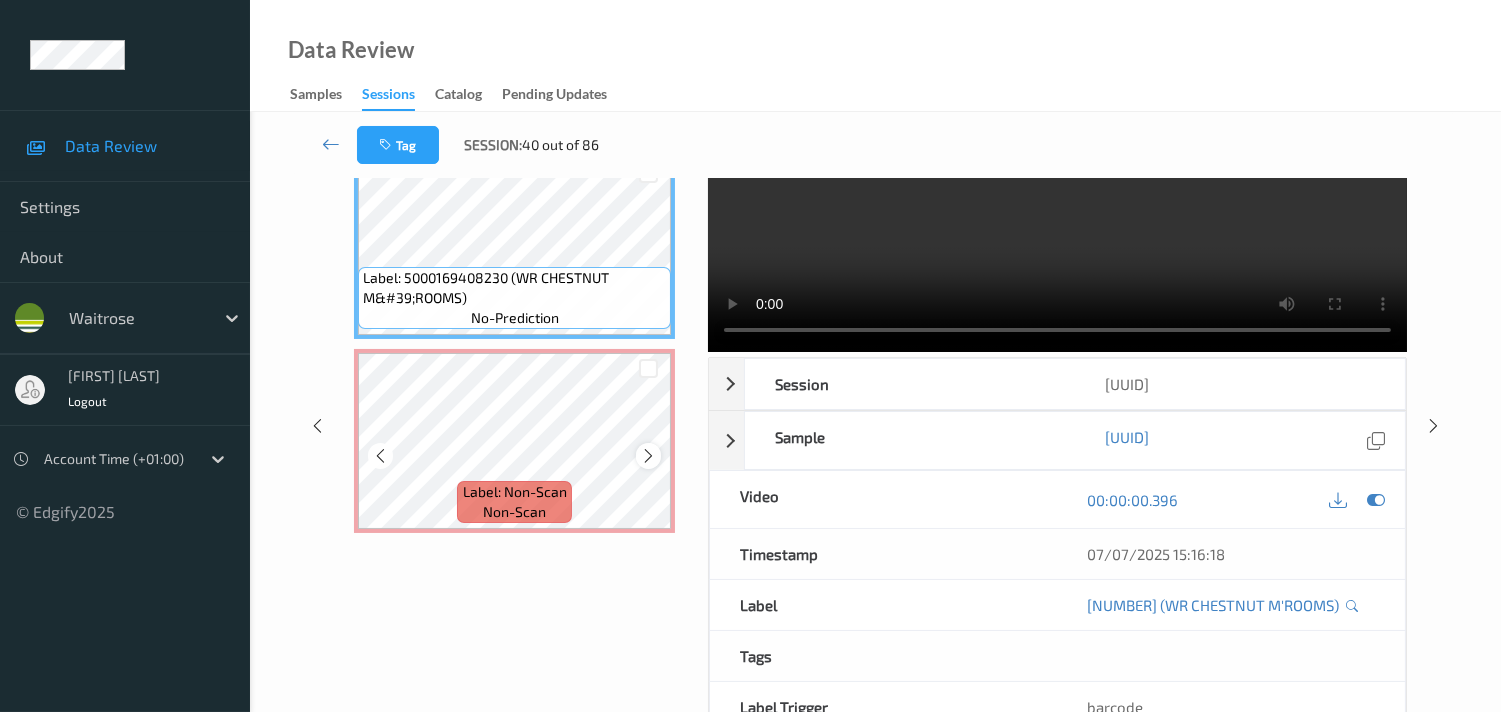 click at bounding box center (648, 456) 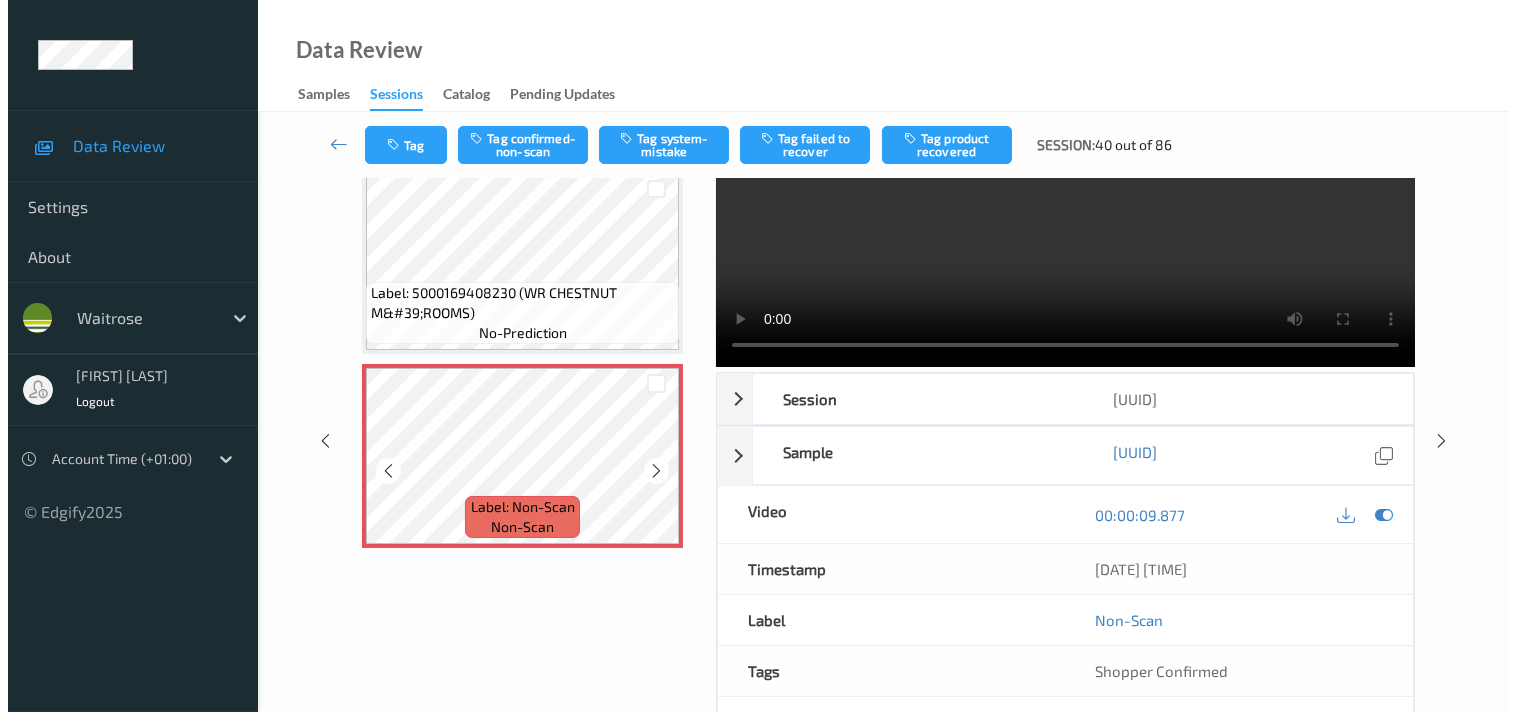 scroll, scrollTop: 0, scrollLeft: 0, axis: both 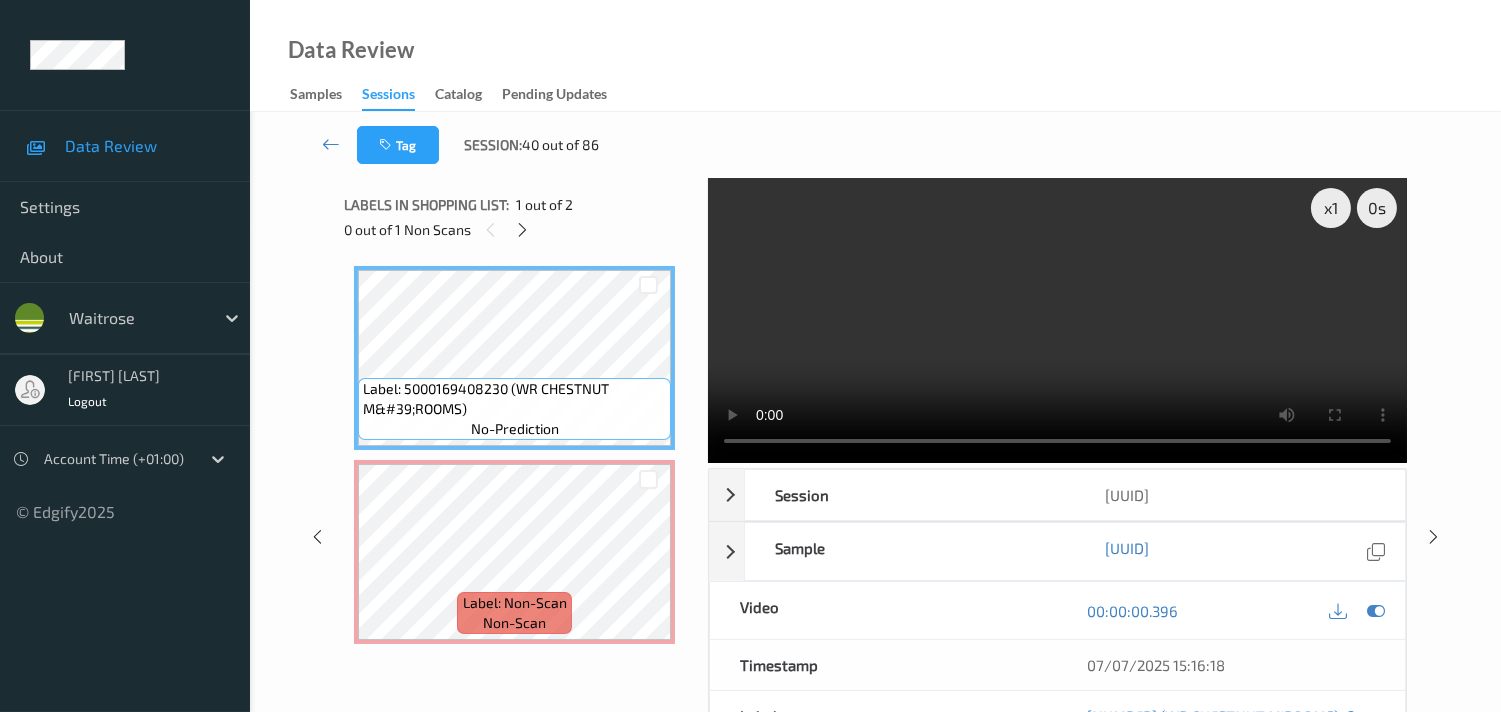 type 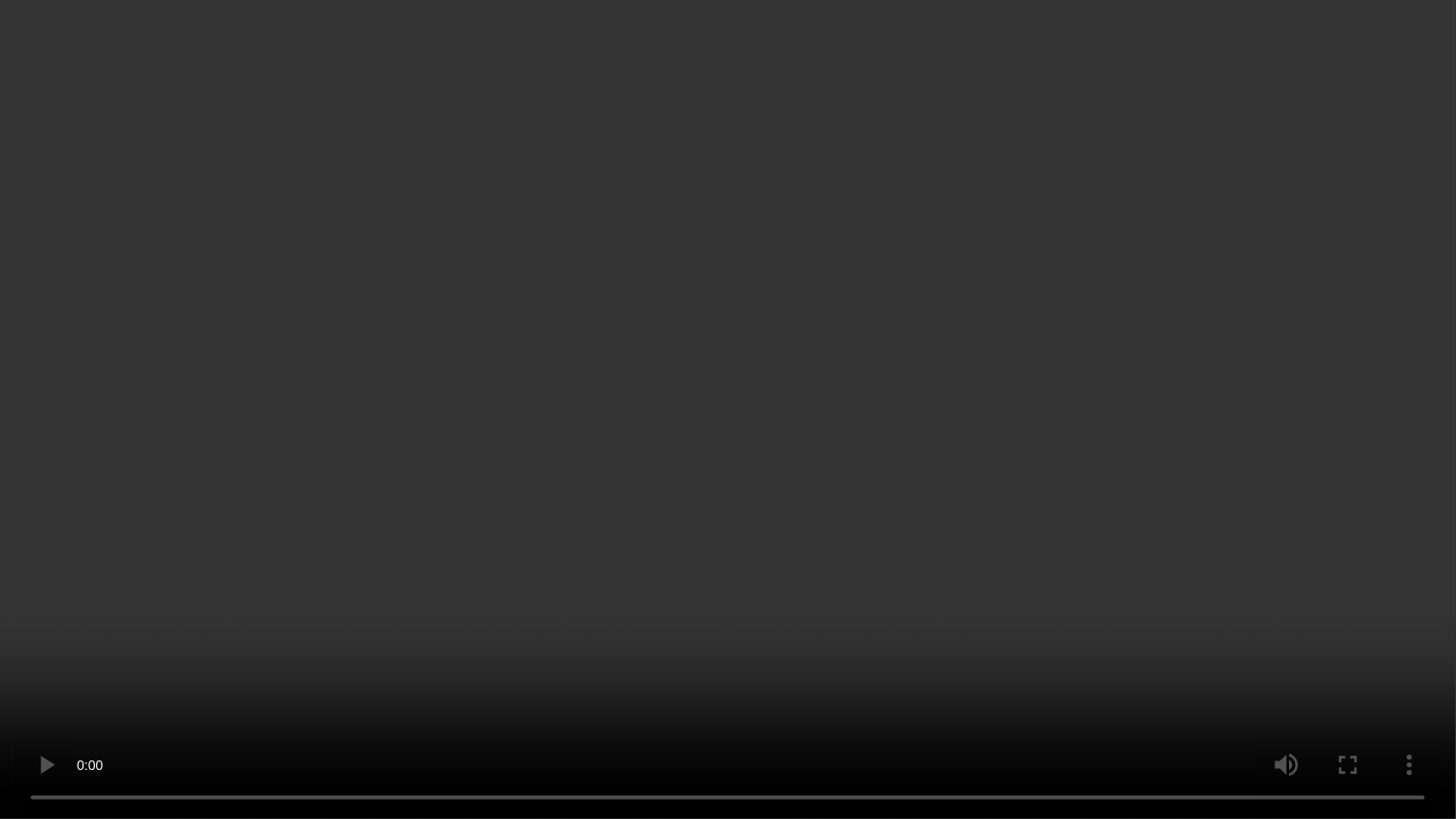 click at bounding box center (728, 409) 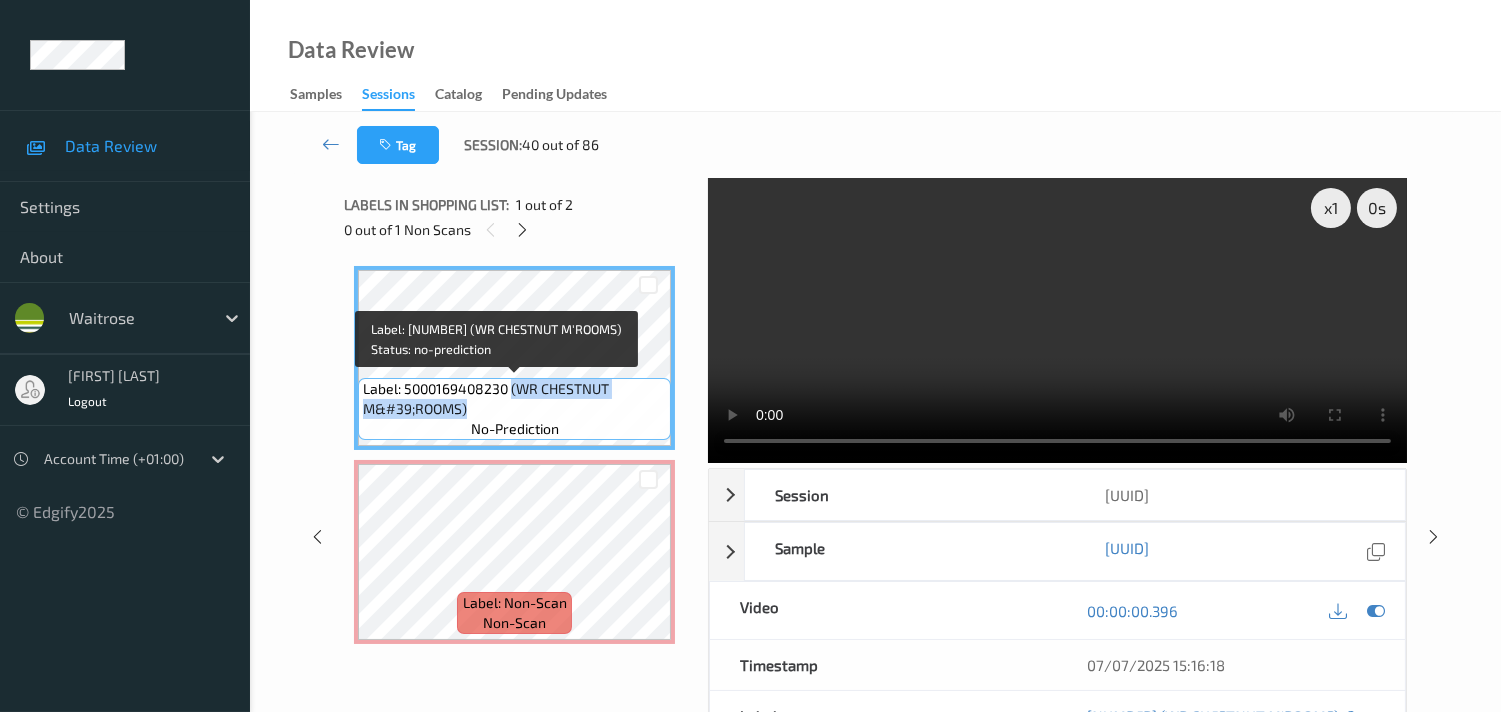 drag, startPoint x: 513, startPoint y: 388, endPoint x: 616, endPoint y: 402, distance: 103.947105 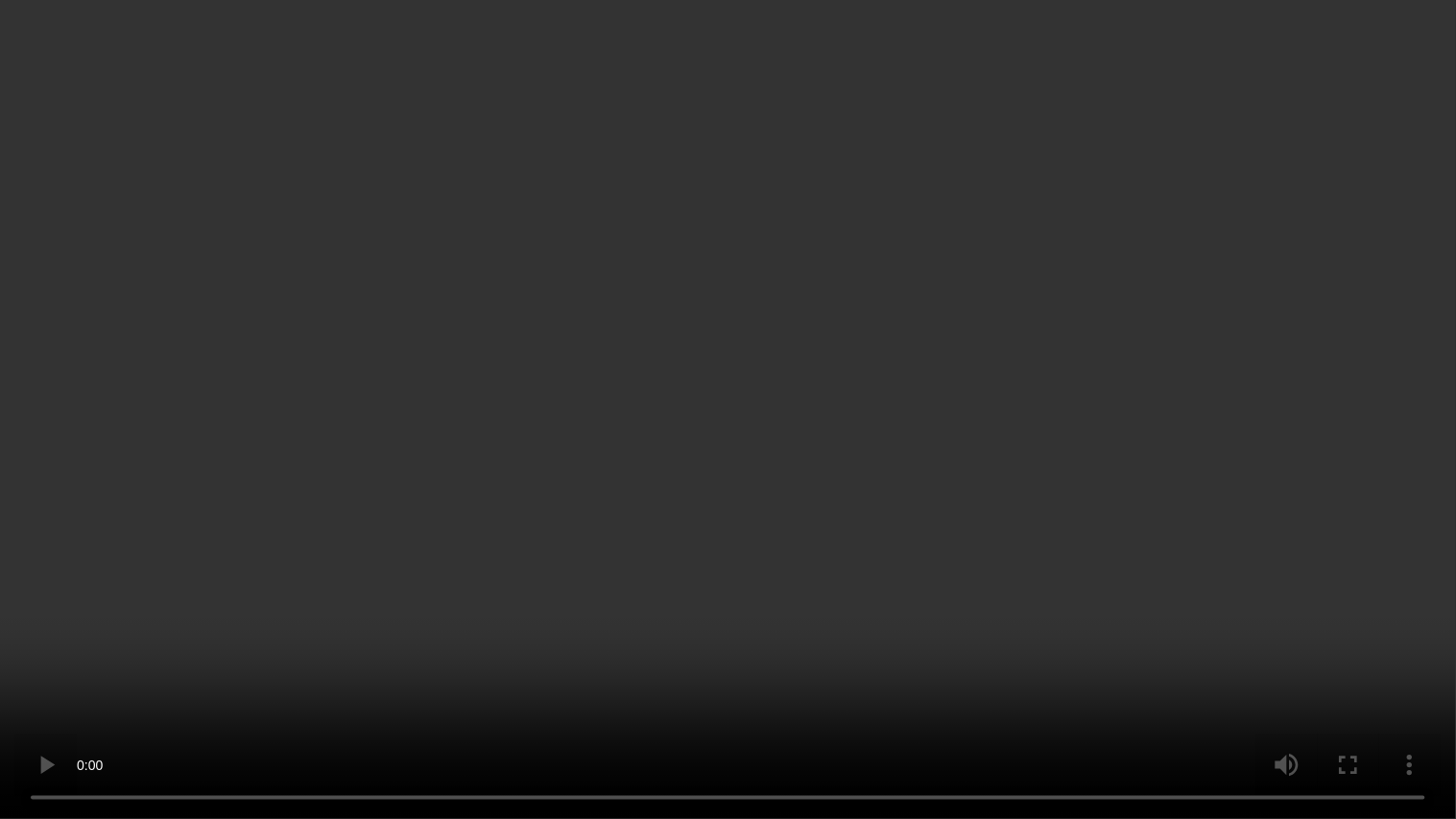 click at bounding box center (728, 409) 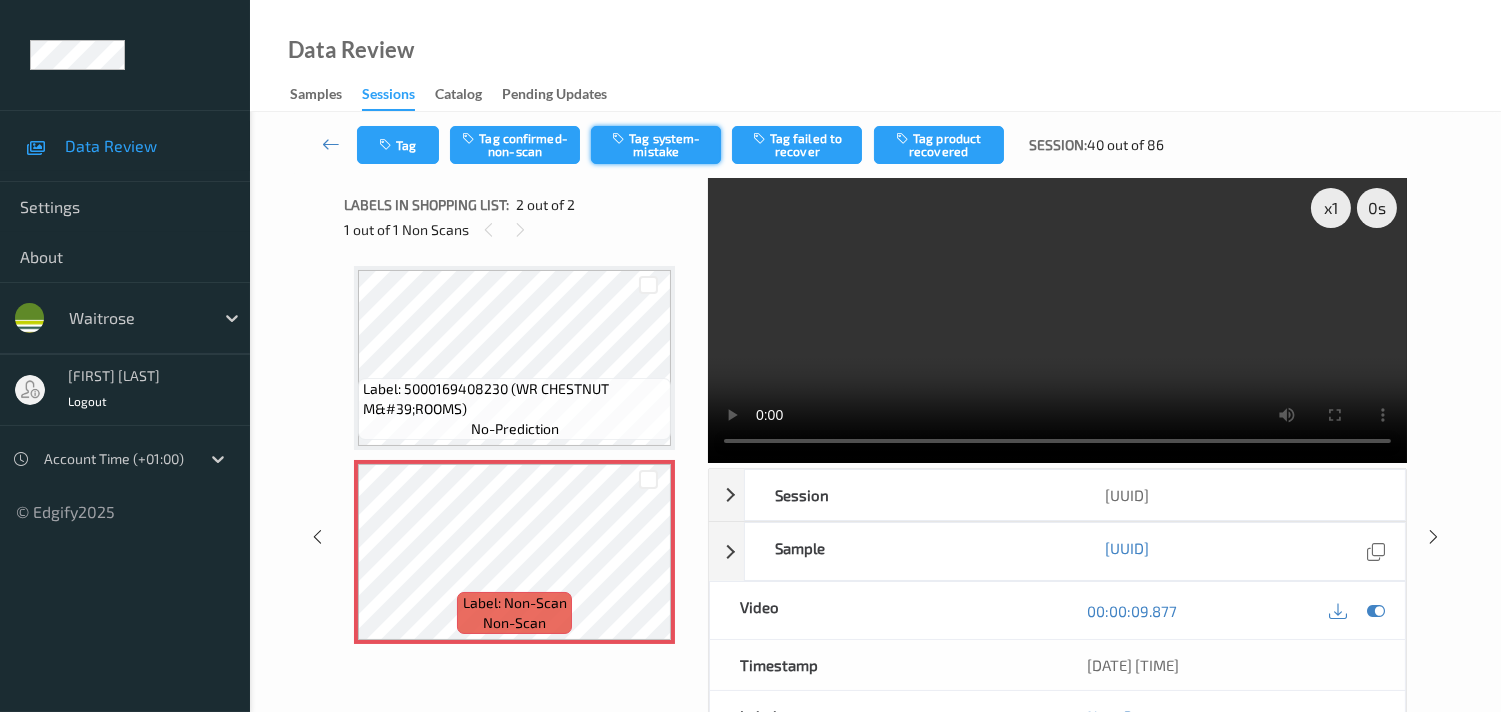 click on "Tag   system-mistake" at bounding box center (656, 145) 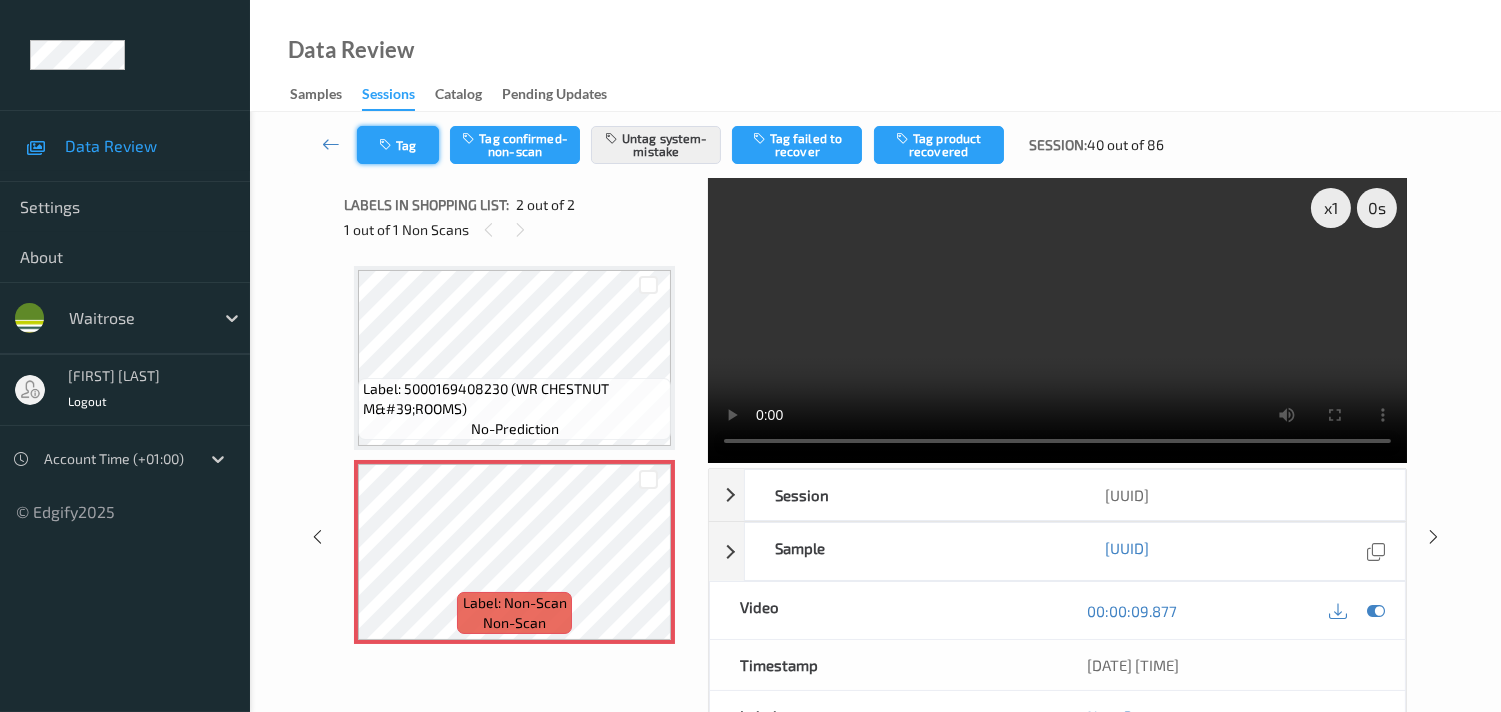 click on "Tag" at bounding box center (398, 145) 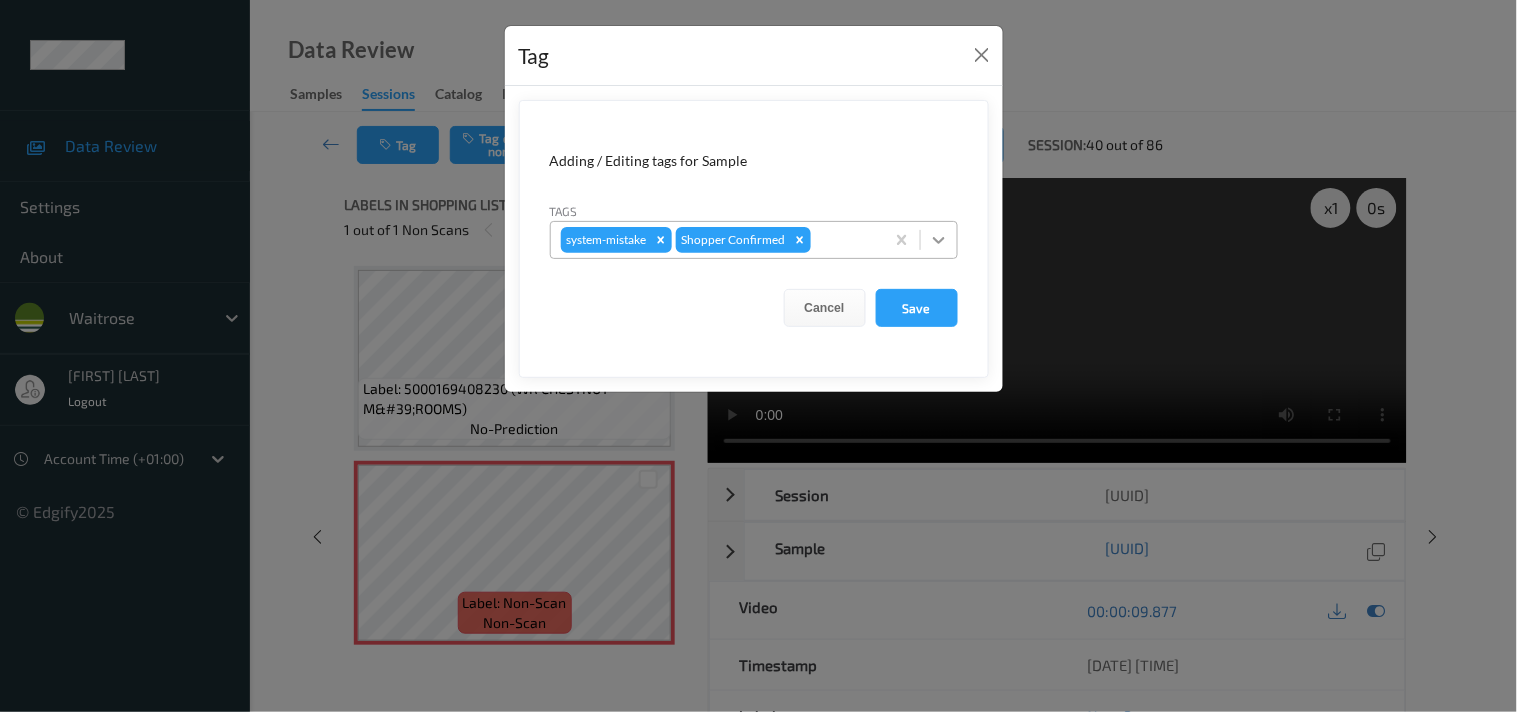 click 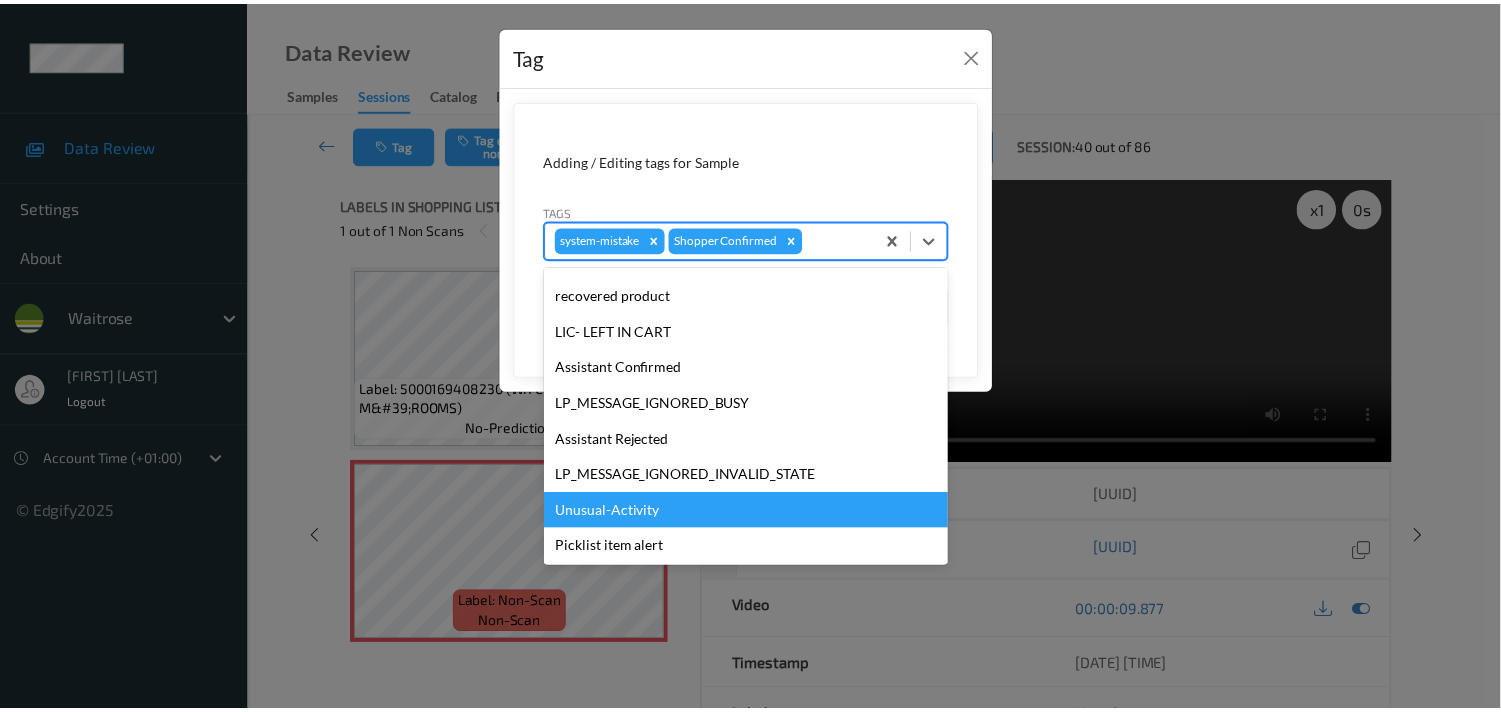 scroll, scrollTop: 320, scrollLeft: 0, axis: vertical 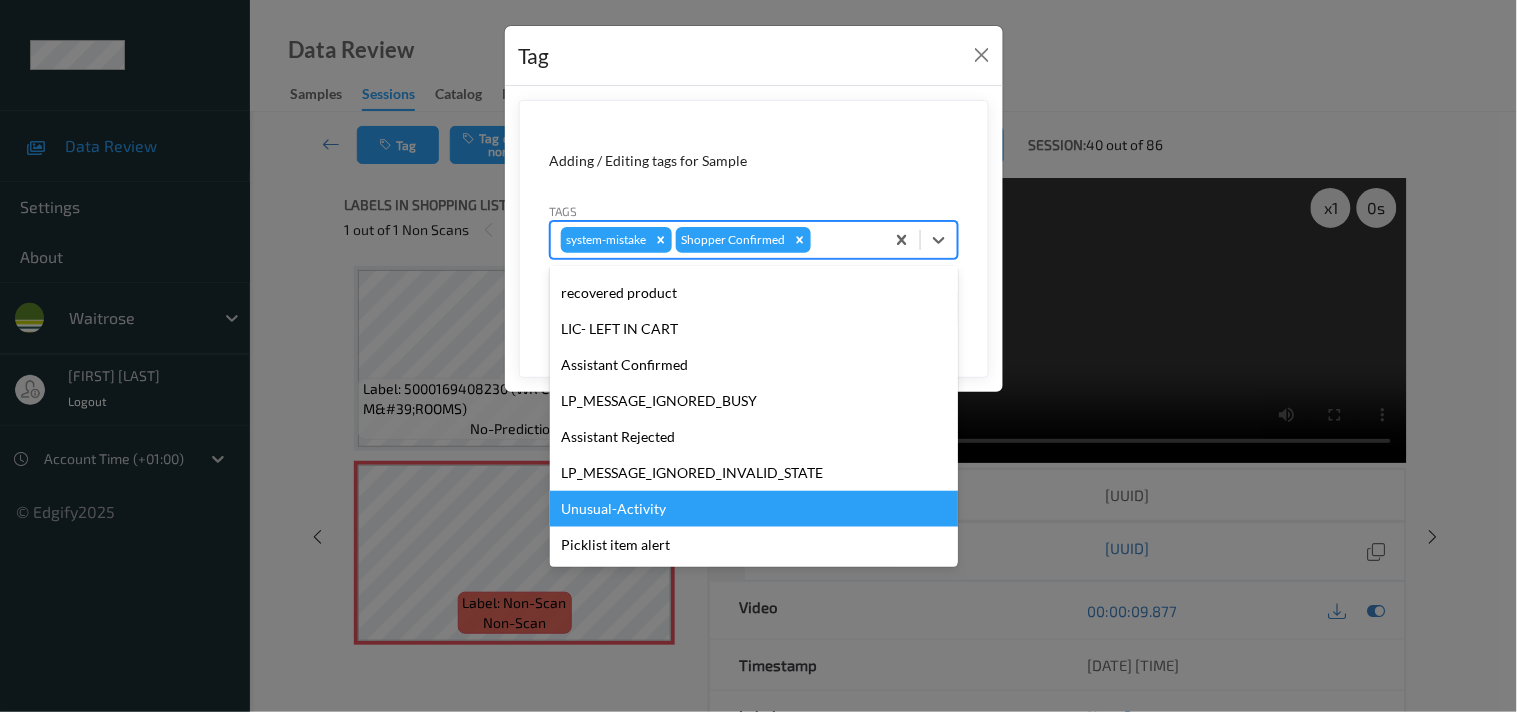 click on "Unusual-Activity" at bounding box center [754, 509] 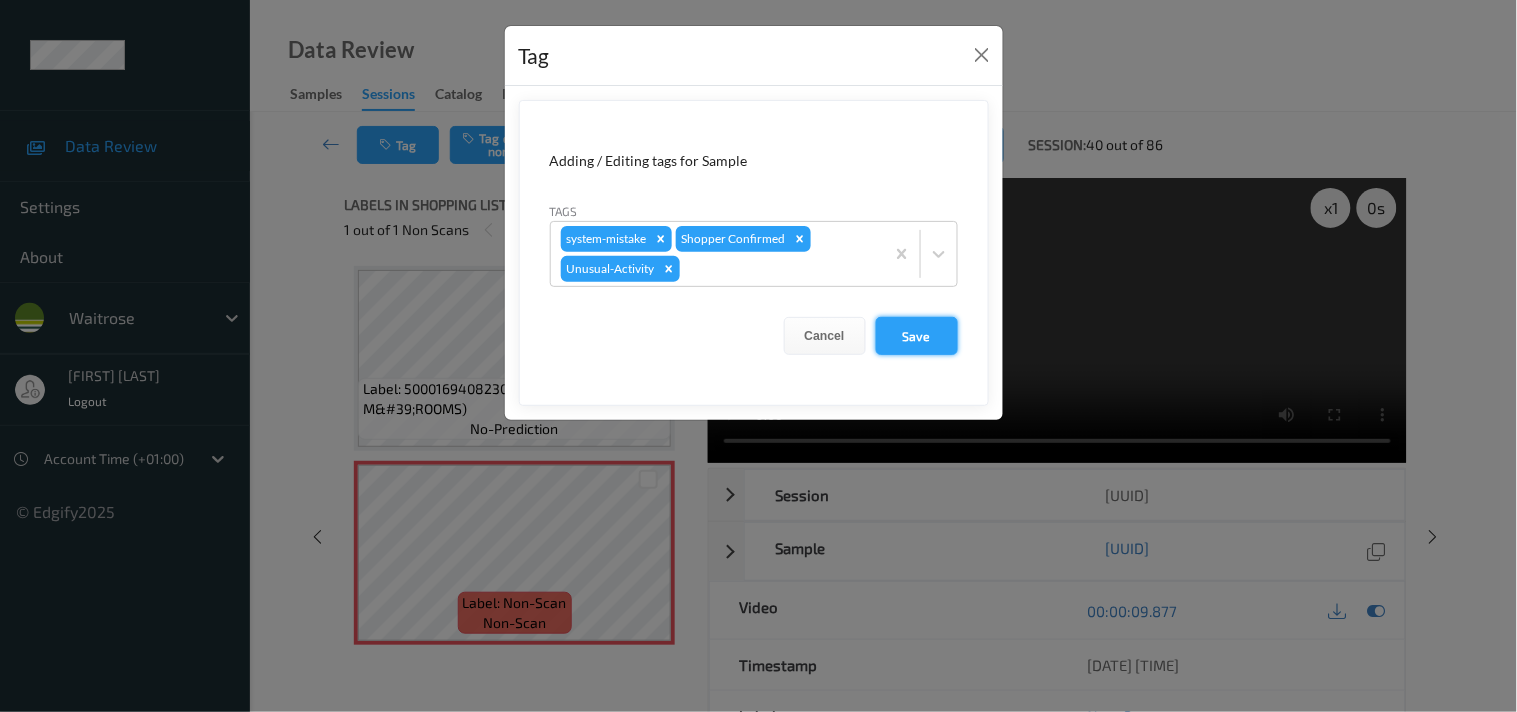 click on "Save" at bounding box center (917, 336) 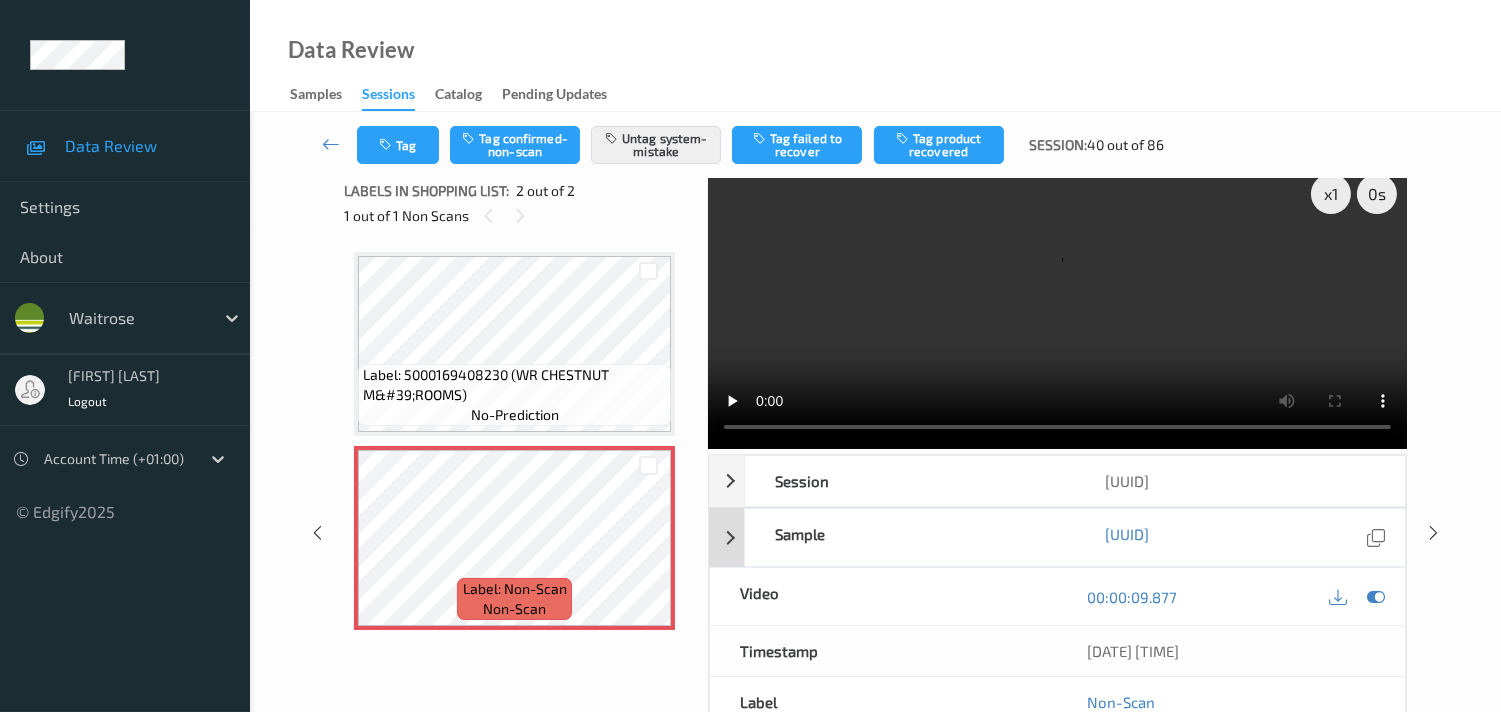 scroll, scrollTop: 0, scrollLeft: 0, axis: both 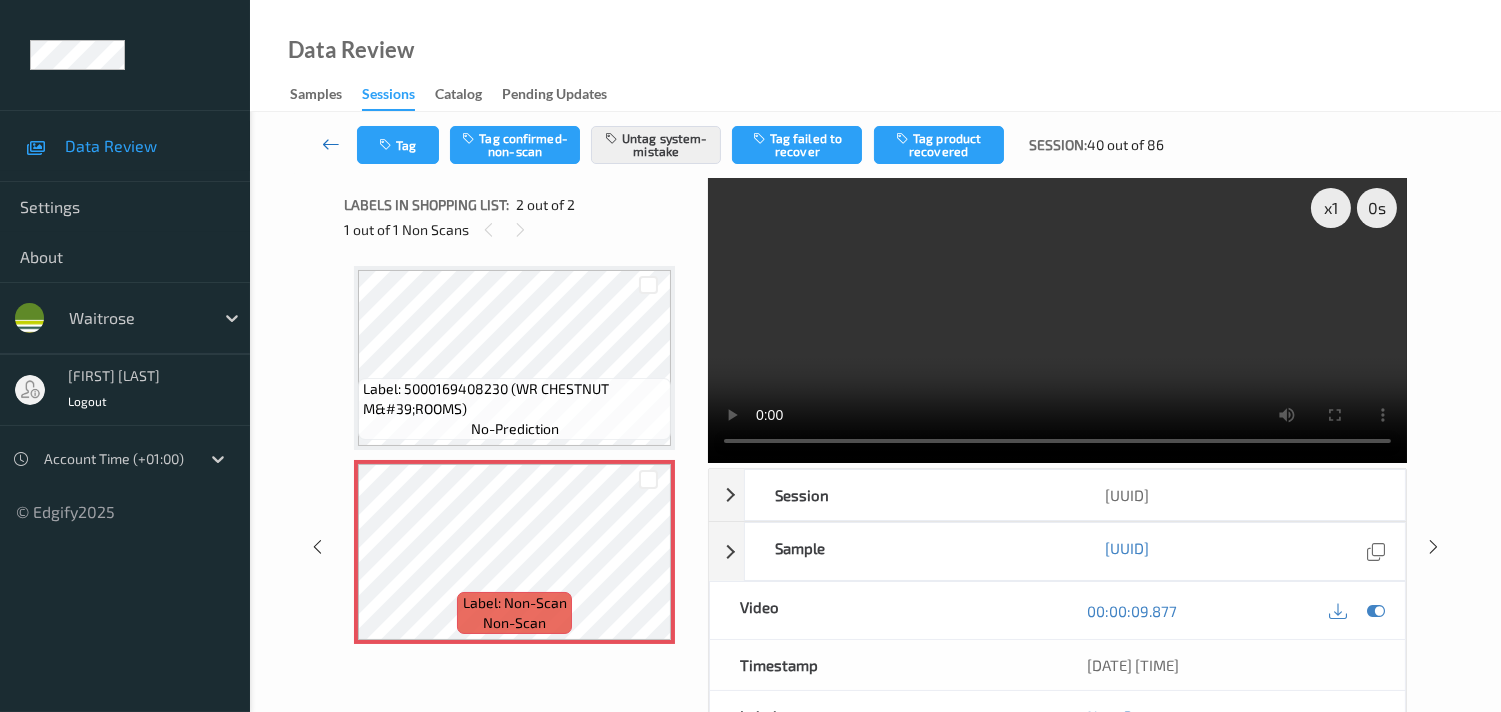 click at bounding box center [331, 145] 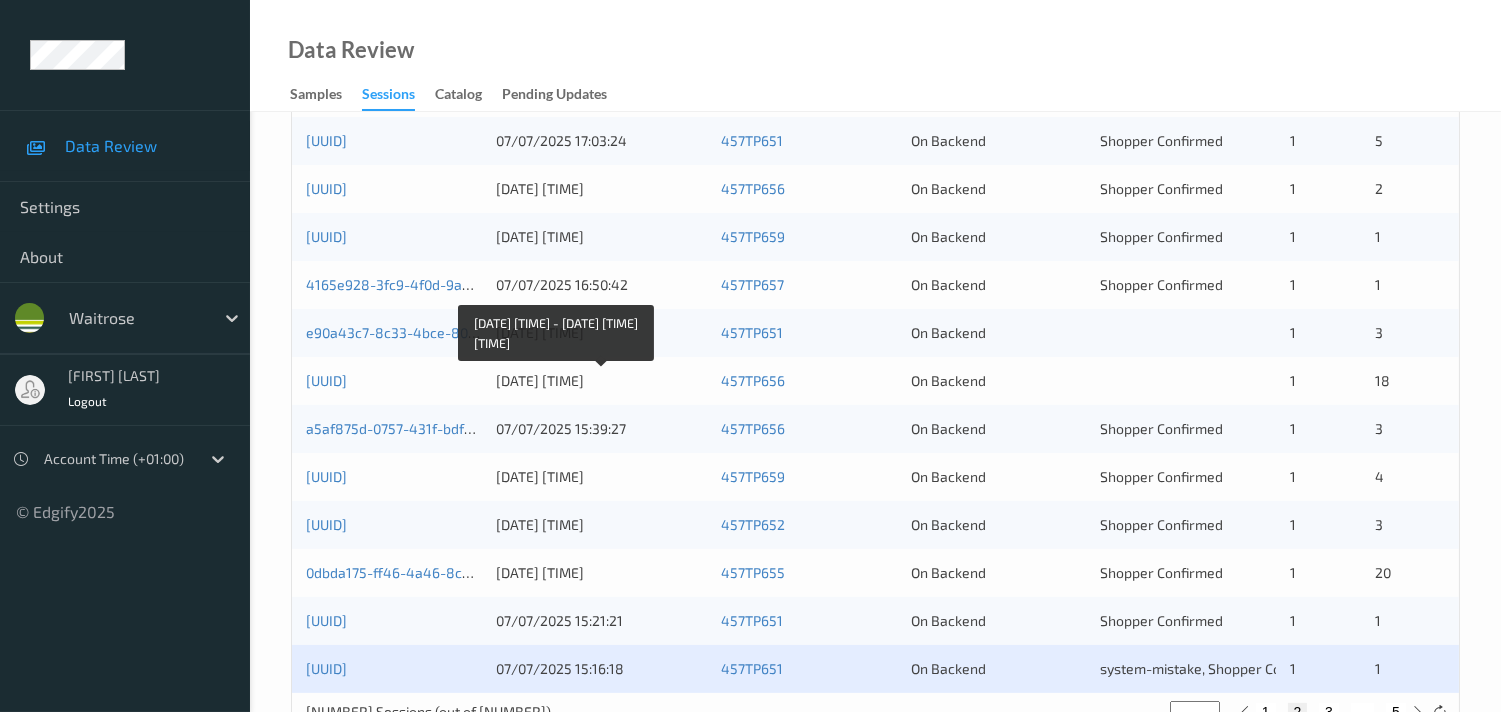 scroll, scrollTop: 951, scrollLeft: 0, axis: vertical 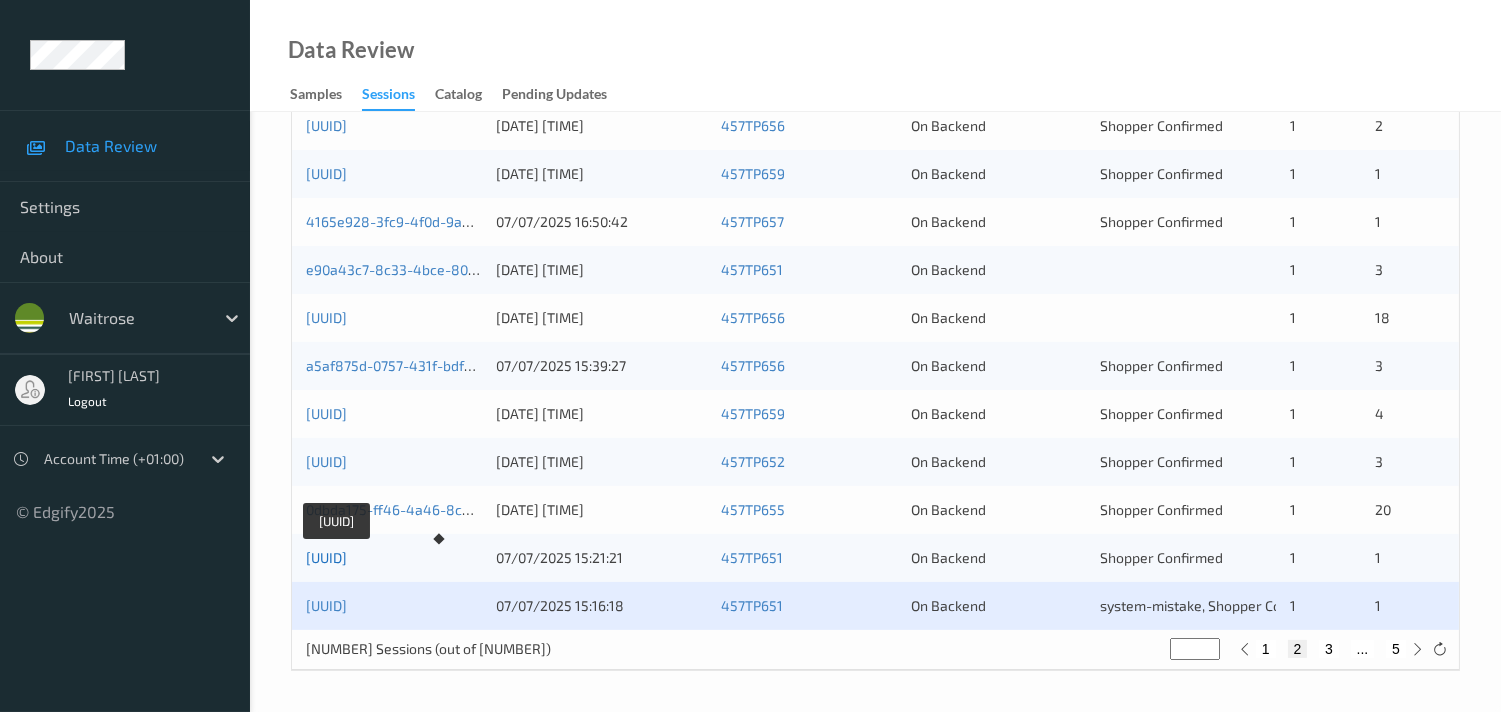 click on "2c1a0448-f9b1-4155-be95-c7a5c81a804d" at bounding box center [326, 557] 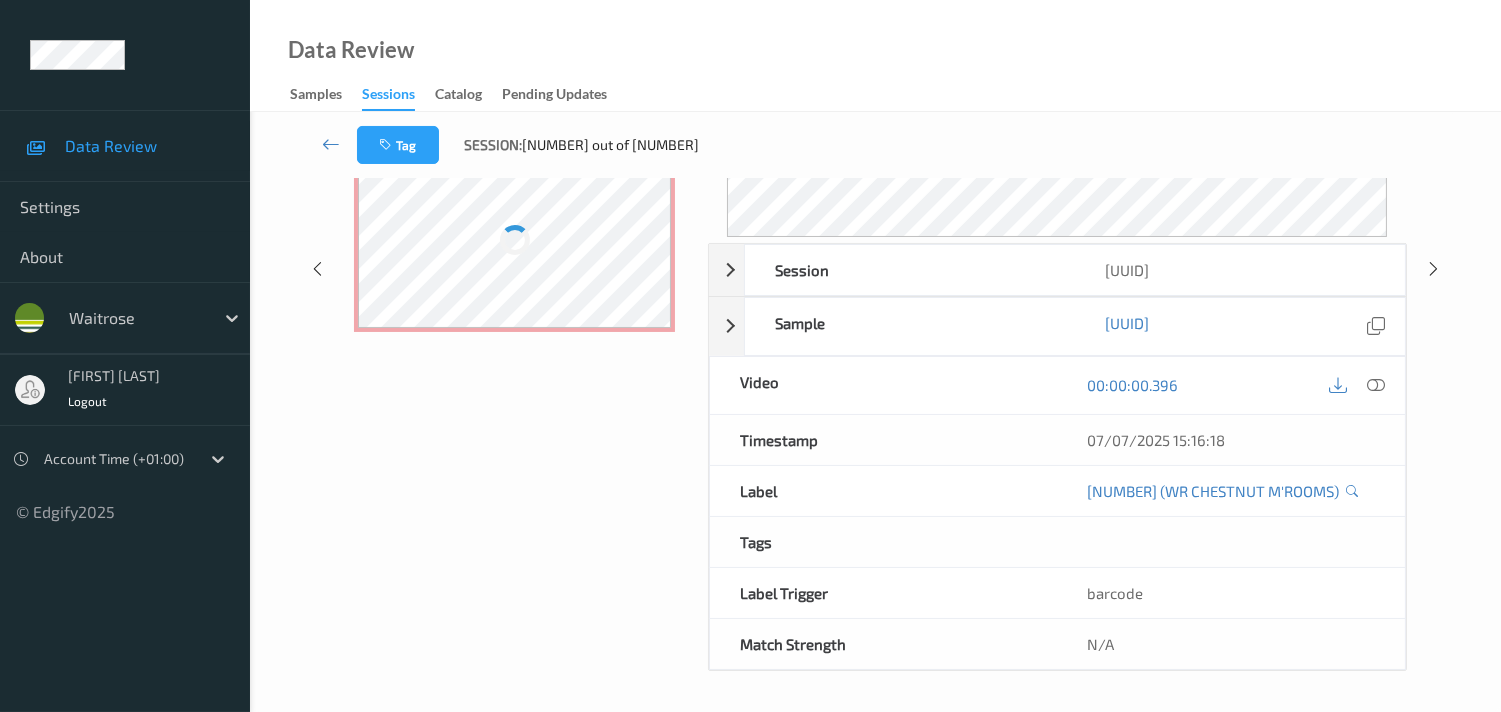 click on "Labels in shopping list: 1 out of 2 0 out of 1 Non Scans Label: 5000169408230 (WR CHESTNUT M&#39;ROOMS) no-prediction Label: Non-Scan non-scan Label: Non-Scan non-scan" at bounding box center (519, 268) 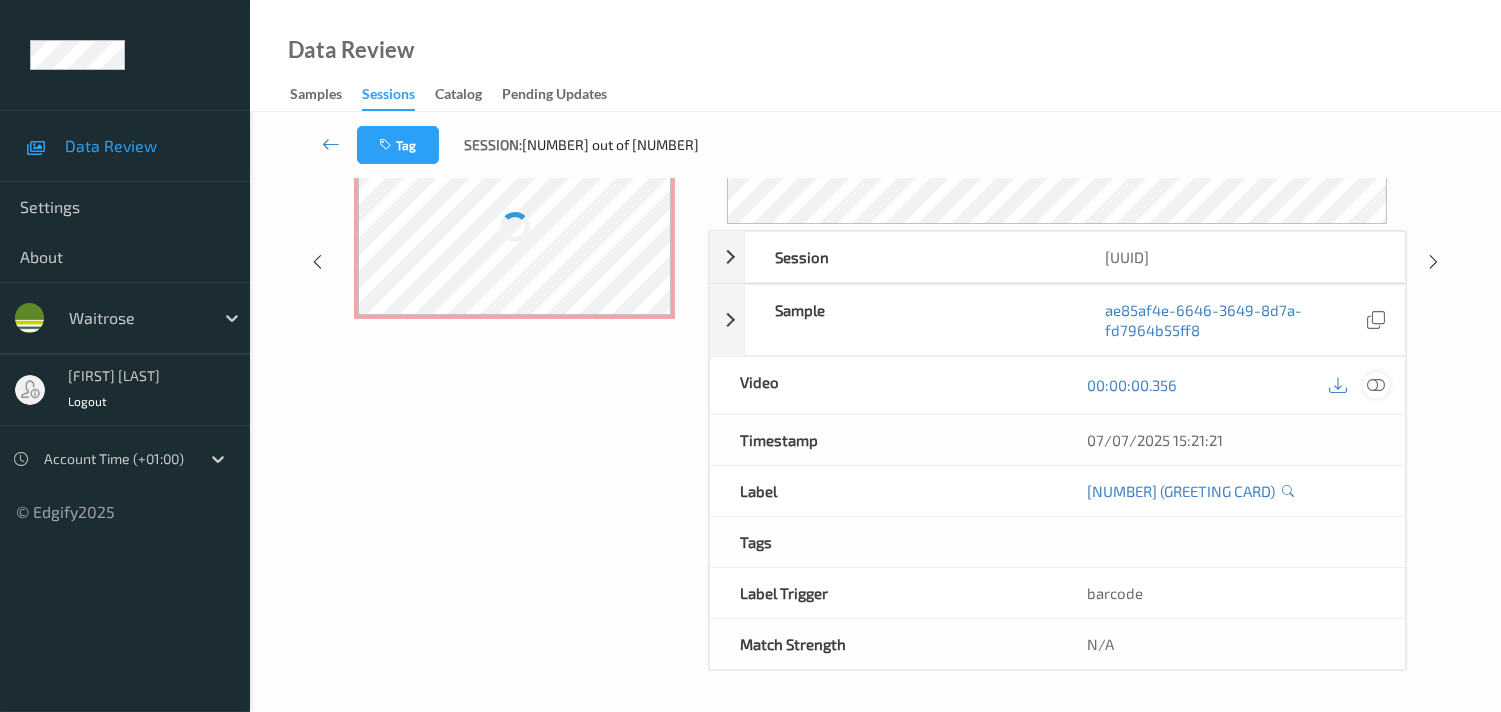 click at bounding box center [1376, 385] 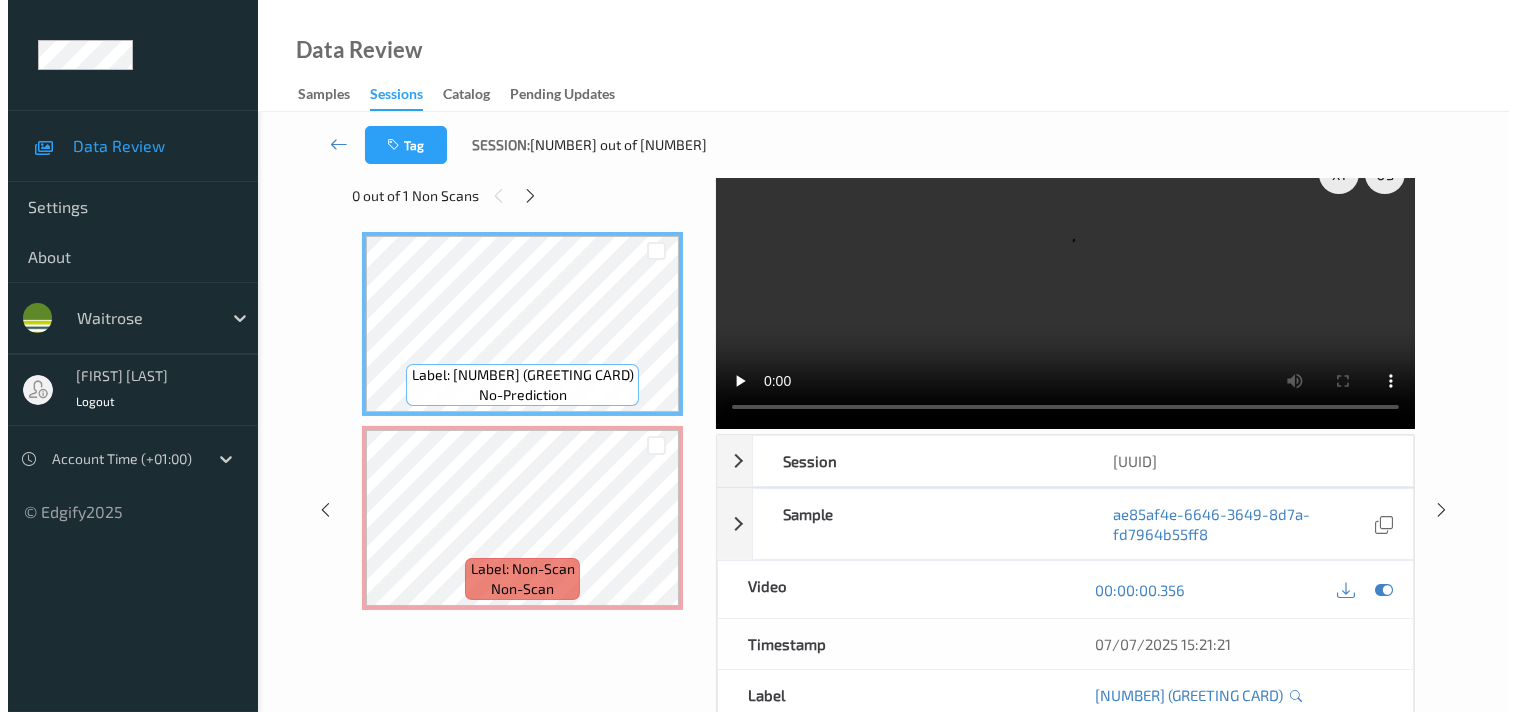 scroll, scrollTop: 0, scrollLeft: 0, axis: both 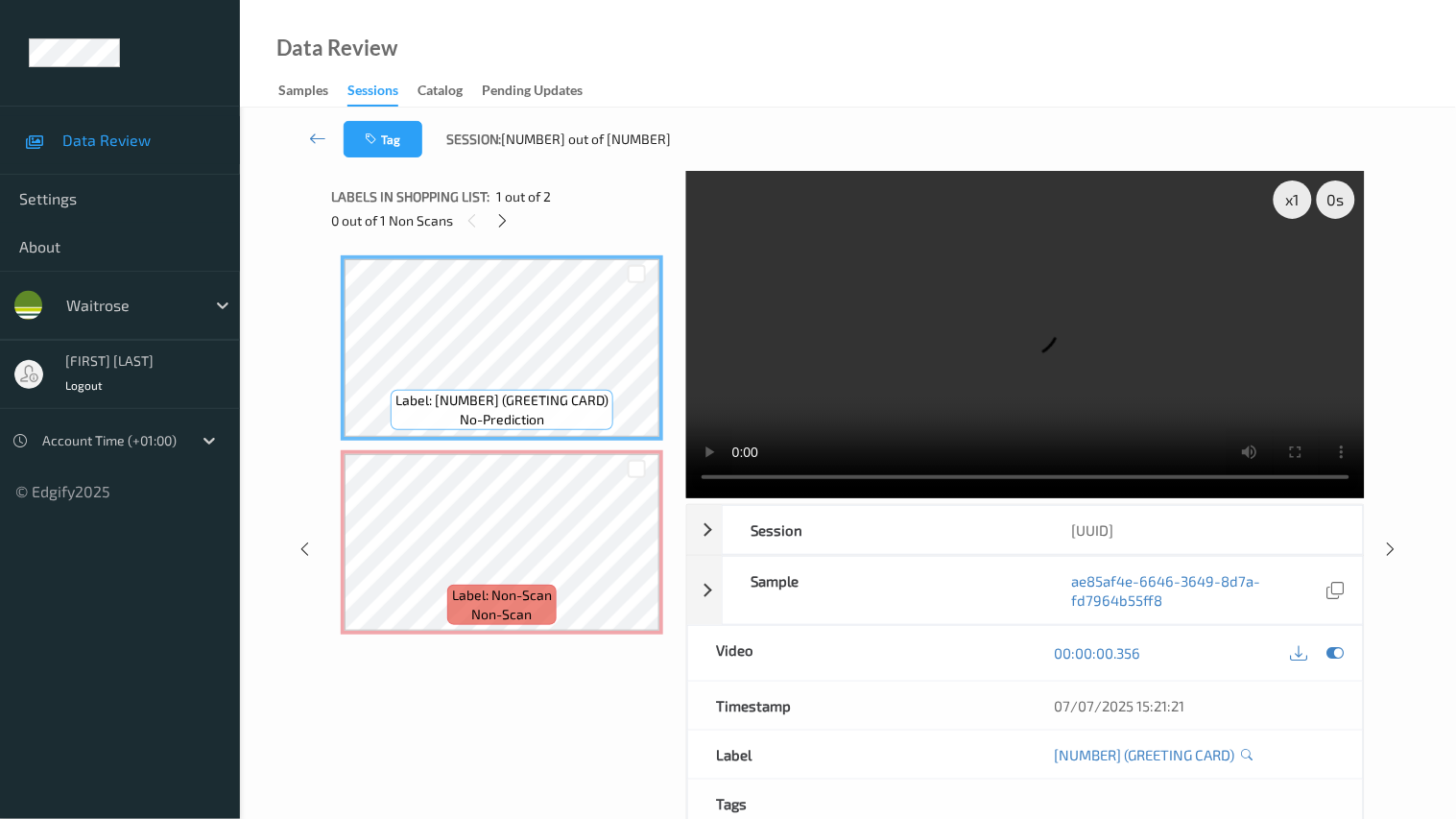 type 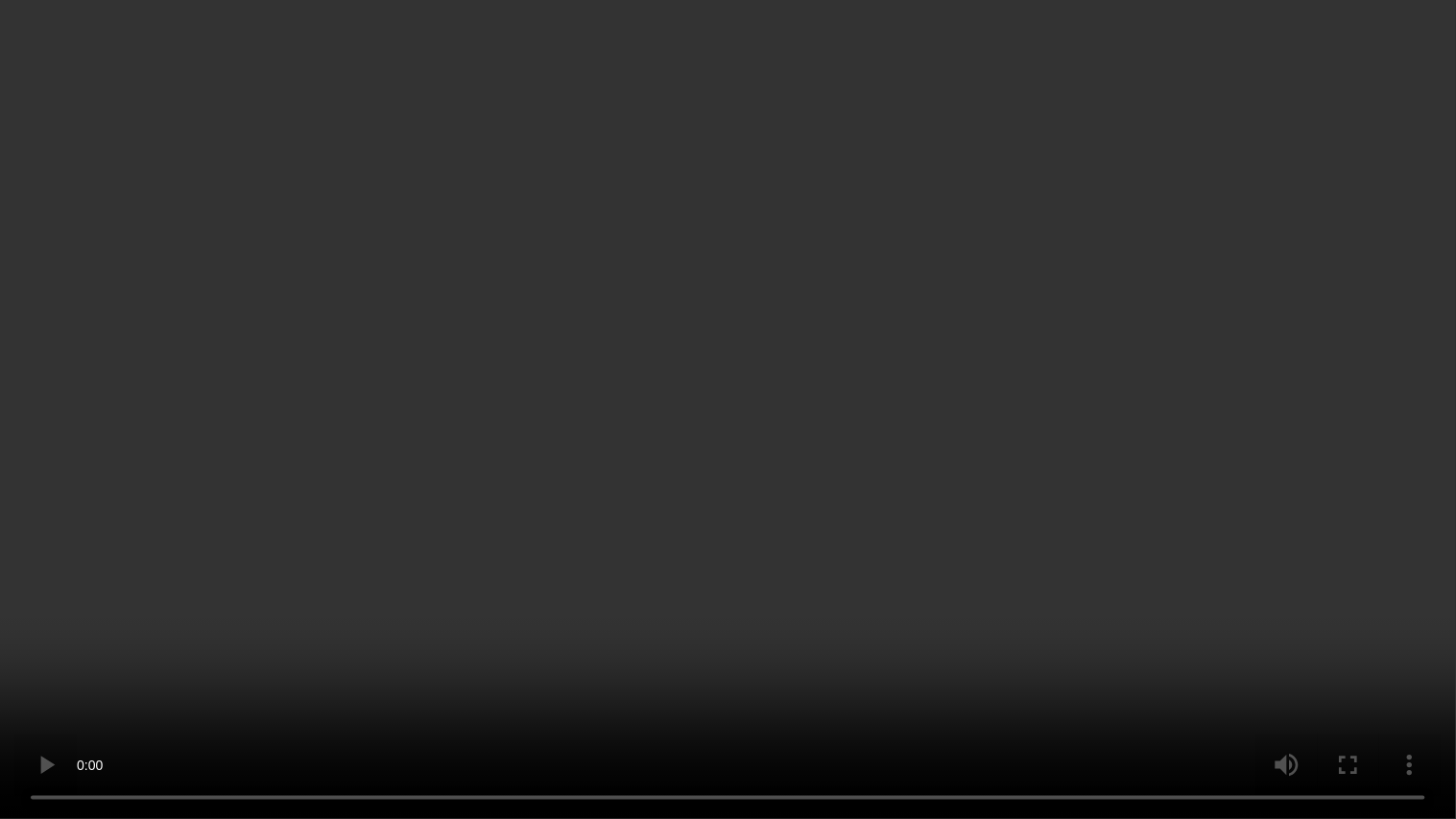 click at bounding box center [728, 409] 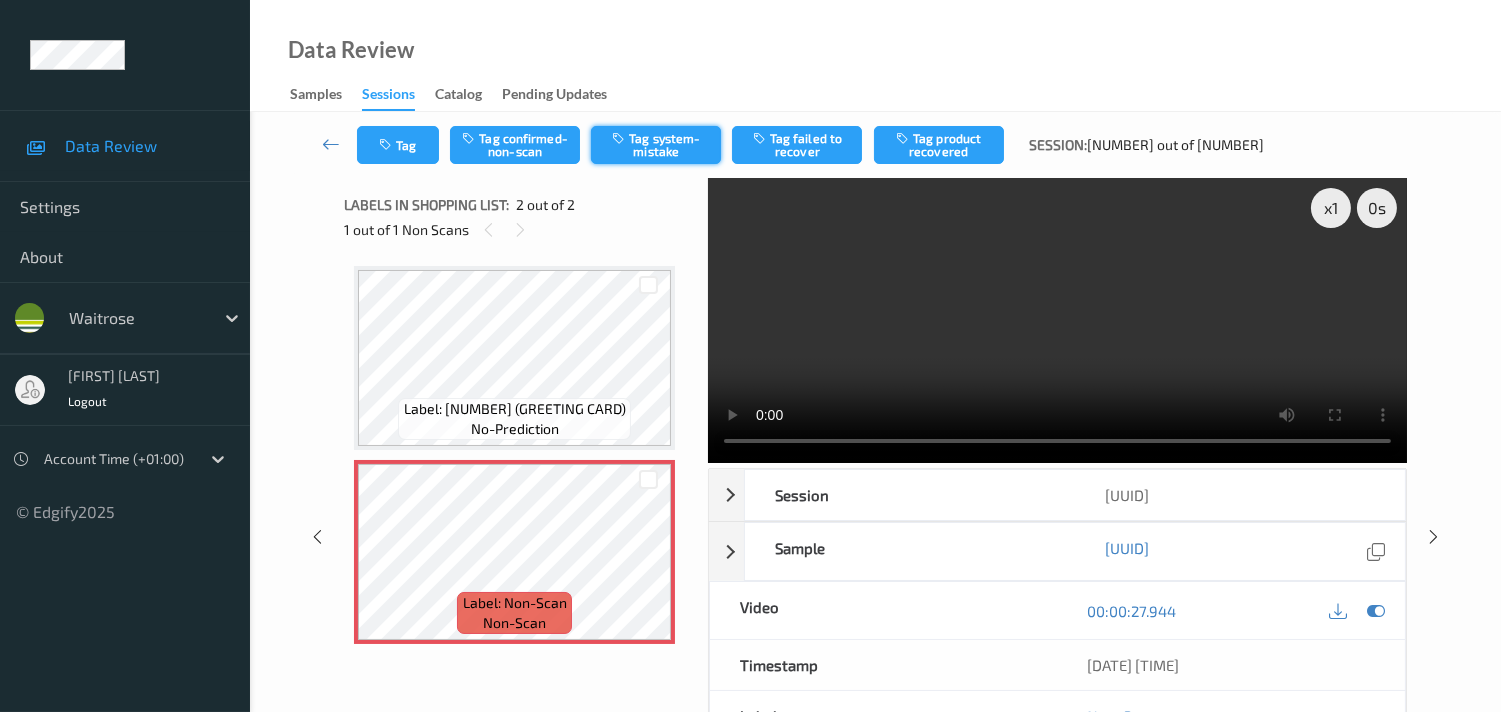 click on "Tag   system-mistake" at bounding box center (656, 145) 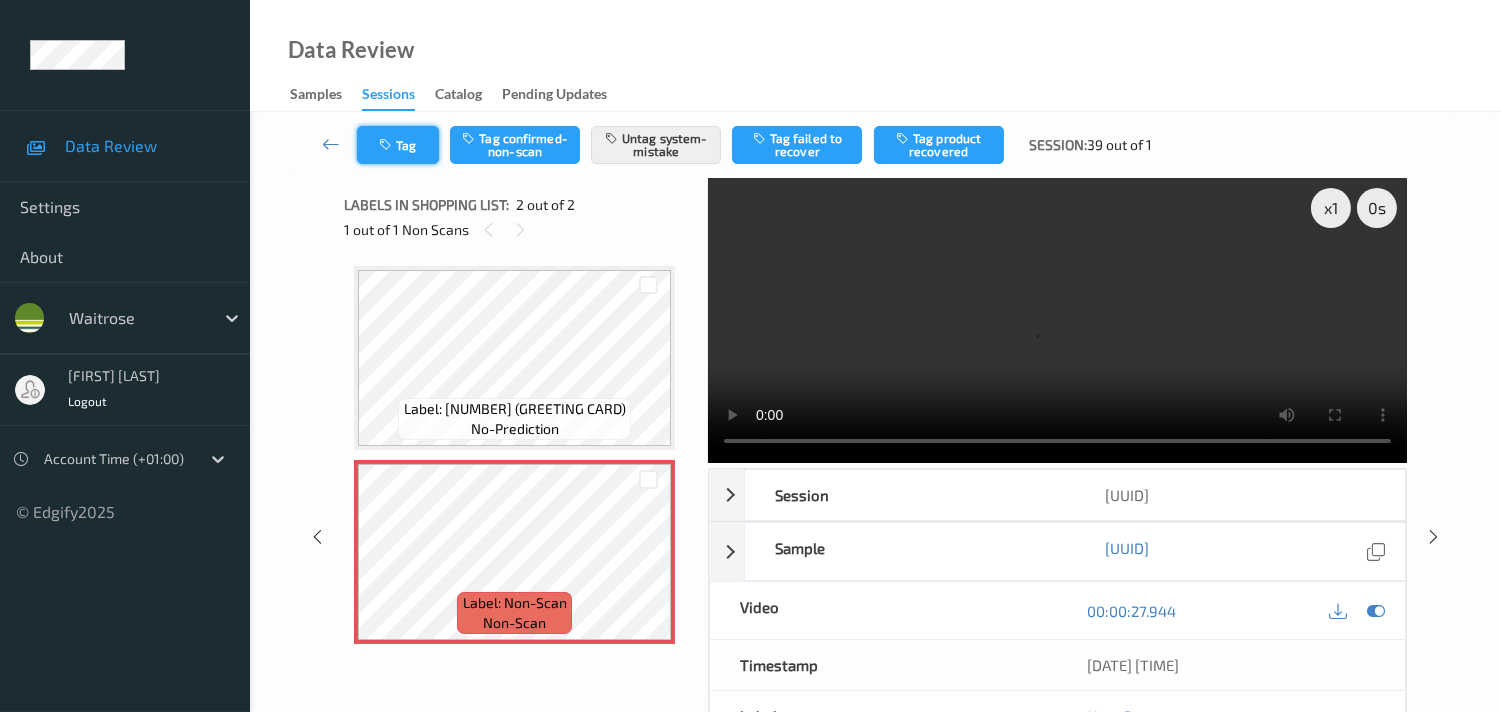 click on "Tag" at bounding box center [398, 145] 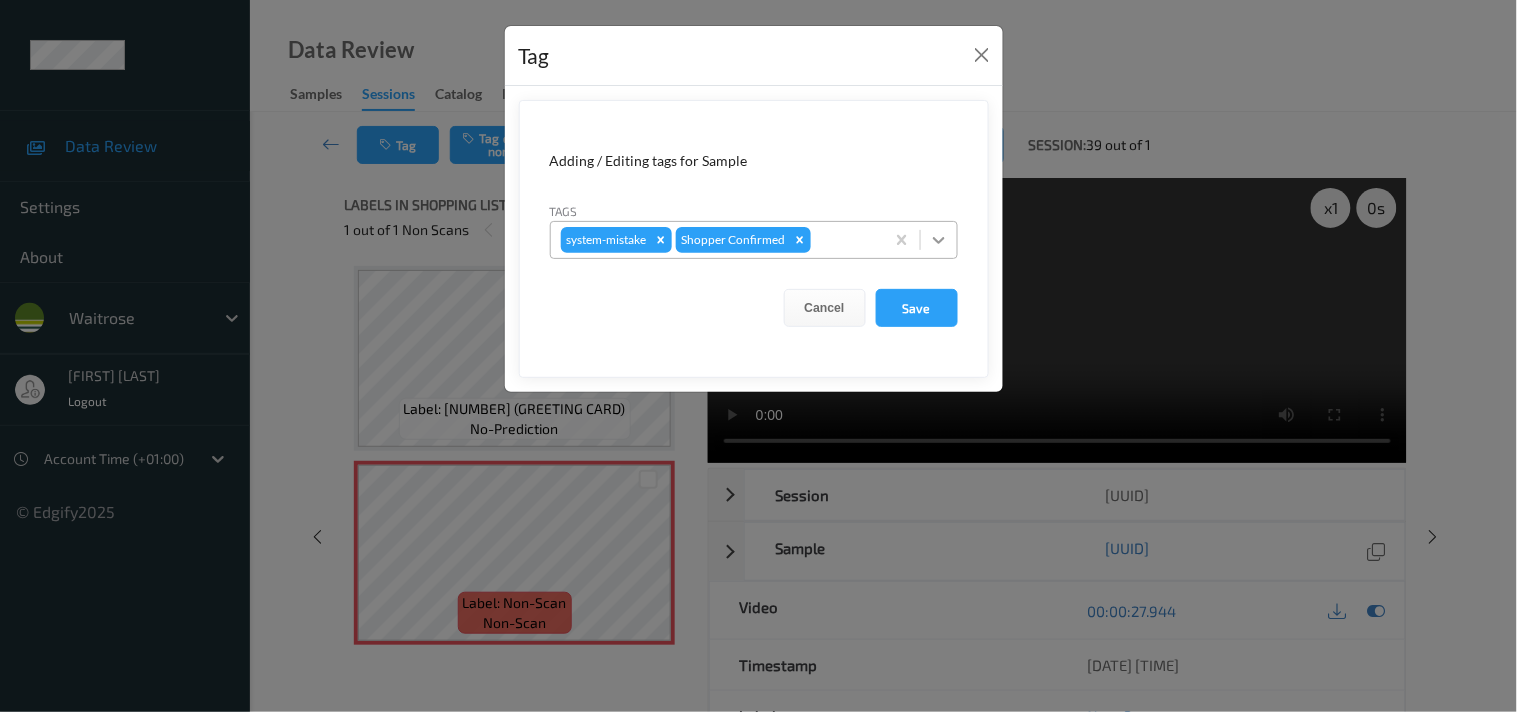 click 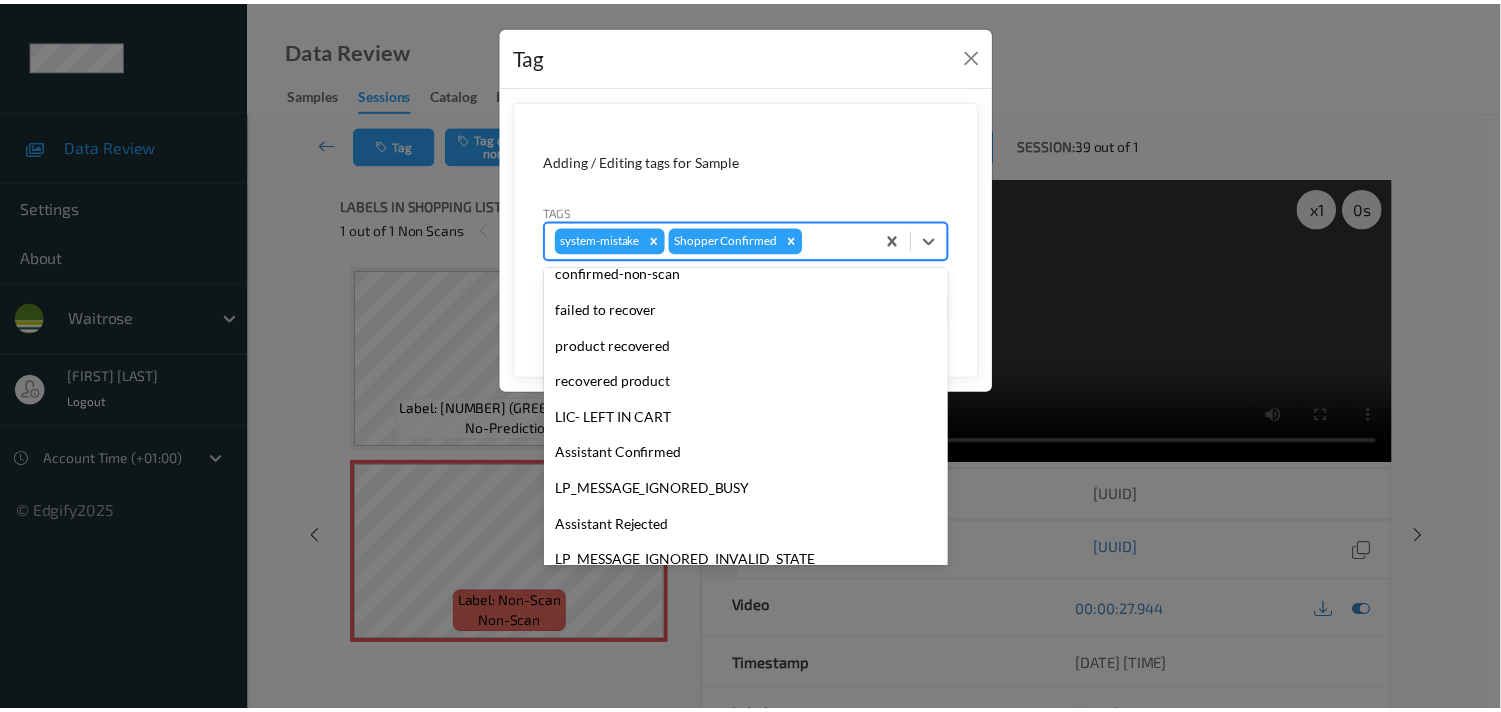 scroll, scrollTop: 318, scrollLeft: 0, axis: vertical 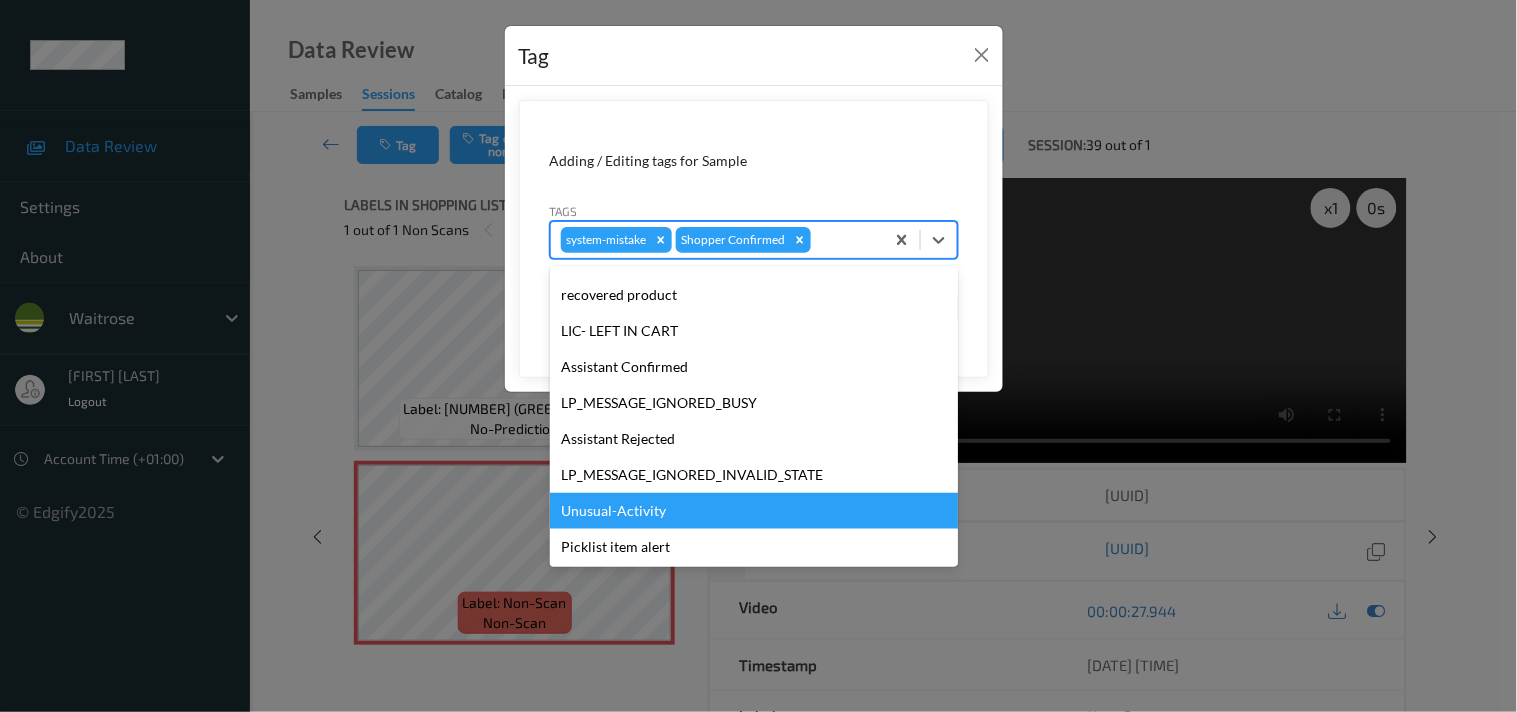 drag, startPoint x: 601, startPoint y: 514, endPoint x: 610, endPoint y: 498, distance: 18.35756 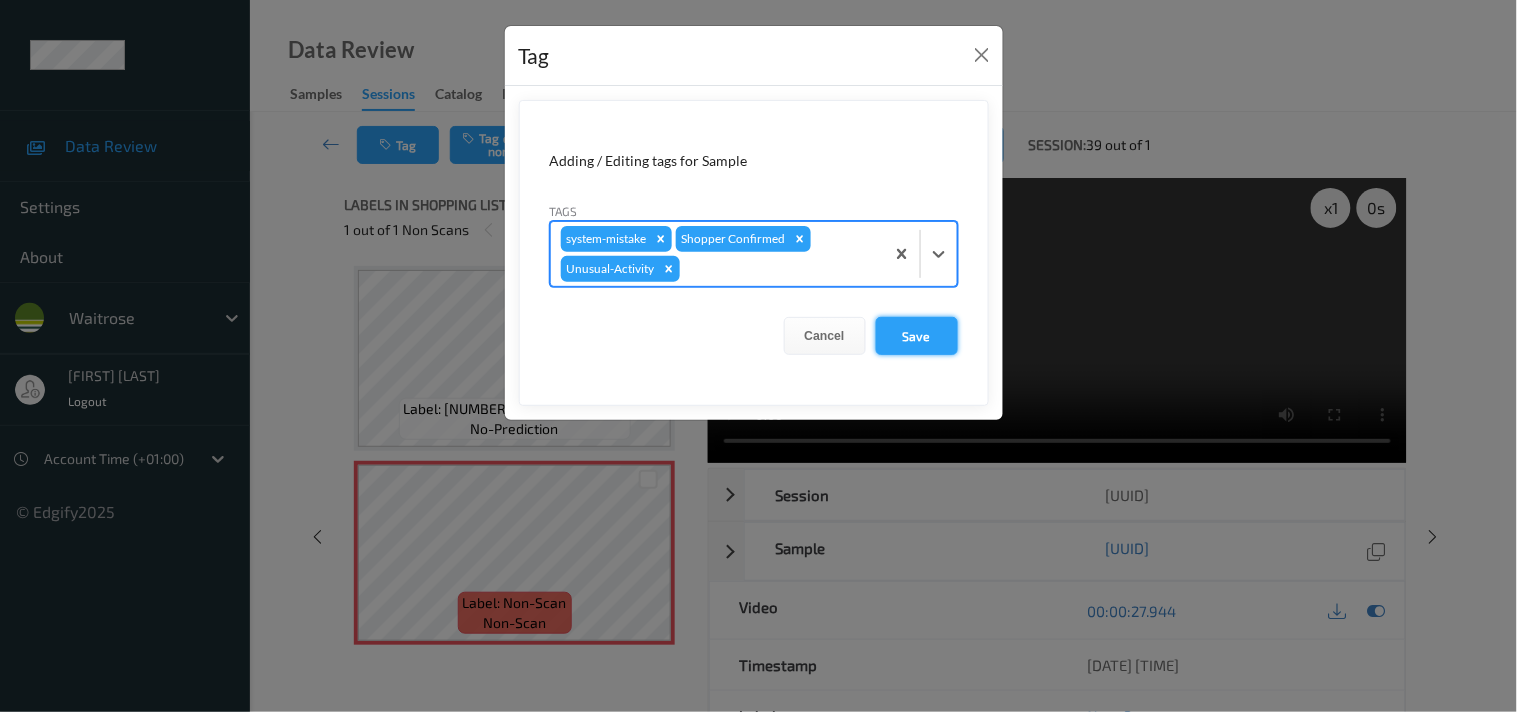 click on "Save" at bounding box center [917, 336] 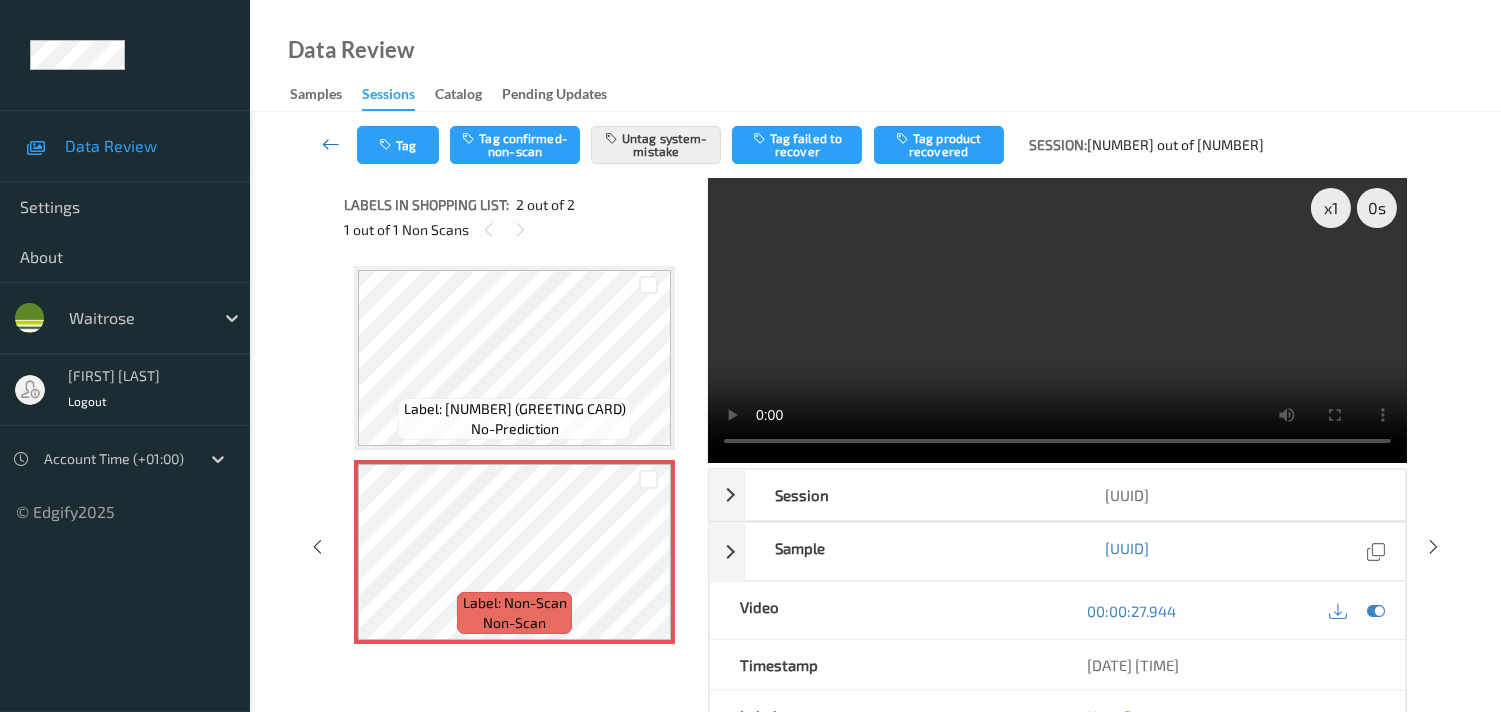 click at bounding box center [331, 145] 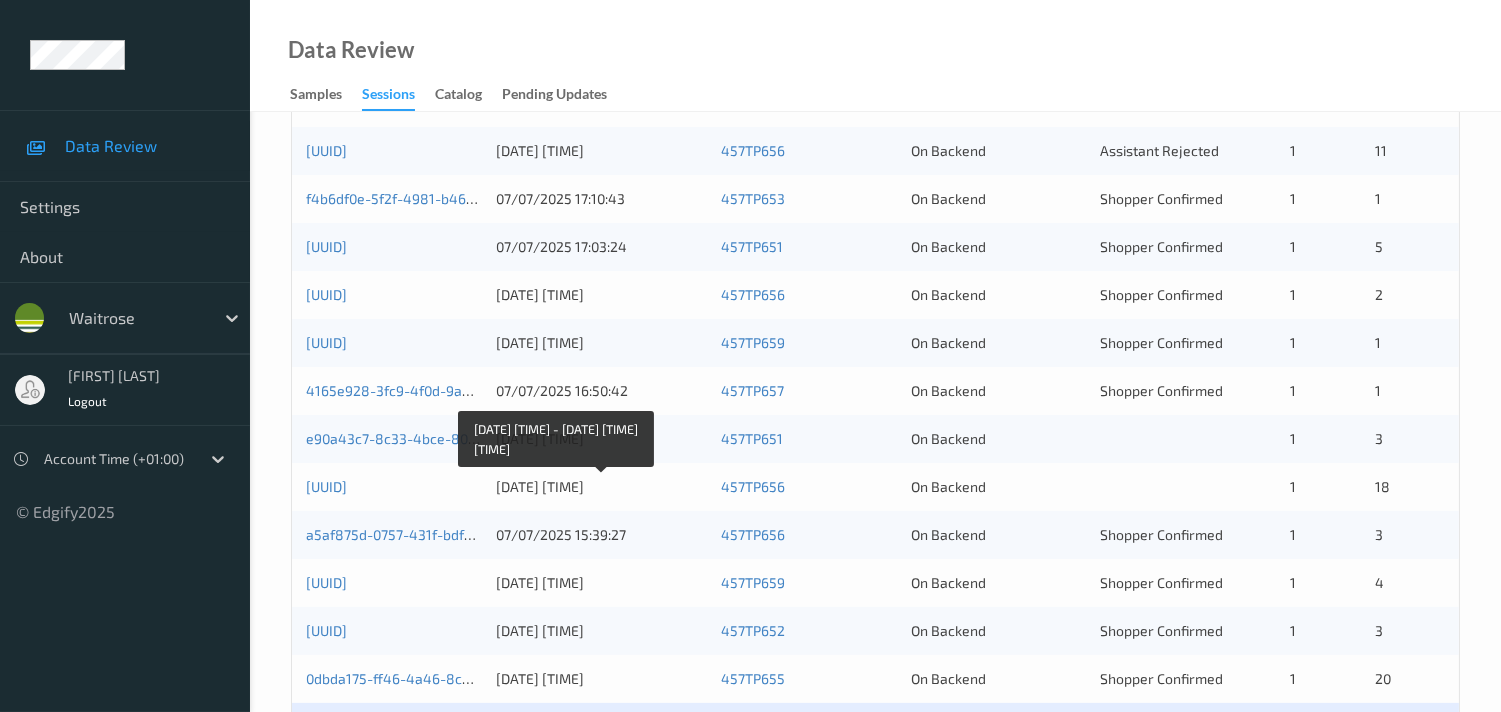scroll, scrollTop: 888, scrollLeft: 0, axis: vertical 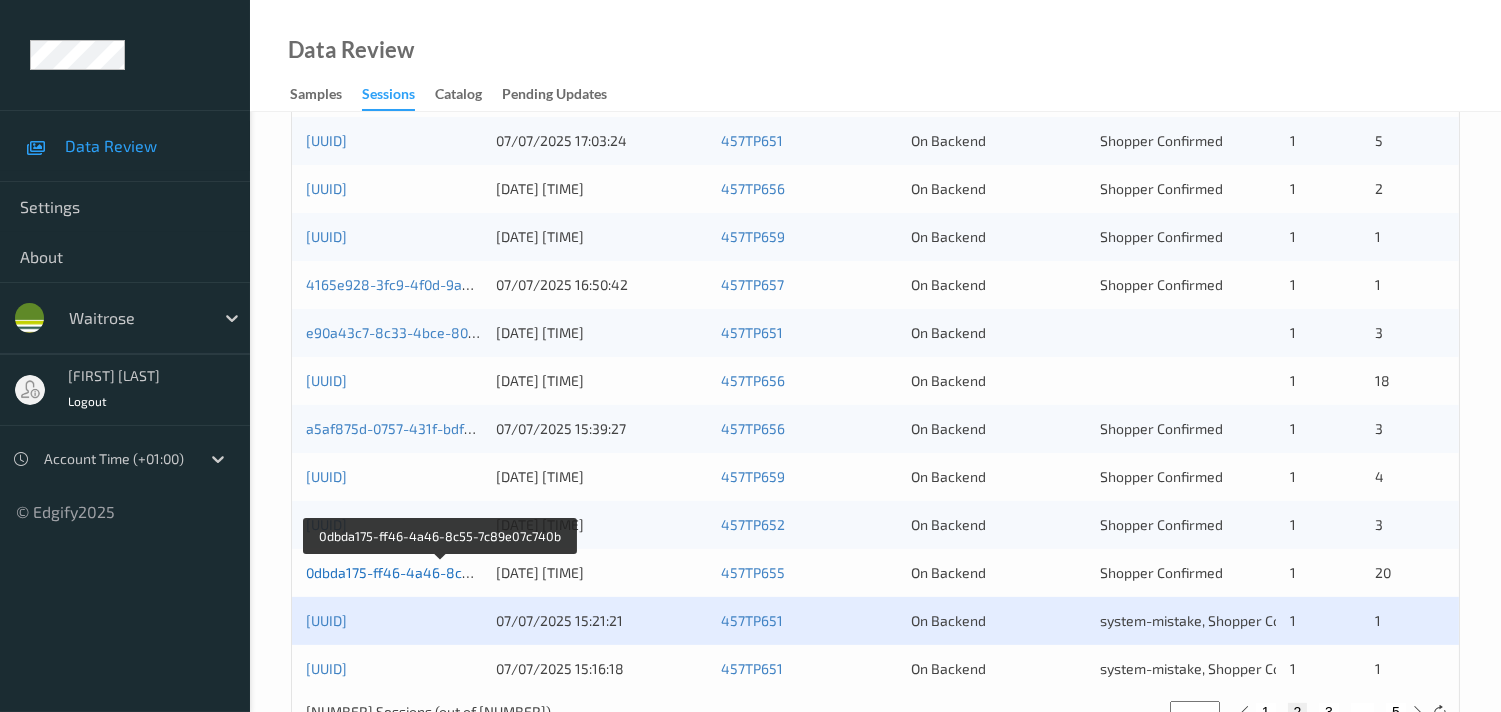 click on "0dbda175-ff46-4a46-8c55-7c89e07c740b" at bounding box center (441, 572) 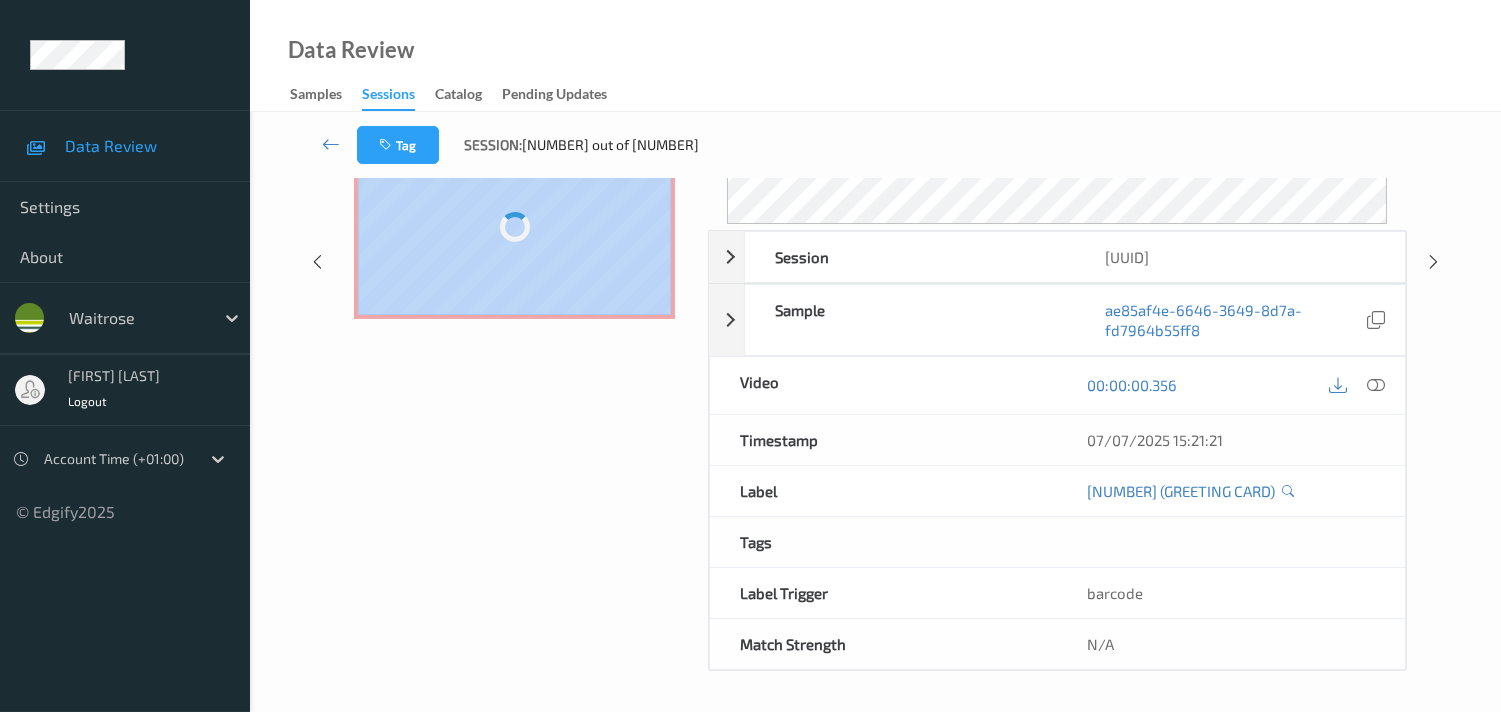 click on "Labels in shopping list: 1 out of 2 0 out of 1 Non Scans Label: 5034931276215 (GREETING CARD) no-prediction Label: Non-Scan non-scan Label: Non-Scan non-scan Label: Non-Scan non-scan" at bounding box center (519, 262) 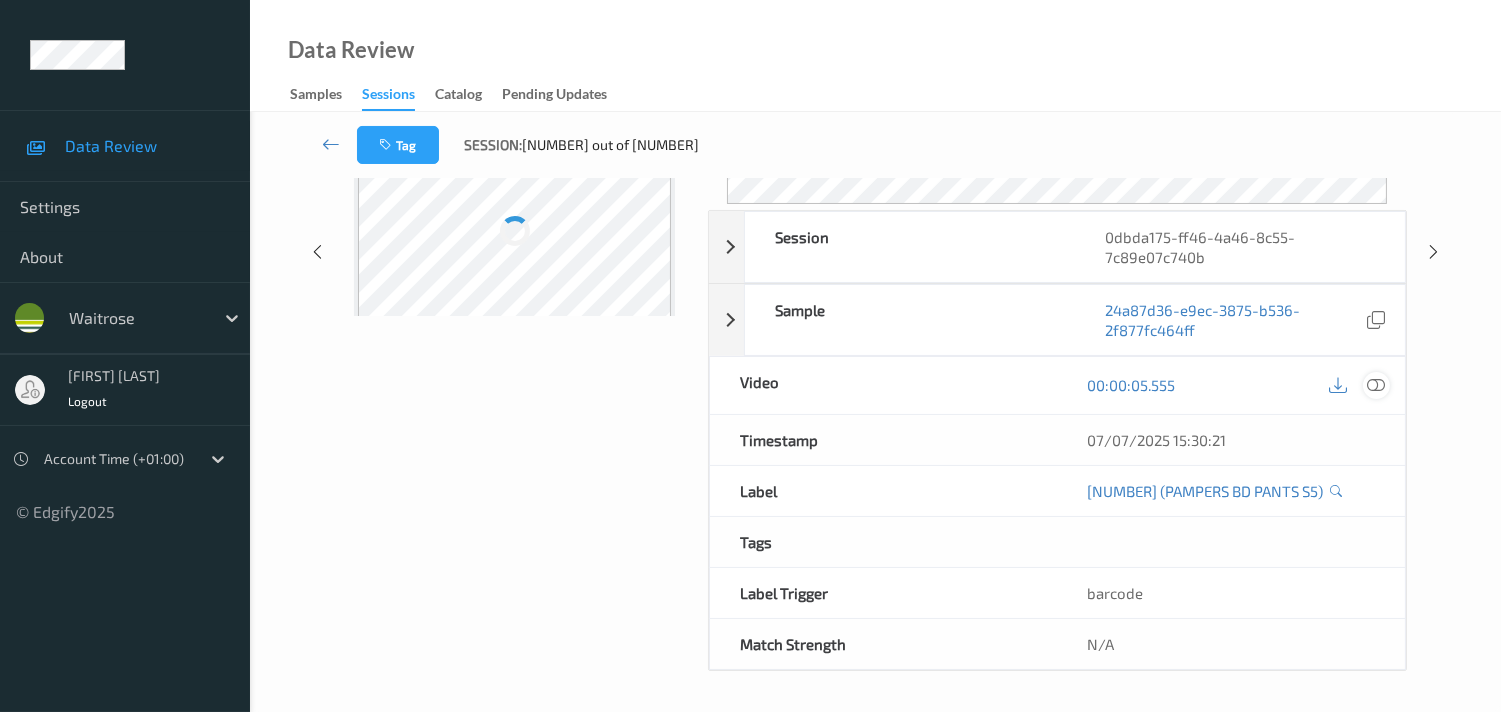 click at bounding box center (1376, 385) 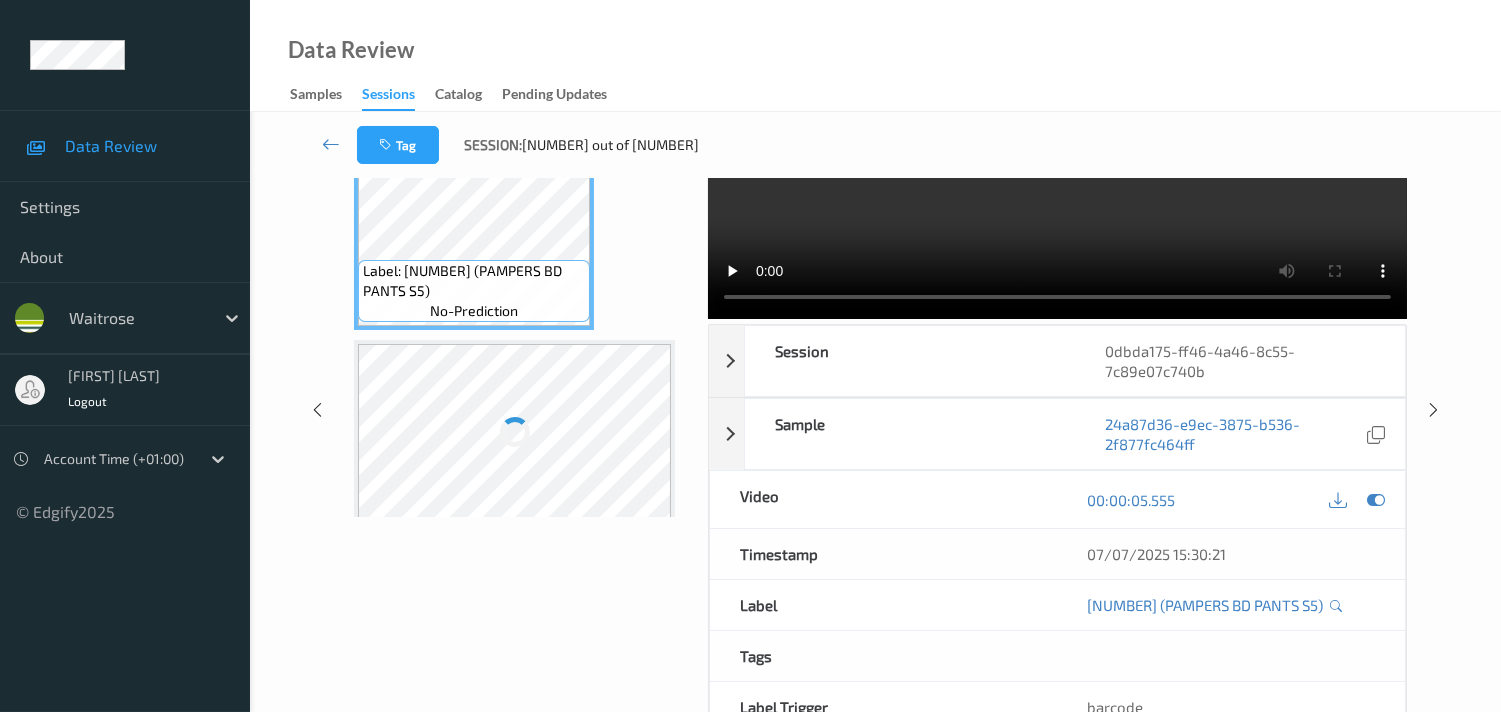 scroll, scrollTop: 0, scrollLeft: 0, axis: both 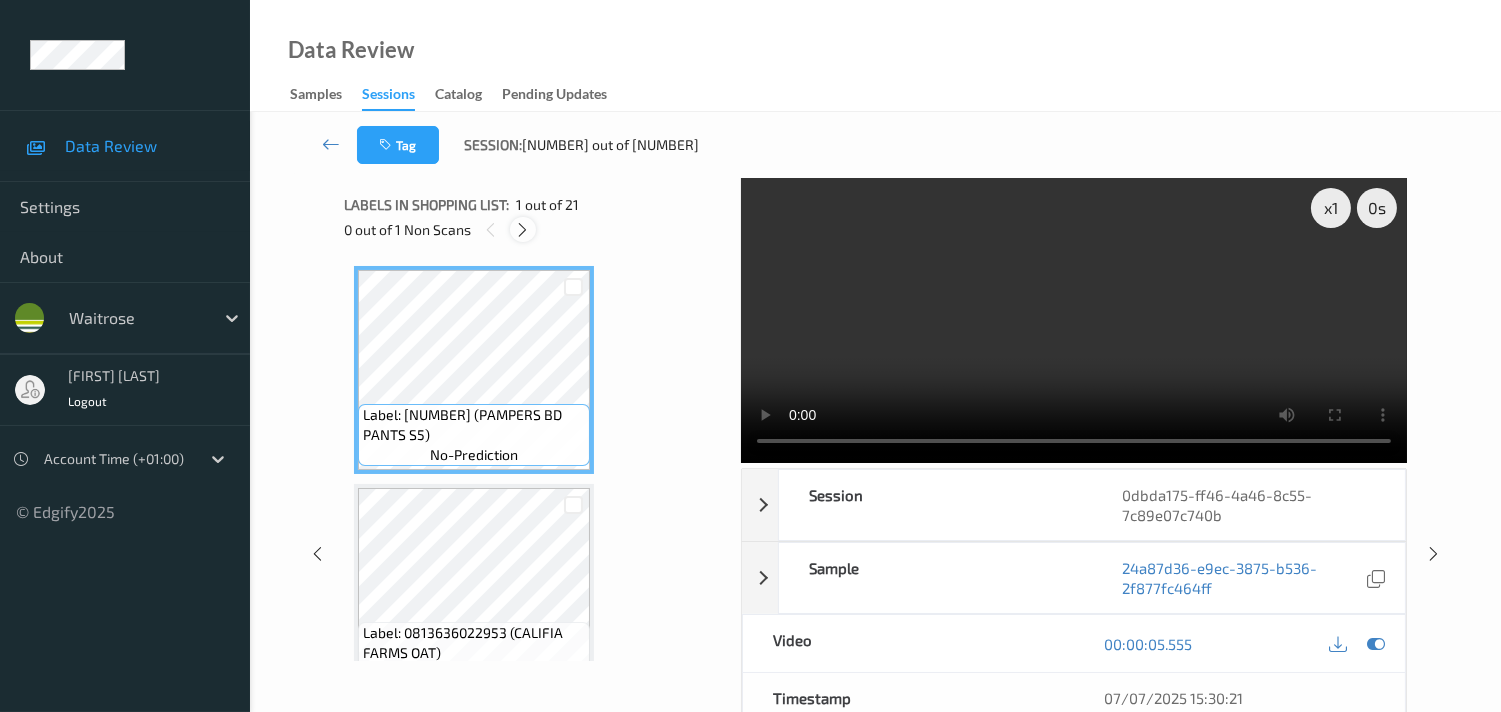 click at bounding box center [522, 230] 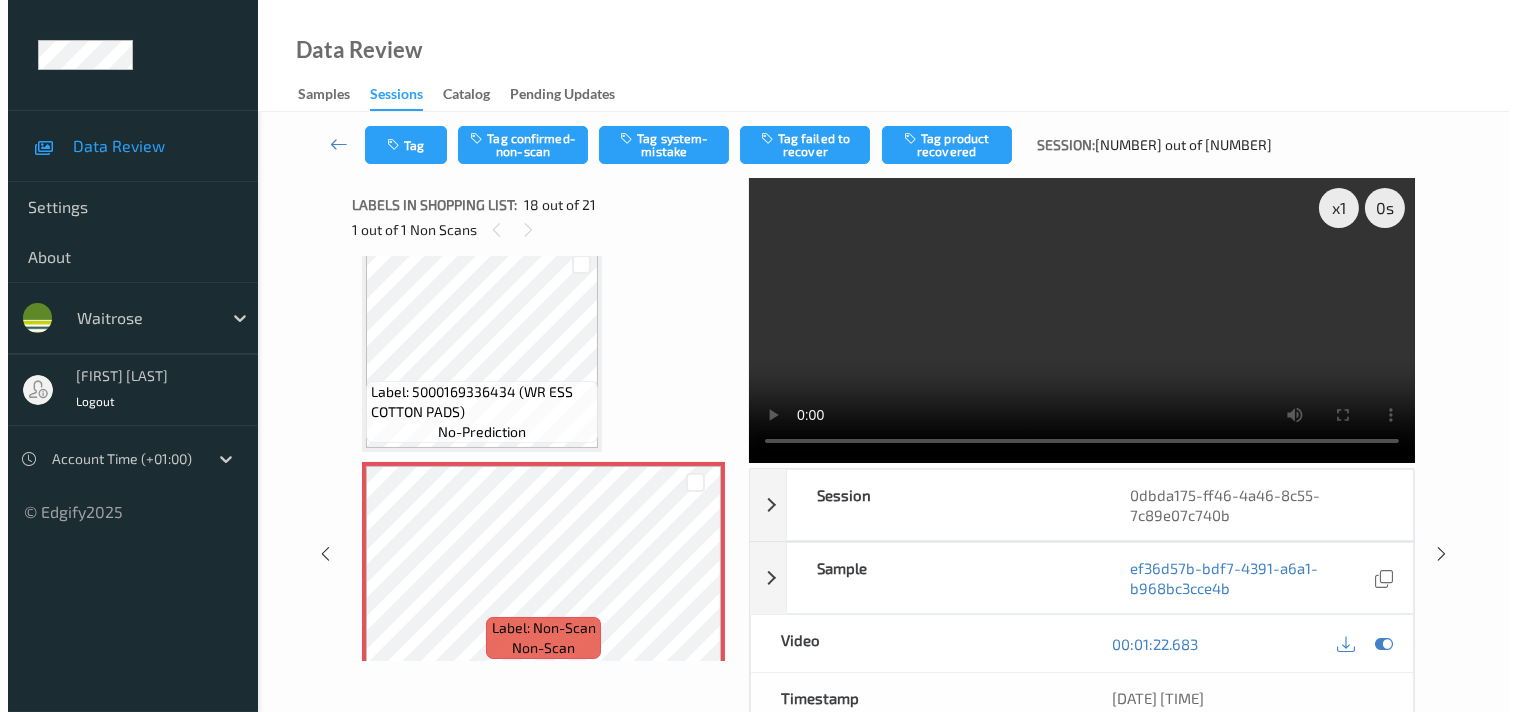 scroll, scrollTop: 3475, scrollLeft: 0, axis: vertical 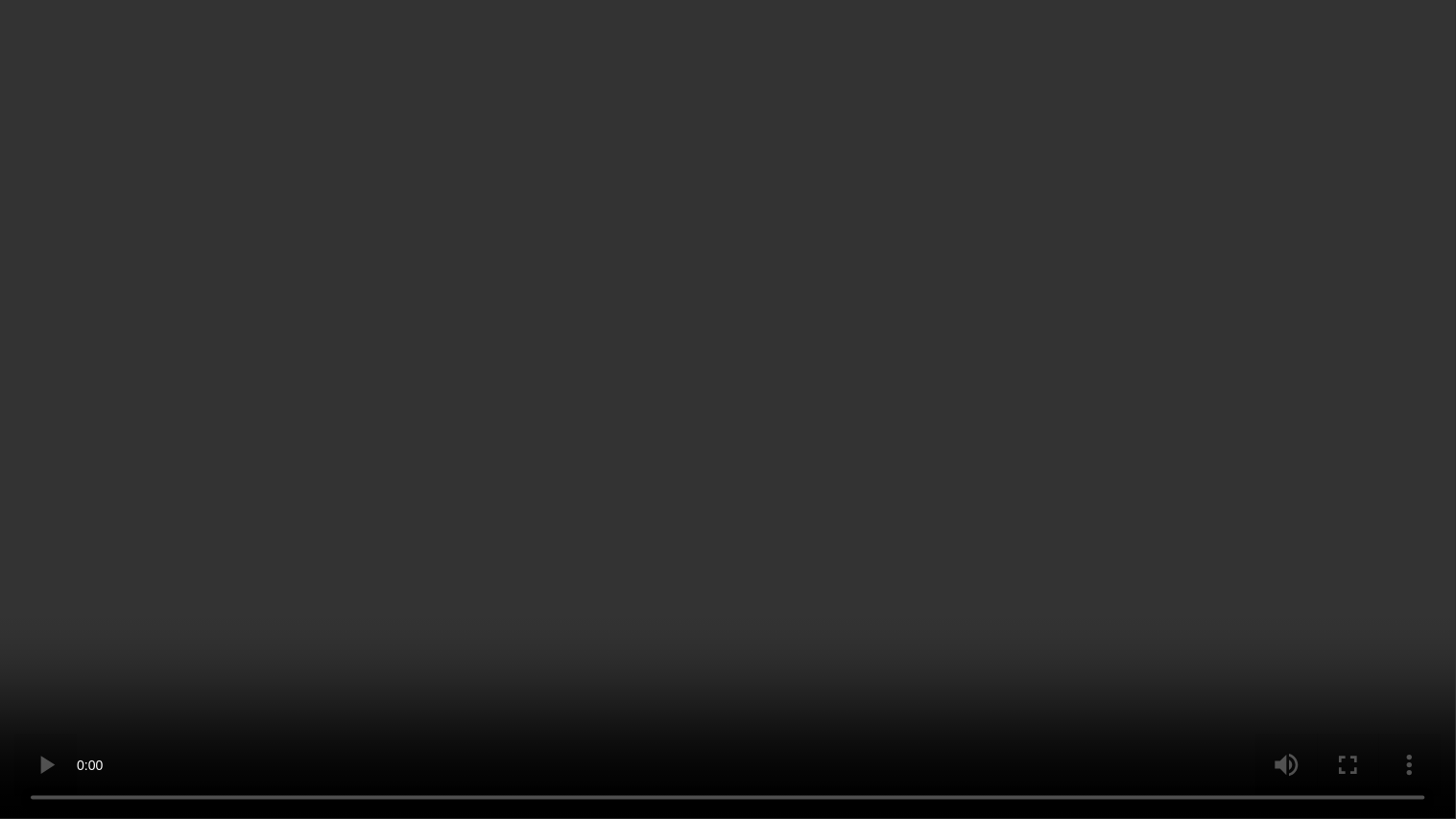 click at bounding box center (728, 409) 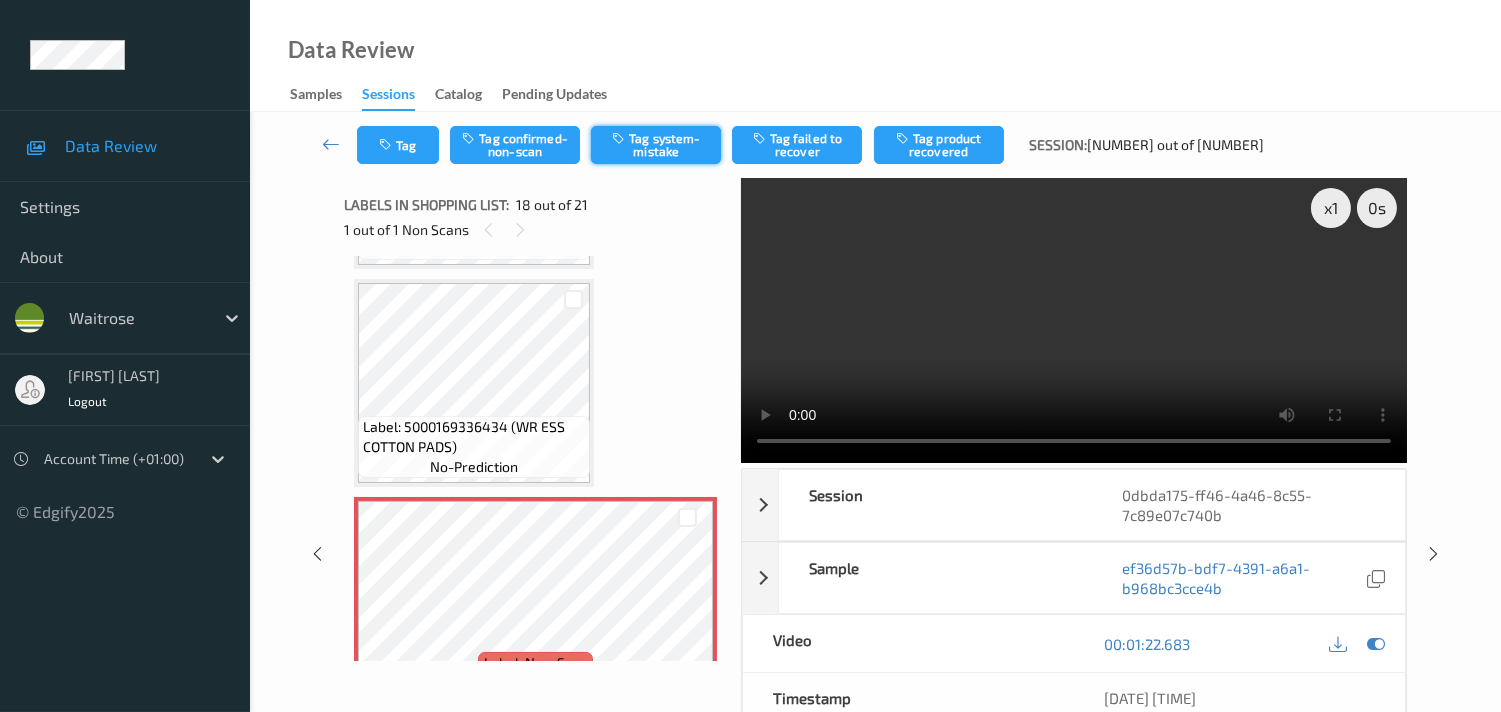 click on "Tag   system-mistake" at bounding box center [656, 145] 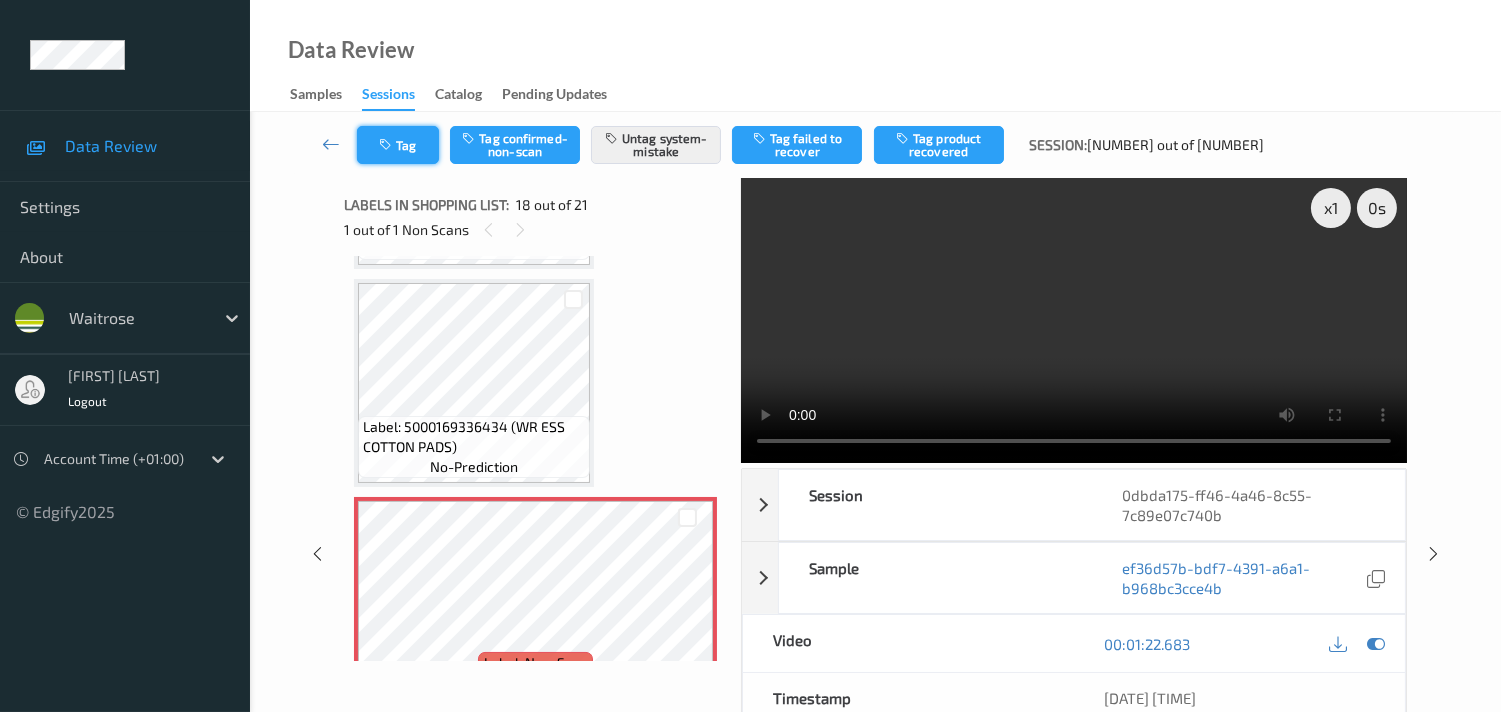 click at bounding box center [387, 145] 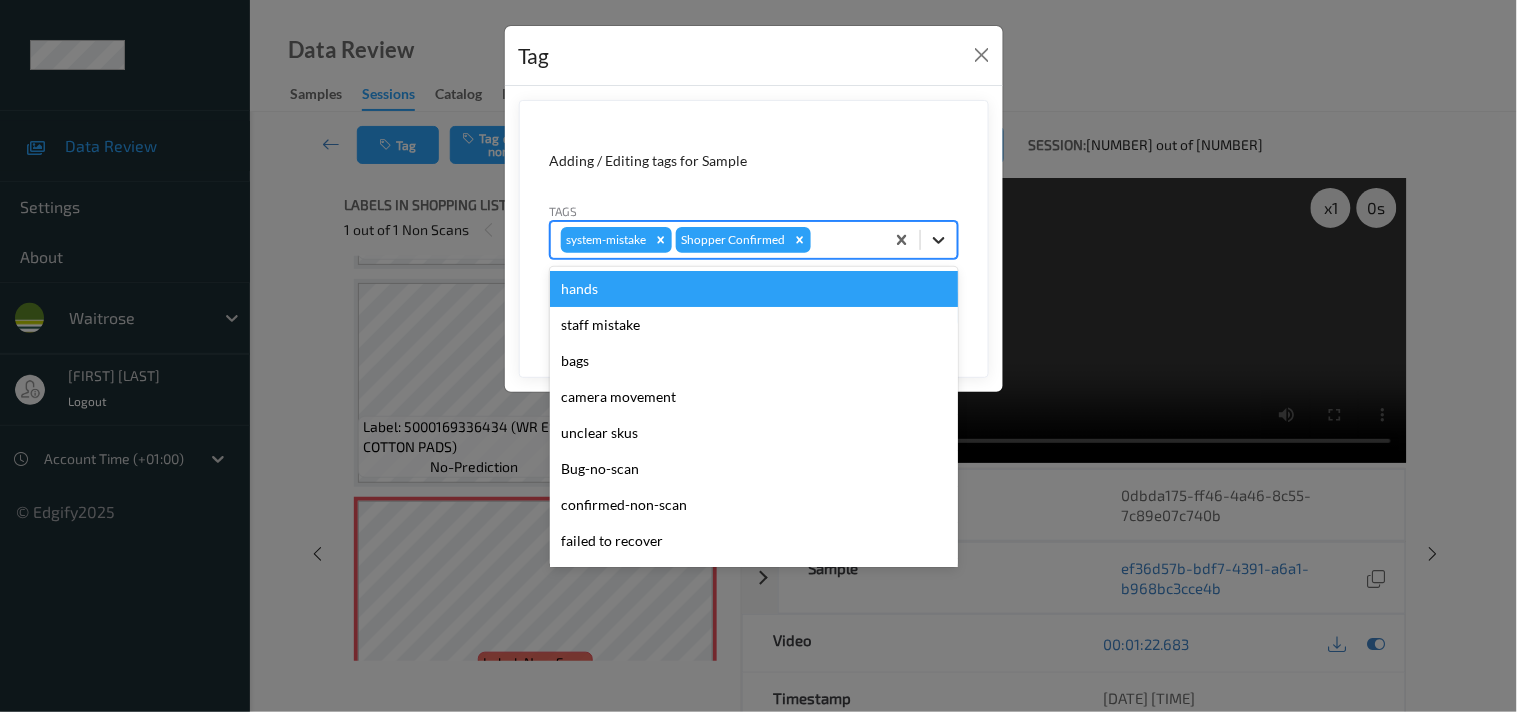 click 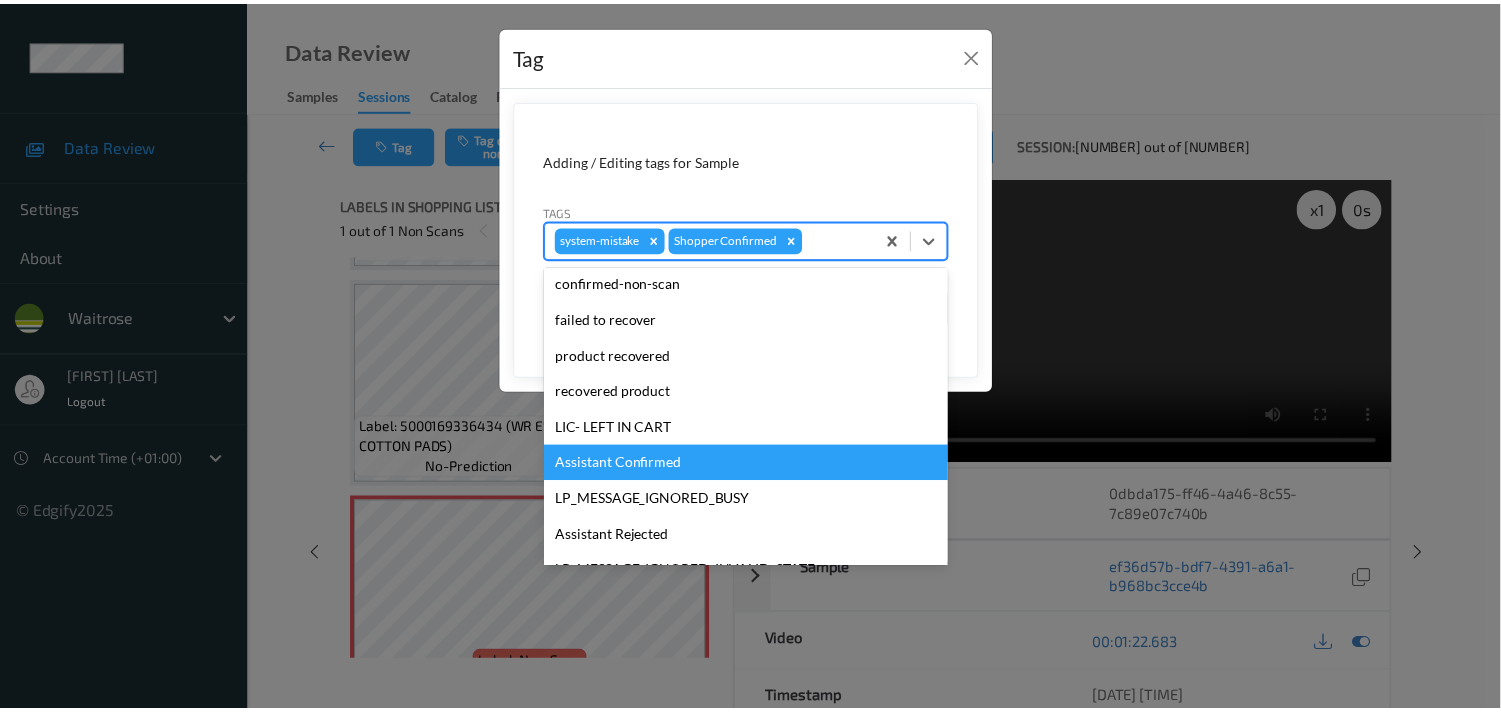 scroll, scrollTop: 320, scrollLeft: 0, axis: vertical 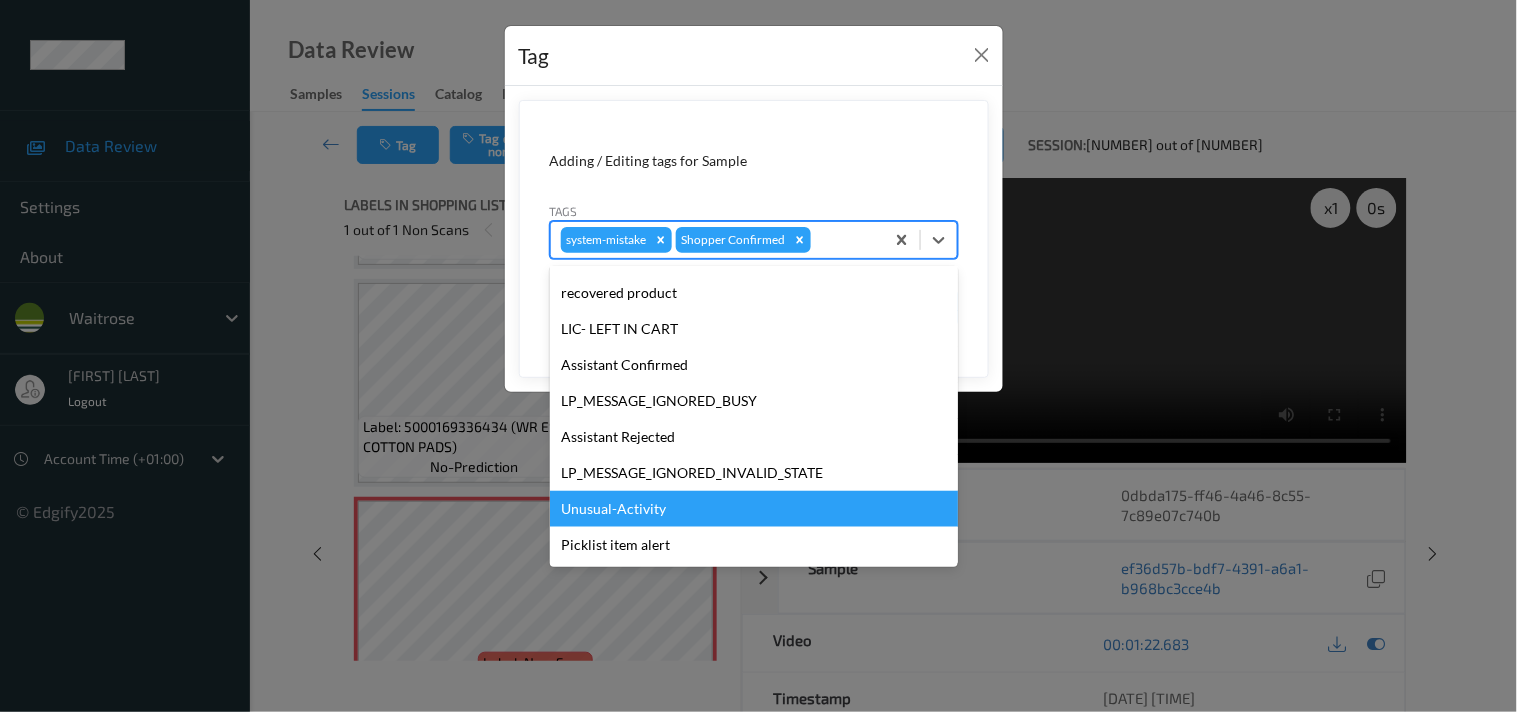 click on "Unusual-Activity" at bounding box center (754, 509) 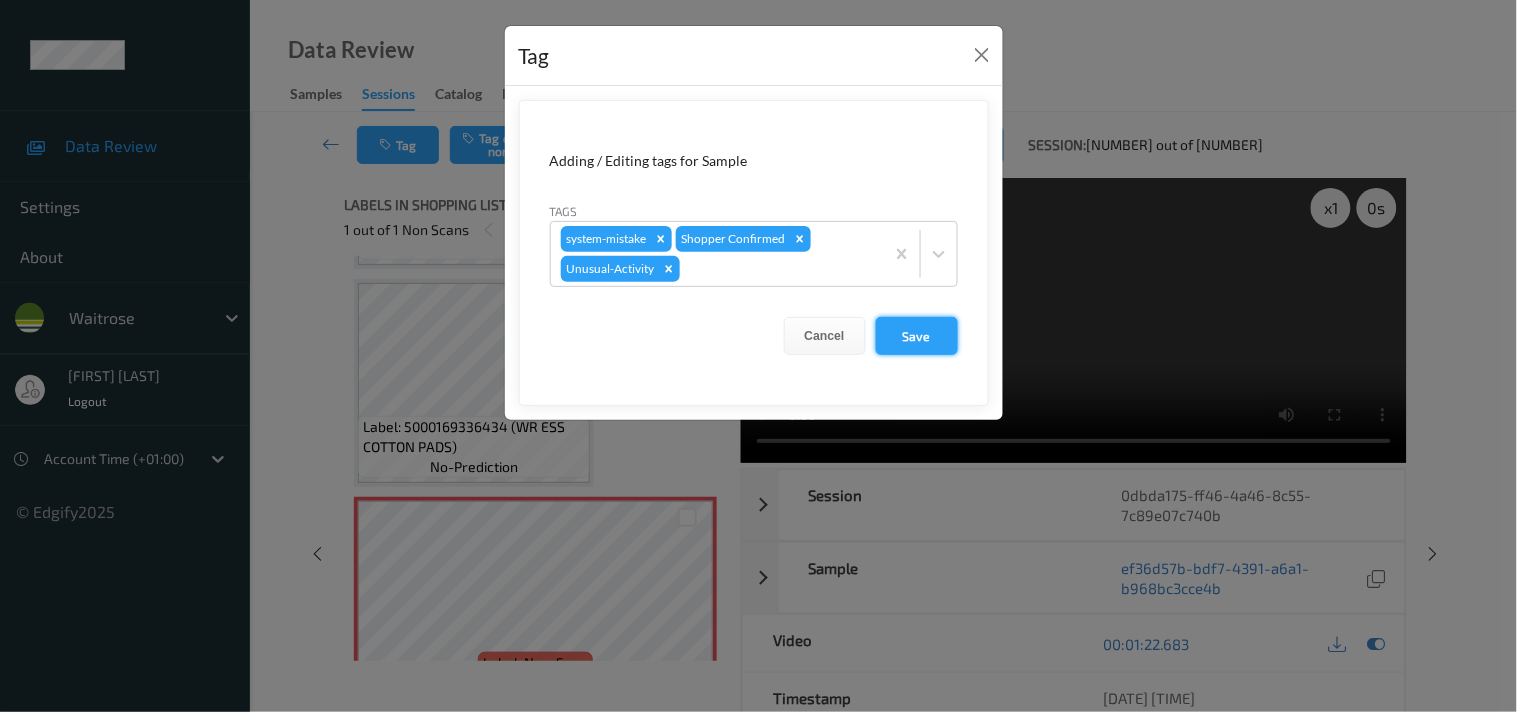 click on "Save" at bounding box center (917, 336) 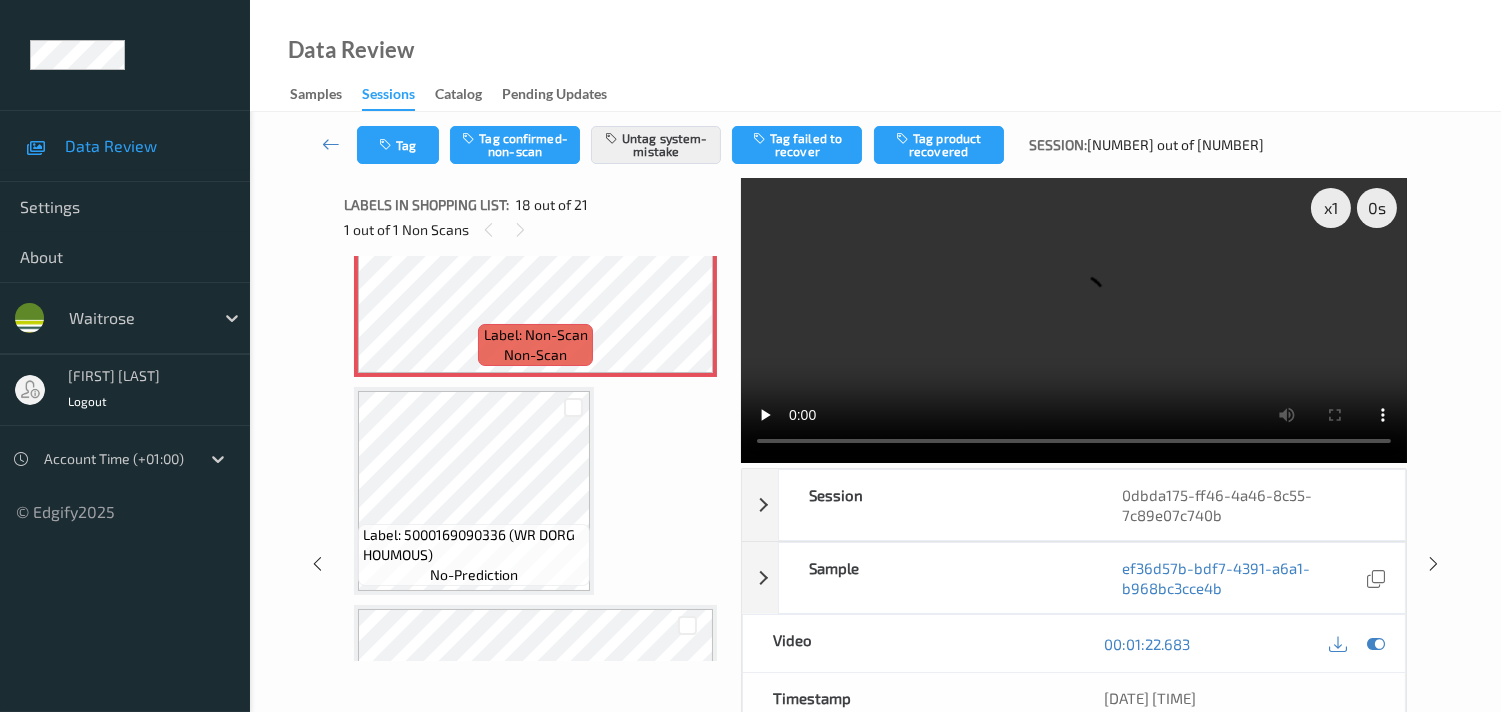 scroll, scrollTop: 3475, scrollLeft: 0, axis: vertical 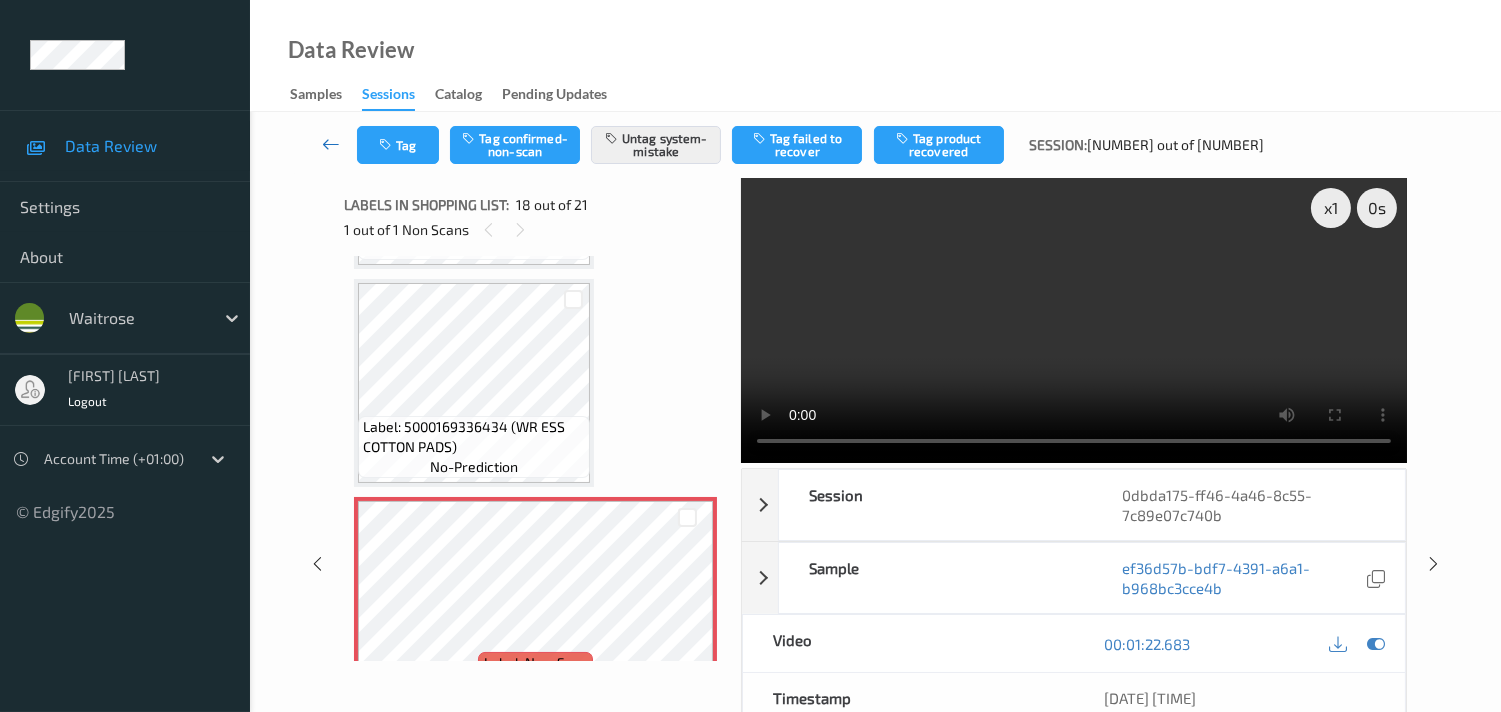 click at bounding box center (331, 144) 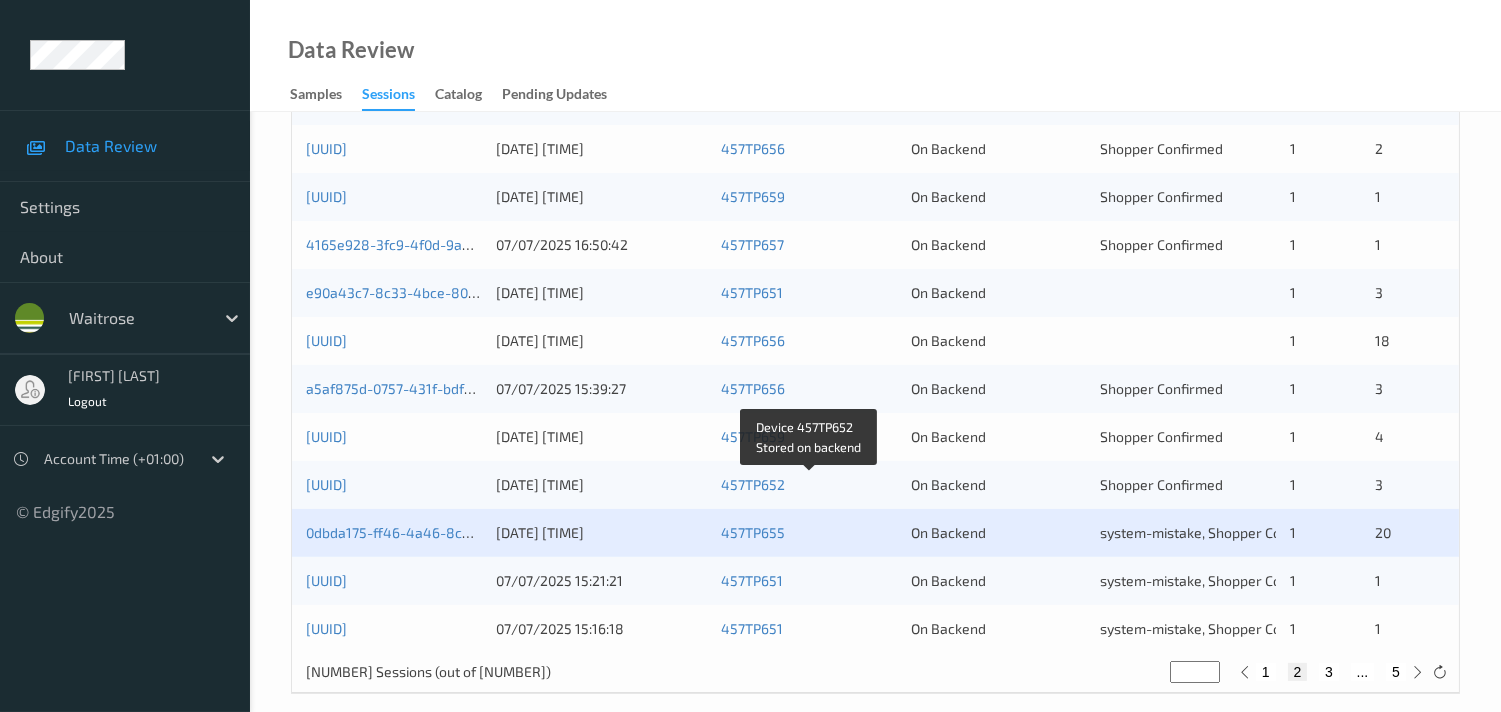 scroll, scrollTop: 951, scrollLeft: 0, axis: vertical 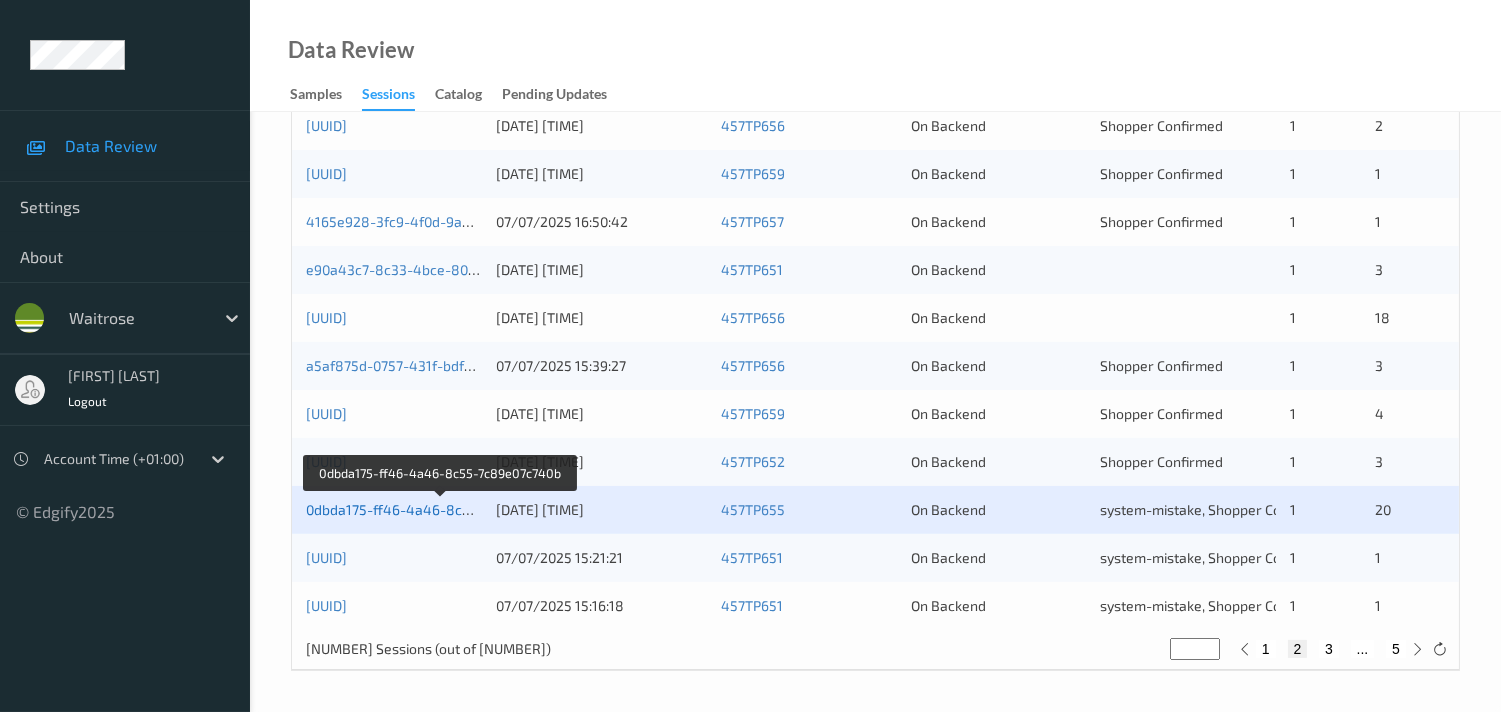 click on "0dbda175-ff46-4a46-8c55-7c89e07c740b" at bounding box center [441, 509] 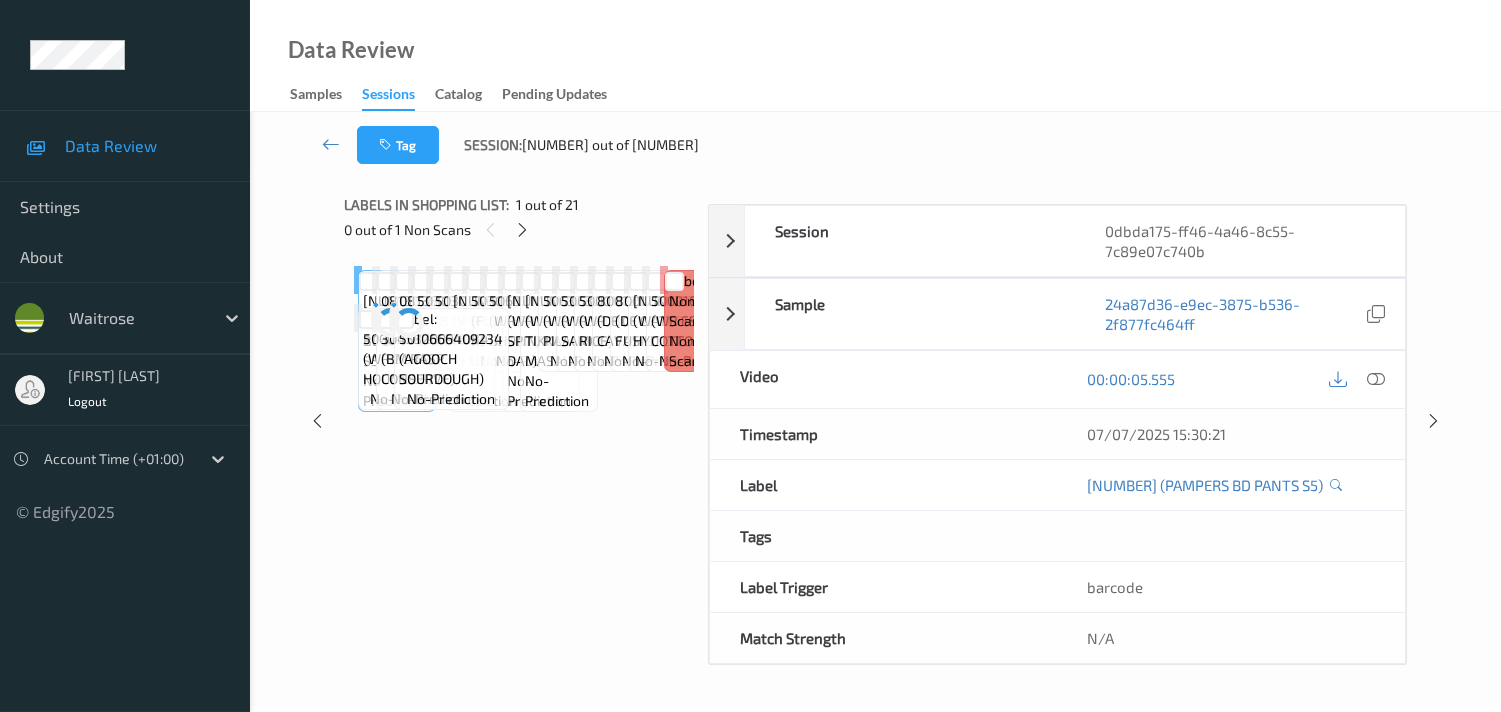 click on "Labels in shopping list: 1 out of 21 0 out of 1 Non Scans Label: 8001841159492 (PAMPERS BD PANTS S5) no-prediction Label: 0813636022953 (CALIFIA FARMS OAT) no-prediction Label: 0813636022953 (CALIFIA FARMS OAT) no-prediction Label: 5030343839666 (BELAZU CHICKPEAS) no-prediction Label: 5030343839659 (BELAZU BUTTER BEANS) no-prediction Label: 5000169049815 (WR MANGO CHUTNEY) no-prediction Label: 5030343839451 (FLVR HCK RSTED GRLC) no-prediction Label: 5063210010486 (WR PRAWN BHUNA) no-prediction Label: 5000169138014 (WR SPINACH DAL) no-prediction Label: 5000169247082 (WR CHKN TIKKA MASALA) no-prediction Label: 5063210040162 (WR INDIAN PILAU RICE) no-prediction Label: 5063210020812 (WR VEG SAMOSAS) no-prediction Label: 5000169547694 (WR PILAU RICE) no-prediction Label: 8001250120878 (DE CECCO CAVATAPPI) no-prediction Label: 8001250120342 (DE CECCO FUSILLI) no-prediction Label: 5099514003206 (WATERWIPES HYD CLEAN) no-prediction Label: 5000169336434 (WR ESS COTTON PADS) no-prediction Label: Non-Scan non-scan" at bounding box center (519, 421) 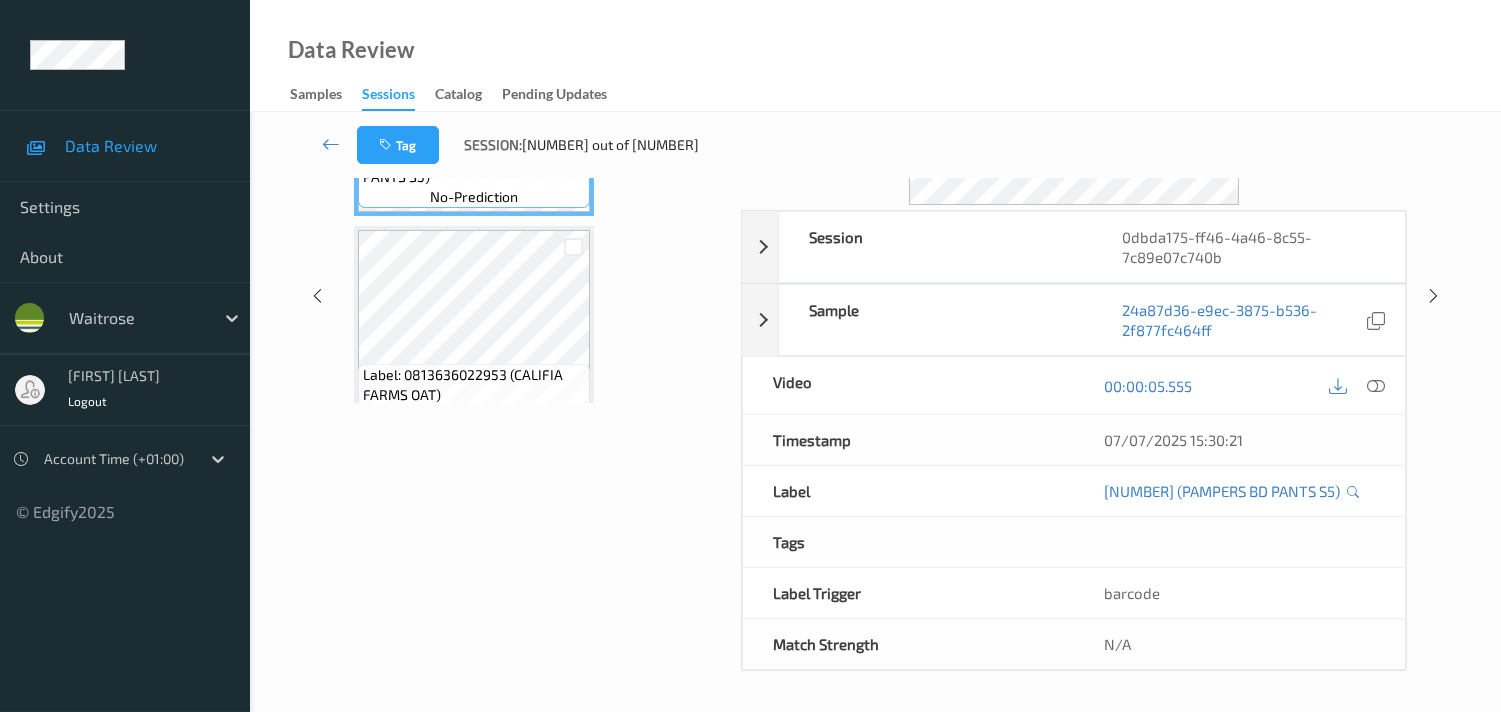 scroll, scrollTop: 280, scrollLeft: 0, axis: vertical 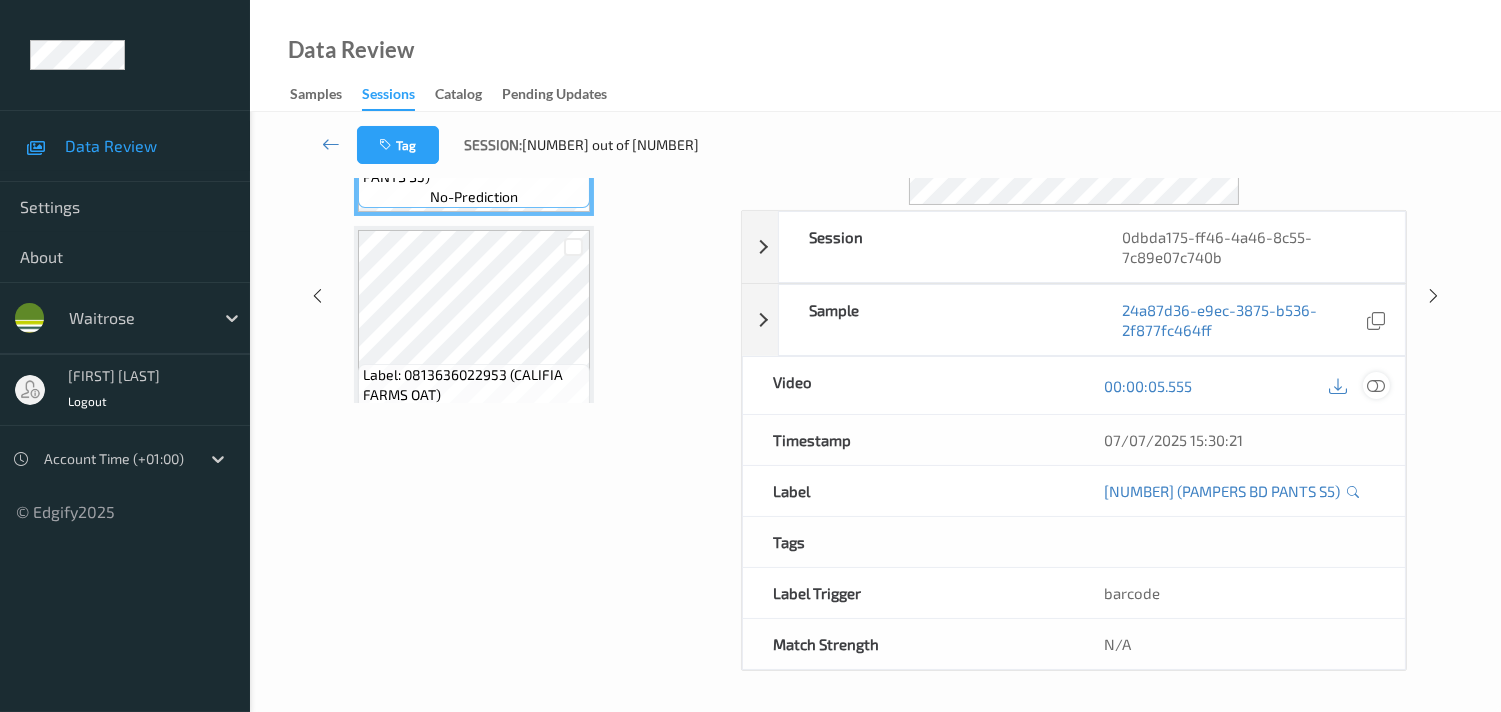 click at bounding box center [1376, 386] 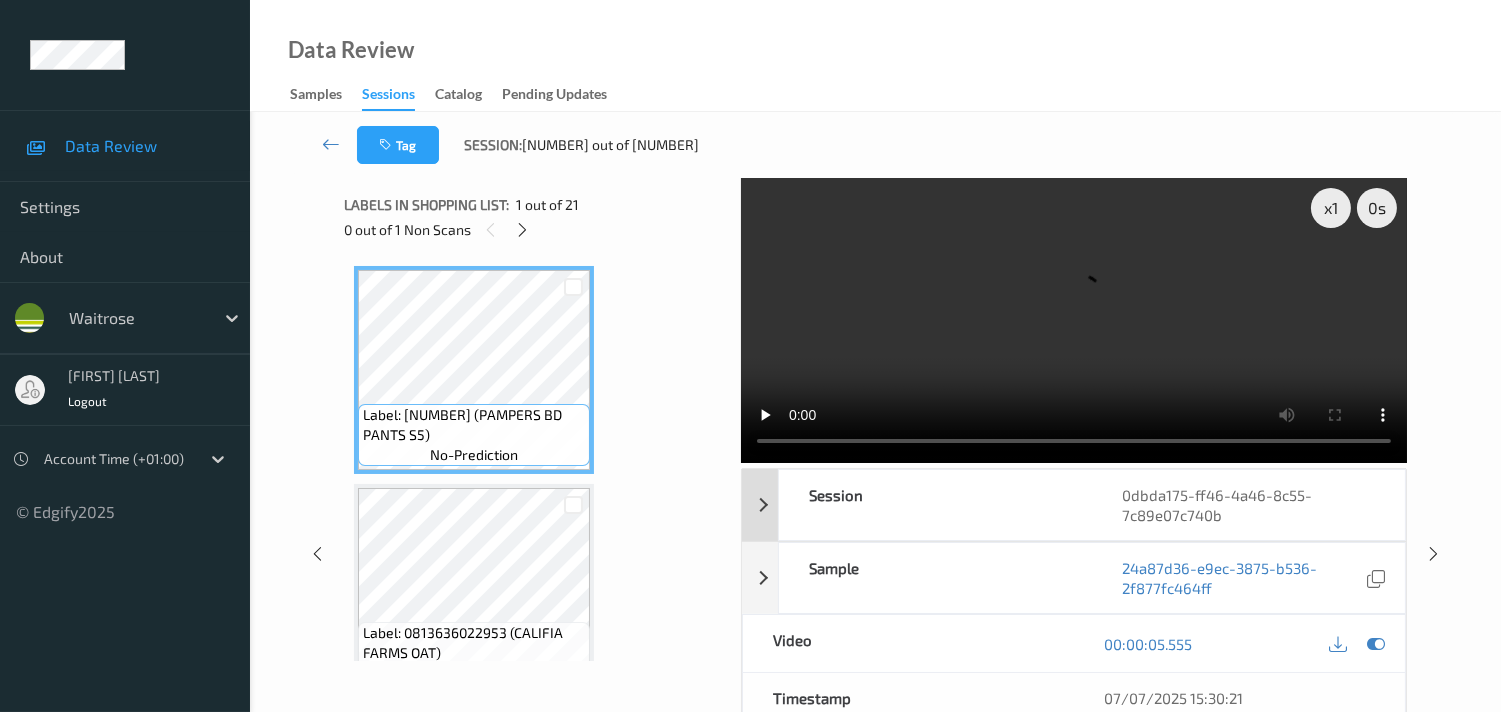 scroll, scrollTop: 111, scrollLeft: 0, axis: vertical 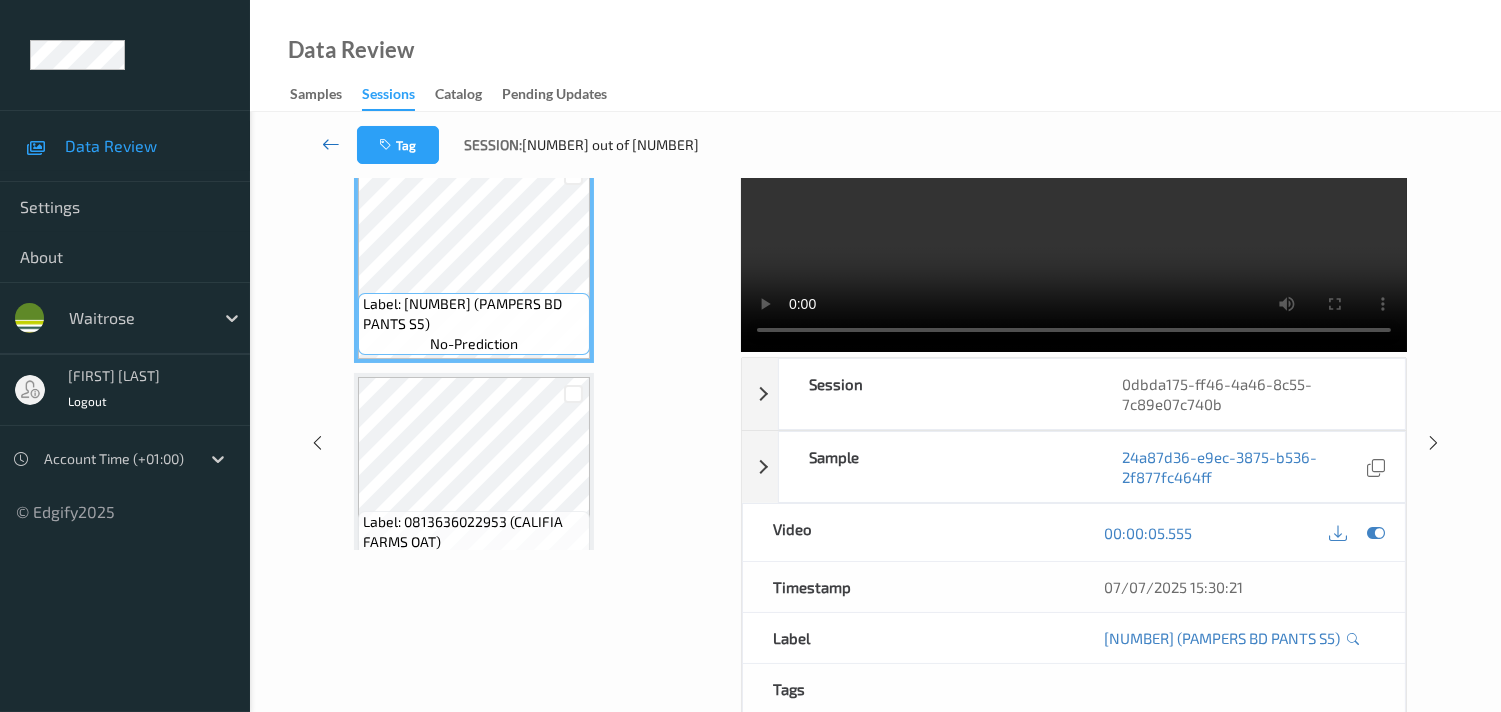 click at bounding box center (331, 144) 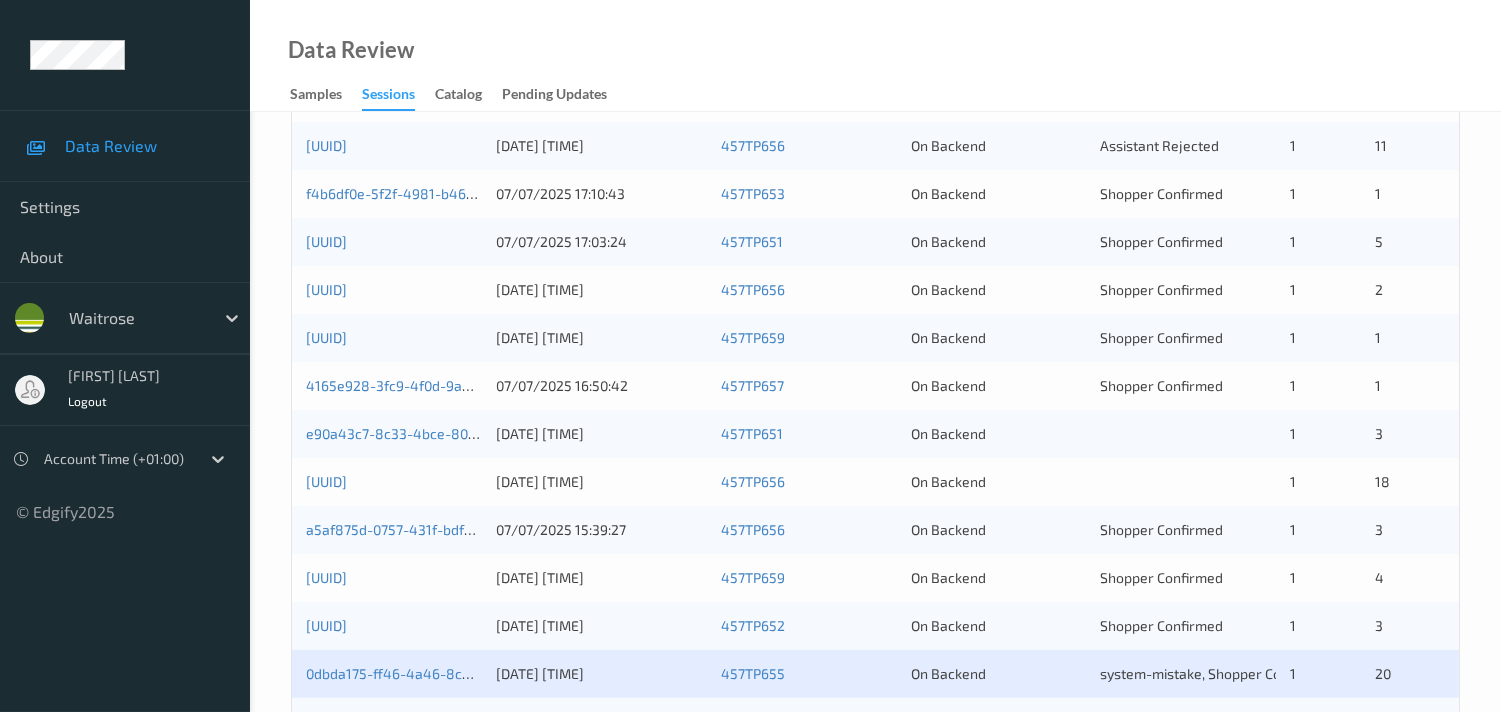 scroll, scrollTop: 888, scrollLeft: 0, axis: vertical 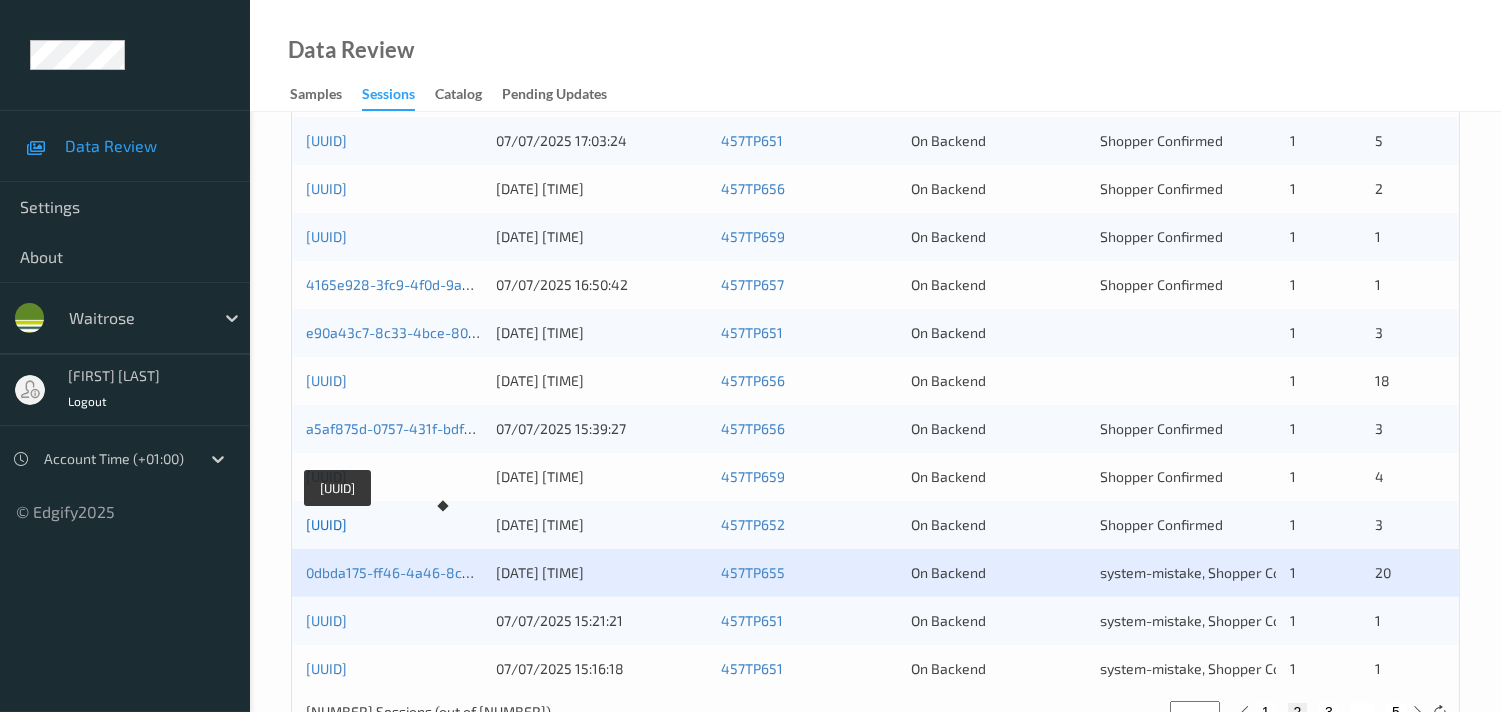 click on "58ab0a5e-eb1b-4158-b0f2-248ab4c24092" at bounding box center [326, 524] 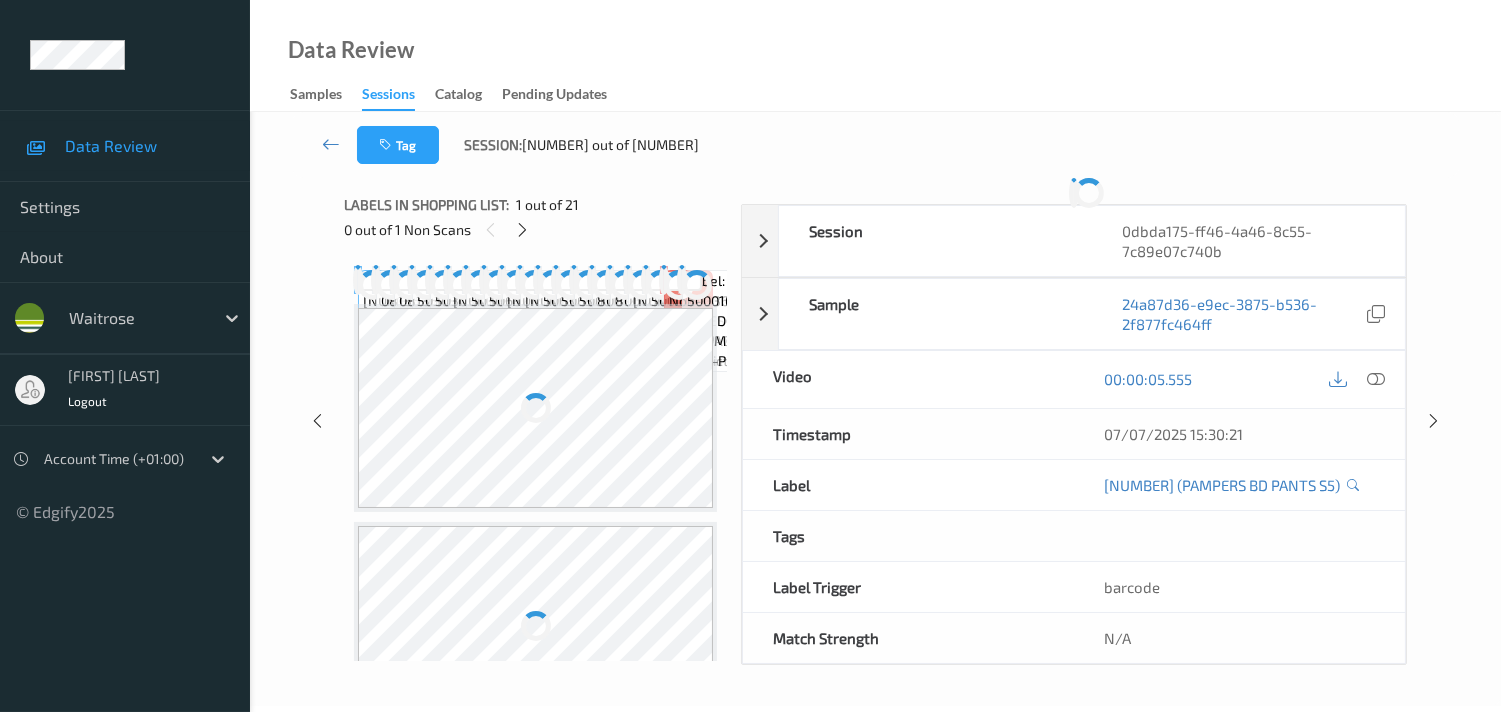 scroll, scrollTop: 280, scrollLeft: 0, axis: vertical 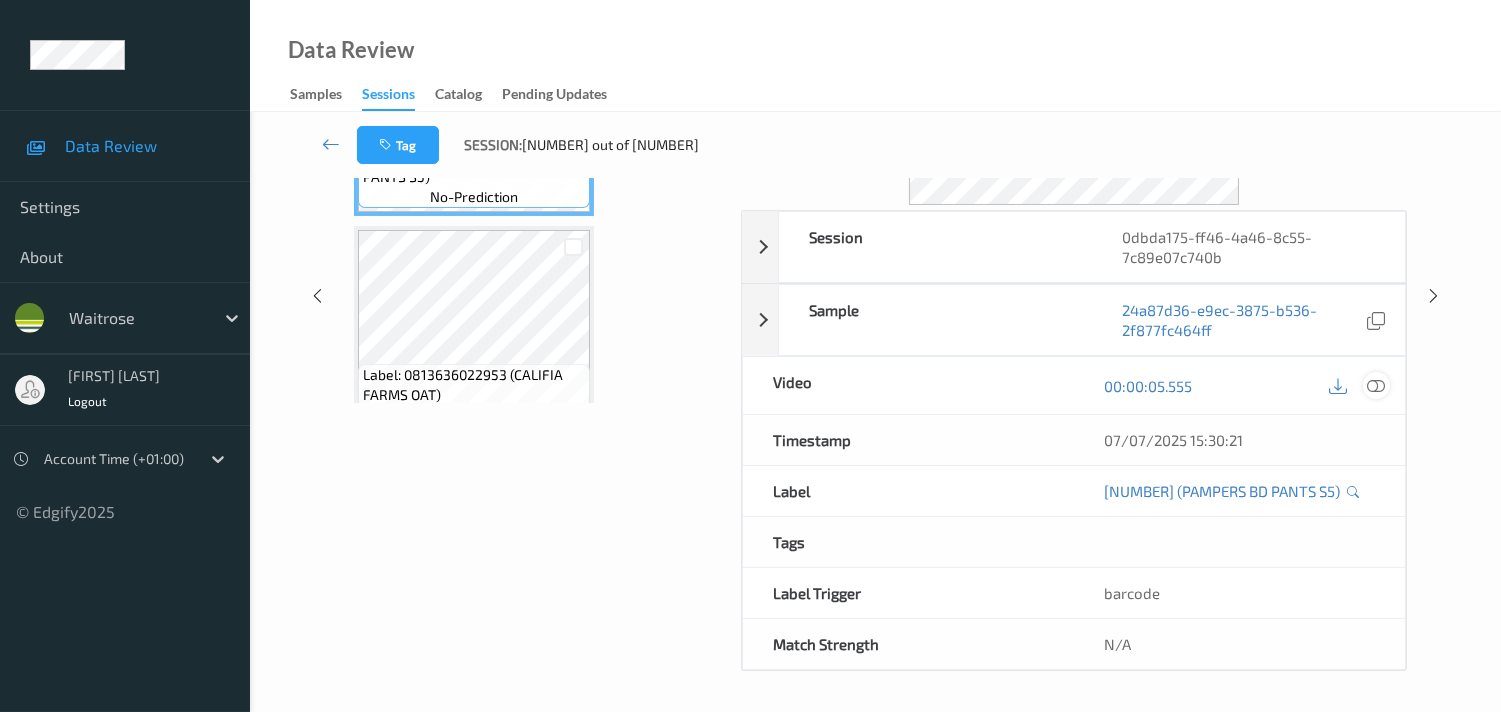 click at bounding box center (1376, 385) 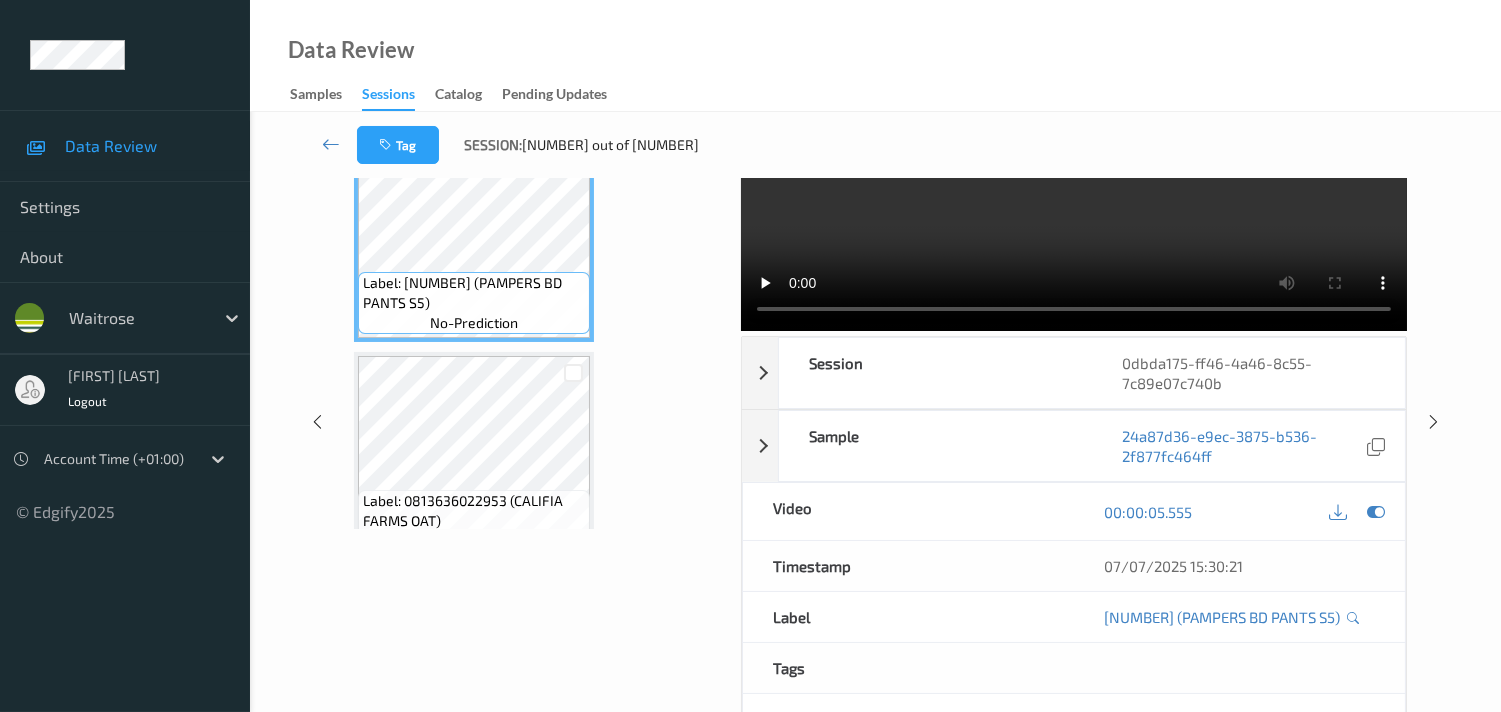 scroll, scrollTop: 0, scrollLeft: 0, axis: both 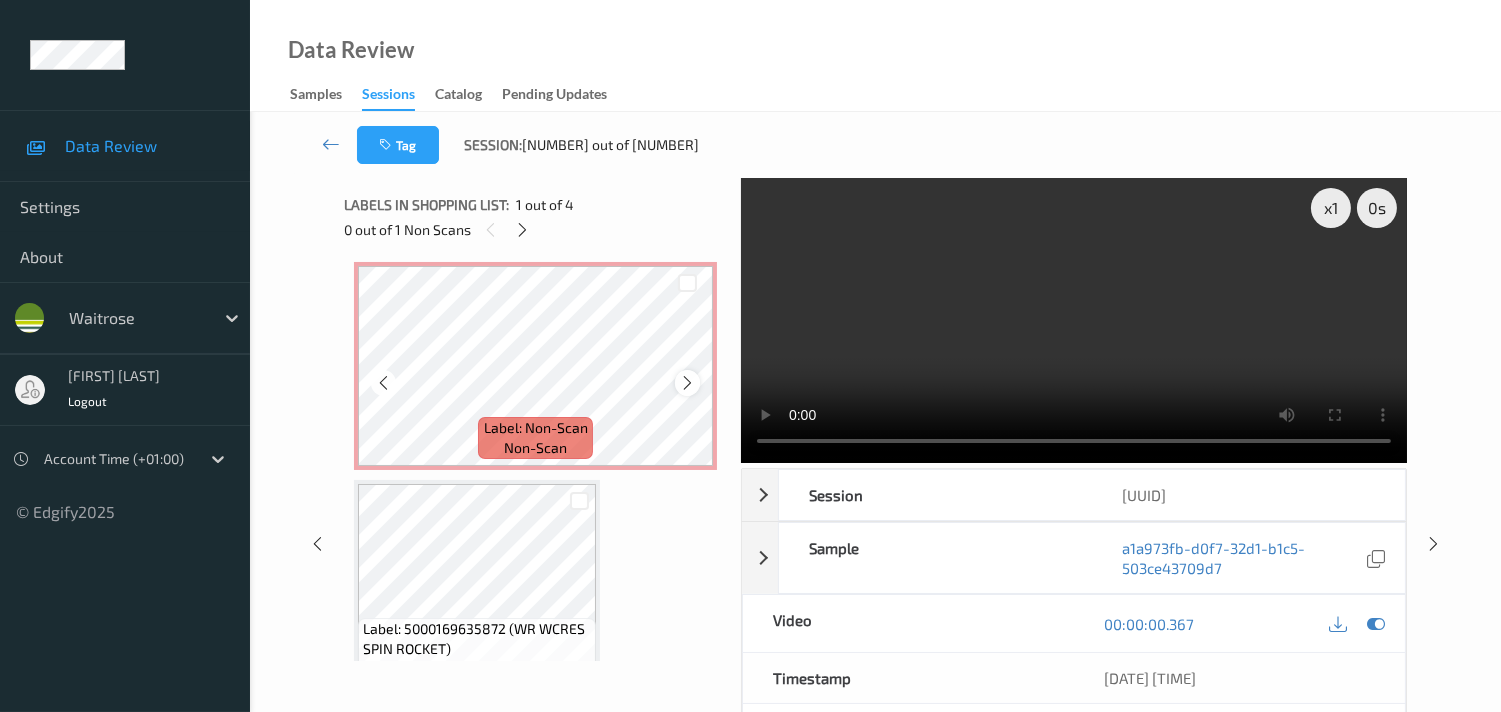 click at bounding box center (687, 382) 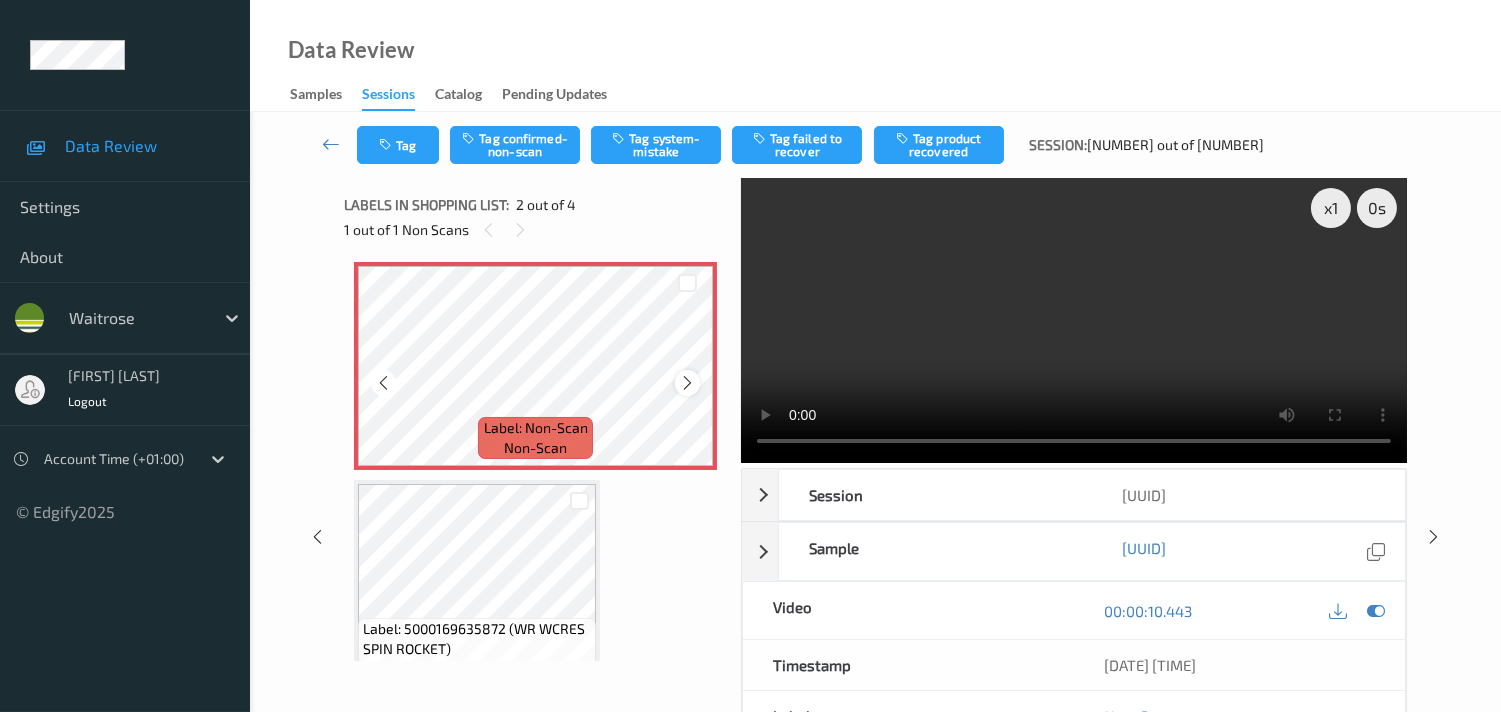 click at bounding box center (687, 383) 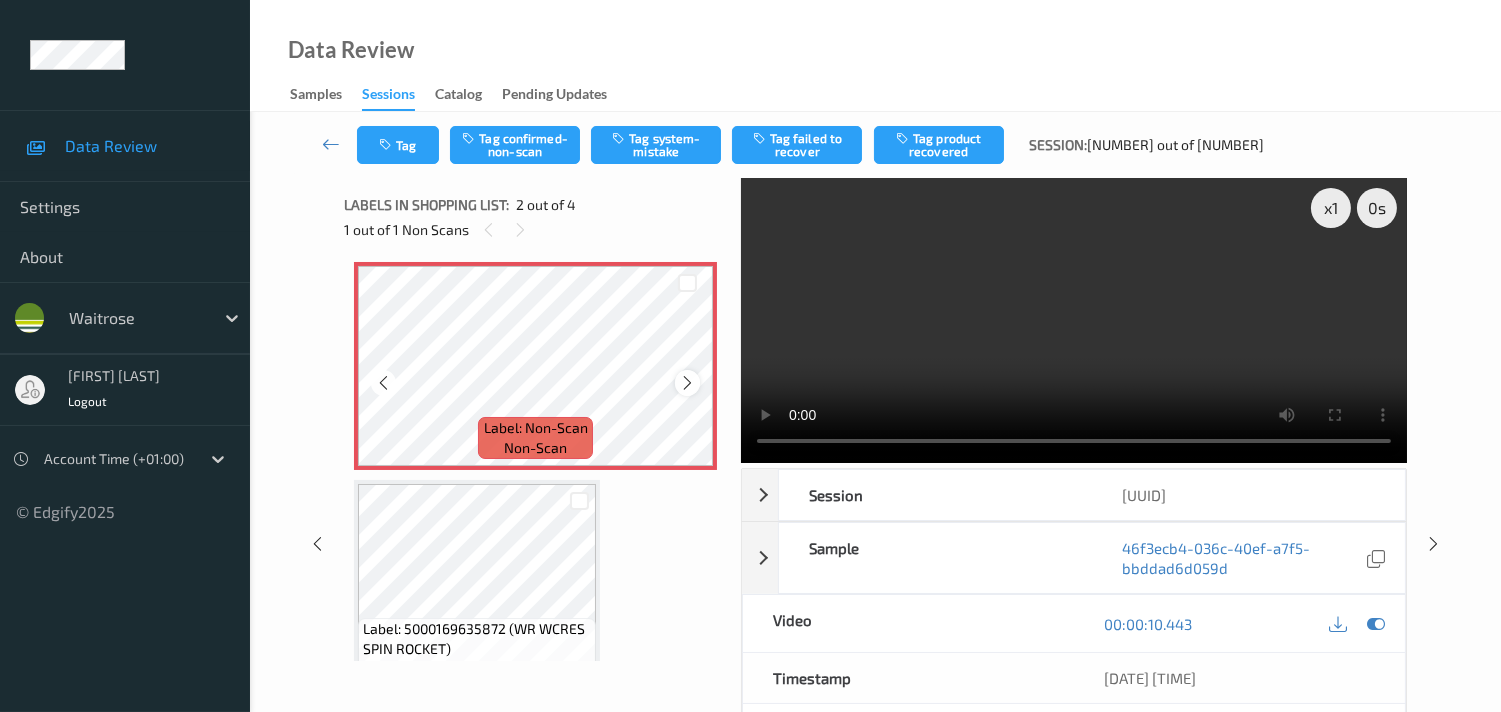 click at bounding box center (687, 383) 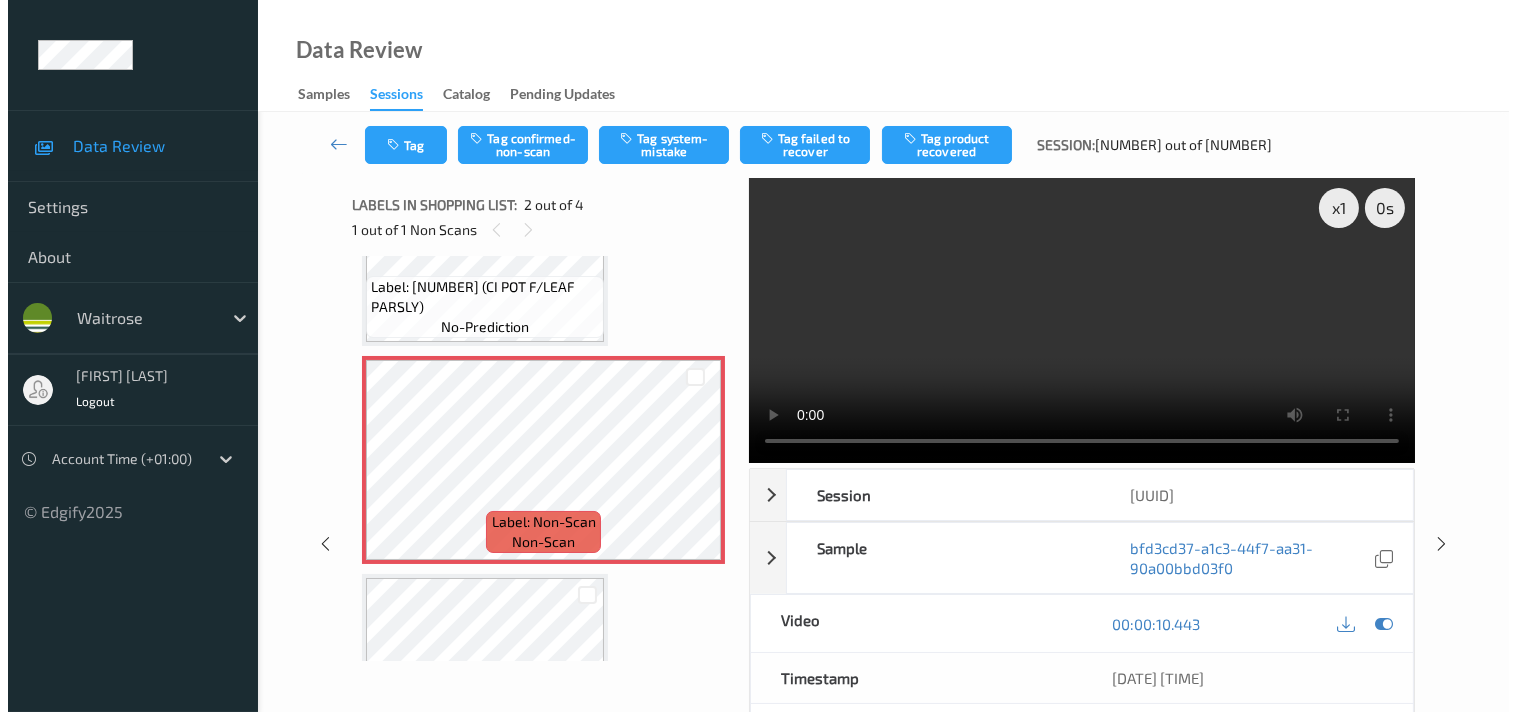 scroll, scrollTop: 0, scrollLeft: 0, axis: both 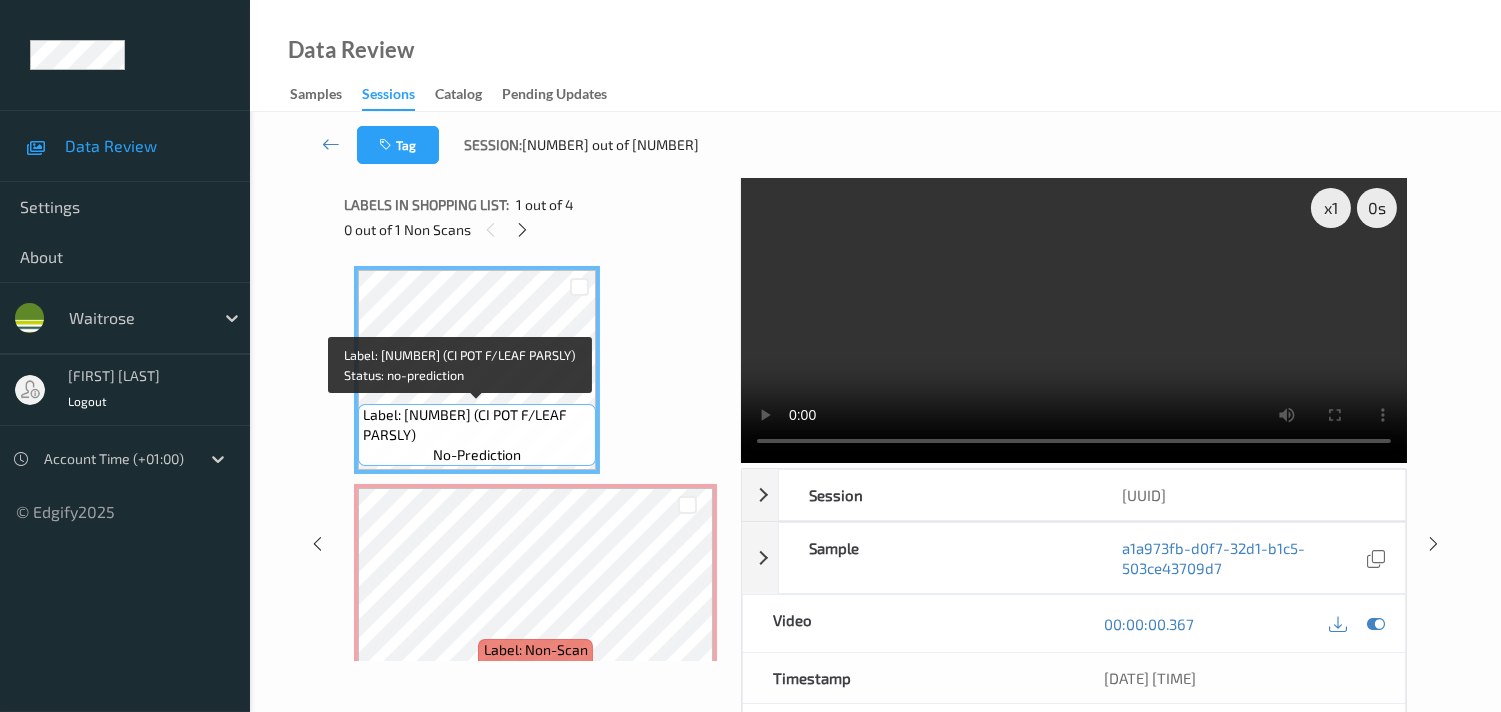 drag, startPoint x: 513, startPoint y: 413, endPoint x: 571, endPoint y: 427, distance: 59.665737 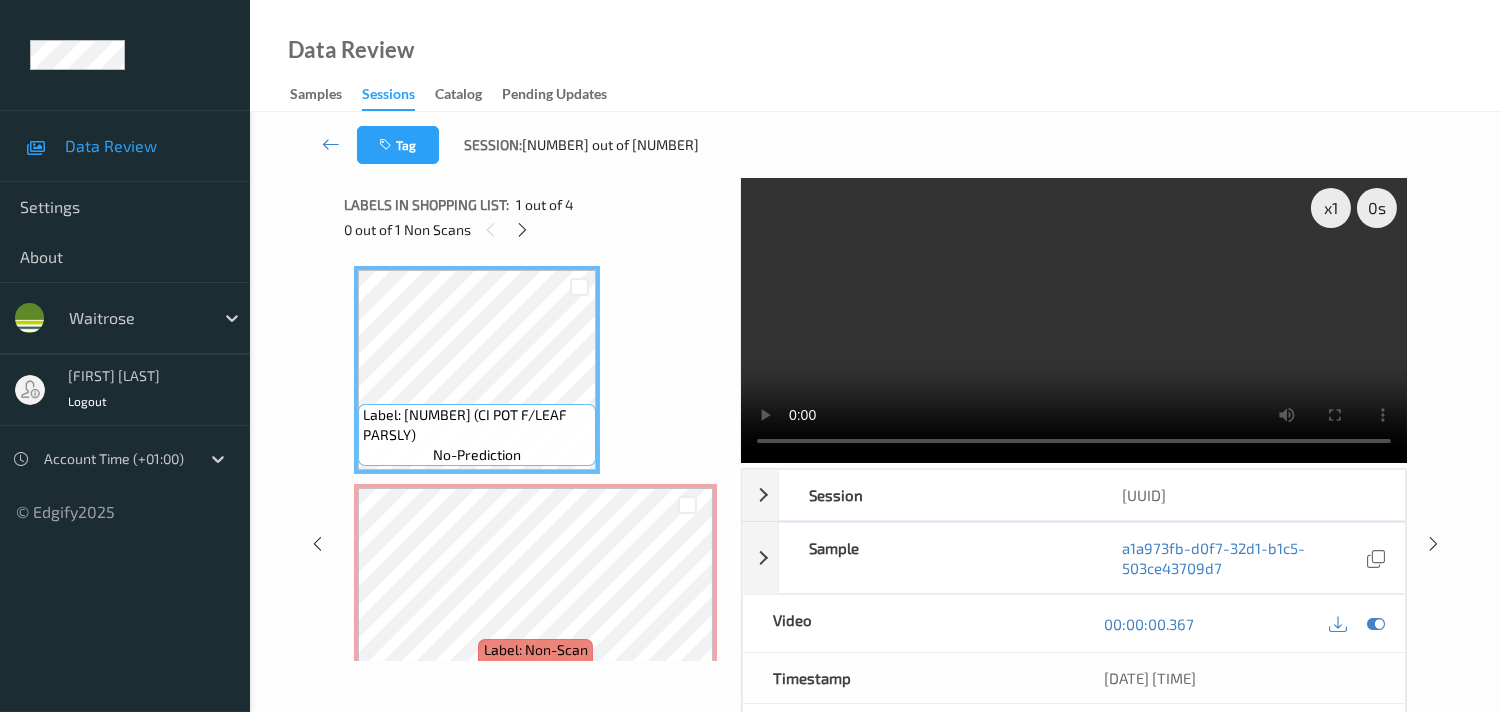 type 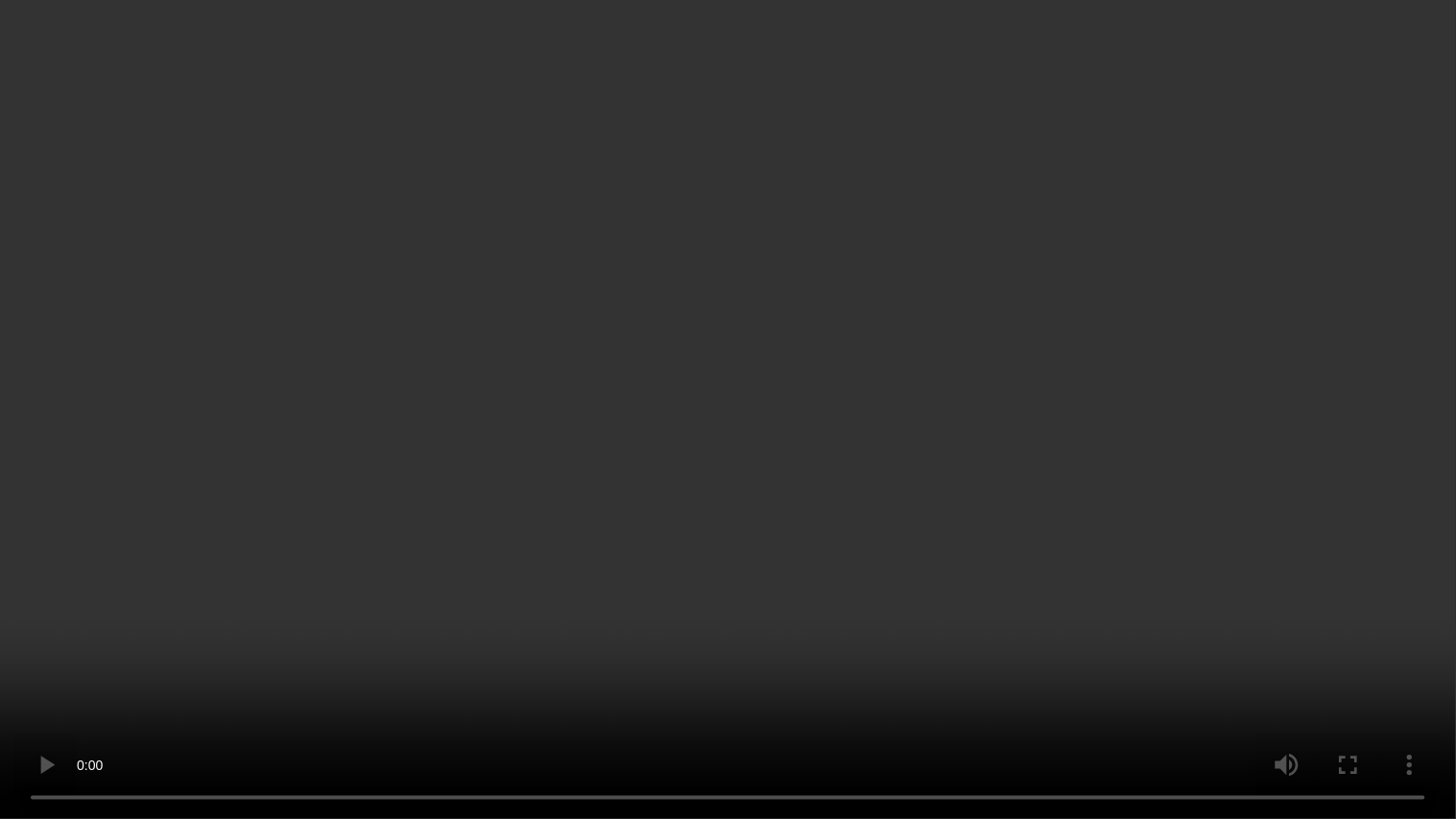 click at bounding box center (728, 409) 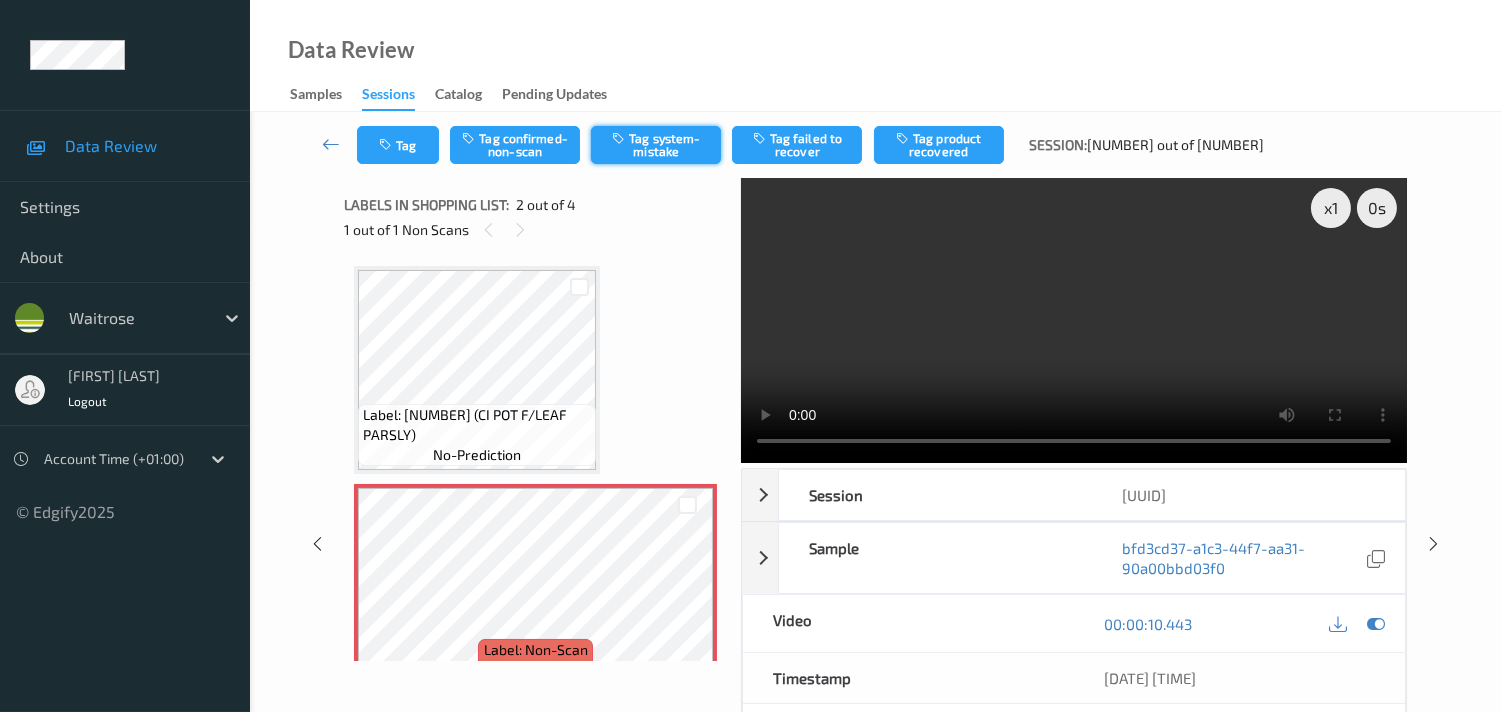 click on "Tag   system-mistake" at bounding box center (656, 145) 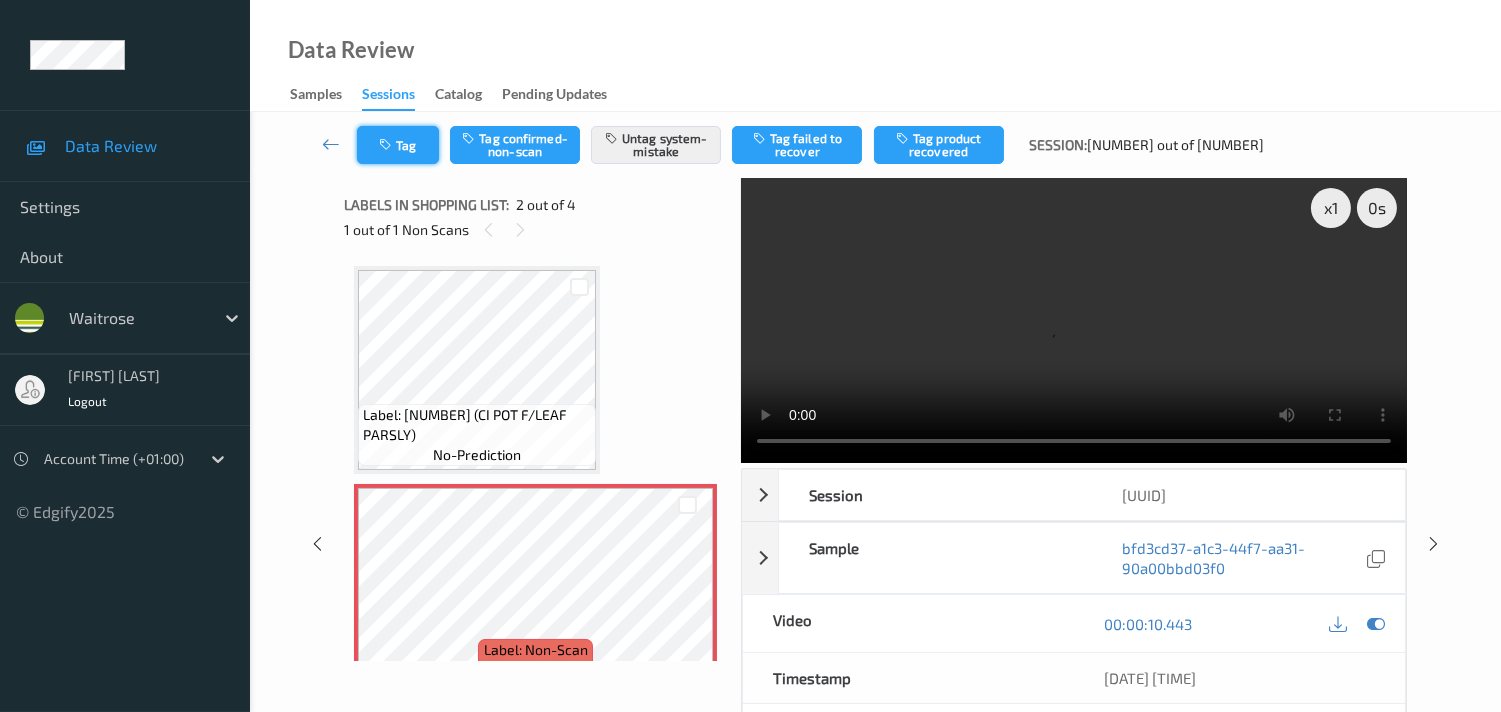 click on "Tag" at bounding box center (398, 145) 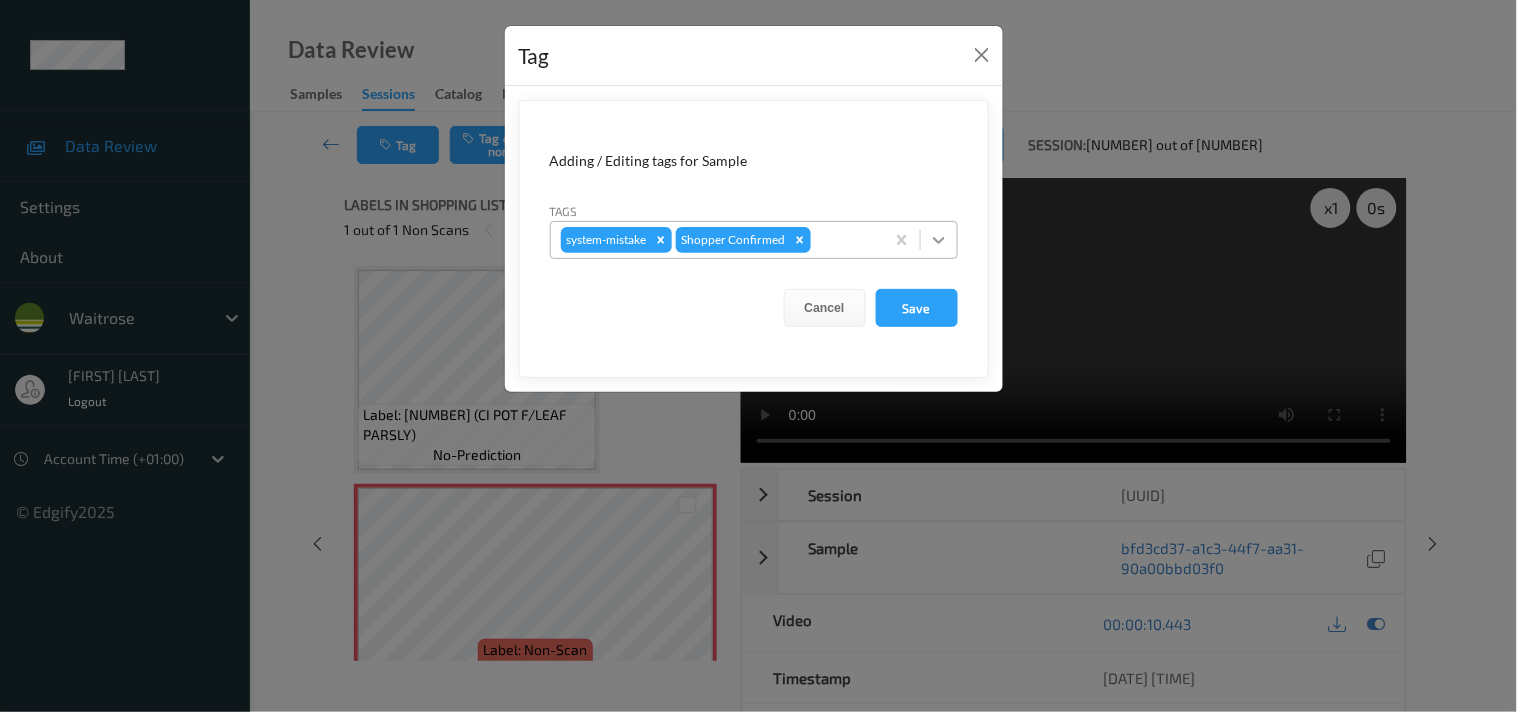 click at bounding box center [939, 240] 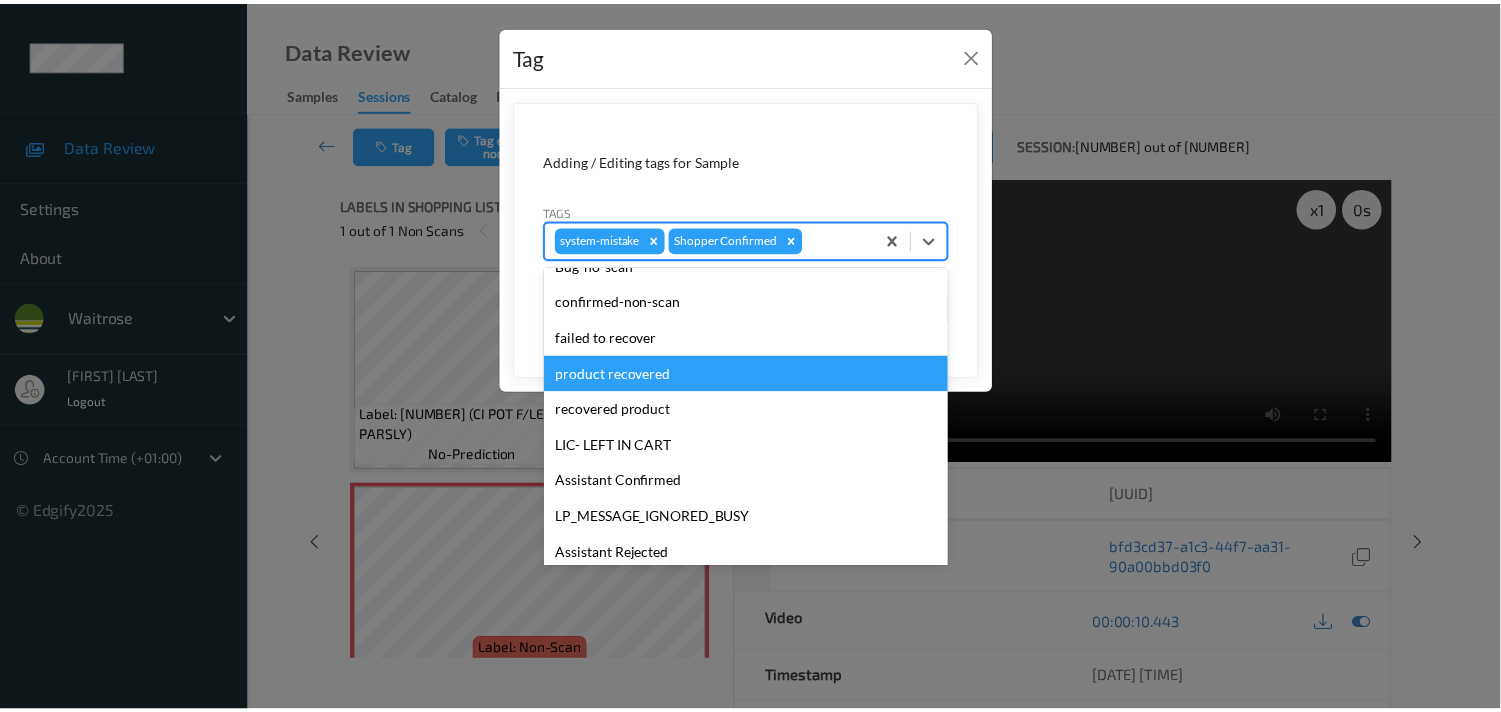 scroll, scrollTop: 318, scrollLeft: 0, axis: vertical 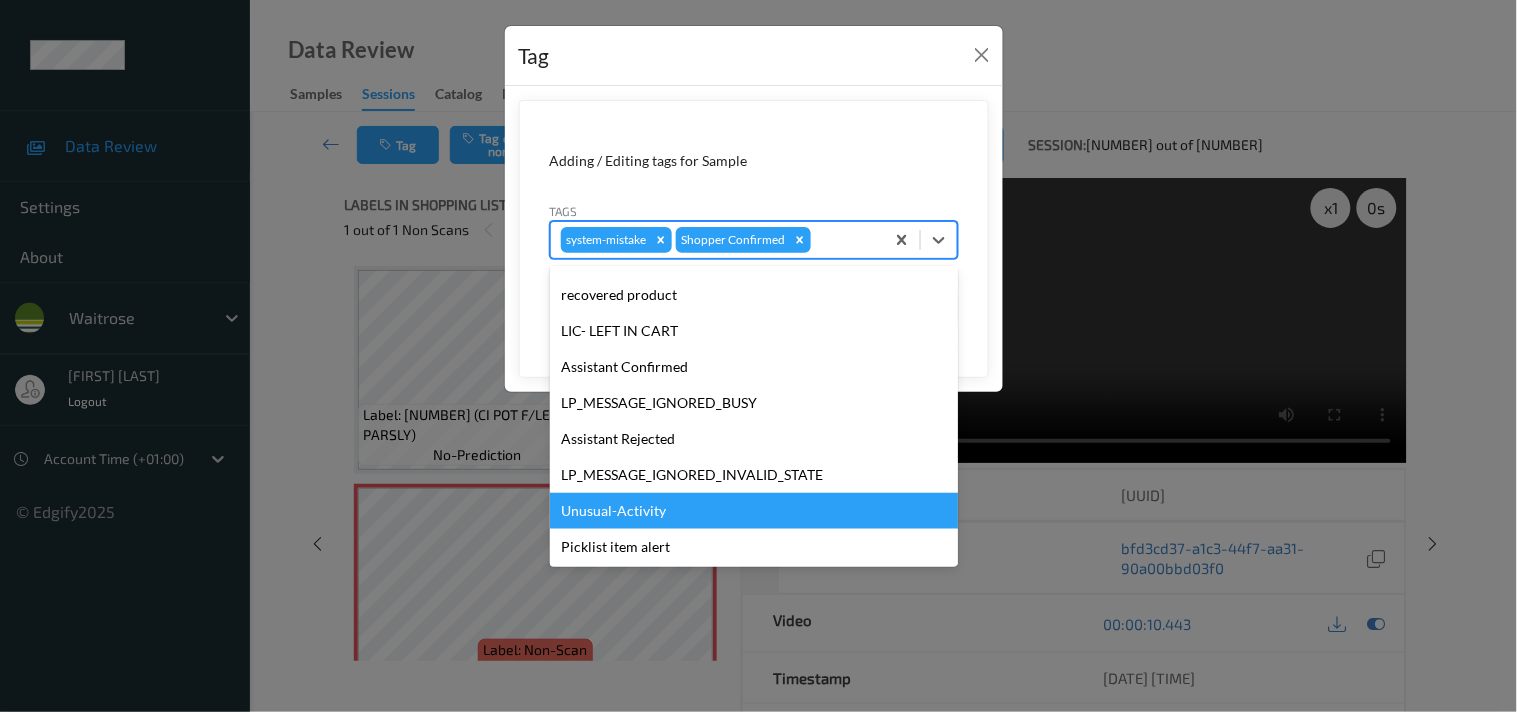 click on "Unusual-Activity" at bounding box center (754, 511) 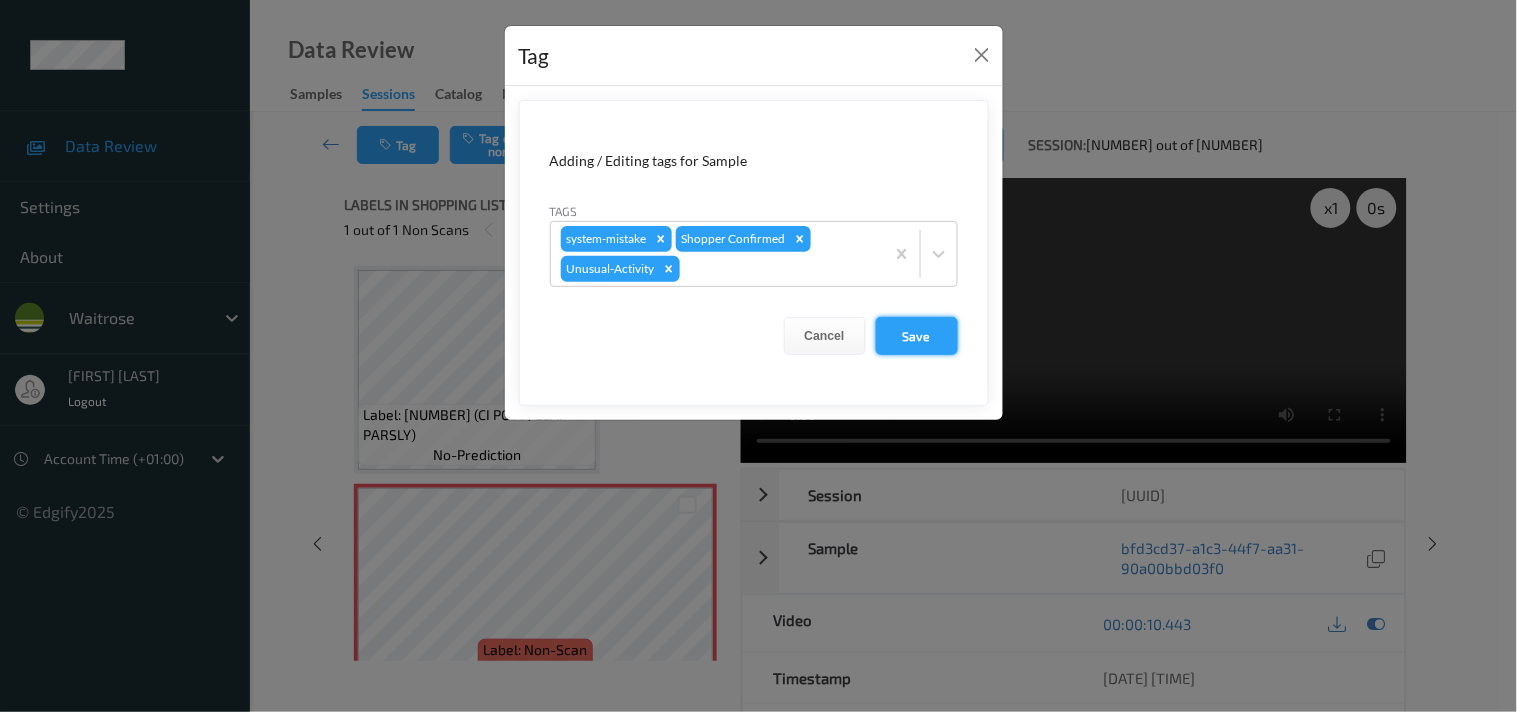 click on "Save" at bounding box center (917, 336) 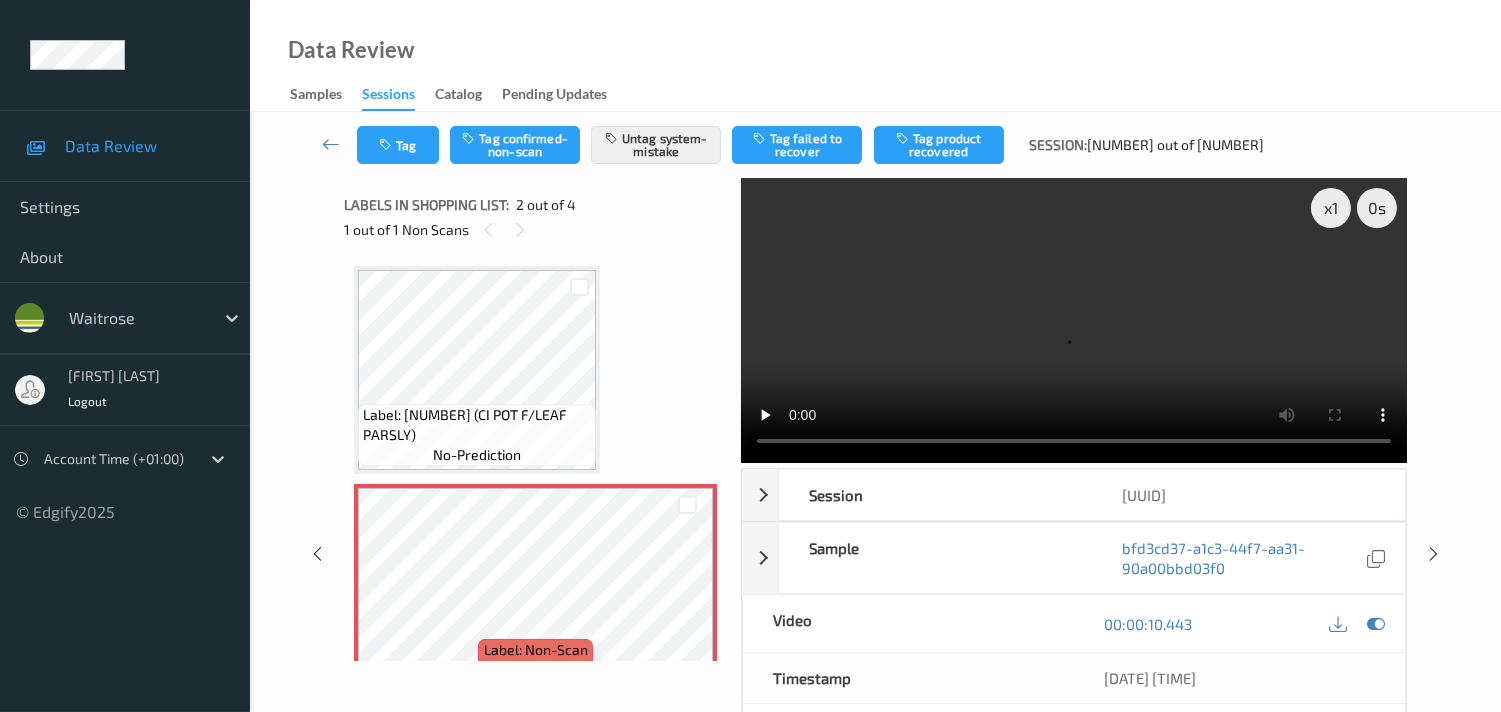 drag, startPoint x: 336, startPoint y: 148, endPoint x: 332, endPoint y: 62, distance: 86.09297 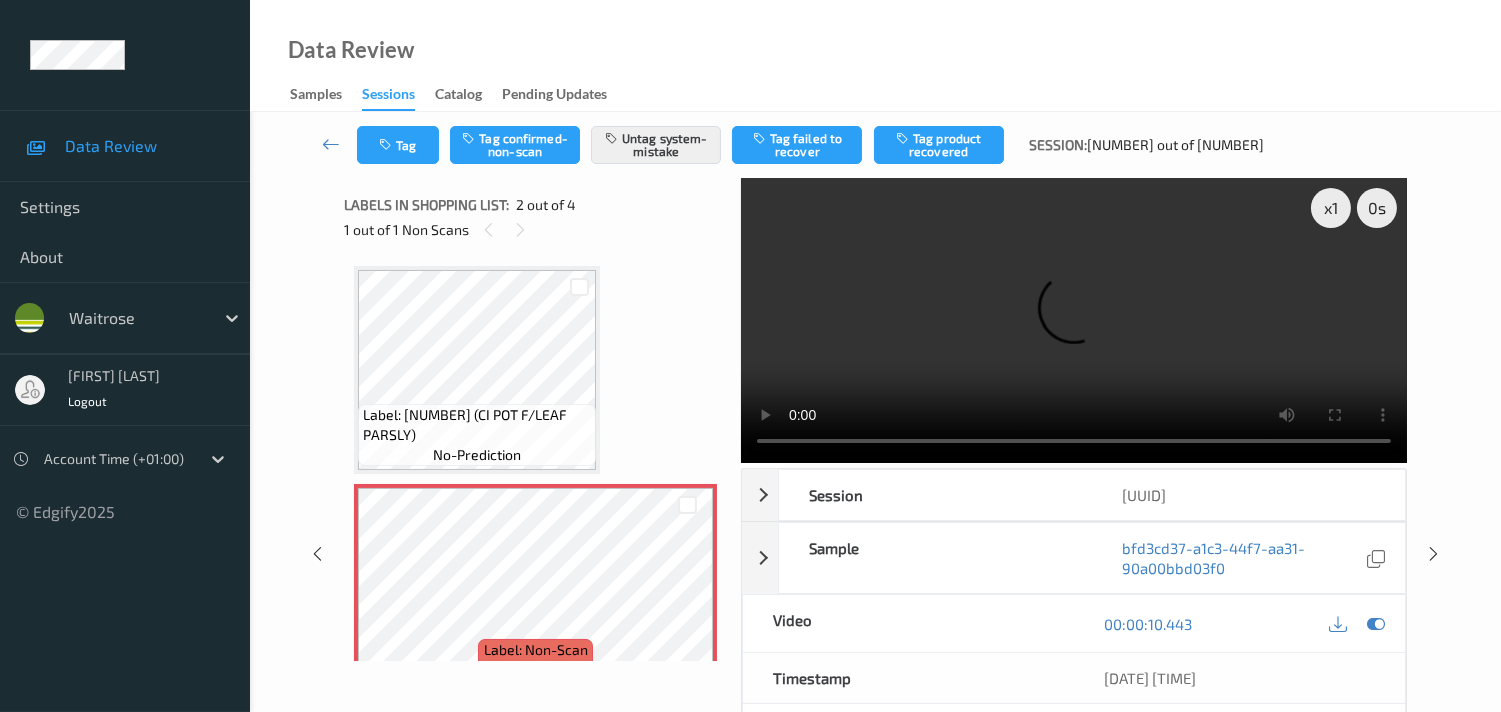 click at bounding box center (331, 144) 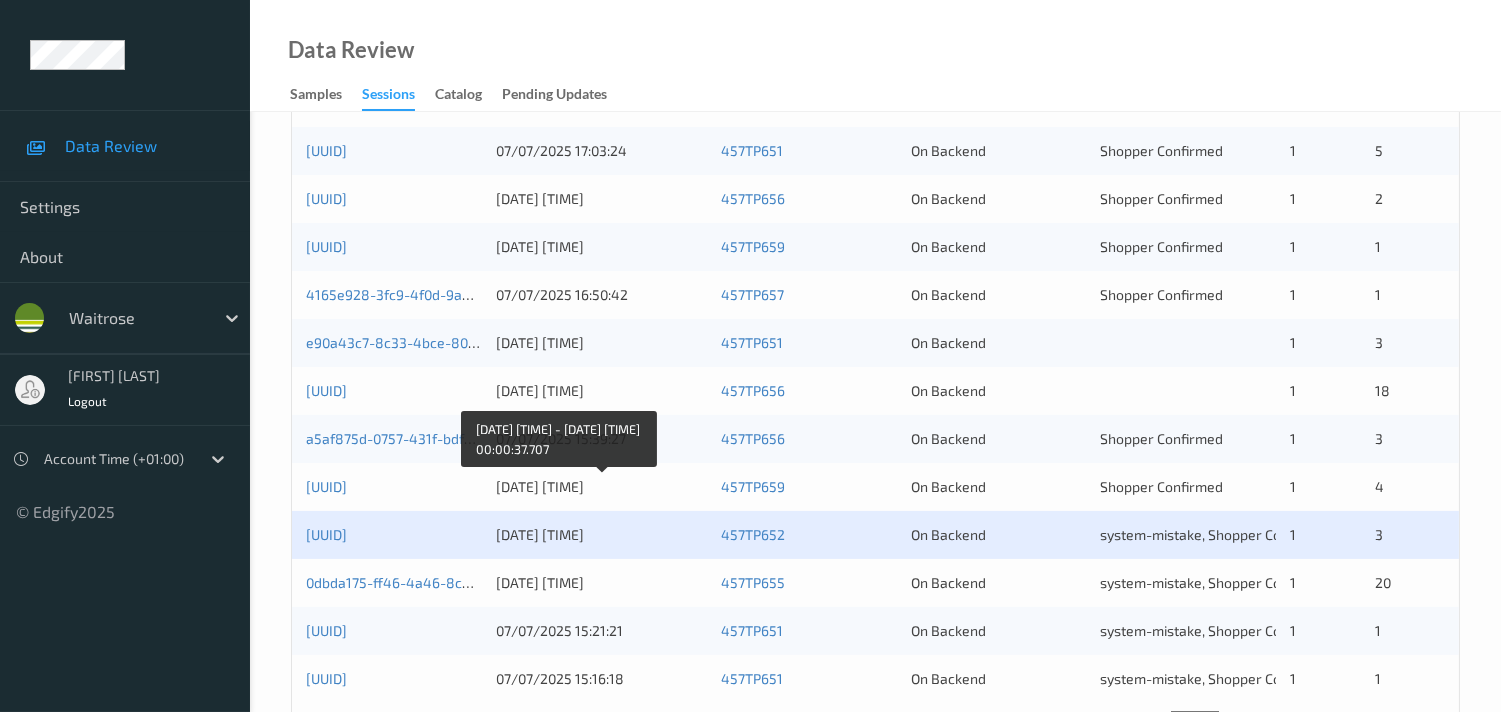 scroll, scrollTop: 951, scrollLeft: 0, axis: vertical 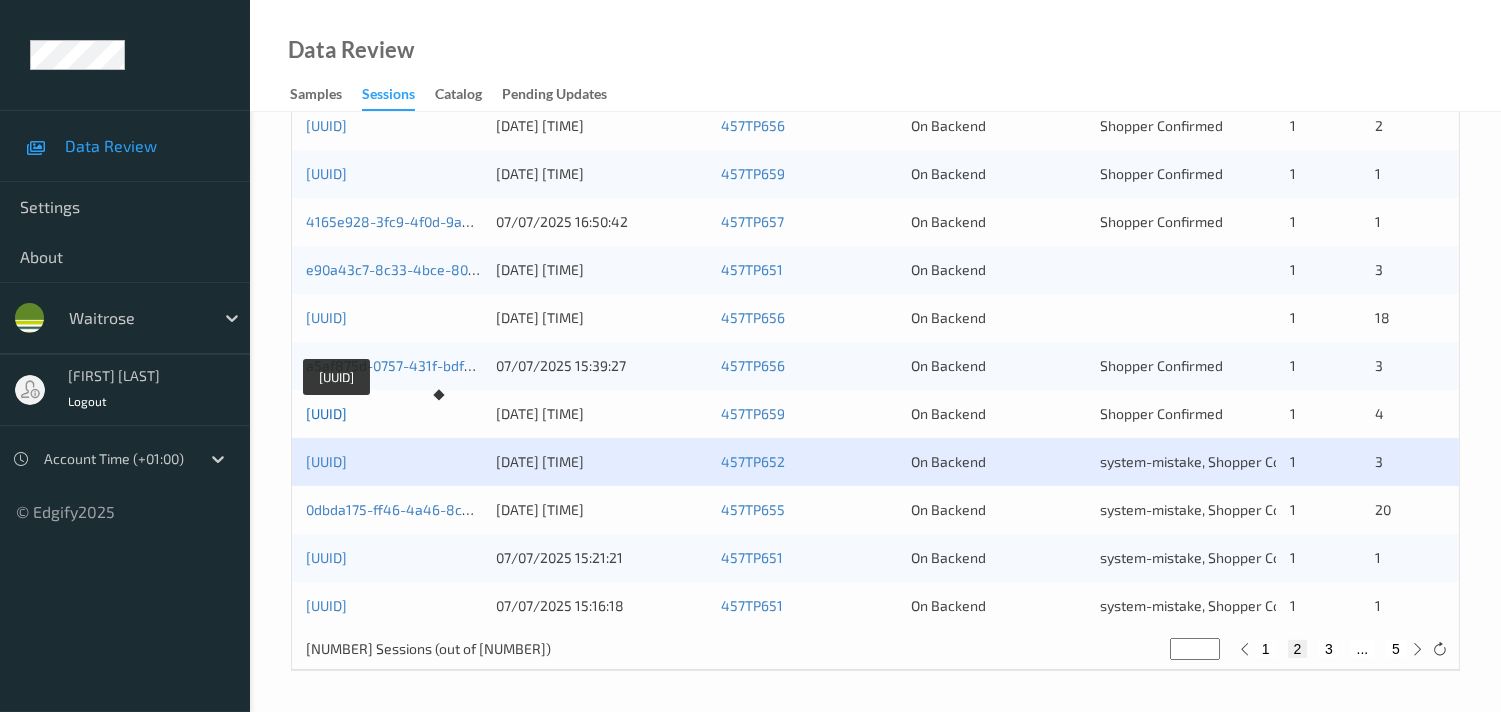 click on "90ad66ec-697f-4fe6-a3d0-6ec5695bb1ca" at bounding box center [326, 413] 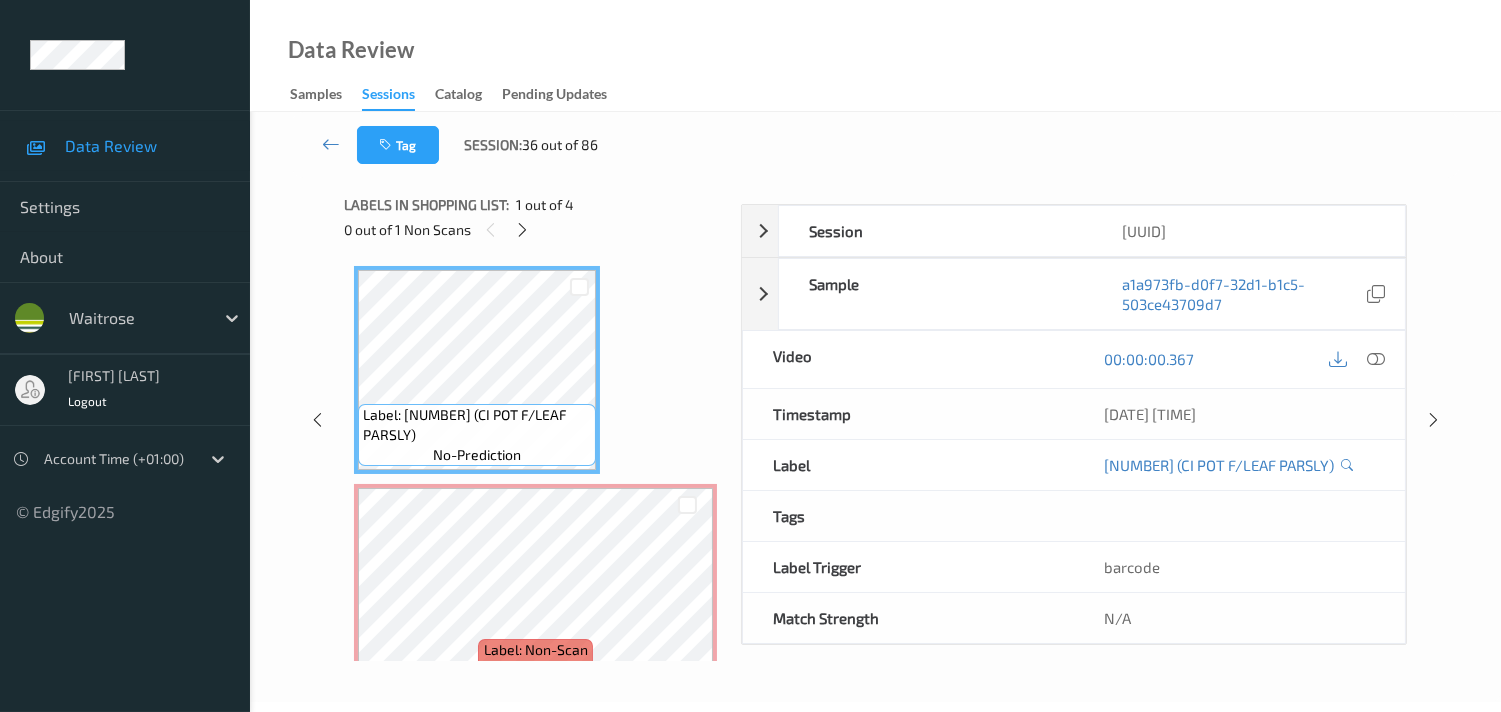 scroll, scrollTop: 280, scrollLeft: 0, axis: vertical 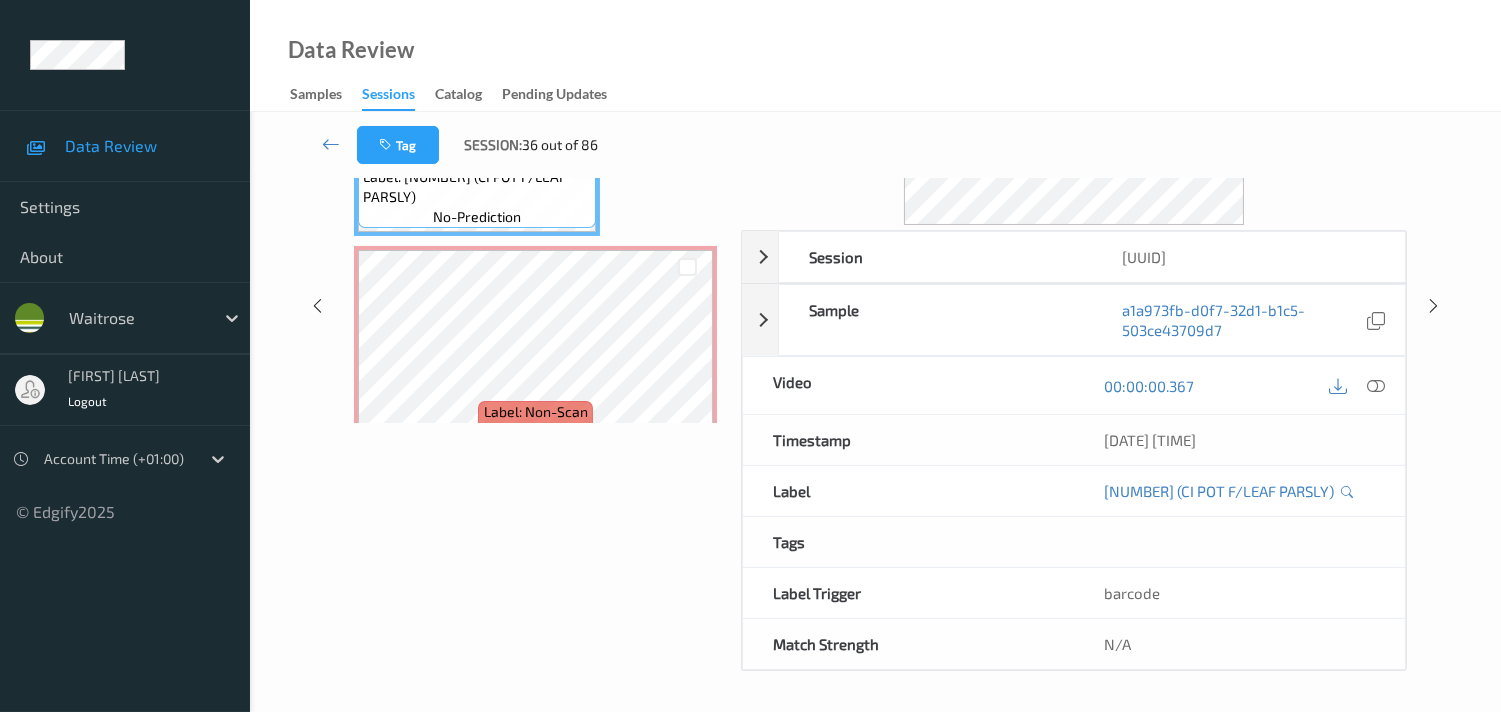 click at bounding box center (1357, 385) 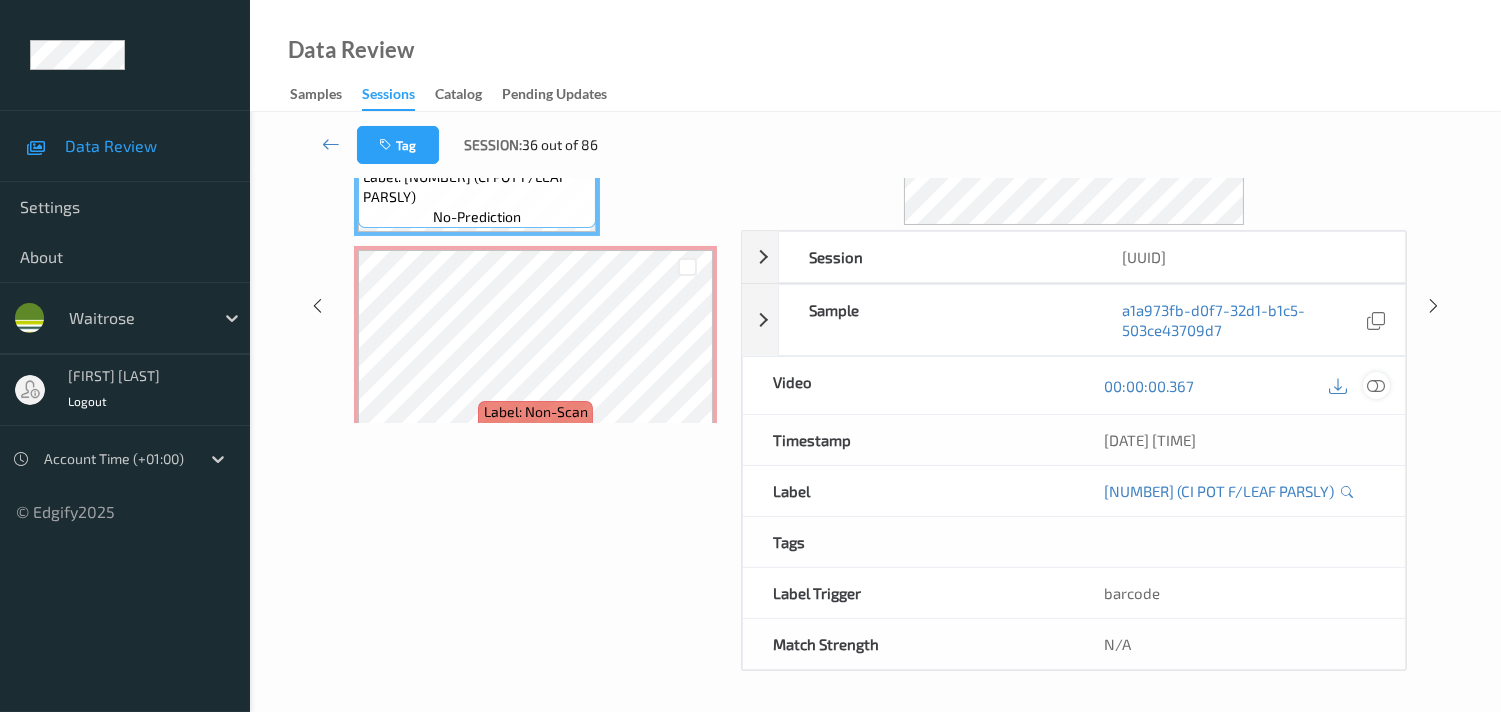 click at bounding box center (1376, 386) 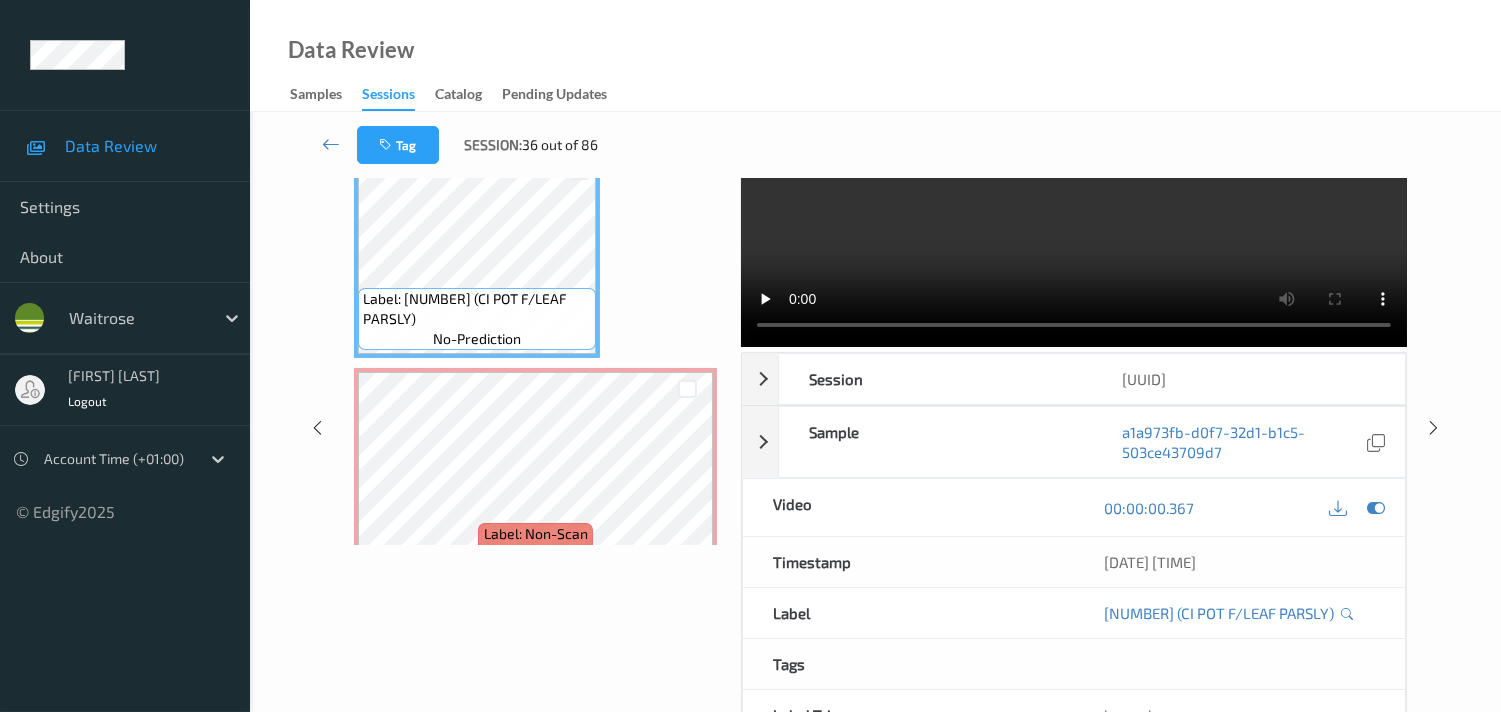 scroll, scrollTop: 0, scrollLeft: 0, axis: both 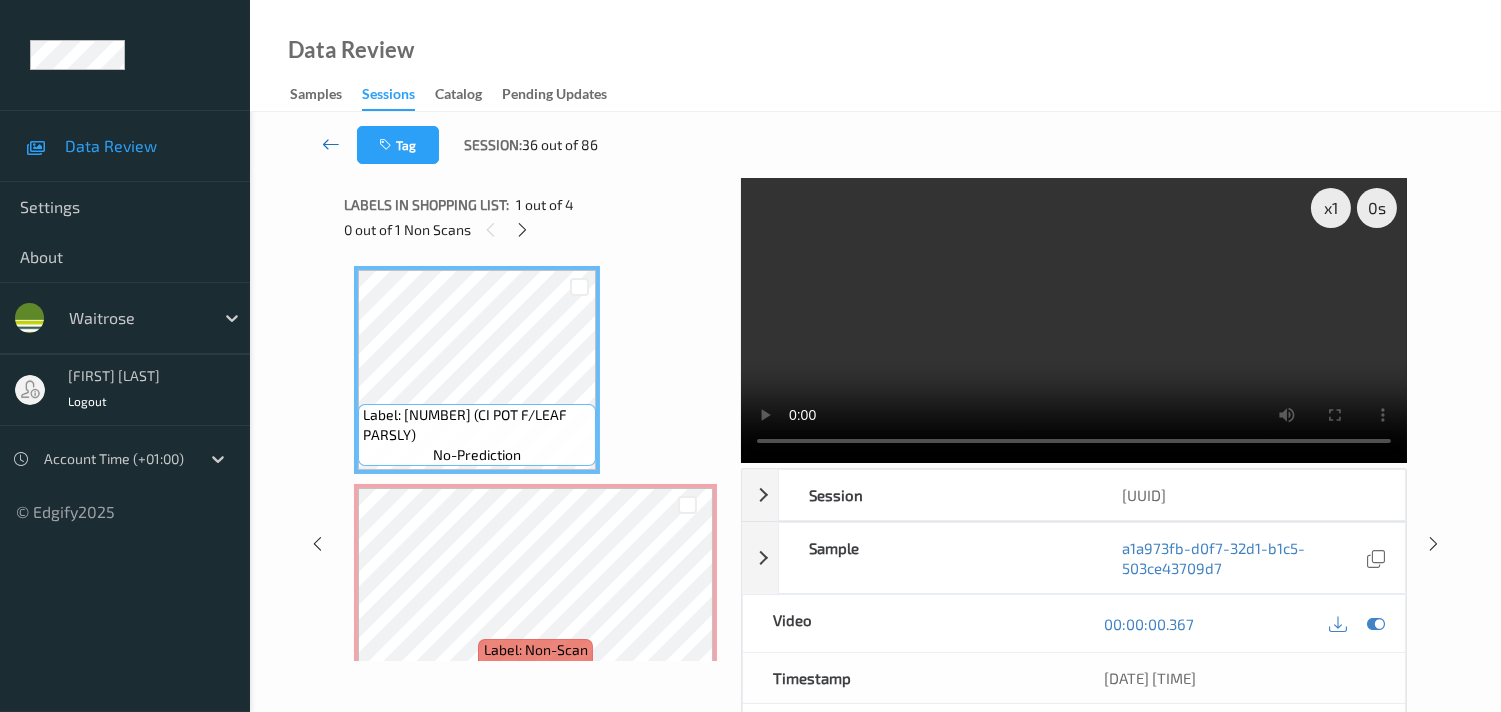 click at bounding box center [331, 144] 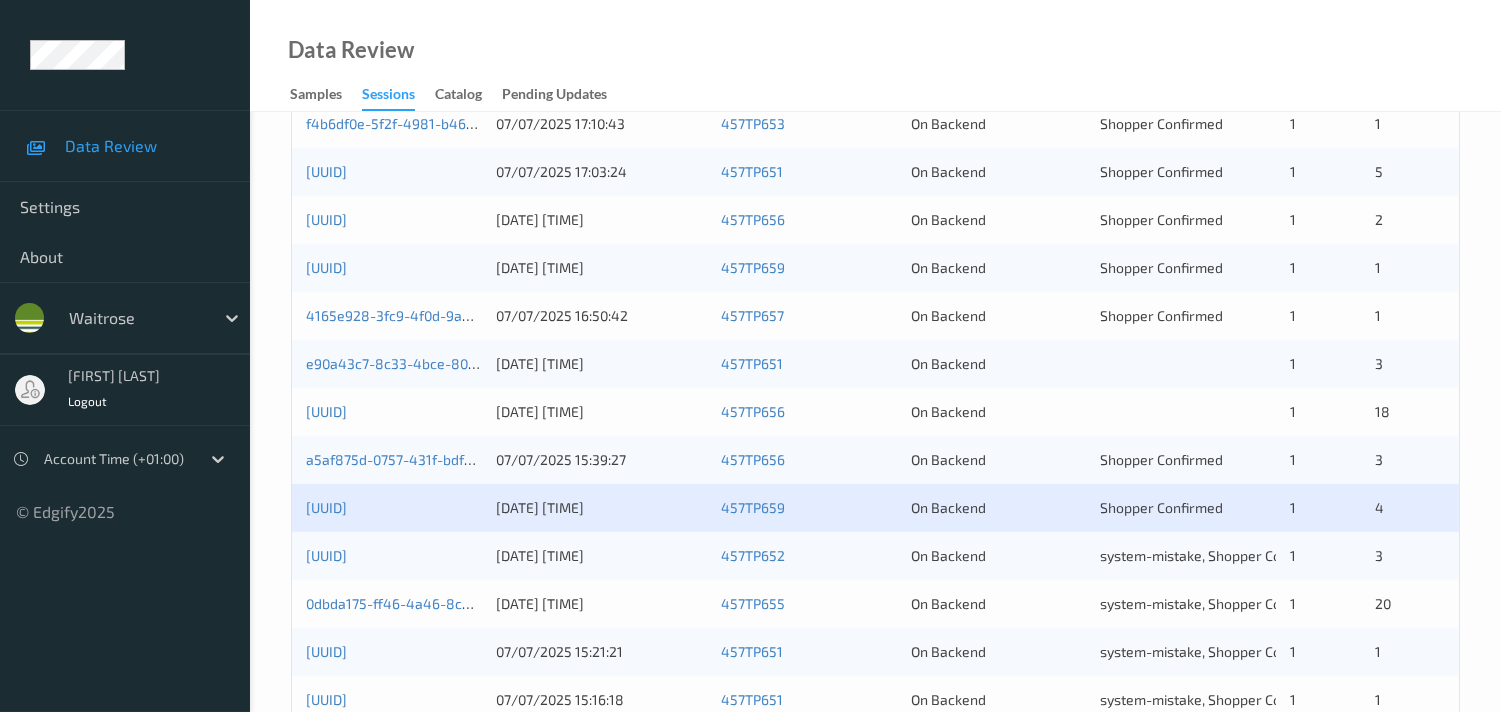 scroll, scrollTop: 951, scrollLeft: 0, axis: vertical 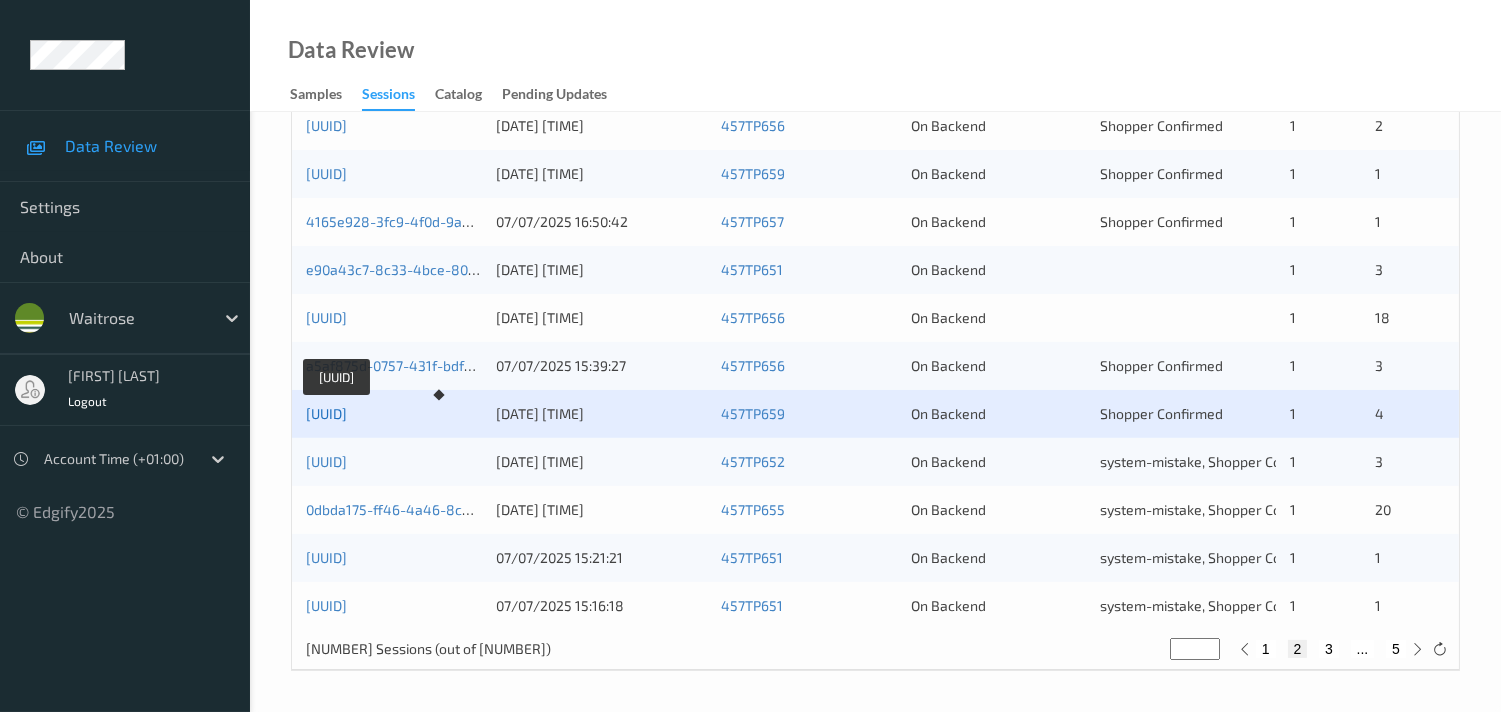click on "90ad66ec-697f-4fe6-a3d0-6ec5695bb1ca" at bounding box center (326, 413) 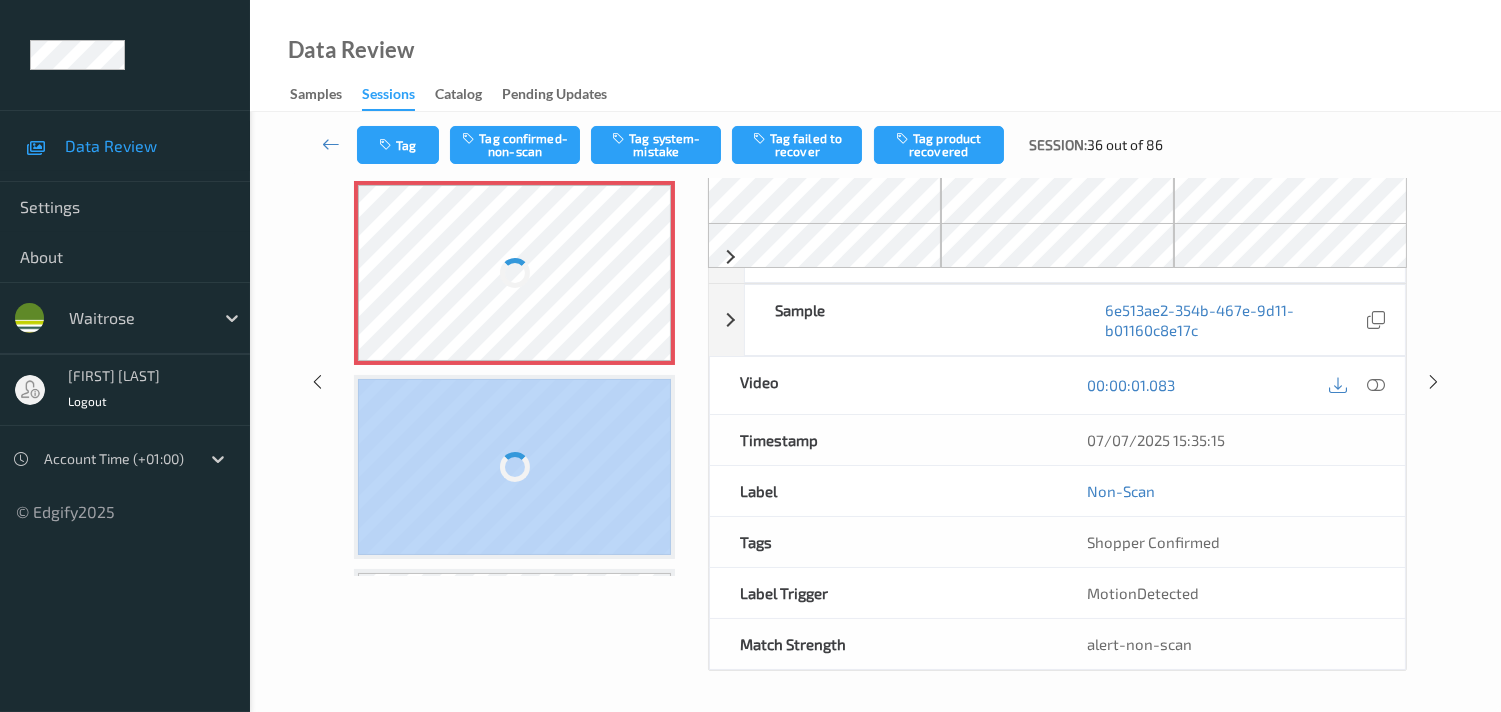 click on "Label: Non-Scan non-scan Label: Non-Scan non-scan Label: Non-Scan non-scan Label: 5000169015315 (WR ESS SEMI SKIMMED) no-prediction Label: 5000169295298 (WR MINT HUMBUGS) no-prediction Label: 5000169295298 (WR MINT HUMBUGS) no-prediction Label: 5063210059874 (WR VIC SWICH CAKE) no-prediction" at bounding box center [519, 373] 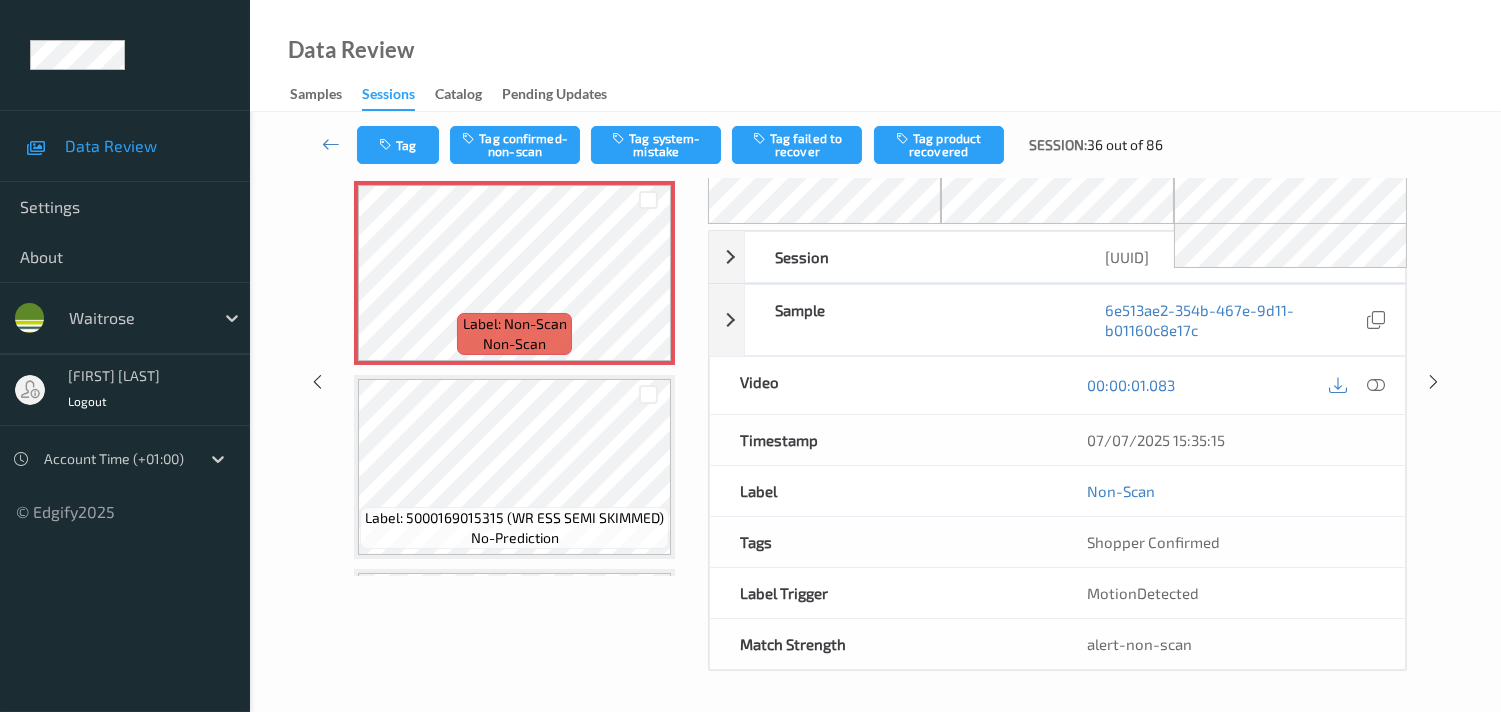 scroll, scrollTop: 116, scrollLeft: 0, axis: vertical 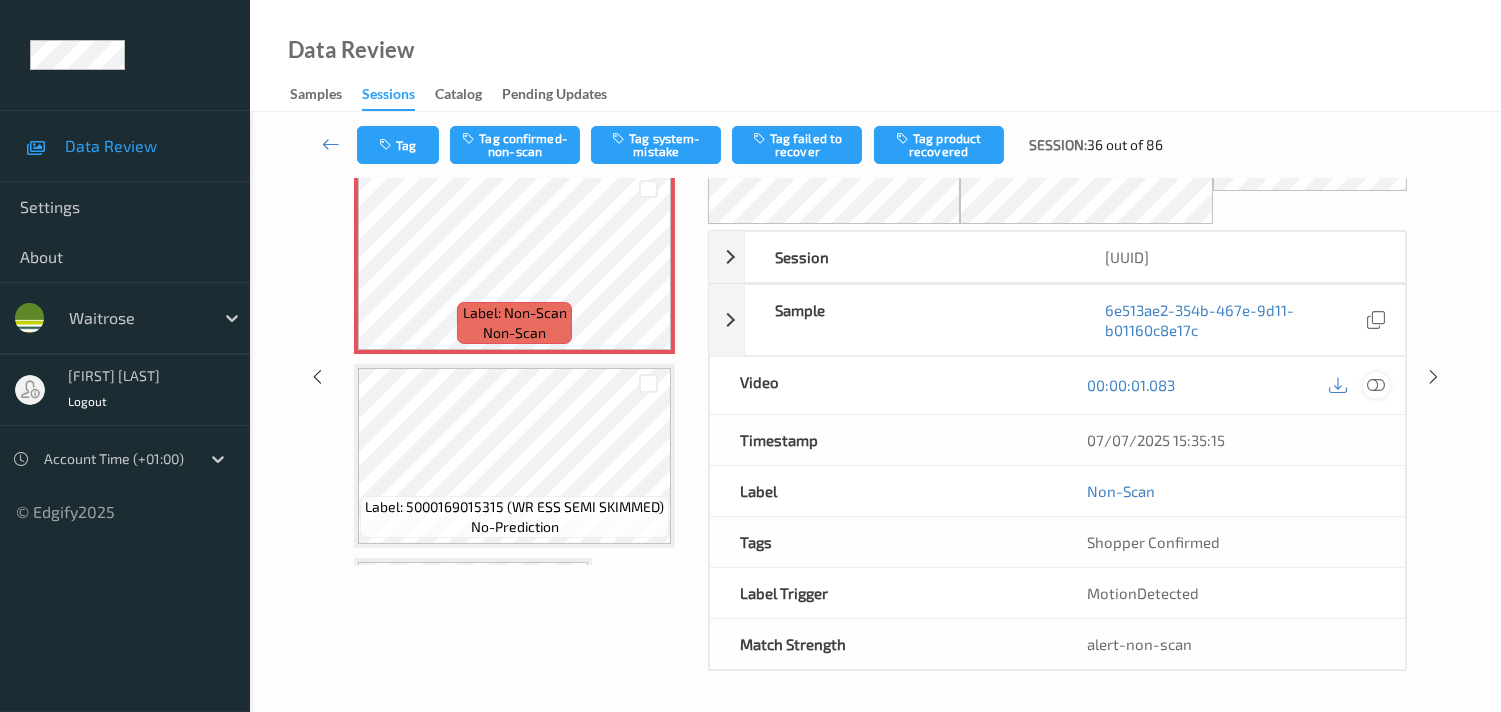 click at bounding box center (1376, 385) 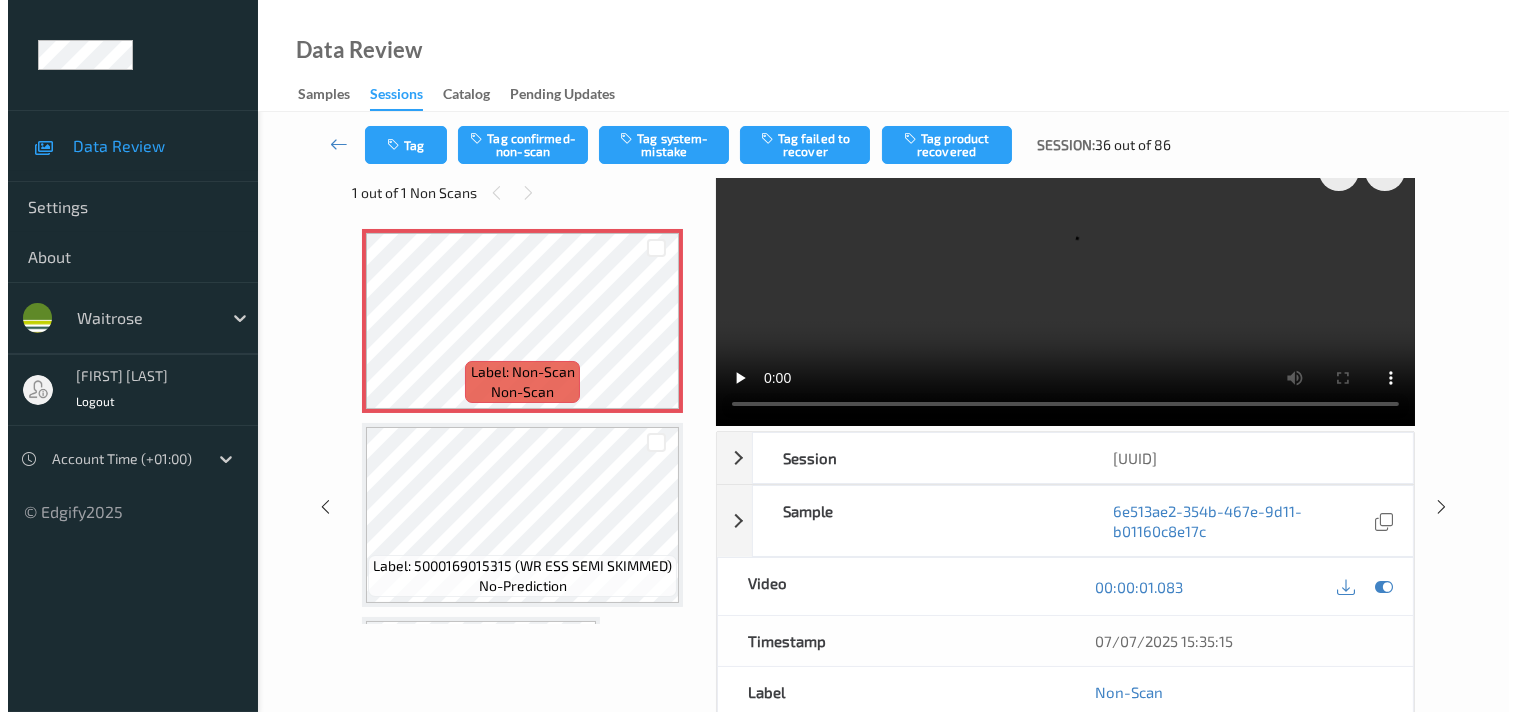 scroll, scrollTop: 0, scrollLeft: 0, axis: both 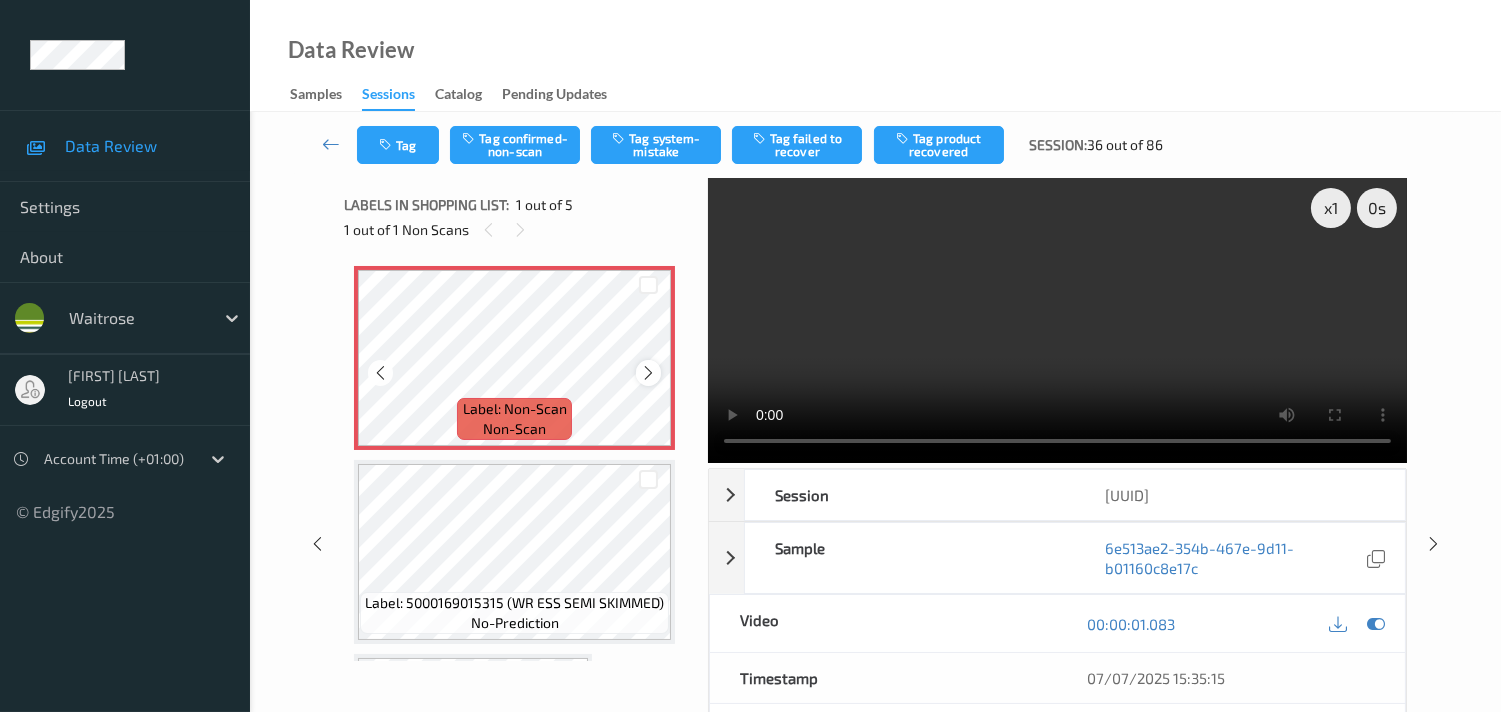 click at bounding box center [648, 373] 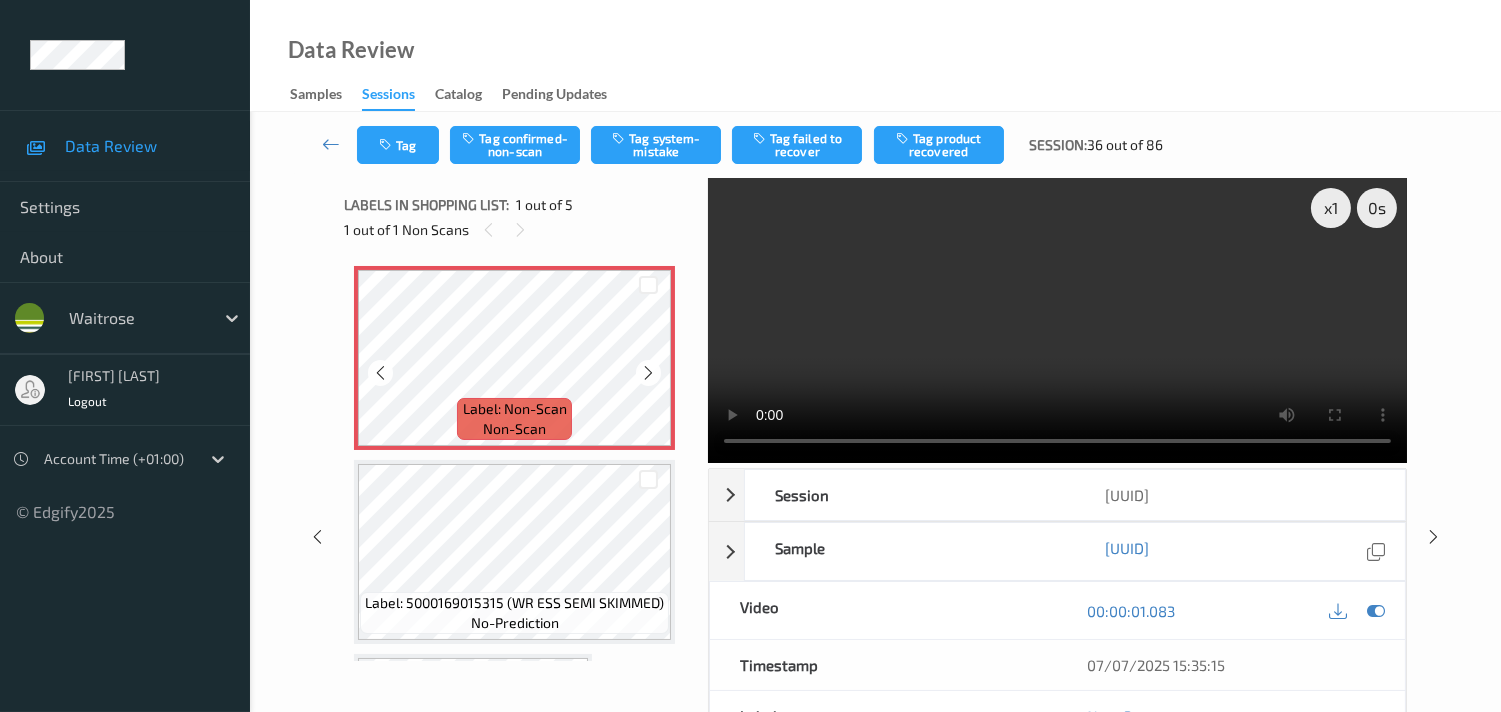 click at bounding box center [648, 373] 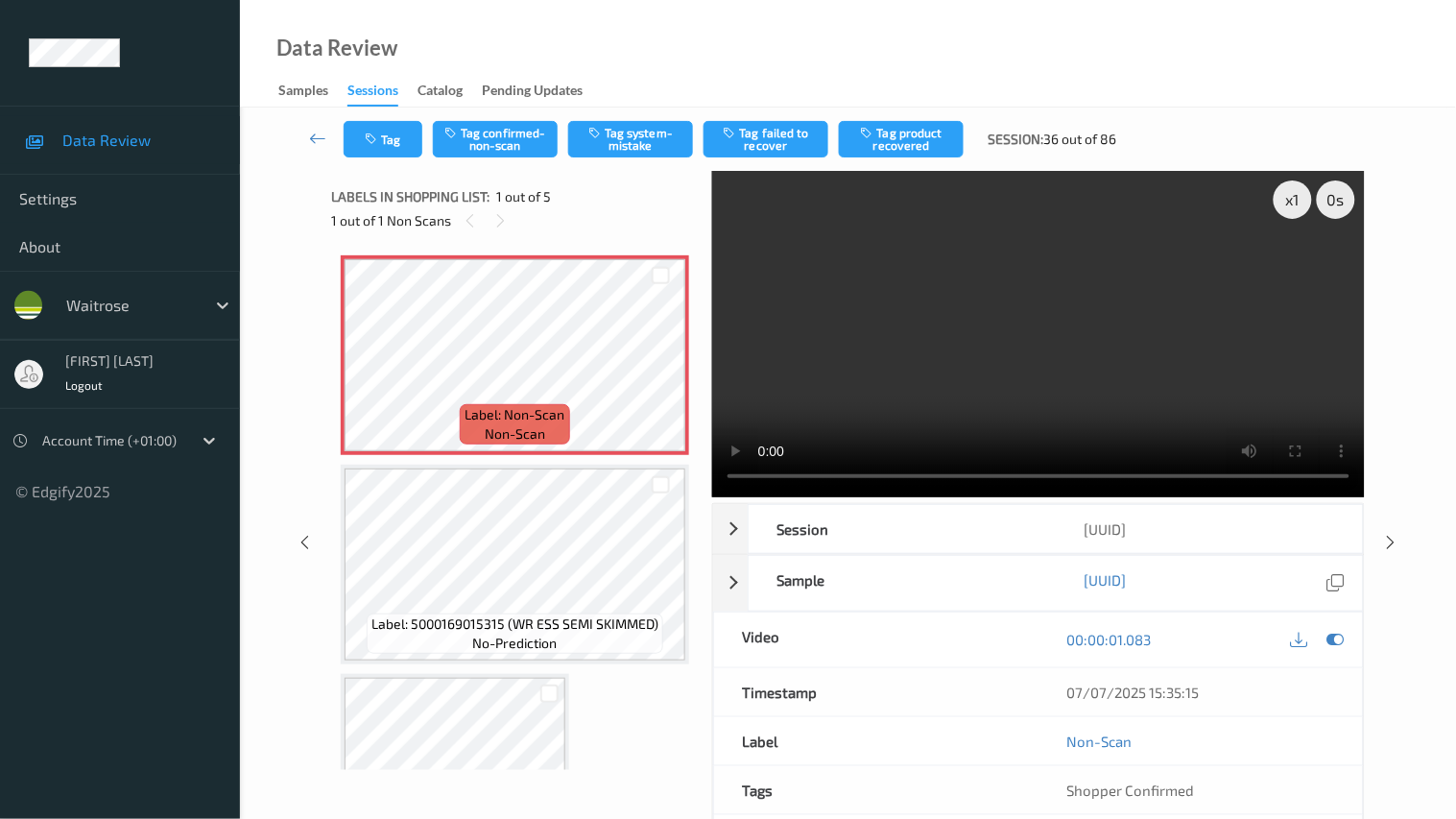 click at bounding box center [1038, 334] 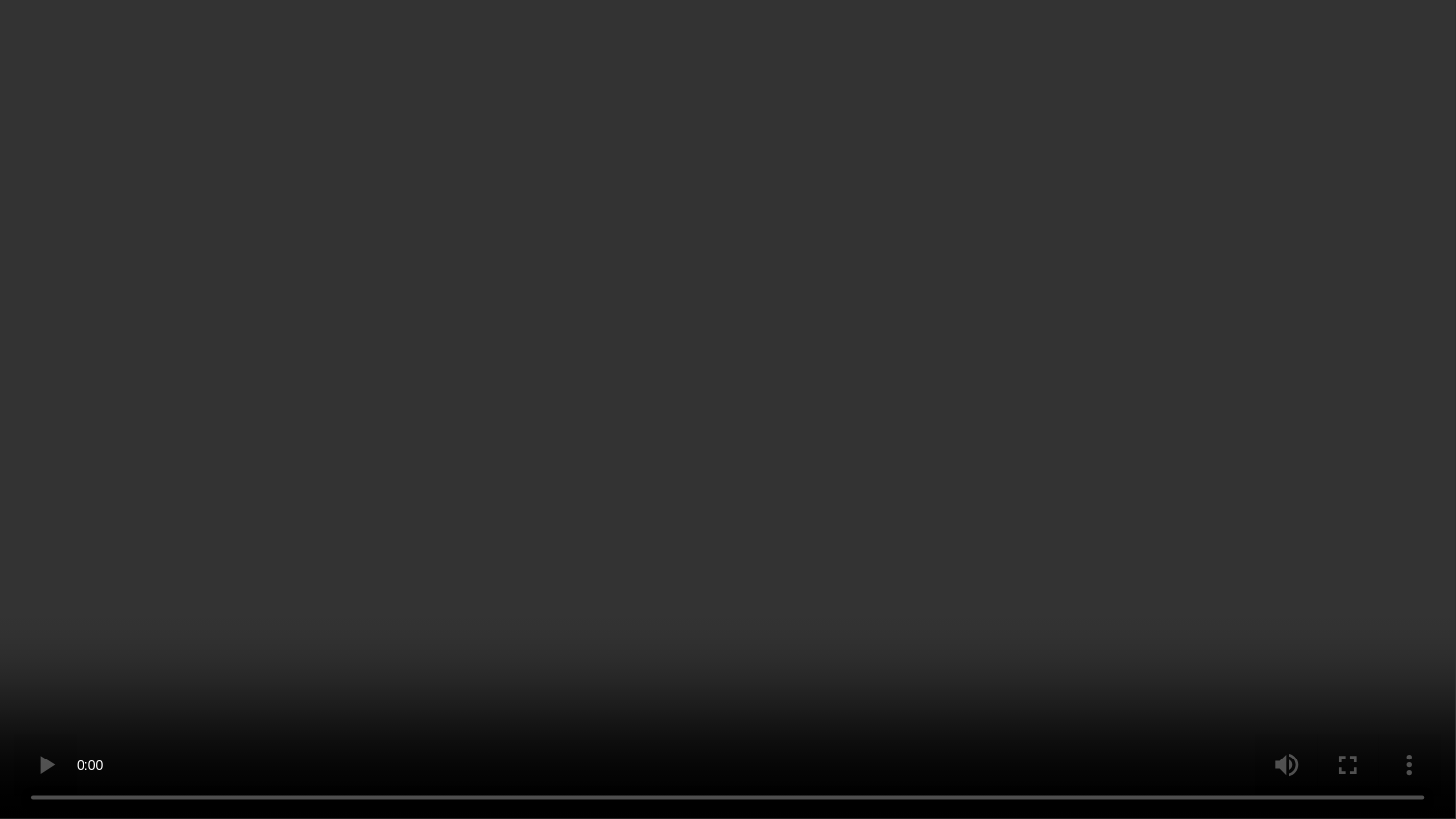 type 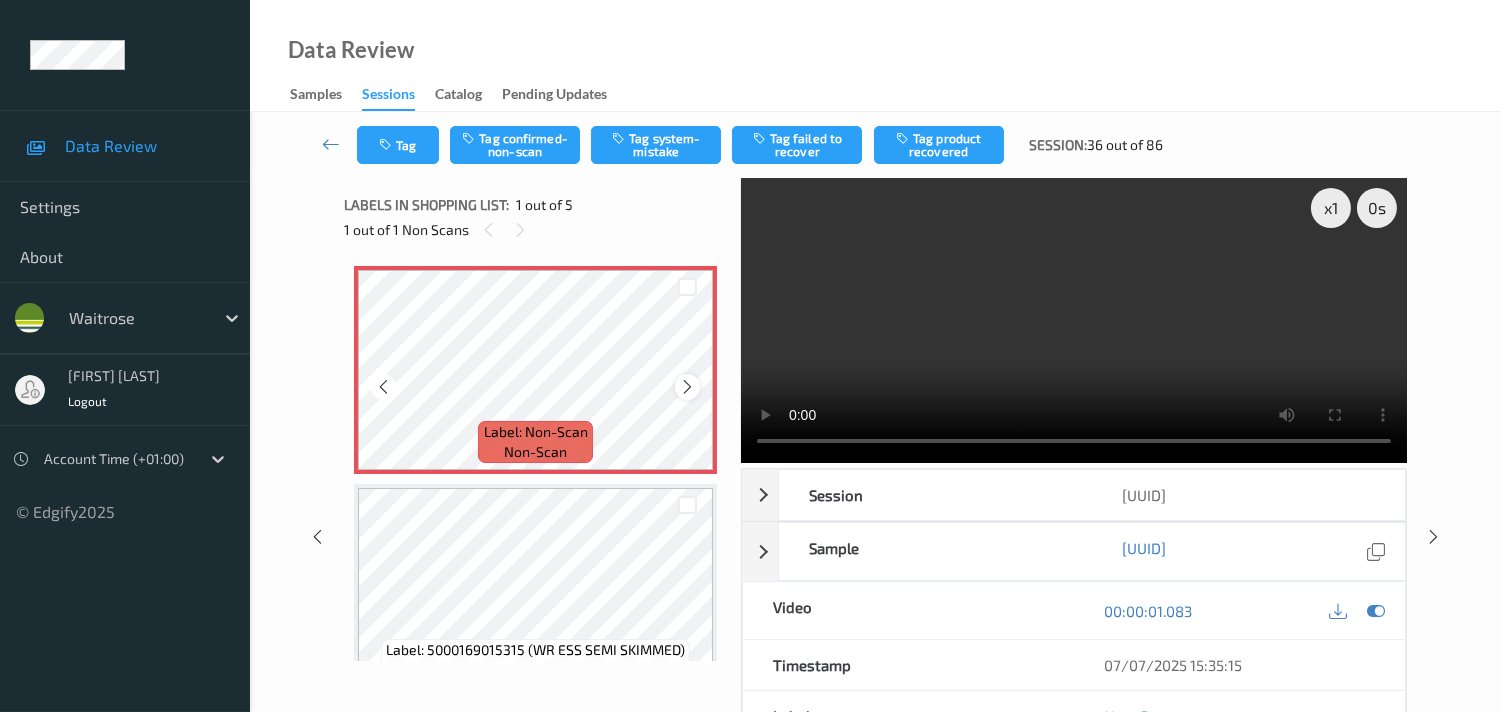 click at bounding box center [687, 387] 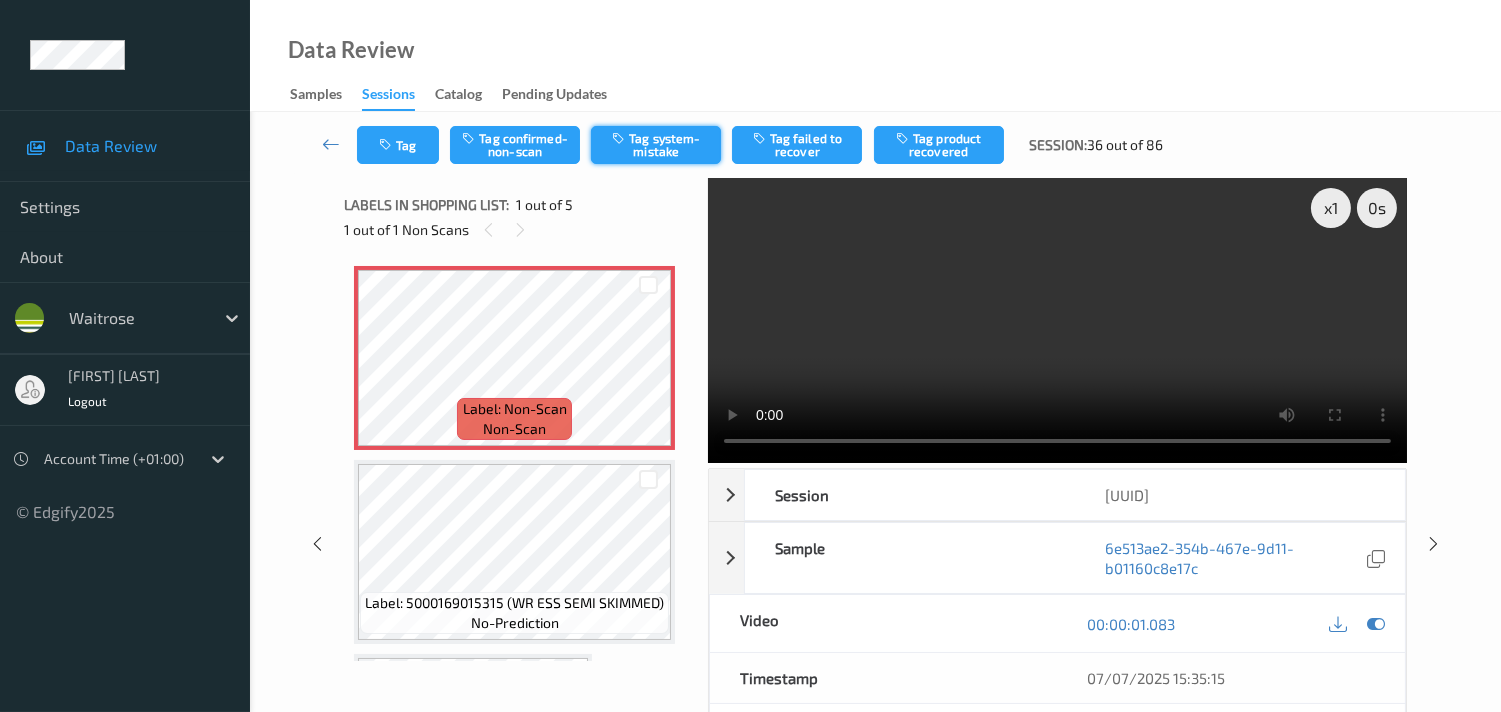 click on "Tag   system-mistake" at bounding box center [656, 145] 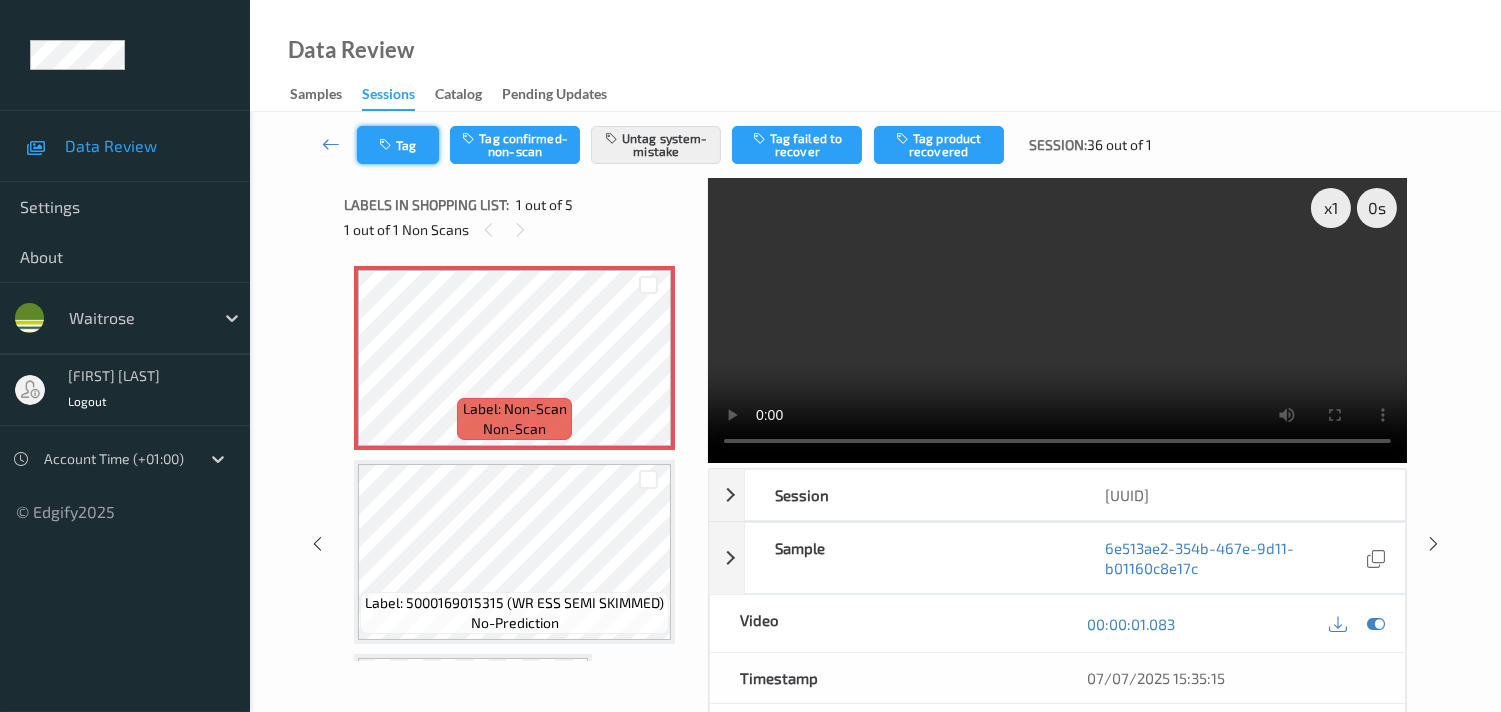 click on "Tag" at bounding box center (398, 145) 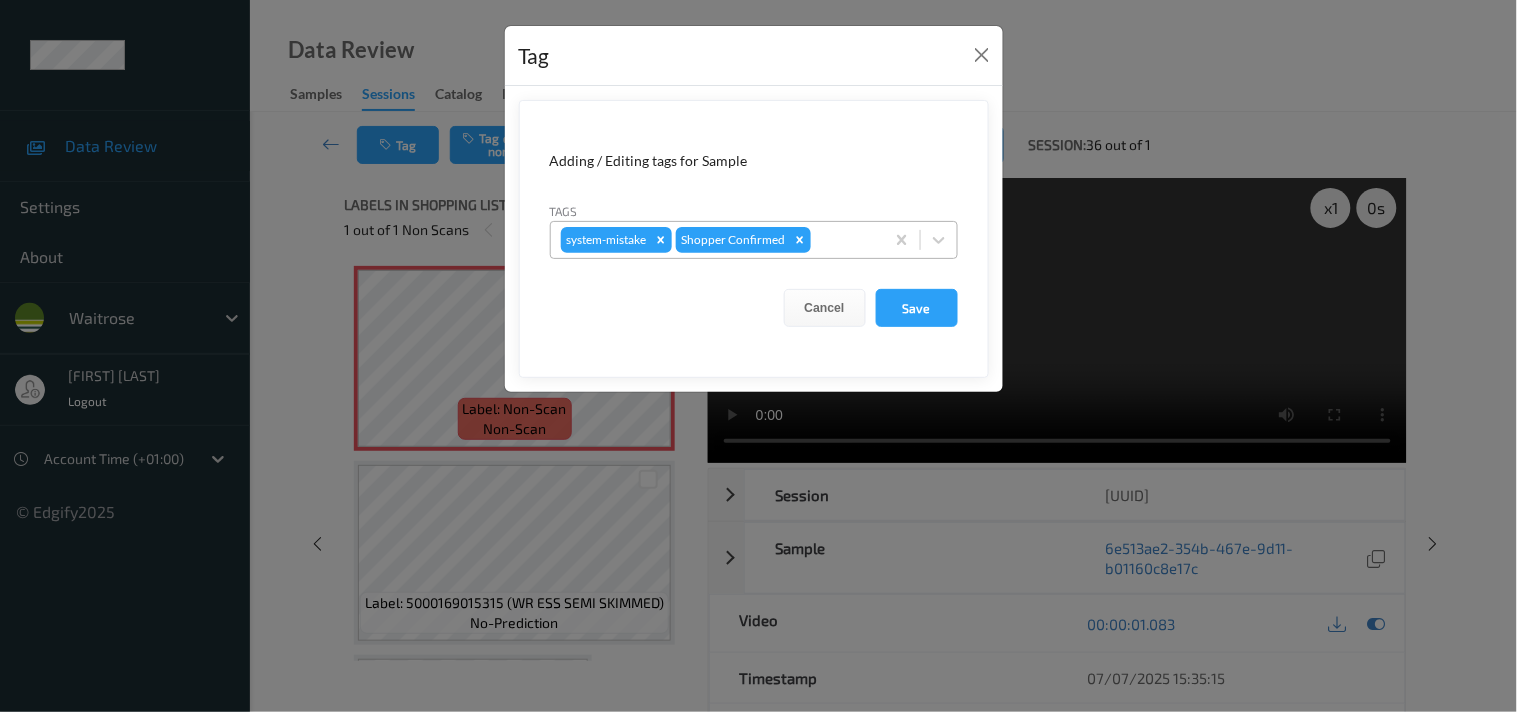 drag, startPoint x: 946, startPoint y: 243, endPoint x: 900, endPoint y: 258, distance: 48.38388 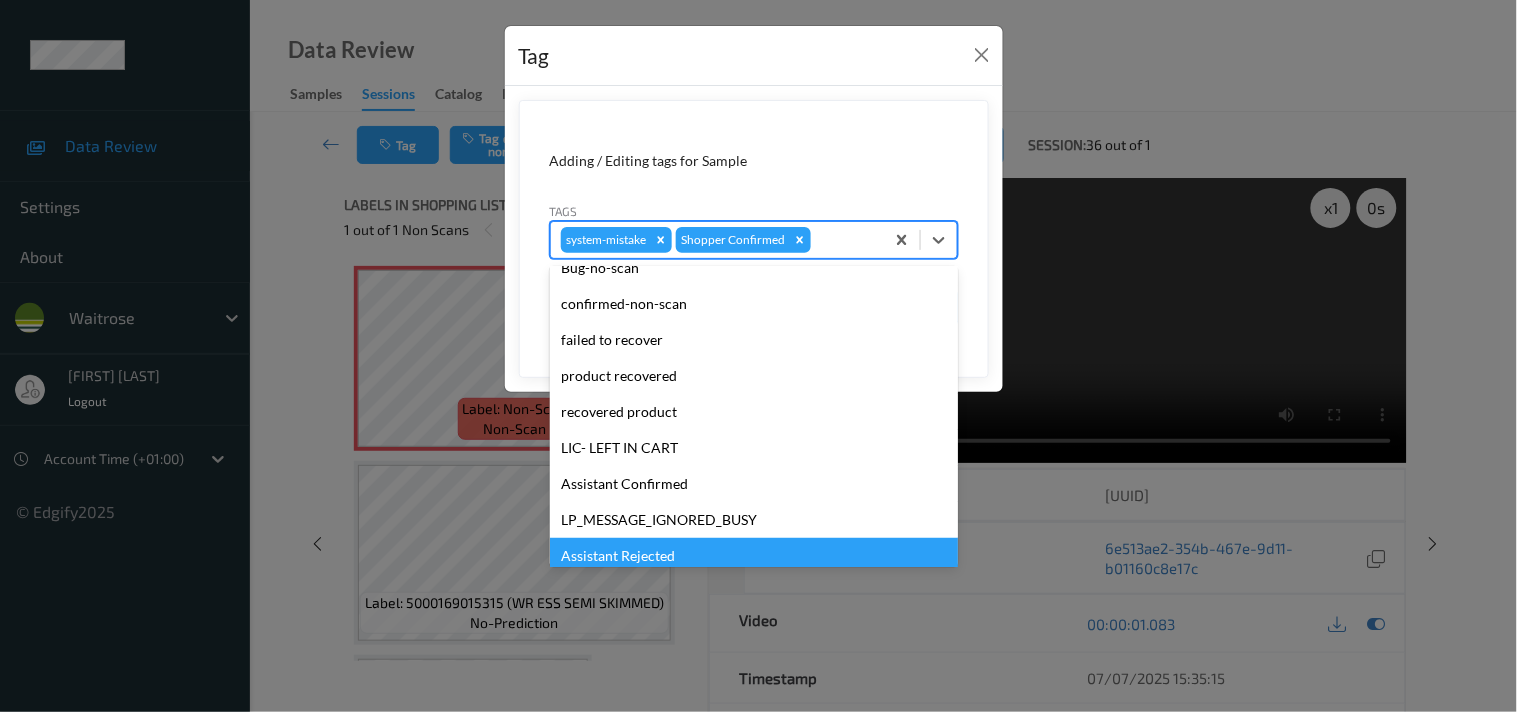 scroll, scrollTop: 318, scrollLeft: 0, axis: vertical 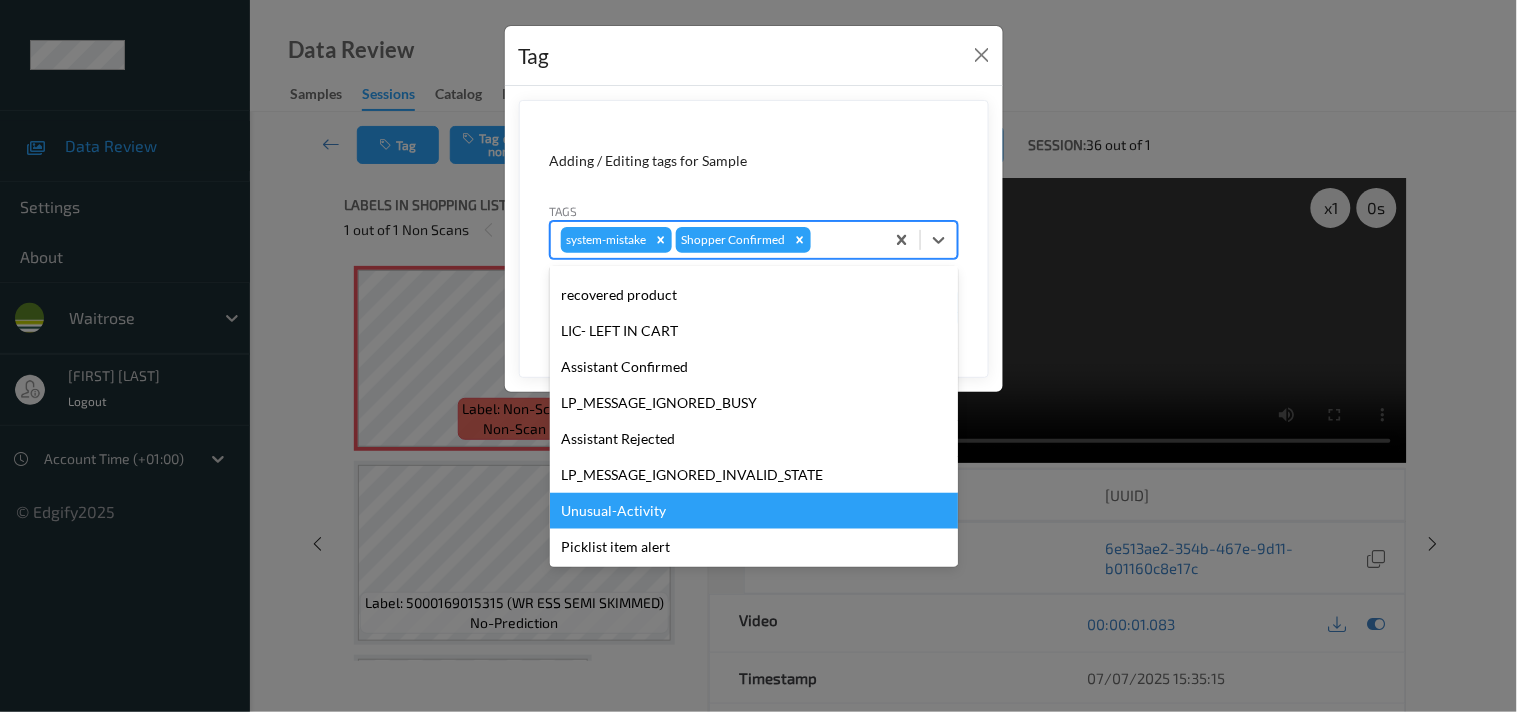 drag, startPoint x: 632, startPoint y: 507, endPoint x: 668, endPoint y: 470, distance: 51.62364 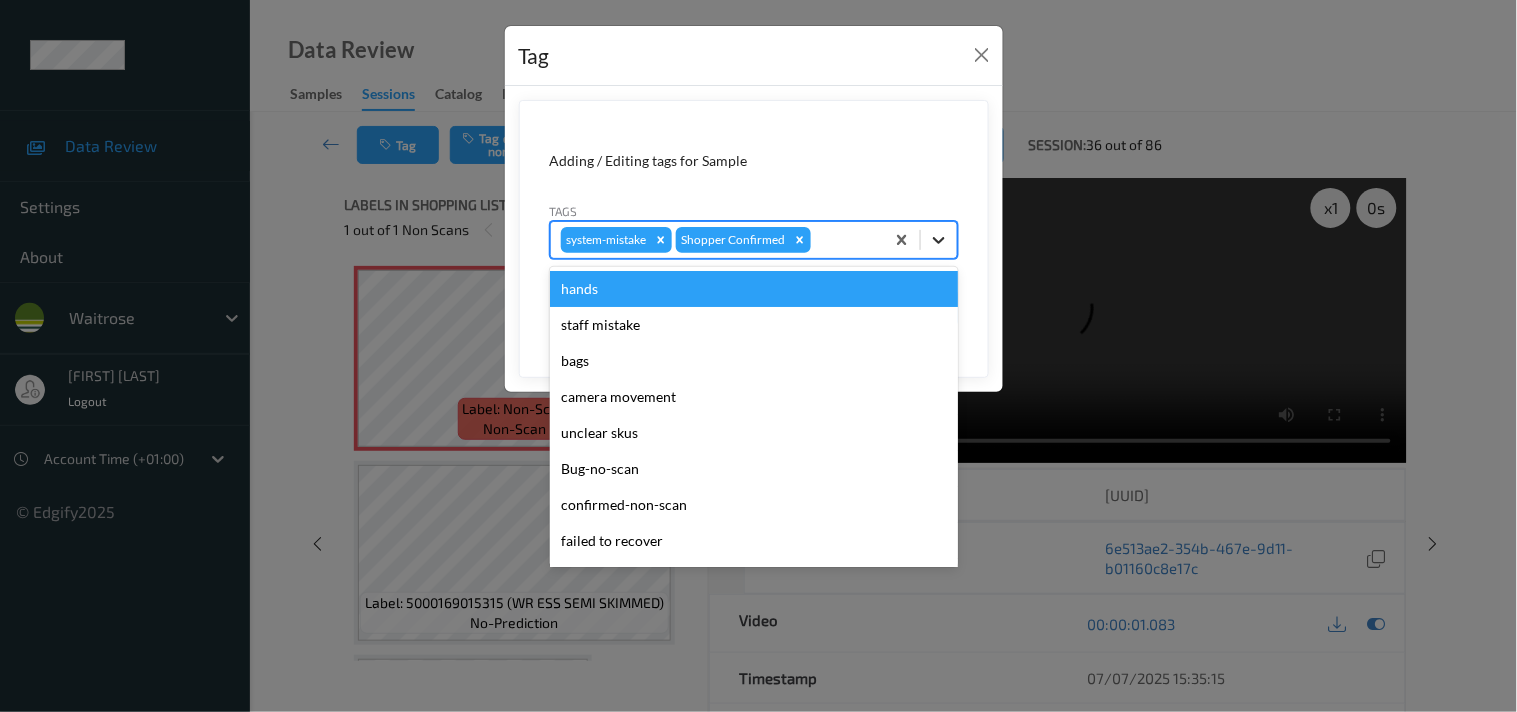click 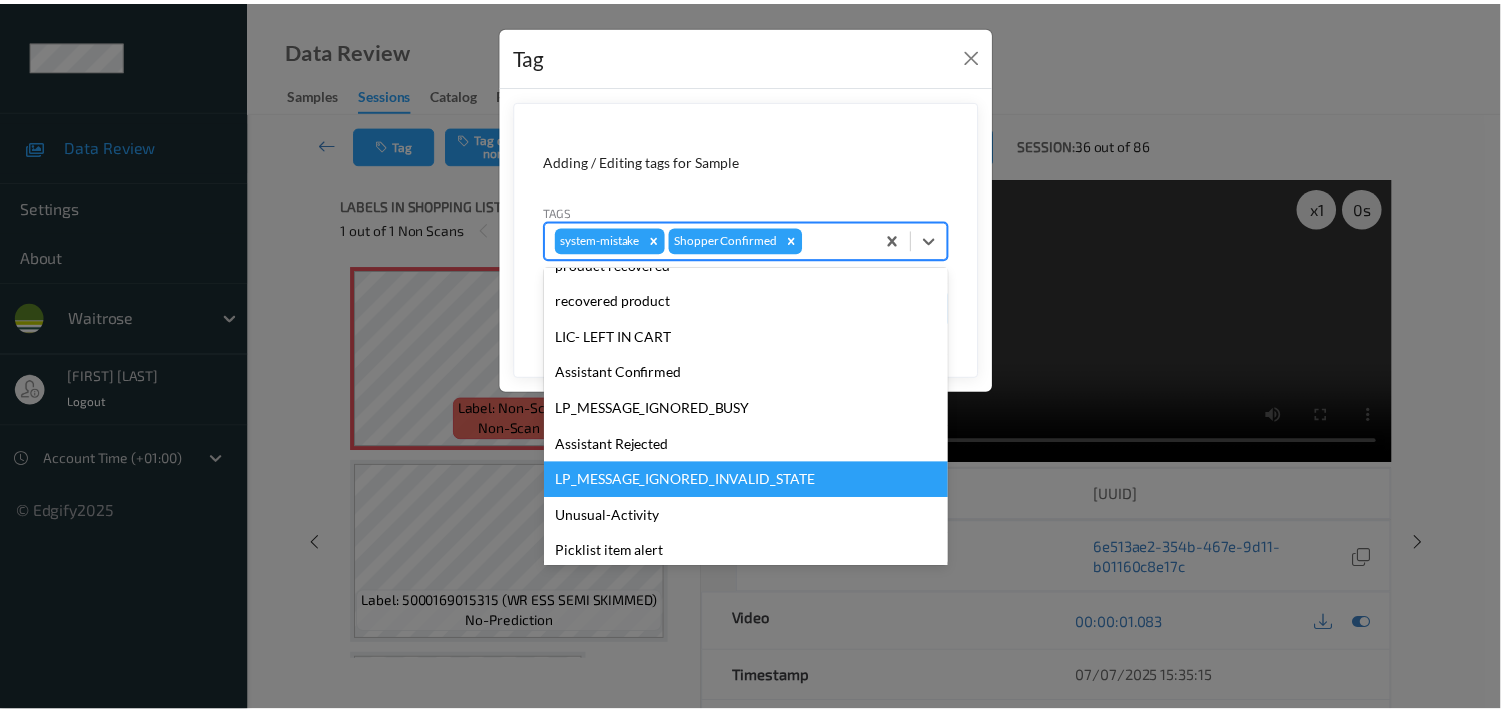scroll, scrollTop: 318, scrollLeft: 0, axis: vertical 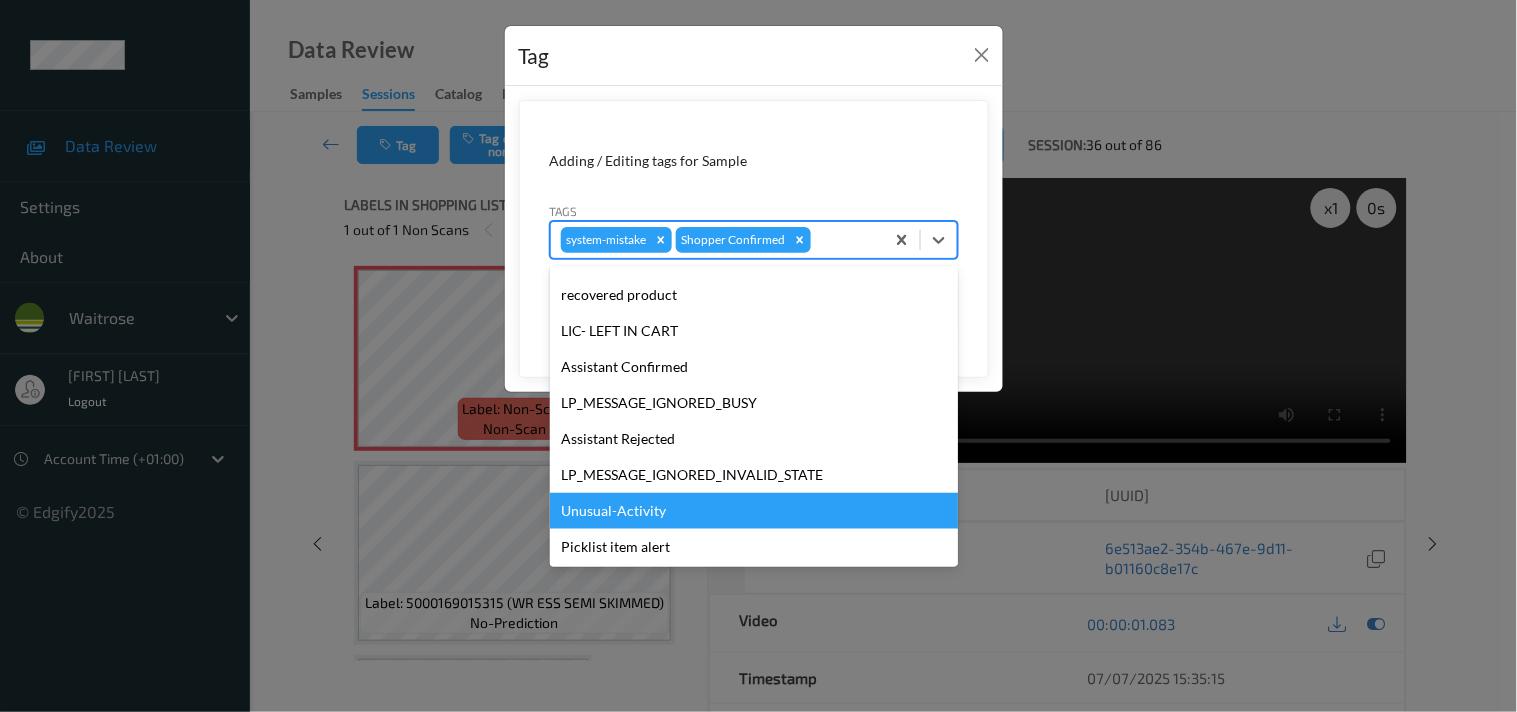 click on "Unusual-Activity" at bounding box center (754, 511) 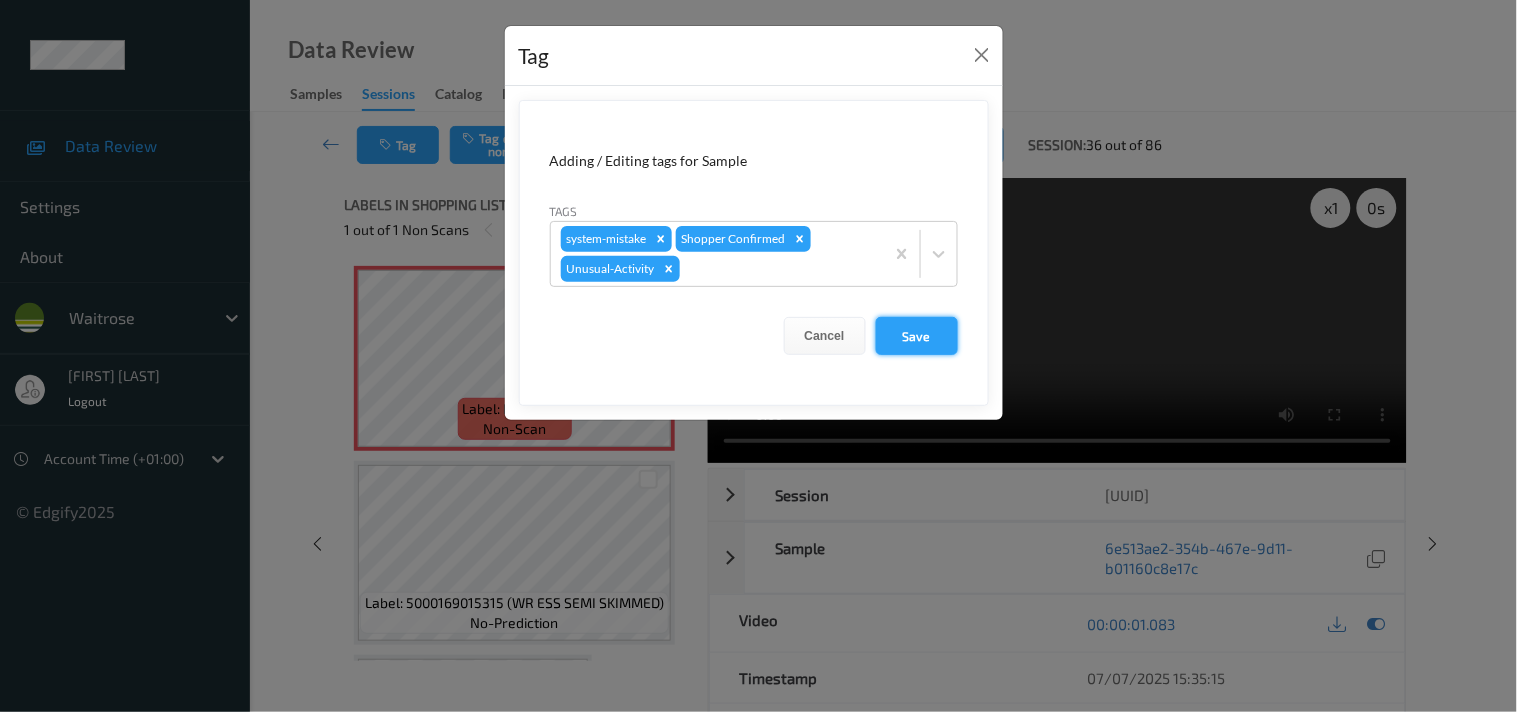 click on "Save" at bounding box center (917, 336) 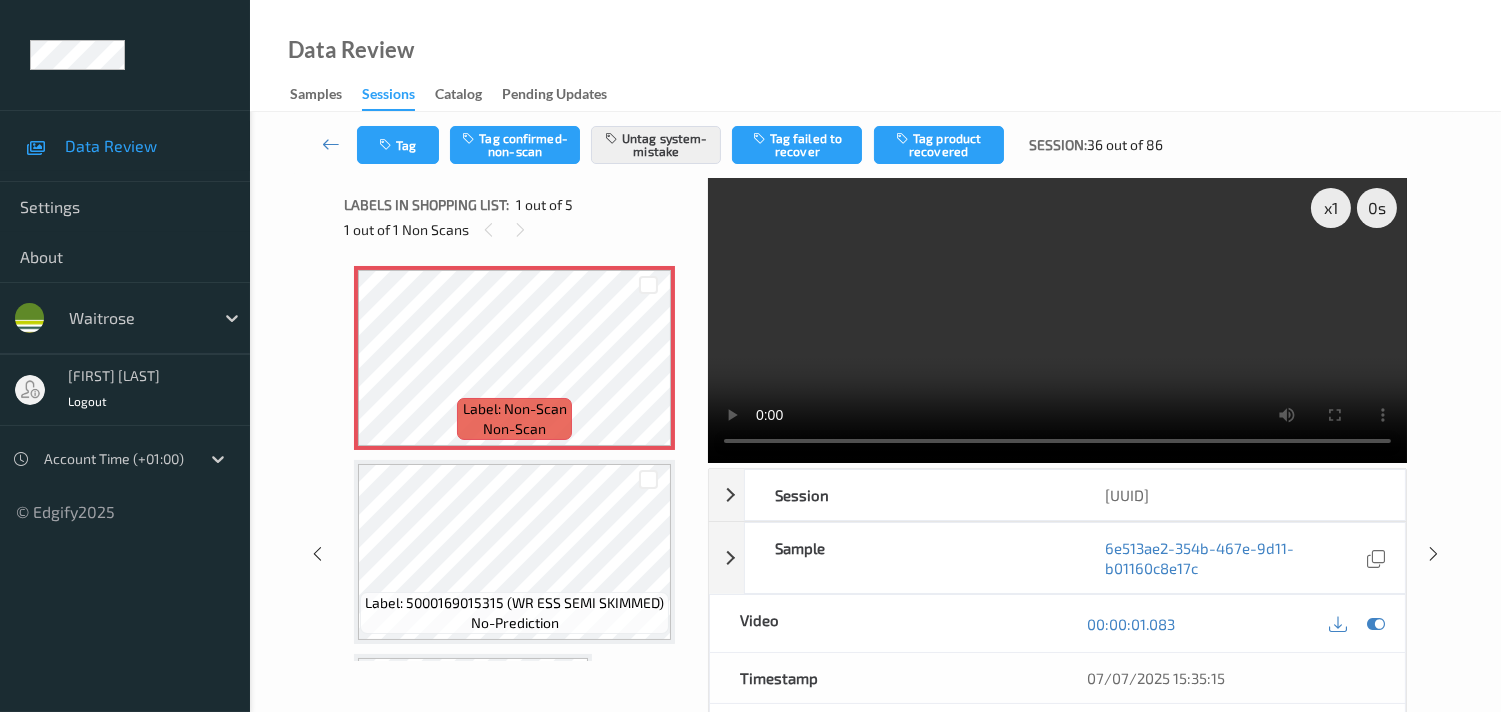 click at bounding box center [331, 144] 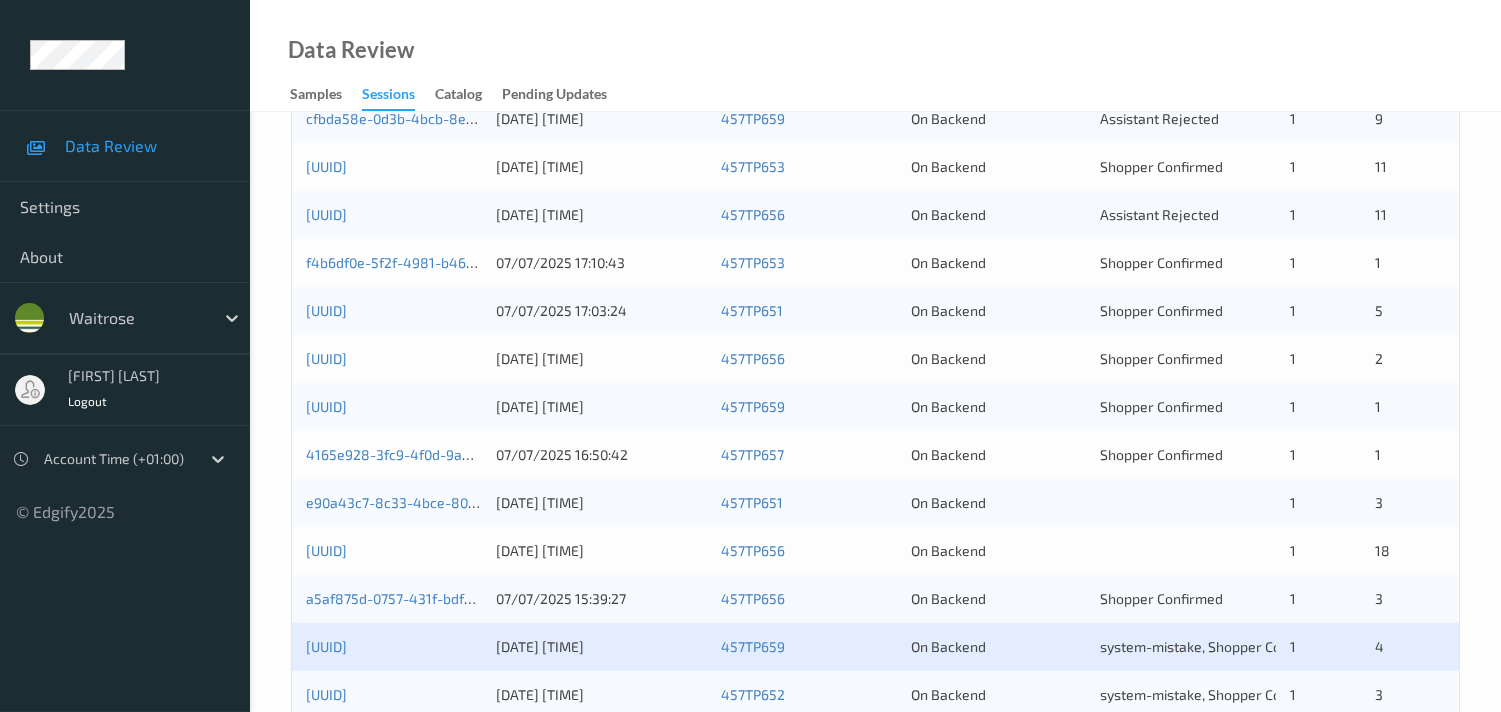 scroll, scrollTop: 888, scrollLeft: 0, axis: vertical 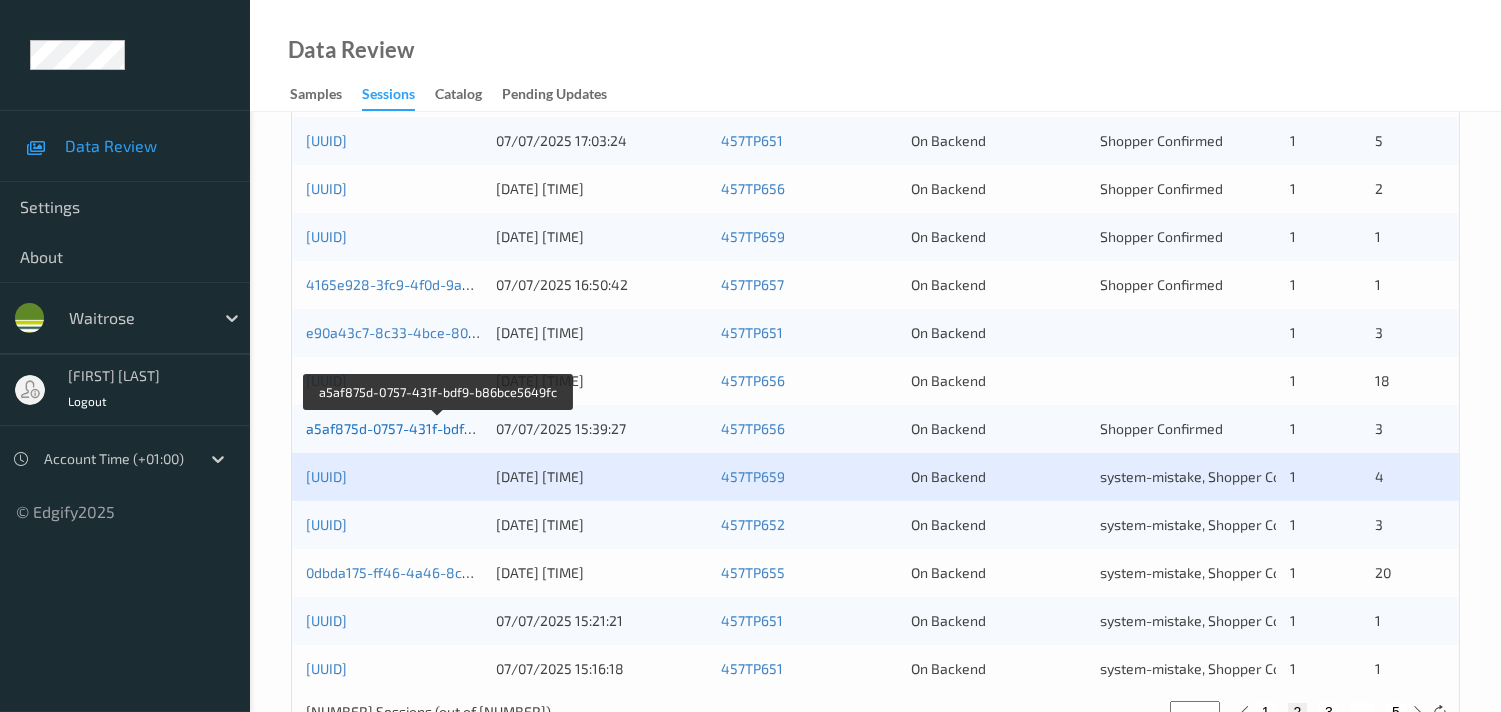 click on "a5af875d-0757-431f-bdf9-b86bce5649fc" at bounding box center (438, 428) 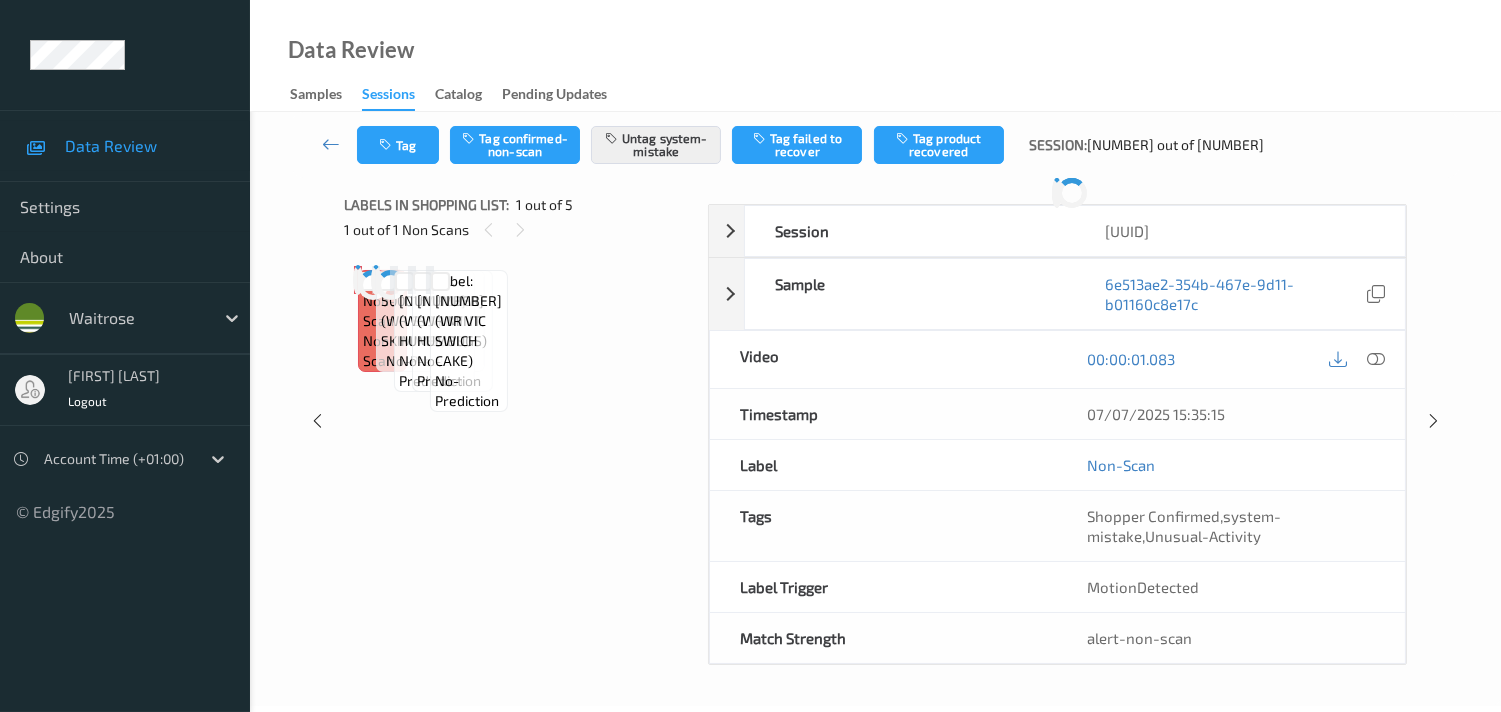 click at bounding box center [376, 280] 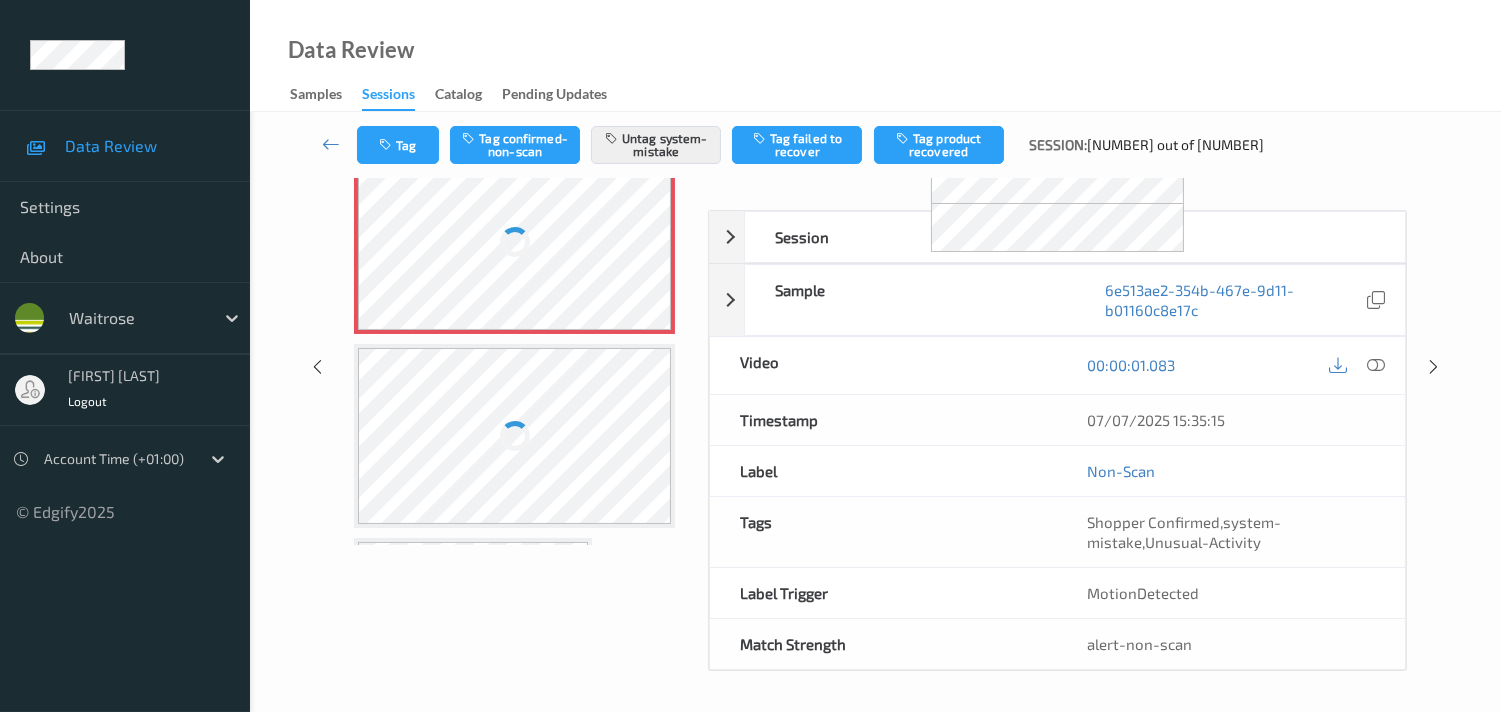 scroll, scrollTop: 366, scrollLeft: 0, axis: vertical 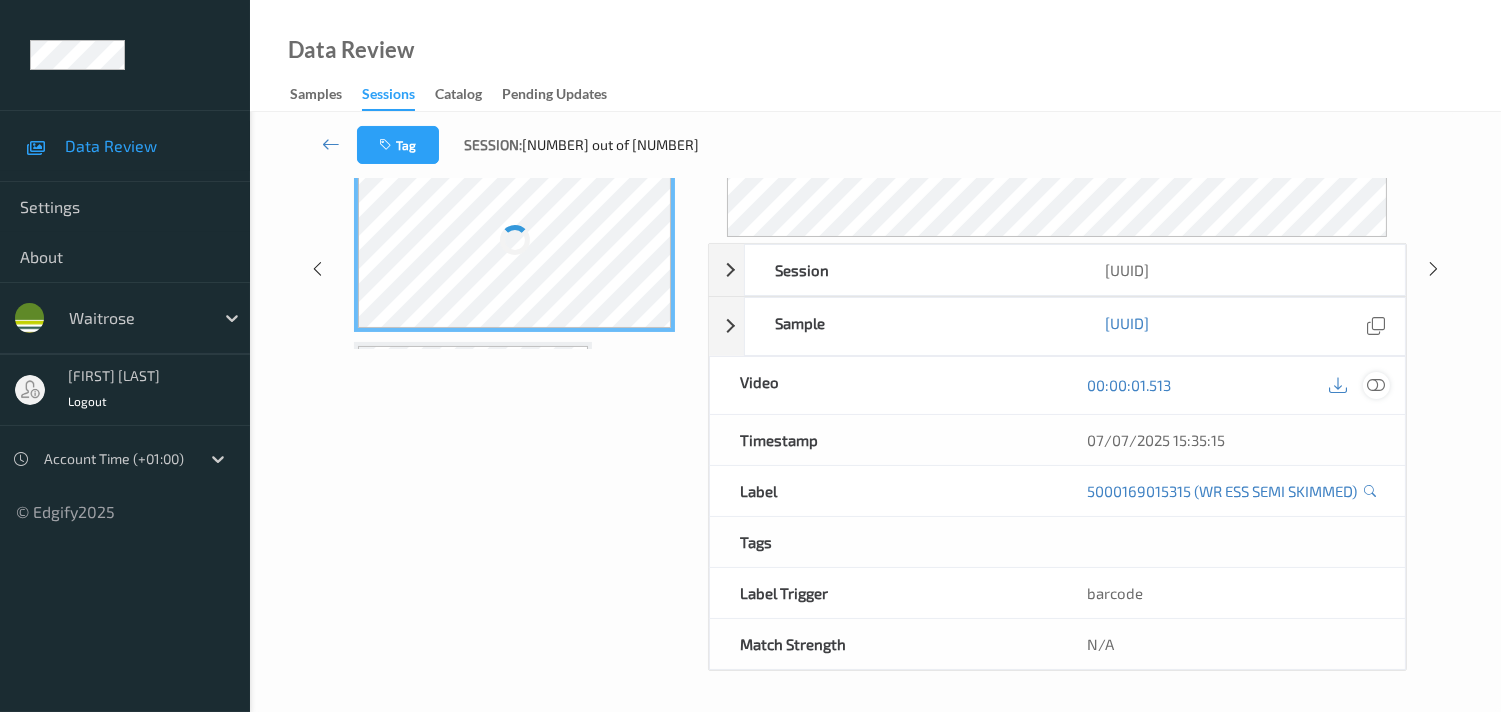 click at bounding box center (1376, 385) 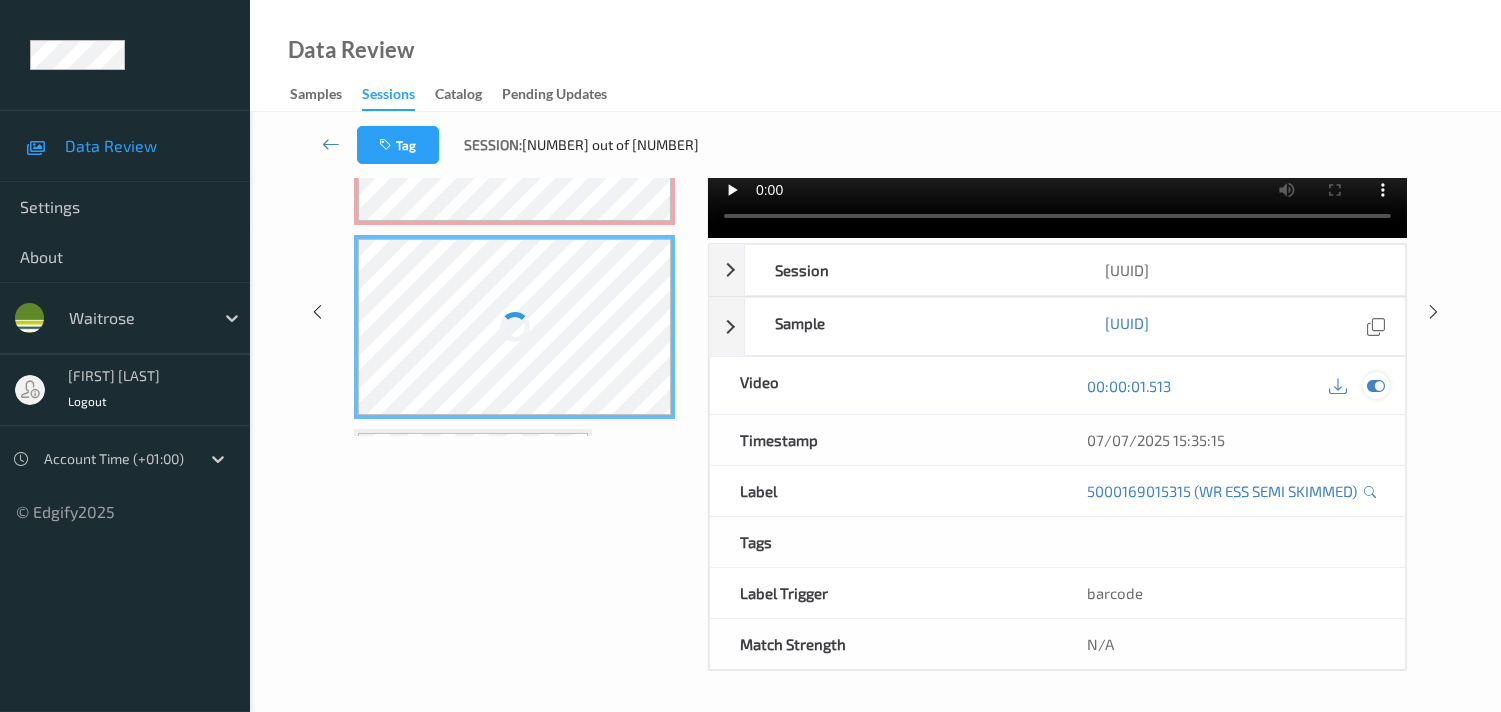click at bounding box center [1376, 386] 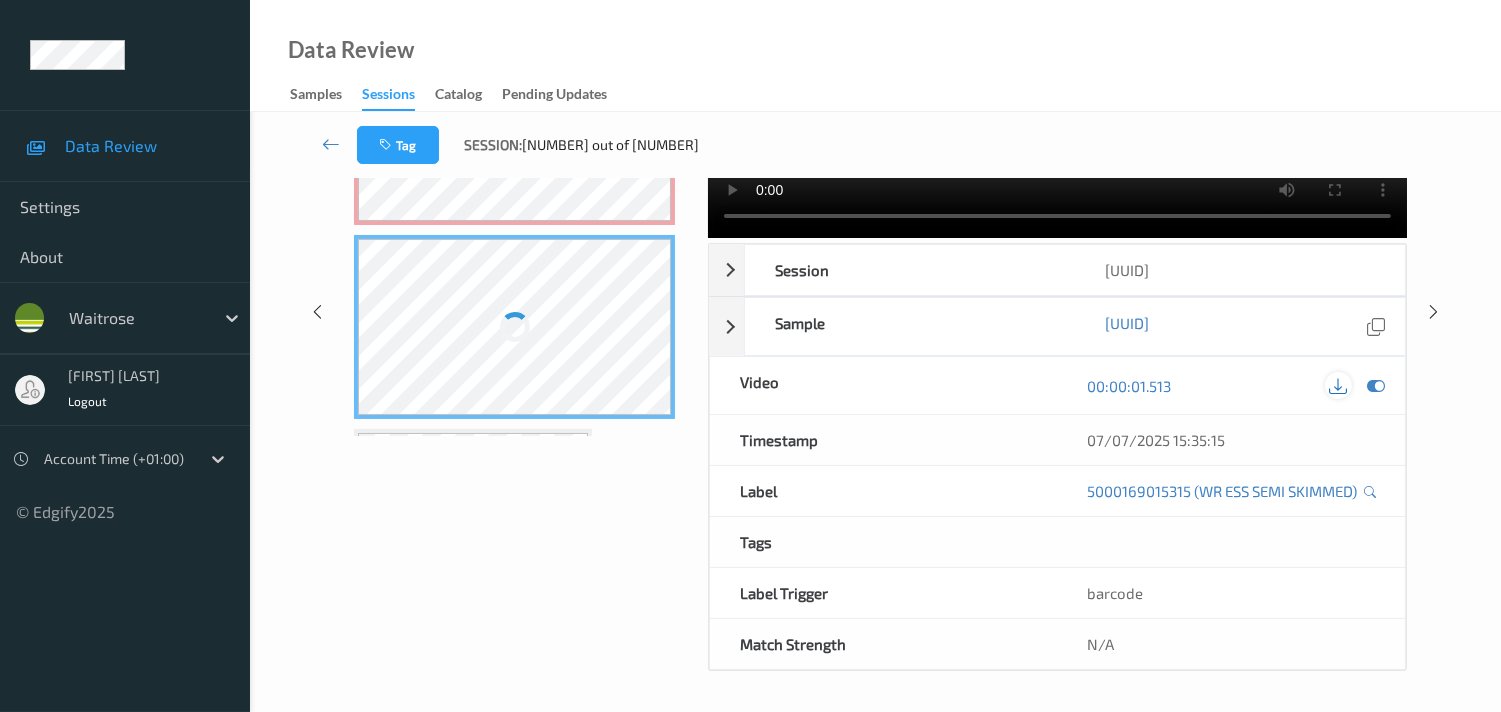 scroll, scrollTop: 366, scrollLeft: 0, axis: vertical 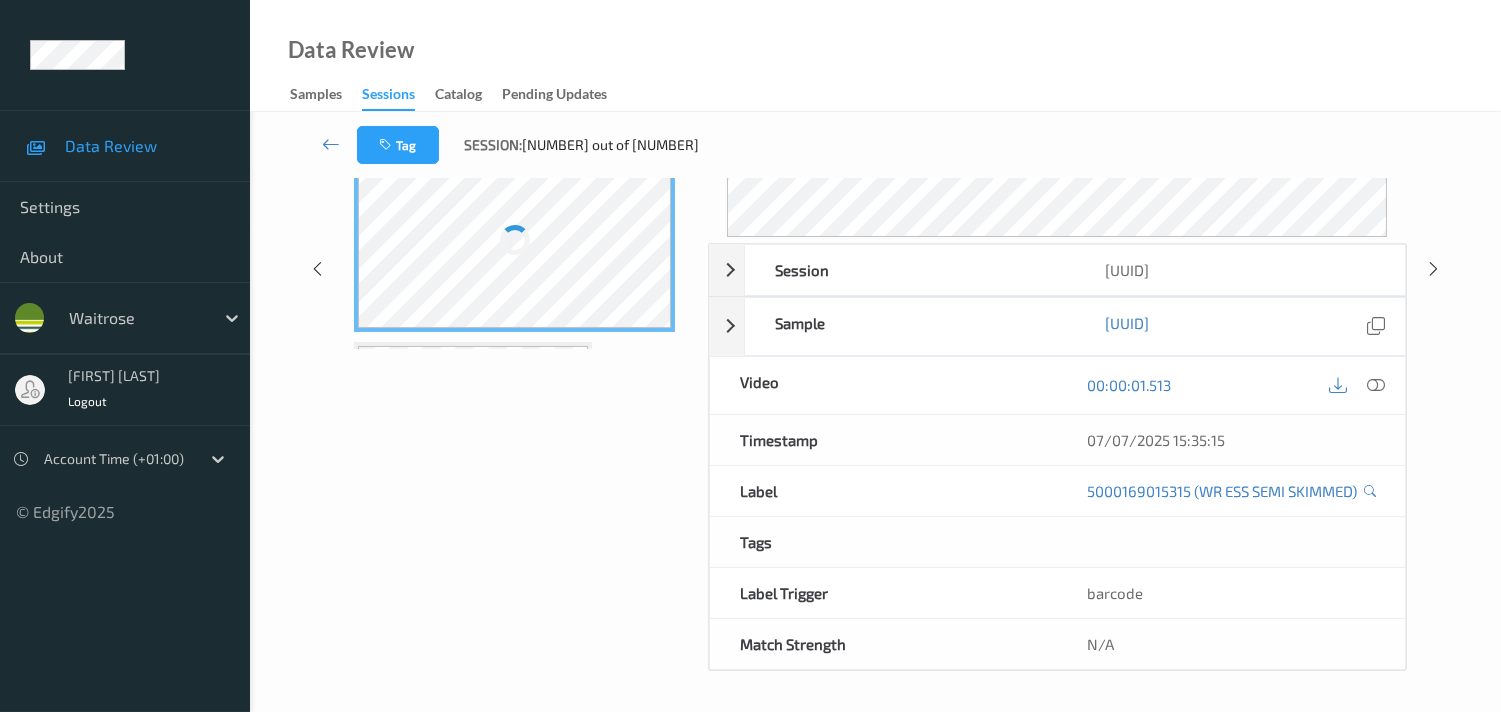 click on "00:00:01.513" at bounding box center [1231, 385] 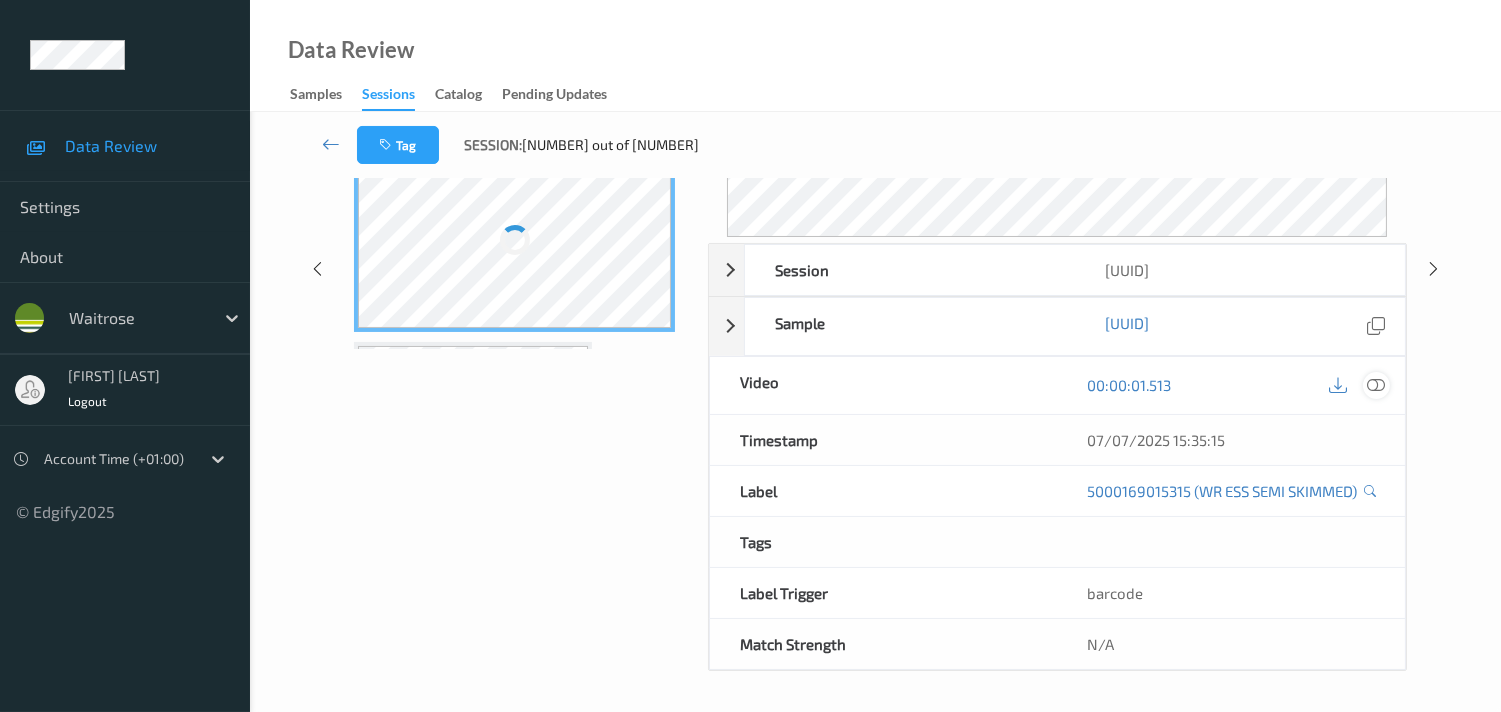 click at bounding box center [1376, 385] 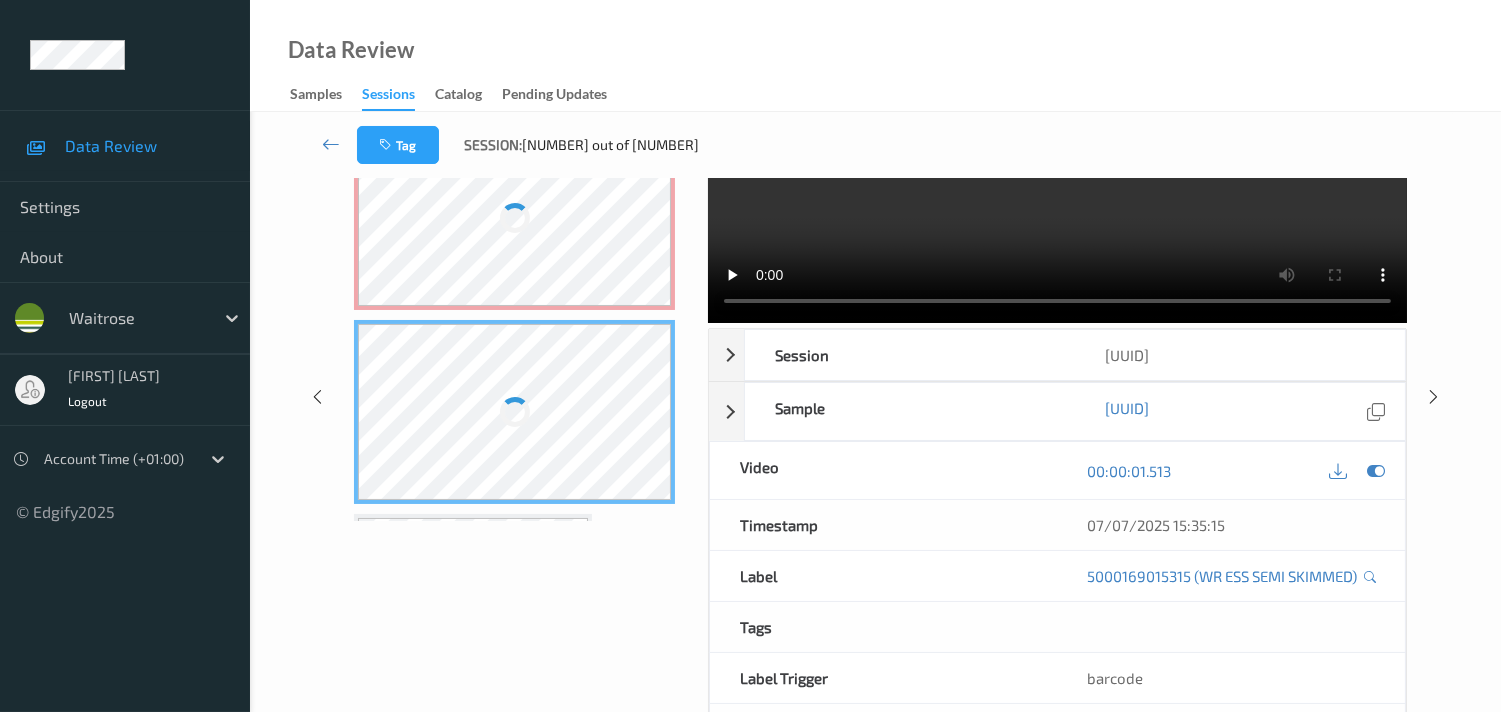 scroll, scrollTop: 0, scrollLeft: 0, axis: both 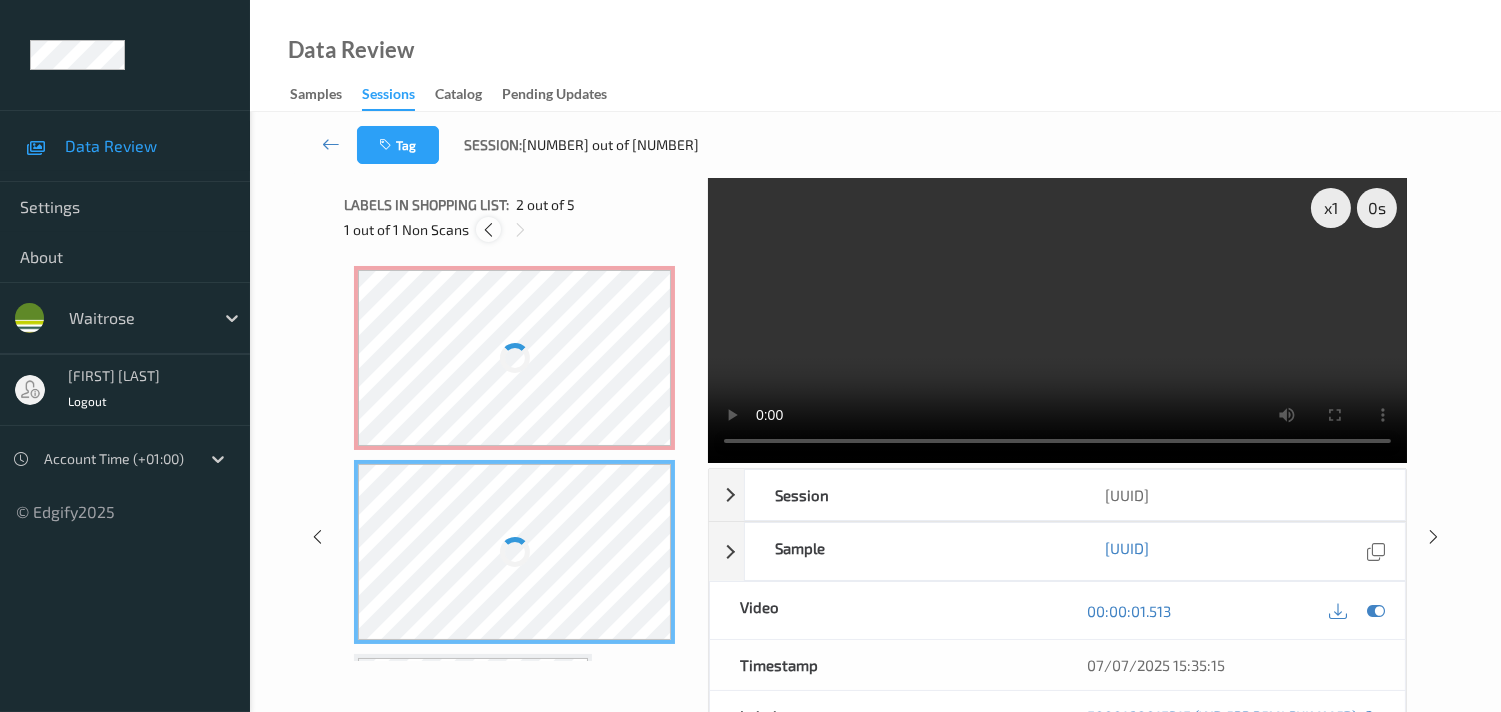 click at bounding box center (488, 230) 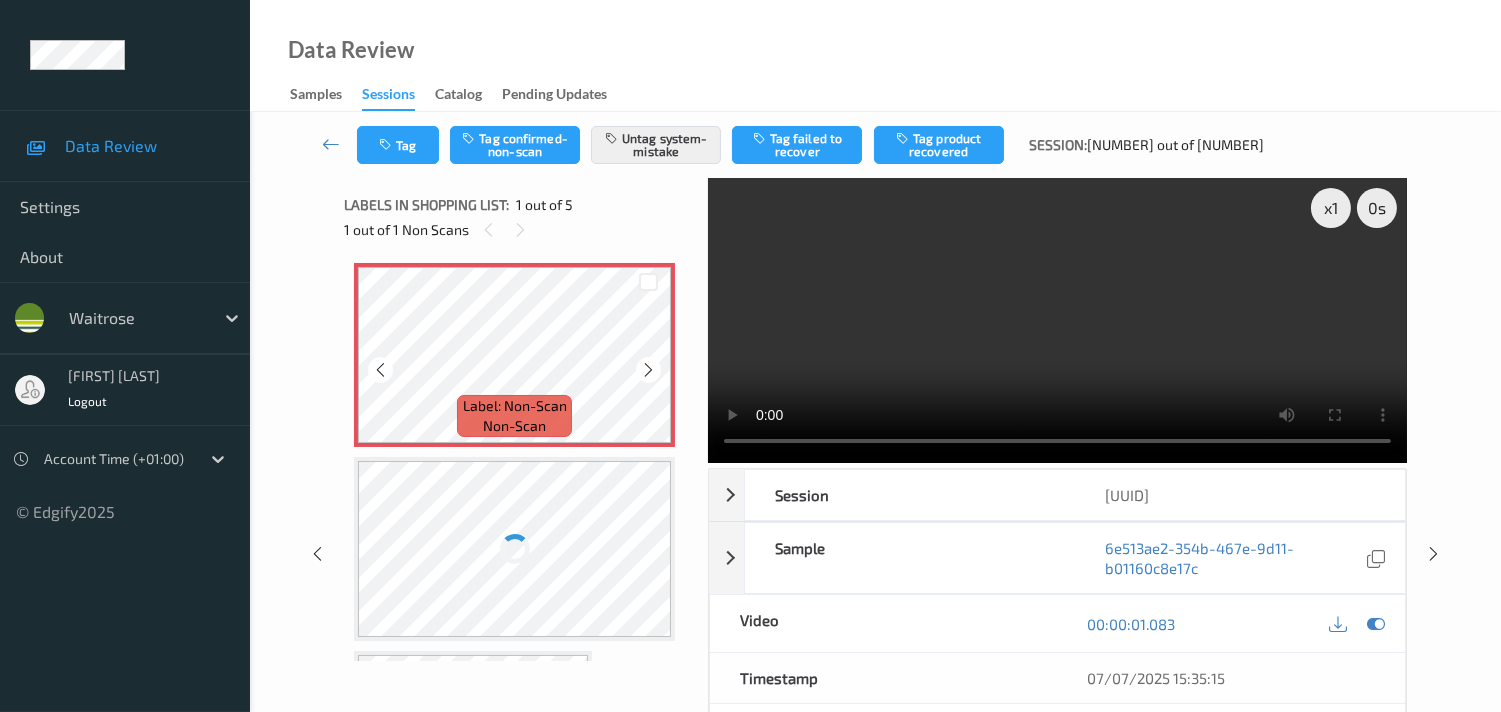 scroll, scrollTop: 0, scrollLeft: 0, axis: both 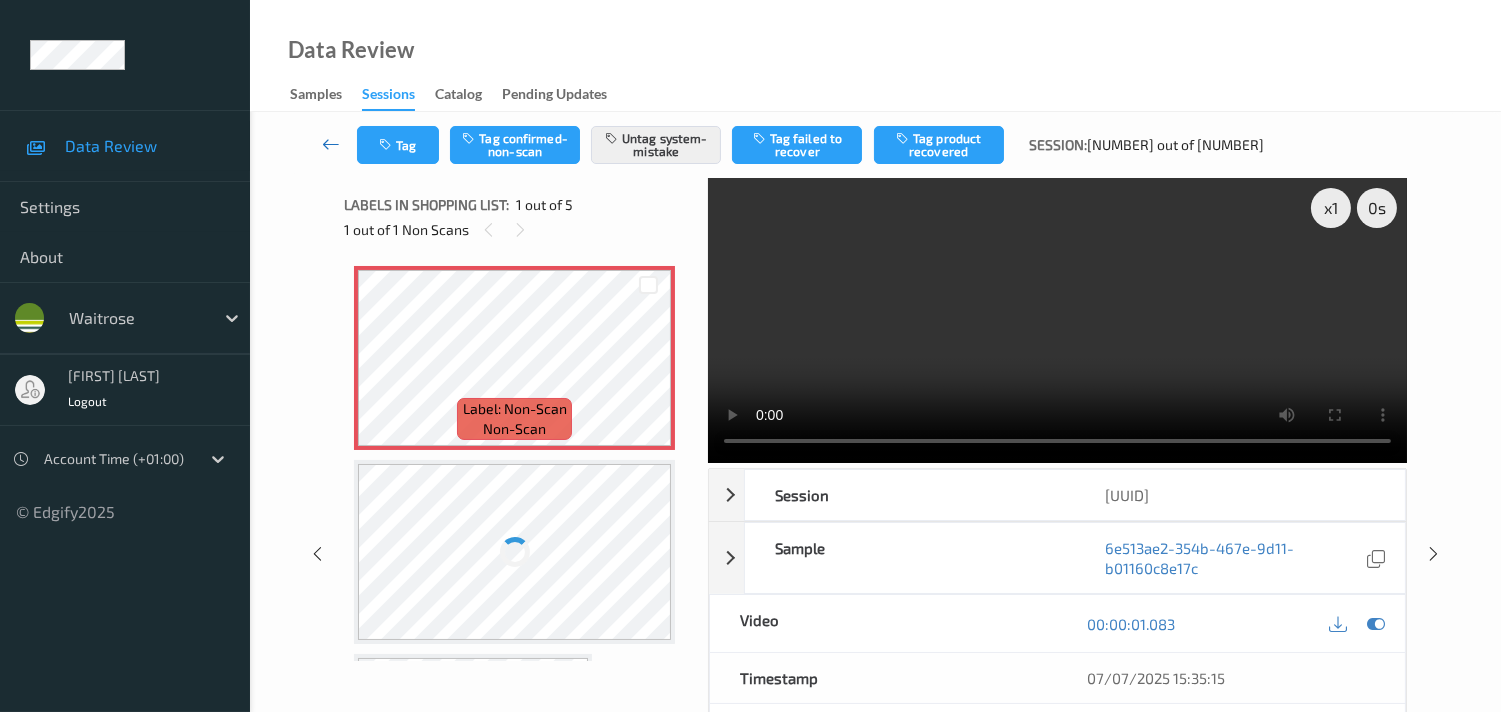 click at bounding box center [331, 144] 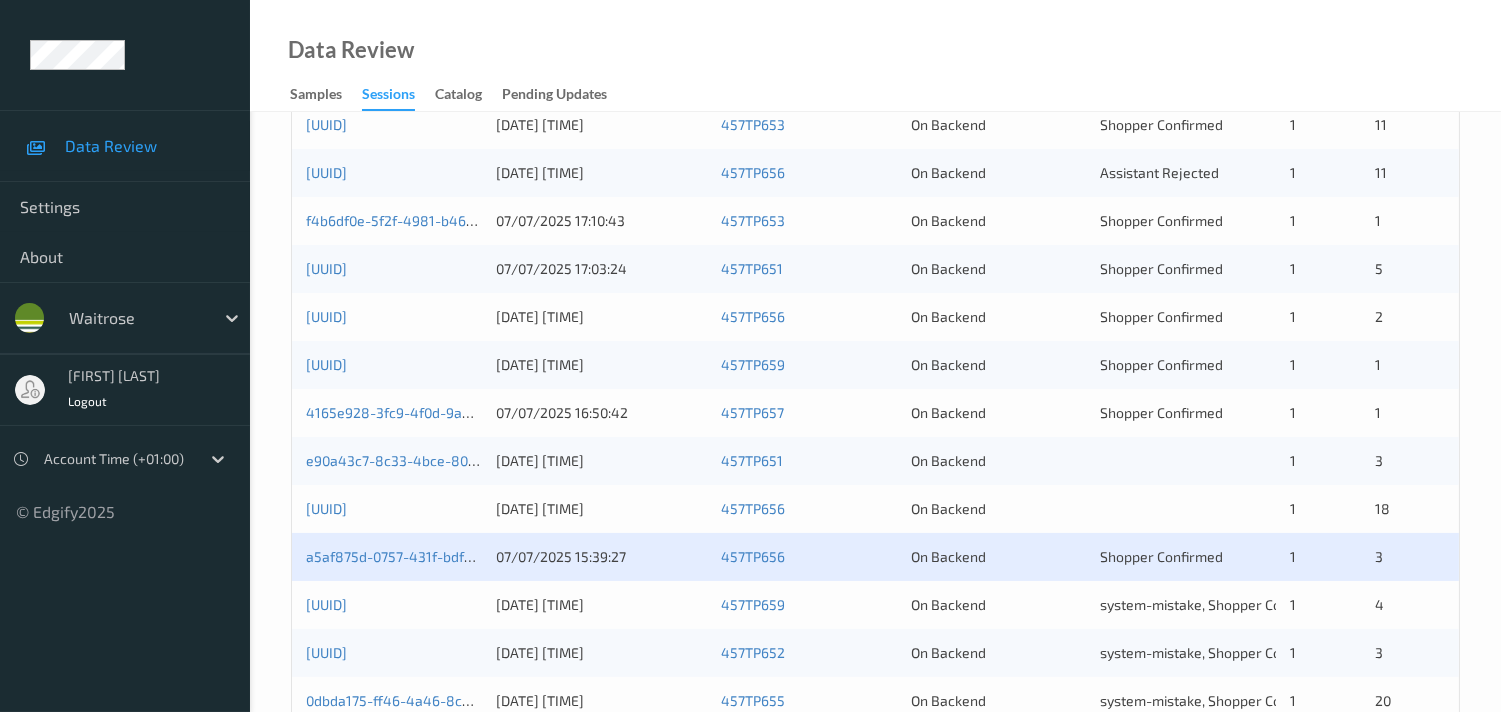 scroll, scrollTop: 888, scrollLeft: 0, axis: vertical 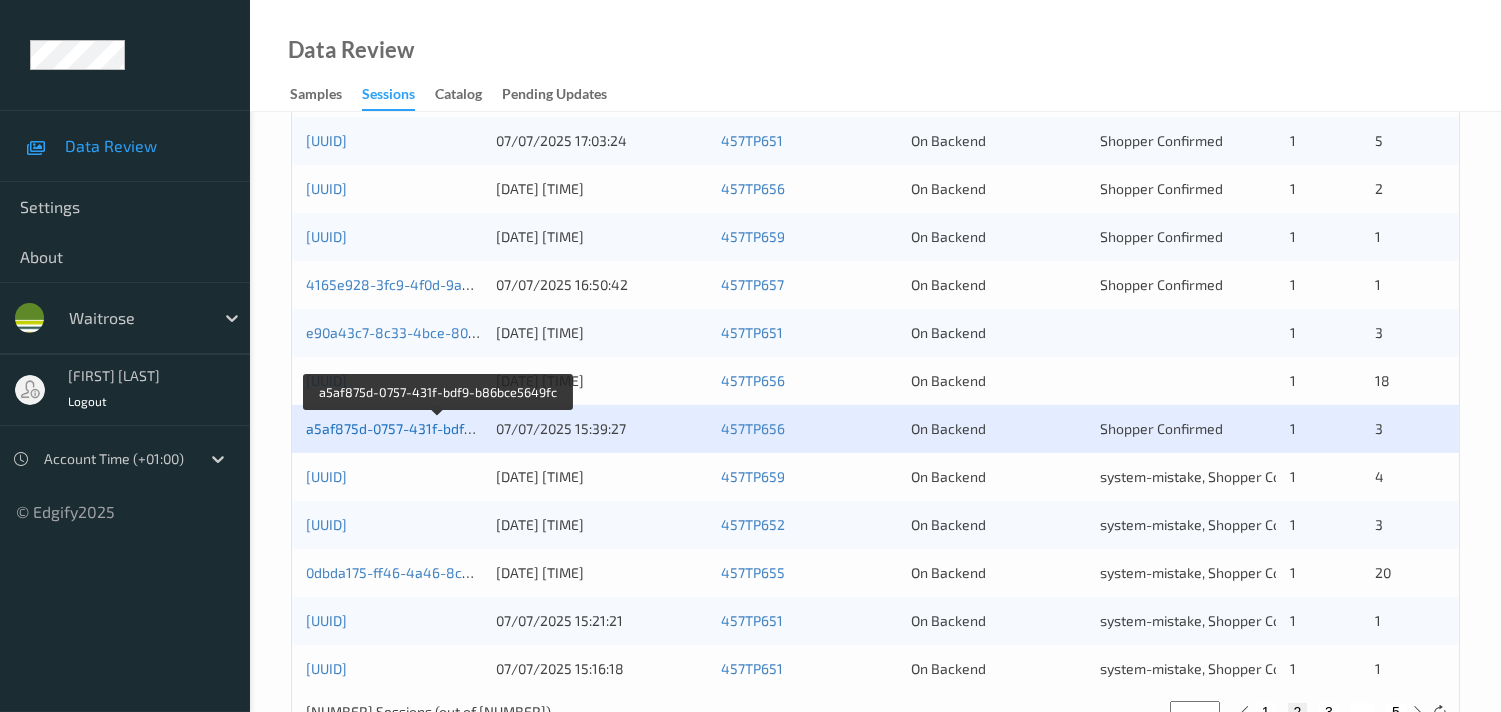 click on "a5af875d-0757-431f-bdf9-b86bce5649fc" at bounding box center [438, 428] 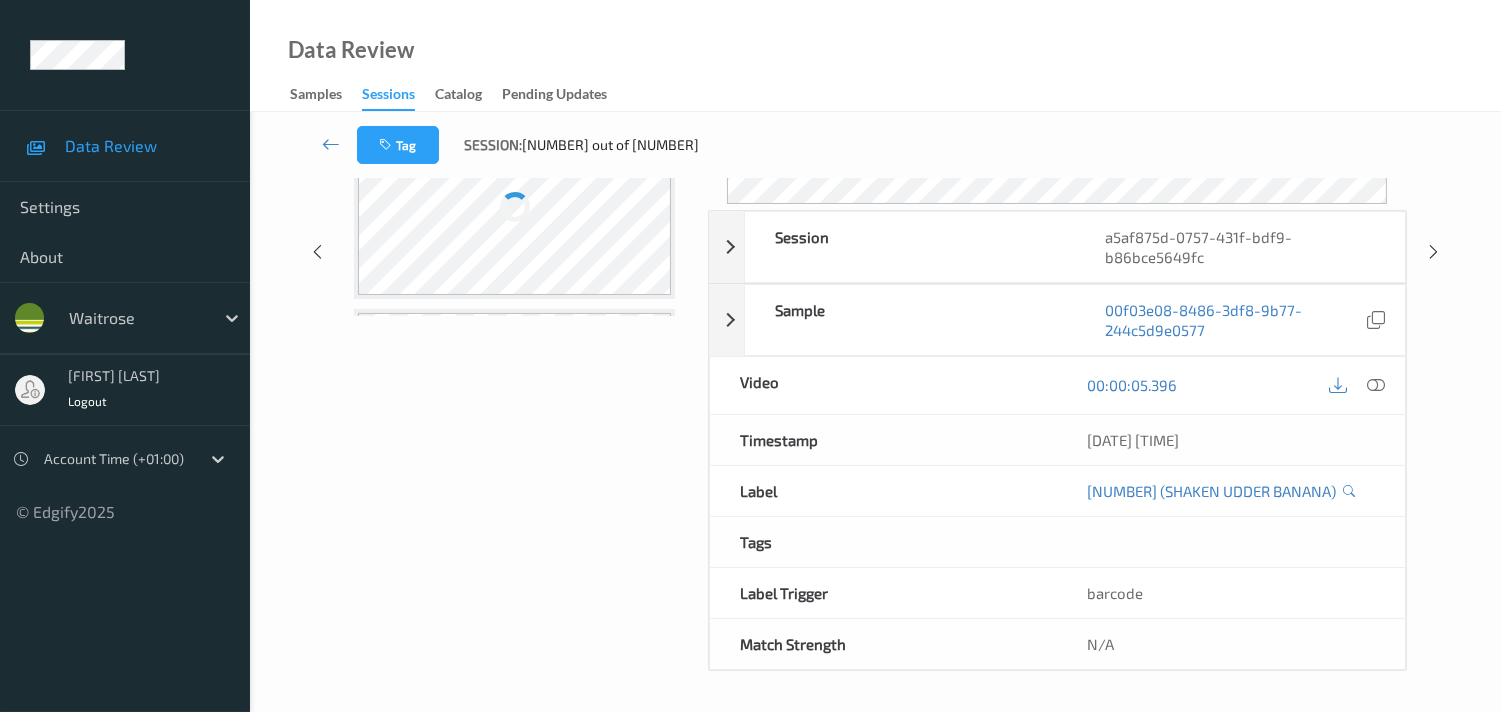 scroll, scrollTop: 280, scrollLeft: 0, axis: vertical 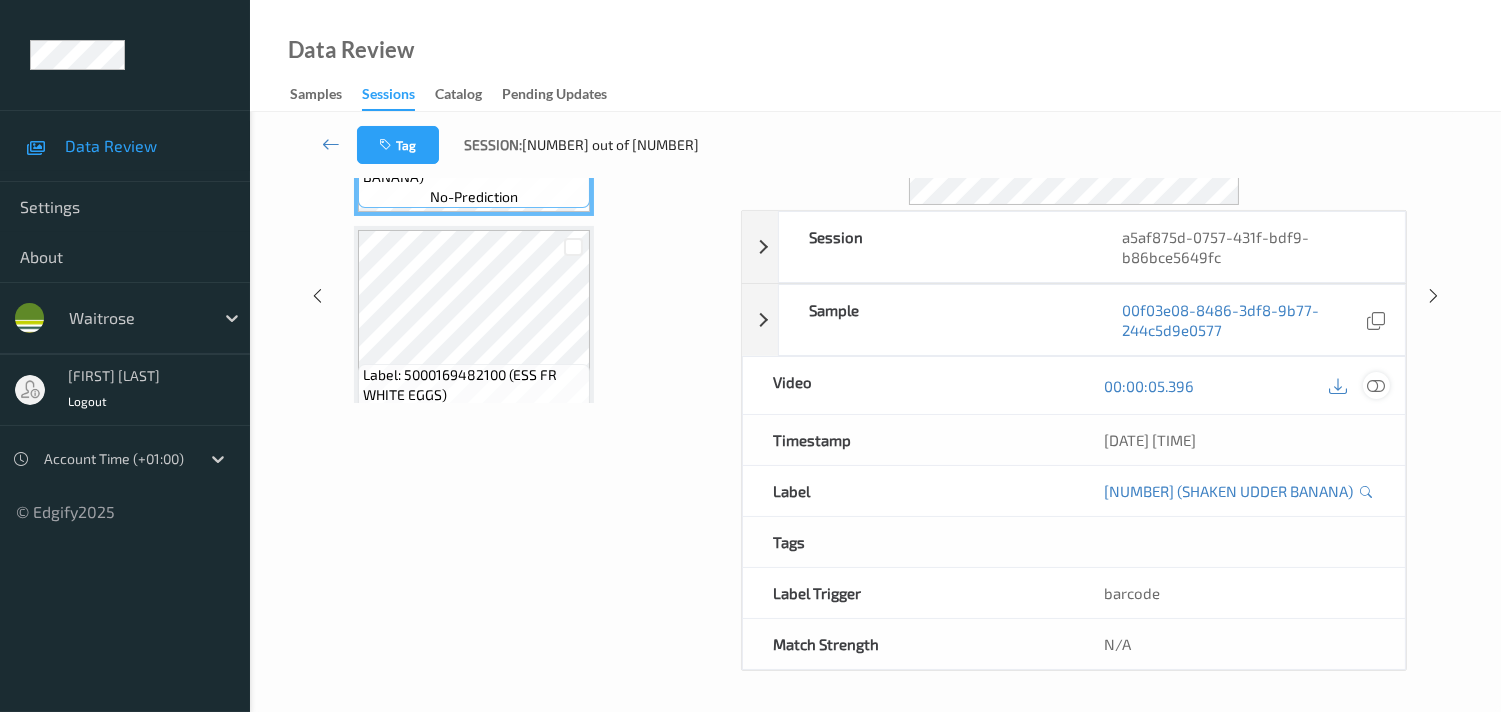 click at bounding box center (1376, 386) 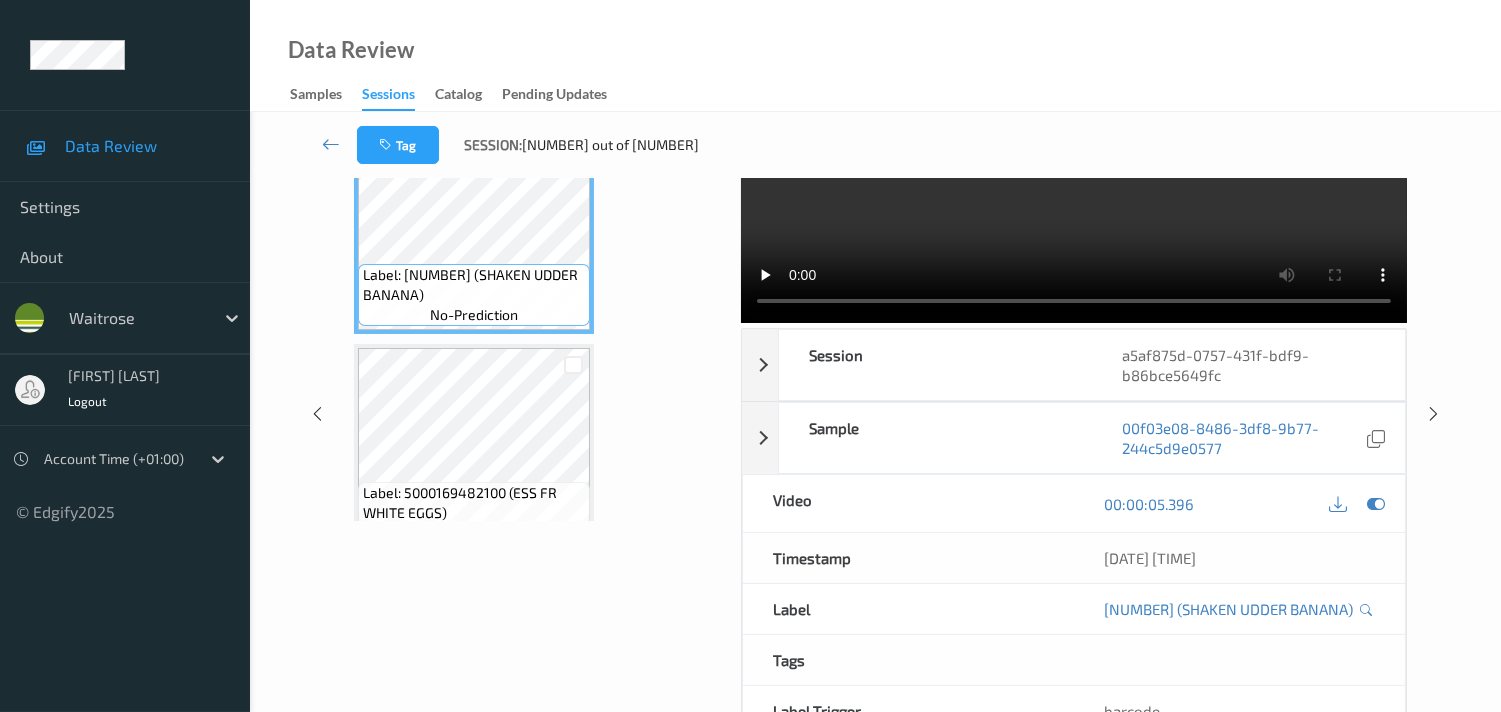 scroll, scrollTop: 0, scrollLeft: 0, axis: both 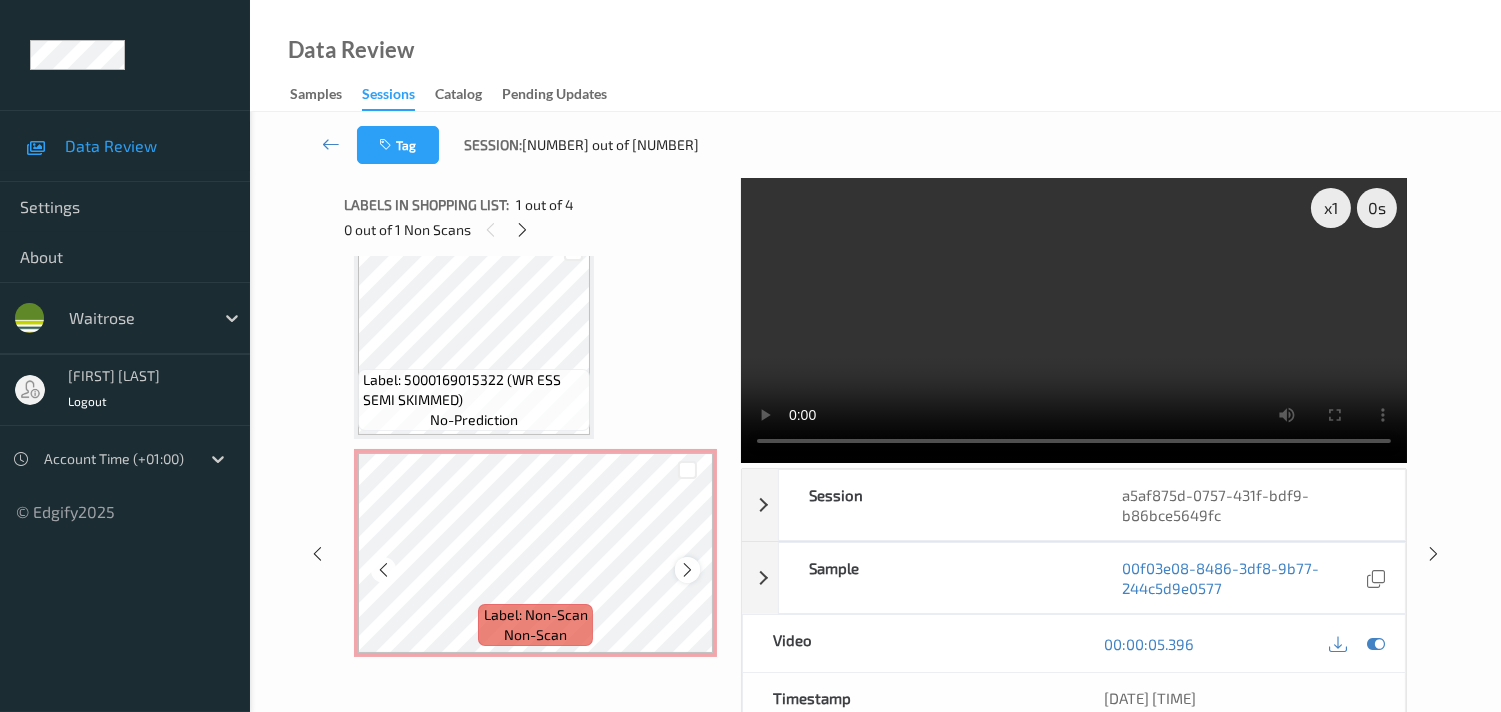 click at bounding box center (687, 570) 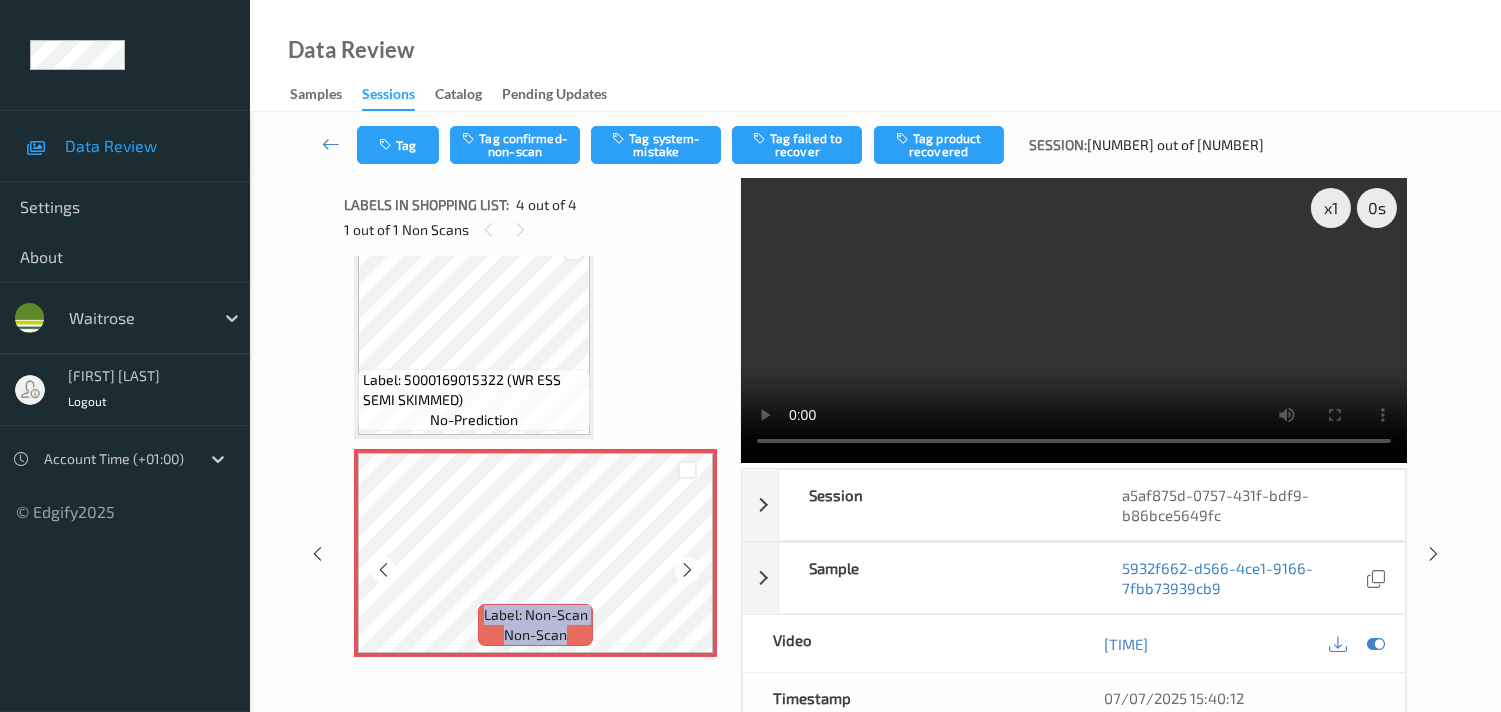 click at bounding box center [687, 570] 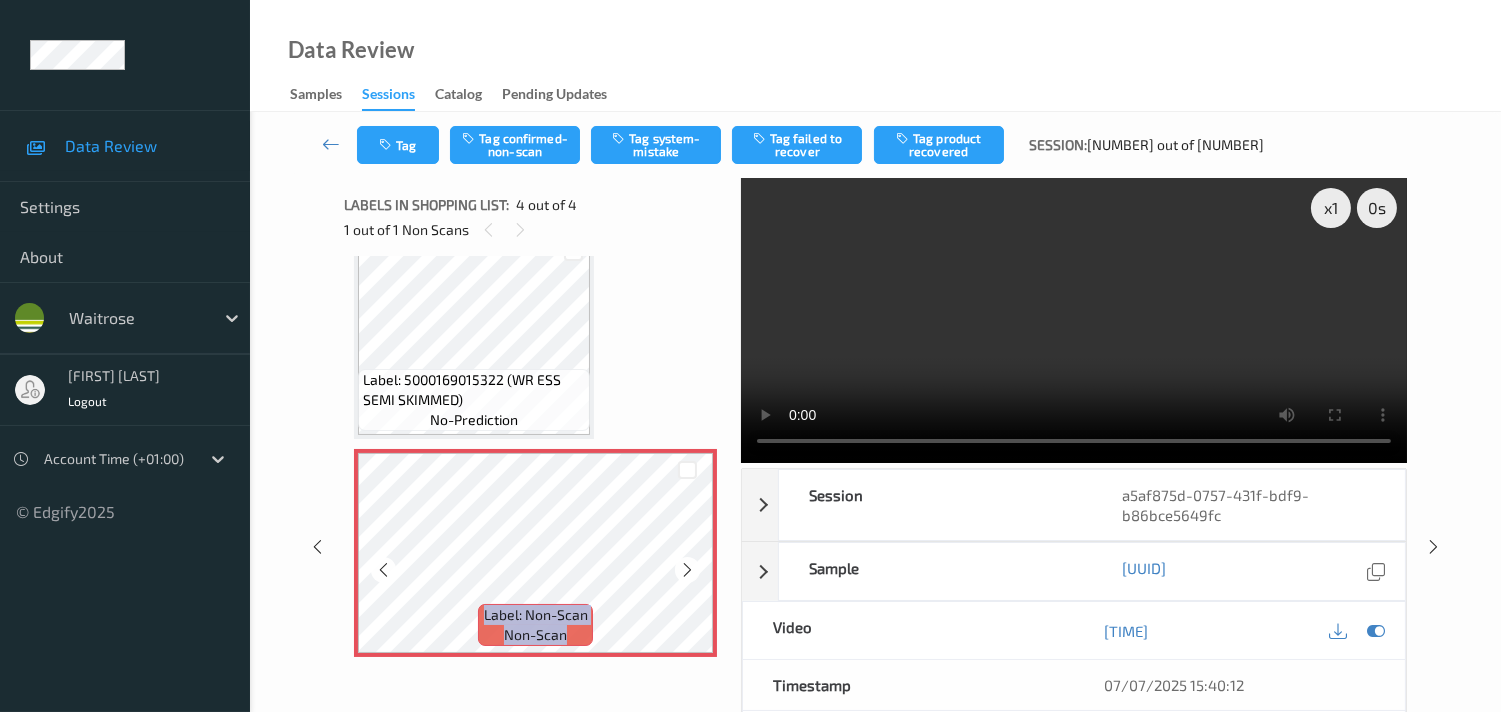 click at bounding box center [687, 570] 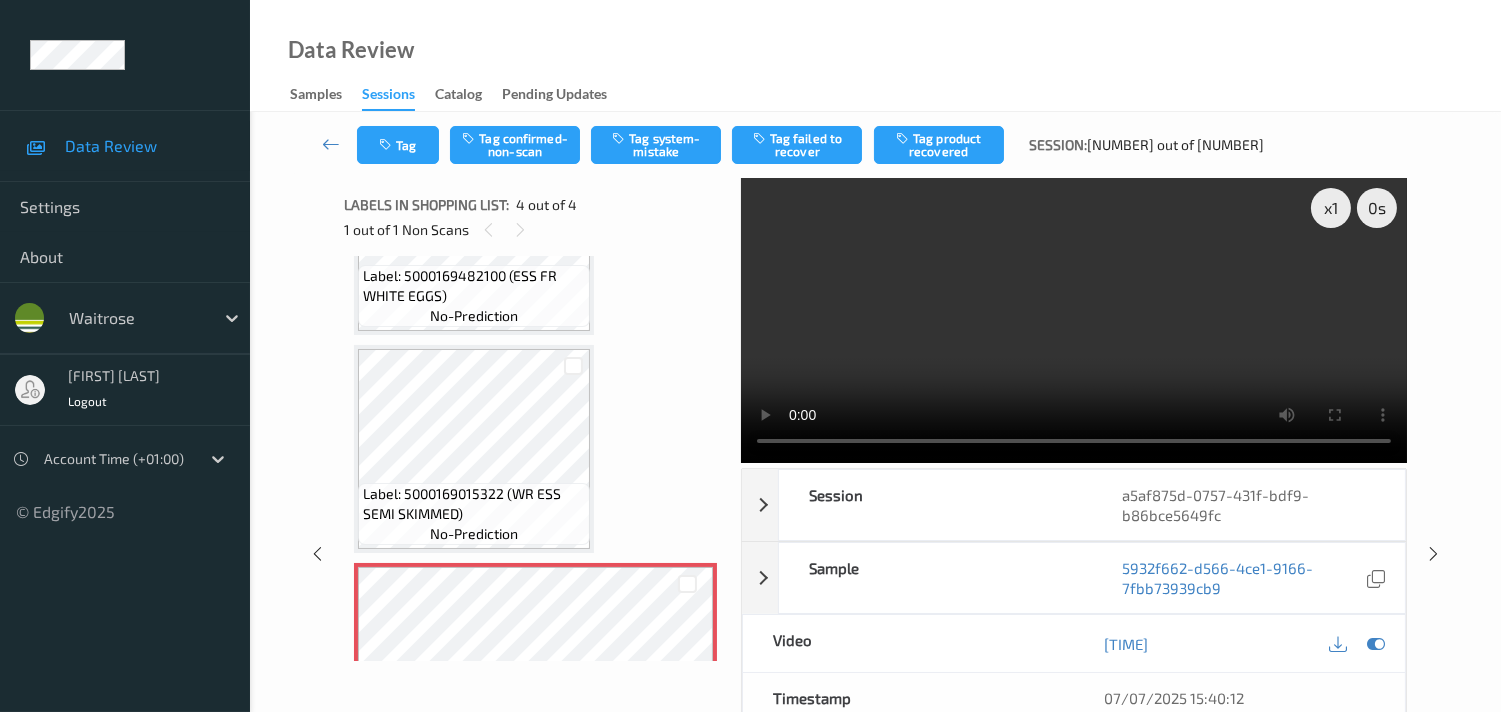 scroll, scrollTop: 248, scrollLeft: 0, axis: vertical 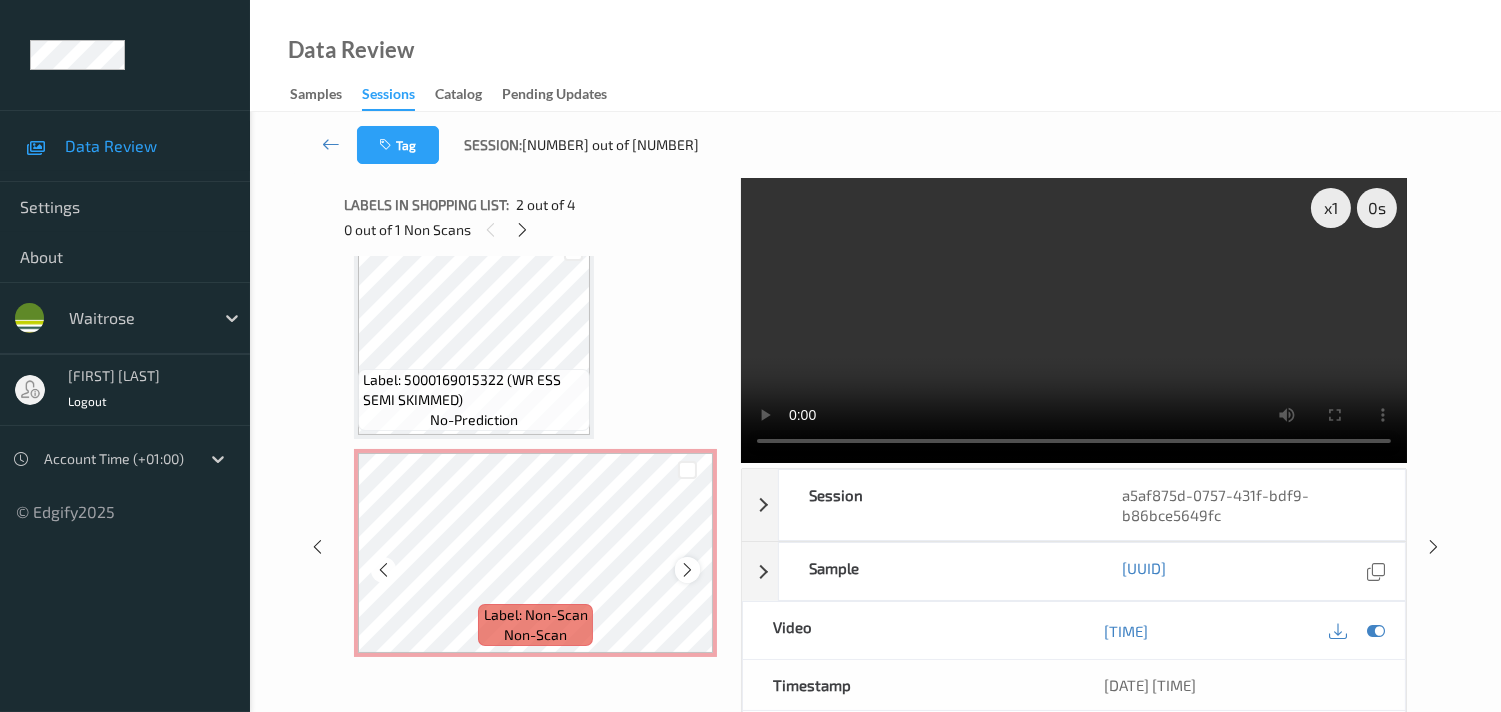 click at bounding box center (687, 570) 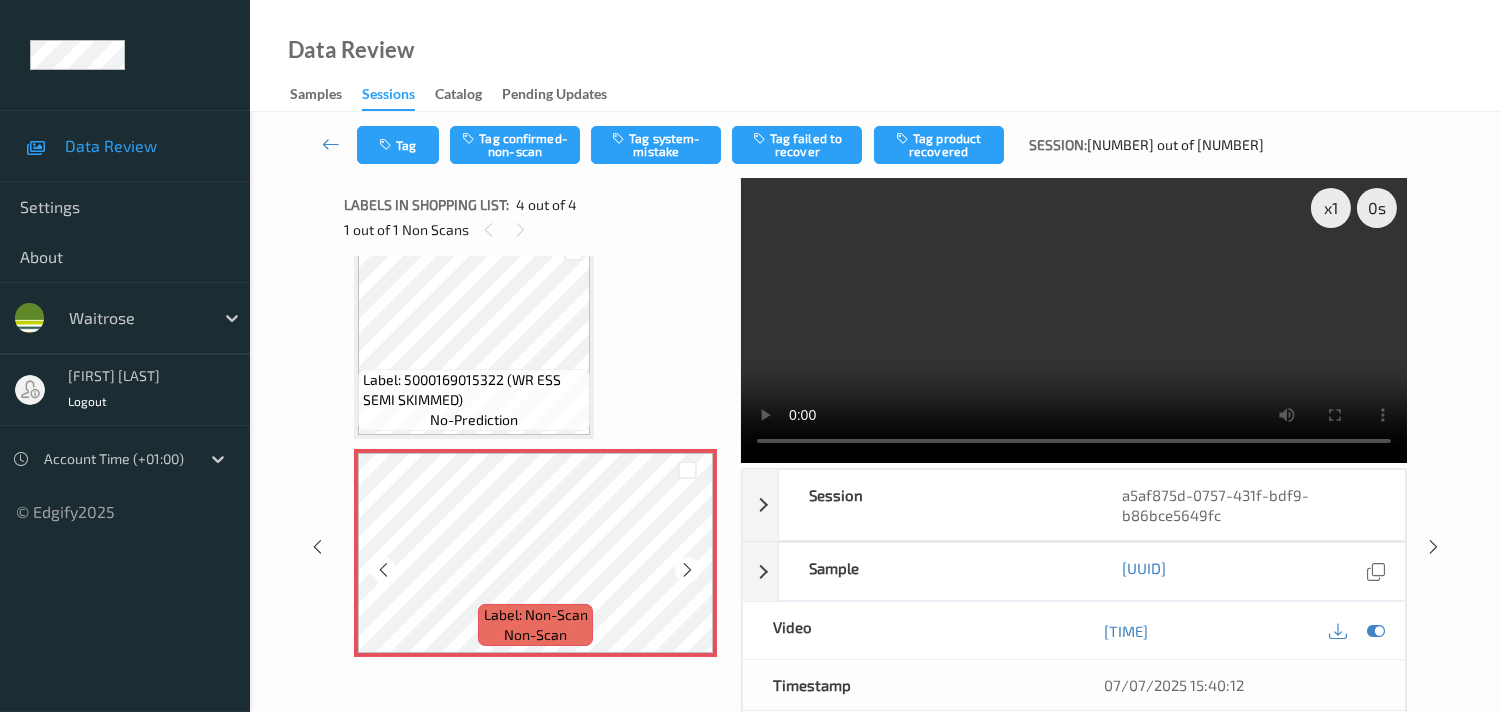 click at bounding box center [687, 570] 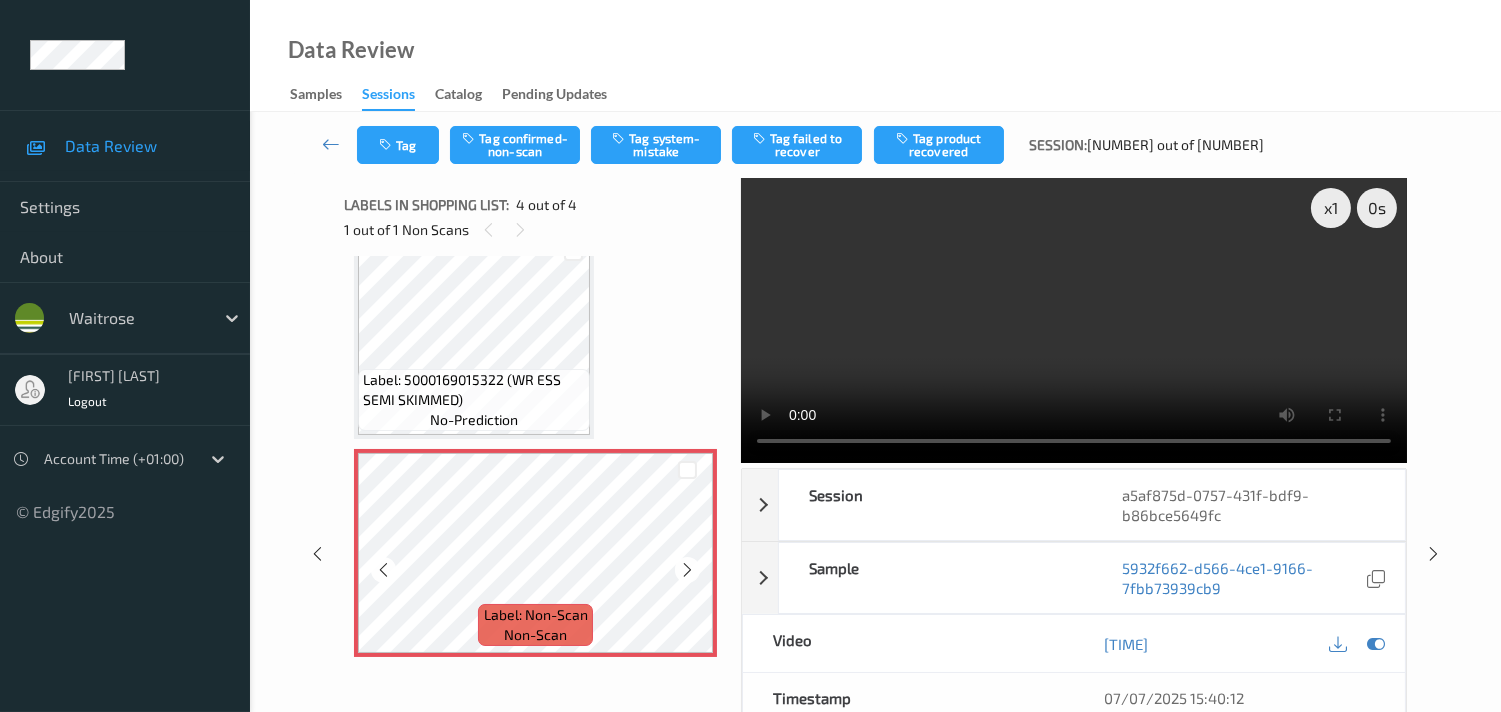 click at bounding box center [687, 570] 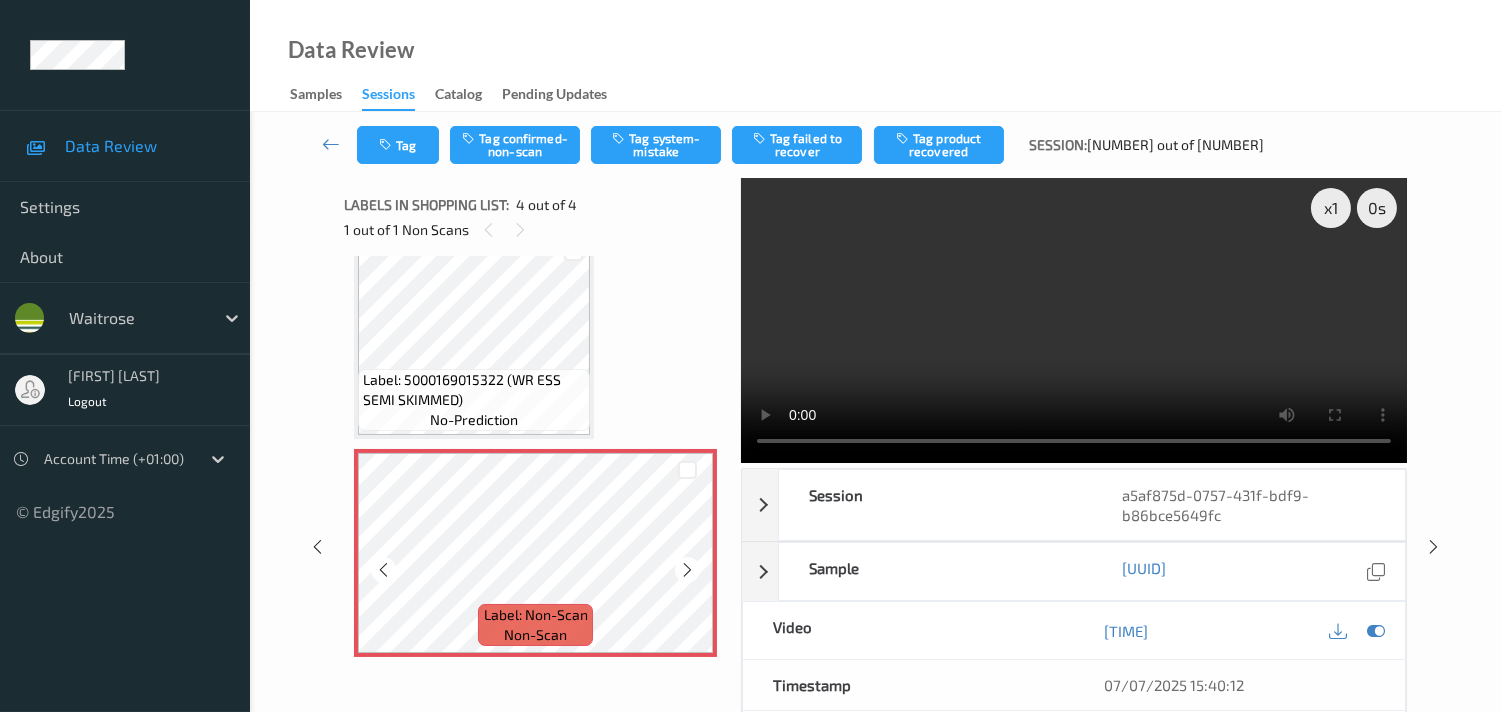 click at bounding box center [687, 570] 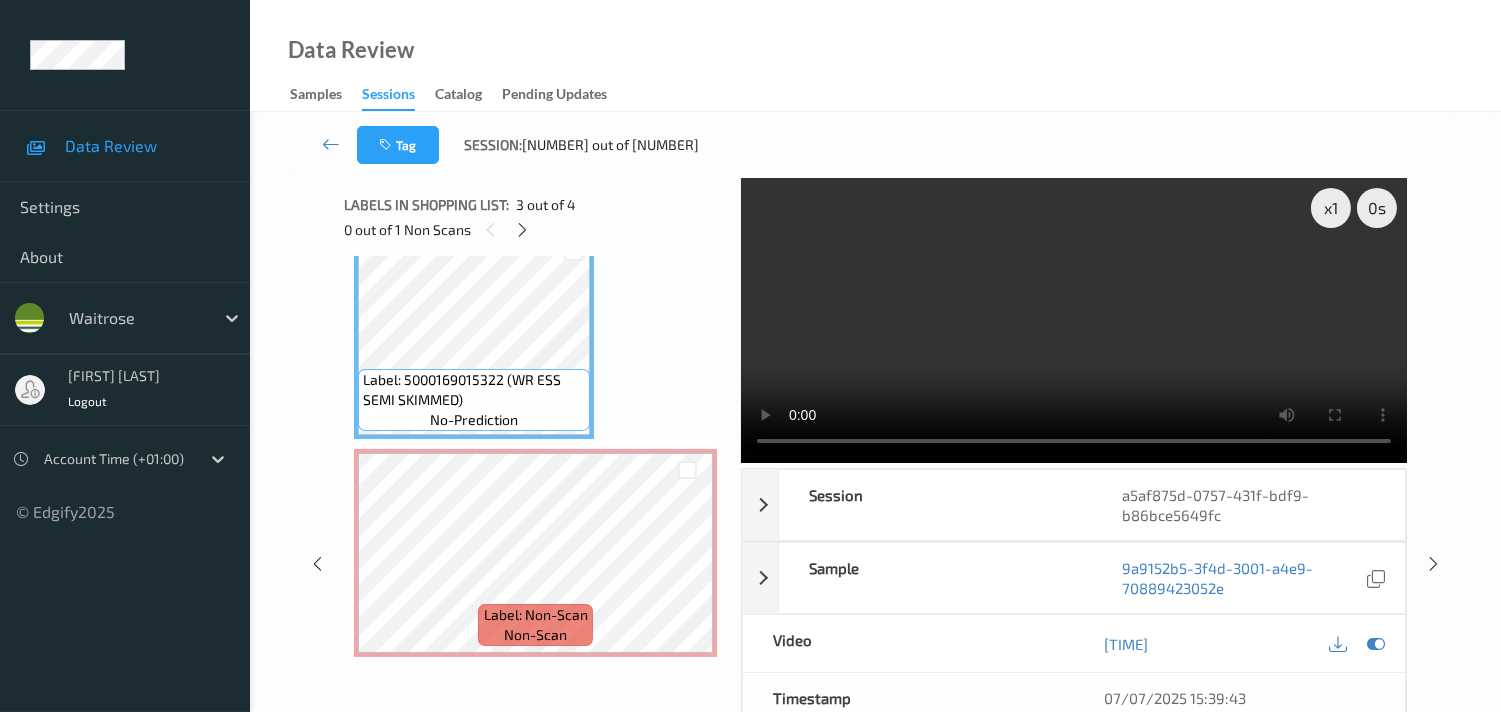 scroll, scrollTop: 330, scrollLeft: 0, axis: vertical 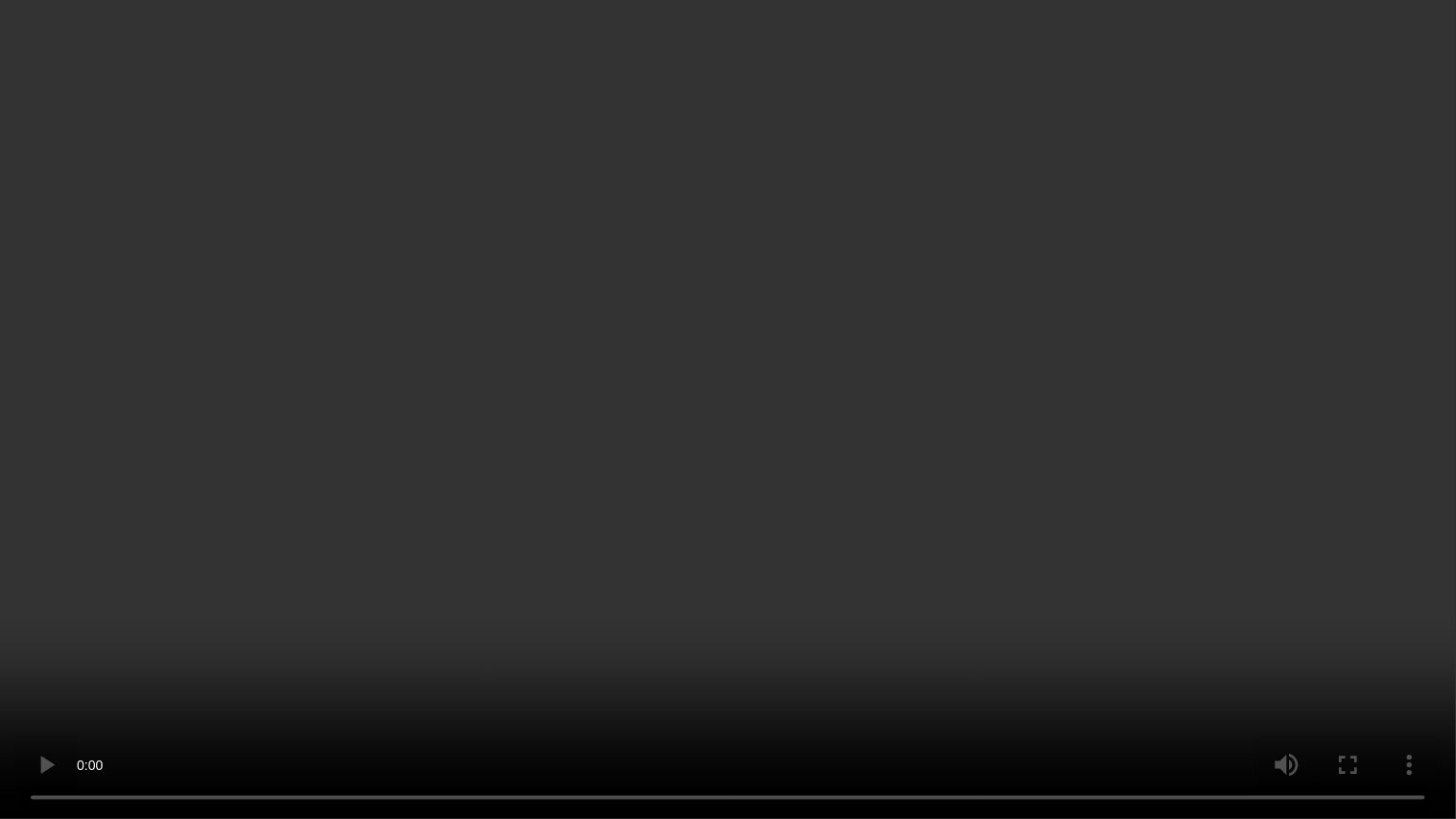 click at bounding box center [728, 409] 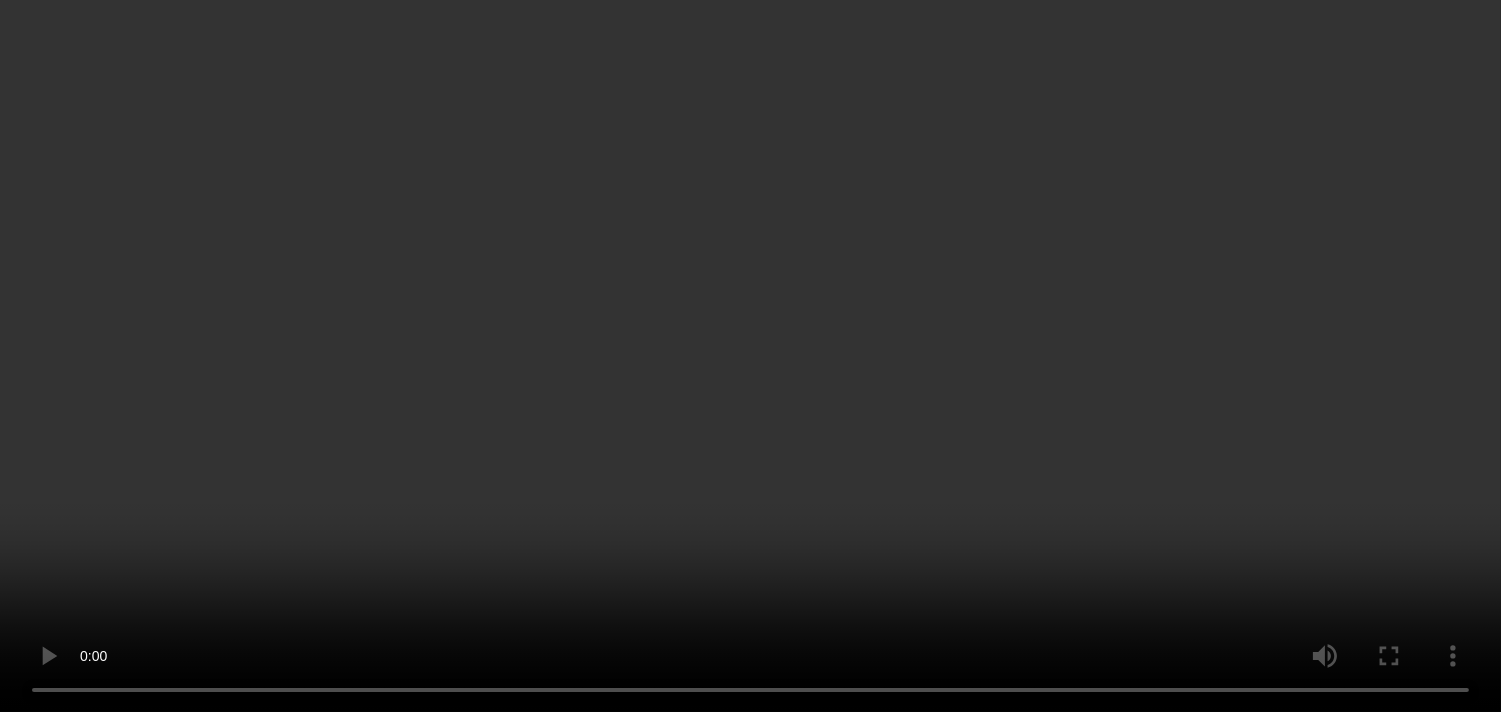 scroll, scrollTop: 471, scrollLeft: 0, axis: vertical 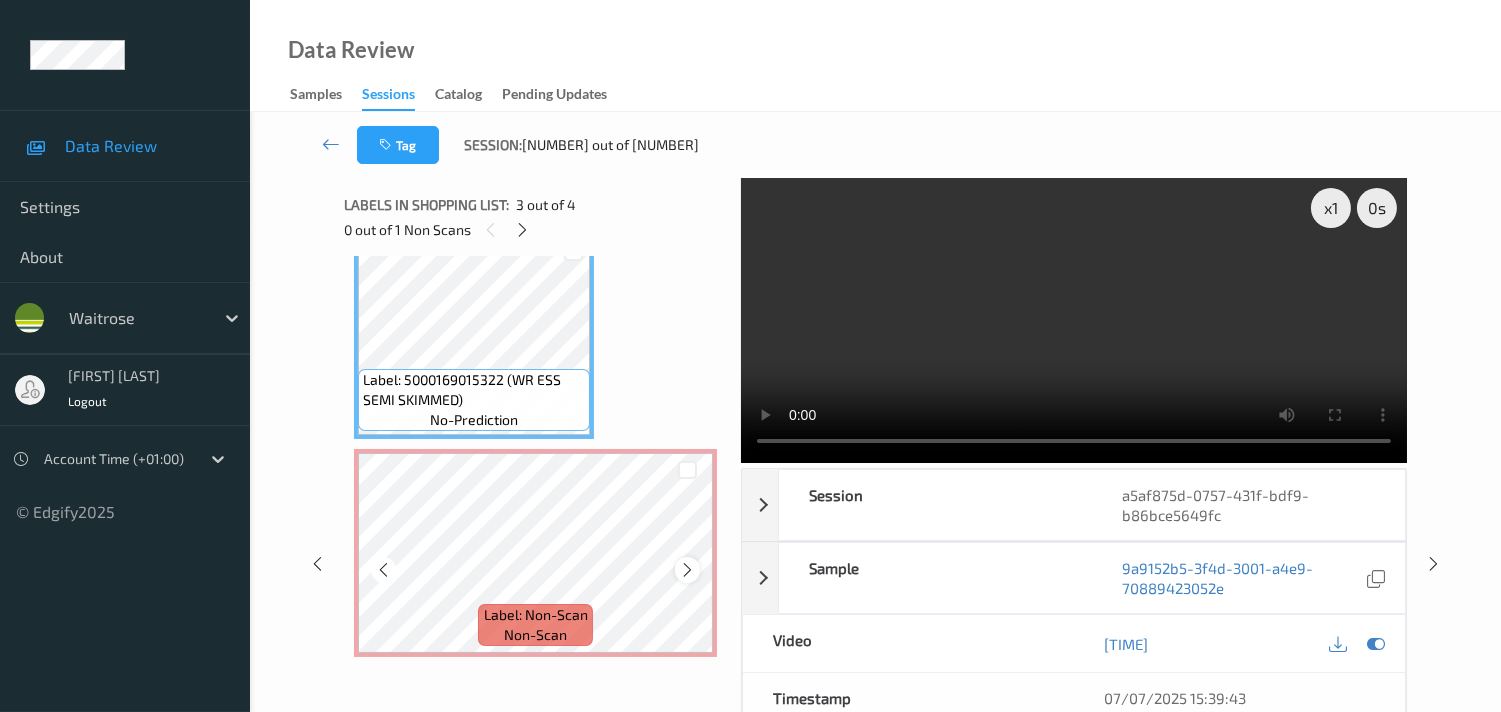 click at bounding box center (687, 569) 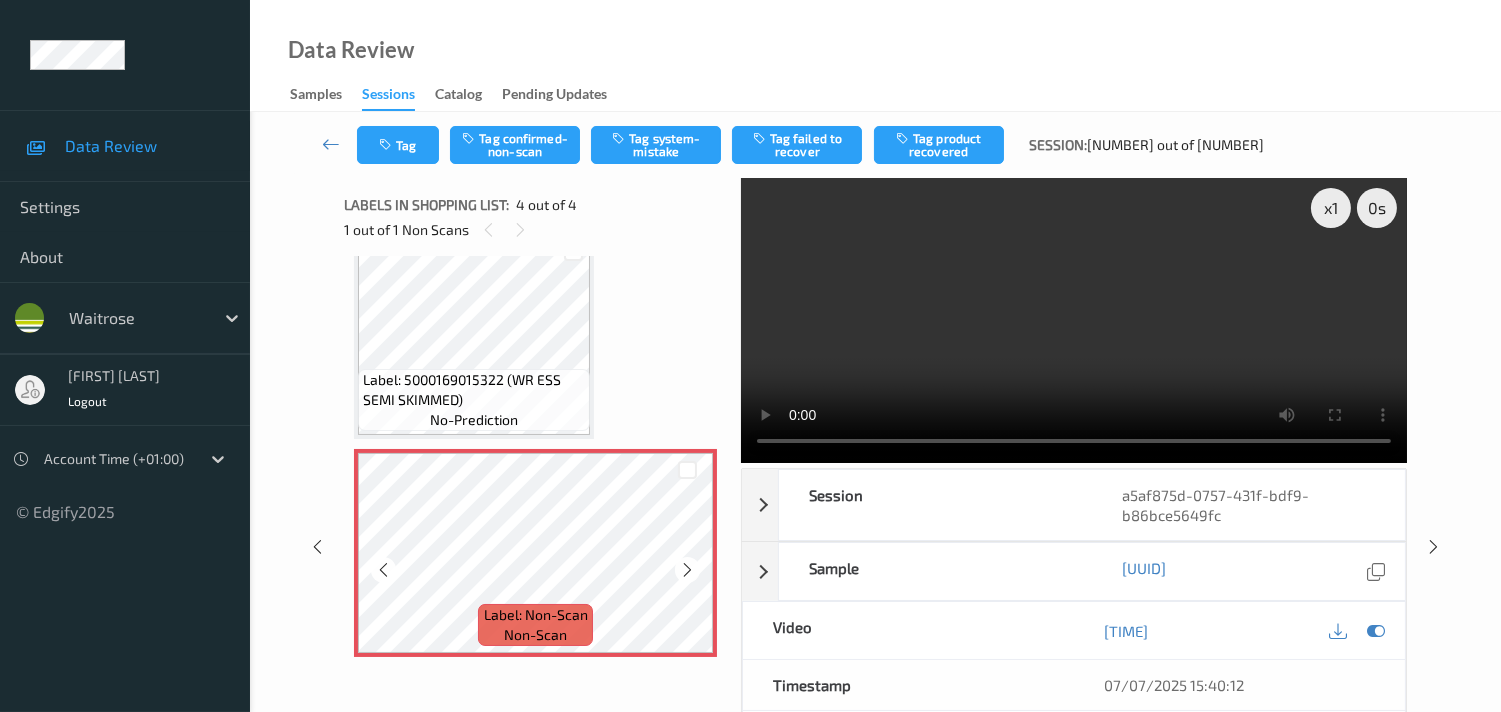 click at bounding box center [687, 569] 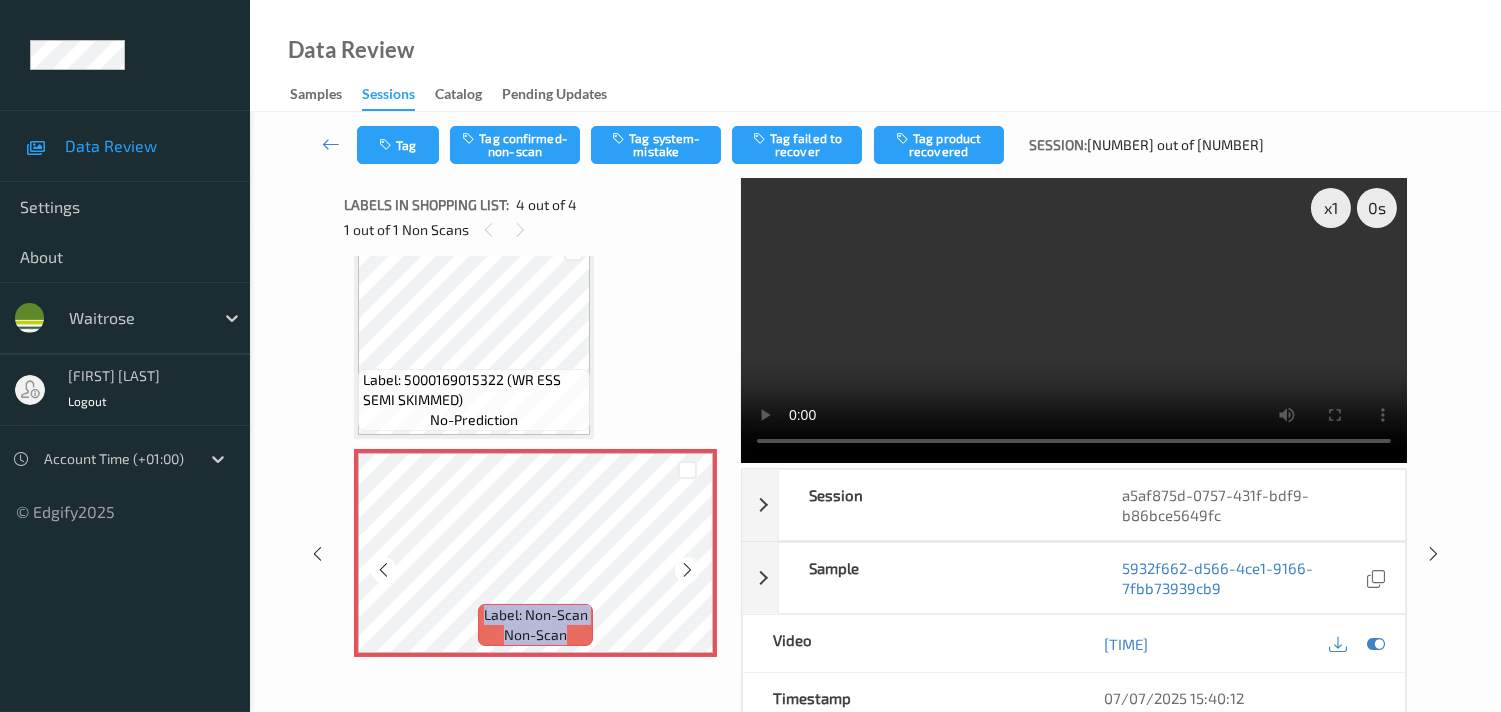click at bounding box center (687, 569) 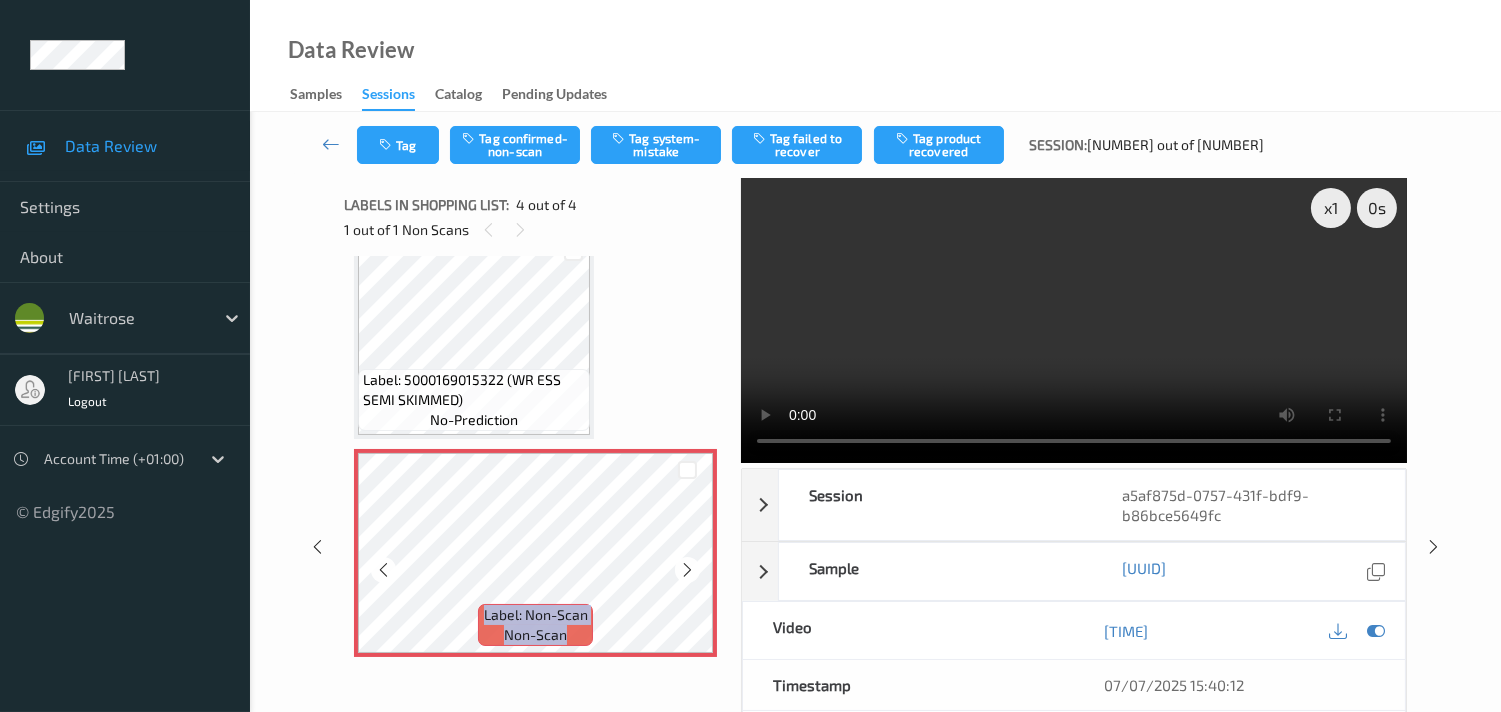 click at bounding box center [687, 569] 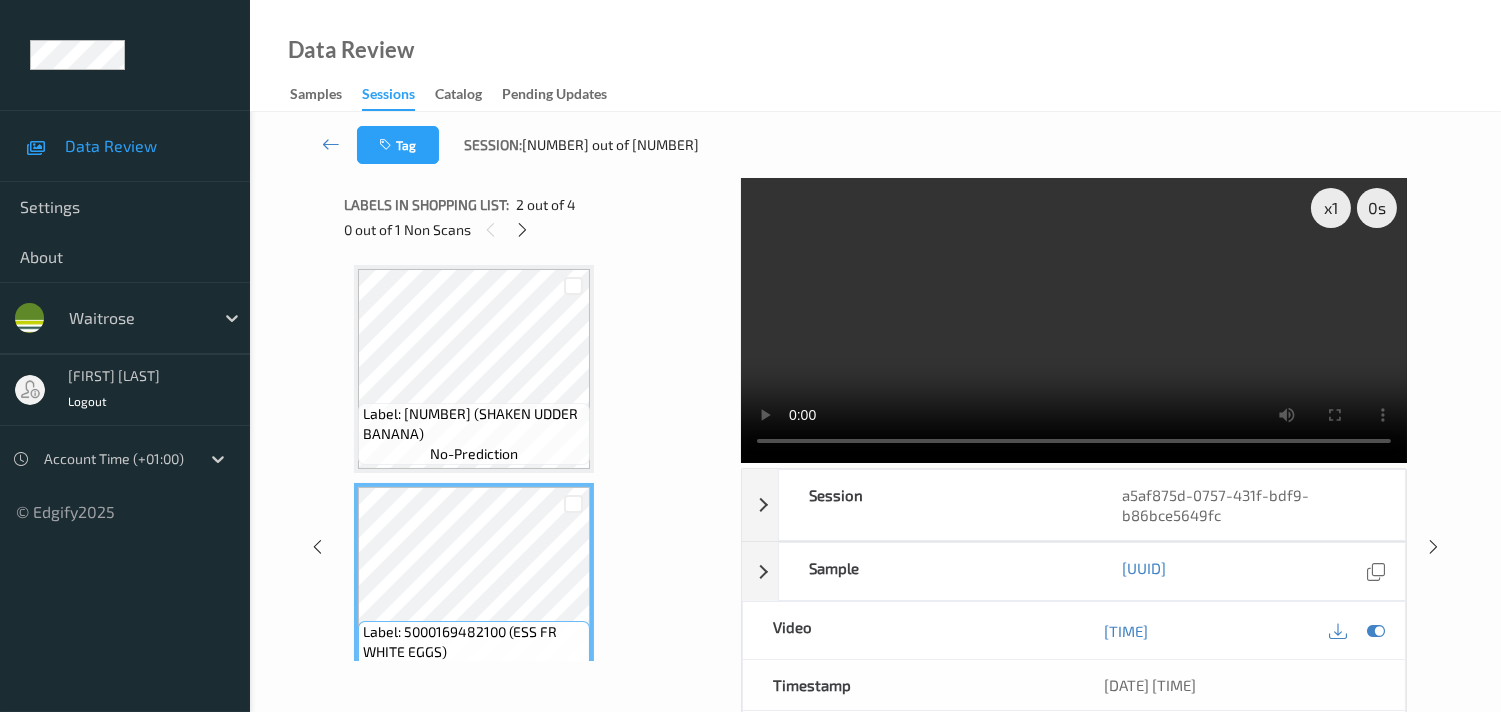 scroll, scrollTop: 0, scrollLeft: 0, axis: both 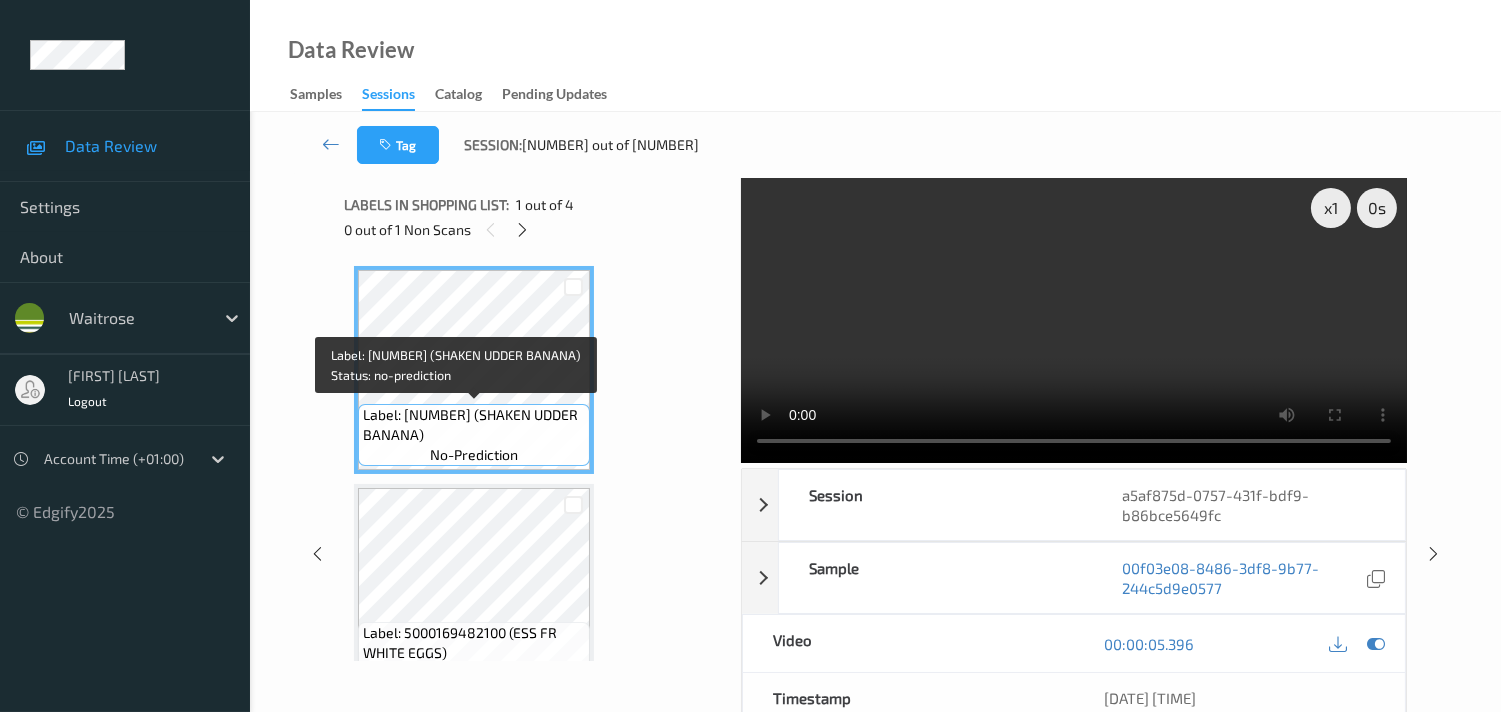 drag, startPoint x: 517, startPoint y: 414, endPoint x: 575, endPoint y: 432, distance: 60.728905 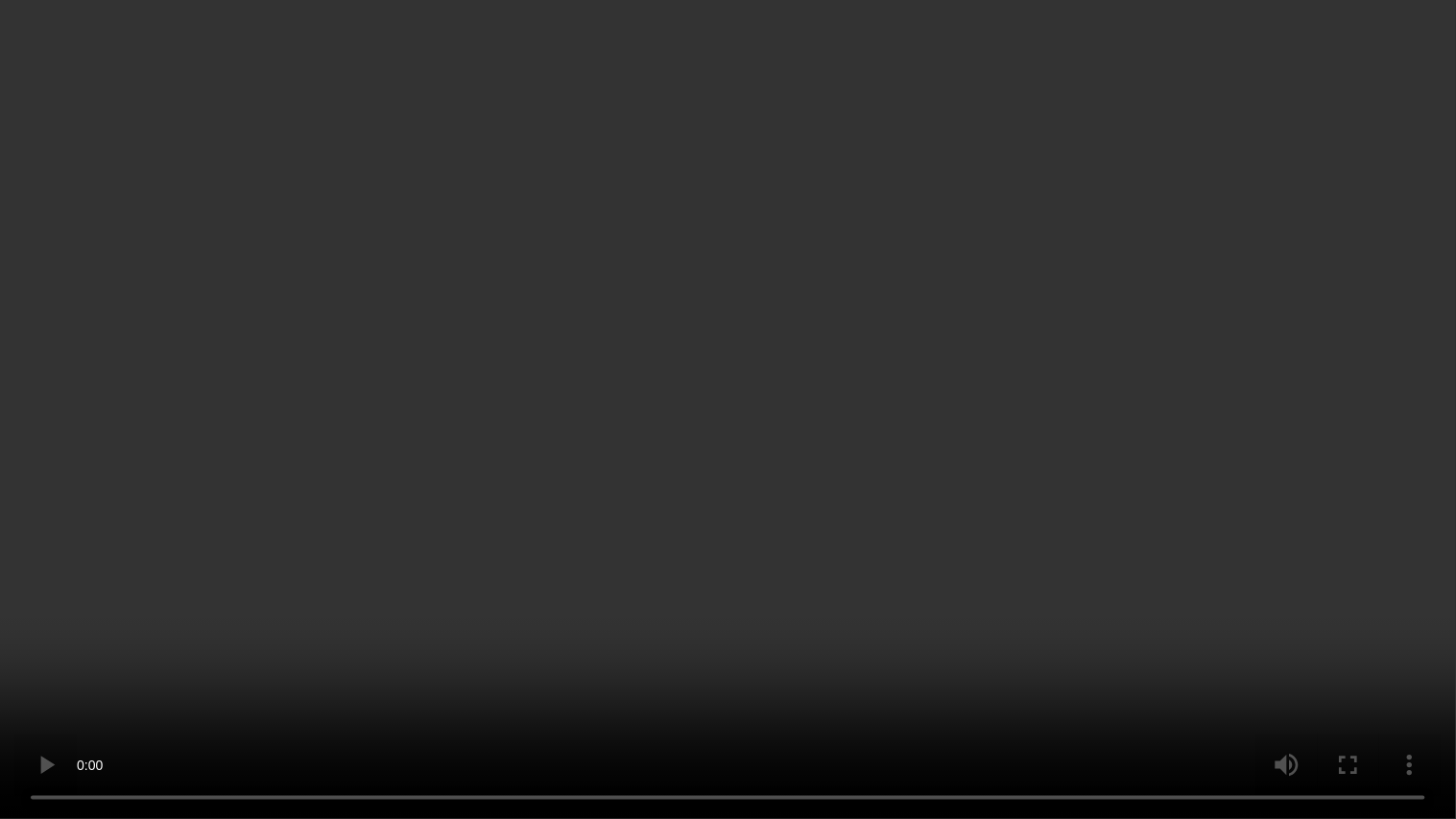 click at bounding box center [728, 409] 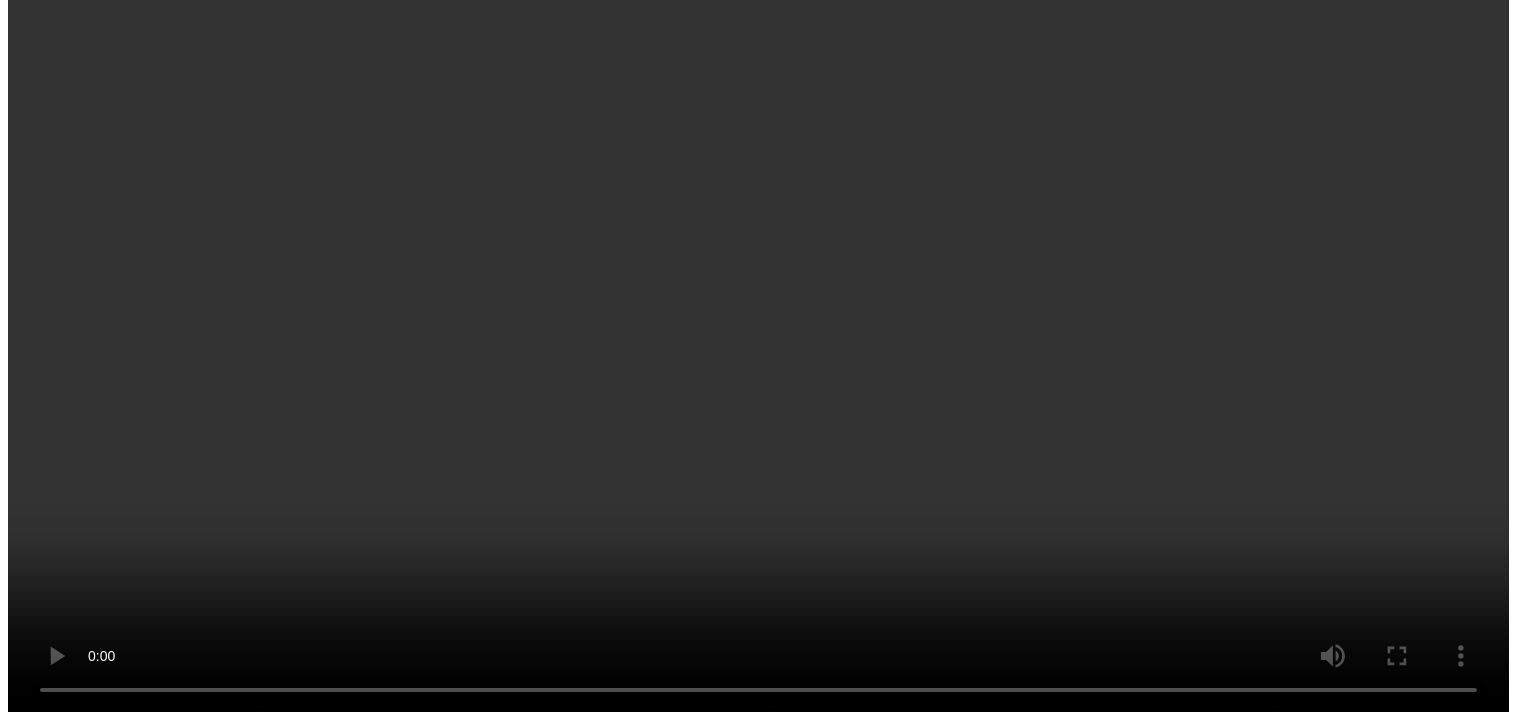 scroll, scrollTop: 471, scrollLeft: 0, axis: vertical 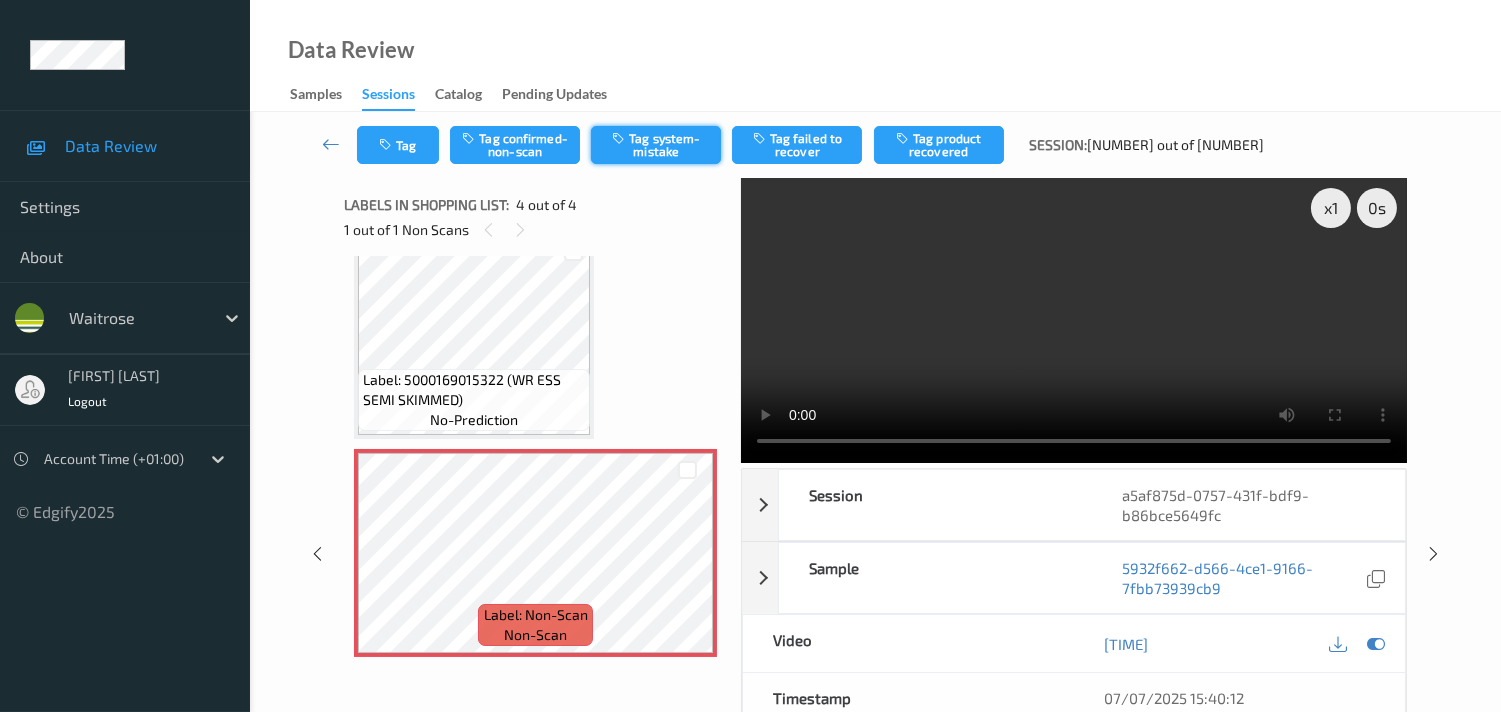click on "Tag   system-mistake" at bounding box center (656, 145) 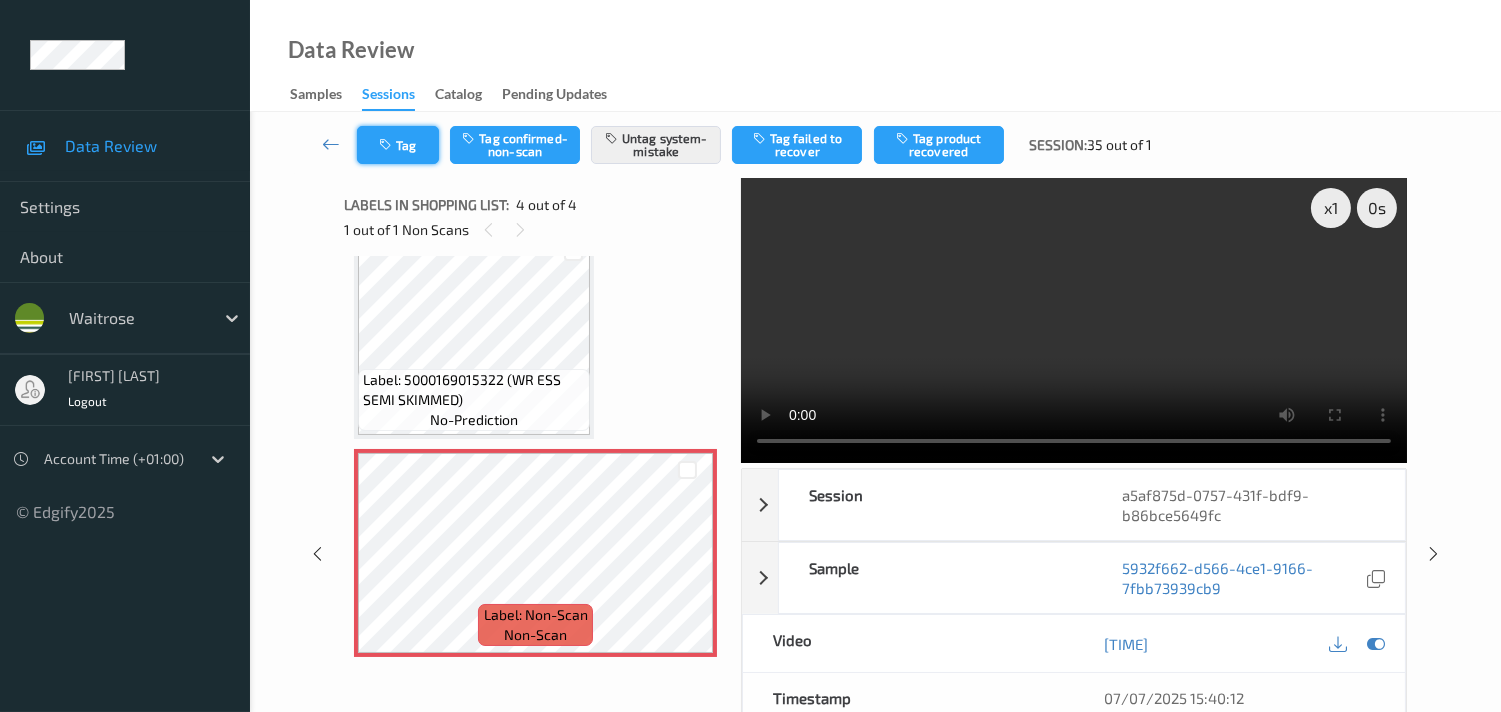 click on "Tag" at bounding box center (398, 145) 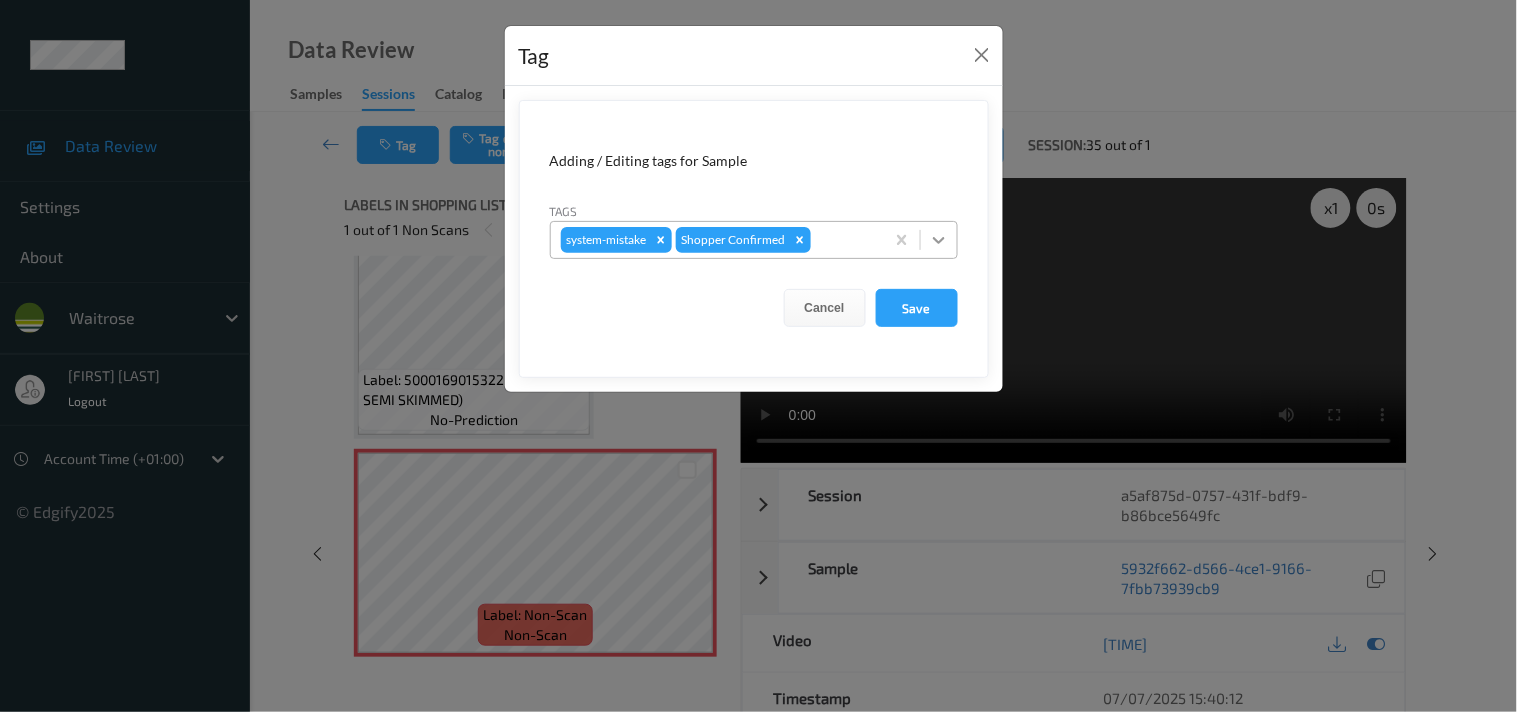 drag, startPoint x: 952, startPoint y: 241, endPoint x: 938, endPoint y: 242, distance: 14.035668 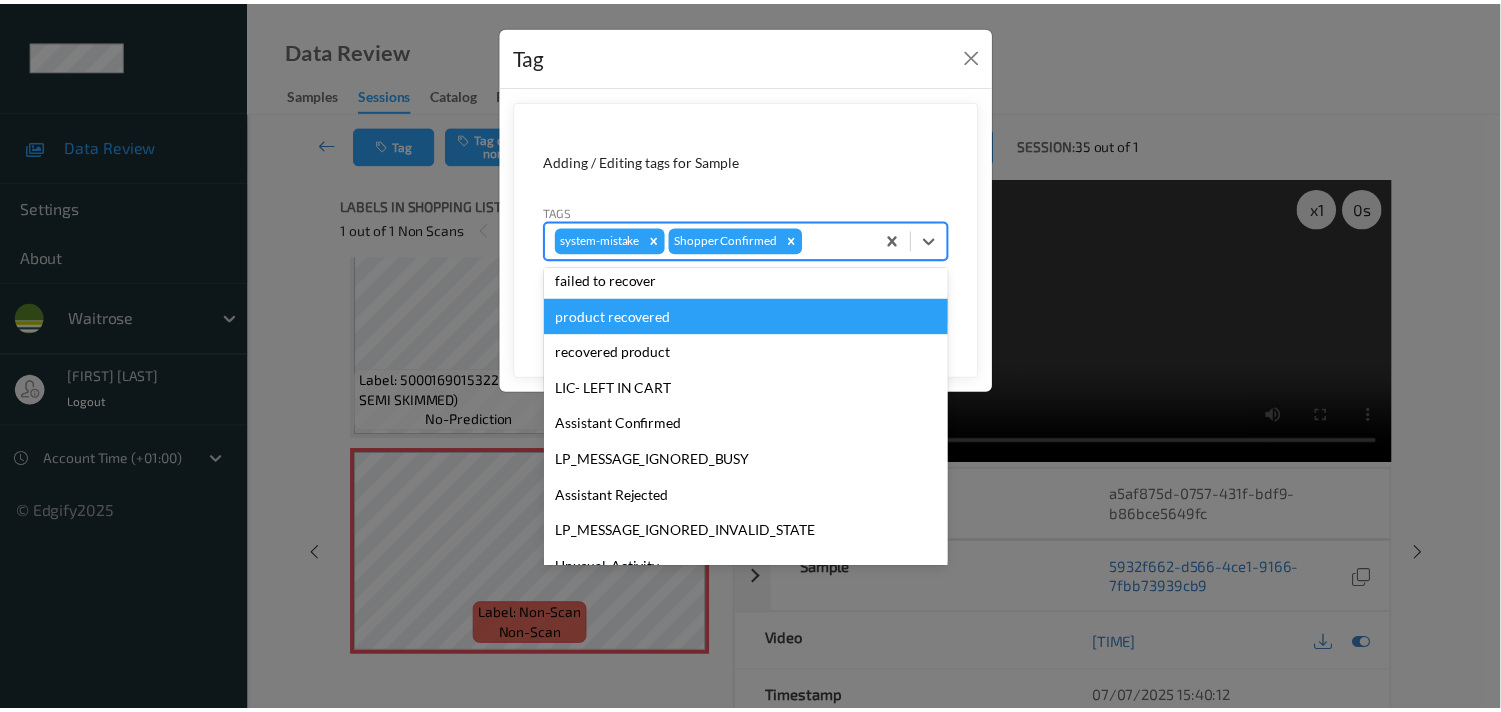scroll, scrollTop: 318, scrollLeft: 0, axis: vertical 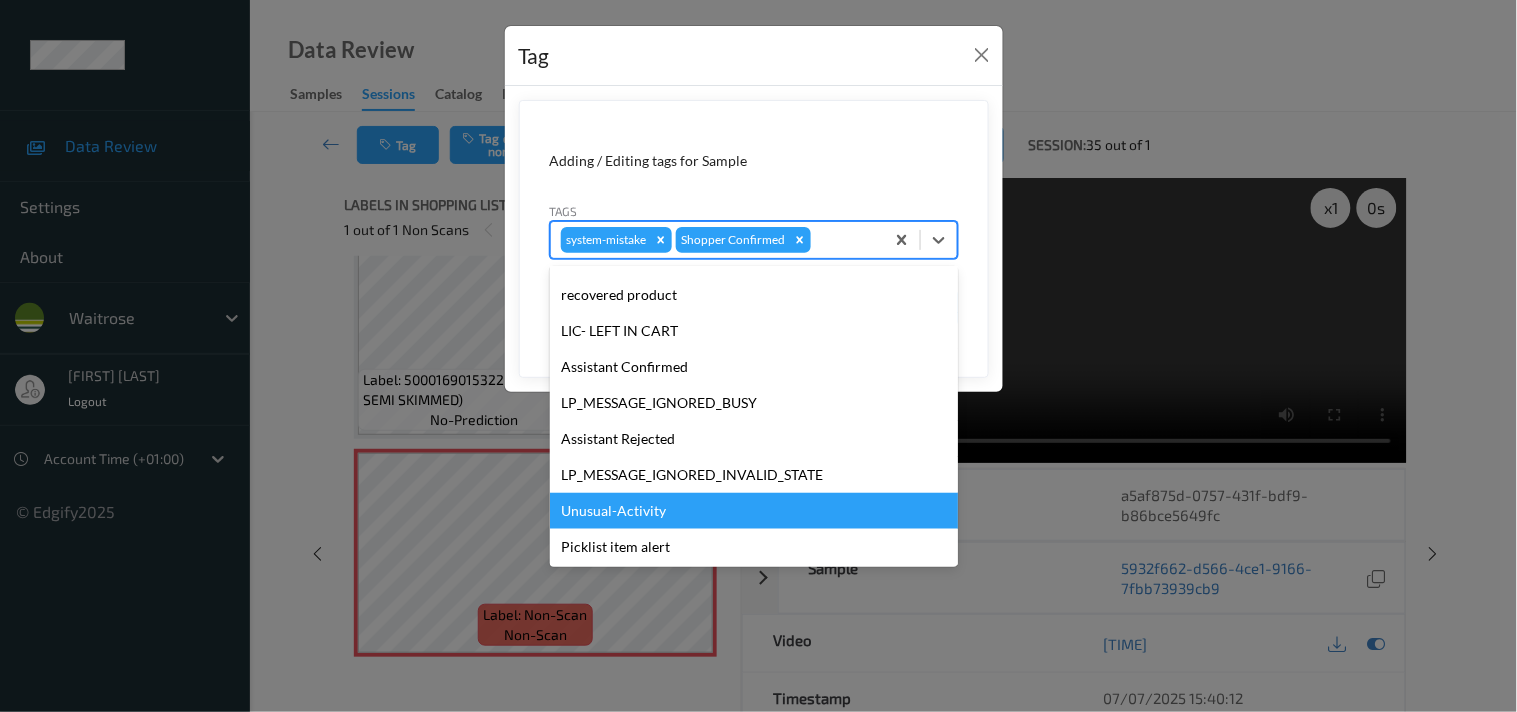 click on "Unusual-Activity" at bounding box center [754, 511] 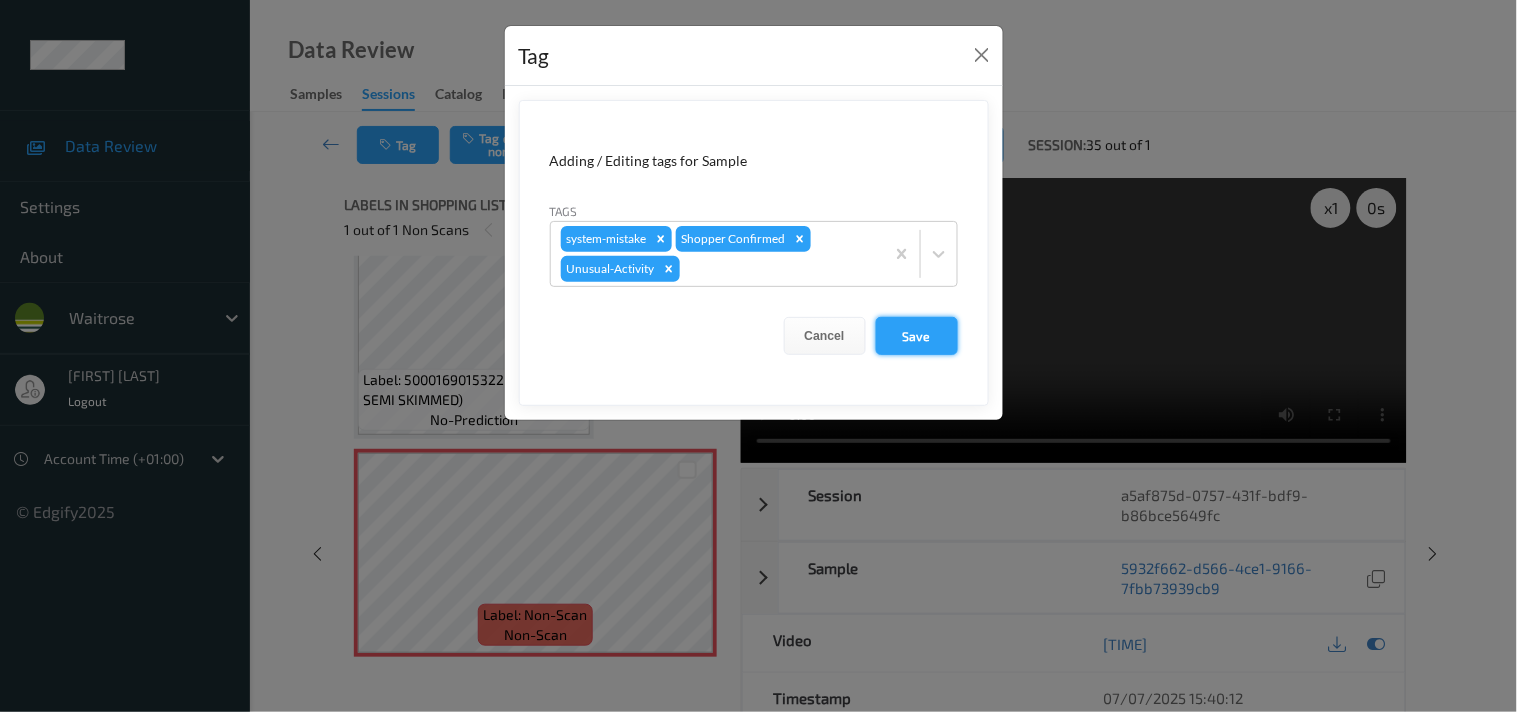 click on "Save" at bounding box center [917, 336] 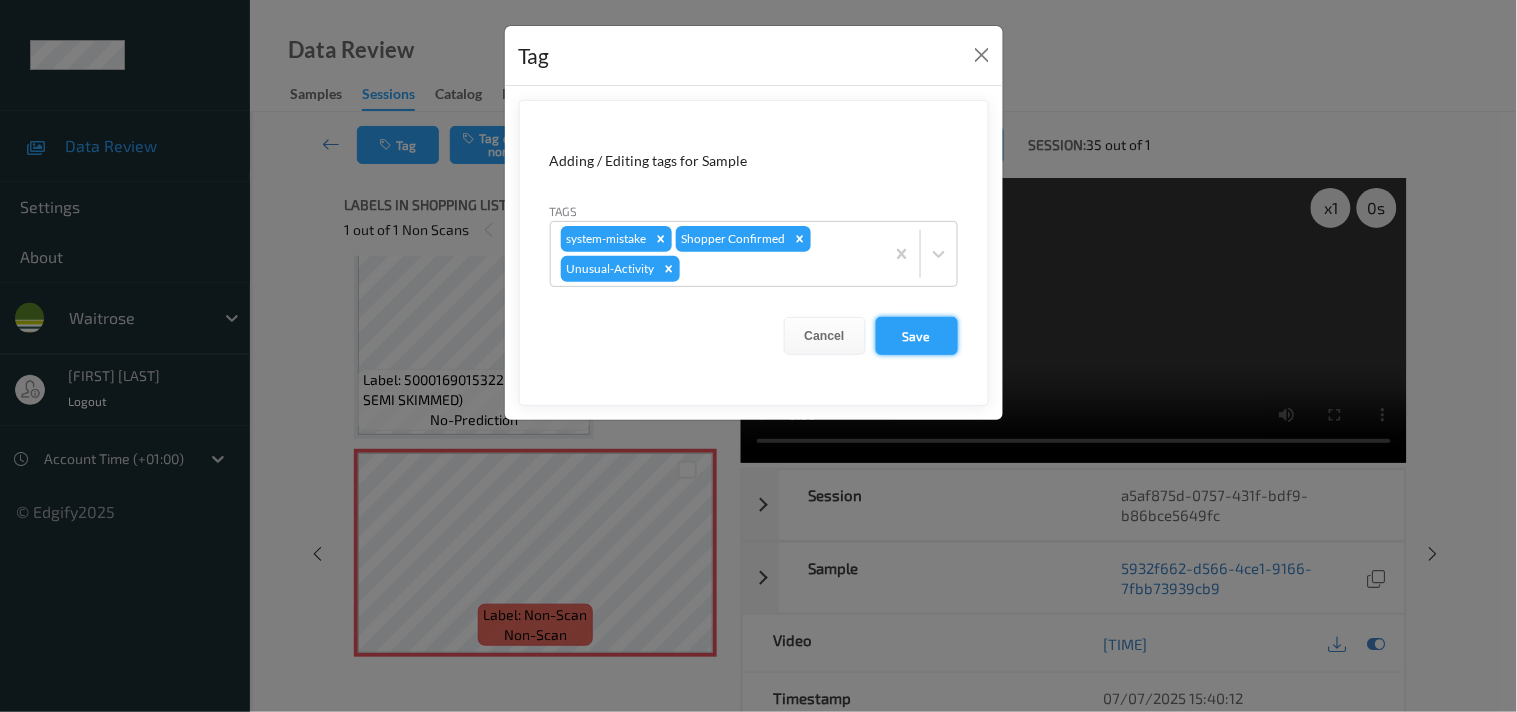 click on "Save" at bounding box center (917, 336) 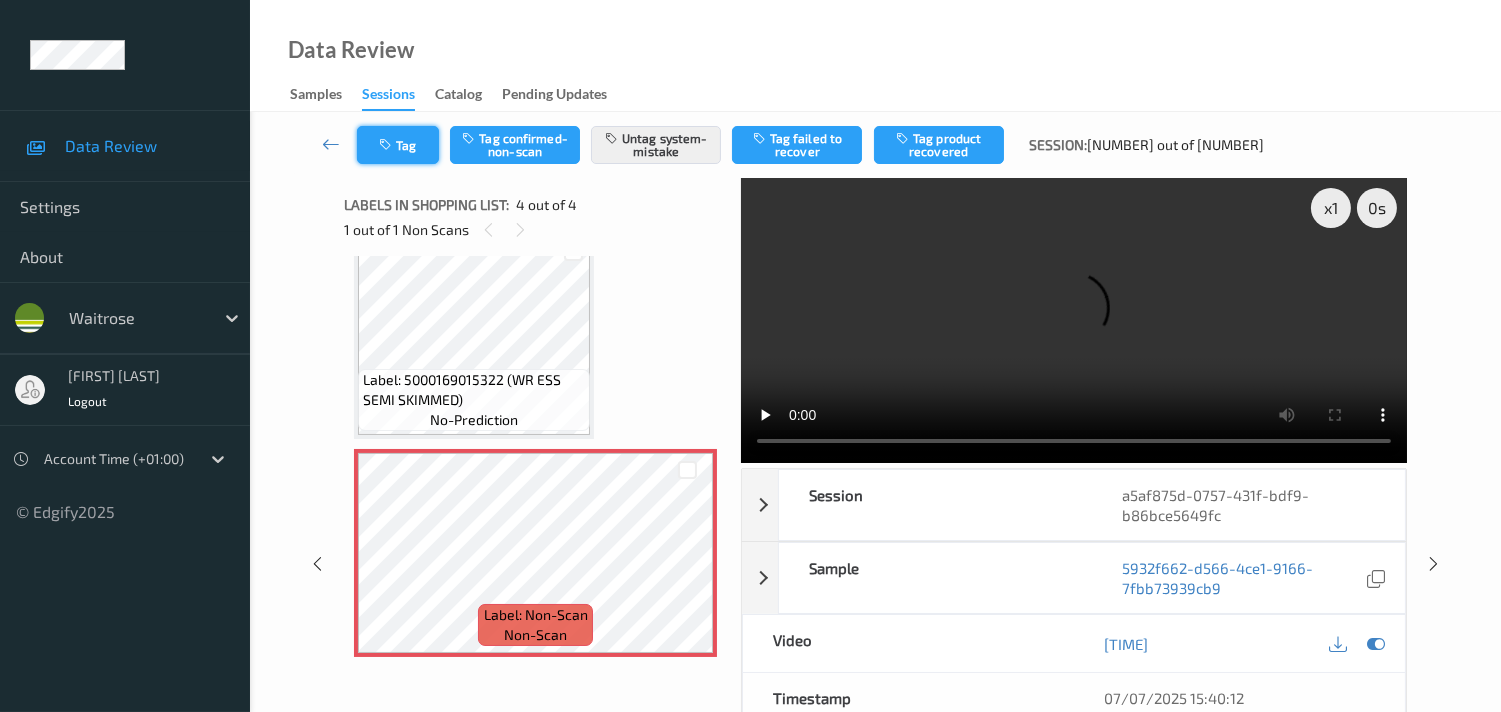 click on "Tag" at bounding box center (398, 145) 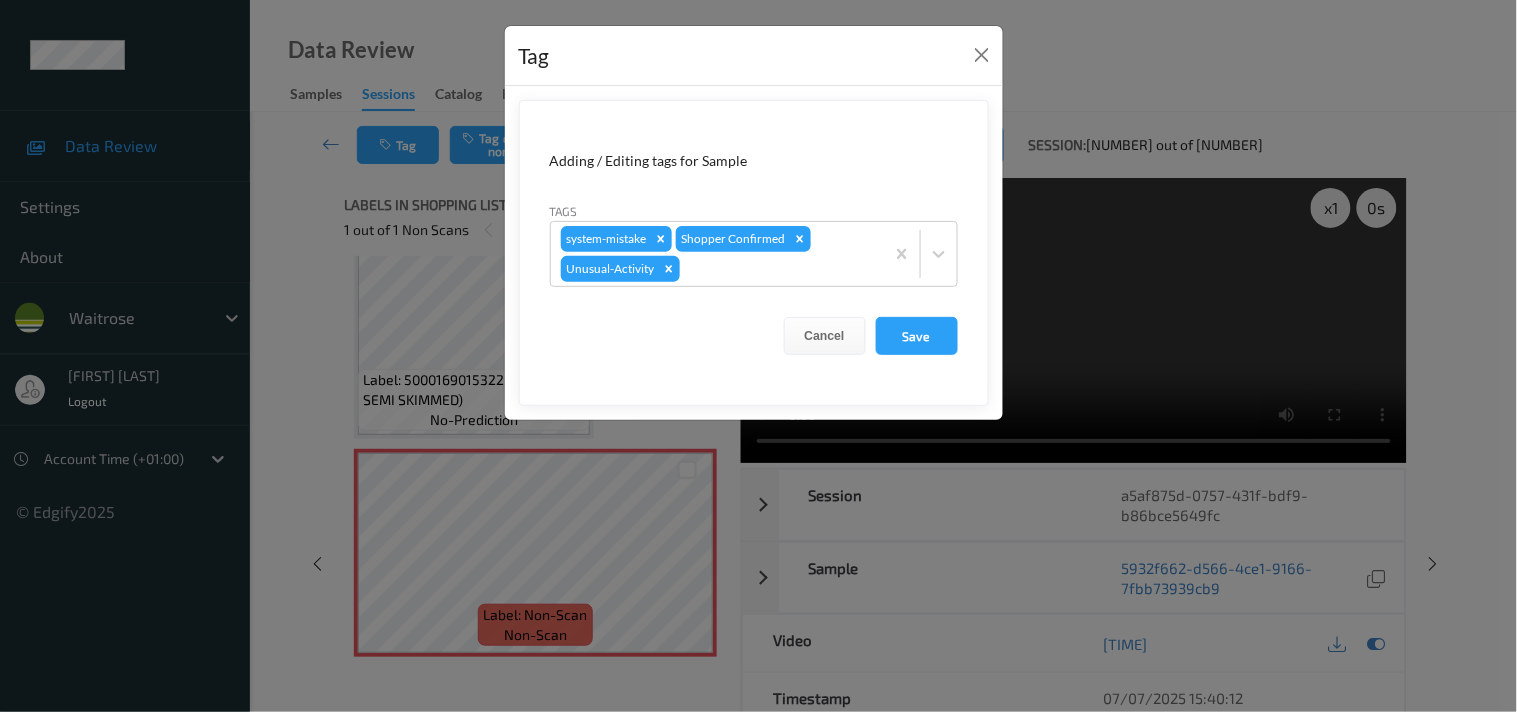click on "Tag Adding / Editing tags for Sample   Tags system-mistake Shopper Confirmed Unusual-Activity Cancel Save" at bounding box center [758, 356] 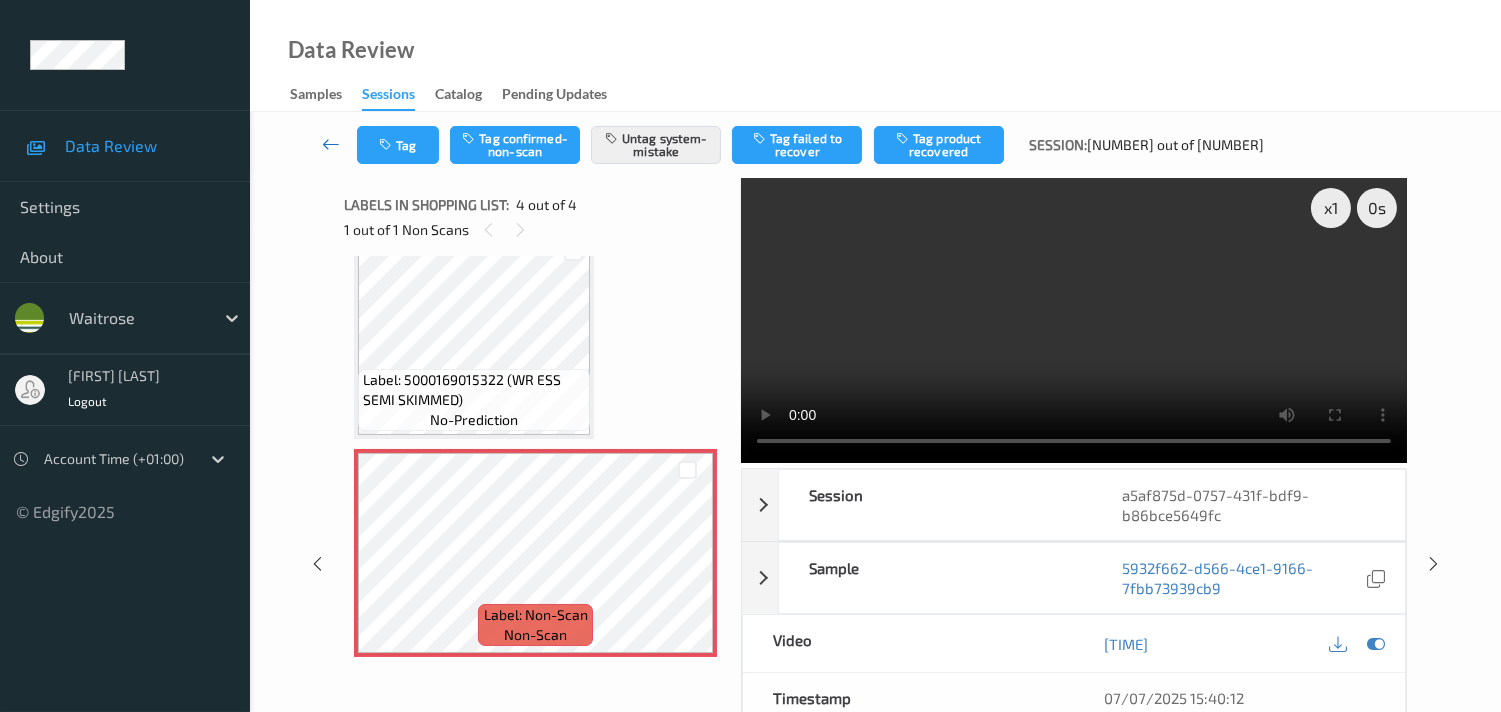 click at bounding box center [331, 144] 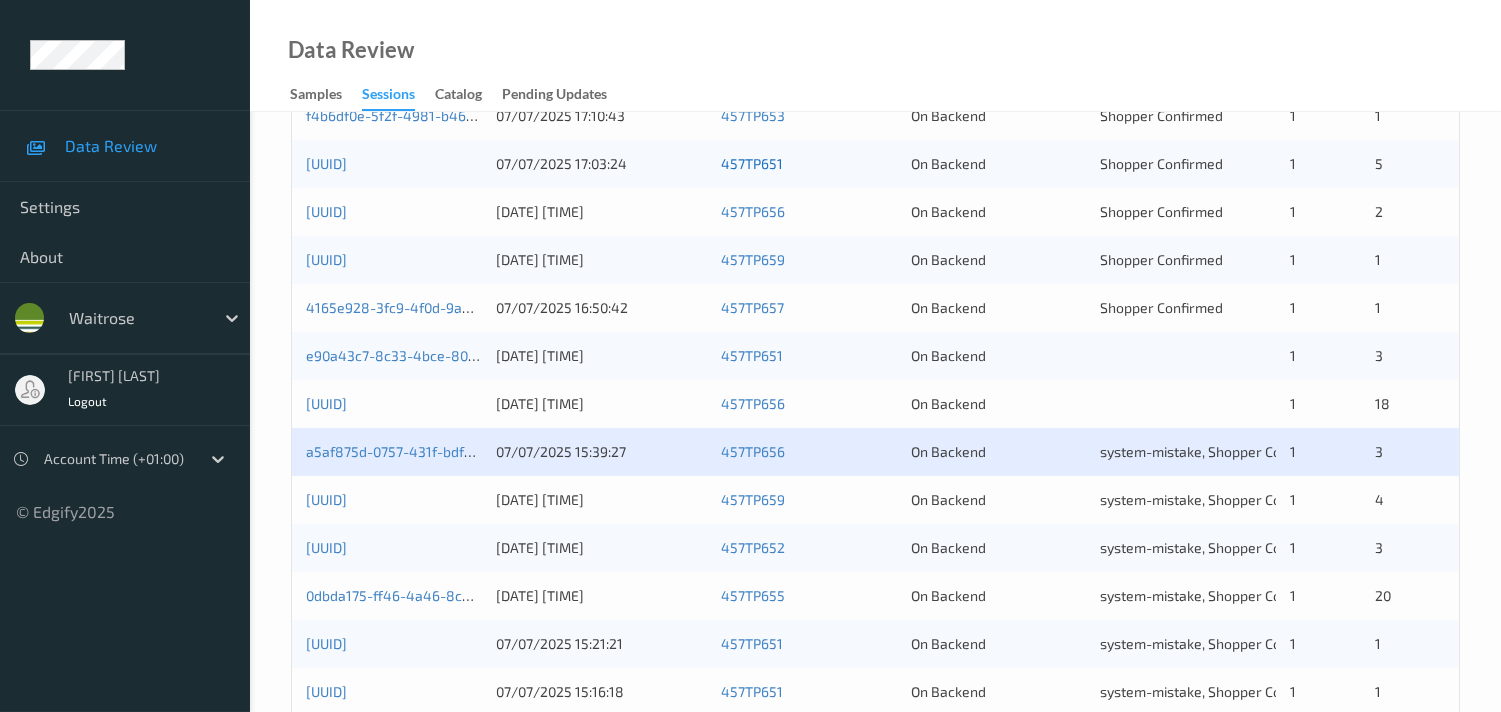 scroll, scrollTop: 888, scrollLeft: 0, axis: vertical 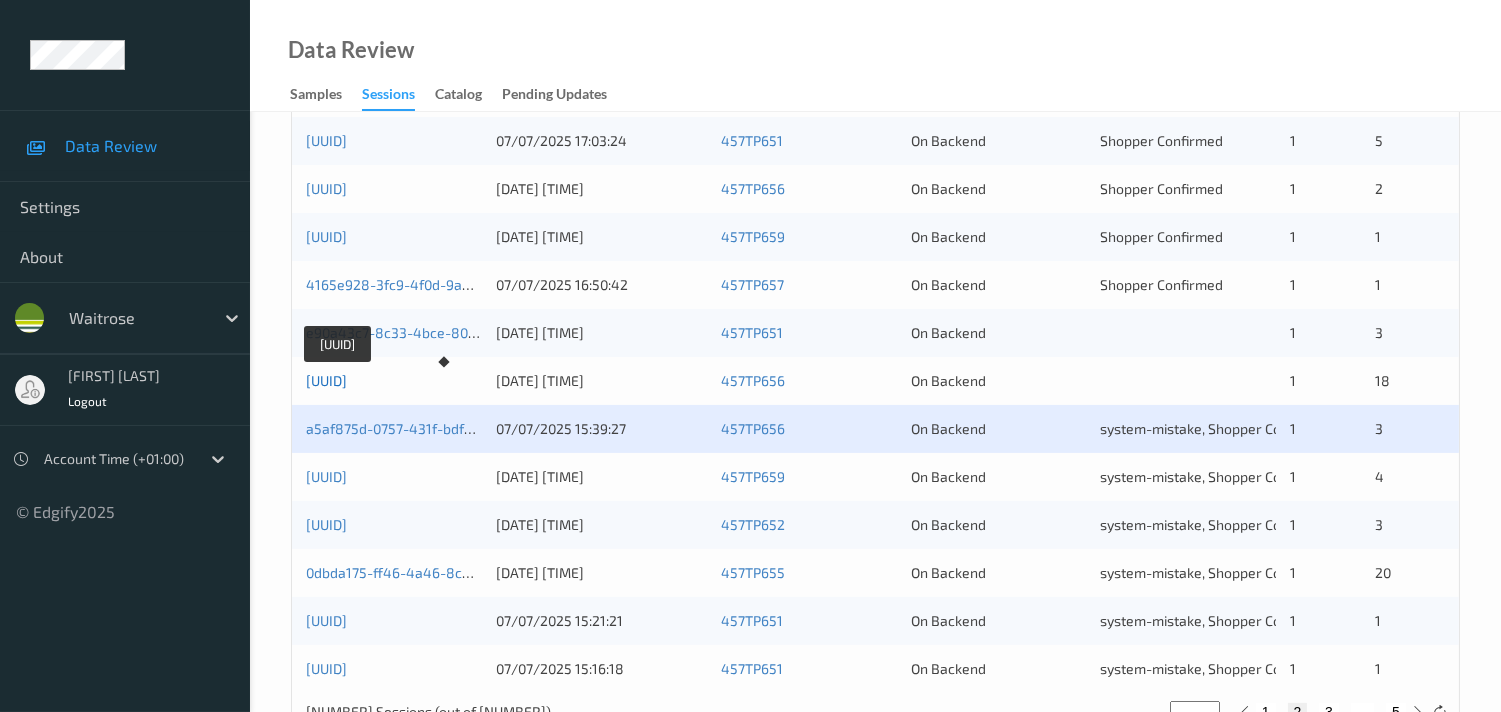 click on "b8614a8c-abb2-47b0-8d1e-6d5036247db9" at bounding box center [326, 380] 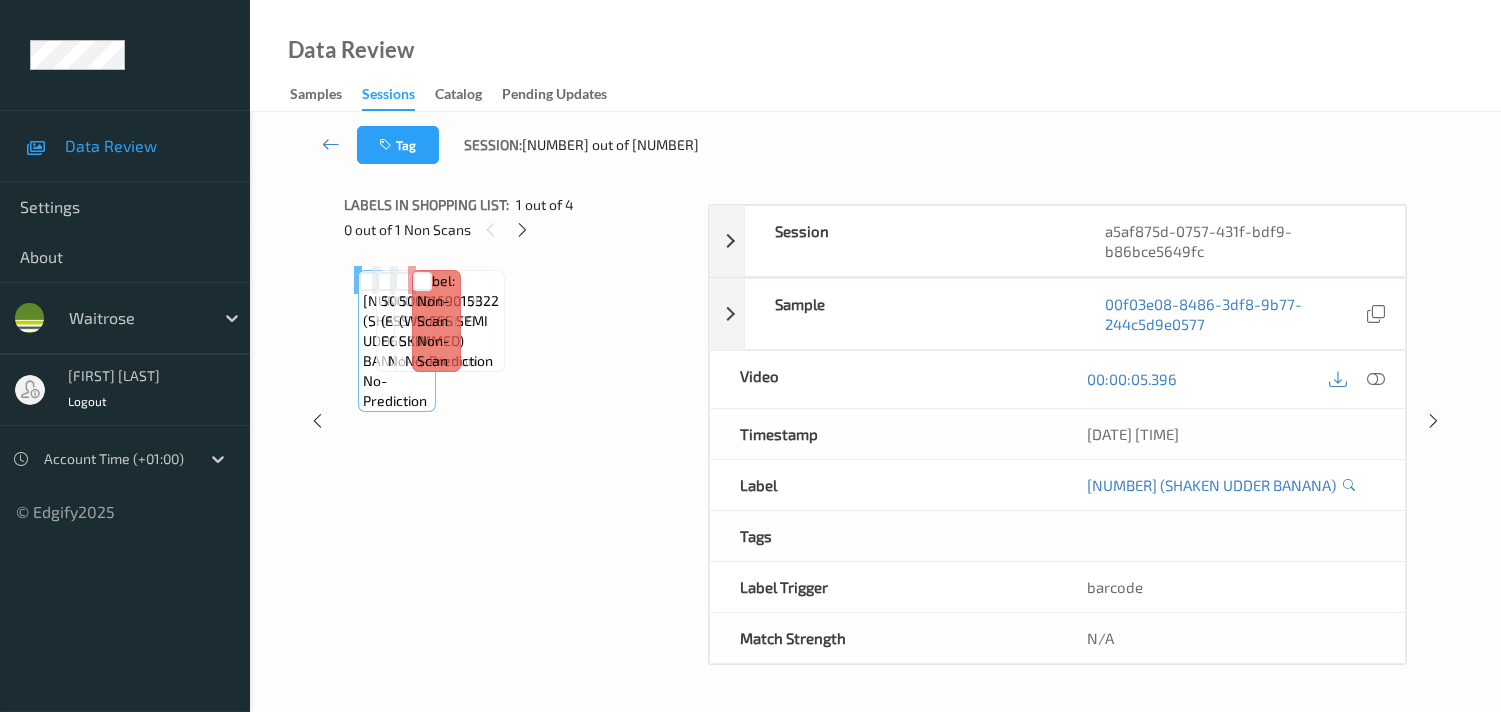 click on "Labels in shopping list: 1 out of 4 0 out of 1 Non Scans Label: 5060048309034 (SHAKEN UDDER BANANA) no-prediction Label: 5000169482100 (ESS FR WHITE EGGS) no-prediction Label: 5000169015322 (WR ESS SEMI SKIMMED) no-prediction Label: Non-Scan non-scan Label: Non-Scan non-scan" at bounding box center [519, 421] 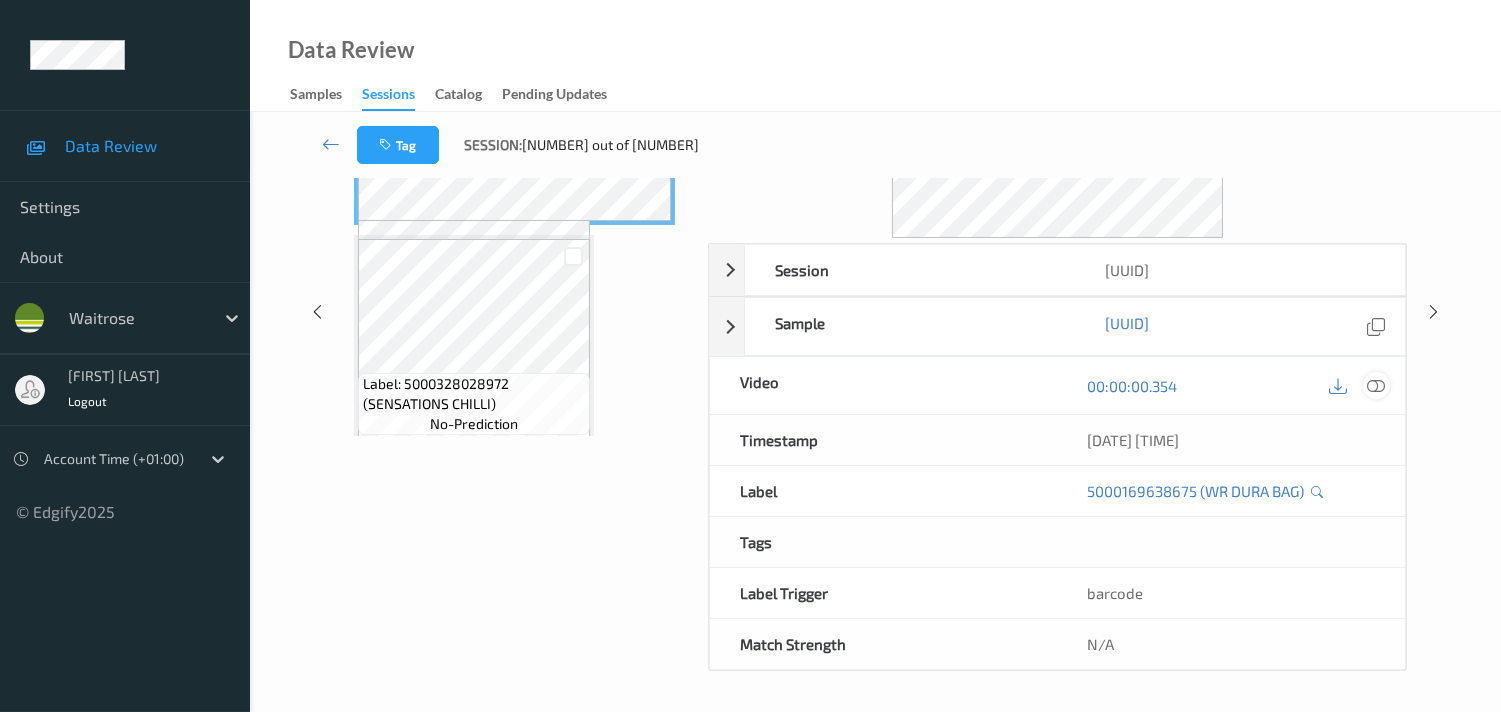 click at bounding box center (1376, 386) 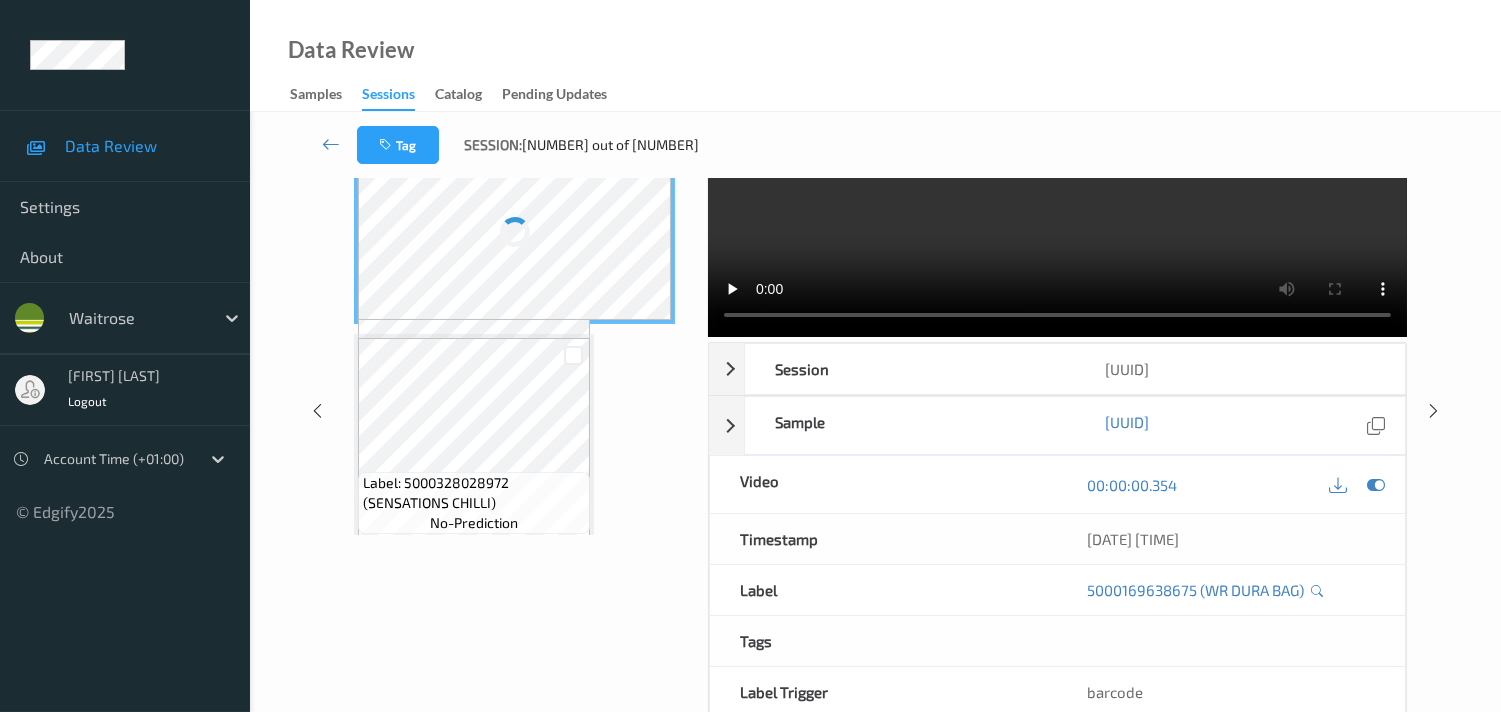 scroll, scrollTop: 0, scrollLeft: 0, axis: both 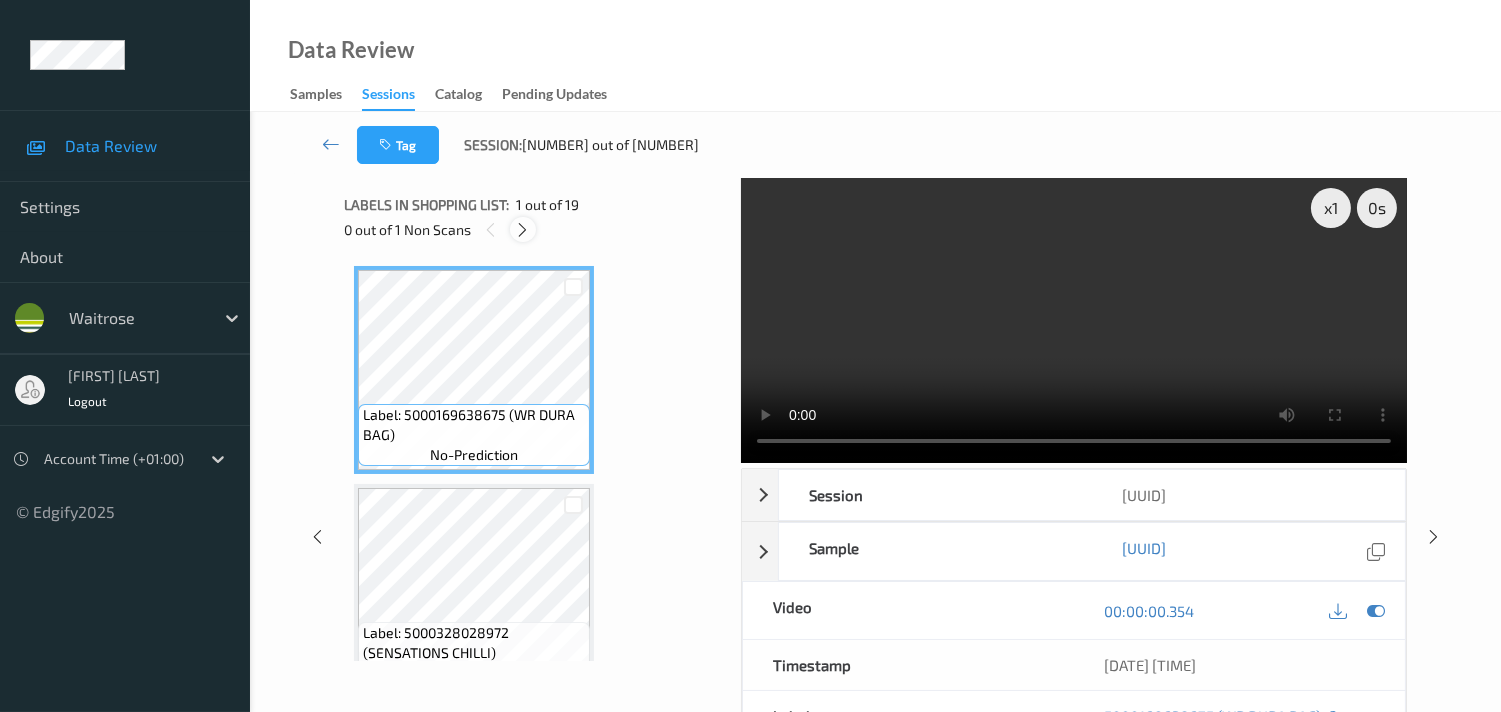 click at bounding box center (522, 230) 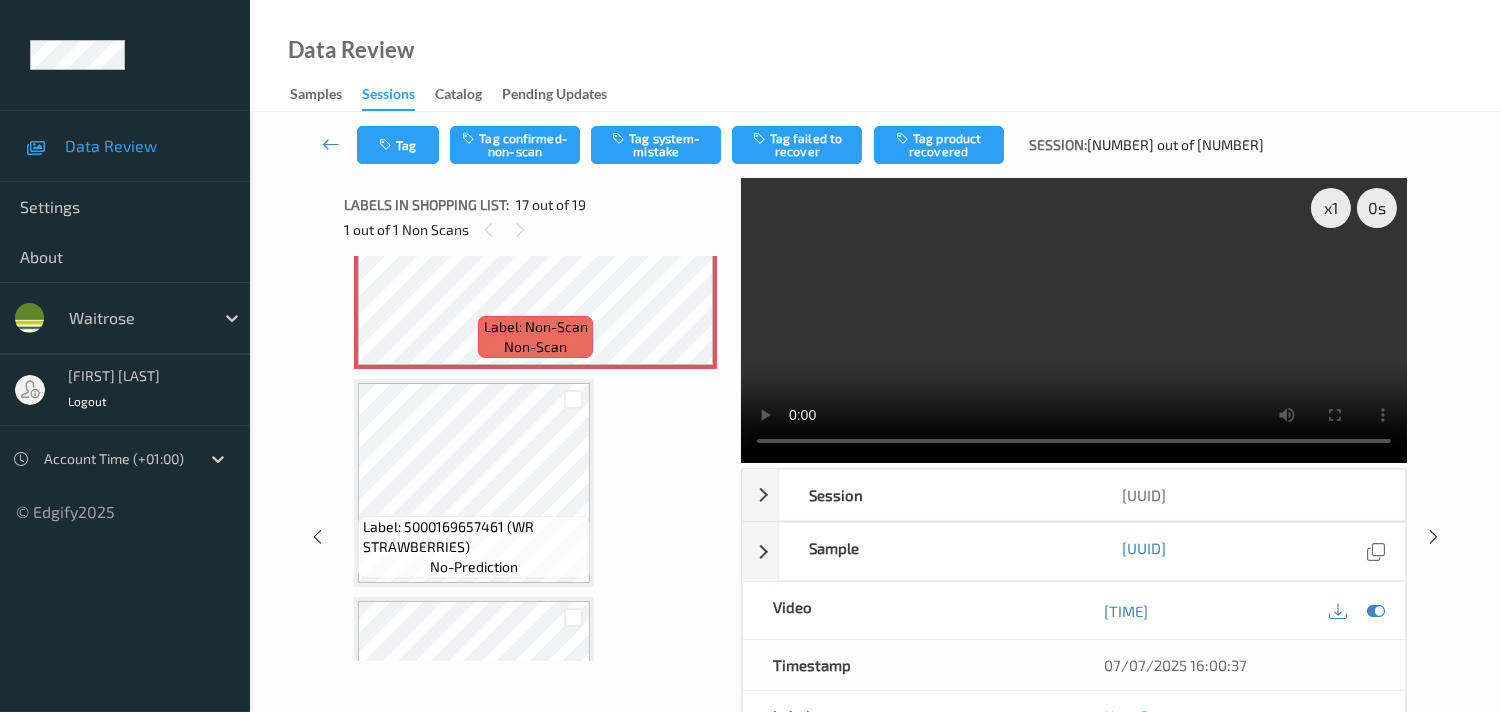 scroll, scrollTop: 3371, scrollLeft: 0, axis: vertical 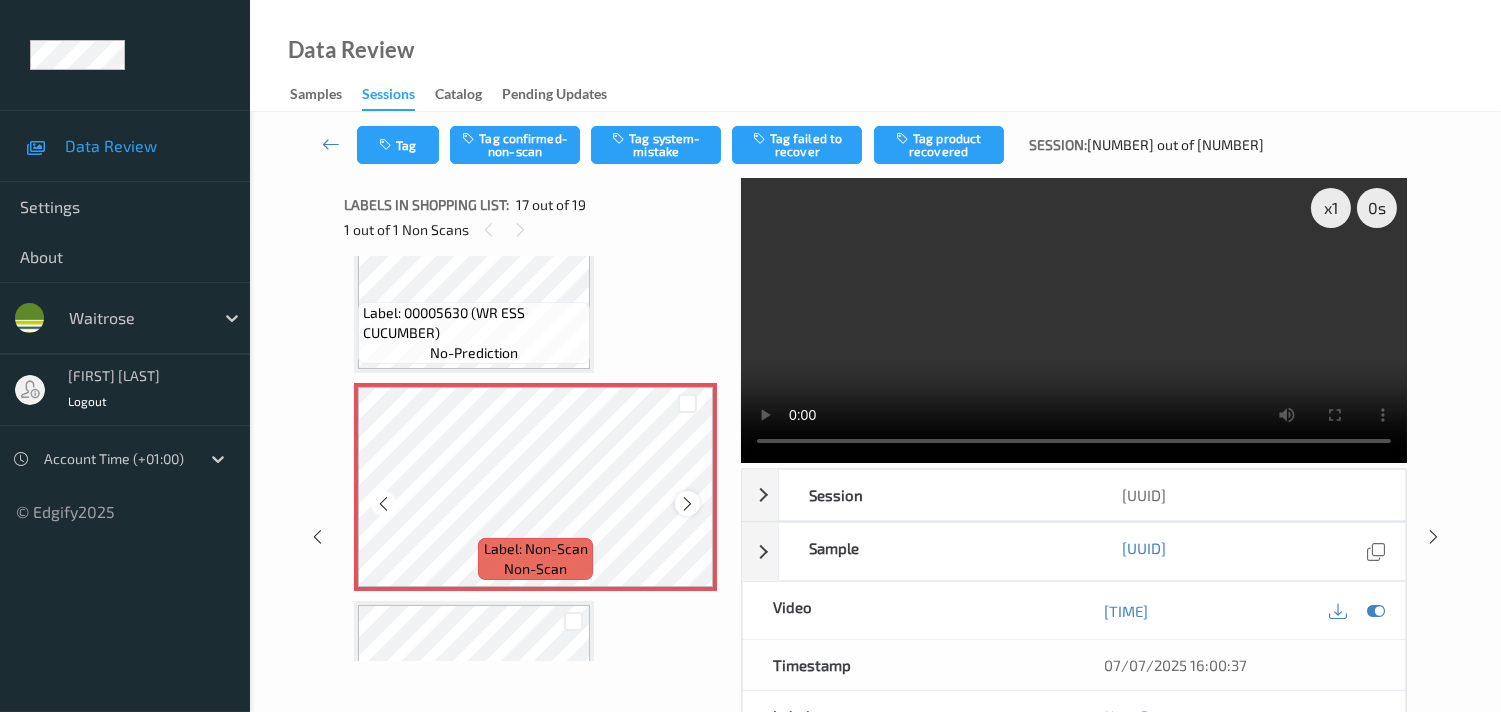 click at bounding box center [687, 504] 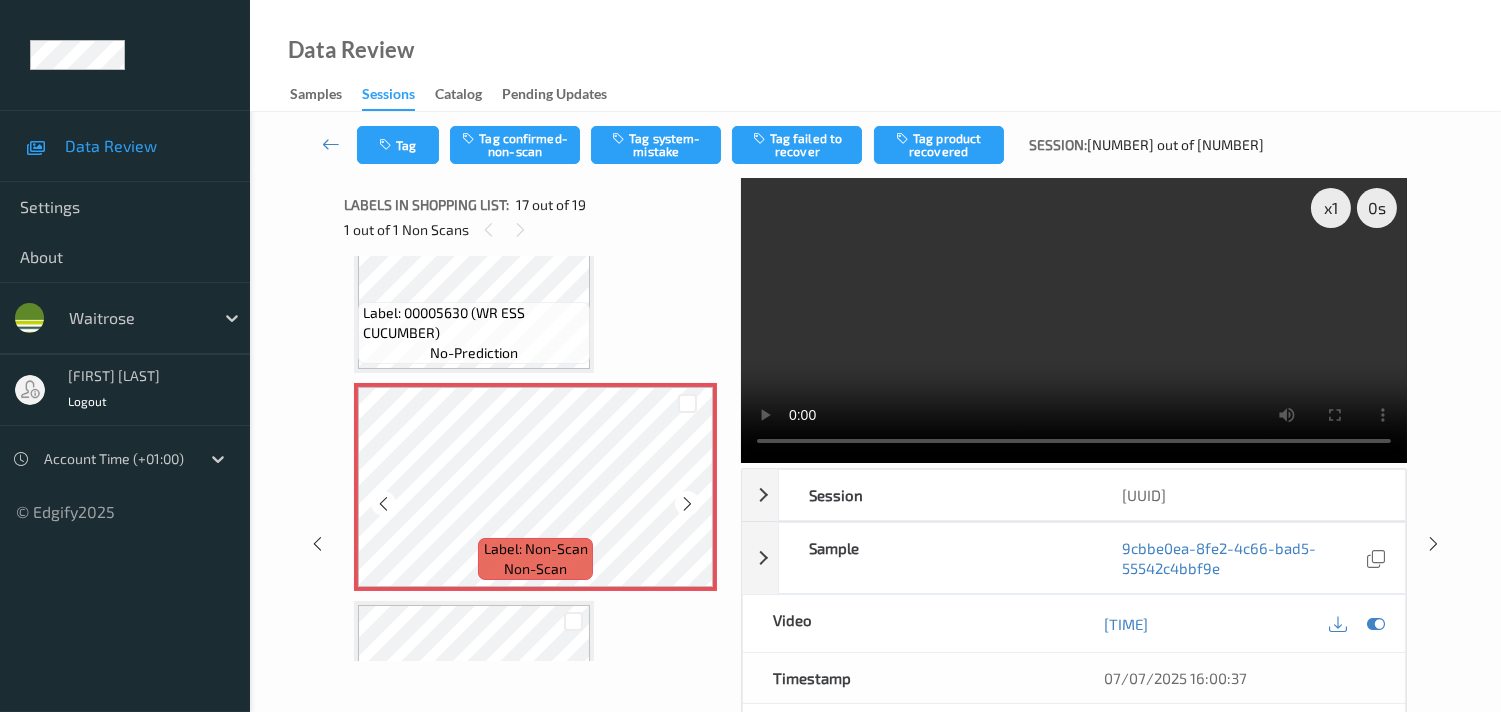 click at bounding box center (687, 504) 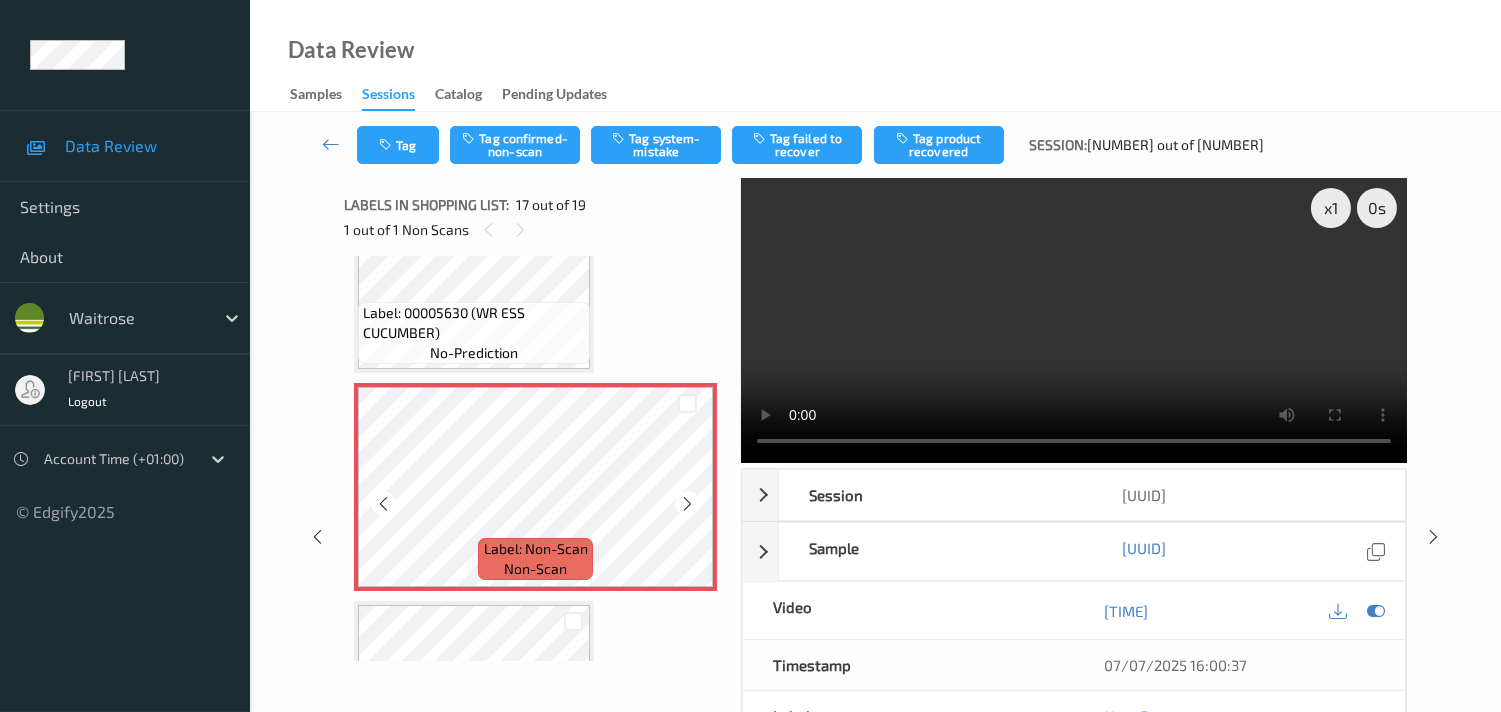 click at bounding box center (687, 504) 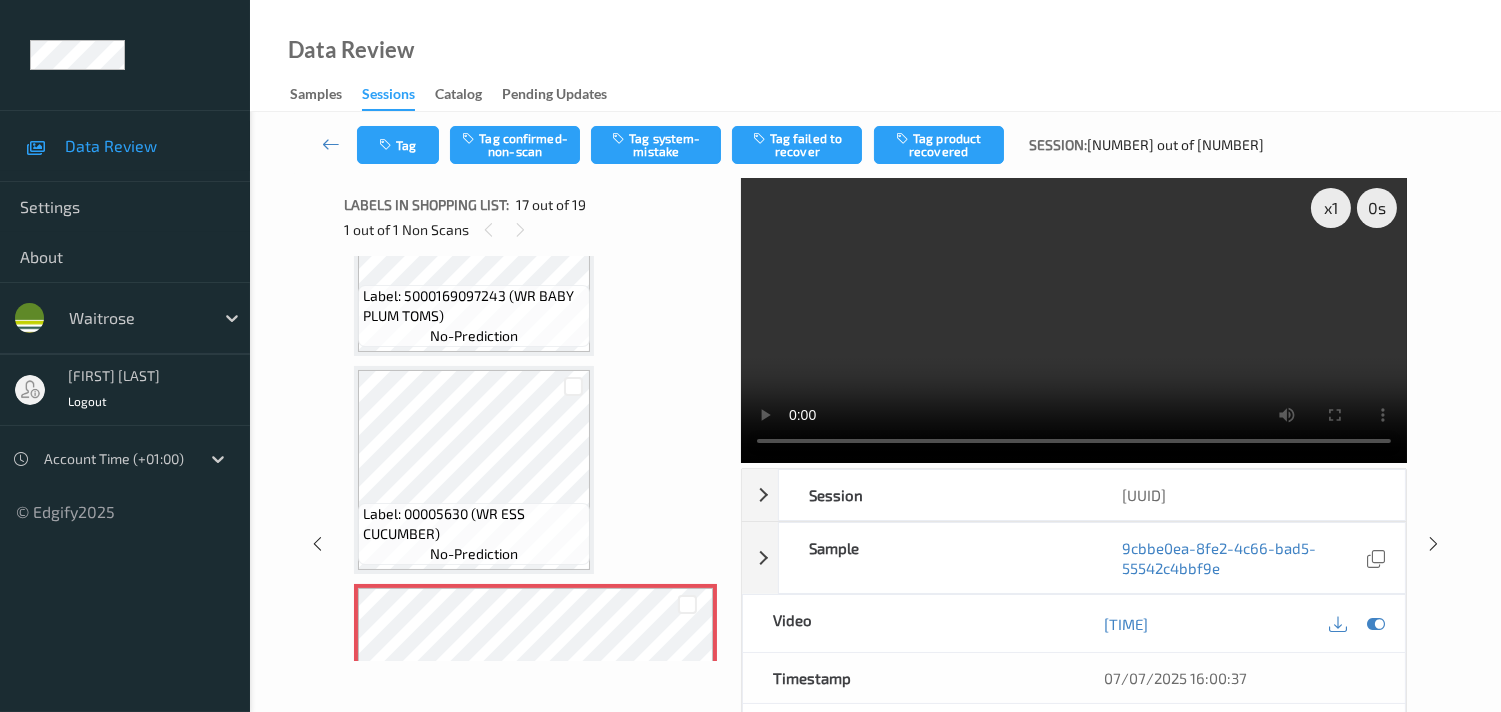 scroll, scrollTop: 3148, scrollLeft: 0, axis: vertical 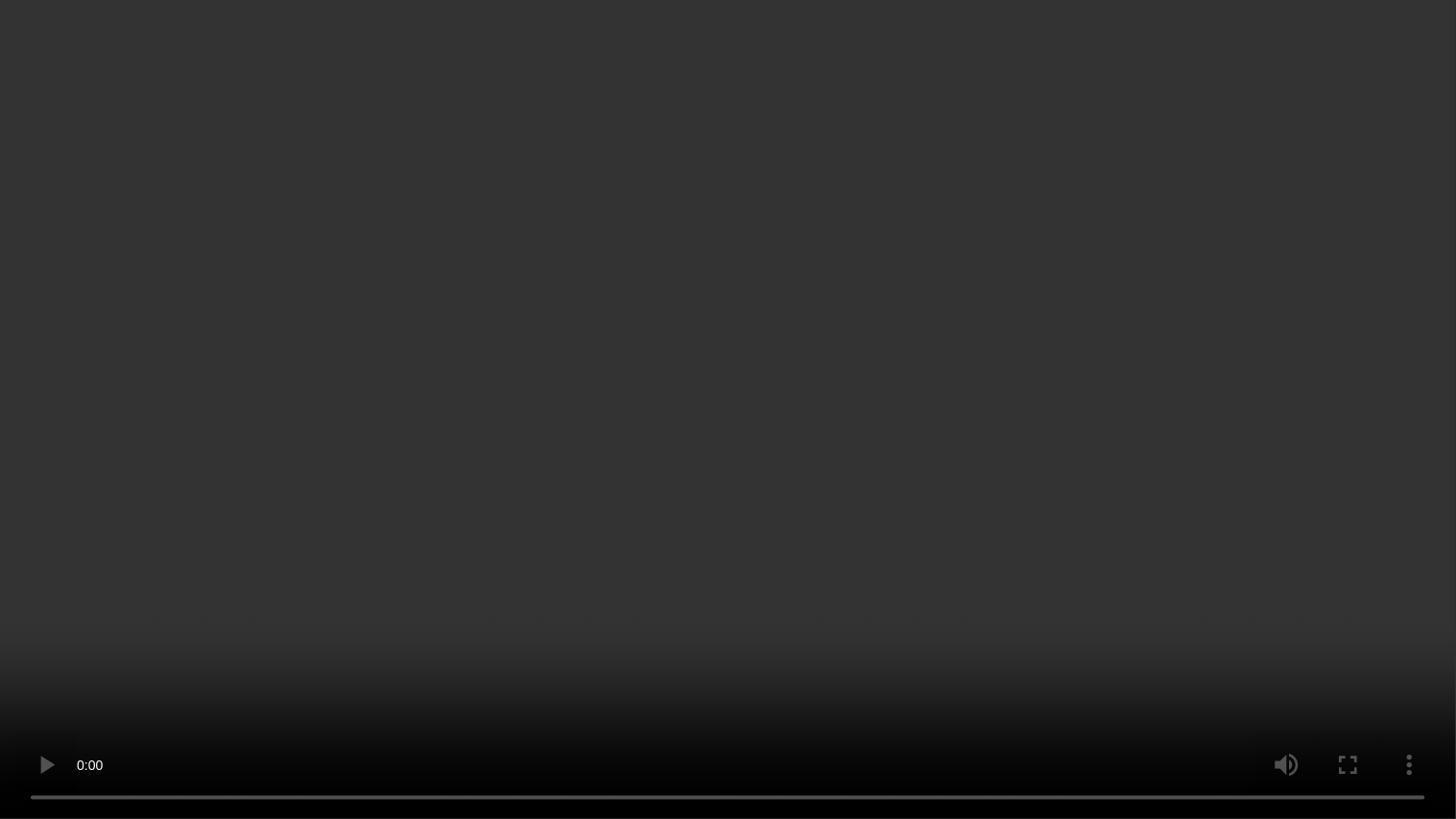 click at bounding box center [728, 409] 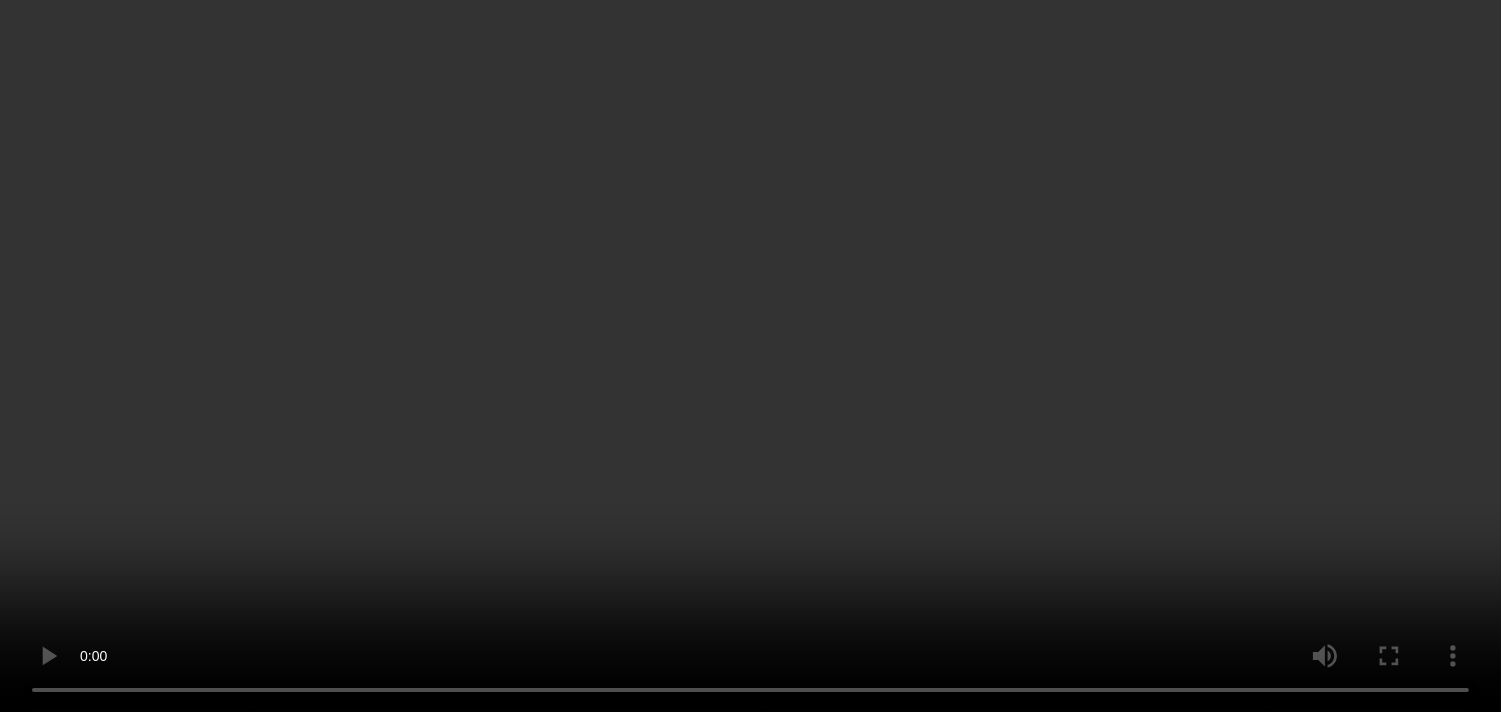scroll, scrollTop: 3371, scrollLeft: 0, axis: vertical 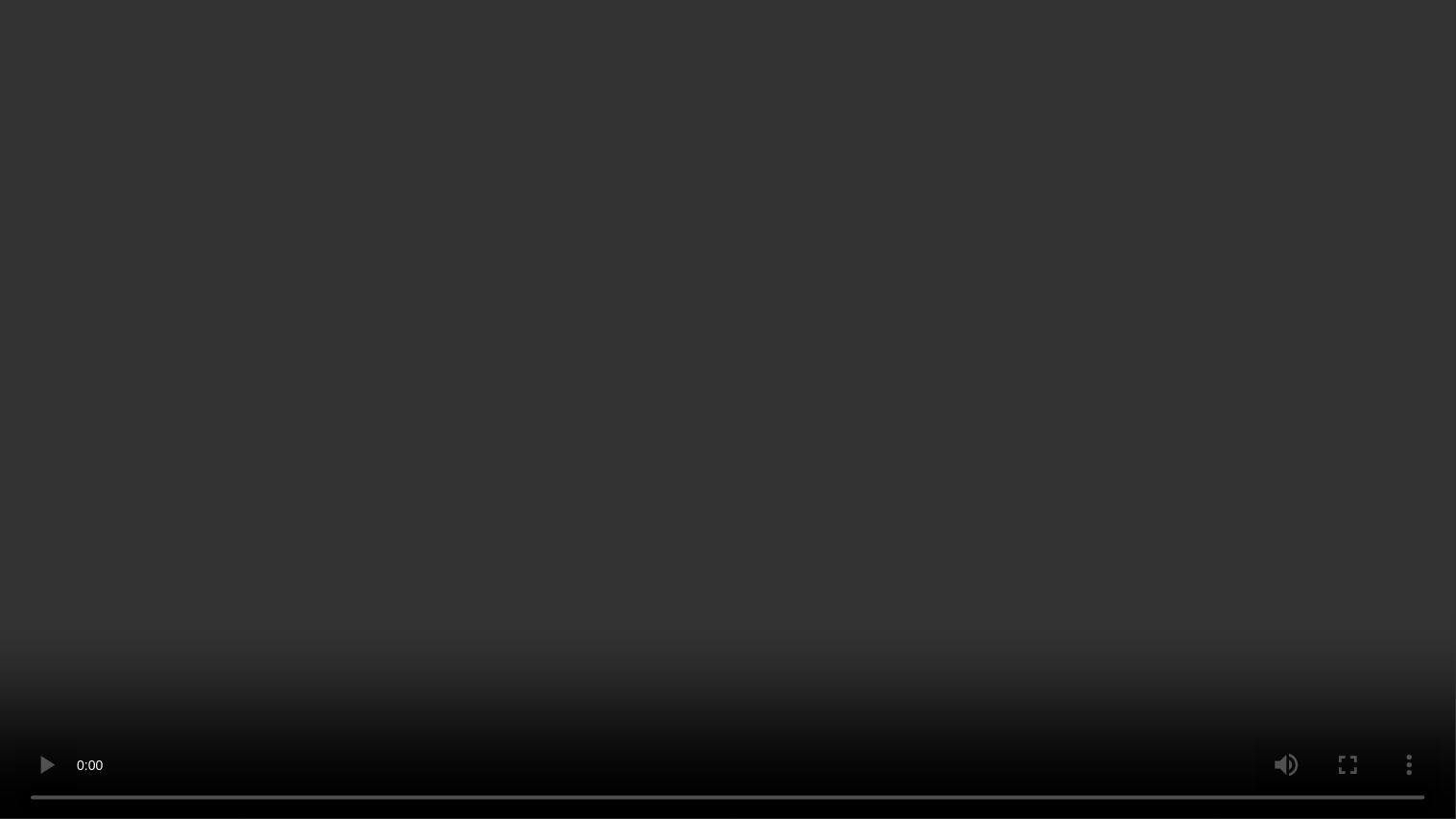 click at bounding box center [728, 409] 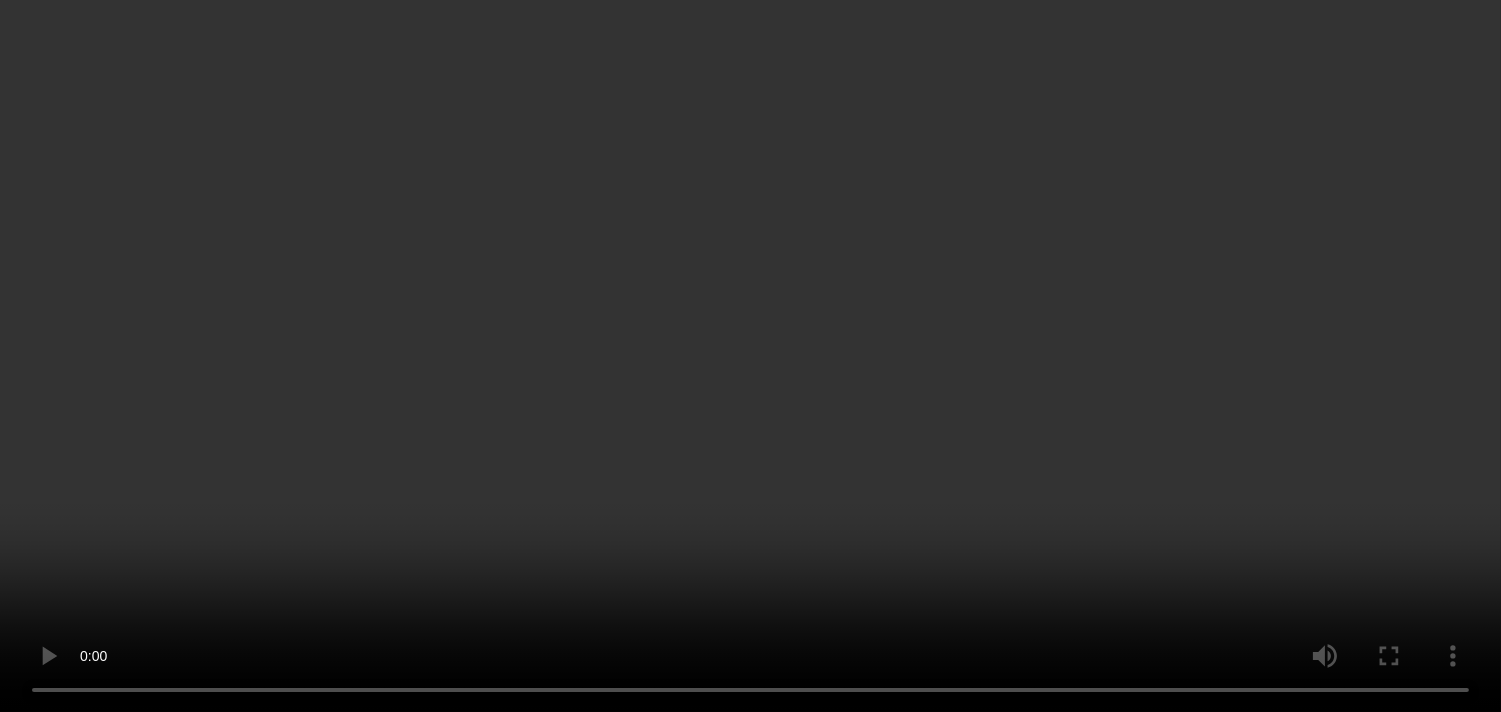 scroll, scrollTop: 3260, scrollLeft: 0, axis: vertical 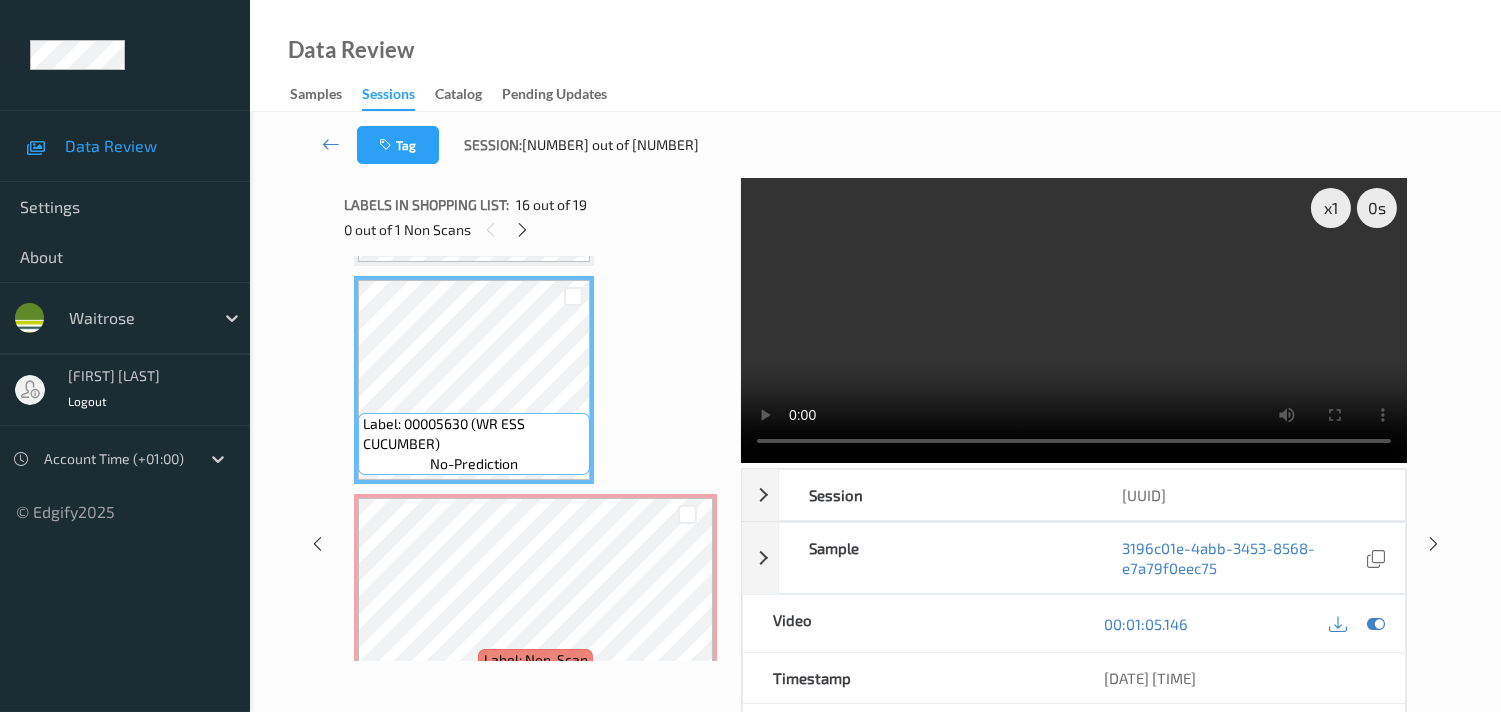 click at bounding box center [1074, 320] 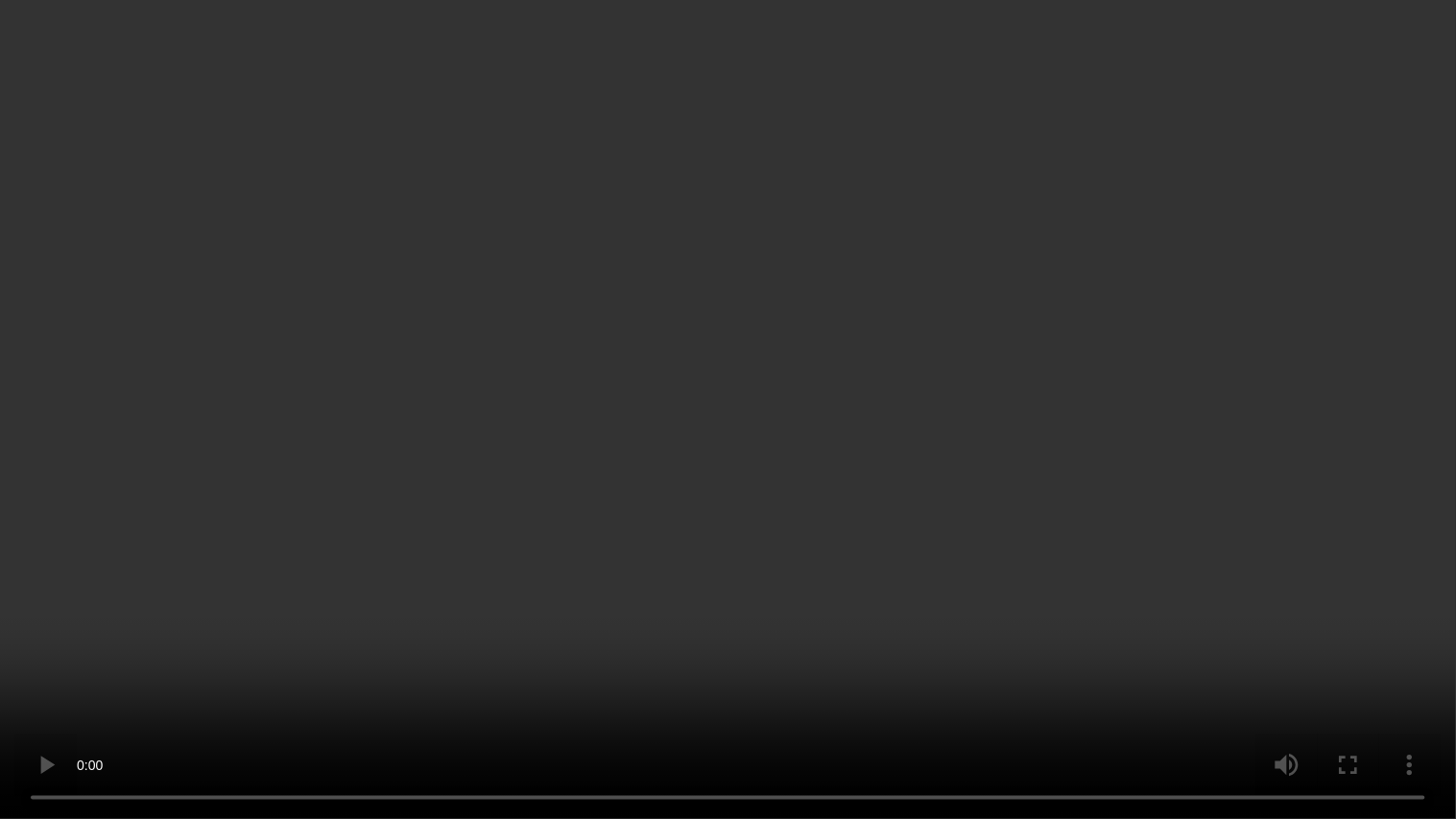 click at bounding box center [728, 409] 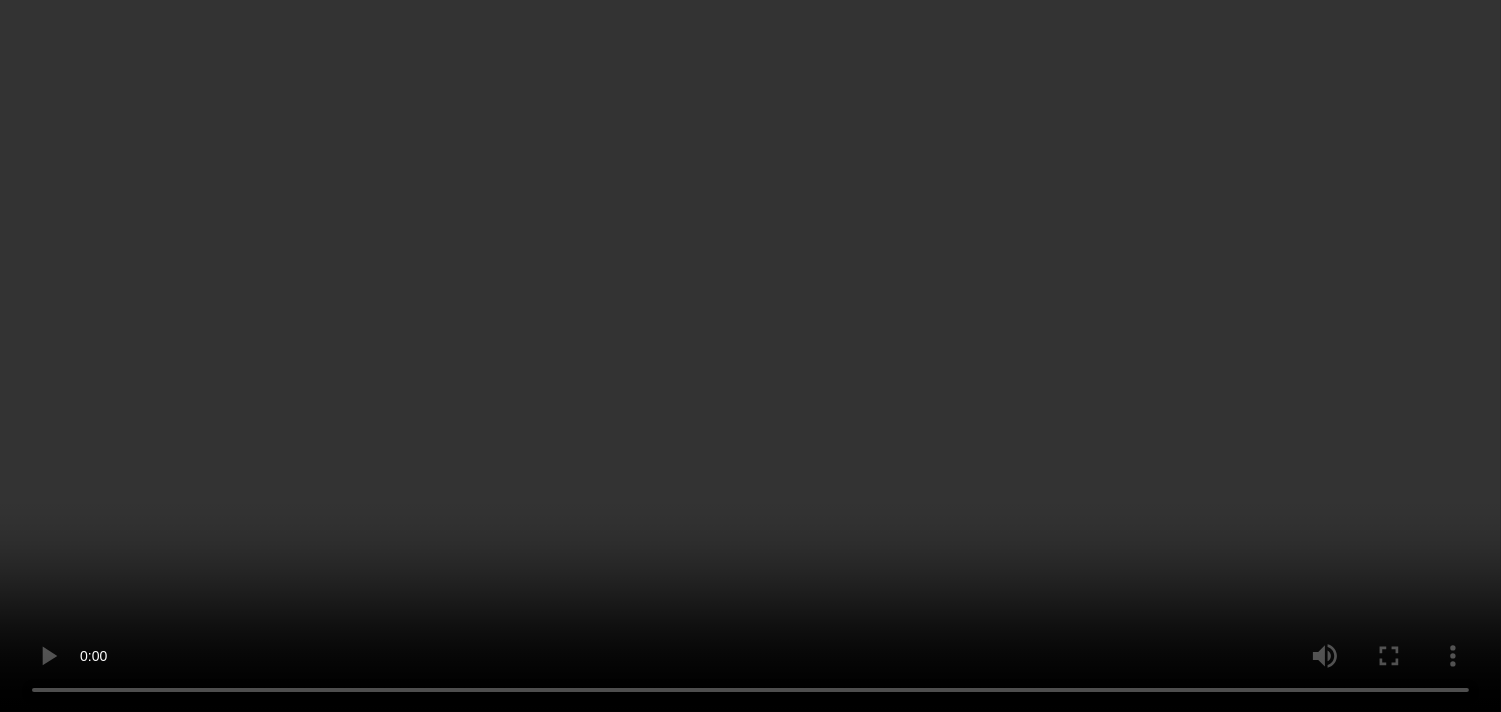 scroll, scrollTop: 3721, scrollLeft: 0, axis: vertical 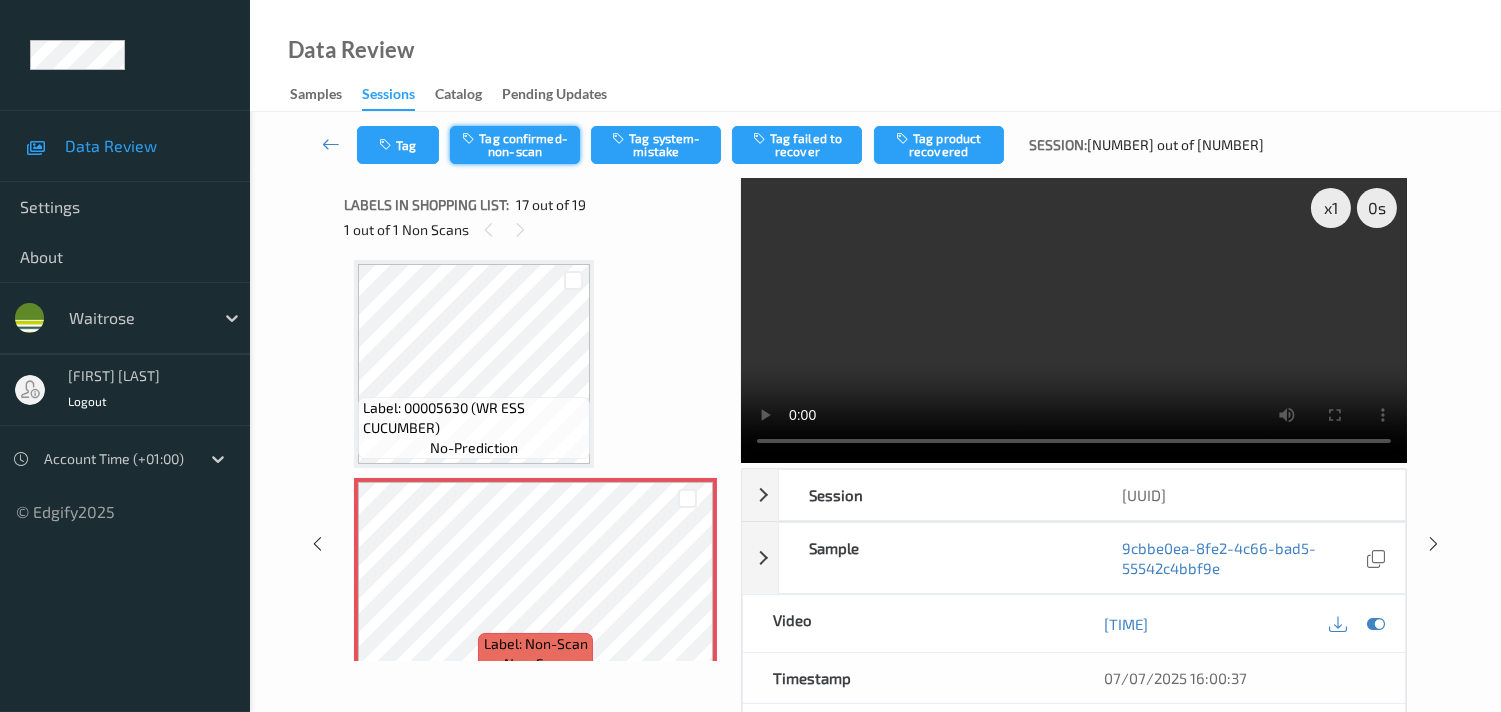 click on "Tag   confirmed-non-scan" at bounding box center [515, 145] 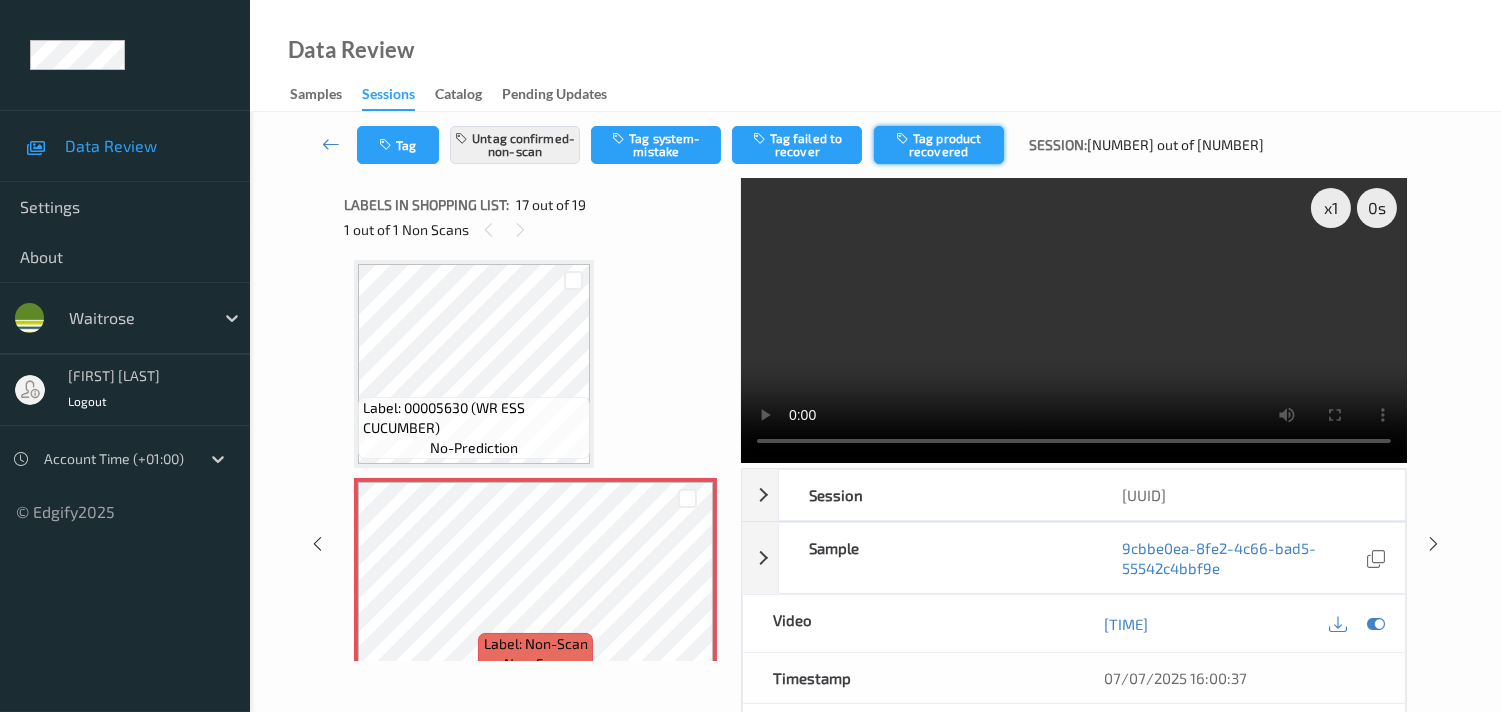 click on "Tag   product recovered" at bounding box center (939, 145) 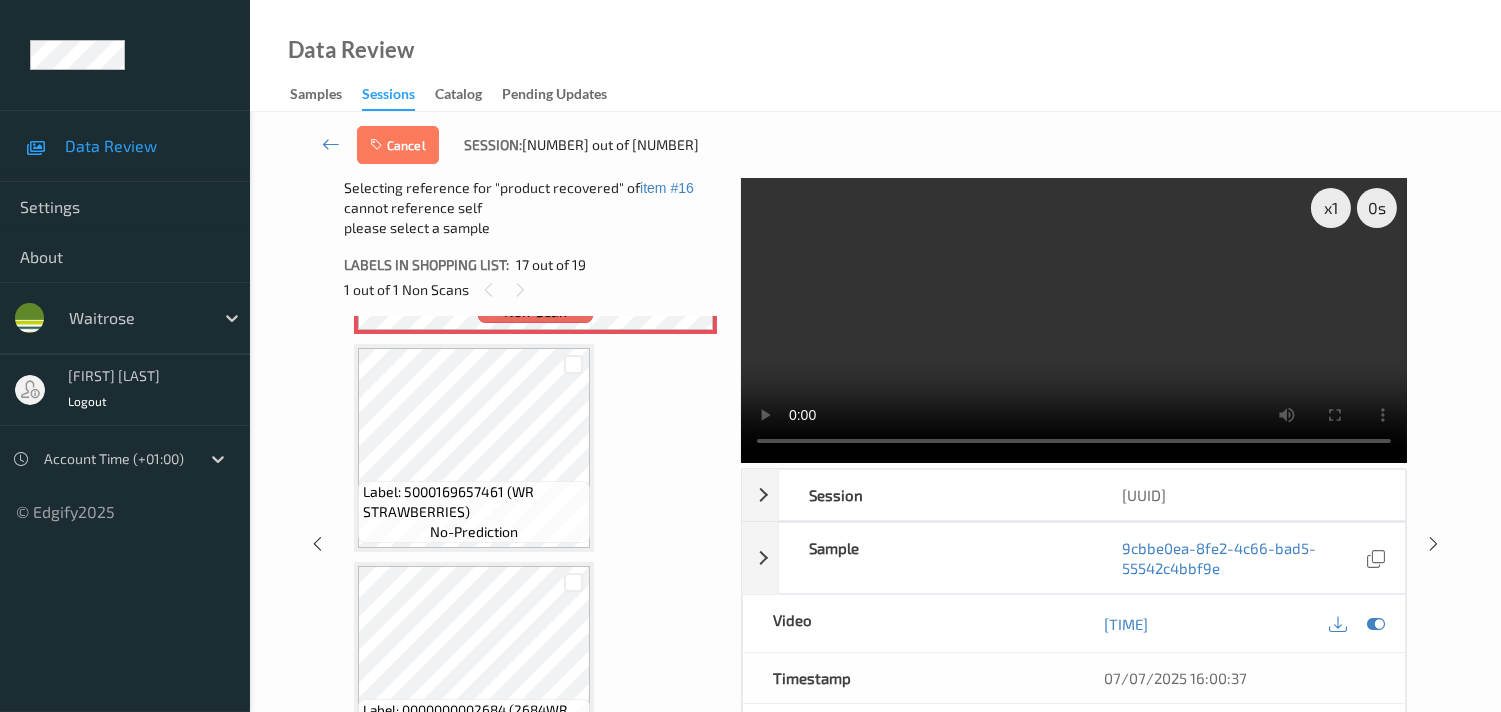 scroll, scrollTop: 3721, scrollLeft: 0, axis: vertical 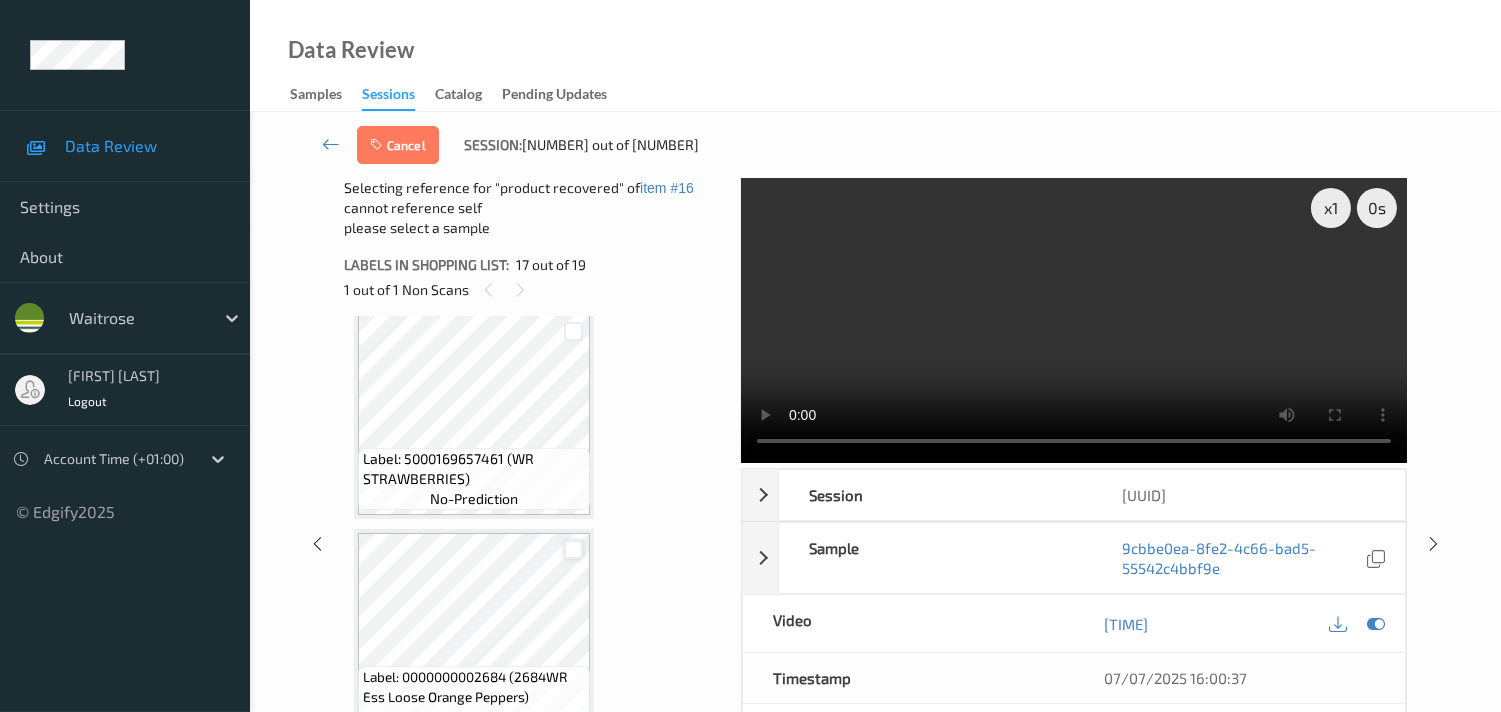 click at bounding box center (573, 549) 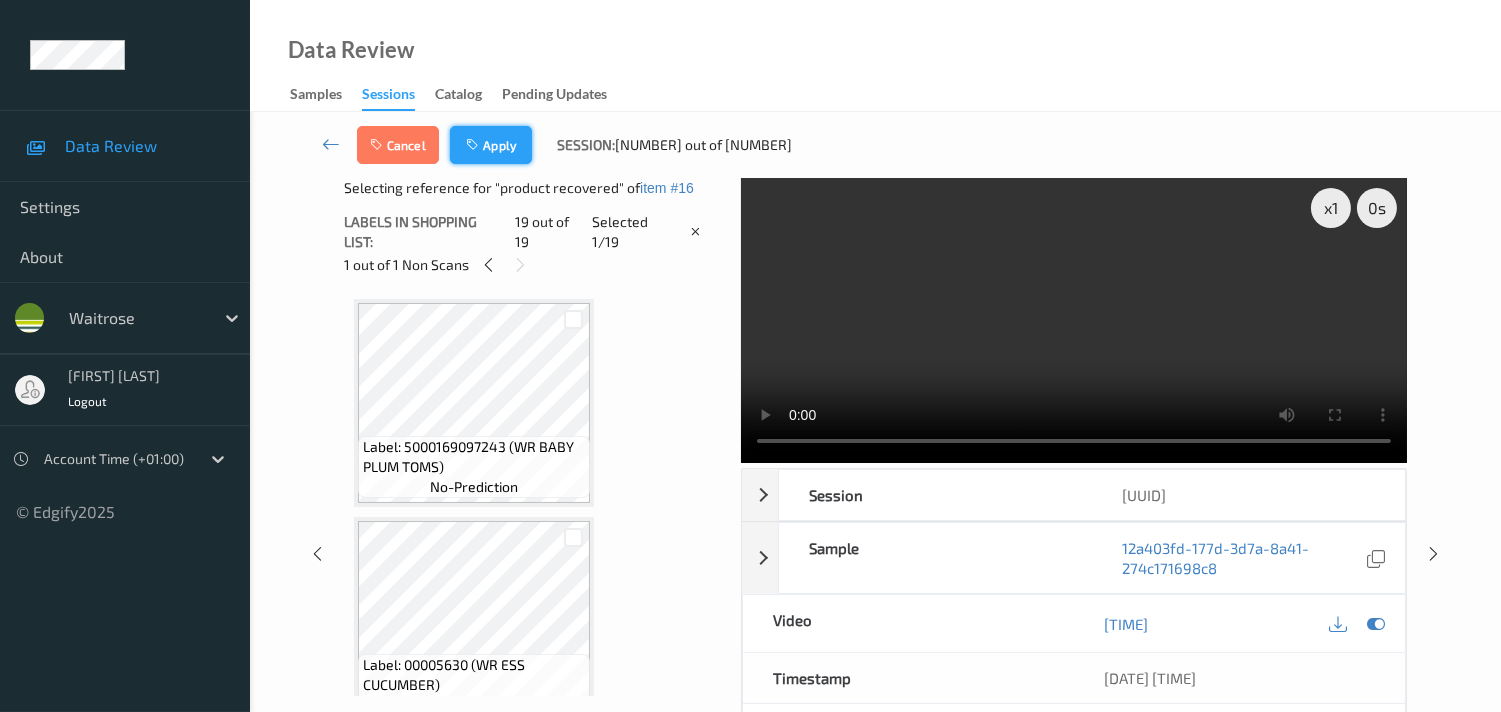click on "Apply" at bounding box center [491, 145] 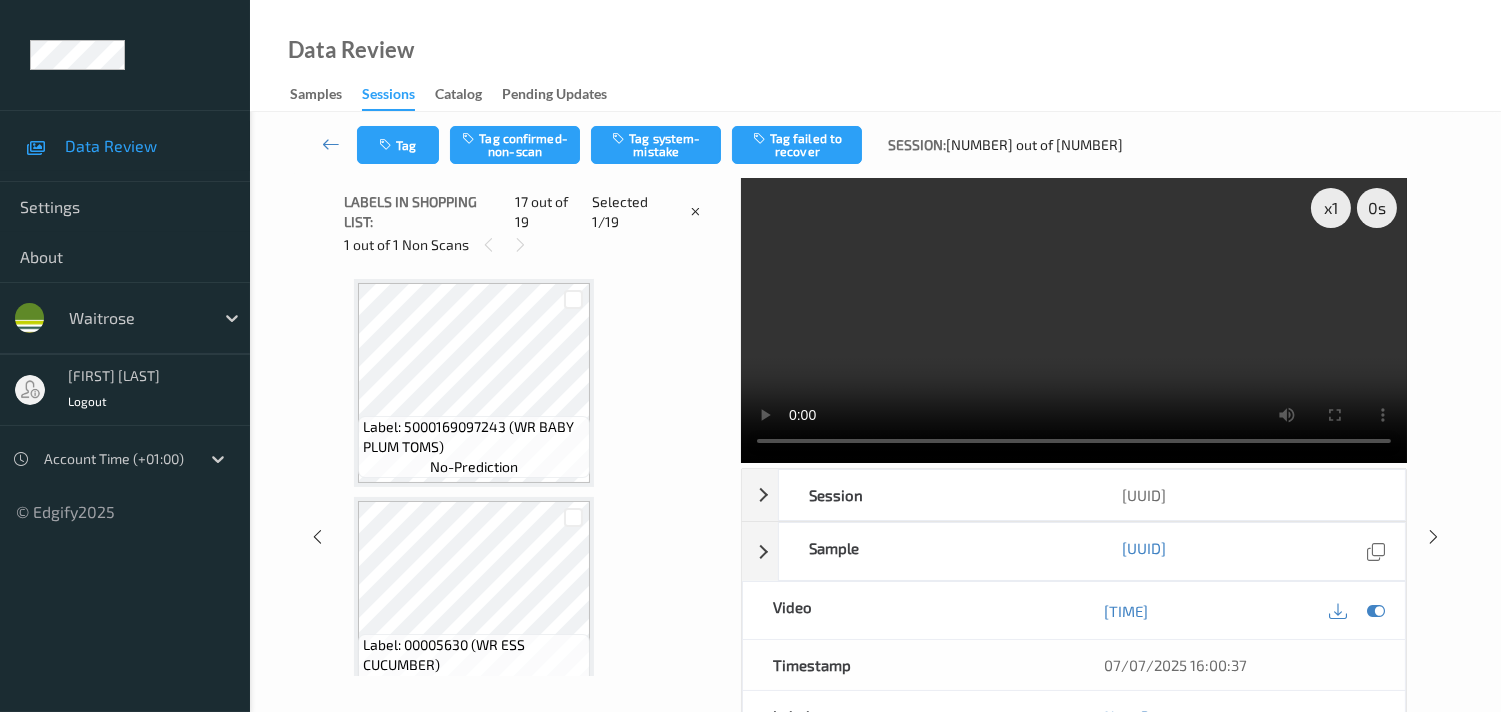 scroll, scrollTop: 3260, scrollLeft: 0, axis: vertical 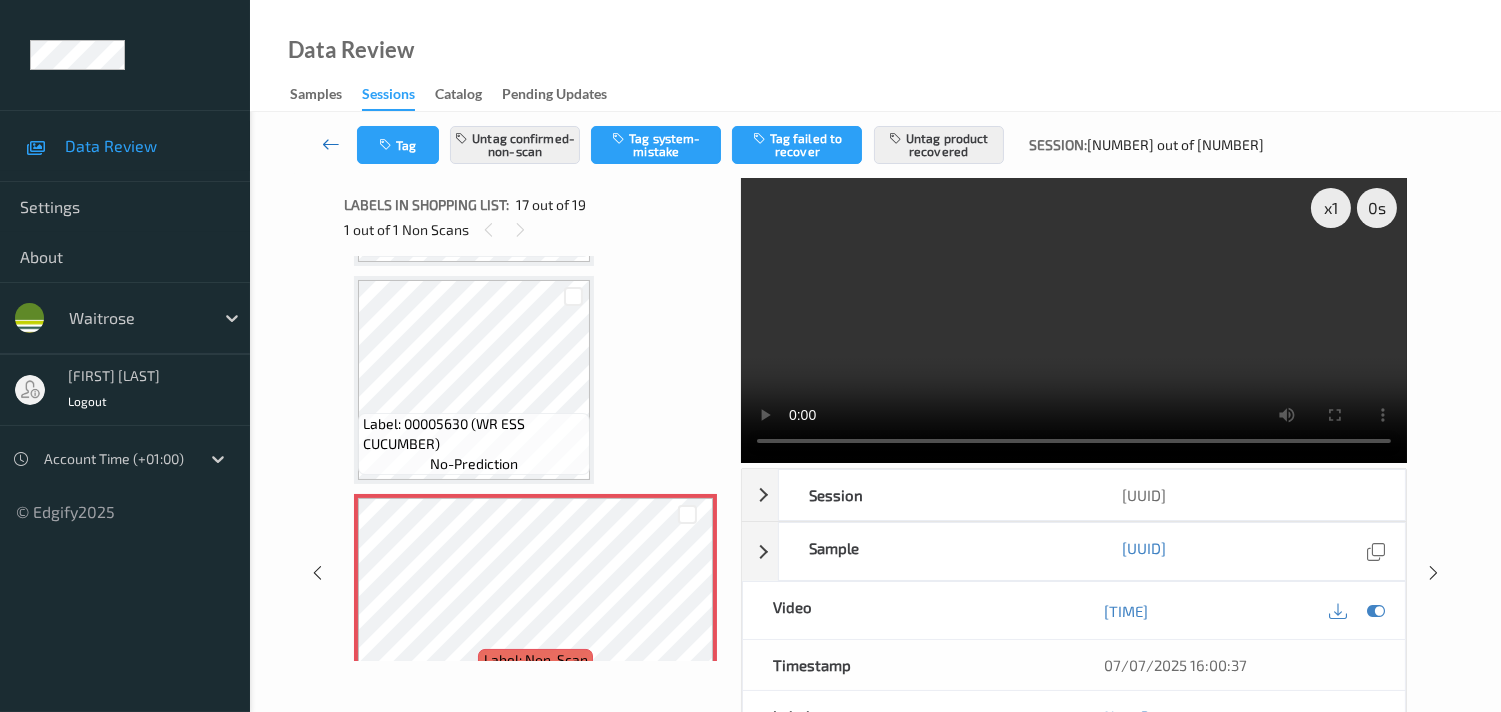 click at bounding box center (331, 144) 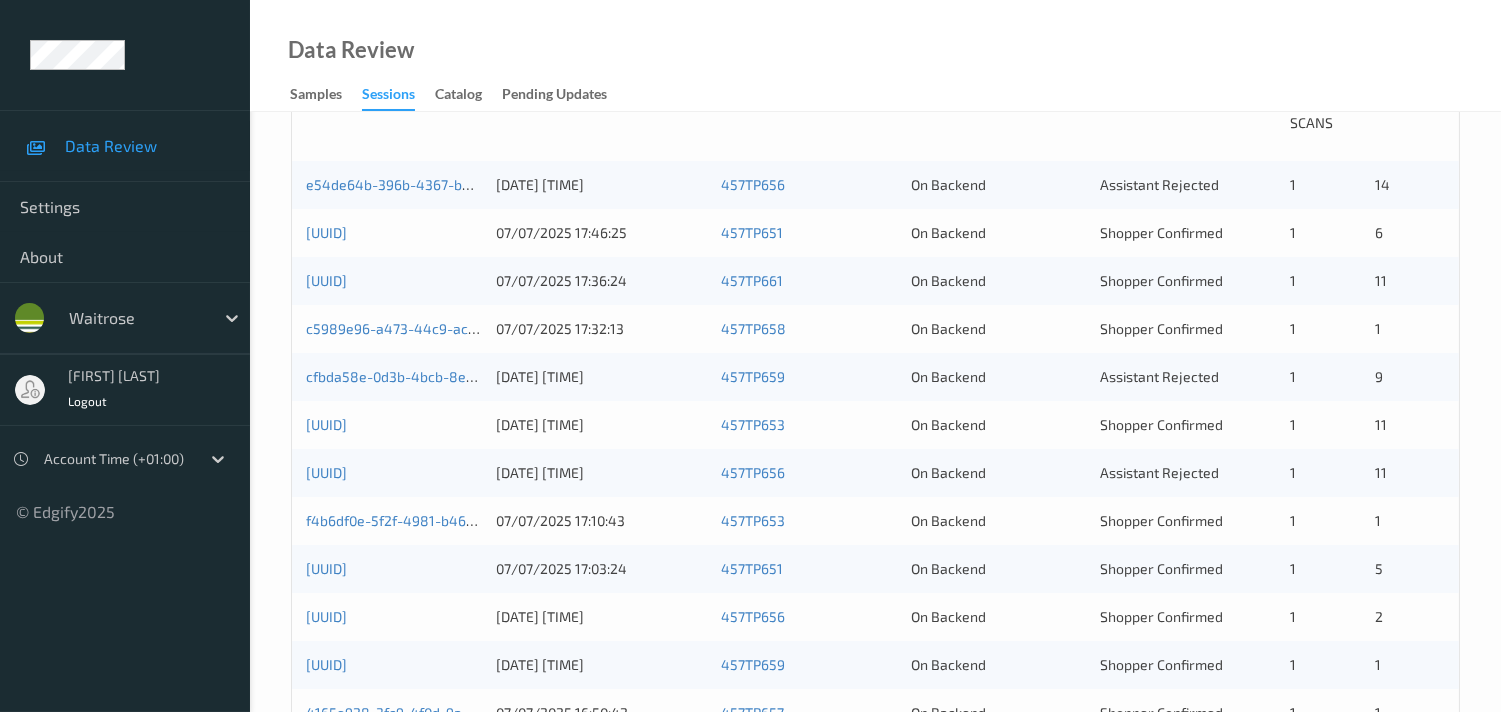 scroll, scrollTop: 777, scrollLeft: 0, axis: vertical 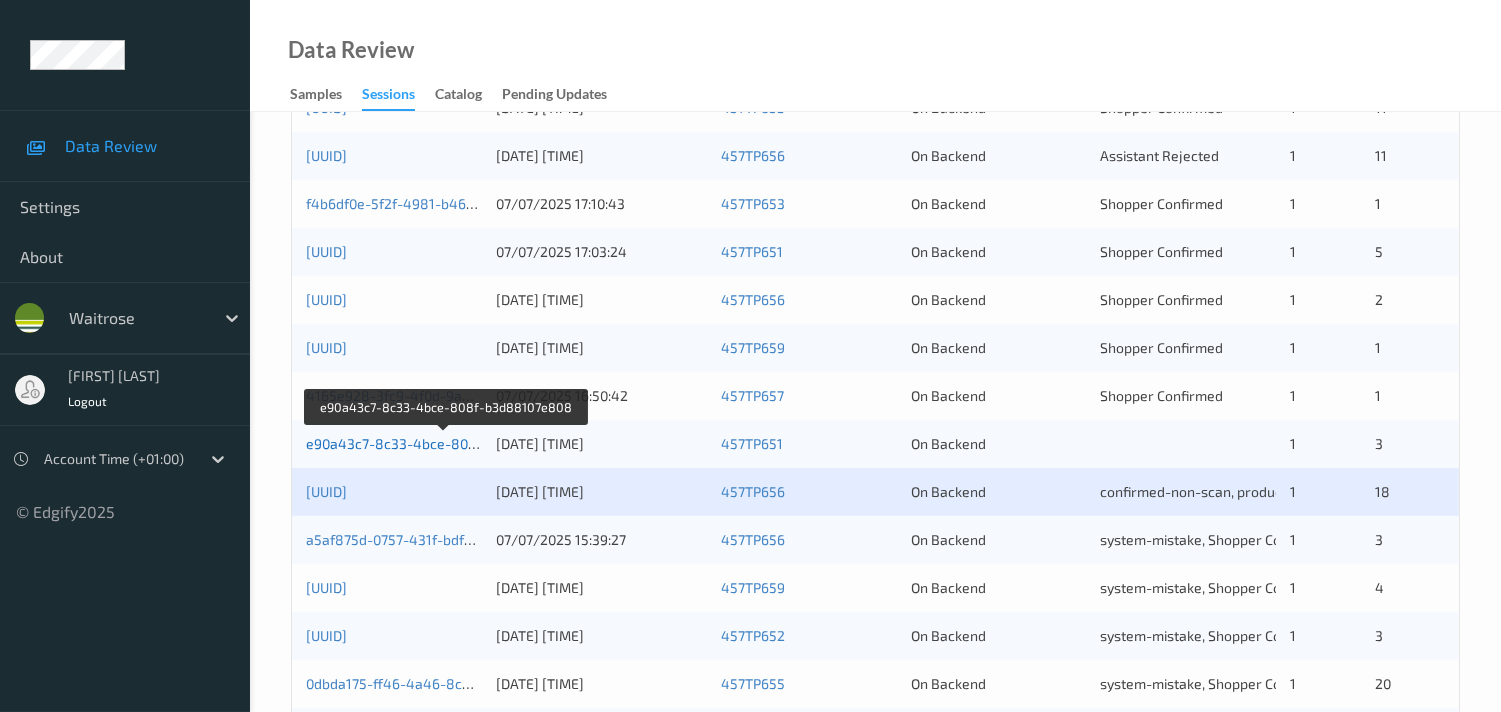 click on "e90a43c7-8c33-4bce-808f-b3d88107e808" at bounding box center [445, 443] 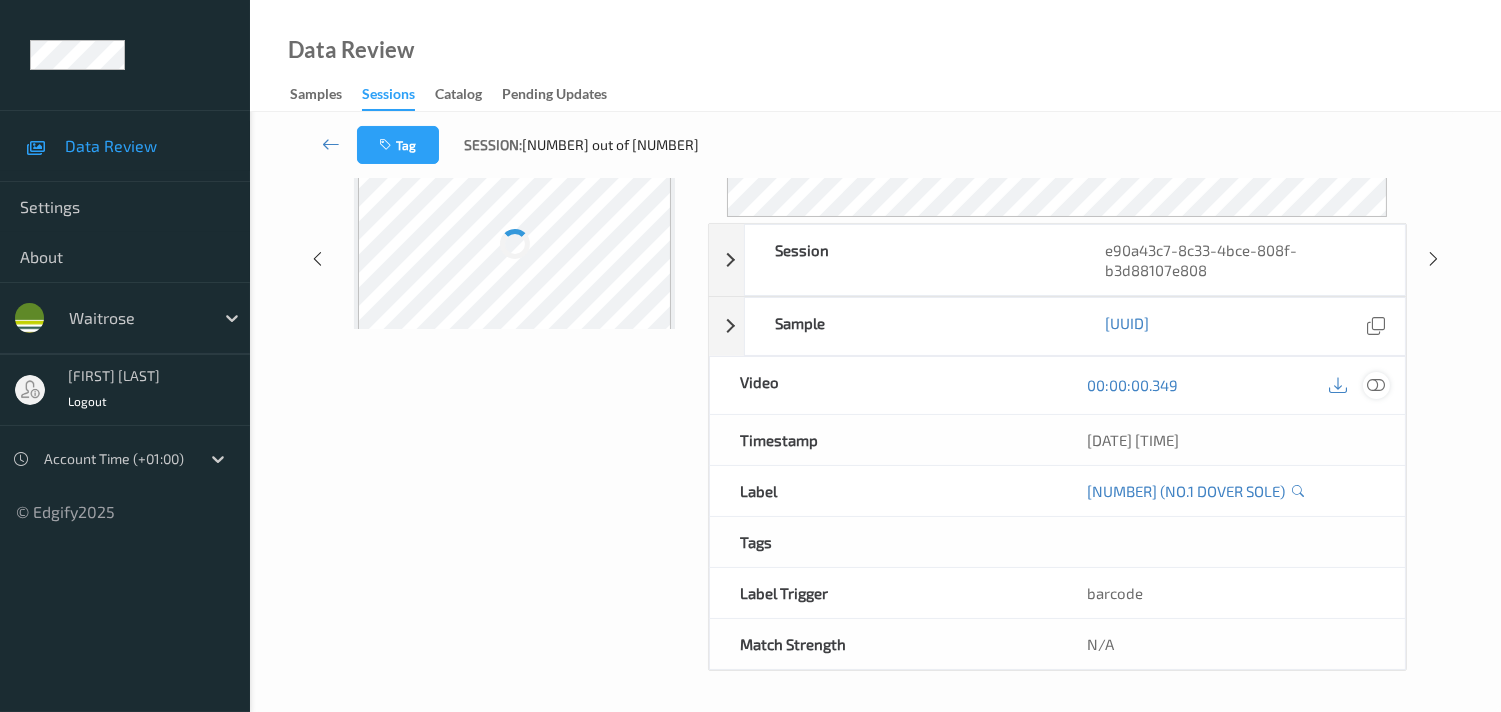 click at bounding box center (1376, 385) 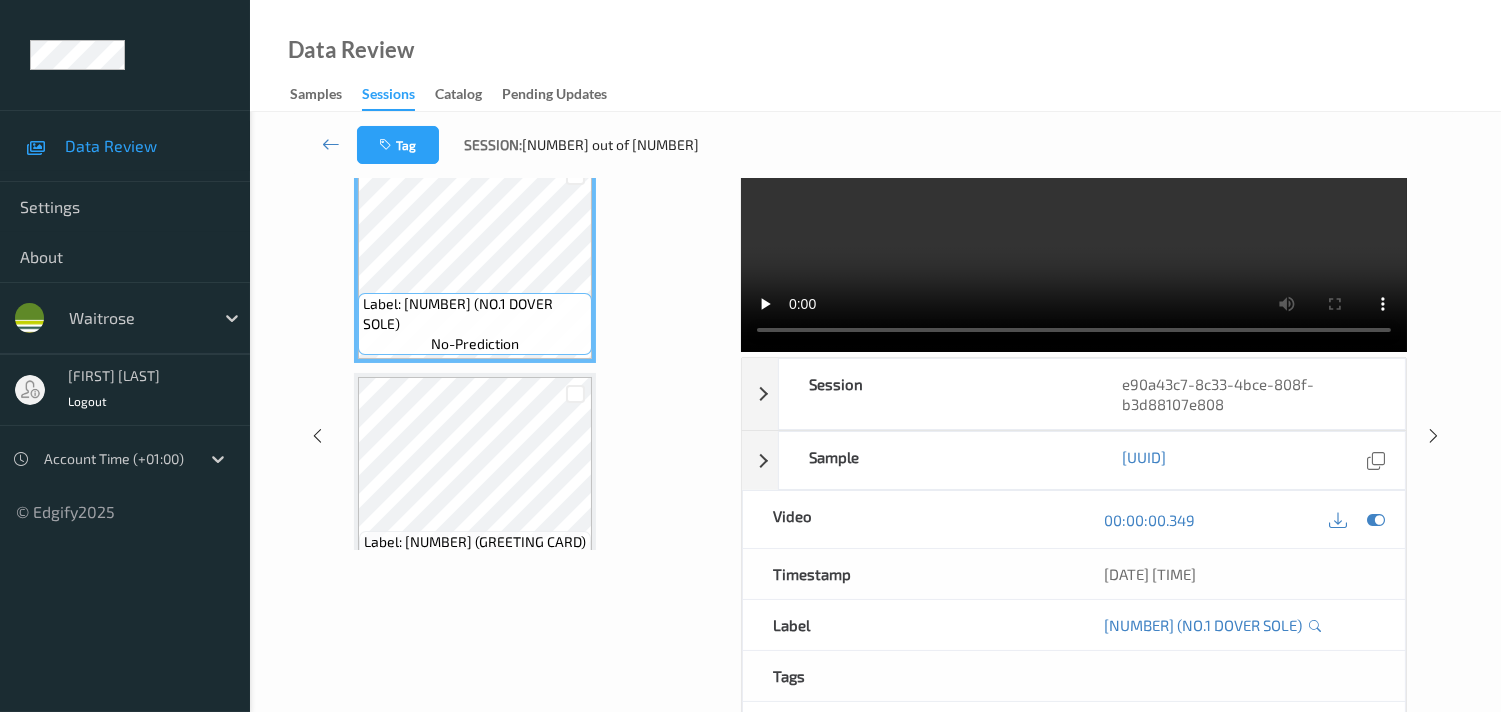 scroll, scrollTop: 0, scrollLeft: 0, axis: both 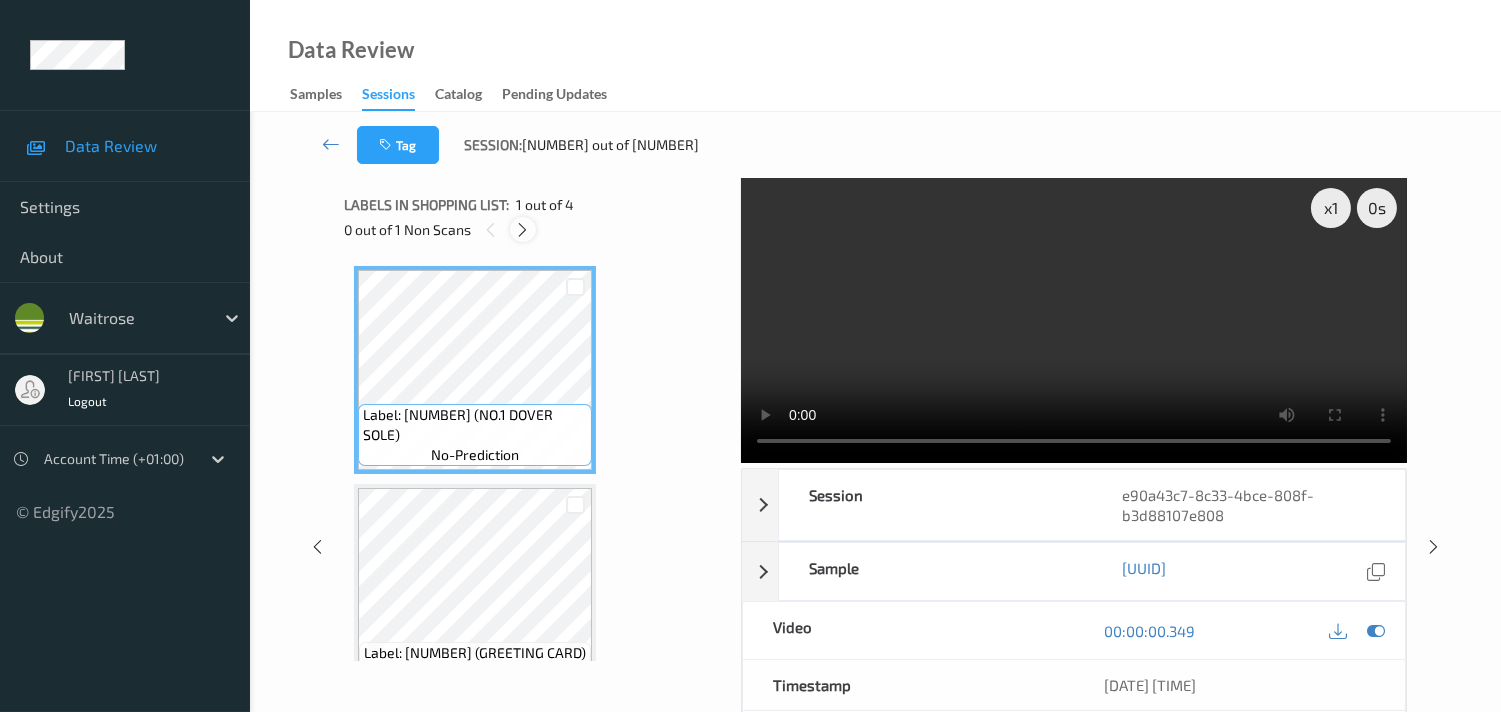 click at bounding box center (522, 230) 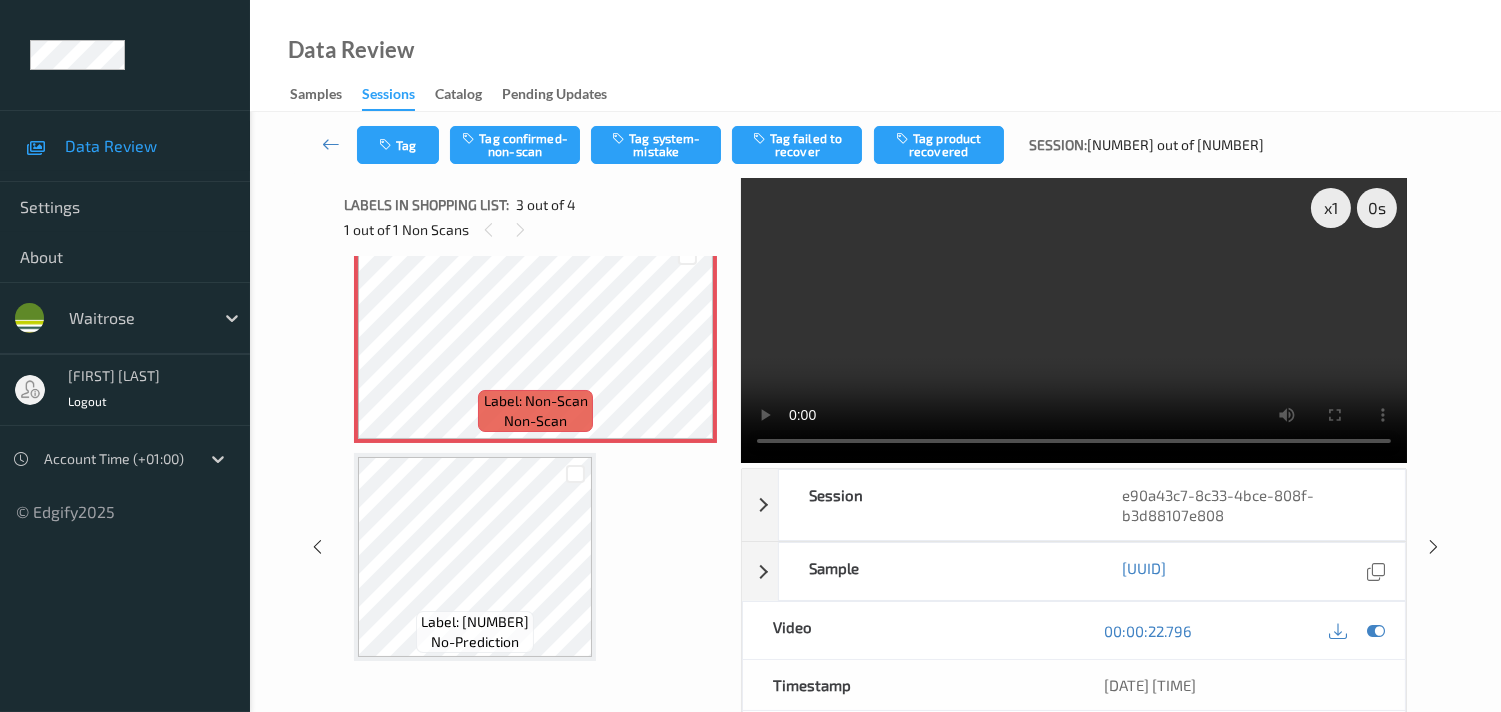 scroll, scrollTop: 471, scrollLeft: 0, axis: vertical 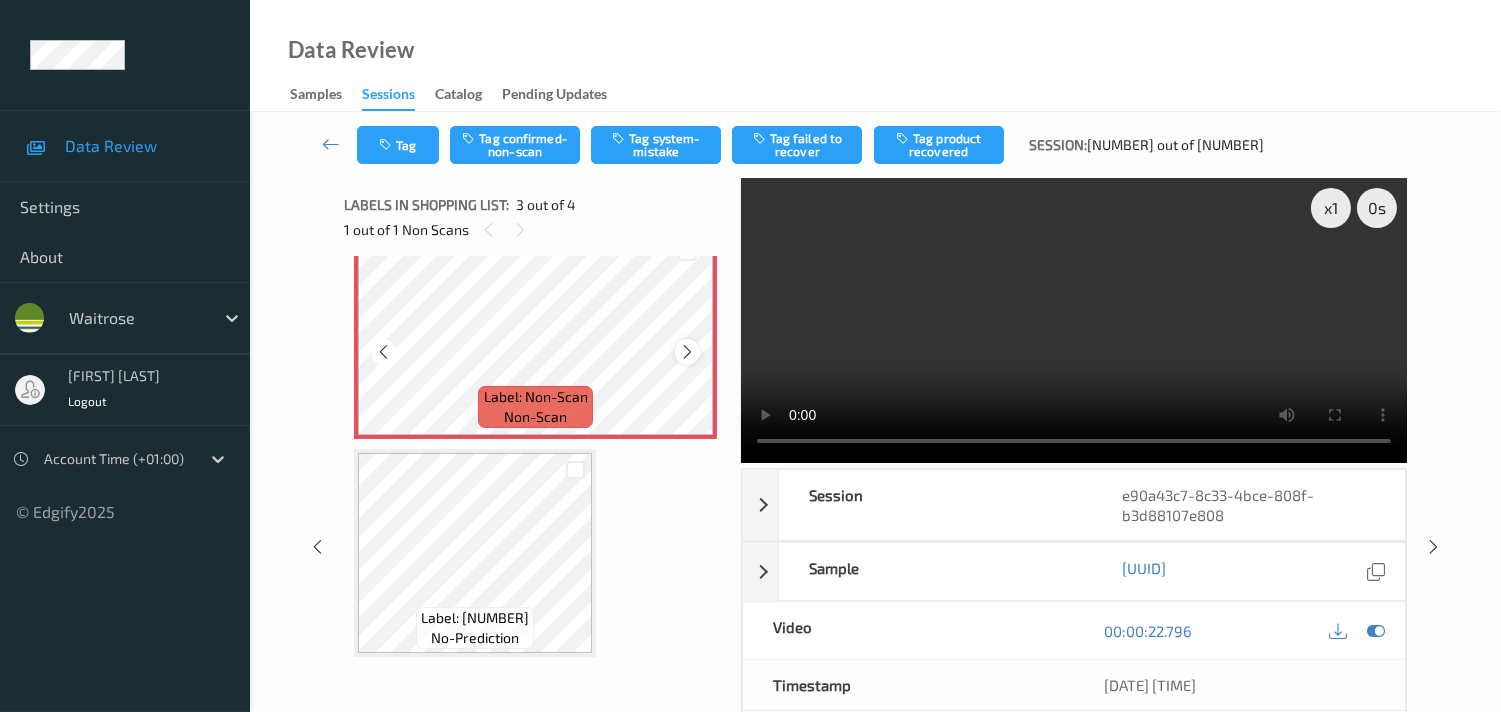 click at bounding box center (687, 352) 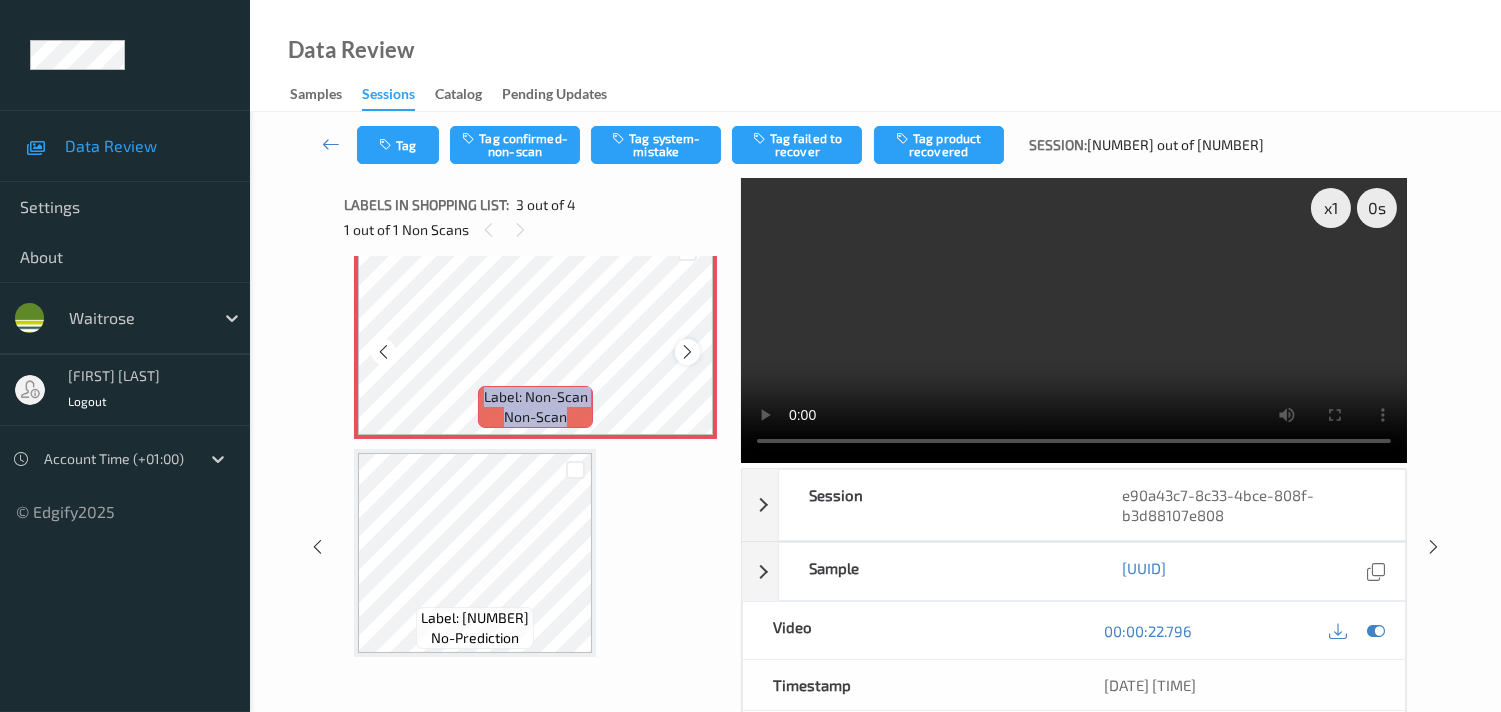 click at bounding box center [687, 352] 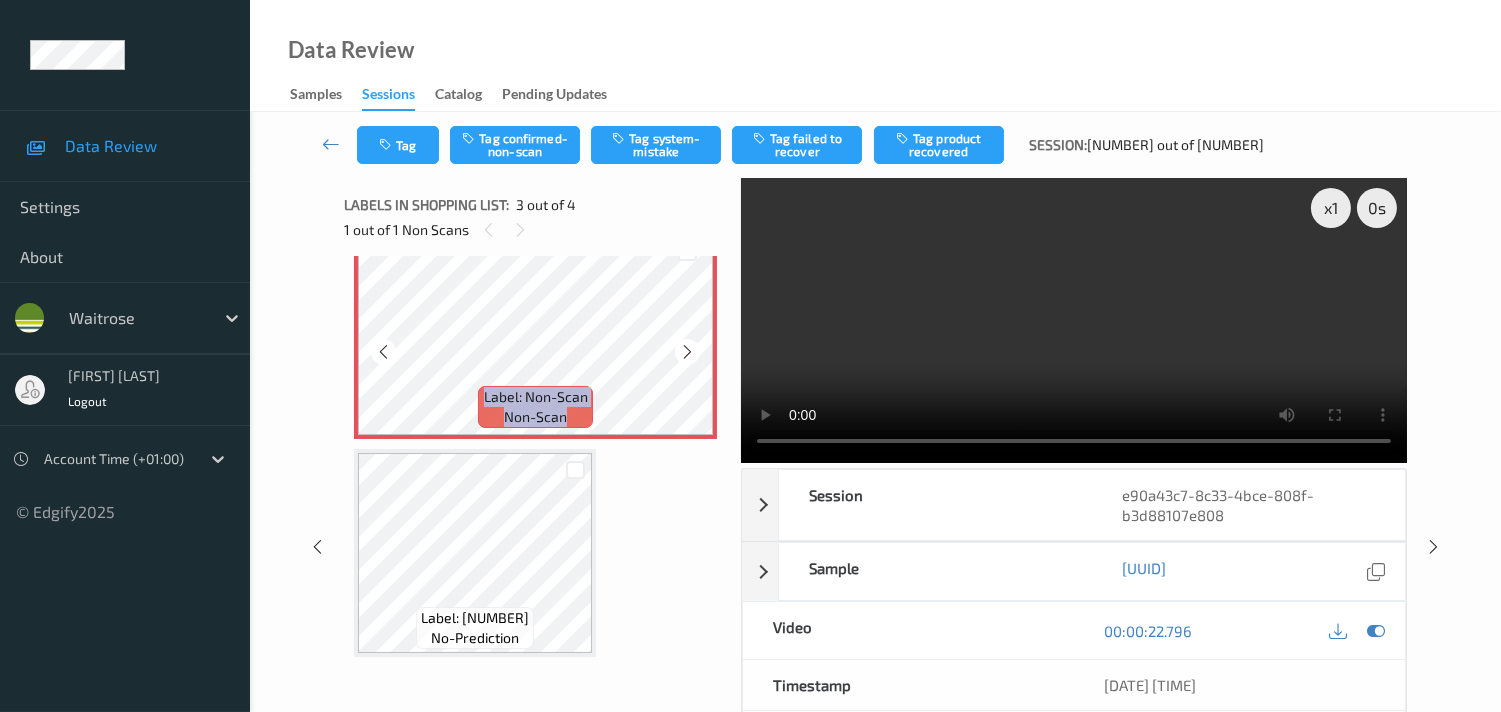 click at bounding box center [687, 352] 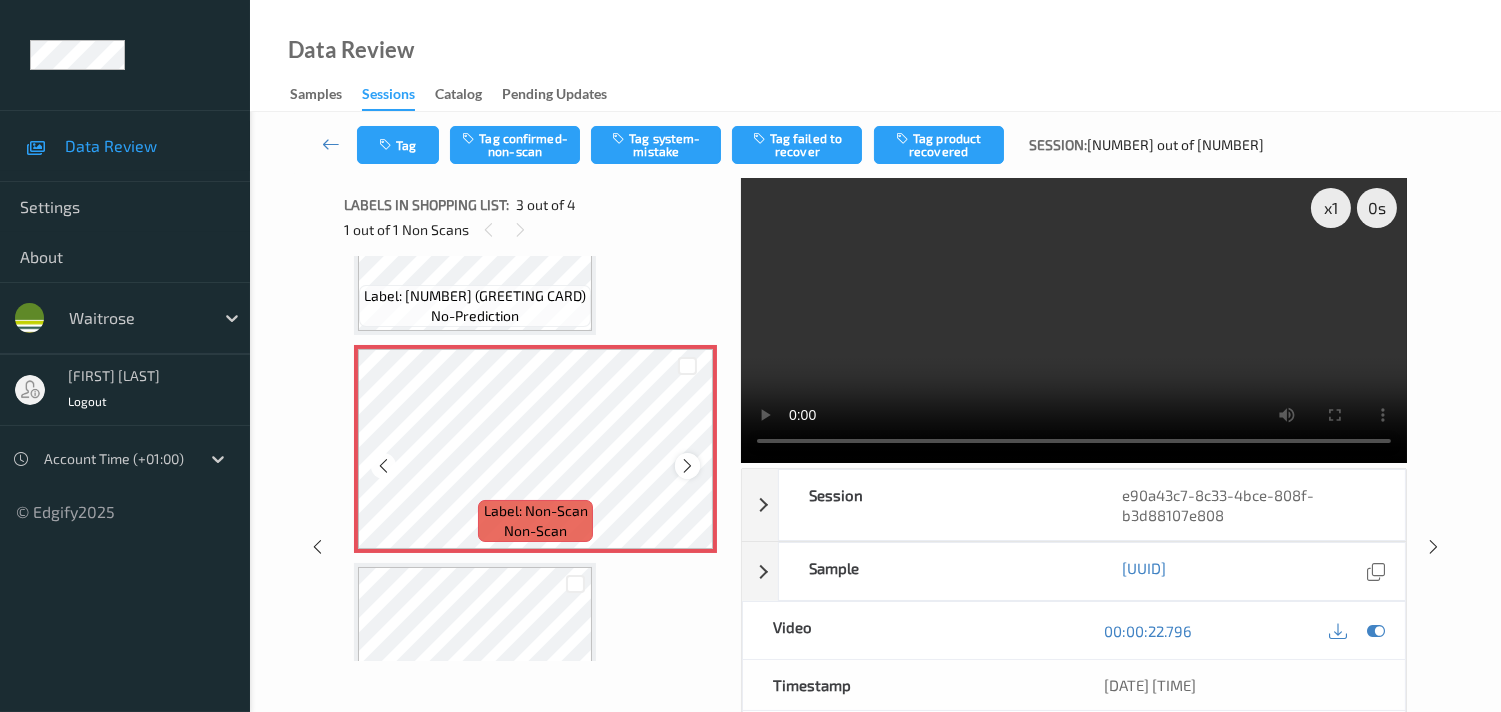 scroll, scrollTop: 248, scrollLeft: 0, axis: vertical 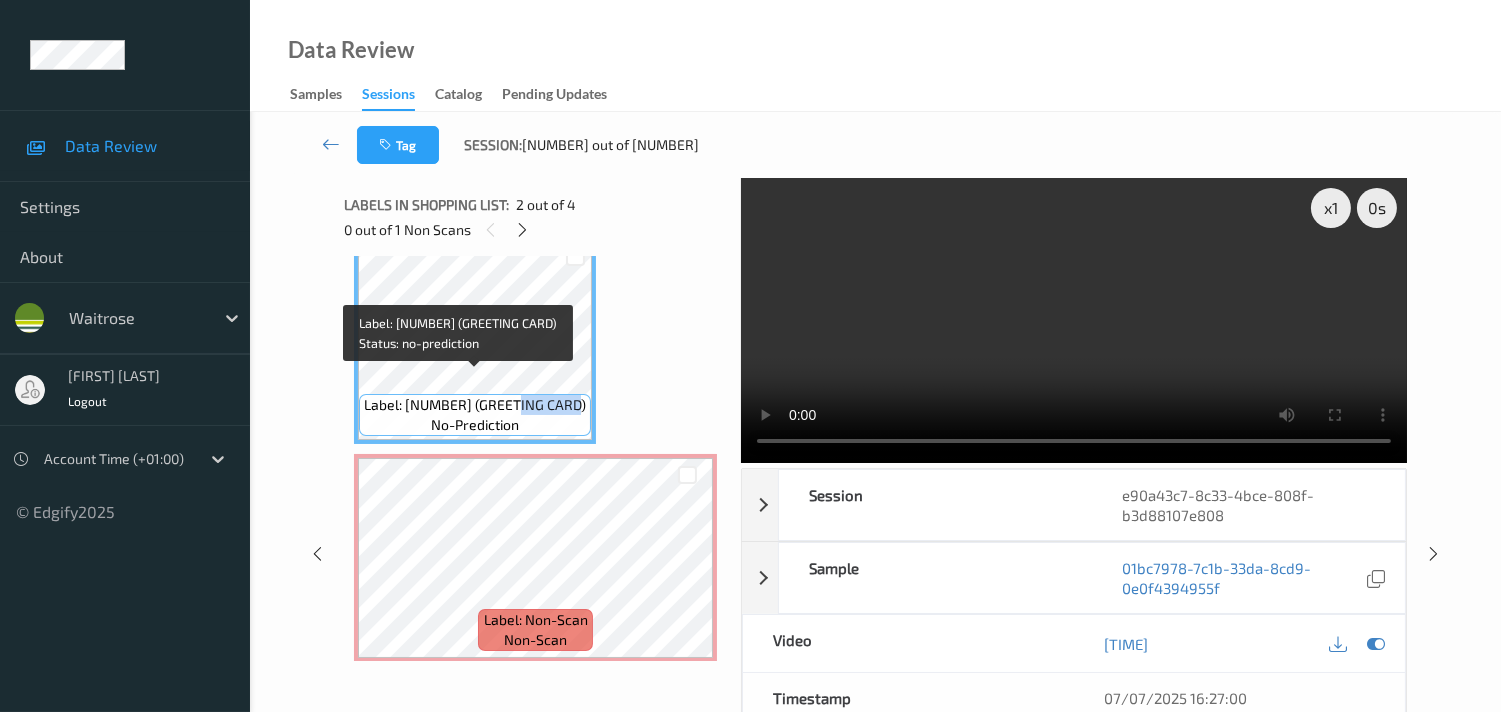 drag, startPoint x: 515, startPoint y: 383, endPoint x: 587, endPoint y: 391, distance: 72.443085 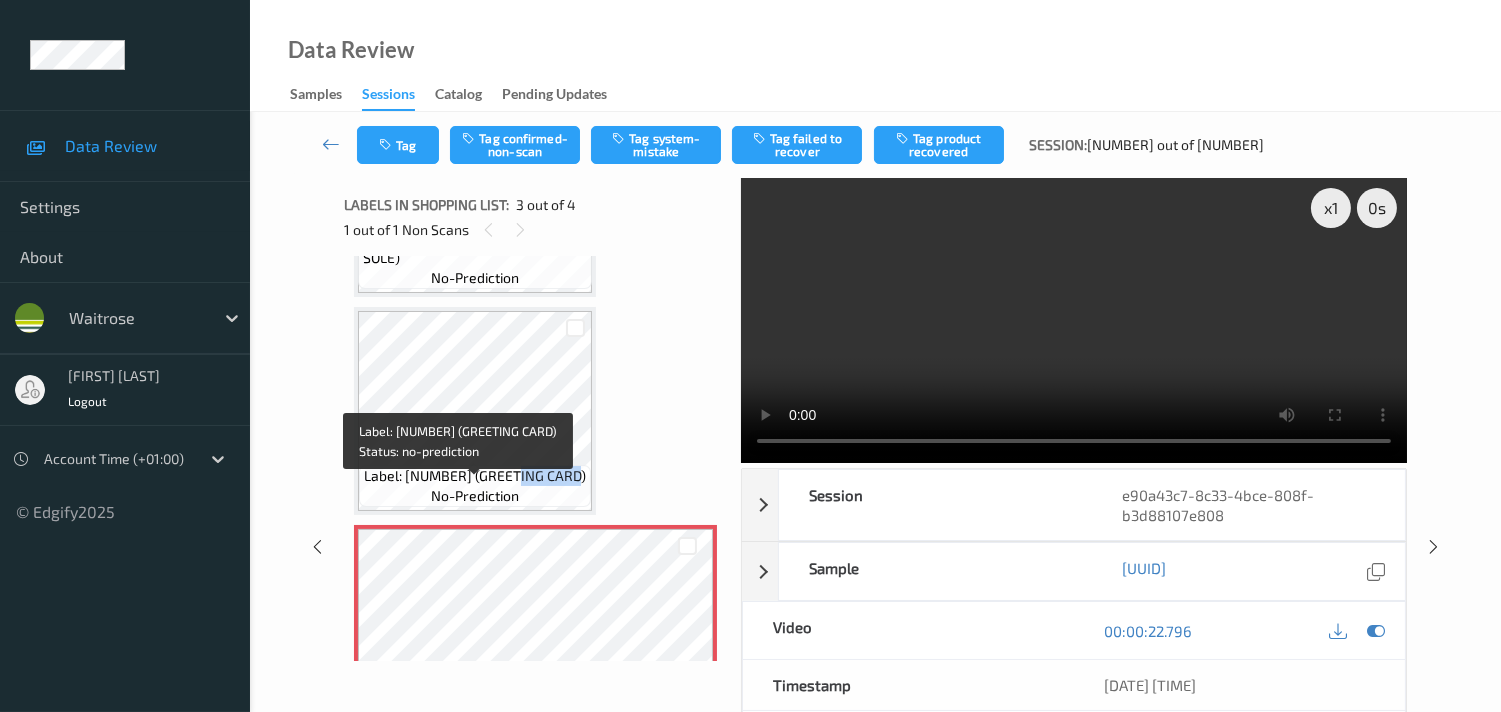scroll, scrollTop: 138, scrollLeft: 0, axis: vertical 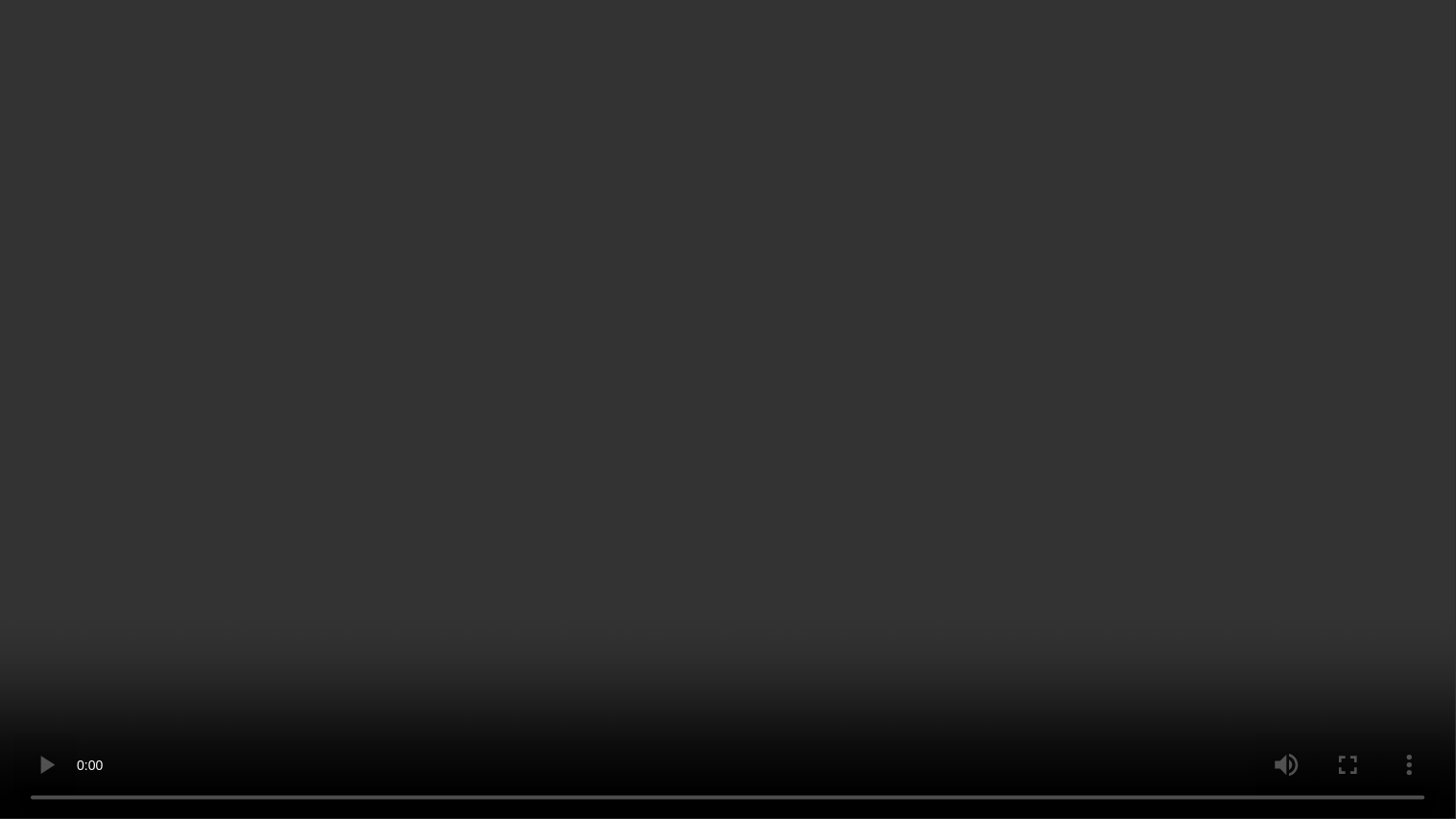 click at bounding box center (728, 409) 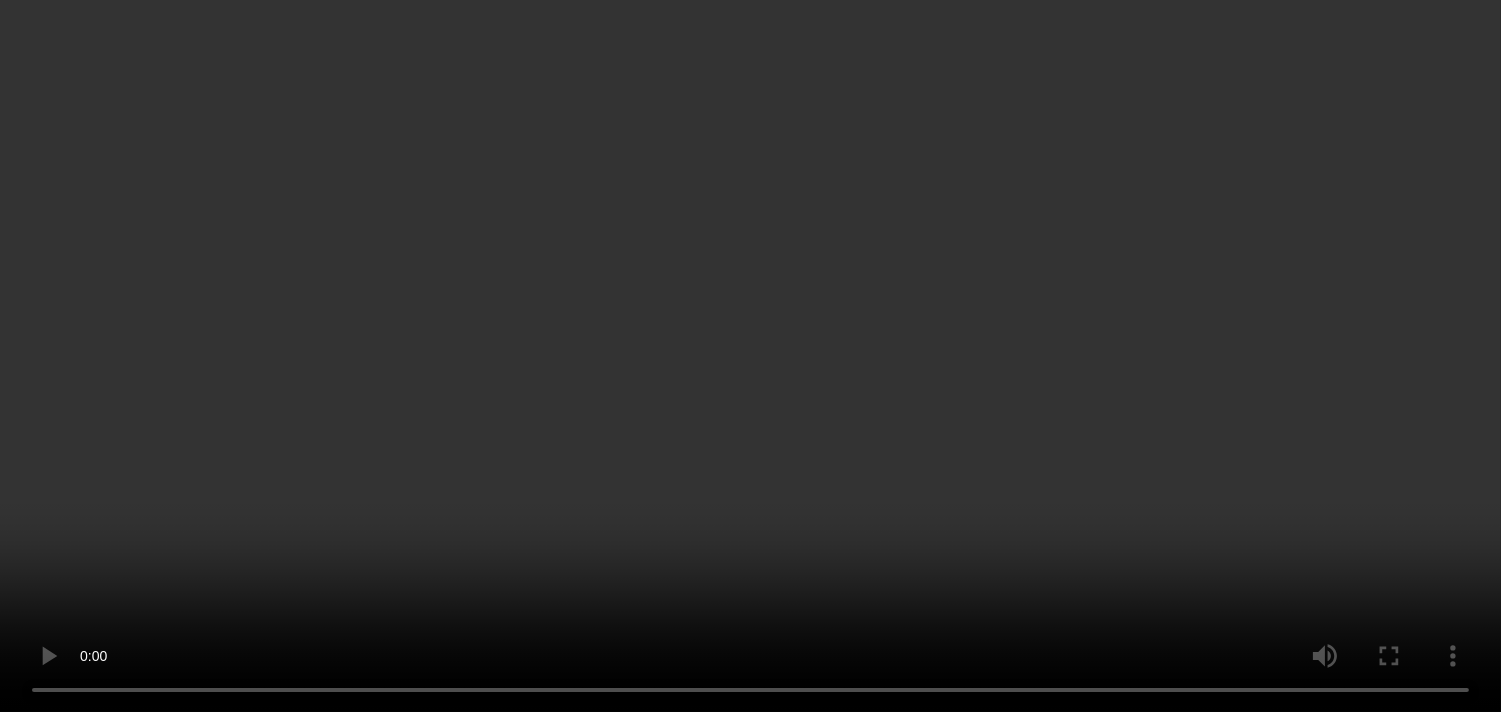 scroll, scrollTop: 361, scrollLeft: 0, axis: vertical 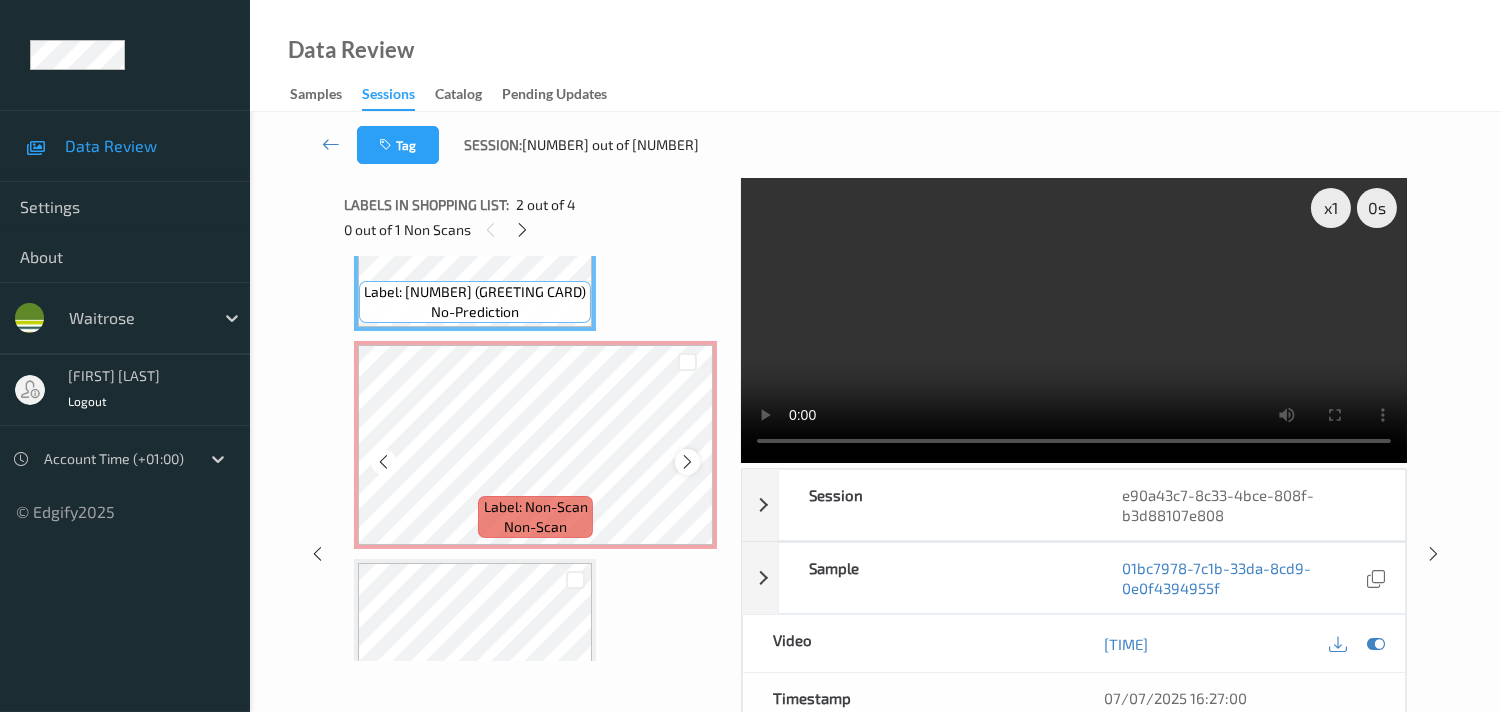 click at bounding box center (687, 462) 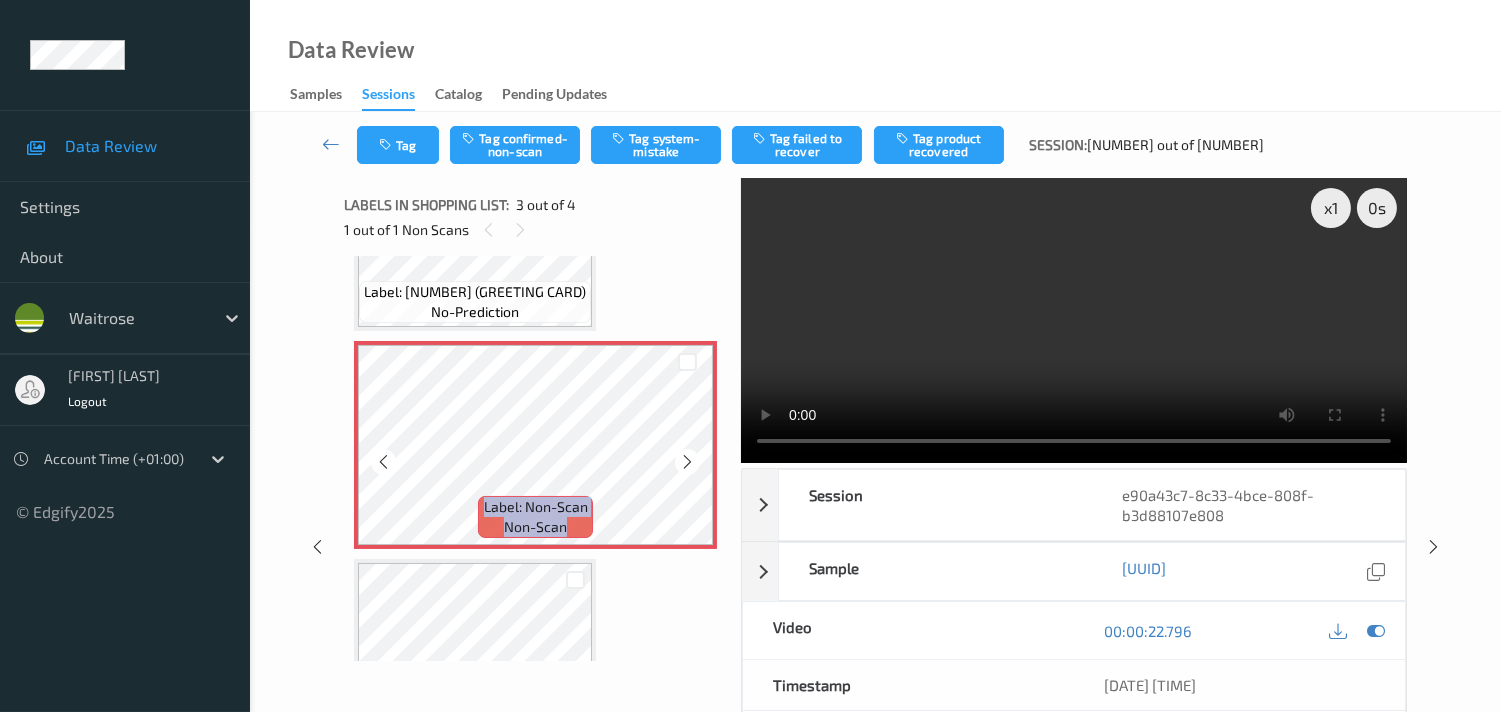 click at bounding box center (687, 462) 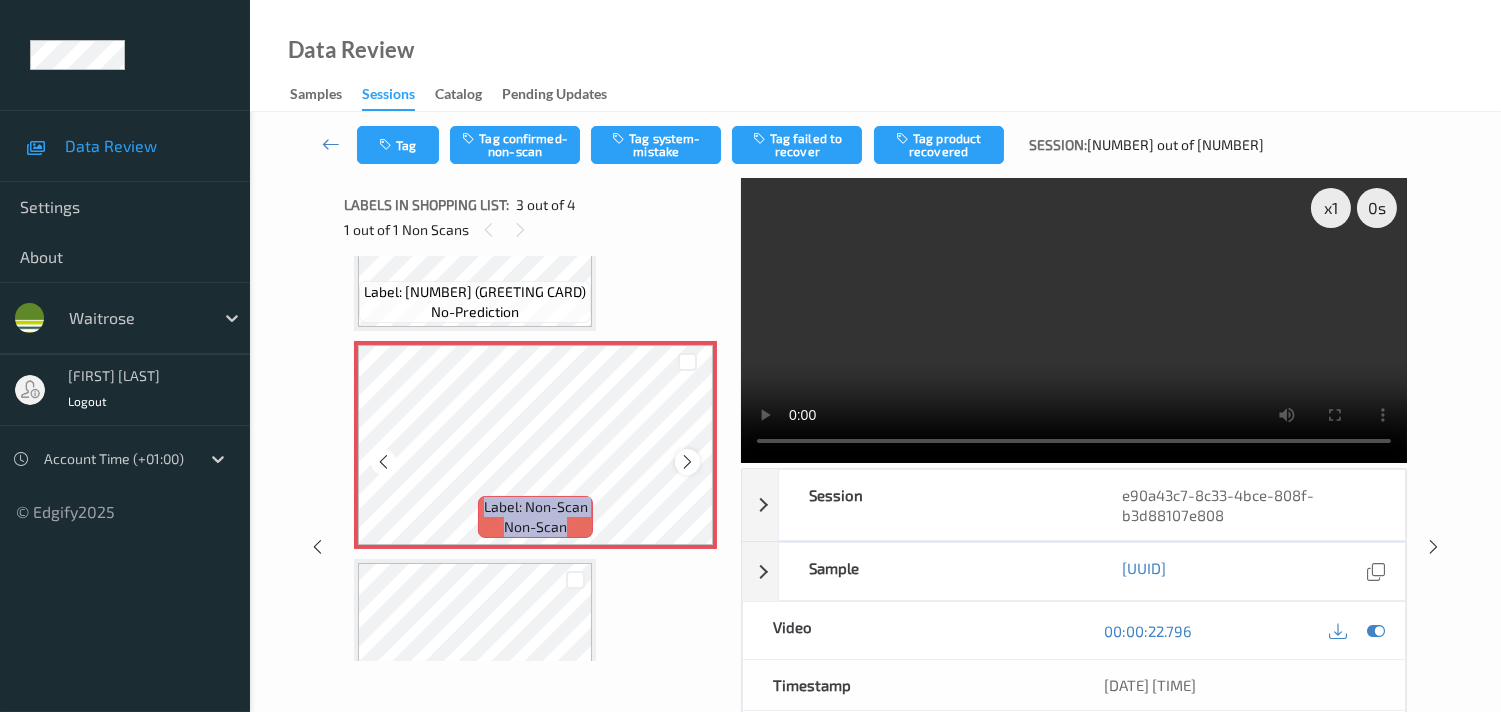 click at bounding box center [687, 462] 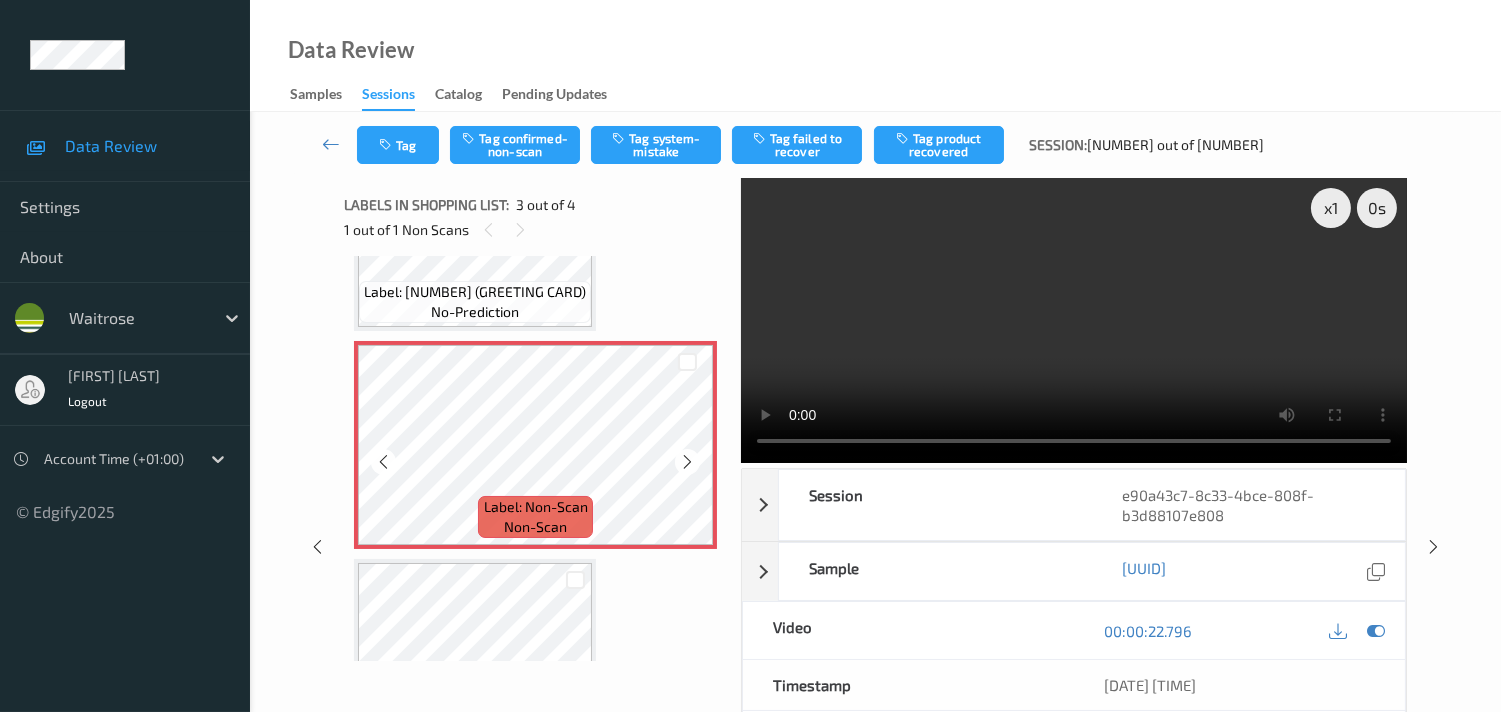 click at bounding box center [687, 462] 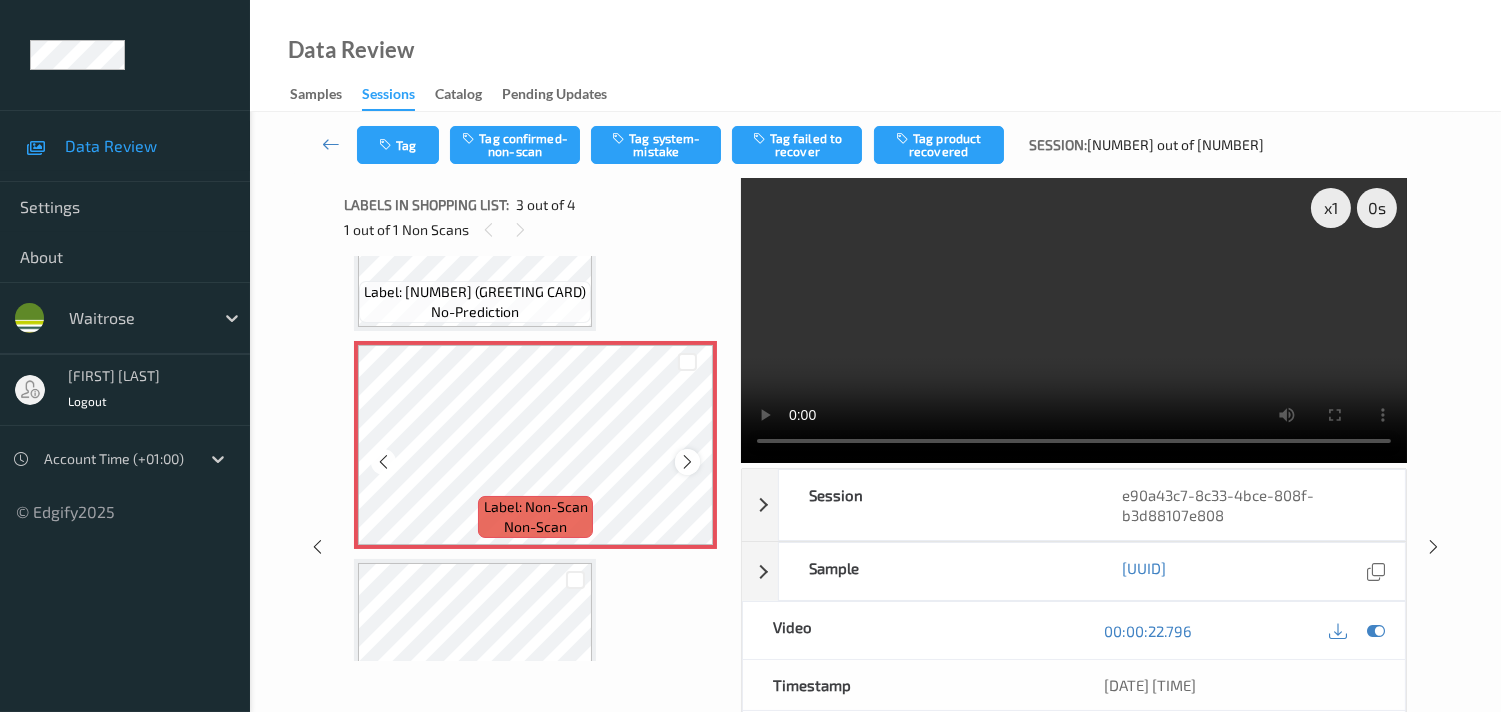 click at bounding box center [687, 462] 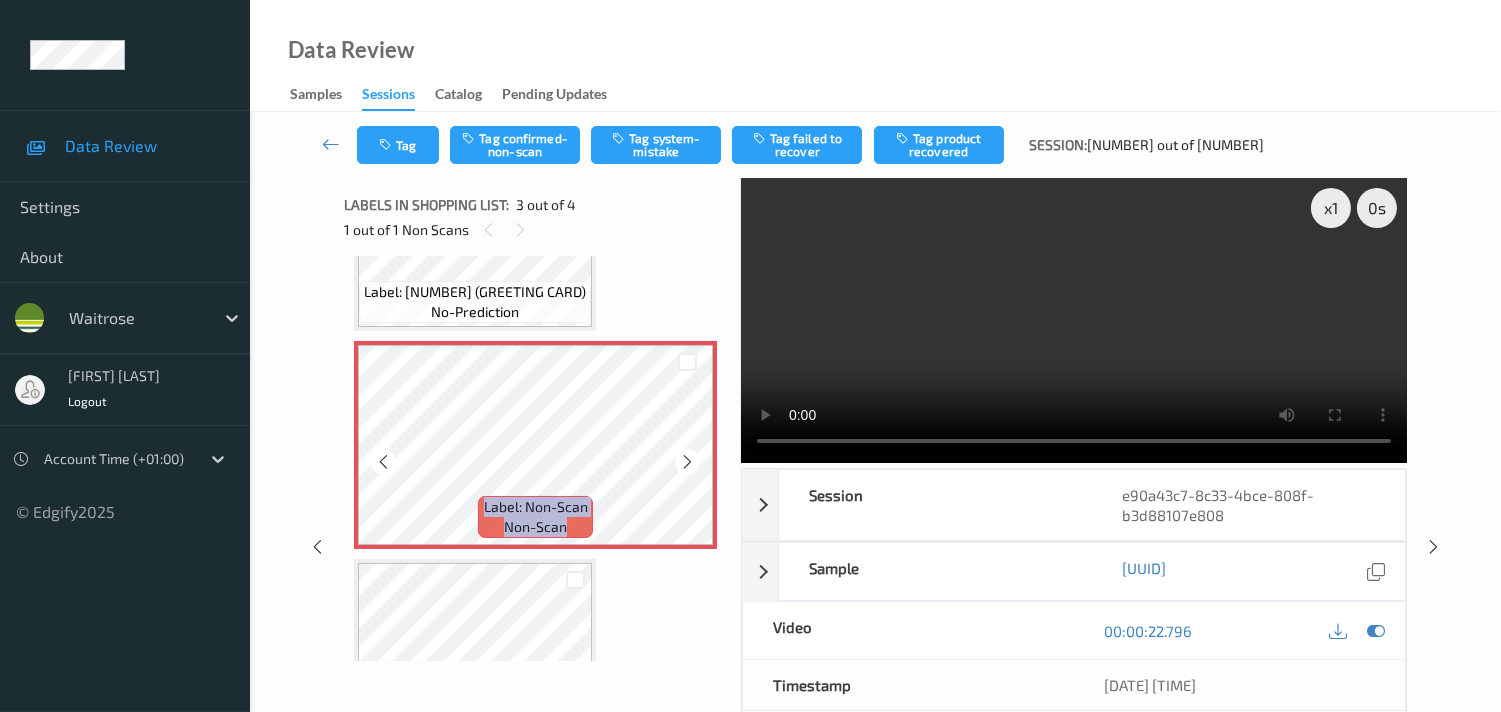 click at bounding box center (687, 462) 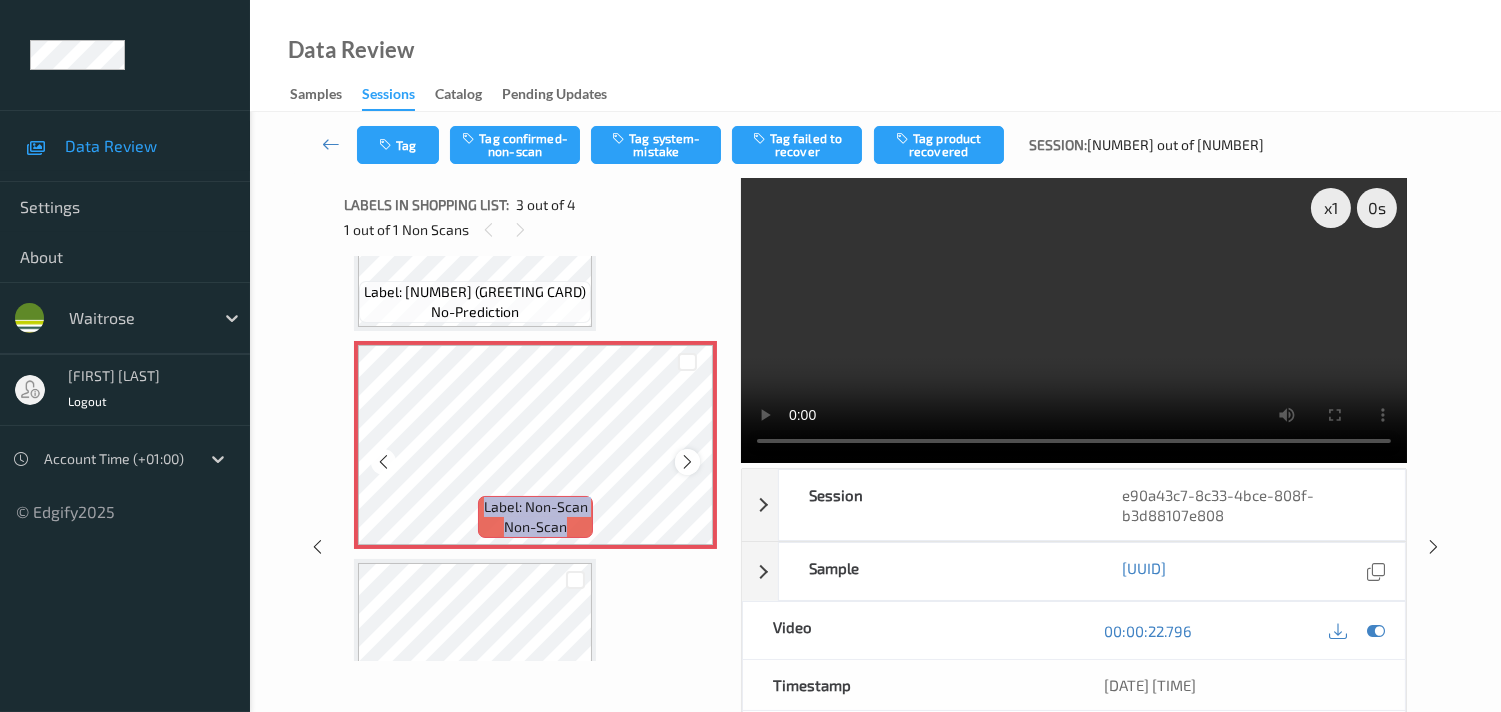 click at bounding box center (687, 462) 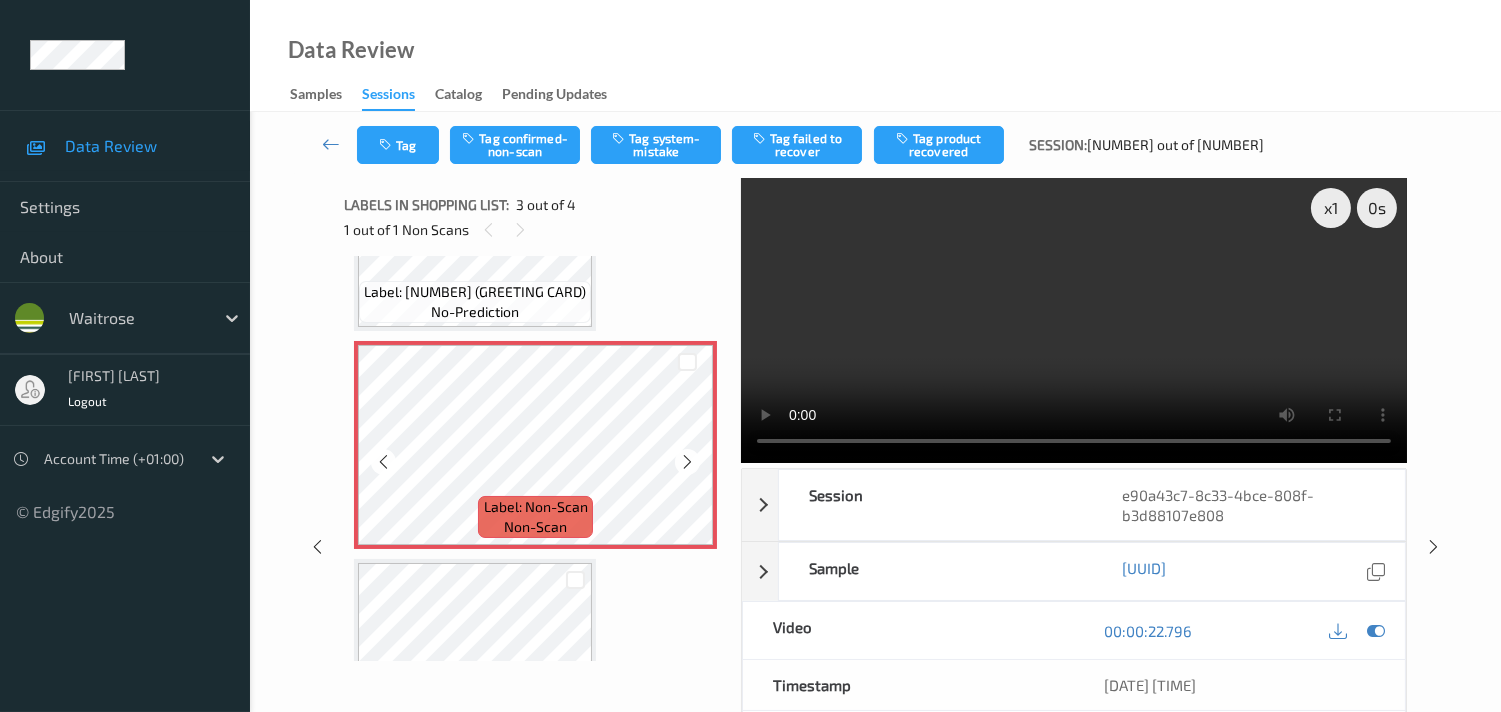 click at bounding box center (687, 462) 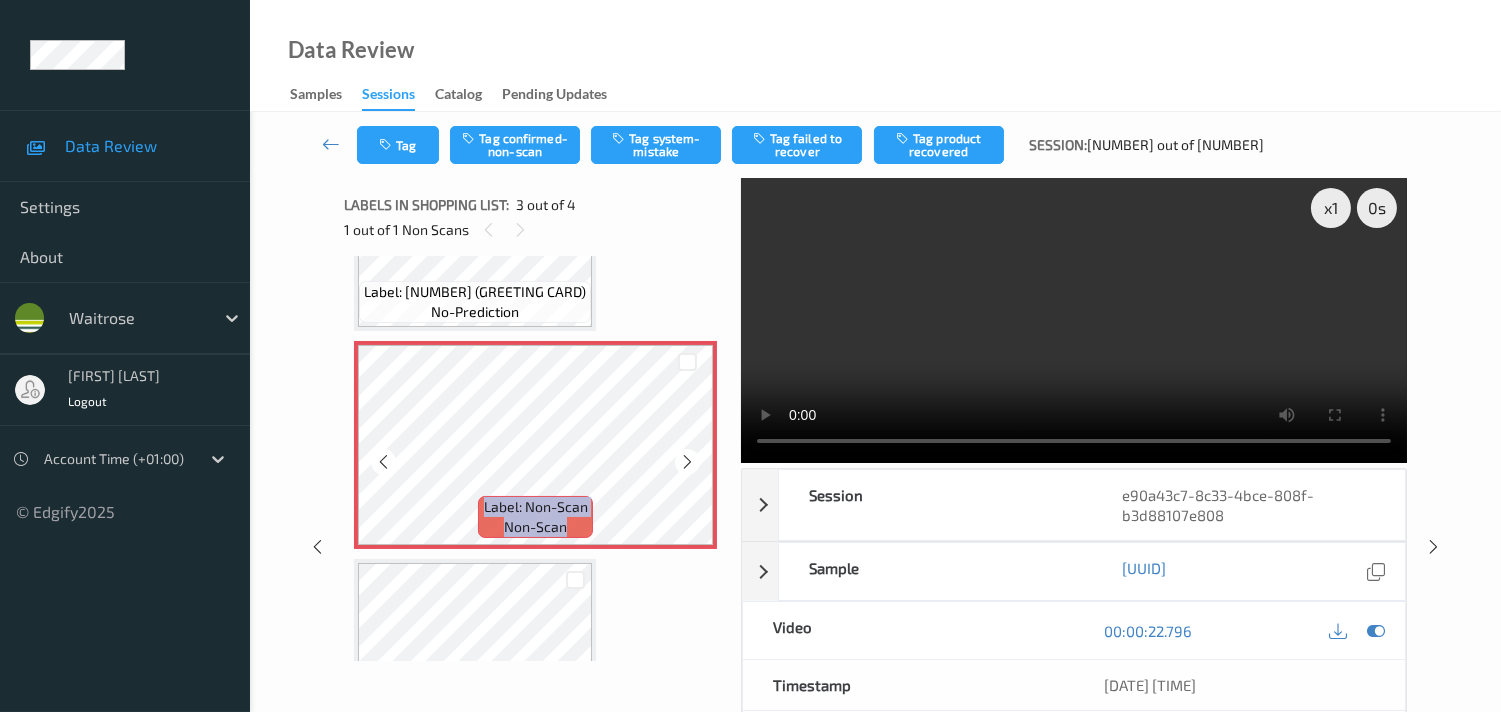 click at bounding box center (687, 462) 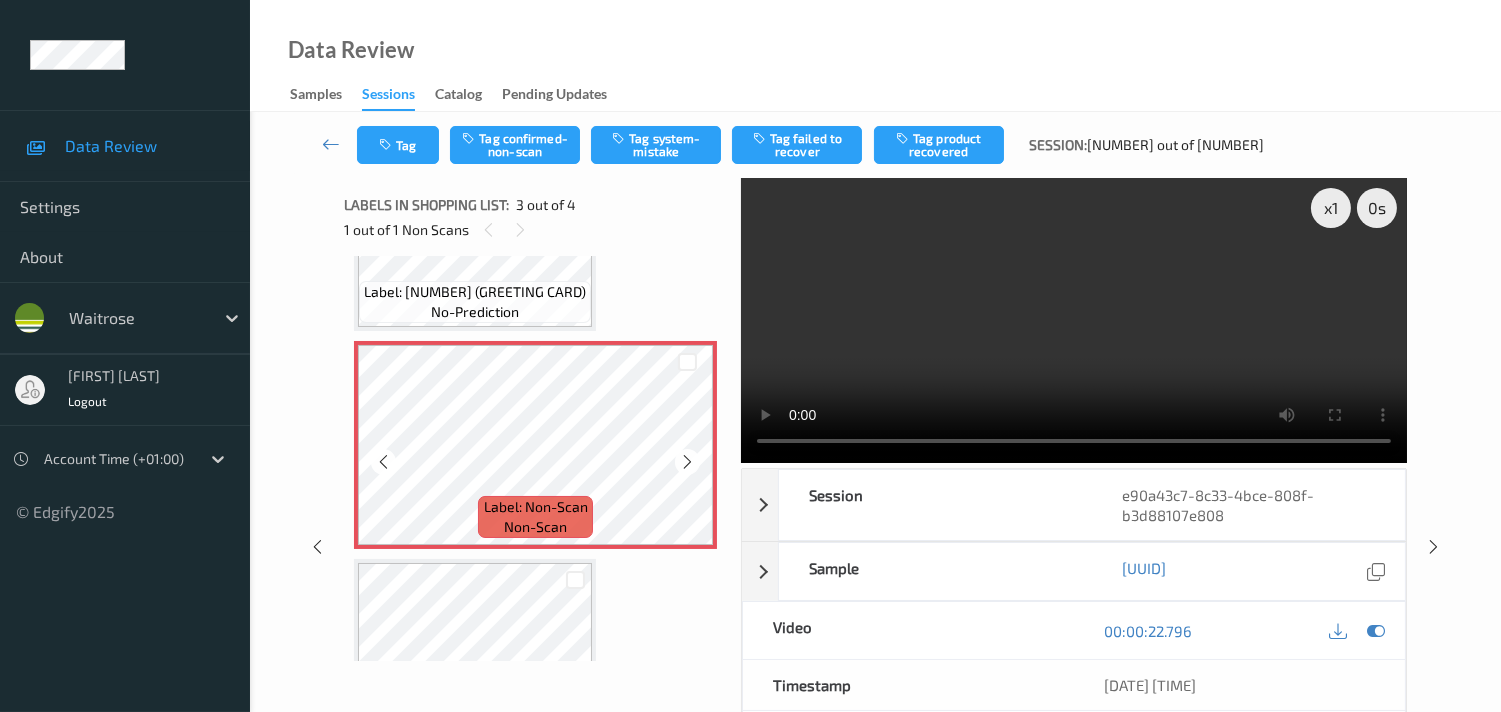 click at bounding box center [687, 462] 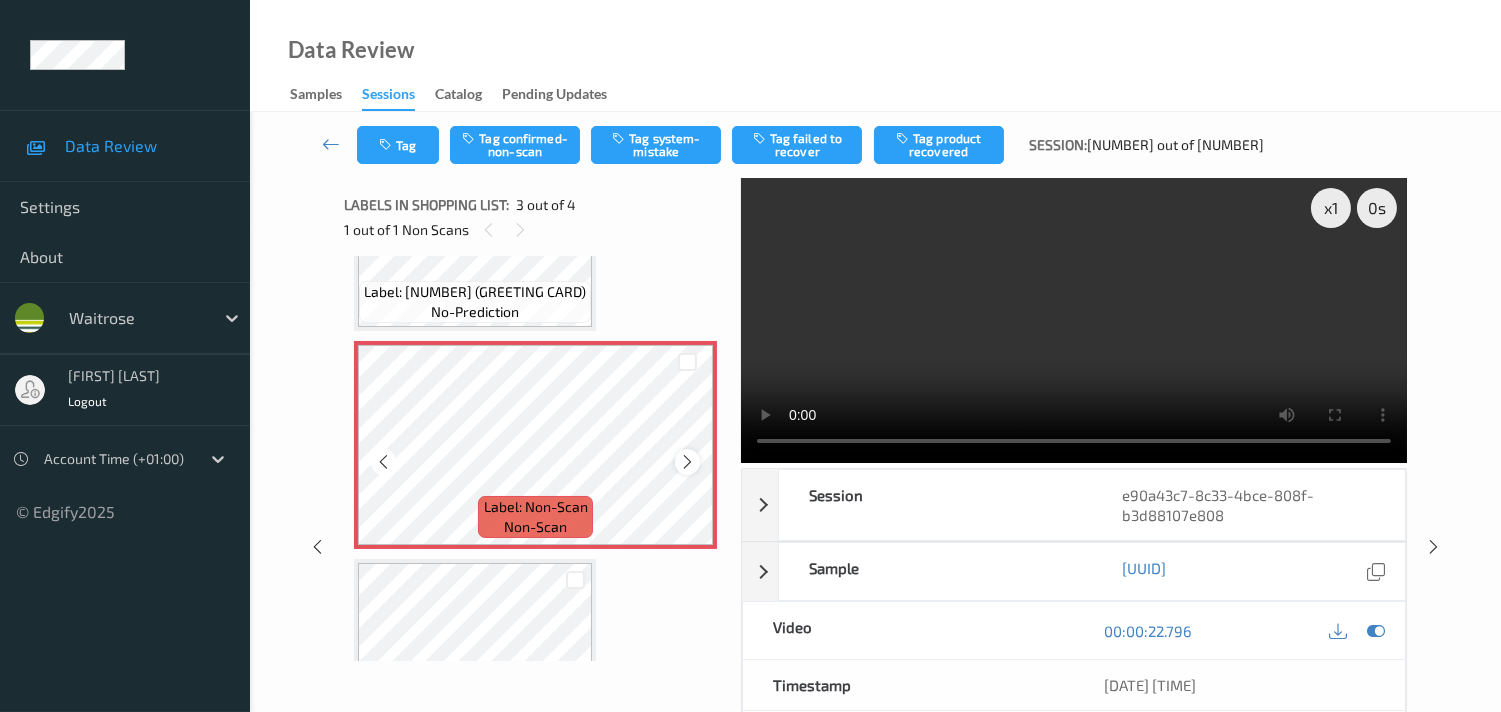 click at bounding box center [687, 462] 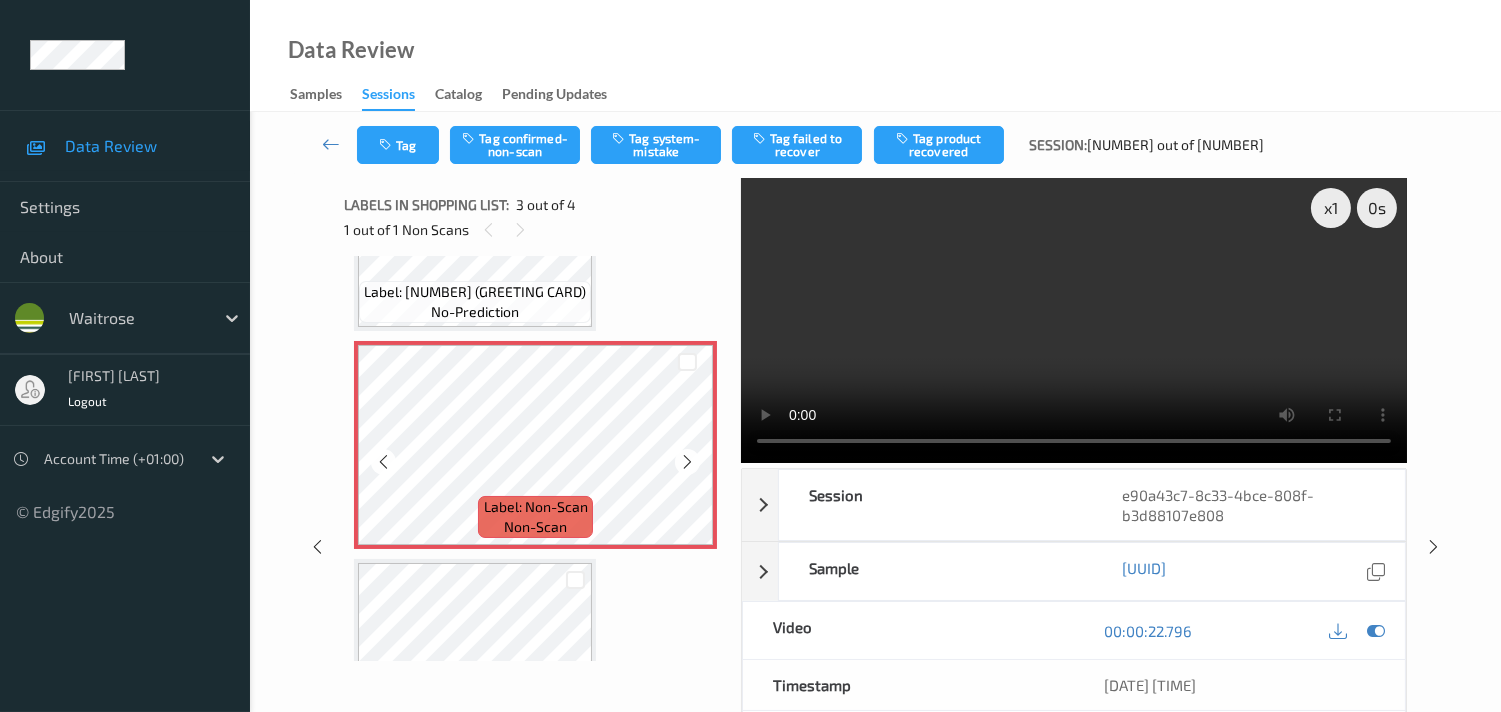 click at bounding box center [687, 462] 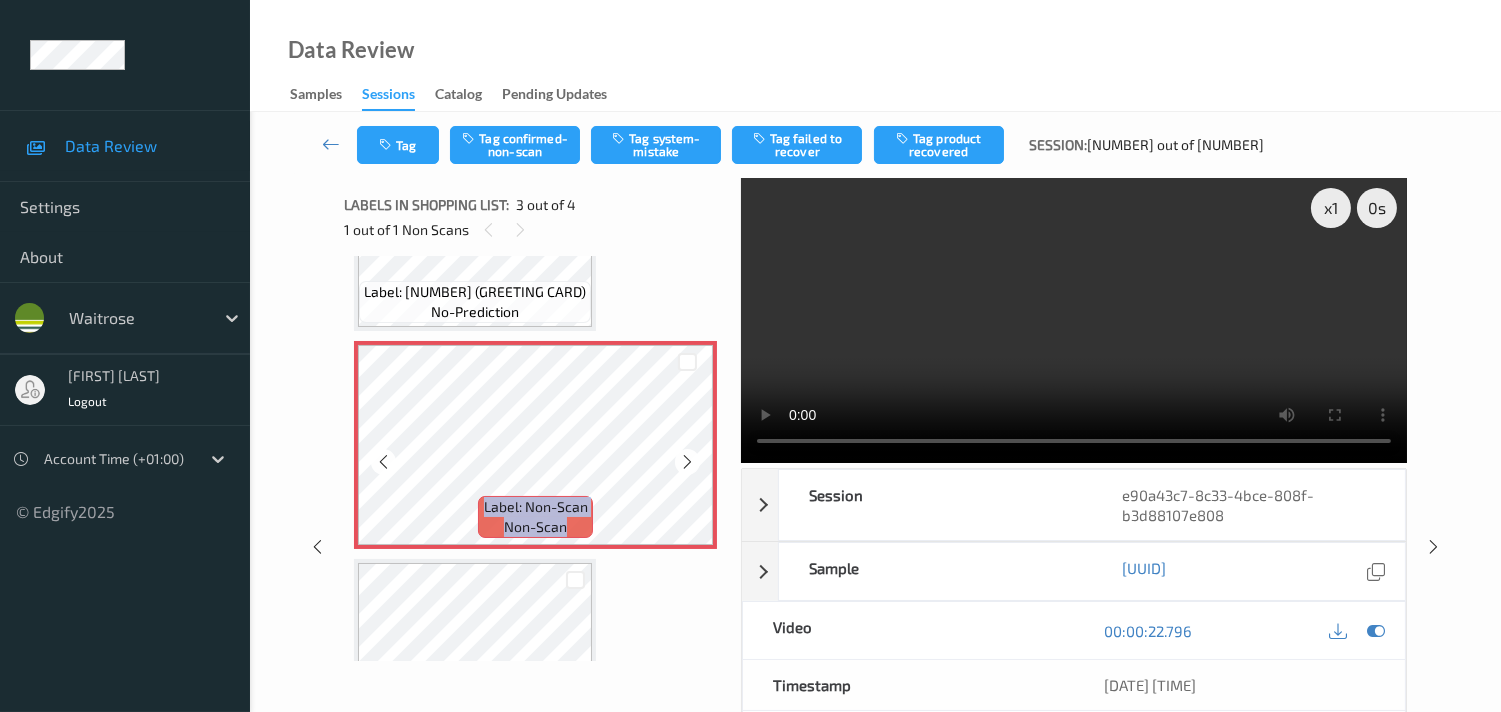 click at bounding box center (687, 462) 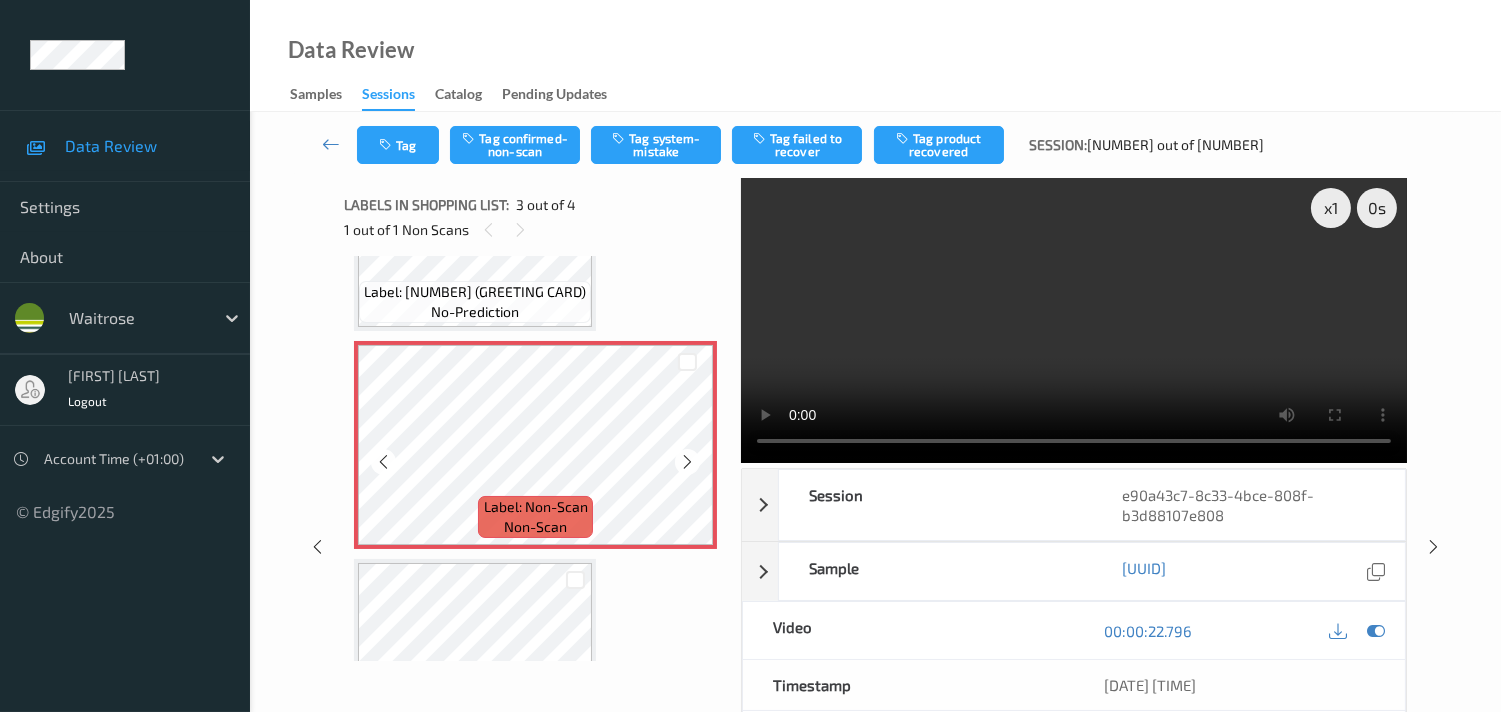 click at bounding box center [687, 462] 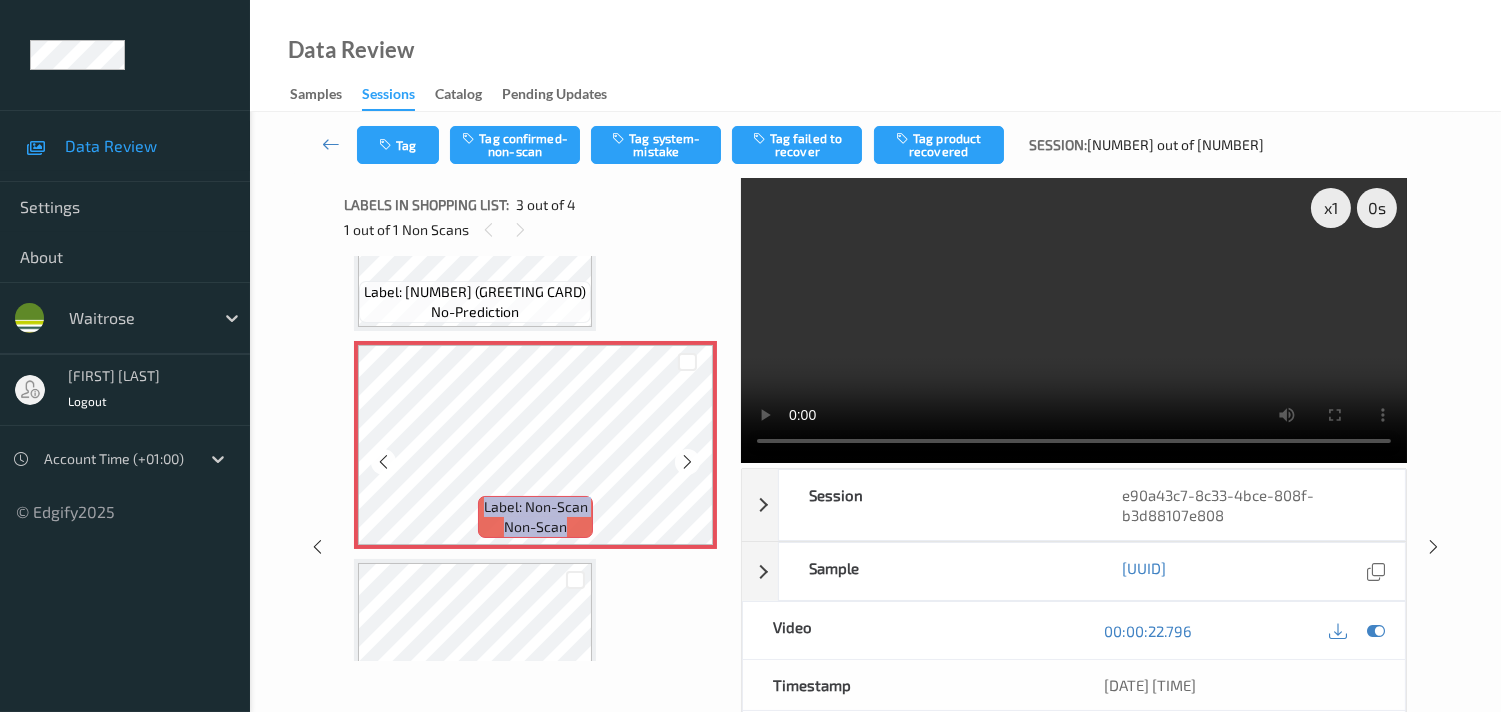 click at bounding box center (687, 462) 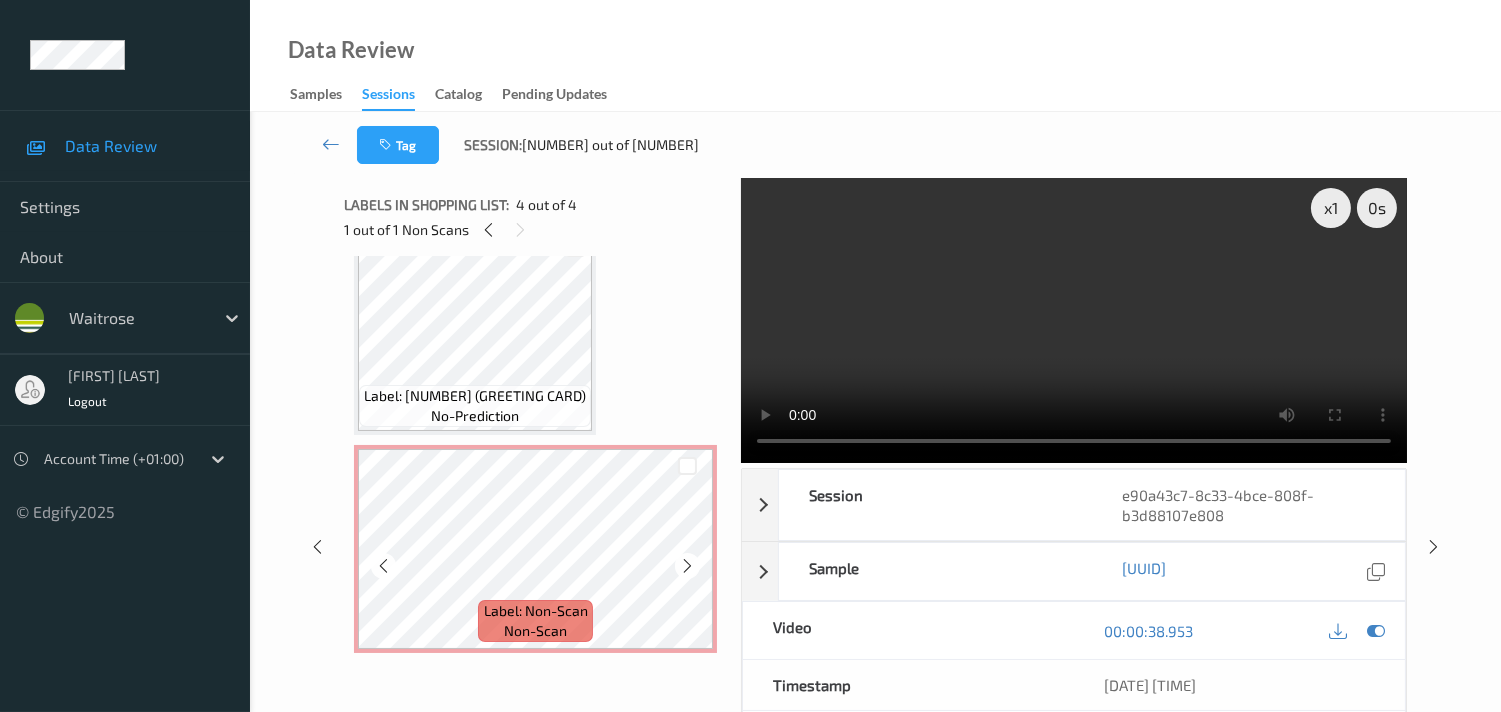 scroll, scrollTop: 248, scrollLeft: 0, axis: vertical 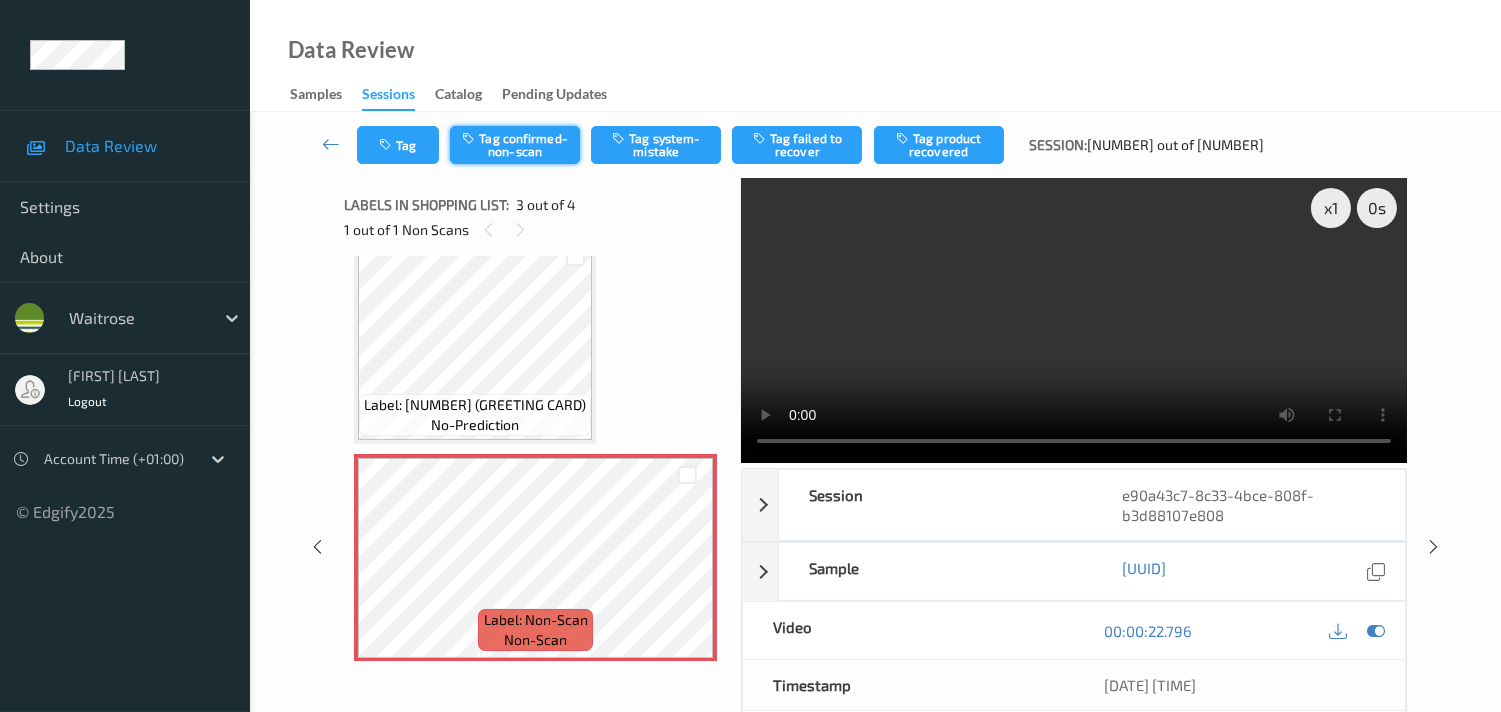 click on "Tag   confirmed-non-scan" at bounding box center (515, 145) 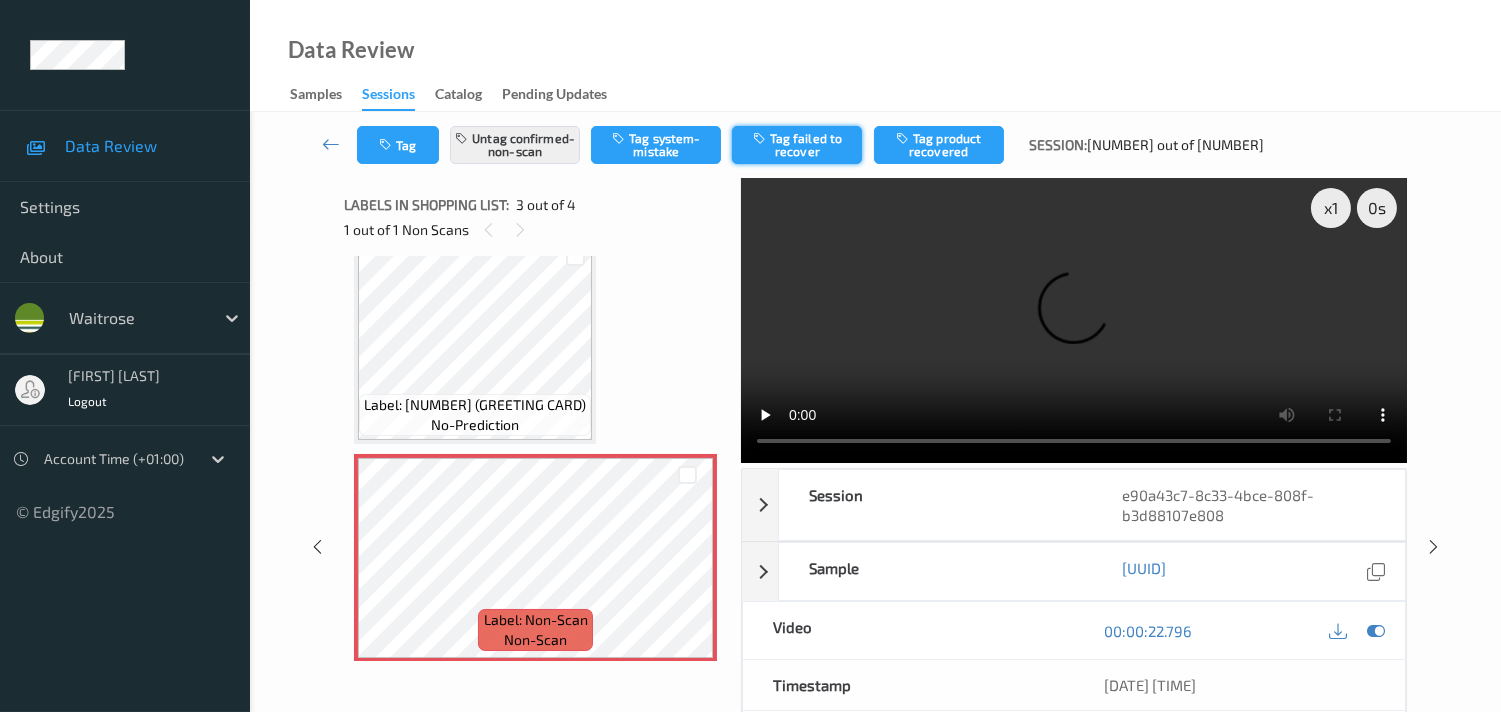 click on "Tag   failed to recover" at bounding box center (797, 145) 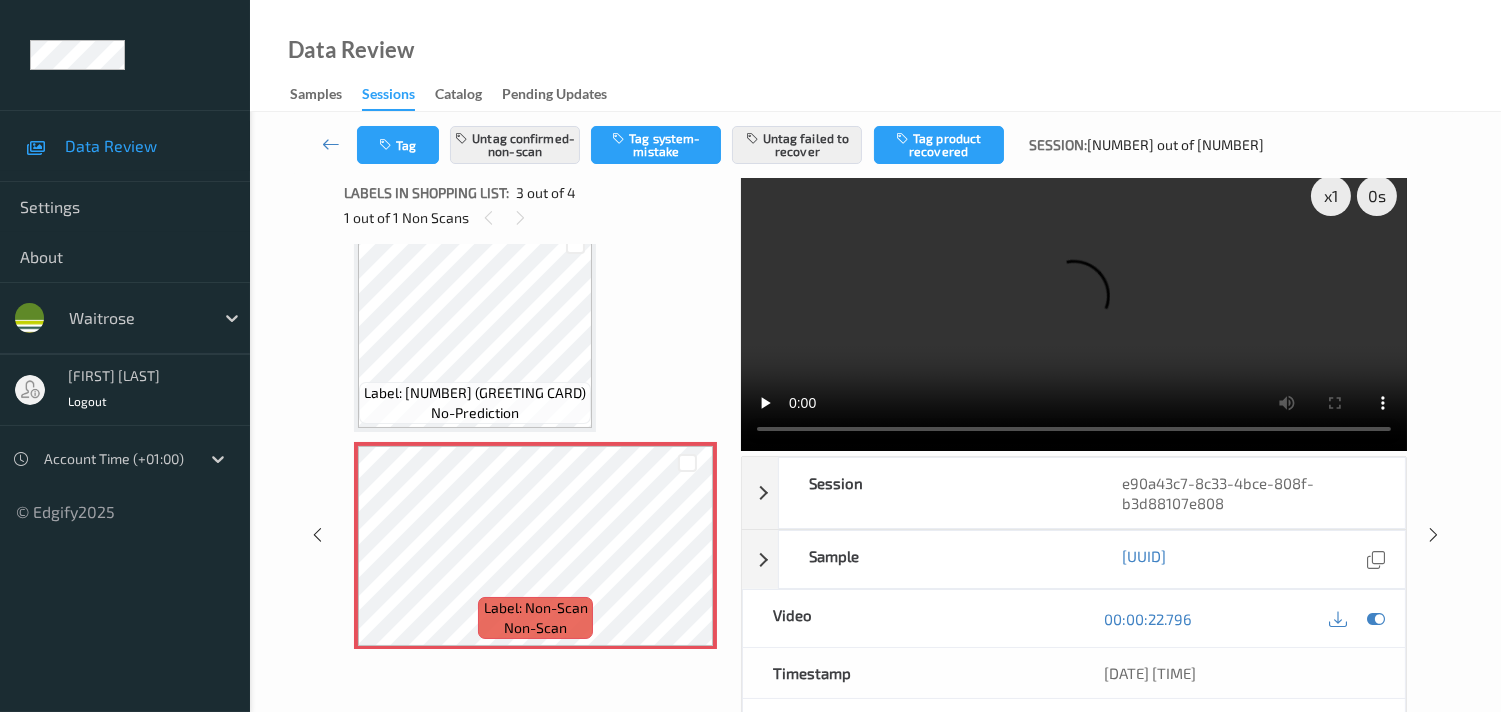 scroll, scrollTop: 0, scrollLeft: 0, axis: both 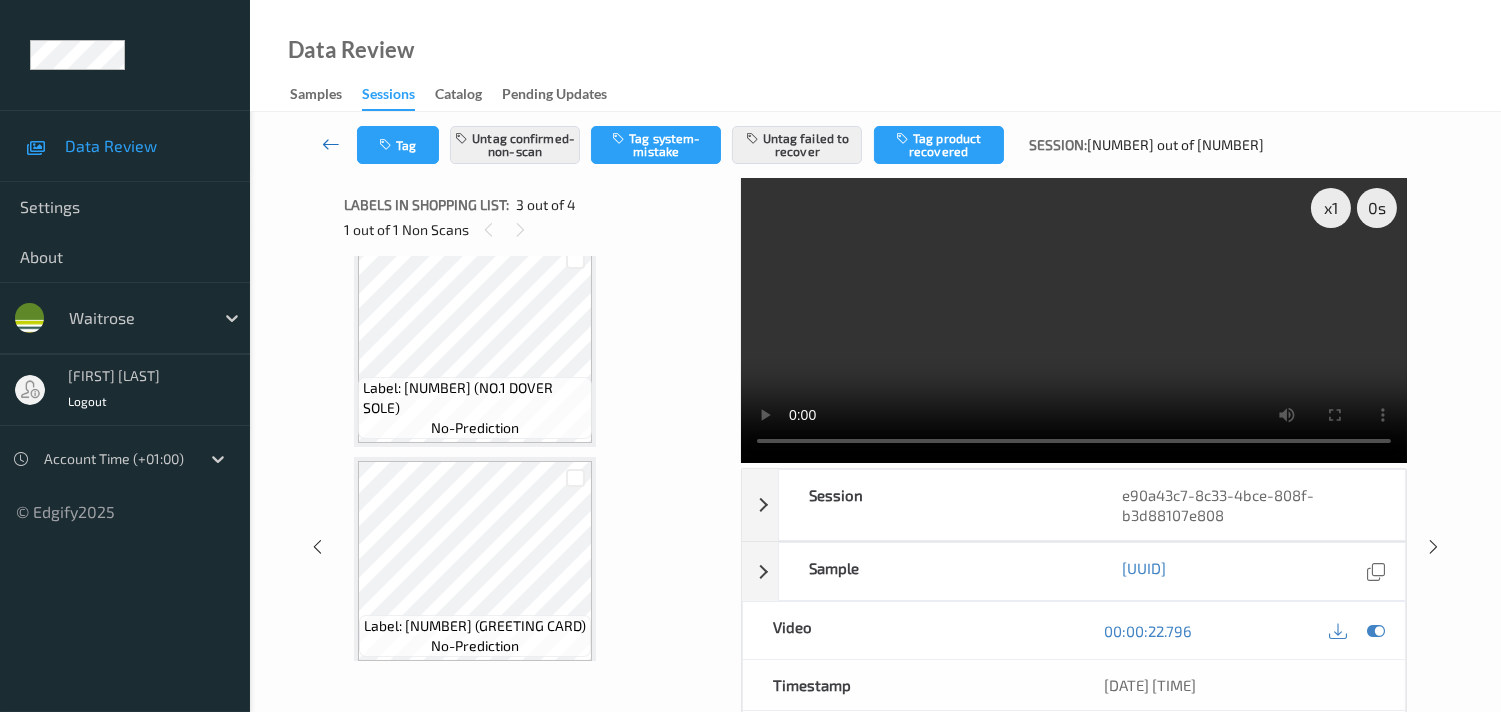 drag, startPoint x: 334, startPoint y: 150, endPoint x: 368, endPoint y: 31, distance: 123.76187 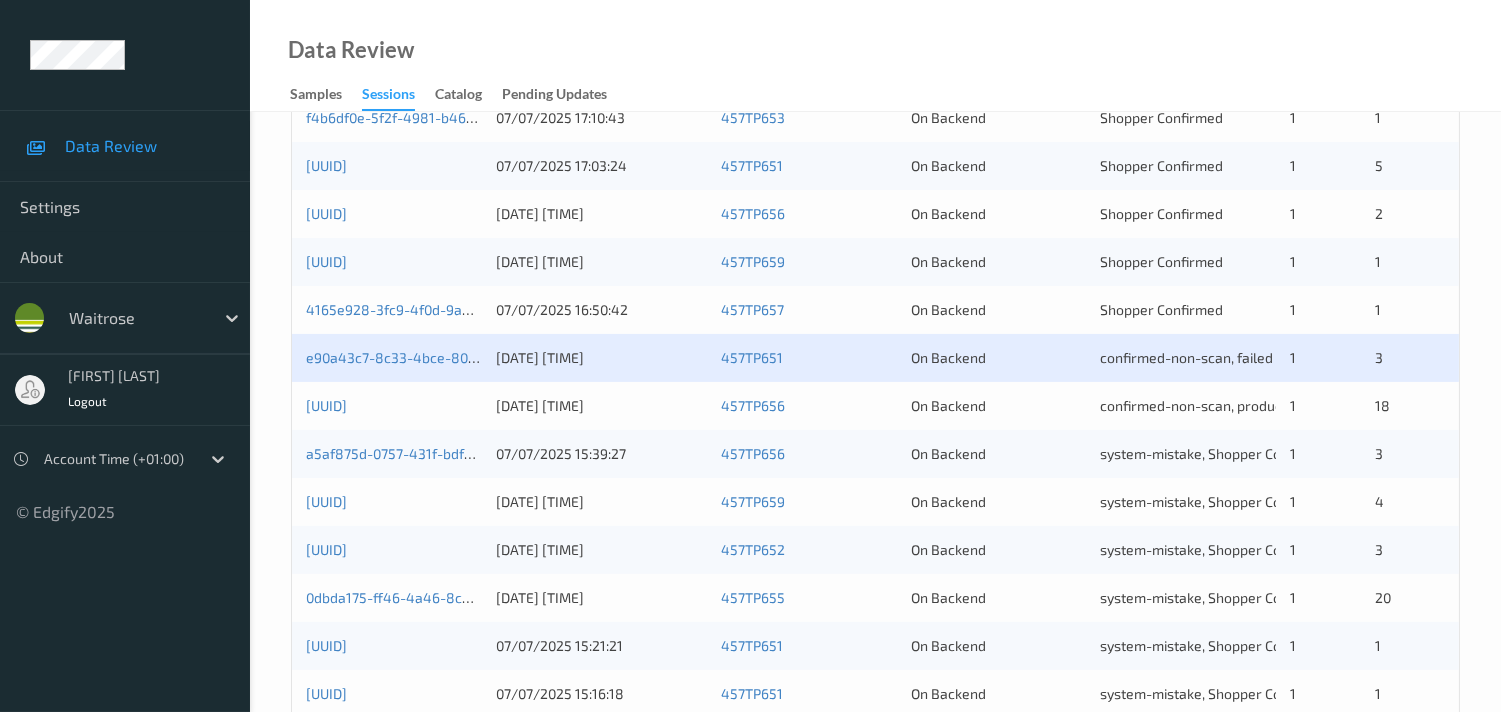 scroll, scrollTop: 777, scrollLeft: 0, axis: vertical 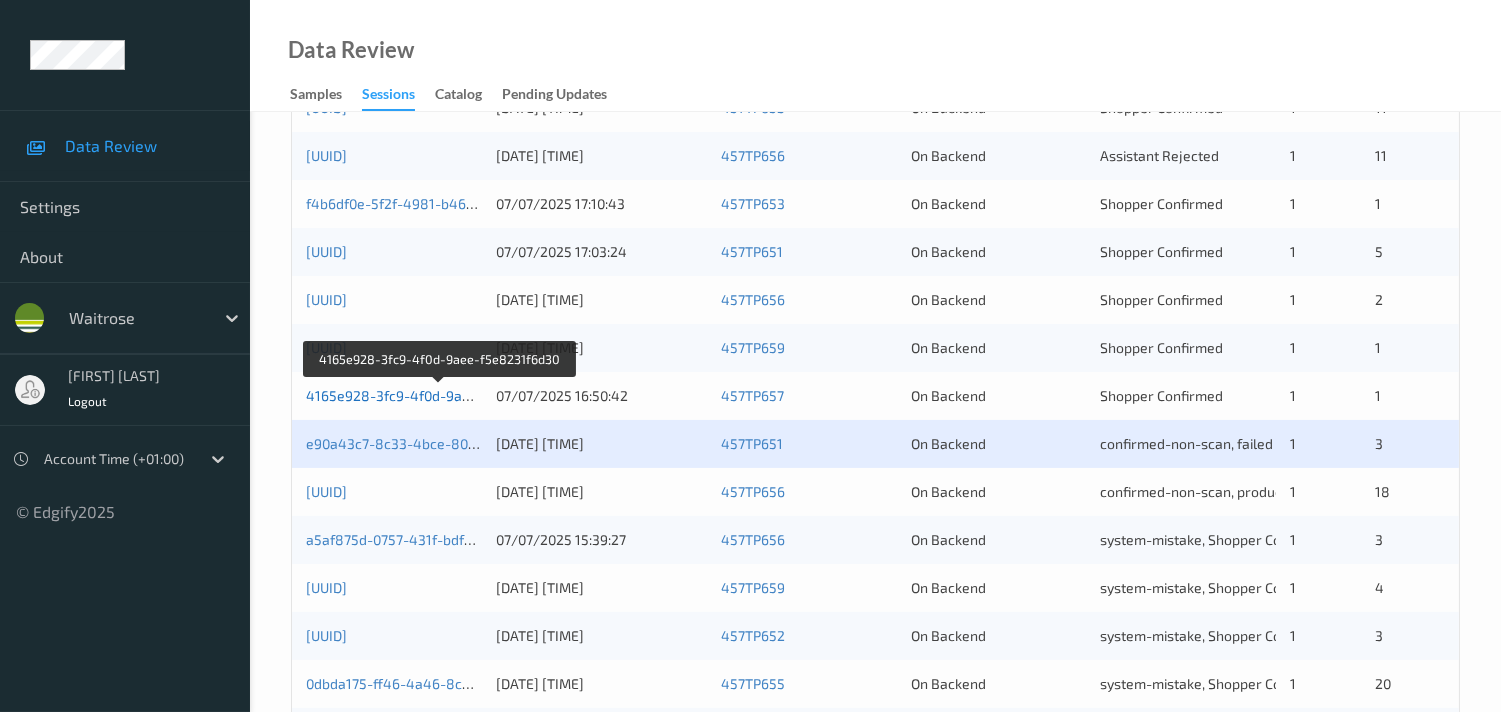 click on "4165e928-3fc9-4f0d-9aee-f5e8231f6d30" at bounding box center [439, 395] 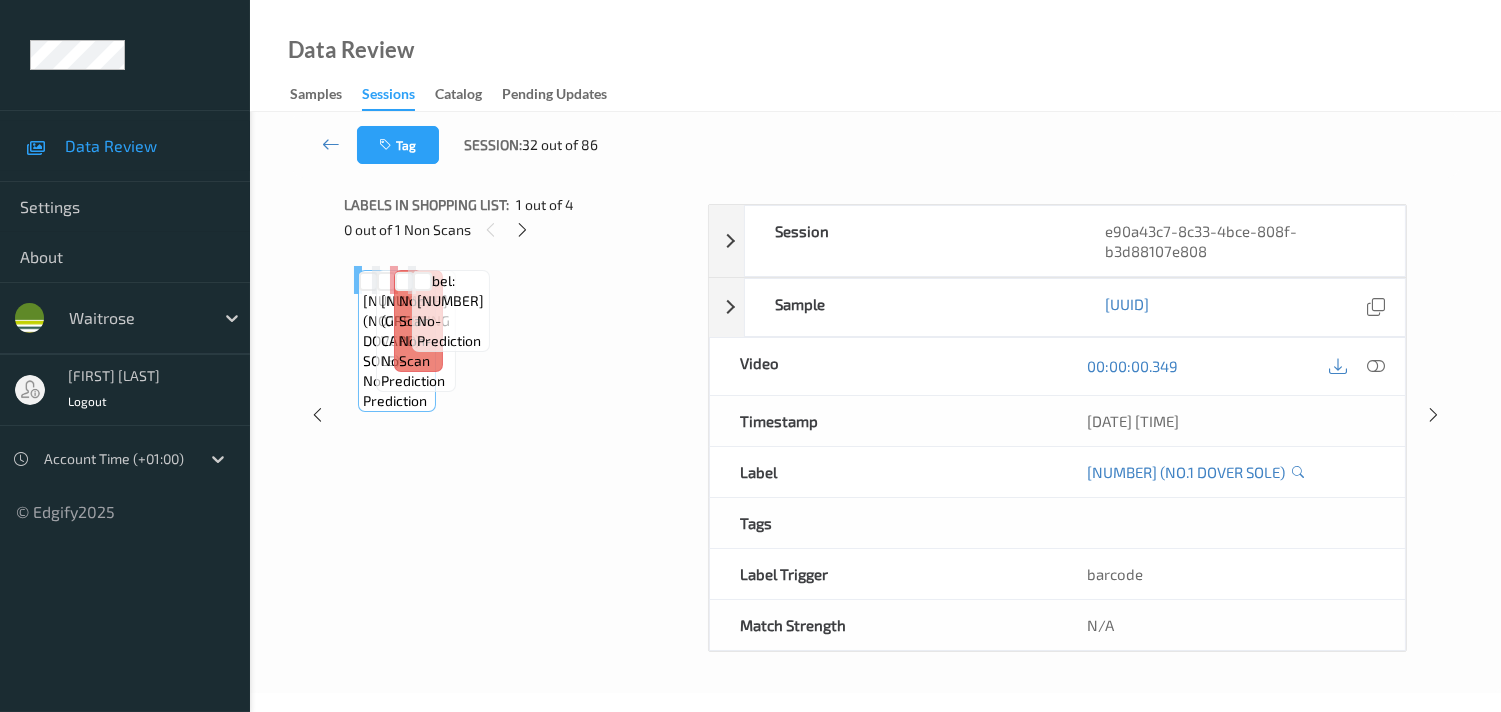 click on "Labels in shopping list: 1 out of 4 0 out of 1 Non Scans Label: 10022499600706900353 (NO.1 DOVER SOLE) no-prediction Label: 5035268397390 (GREETING CARD) no-prediction Label: Non-Scan non-scan Label: Non-Scan non-scan Label: Non-Scan non-scan Label: 9210170793242148 no-prediction" at bounding box center (519, 415) 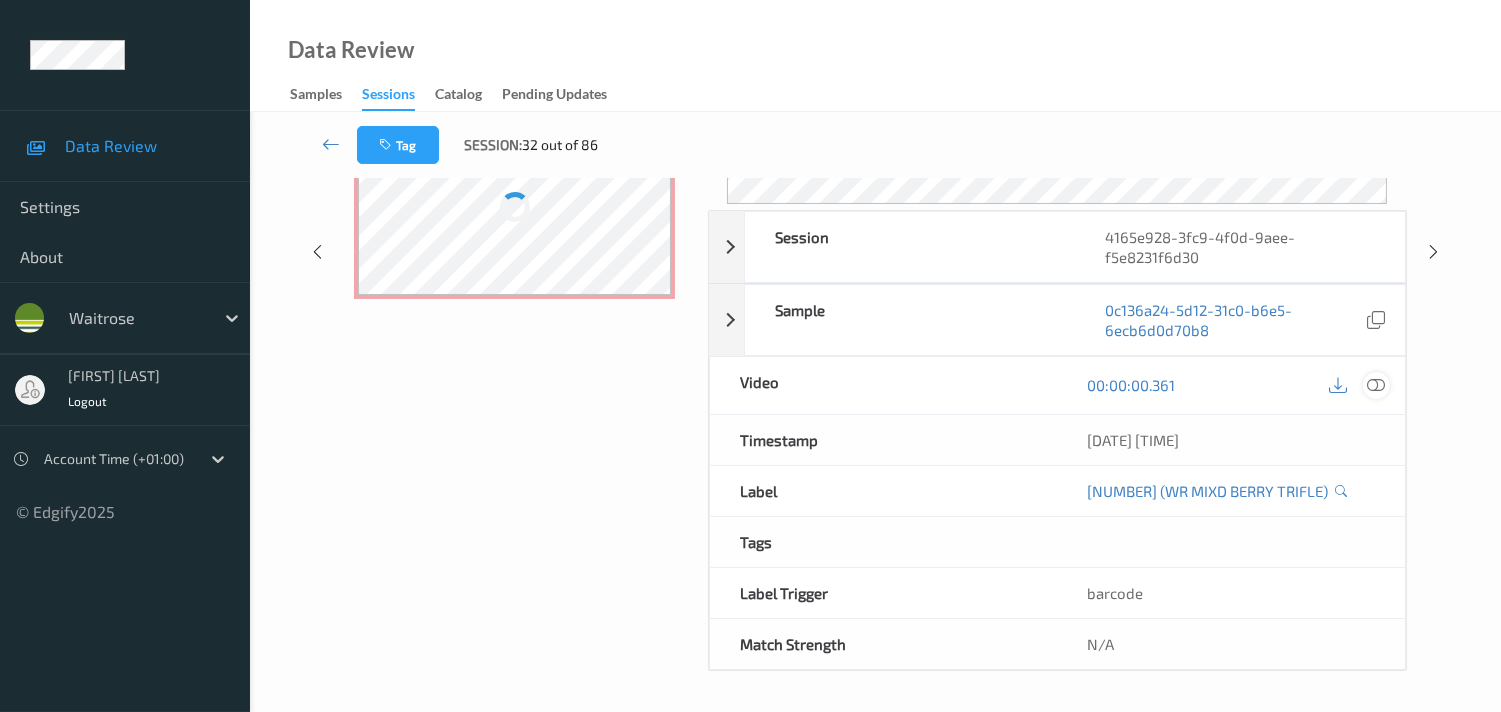 click at bounding box center (1376, 385) 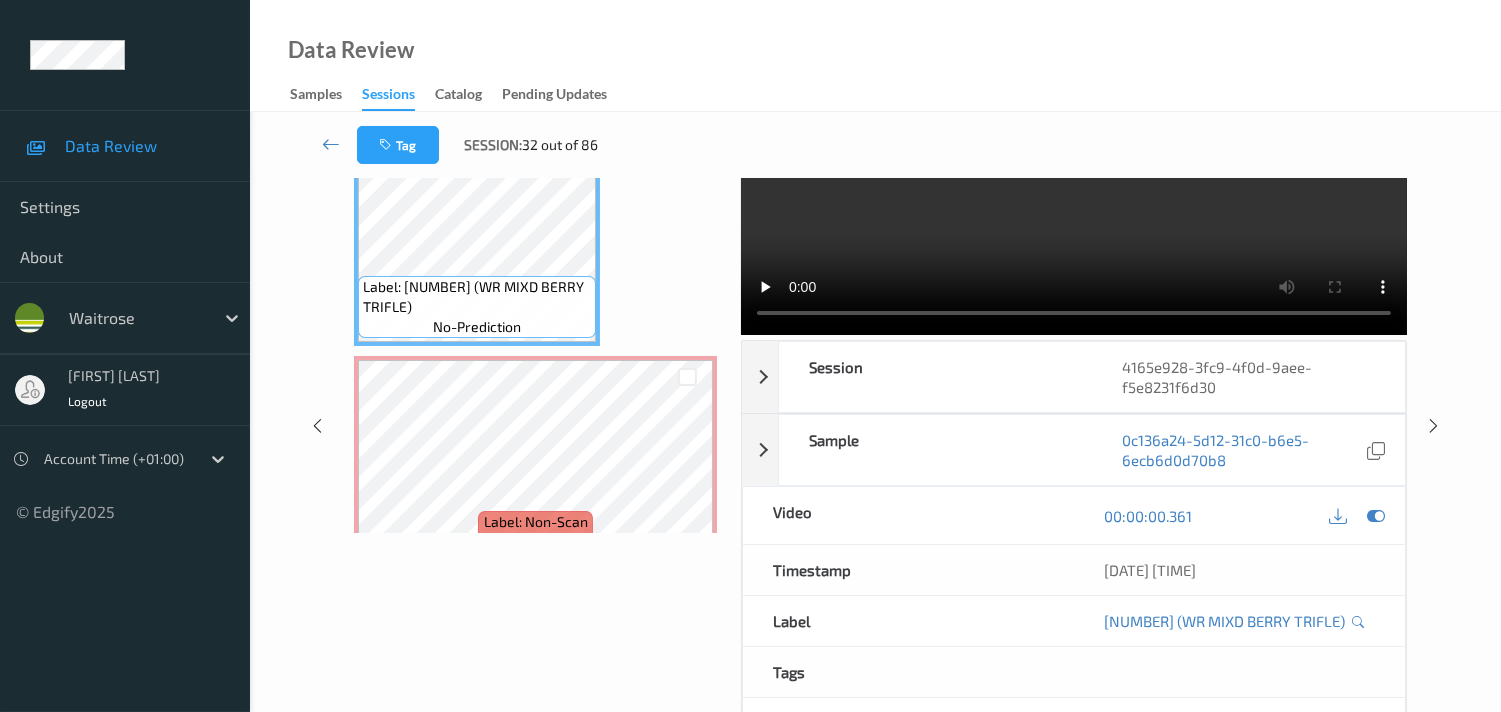 scroll, scrollTop: 0, scrollLeft: 0, axis: both 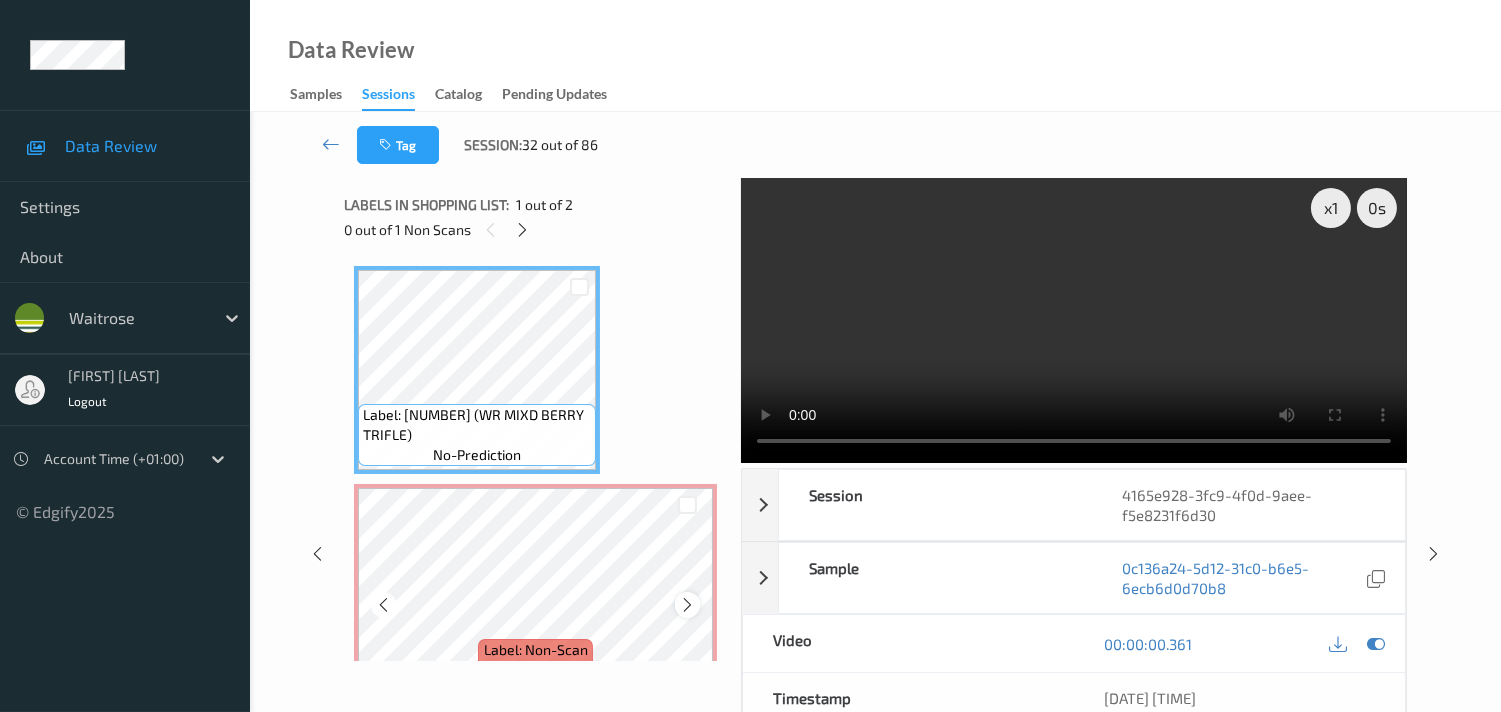 click at bounding box center [687, 605] 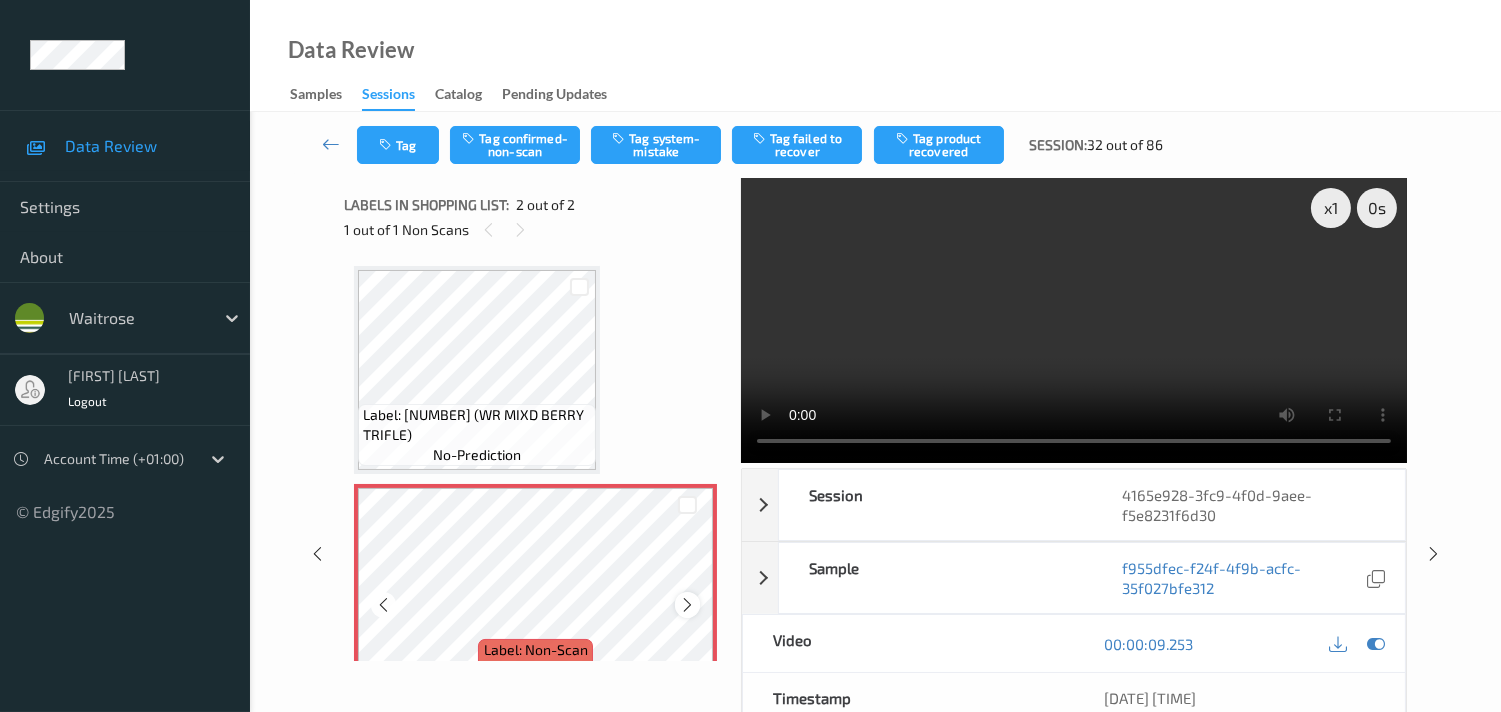 click at bounding box center (687, 605) 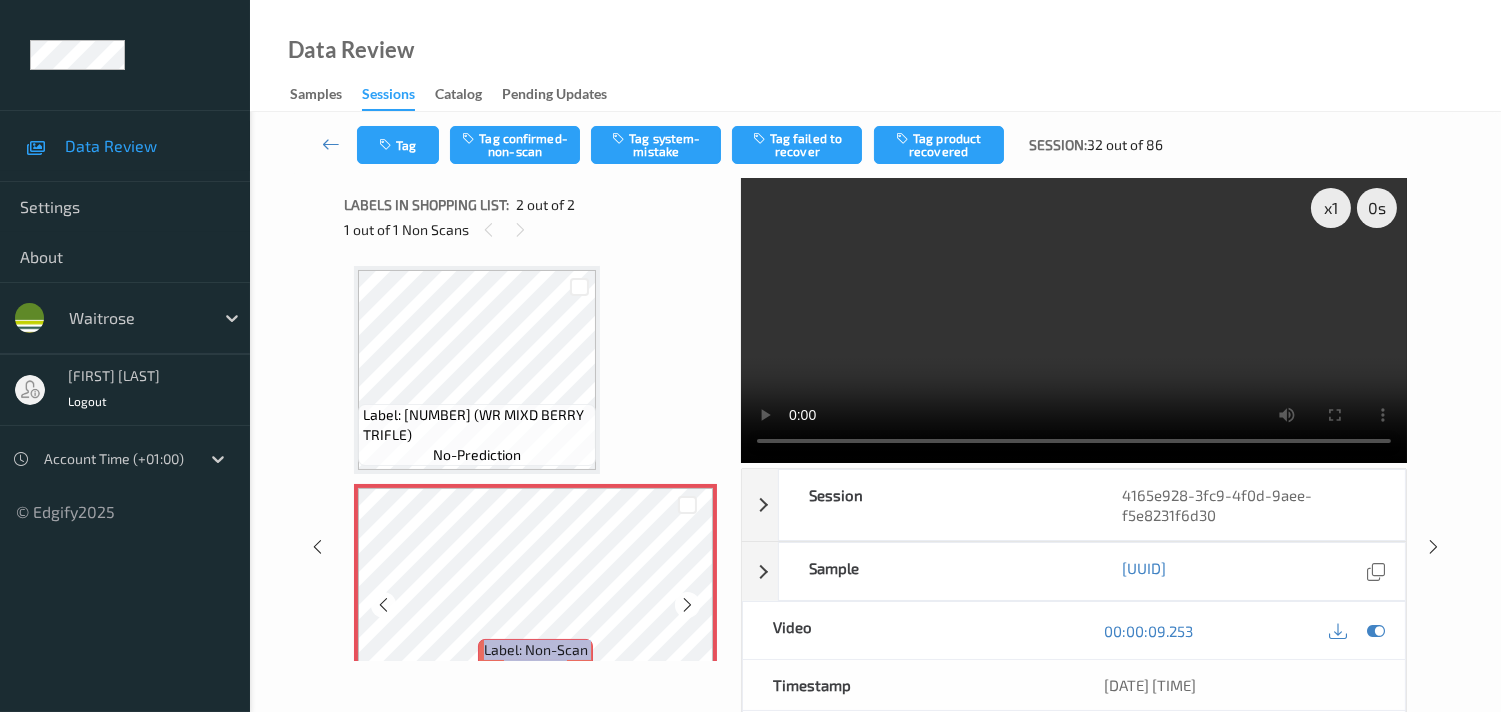 click at bounding box center (687, 605) 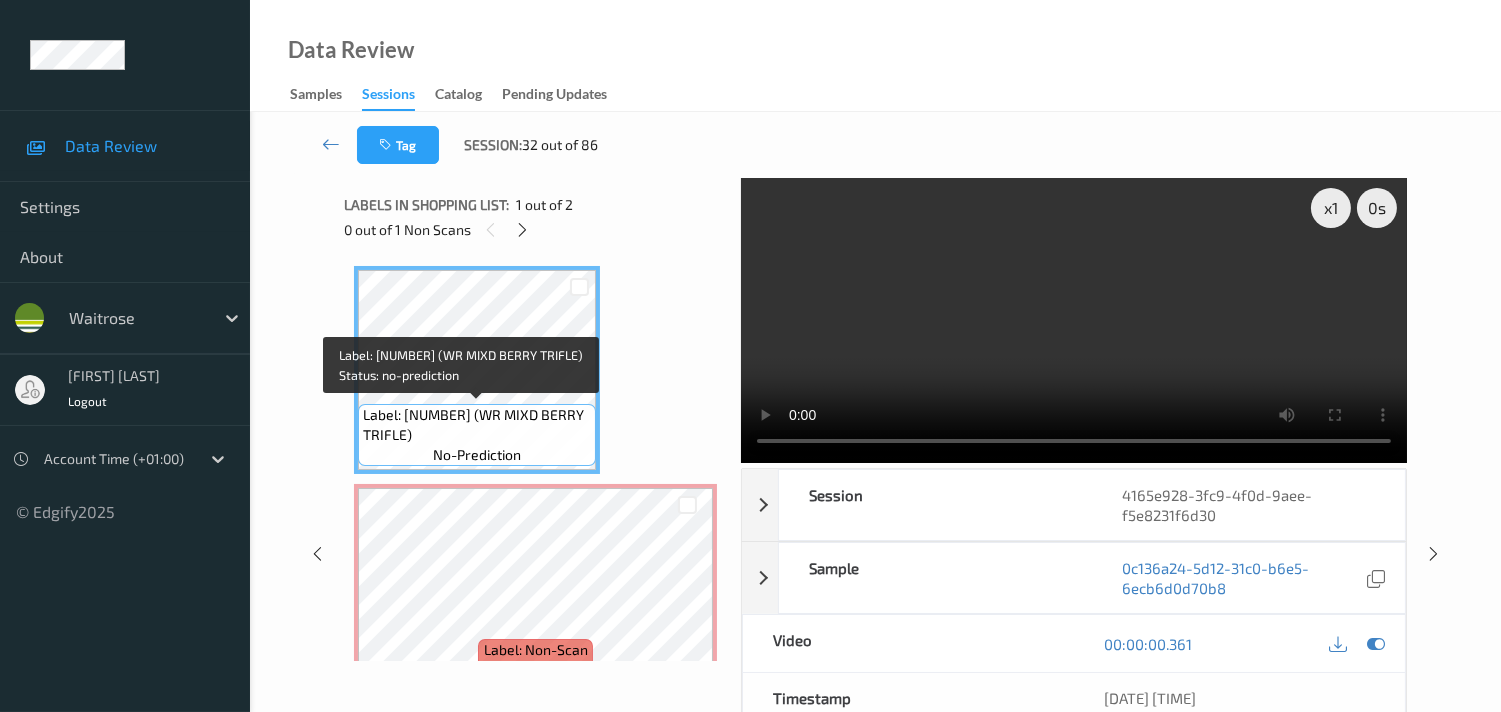 drag, startPoint x: 517, startPoint y: 416, endPoint x: 570, endPoint y: 435, distance: 56.302753 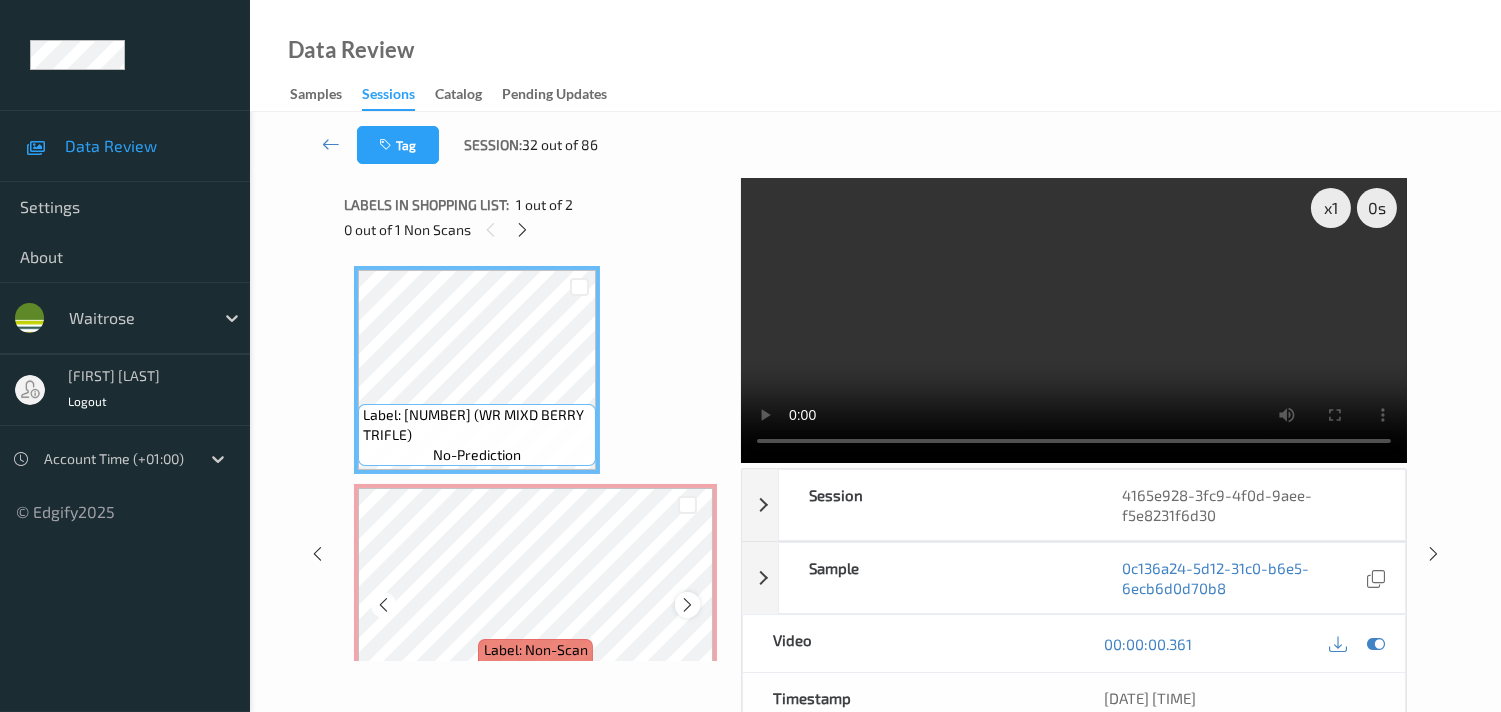 click at bounding box center [687, 605] 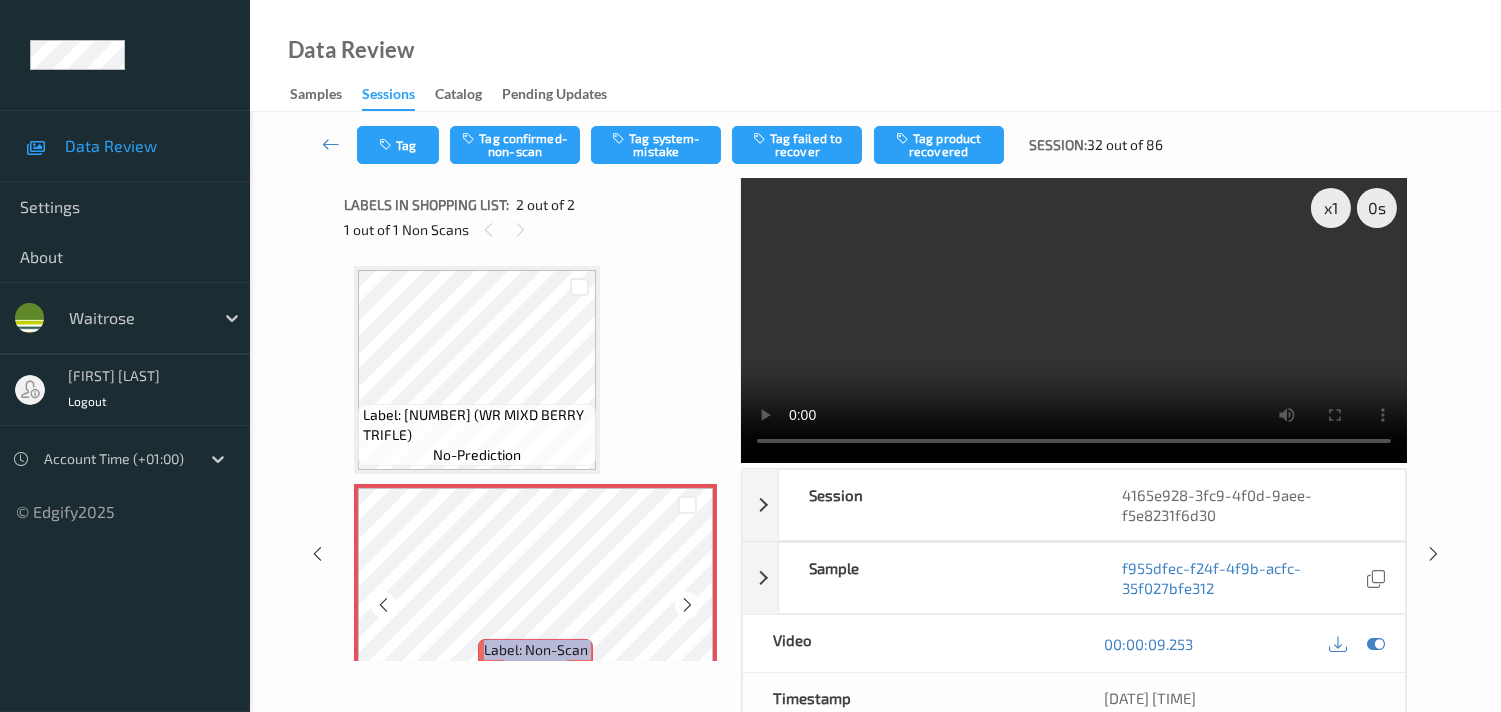 click at bounding box center [687, 605] 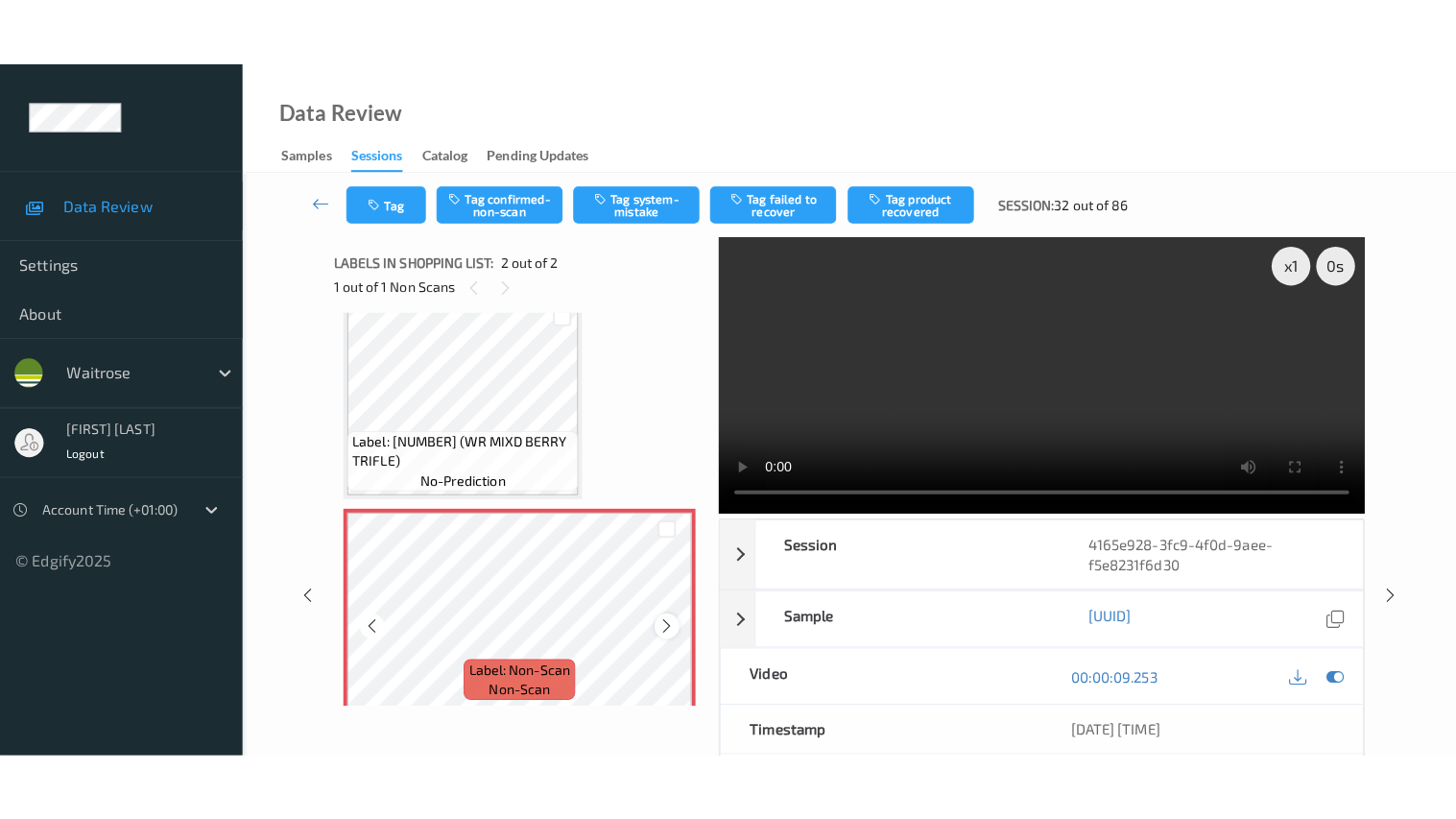 scroll, scrollTop: 36, scrollLeft: 0, axis: vertical 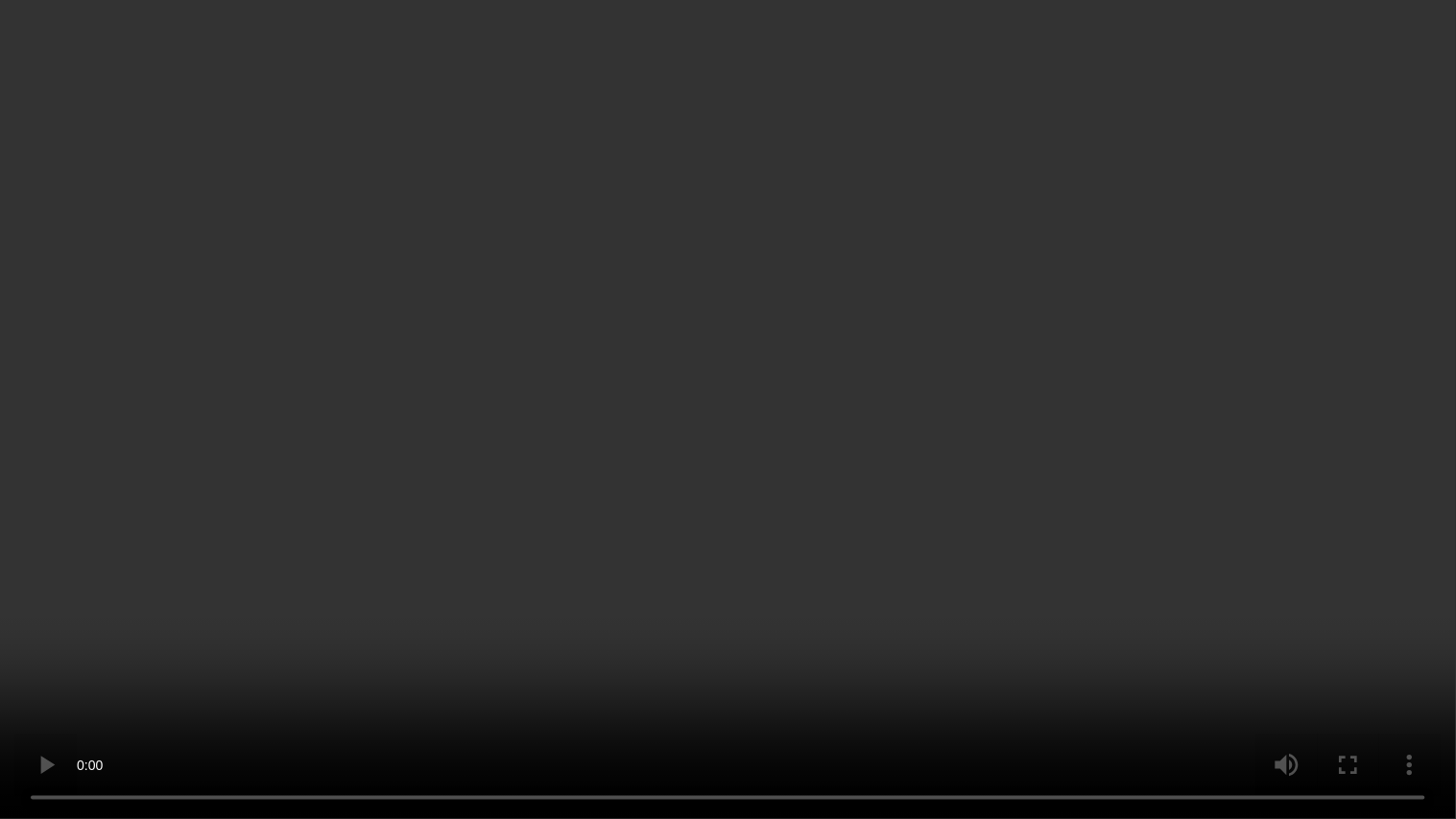 type 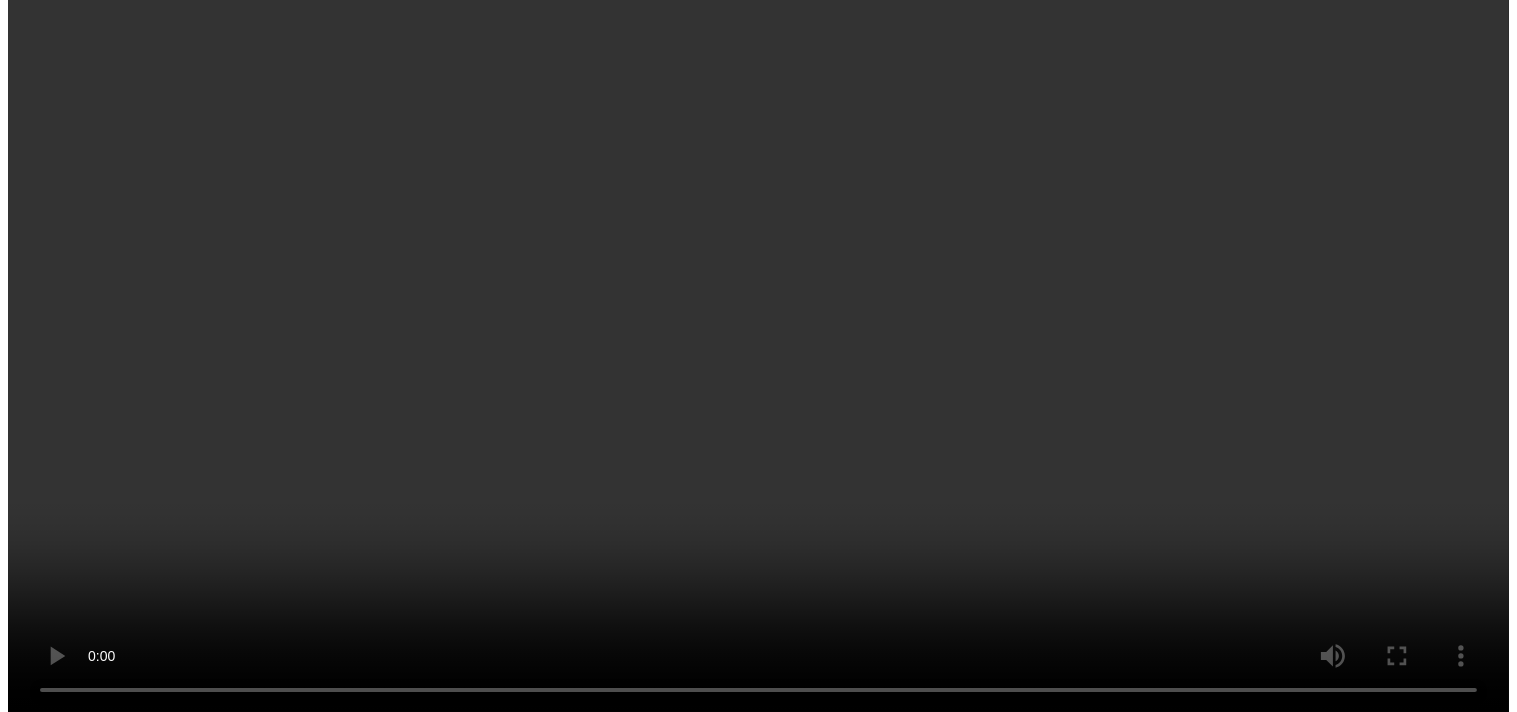 scroll, scrollTop: 37, scrollLeft: 0, axis: vertical 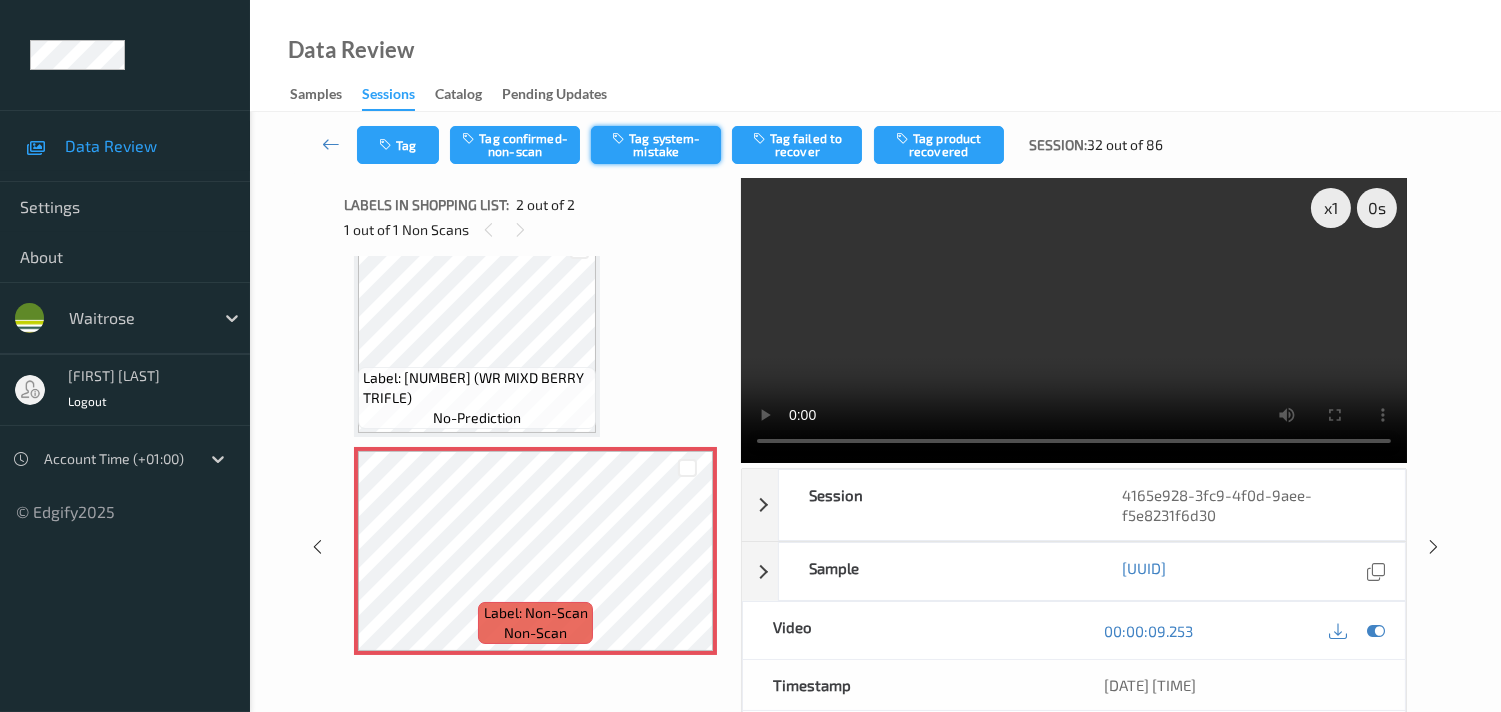 click on "Tag   system-mistake" at bounding box center [656, 145] 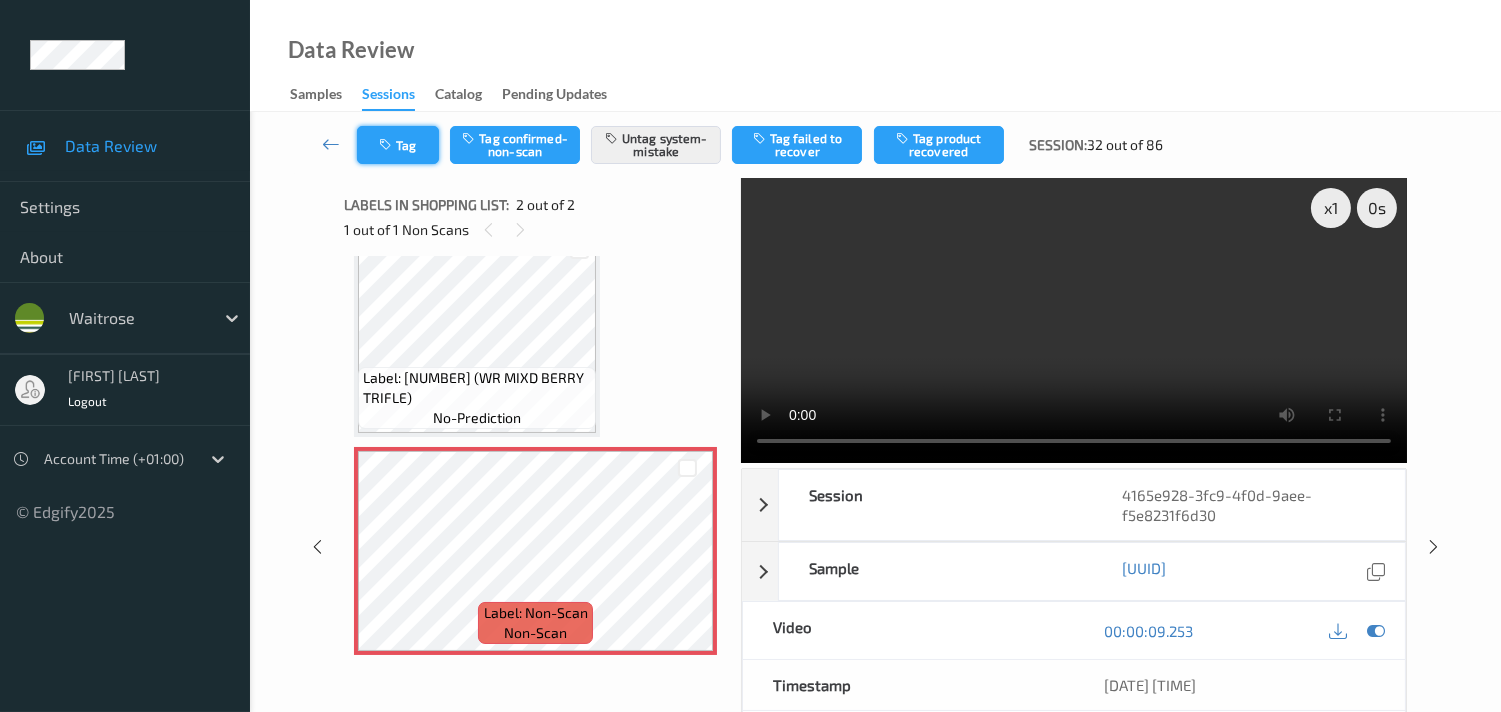 click on "Tag" at bounding box center (398, 145) 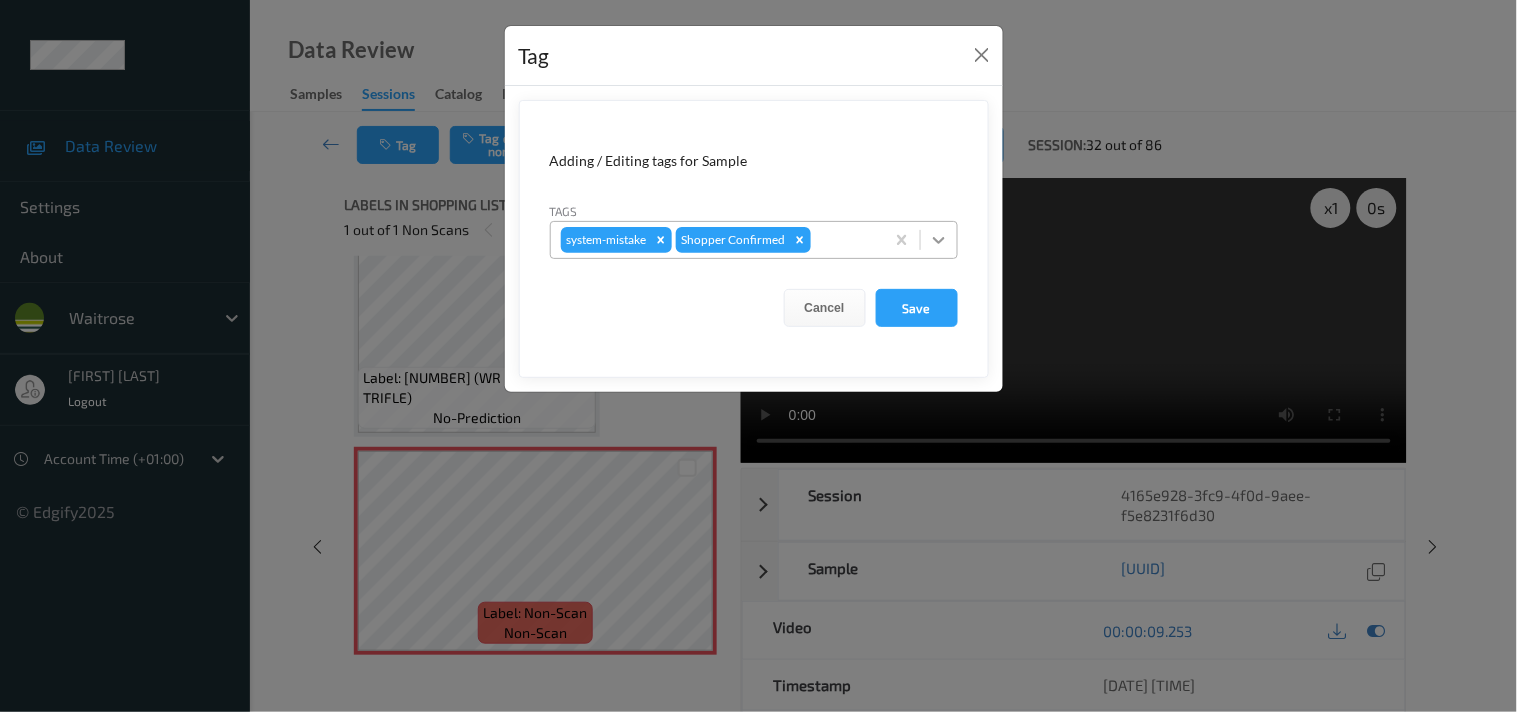 click 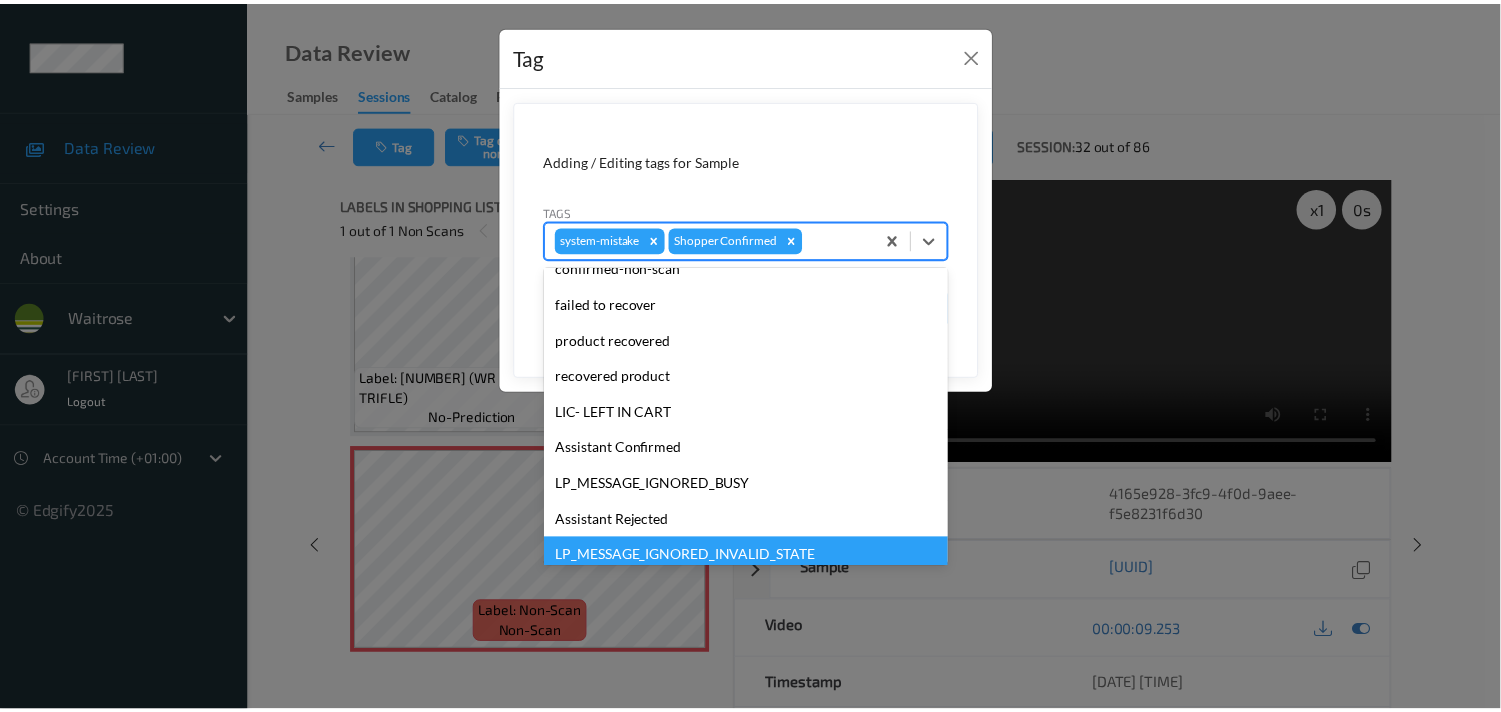 scroll, scrollTop: 318, scrollLeft: 0, axis: vertical 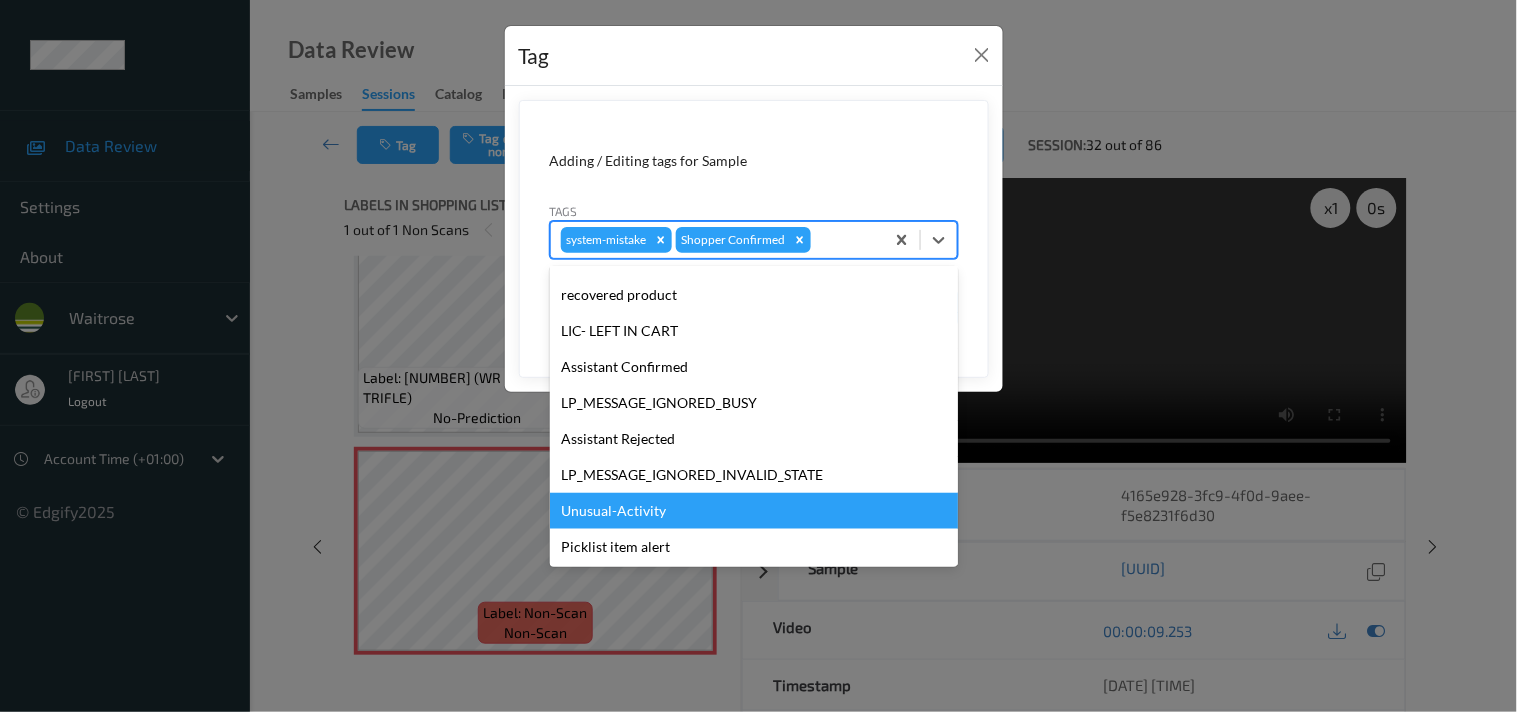 click on "Unusual-Activity" at bounding box center (754, 511) 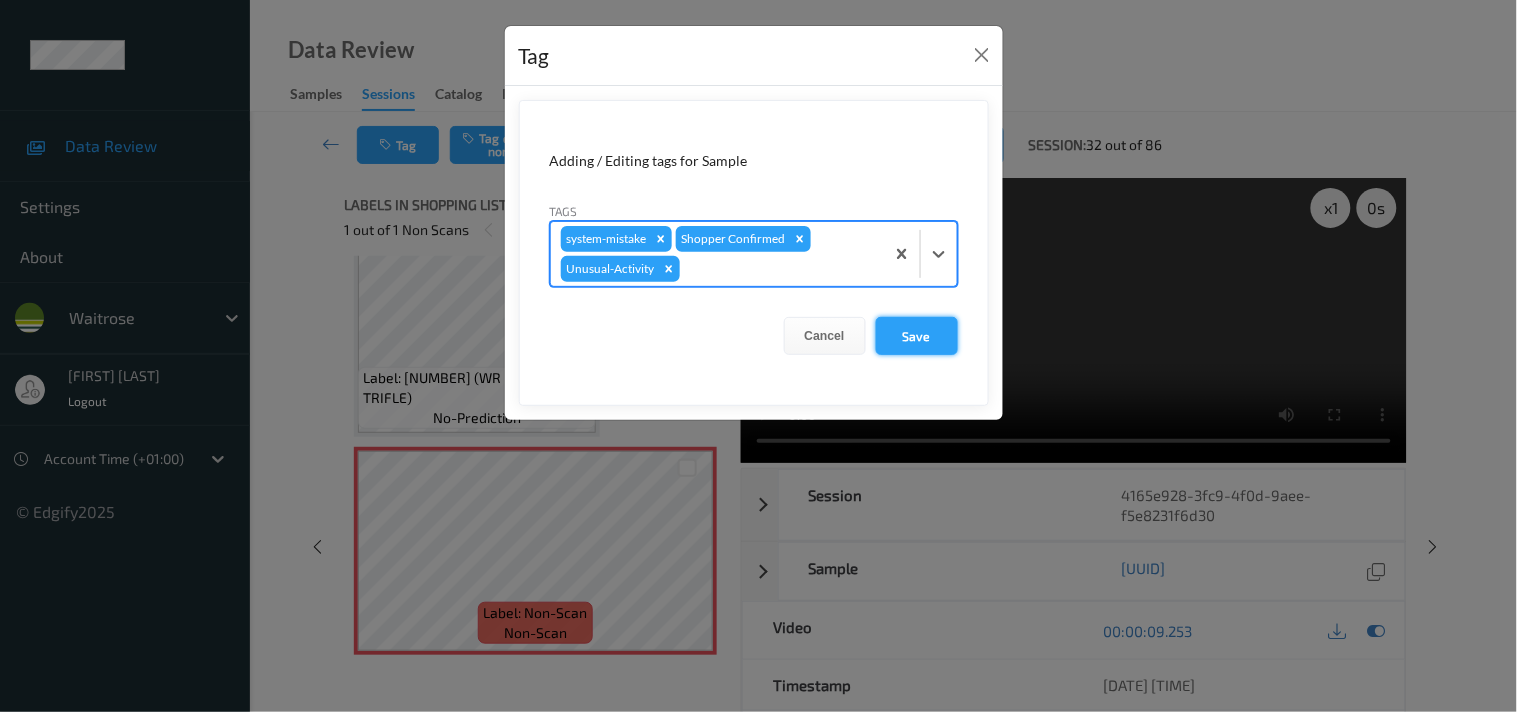 click on "Save" at bounding box center (917, 336) 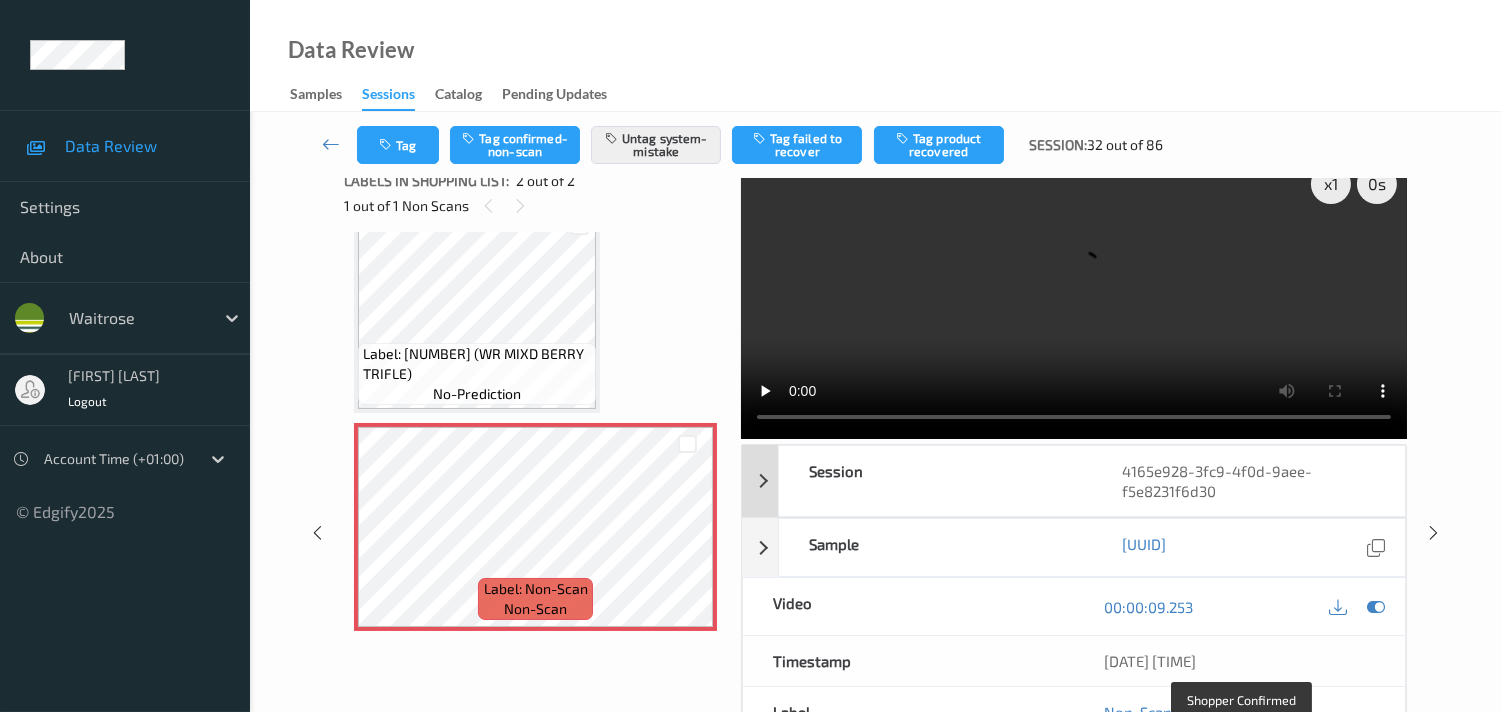 scroll, scrollTop: 0, scrollLeft: 0, axis: both 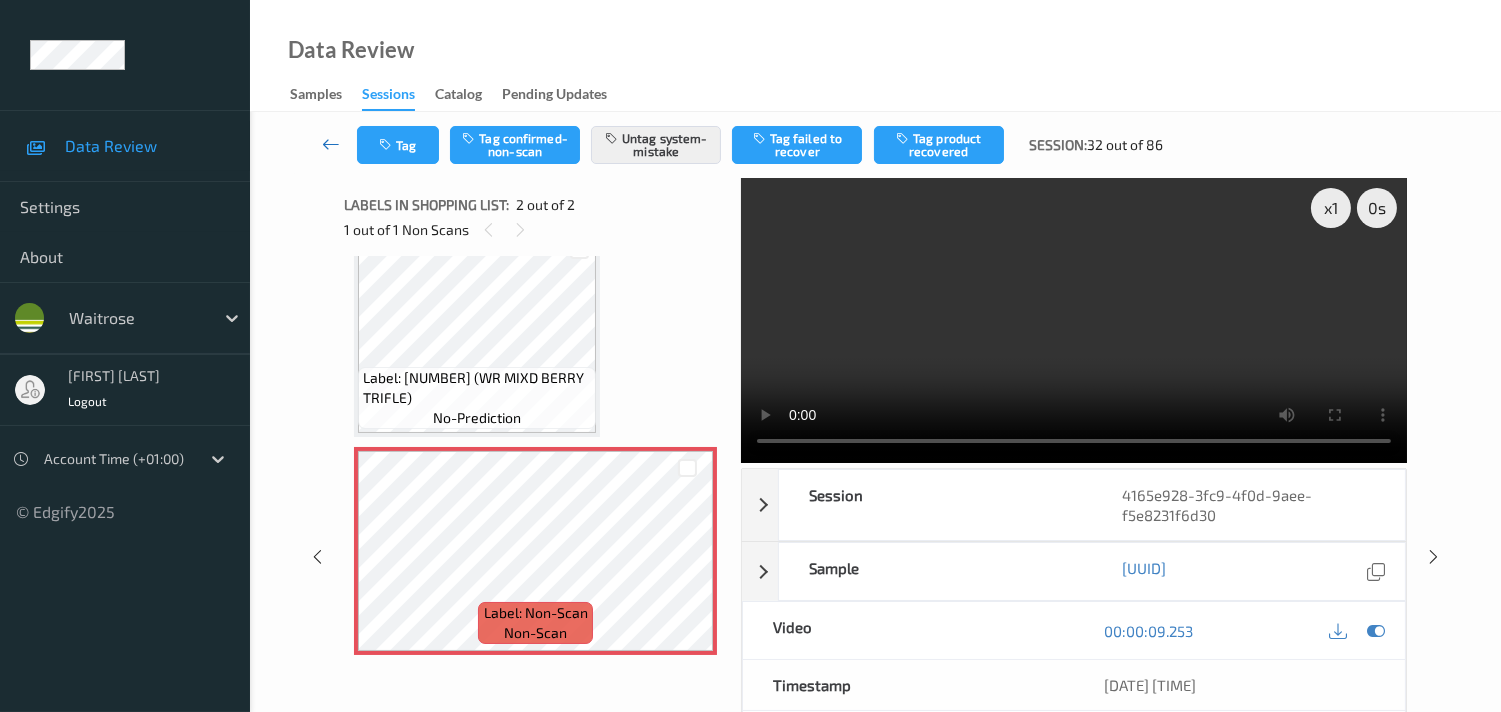click at bounding box center (331, 144) 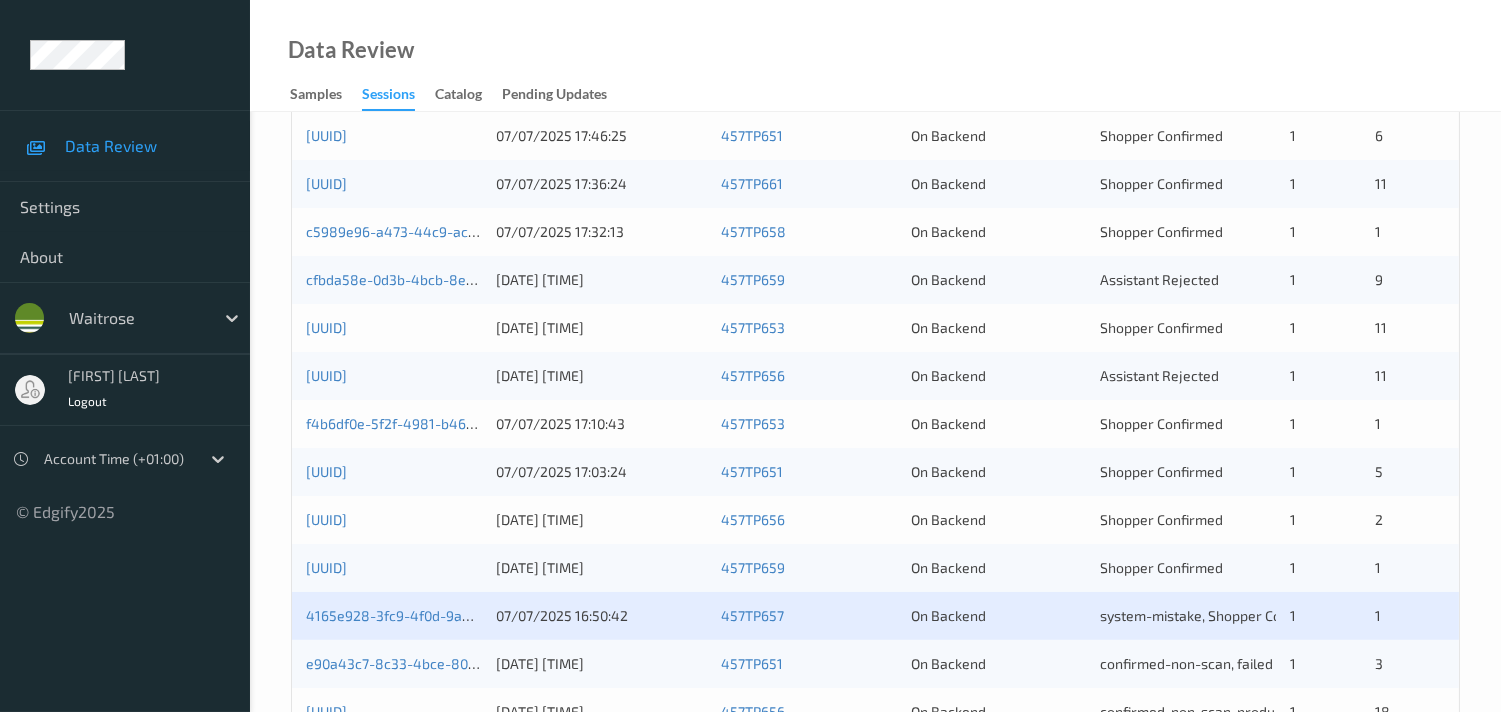 scroll, scrollTop: 666, scrollLeft: 0, axis: vertical 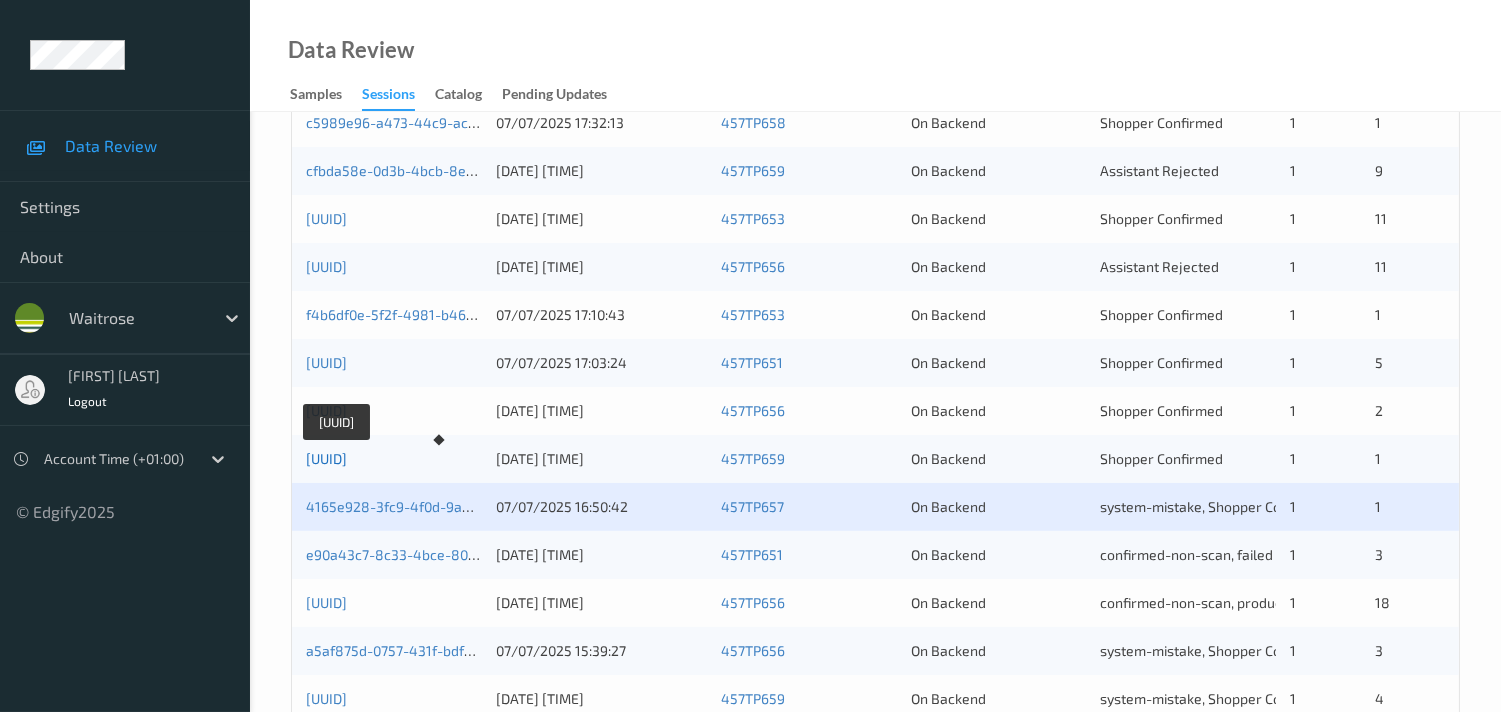 click on "f21e758a-3d94-42e2-93c5-2f9209818efe" at bounding box center [326, 458] 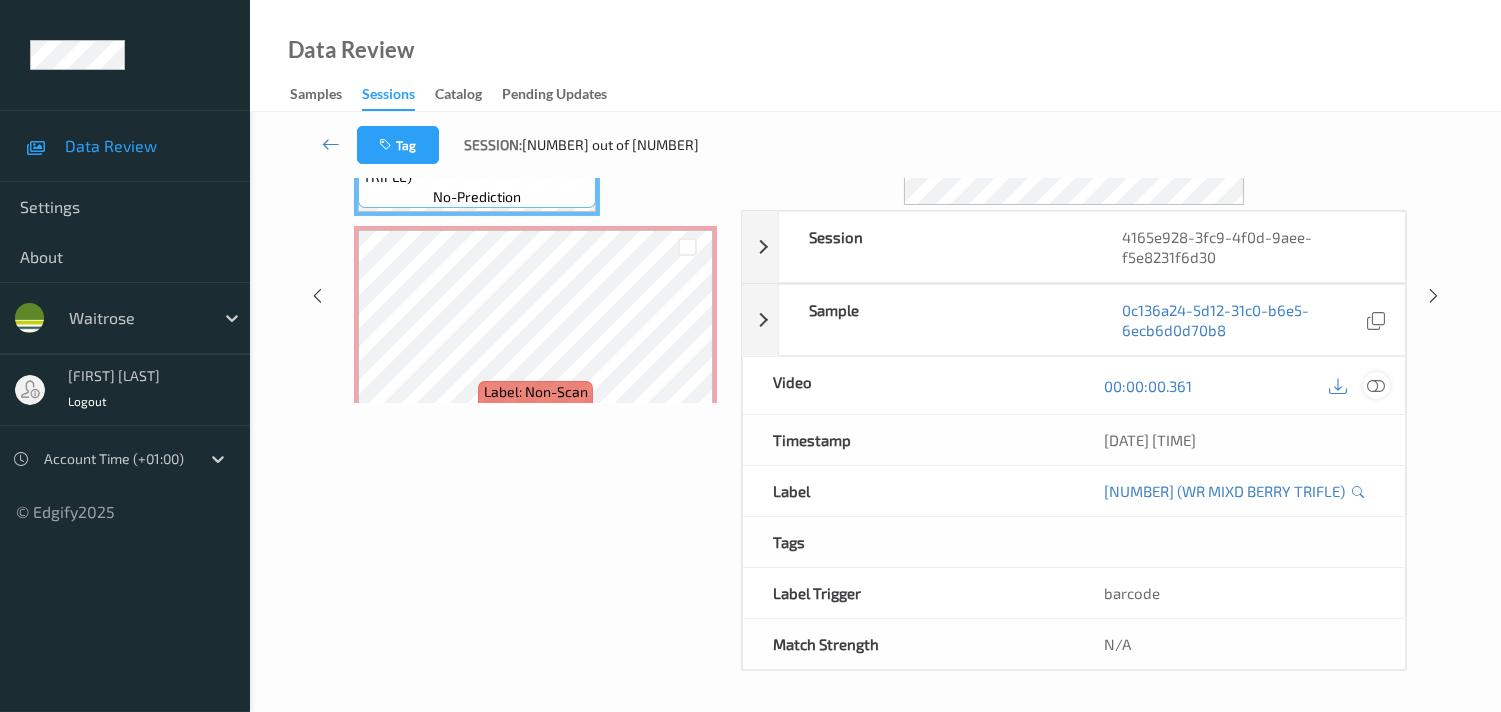 click at bounding box center (1376, 385) 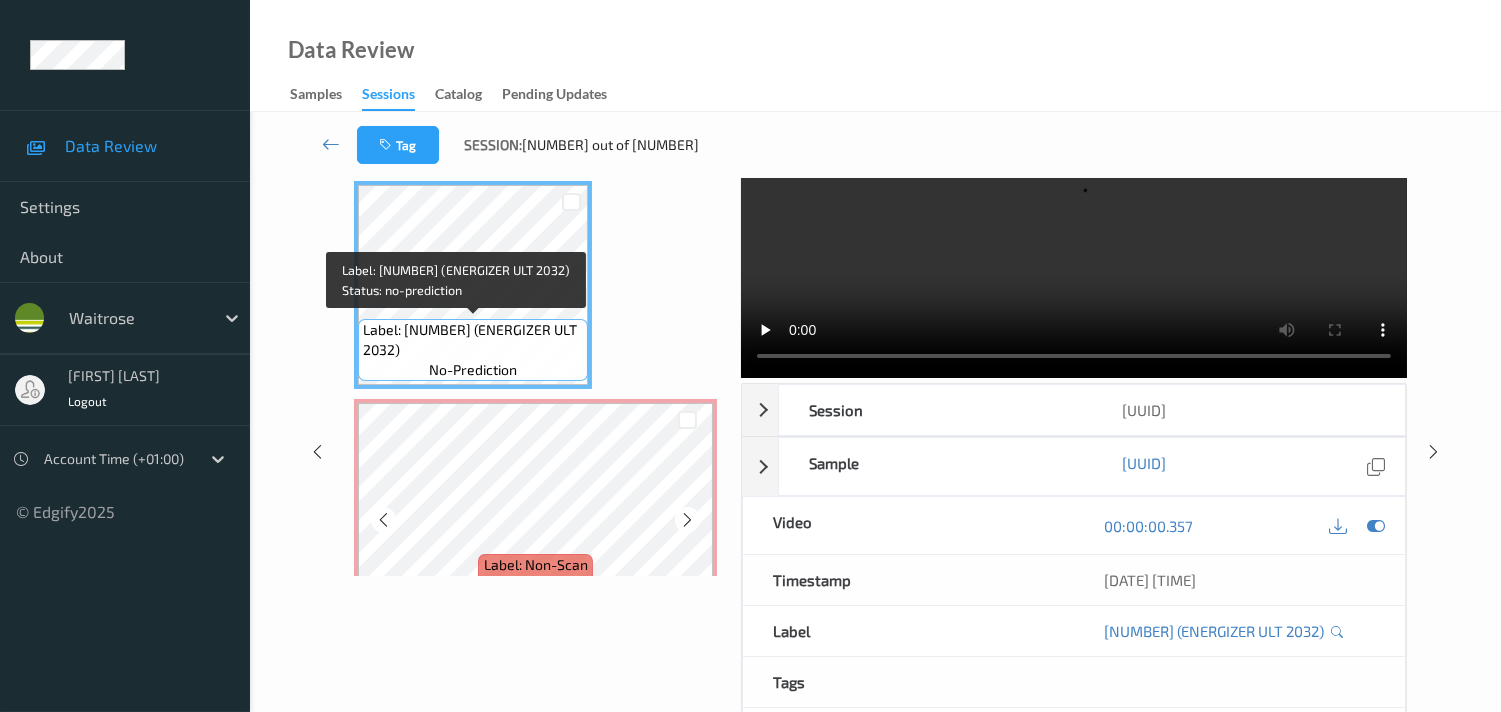 scroll, scrollTop: 111, scrollLeft: 0, axis: vertical 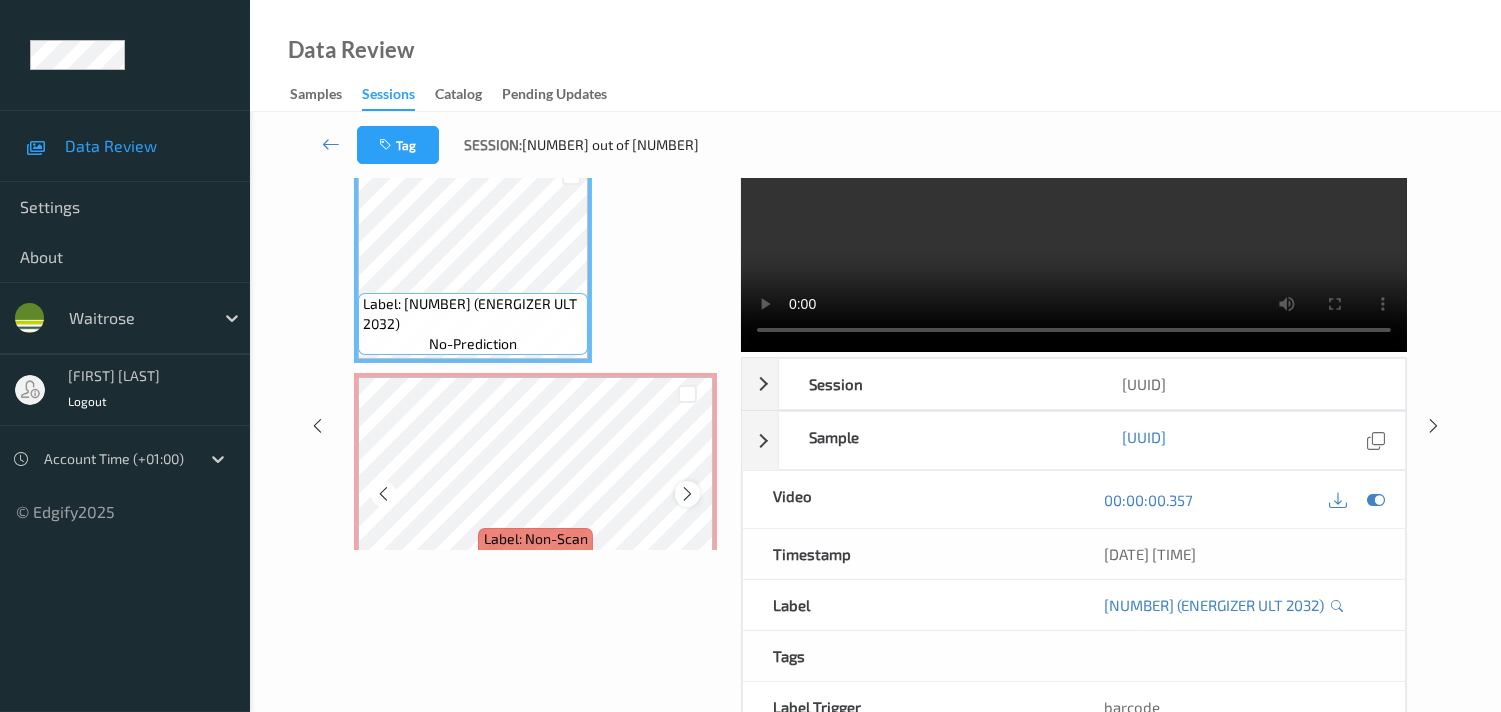 click at bounding box center (687, 494) 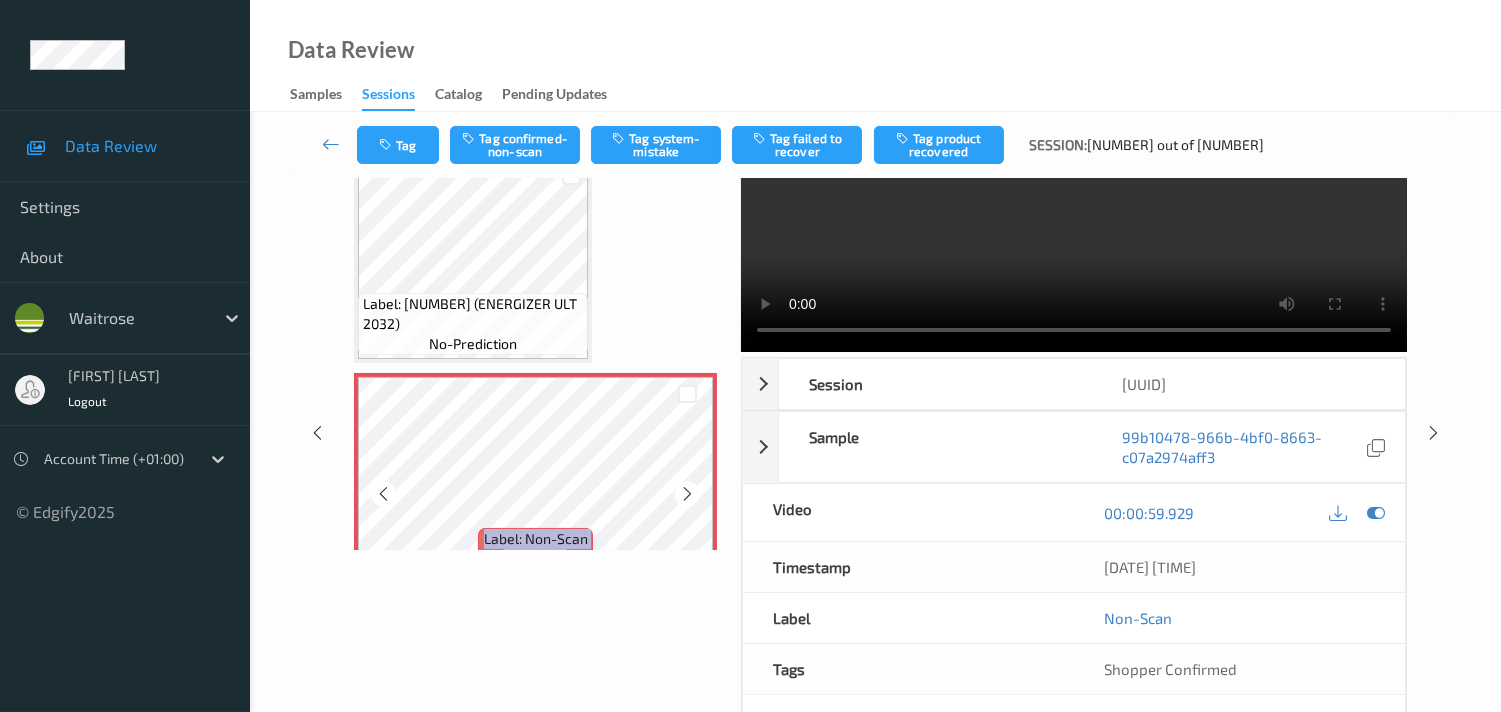 click at bounding box center (687, 494) 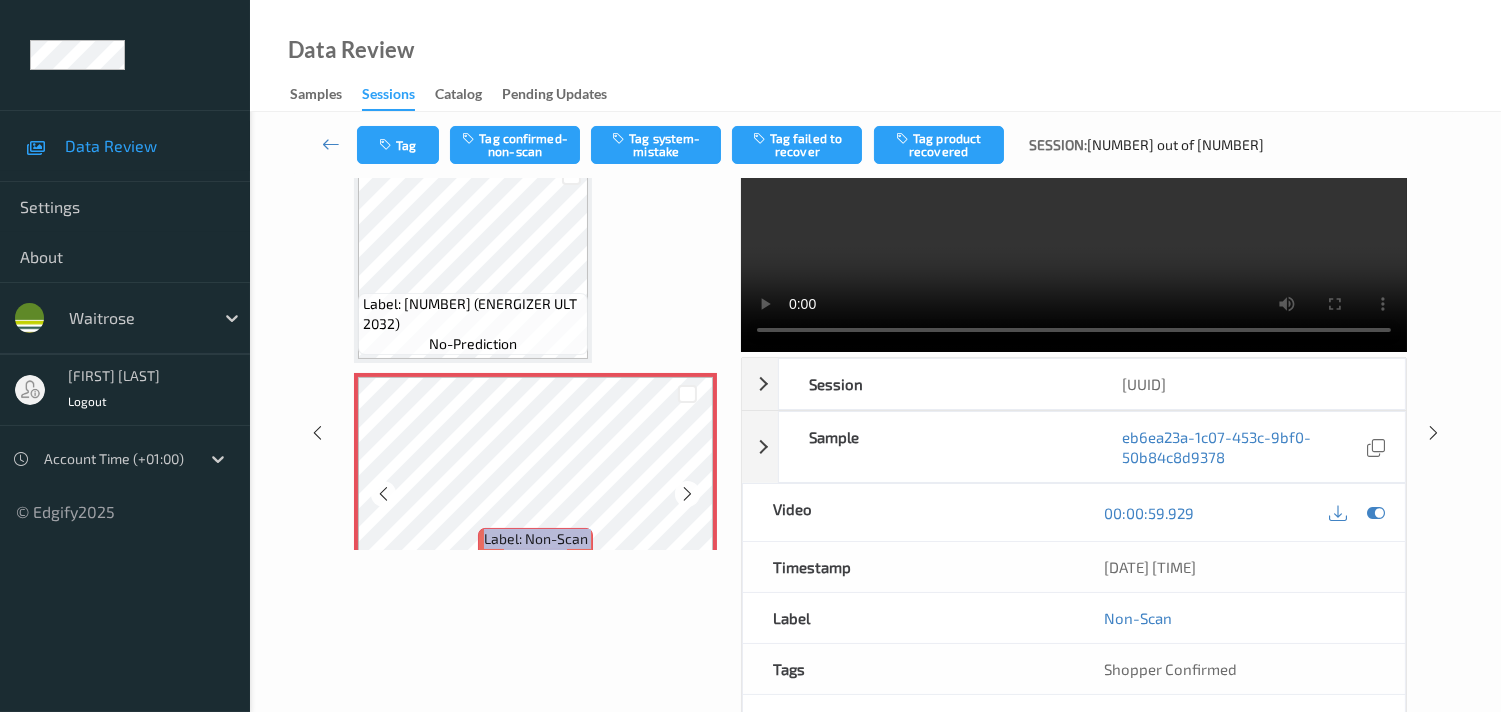 click at bounding box center (687, 494) 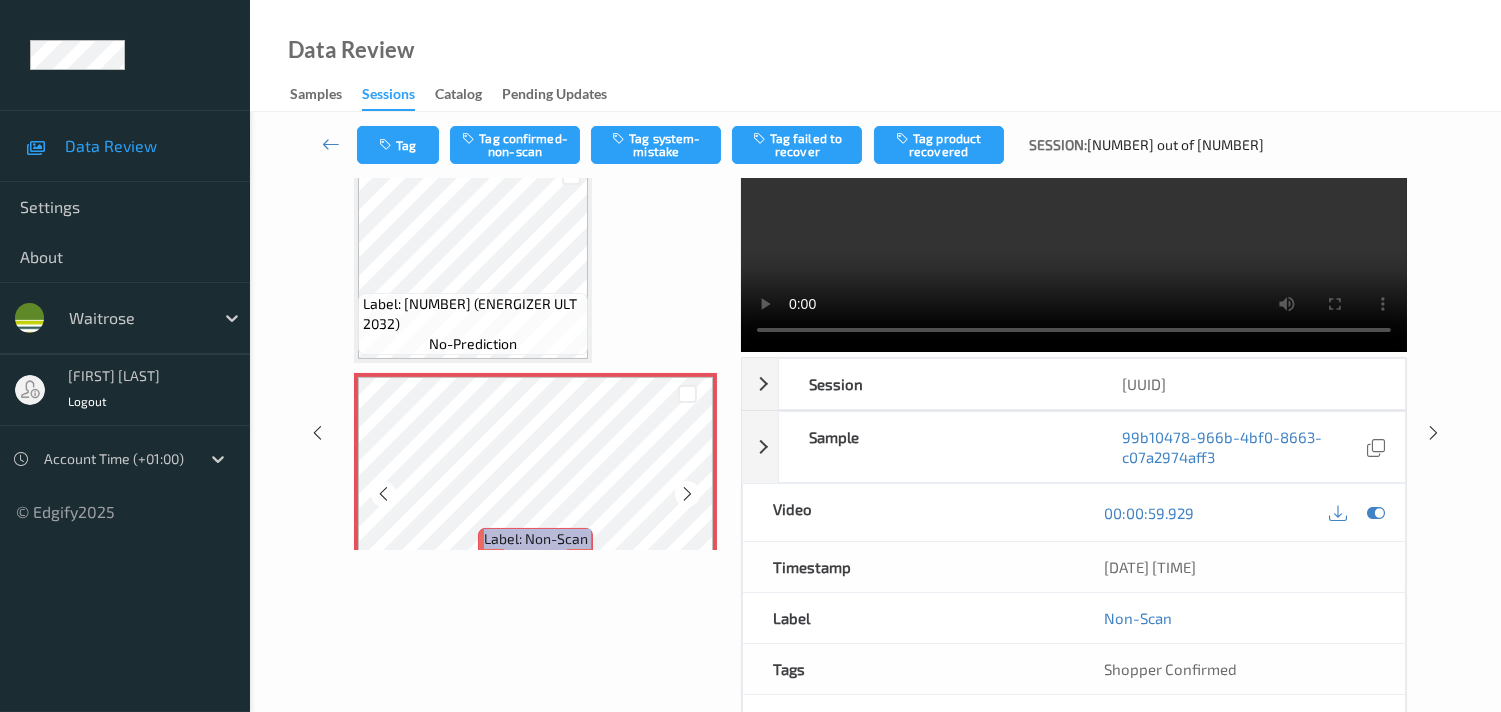 click at bounding box center (687, 494) 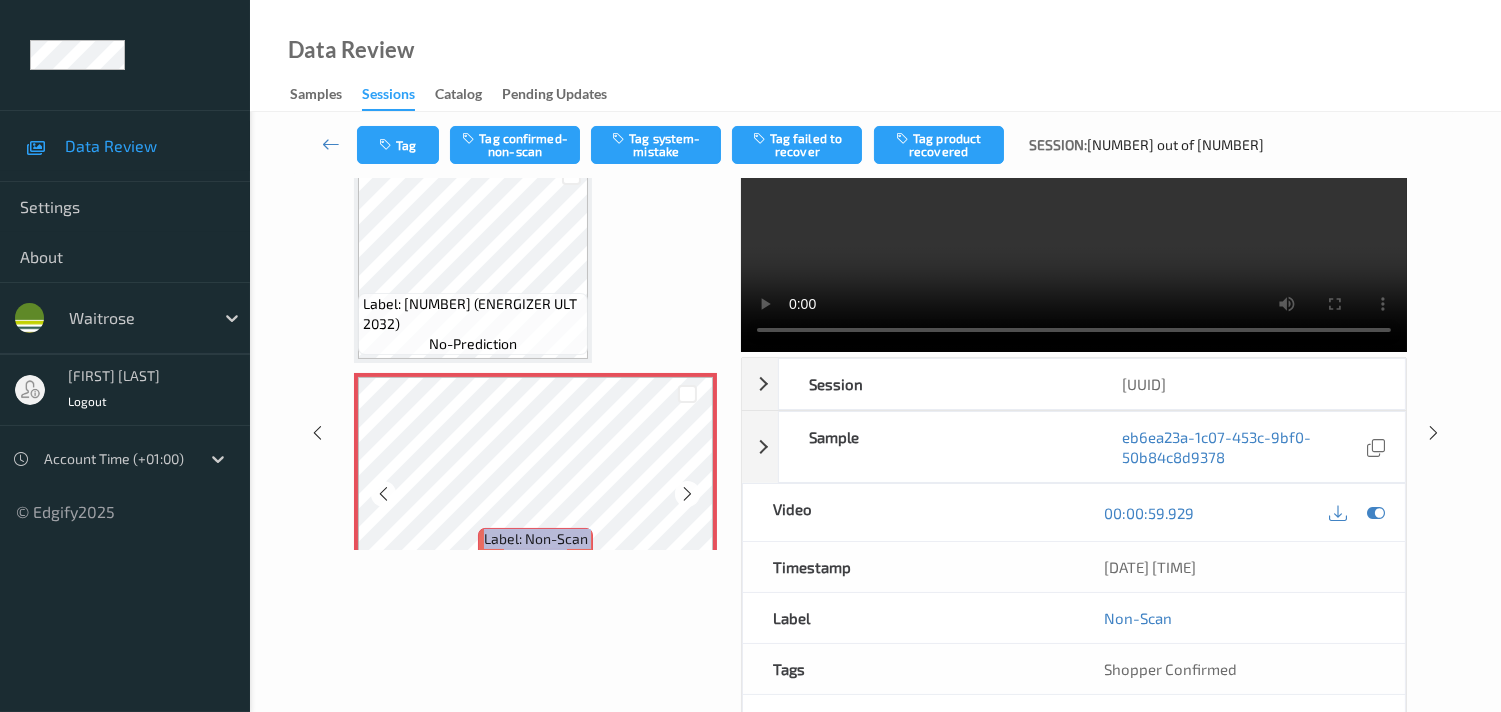 click at bounding box center (687, 494) 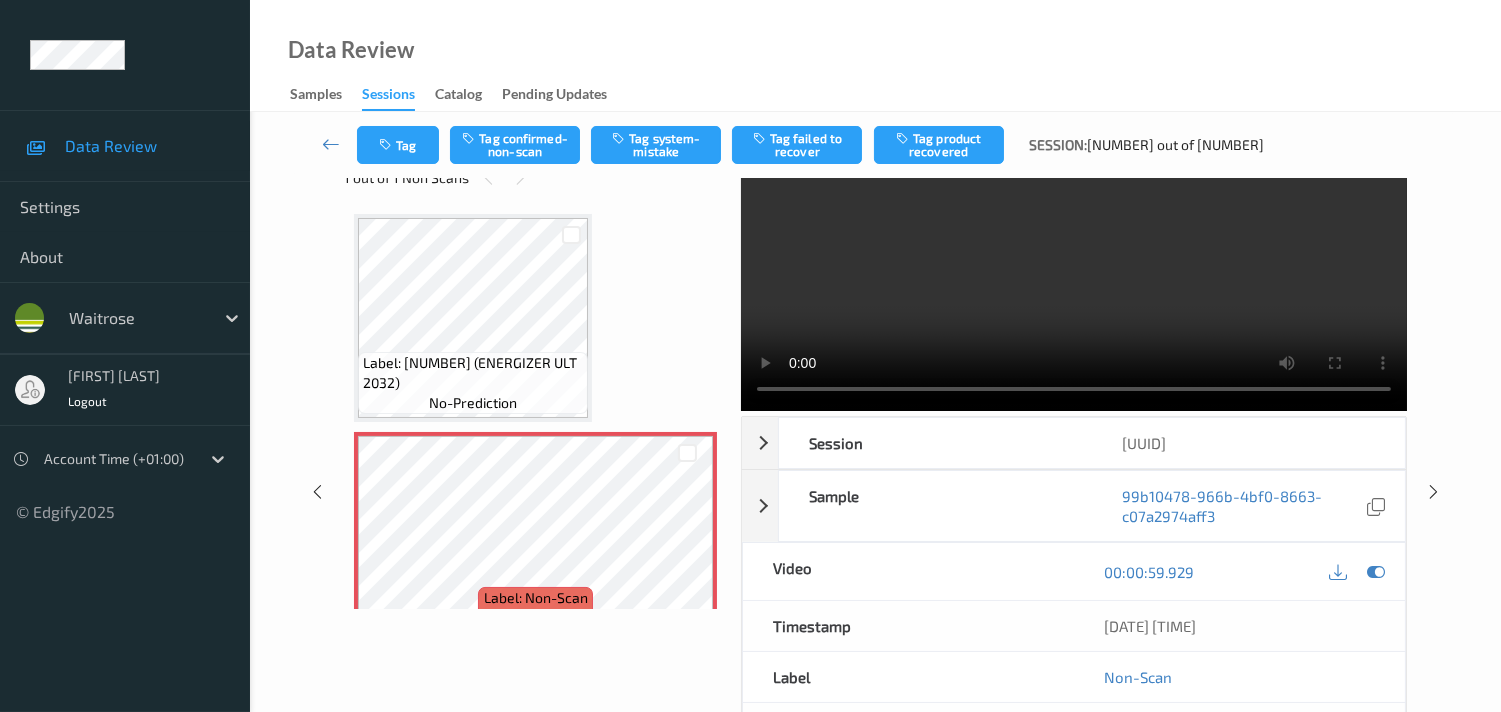 scroll, scrollTop: 0, scrollLeft: 0, axis: both 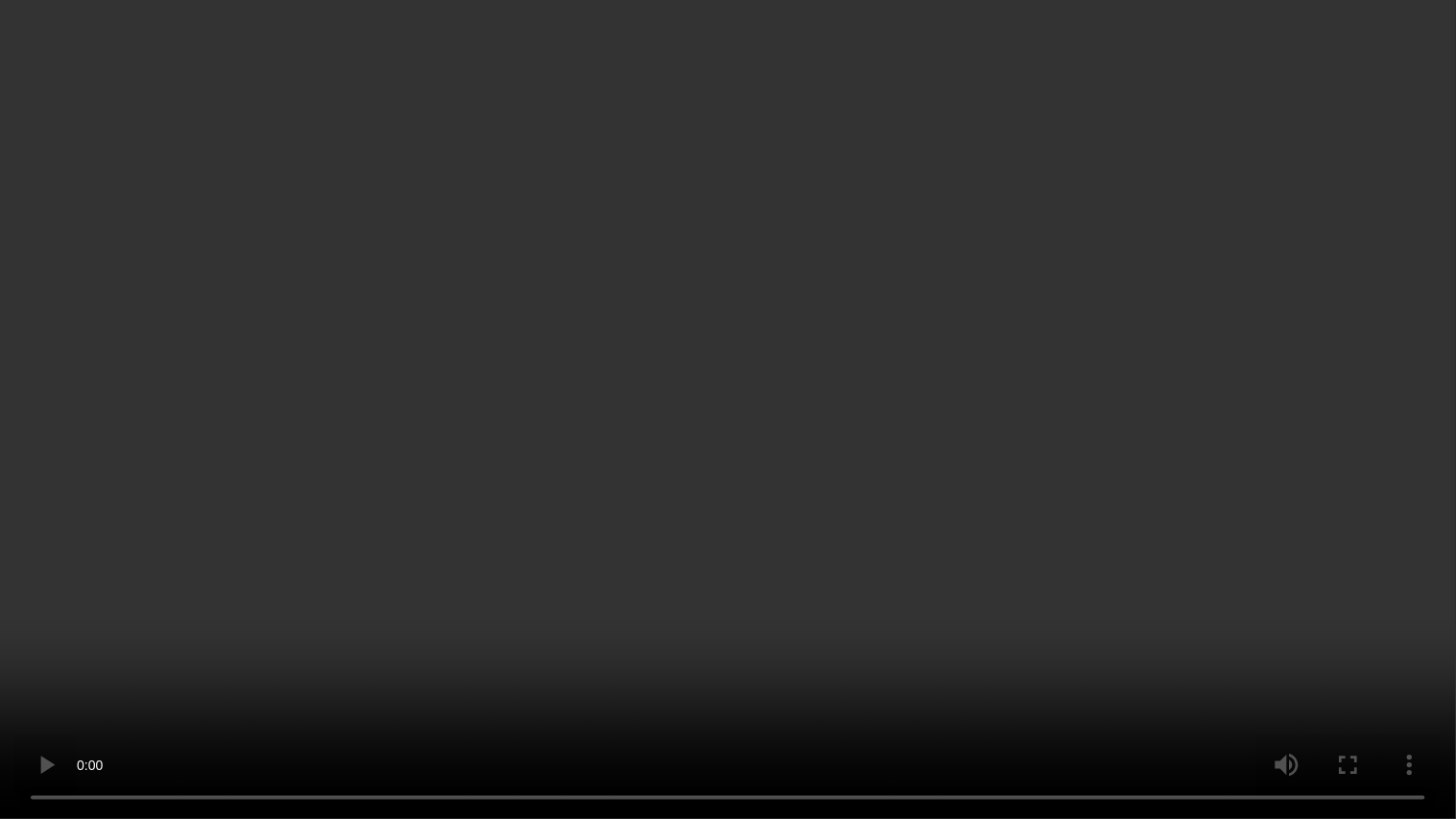 click at bounding box center [728, 409] 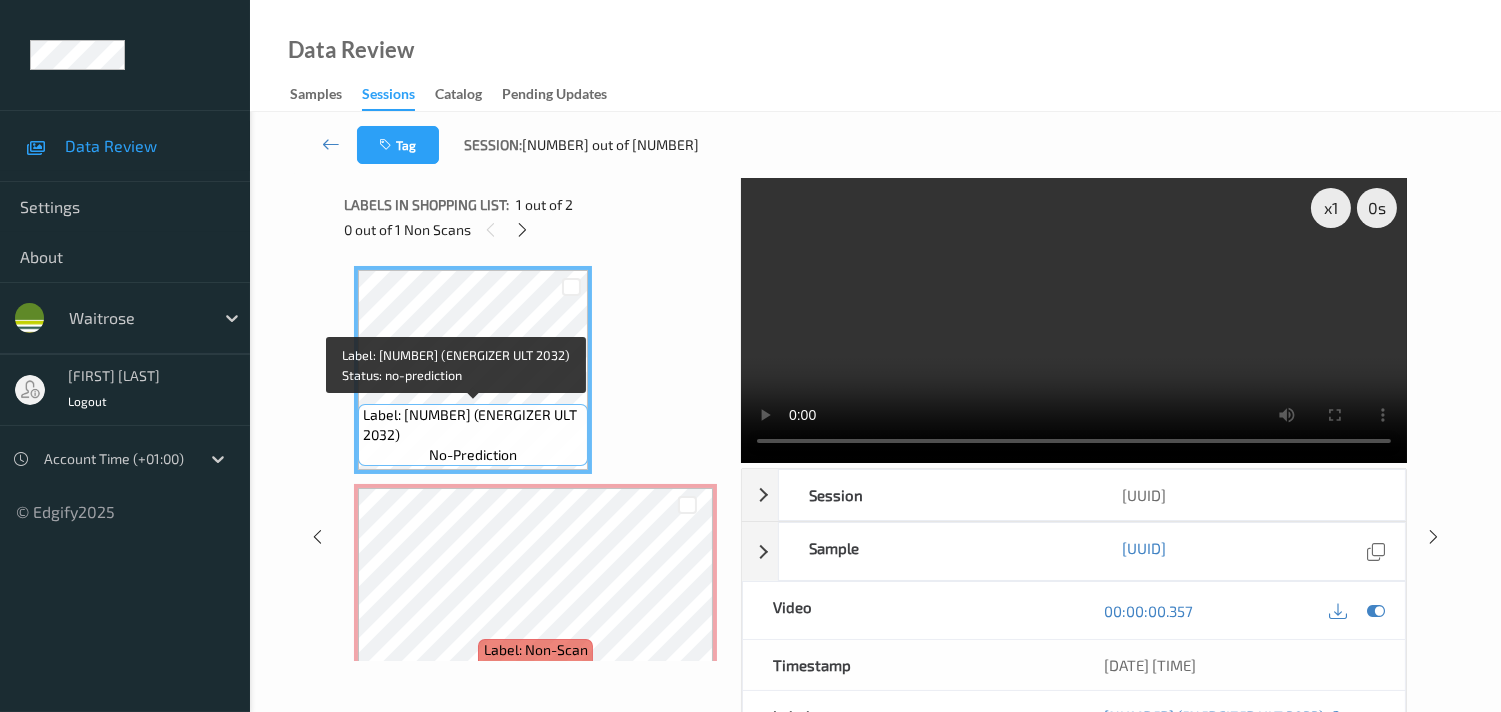 drag, startPoint x: 365, startPoint y: 438, endPoint x: 496, endPoint y: 433, distance: 131.09538 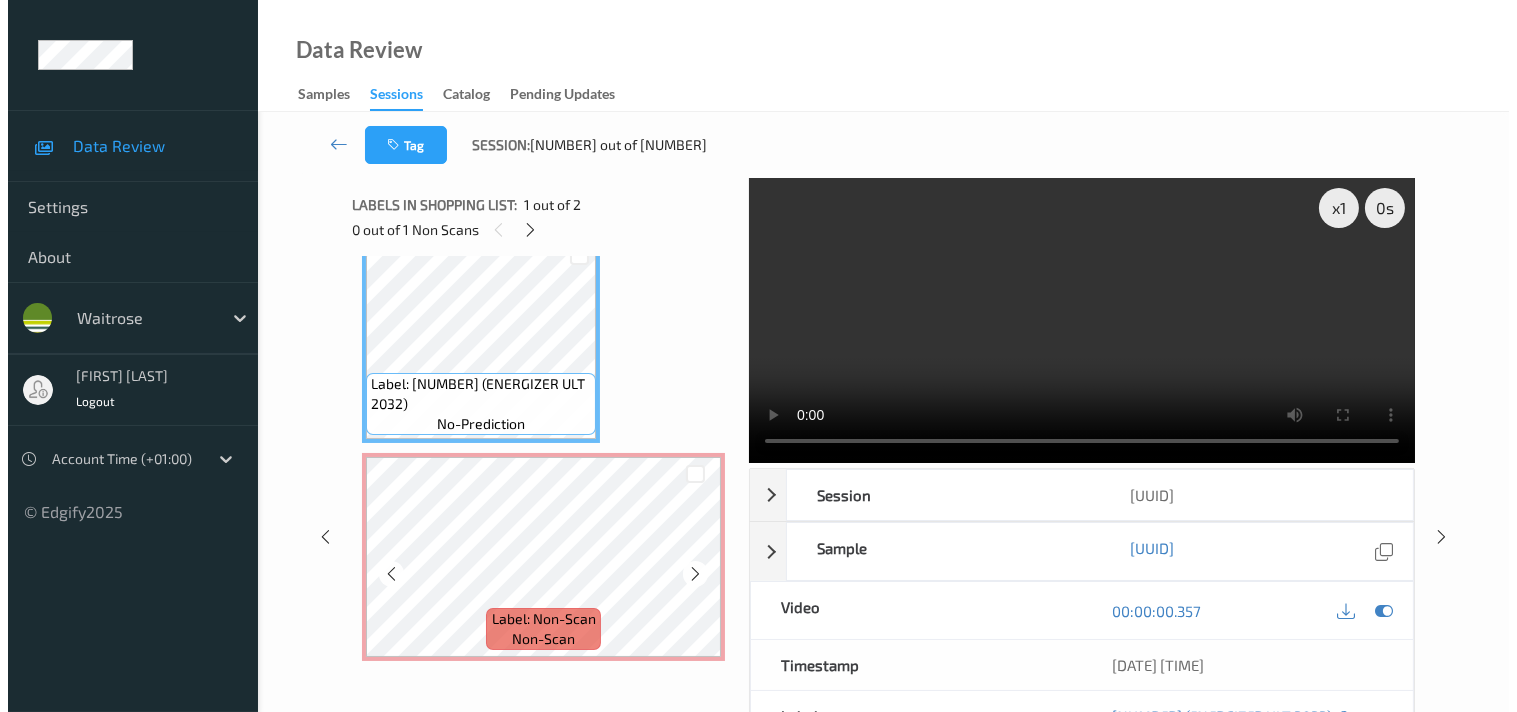 scroll, scrollTop: 37, scrollLeft: 0, axis: vertical 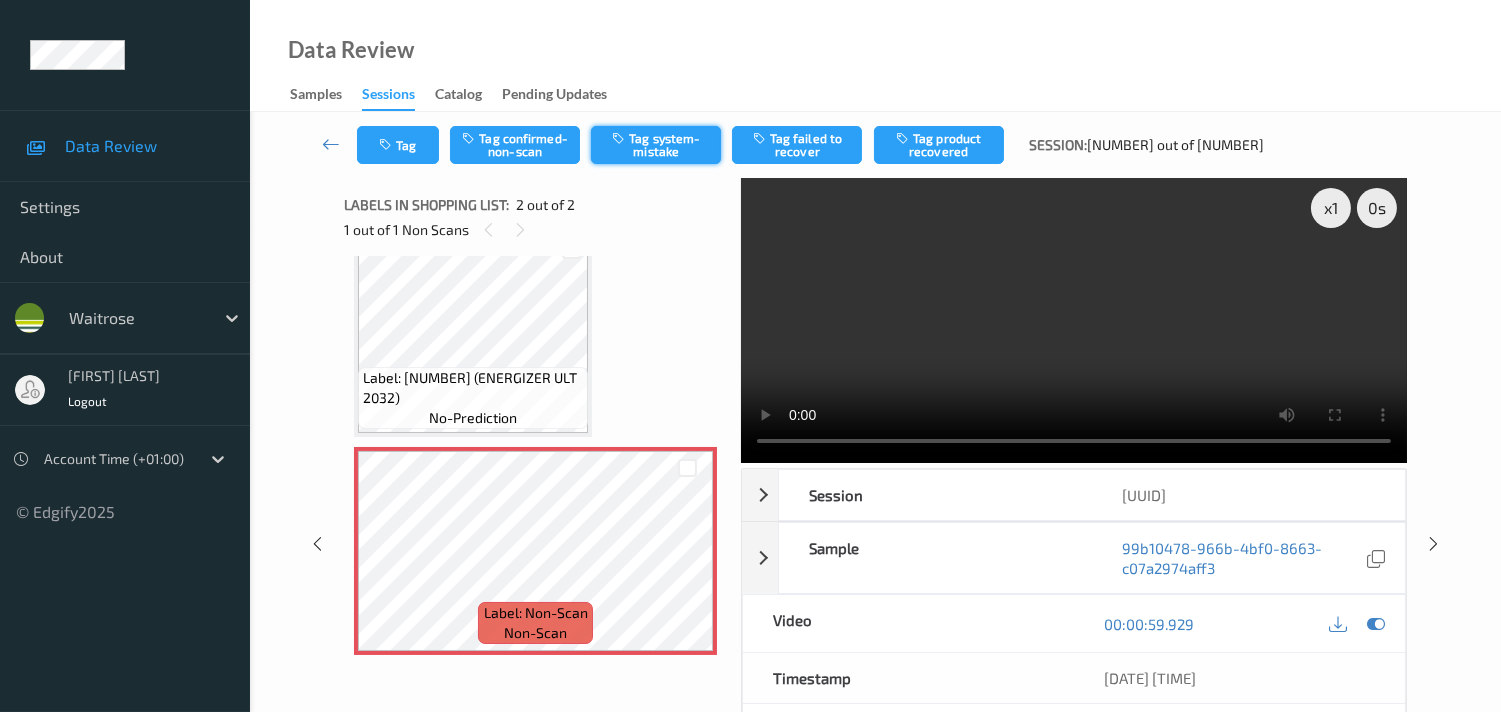 click on "Tag   system-mistake" at bounding box center (656, 145) 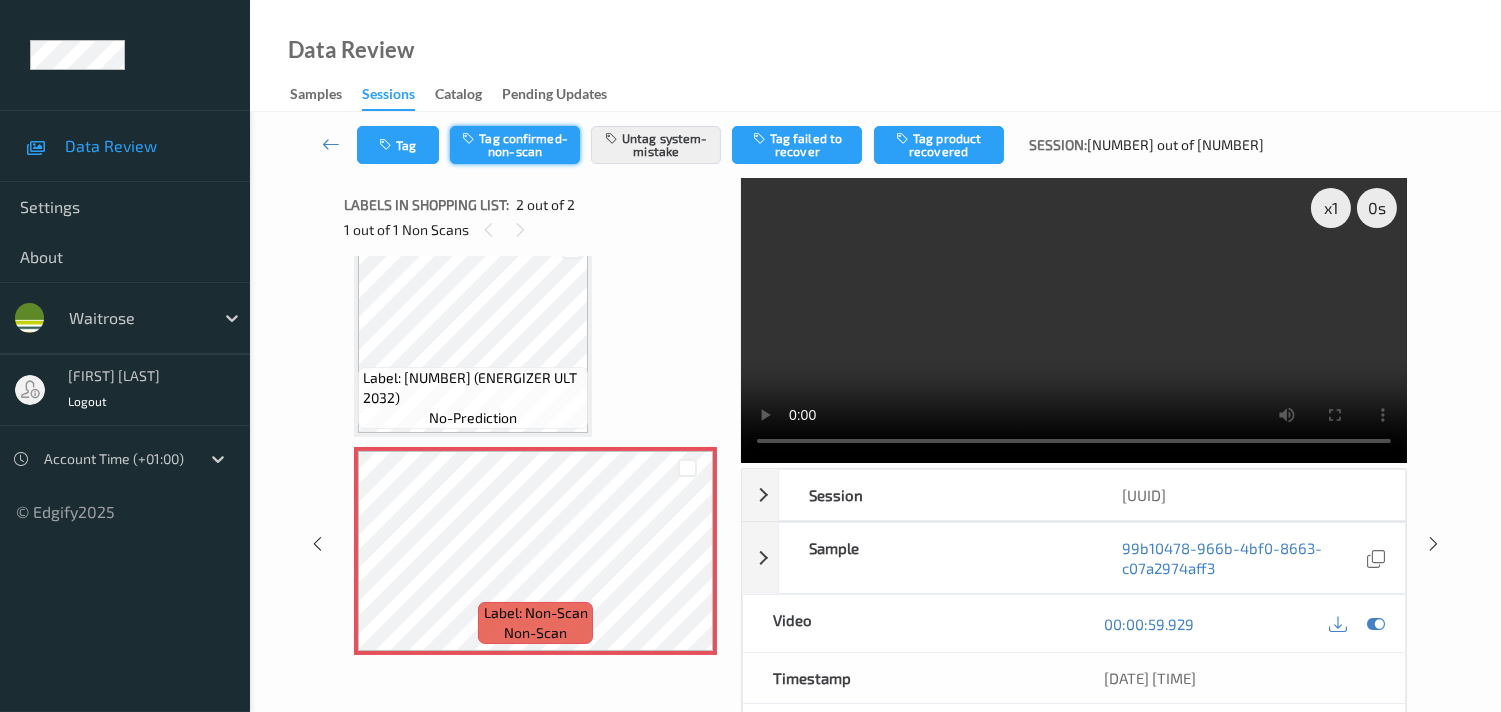 click on "Tag   confirmed-non-scan" at bounding box center [515, 145] 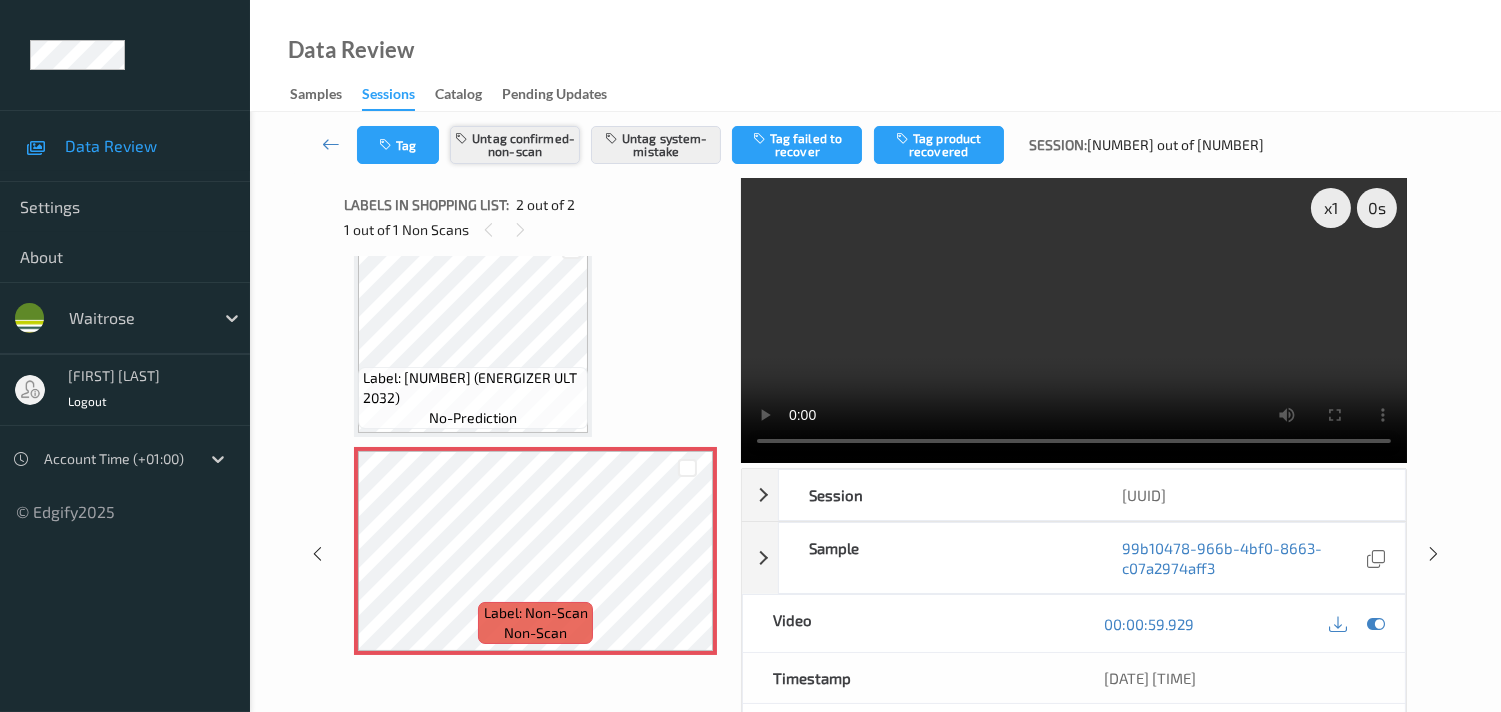 click on "Untag   confirmed-non-scan" at bounding box center [515, 145] 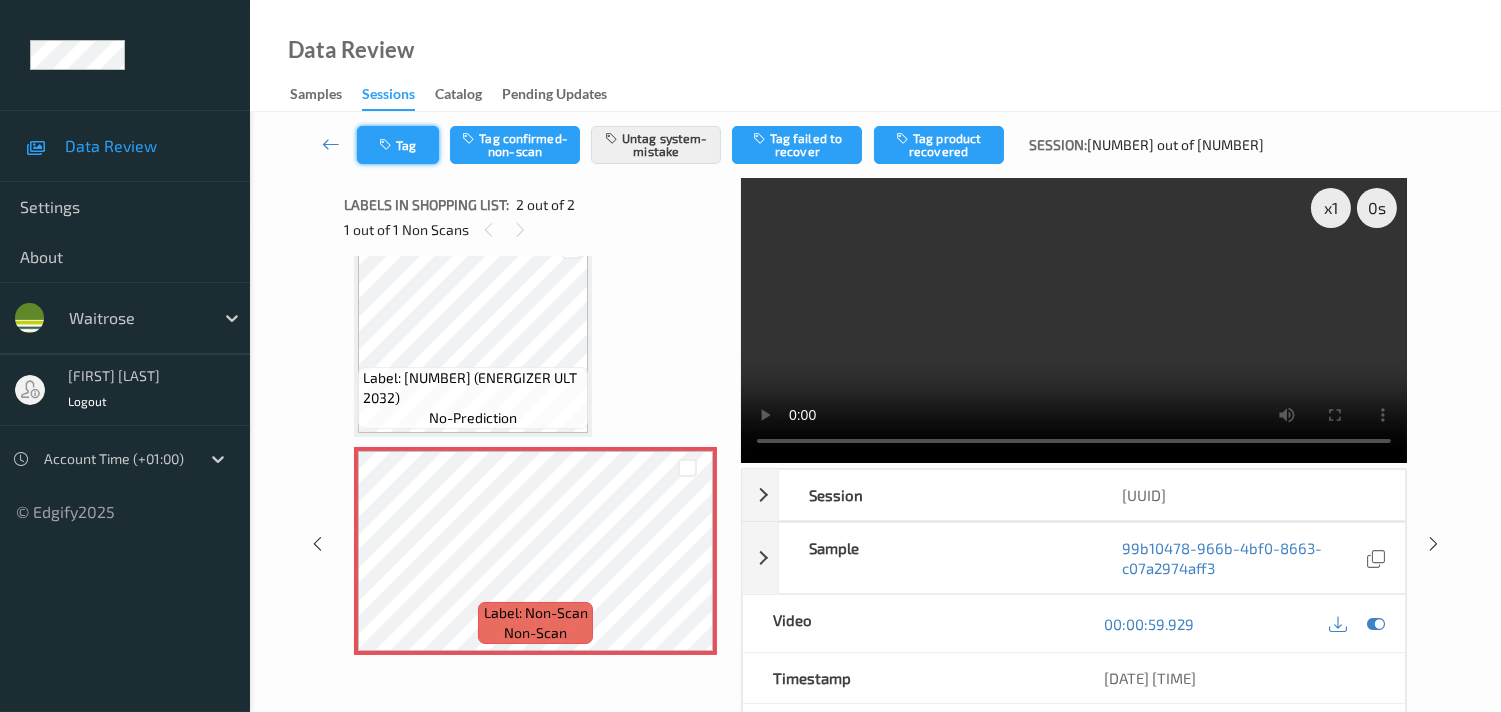 click on "Tag" at bounding box center [398, 145] 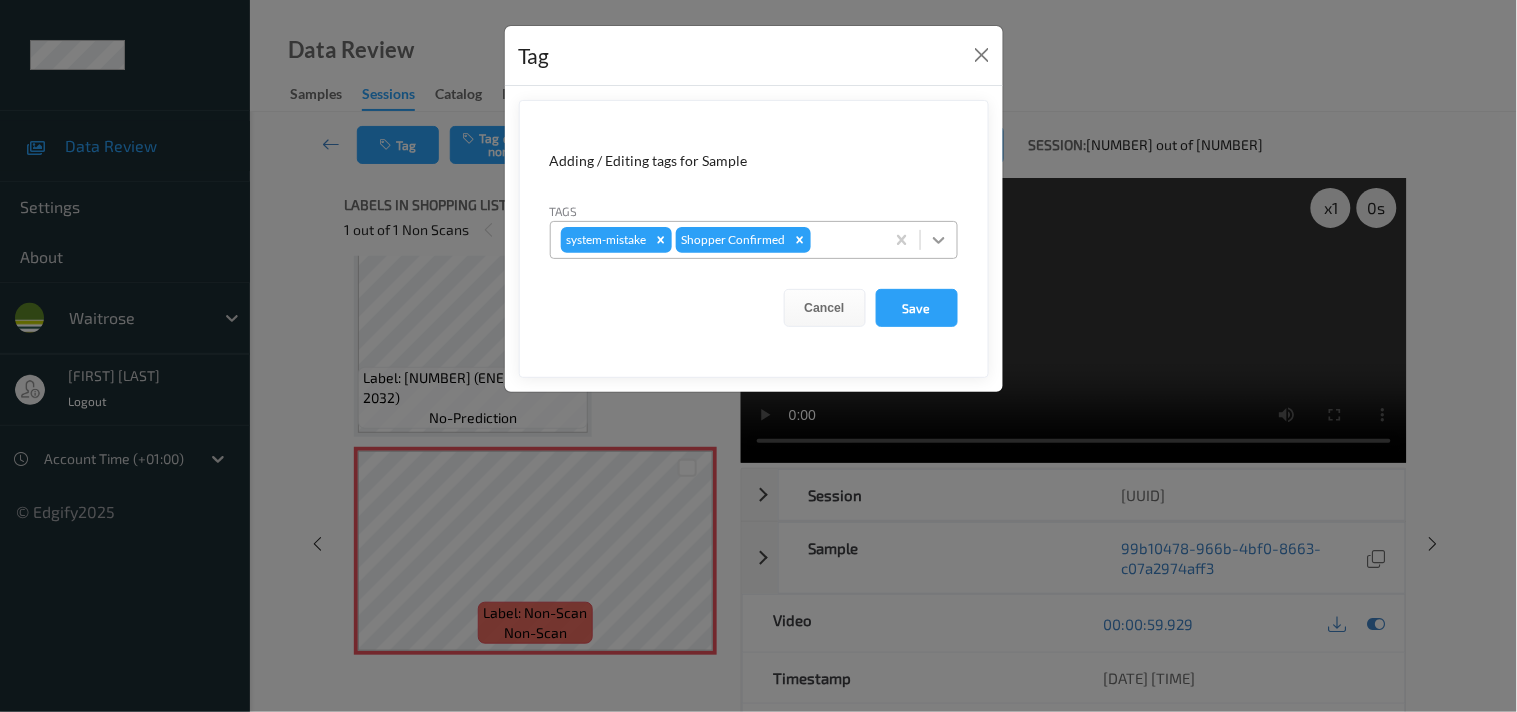 drag, startPoint x: 928, startPoint y: 236, endPoint x: 916, endPoint y: 262, distance: 28.635643 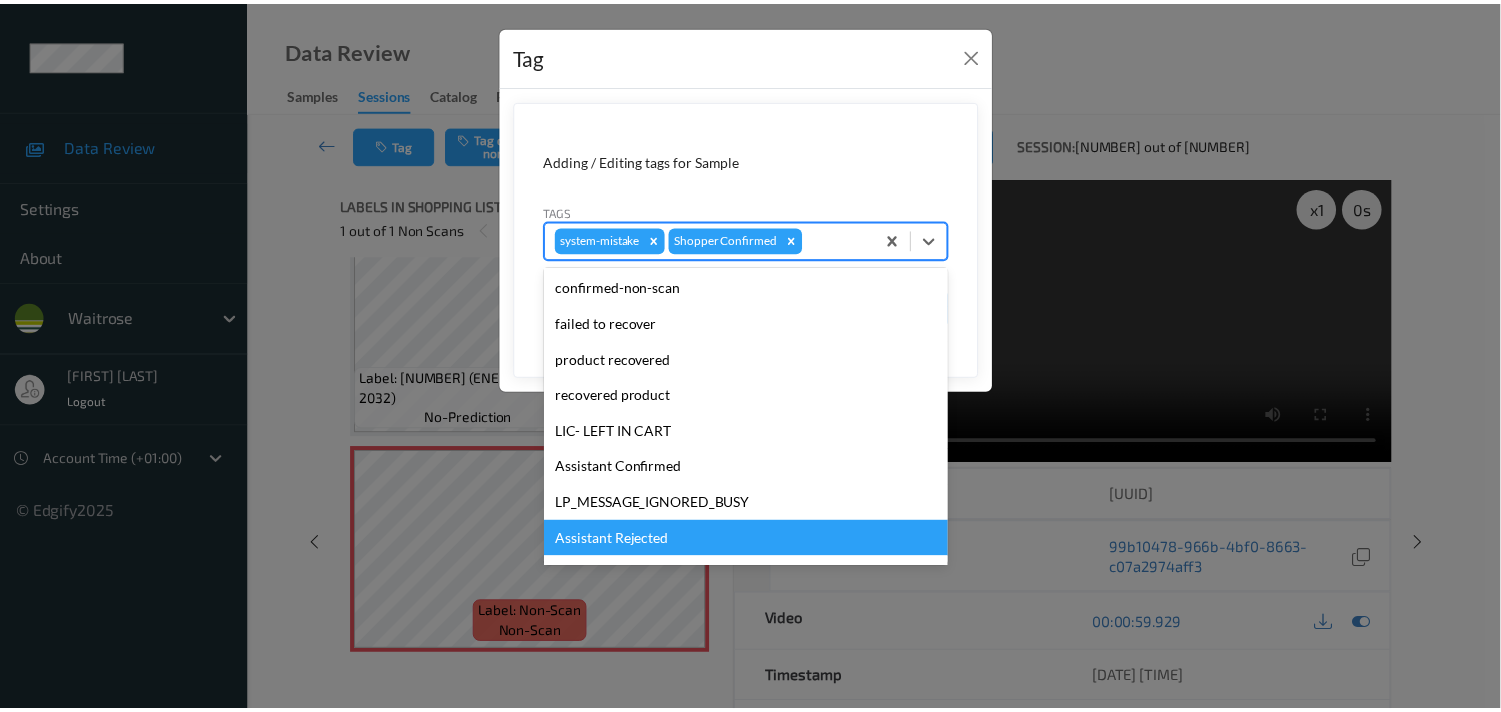 scroll, scrollTop: 318, scrollLeft: 0, axis: vertical 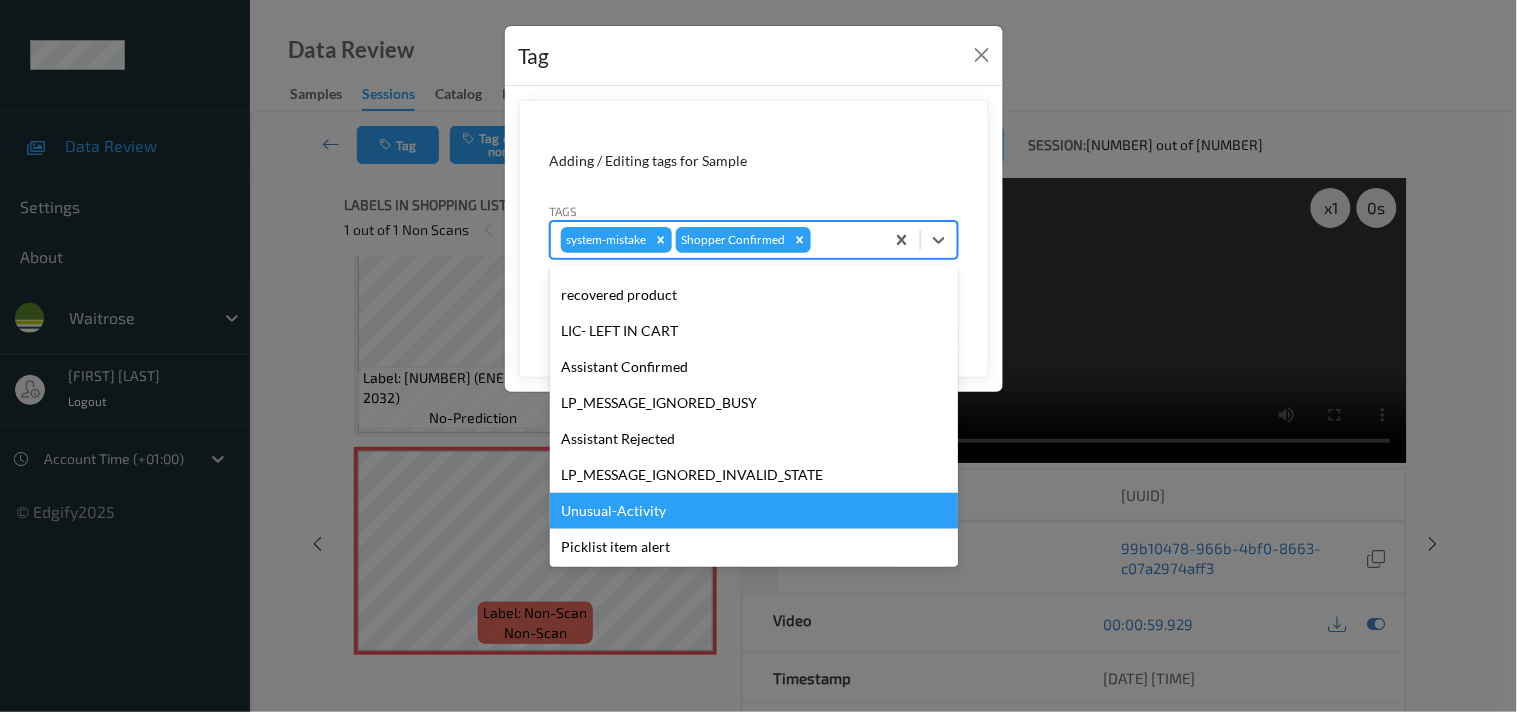 click on "Unusual-Activity" at bounding box center (754, 511) 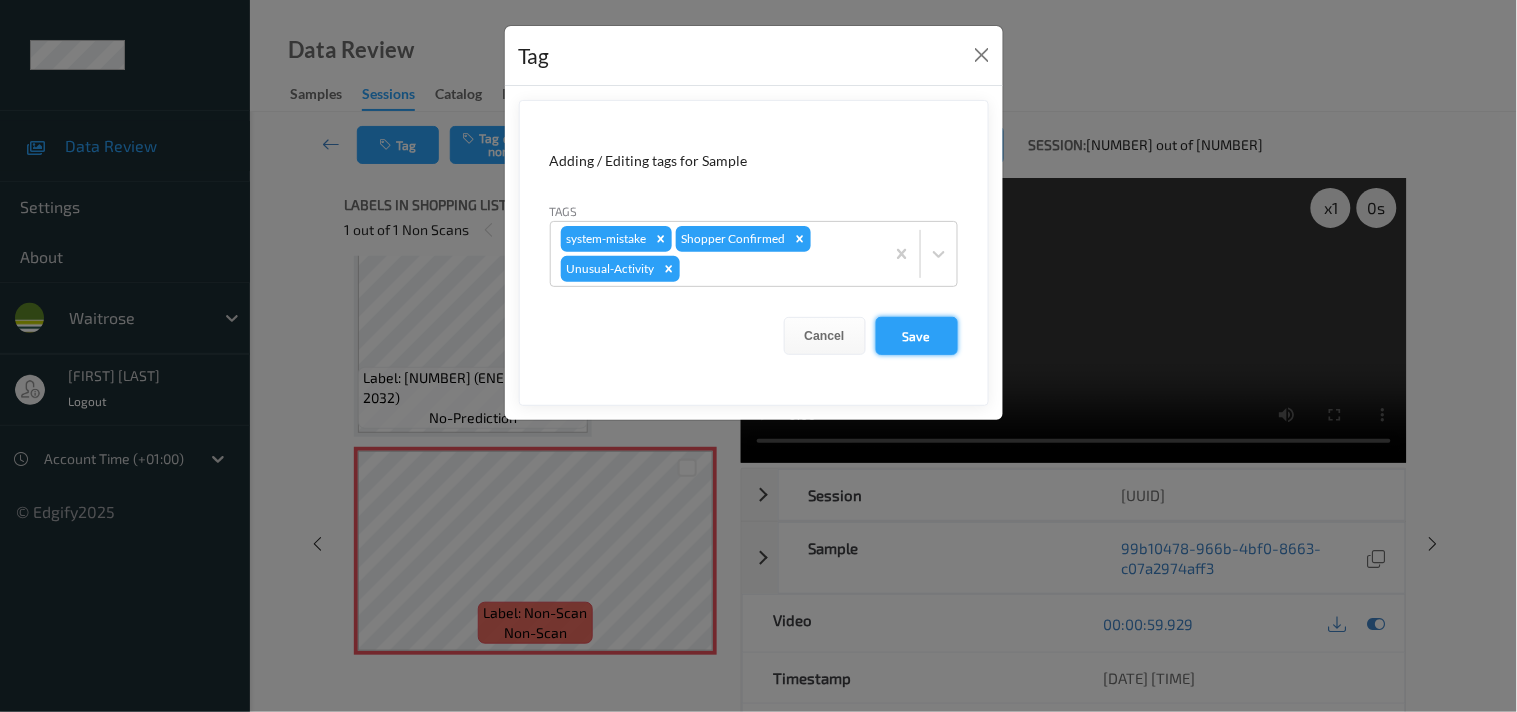 click on "Save" at bounding box center [917, 336] 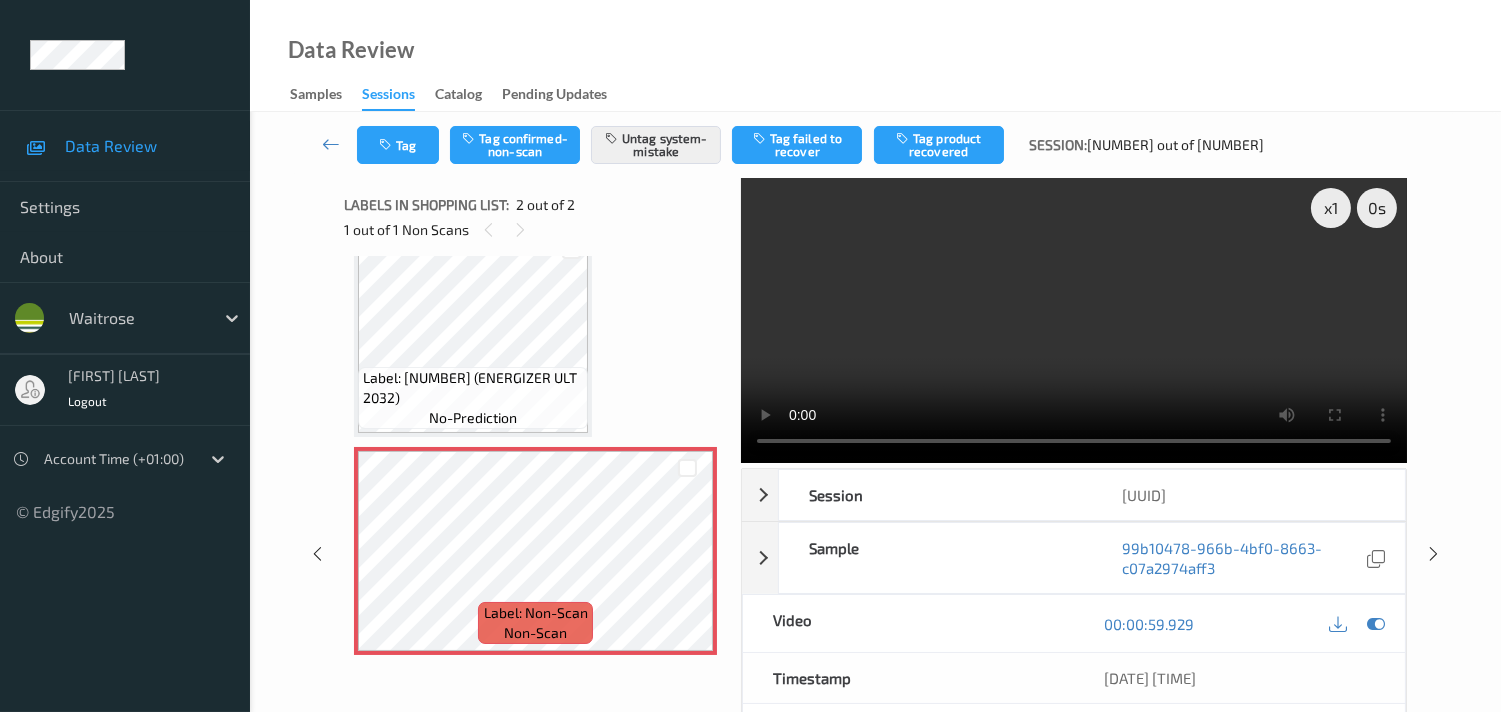 click at bounding box center [1074, 320] 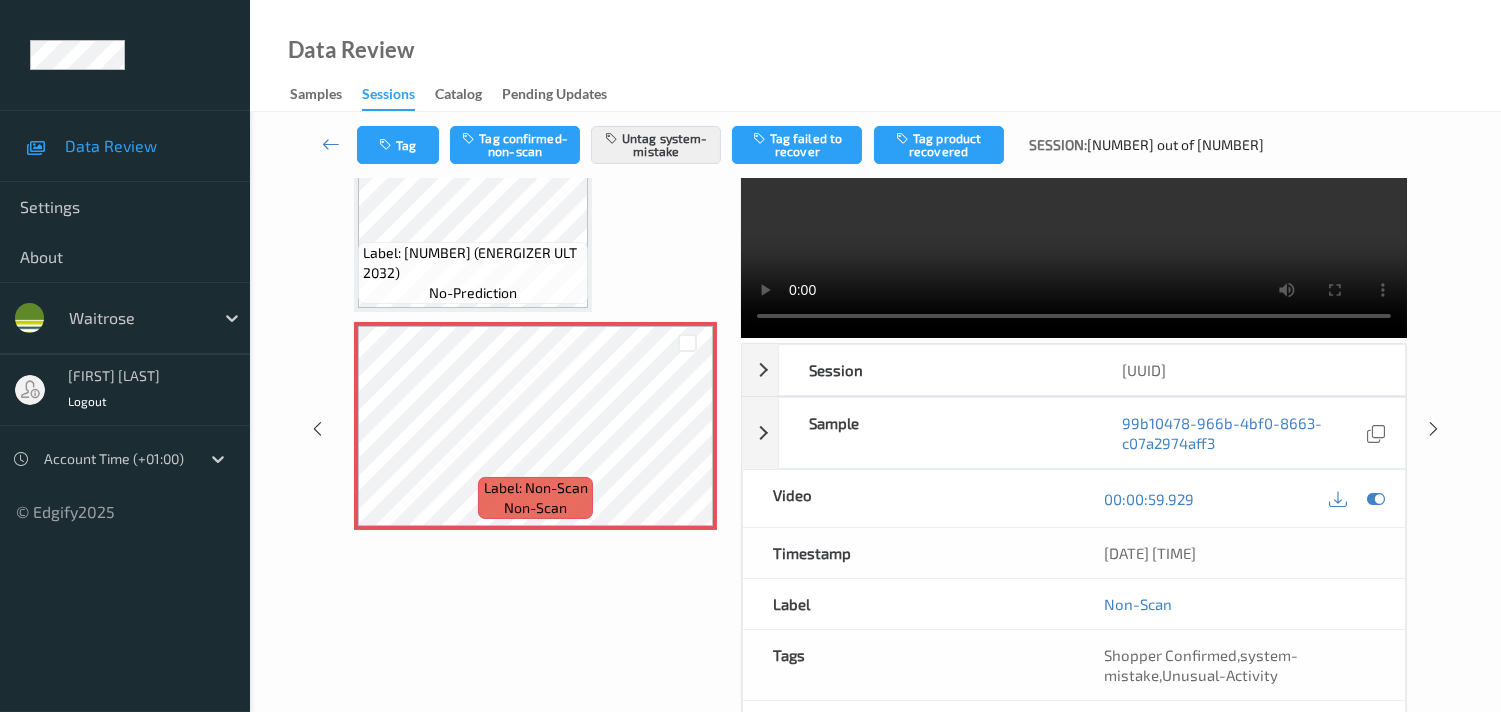 scroll, scrollTop: 0, scrollLeft: 0, axis: both 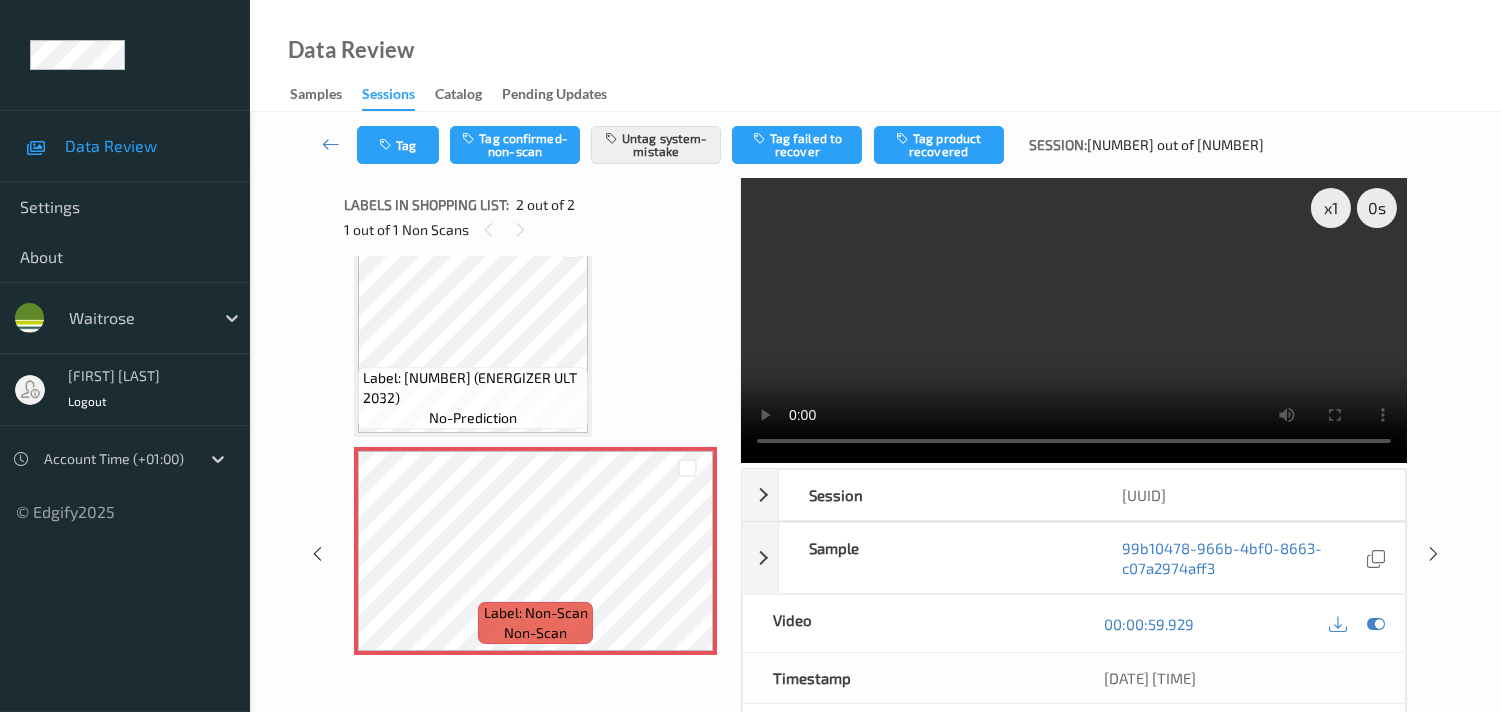 type 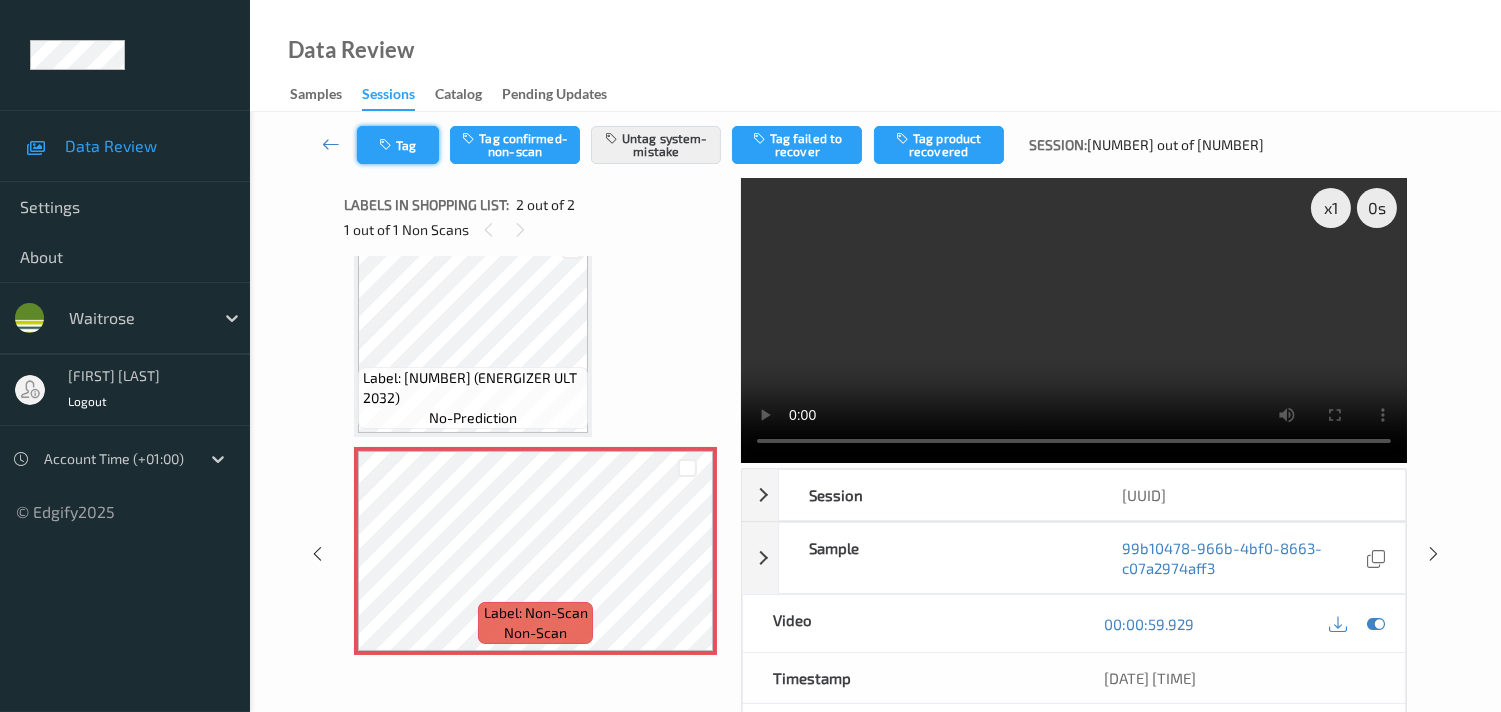 click on "Tag" at bounding box center (398, 145) 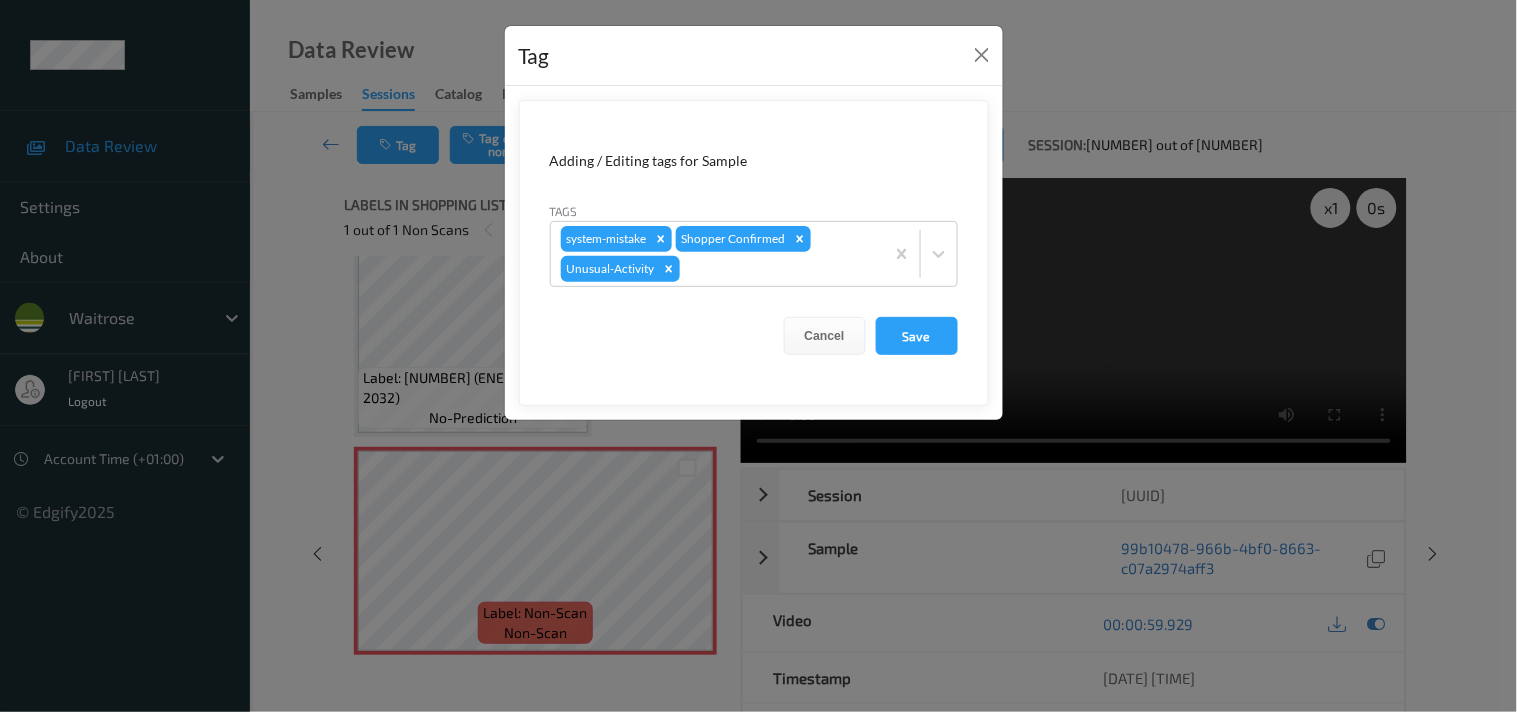 click on "Tag Adding / Editing tags for Sample   Tags system-mistake Shopper Confirmed Unusual-Activity Cancel Save" at bounding box center [758, 356] 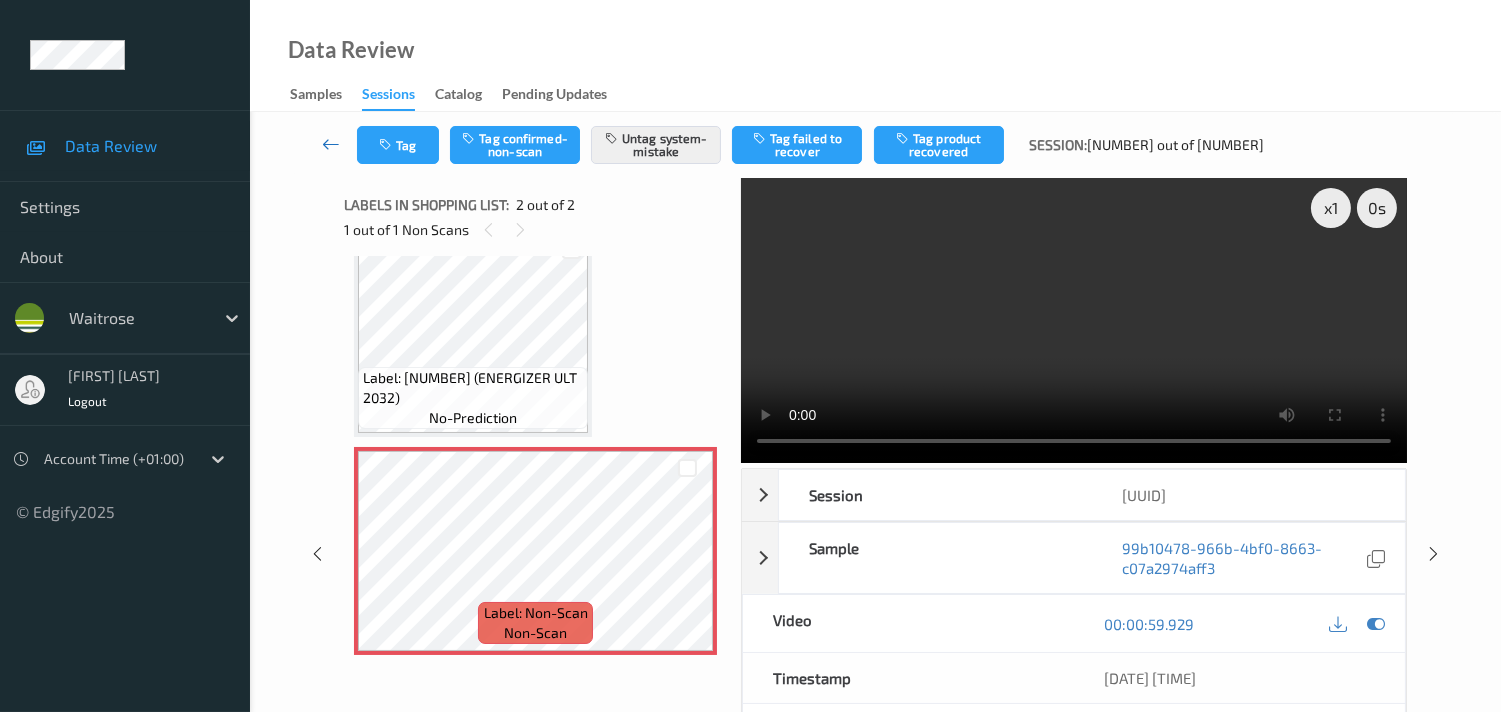 click at bounding box center (331, 144) 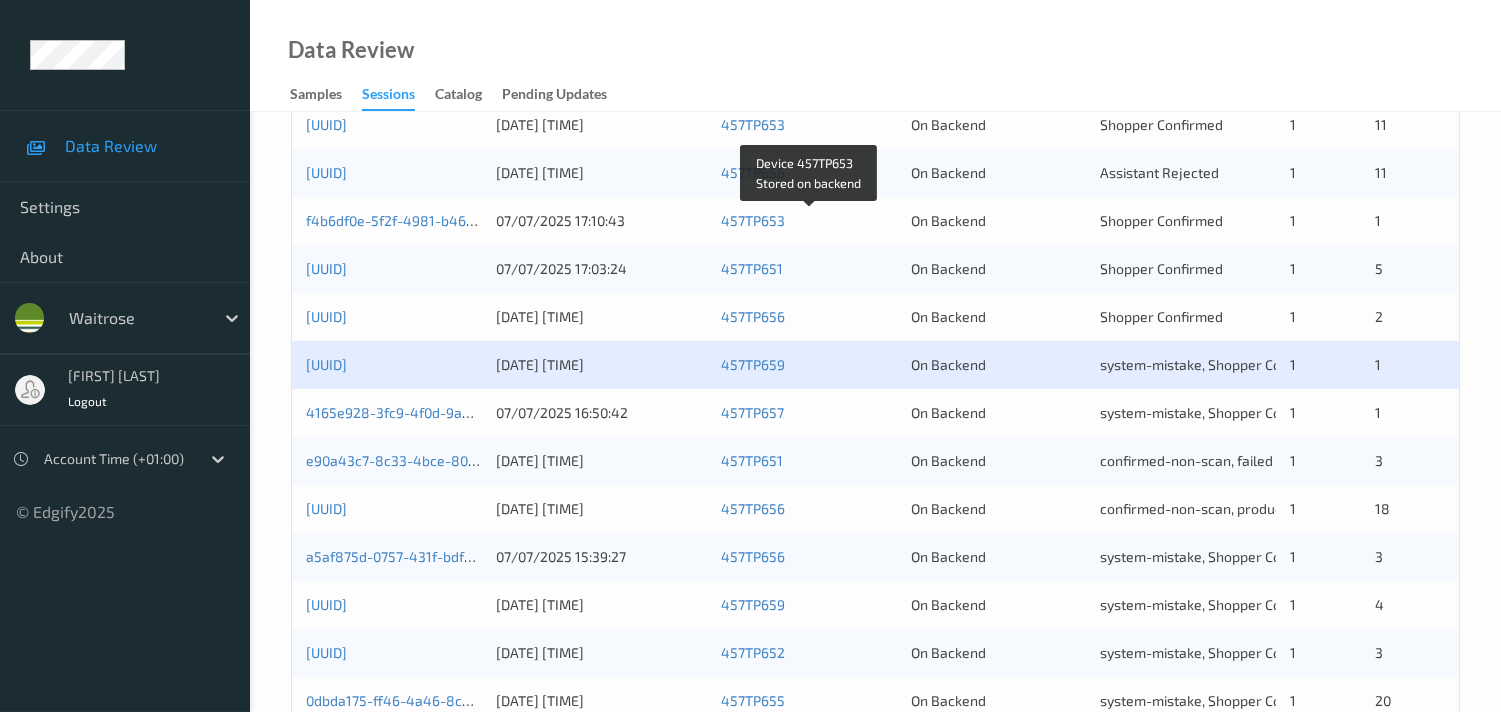scroll, scrollTop: 777, scrollLeft: 0, axis: vertical 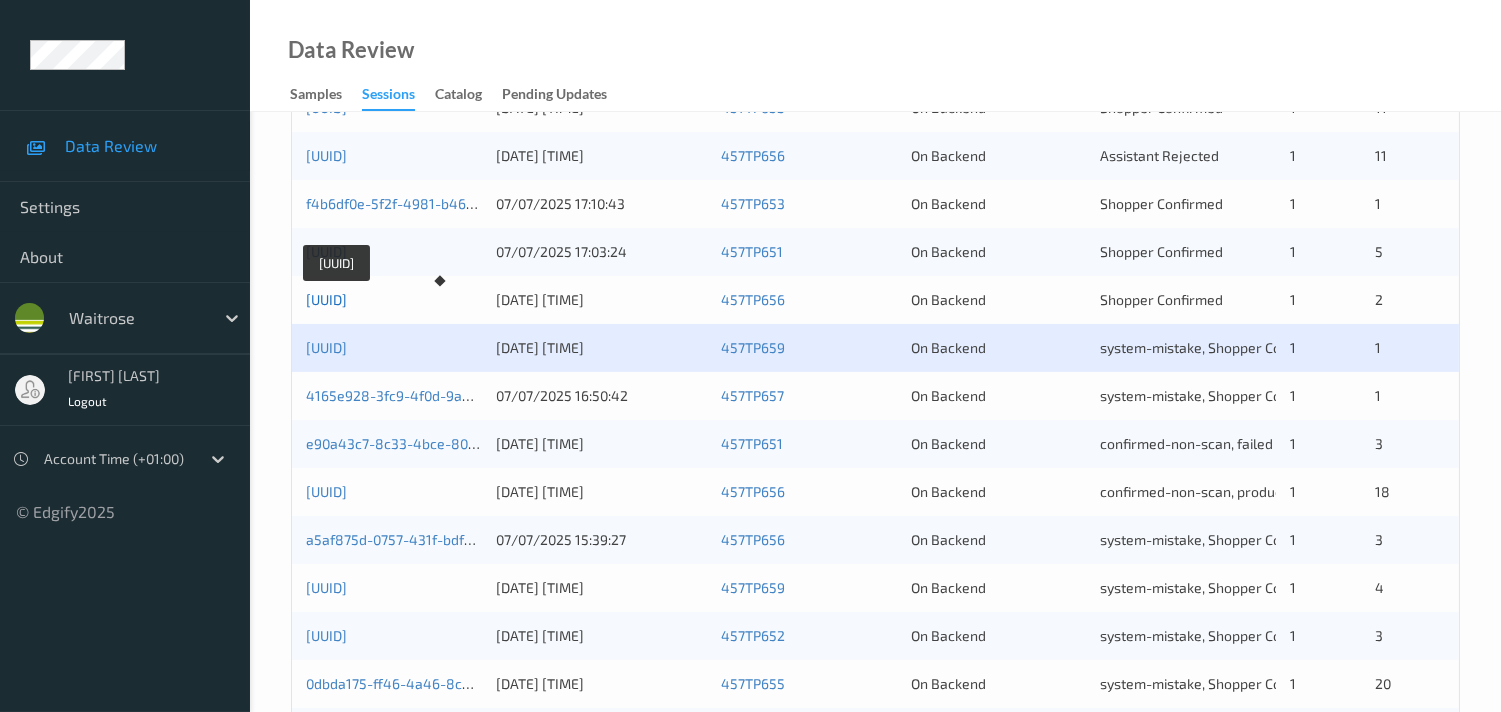 click on "e6242473-468b-41aa-98fc-6f0c8fc0bdc9" at bounding box center [326, 299] 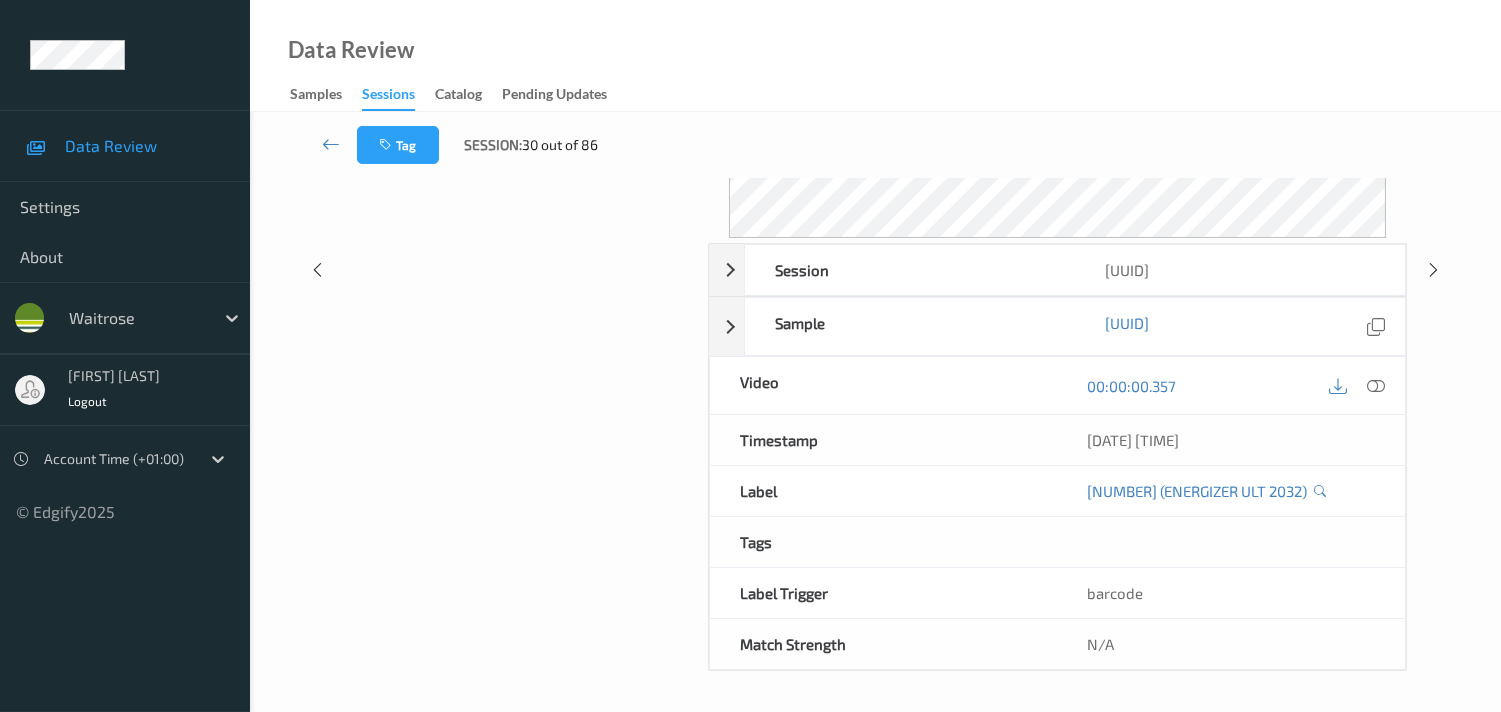 scroll, scrollTop: 364, scrollLeft: 0, axis: vertical 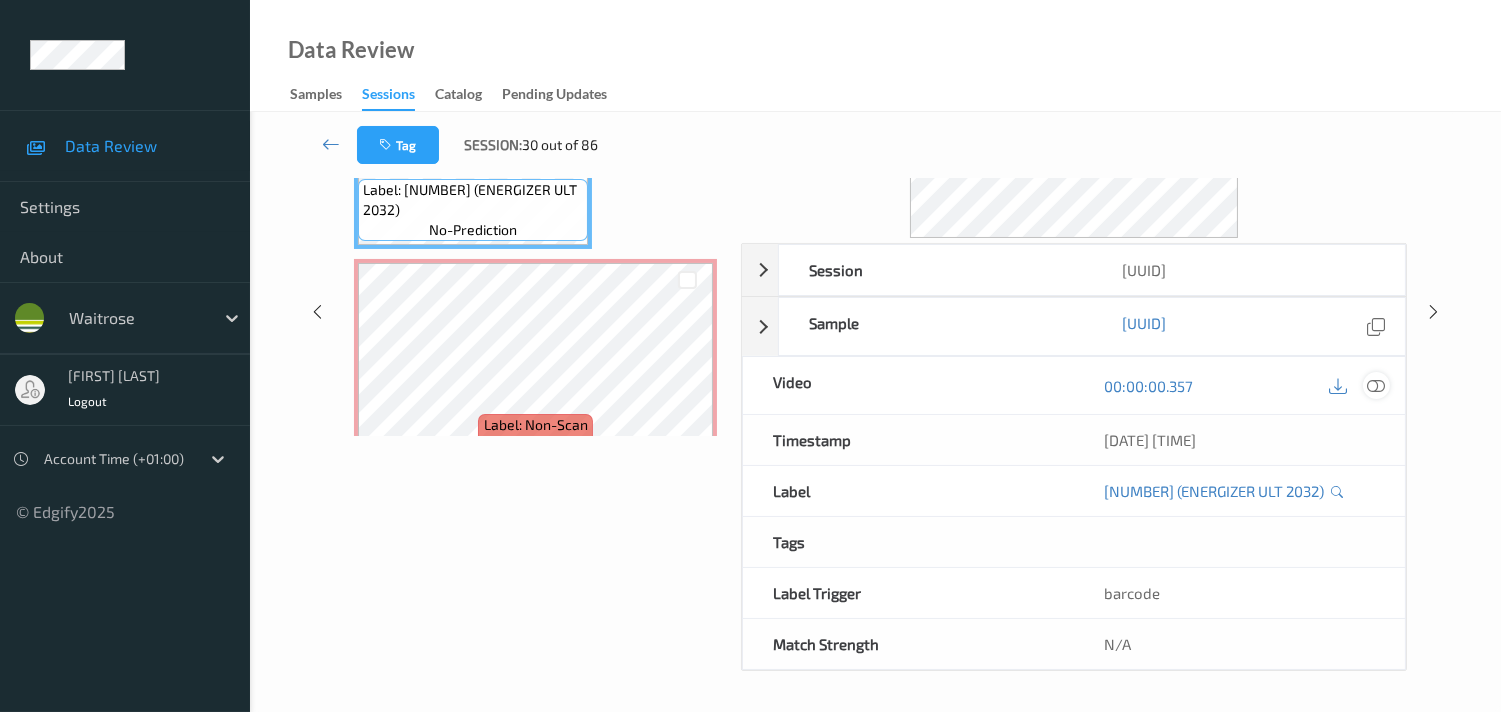 click at bounding box center (1376, 386) 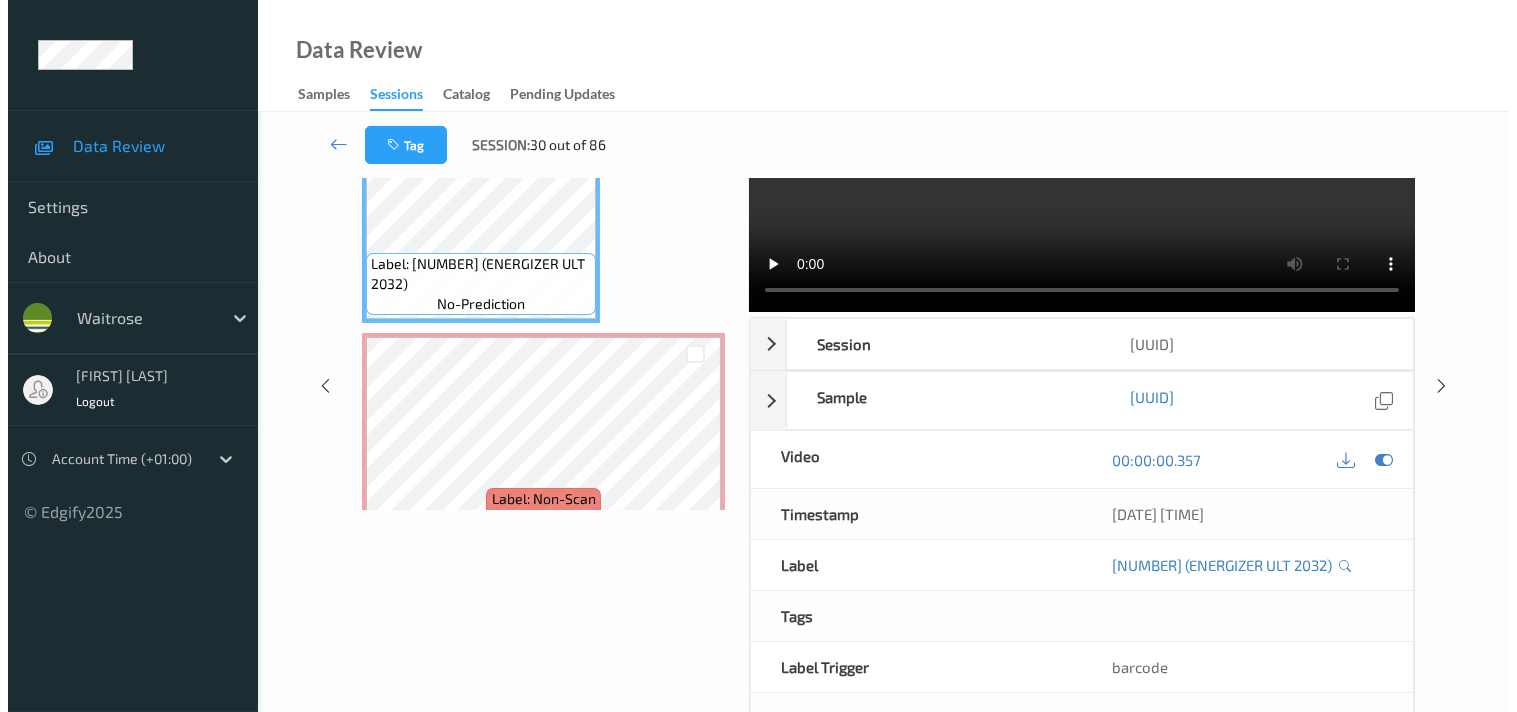 scroll, scrollTop: 0, scrollLeft: 0, axis: both 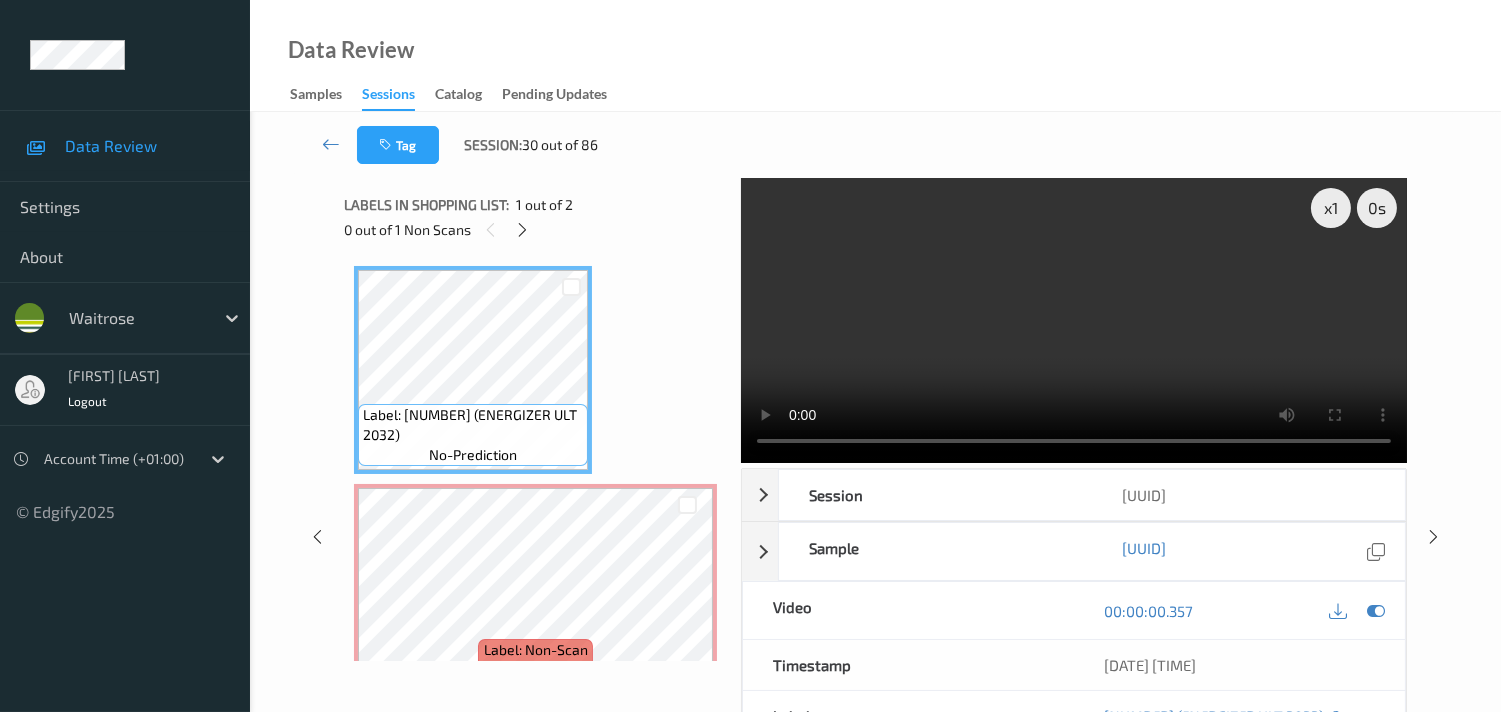 click on "Data Review Samples Sessions Catalog Pending Updates" at bounding box center (875, 56) 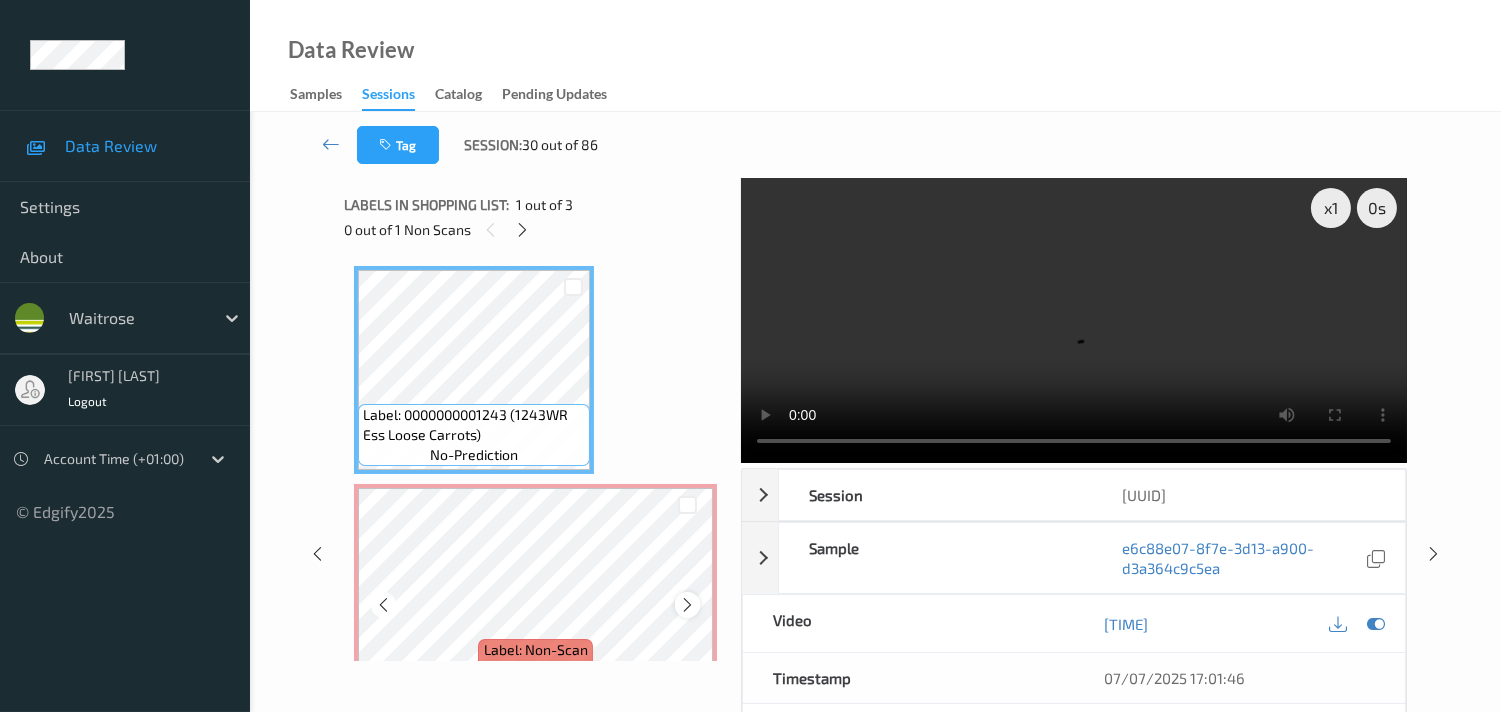click at bounding box center (687, 605) 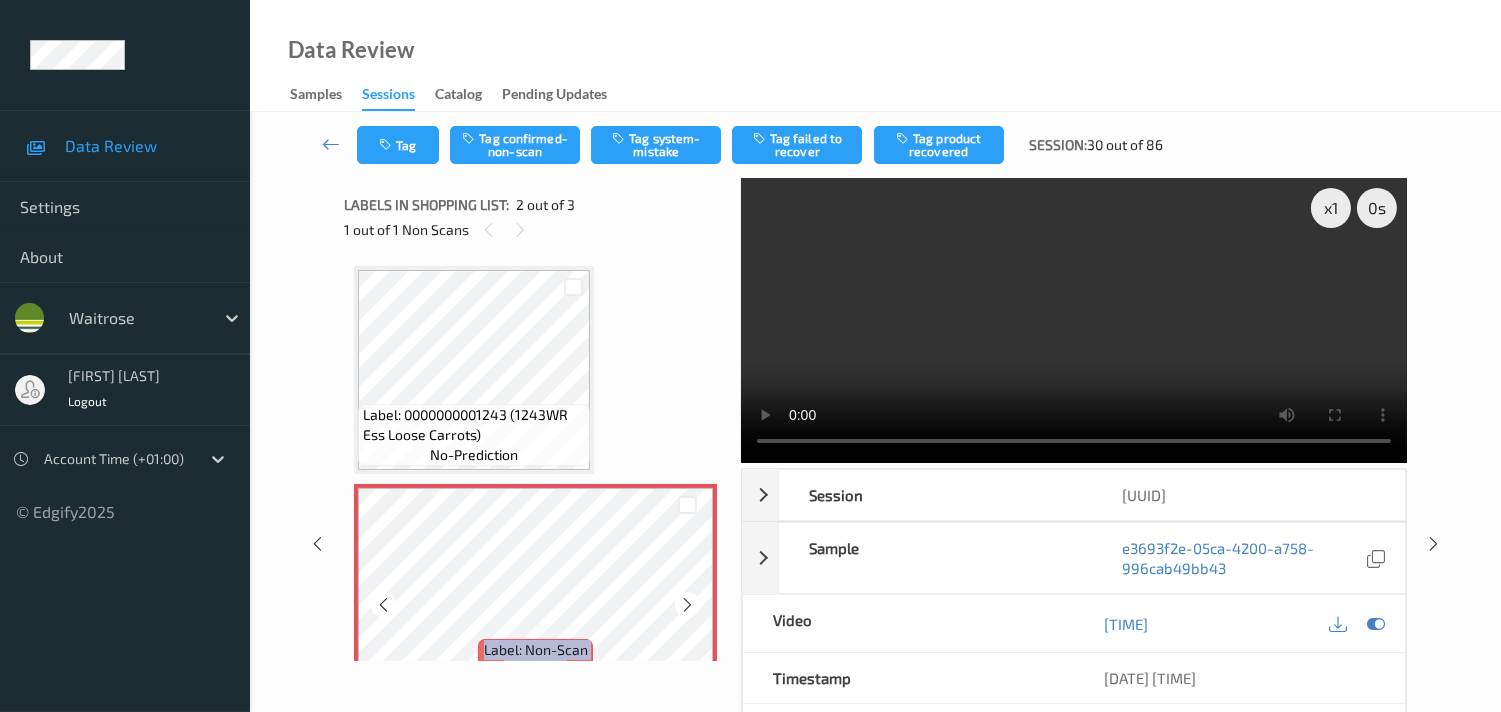 click at bounding box center (687, 605) 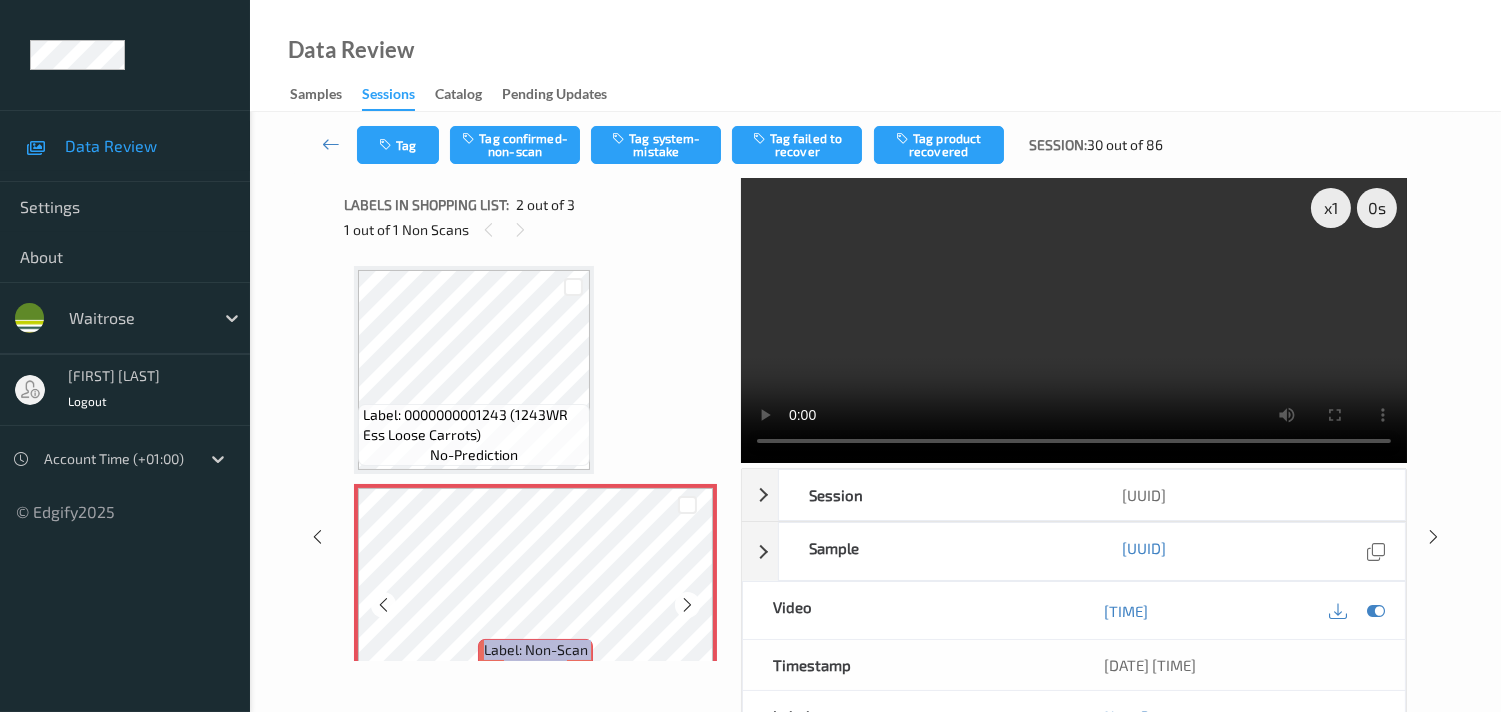 click at bounding box center (687, 605) 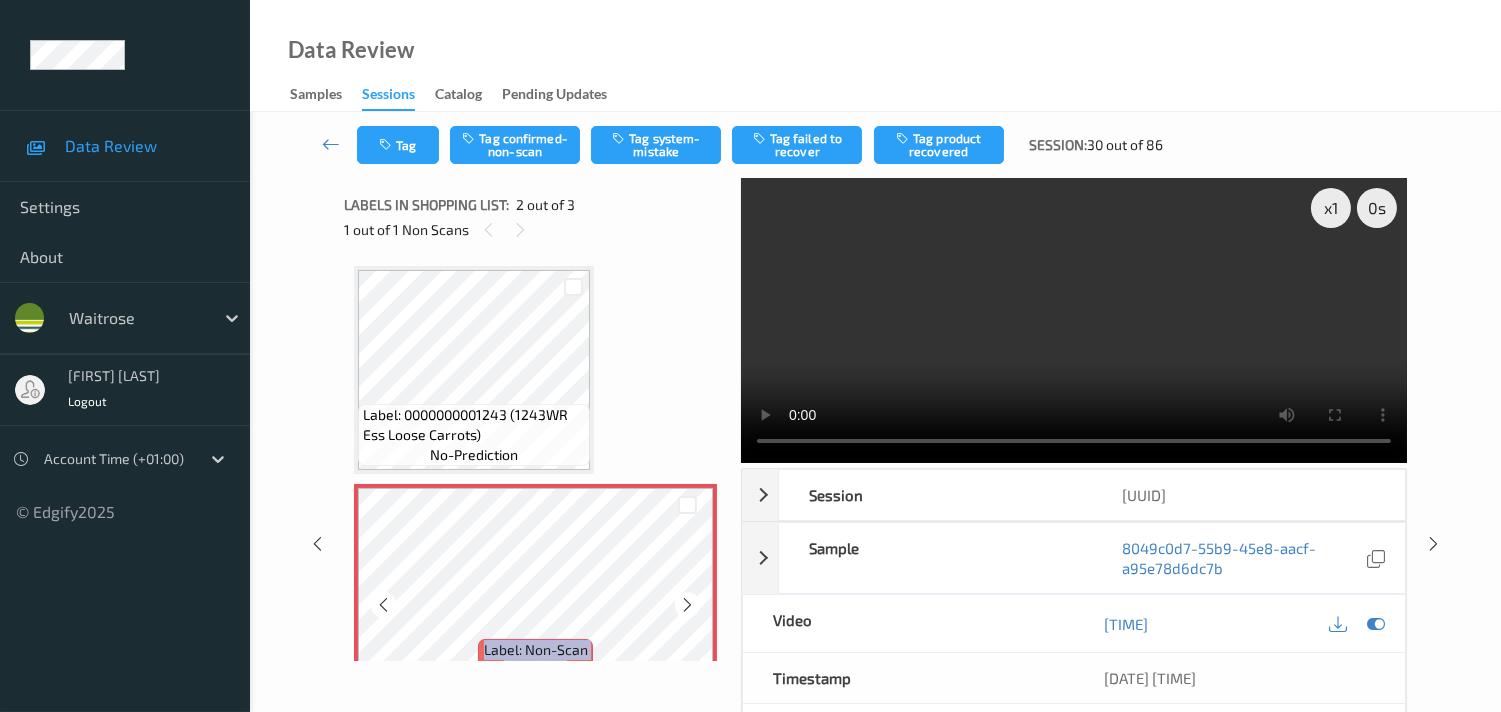 click at bounding box center [687, 605] 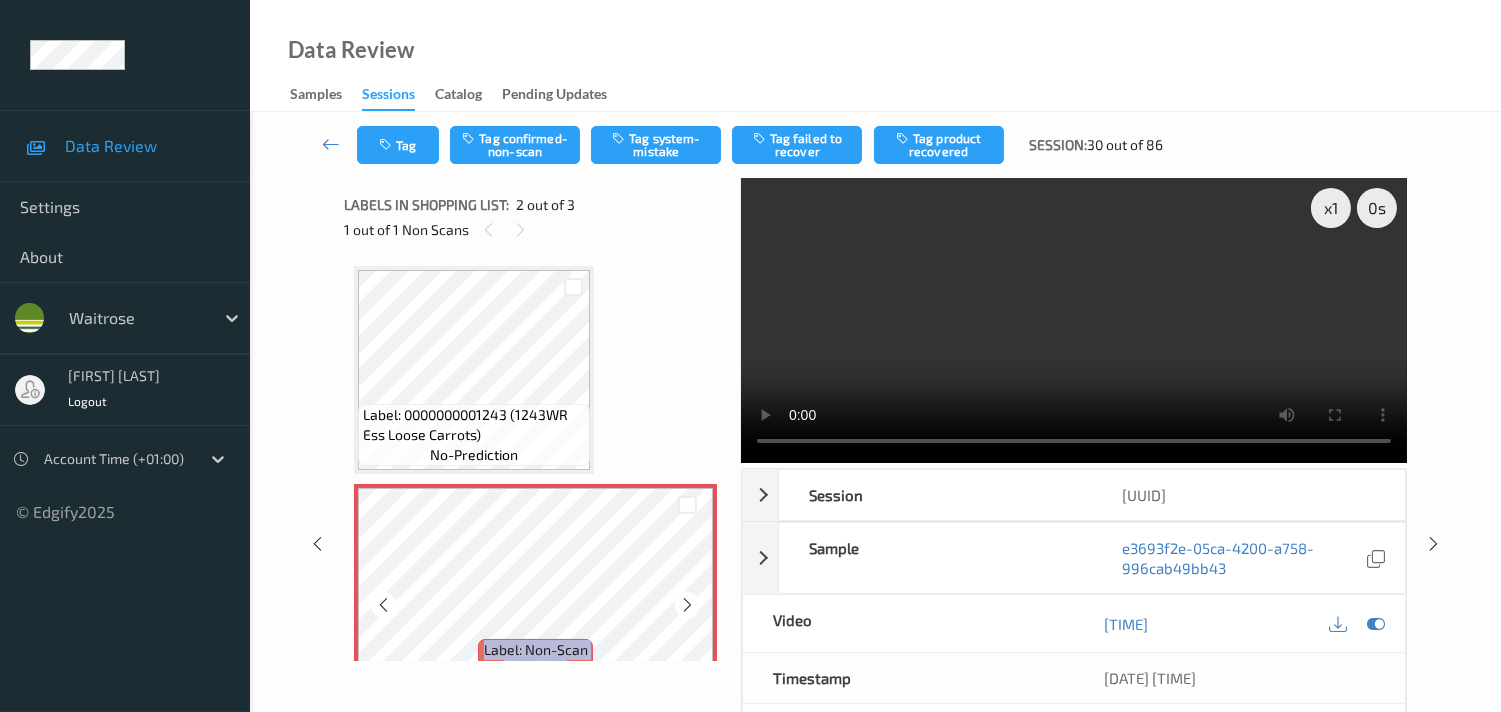 click at bounding box center (687, 605) 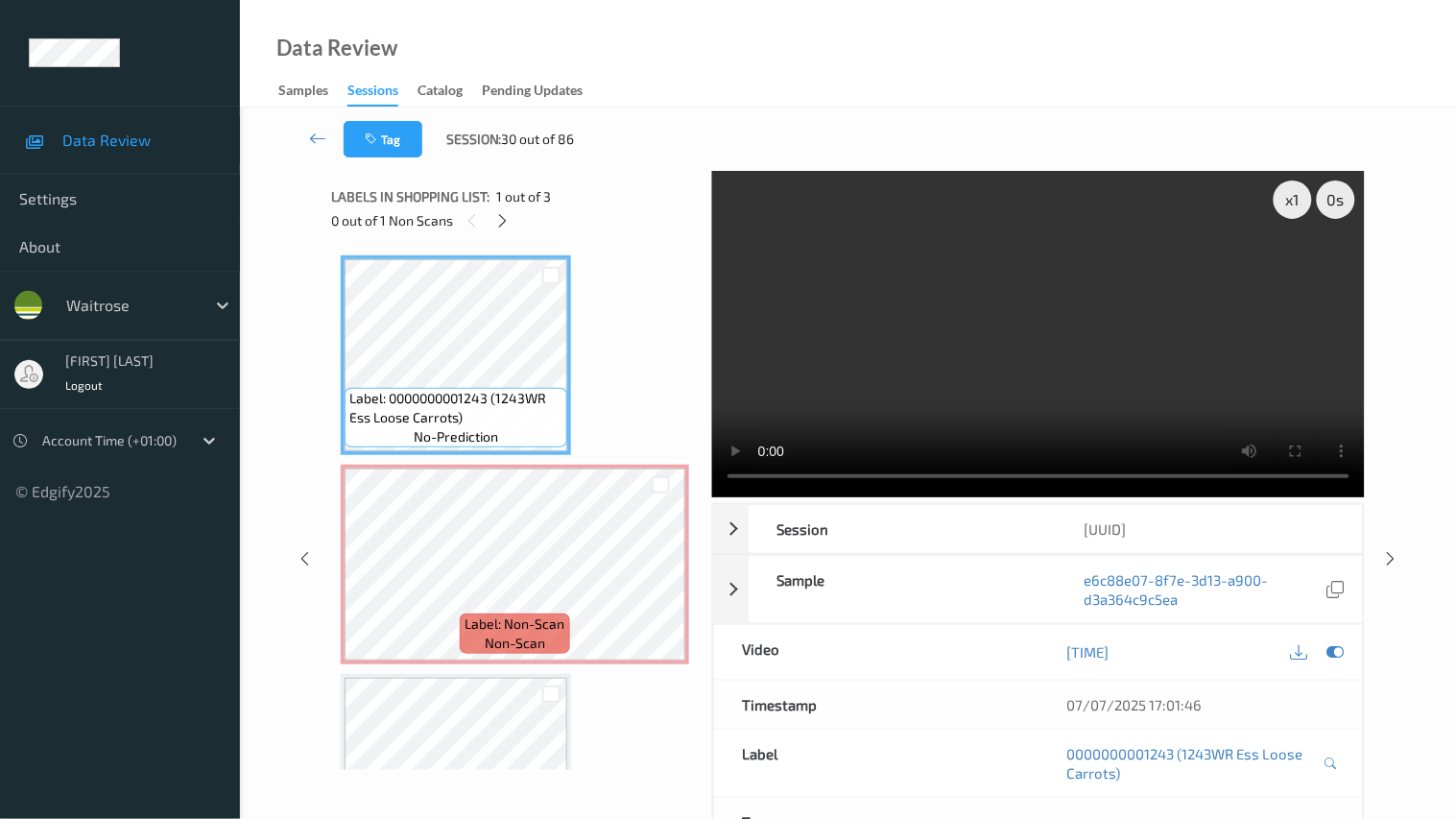type 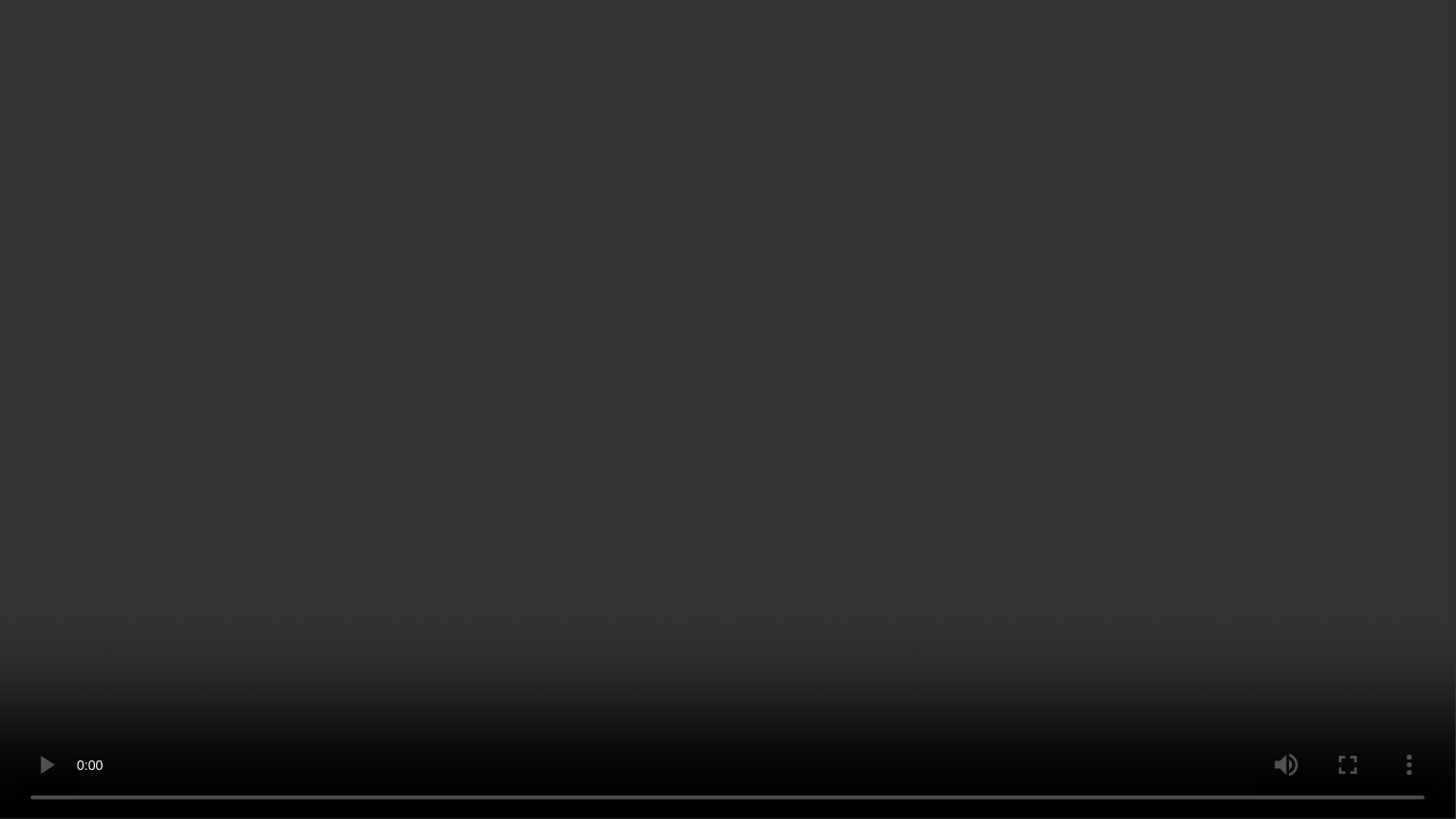 click at bounding box center (728, 409) 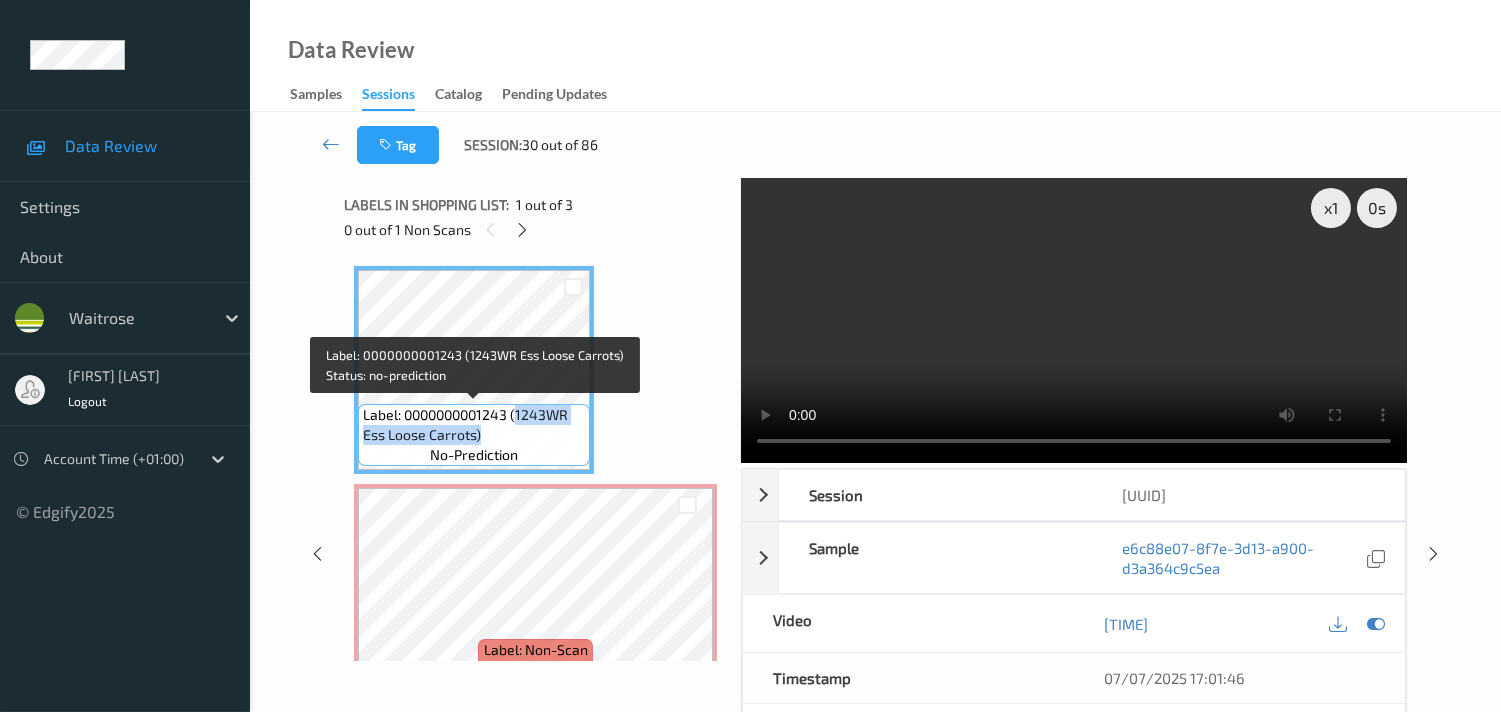 drag, startPoint x: 515, startPoint y: 418, endPoint x: 580, endPoint y: 427, distance: 65.62012 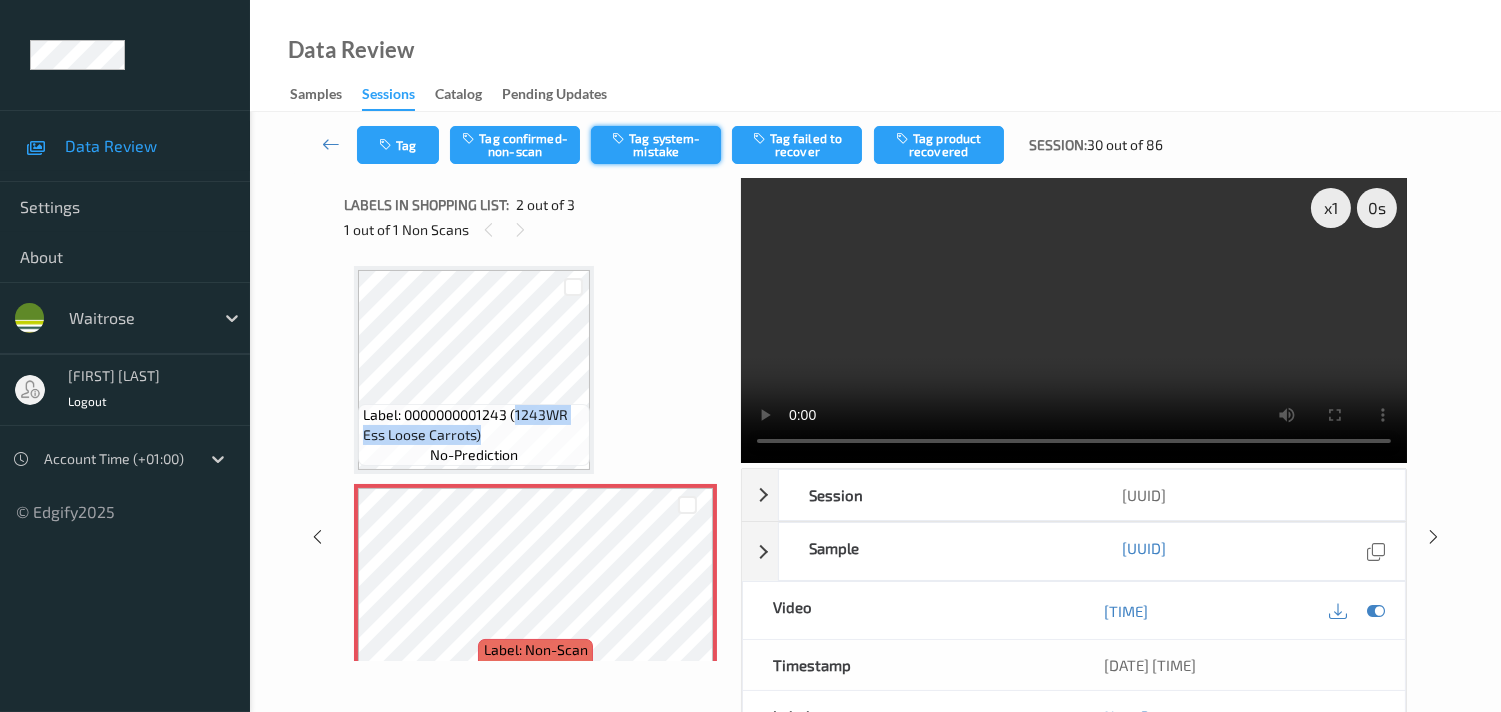 click on "Tag   system-mistake" at bounding box center (656, 145) 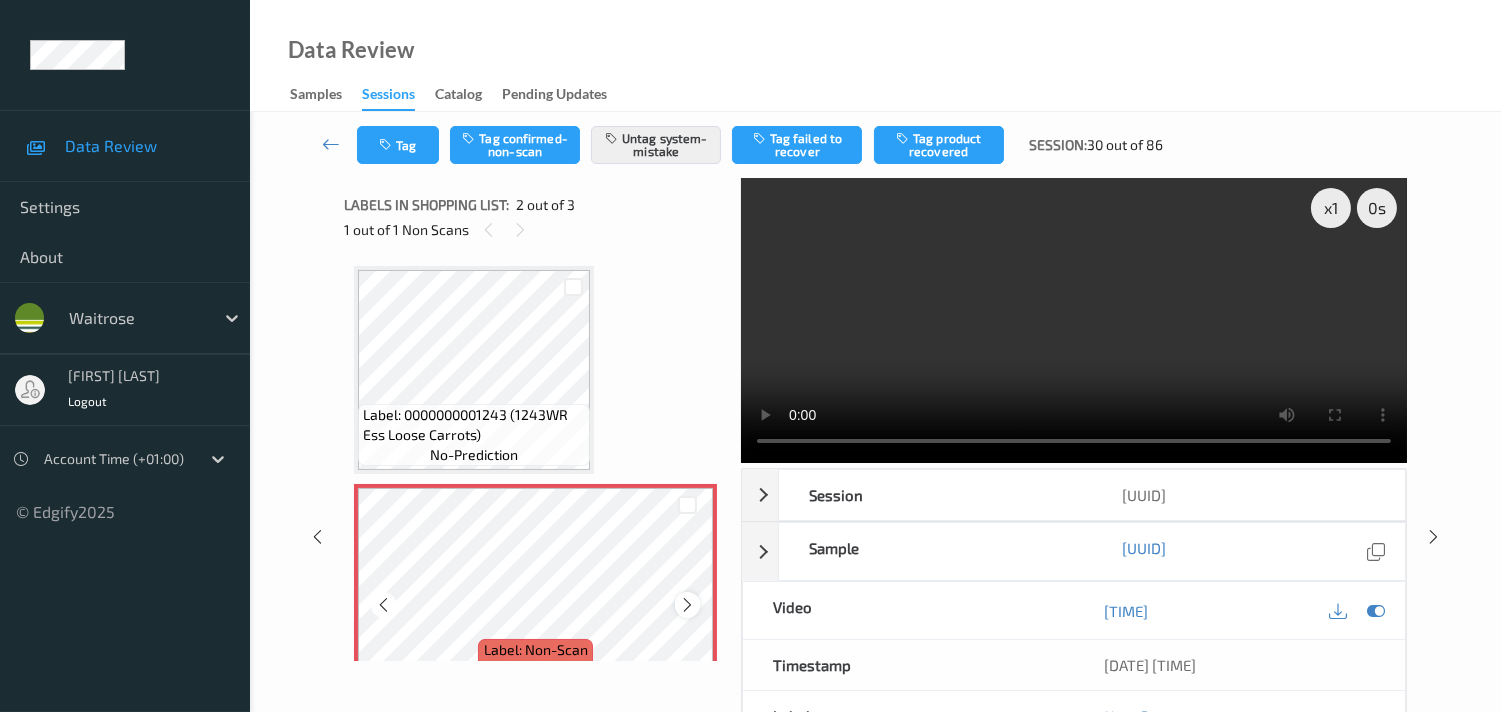 click at bounding box center [687, 605] 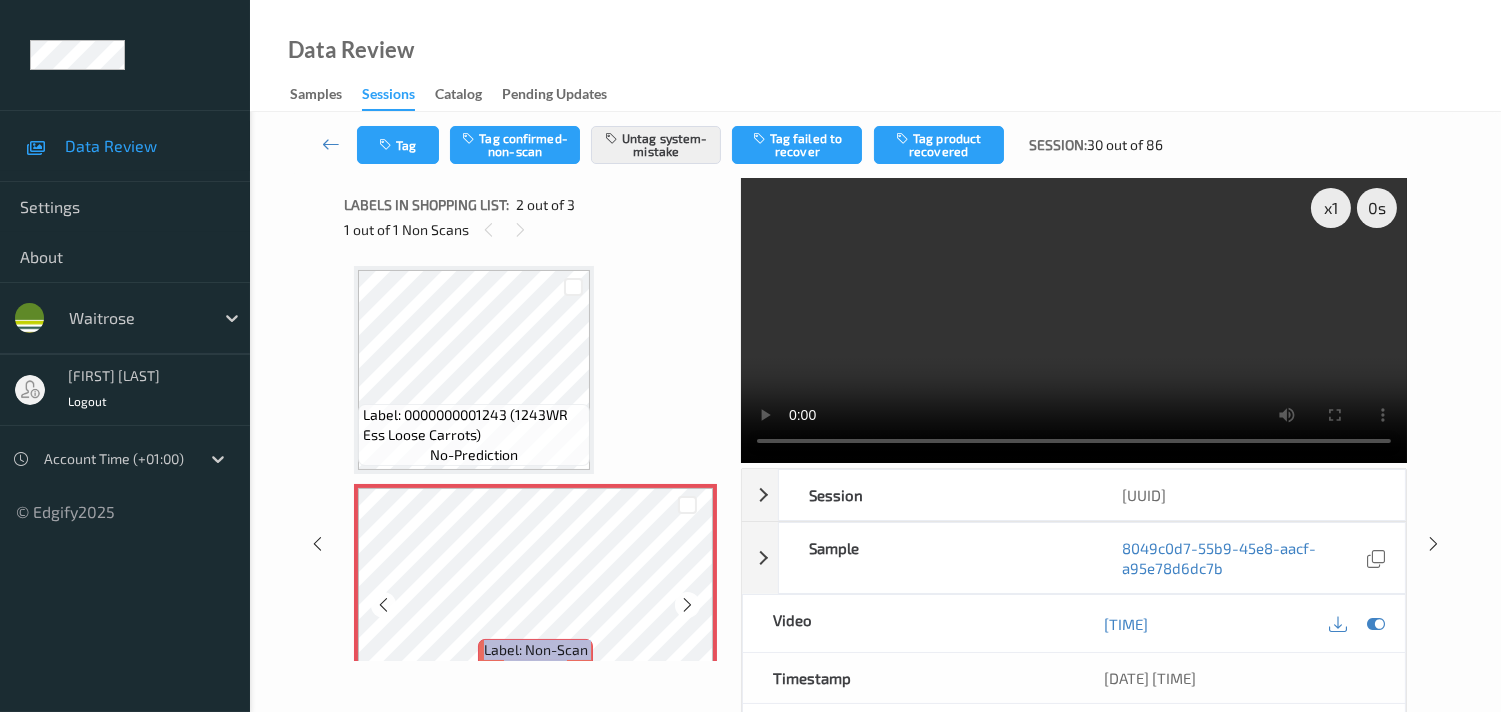 click at bounding box center (687, 605) 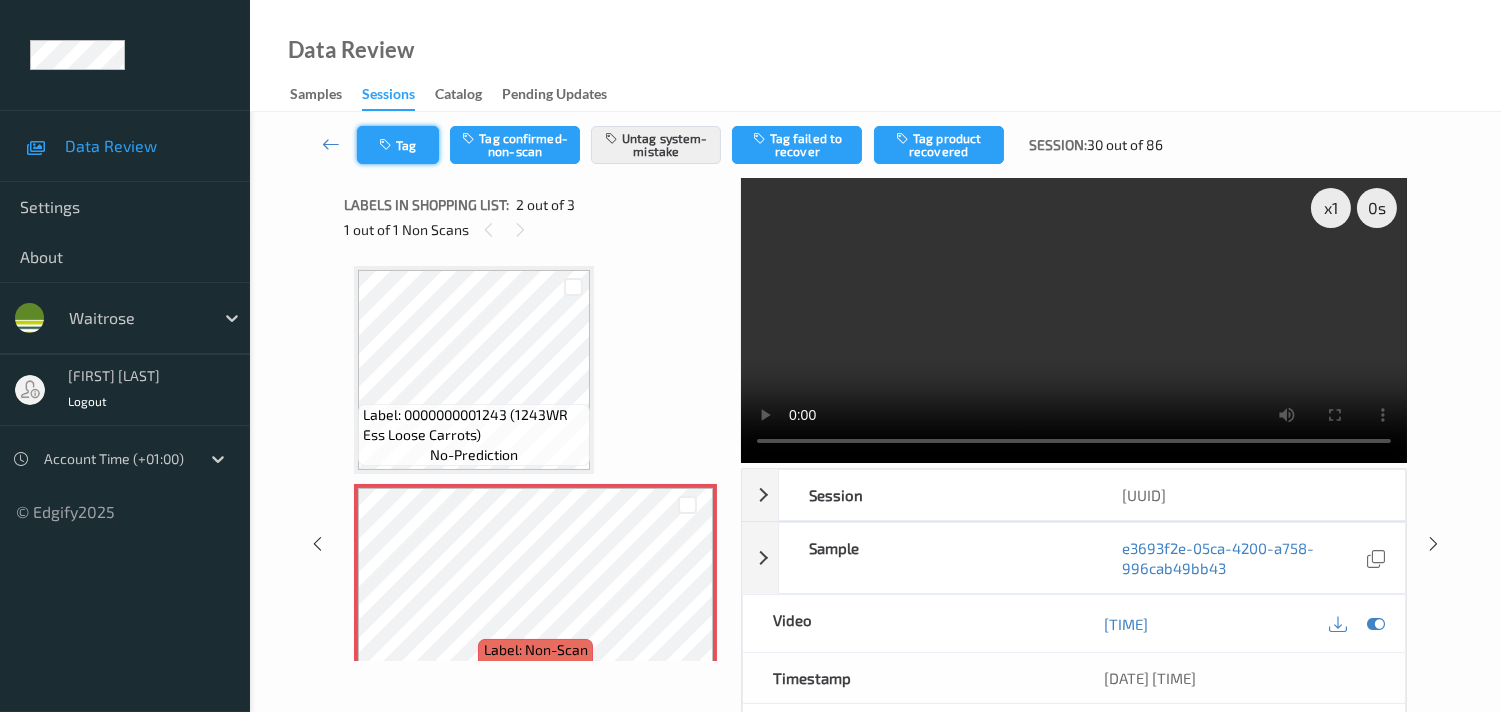 click on "Tag" at bounding box center [398, 145] 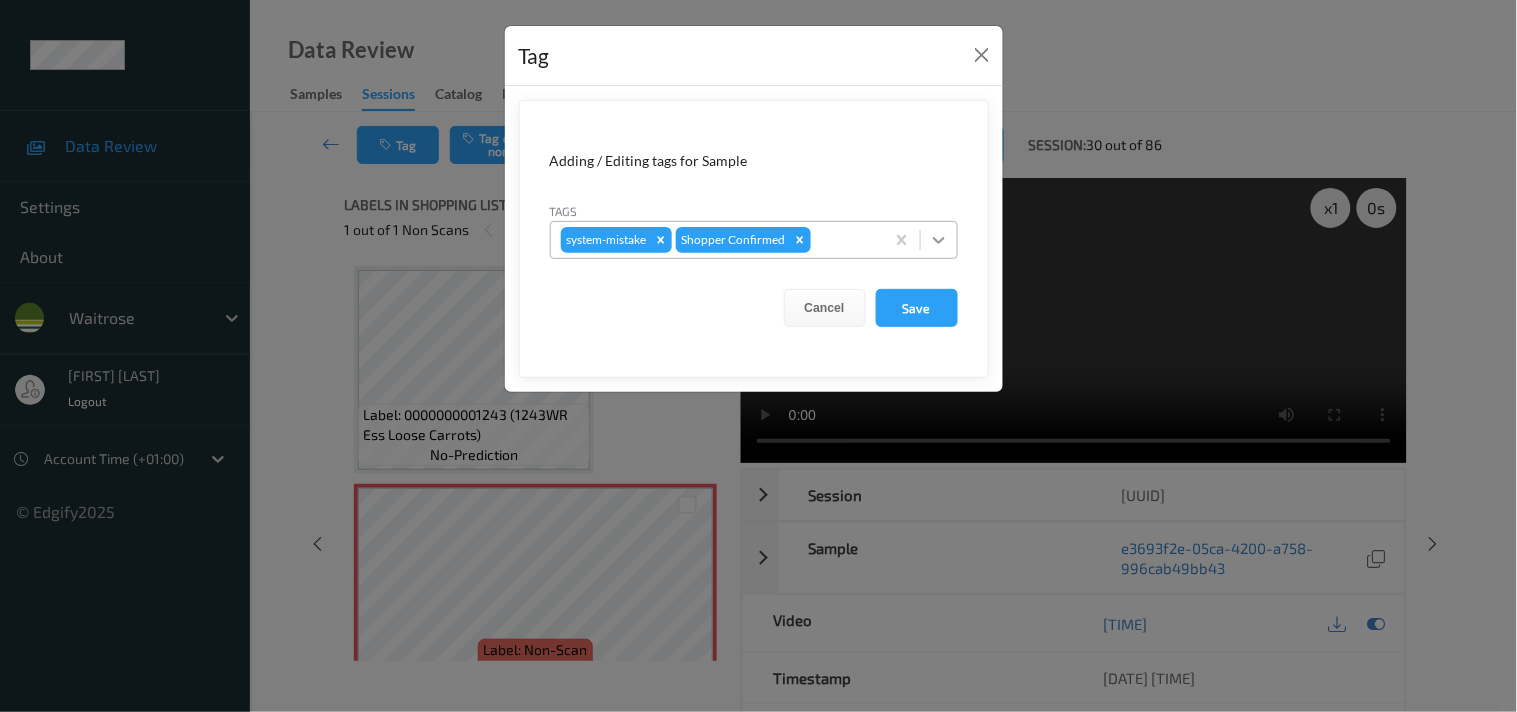click 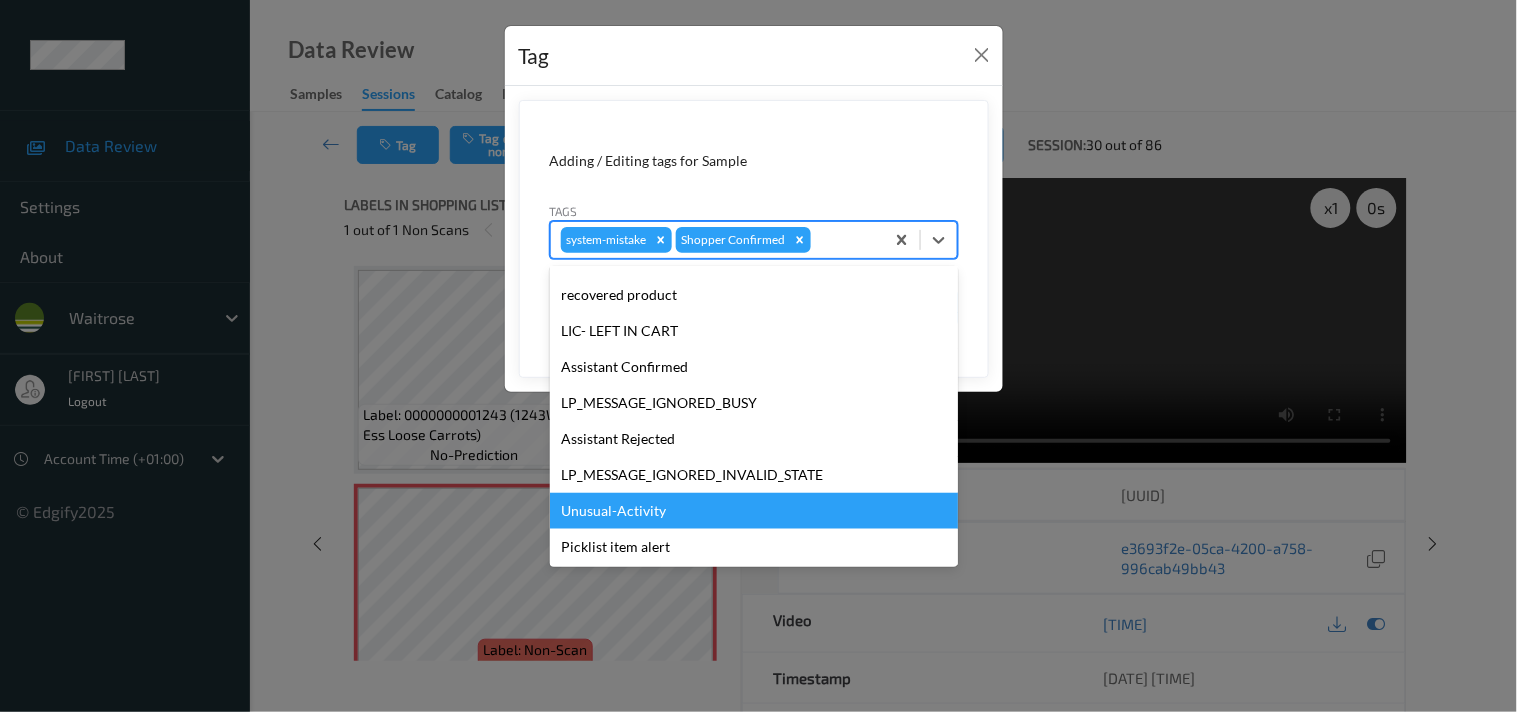 scroll, scrollTop: 320, scrollLeft: 0, axis: vertical 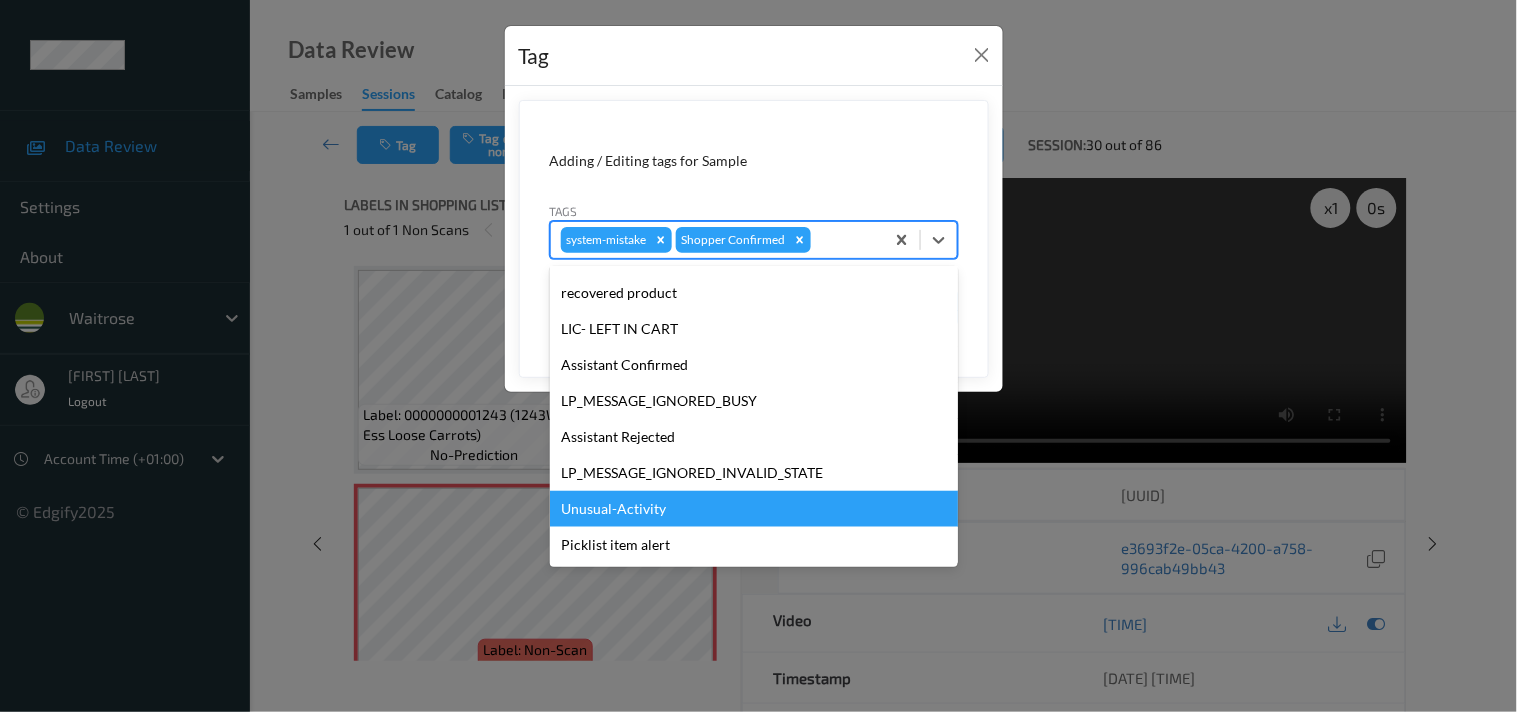 click on "Unusual-Activity" at bounding box center [754, 509] 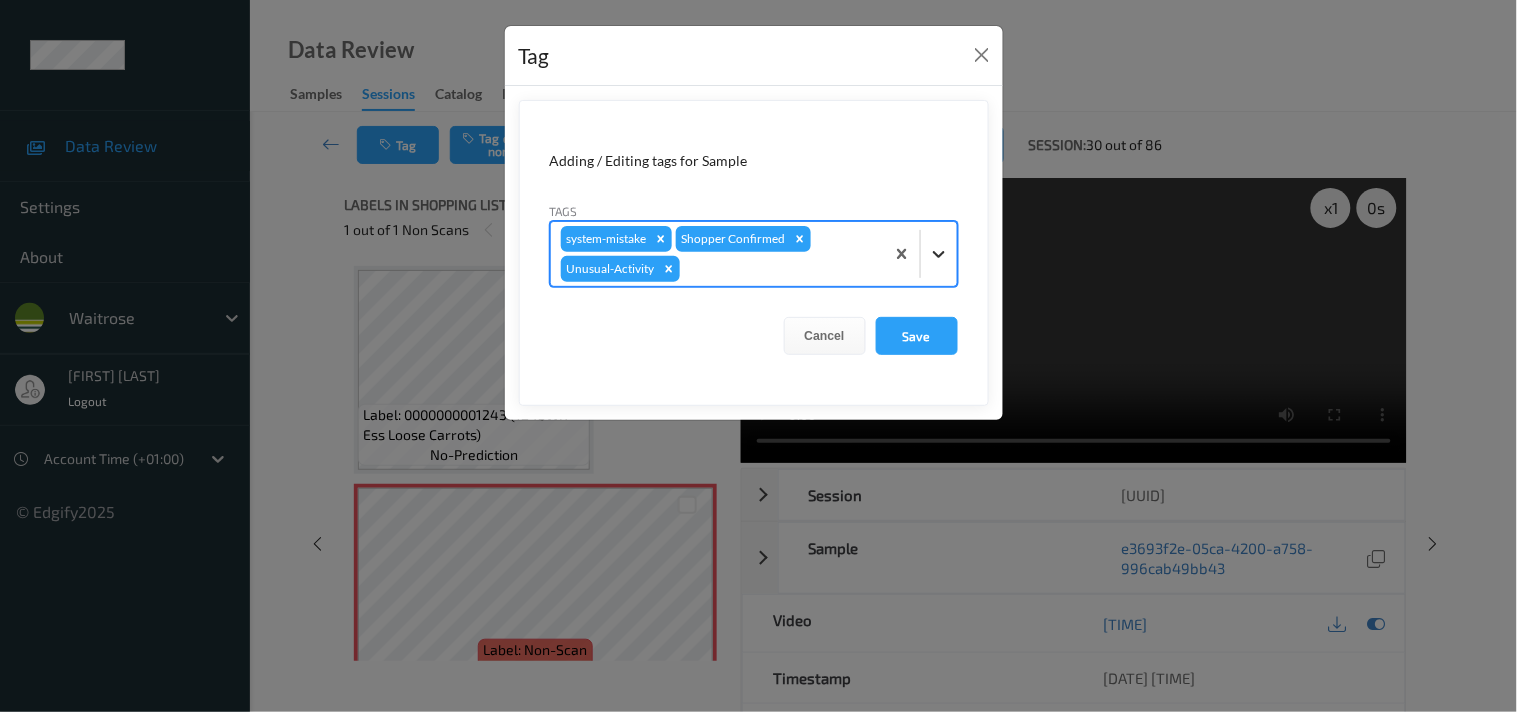 click 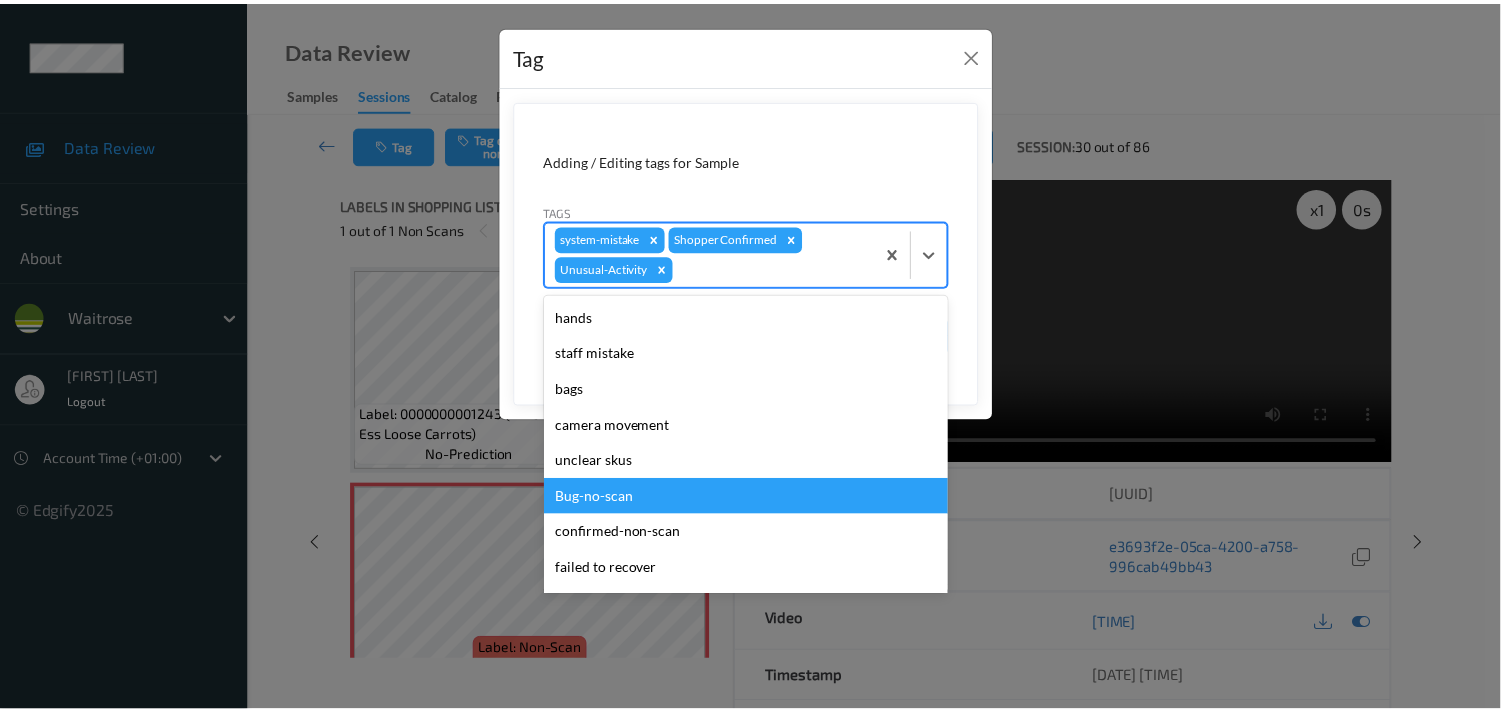 scroll, scrollTop: 283, scrollLeft: 0, axis: vertical 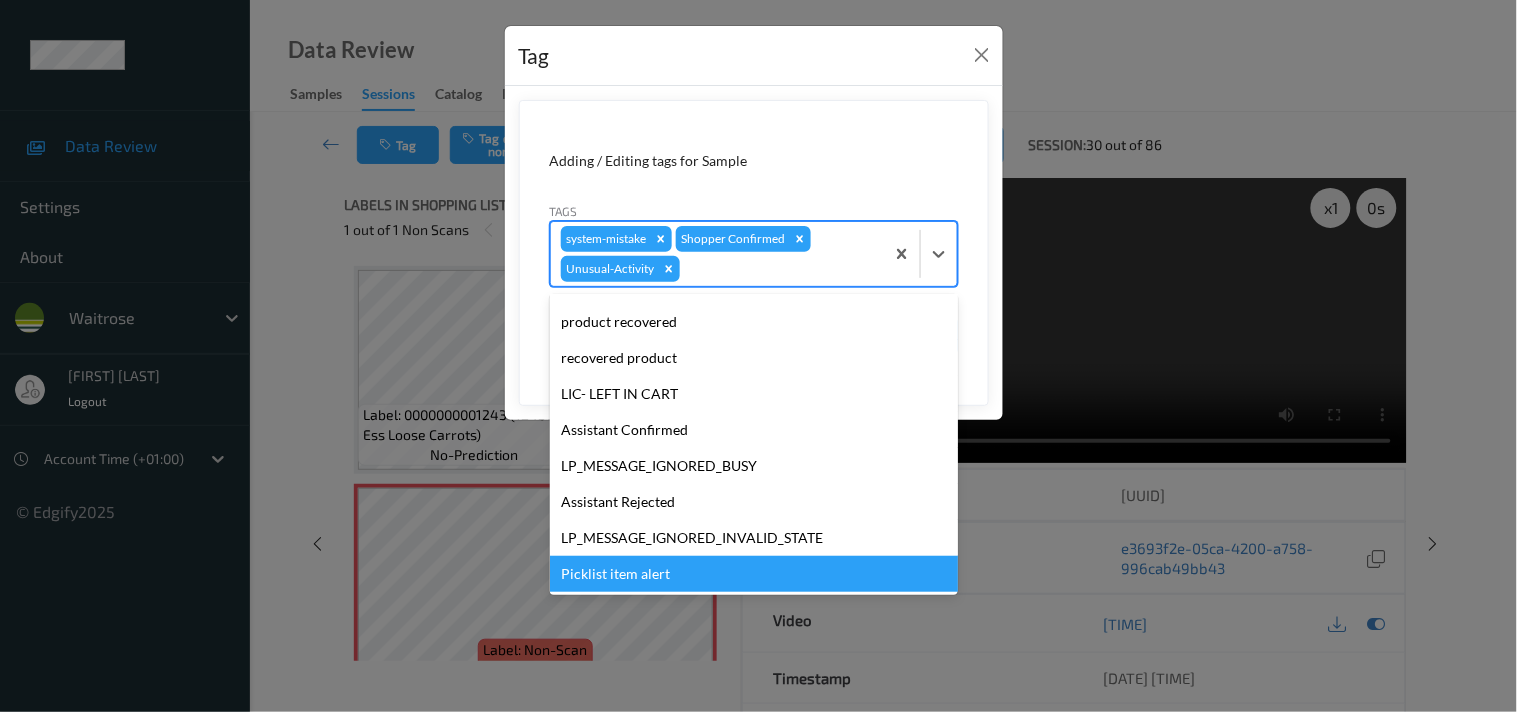 click on "Picklist item alert" at bounding box center (754, 574) 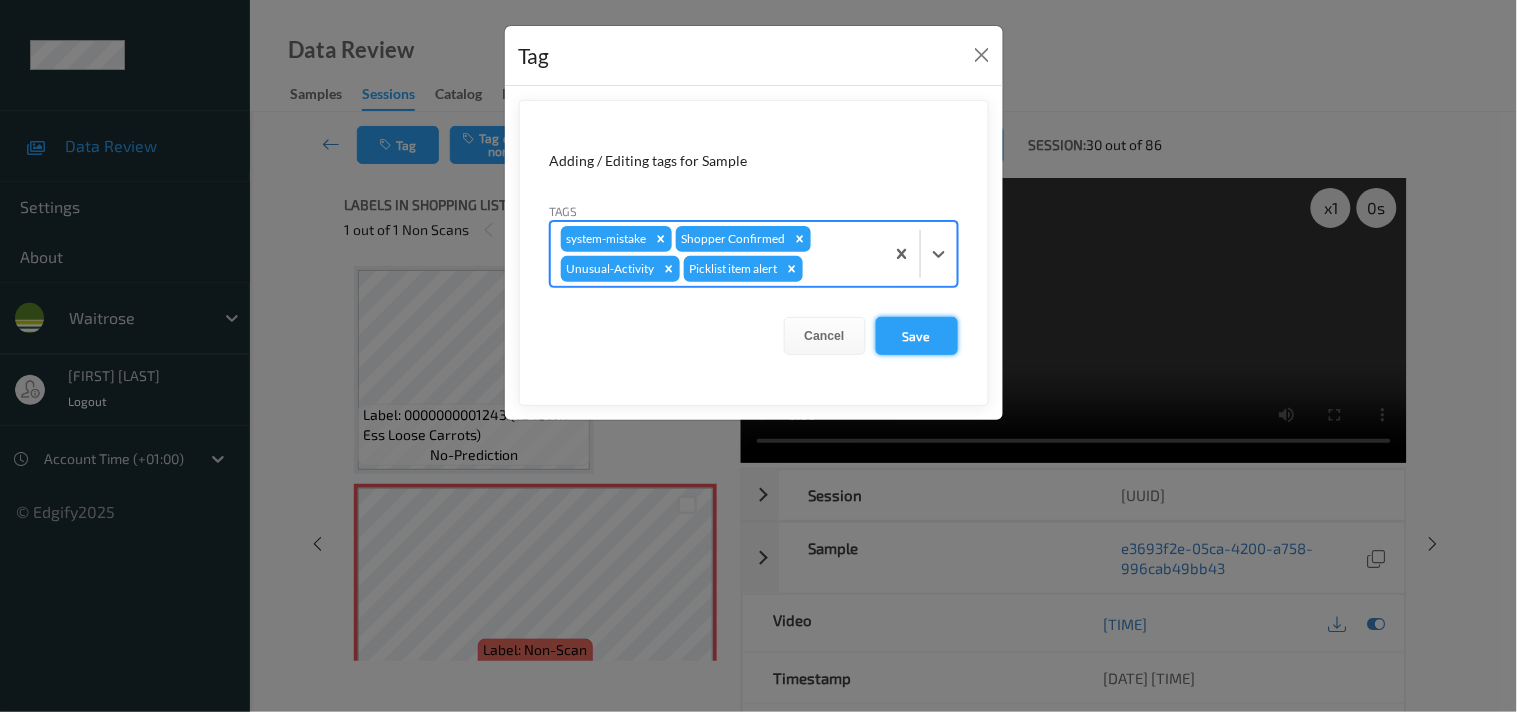 click on "Save" at bounding box center [917, 336] 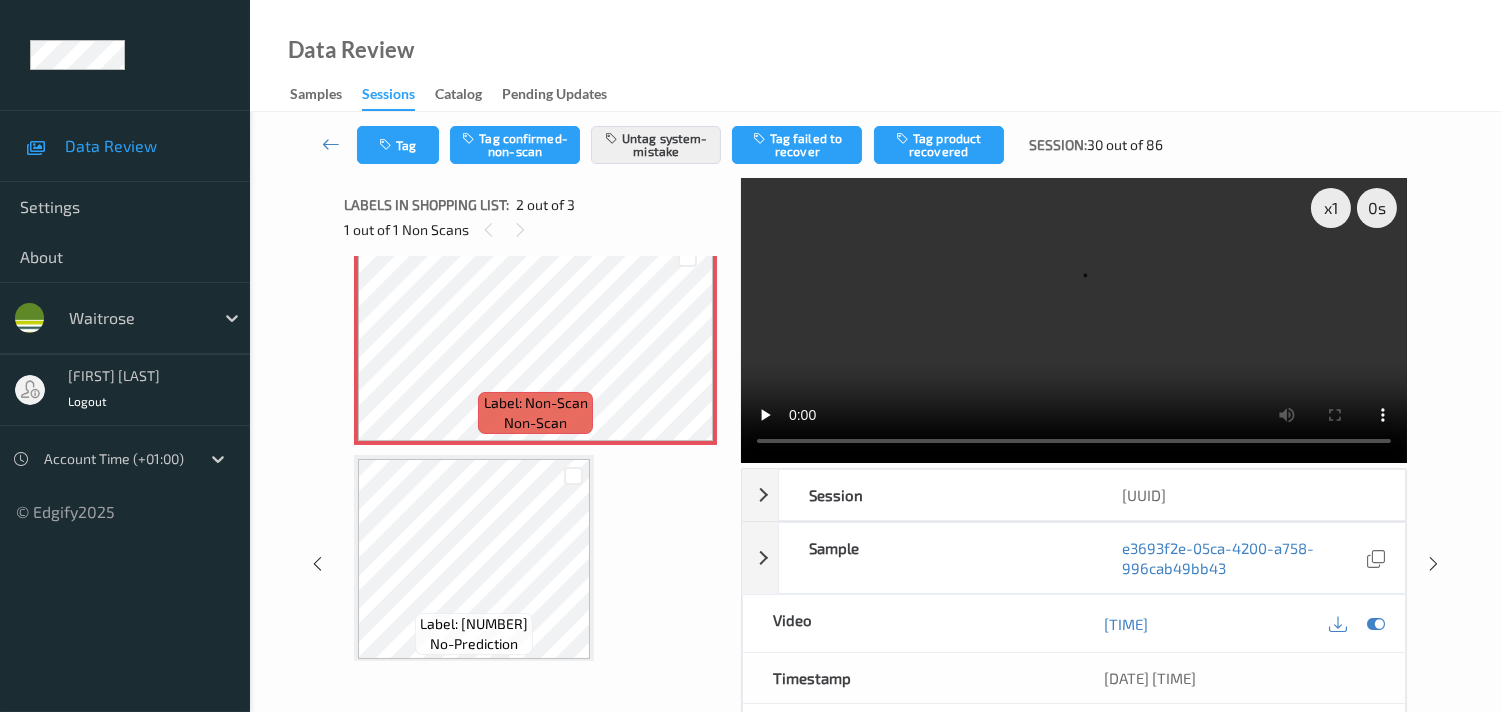 scroll, scrollTop: 254, scrollLeft: 0, axis: vertical 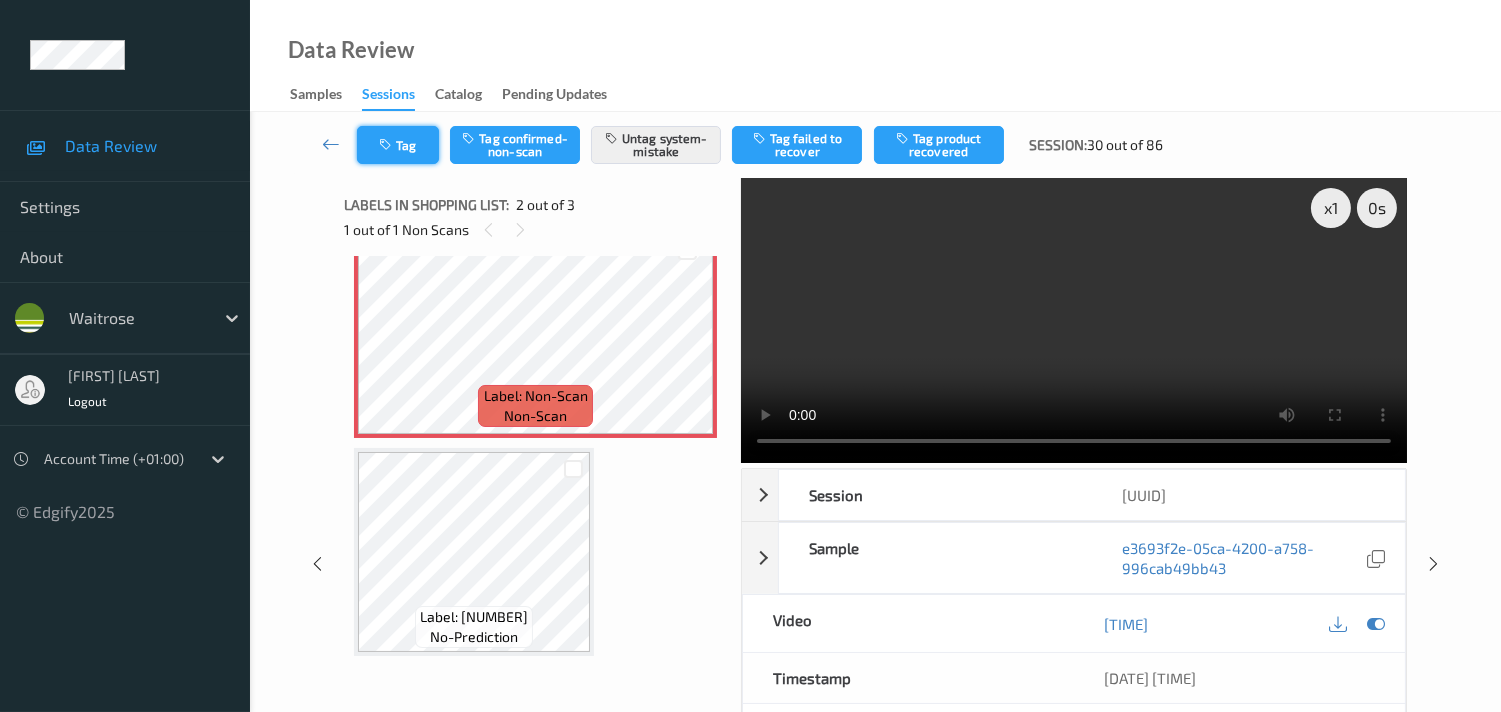 click on "Tag" at bounding box center [398, 145] 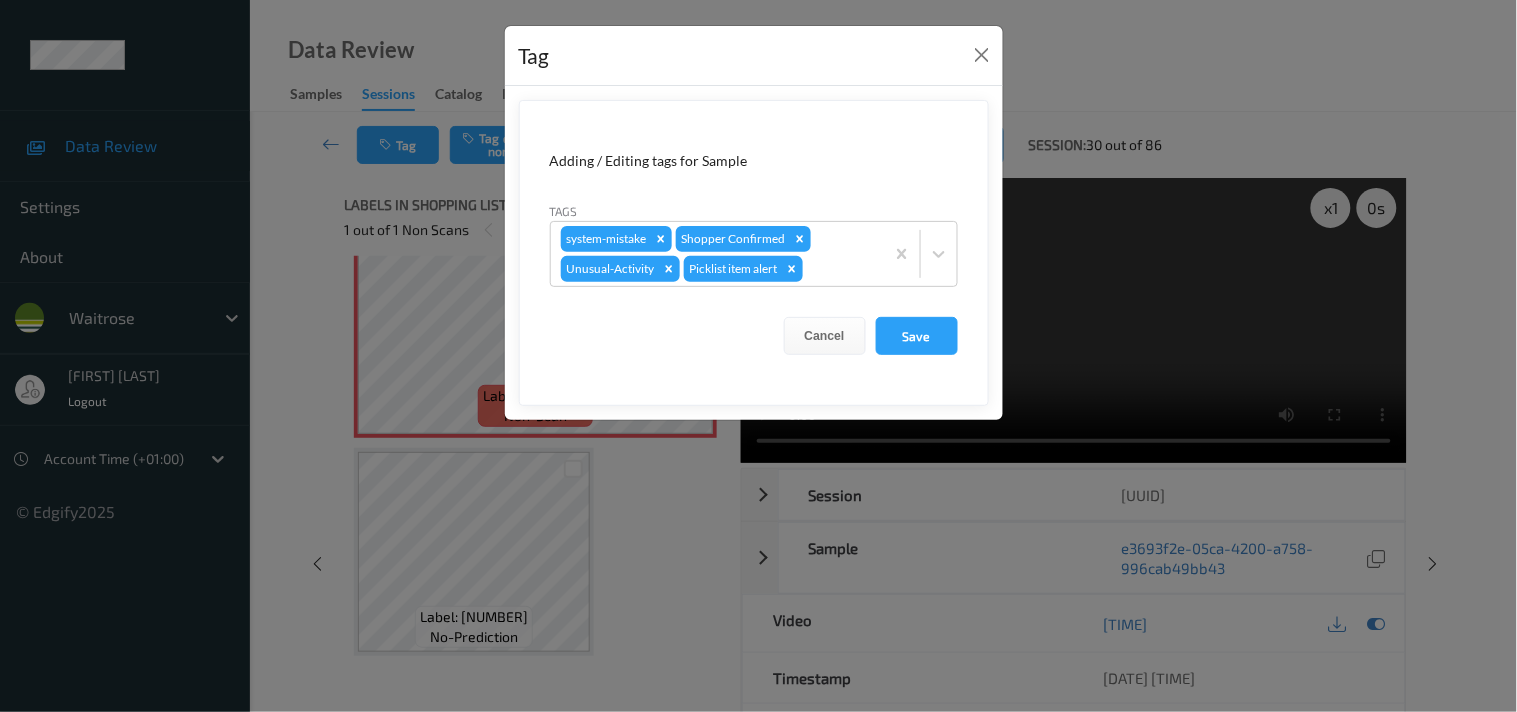 click on "Tag Adding / Editing tags for Sample   Tags system-mistake Shopper Confirmed Unusual-Activity Picklist item alert Cancel Save" at bounding box center [758, 356] 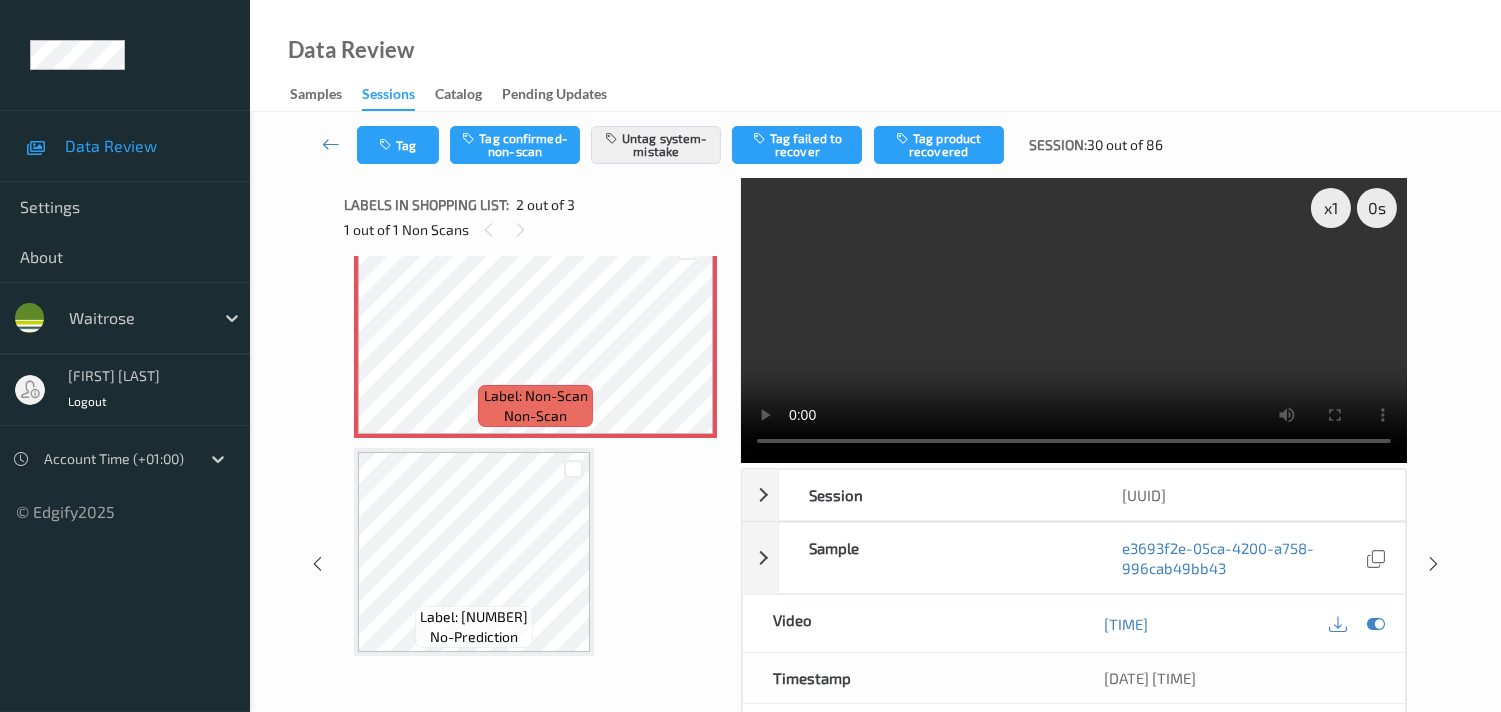 click at bounding box center [331, 144] 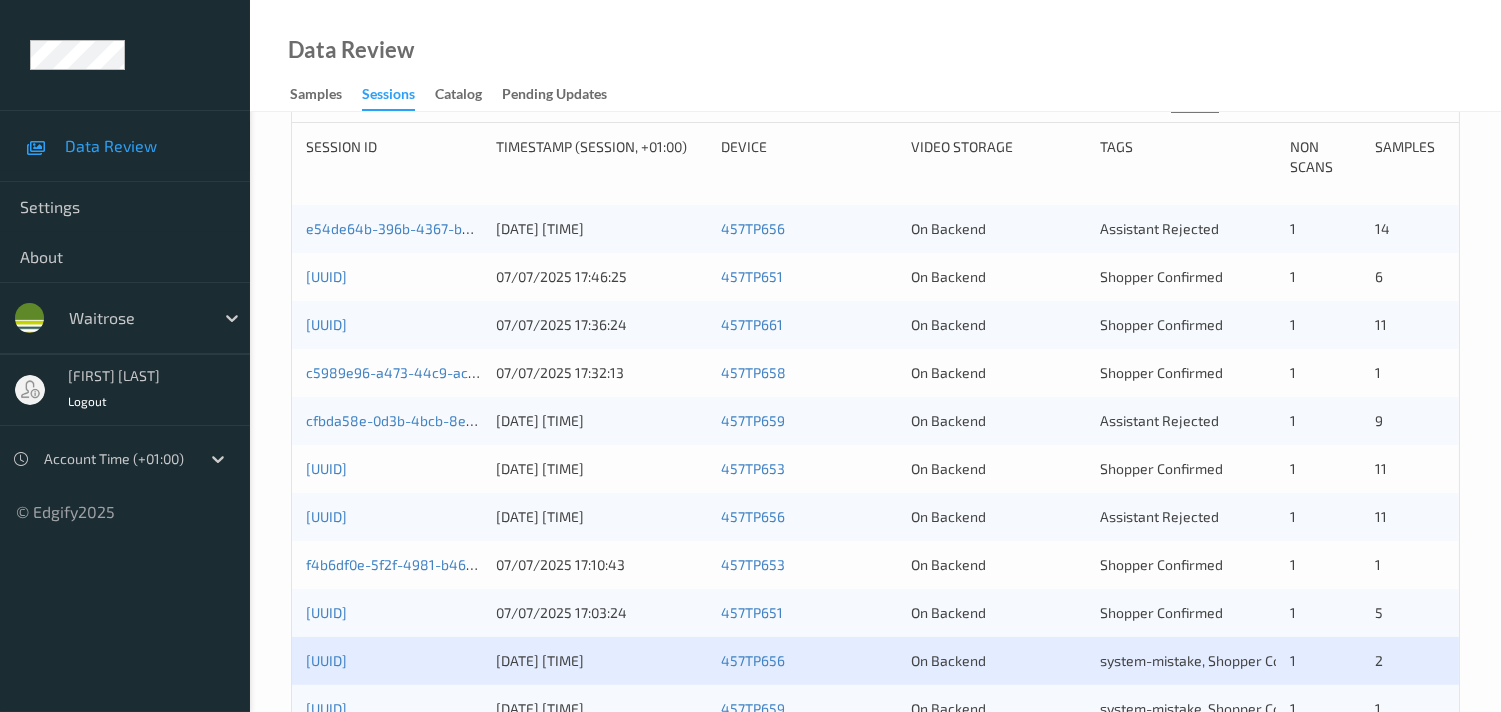 scroll, scrollTop: 555, scrollLeft: 0, axis: vertical 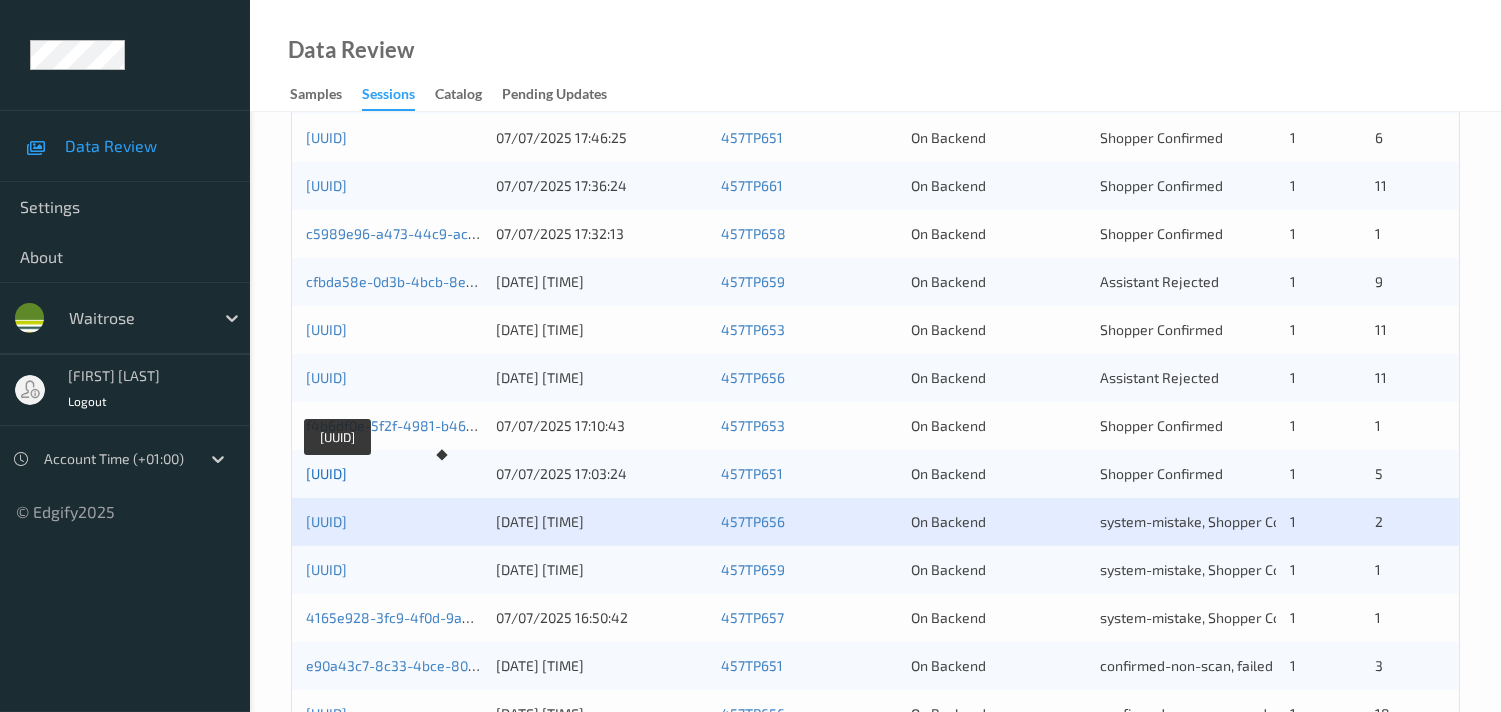 click on "cb781712-1e42-4a88-9399-0989a709eb25" at bounding box center (326, 473) 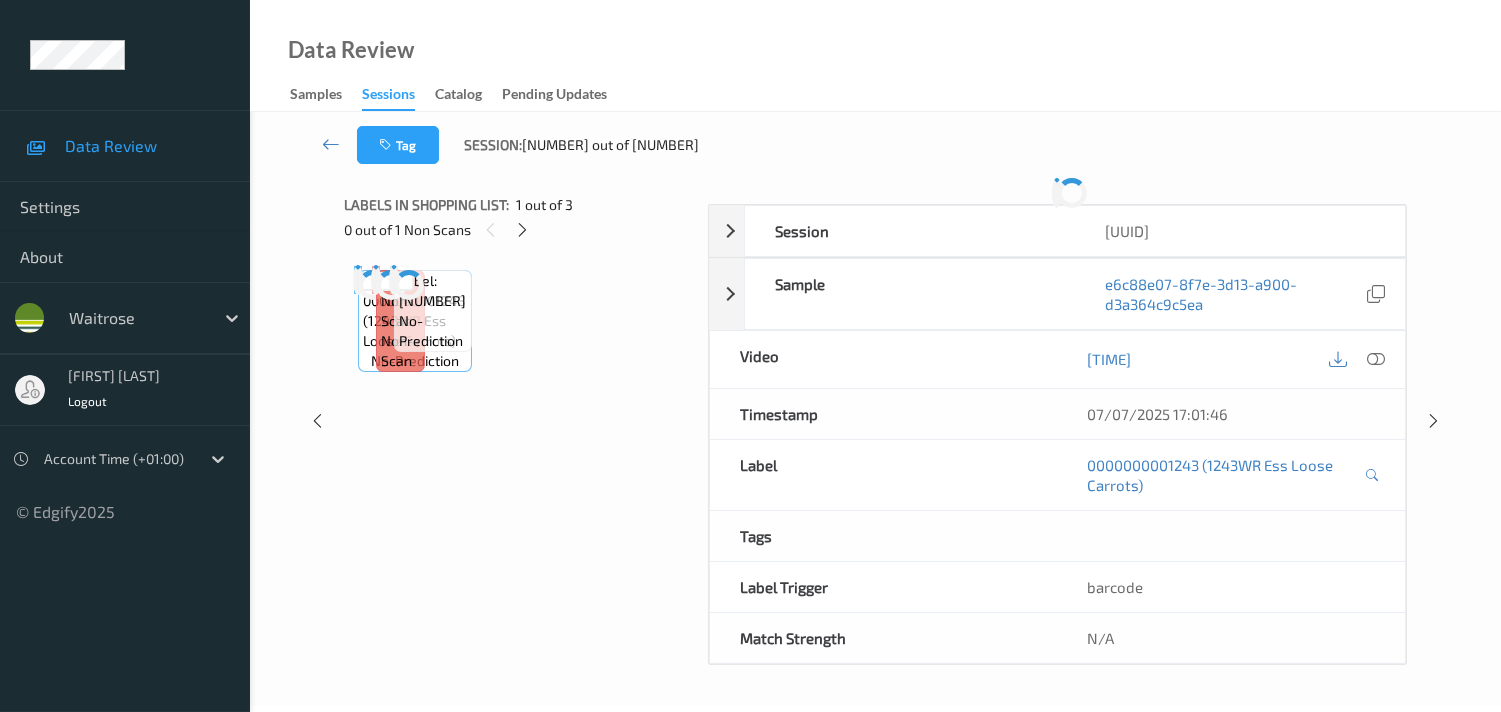 click on "Labels in shopping list: 1 out of 3 0 out of 1 Non Scans Label: 0000000001243 (1243WR Ess Loose Carrots) no-prediction Label: Non-Scan non-scan Label: Non-Scan non-scan Label: Non-Scan non-scan Label: 9210315554101765 no-prediction" at bounding box center (519, 421) 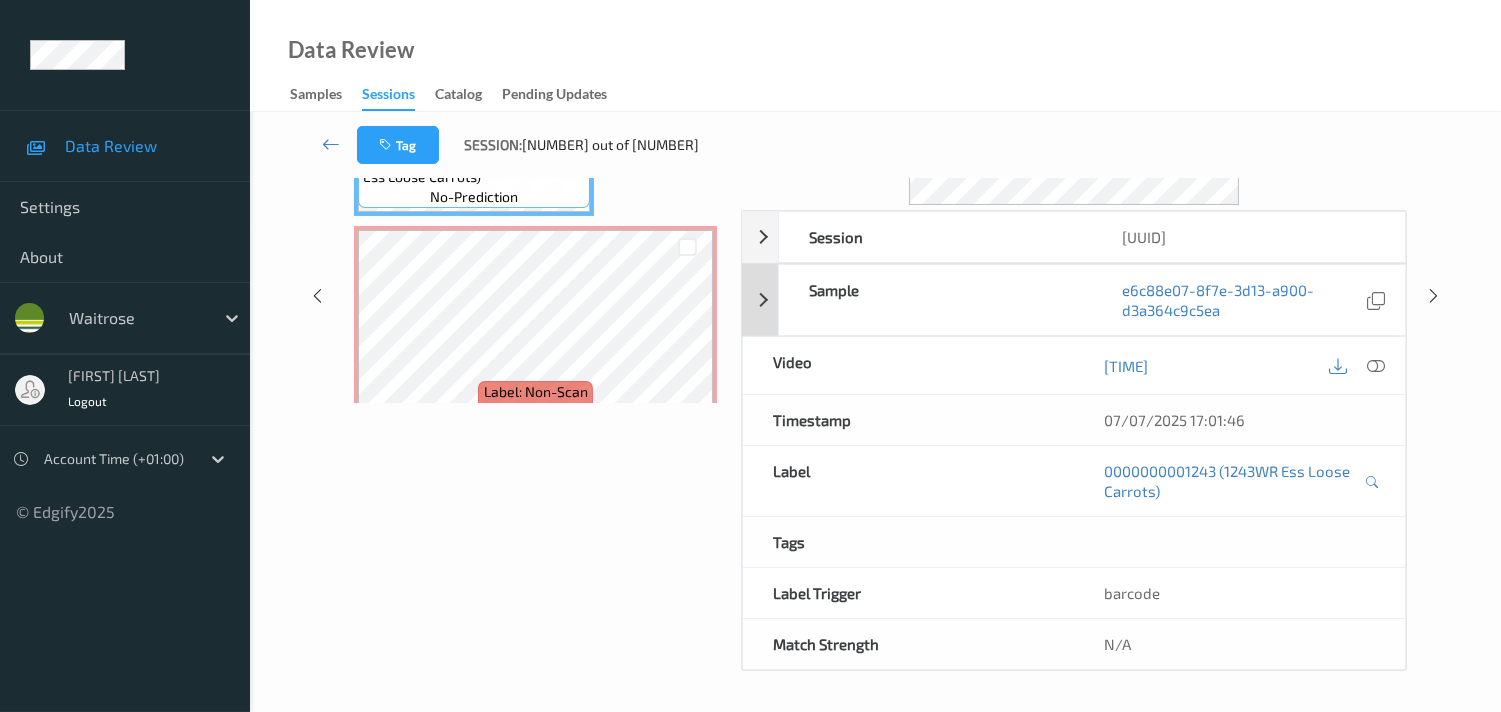 scroll, scrollTop: 280, scrollLeft: 0, axis: vertical 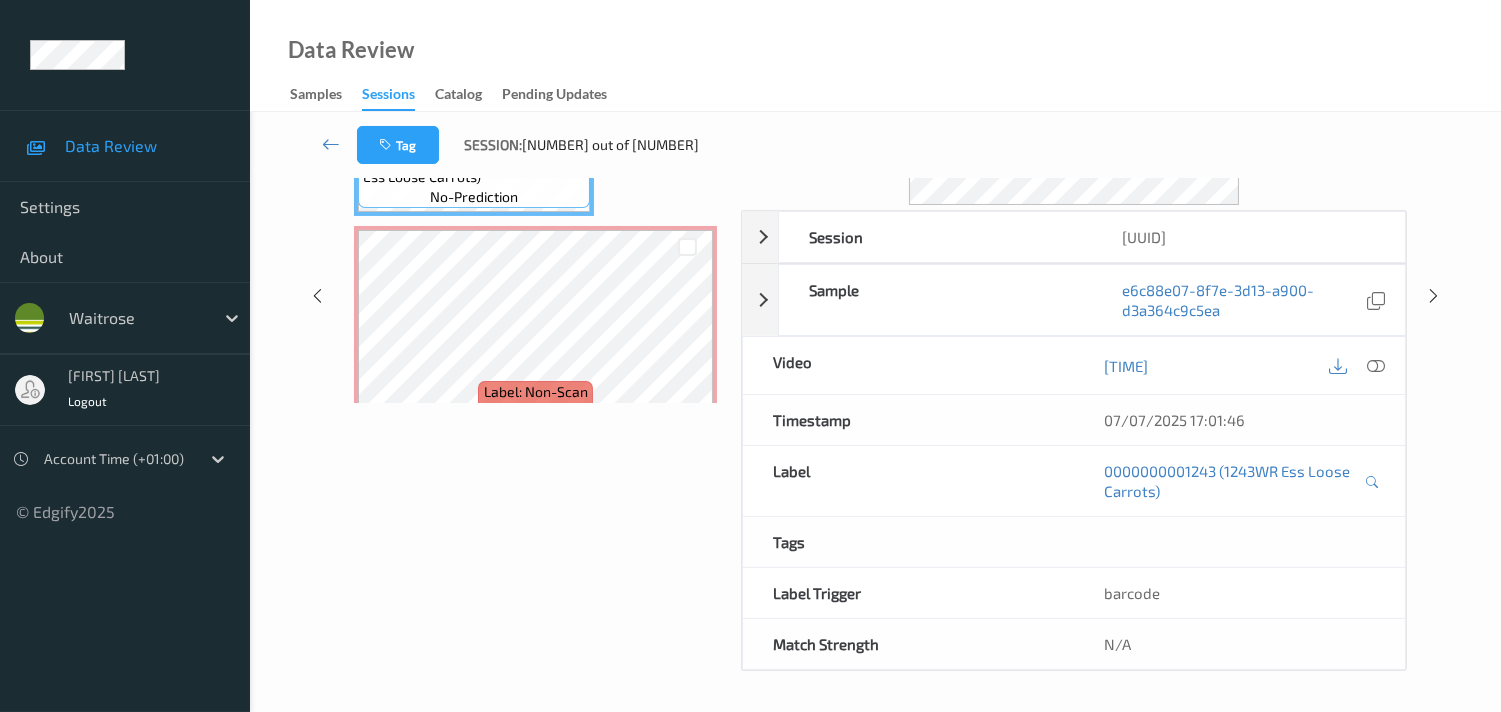 drag, startPoint x: 1382, startPoint y: 370, endPoint x: 1263, endPoint y: 401, distance: 122.97154 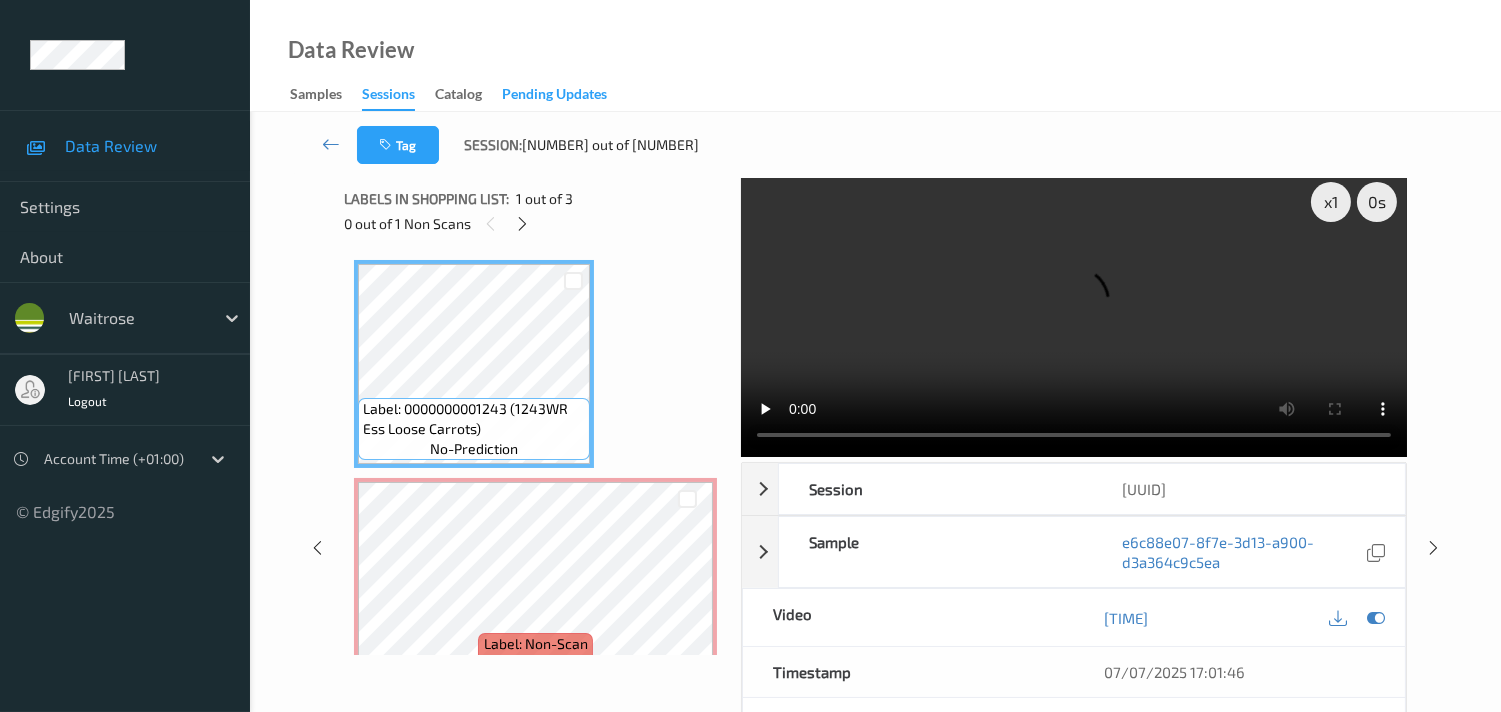 scroll, scrollTop: 0, scrollLeft: 0, axis: both 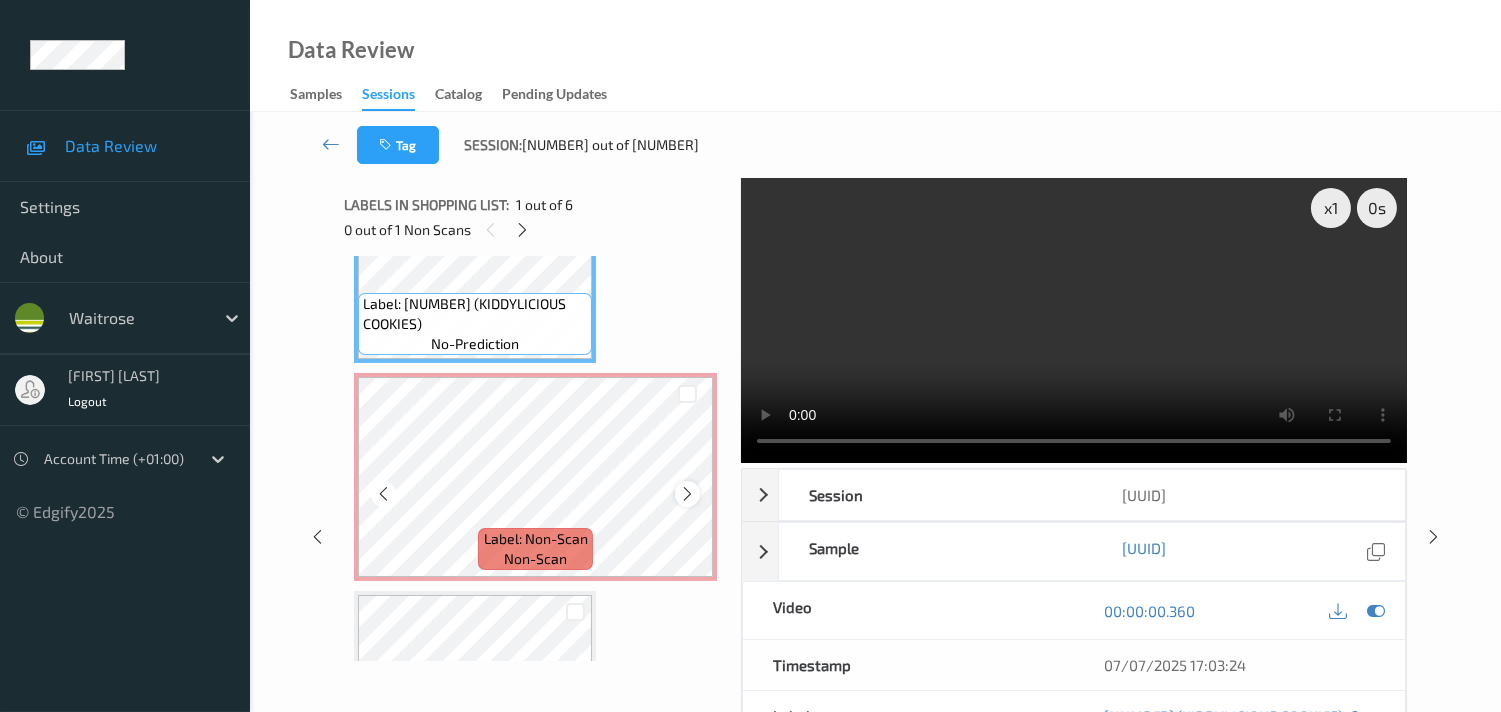click at bounding box center (687, 493) 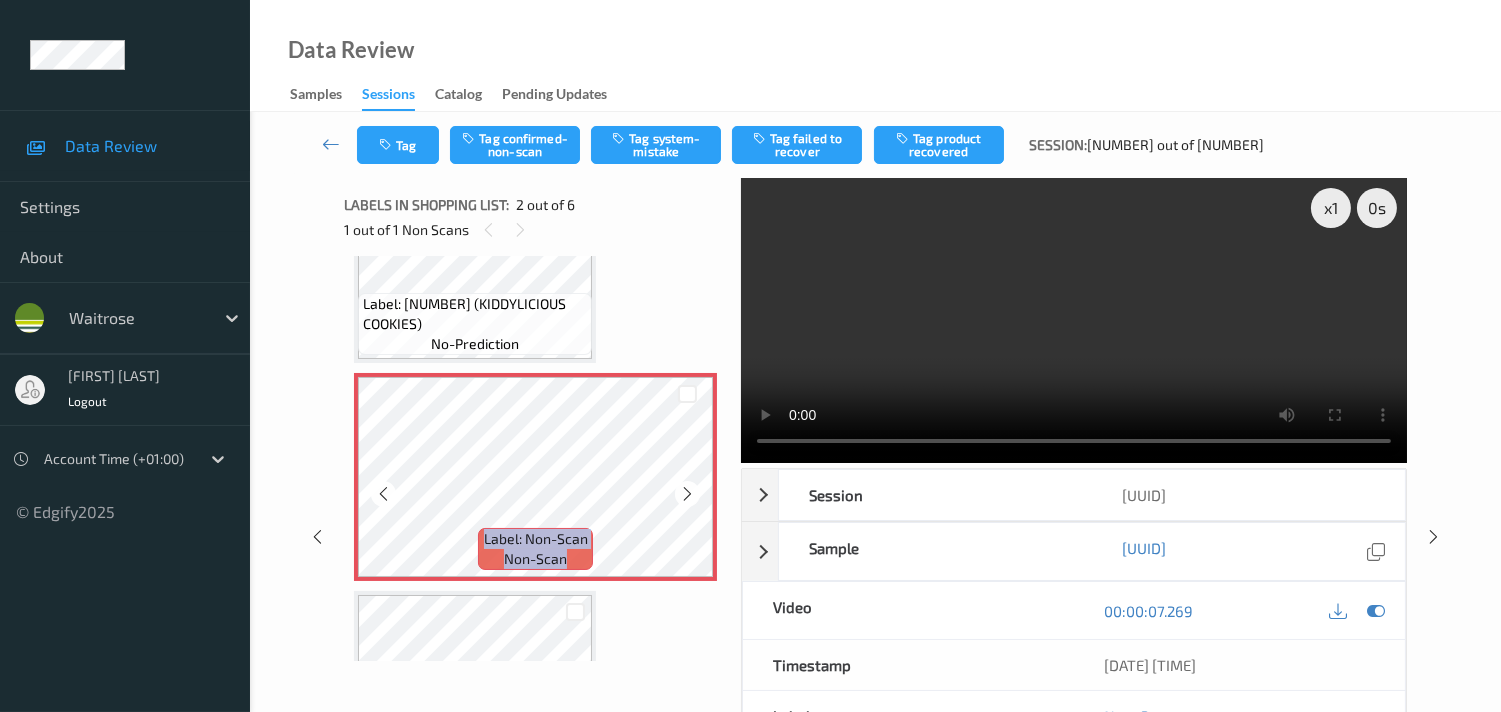 click at bounding box center [687, 493] 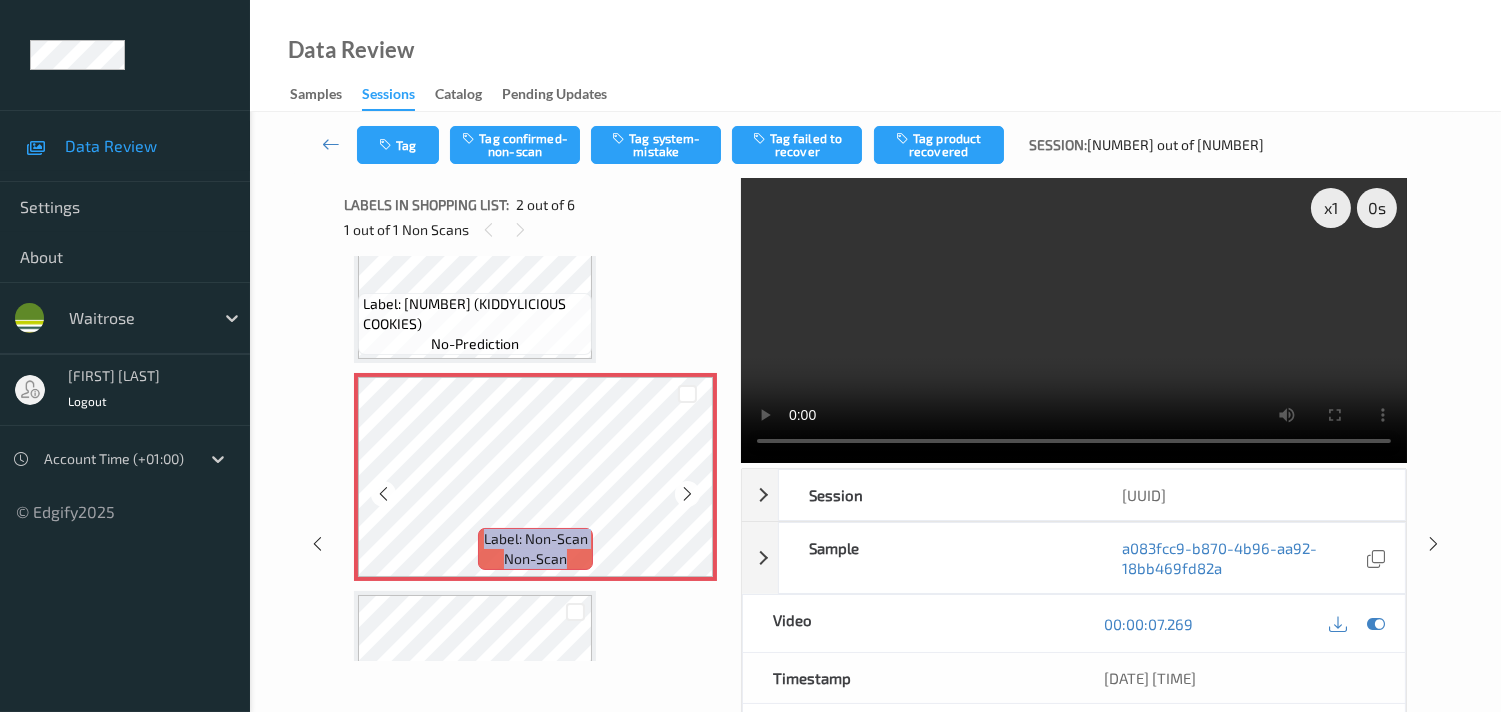click at bounding box center [687, 493] 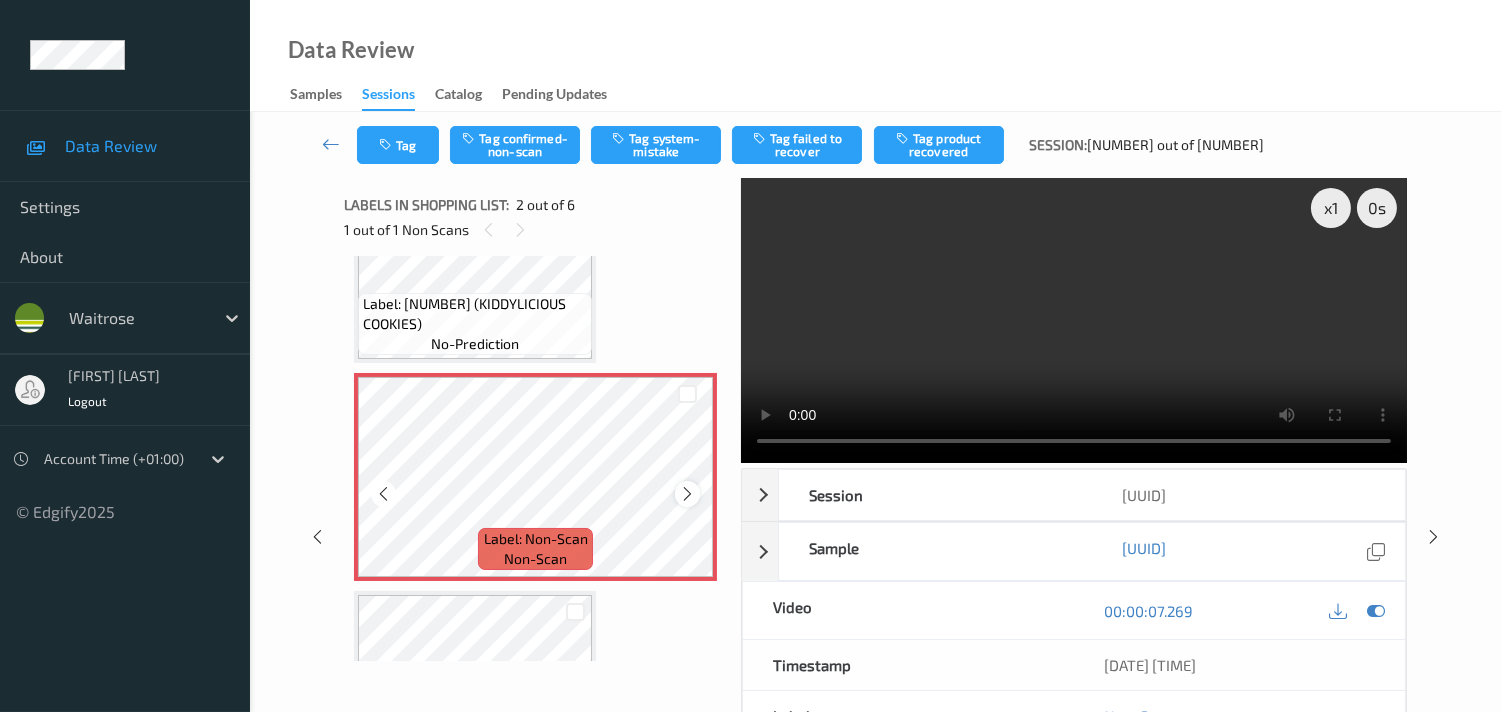 scroll, scrollTop: 0, scrollLeft: 0, axis: both 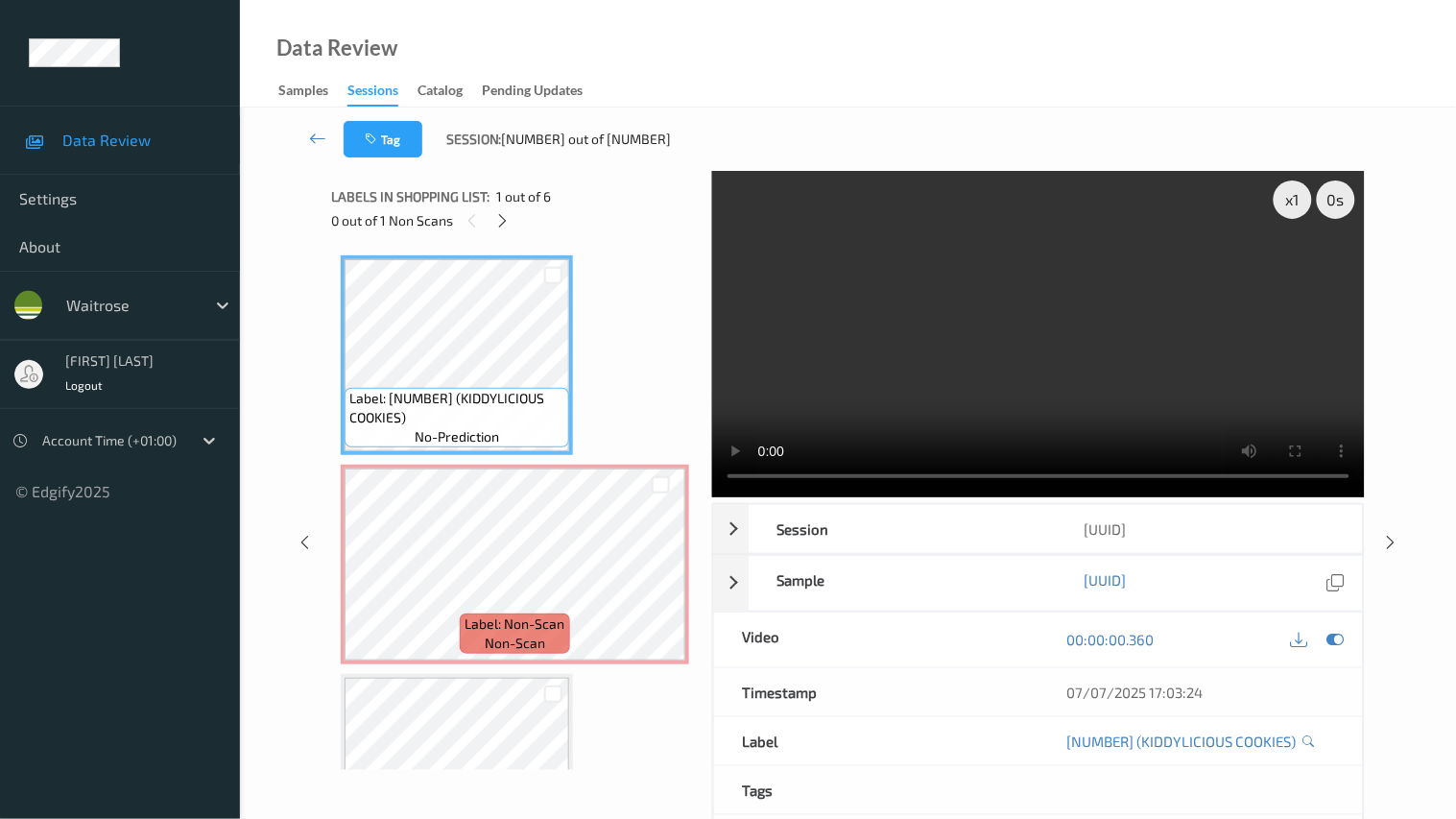type 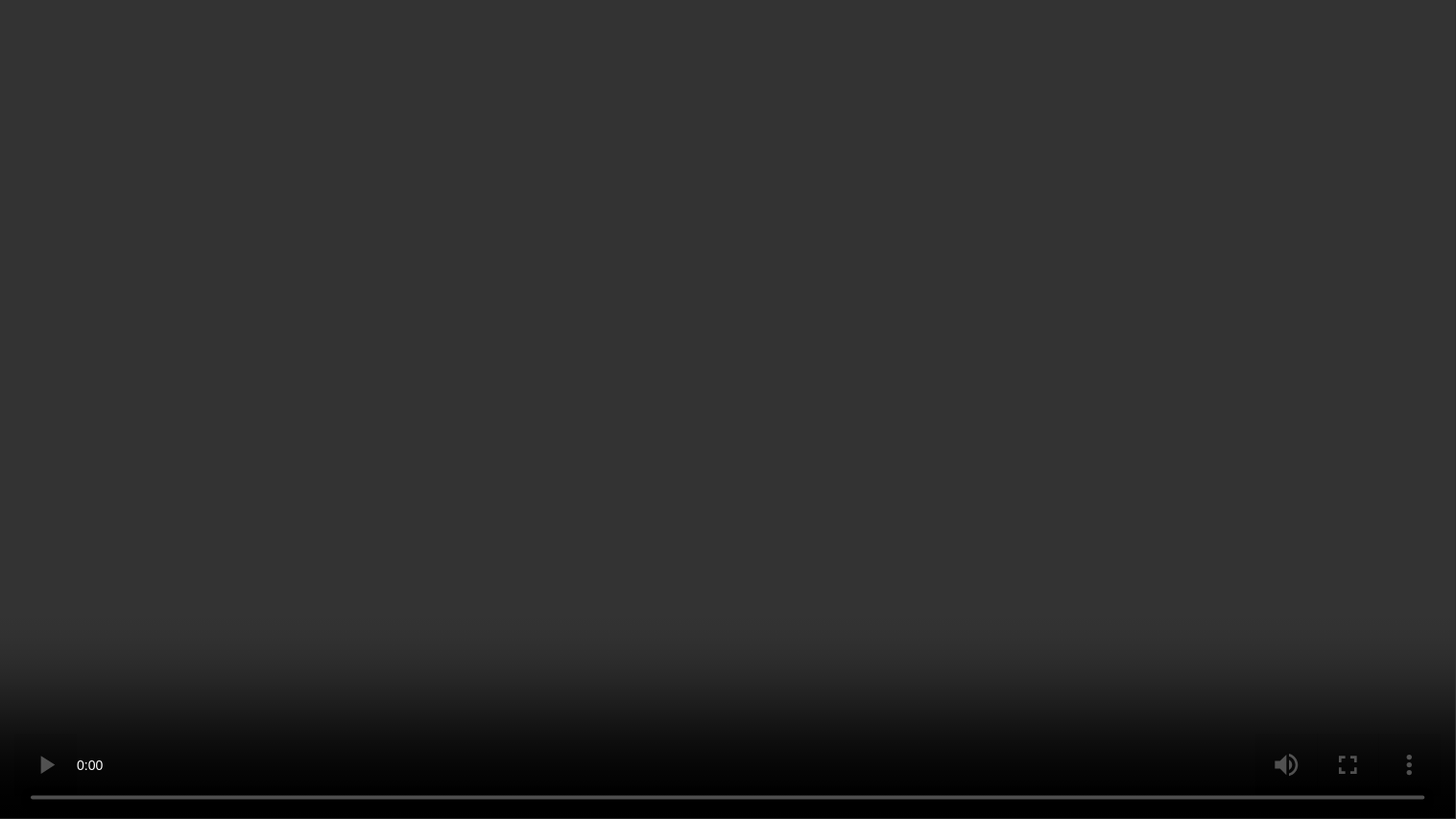 click at bounding box center (728, 409) 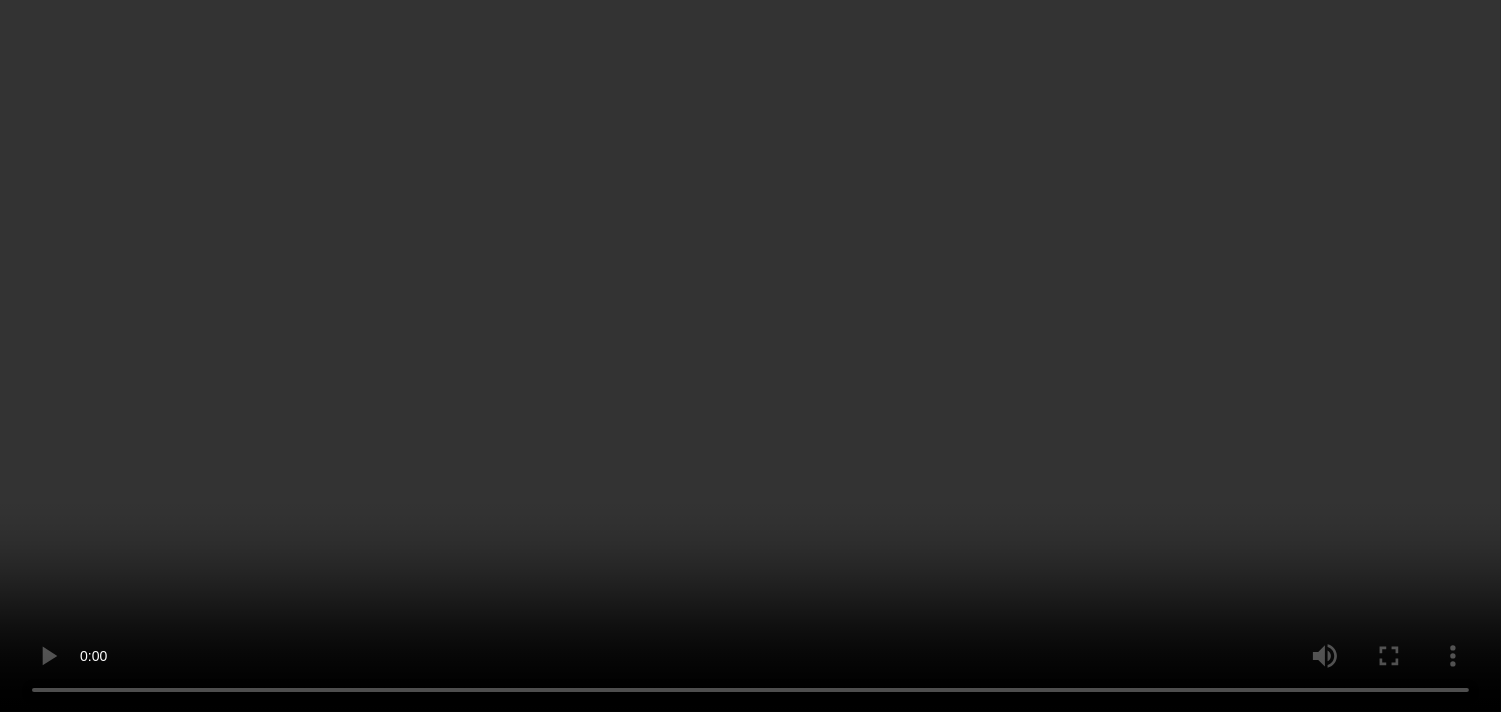scroll, scrollTop: 111, scrollLeft: 0, axis: vertical 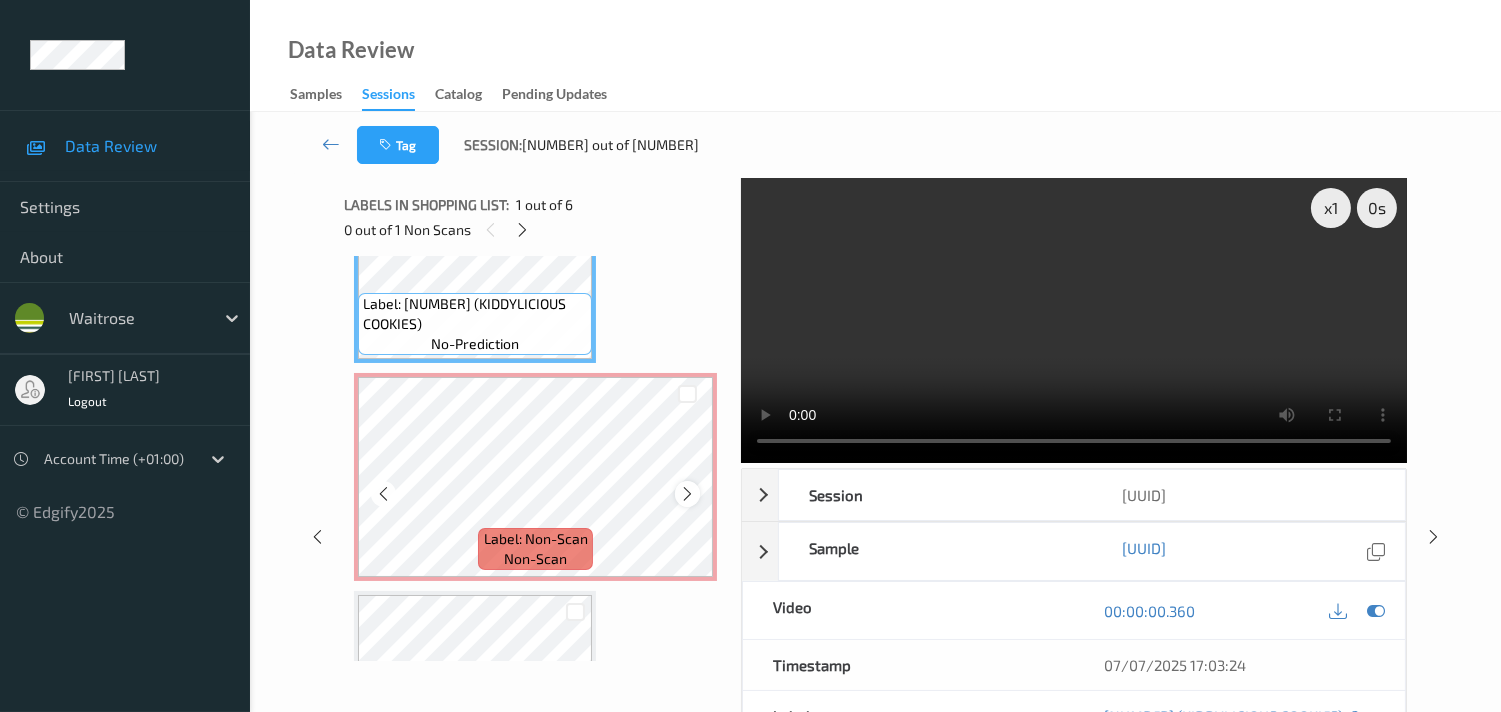 click at bounding box center (687, 494) 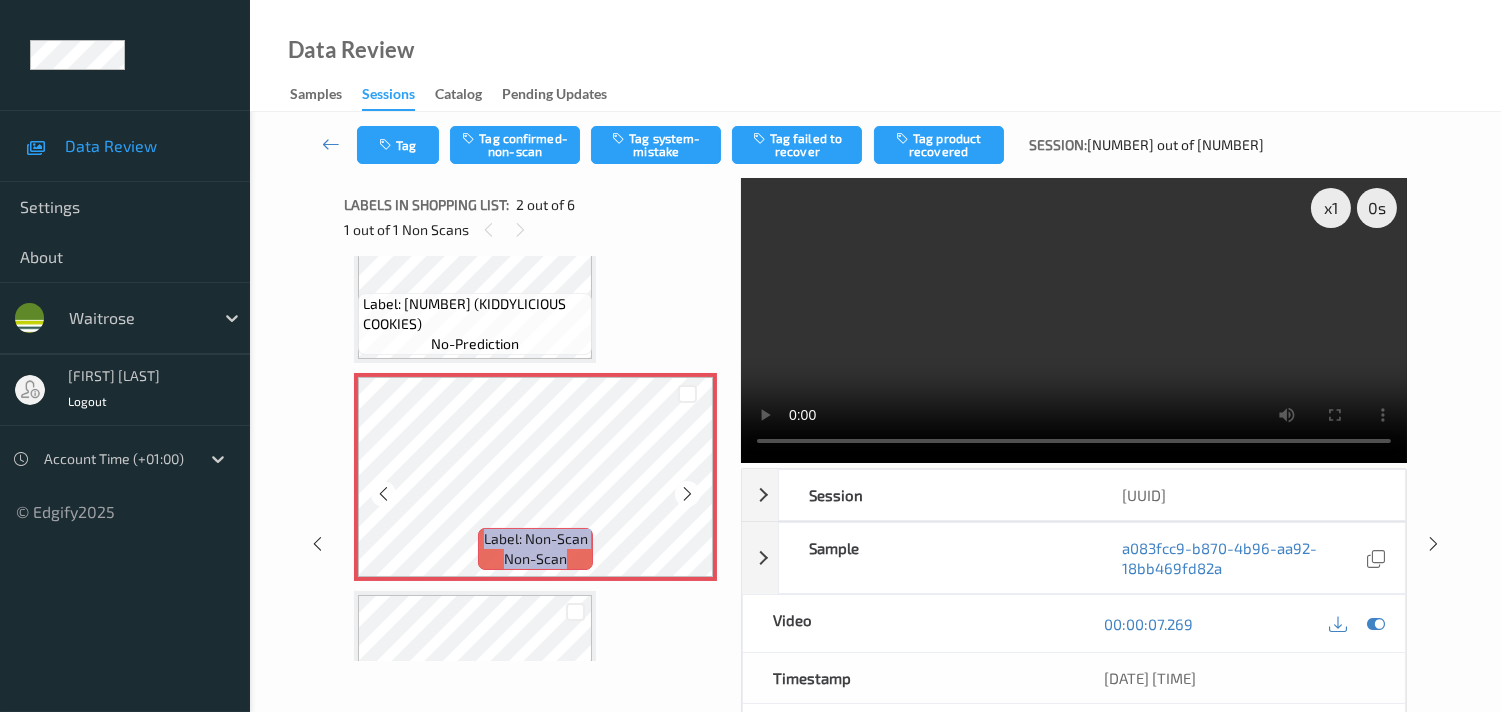 click at bounding box center (687, 494) 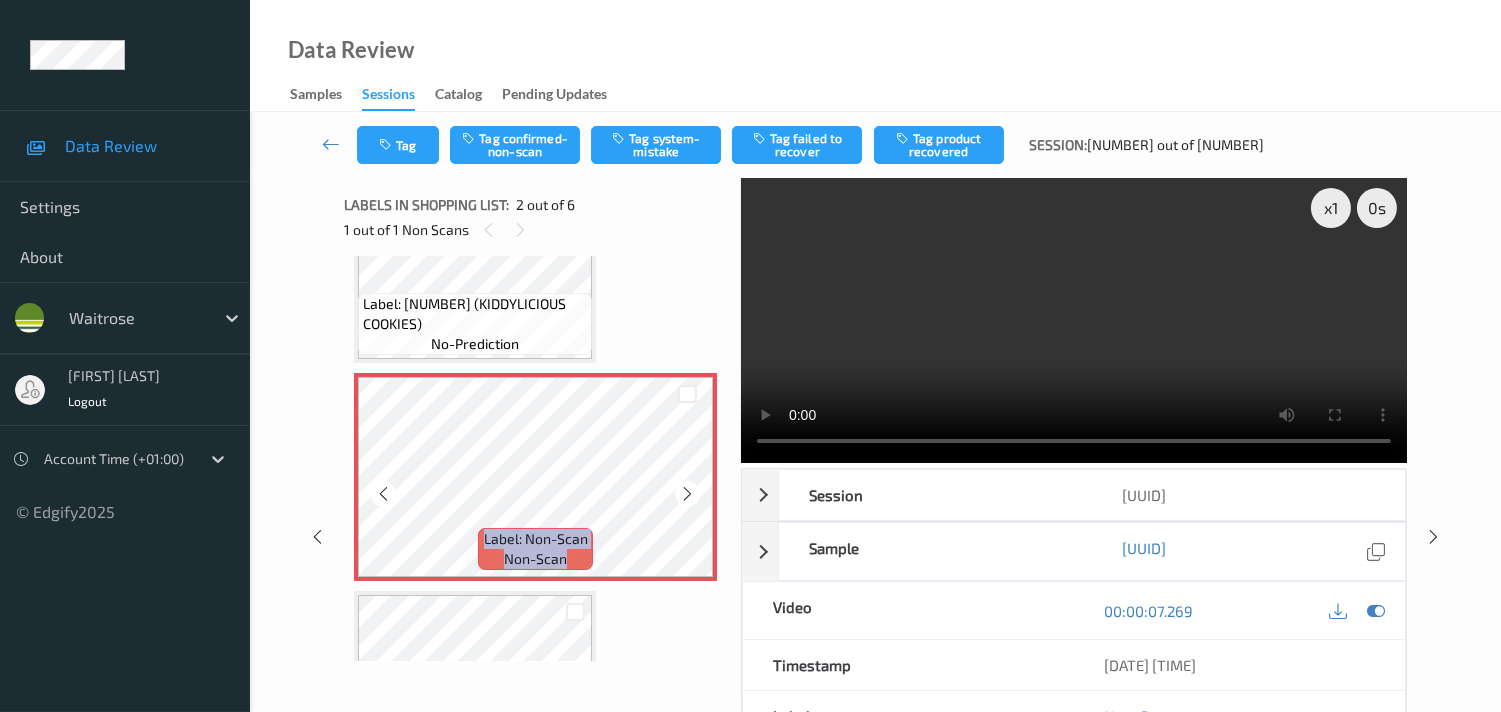 click at bounding box center (687, 494) 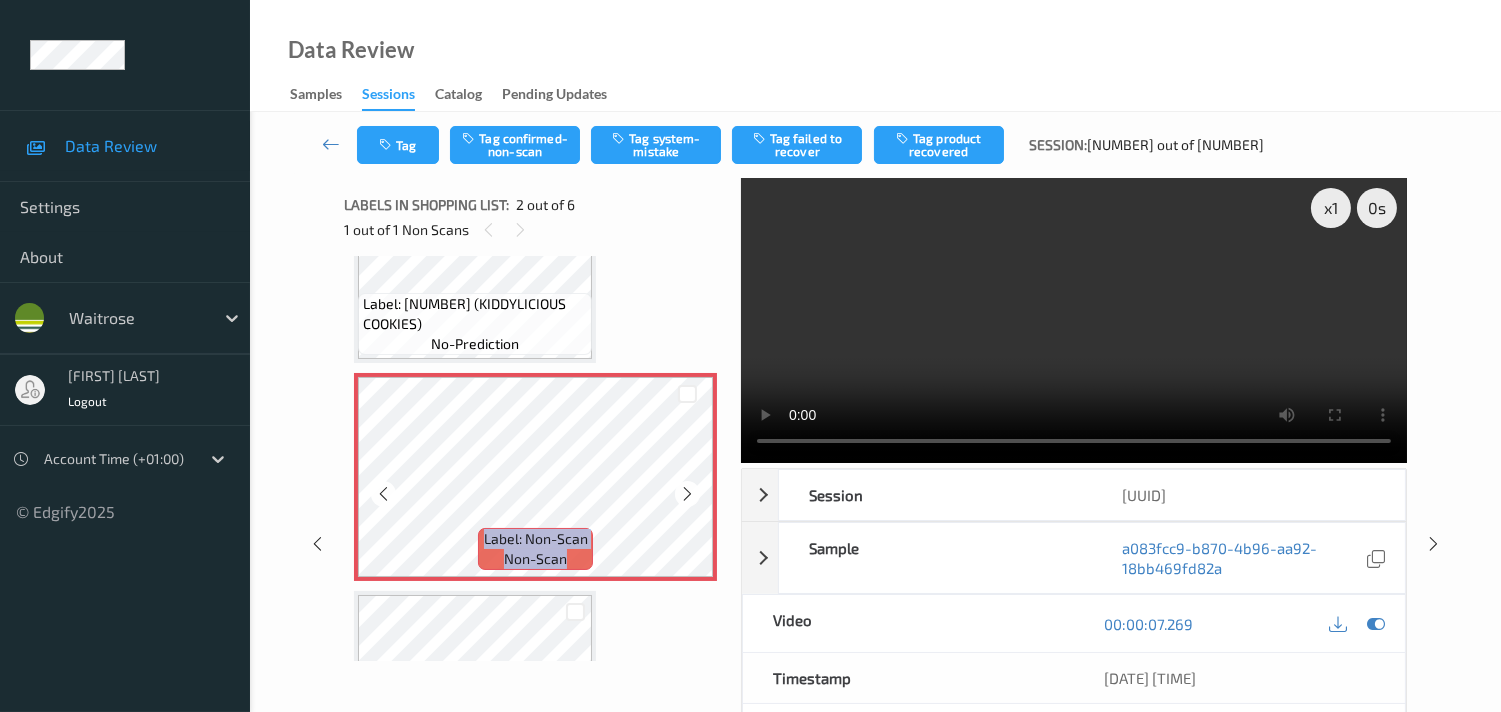 click at bounding box center (687, 494) 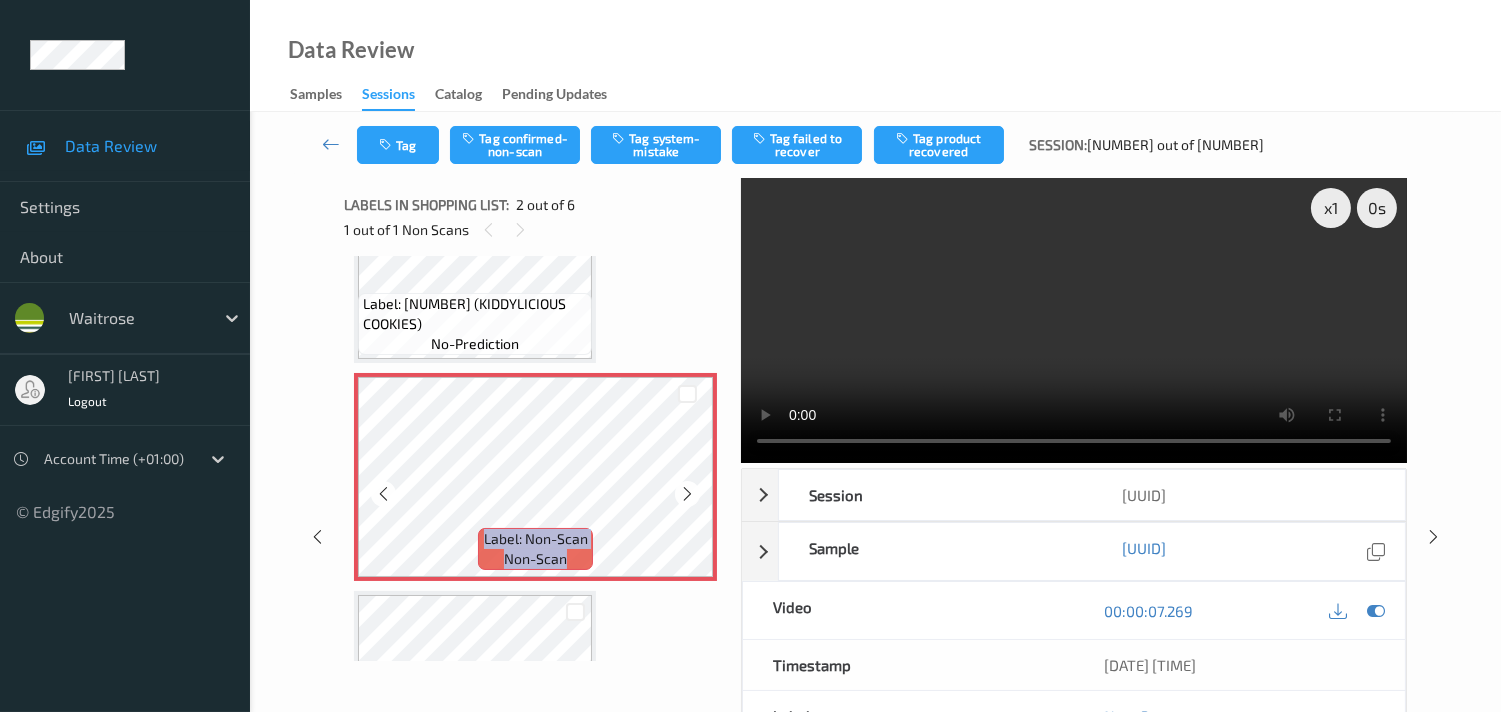 click at bounding box center (687, 494) 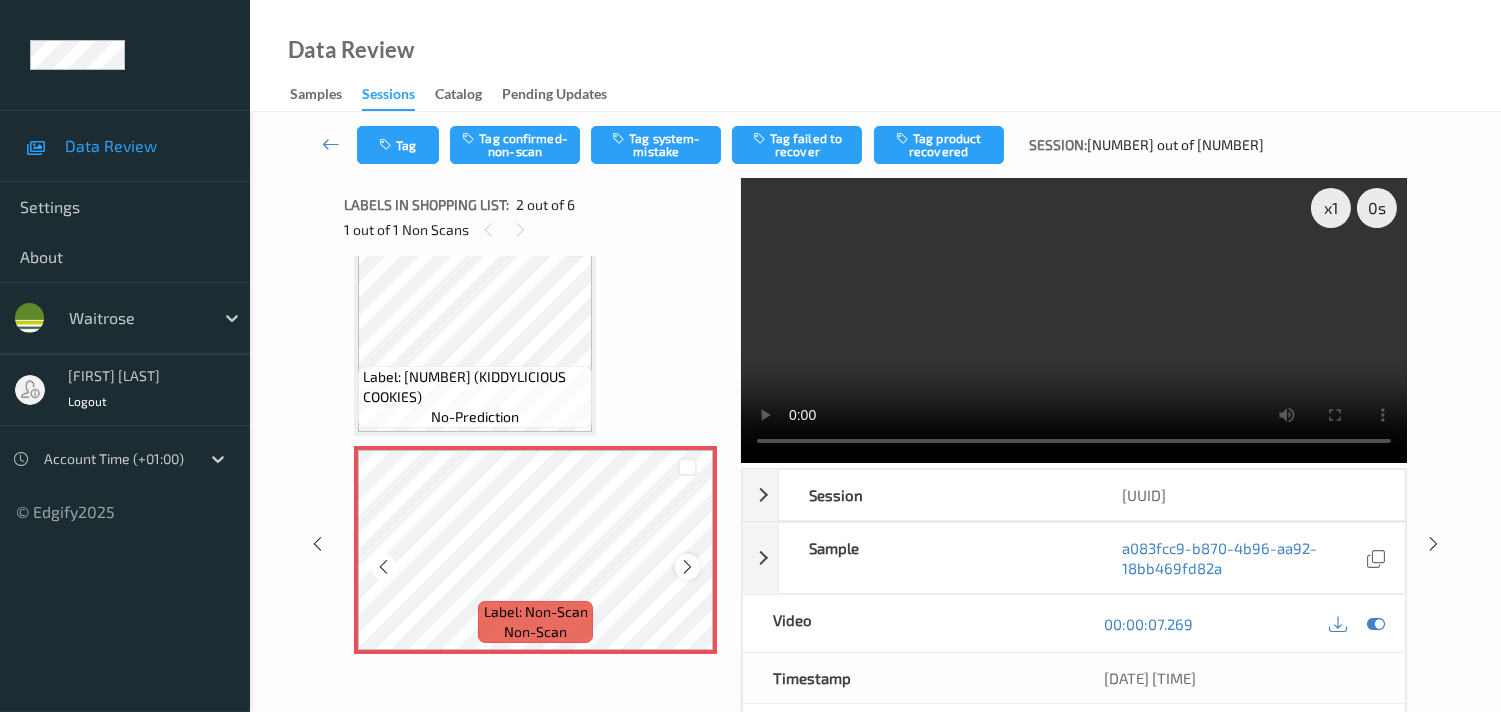 scroll, scrollTop: 0, scrollLeft: 0, axis: both 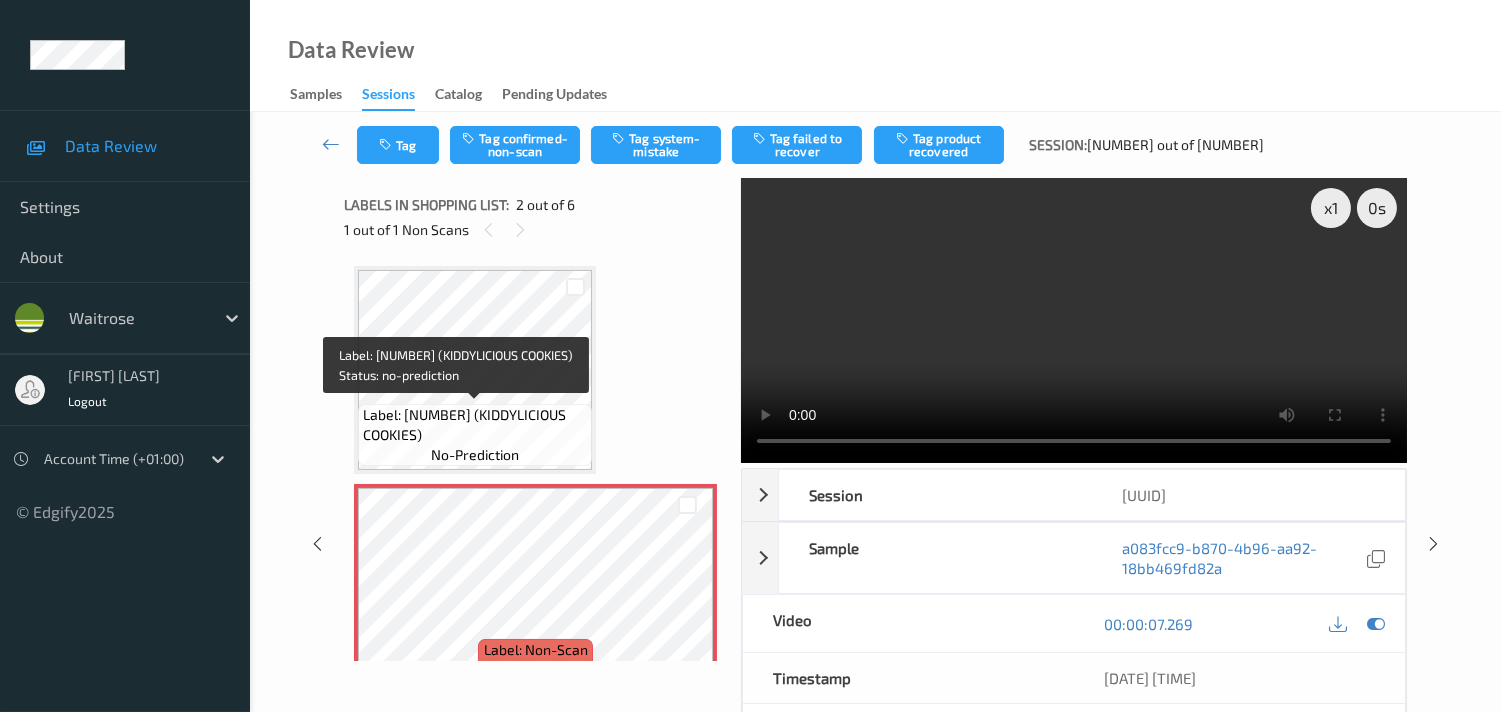 drag, startPoint x: 366, startPoint y: 435, endPoint x: 514, endPoint y: 435, distance: 148 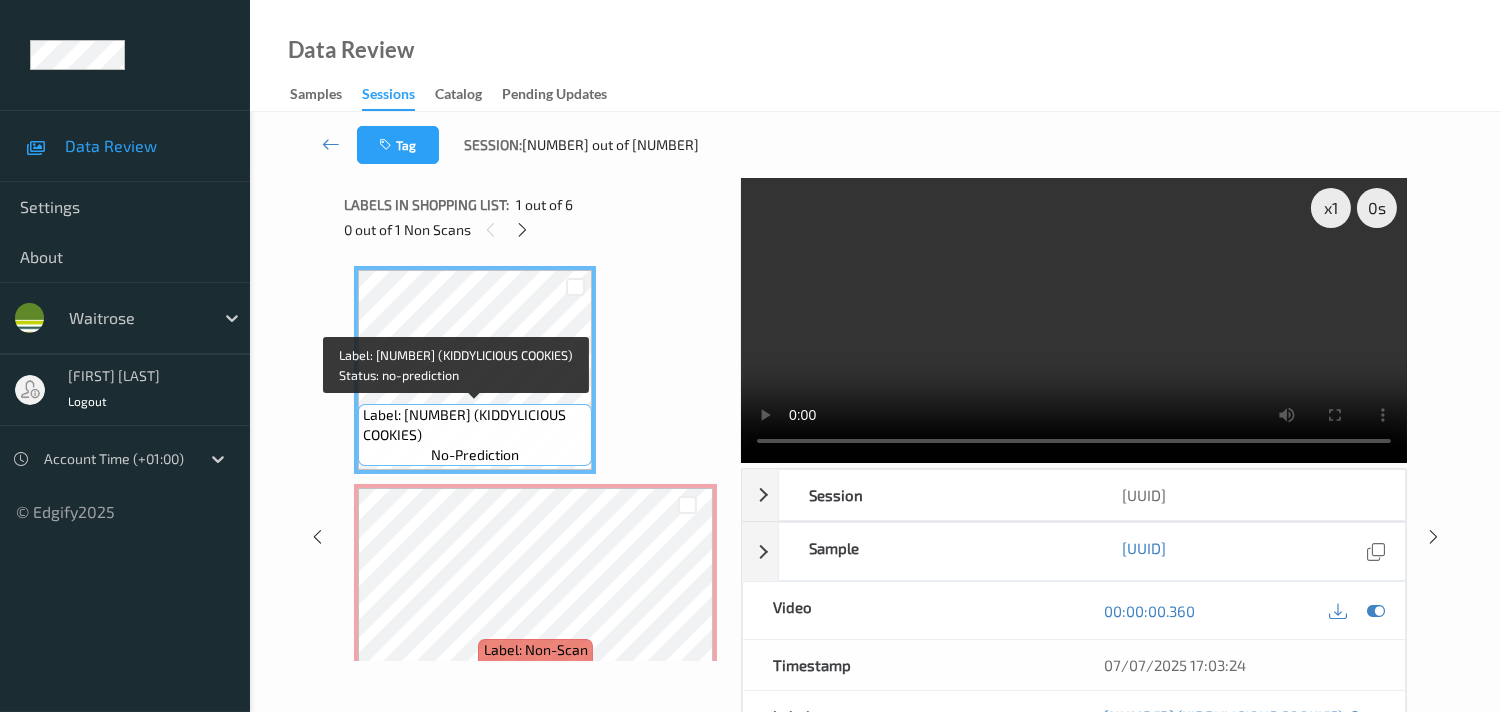 copy on "KIDDYLICIOUS COOKIES)" 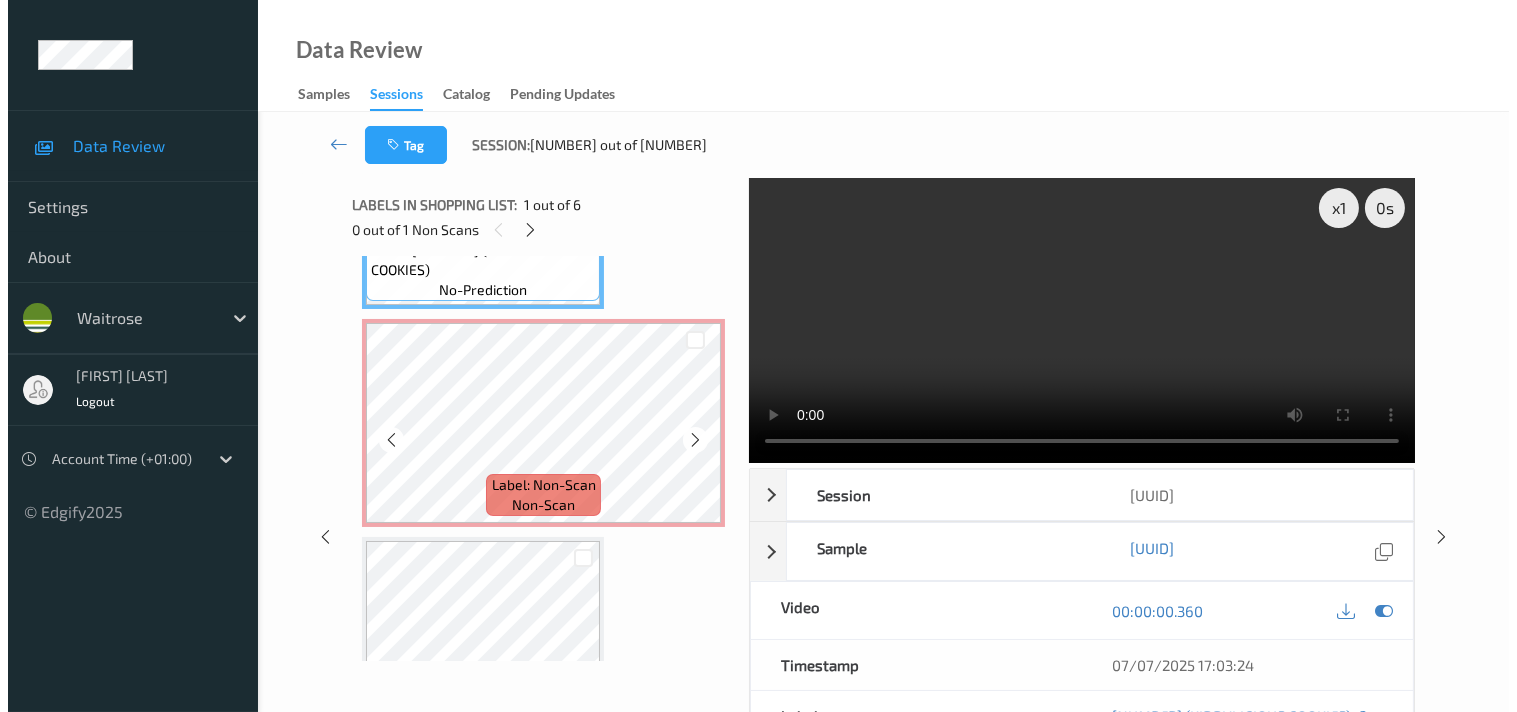 scroll, scrollTop: 222, scrollLeft: 0, axis: vertical 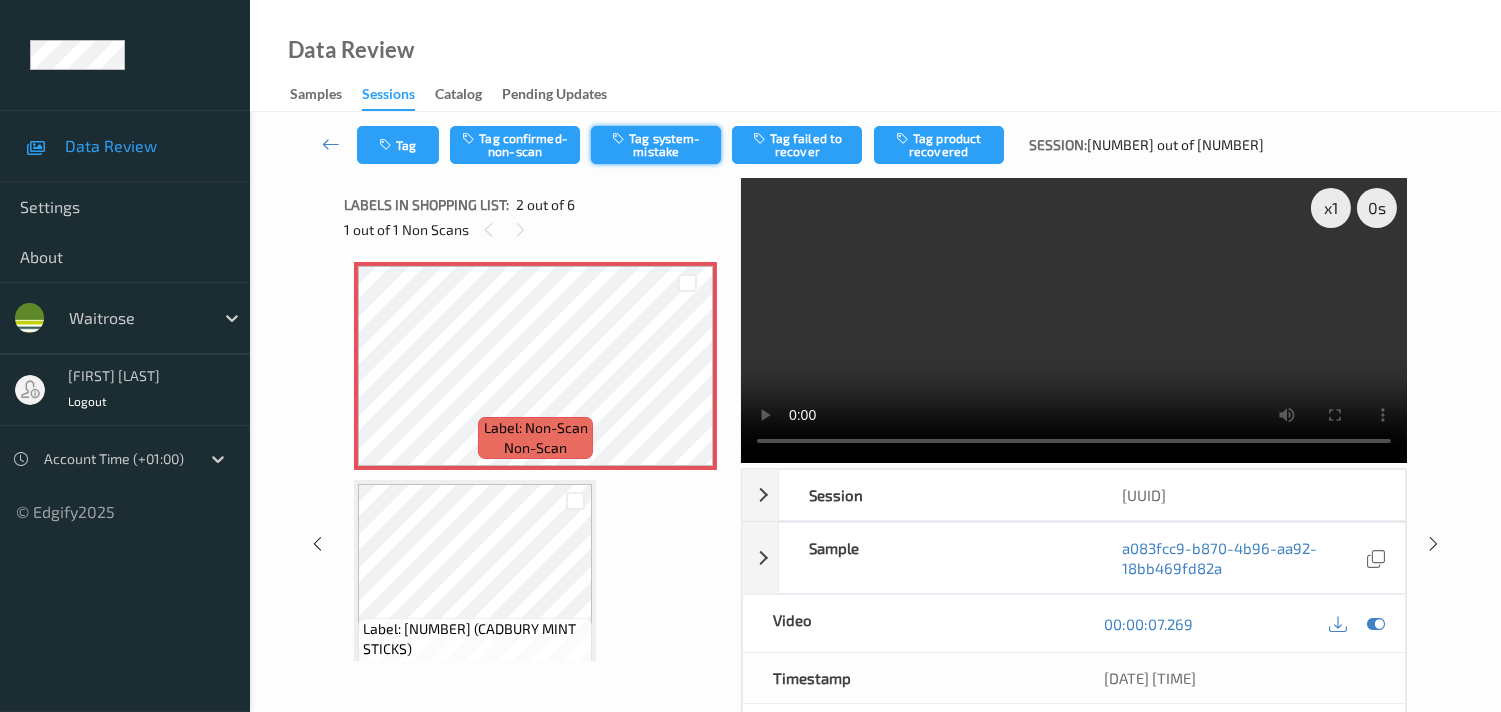 click on "Tag   system-mistake" at bounding box center [656, 145] 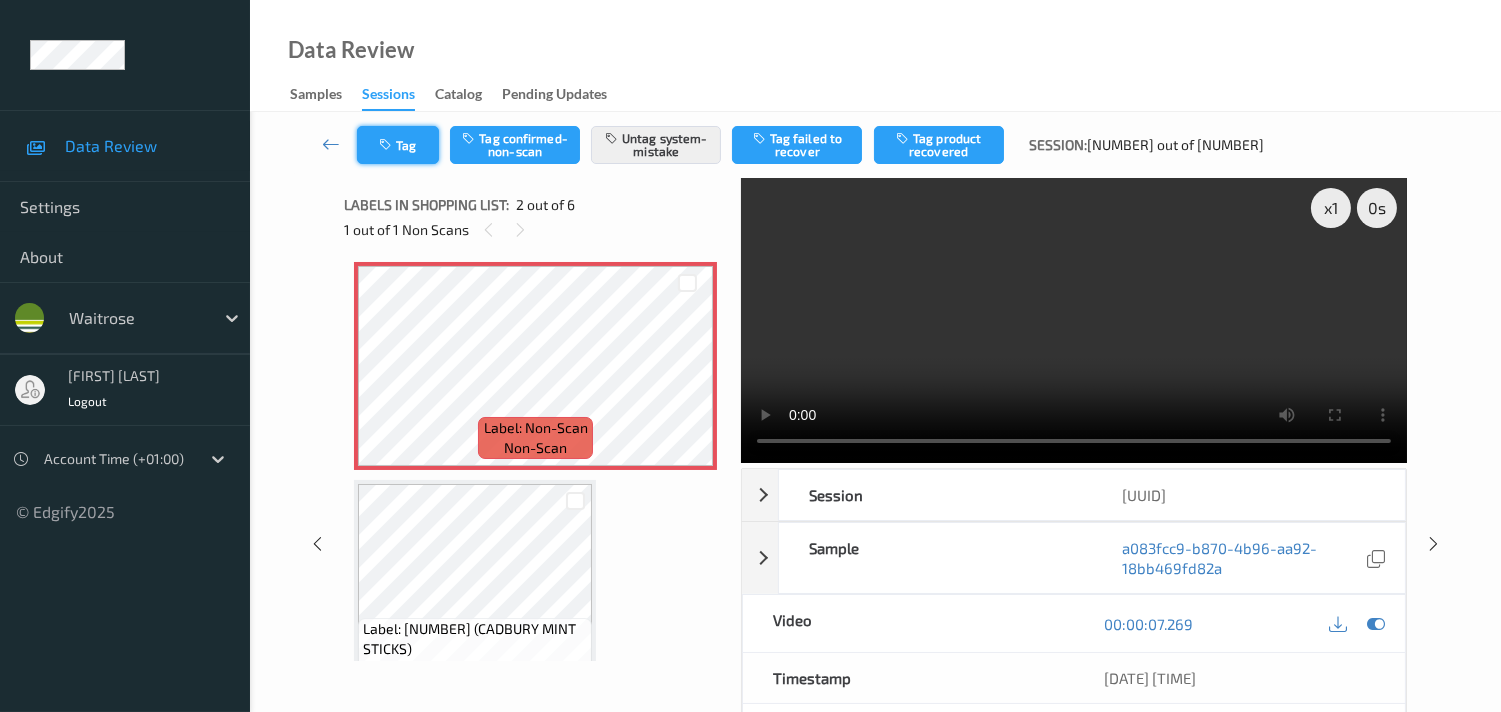 click on "Tag" at bounding box center (398, 145) 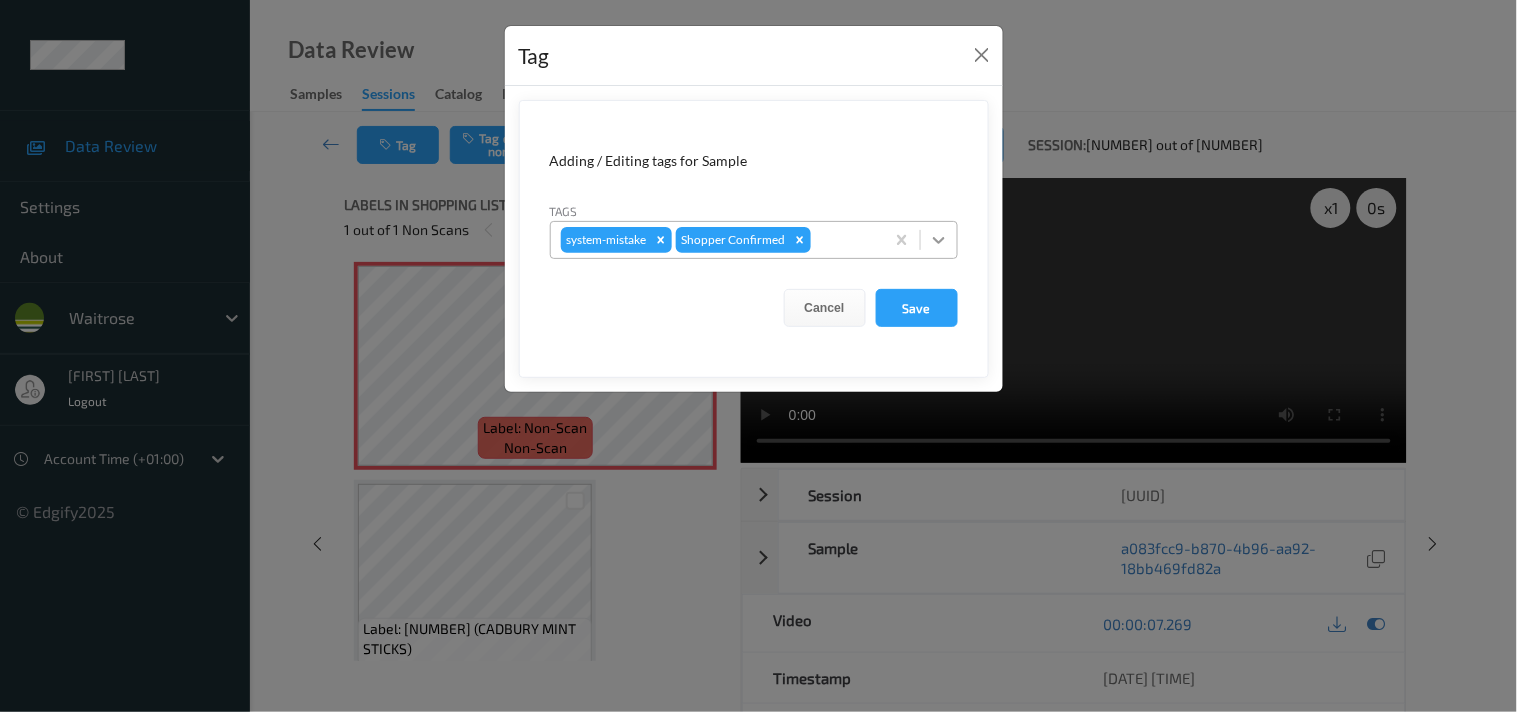 drag, startPoint x: 941, startPoint y: 235, endPoint x: 917, endPoint y: 240, distance: 24.5153 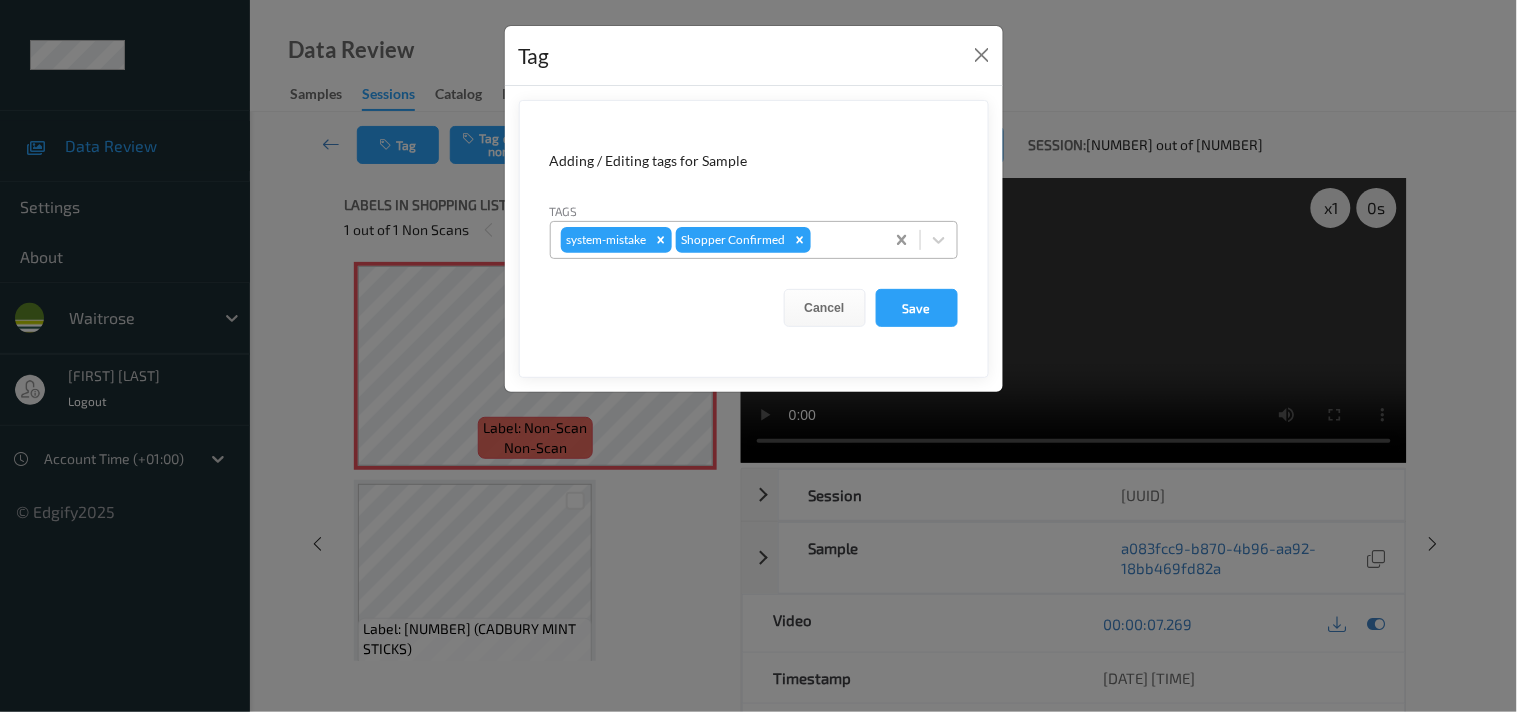 click 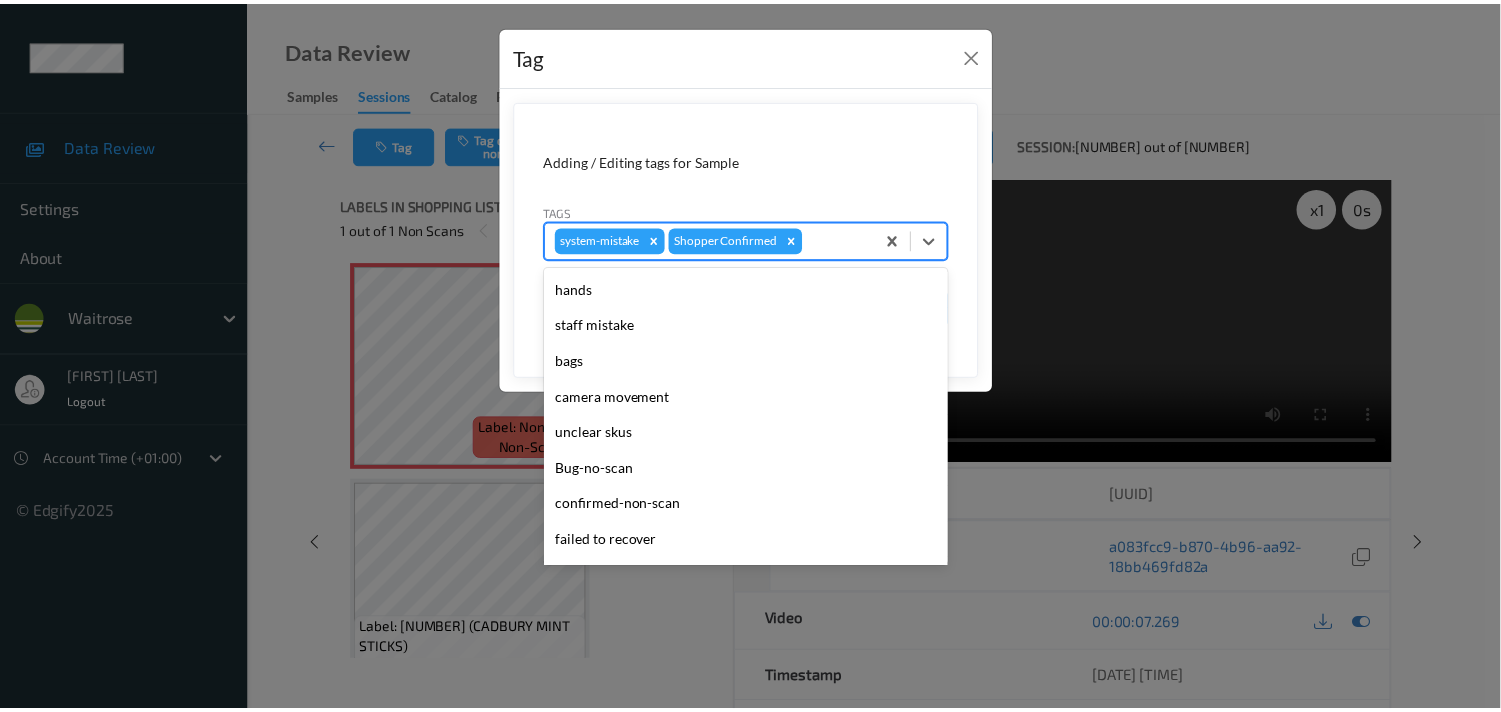 scroll, scrollTop: 318, scrollLeft: 0, axis: vertical 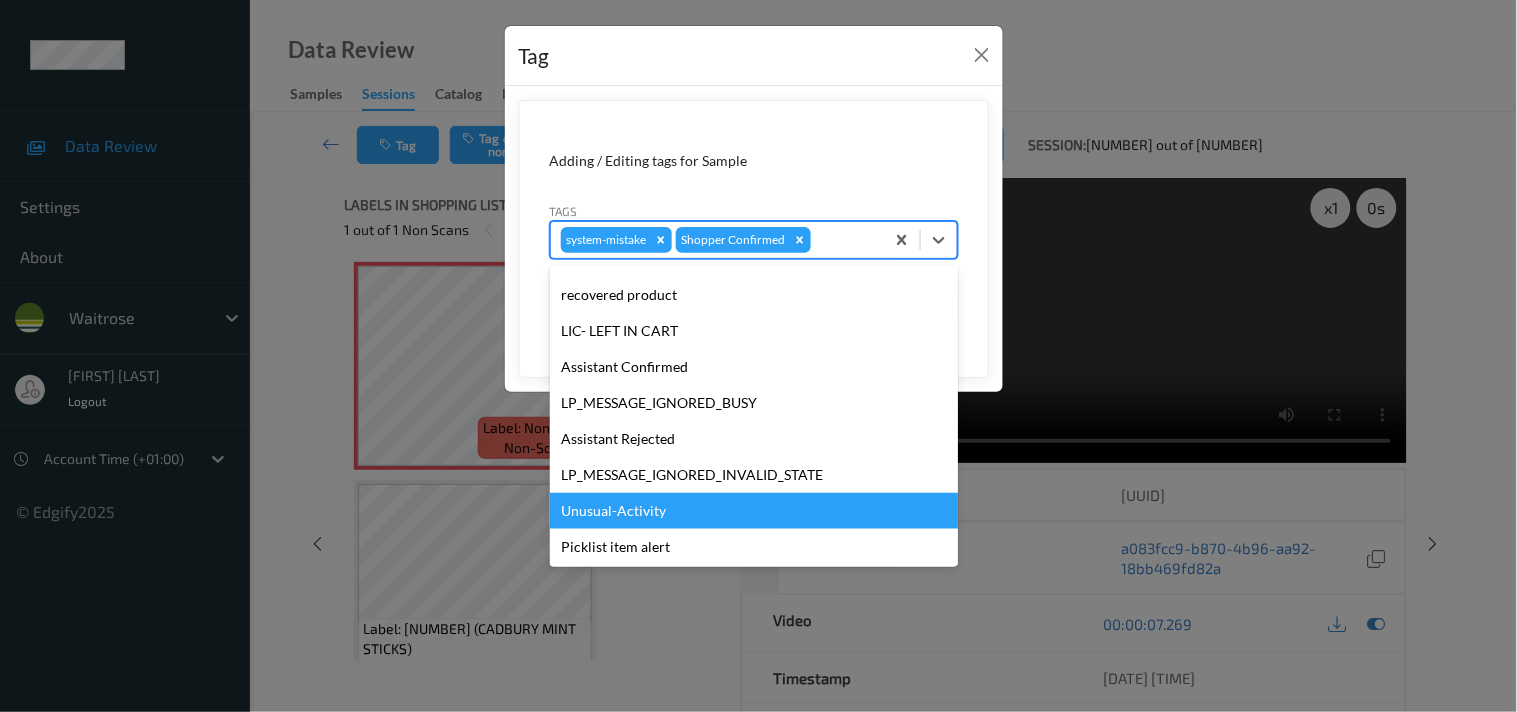 click on "Unusual-Activity" at bounding box center [754, 511] 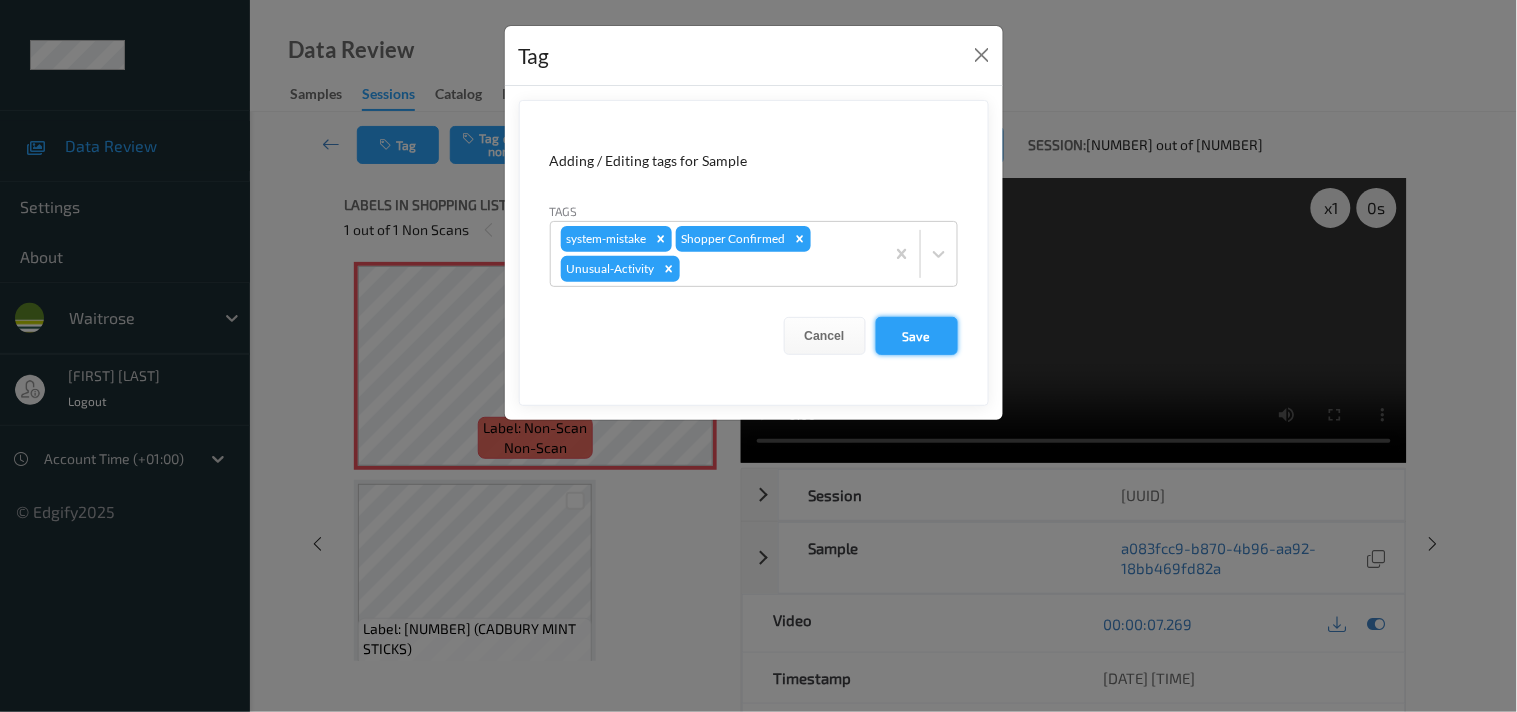 click on "Save" at bounding box center [917, 336] 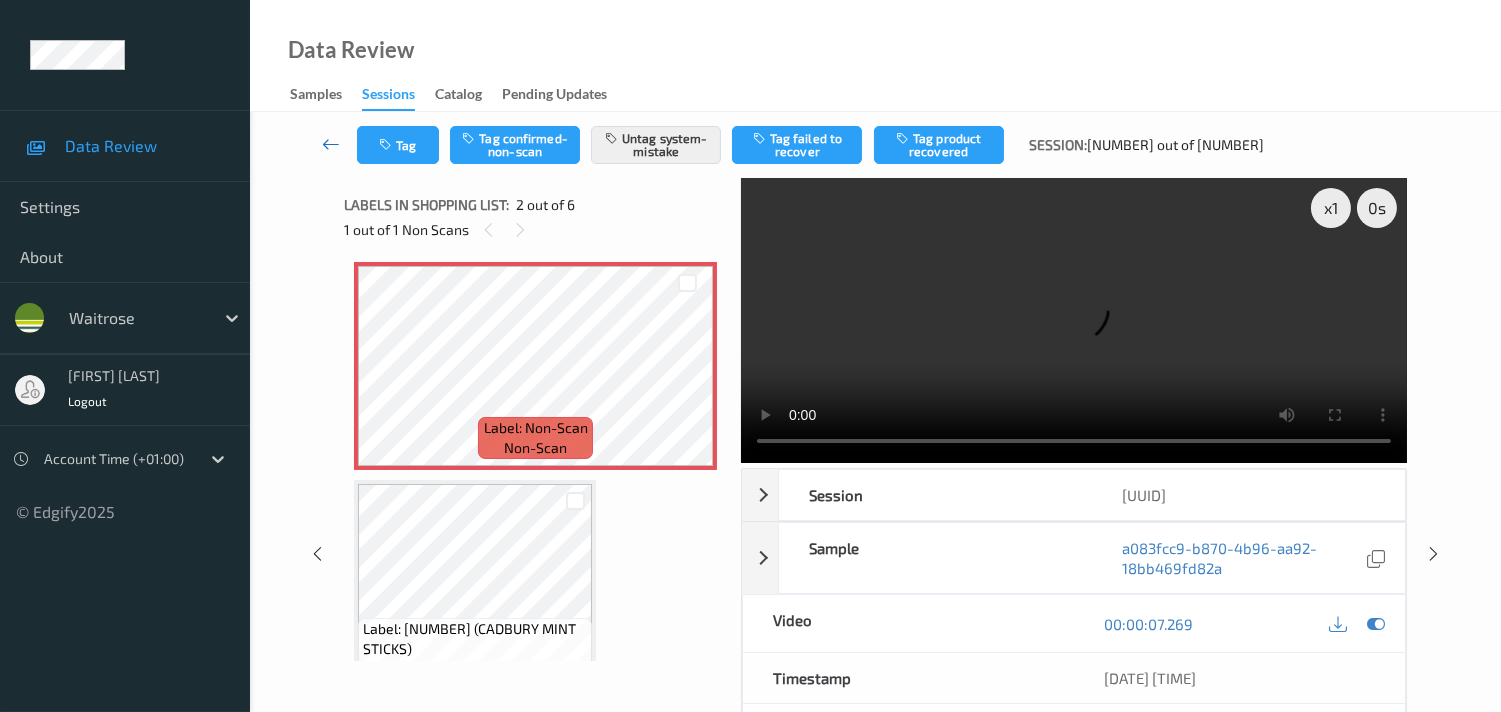 drag, startPoint x: 326, startPoint y: 147, endPoint x: 375, endPoint y: 0, distance: 154.9516 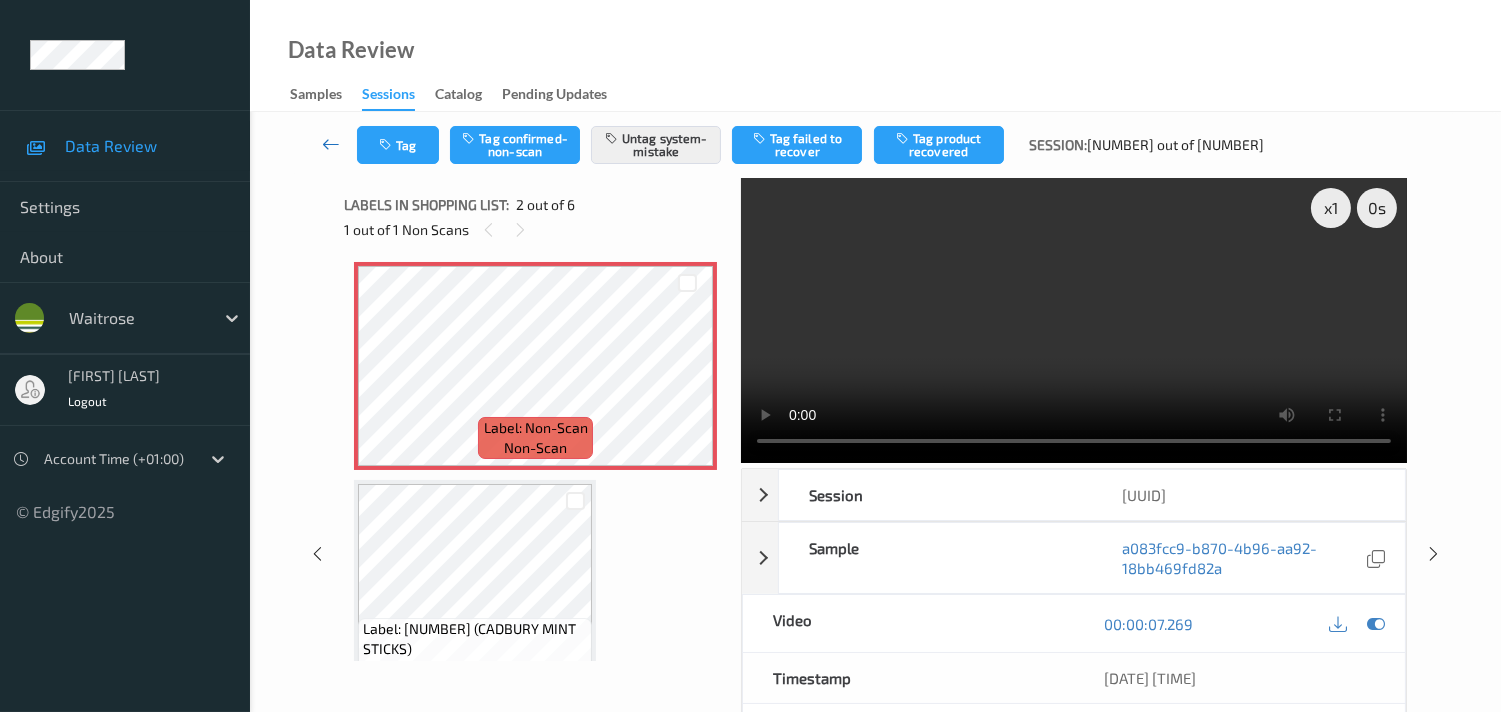 click at bounding box center (331, 144) 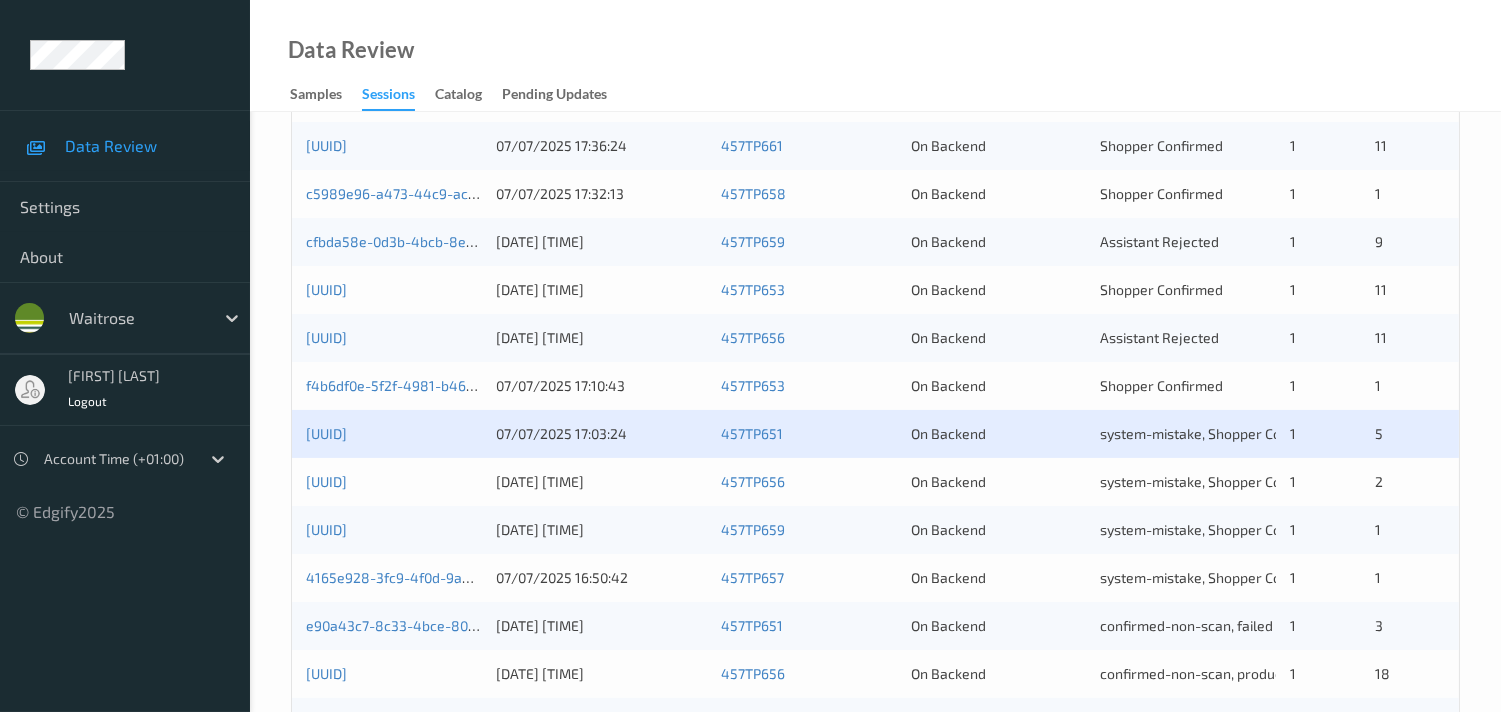 scroll, scrollTop: 555, scrollLeft: 0, axis: vertical 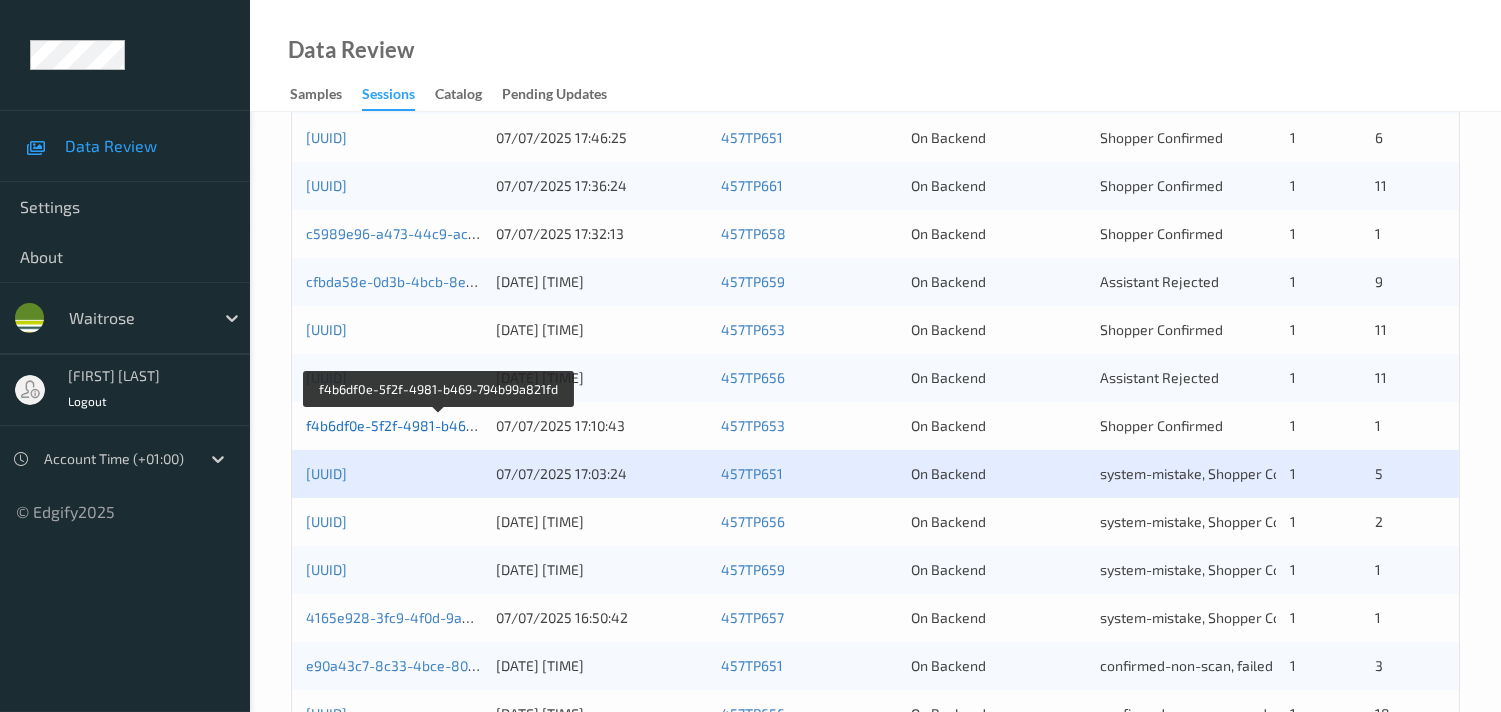click on "f4b6df0e-5f2f-4981-b469-794b99a821fd" at bounding box center (438, 425) 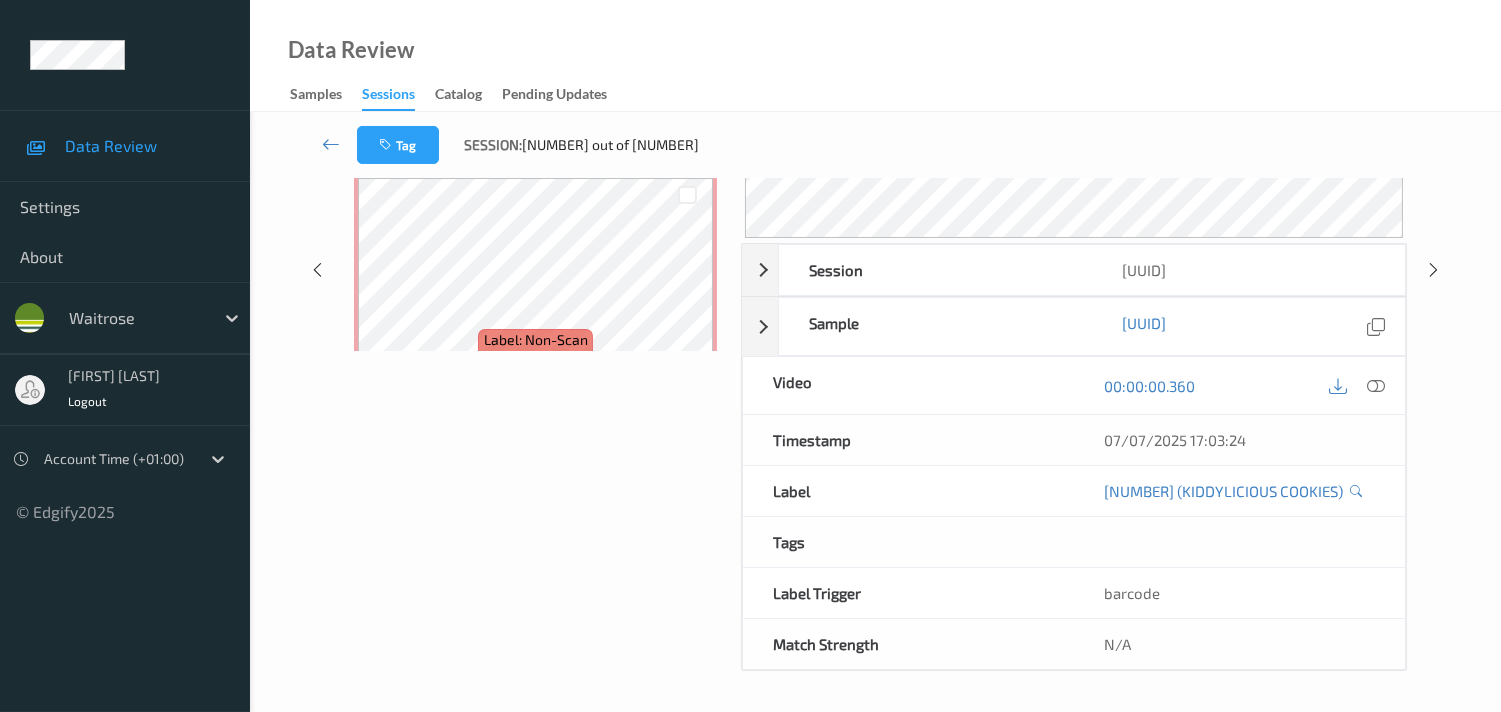 click on "Labels in shopping list: 1 out of 6 0 out of 1 Non Scans Label: 5060040251997 (KIDDYLICIOUS COOKIES) no-prediction Label: Non-Scan non-scan Label: Non-Scan non-scan Label: 5010238022984 (CADBURY MINT STICKS) no-prediction Label: 5010238022984 (CADBURY MINT STICKS) no-prediction Label: 9310676101408 (KORBOND TAPE MEASURE) no-prediction Label: 9210315521811751 no-prediction" at bounding box center [535, 269] 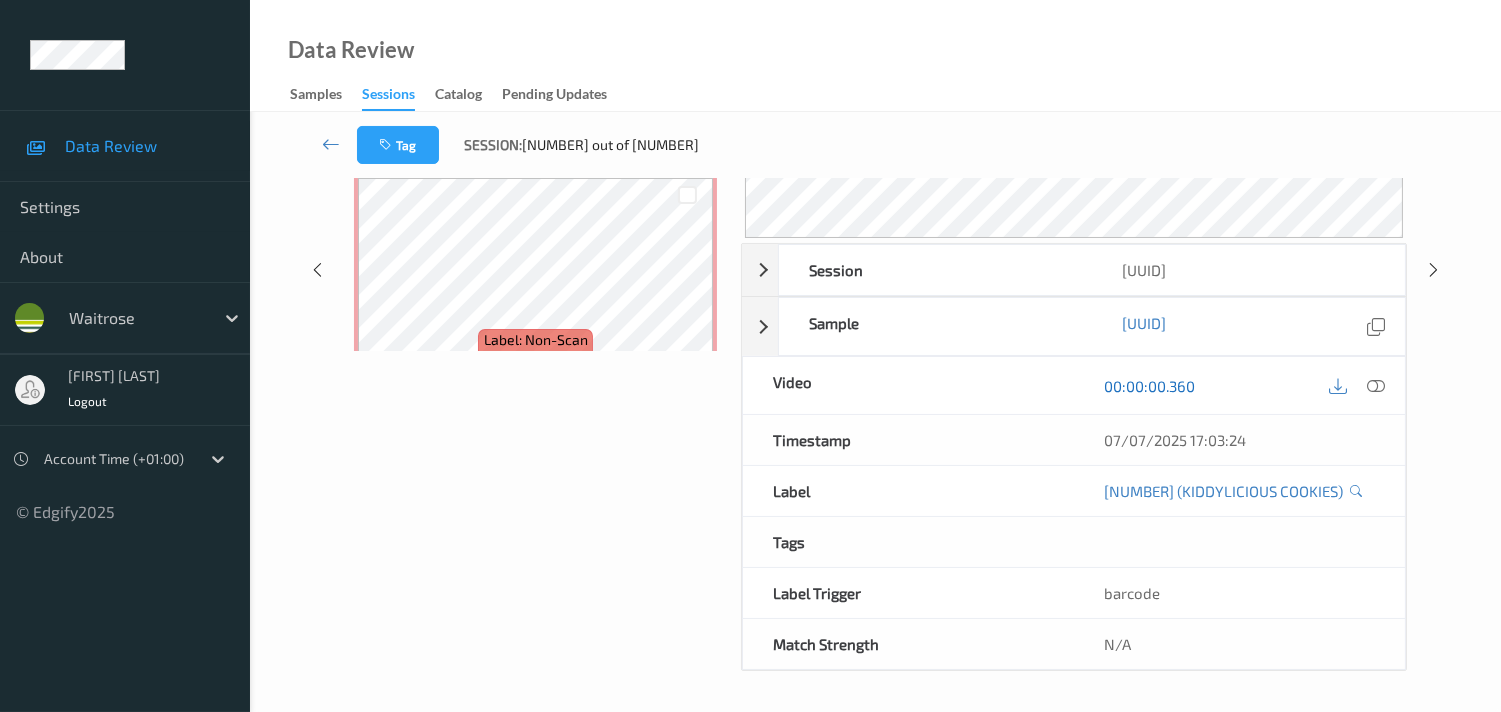 scroll, scrollTop: 346, scrollLeft: 0, axis: vertical 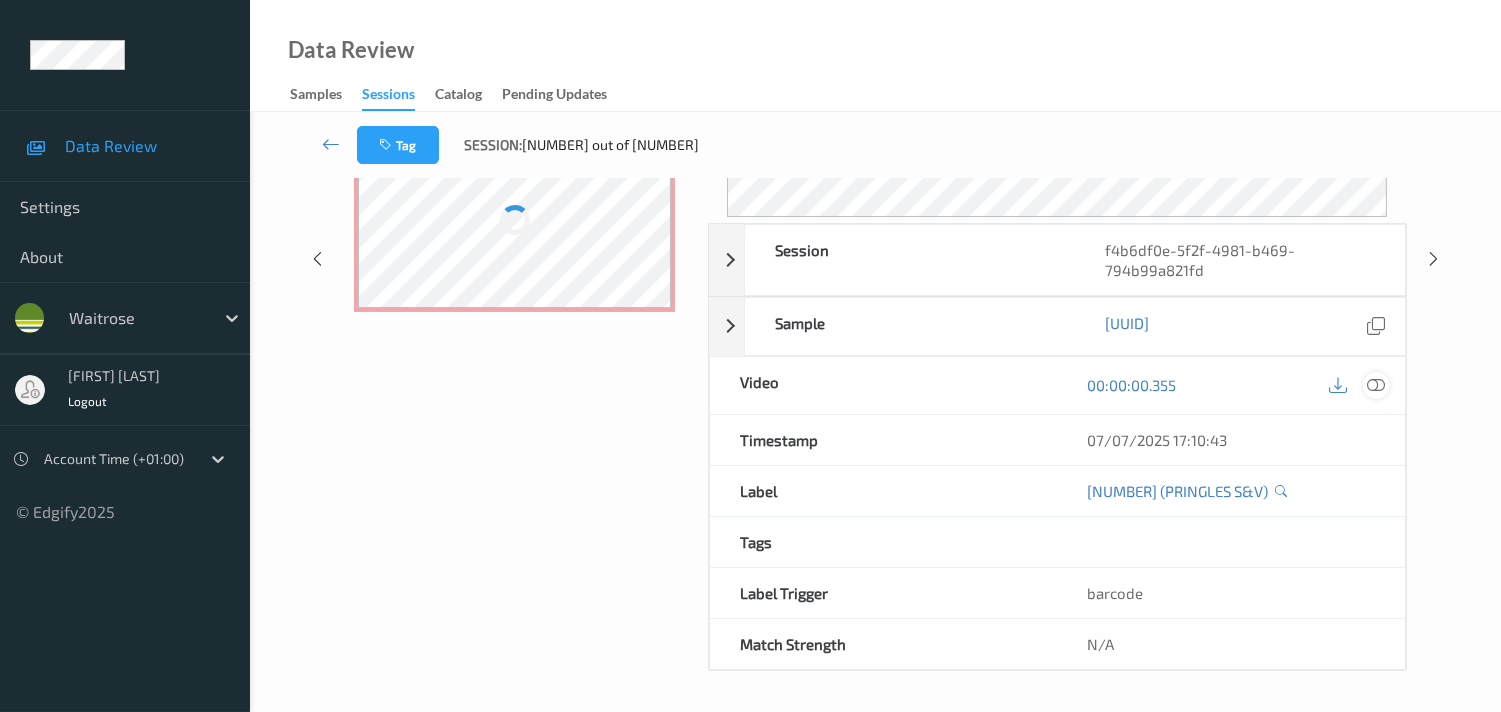 click at bounding box center (1376, 385) 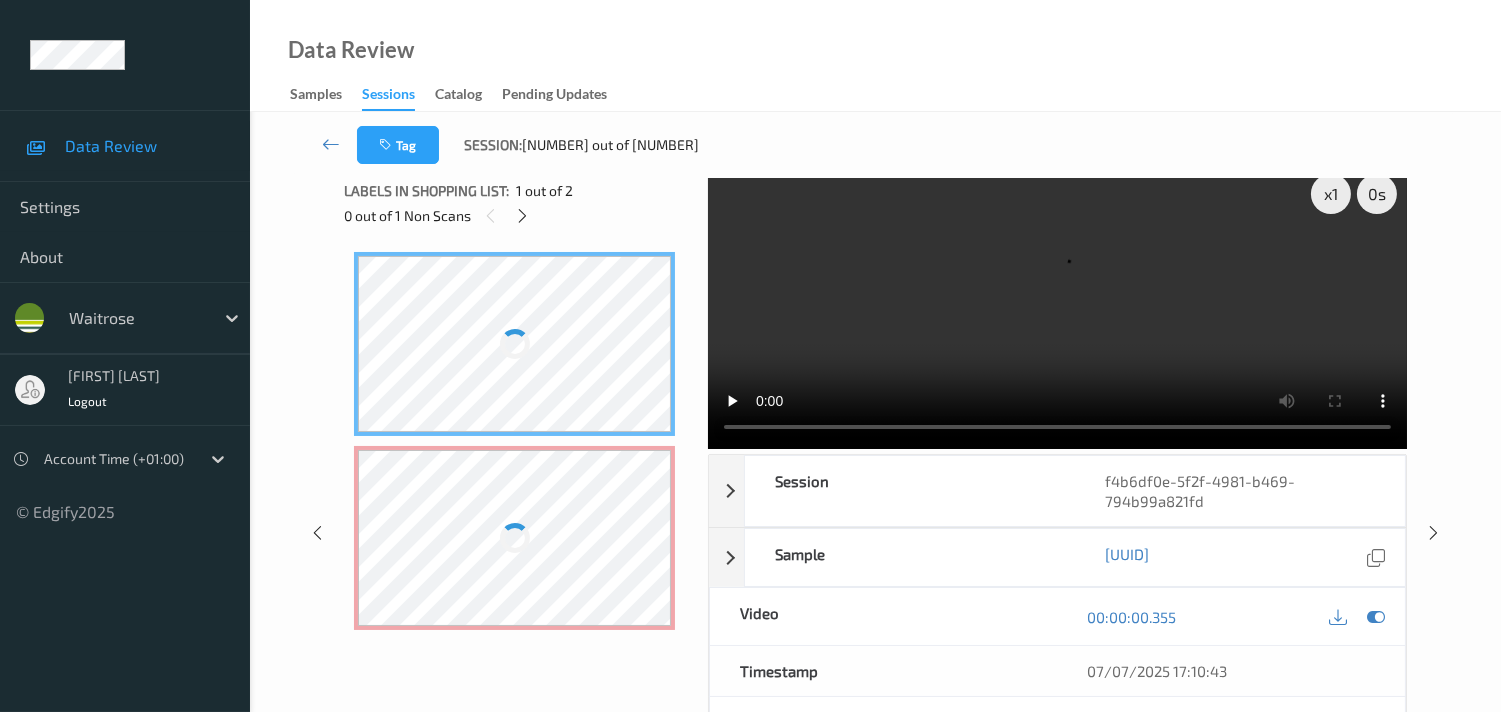 scroll, scrollTop: 0, scrollLeft: 0, axis: both 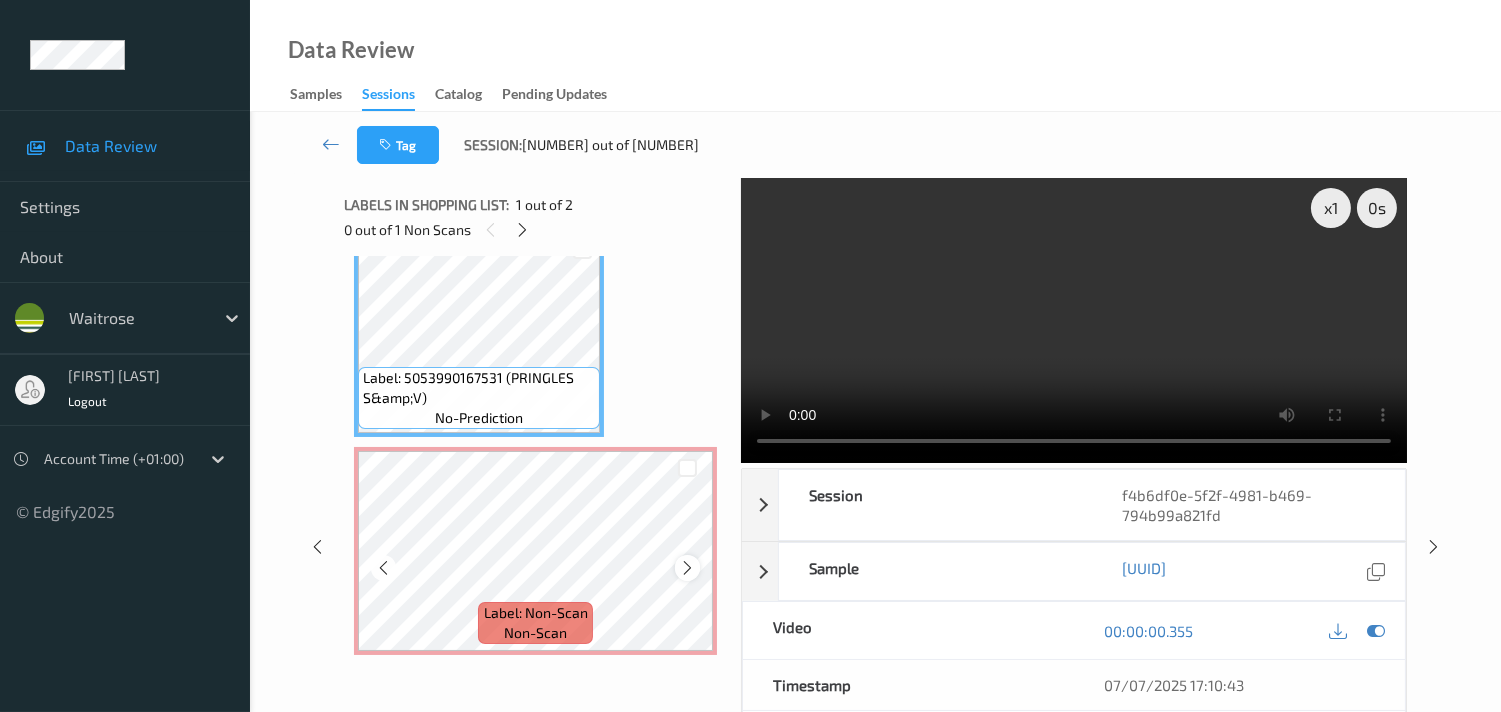 click at bounding box center (687, 568) 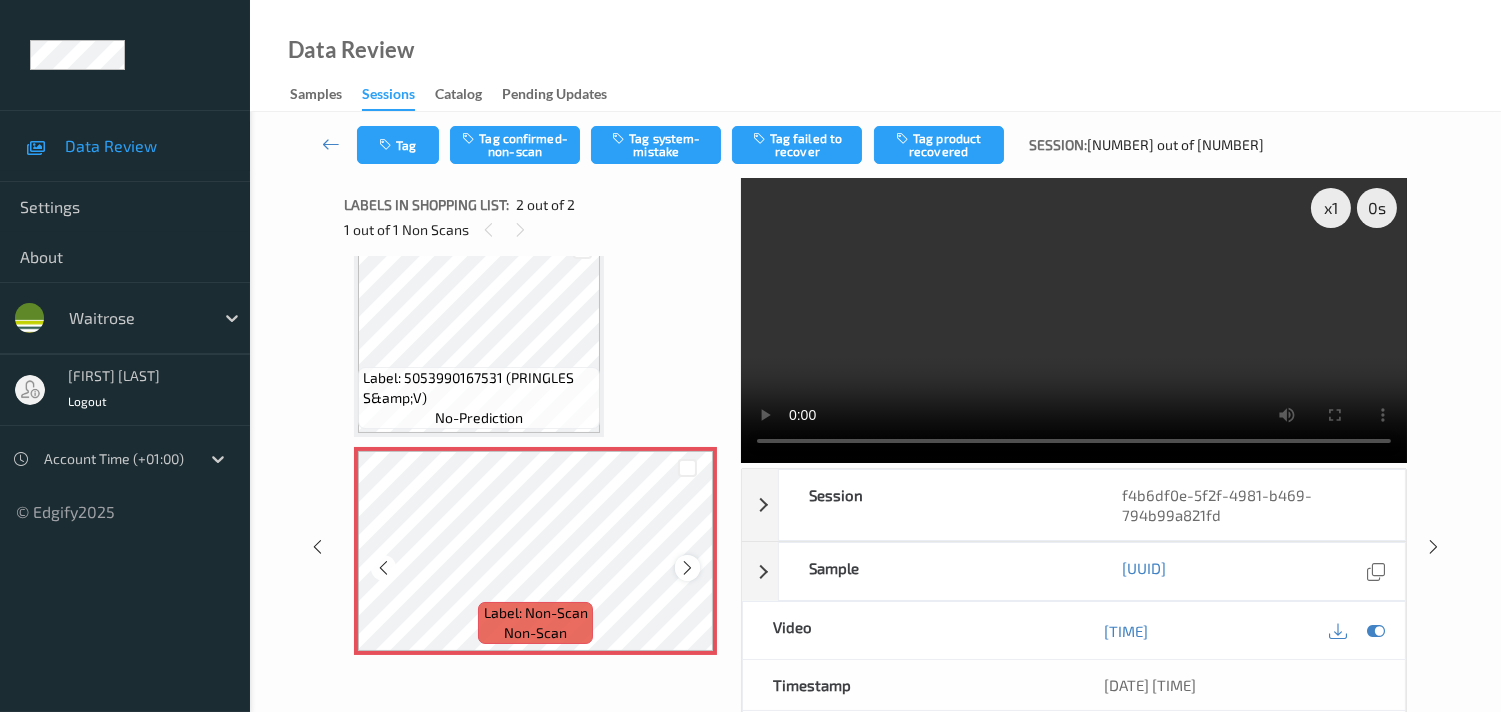 click at bounding box center [687, 568] 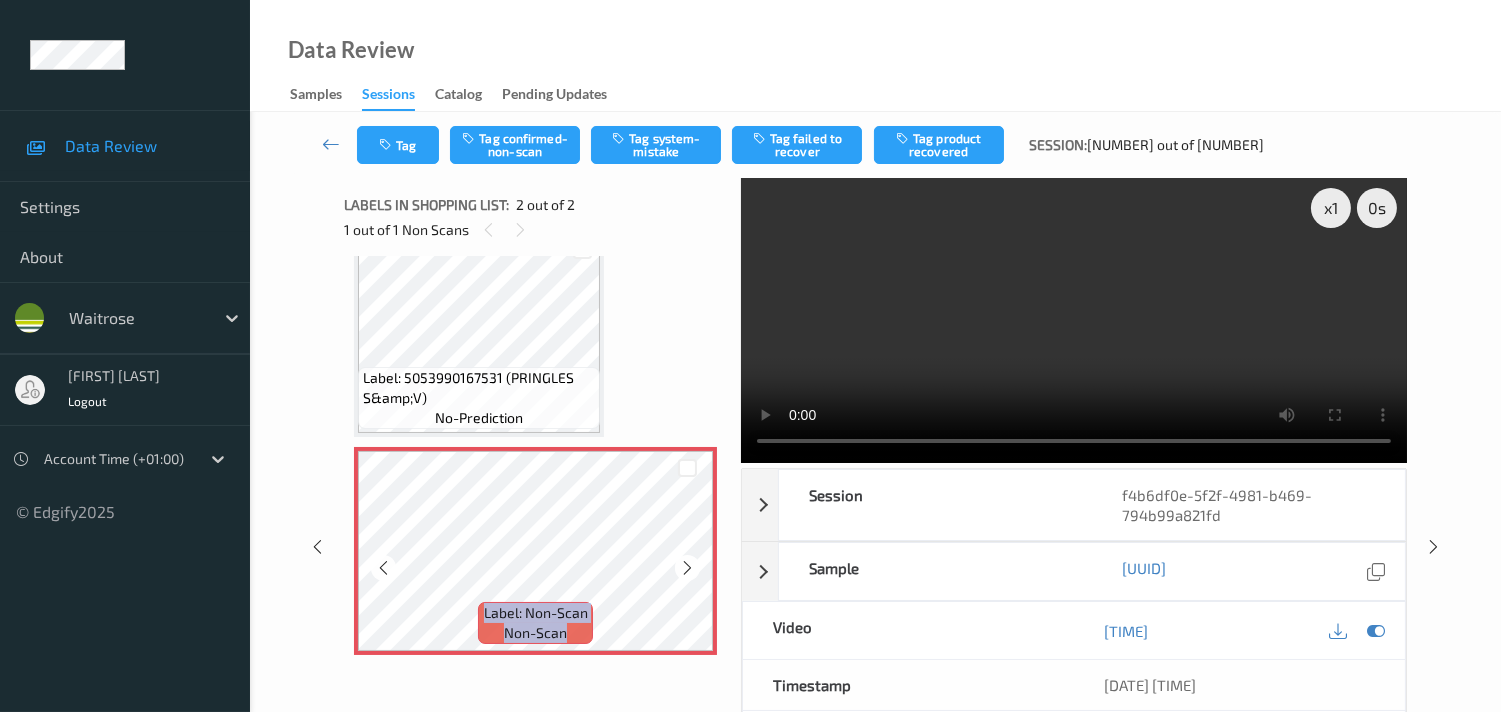 click at bounding box center [687, 568] 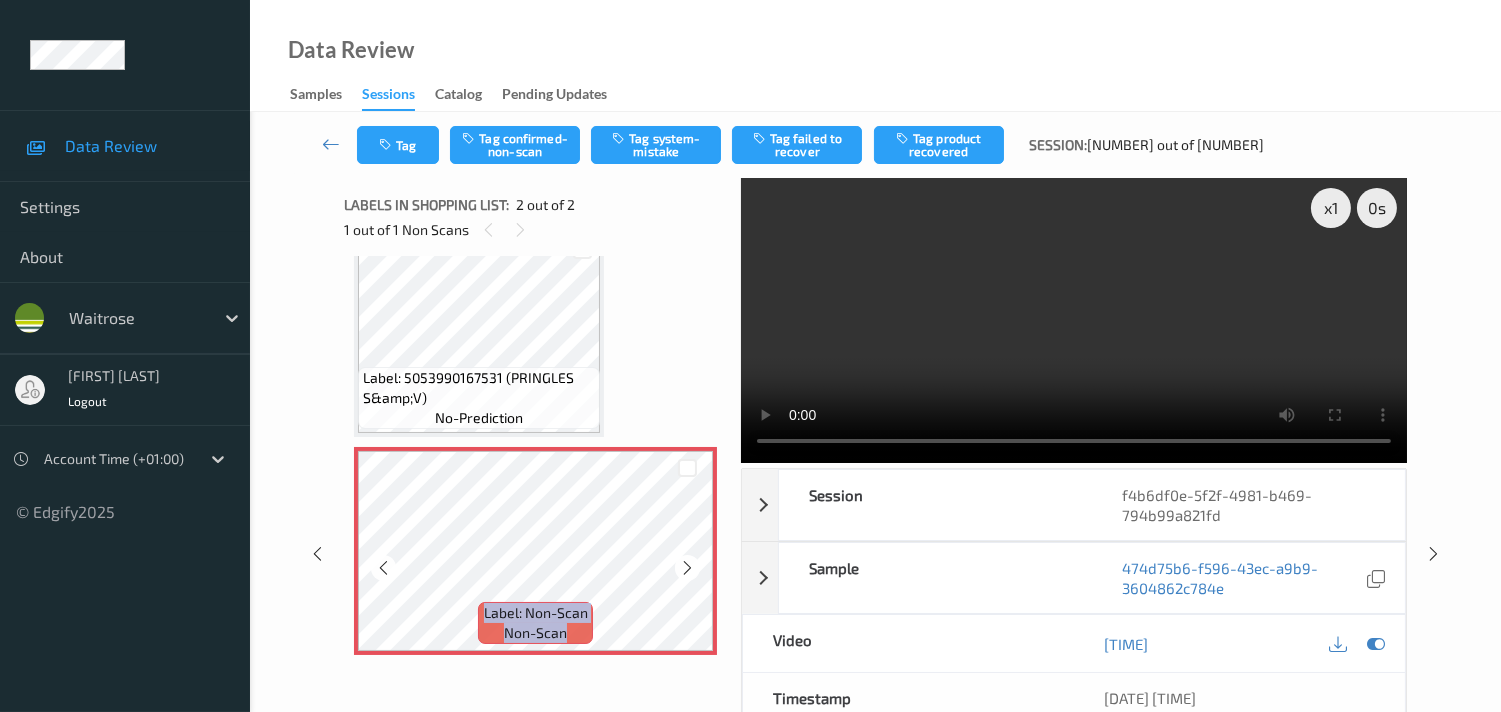 click at bounding box center [687, 568] 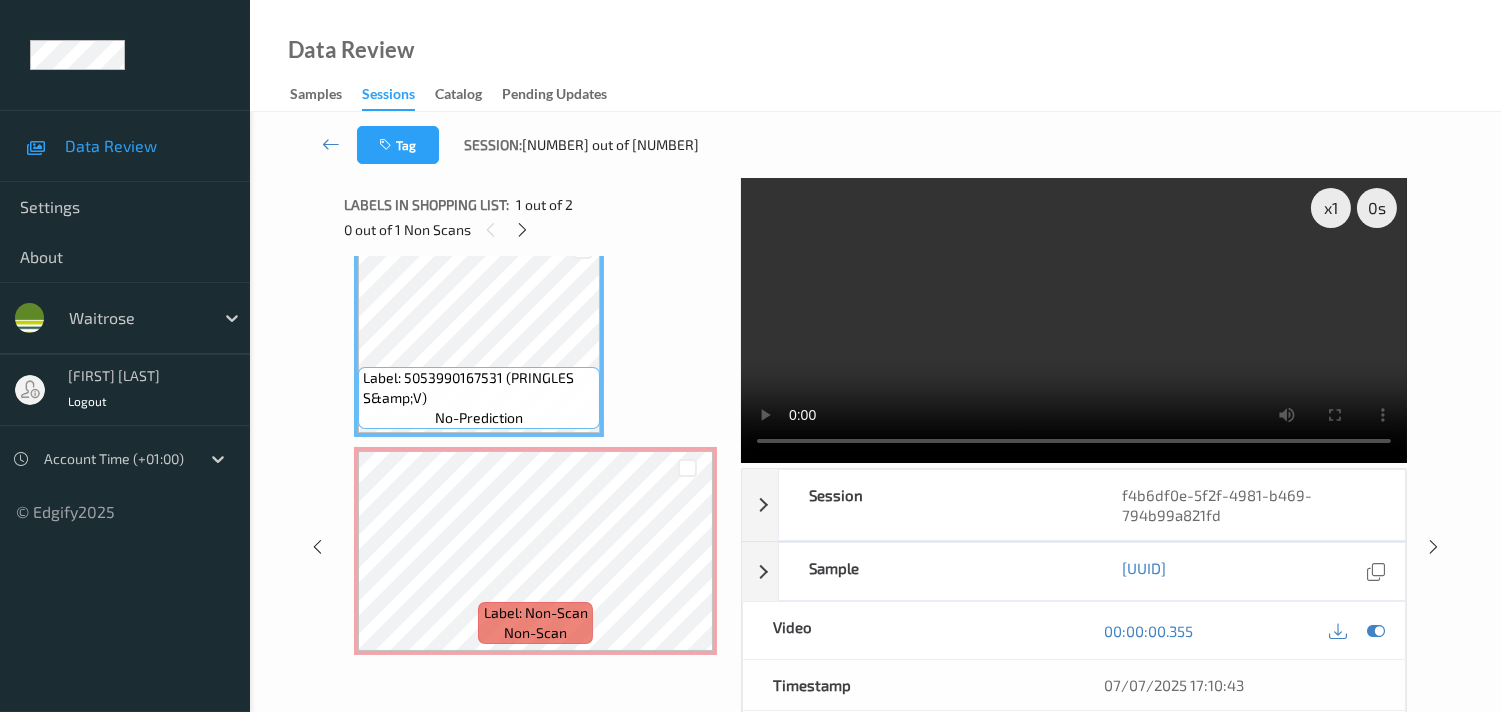 scroll, scrollTop: 0, scrollLeft: 0, axis: both 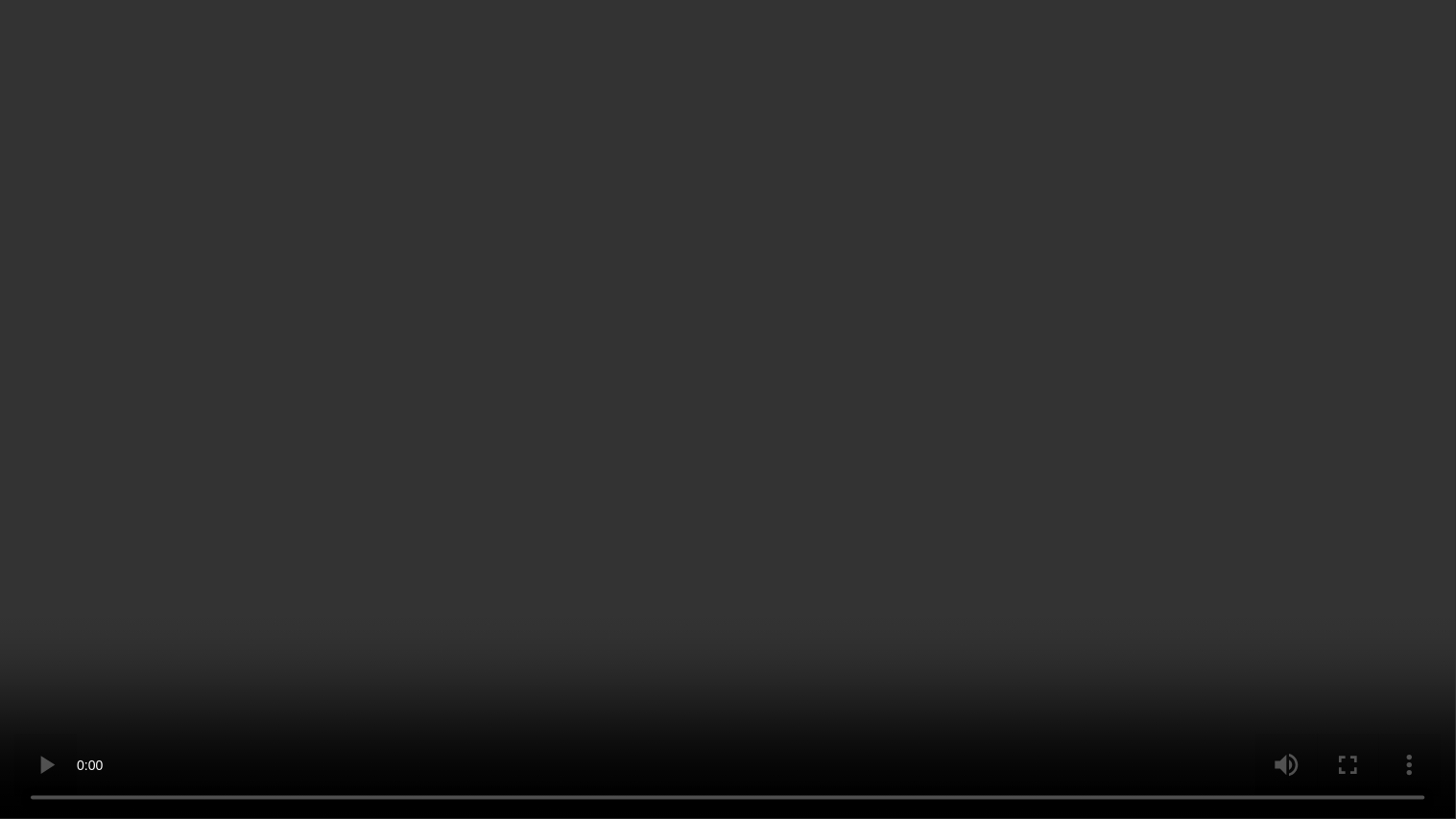 click at bounding box center [728, 409] 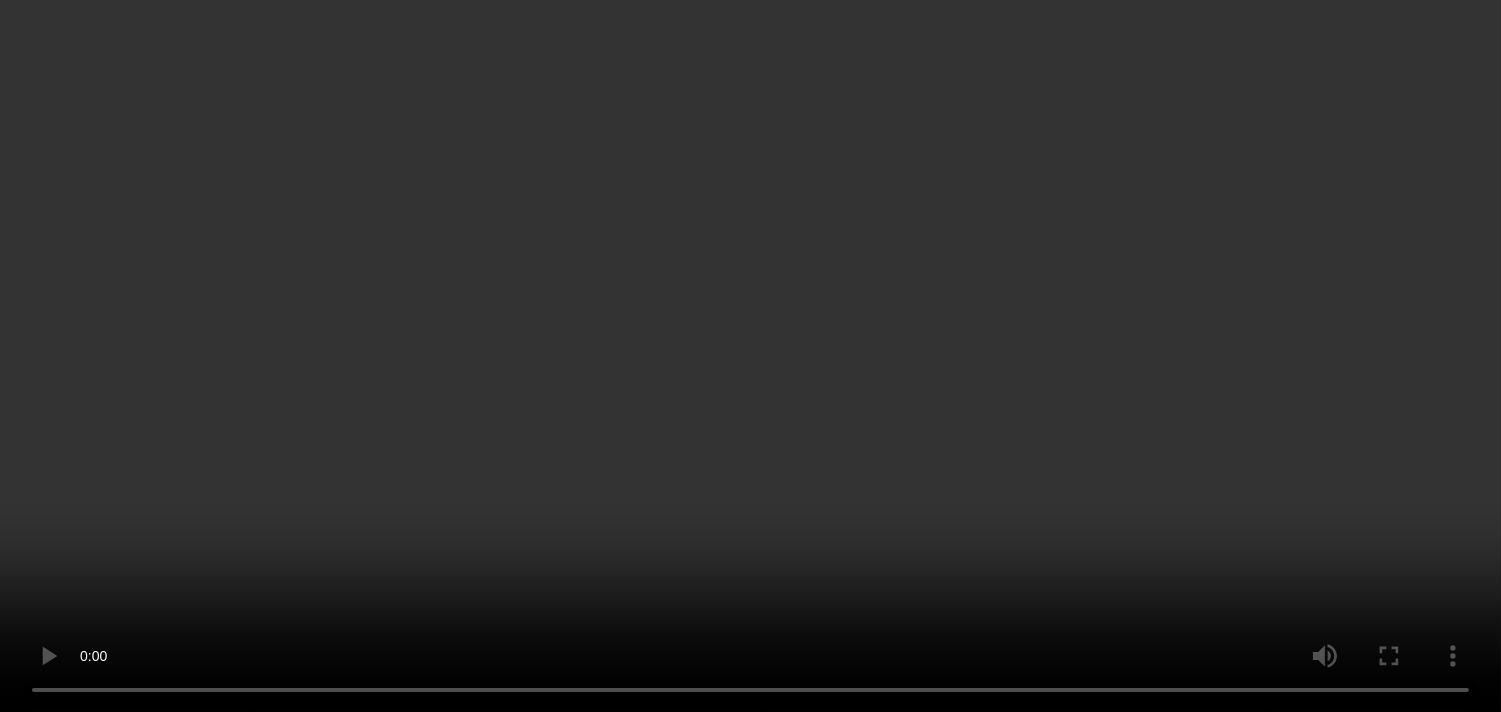 scroll, scrollTop: 37, scrollLeft: 0, axis: vertical 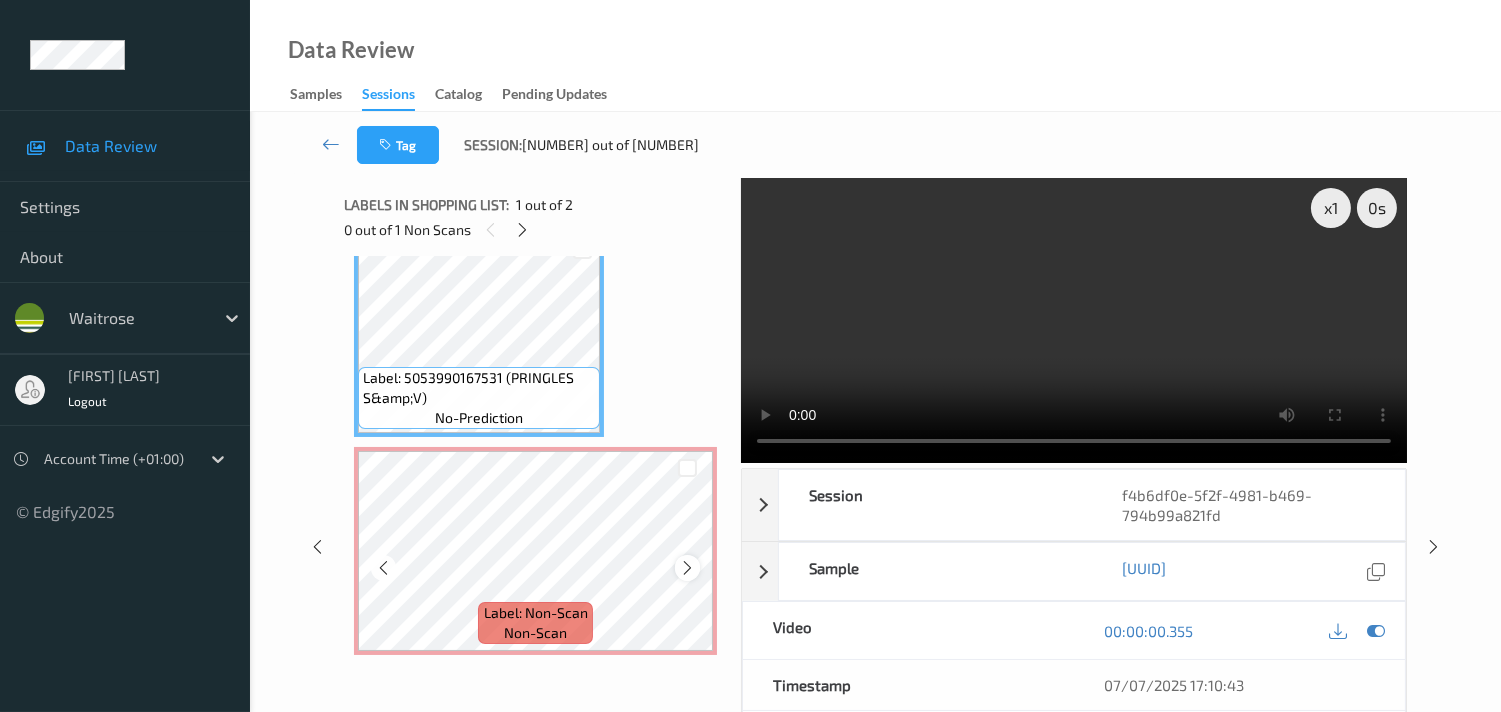 click at bounding box center [687, 568] 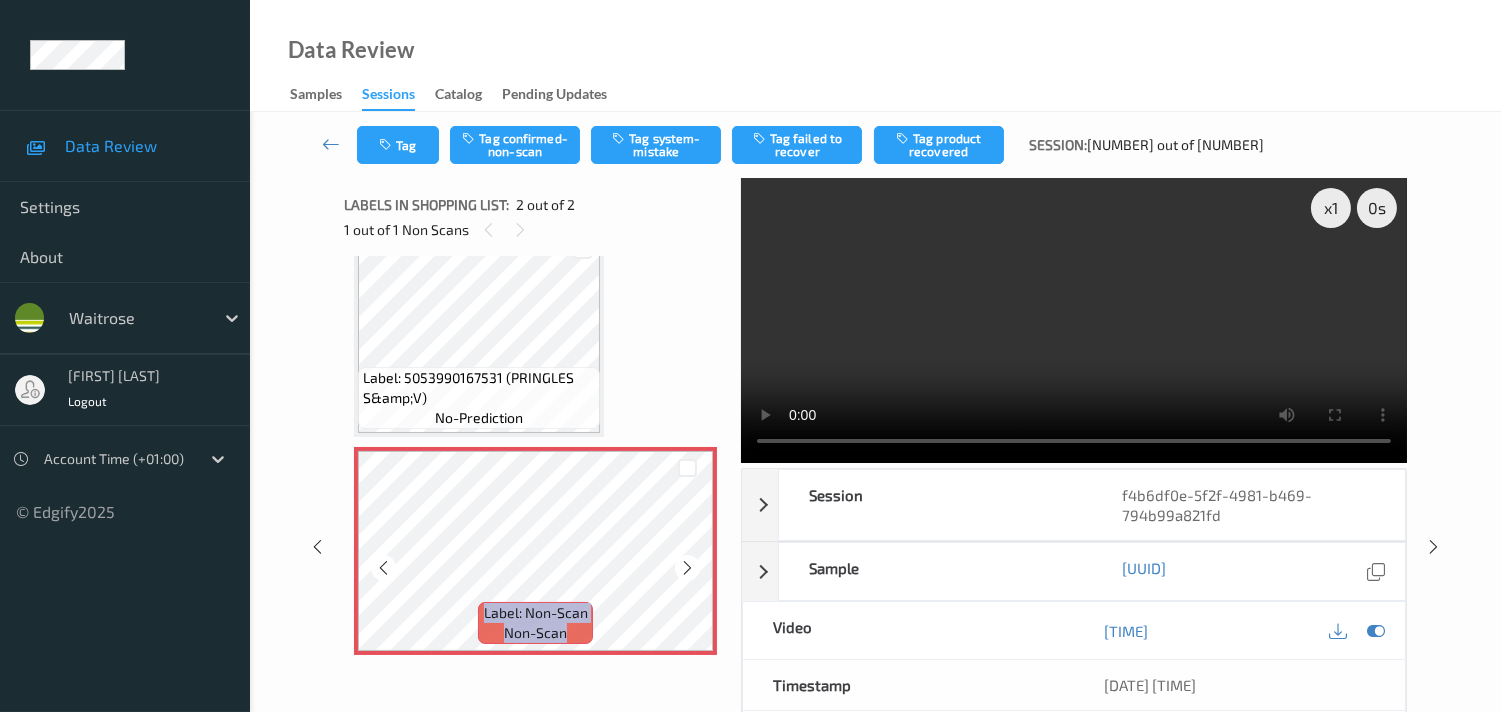 click at bounding box center [687, 568] 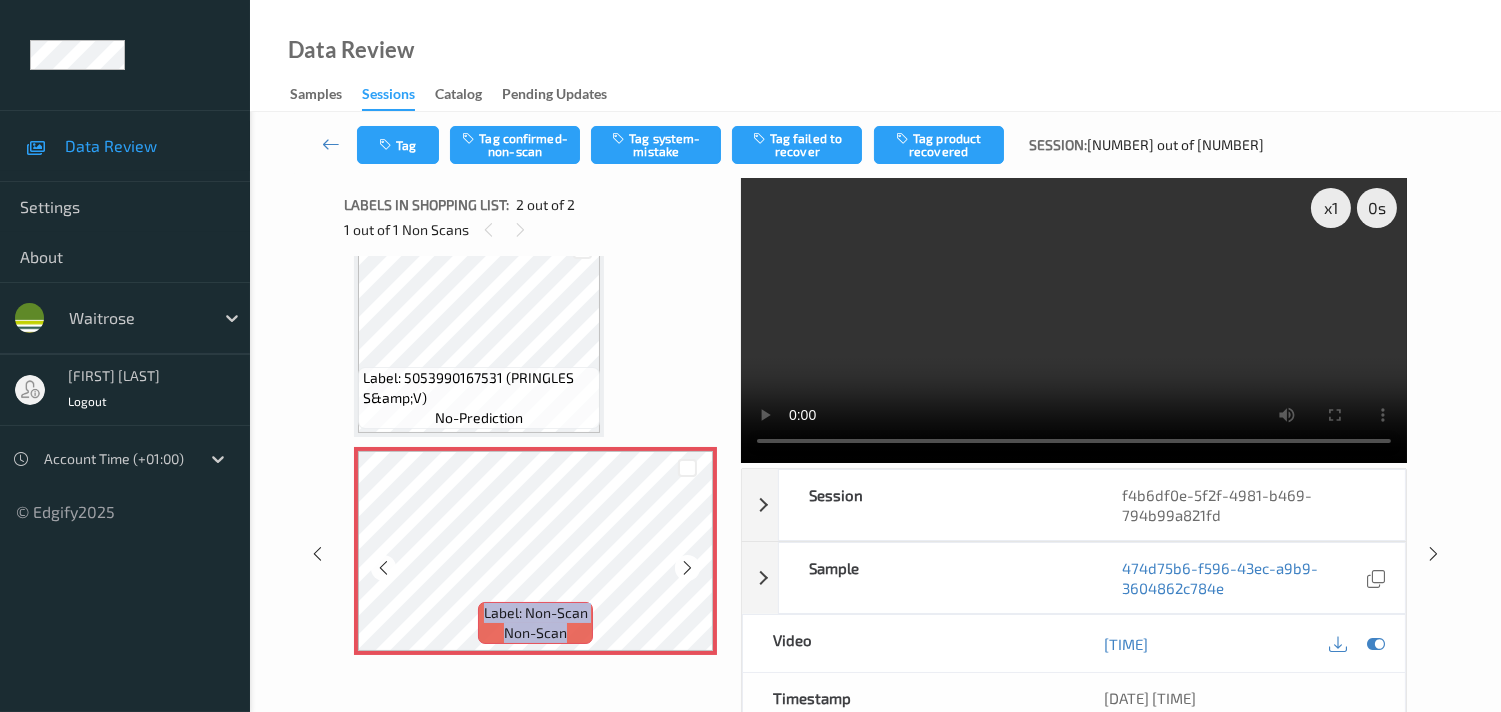 click at bounding box center (687, 568) 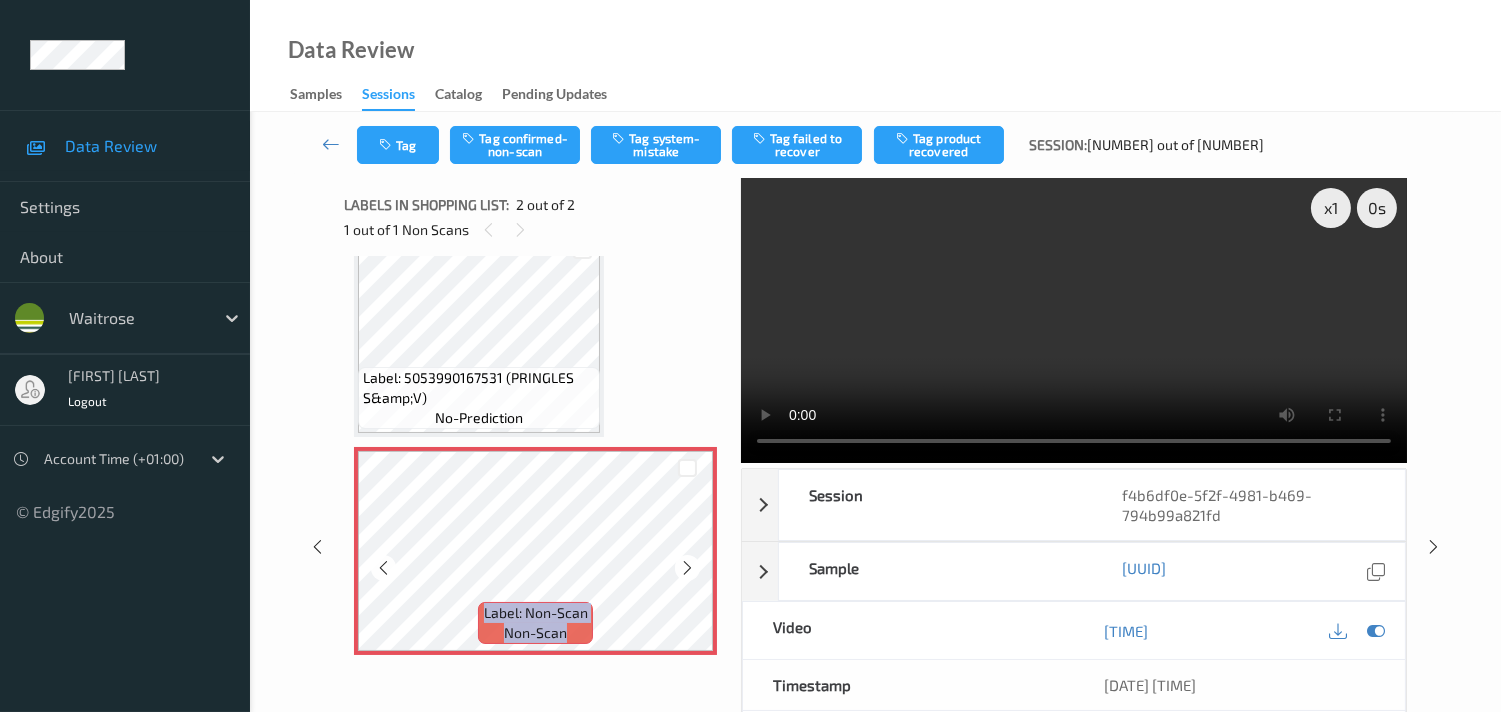 click at bounding box center (687, 568) 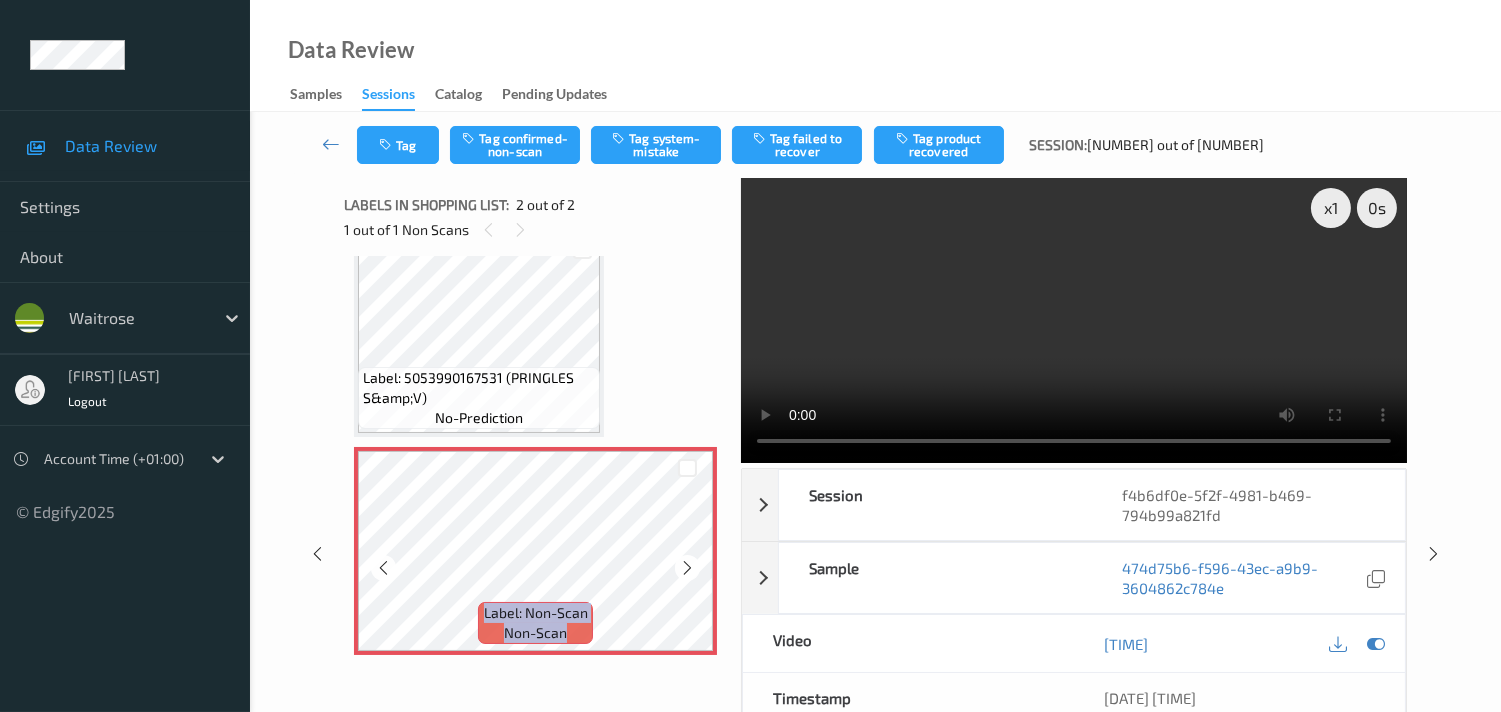 click at bounding box center (687, 568) 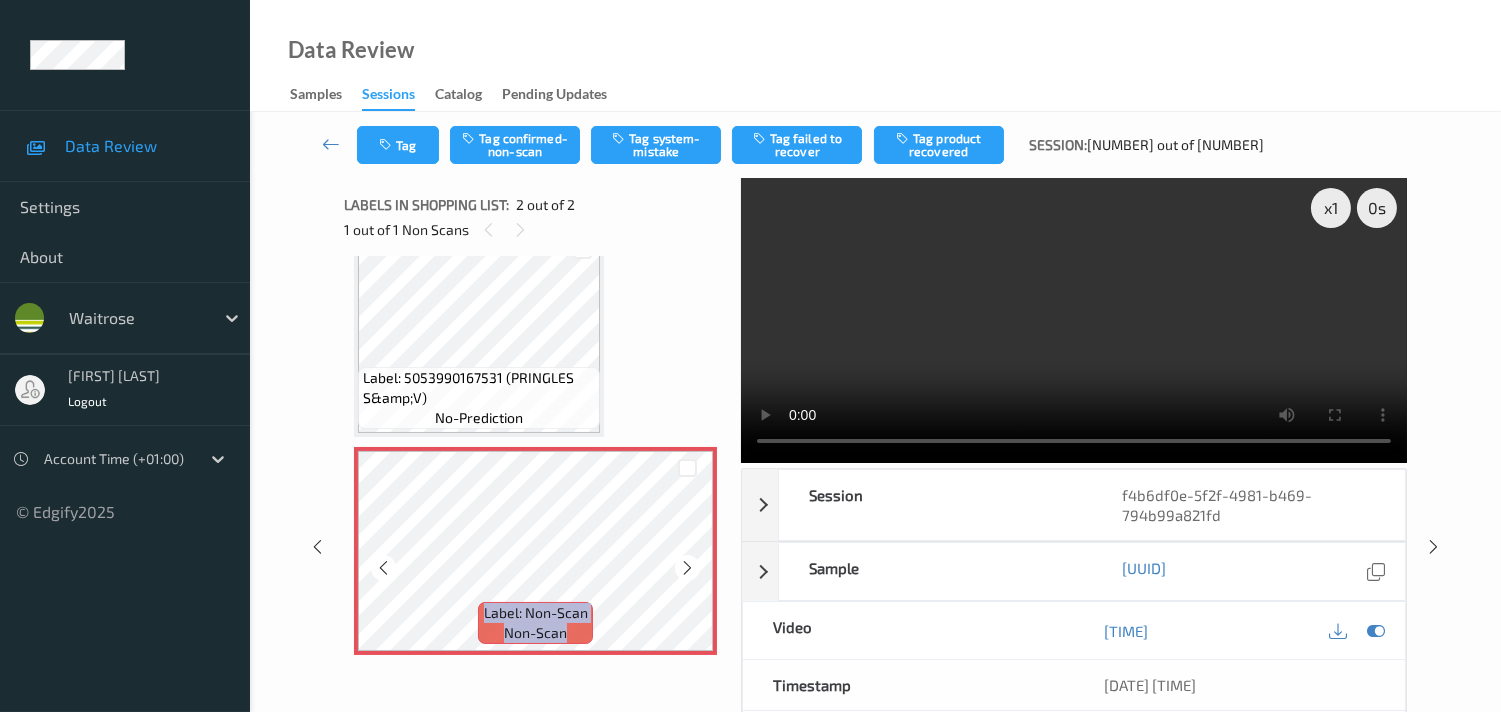 click at bounding box center [687, 568] 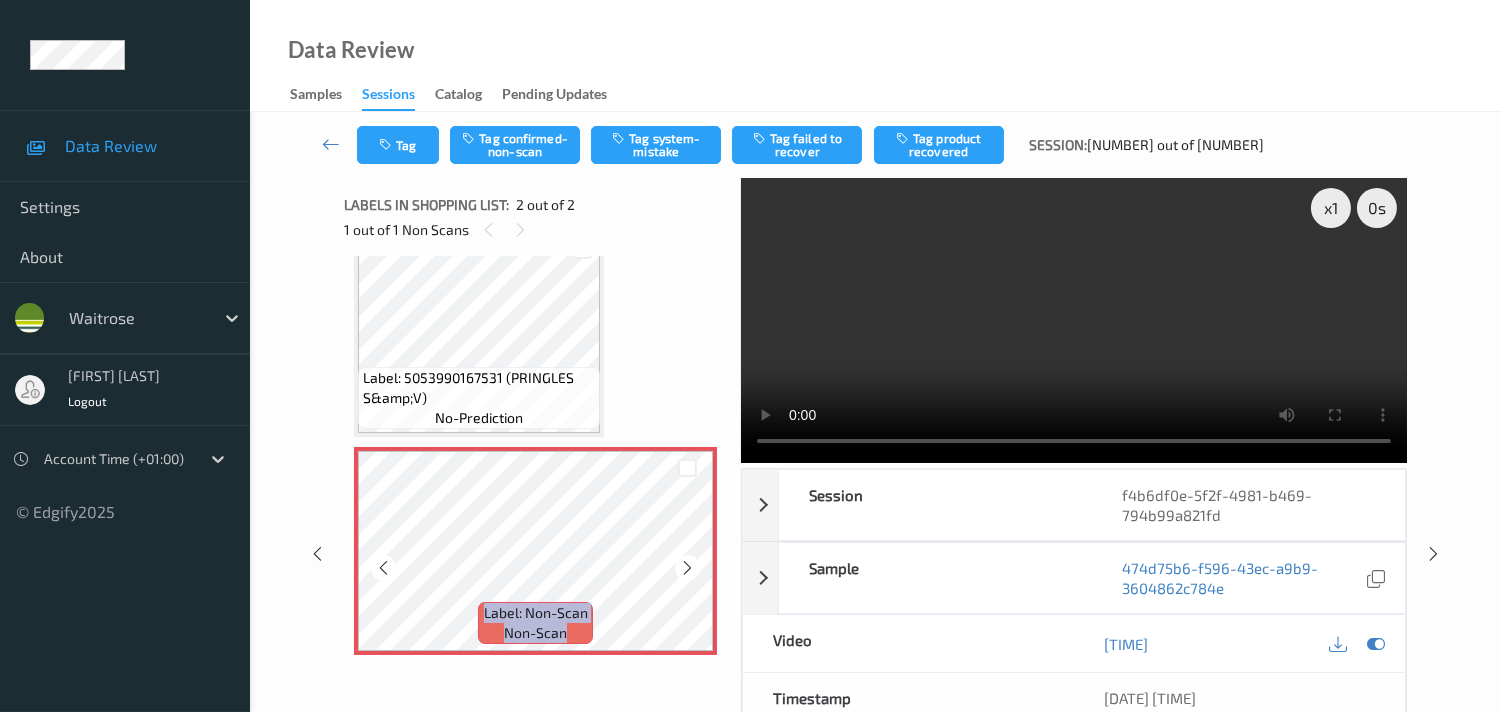 click at bounding box center [687, 568] 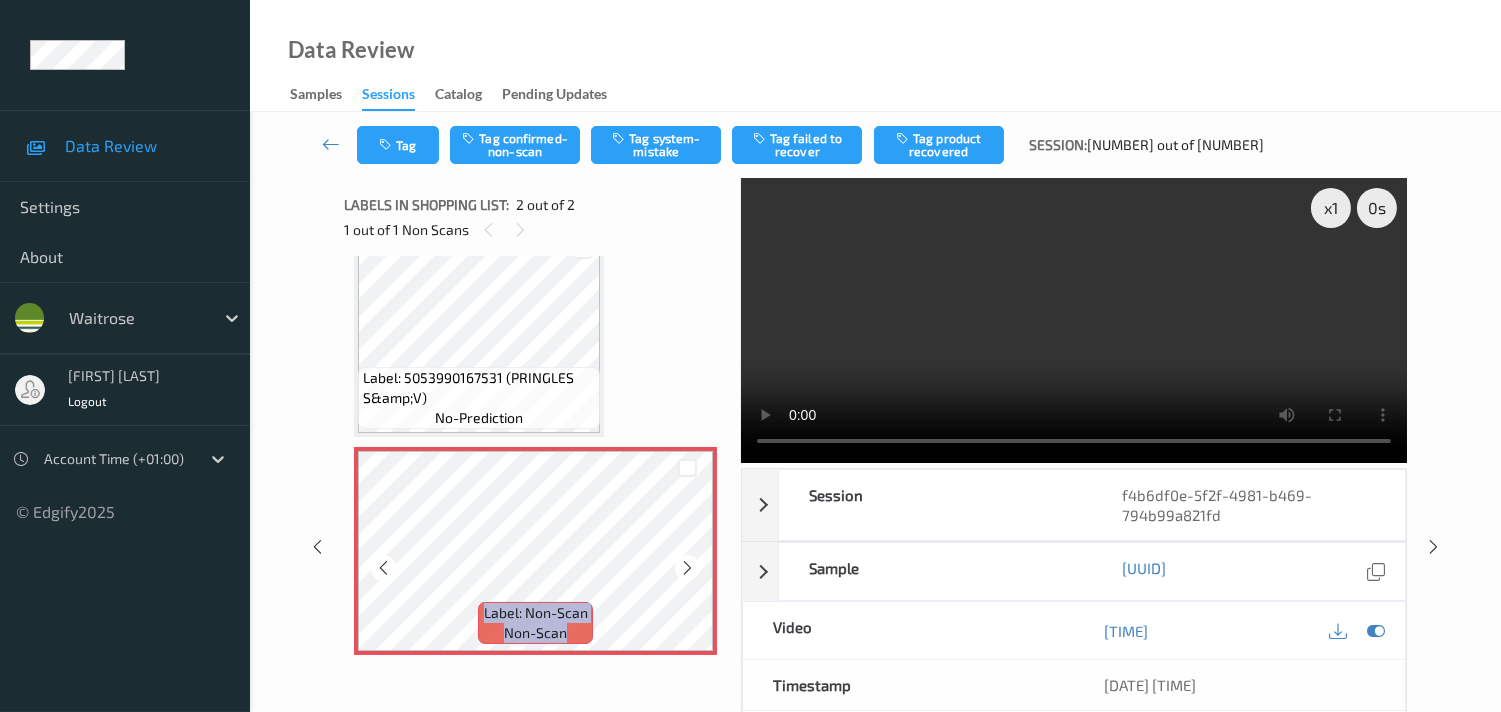 click at bounding box center [687, 568] 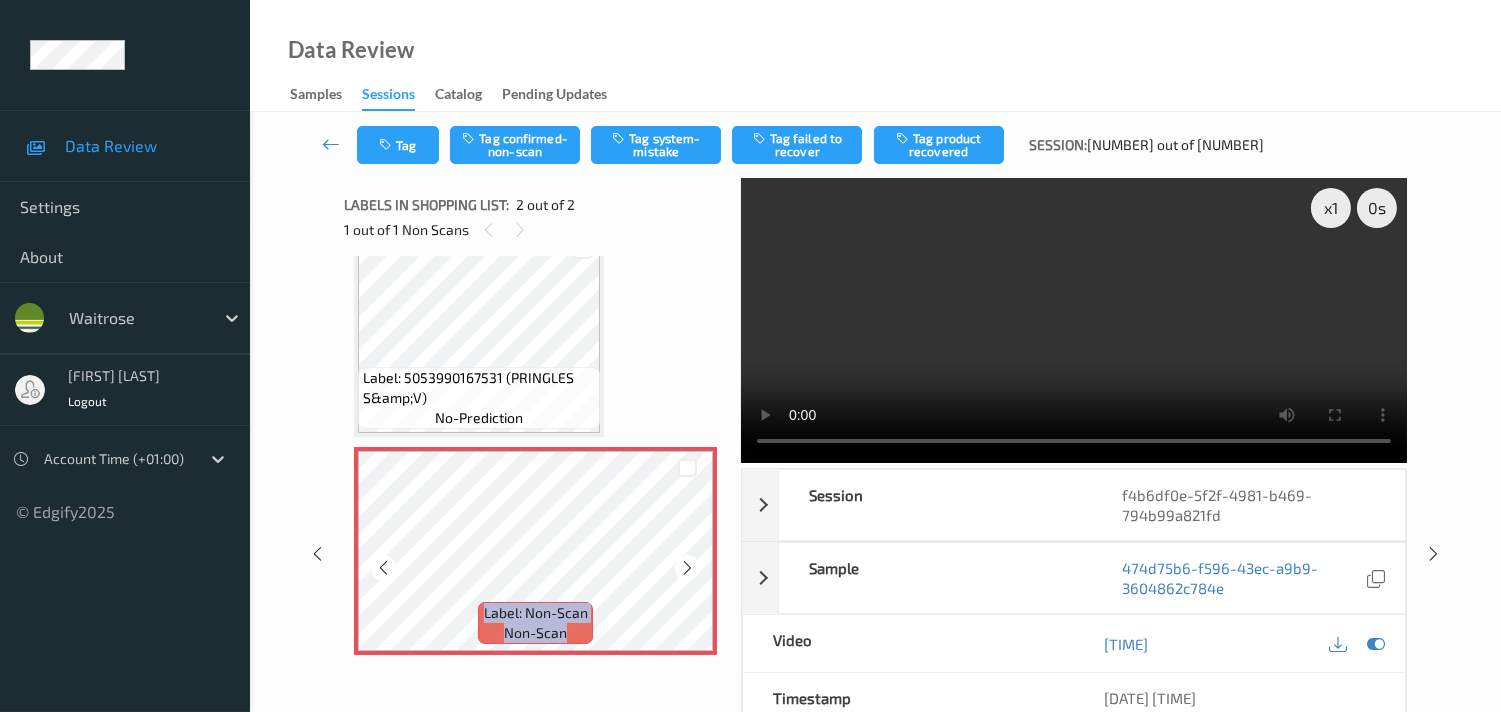 click at bounding box center [687, 568] 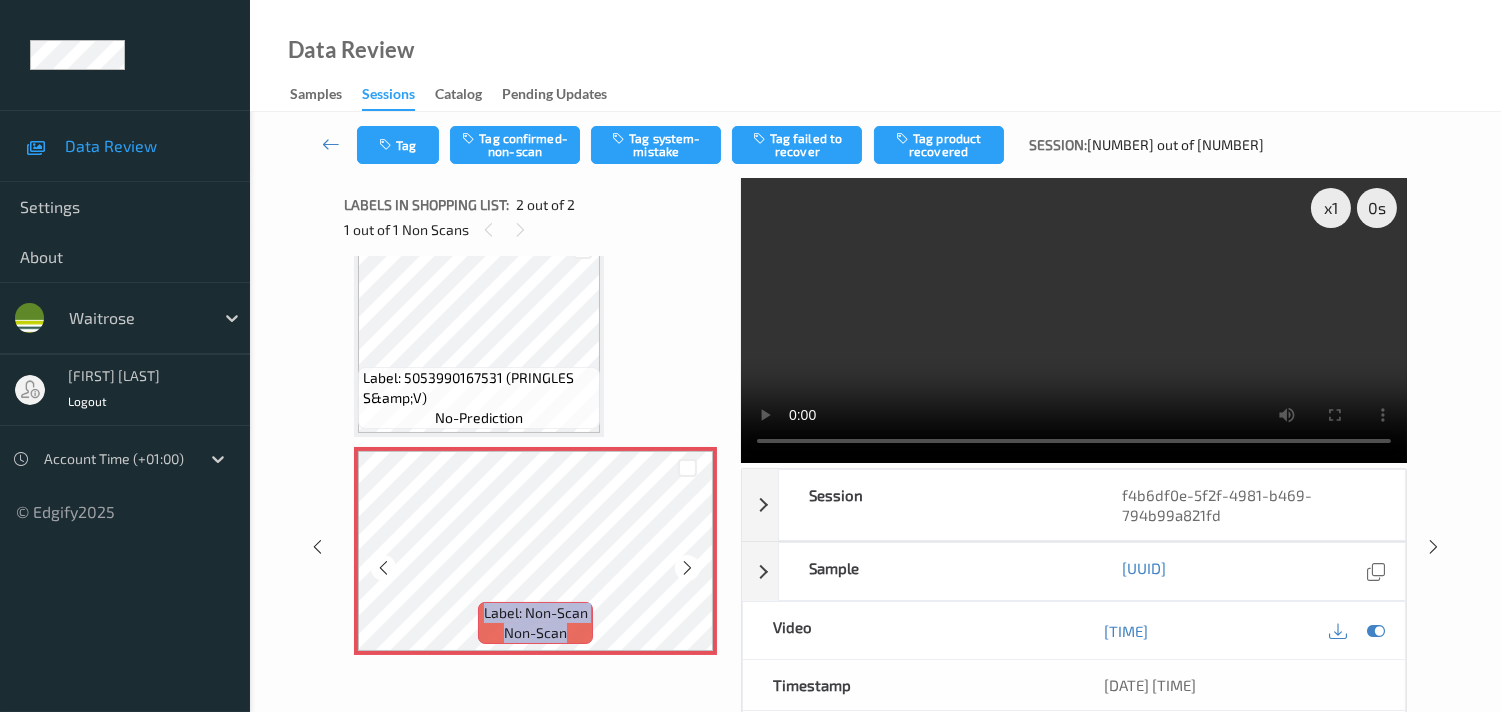 click at bounding box center [687, 568] 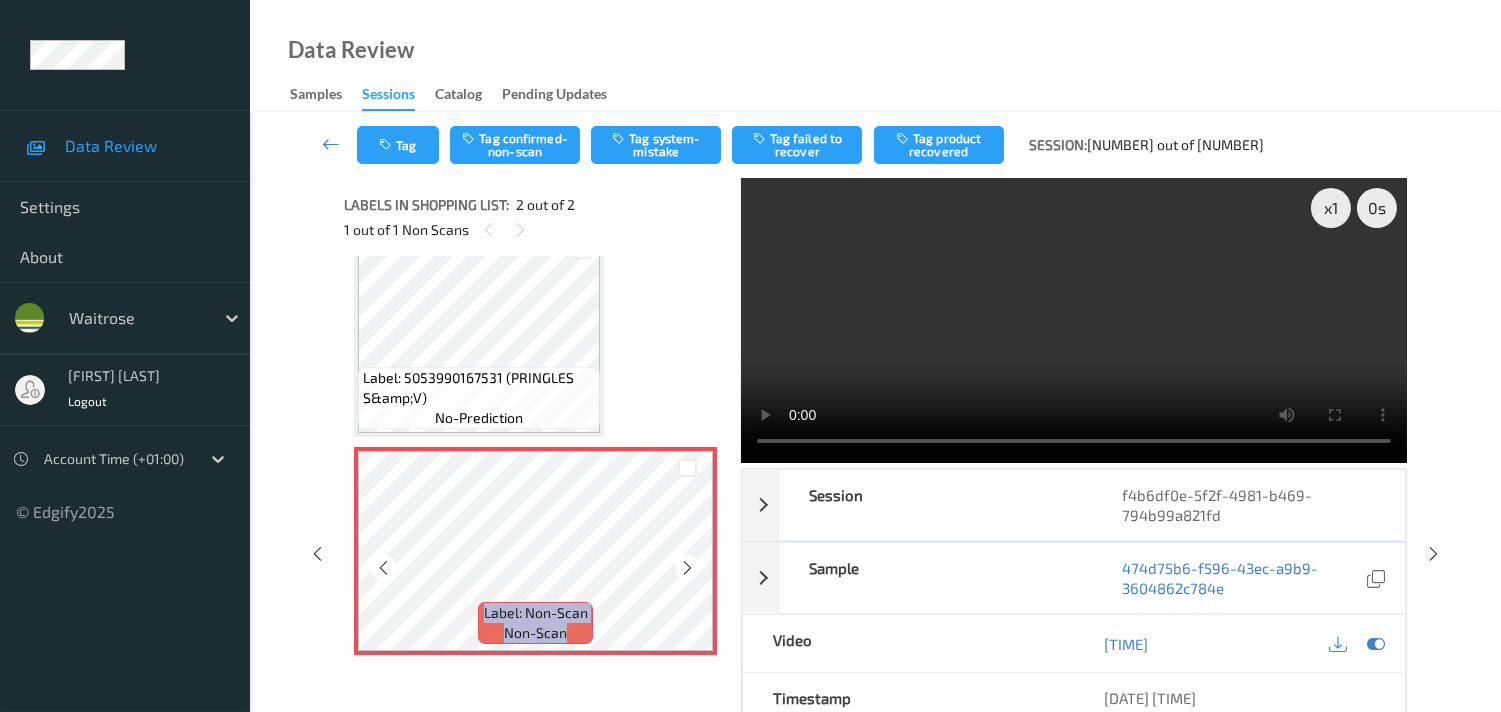 click at bounding box center [687, 568] 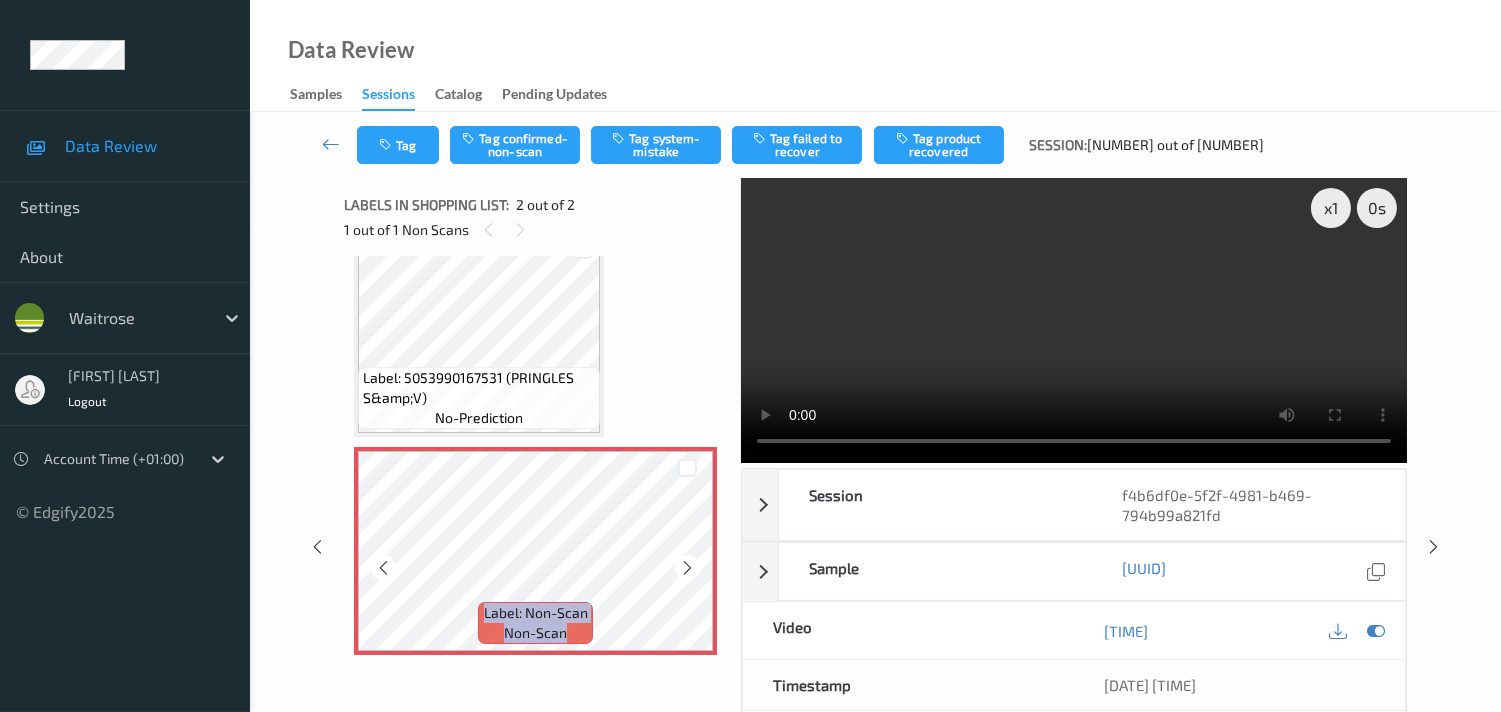 click at bounding box center (687, 568) 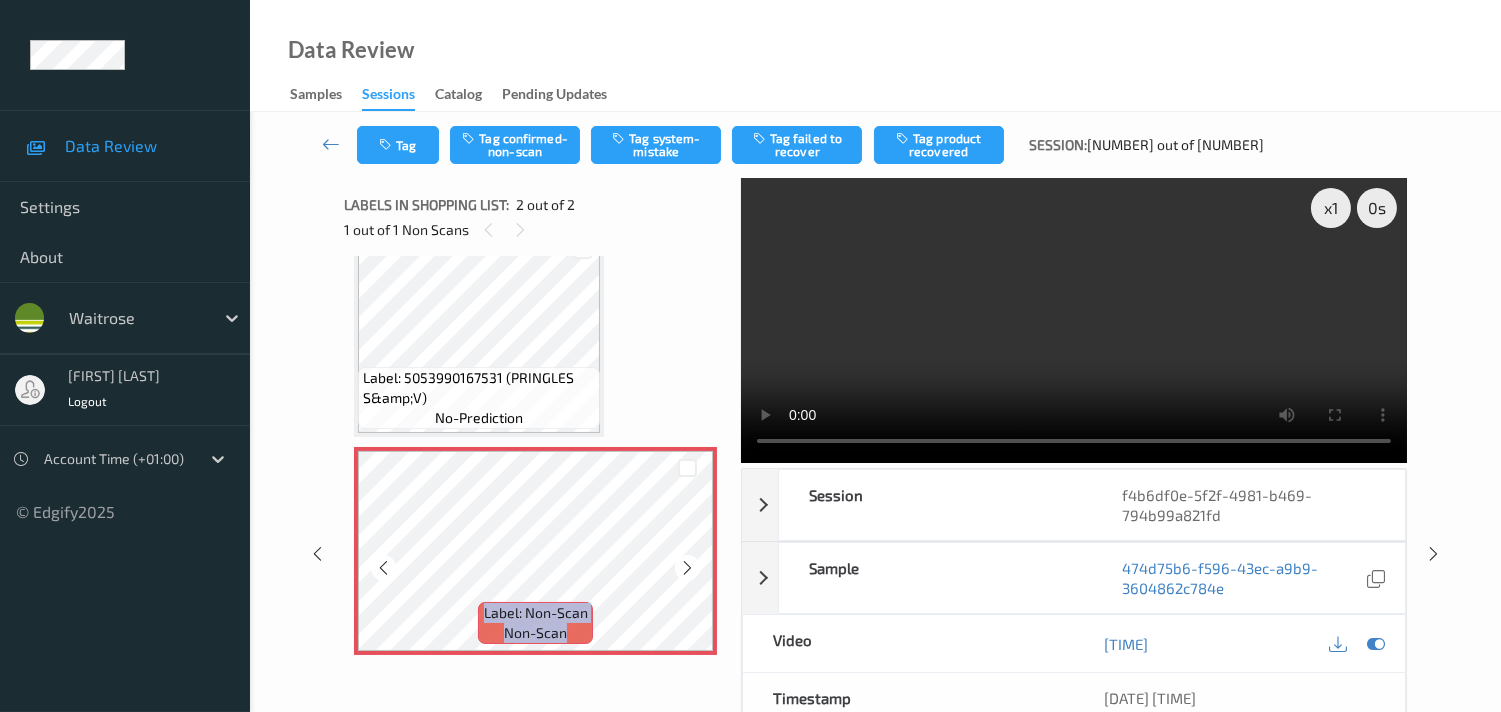 click at bounding box center [687, 568] 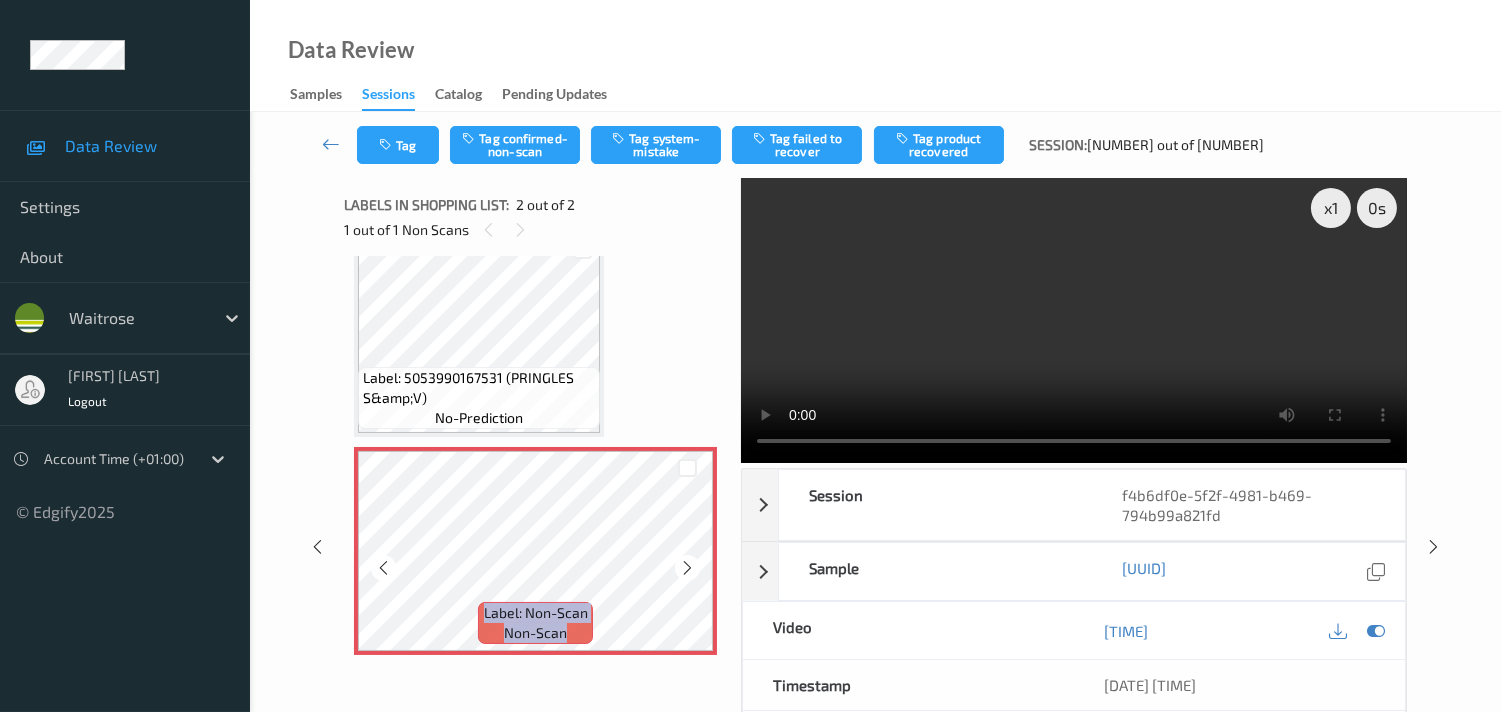 click at bounding box center (687, 568) 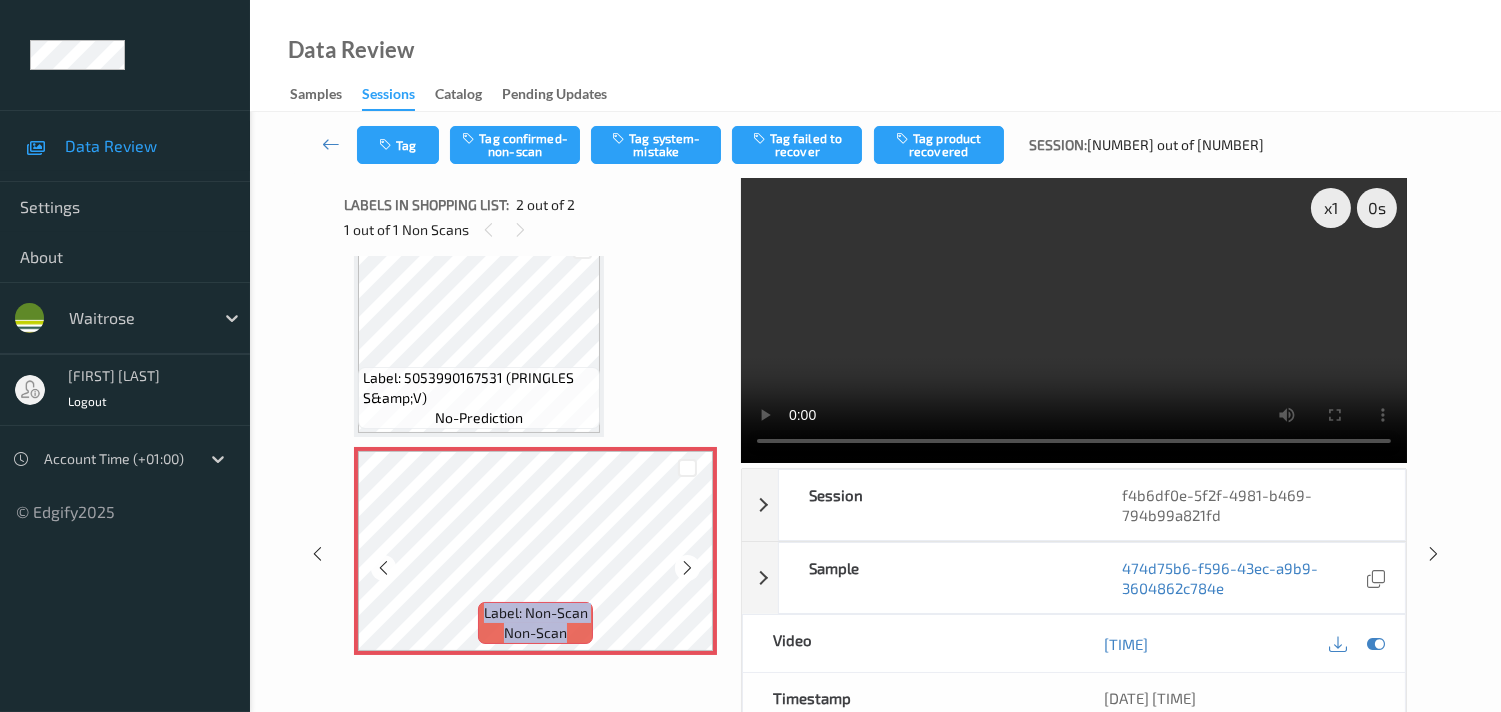 click at bounding box center [687, 568] 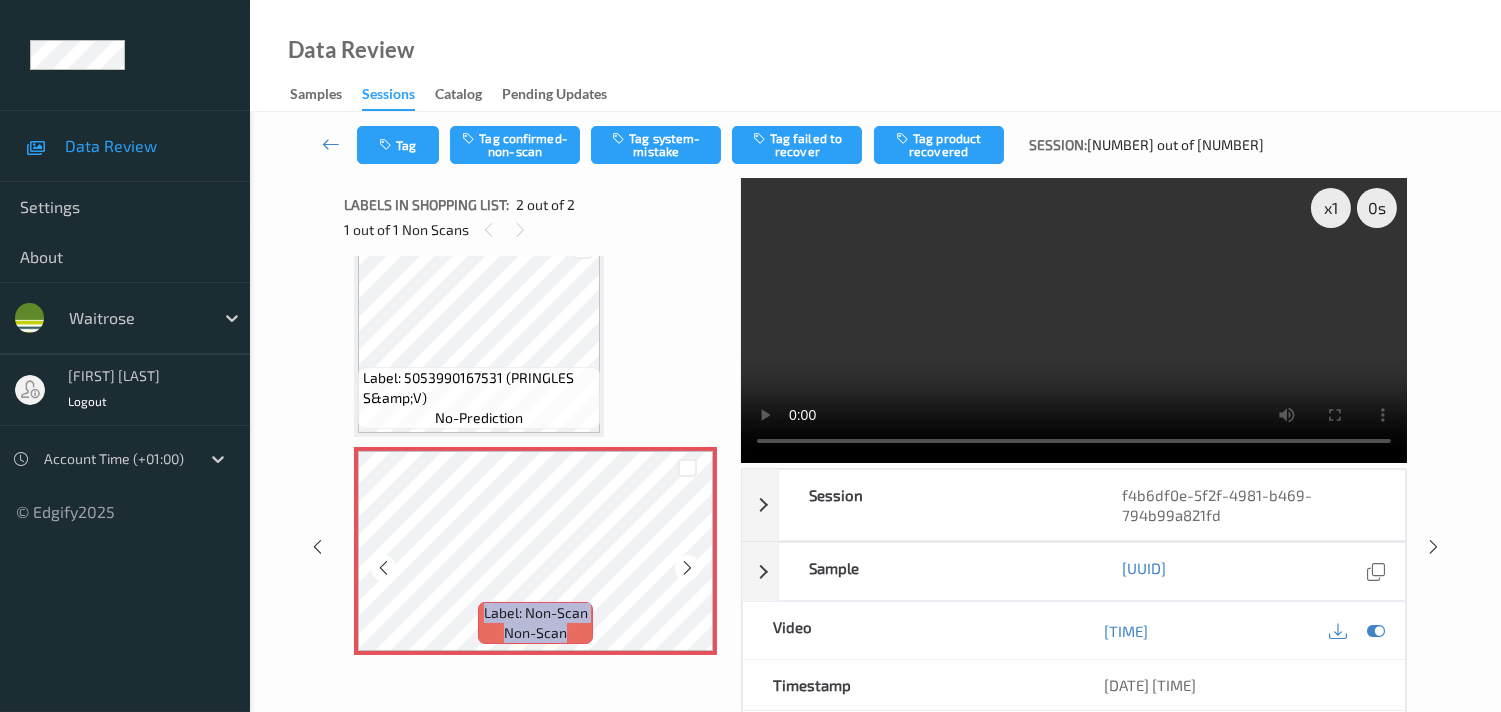click at bounding box center [687, 568] 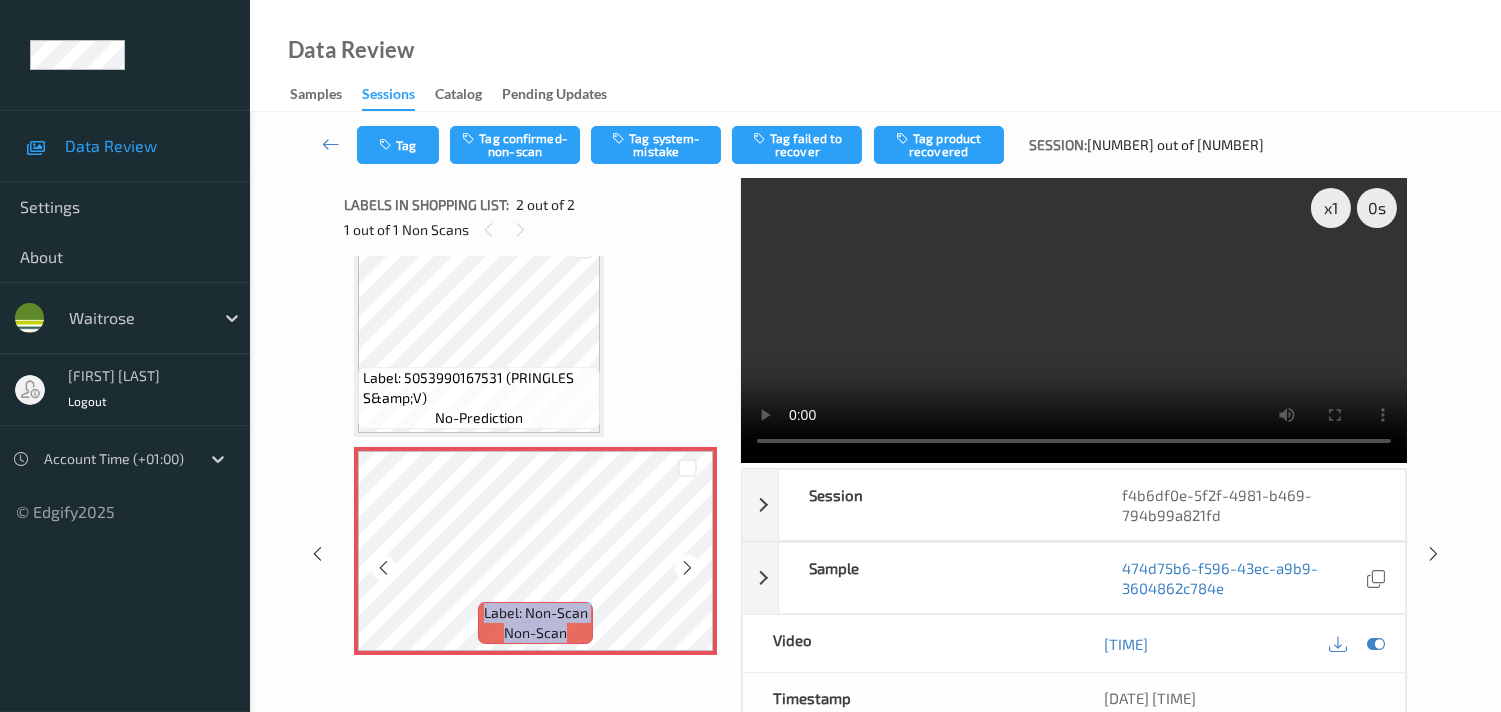 click at bounding box center (687, 568) 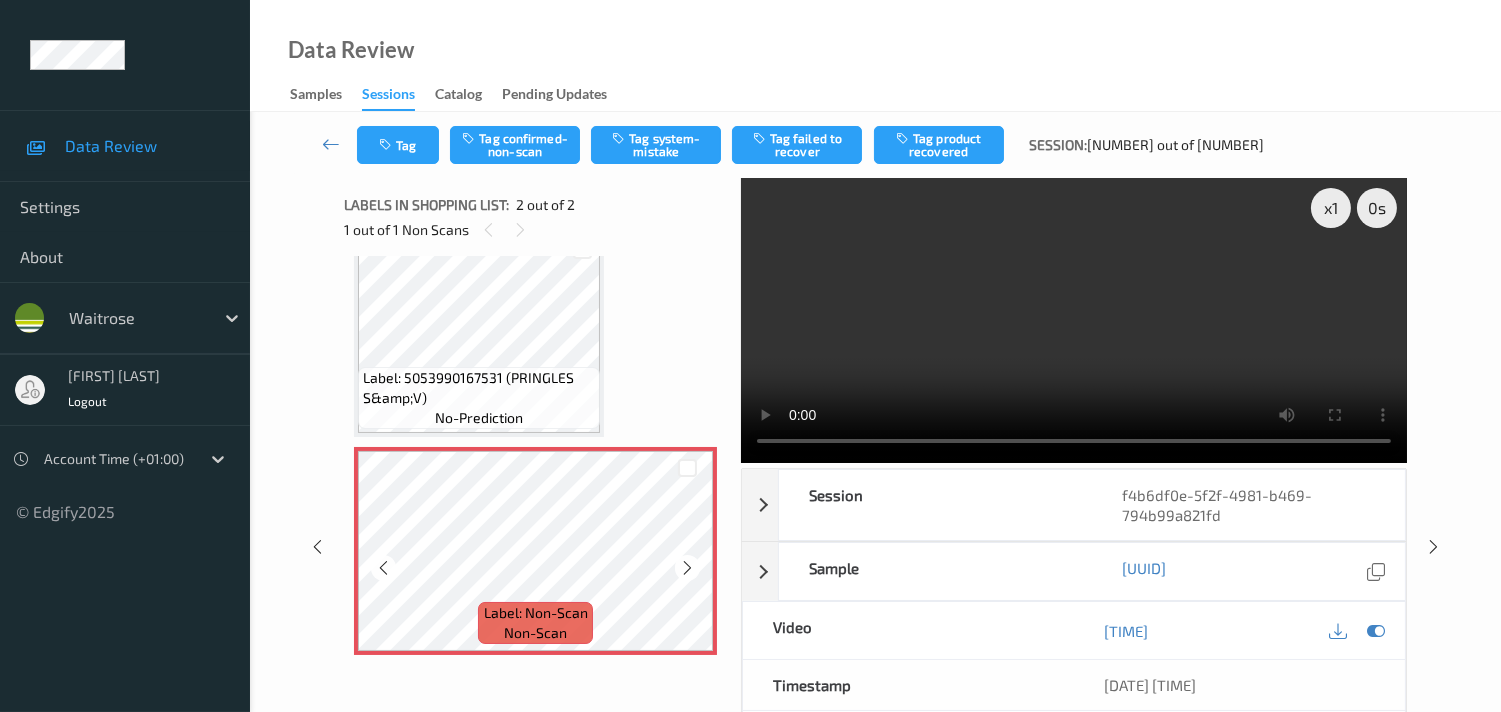 click at bounding box center [687, 568] 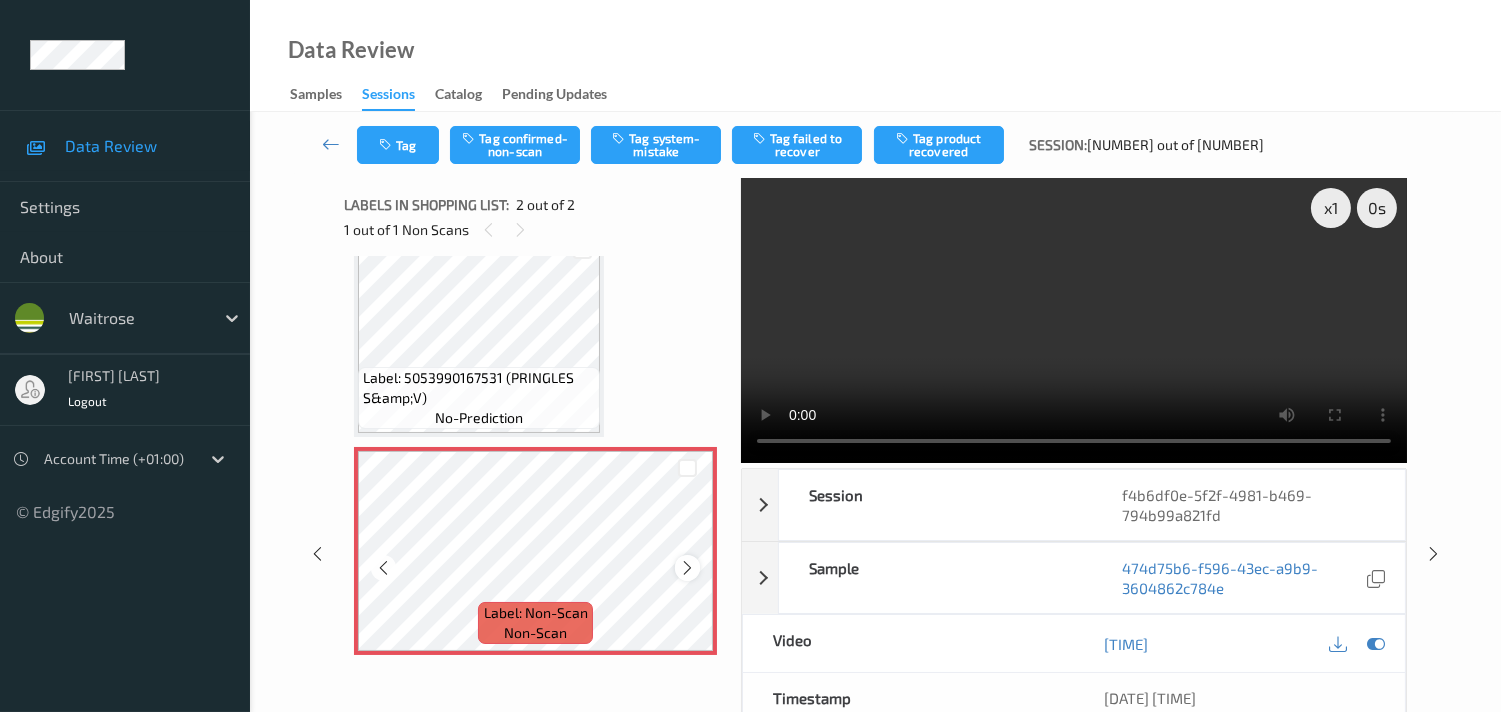 click at bounding box center (687, 567) 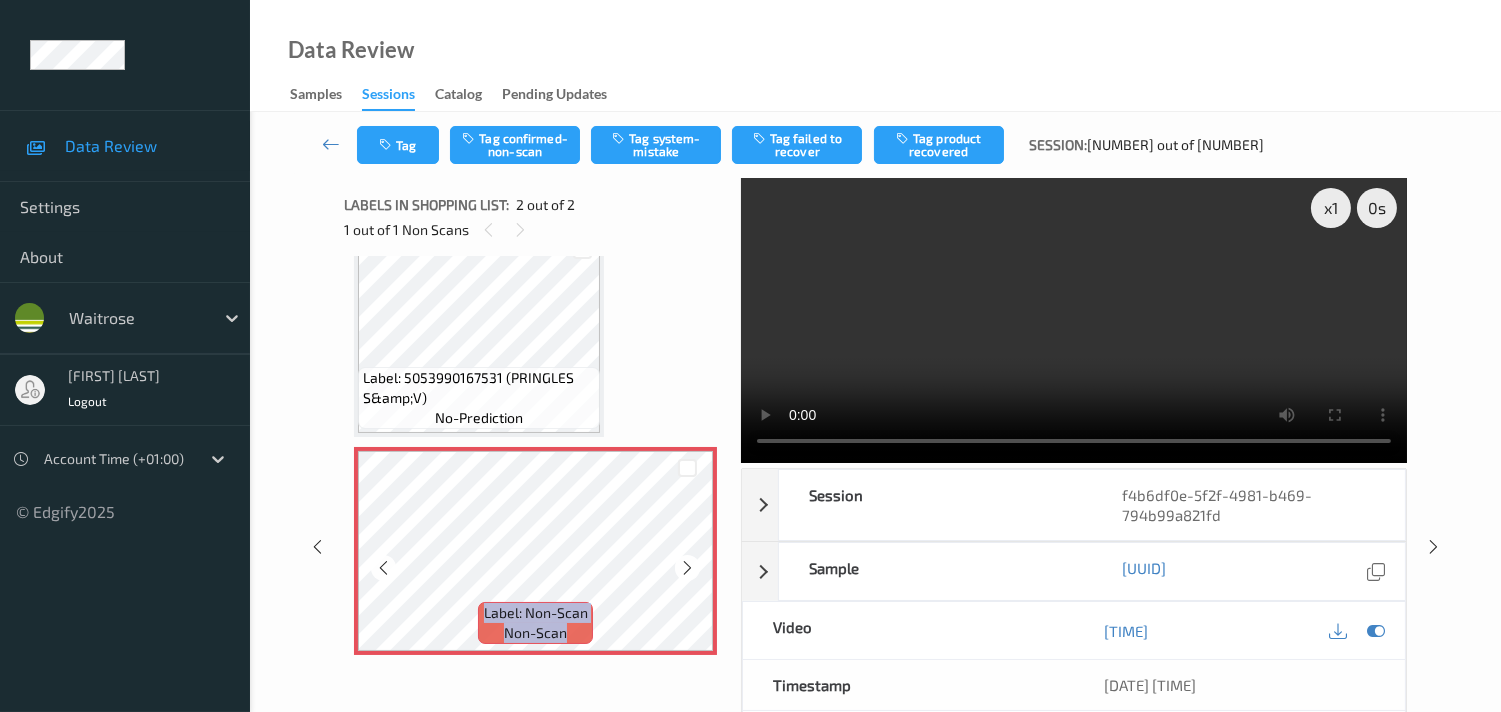 click at bounding box center [687, 567] 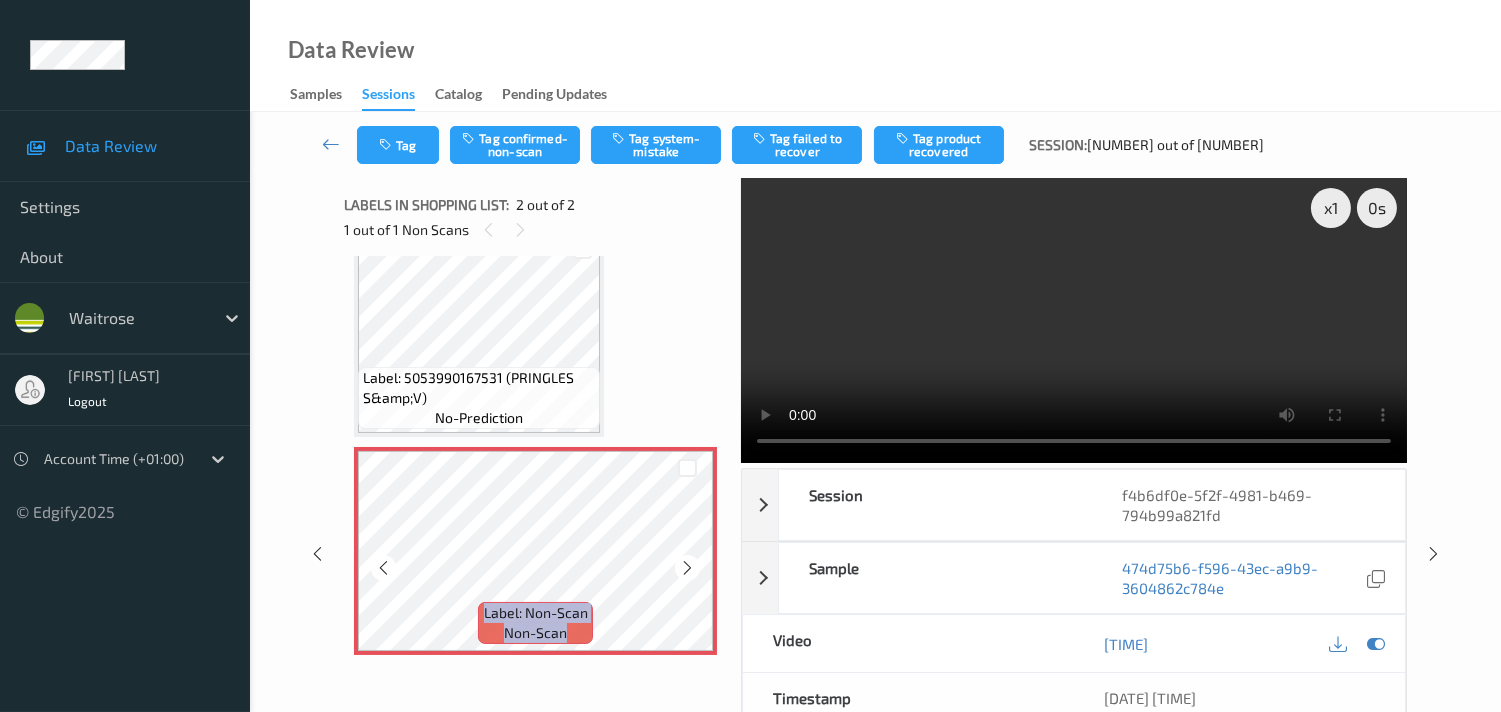 click at bounding box center (687, 567) 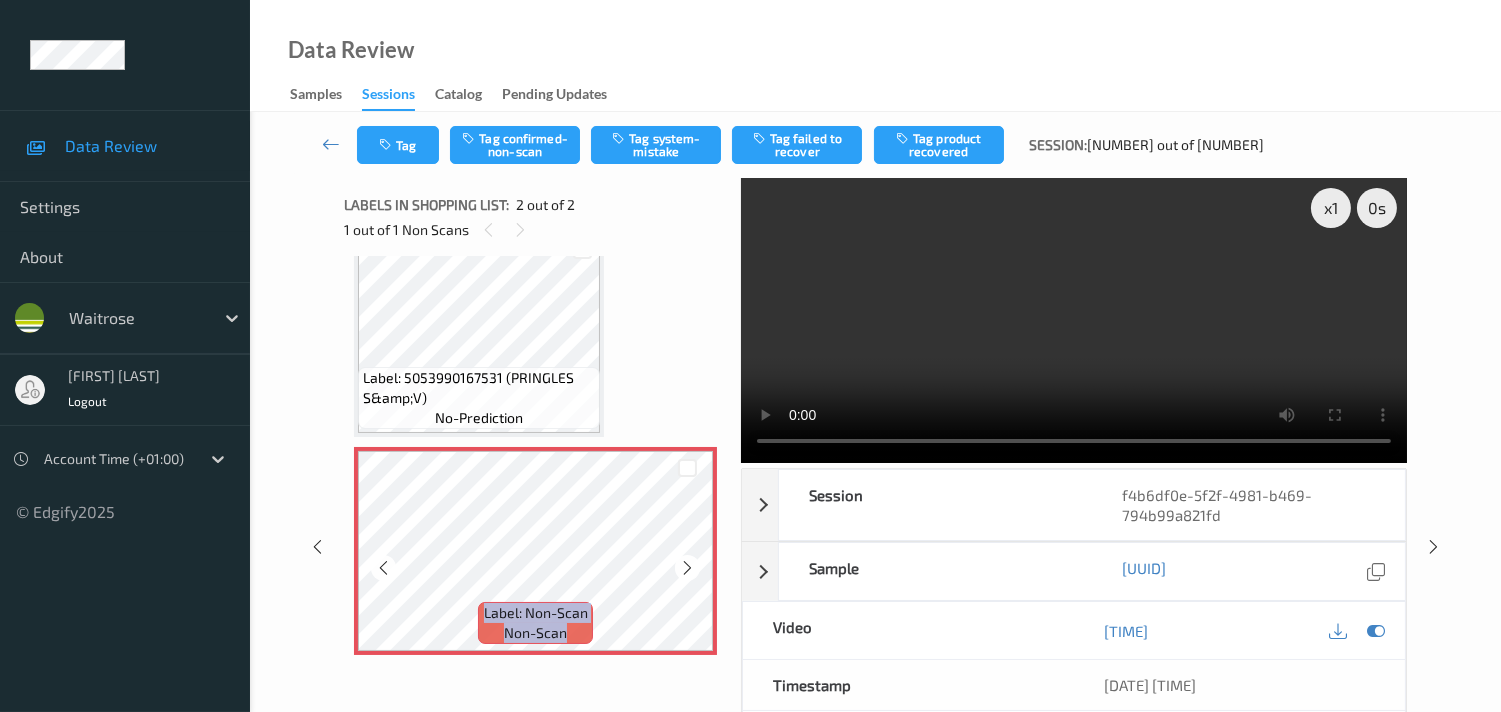click at bounding box center (687, 567) 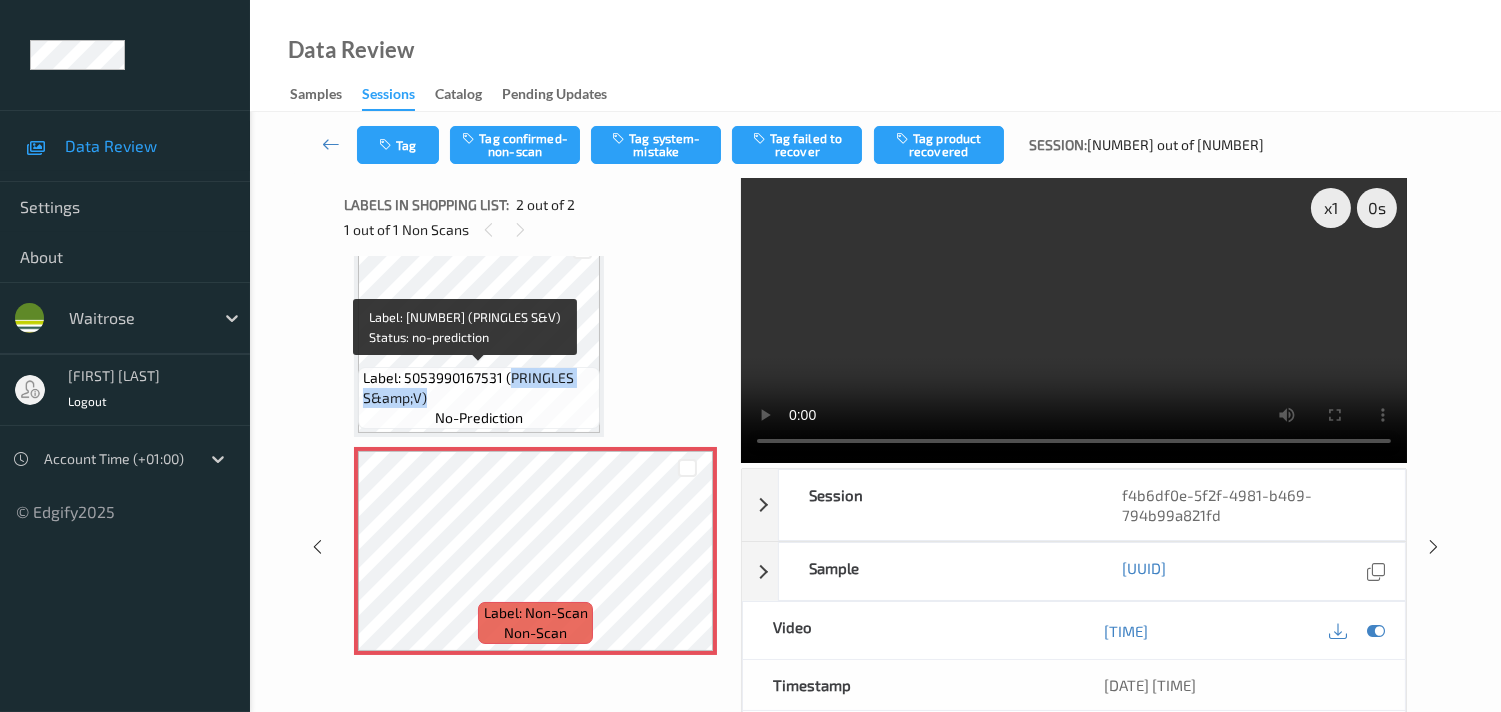 drag, startPoint x: 507, startPoint y: 380, endPoint x: 582, endPoint y: 397, distance: 76.902534 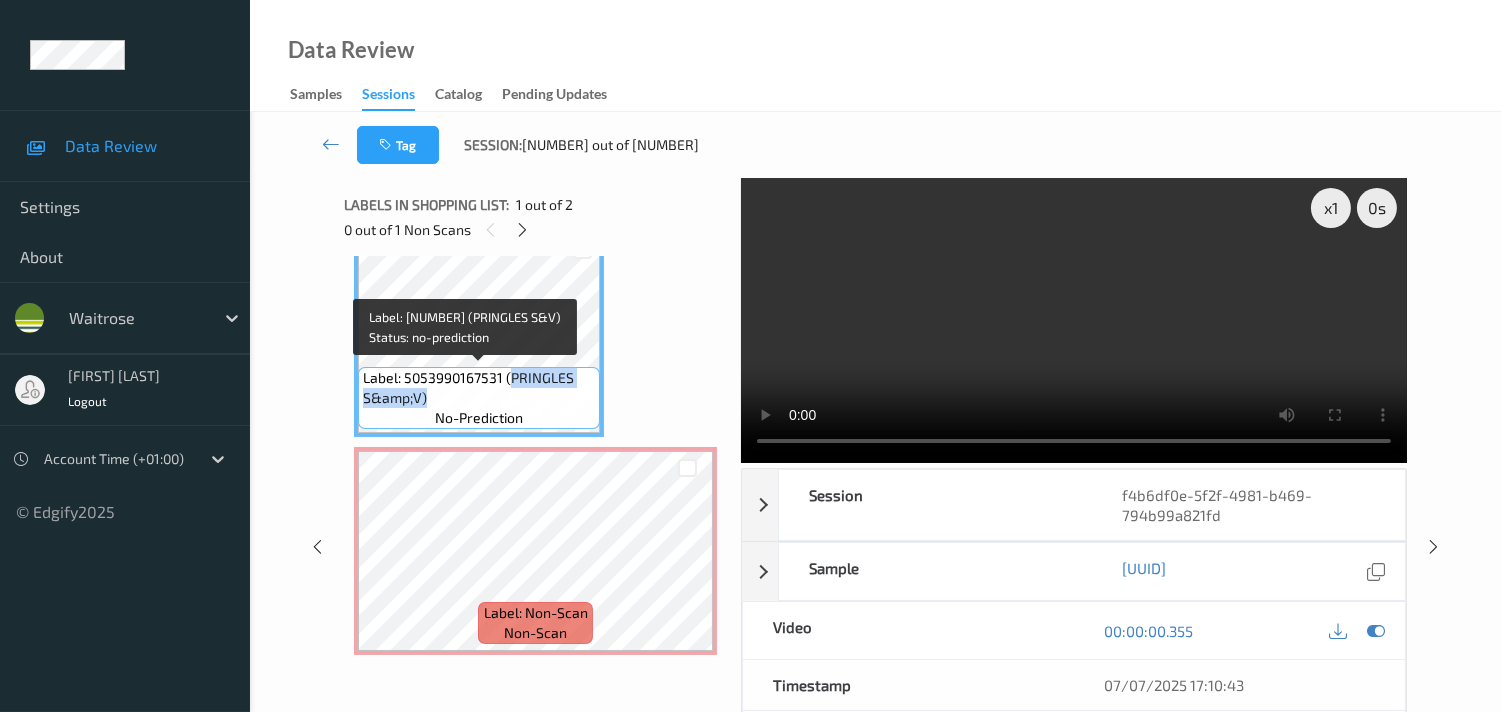 copy on "PRINGLES S&amp;V)" 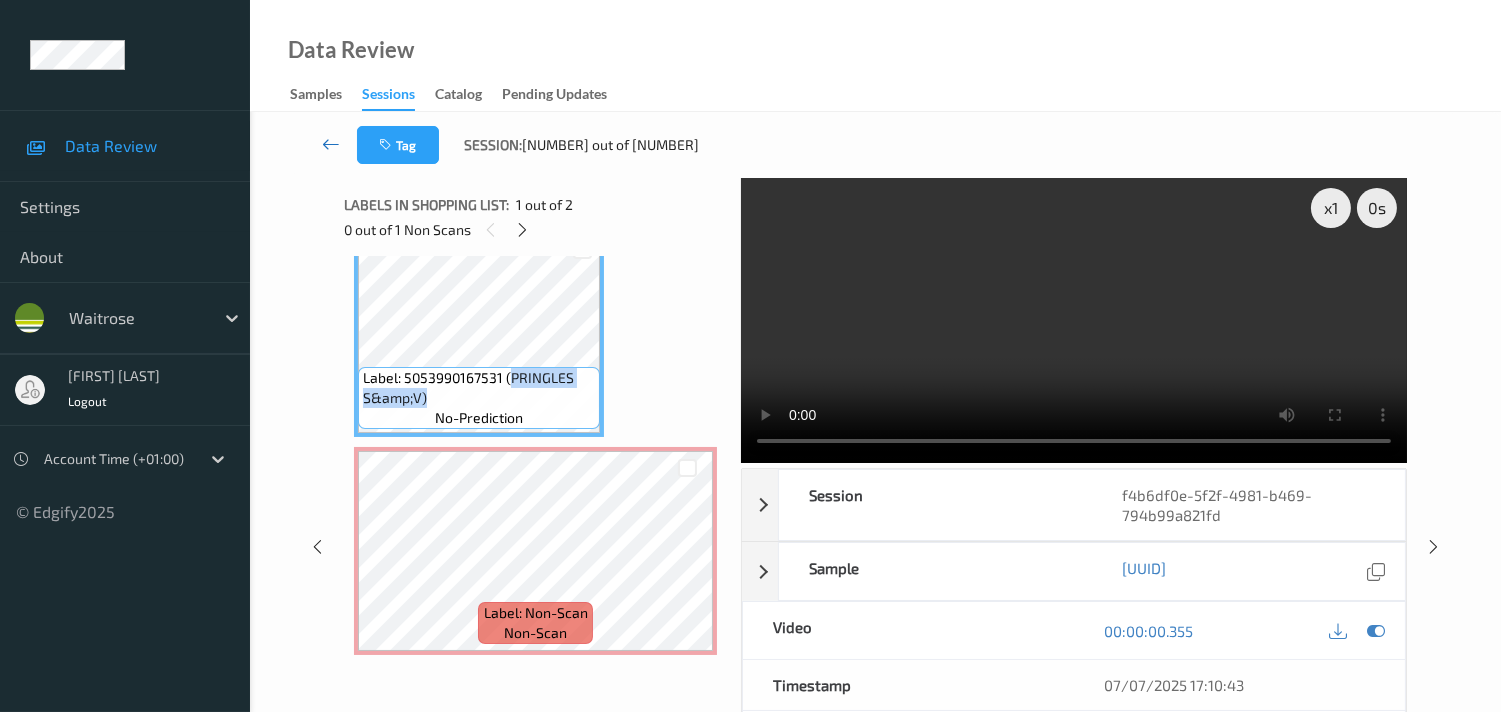 click at bounding box center [331, 144] 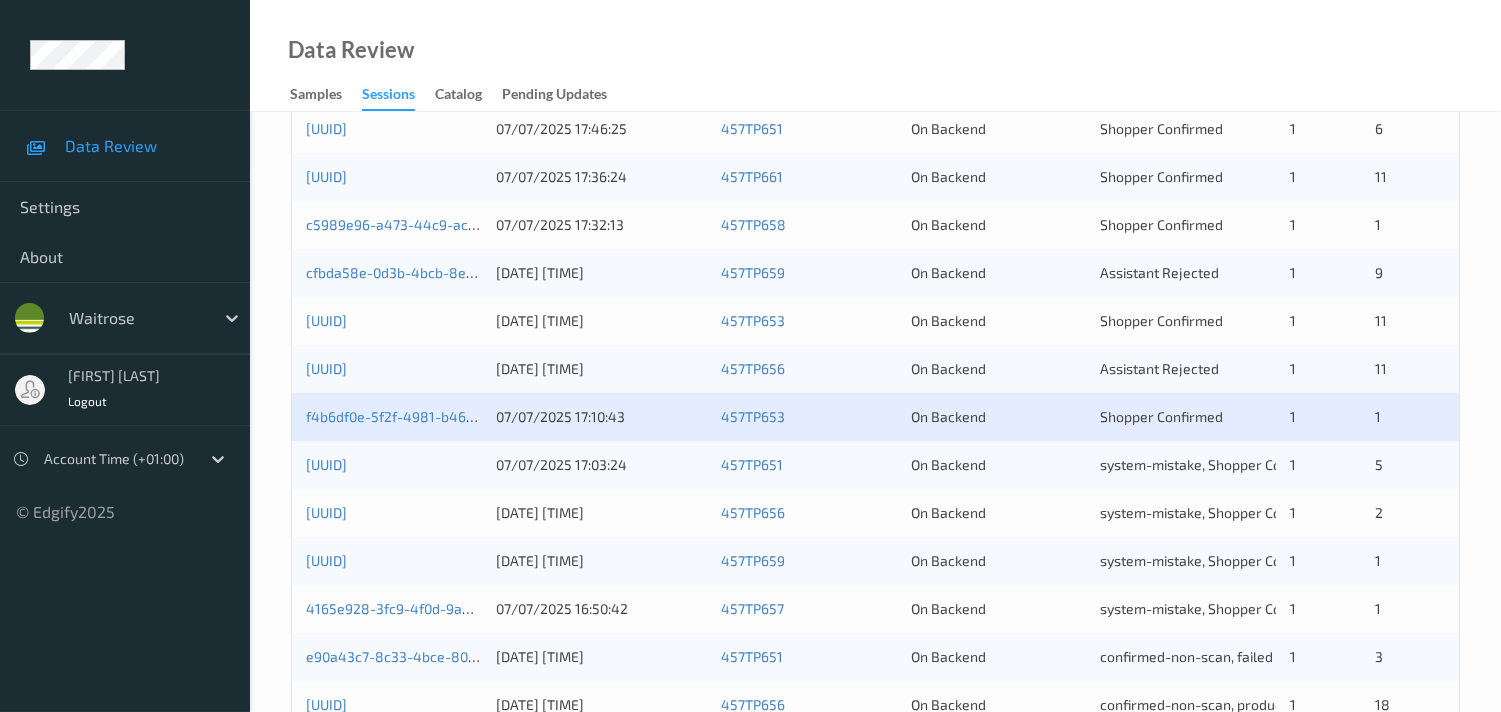 scroll, scrollTop: 555, scrollLeft: 0, axis: vertical 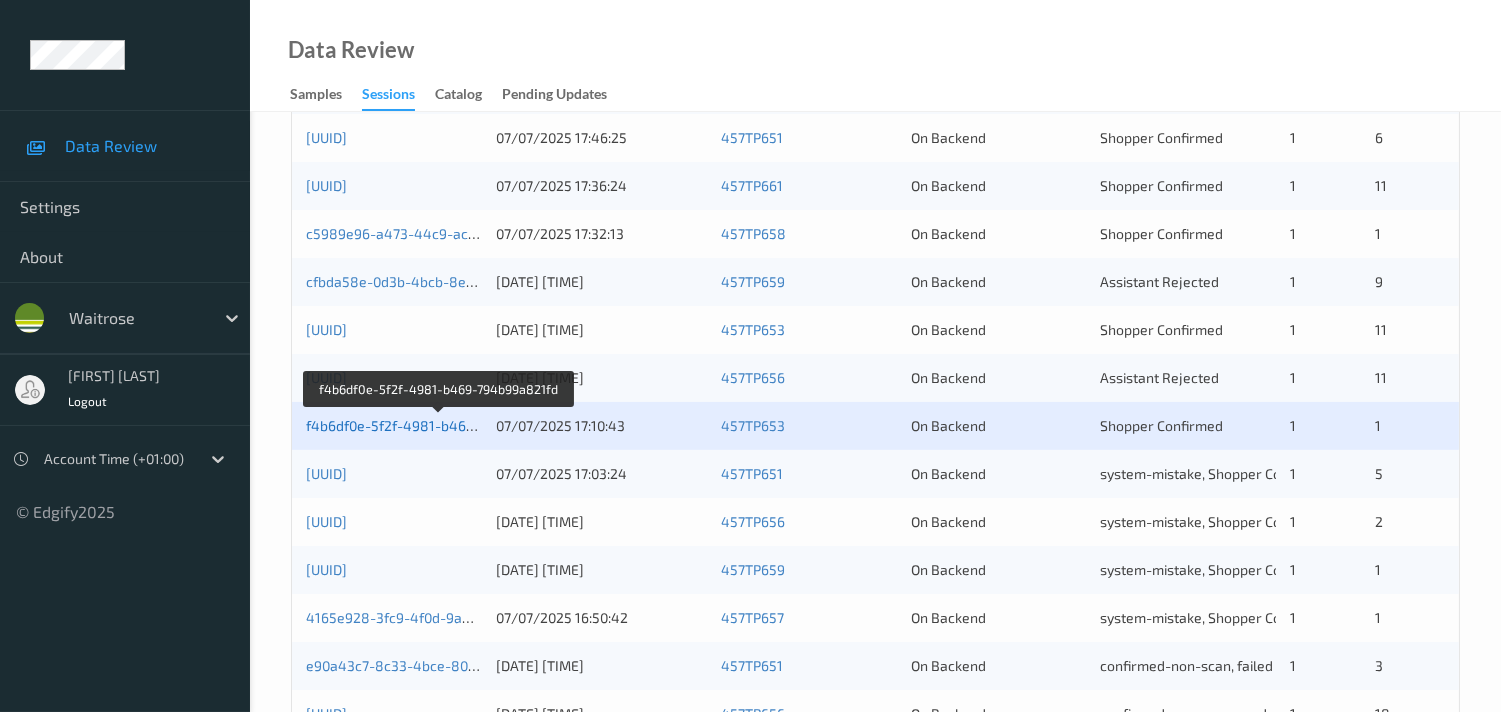 click on "f4b6df0e-5f2f-4981-b469-794b99a821fd" at bounding box center [438, 425] 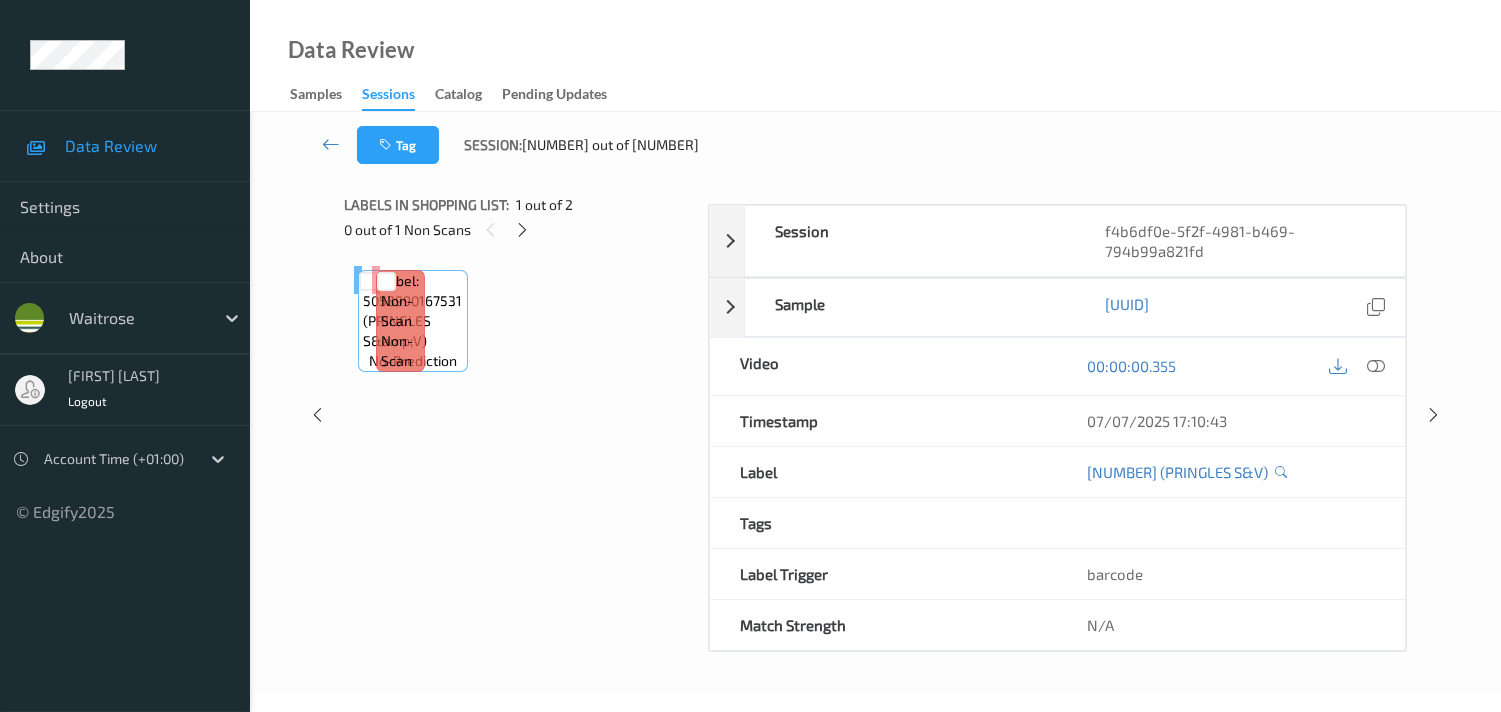 scroll, scrollTop: 280, scrollLeft: 0, axis: vertical 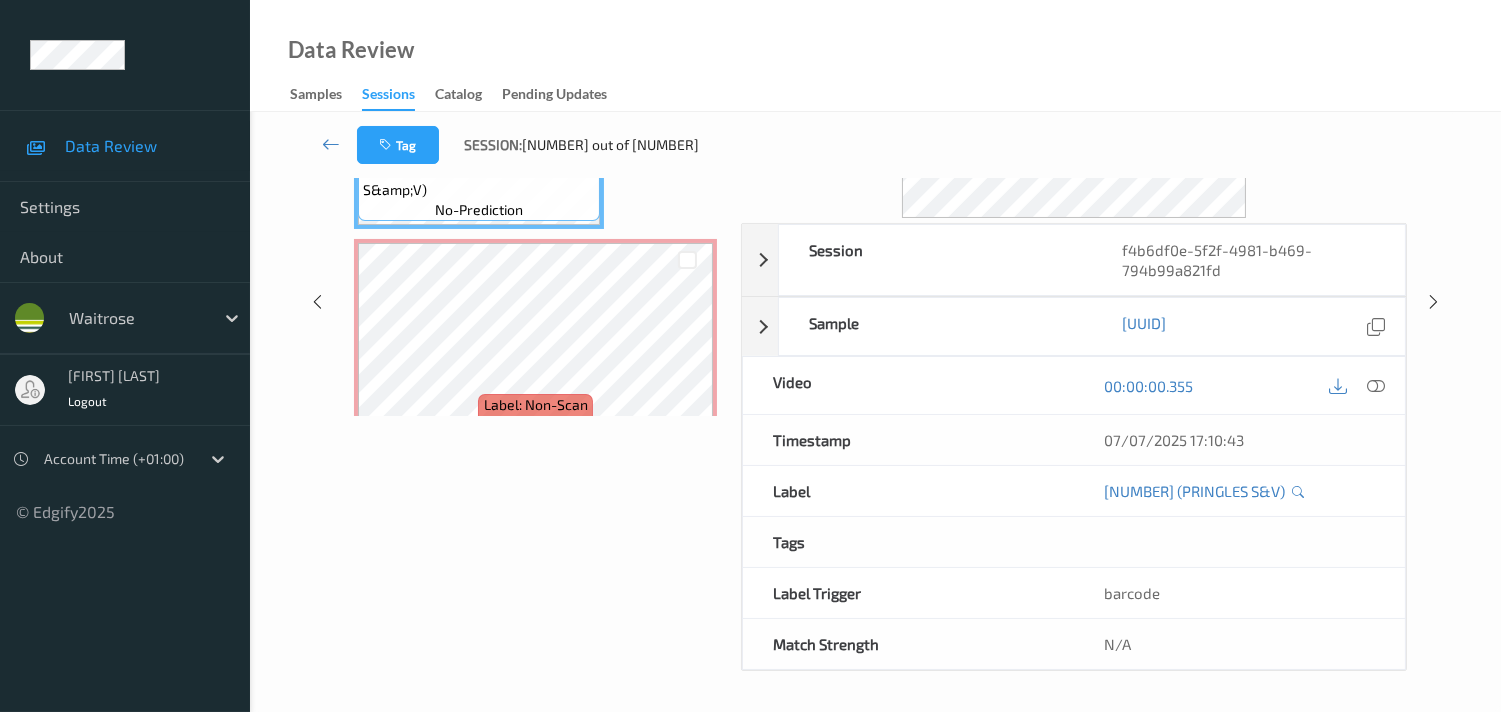 click on "Labels in shopping list: 1 out of 2 0 out of 1 Non Scans Label: 5053990167531 (PRINGLES S&amp;V) no-prediction Label: Non-Scan non-scan Label: Non-Scan non-scan Label: Non-Scan non-scan" at bounding box center (535, 302) 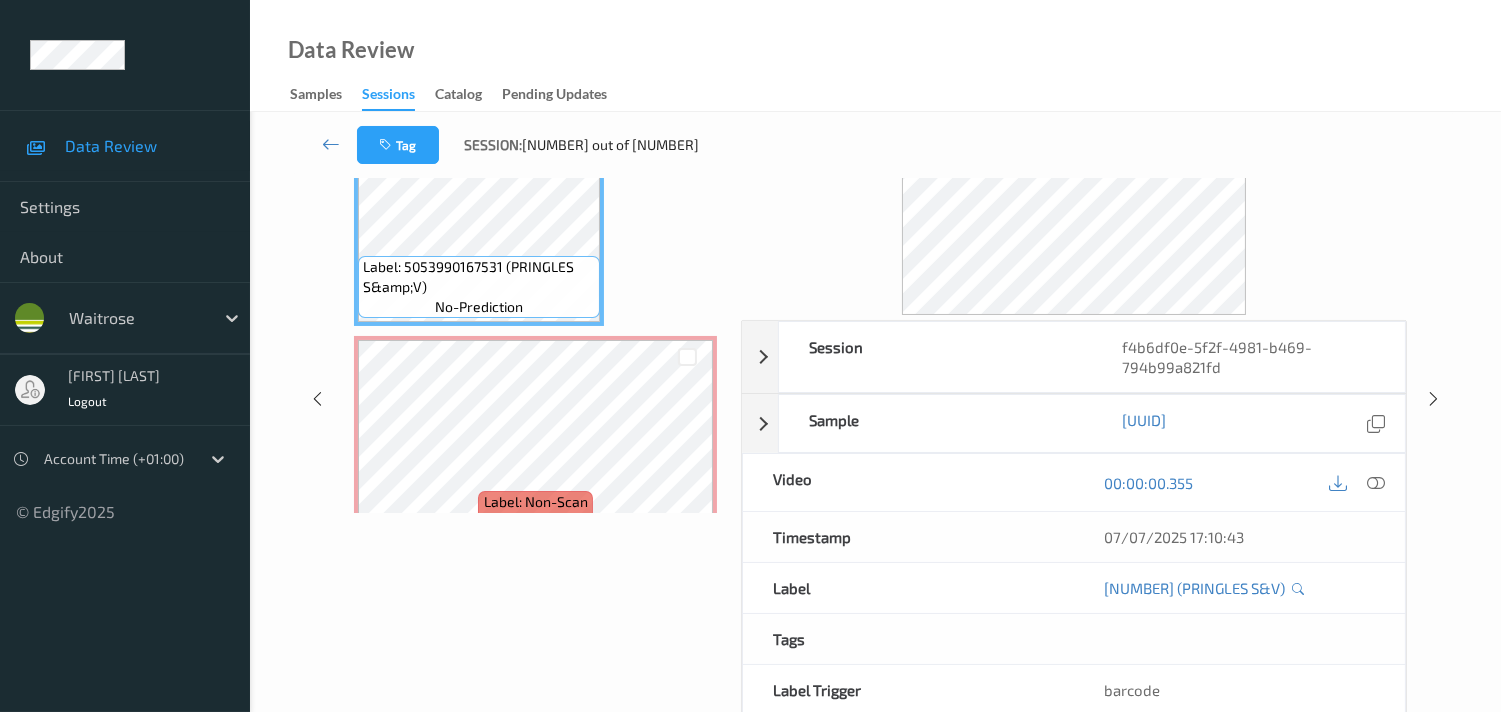 scroll, scrollTop: 0, scrollLeft: 0, axis: both 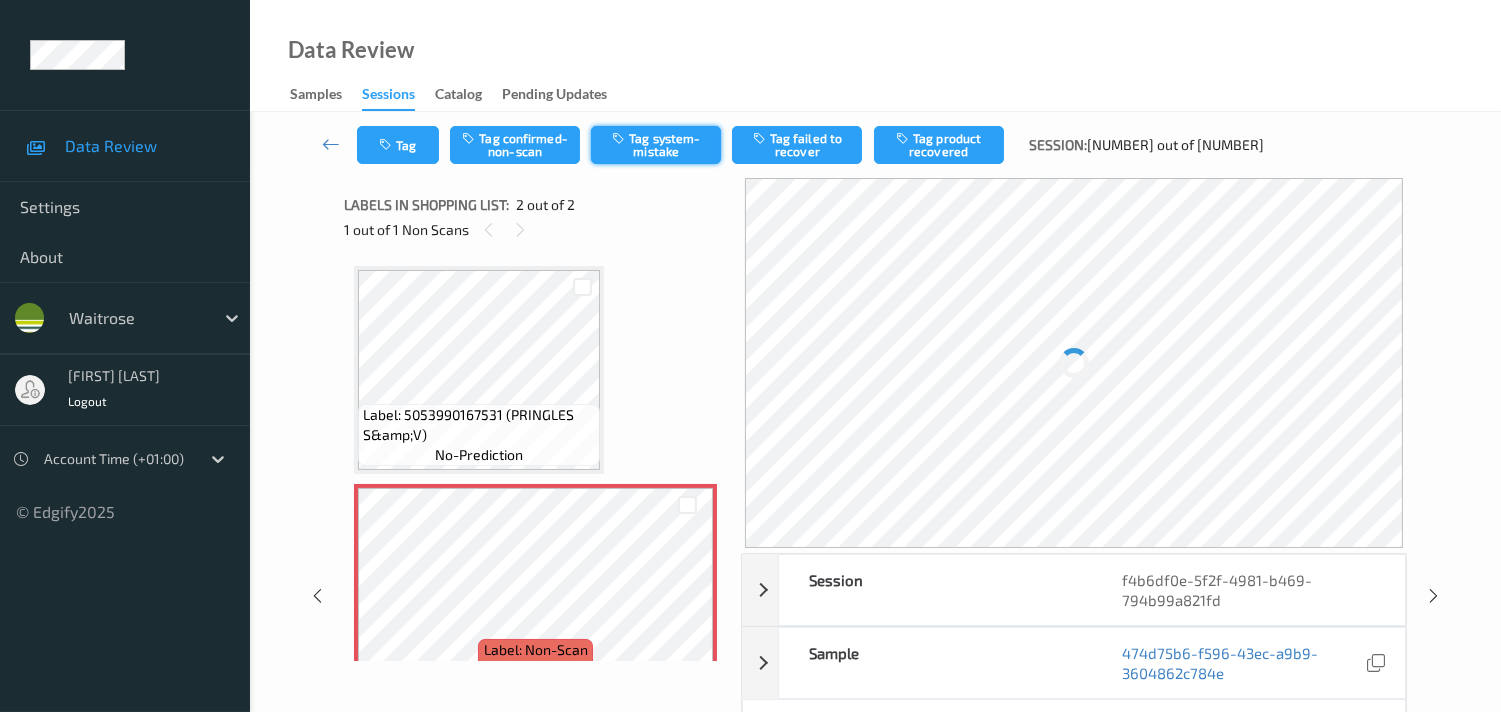 click on "Tag   system-mistake" at bounding box center (656, 145) 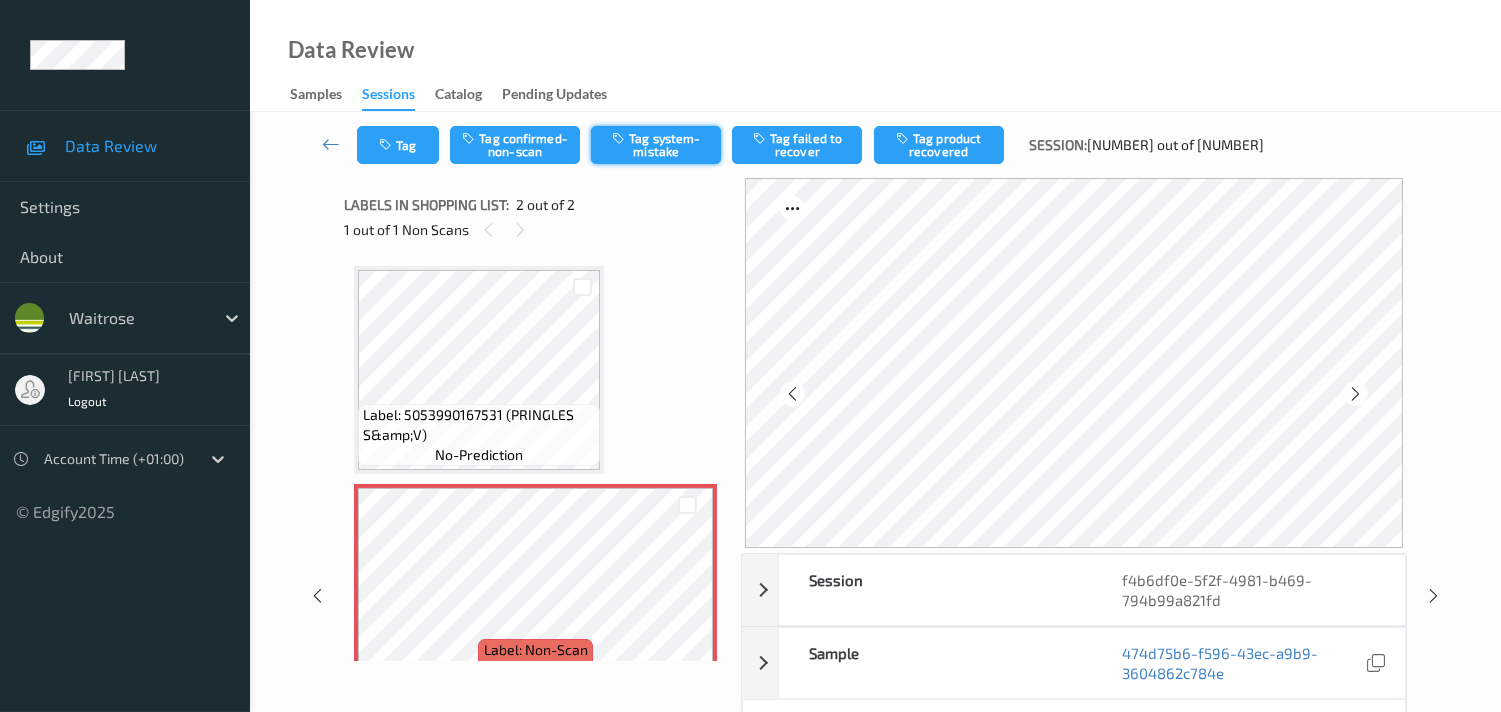 click on "Tag   system-mistake" at bounding box center (656, 145) 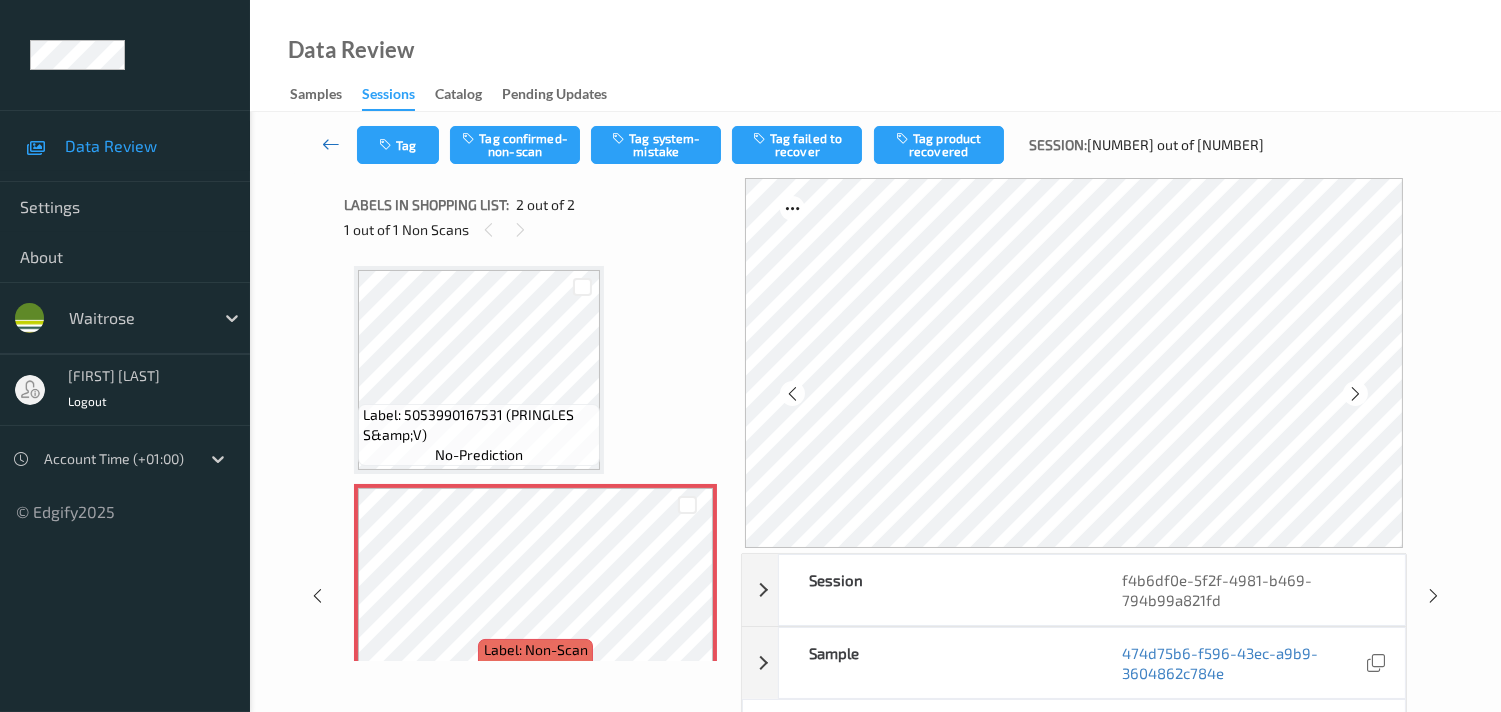 click at bounding box center (331, 144) 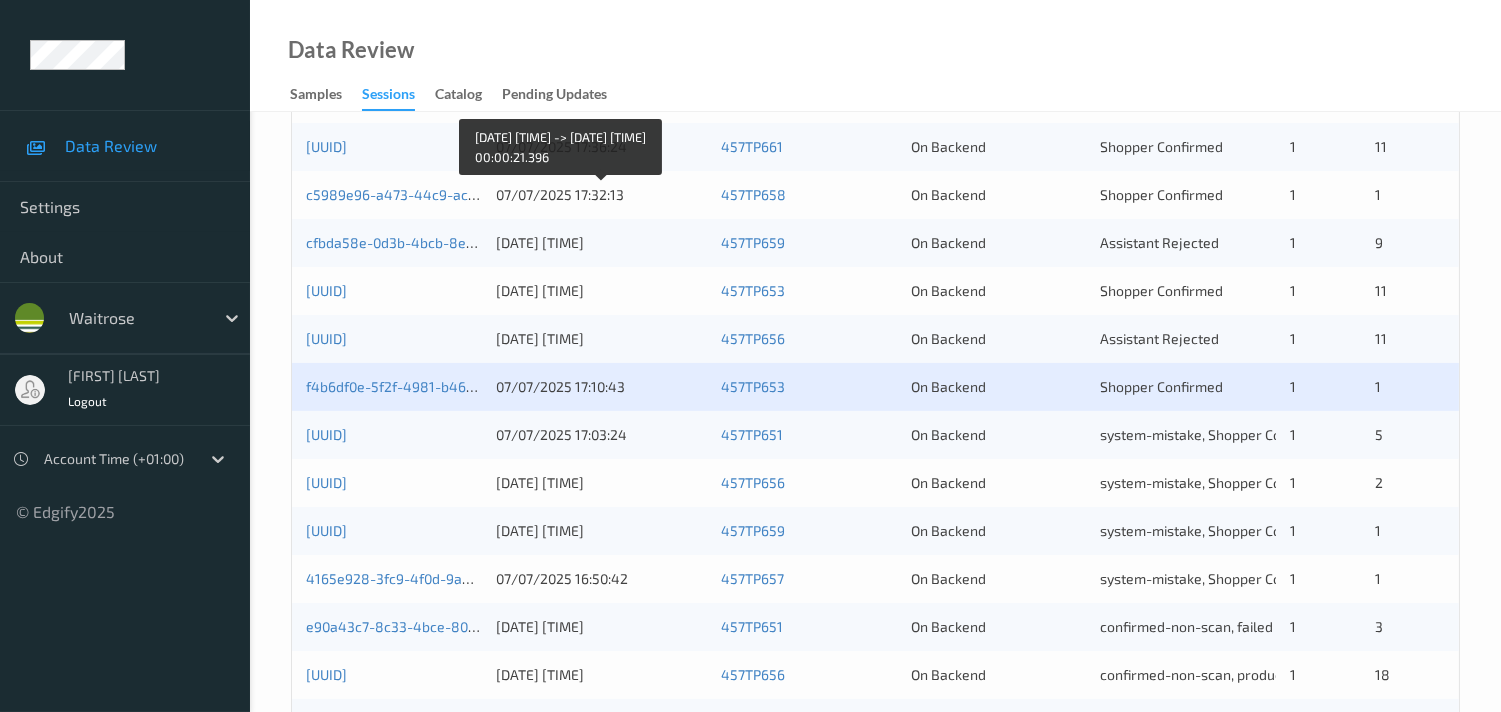 scroll, scrollTop: 555, scrollLeft: 0, axis: vertical 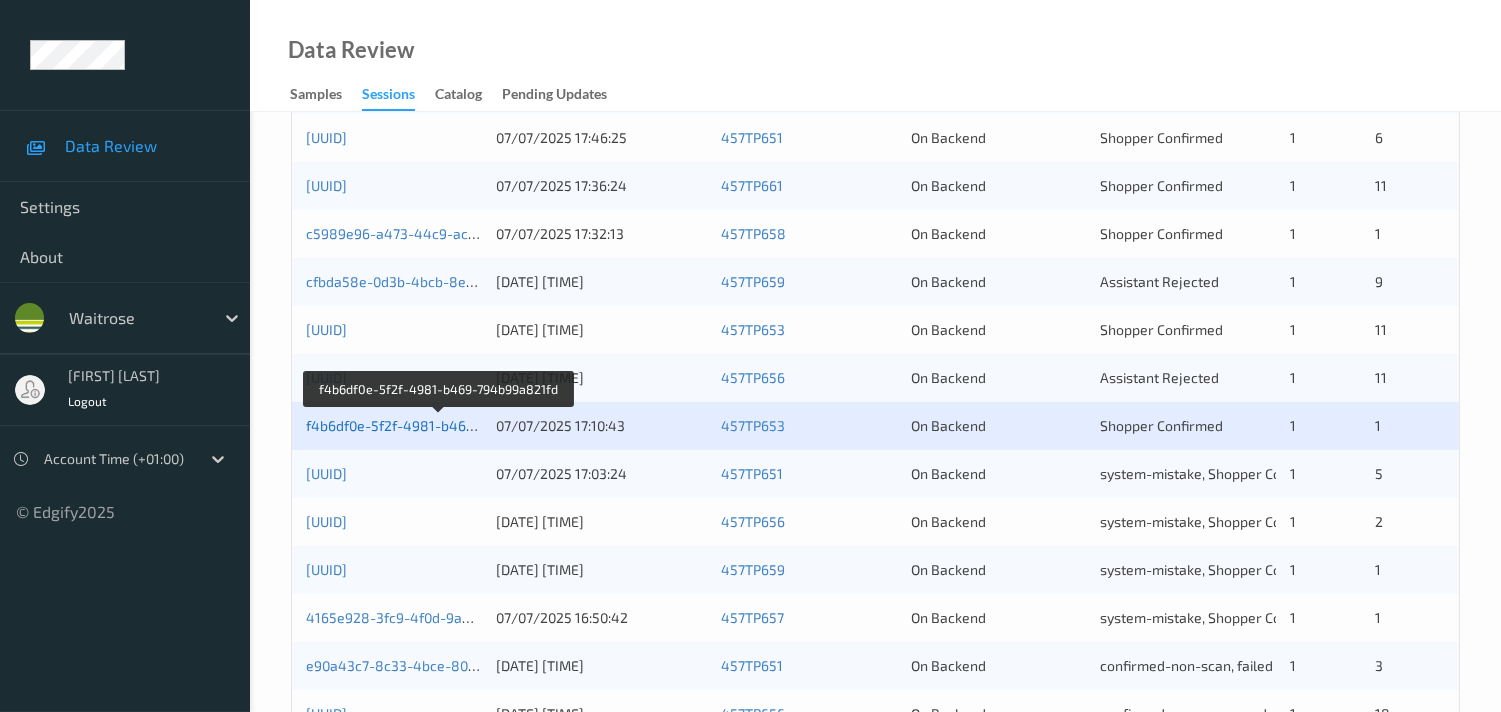 click on "f4b6df0e-5f2f-4981-b469-794b99a821fd" at bounding box center [438, 425] 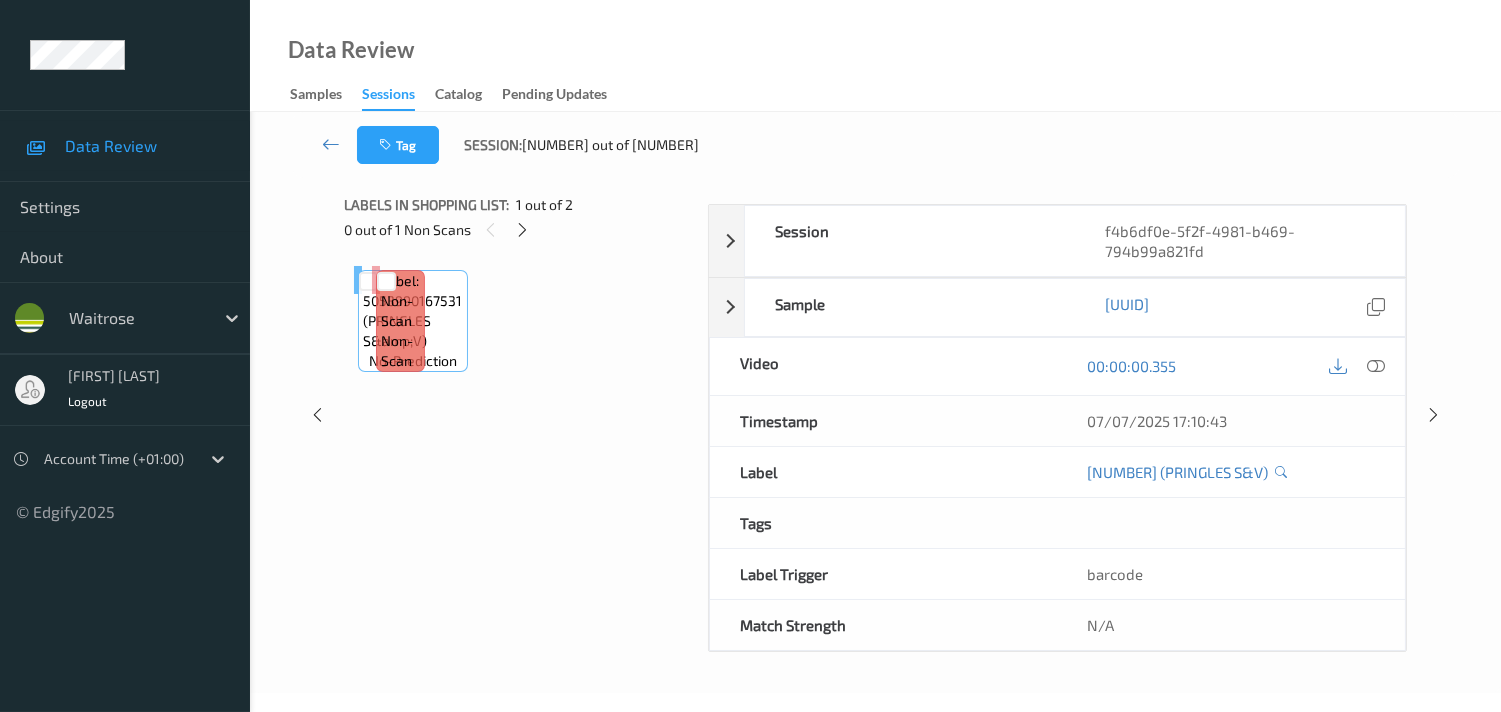 scroll, scrollTop: 280, scrollLeft: 0, axis: vertical 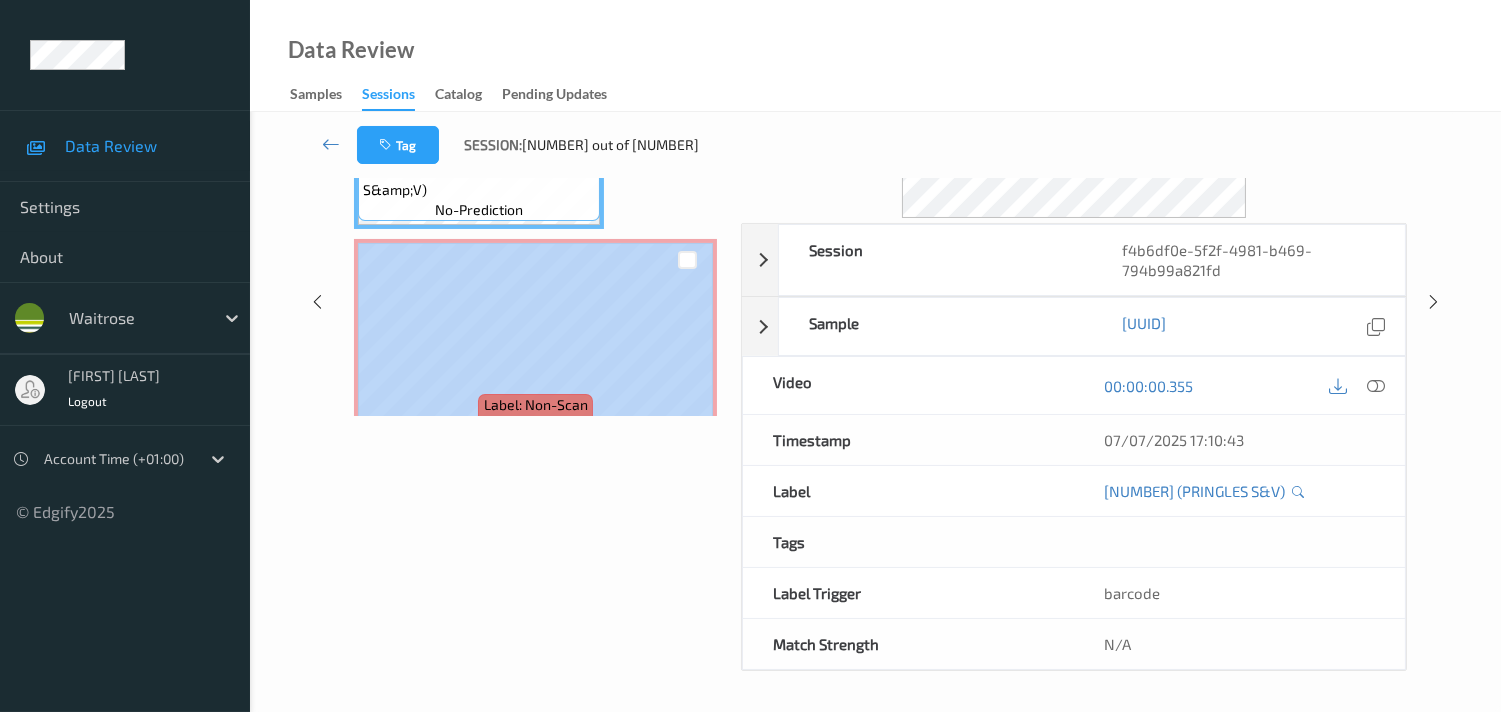 click on "Labels in shopping list: 1 out of 2 0 out of 1 Non Scans Label: 5053990167531 (PRINGLES S&amp;V) no-prediction Label: Non-Scan non-scan Label: Non-Scan non-scan Label: Non-Scan non-scan" at bounding box center [535, 302] 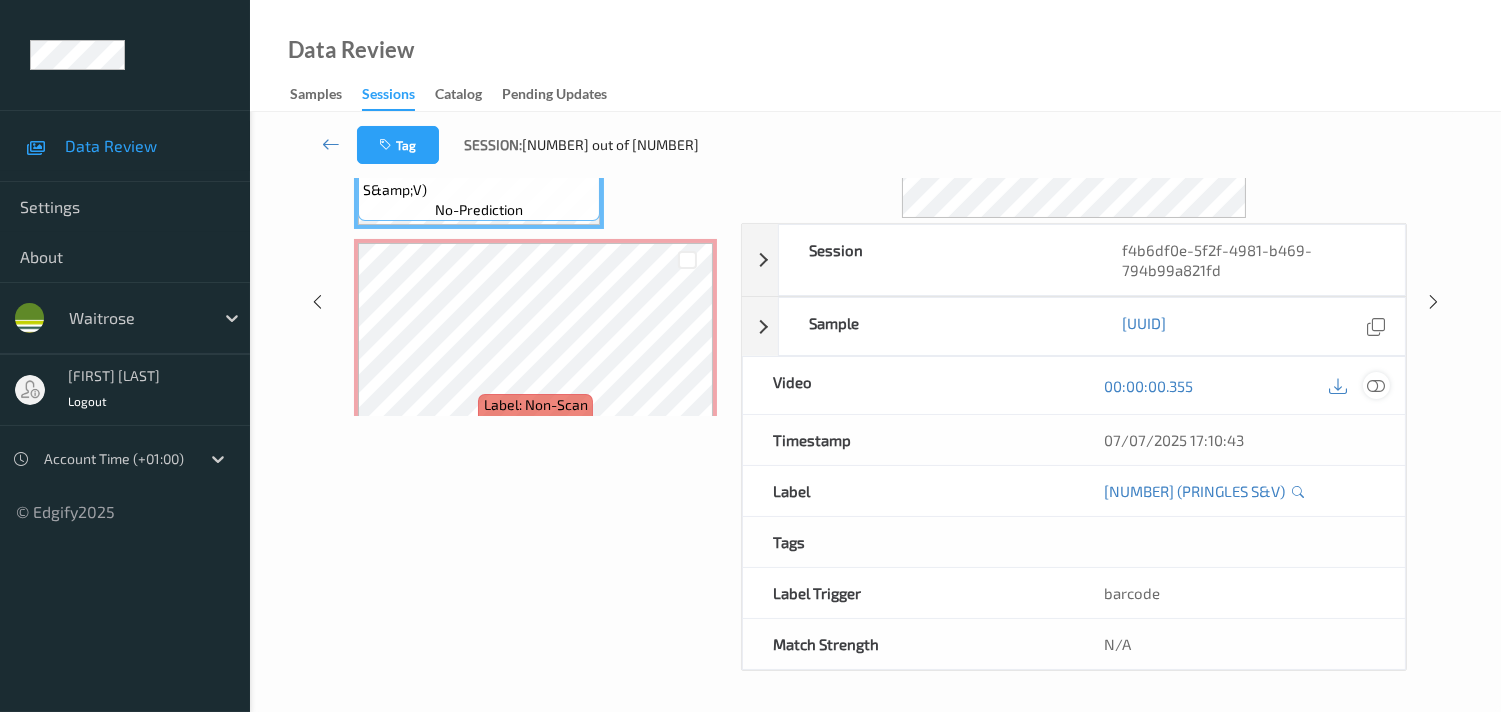click at bounding box center (1376, 386) 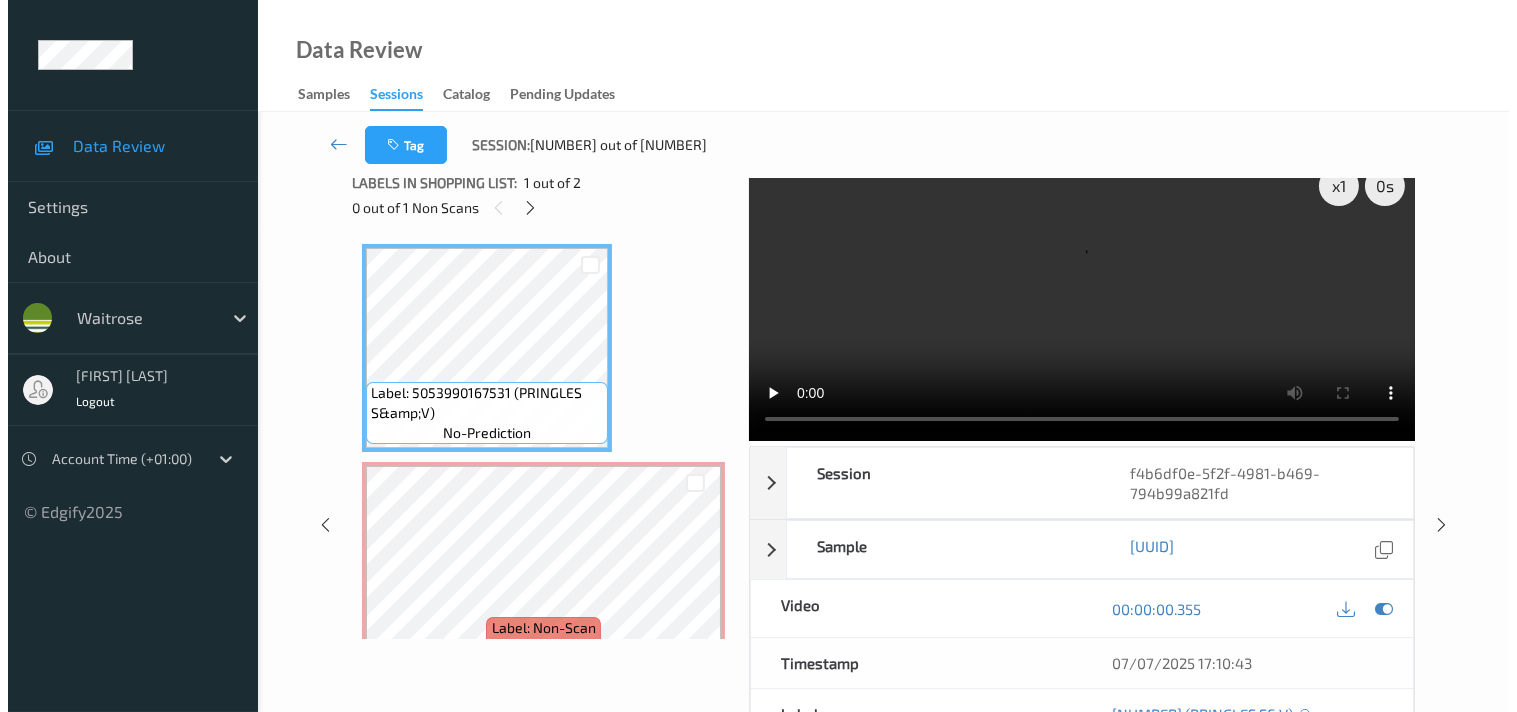 scroll, scrollTop: 0, scrollLeft: 0, axis: both 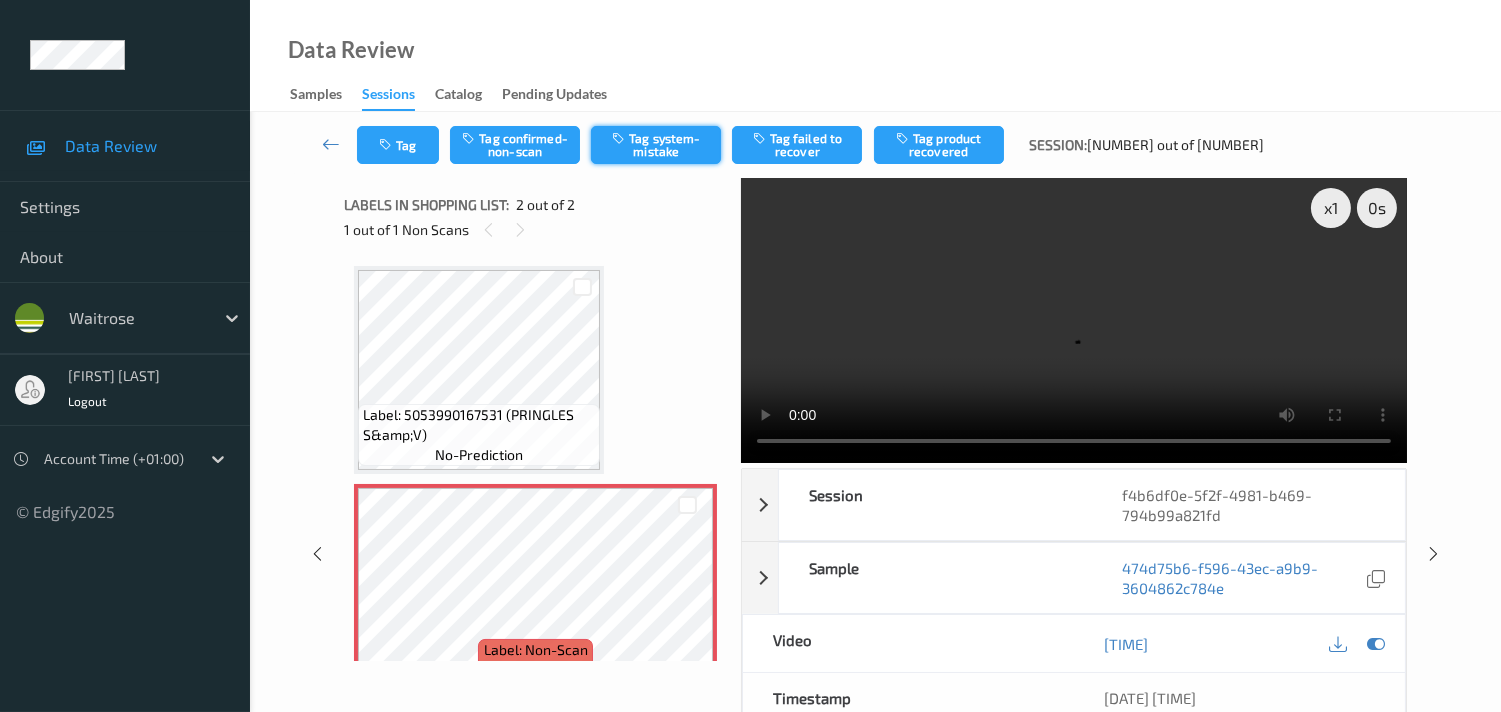 click on "Tag   system-mistake" at bounding box center [656, 145] 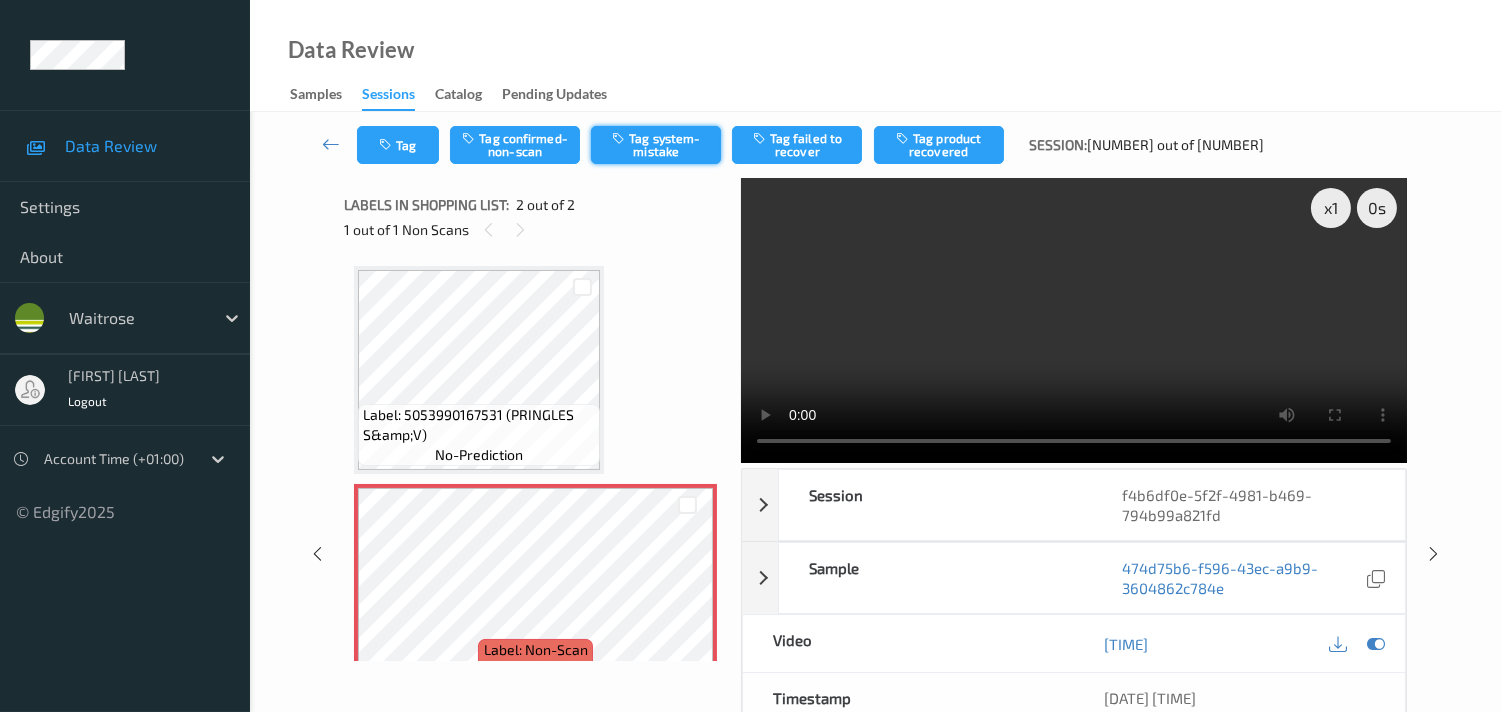 click on "Tag   system-mistake" at bounding box center (656, 145) 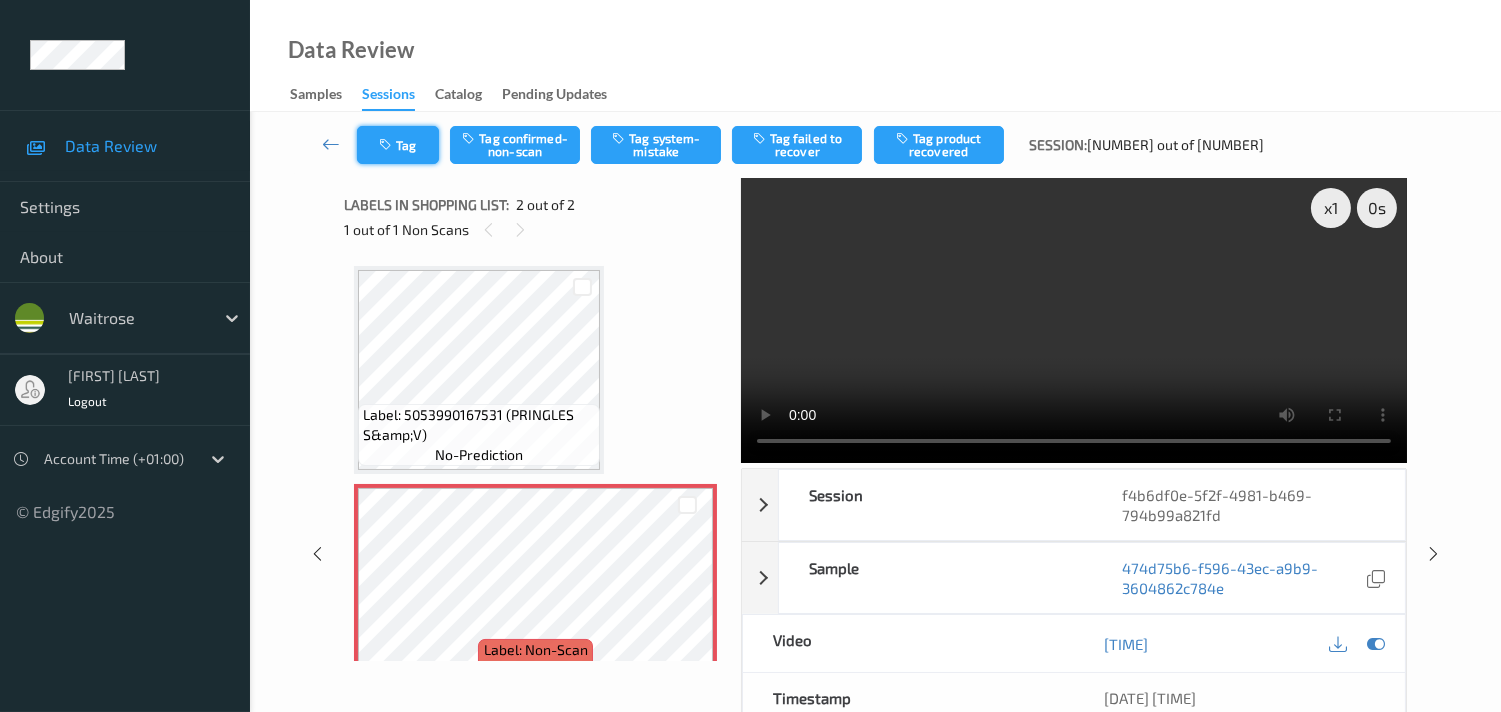 click on "Tag" at bounding box center (398, 145) 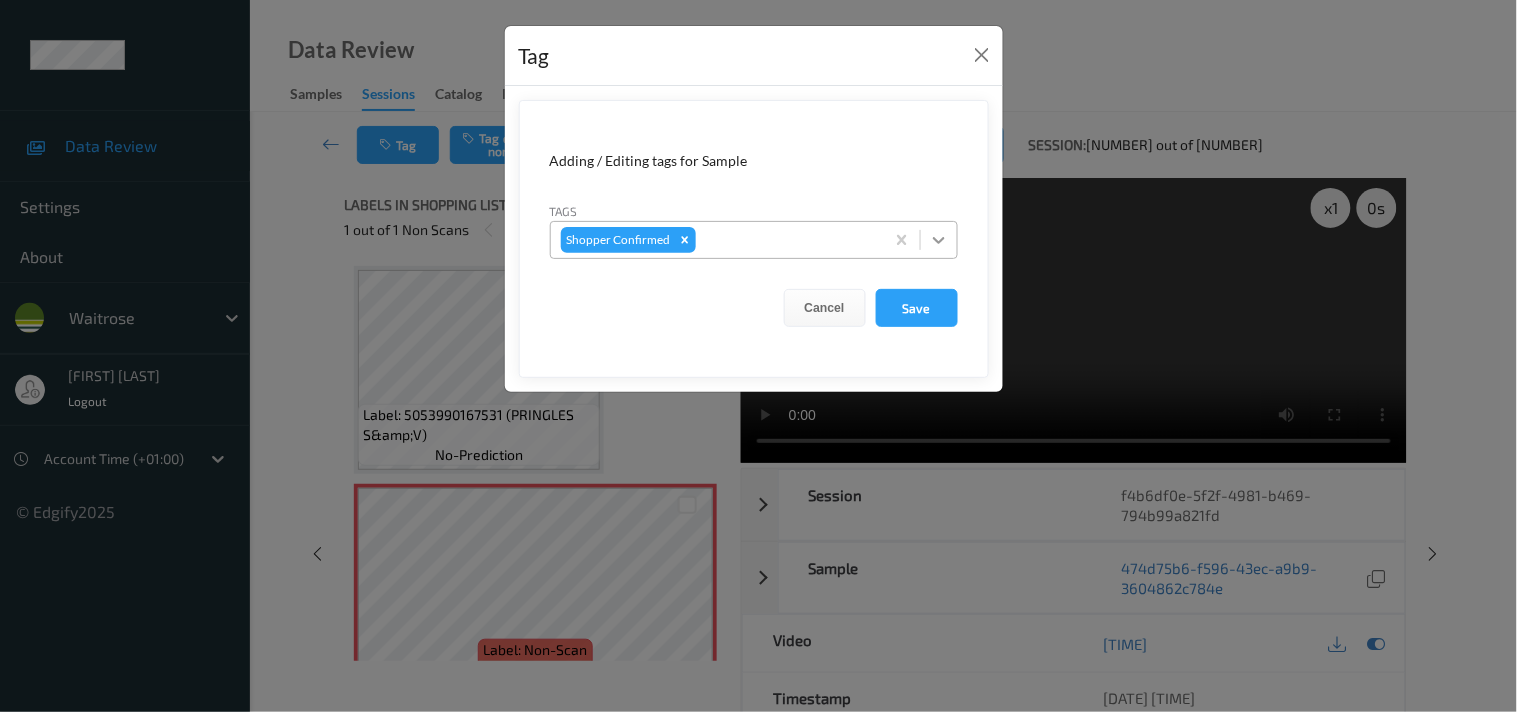 click 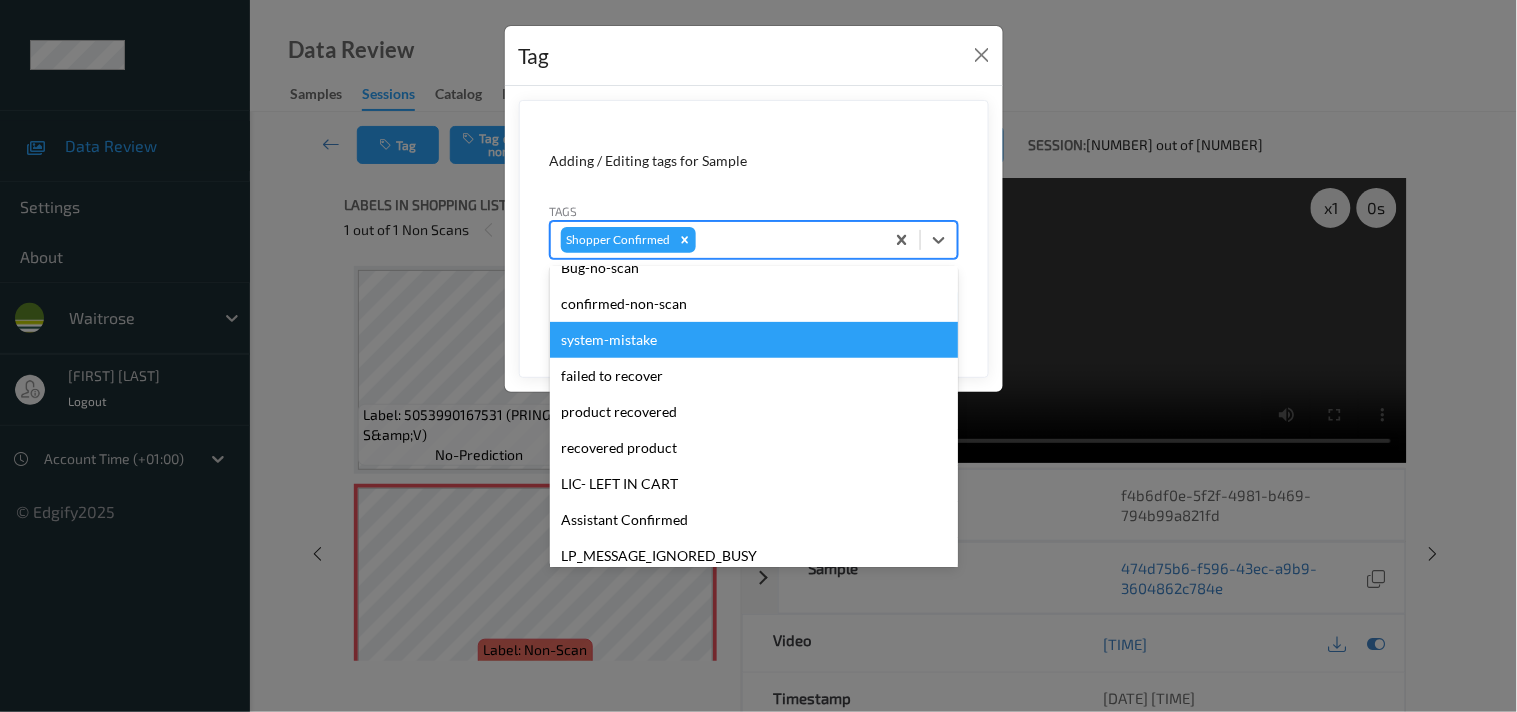 scroll, scrollTop: 355, scrollLeft: 0, axis: vertical 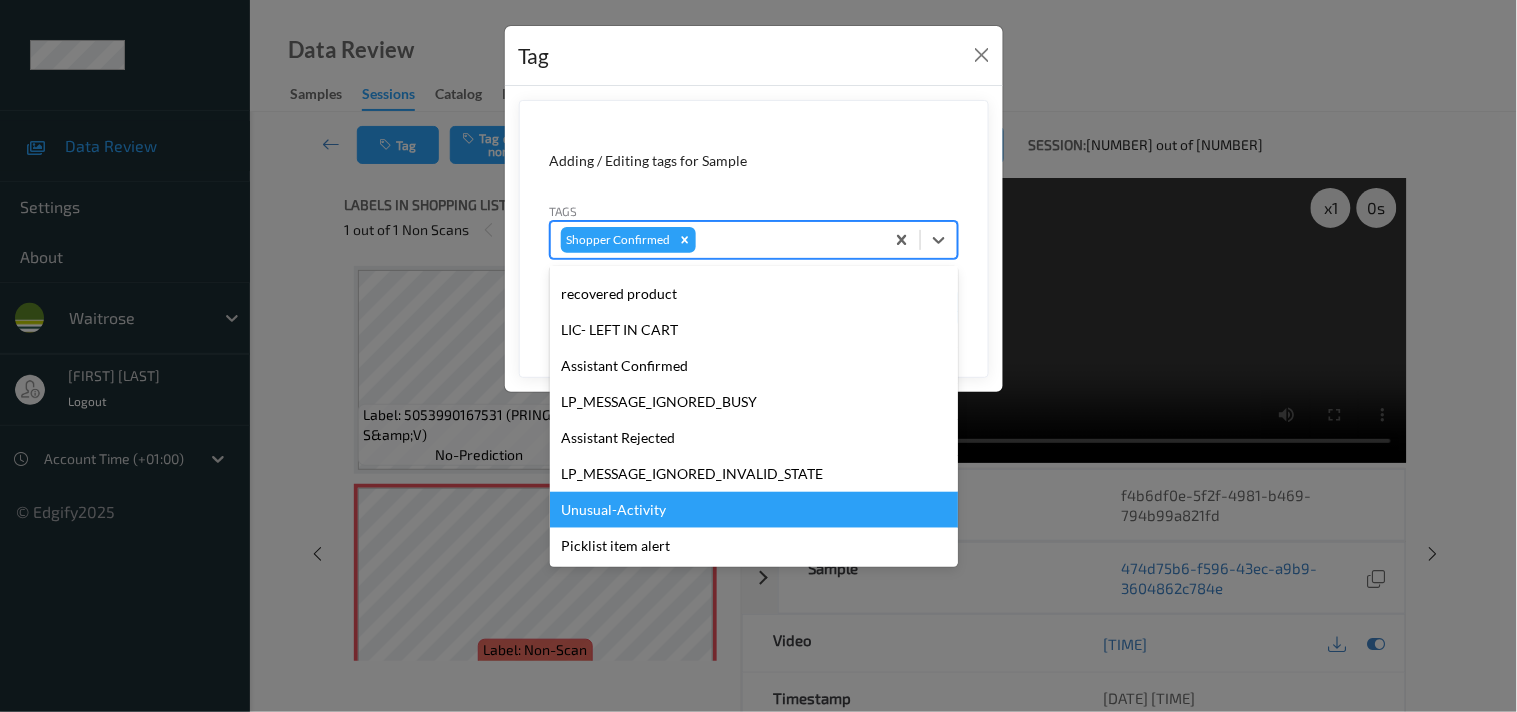 click on "Unusual-Activity" at bounding box center [754, 510] 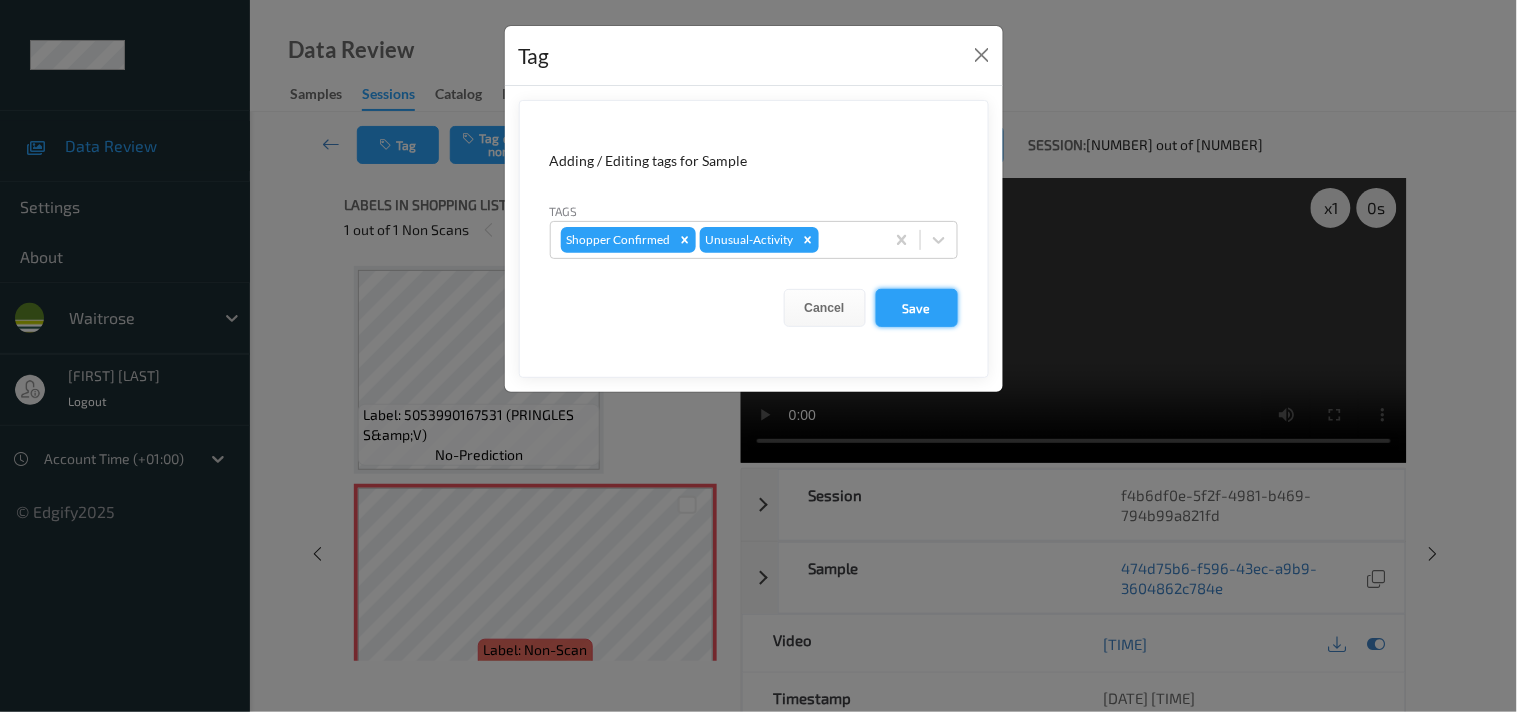 click on "Save" at bounding box center (917, 308) 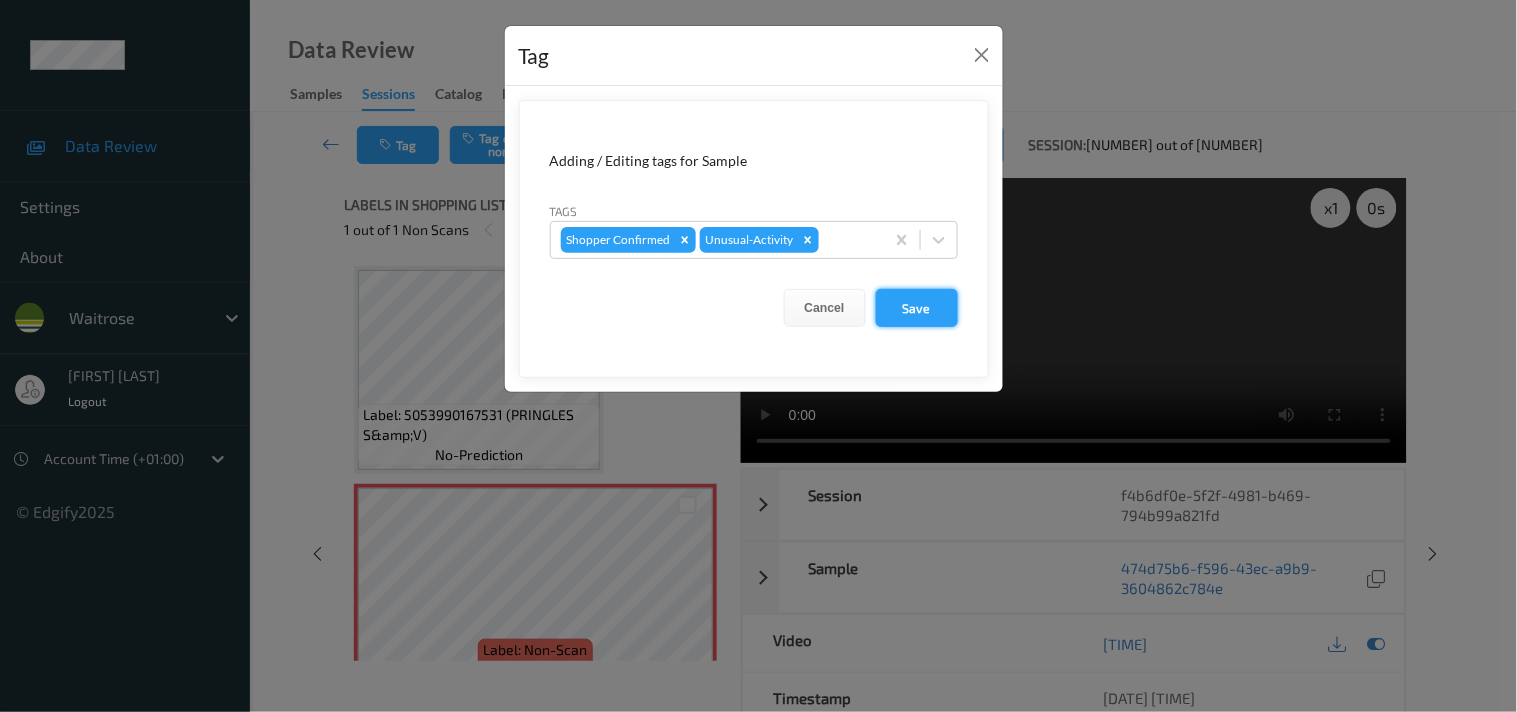 click on "Save" at bounding box center [917, 308] 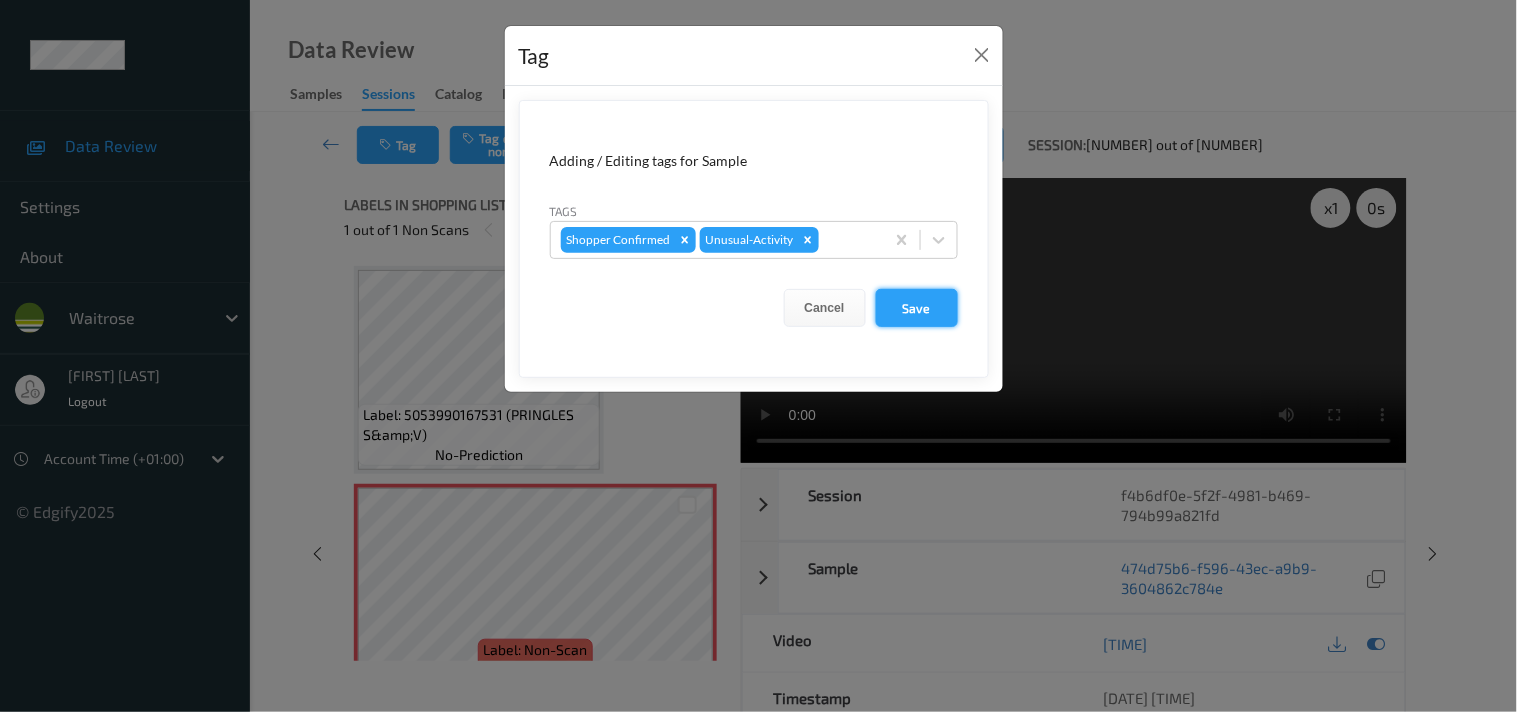 click on "Save" at bounding box center (917, 308) 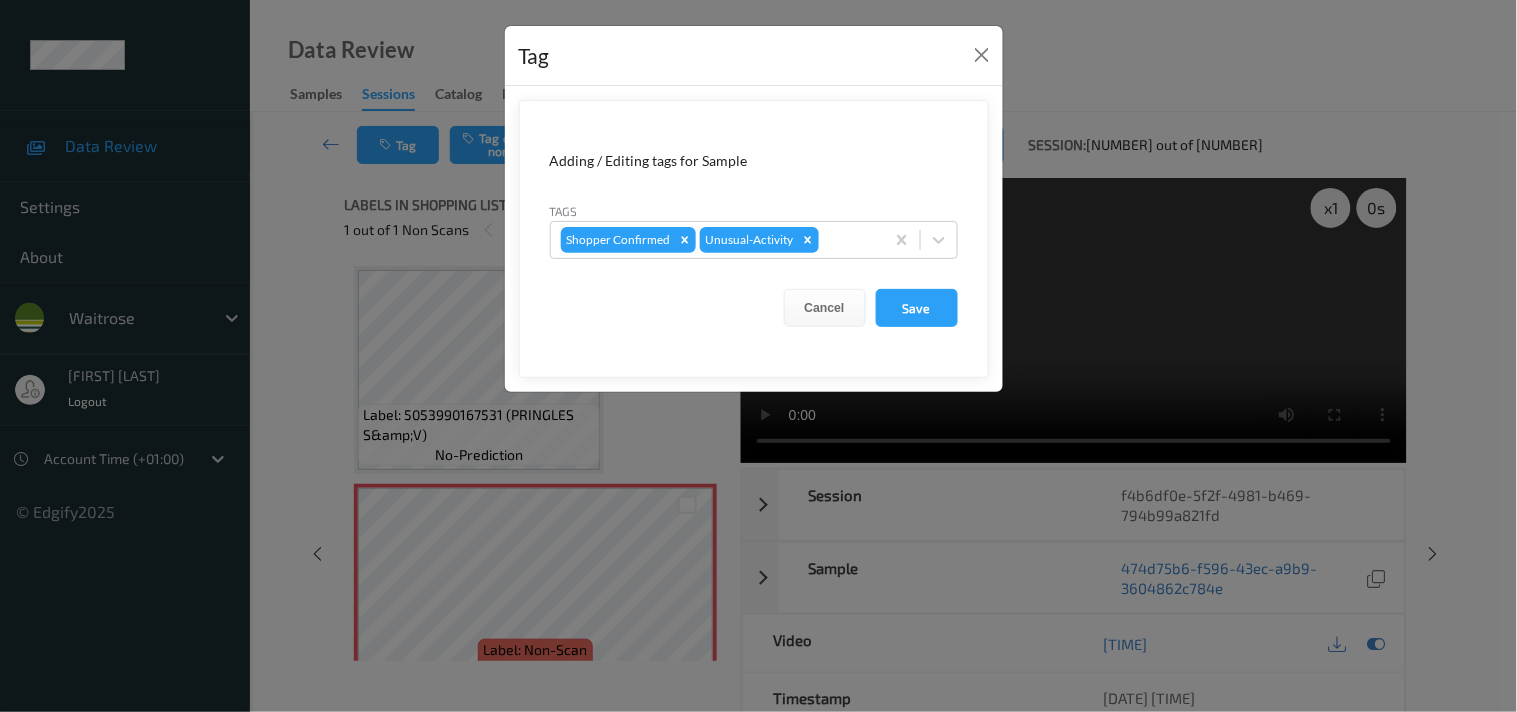 click on "Tag Adding / Editing tags for Sample   Tags Shopper Confirmed Unusual-Activity Cancel Save" at bounding box center (758, 356) 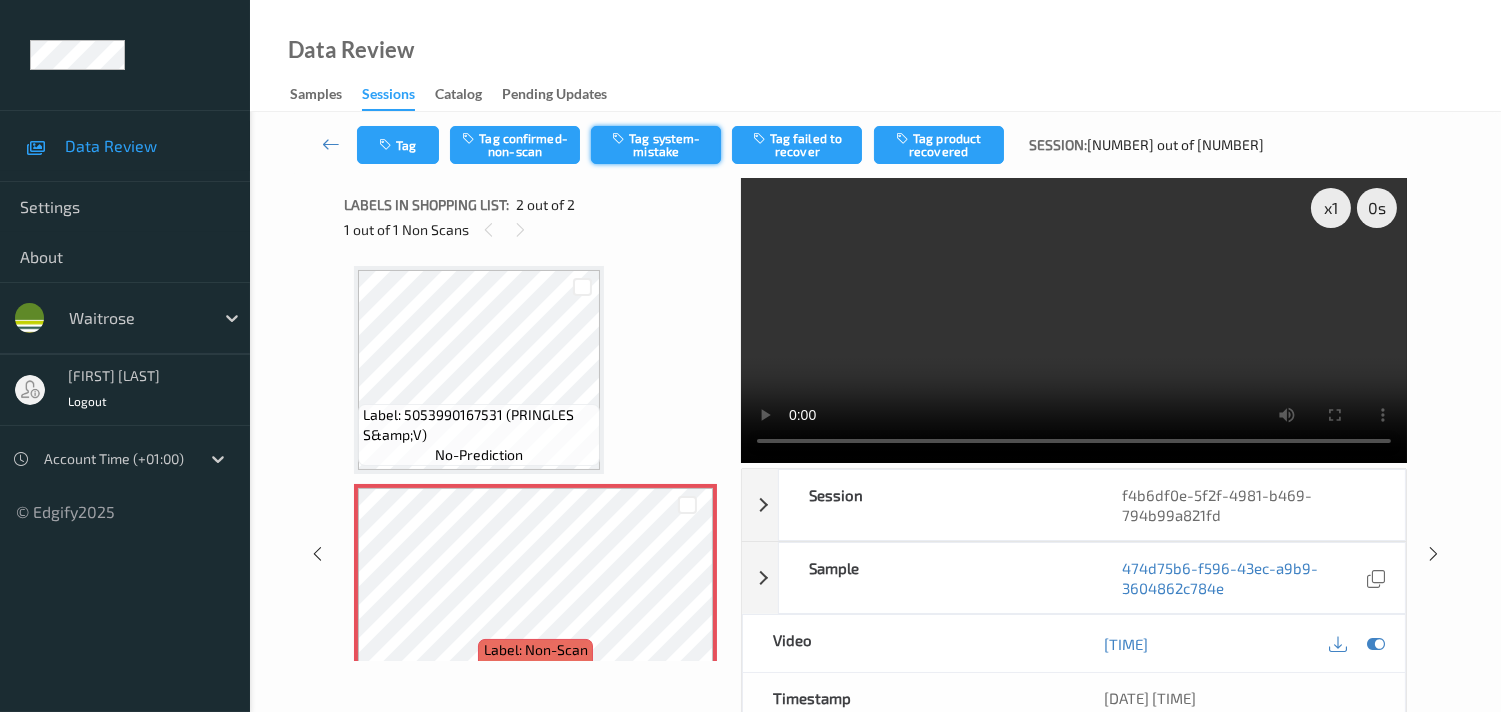 click on "Tag   system-mistake" at bounding box center [656, 145] 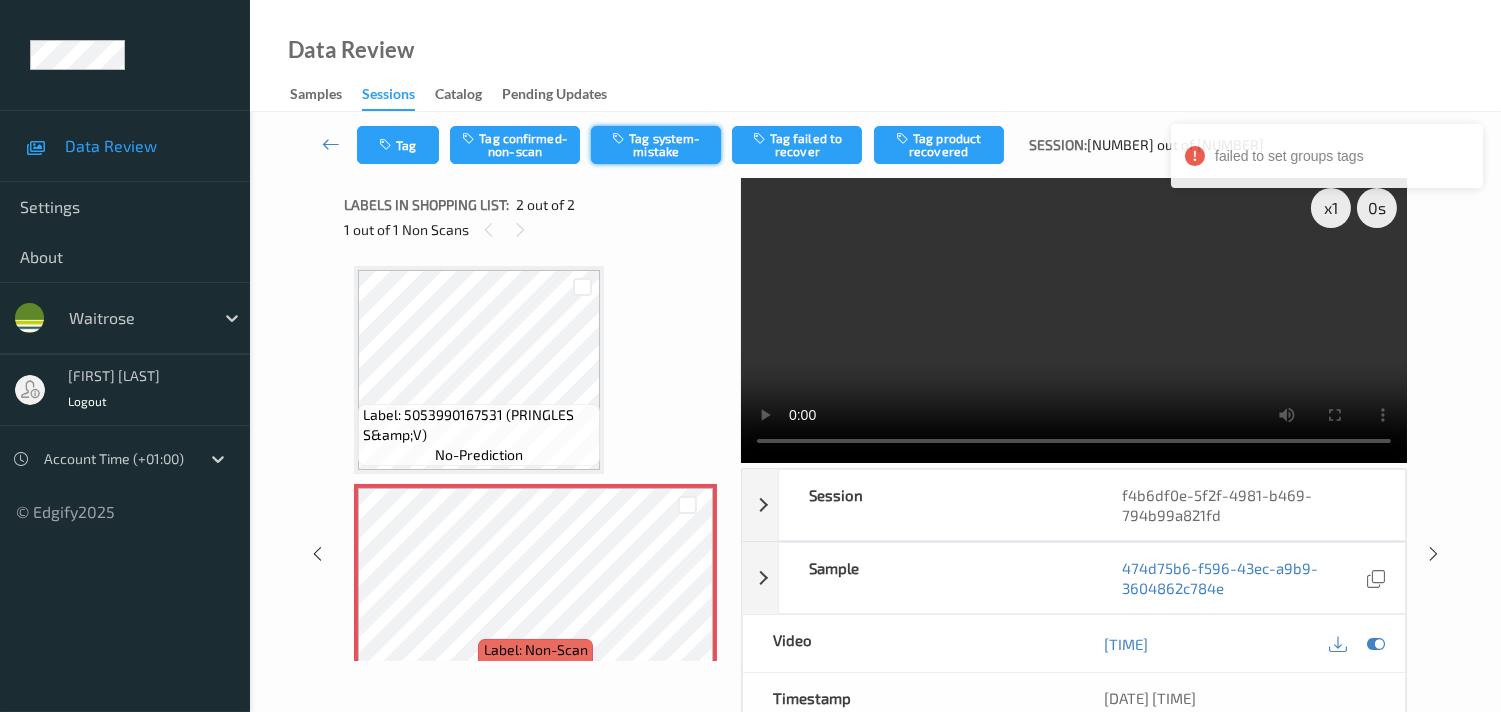 click on "Tag   system-mistake" at bounding box center (656, 145) 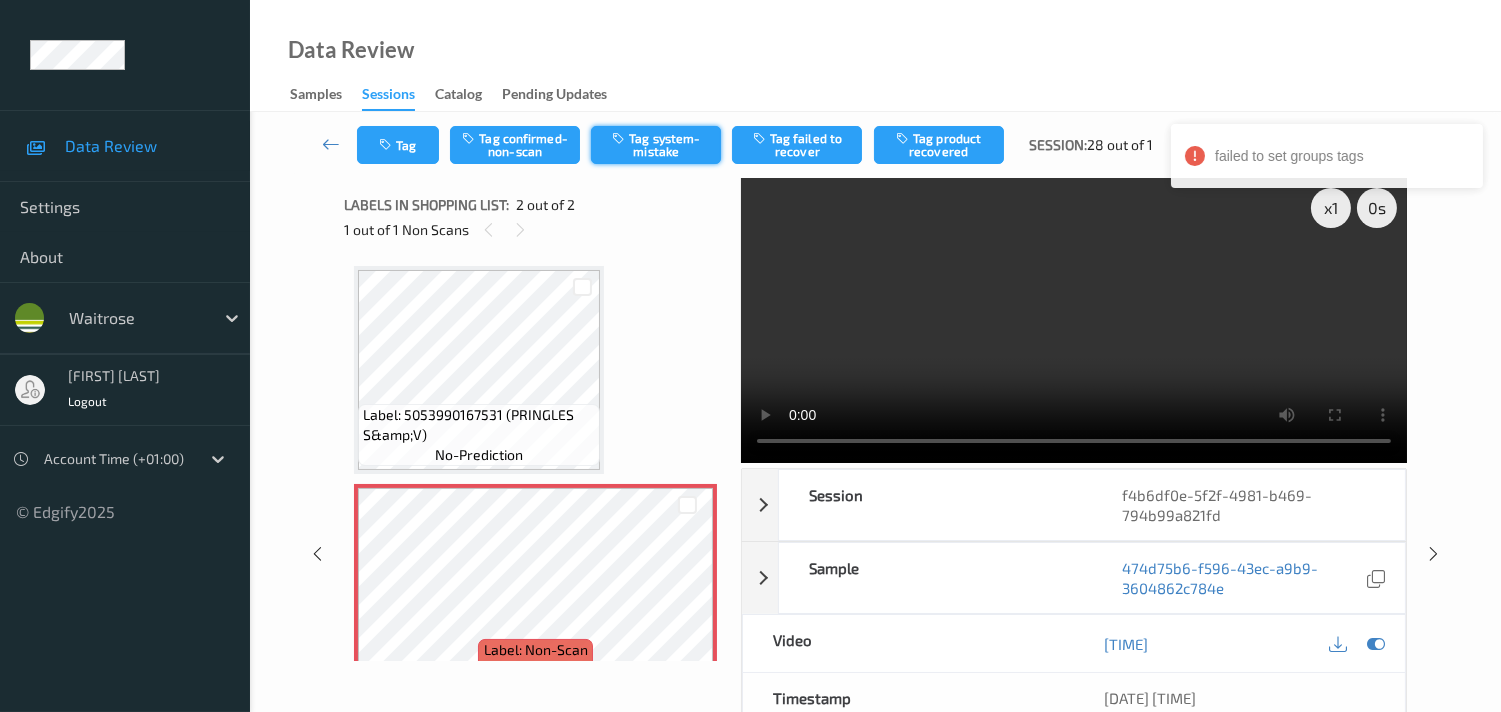 click on "Tag   system-mistake" at bounding box center [656, 145] 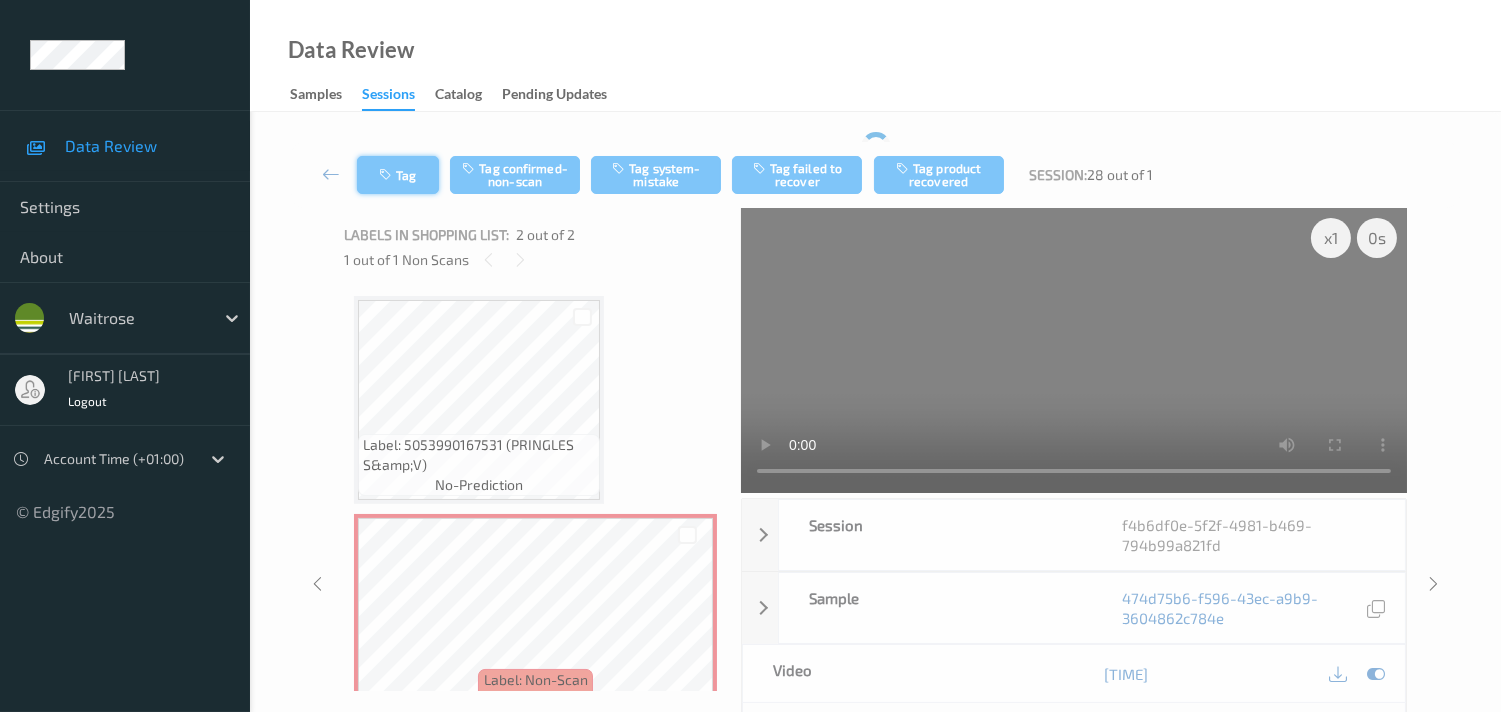 click on "Tag" at bounding box center (398, 175) 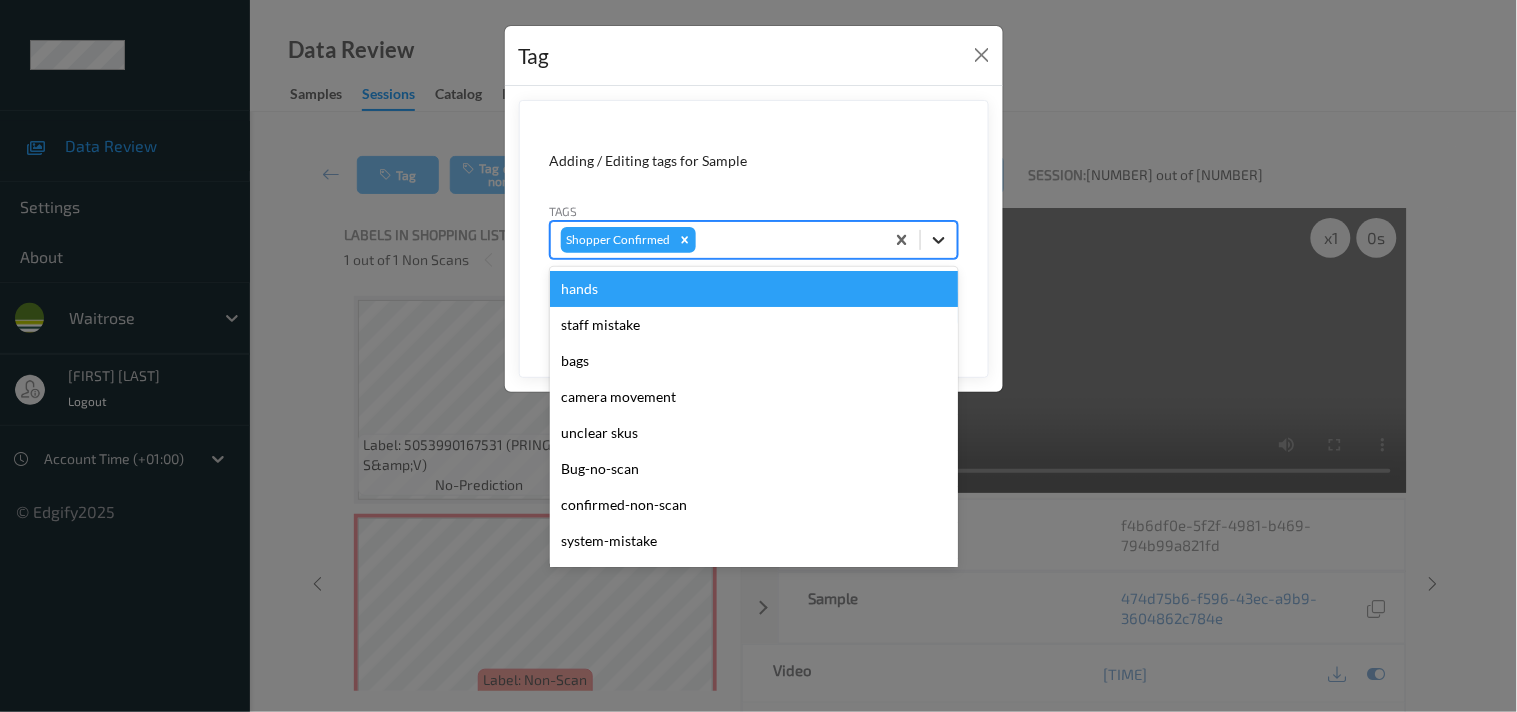 click 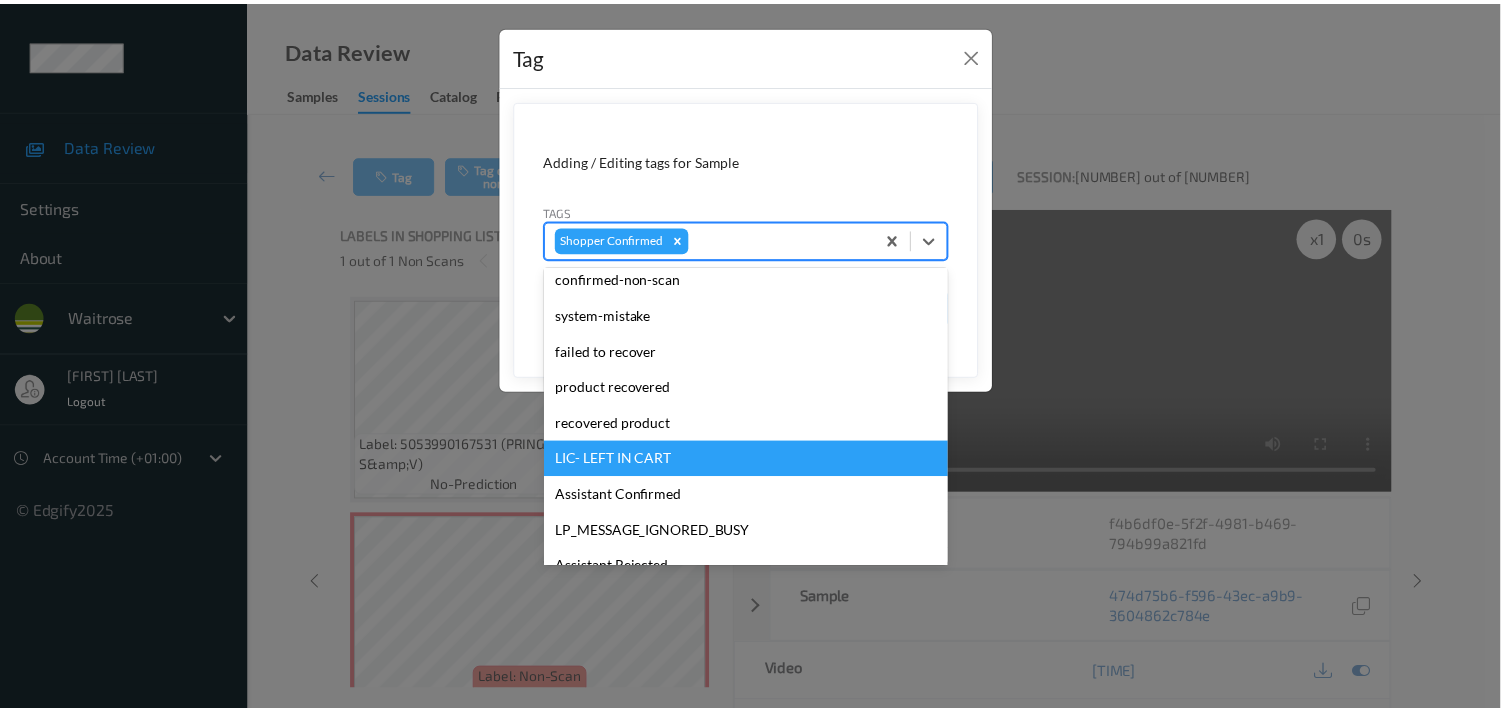 scroll, scrollTop: 333, scrollLeft: 0, axis: vertical 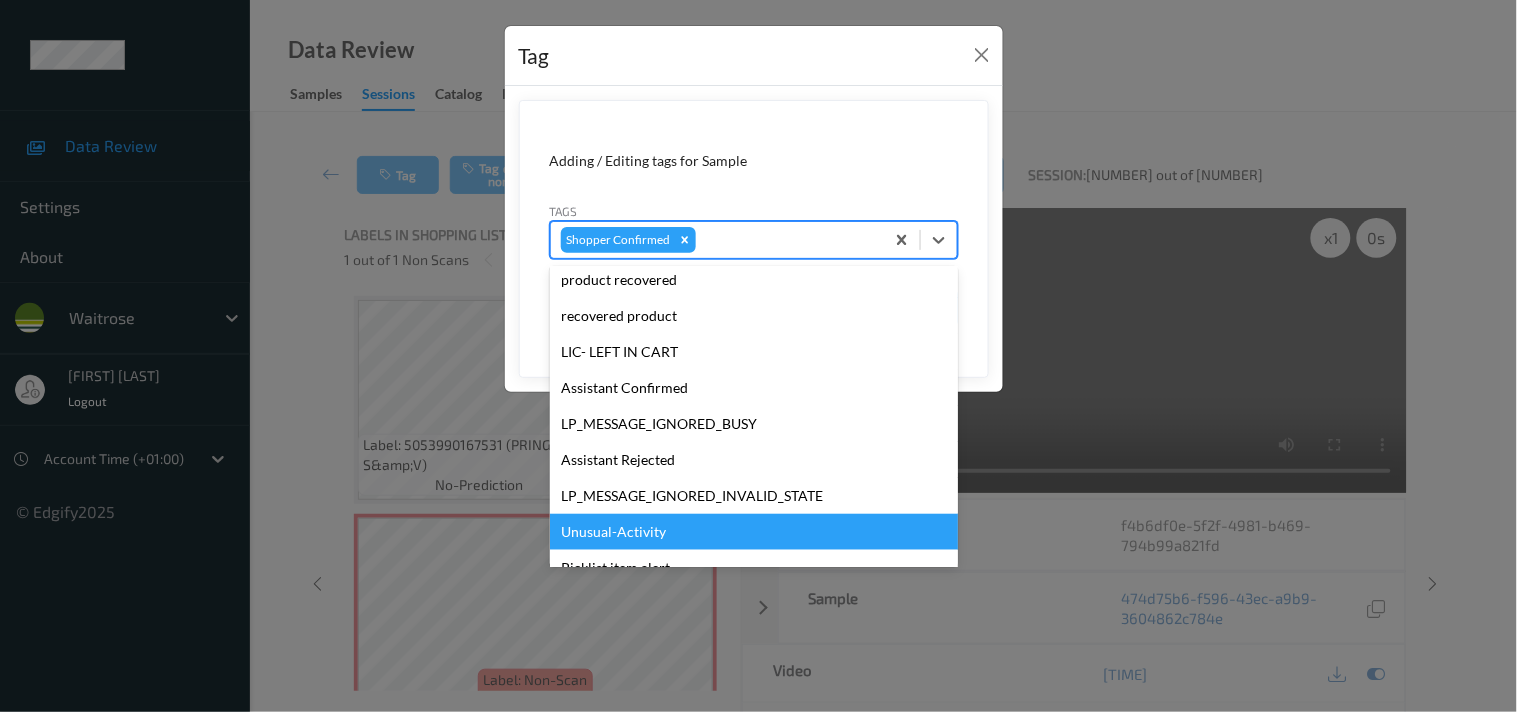 drag, startPoint x: 627, startPoint y: 537, endPoint x: 784, endPoint y: 427, distance: 191.70029 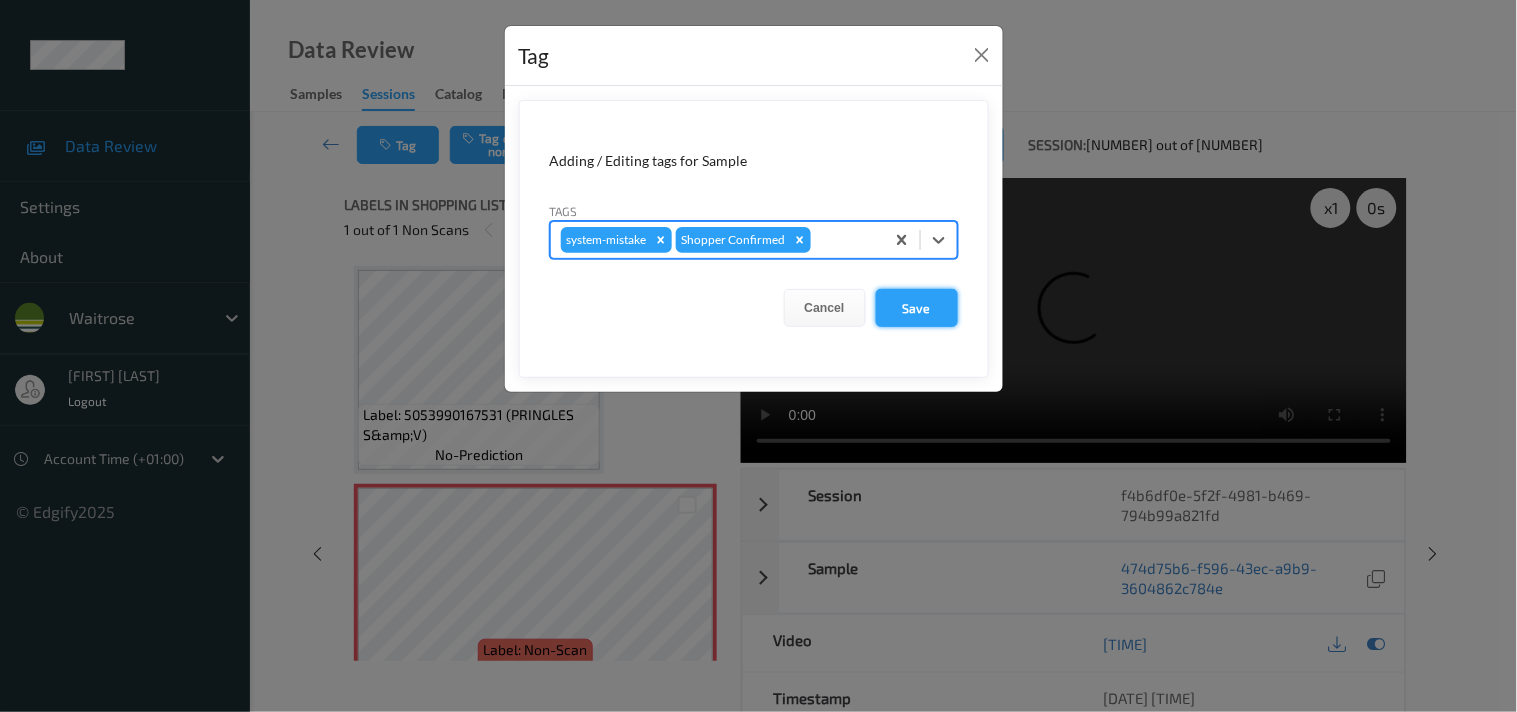 click on "Save" at bounding box center [917, 308] 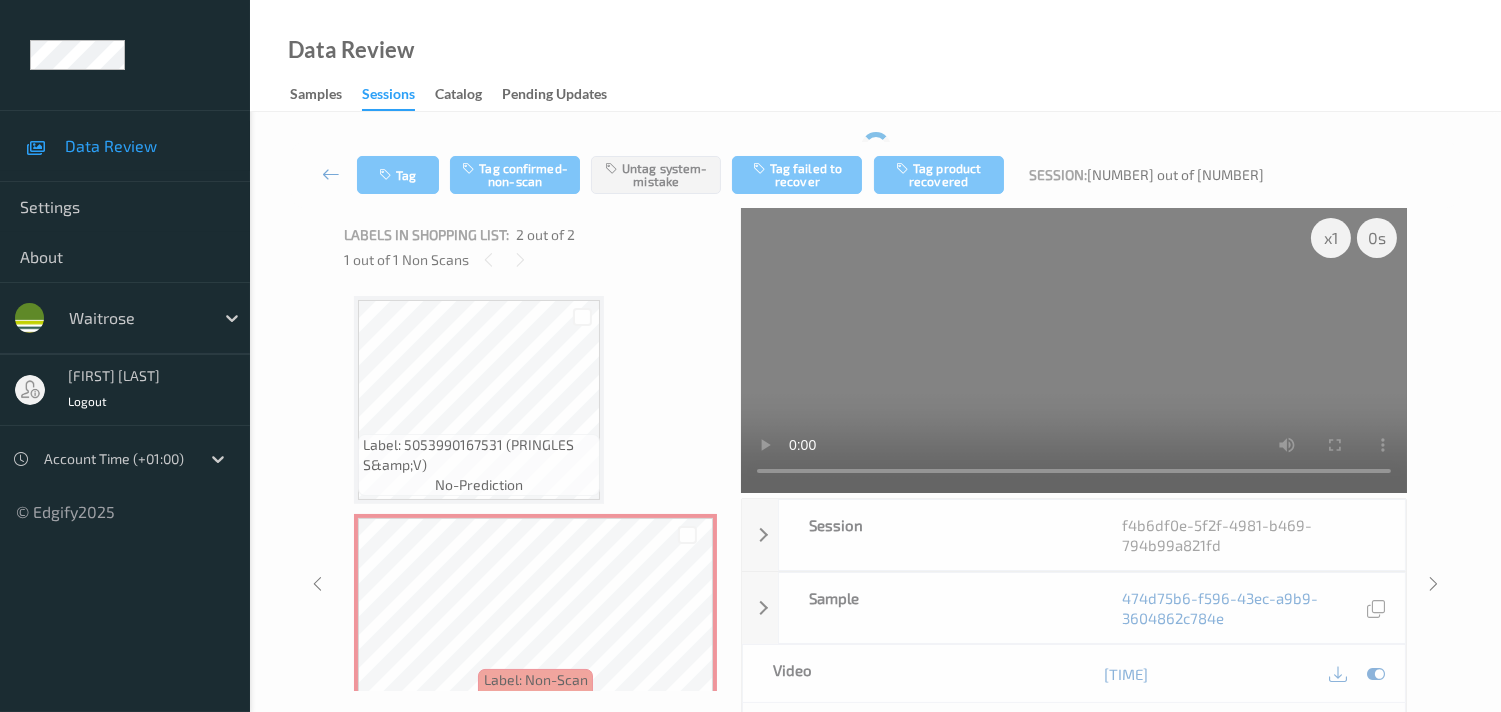 click at bounding box center [331, 174] 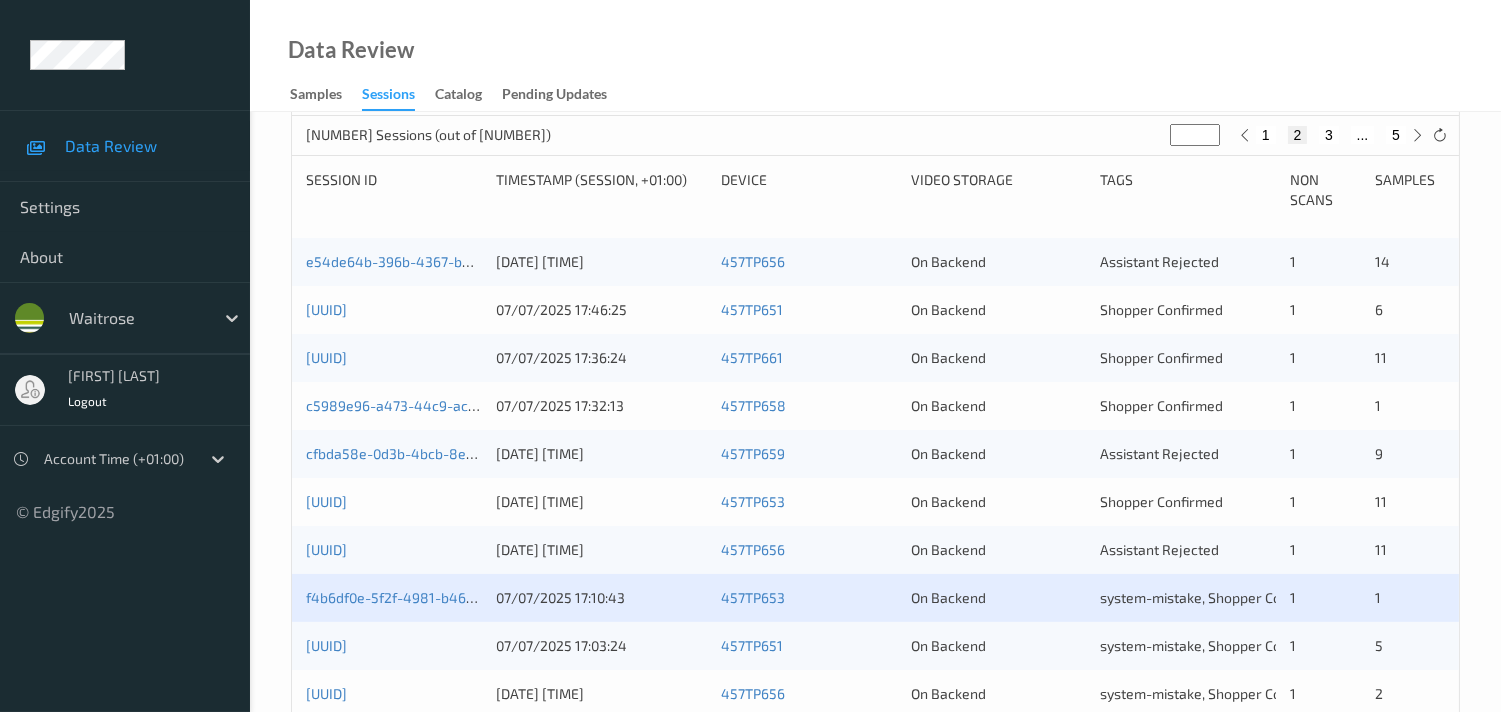 scroll, scrollTop: 555, scrollLeft: 0, axis: vertical 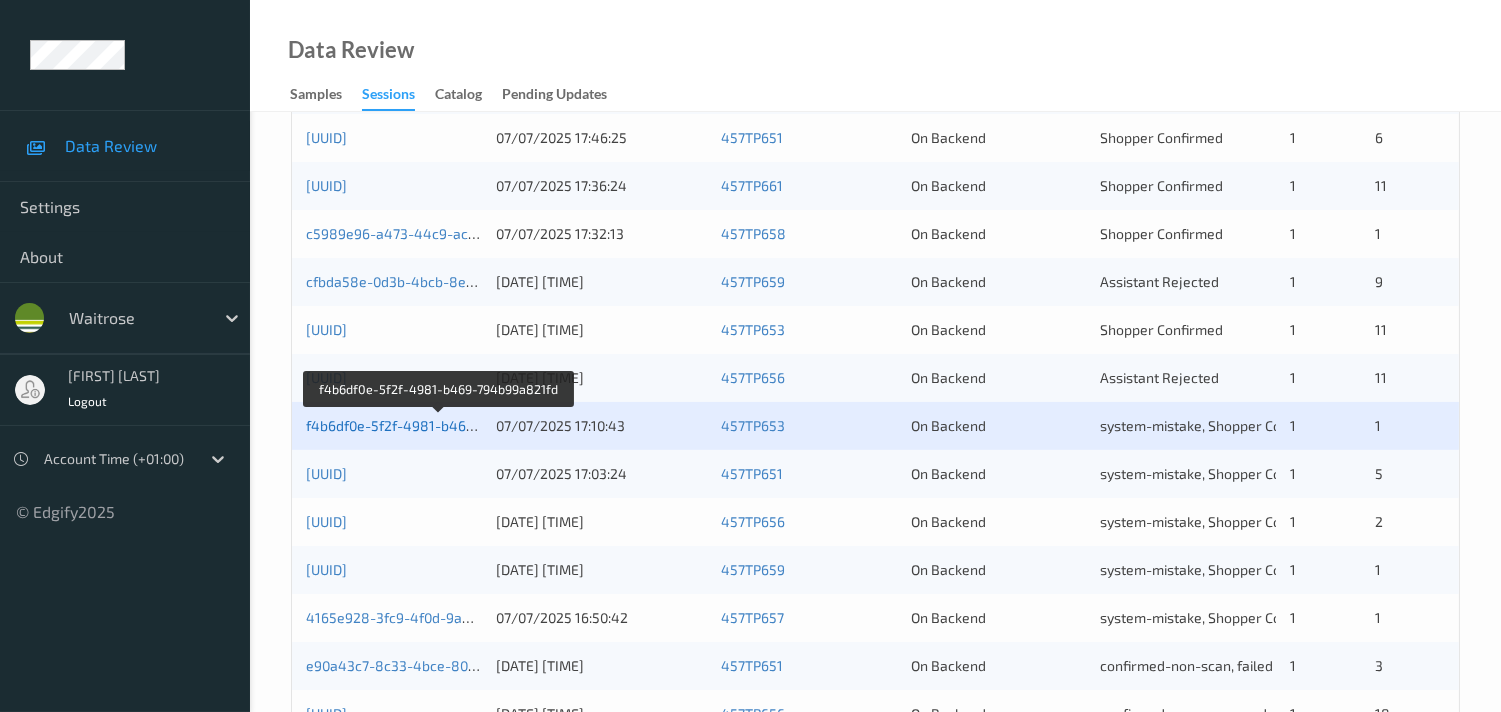 click on "f4b6df0e-5f2f-4981-b469-794b99a821fd" at bounding box center [438, 425] 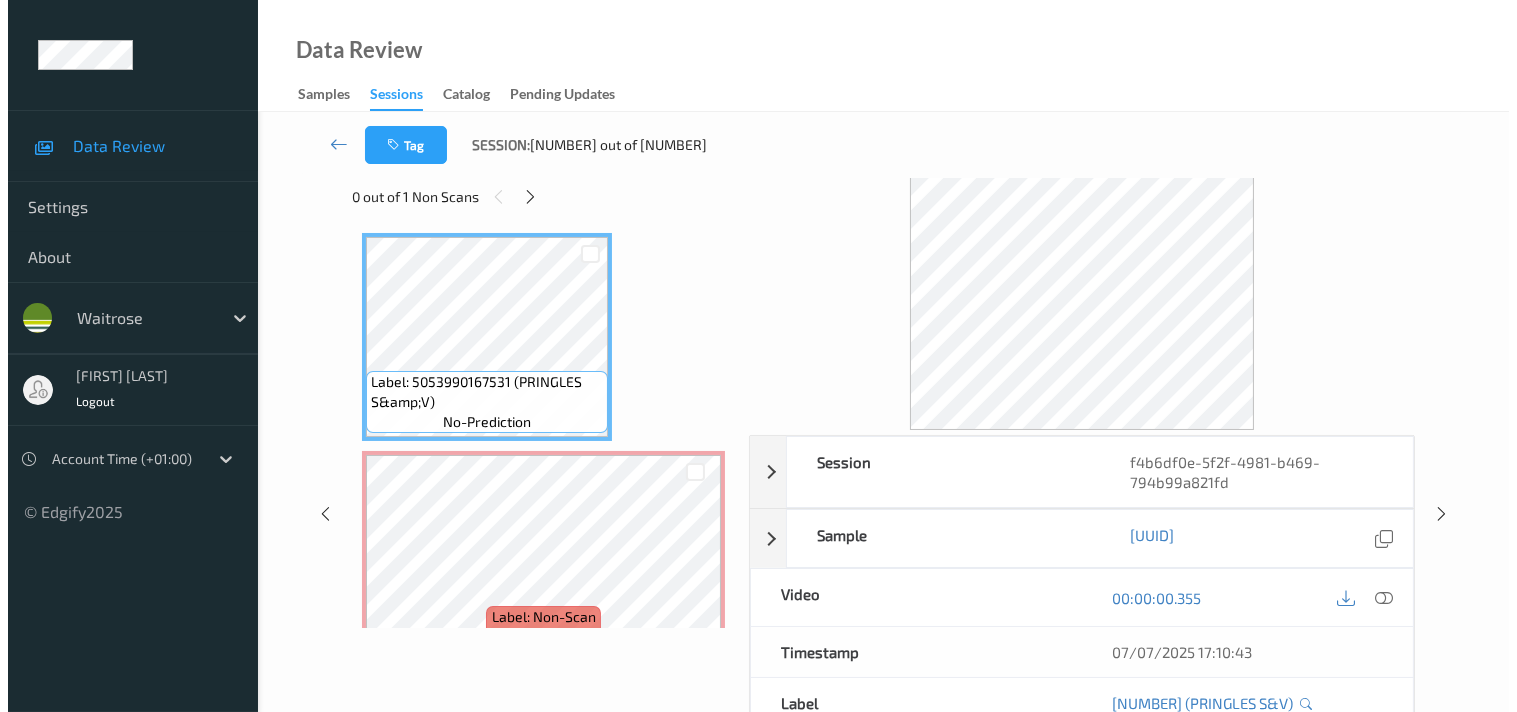 scroll, scrollTop: 0, scrollLeft: 0, axis: both 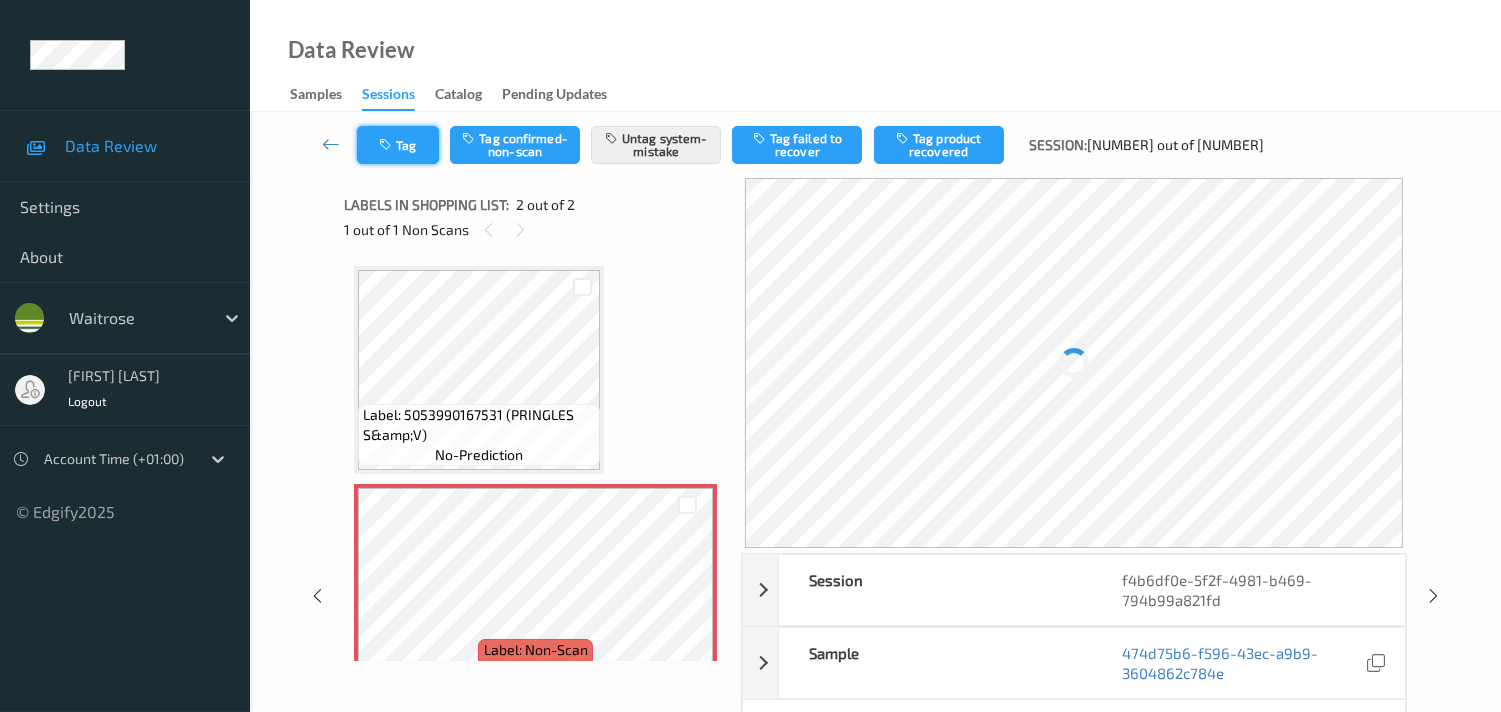 click on "Tag" at bounding box center [398, 145] 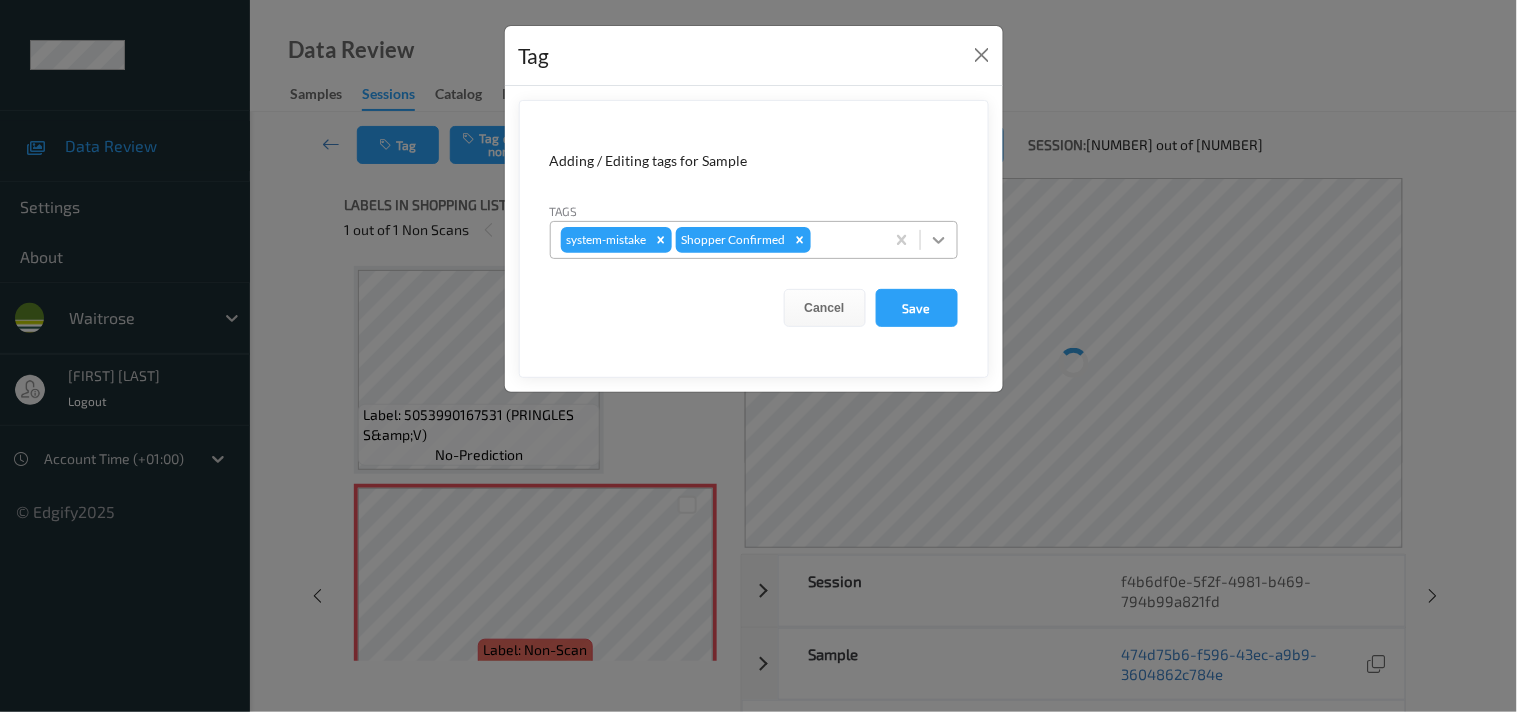click 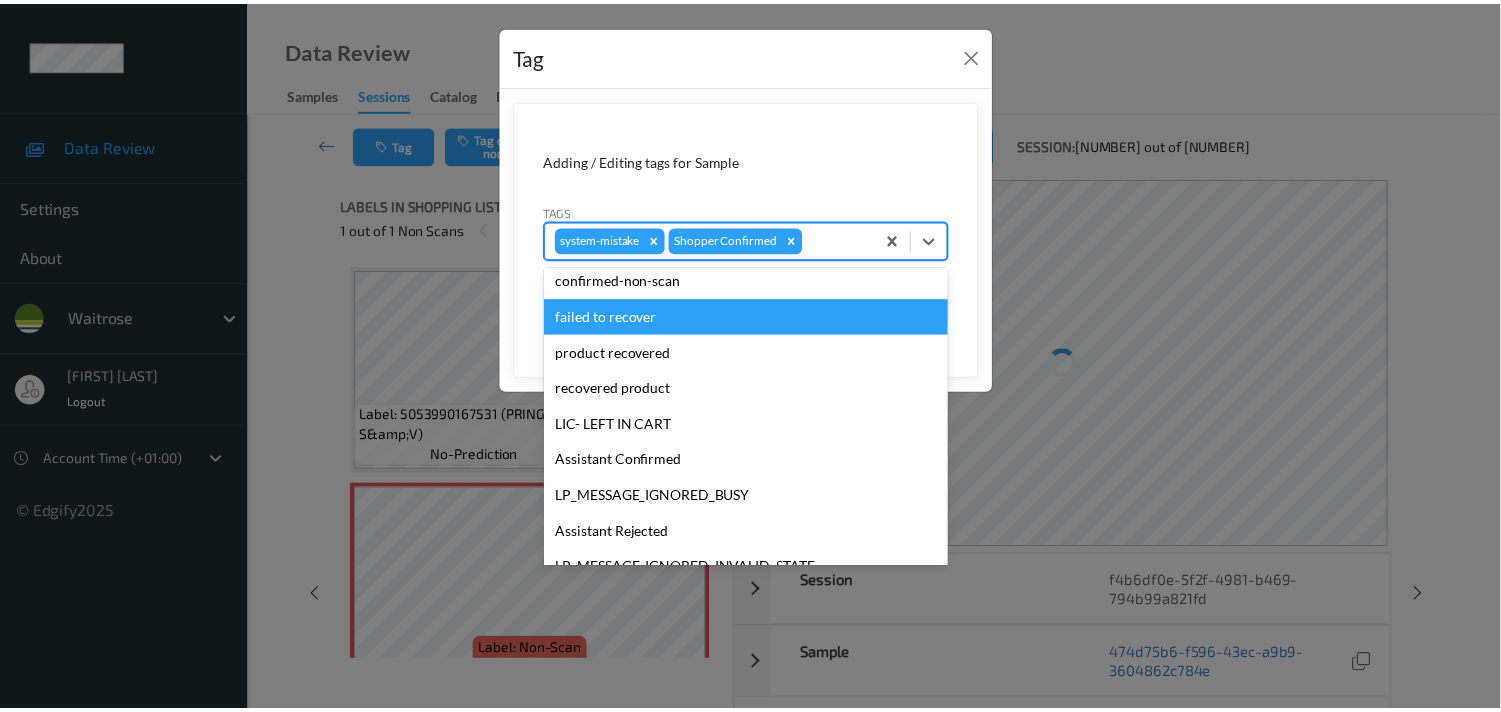 scroll, scrollTop: 318, scrollLeft: 0, axis: vertical 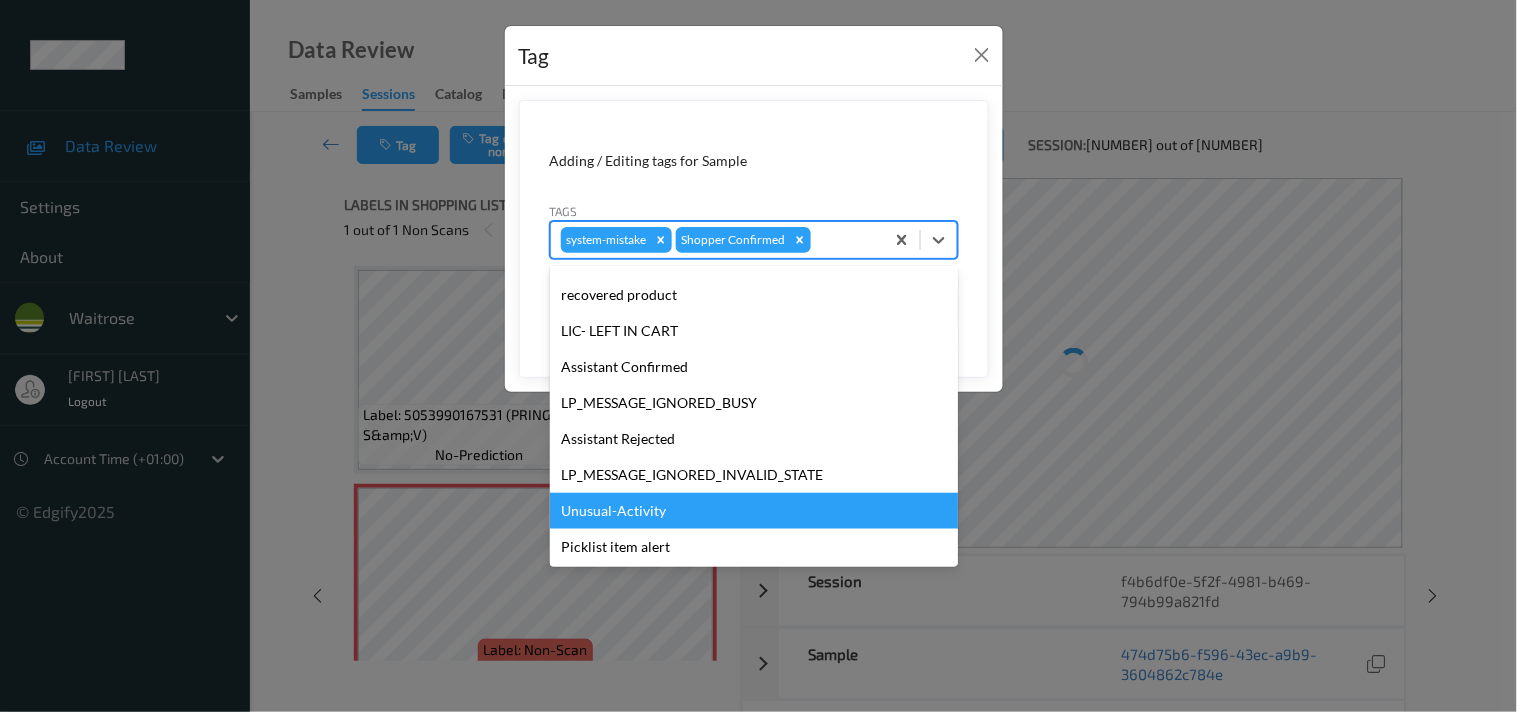 click on "Unusual-Activity" at bounding box center [754, 511] 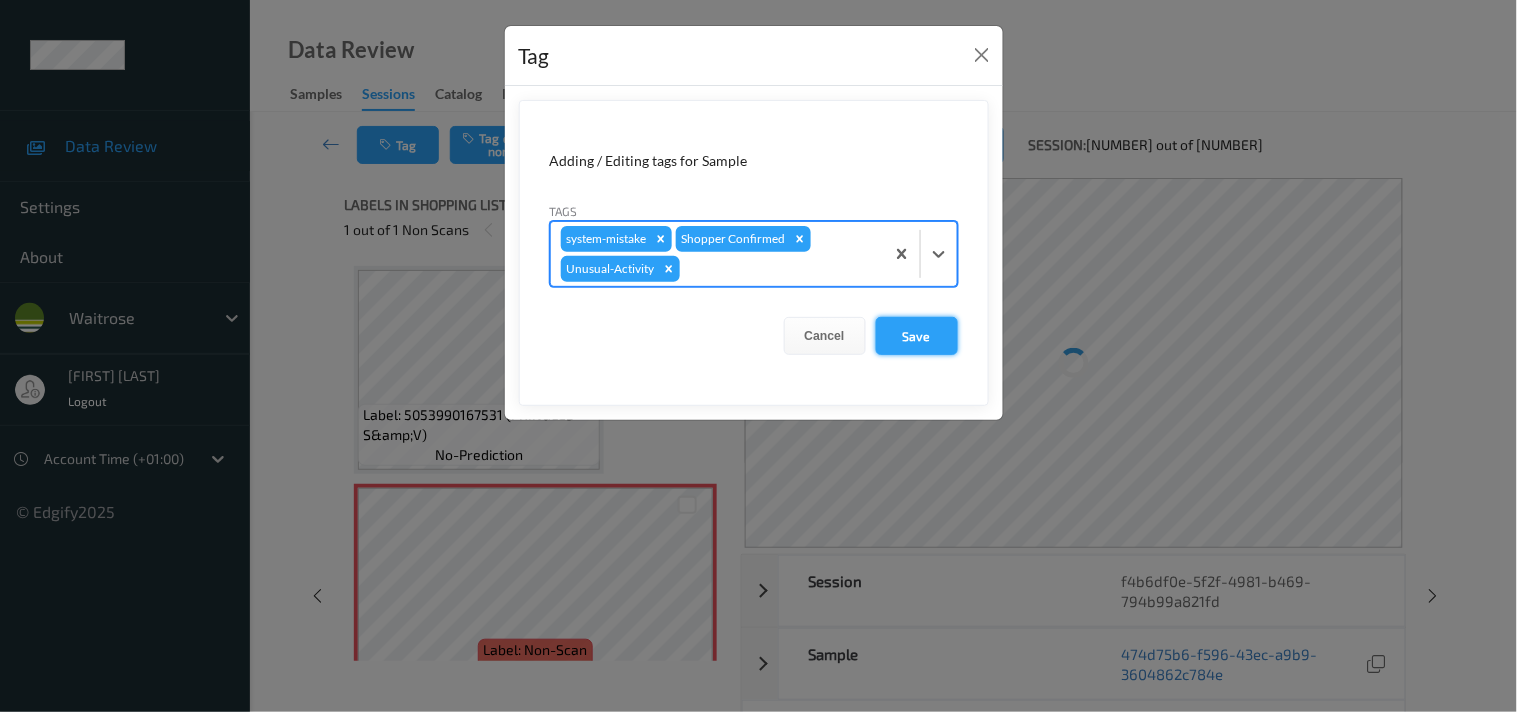 click on "Save" at bounding box center (917, 336) 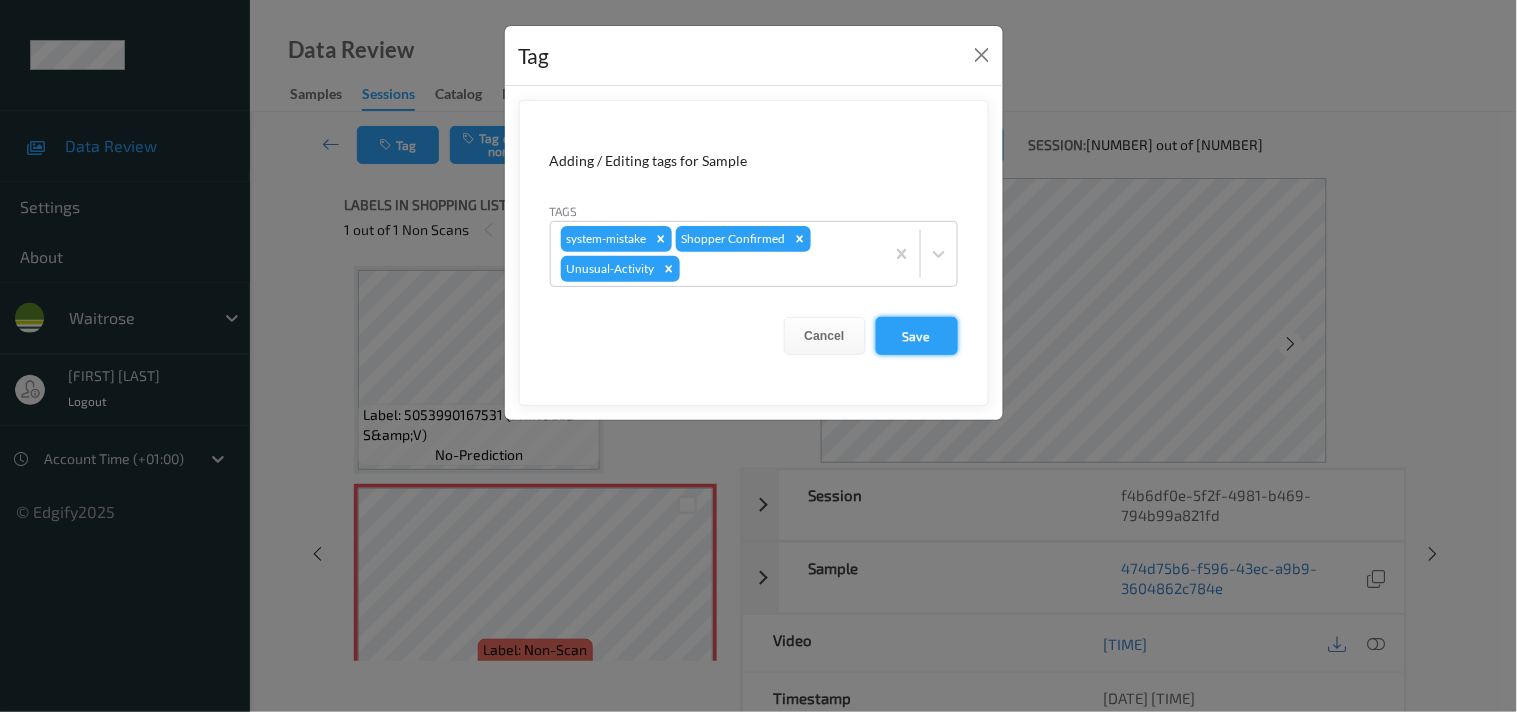 click on "Save" at bounding box center (917, 336) 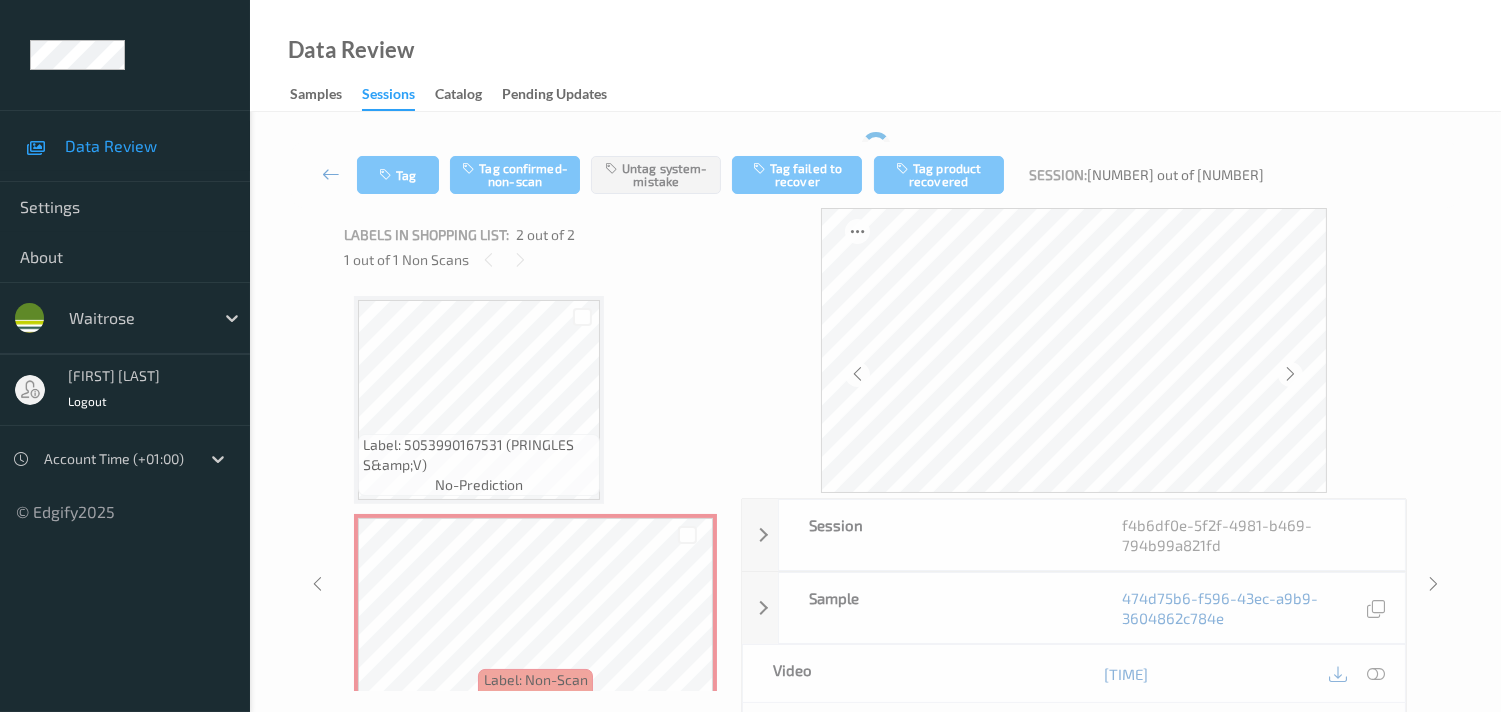 click at bounding box center (331, 174) 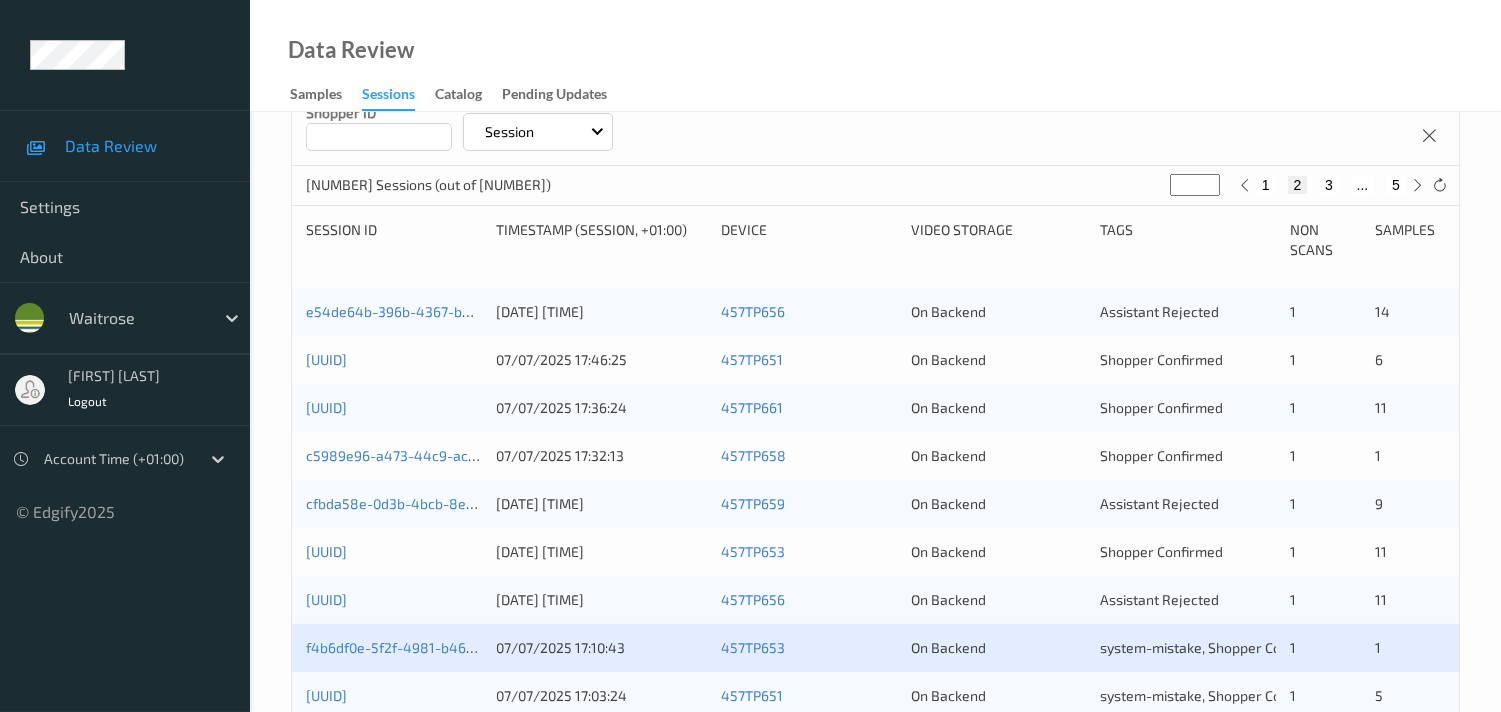 scroll, scrollTop: 444, scrollLeft: 0, axis: vertical 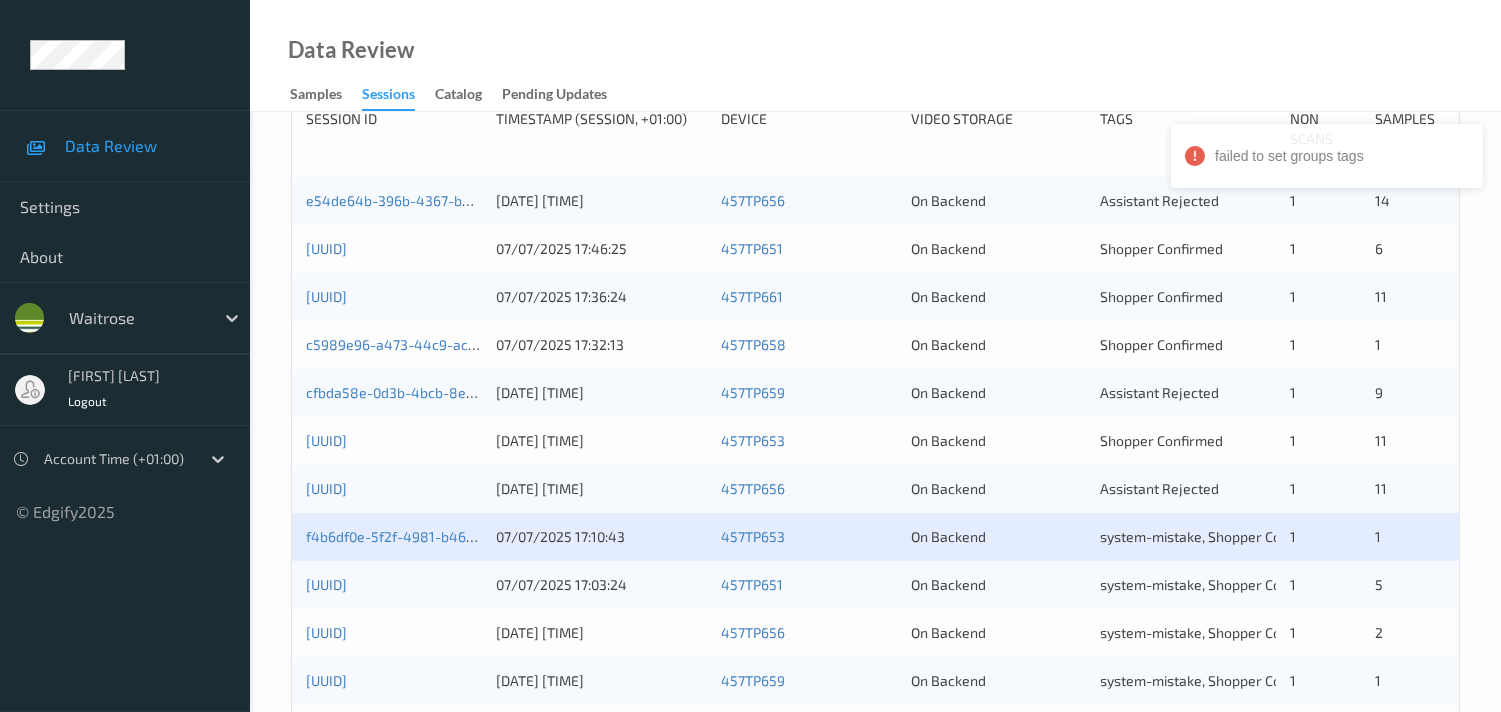 click on "4dff1196-483d-4ded-bae7-734713da6a50" at bounding box center [394, 489] 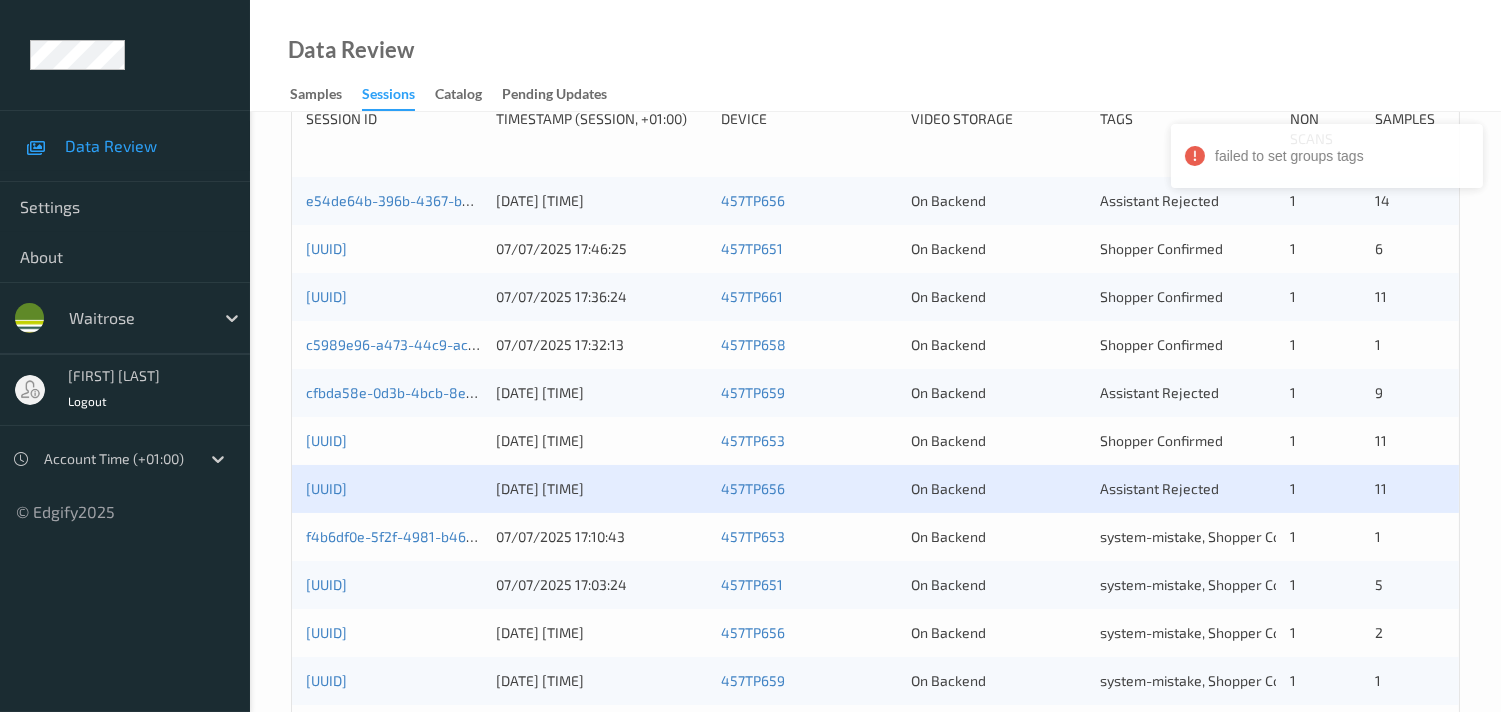 click on "4dff1196-483d-4ded-bae7-734713da6a50" at bounding box center (394, 489) 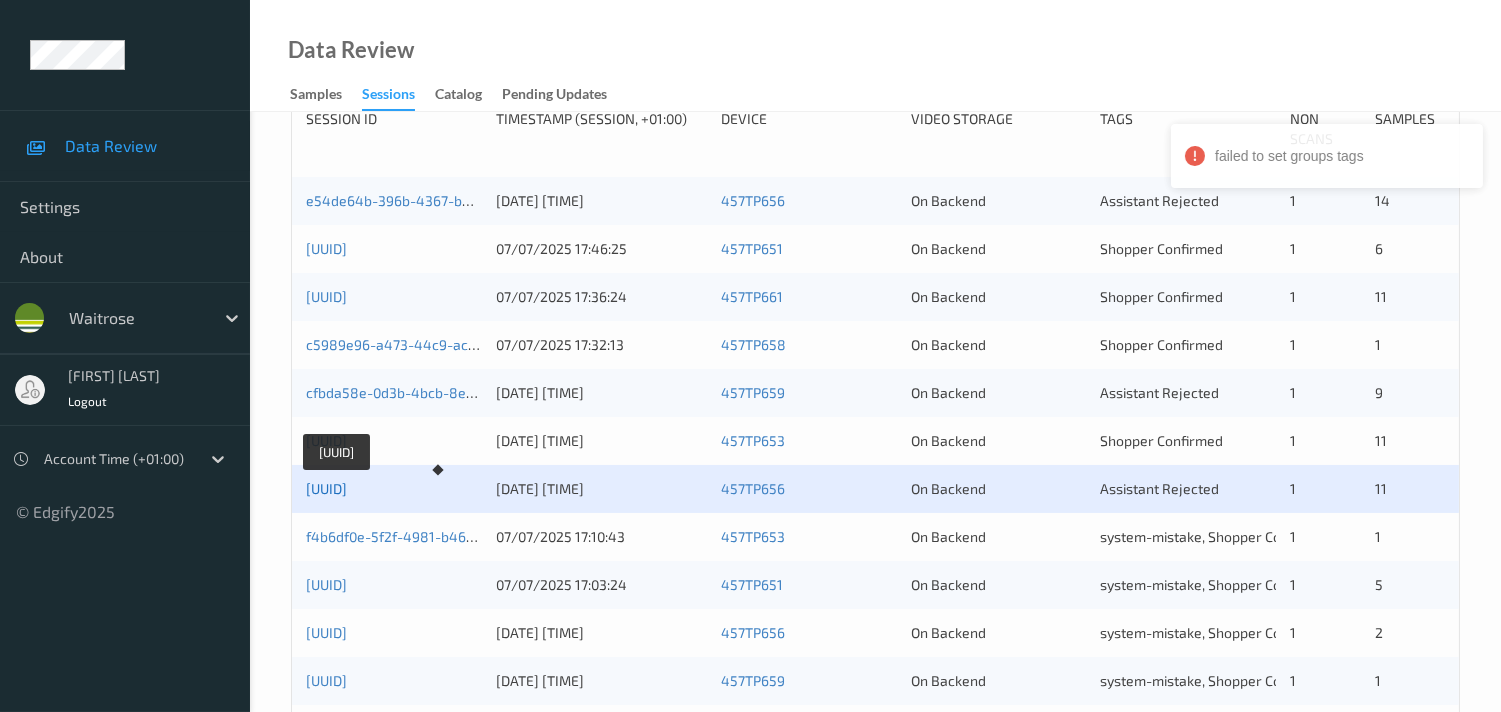click on "4dff1196-483d-4ded-bae7-734713da6a50" at bounding box center (326, 488) 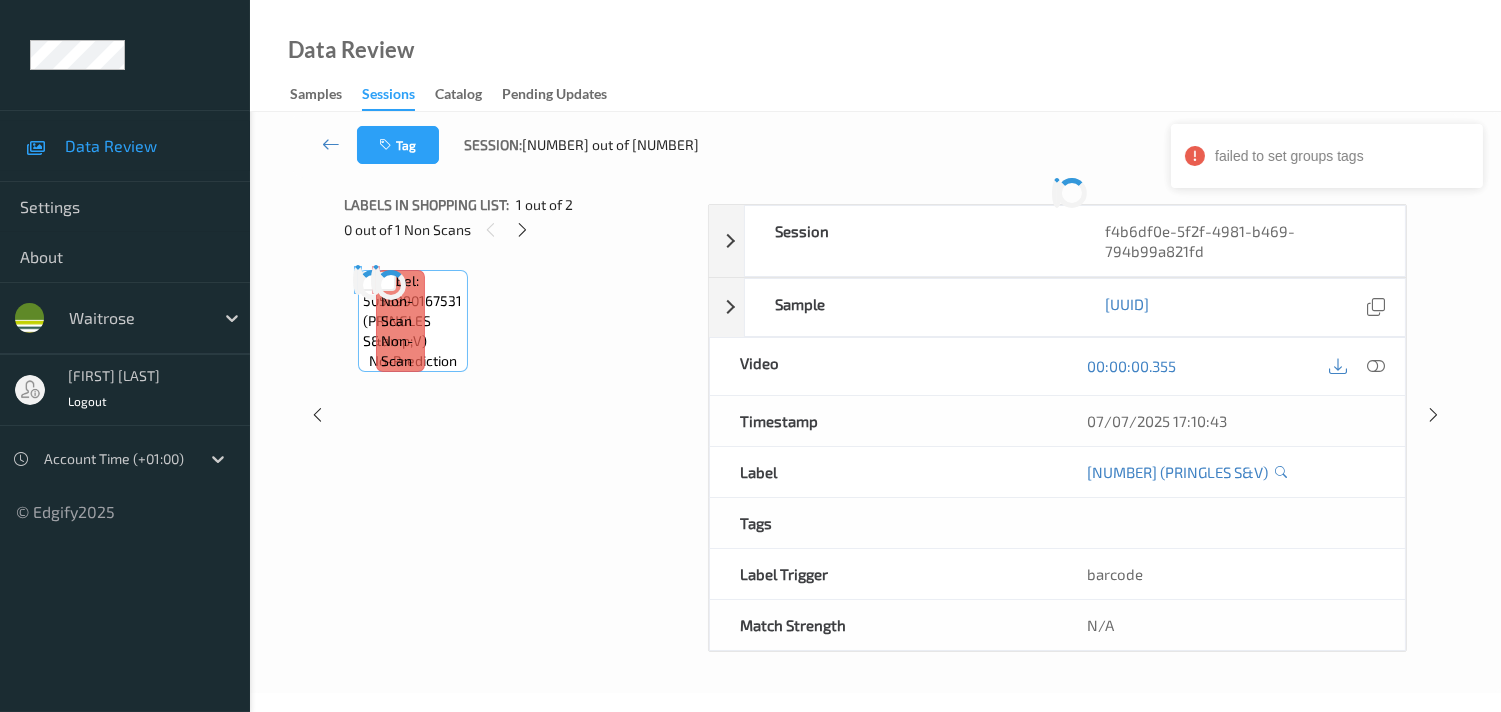 scroll, scrollTop: 280, scrollLeft: 0, axis: vertical 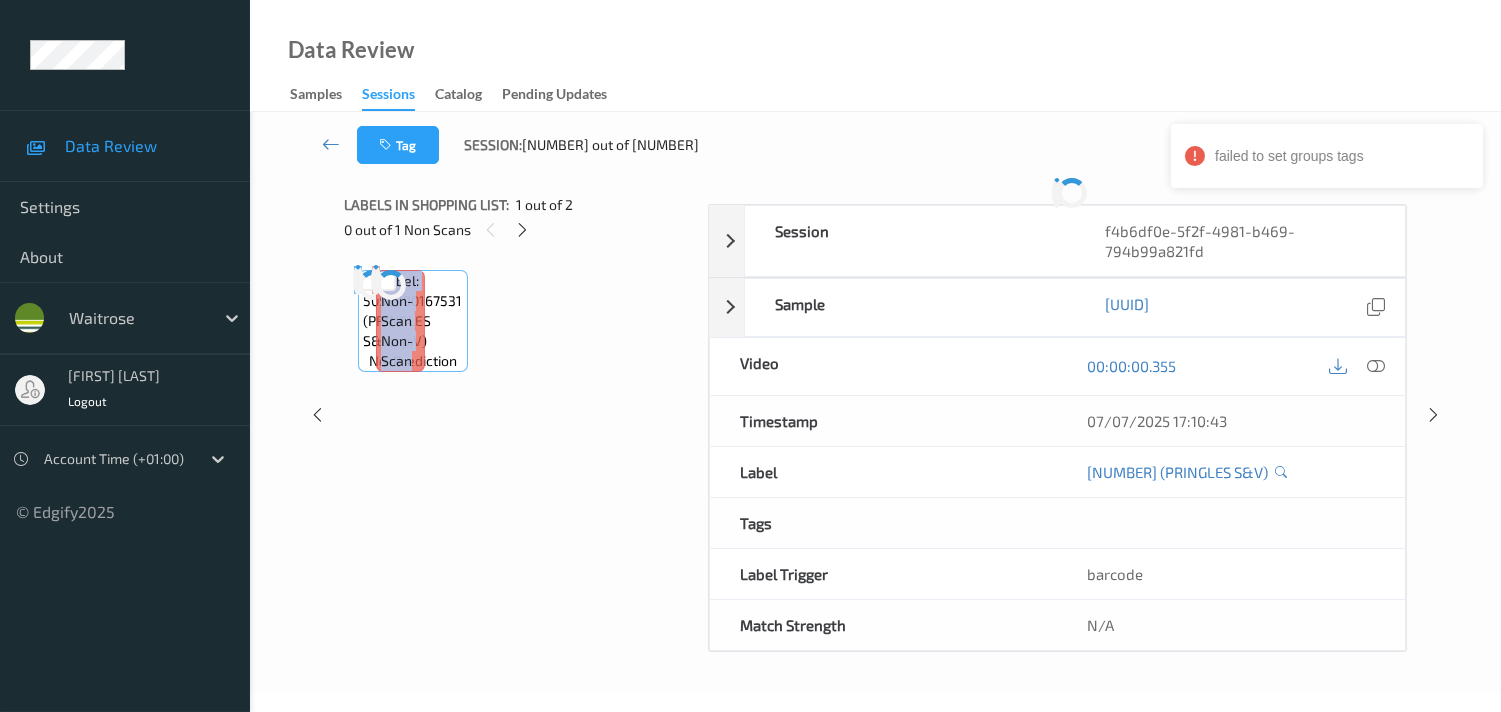 click on "Labels in shopping list: 1 out of 2 0 out of 1 Non Scans Label: 5053990167531 (PRINGLES S&amp;V) no-prediction Label: Non-Scan non-scan Label: Non-Scan non-scan Label: Non-Scan non-scan" at bounding box center (519, 415) 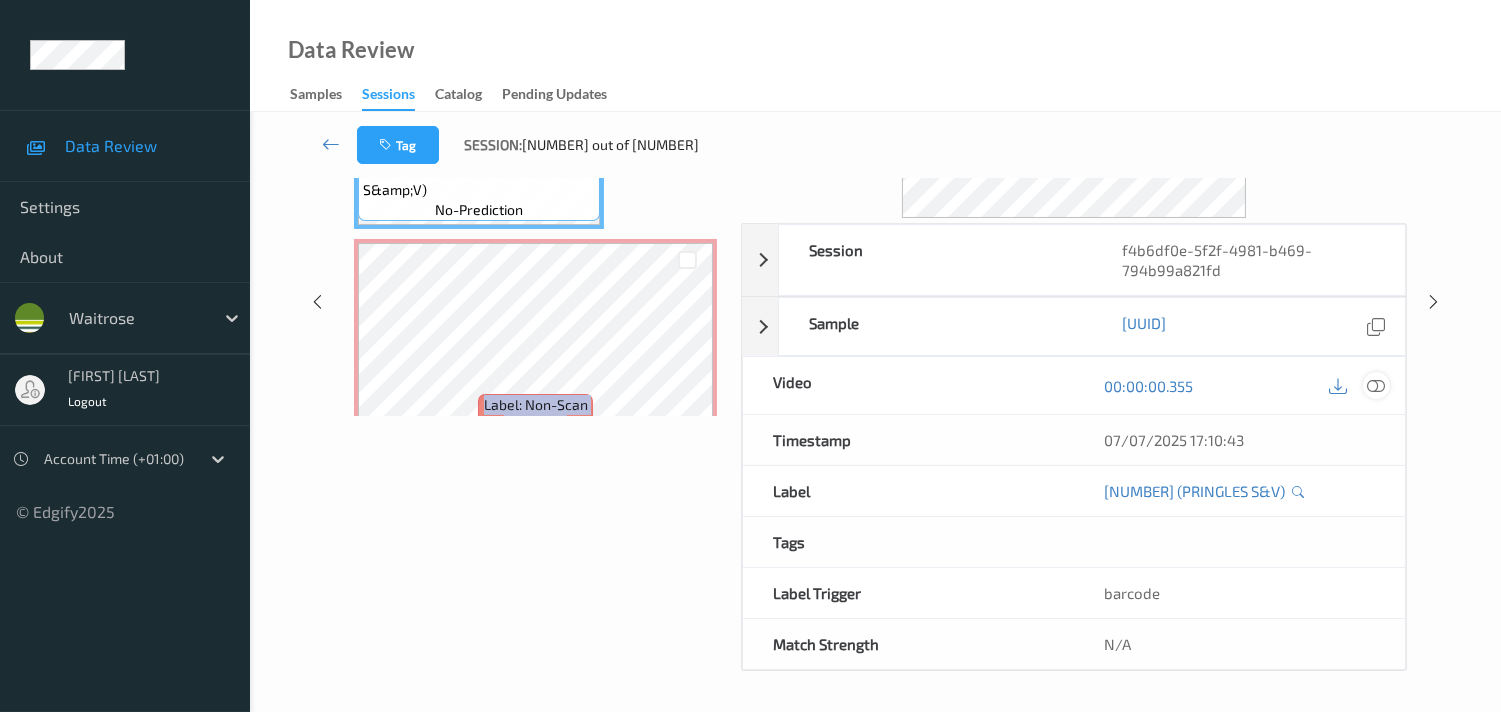 click at bounding box center [1376, 386] 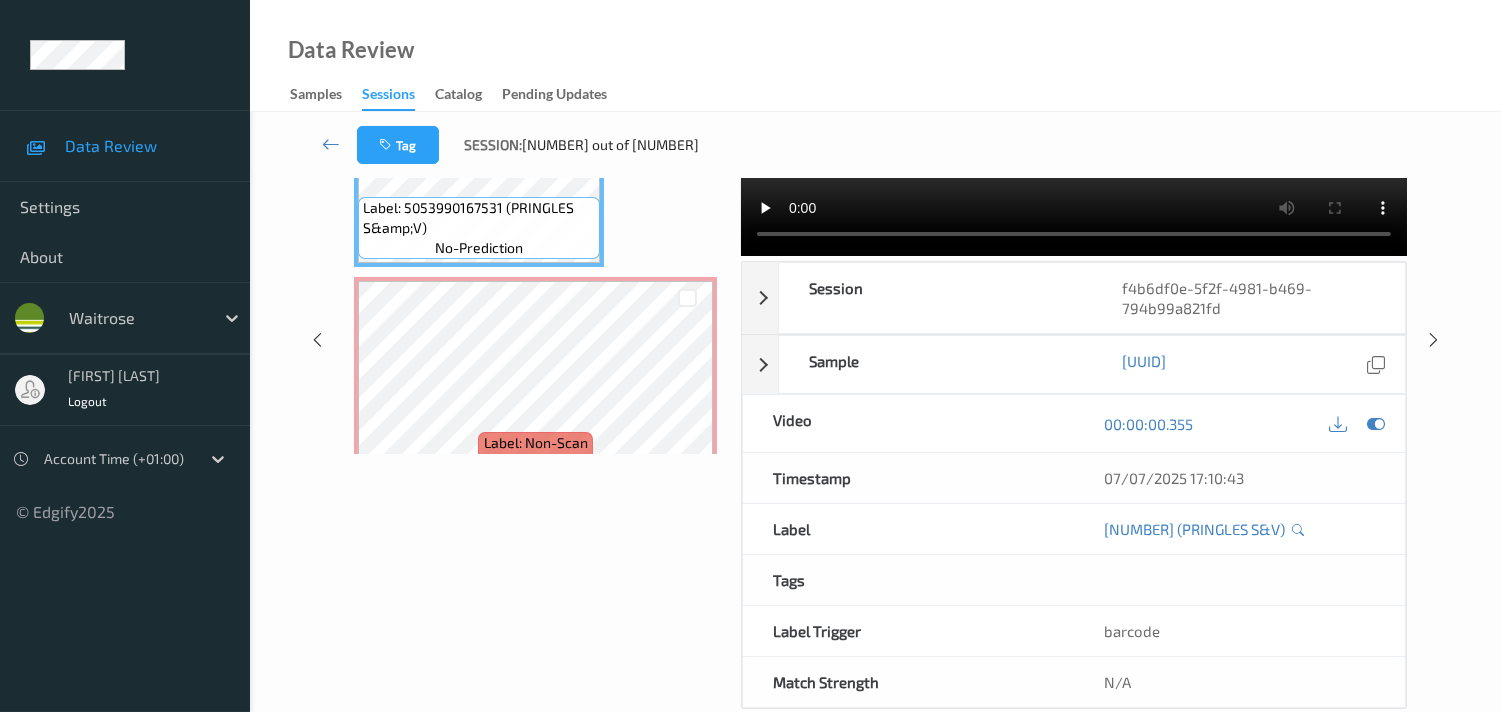 scroll, scrollTop: 0, scrollLeft: 0, axis: both 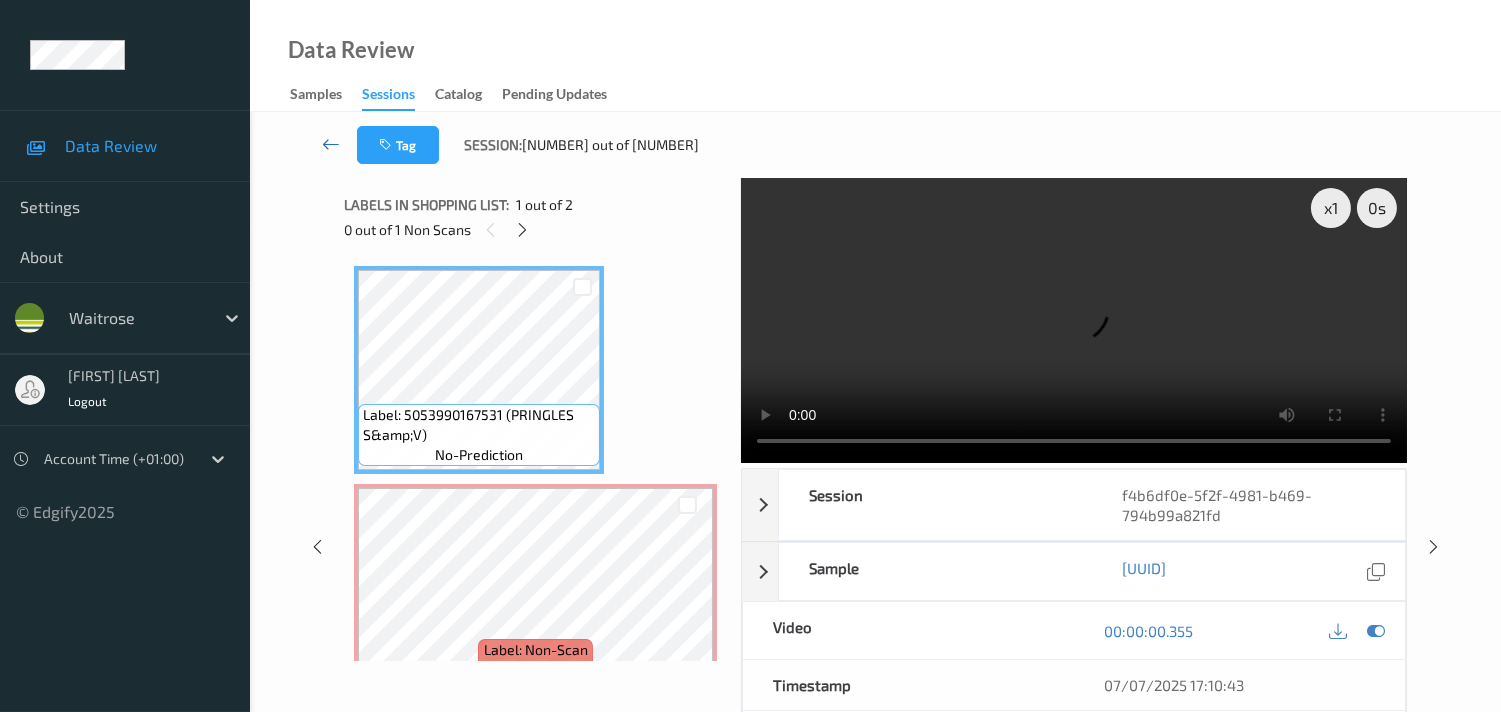 click at bounding box center [331, 144] 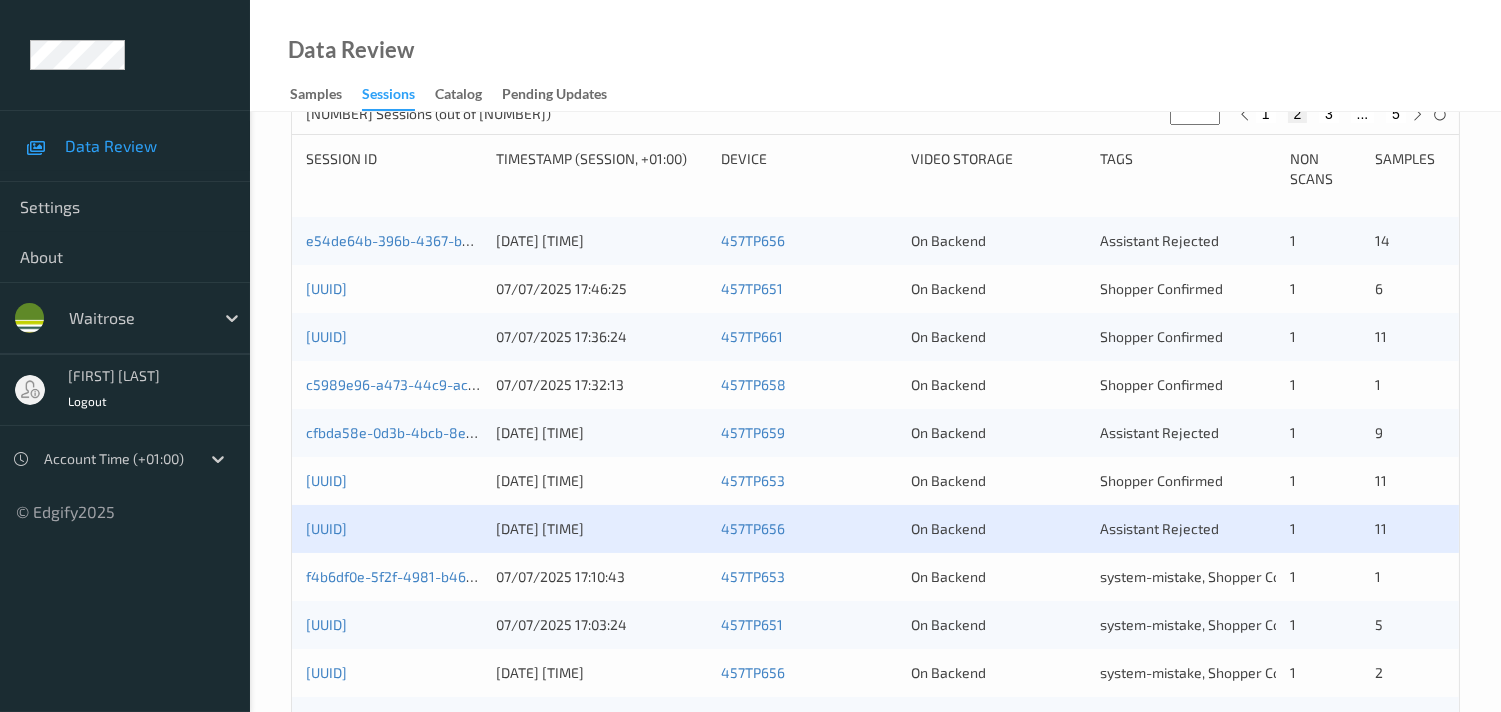 scroll, scrollTop: 444, scrollLeft: 0, axis: vertical 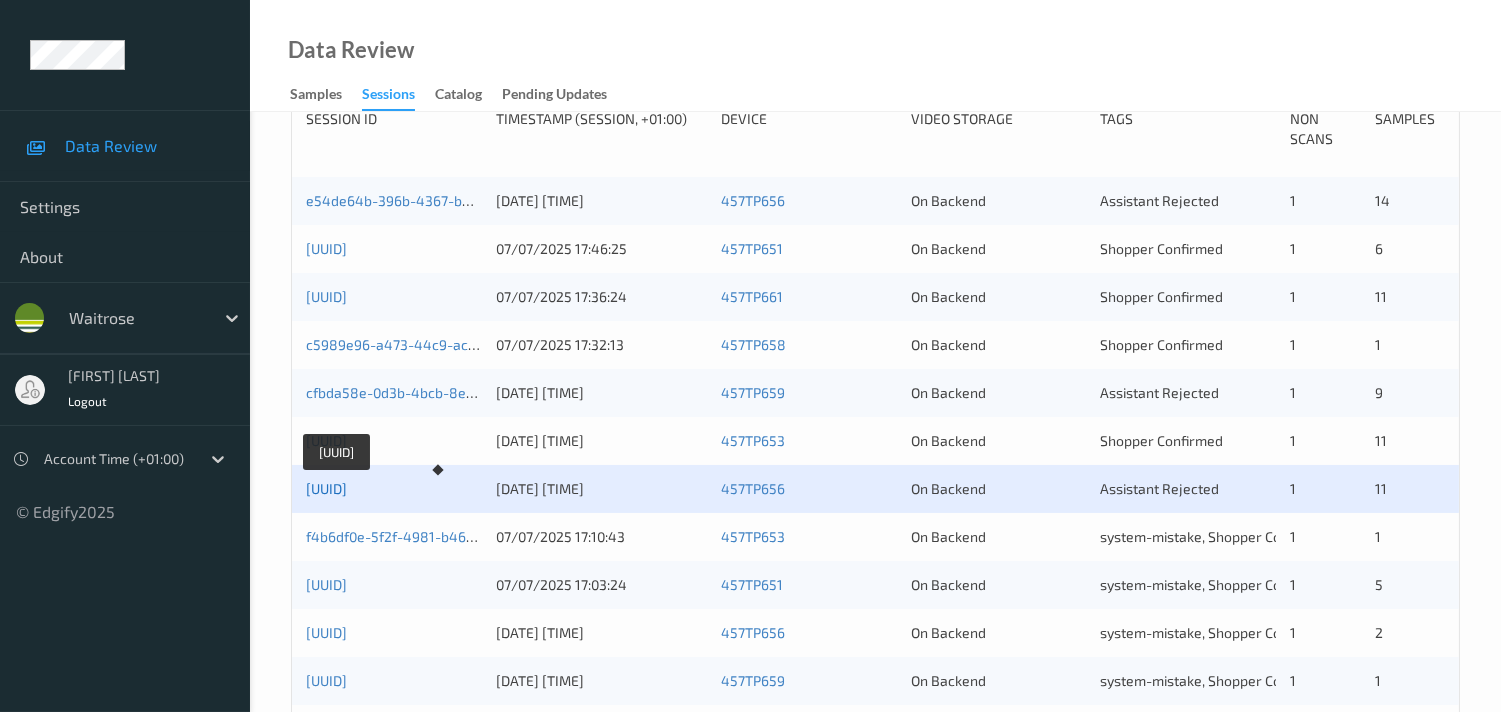 click on "4dff1196-483d-4ded-bae7-734713da6a50" at bounding box center (326, 488) 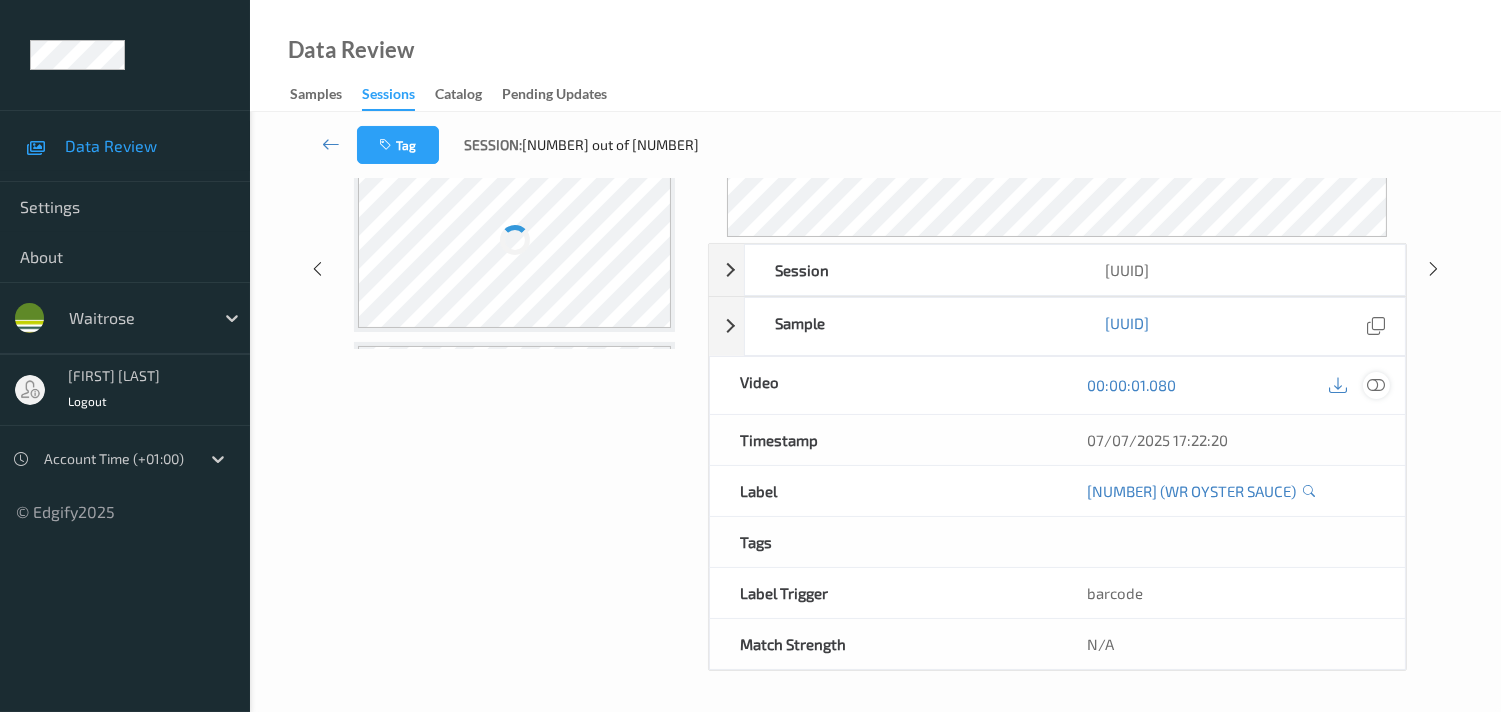 click at bounding box center [1376, 385] 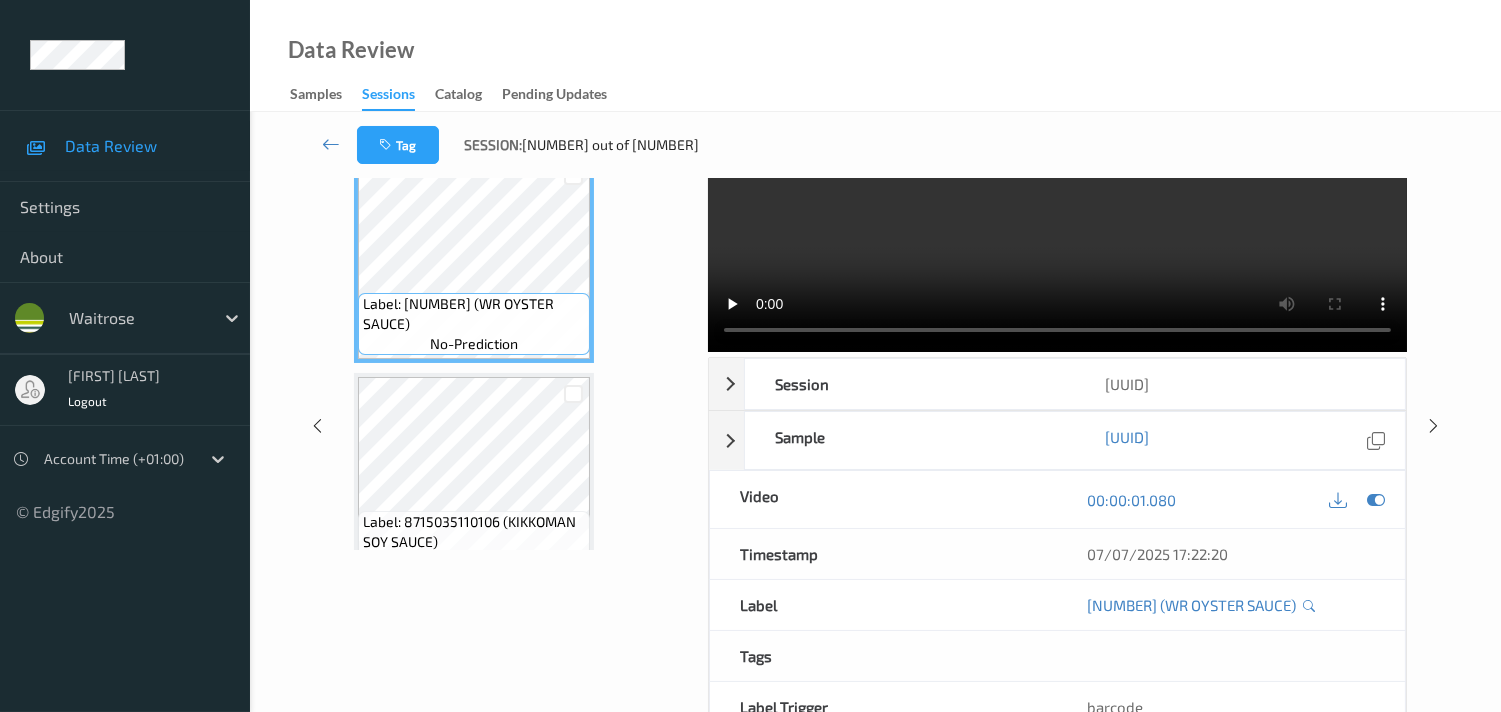 scroll, scrollTop: 0, scrollLeft: 0, axis: both 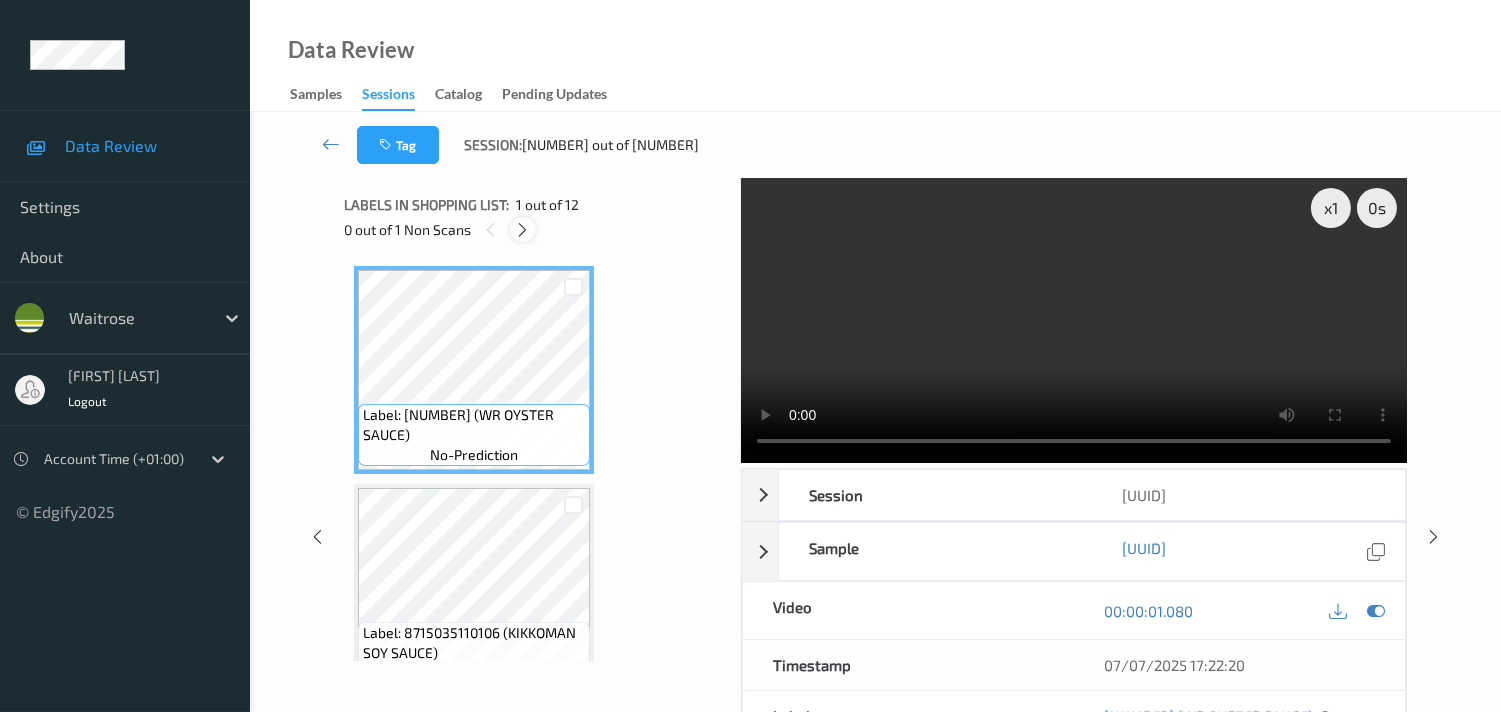 click at bounding box center [522, 230] 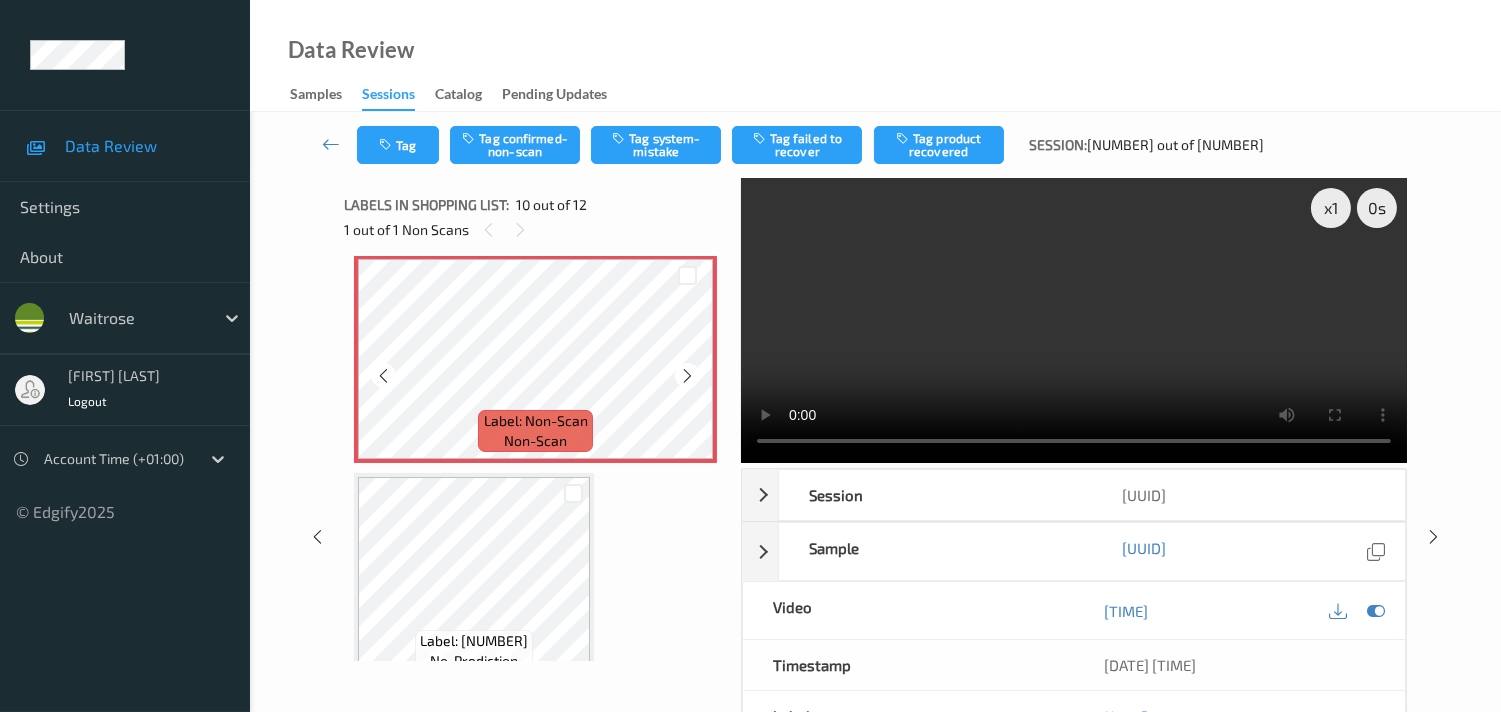 scroll, scrollTop: 1854, scrollLeft: 0, axis: vertical 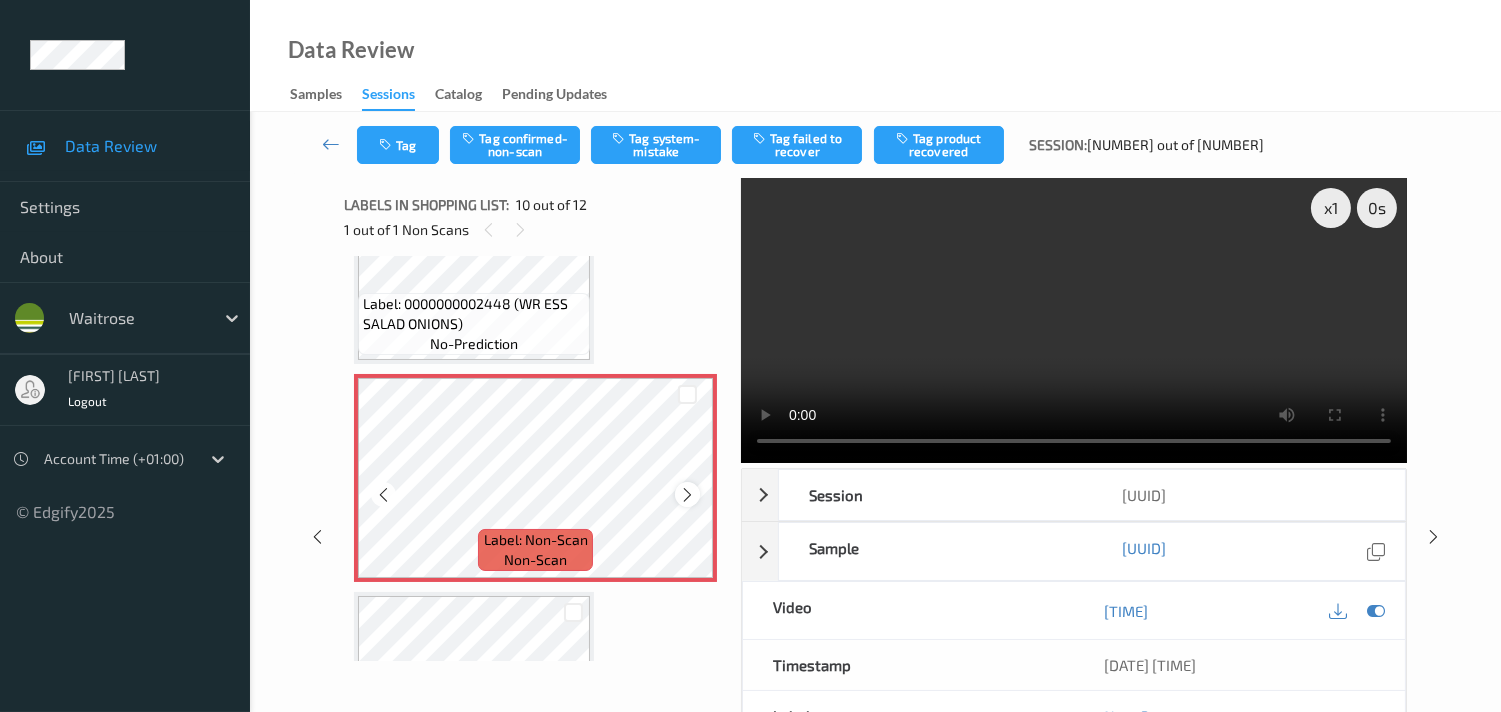 click at bounding box center (687, 495) 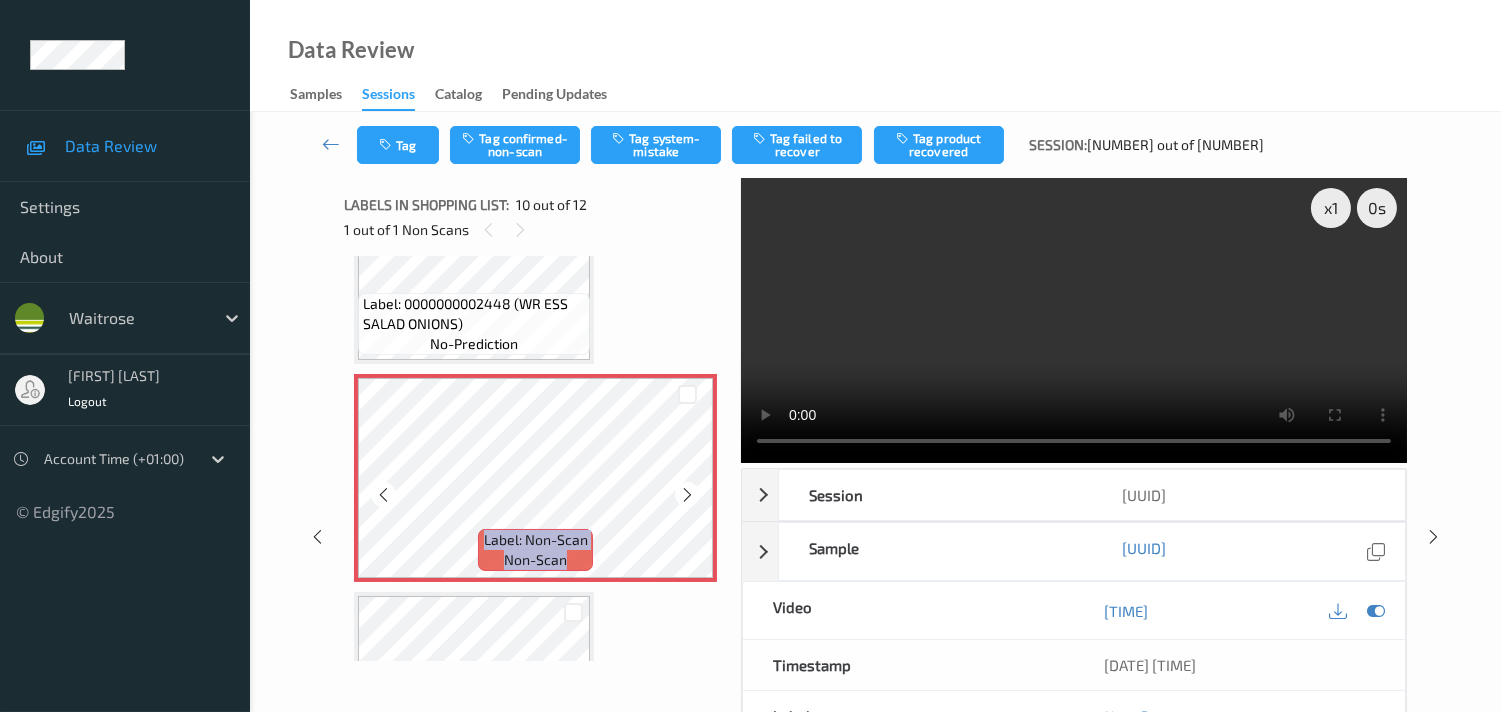 click at bounding box center [687, 495] 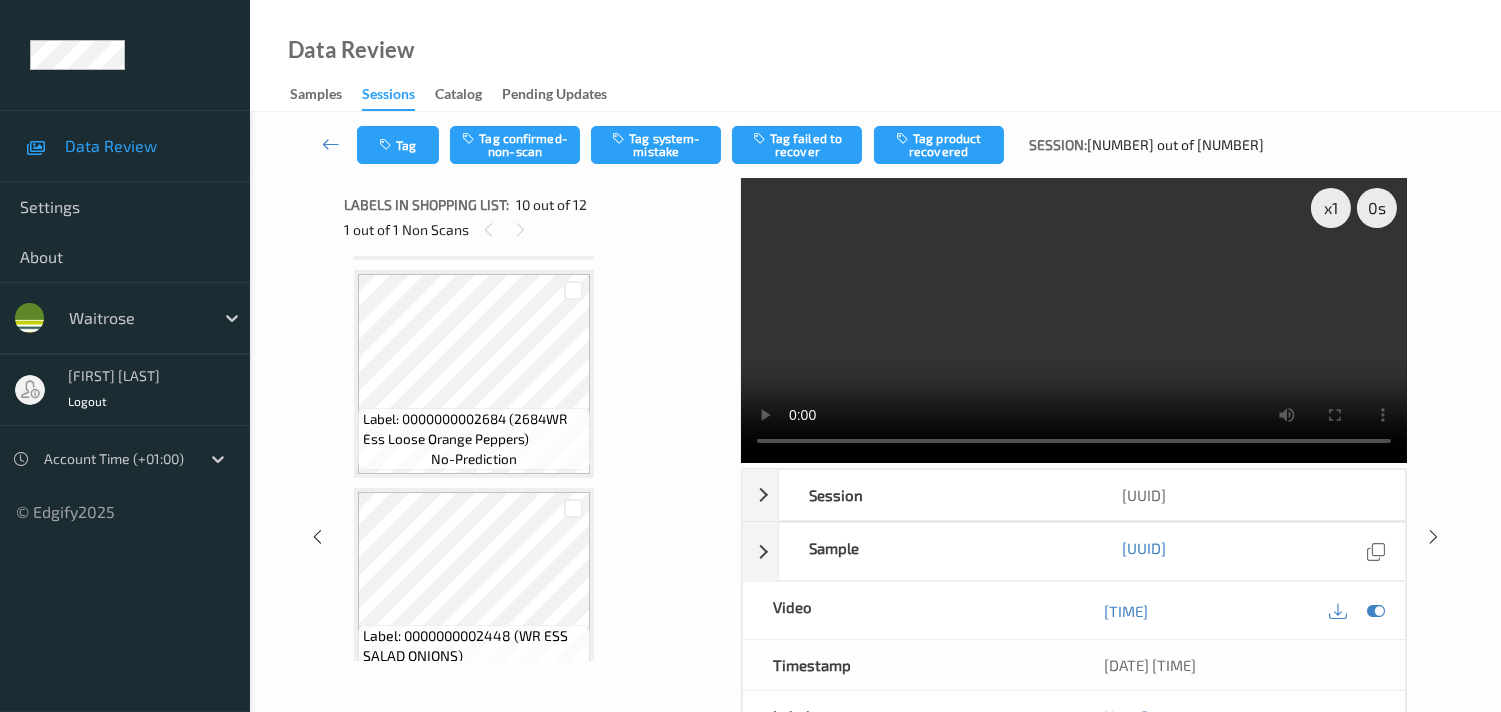 scroll, scrollTop: 1521, scrollLeft: 0, axis: vertical 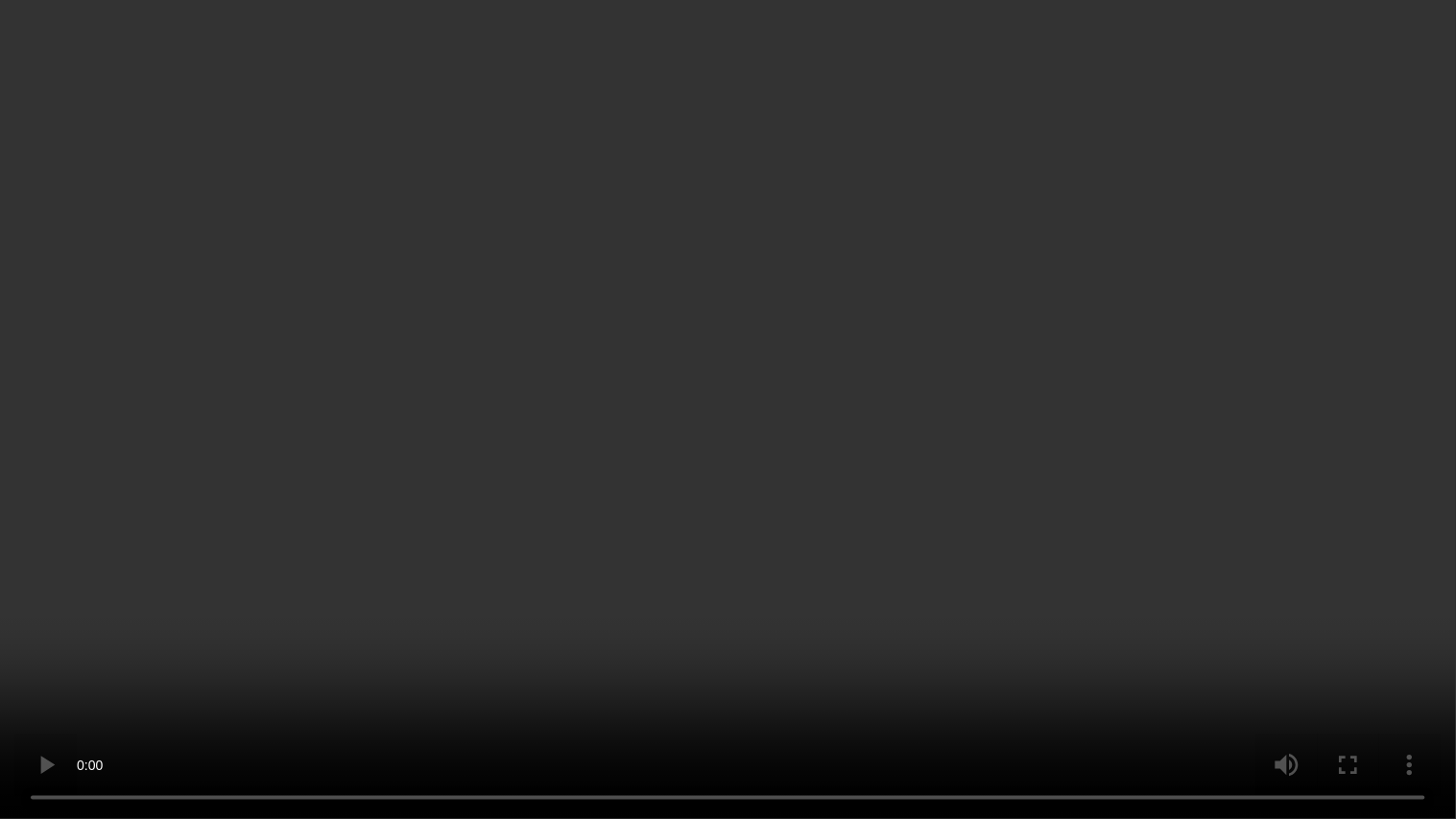 click at bounding box center [728, 409] 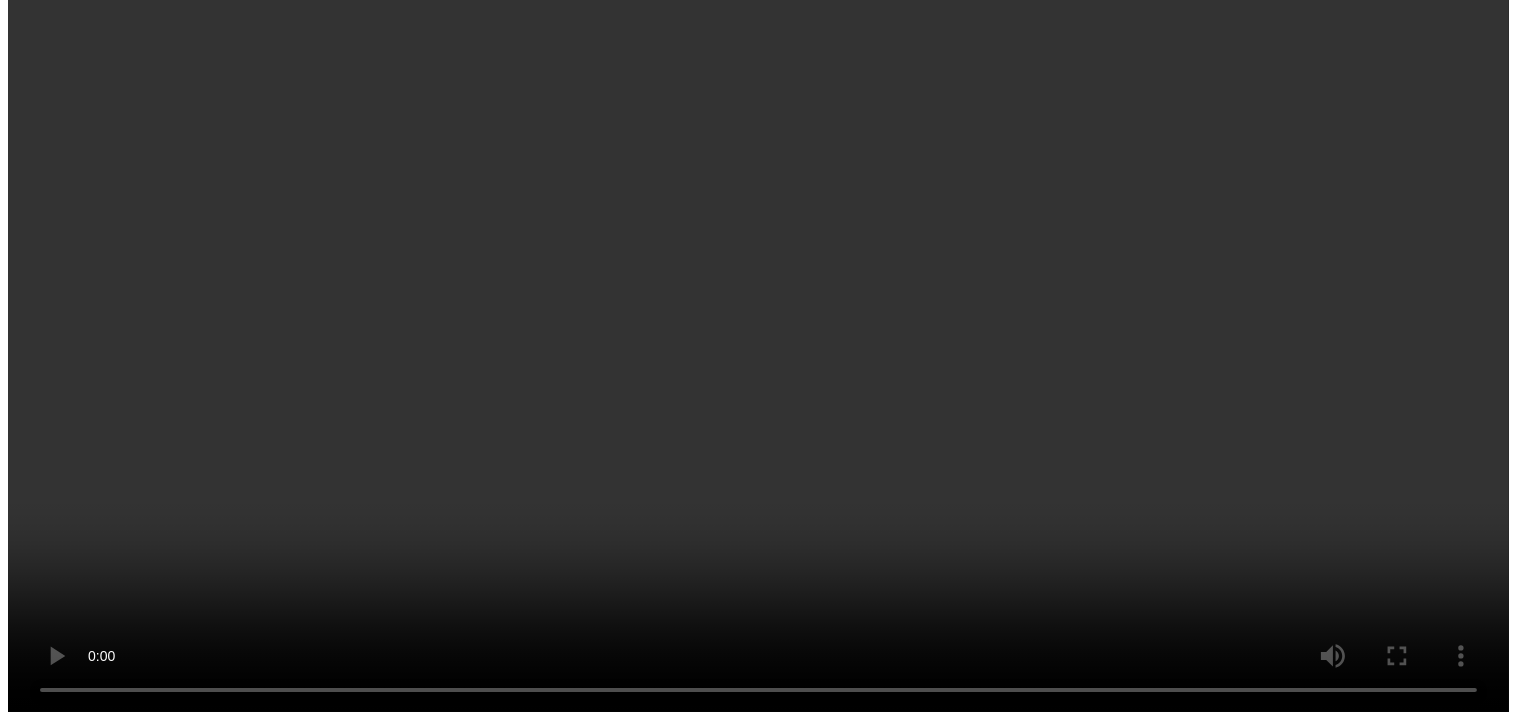 scroll, scrollTop: 1854, scrollLeft: 0, axis: vertical 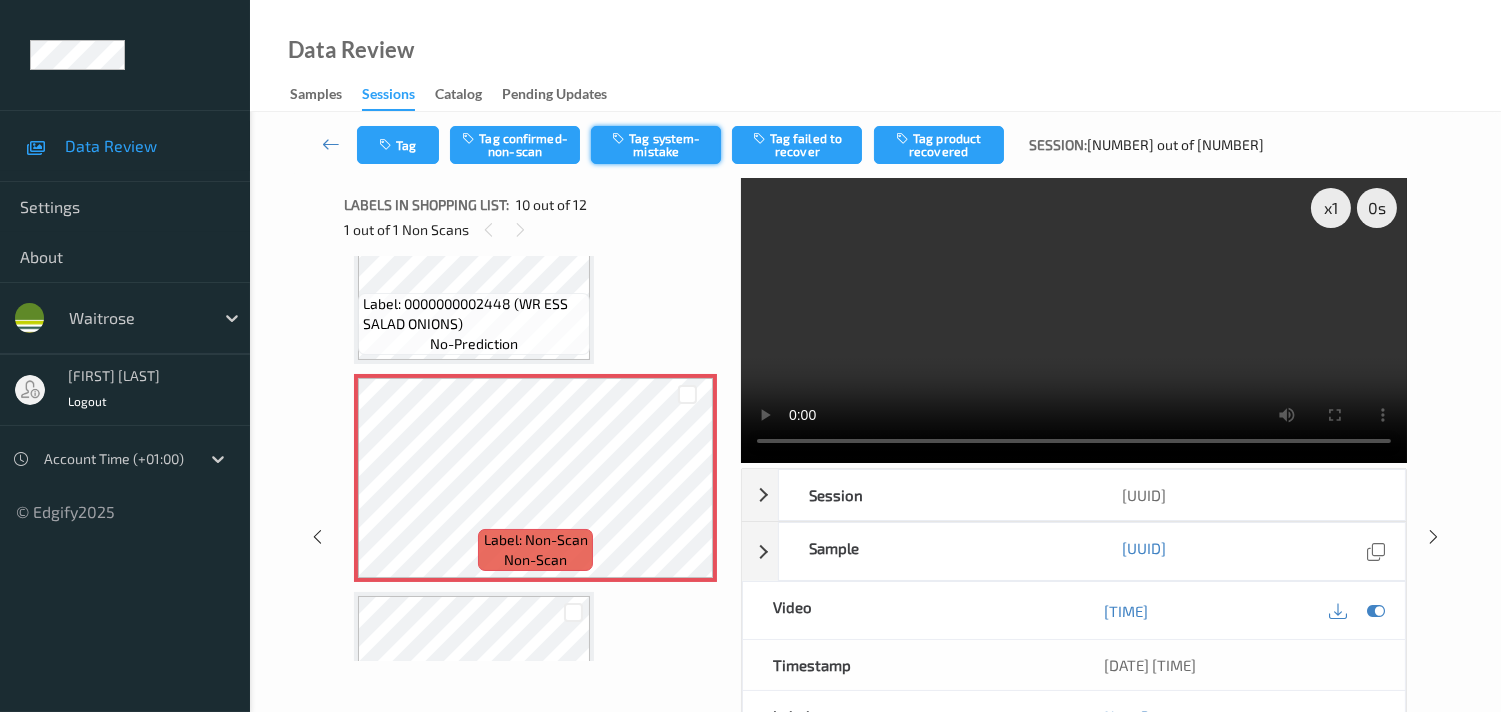 click on "Tag   system-mistake" at bounding box center [656, 145] 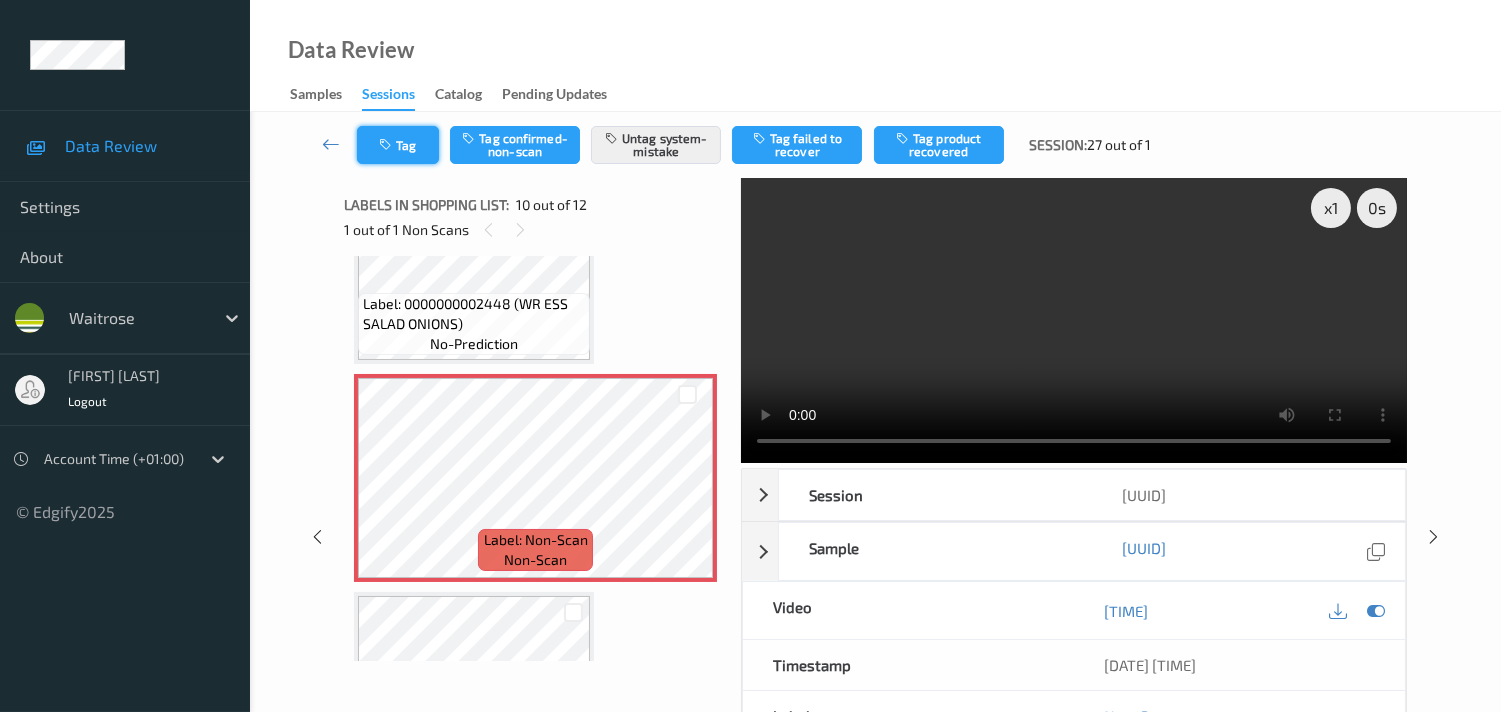 click on "Tag" at bounding box center (398, 145) 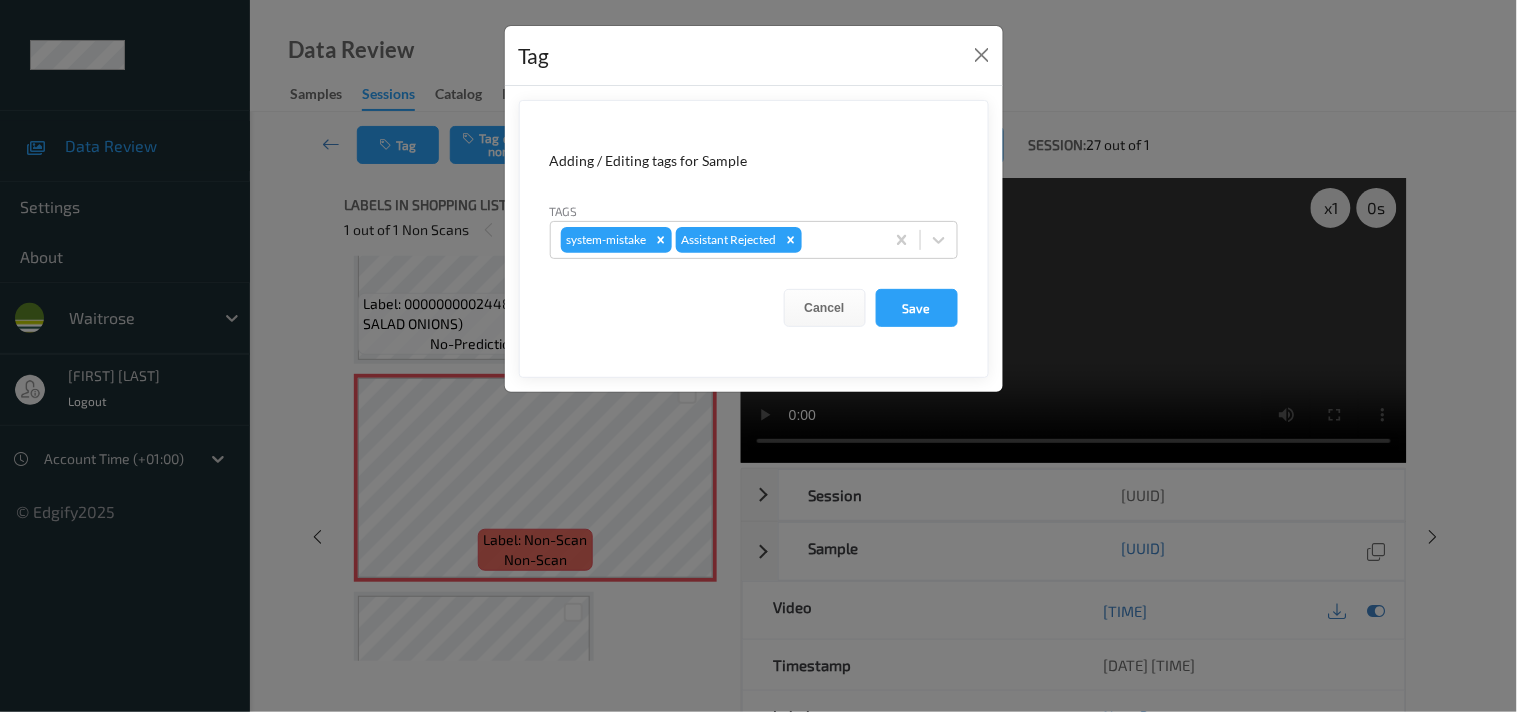 drag, startPoint x: 935, startPoint y: 245, endPoint x: 892, endPoint y: 260, distance: 45.54119 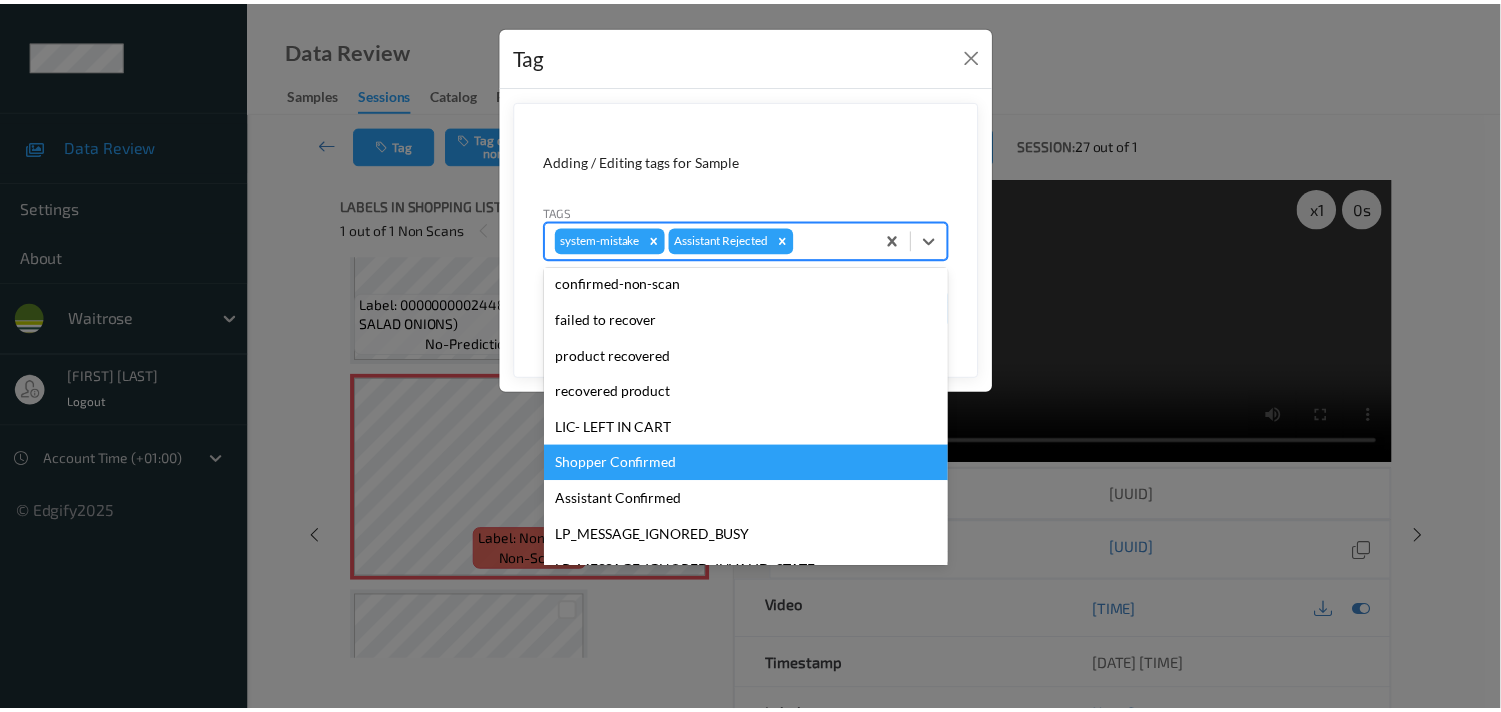 scroll, scrollTop: 320, scrollLeft: 0, axis: vertical 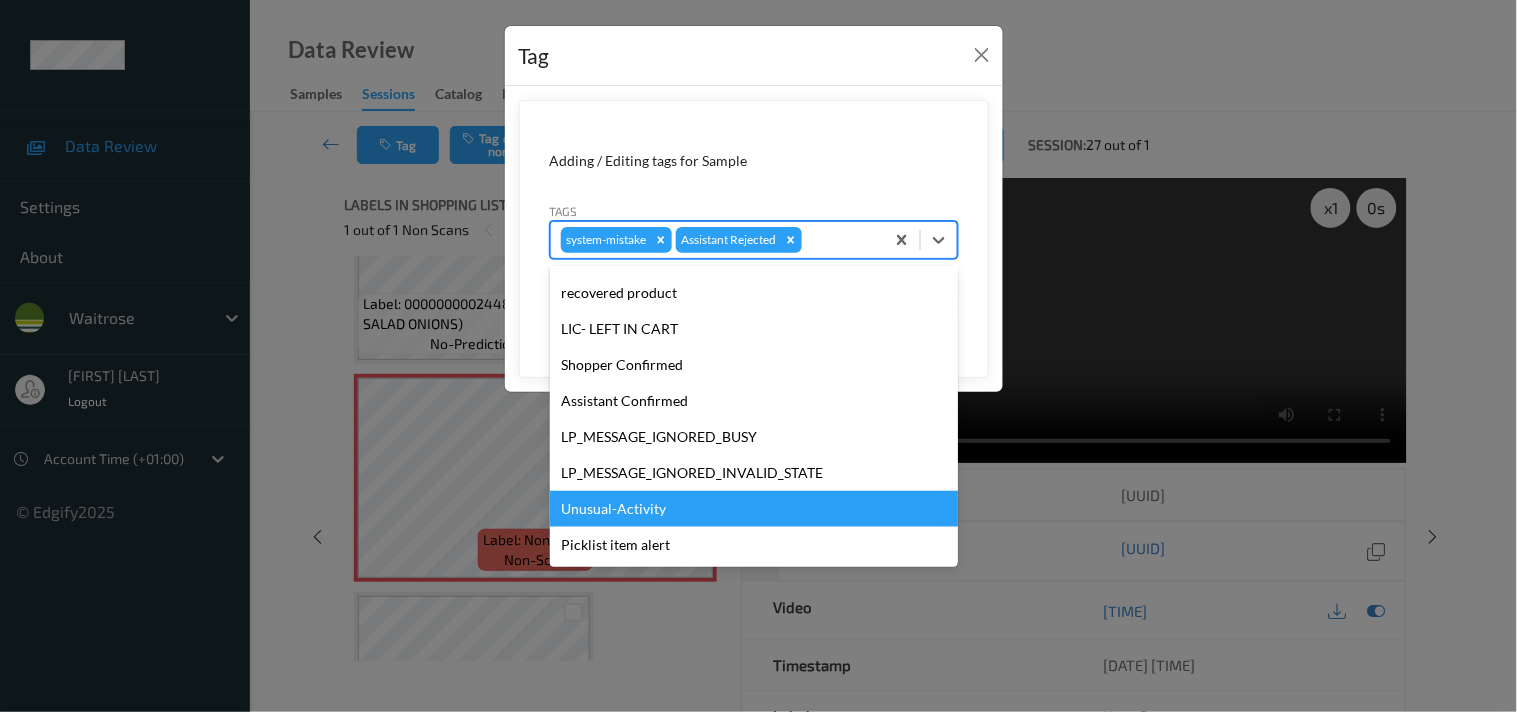 click on "Unusual-Activity" at bounding box center [754, 509] 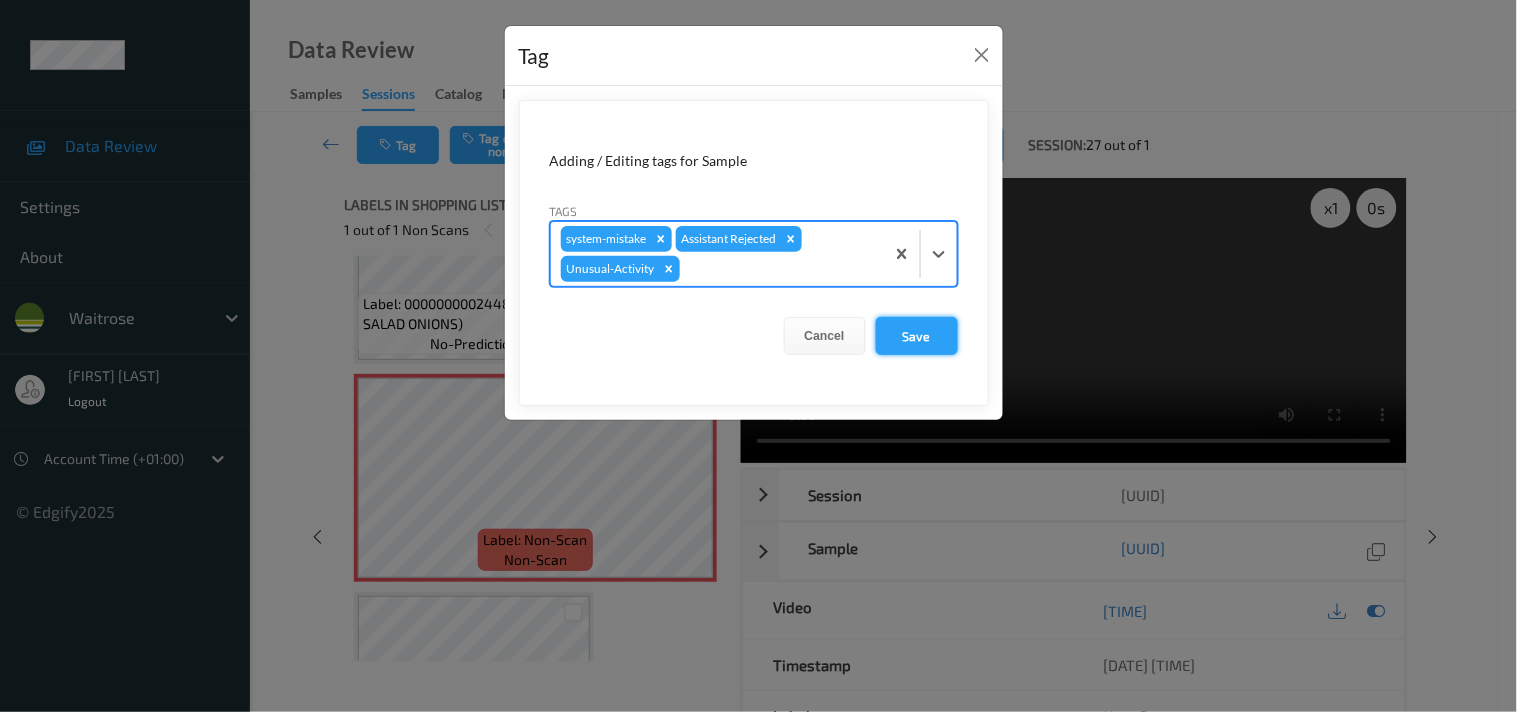 click on "Save" at bounding box center [917, 336] 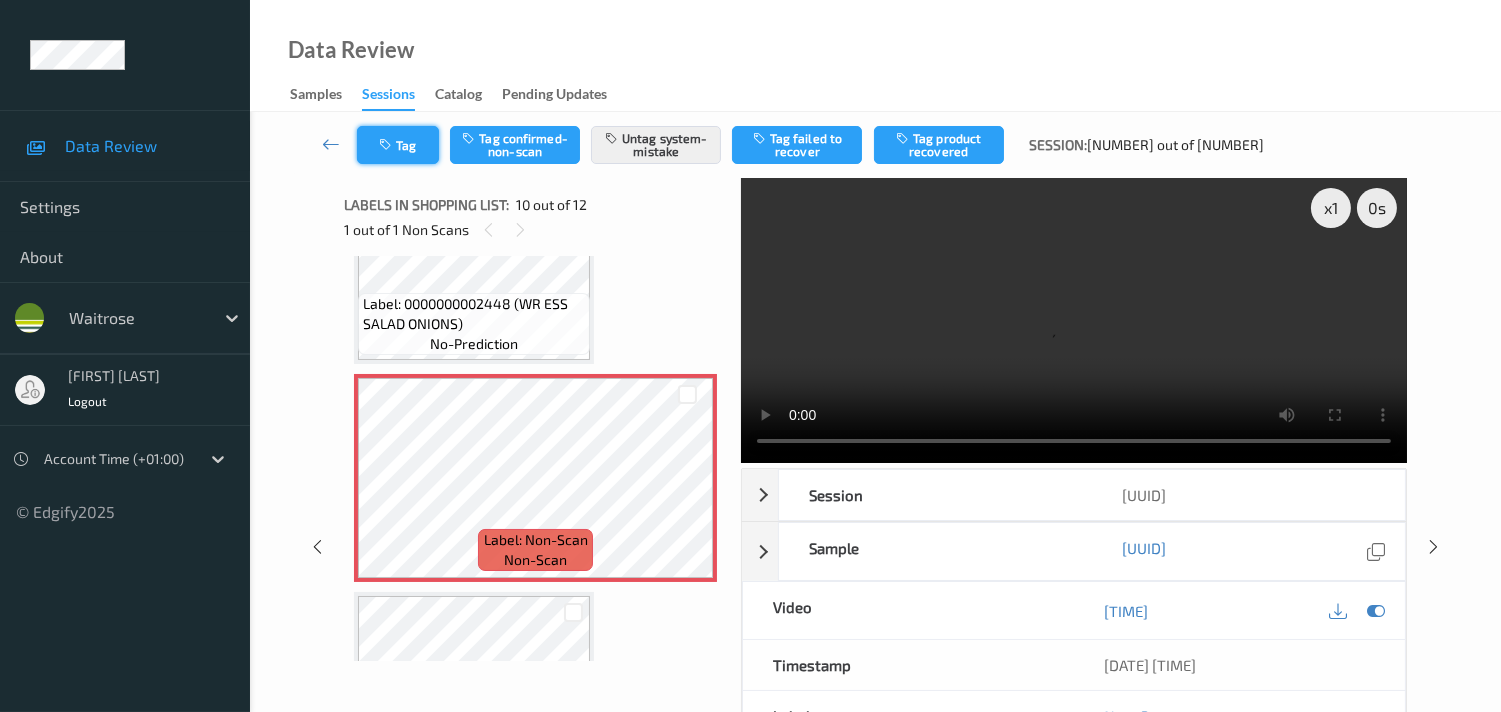 click on "Tag" at bounding box center (398, 145) 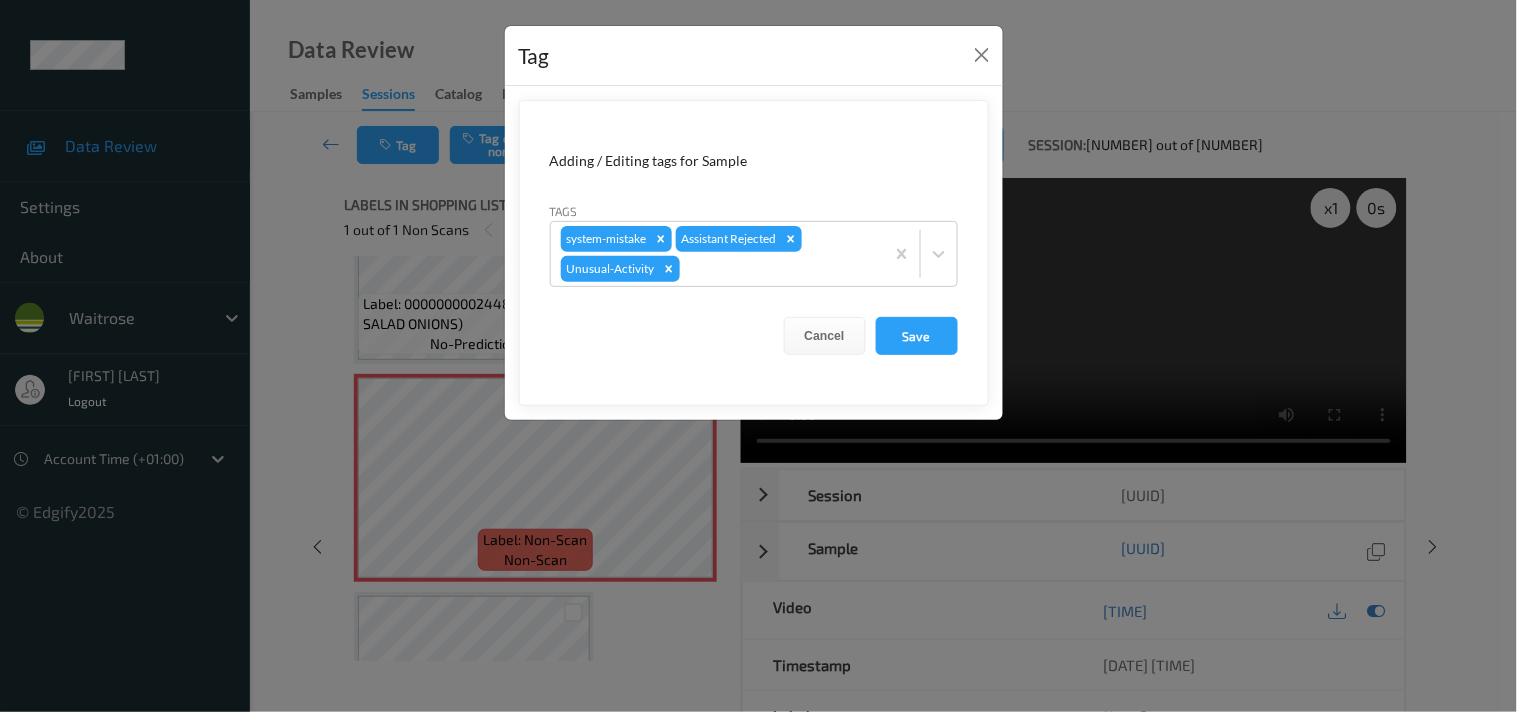 click on "Tag Adding / Editing tags for Sample Tags system-mistake Assistant Rejected Unusual-Activity Cancel Save" at bounding box center [758, 356] 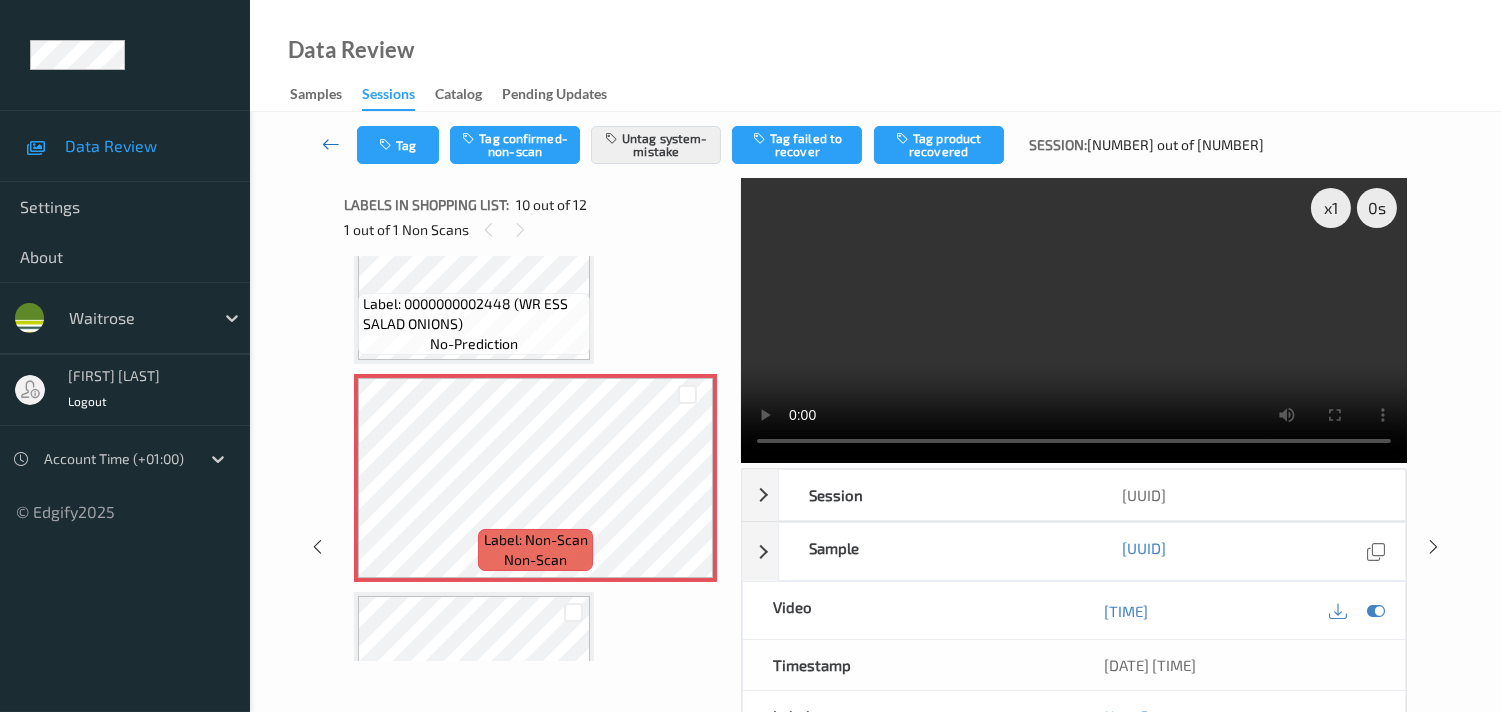click at bounding box center [331, 144] 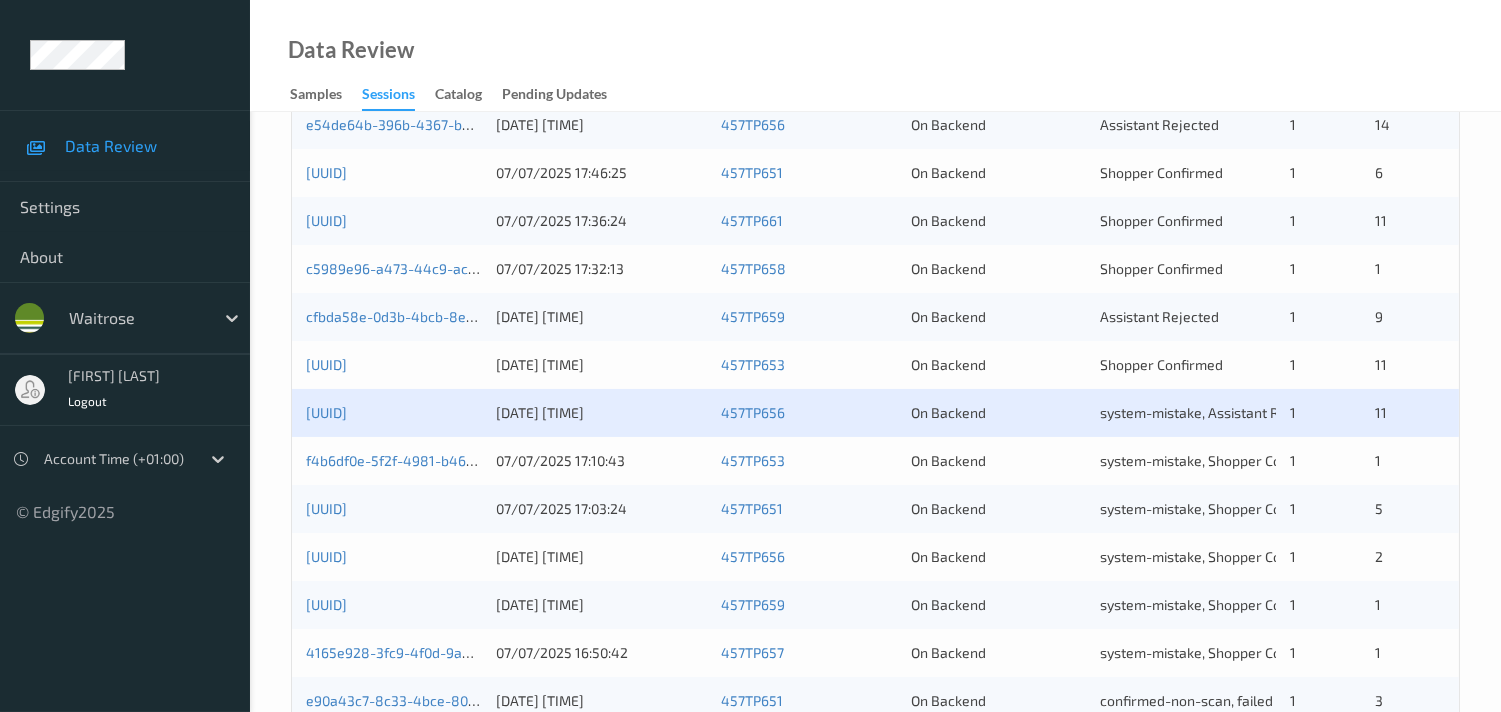 scroll, scrollTop: 555, scrollLeft: 0, axis: vertical 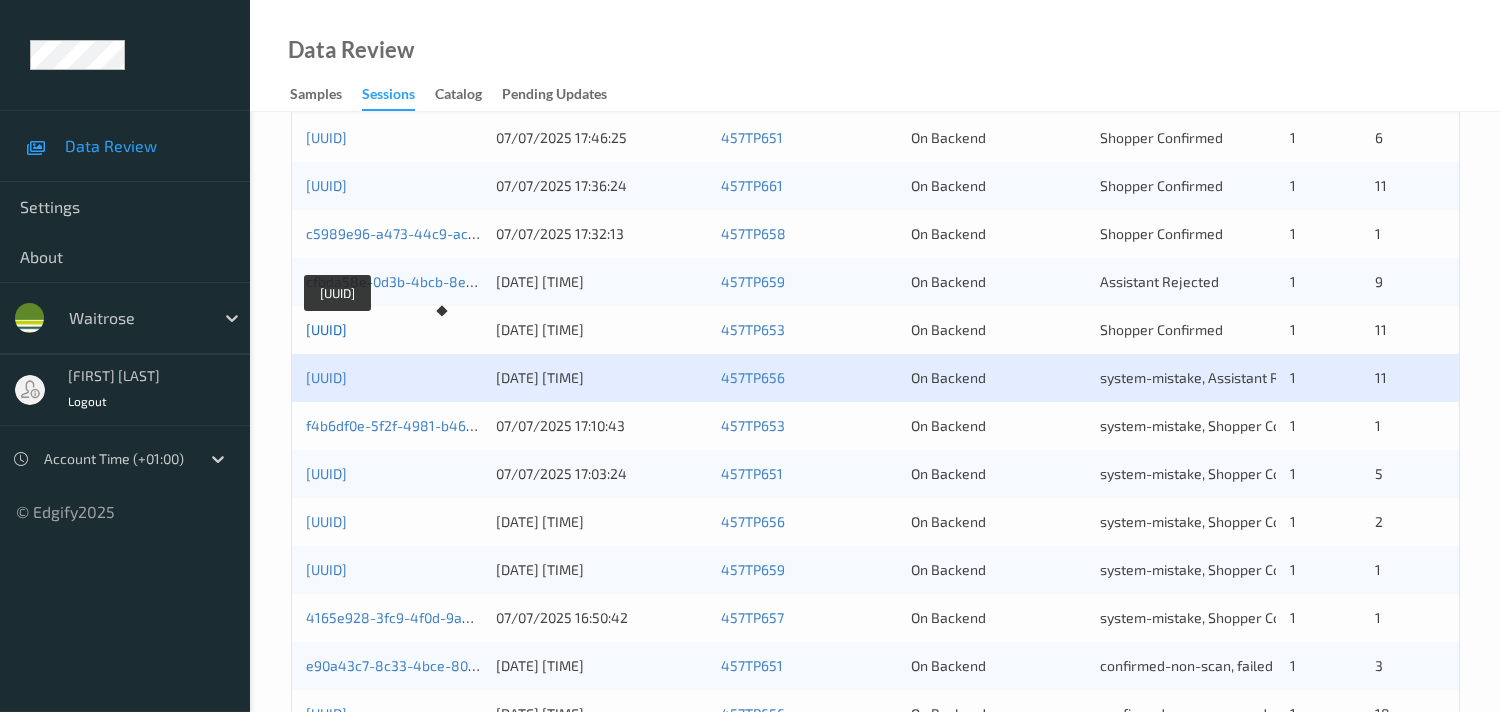 click on "56615434-4b30-454e-afc0-55d2e038bf6c" at bounding box center [326, 329] 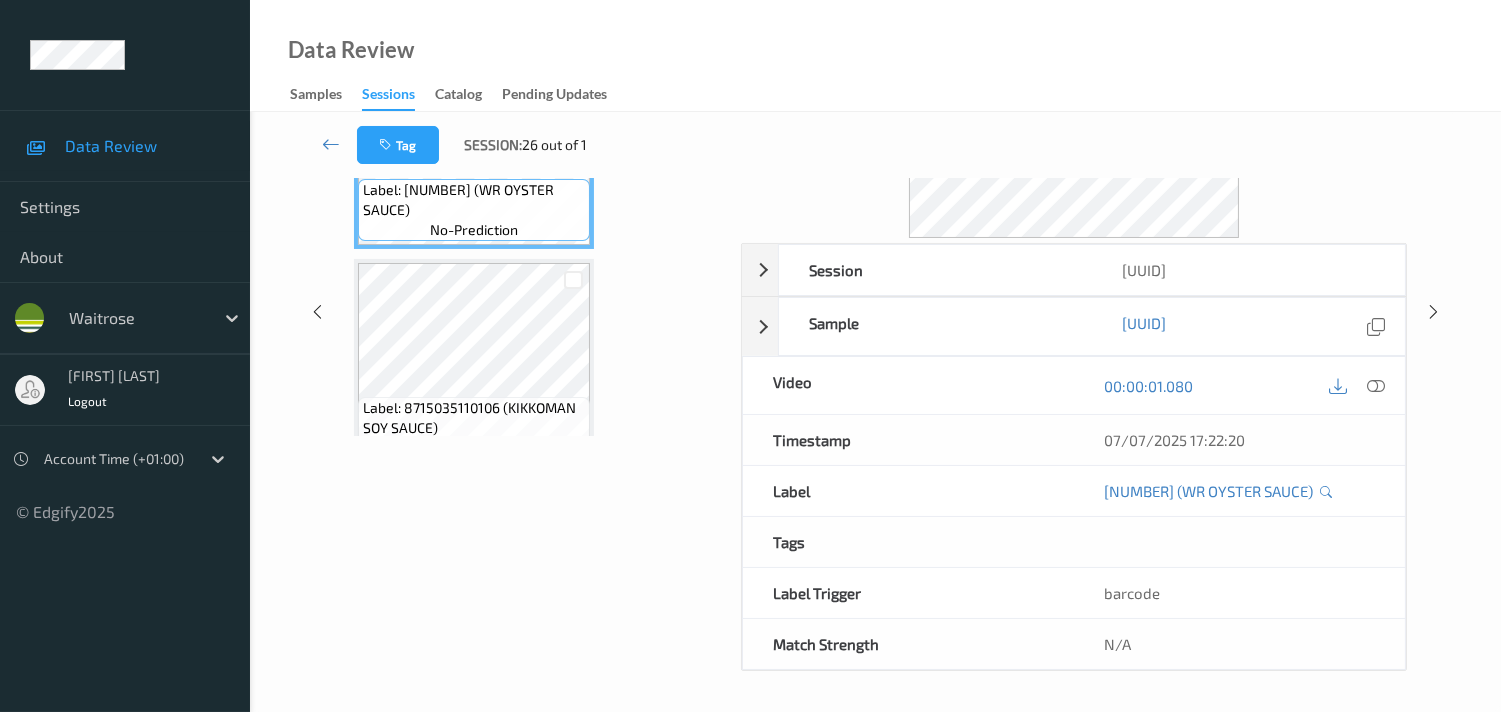scroll, scrollTop: 280, scrollLeft: 0, axis: vertical 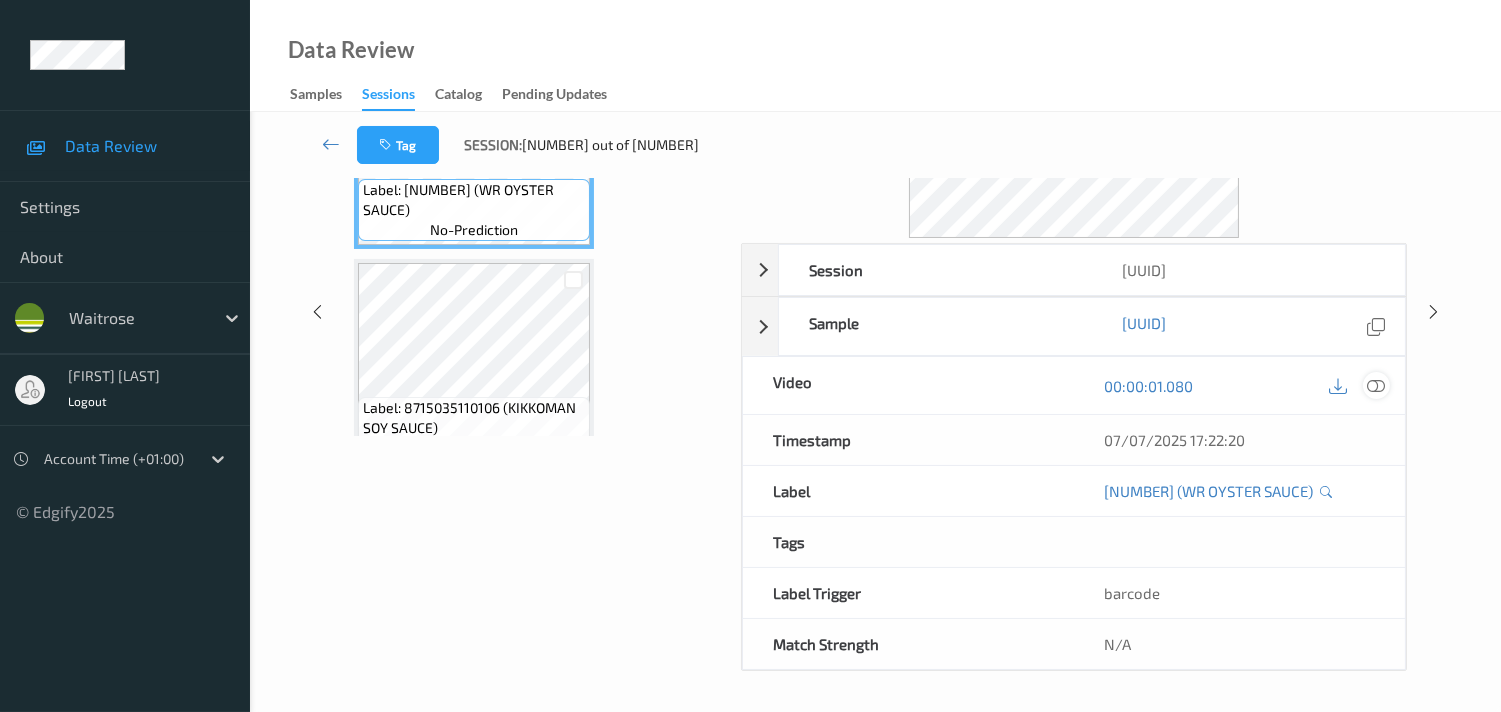 click at bounding box center (1376, 386) 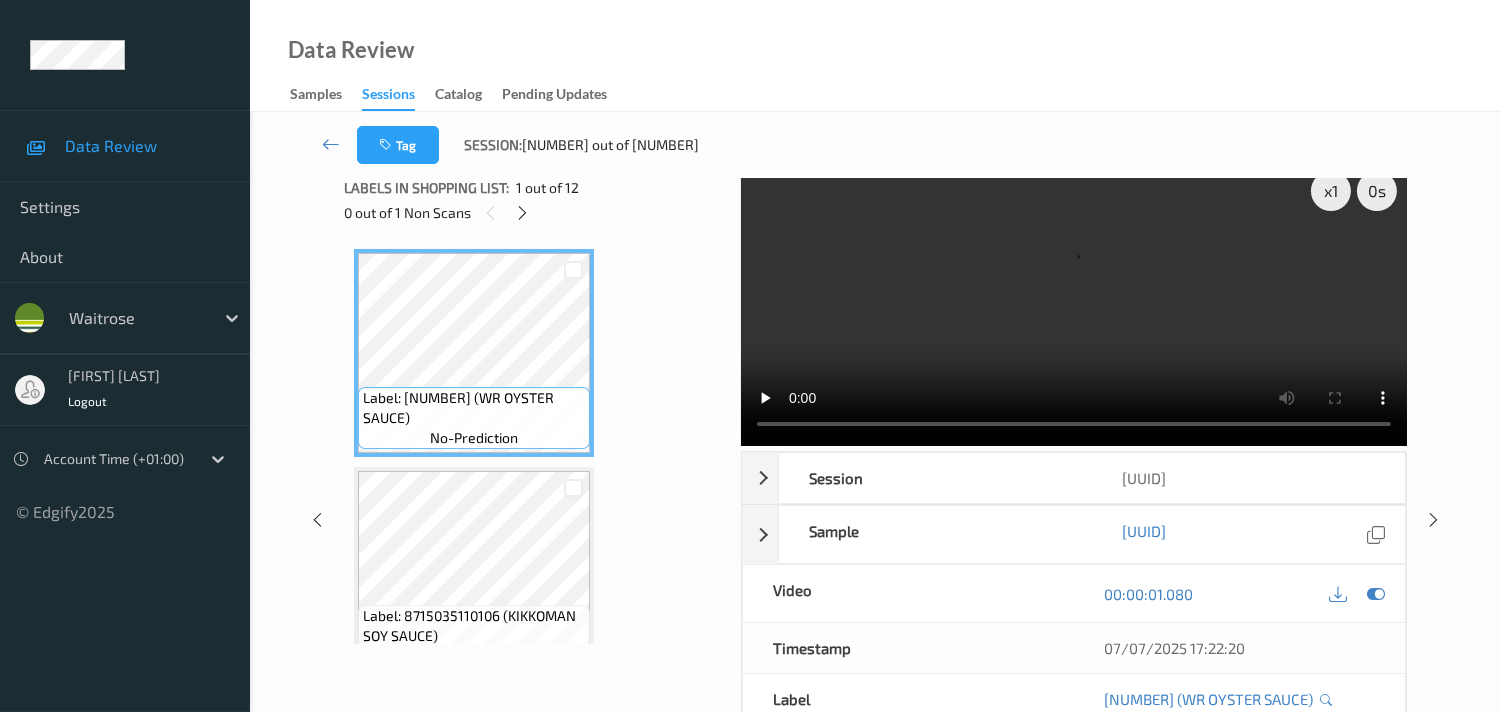 scroll, scrollTop: 0, scrollLeft: 0, axis: both 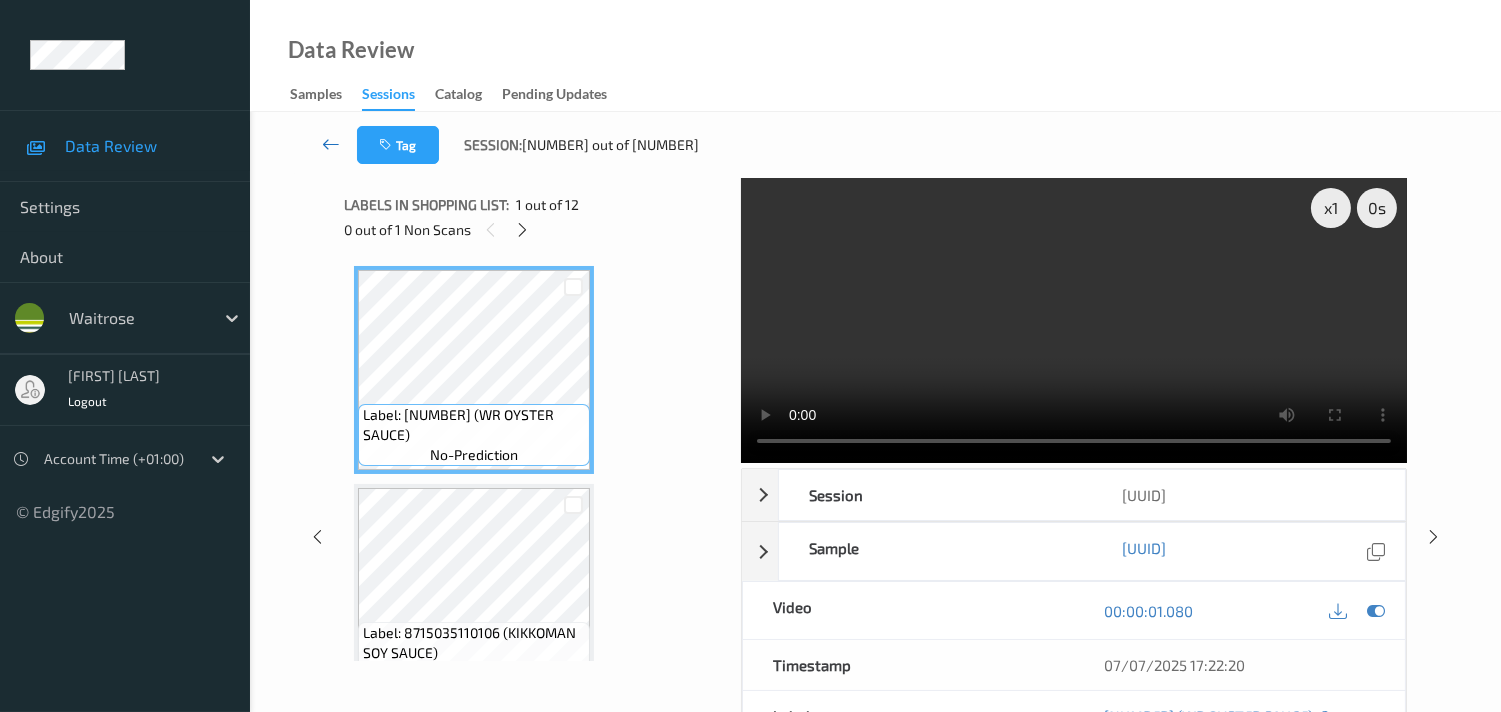 click at bounding box center [331, 144] 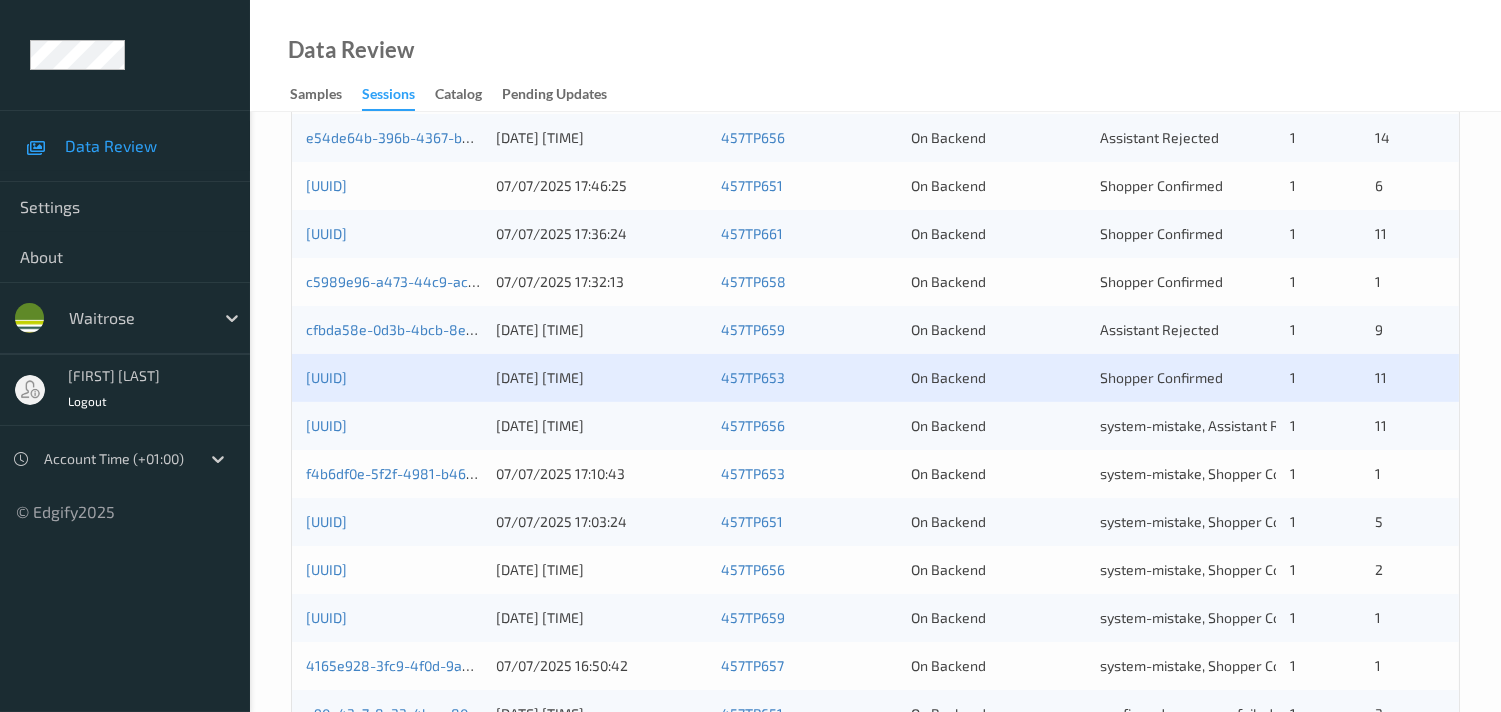 scroll, scrollTop: 555, scrollLeft: 0, axis: vertical 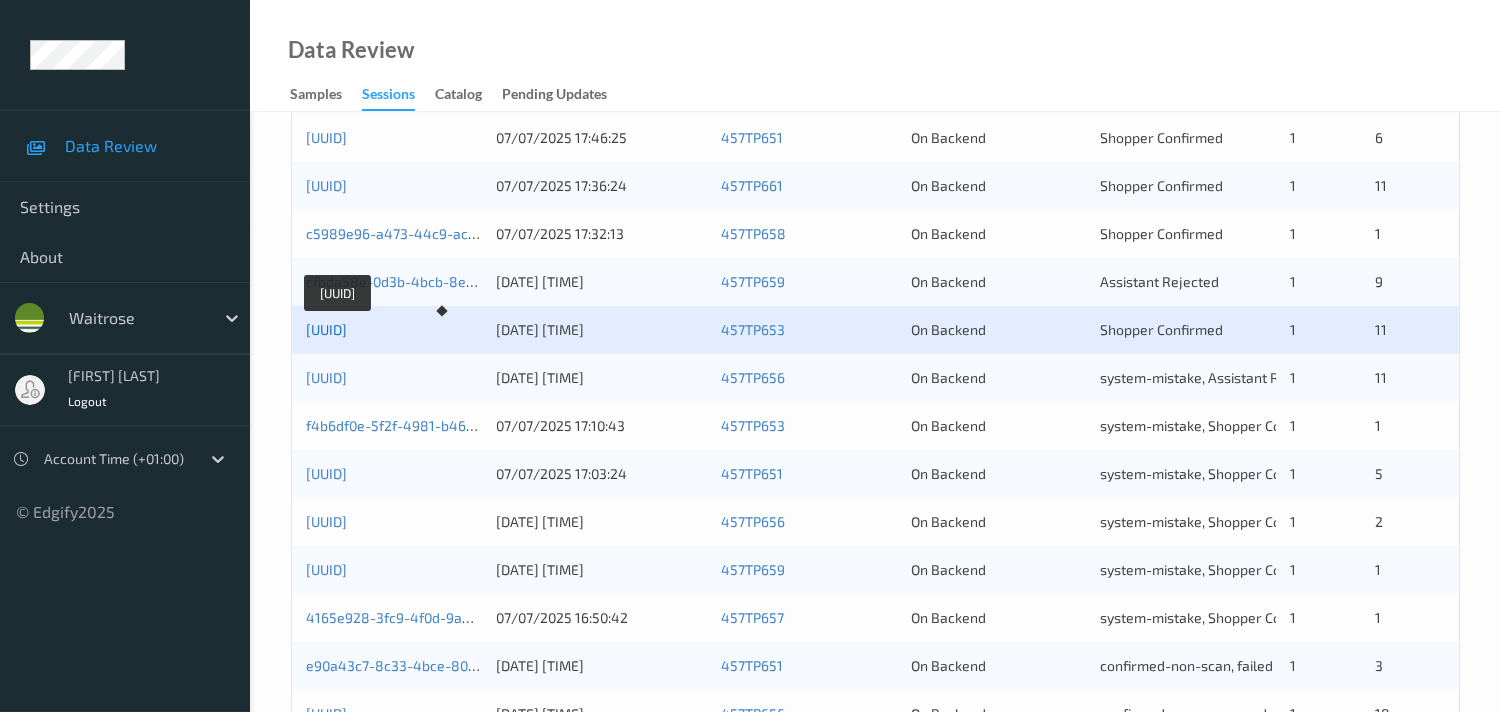 click on "56615434-4b30-454e-afc0-55d2e038bf6c" at bounding box center [326, 329] 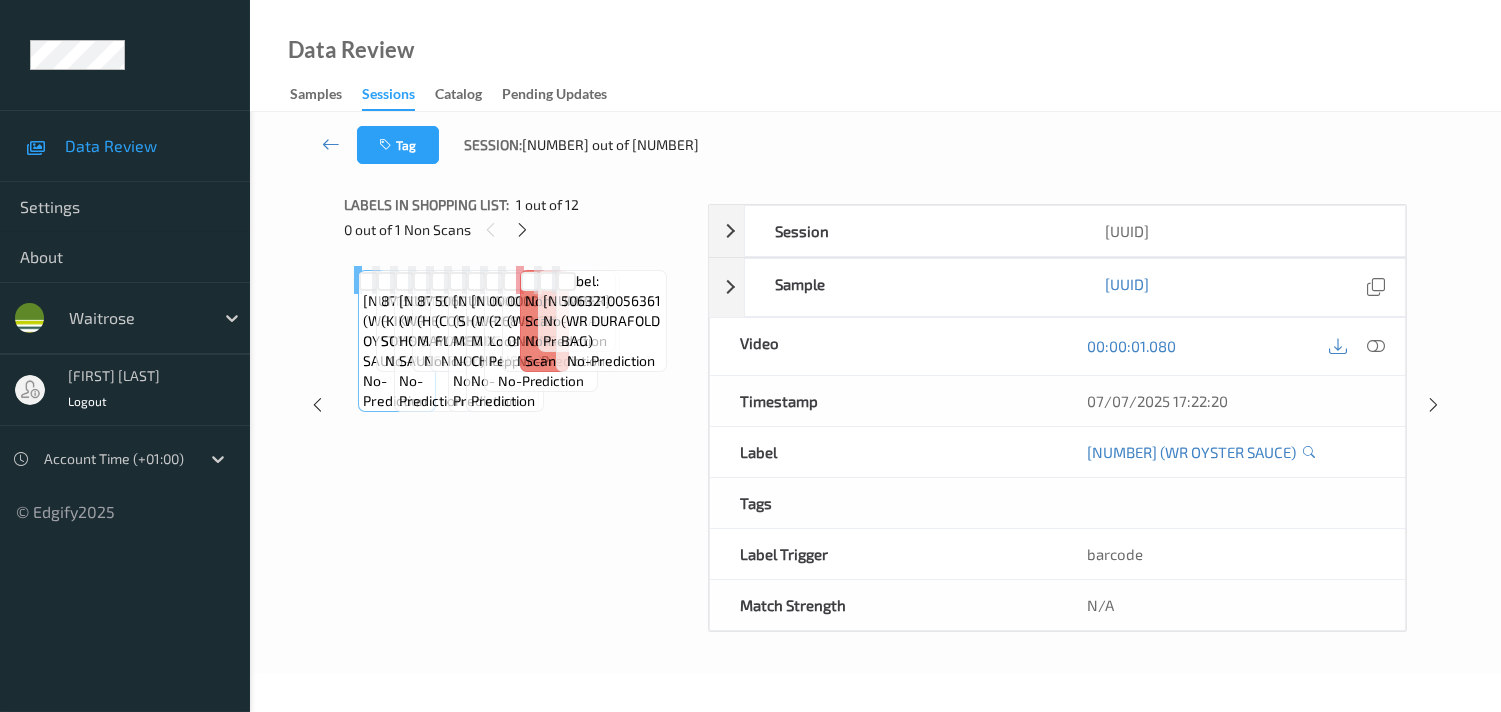 click on "Labels in shopping list: 1 out of 12 0 out of 1 Non Scans Label: 5000169624609 (WR OYSTER SAUCE) no-prediction Label: 8715035110106 (KIKKOMAN SOY SAUCE) no-prediction Label: 5000169624579 (WR HOISIN SAUCE) no-prediction Label: 8718114724485 (HELLMANNS MAYONNAISE) no-prediction Label: 5060155200132 (CORNISH SALT FLAKES) no-prediction Label: 5000354924712 (SHARWOOD MED EGG NOO) no-prediction Label: 5000169248225 (WR CI MIX CHILLIES) no-prediction Label: 0000000002684 (2684WR Ess Loose Orange Peppers) no-prediction Label: 0000000002448 (WR ESS SALAD ONIONS) no-prediction Label: Non-Scan non-scan Label: Non-Scan non-scan Label: Non-Scan non-scan Label: 9210315560975517 no-prediction Label: 5063210056361 (WR DURAFOLD BAG) no-prediction" at bounding box center [519, 405] 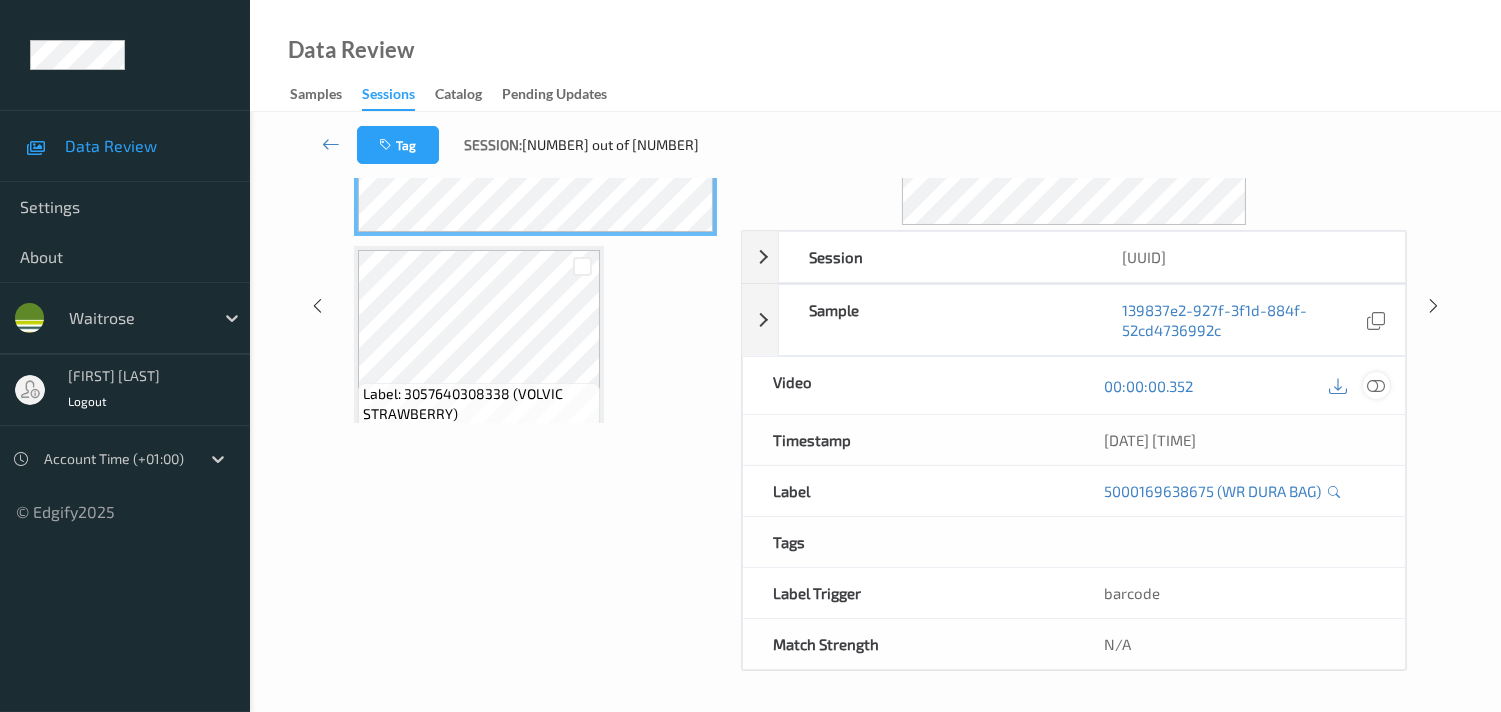 click at bounding box center (1376, 386) 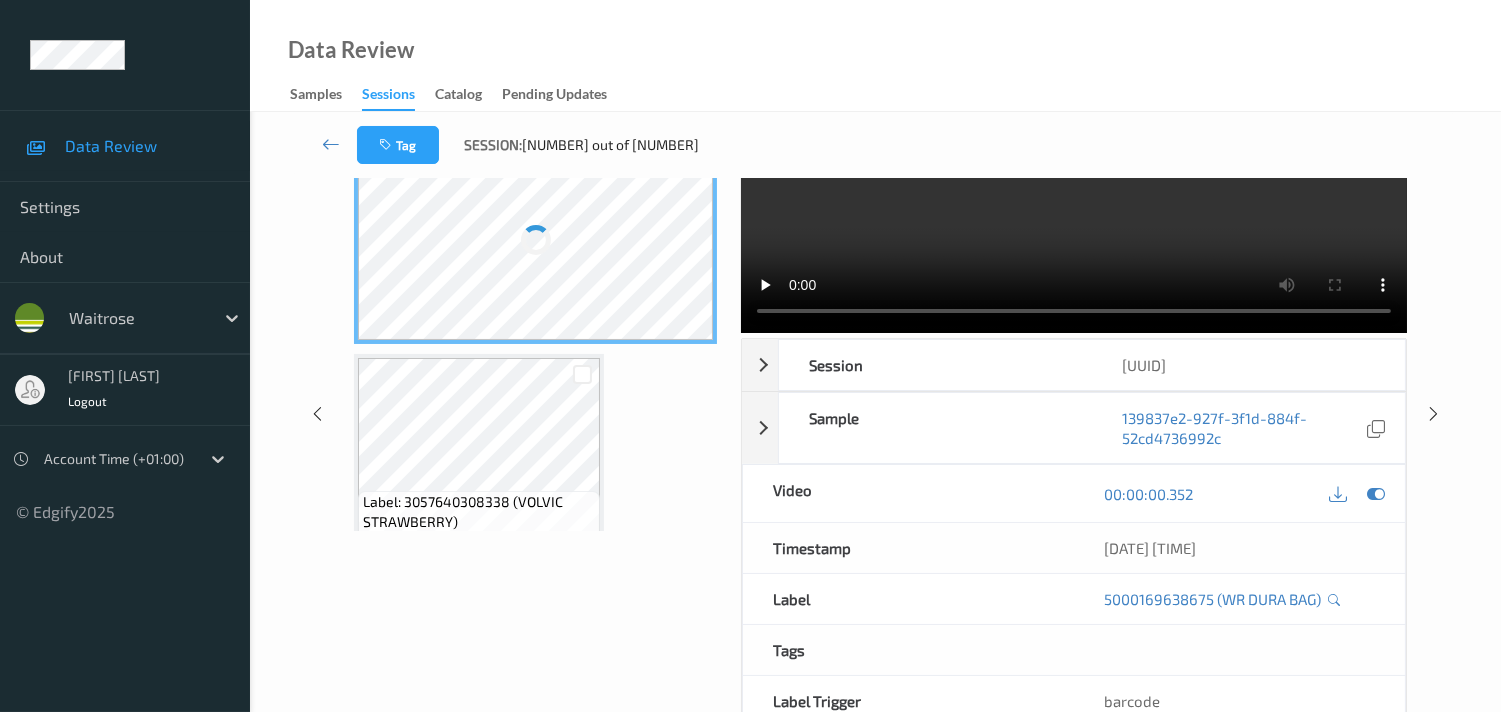 scroll, scrollTop: 0, scrollLeft: 0, axis: both 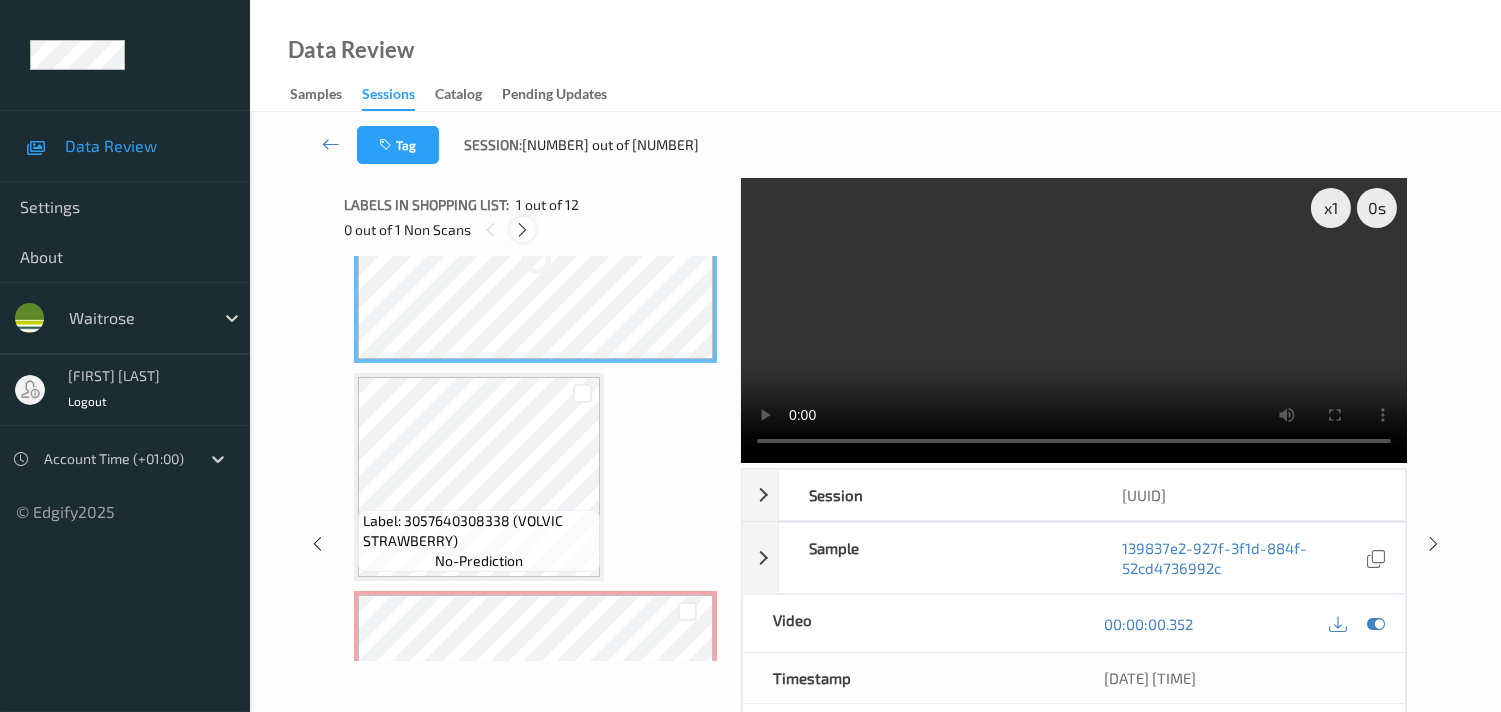 click at bounding box center (522, 230) 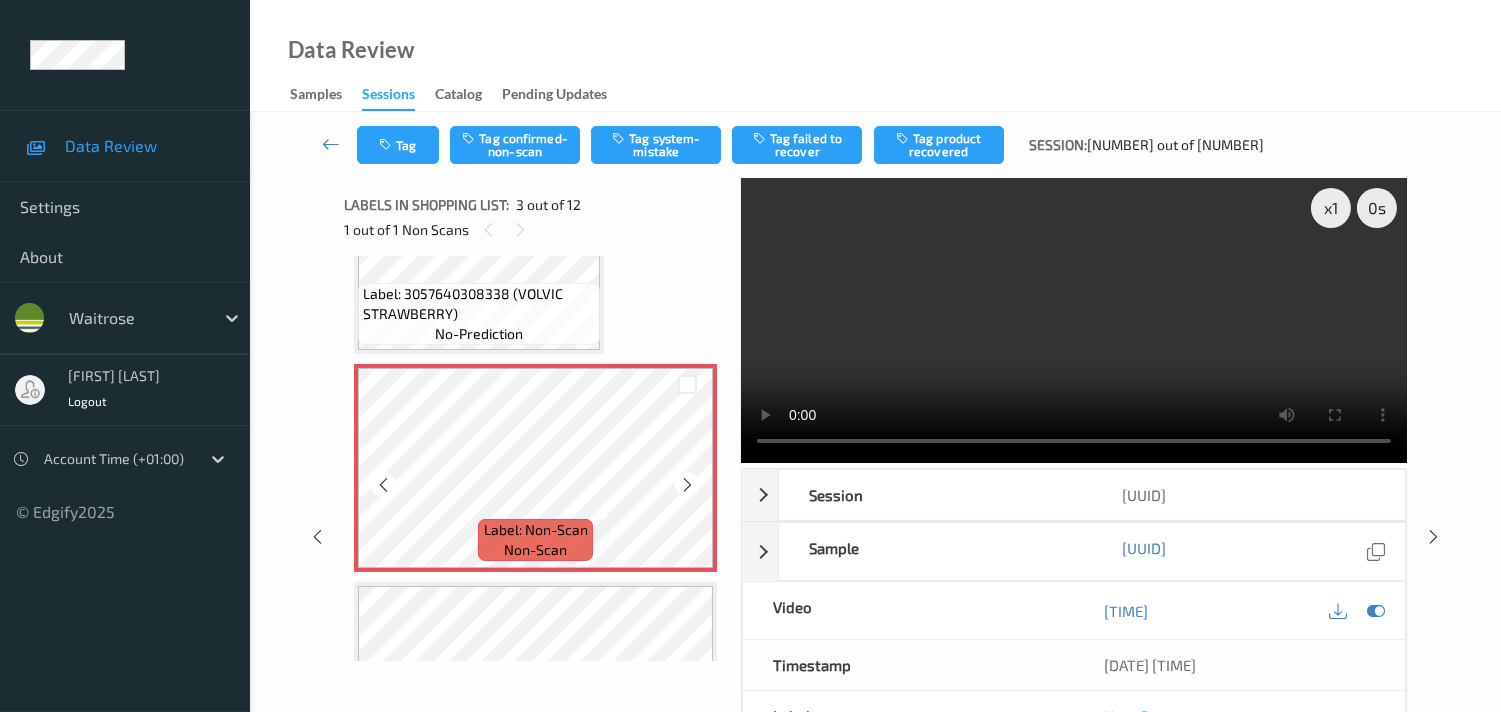 scroll, scrollTop: 336, scrollLeft: 0, axis: vertical 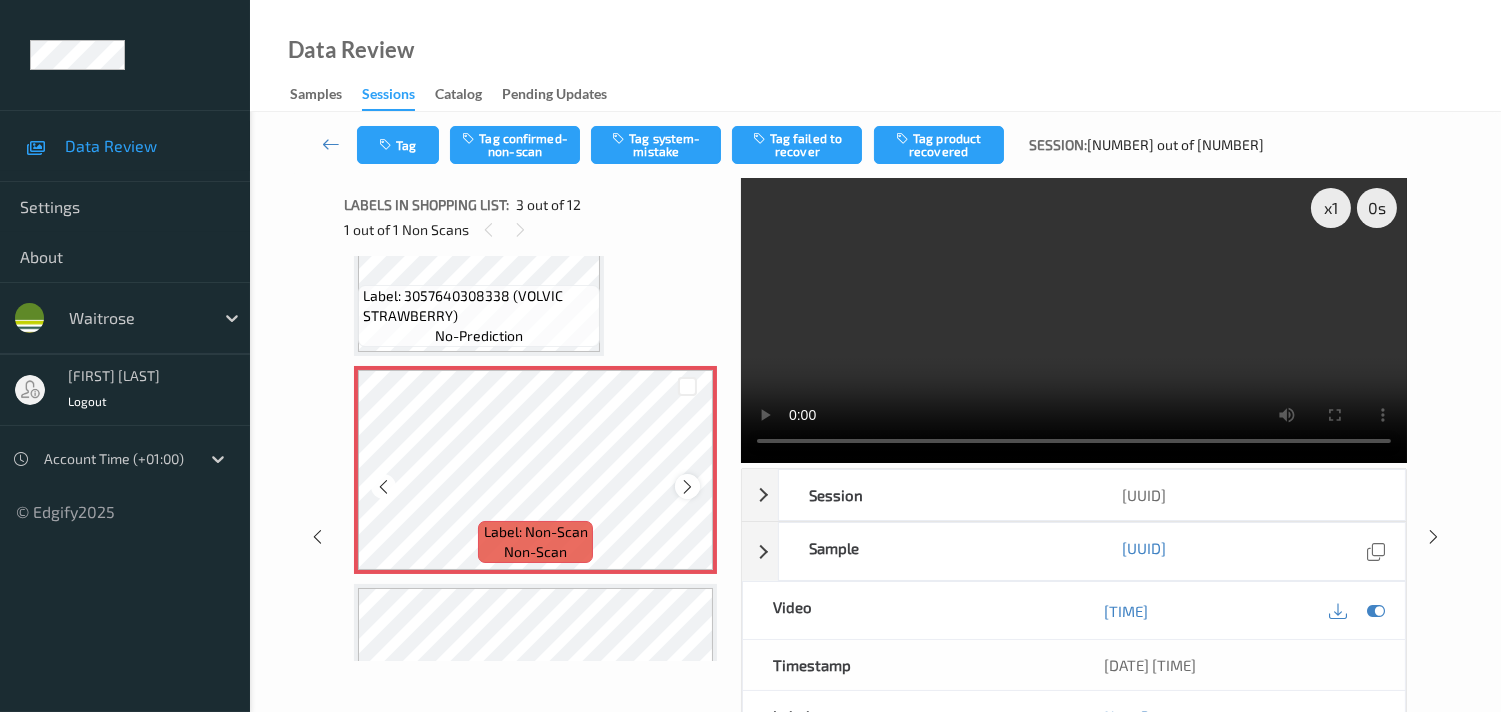 click at bounding box center (687, 487) 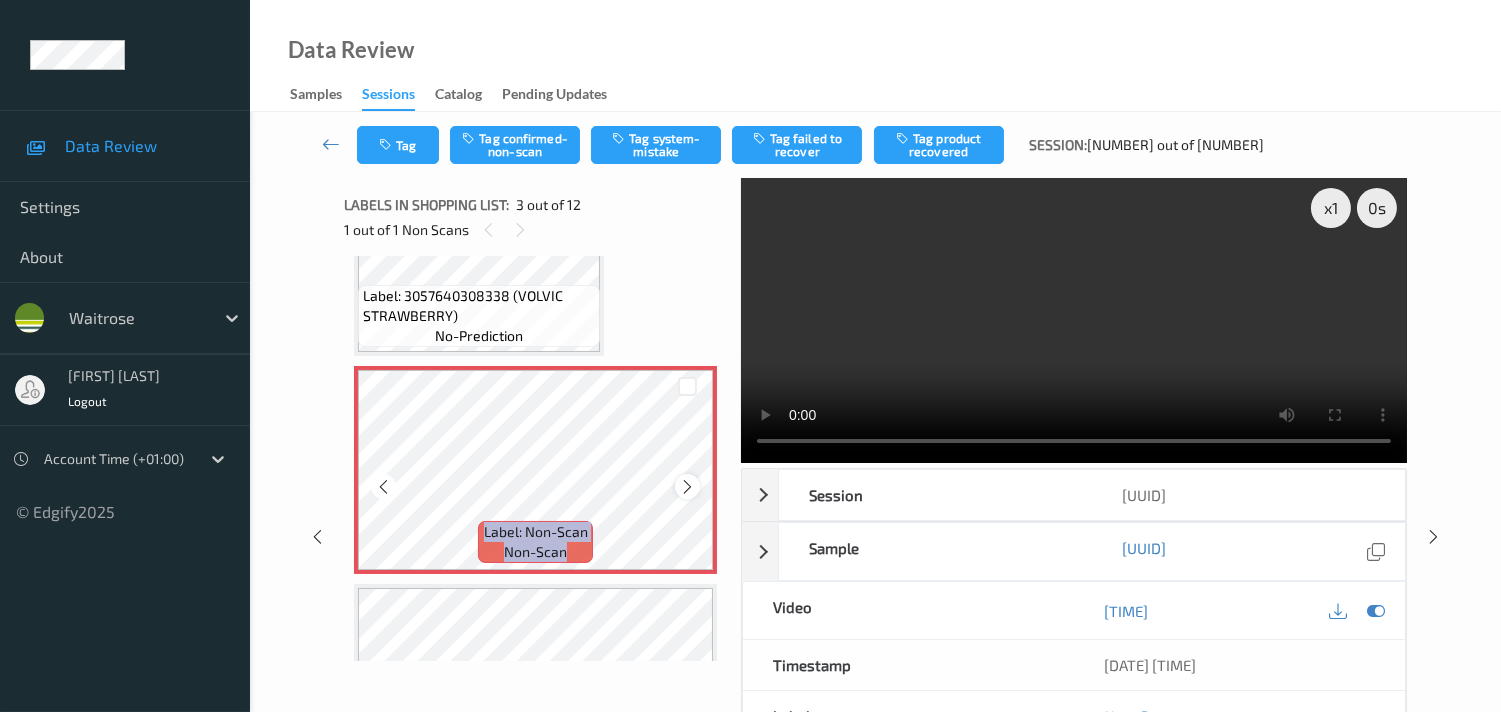click at bounding box center [687, 487] 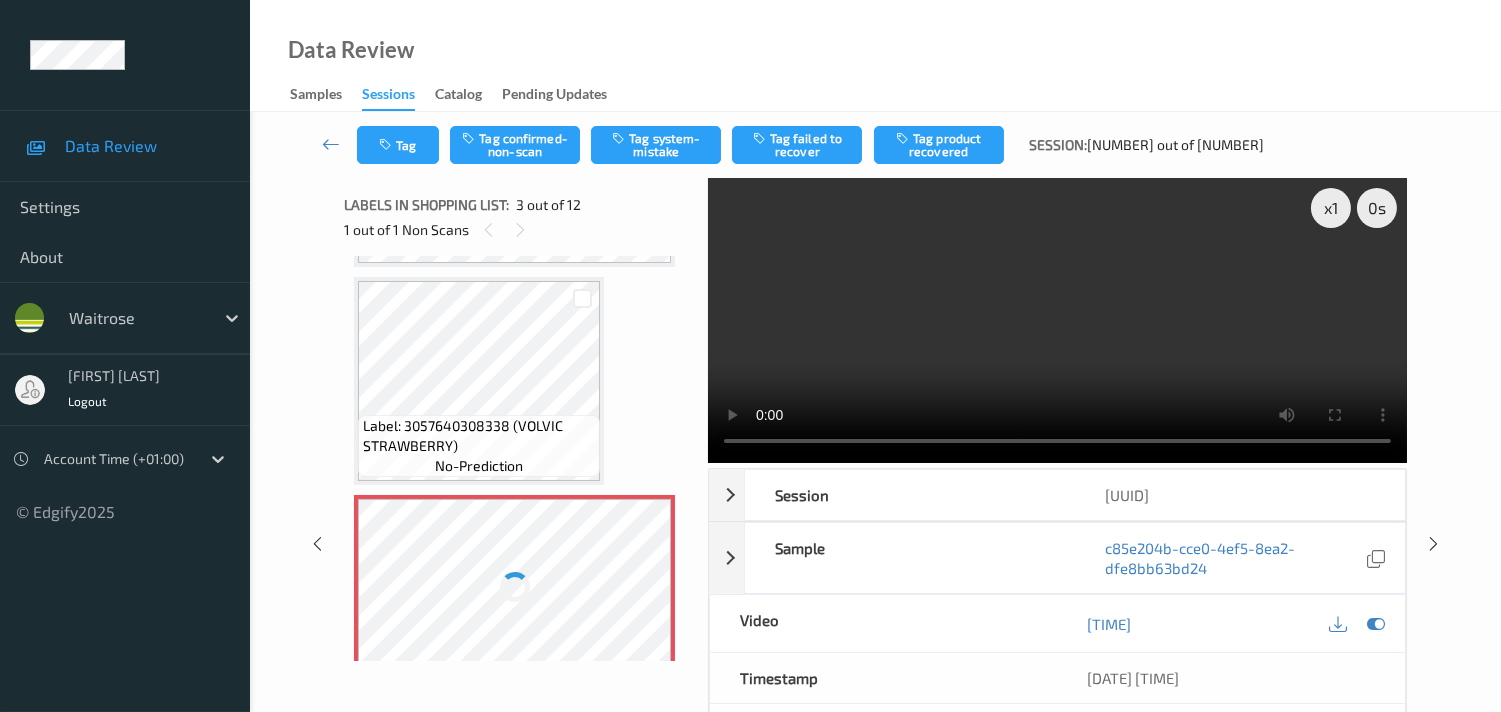 scroll, scrollTop: 222, scrollLeft: 0, axis: vertical 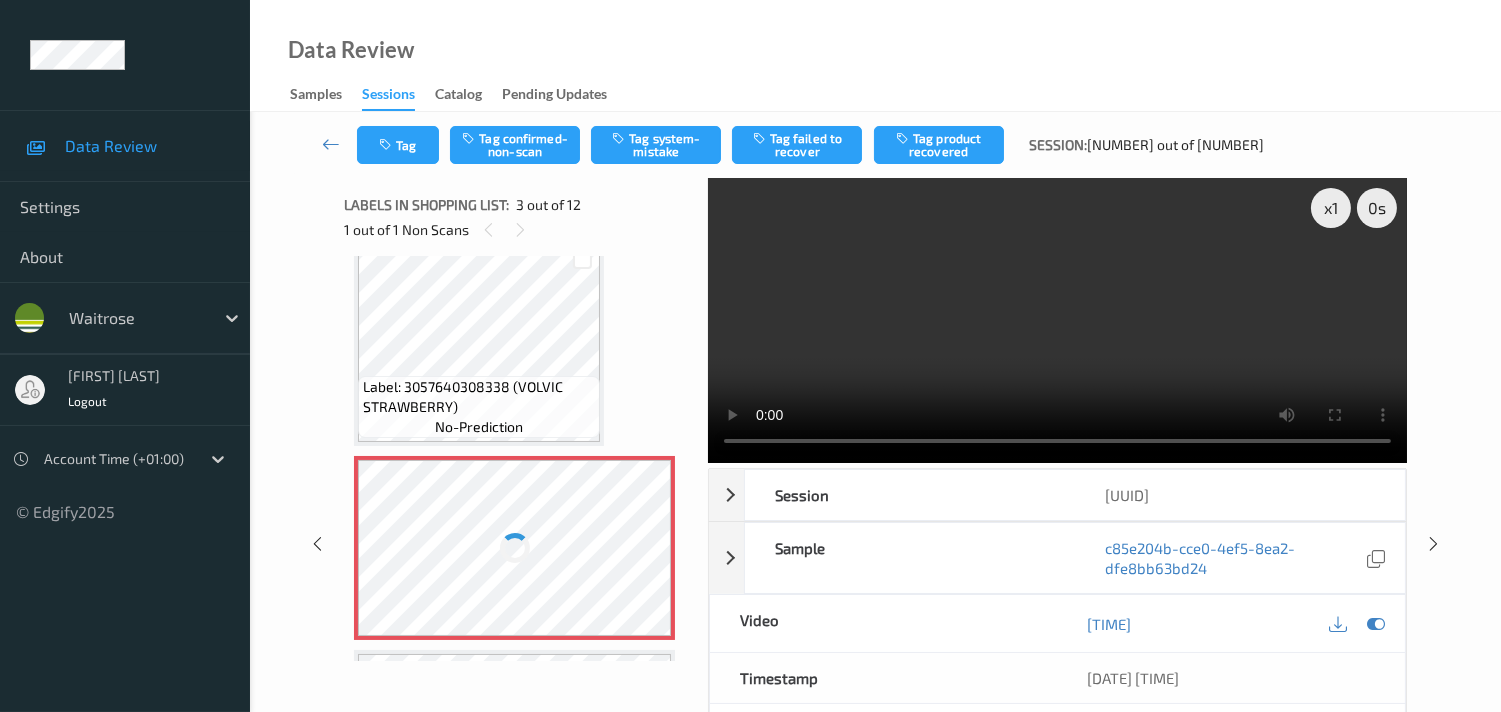click at bounding box center (514, 548) 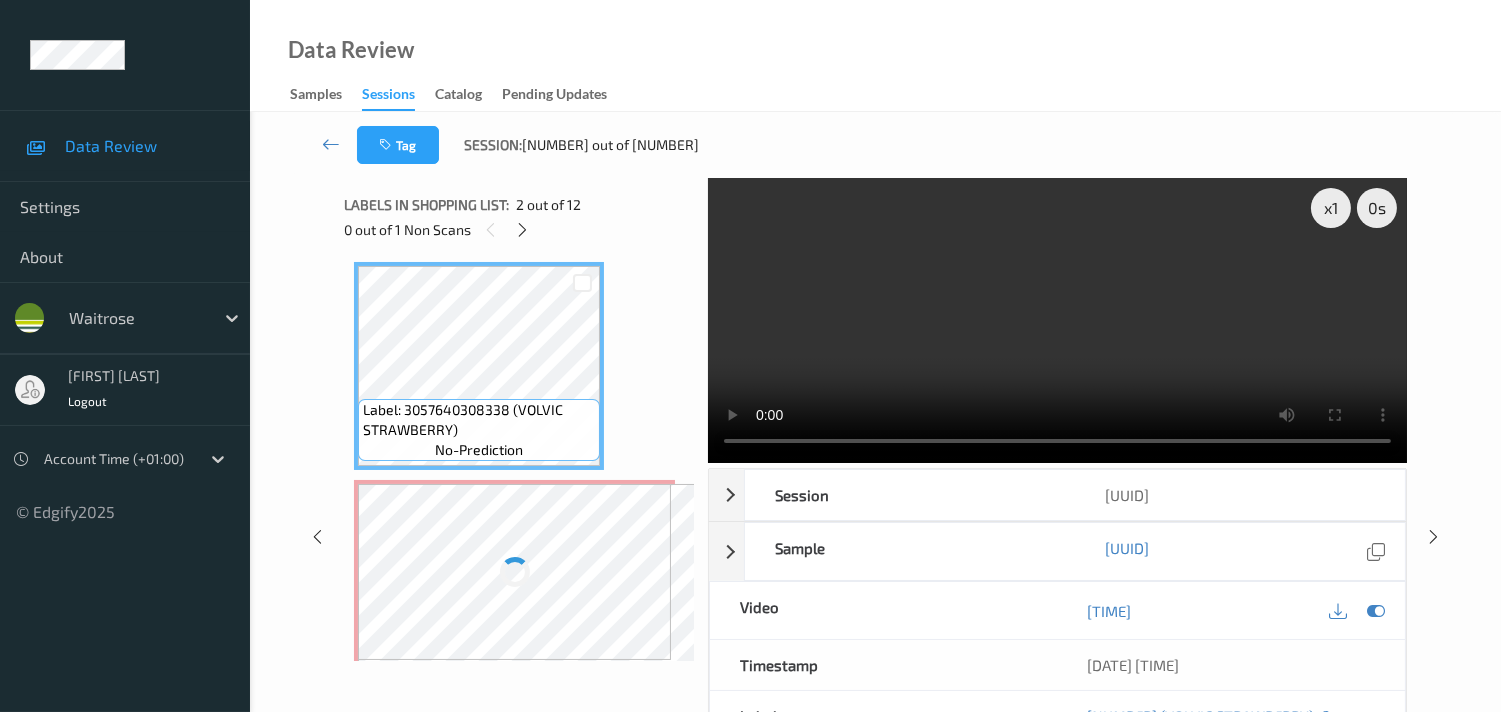scroll, scrollTop: 246, scrollLeft: 0, axis: vertical 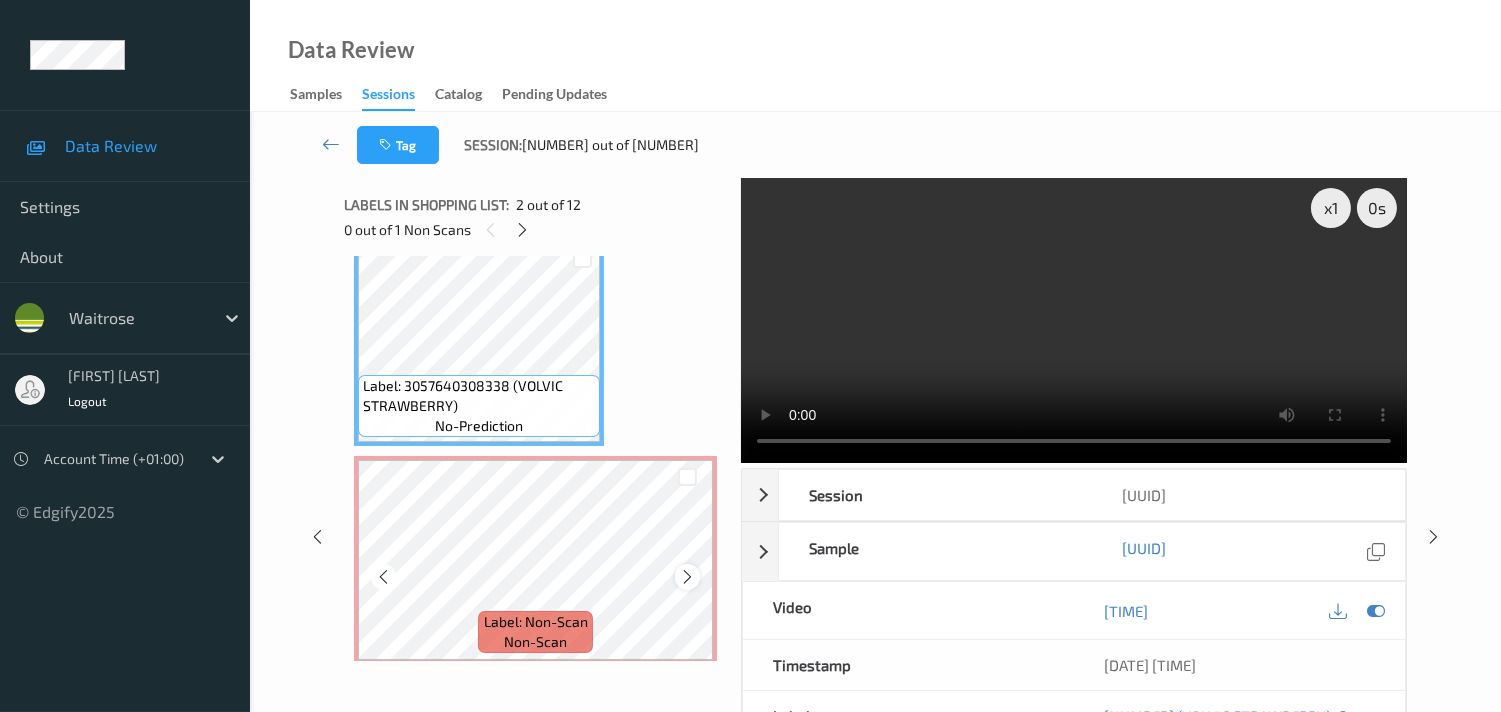 click at bounding box center (687, 577) 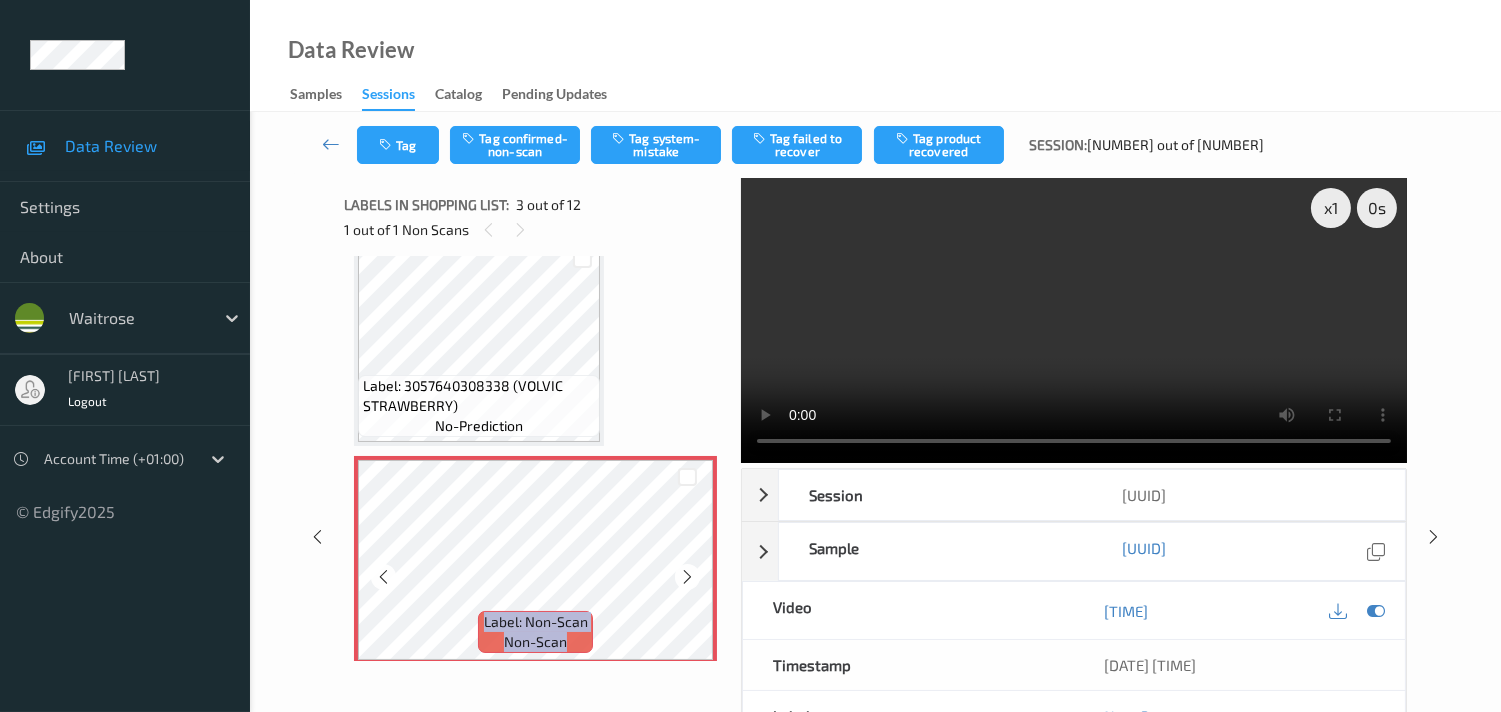 click at bounding box center [687, 577] 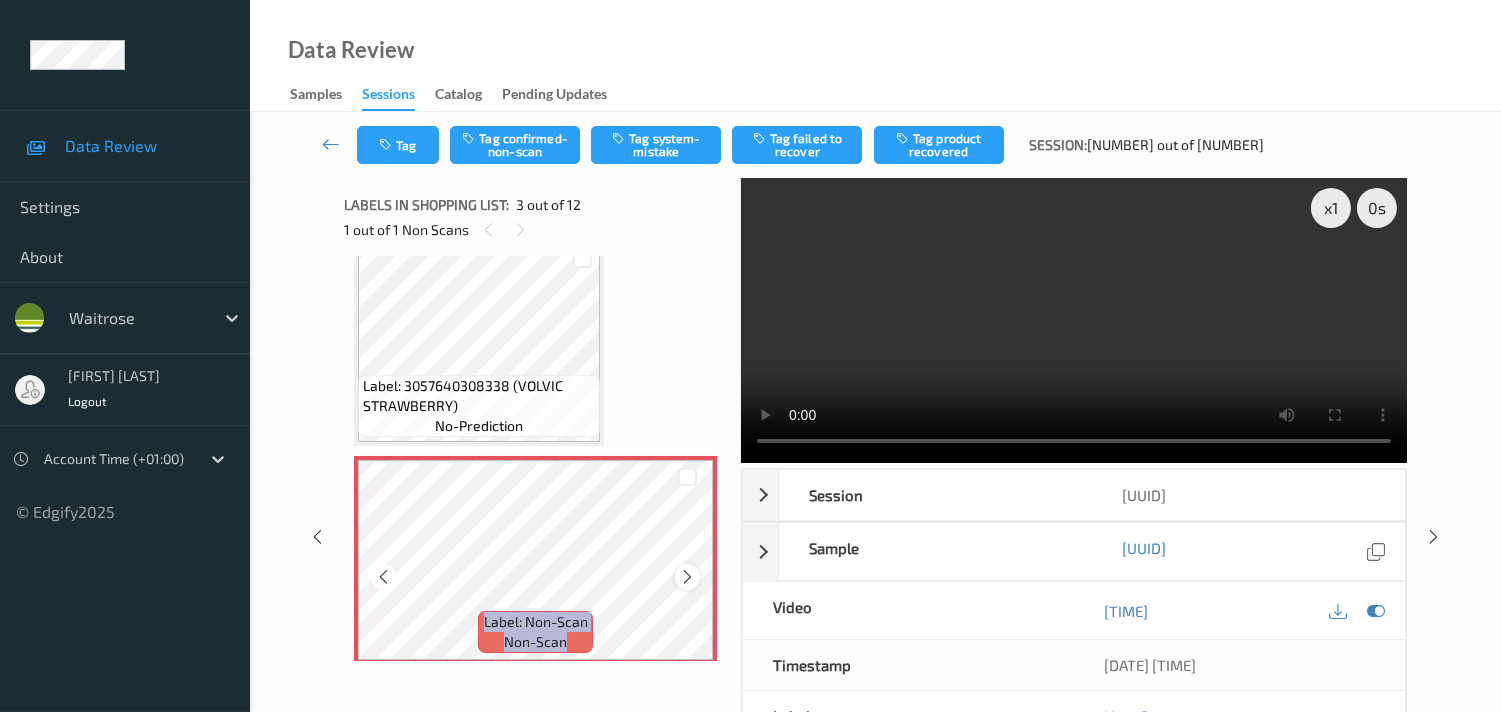 click at bounding box center (687, 577) 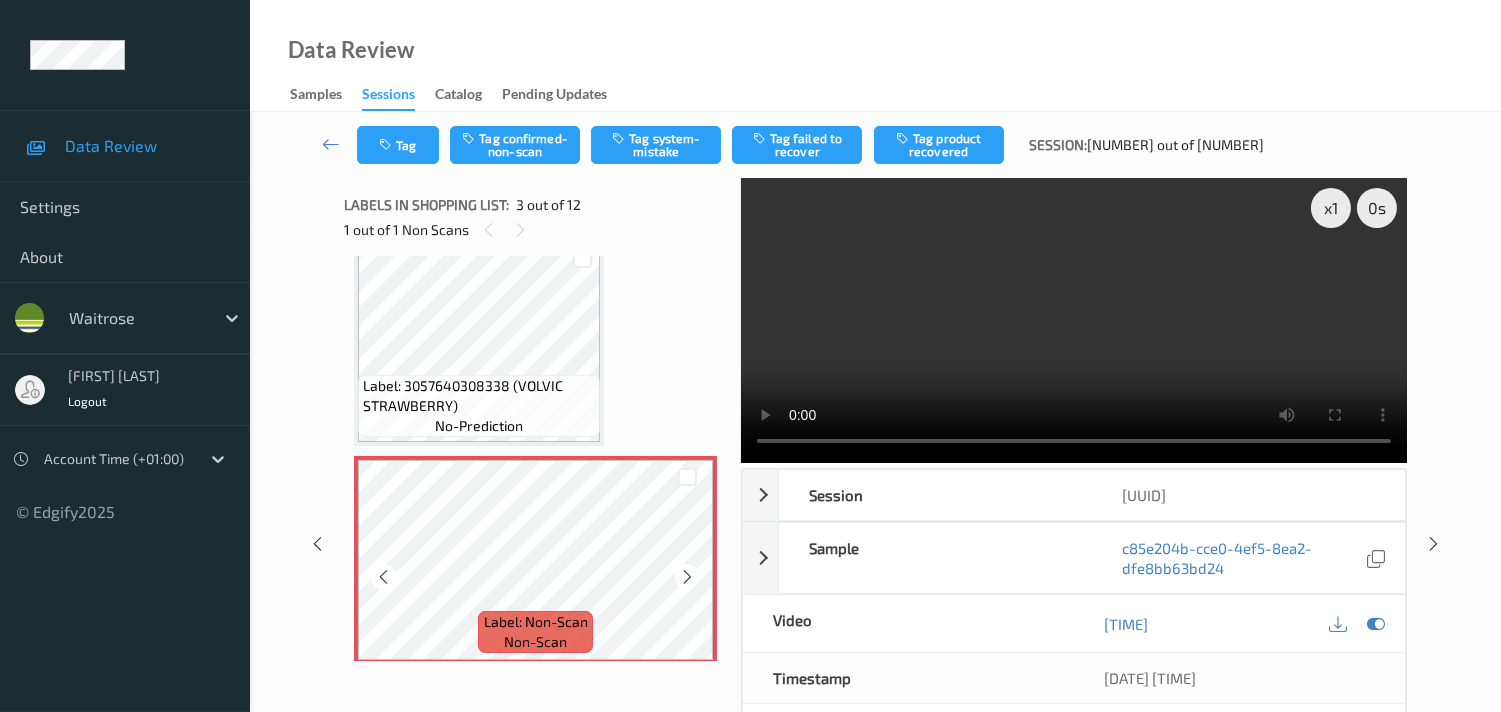click at bounding box center (687, 577) 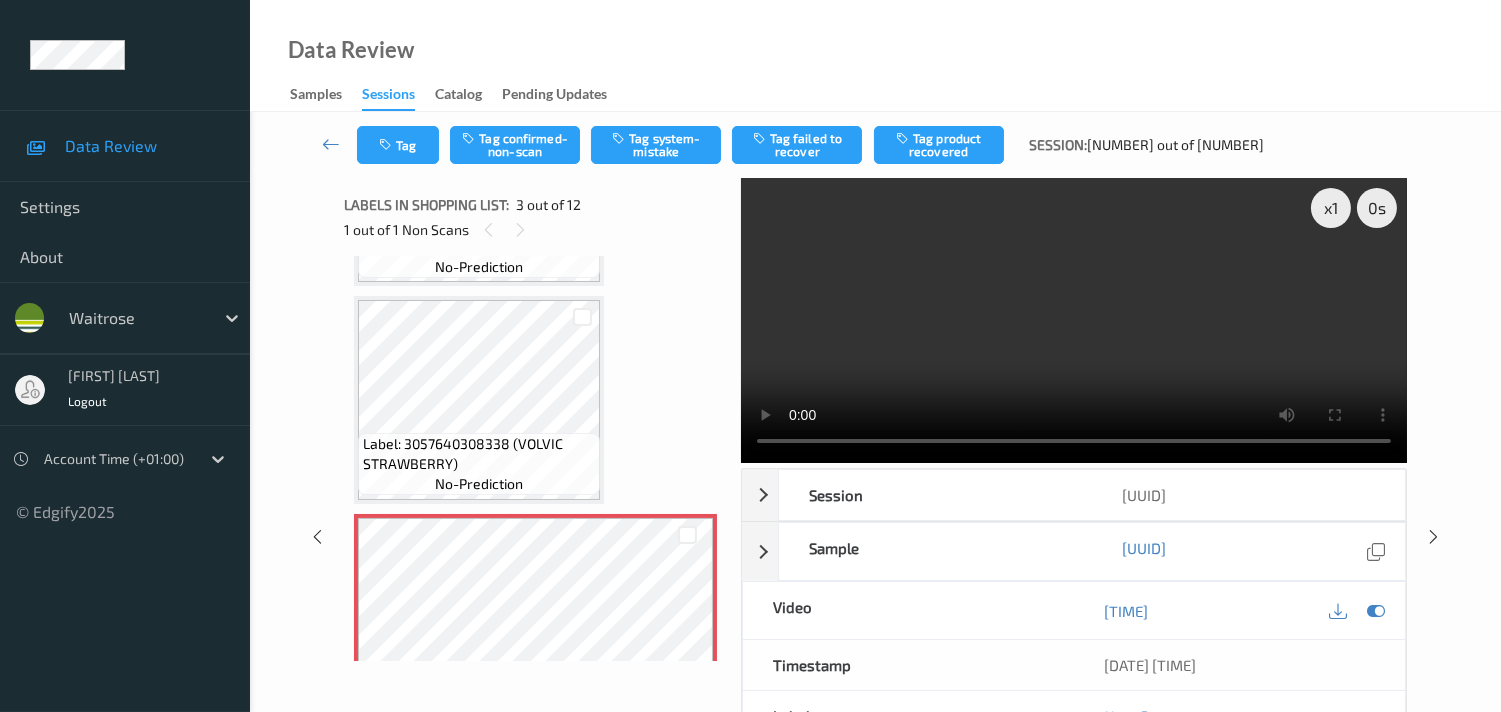 scroll, scrollTop: 24, scrollLeft: 0, axis: vertical 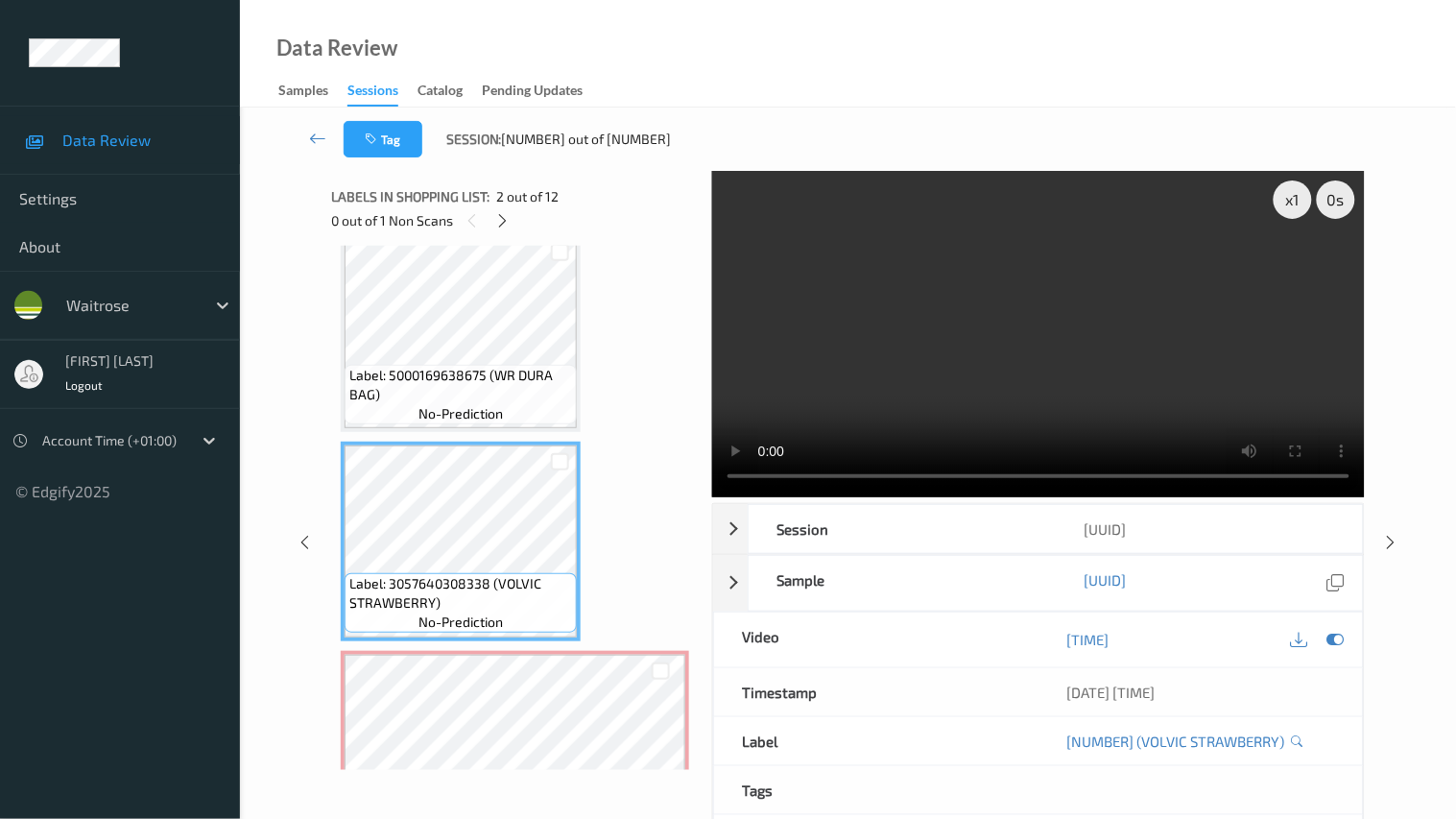 type 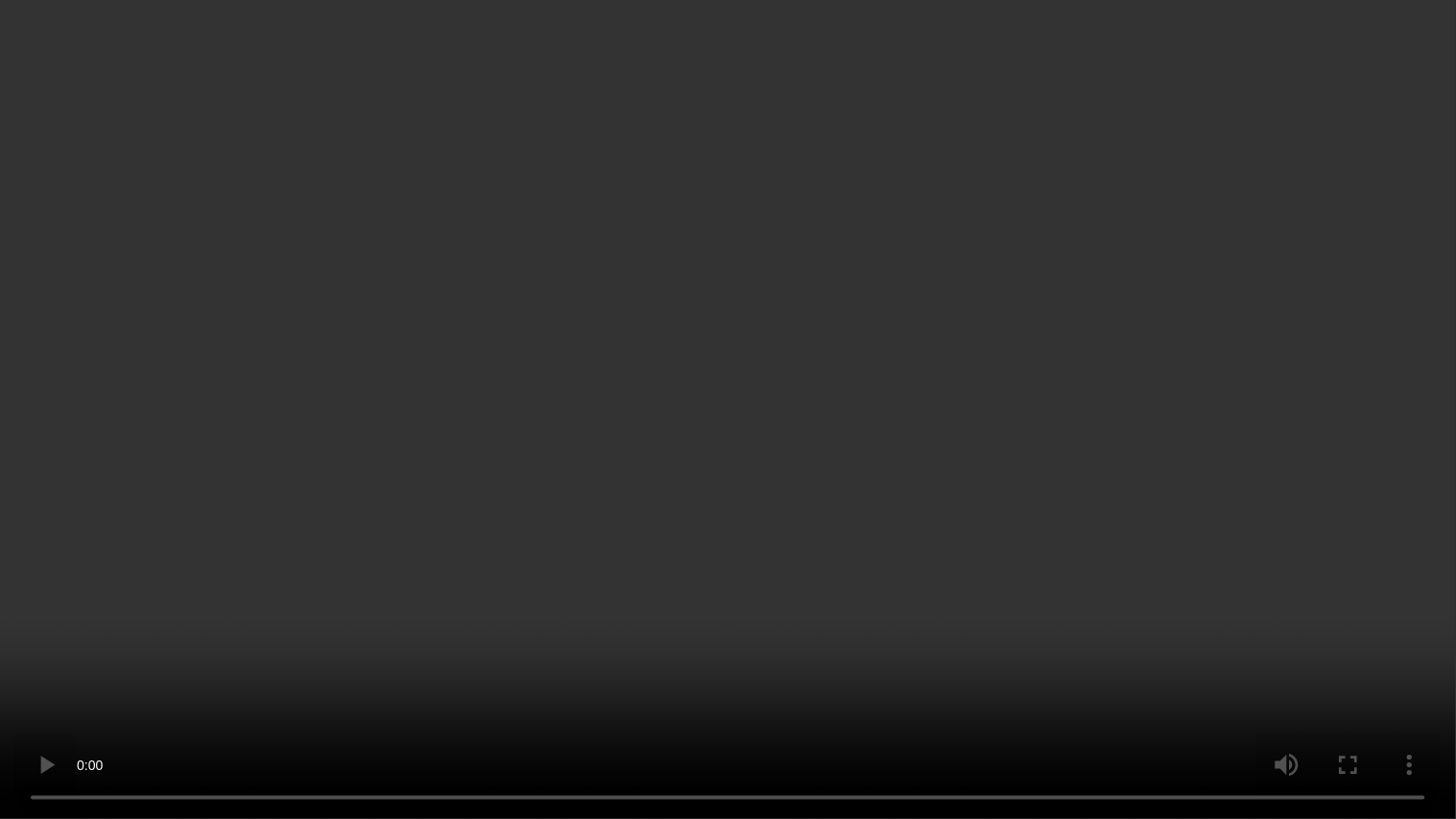 click at bounding box center [728, 409] 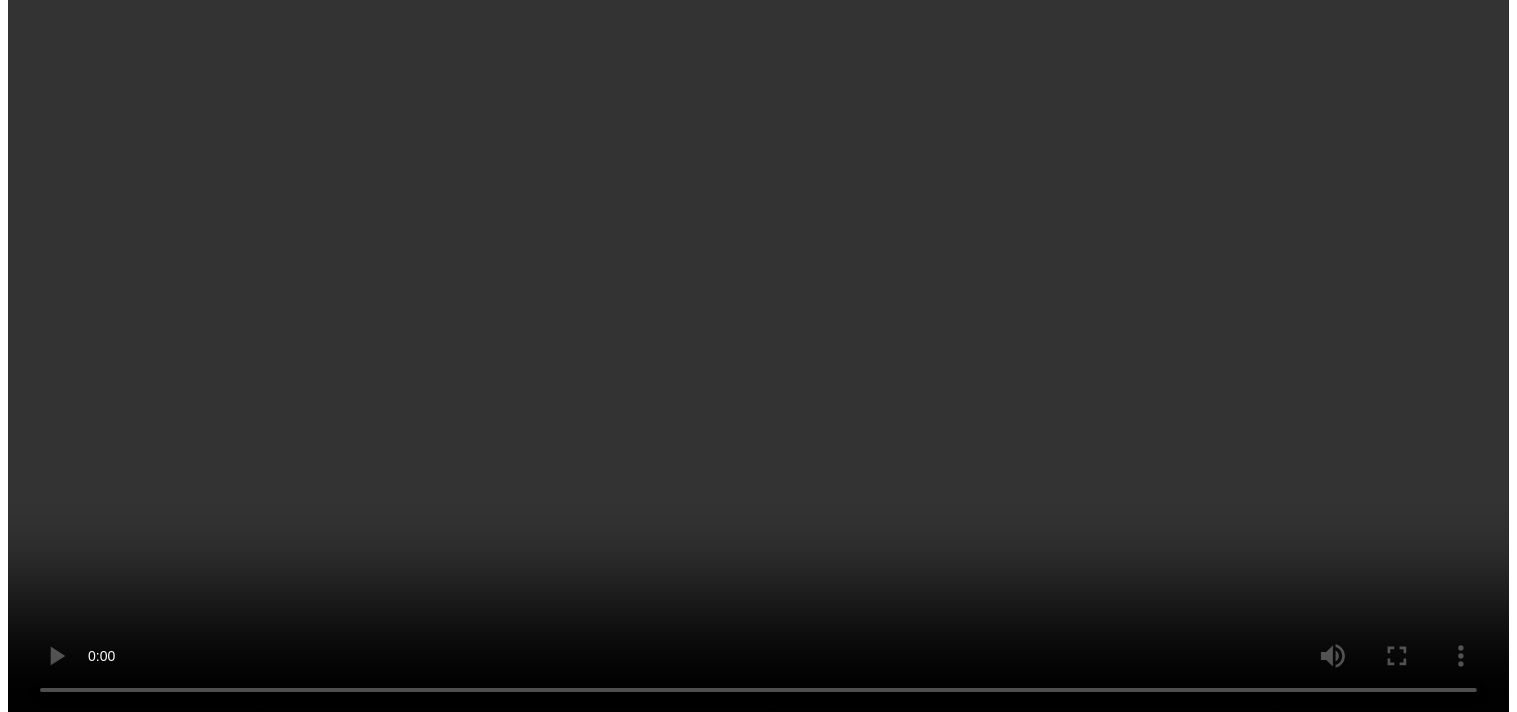 scroll, scrollTop: 357, scrollLeft: 0, axis: vertical 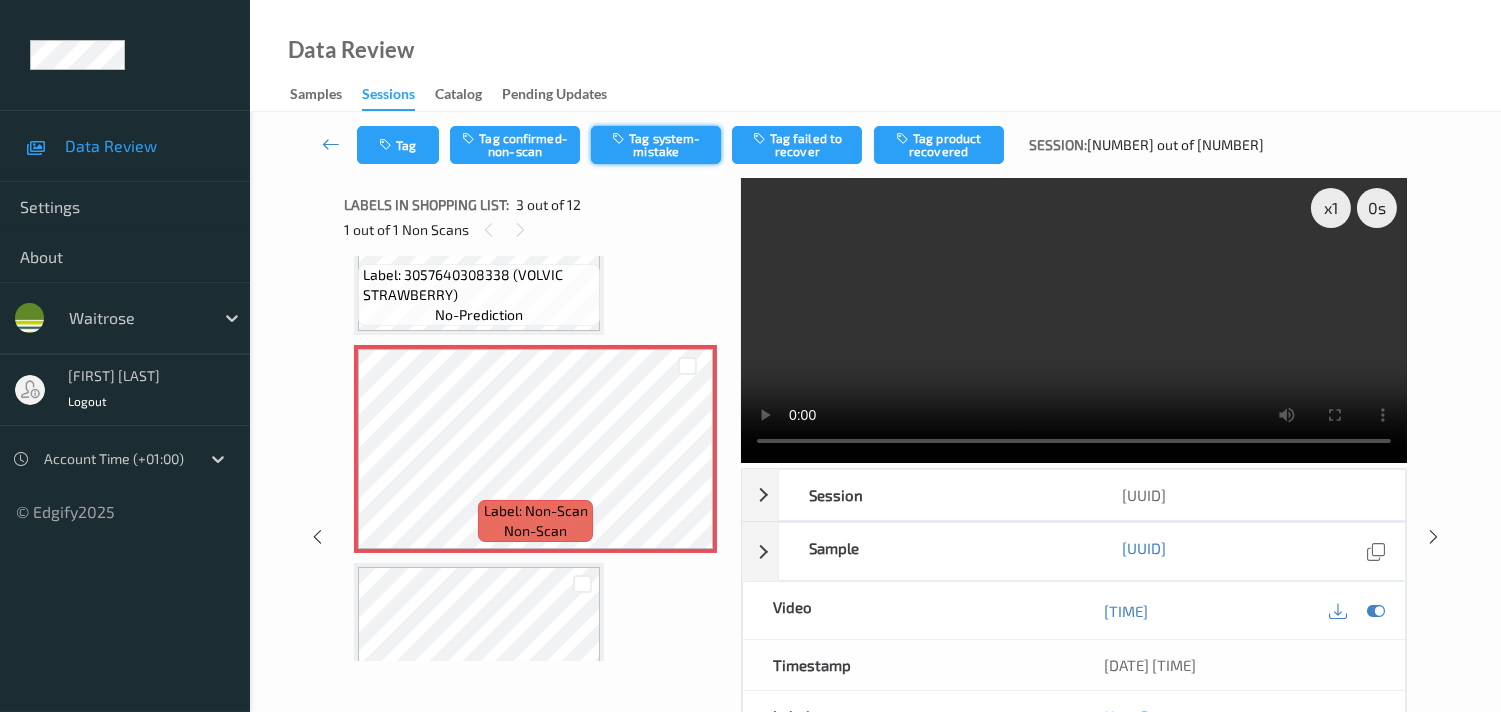 click on "Tag   system-mistake" at bounding box center [656, 145] 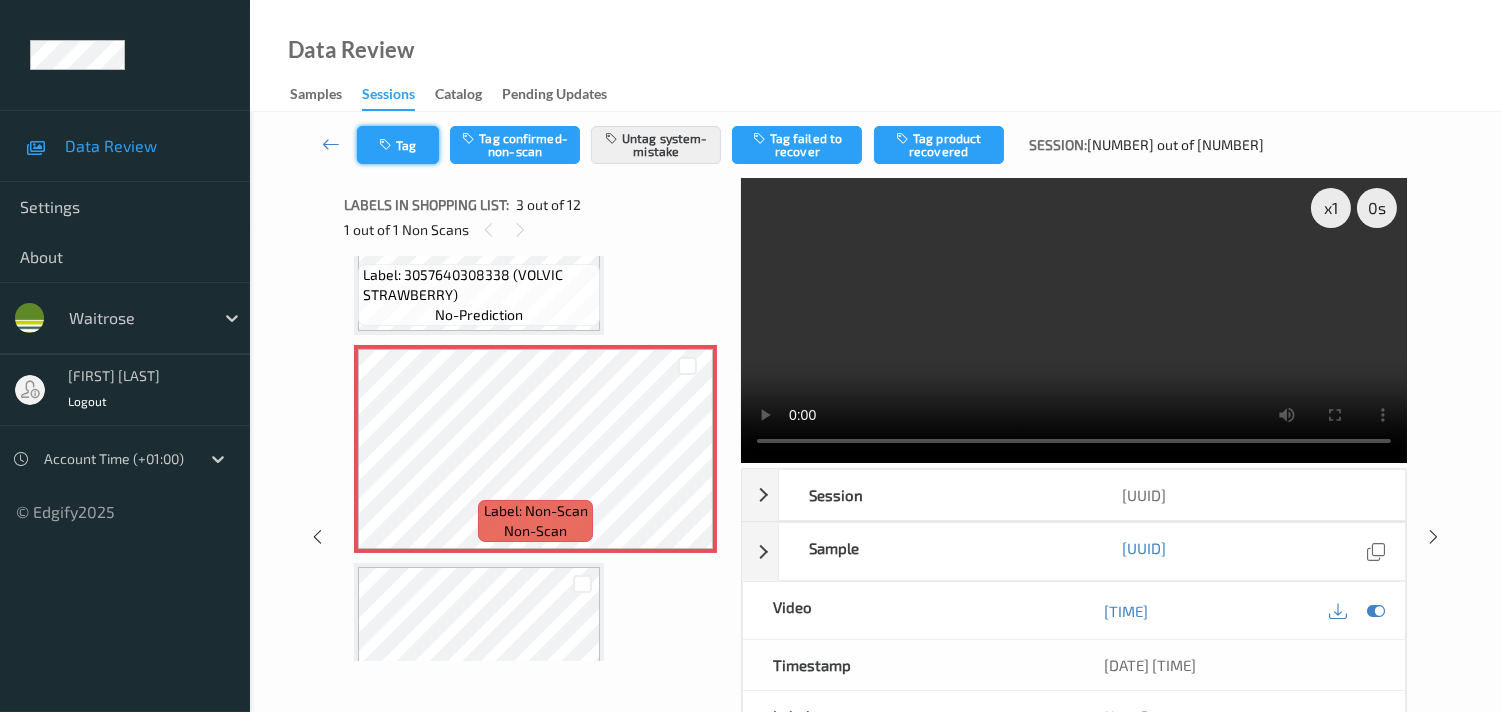 click on "Tag" at bounding box center (398, 145) 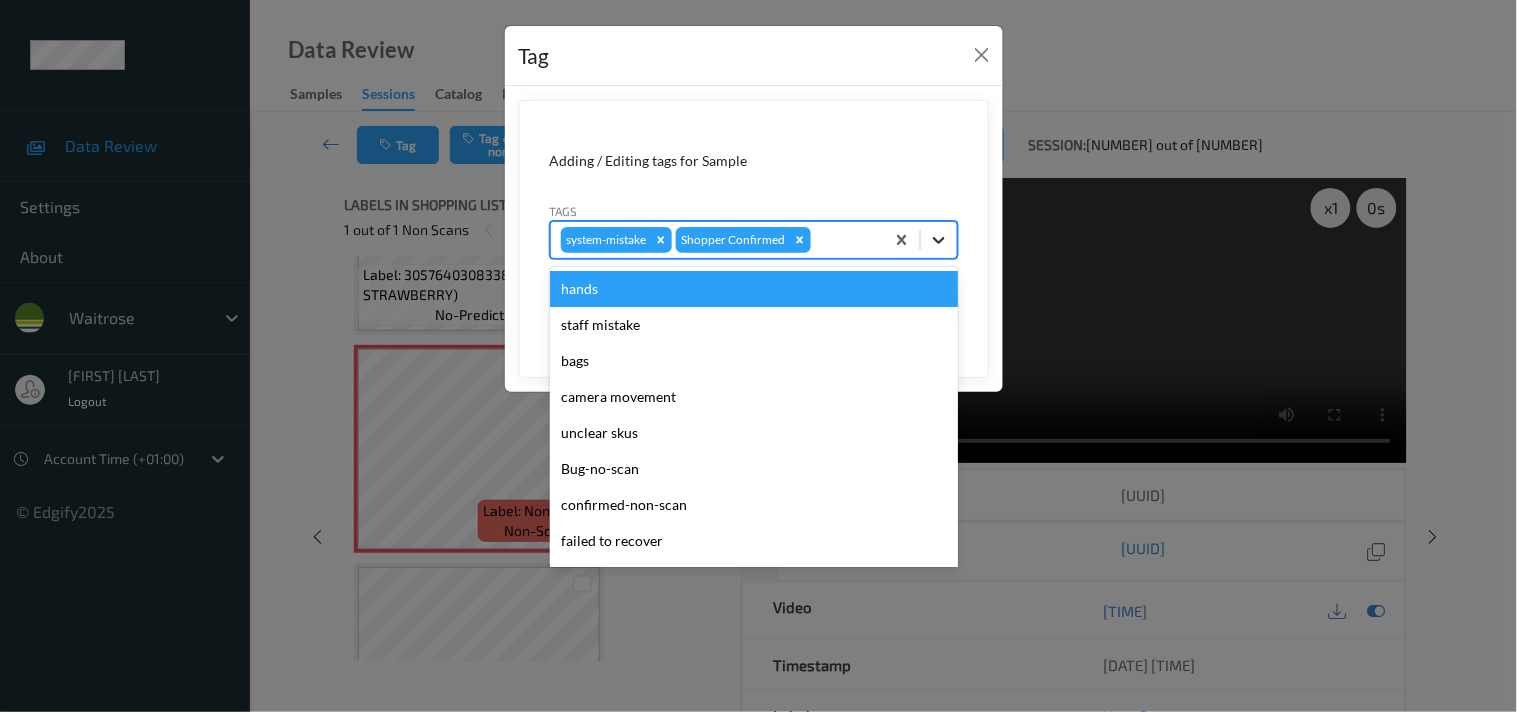 click 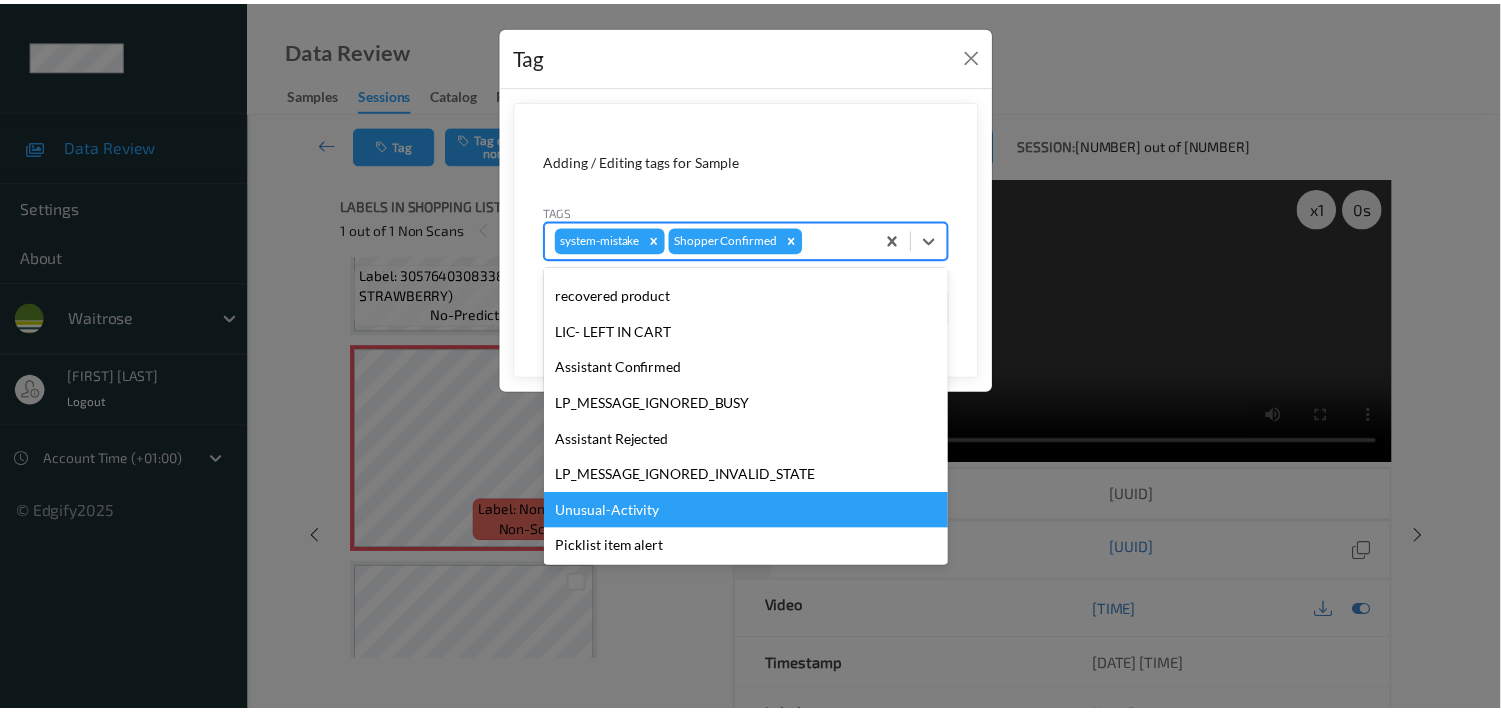 scroll, scrollTop: 320, scrollLeft: 0, axis: vertical 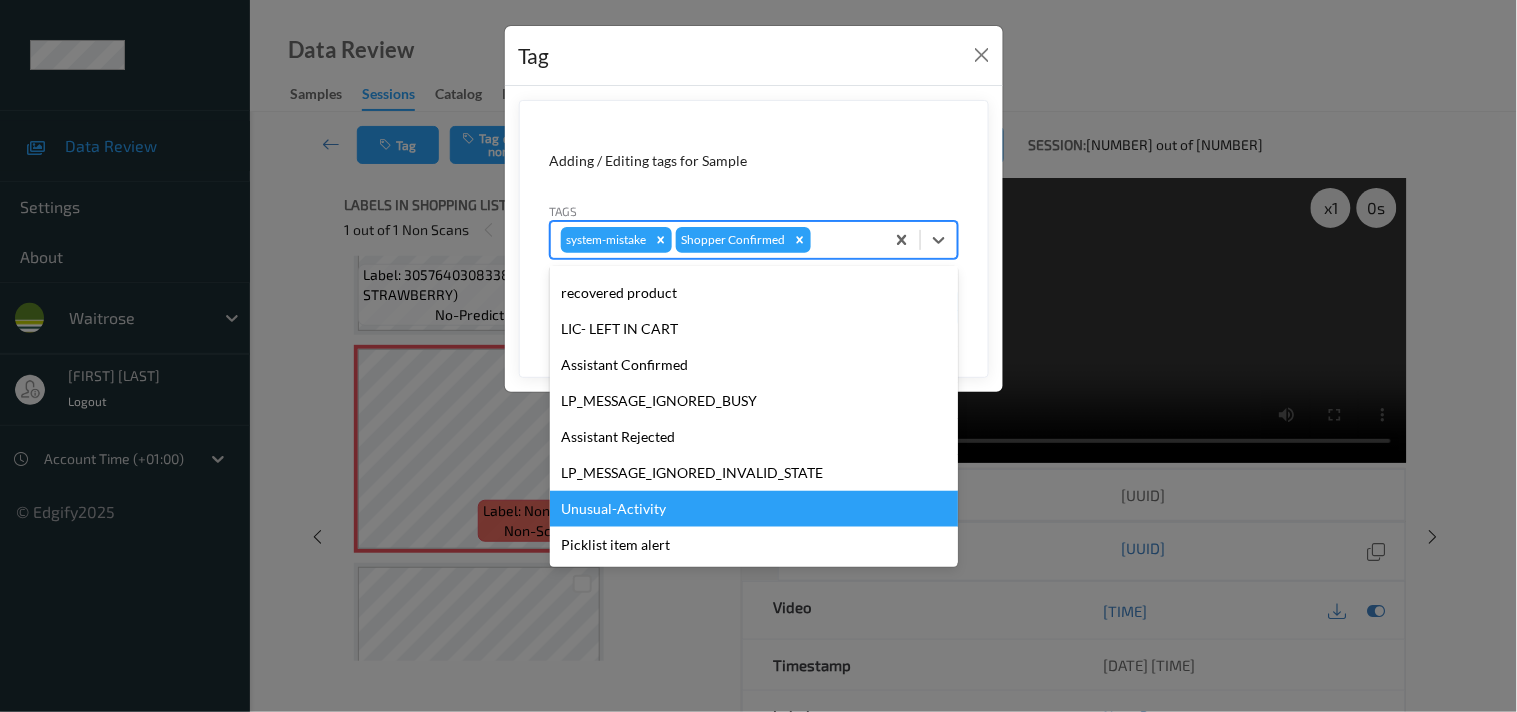 click on "Unusual-Activity" at bounding box center (754, 509) 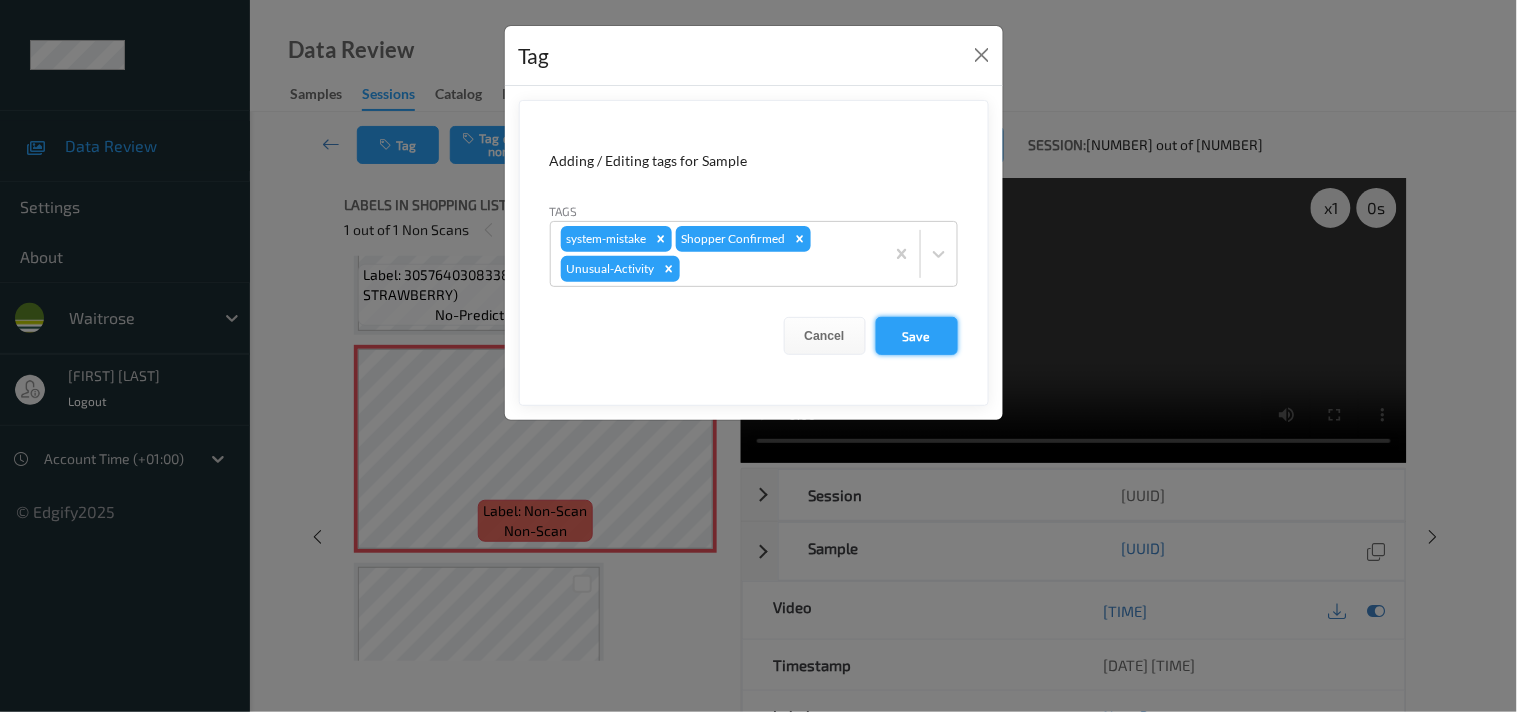 click on "Save" at bounding box center [917, 336] 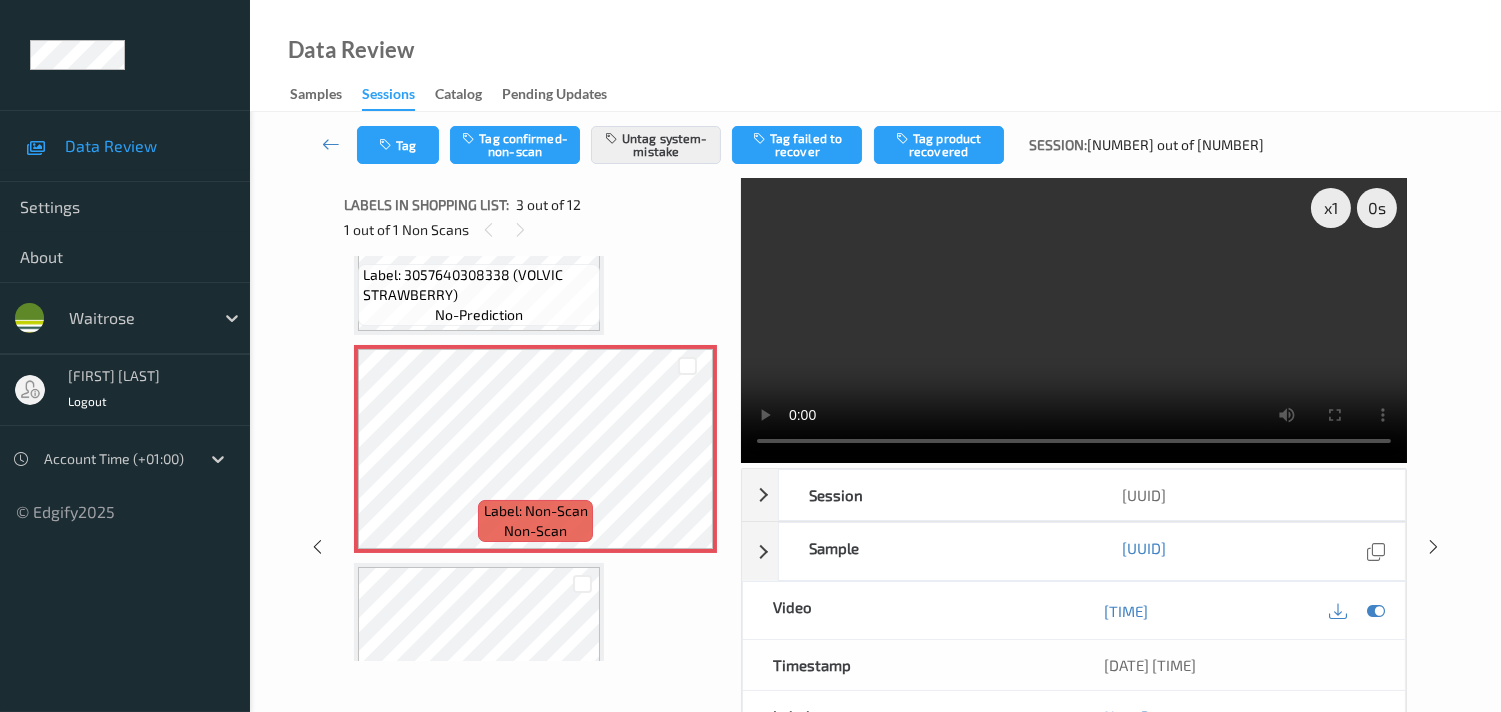 click at bounding box center [331, 144] 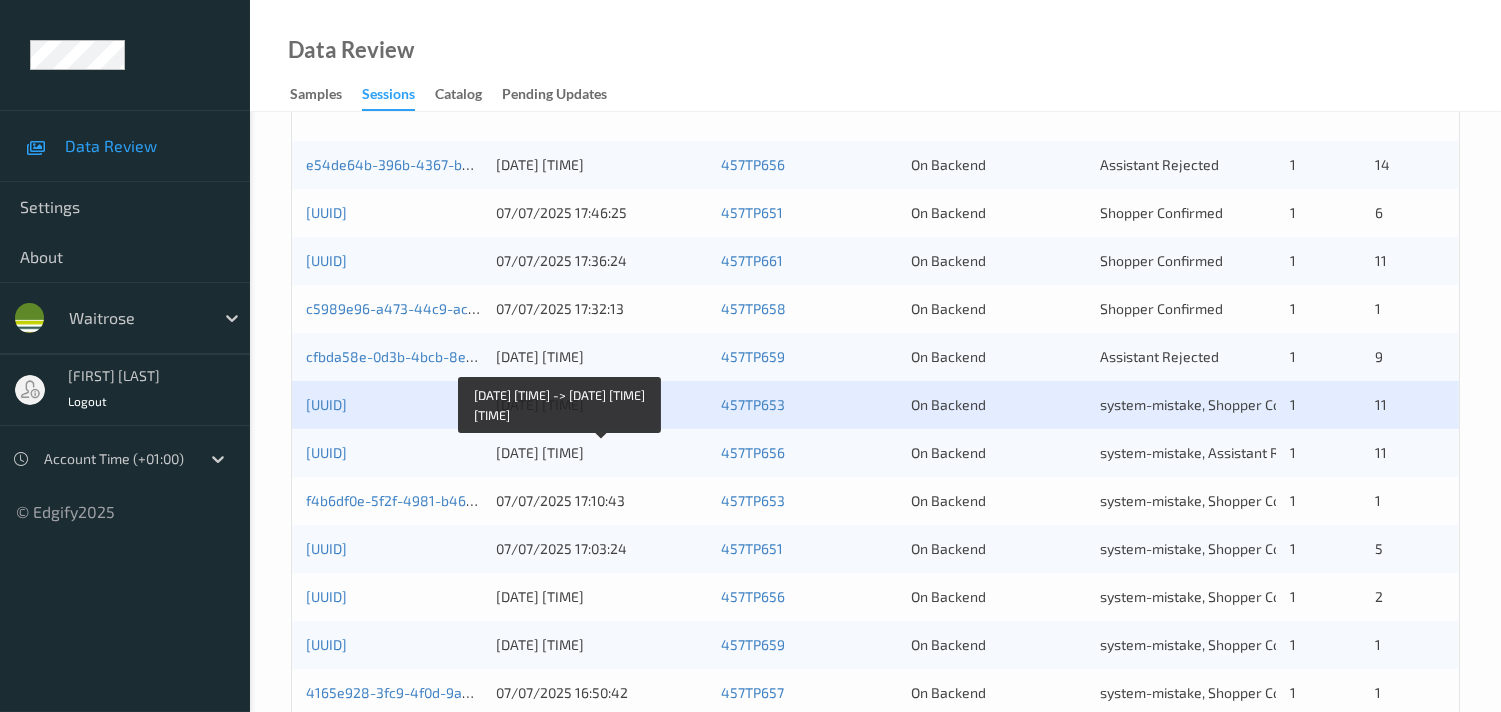 scroll, scrollTop: 444, scrollLeft: 0, axis: vertical 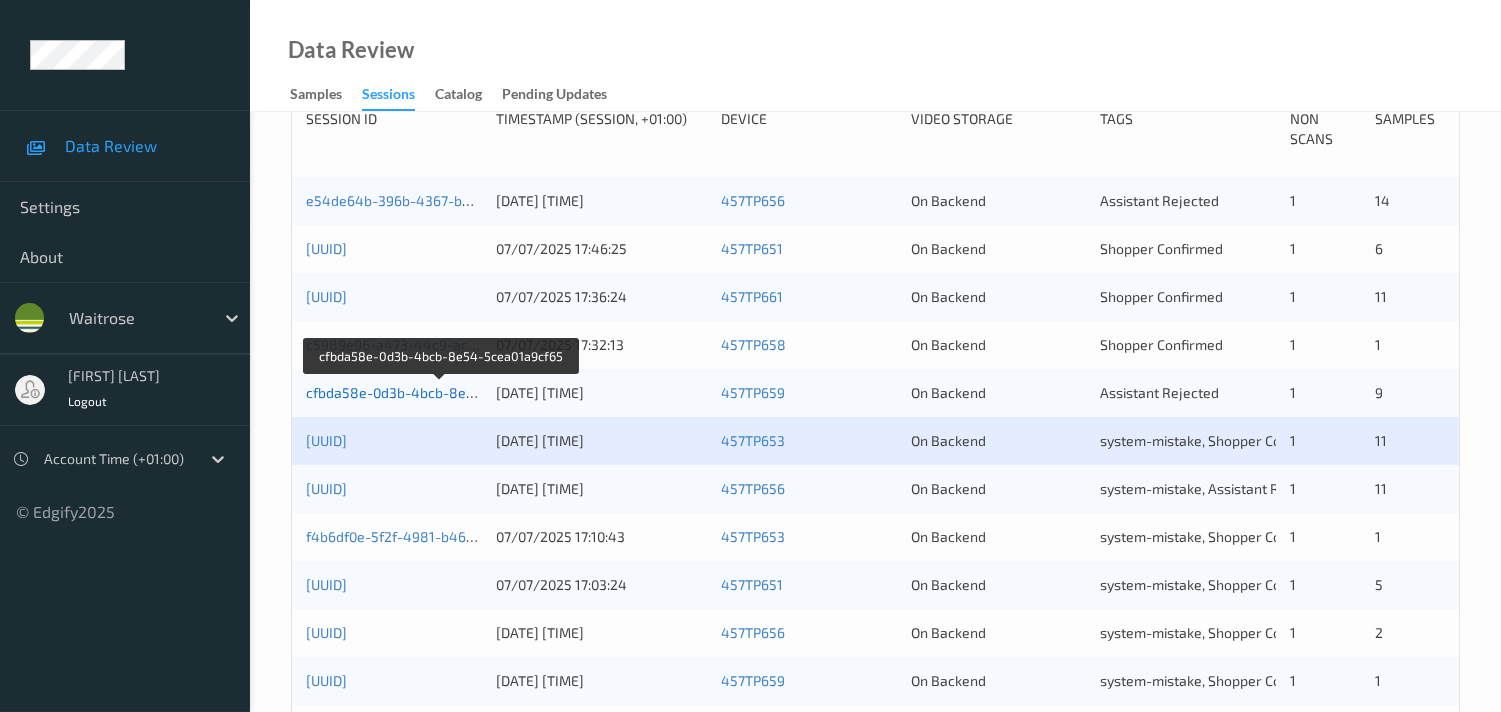 click on "cfbda58e-0d3b-4bcb-8e54-5cea01a9cf65" at bounding box center (442, 392) 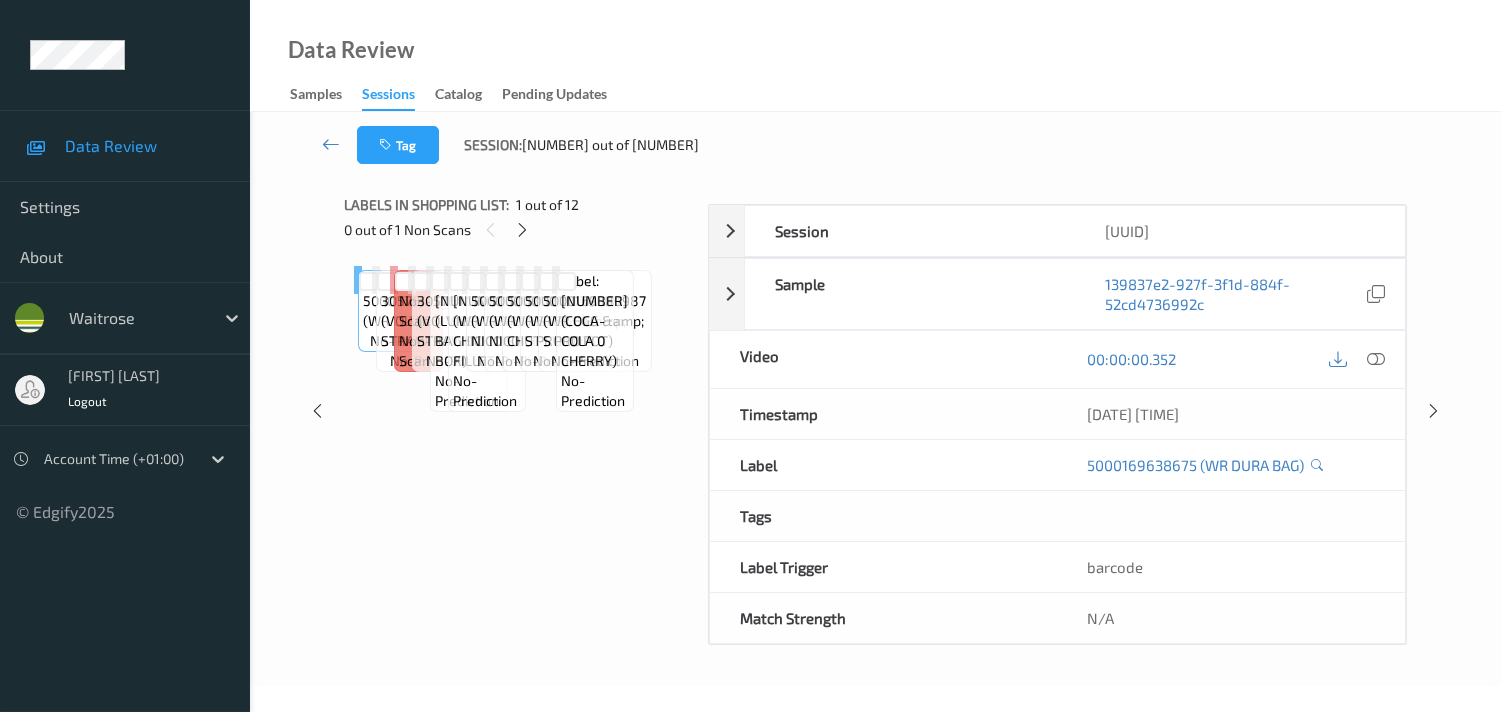scroll, scrollTop: 260, scrollLeft: 0, axis: vertical 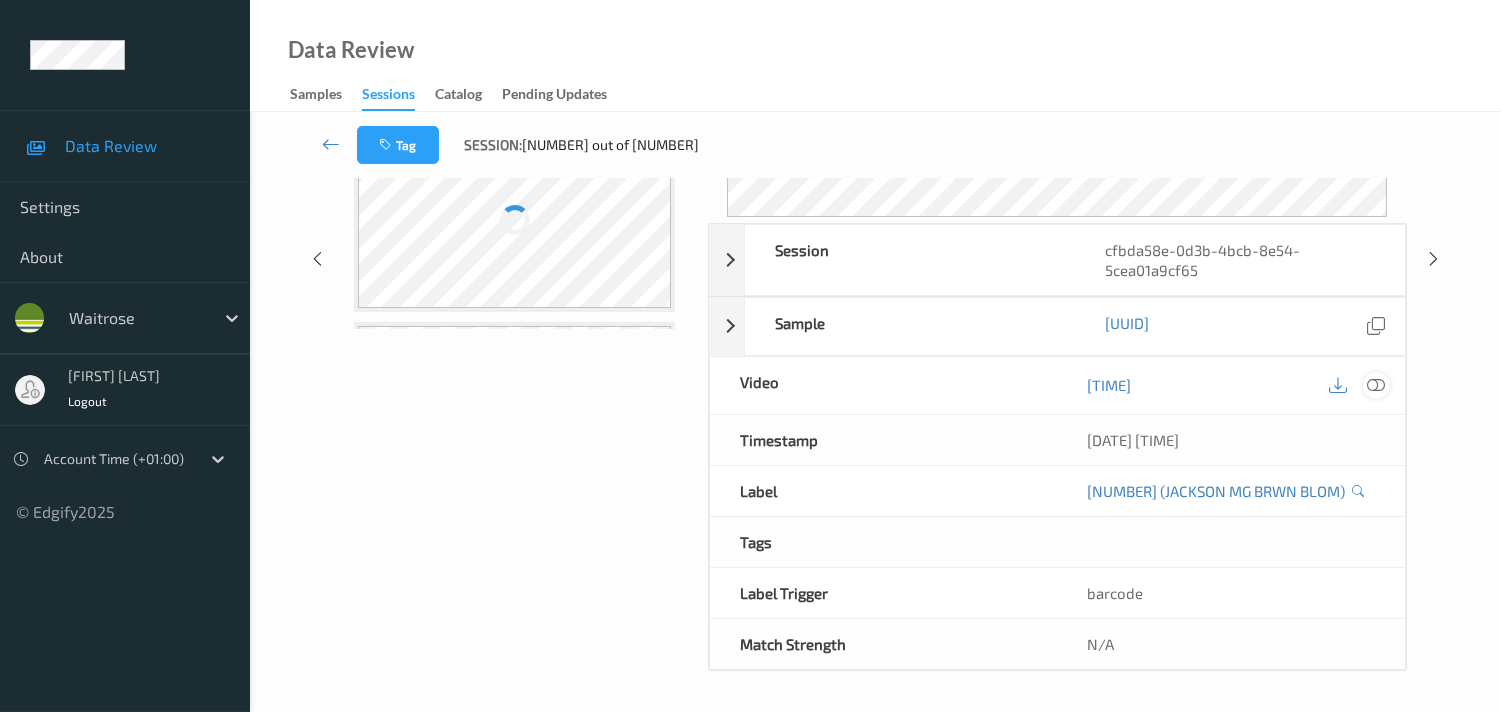 click at bounding box center (1376, 385) 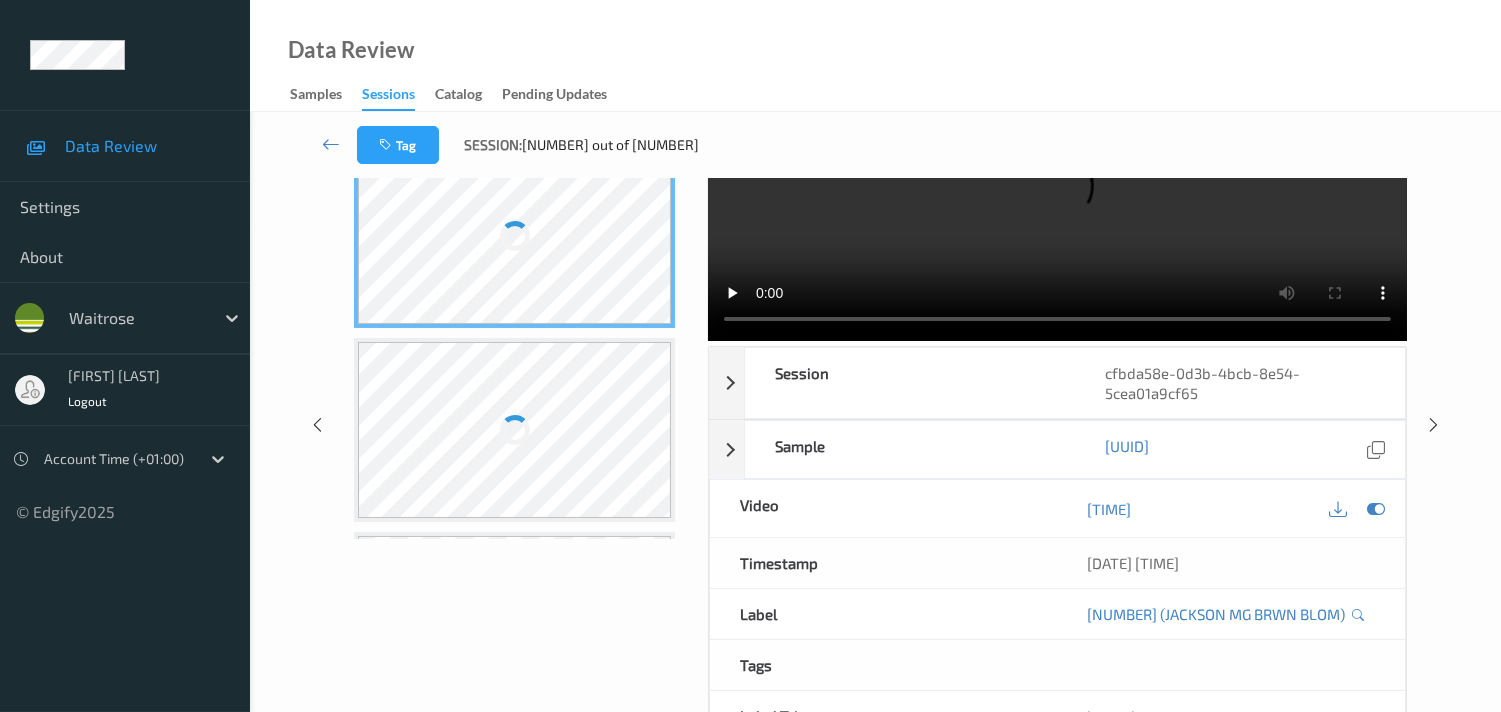 scroll, scrollTop: 0, scrollLeft: 0, axis: both 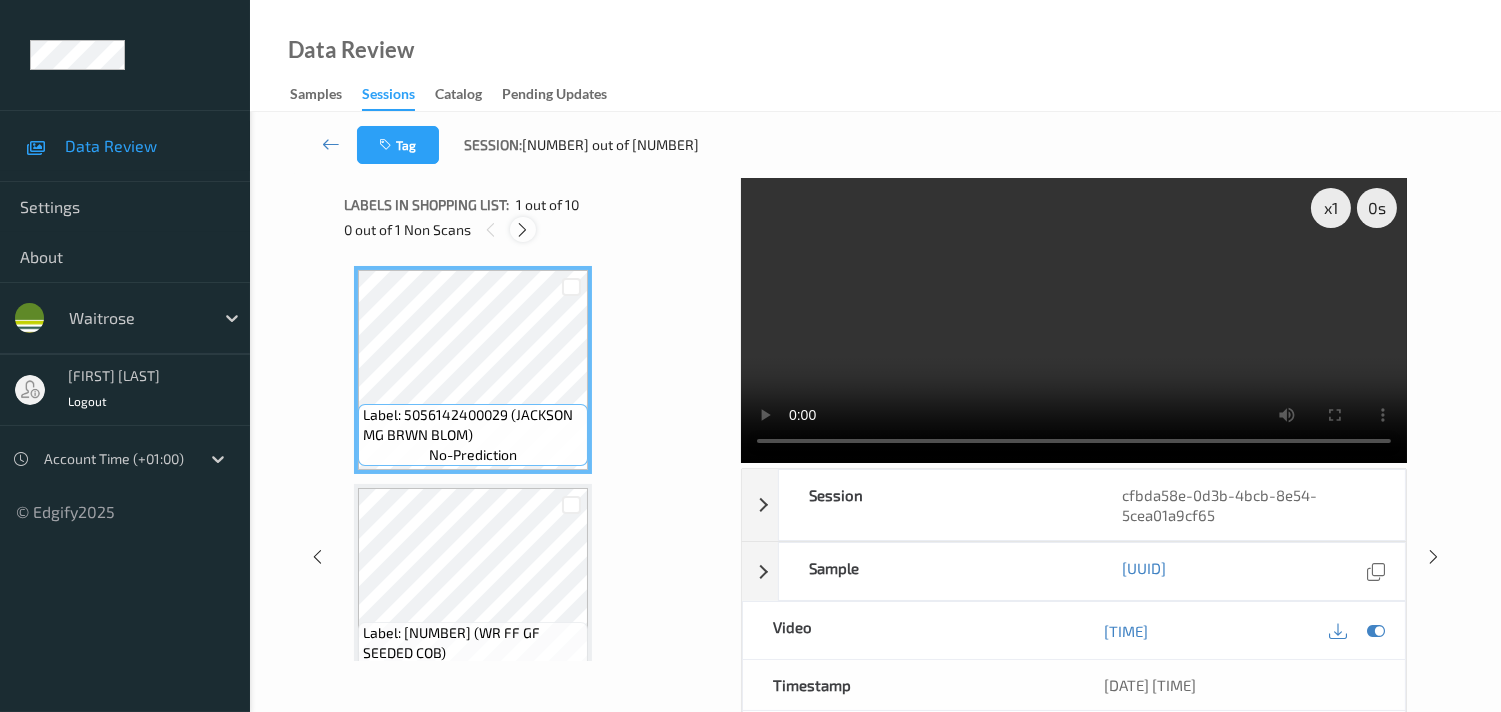 click at bounding box center [522, 230] 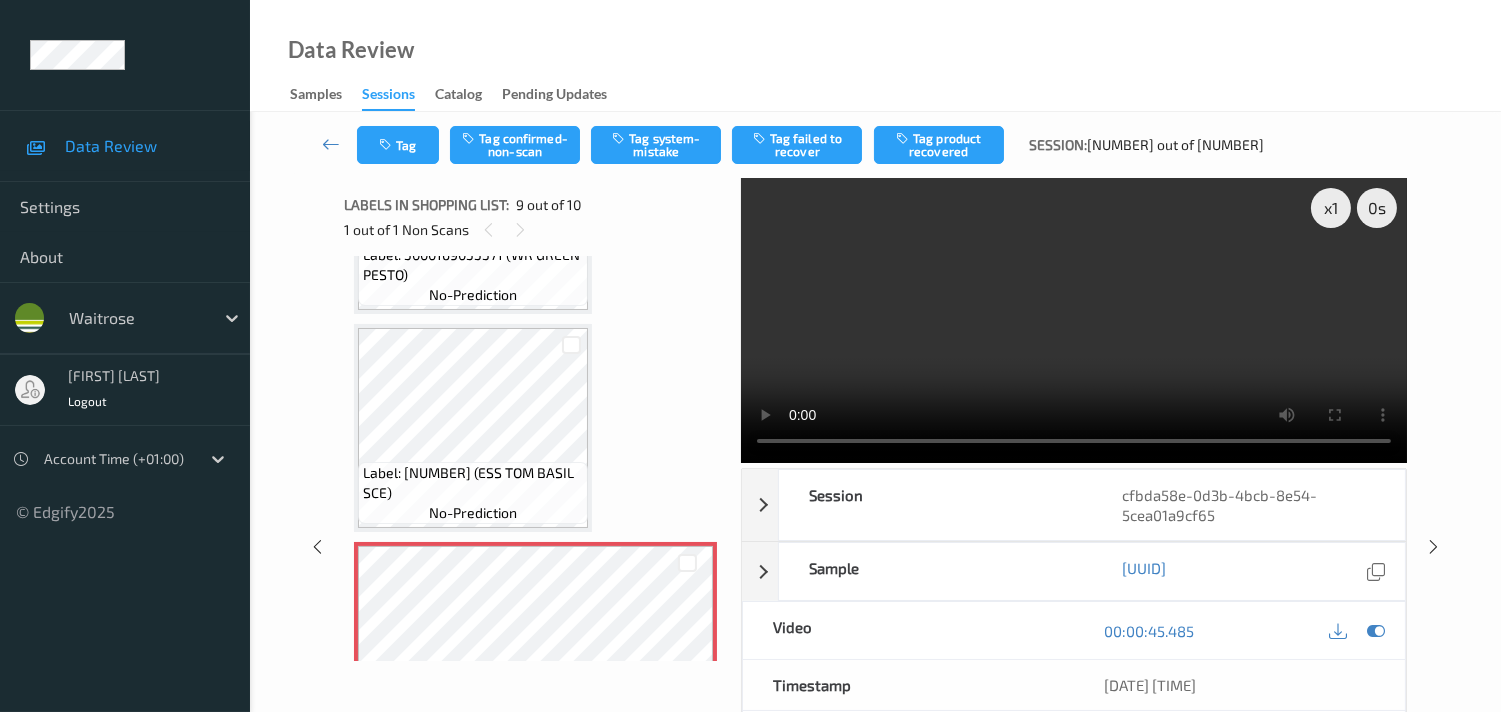scroll, scrollTop: 1438, scrollLeft: 0, axis: vertical 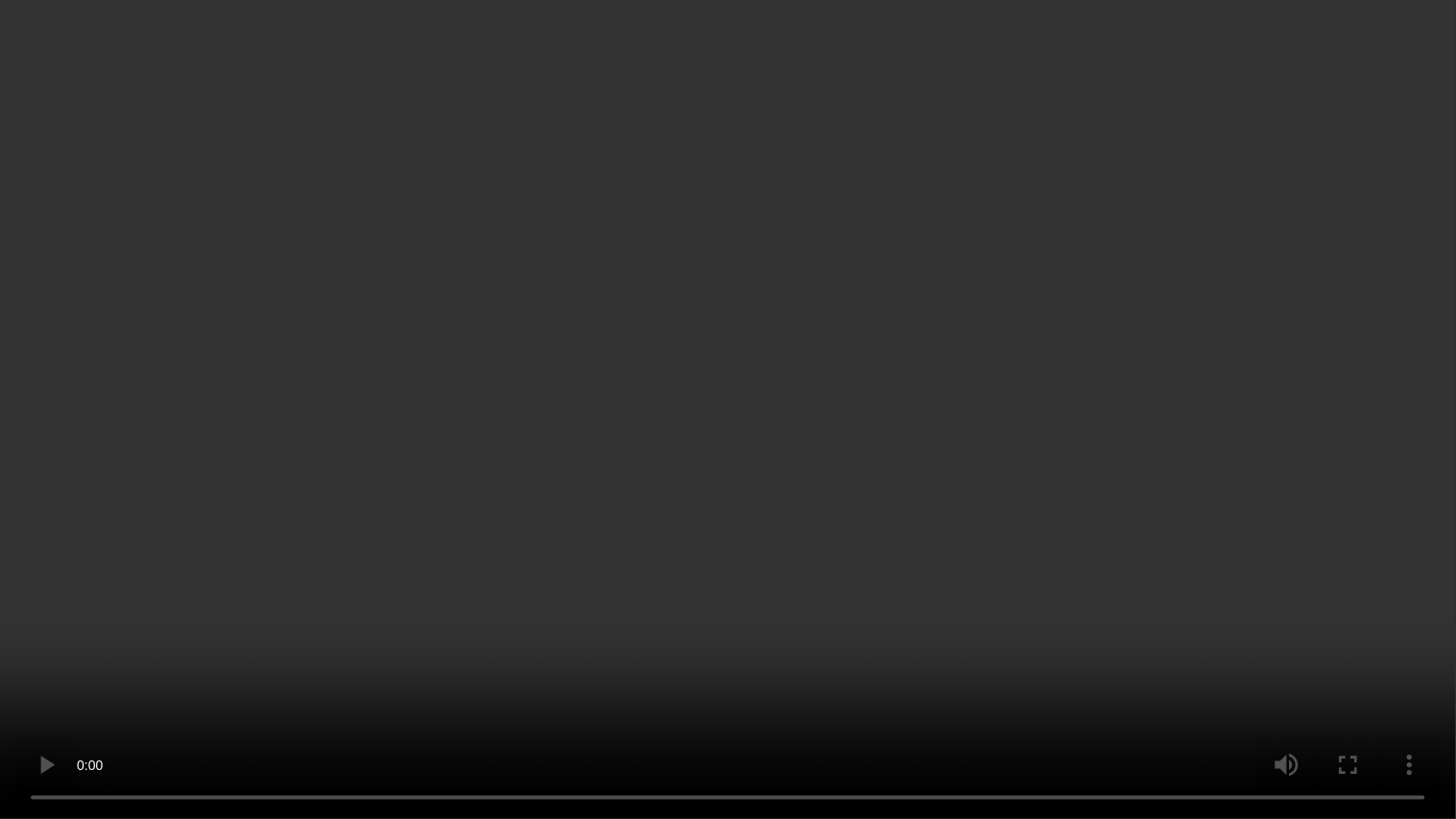 click at bounding box center (728, 409) 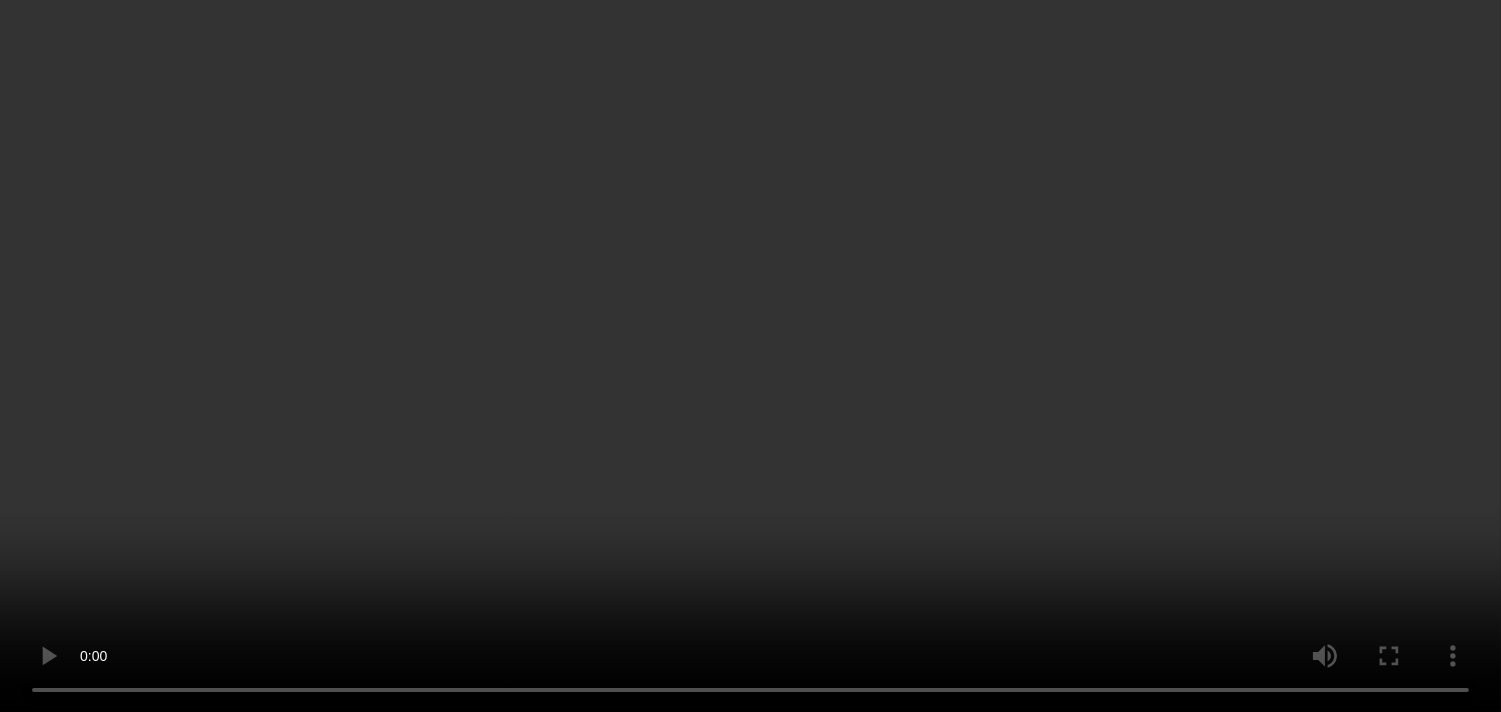 scroll, scrollTop: 1661, scrollLeft: 0, axis: vertical 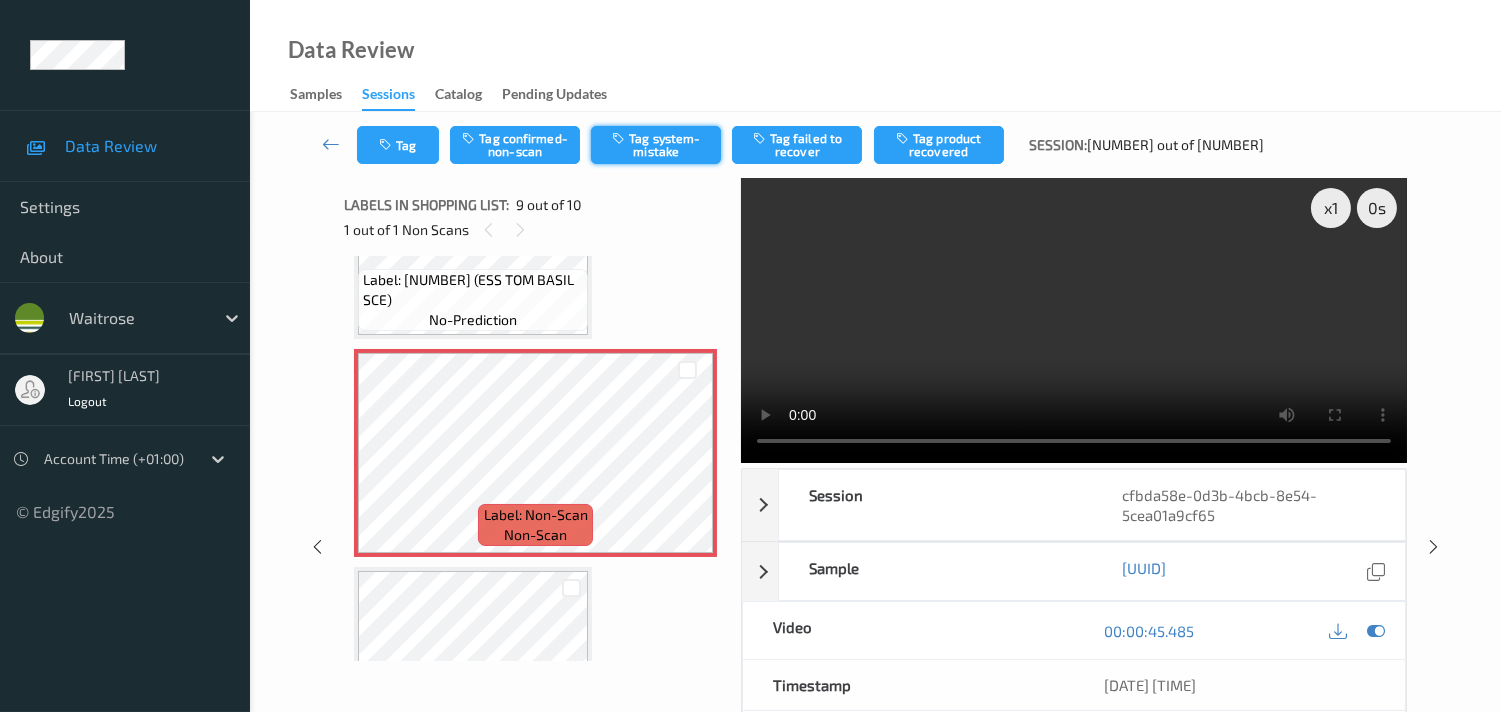click on "Tag   system-mistake" at bounding box center [656, 145] 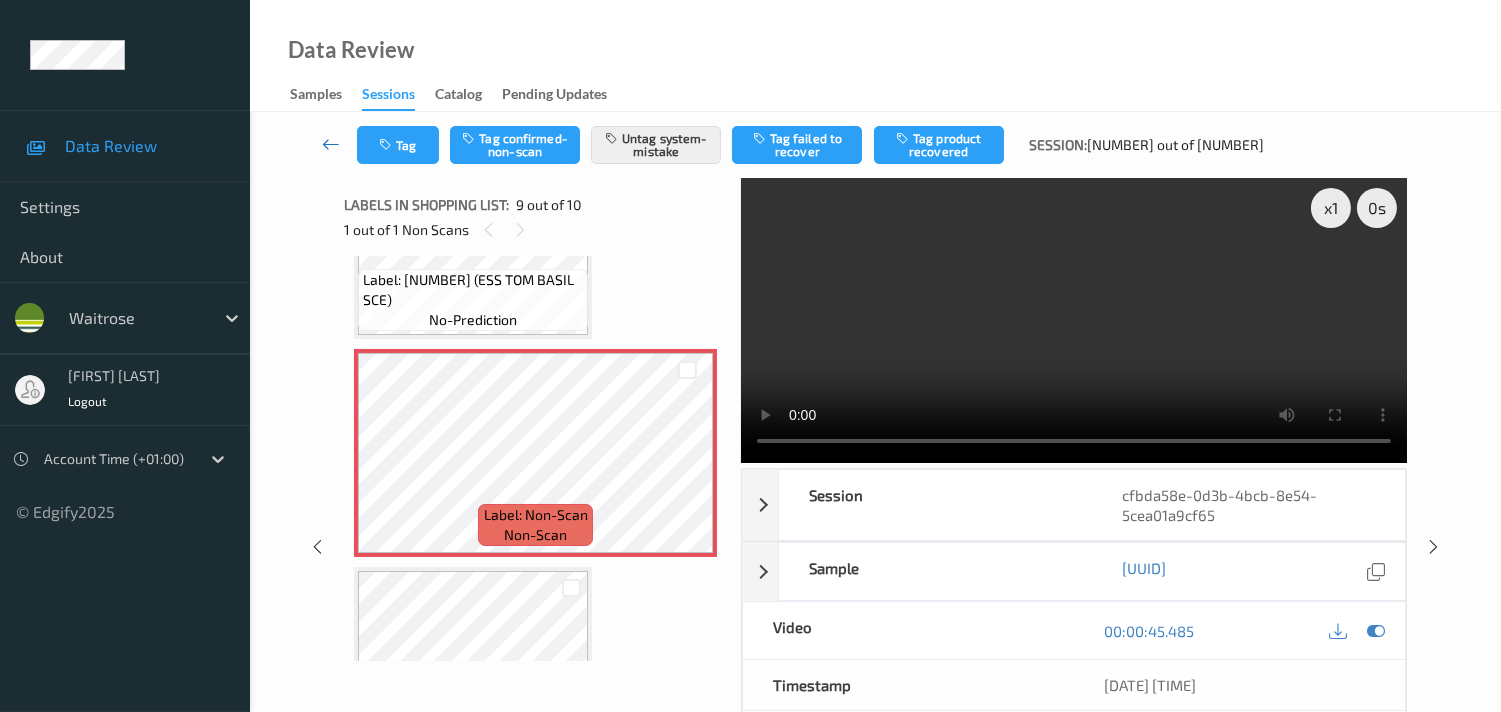 click at bounding box center (331, 144) 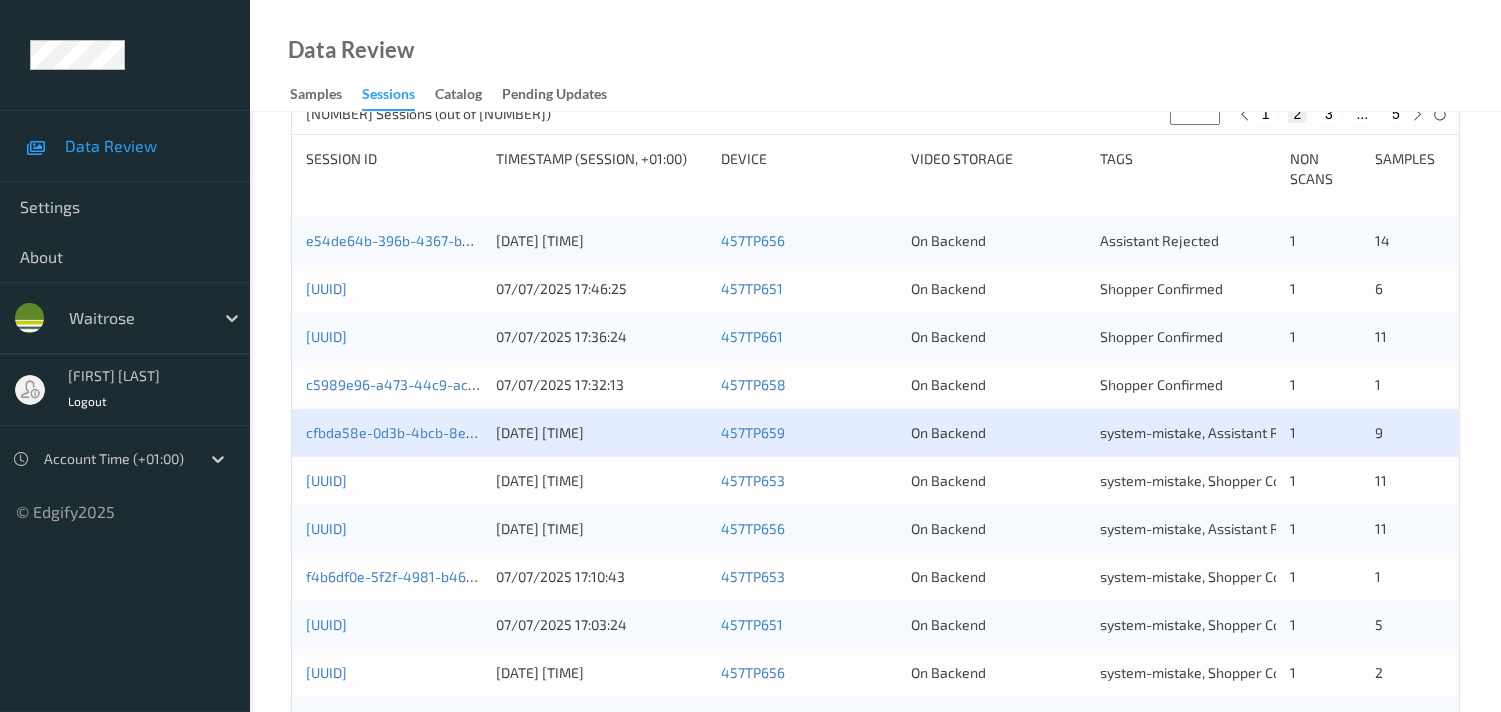 scroll, scrollTop: 444, scrollLeft: 0, axis: vertical 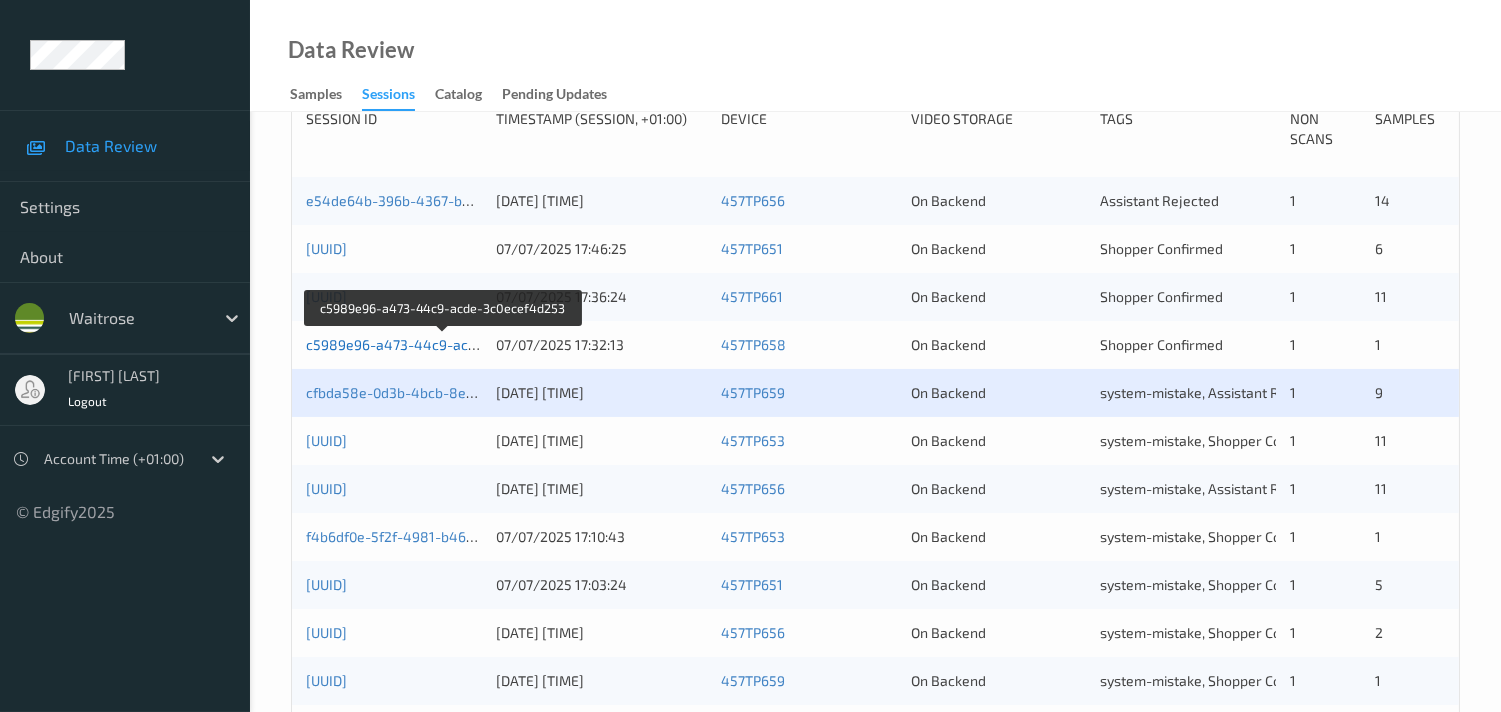 click on "c5989e96-a473-44c9-acde-3c0ecef4d253" at bounding box center (444, 344) 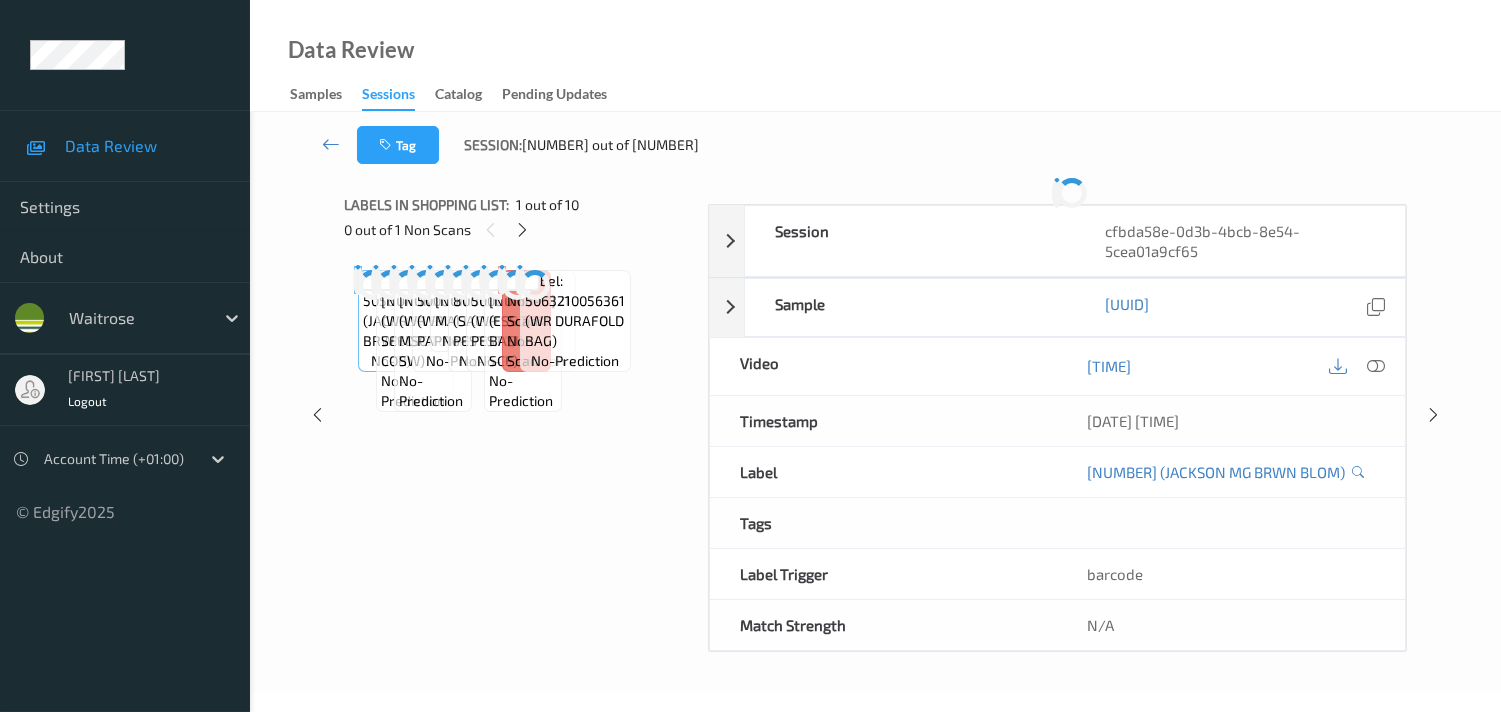 click on "Labels in shopping list: 1 out of 10 0 out of 1 Non Scans Label: 5056142400029 (JACKSON MG BRWN BLOM) no-prediction Label: 10500016966106200269 (WR FF GF SEEDED COB) no-prediction Label: 5000169330234 (WR ESS MSC TUNA SW) no-prediction Label: 5000169634844 (WR NO1 PAPPARDELLE) no-prediction Label: 10500016963435600239 (NO1 MALLOREDDUS) no-prediction Label: 8001060375109 (SACLA BASIL PESTO) no-prediction Label: 5000169055571 (WR GREEN PESTO) no-prediction Label: 10500016953826500169 (ESS TOM BASIL SCE) no-prediction Label: Non-Scan non-scan Label: 5063210056361 (WR DURAFOLD BAG) no-prediction" at bounding box center [519, 415] 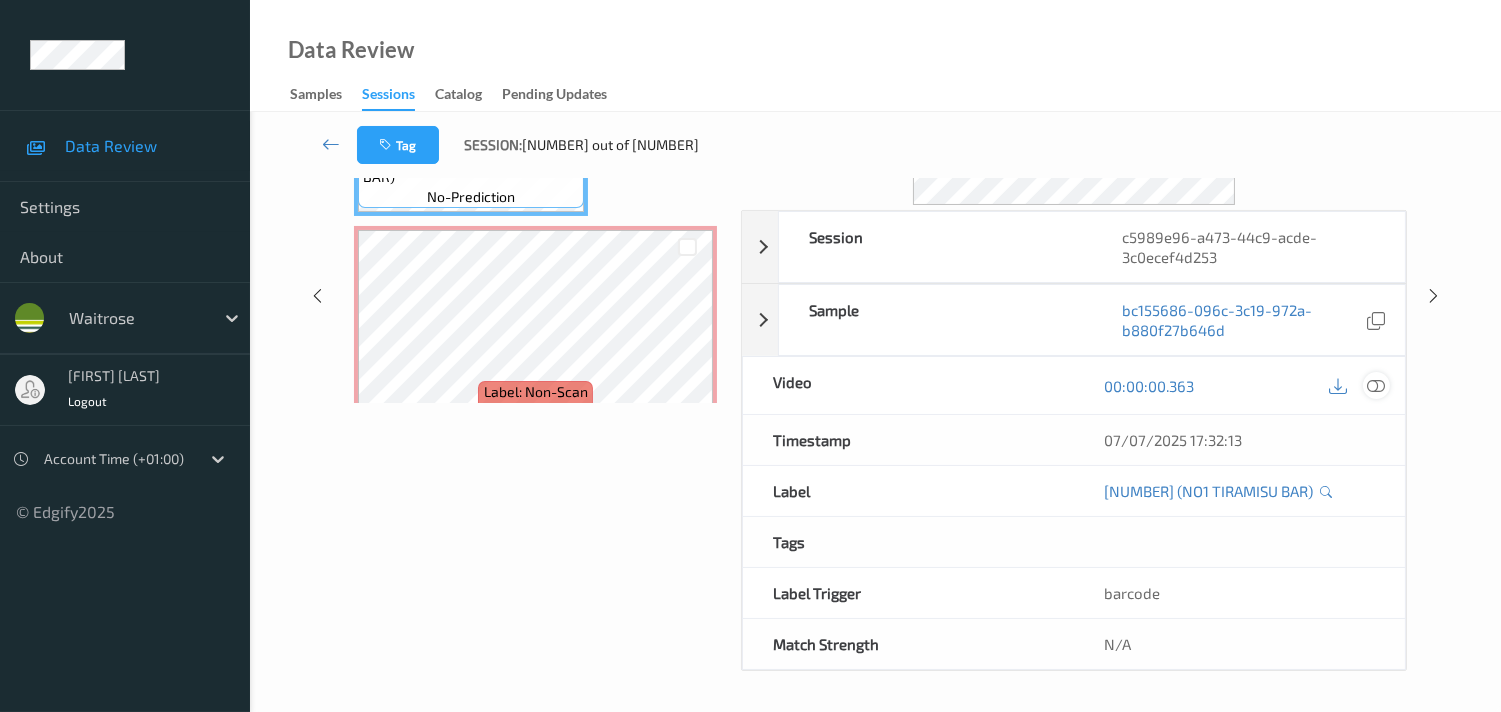 click at bounding box center (1376, 386) 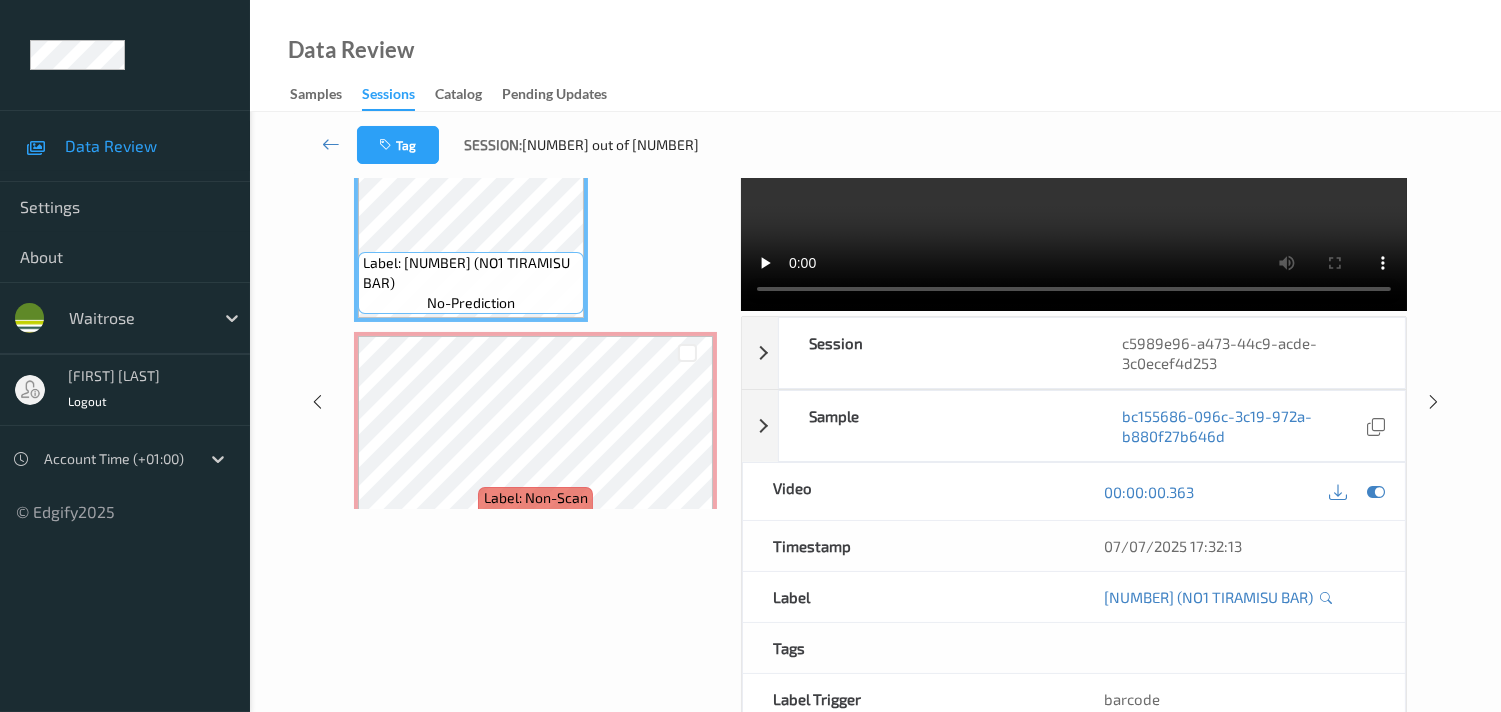 scroll, scrollTop: 0, scrollLeft: 0, axis: both 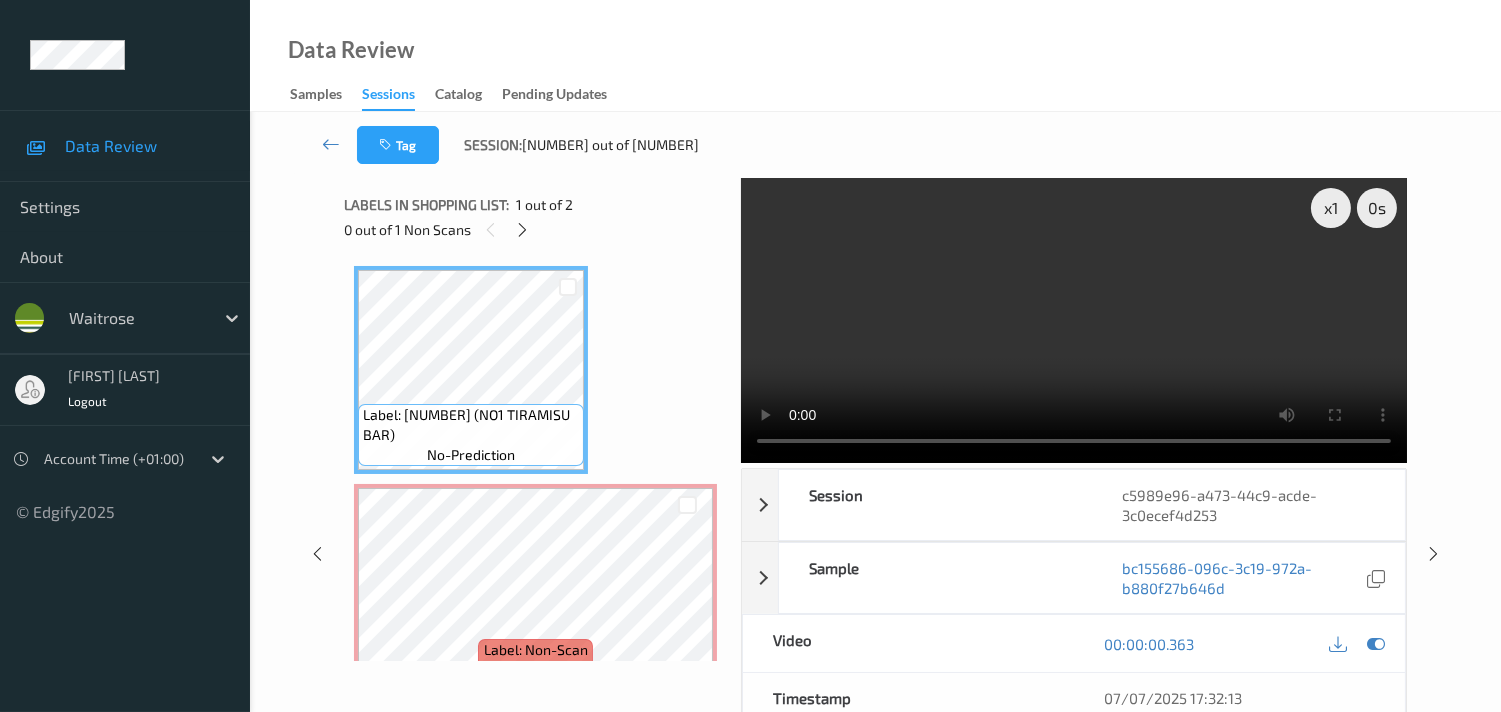 click at bounding box center [522, 229] 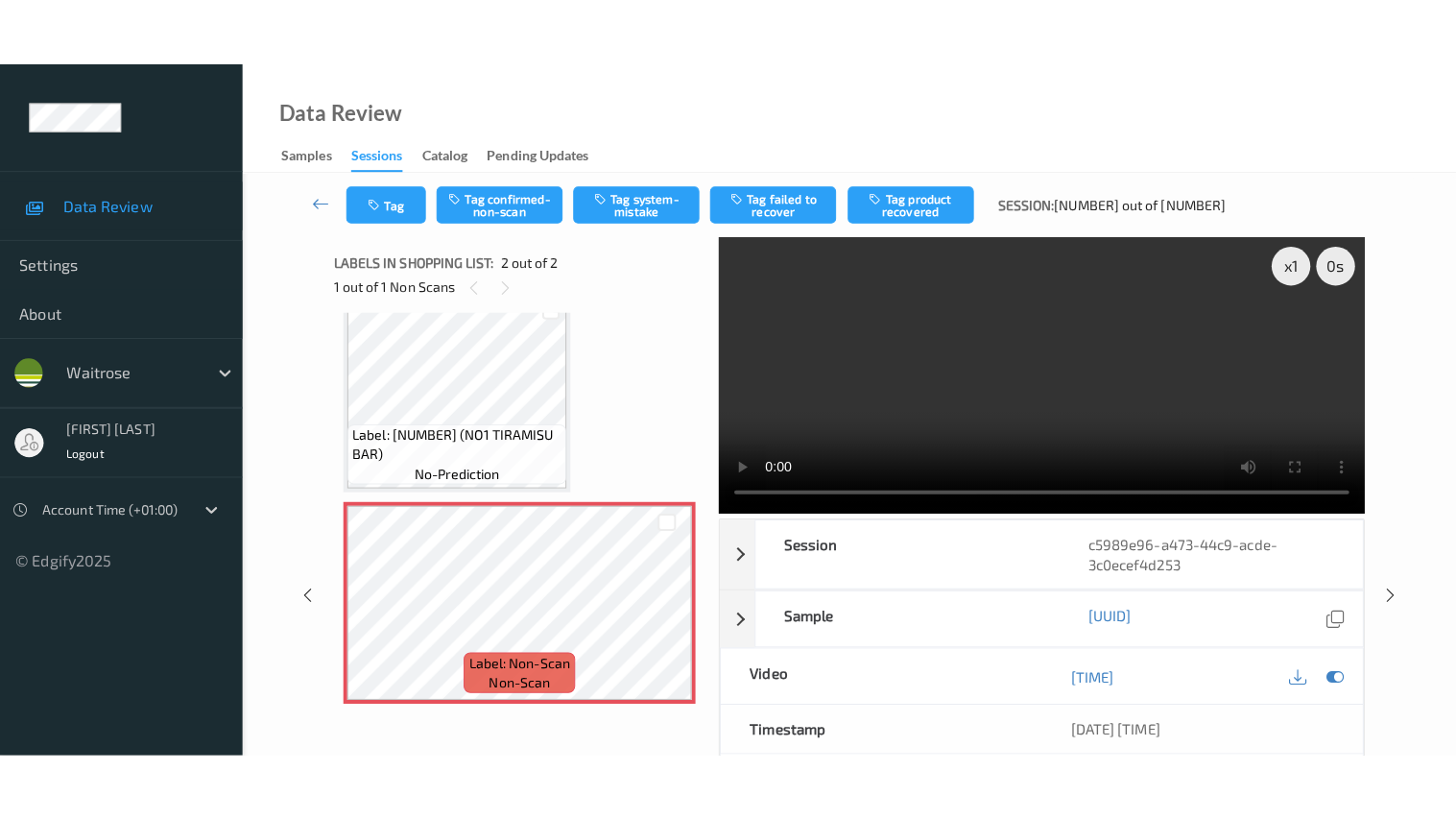 scroll, scrollTop: 36, scrollLeft: 0, axis: vertical 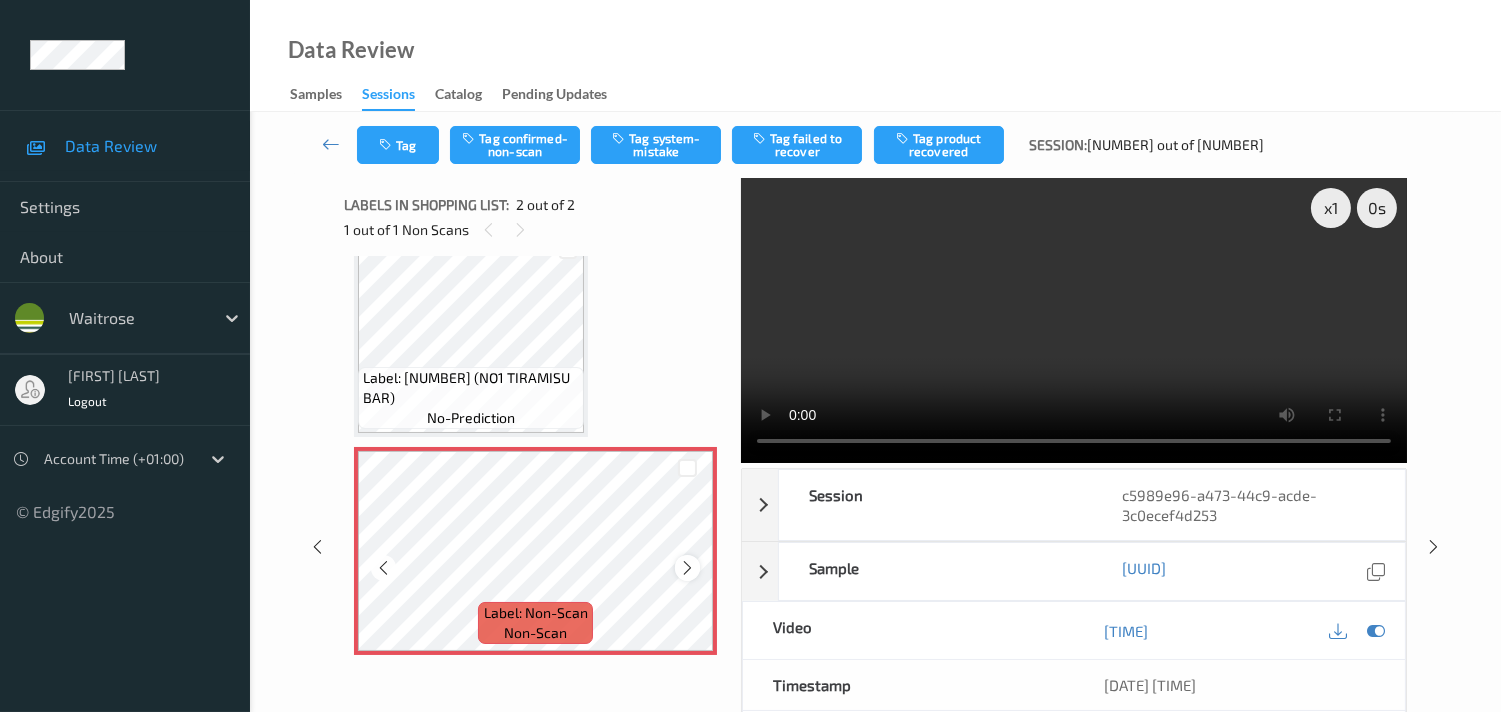 click at bounding box center [687, 568] 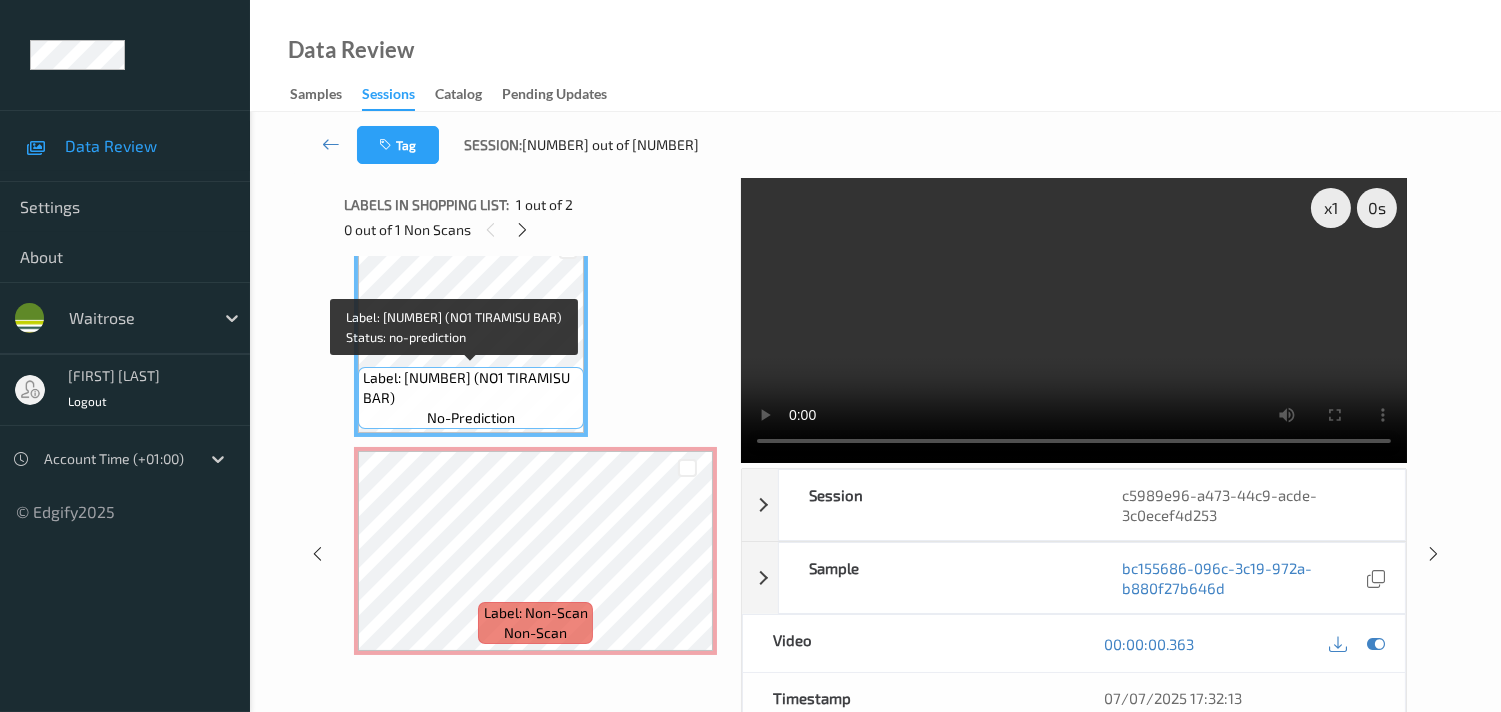 drag, startPoint x: 516, startPoint y: 380, endPoint x: 543, endPoint y: 395, distance: 30.88689 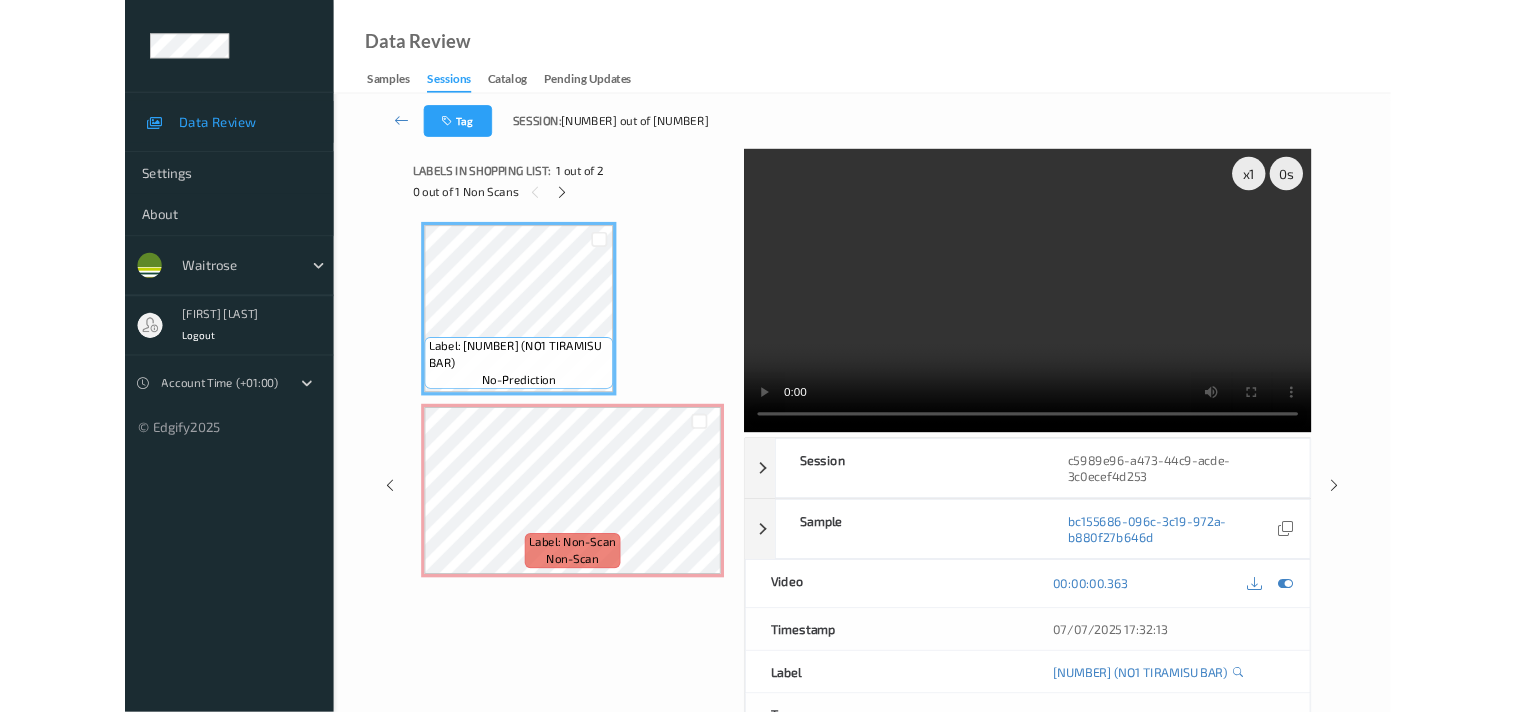 scroll, scrollTop: 0, scrollLeft: 0, axis: both 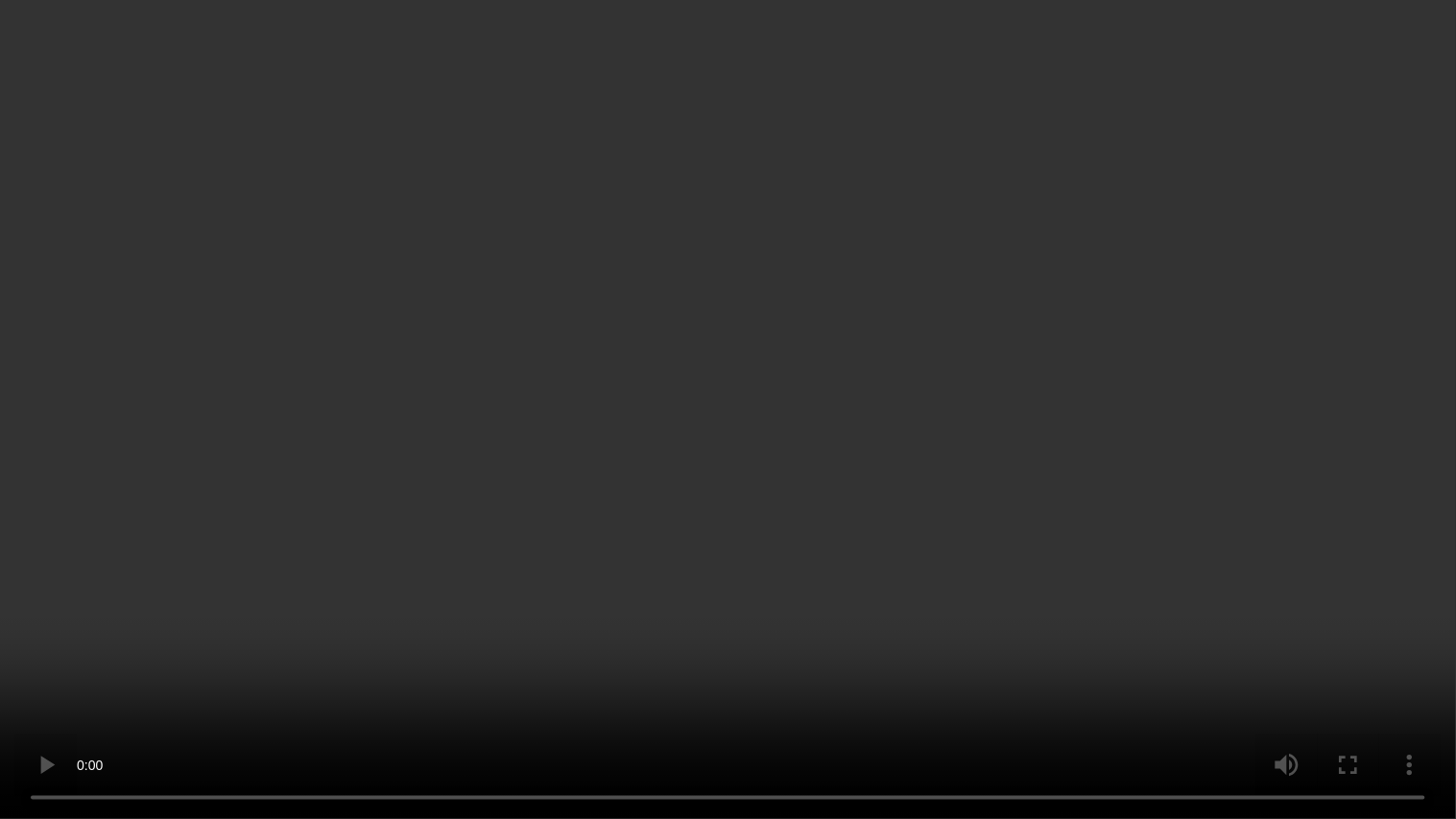 click at bounding box center [728, 409] 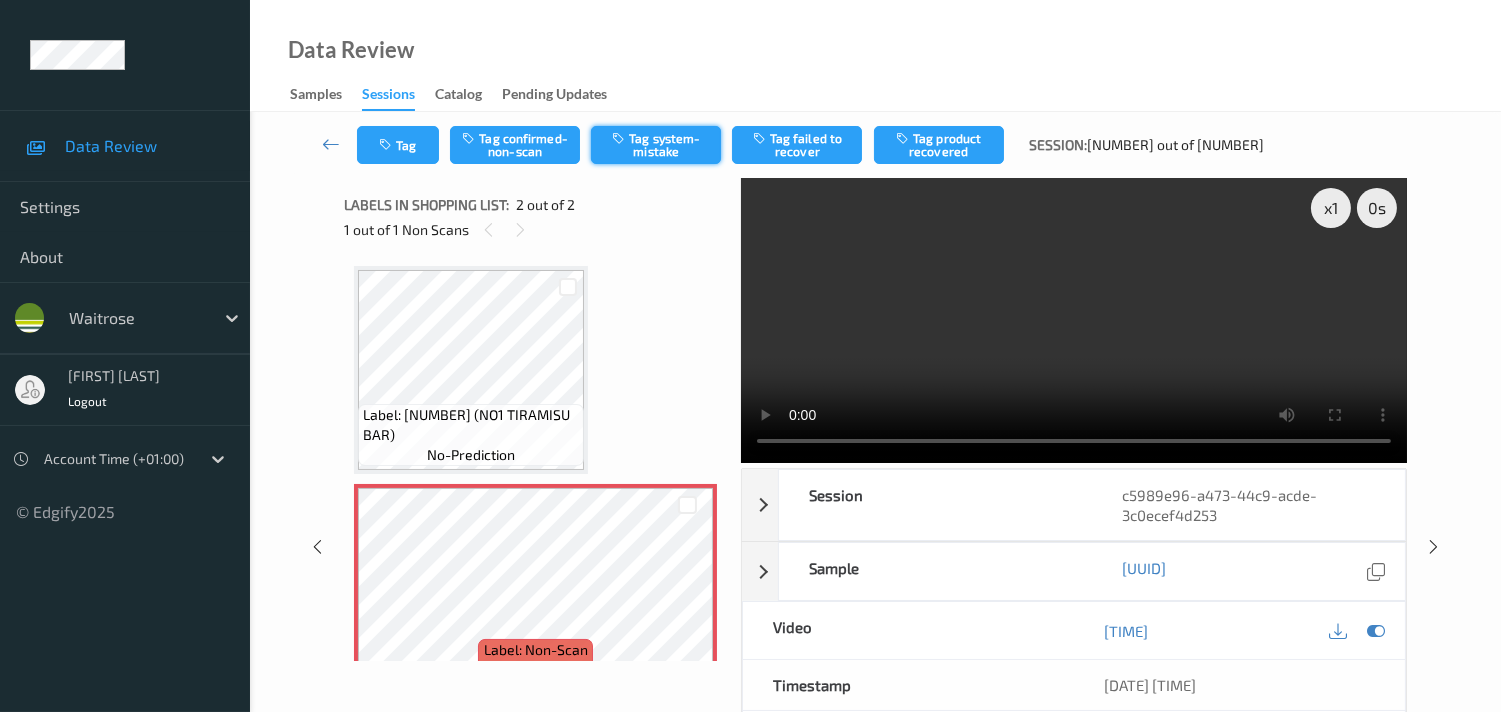 click on "Tag   system-mistake" at bounding box center (656, 145) 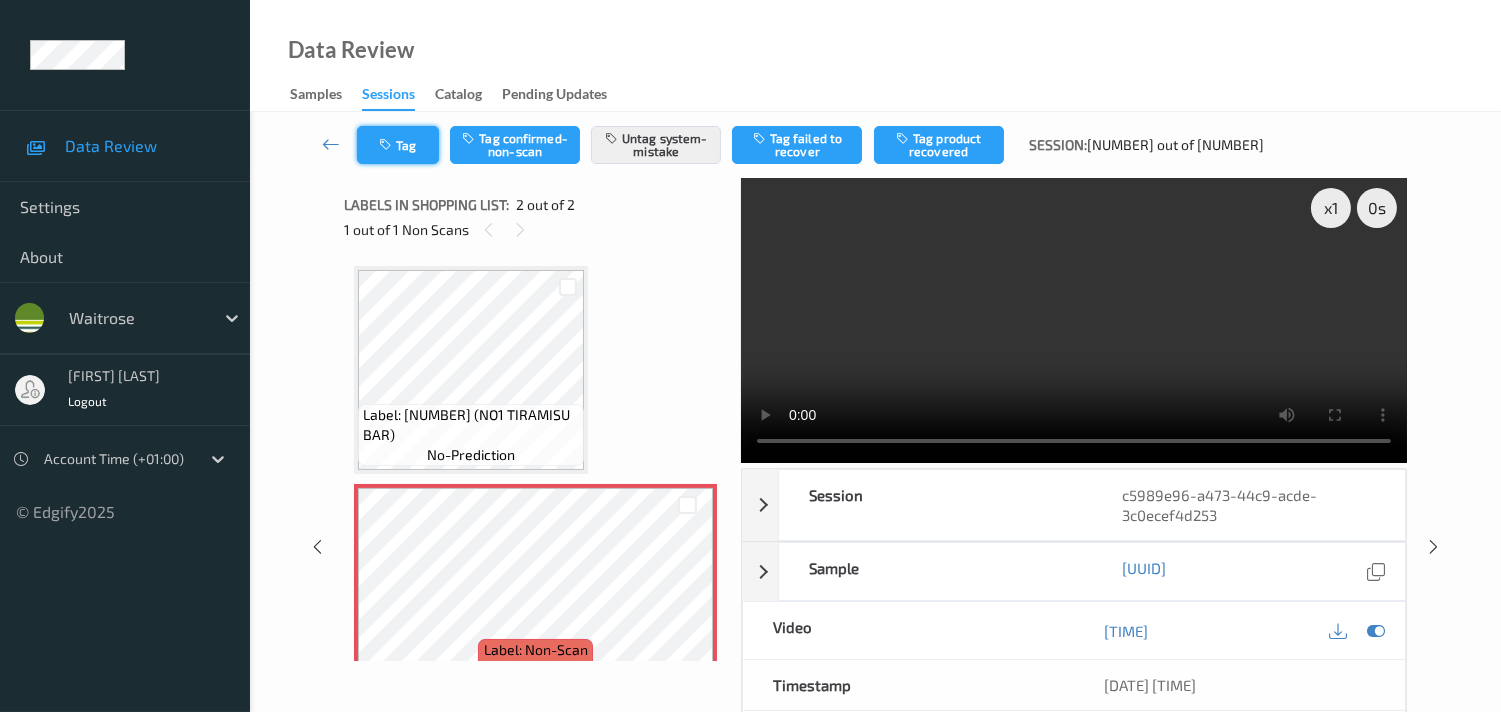 click on "Tag" at bounding box center (398, 145) 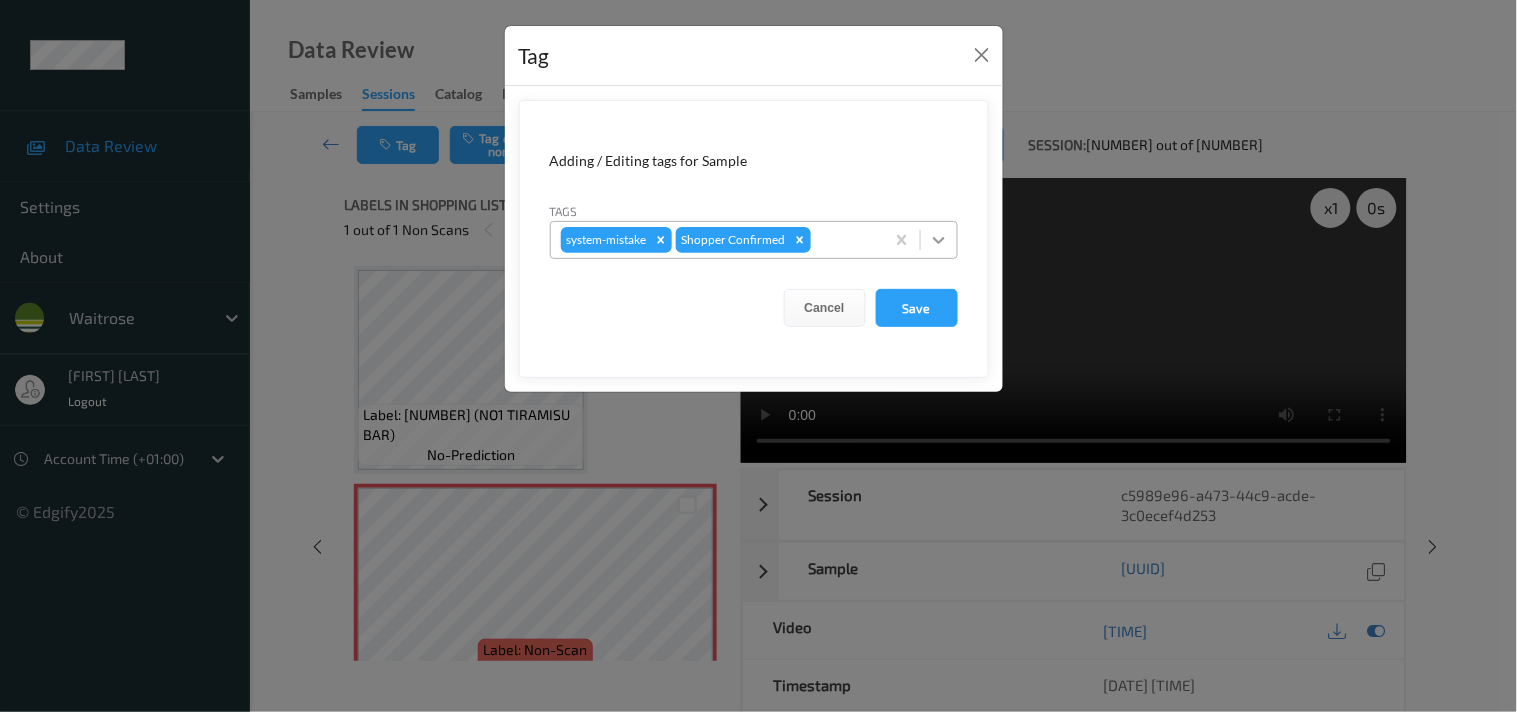 click 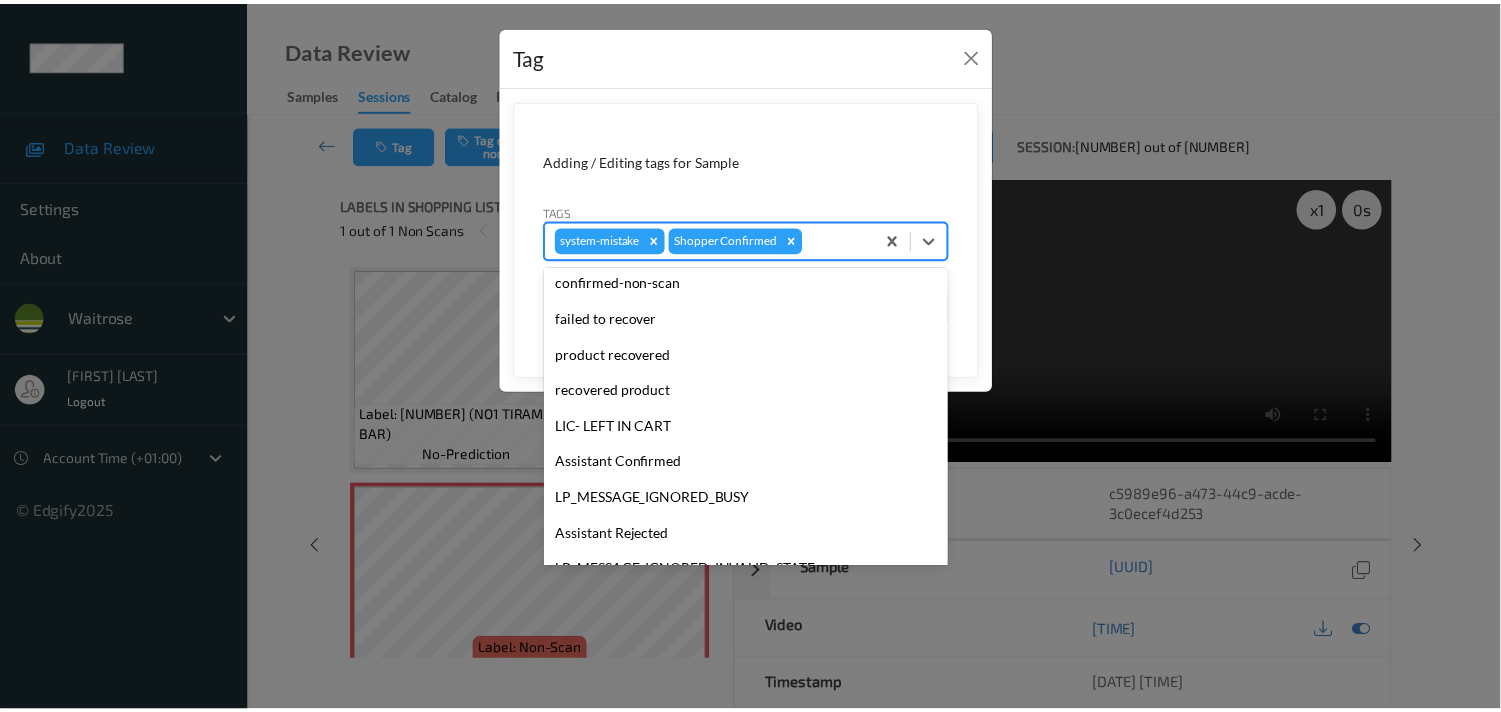scroll, scrollTop: 318, scrollLeft: 0, axis: vertical 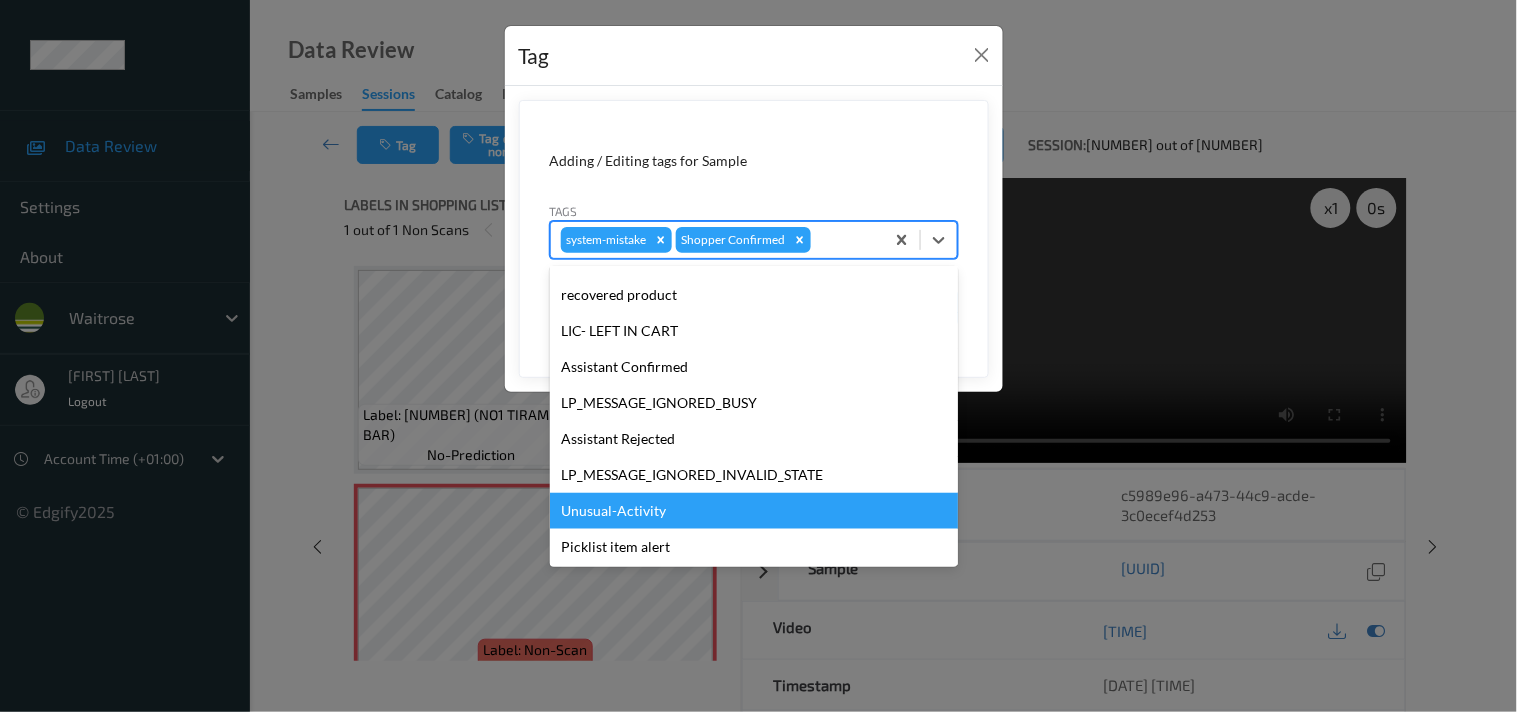 click on "Unusual-Activity" at bounding box center (754, 511) 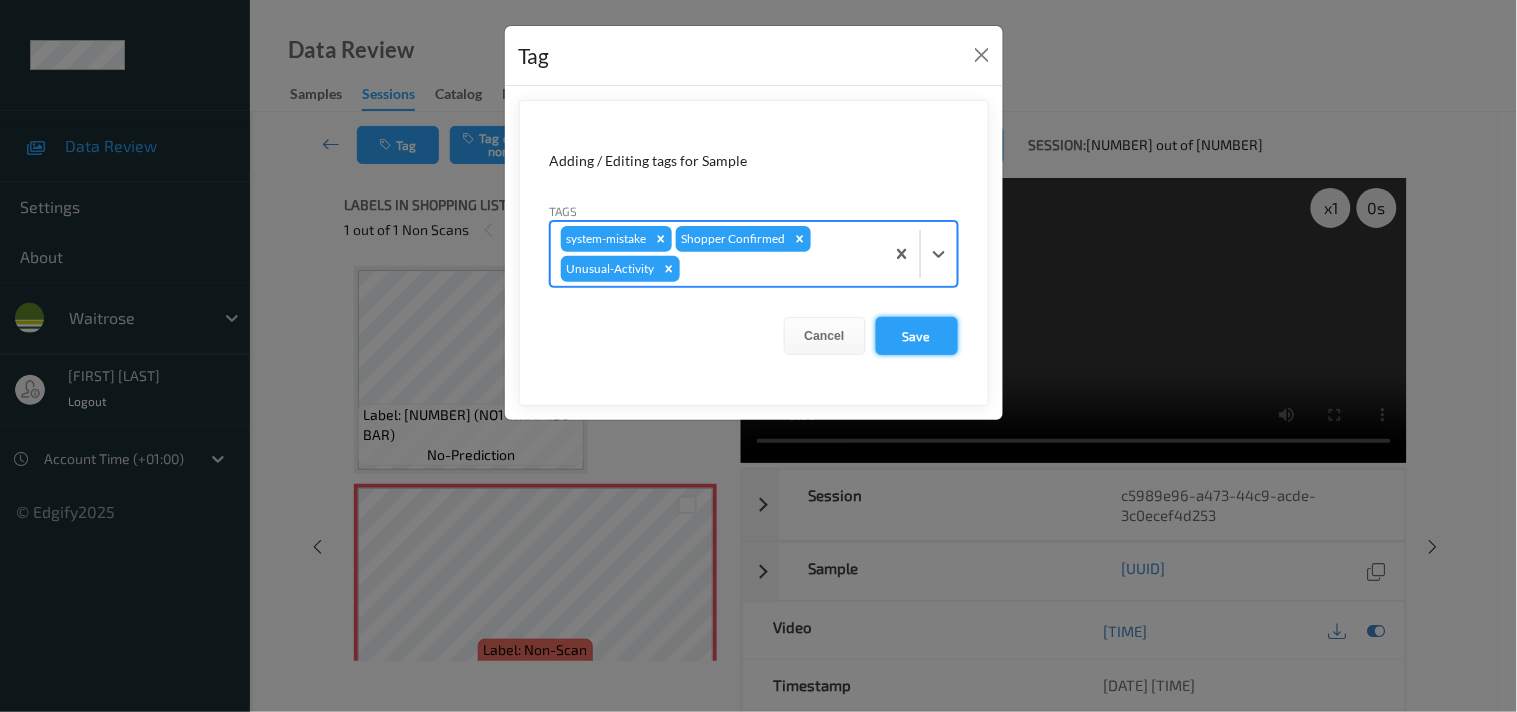 click on "Save" at bounding box center [917, 336] 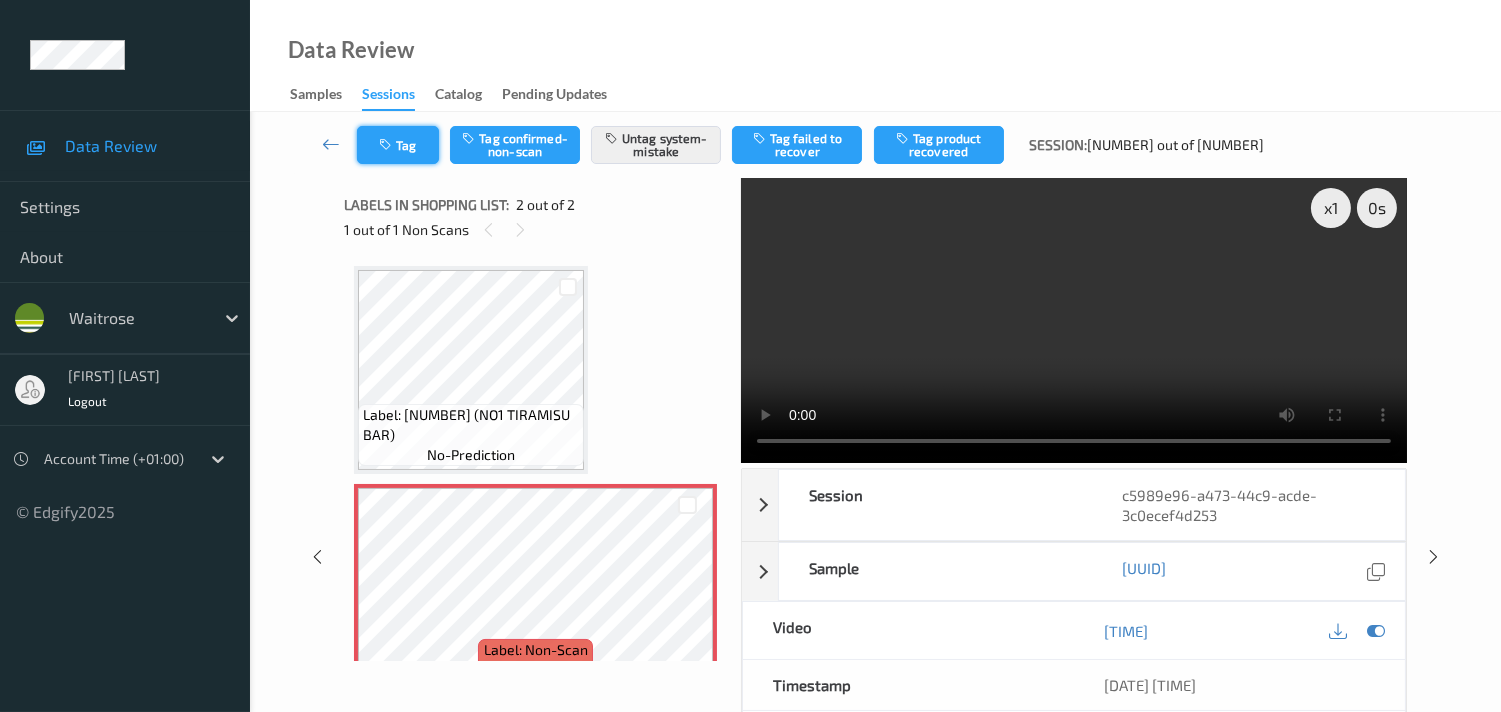 click on "Tag" at bounding box center [398, 145] 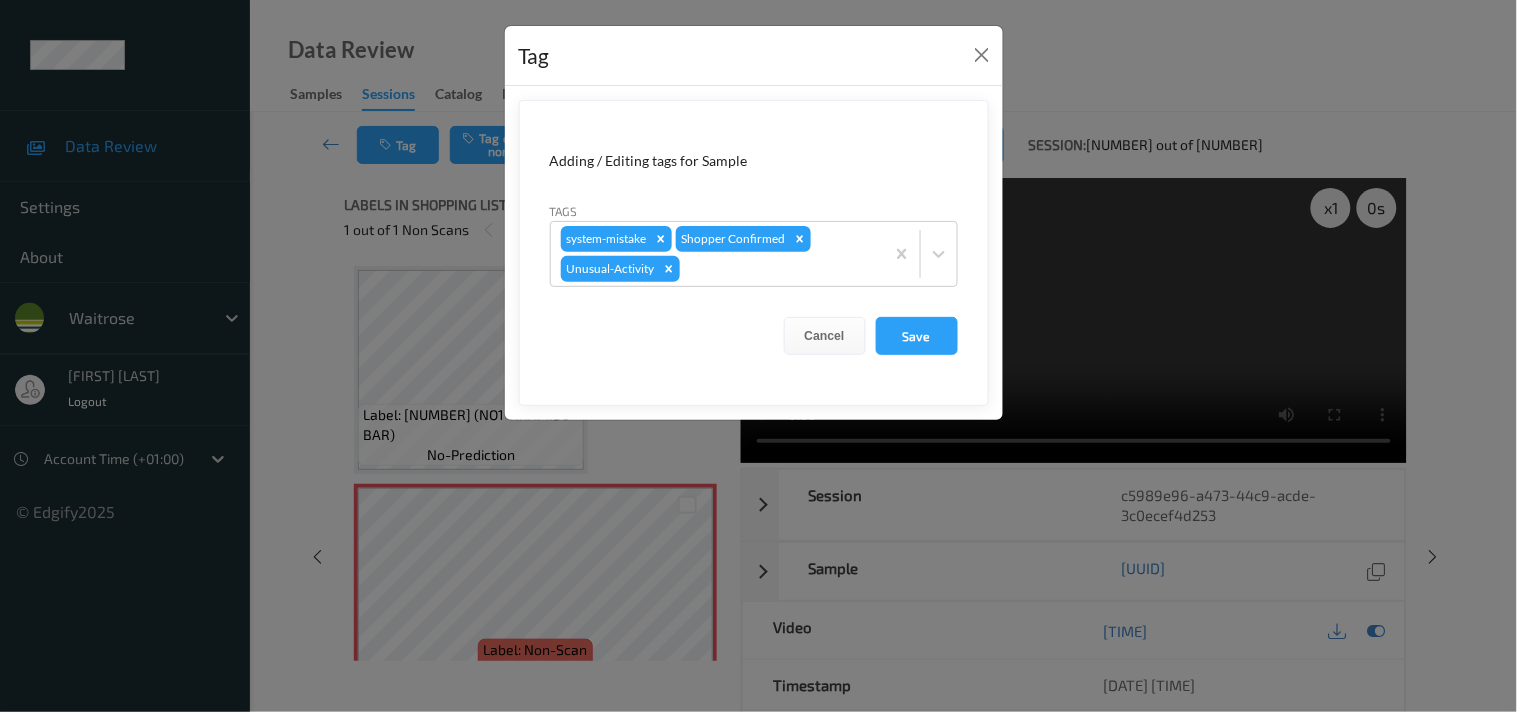 click on "Tag Adding / Editing tags for Sample   Tags system-mistake Shopper Confirmed Unusual-Activity Cancel Save" at bounding box center [758, 356] 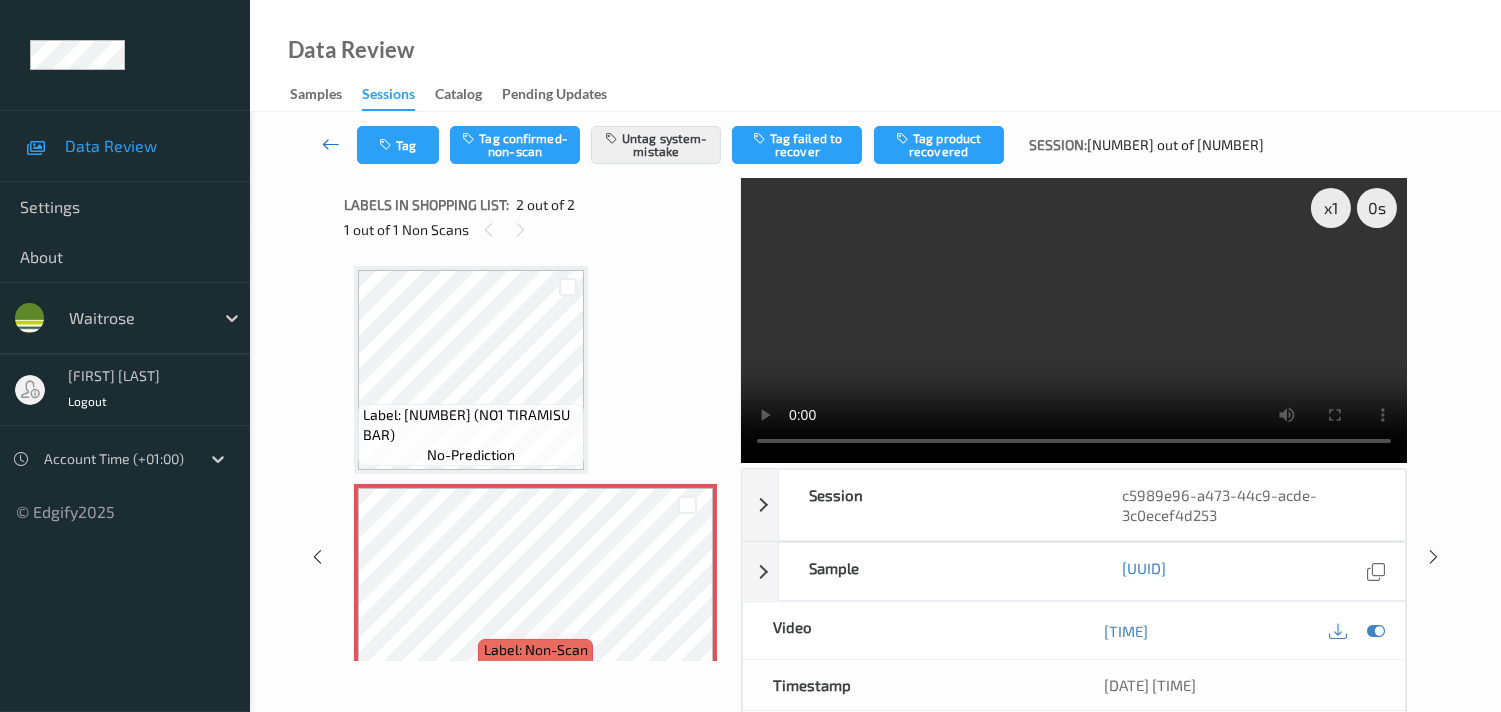 click at bounding box center (331, 144) 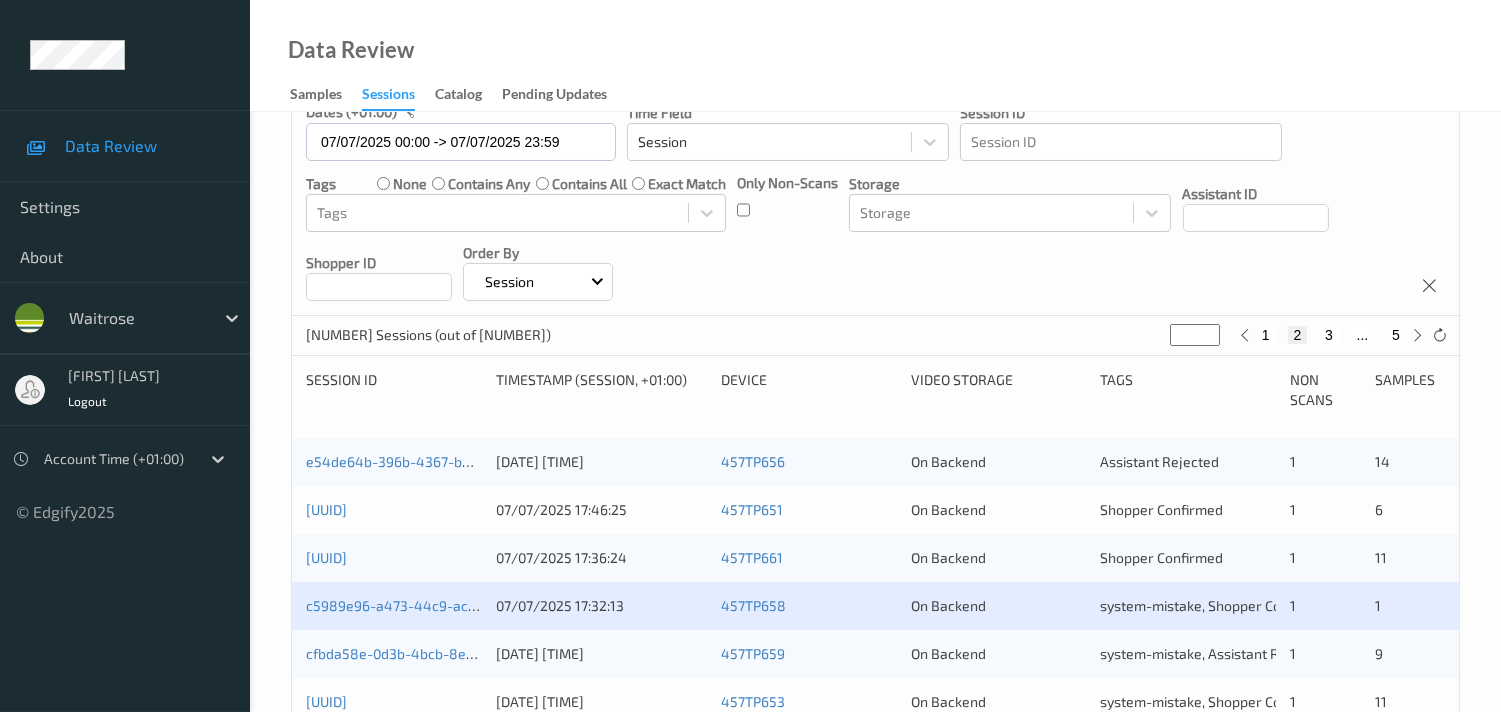 scroll, scrollTop: 333, scrollLeft: 0, axis: vertical 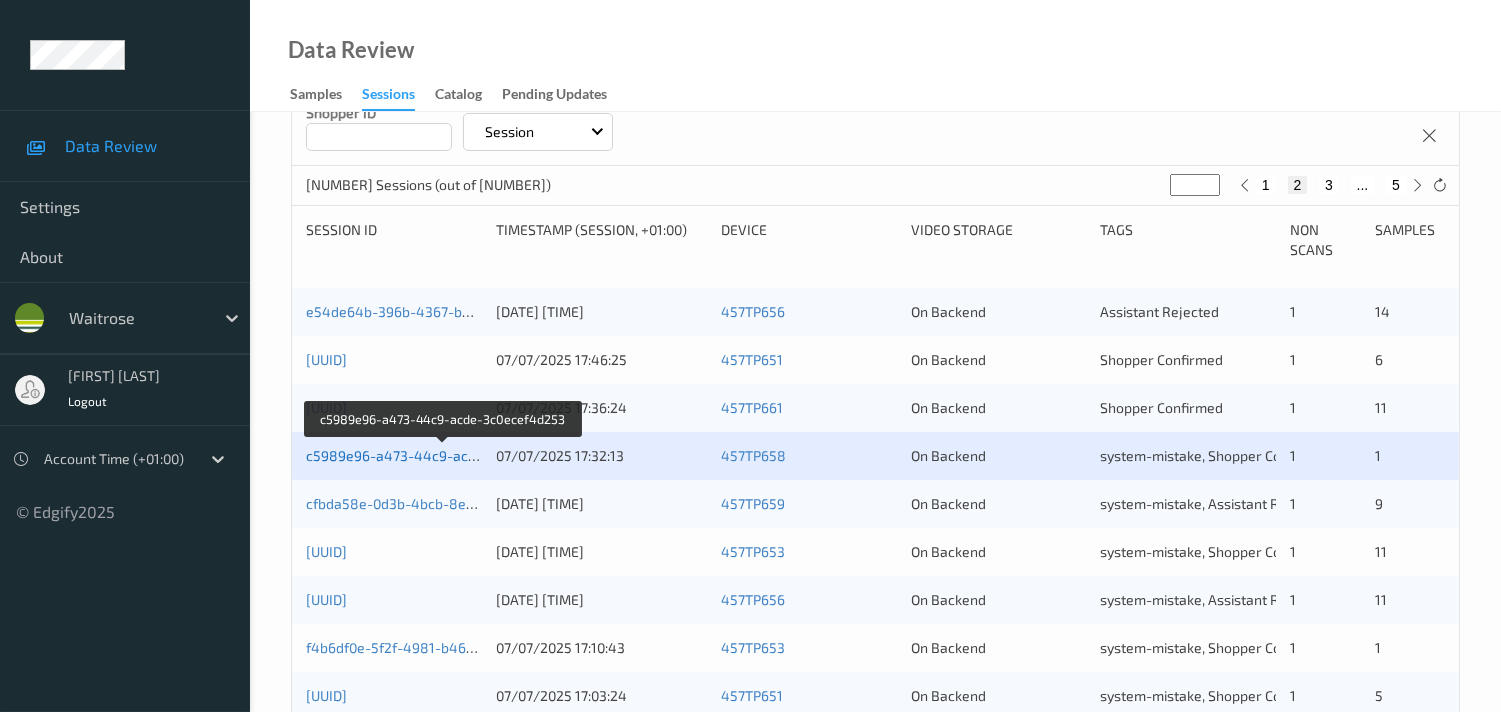 click on "c5989e96-a473-44c9-acde-3c0ecef4d253" at bounding box center (444, 455) 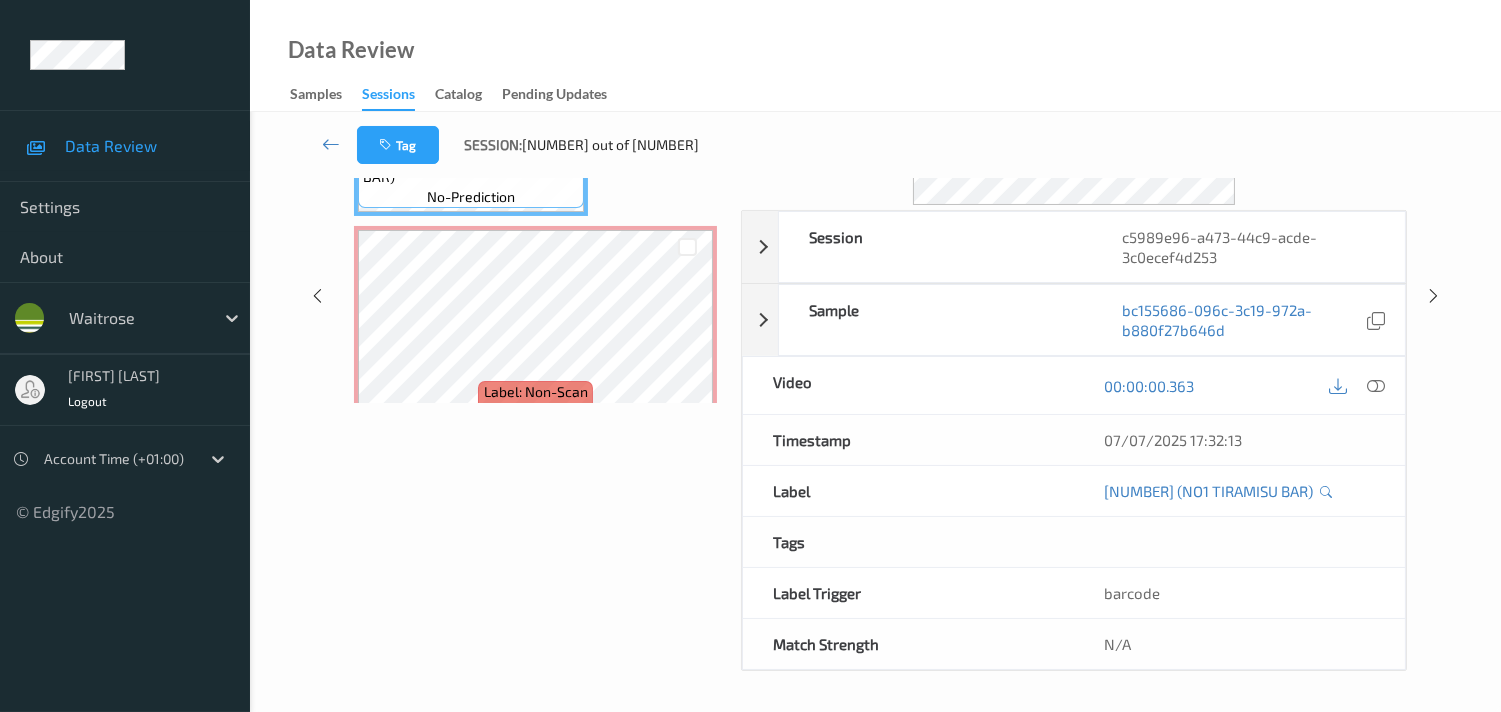 scroll, scrollTop: 280, scrollLeft: 0, axis: vertical 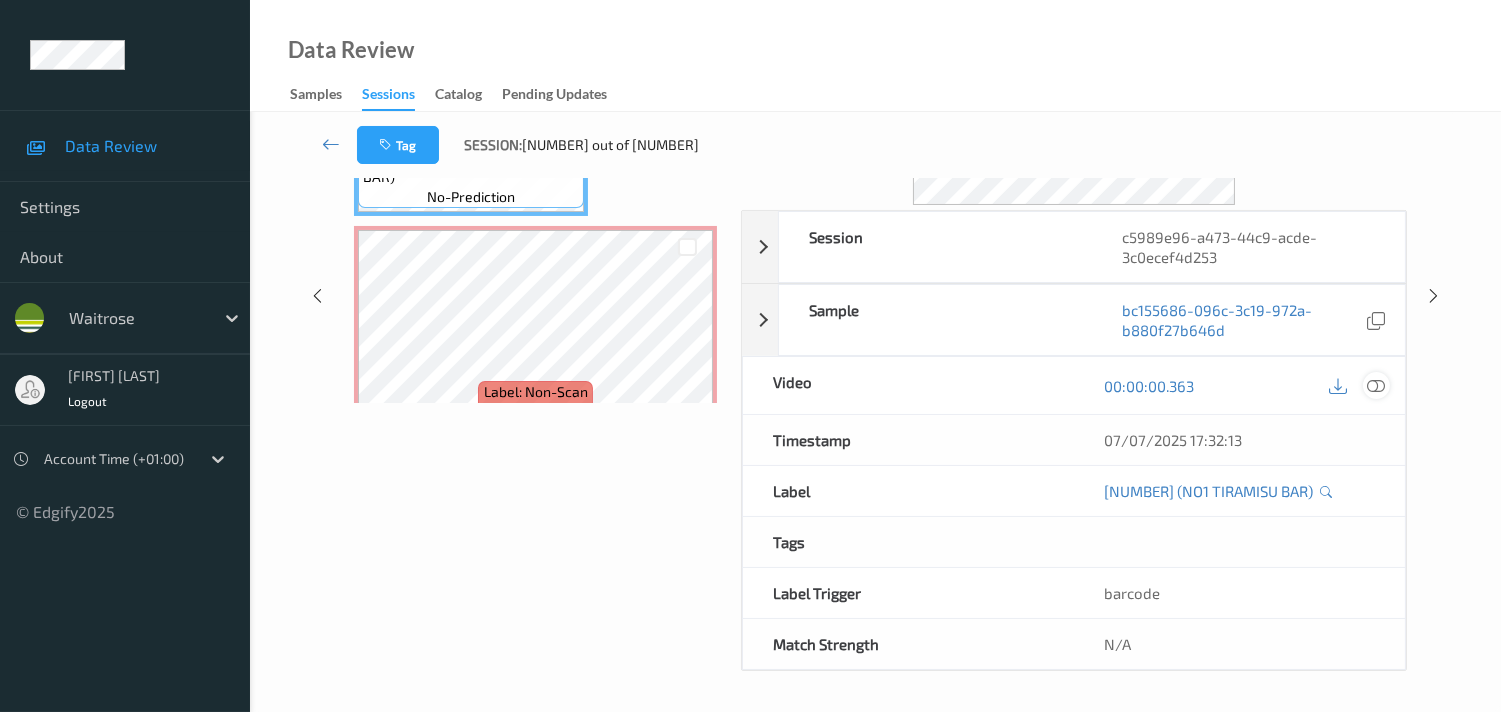 click at bounding box center (1376, 386) 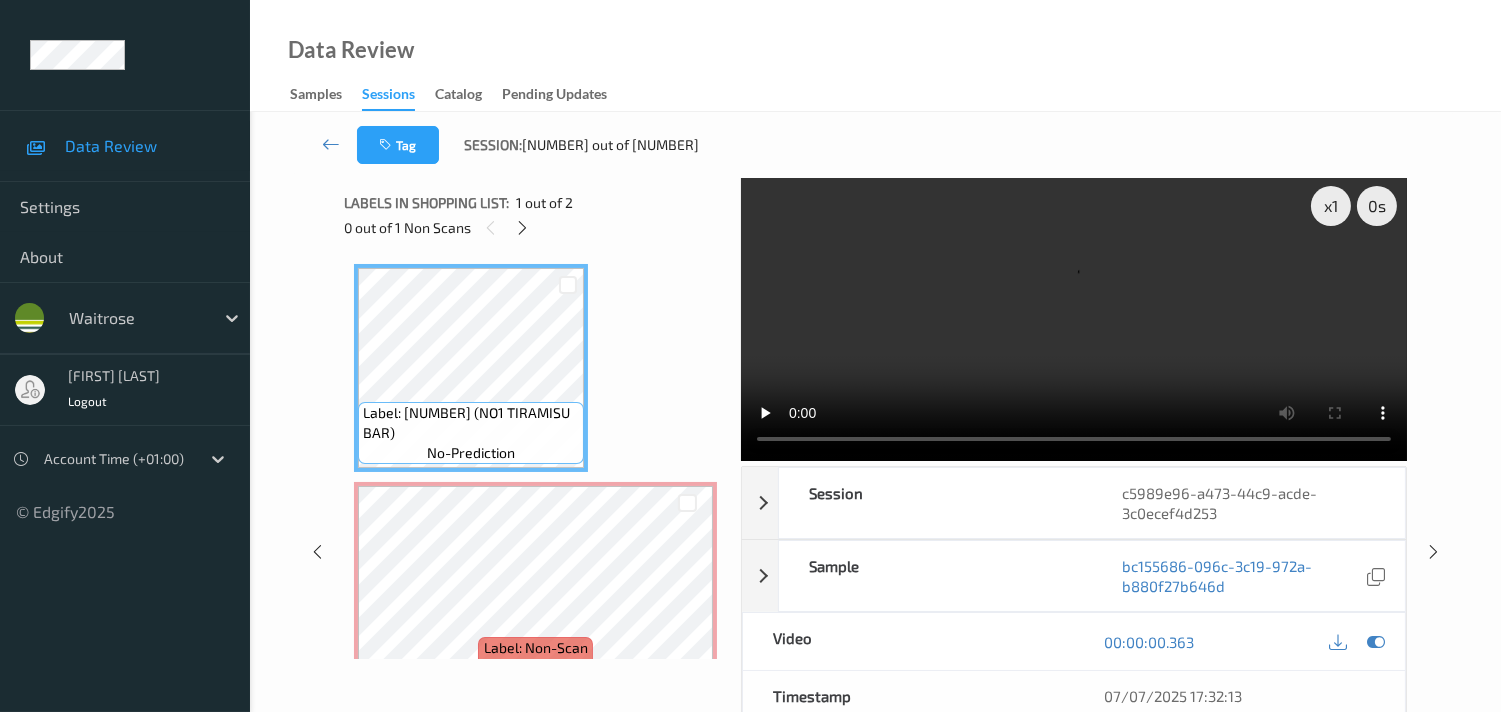 scroll, scrollTop: 0, scrollLeft: 0, axis: both 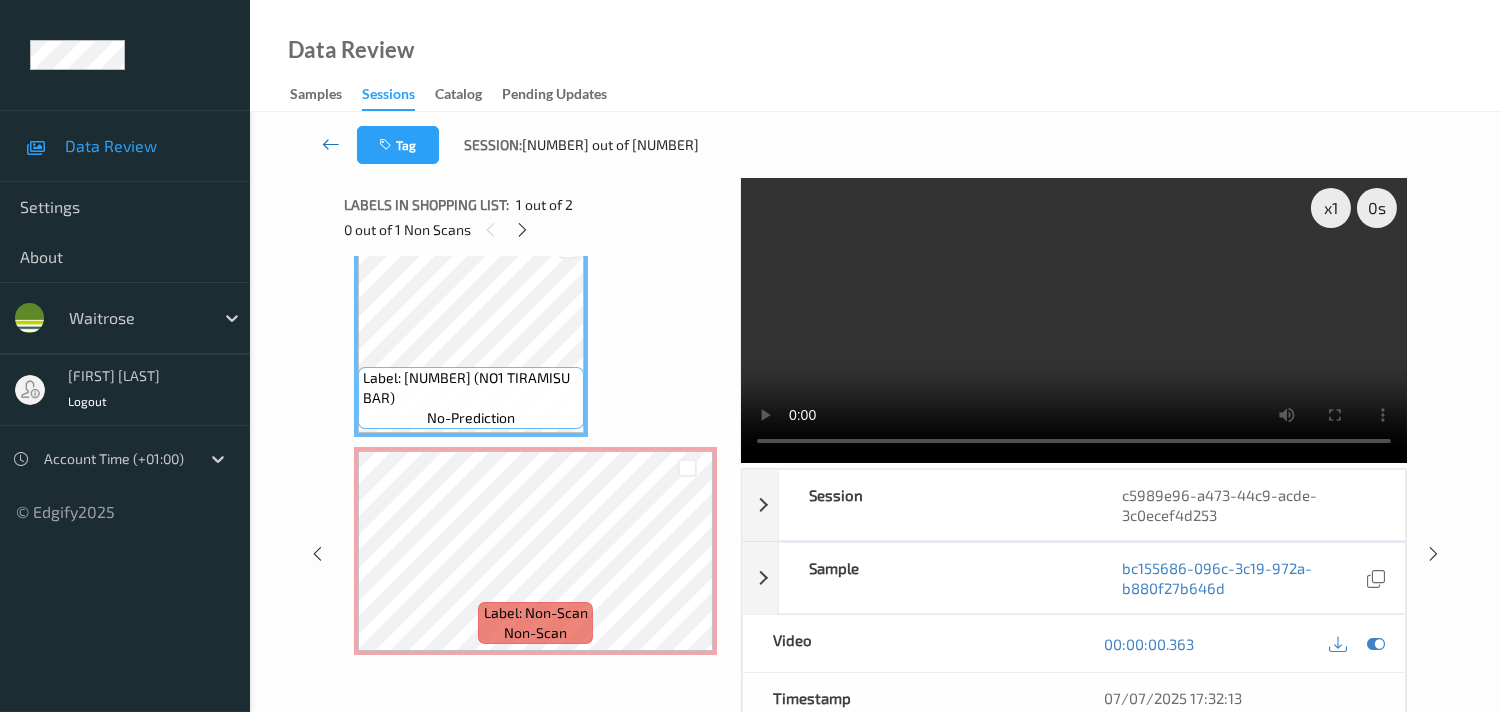 click at bounding box center [331, 145] 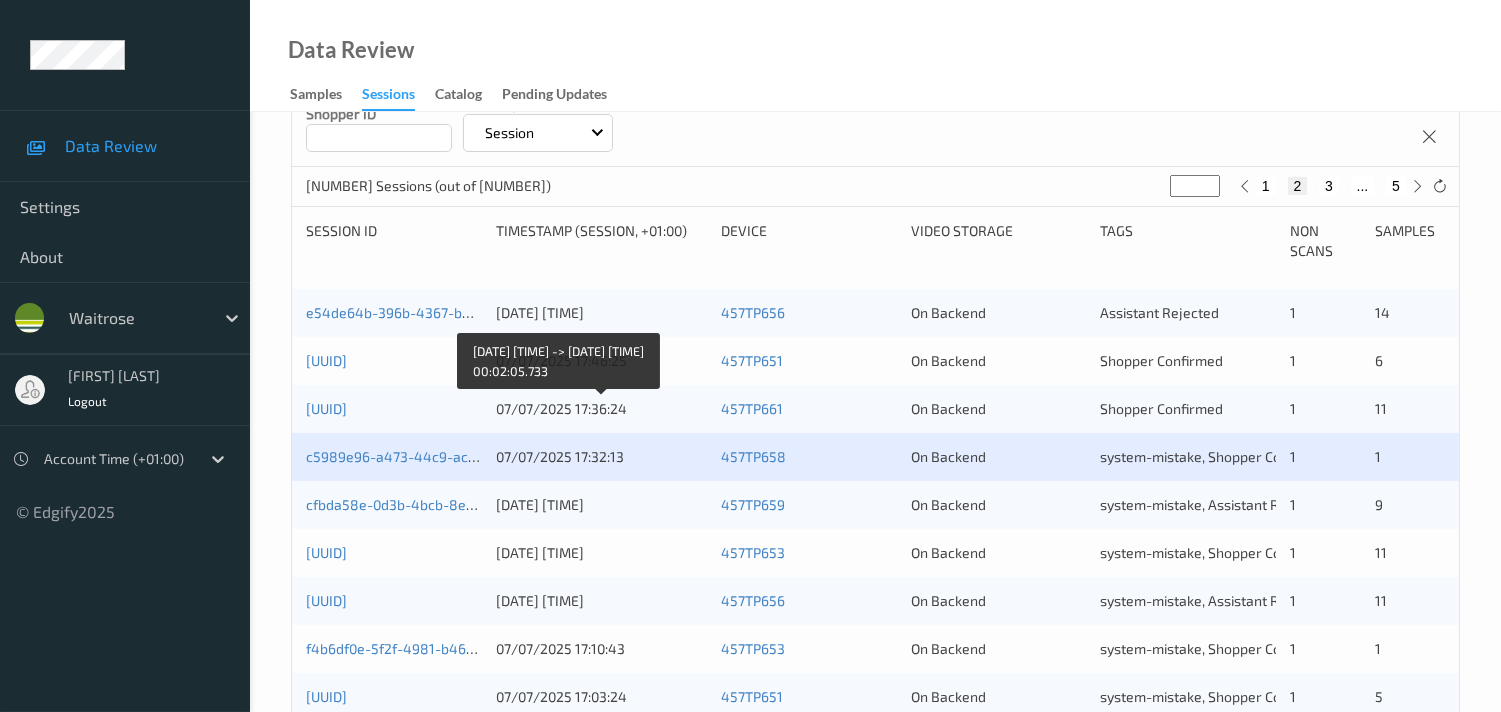 scroll, scrollTop: 333, scrollLeft: 0, axis: vertical 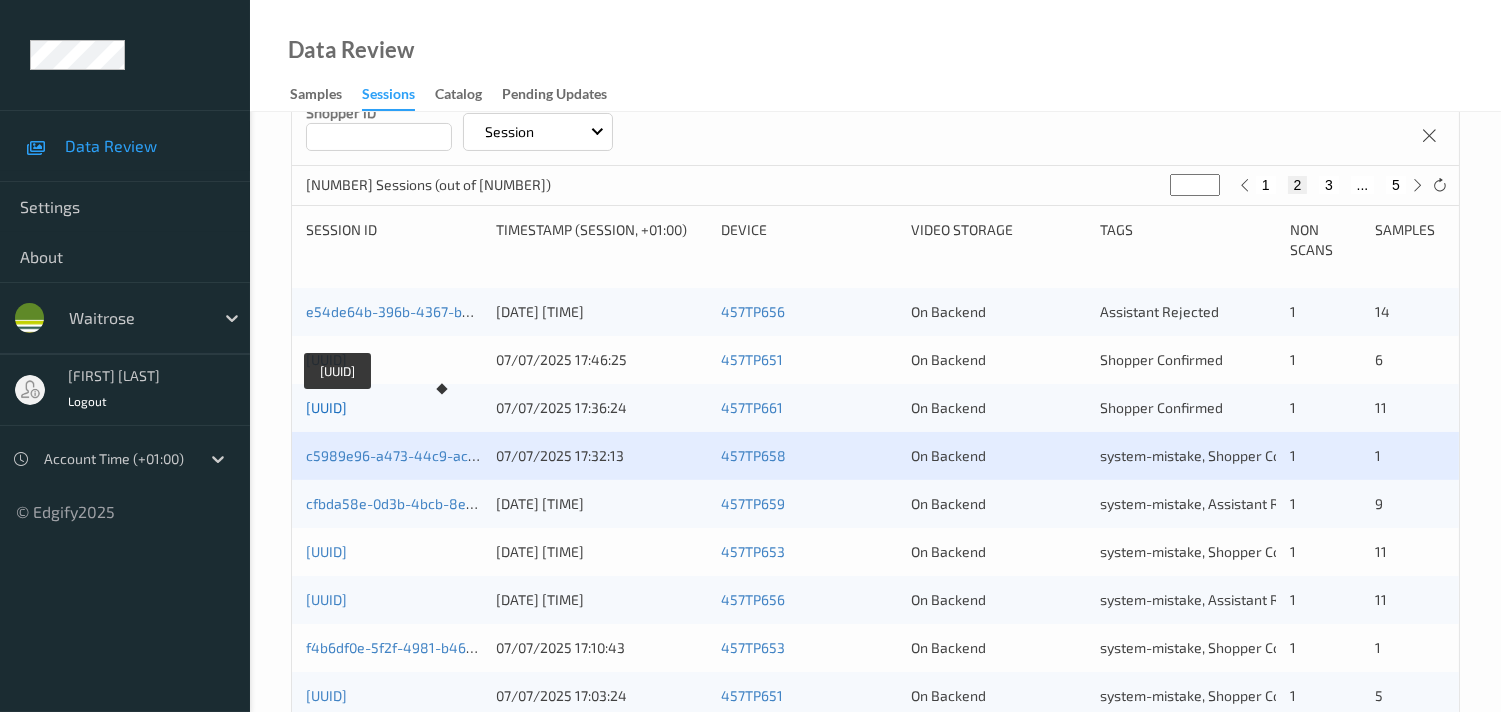 click on "429f8846-6609-455e-82fe-83fd98f9d758" at bounding box center (326, 407) 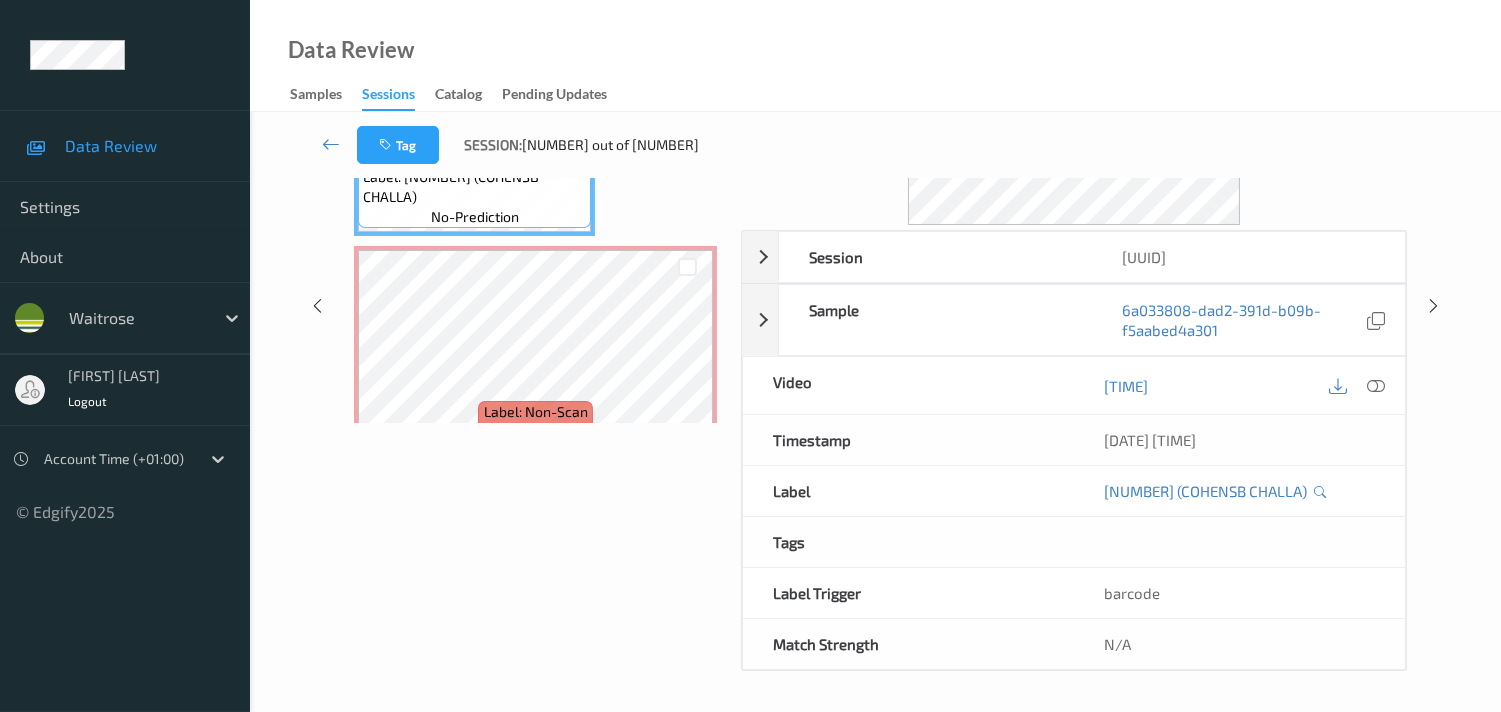 scroll, scrollTop: 260, scrollLeft: 0, axis: vertical 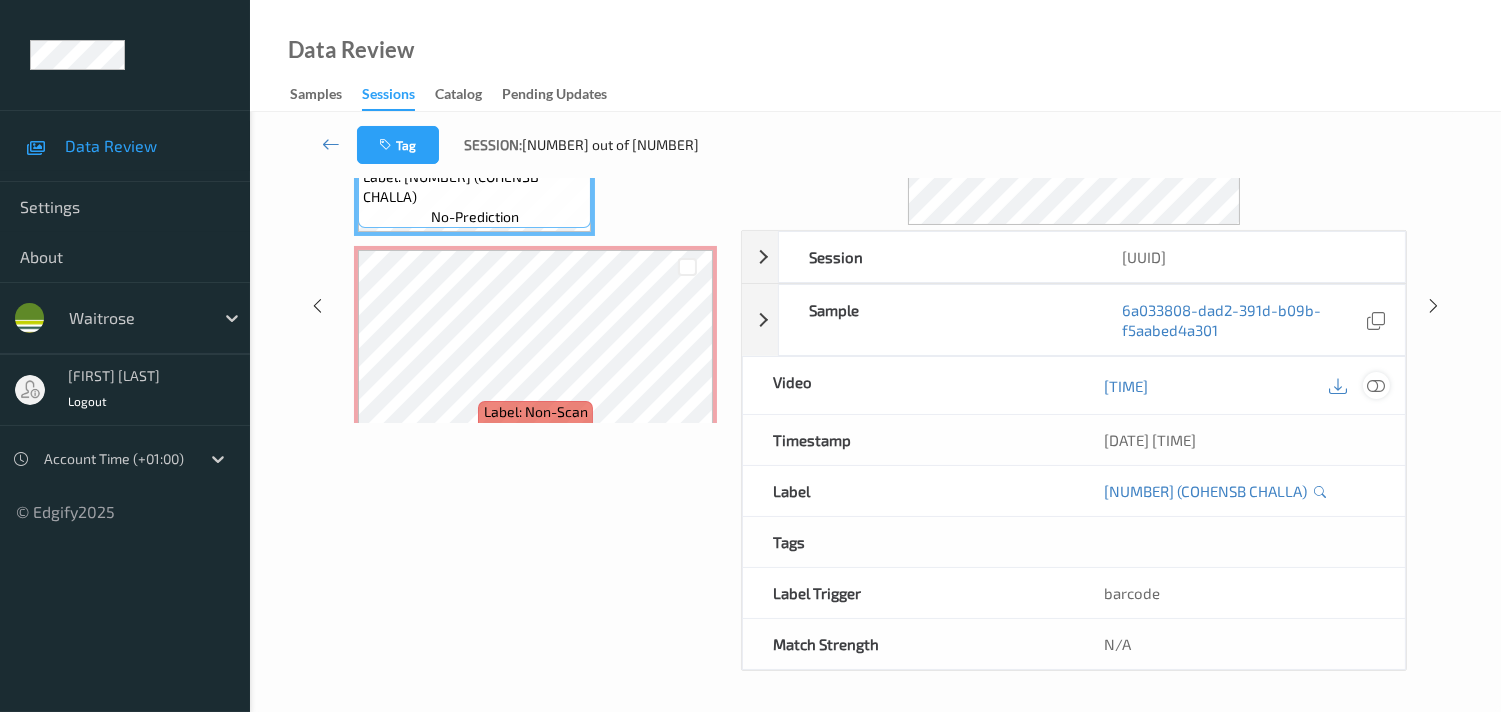 click at bounding box center (1376, 386) 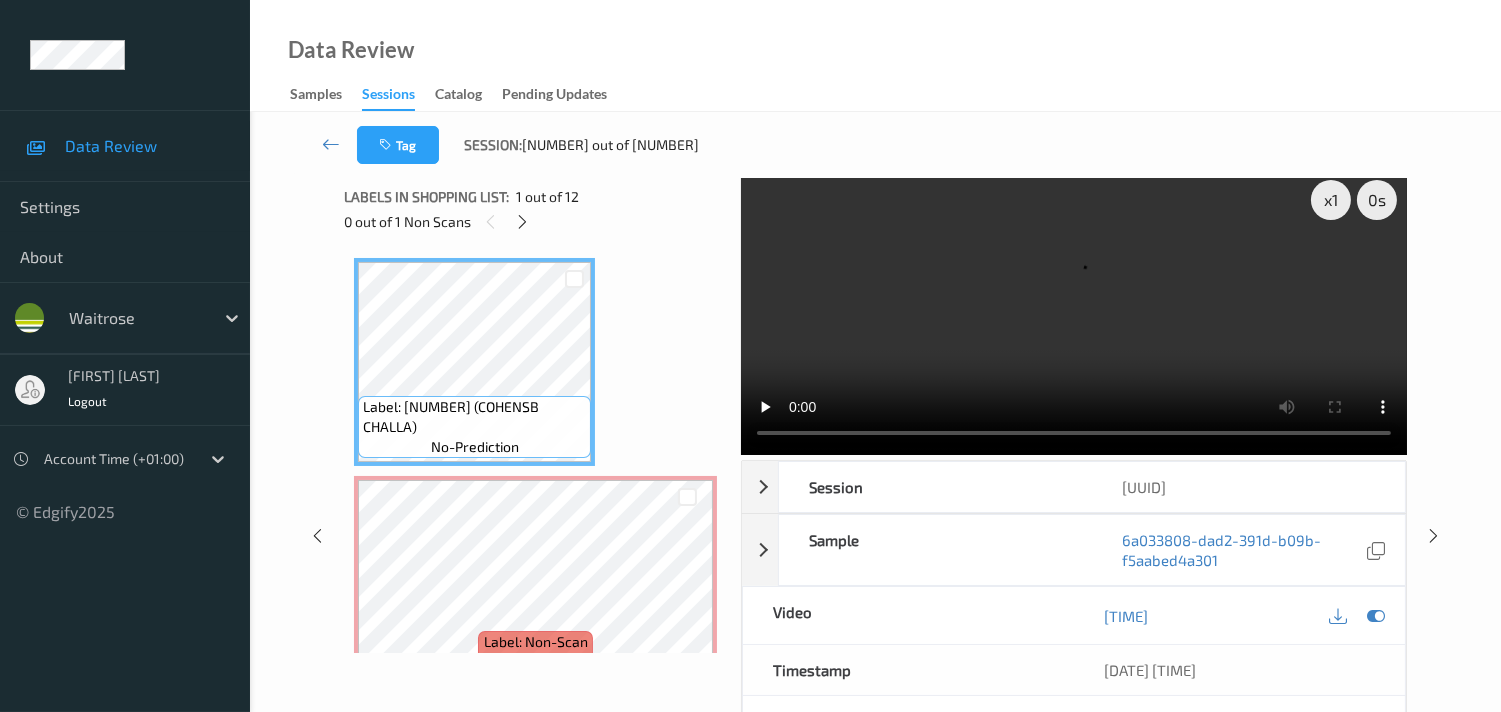 scroll, scrollTop: 0, scrollLeft: 0, axis: both 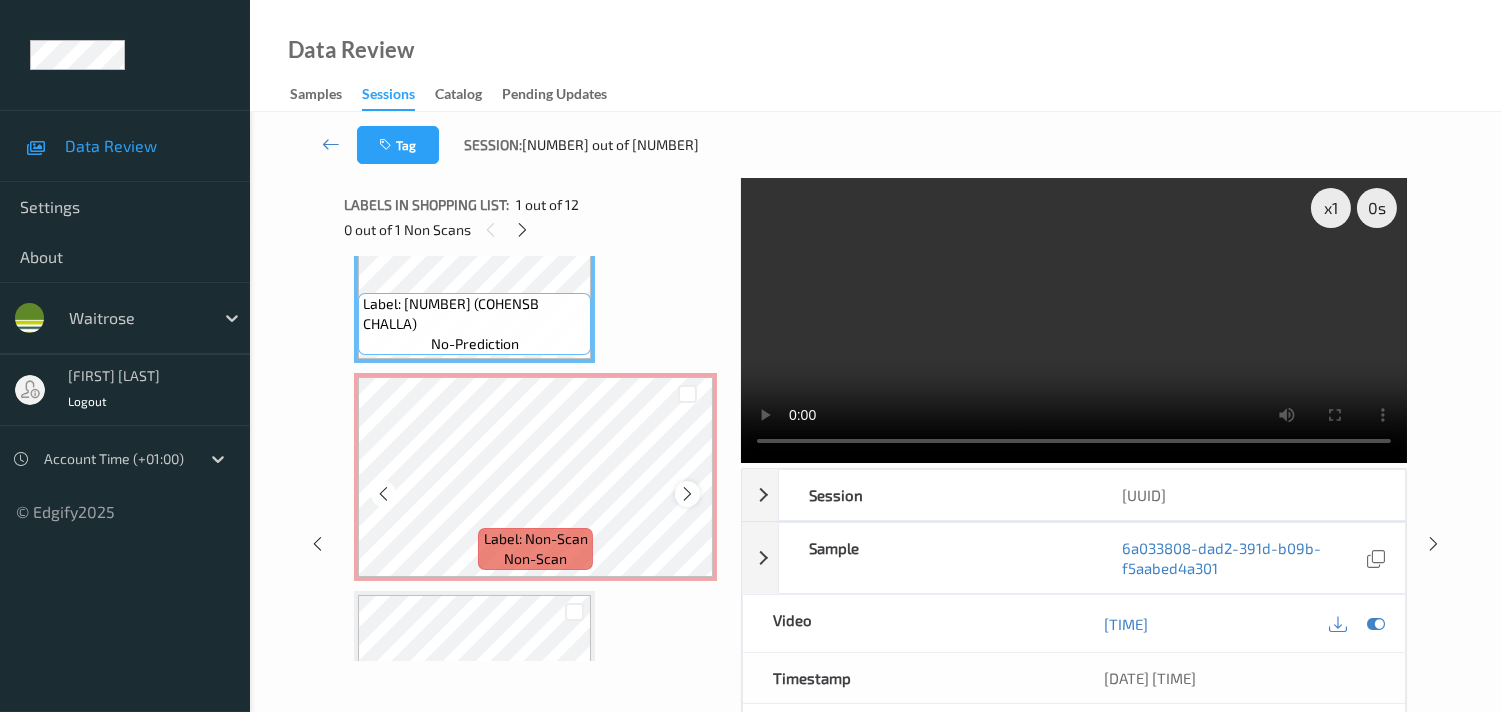 click at bounding box center [687, 494] 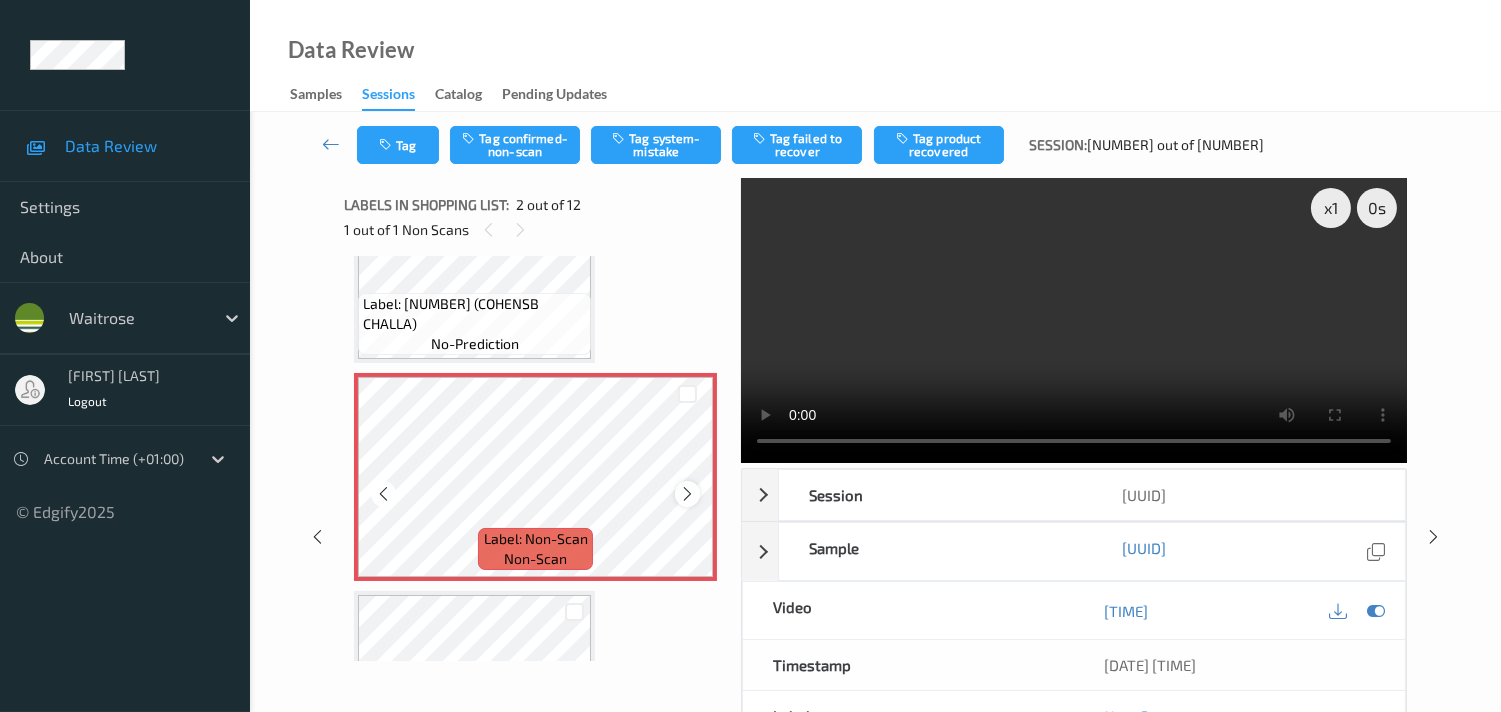 click at bounding box center (687, 494) 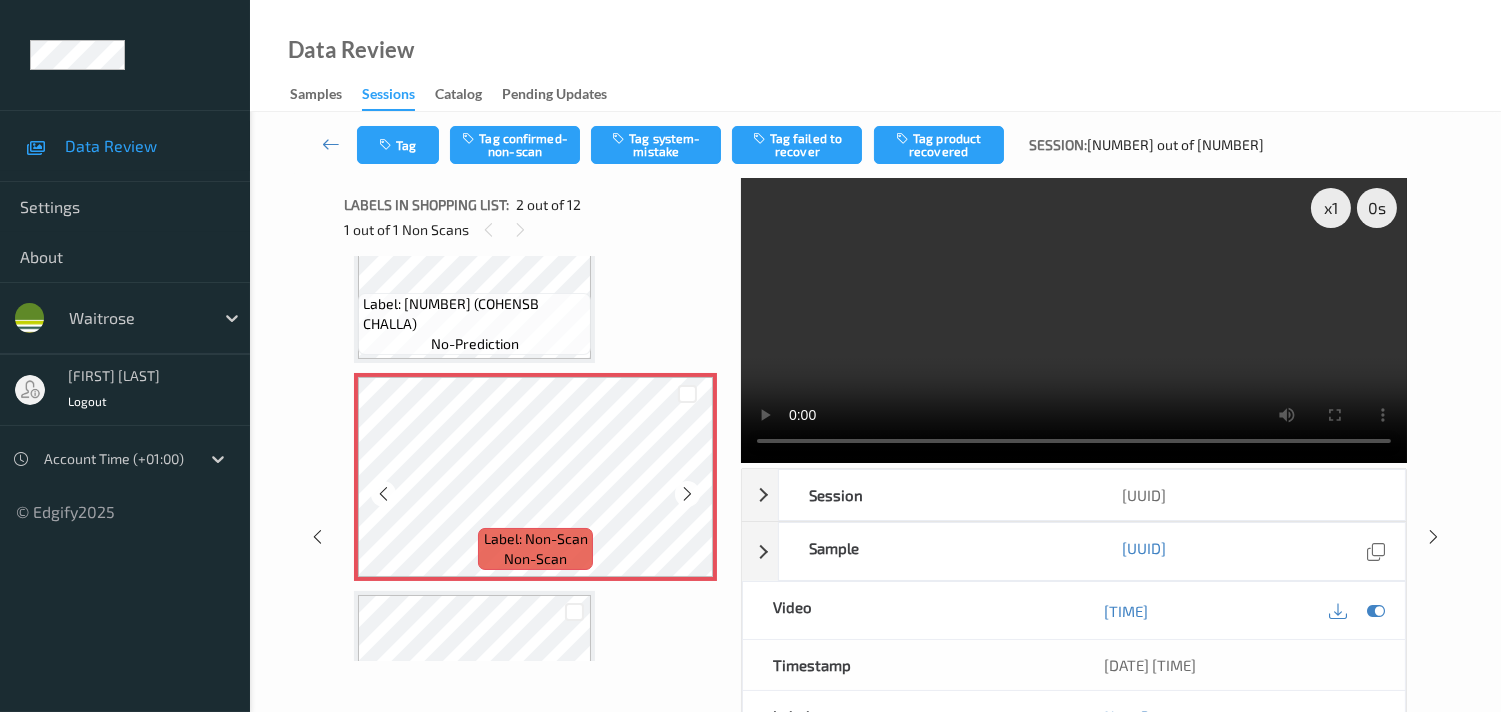 click at bounding box center (687, 494) 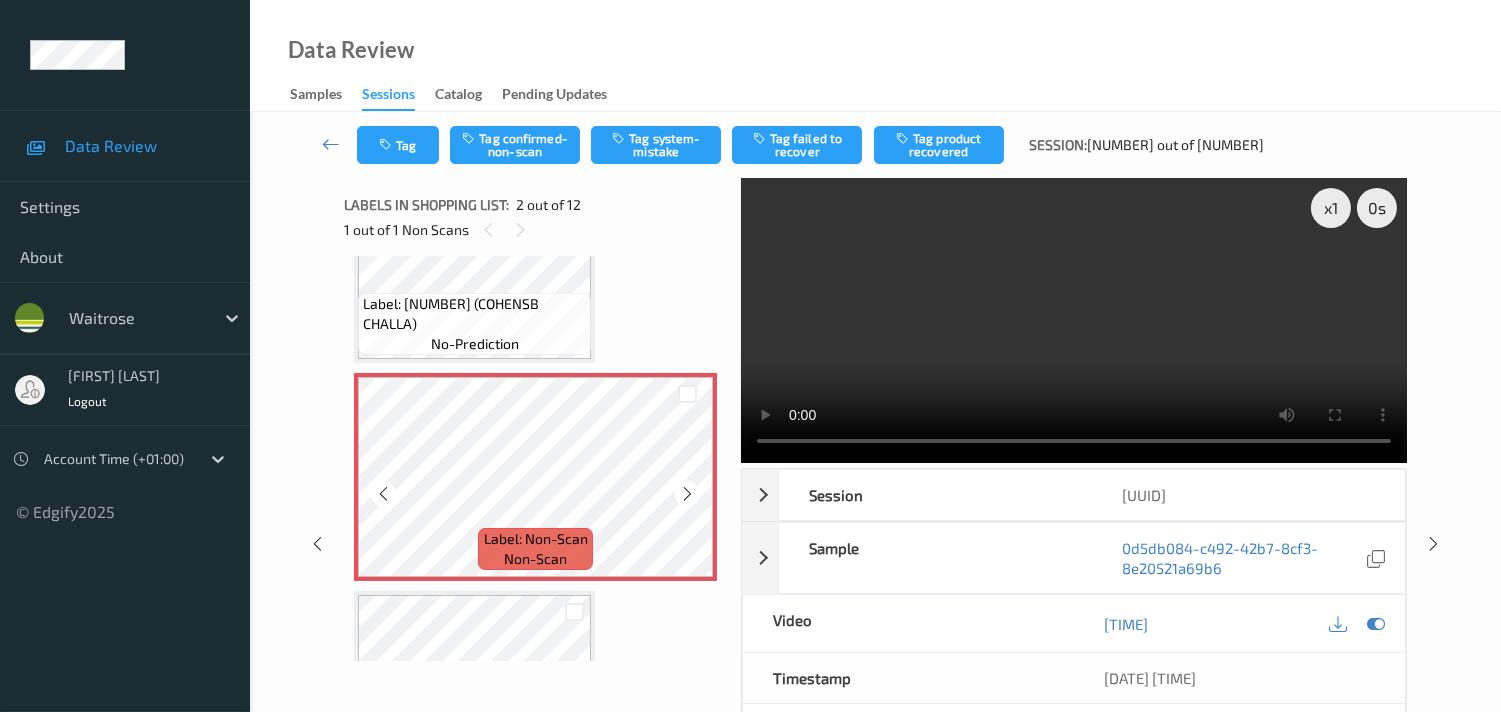 click at bounding box center (687, 494) 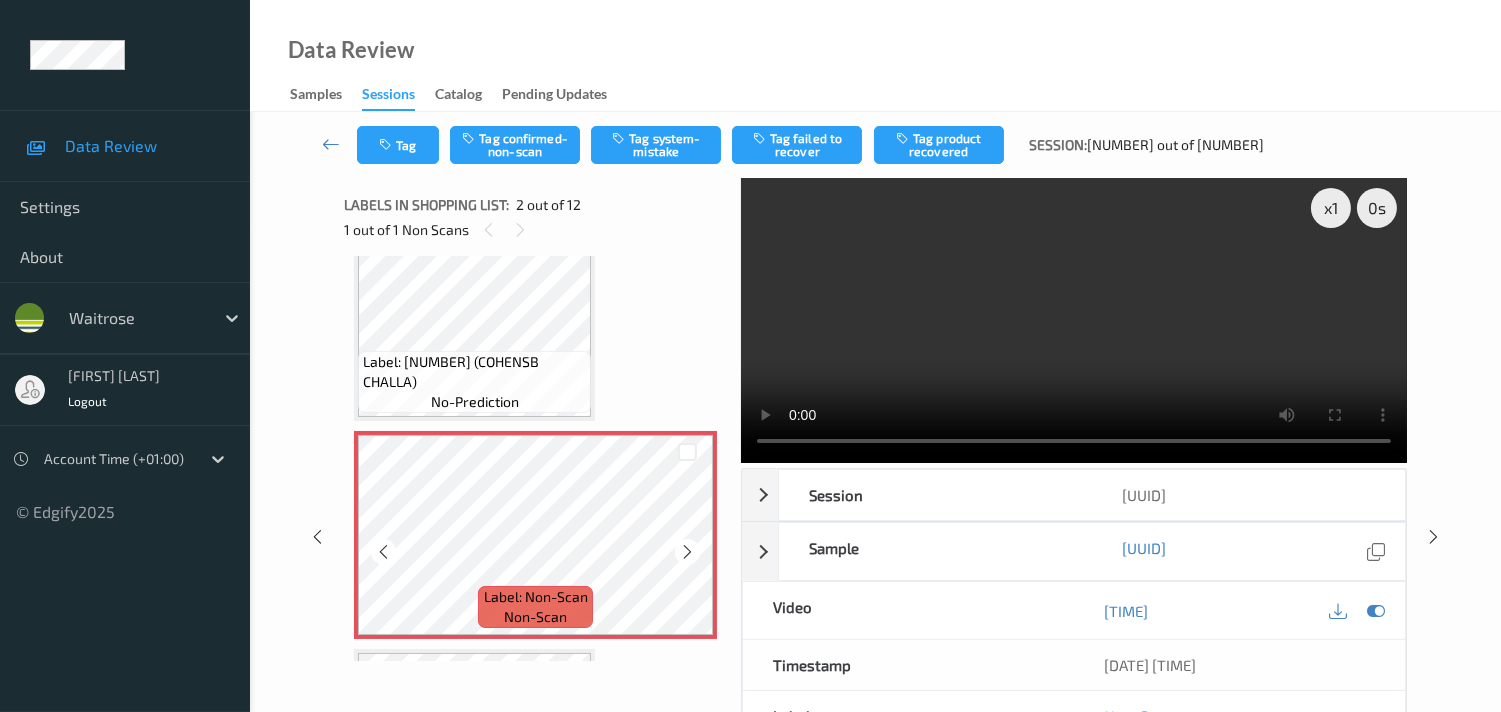 scroll, scrollTop: 0, scrollLeft: 0, axis: both 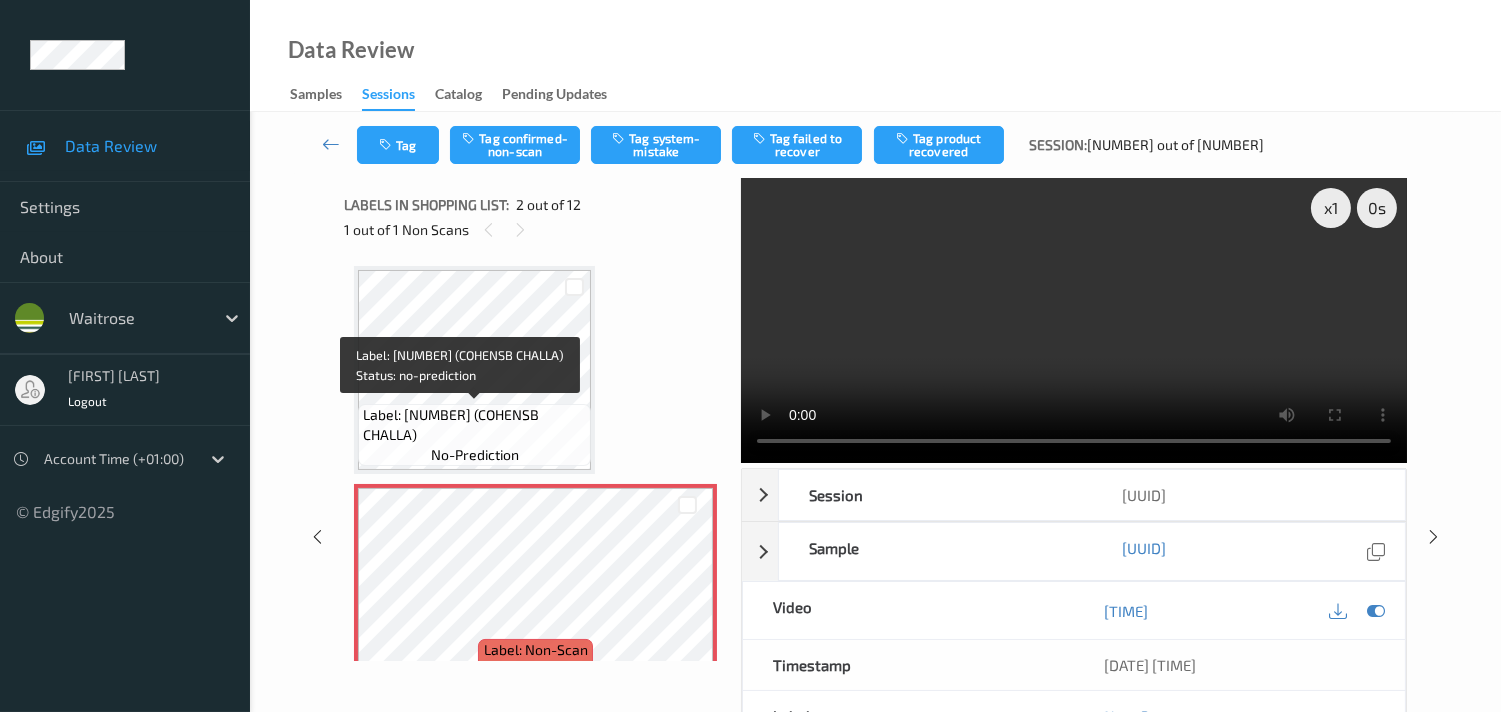 drag, startPoint x: 503, startPoint y: 413, endPoint x: 576, endPoint y: 436, distance: 76.537575 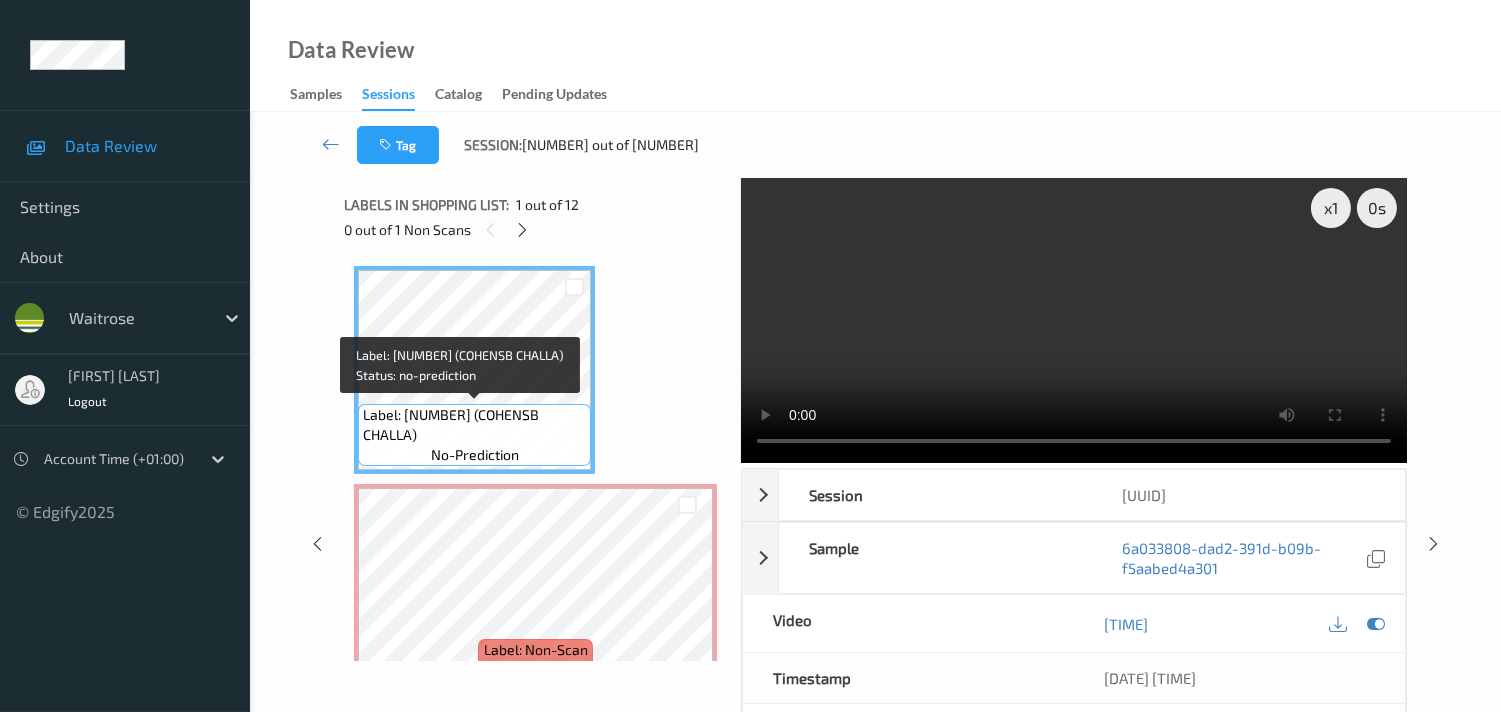 copy on "(COHENSB CHALLA)" 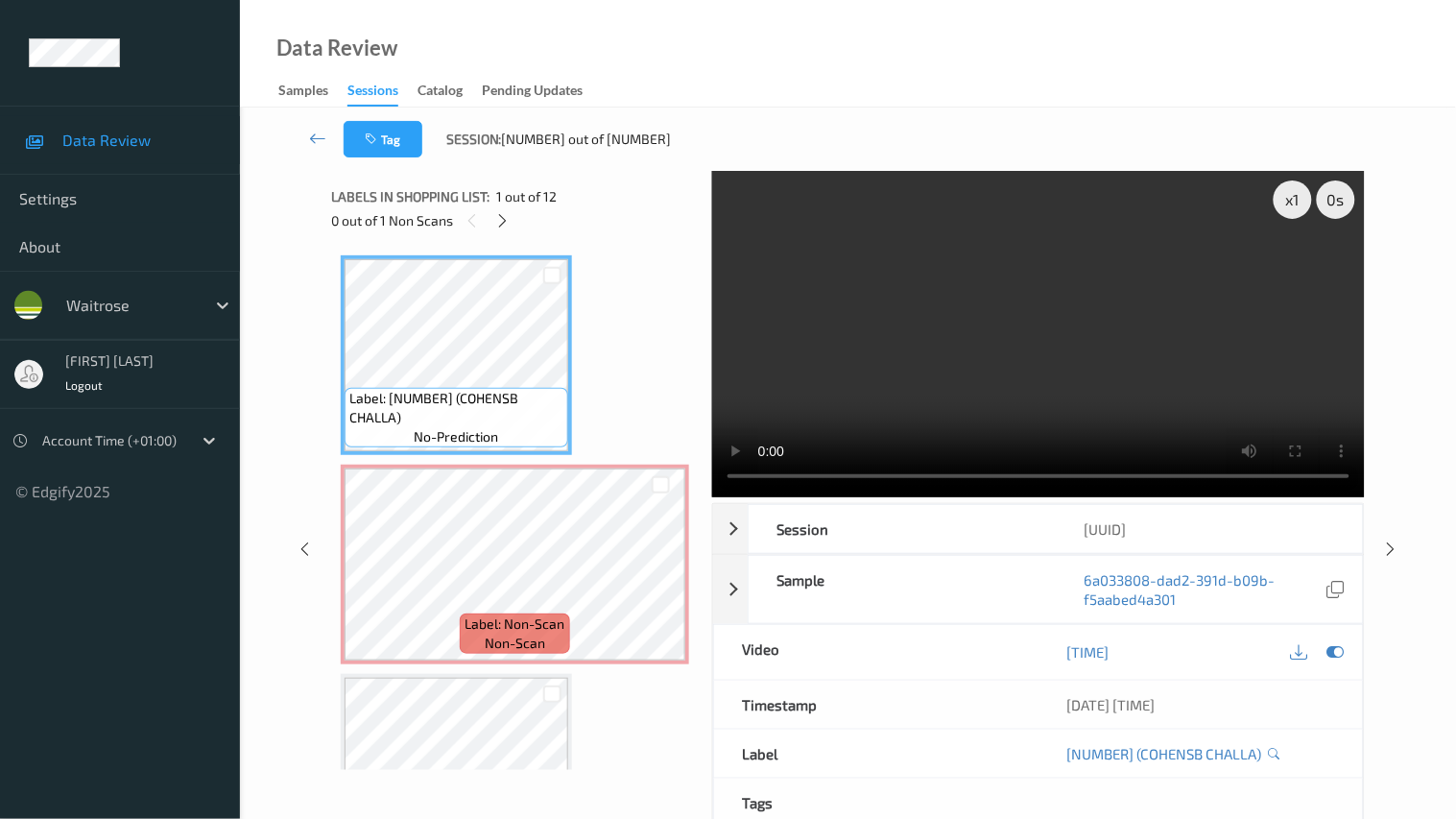 type 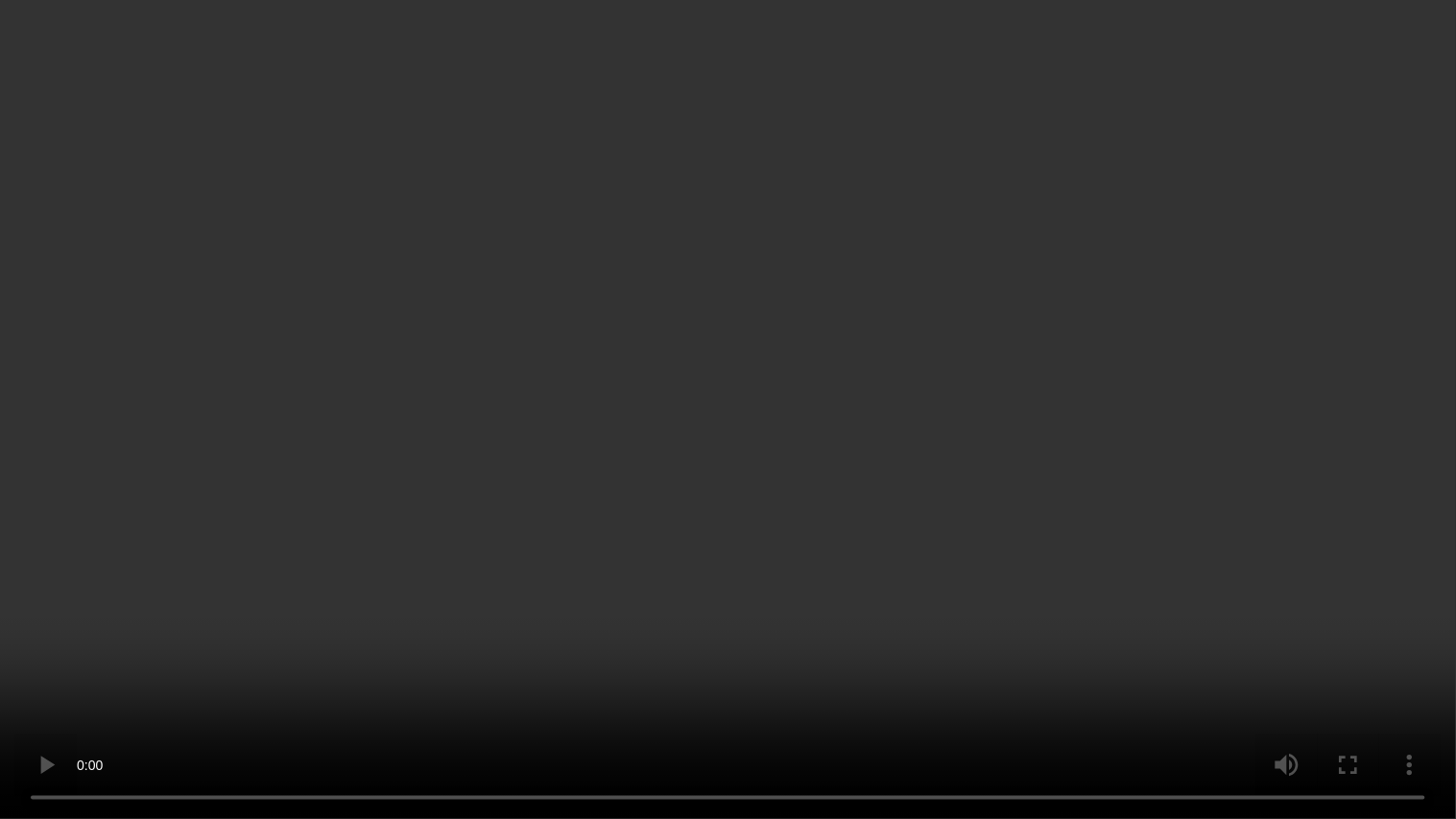 click at bounding box center (728, 409) 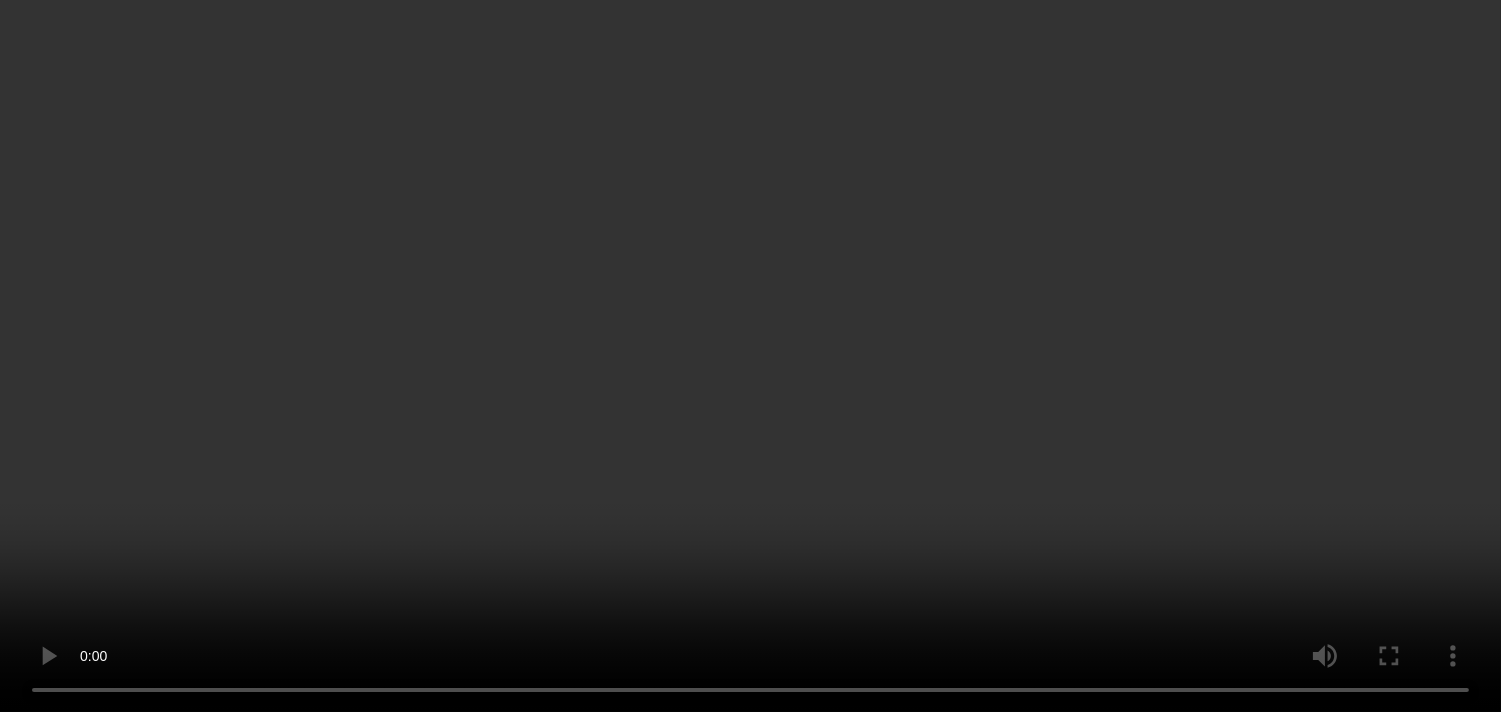 scroll, scrollTop: 111, scrollLeft: 0, axis: vertical 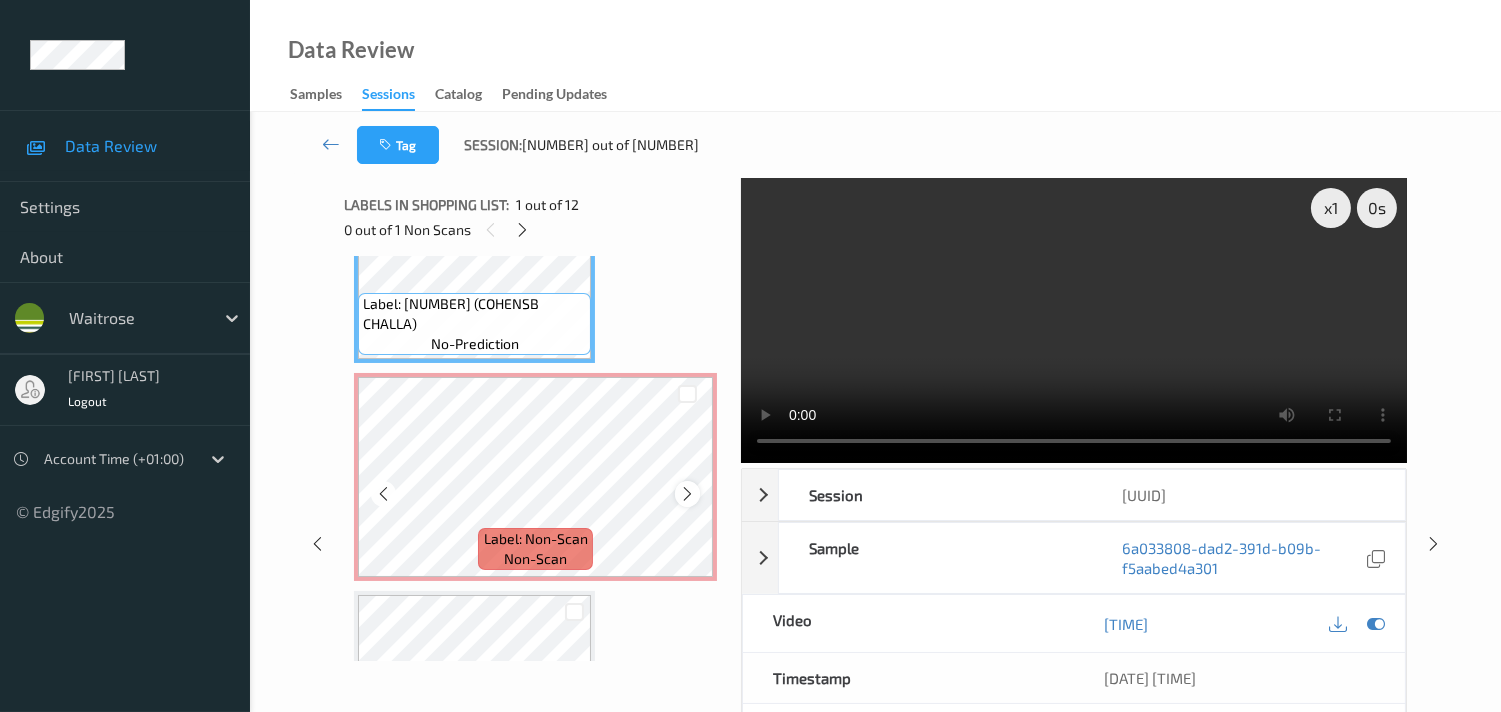 click at bounding box center (687, 493) 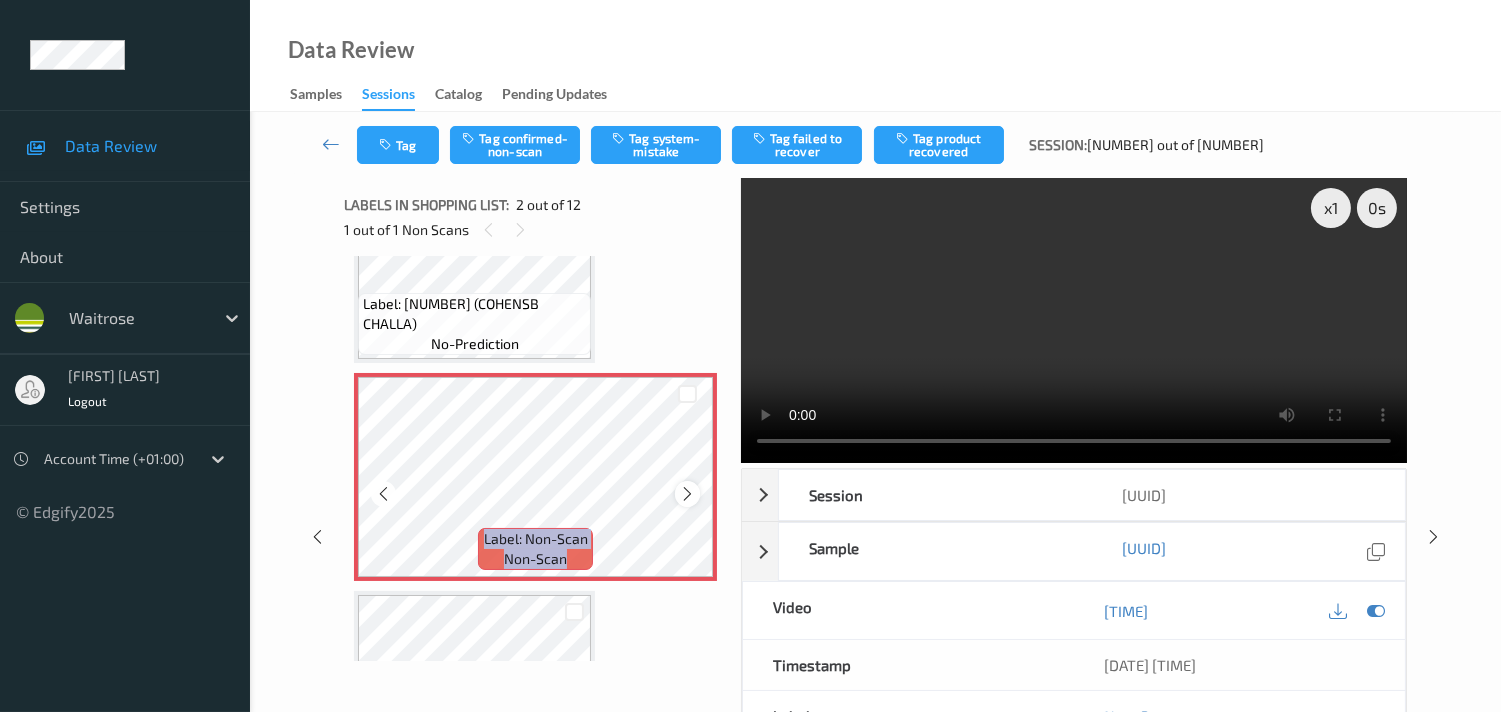 click at bounding box center (687, 493) 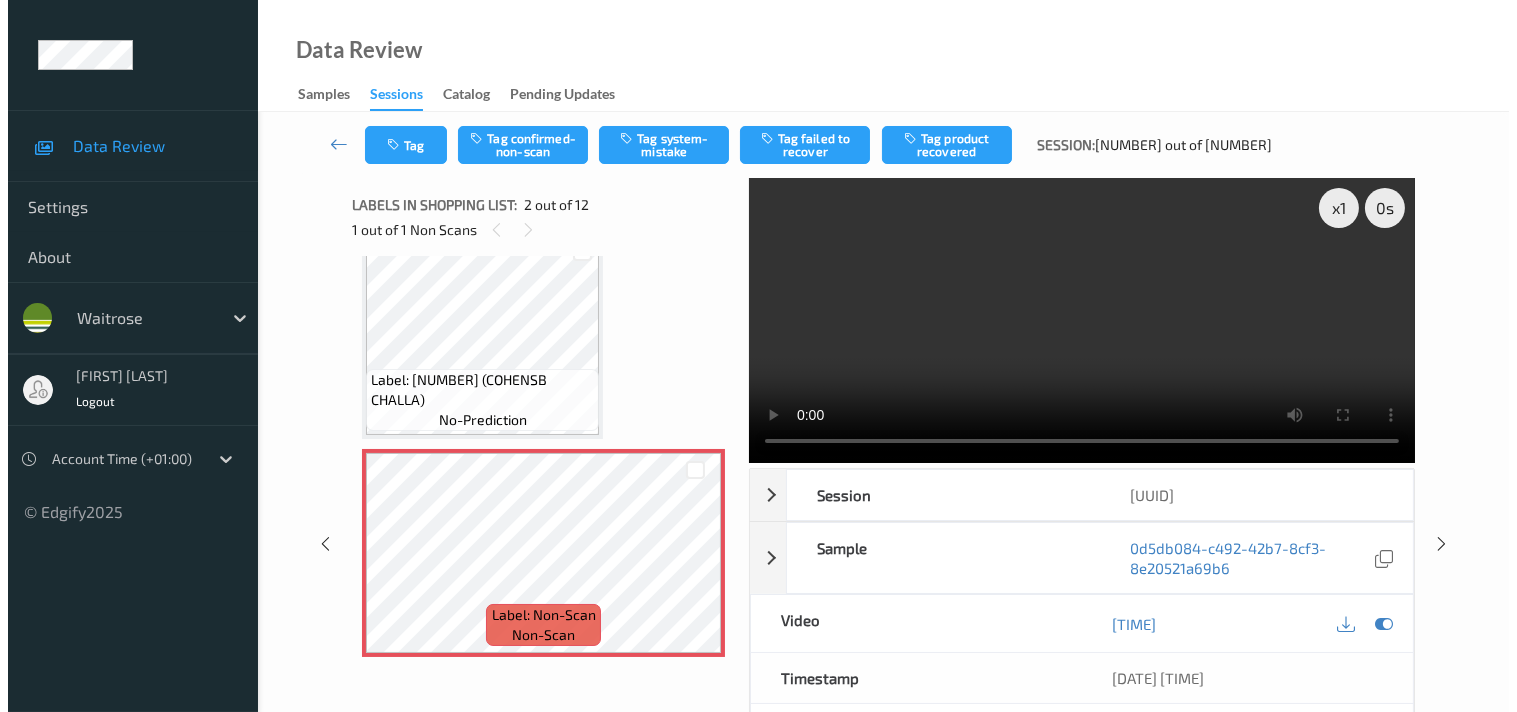 scroll, scrollTop: 0, scrollLeft: 0, axis: both 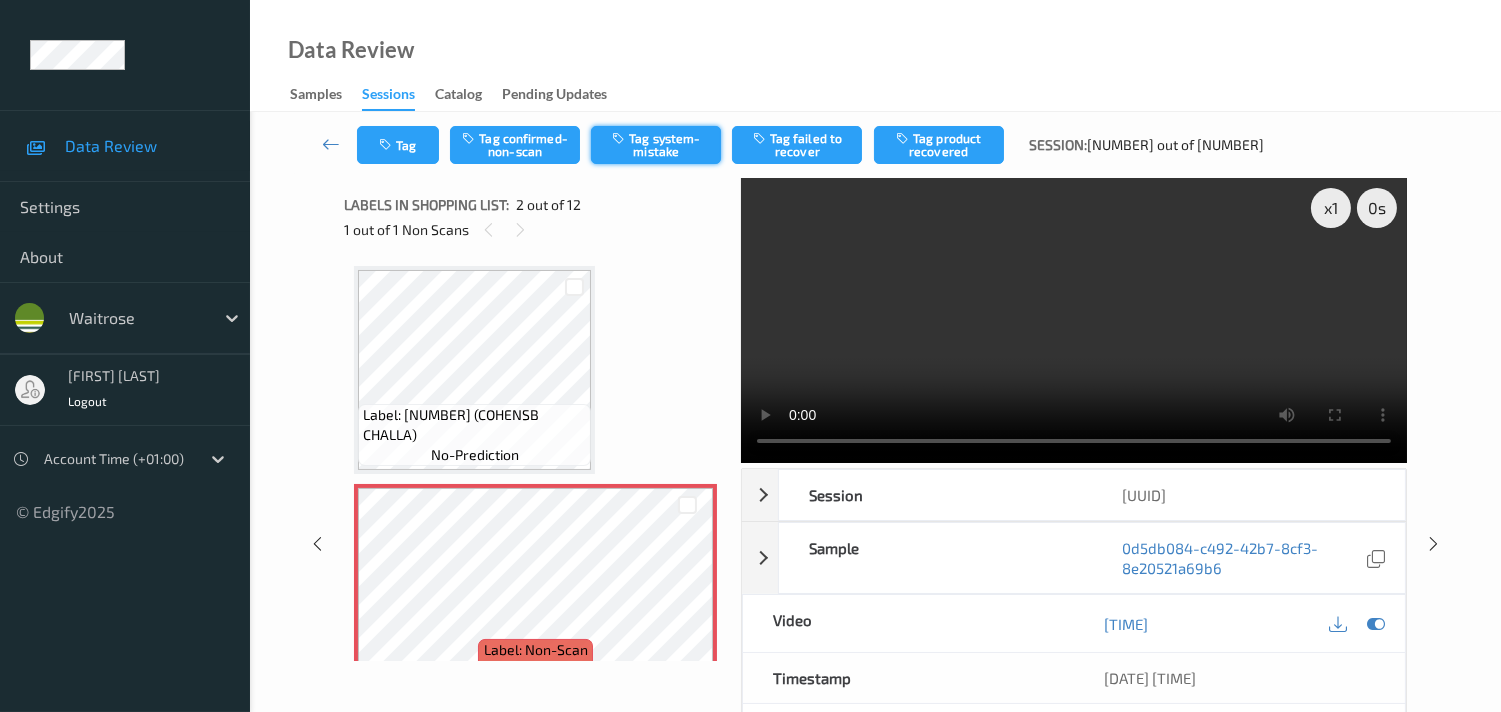 click on "Tag   system-mistake" at bounding box center (656, 145) 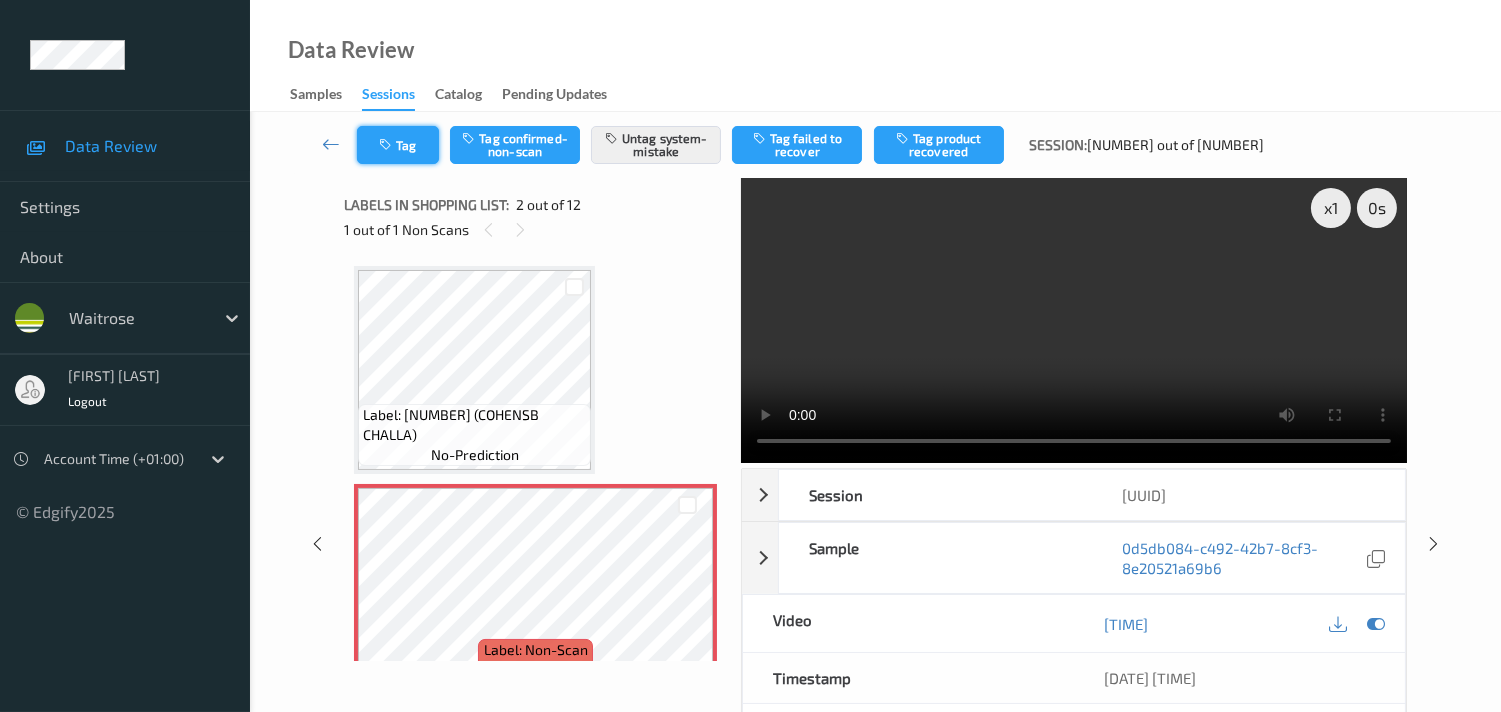 click at bounding box center [387, 145] 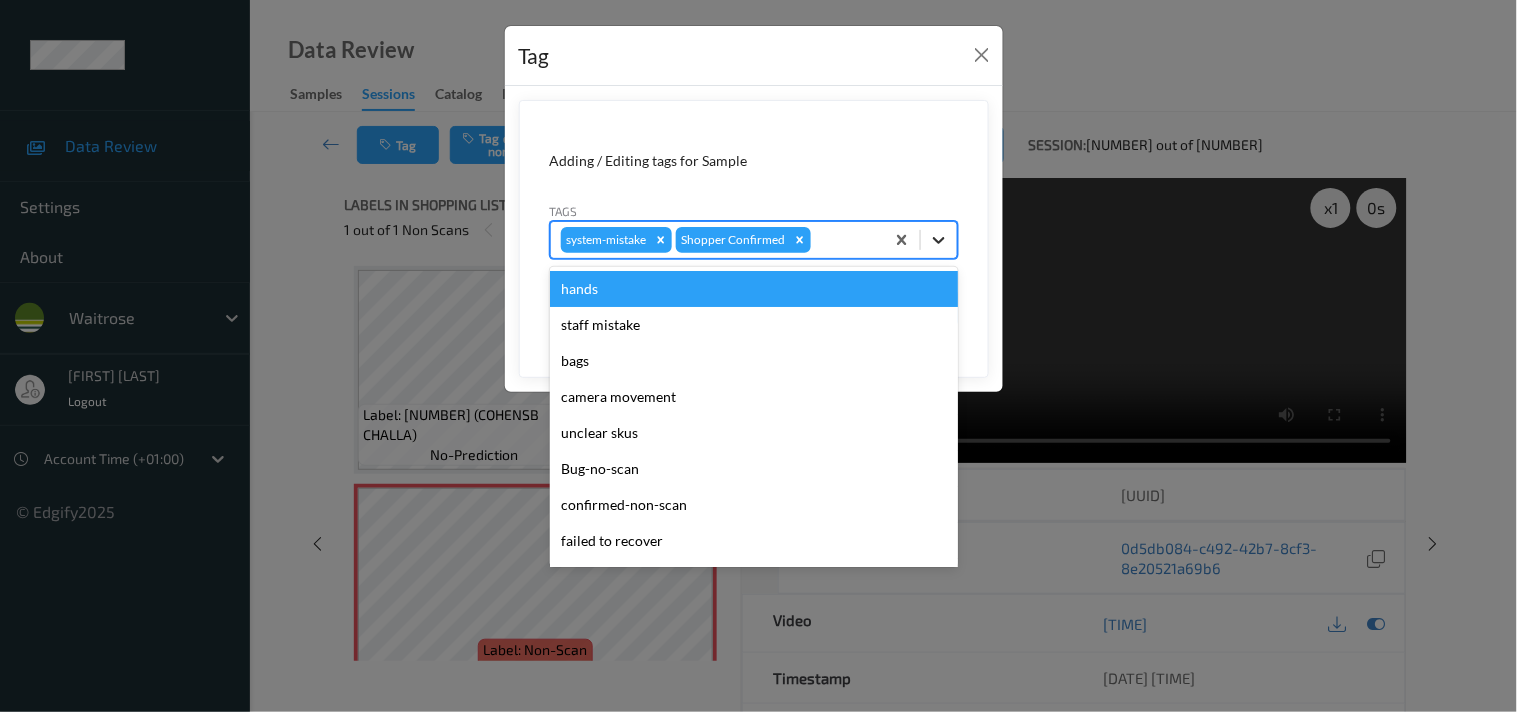drag, startPoint x: 937, startPoint y: 241, endPoint x: 777, endPoint y: 287, distance: 166.48123 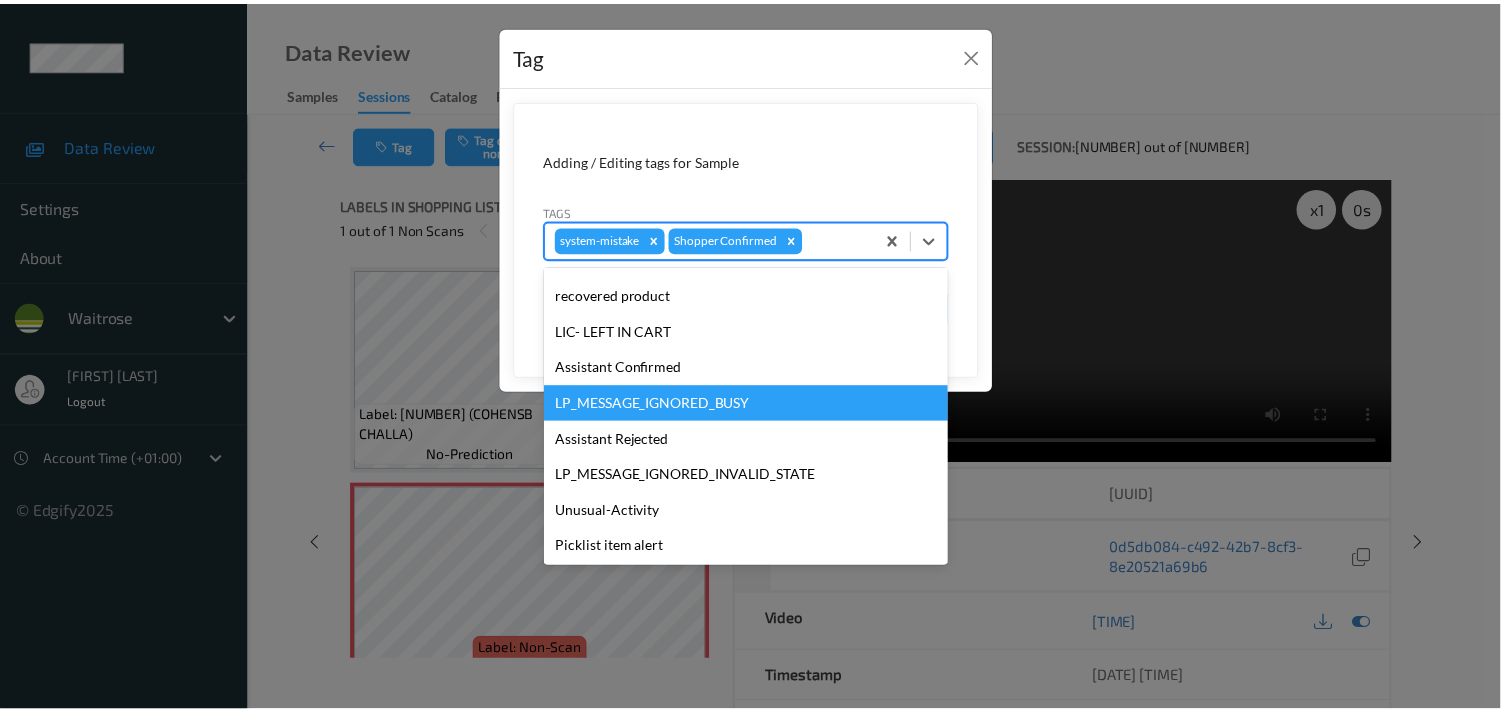 scroll, scrollTop: 320, scrollLeft: 0, axis: vertical 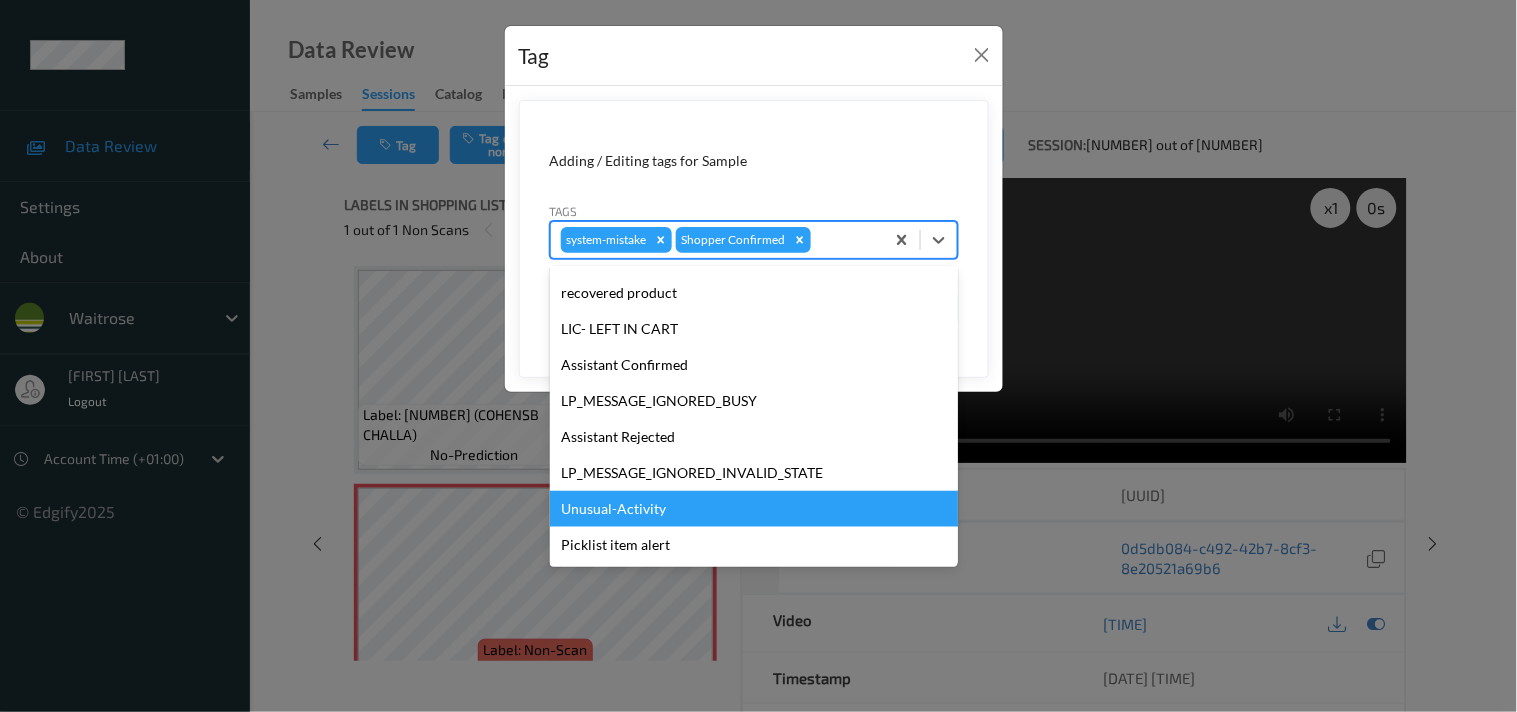 click on "Unusual-Activity" at bounding box center [754, 509] 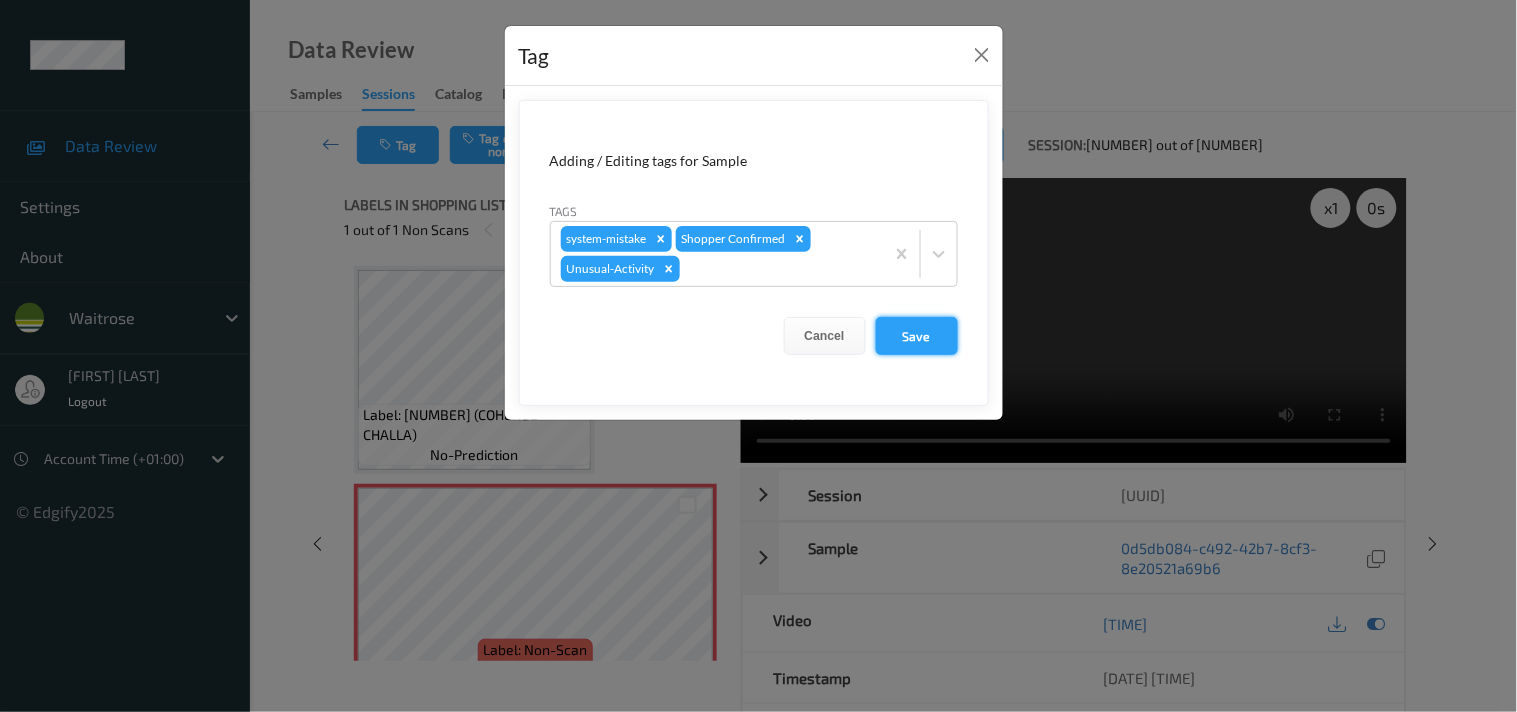 click on "Save" at bounding box center (917, 336) 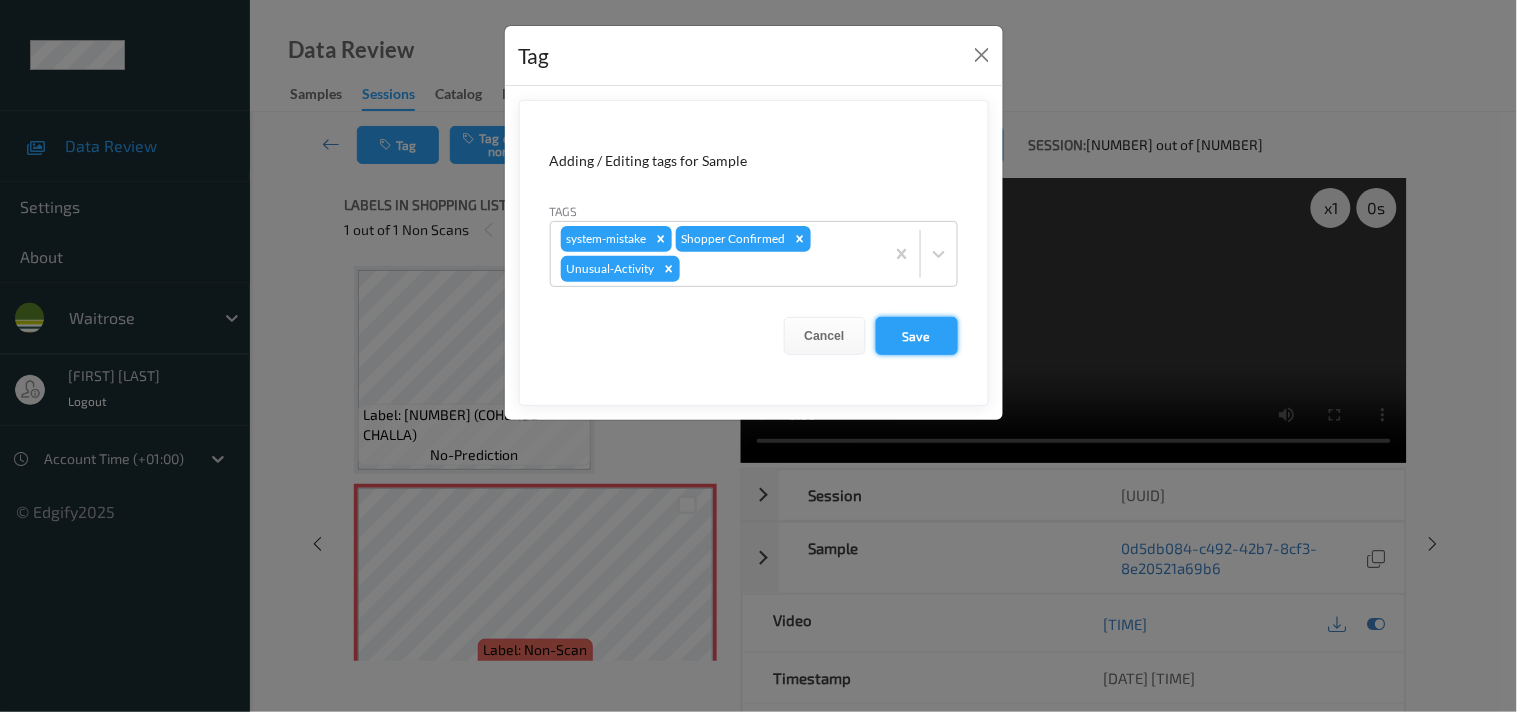 click on "Save" at bounding box center (917, 336) 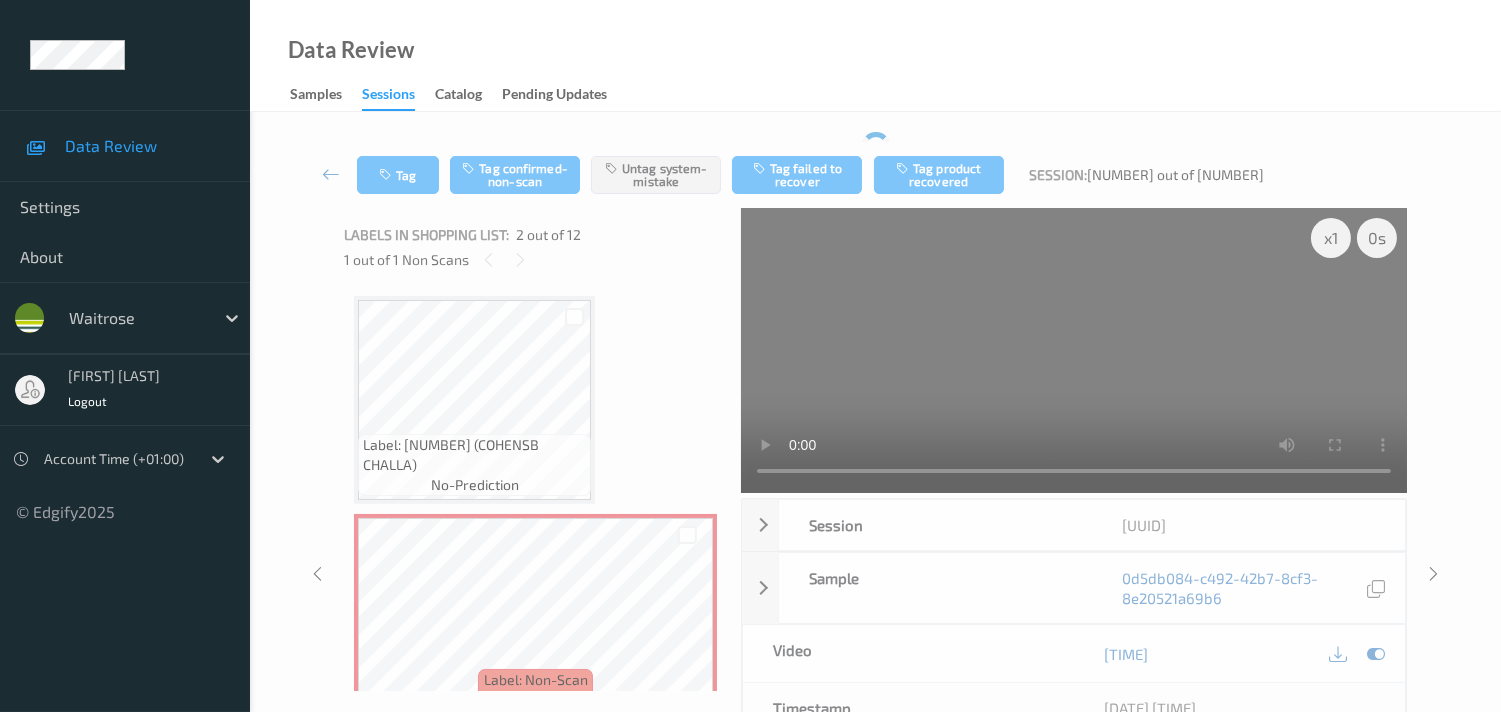 click on "x 1 0 s Session 429f8846-6609-455e-82fe-83fd98f9d758 Session ID 429f8846-6609-455e-82fe-83fd98f9d758 Session 07/07/2025 17:36:24 Timestamp 07/07/2025 17:36:24 Tags Shopper Confirmed , system-mistake Device 457TP661 Assistant ID N/A Shopper ID N/A Sample 0d5db084-c492-42b7-8cf3-8e20521a69b6 Group ID c674be65-fc9a-4473-951a-c113557390c1 Prediction Loss N/A Video 00:00:41.297 Timestamp 07/07/2025 17:37:06 Label Non-Scan Tags Shopper Confirmed , system-mistake Label Trigger MotionDetected Match Strength alert-non-scan Labels in shopping list: 2 out of 12 1 out of 1 Non Scans Label: 5060255150115 (COHENSB CHALLA) no-prediction Label: Non-Scan non-scan Label: Non-Scan non-scan Label: Non-Scan non-scan Label: 5000169638675 (WR DURA BAG) no-prediction Label: 5060255150115 (COHENSB CHALLA) no-prediction Label: 5063210058044 (WR GLZ YUMYUMS 4S) no-prediction Label: 5063210058044 (WR GLZ YUMYUMS 4S) no-prediction Label: 5063210063994 (WR AB SCONES 4S) no-prediction Label: 5063210045709 (WR CEREAL COOKIES 4S)" at bounding box center [875, 573] 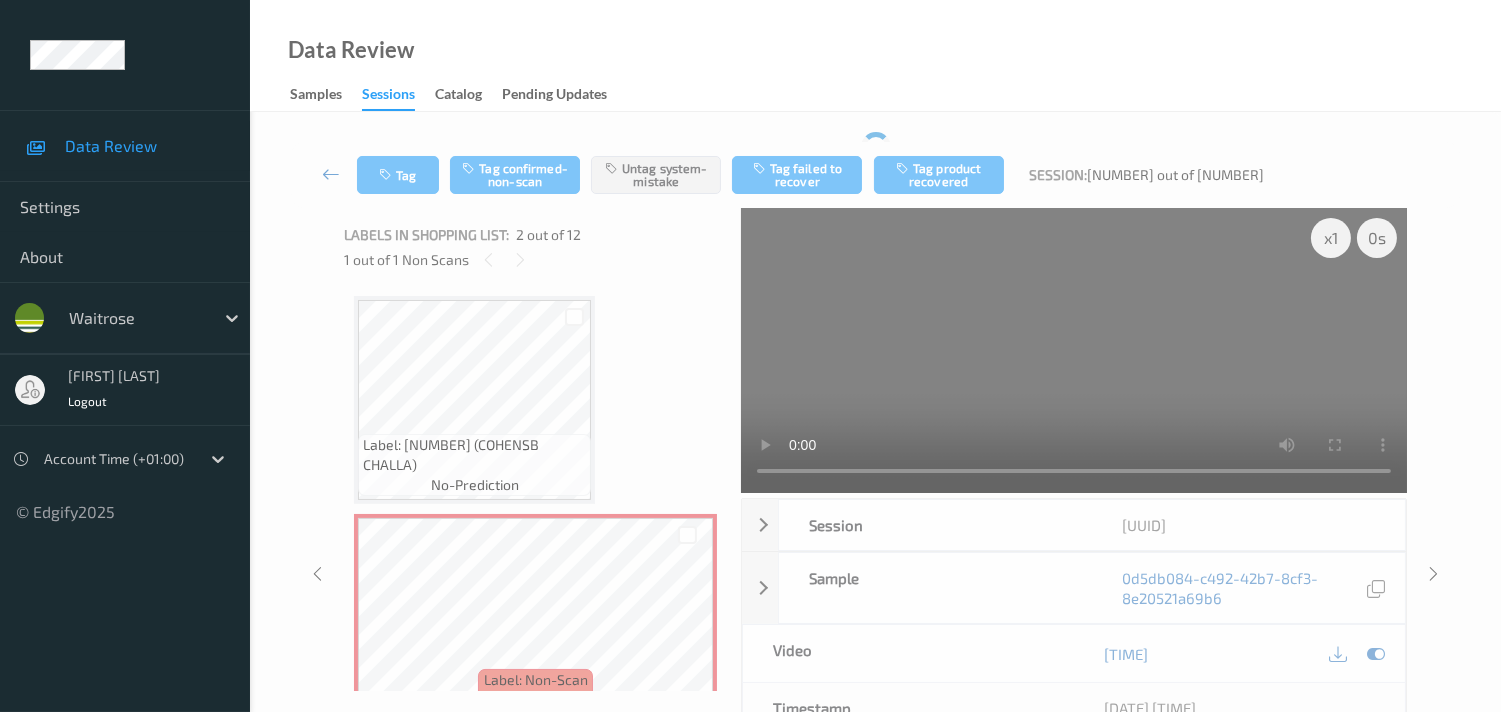 click at bounding box center (331, 174) 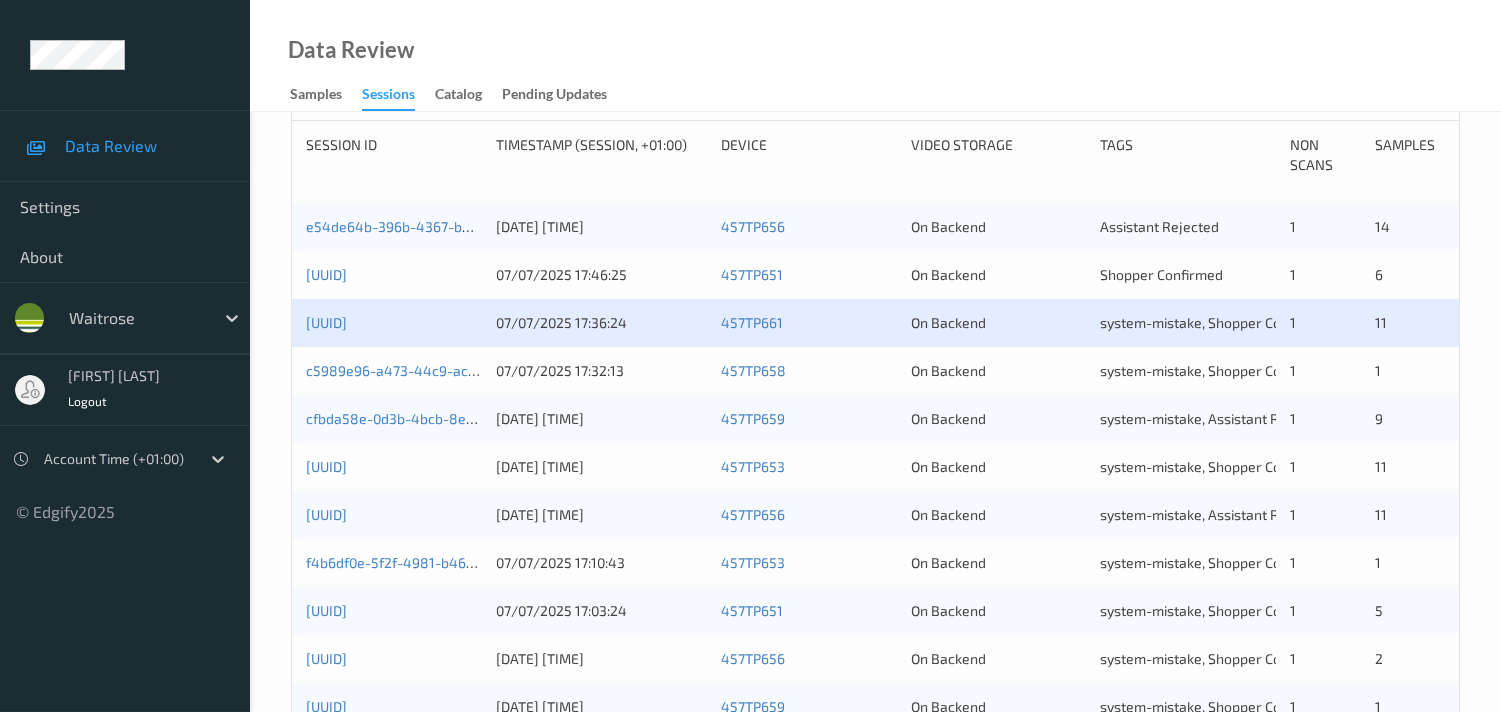 scroll, scrollTop: 444, scrollLeft: 0, axis: vertical 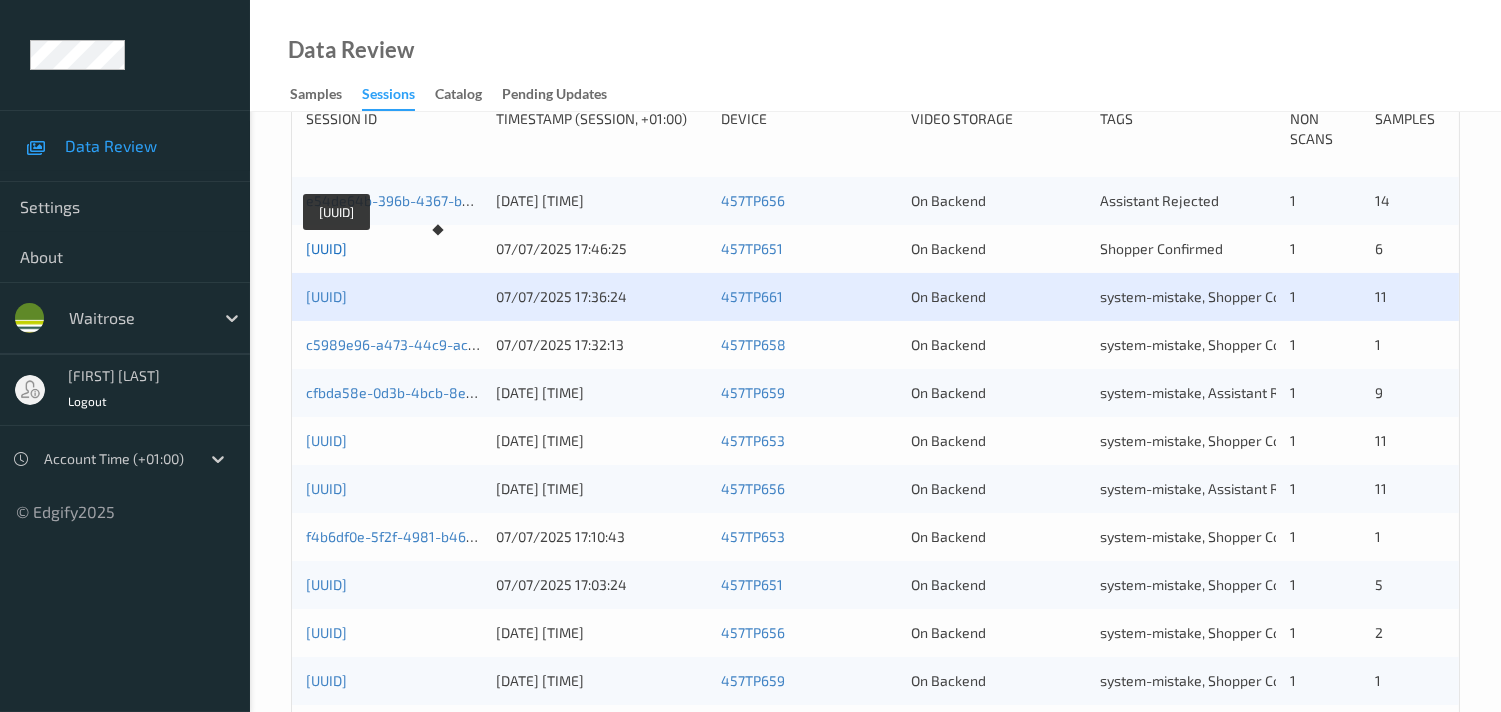 click on "6adf6cd9-1ed2-47f4-ad22-866fb4b12f27" at bounding box center (326, 248) 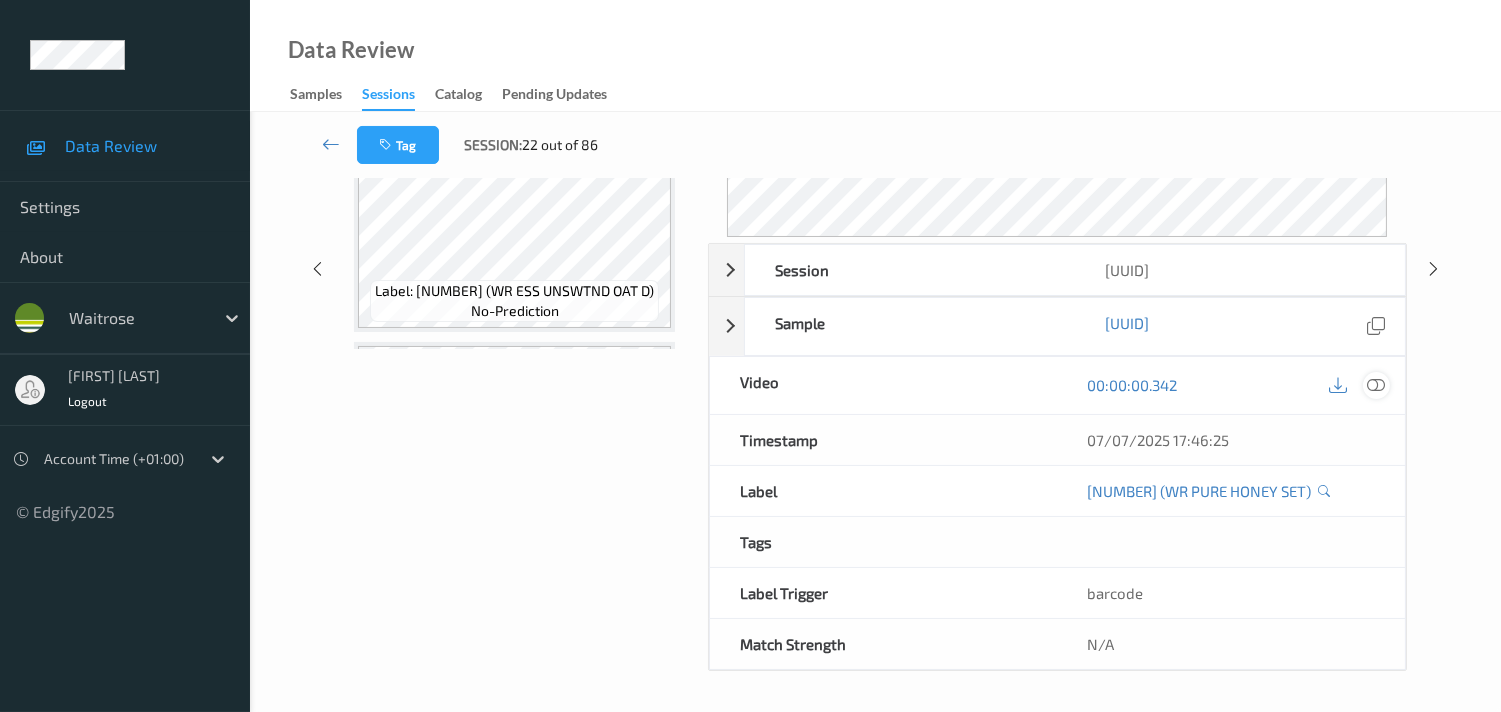 click on "00:00:00.342" at bounding box center (1231, 385) 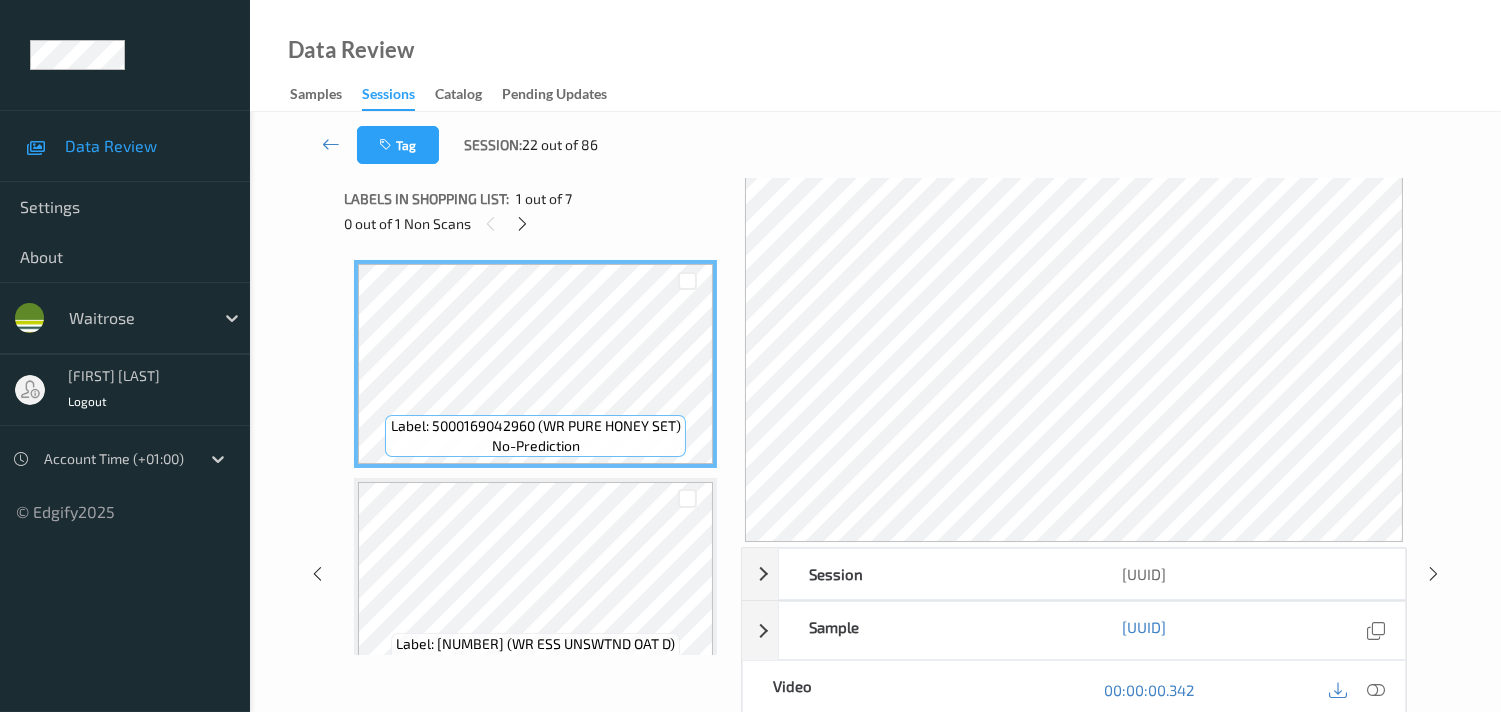 scroll, scrollTop: 0, scrollLeft: 0, axis: both 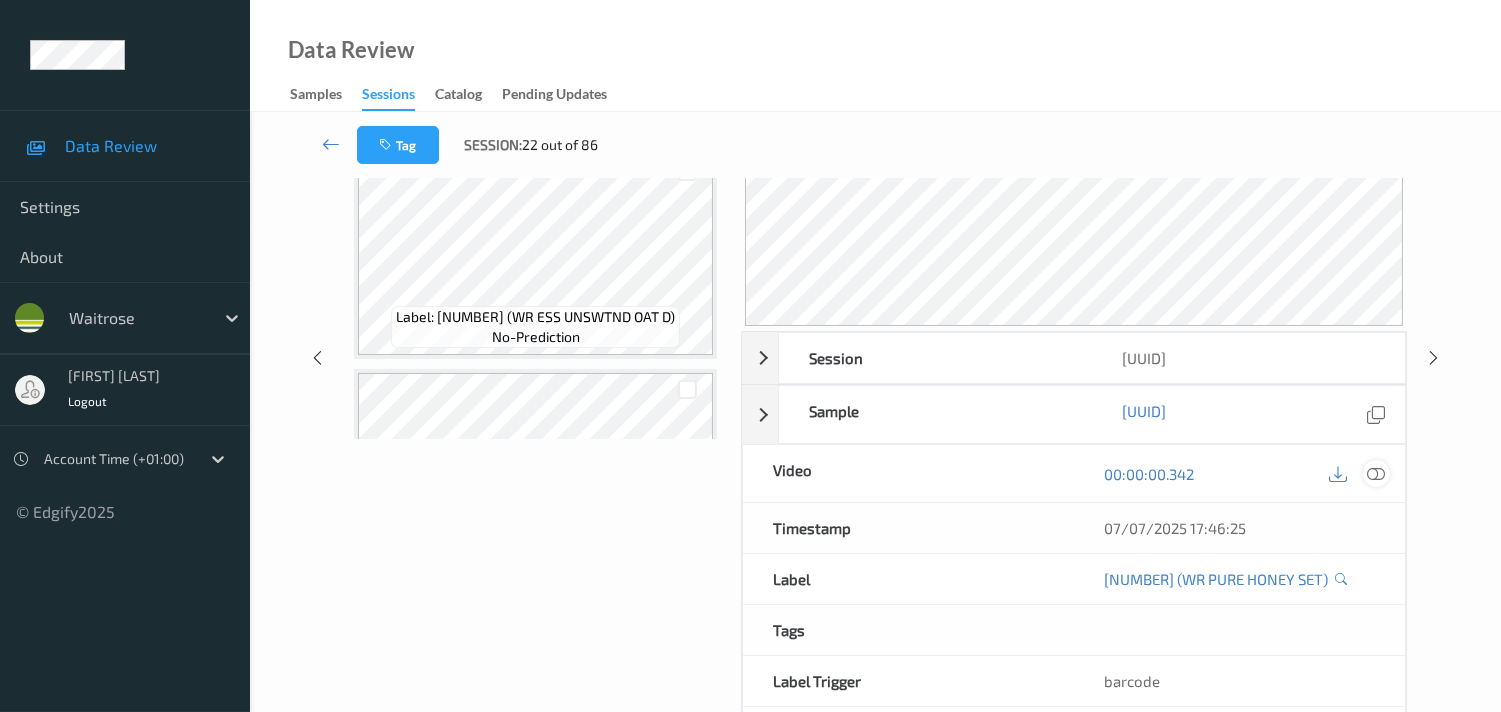 click at bounding box center (1376, 474) 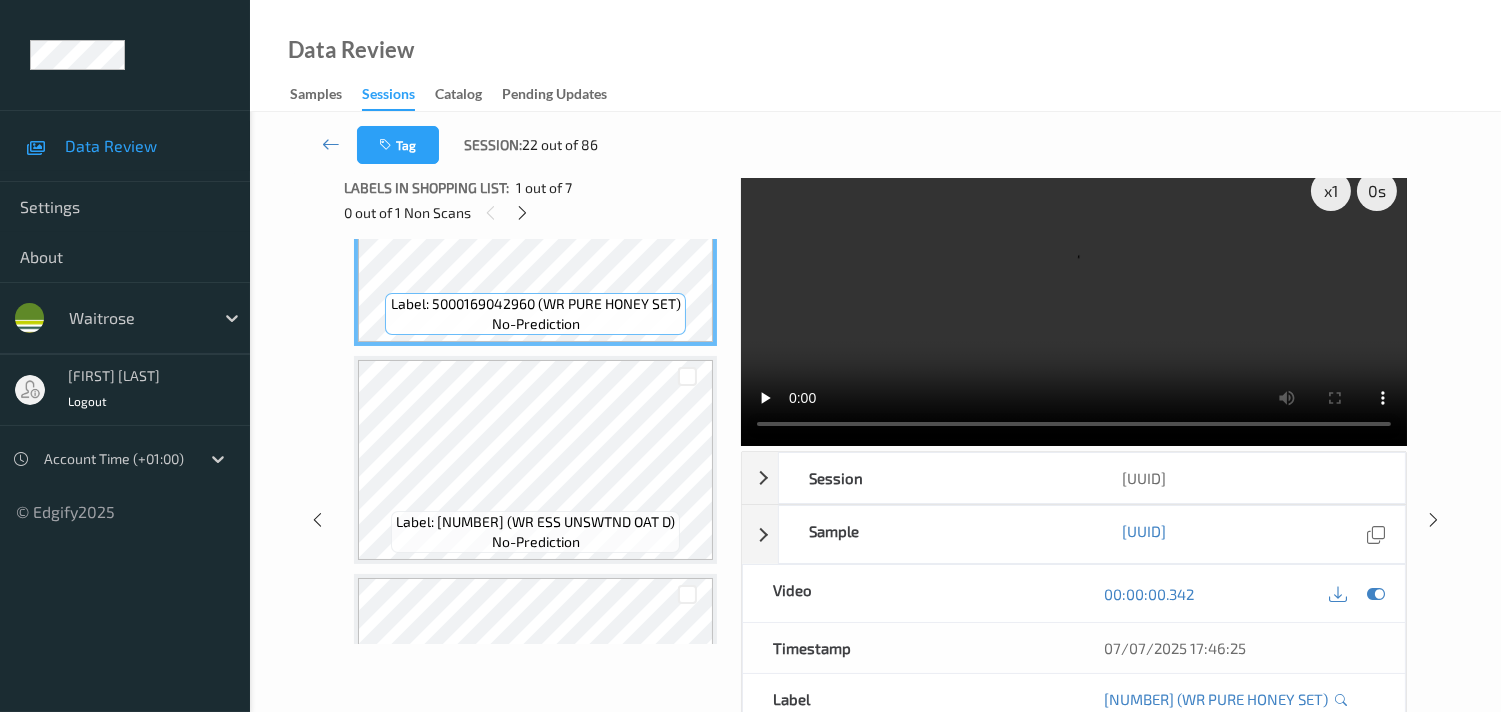 scroll, scrollTop: 0, scrollLeft: 0, axis: both 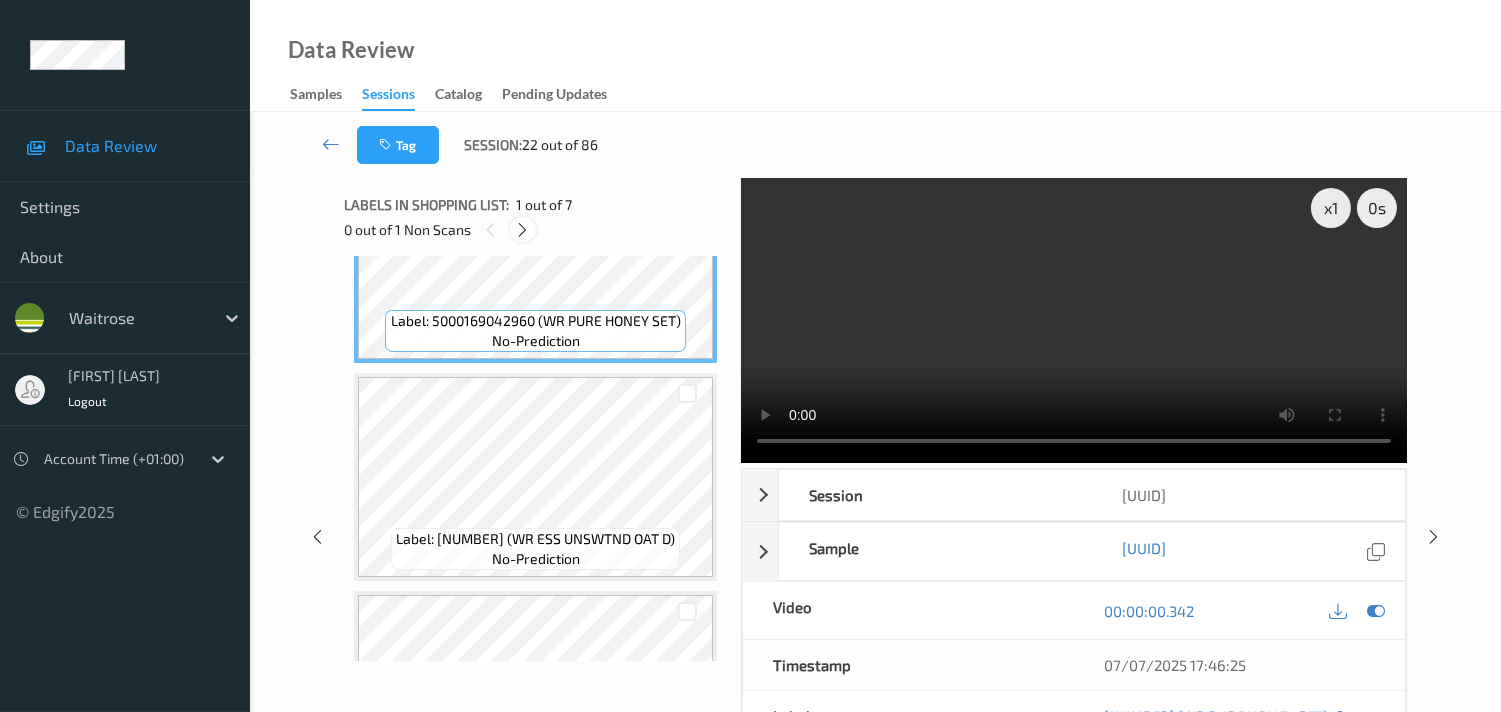 click at bounding box center [522, 230] 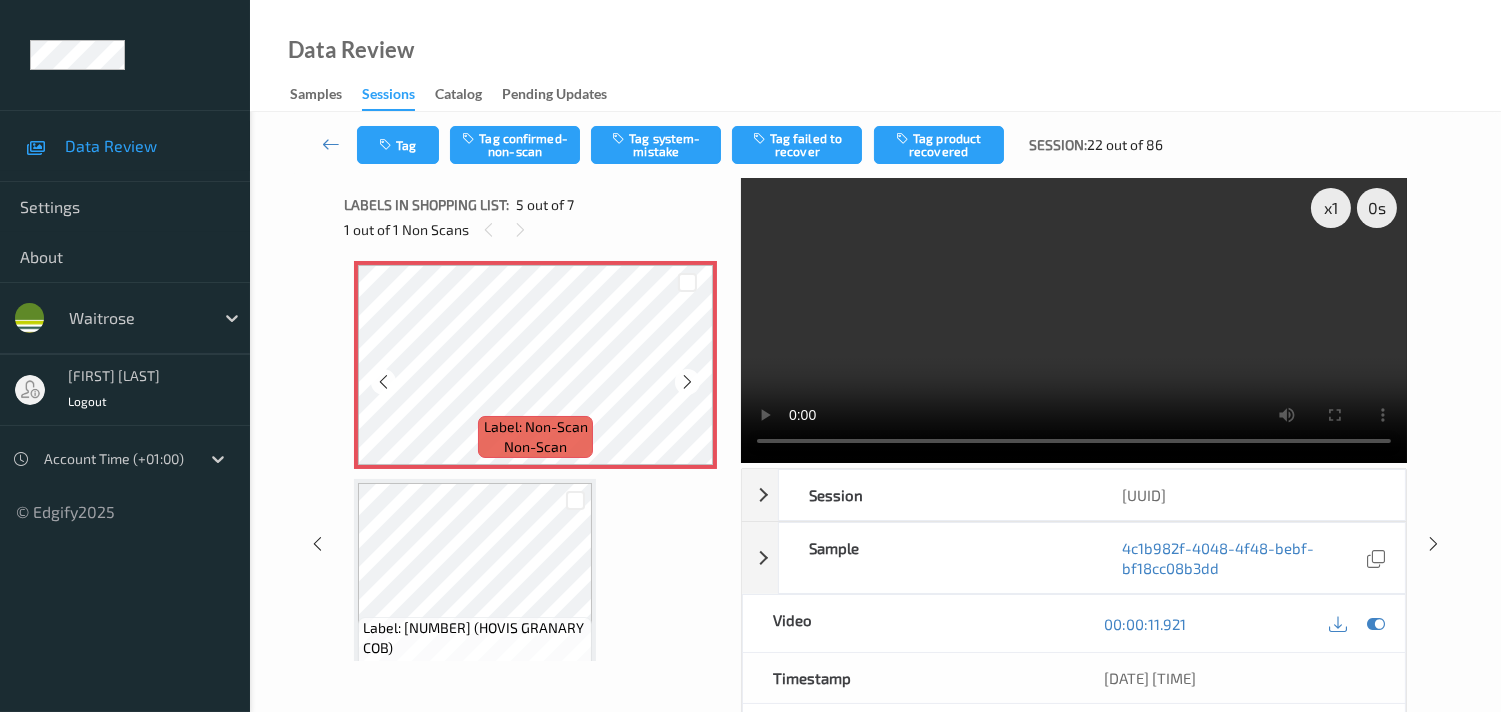 scroll, scrollTop: 881, scrollLeft: 0, axis: vertical 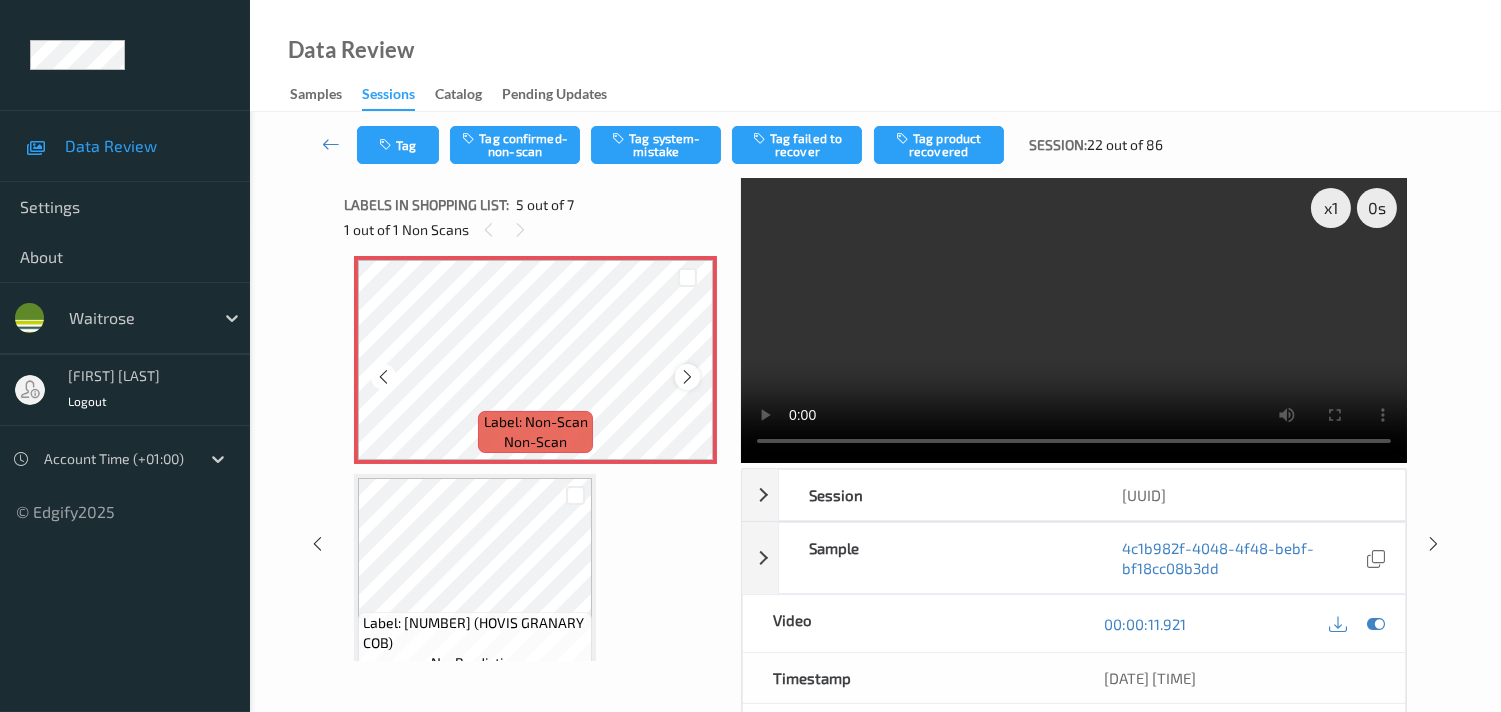 click at bounding box center (687, 377) 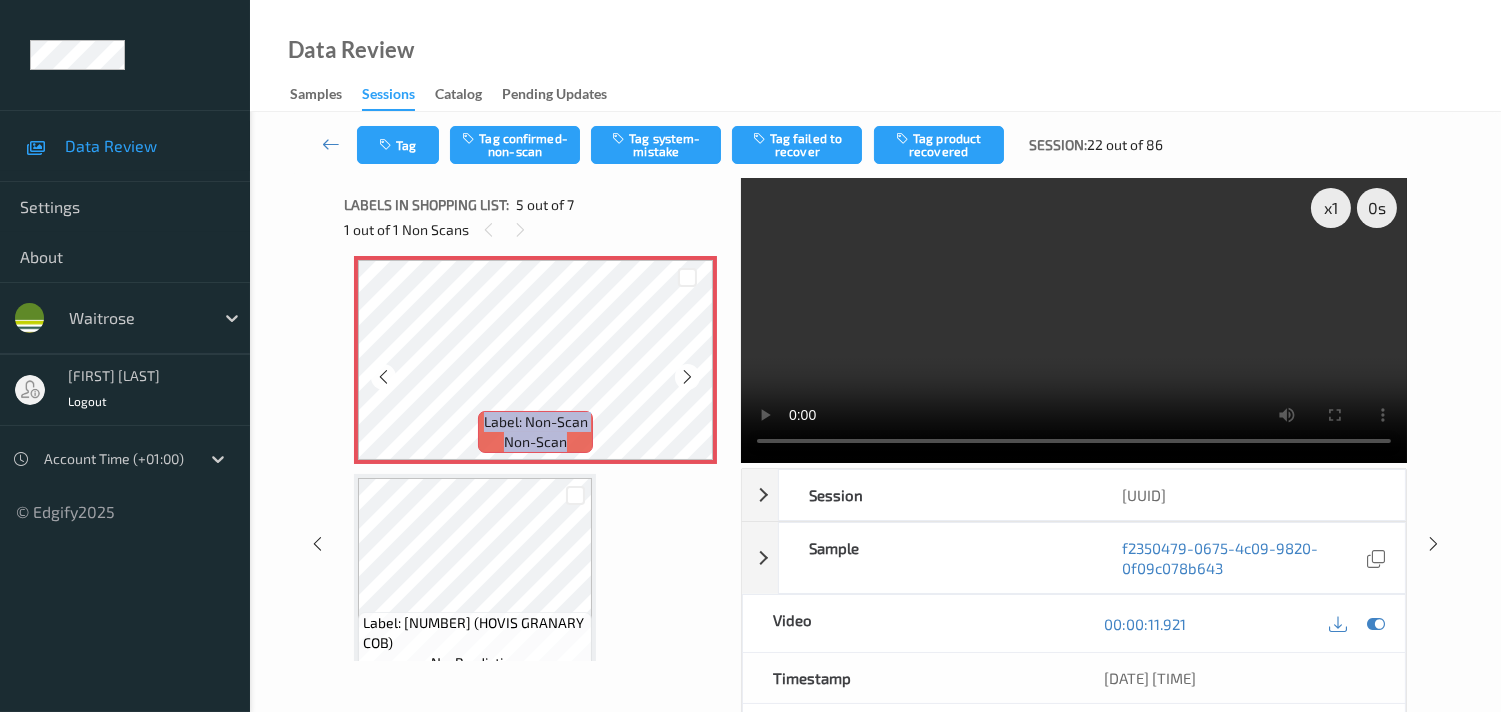 click at bounding box center (687, 377) 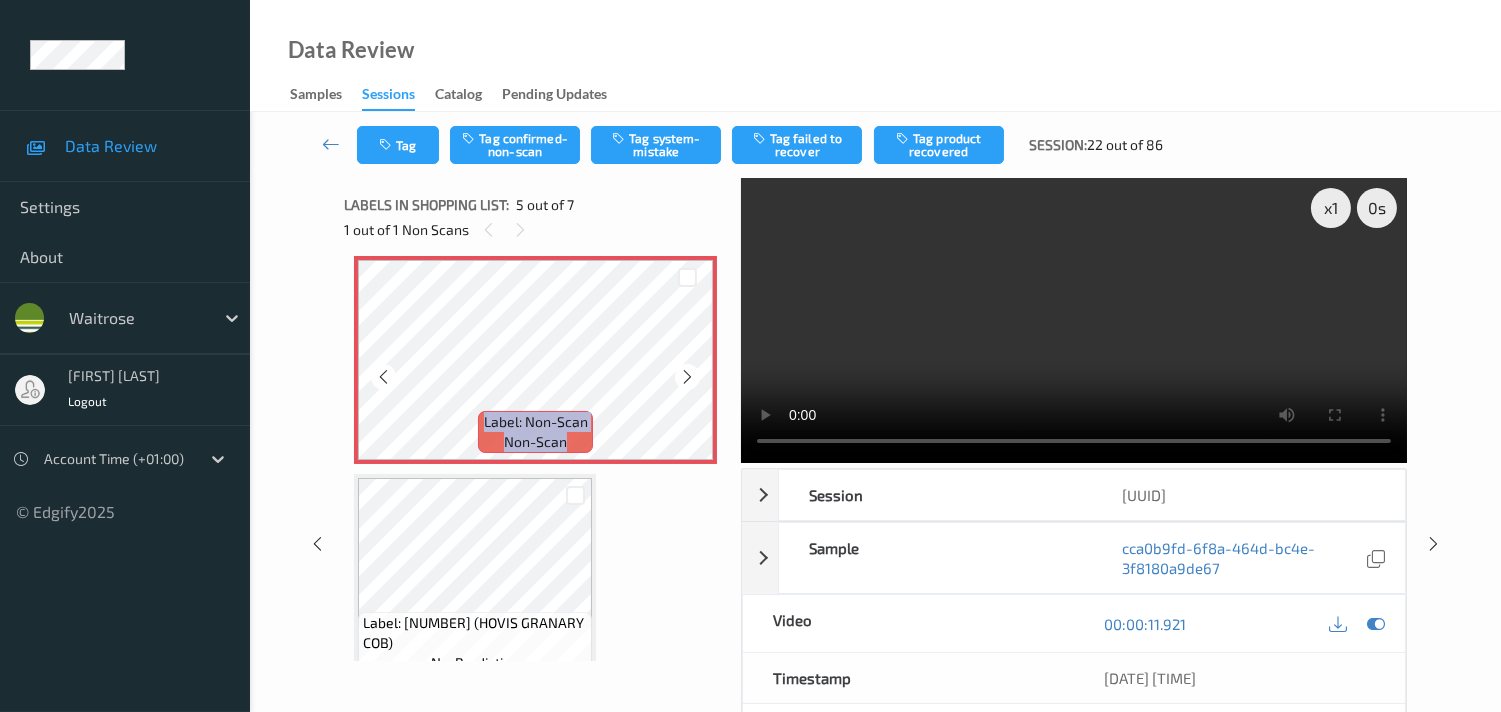 click at bounding box center (687, 377) 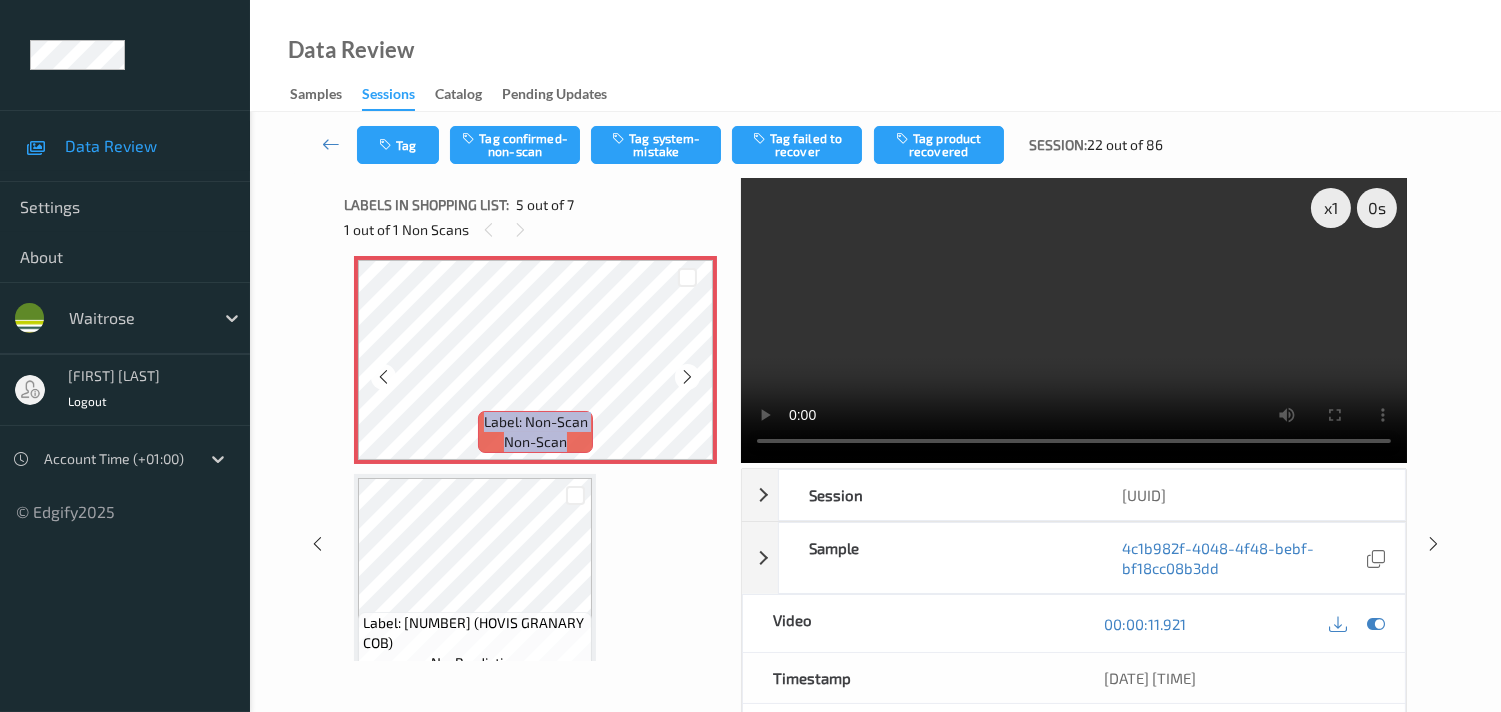 click at bounding box center (687, 377) 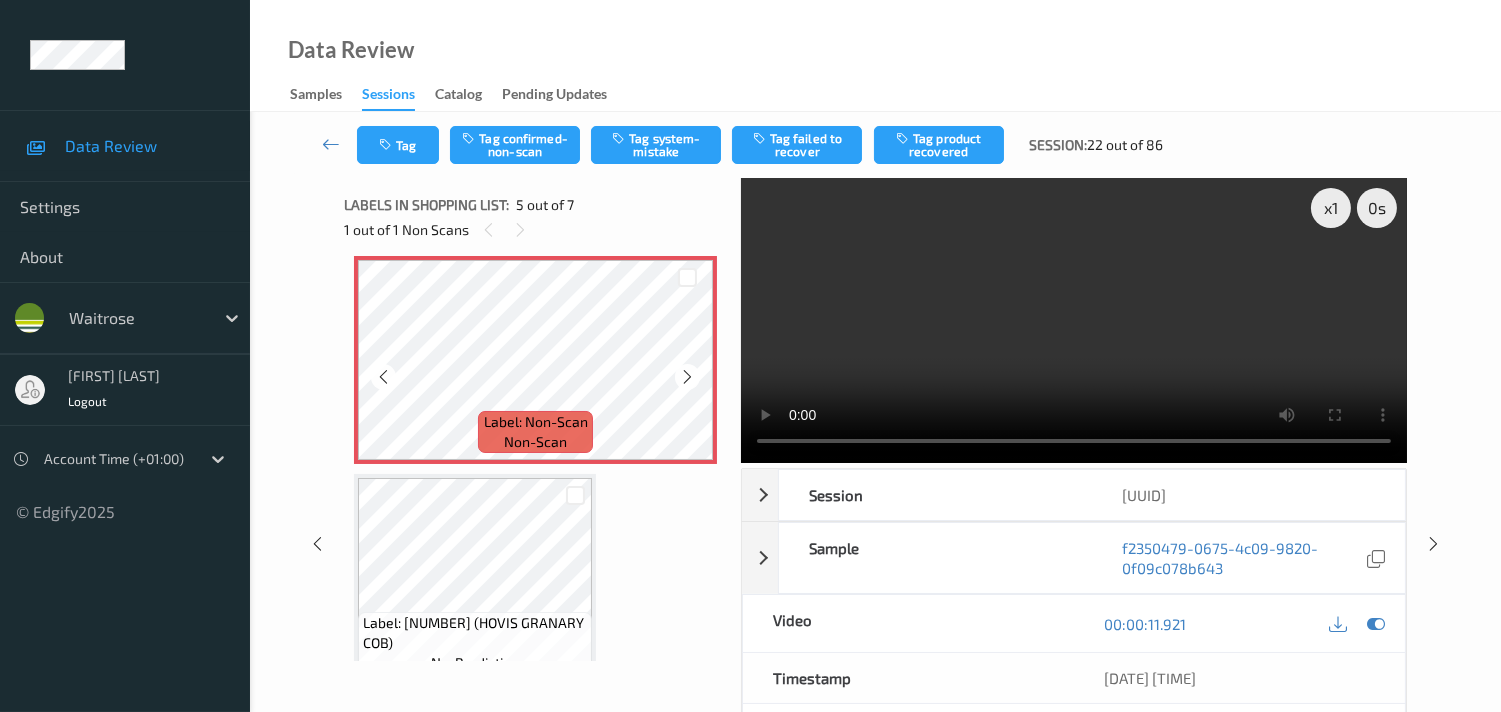 click at bounding box center (687, 377) 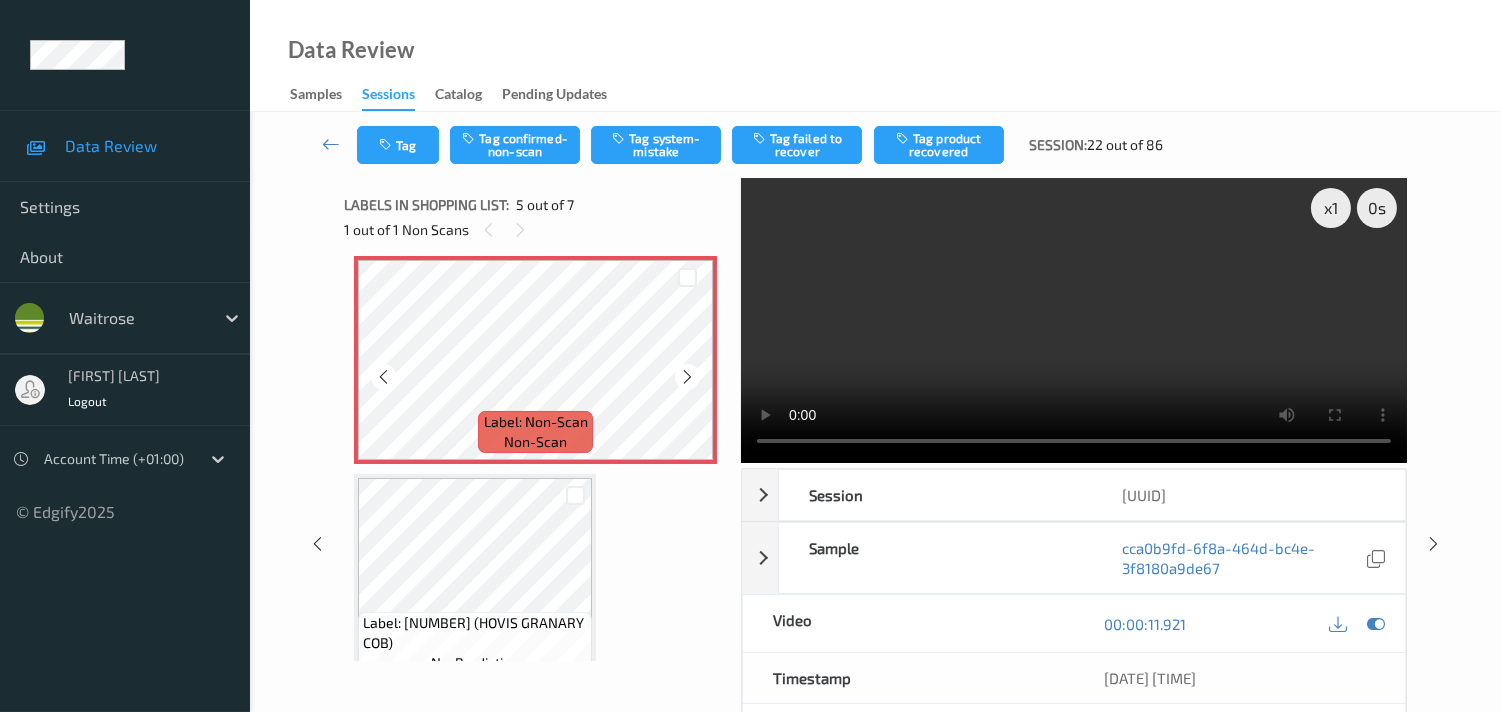 click at bounding box center [687, 377] 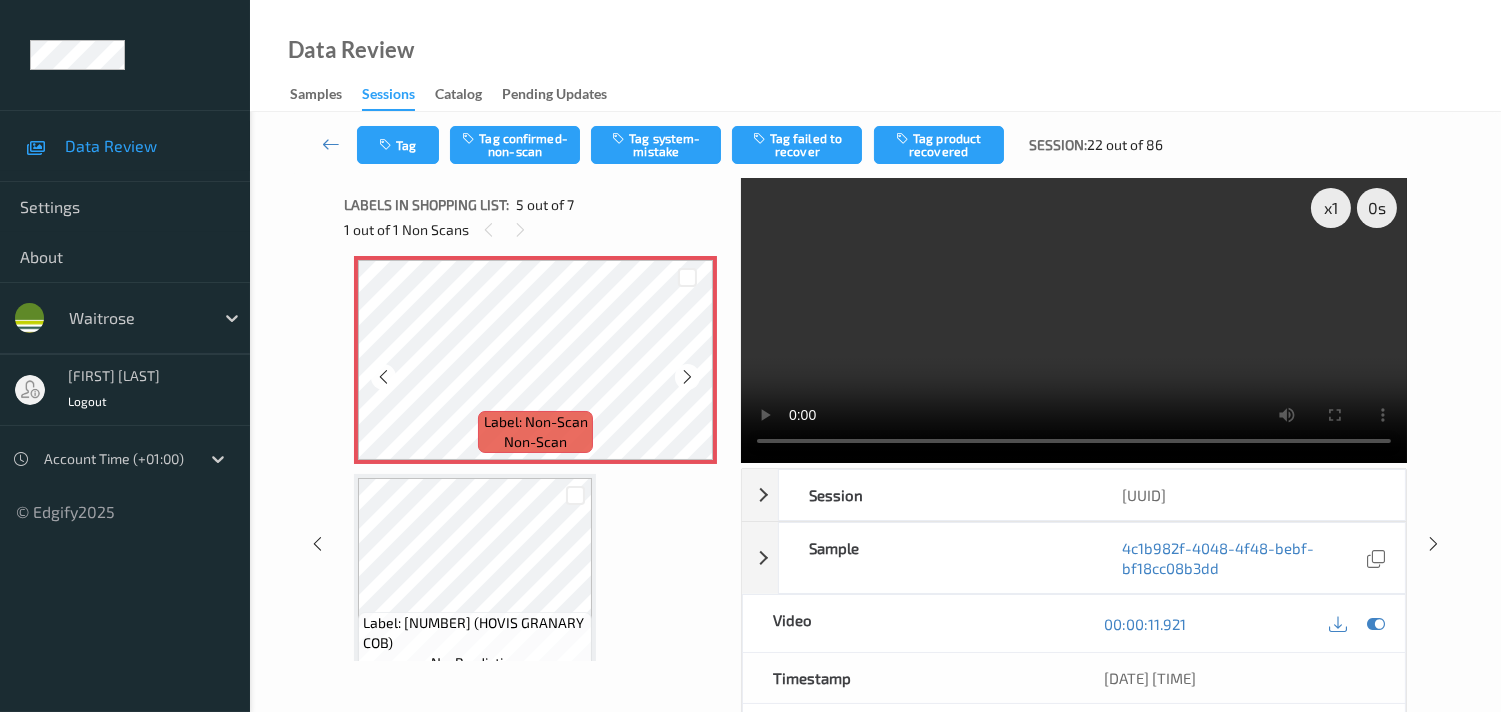click at bounding box center [687, 377] 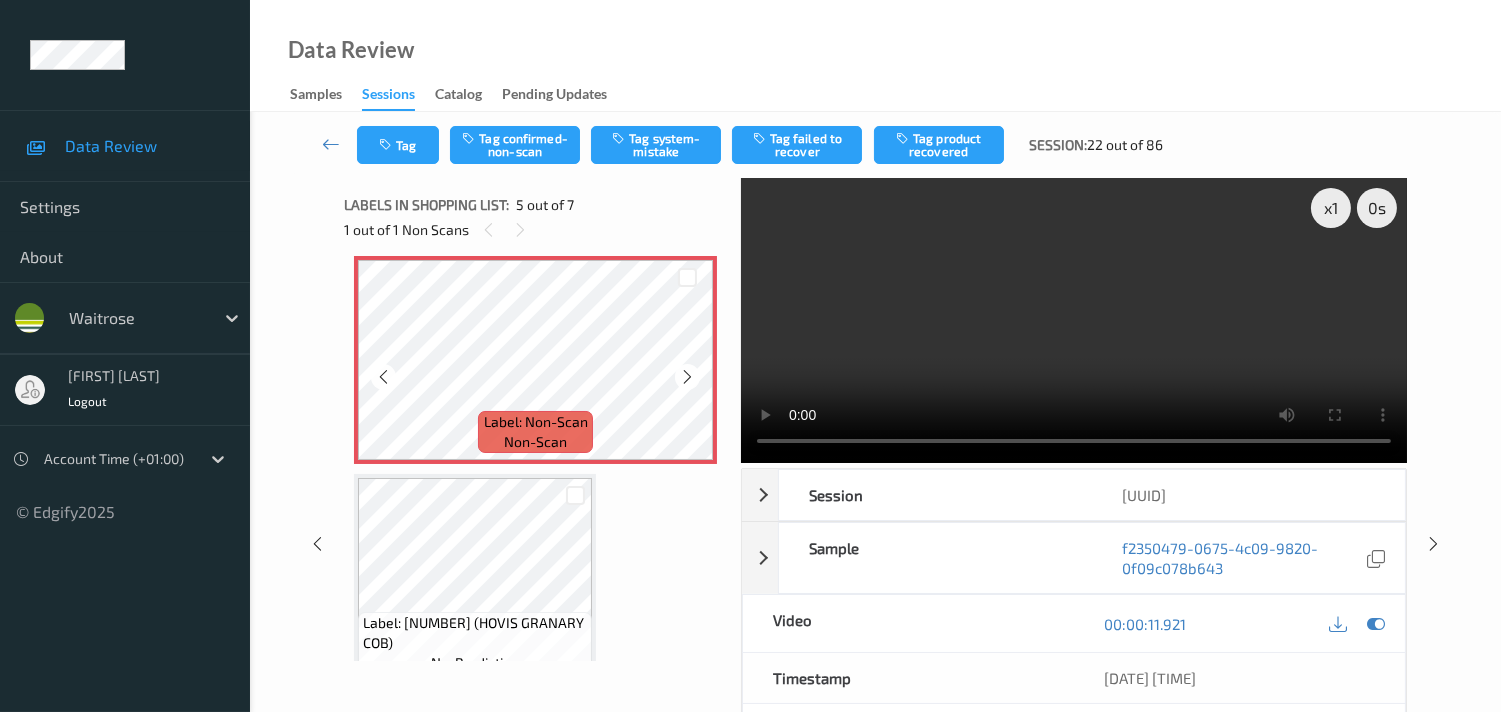 click at bounding box center [687, 377] 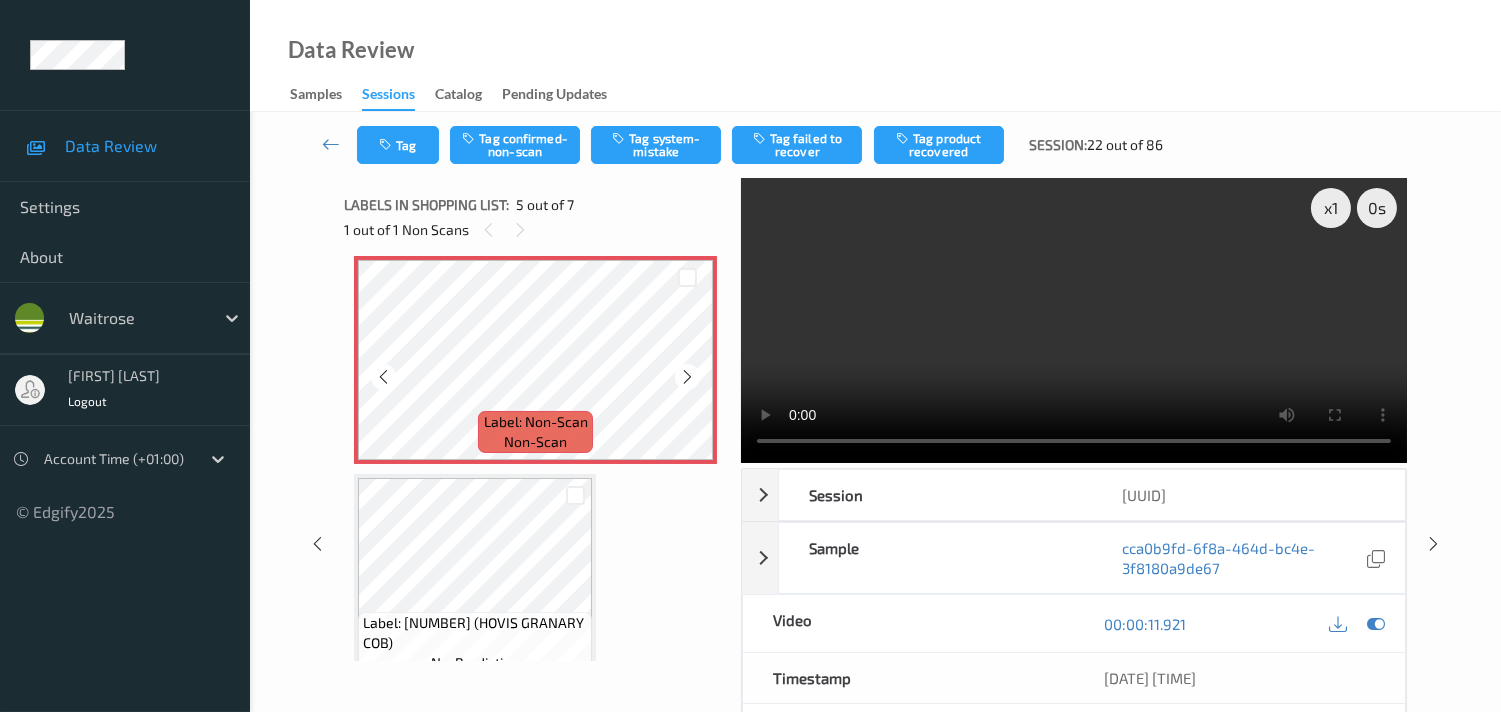 click at bounding box center (687, 377) 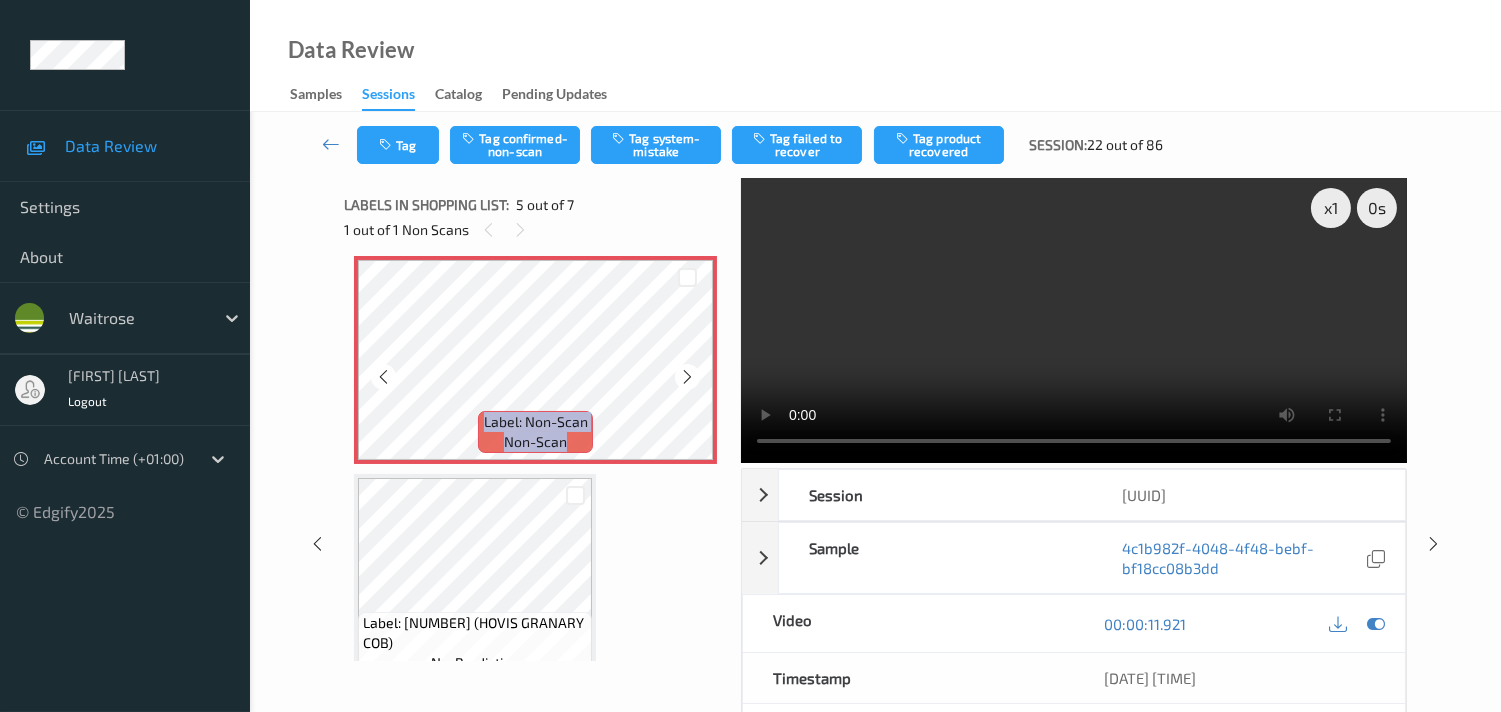 click at bounding box center [687, 377] 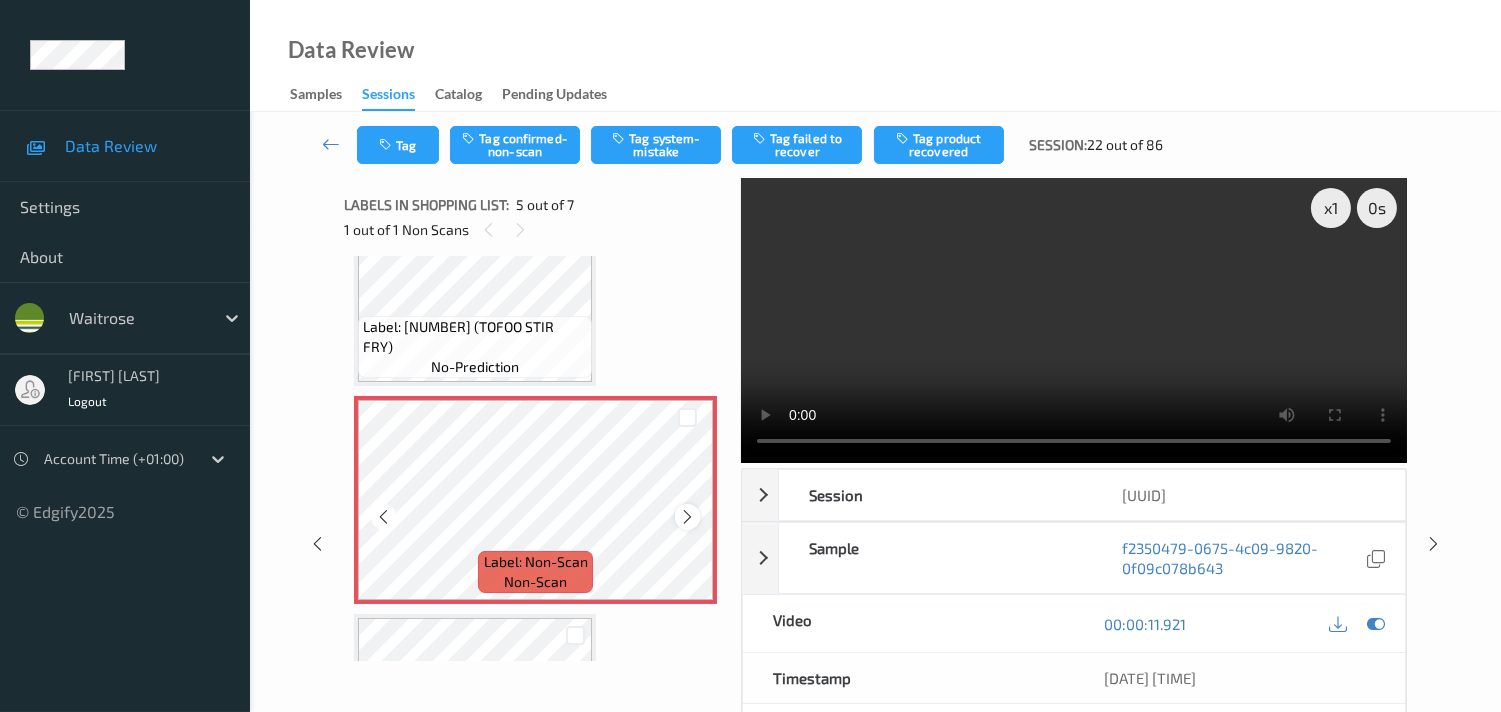scroll, scrollTop: 547, scrollLeft: 0, axis: vertical 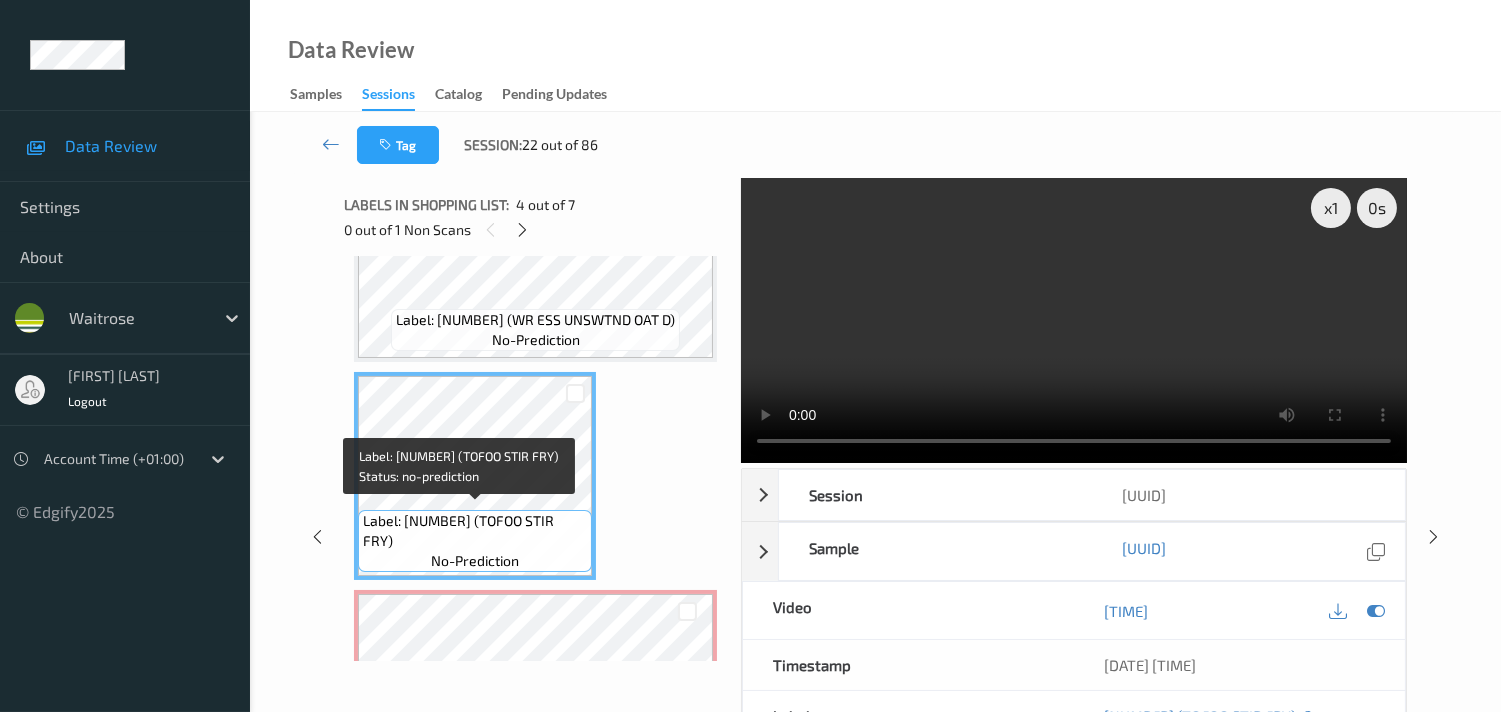 drag, startPoint x: 516, startPoint y: 513, endPoint x: 561, endPoint y: 535, distance: 50.08992 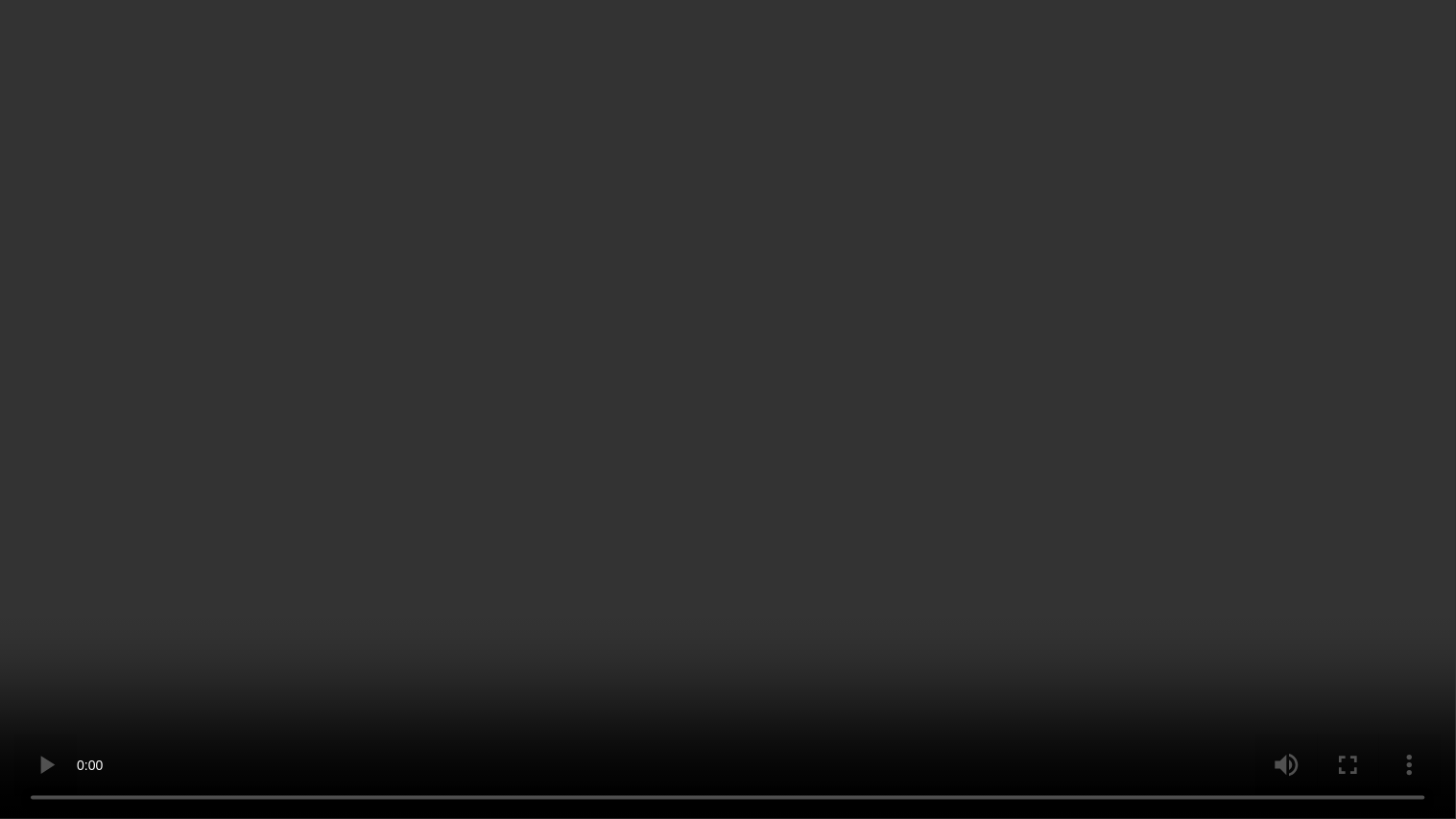 click at bounding box center (728, 409) 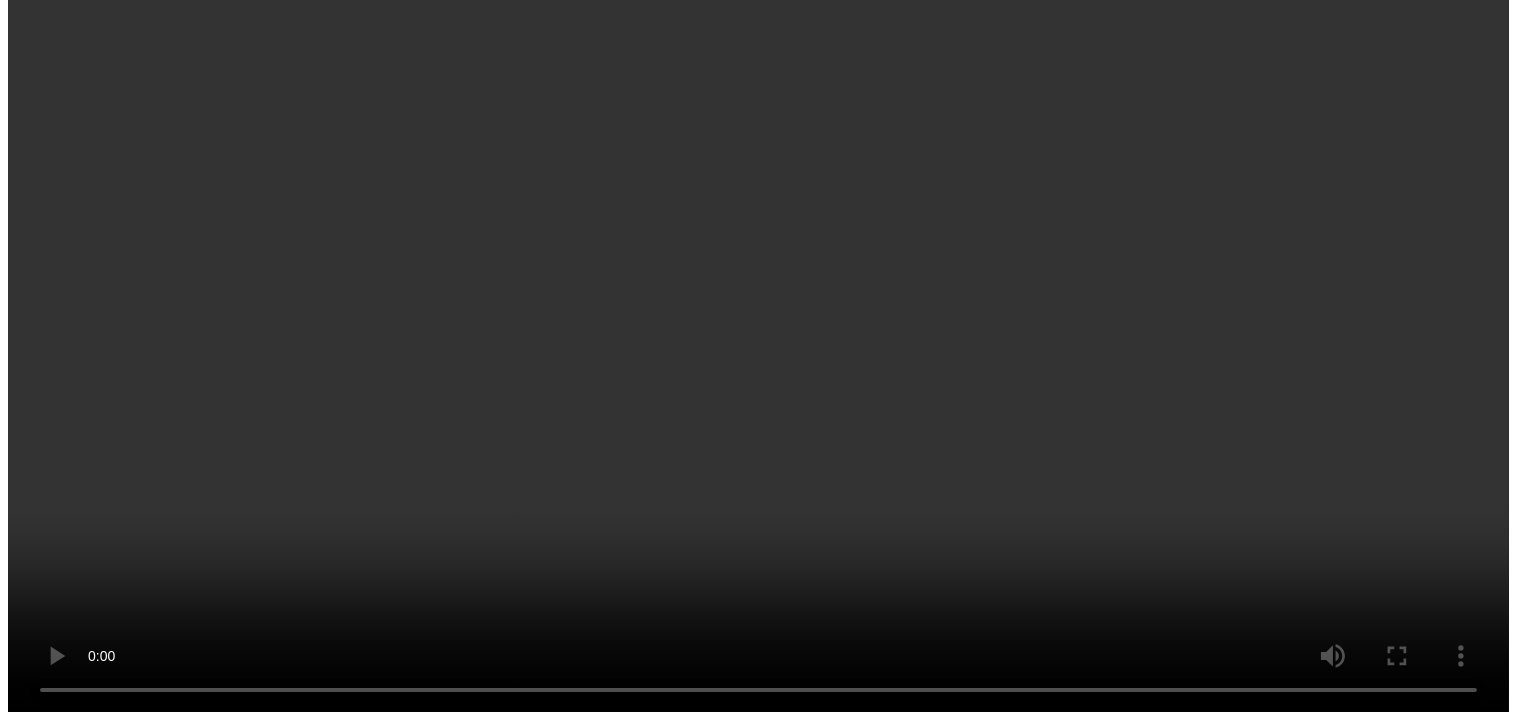 scroll, scrollTop: 770, scrollLeft: 0, axis: vertical 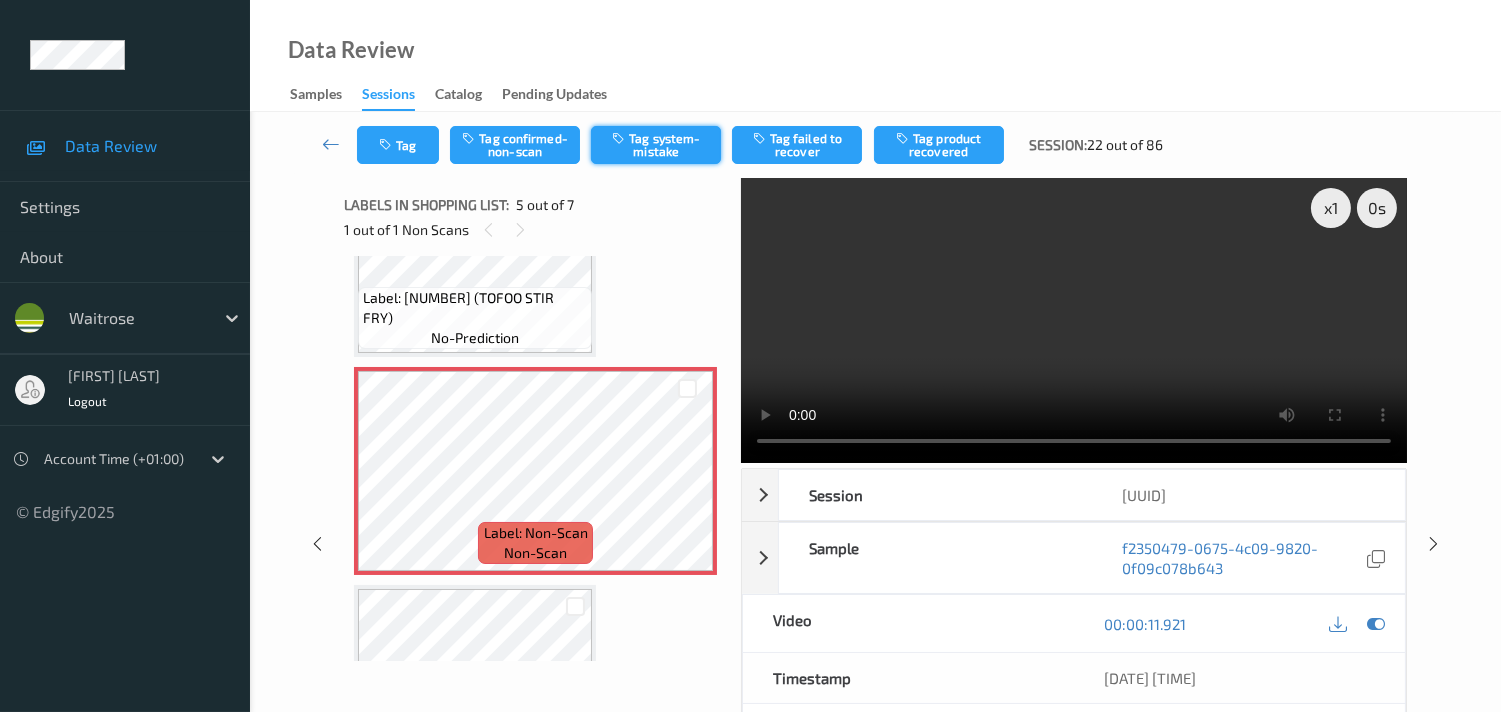 click on "Tag   system-mistake" at bounding box center [656, 145] 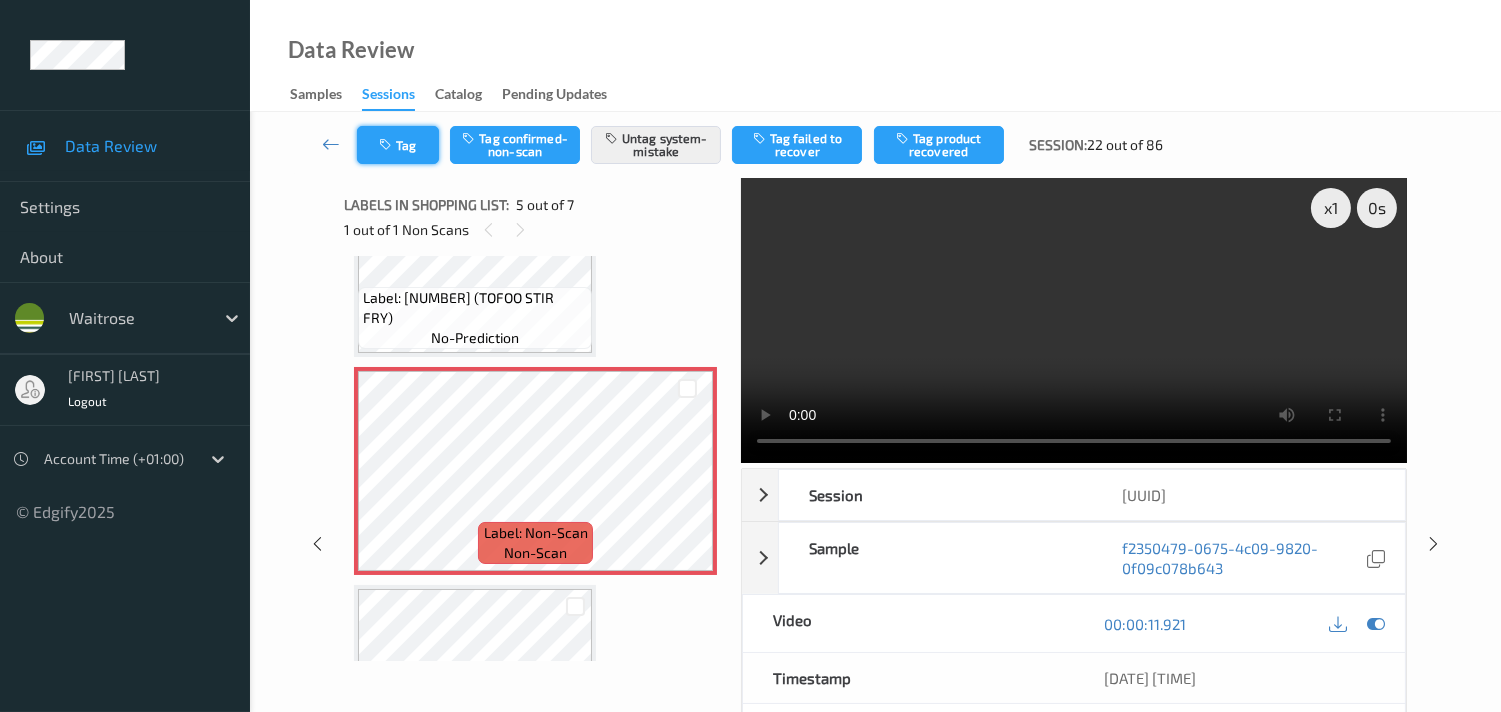 click on "Tag" at bounding box center [398, 145] 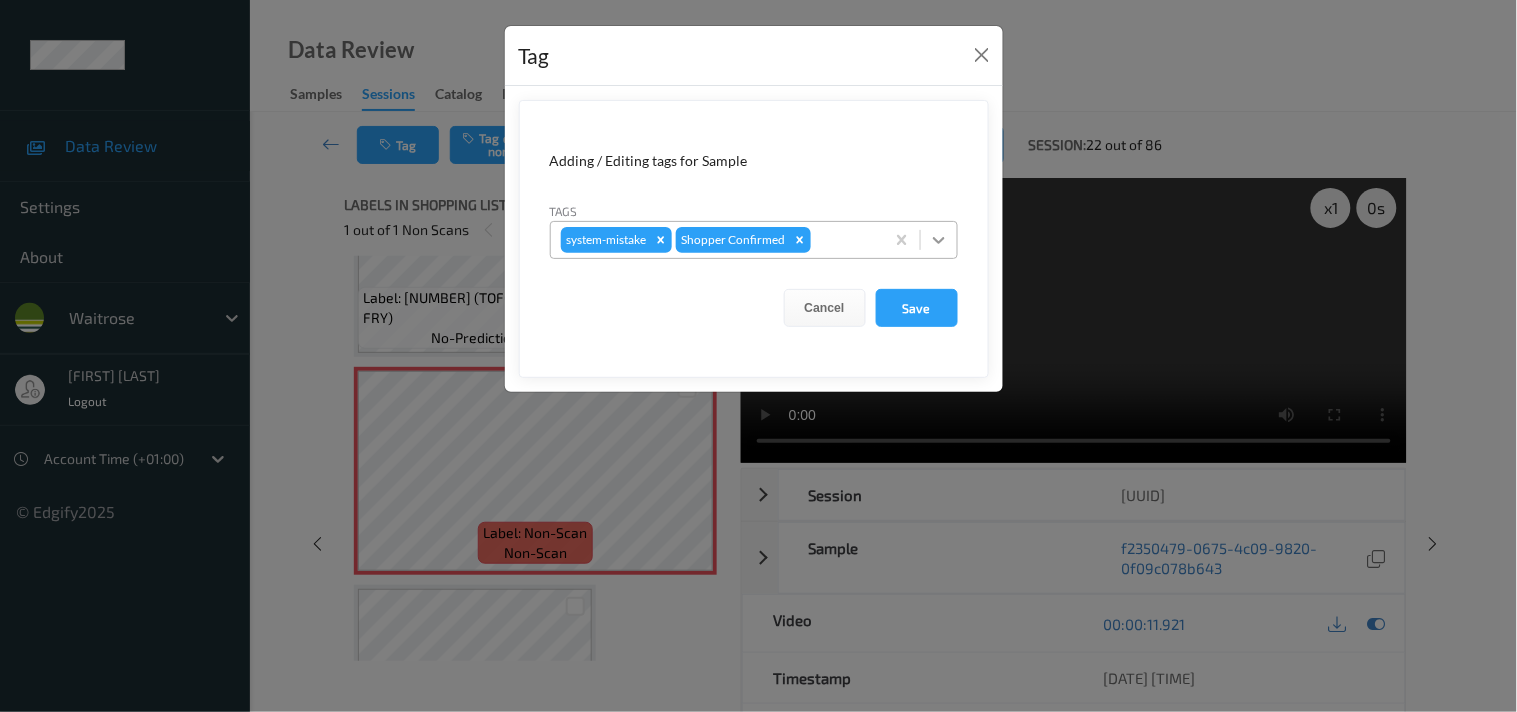 click at bounding box center [939, 240] 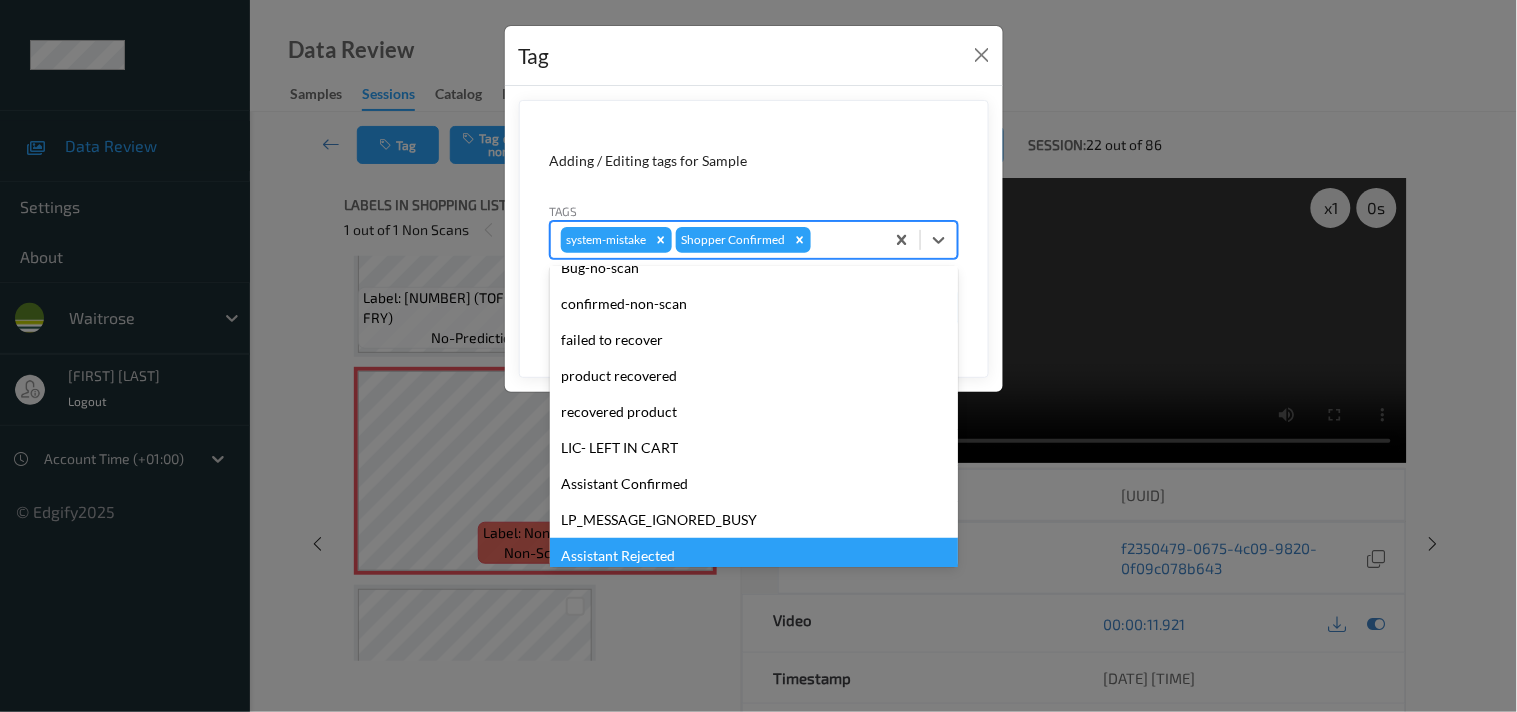 scroll, scrollTop: 318, scrollLeft: 0, axis: vertical 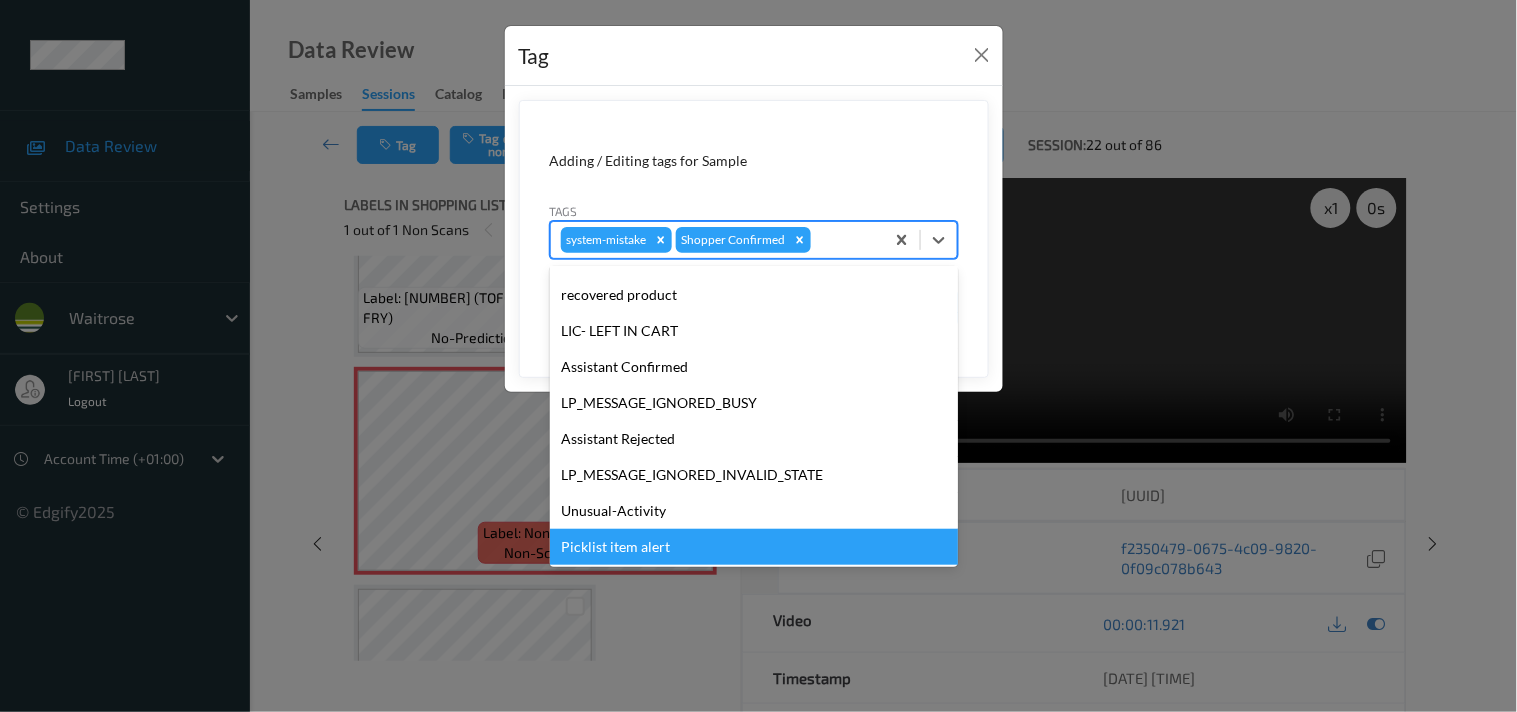 click on "Picklist item alert" at bounding box center [754, 547] 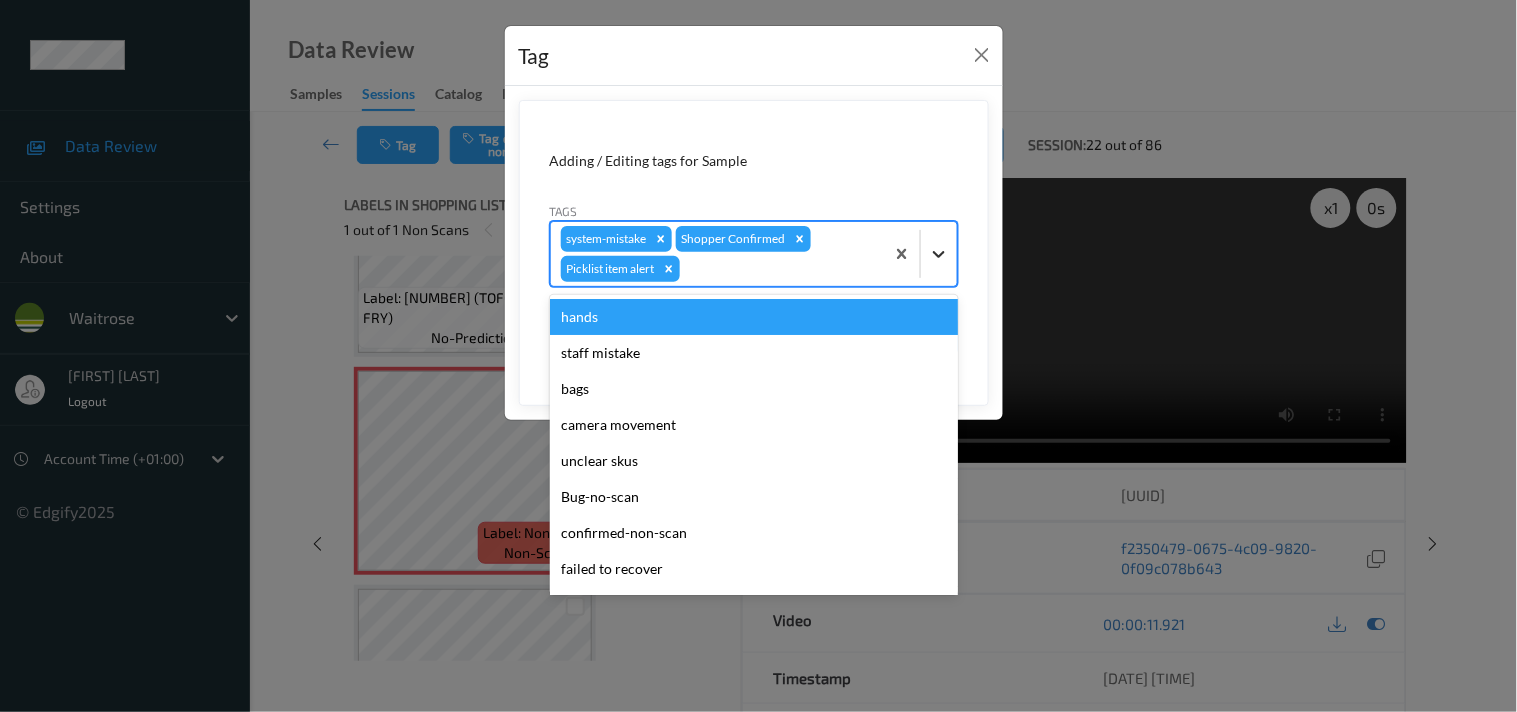 click 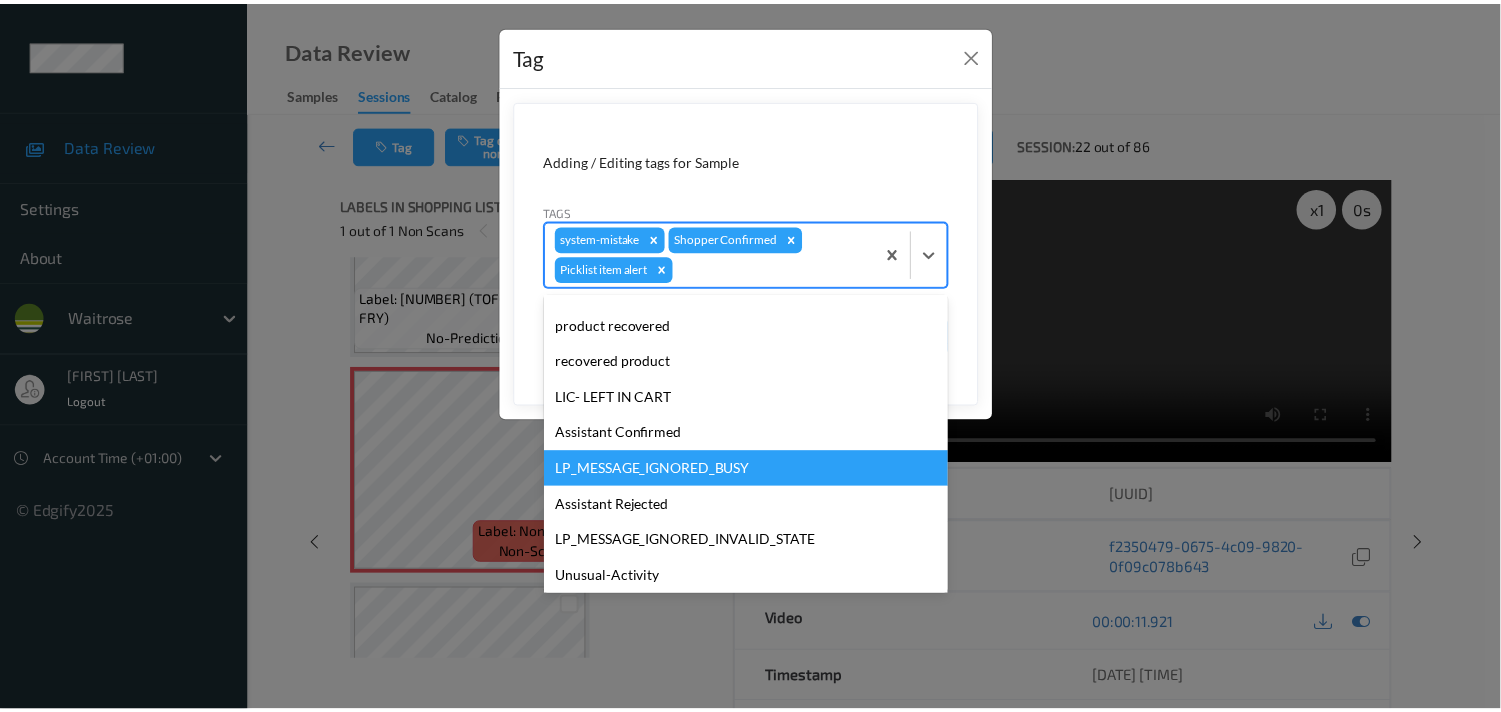 scroll, scrollTop: 283, scrollLeft: 0, axis: vertical 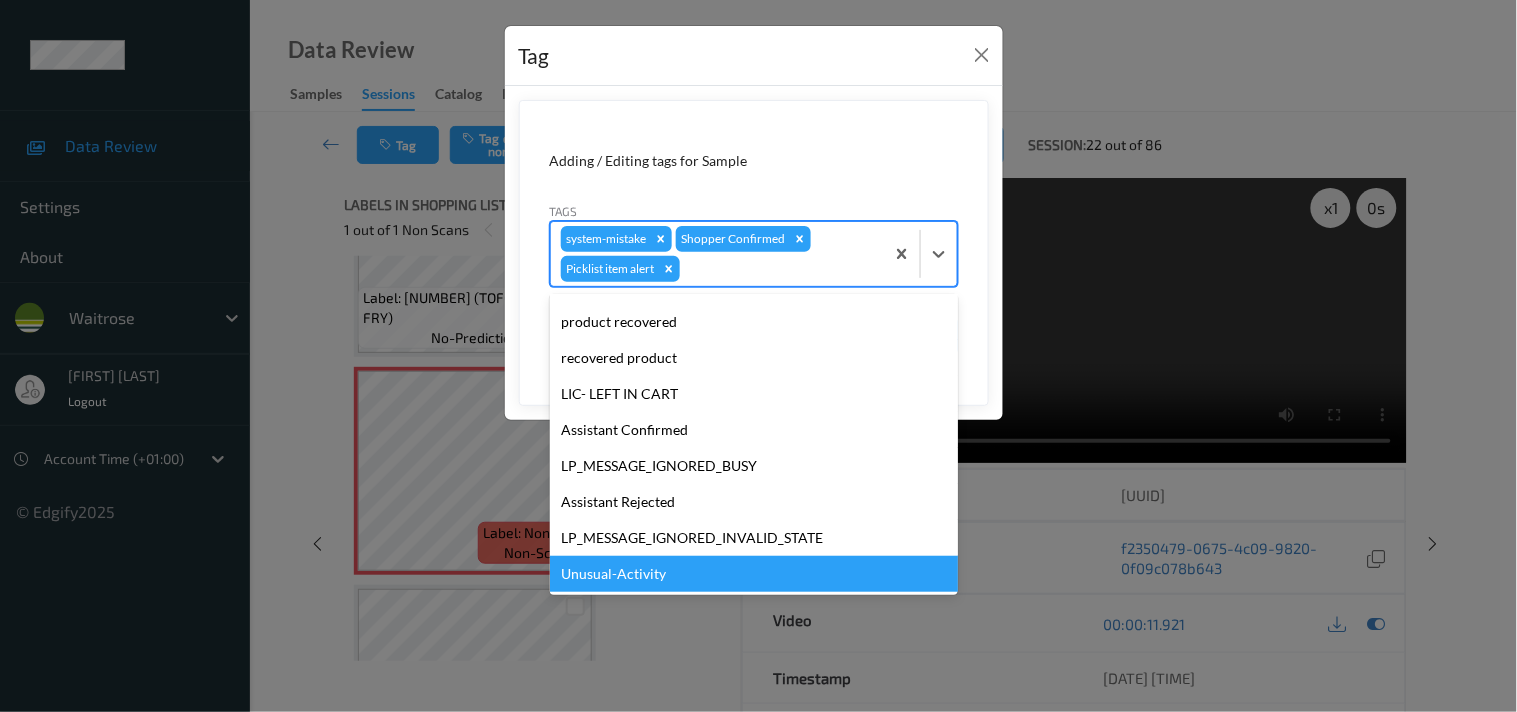 click on "Unusual-Activity" at bounding box center [754, 574] 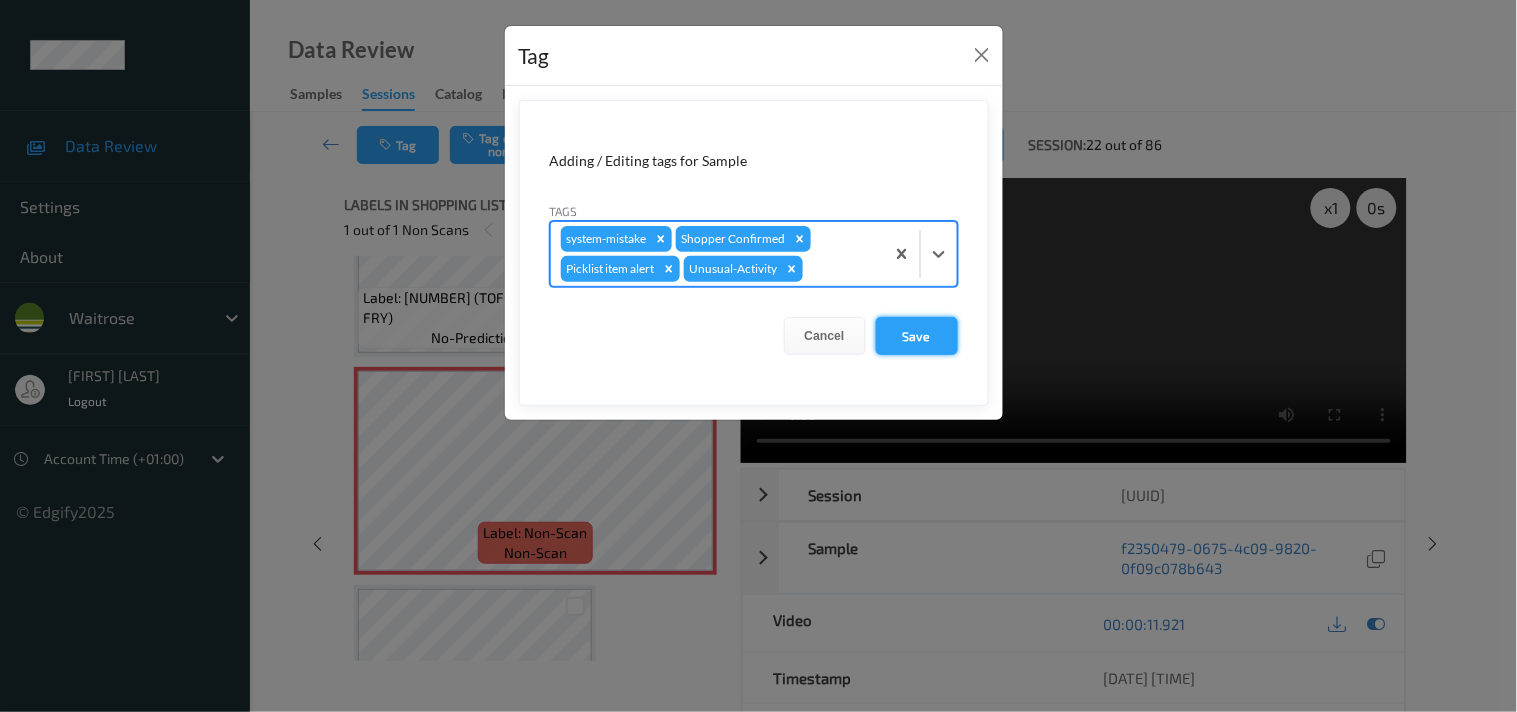 click on "Save" at bounding box center [917, 336] 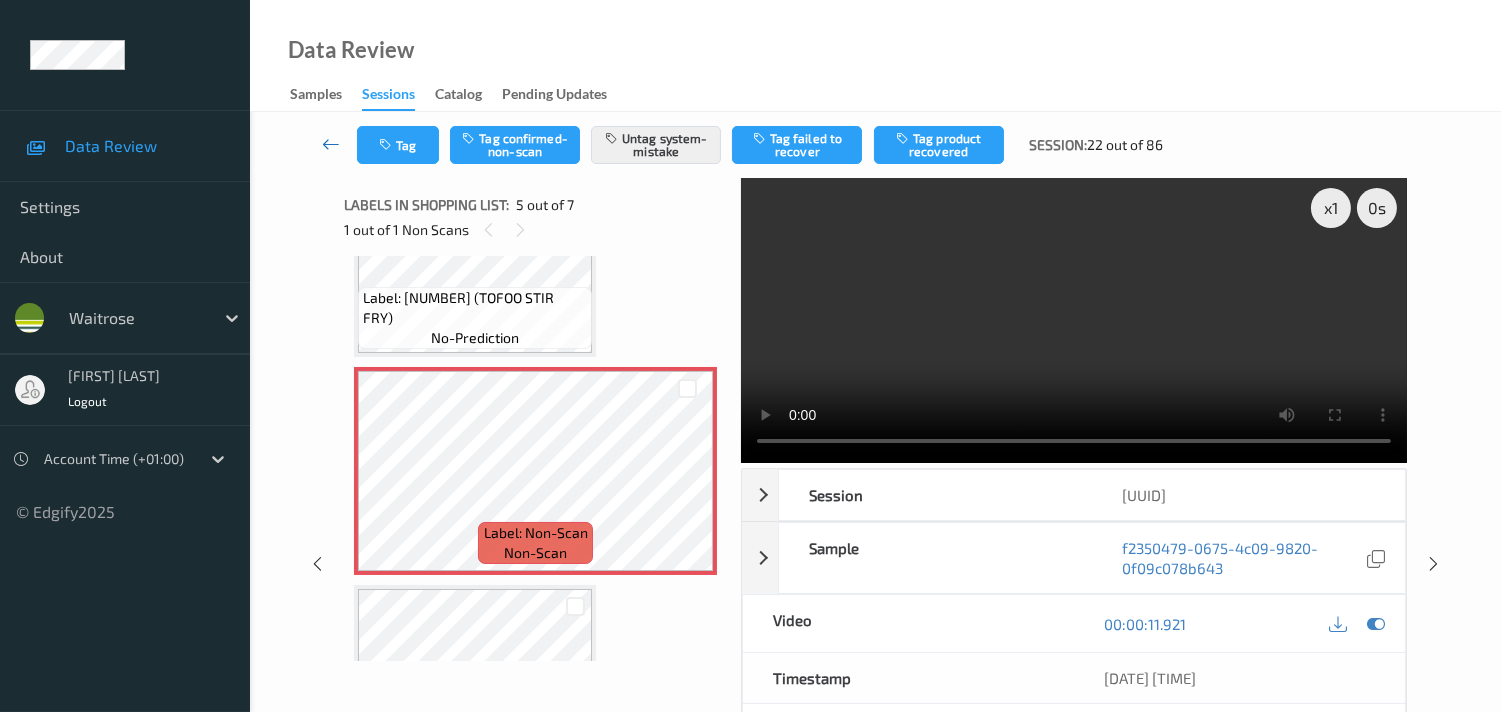 click at bounding box center [331, 144] 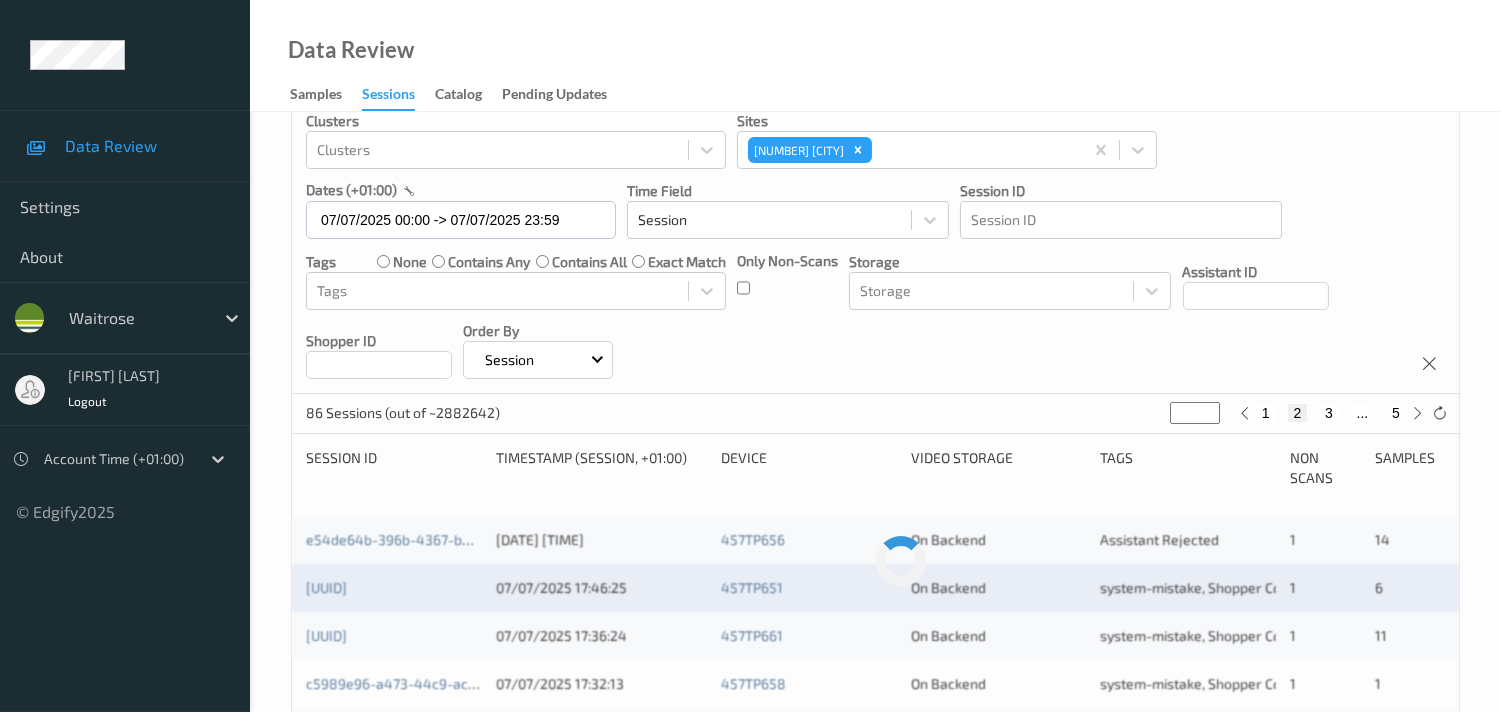 scroll, scrollTop: 333, scrollLeft: 0, axis: vertical 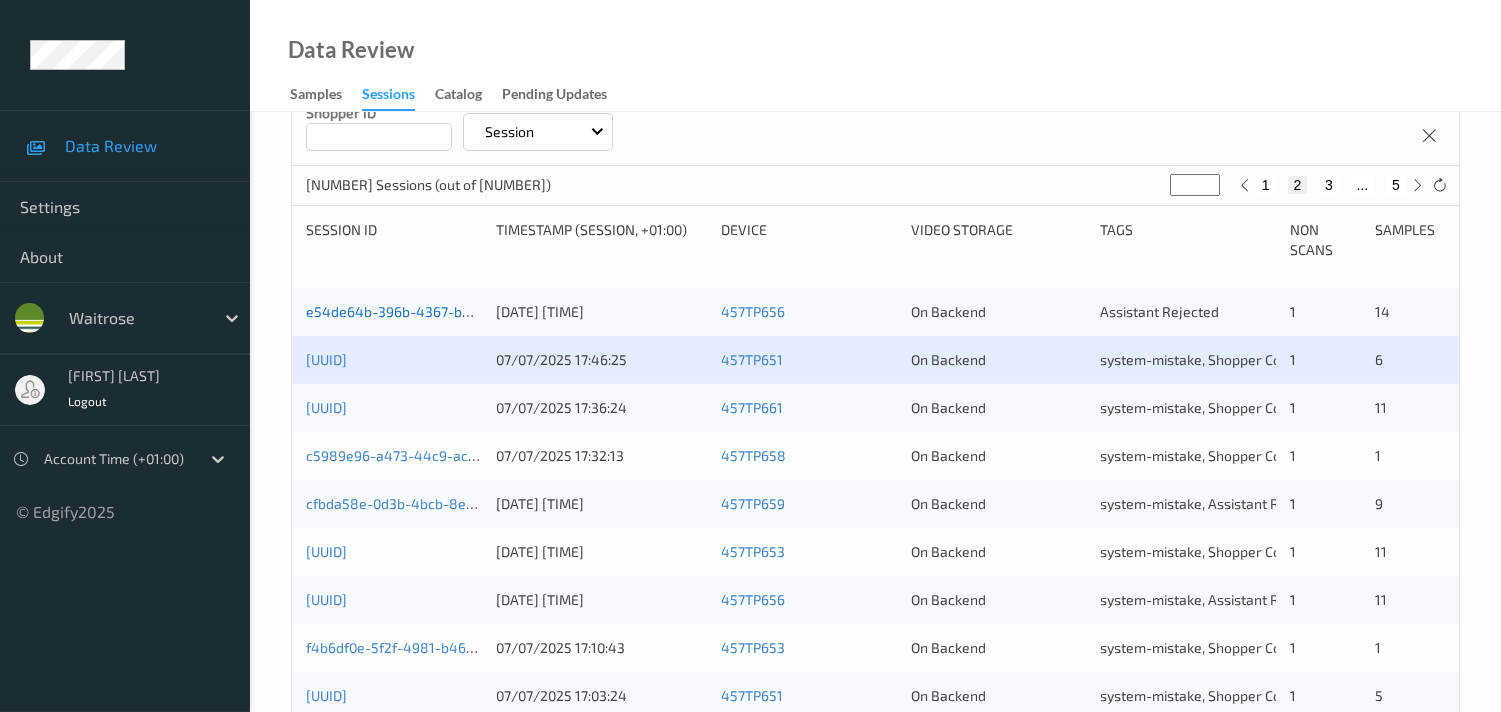 click on "e54de64b-396b-4367-b384-3af8d64d05b6" at bounding box center [447, 311] 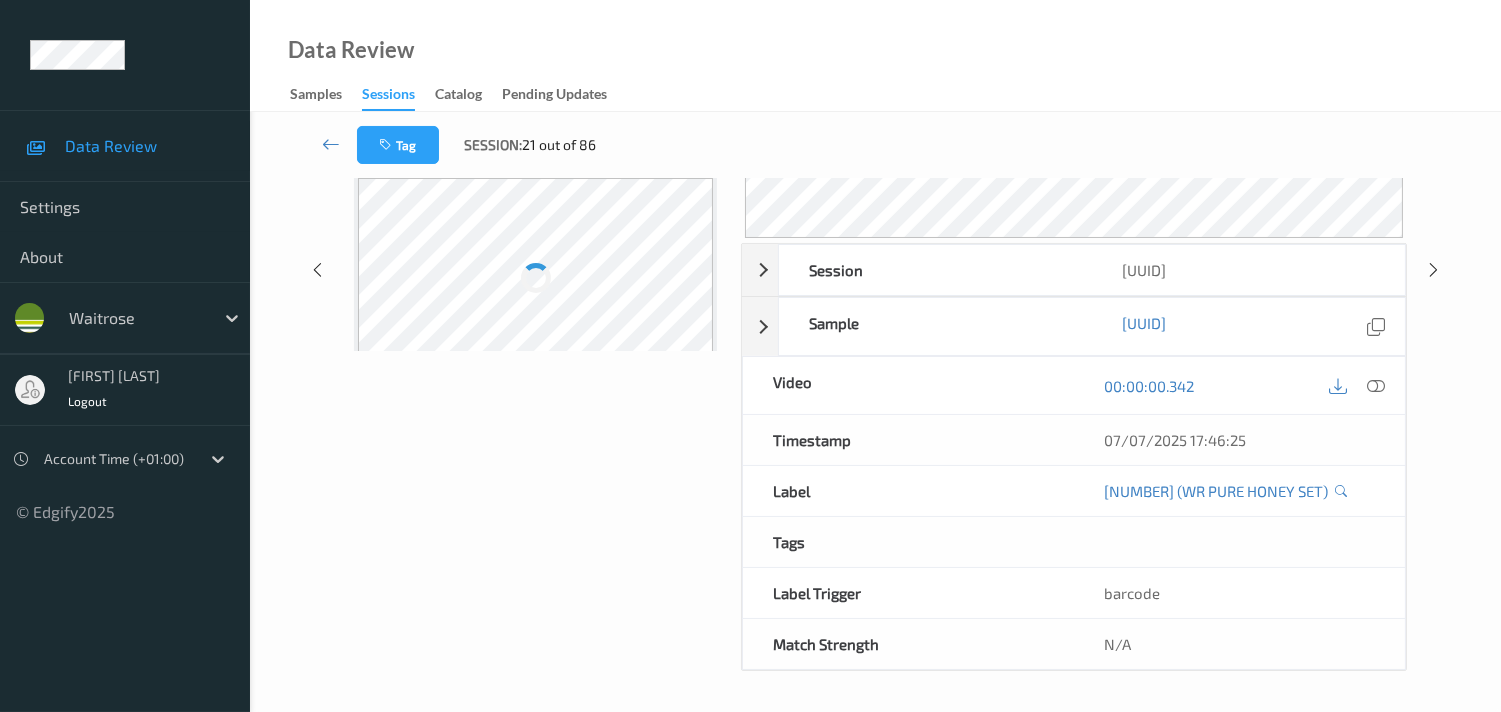 click at bounding box center [535, 278] 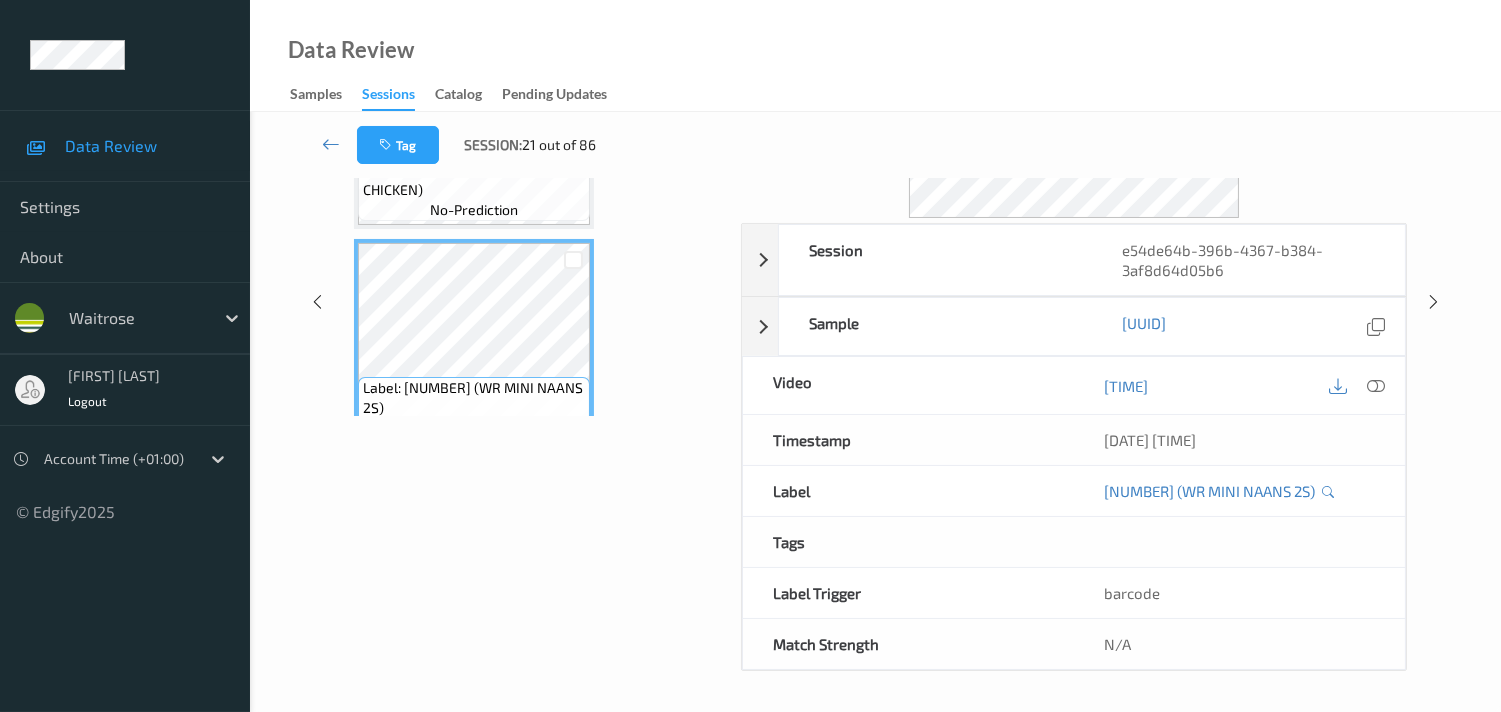 scroll, scrollTop: 280, scrollLeft: 0, axis: vertical 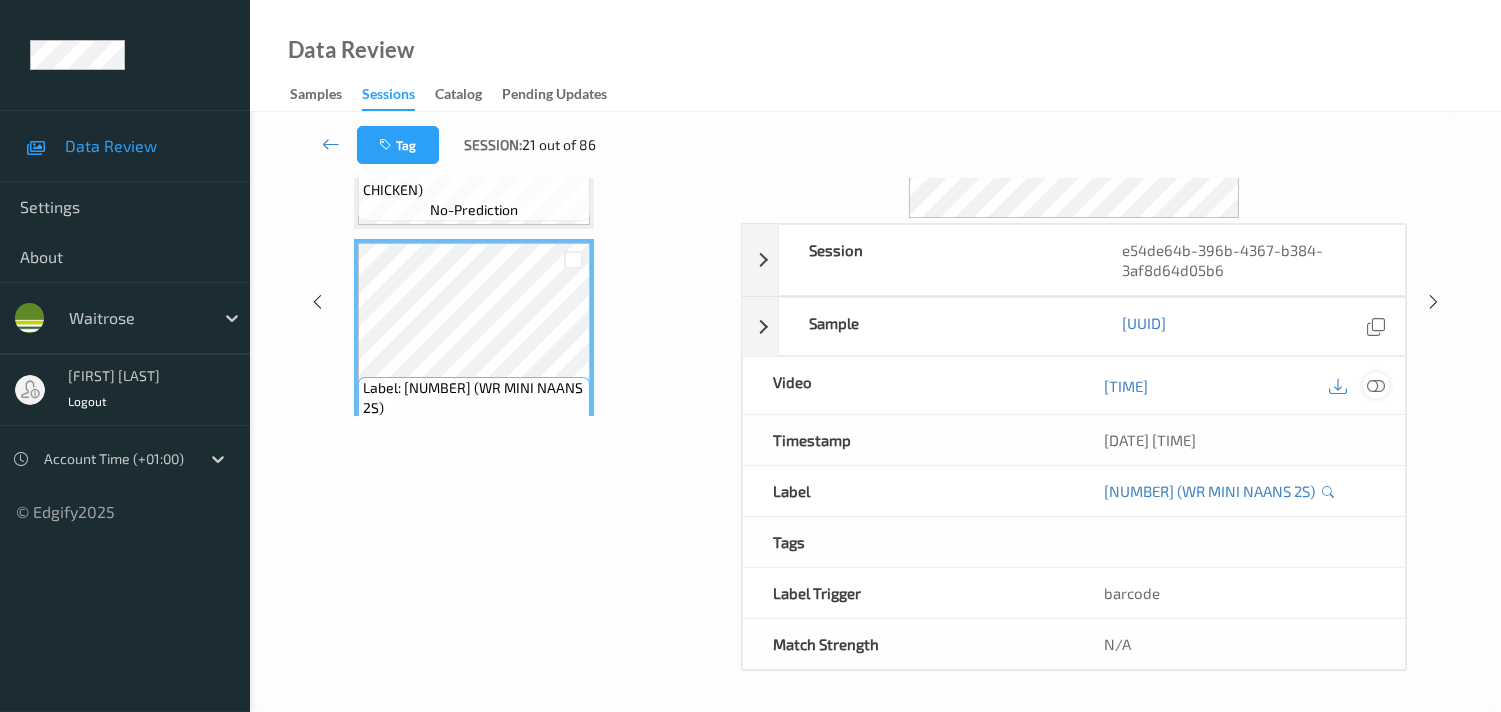 click at bounding box center (1376, 386) 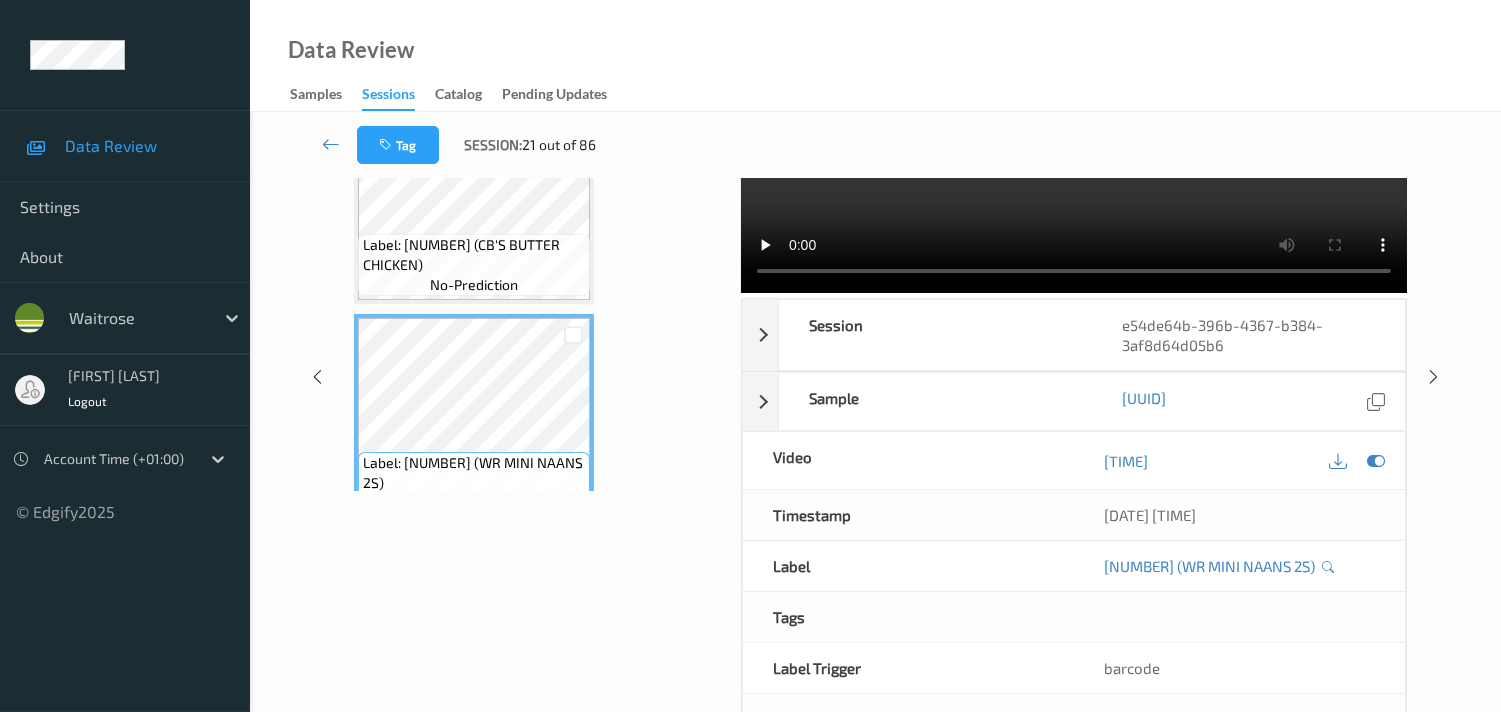 scroll, scrollTop: 0, scrollLeft: 0, axis: both 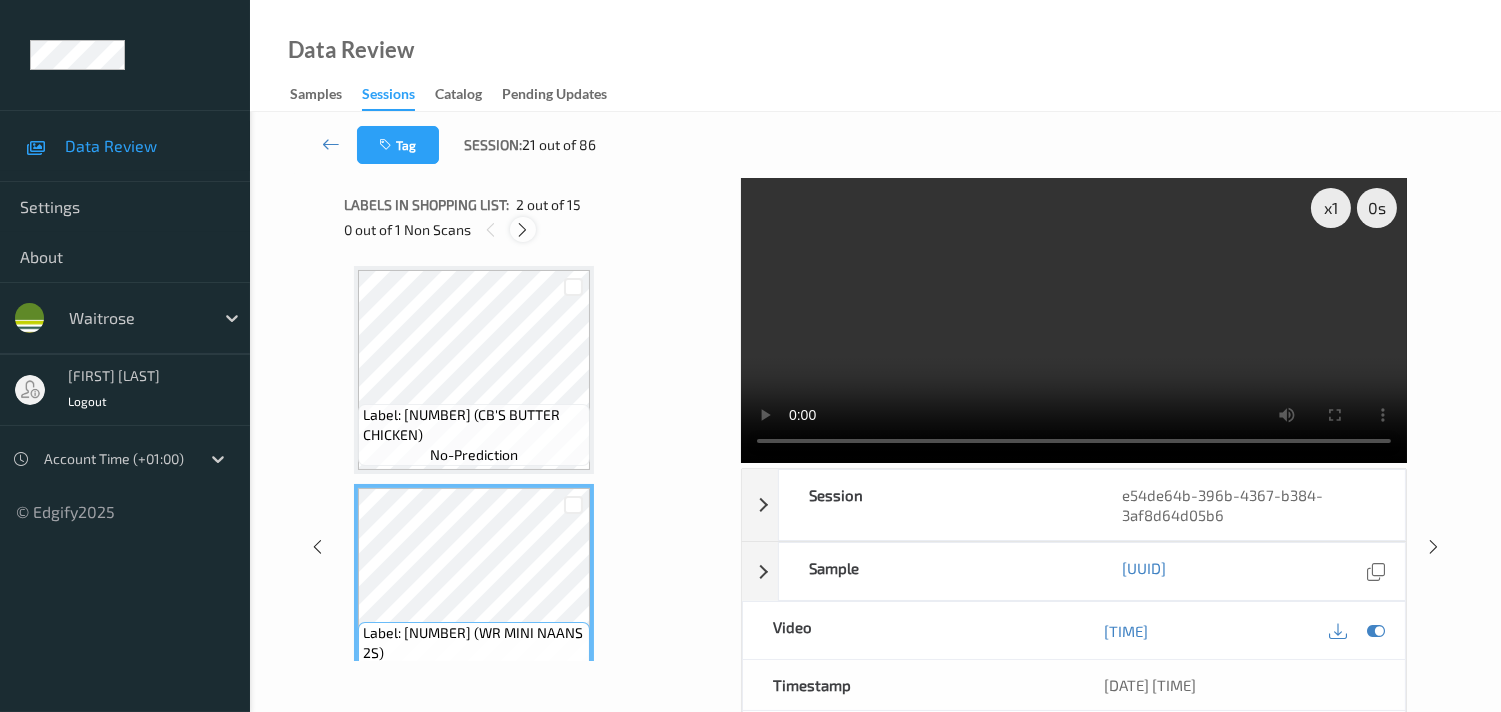 click on "0 out of 1 Non Scans" at bounding box center [535, 229] 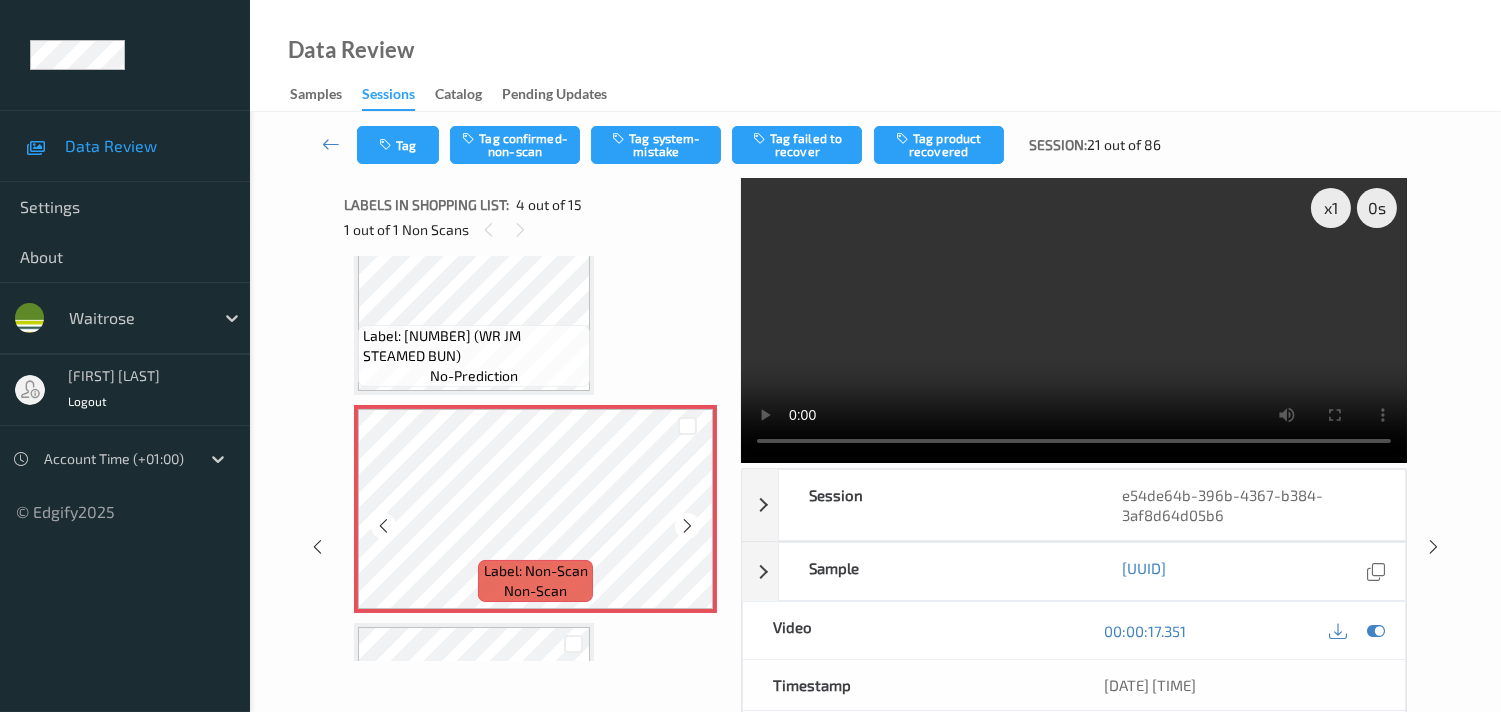 scroll, scrollTop: 554, scrollLeft: 0, axis: vertical 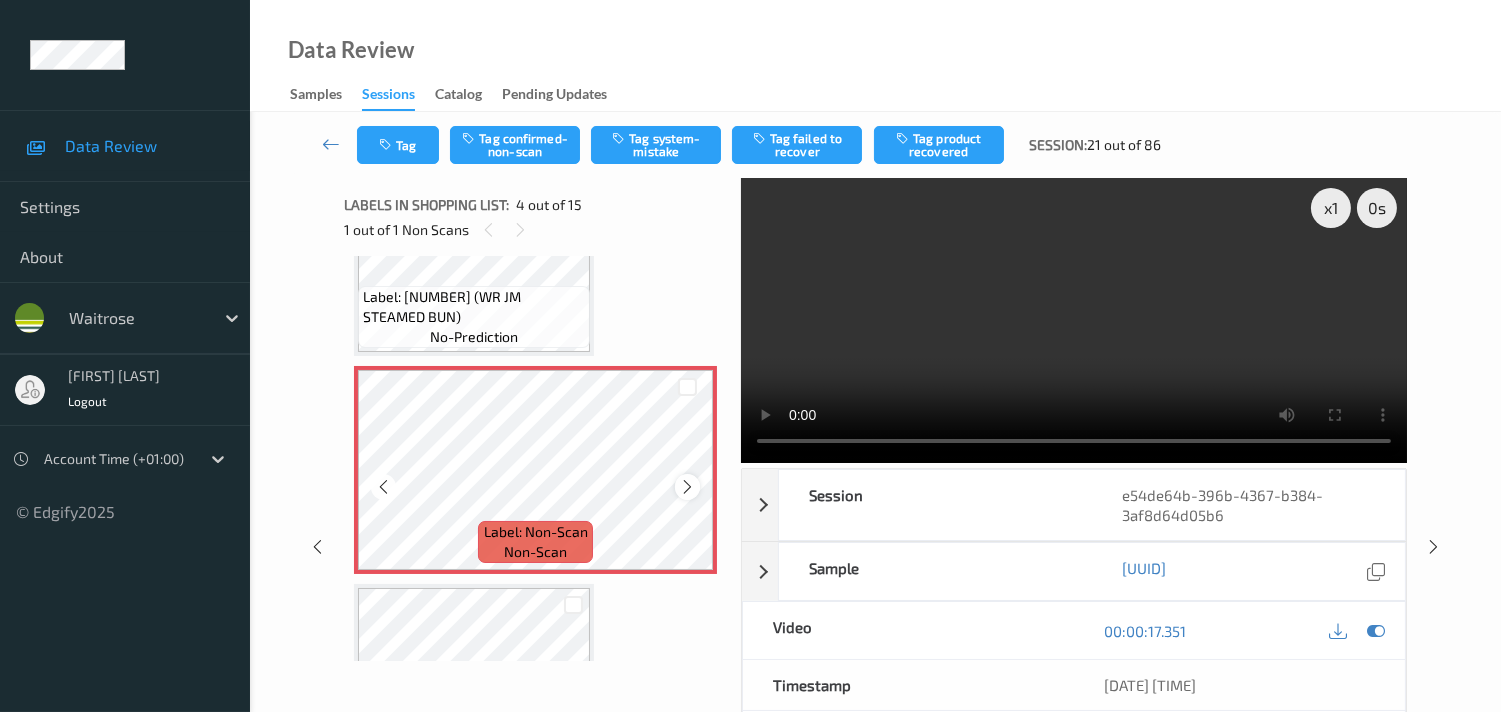 click at bounding box center (687, 487) 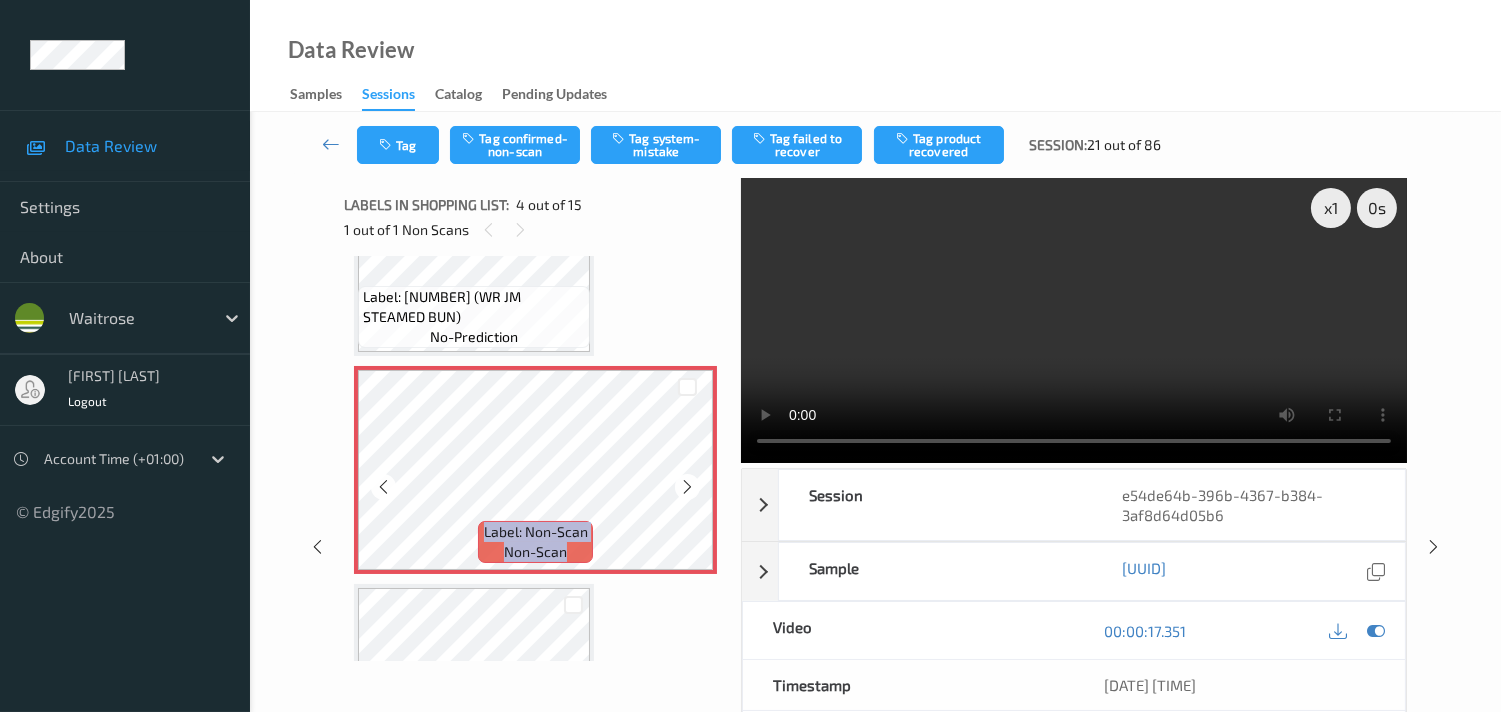 click at bounding box center (687, 487) 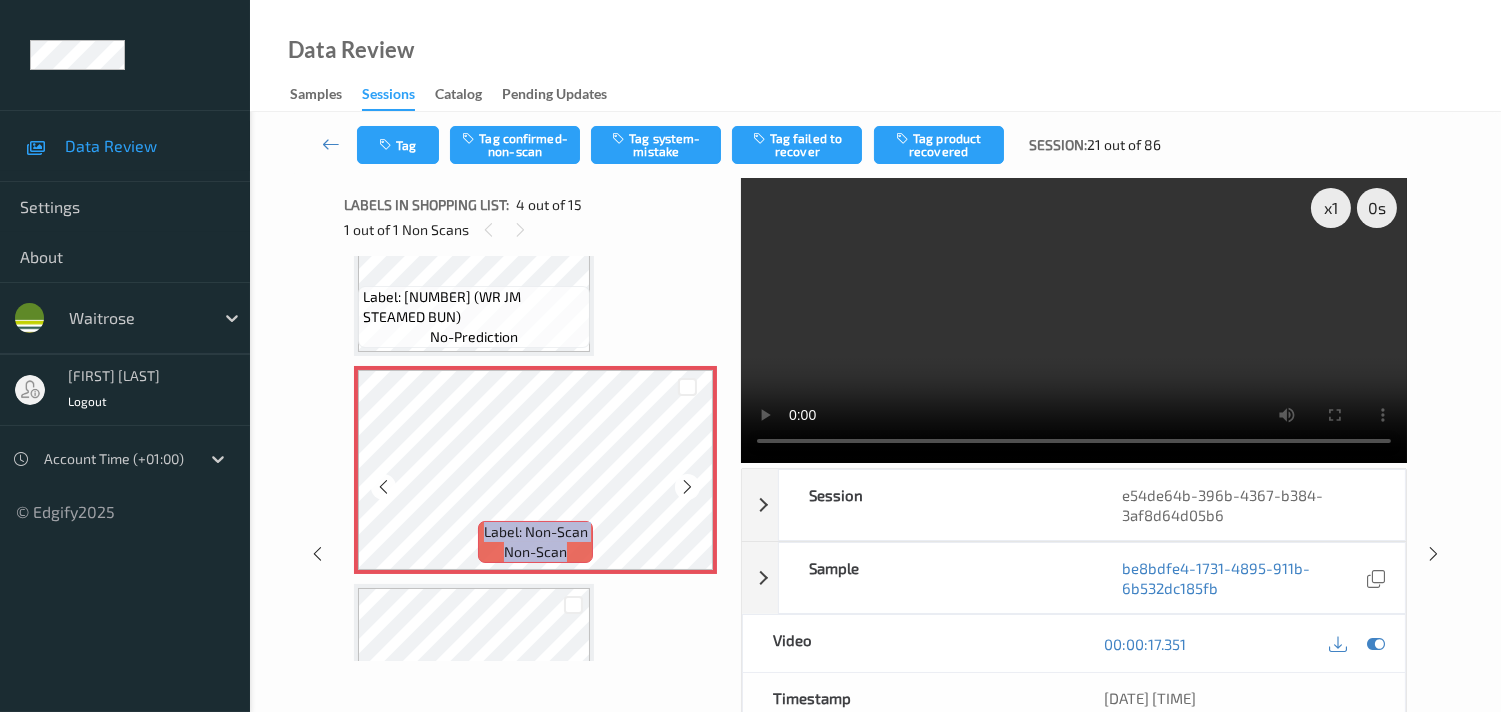 click at bounding box center [687, 487] 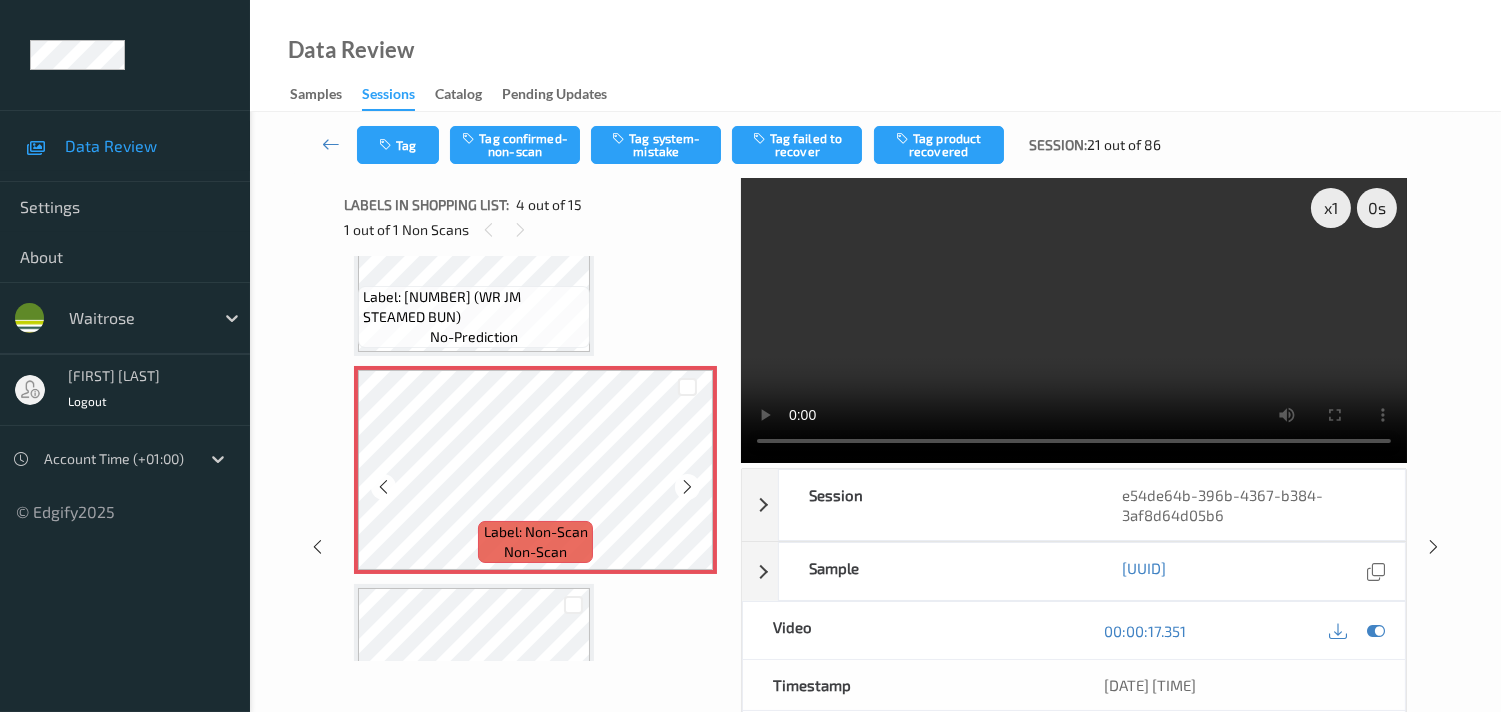 click at bounding box center [687, 487] 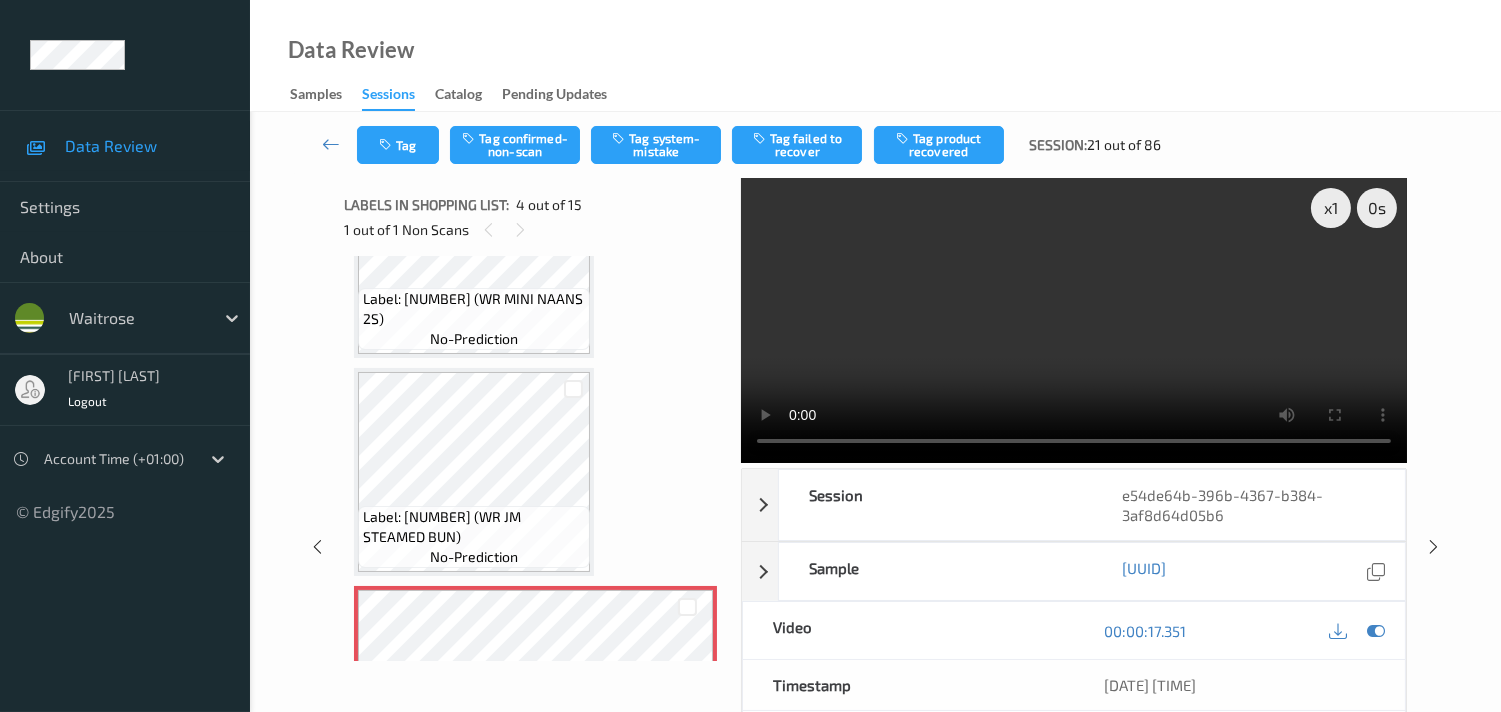 scroll, scrollTop: 332, scrollLeft: 0, axis: vertical 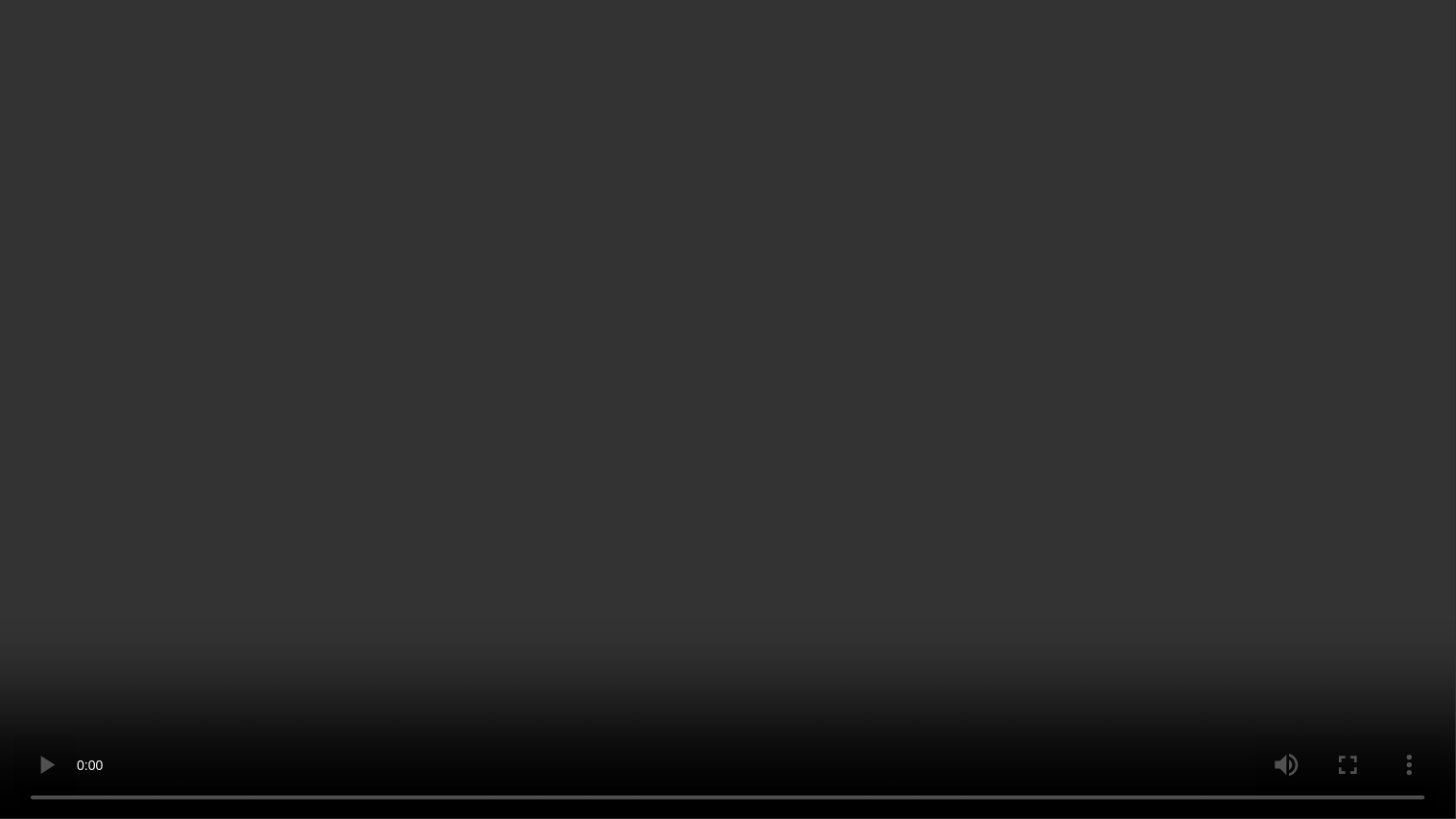click at bounding box center (728, 409) 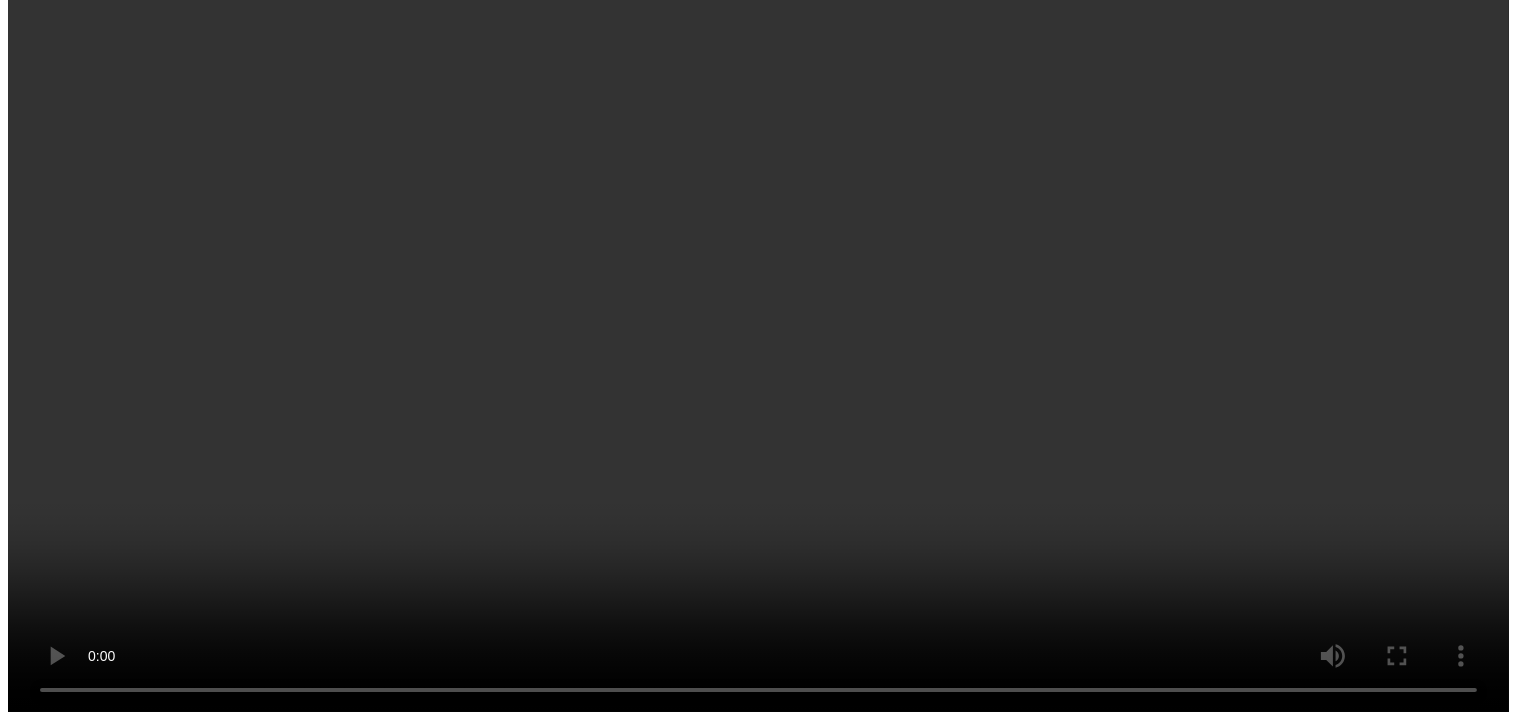 scroll, scrollTop: 665, scrollLeft: 0, axis: vertical 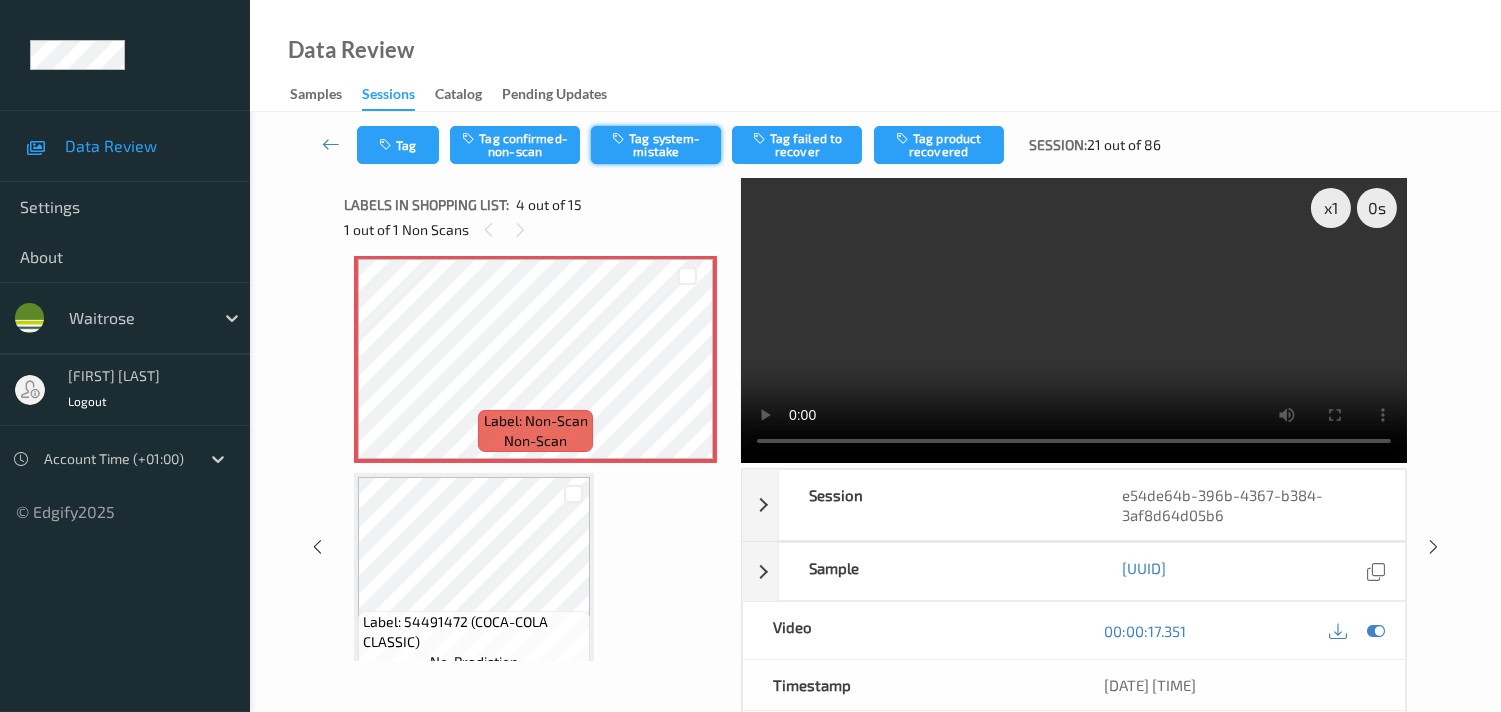 click on "Tag   system-mistake" at bounding box center [656, 145] 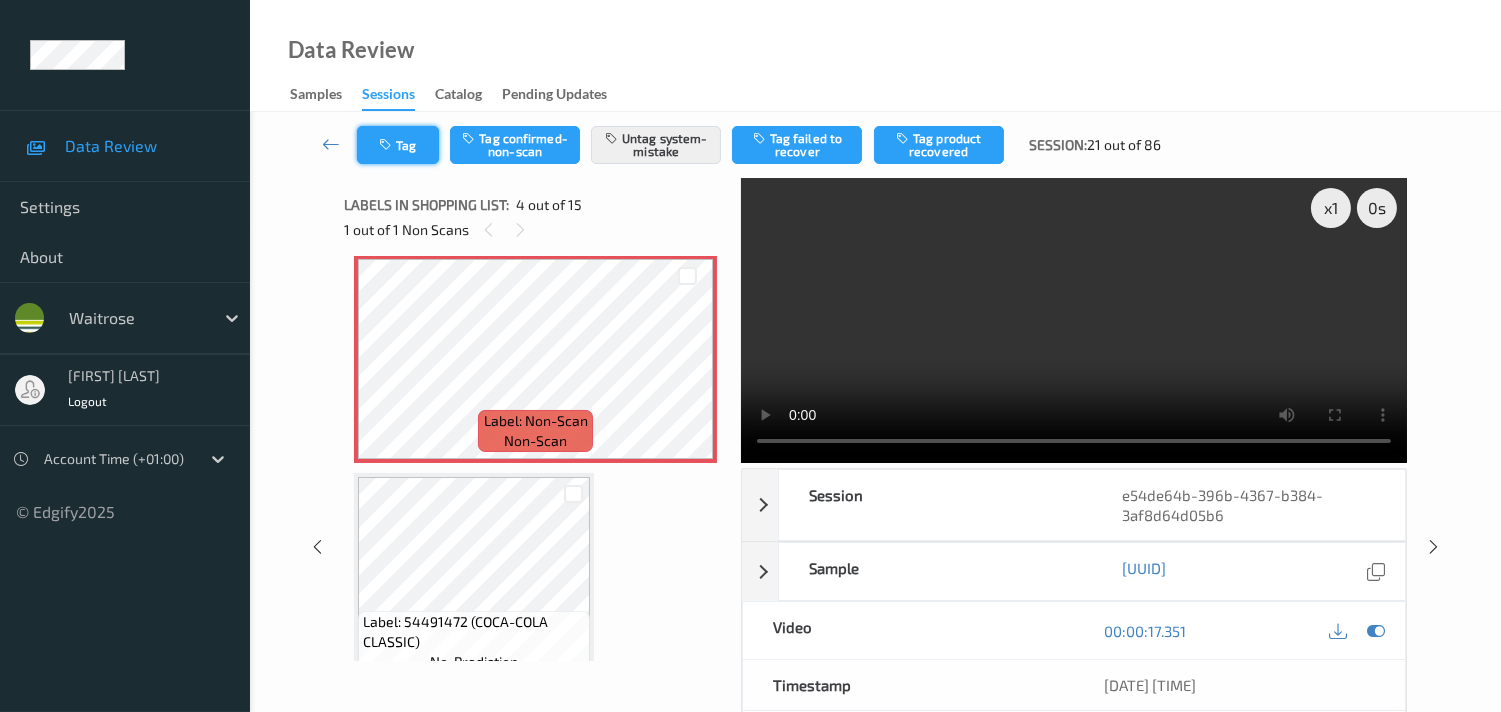 click on "Tag" at bounding box center (398, 145) 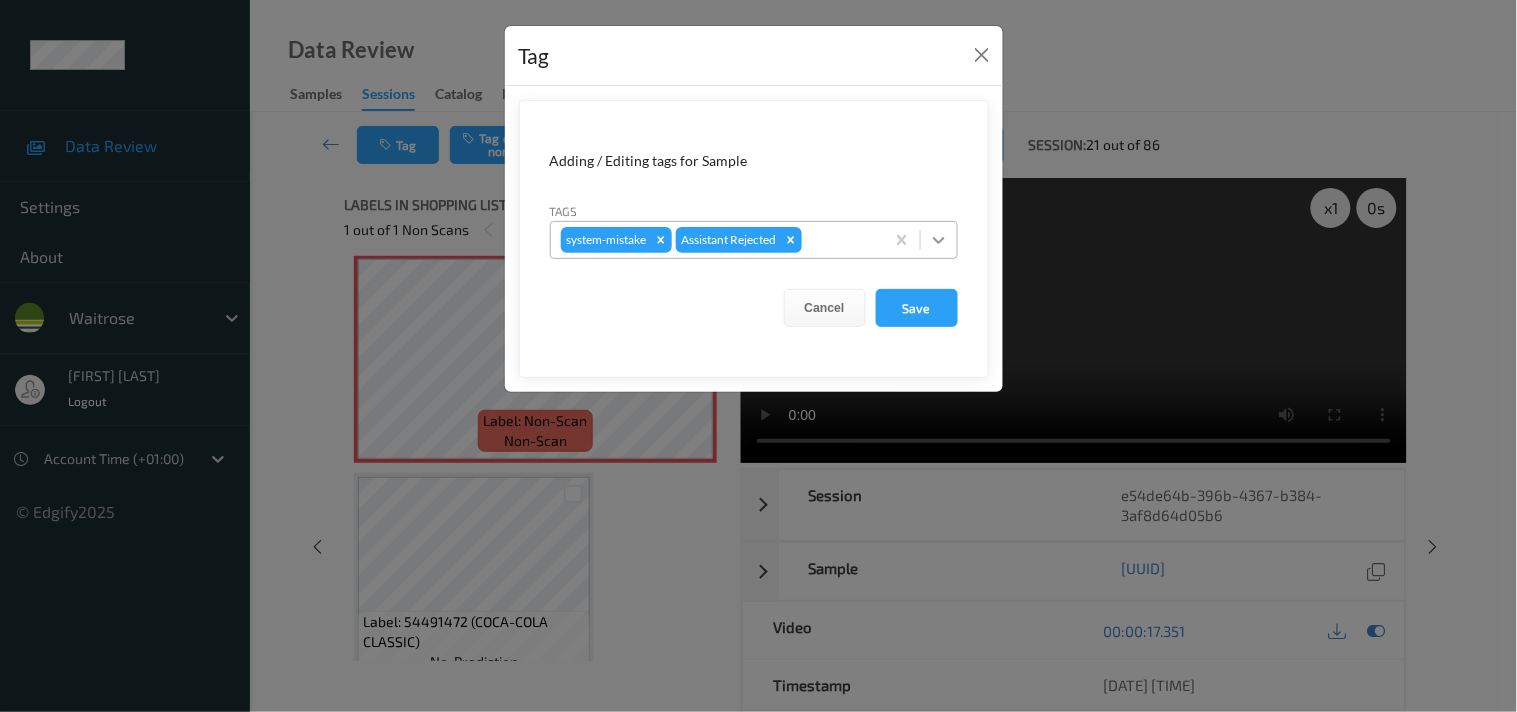 click 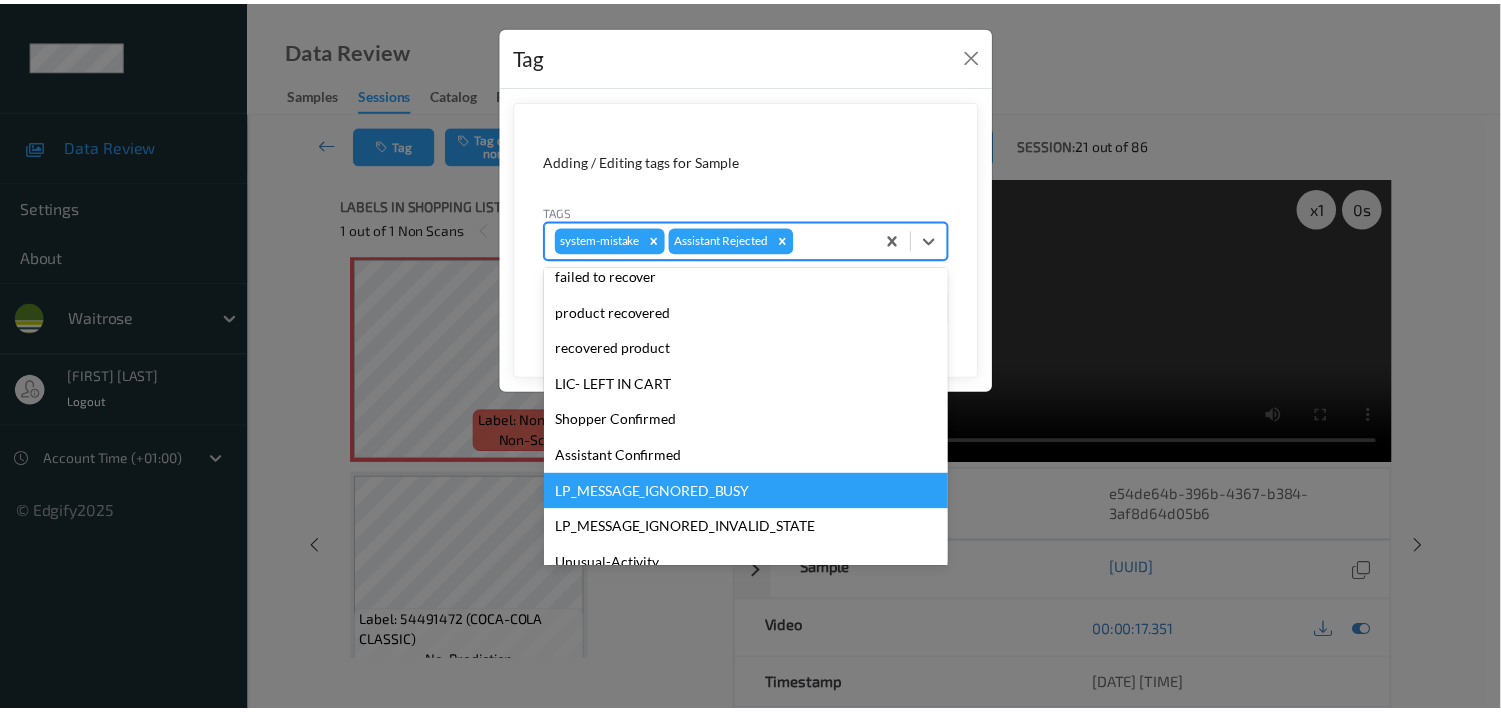 scroll, scrollTop: 318, scrollLeft: 0, axis: vertical 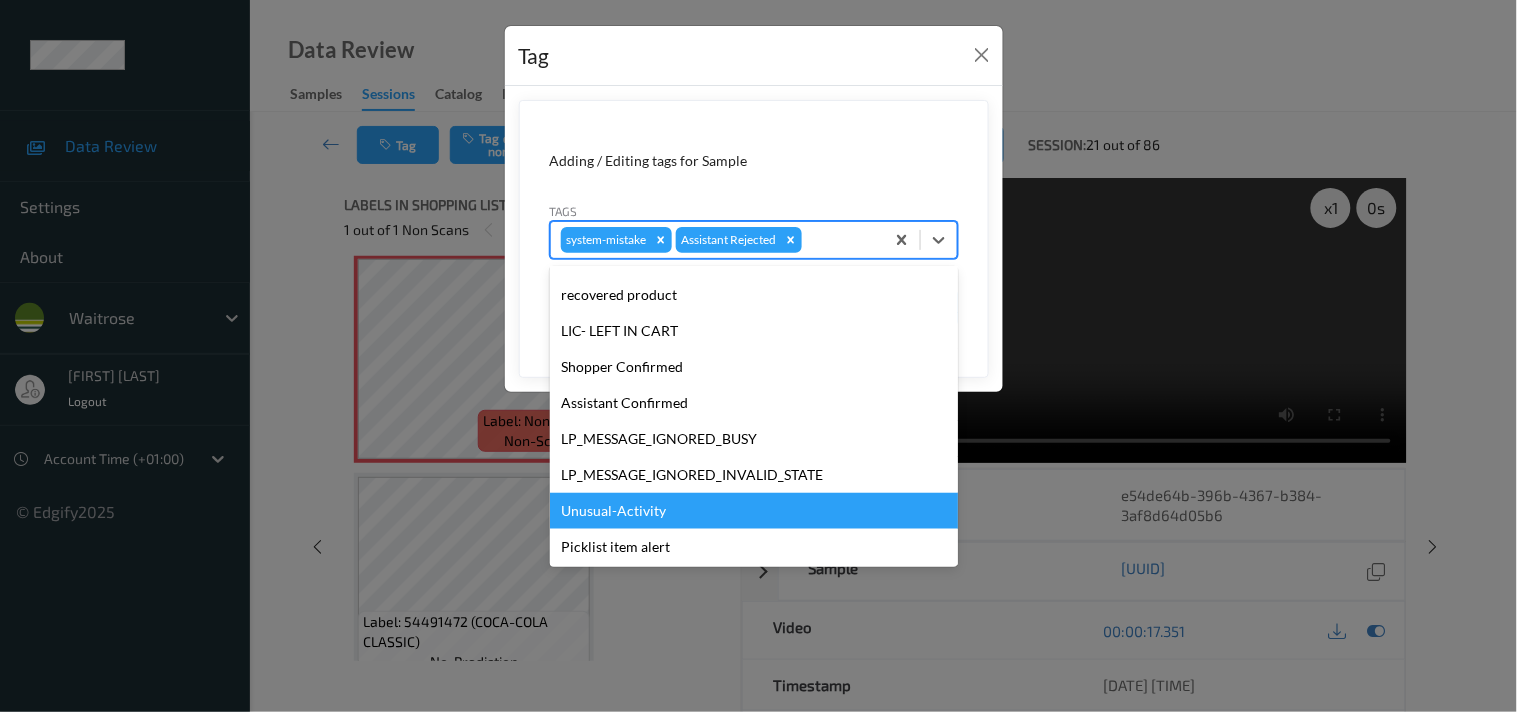 click on "Unusual-Activity" at bounding box center (754, 511) 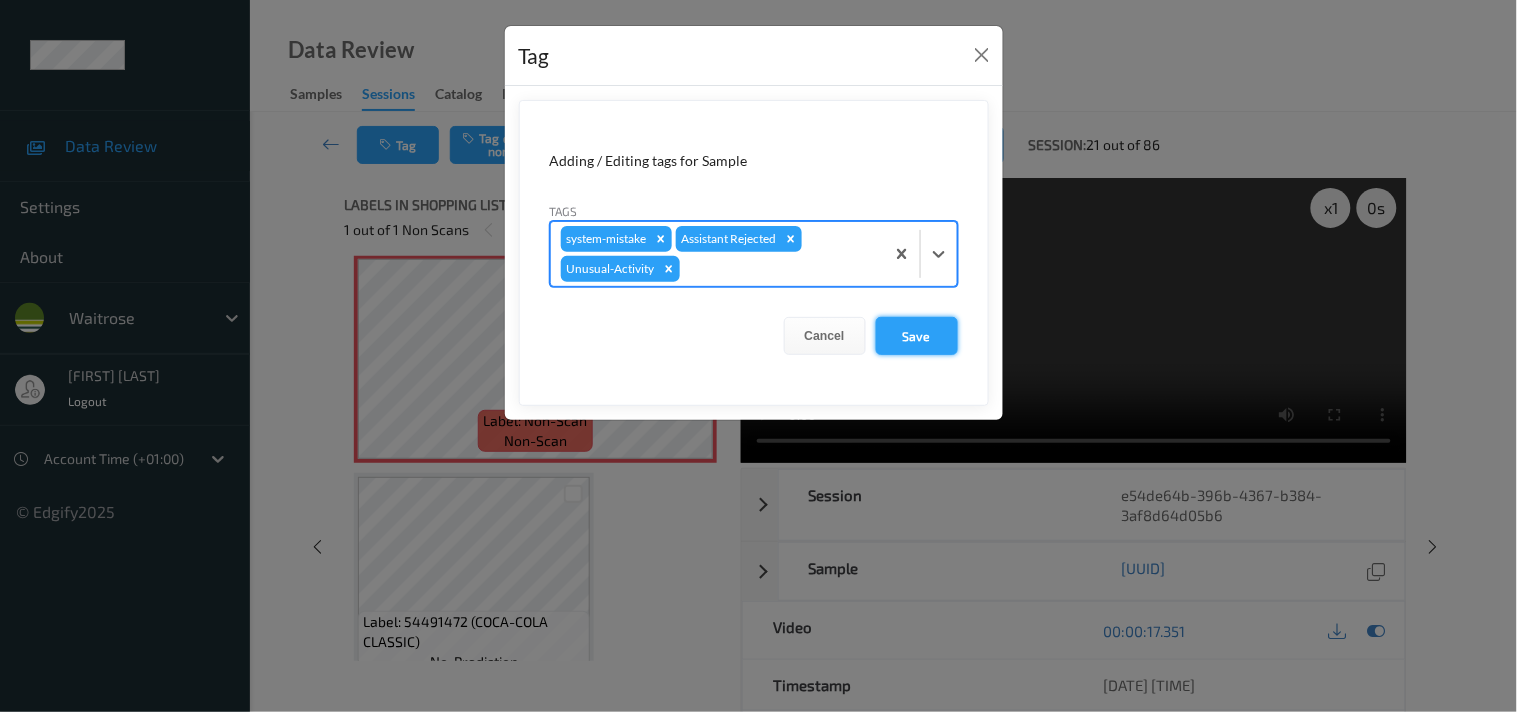click on "Save" at bounding box center [917, 336] 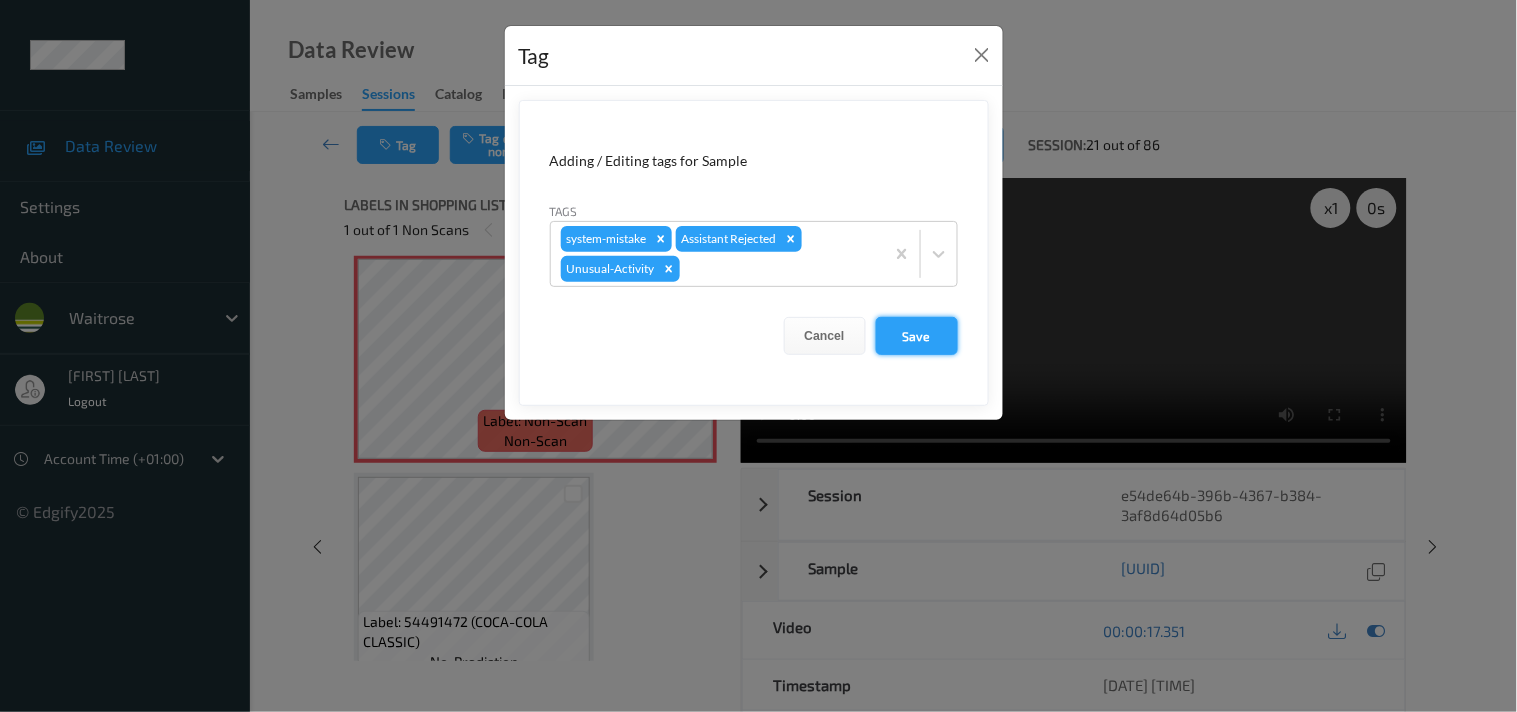 click on "Save" at bounding box center (917, 336) 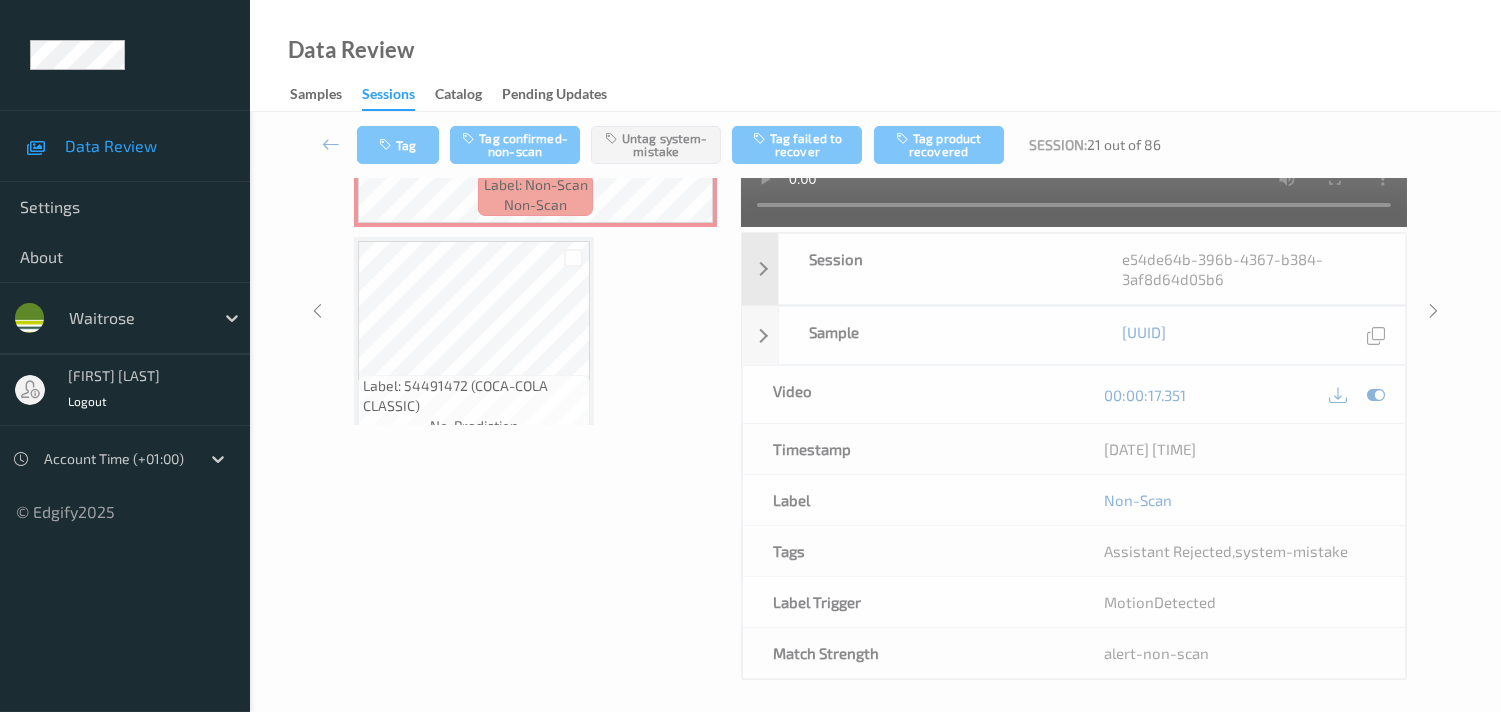 scroll, scrollTop: 290, scrollLeft: 0, axis: vertical 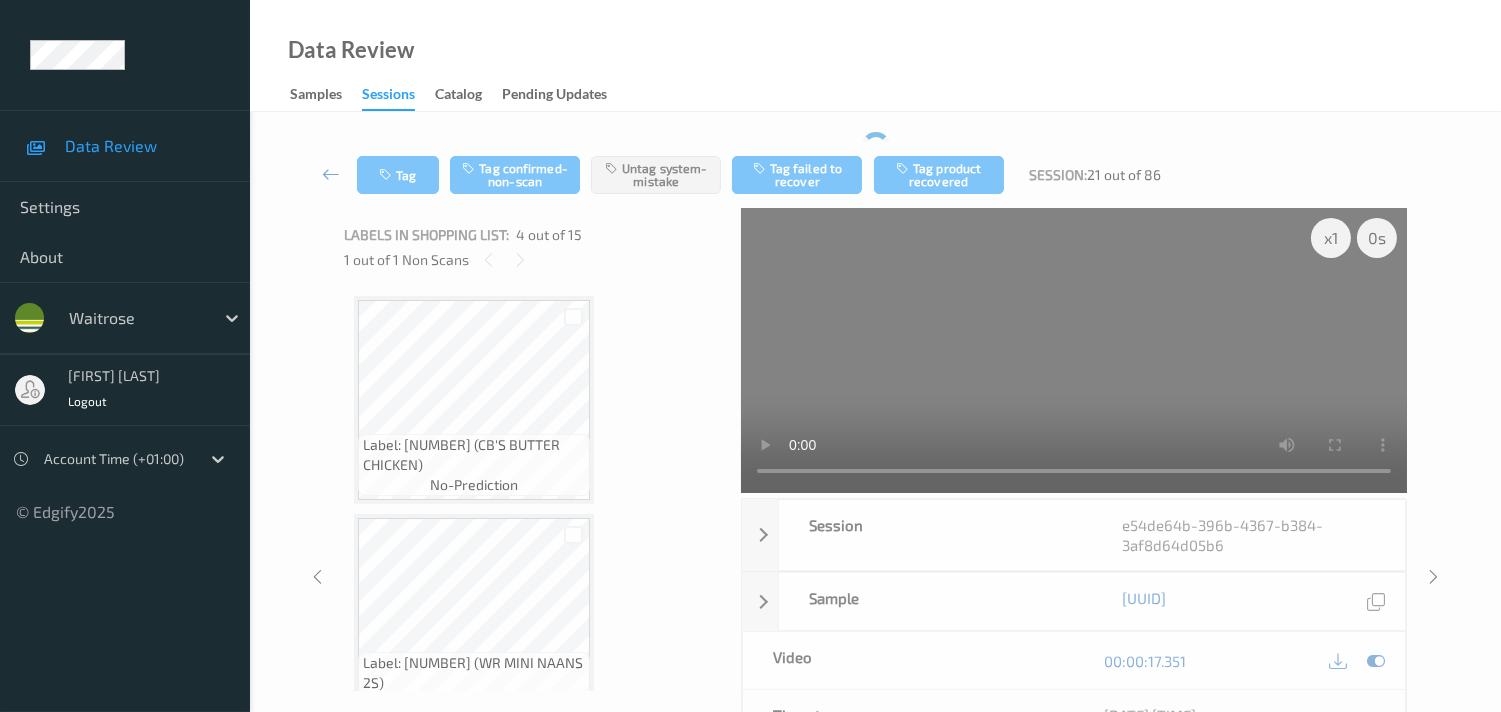 click at bounding box center (331, 174) 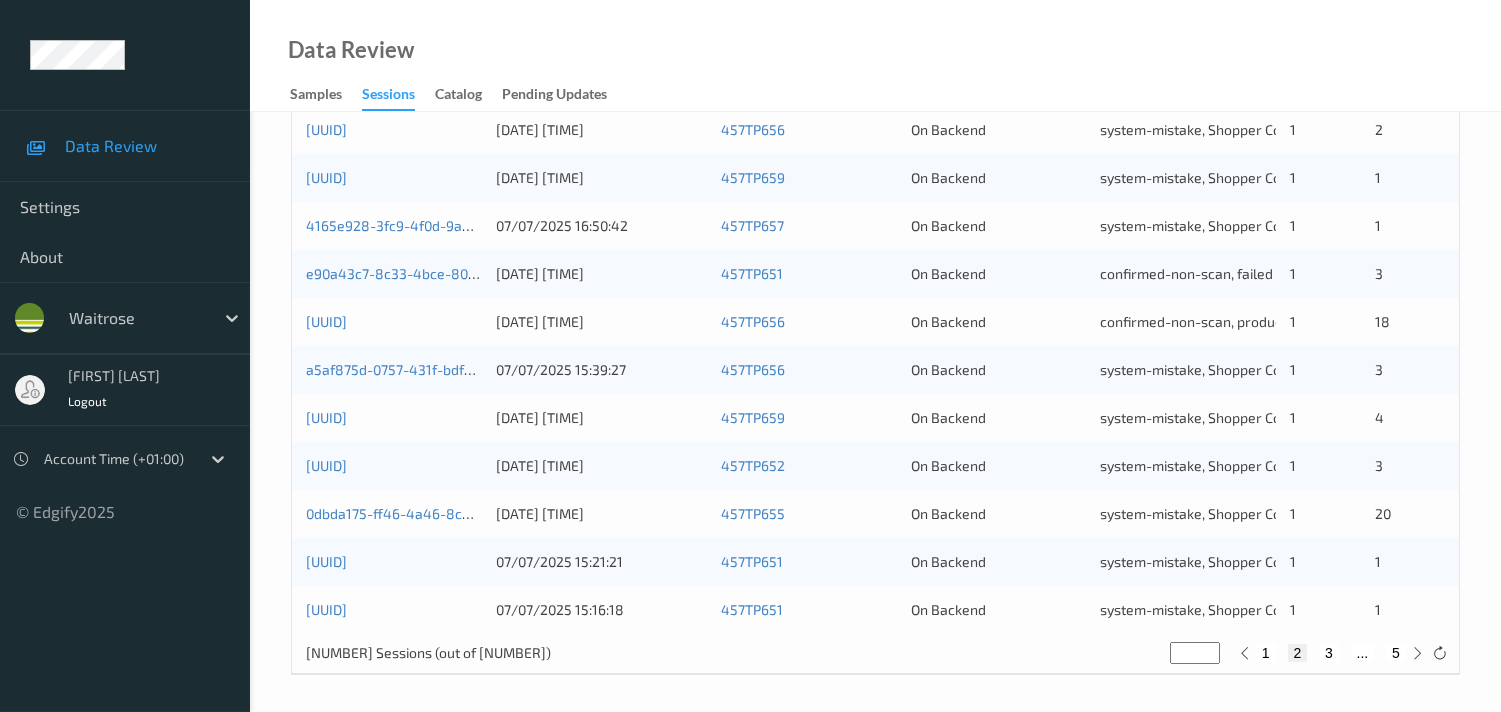 scroll, scrollTop: 951, scrollLeft: 0, axis: vertical 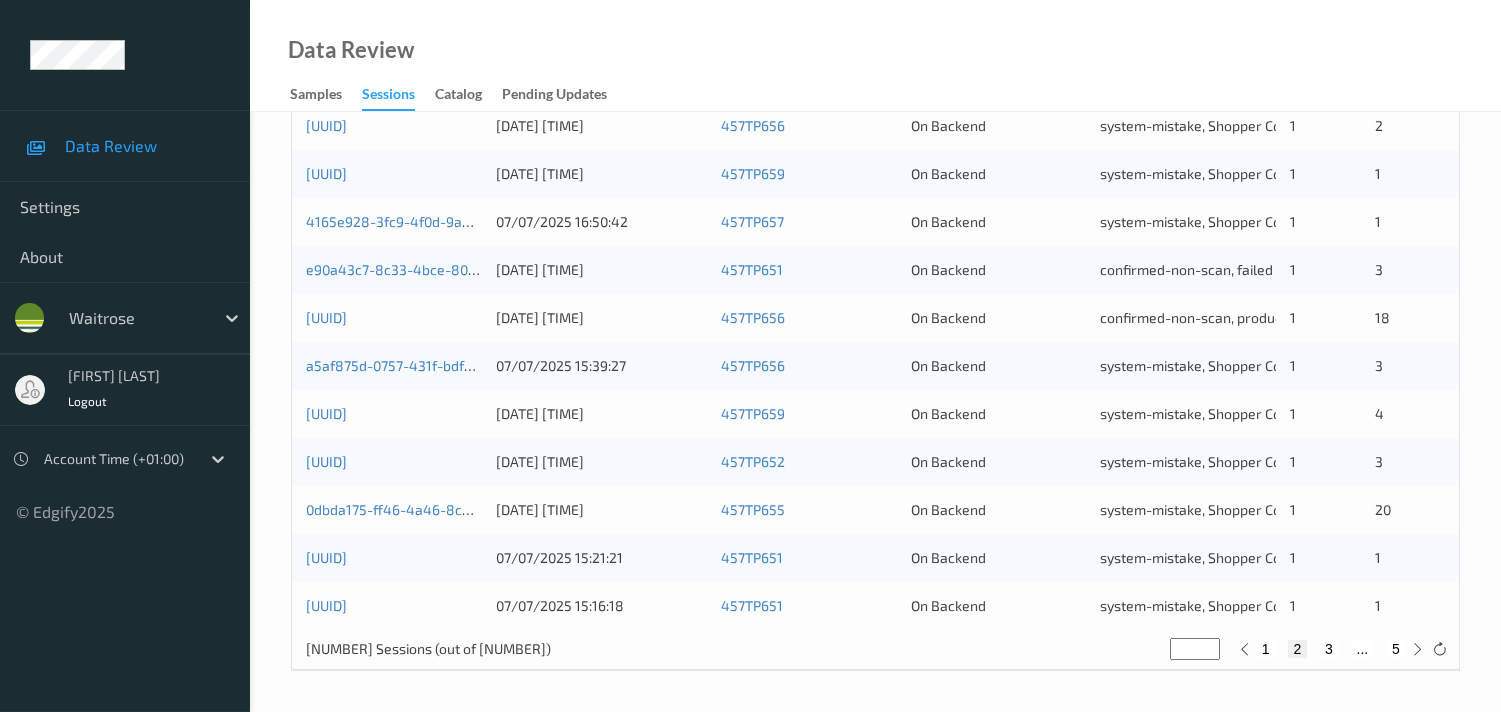 click on "3" at bounding box center [1329, 649] 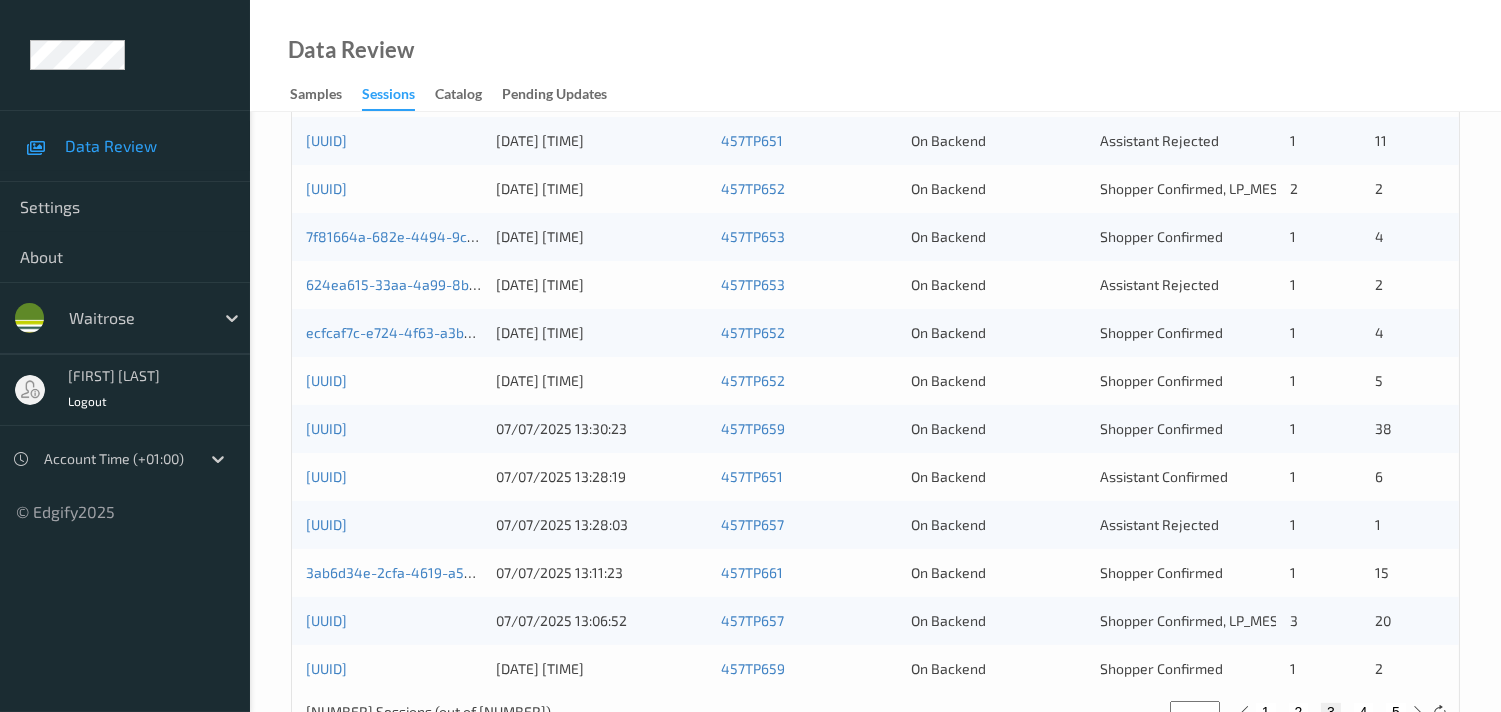 scroll, scrollTop: 951, scrollLeft: 0, axis: vertical 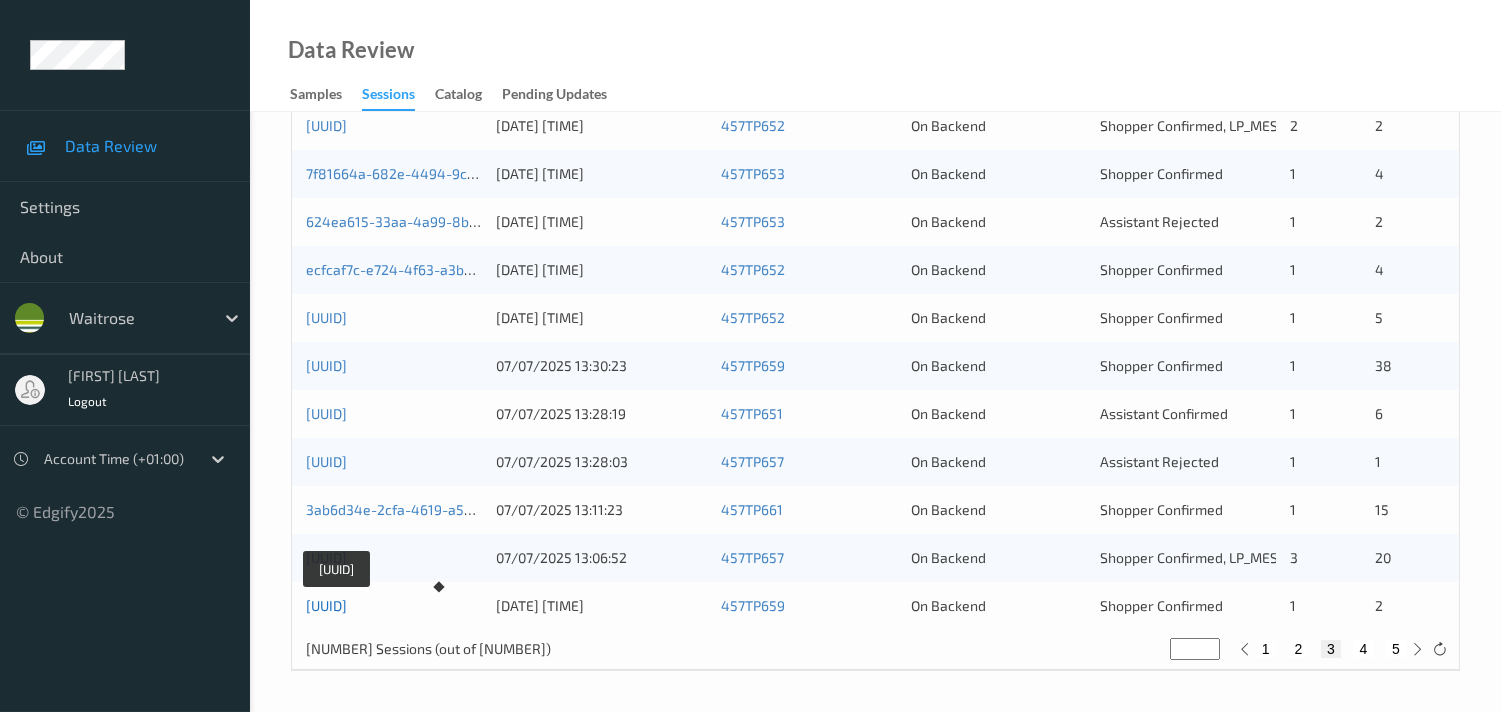 click on "1c59c149-2a7c-4f47-a287-5c20969b3532" at bounding box center [326, 605] 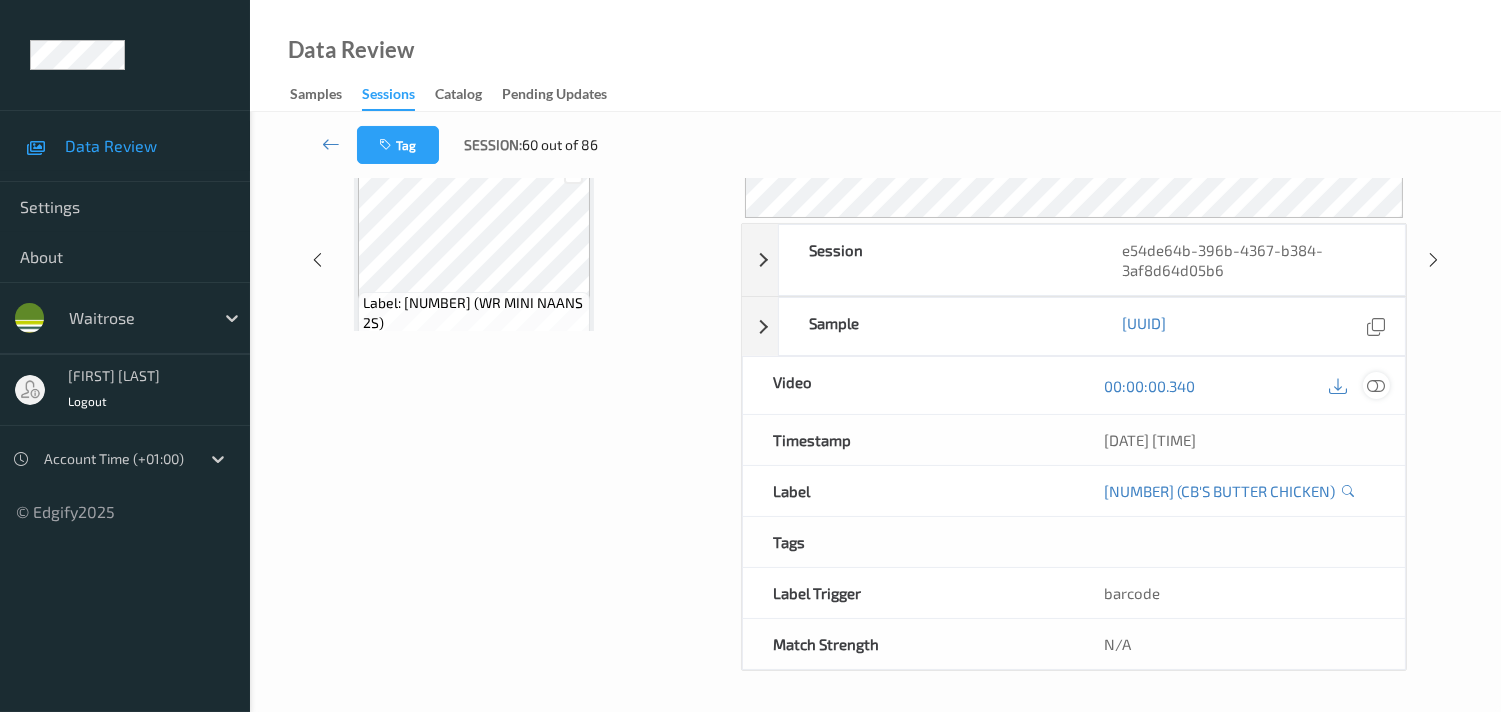 click at bounding box center [1376, 386] 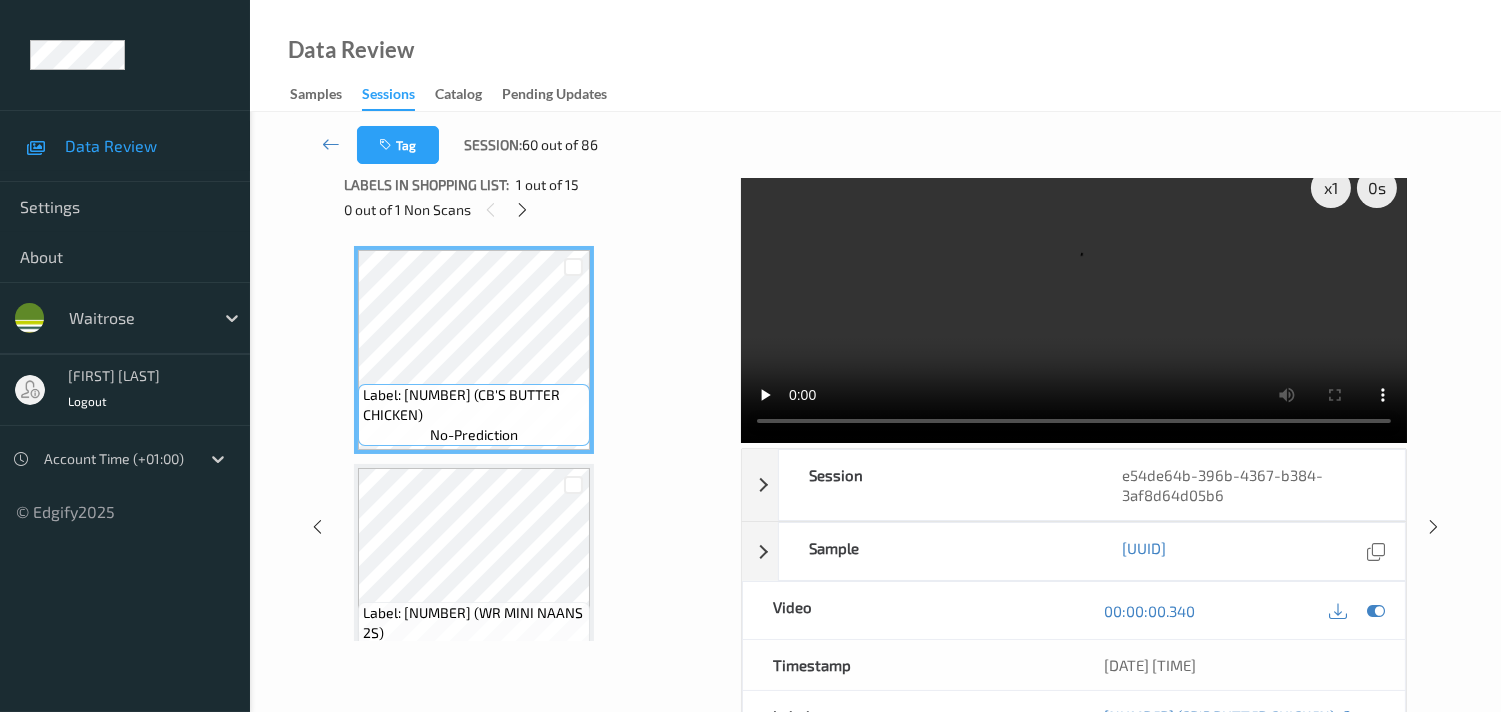 scroll, scrollTop: 0, scrollLeft: 0, axis: both 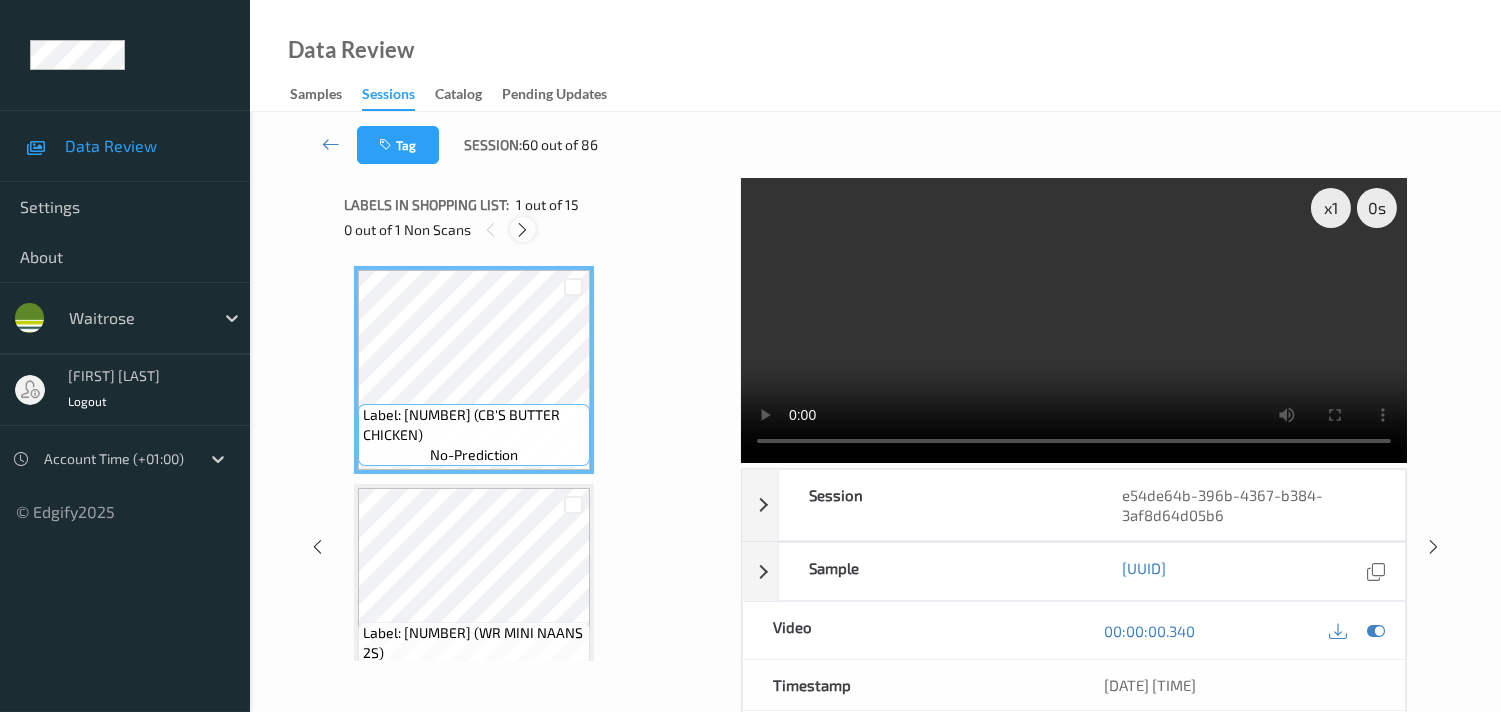 click at bounding box center (522, 230) 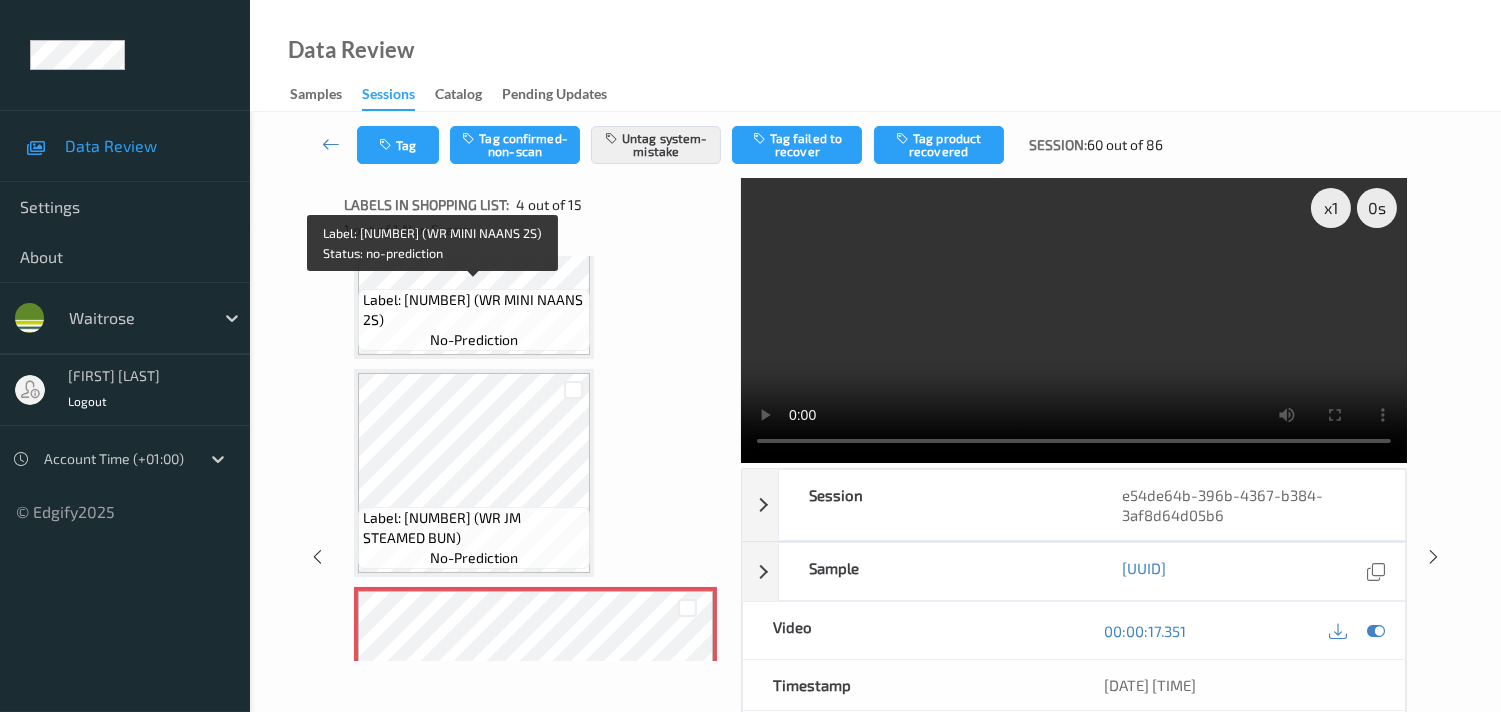 scroll, scrollTop: 332, scrollLeft: 0, axis: vertical 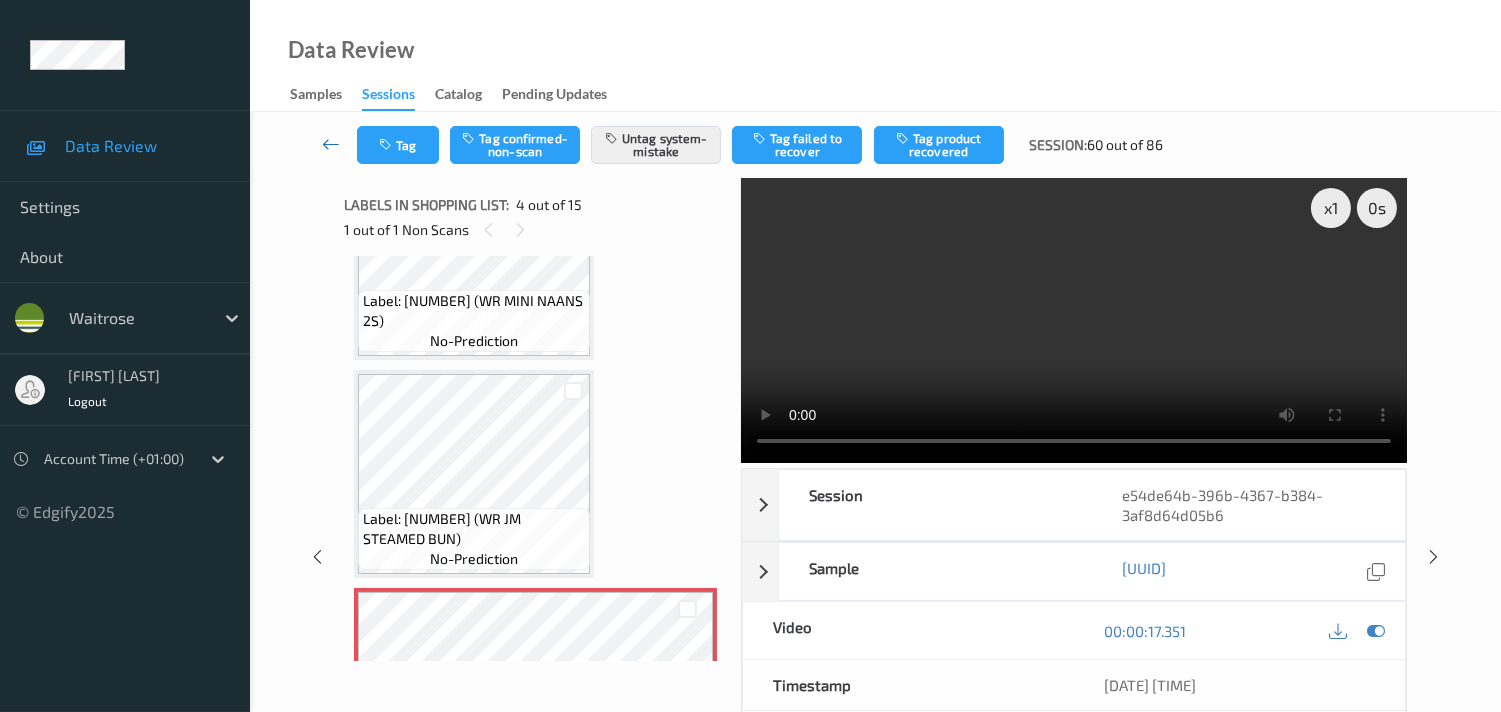 click at bounding box center (331, 144) 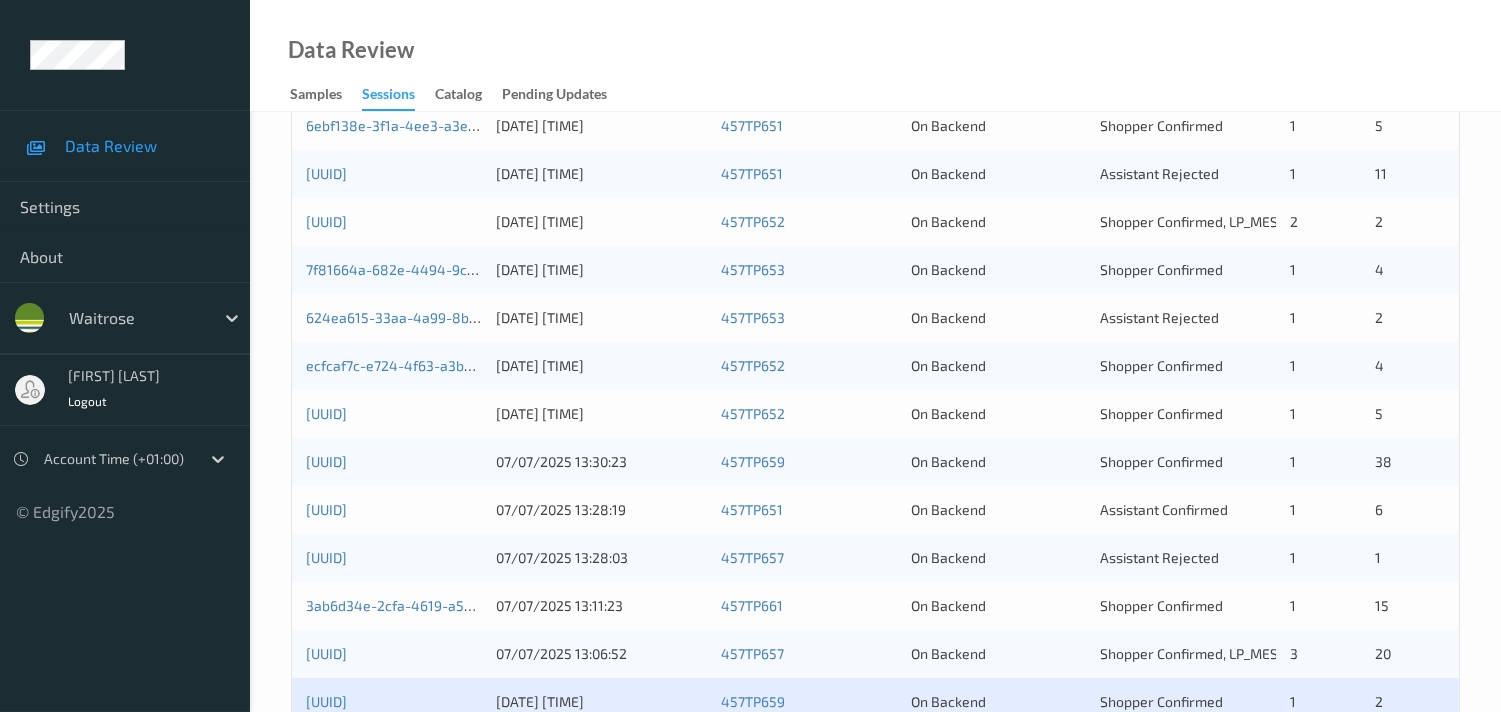 scroll, scrollTop: 888, scrollLeft: 0, axis: vertical 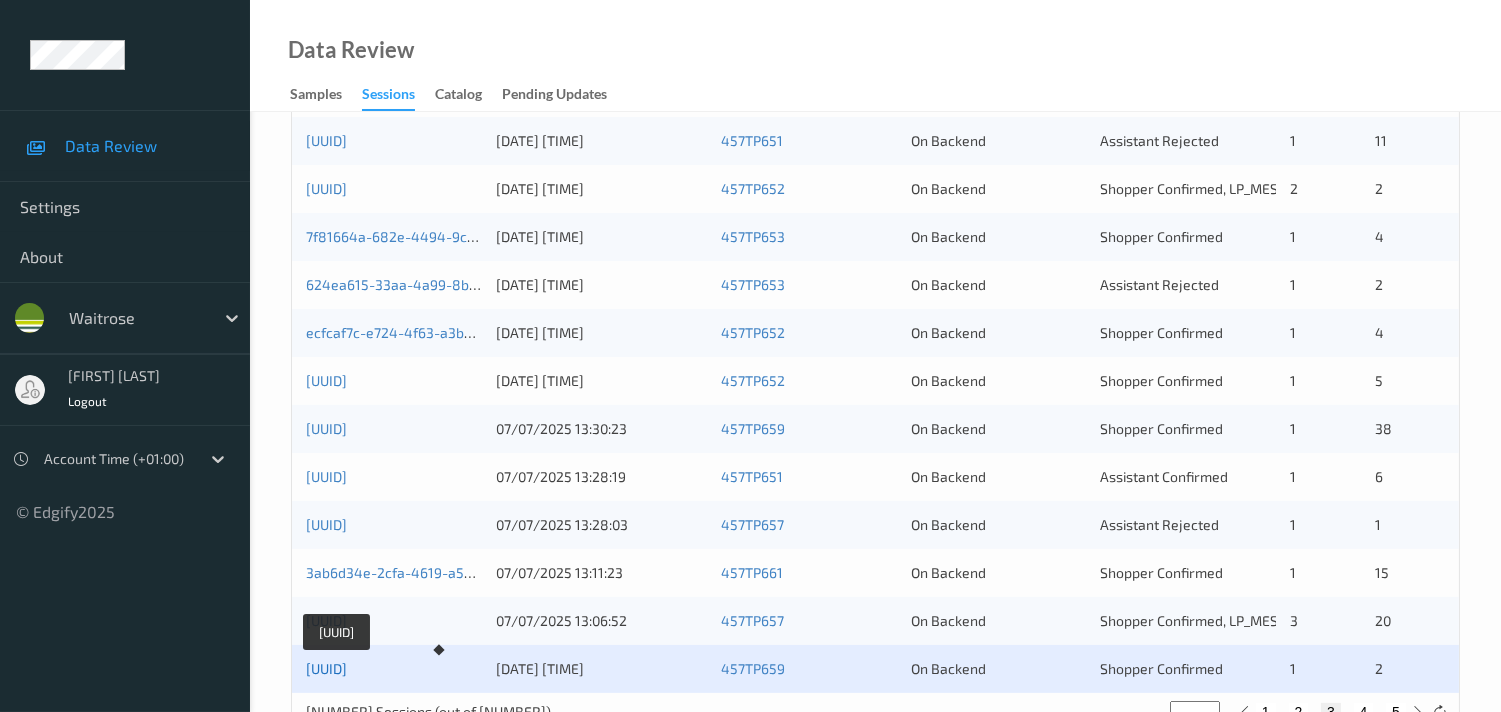 click on "1c59c149-2a7c-4f47-a287-5c20969b3532" at bounding box center (326, 668) 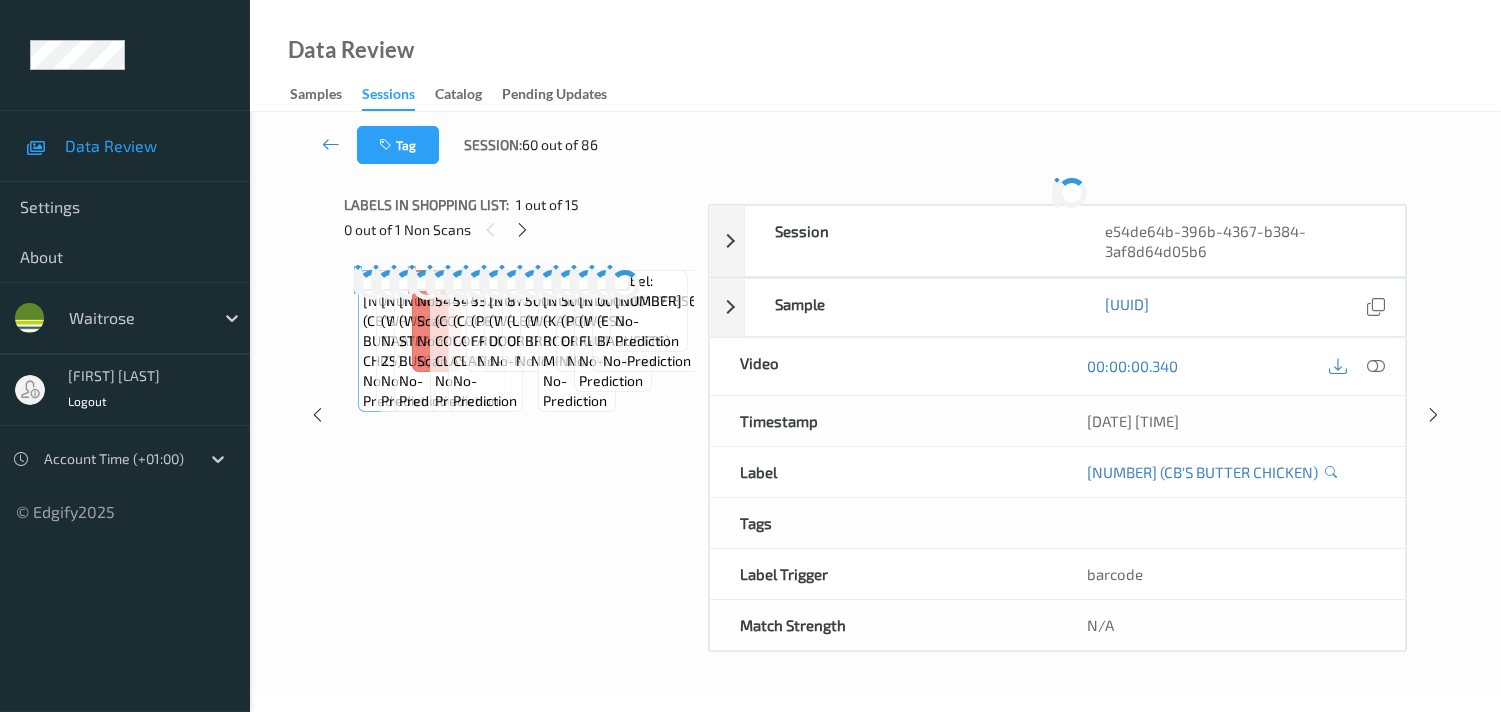 click on "Labels in shopping list: 1 out of 15 0 out of 1 Non Scans Label: 5033665214364 (CB&#39;S BUTTER CHICKEN) no-prediction Label: 10500016964706600089 (WR MINI NAANS 2S) no-prediction Label: 10500016965483500085 (WR JM STEAMED BUN) no-prediction Label: Non-Scan non-scan Label: Non-Scan non-scan Label: Non-Scan non-scan Label: 54491472 (COCA-COLA CLASSIC) no-prediction Label: 54491472 (COCA-COLA CLASSIC) no-prediction Label: 3329770051539 (PETITS FILOUS FRUITS) no-prediction Label: 5000169677650 (WR URBAN DOUGHBALLS) no-prediction Label: 8721800400808 (LEERDAMMER ORIGINAL) no-prediction Label: 5000169136799 (WR DORG BROCCOLI) no-prediction Label: 5013665113553 (KALLO RCE CAKE MINIS) no-prediction Label: 5000237130612 (POM-BEAR ORIGINAL) no-prediction Label: 01071894 (WR FLUTE) no-prediction Label: 0000001071856 (ESS BAGUETTE) no-prediction Label: 9210315477239809 no-prediction" at bounding box center (519, 415) 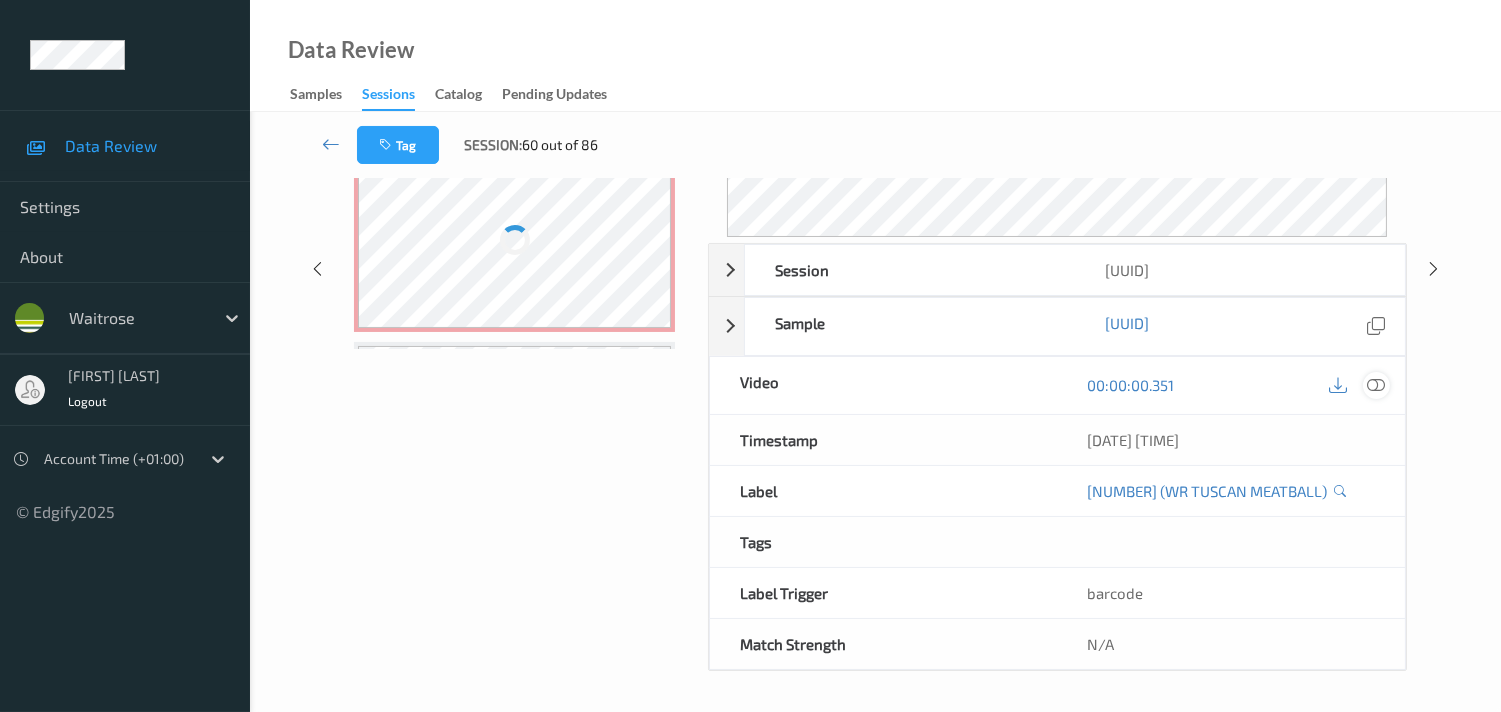 click at bounding box center [1376, 385] 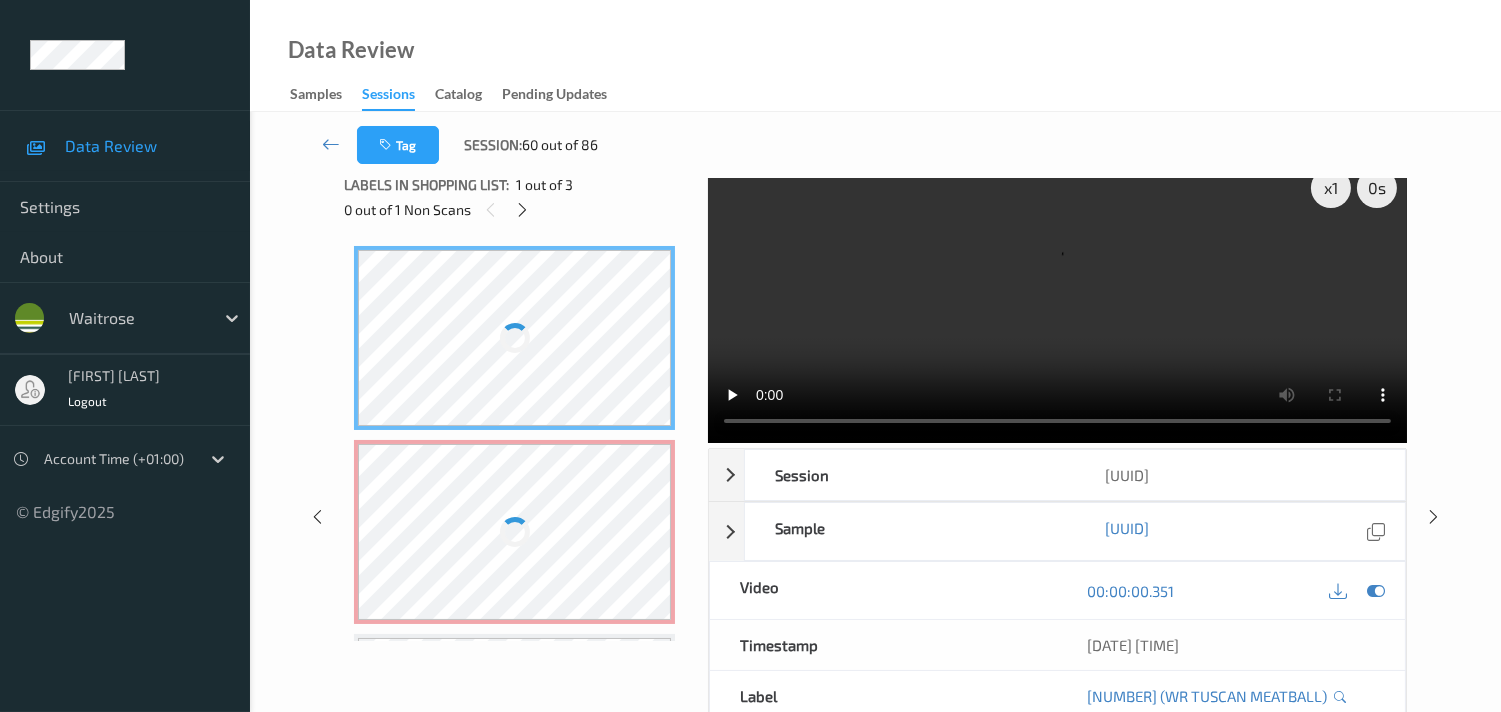 scroll, scrollTop: 0, scrollLeft: 0, axis: both 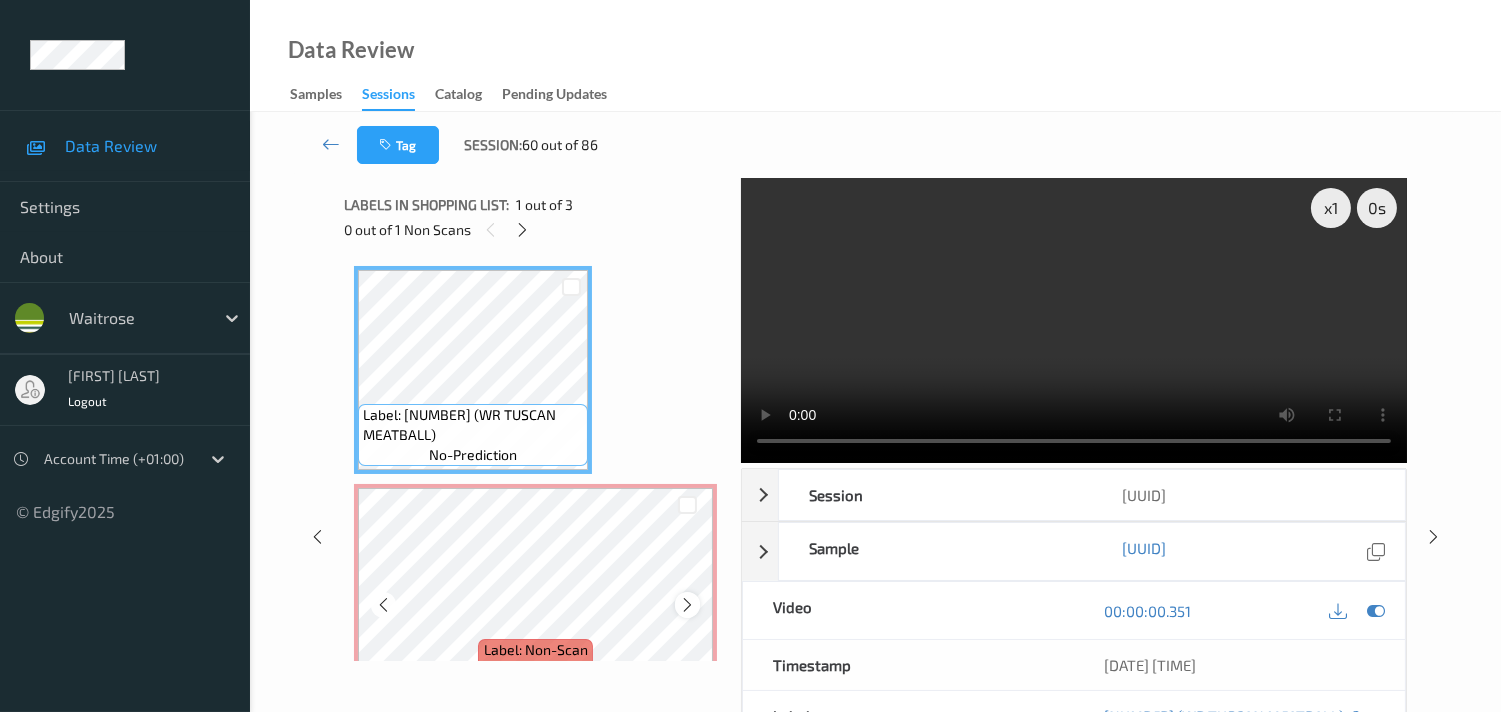 click at bounding box center (687, 605) 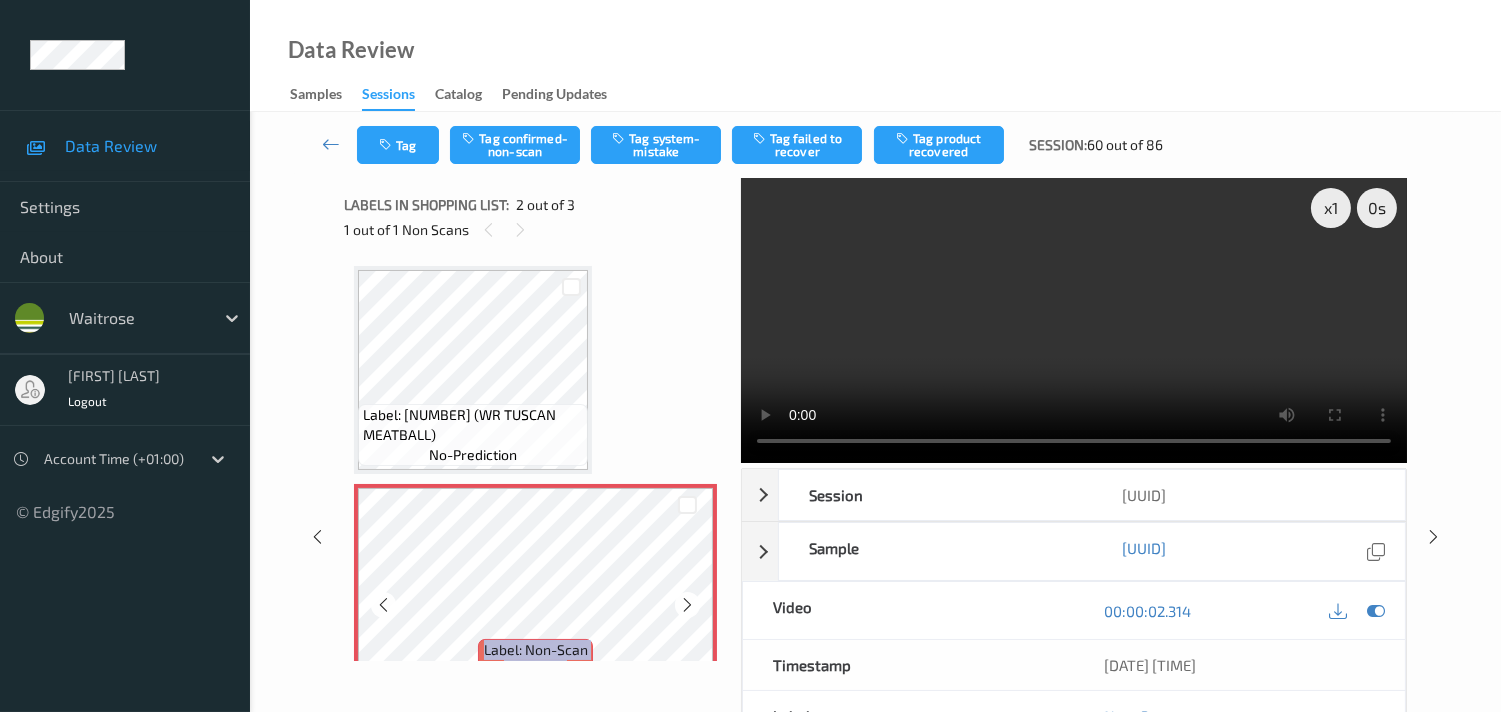 click at bounding box center (687, 605) 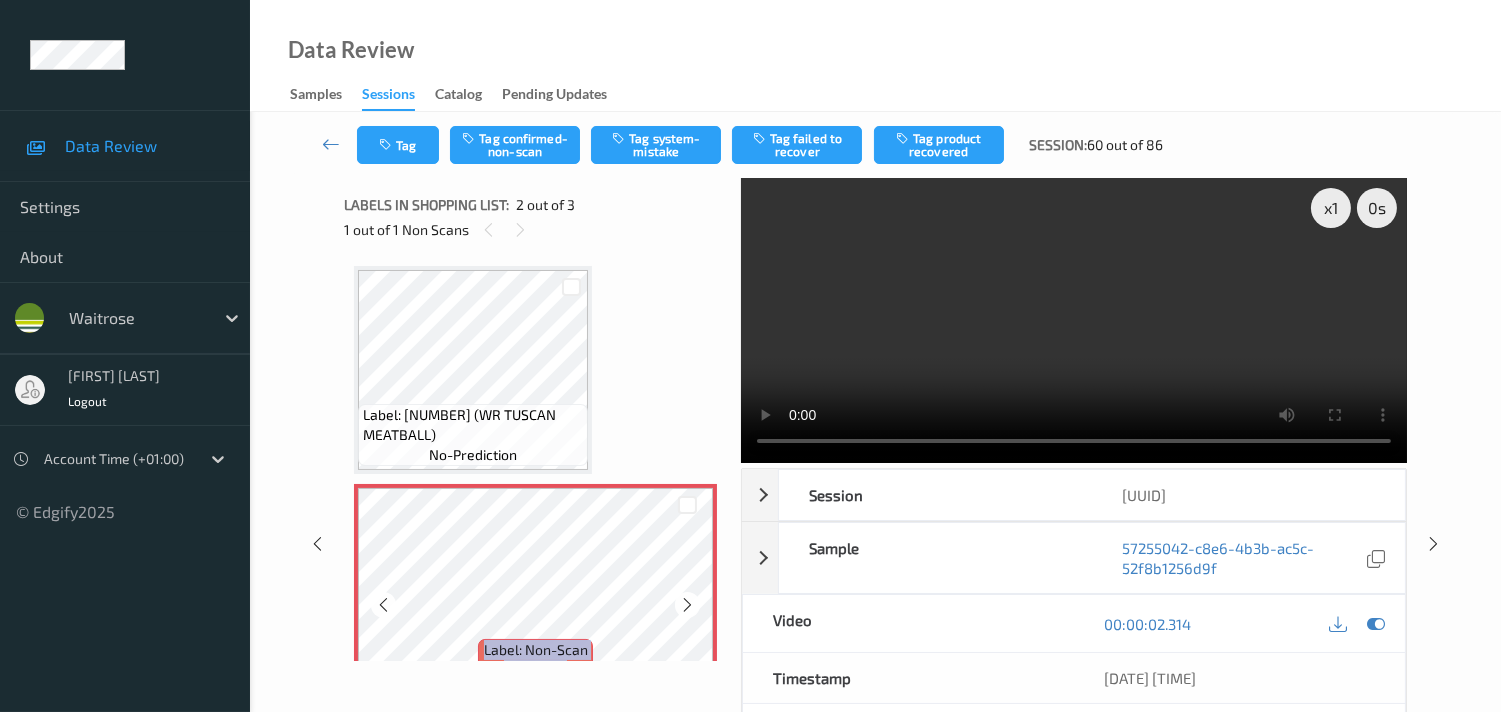 click at bounding box center (687, 605) 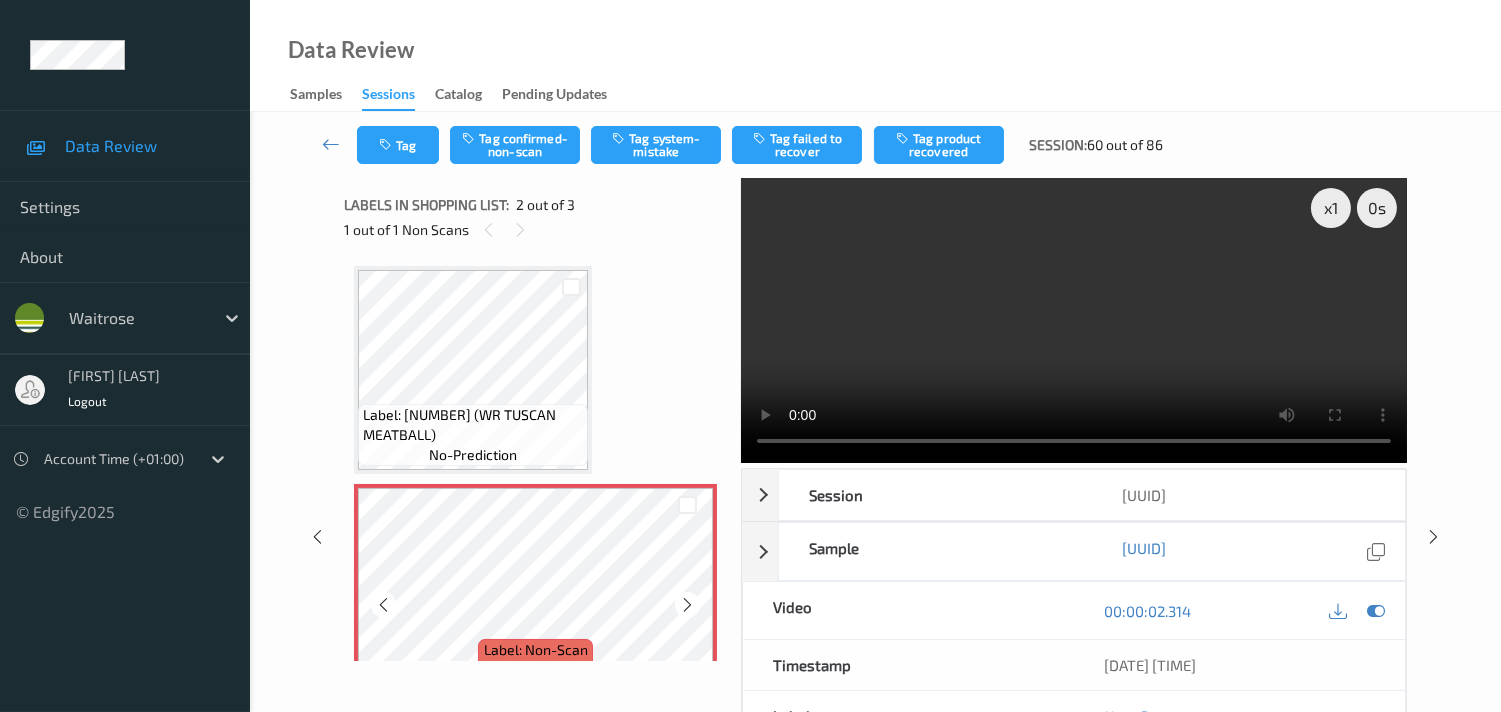 click at bounding box center [687, 605] 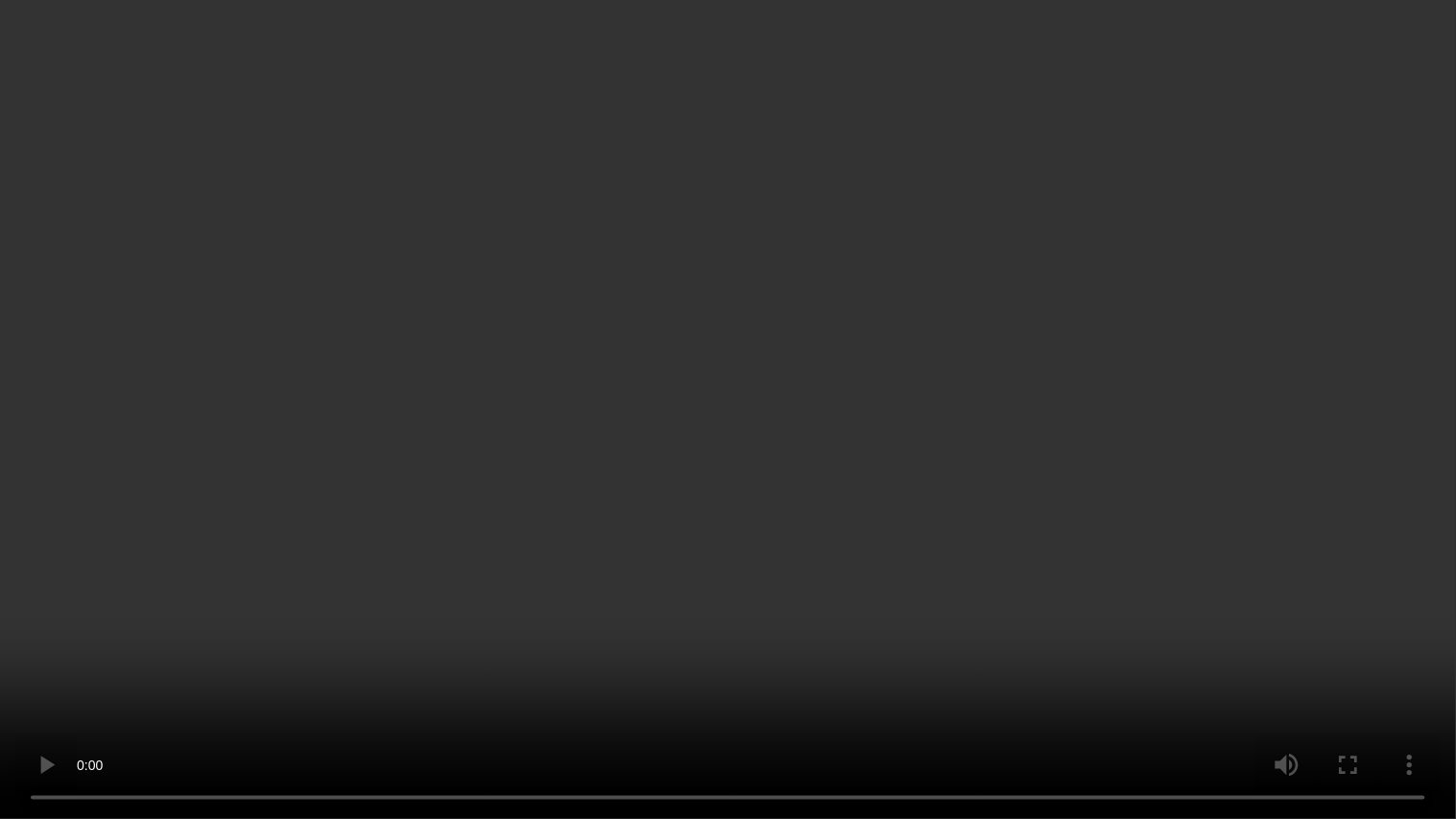 click at bounding box center [728, 409] 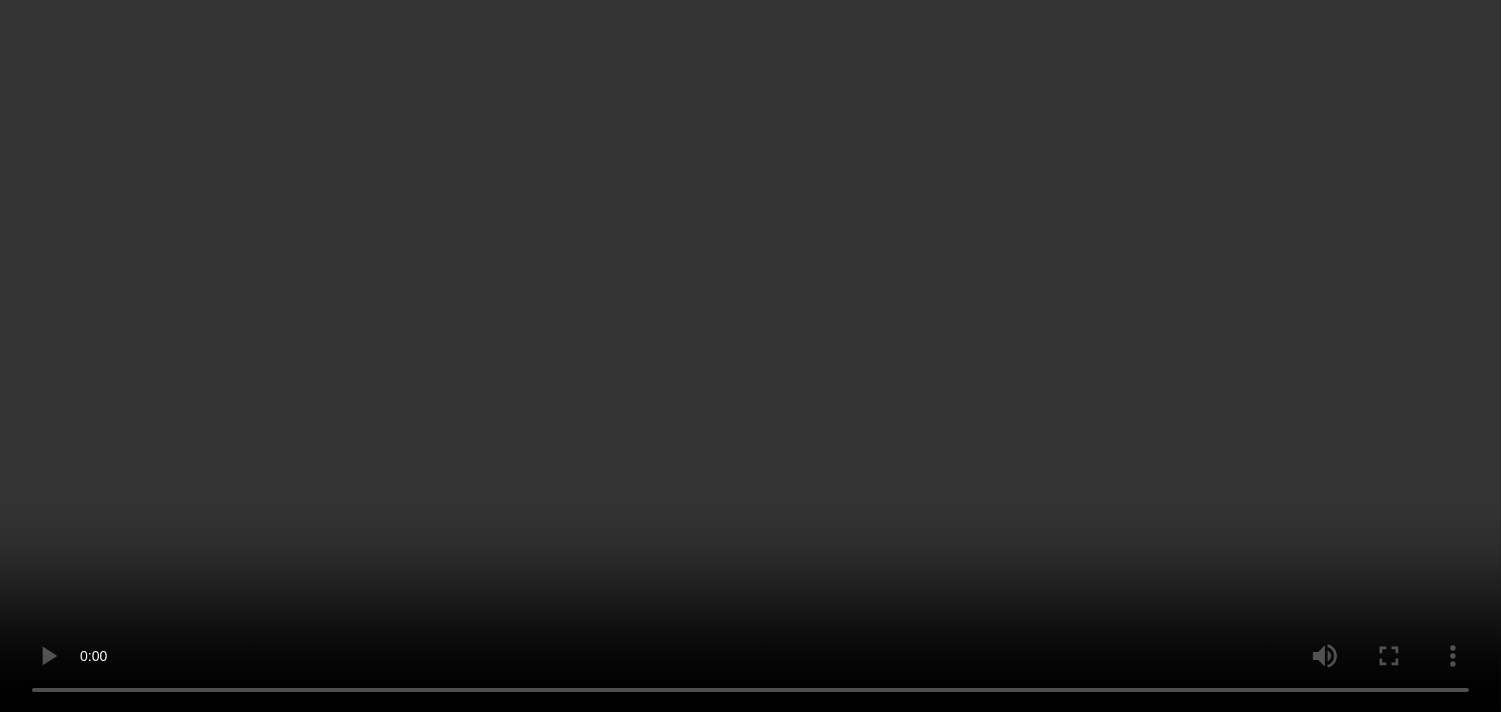 scroll, scrollTop: 254, scrollLeft: 0, axis: vertical 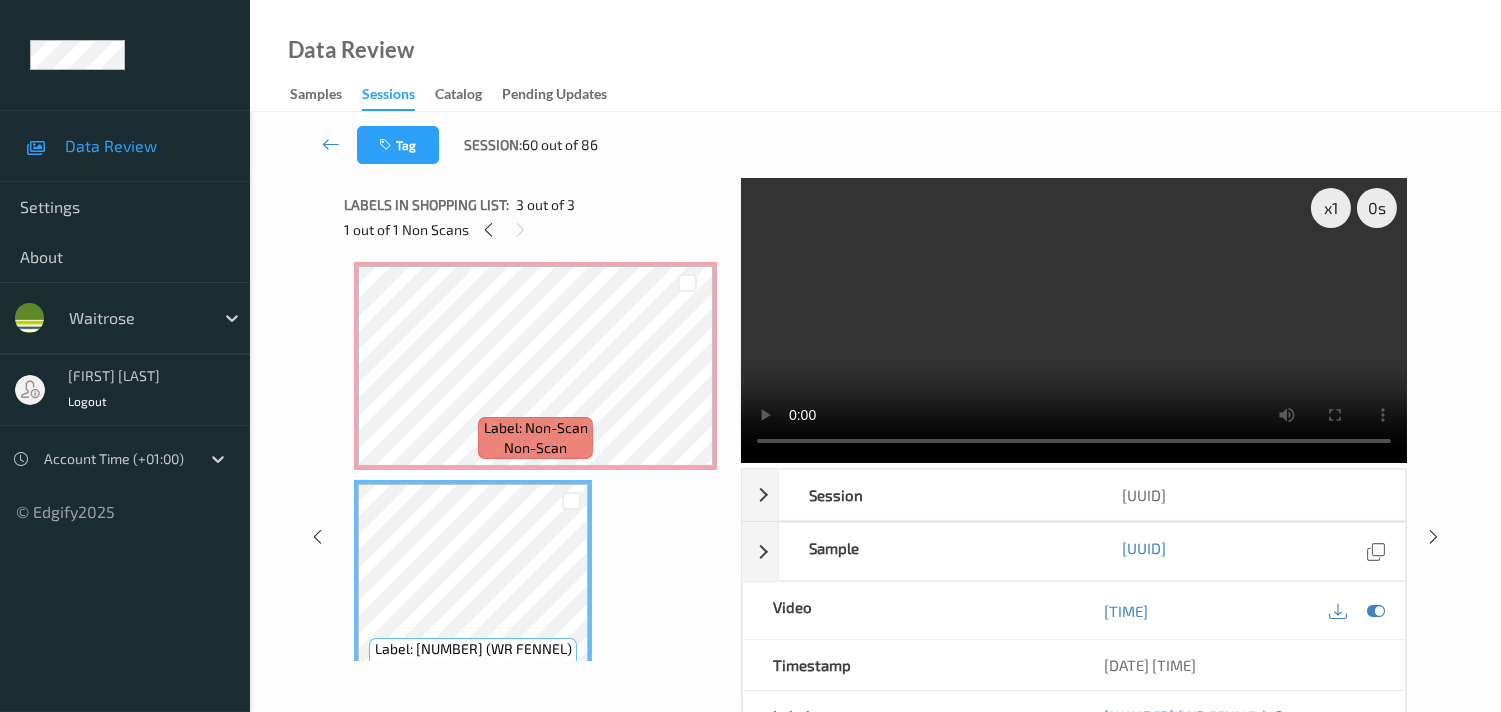 click on "Label: 5000169678558 (WR TUSCAN MEATBALL) no-prediction Label: Non-Scan non-scan Label: Non-Scan non-scan Label: Non-Scan non-scan Label: 0277827002764 (WR FENNEL) no-prediction" at bounding box center [535, 366] 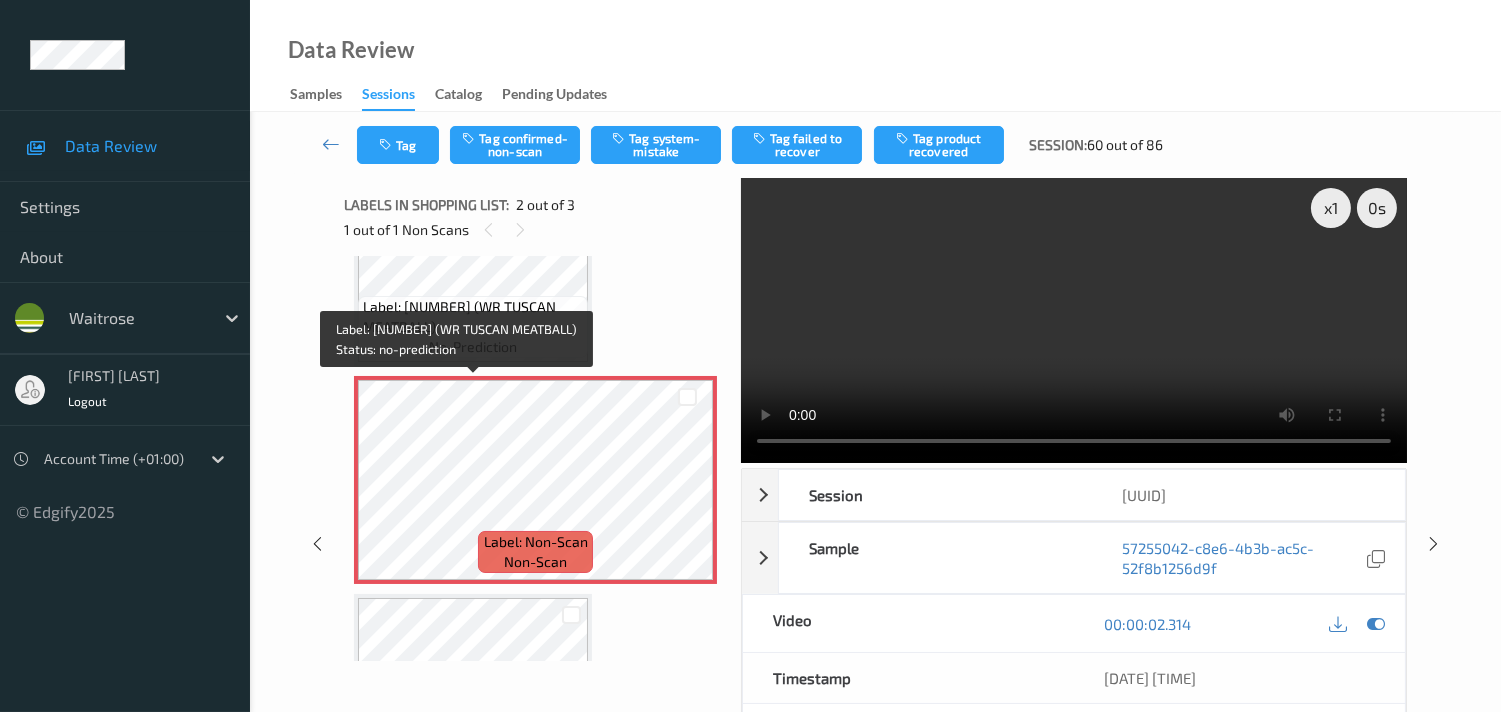 scroll, scrollTop: 0, scrollLeft: 0, axis: both 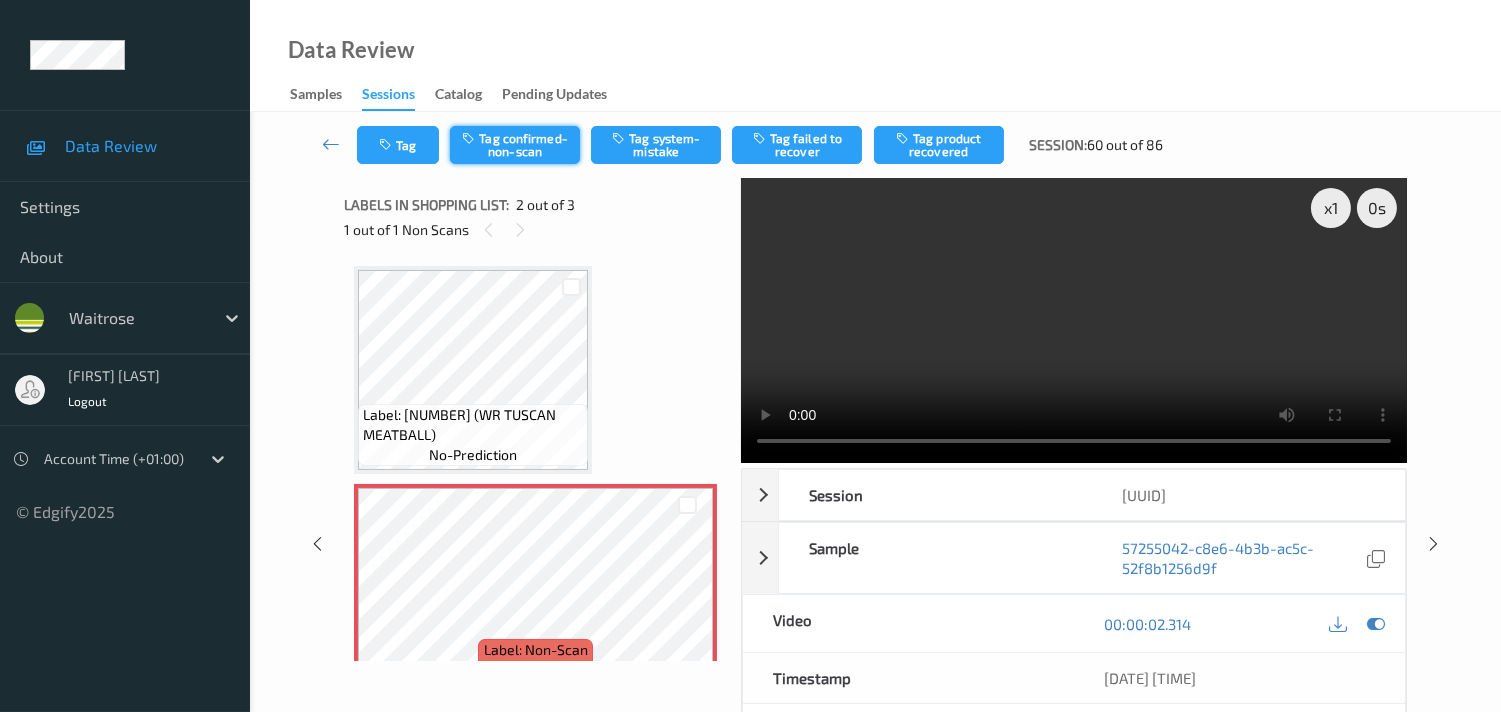 click on "Tag   confirmed-non-scan" at bounding box center [515, 145] 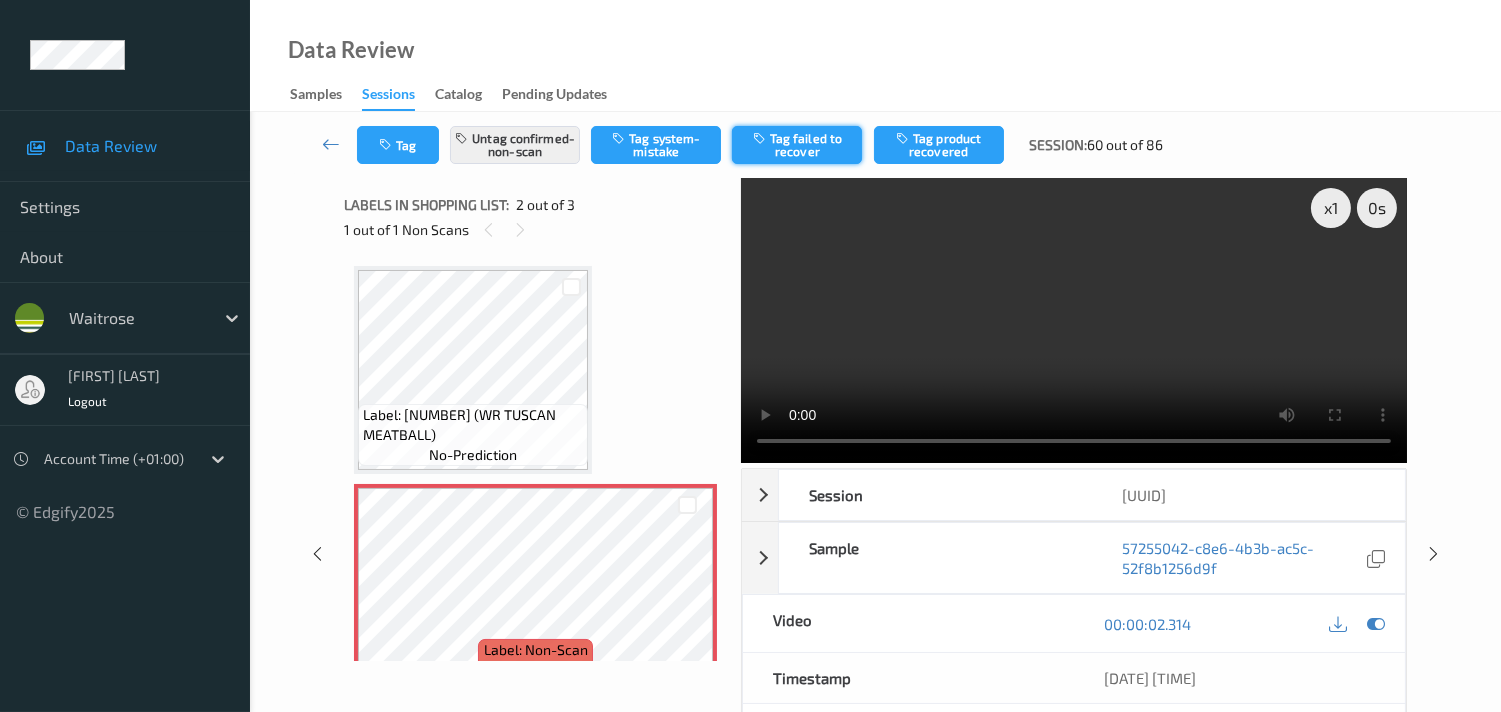 click on "Tag   failed to recover" at bounding box center [797, 145] 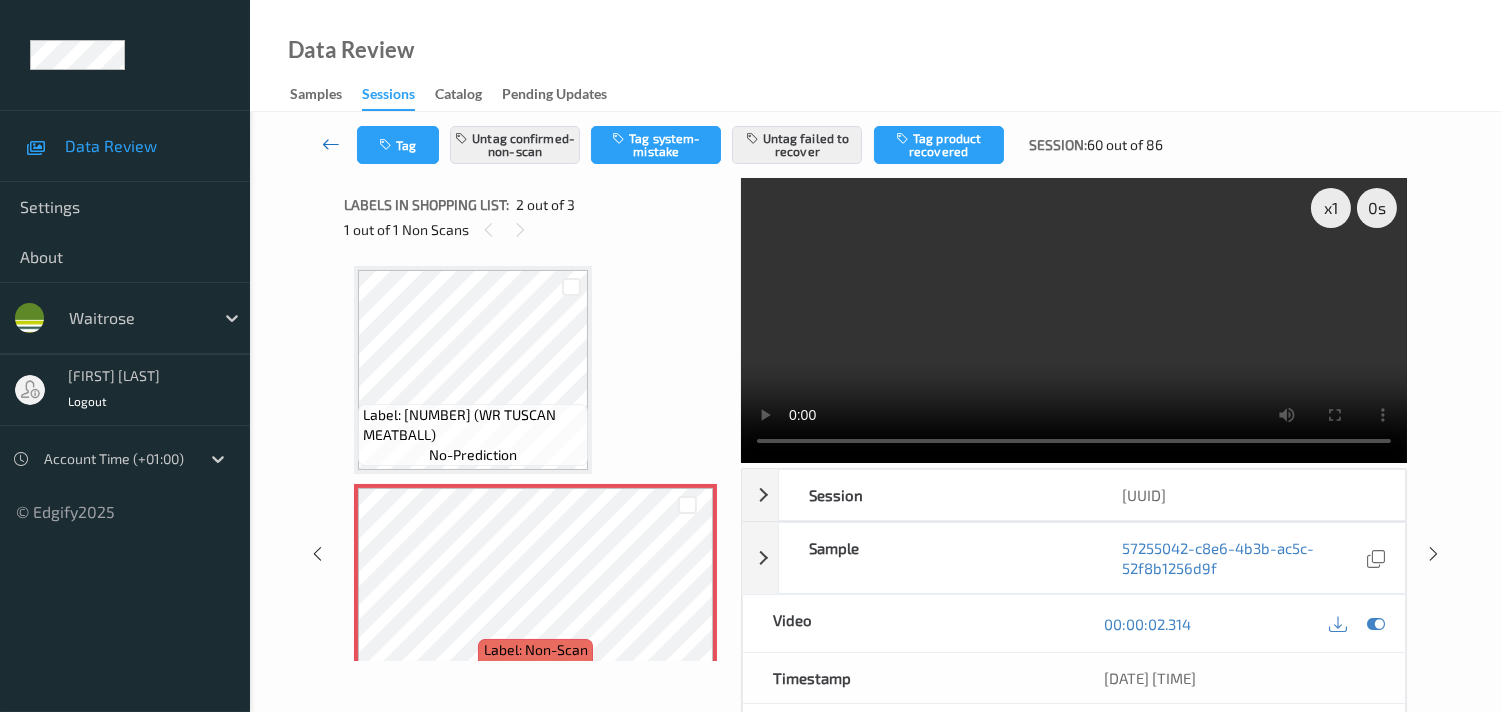 click at bounding box center (331, 144) 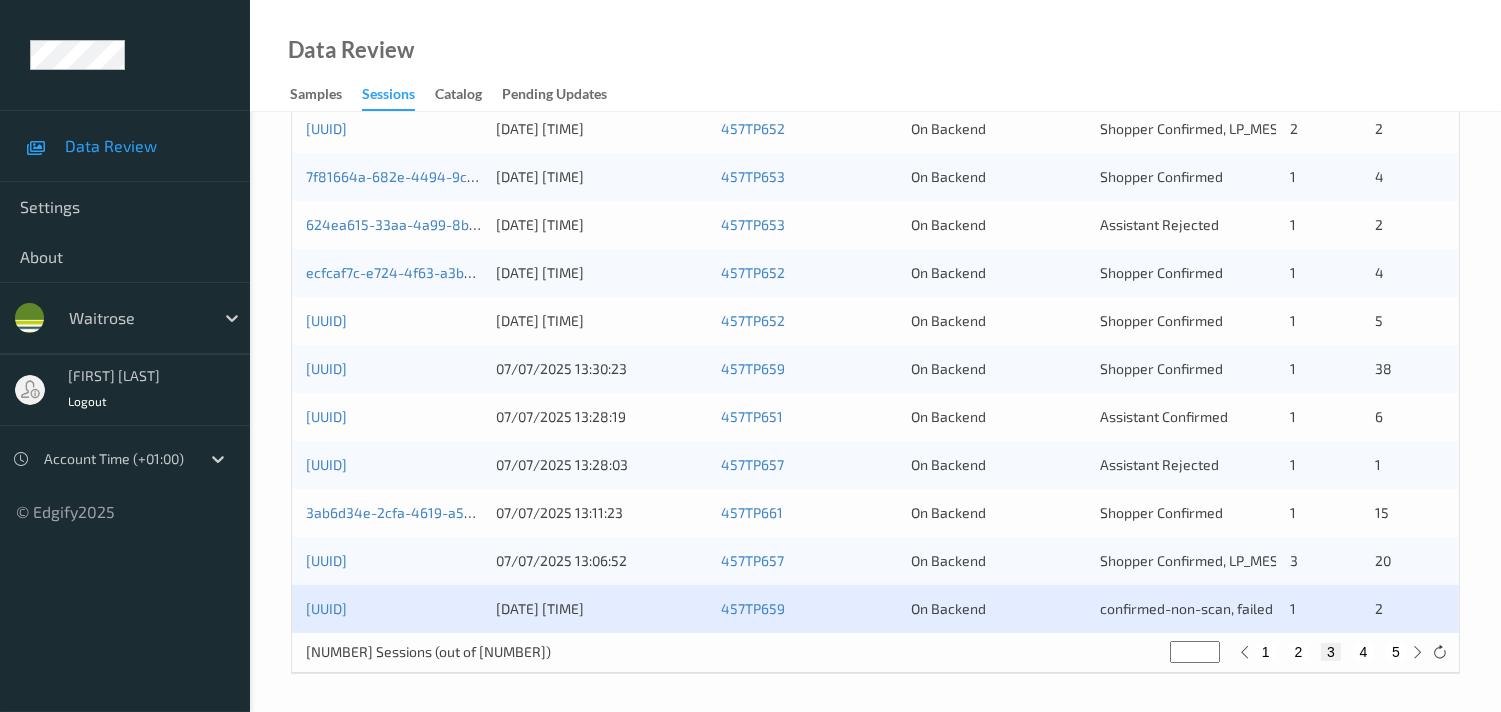 scroll, scrollTop: 951, scrollLeft: 0, axis: vertical 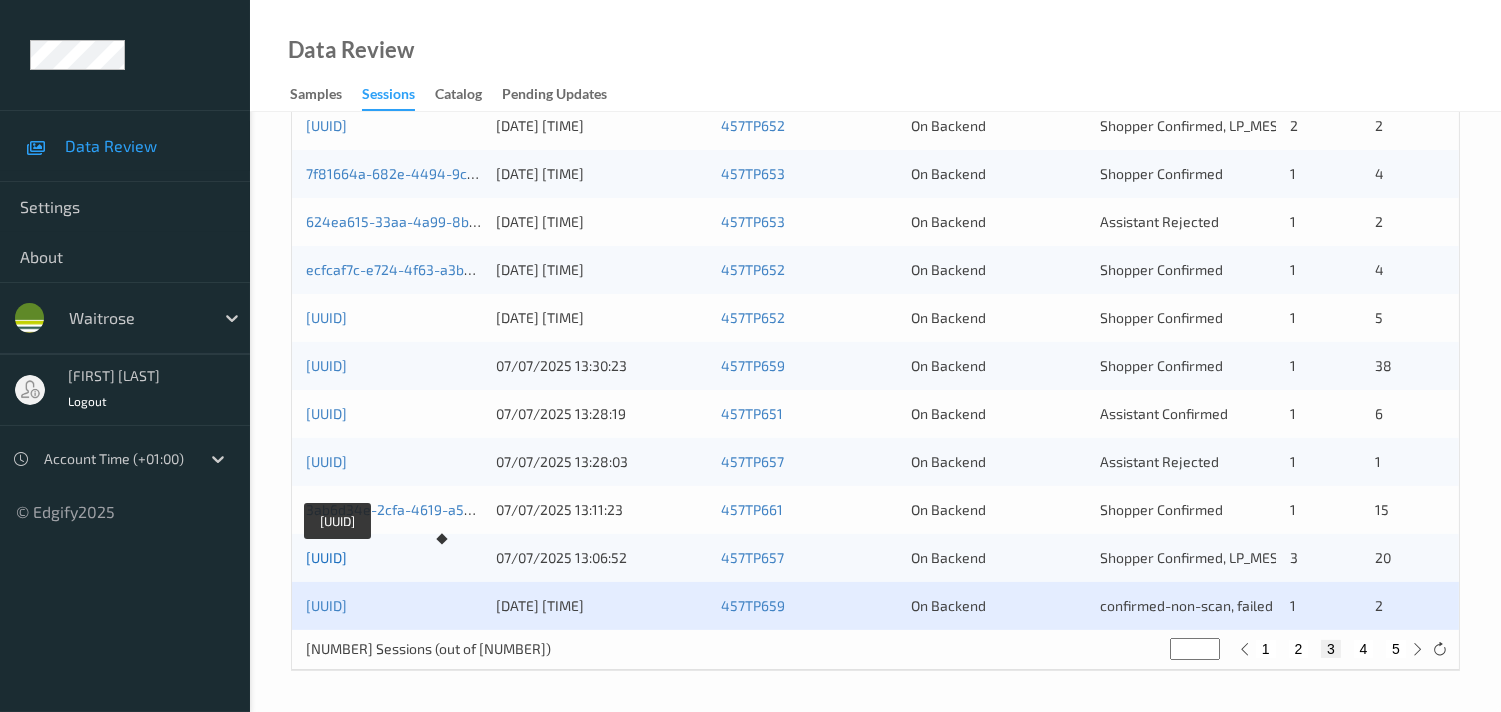 click on "eeb17a8d-4a1d-42aa-bee6-46943d092aaf" at bounding box center [326, 557] 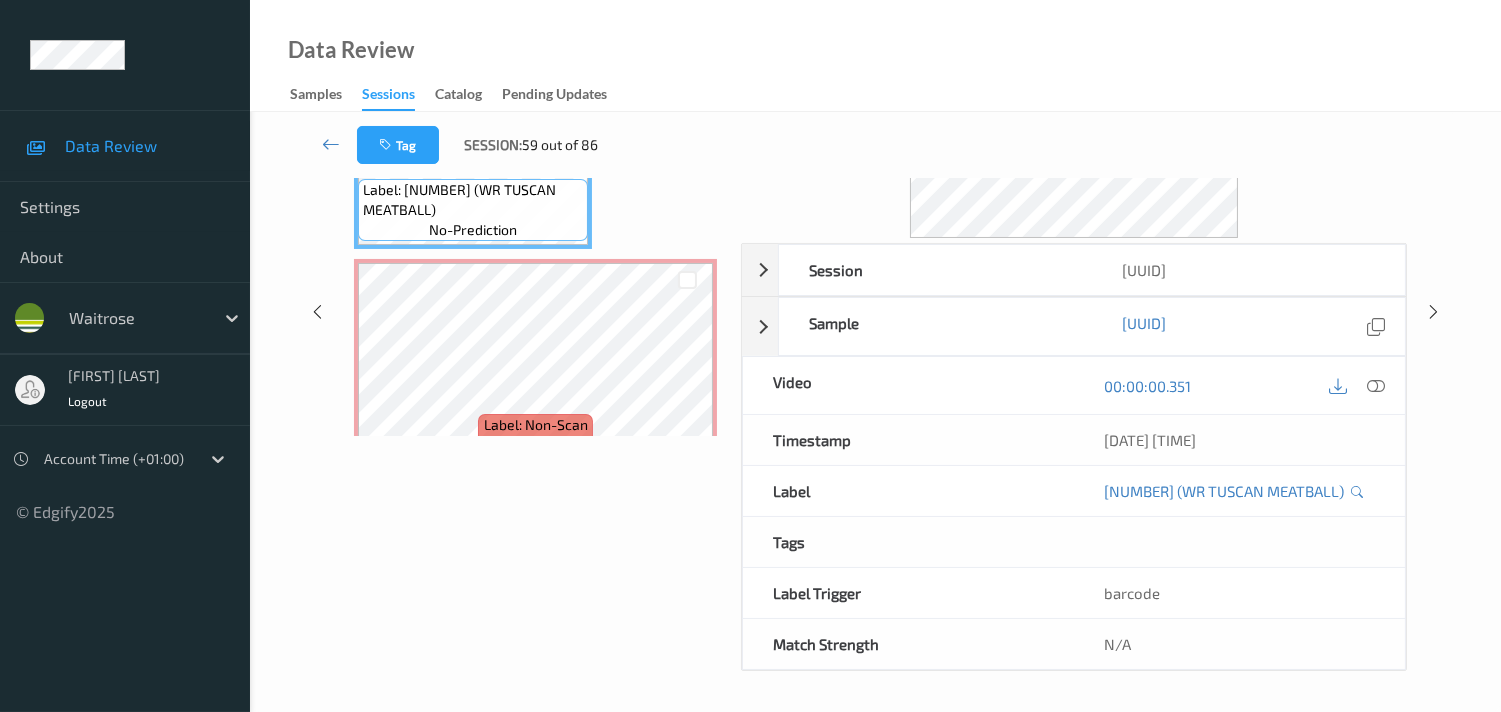 click on "Labels in shopping list: 1 out of 3 0 out of 1 Non Scans Label: 5000169678558 (WR TUSCAN MEATBALL) no-prediction Label: Non-Scan non-scan Label: Non-Scan non-scan Label: Non-Scan non-scan Label: 0277827002764 (WR FENNEL) no-prediction" at bounding box center [535, 312] 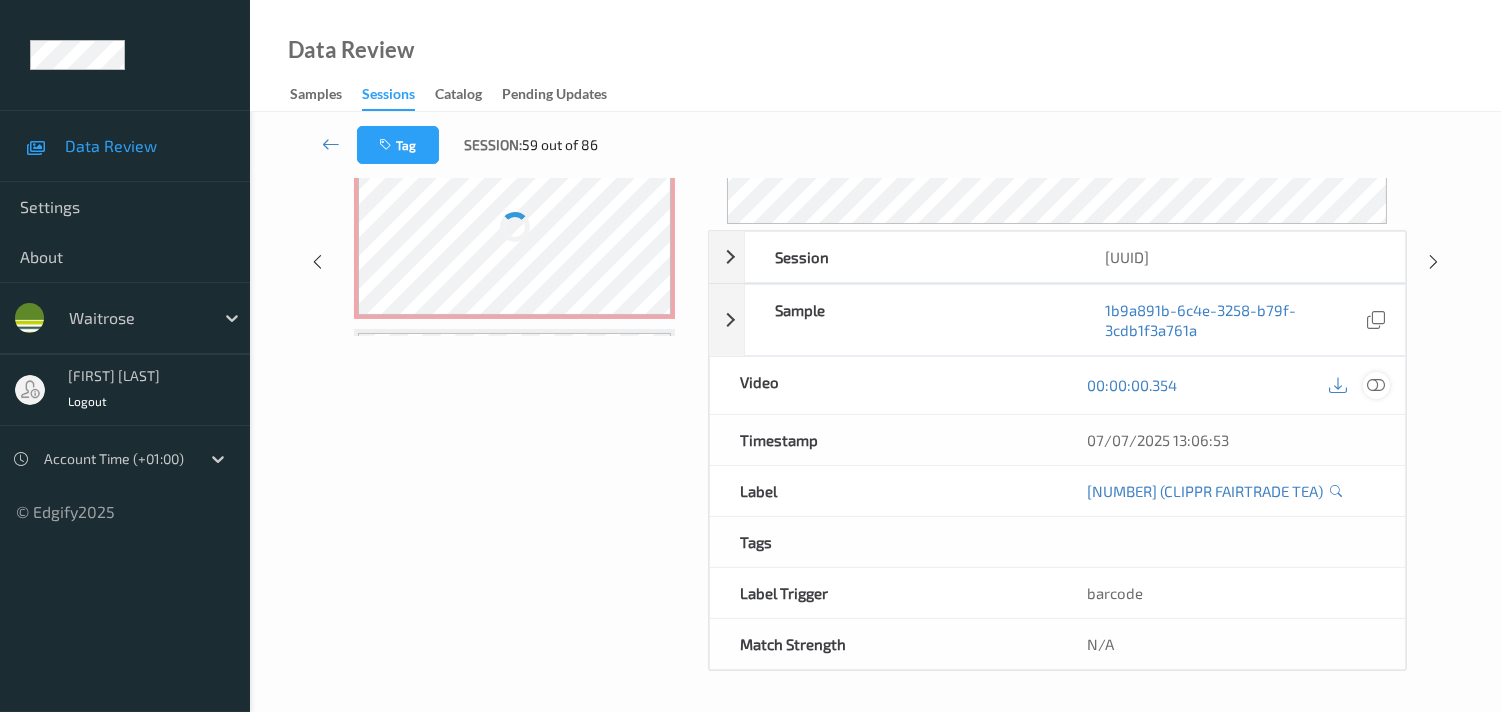 click at bounding box center [1376, 385] 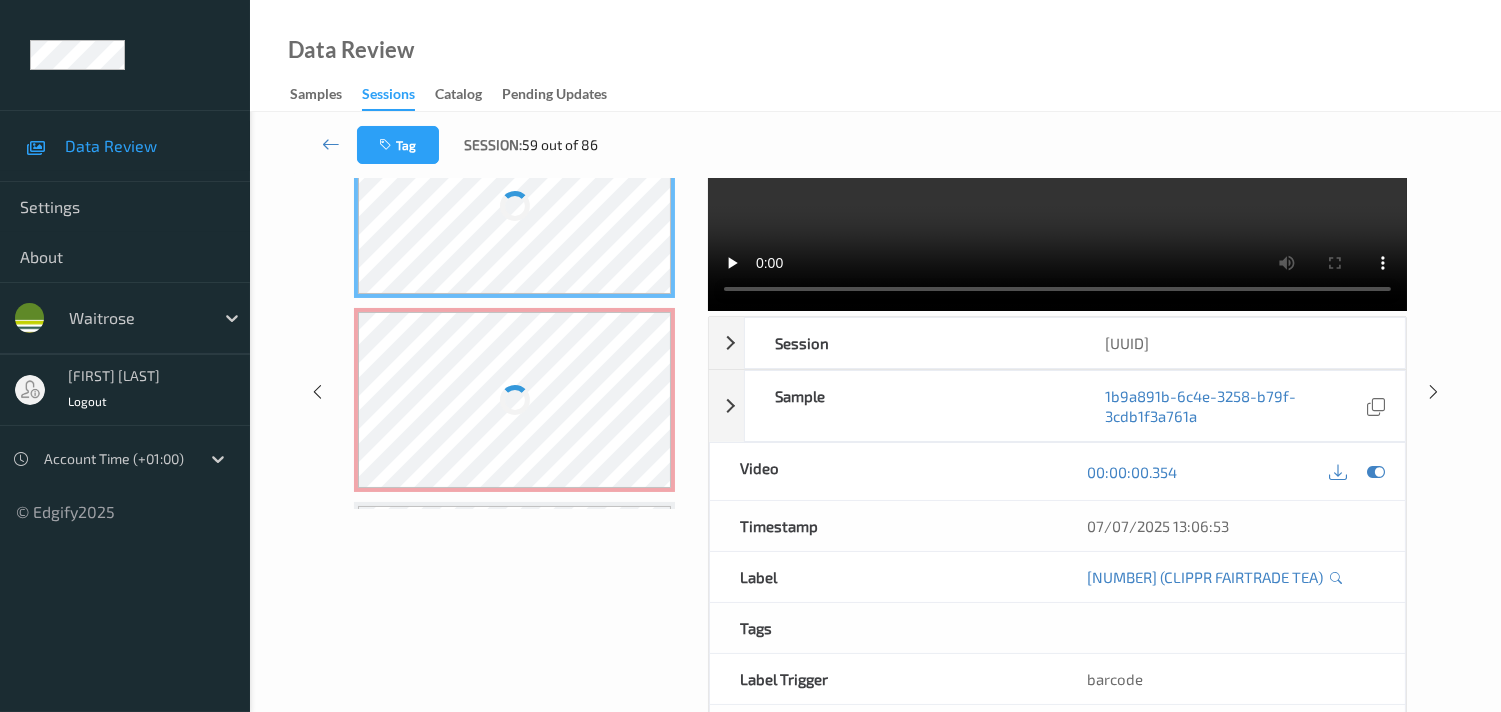 scroll, scrollTop: 0, scrollLeft: 0, axis: both 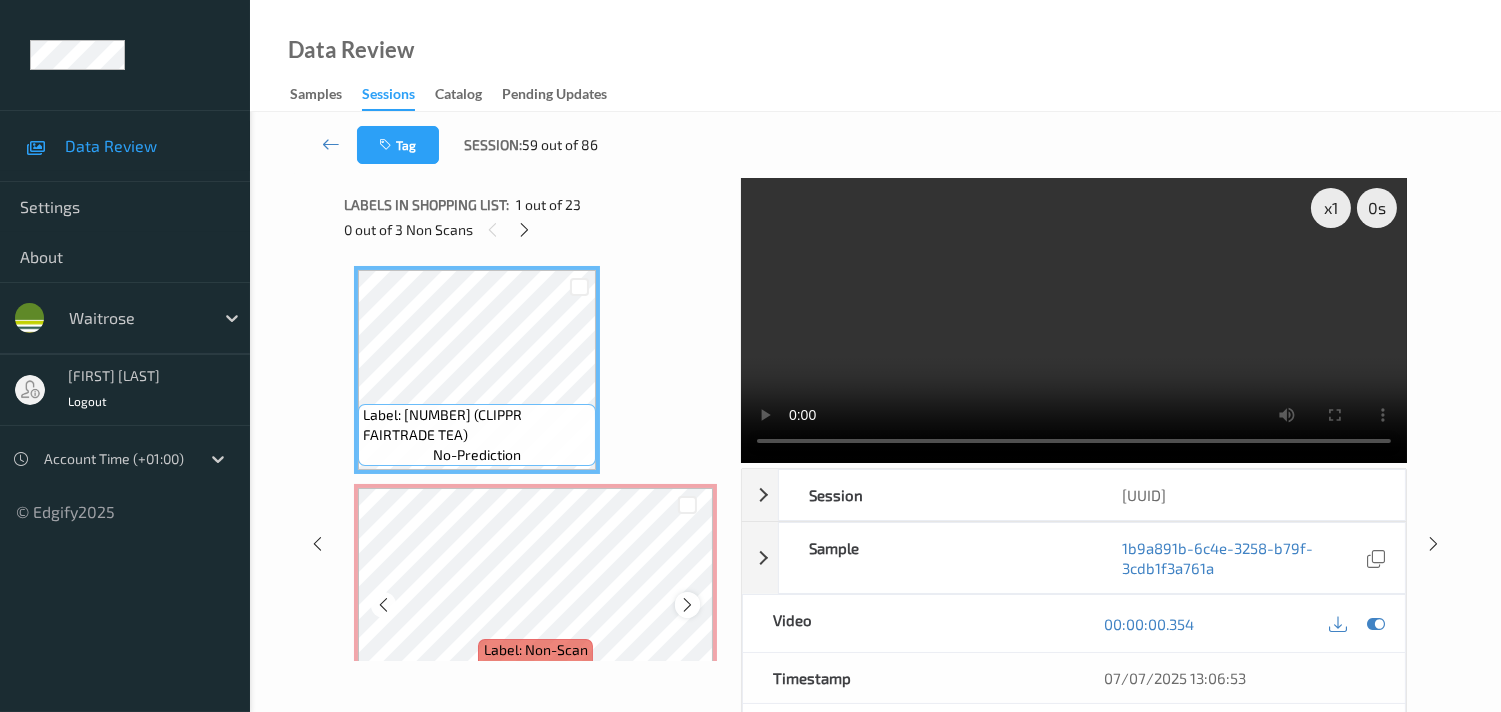 click at bounding box center [687, 605] 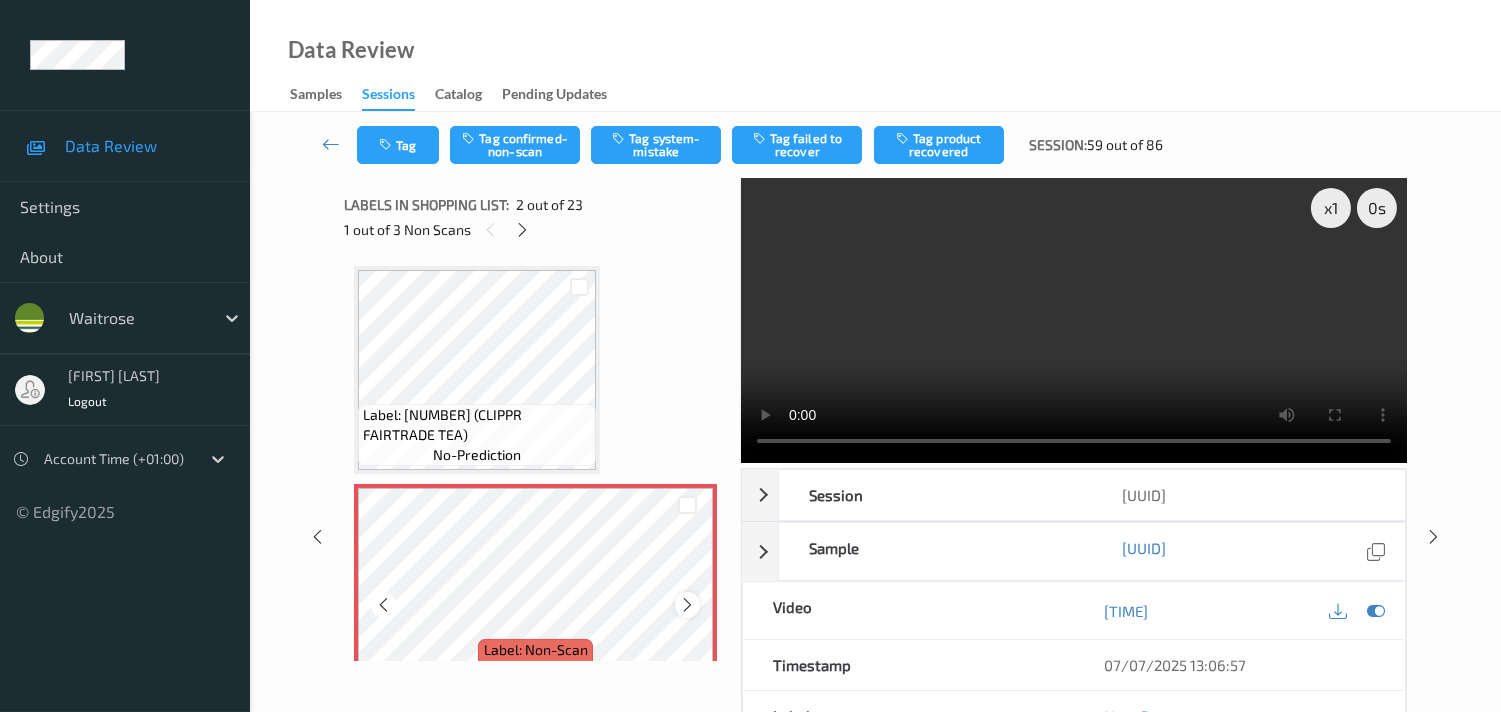 click at bounding box center [687, 605] 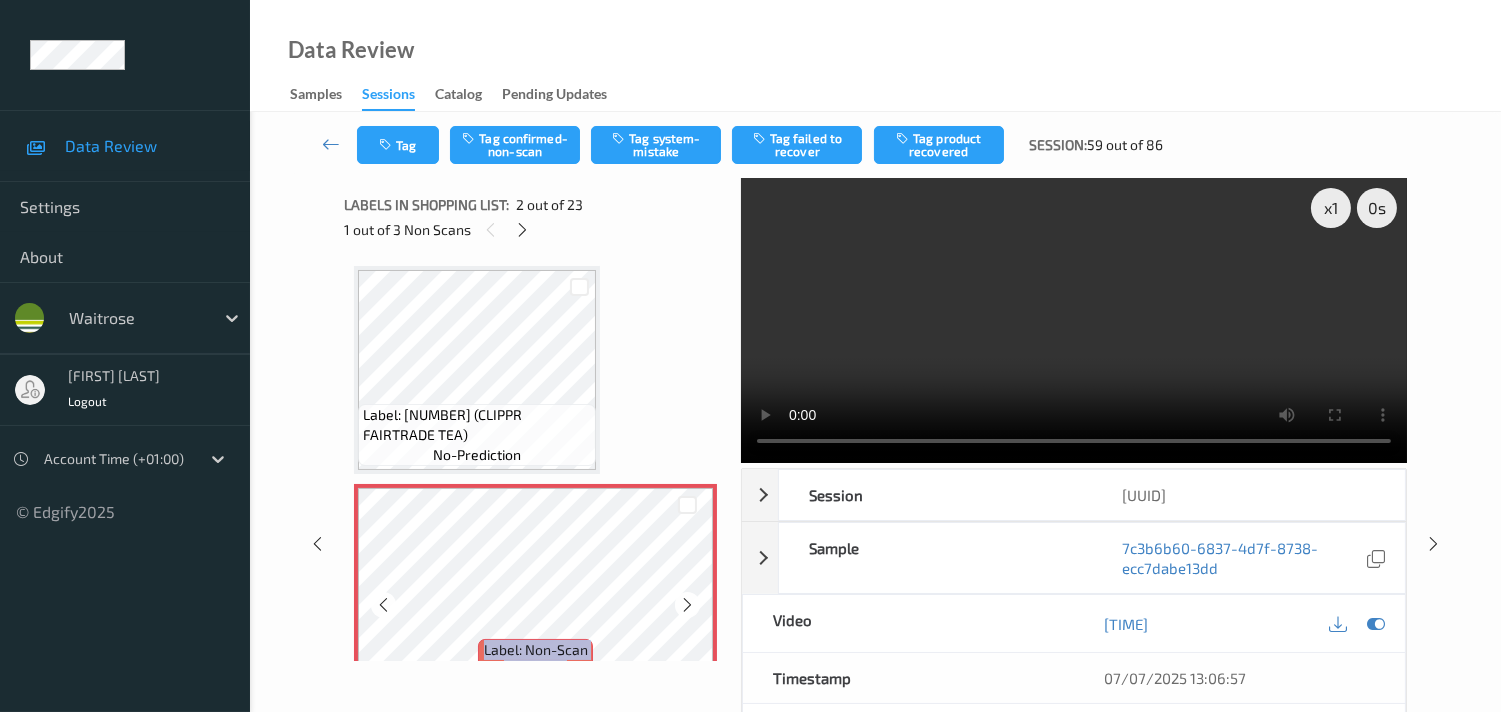 click at bounding box center (687, 605) 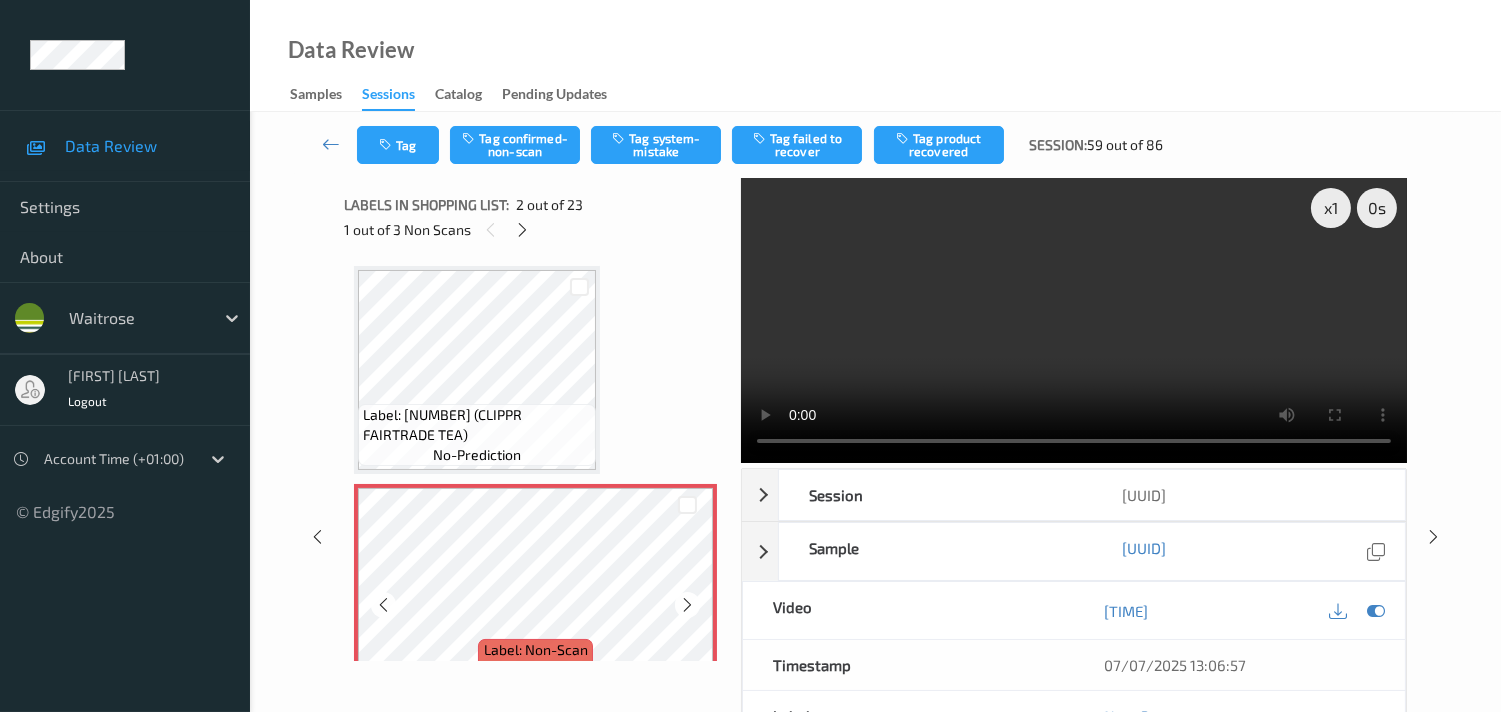 click at bounding box center (687, 605) 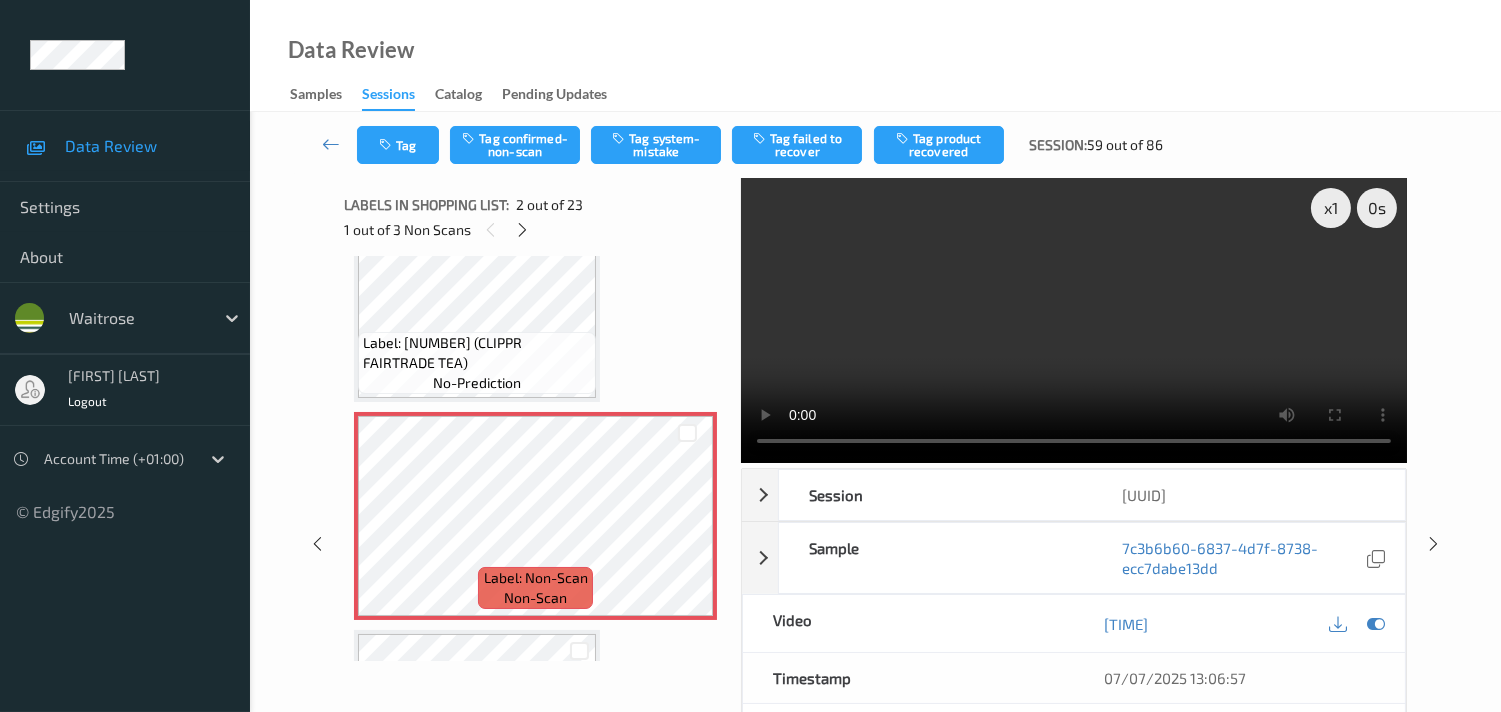 scroll, scrollTop: 111, scrollLeft: 0, axis: vertical 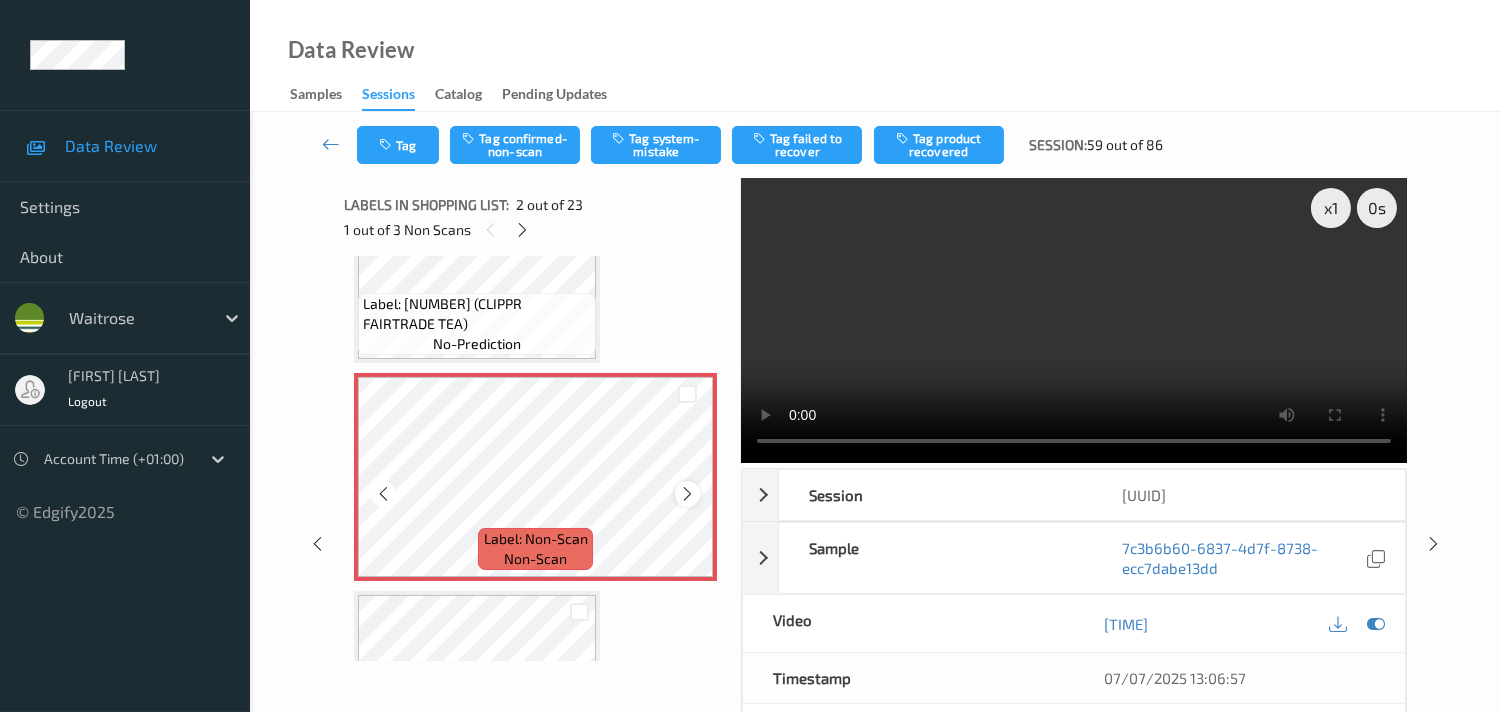 click at bounding box center (687, 494) 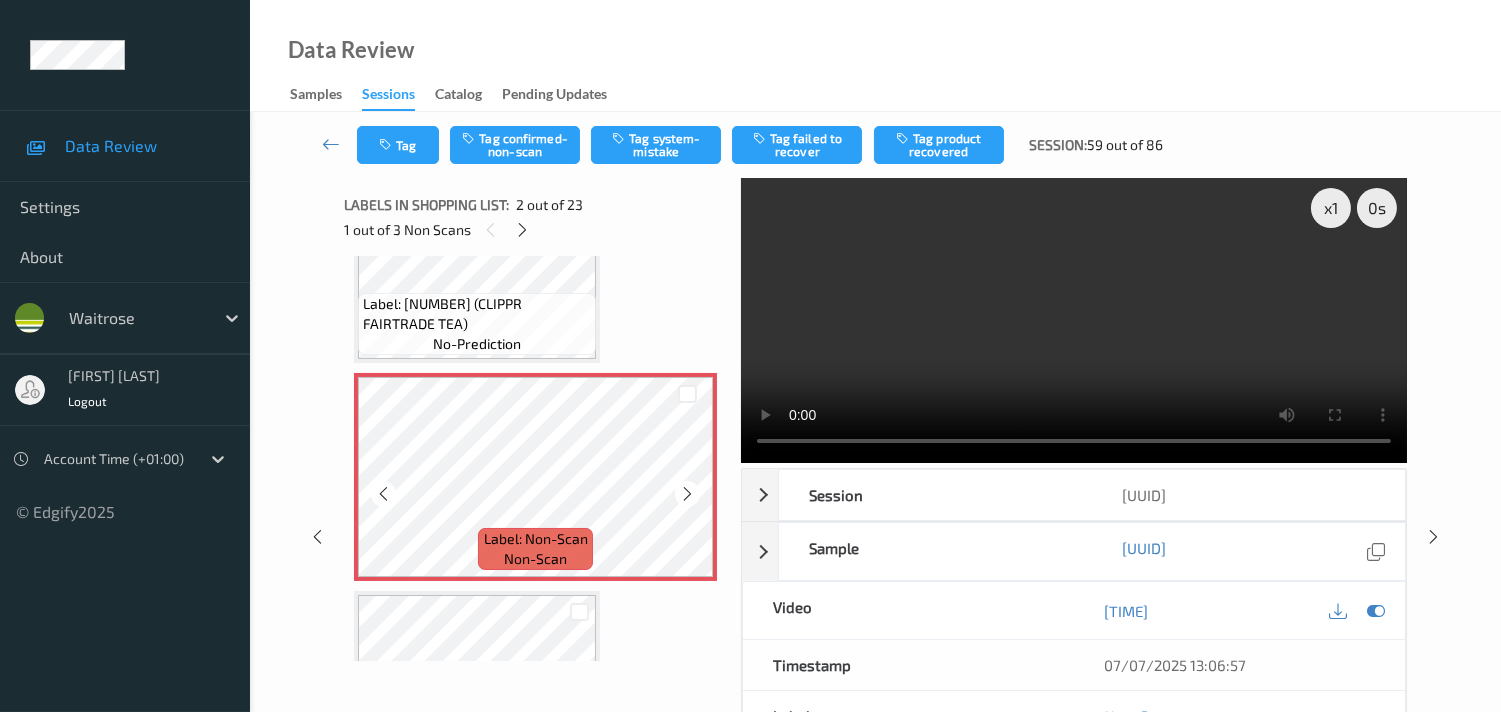 click at bounding box center (687, 494) 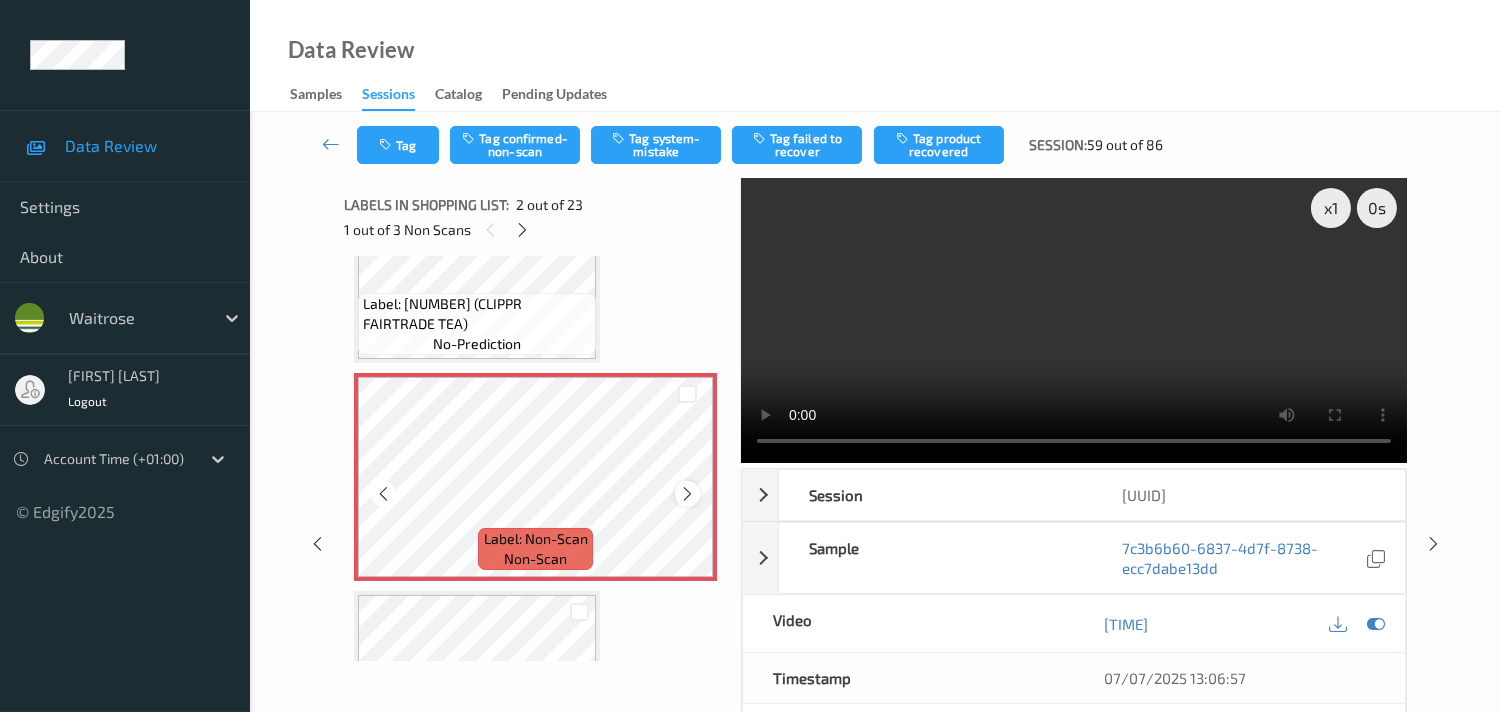 scroll, scrollTop: 0, scrollLeft: 0, axis: both 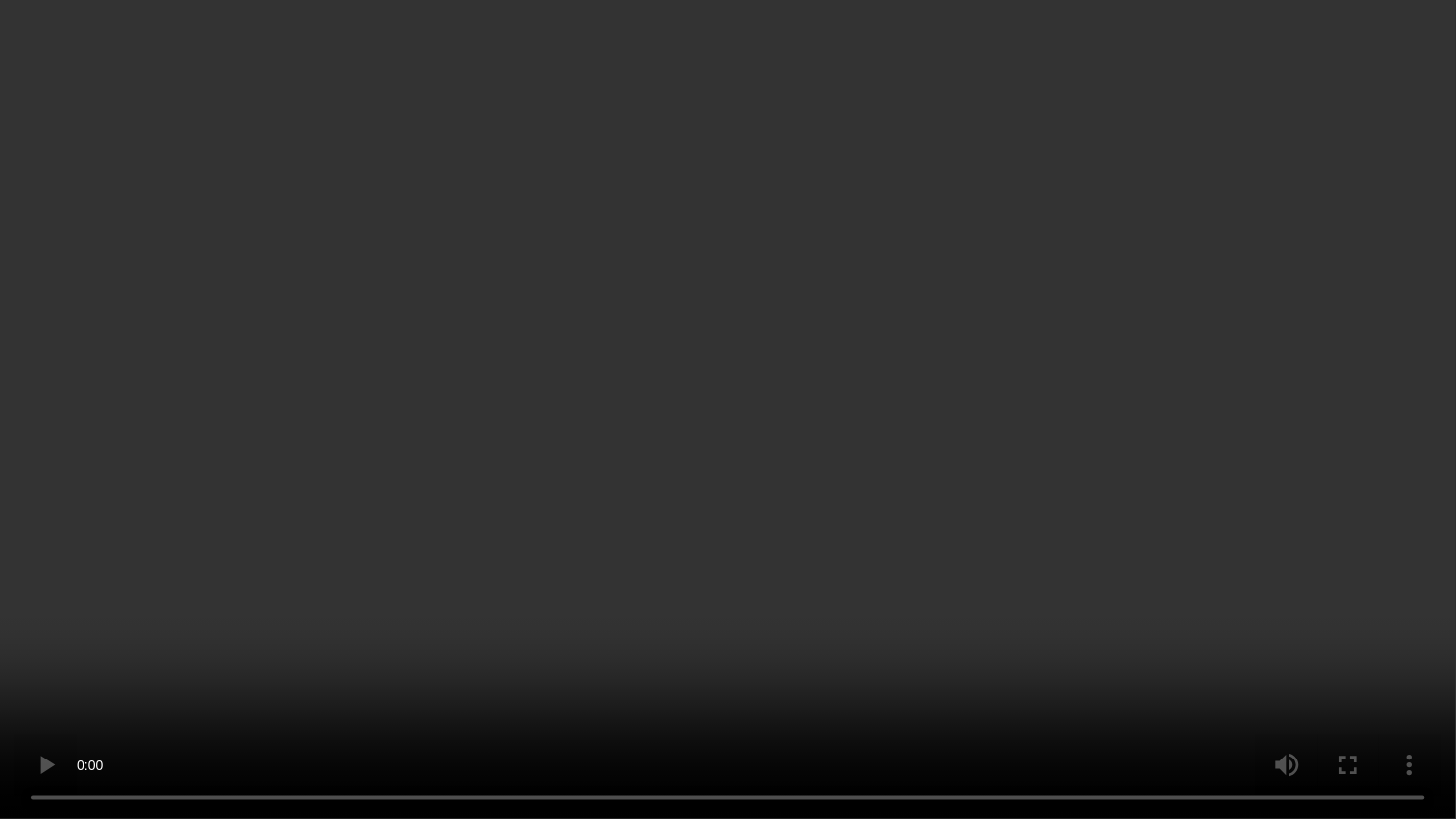 click at bounding box center (728, 409) 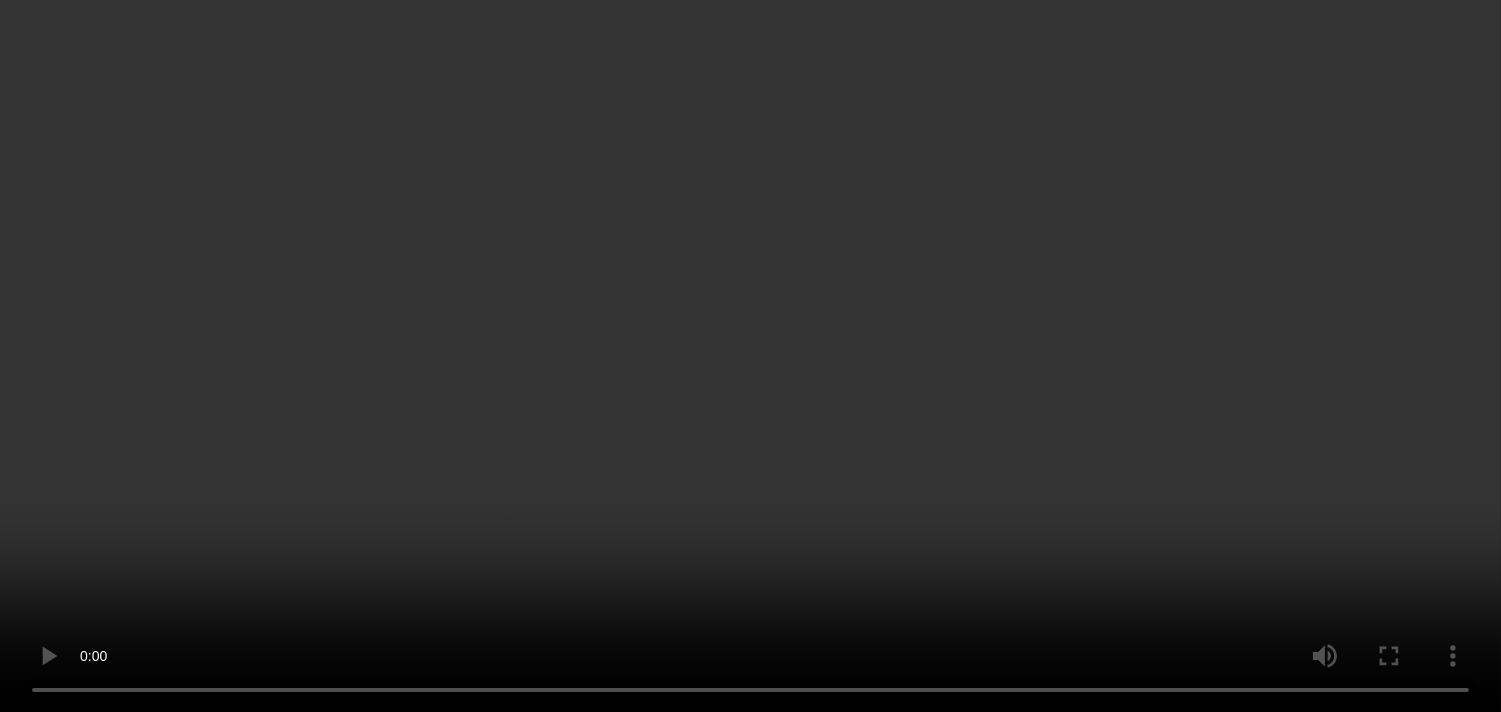 scroll, scrollTop: 0, scrollLeft: 0, axis: both 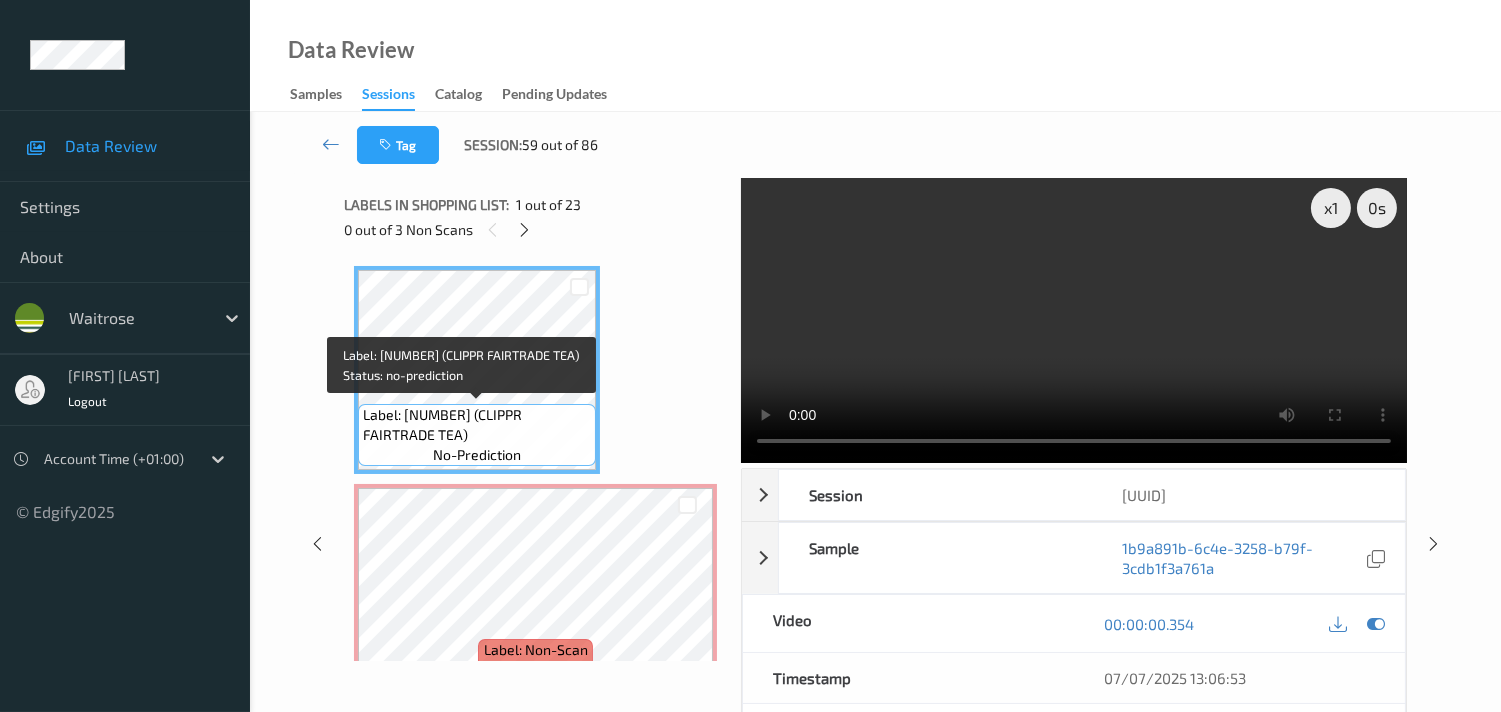 drag, startPoint x: 508, startPoint y: 415, endPoint x: 562, endPoint y: 430, distance: 56.044624 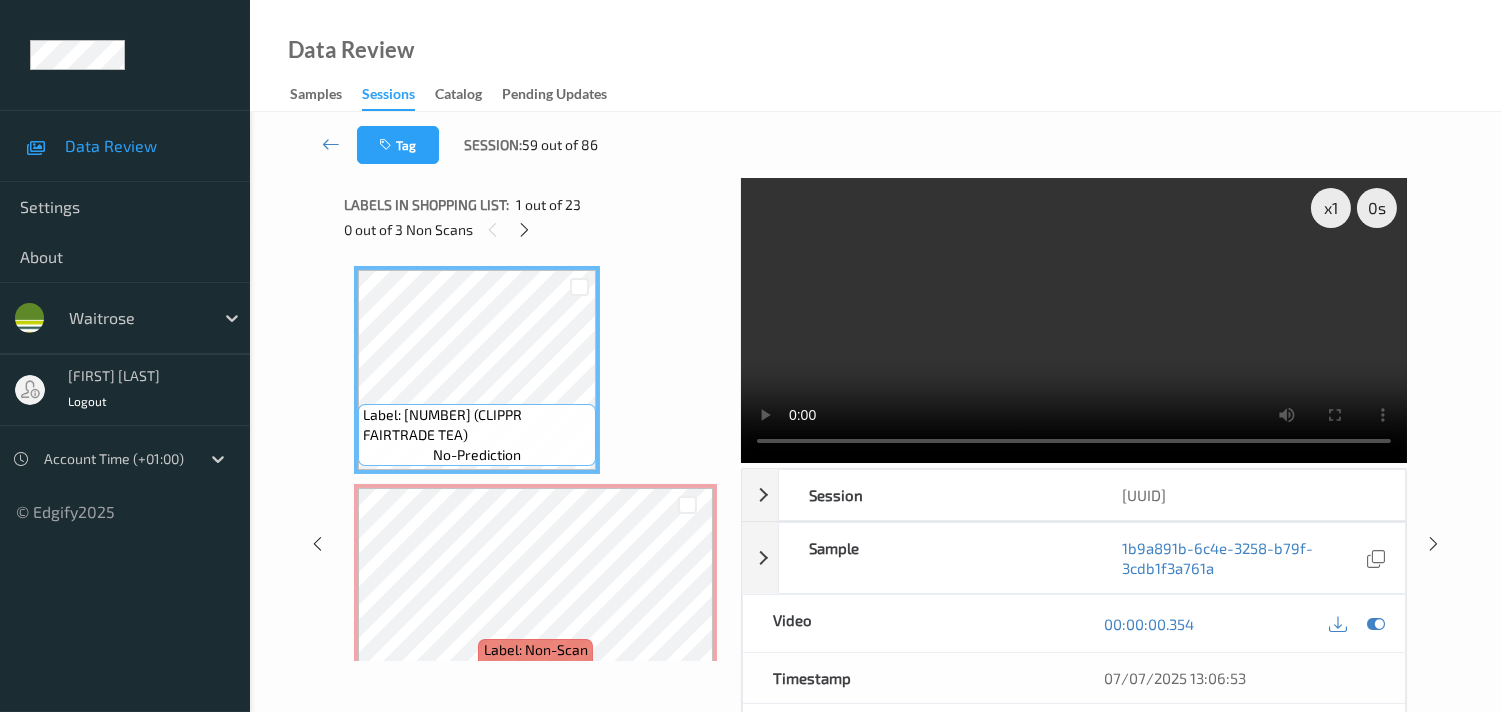 click at bounding box center [1074, 320] 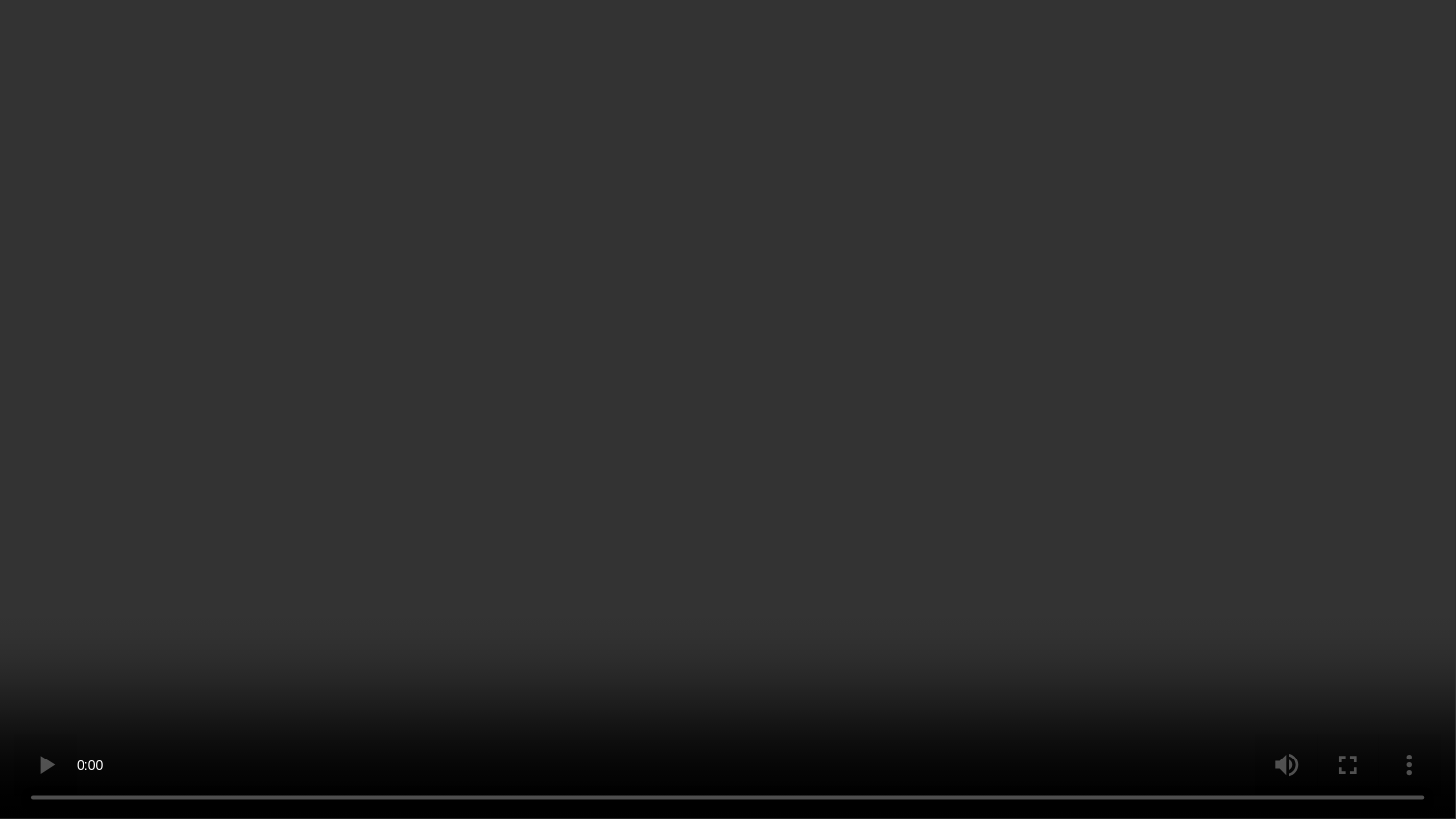 click at bounding box center [728, 409] 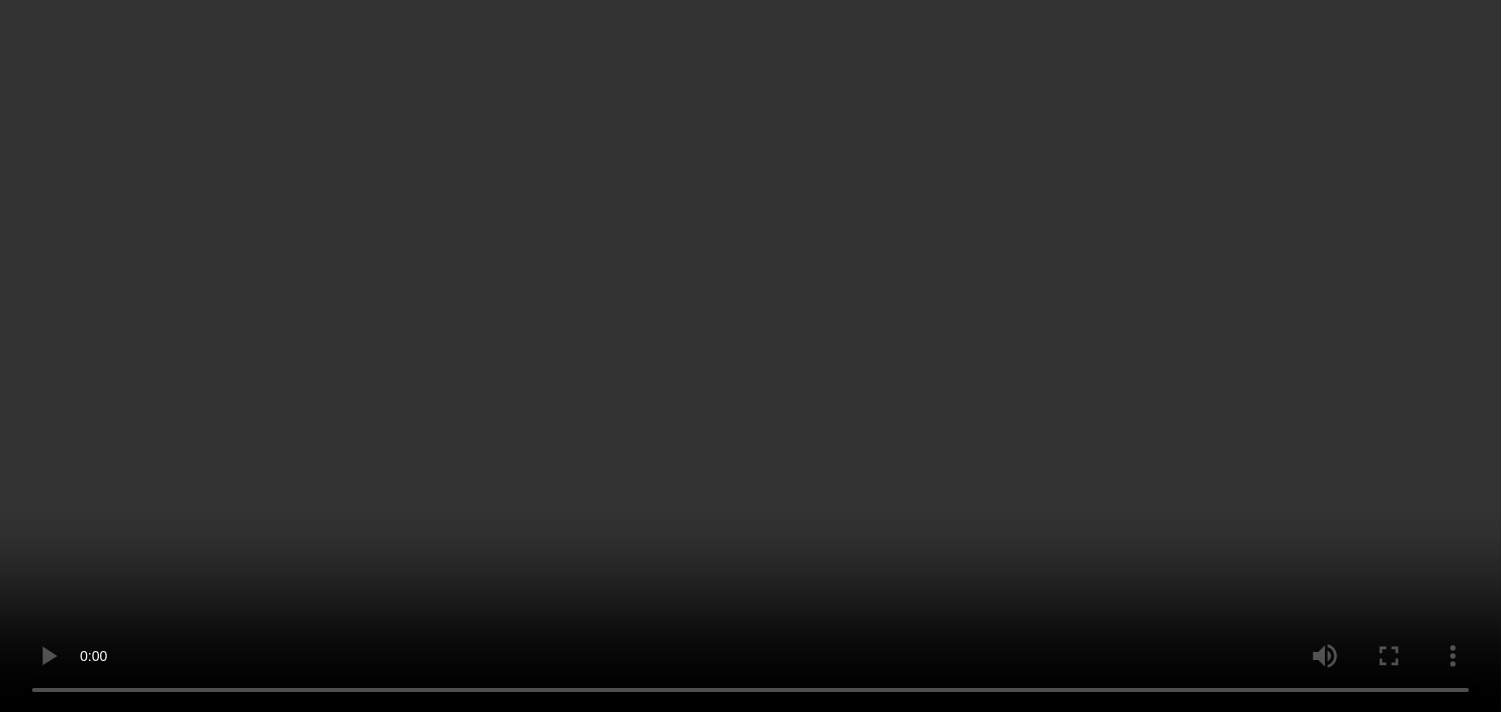 scroll, scrollTop: 333, scrollLeft: 0, axis: vertical 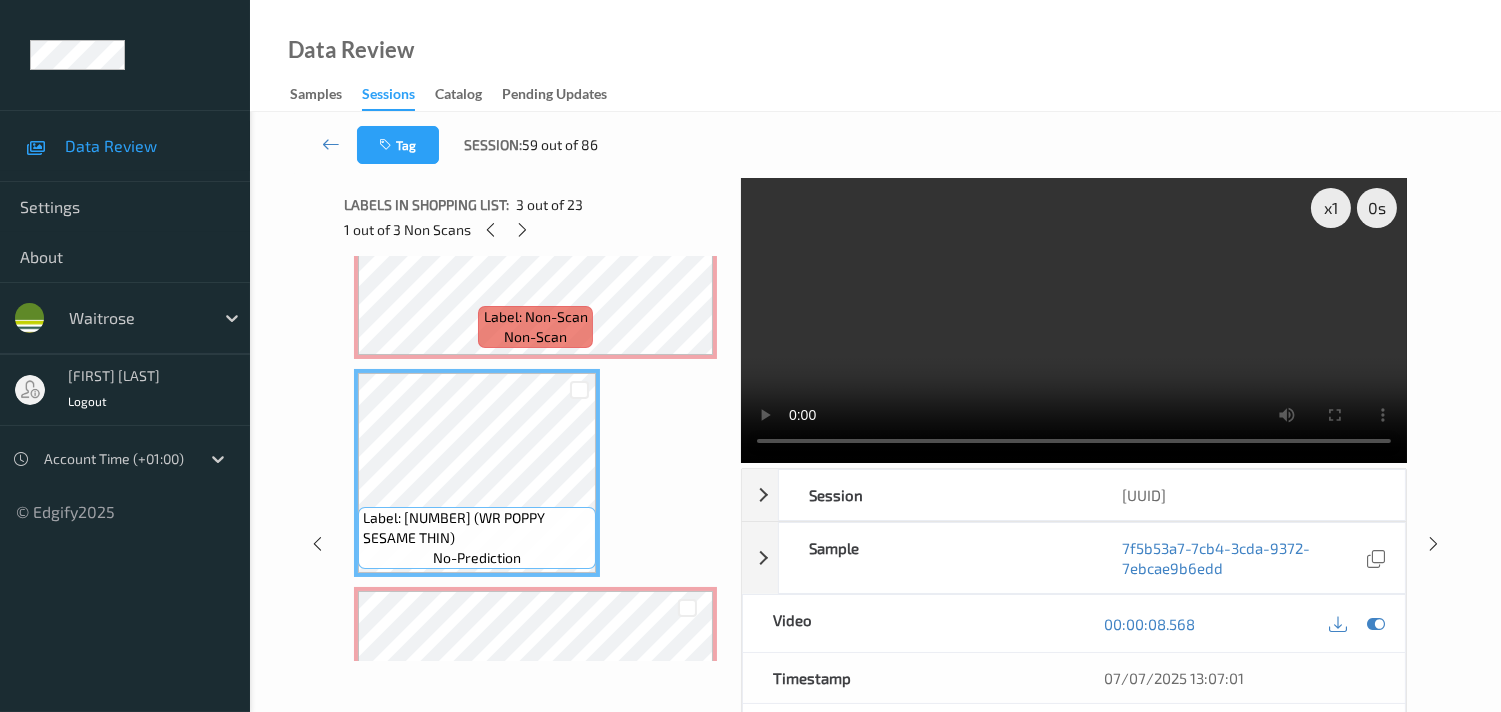 click at bounding box center (1074, 320) 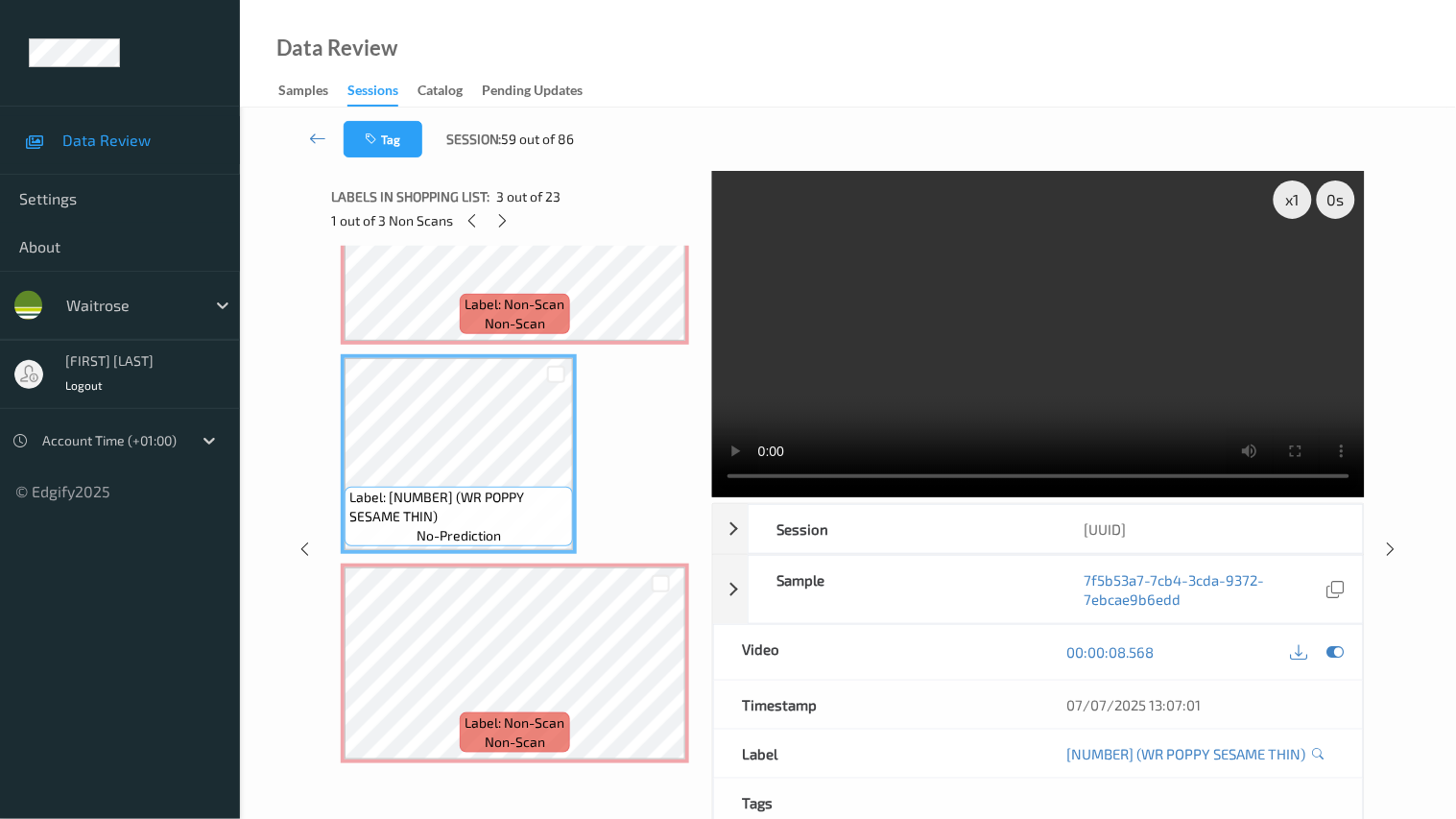 type 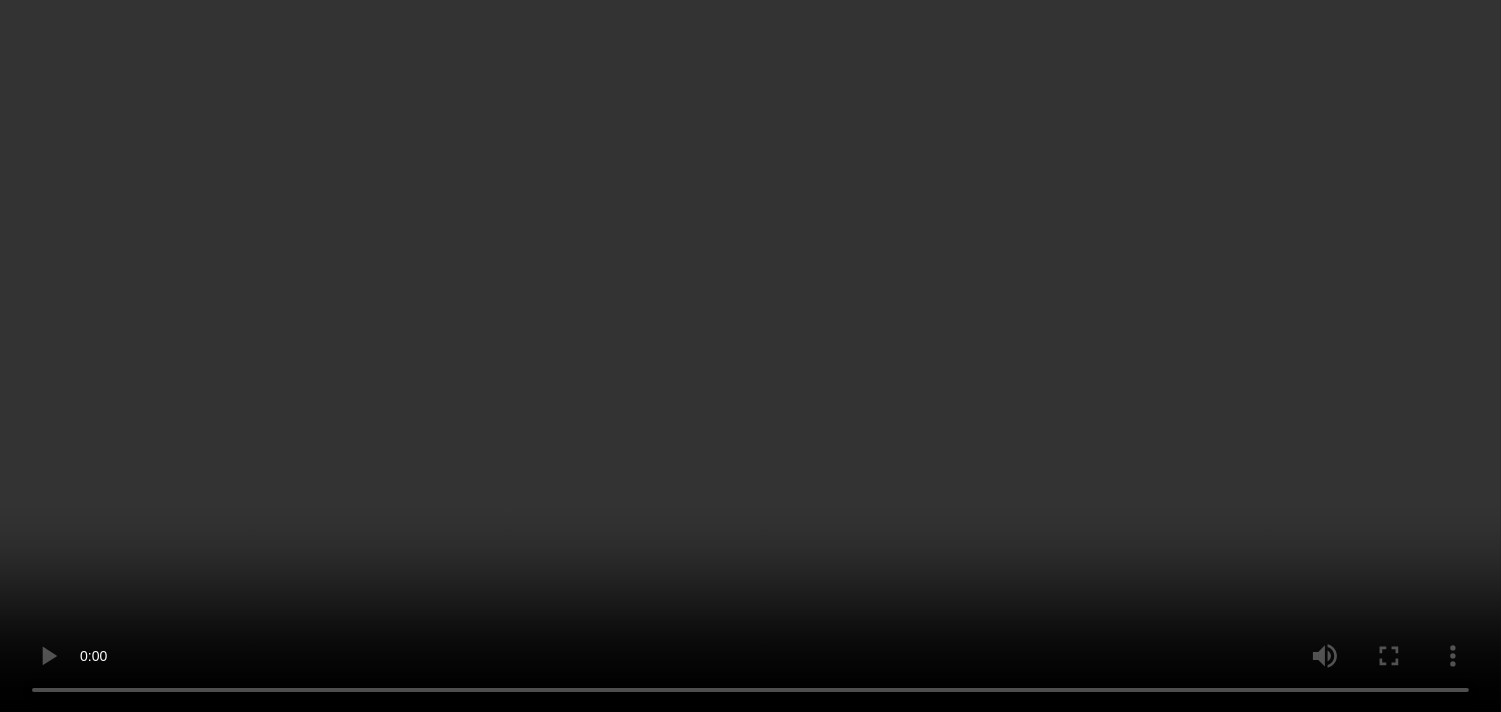 scroll, scrollTop: 222, scrollLeft: 0, axis: vertical 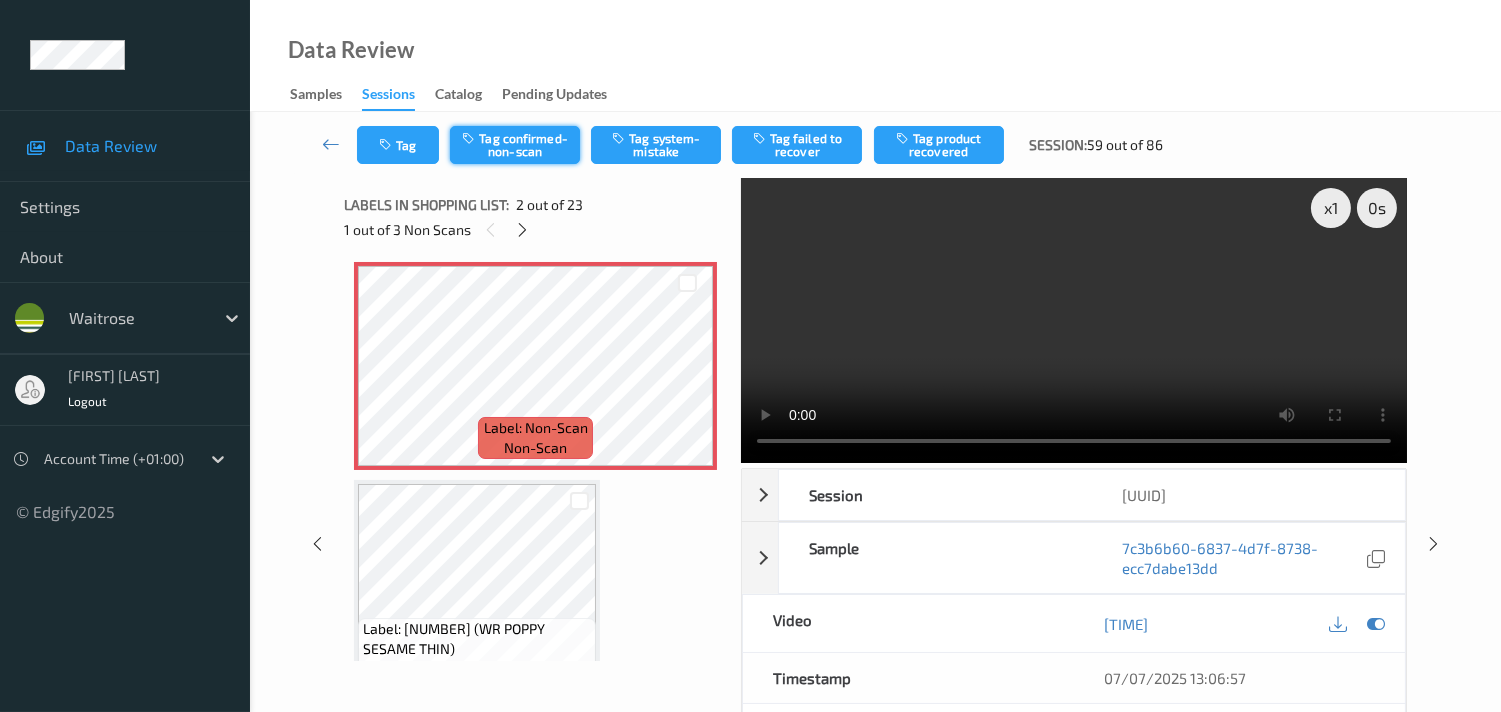 click on "Tag   confirmed-non-scan" at bounding box center [515, 145] 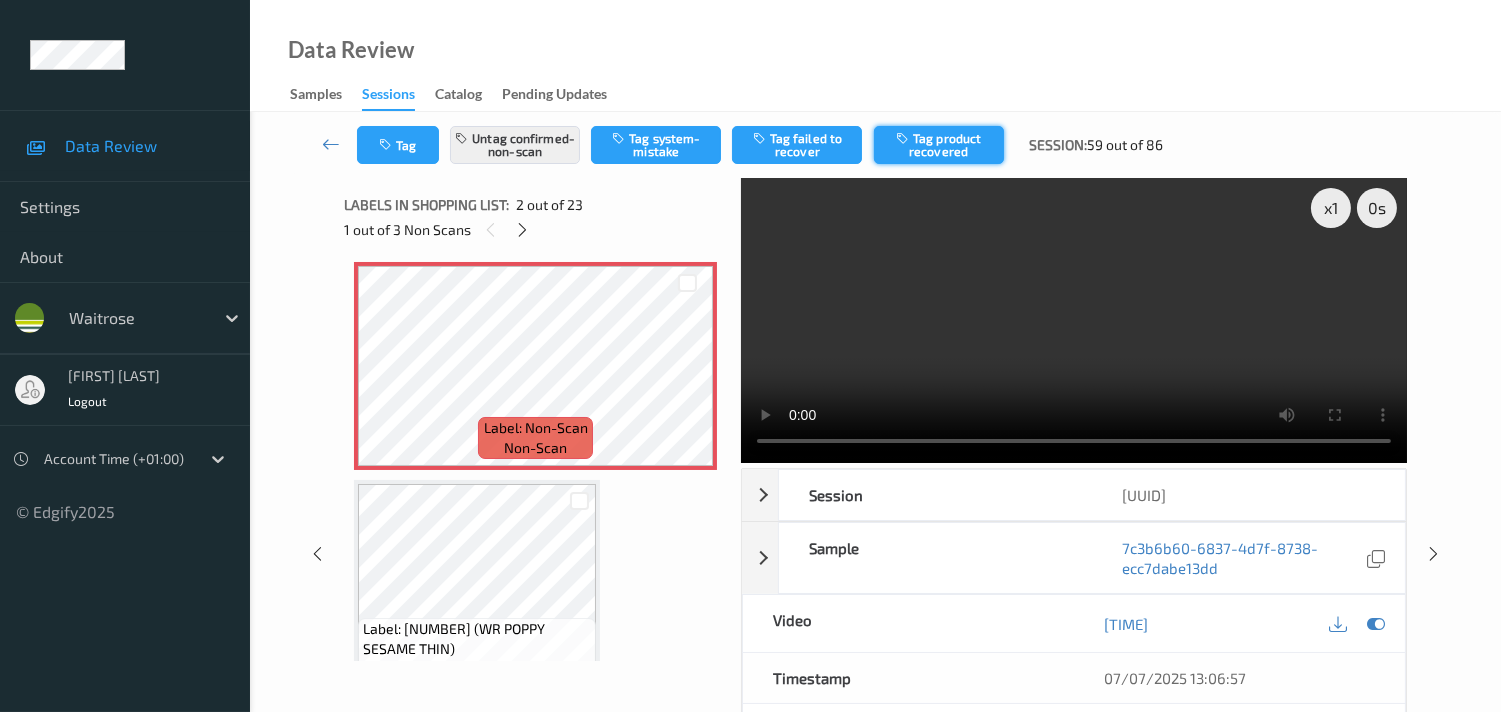 click on "Tag   product recovered" at bounding box center [939, 145] 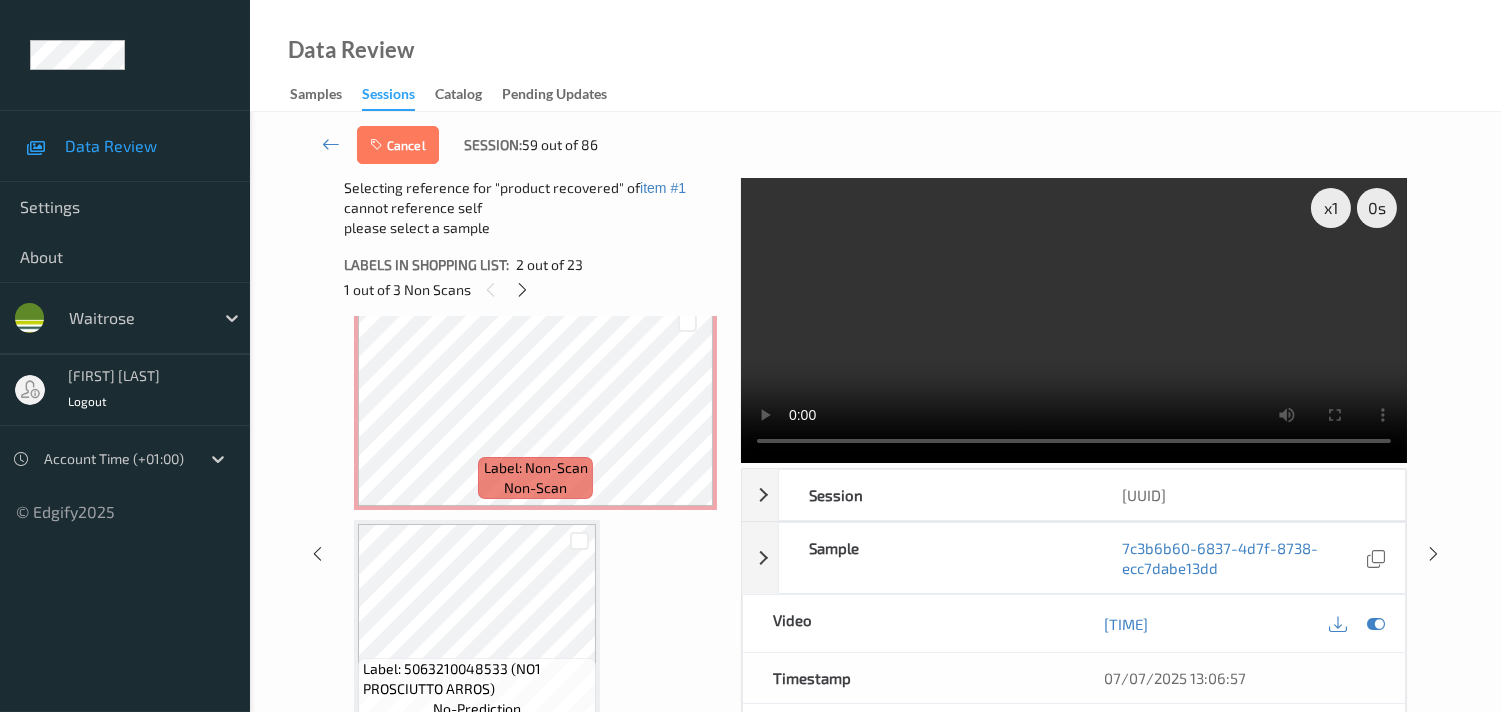 scroll, scrollTop: 666, scrollLeft: 0, axis: vertical 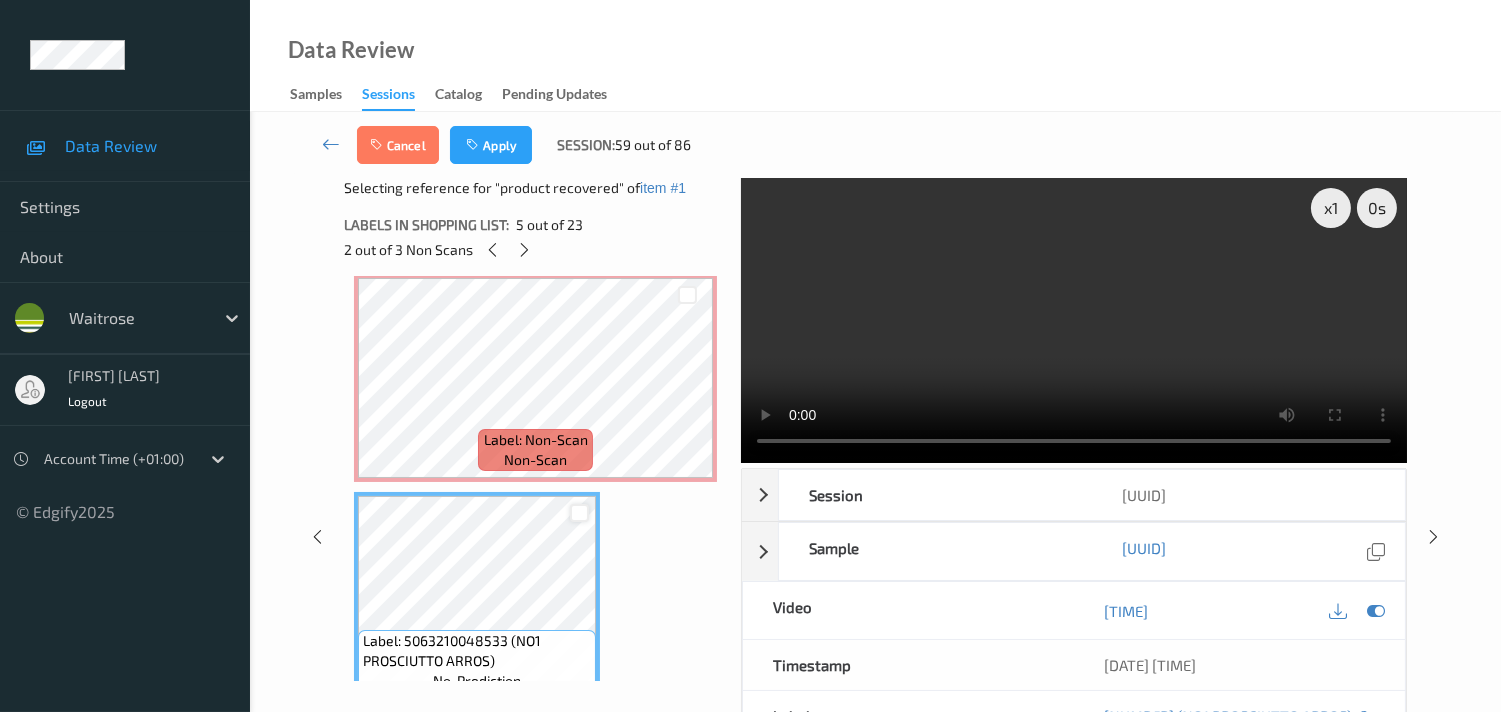 click at bounding box center [579, 513] 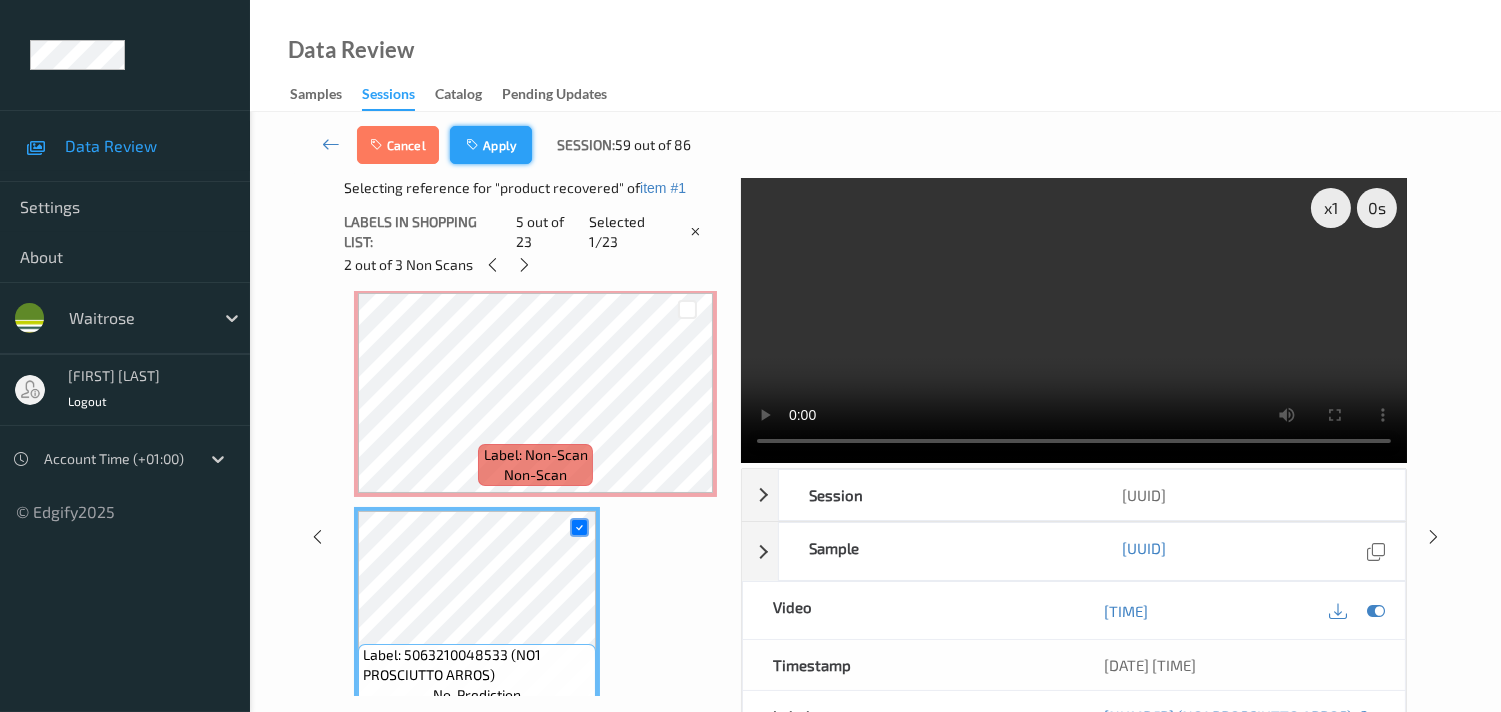 click on "Apply" at bounding box center (491, 145) 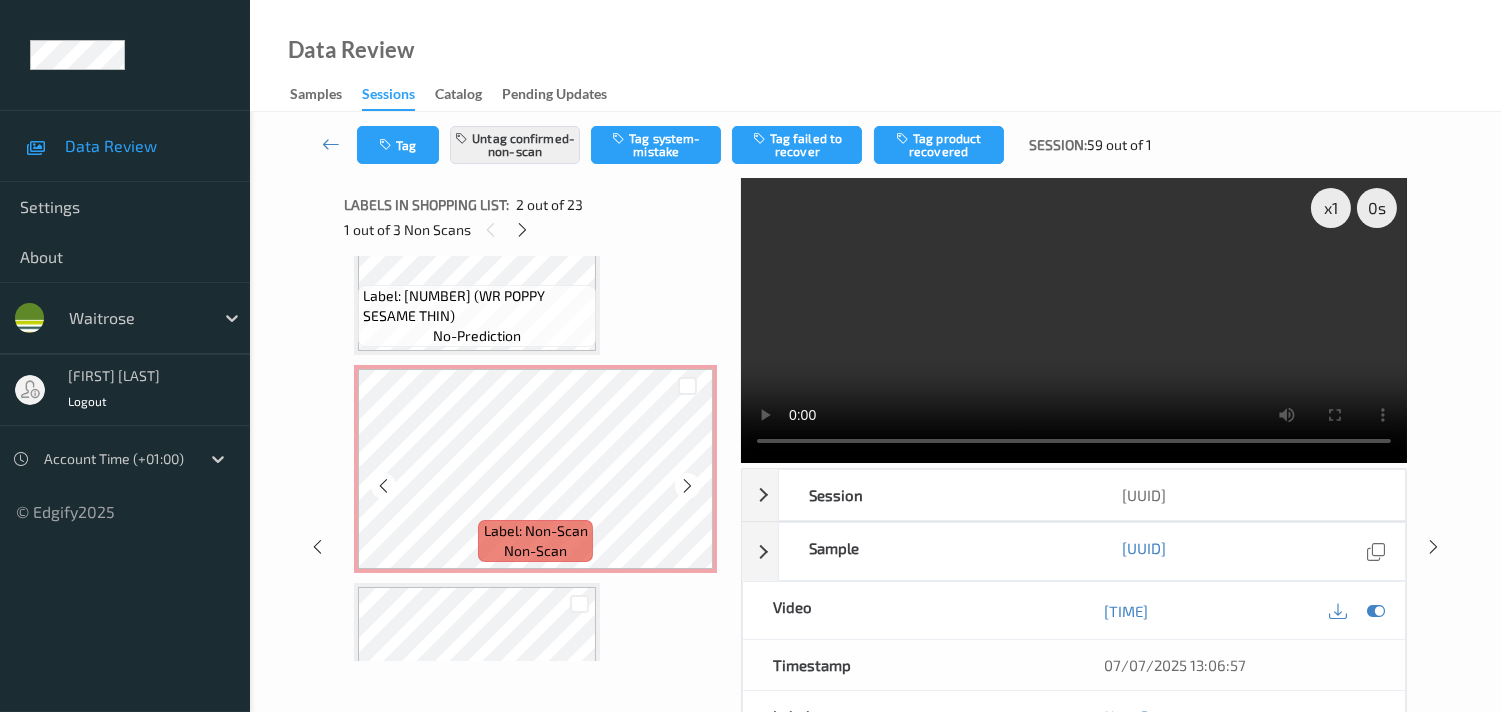 scroll, scrollTop: 444, scrollLeft: 0, axis: vertical 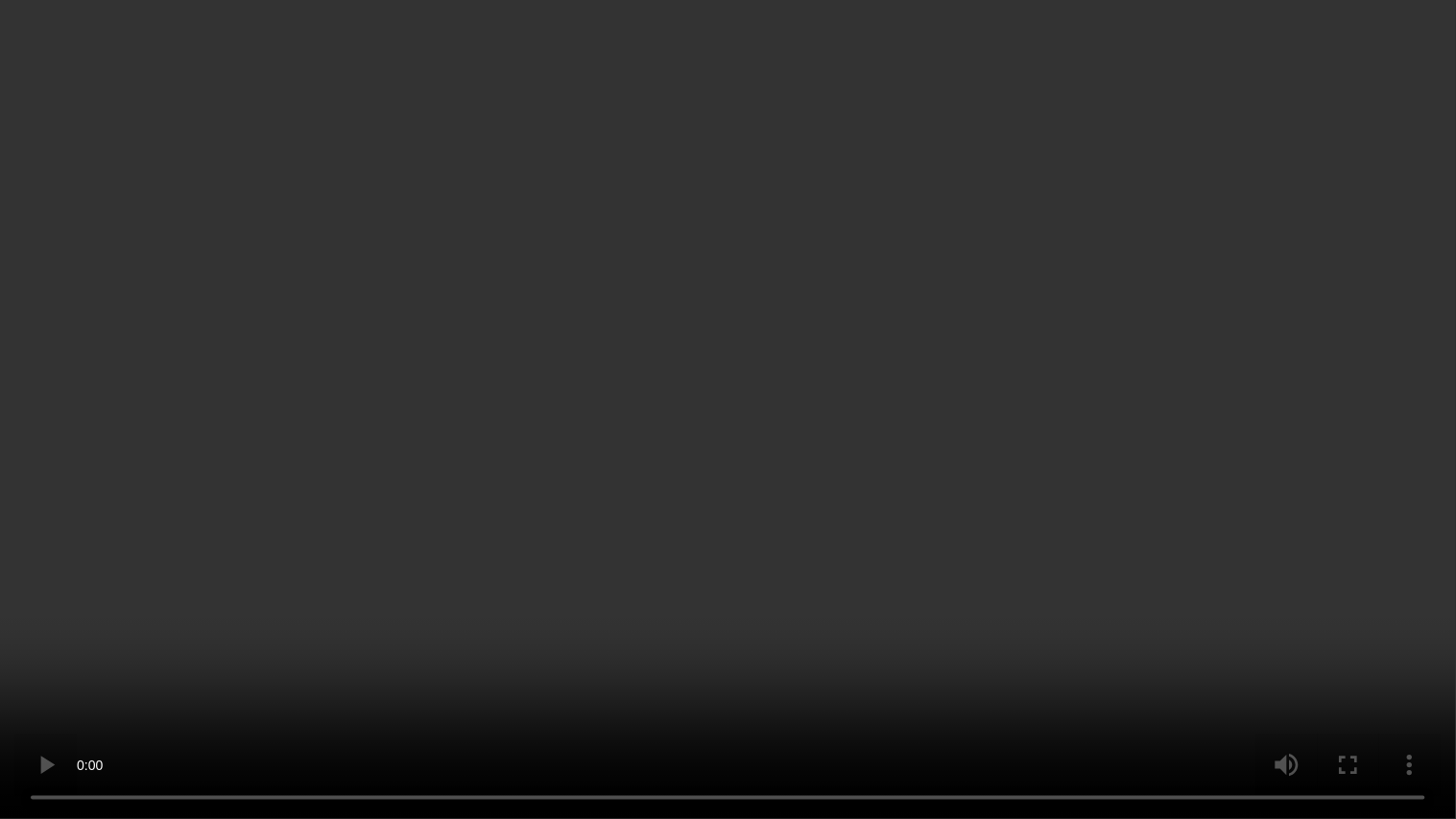 click at bounding box center (728, 409) 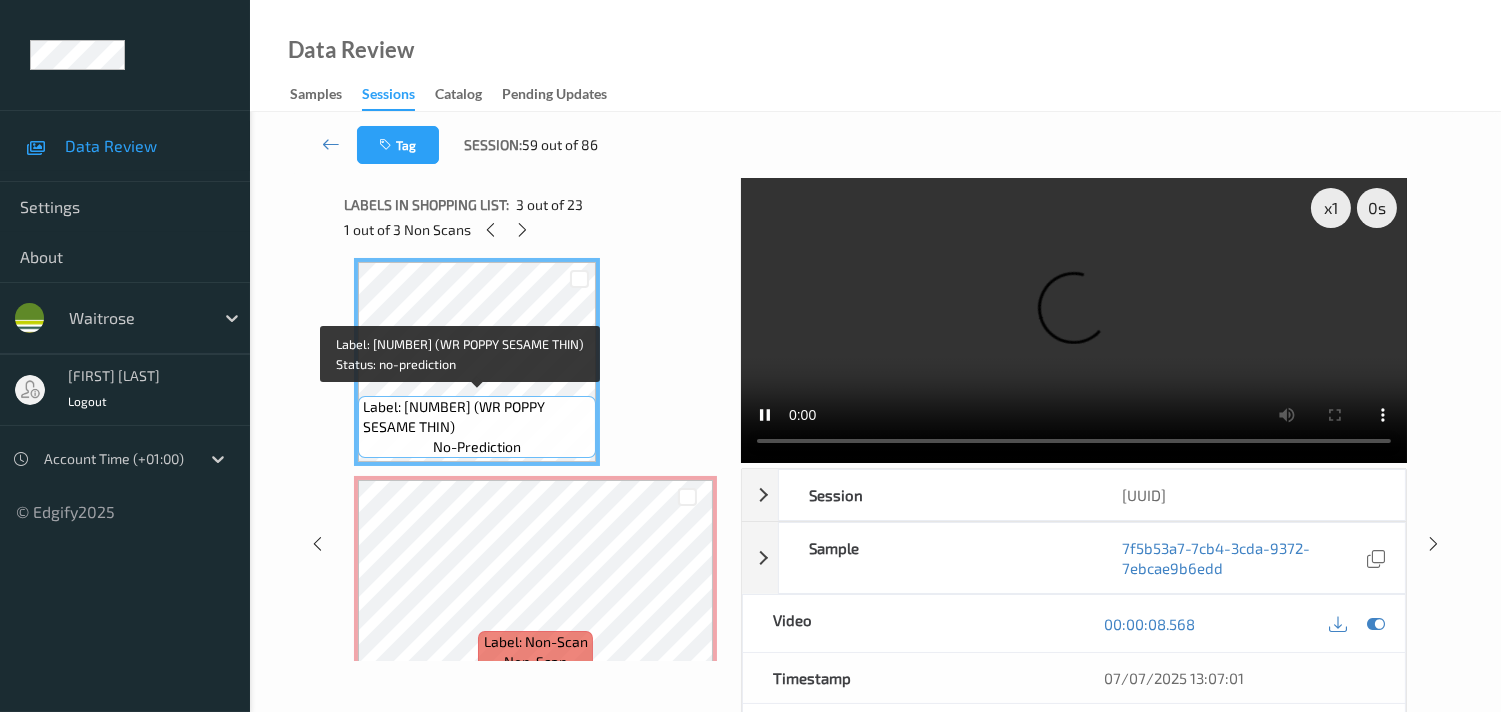 drag, startPoint x: 515, startPoint y: 400, endPoint x: 582, endPoint y: 414, distance: 68.44706 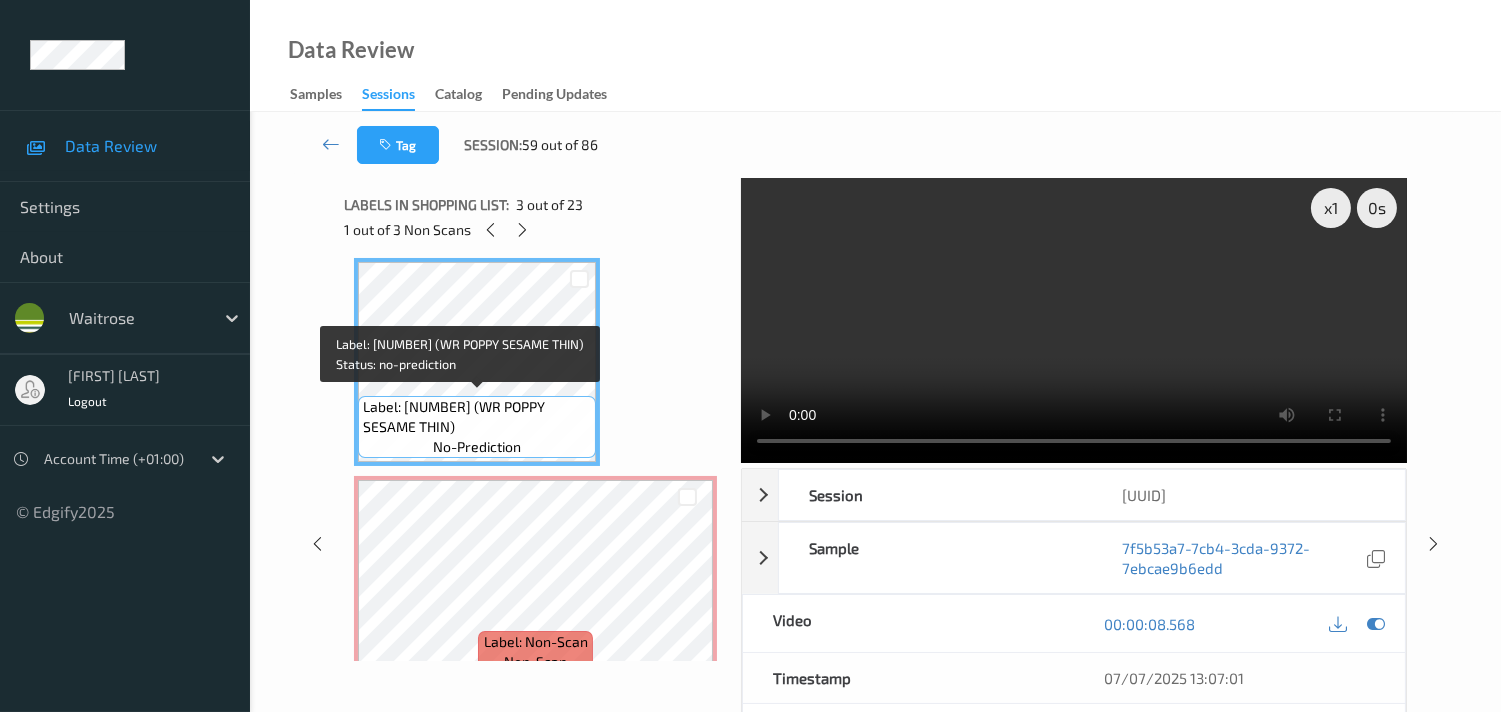 click on "Label: 5063210056620 (WR POPPY SESAME THIN)" at bounding box center (477, 417) 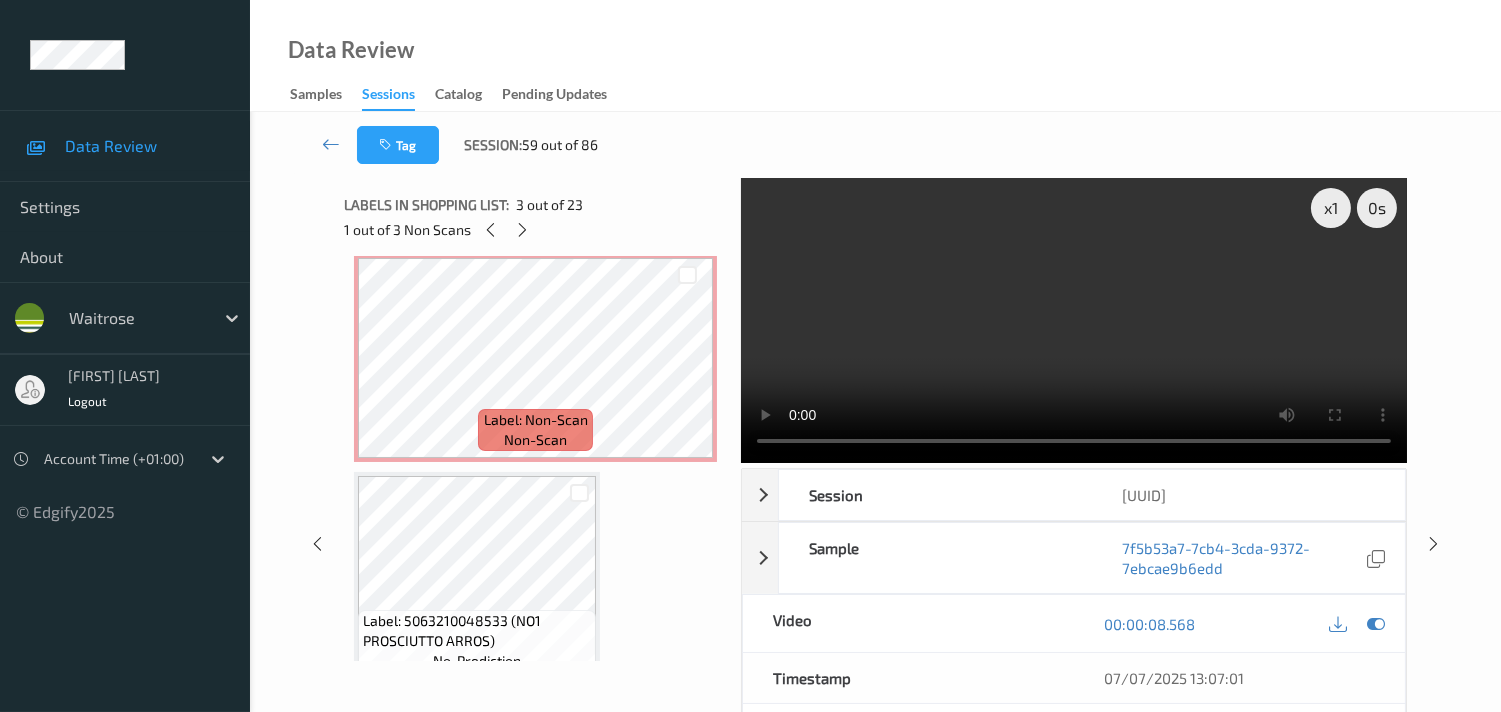 scroll, scrollTop: 777, scrollLeft: 0, axis: vertical 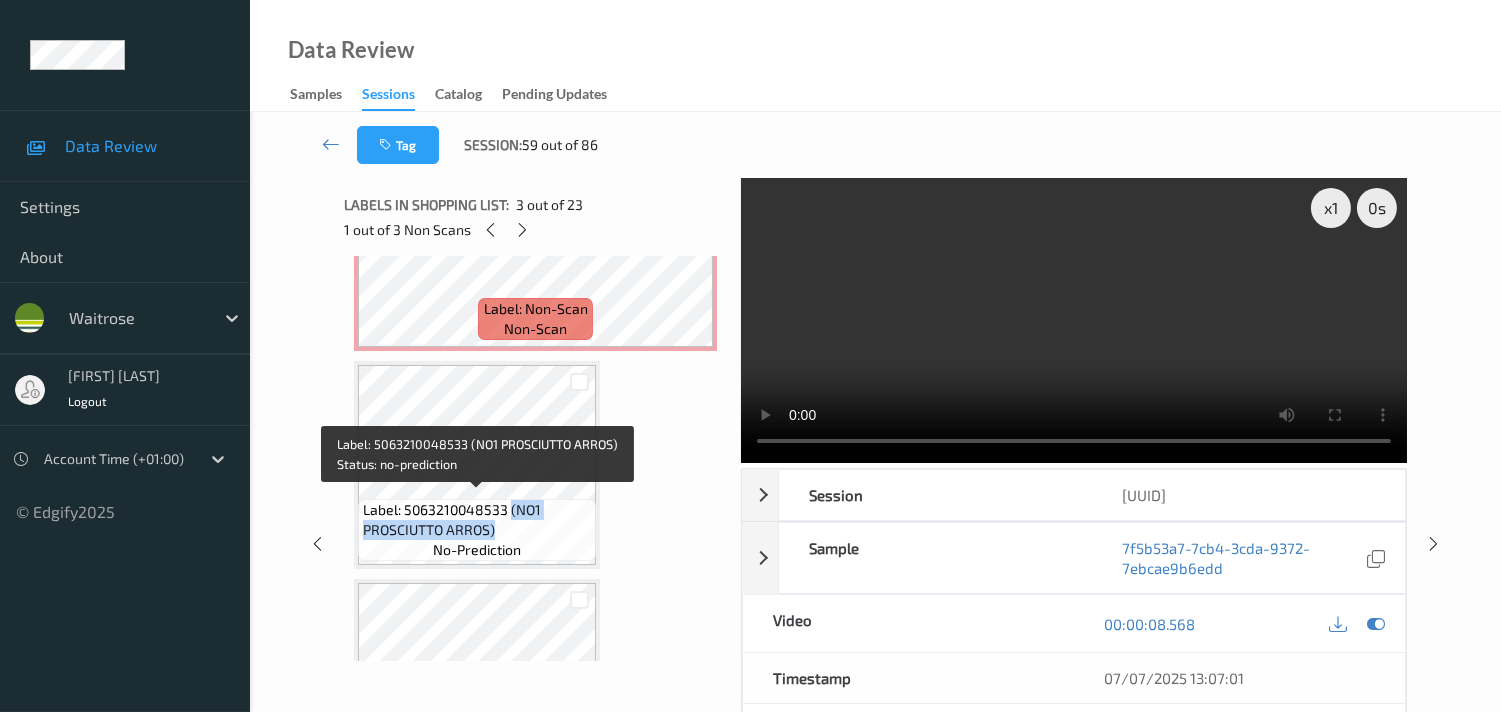 drag, startPoint x: 508, startPoint y: 498, endPoint x: 552, endPoint y: 517, distance: 47.92703 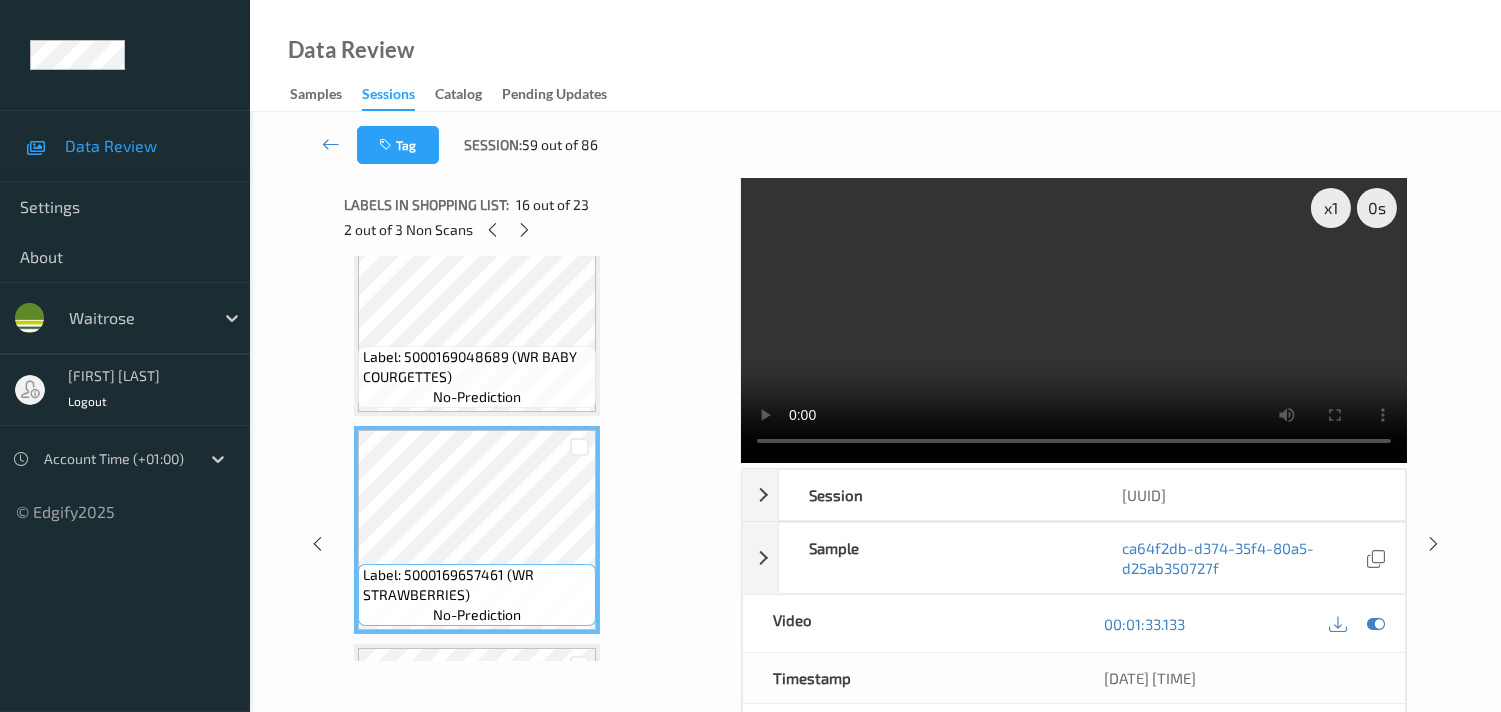 scroll, scrollTop: 3111, scrollLeft: 0, axis: vertical 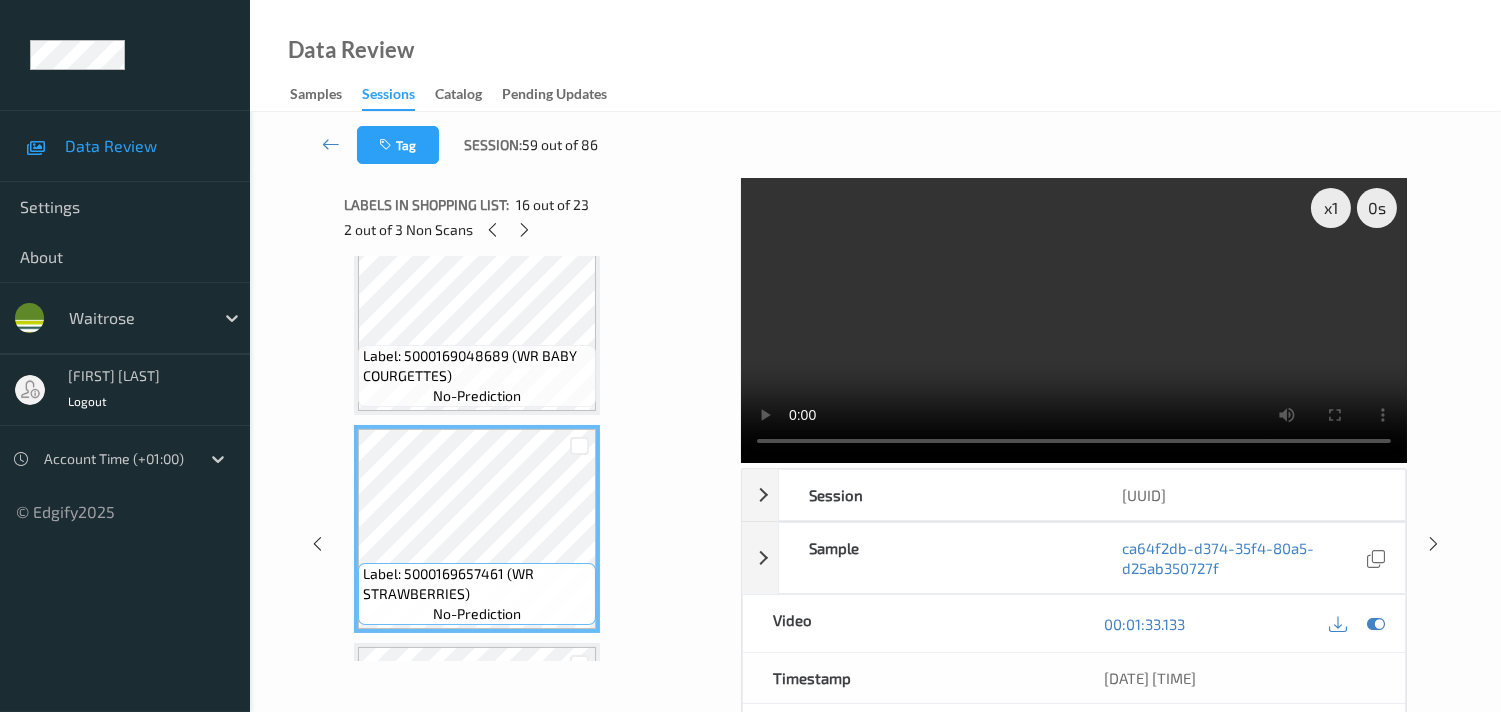 click on "Label: 5015877629877 (GREETING CARD) no-prediction" at bounding box center (477, 747) 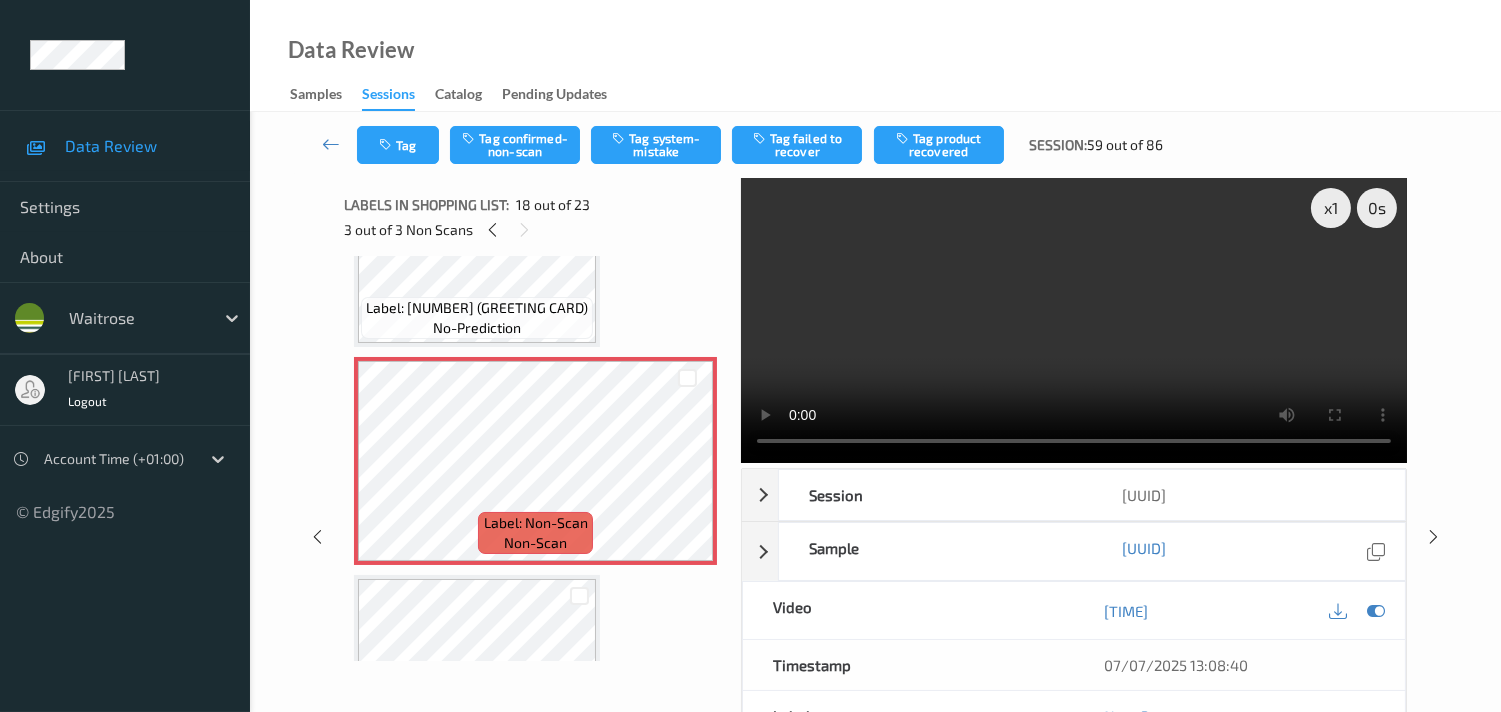 scroll, scrollTop: 3666, scrollLeft: 0, axis: vertical 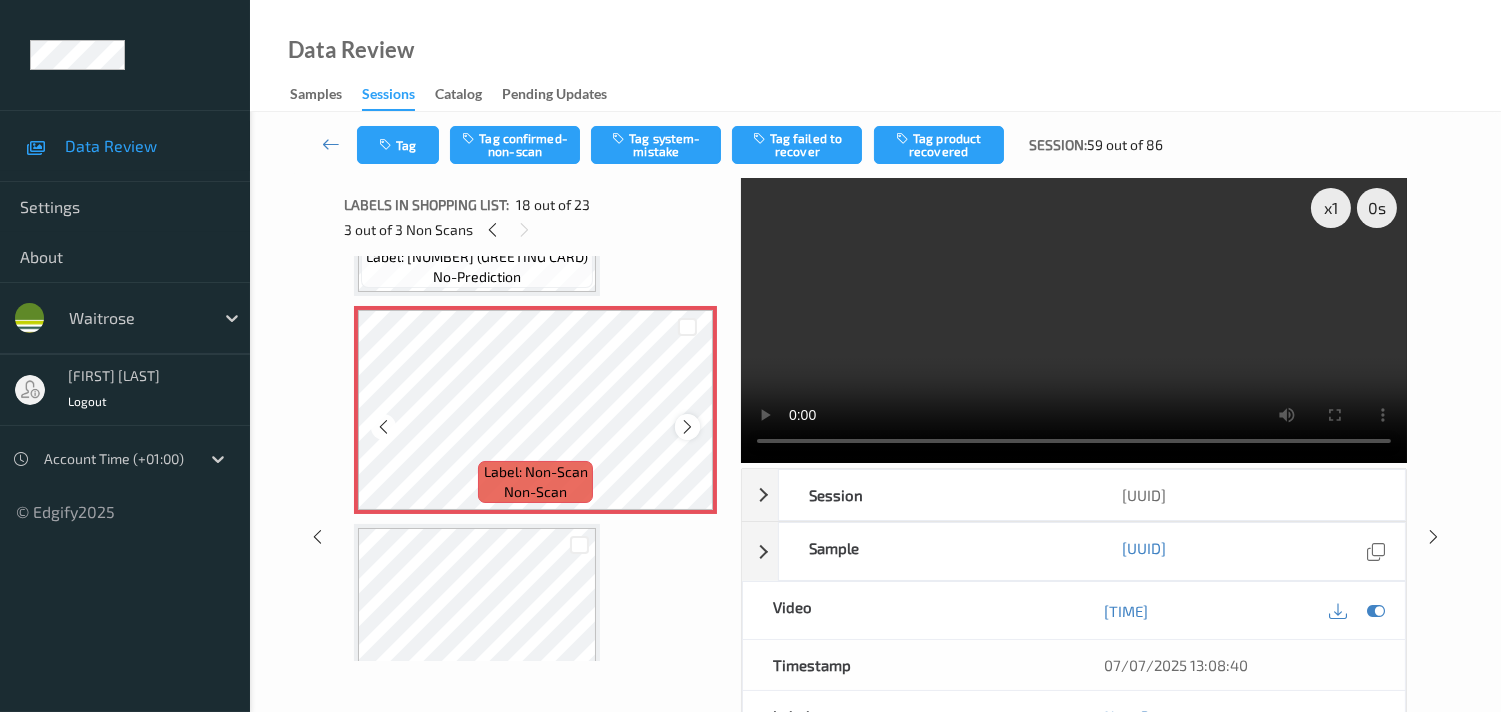click at bounding box center [687, 427] 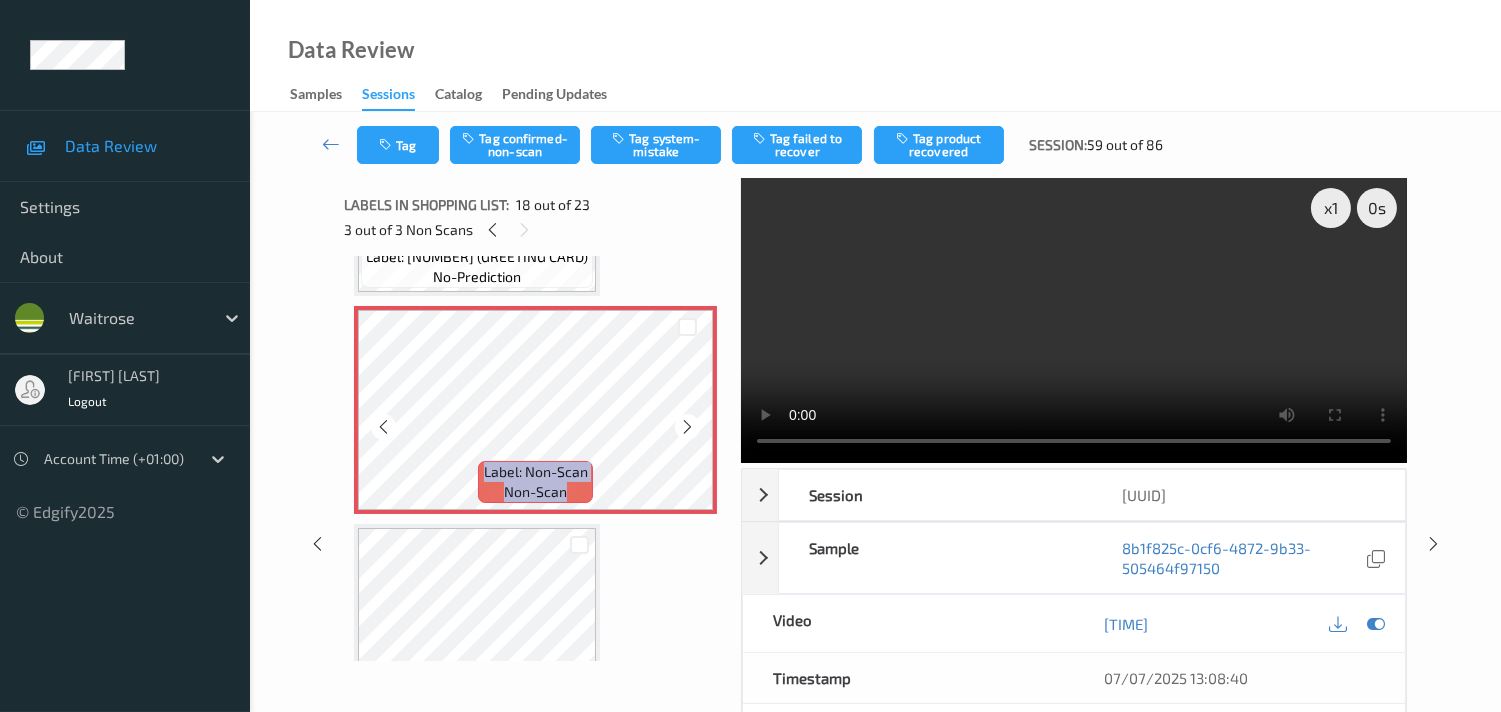 click at bounding box center [687, 427] 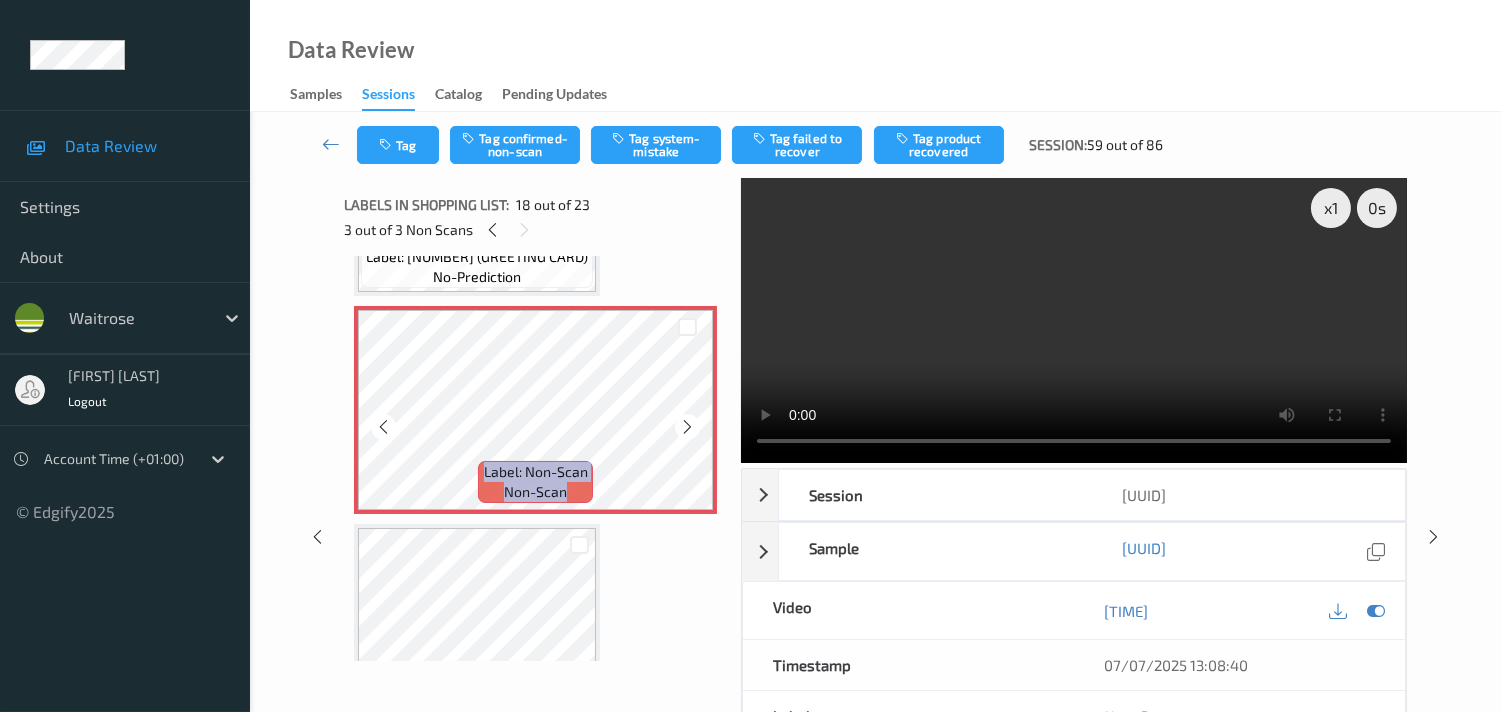click at bounding box center [687, 427] 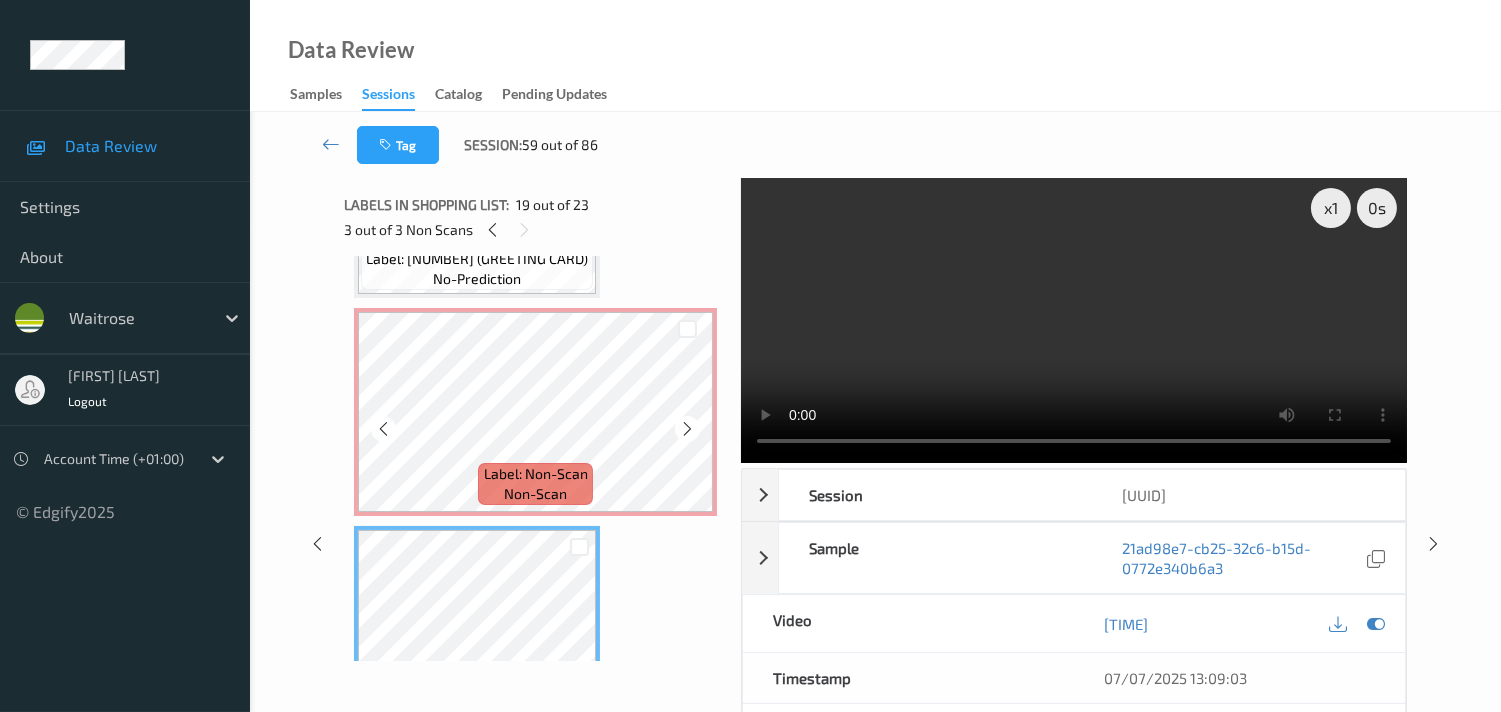 scroll, scrollTop: 3666, scrollLeft: 0, axis: vertical 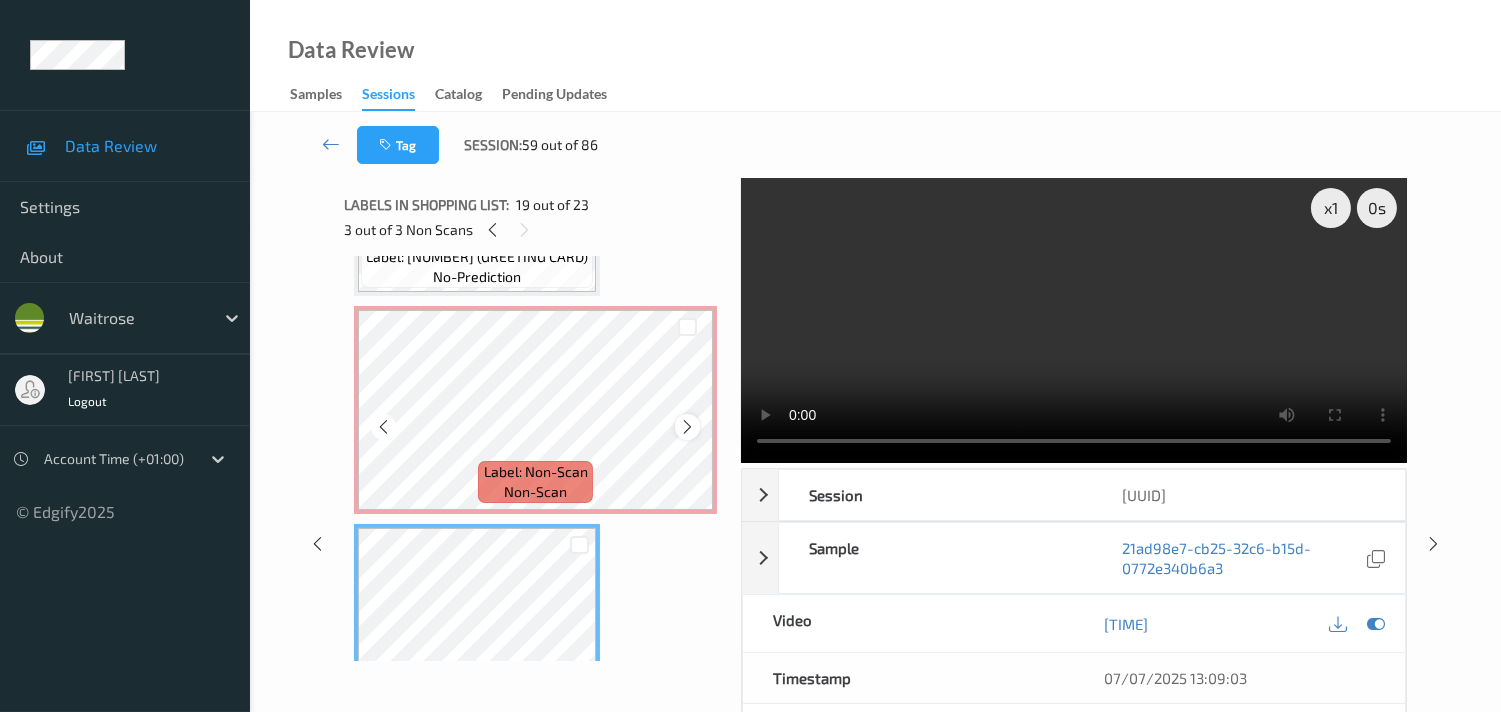 click at bounding box center (687, 427) 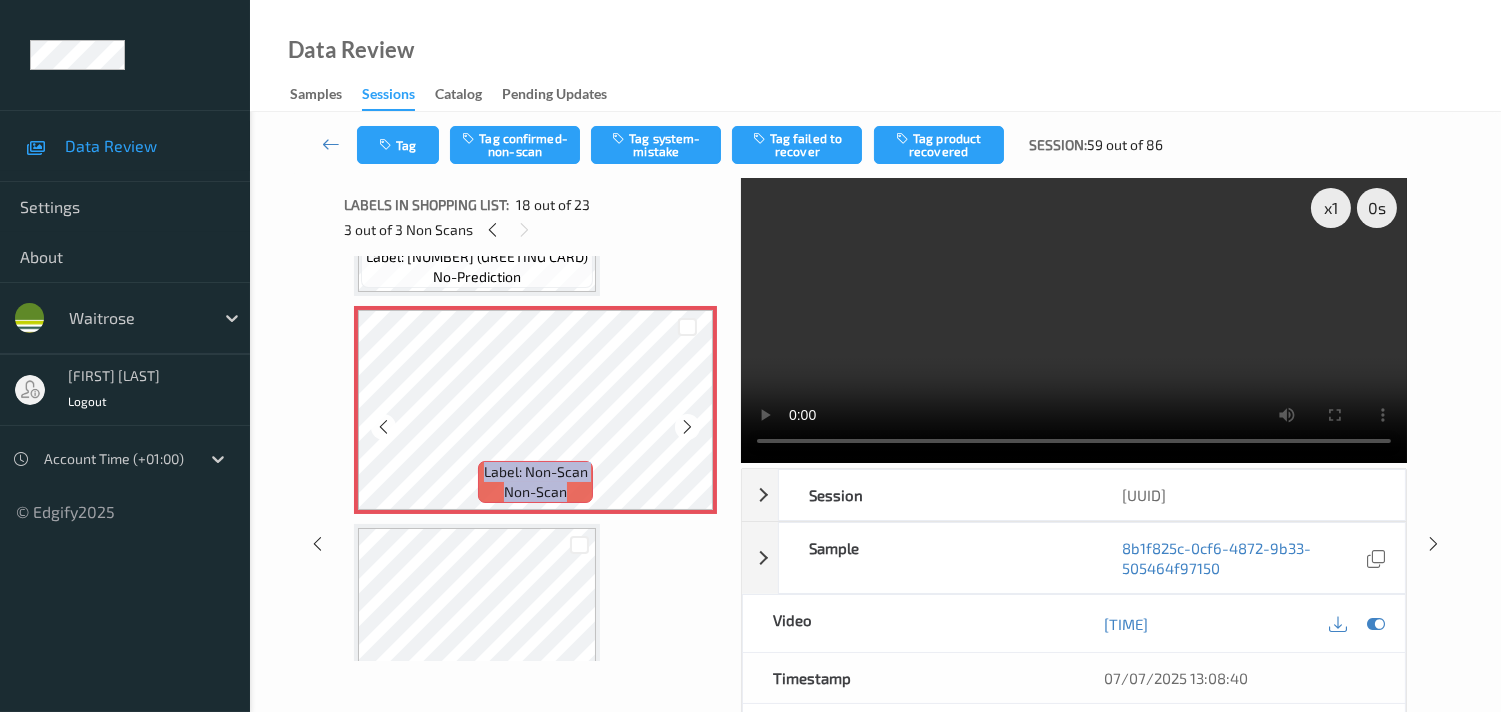 click at bounding box center [687, 427] 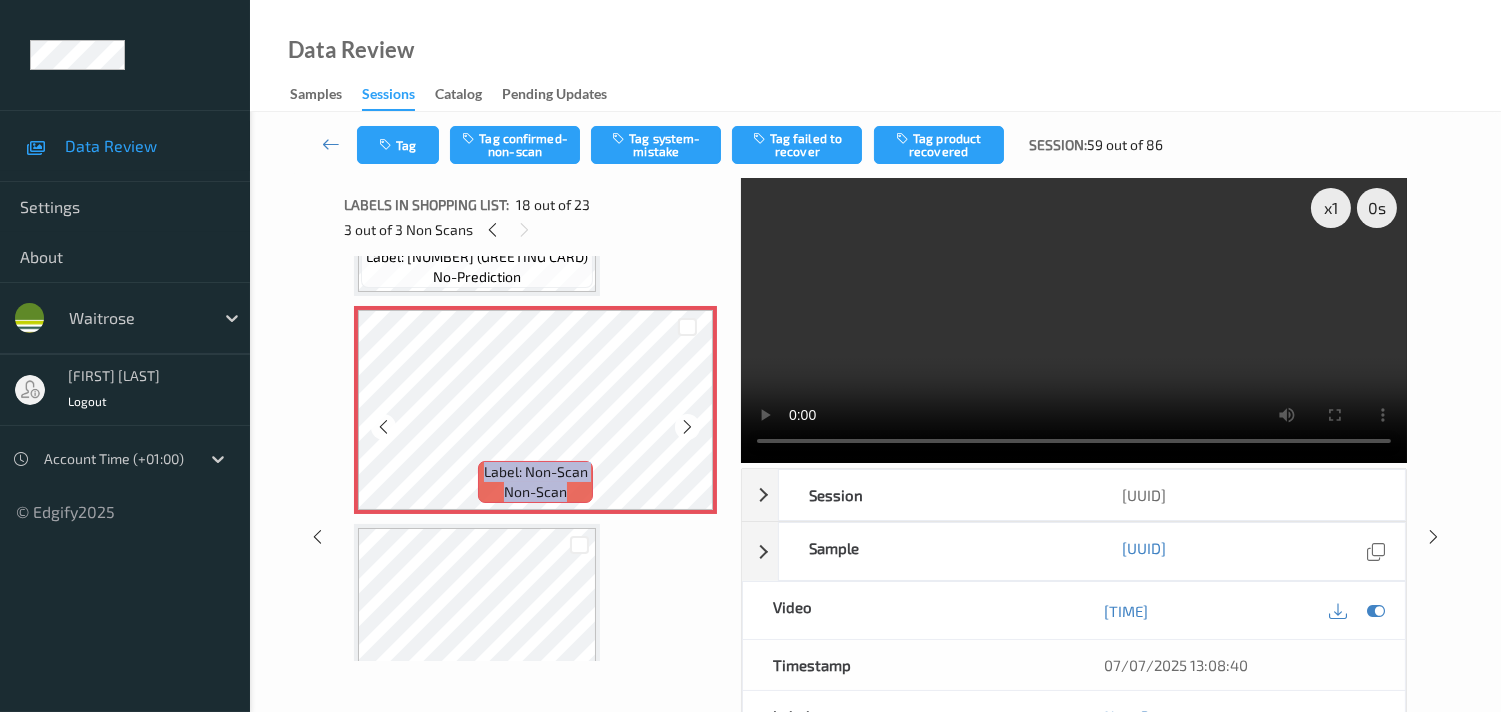 click at bounding box center [687, 427] 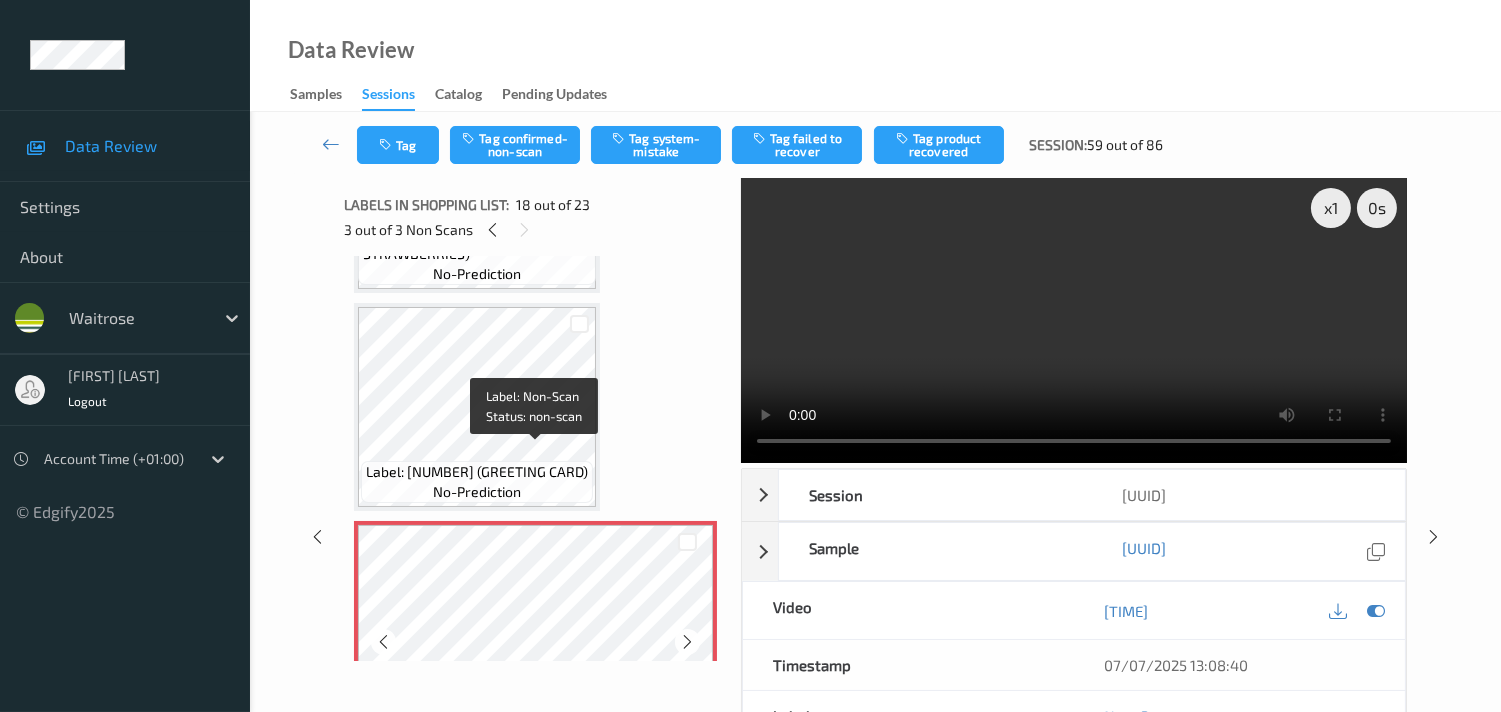 scroll, scrollTop: 3444, scrollLeft: 0, axis: vertical 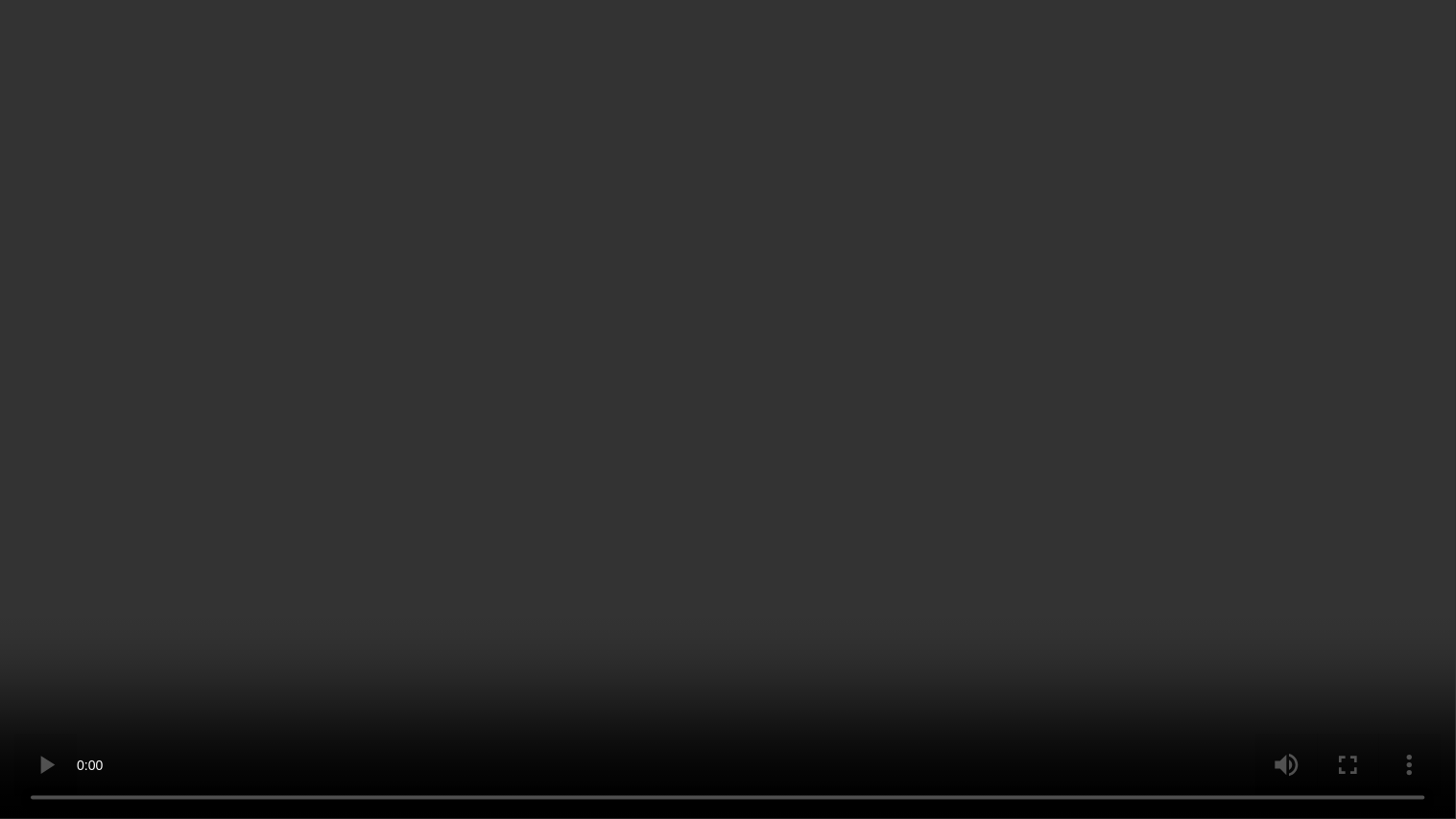 click at bounding box center [728, 409] 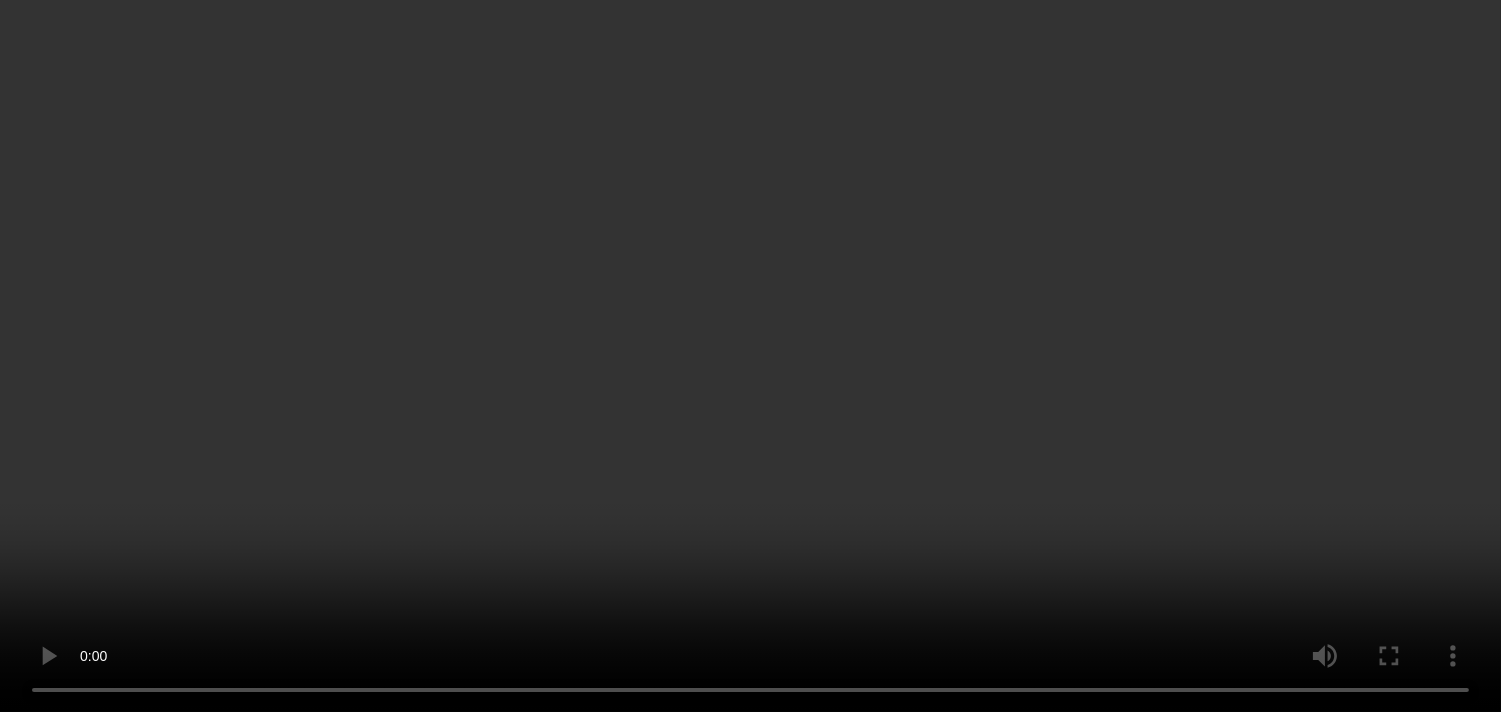 scroll, scrollTop: 3555, scrollLeft: 0, axis: vertical 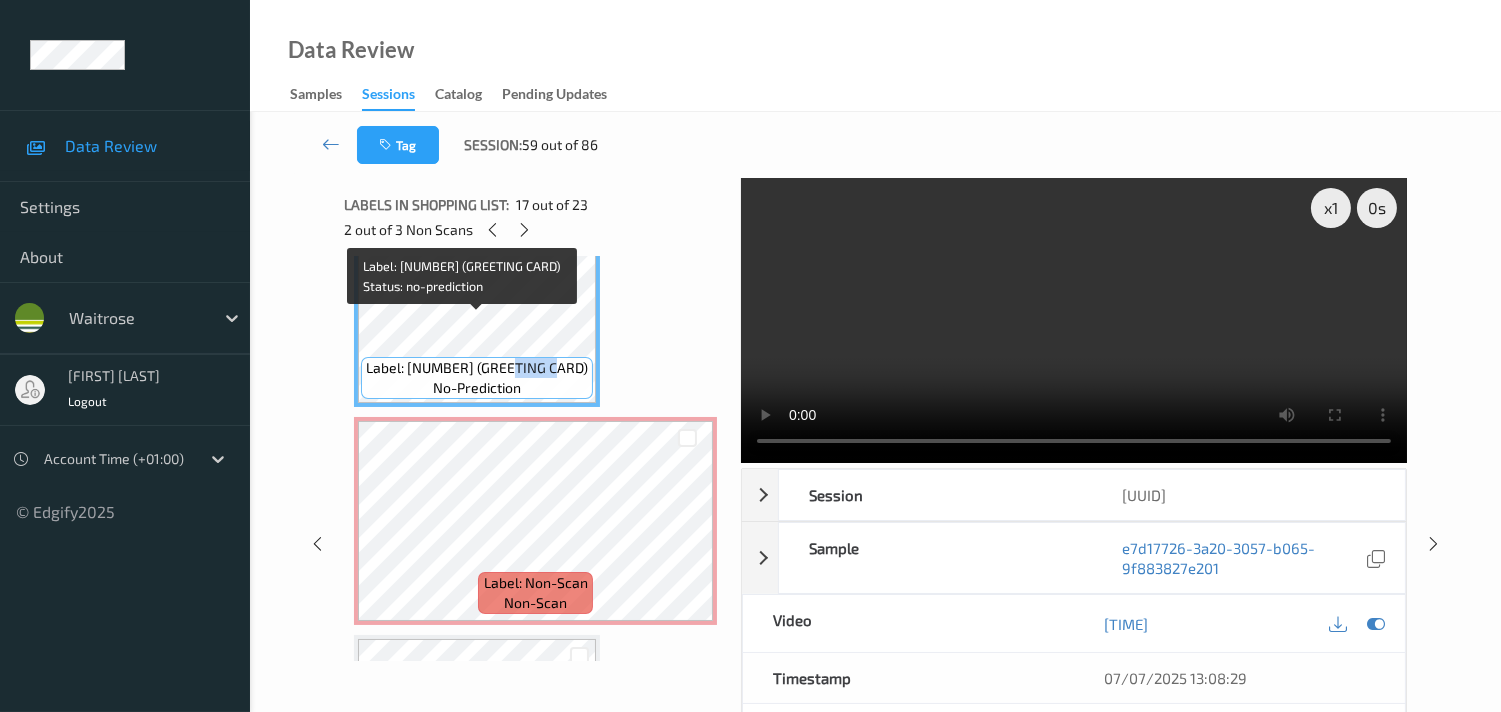 drag, startPoint x: 505, startPoint y: 327, endPoint x: 550, endPoint y: 350, distance: 50.537113 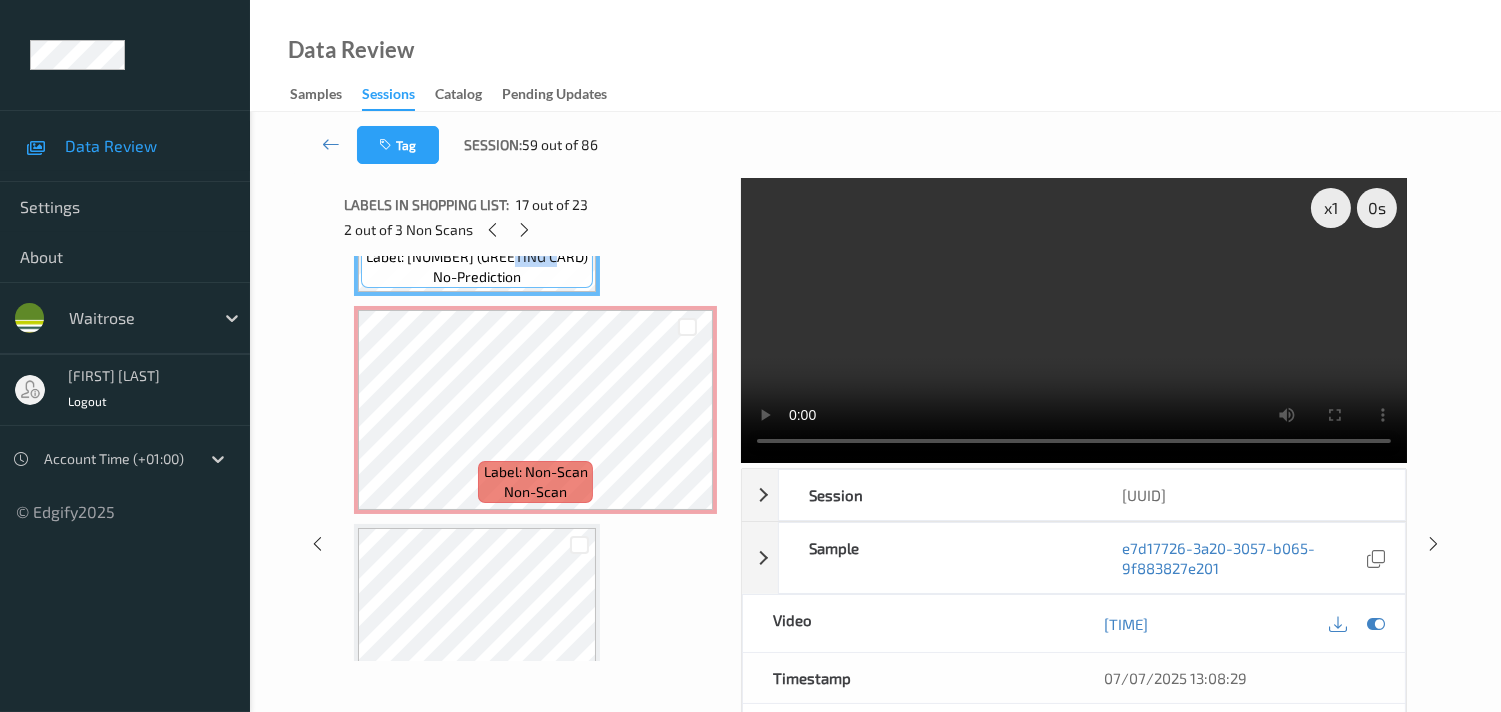 scroll, scrollTop: 3777, scrollLeft: 0, axis: vertical 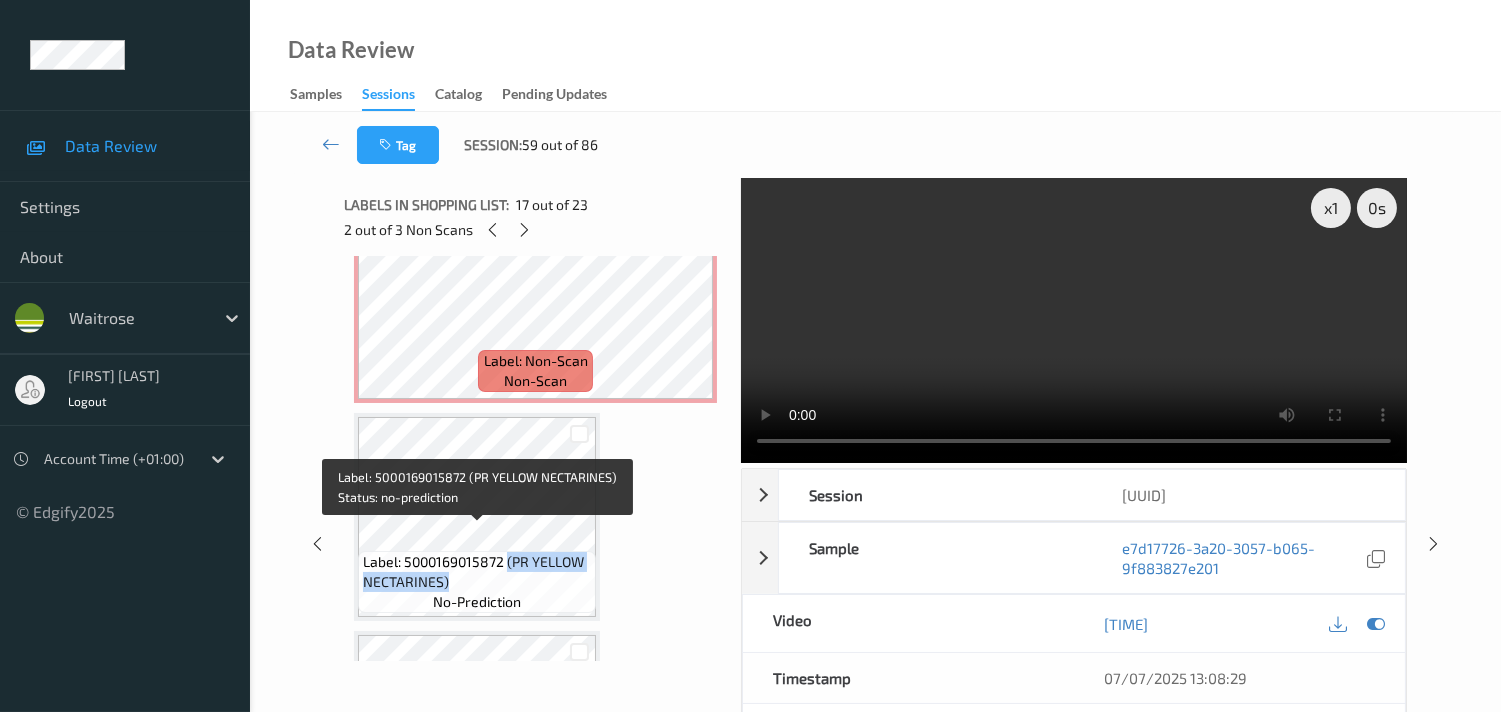 drag, startPoint x: 505, startPoint y: 534, endPoint x: 577, endPoint y: 558, distance: 75.89466 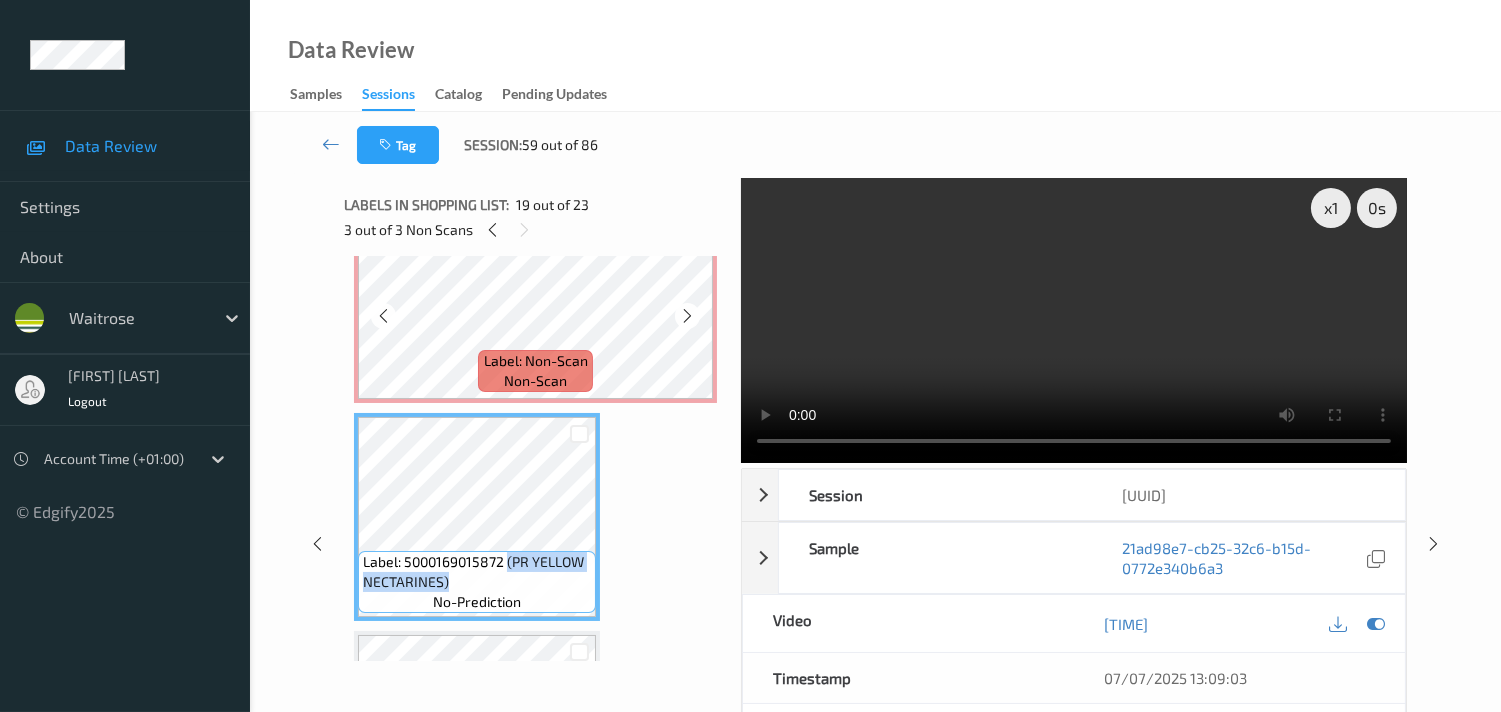 scroll, scrollTop: 3666, scrollLeft: 0, axis: vertical 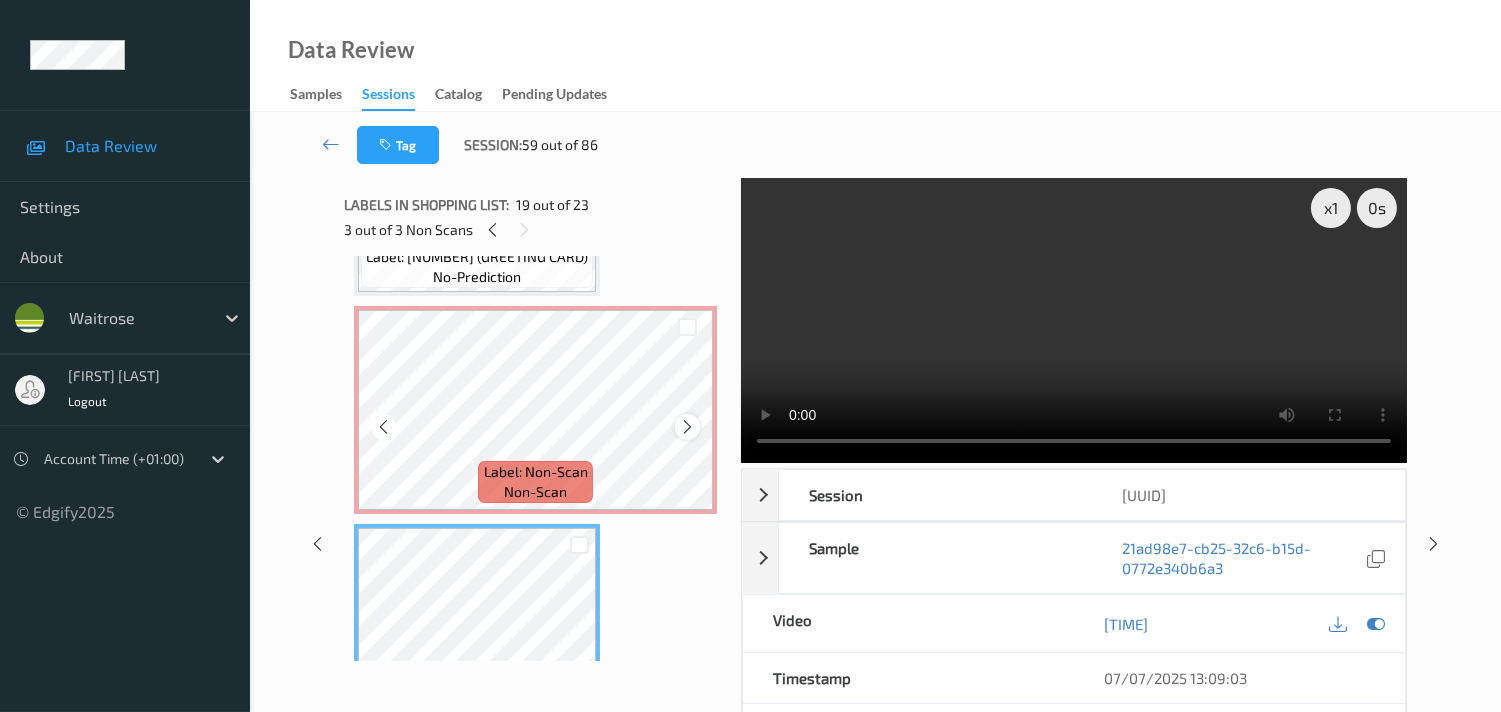 click at bounding box center (687, 427) 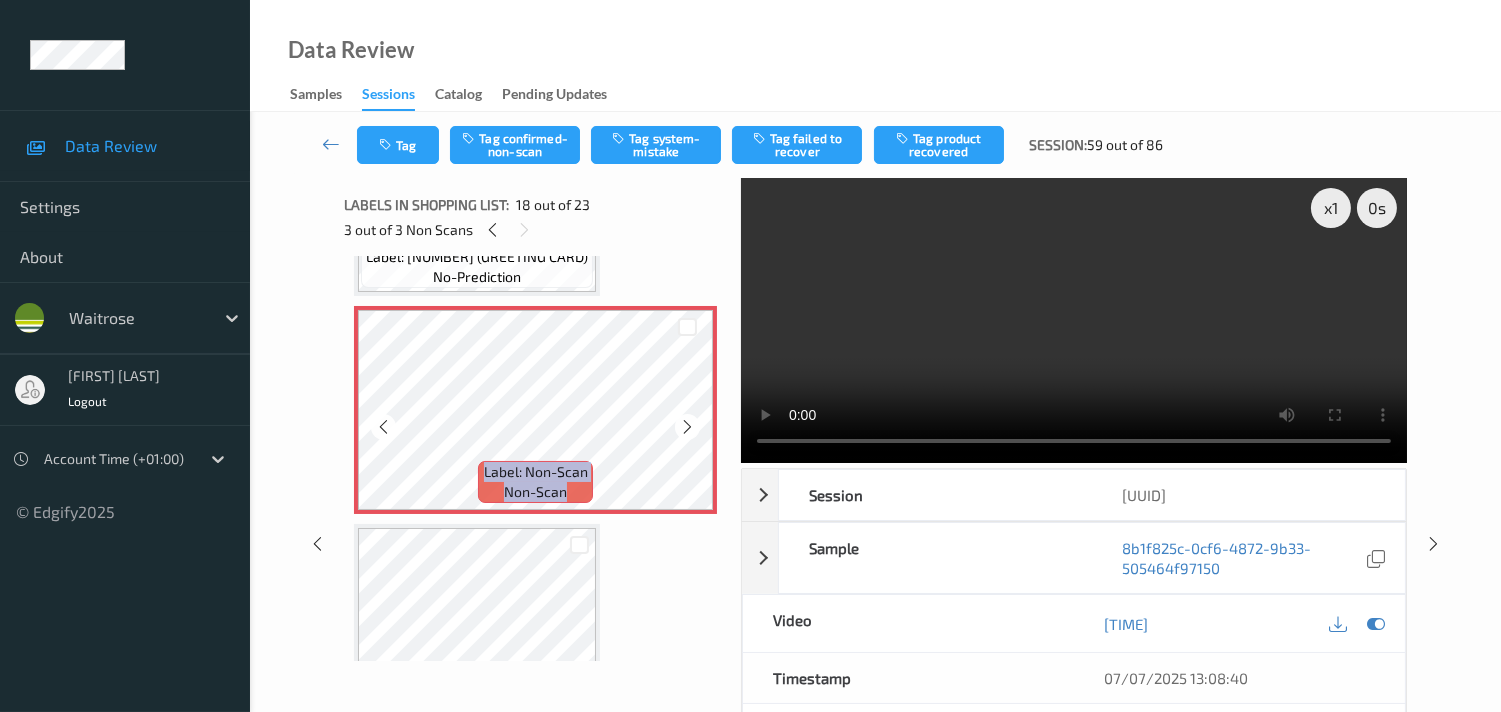 click at bounding box center (687, 427) 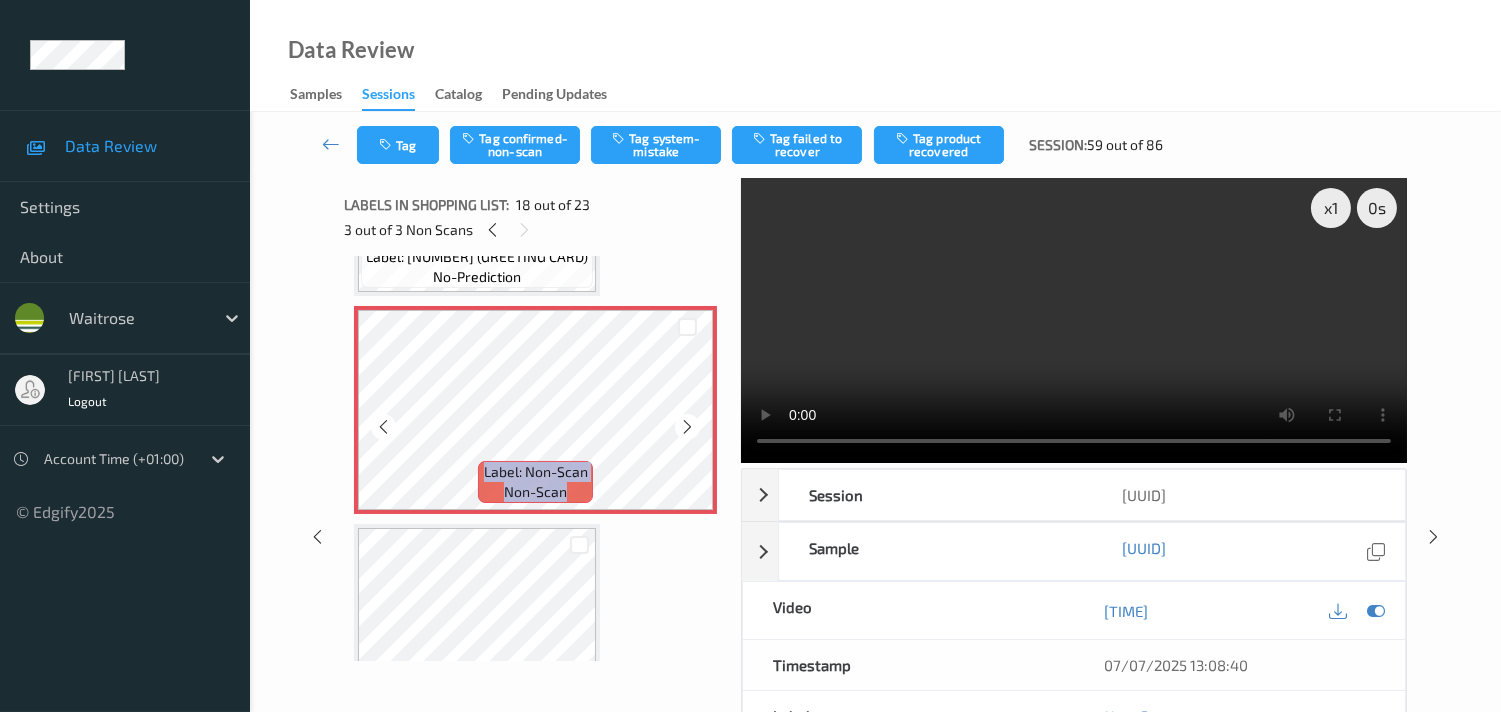 click at bounding box center [687, 427] 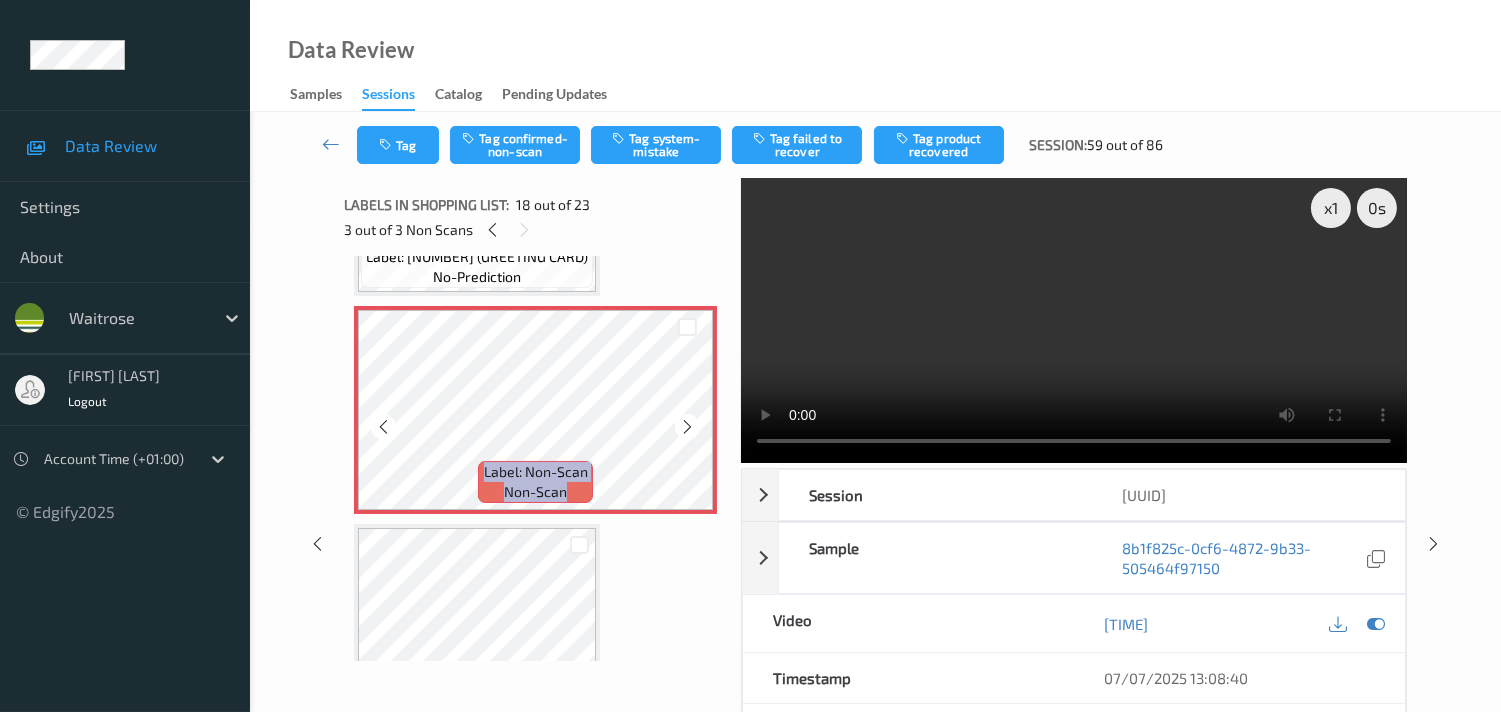 click at bounding box center (687, 427) 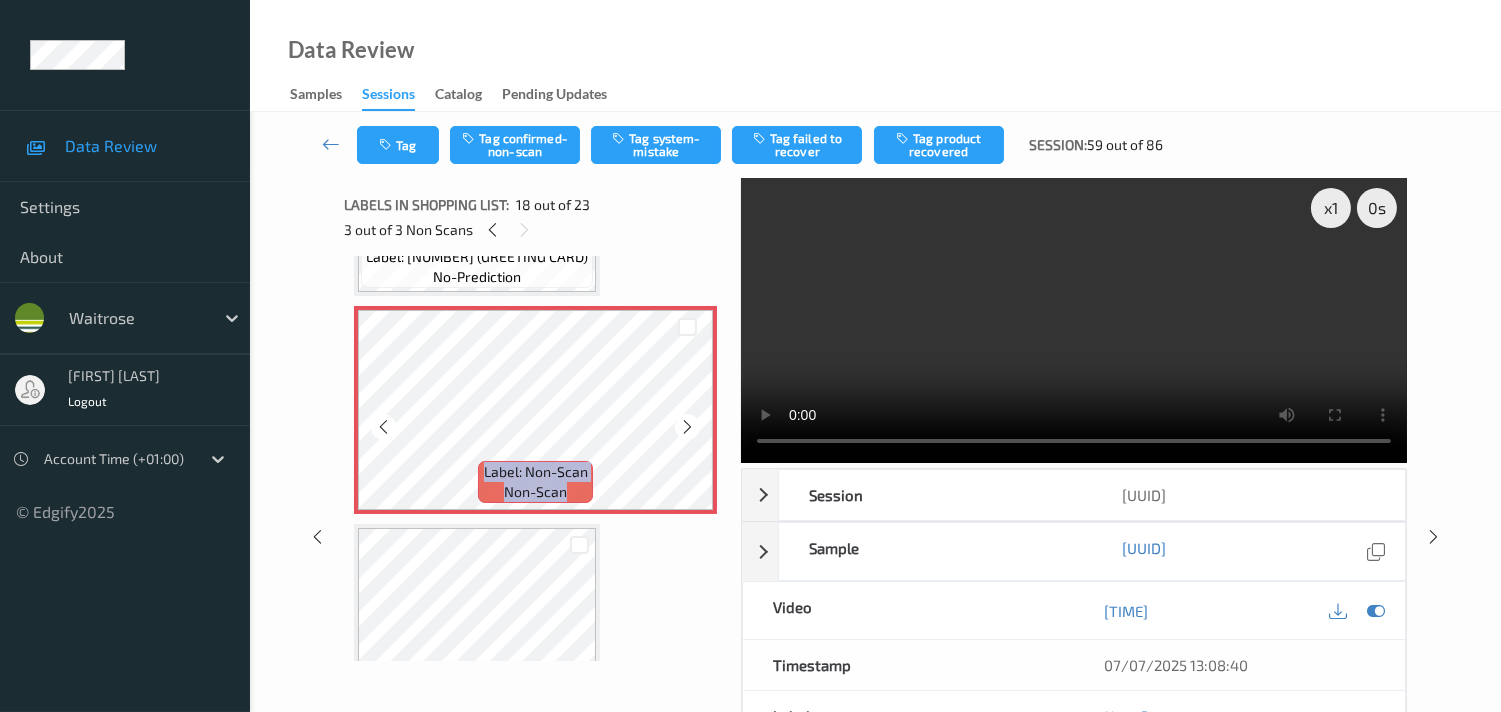 click at bounding box center [687, 427] 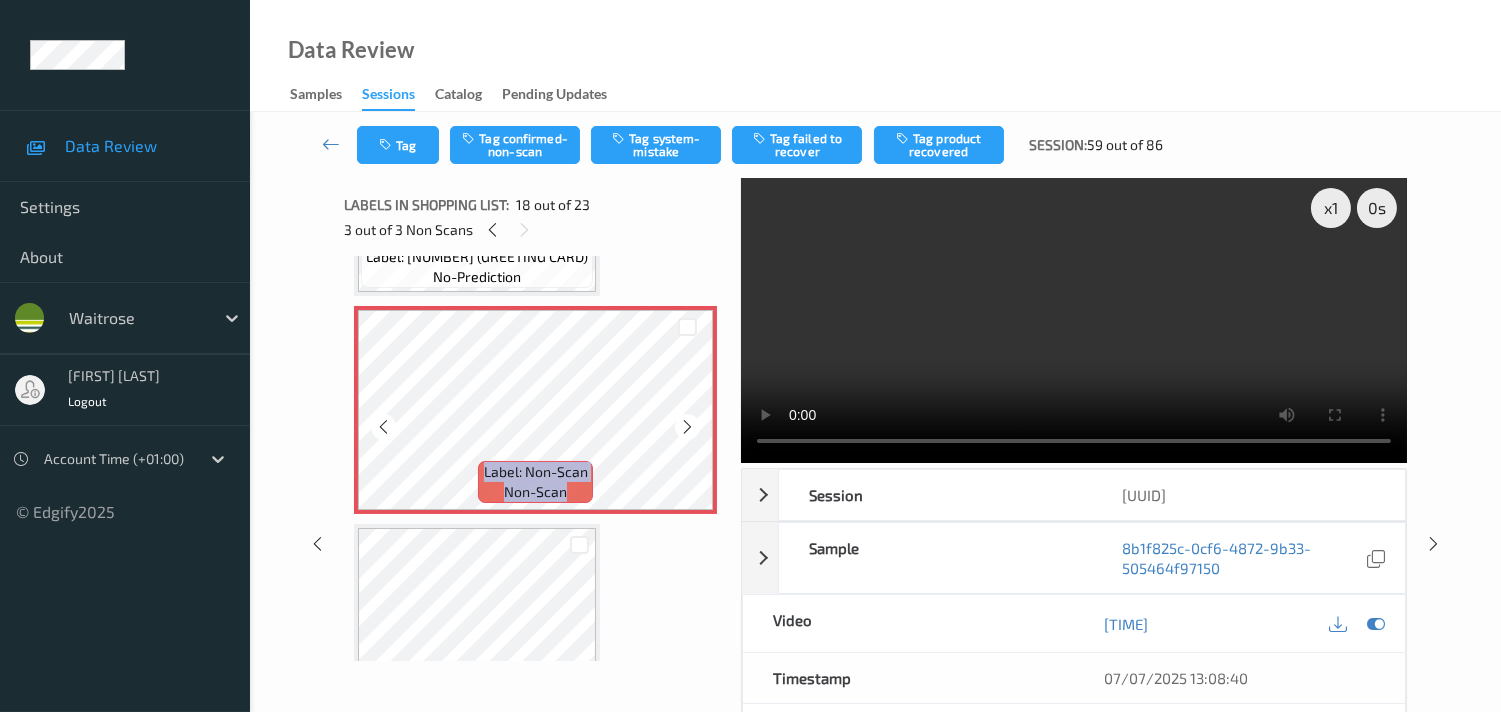 click at bounding box center (687, 427) 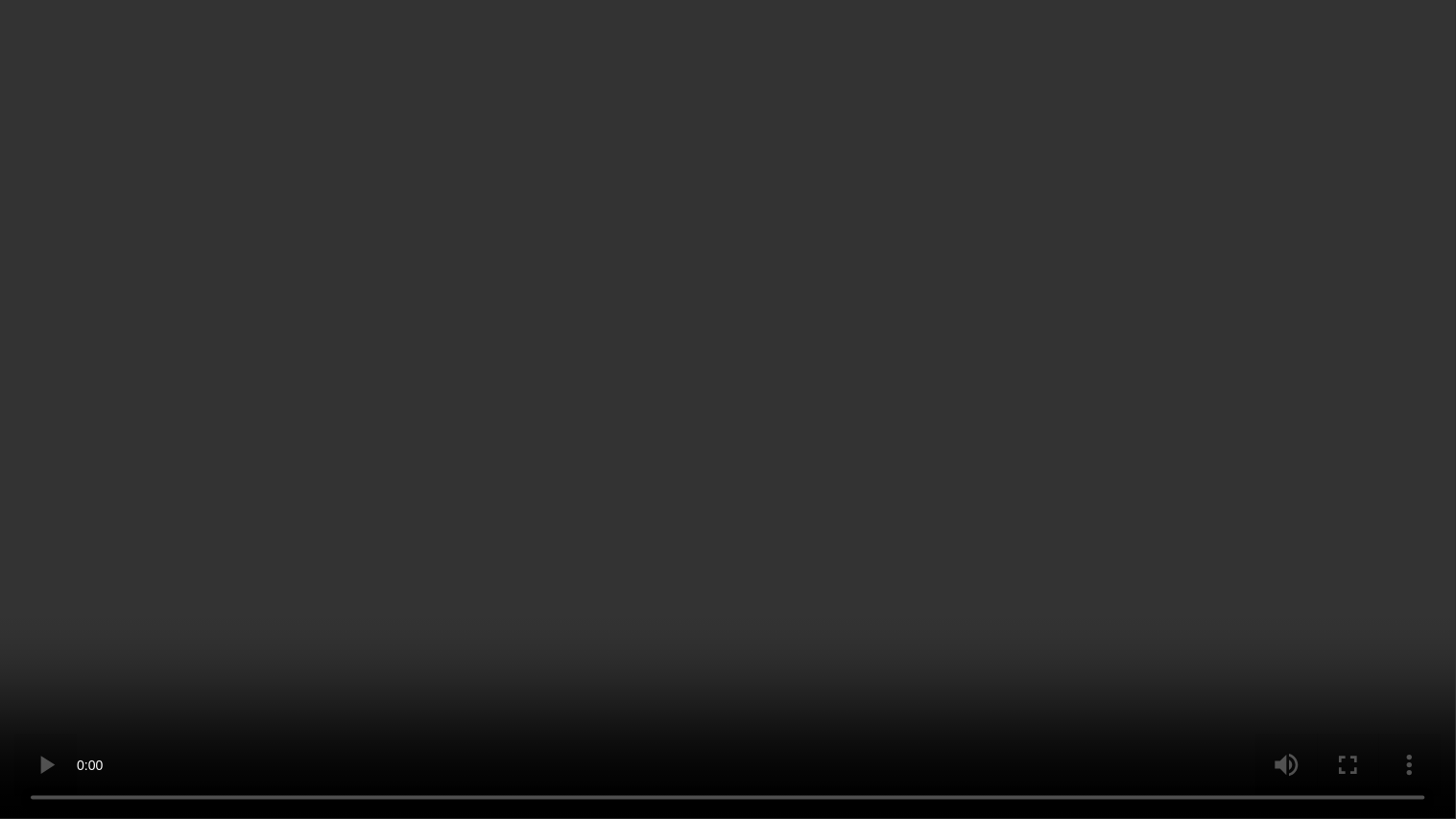 click at bounding box center [728, 409] 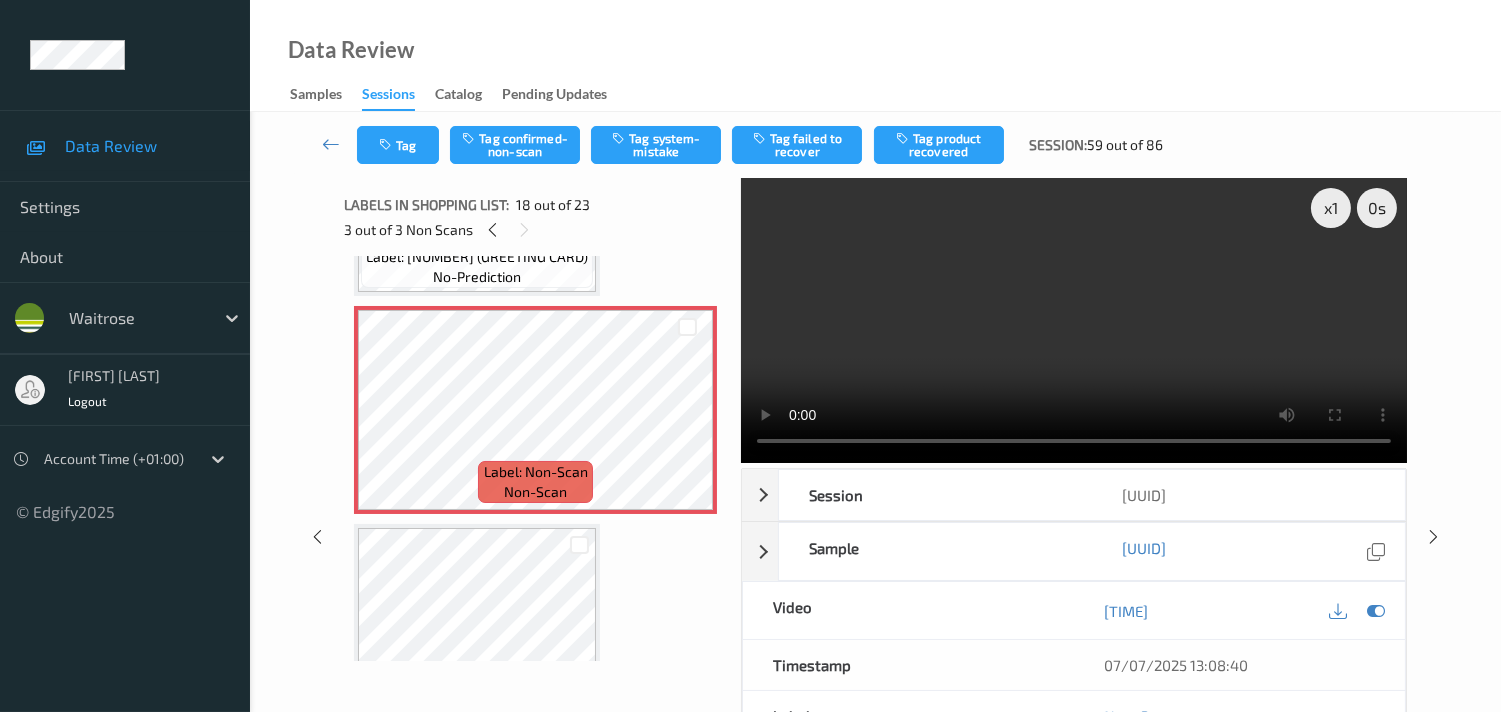 click at bounding box center [1074, 320] 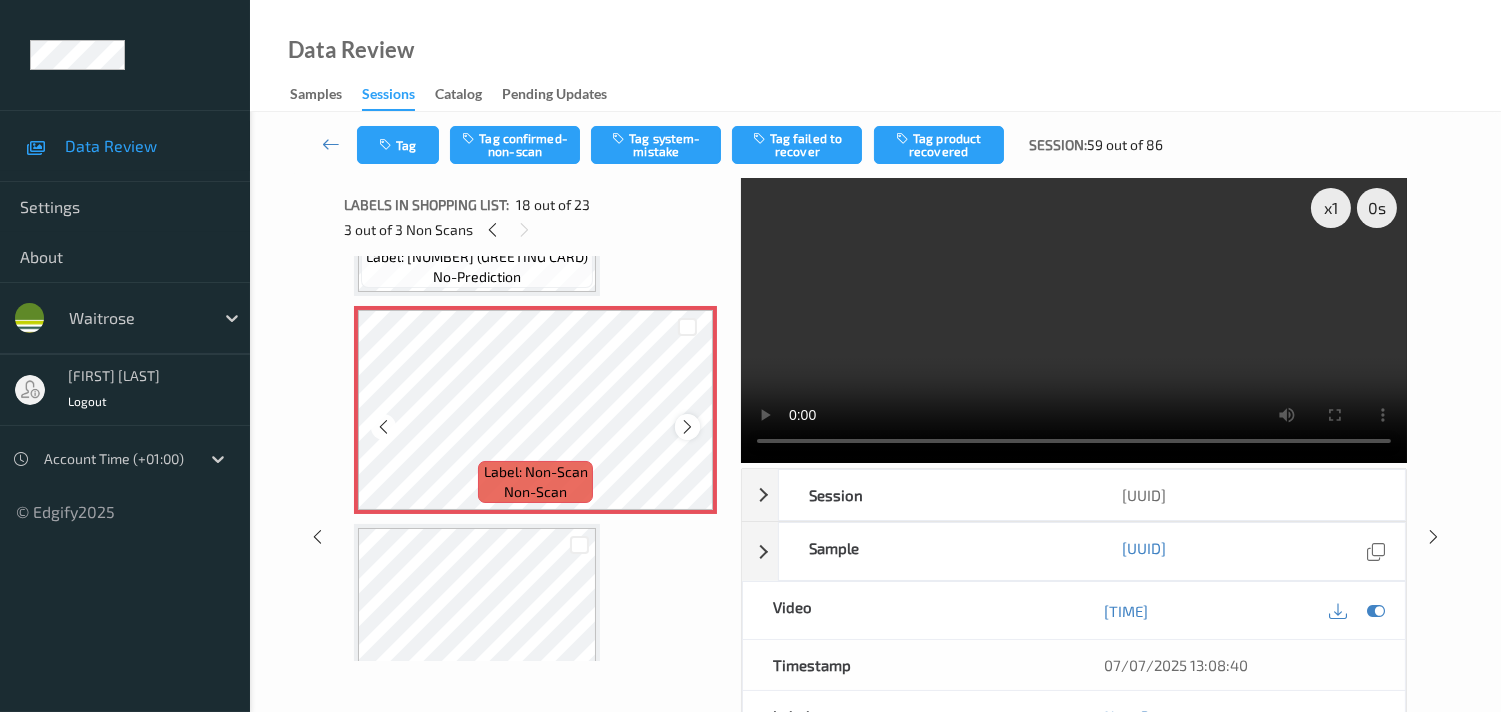 click at bounding box center [687, 426] 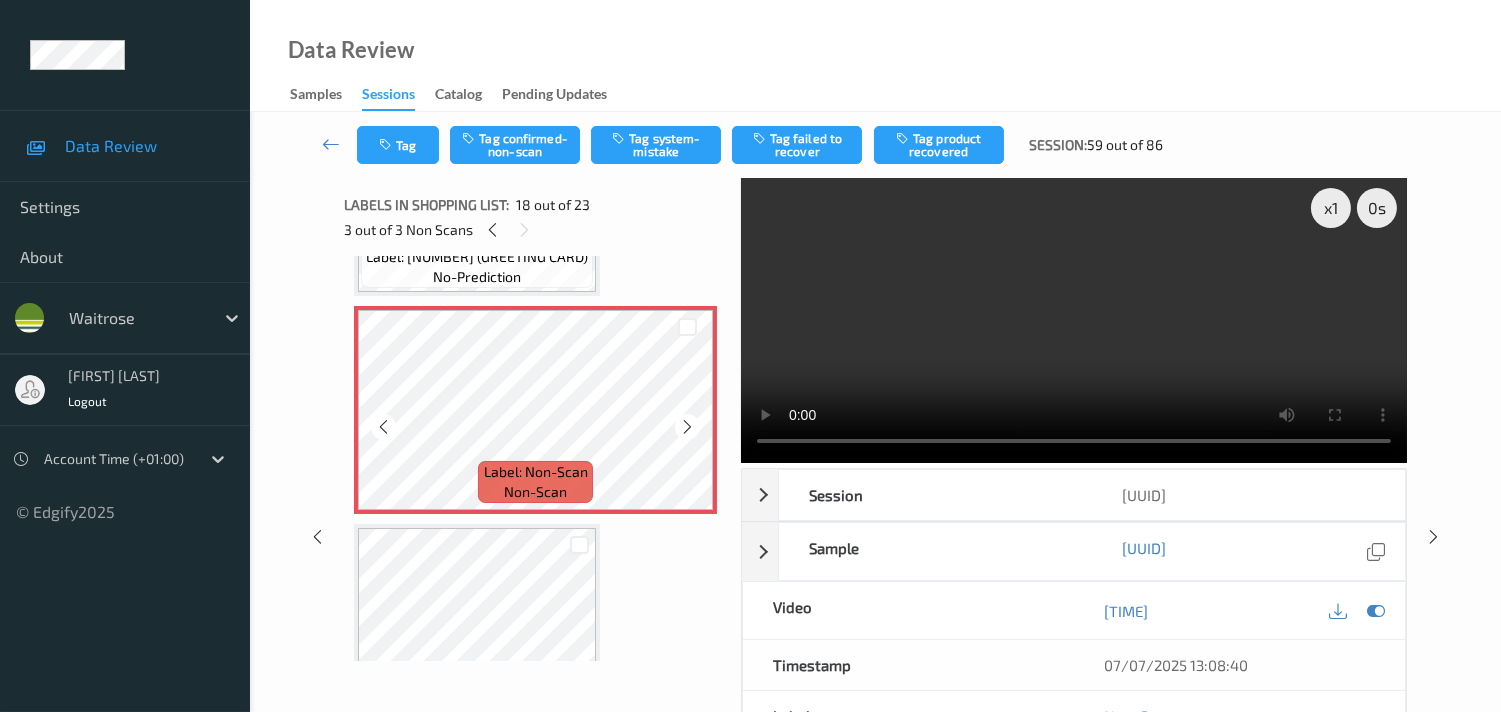 click at bounding box center (687, 426) 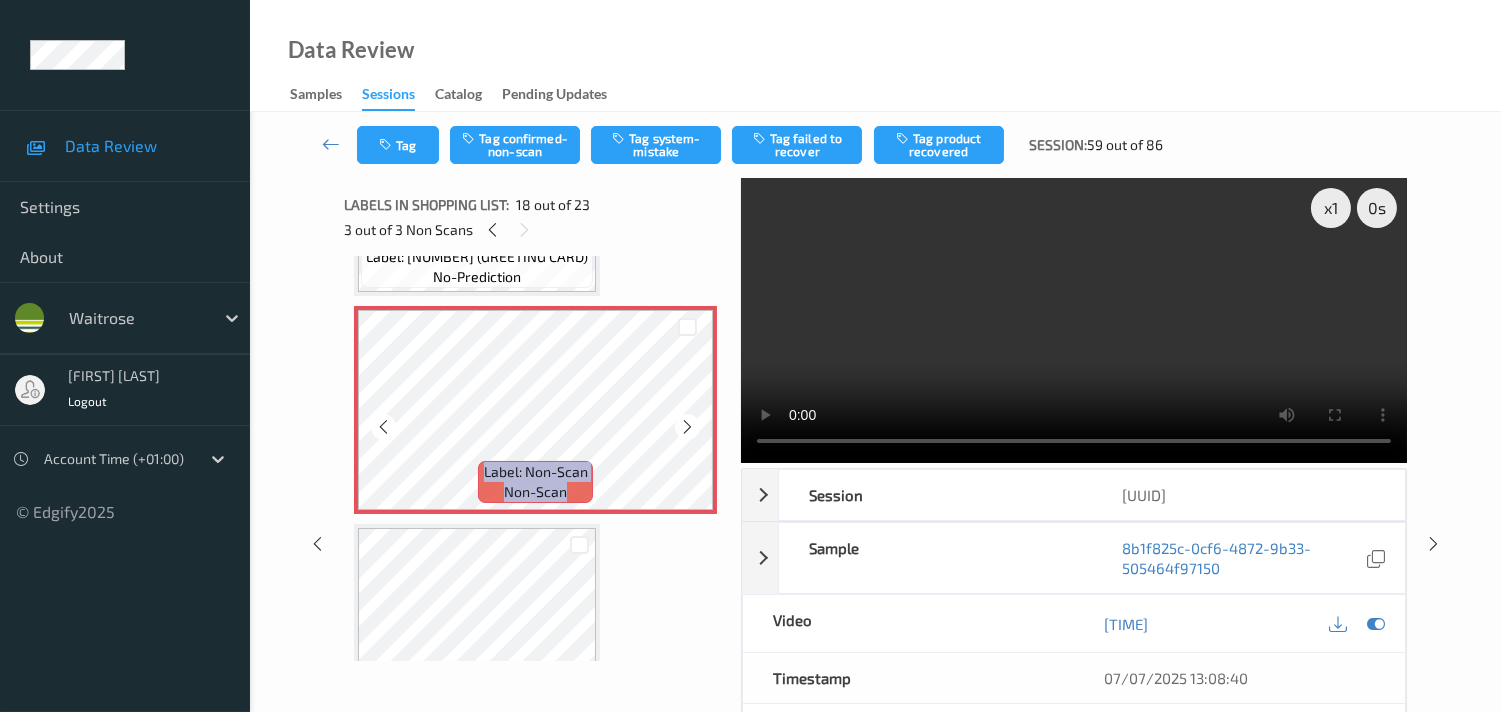 click at bounding box center [687, 426] 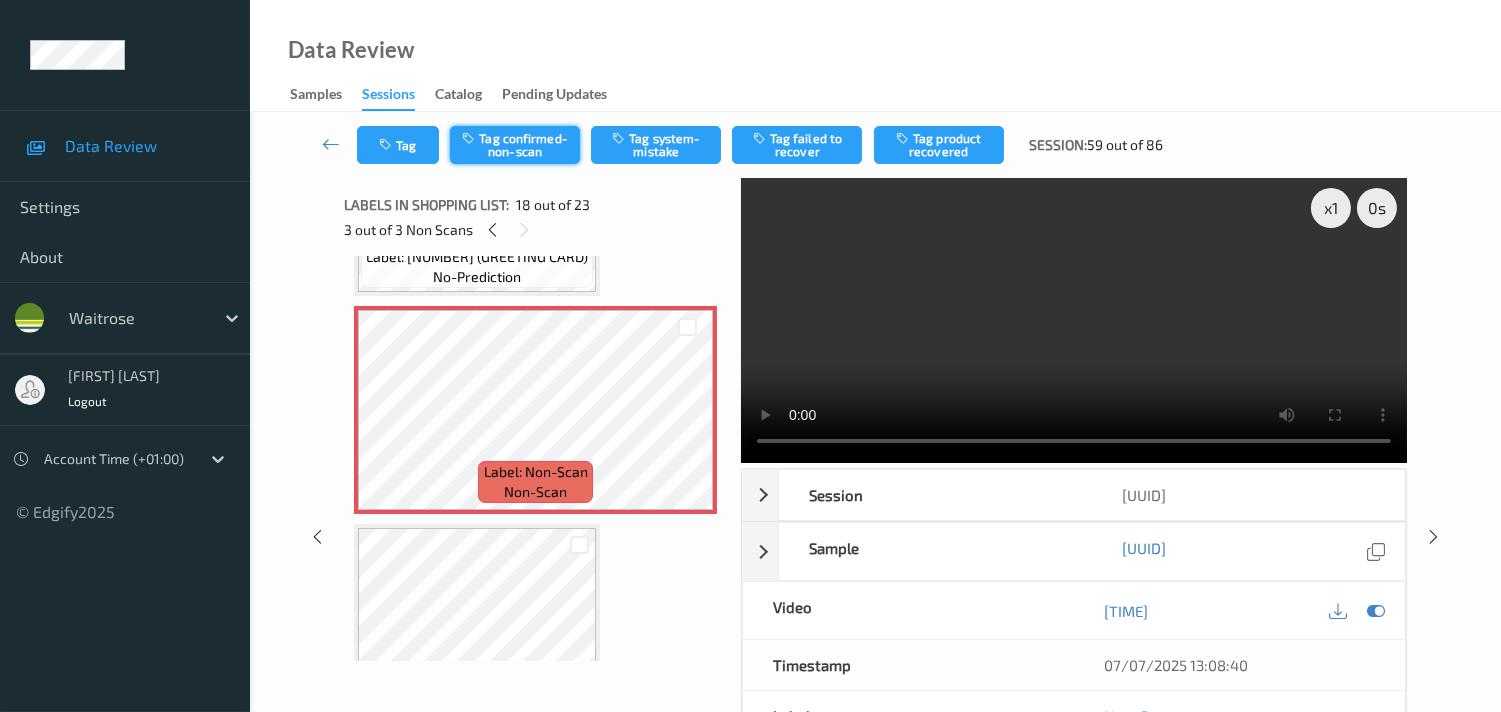 drag, startPoint x: 657, startPoint y: 152, endPoint x: 525, endPoint y: 148, distance: 132.0606 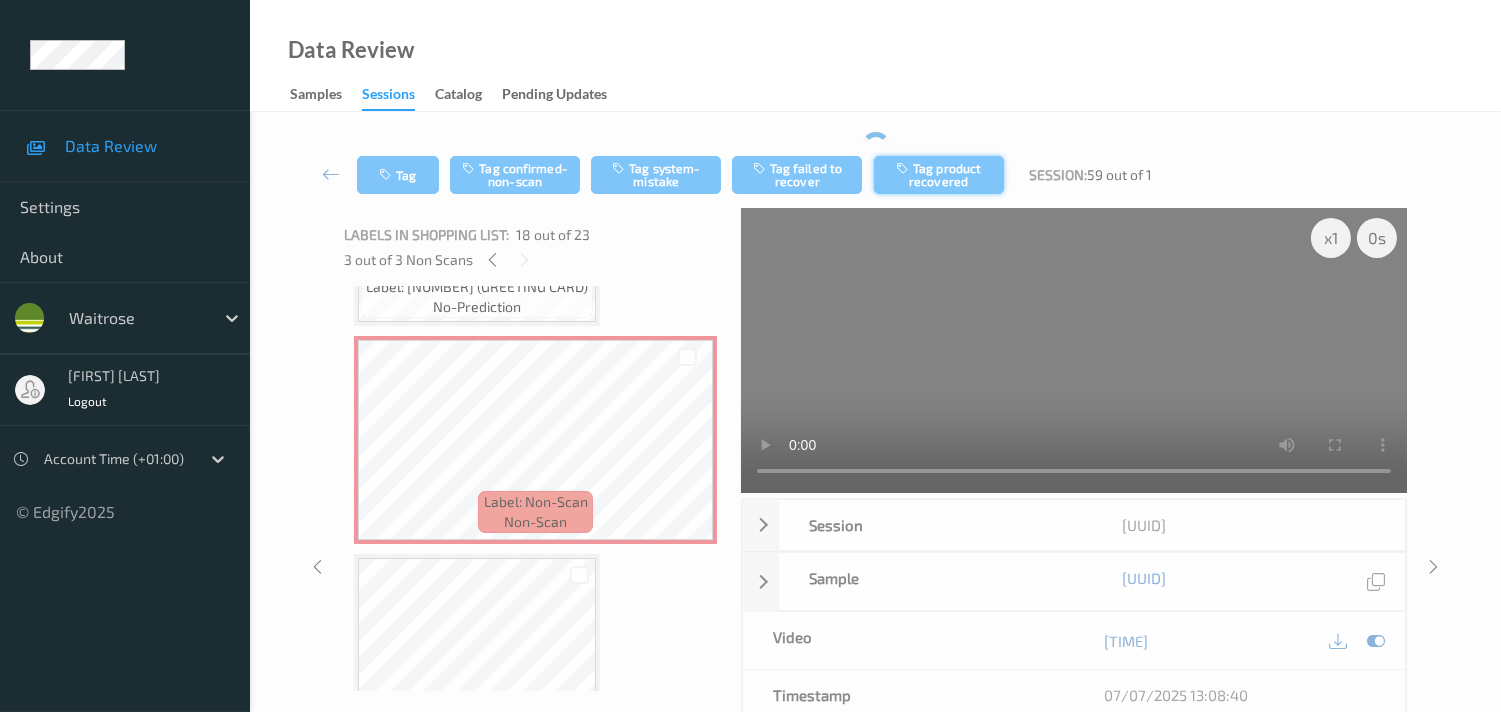 click on "Tag   product recovered" at bounding box center (939, 175) 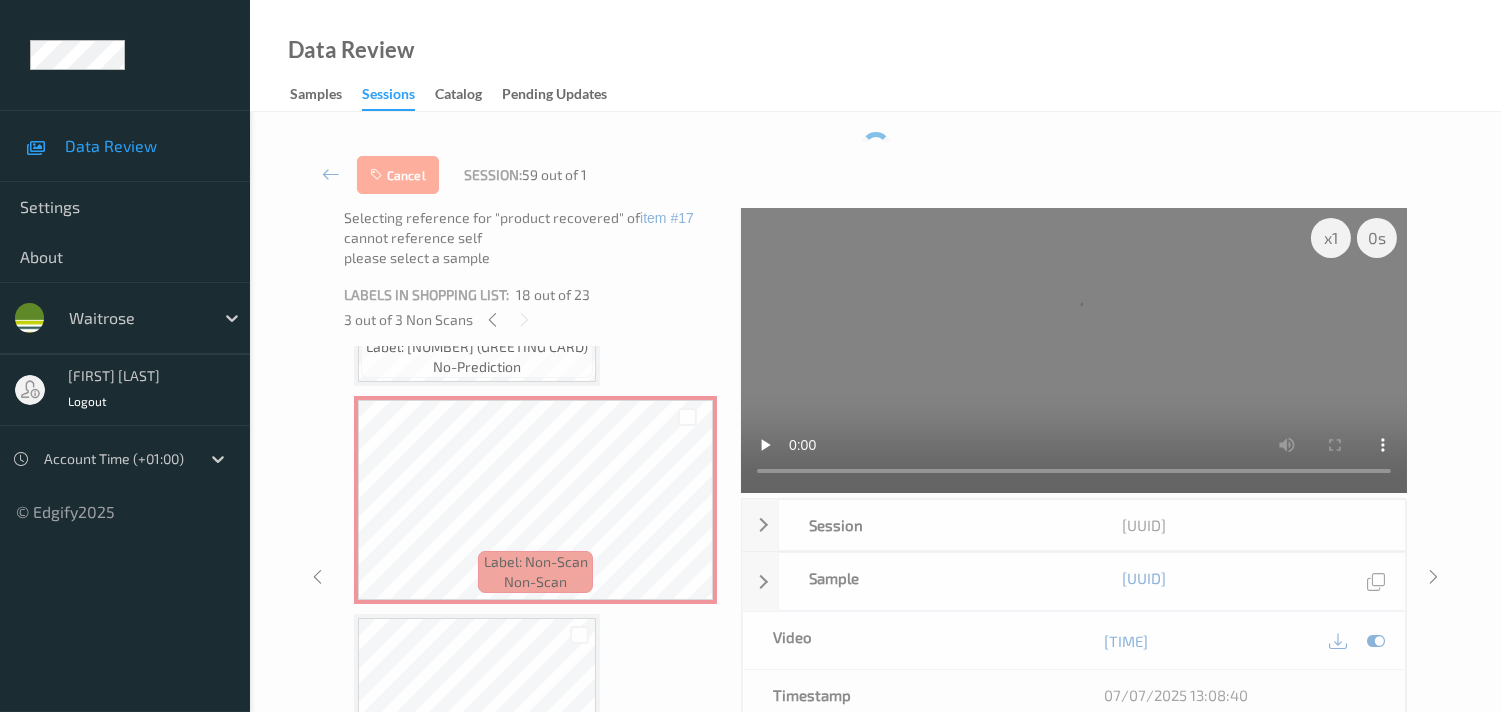 scroll, scrollTop: 3777, scrollLeft: 0, axis: vertical 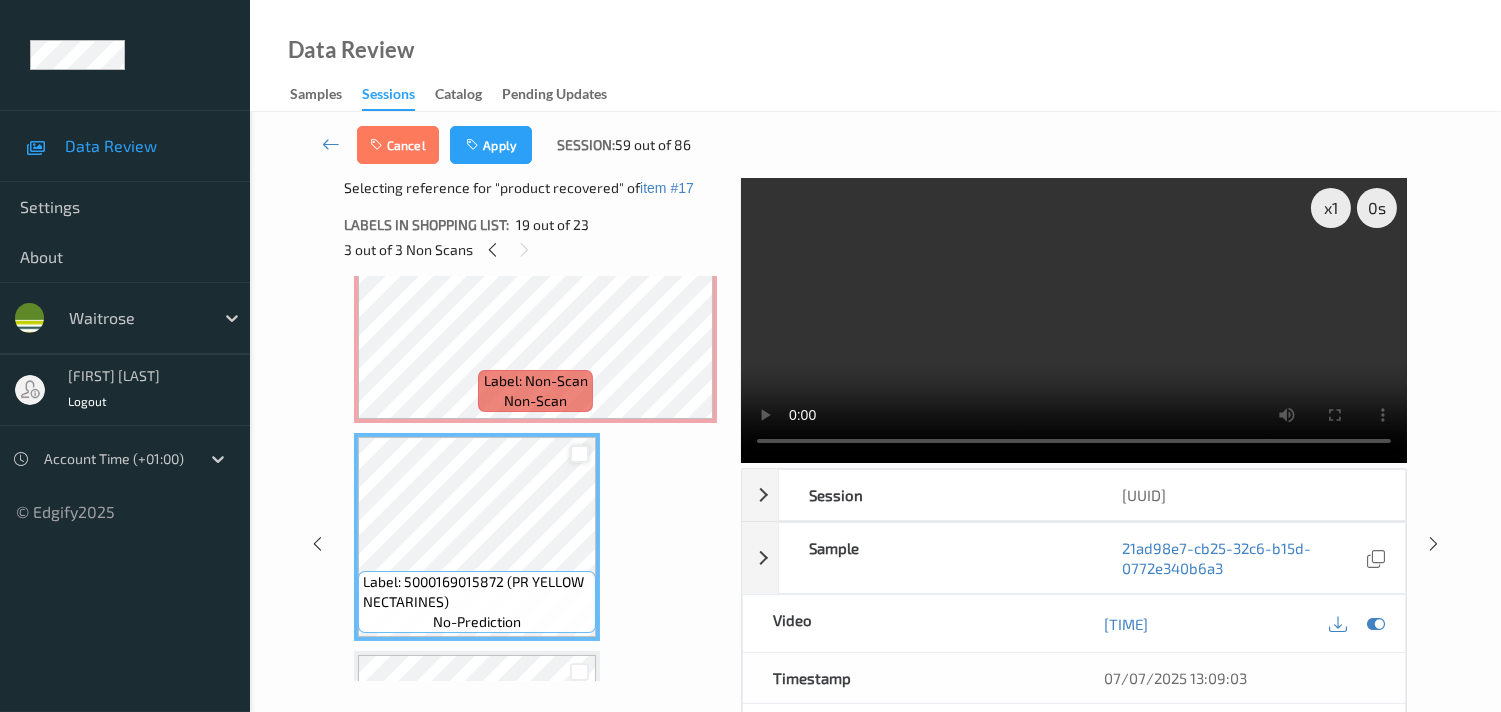 click at bounding box center (579, 454) 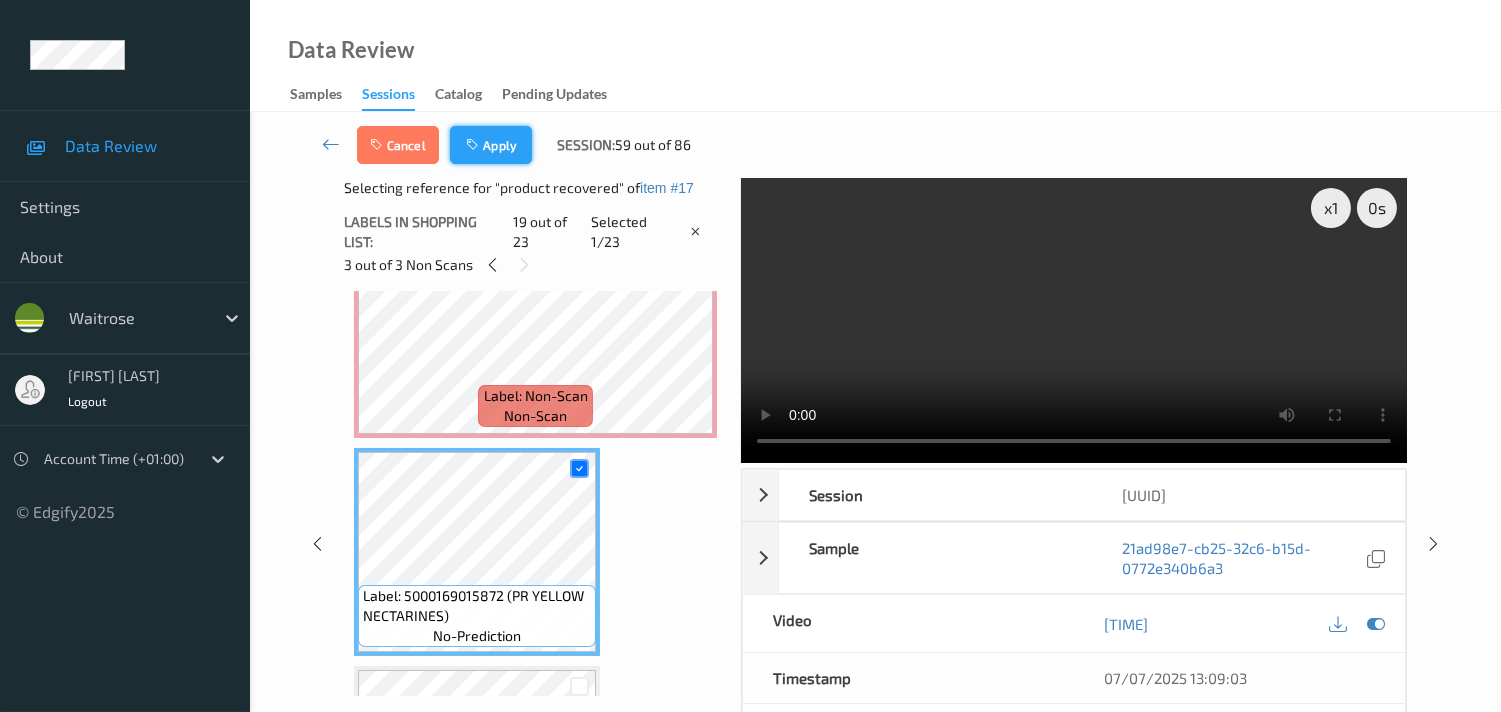 click on "Apply" at bounding box center (491, 145) 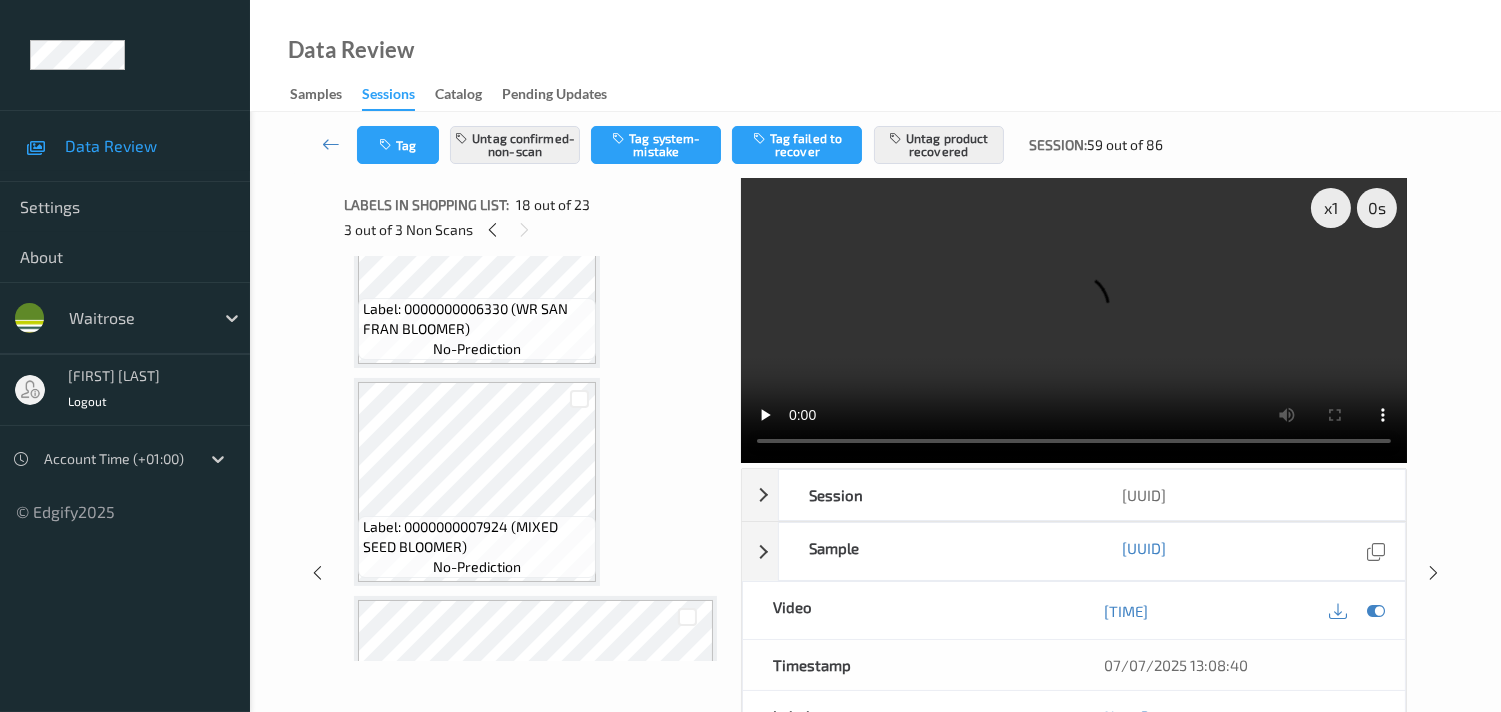 scroll, scrollTop: 4587, scrollLeft: 0, axis: vertical 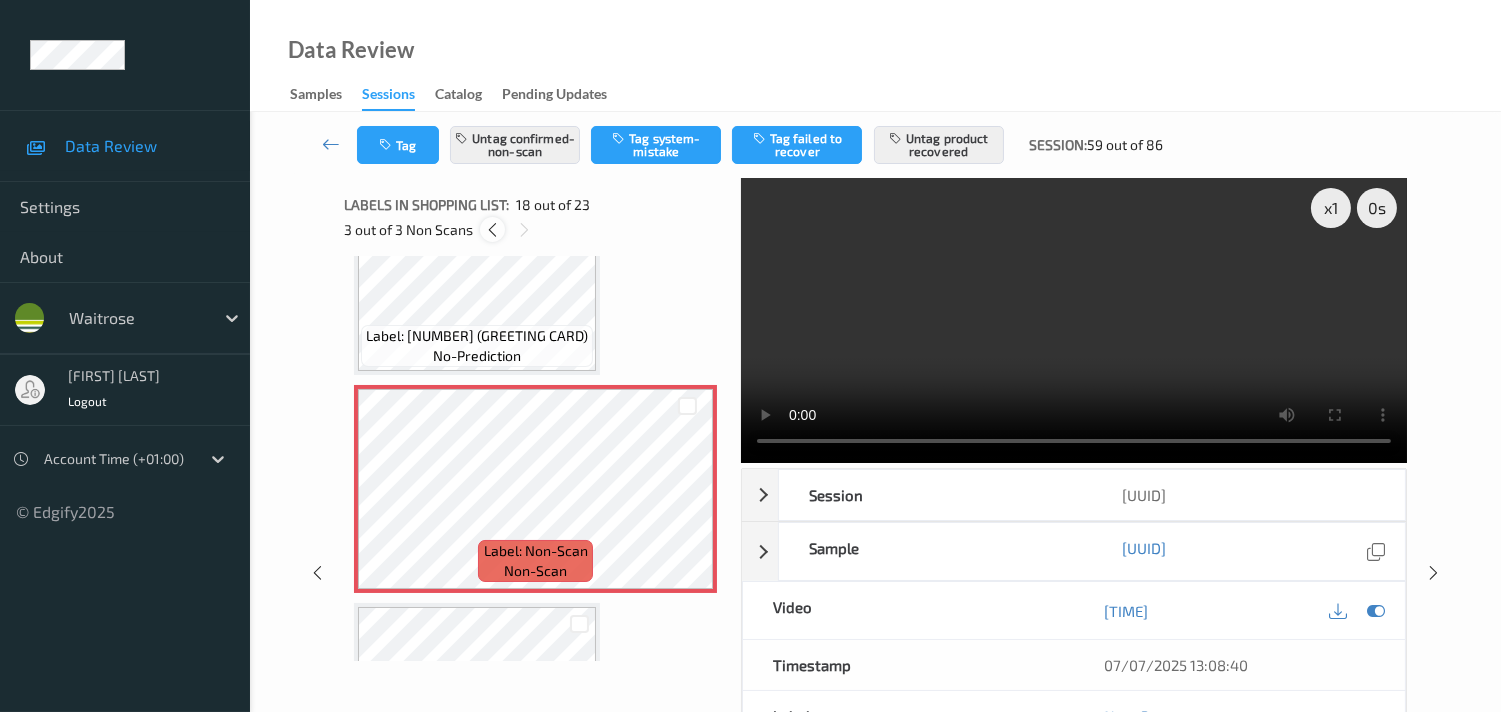 click at bounding box center (492, 230) 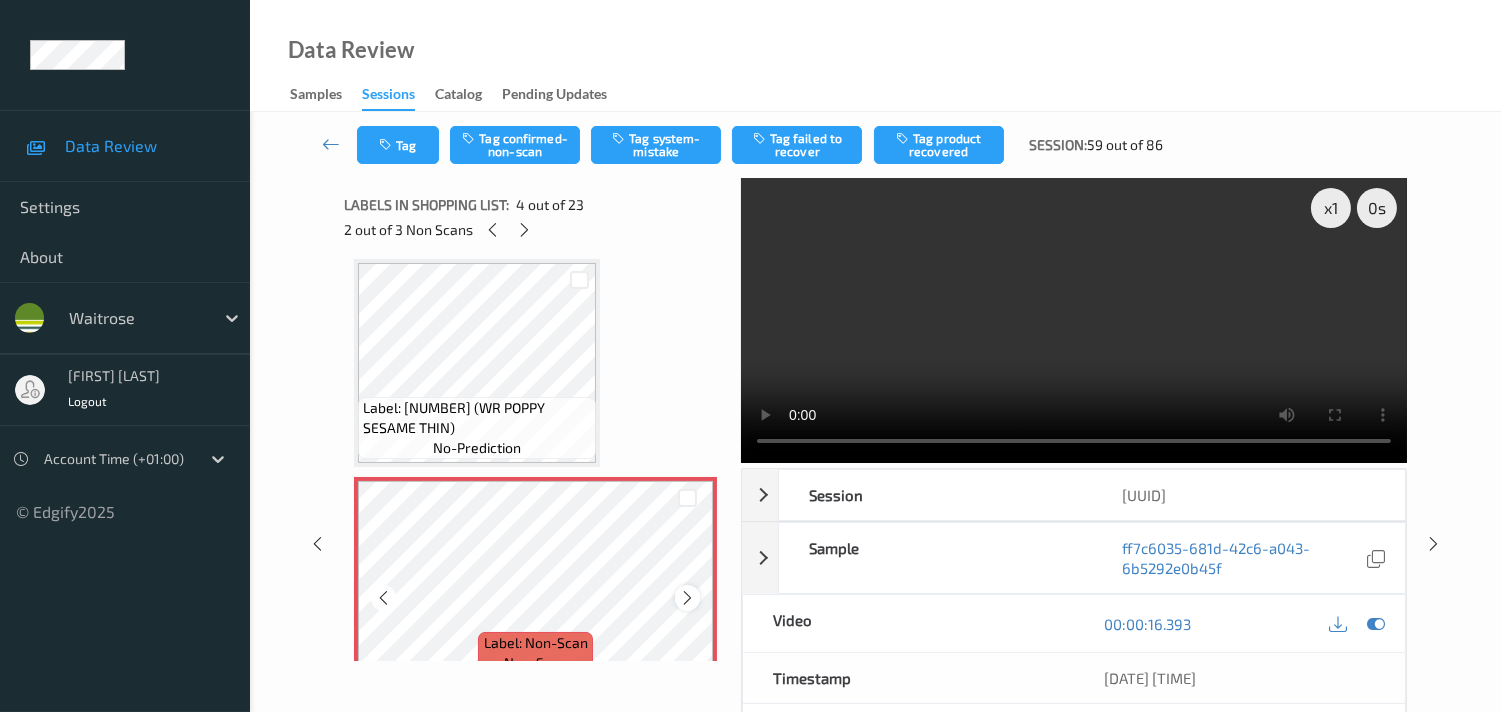 click at bounding box center [687, 598] 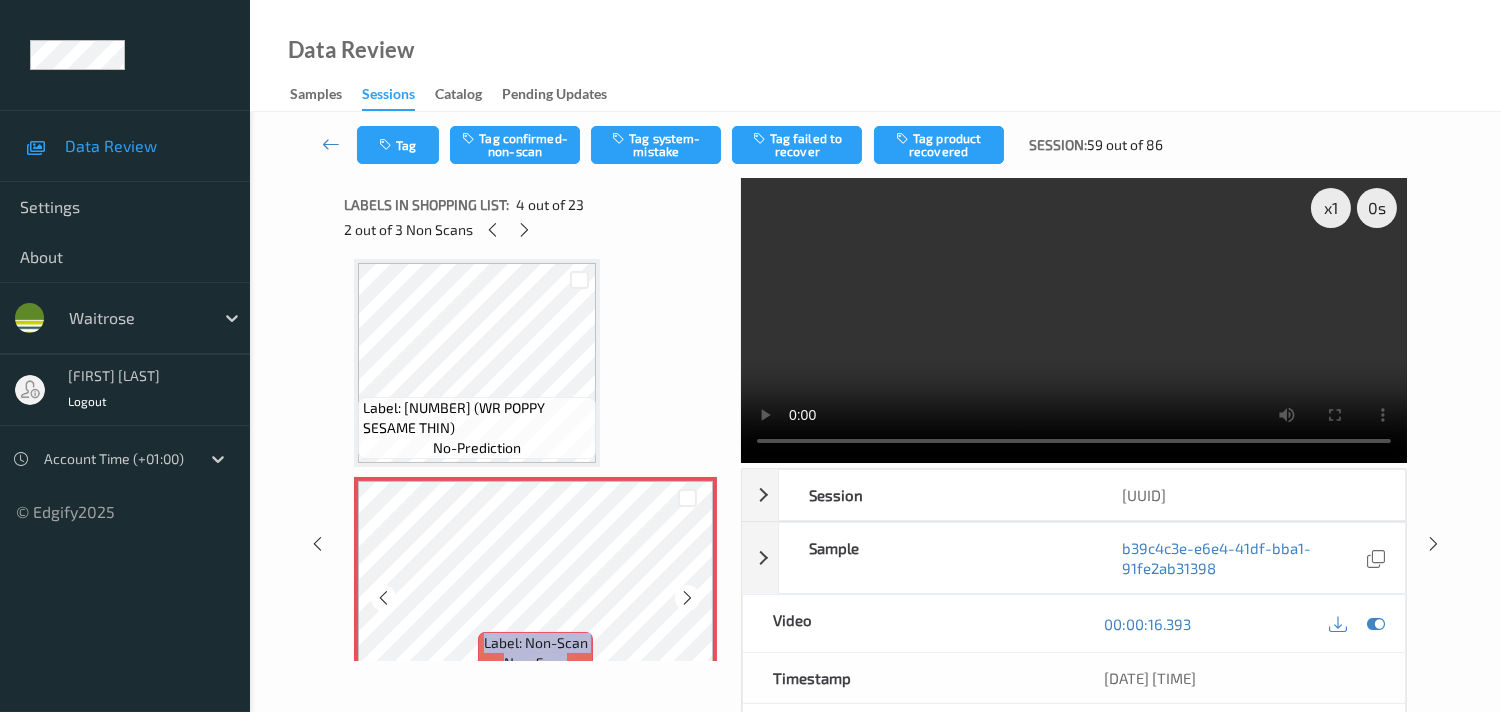 click at bounding box center (687, 598) 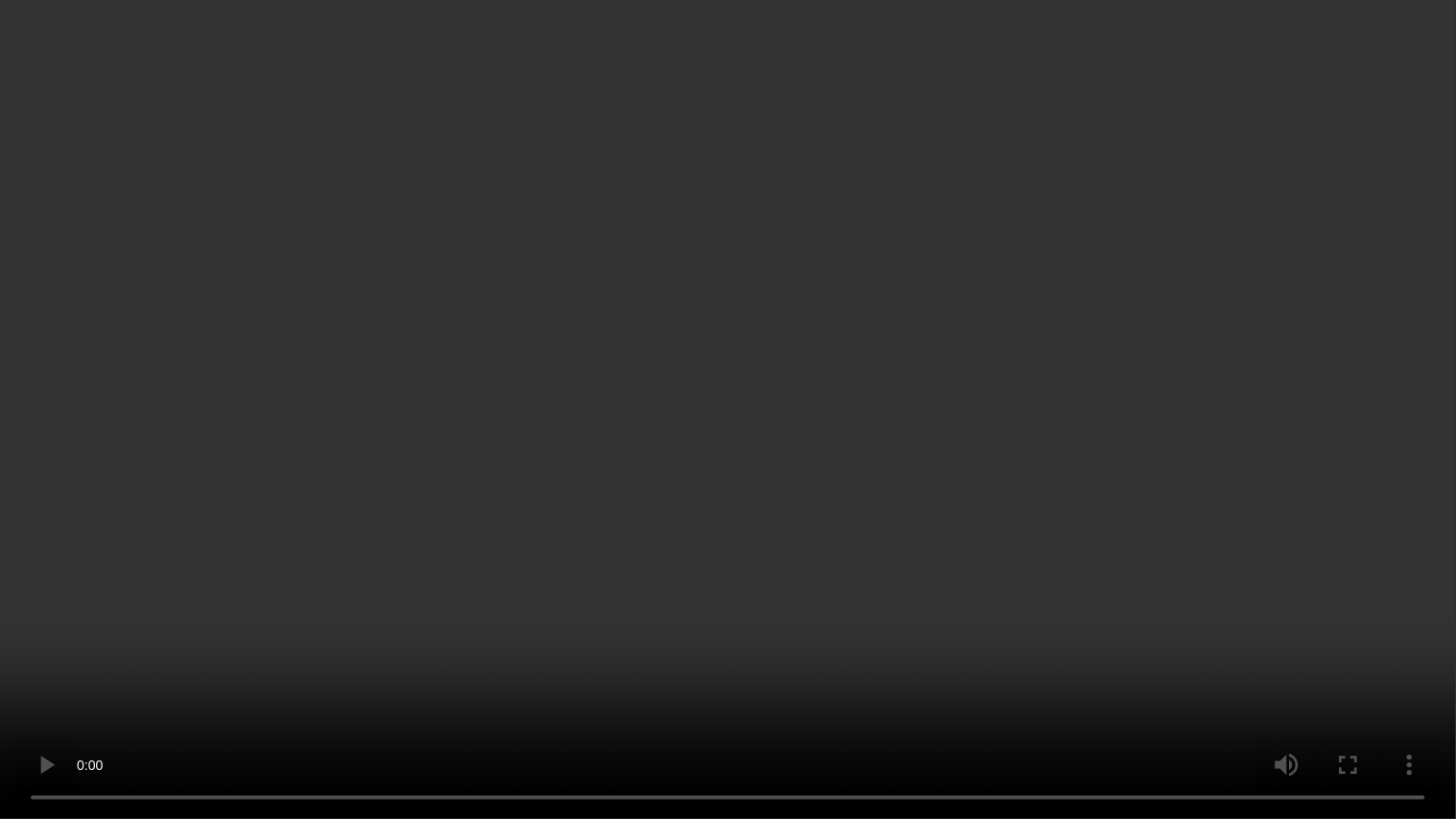 click at bounding box center (728, 409) 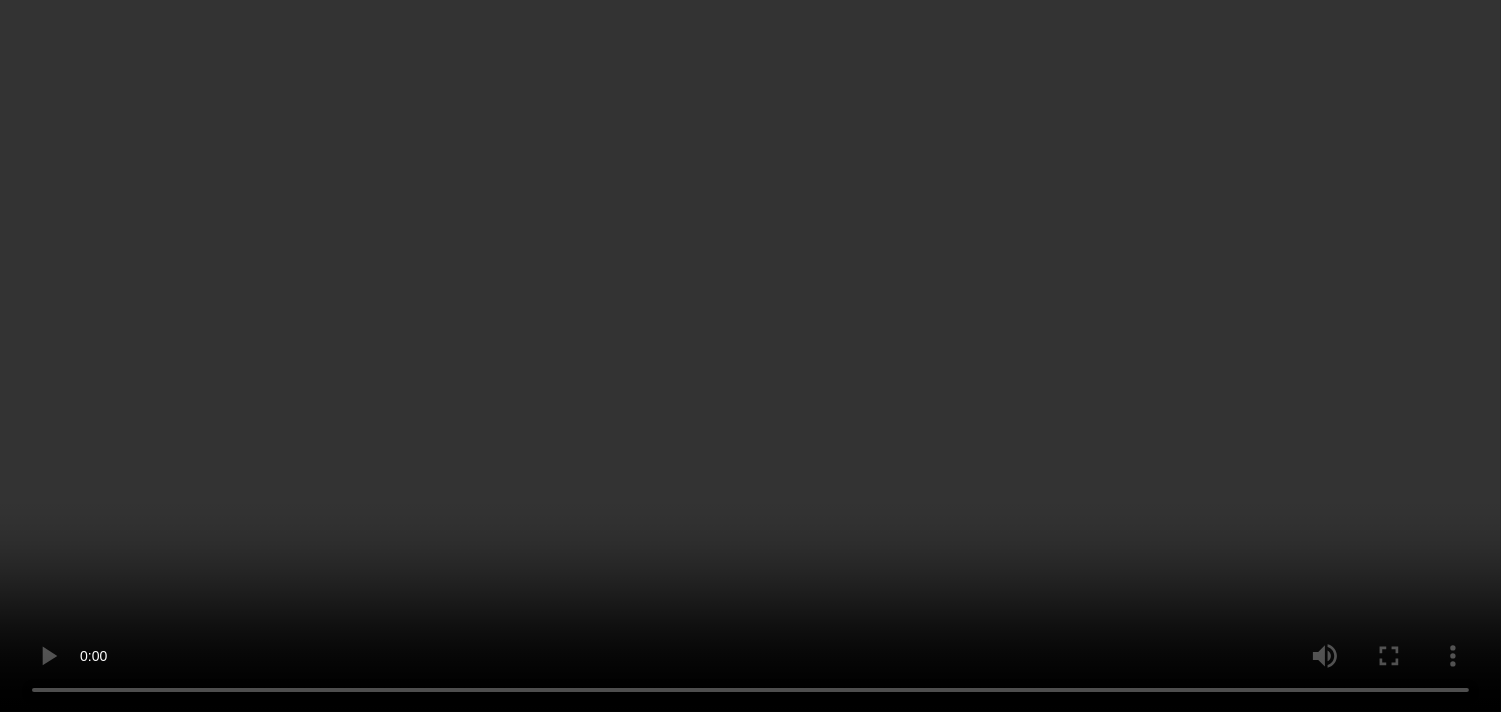 scroll, scrollTop: 776, scrollLeft: 0, axis: vertical 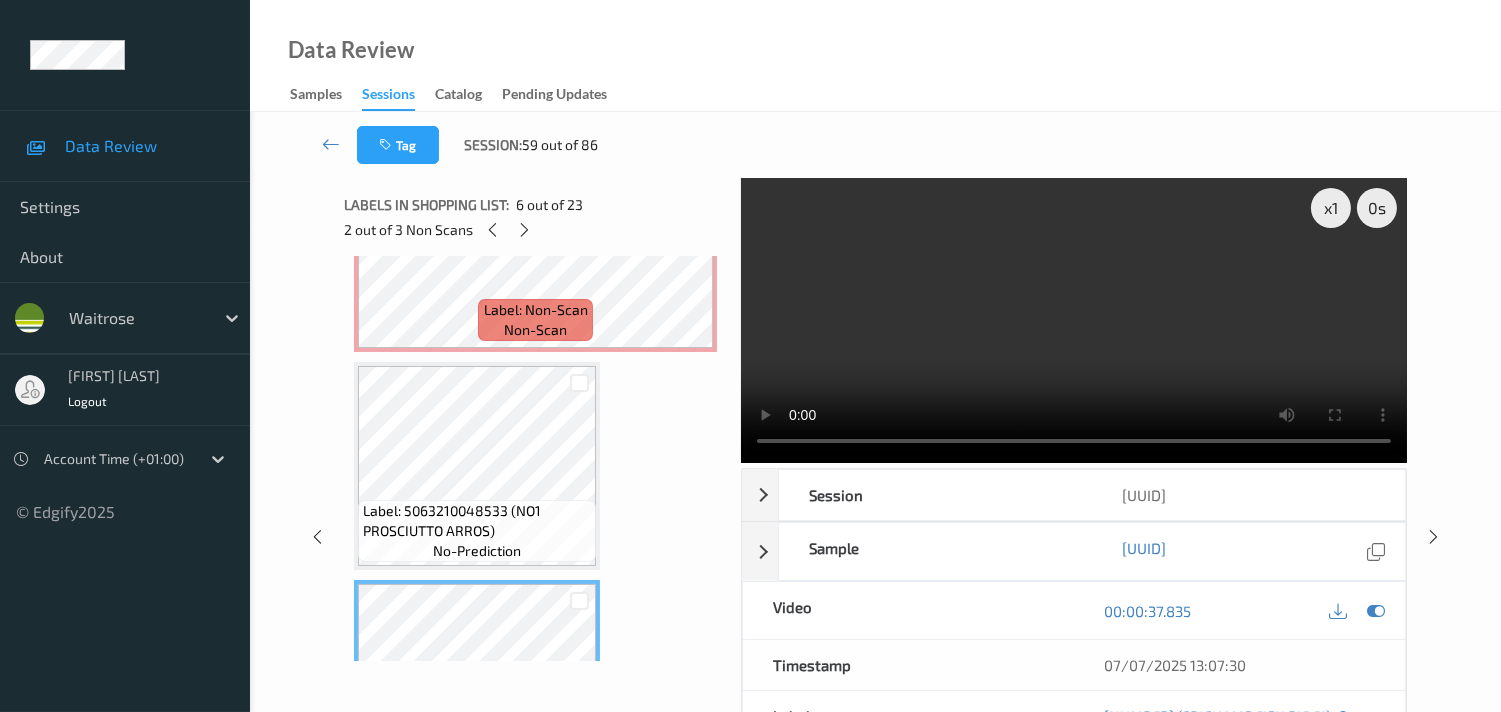click at bounding box center (1074, 320) 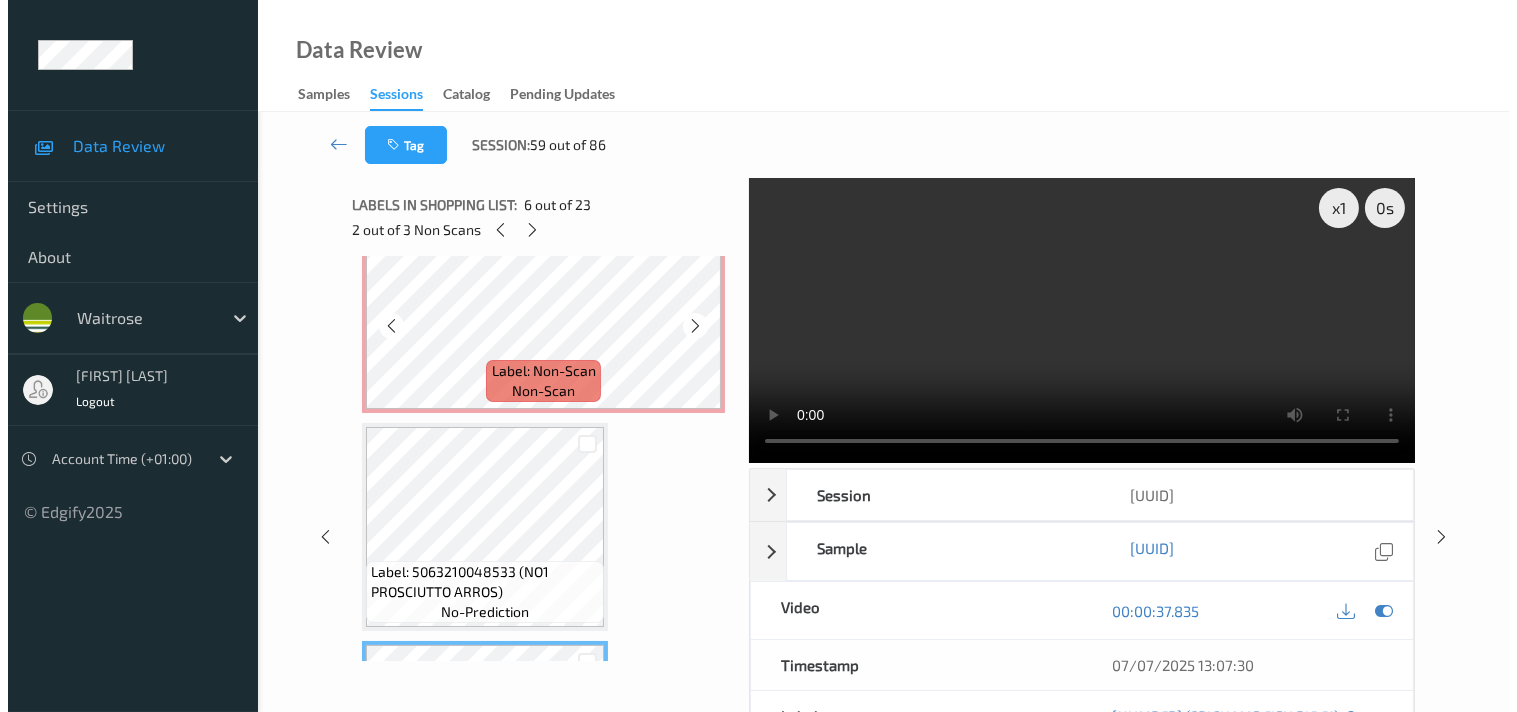 scroll, scrollTop: 665, scrollLeft: 0, axis: vertical 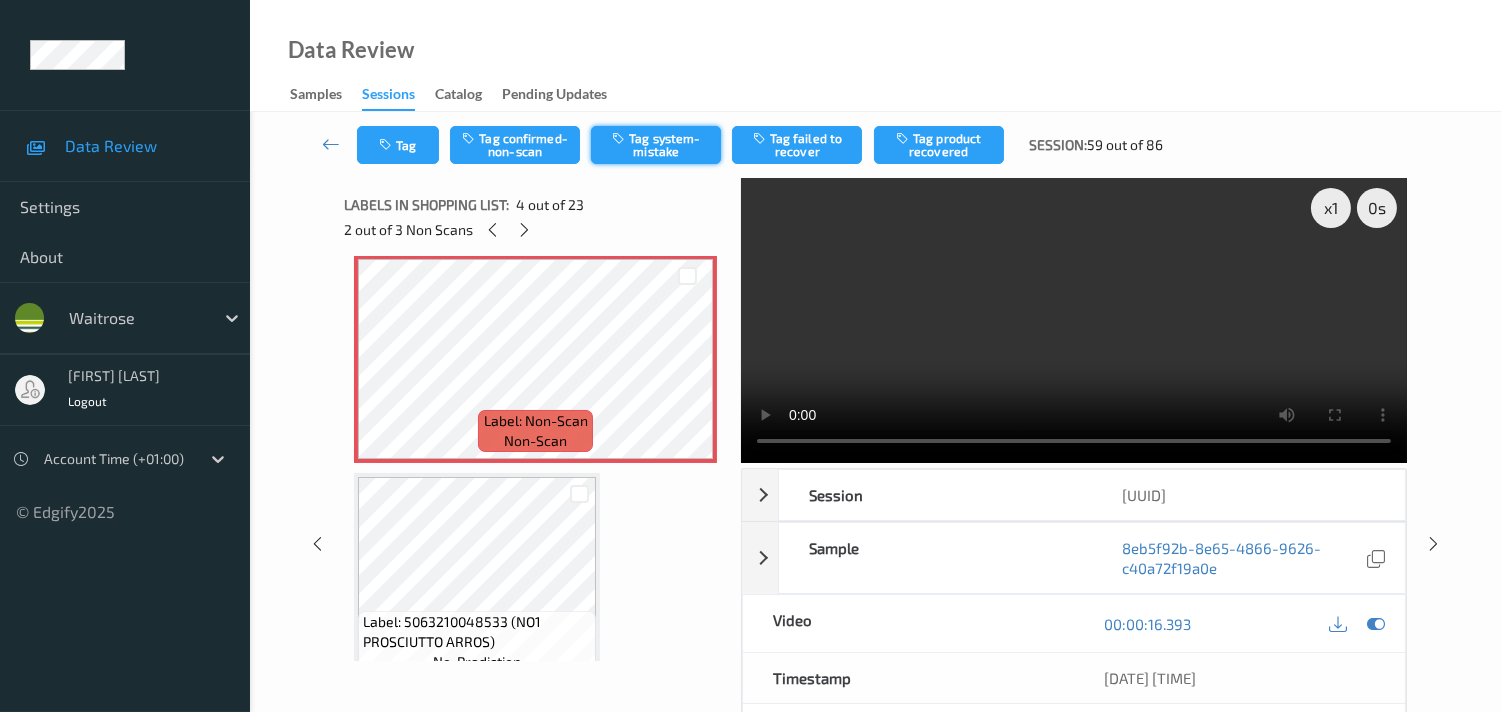 click on "Tag   system-mistake" at bounding box center [656, 145] 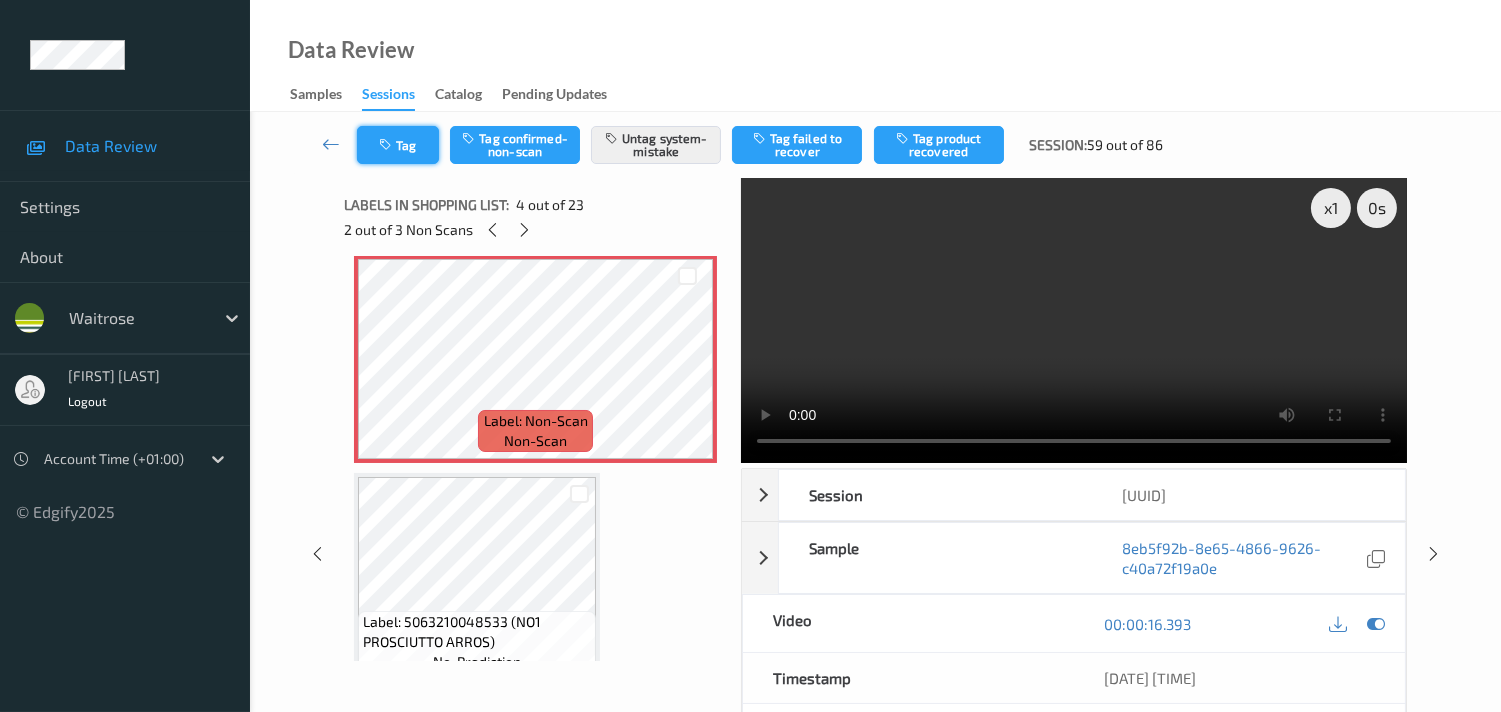 click on "Tag" at bounding box center (398, 145) 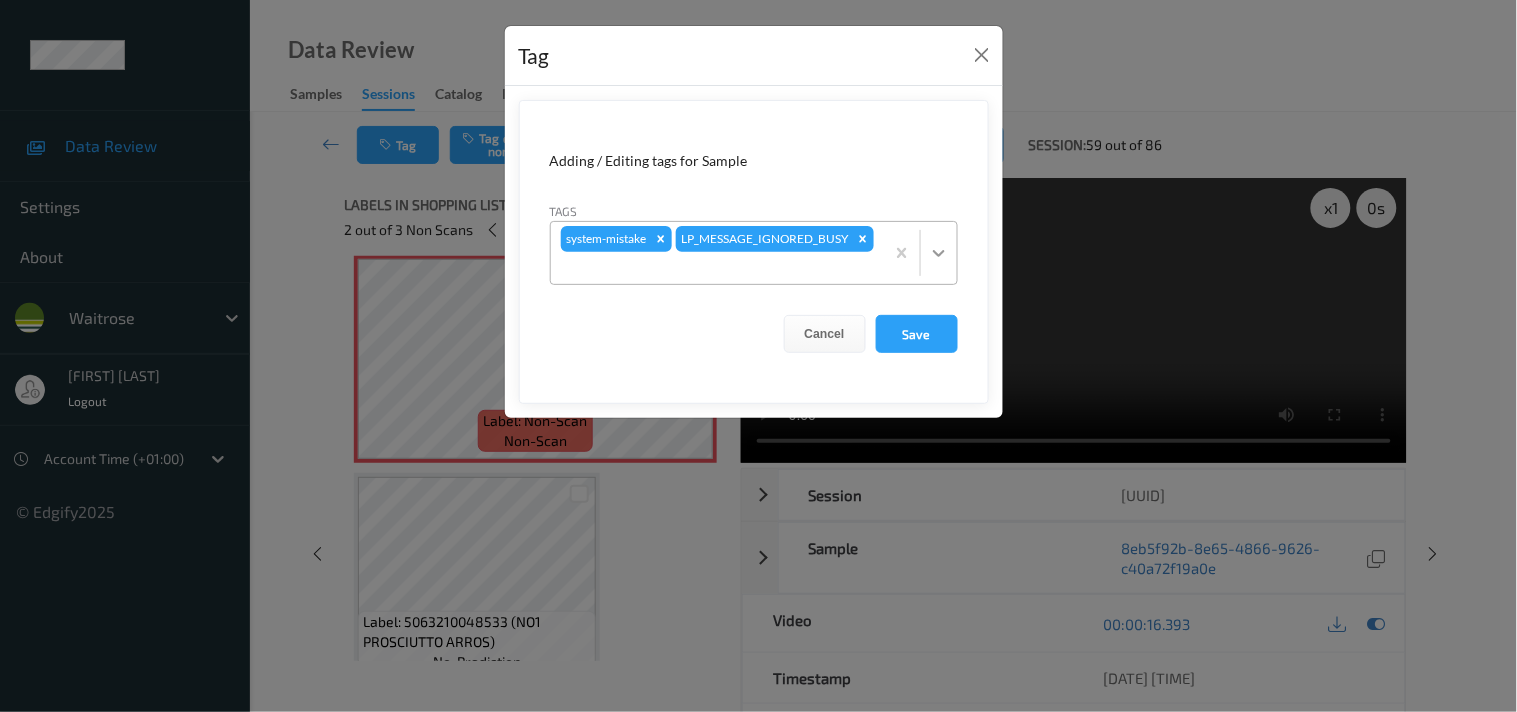 click 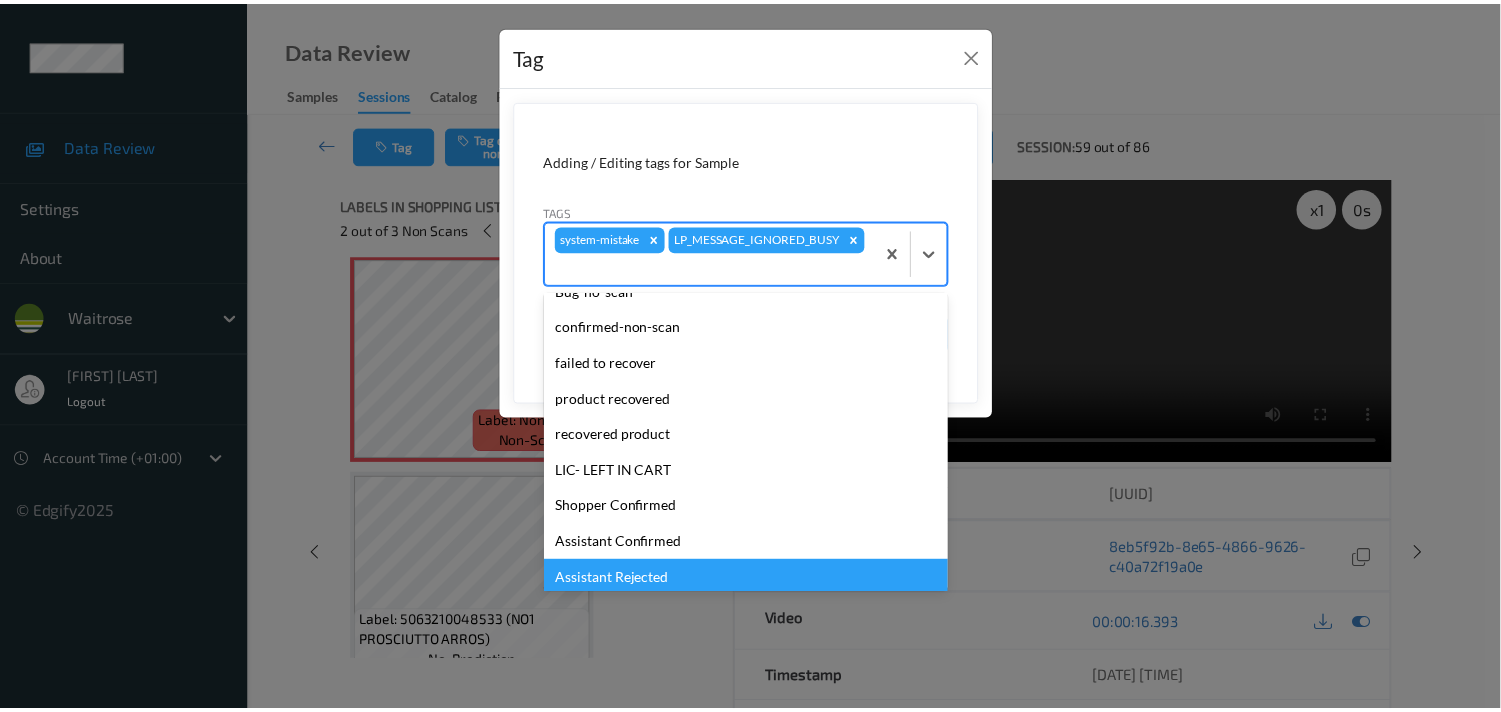 scroll, scrollTop: 318, scrollLeft: 0, axis: vertical 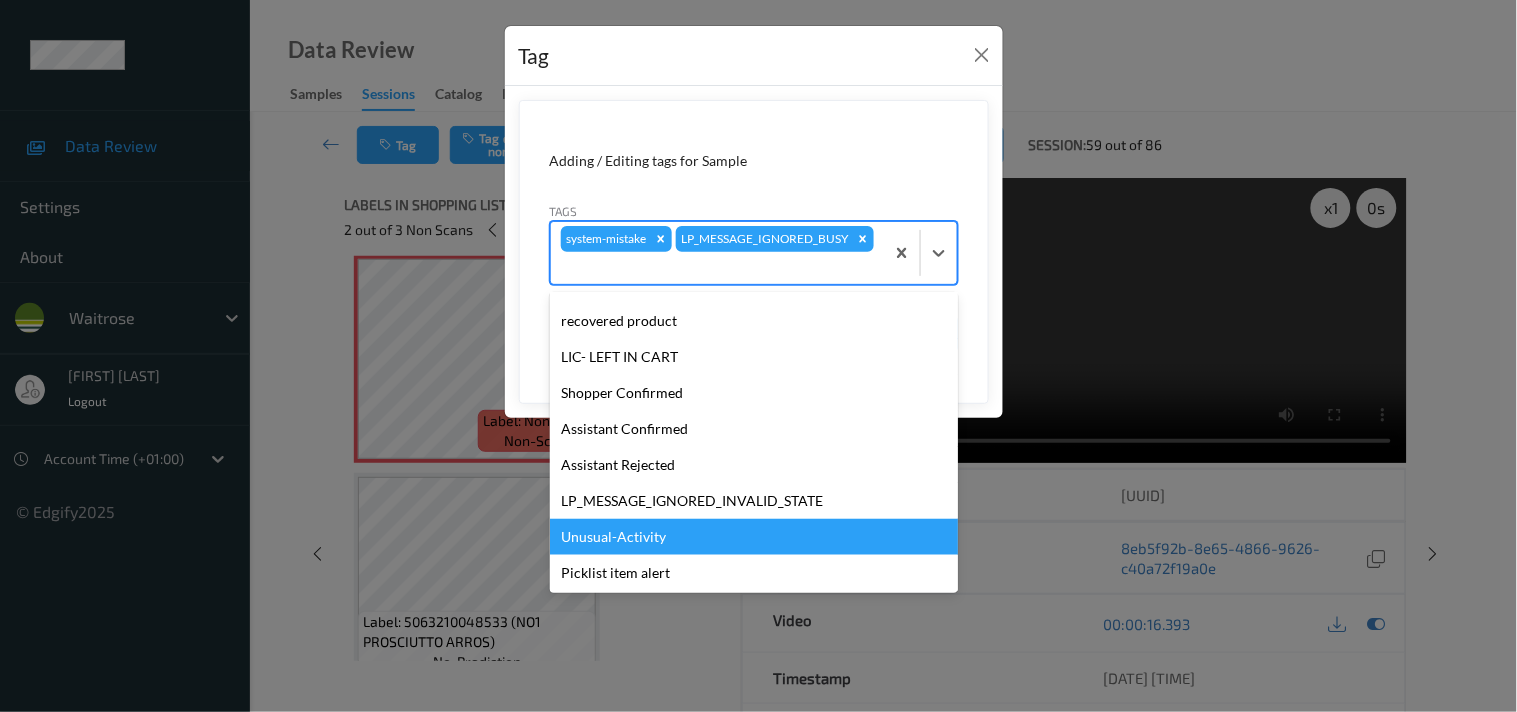 click on "Unusual-Activity" at bounding box center (754, 537) 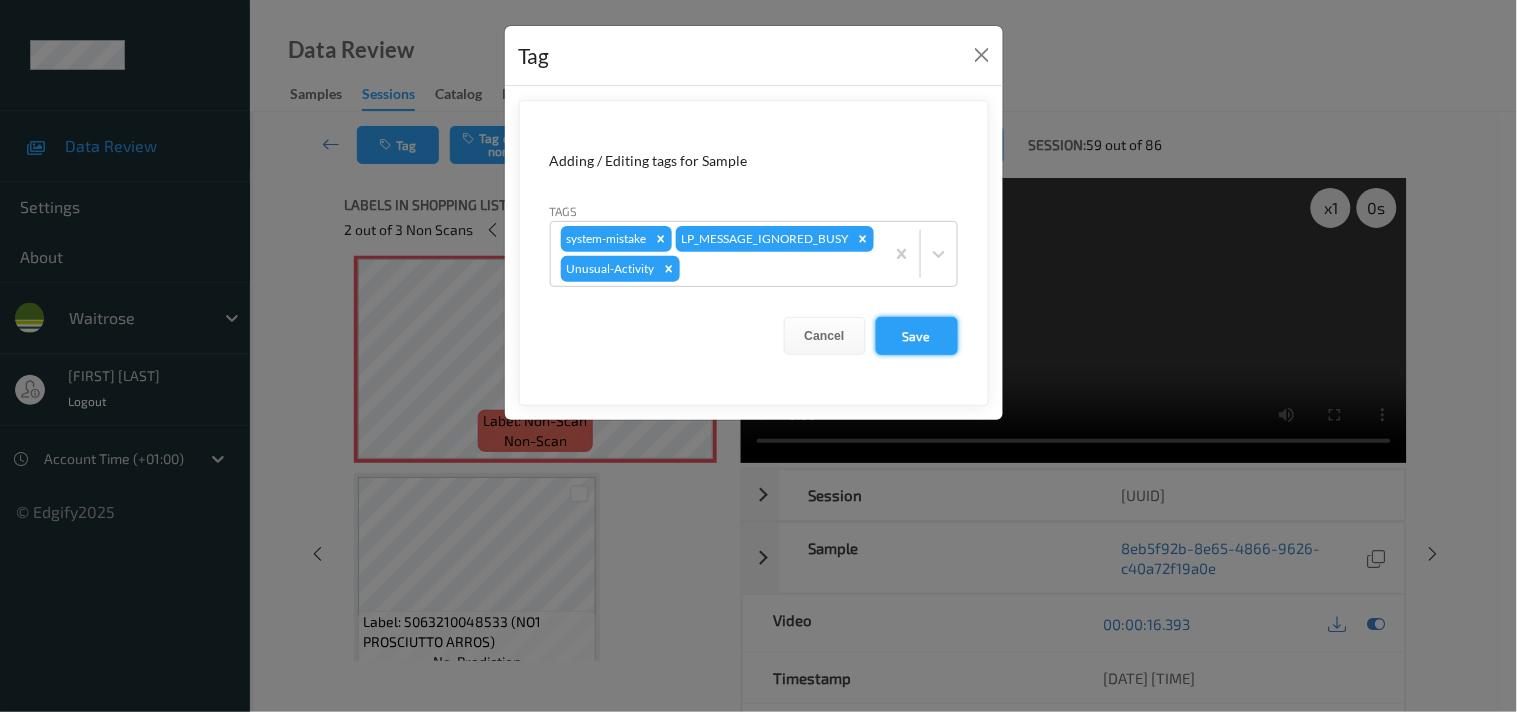 click on "Save" at bounding box center [917, 336] 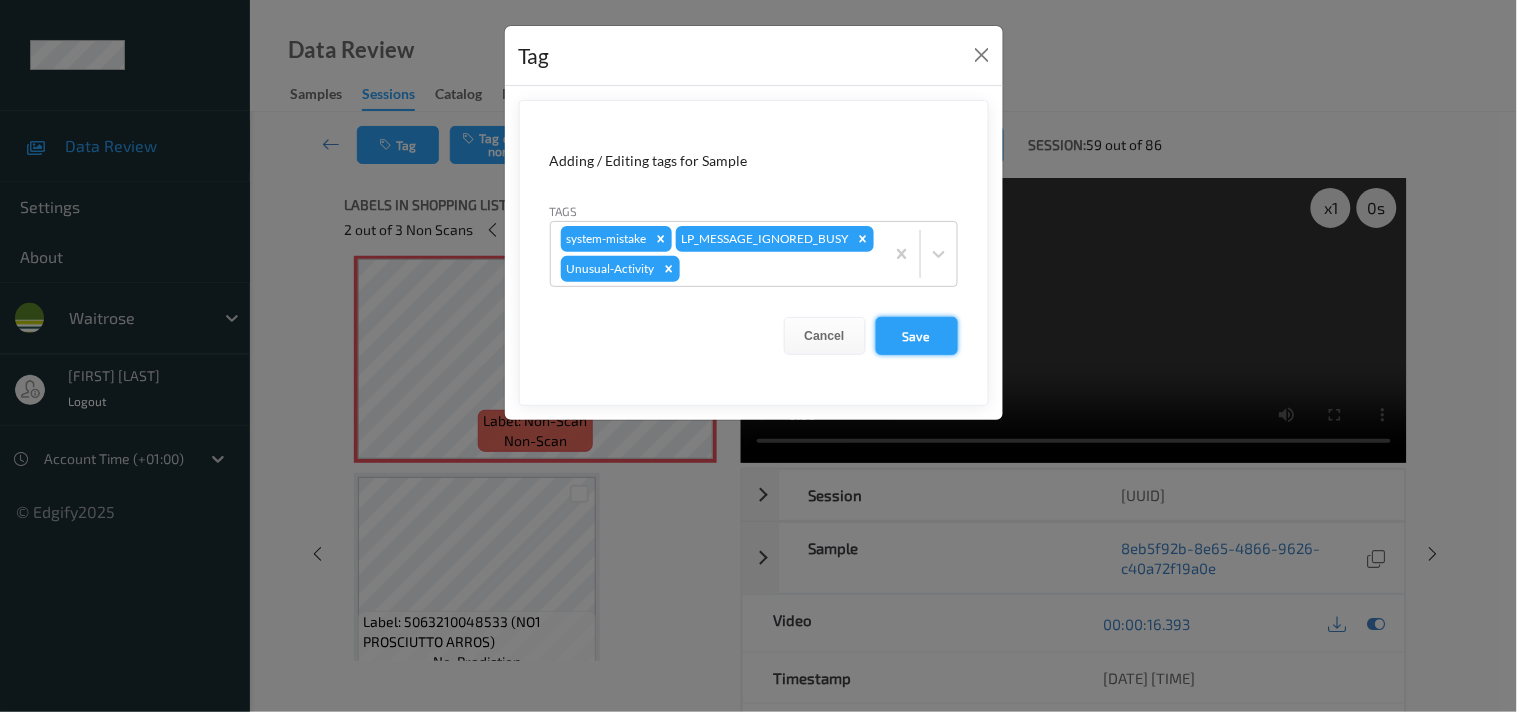 click on "Save" at bounding box center [917, 336] 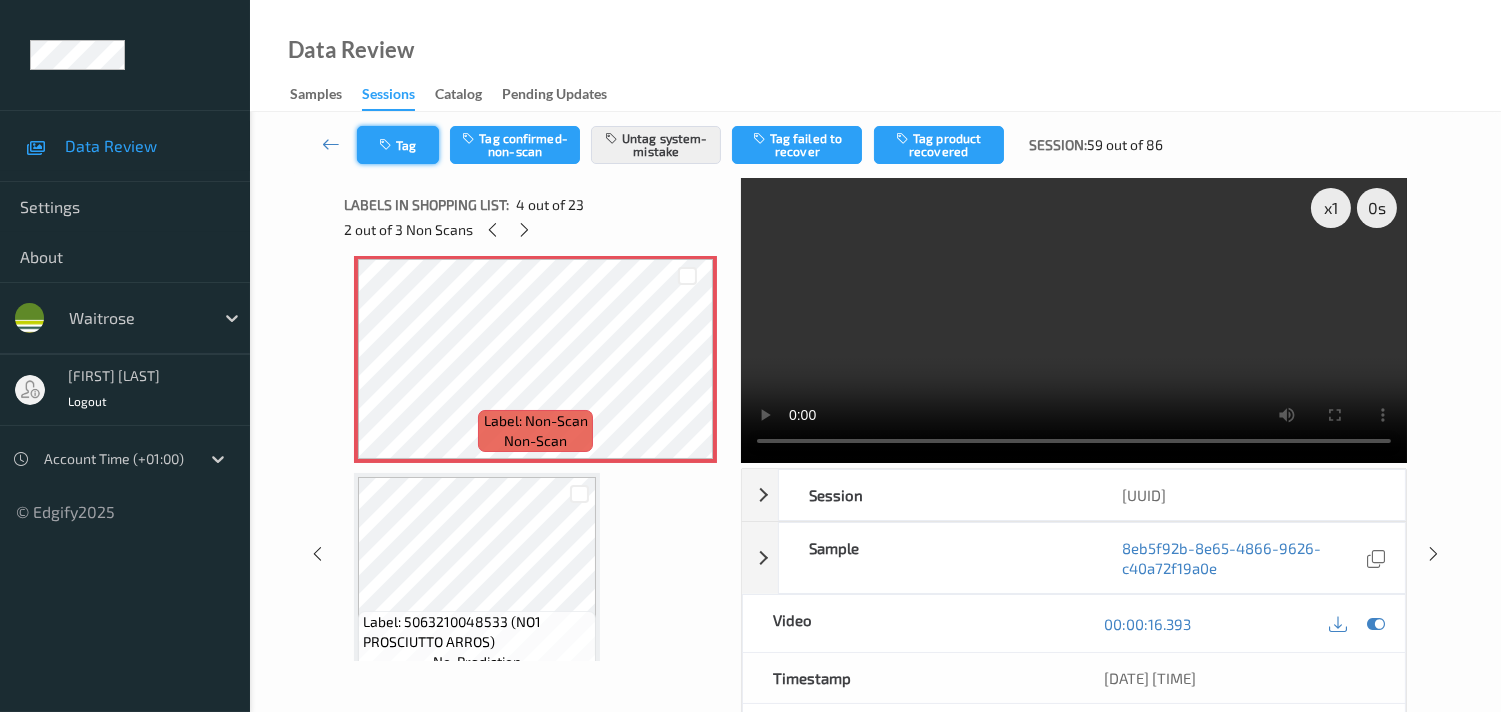 click on "Tag" at bounding box center [398, 145] 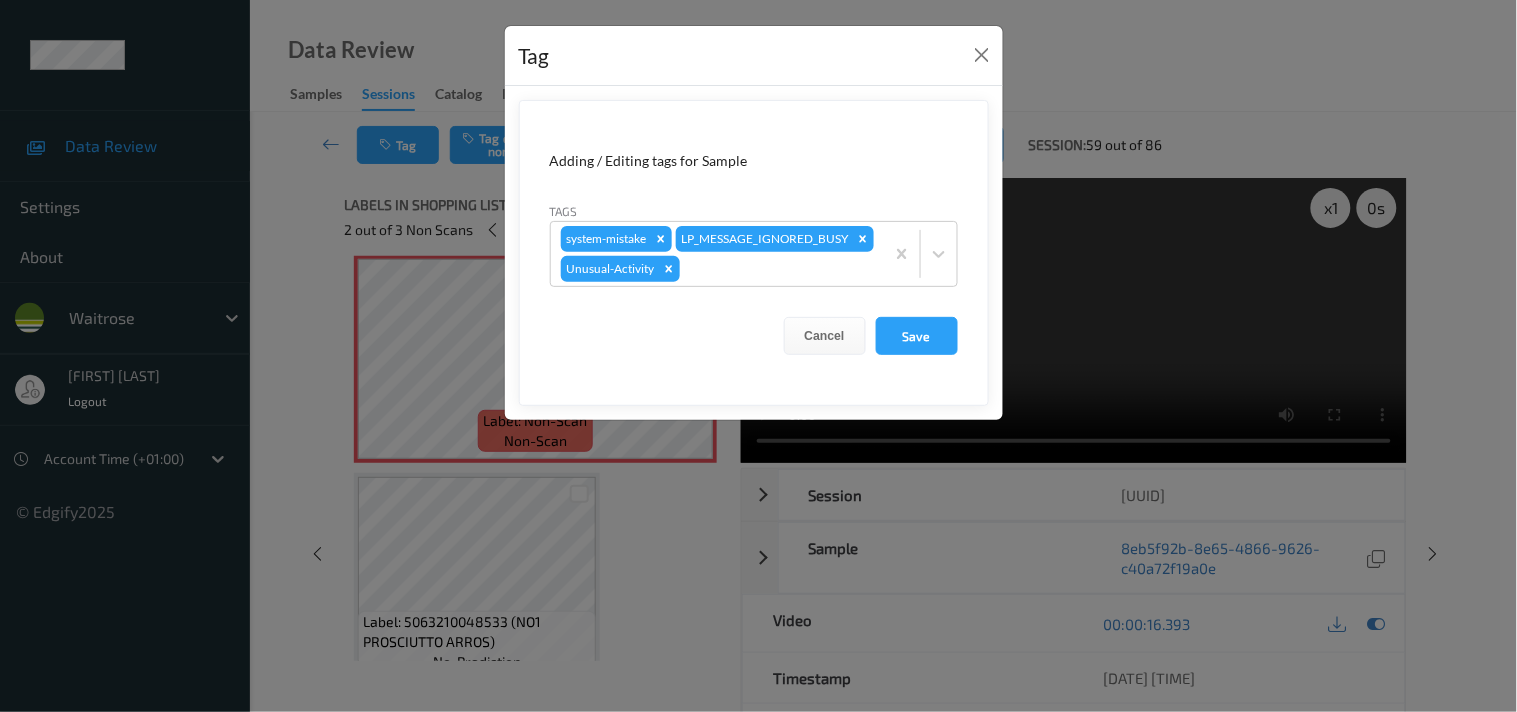 click on "Tag Adding / Editing tags for Sample   Tags system-mistake LP_MESSAGE_IGNORED_BUSY Unusual-Activity Cancel Save" at bounding box center [758, 356] 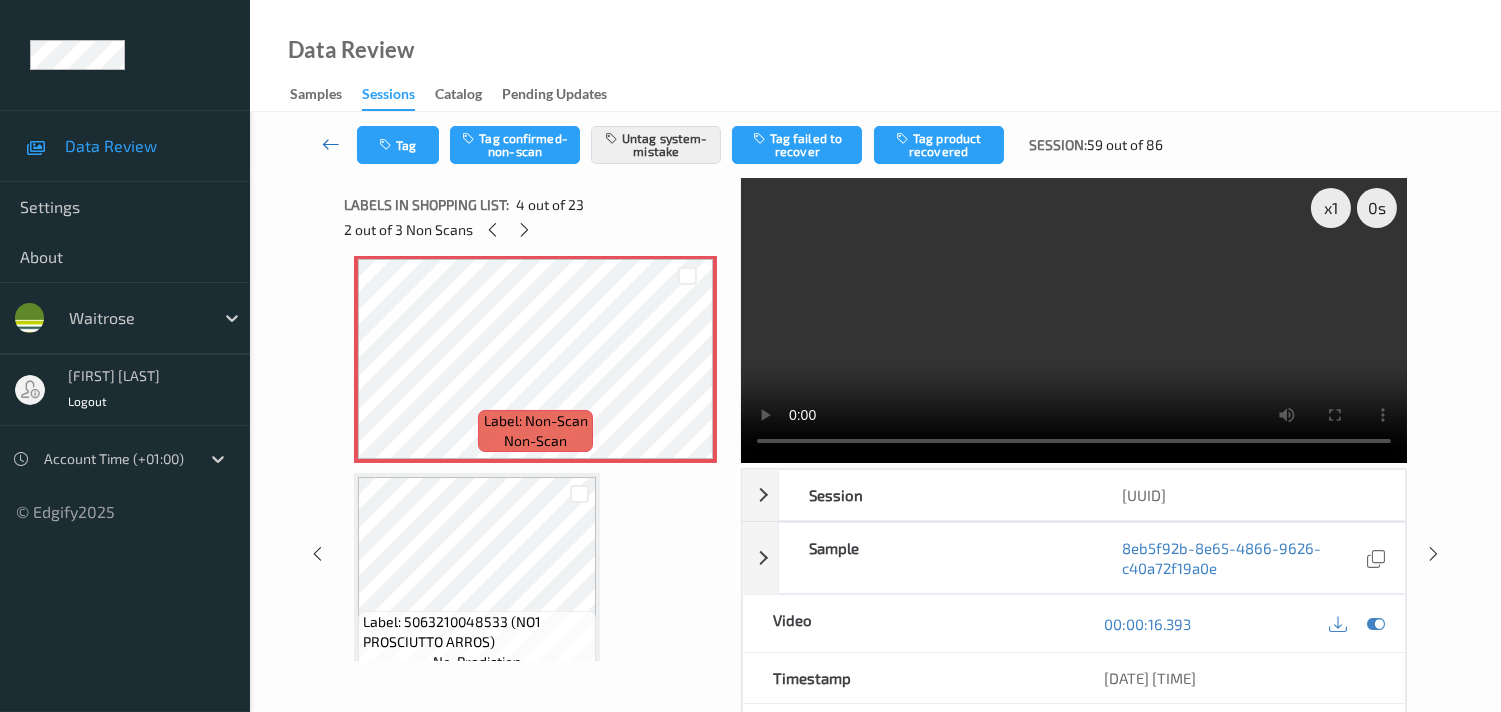 click at bounding box center (331, 144) 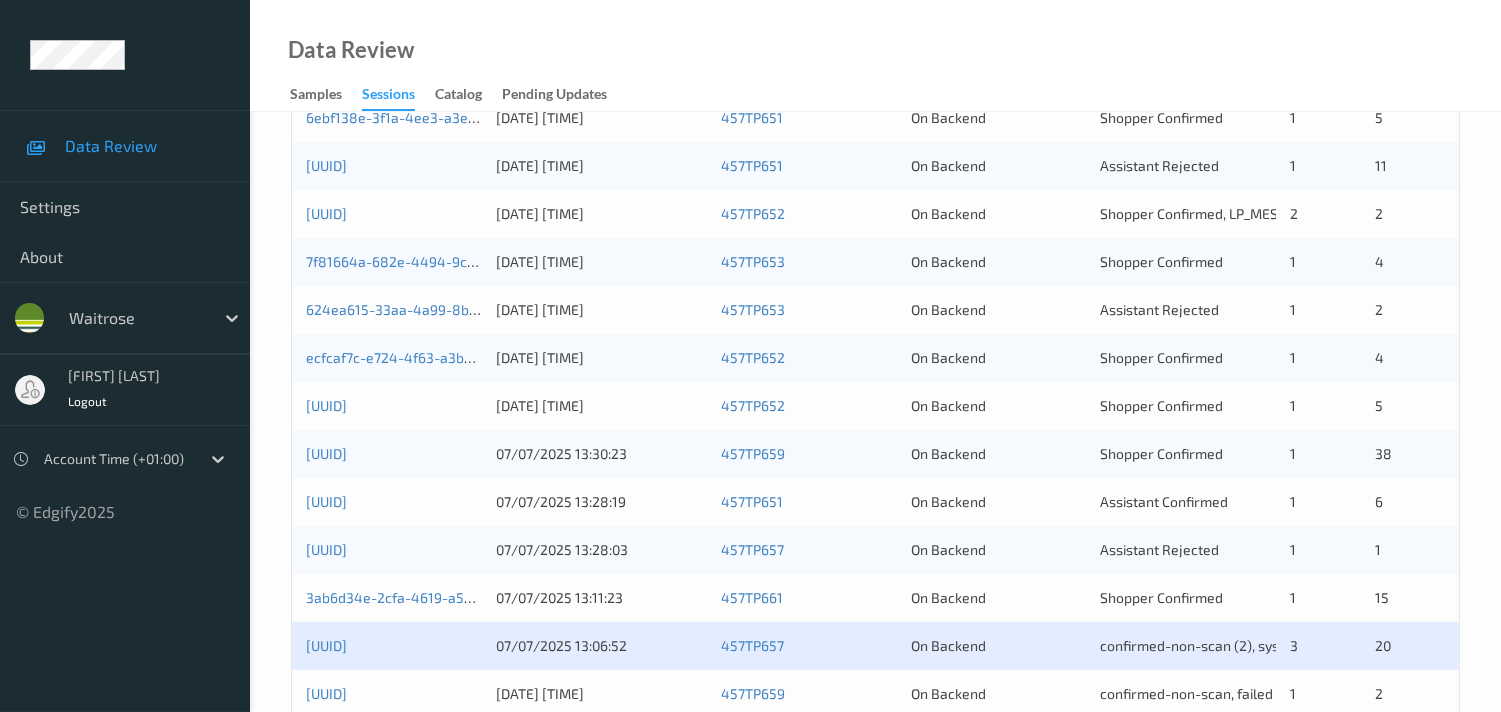 scroll, scrollTop: 951, scrollLeft: 0, axis: vertical 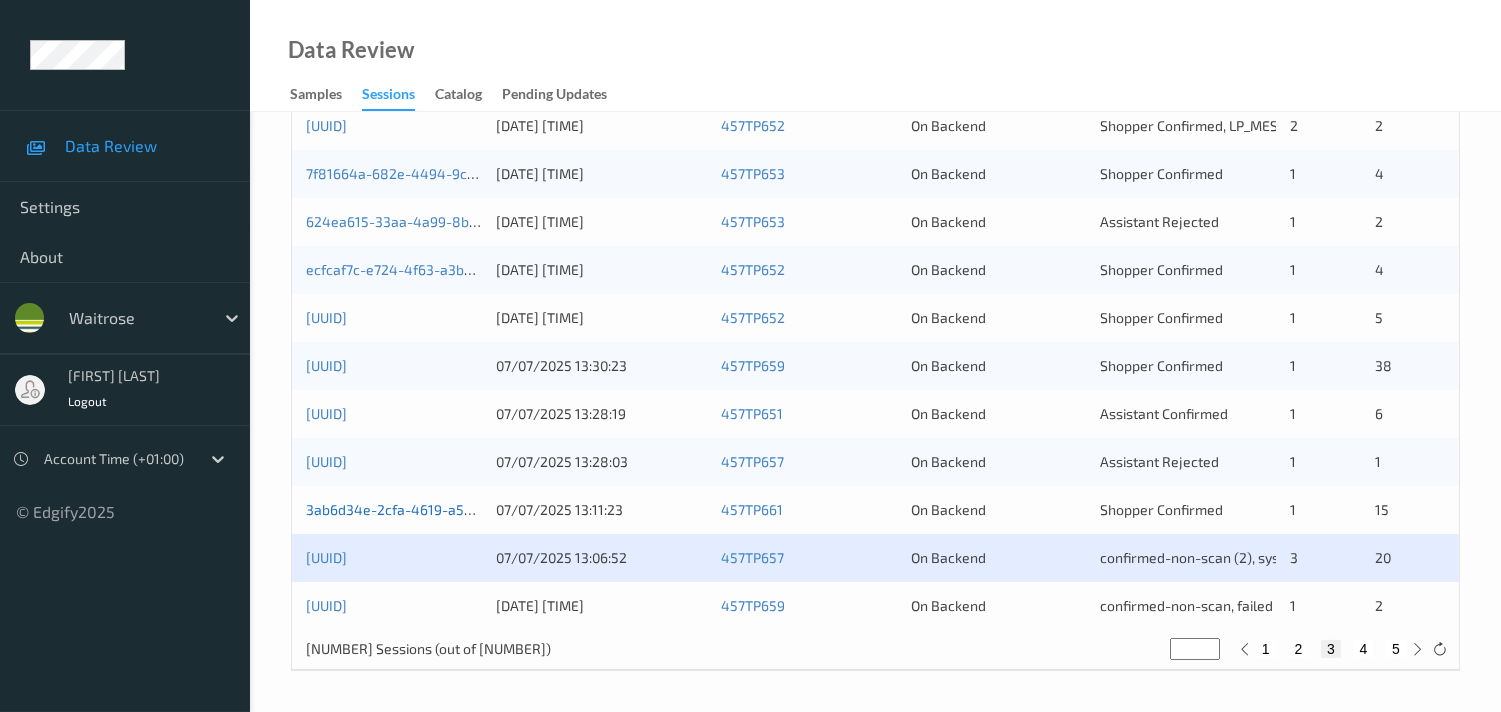 click on "3ab6d34e-2cfa-4619-a581-a93f91c56b0c" at bounding box center [440, 509] 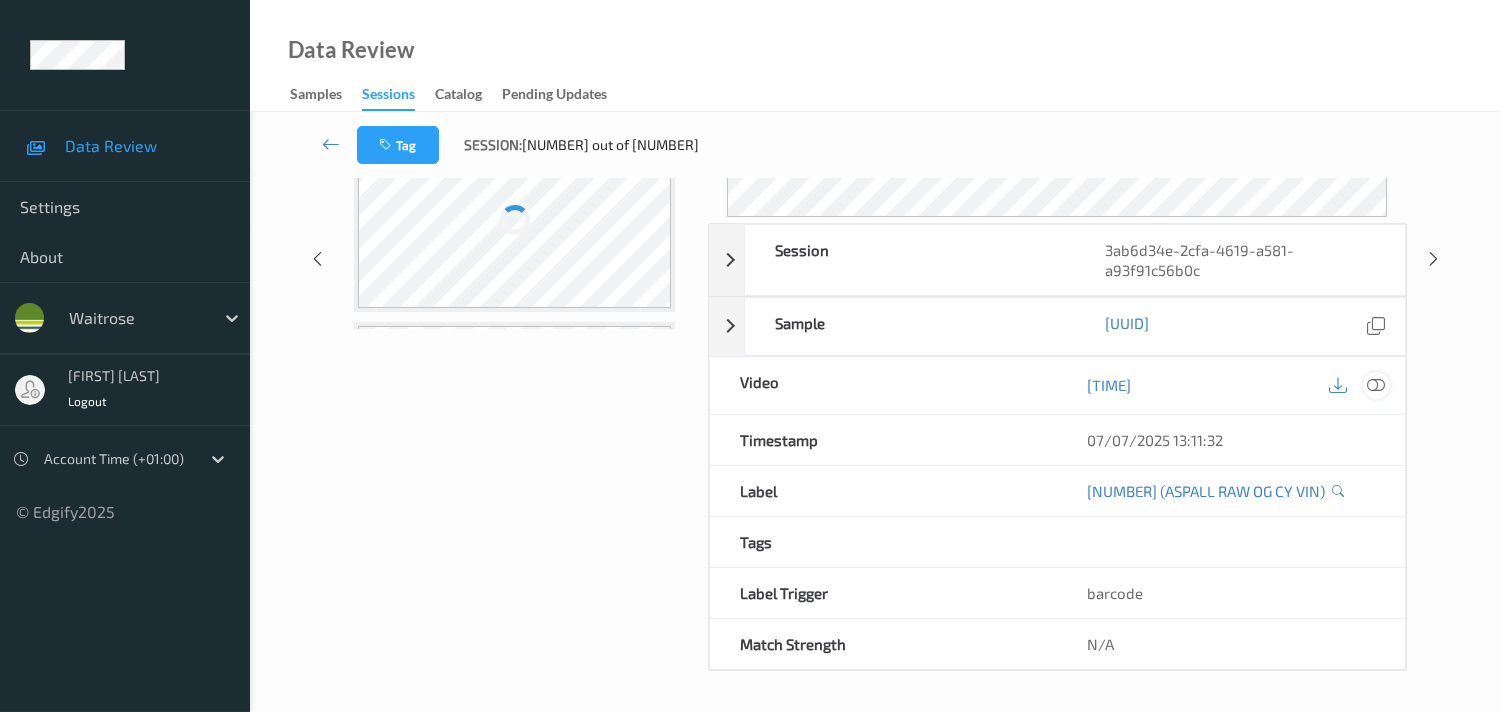 click at bounding box center (1376, 385) 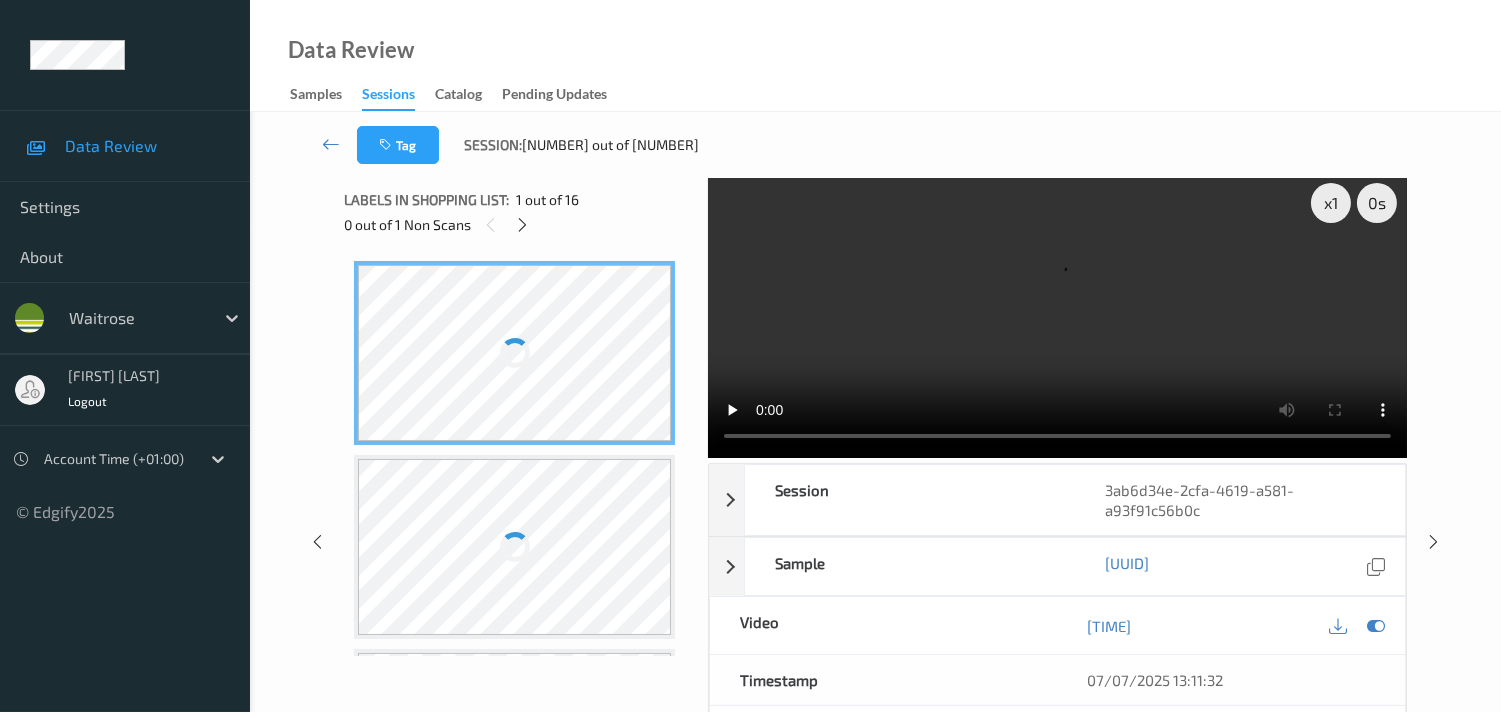 scroll, scrollTop: 0, scrollLeft: 0, axis: both 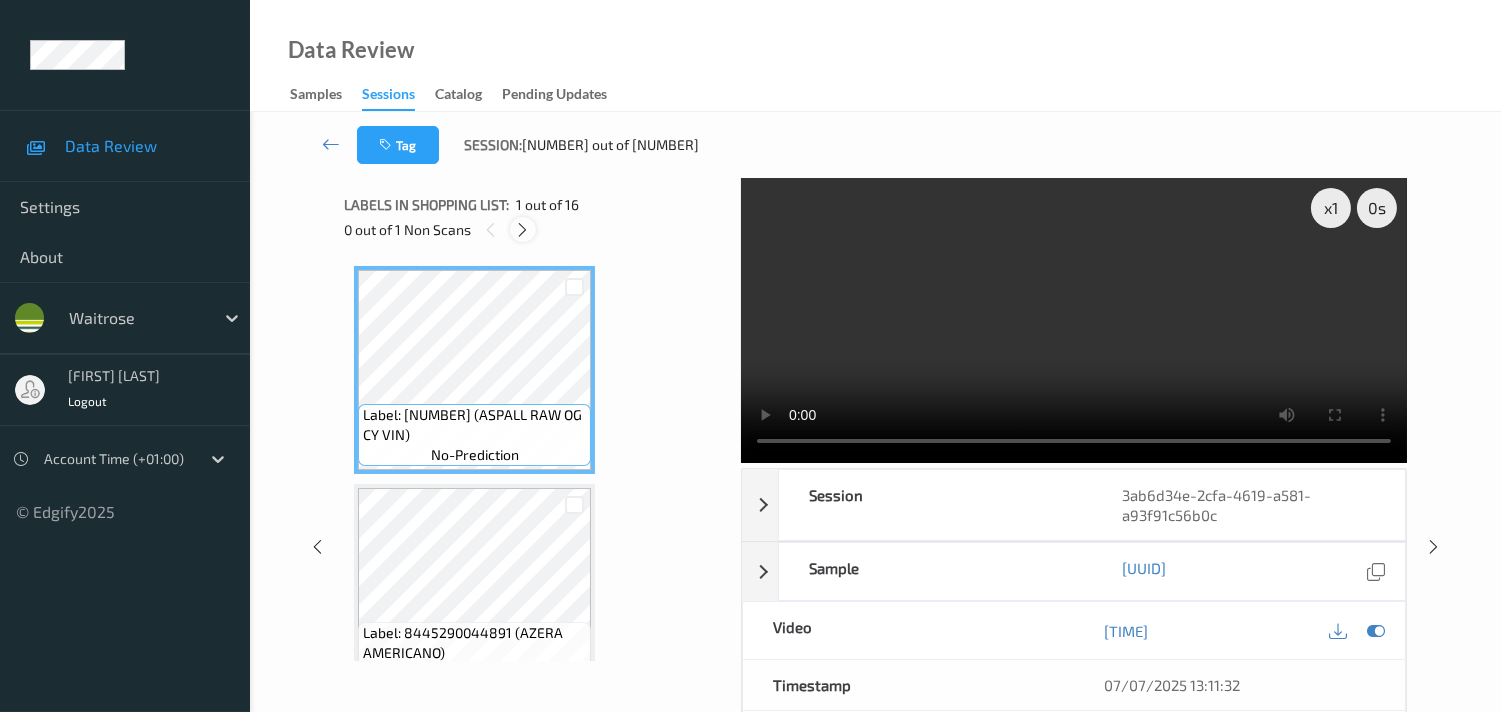 click at bounding box center (522, 229) 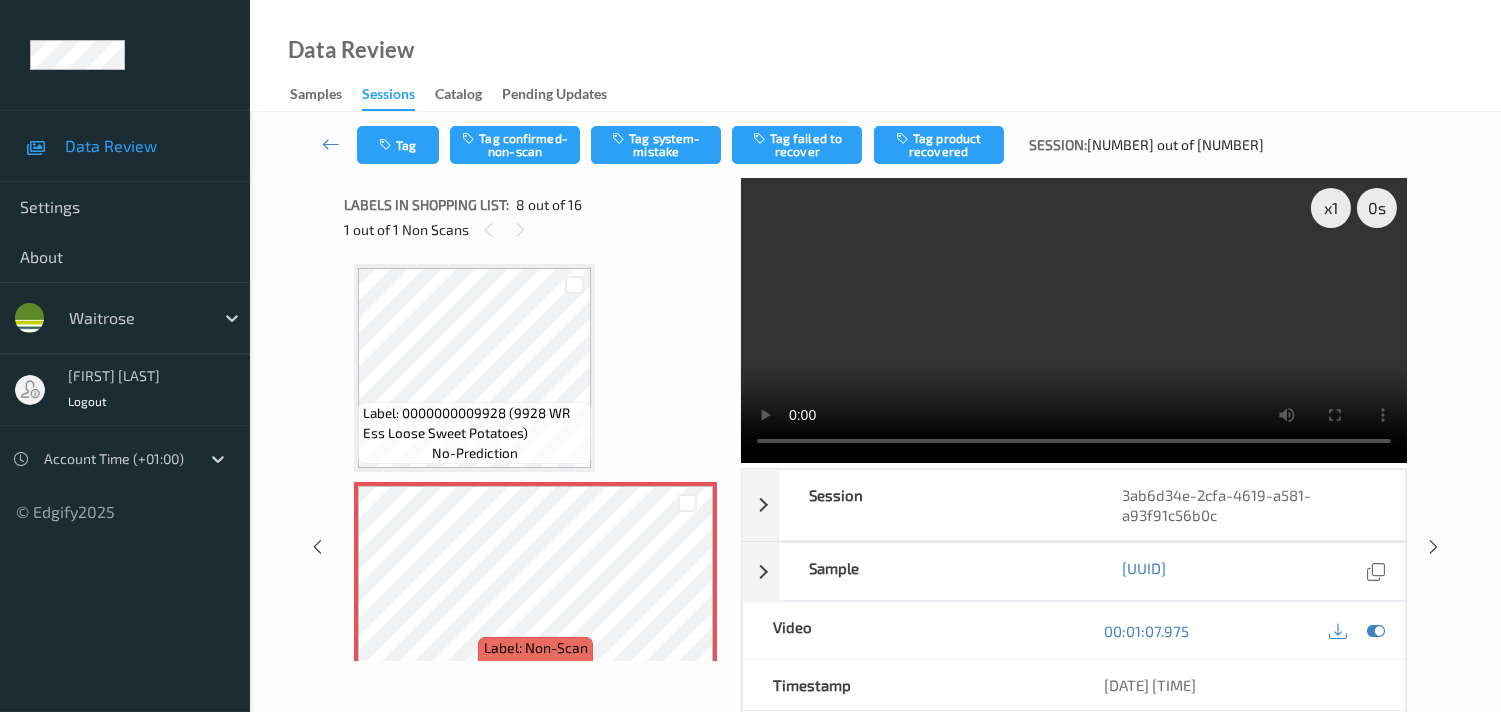scroll, scrollTop: 1532, scrollLeft: 0, axis: vertical 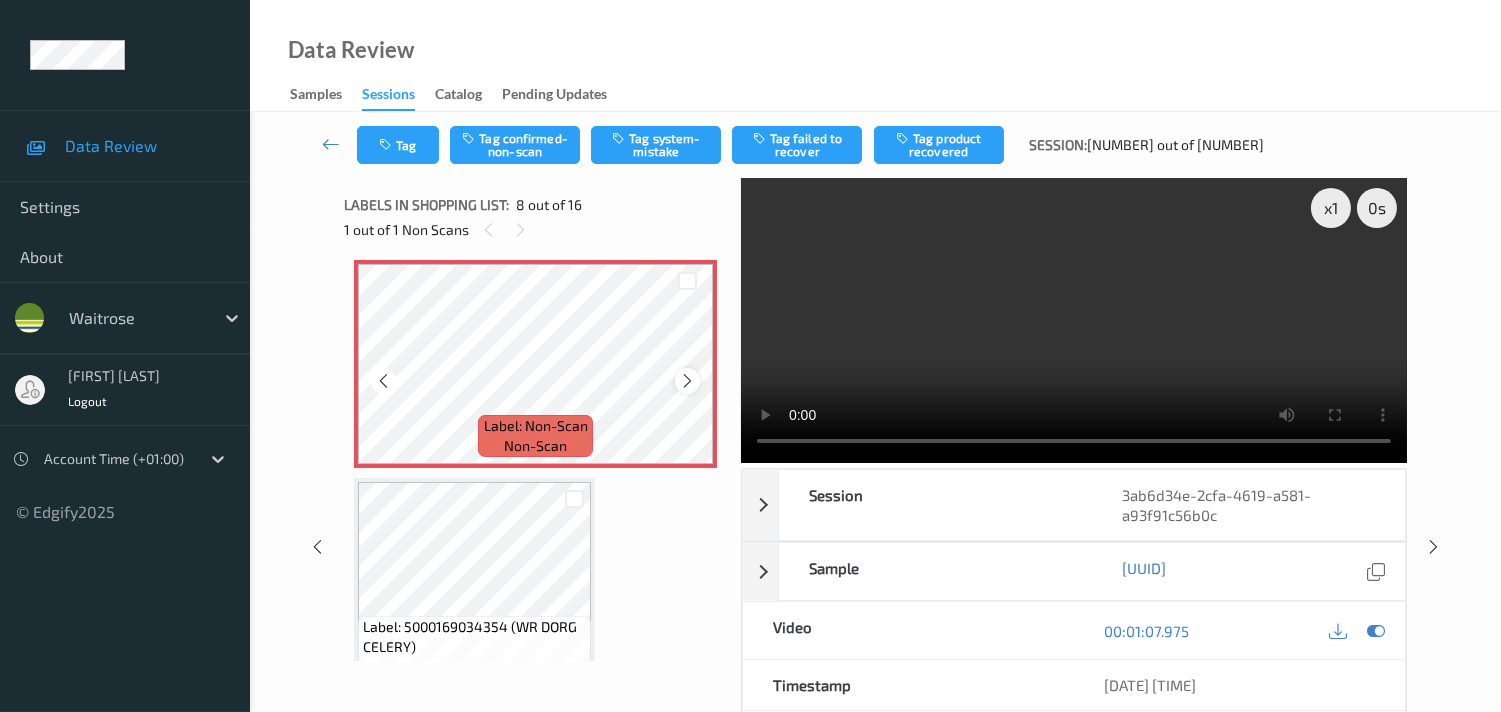 click at bounding box center [687, 381] 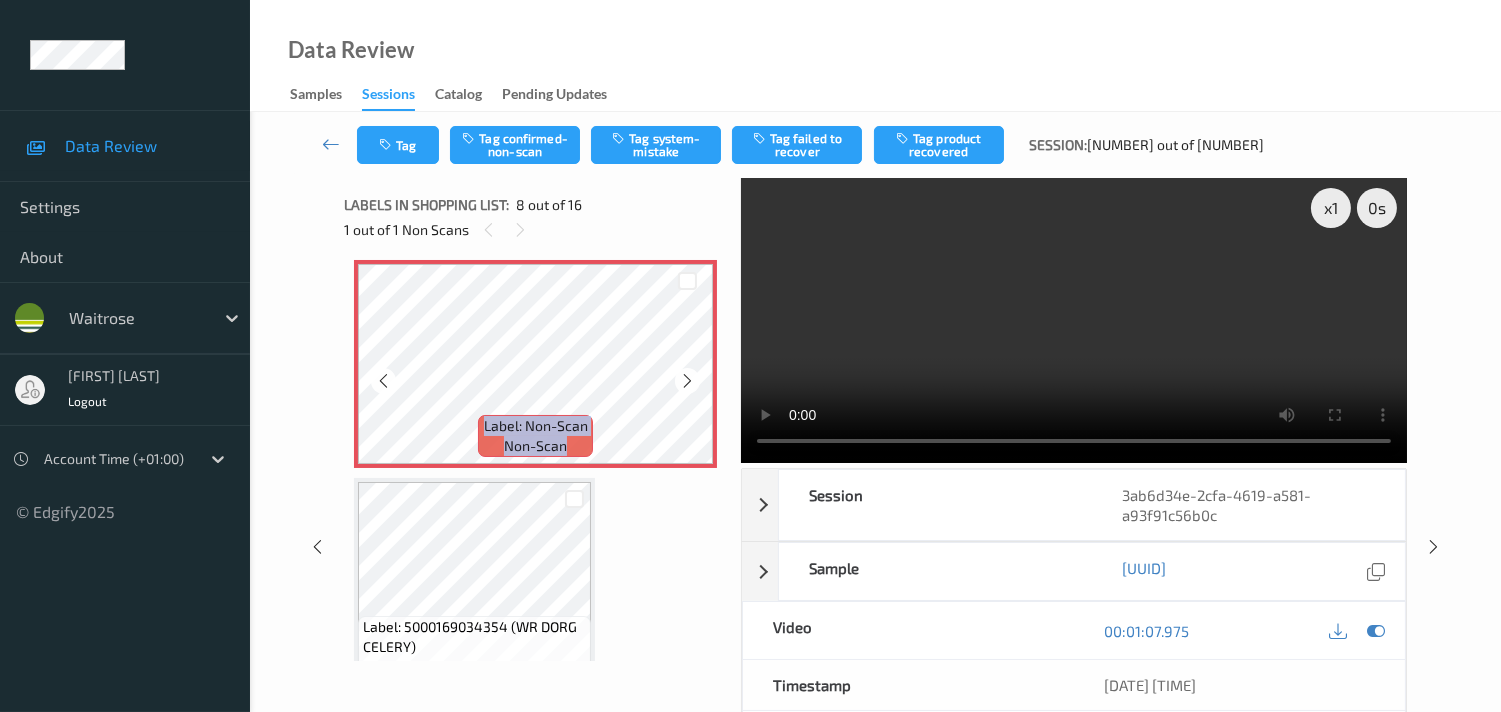 click at bounding box center [687, 381] 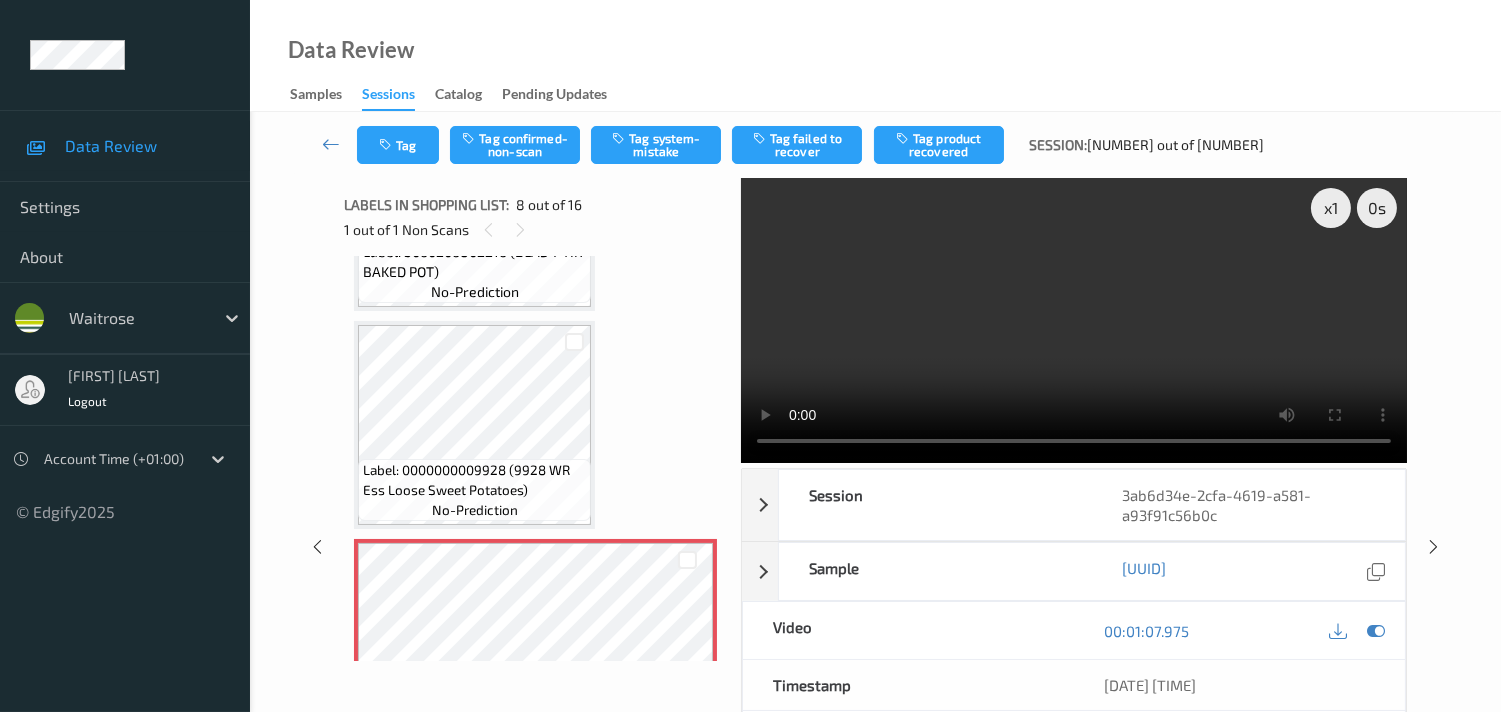 scroll, scrollTop: 1198, scrollLeft: 0, axis: vertical 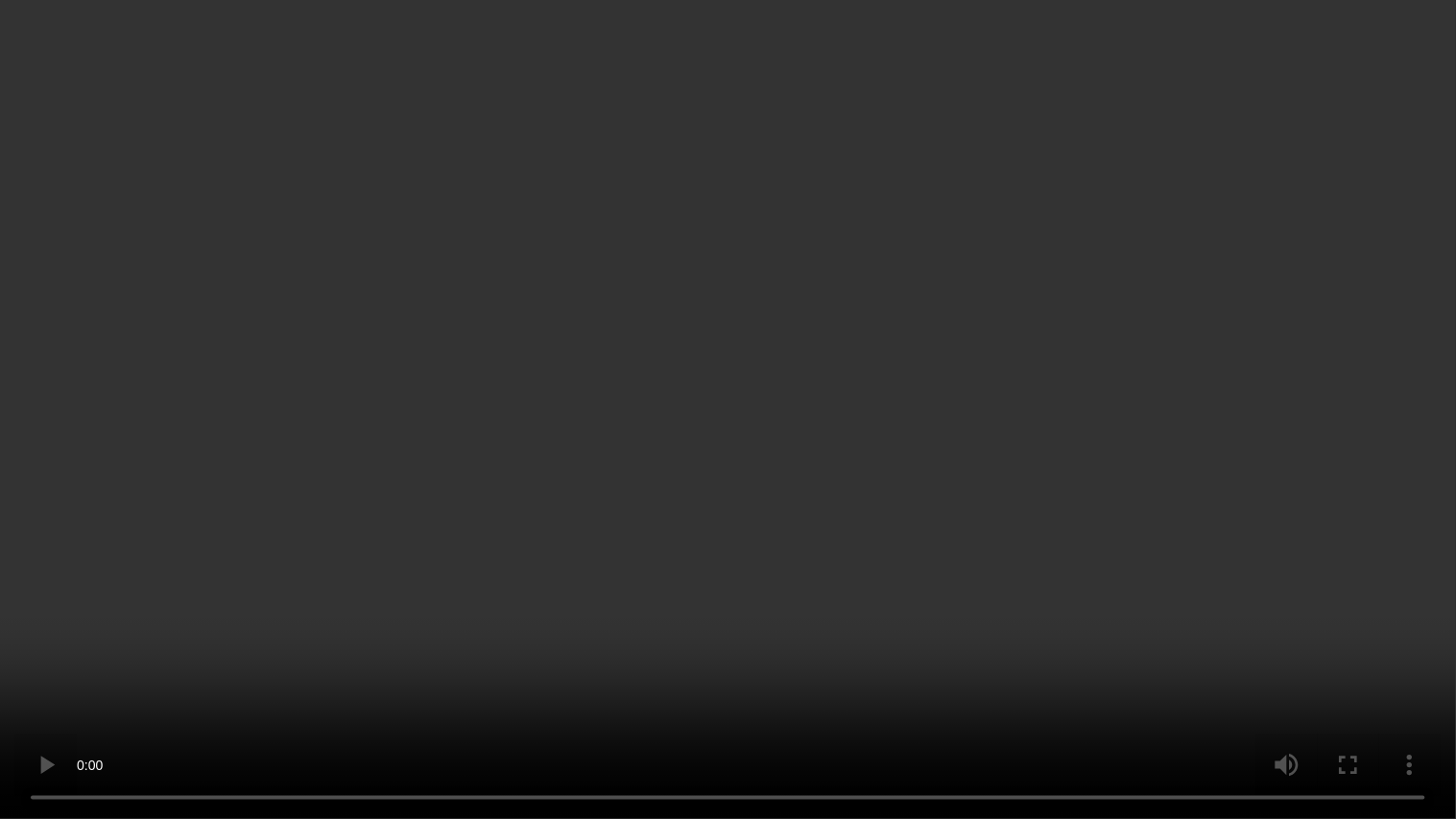 click at bounding box center (728, 409) 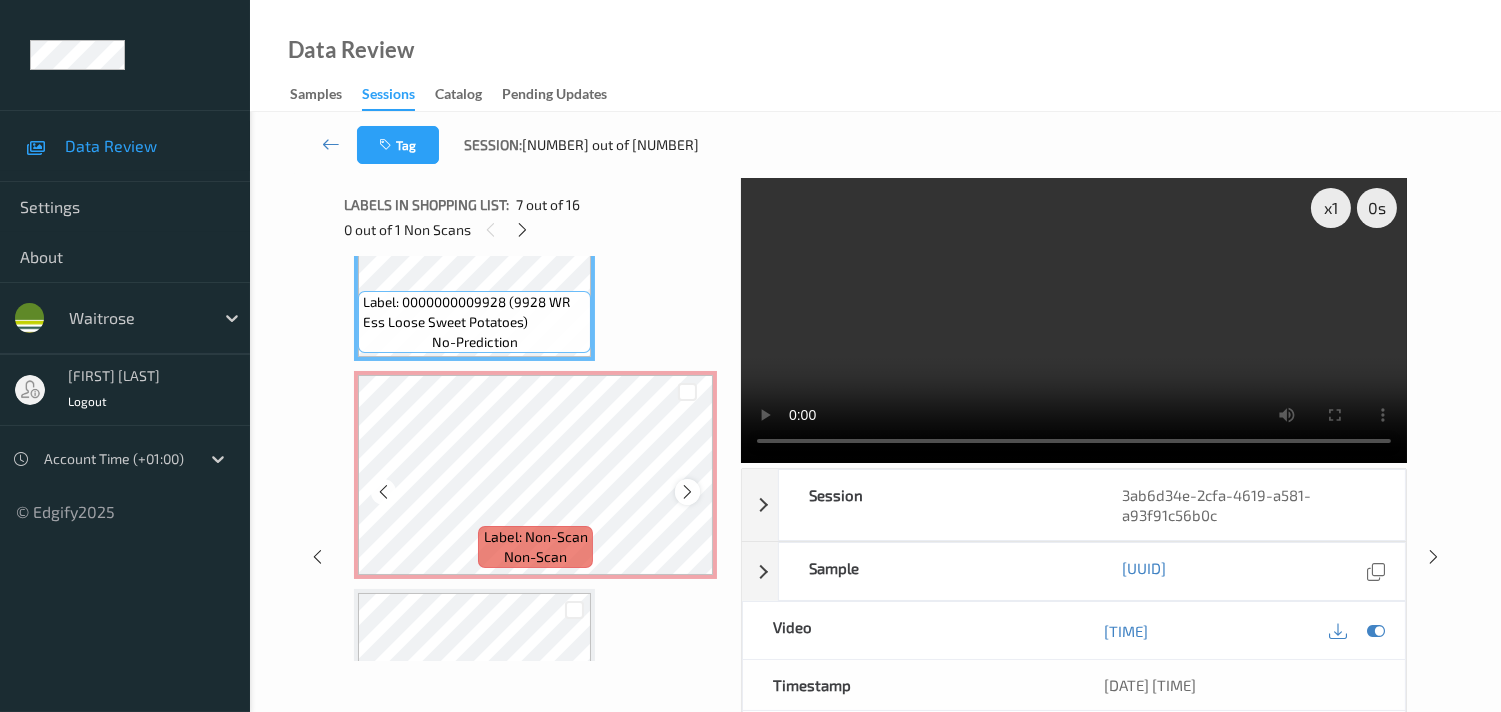 scroll, scrollTop: 1310, scrollLeft: 0, axis: vertical 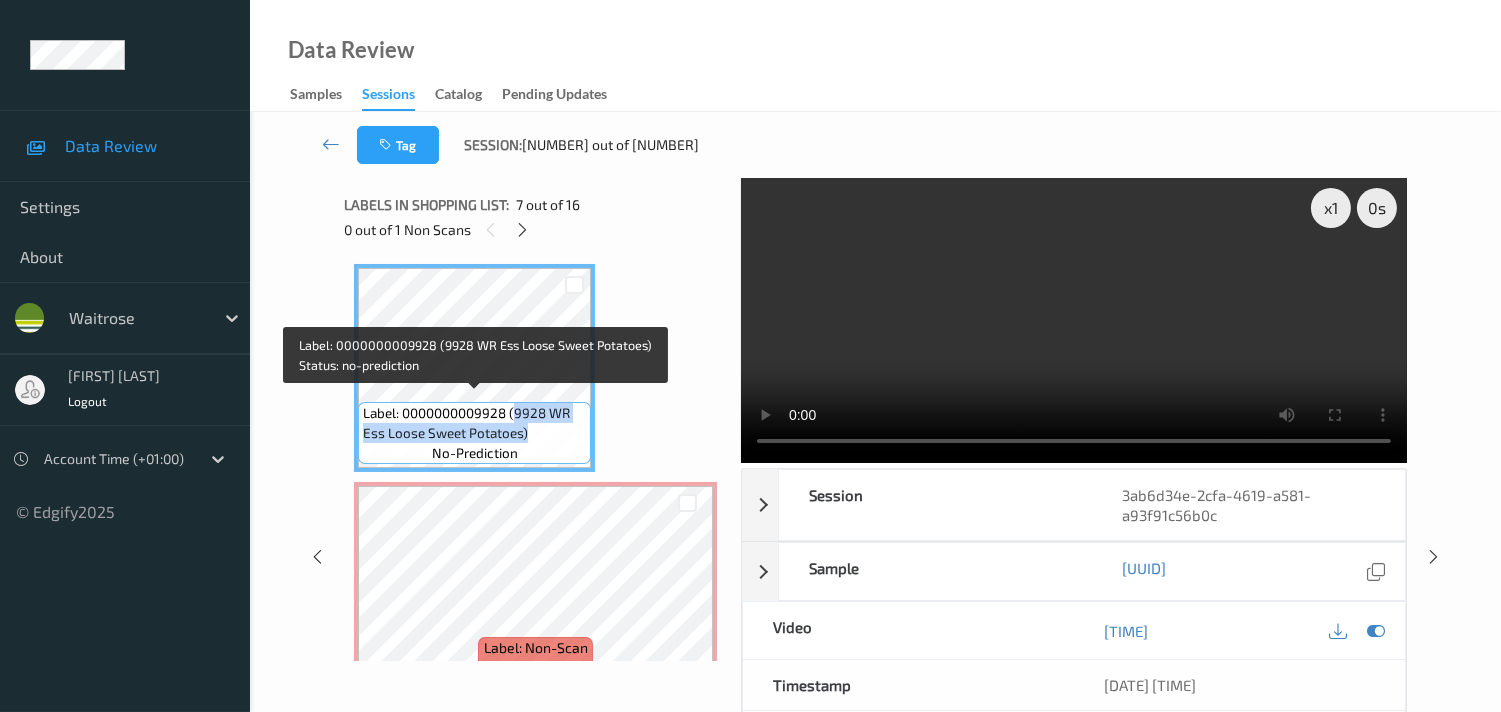 drag, startPoint x: 515, startPoint y: 404, endPoint x: 565, endPoint y: 426, distance: 54.626 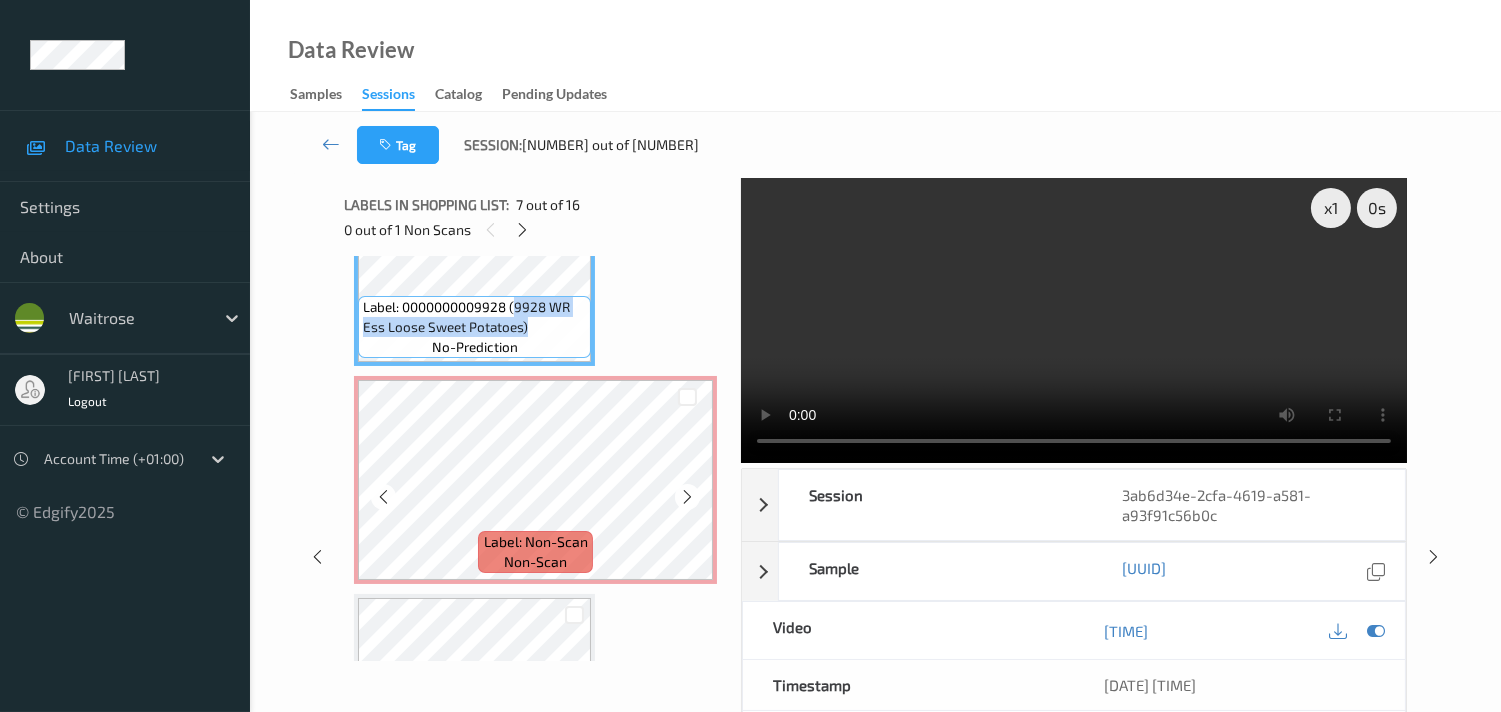 scroll, scrollTop: 1421, scrollLeft: 0, axis: vertical 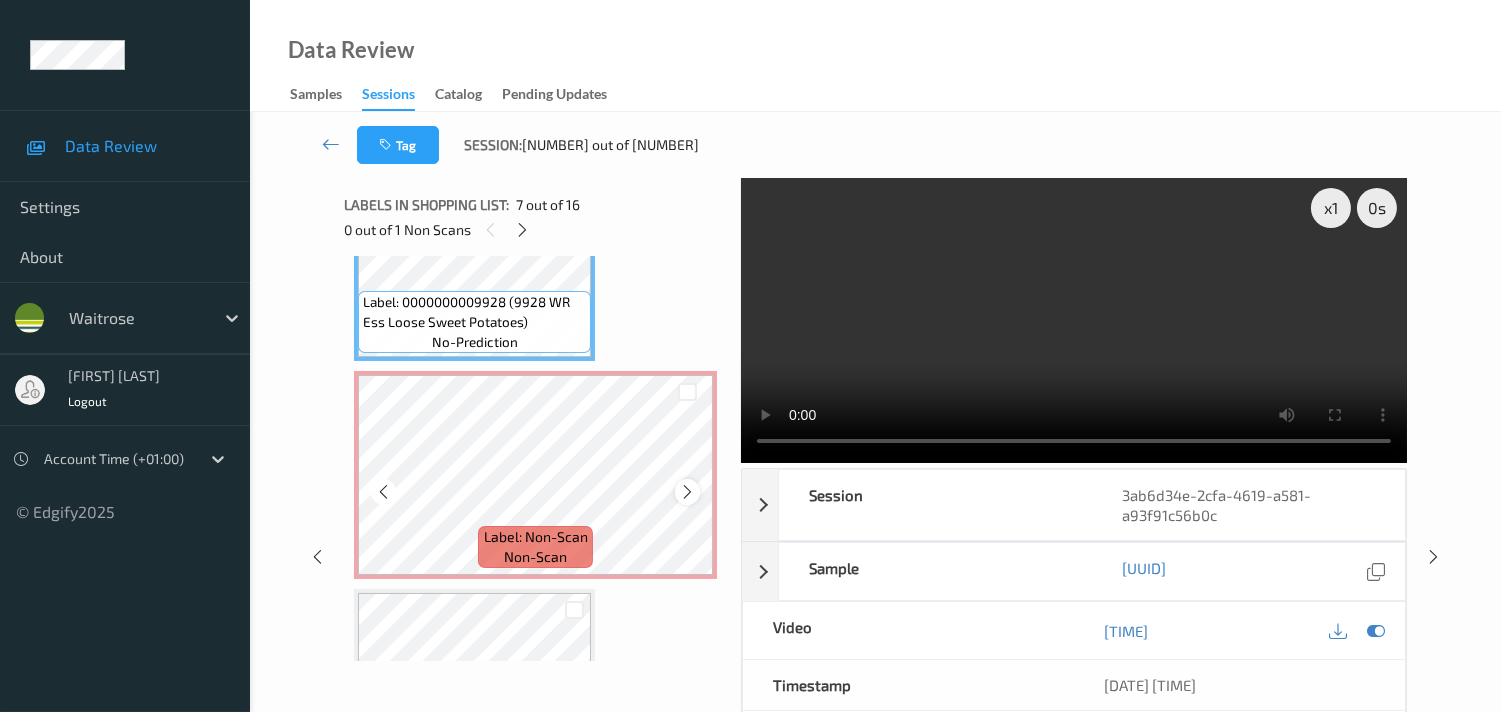 click at bounding box center (687, 492) 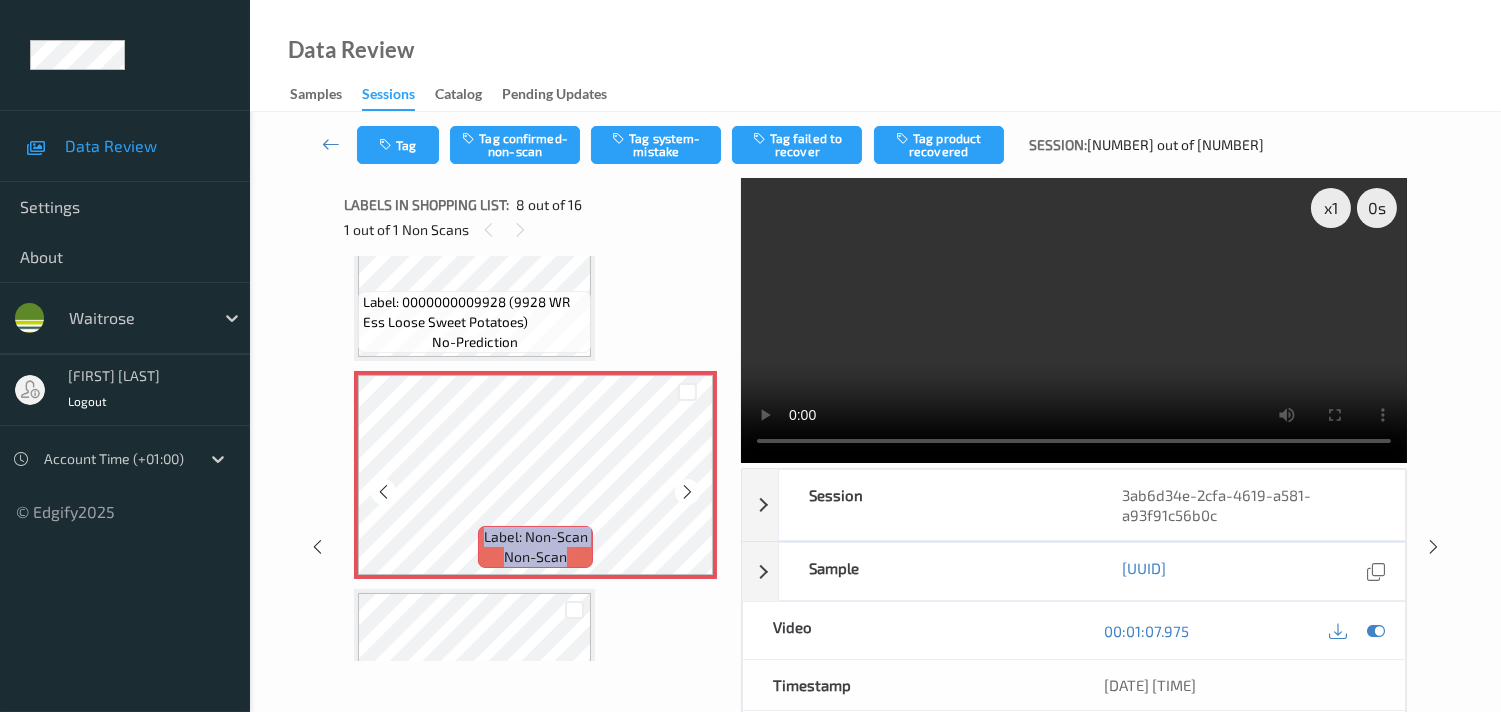 click at bounding box center [687, 492] 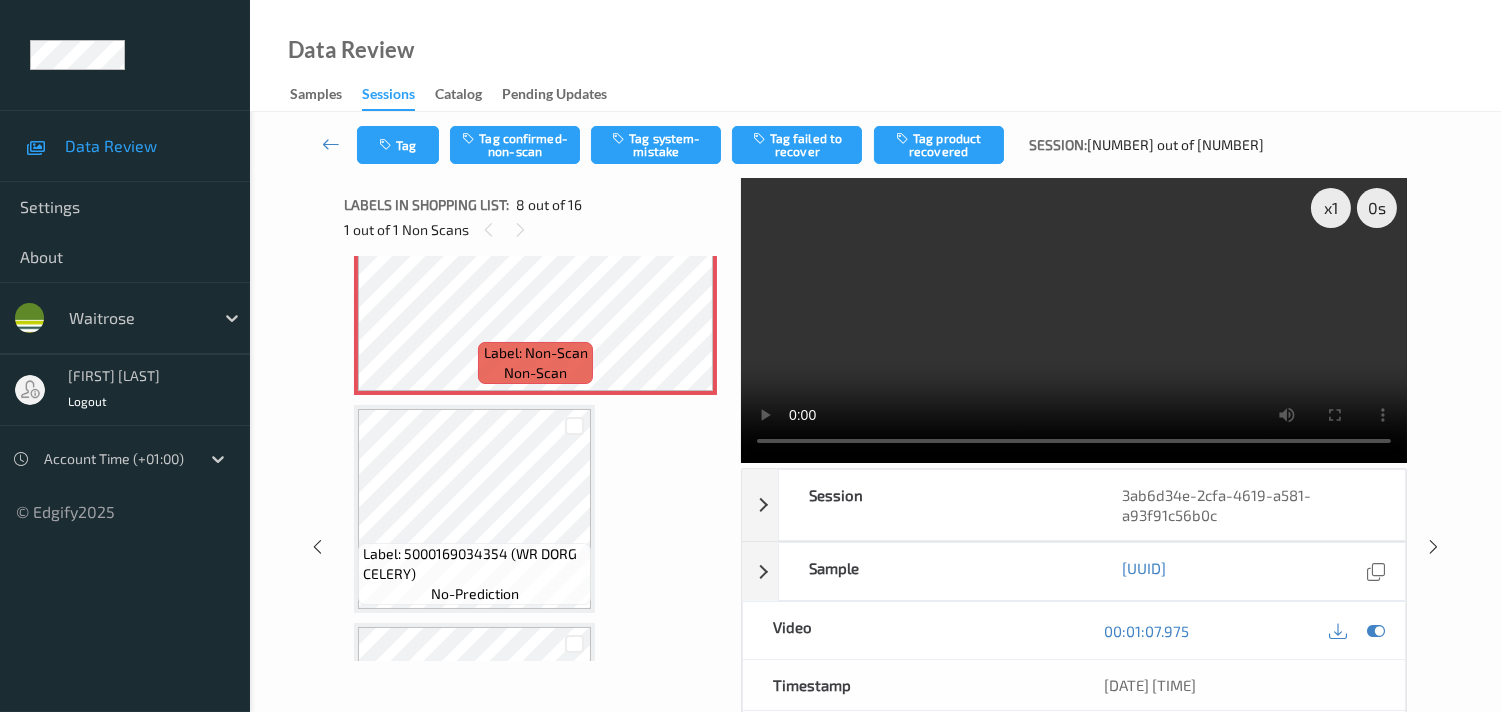 scroll, scrollTop: 1643, scrollLeft: 0, axis: vertical 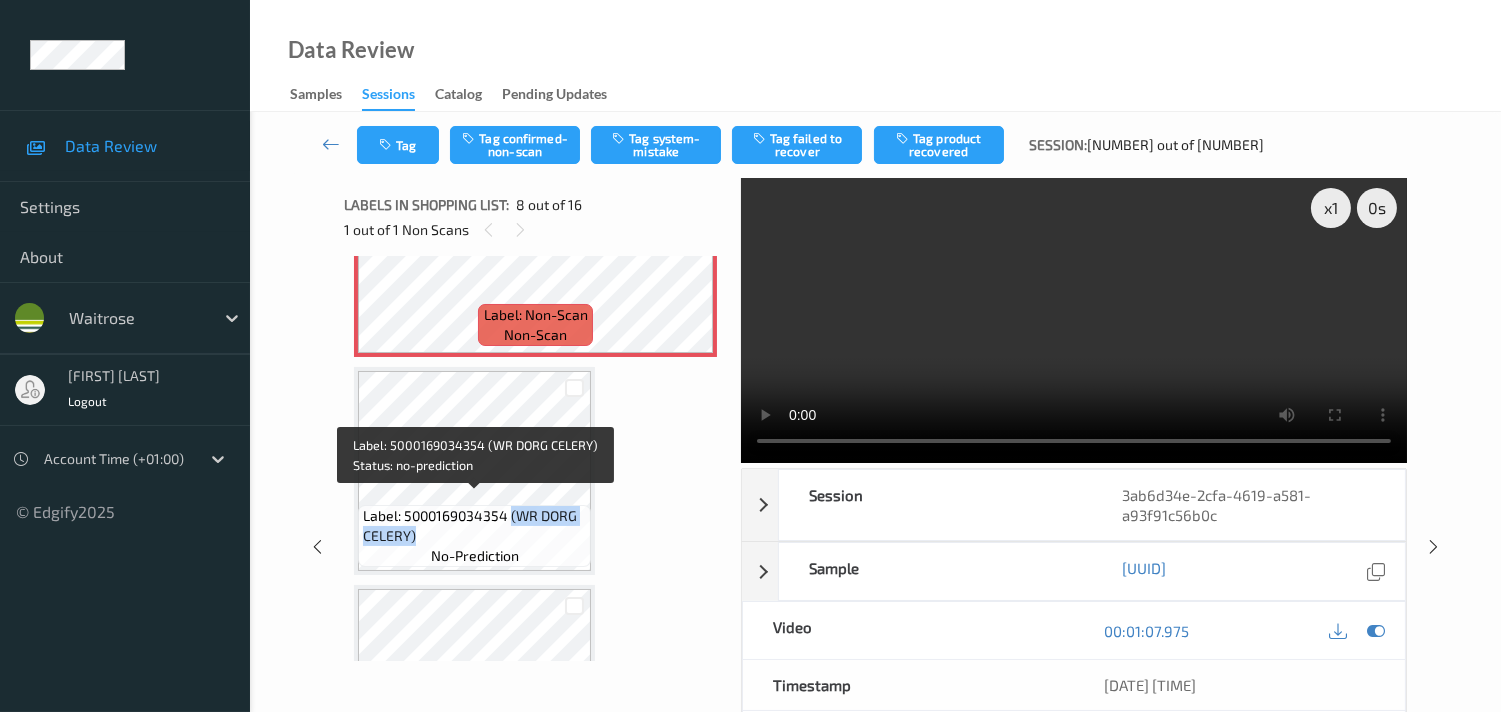 drag, startPoint x: 512, startPoint y: 508, endPoint x: 570, endPoint y: 531, distance: 62.39391 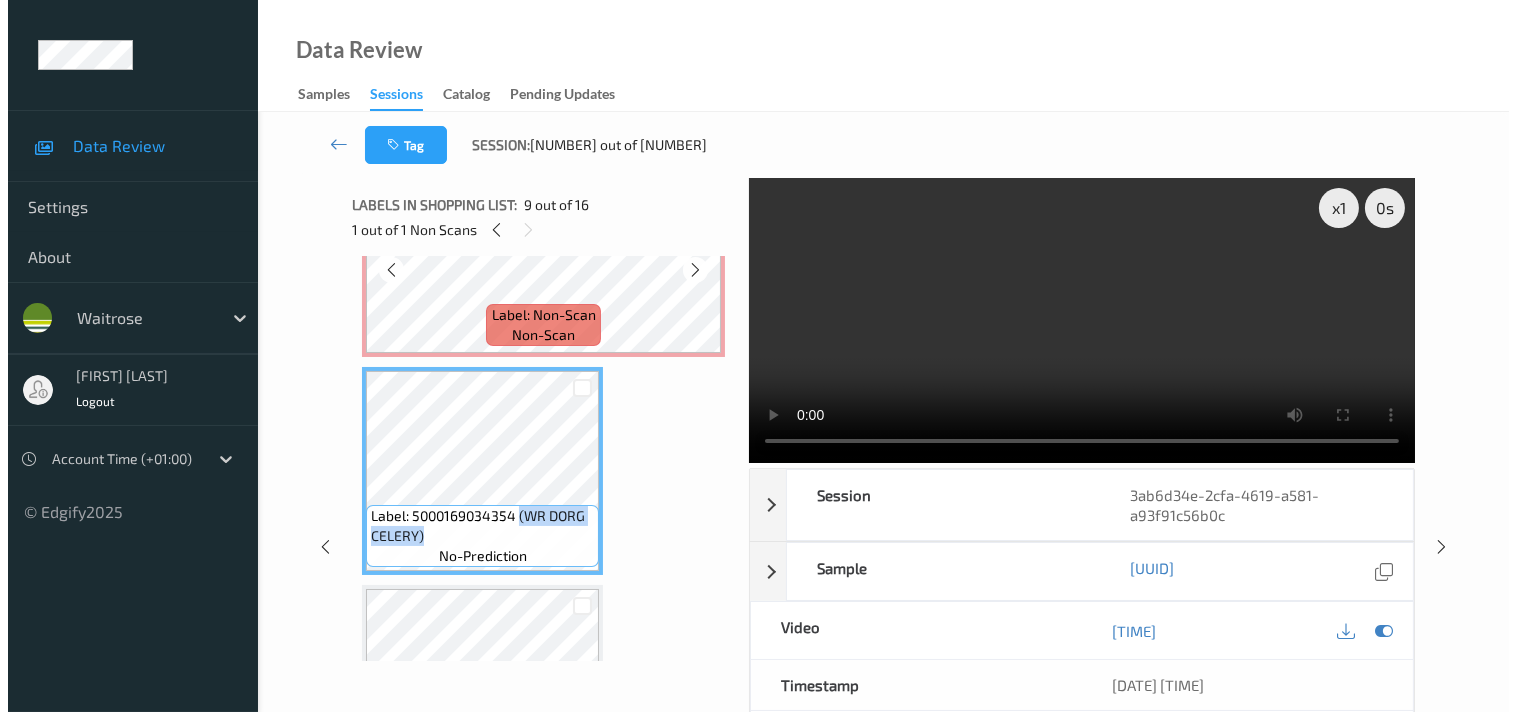scroll, scrollTop: 1532, scrollLeft: 0, axis: vertical 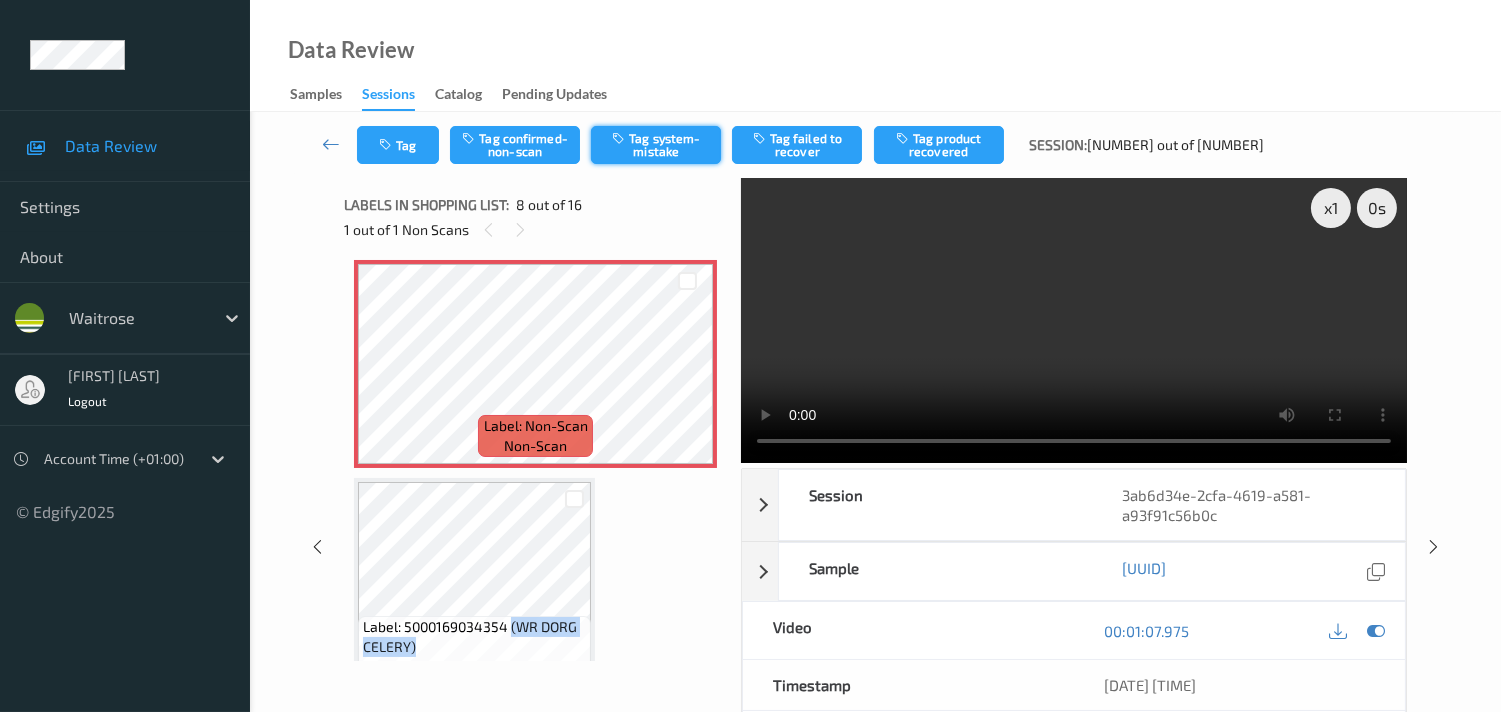 click on "Tag   system-mistake" at bounding box center [656, 145] 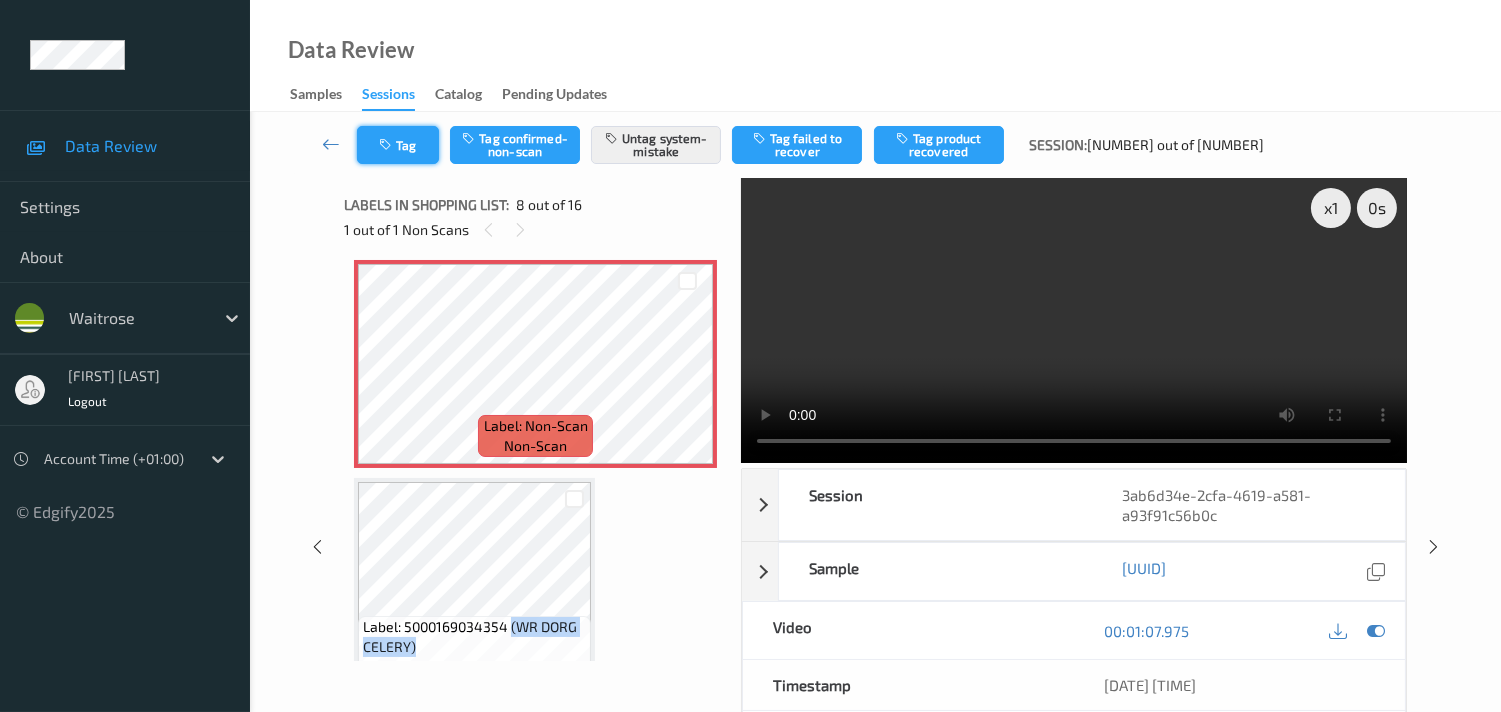 click on "Tag" at bounding box center [398, 145] 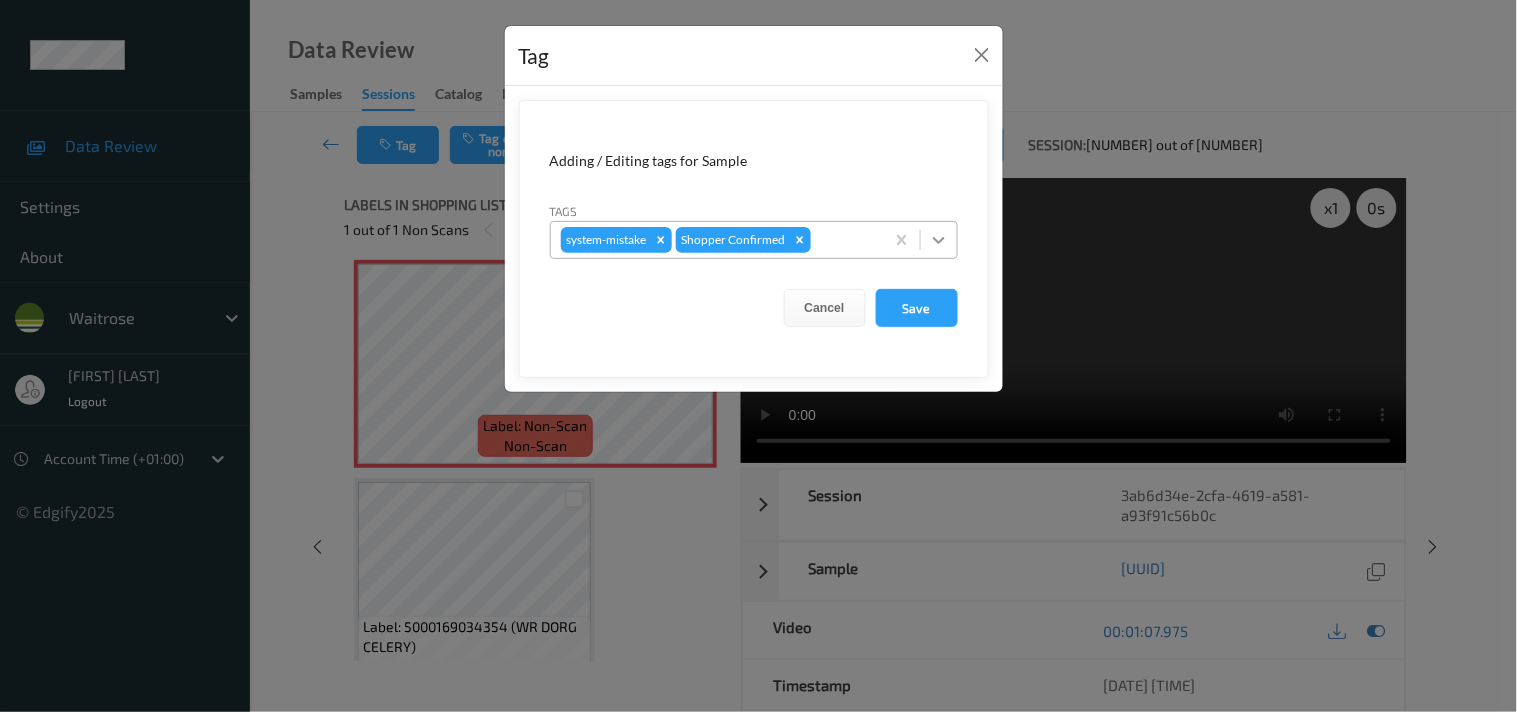 click at bounding box center (939, 240) 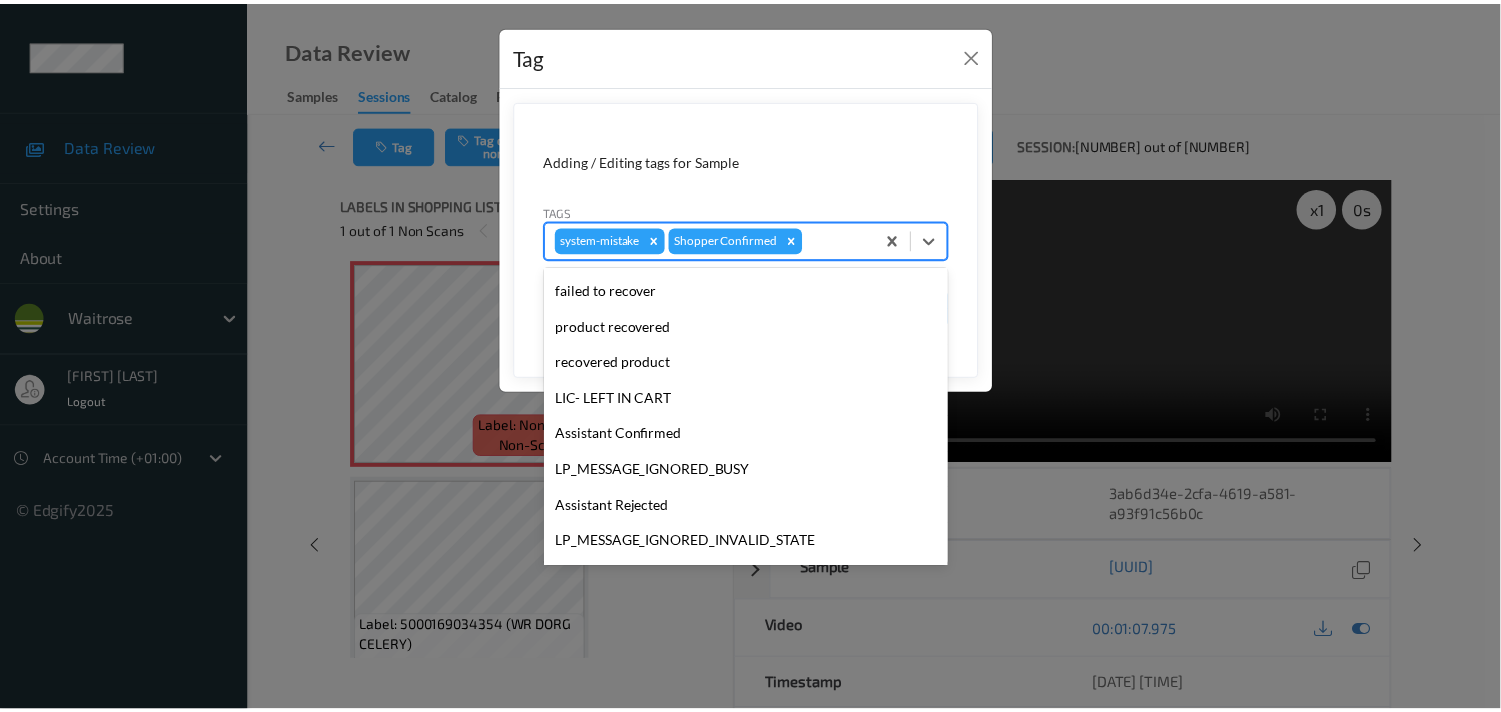 scroll, scrollTop: 318, scrollLeft: 0, axis: vertical 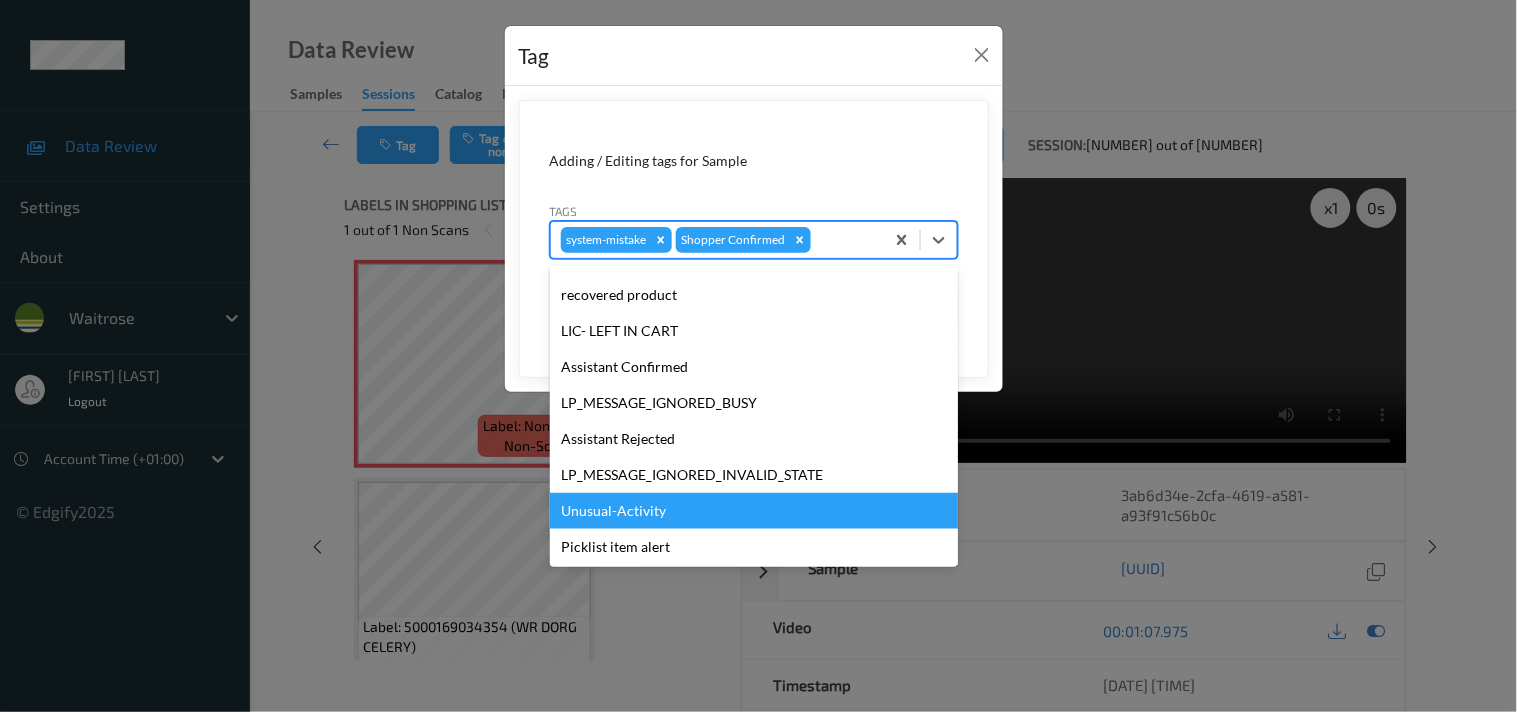click on "Unusual-Activity" at bounding box center [754, 511] 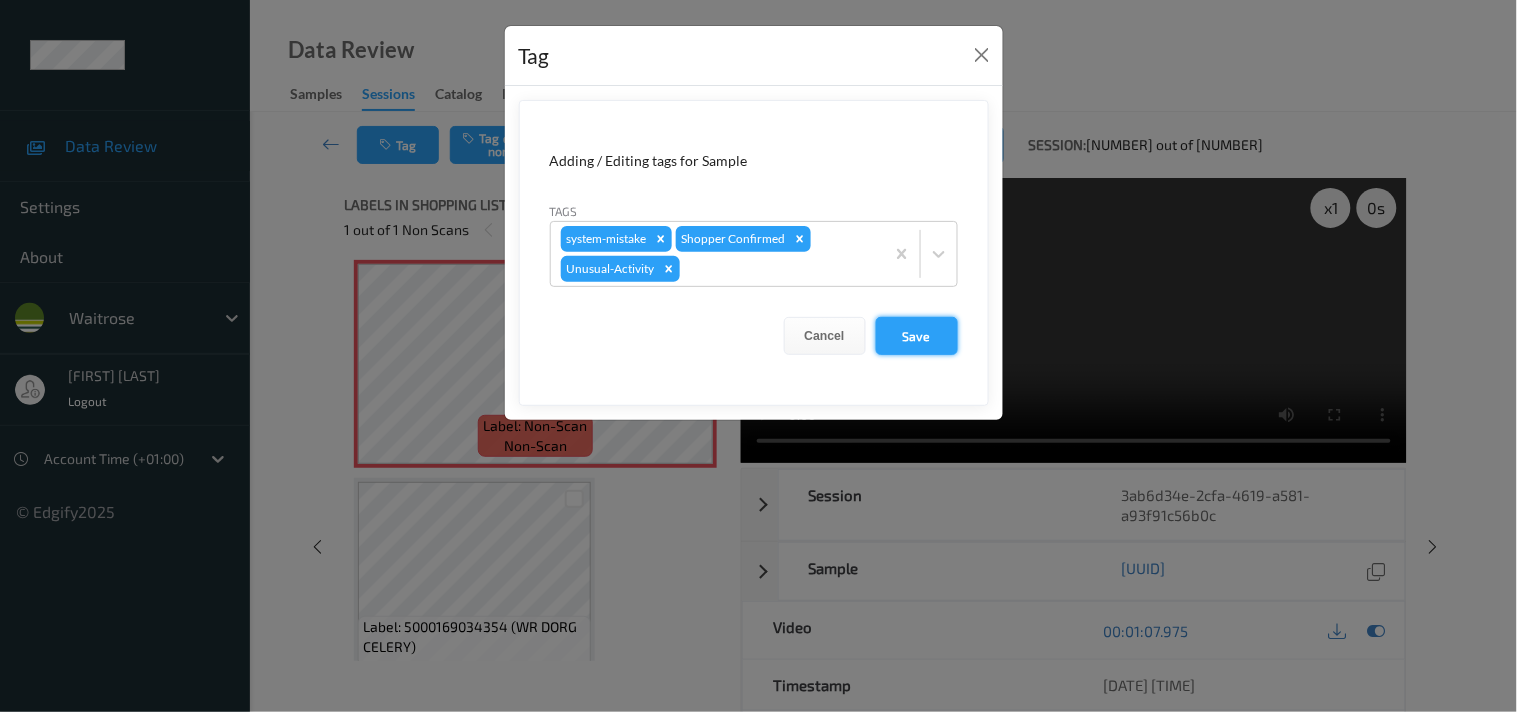 click on "Save" at bounding box center [917, 336] 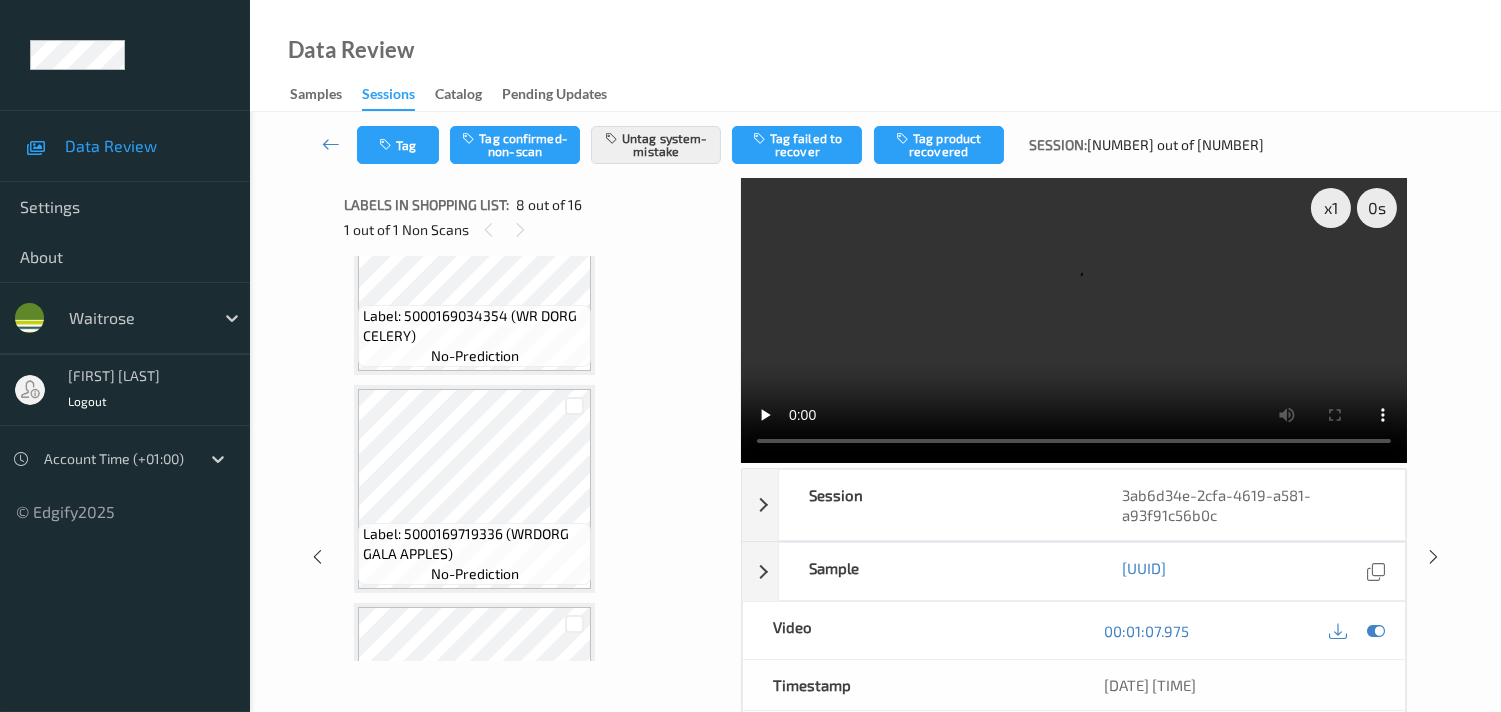 scroll, scrollTop: 1532, scrollLeft: 0, axis: vertical 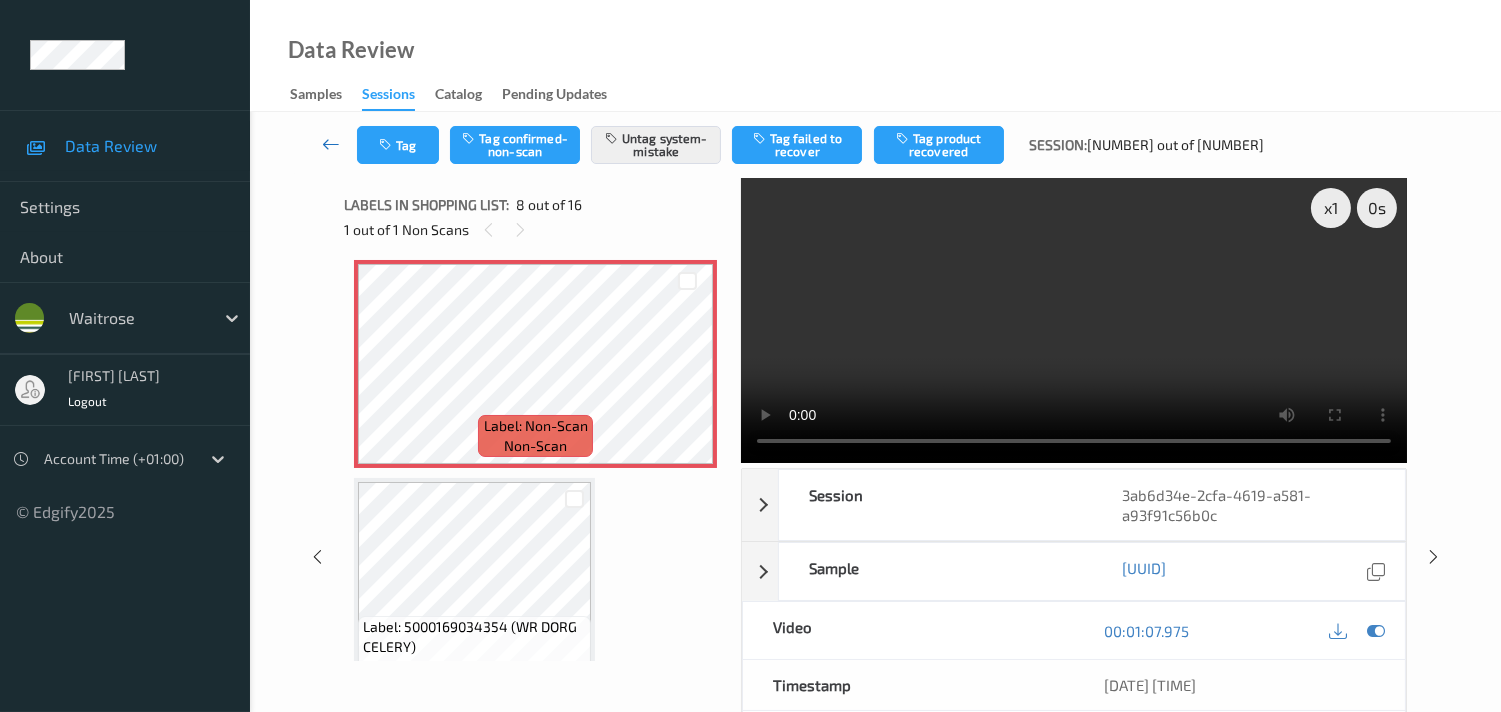 click at bounding box center [331, 144] 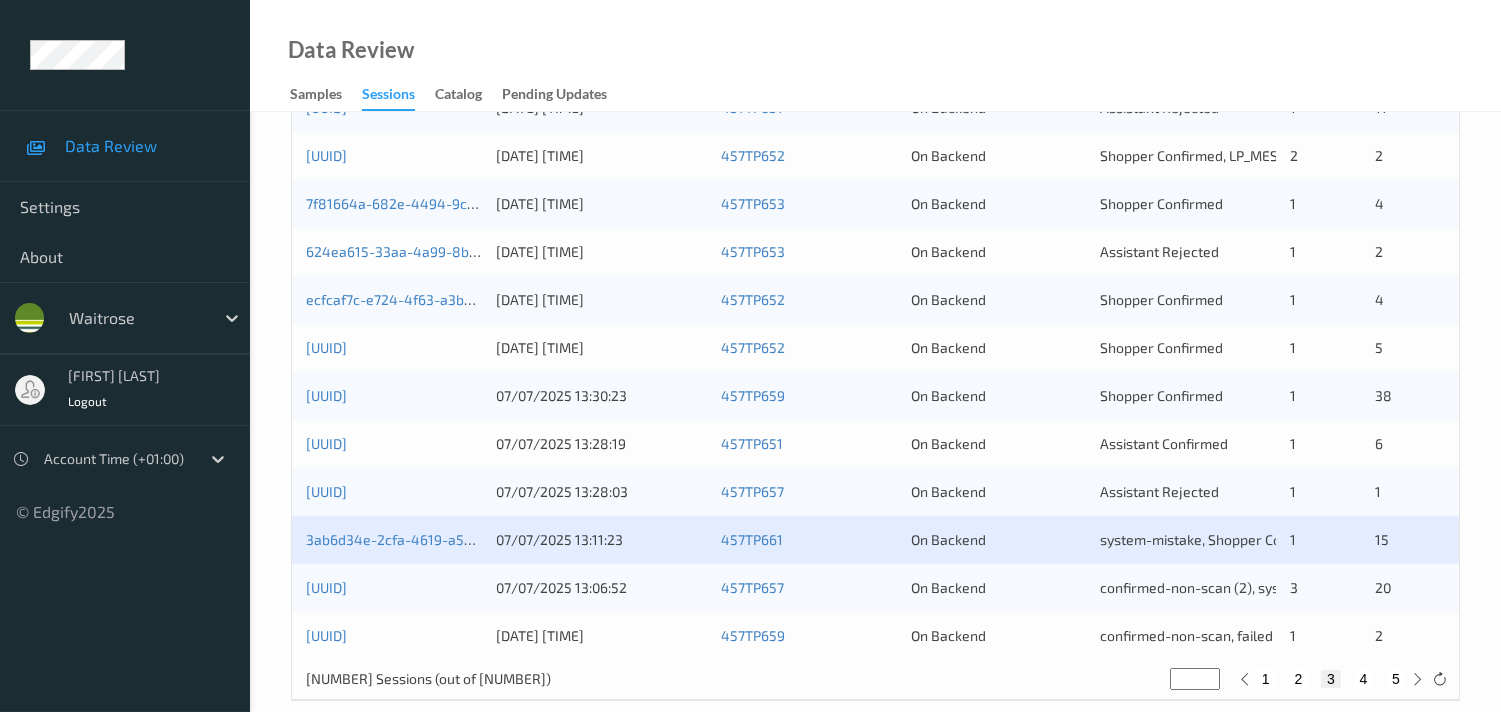 scroll, scrollTop: 951, scrollLeft: 0, axis: vertical 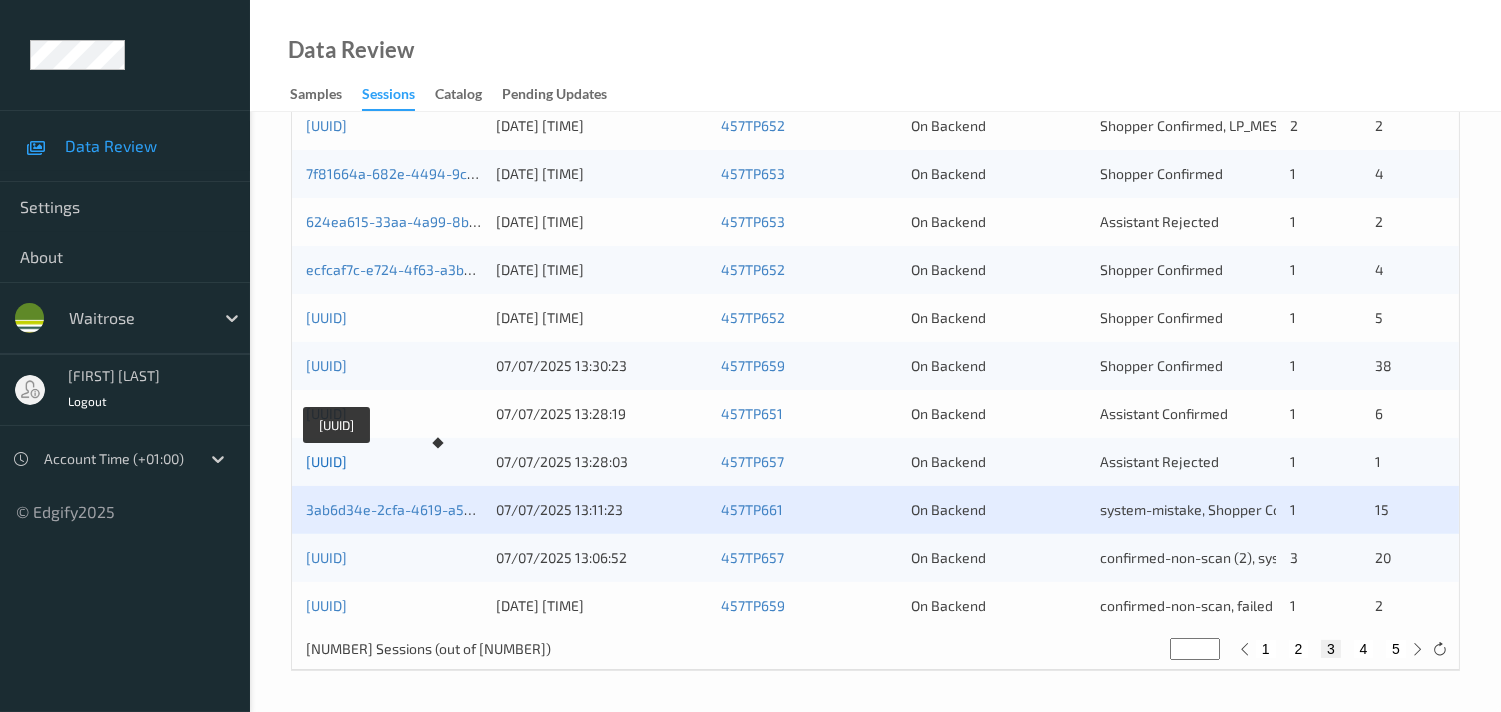 click on "e6ed04eb-cf45-4cea-ba5c-144874bf71f0" at bounding box center (326, 461) 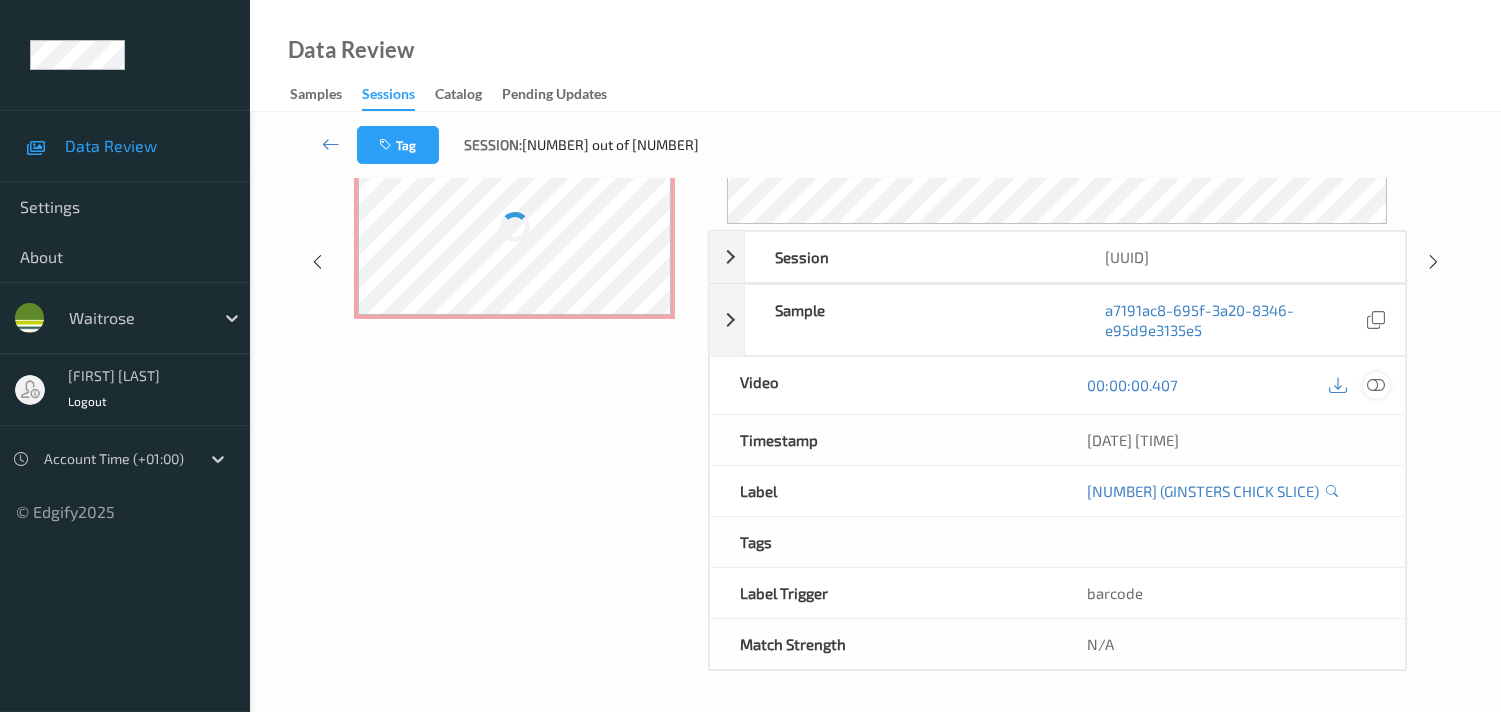 click at bounding box center (1376, 385) 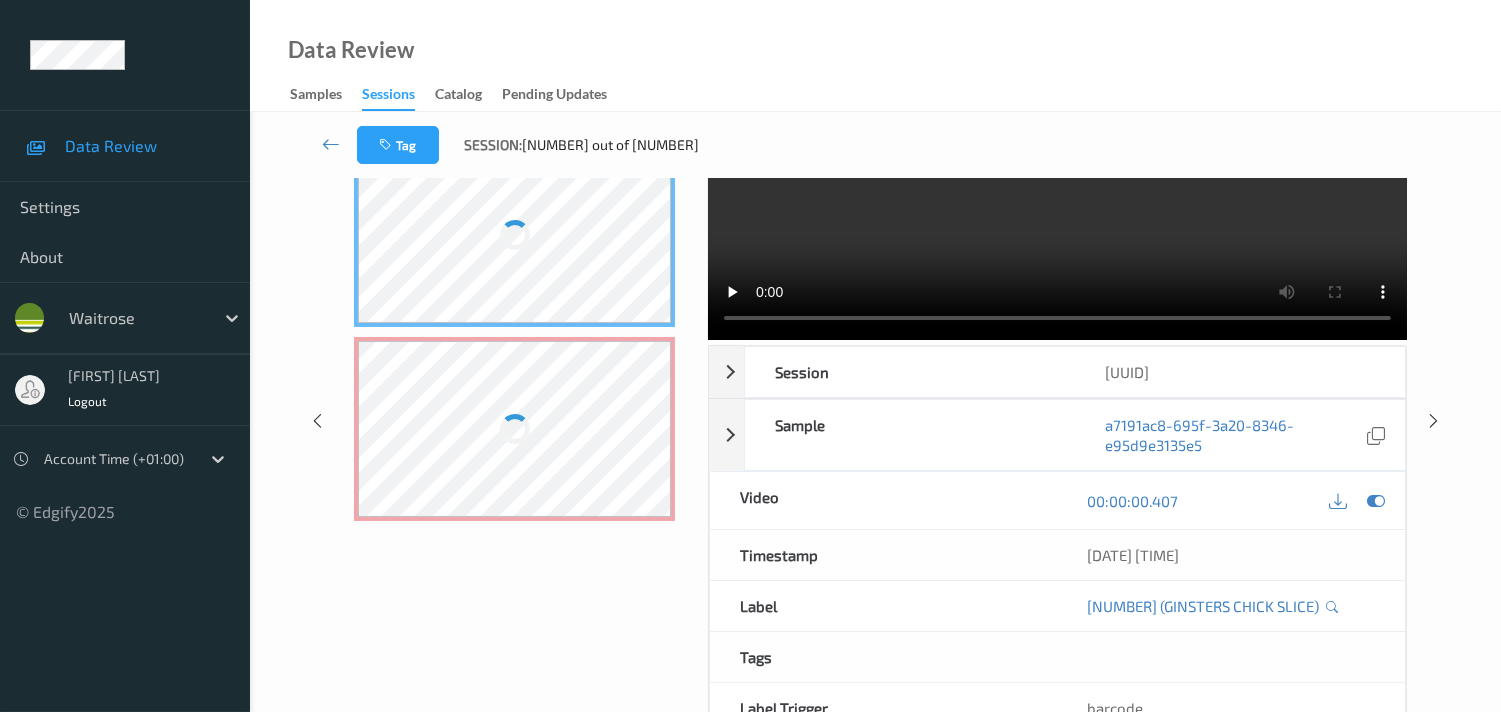 scroll, scrollTop: 0, scrollLeft: 0, axis: both 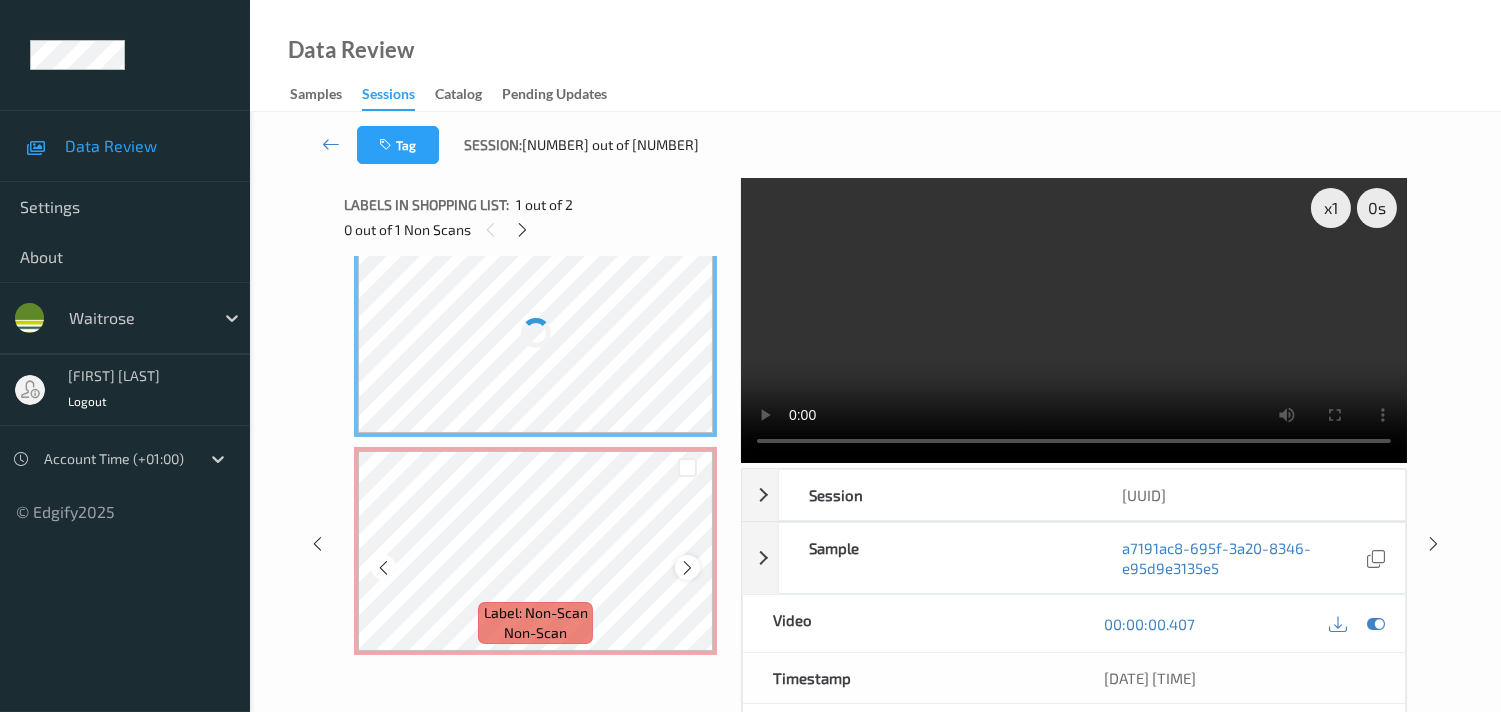 click at bounding box center [687, 568] 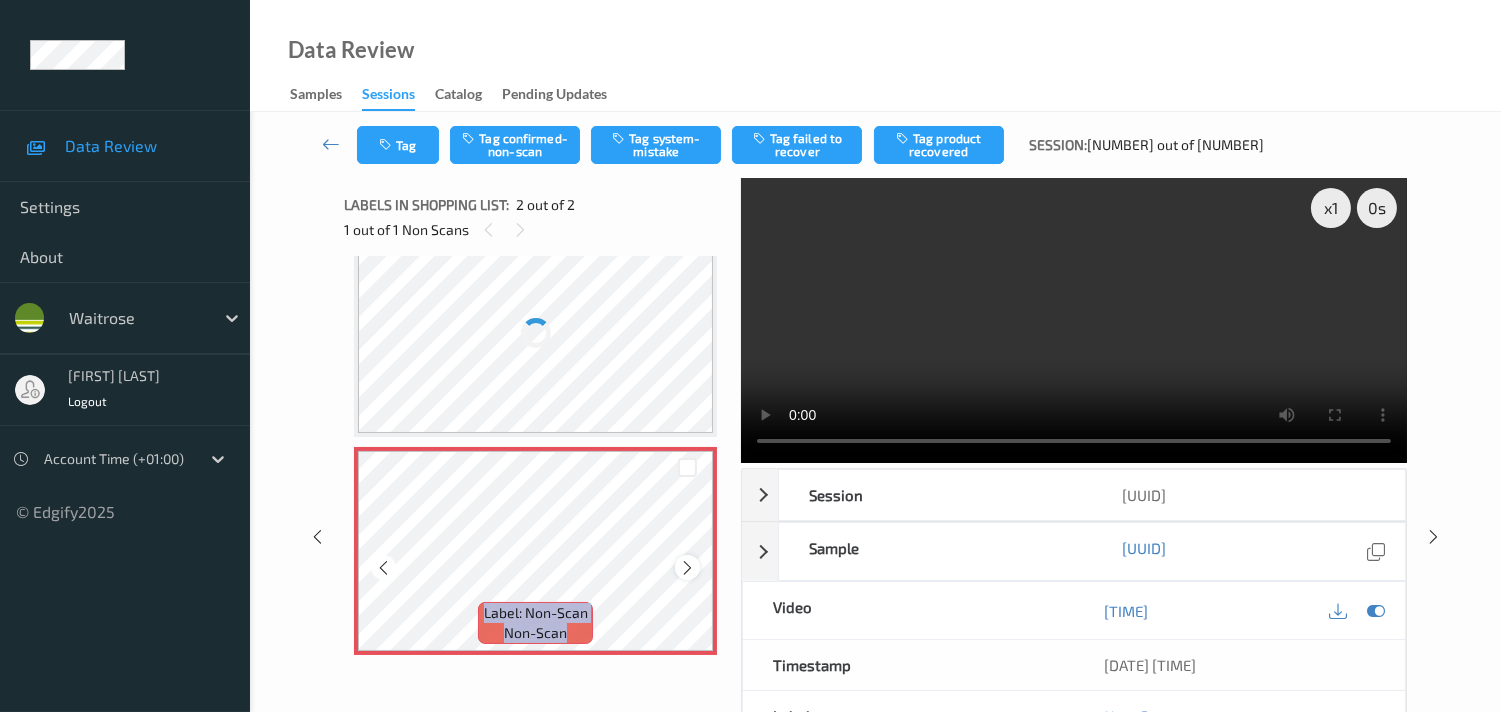 click at bounding box center (687, 568) 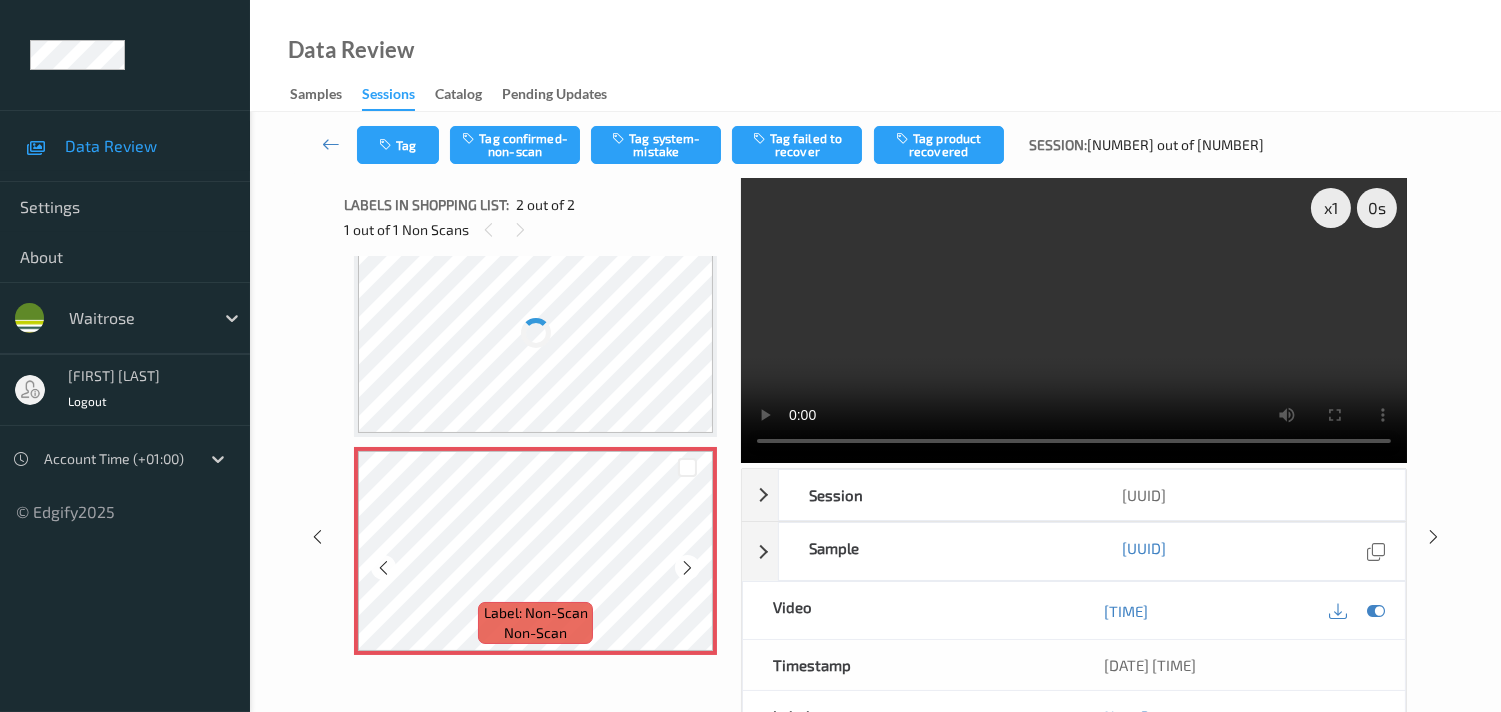 click at bounding box center [687, 568] 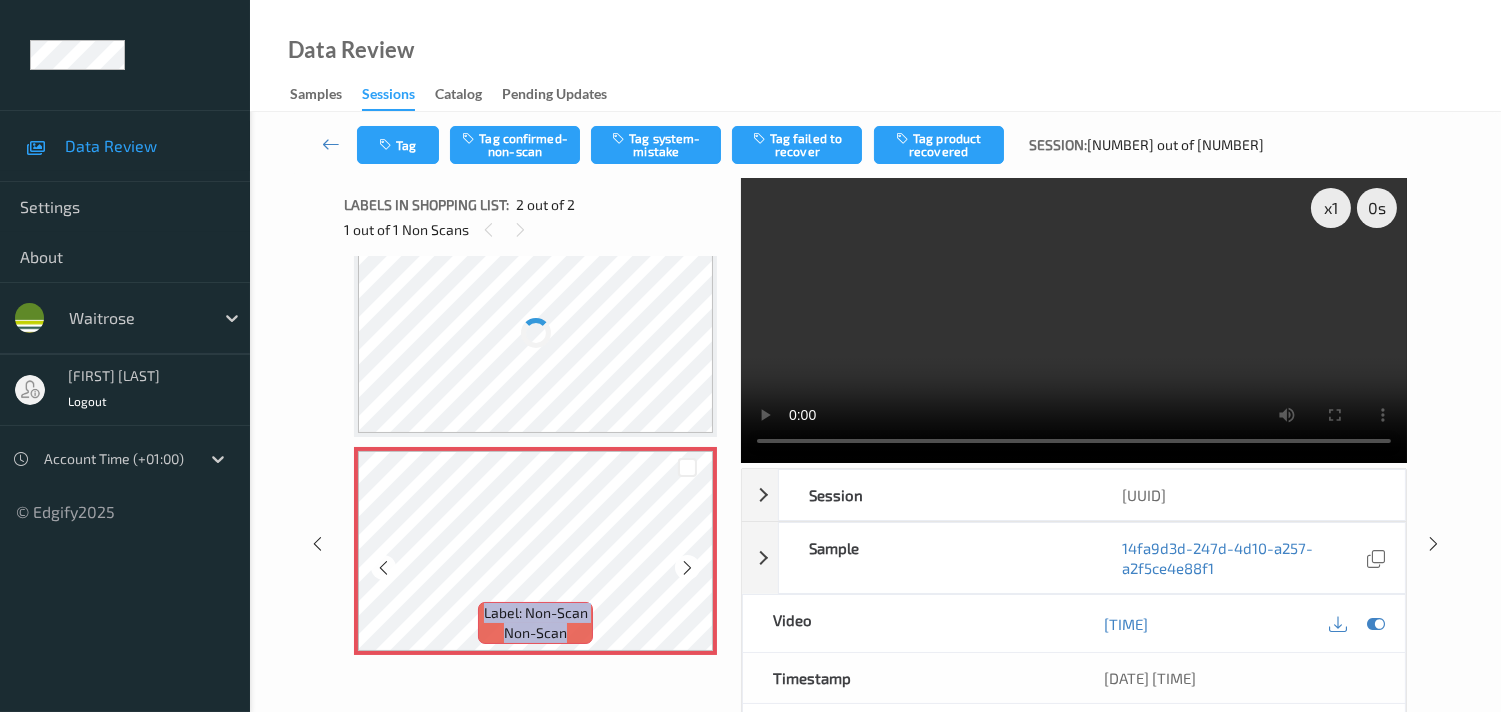 click at bounding box center (687, 568) 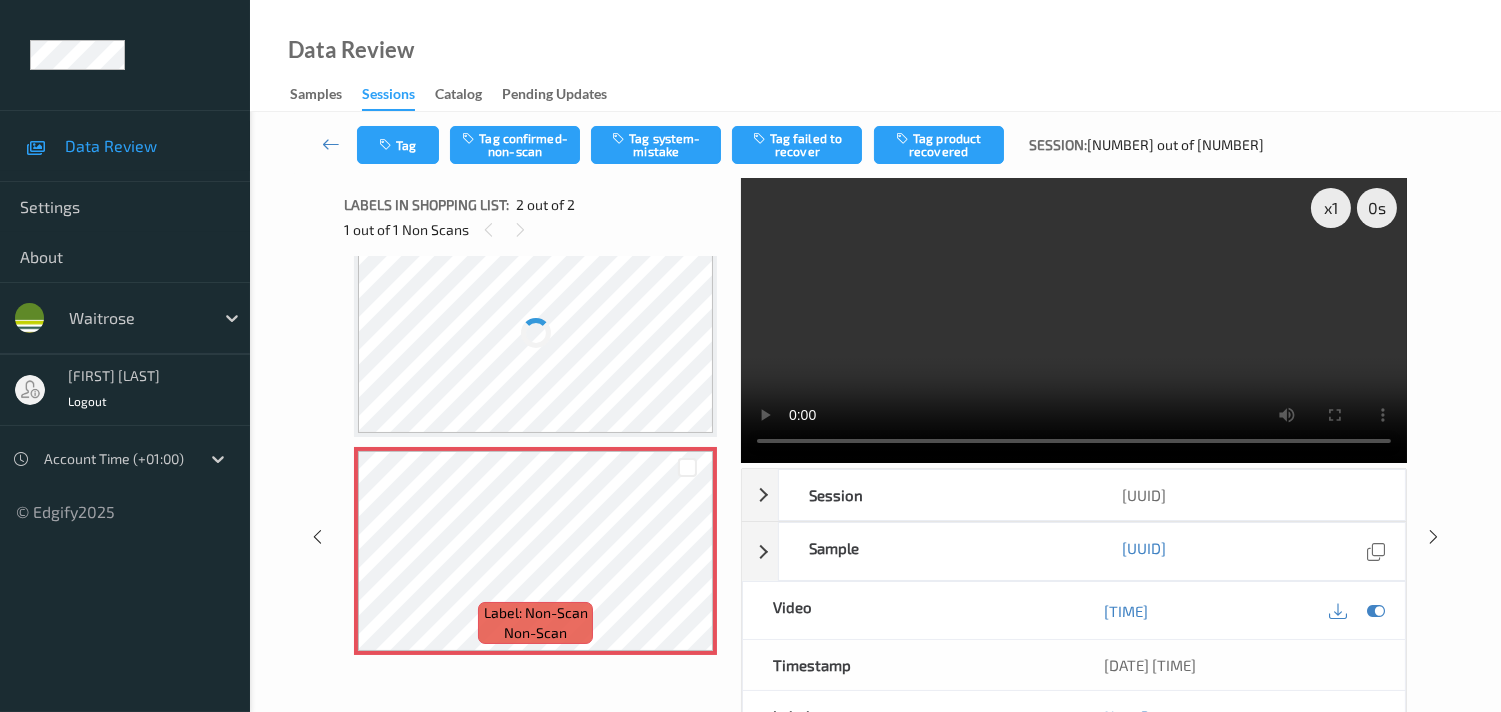 click at bounding box center [535, 333] 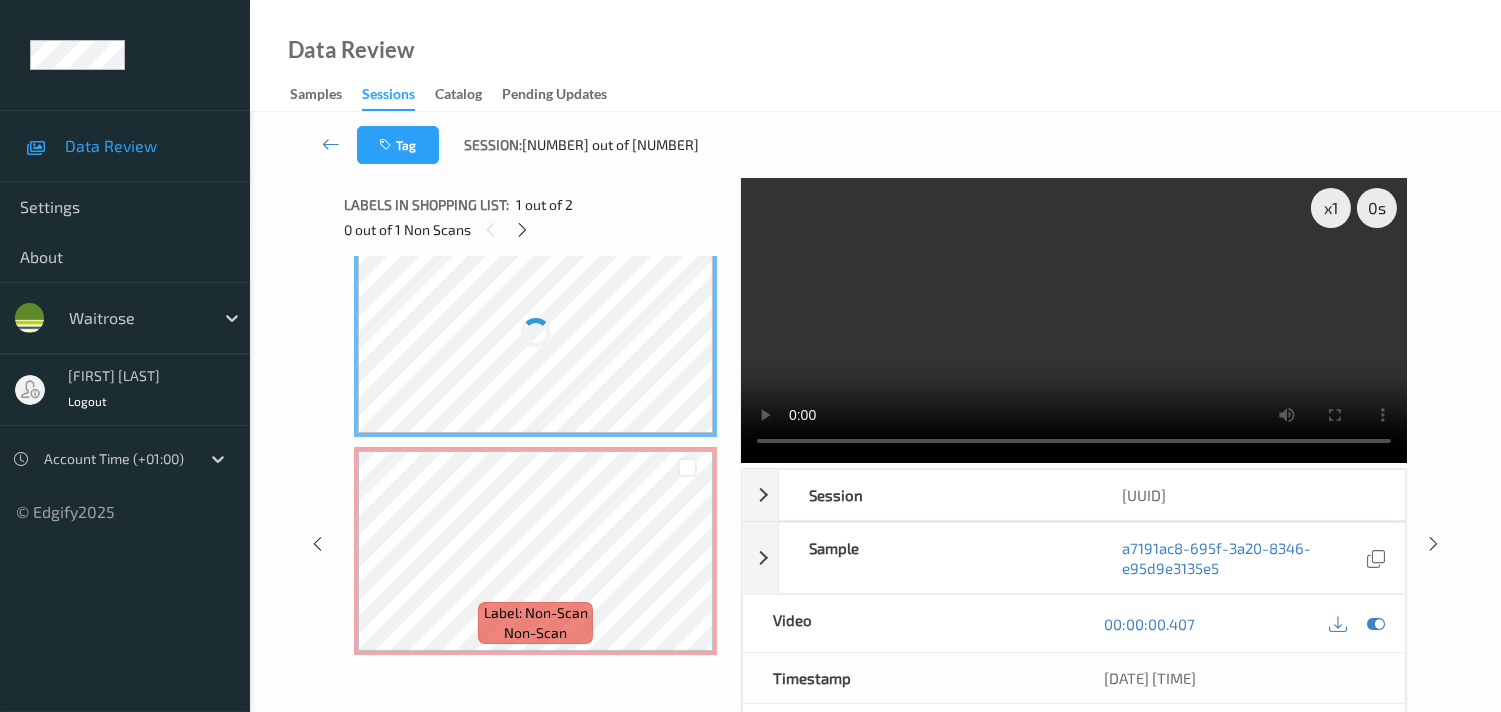 scroll, scrollTop: 0, scrollLeft: 0, axis: both 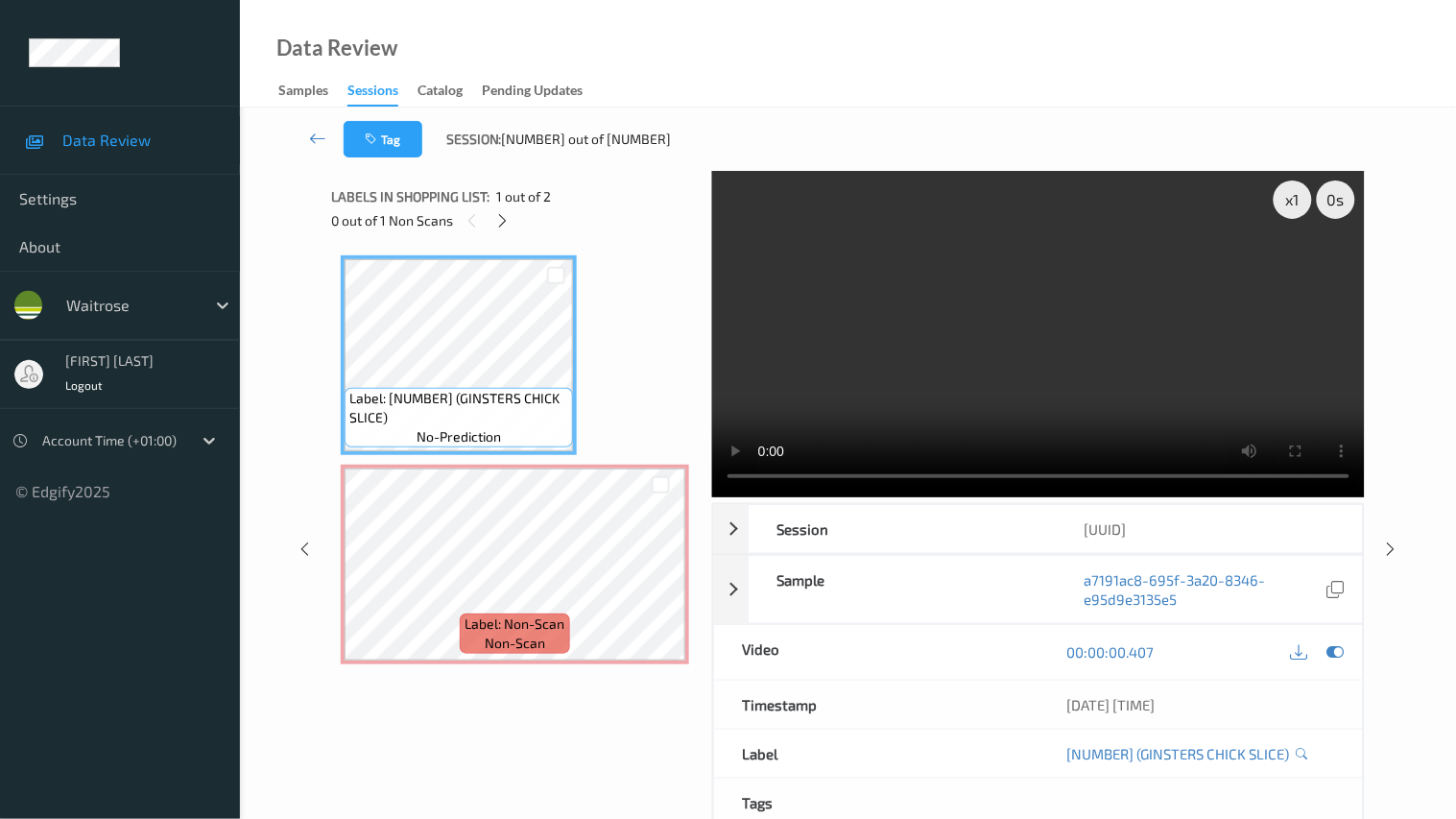 type 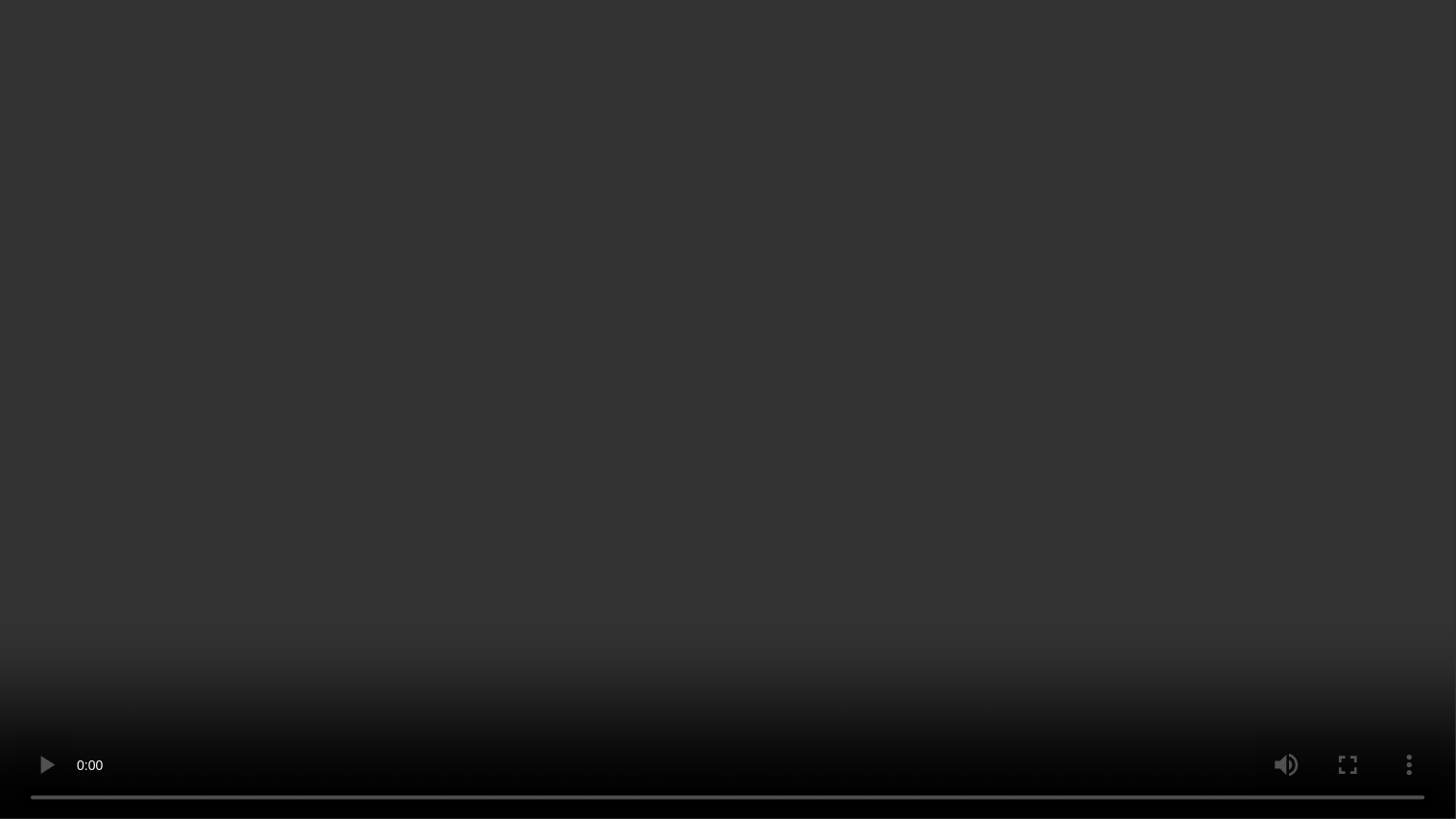 click at bounding box center (728, 409) 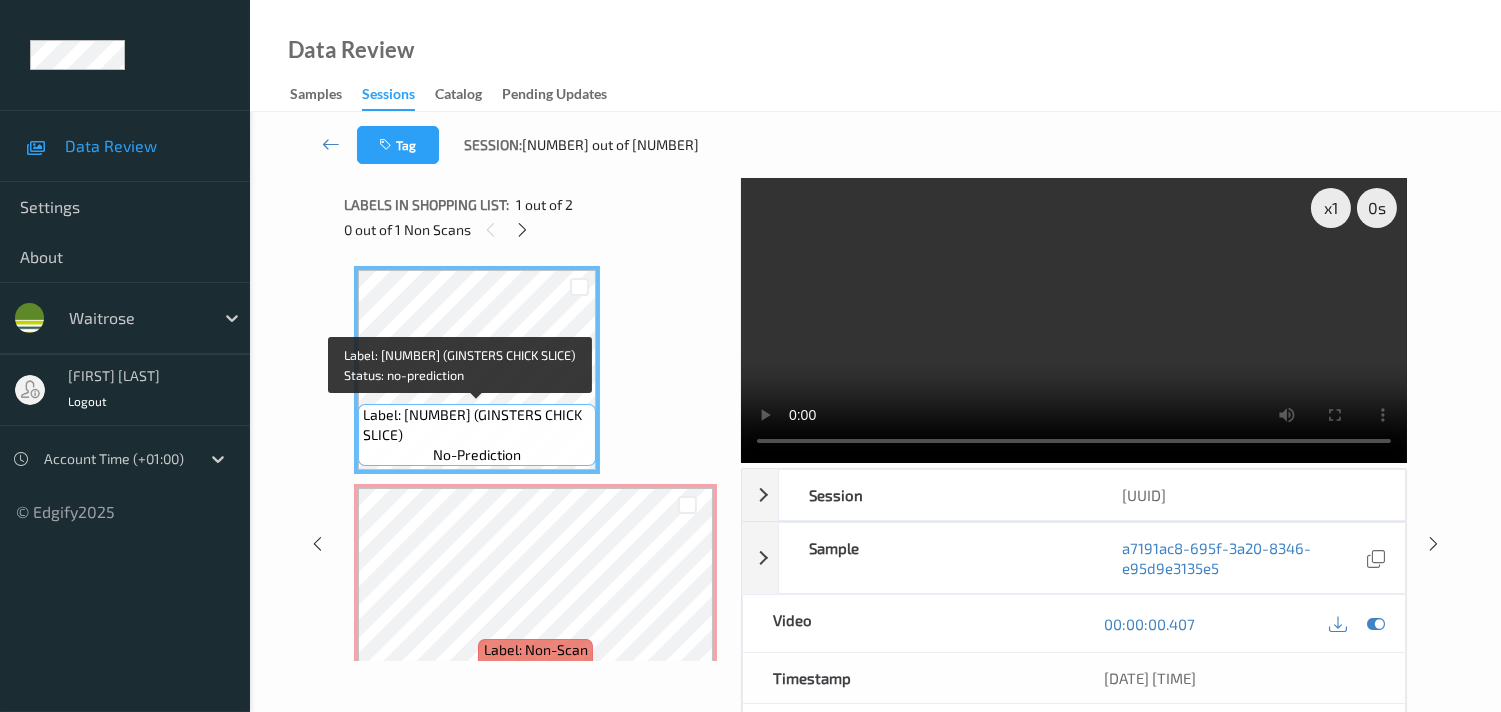 drag, startPoint x: 511, startPoint y: 410, endPoint x: 575, endPoint y: 433, distance: 68.007355 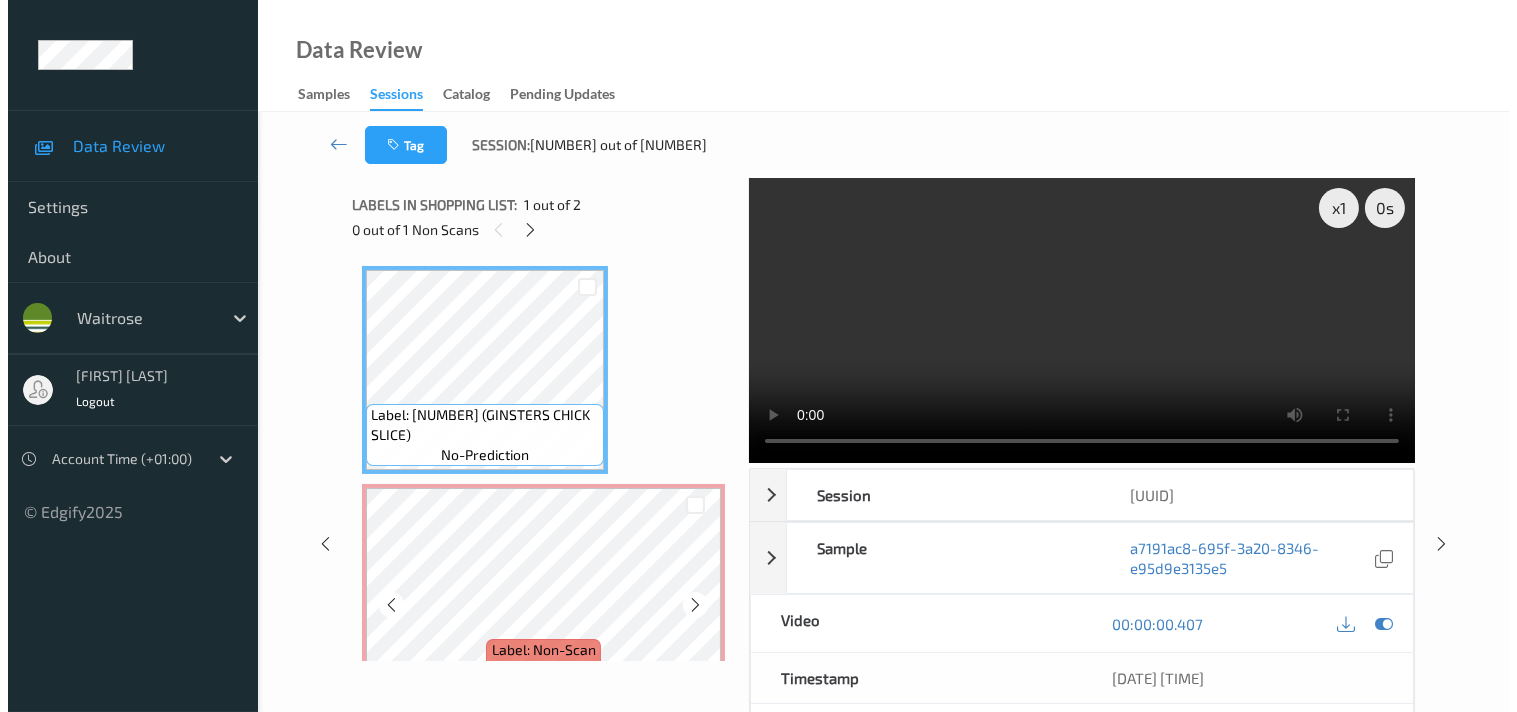 scroll, scrollTop: 37, scrollLeft: 0, axis: vertical 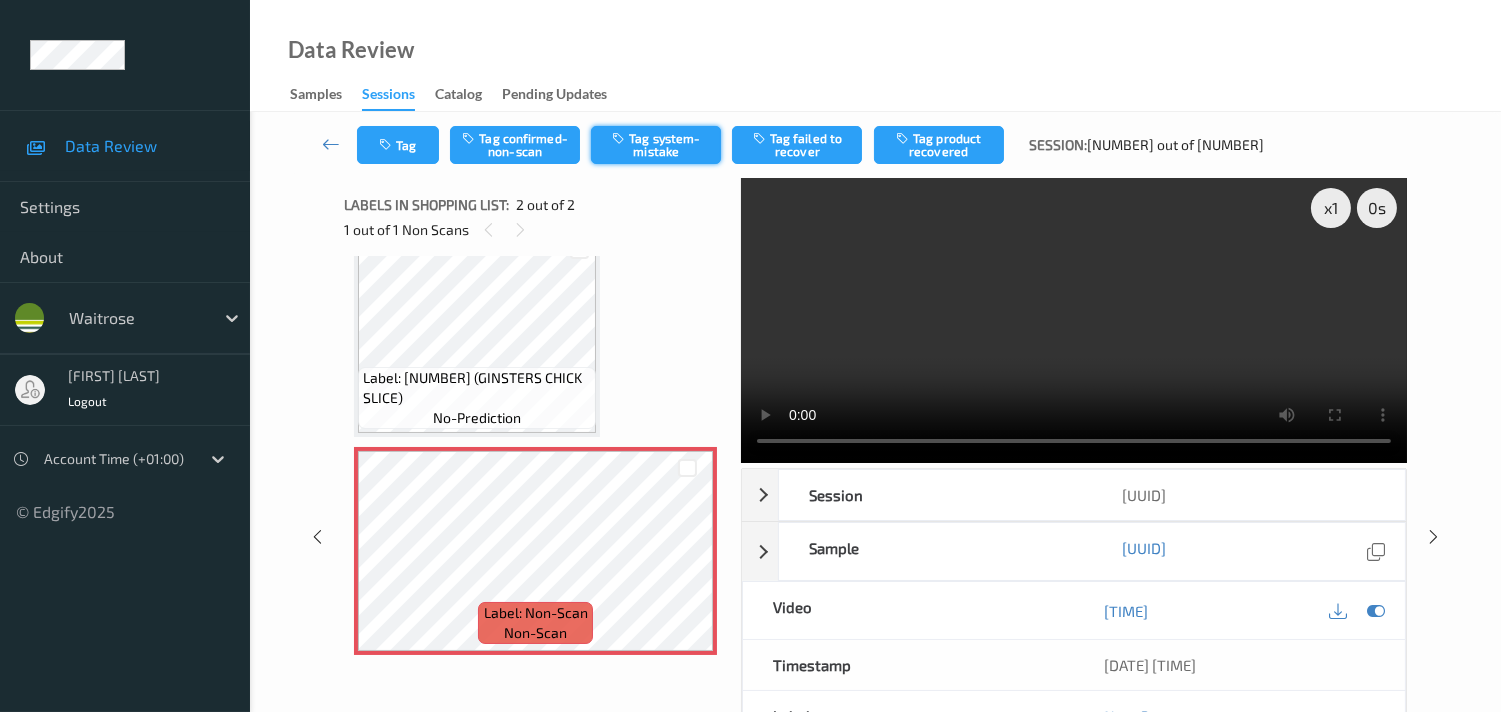 click on "Tag   system-mistake" at bounding box center [656, 145] 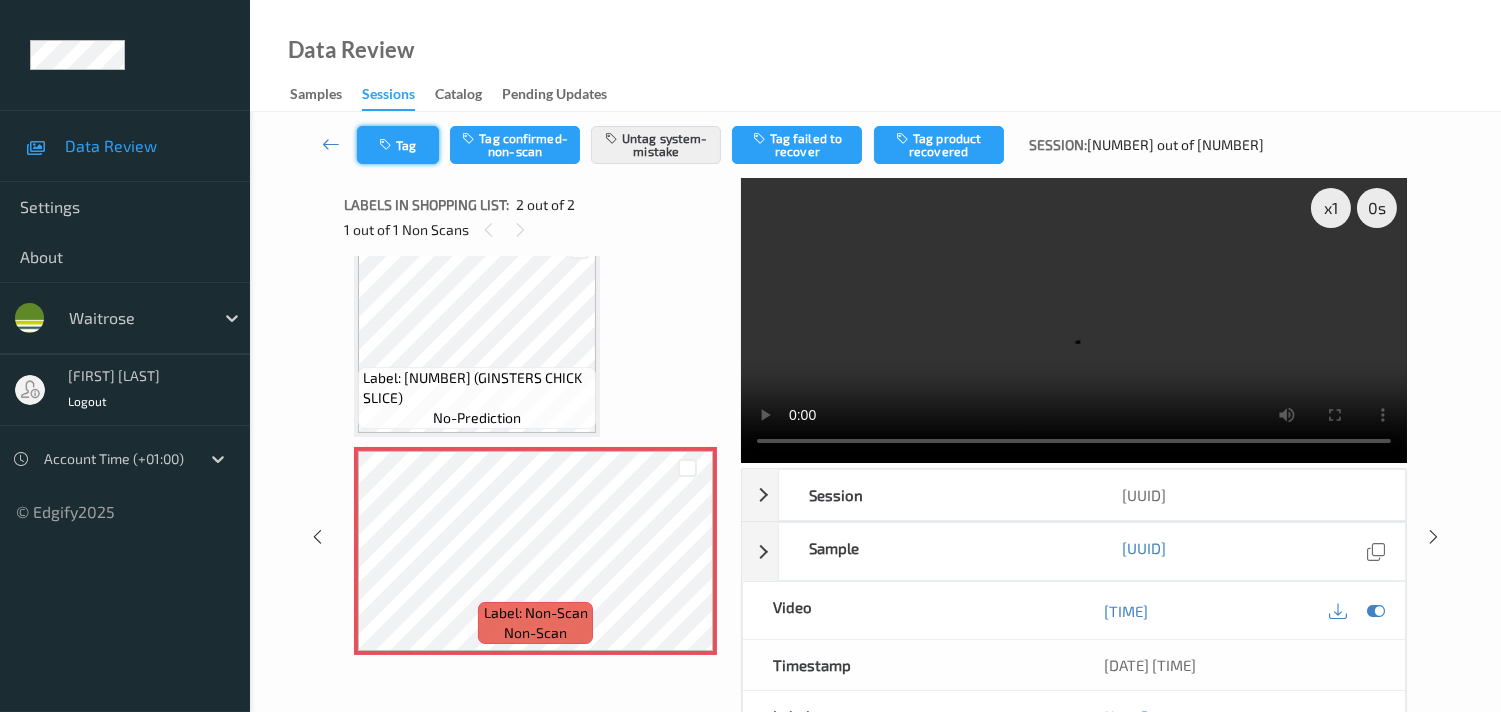 click on "Tag" at bounding box center (398, 145) 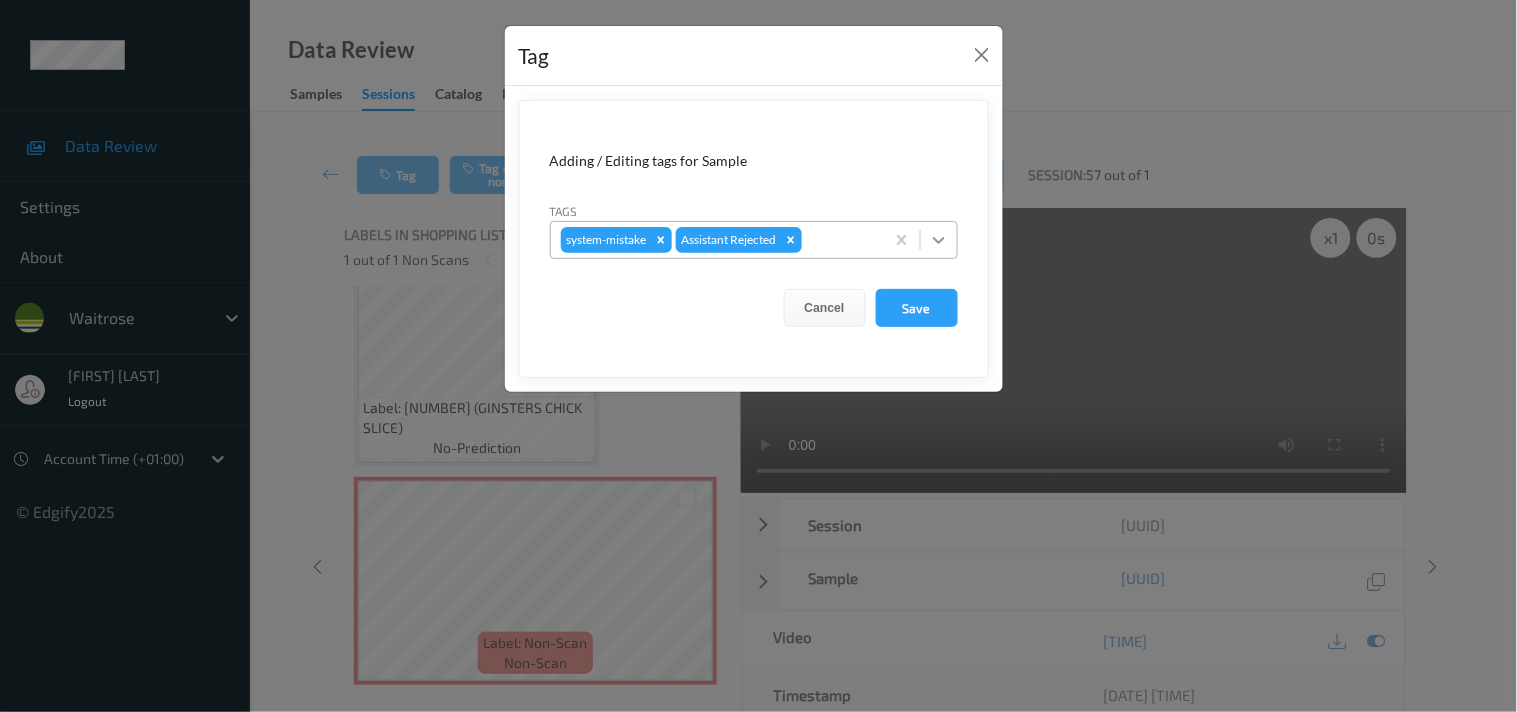 click 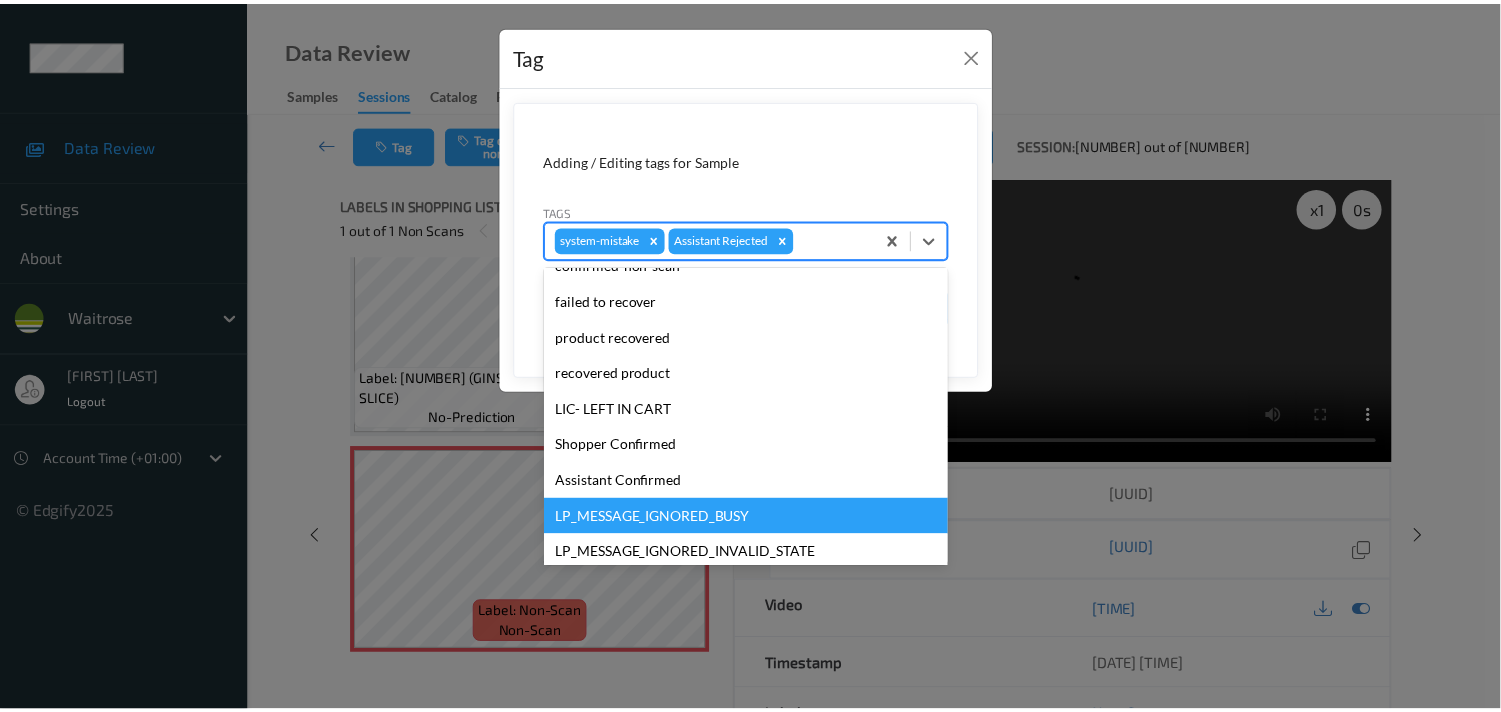 scroll, scrollTop: 318, scrollLeft: 0, axis: vertical 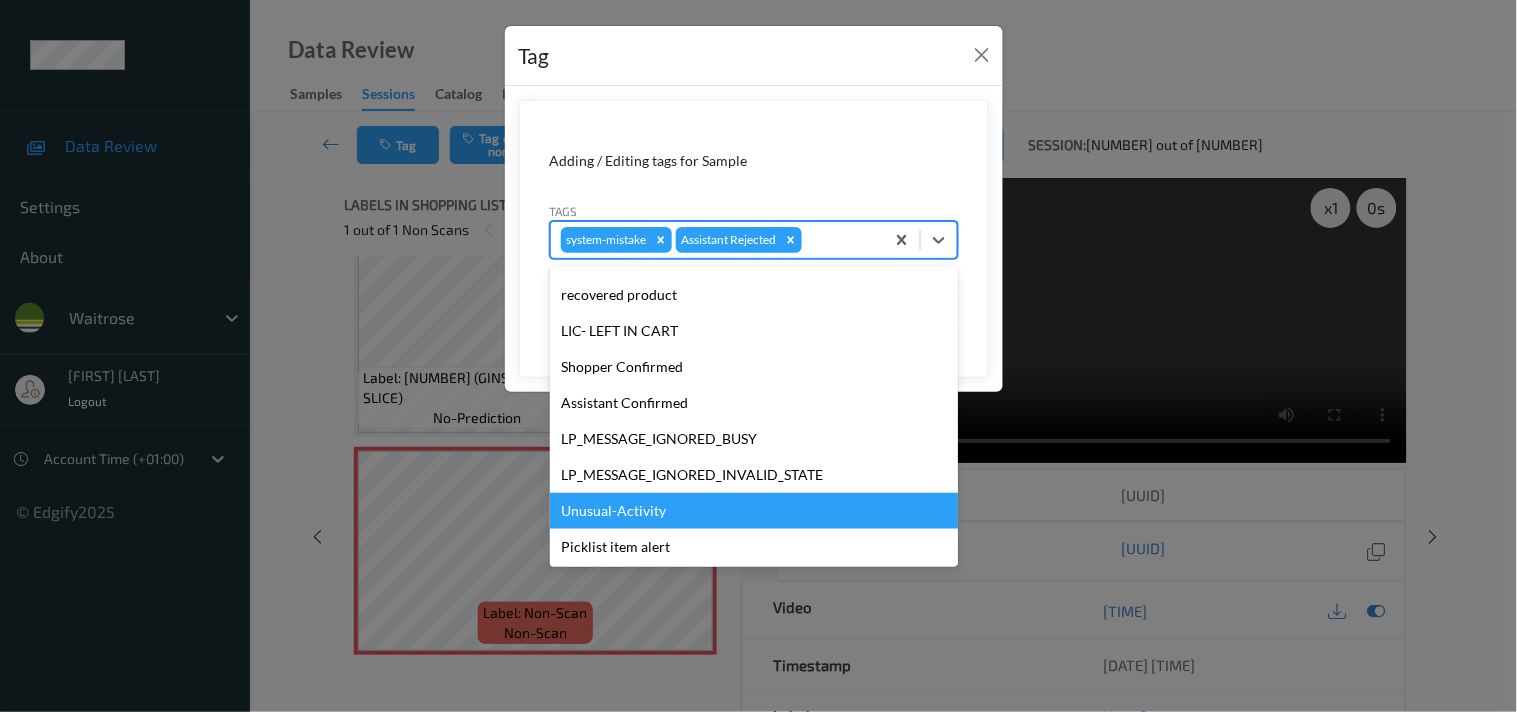 click on "Unusual-Activity" at bounding box center (754, 511) 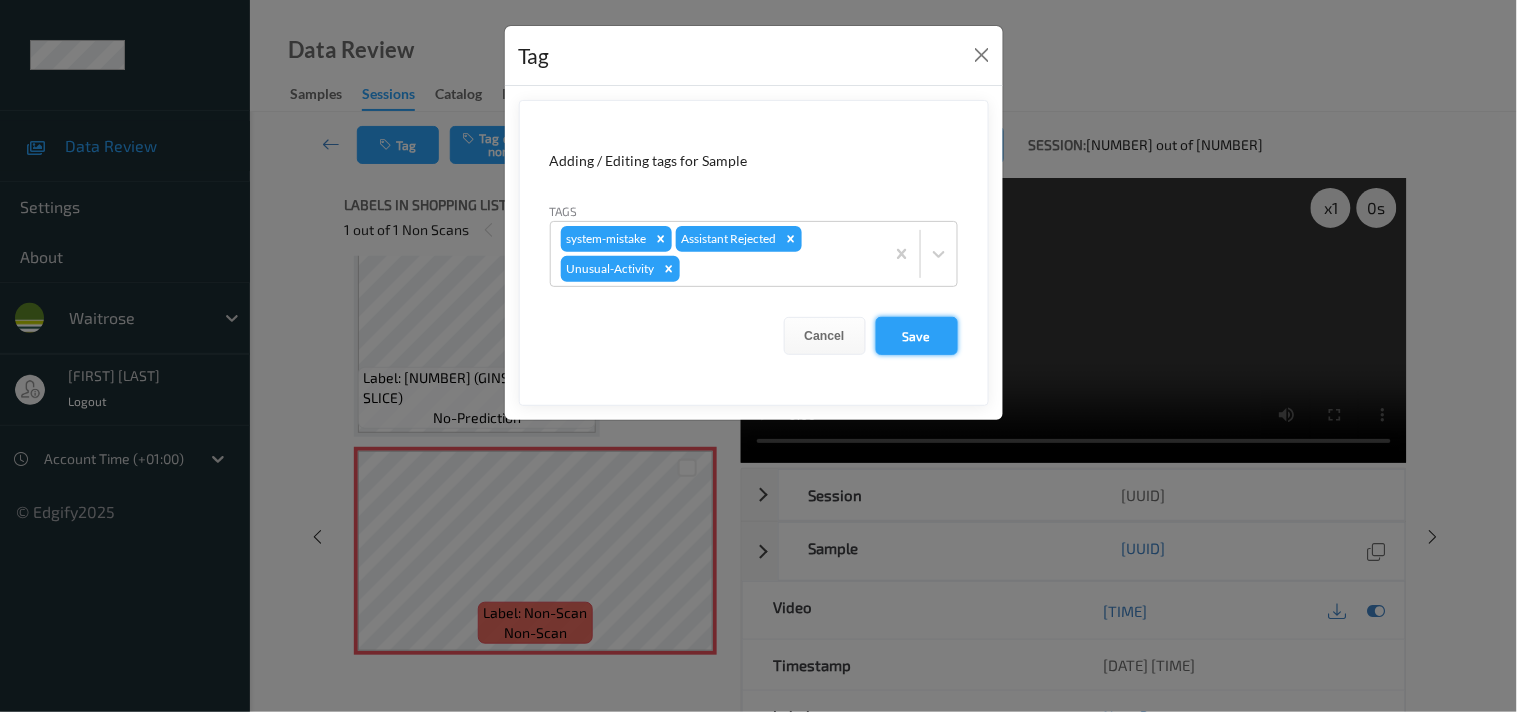 click on "Save" at bounding box center (917, 336) 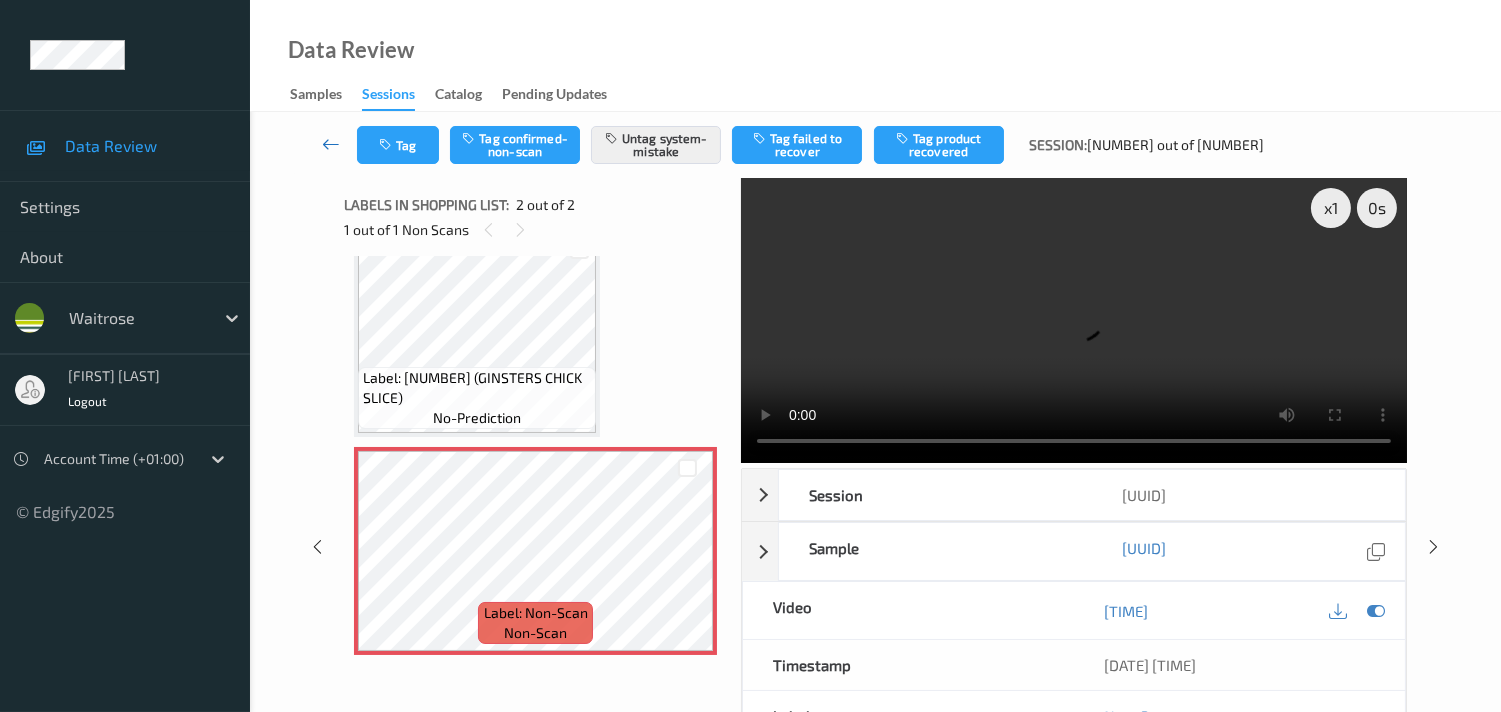 click at bounding box center (331, 144) 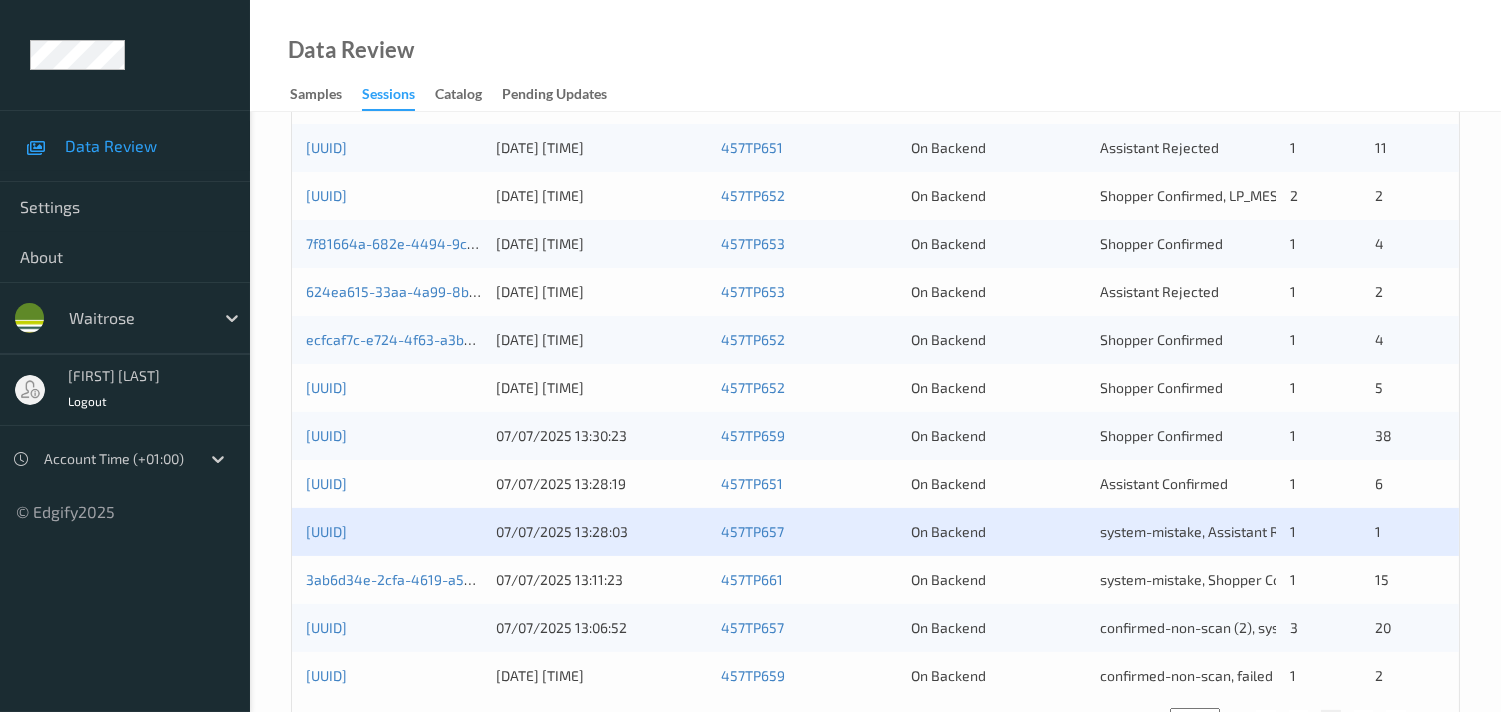scroll, scrollTop: 951, scrollLeft: 0, axis: vertical 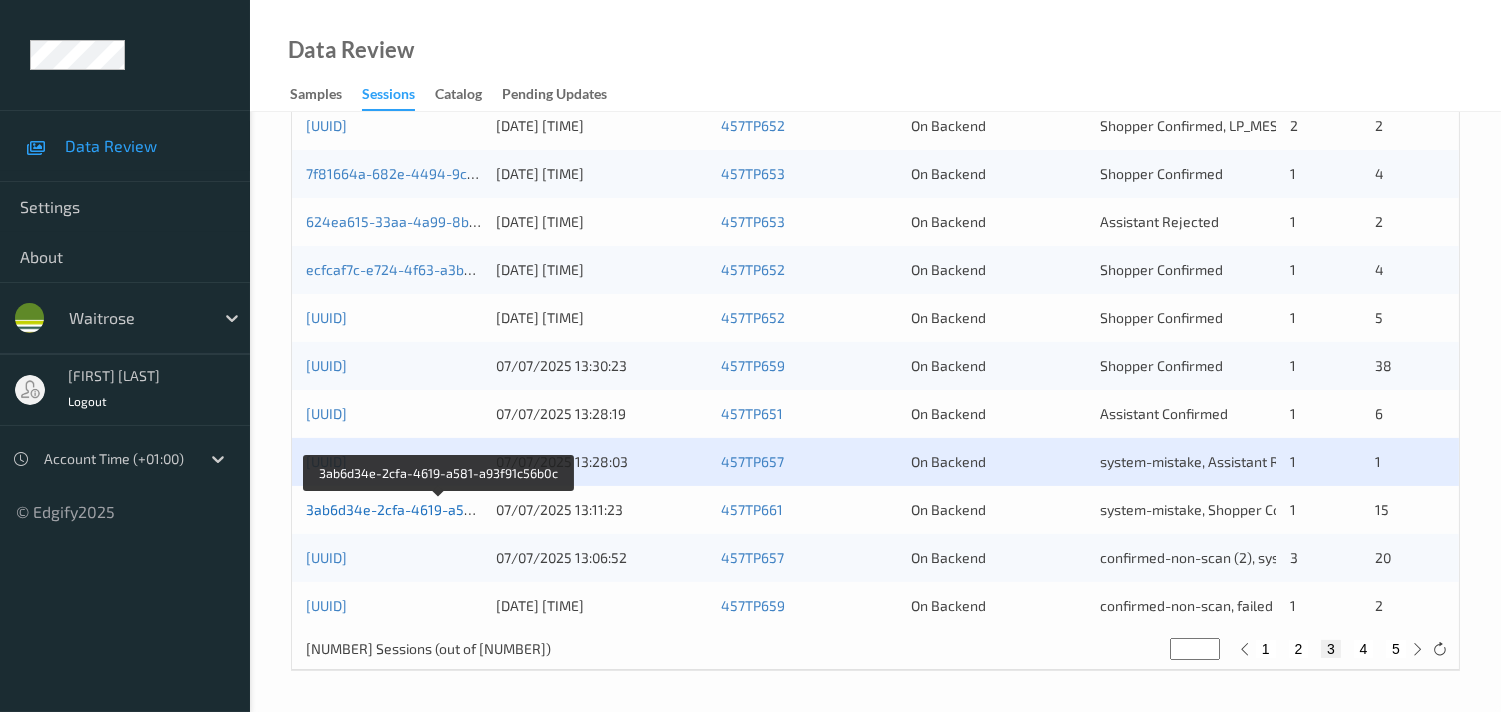 click on "3ab6d34e-2cfa-4619-a581-a93f91c56b0c" at bounding box center [440, 509] 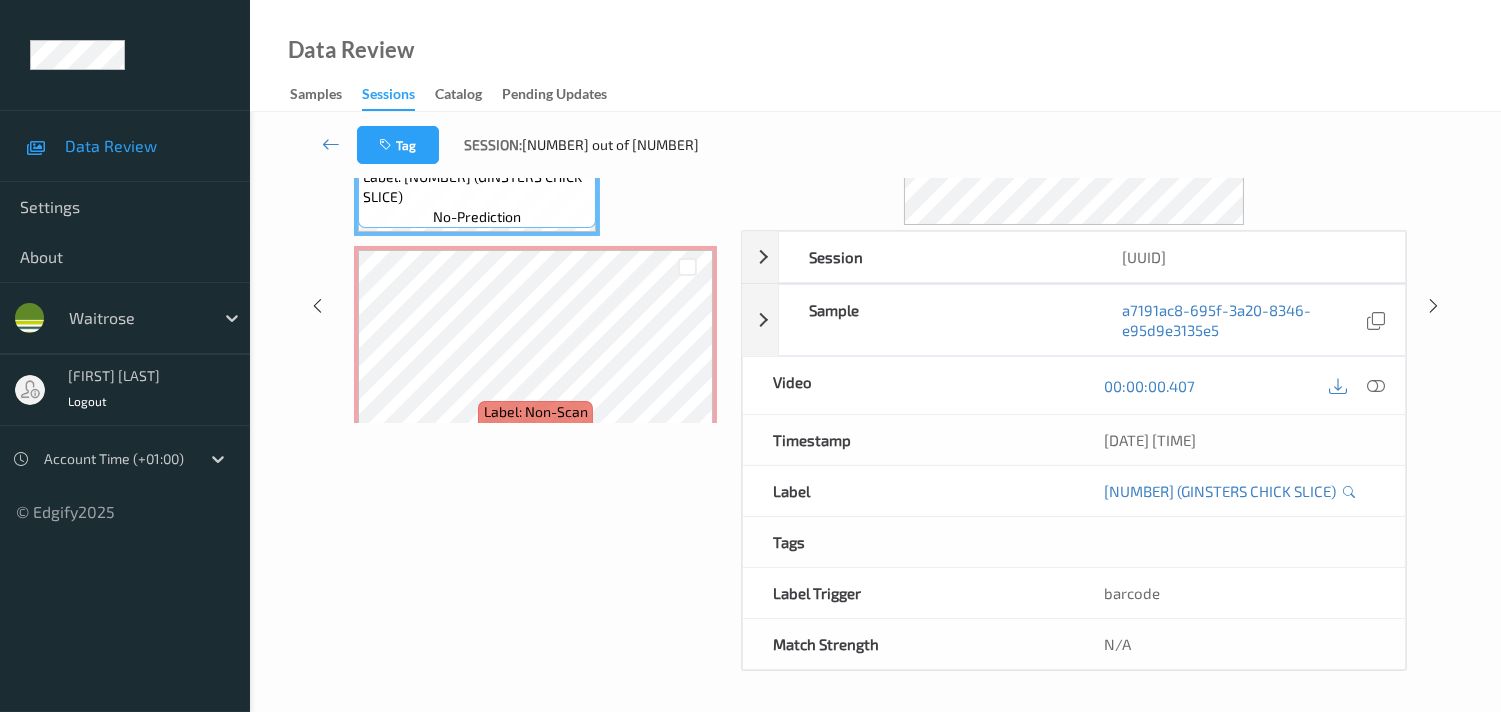 click on "Labels in shopping list: 1 out of 2 0 out of 1 Non Scans Label: 5010718306306 (GINSTERS CHICK SLICE) no-prediction Label: Non-Scan non-scan Label: Non-Scan non-scan Label: Non-Scan non-scan" at bounding box center (535, 305) 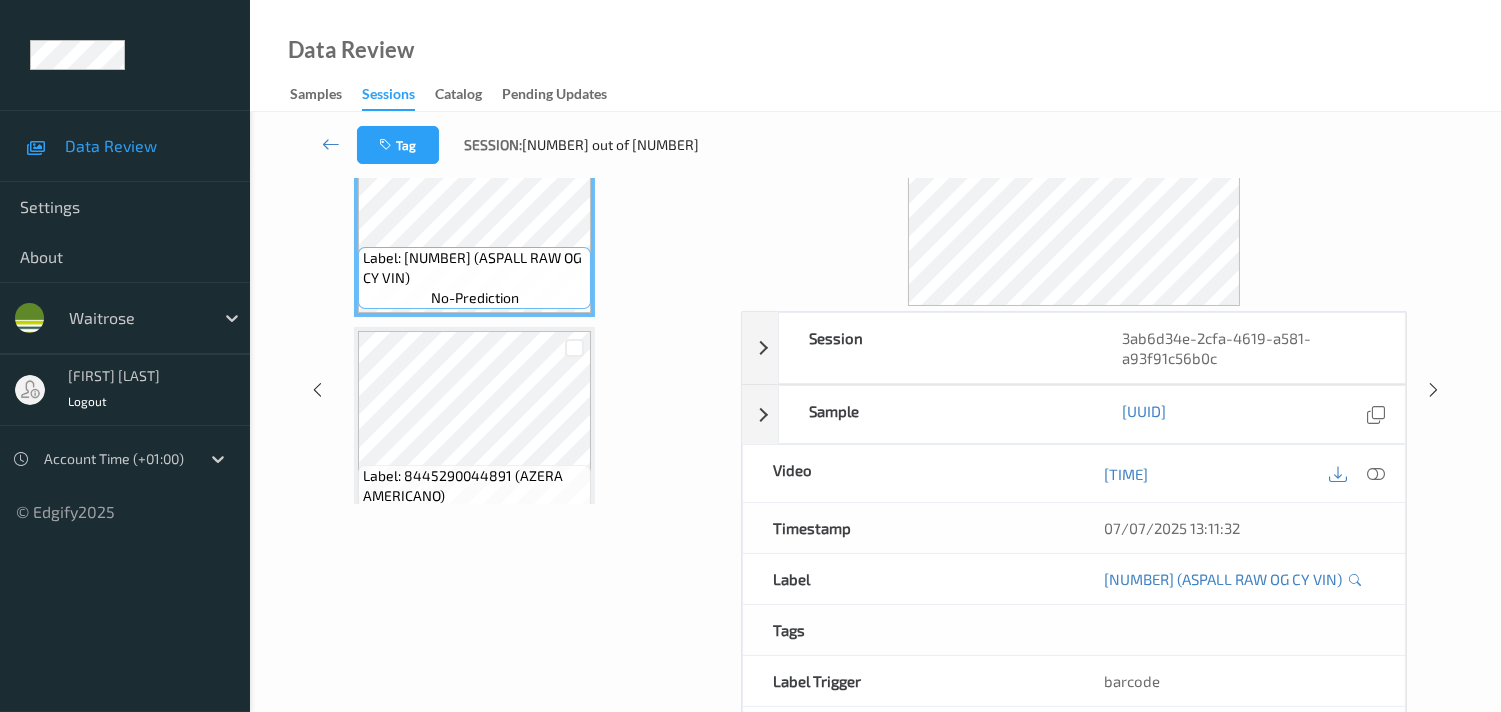 scroll, scrollTop: 0, scrollLeft: 0, axis: both 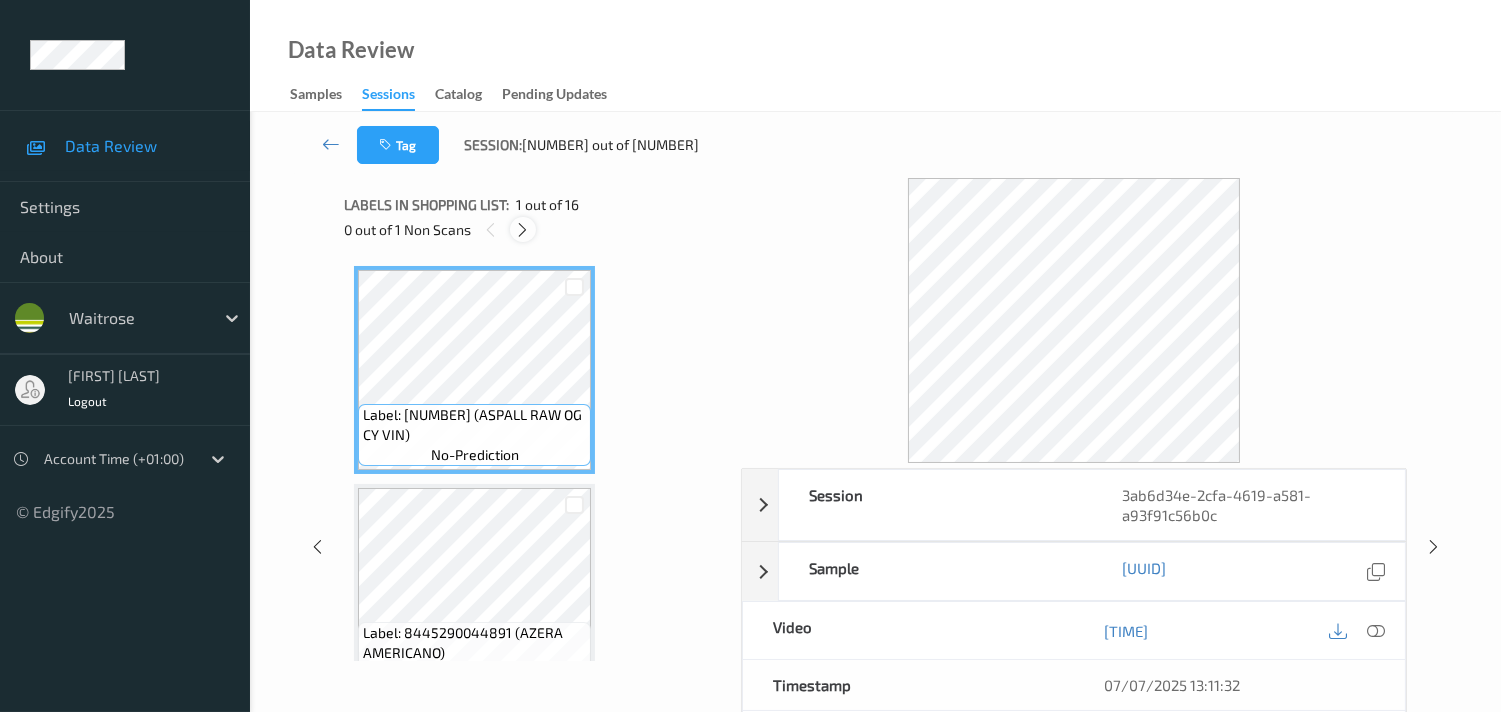 click at bounding box center (522, 230) 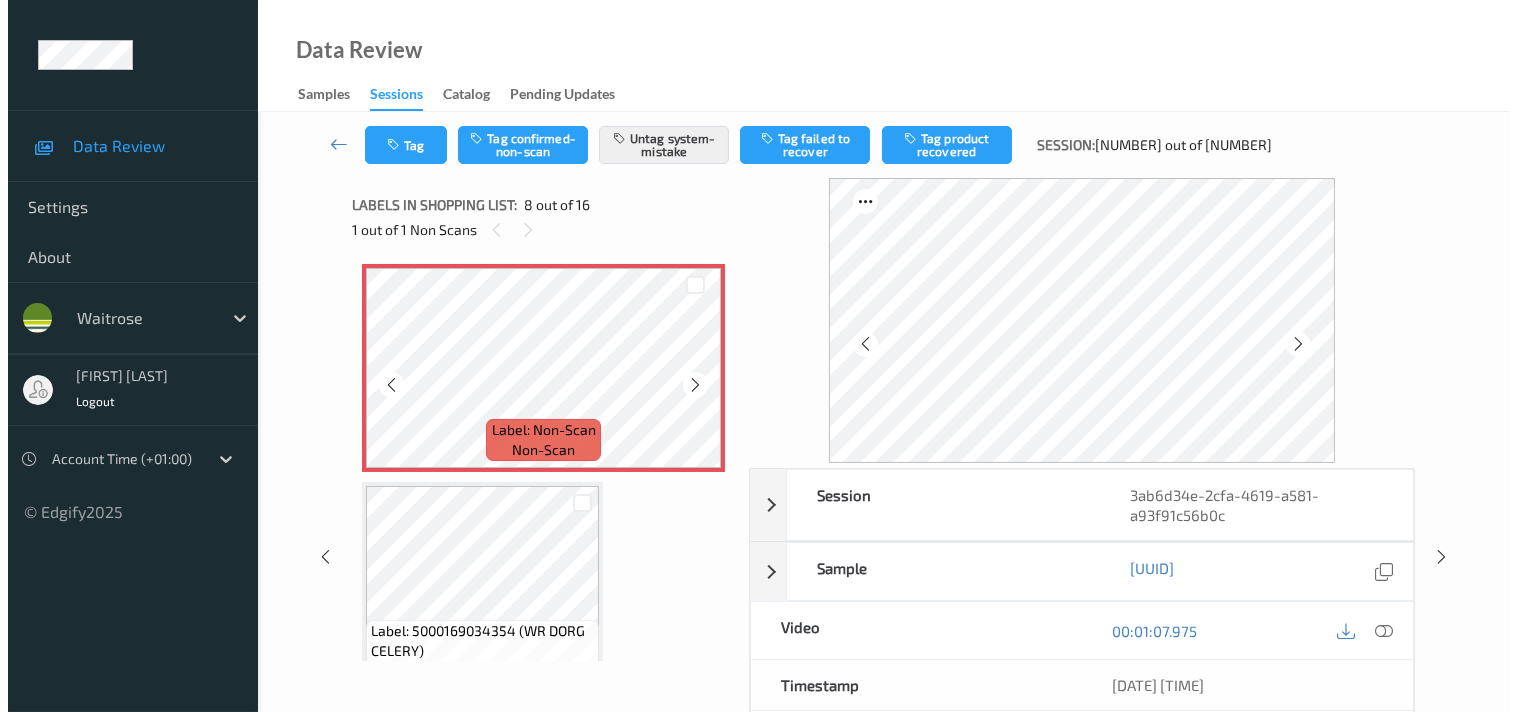 scroll, scrollTop: 1532, scrollLeft: 0, axis: vertical 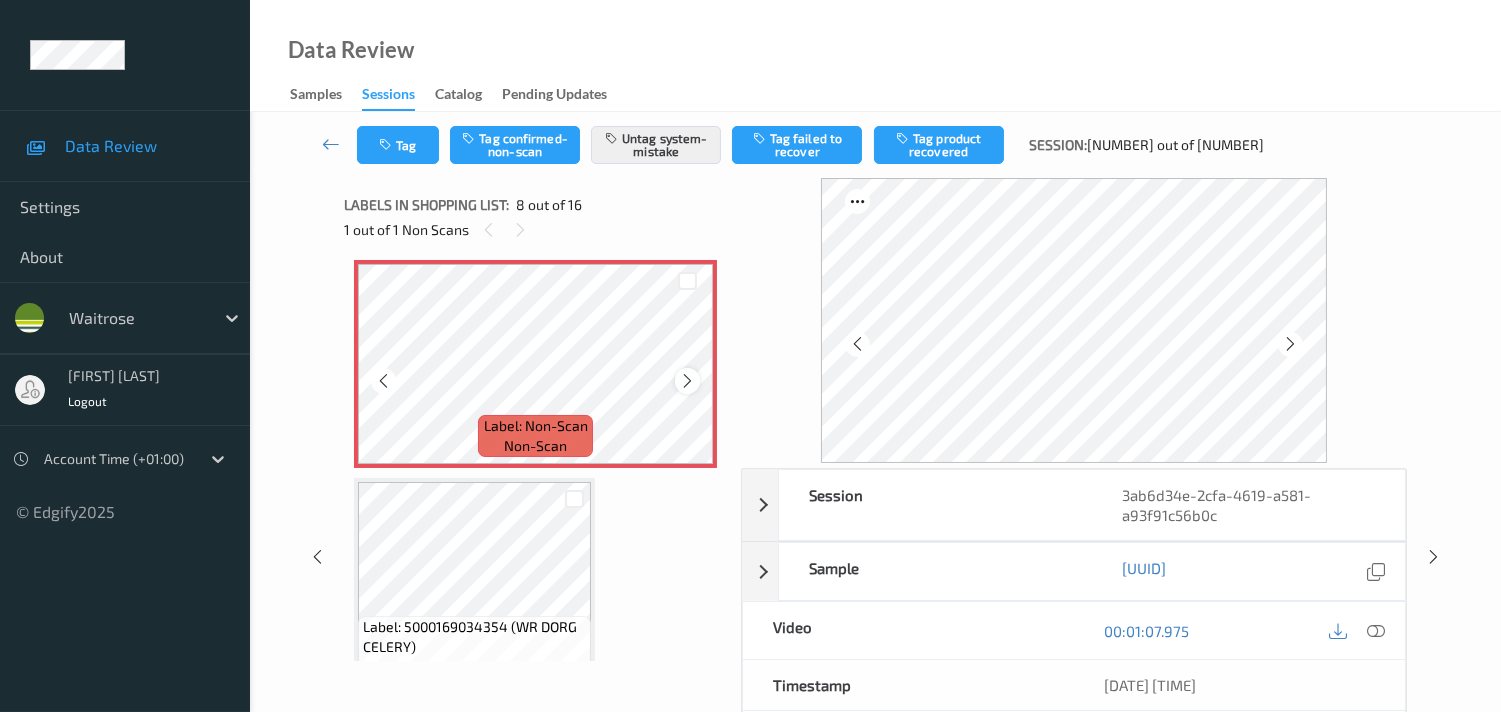click at bounding box center (687, 380) 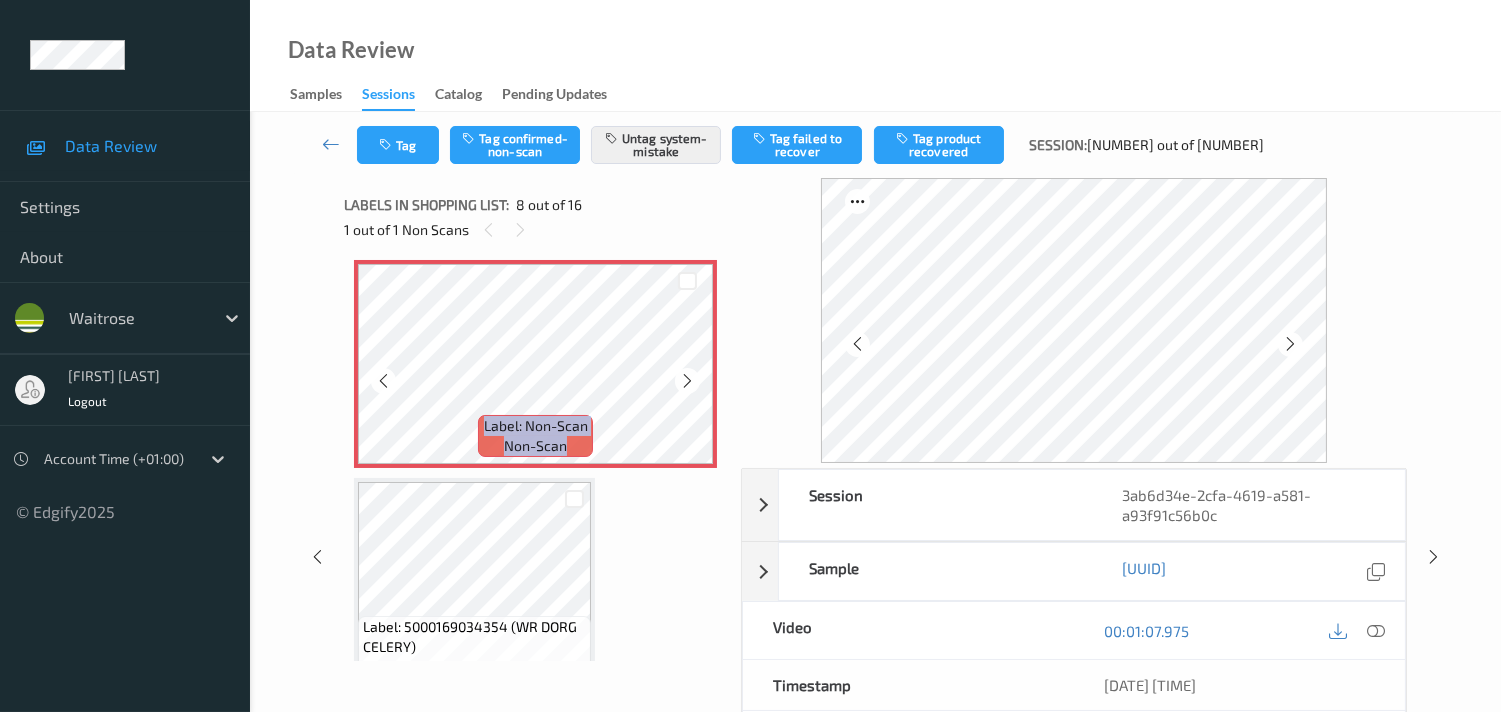 click at bounding box center (687, 380) 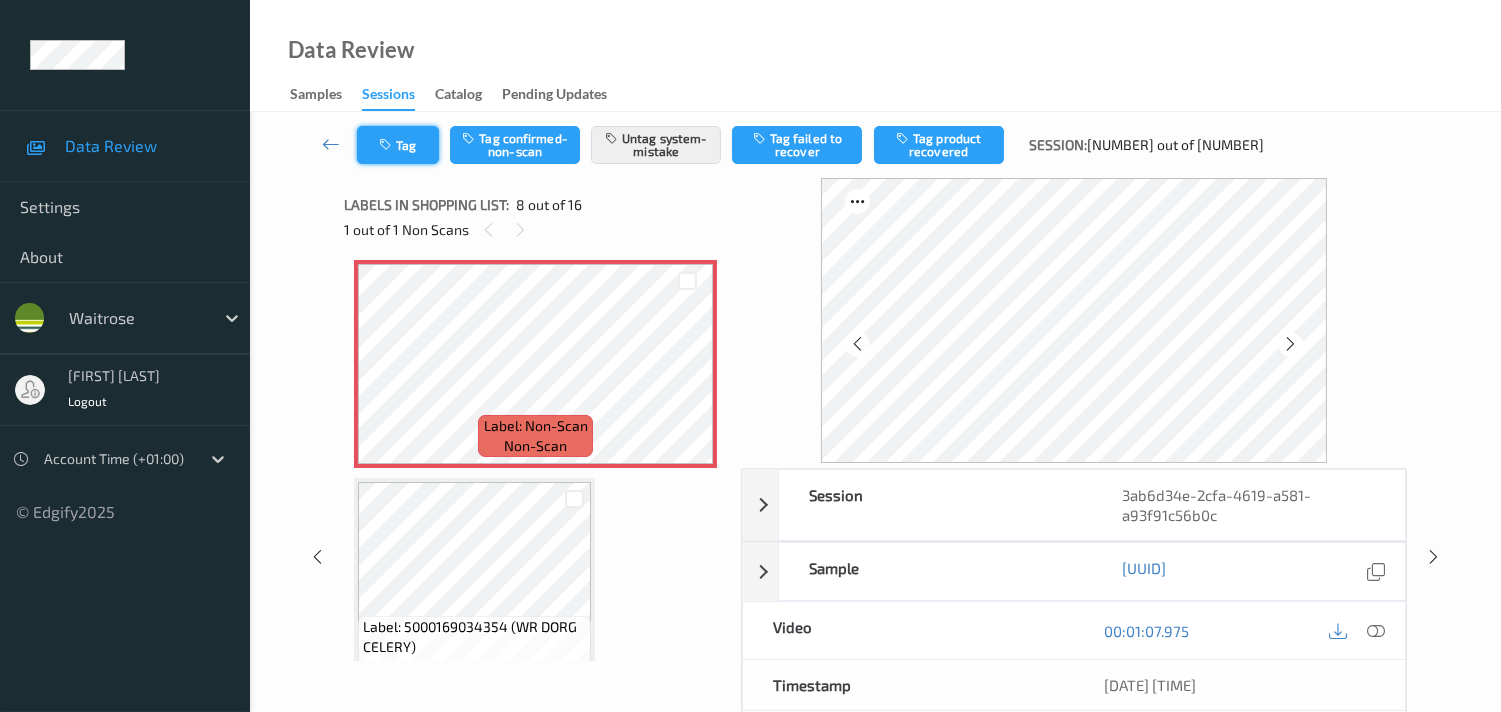 click on "Tag" at bounding box center (398, 145) 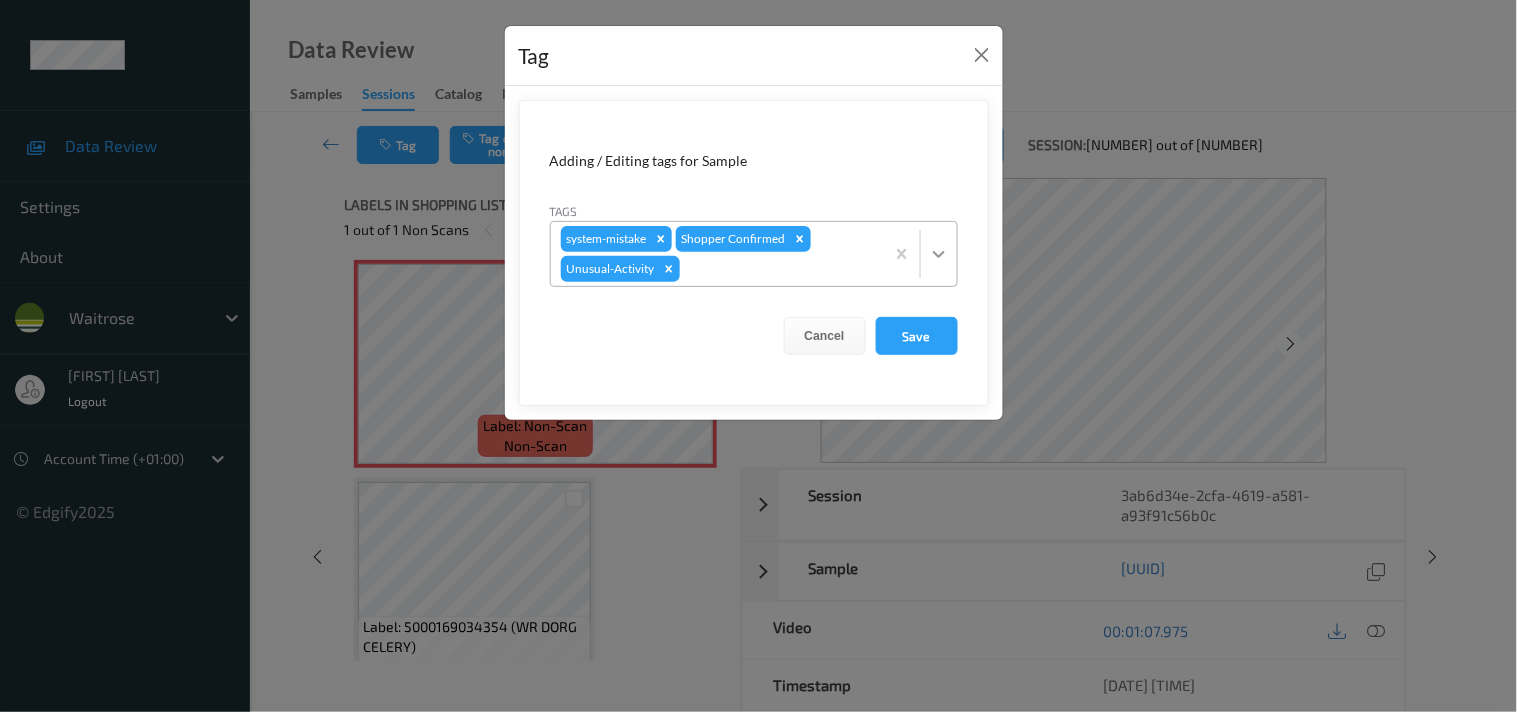 click 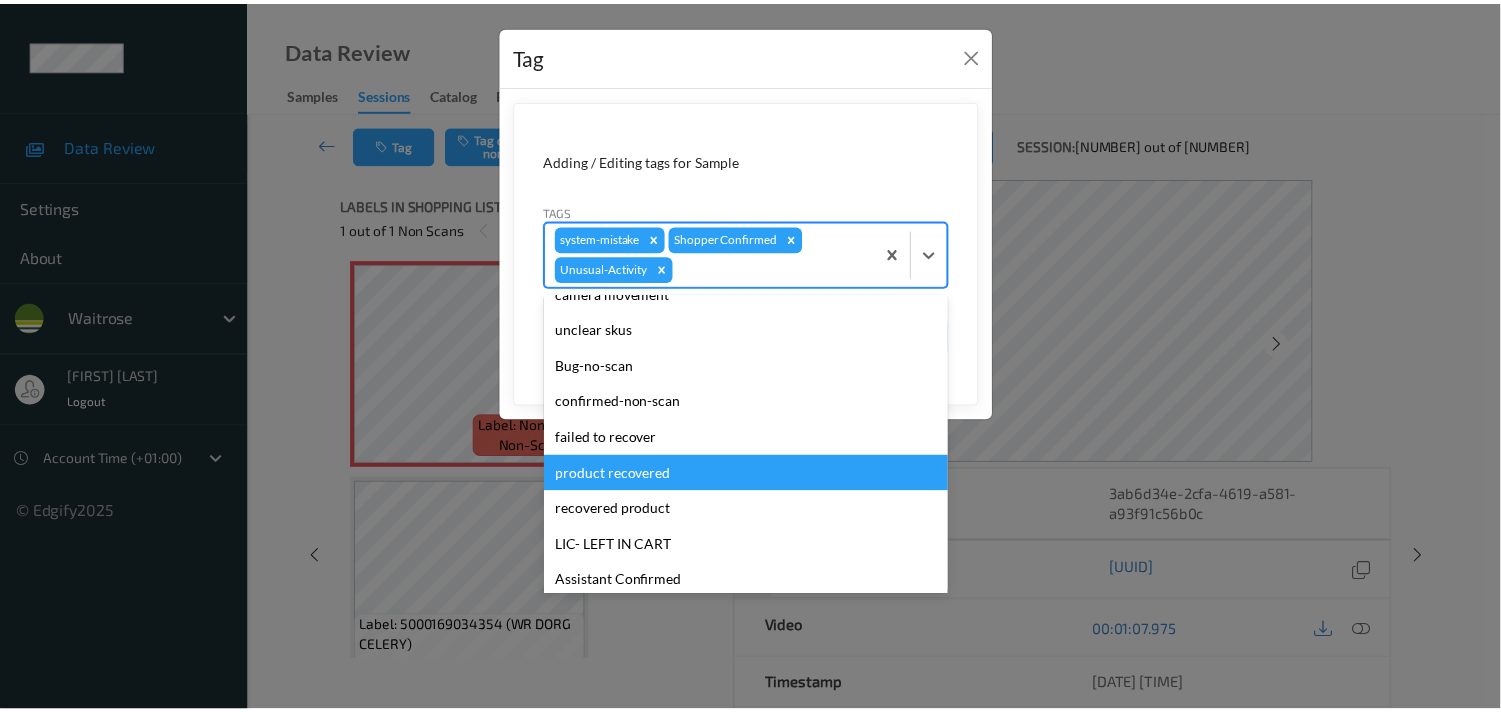scroll, scrollTop: 283, scrollLeft: 0, axis: vertical 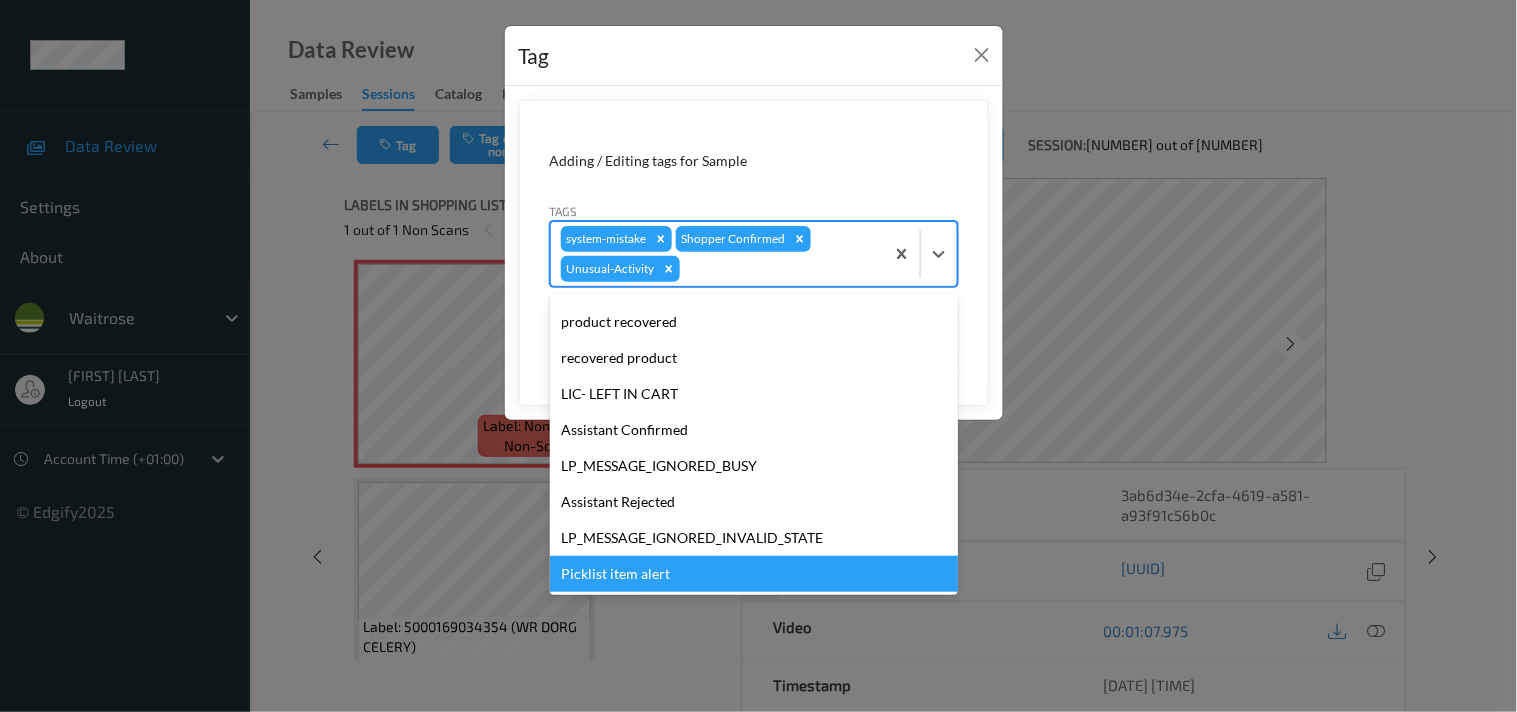 drag, startPoint x: 622, startPoint y: 576, endPoint x: 696, endPoint y: 448, distance: 147.85127 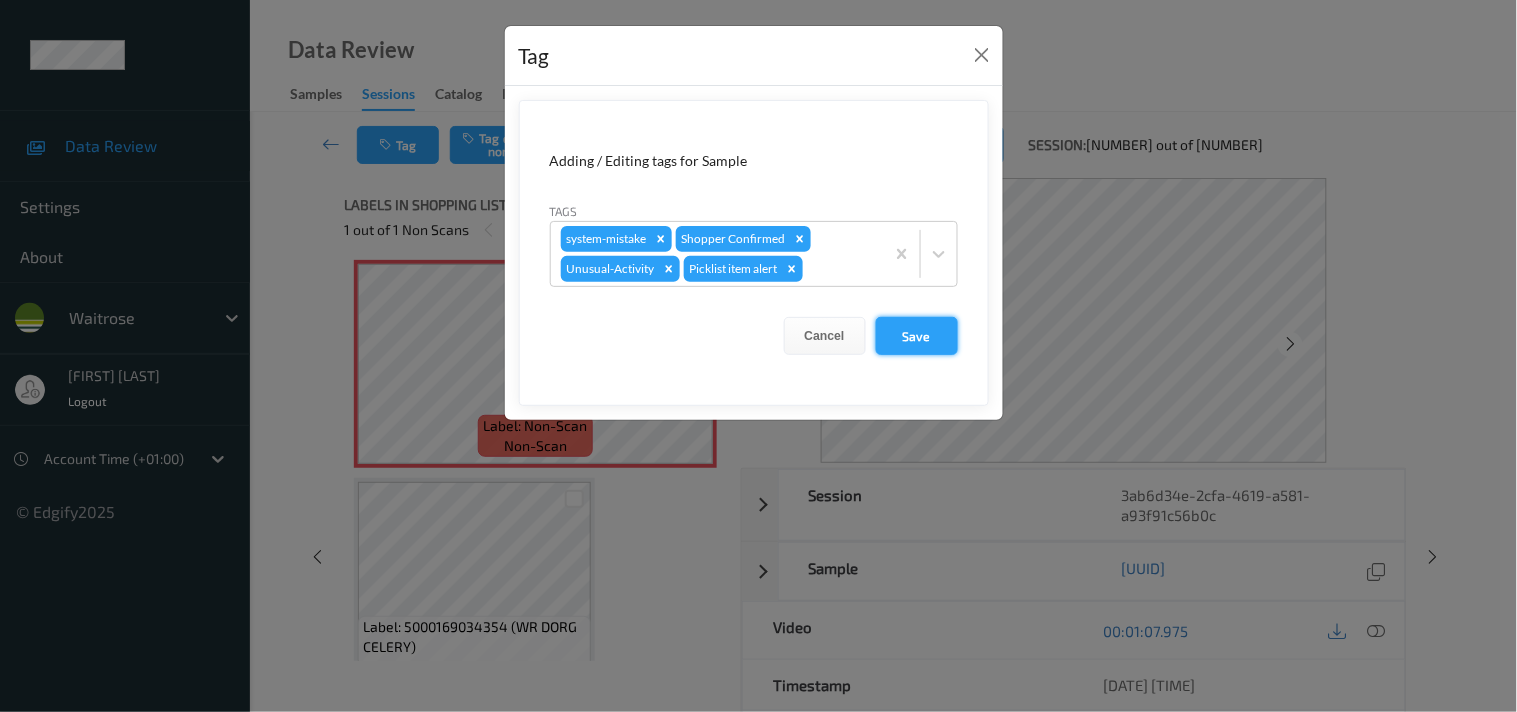 click on "Save" at bounding box center [917, 336] 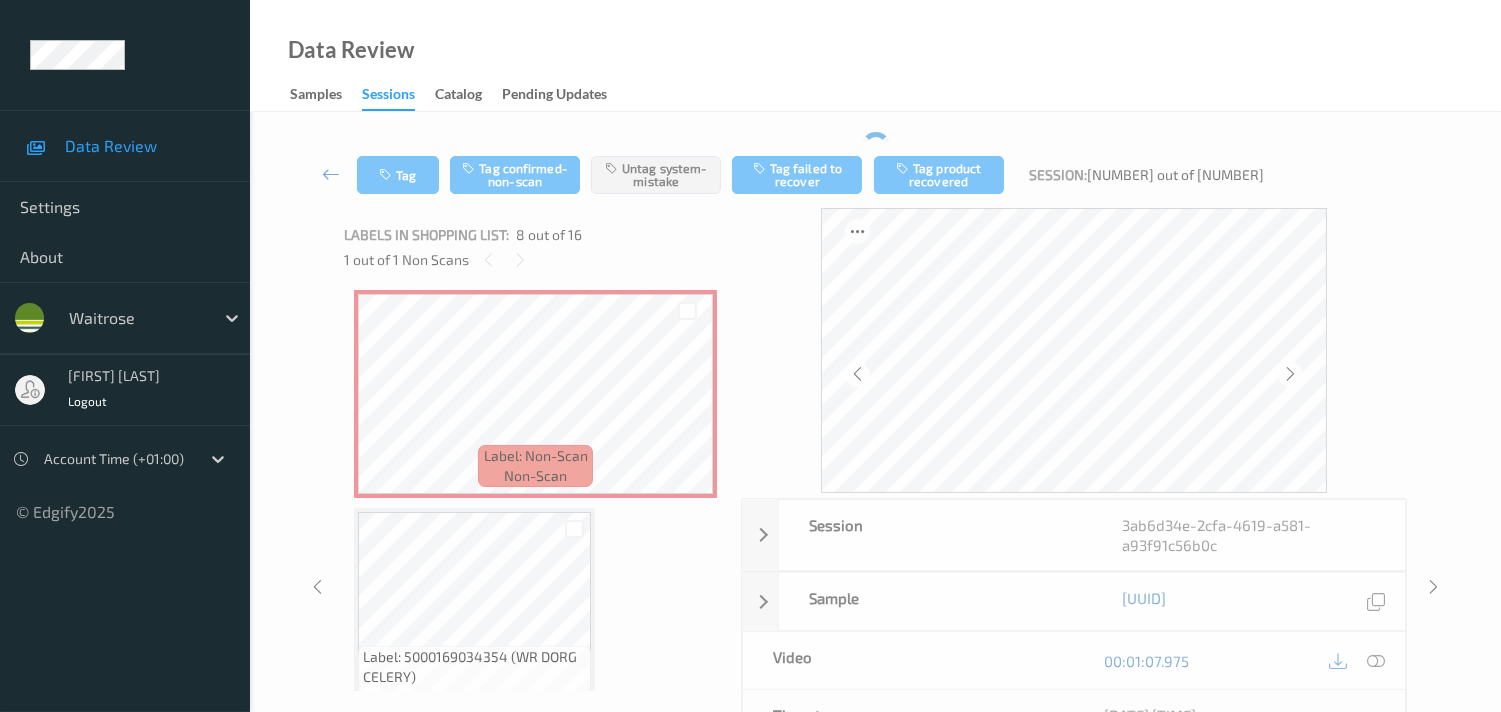 click at bounding box center [331, 174] 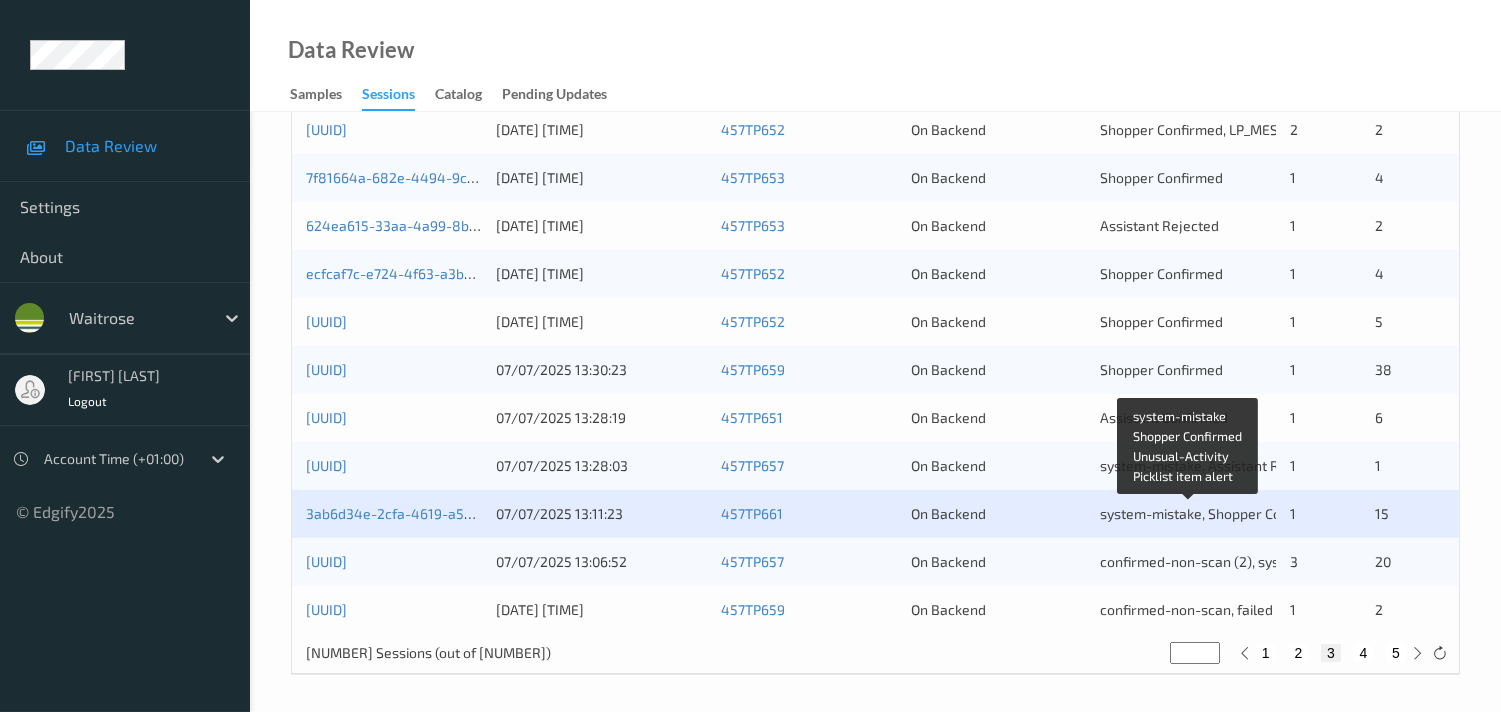 scroll, scrollTop: 951, scrollLeft: 0, axis: vertical 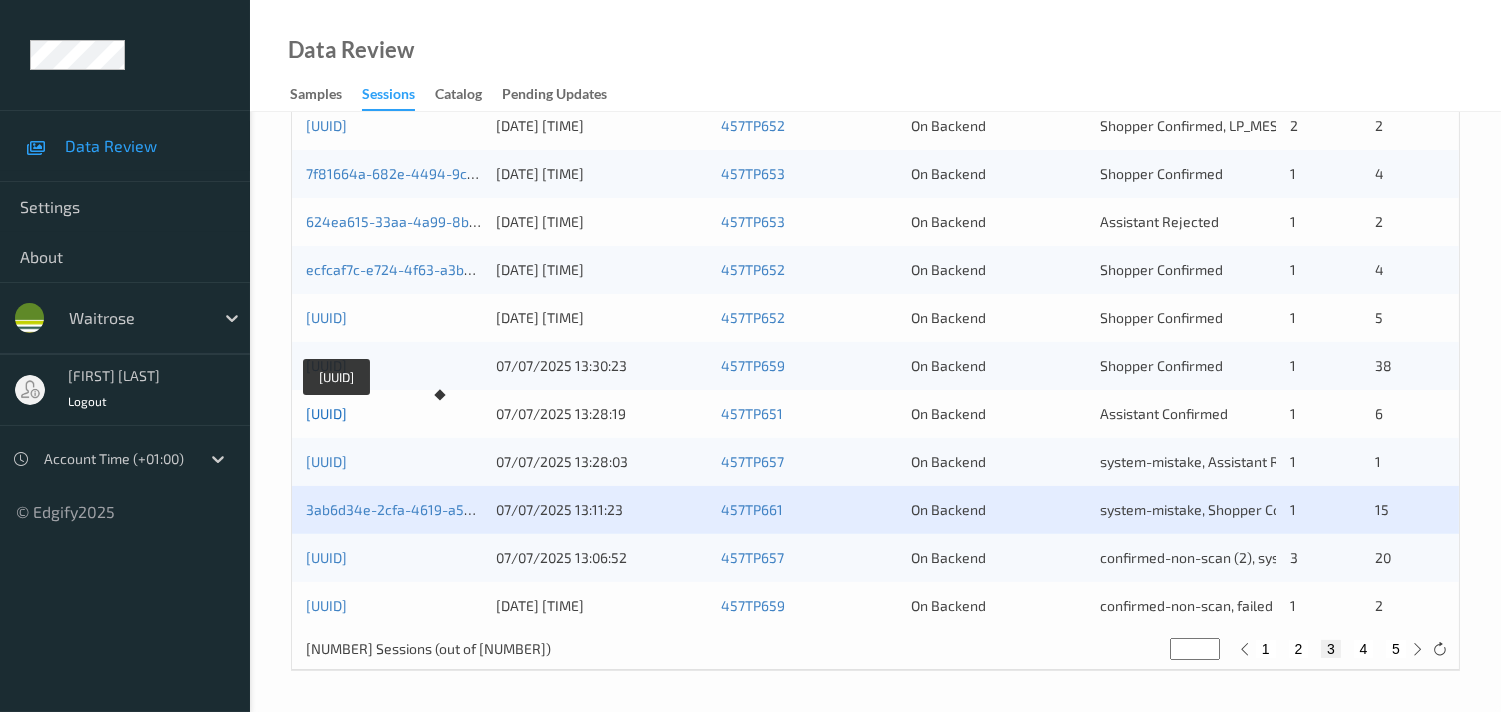 click on "3daaef48-7a82-4f4a-927e-feae2ea8e0a2" at bounding box center [326, 413] 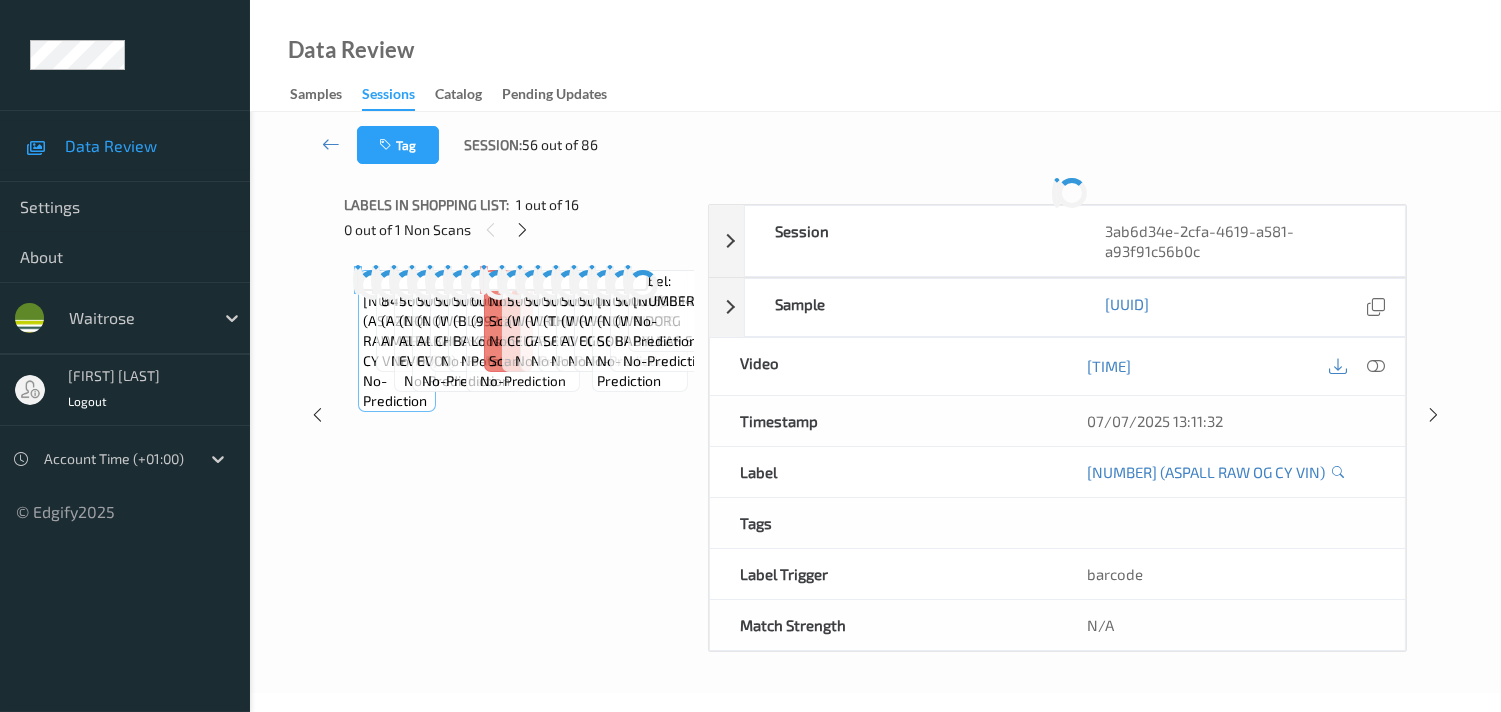click on "Labels in shopping list: 1 out of 16 0 out of 1 Non Scans Label: 5012845032660 (ASPALL RAW OG CY VIN) no-prediction Label: 8445290044891 (AZERA AMERICANO) no-prediction Label: 5000169676127 (NO1 ALBACORE EVOO) no-prediction Label: 5000169676127 (NO1 ALBACORE EVOO) no-prediction Label: 5000169167236 (WR COTTAGE CHEESE) no-prediction Label: 5060206802216 (BLAS Y TIR BAKED POT) no-prediction Label: 0000000009928 (9928 WR Ess Loose Sweet Potatoes) no-prediction Label: Non-Scan non-scan Label: Non-Scan non-scan Label: 5000169034354 (WR DORG CELERY) no-prediction Label: 5000169719336 (WRDORG GALA APPLES) no-prediction Label: 5060509390007 (THON SUPER SEED LOAF) no-prediction Label: 5000169292037 (WR PR XL AVOCADO) no-prediction Label: 5000169310335 (WR DORG 12 EGGS) no-prediction Label: 5000169305348 (NO.1 WHITE SOURDOUGH) no-prediction Label: 5000169634585 (WR DORG BABYLEAF SLD) no-prediction Label: 9210315528454795 no-prediction" at bounding box center [519, 415] 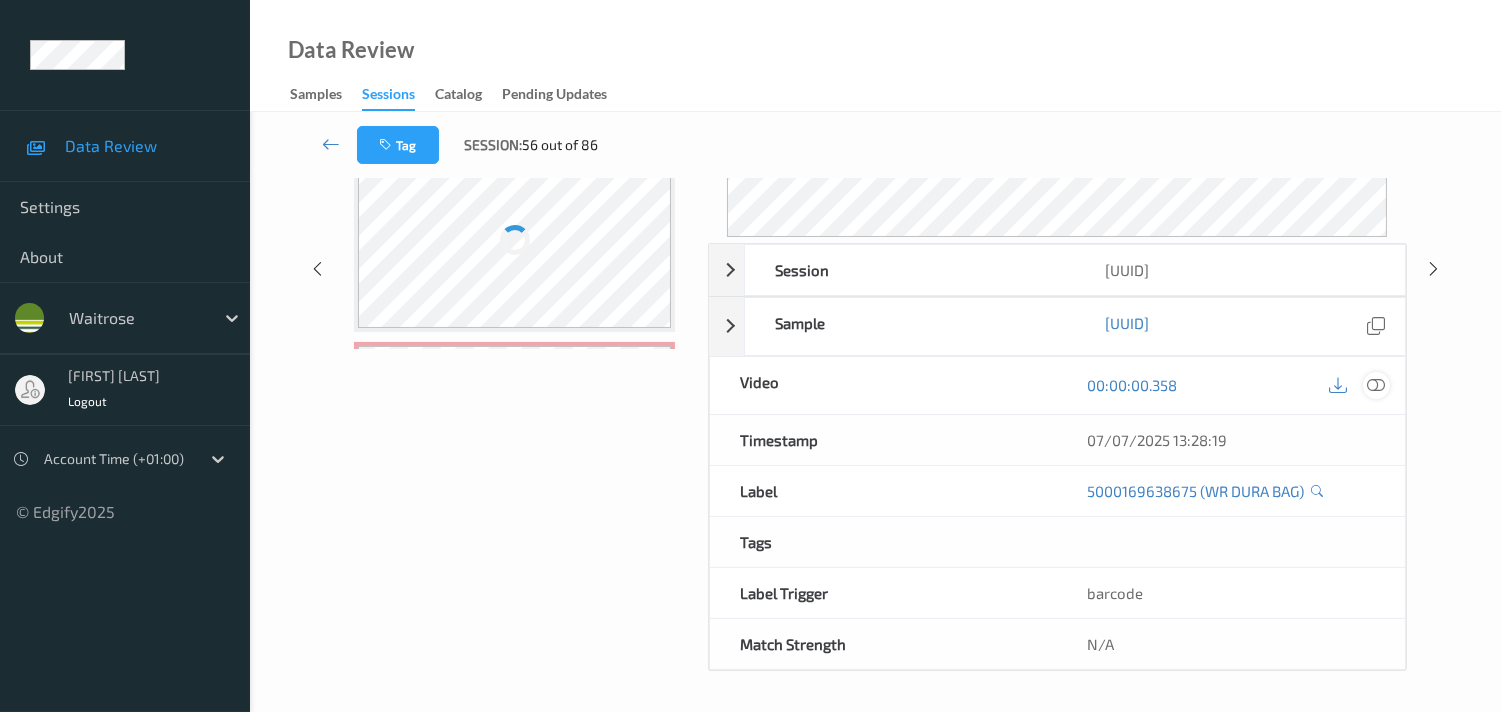 click at bounding box center [1376, 385] 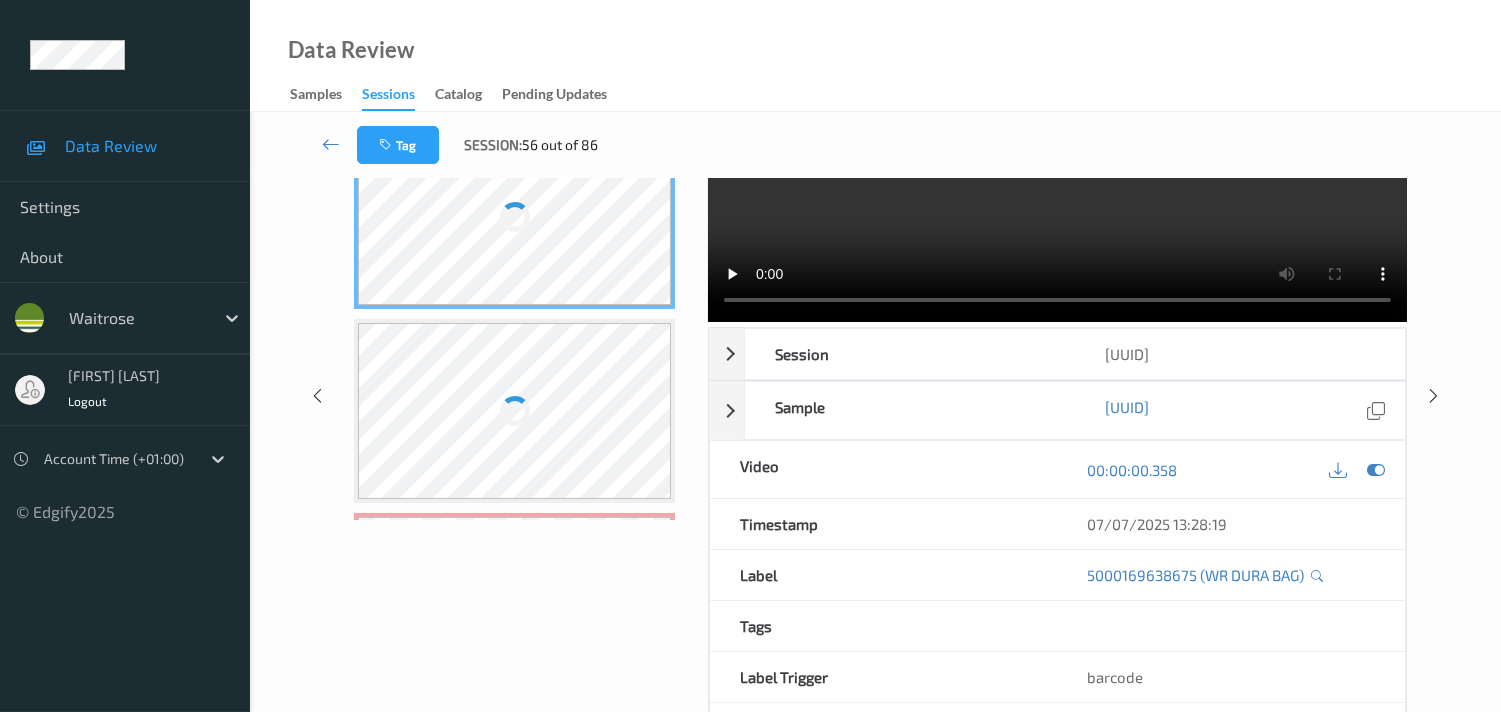 scroll, scrollTop: 0, scrollLeft: 0, axis: both 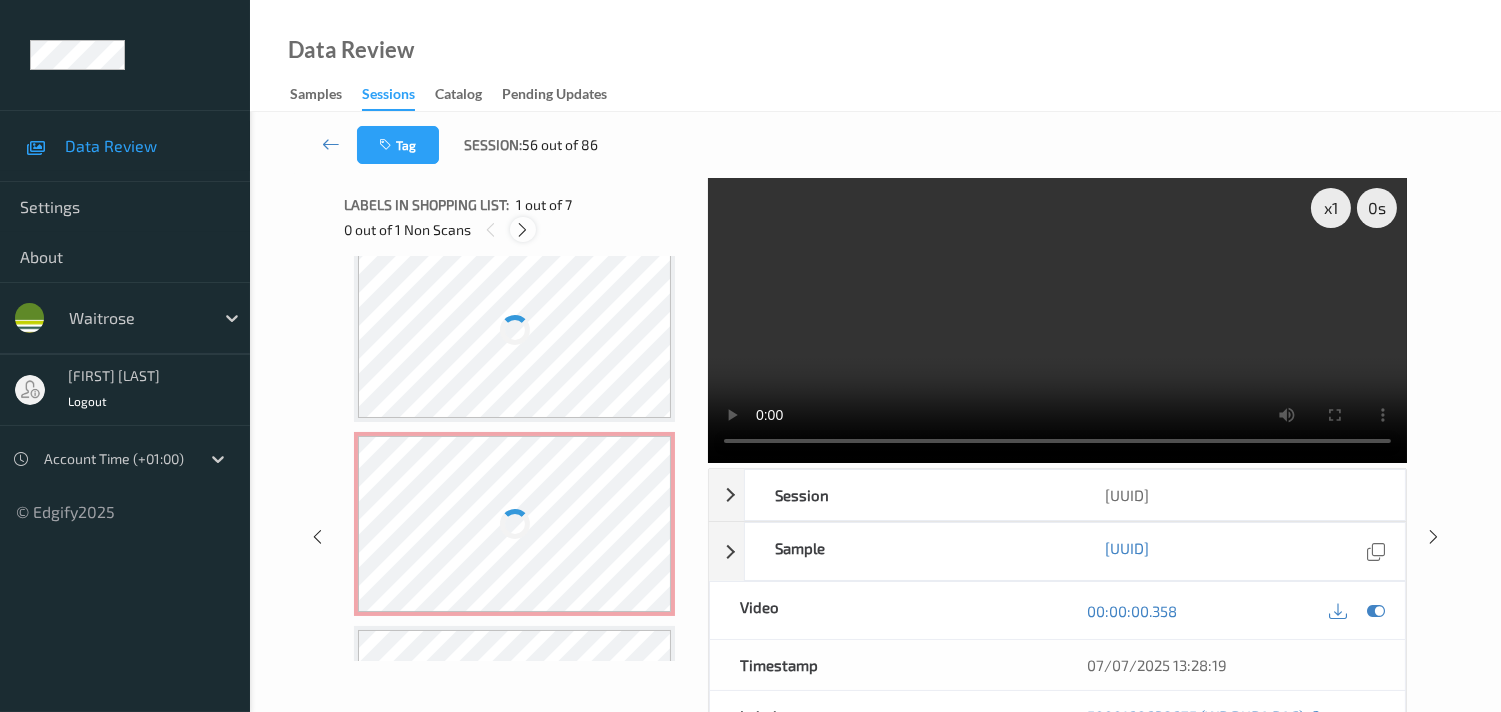click at bounding box center (522, 230) 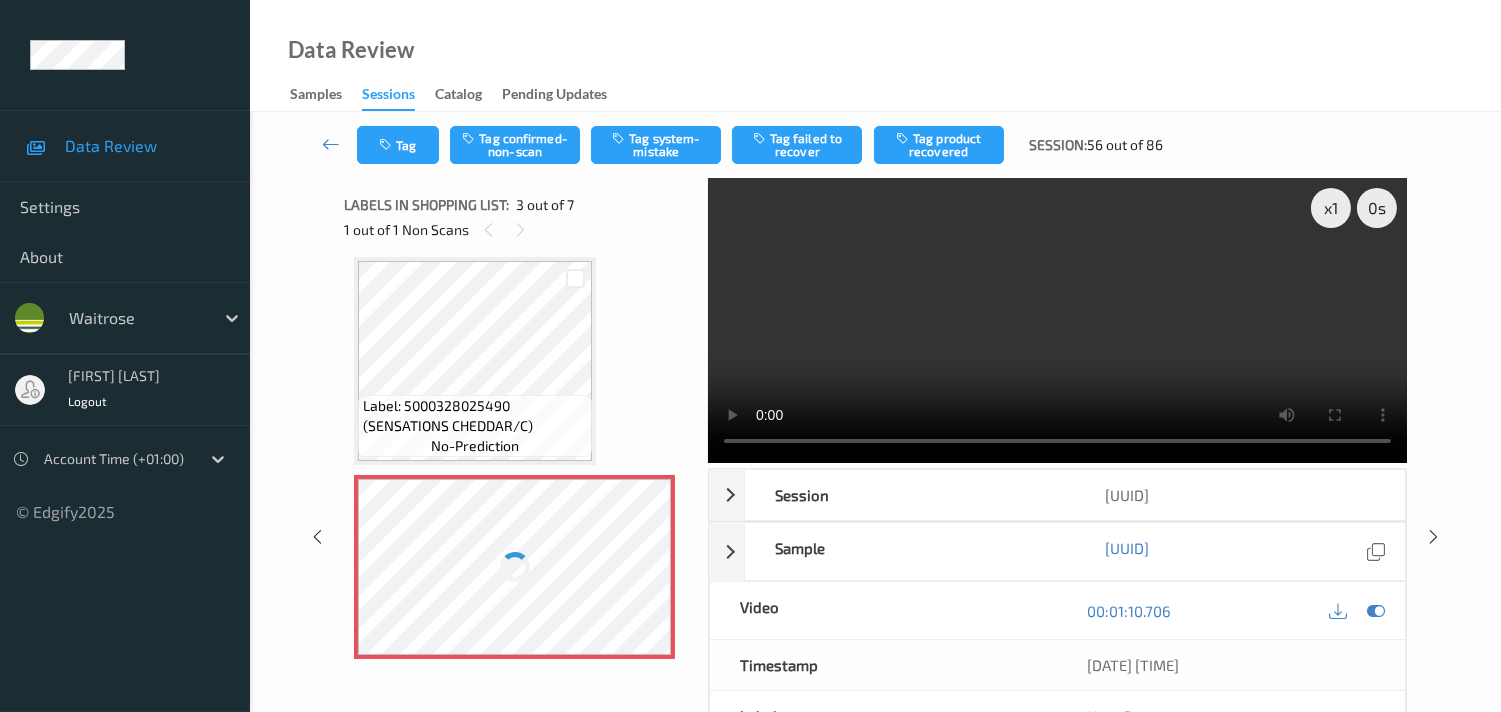 scroll, scrollTop: 227, scrollLeft: 0, axis: vertical 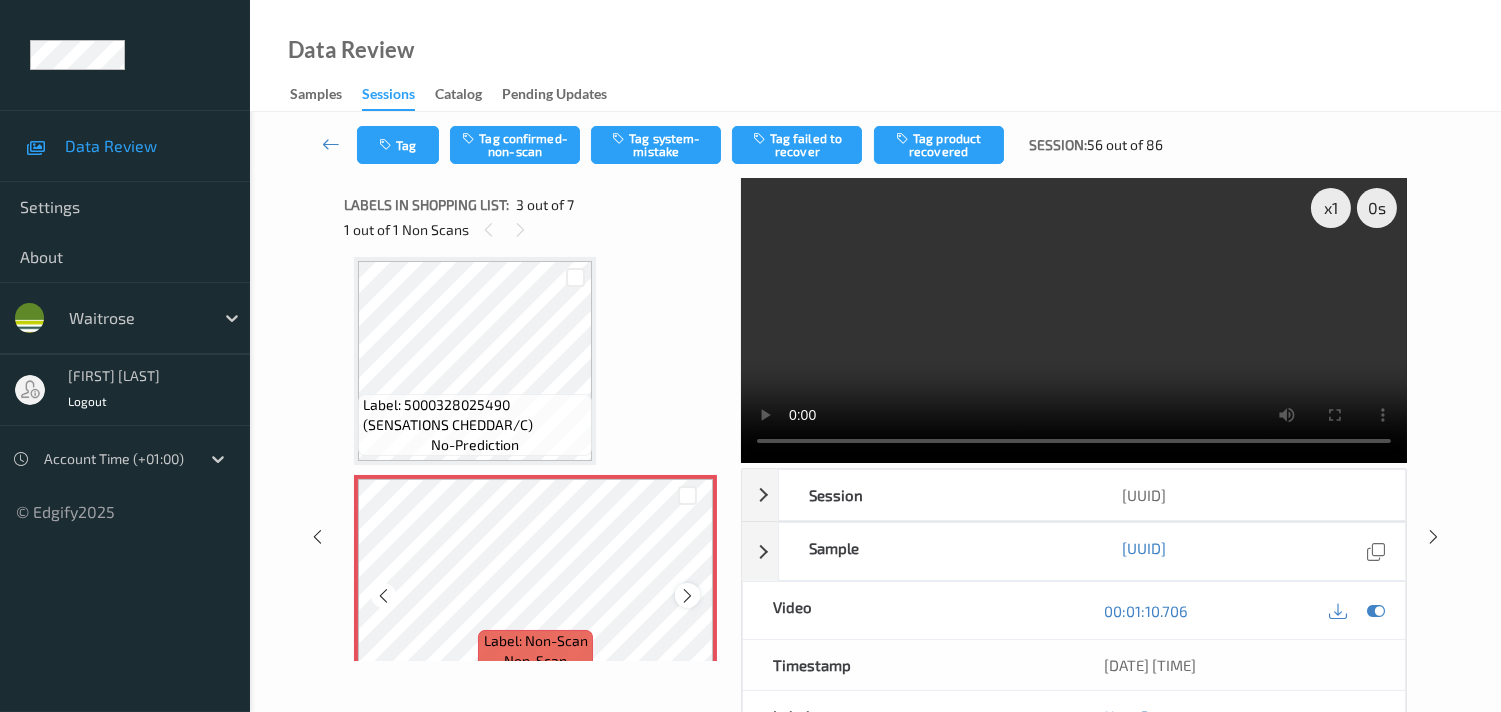 click at bounding box center (687, 596) 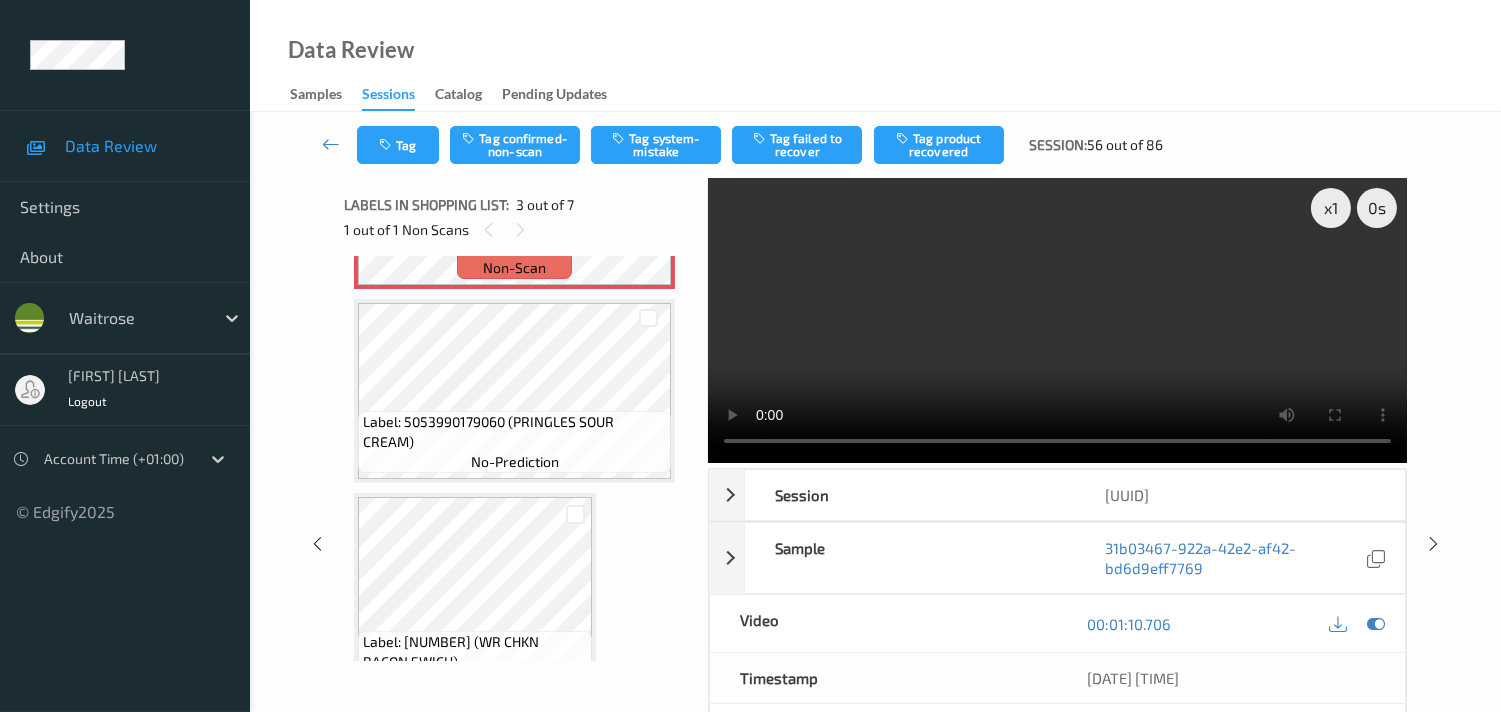 scroll, scrollTop: 351, scrollLeft: 0, axis: vertical 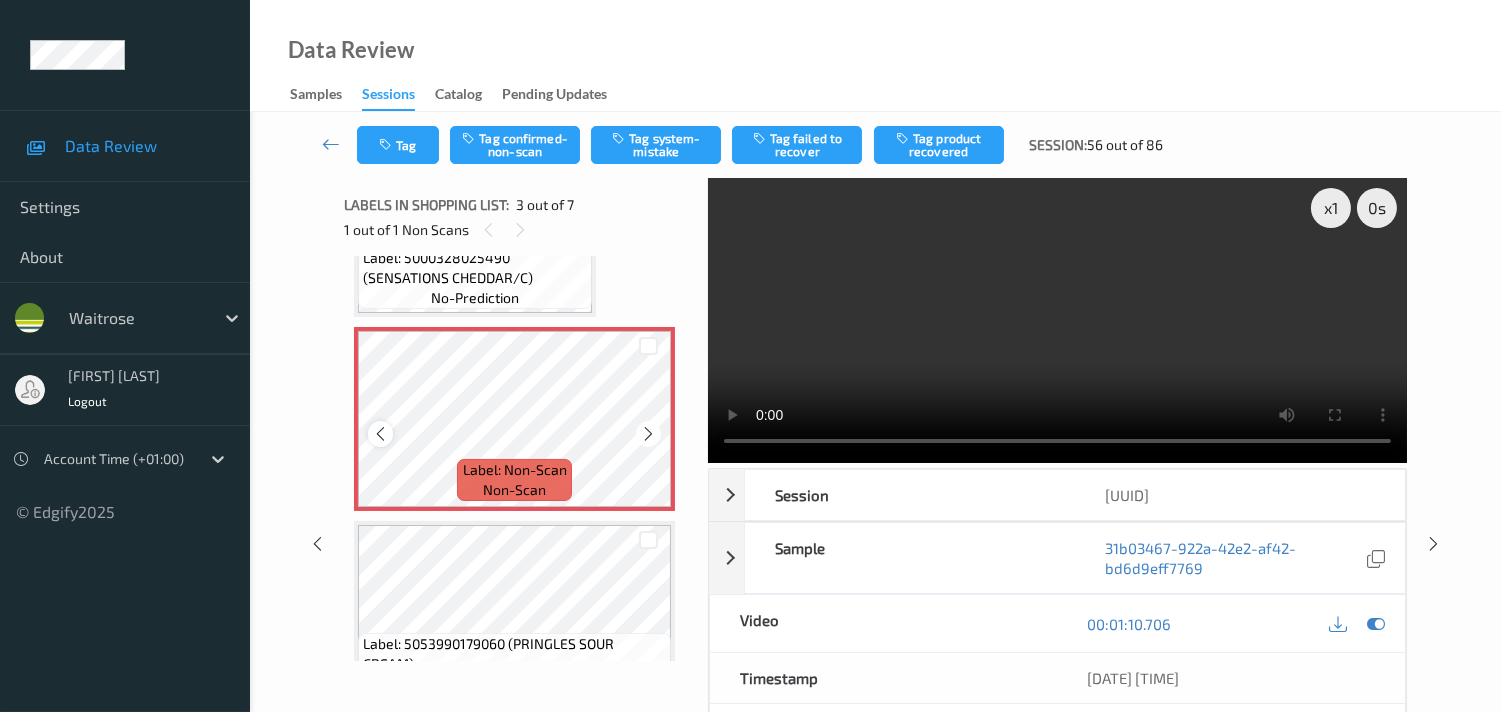 click at bounding box center (380, 434) 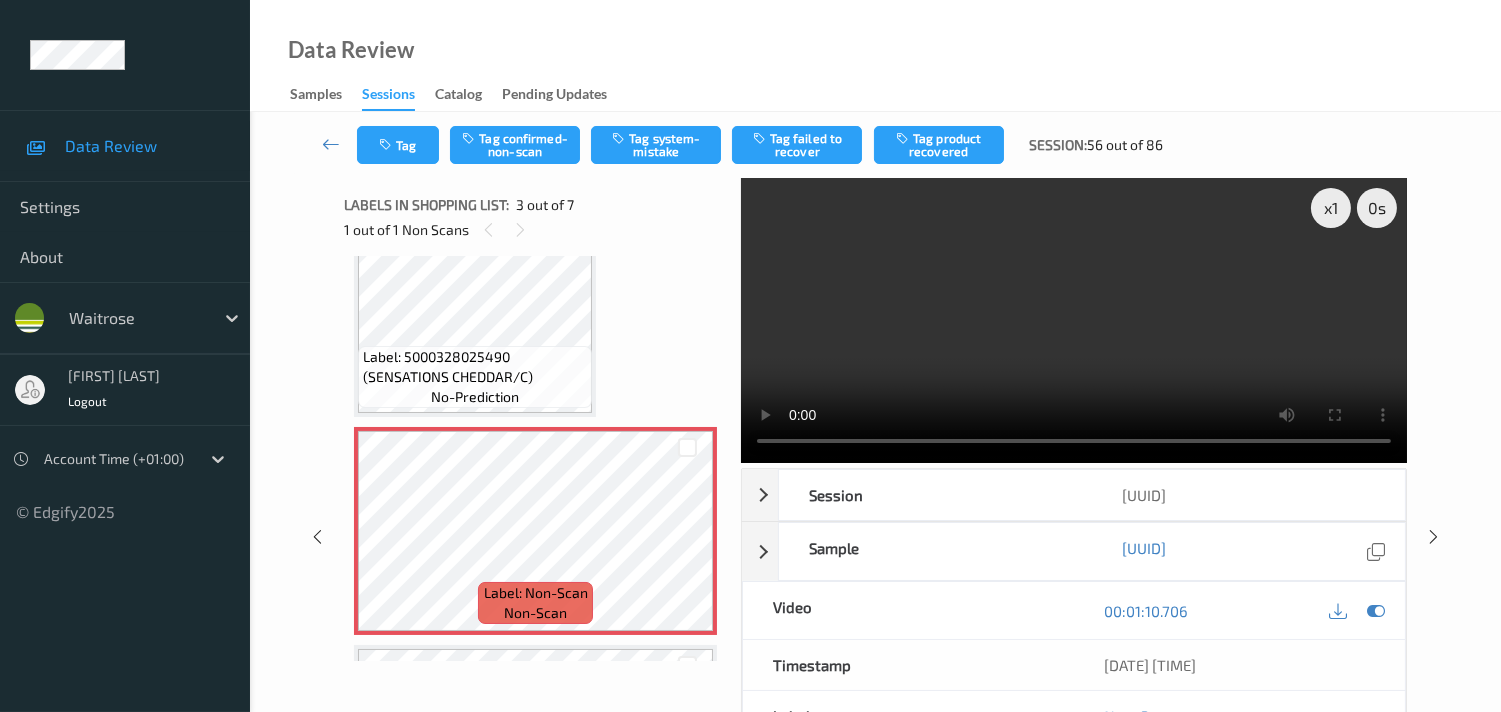 scroll, scrollTop: 240, scrollLeft: 0, axis: vertical 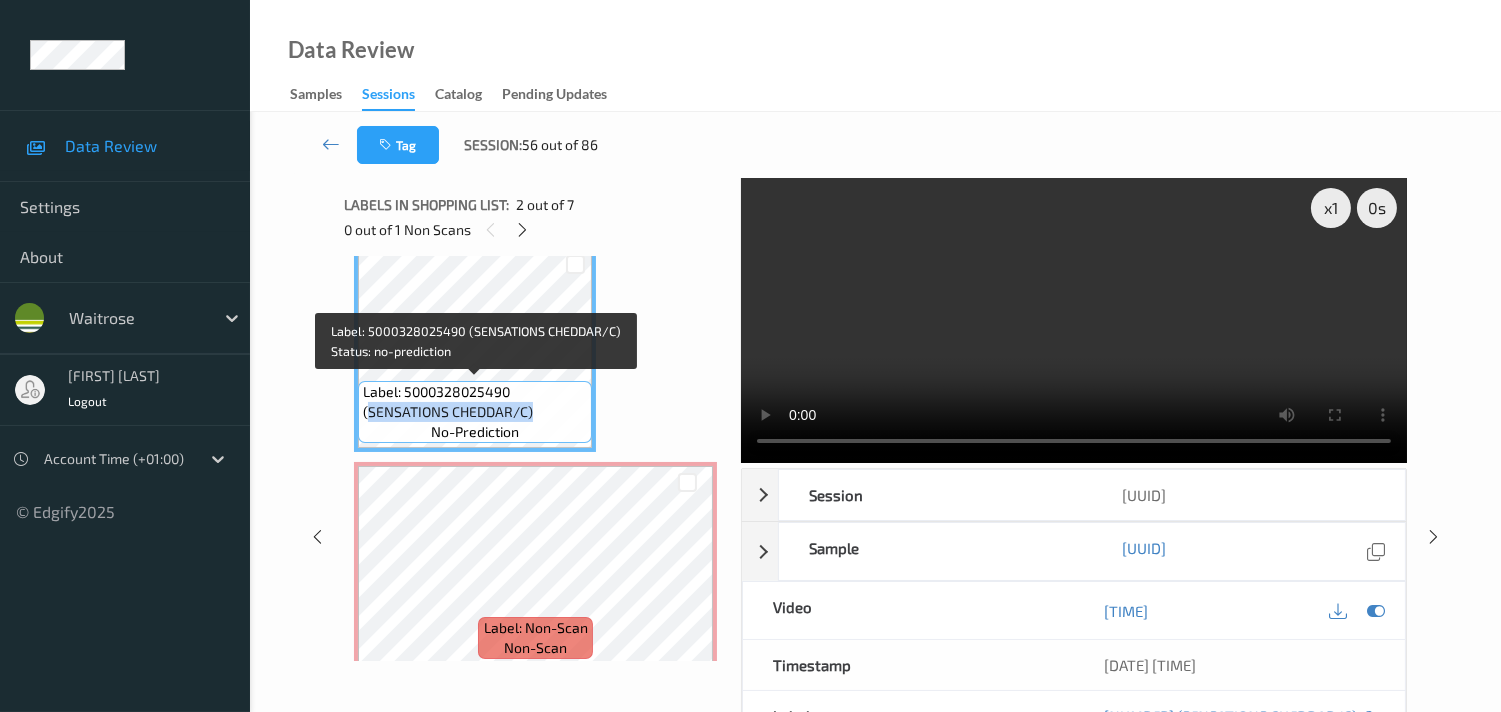 drag, startPoint x: 368, startPoint y: 415, endPoint x: 536, endPoint y: 402, distance: 168.50223 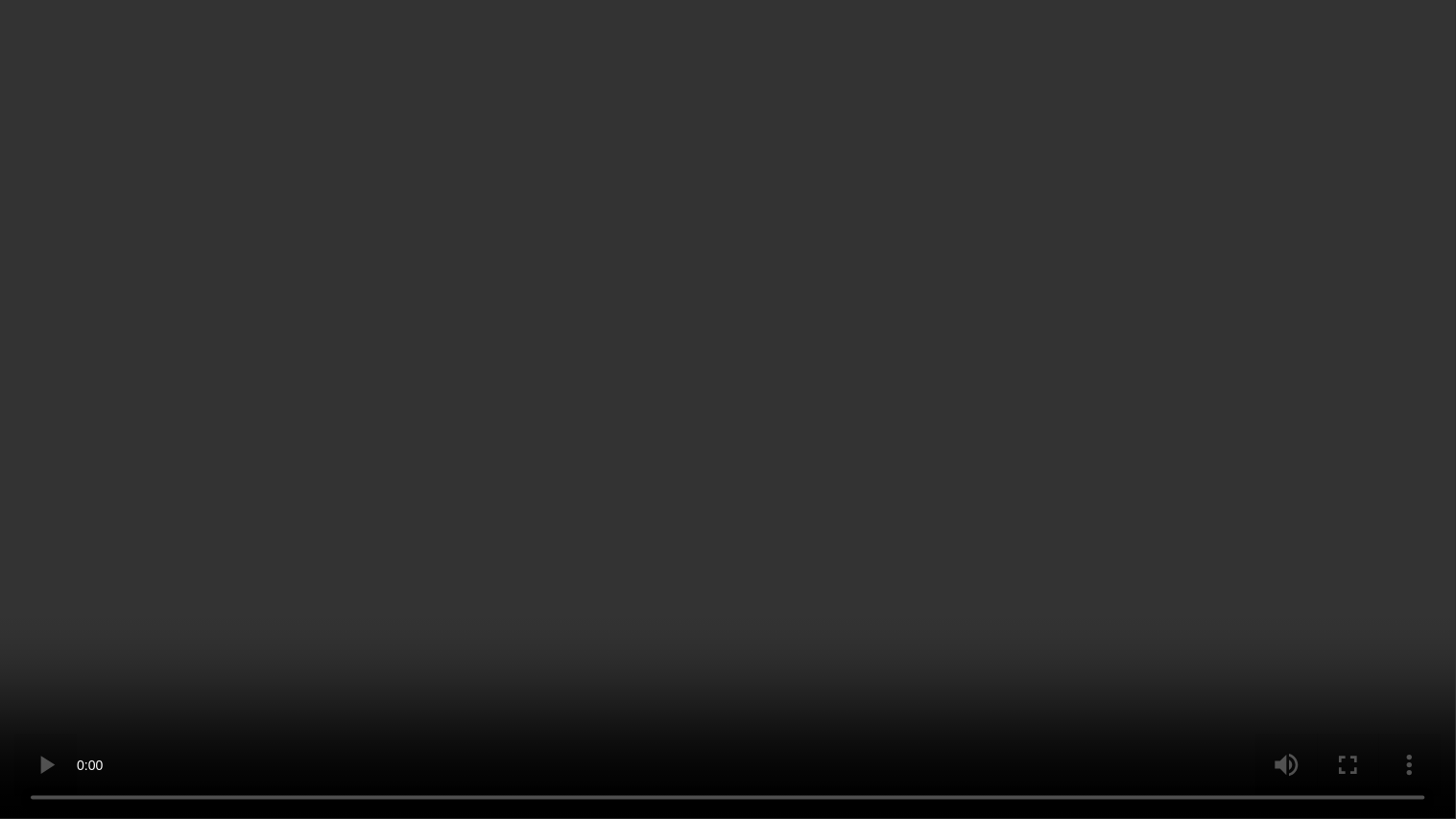 click at bounding box center [728, 409] 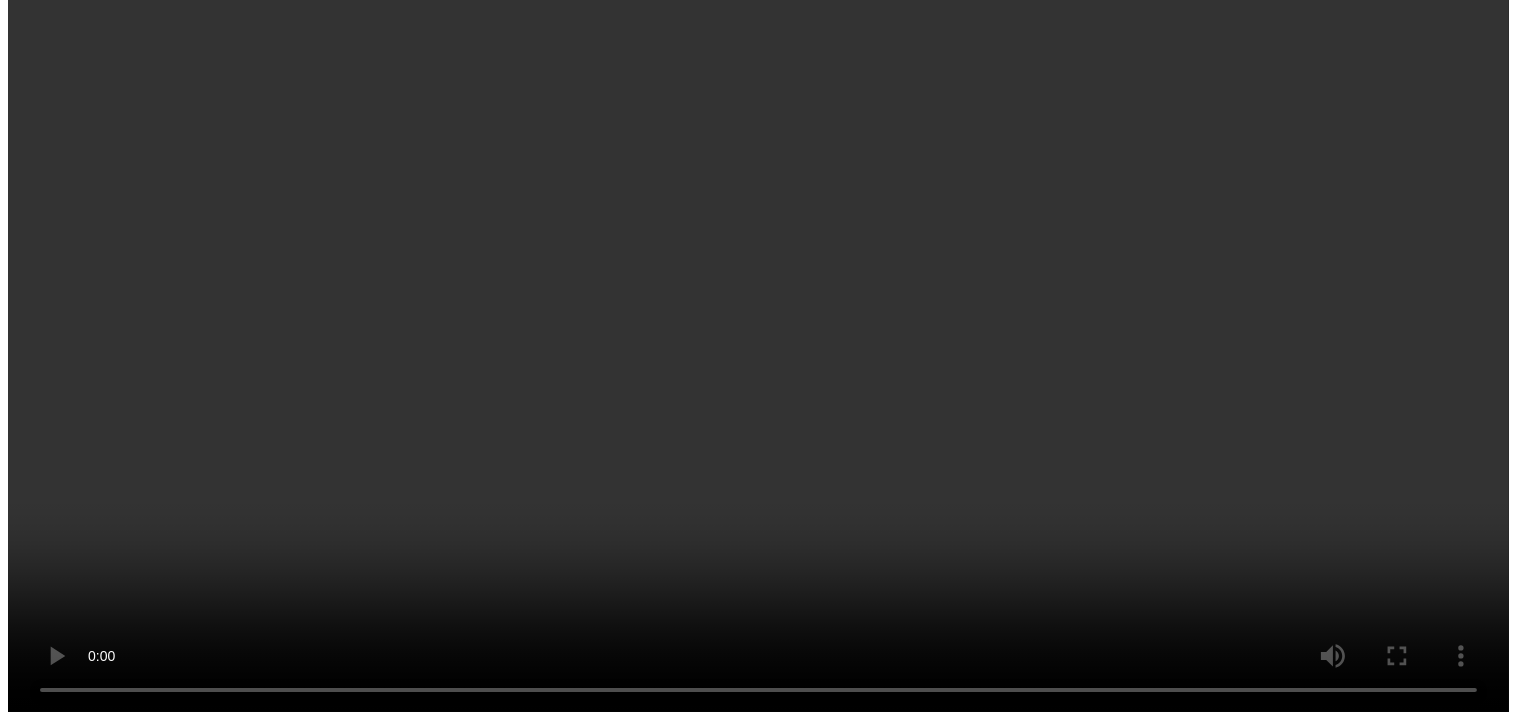 scroll, scrollTop: 351, scrollLeft: 0, axis: vertical 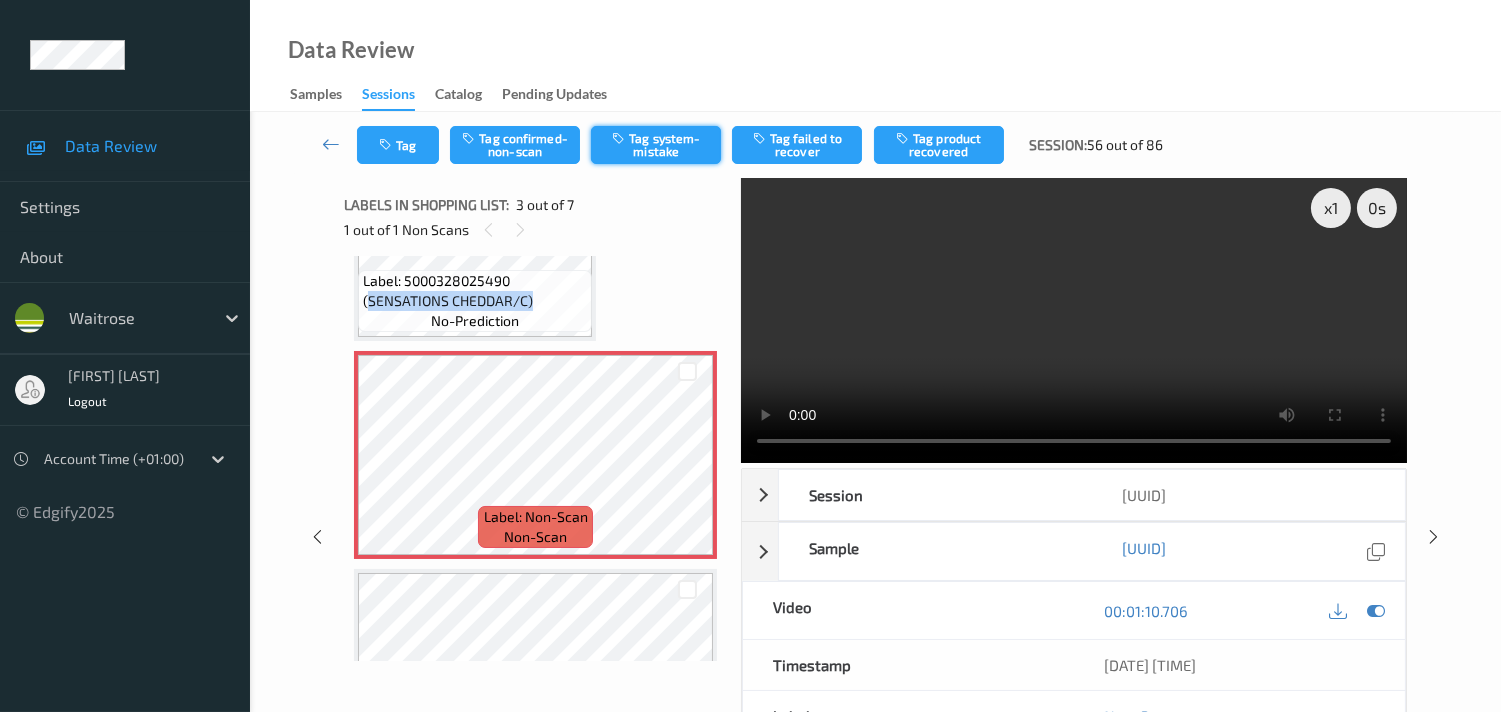 click on "Tag   system-mistake" at bounding box center [656, 145] 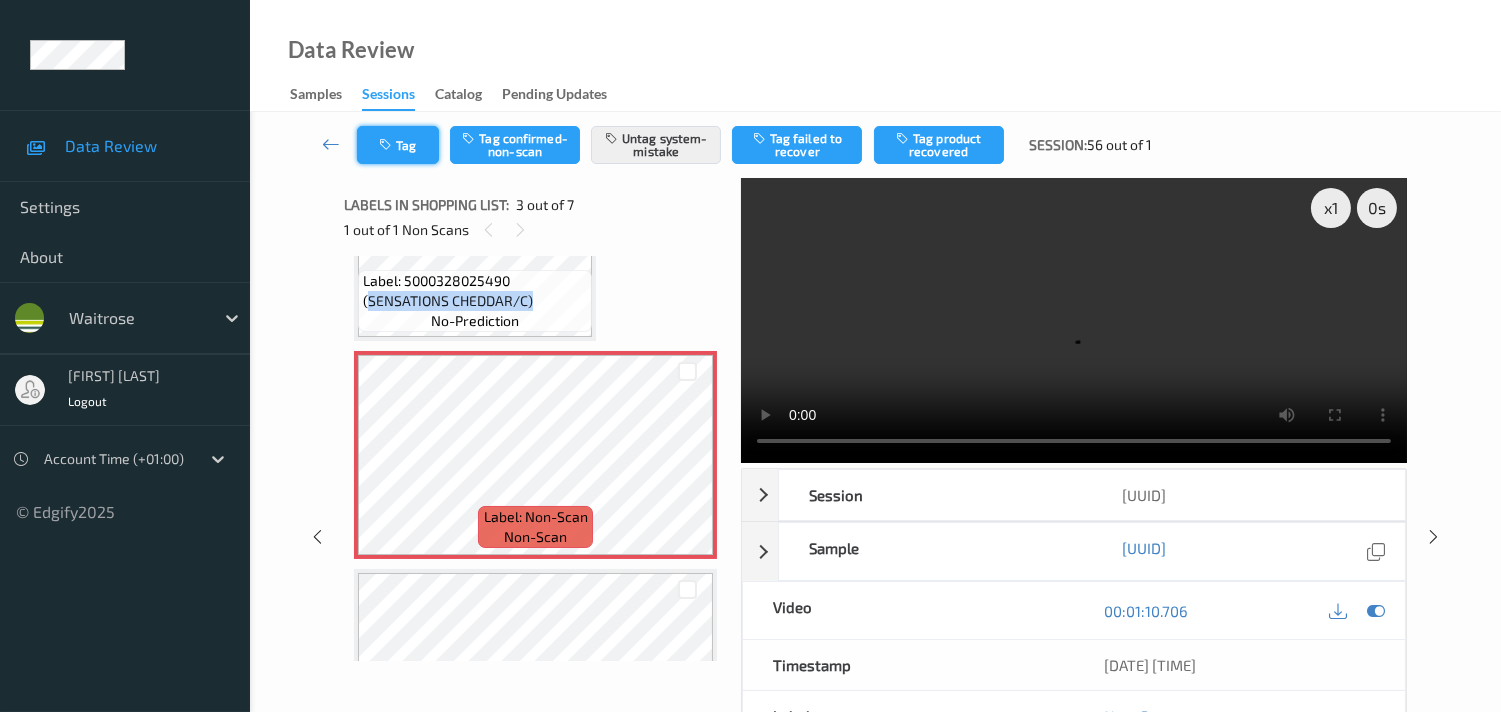 click on "Tag" at bounding box center [398, 145] 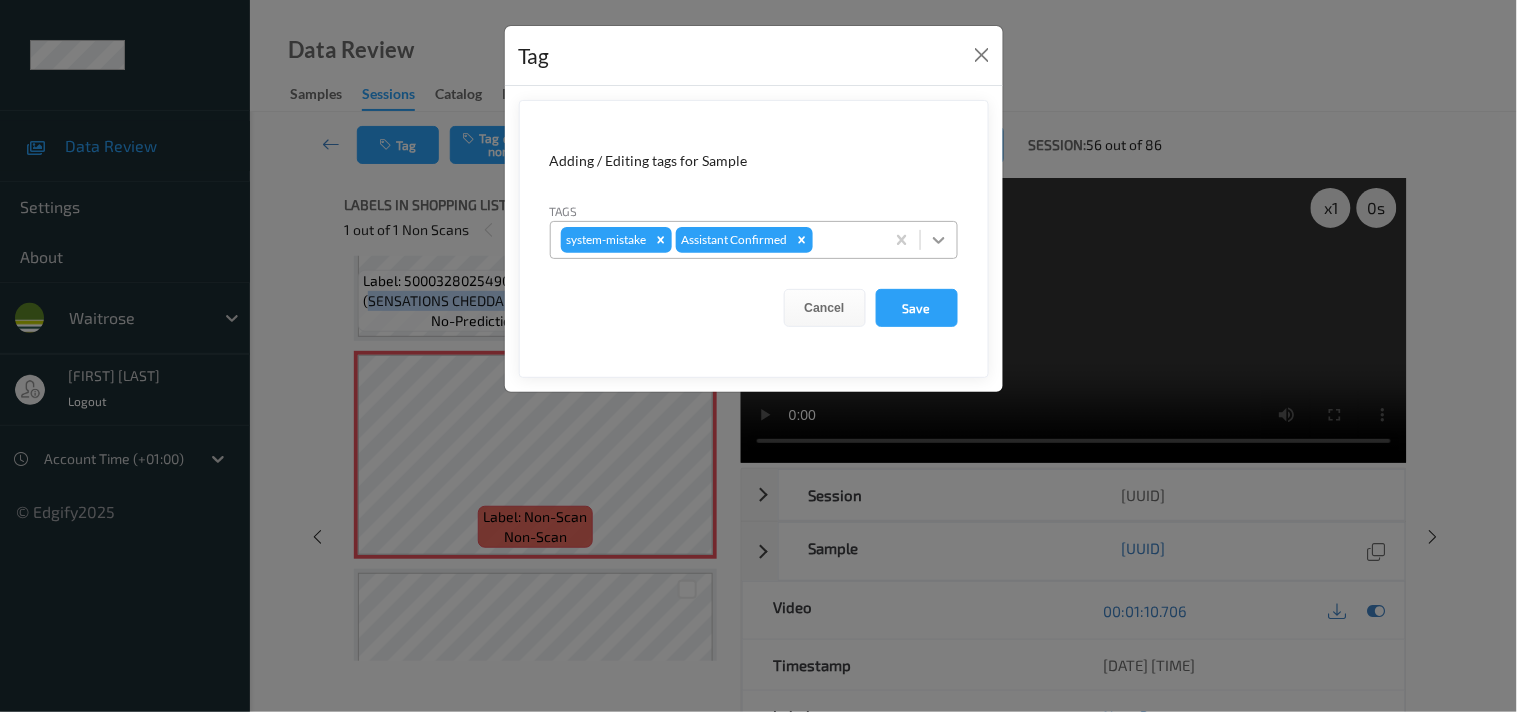 click 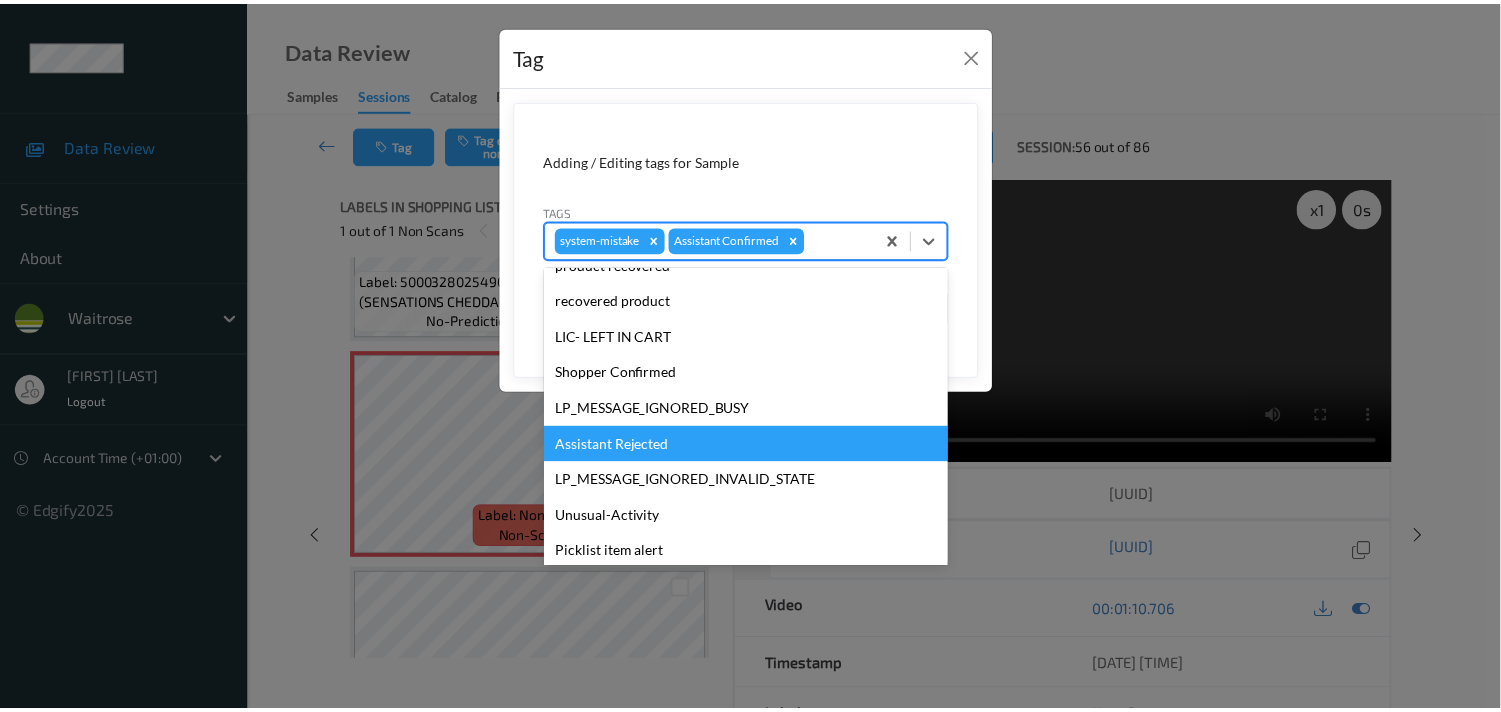 scroll, scrollTop: 318, scrollLeft: 0, axis: vertical 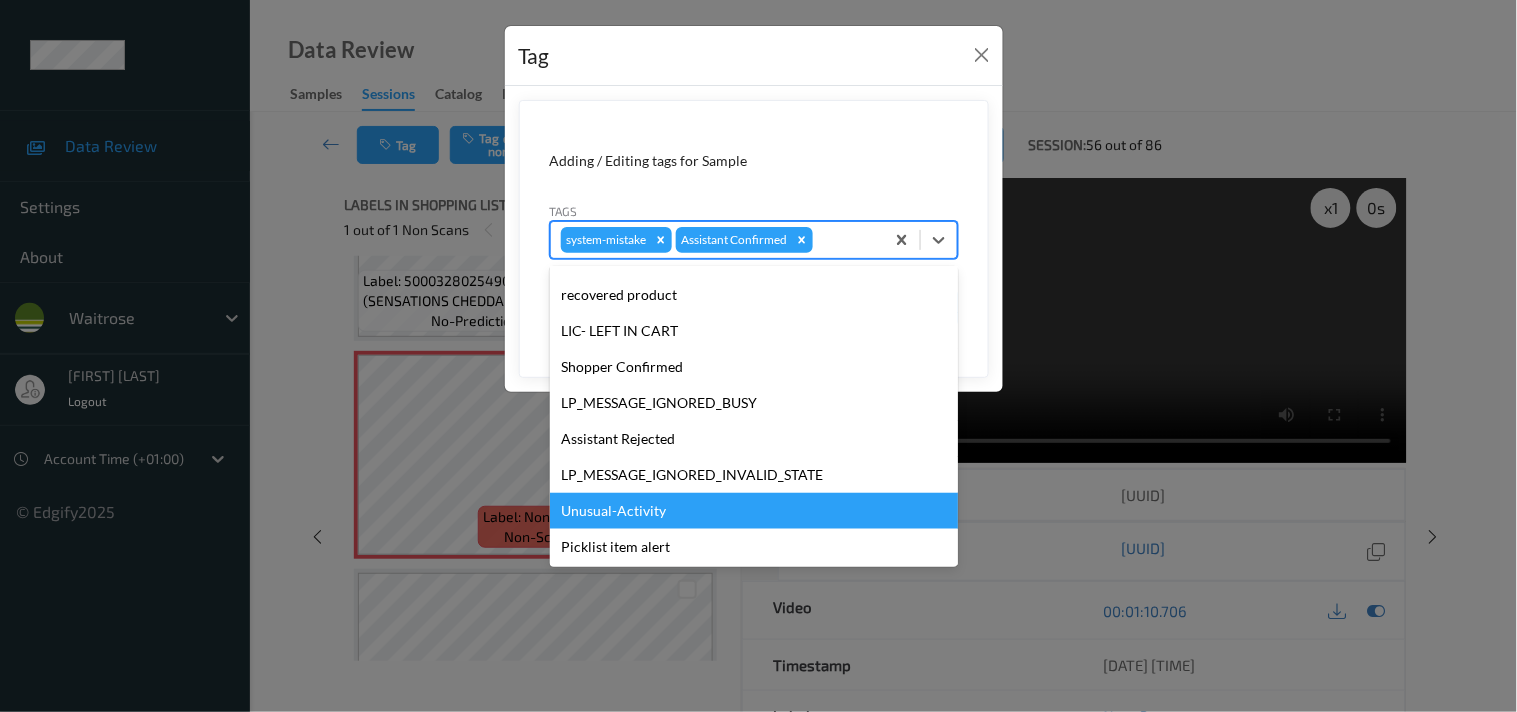 click on "Unusual-Activity" at bounding box center (754, 511) 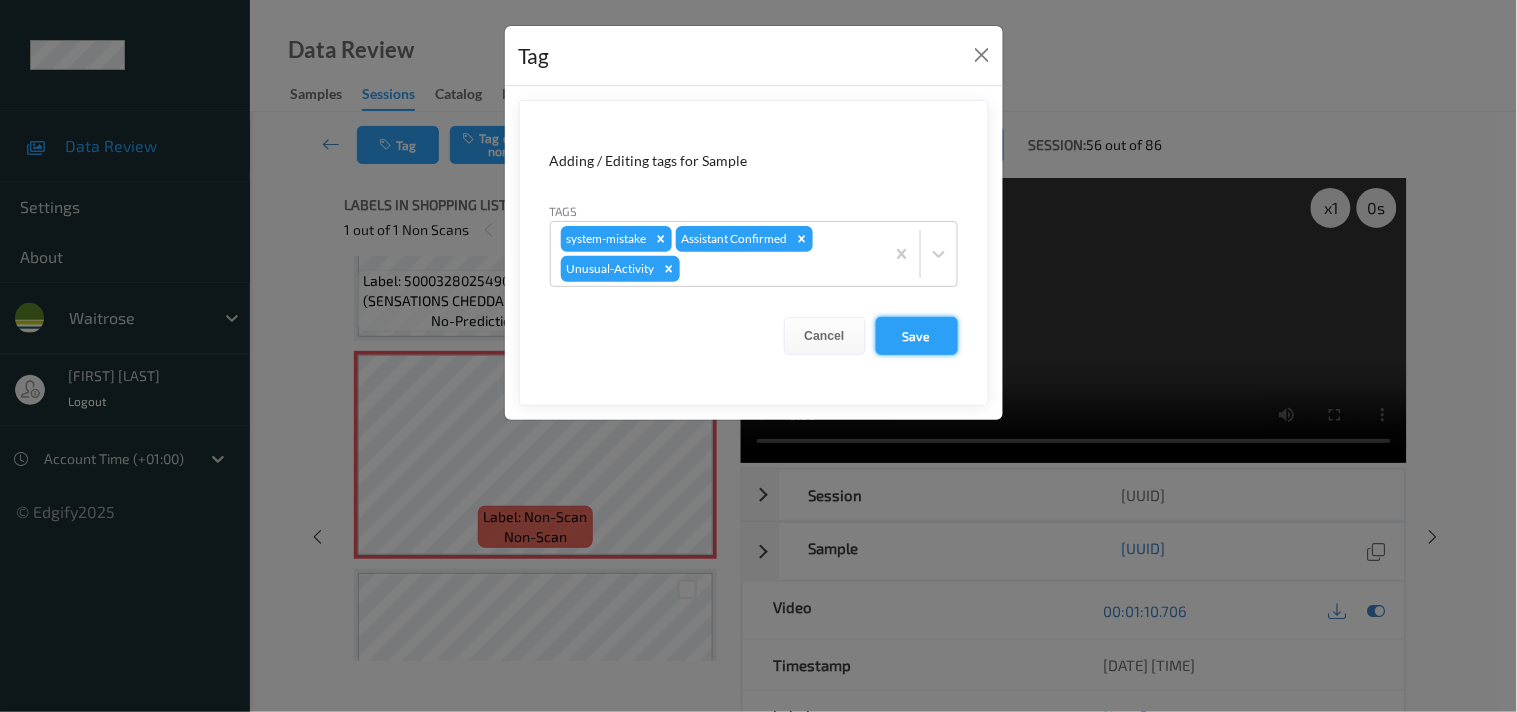 click on "Save" at bounding box center [917, 336] 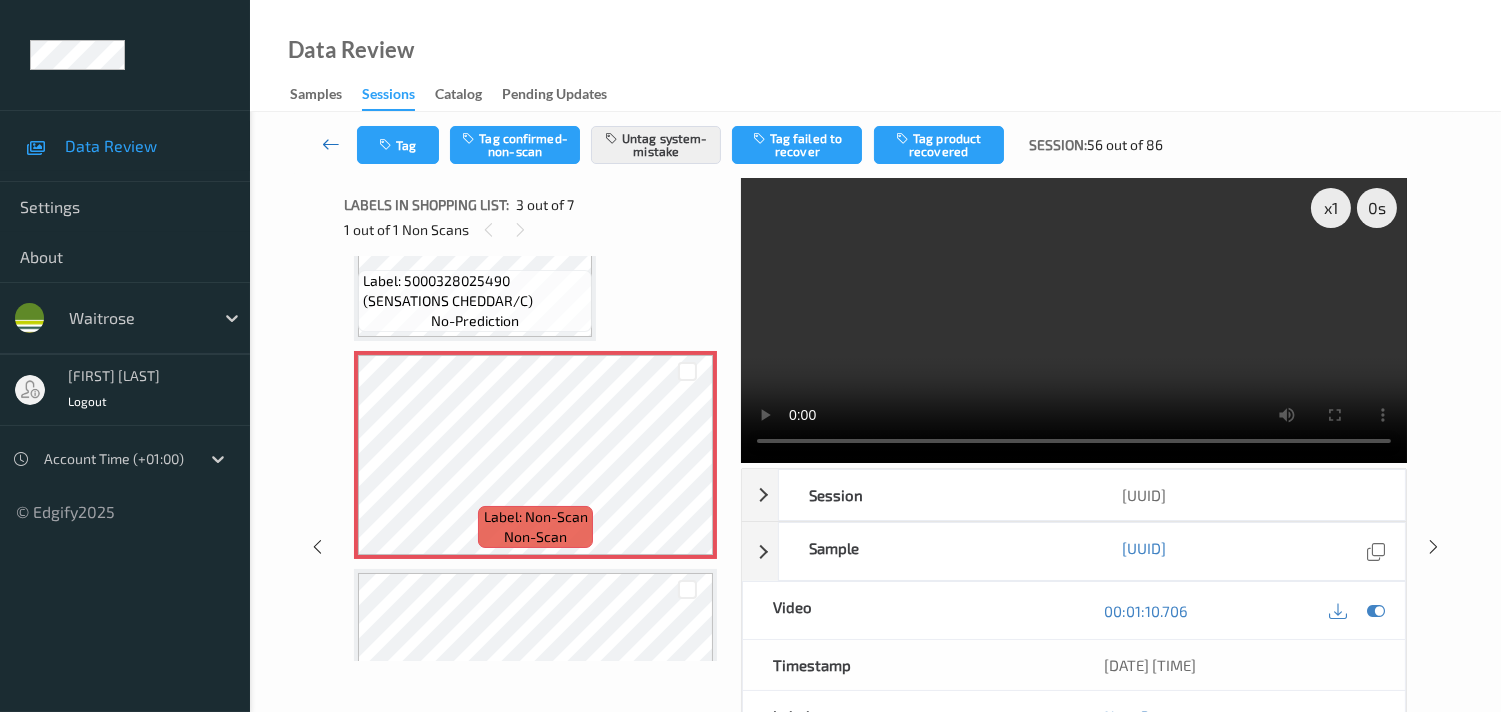 click at bounding box center [331, 144] 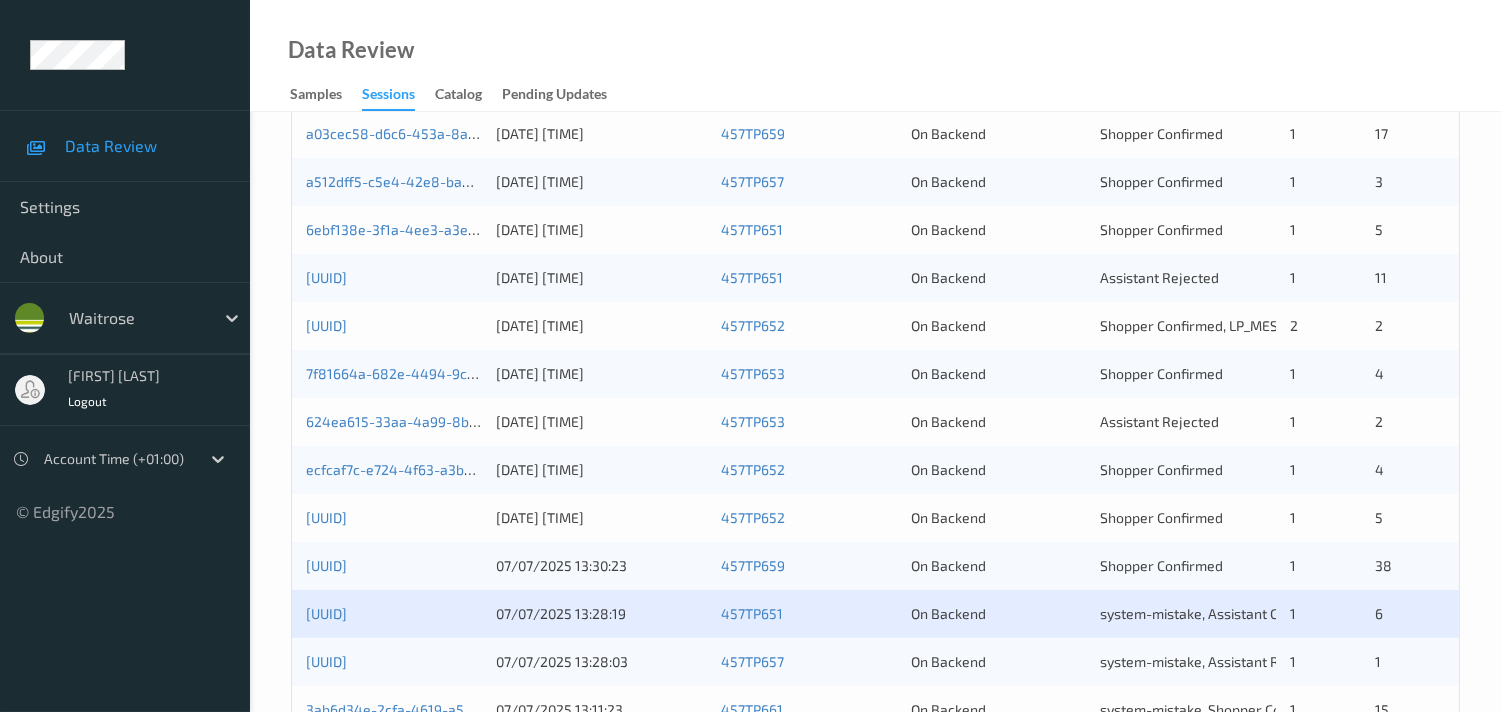 scroll, scrollTop: 666, scrollLeft: 0, axis: vertical 